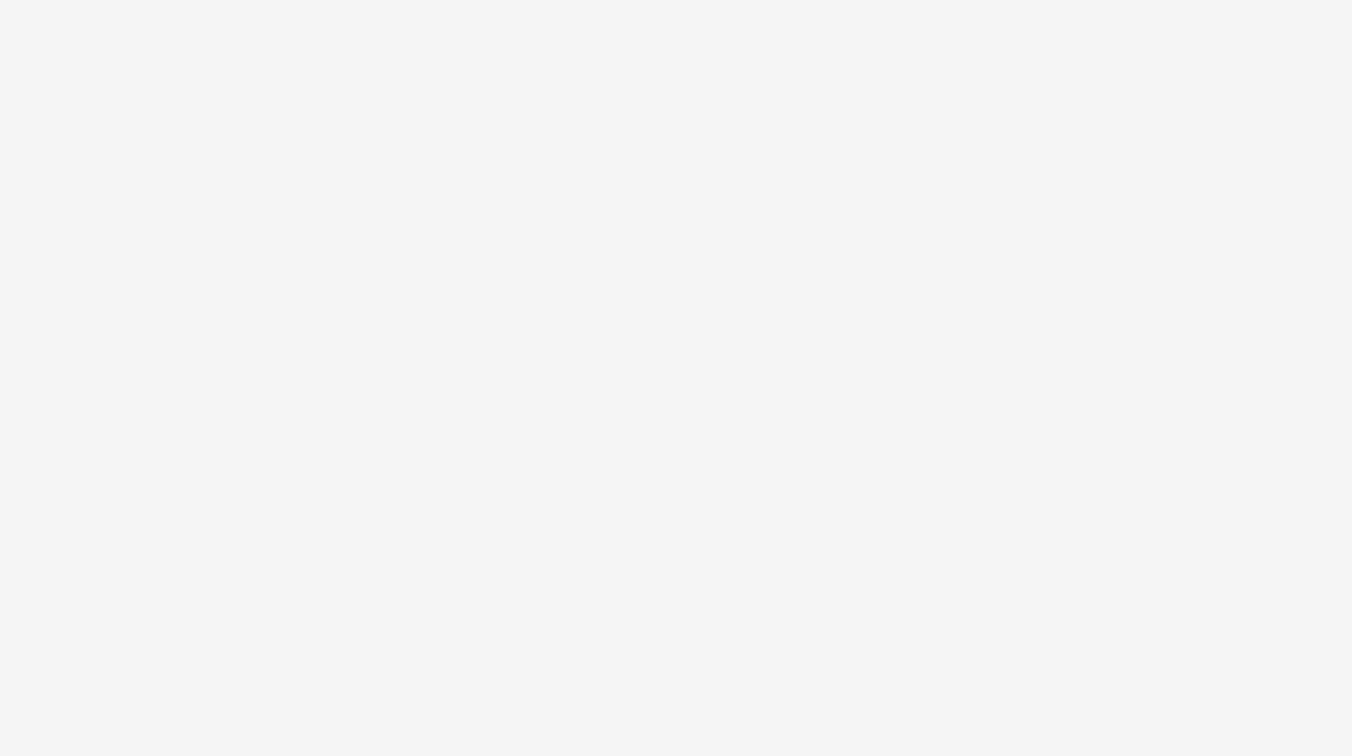 scroll, scrollTop: 0, scrollLeft: 0, axis: both 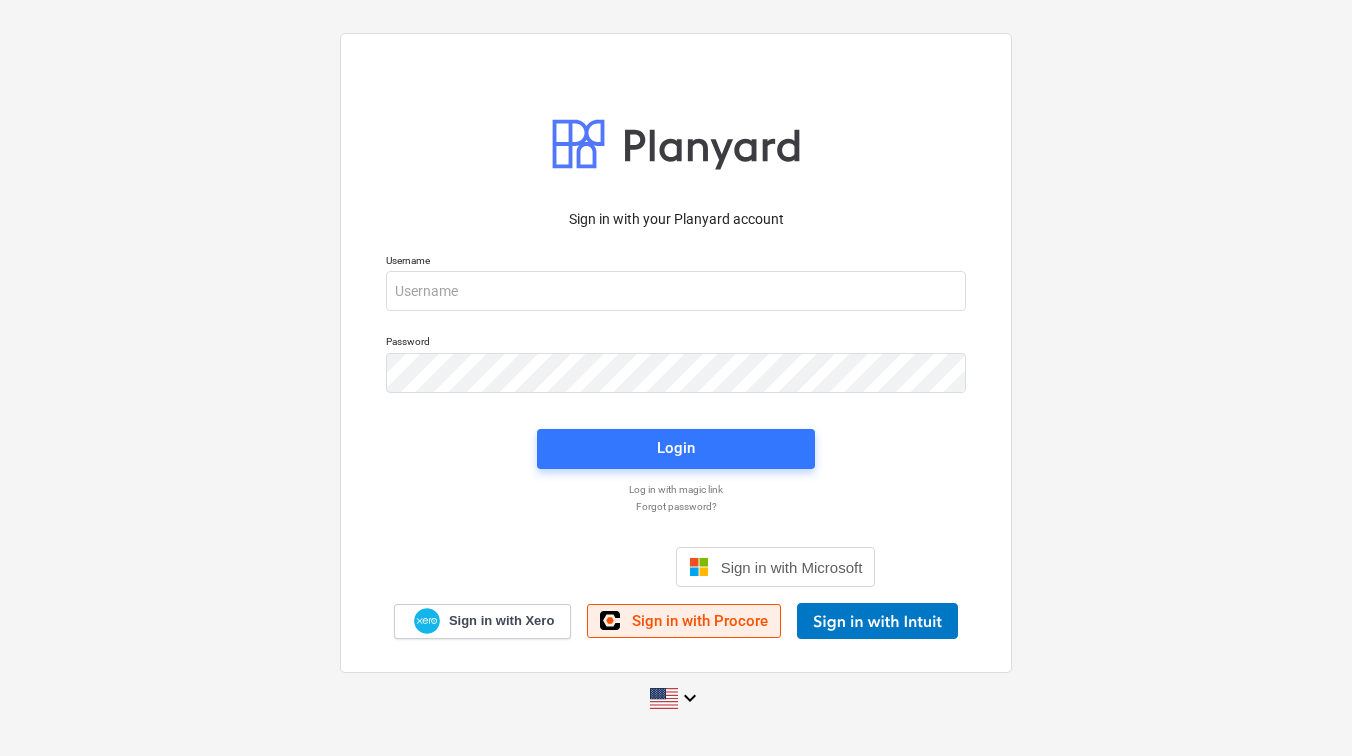 click on "Sign in with Procore" at bounding box center (684, 621) 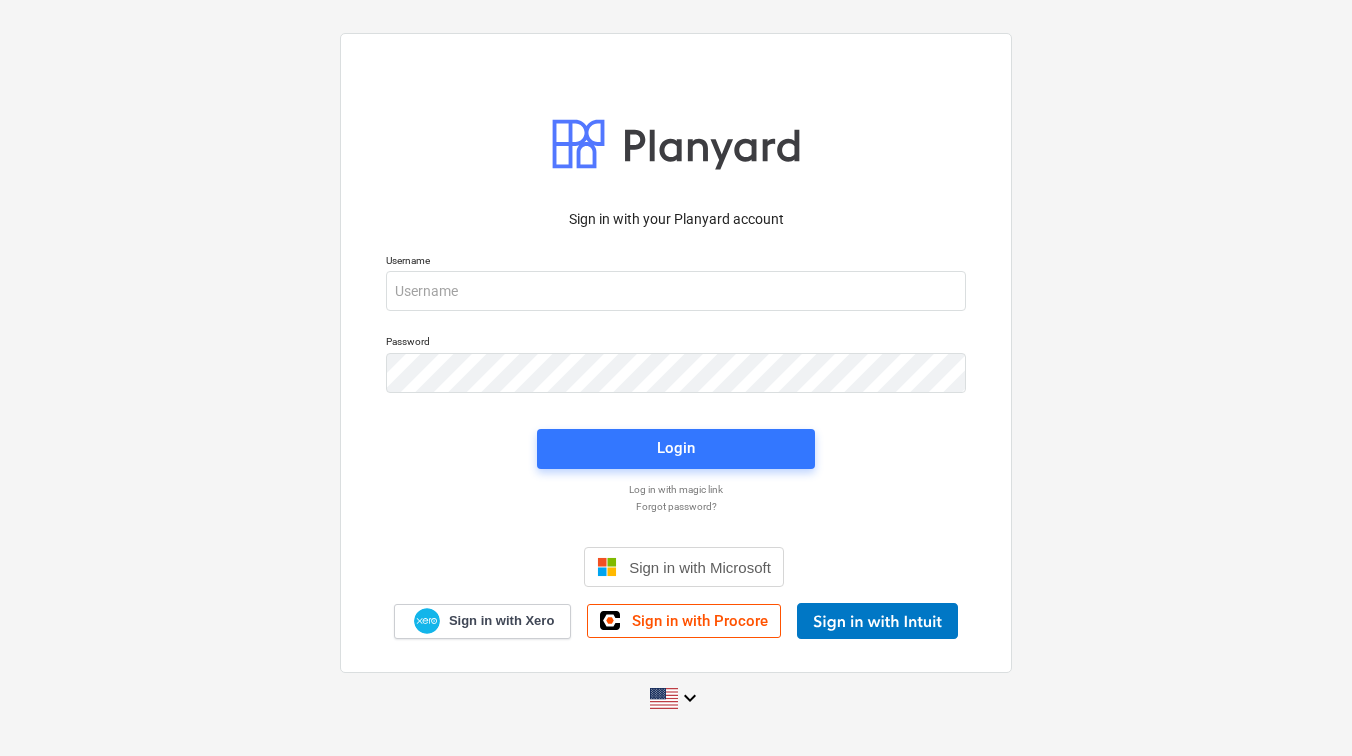scroll, scrollTop: 0, scrollLeft: 0, axis: both 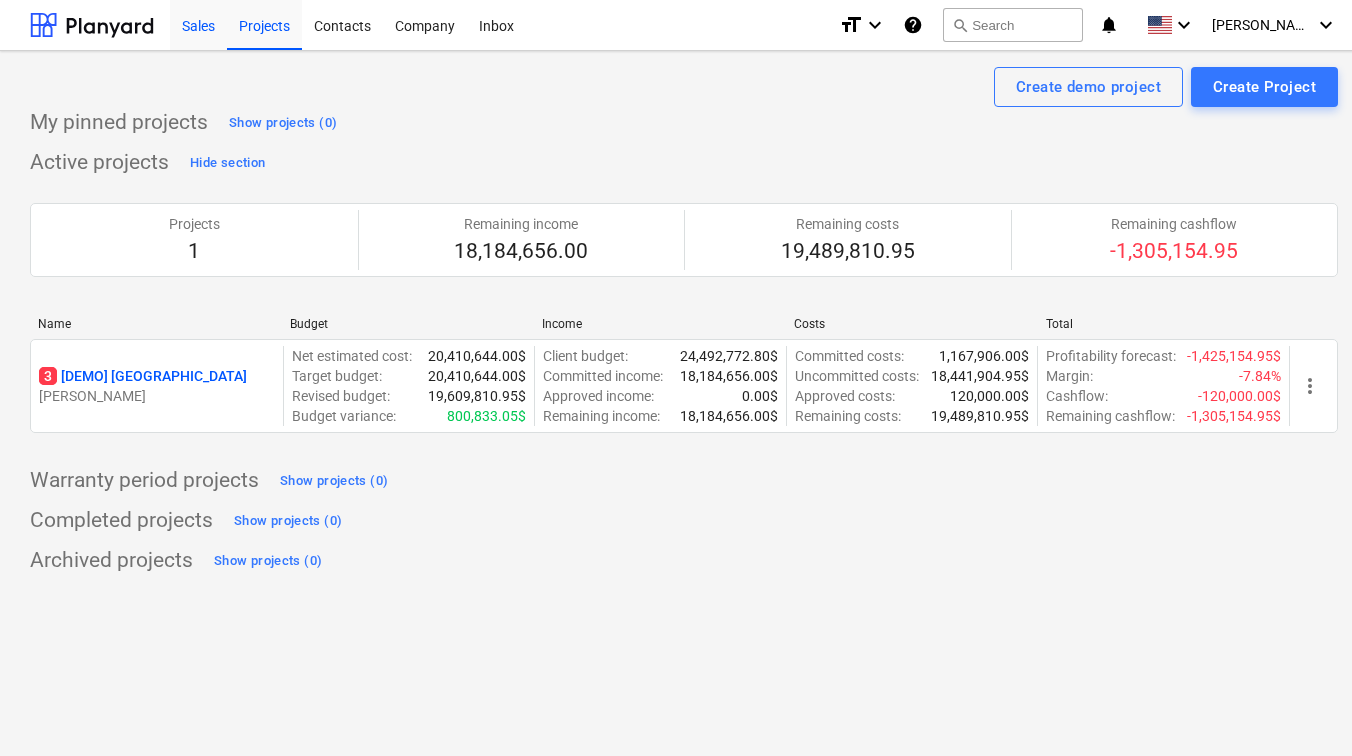 click on "Sales" at bounding box center (198, 24) 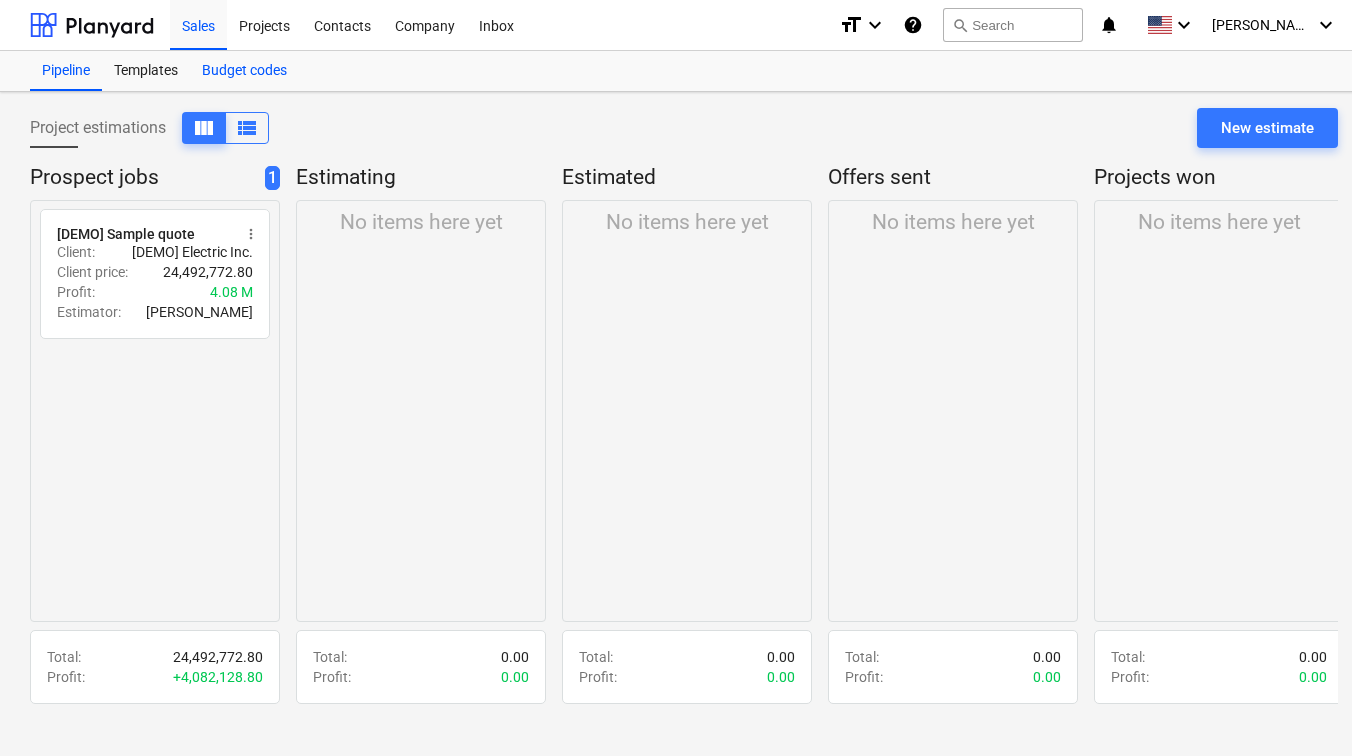 click on "Budget codes" at bounding box center (244, 71) 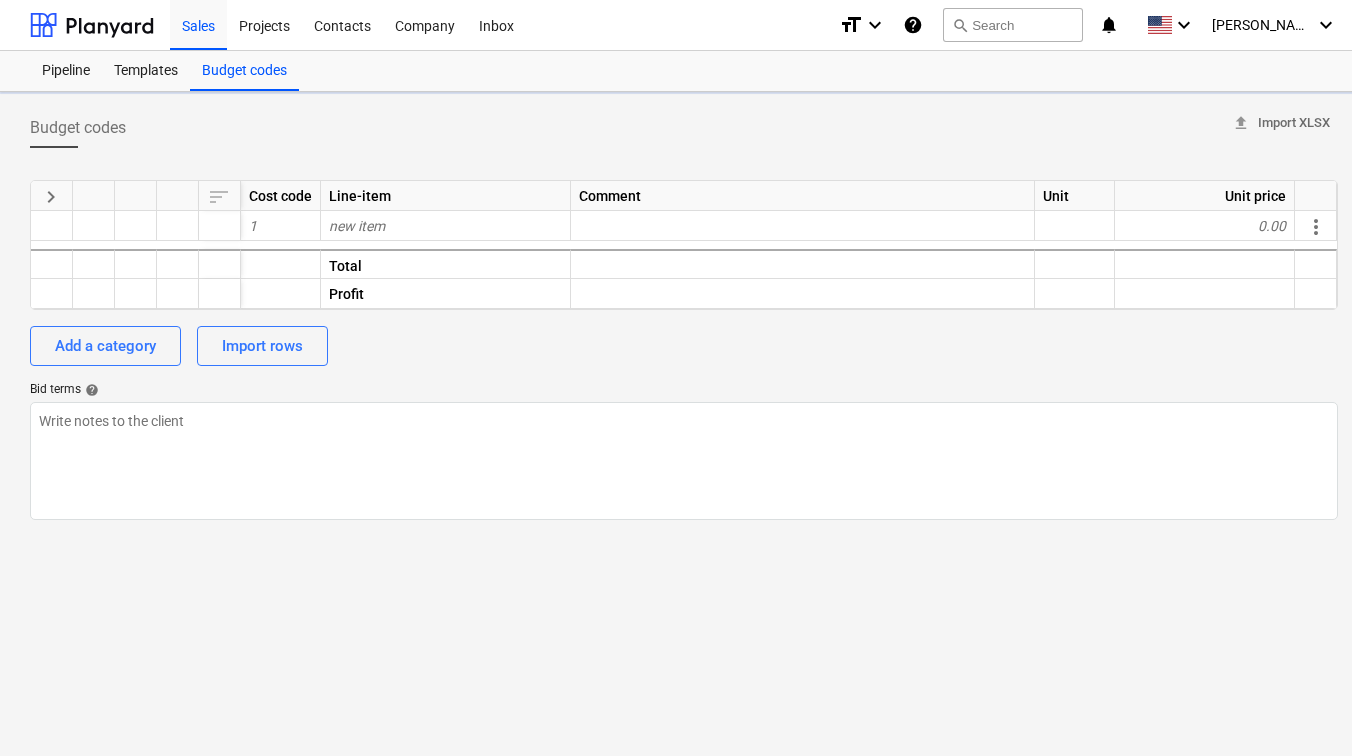 type on "x" 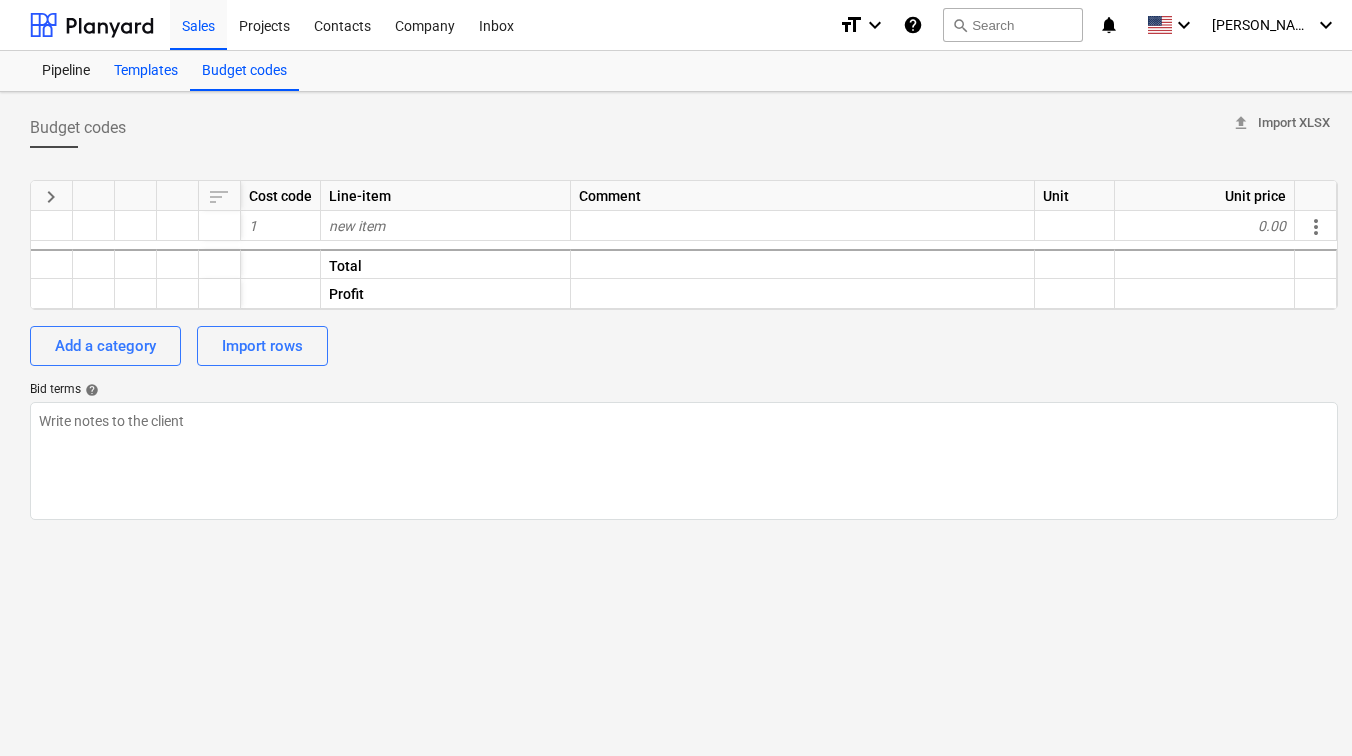 click on "Templates" at bounding box center (146, 71) 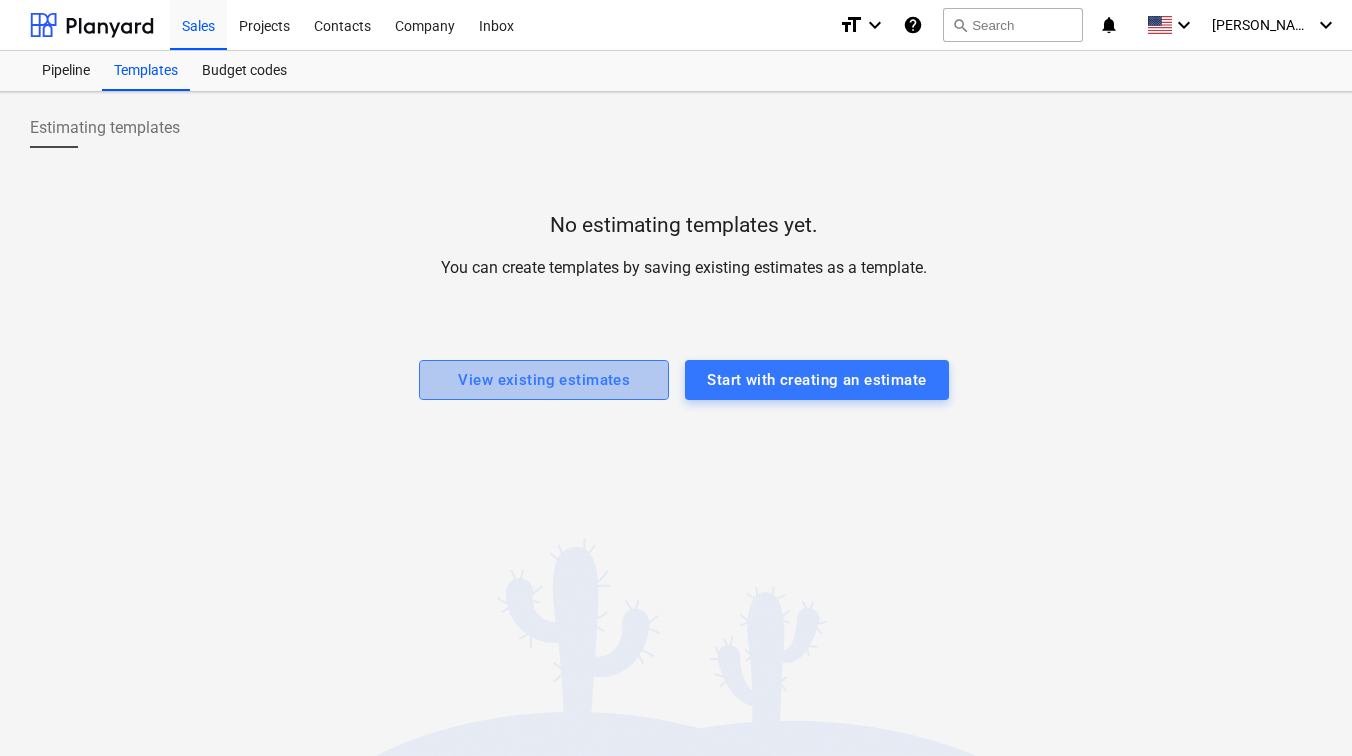 click on "View existing estimates" at bounding box center (544, 380) 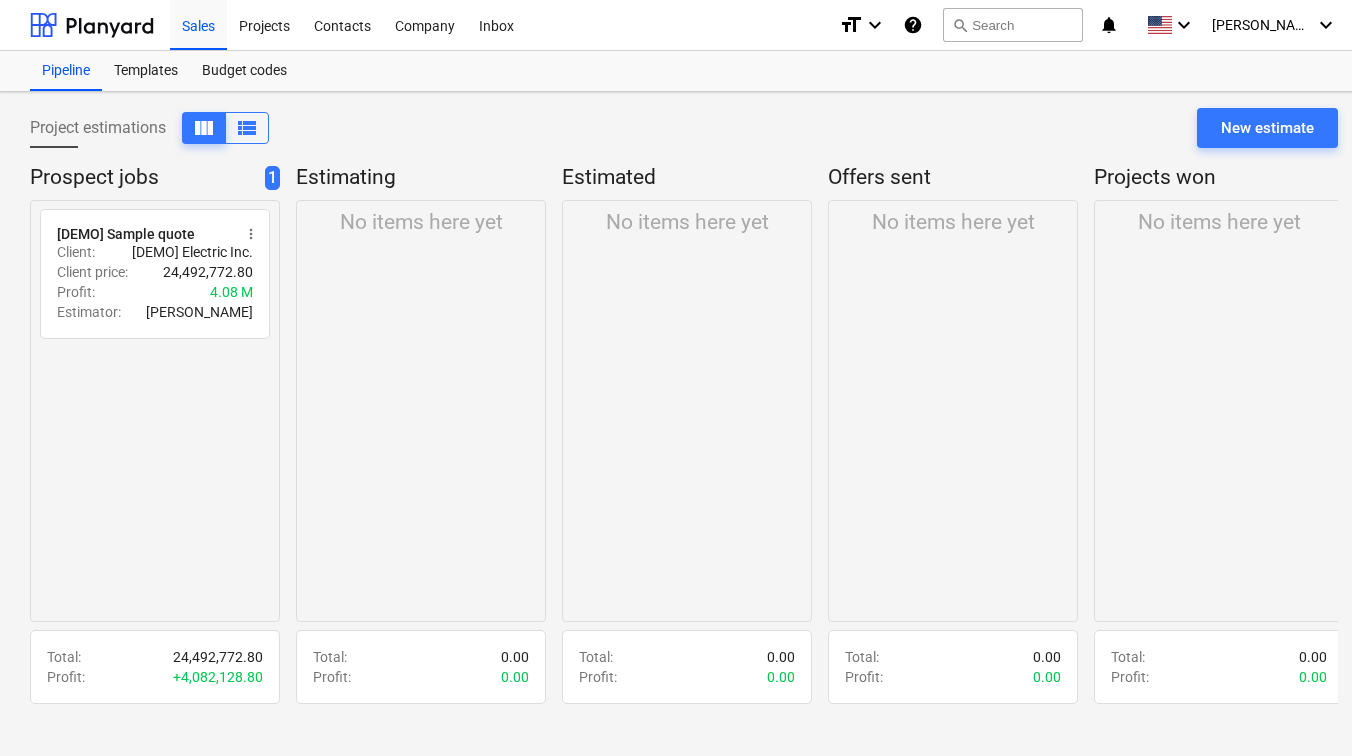 scroll, scrollTop: 0, scrollLeft: 161, axis: horizontal 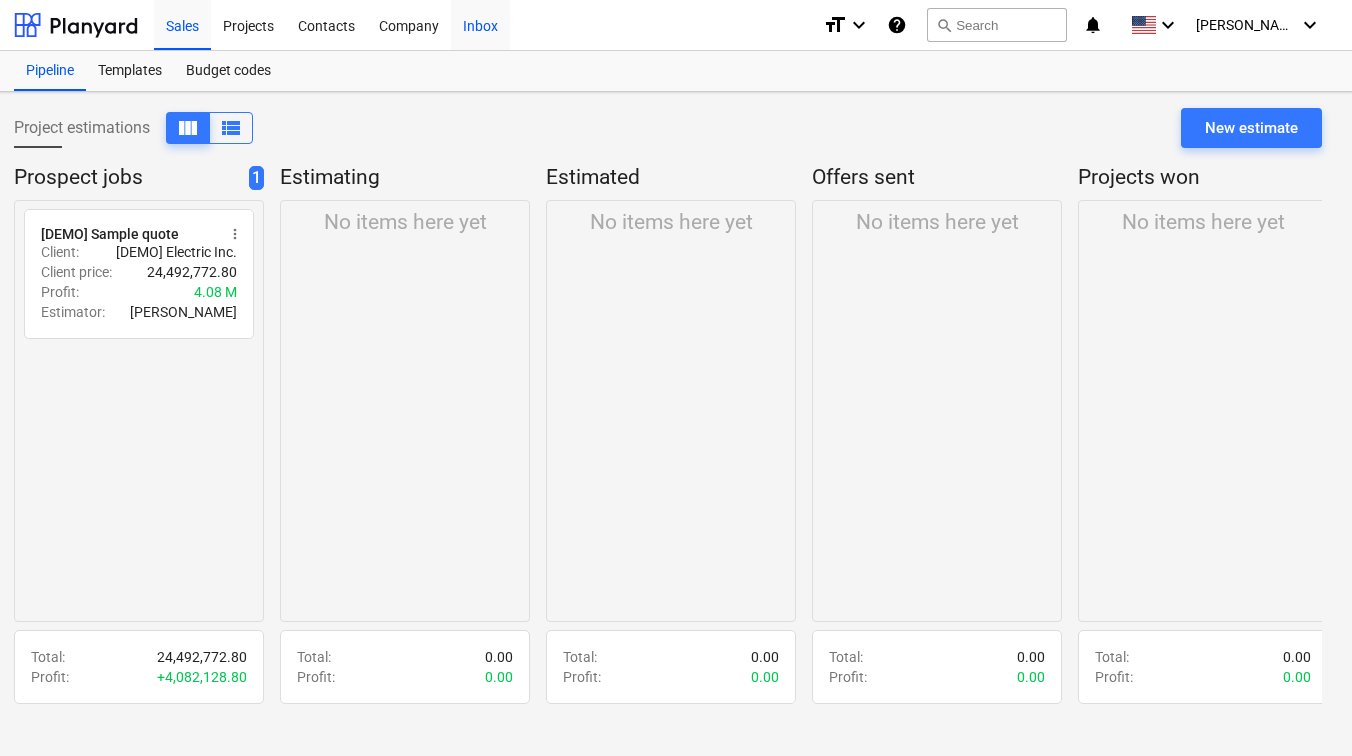 click on "Inbox" at bounding box center (480, 24) 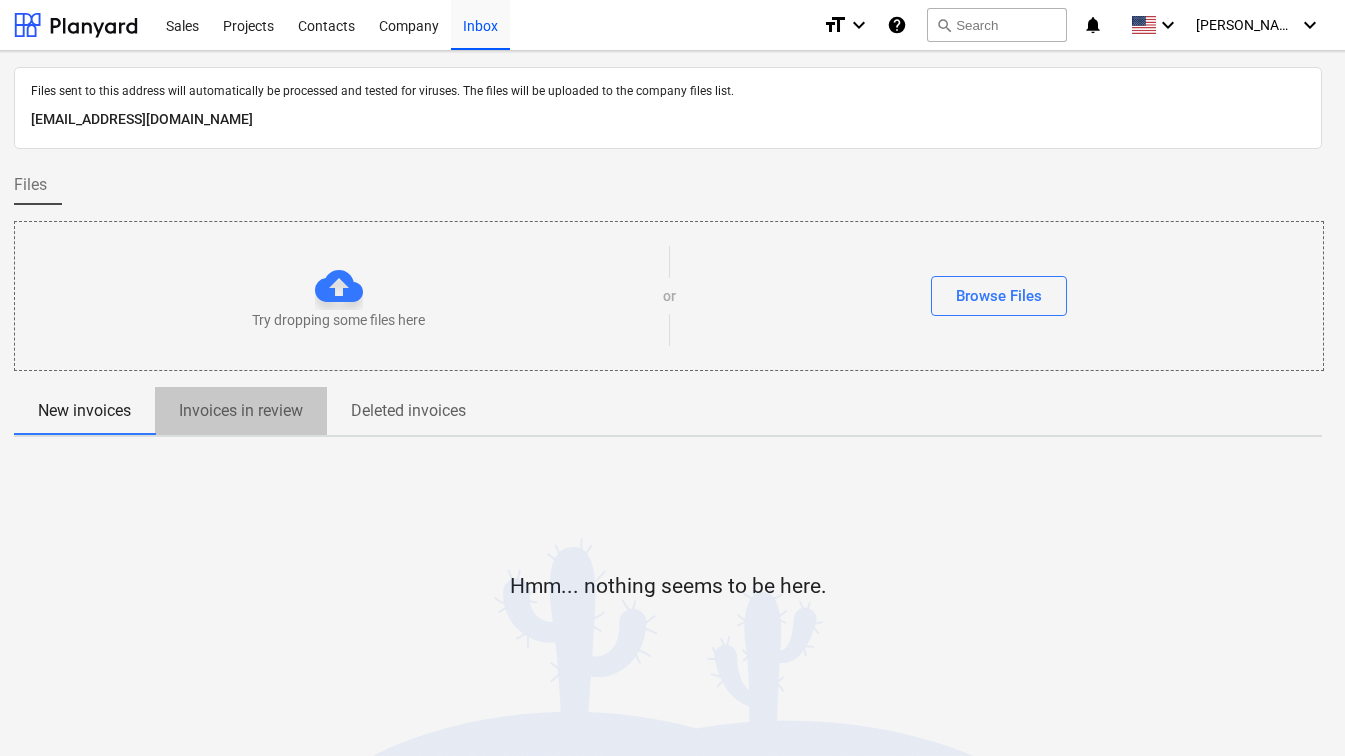 click on "Invoices in review" at bounding box center [241, 411] 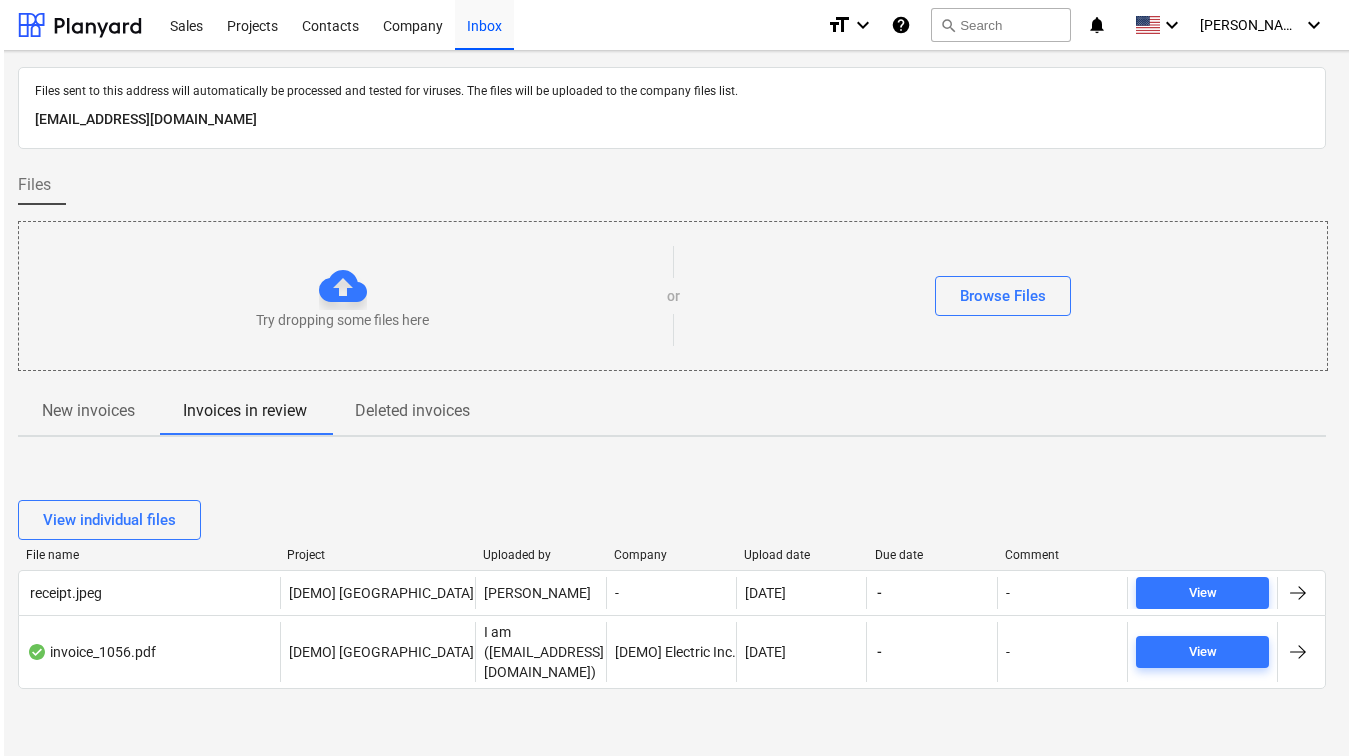 scroll, scrollTop: 29, scrollLeft: 16, axis: both 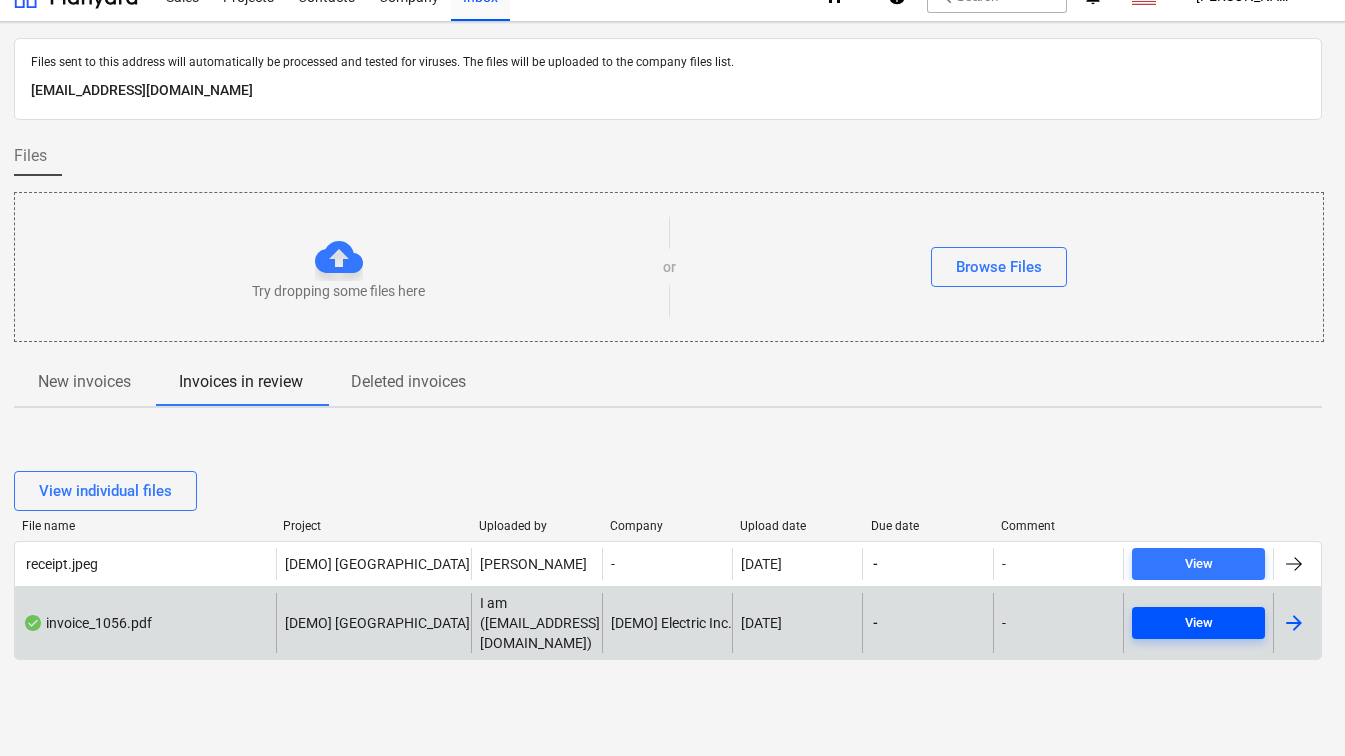 click on "View" at bounding box center (1198, 623) 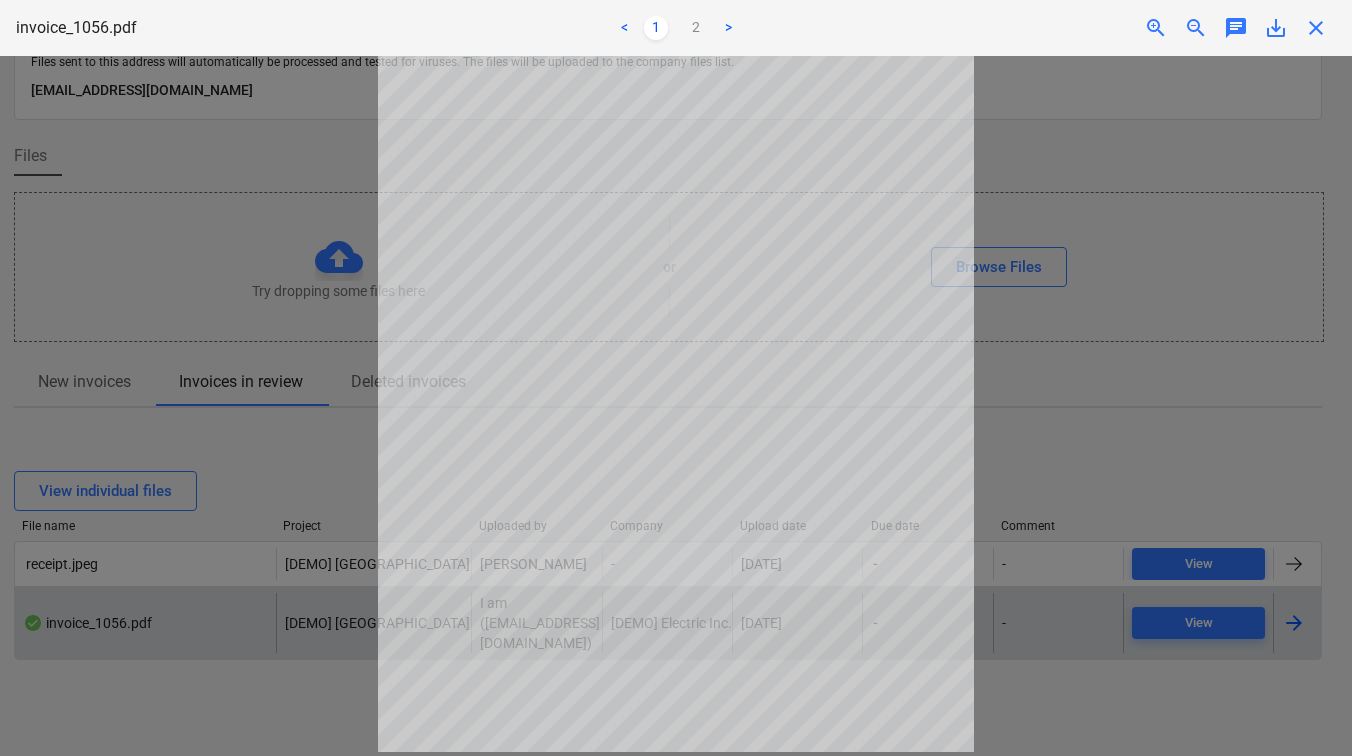 scroll, scrollTop: 0, scrollLeft: 0, axis: both 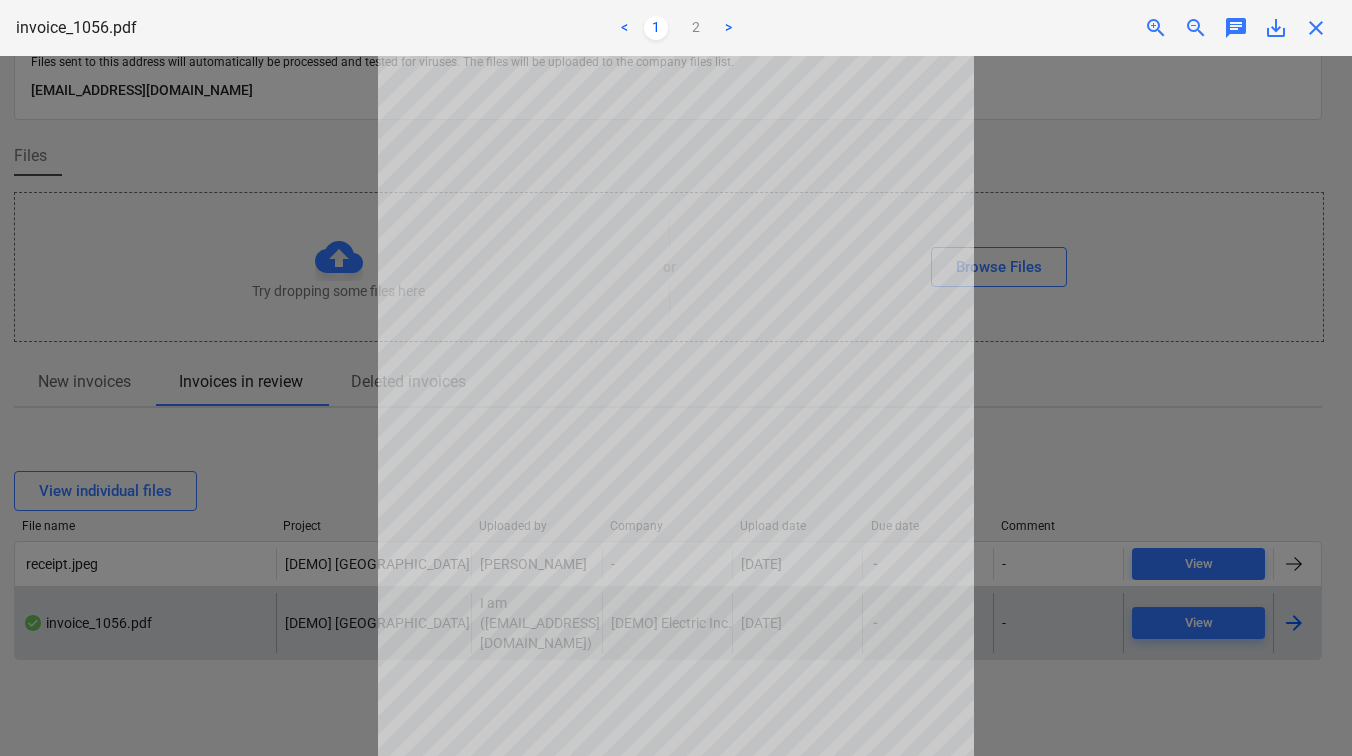 click at bounding box center (676, 406) 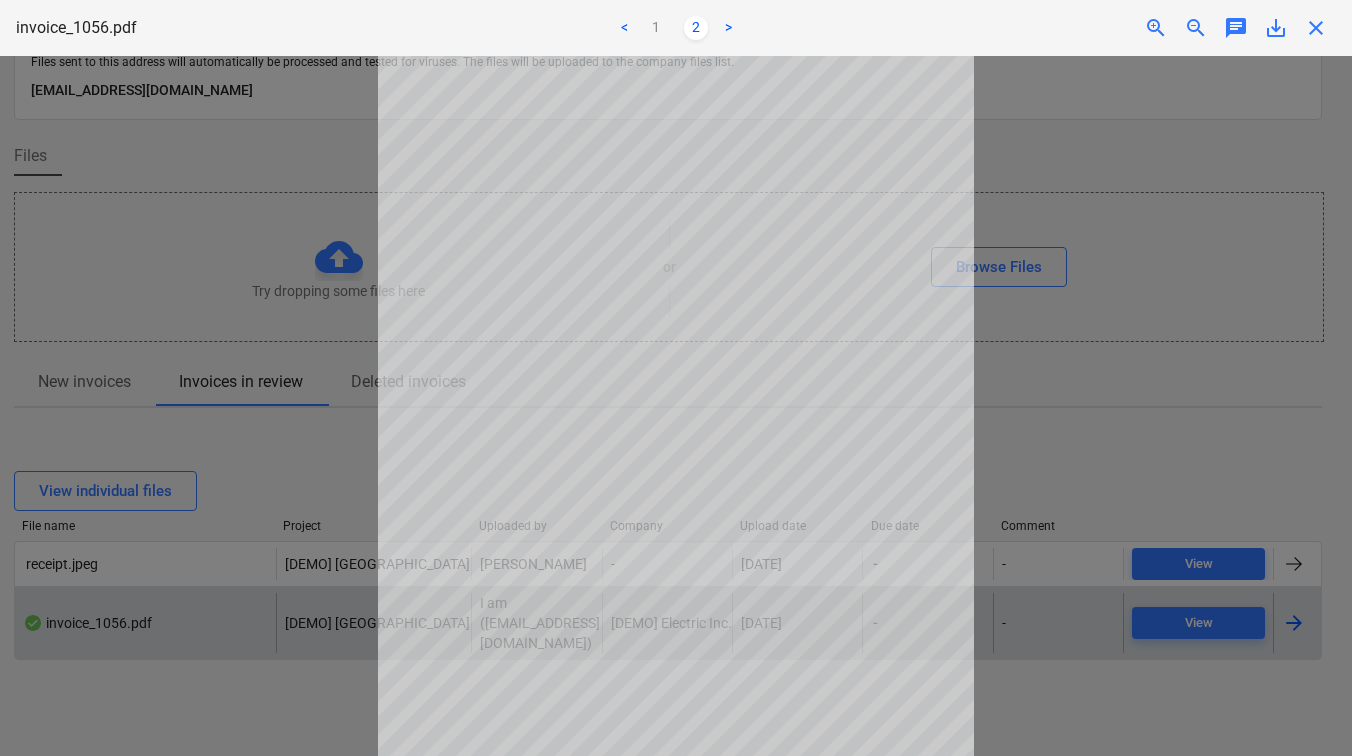 click on ">" at bounding box center [728, 28] 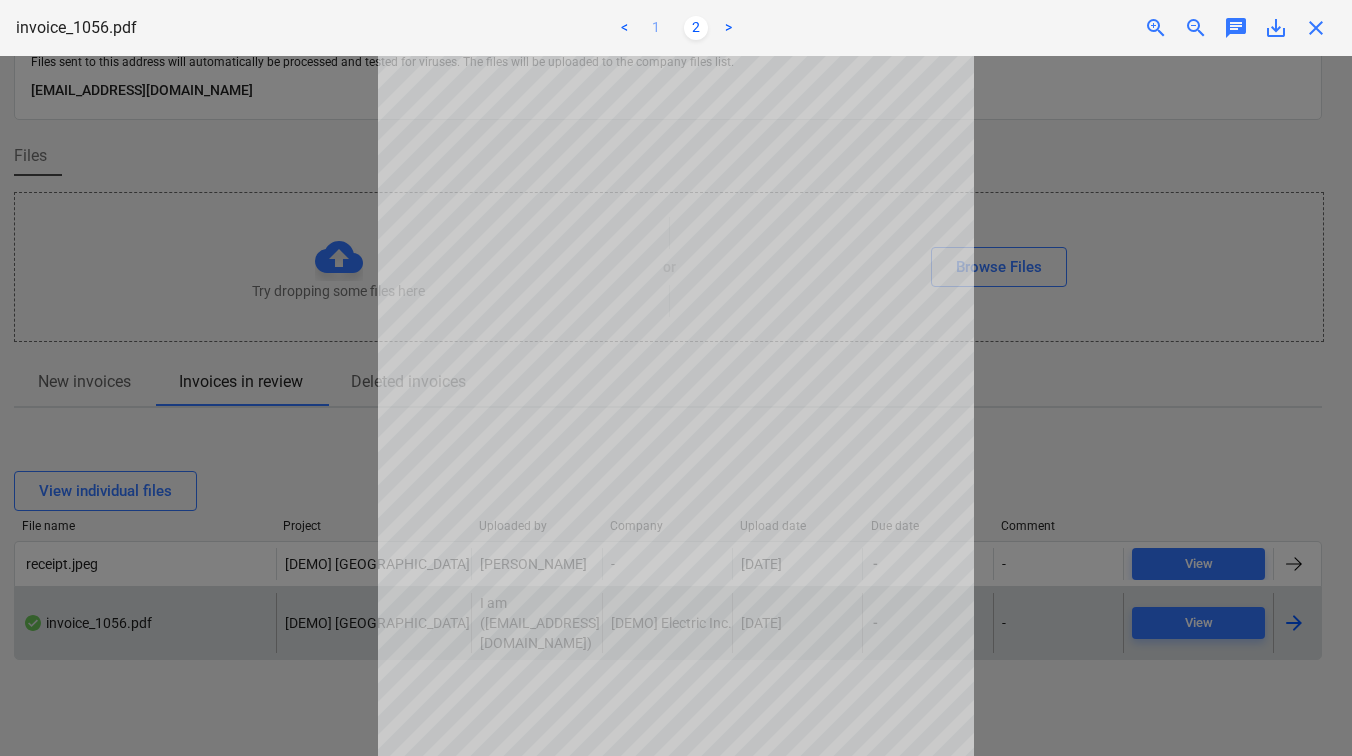 click on "1" at bounding box center [656, 28] 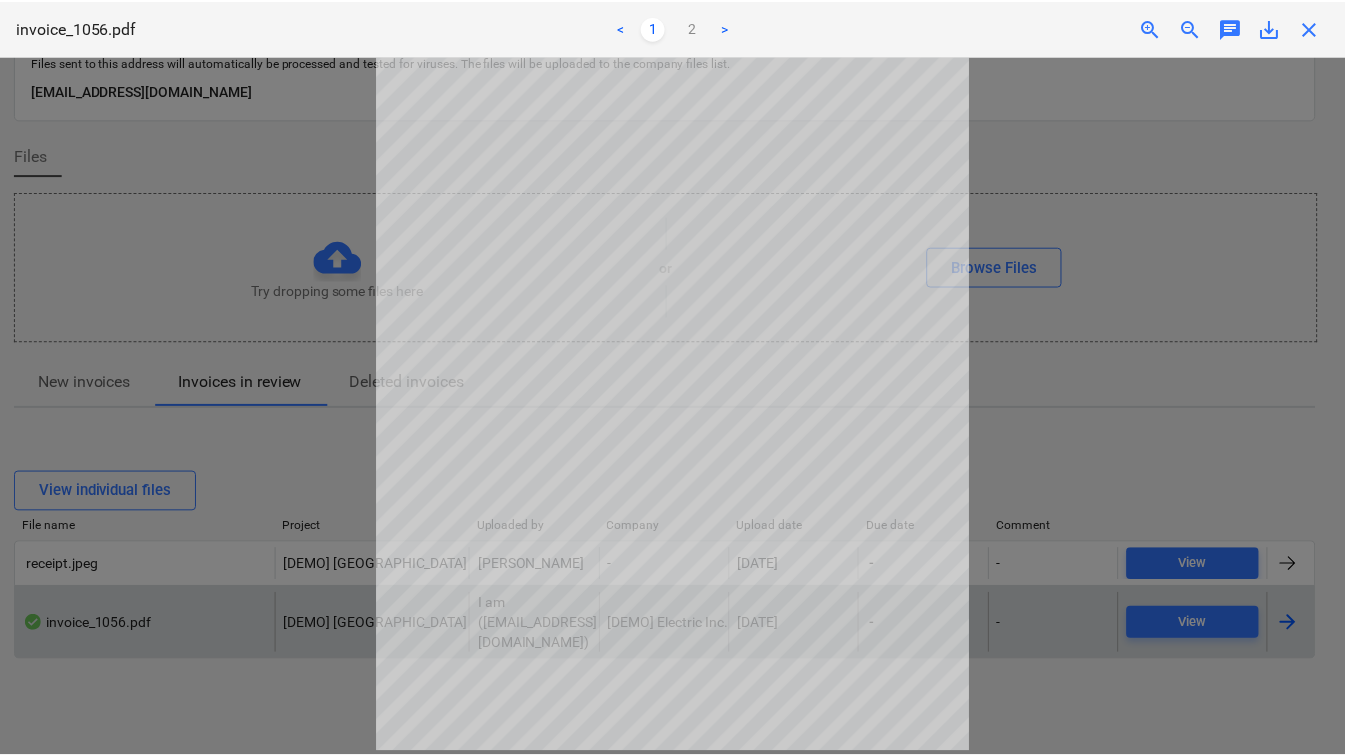 scroll, scrollTop: 0, scrollLeft: 0, axis: both 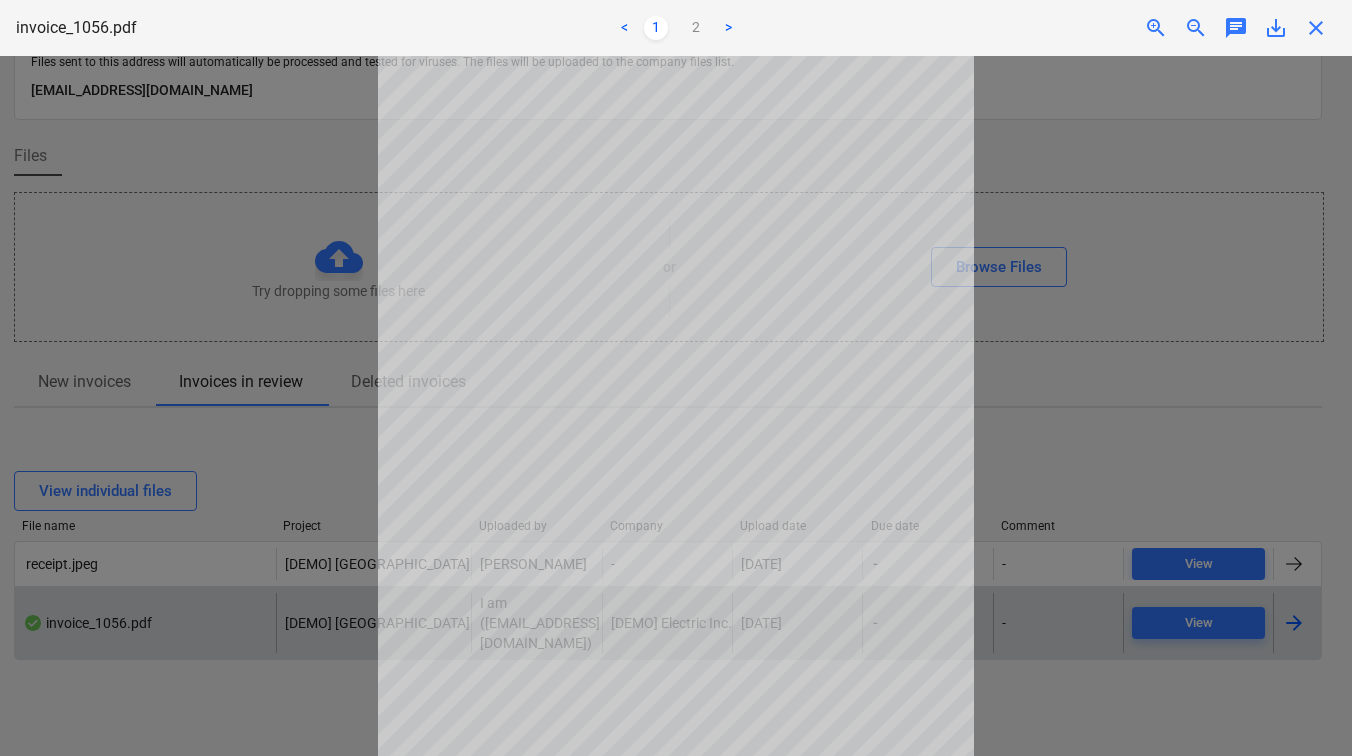 click at bounding box center (676, 406) 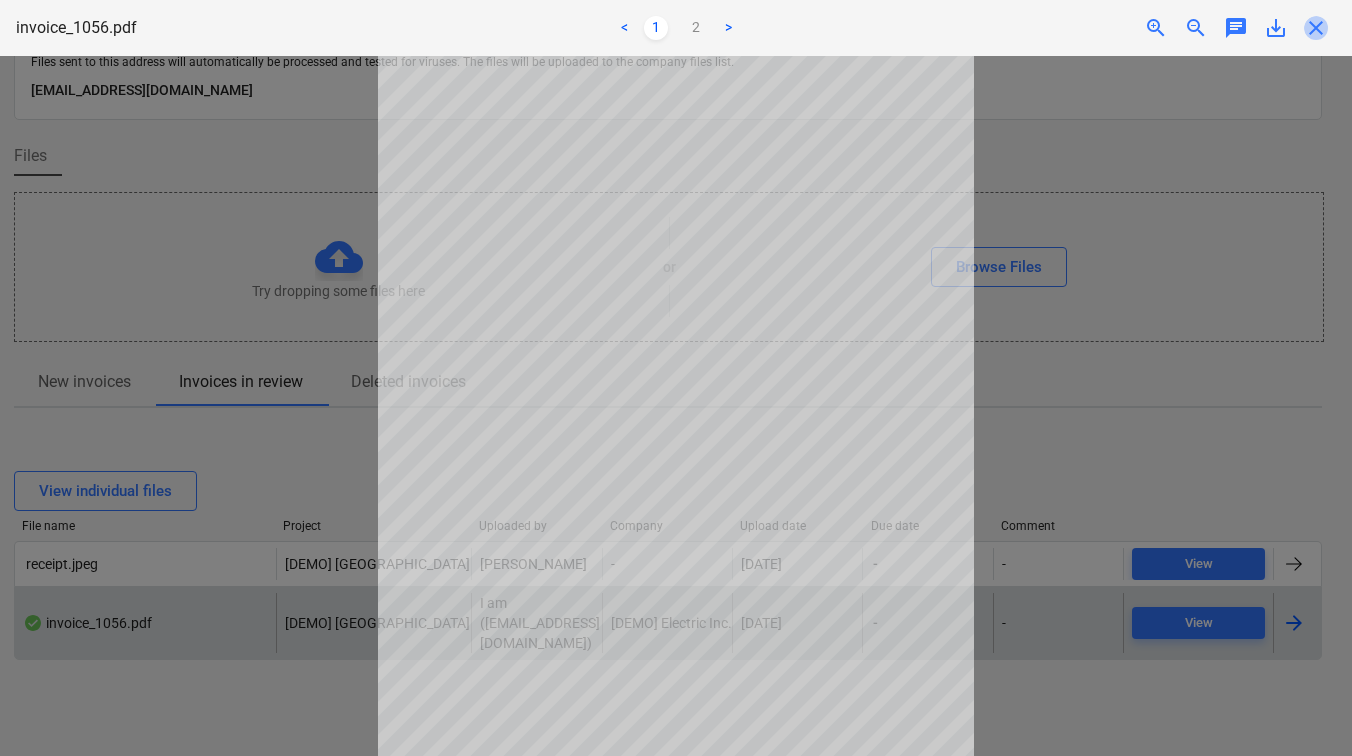 click on "close" at bounding box center [1316, 28] 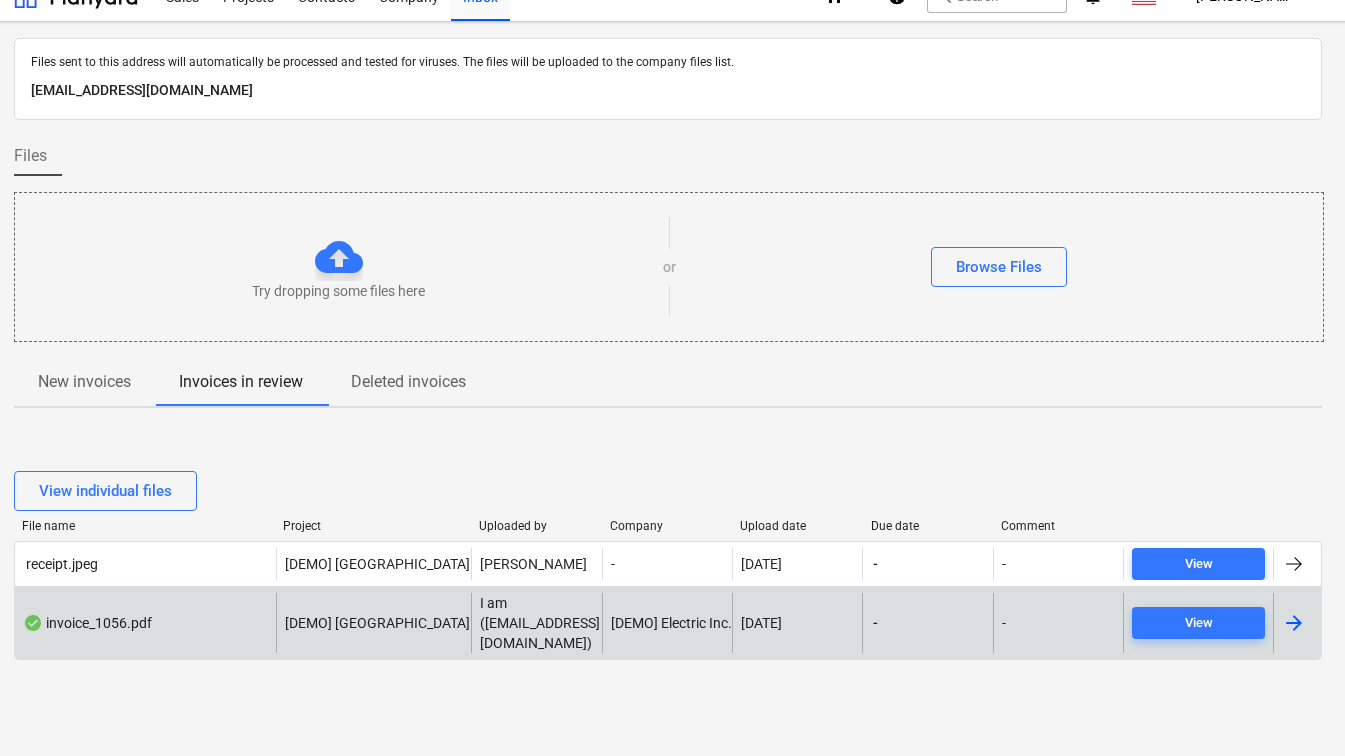 click at bounding box center (1294, 623) 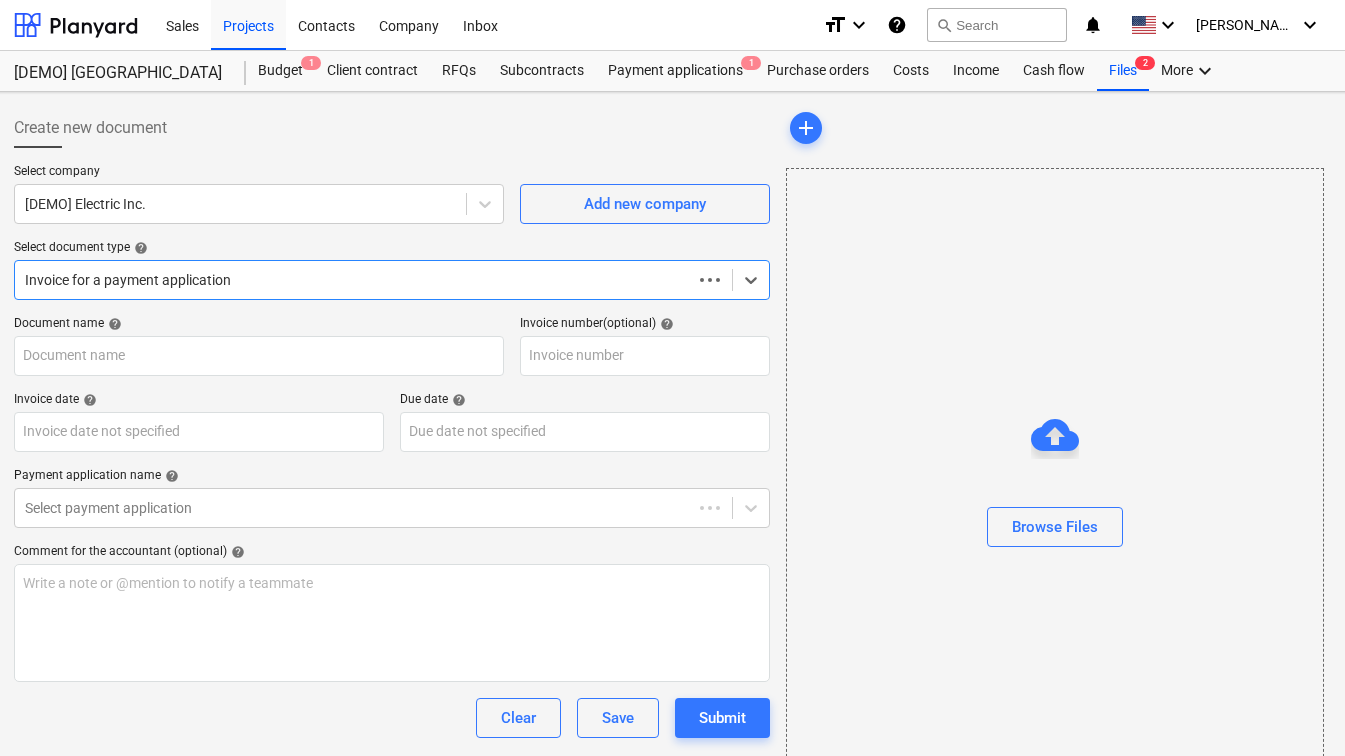 type on "1056" 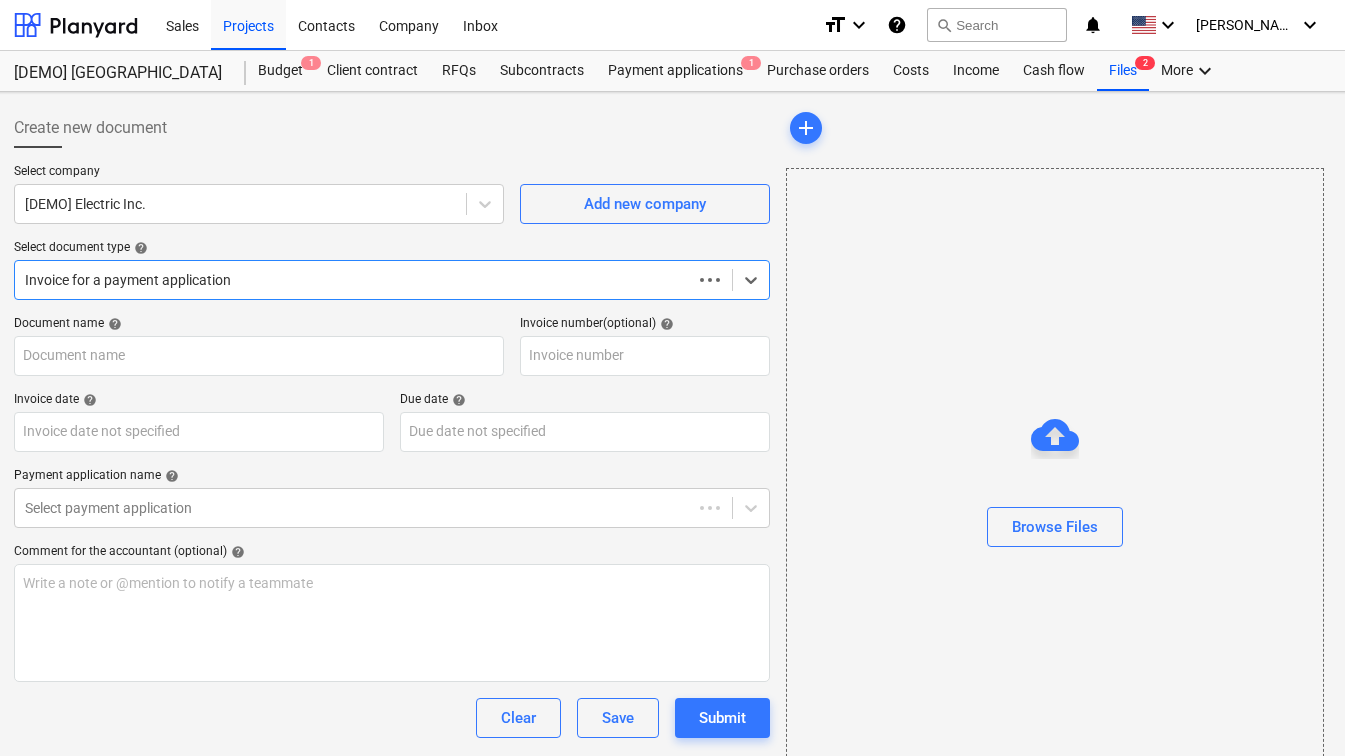 type on "1056" 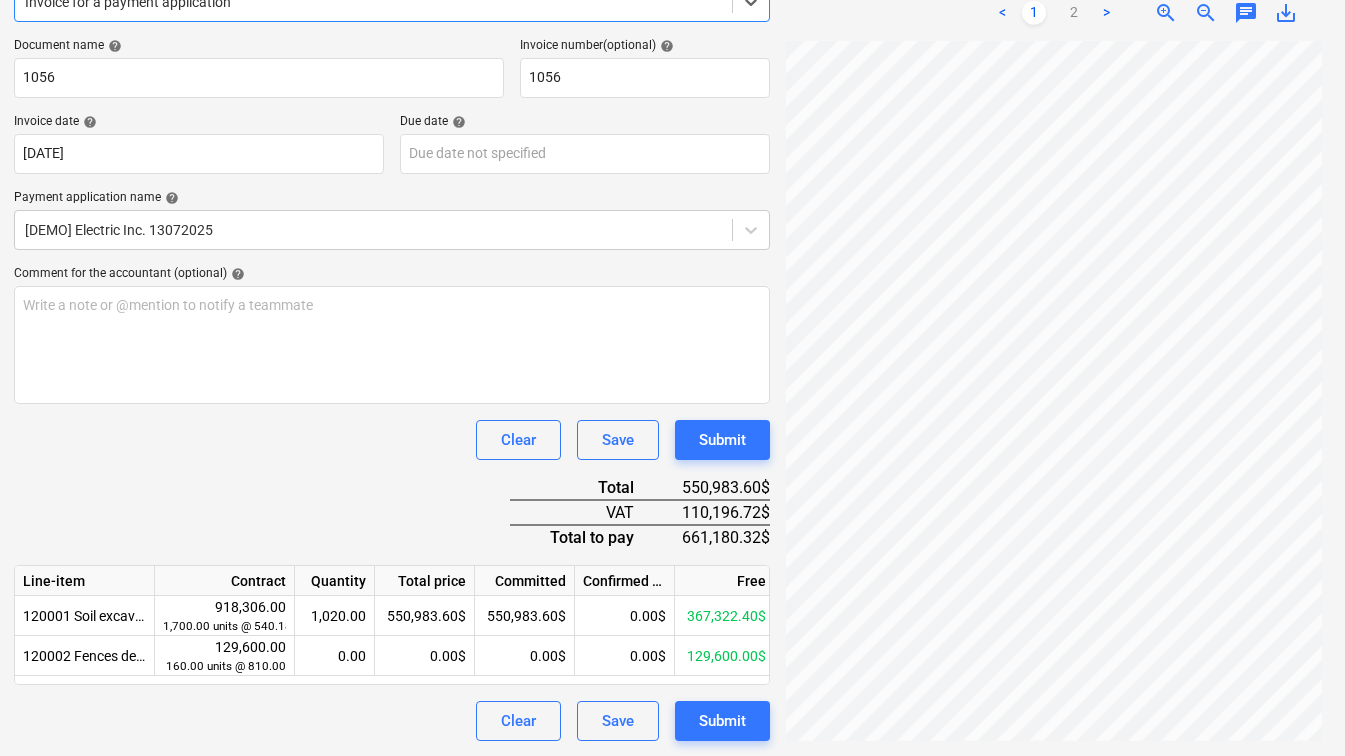 scroll, scrollTop: 0, scrollLeft: 16, axis: horizontal 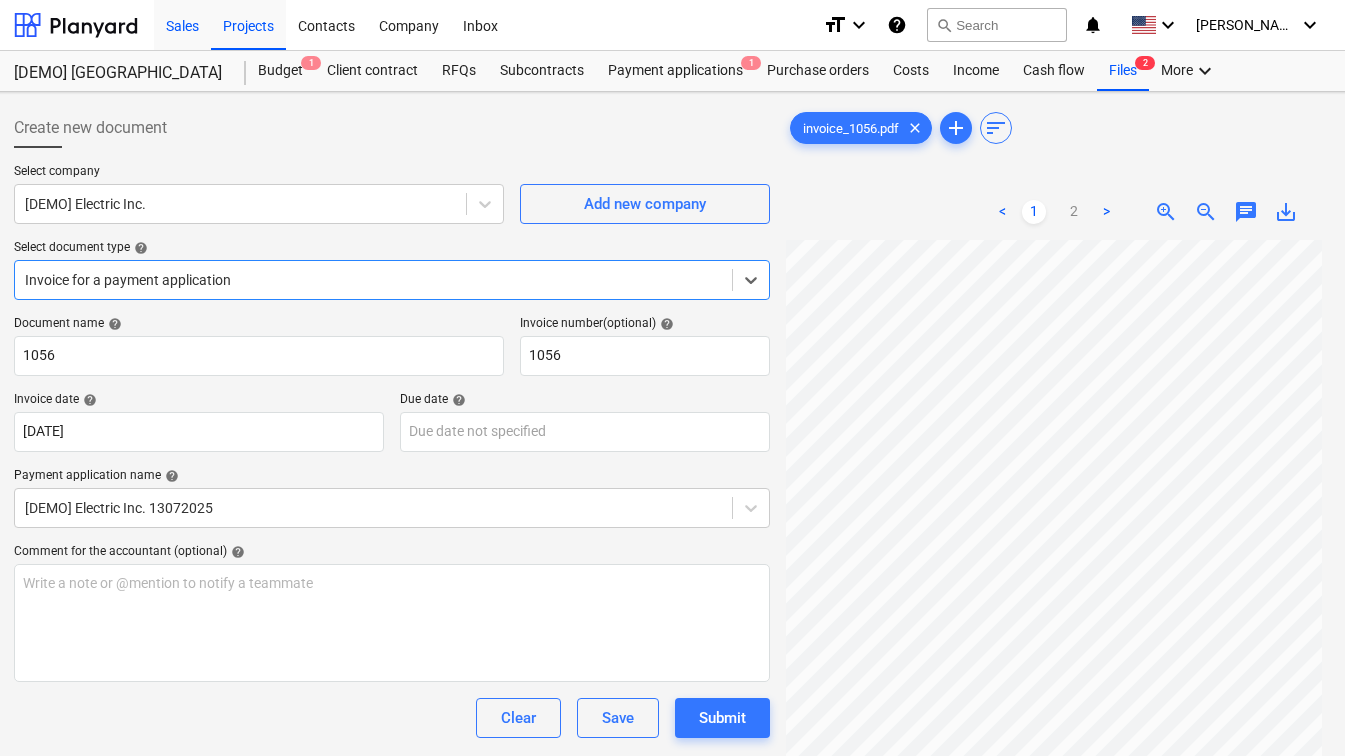 click on "Sales" at bounding box center (182, 24) 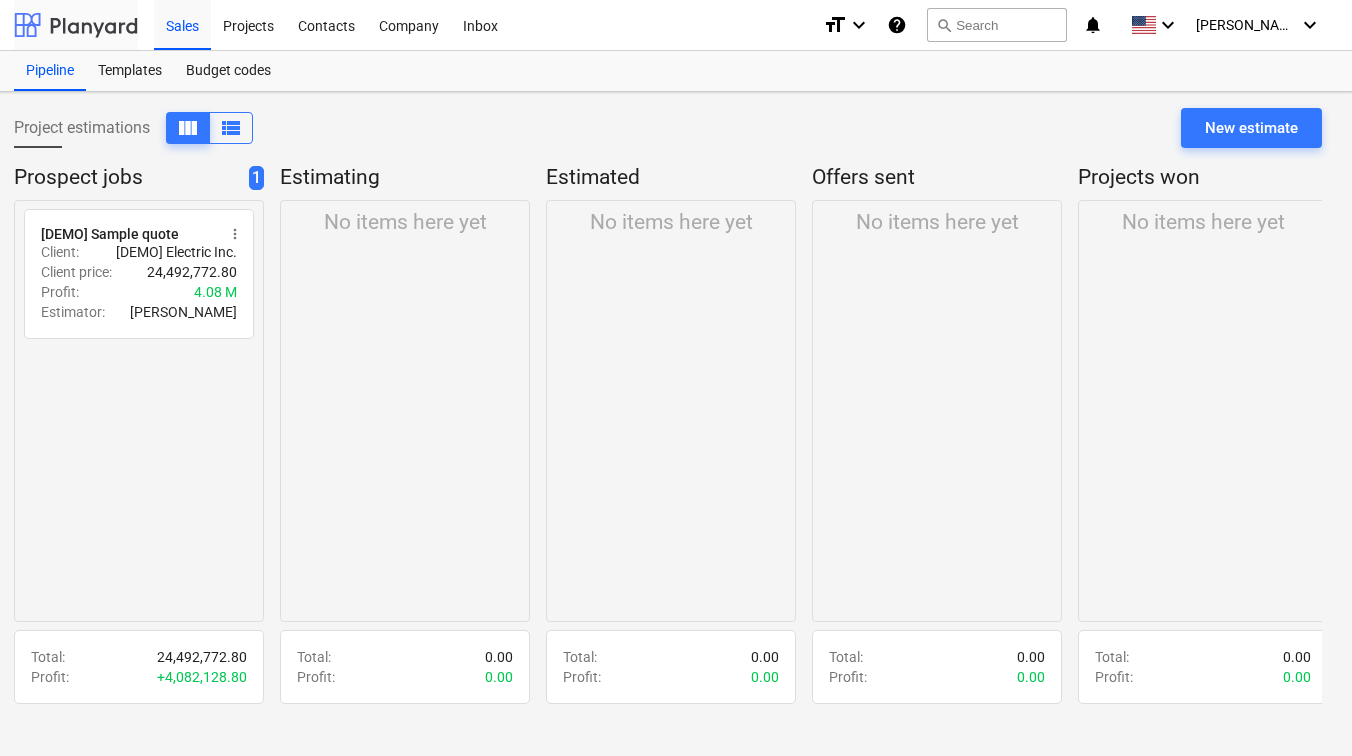 click at bounding box center (76, 25) 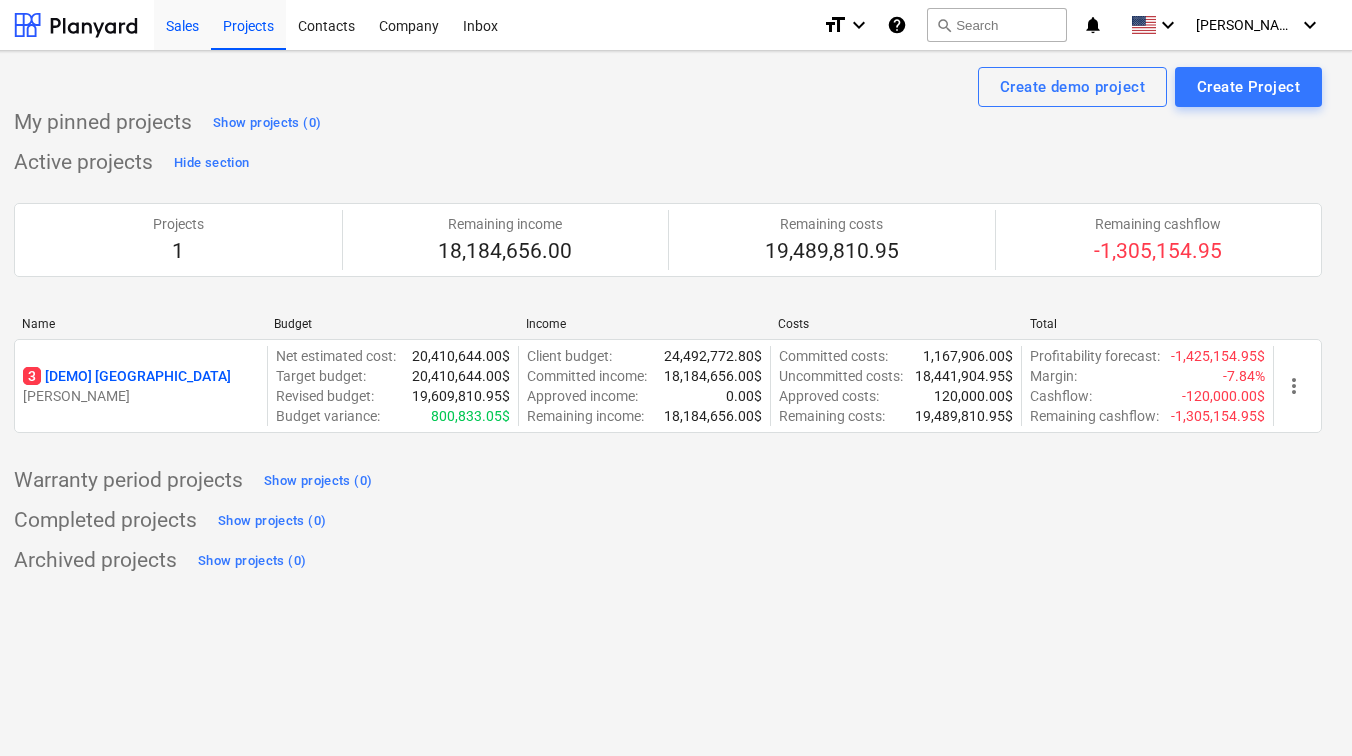 click on "Sales" at bounding box center [182, 24] 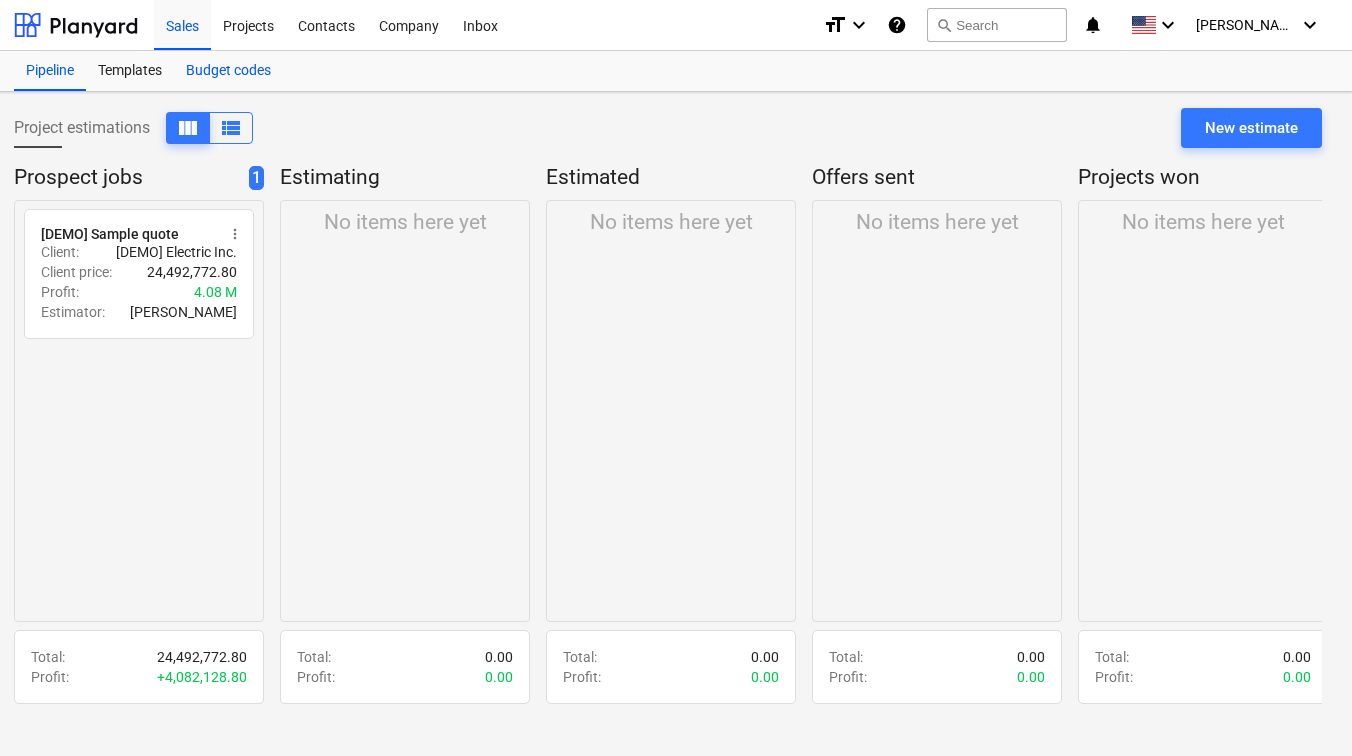 click on "Budget codes" at bounding box center [228, 71] 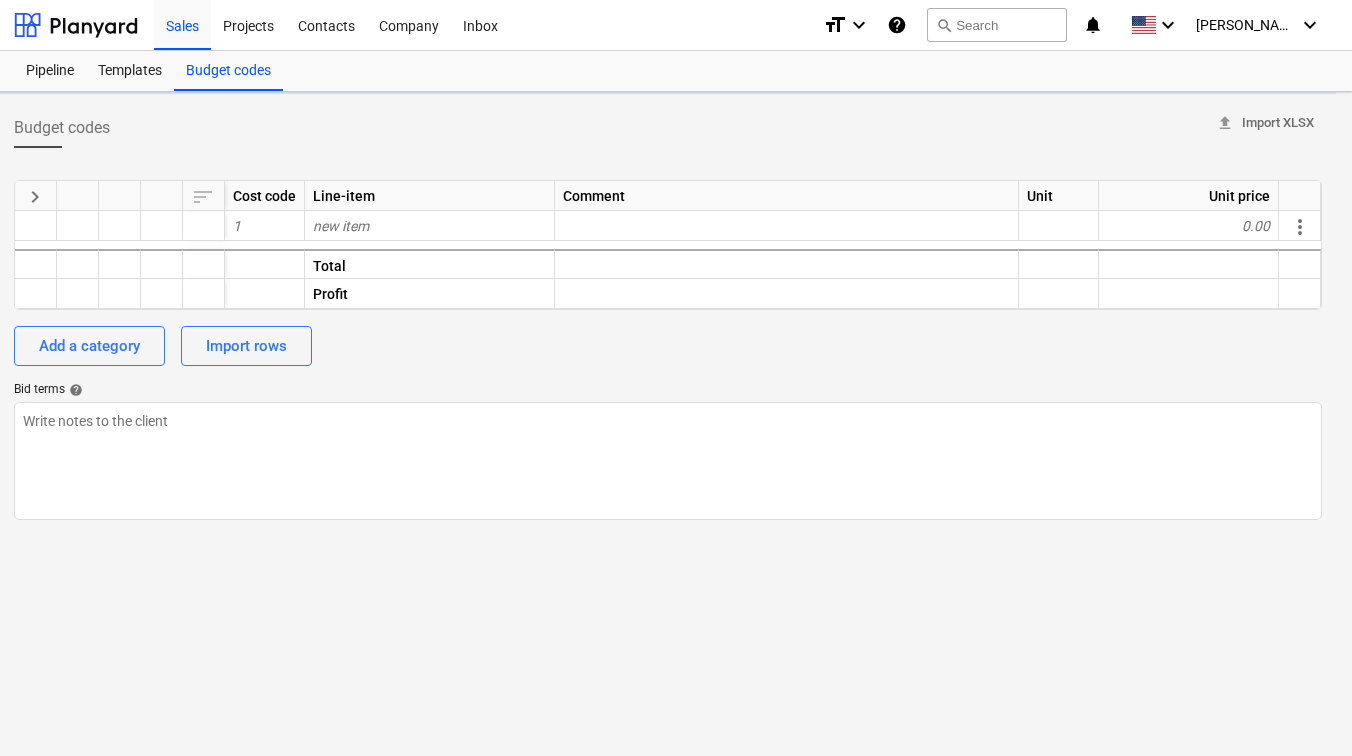type on "x" 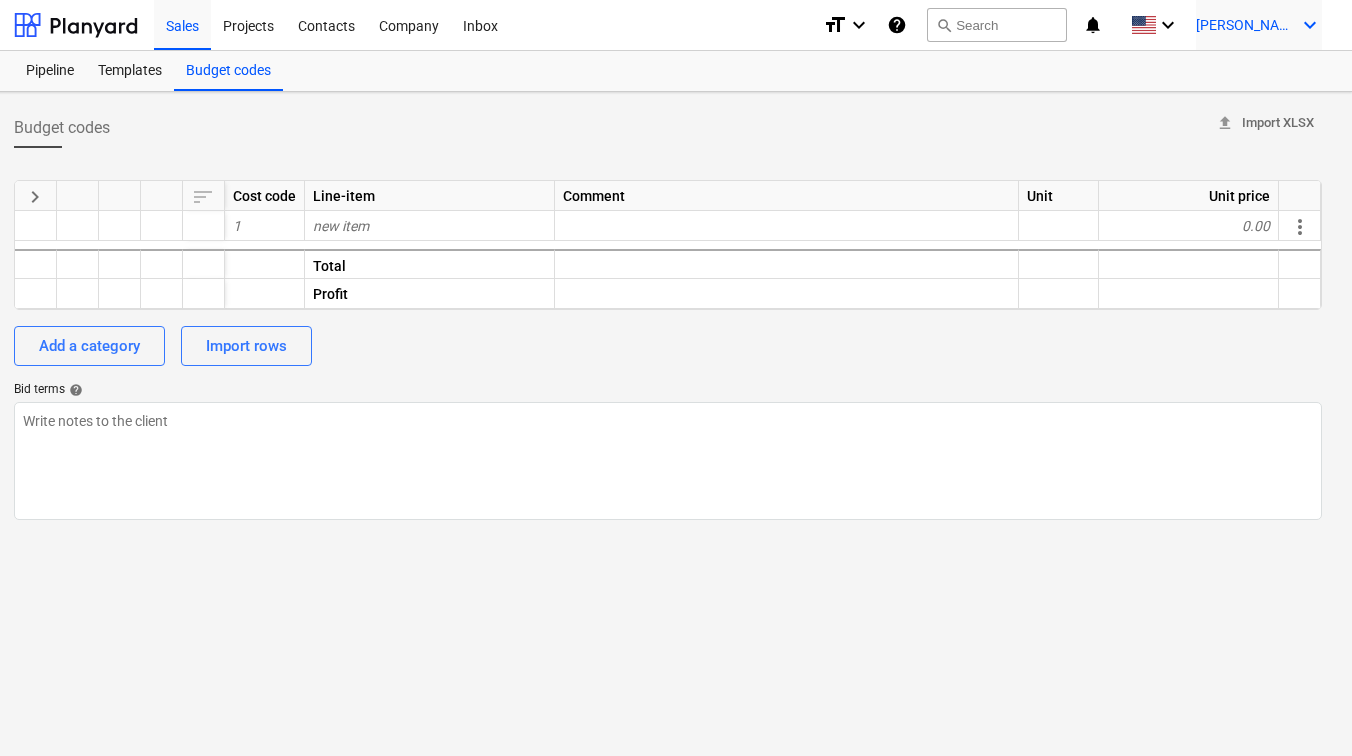 click on "[PERSON_NAME] keyboard_arrow_down" at bounding box center (1259, 25) 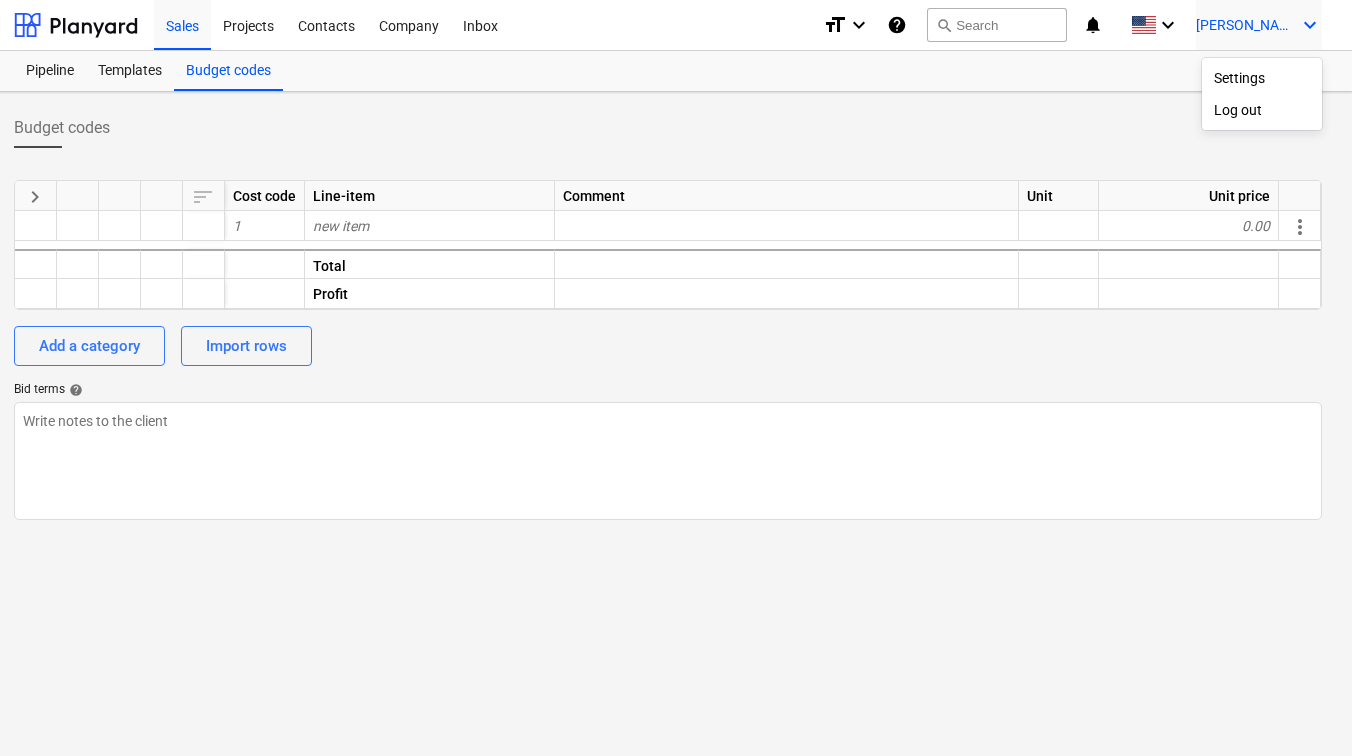 click at bounding box center (676, 378) 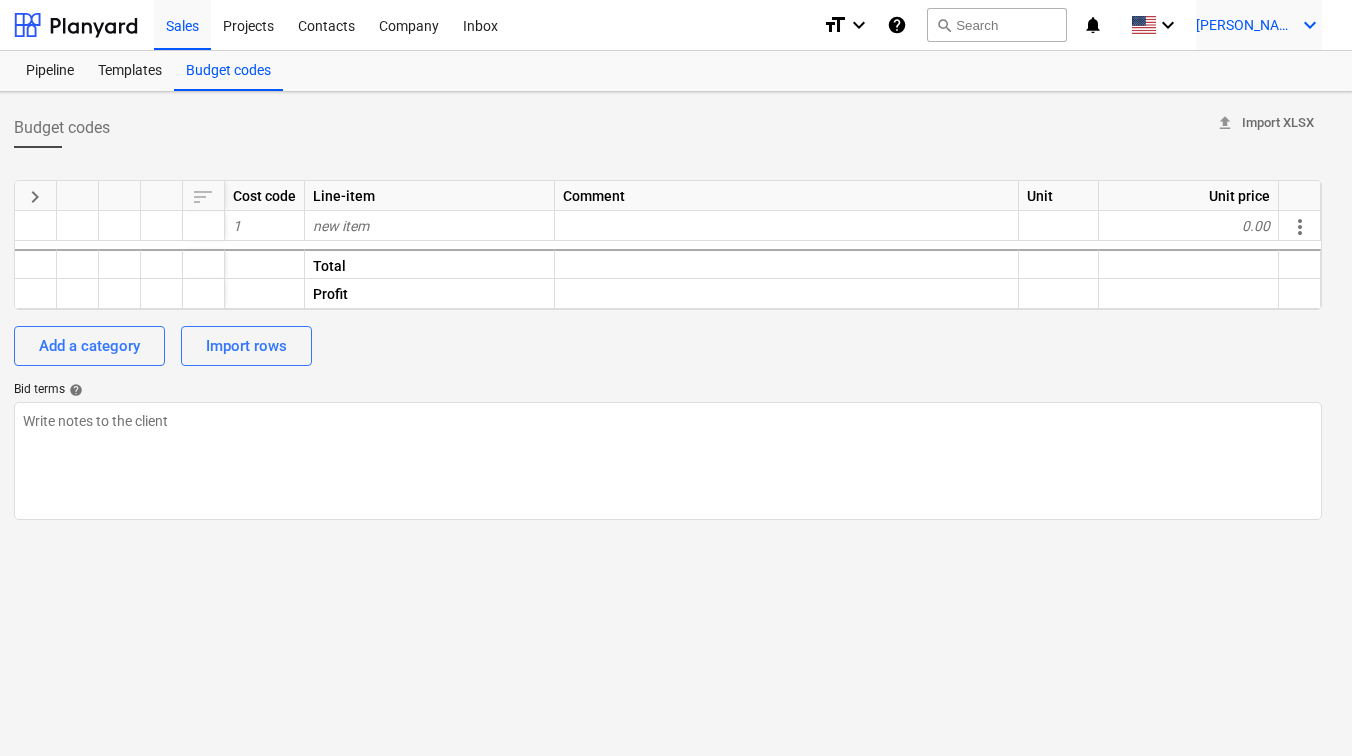 click on "[PERSON_NAME]" at bounding box center [1246, 25] 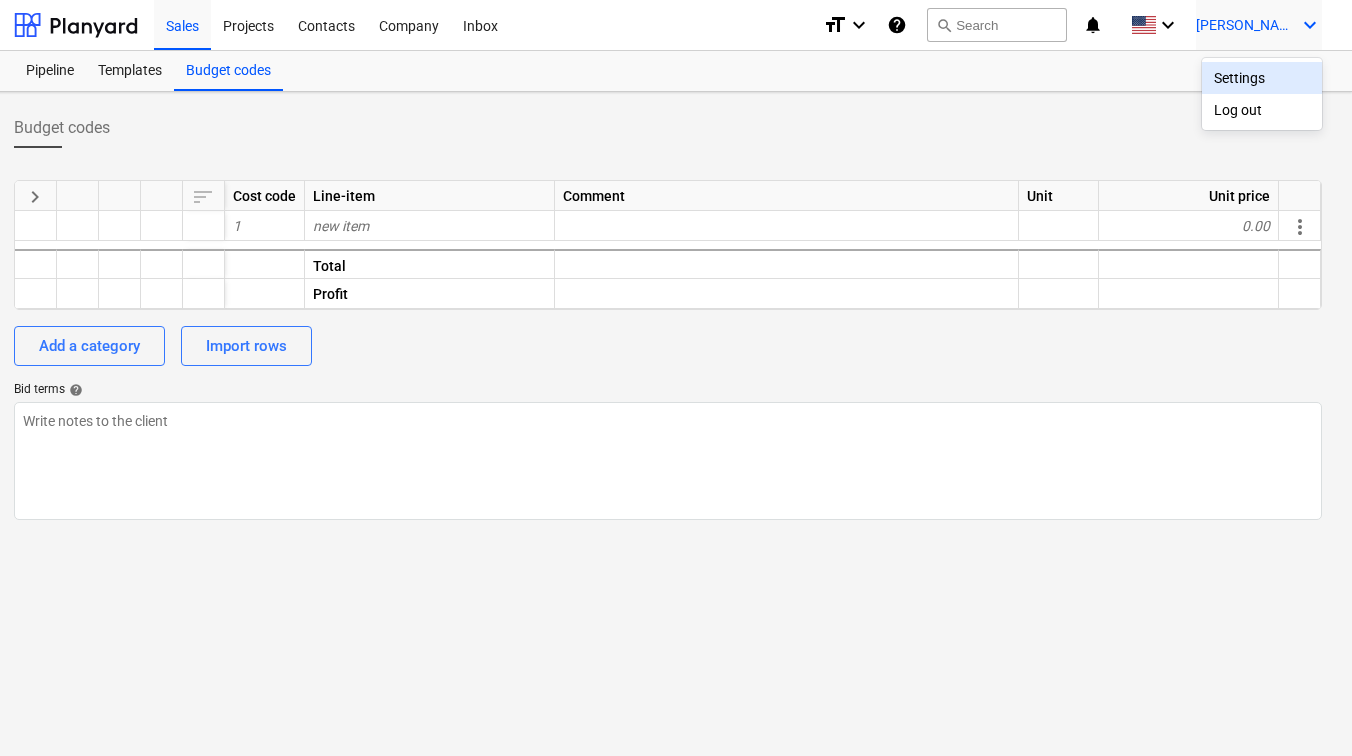 click on "Settings" at bounding box center (1262, 78) 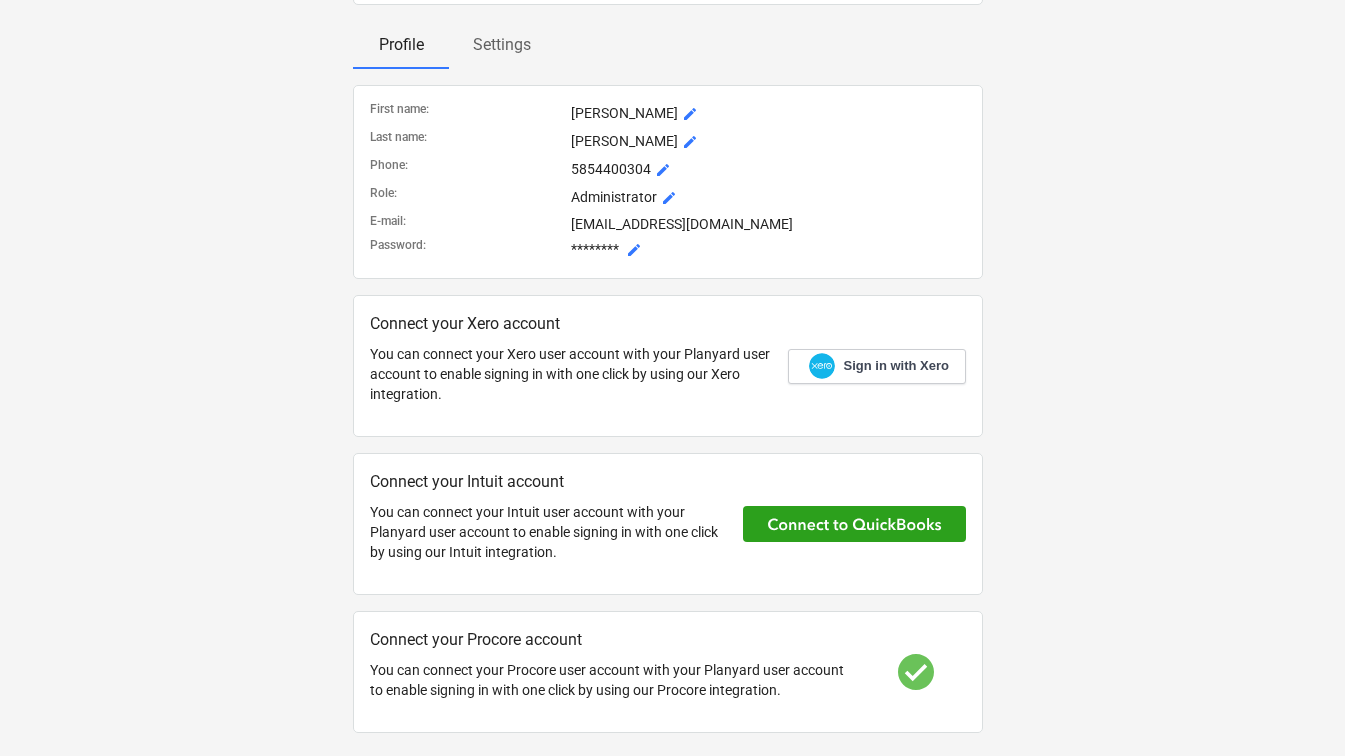 scroll, scrollTop: 185, scrollLeft: 16, axis: both 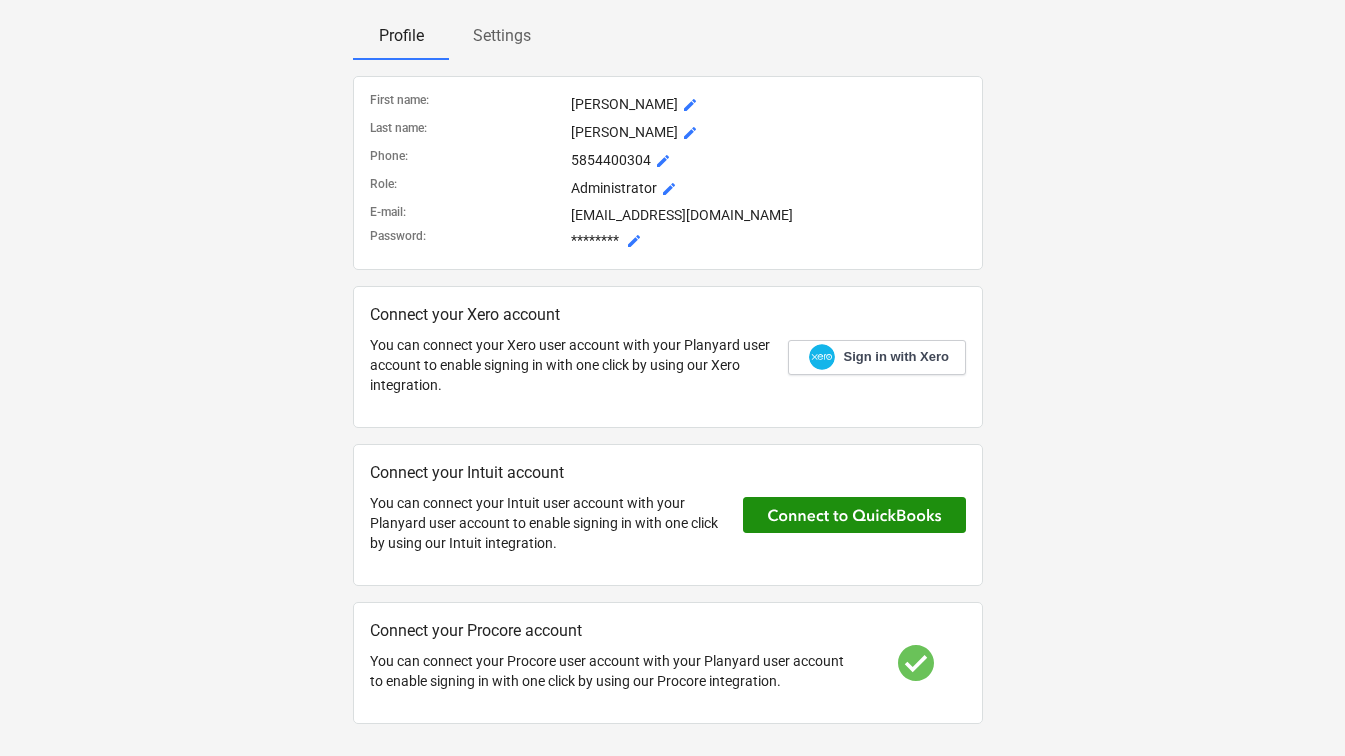 click at bounding box center (854, 515) 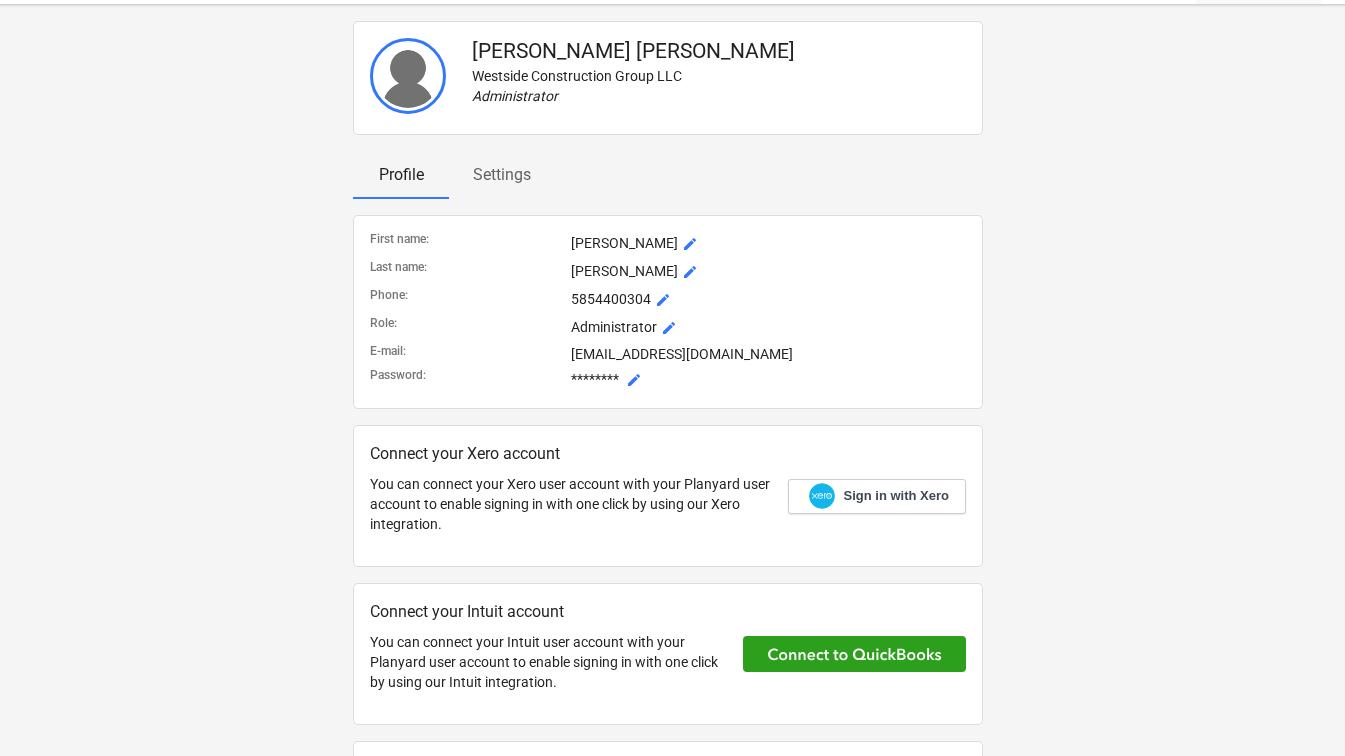 scroll, scrollTop: 0, scrollLeft: 16, axis: horizontal 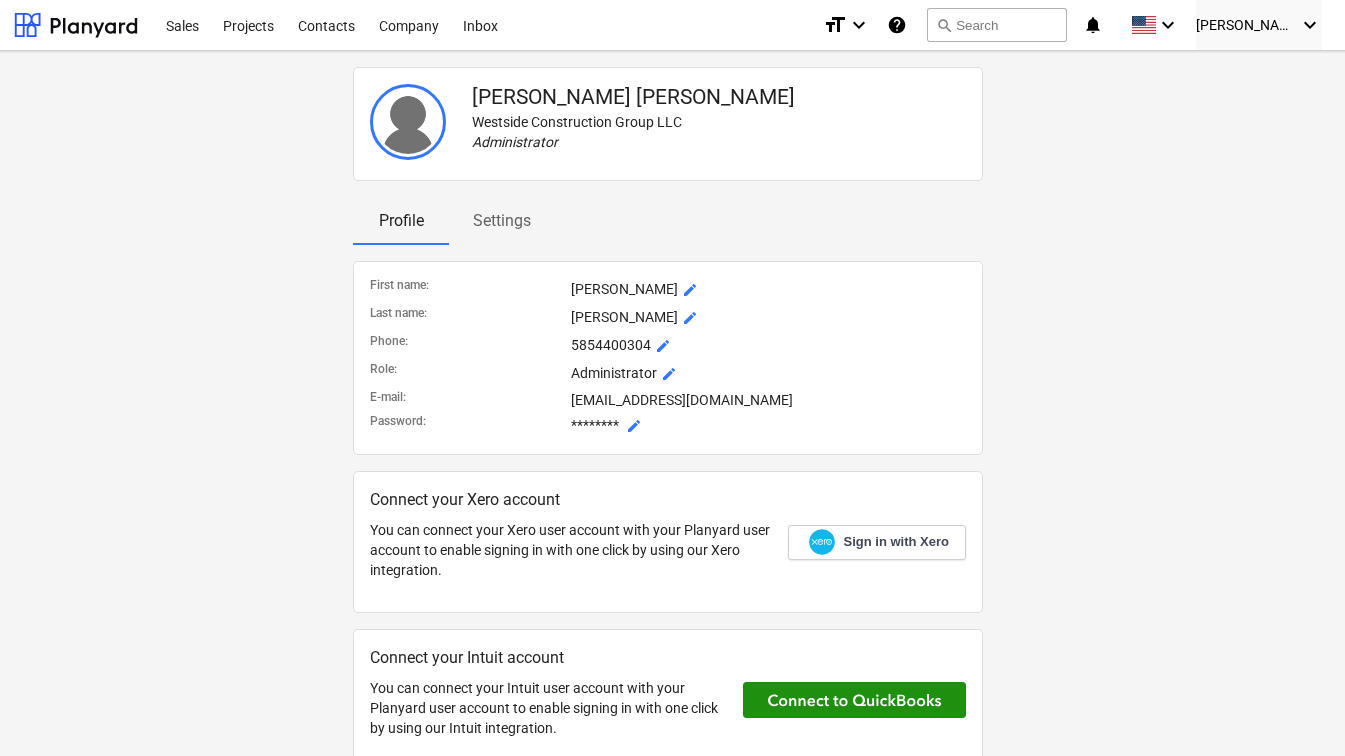 click at bounding box center [854, 700] 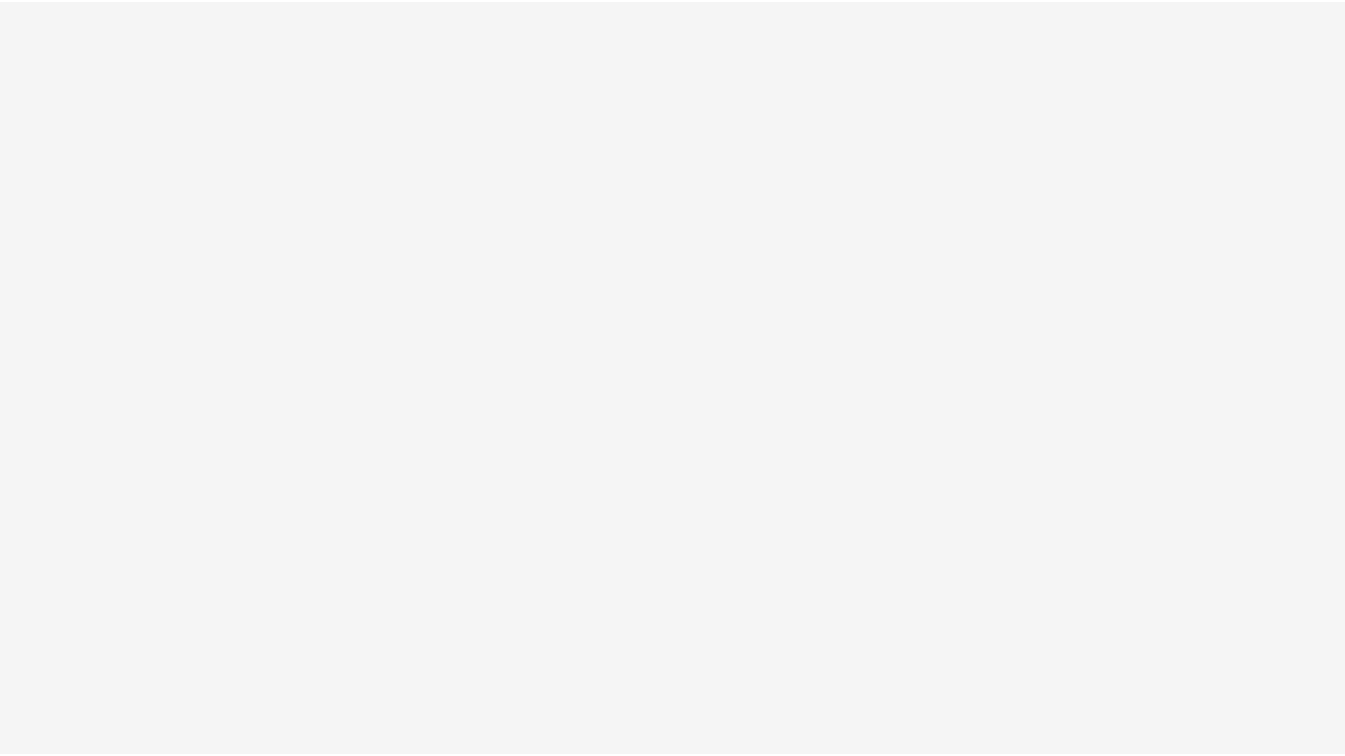 scroll, scrollTop: 0, scrollLeft: 0, axis: both 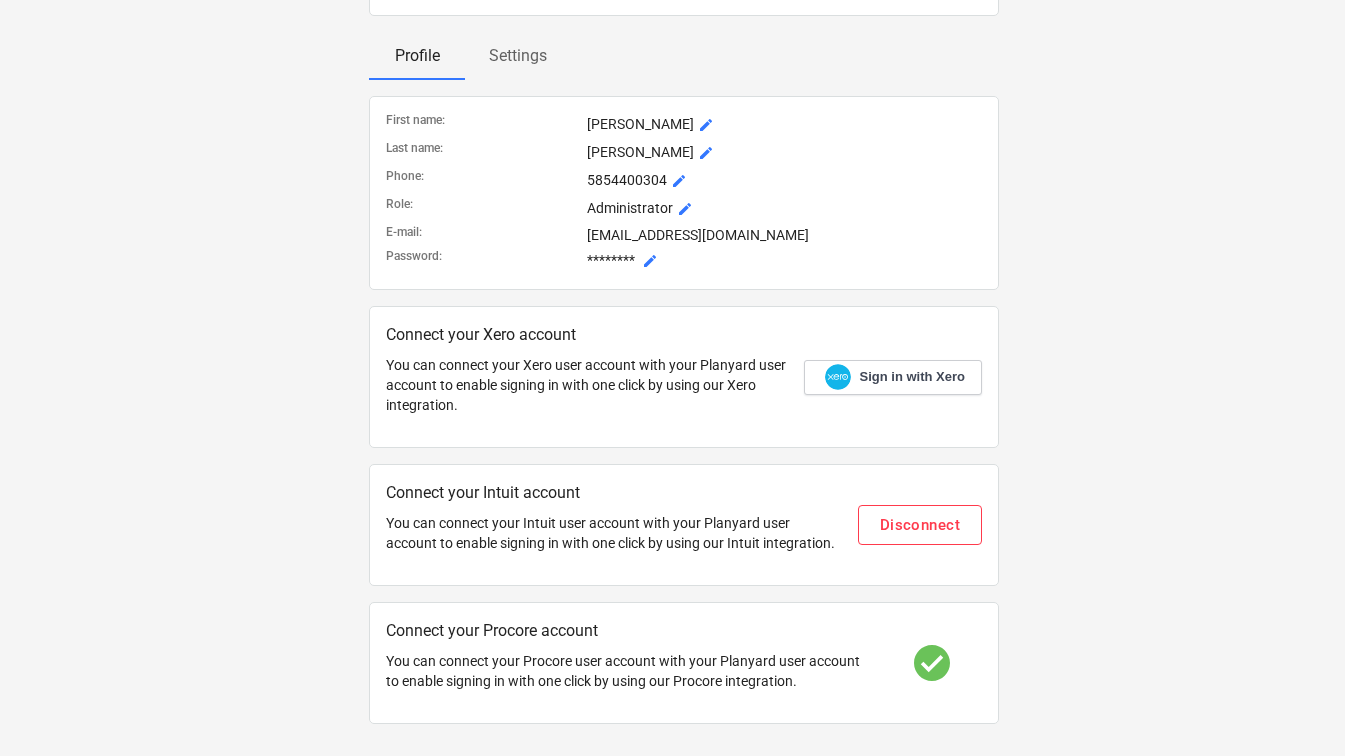 click on "You can connect your Intuit user account with your Planyard user account to enable signing in with one click by using our Intuit integration." at bounding box center [614, 533] 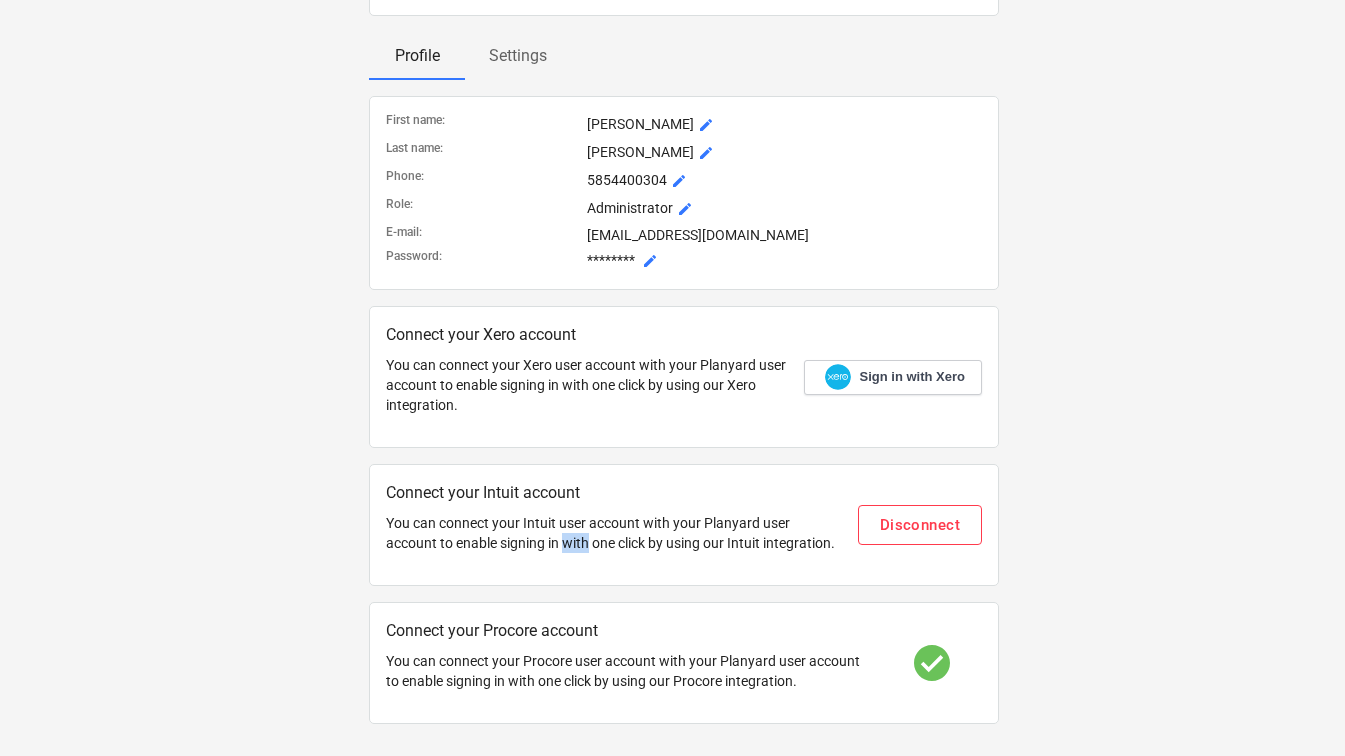 click on "You can connect your Intuit user account with your Planyard user account to enable signing in with one click by using our Intuit integration." at bounding box center [614, 533] 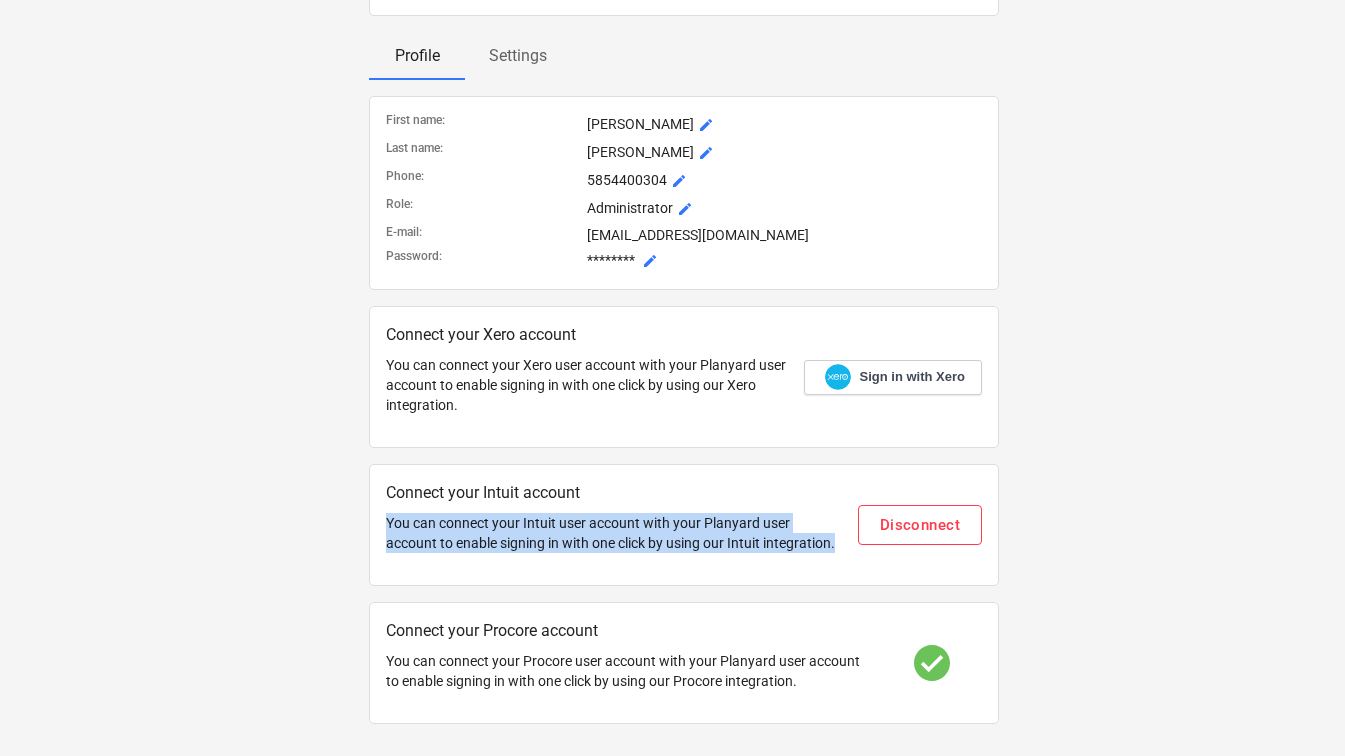 click on "You can connect your Intuit user account with your Planyard user account to enable signing in with one click by using our Intuit integration." at bounding box center [614, 533] 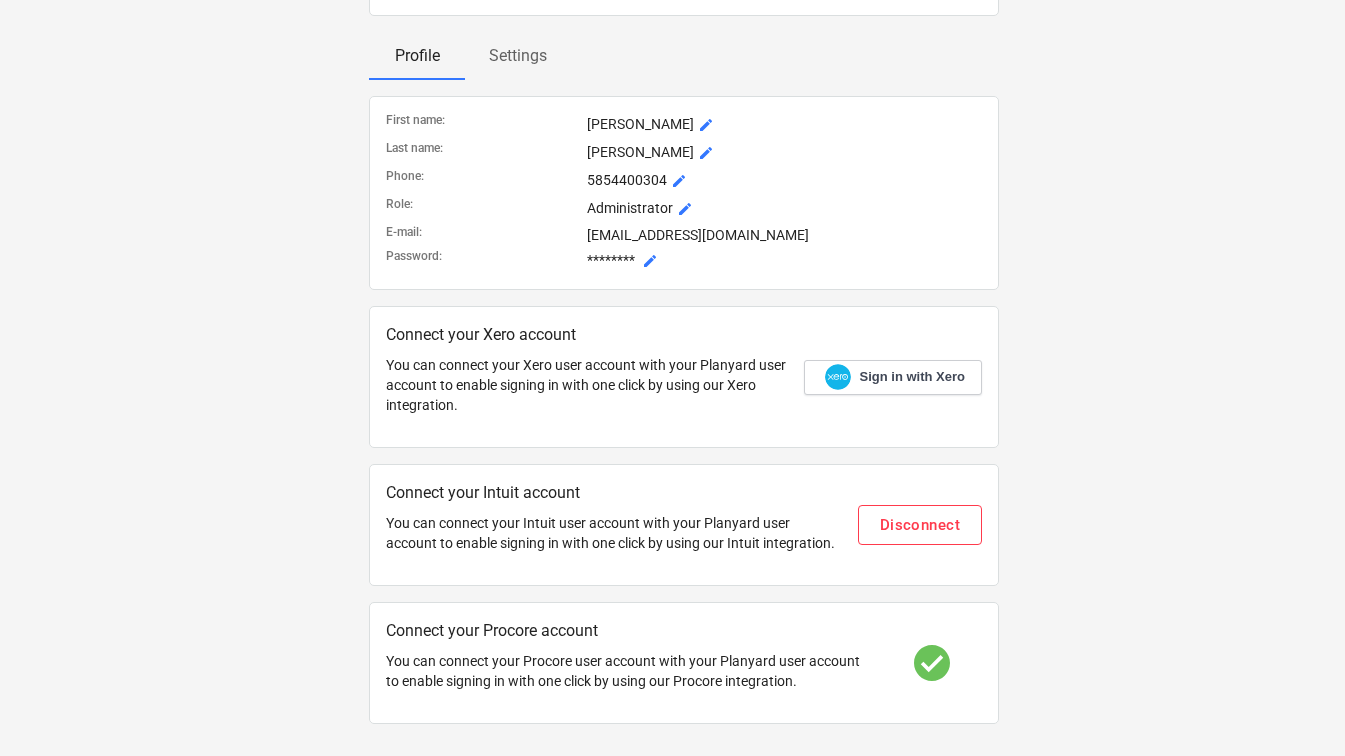 click on "Connect your Intuit account" at bounding box center (614, 493) 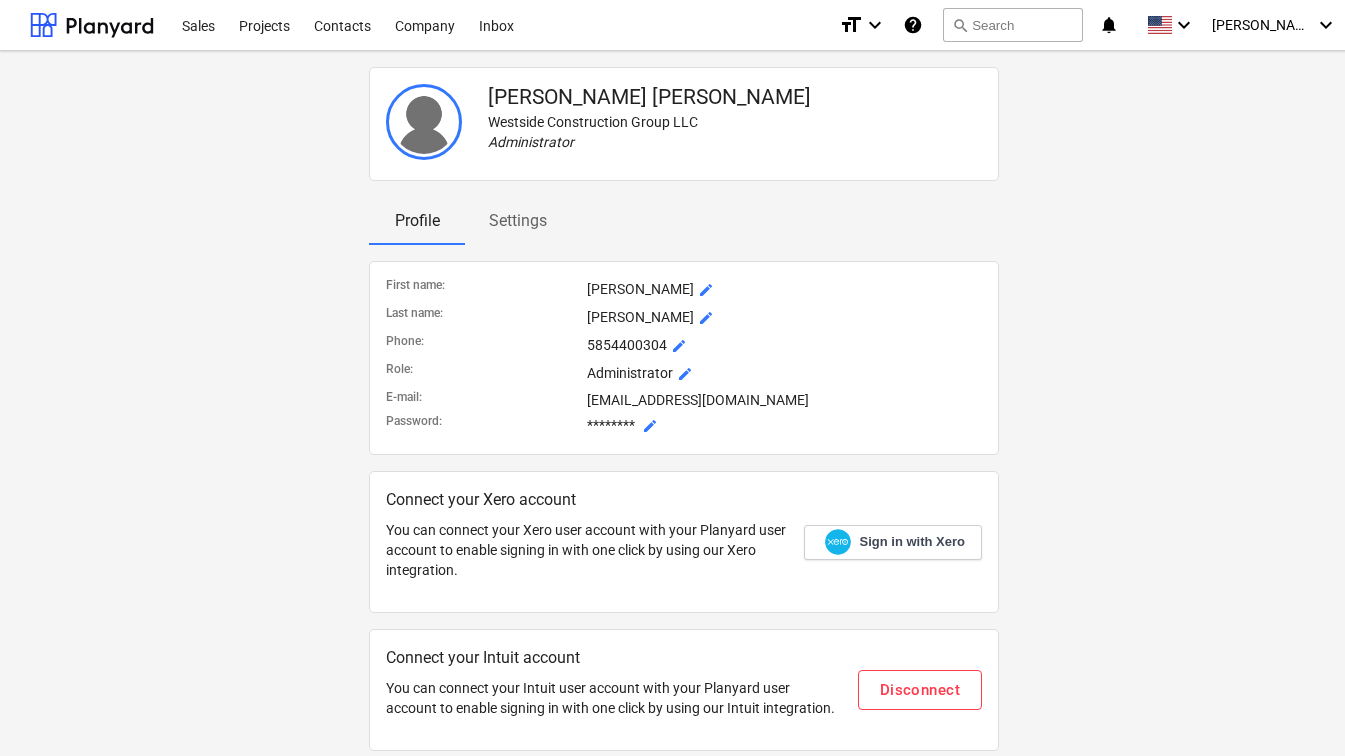 click on "Settings" at bounding box center (518, 221) 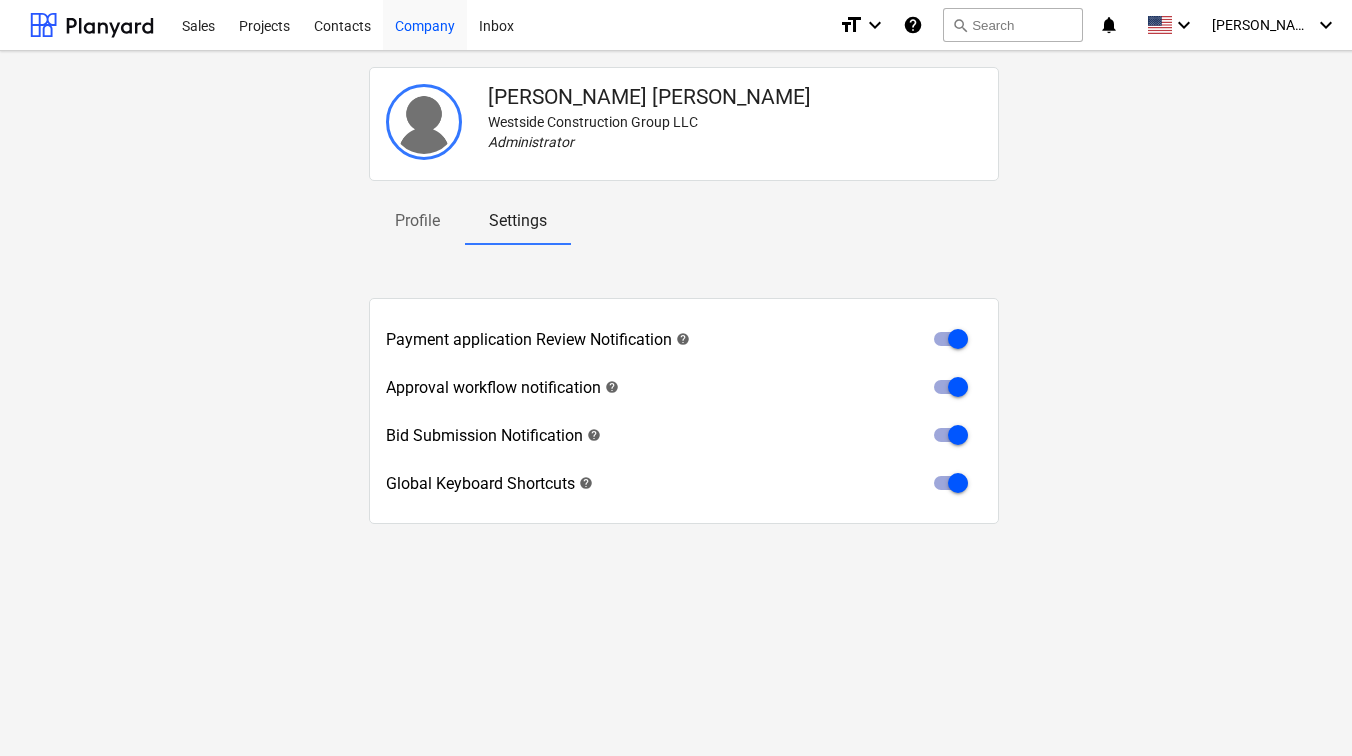 click on "Company" at bounding box center (425, 24) 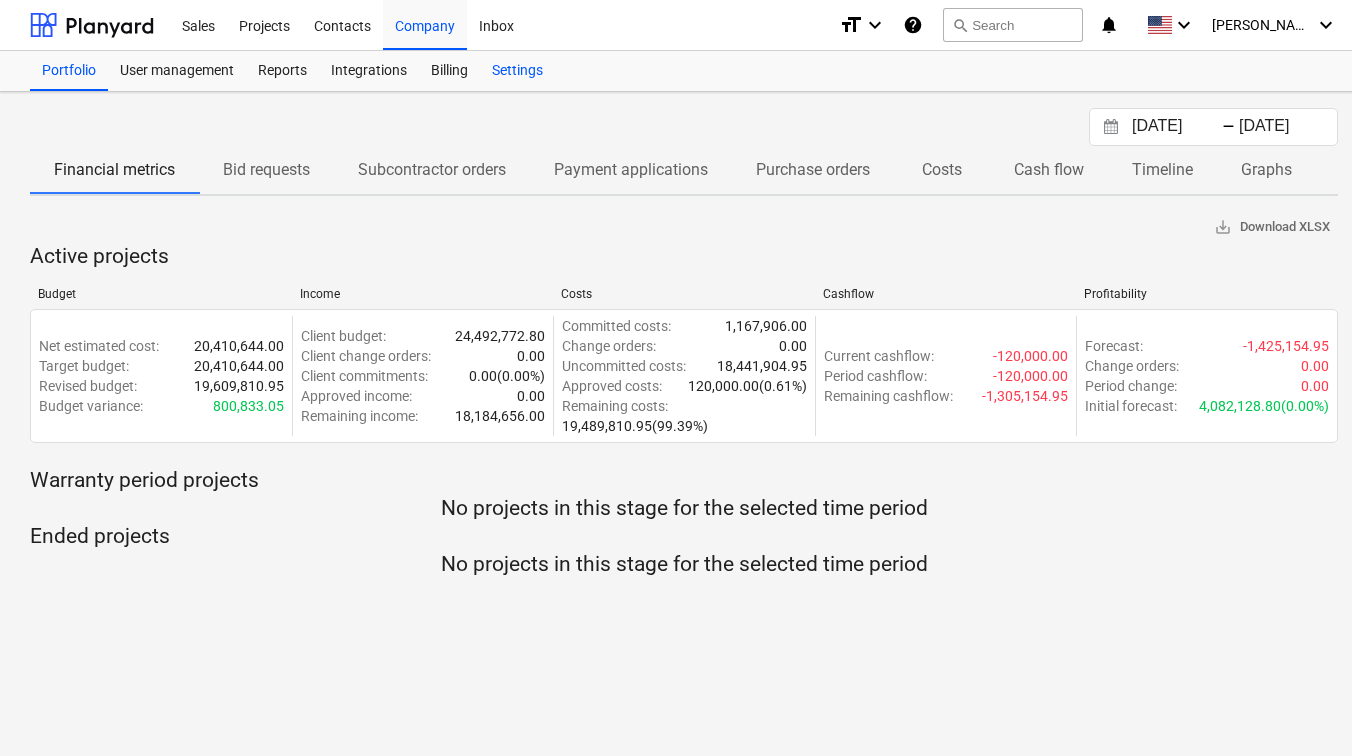 click on "Settings" at bounding box center (517, 71) 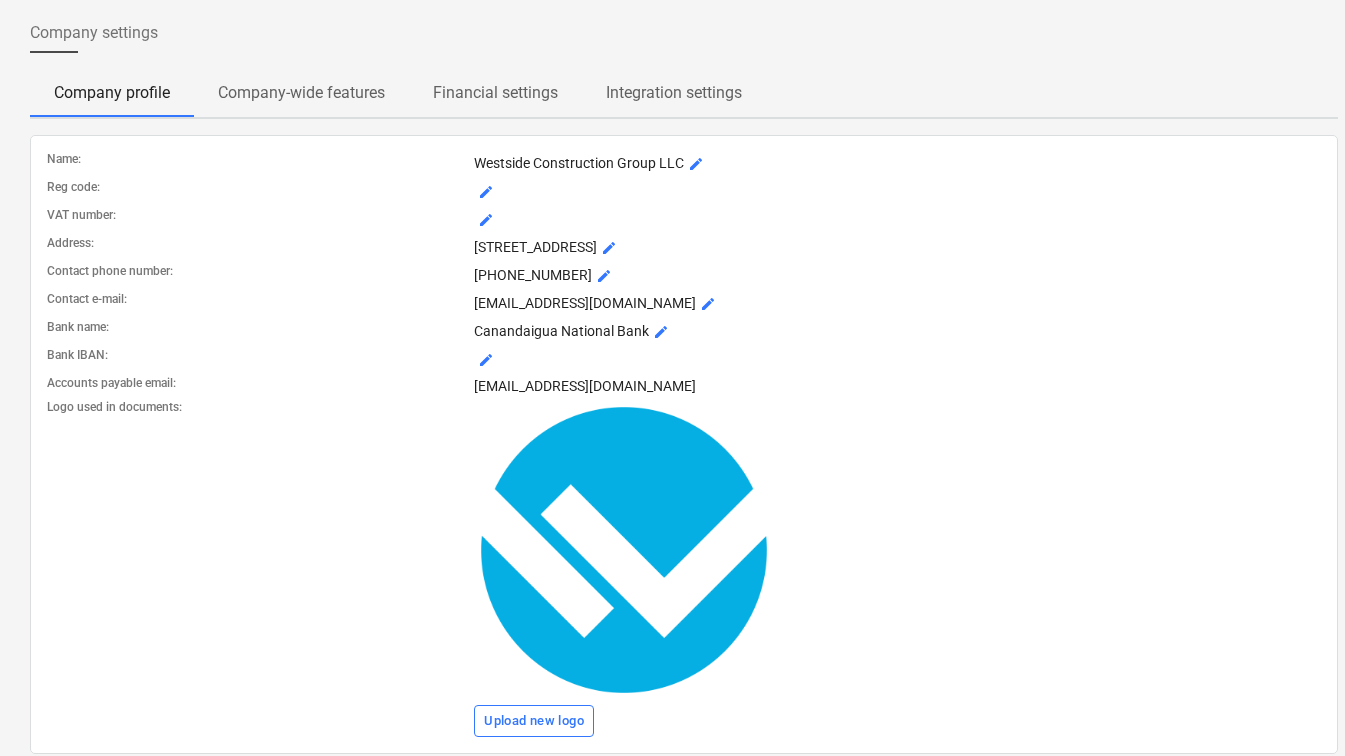 scroll, scrollTop: 44, scrollLeft: 0, axis: vertical 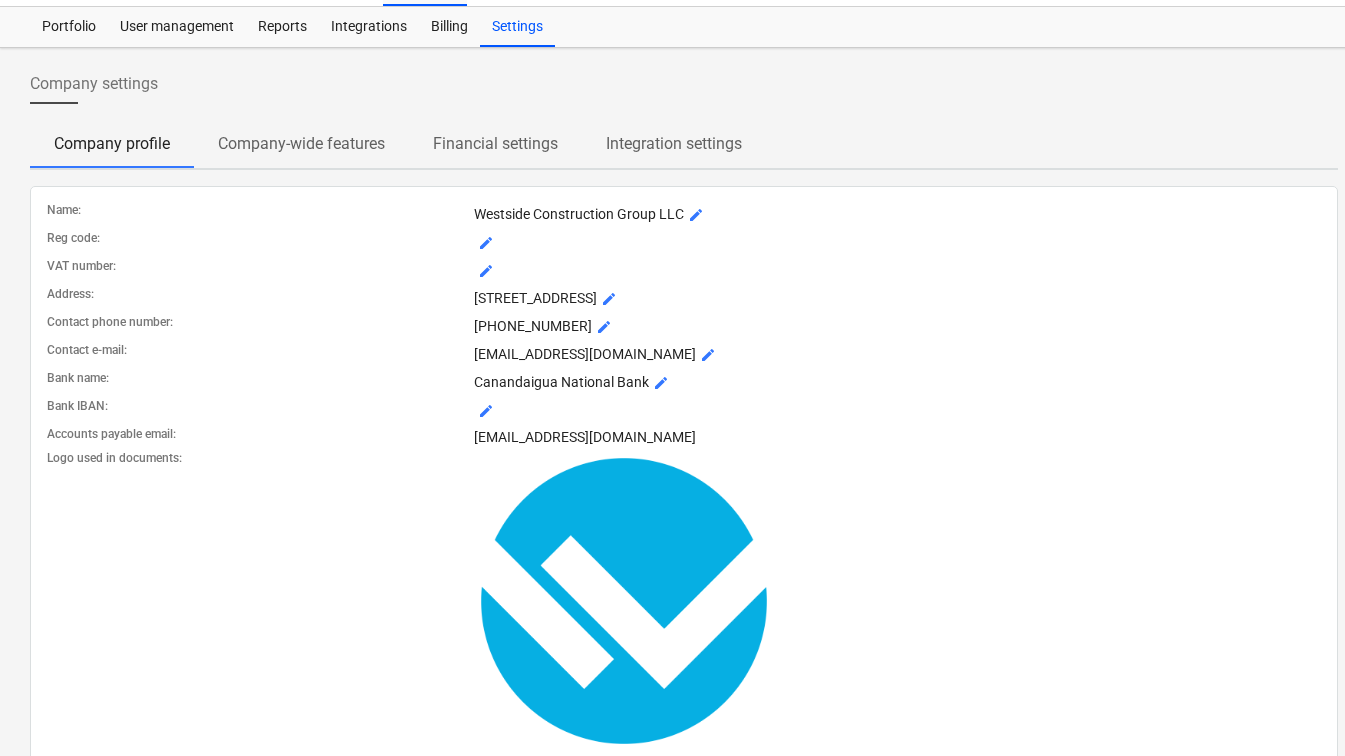 click on "mode_edit" at bounding box center (661, 383) 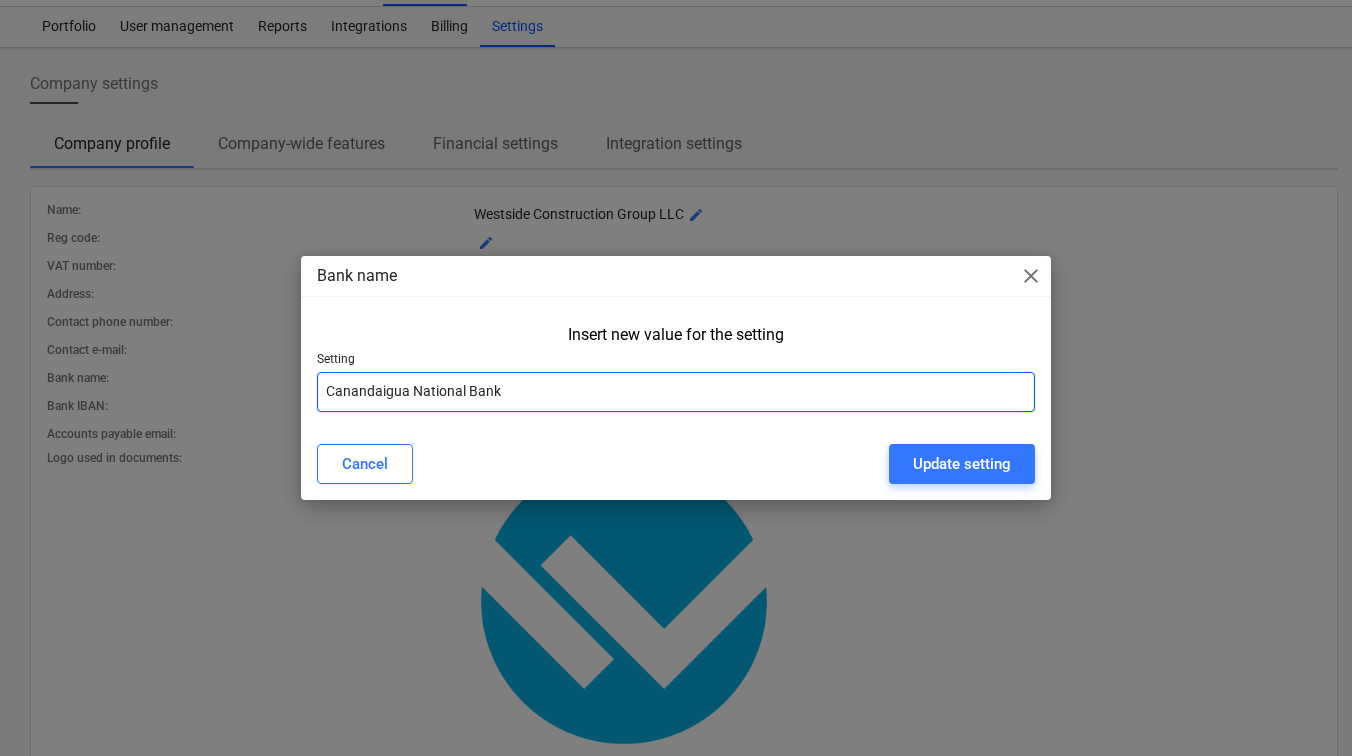 click on "Canandaigua National Bank" at bounding box center [676, 392] 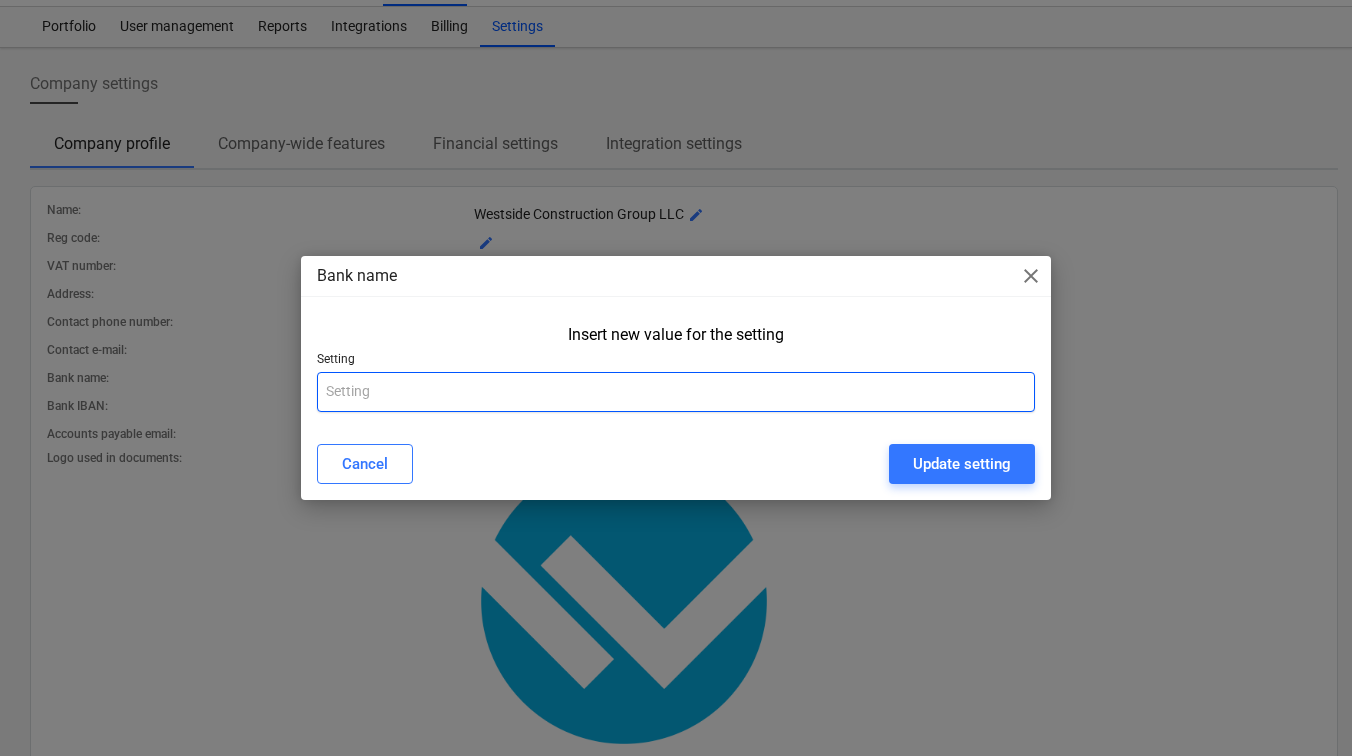 type 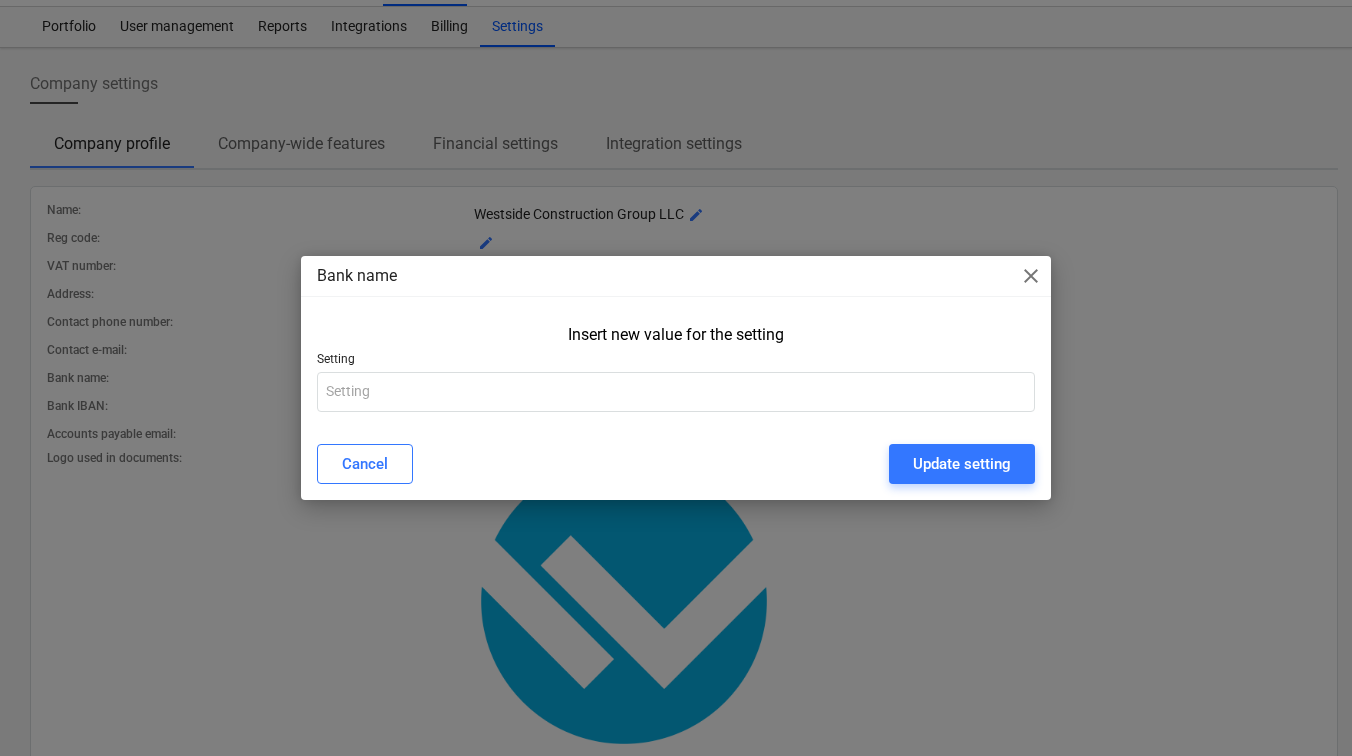 click on "Insert new value for the setting" at bounding box center (676, 334) 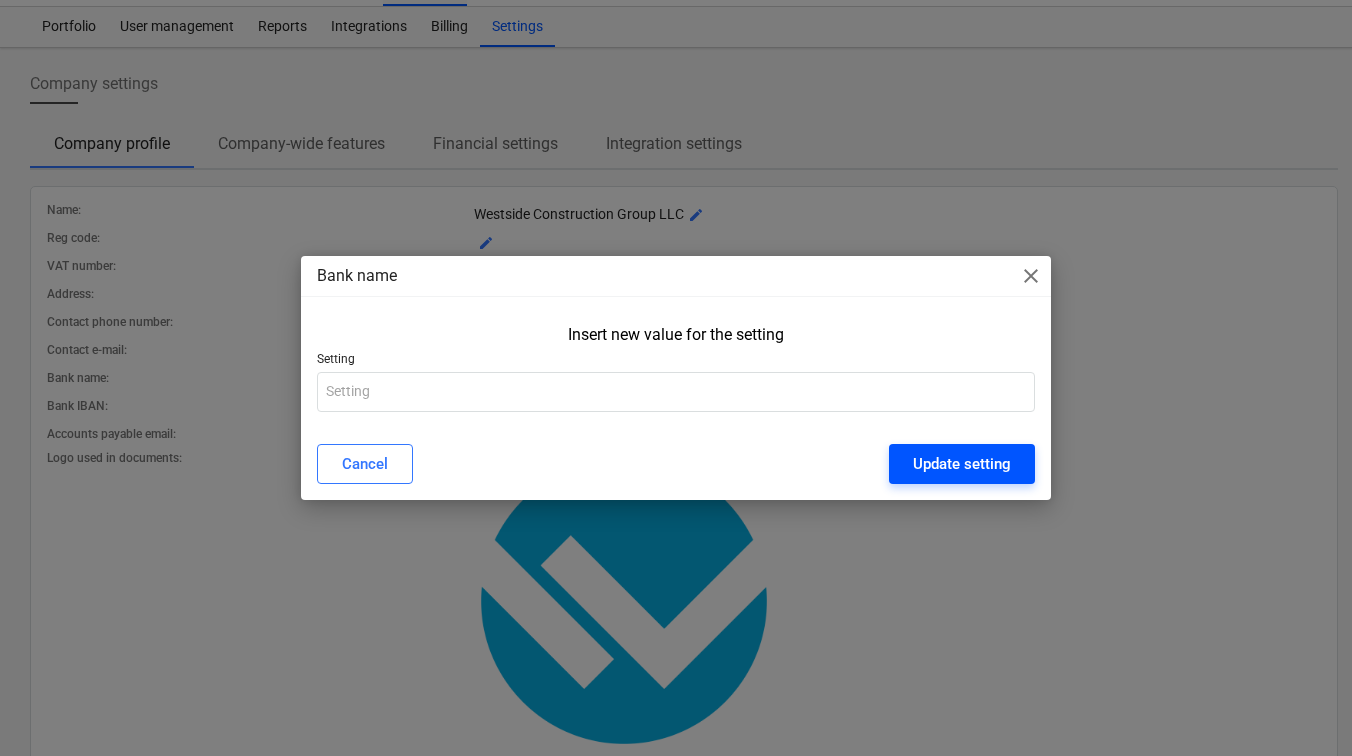 click on "Update setting" at bounding box center (962, 464) 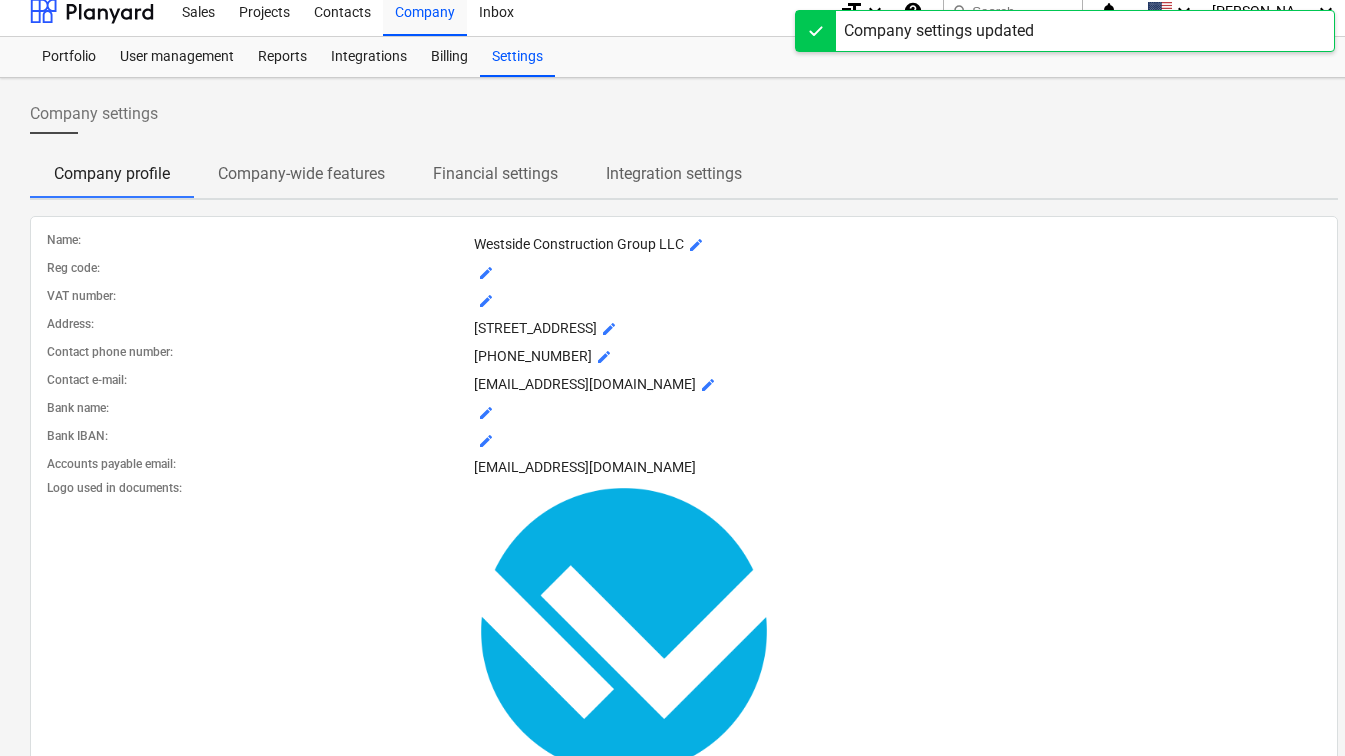 scroll, scrollTop: 0, scrollLeft: 0, axis: both 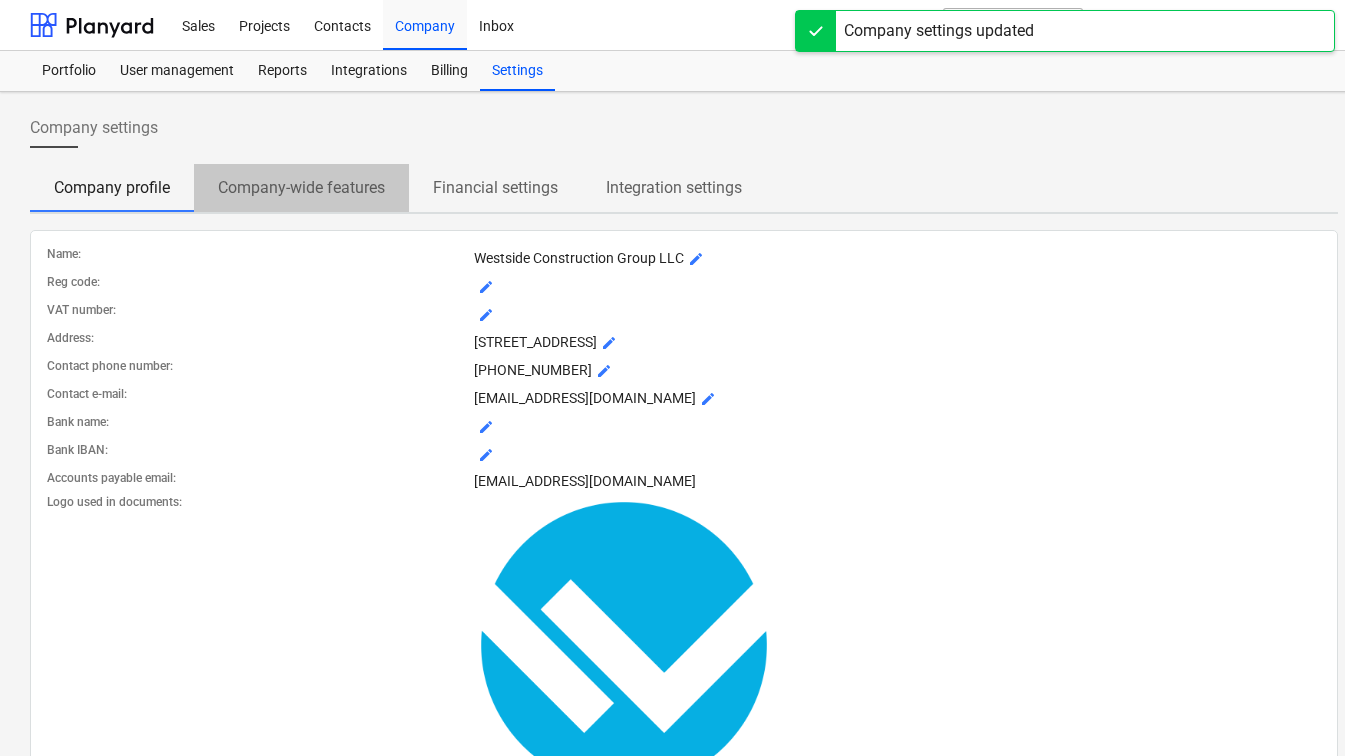 click on "Company-wide features" at bounding box center (301, 188) 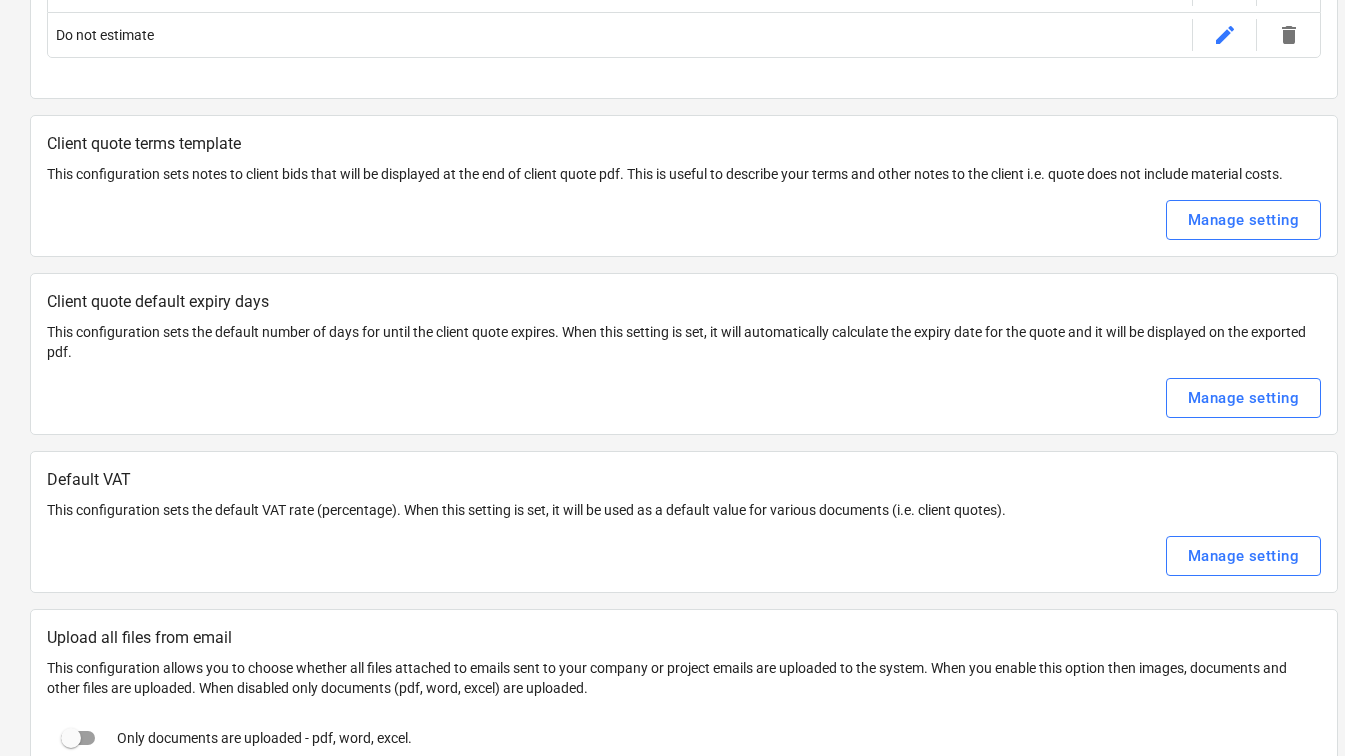 scroll, scrollTop: 674, scrollLeft: 0, axis: vertical 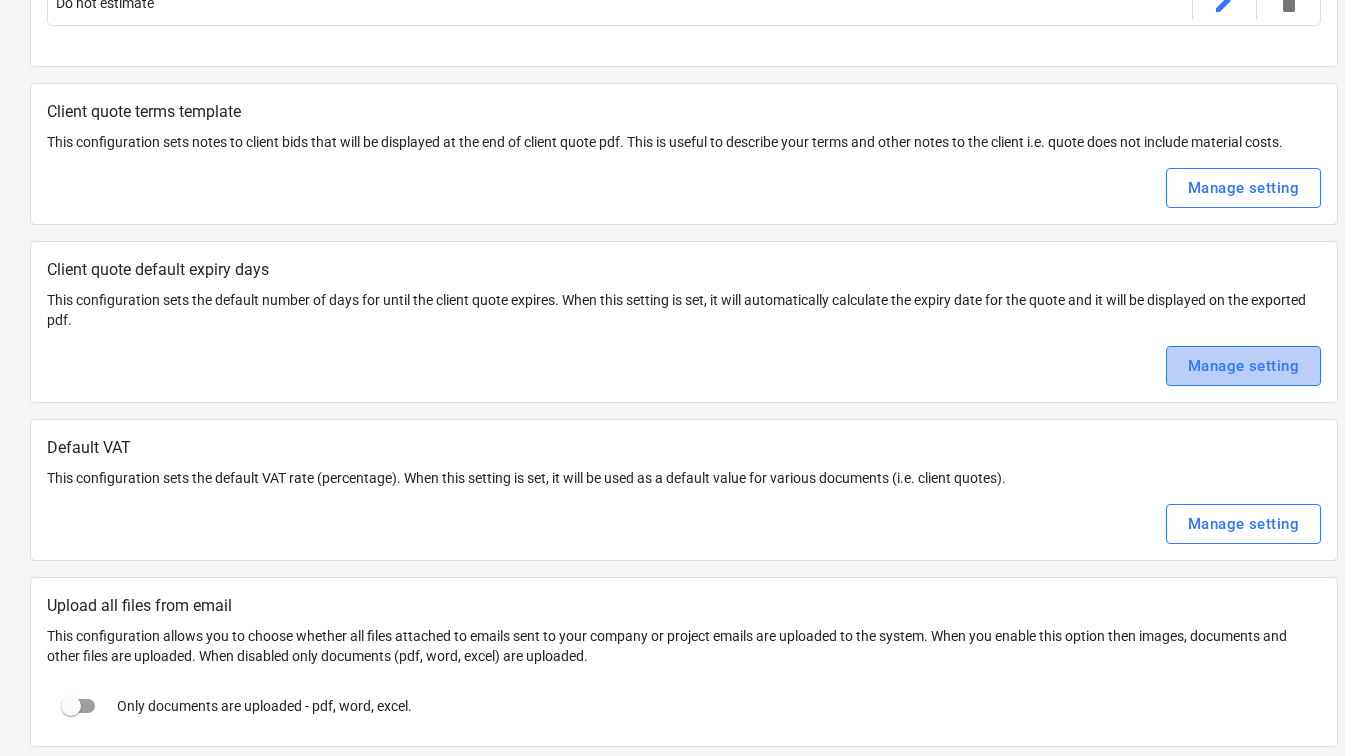 click on "Manage setting" at bounding box center (1243, 366) 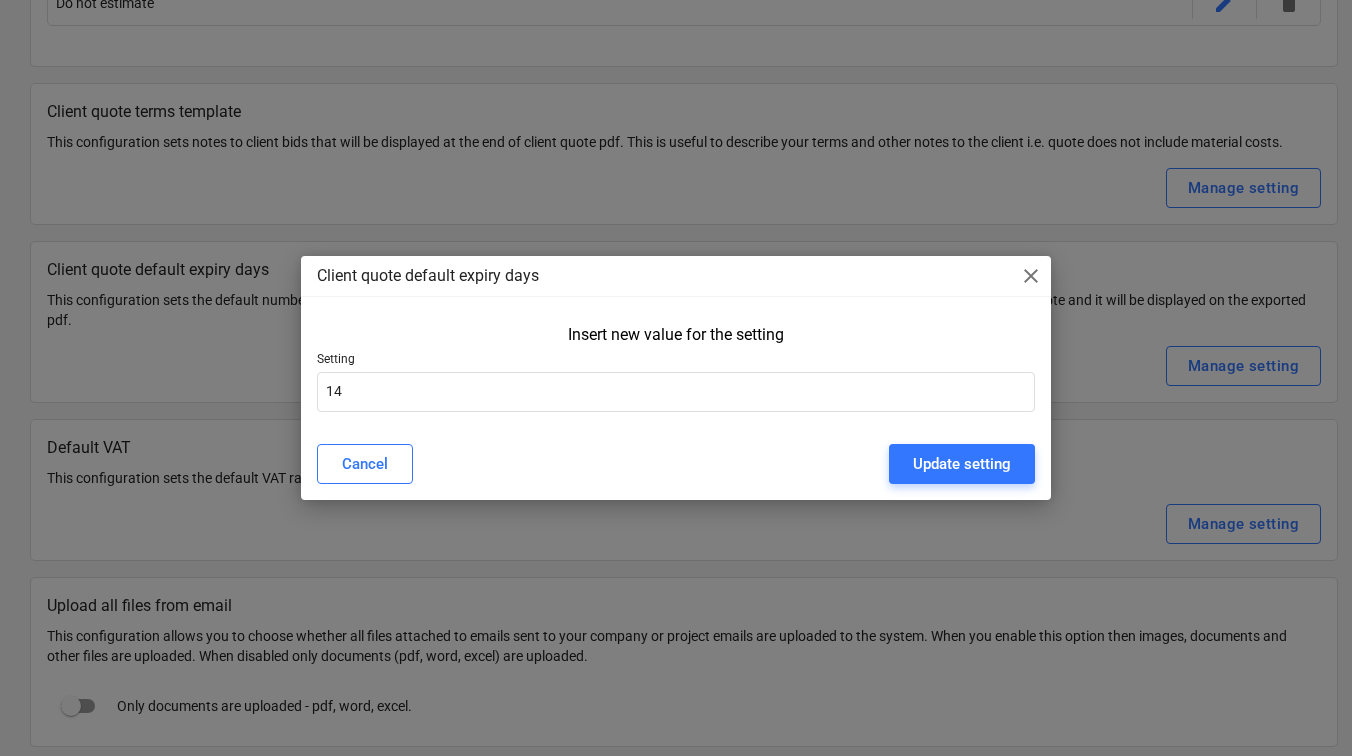 click on "Insert new value for the setting Setting 14" at bounding box center [676, 372] 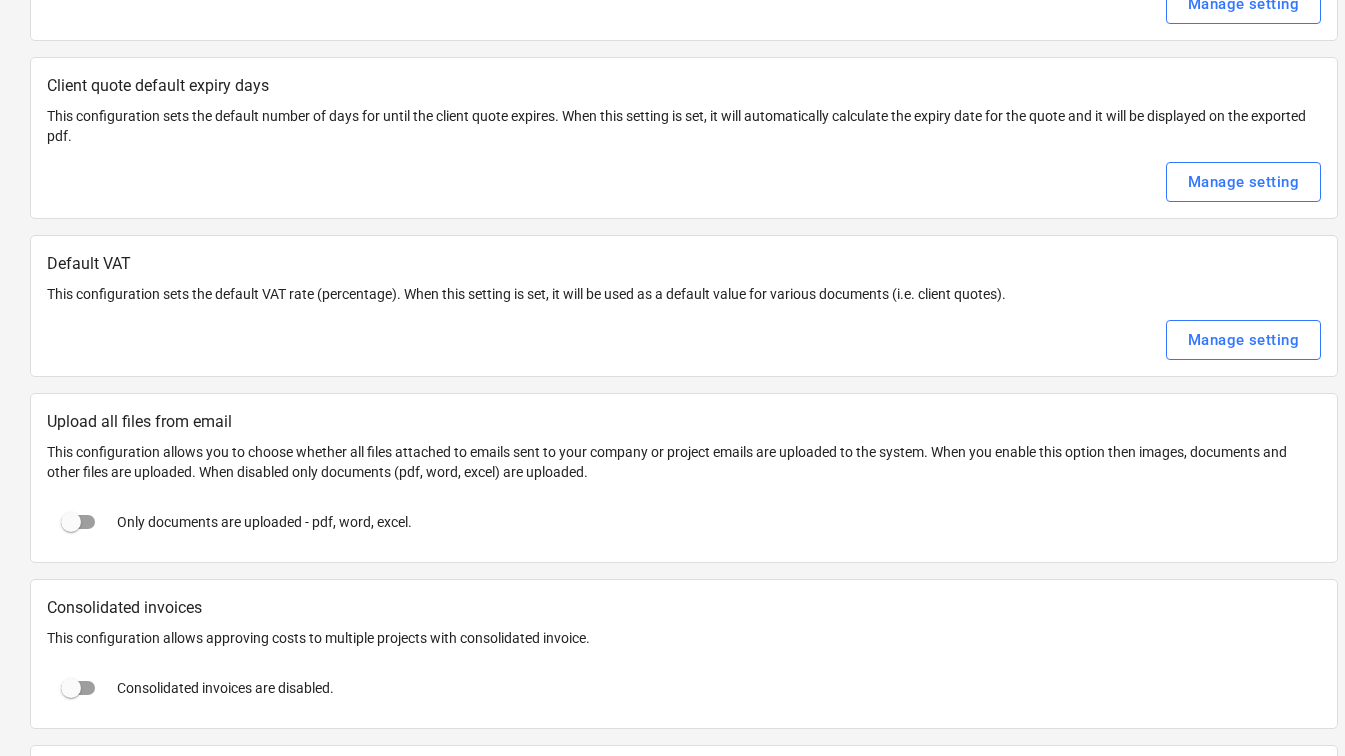 scroll, scrollTop: 864, scrollLeft: 0, axis: vertical 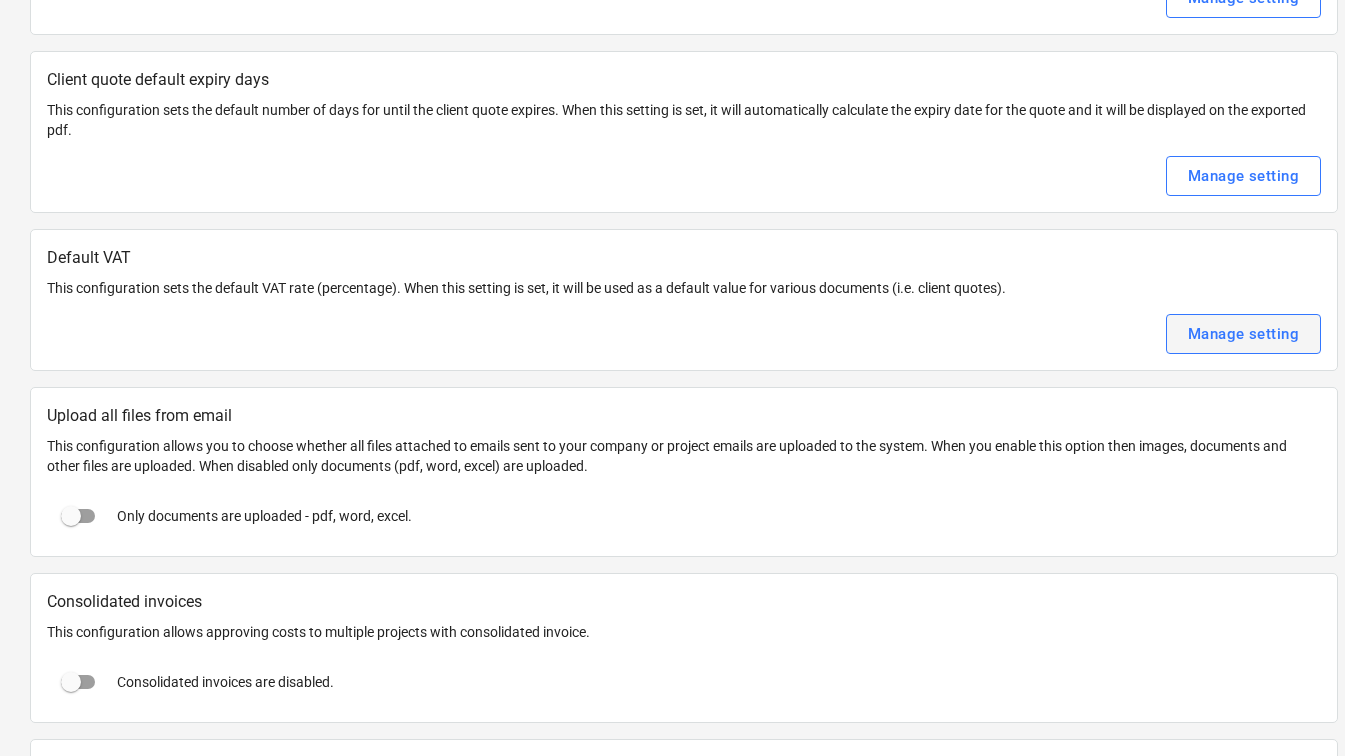 click on "Manage setting" at bounding box center [1243, 334] 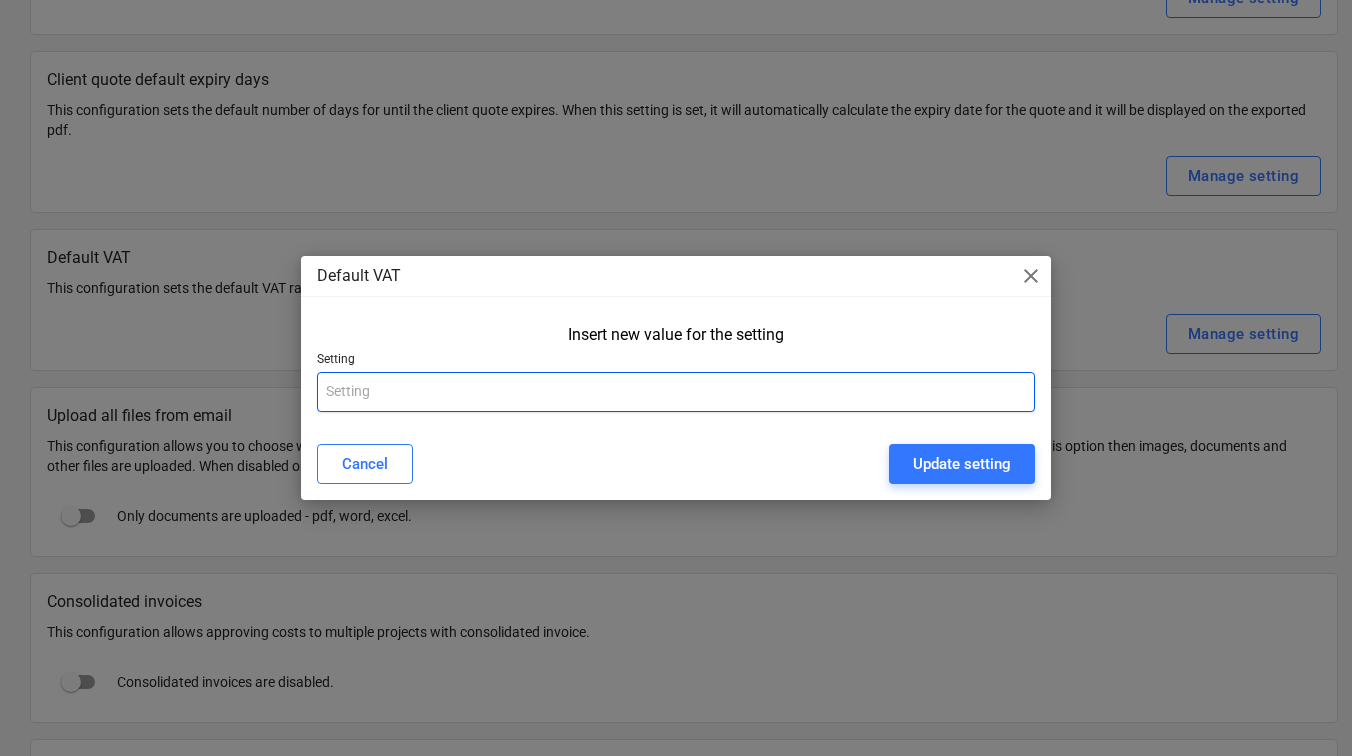 click at bounding box center [676, 392] 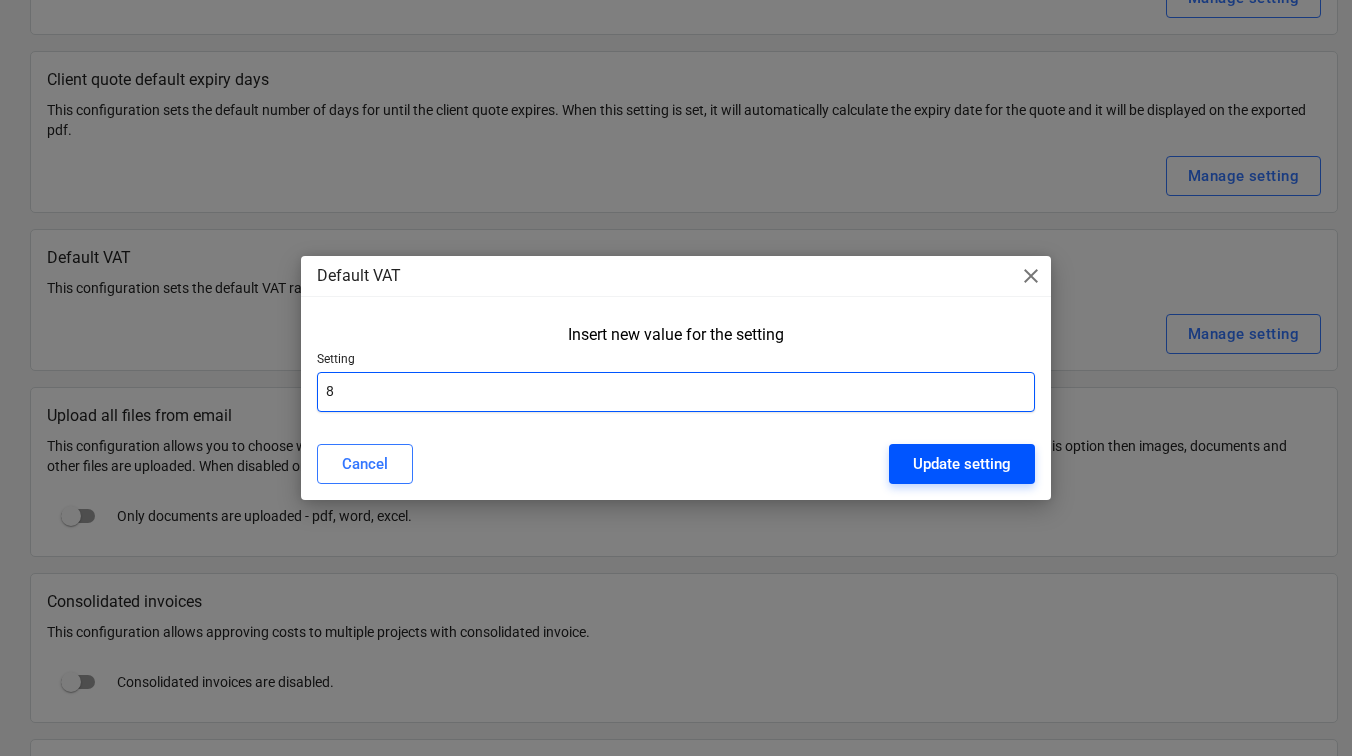 type on "8" 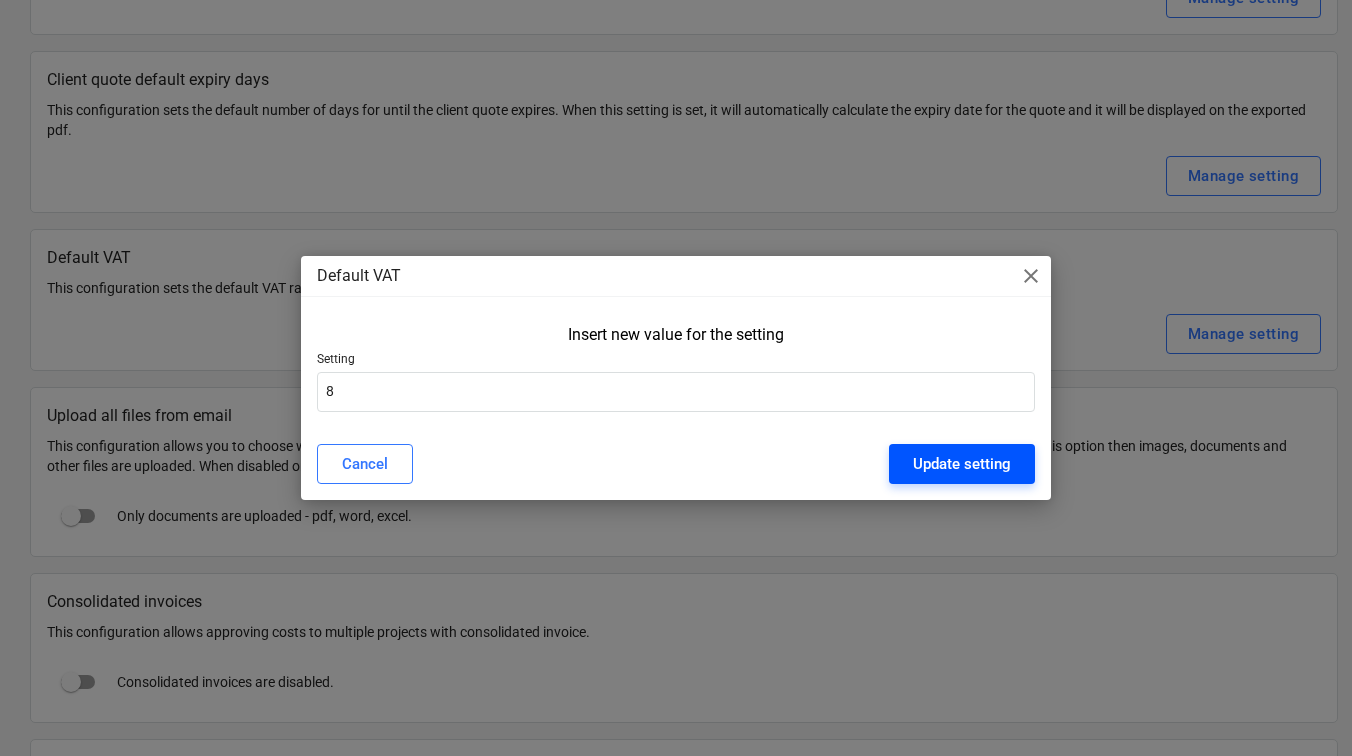 click on "Update setting" at bounding box center [962, 464] 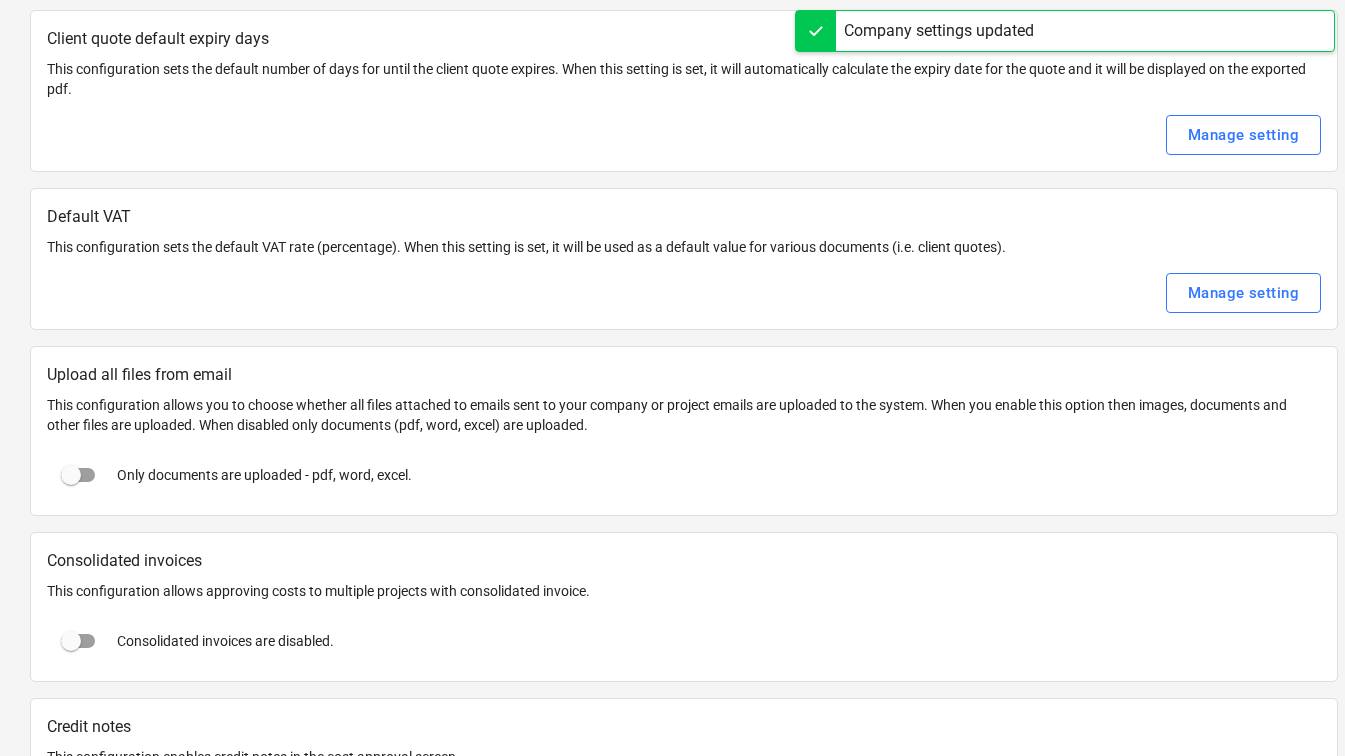 scroll, scrollTop: 931, scrollLeft: 0, axis: vertical 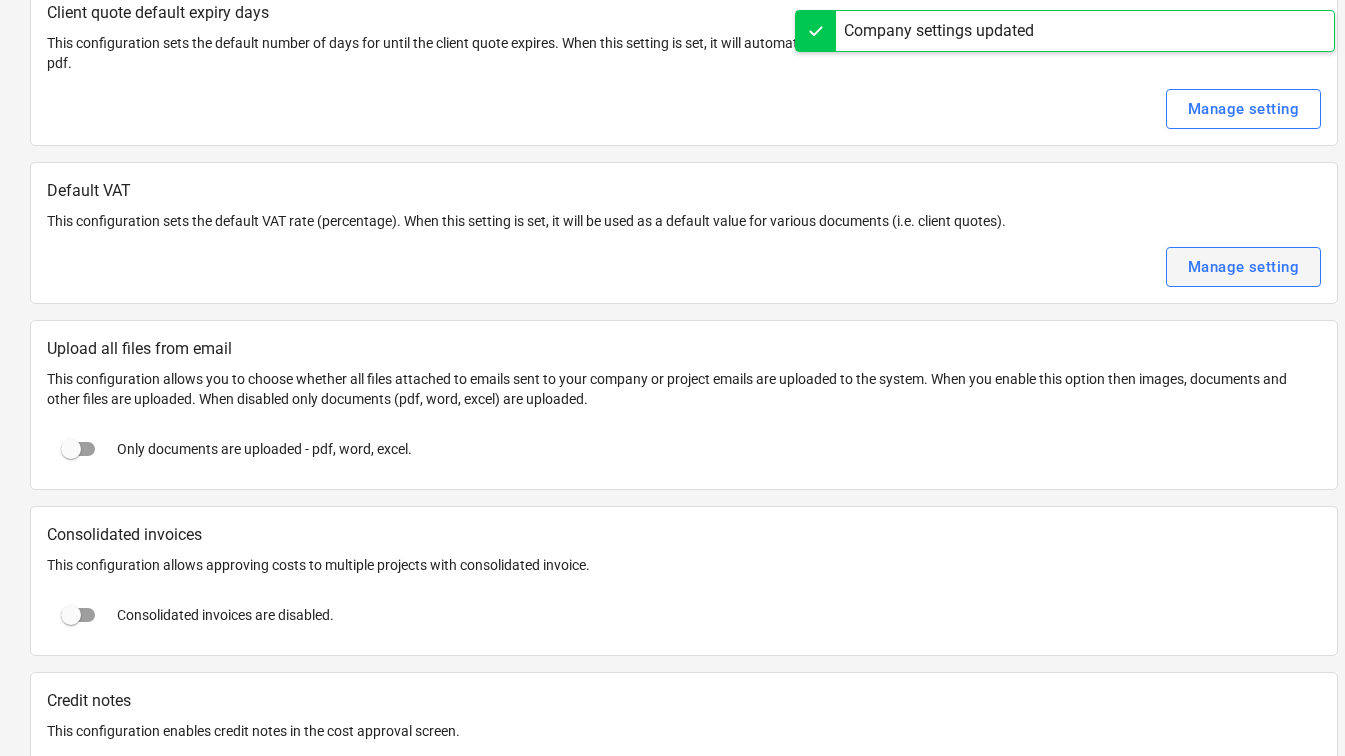 click on "Manage setting" at bounding box center (1243, 267) 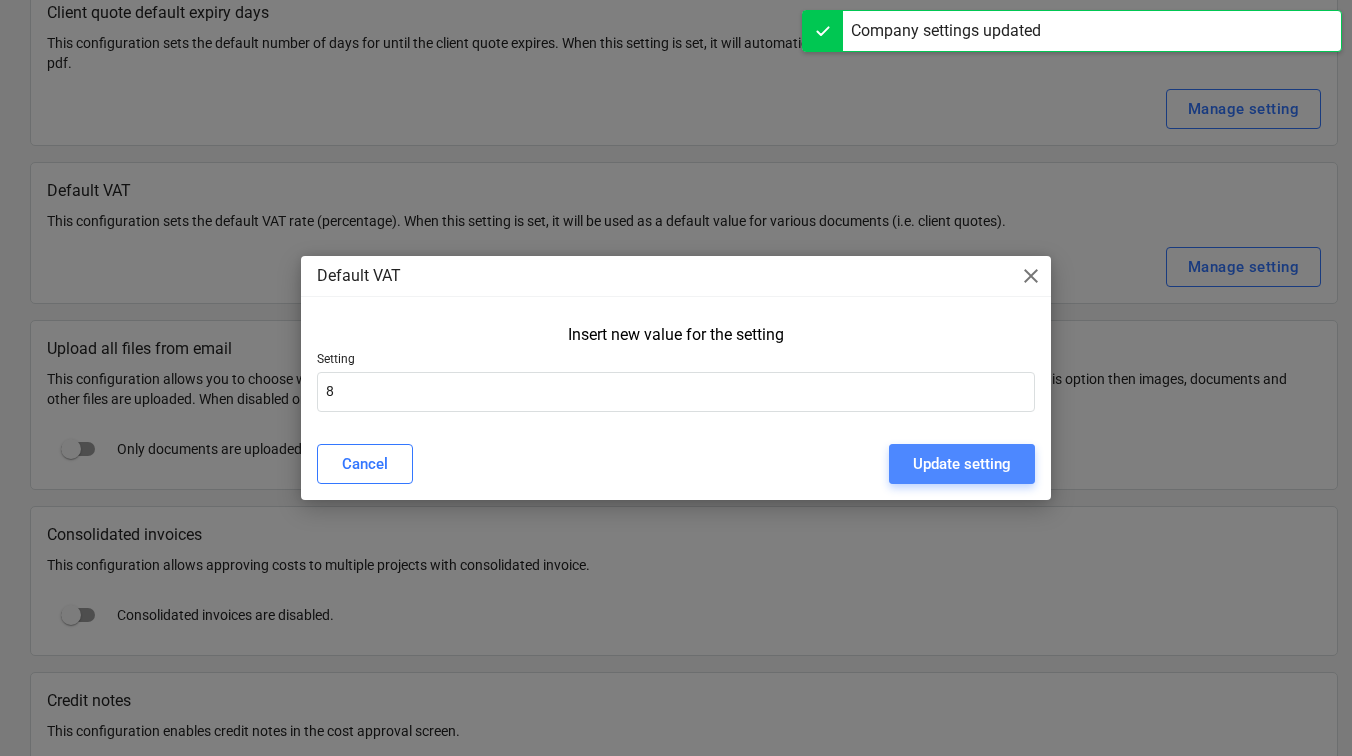click on "Update setting" at bounding box center (962, 464) 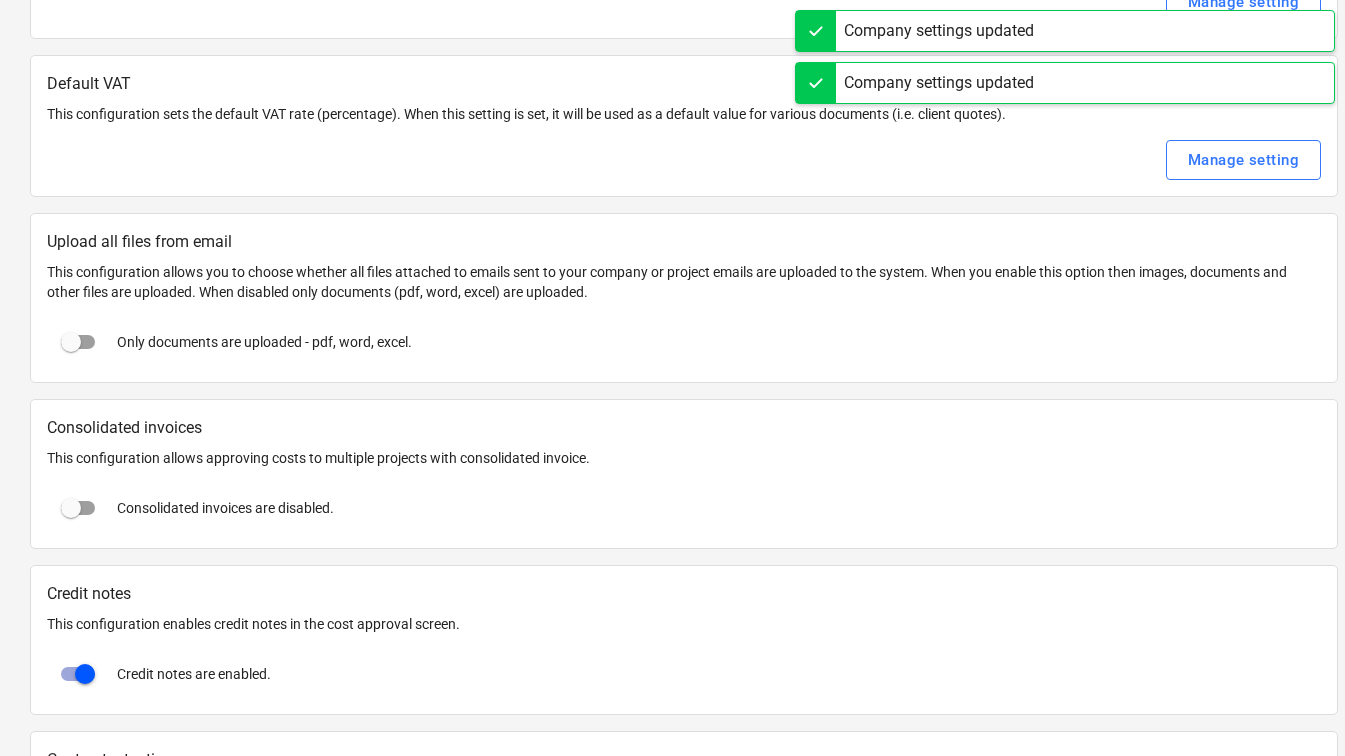 scroll, scrollTop: 1058, scrollLeft: 0, axis: vertical 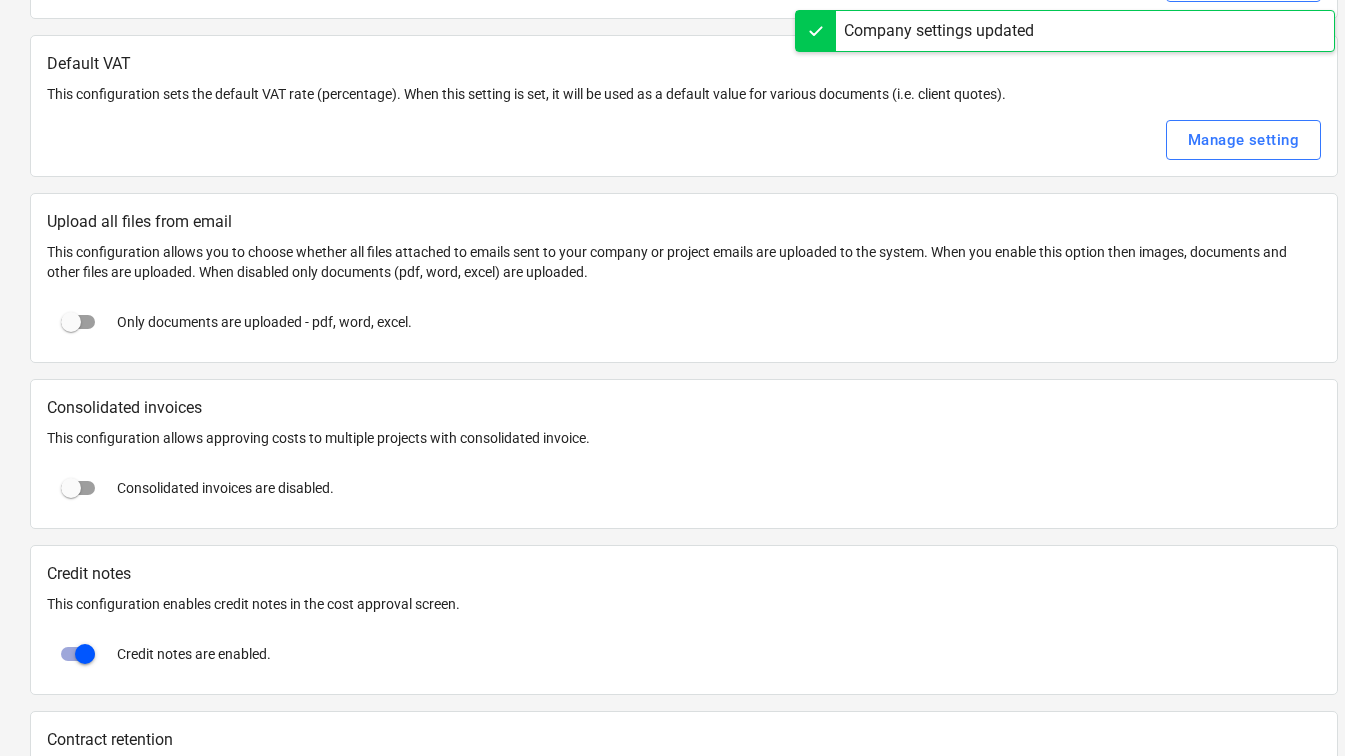 click on "This configuration allows you to choose whether all files attached to emails sent to your company or project emails are uploaded to the system. When you enable this option then images, documents and other files are uploaded. When disabled only documents (pdf, word, excel) are uploaded." at bounding box center [684, 262] 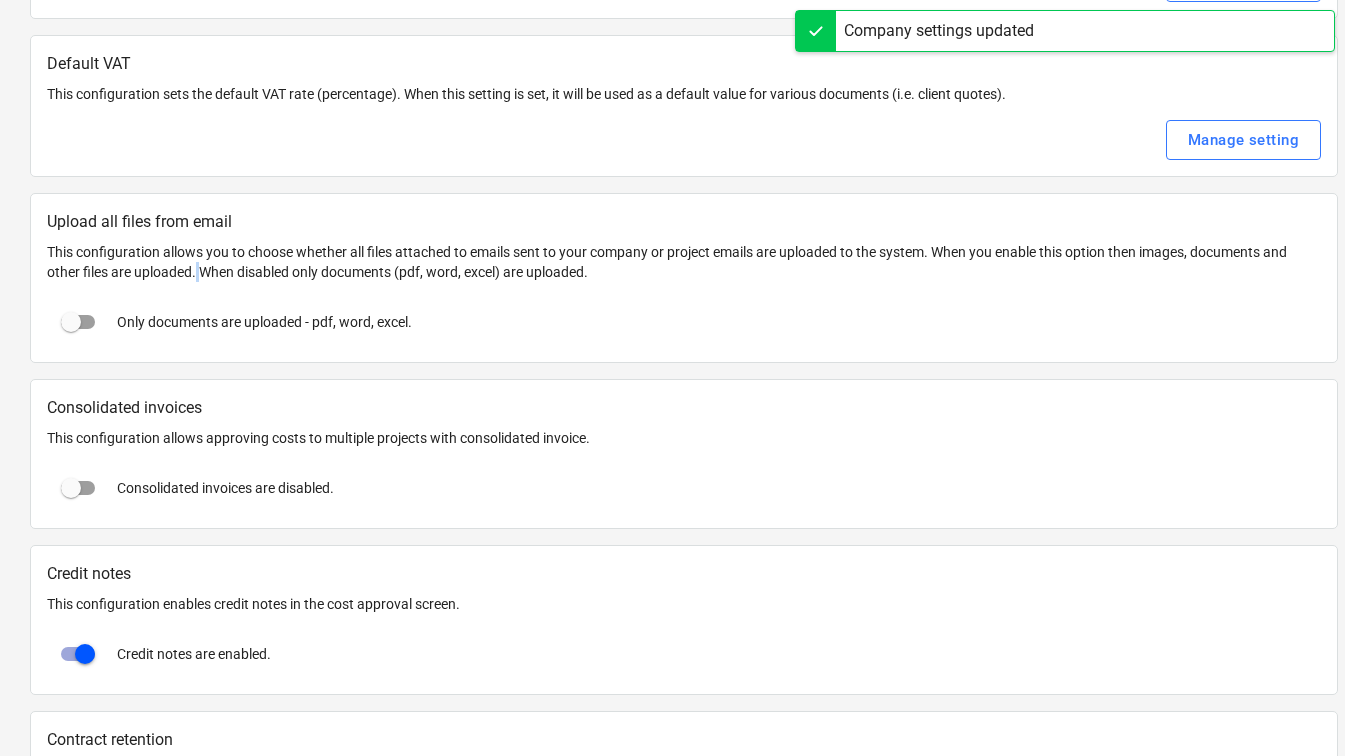 click on "This configuration allows you to choose whether all files attached to emails sent to your company or project emails are uploaded to the system. When you enable this option then images, documents and other files are uploaded. When disabled only documents (pdf, word, excel) are uploaded." at bounding box center (684, 262) 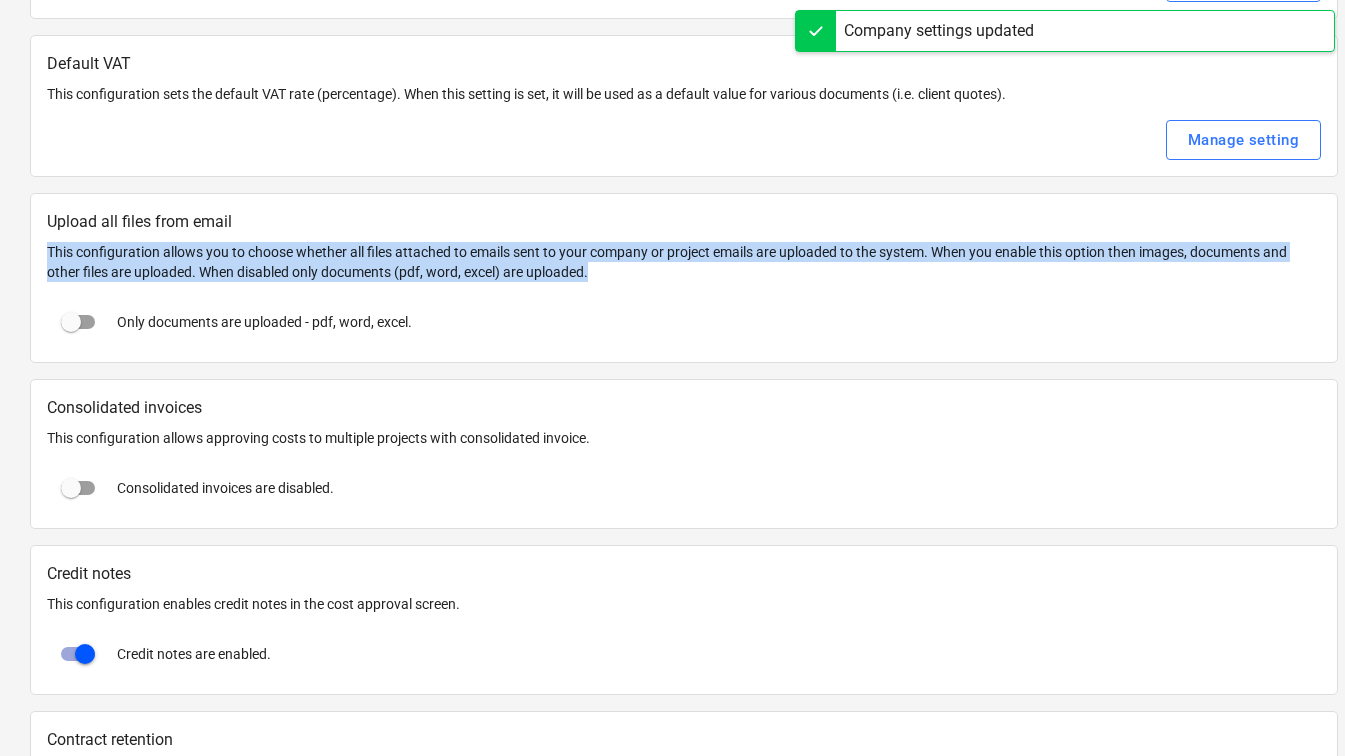 click on "This configuration allows you to choose whether all files attached to emails sent to your company or project emails are uploaded to the system. When you enable this option then images, documents and other files are uploaded. When disabled only documents (pdf, word, excel) are uploaded." at bounding box center [684, 262] 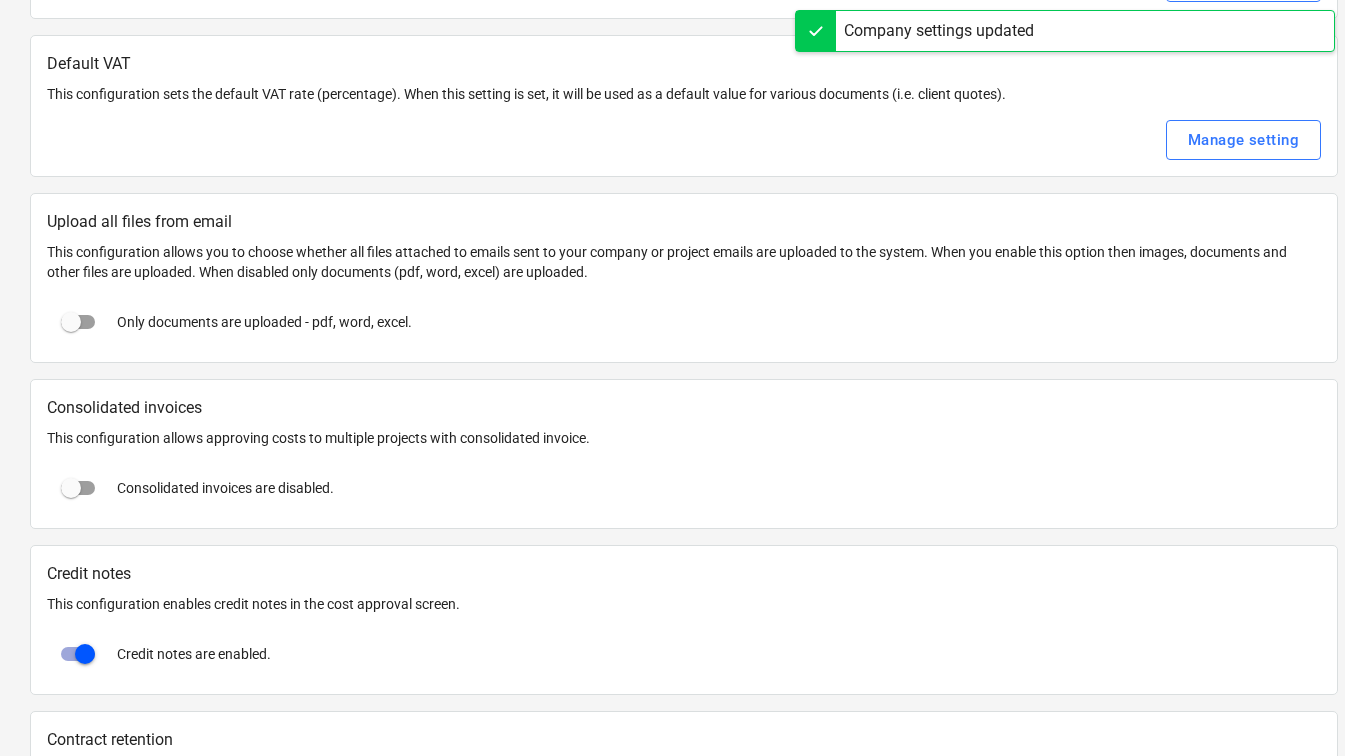 click at bounding box center [684, 238] 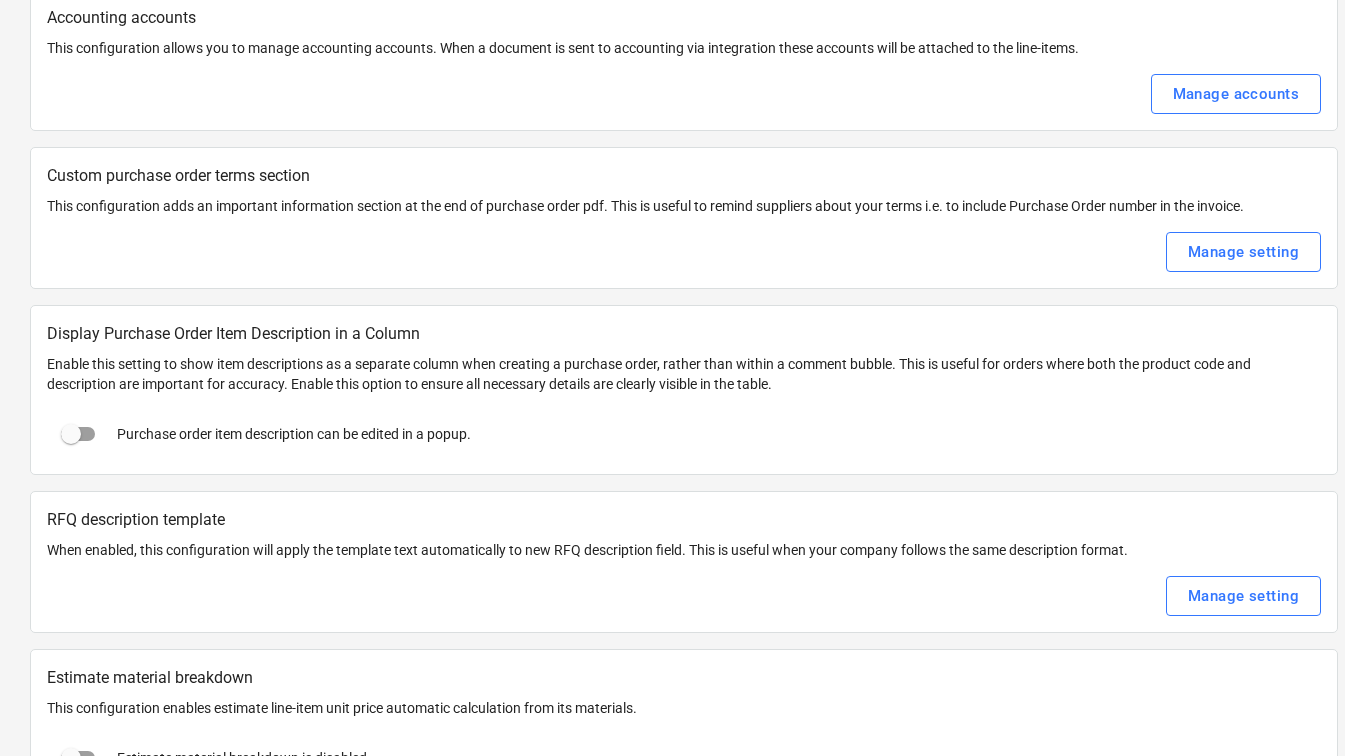 scroll, scrollTop: 2645, scrollLeft: 0, axis: vertical 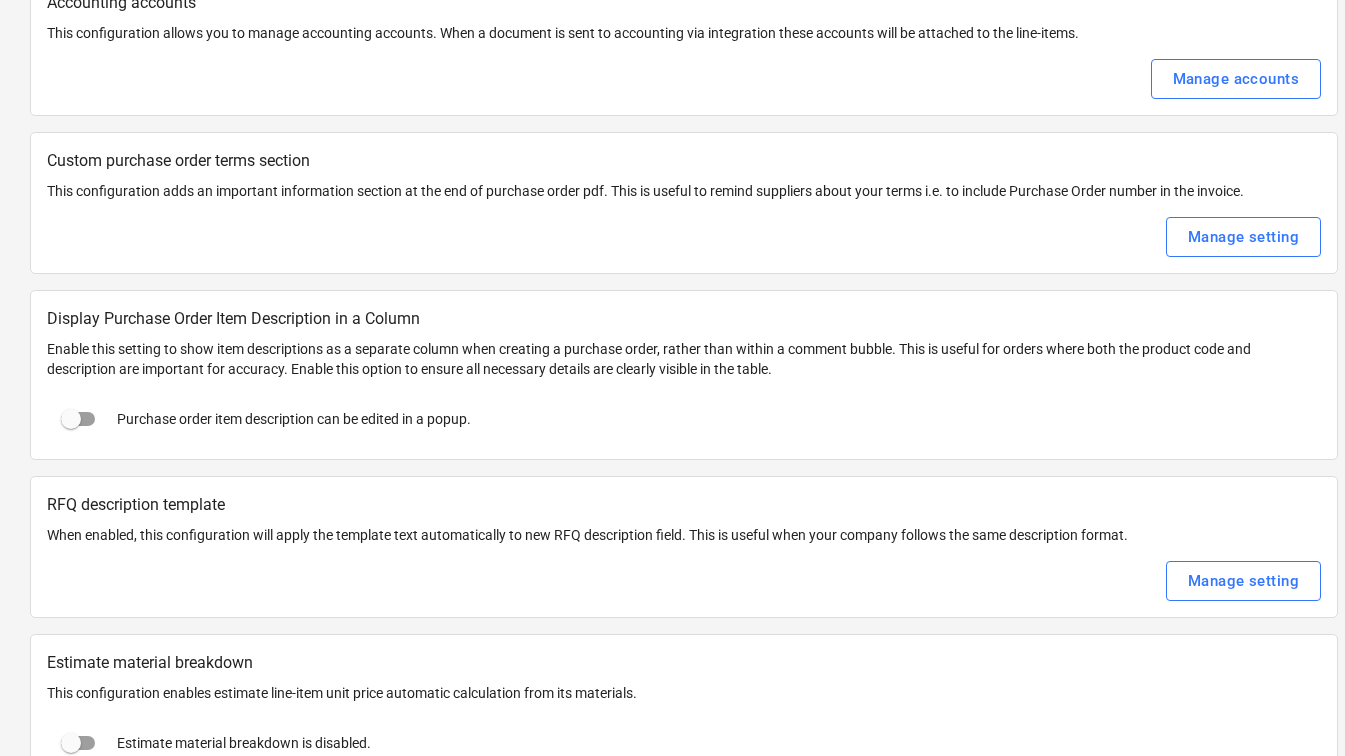 click at bounding box center [71, 419] 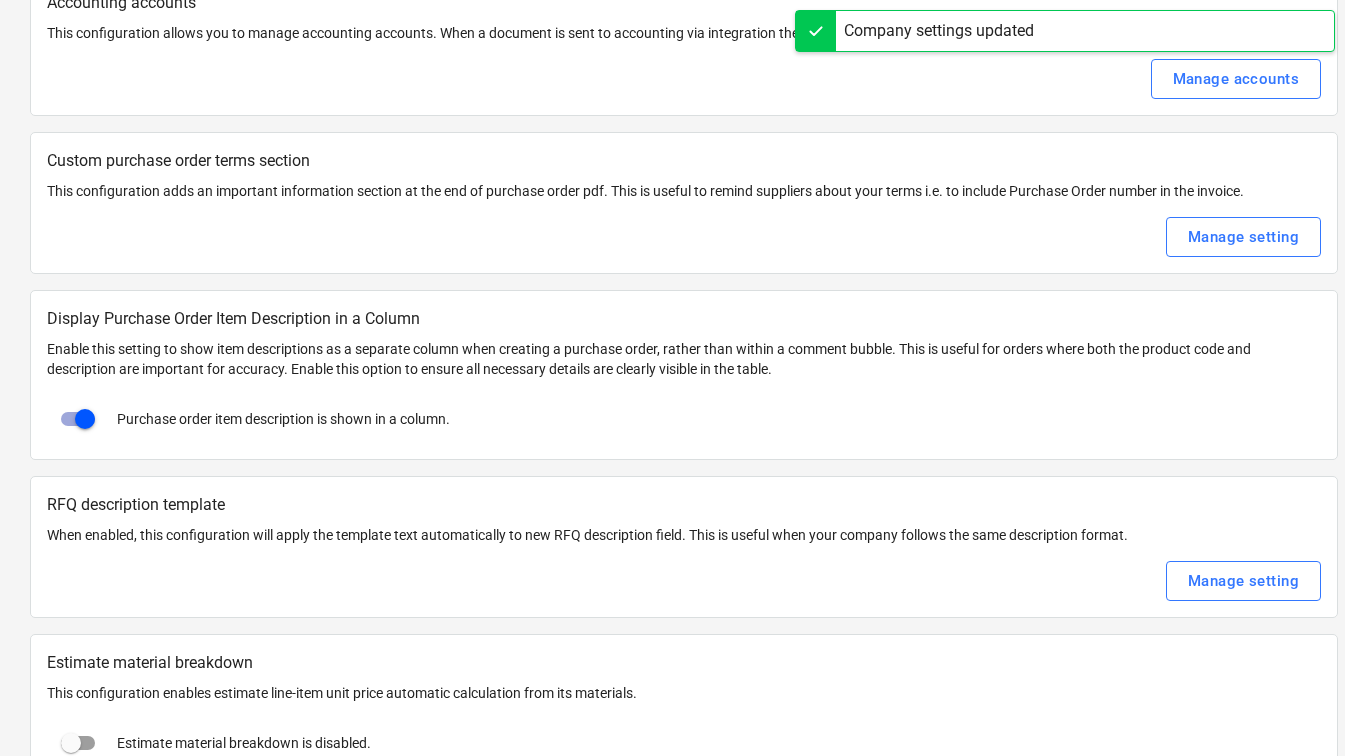 click on "RFQ description template When enabled, this configuration will apply the template text automatically to new RFQ description field. This is useful when your company follows the same description format. Manage setting" at bounding box center (684, 547) 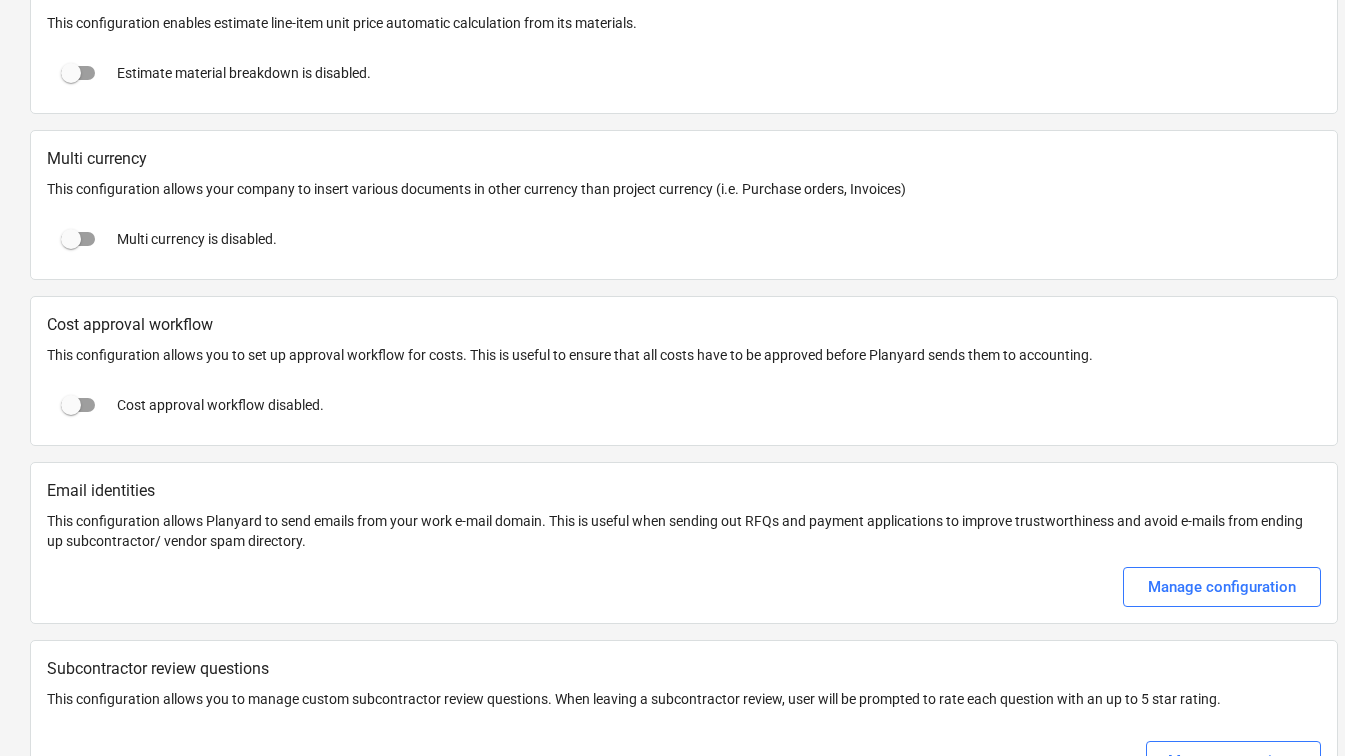 scroll, scrollTop: 3389, scrollLeft: 0, axis: vertical 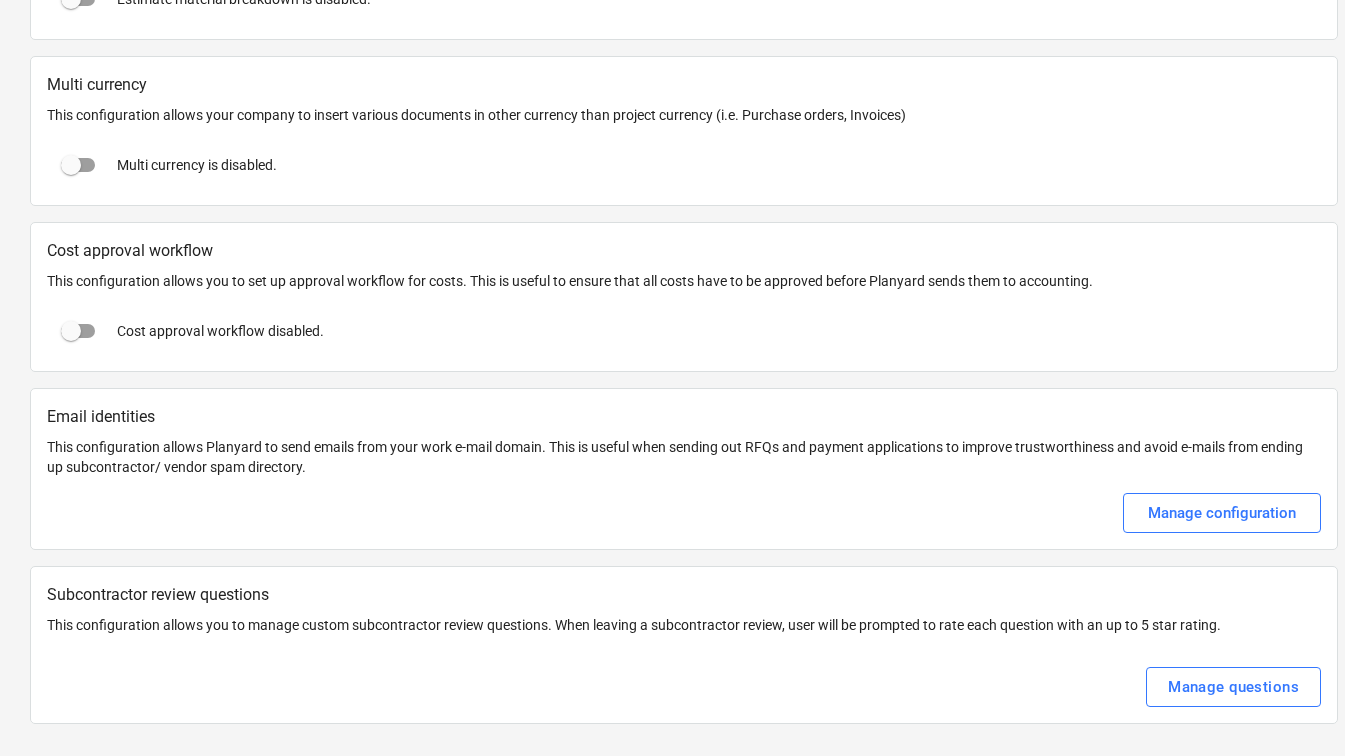 click on "This configuration allows Planyard to send emails from your work e-mail domain. This is useful when sending out RFQs and payment applications to improve trustworthiness and avoid e-mails from ending up subcontractor/ vendor spam directory." at bounding box center (684, 457) 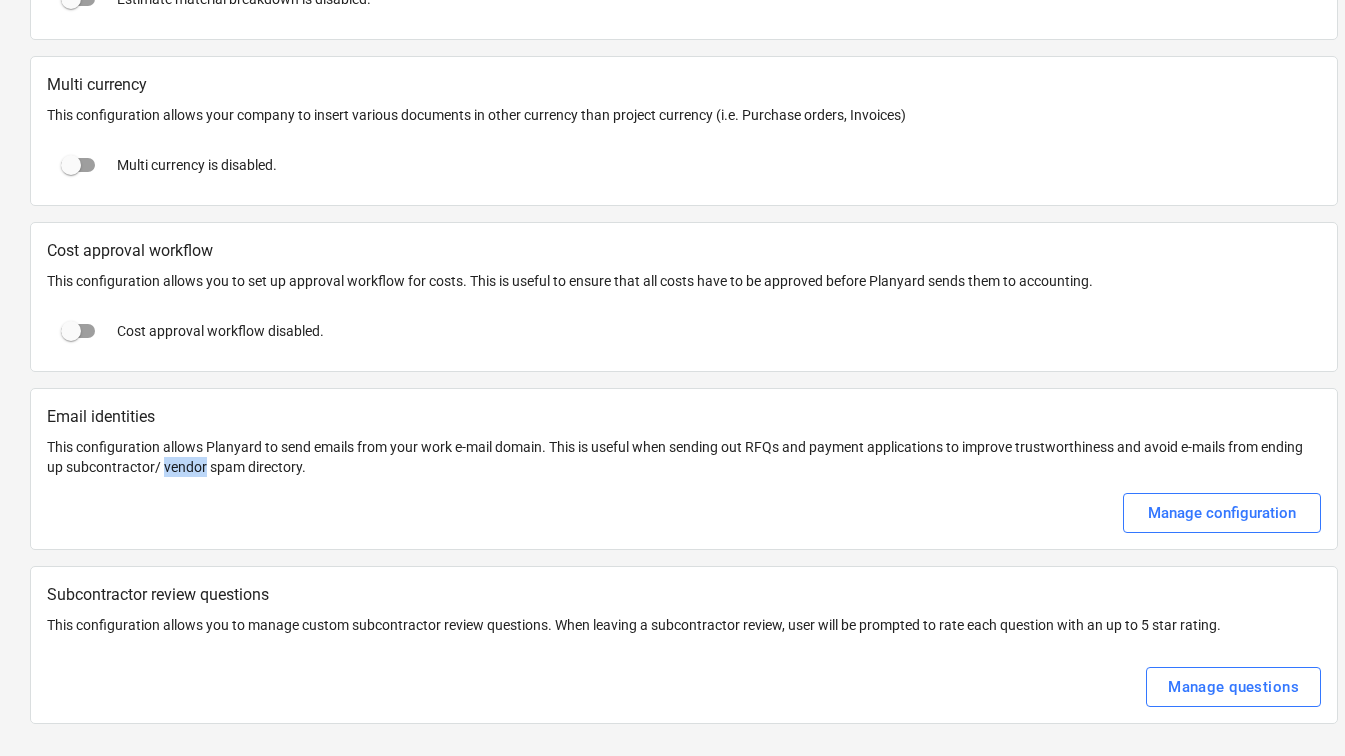 click on "This configuration allows Planyard to send emails from your work e-mail domain. This is useful when sending out RFQs and payment applications to improve trustworthiness and avoid e-mails from ending up subcontractor/ vendor spam directory." at bounding box center [684, 457] 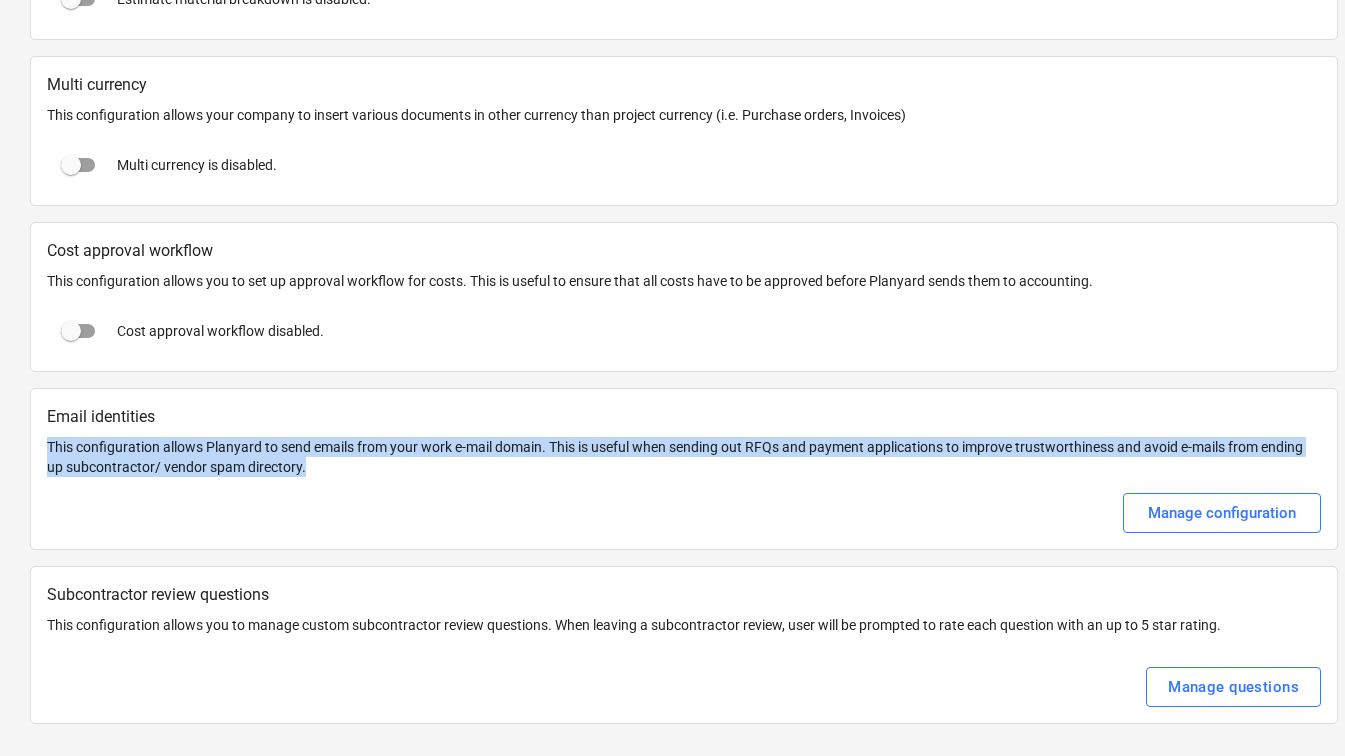 click on "This configuration allows Planyard to send emails from your work e-mail domain. This is useful when sending out RFQs and payment applications to improve trustworthiness and avoid e-mails from ending up subcontractor/ vendor spam directory." at bounding box center (684, 457) 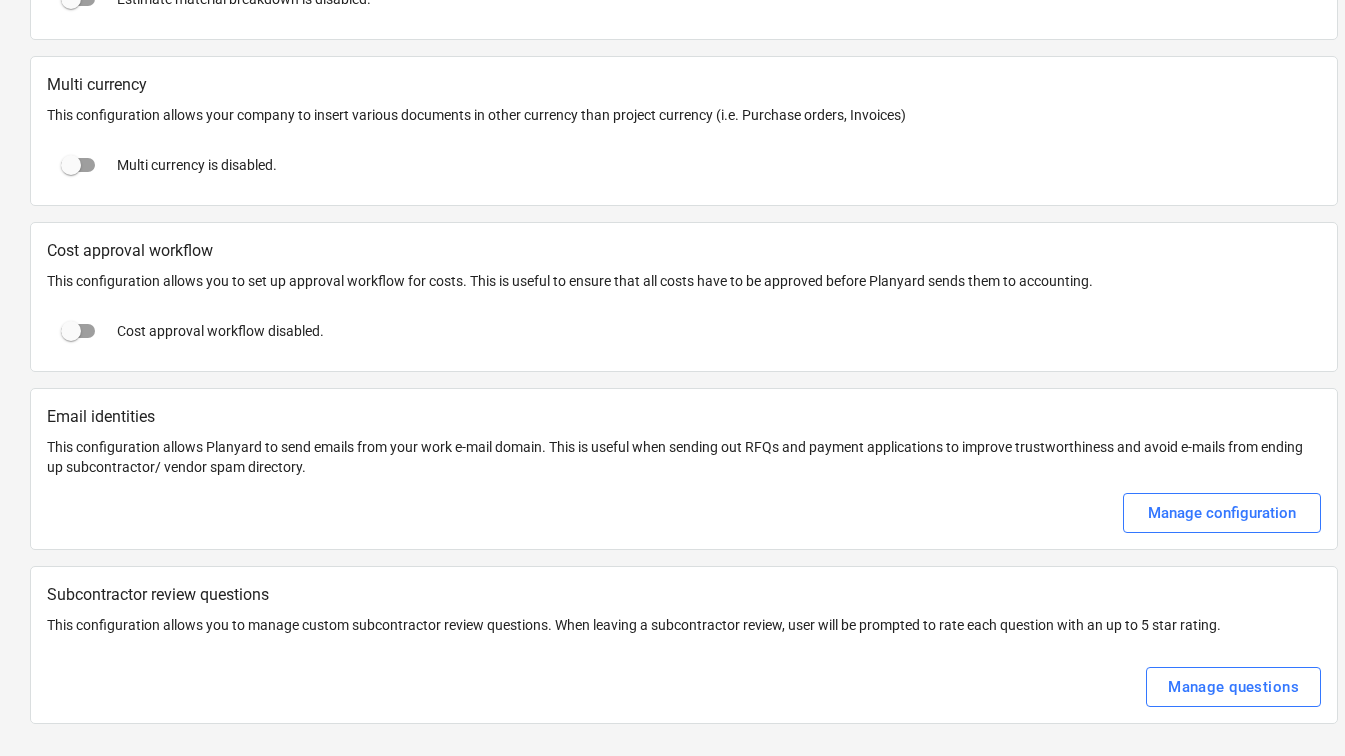 click at bounding box center [684, 485] 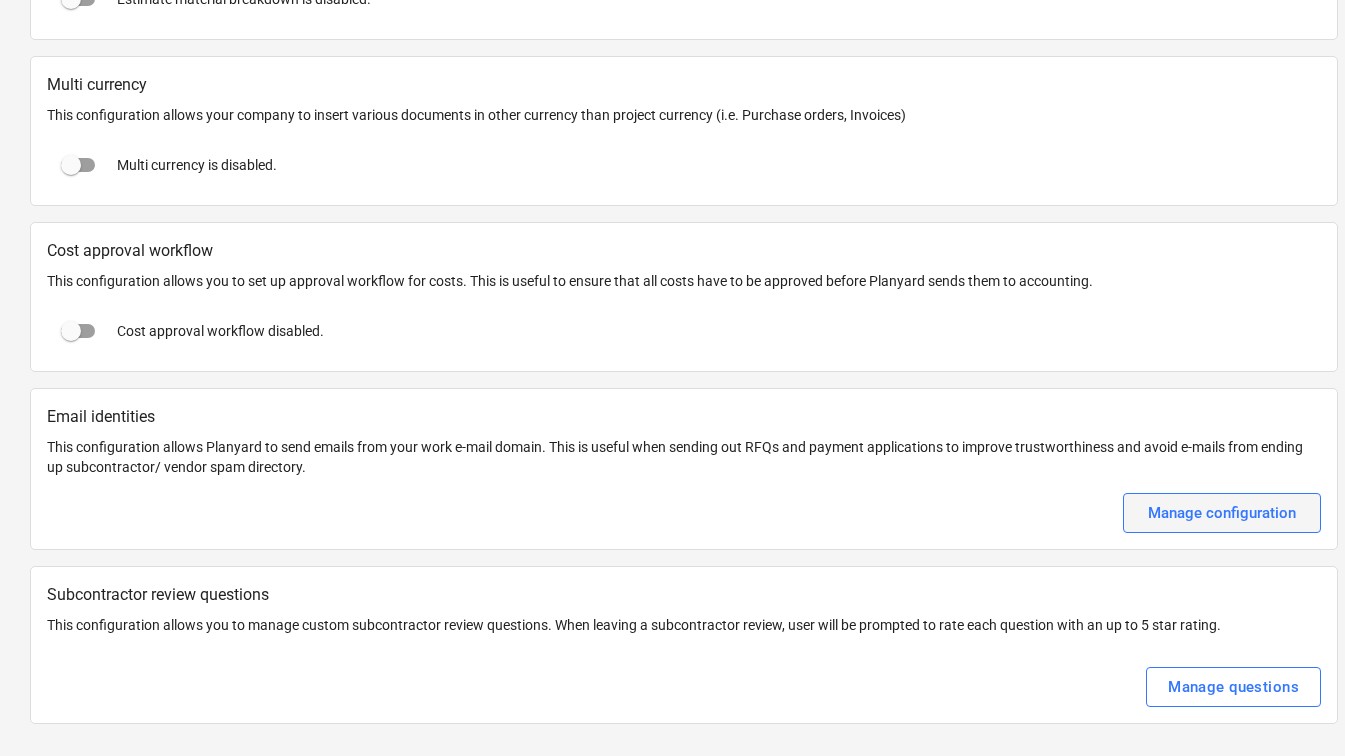 click on "Manage configuration" at bounding box center [1222, 513] 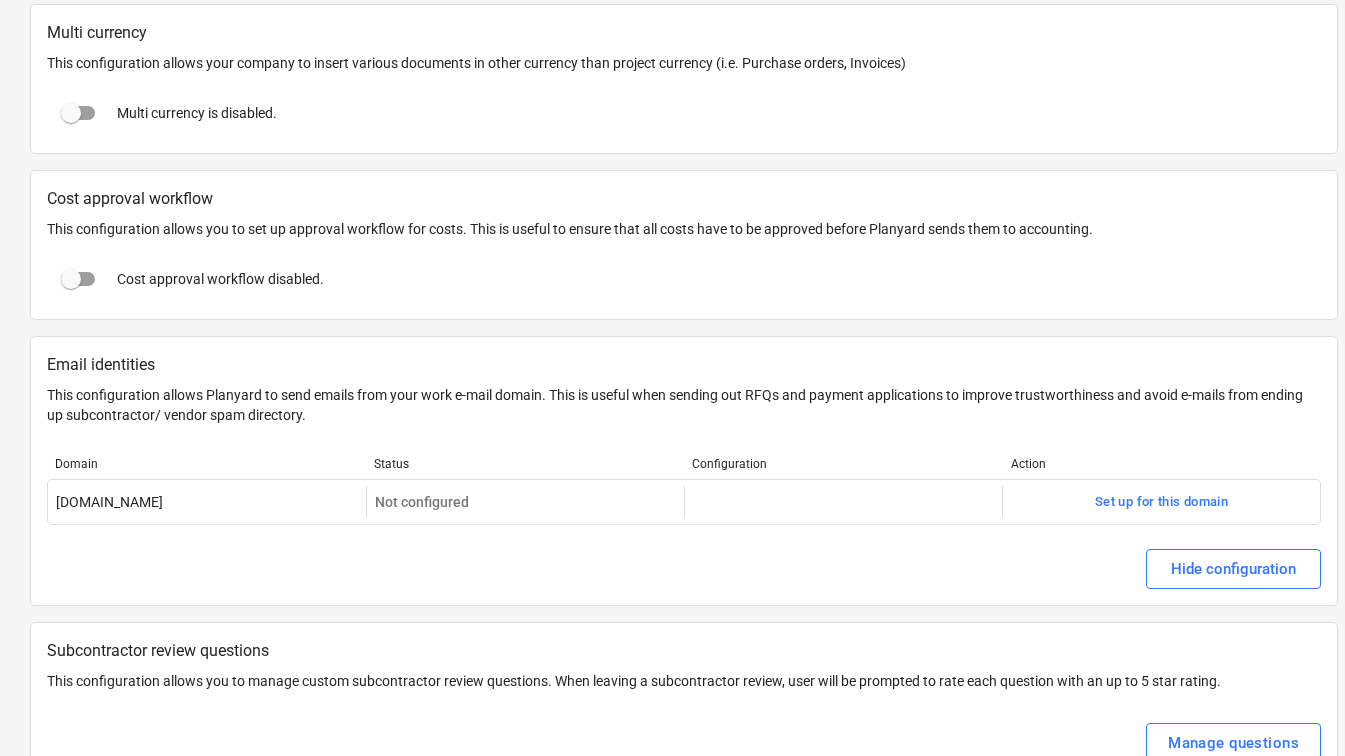 scroll, scrollTop: 3497, scrollLeft: 0, axis: vertical 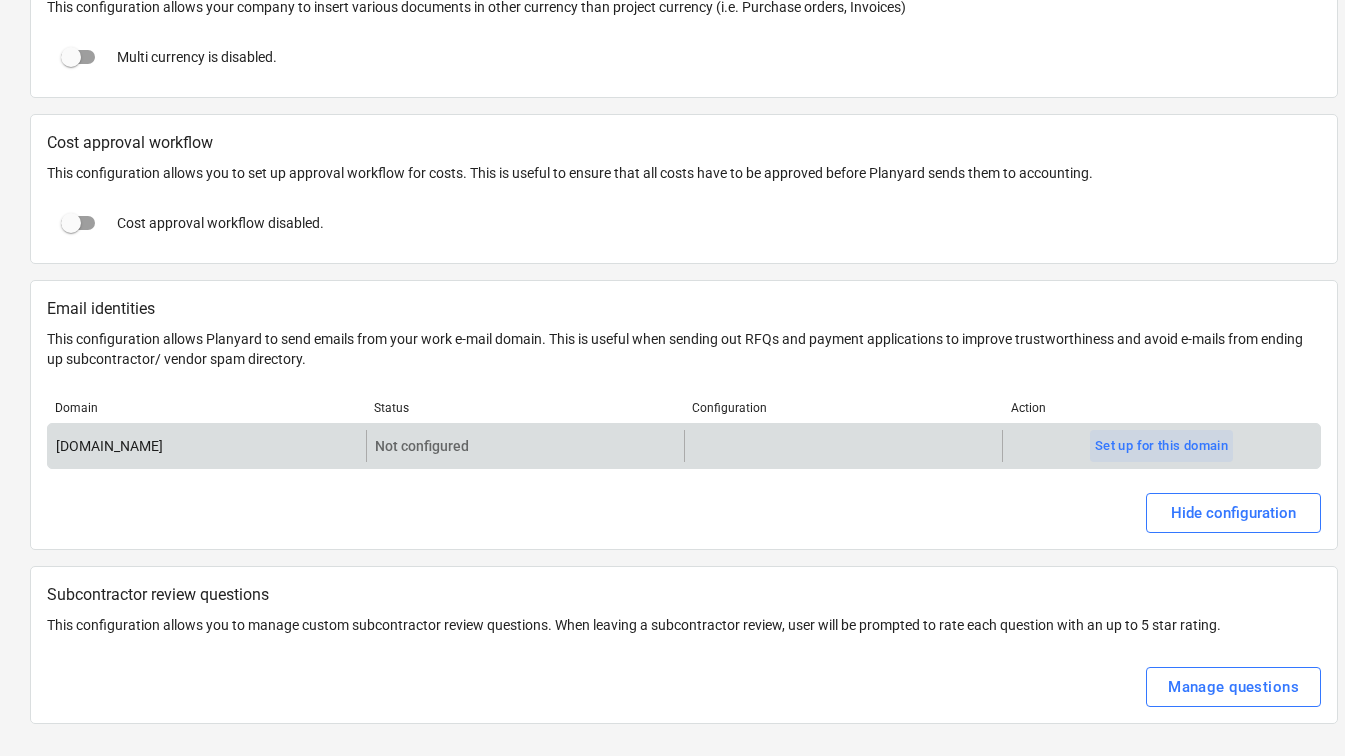 click on "Set up for this domain" at bounding box center (1161, 446) 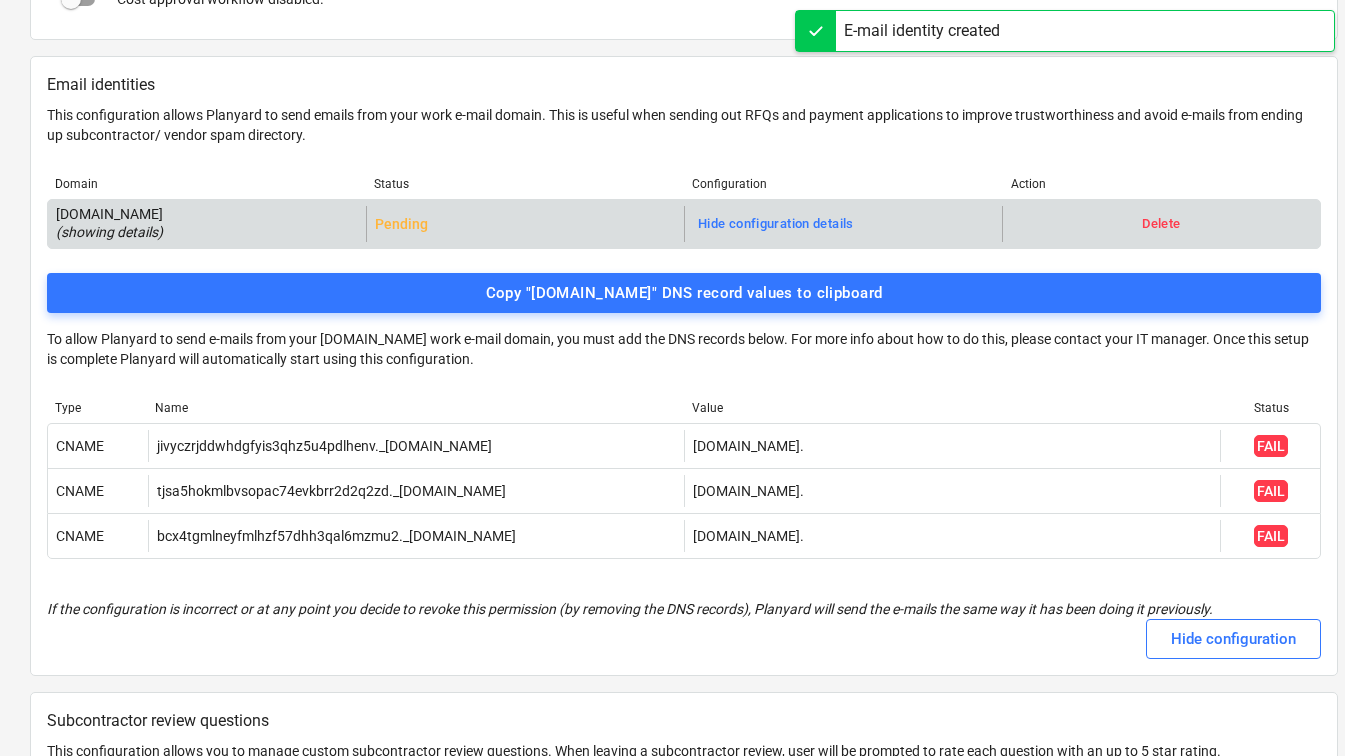 scroll, scrollTop: 3847, scrollLeft: 0, axis: vertical 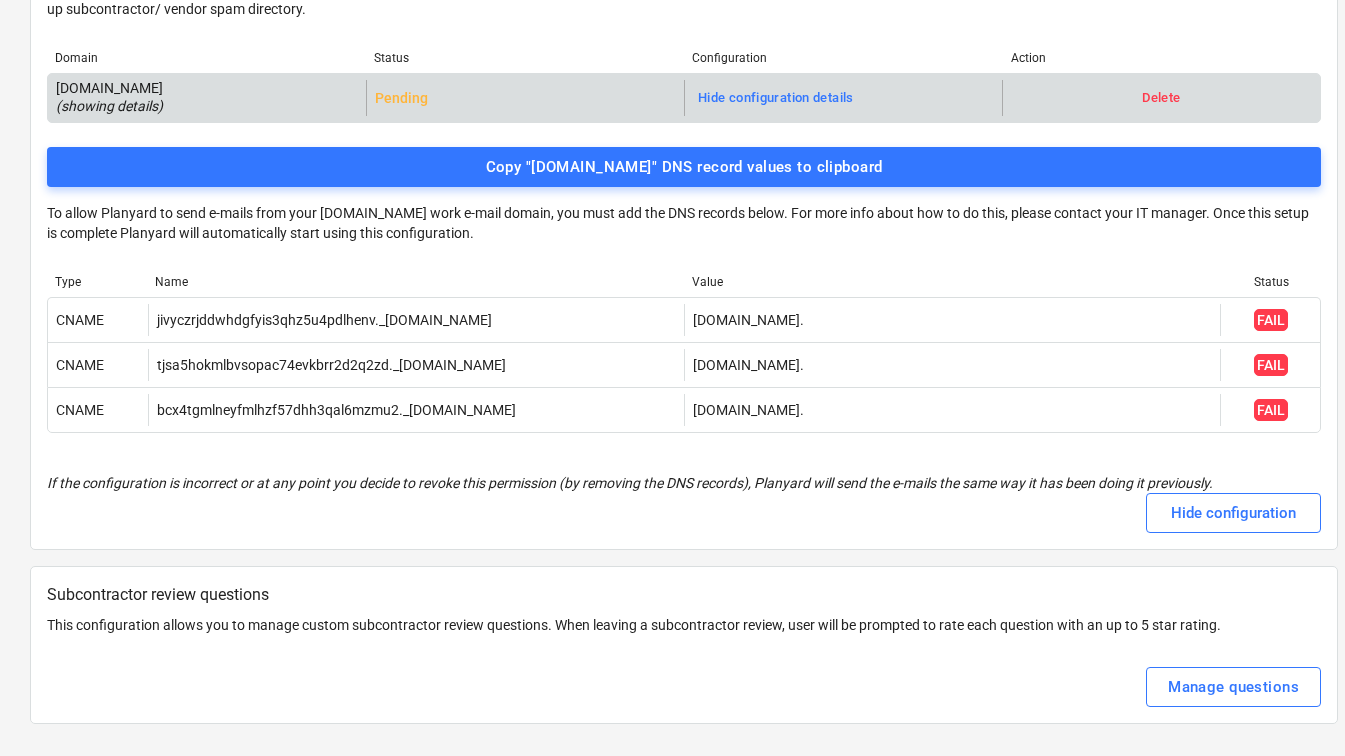 click on "This configuration allows you to manage custom subcontractor review questions. When leaving a subcontractor review, user will be prompted to rate each question with an up to 5 star rating." at bounding box center (684, 625) 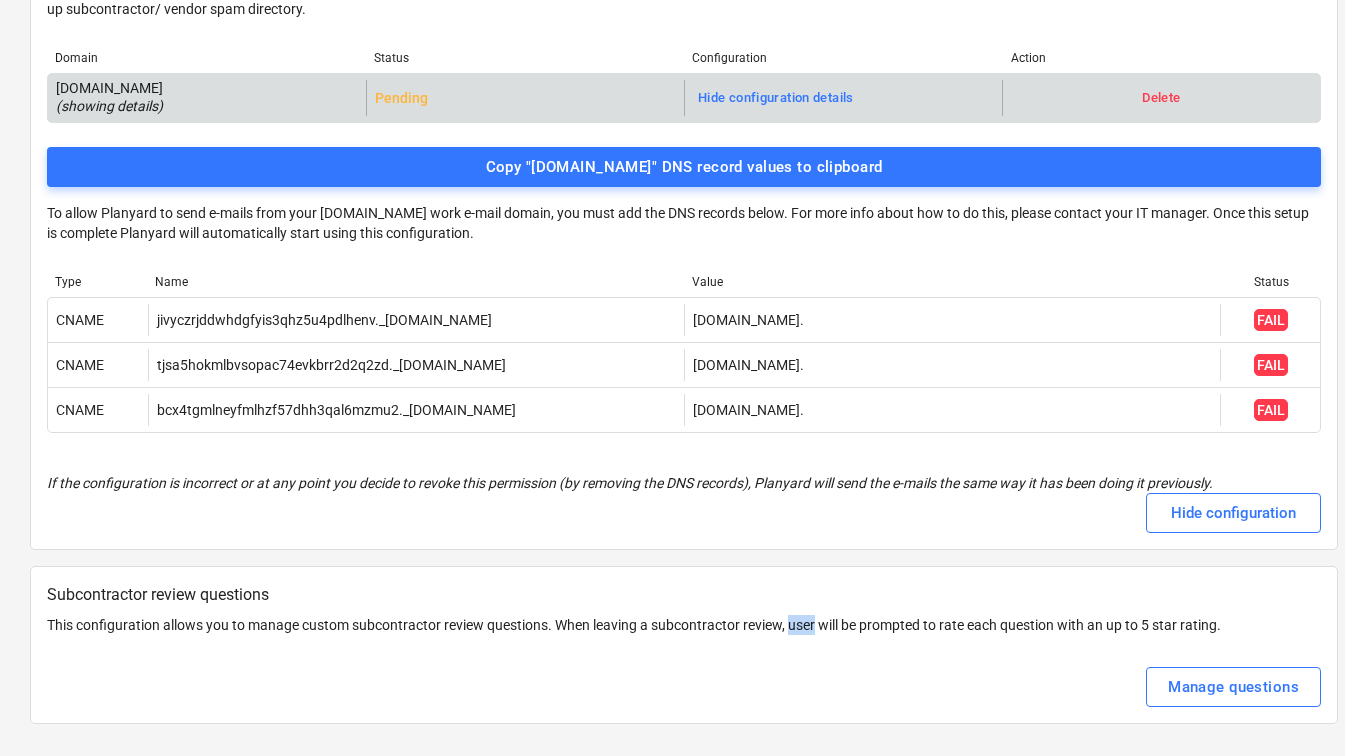 click on "This configuration allows you to manage custom subcontractor review questions. When leaving a subcontractor review, user will be prompted to rate each question with an up to 5 star rating." at bounding box center [684, 625] 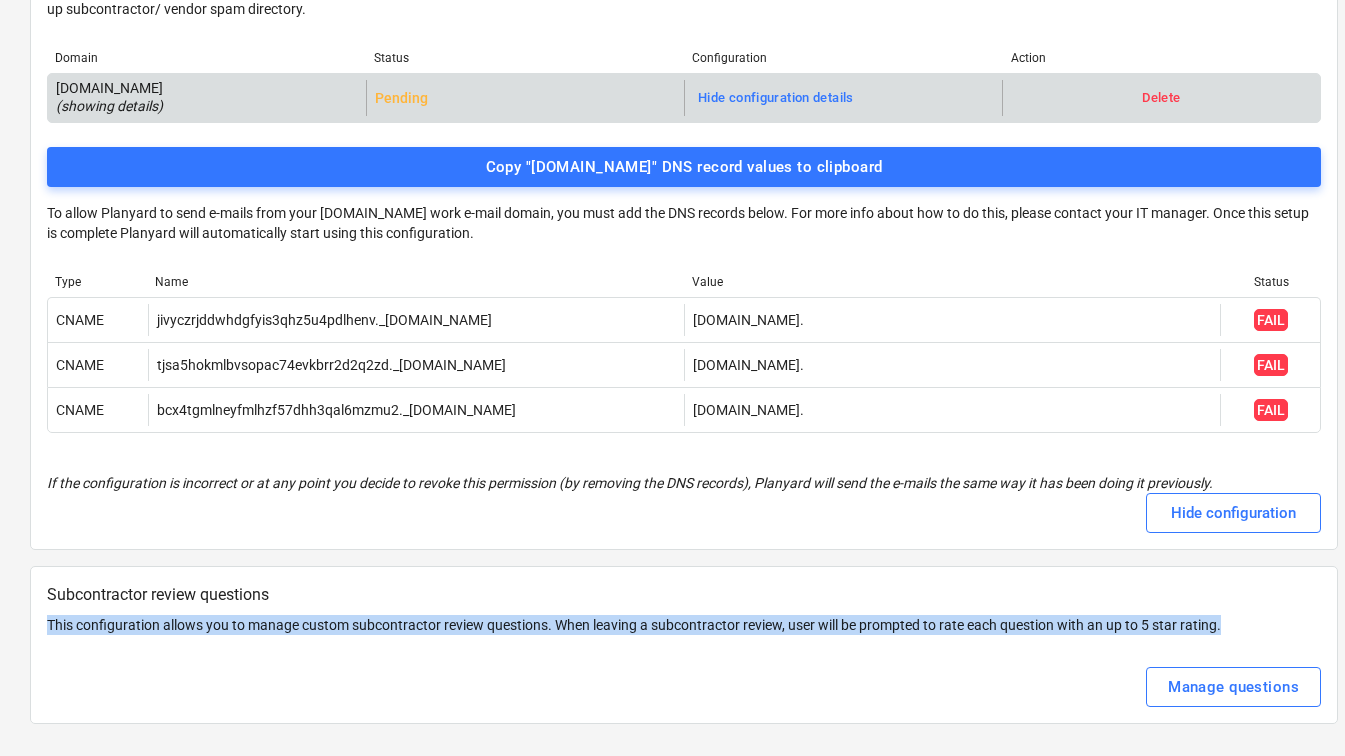 click on "This configuration allows you to manage custom subcontractor review questions. When leaving a subcontractor review, user will be prompted to rate each question with an up to 5 star rating." at bounding box center (684, 625) 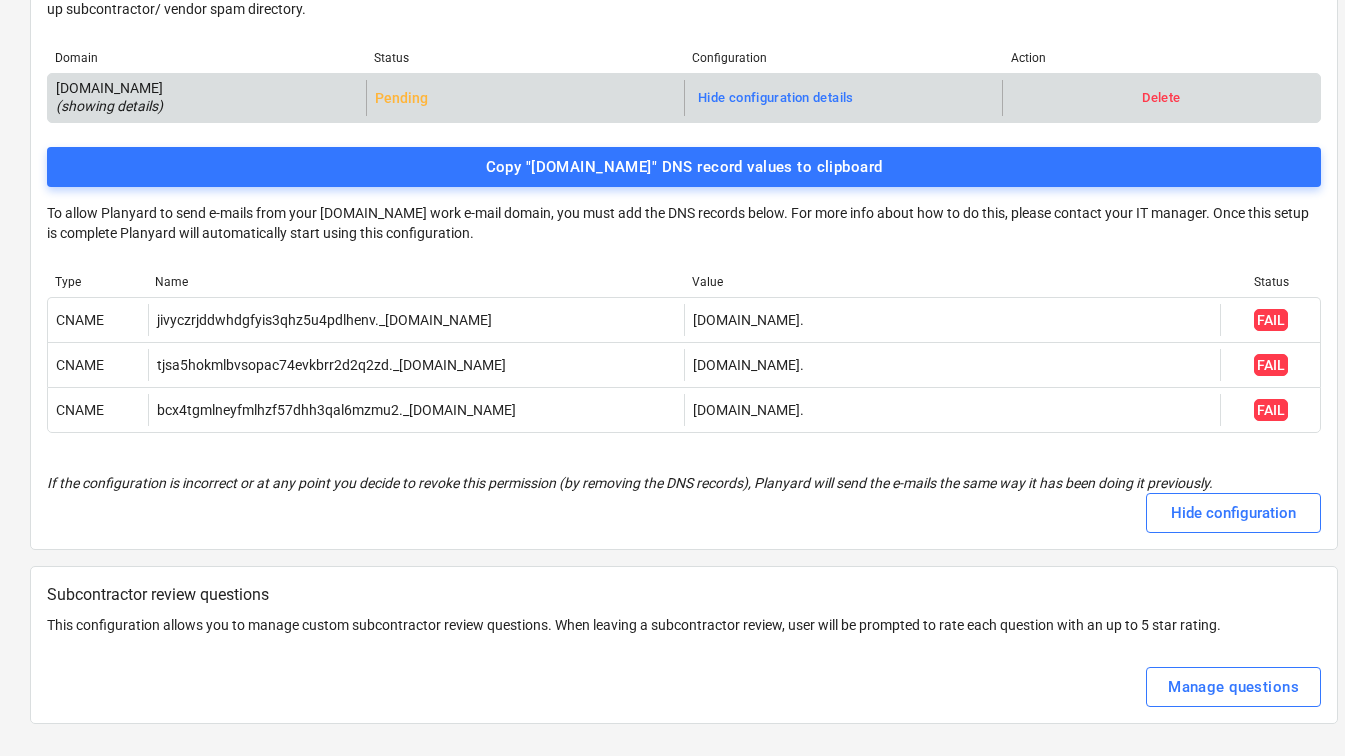click at bounding box center (684, 659) 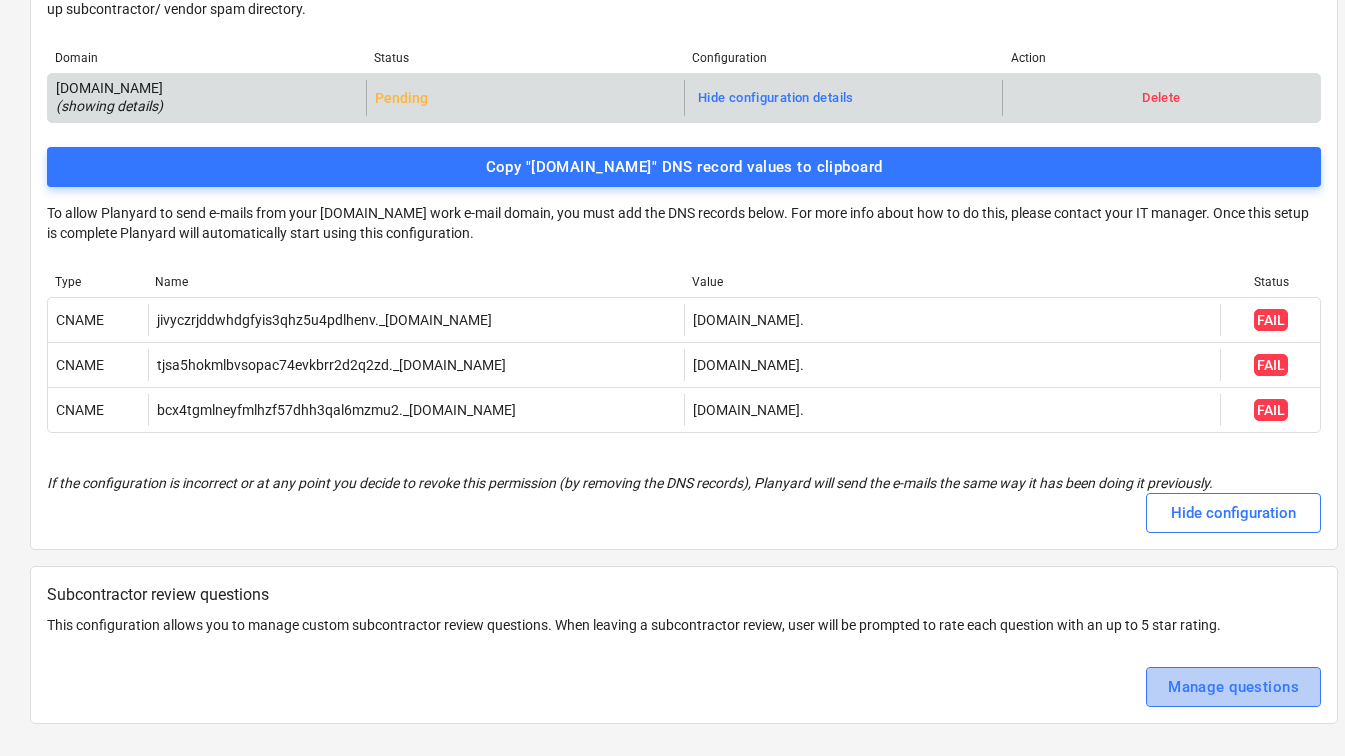 click on "Manage questions" at bounding box center [1233, 687] 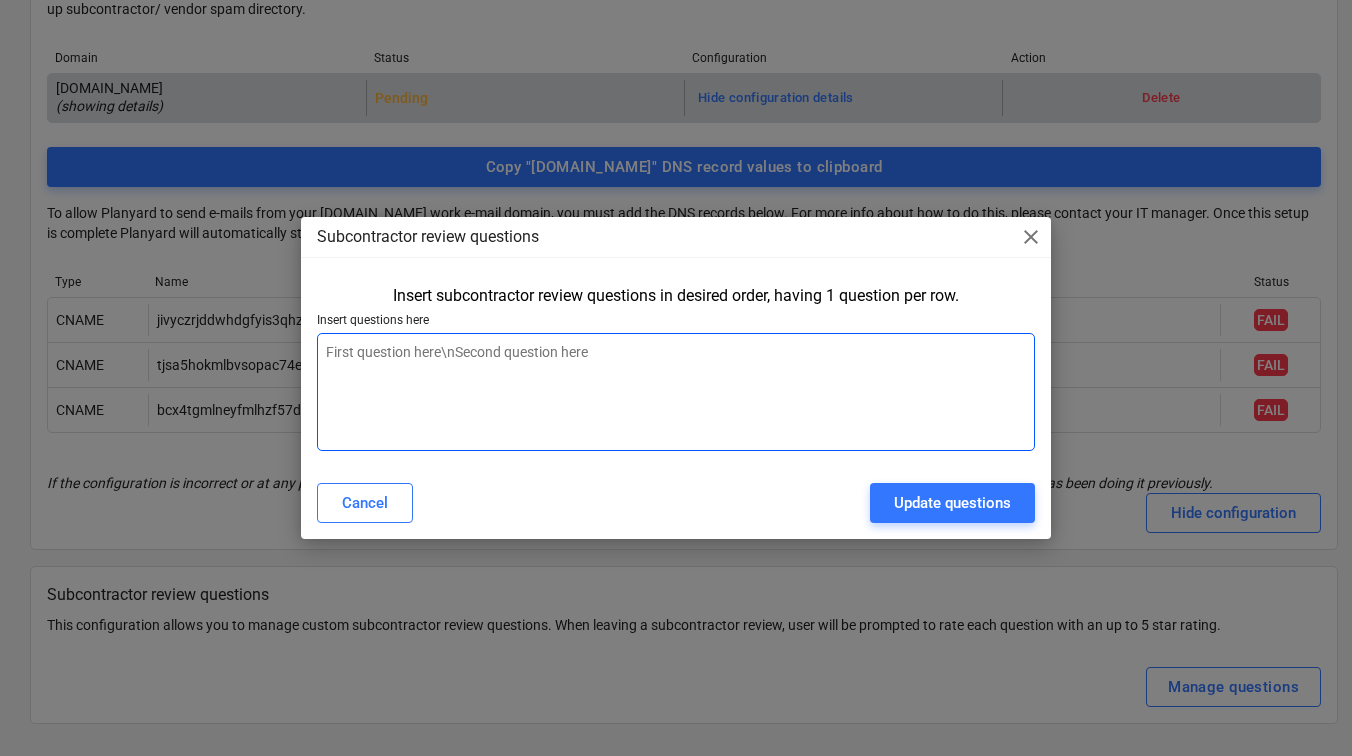 click at bounding box center [676, 392] 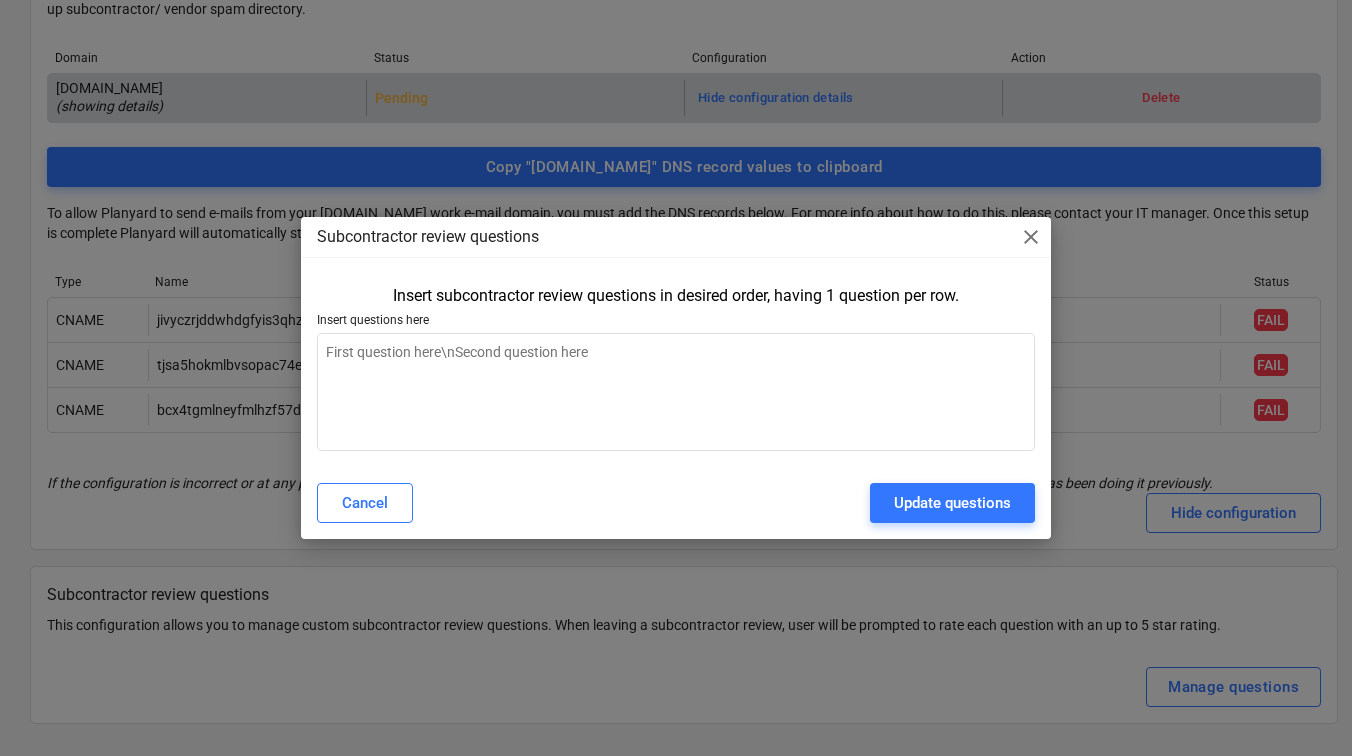 click on "close" at bounding box center [1031, 237] 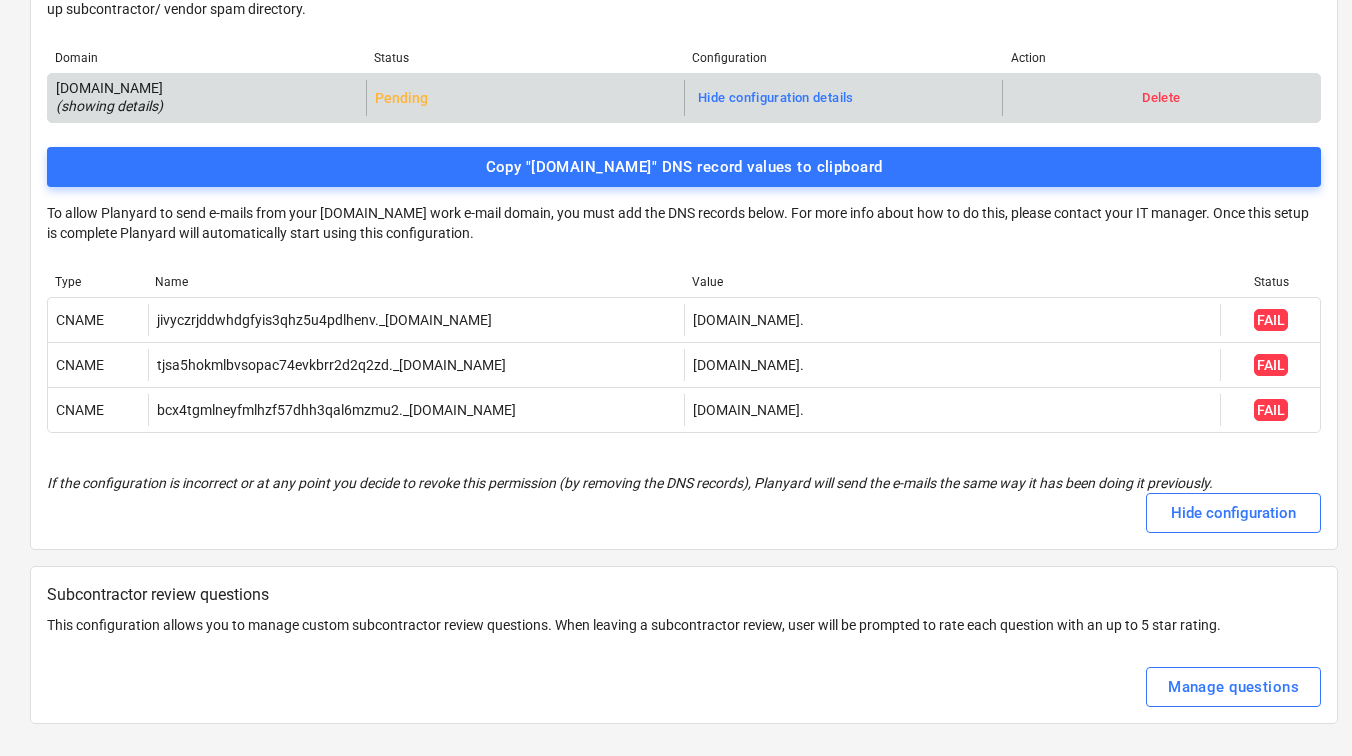 type on "x" 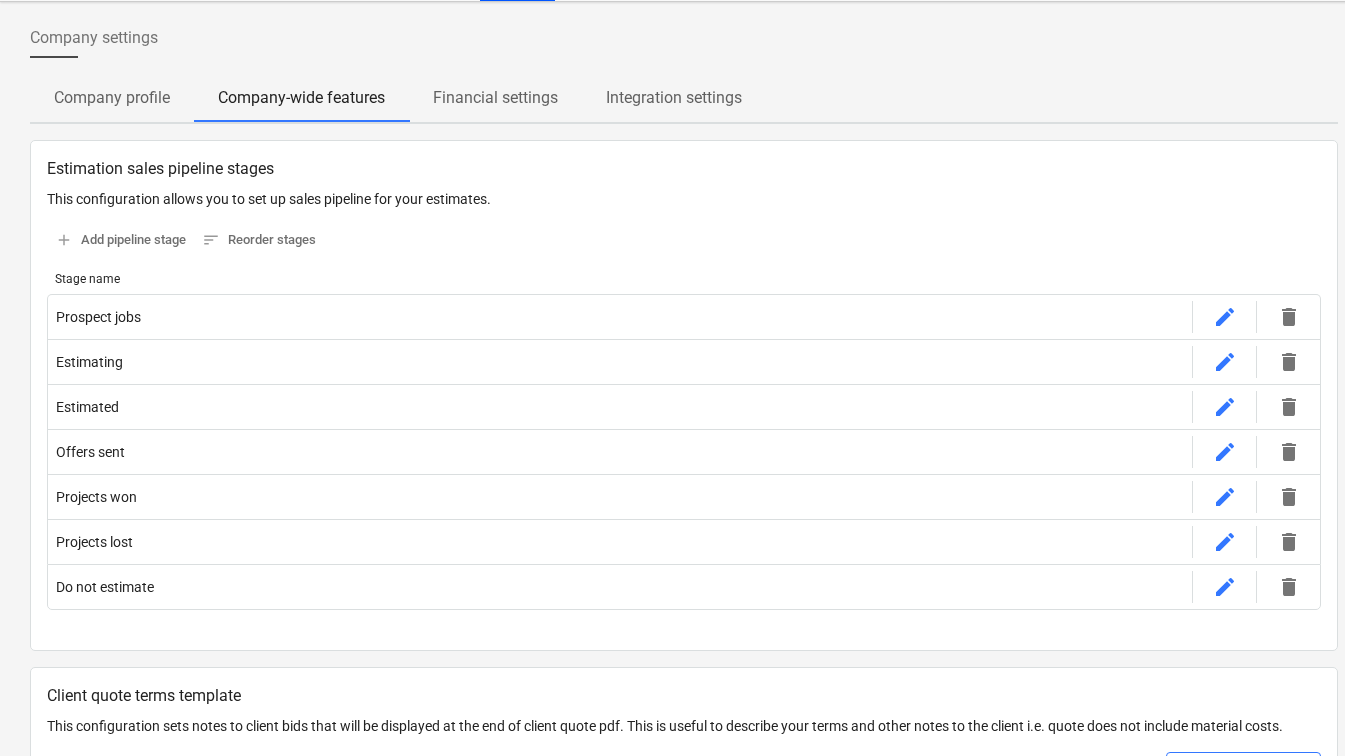 scroll, scrollTop: 0, scrollLeft: 0, axis: both 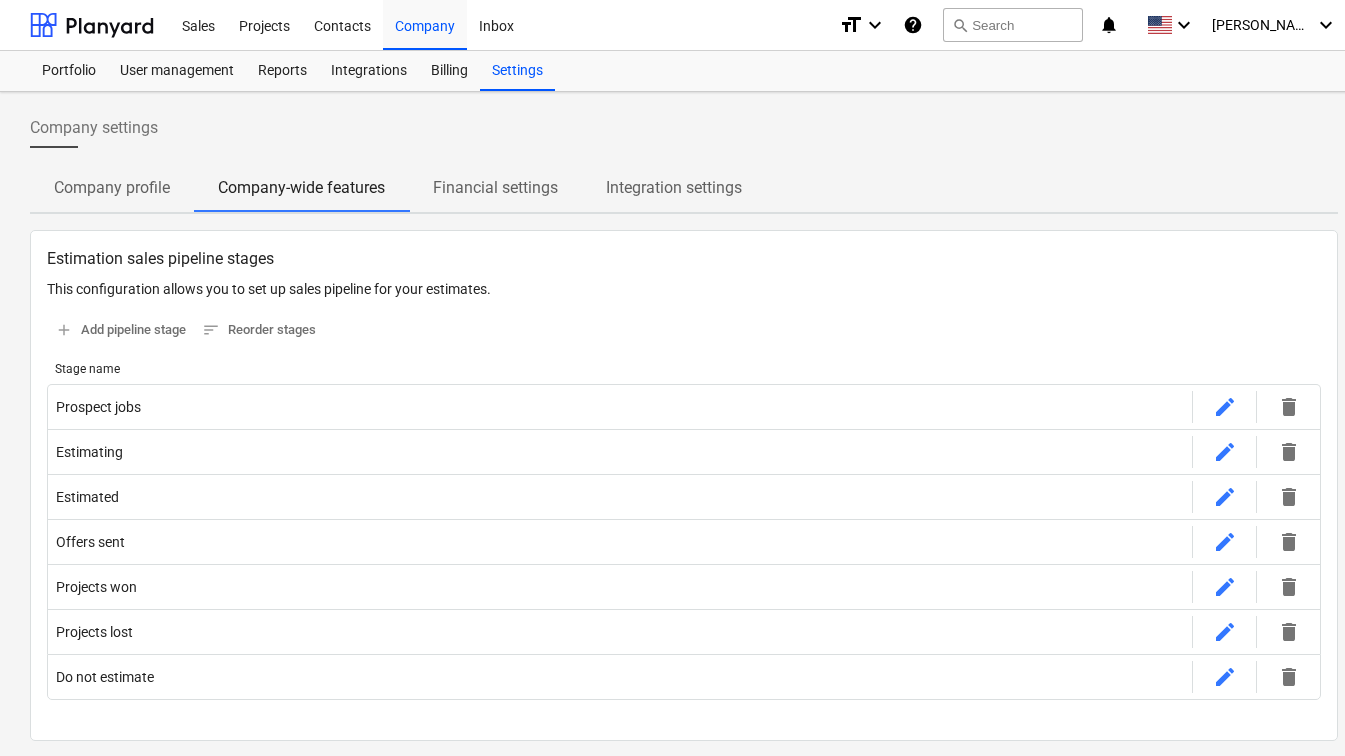 click on "Financial settings" at bounding box center [495, 188] 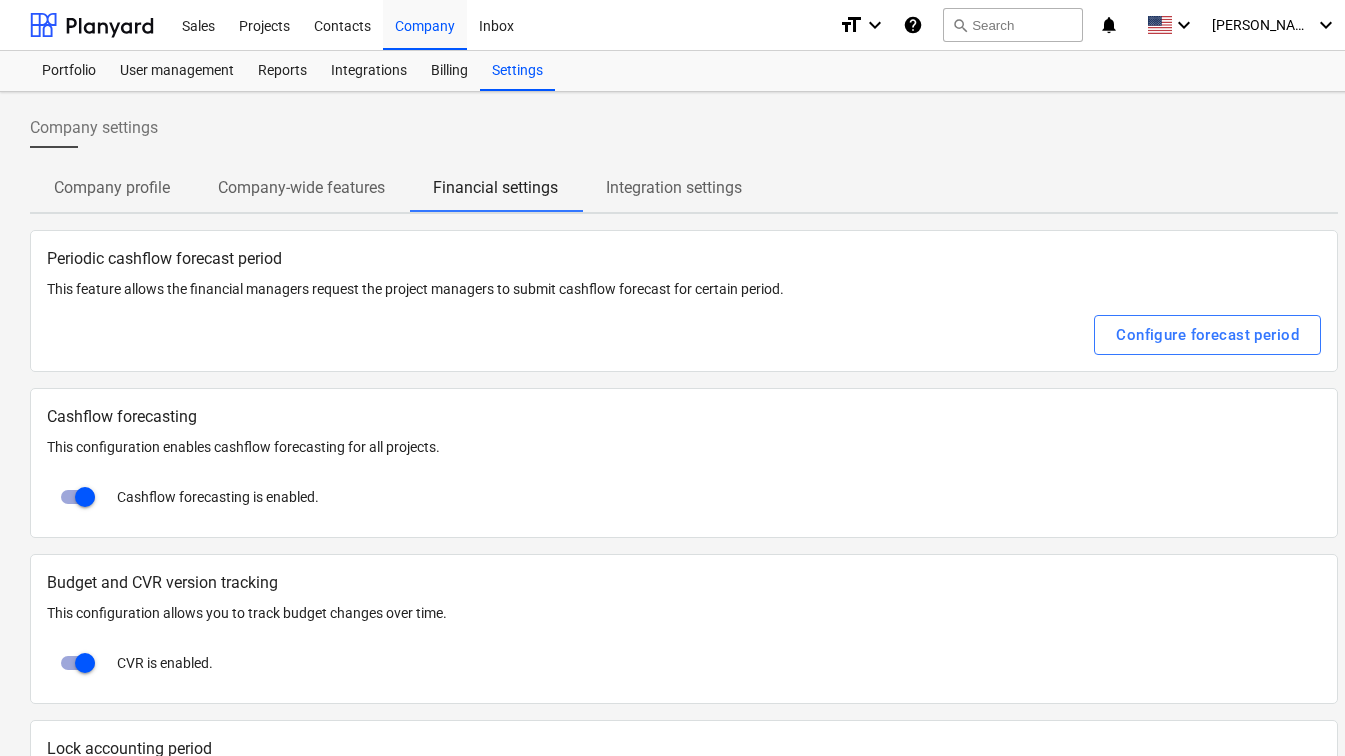 scroll, scrollTop: 154, scrollLeft: 0, axis: vertical 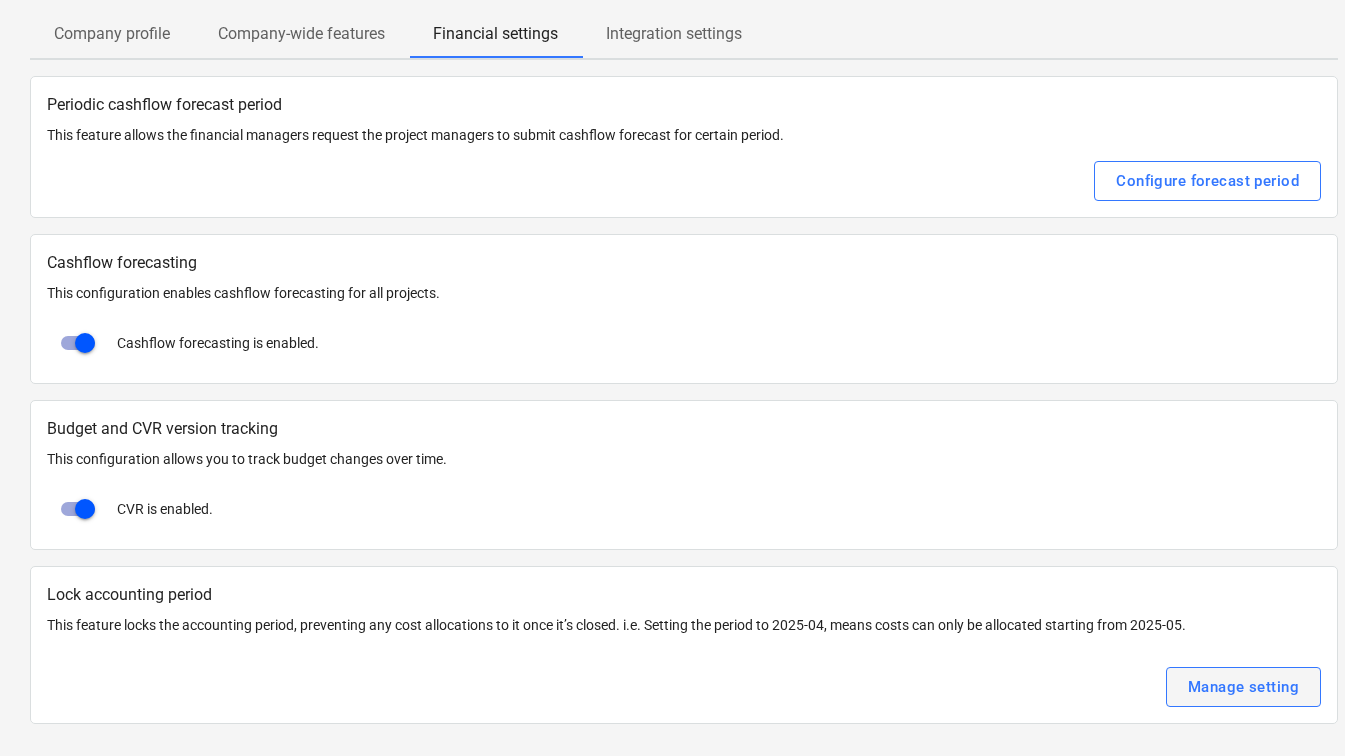 click on "Manage setting" at bounding box center (1243, 687) 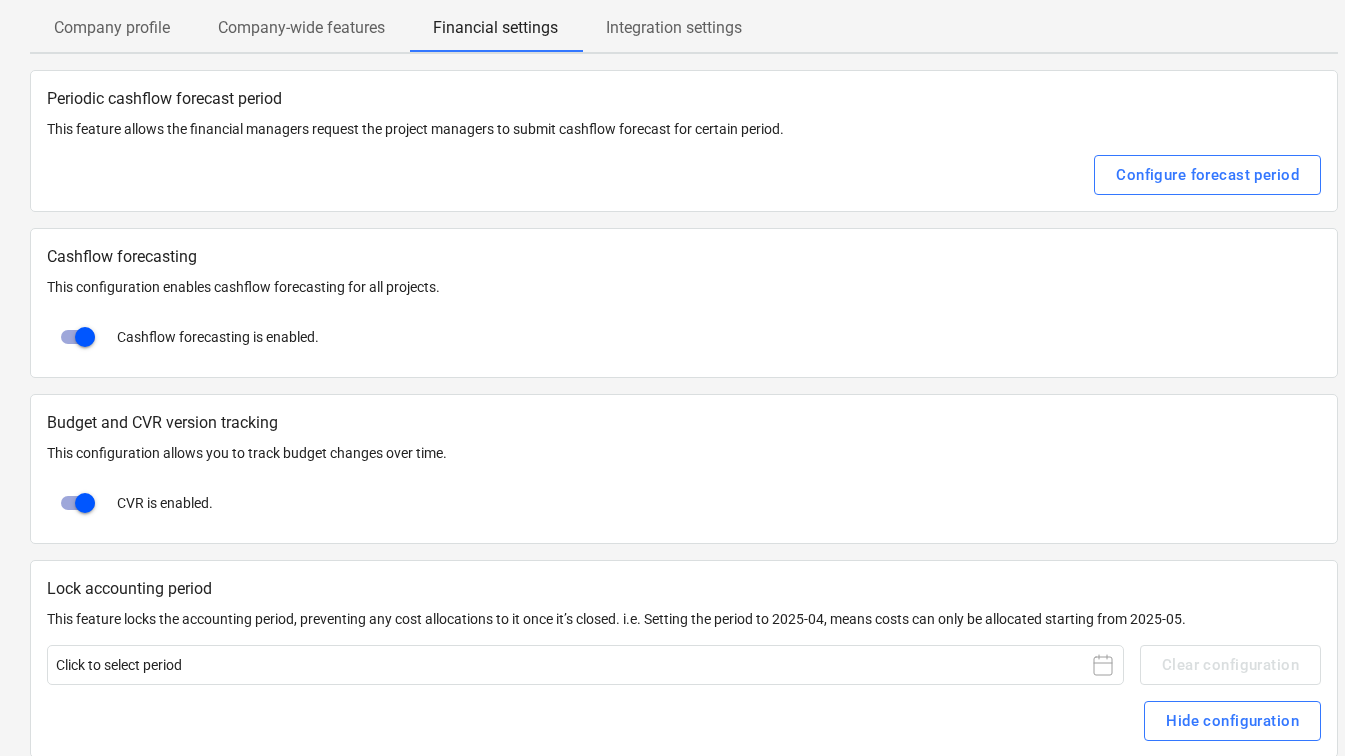 scroll, scrollTop: 194, scrollLeft: 0, axis: vertical 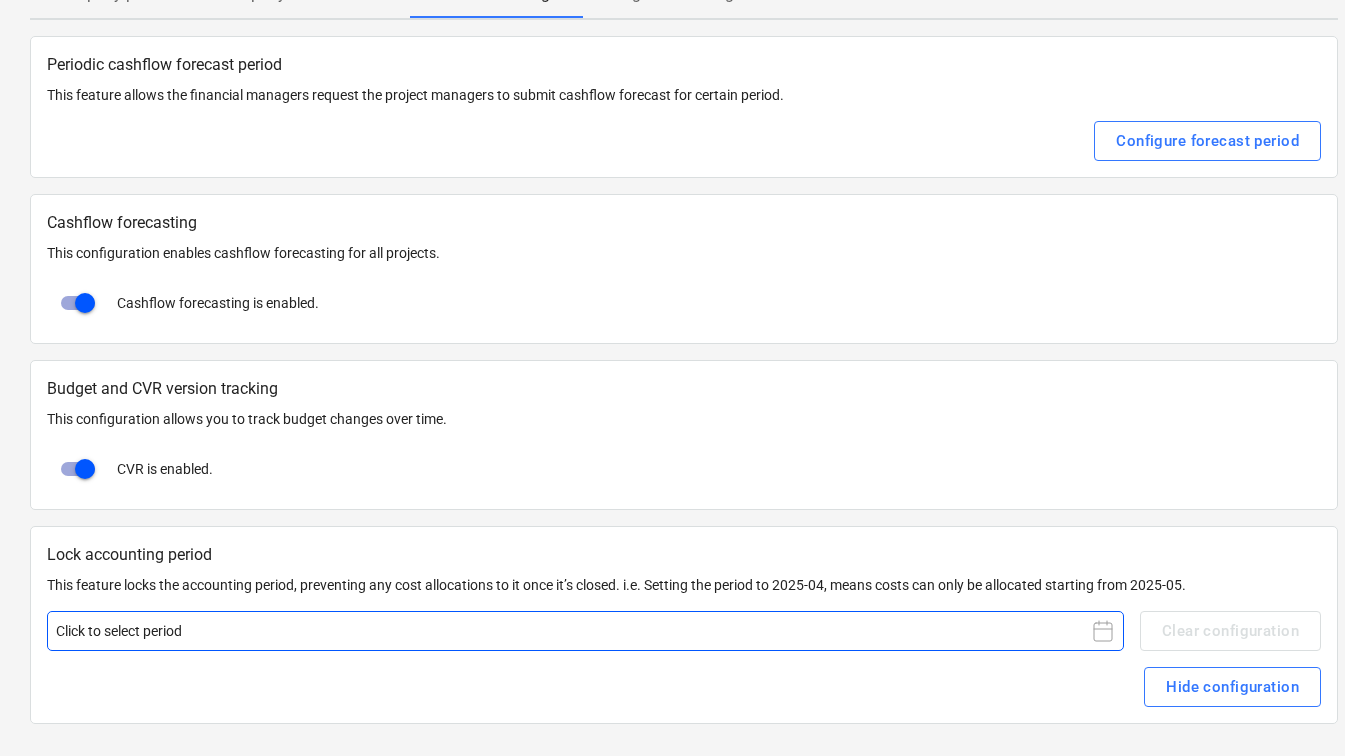 click on "Click to select period" at bounding box center (585, 631) 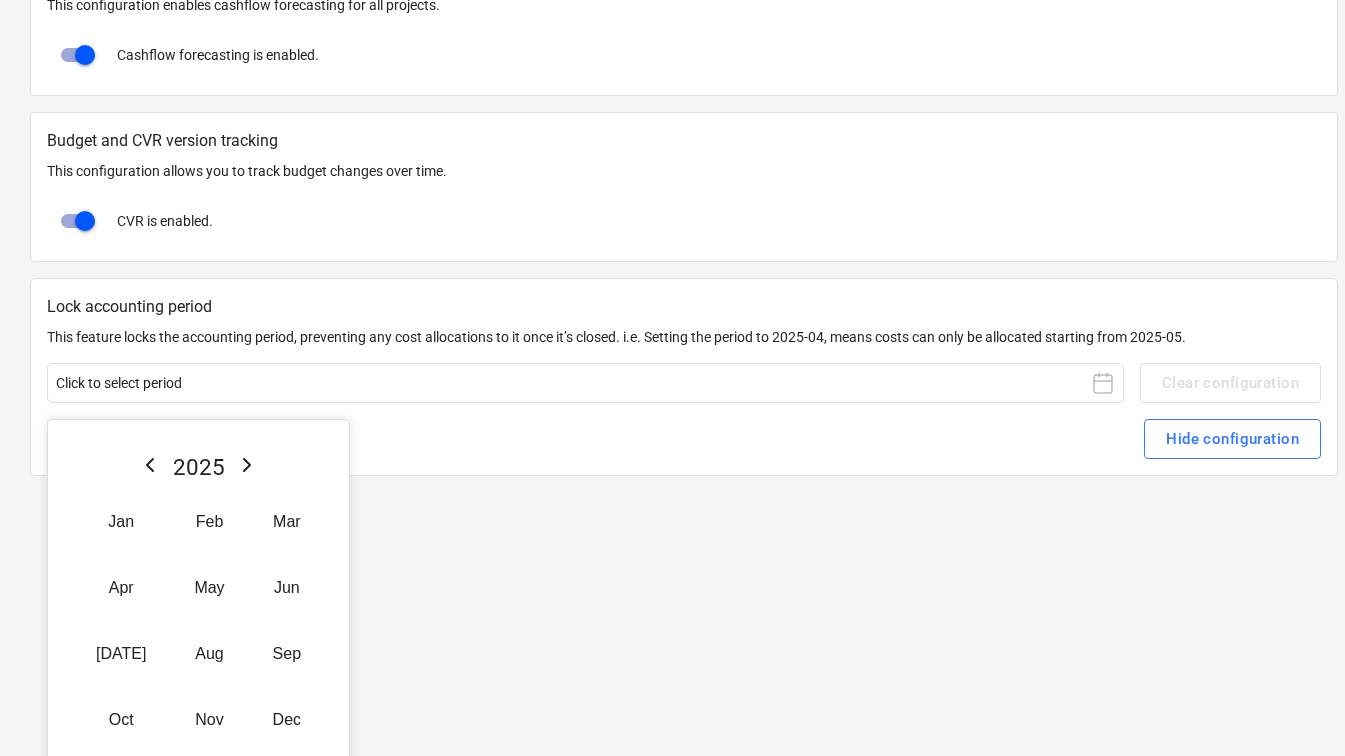 scroll, scrollTop: 466, scrollLeft: 0, axis: vertical 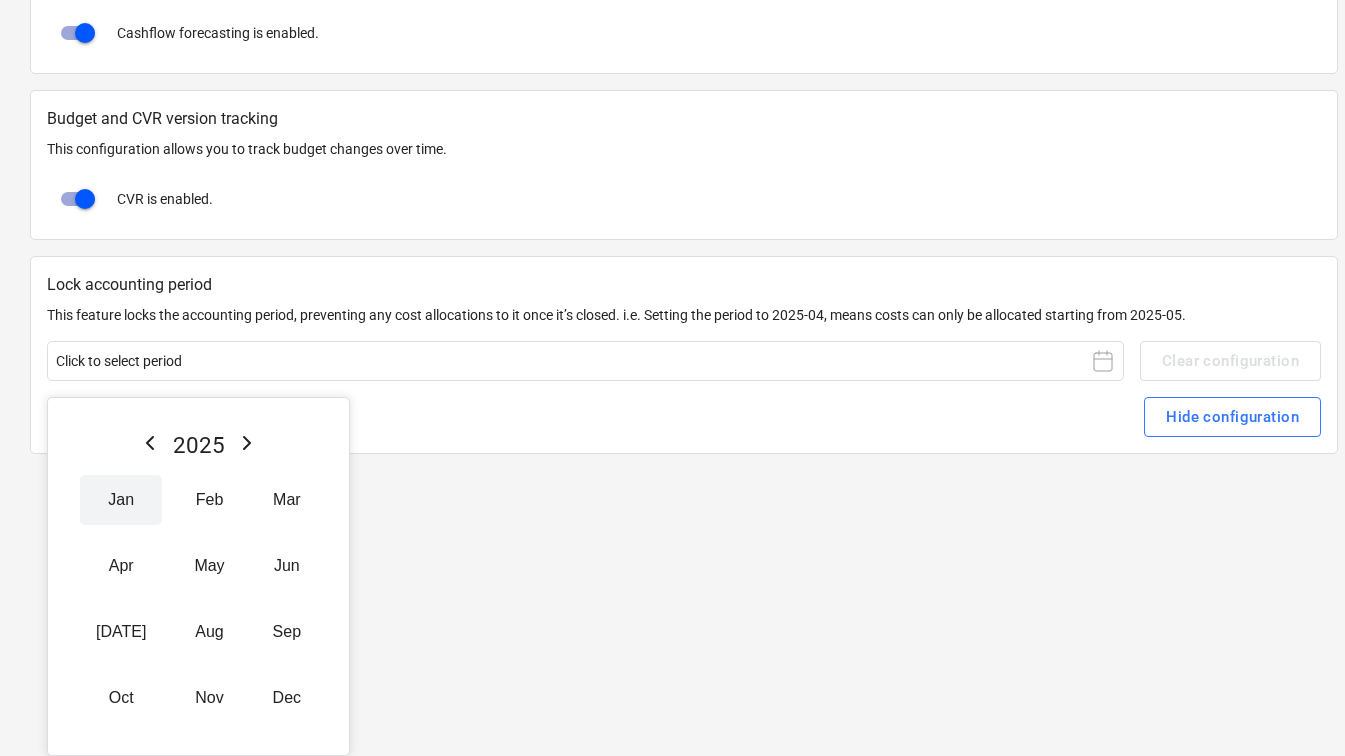 click on "Jan" at bounding box center [121, 500] 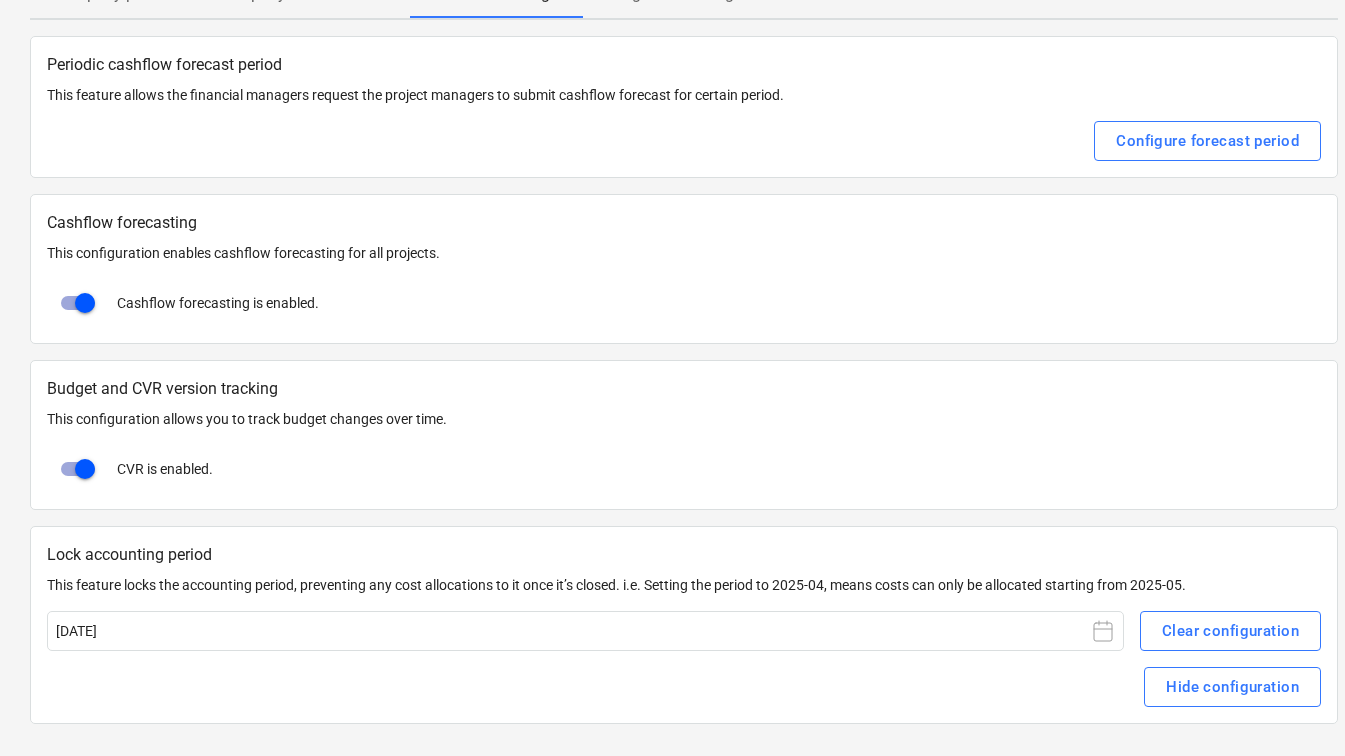 click on "This feature locks the accounting period, preventing any cost allocations to it once it’s closed. i.e. Setting the period to 2025-04, means costs can only be allocated starting from 2025-05." at bounding box center [684, 585] 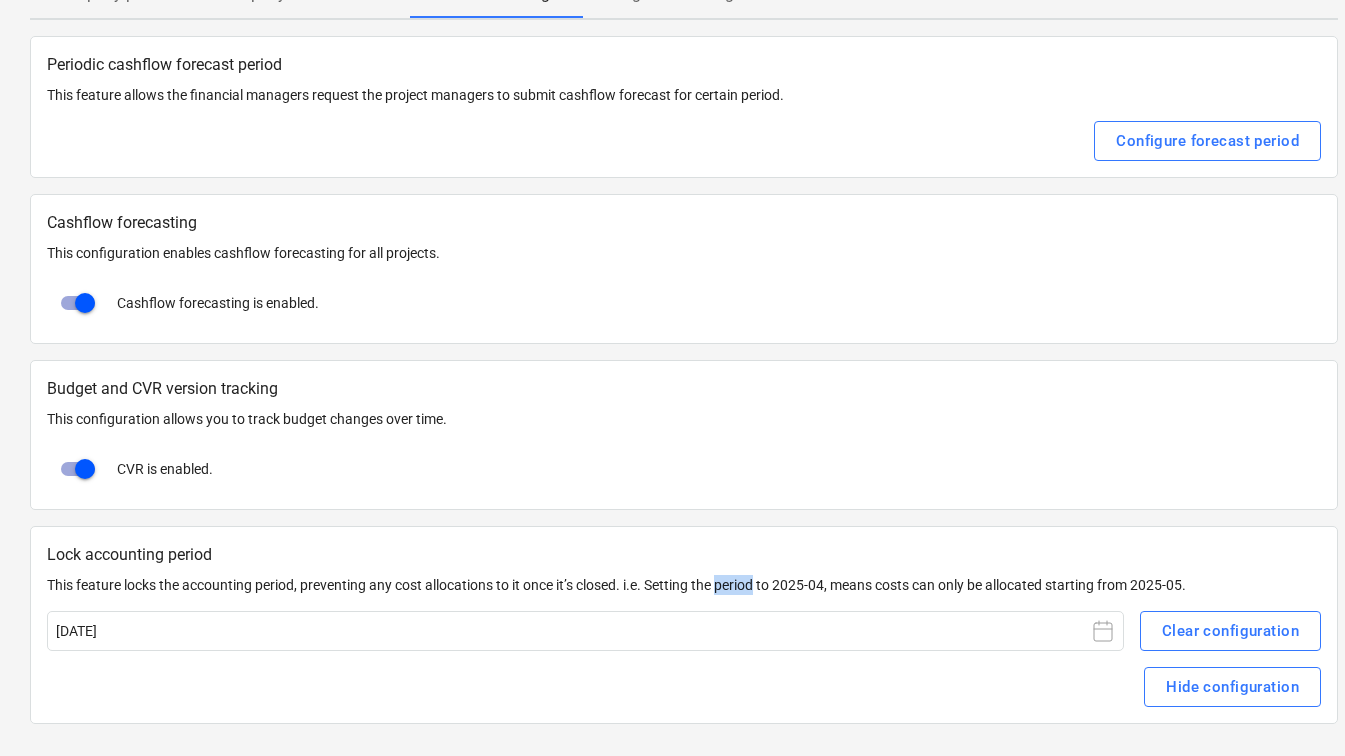 click on "This feature locks the accounting period, preventing any cost allocations to it once it’s closed. i.e. Setting the period to 2025-04, means costs can only be allocated starting from 2025-05." at bounding box center (684, 585) 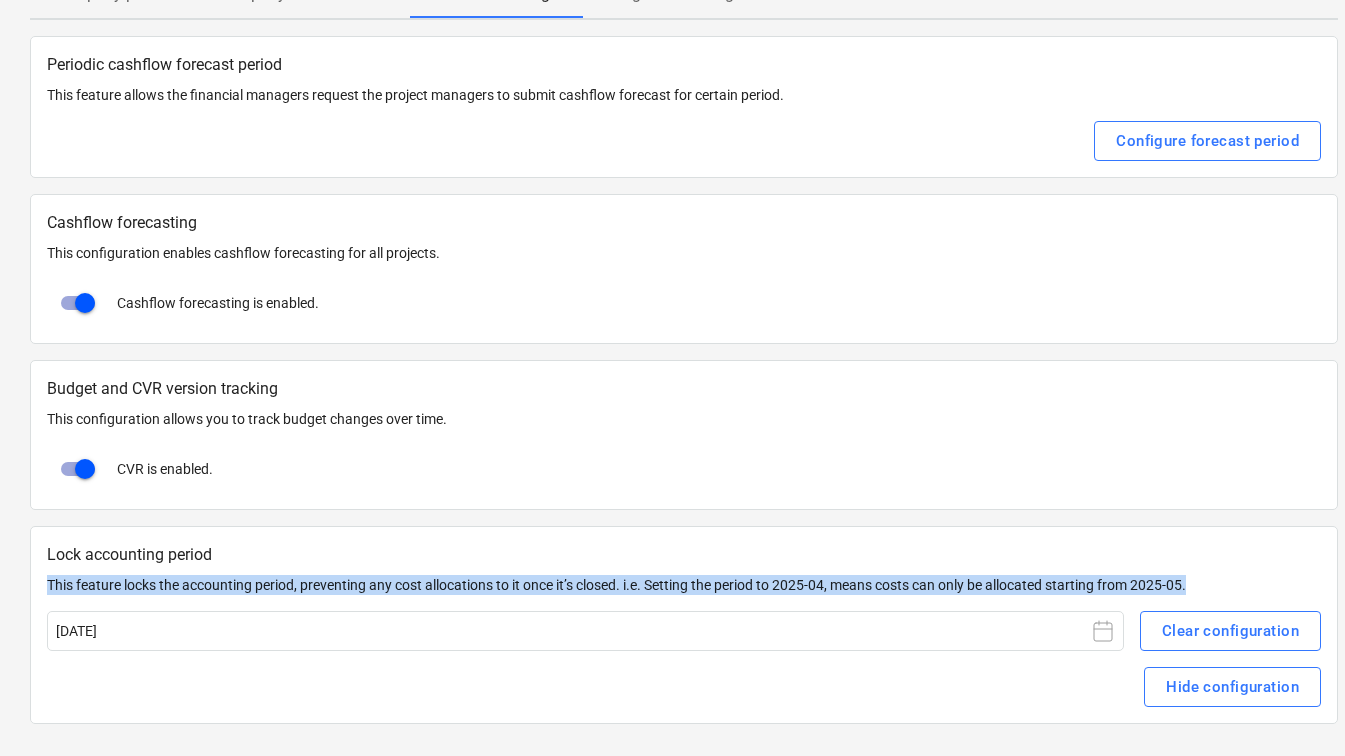 click on "This feature locks the accounting period, preventing any cost allocations to it once it’s closed. i.e. Setting the period to 2025-04, means costs can only be allocated starting from 2025-05." at bounding box center [684, 585] 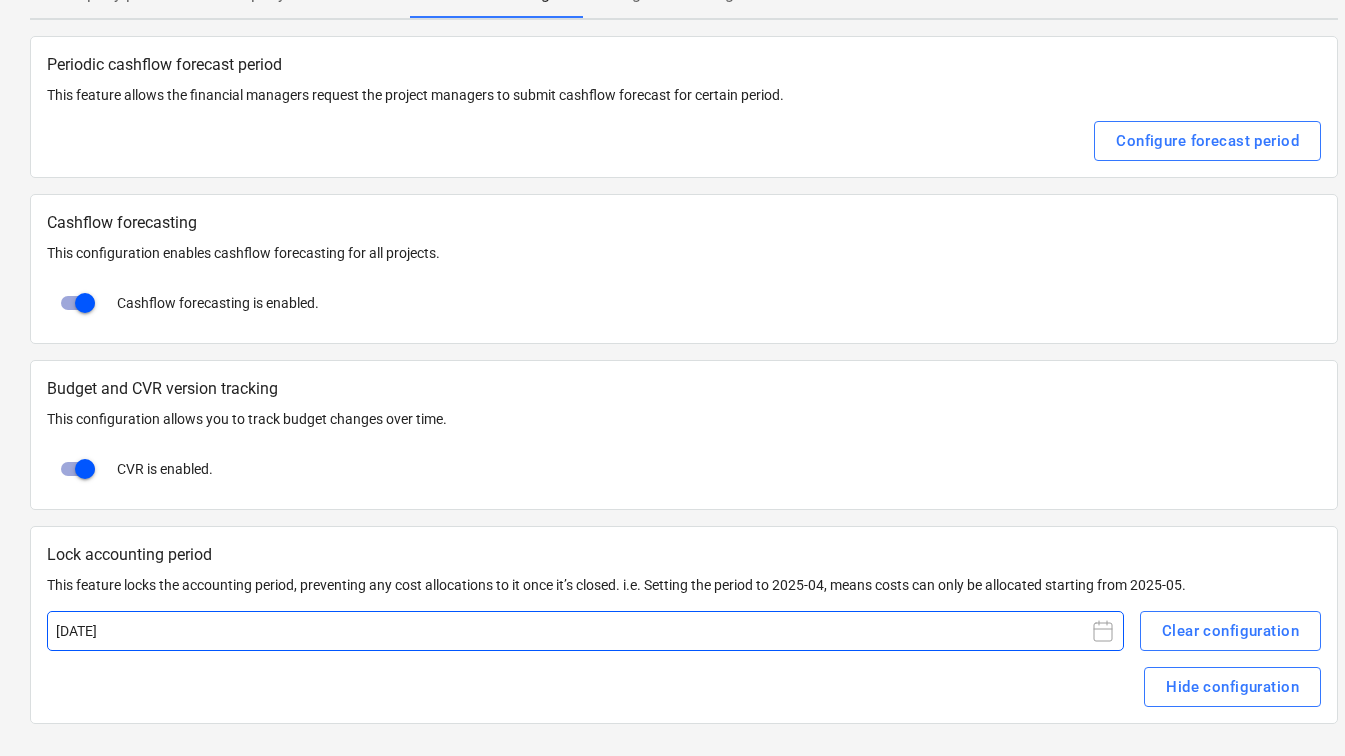 click on "[DATE]" at bounding box center [585, 631] 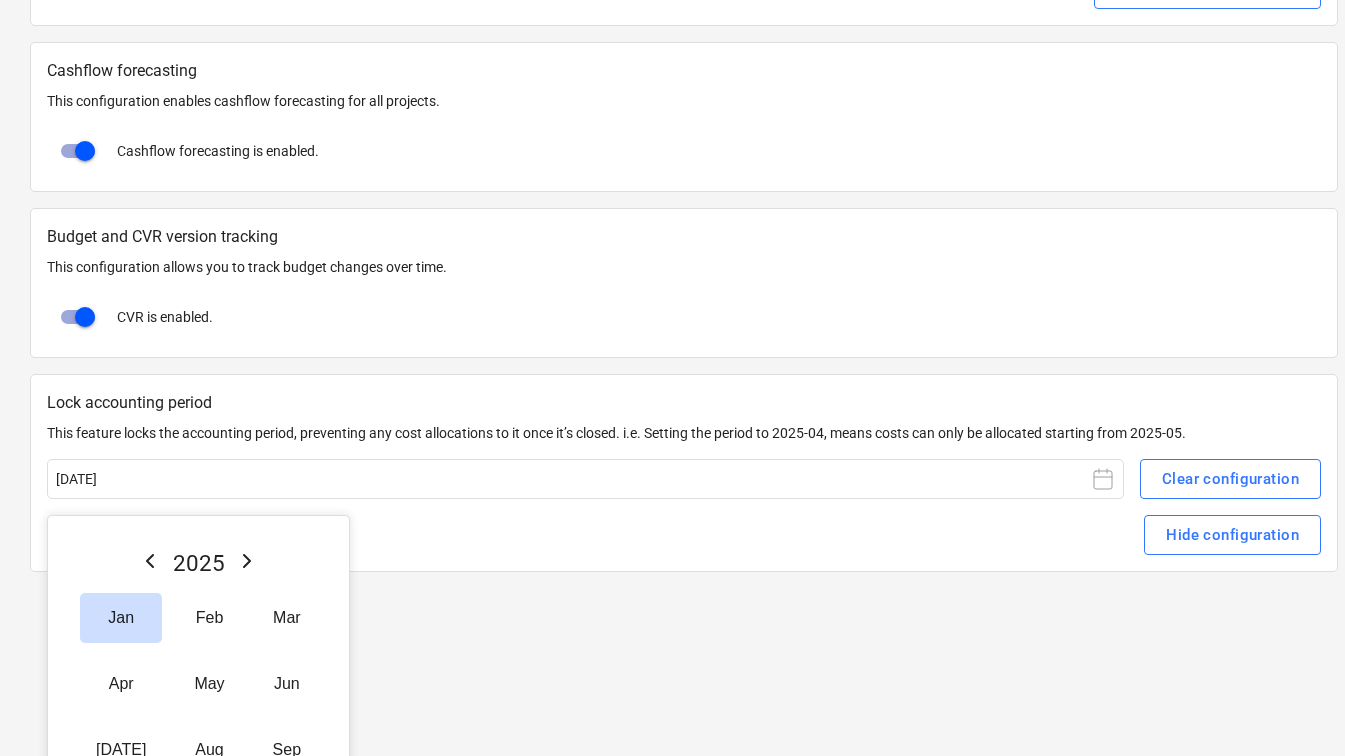 scroll, scrollTop: 466, scrollLeft: 0, axis: vertical 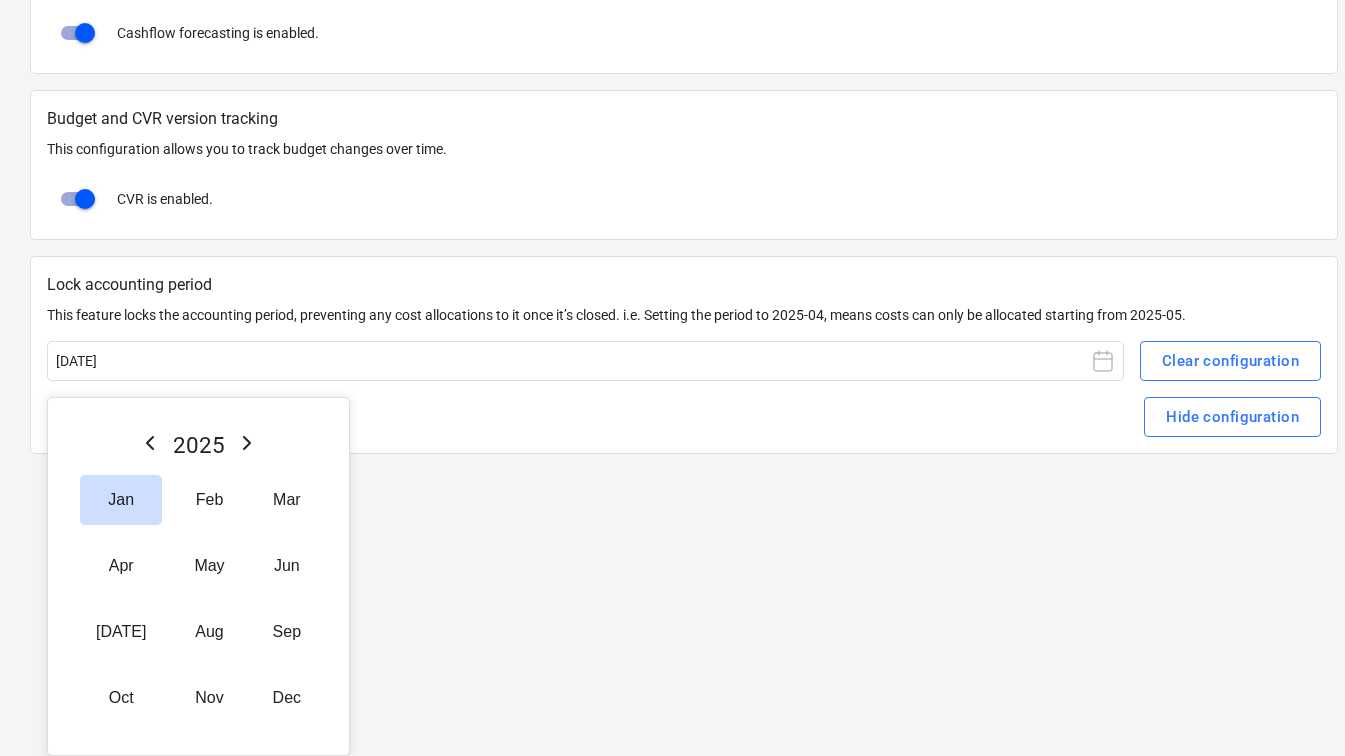 click 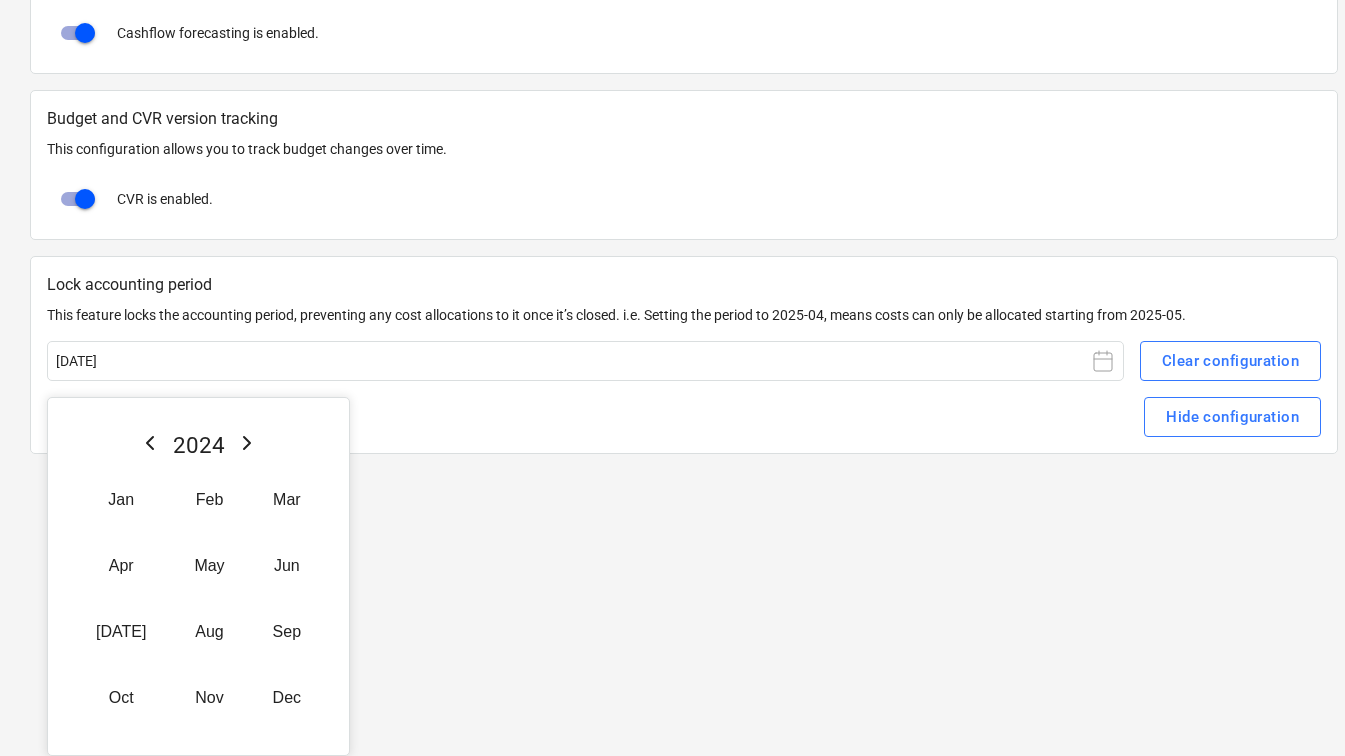 click 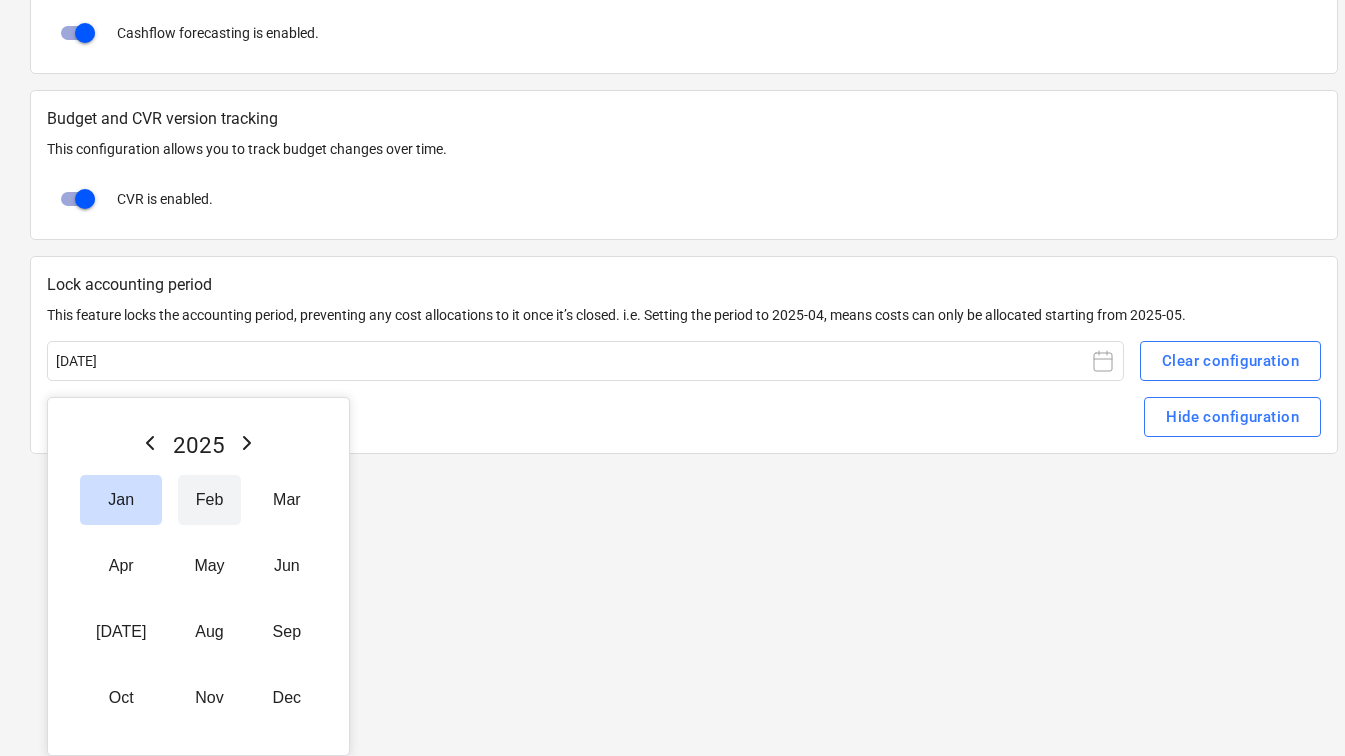click on "Feb" at bounding box center [209, 500] 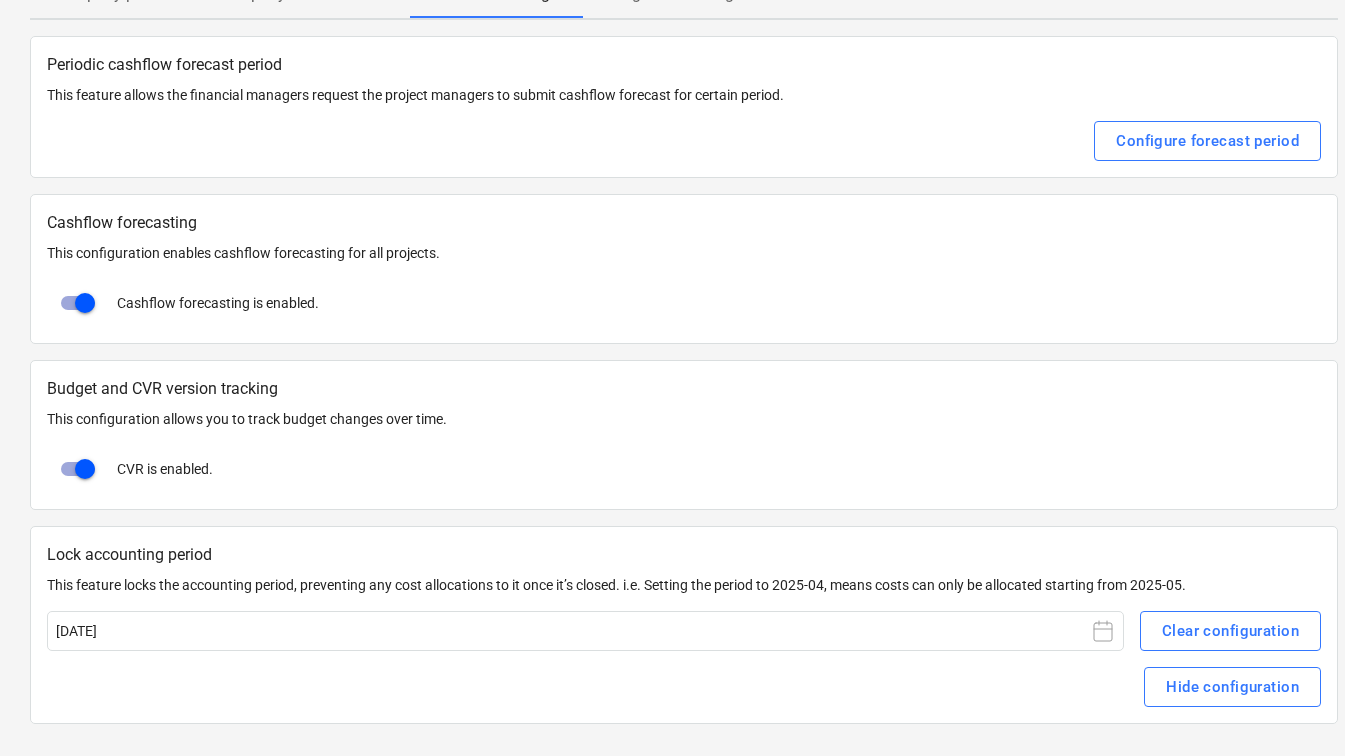 scroll, scrollTop: 194, scrollLeft: 0, axis: vertical 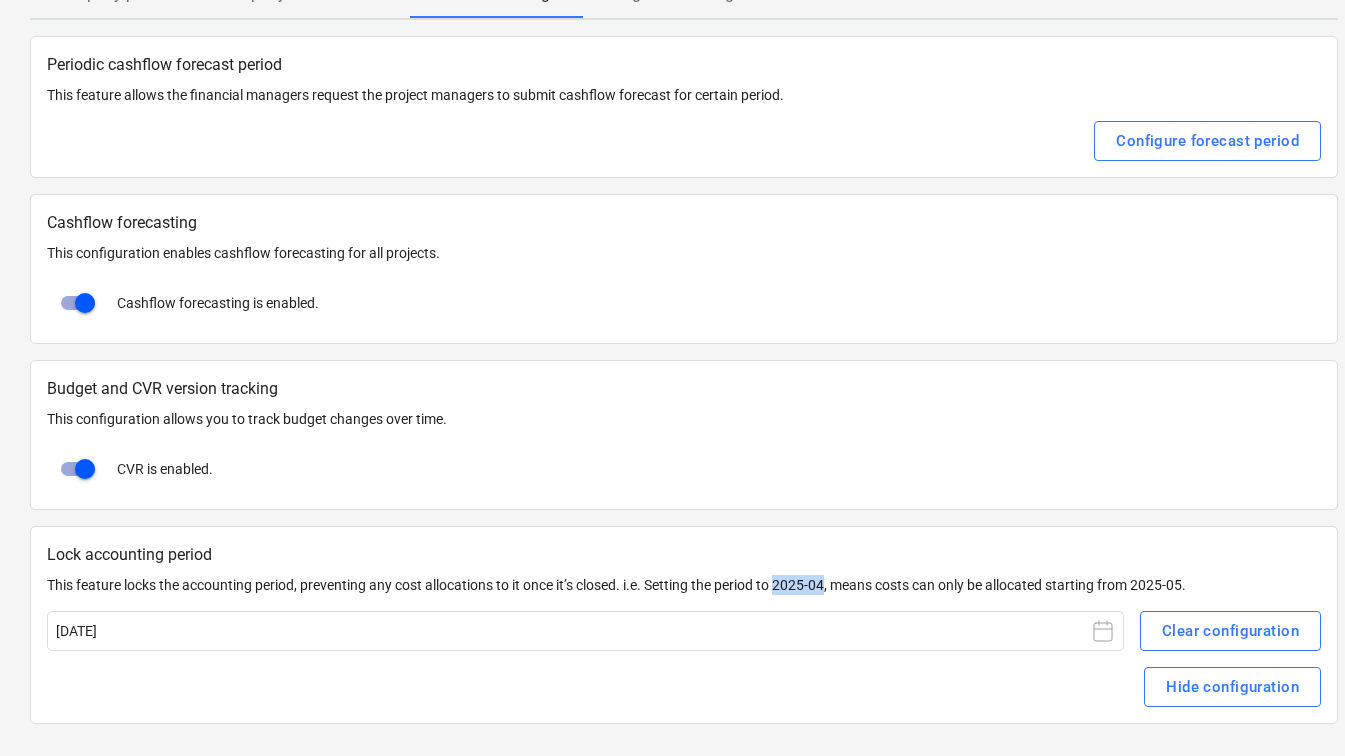drag, startPoint x: 784, startPoint y: 583, endPoint x: 830, endPoint y: 582, distance: 46.010868 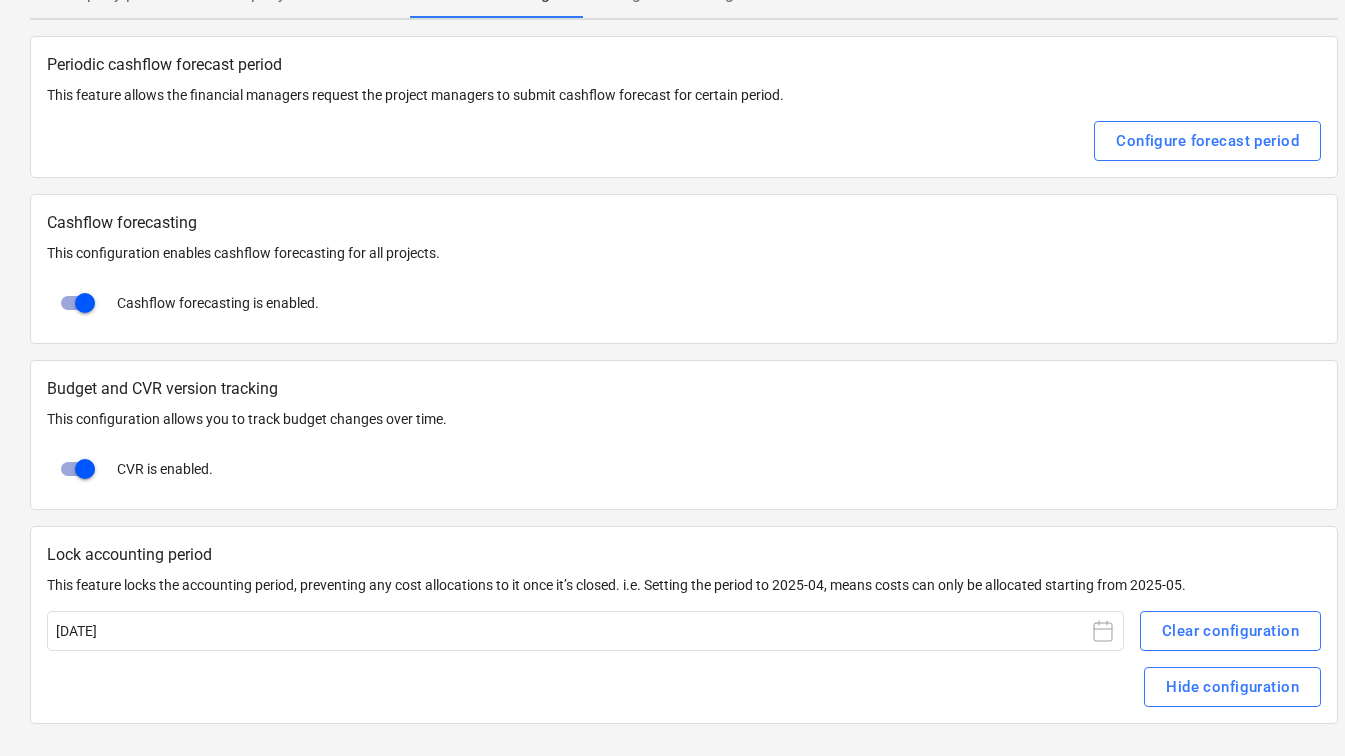 click on "This feature locks the accounting period, preventing any cost allocations to it once it’s closed. i.e. Setting the period to 2025-04, means costs can only be allocated starting from 2025-05." at bounding box center (684, 585) 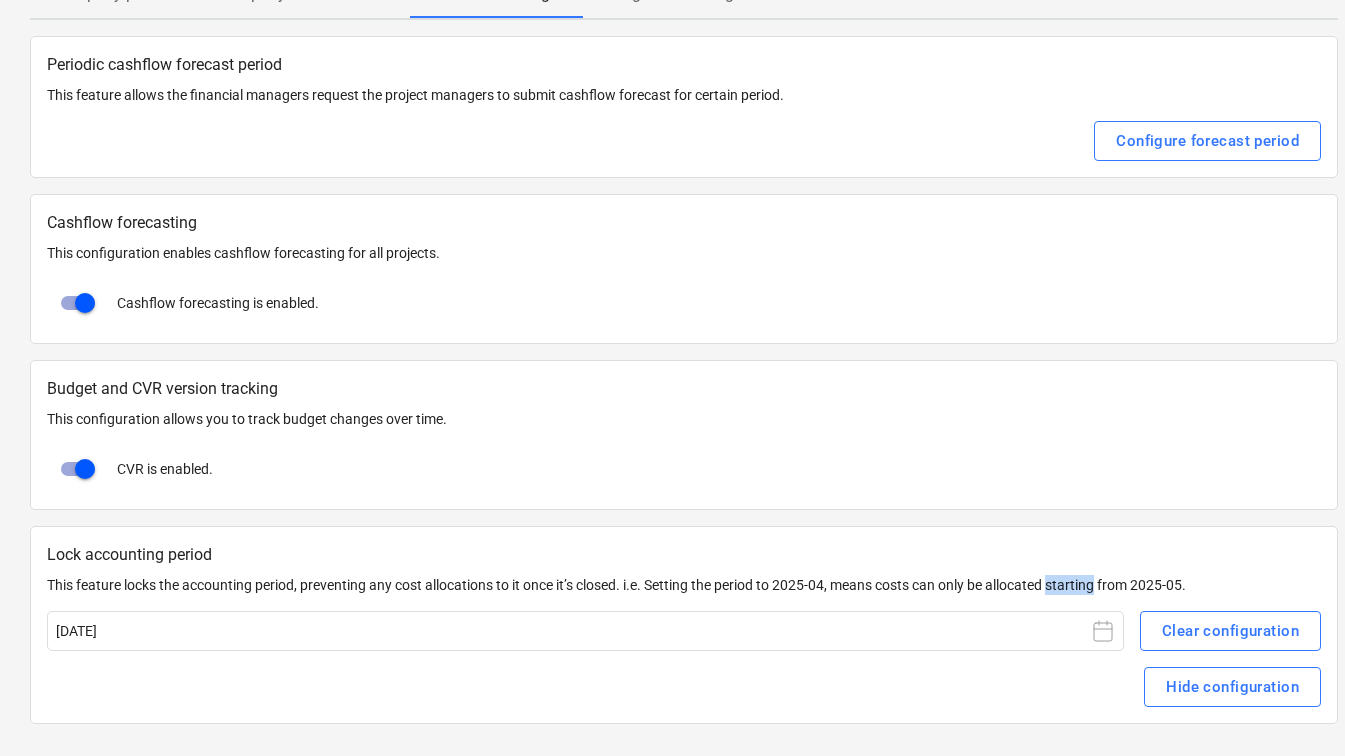 click on "This feature locks the accounting period, preventing any cost allocations to it once it’s closed. i.e. Setting the period to 2025-04, means costs can only be allocated starting from 2025-05." at bounding box center (684, 585) 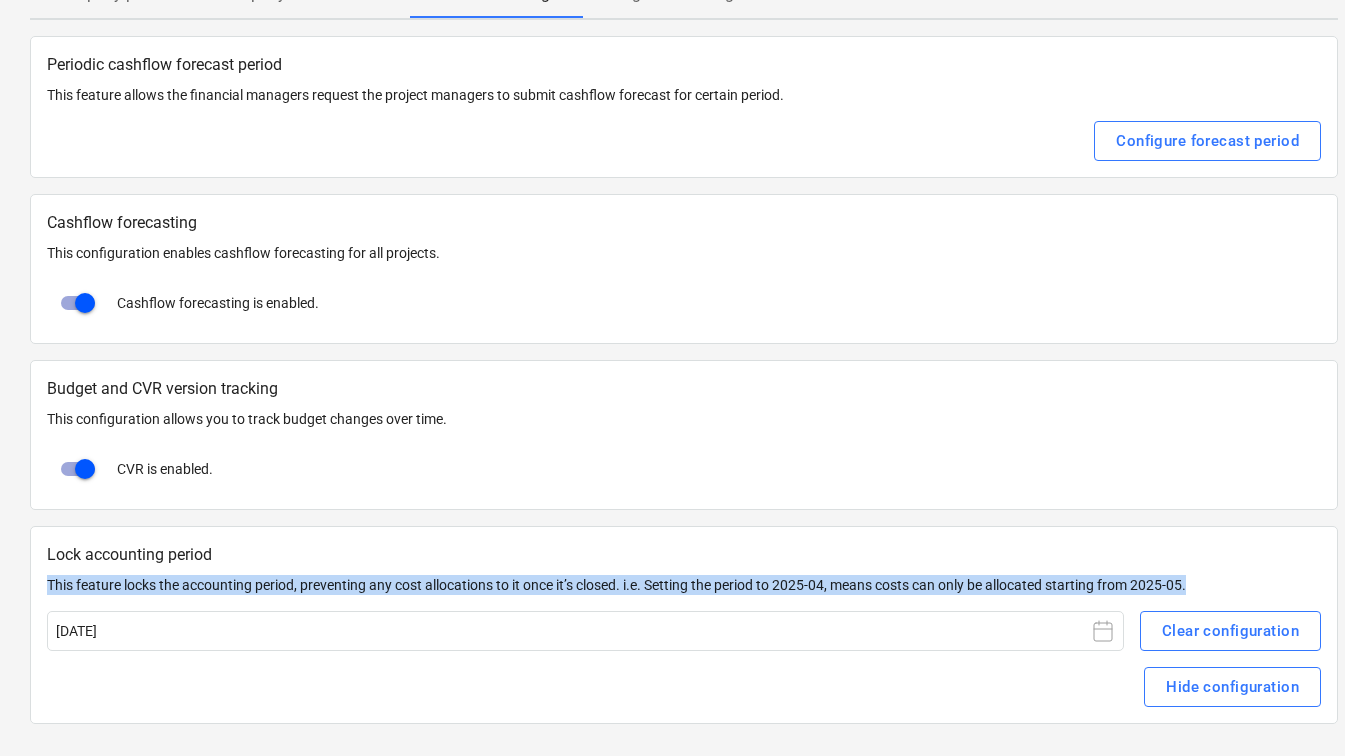 click on "This feature locks the accounting period, preventing any cost allocations to it once it’s closed. i.e. Setting the period to 2025-04, means costs can only be allocated starting from 2025-05." at bounding box center [684, 585] 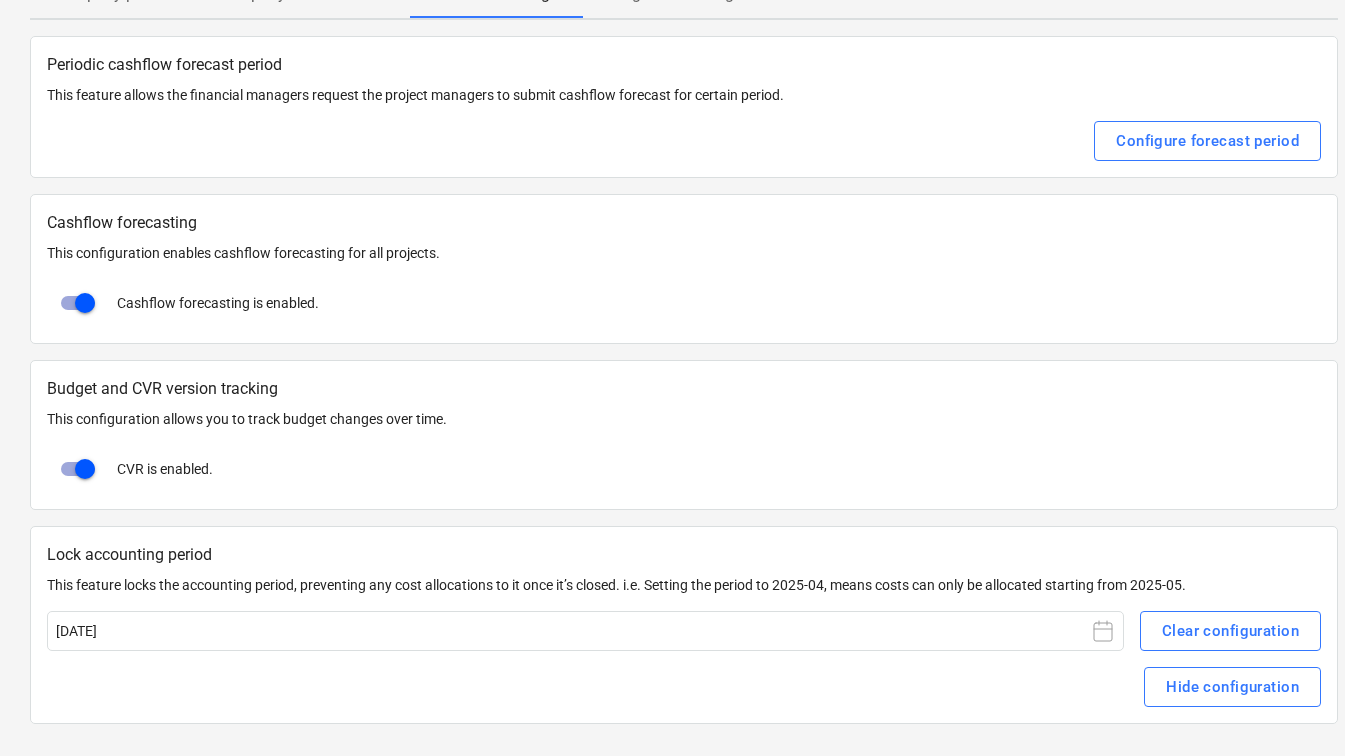 click on "Lock accounting period This feature locks the accounting period, preventing any cost allocations to it once it’s closed. i.e. Setting the period to 2025-04, means costs can only be allocated starting from 2025-05. January 2025 Clear configuration Hide configuration" at bounding box center (684, 625) 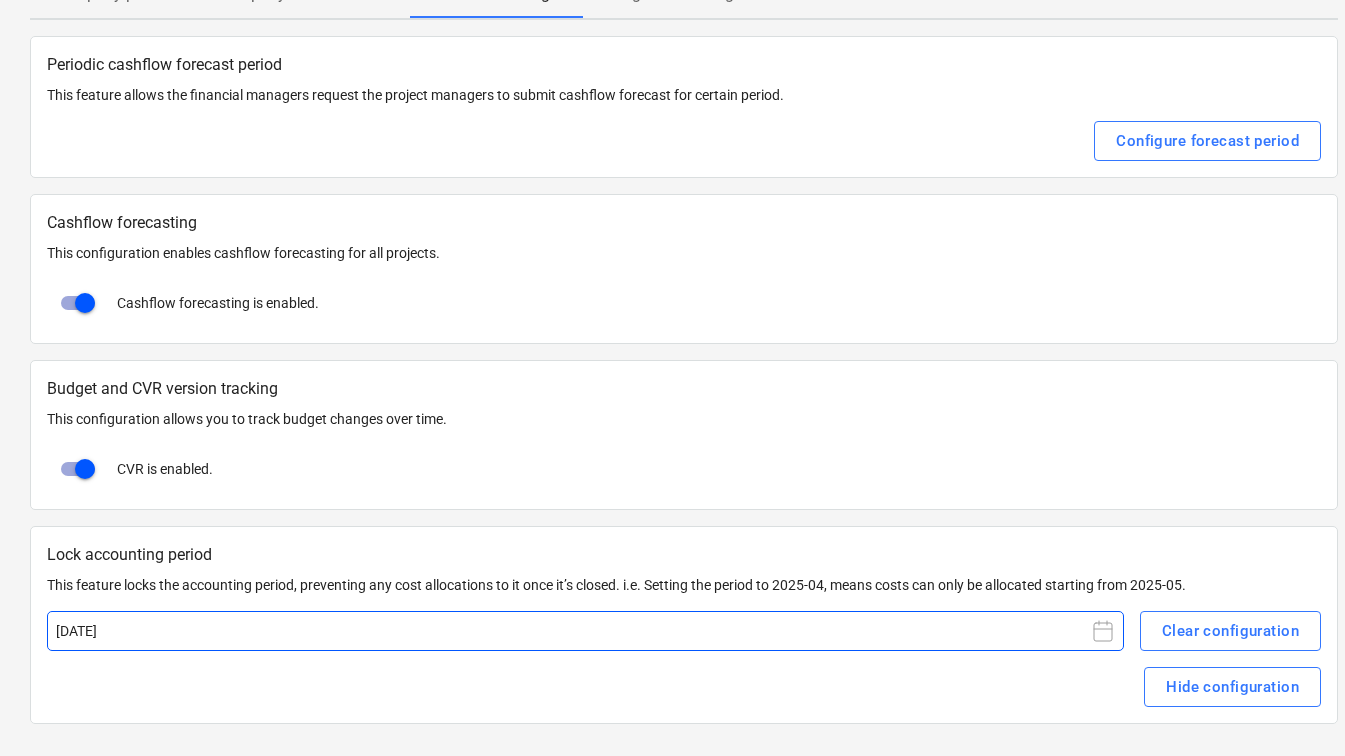 click 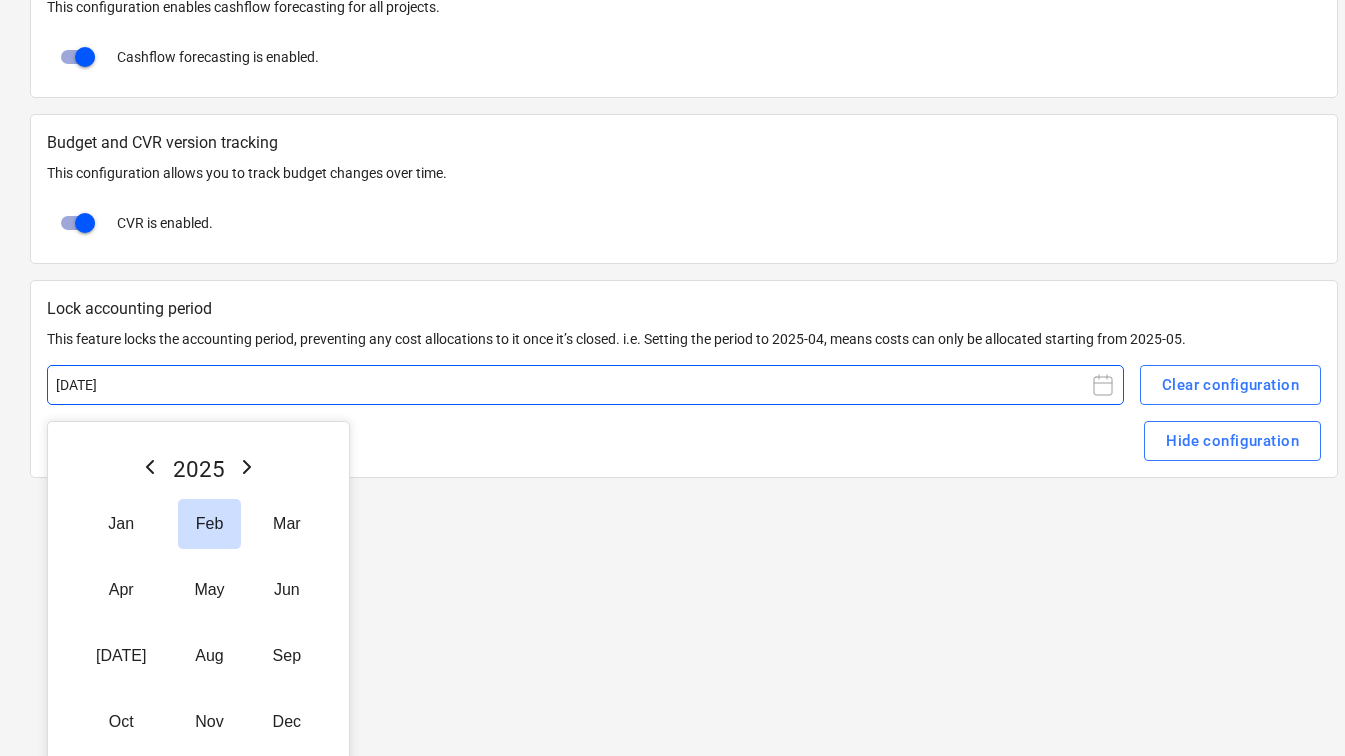 scroll, scrollTop: 466, scrollLeft: 0, axis: vertical 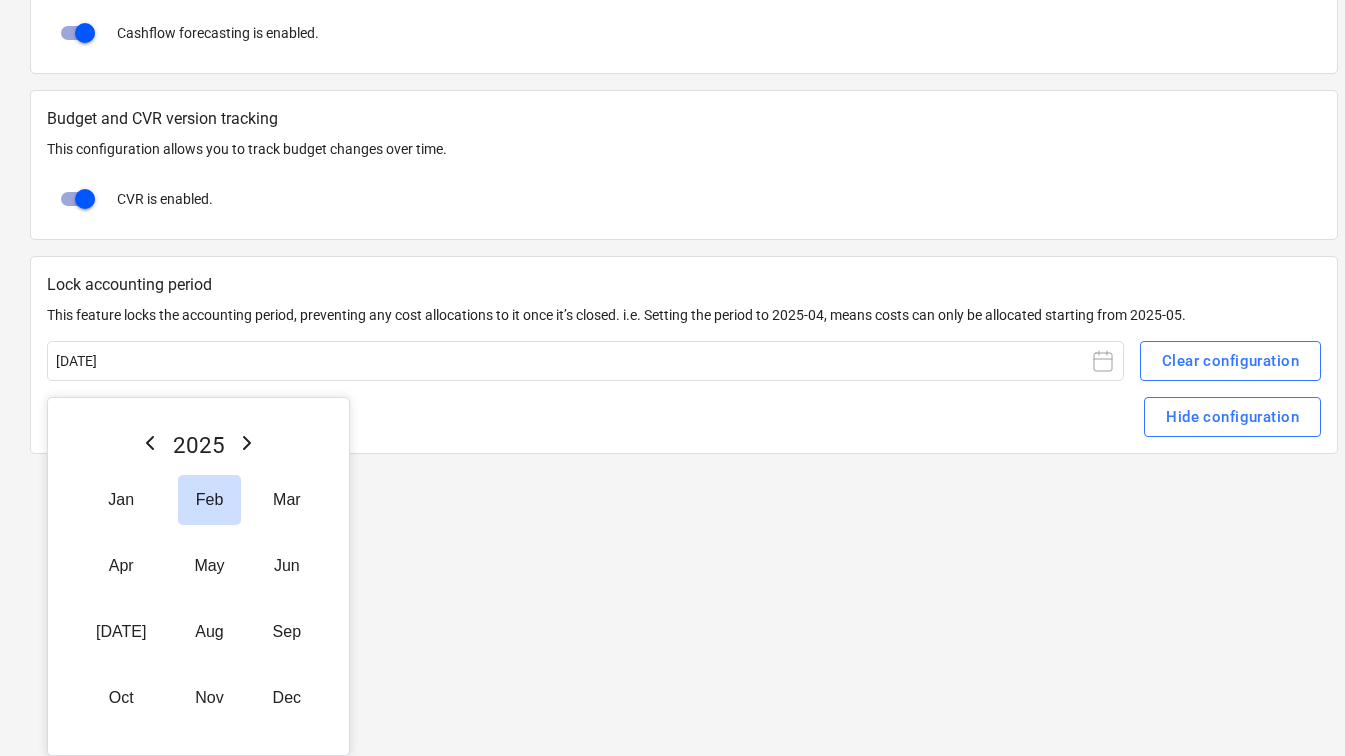 click 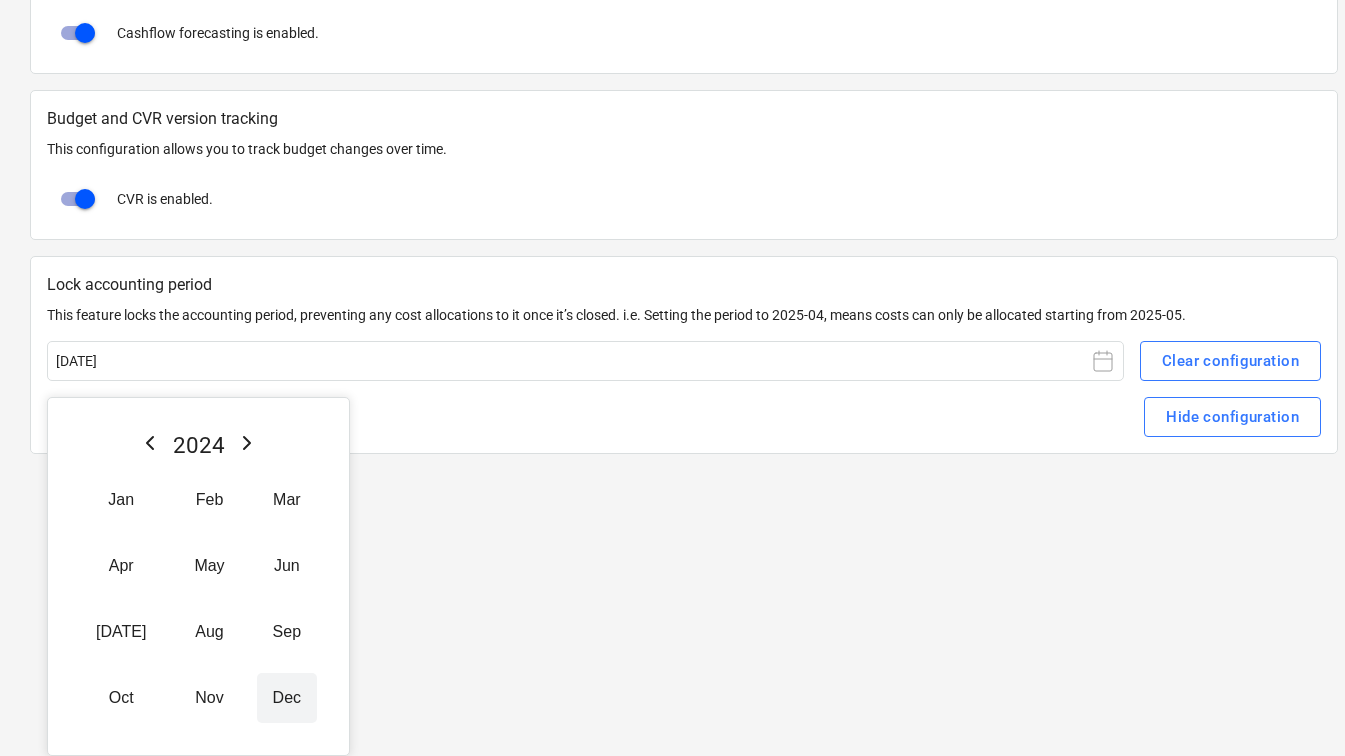 click on "Dec" at bounding box center (287, 698) 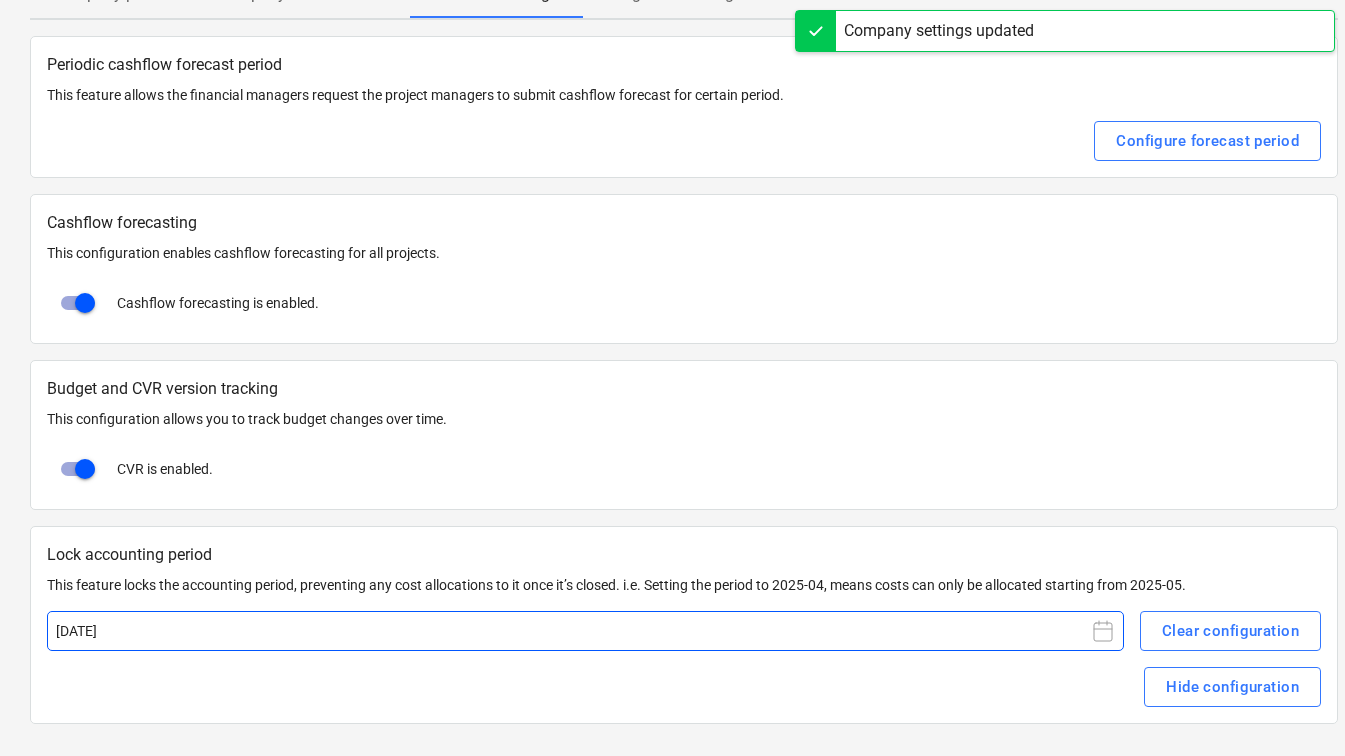 click 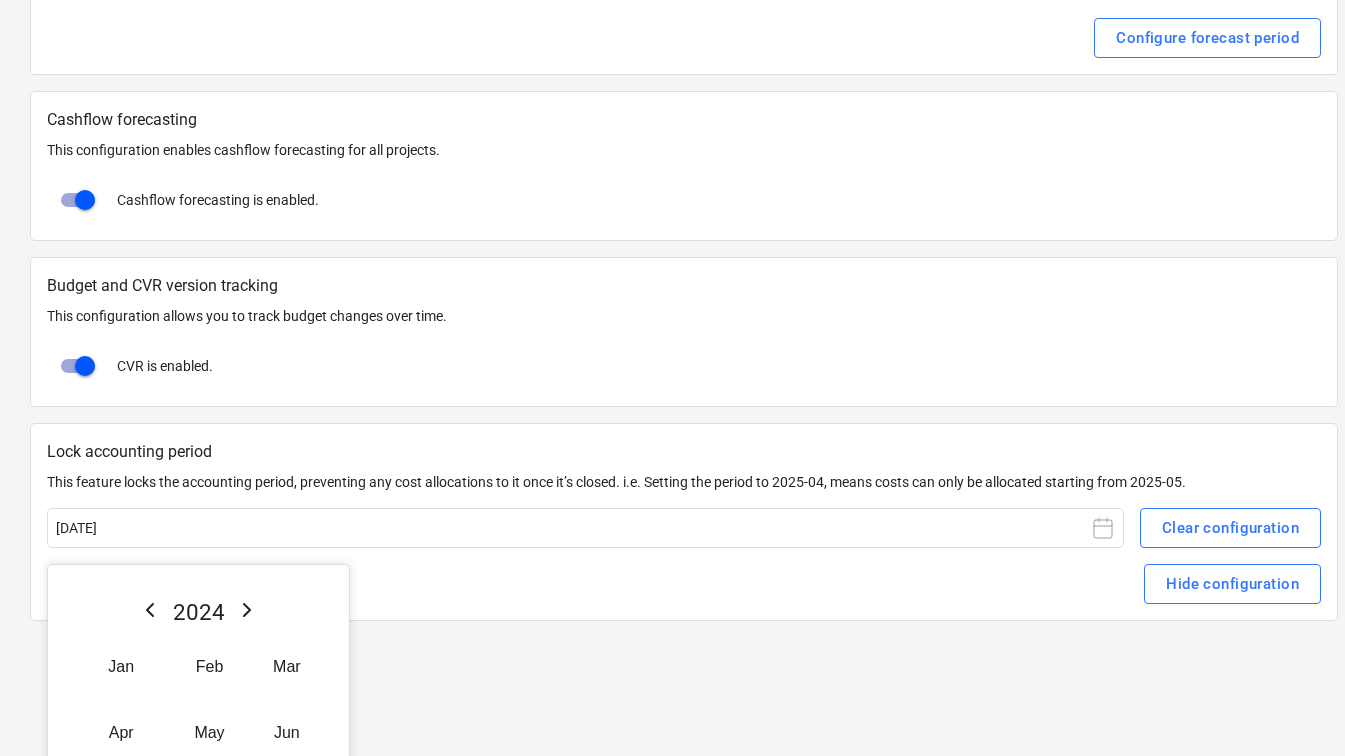 scroll, scrollTop: 466, scrollLeft: 0, axis: vertical 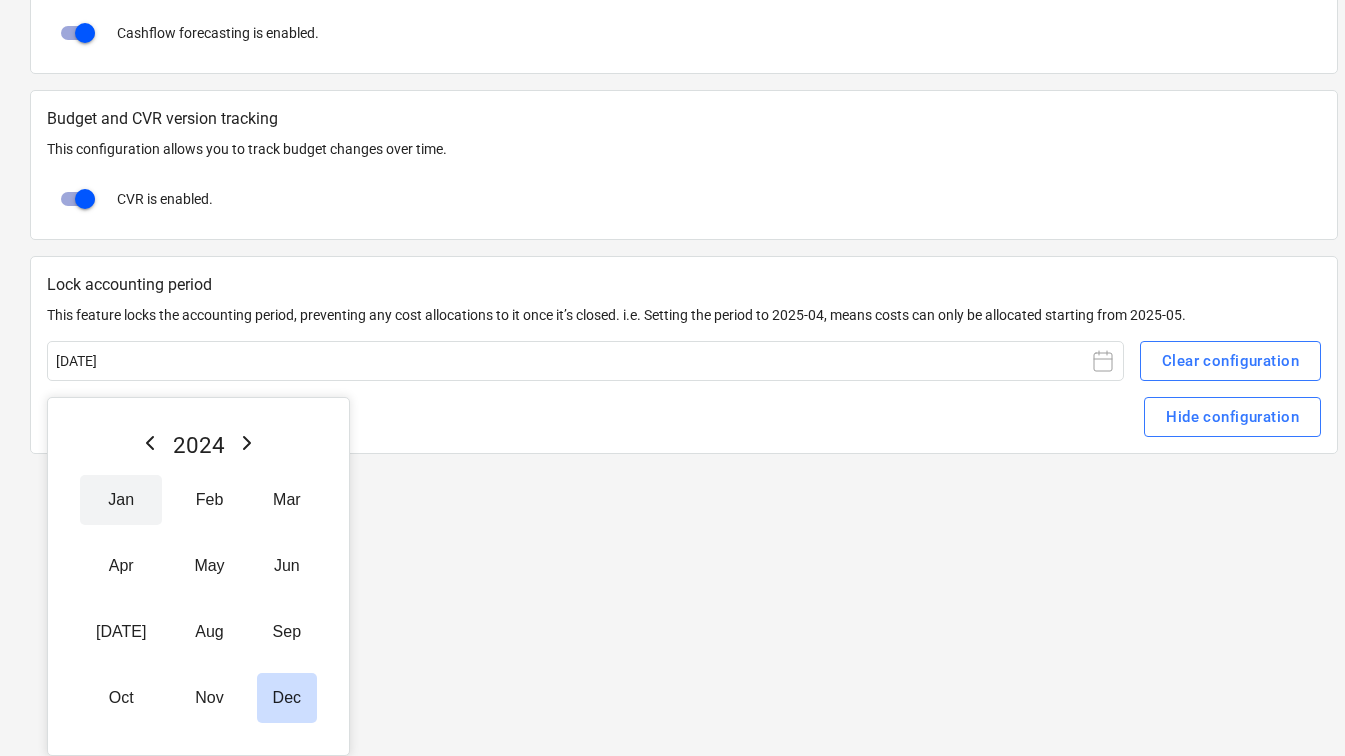 click on "Jan" at bounding box center [121, 500] 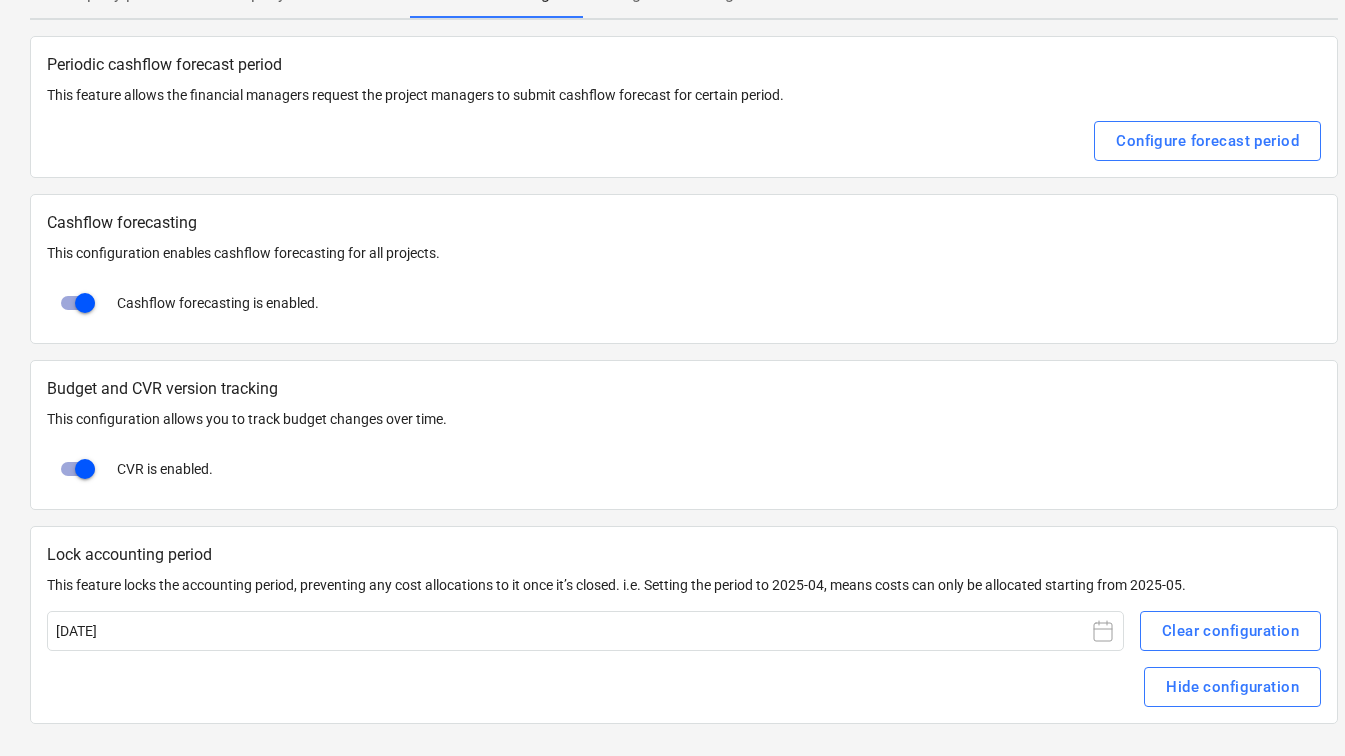 scroll, scrollTop: 194, scrollLeft: 0, axis: vertical 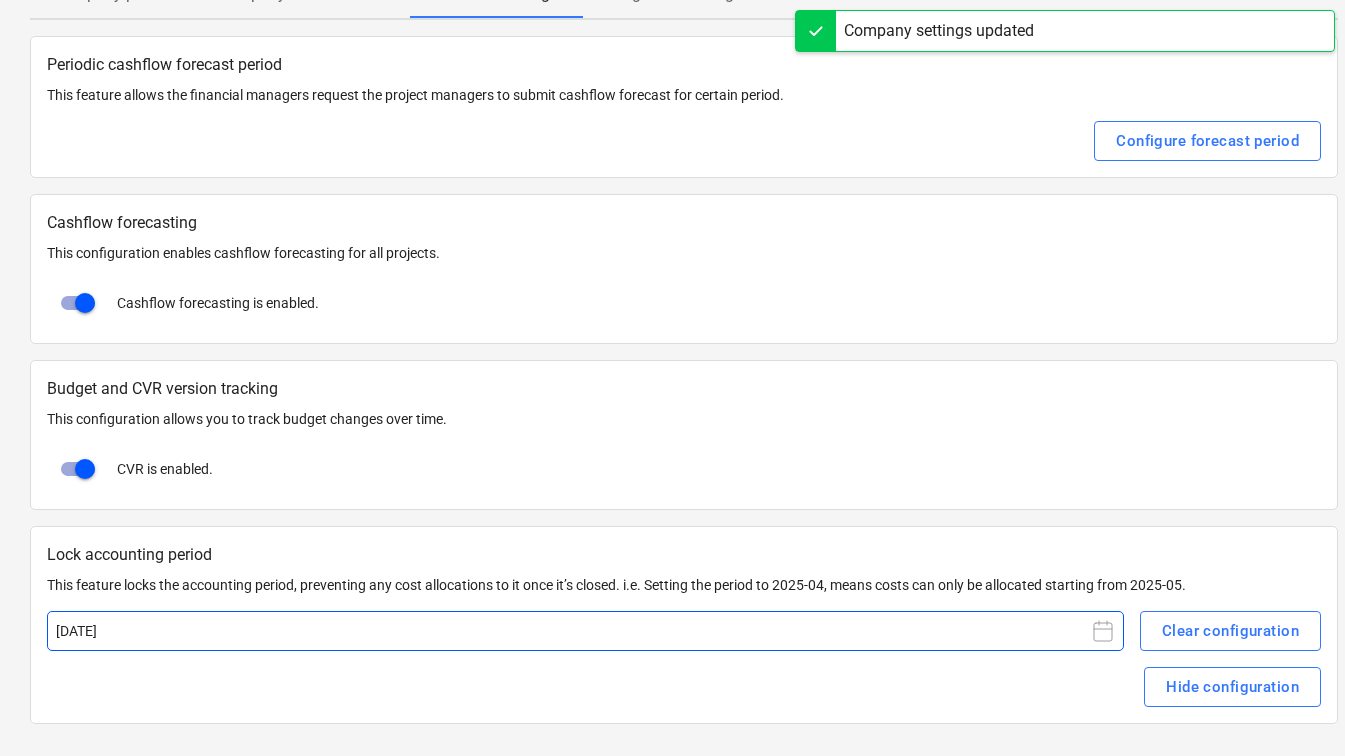 click on "December 2024" at bounding box center (585, 631) 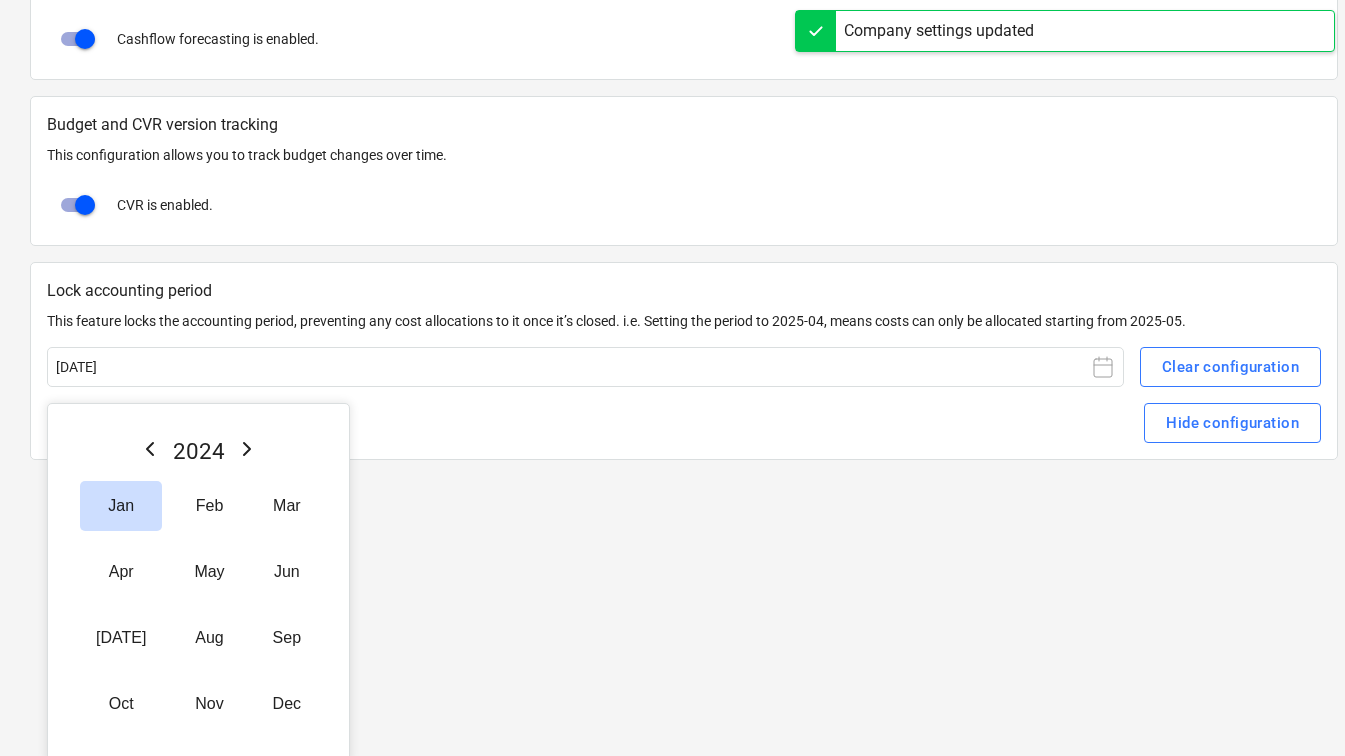 scroll, scrollTop: 466, scrollLeft: 0, axis: vertical 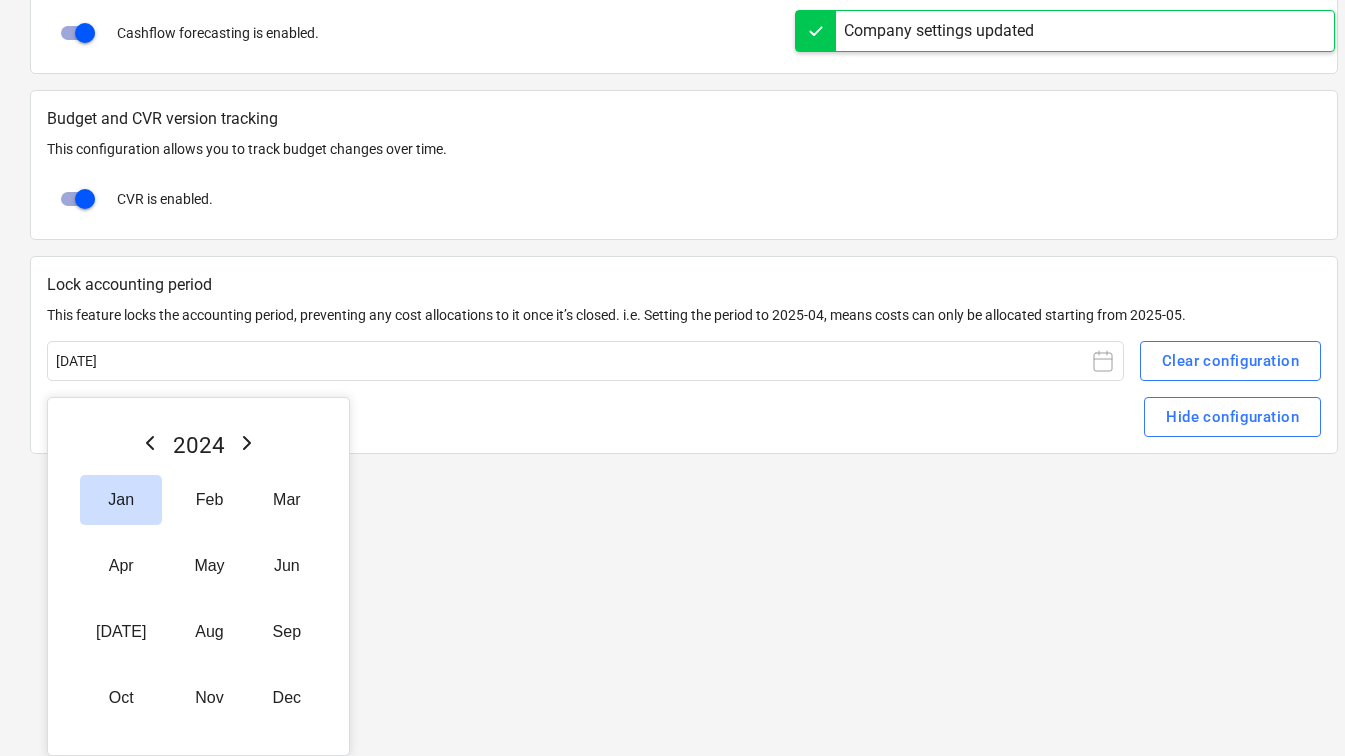 click on "Hide configuration" at bounding box center [684, 417] 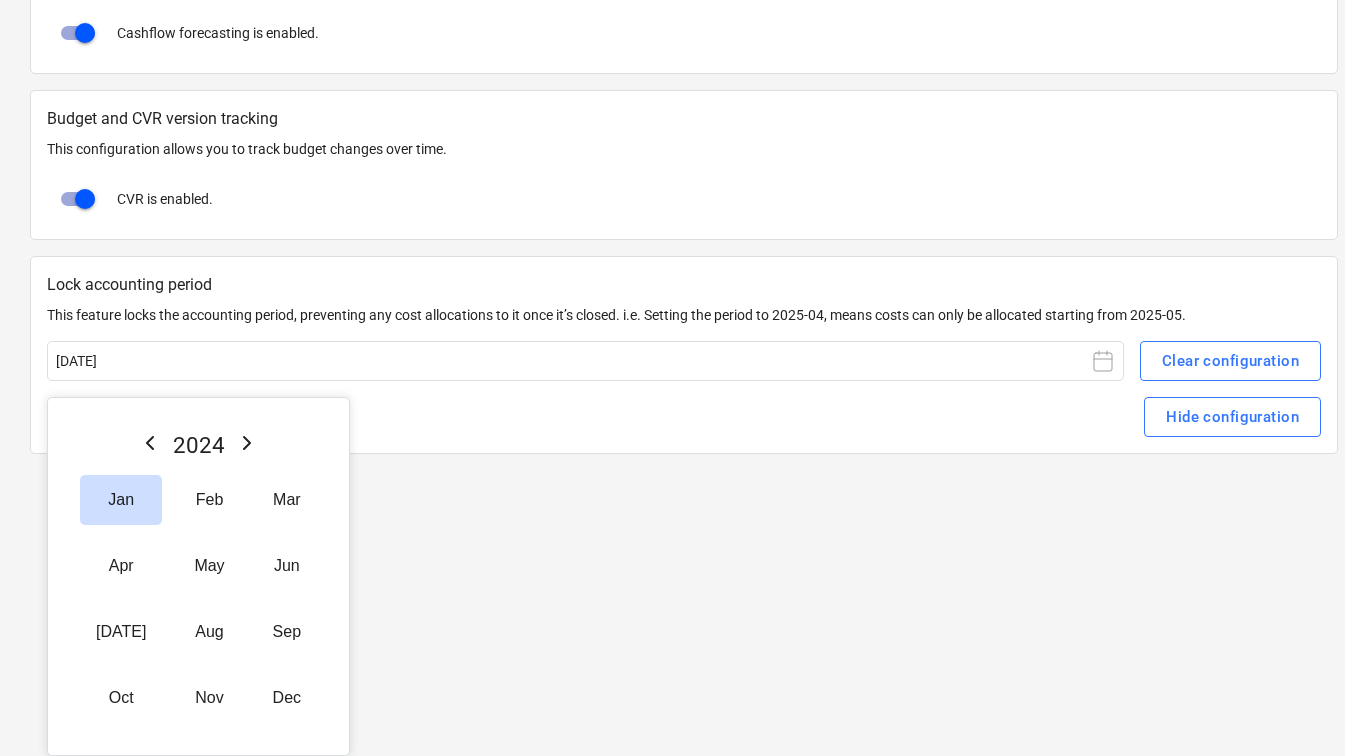 click on "Hide configuration" at bounding box center [684, 417] 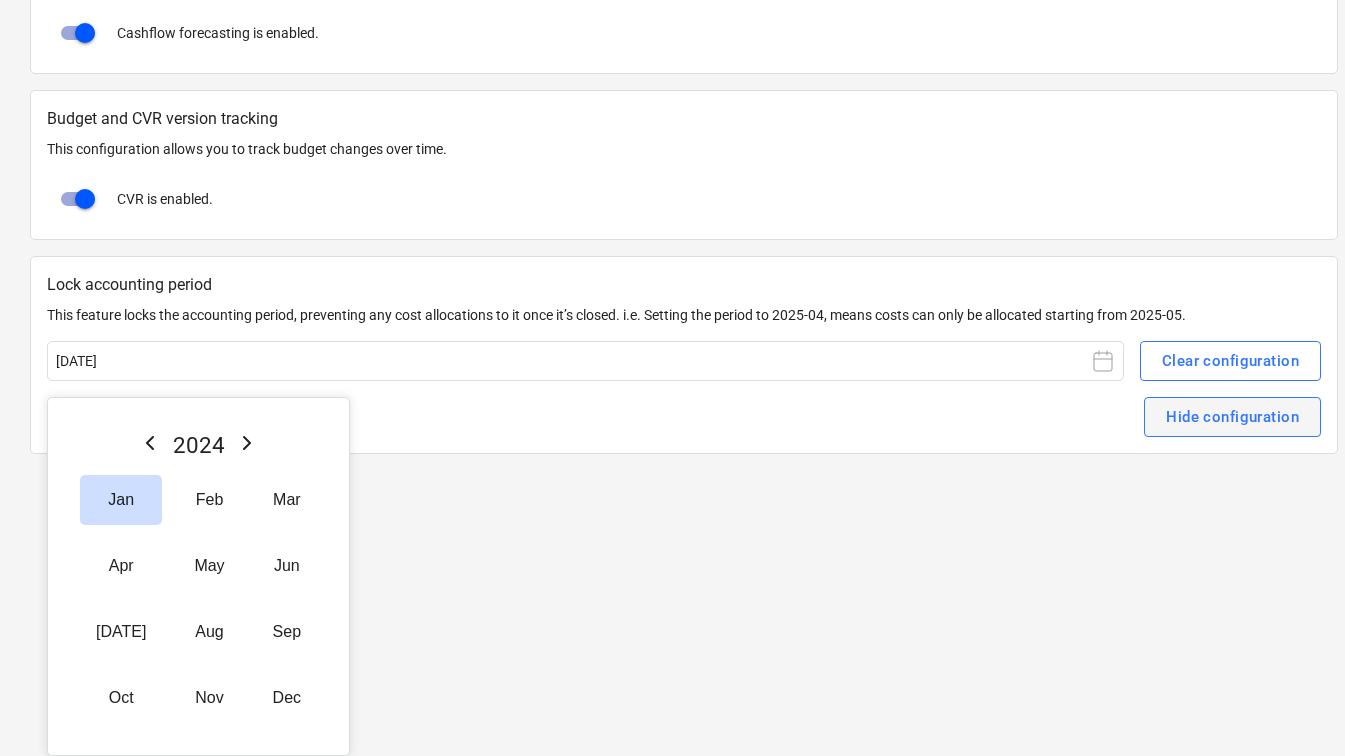 click on "Hide configuration" at bounding box center [1232, 417] 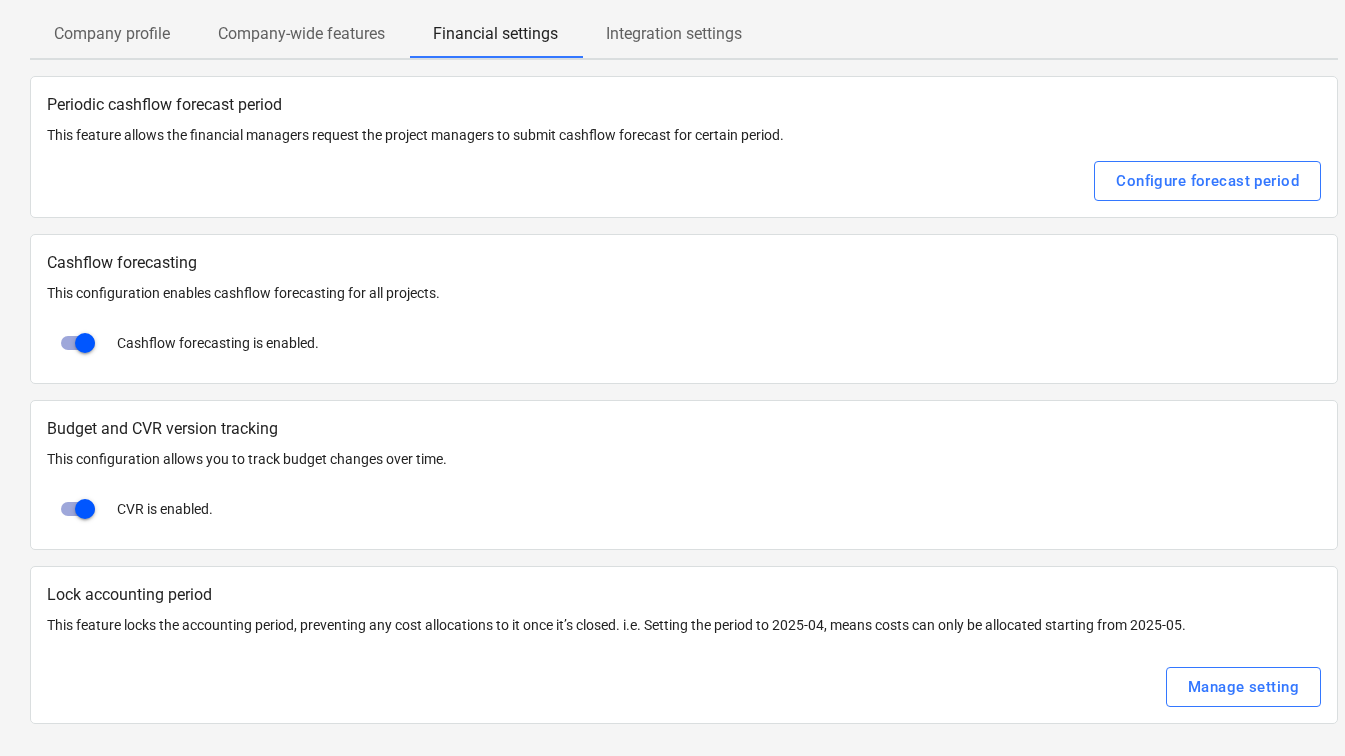 scroll, scrollTop: 154, scrollLeft: 0, axis: vertical 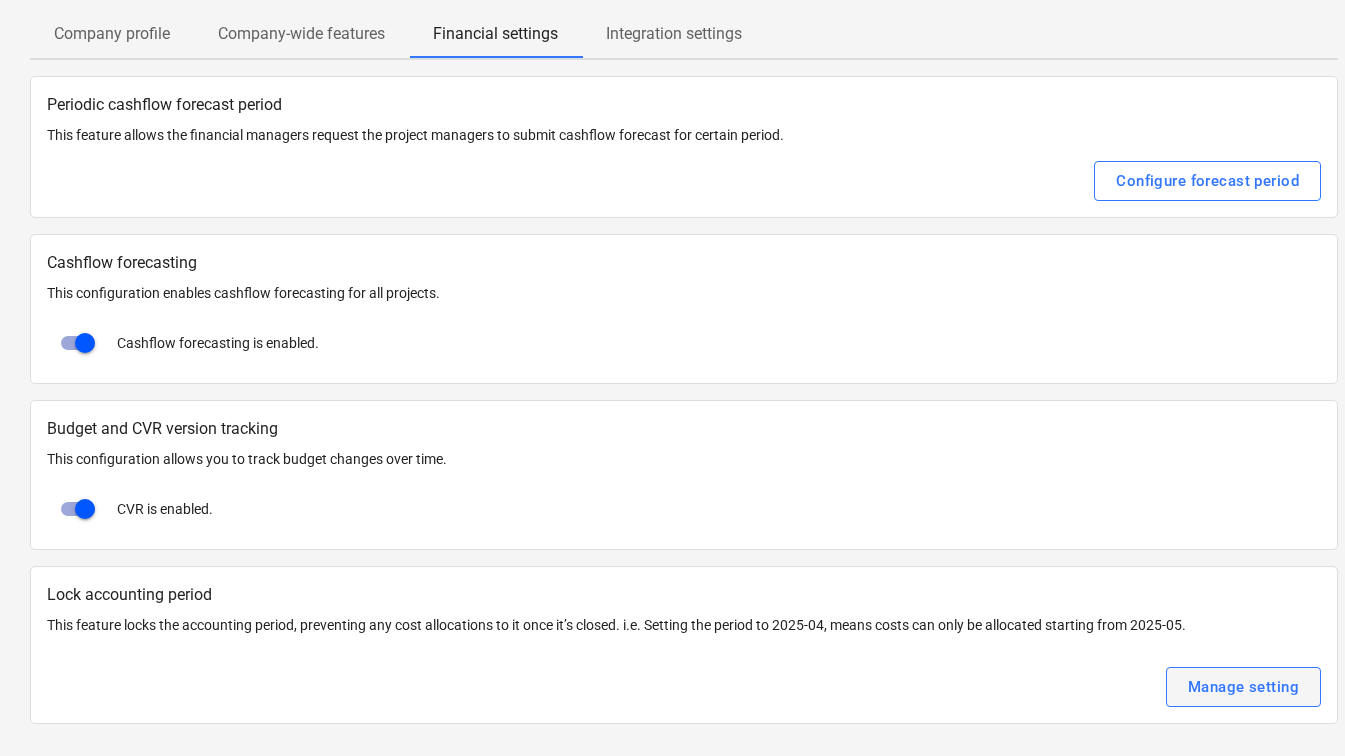 click on "Manage setting" at bounding box center (1243, 687) 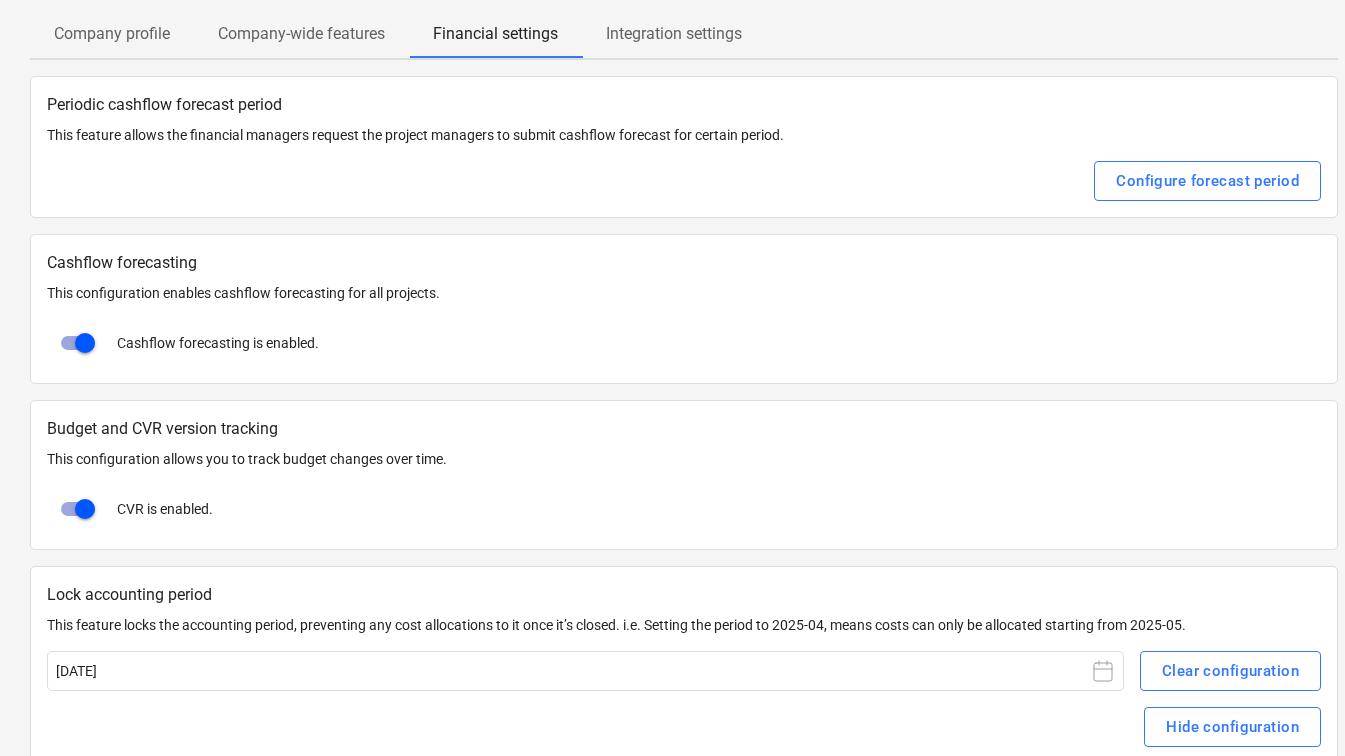 click on "Periodic cashflow forecast period This feature allows the financial managers request the project managers to submit cashflow forecast for certain period. Configure forecast period Cashflow forecasting This configuration enables cashflow forecasting for all projects. Cashflow forecasting is enabled. Budget and CVR version tracking This configuration allows you to track budget changes over time. CVR is enabled. Lock accounting period This feature locks the accounting period, preventing any cost allocations to it once it’s closed. i.e. Setting the period to 2025-04, means costs can only be allocated starting from 2025-05. December 2024 Clear configuration Hide configuration" at bounding box center [684, 420] 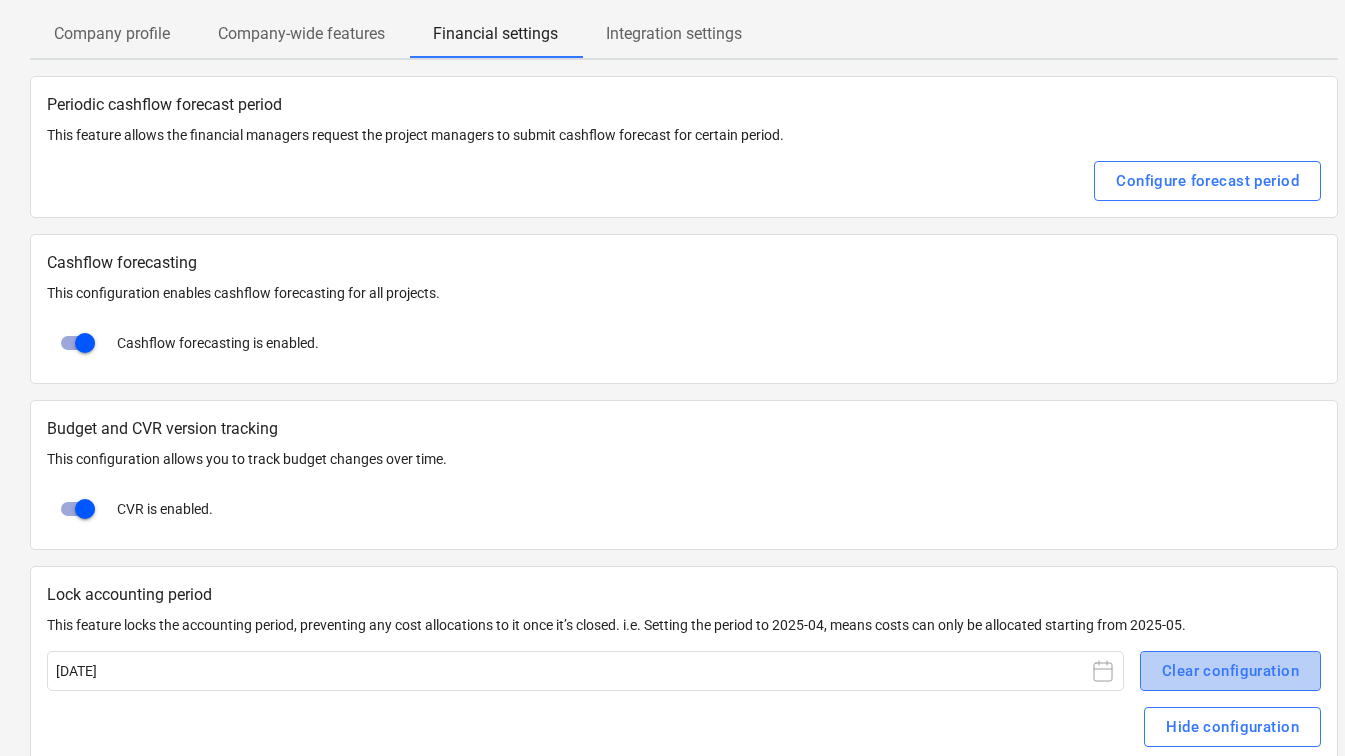 click on "Clear configuration" at bounding box center [1230, 671] 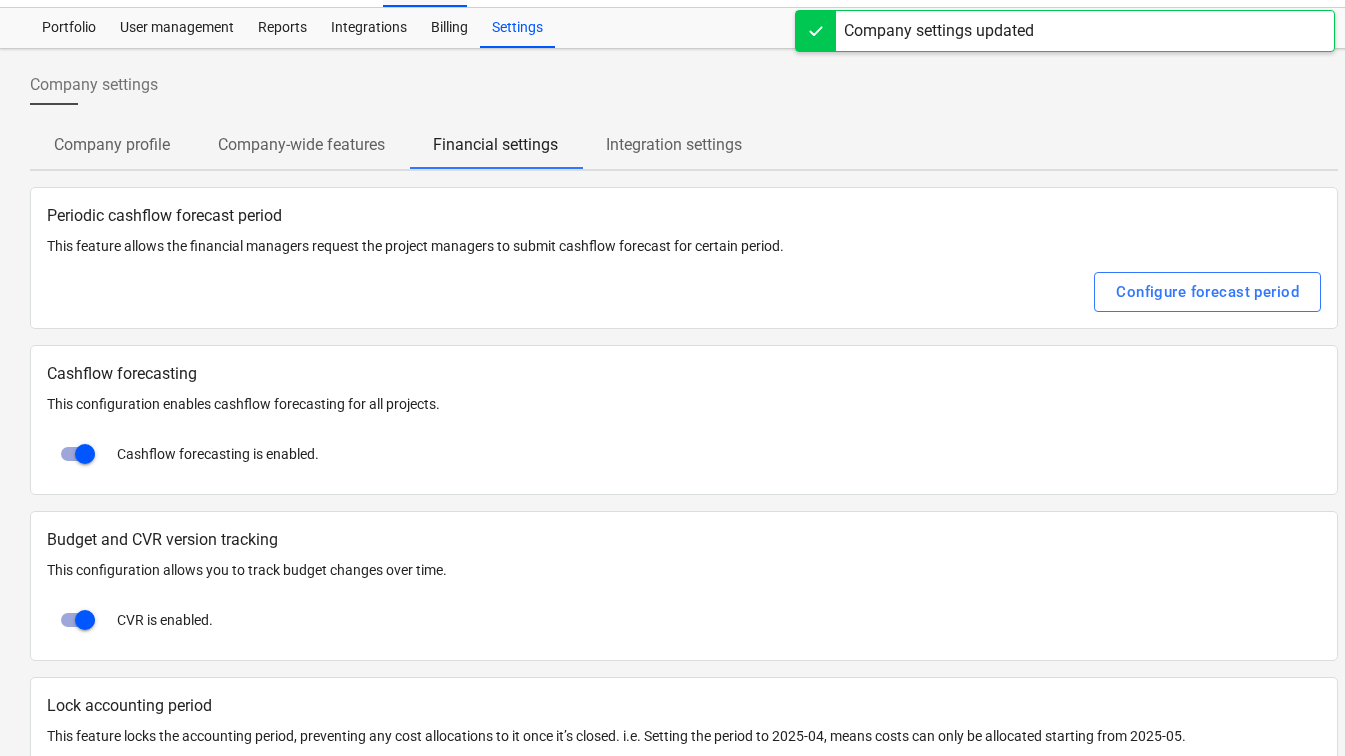 scroll, scrollTop: 0, scrollLeft: 0, axis: both 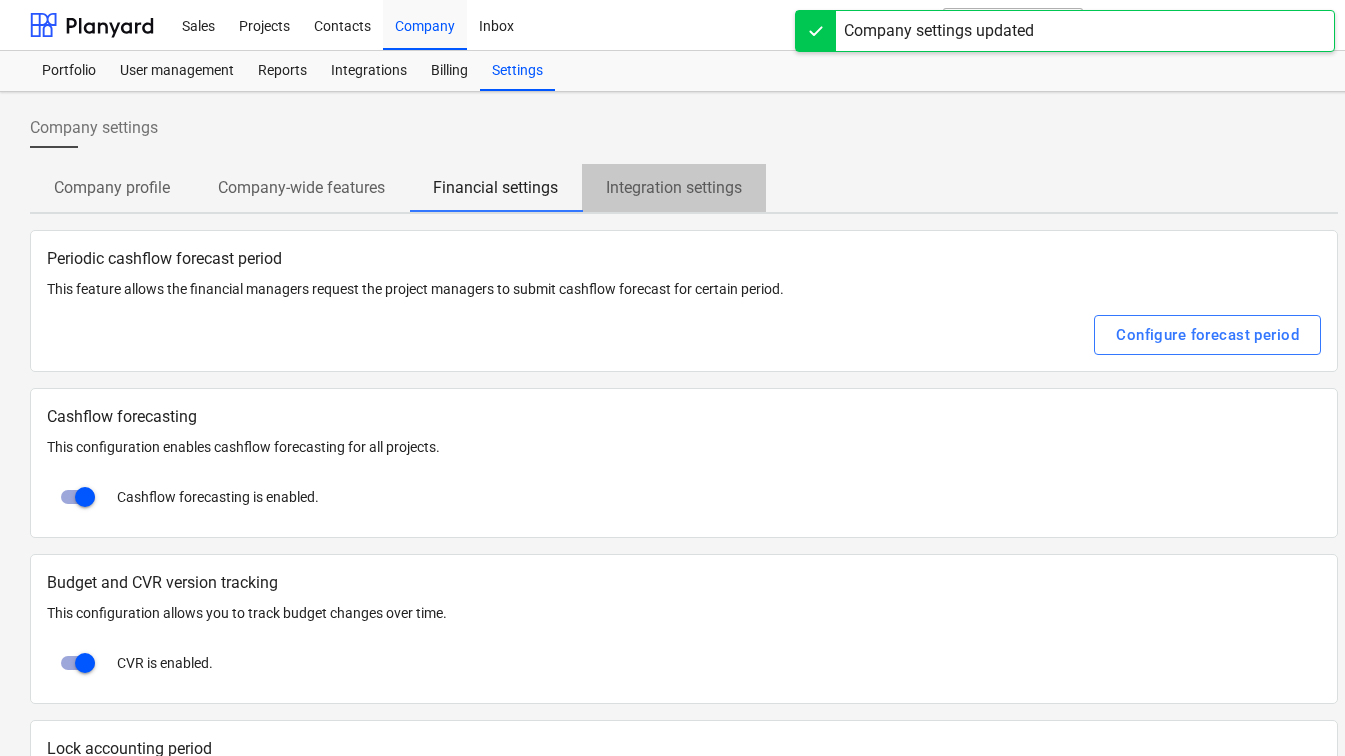 click on "Integration settings" at bounding box center (674, 188) 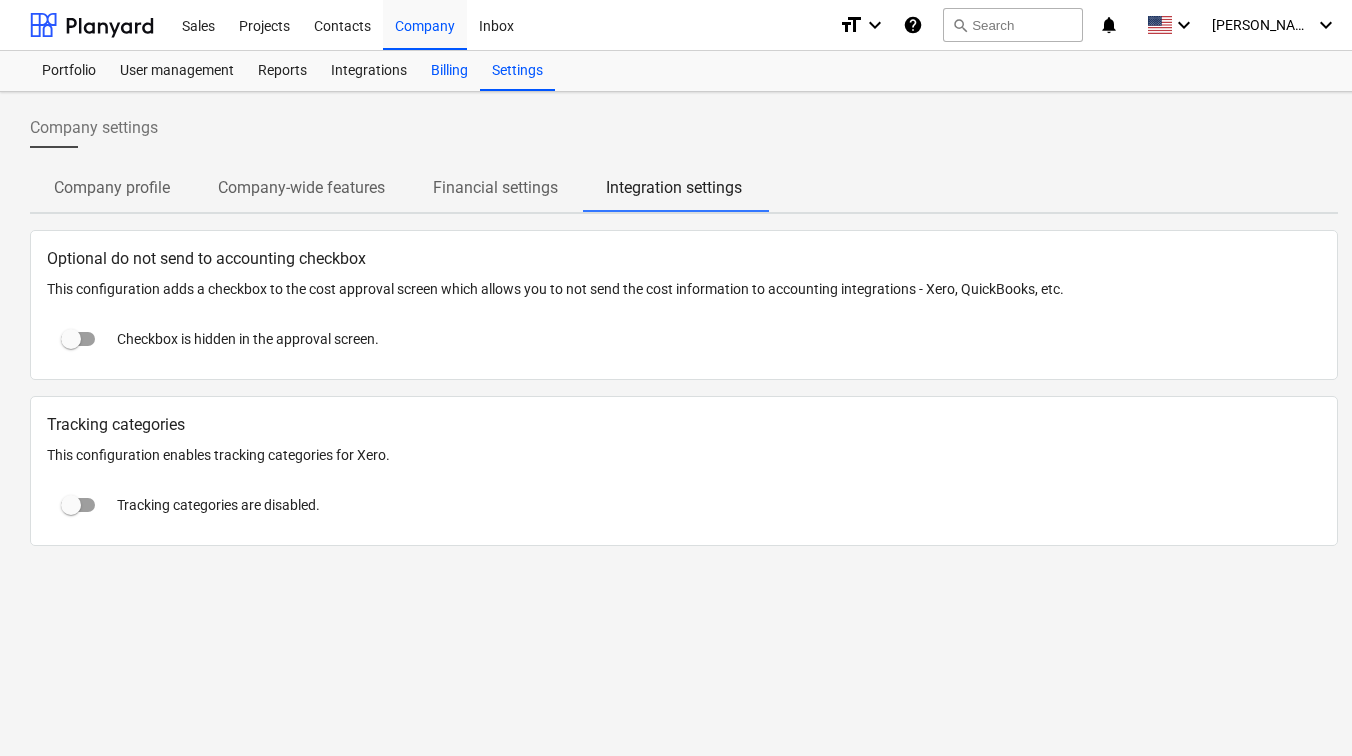 click on "Billing" at bounding box center [449, 71] 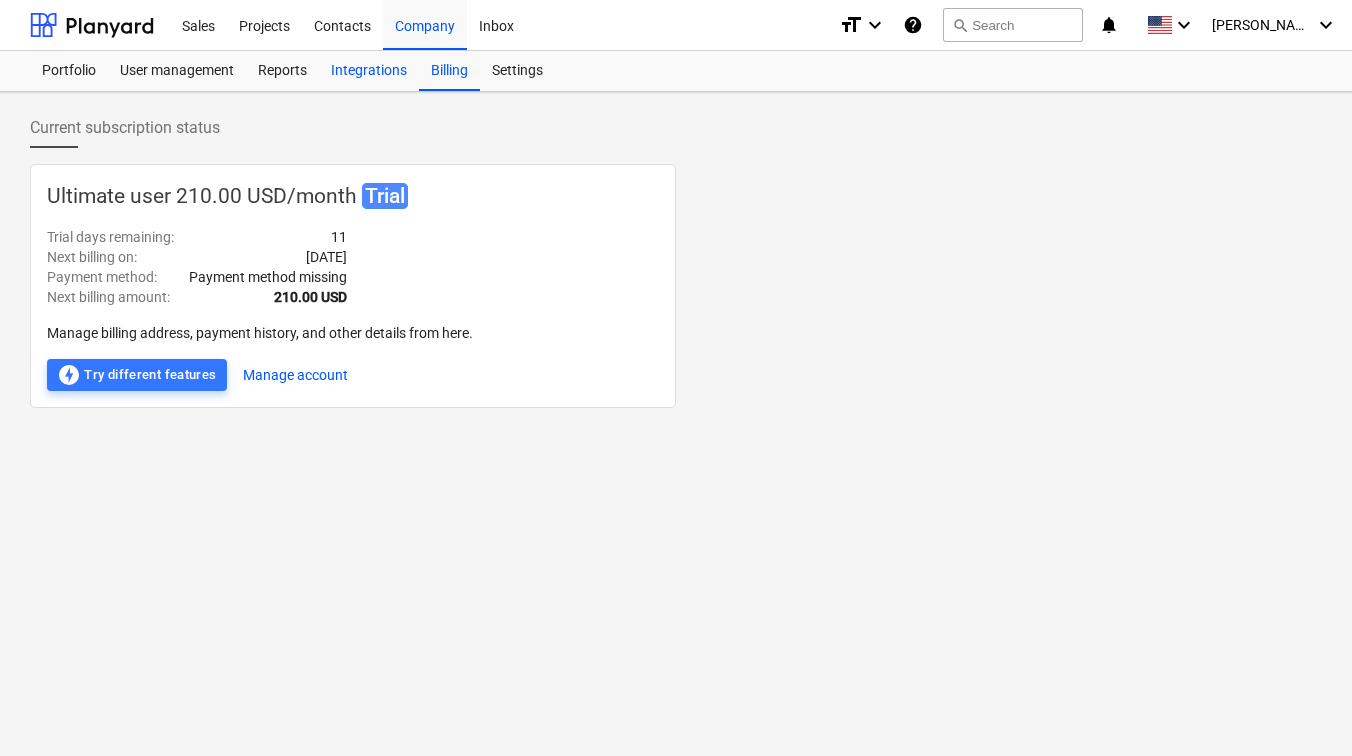 click on "Integrations" at bounding box center (369, 71) 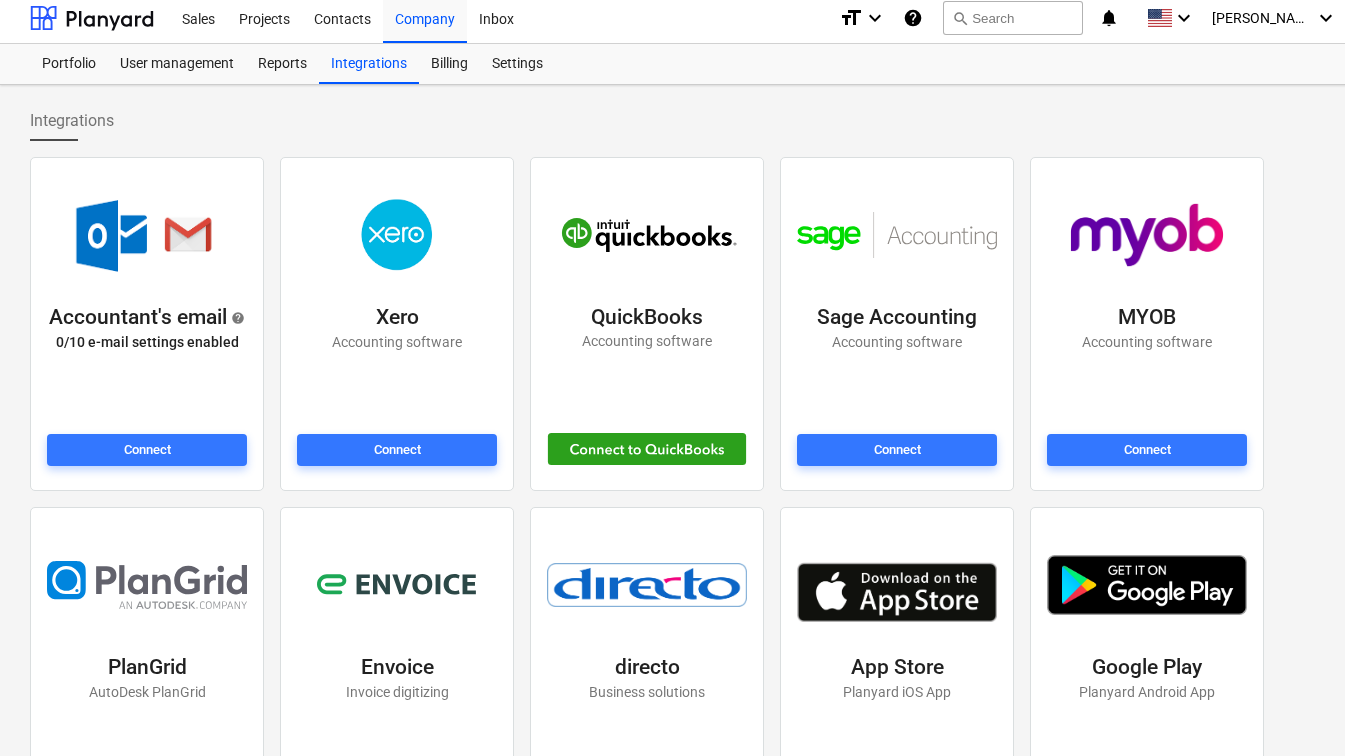 scroll, scrollTop: 0, scrollLeft: 0, axis: both 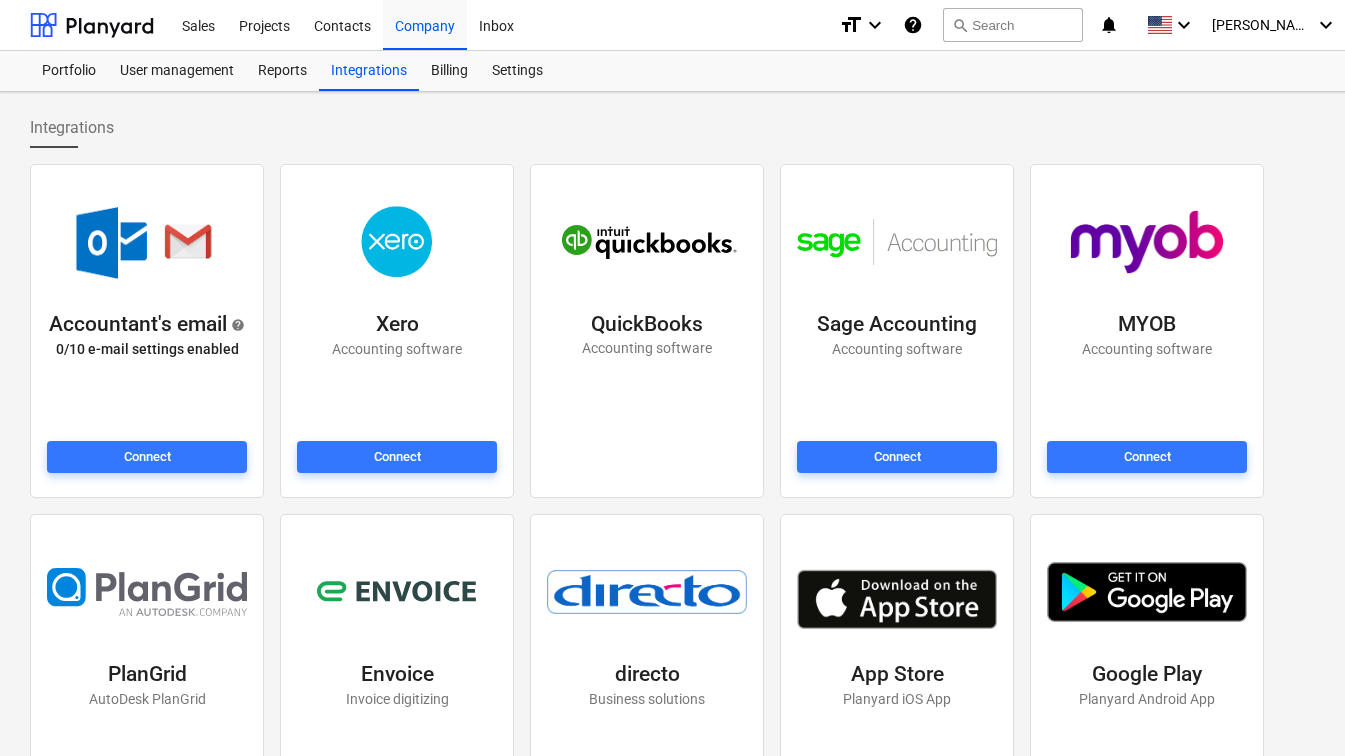 click at bounding box center [647, 456] 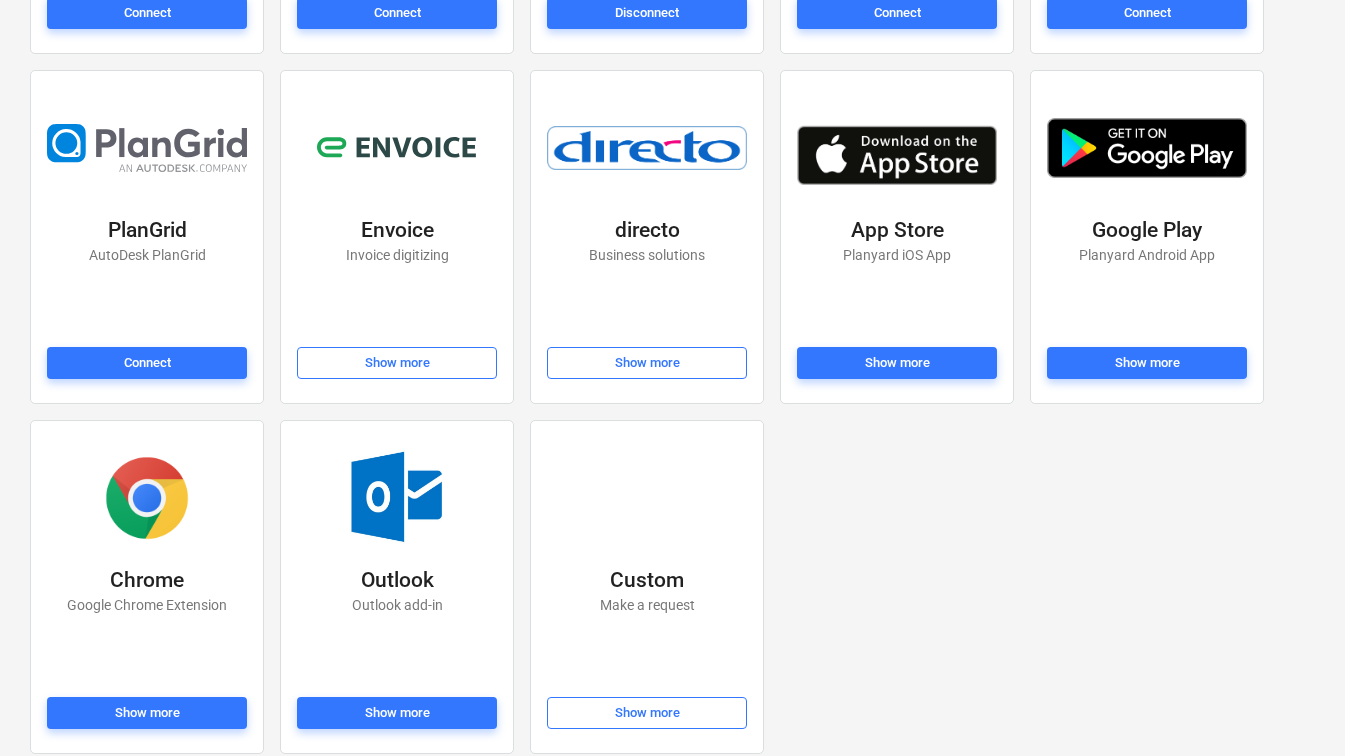 scroll, scrollTop: 458, scrollLeft: 0, axis: vertical 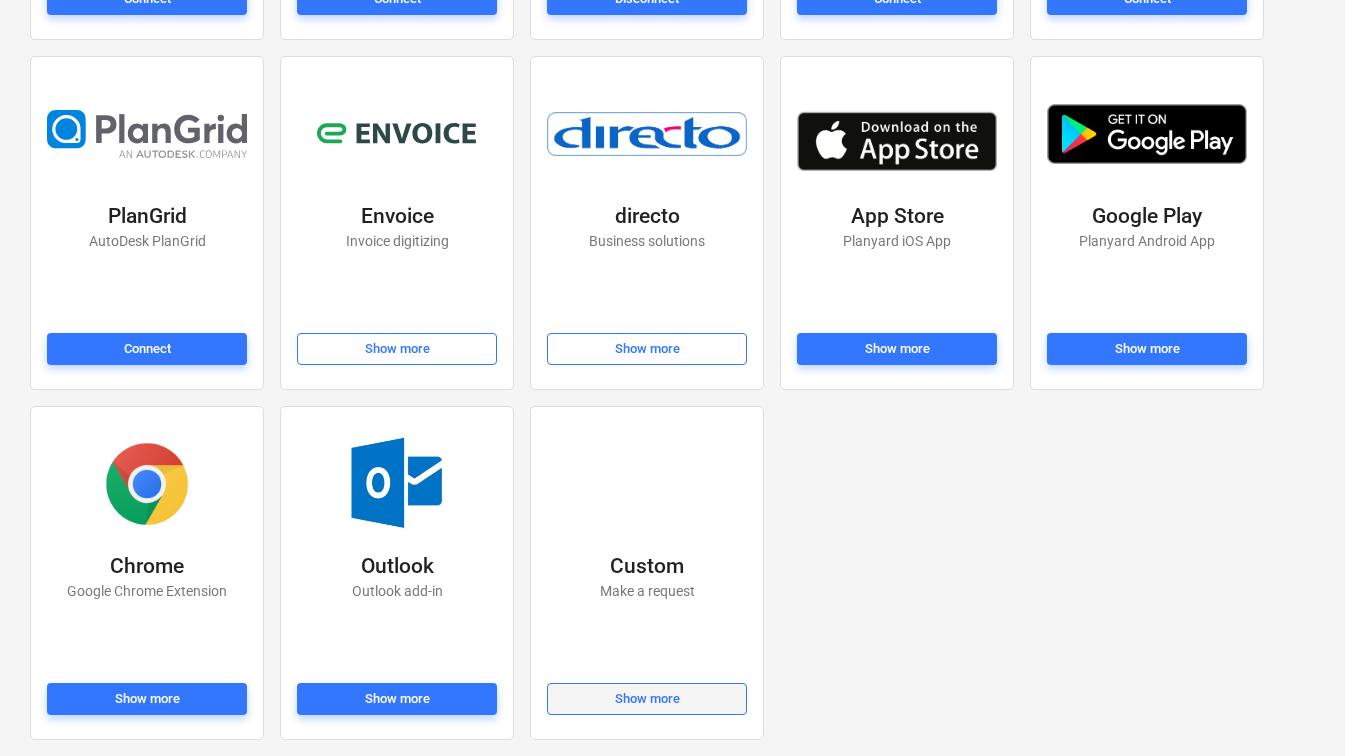 click on "Show more" at bounding box center (647, 699) 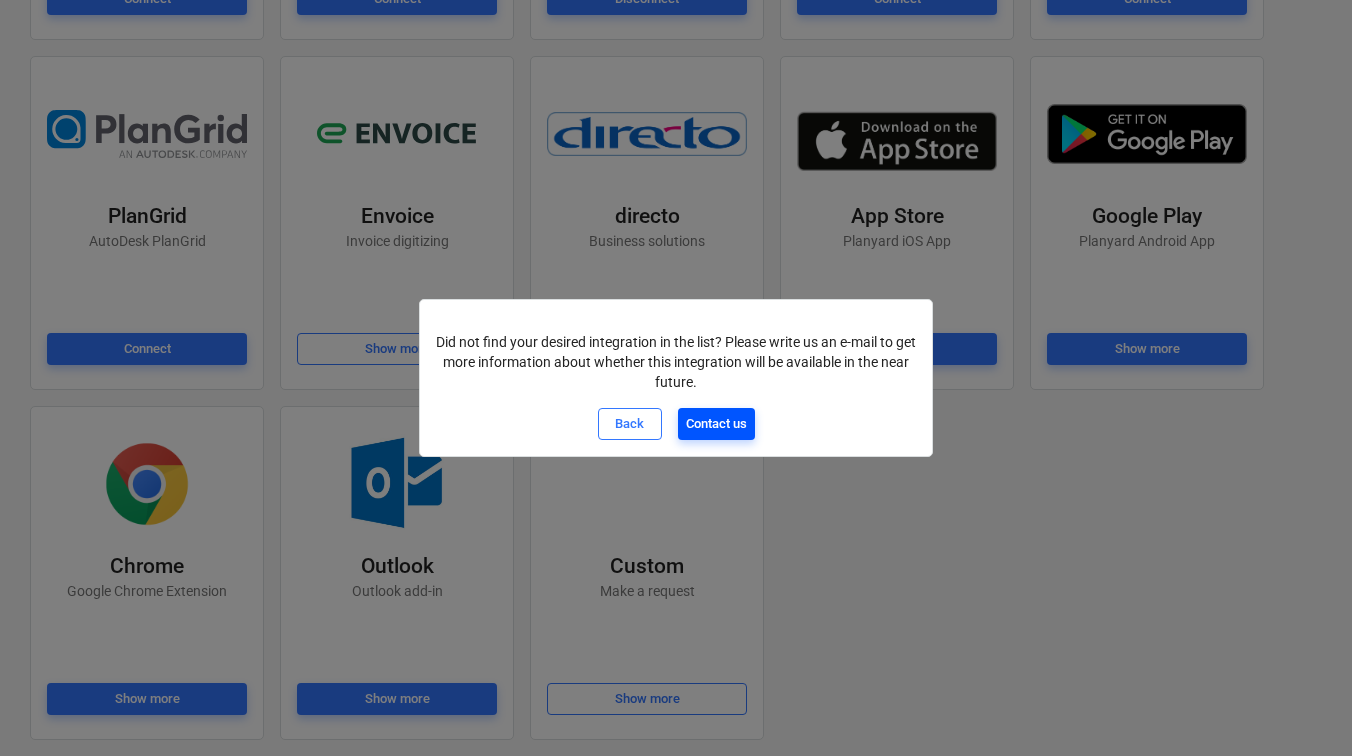 click on "Contact us" at bounding box center [716, 424] 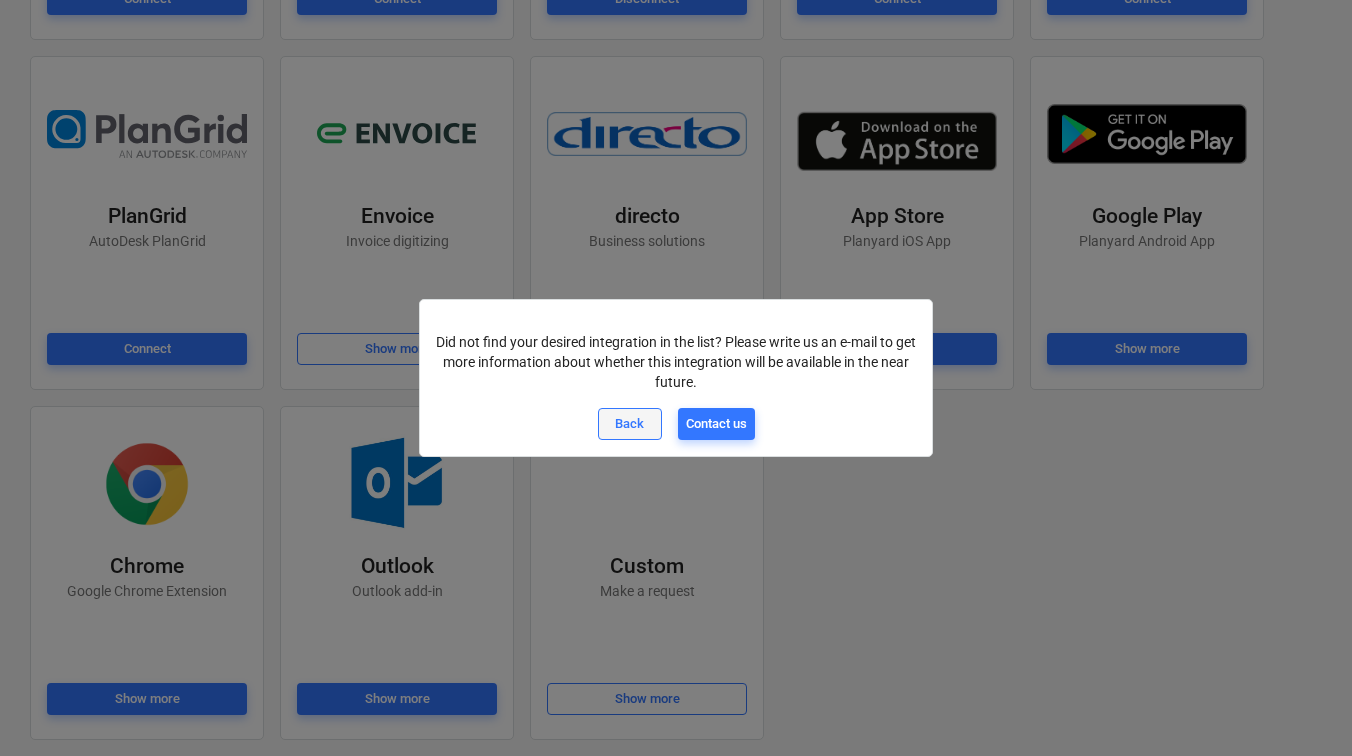 click on "Back" at bounding box center [630, 424] 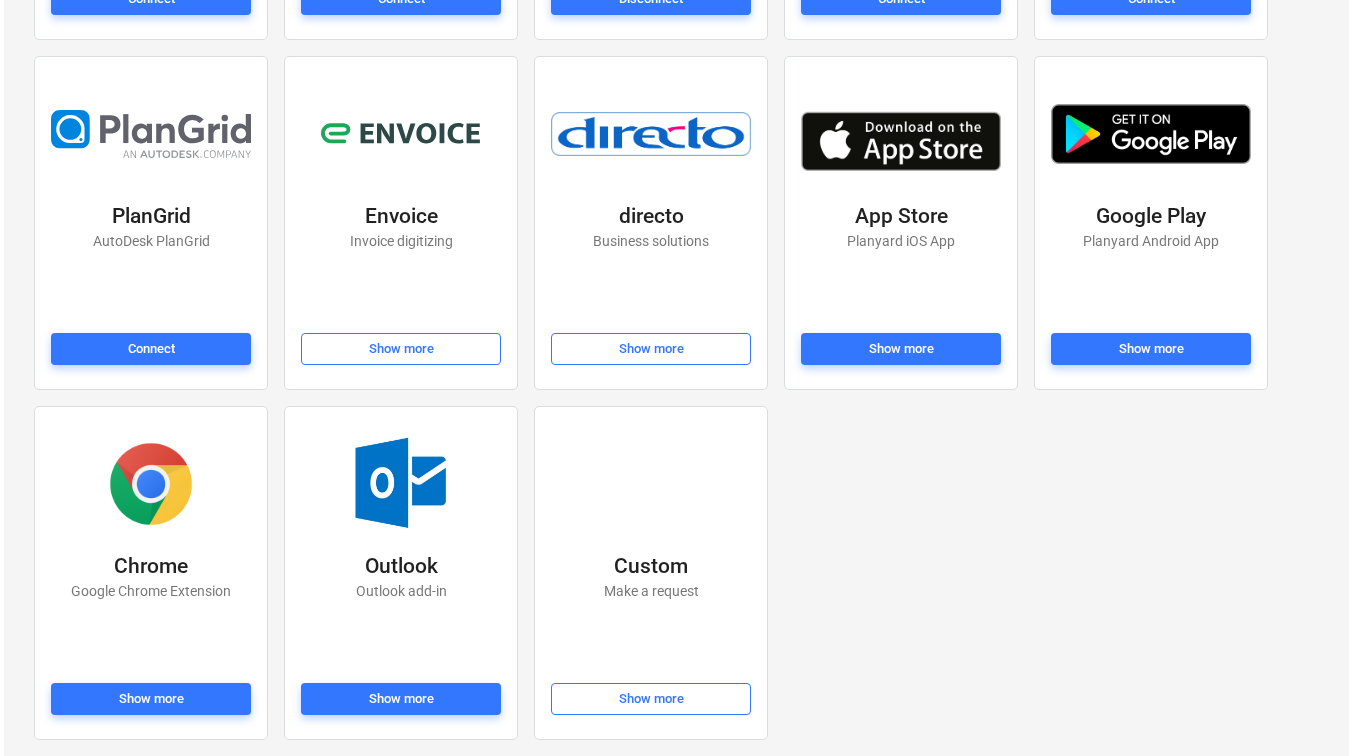 scroll, scrollTop: 0, scrollLeft: 0, axis: both 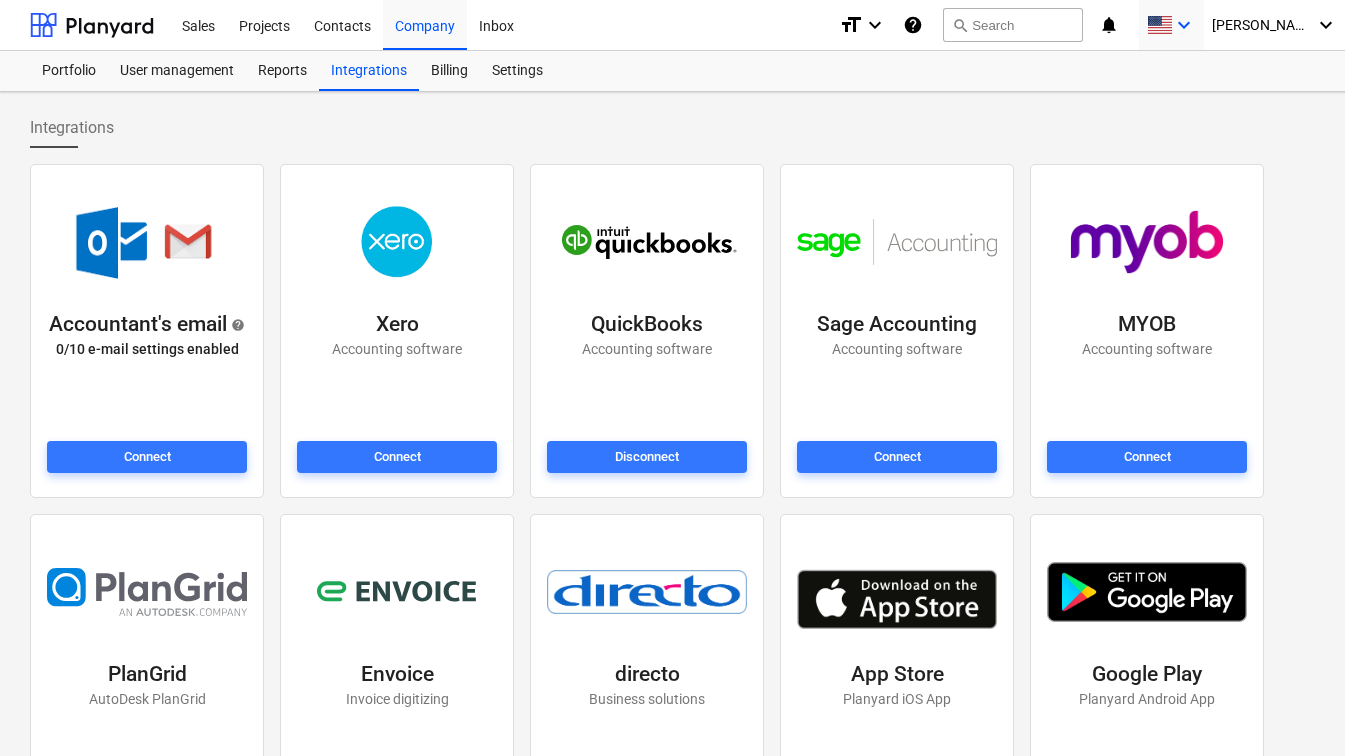 click on "keyboard_arrow_down" at bounding box center [1184, 25] 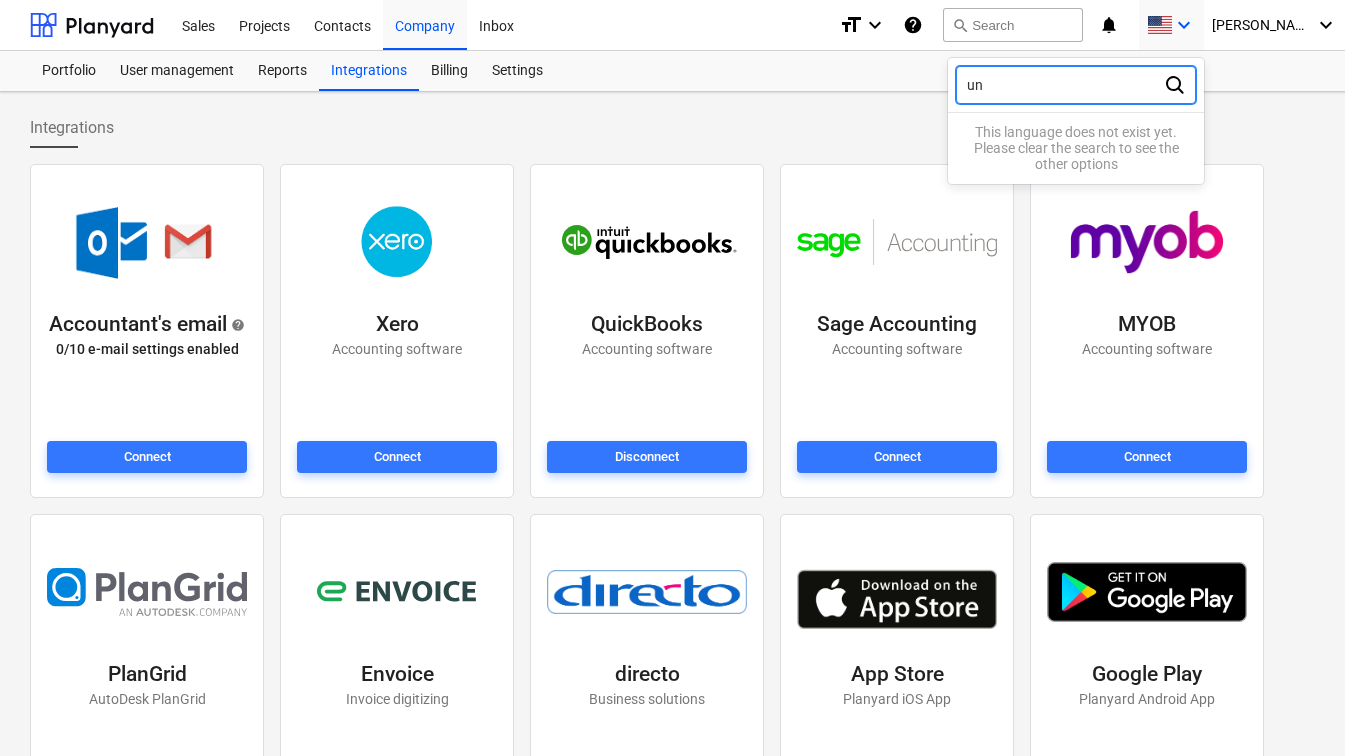 type on "u" 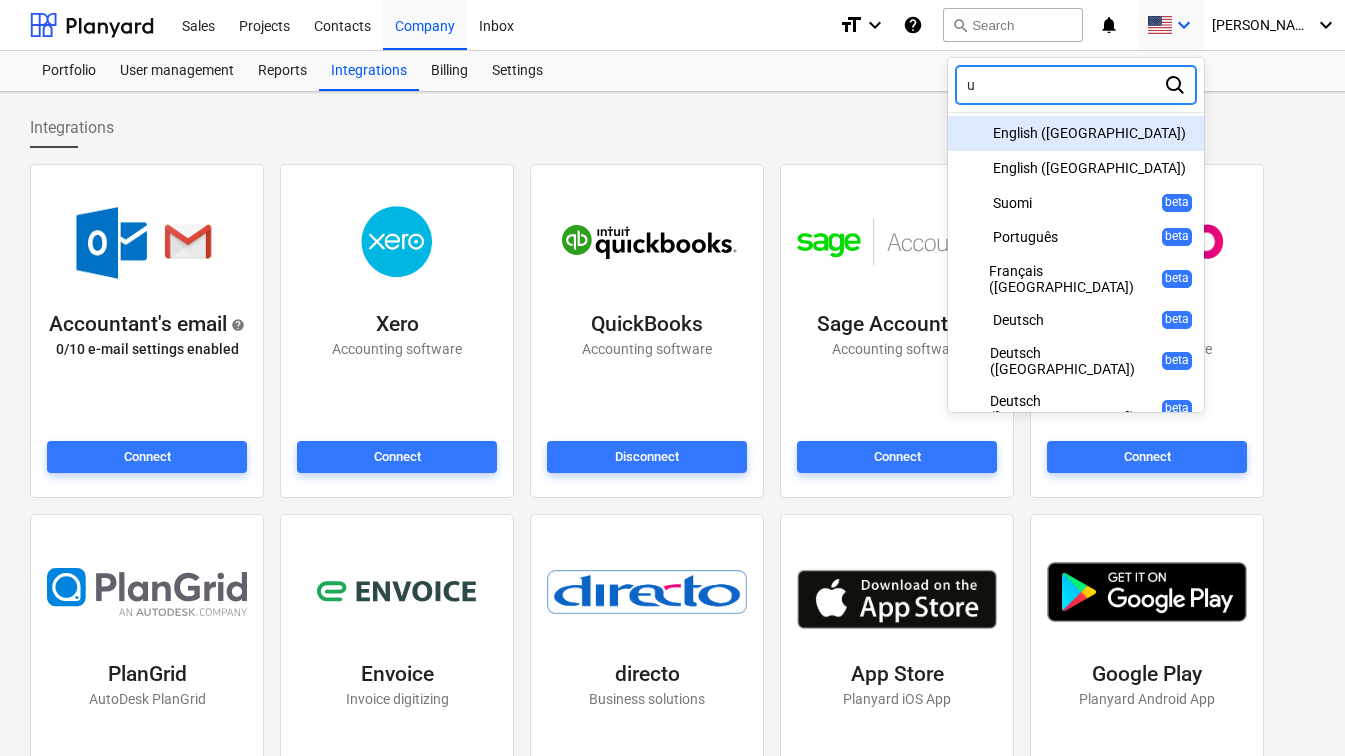 type 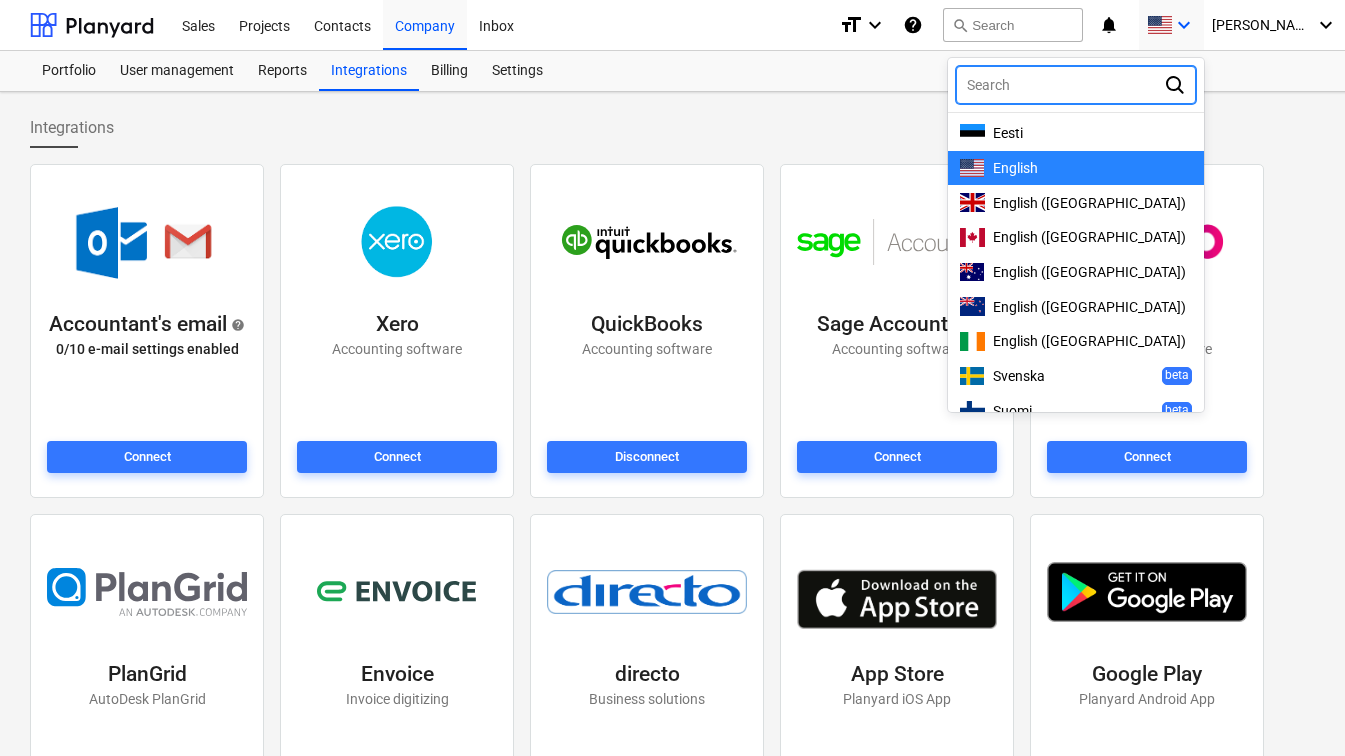 click on "English" at bounding box center [1015, 168] 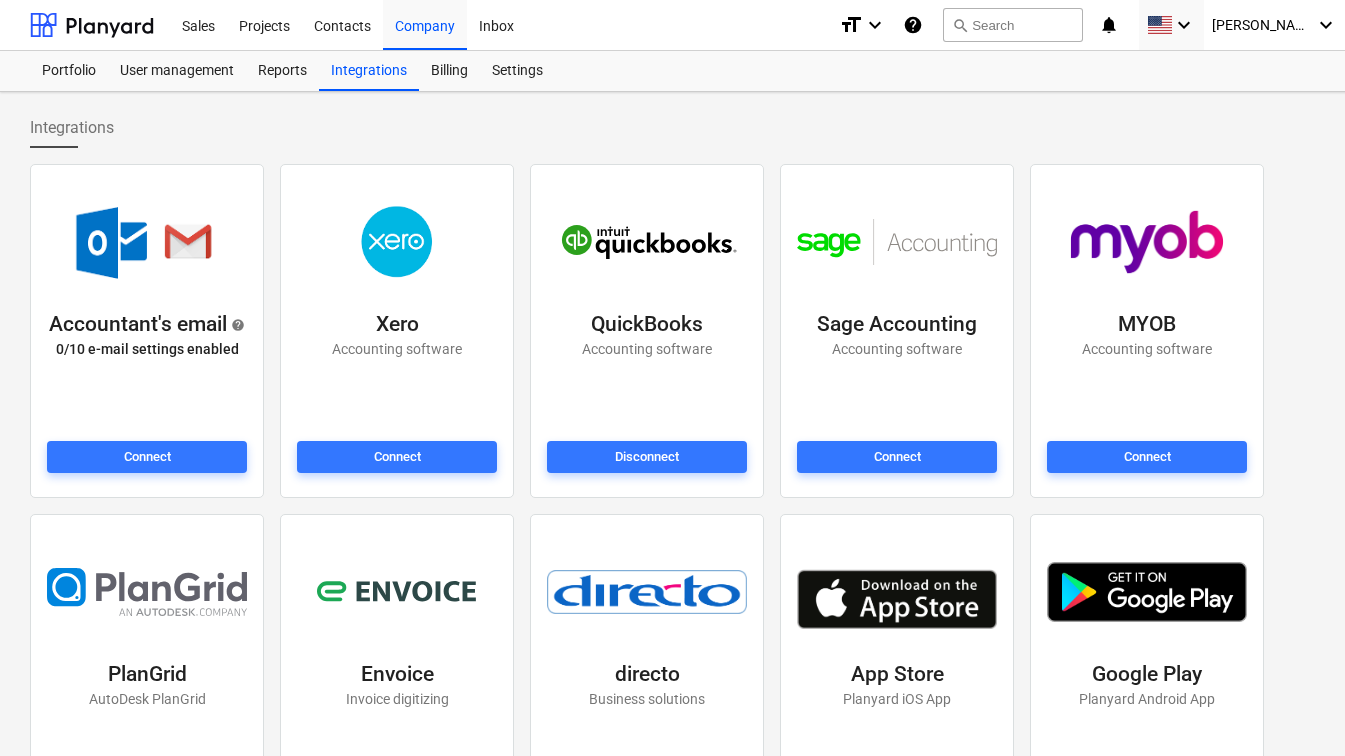 click on "Integrations" at bounding box center [684, 128] 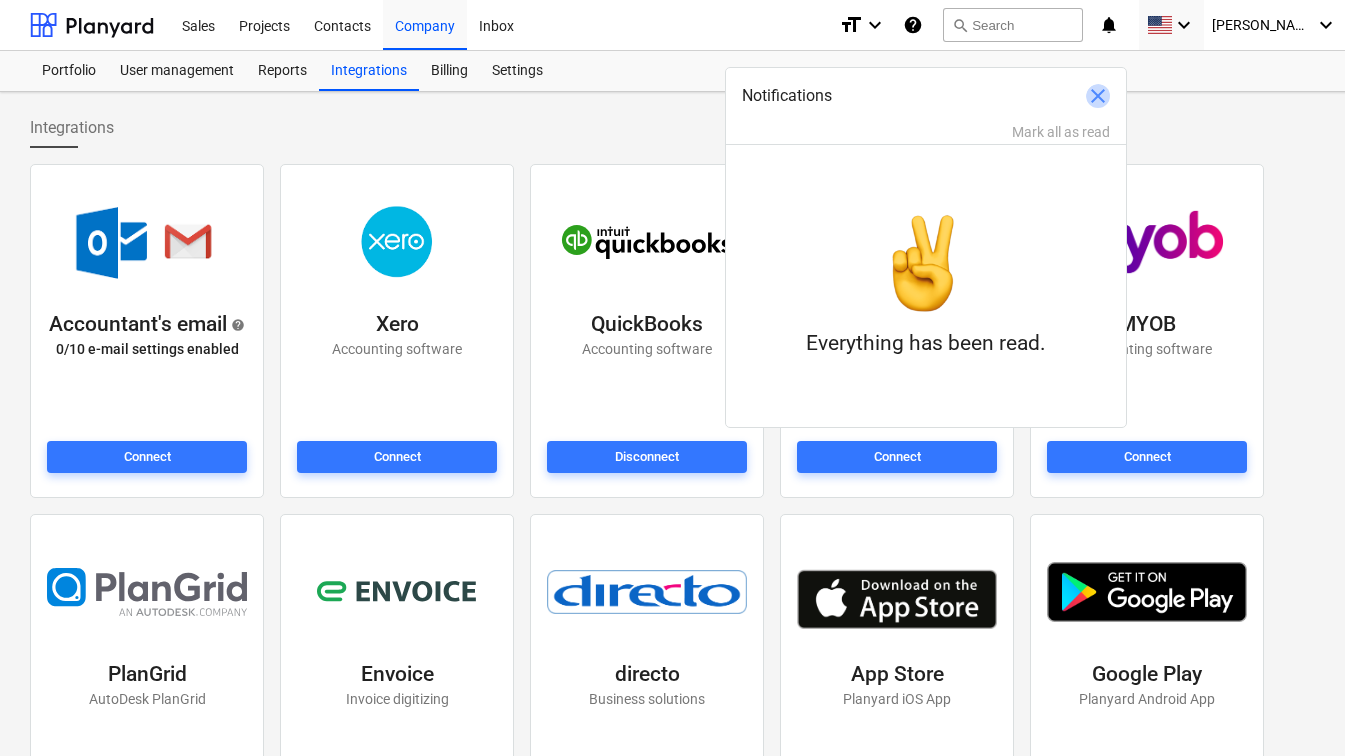 click on "close" at bounding box center [1098, 96] 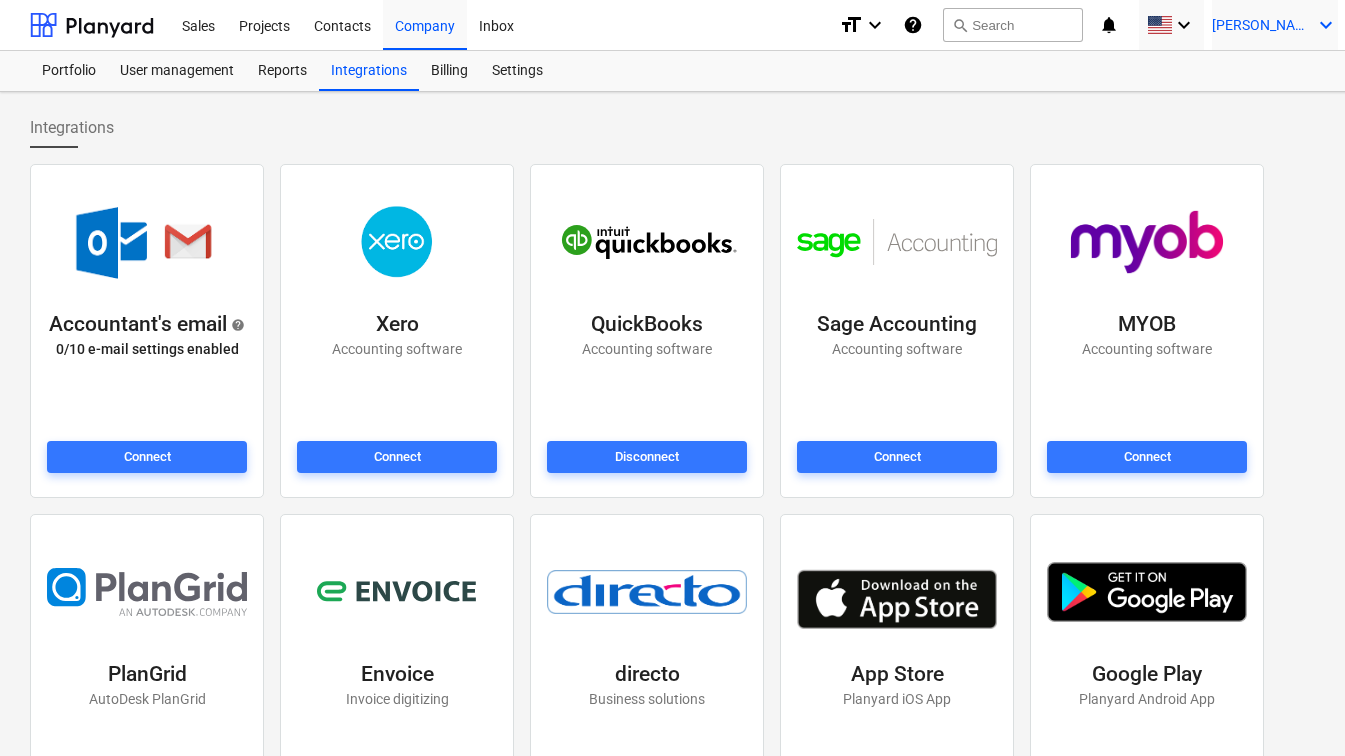 click on "[PERSON_NAME]" at bounding box center [1262, 25] 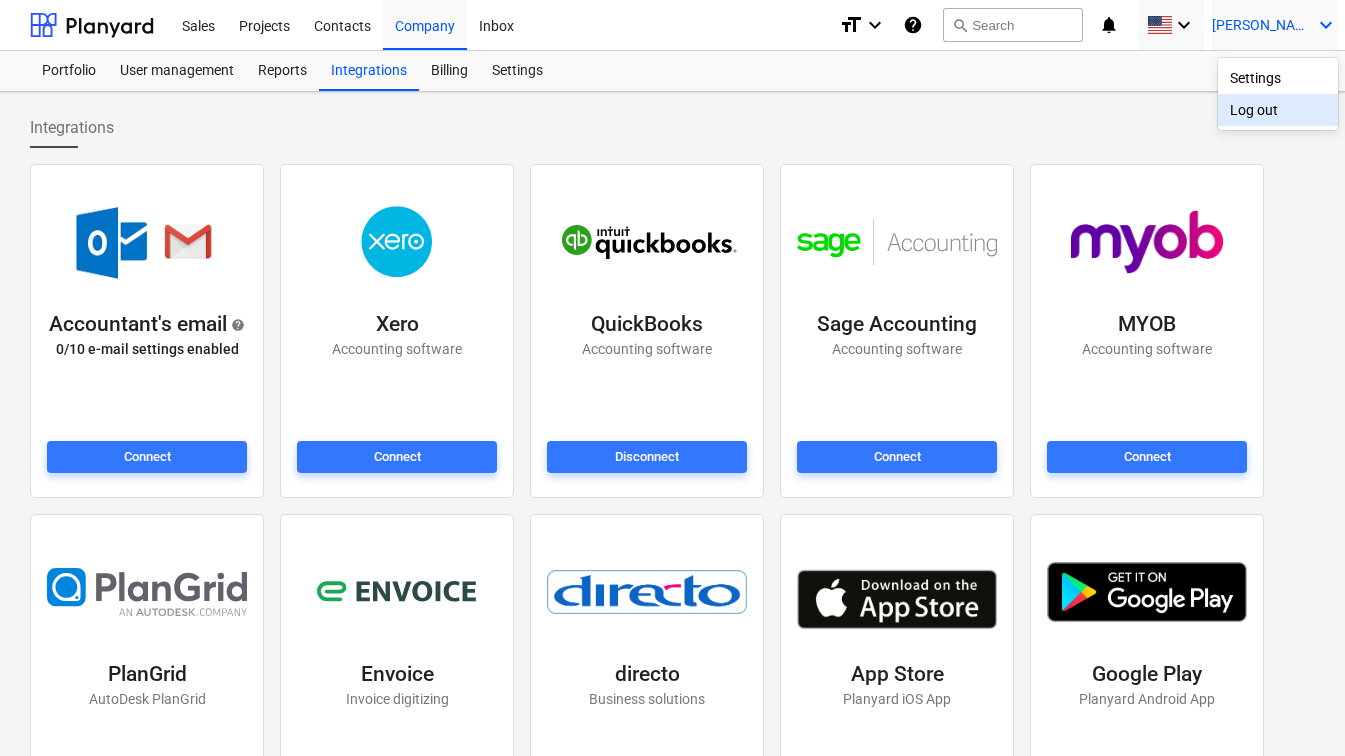 click at bounding box center (672, 378) 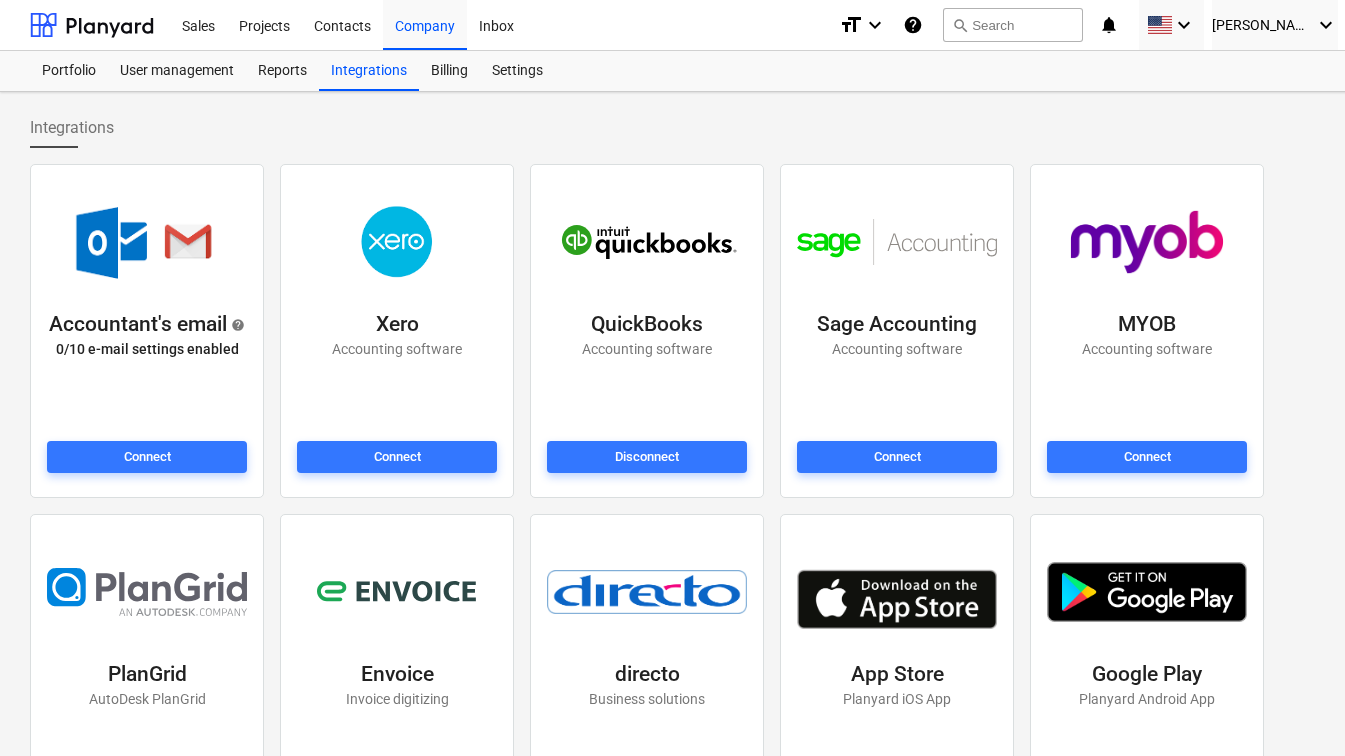 click on "Integrations" at bounding box center (684, 128) 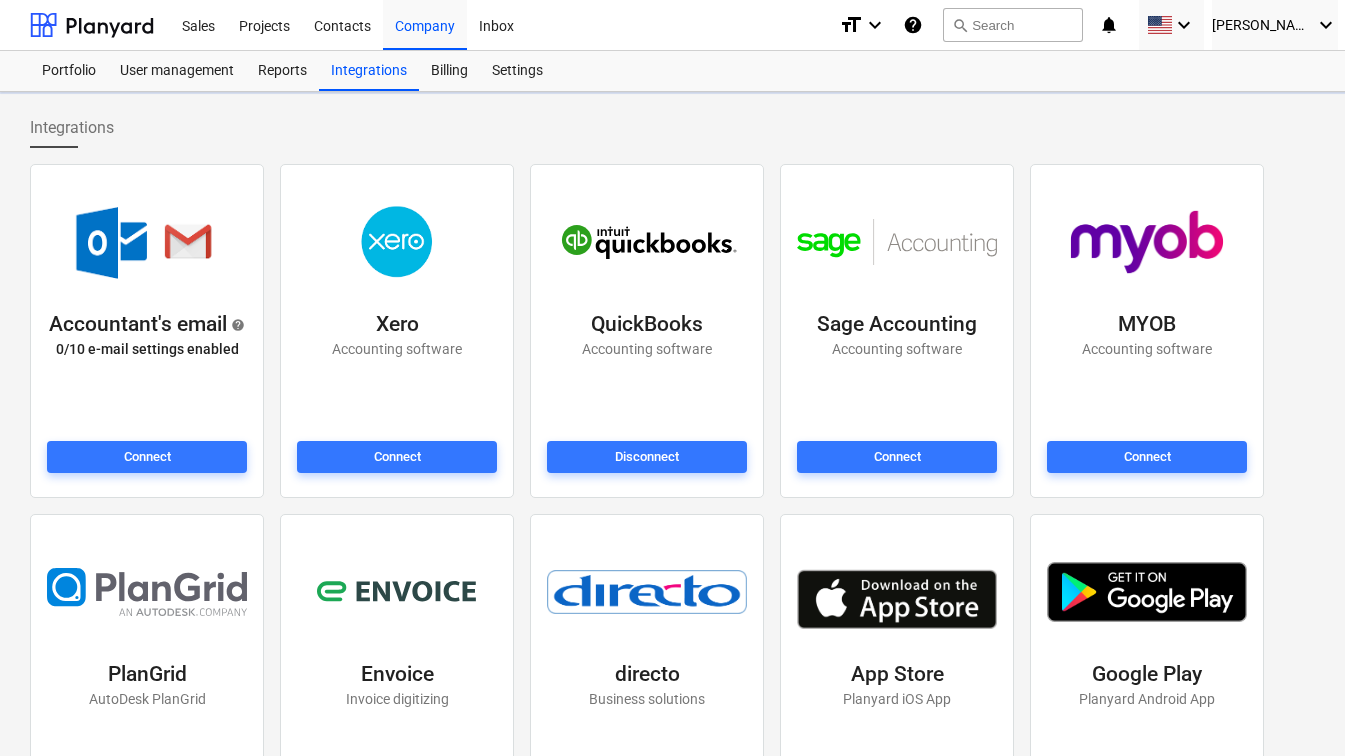 click on "Integrations Accountant's email help 0 / 10   e-mail settings enabled Connect Xero Accounting software Connect QuickBooks Accounting software Disconnect Sage Accounting Accounting software Connect MYOB Accounting software Connect PlanGrid AutoDesk PlanGrid Connect Envoice Invoice digitizing Show more directo Business solutions Show more App Store Planyard iOS App Show more Google Play Planyard Android App Show more Chrome Google Chrome Extension Show more Outlook Outlook add-in Show more Custom Make a request Show more" at bounding box center [684, 653] 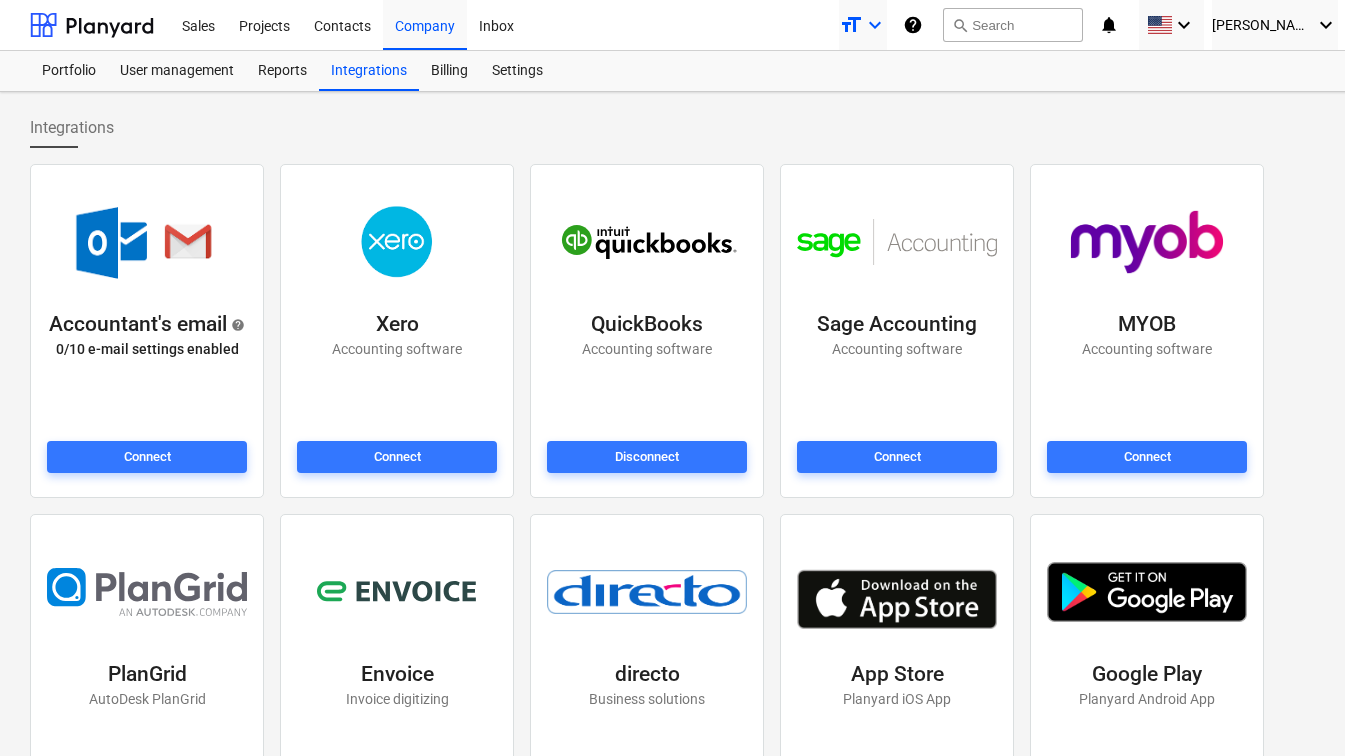 click on "keyboard_arrow_down" at bounding box center [875, 25] 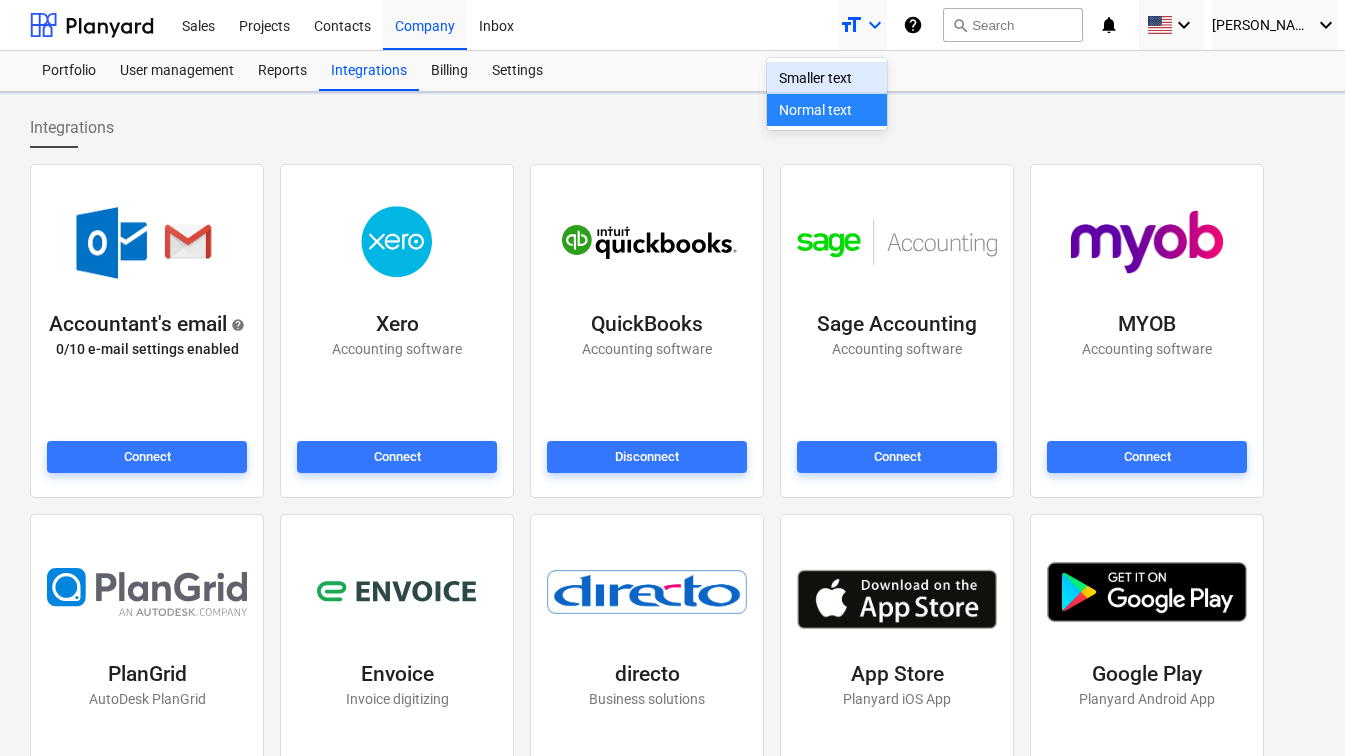 click at bounding box center (672, 378) 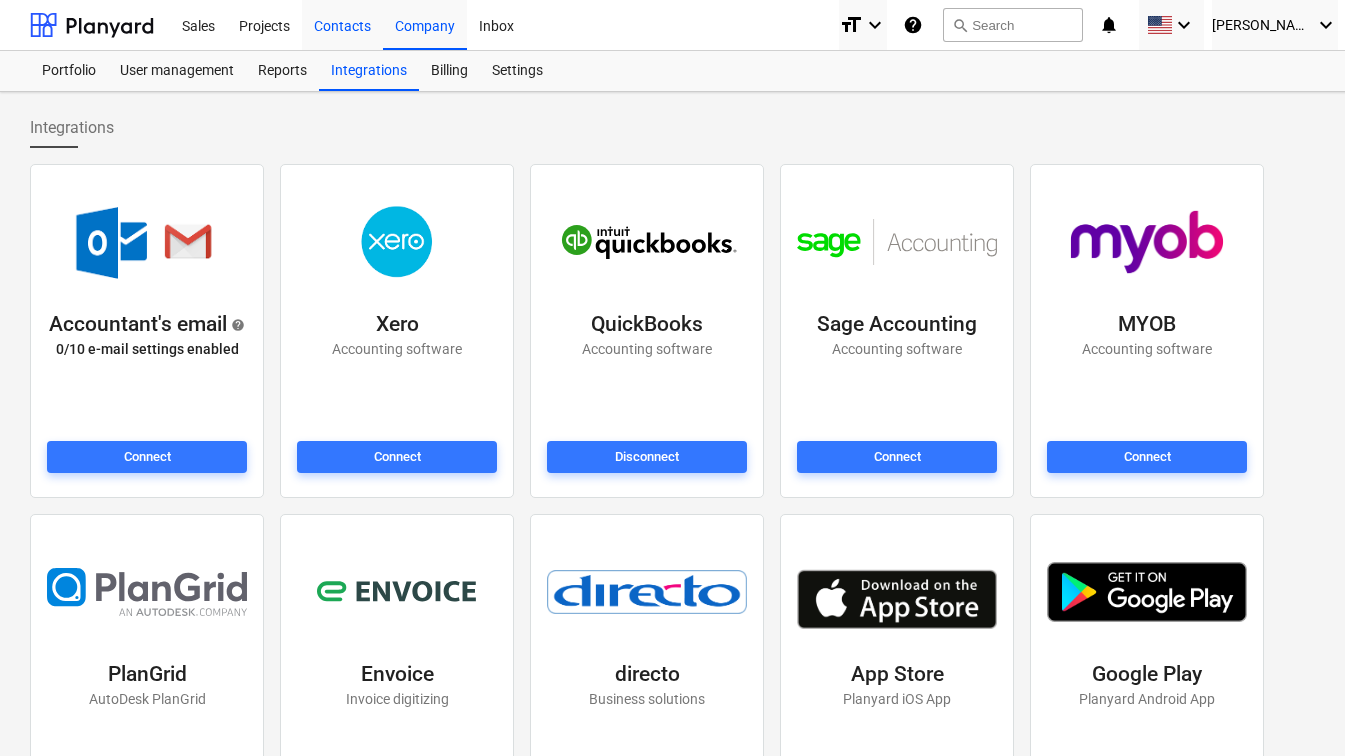 click on "Contacts" at bounding box center (342, 24) 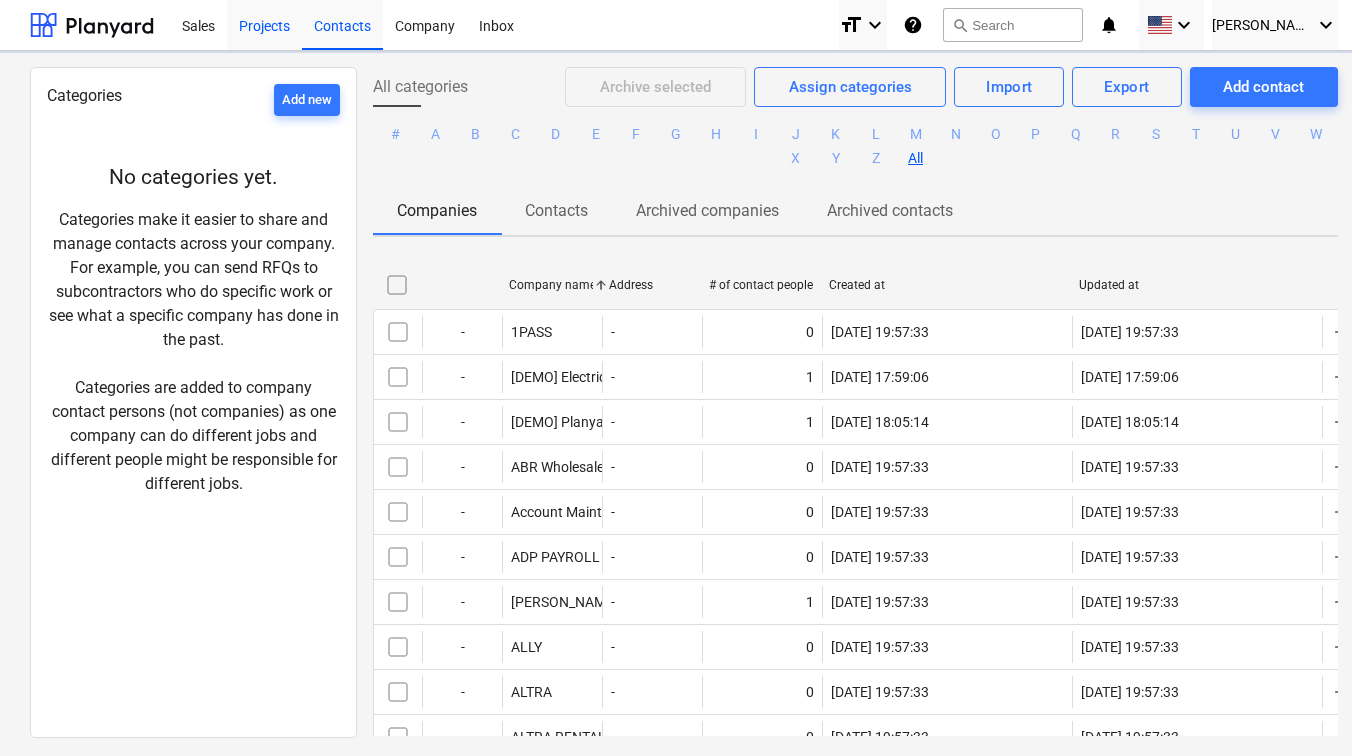 click on "Projects" at bounding box center (264, 24) 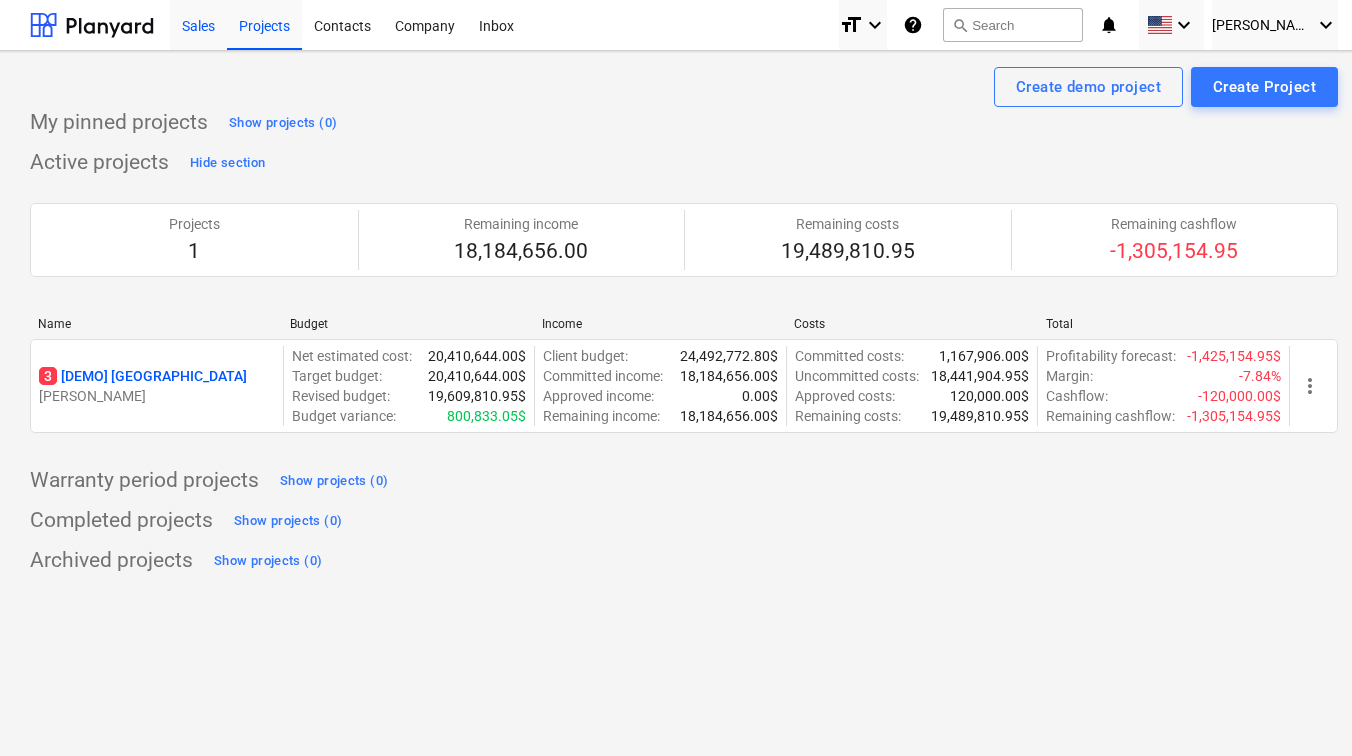 click on "Sales" at bounding box center [198, 24] 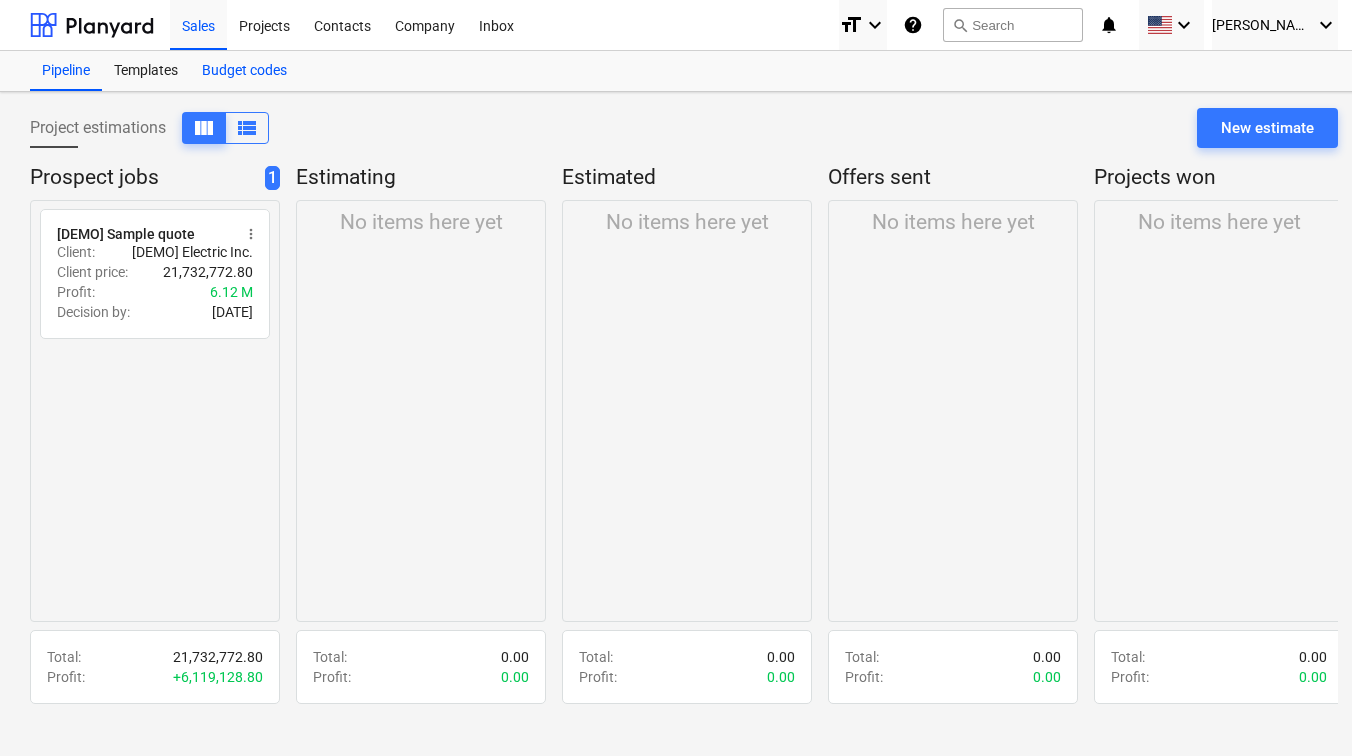 click on "Budget codes" at bounding box center [244, 71] 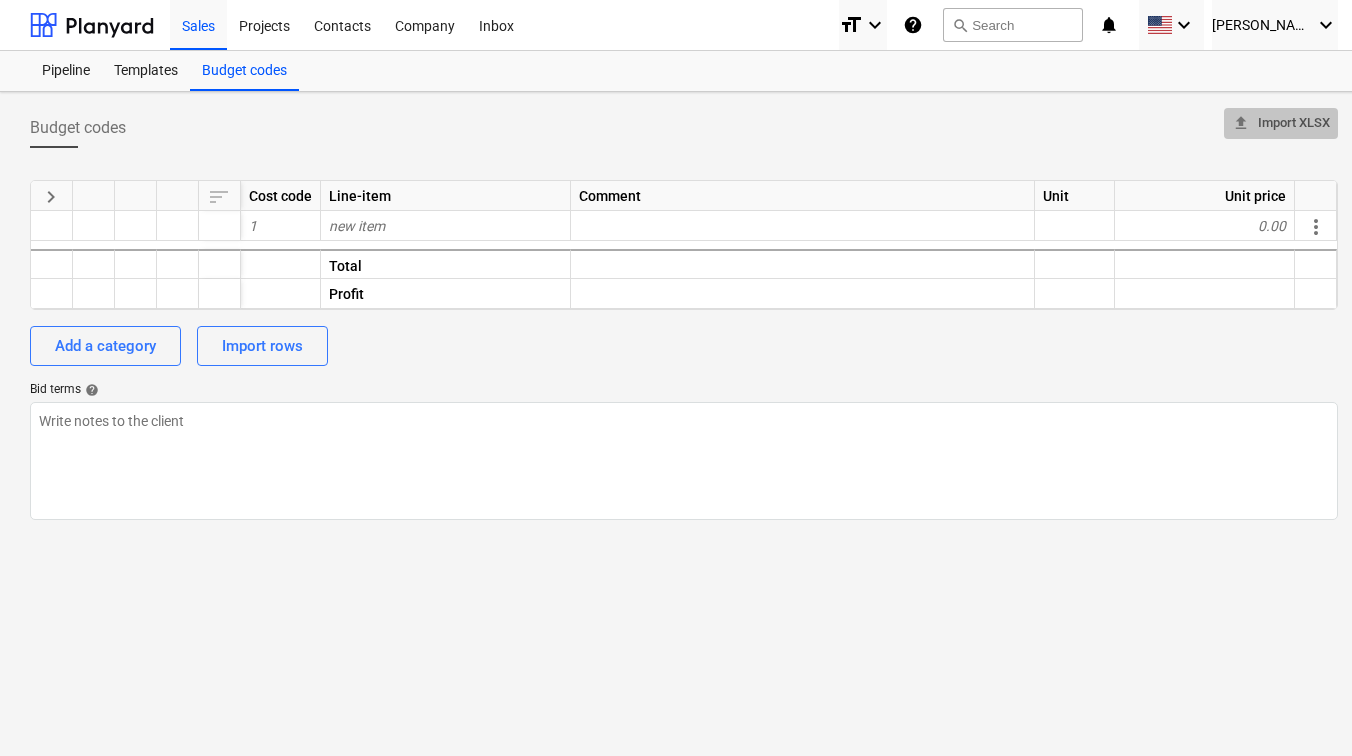 click on "upload Import XLSX" at bounding box center [1281, 123] 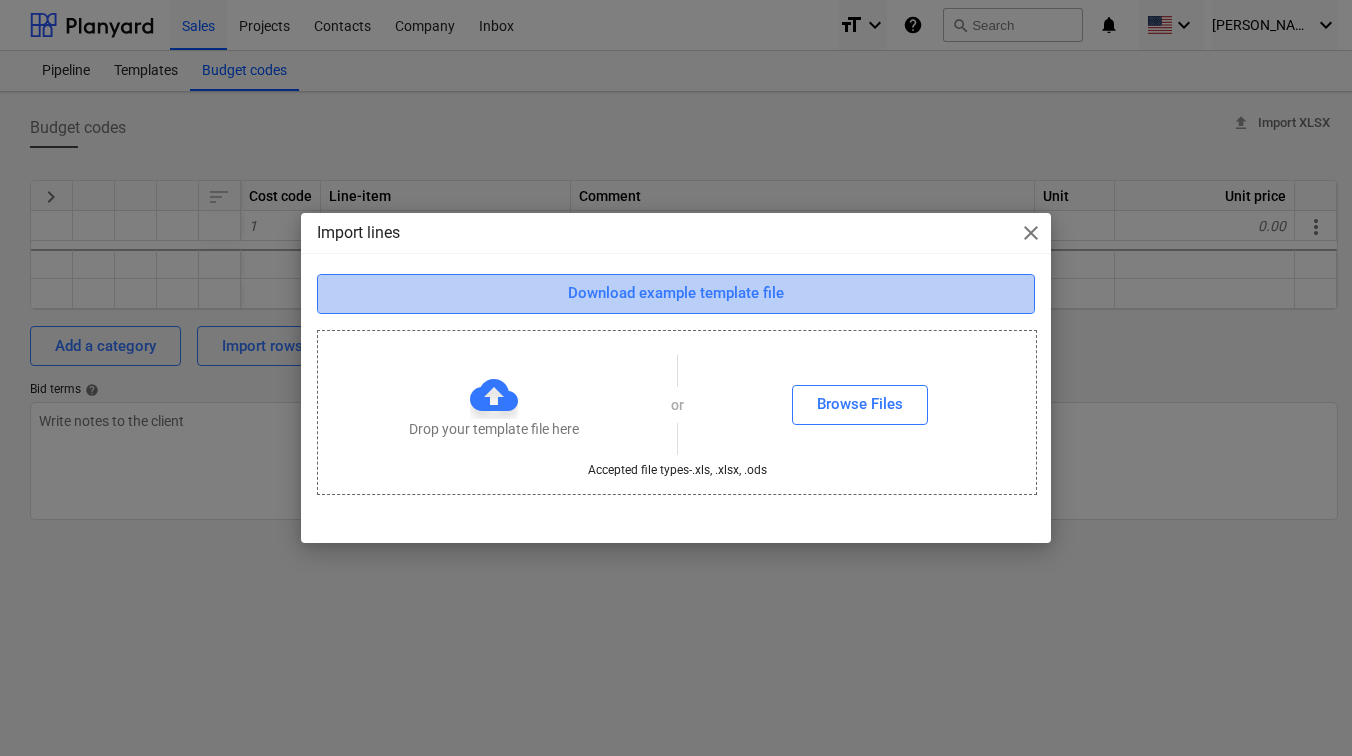 click on "Download example template file" at bounding box center [676, 293] 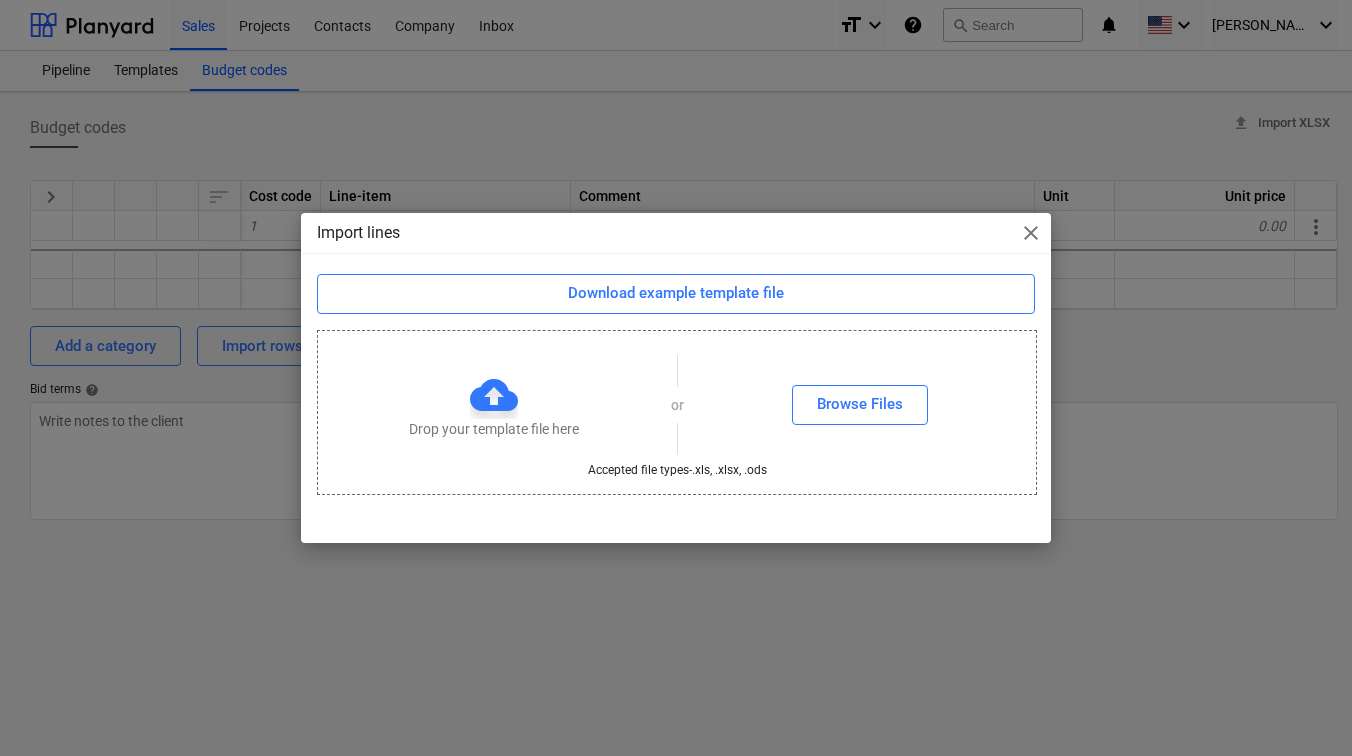 click on "close" at bounding box center (1031, 233) 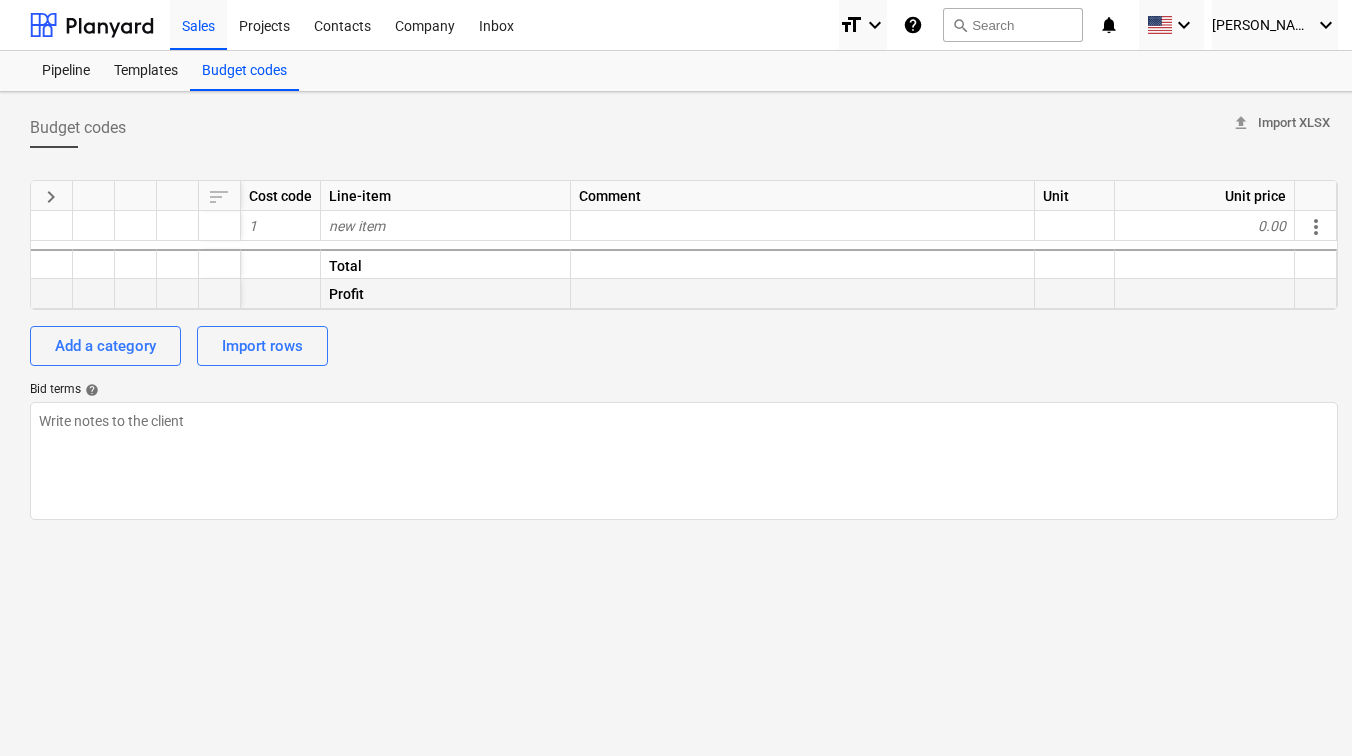 scroll, scrollTop: 0, scrollLeft: 16, axis: horizontal 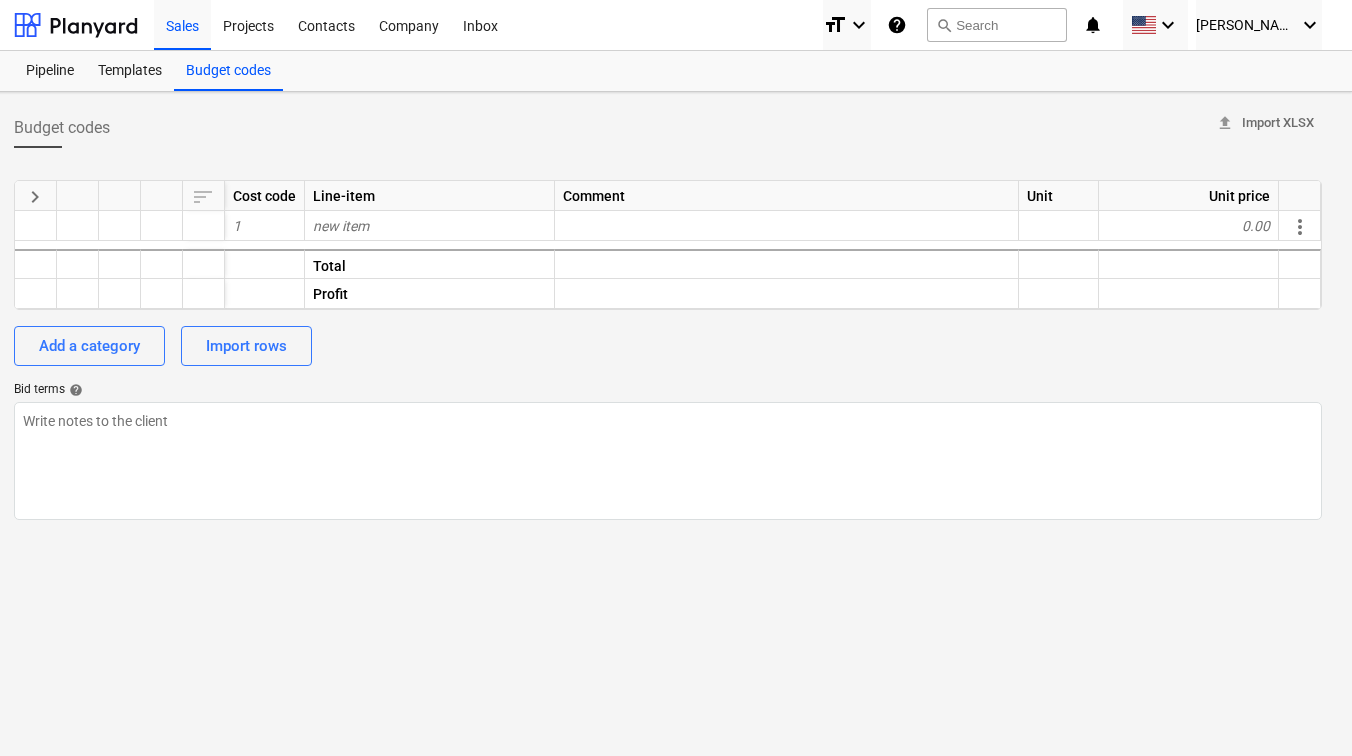 click on "Cost code" at bounding box center [265, 196] 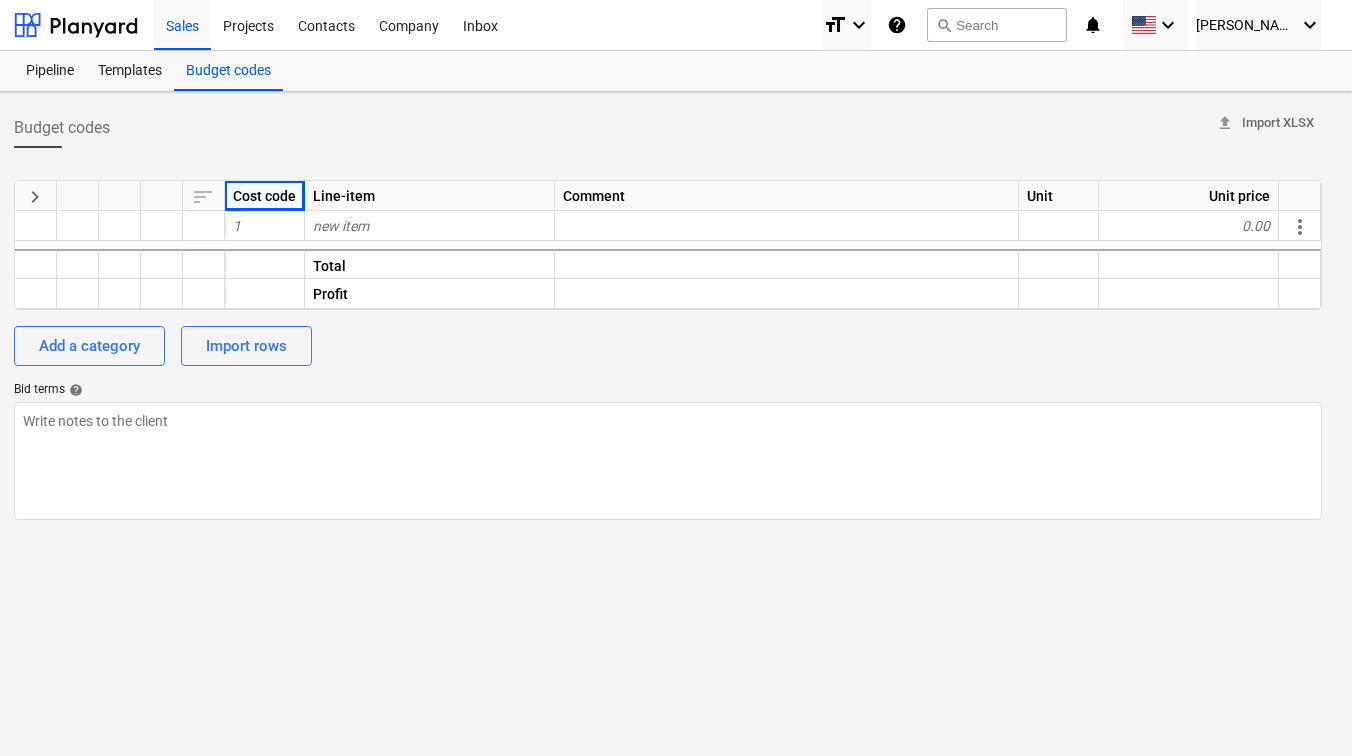 click on "Cost code" at bounding box center [265, 196] 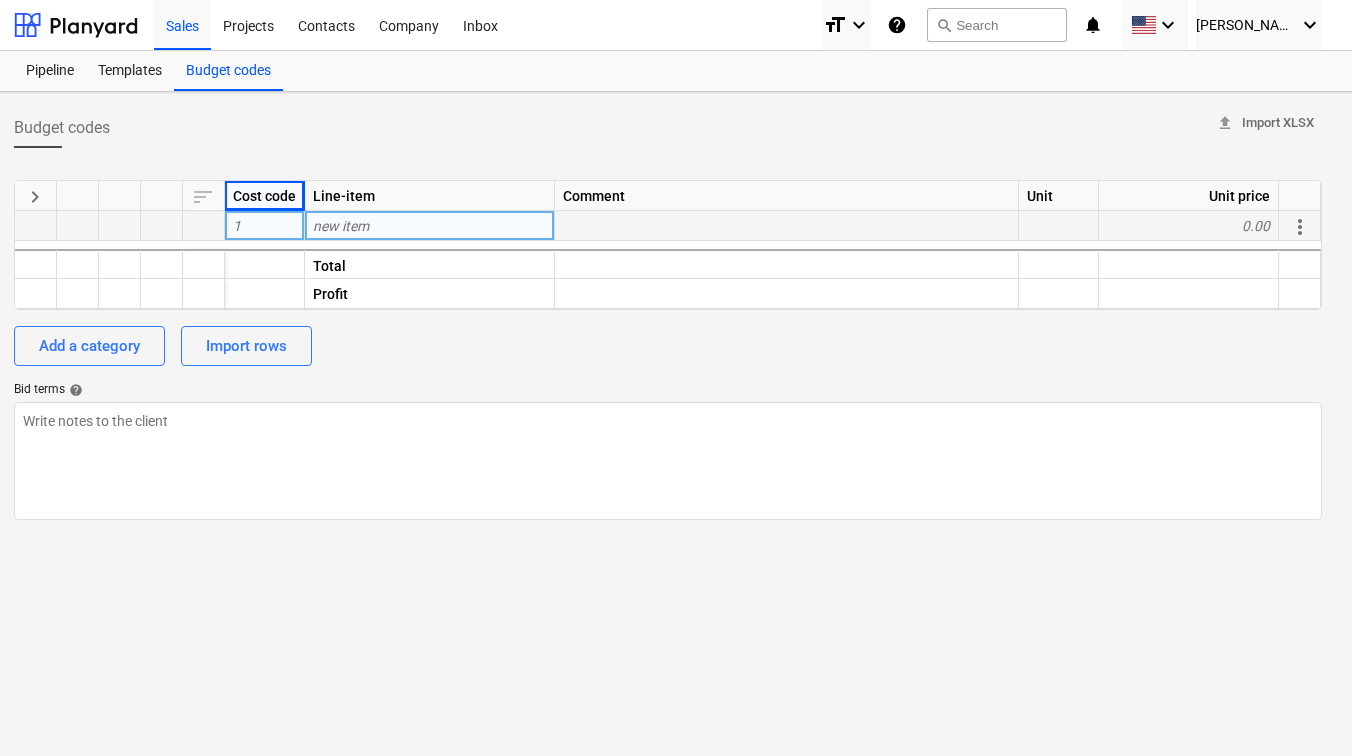 click on "new item" at bounding box center [430, 226] 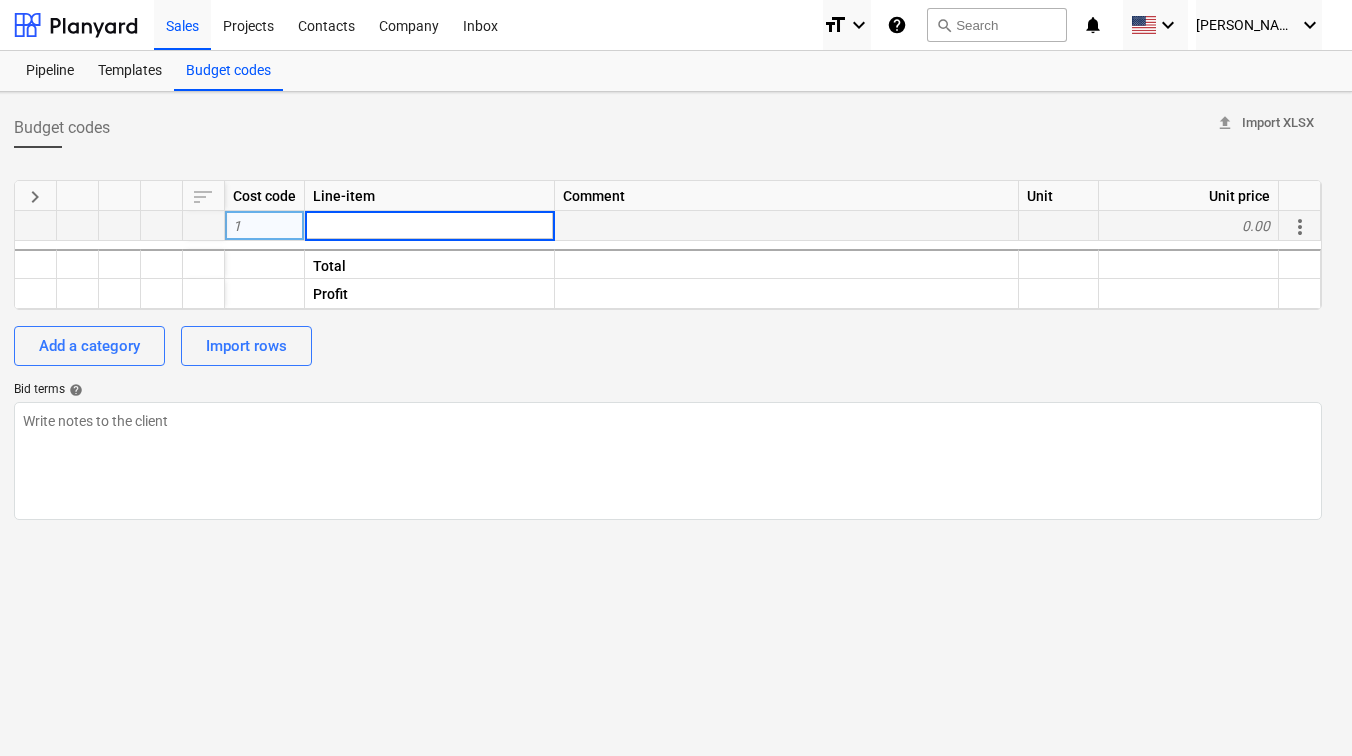click on "Budget codes upload Import XLSX" at bounding box center [668, 128] 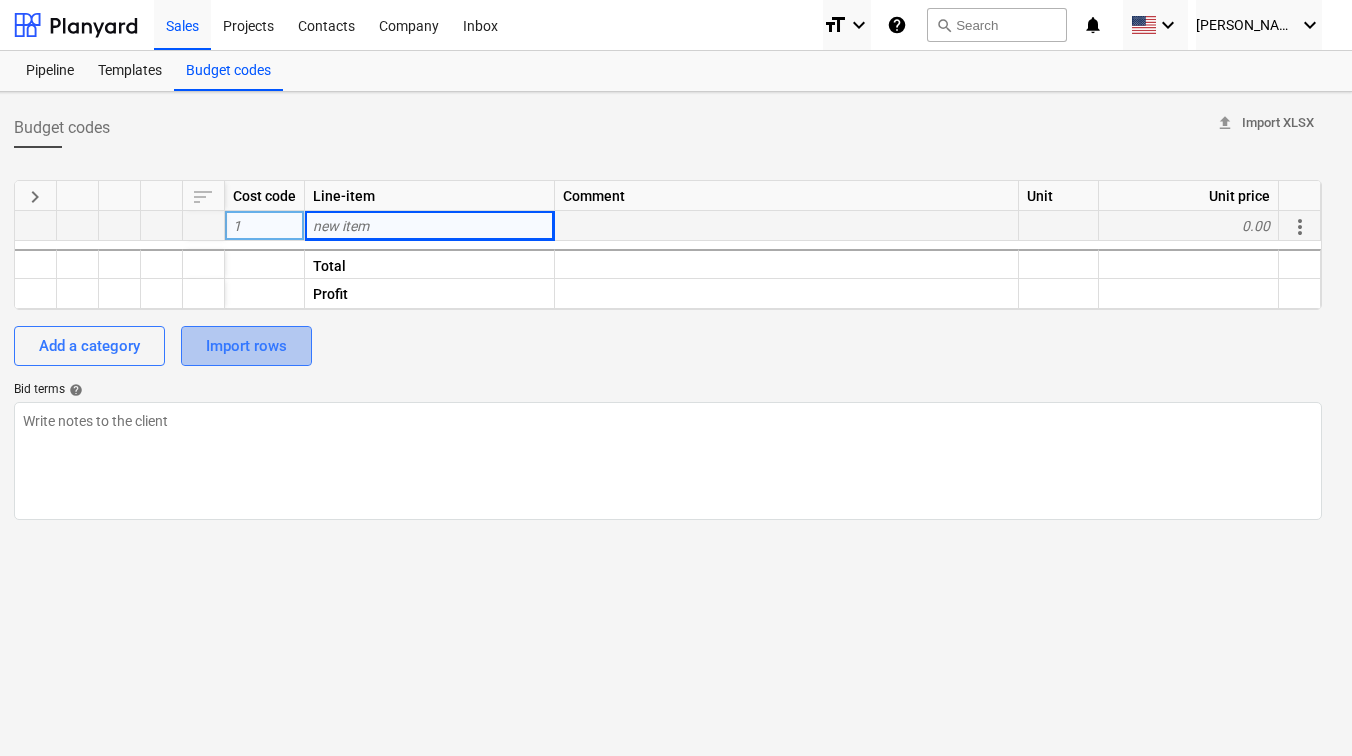 click on "Import rows" at bounding box center (246, 346) 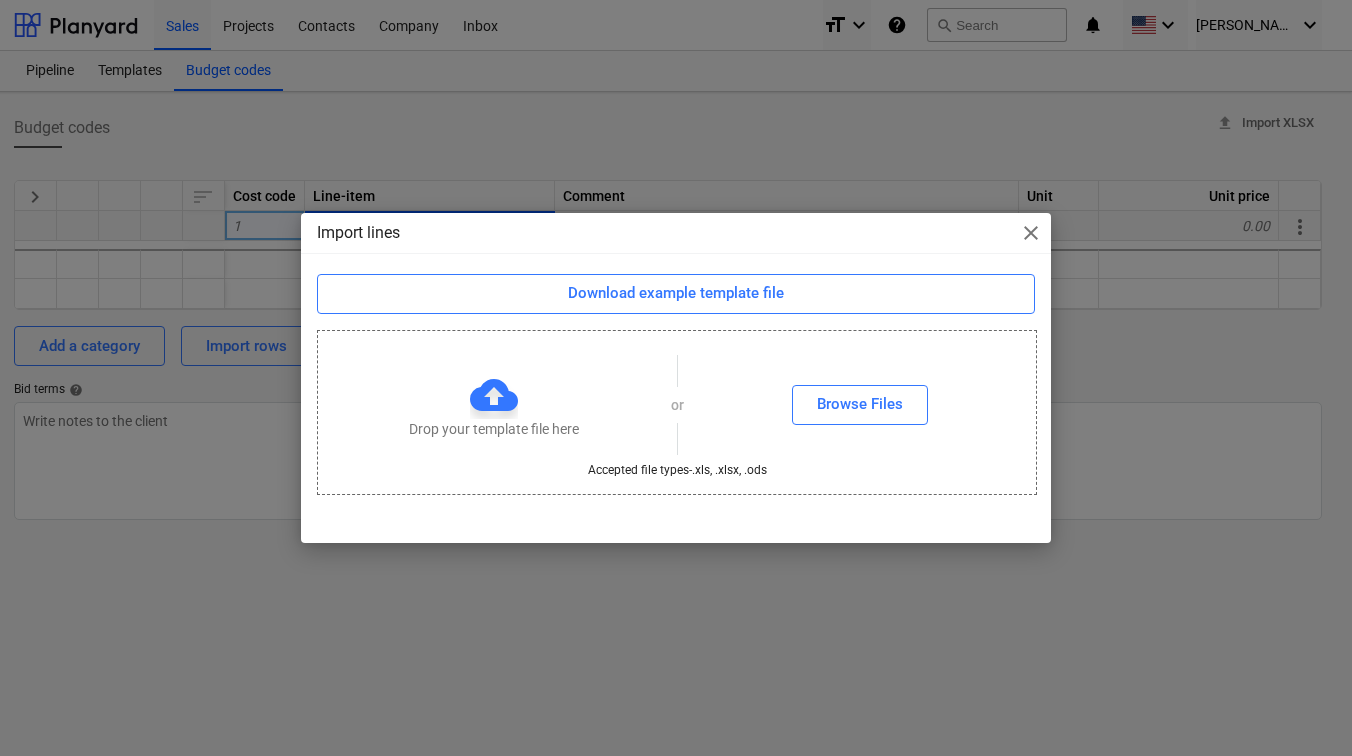 click on "Import lines close Download example template file Drop your template file here or Browse Files Accepted file types  -  .xls, .xlsx, .ods" at bounding box center [676, 378] 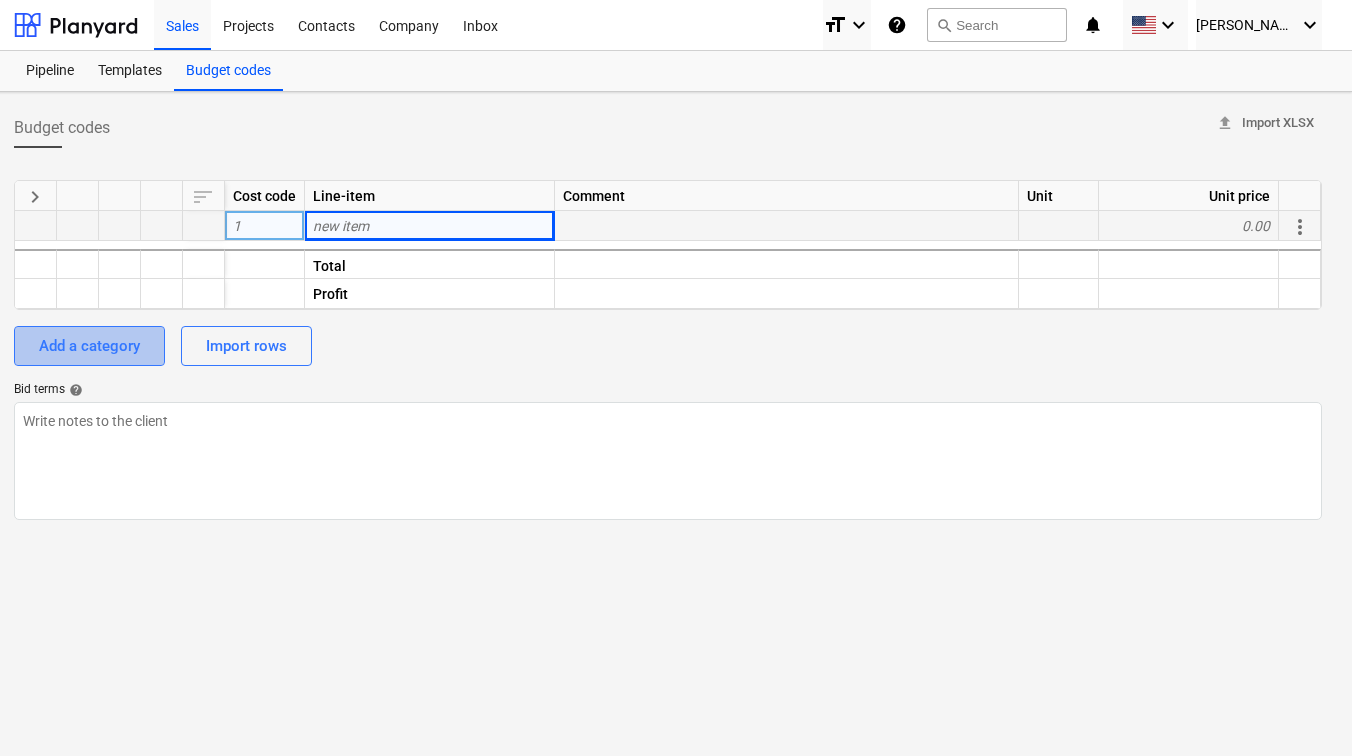 click on "Add a category" at bounding box center (89, 346) 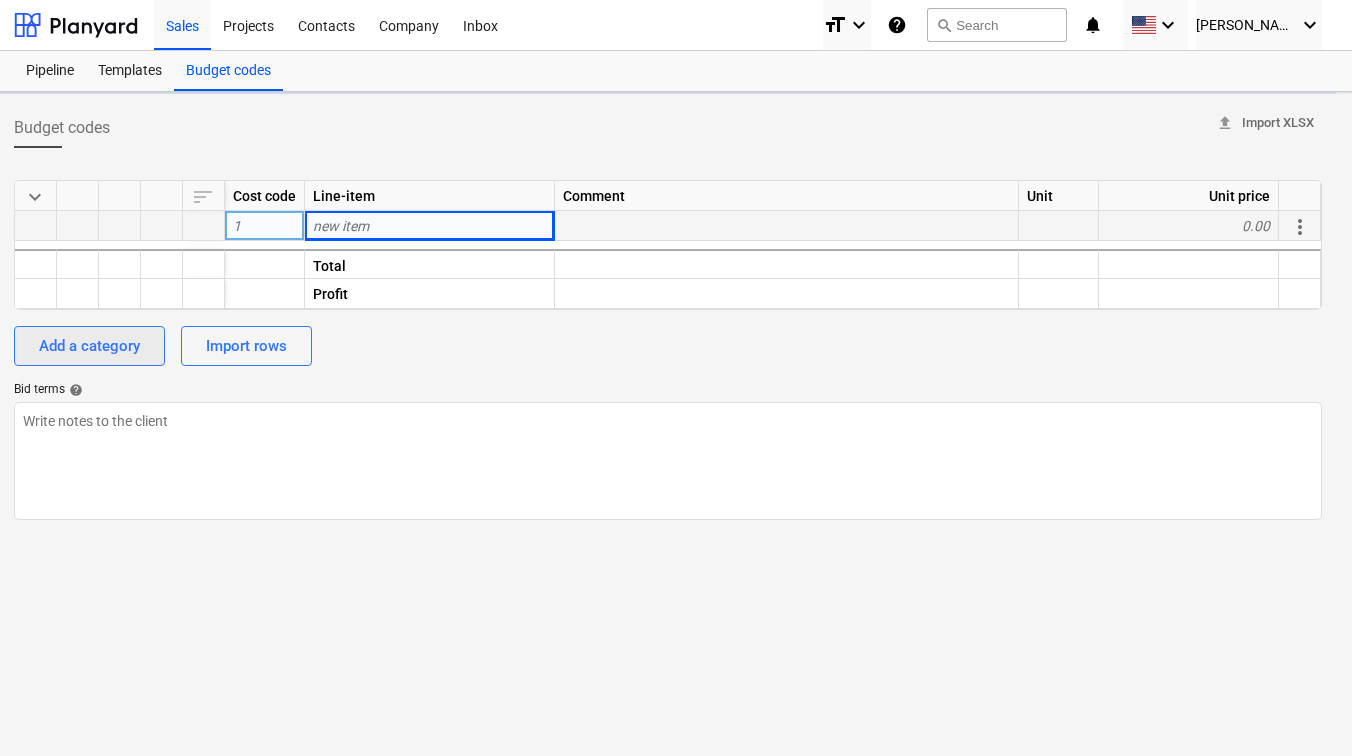 type on "x" 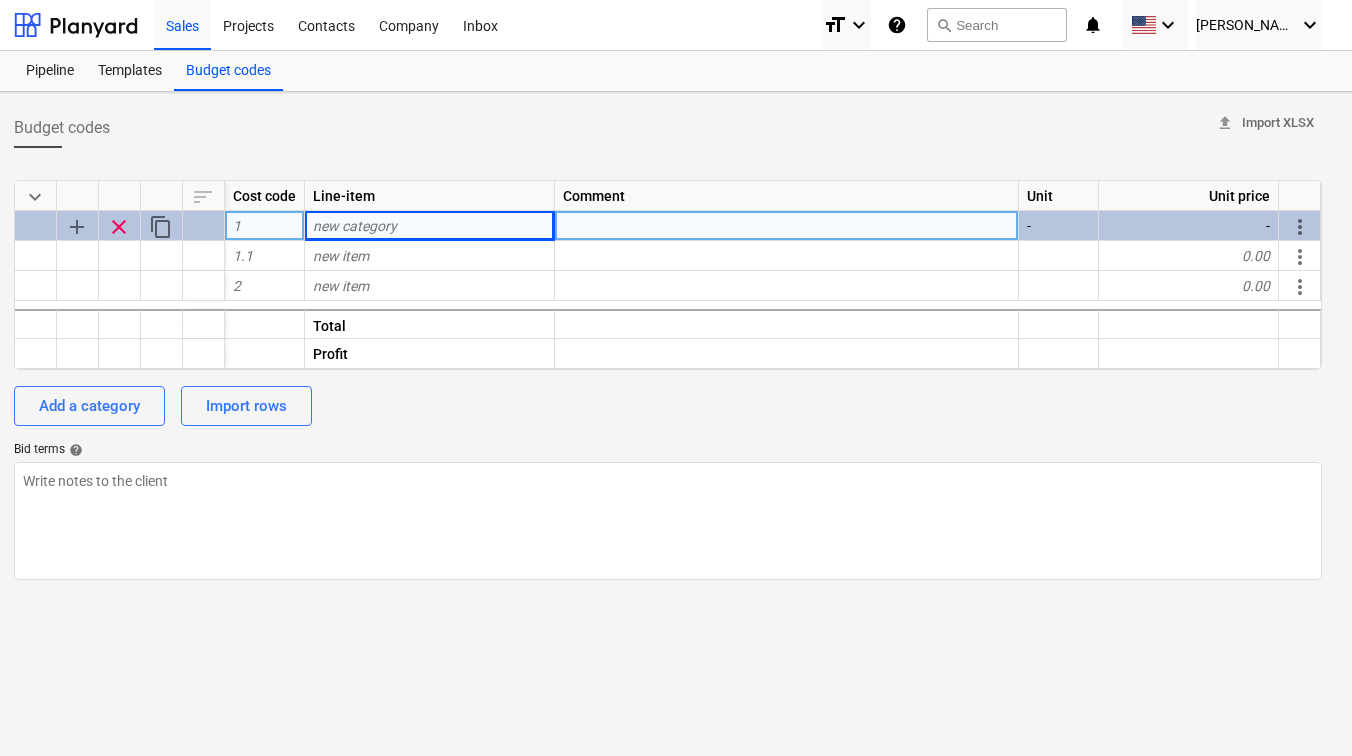 click on "1" at bounding box center [265, 226] 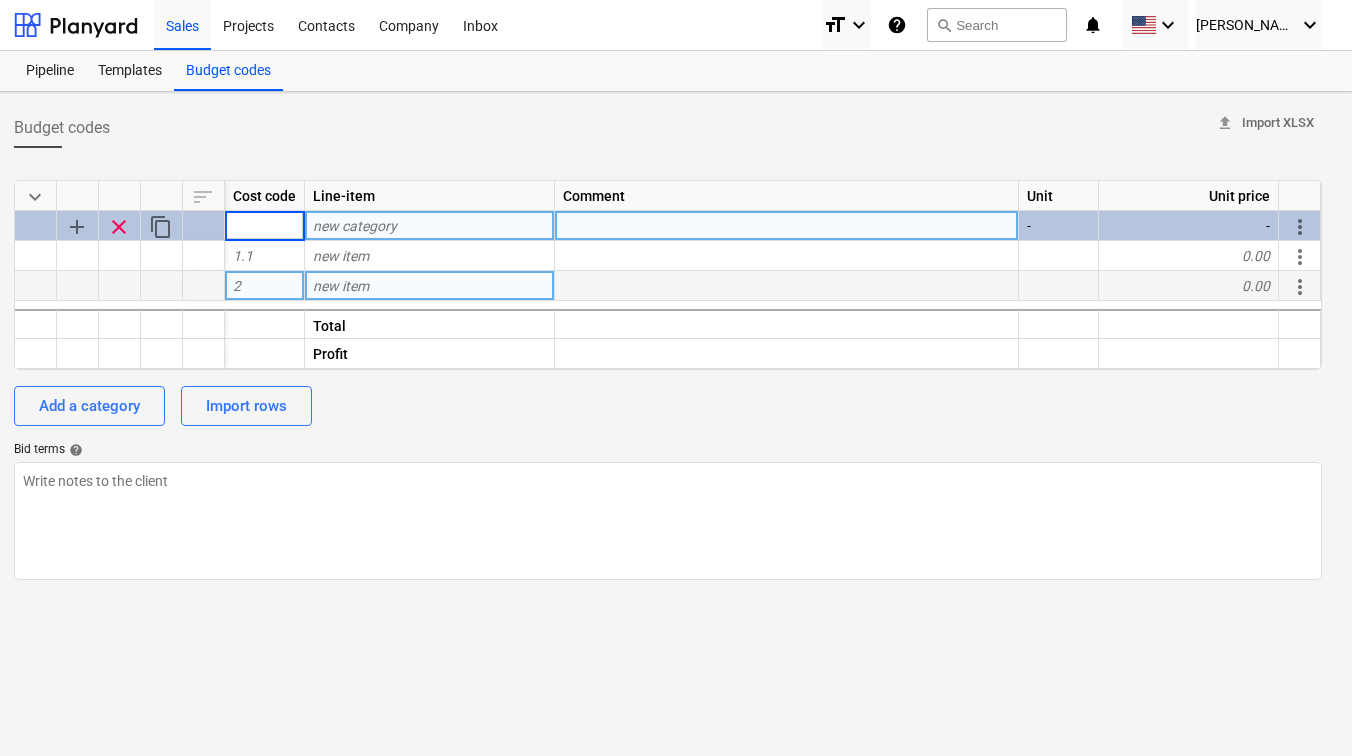 click on "2" at bounding box center [265, 286] 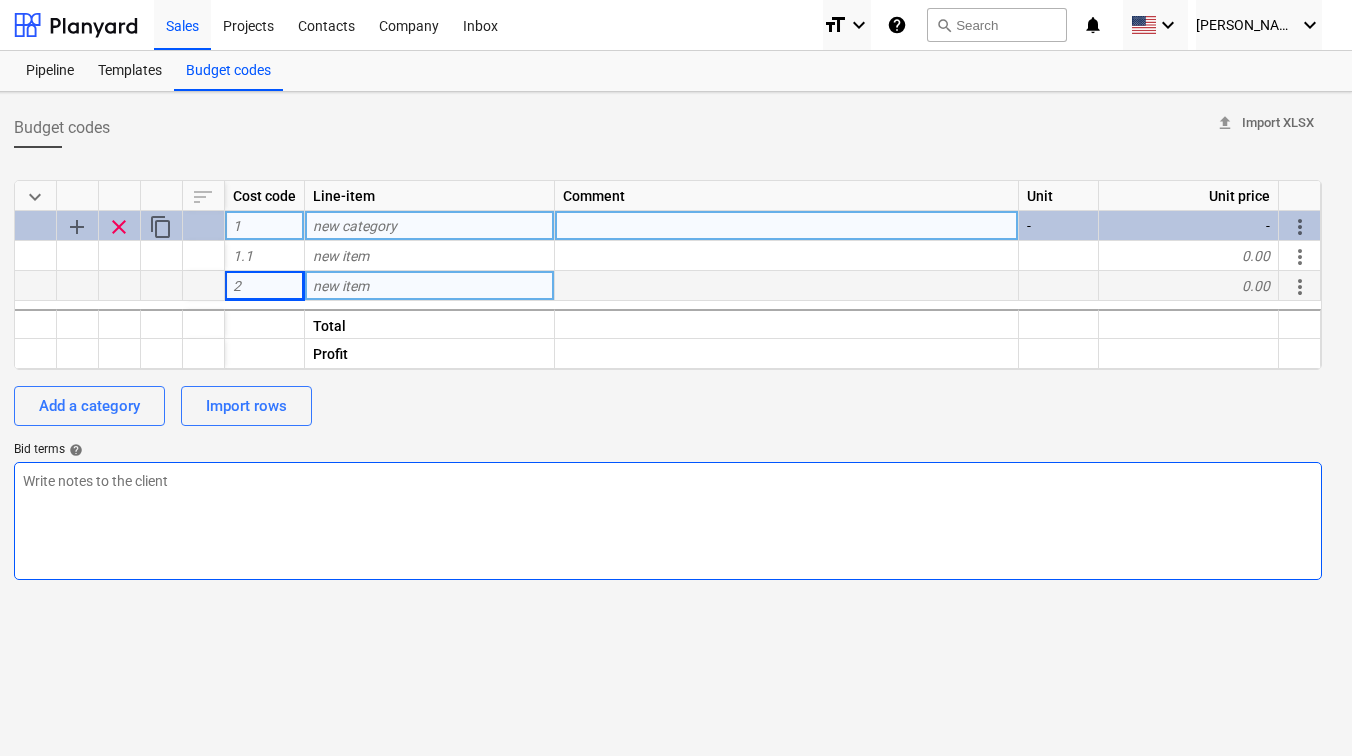 click at bounding box center (668, 521) 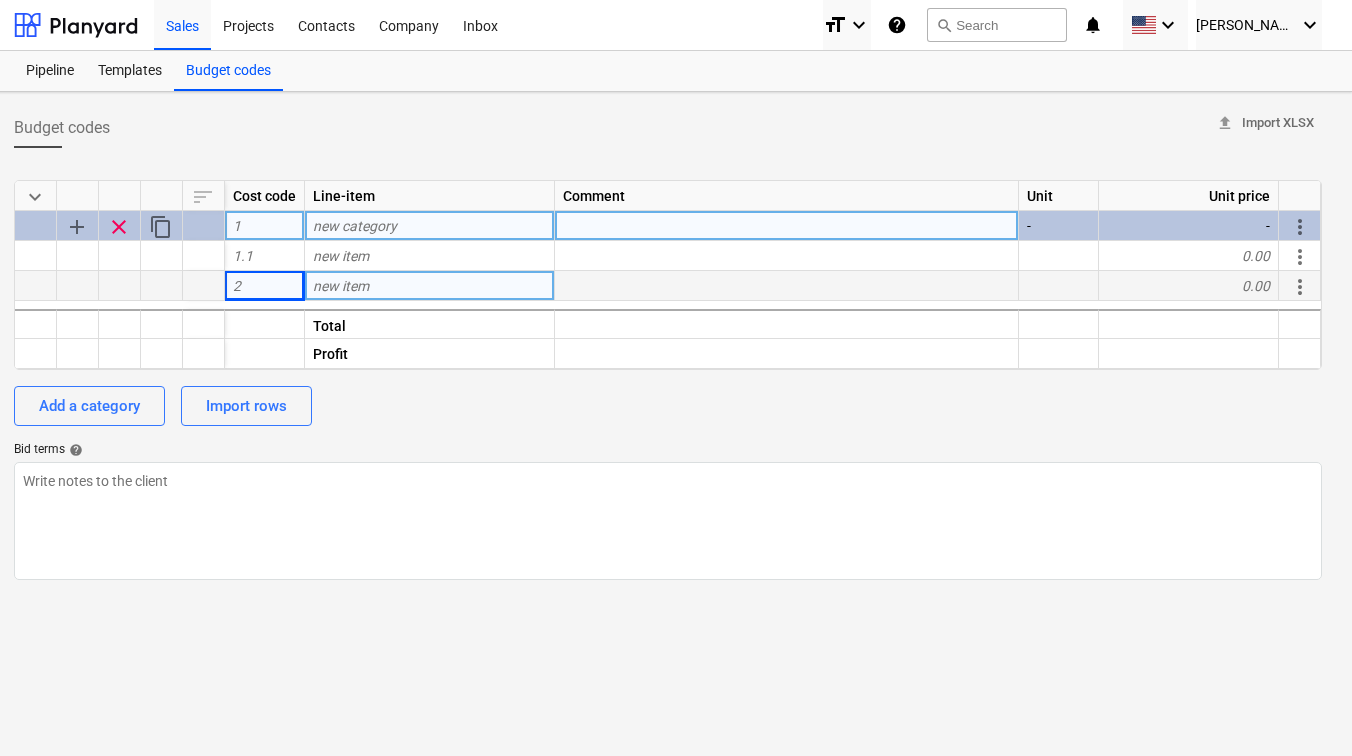click on "Add a category Import rows" at bounding box center [668, 406] 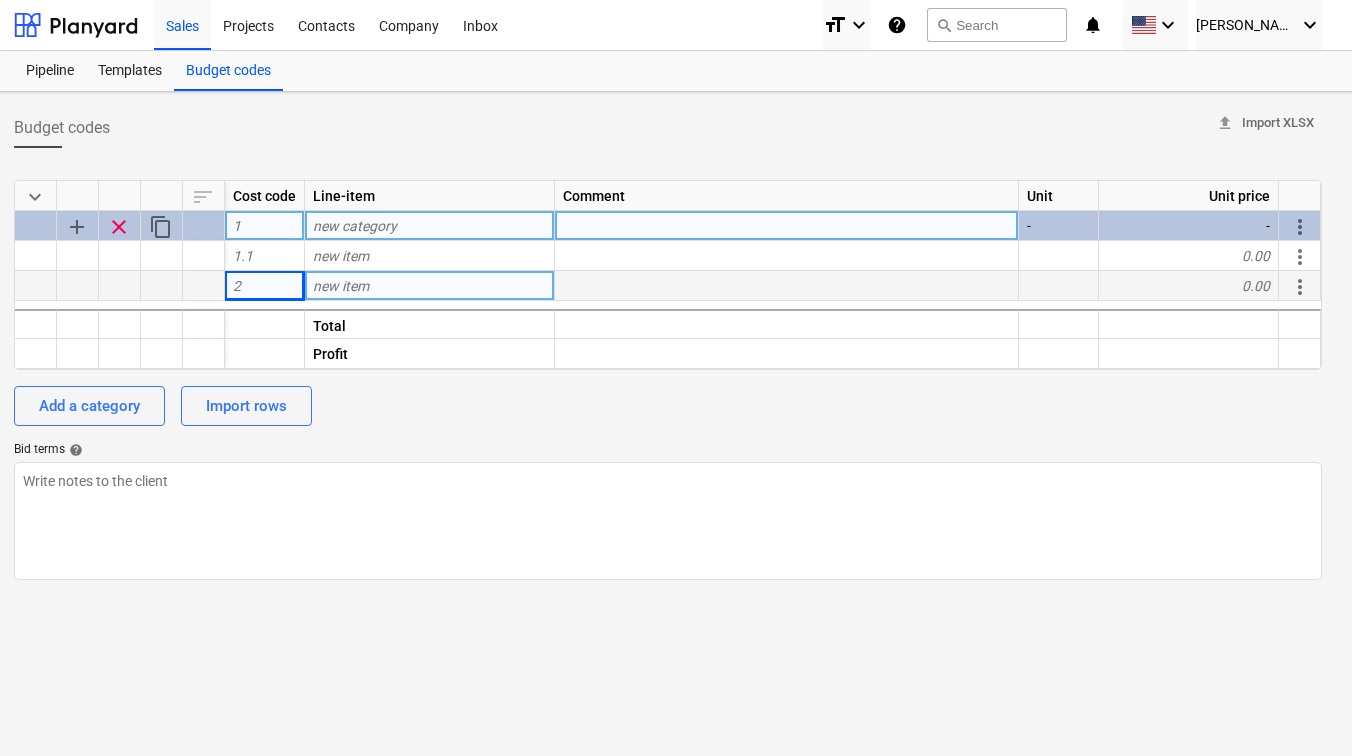 click on "2" at bounding box center (265, 286) 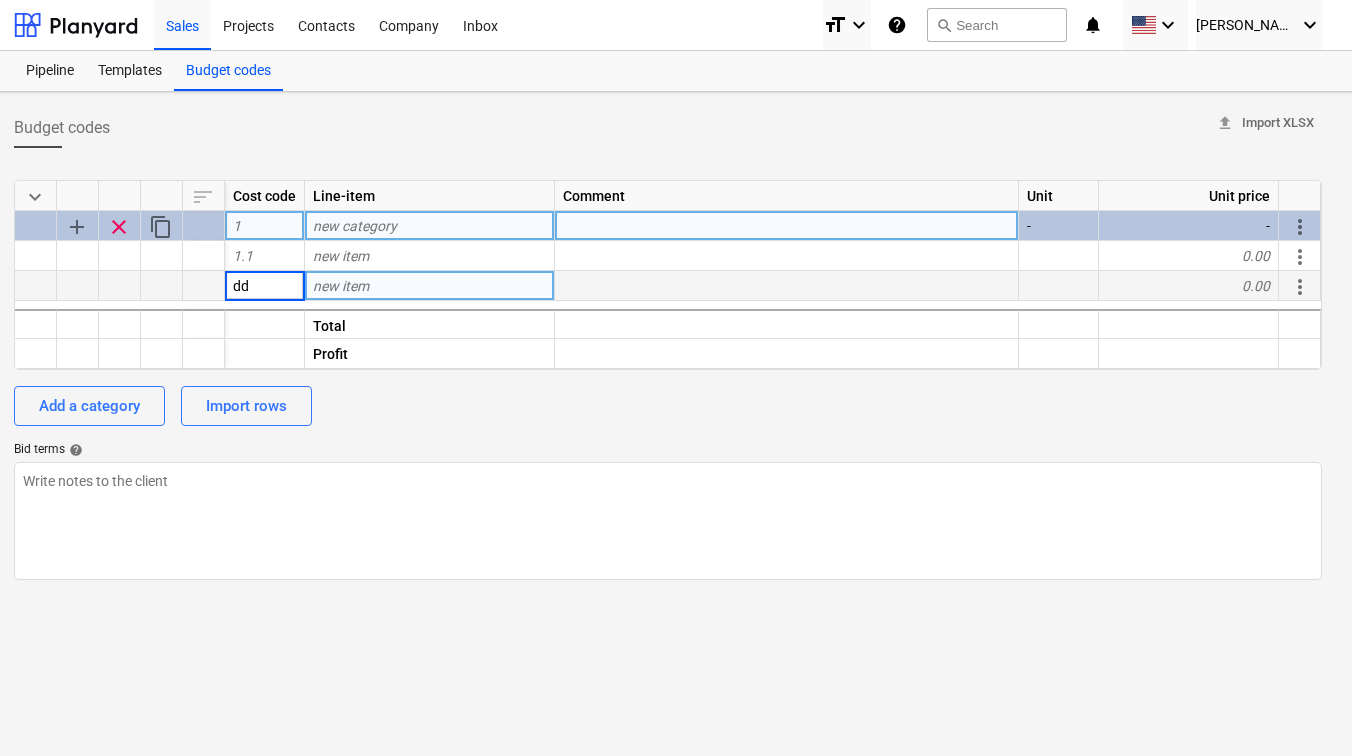 type on "d" 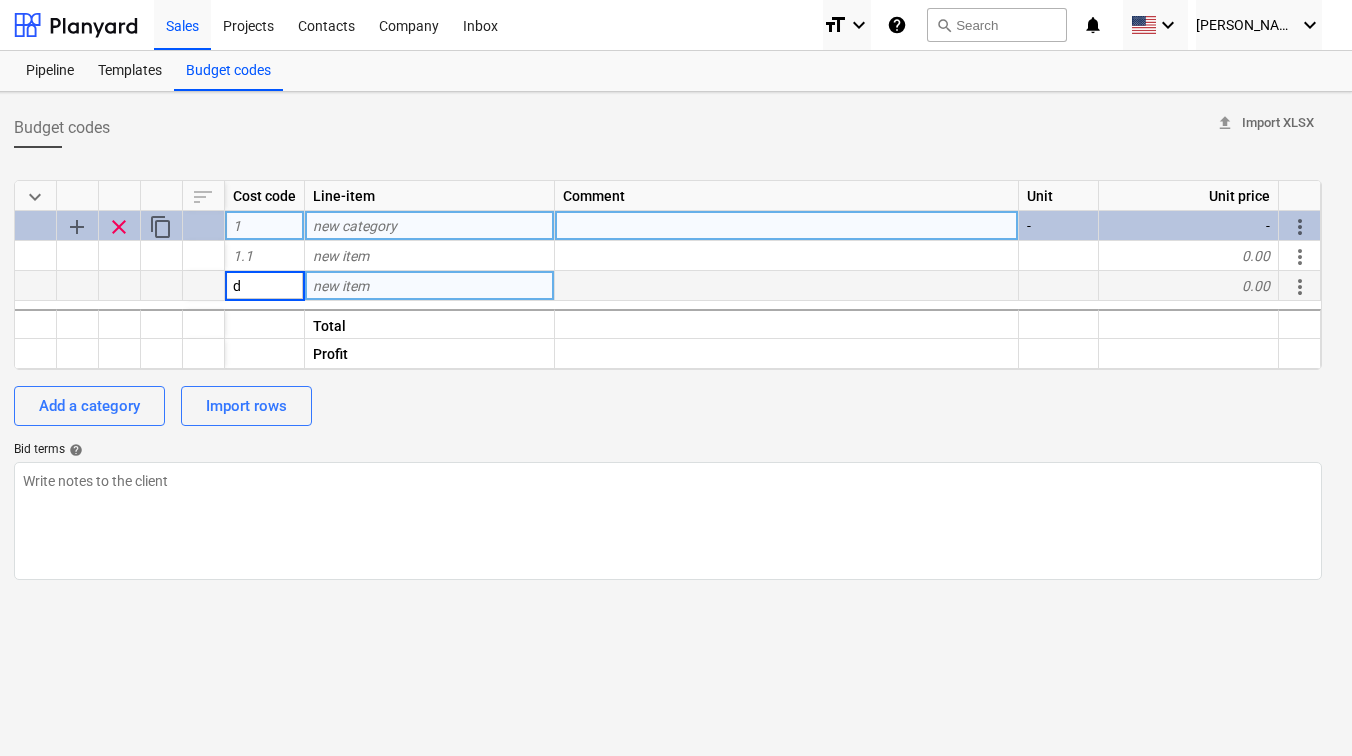 type 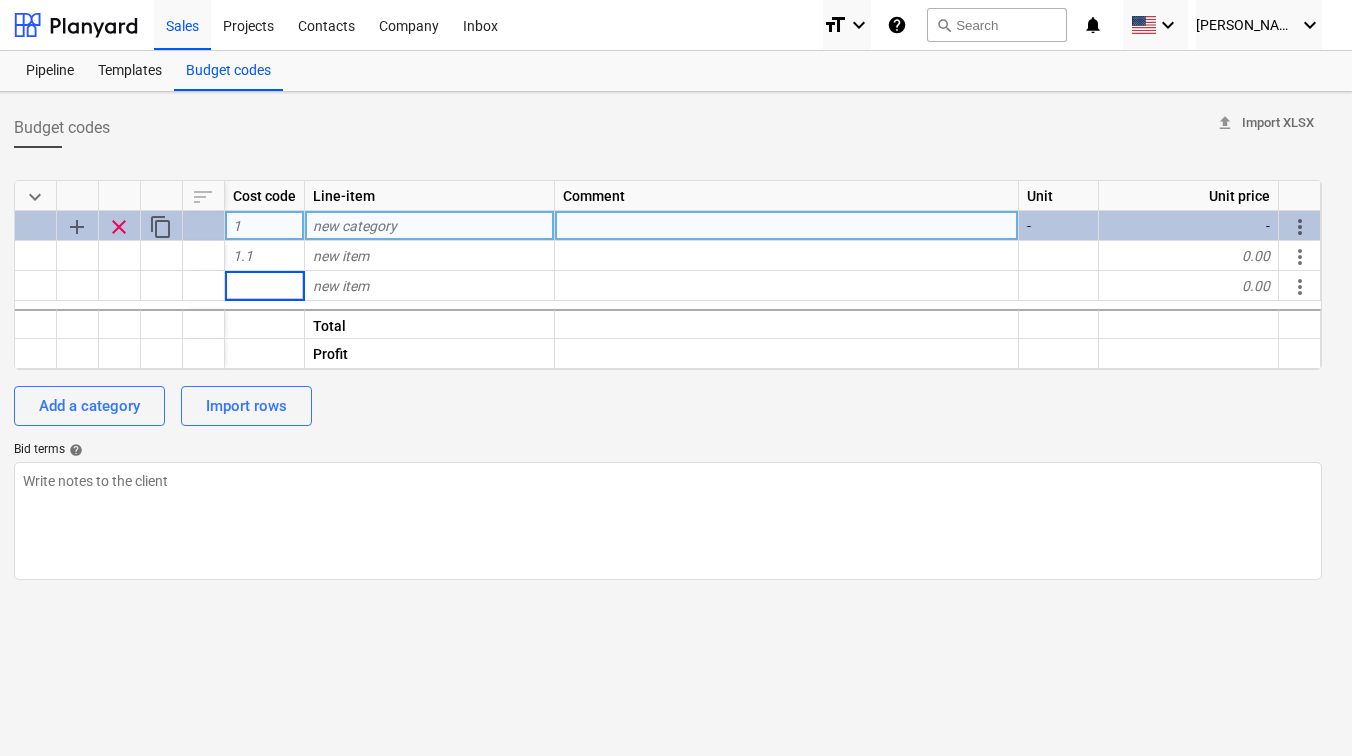 click on "Budget codes upload Import XLSX" at bounding box center (668, 128) 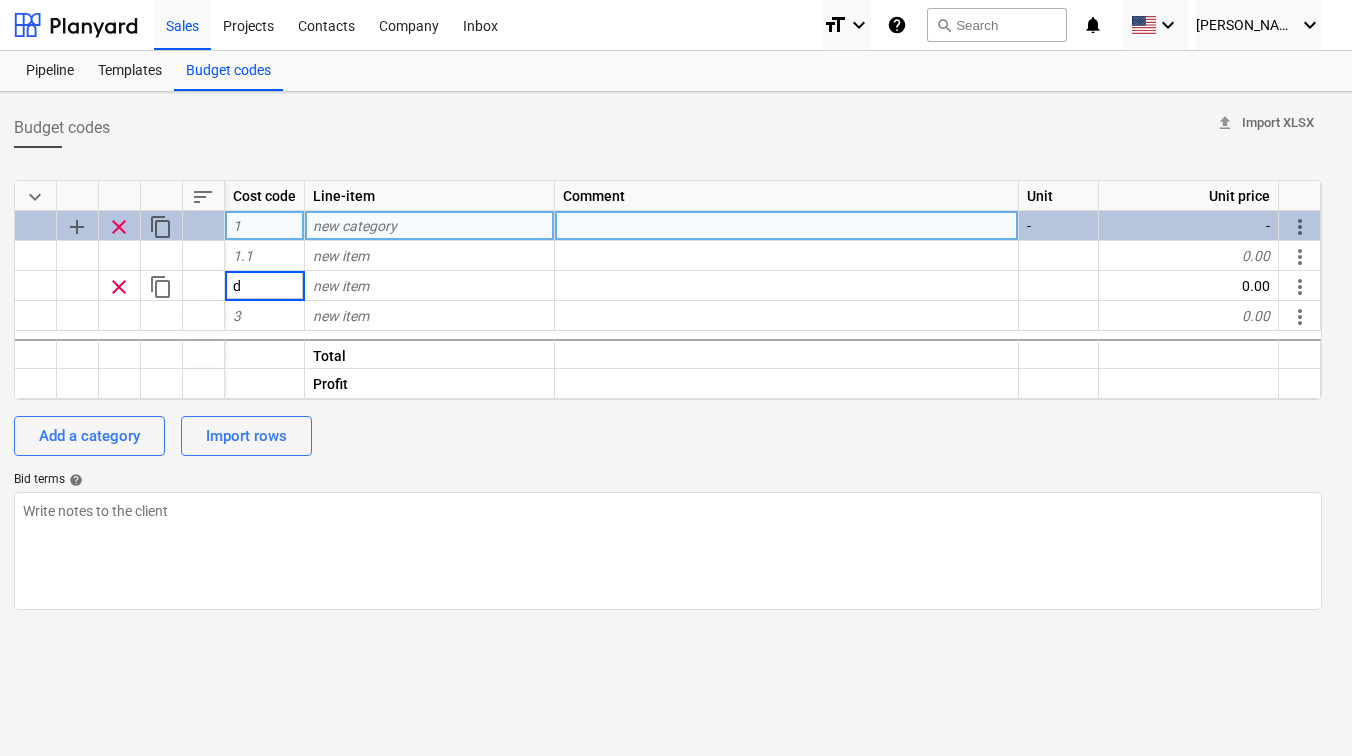 type on "x" 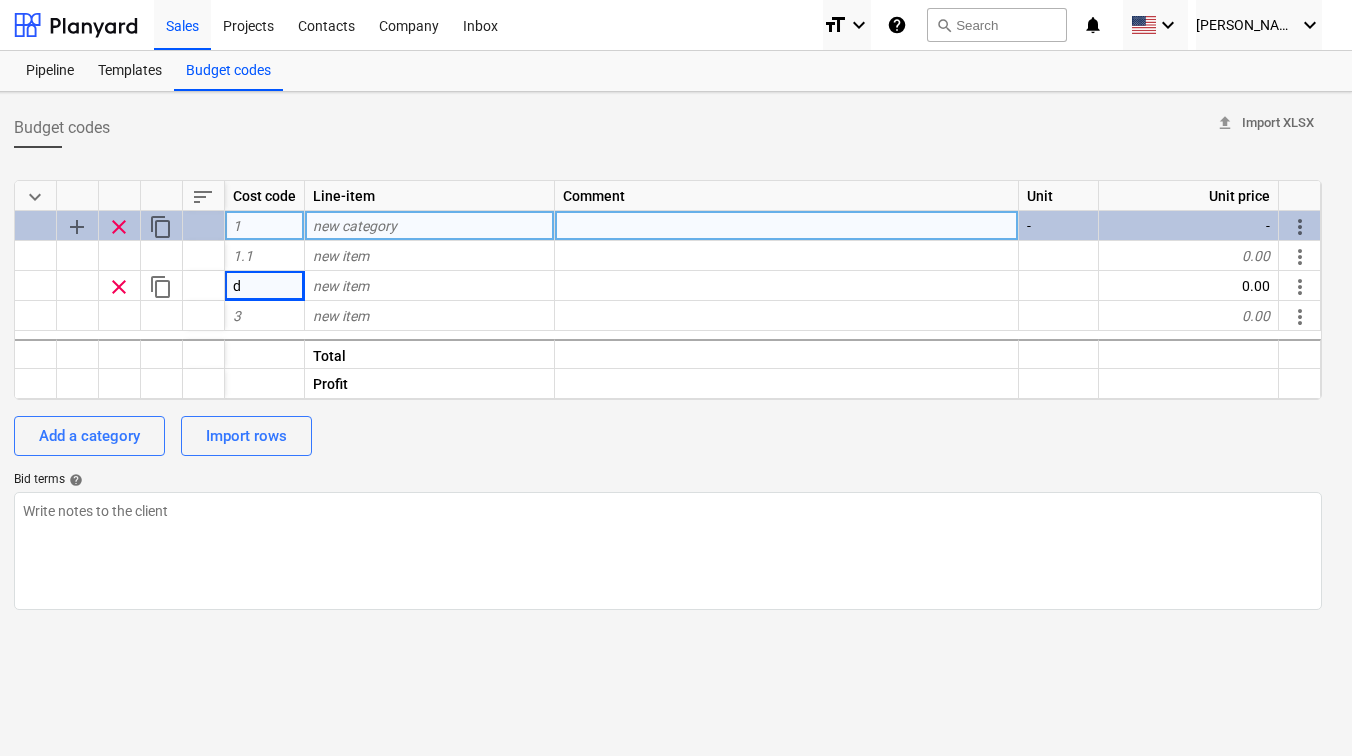 click on "Pipeline Templates Budget codes" at bounding box center (668, 71) 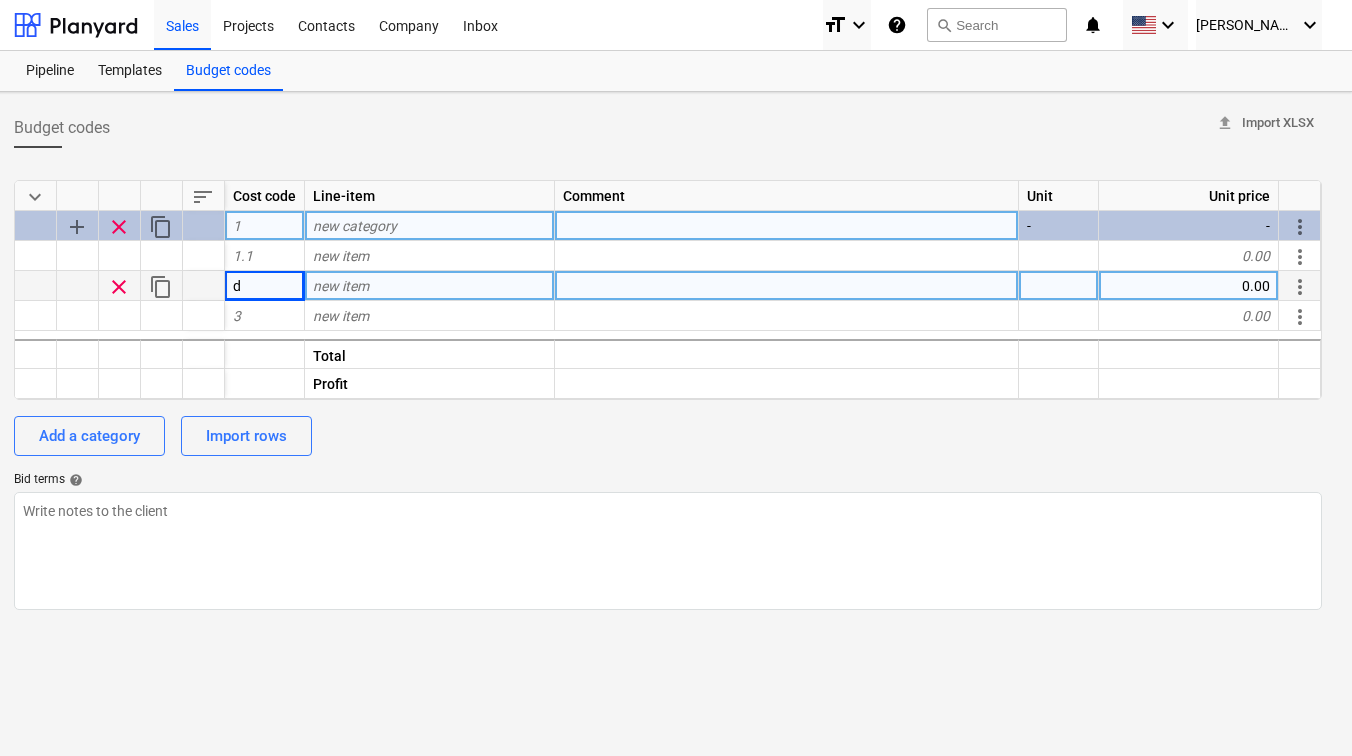 click on "d" at bounding box center (265, 286) 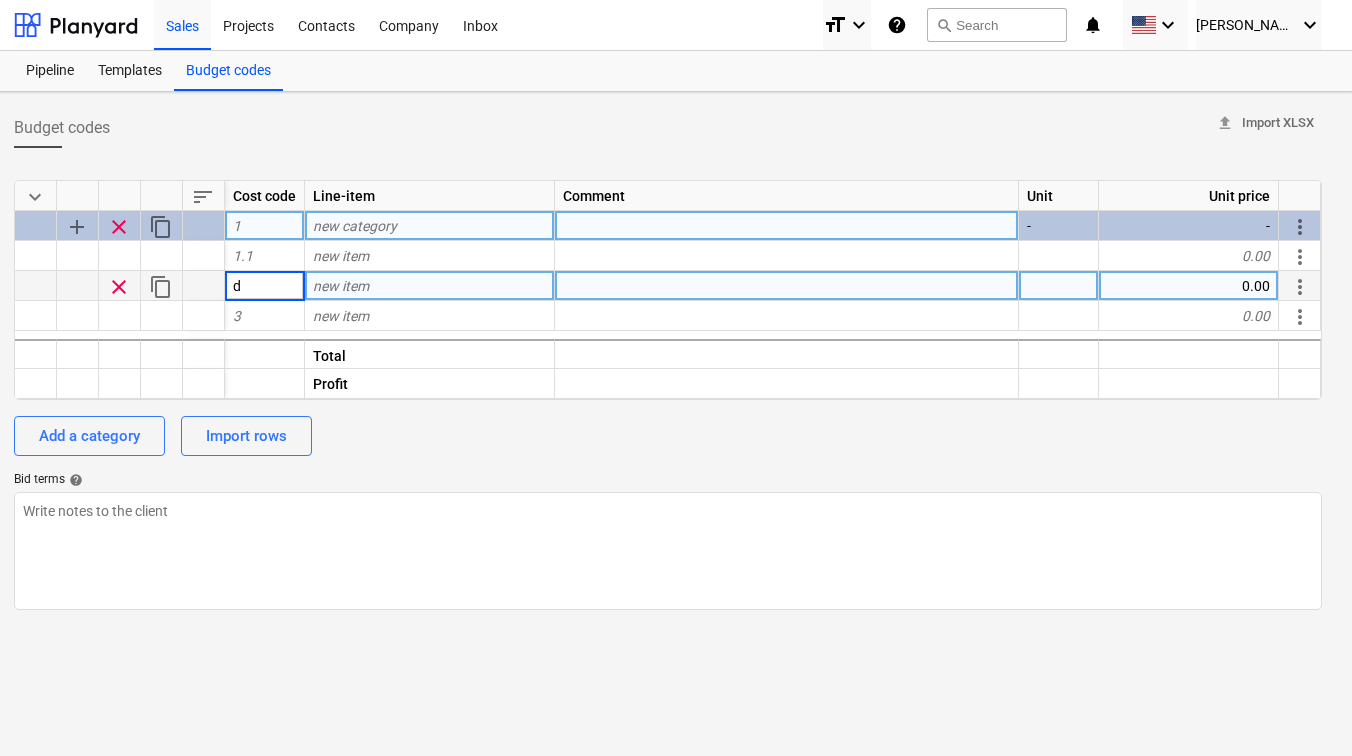type 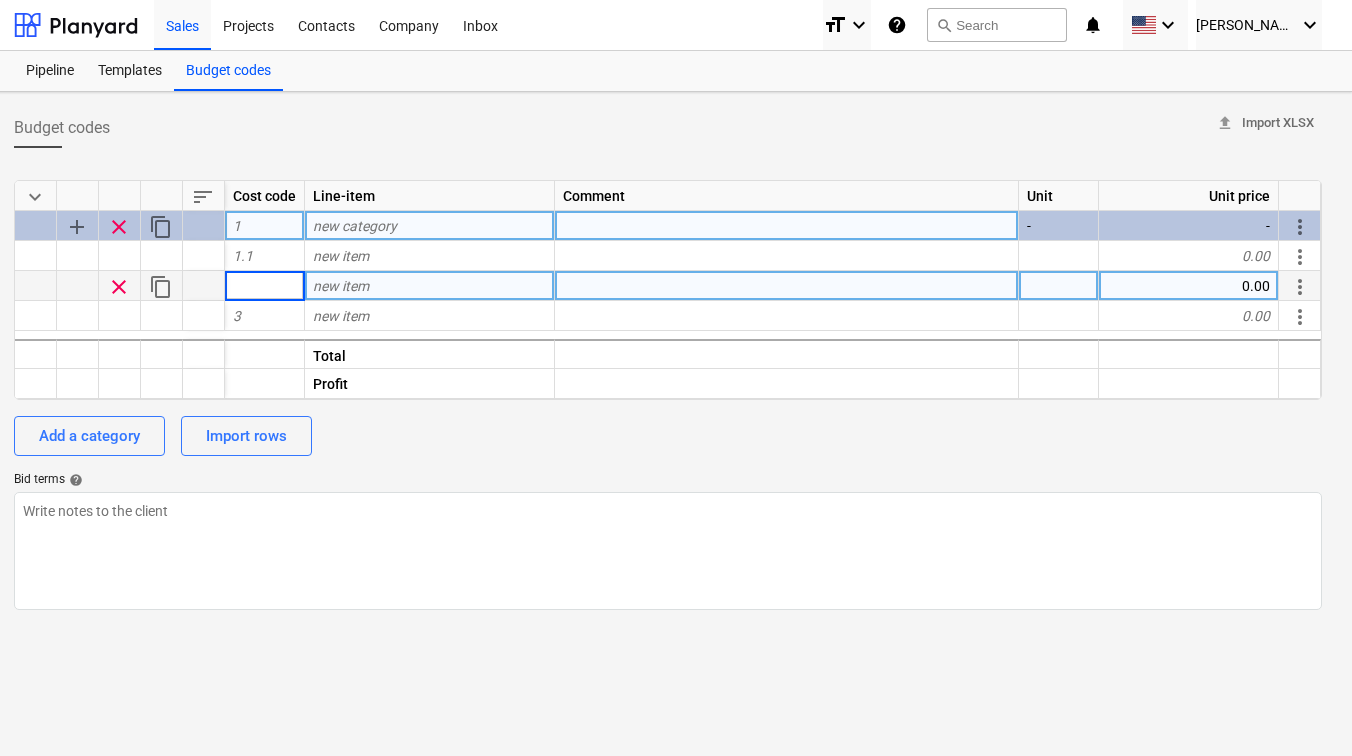 click on "Budget codes upload Import XLSX" at bounding box center (668, 128) 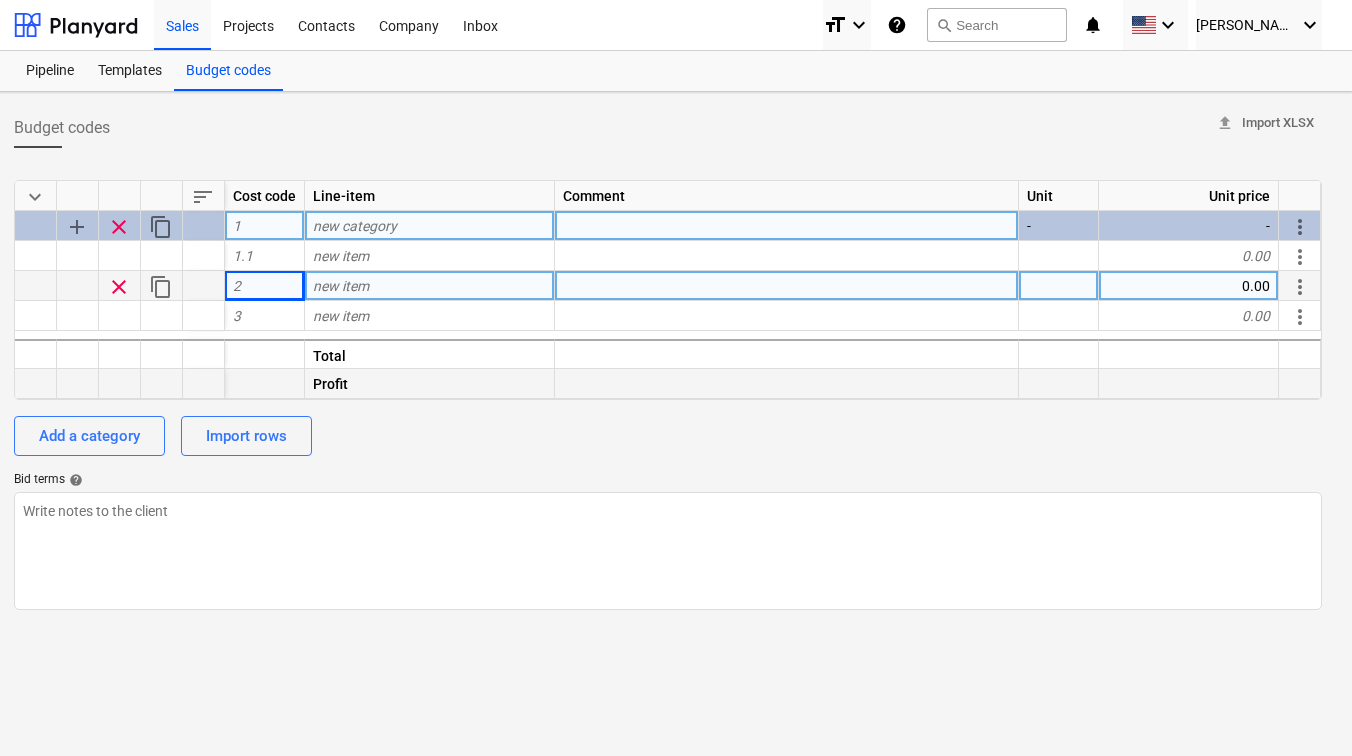 click at bounding box center (787, 384) 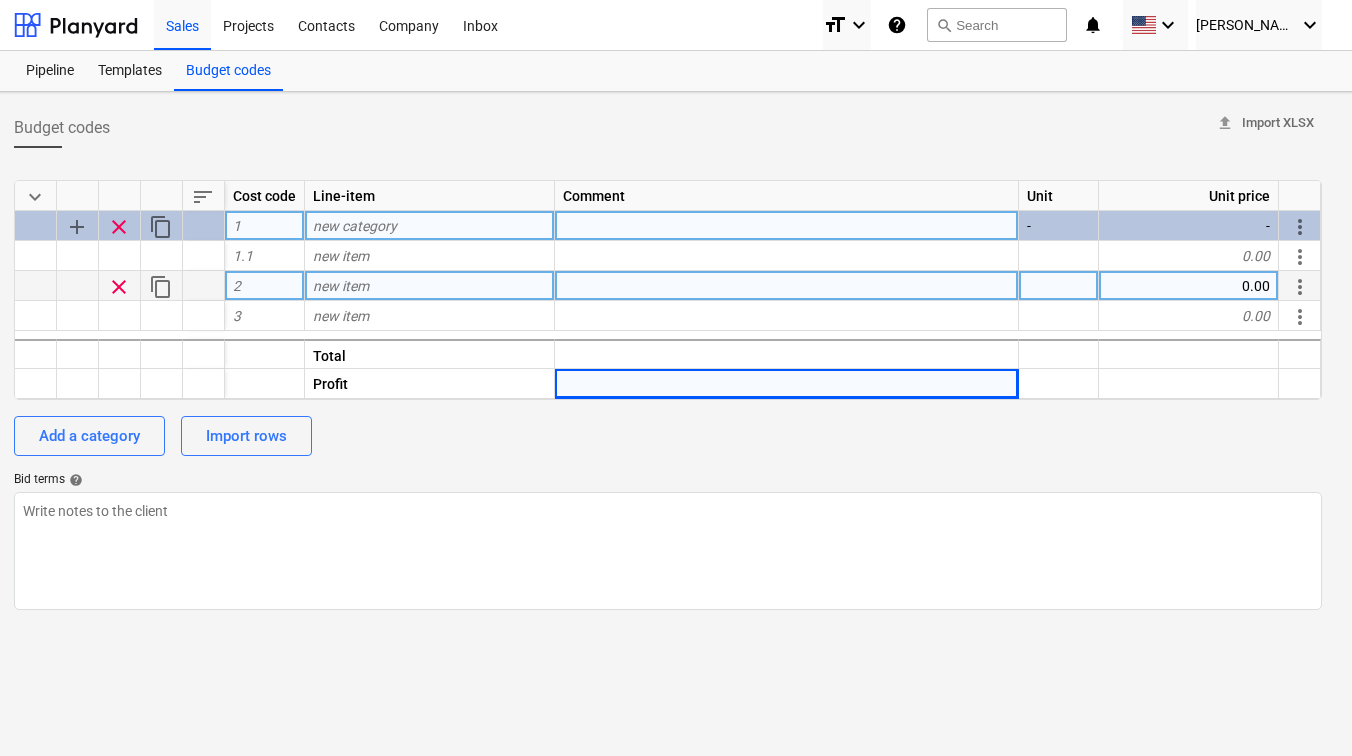 click on "keyboard_arrow_down sort Cost code Line-item Comment Unit Unit price add clear content_copy 1 new category - - more_vert 1.1 new item 0.00 more_vert clear content_copy 2 new item 0.00 more_vert 3 new item 0.00 more_vert Total Profit Add a category Import rows Bid terms help" at bounding box center [668, 387] 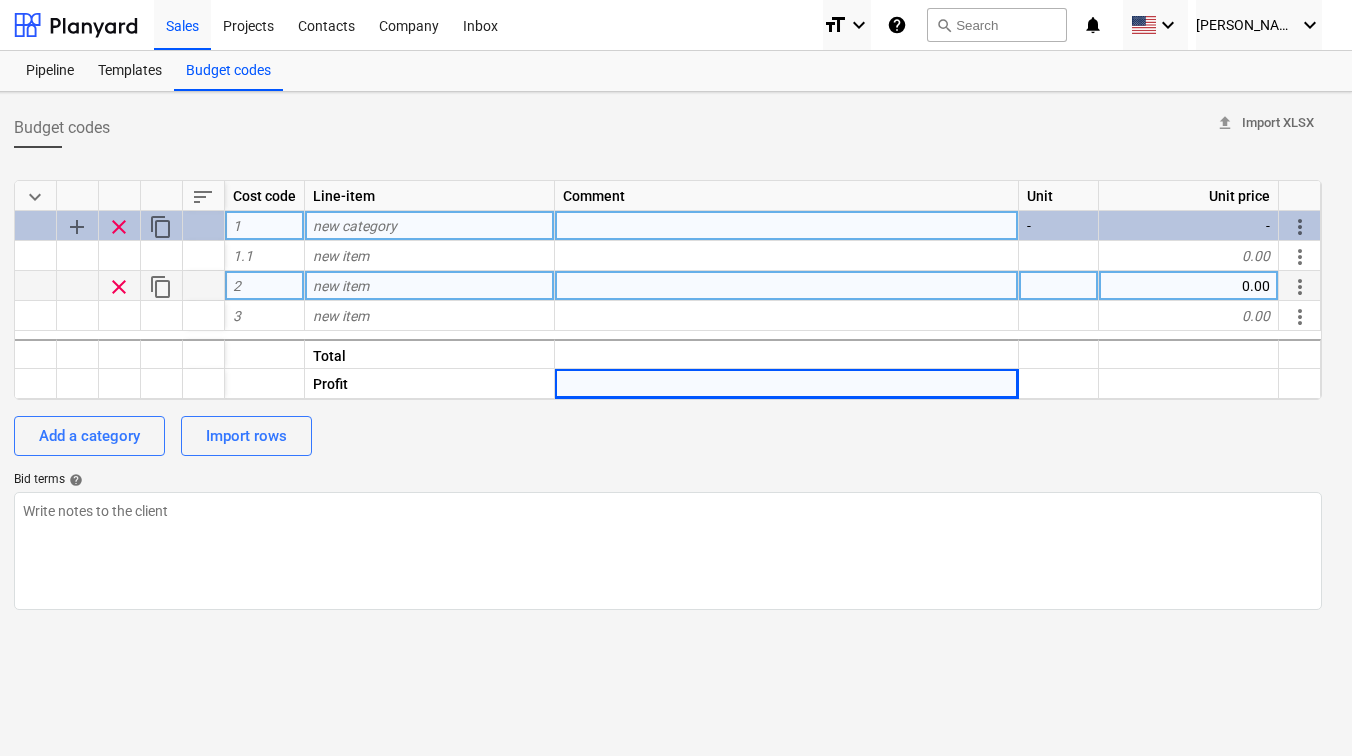 click on "new category" at bounding box center (430, 226) 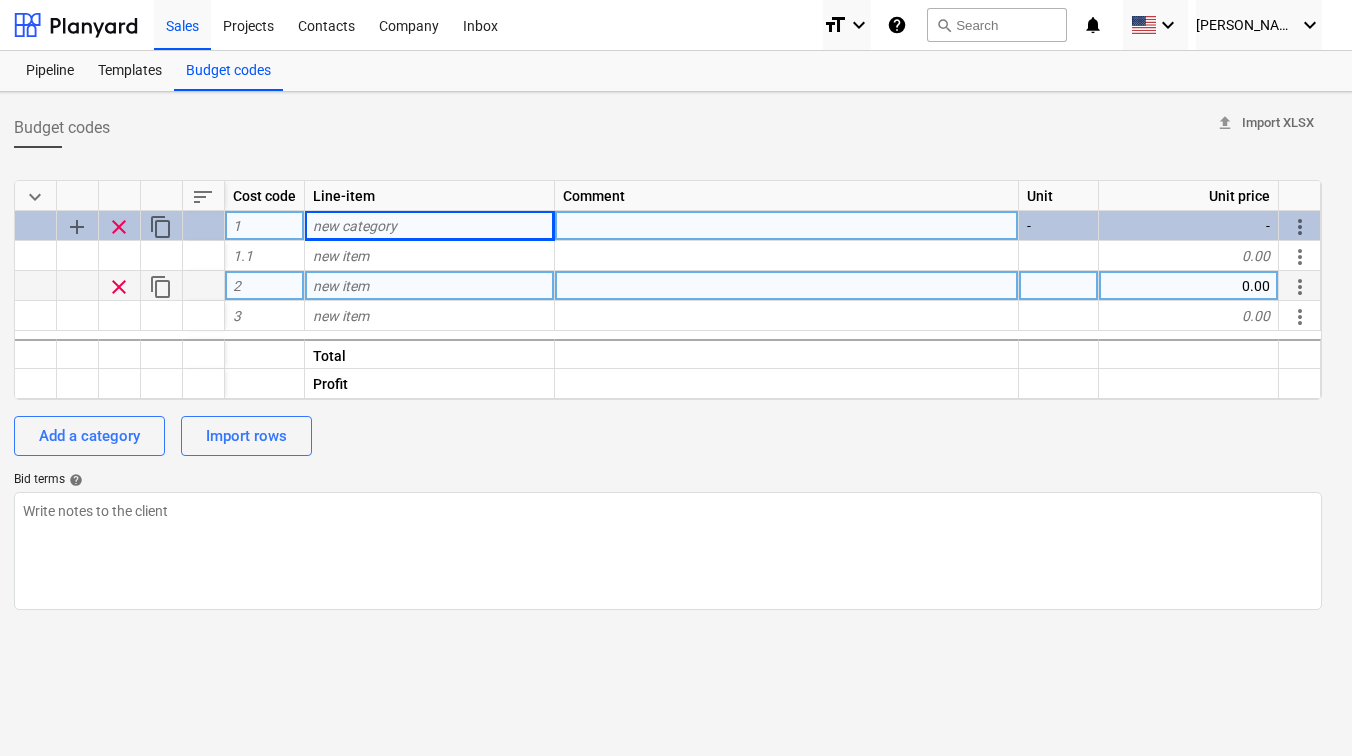 click at bounding box center (668, 156) 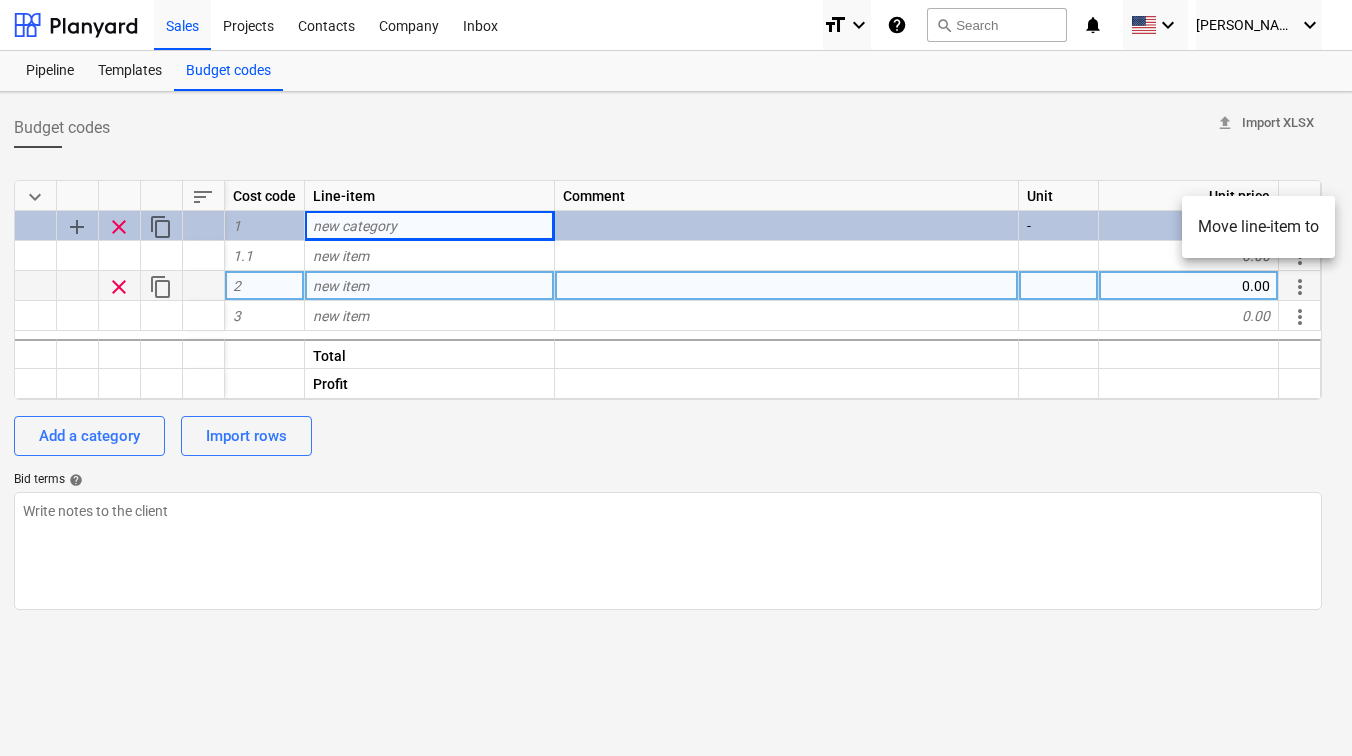 click at bounding box center (676, 378) 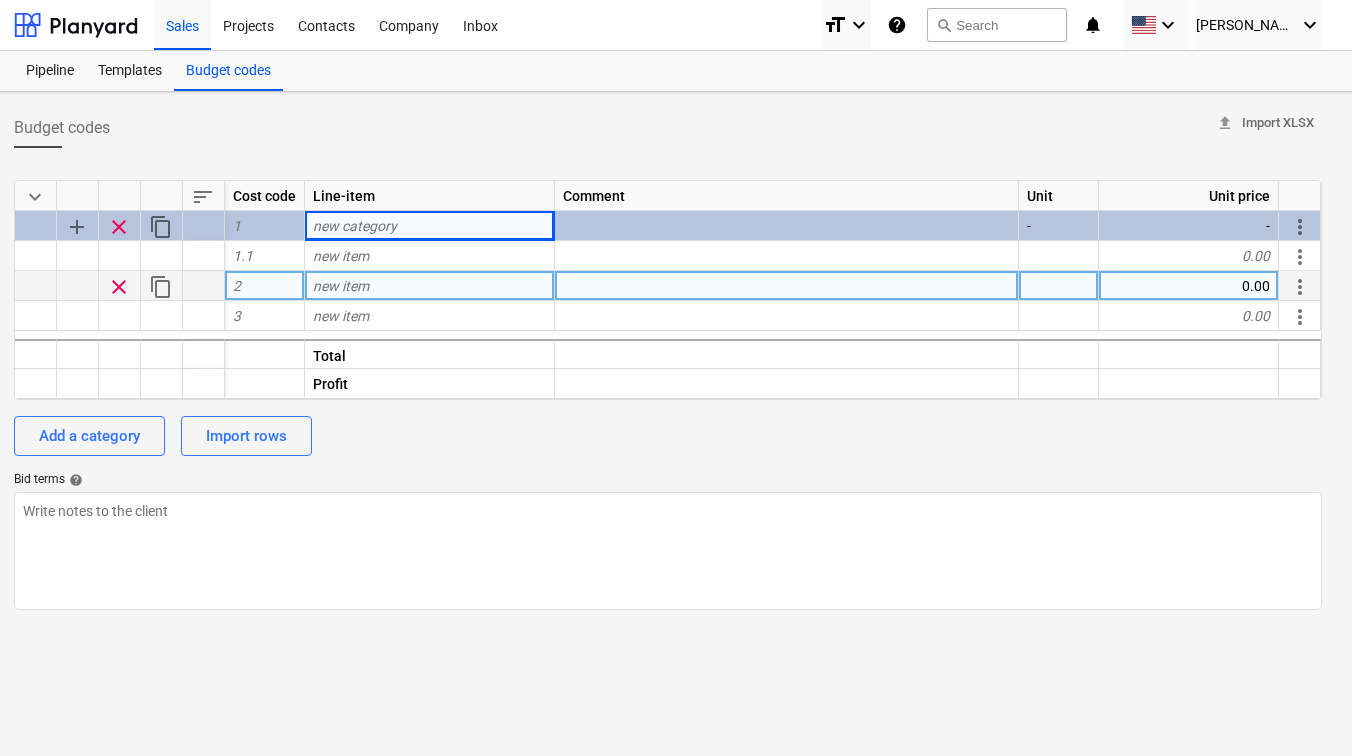 click on "more_vert" at bounding box center (1300, 287) 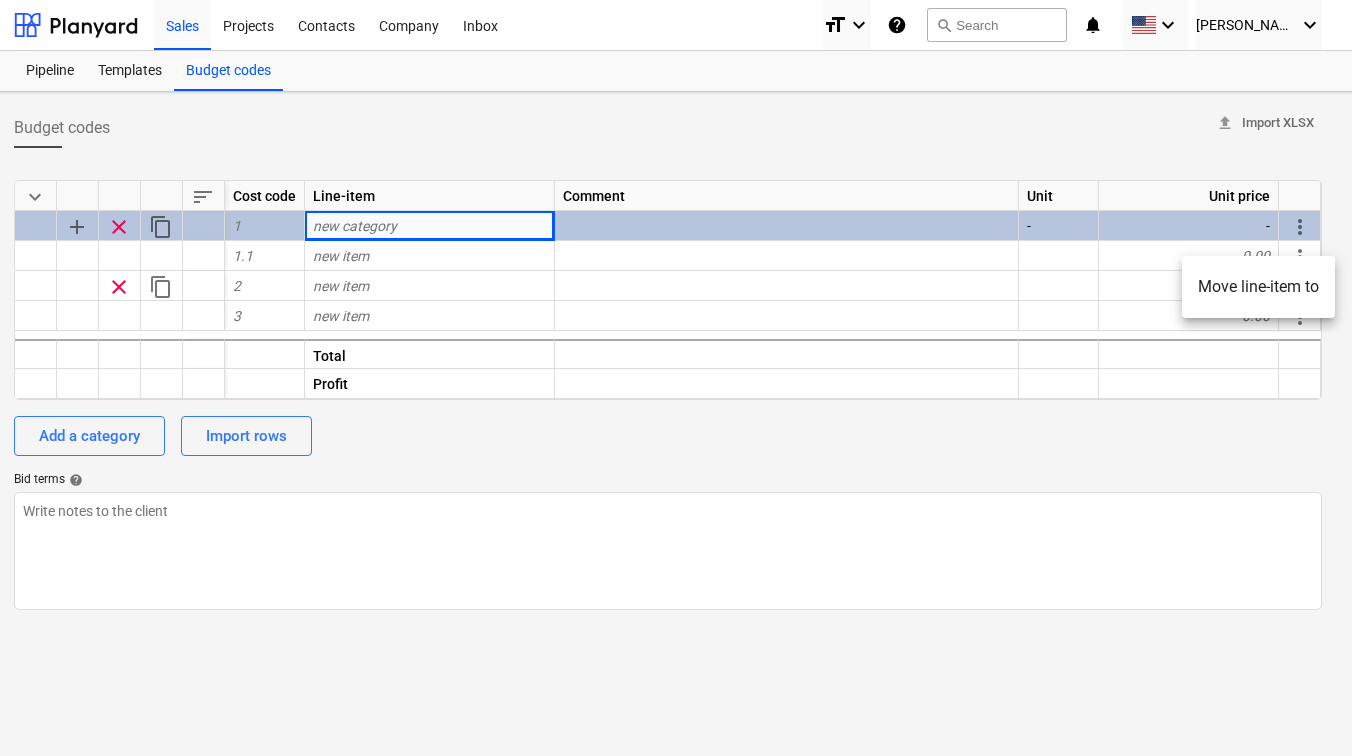 click at bounding box center [676, 378] 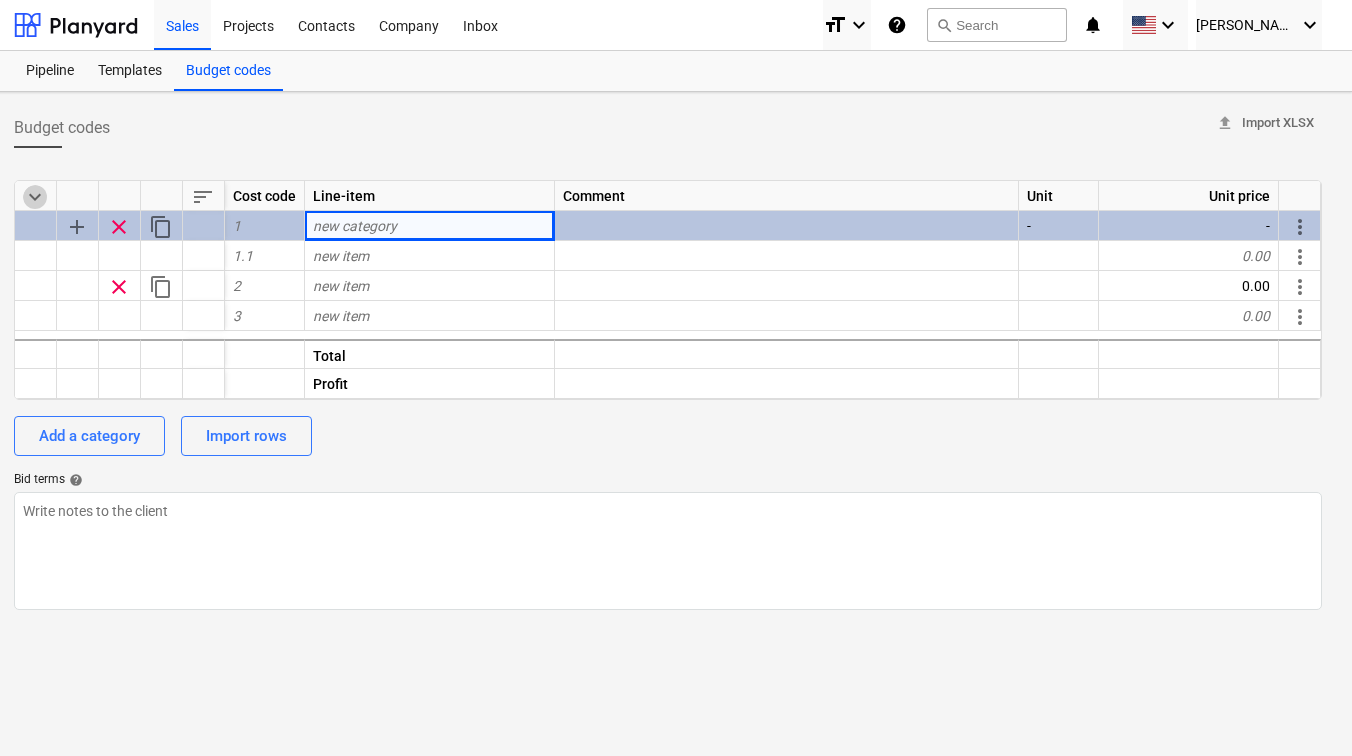 click on "keyboard_arrow_down" at bounding box center [35, 197] 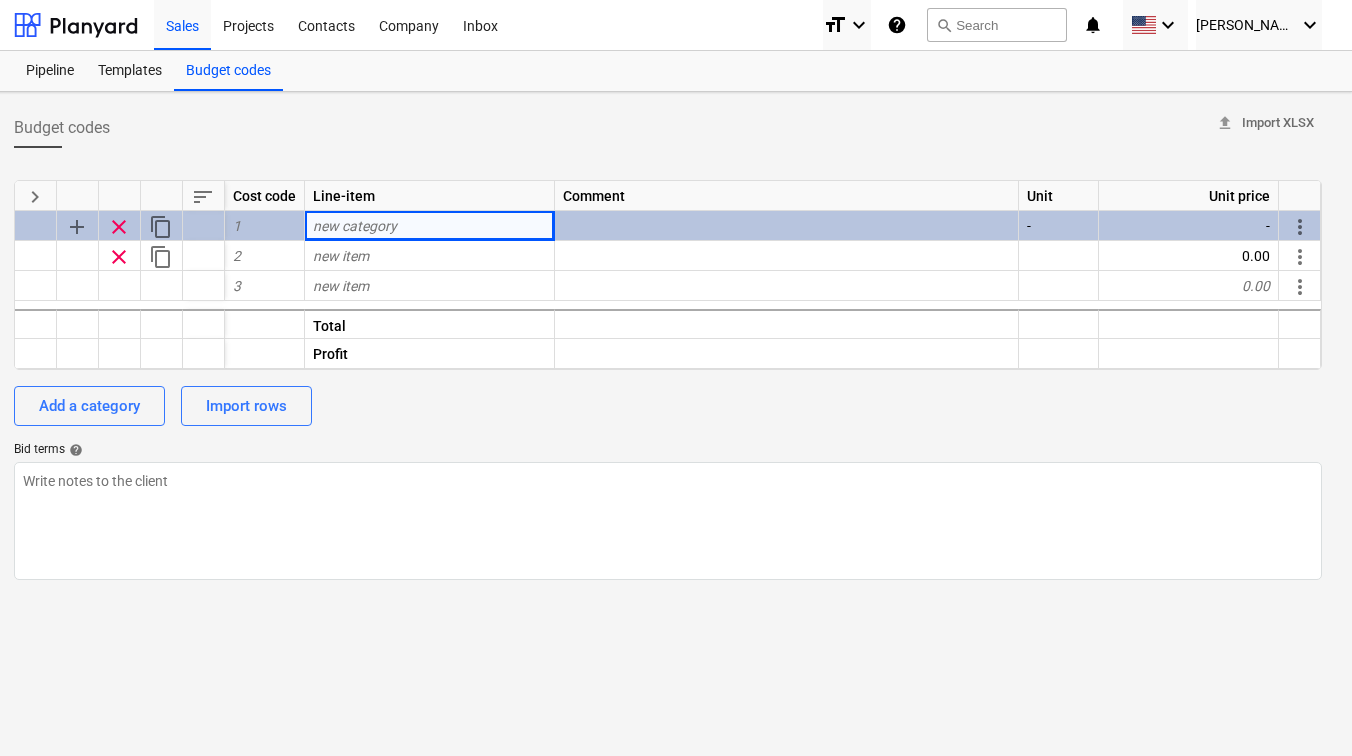 click on "keyboard_arrow_right" at bounding box center [35, 197] 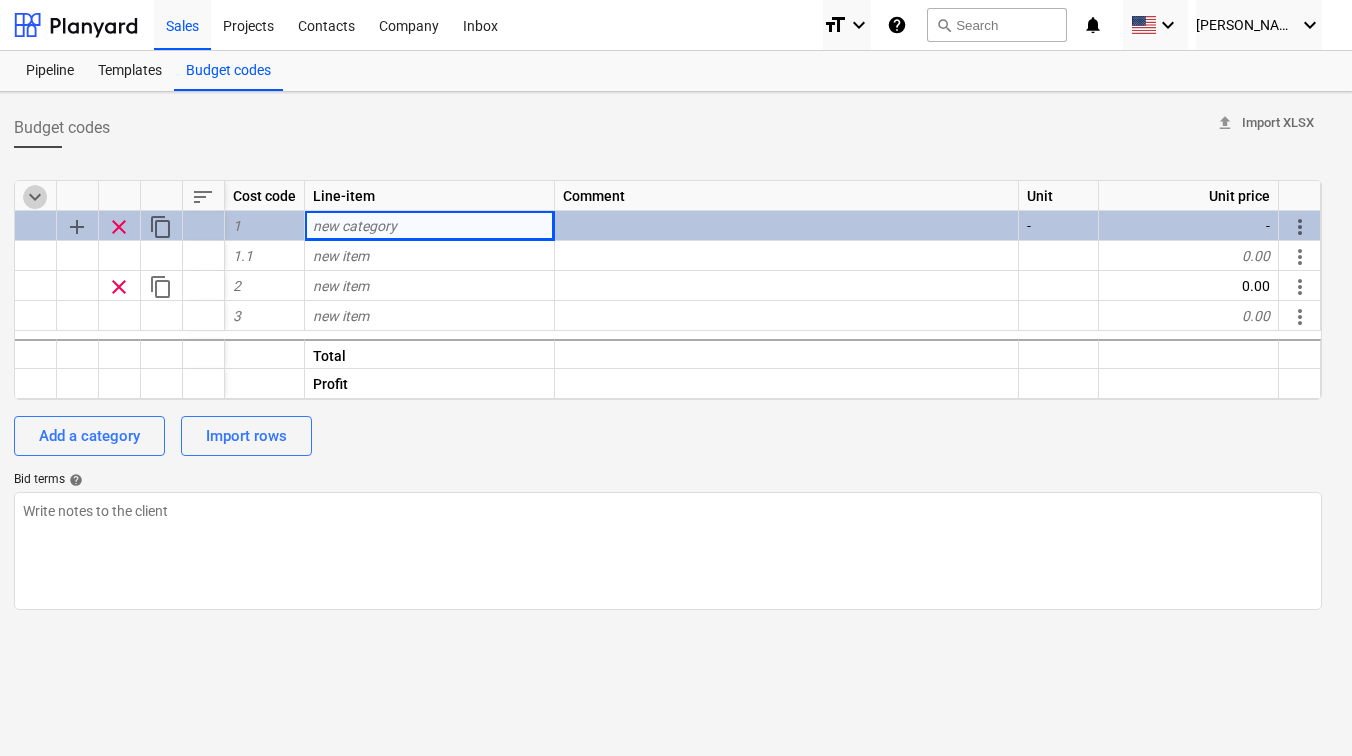 click on "keyboard_arrow_down" at bounding box center [35, 197] 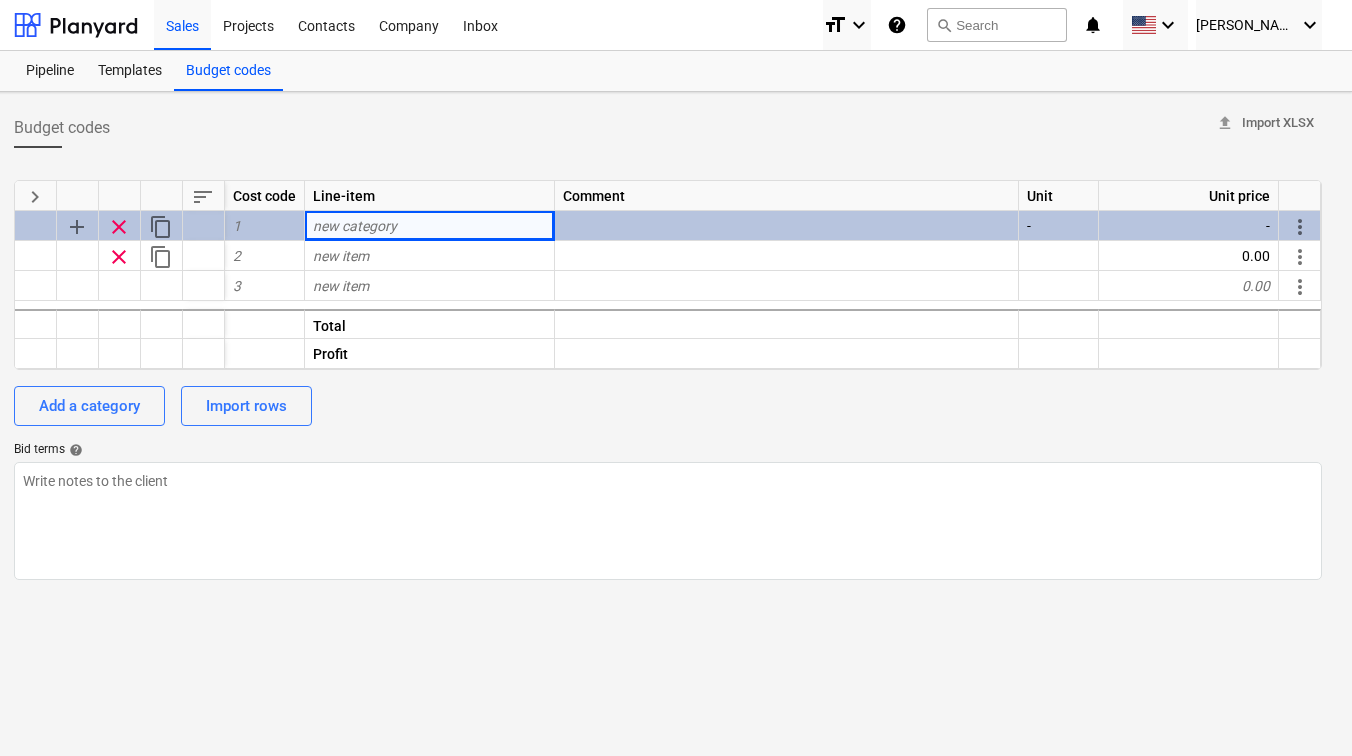 click on "keyboard_arrow_right" at bounding box center [35, 197] 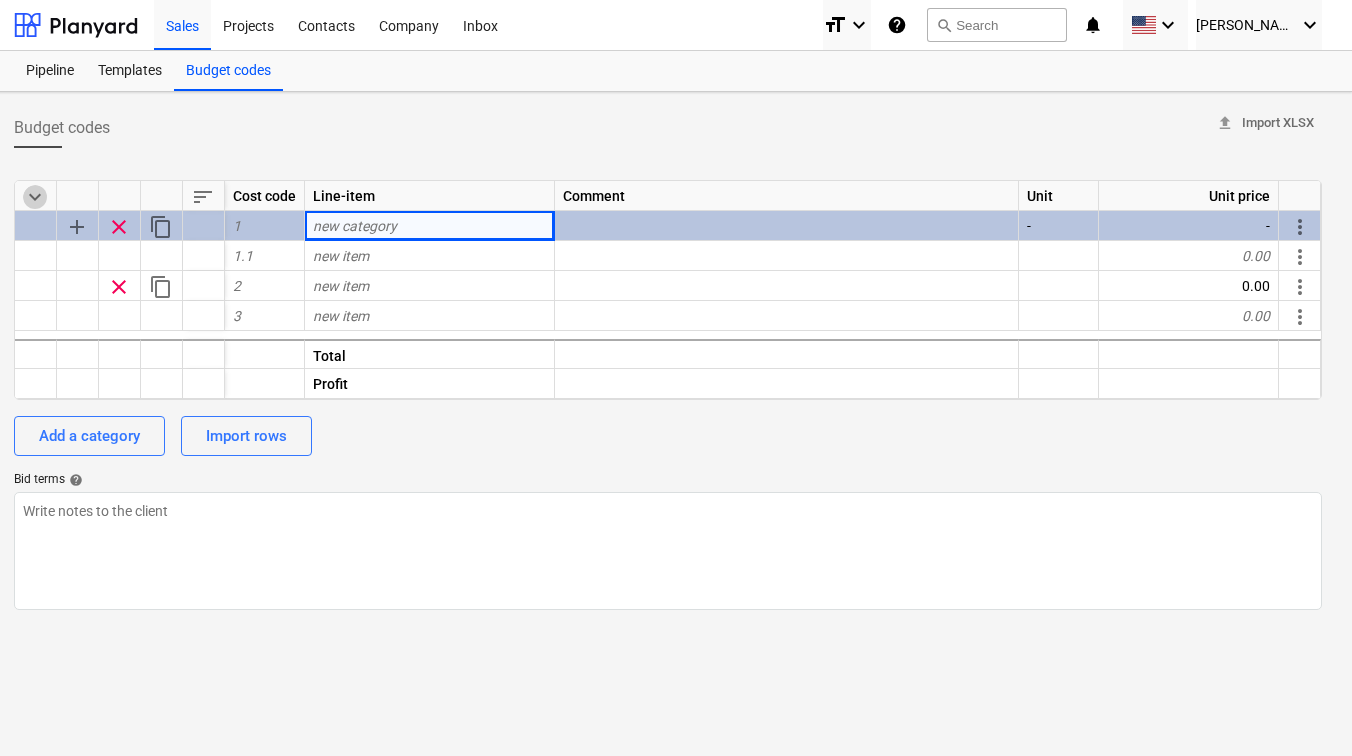 click on "keyboard_arrow_down" at bounding box center (35, 197) 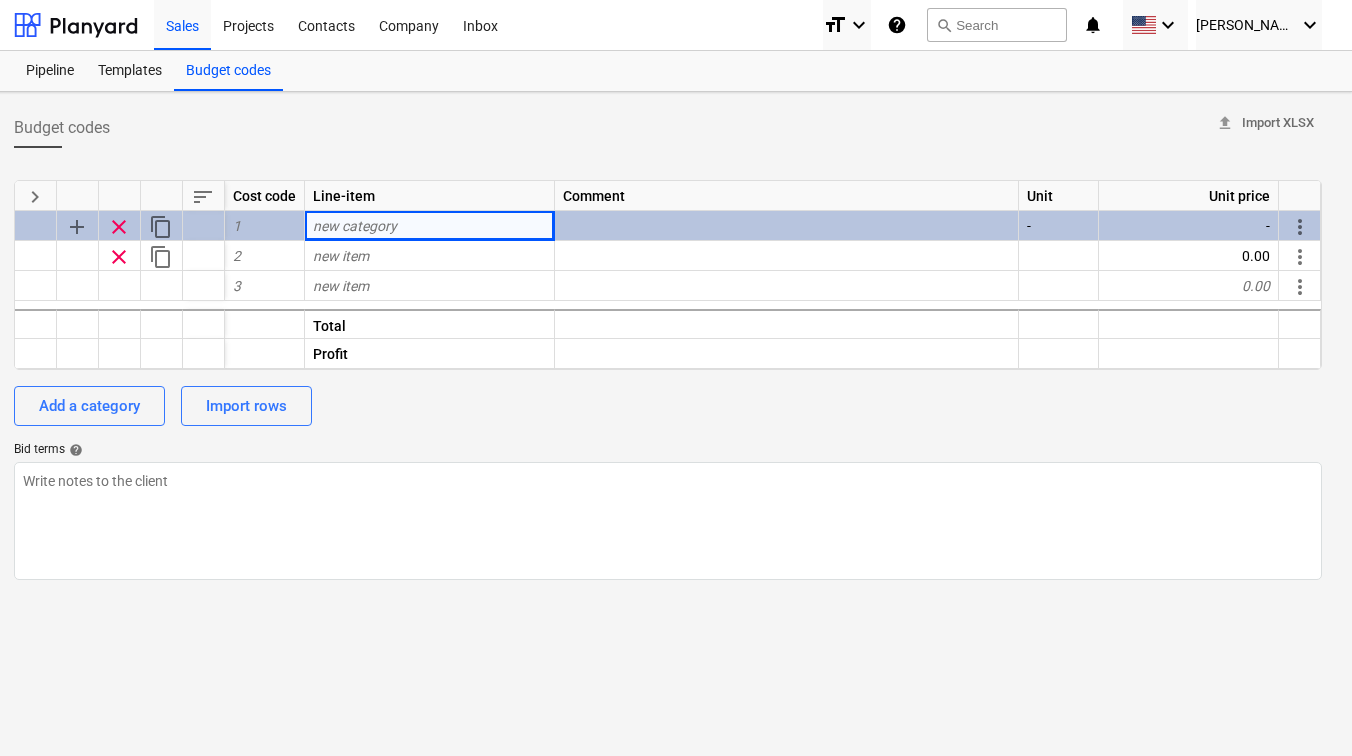 click on "keyboard_arrow_right" at bounding box center (35, 197) 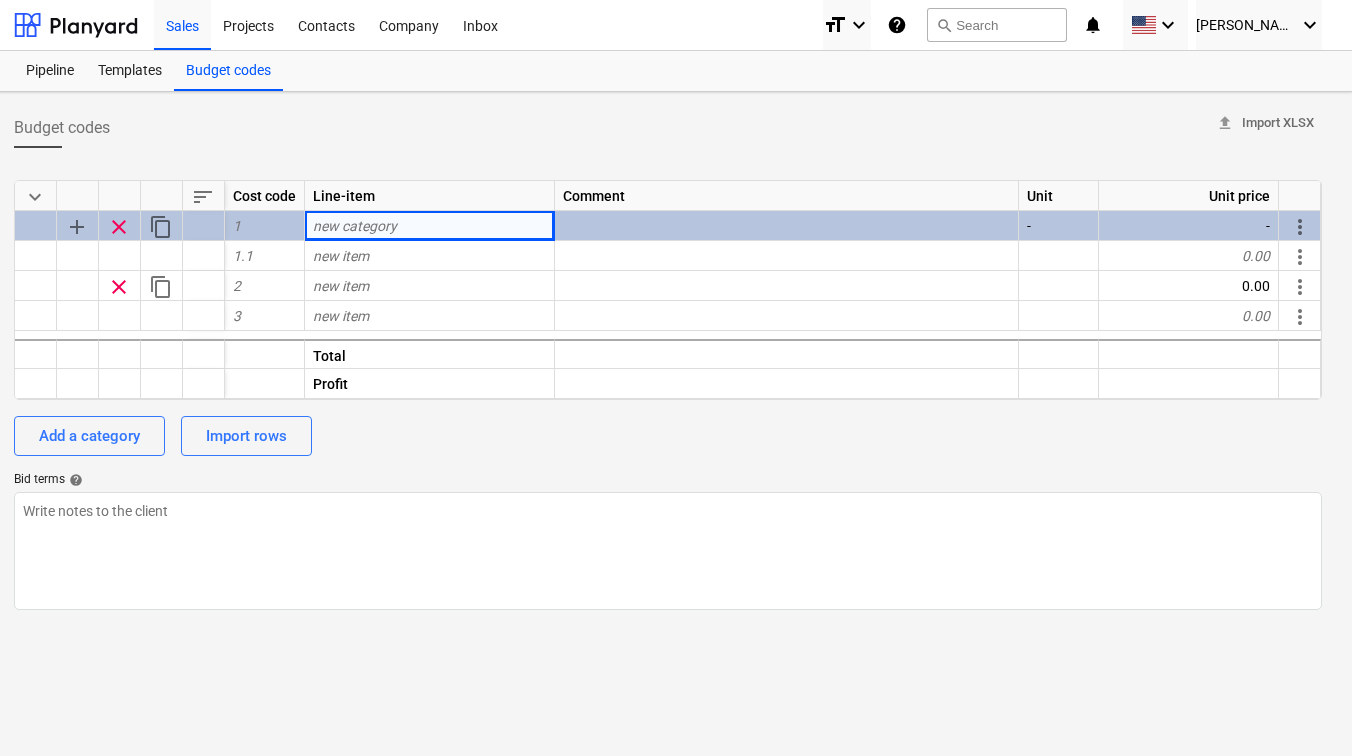 click on "keyboard_arrow_down" at bounding box center (35, 197) 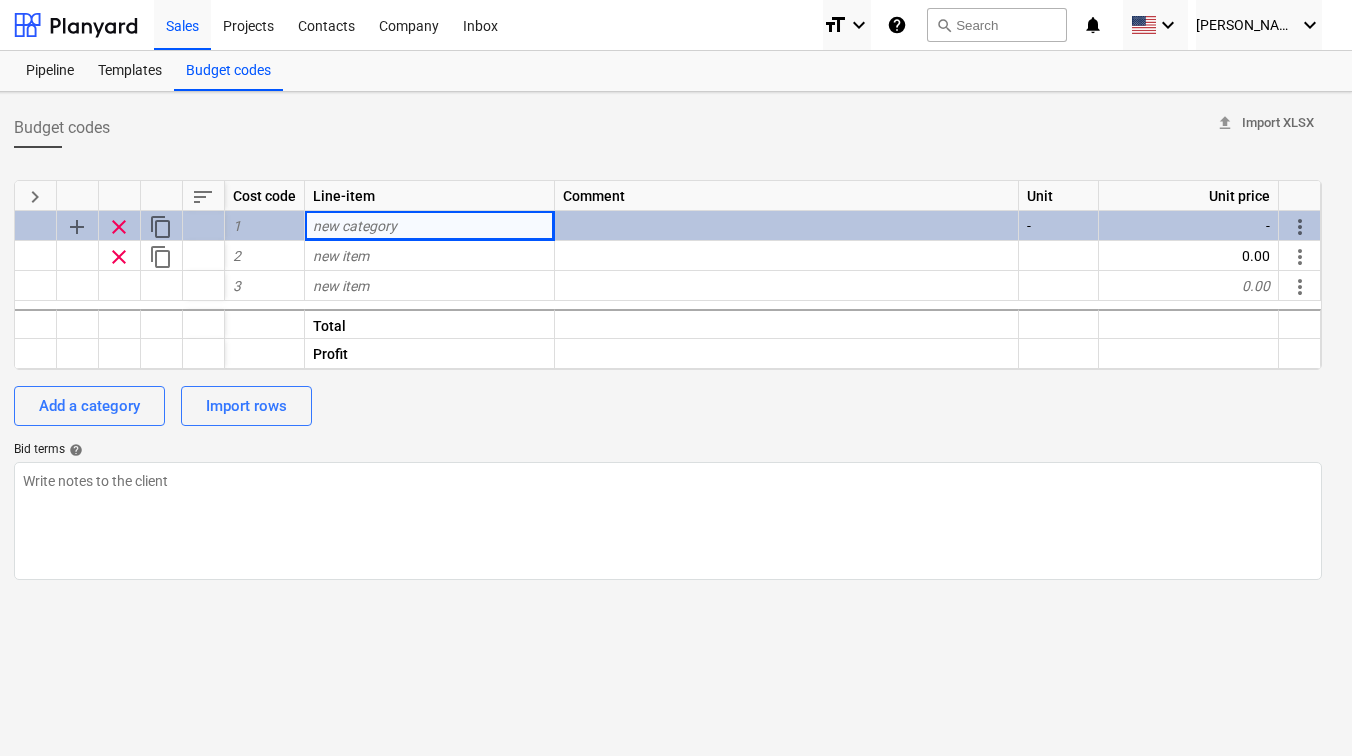 click on "keyboard_arrow_right" at bounding box center (35, 197) 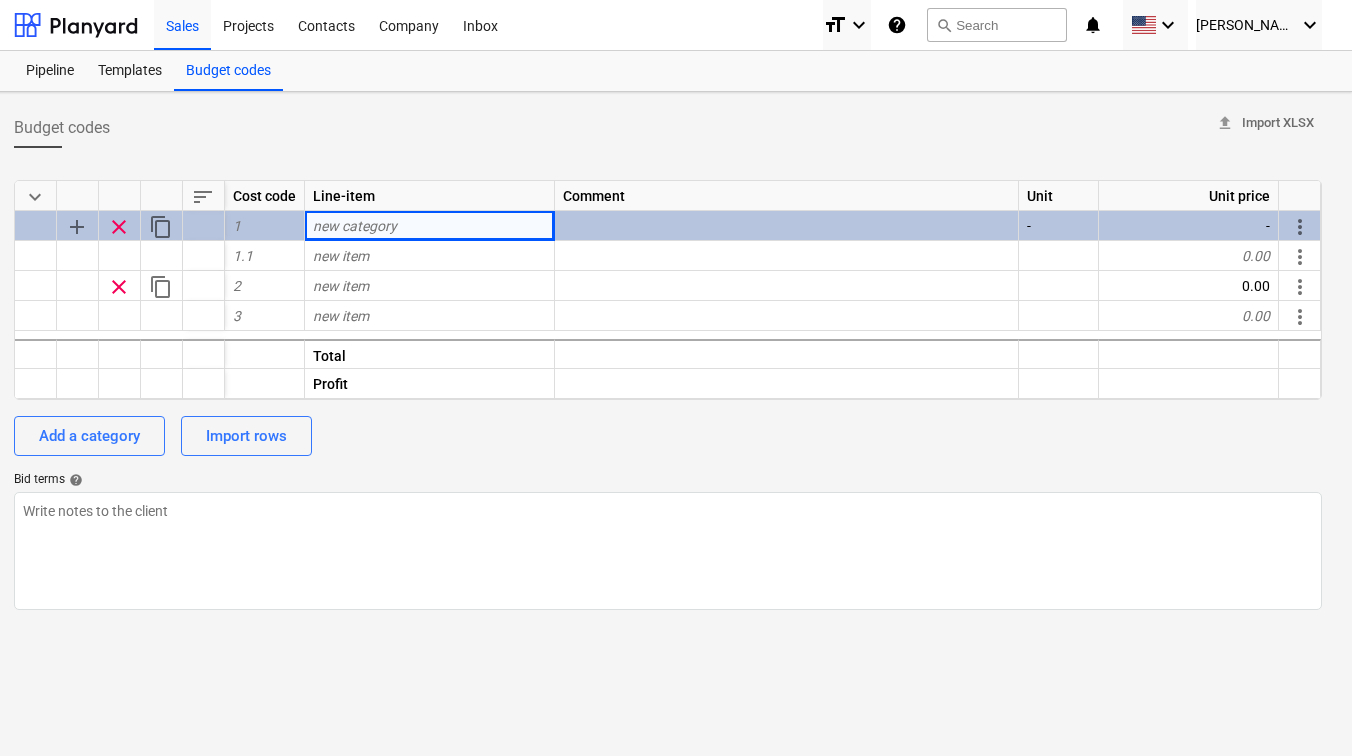 click on "Budget codes upload Import XLSX" at bounding box center (668, 128) 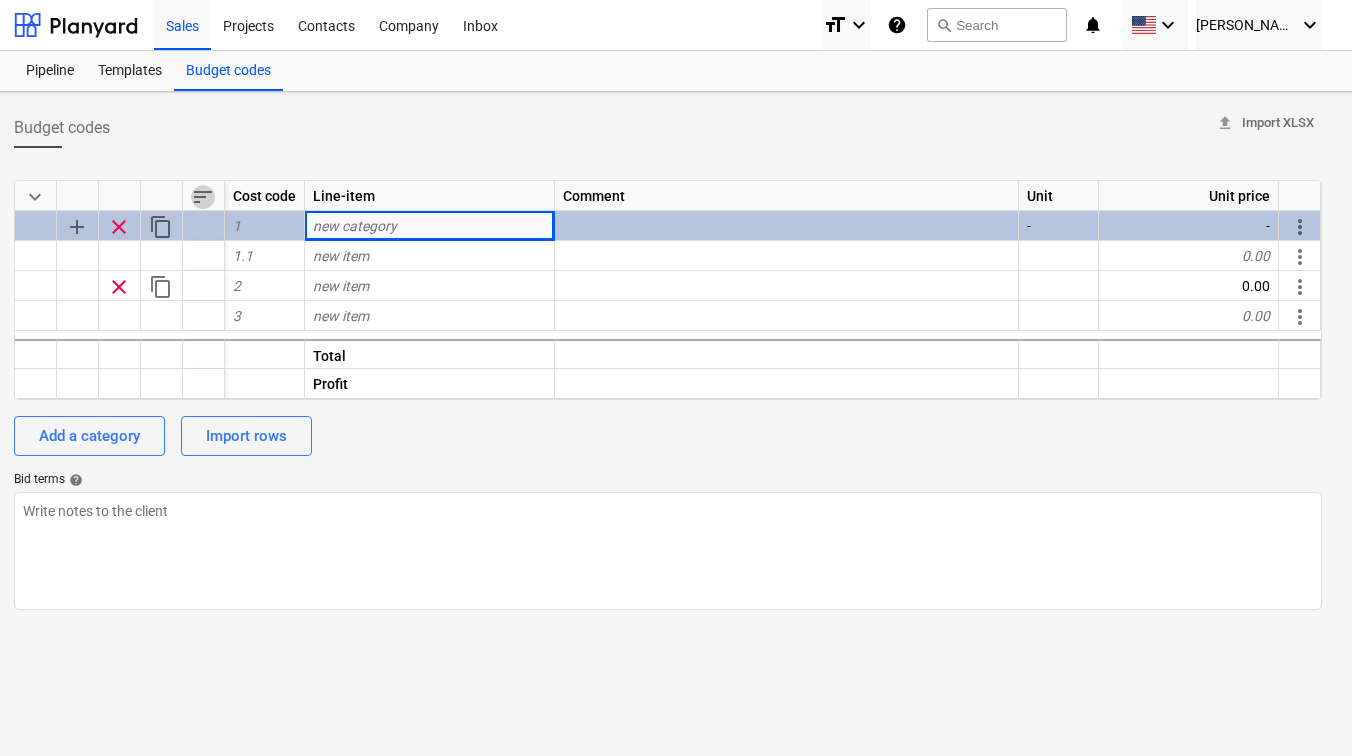 click on "sort" at bounding box center [203, 197] 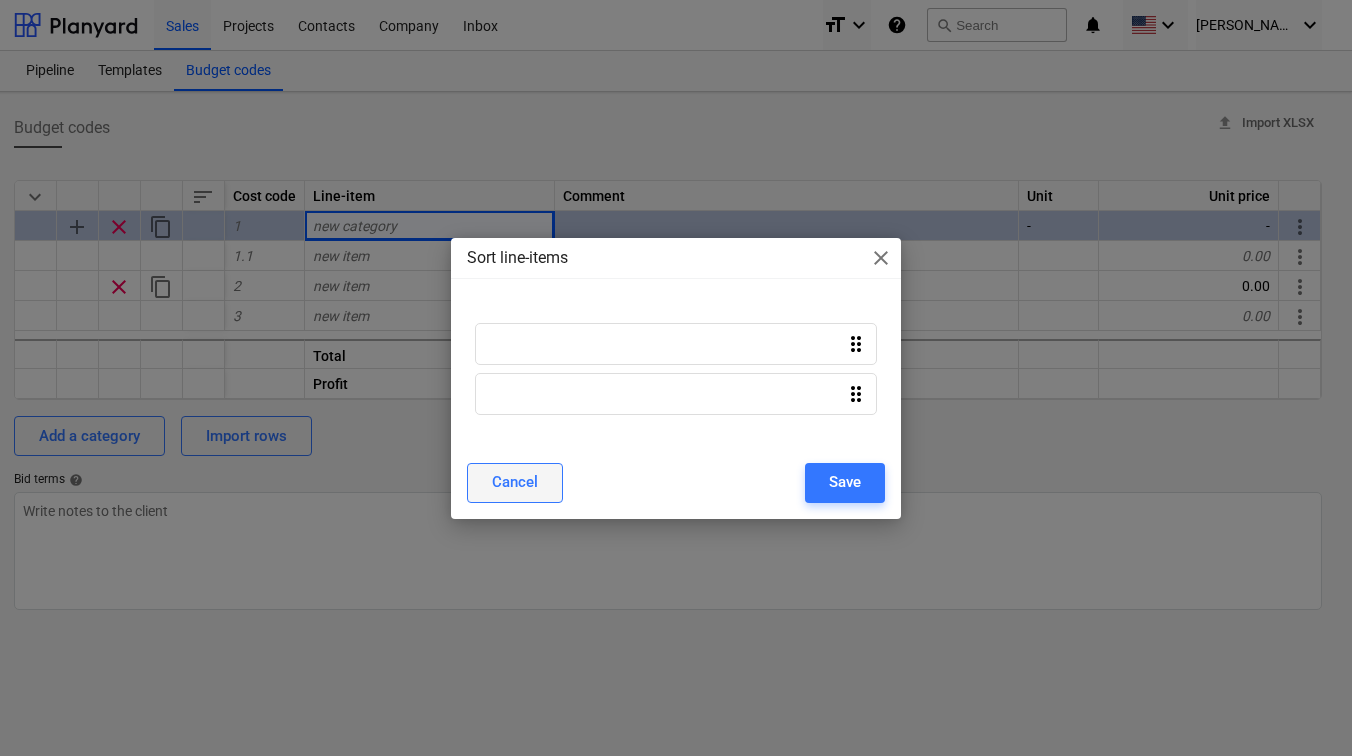 click on "Cancel" at bounding box center (515, 482) 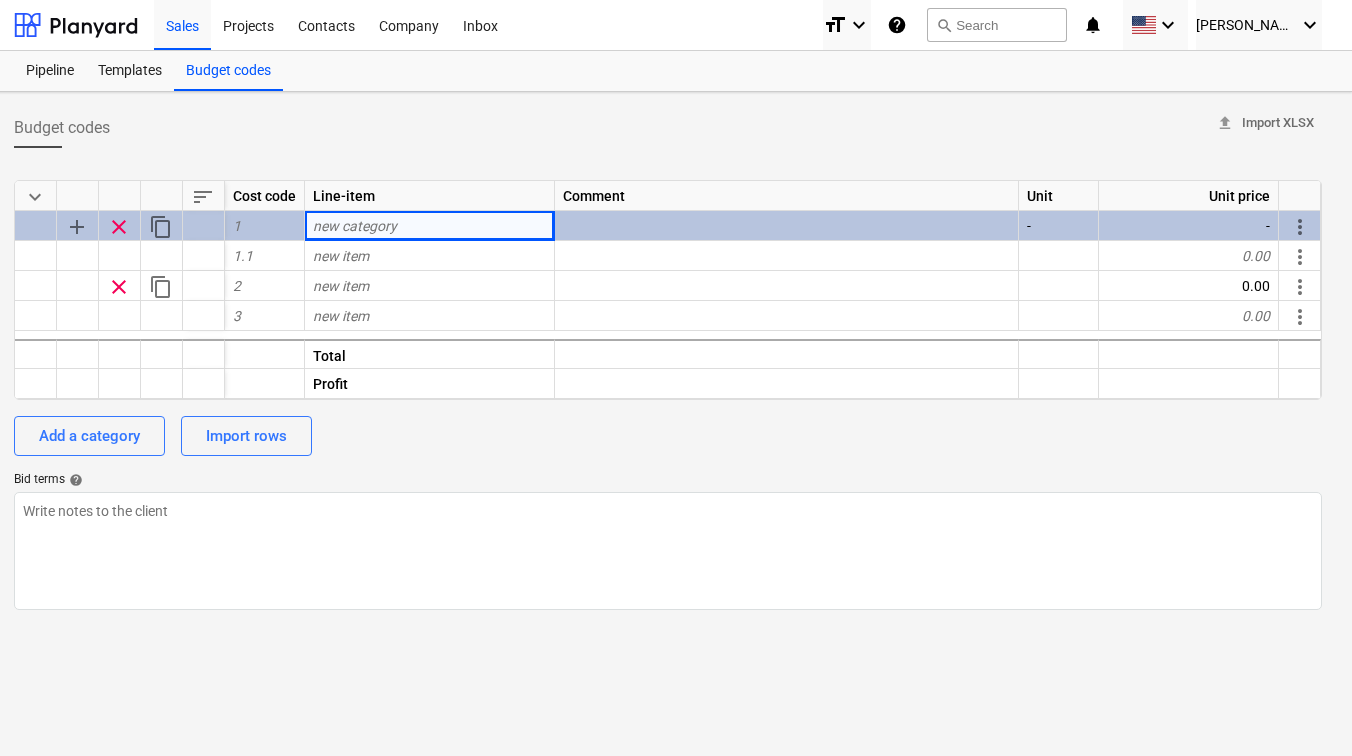 click on "sort" at bounding box center [203, 197] 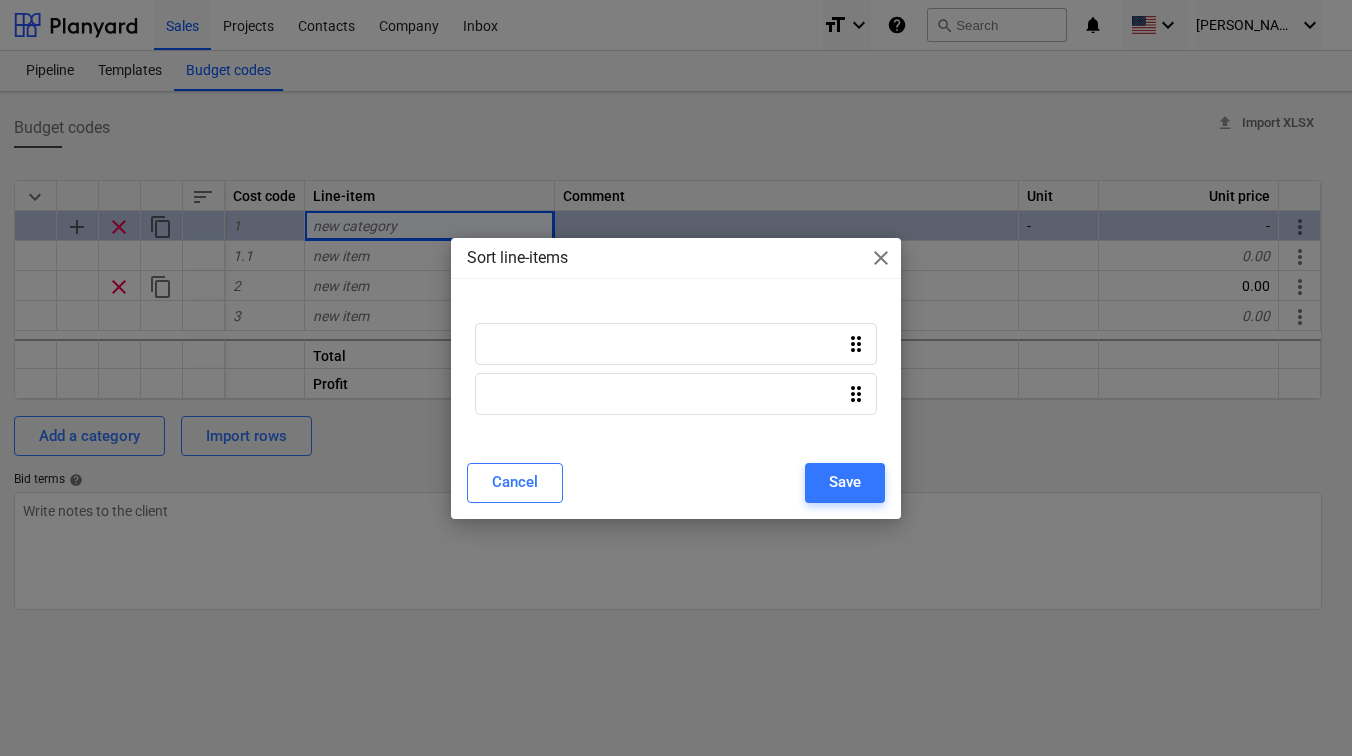 click on "drag_indicator" at bounding box center (856, 344) 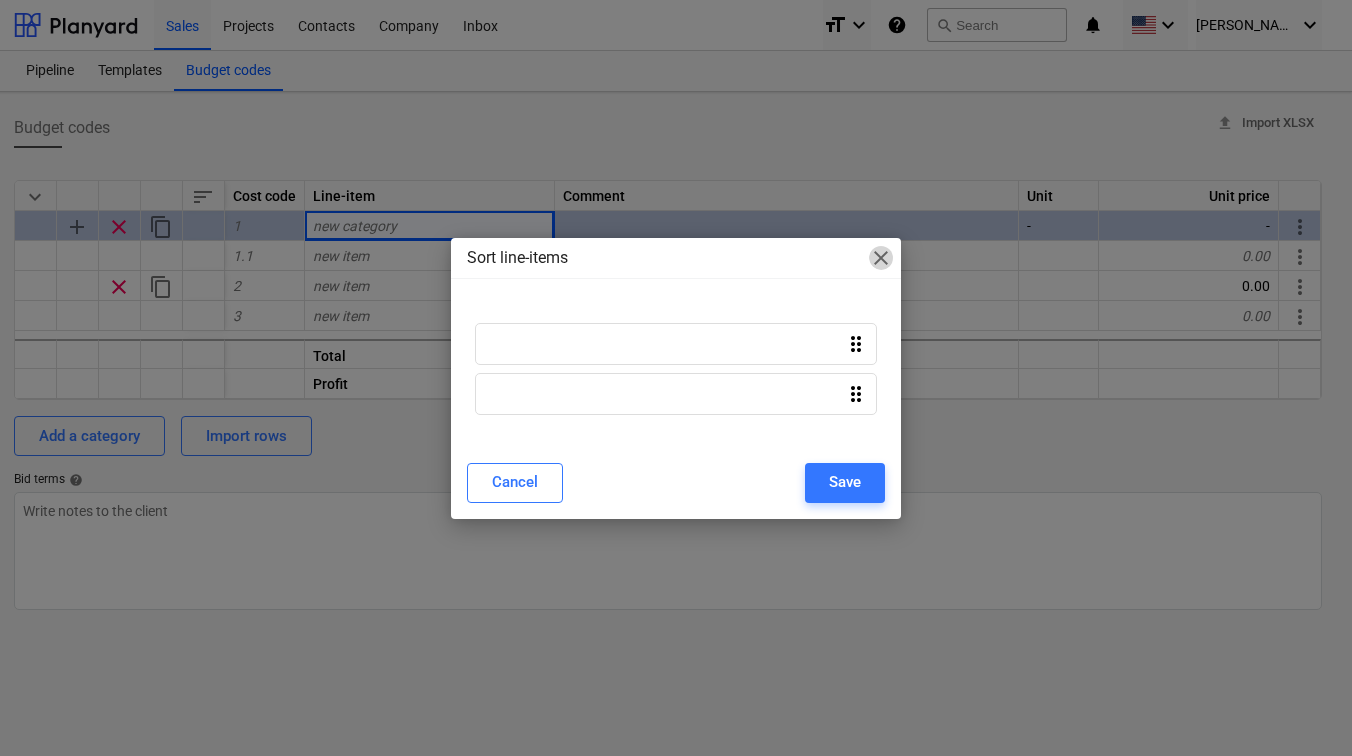 click on "close" at bounding box center (881, 258) 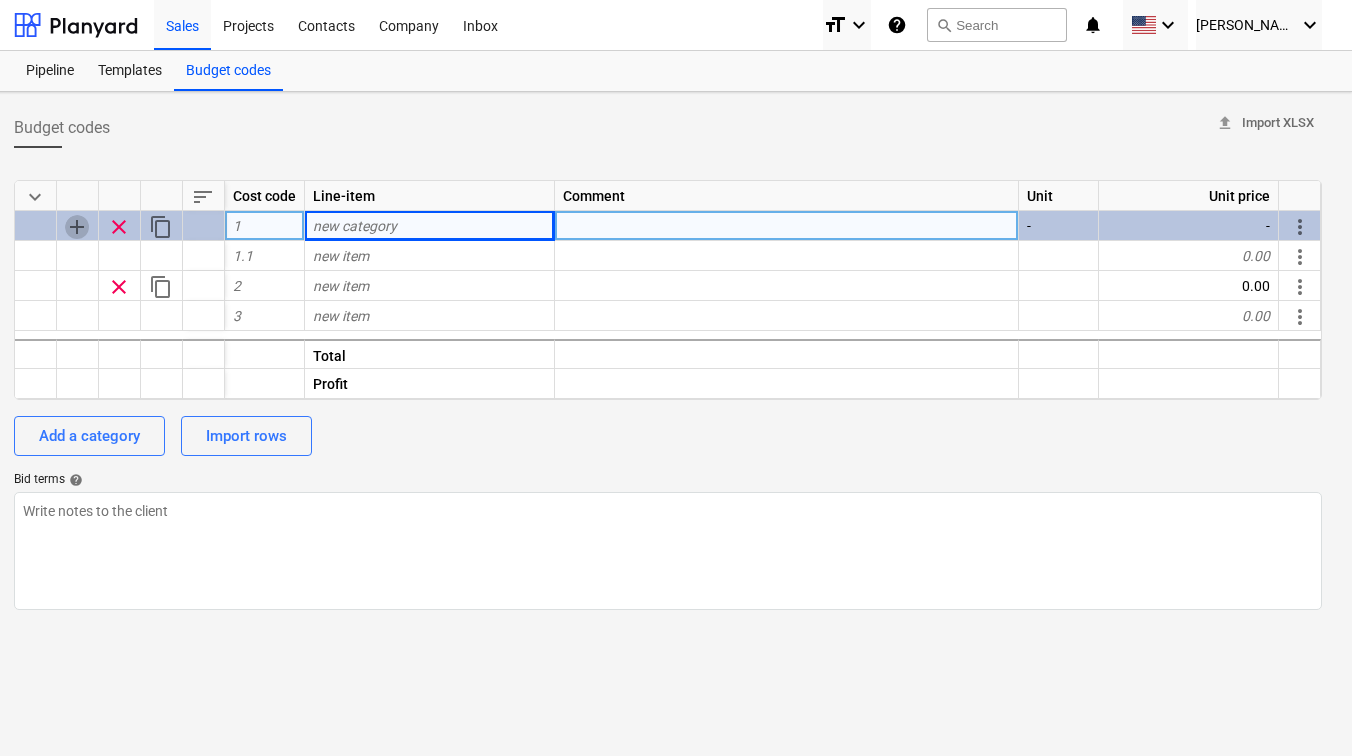 click on "add" at bounding box center (77, 227) 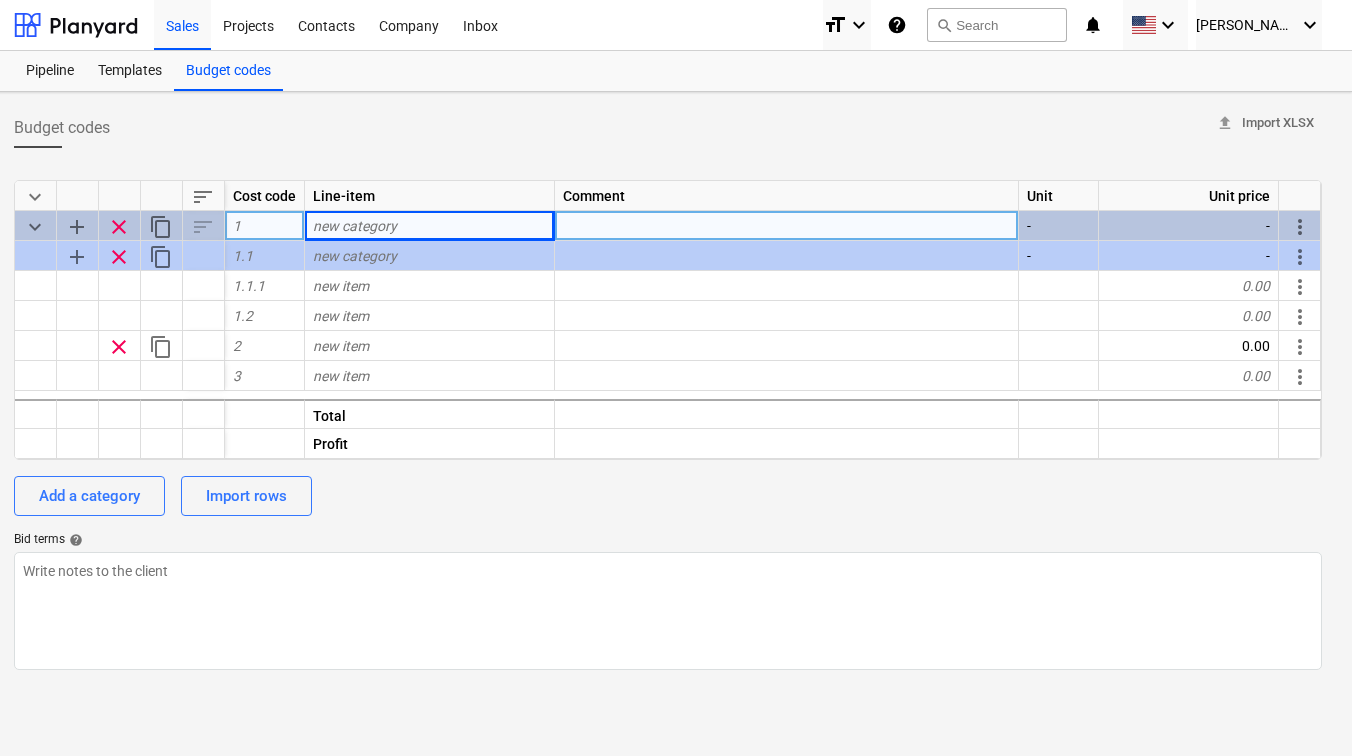 click on "keyboard_arrow_down" at bounding box center (35, 227) 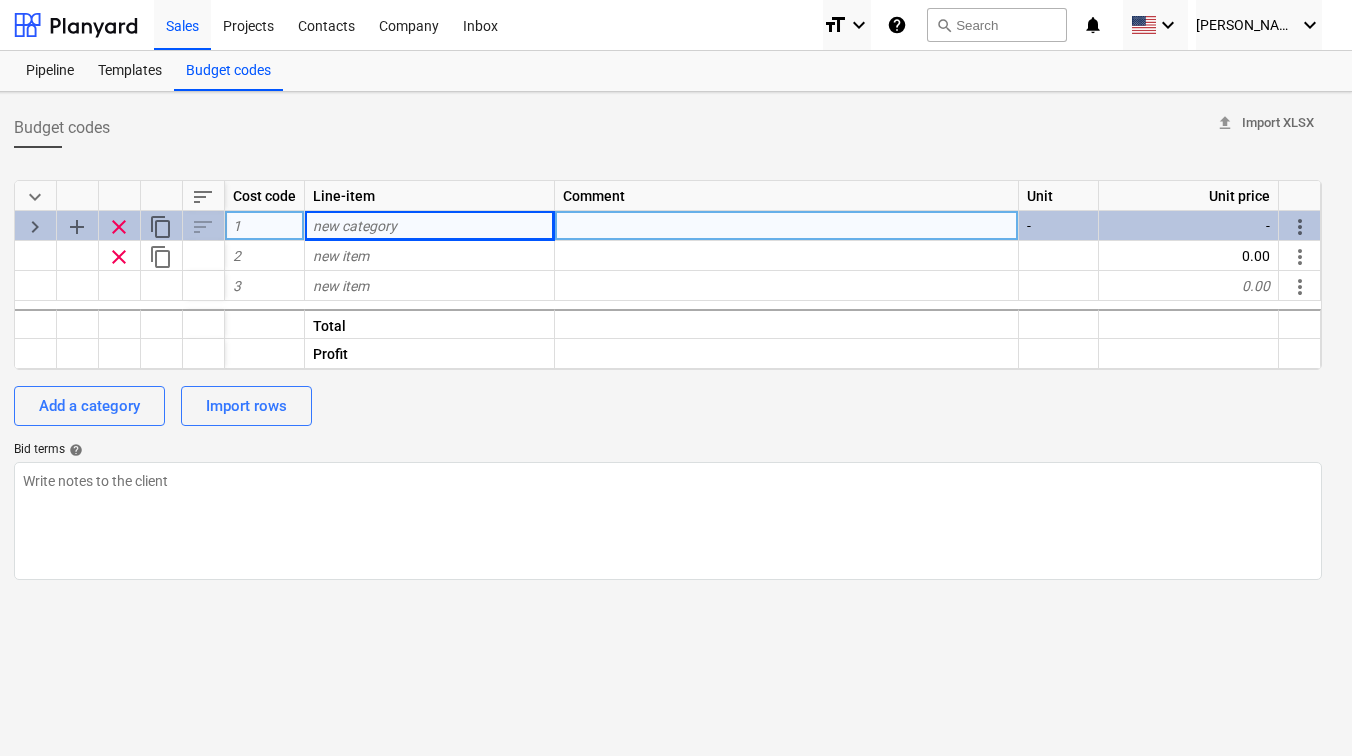 click on "keyboard_arrow_right" at bounding box center (35, 227) 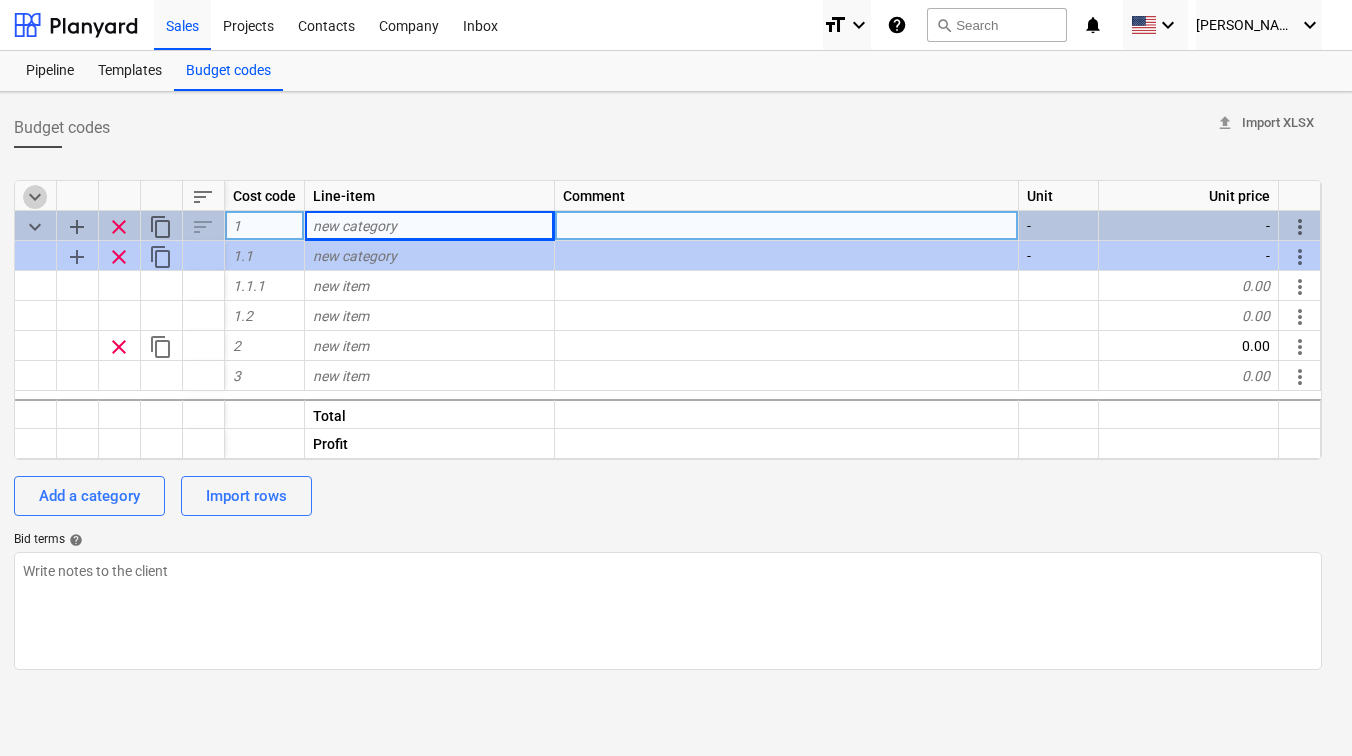 click on "keyboard_arrow_down" at bounding box center (35, 197) 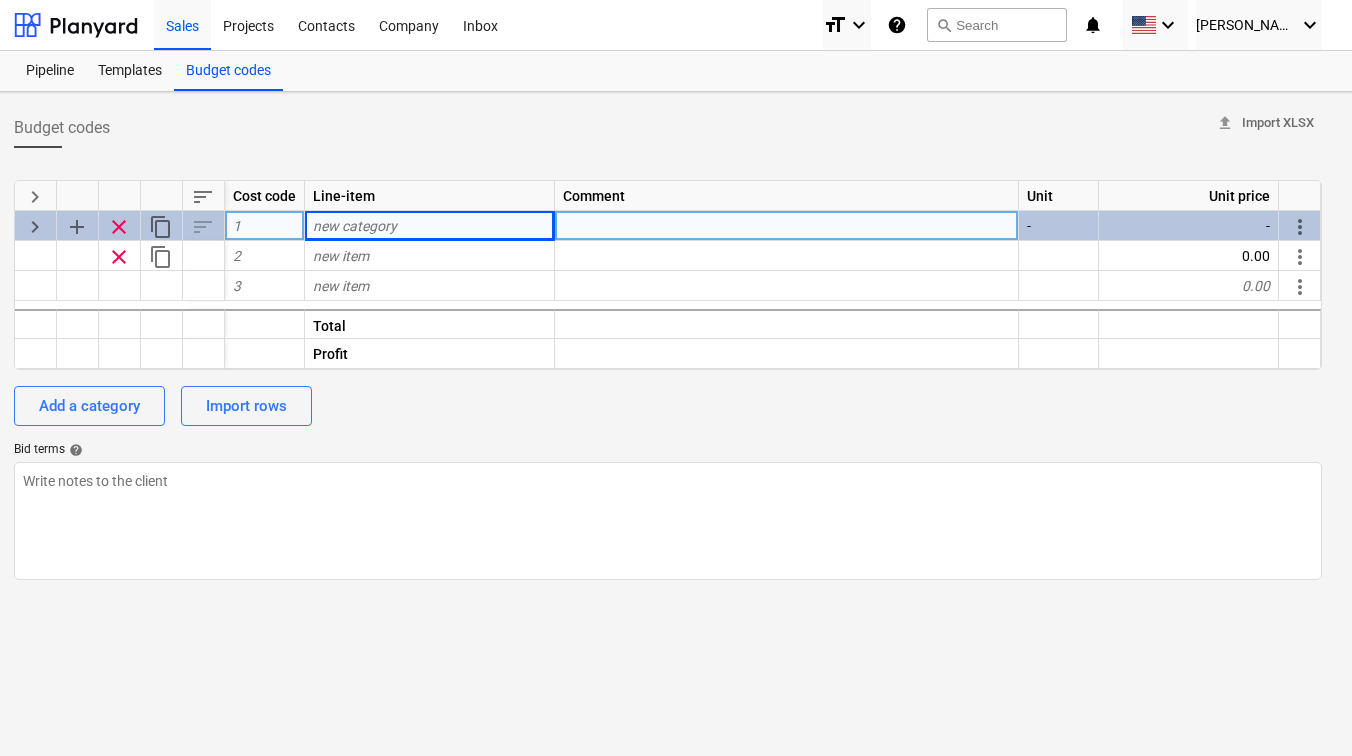 click on "keyboard_arrow_right" at bounding box center (35, 197) 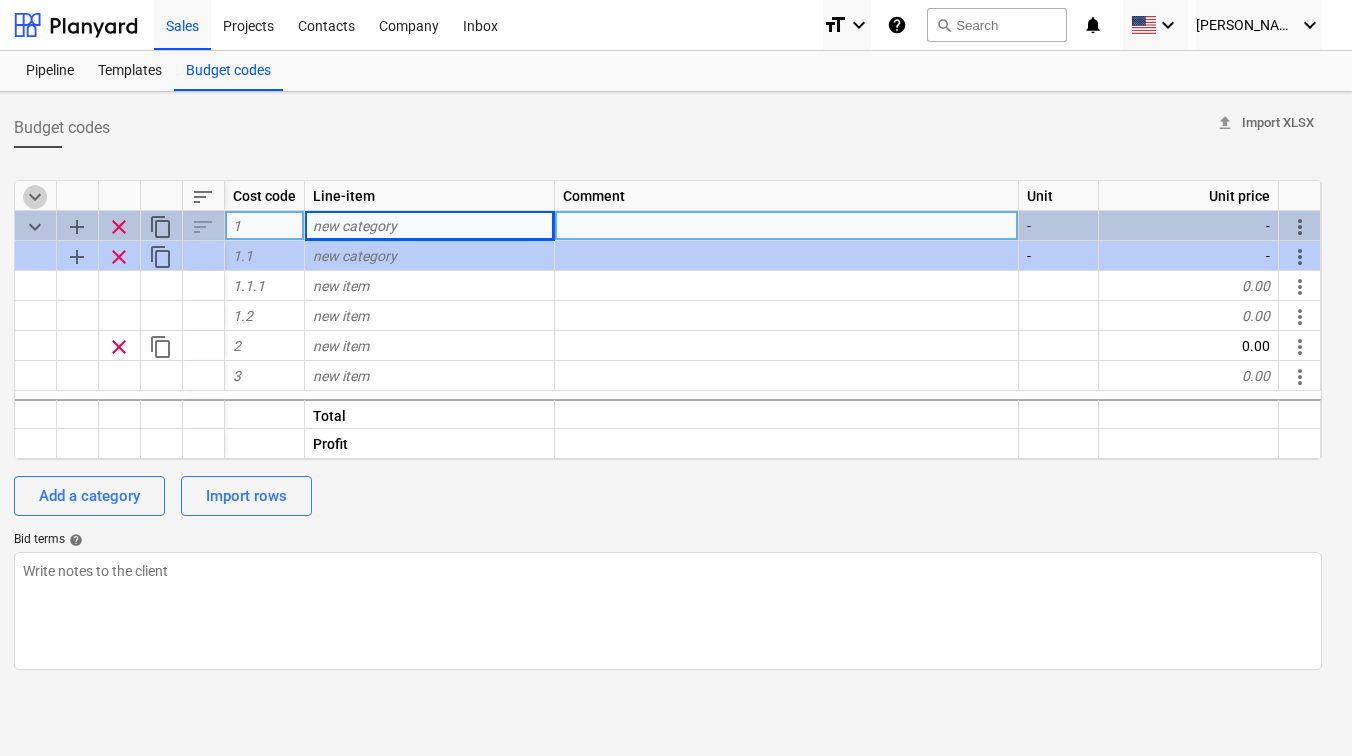 click on "keyboard_arrow_down" at bounding box center (35, 197) 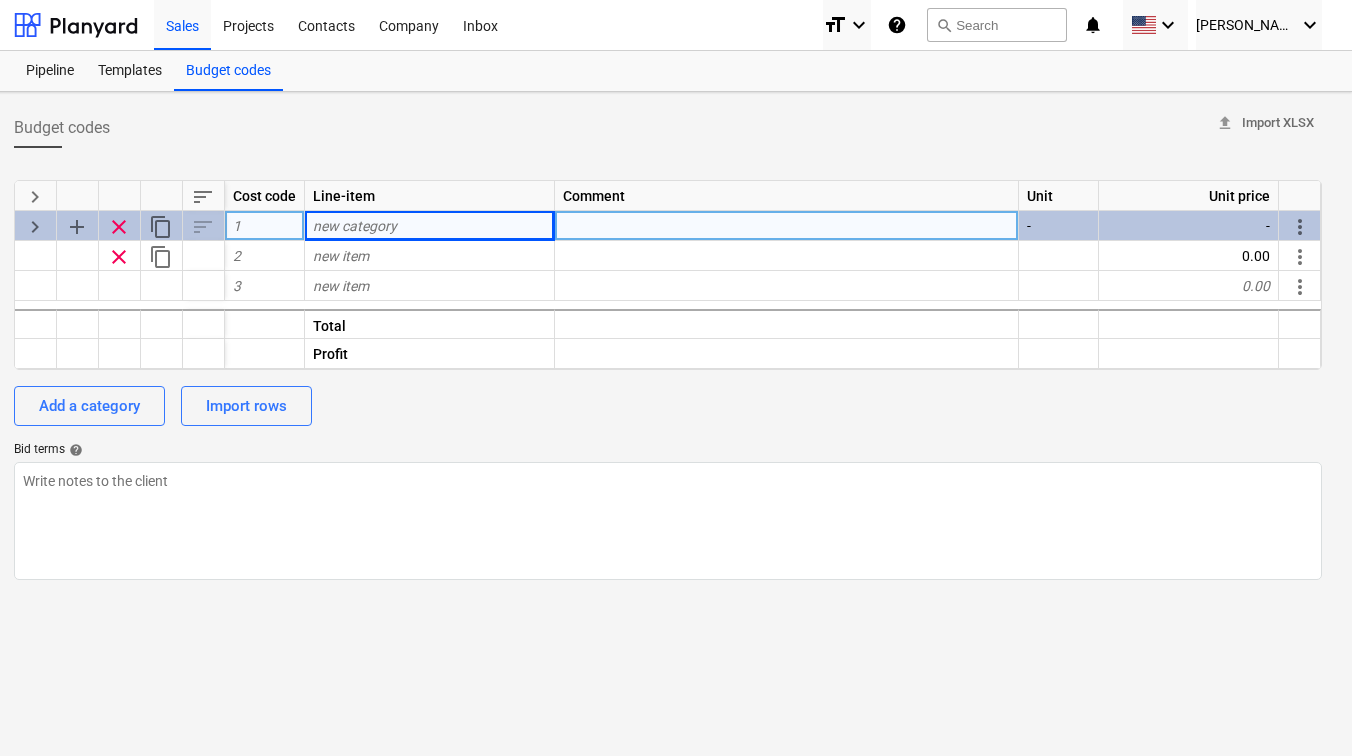 click on "keyboard_arrow_right" at bounding box center [35, 197] 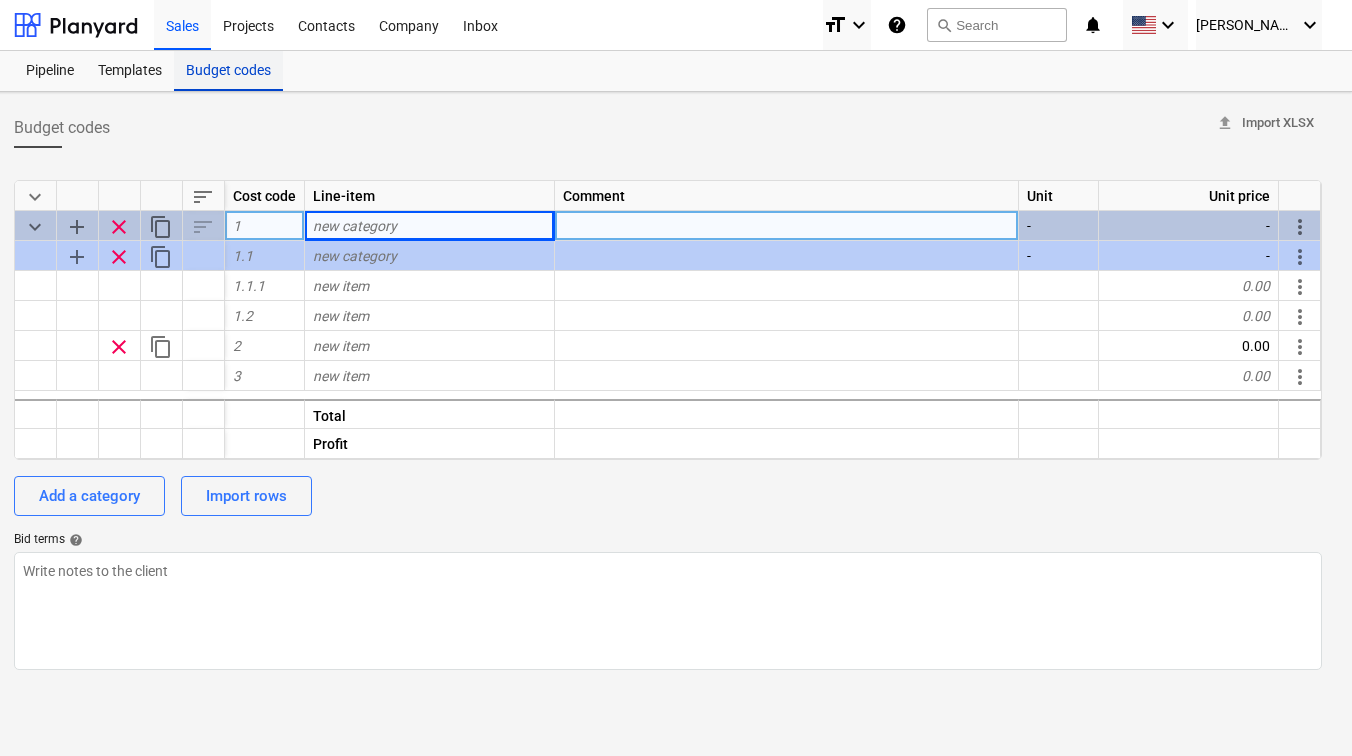 click on "Budget codes" at bounding box center (228, 71) 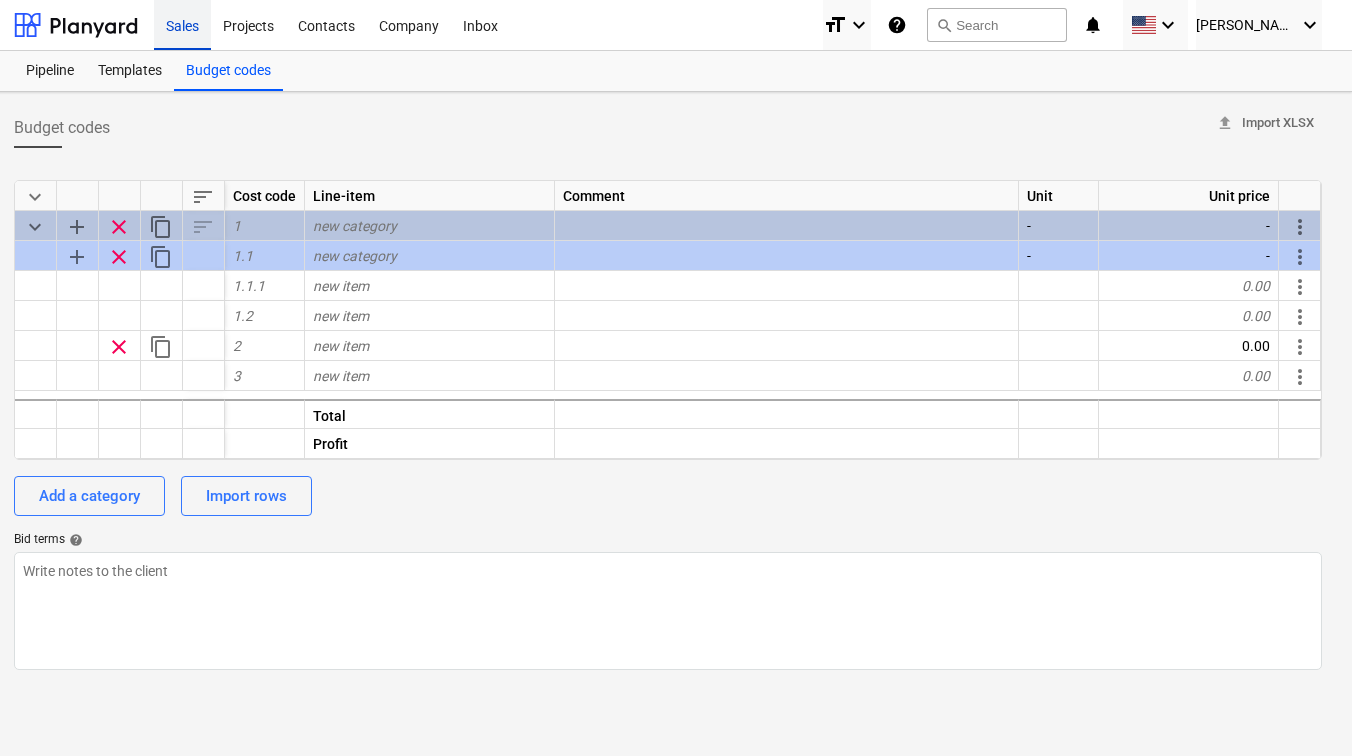 click on "Sales" at bounding box center [182, 24] 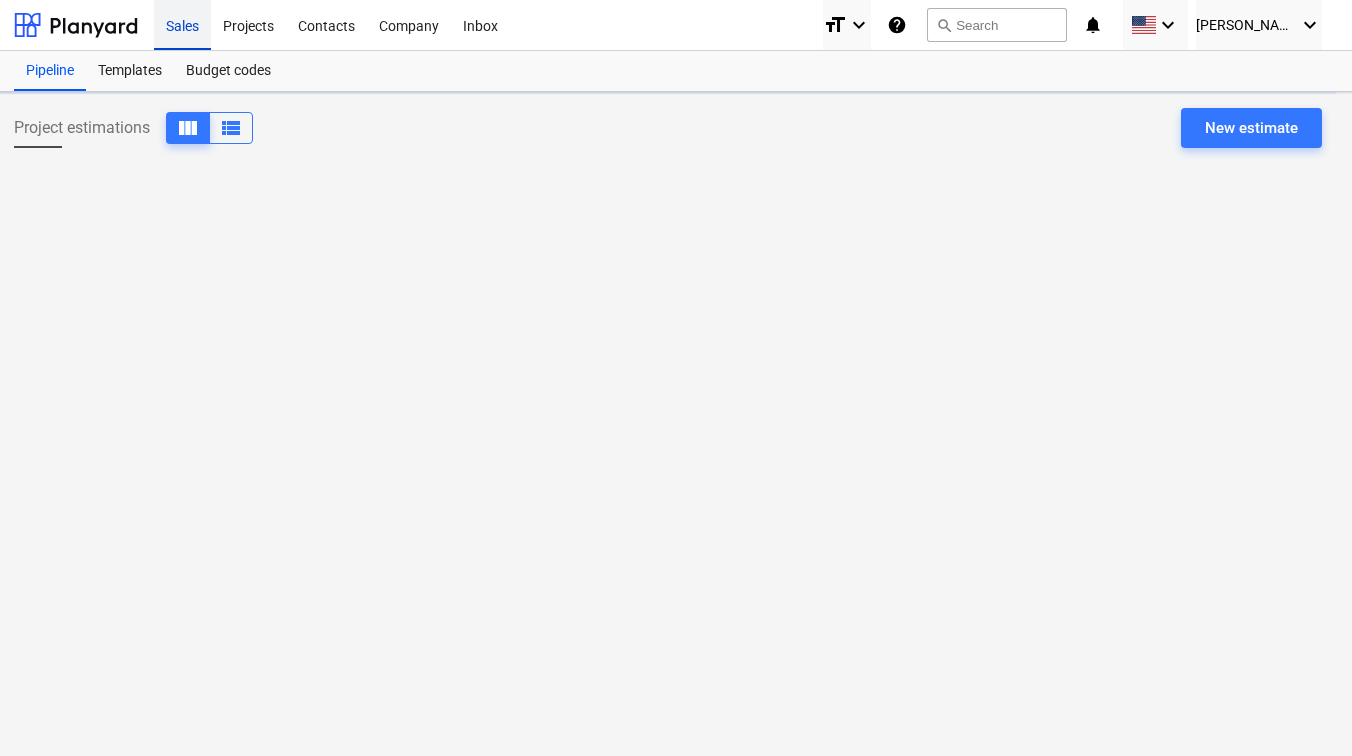 click on "Sales" at bounding box center [182, 24] 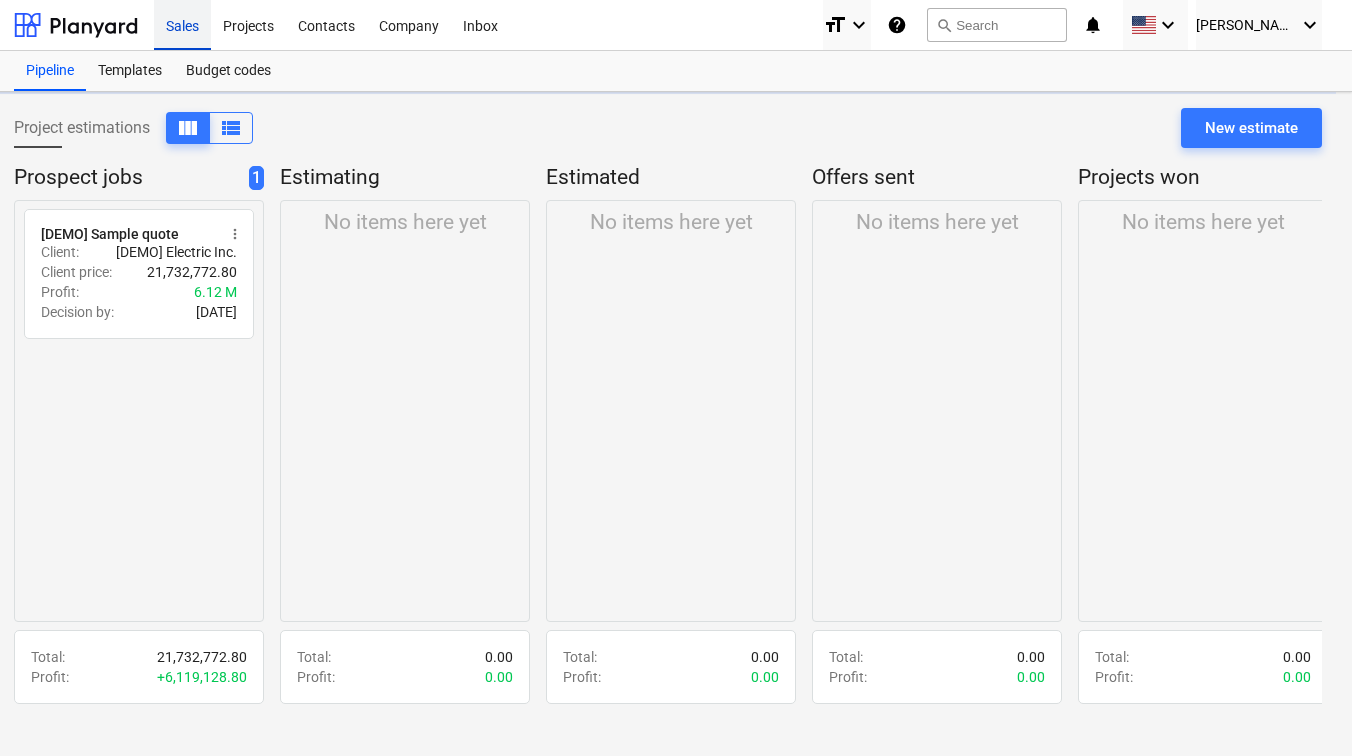 click on "Sales" at bounding box center (182, 24) 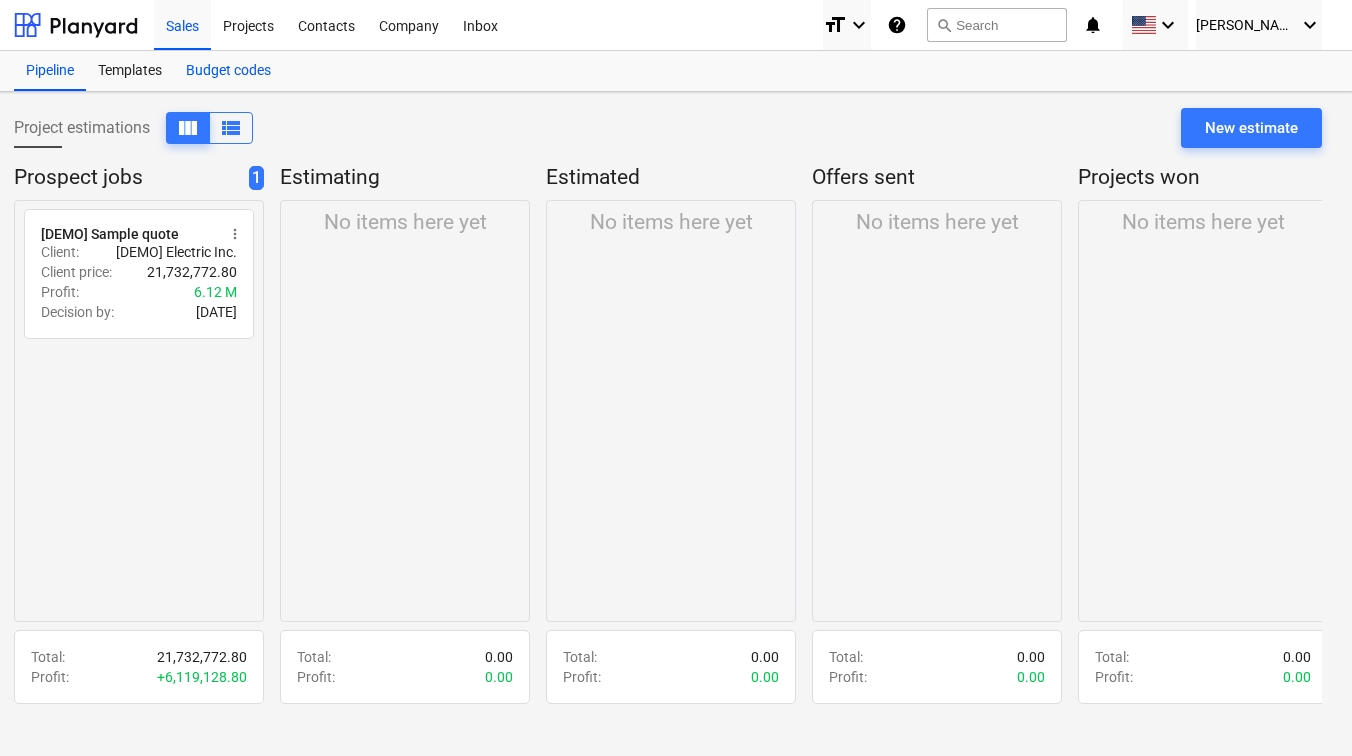 click on "Budget codes" at bounding box center [228, 71] 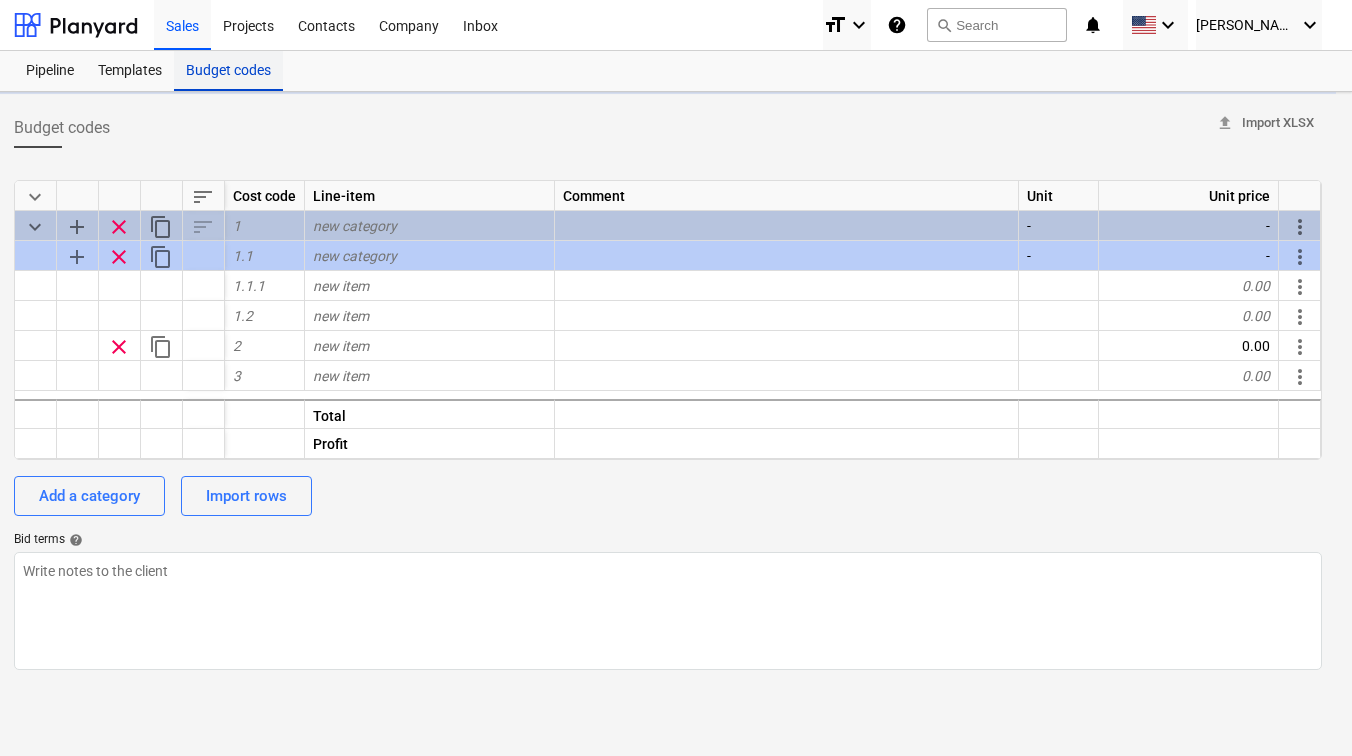 click on "Budget codes" at bounding box center (228, 71) 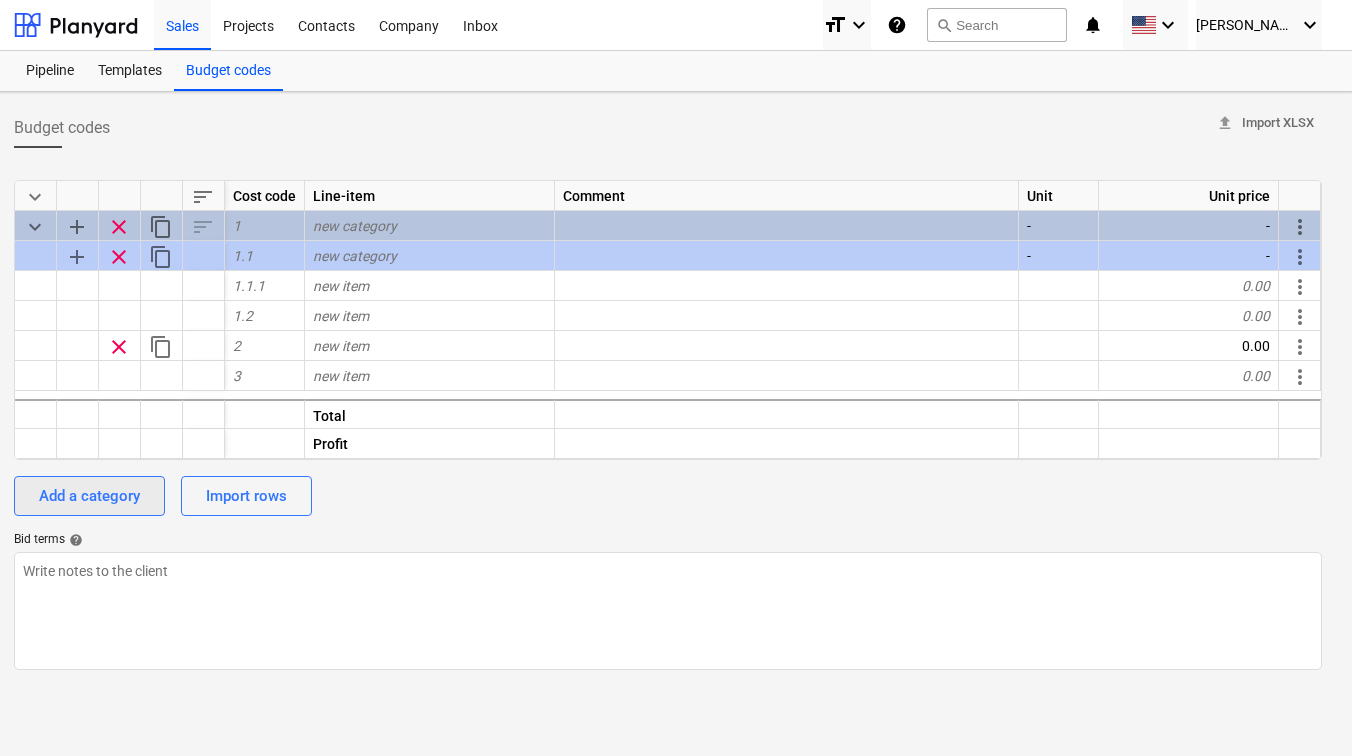 click on "Add a category" at bounding box center (89, 496) 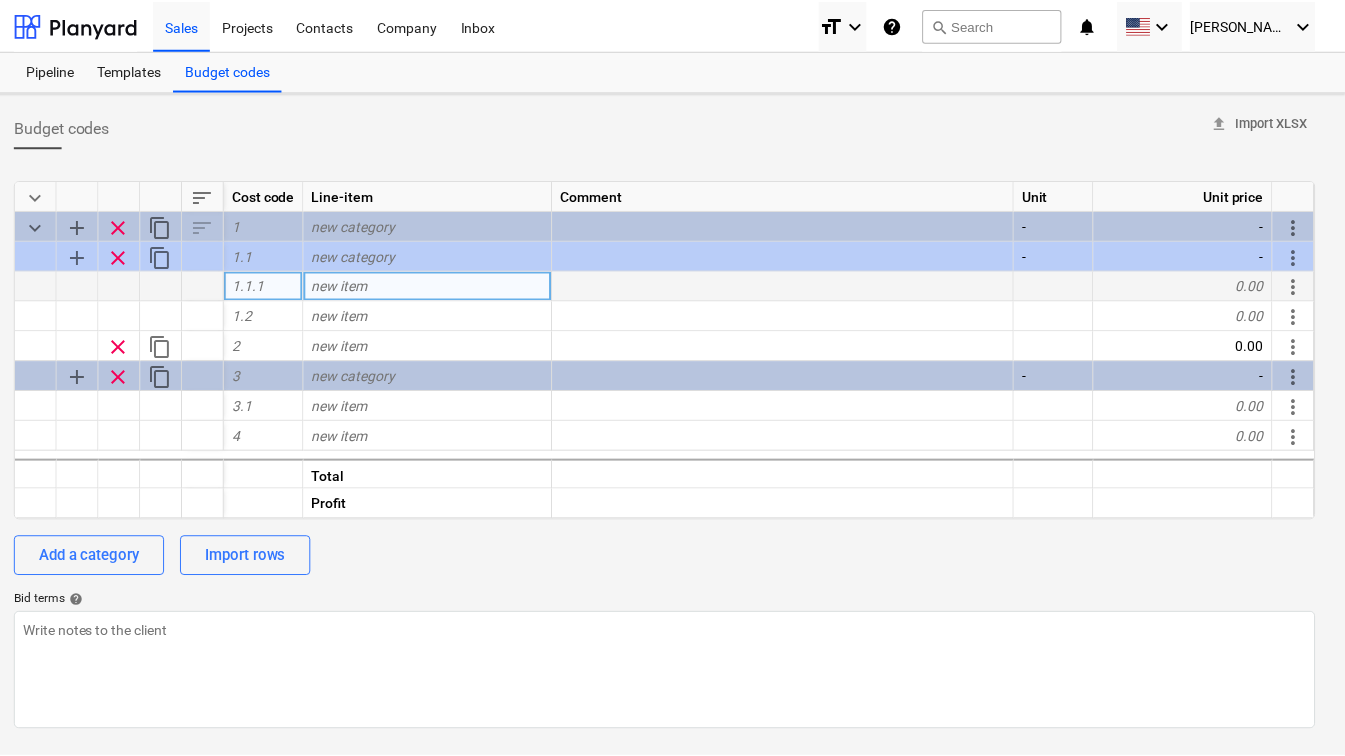 scroll, scrollTop: 0, scrollLeft: 13, axis: horizontal 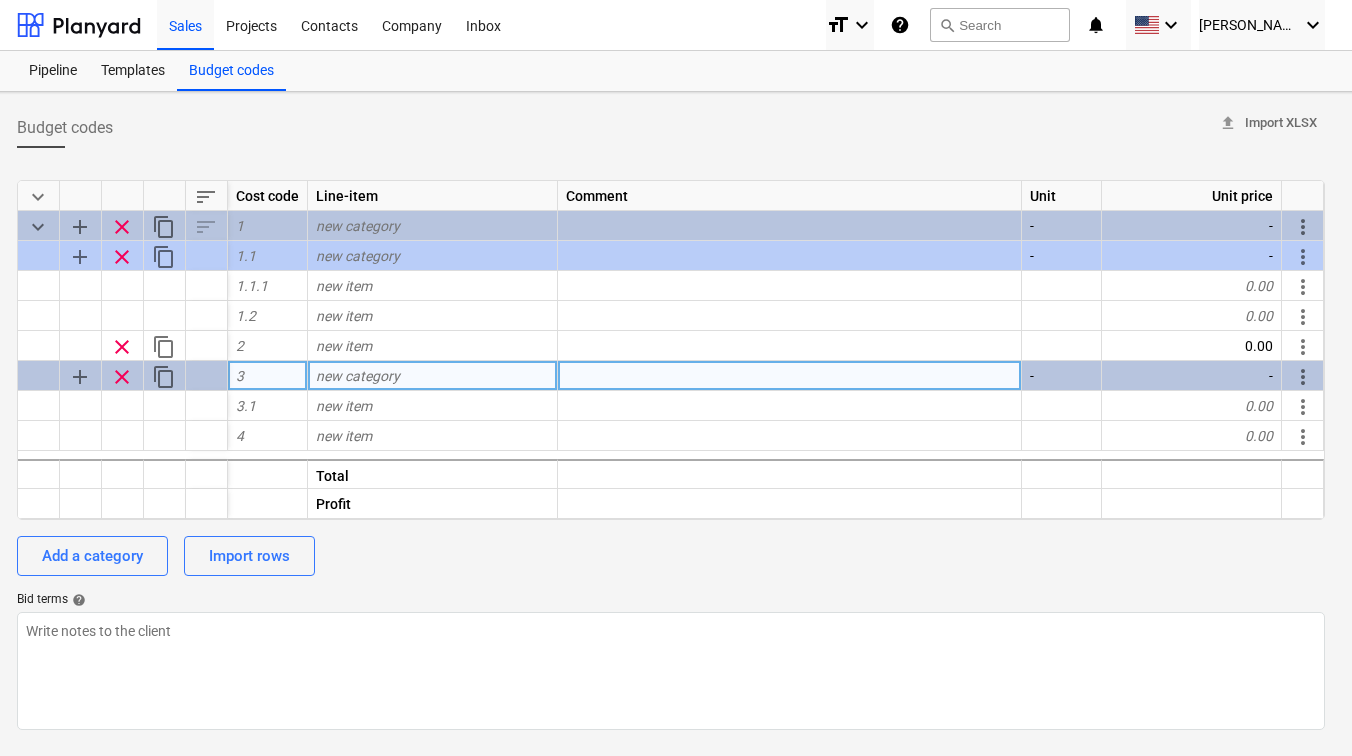 drag, startPoint x: 36, startPoint y: 376, endPoint x: 21, endPoint y: 376, distance: 15 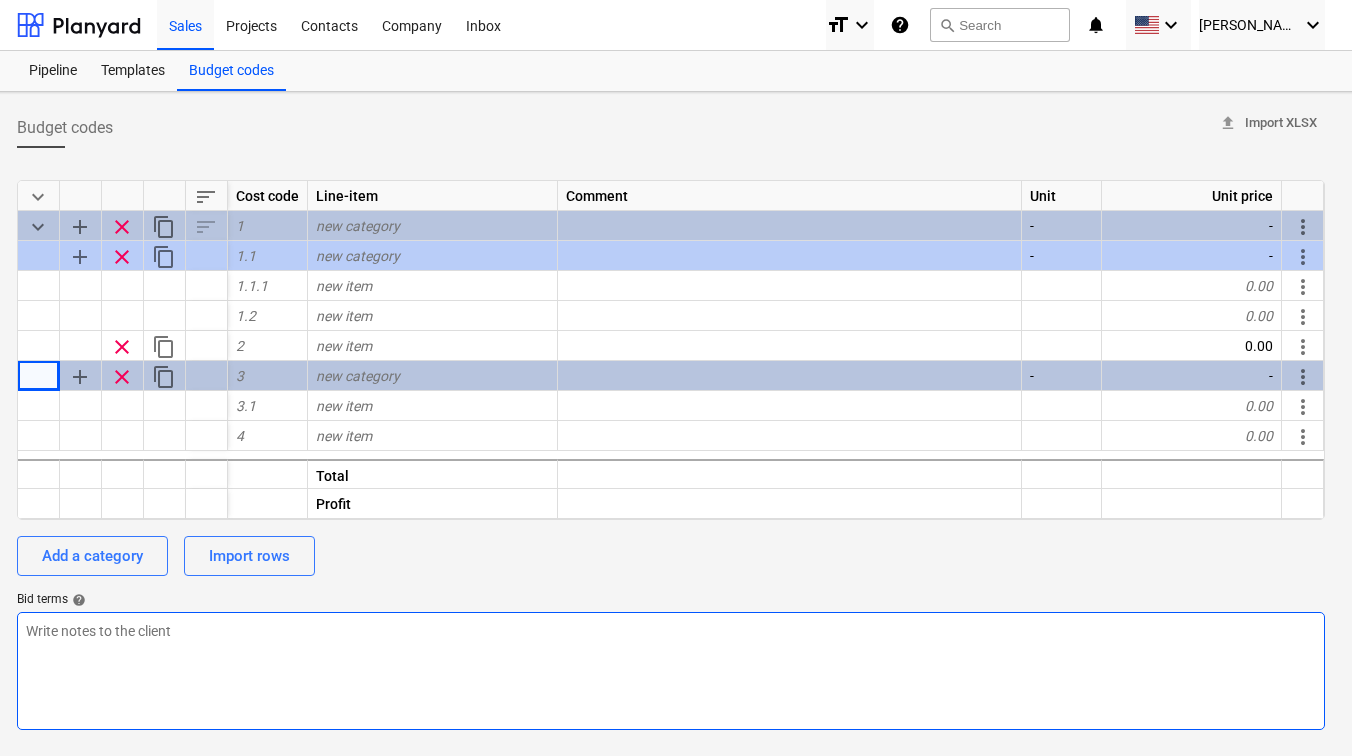 click at bounding box center [671, 671] 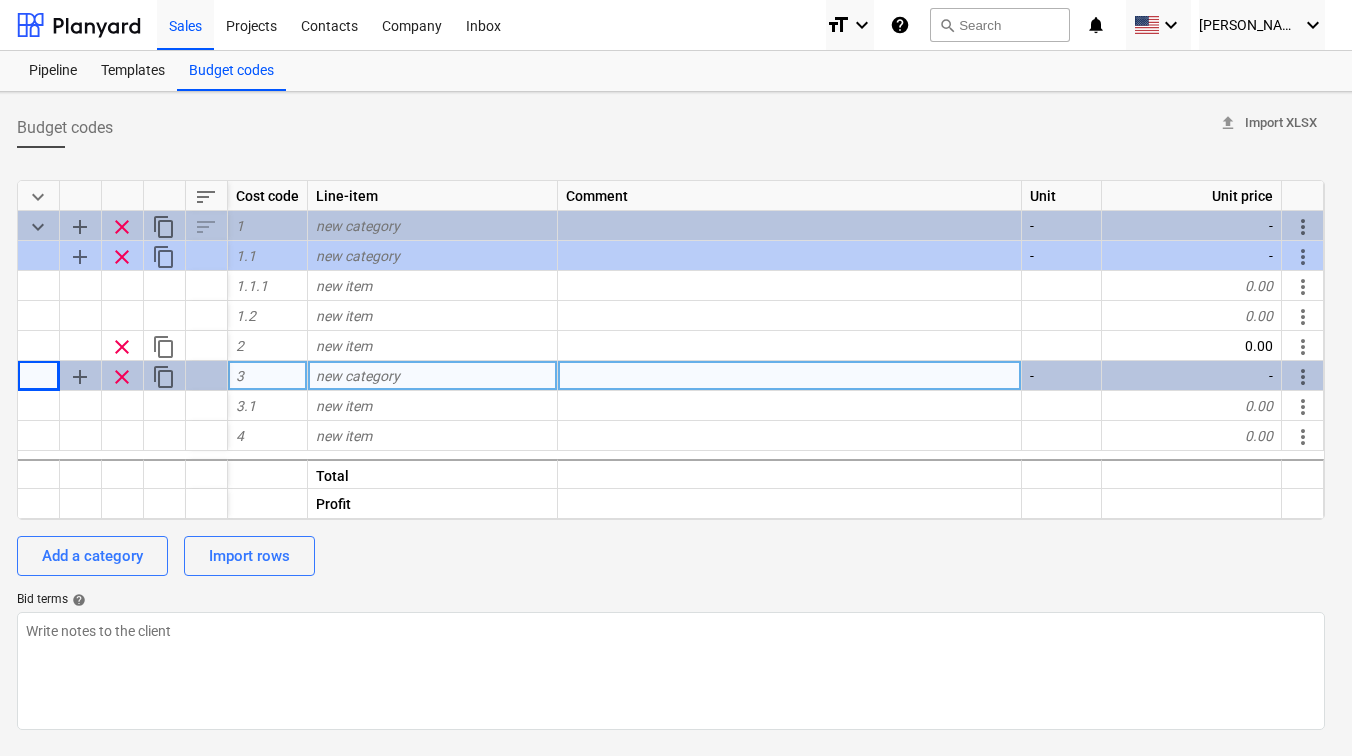 click on "3" at bounding box center (268, 376) 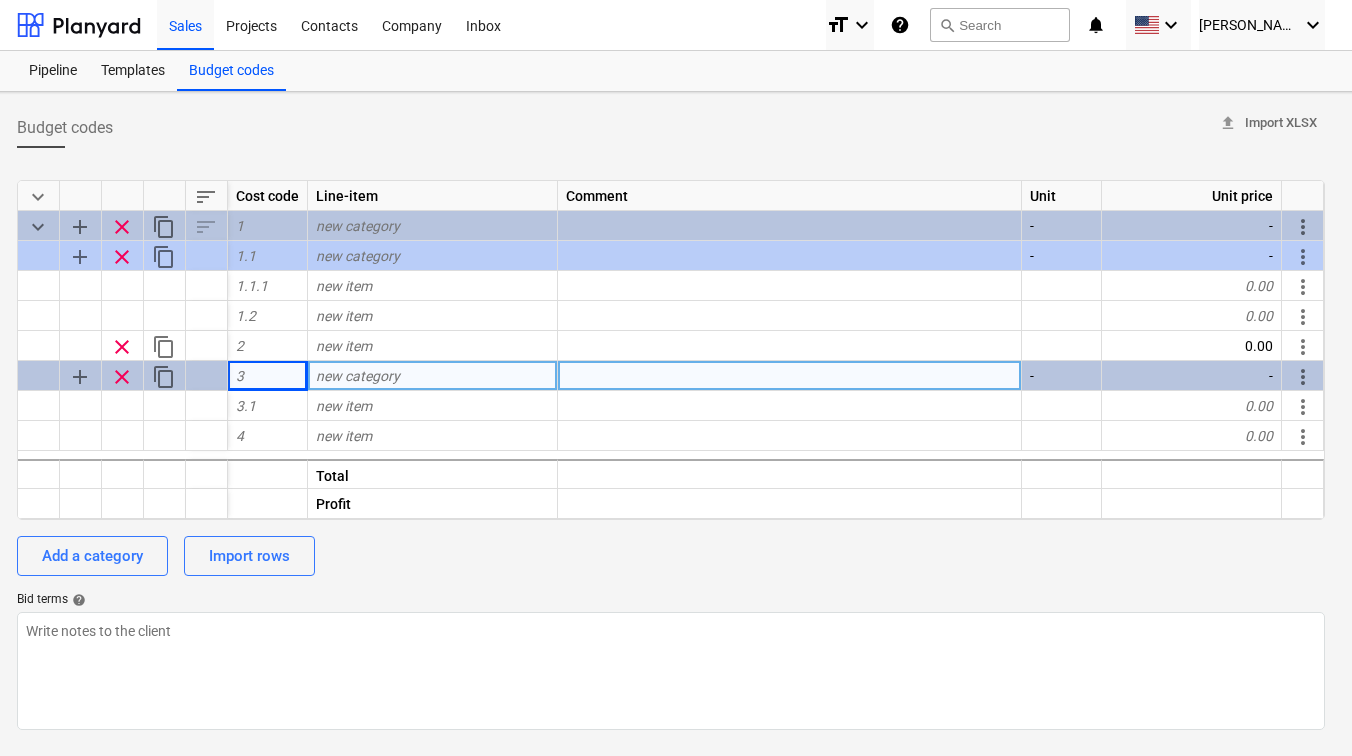 click on "Bid terms help" at bounding box center [671, 600] 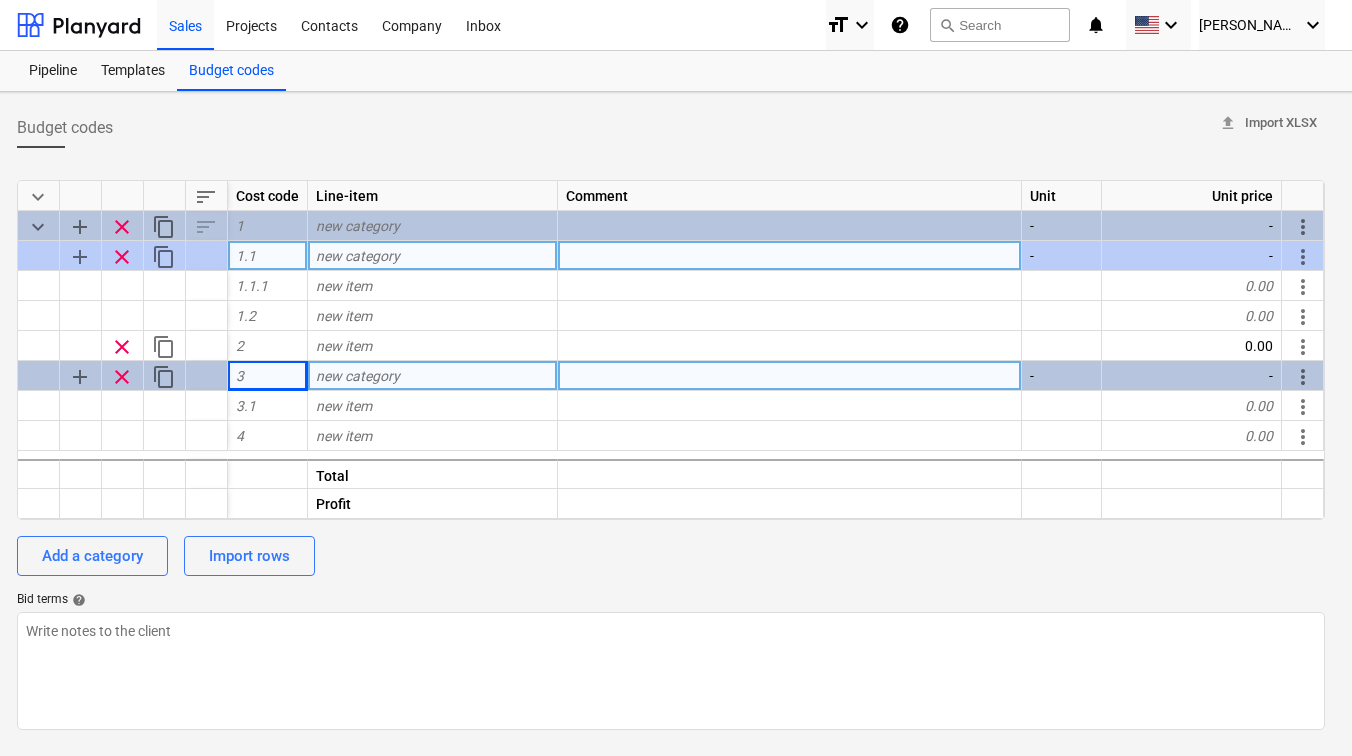 click on "clear" at bounding box center (122, 257) 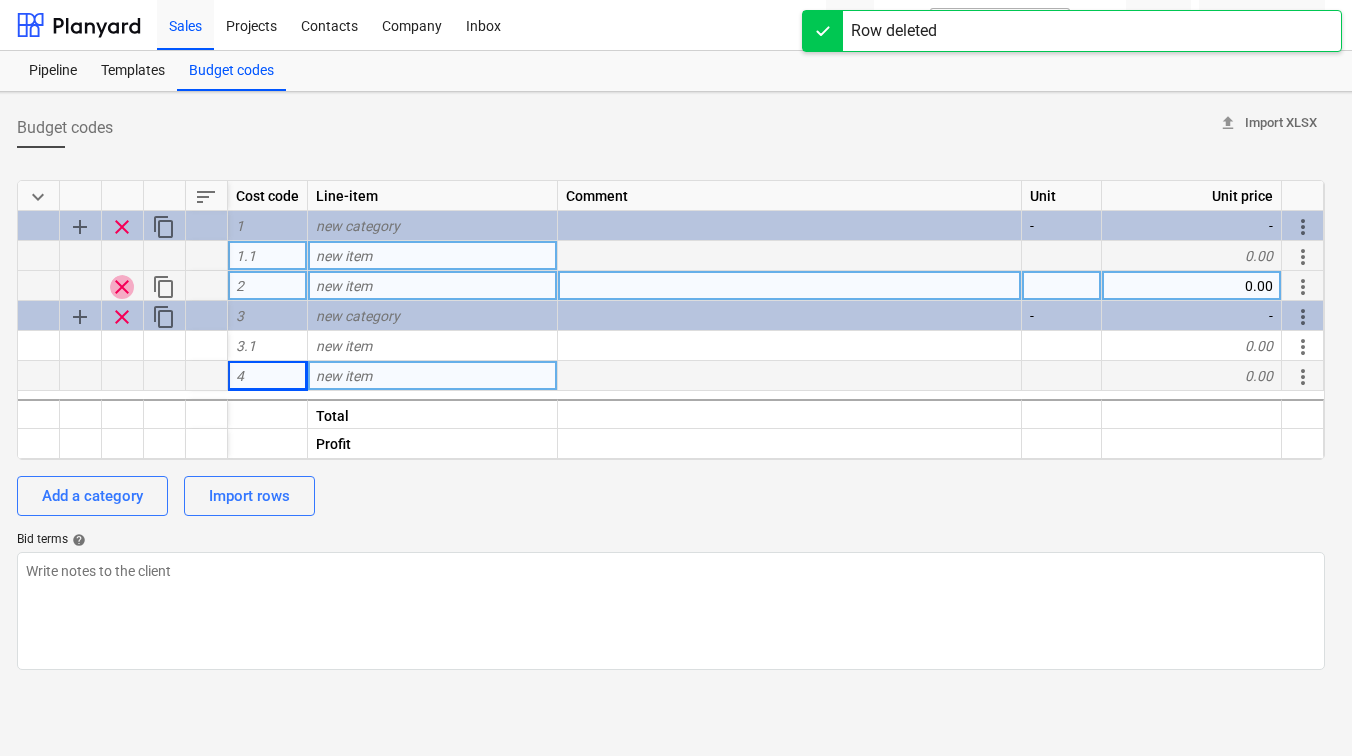 click on "clear" at bounding box center [122, 287] 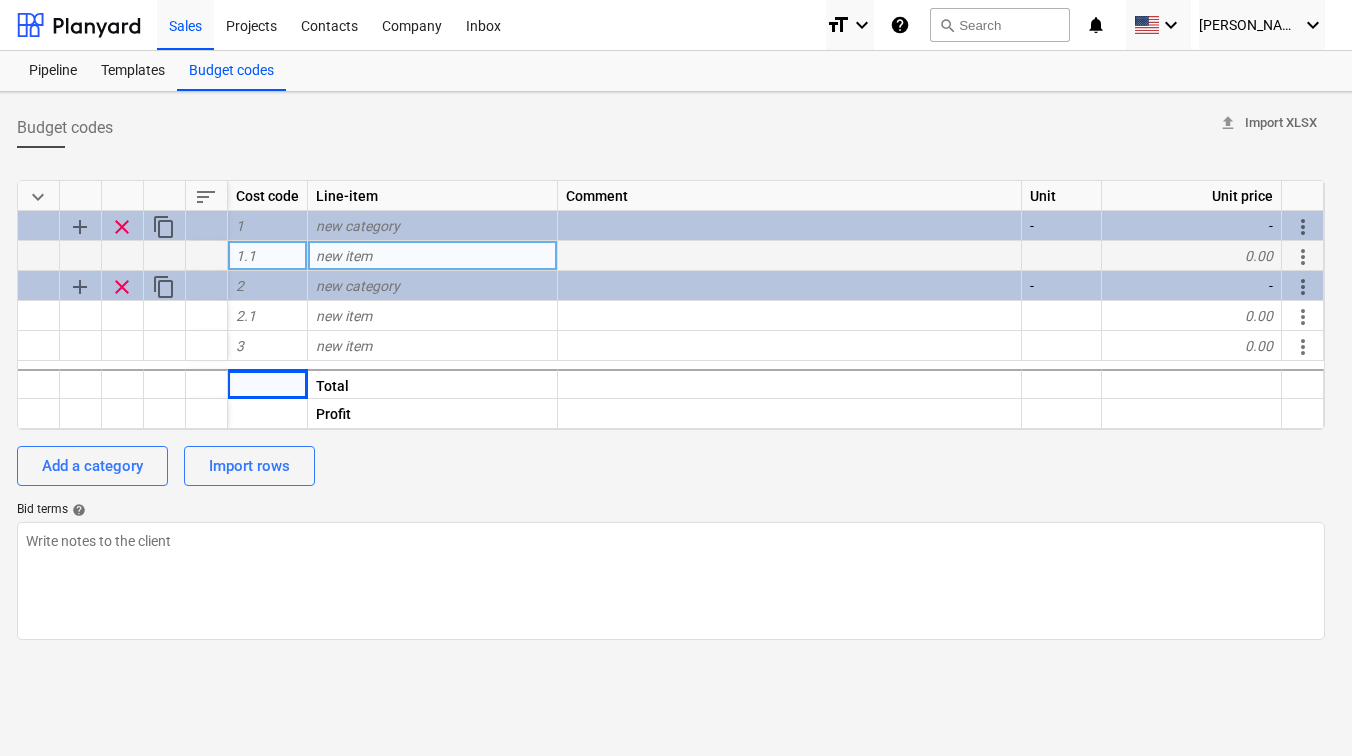 click on "new item" at bounding box center (344, 256) 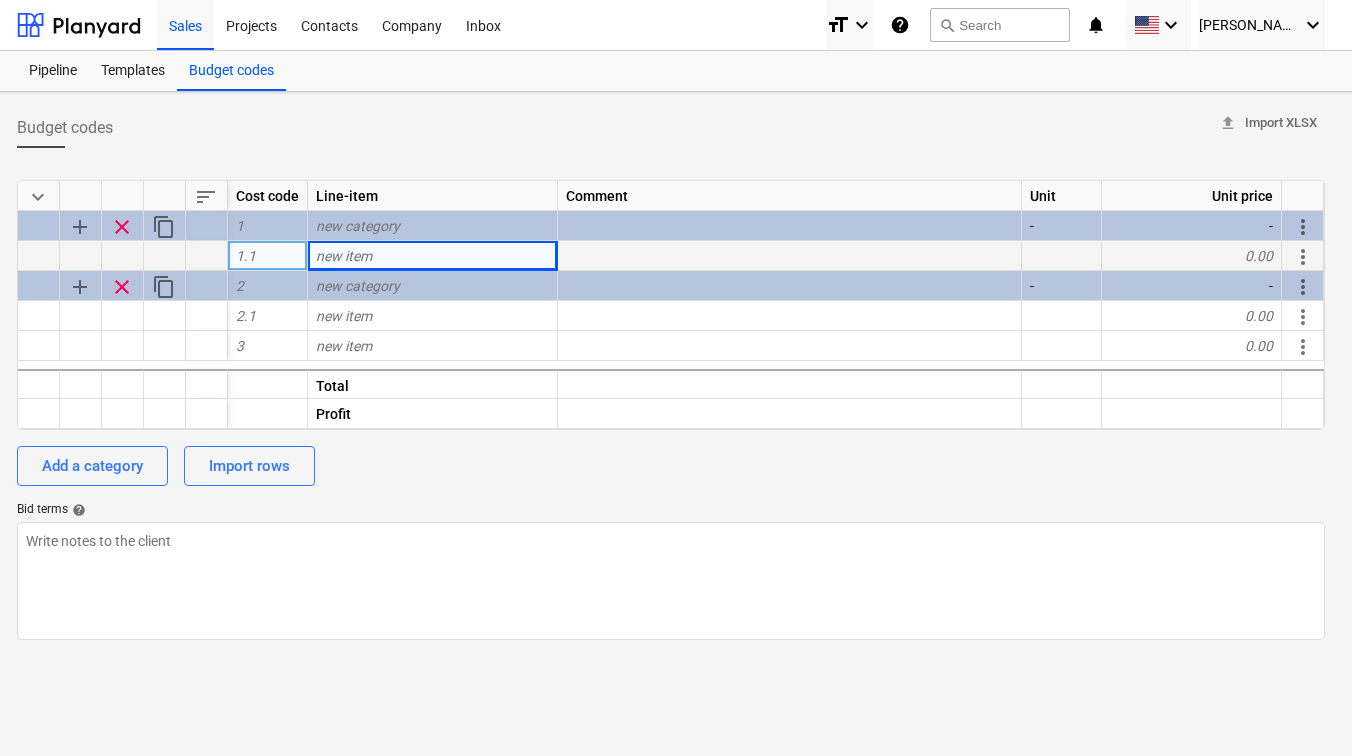 click on "keyboard_arrow_down sort Cost code Line-item Comment Unit Unit price add clear content_copy 1 new category - - more_vert 1.1 new item 0.00 more_vert add clear content_copy 2 new category - - more_vert 2.1 new item 0.00 more_vert 3 new item 0.00 more_vert Total Profit Add a category Import rows Bid terms help" at bounding box center [671, 402] 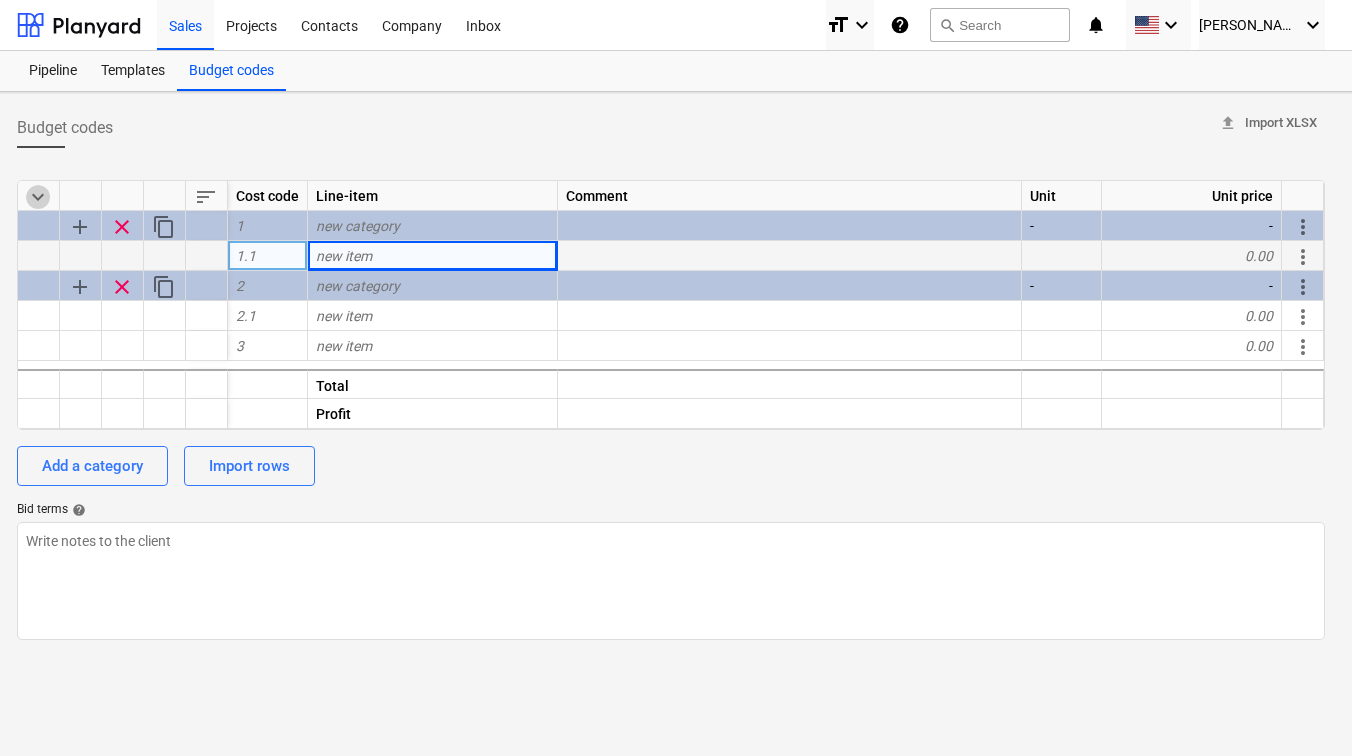 click on "keyboard_arrow_down" at bounding box center [38, 197] 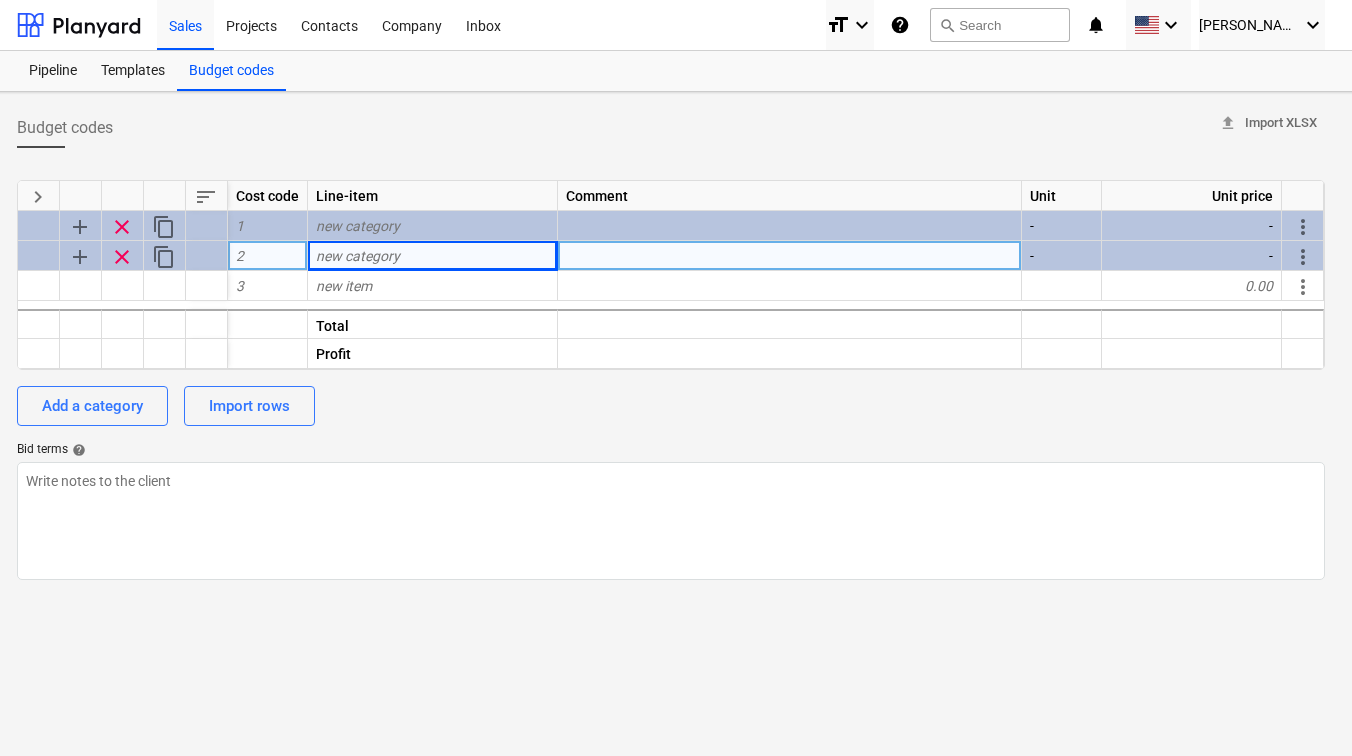 click on "keyboard_arrow_right" at bounding box center (38, 197) 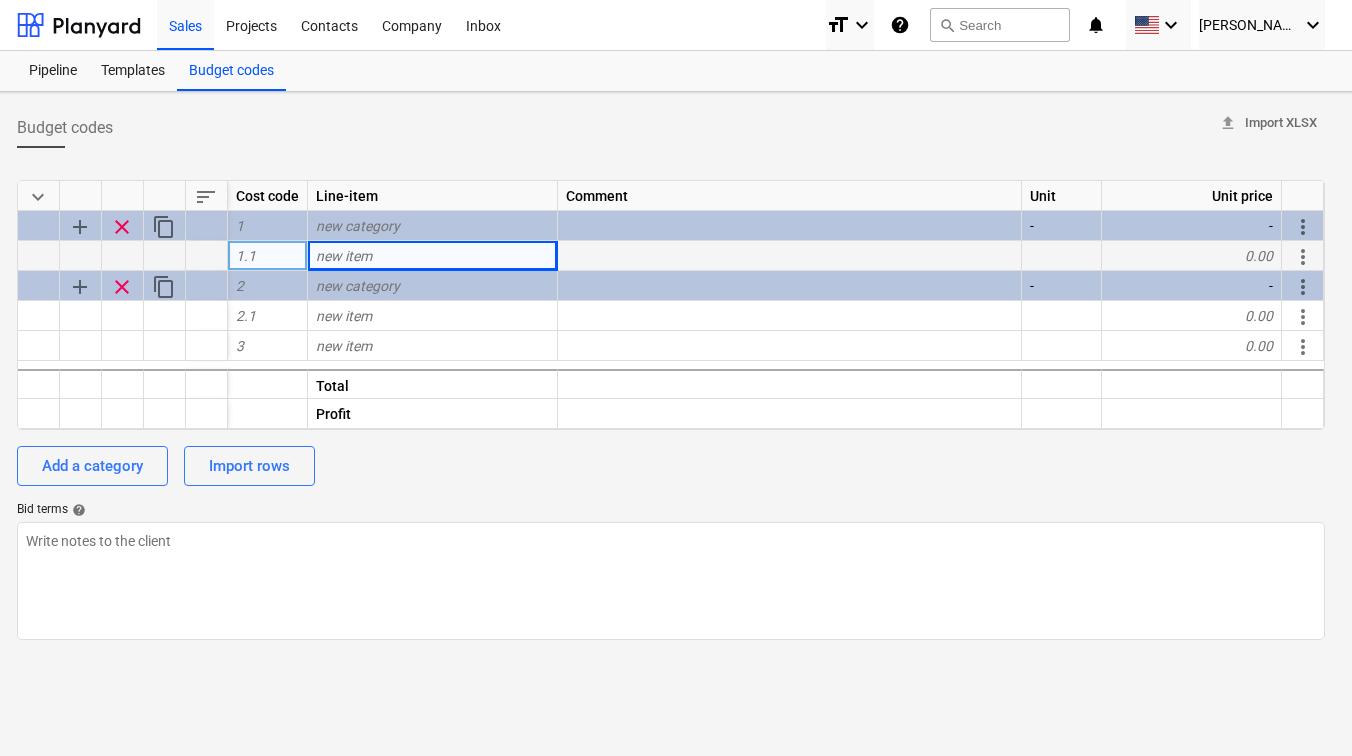 click on "keyboard_arrow_down" at bounding box center (38, 197) 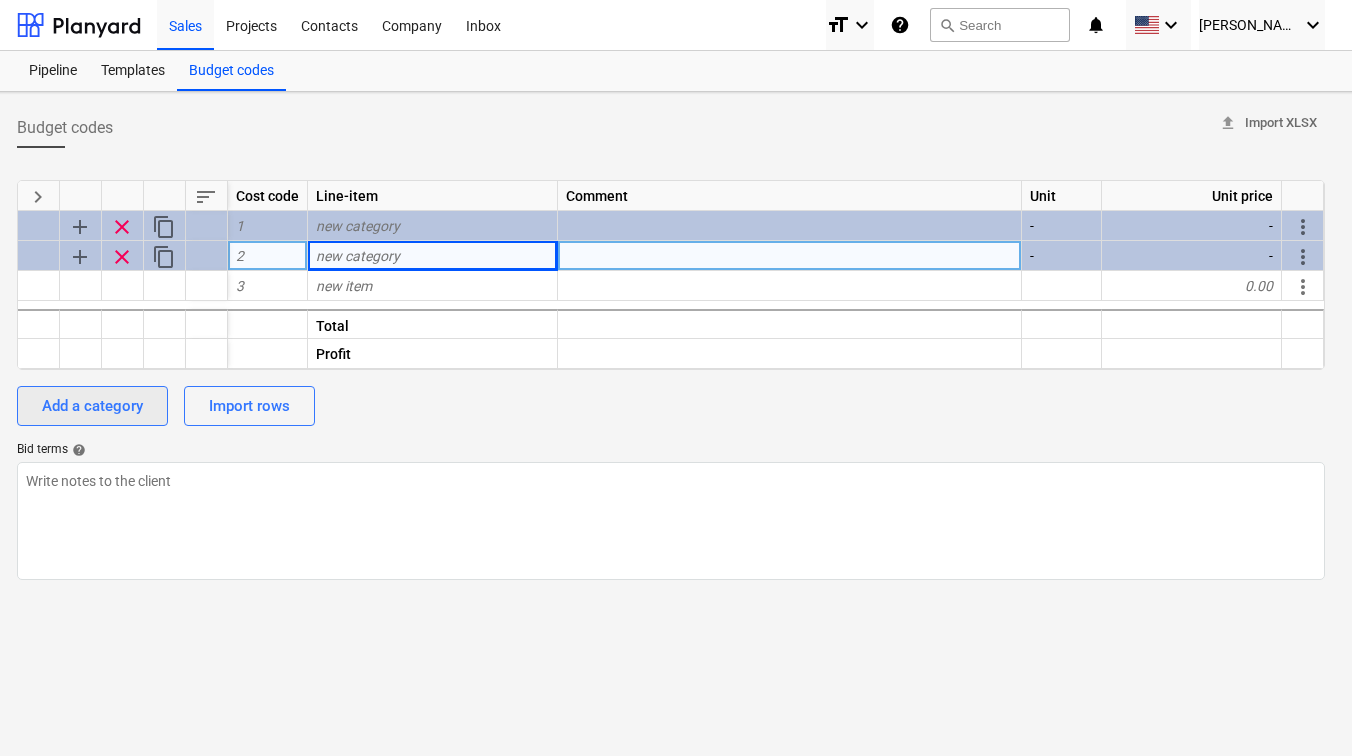 click on "Add a category" at bounding box center [92, 406] 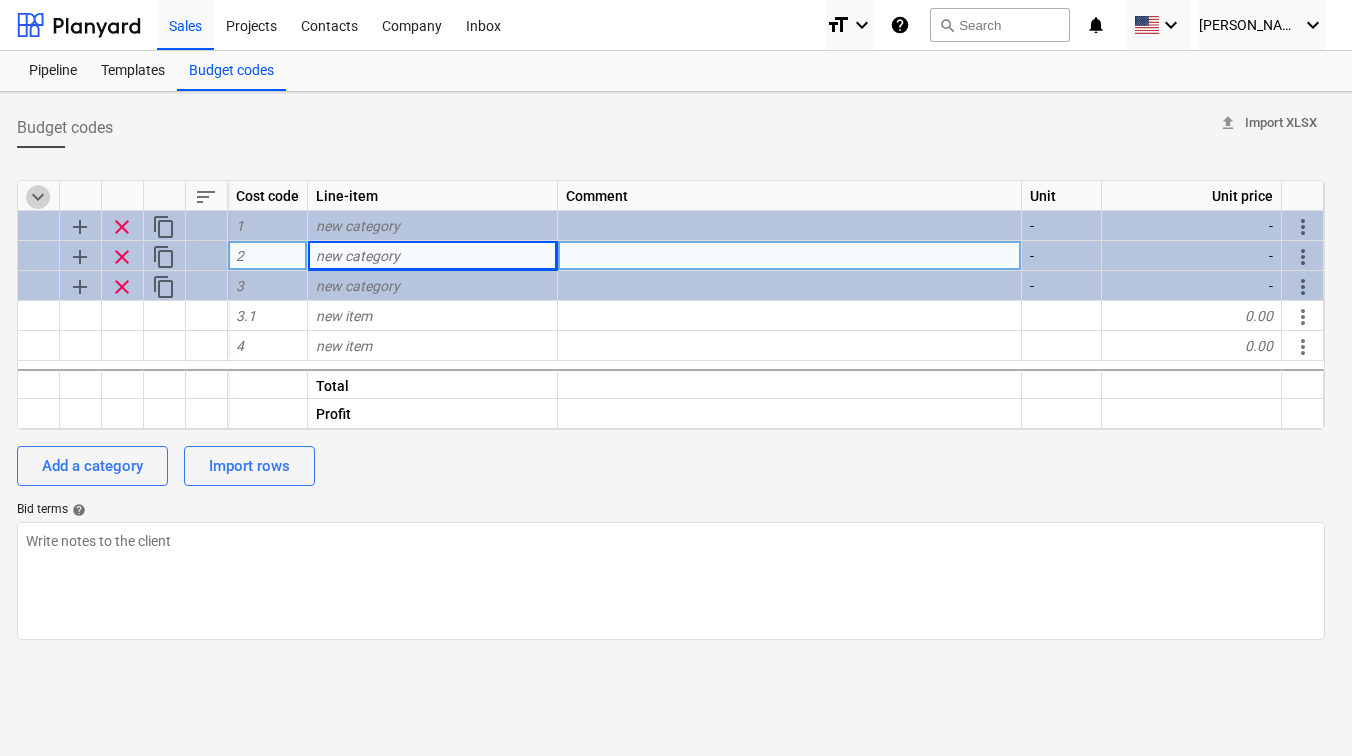 click on "keyboard_arrow_down" at bounding box center [38, 197] 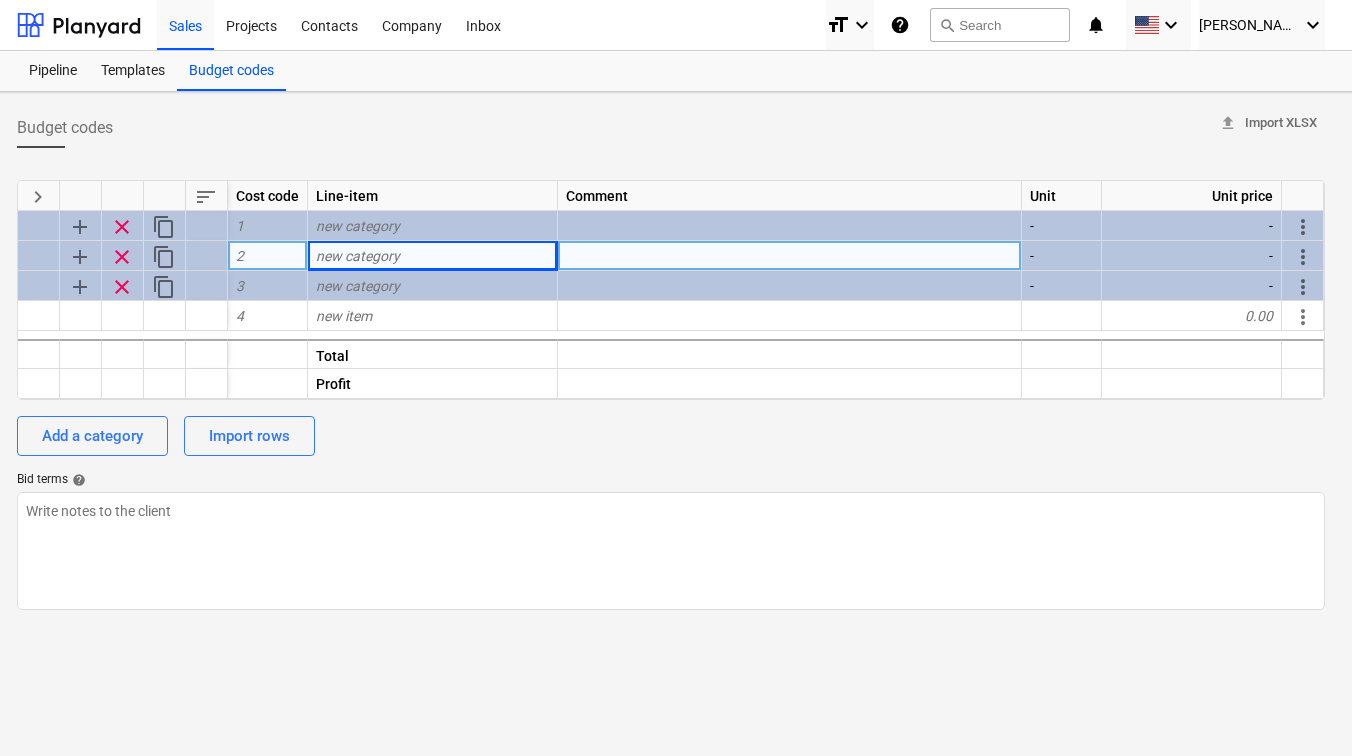 click on "keyboard_arrow_right" at bounding box center (38, 197) 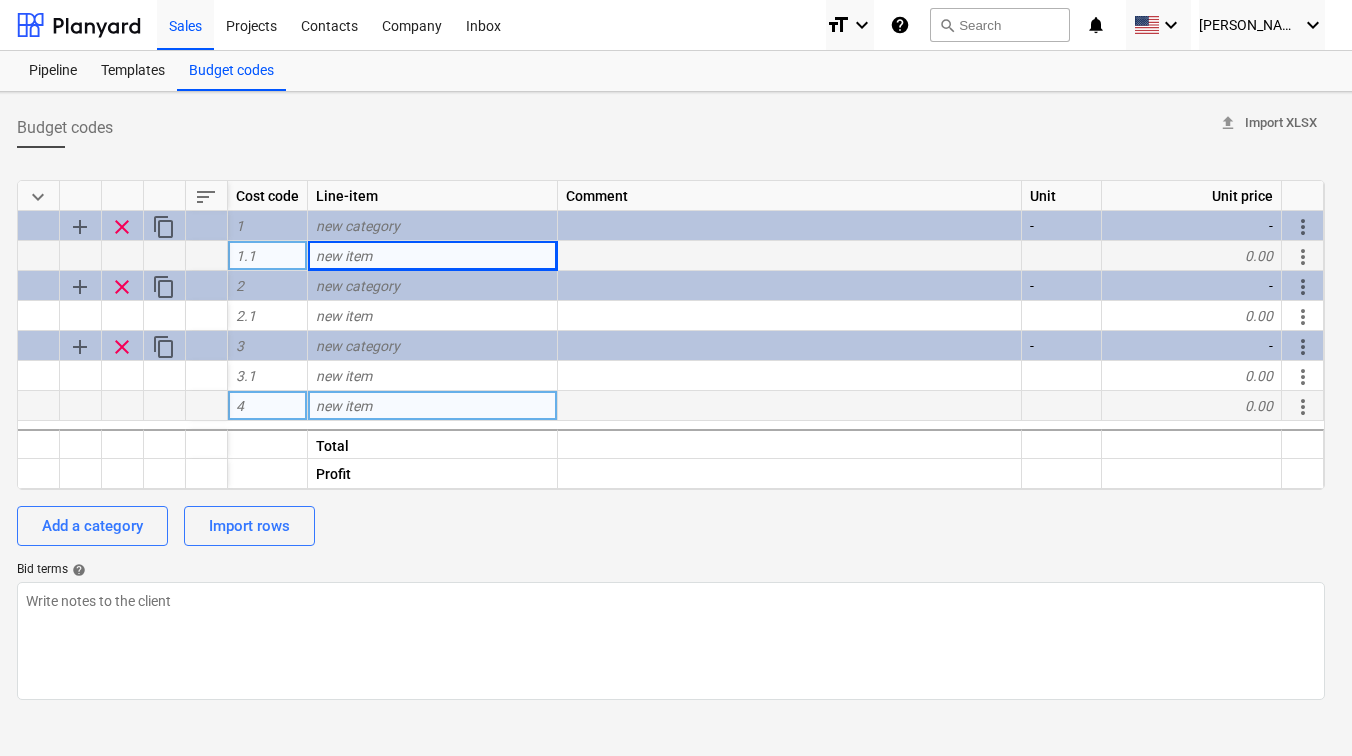 click on "more_vert" at bounding box center (1303, 407) 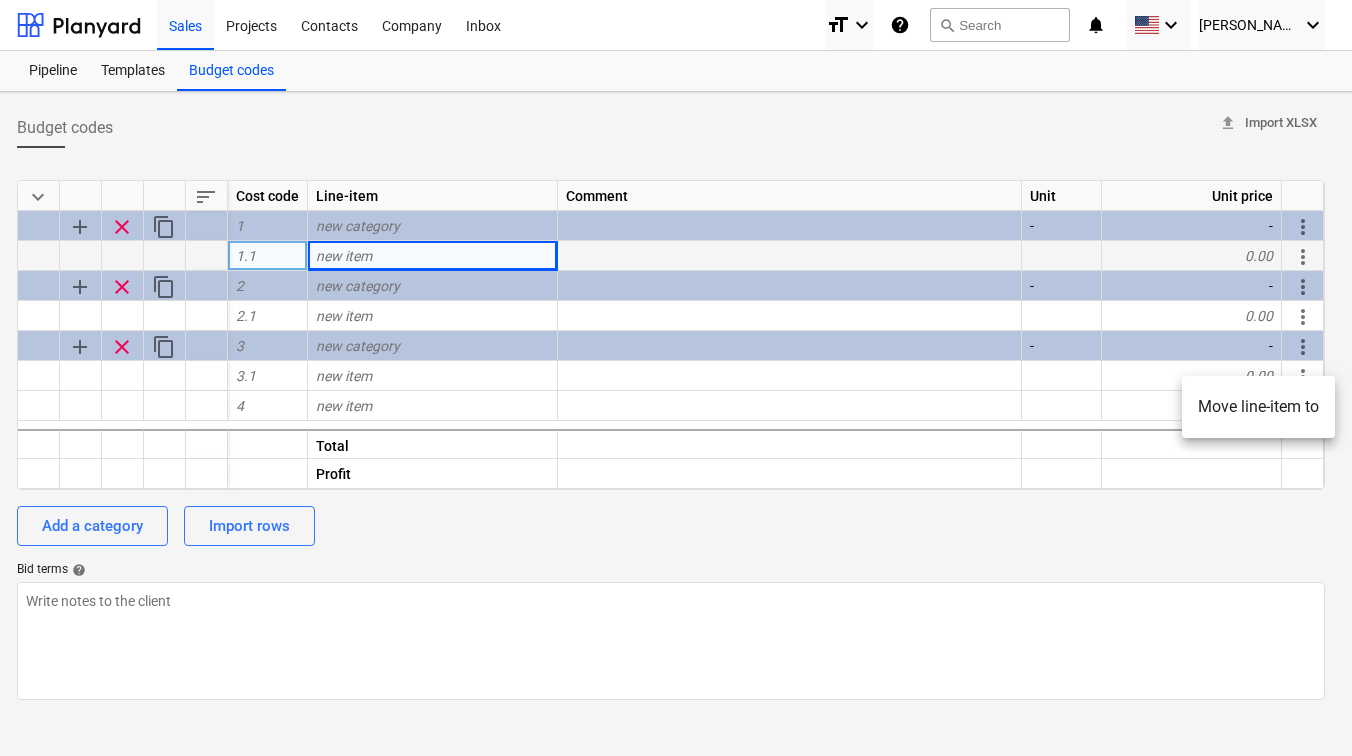 click at bounding box center (676, 378) 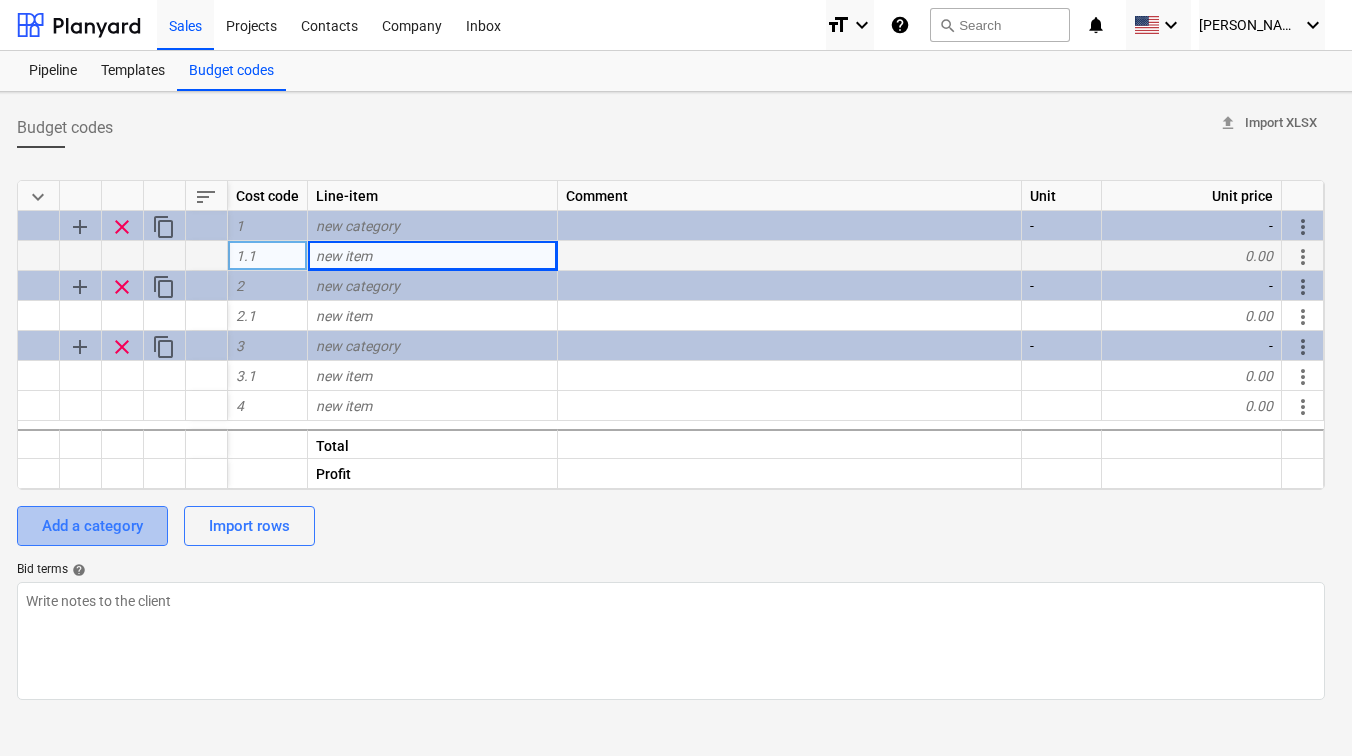 click on "Add a category" at bounding box center (92, 526) 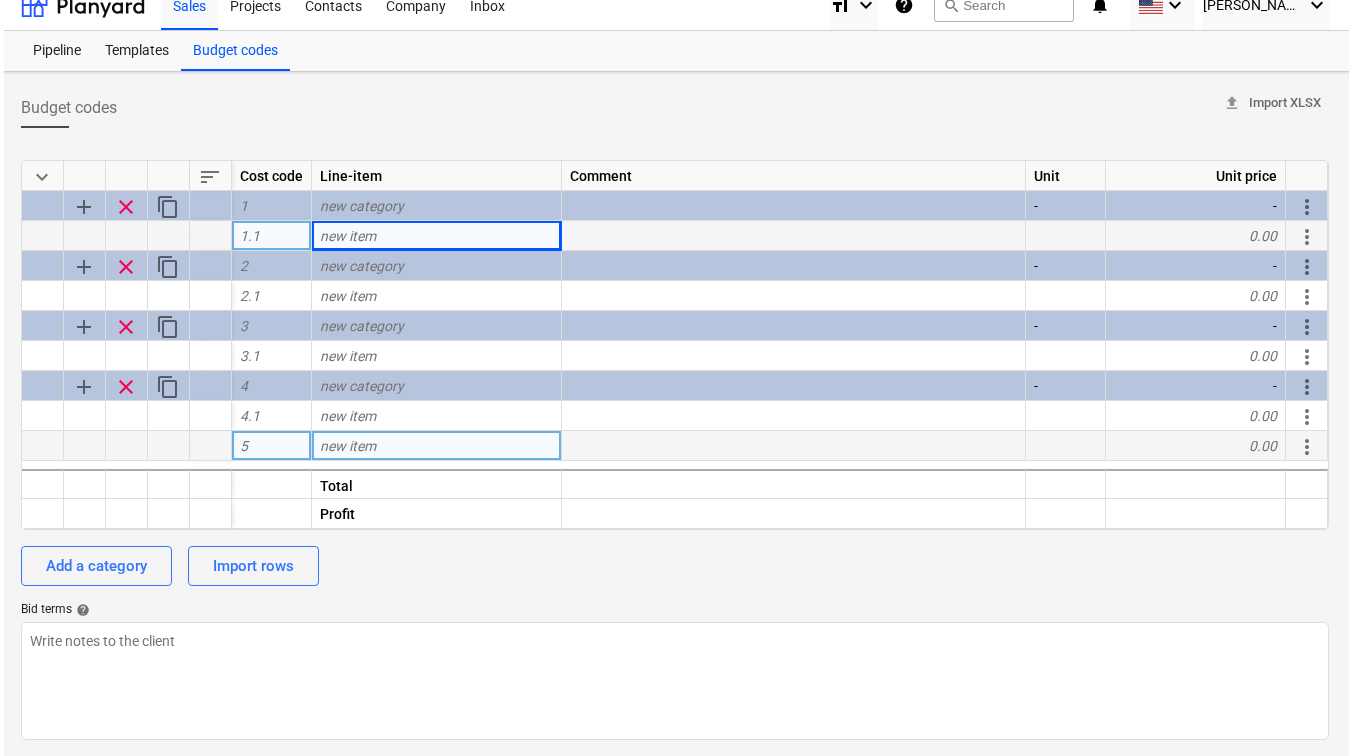 scroll, scrollTop: 0, scrollLeft: 13, axis: horizontal 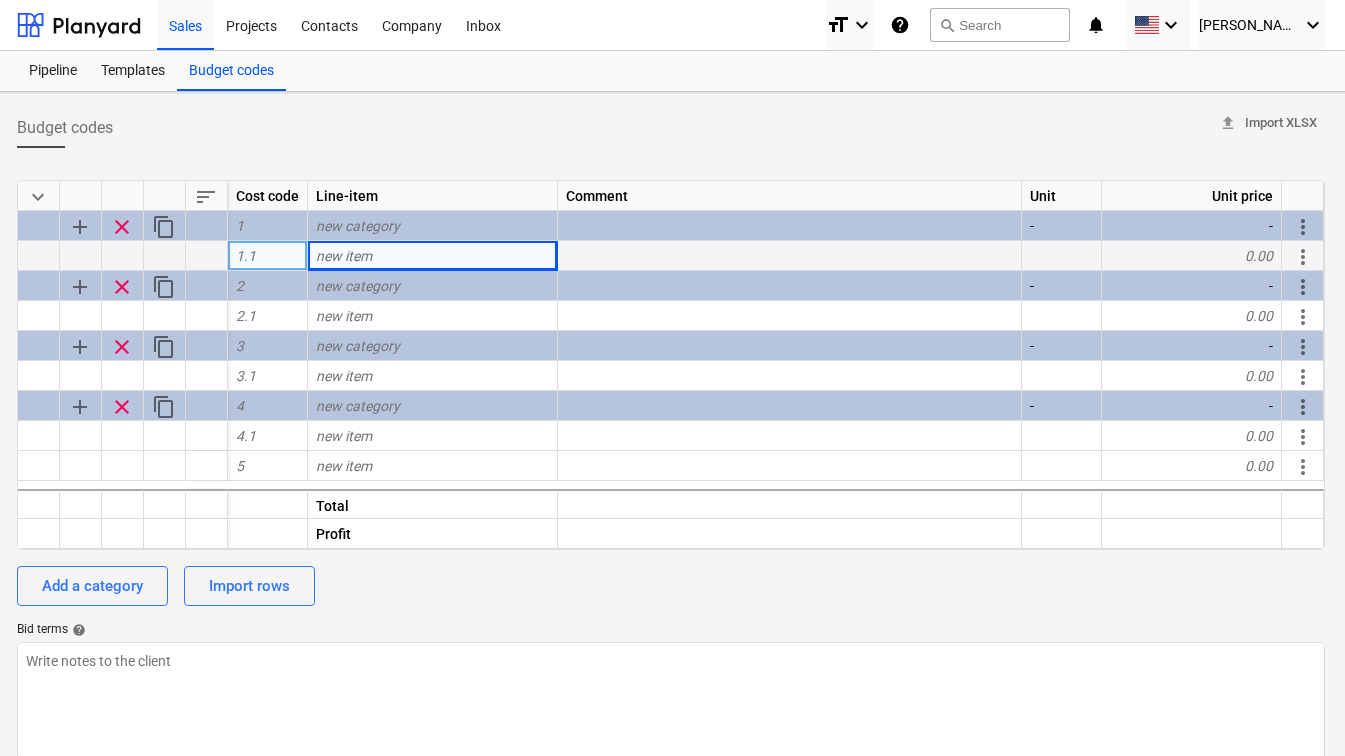 click on "keyboard_arrow_down" at bounding box center [38, 197] 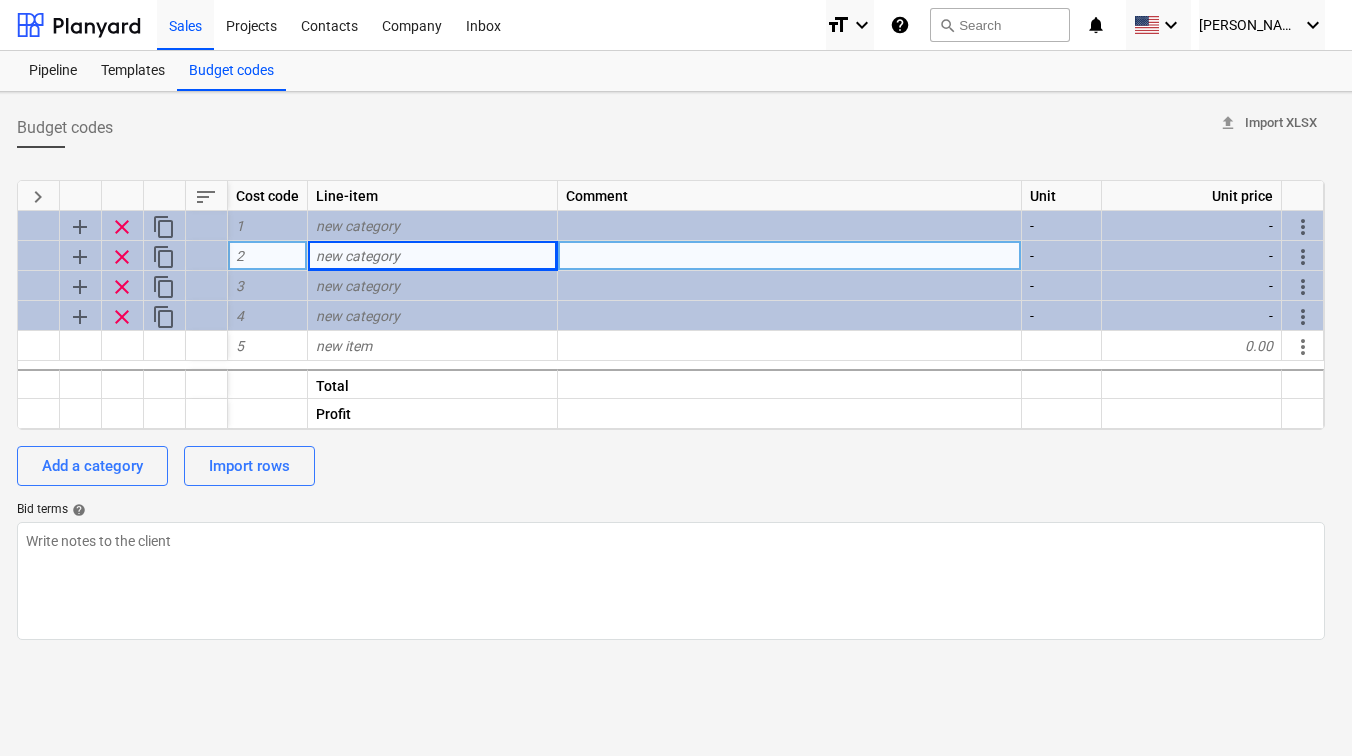 click on "keyboard_arrow_right" at bounding box center (38, 197) 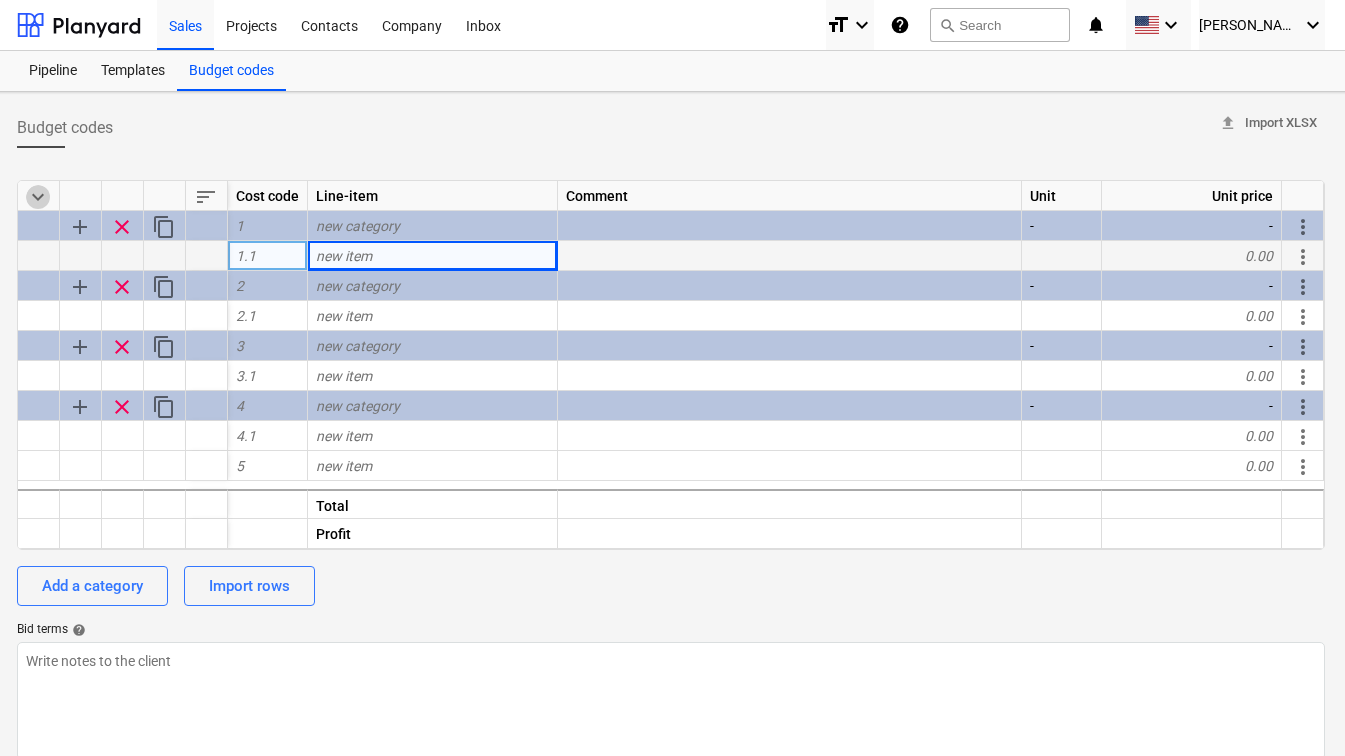 click on "keyboard_arrow_down" at bounding box center [38, 197] 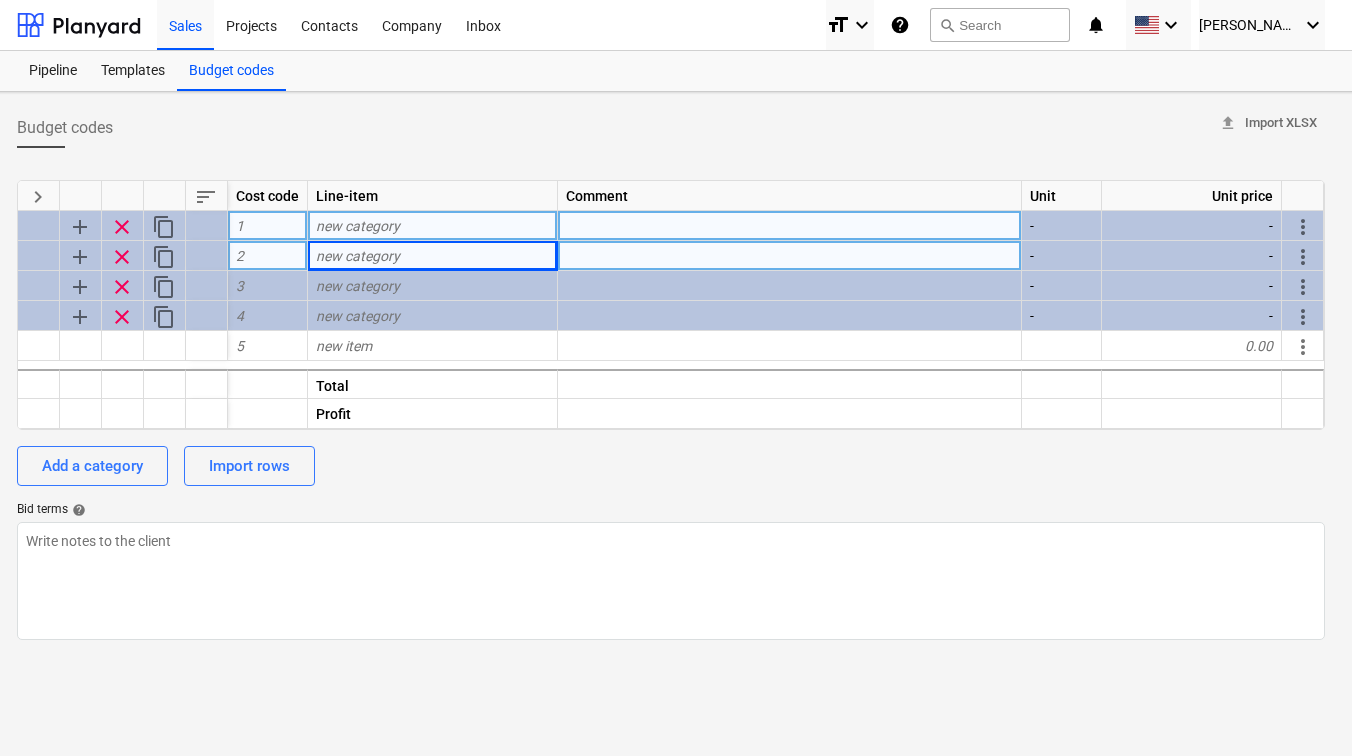 click on "-" at bounding box center [1192, 226] 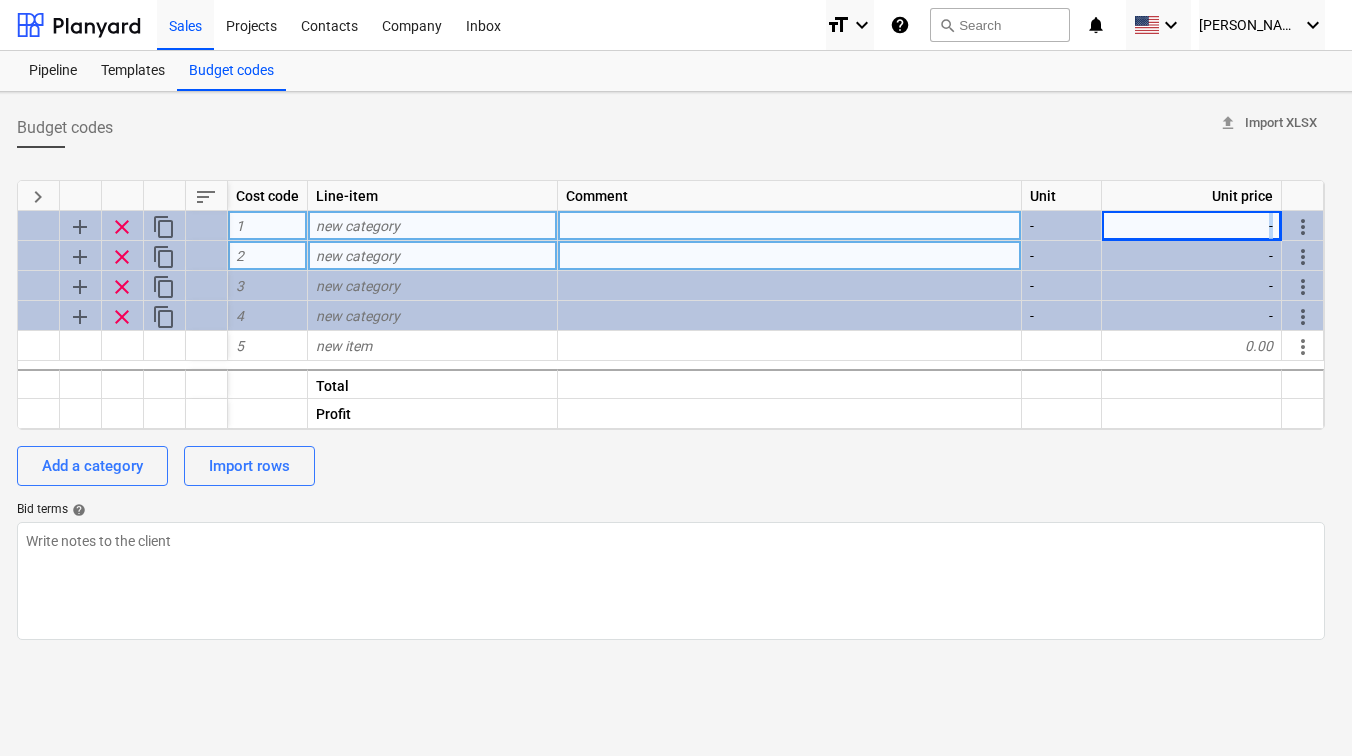 click on "-" at bounding box center (1192, 226) 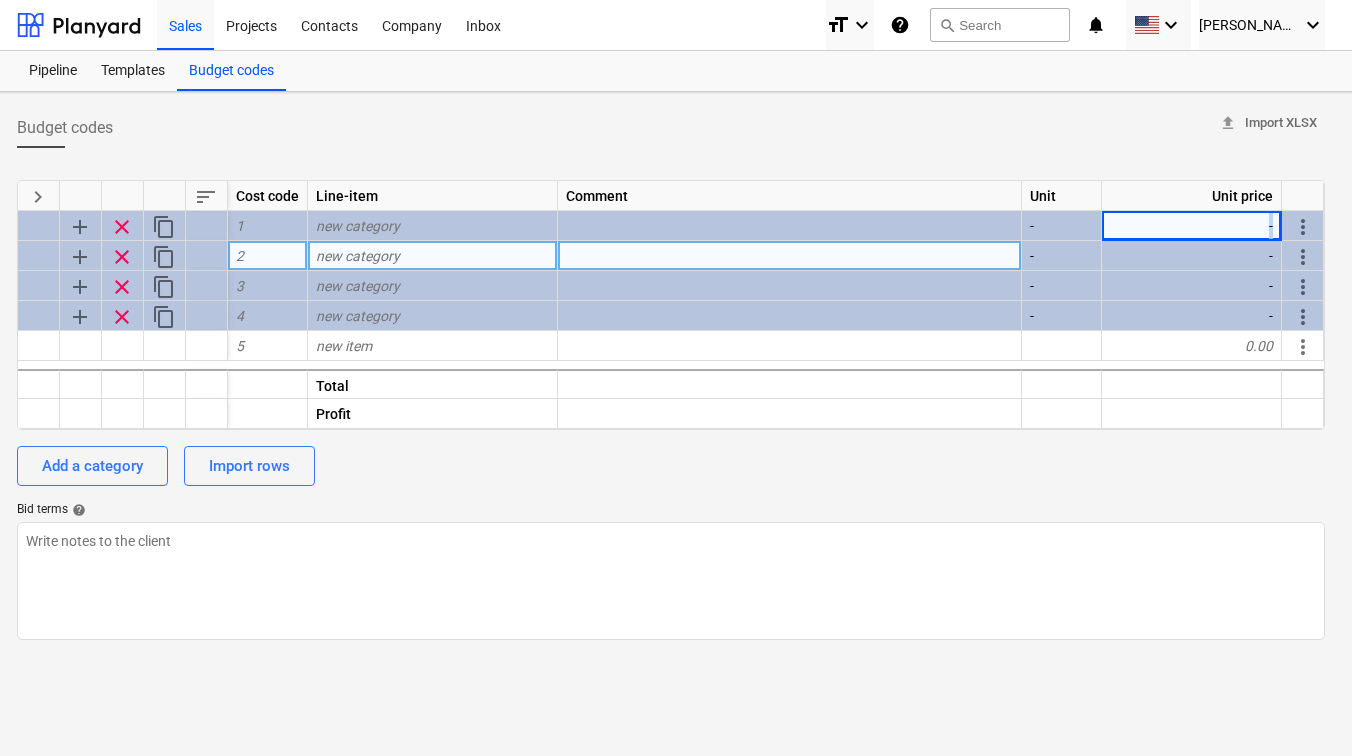 click on "keyboard_arrow_right" at bounding box center [38, 197] 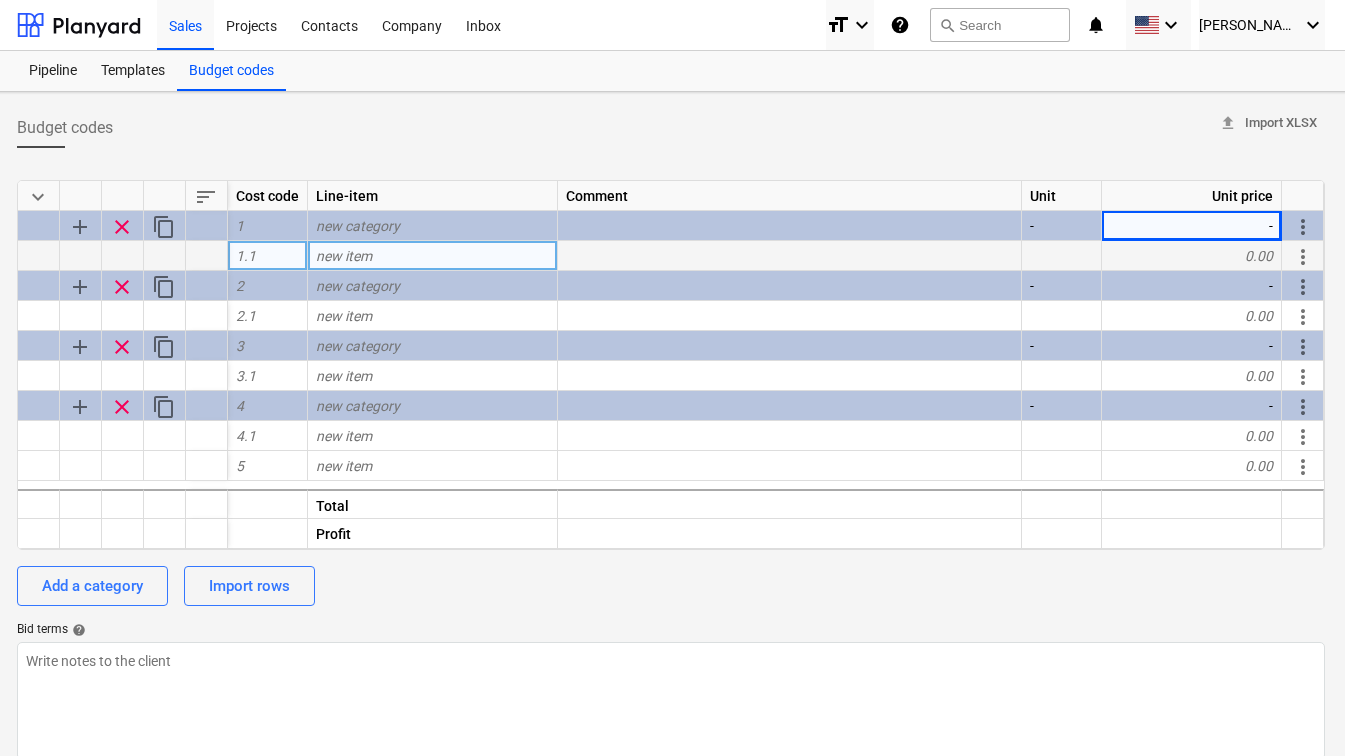 click on "0.00" at bounding box center (1192, 256) 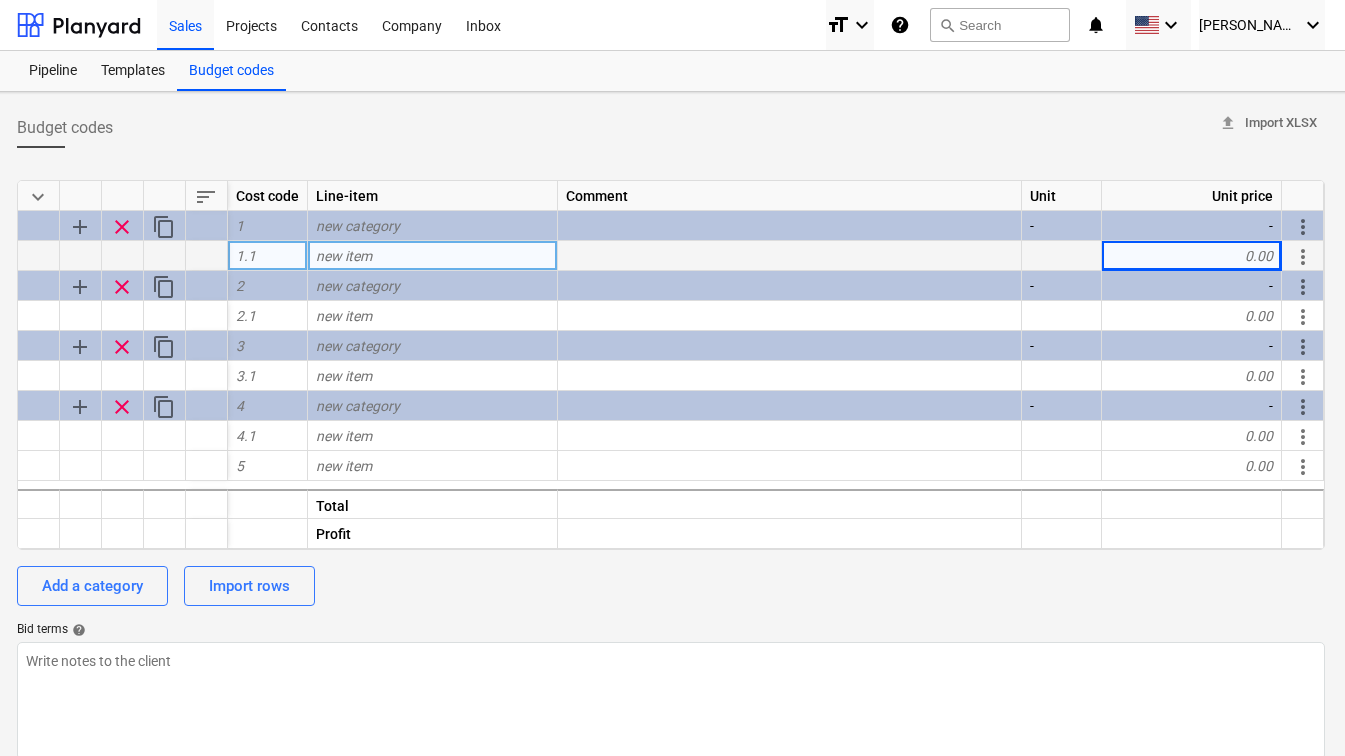 click on "0.00" at bounding box center (1192, 256) 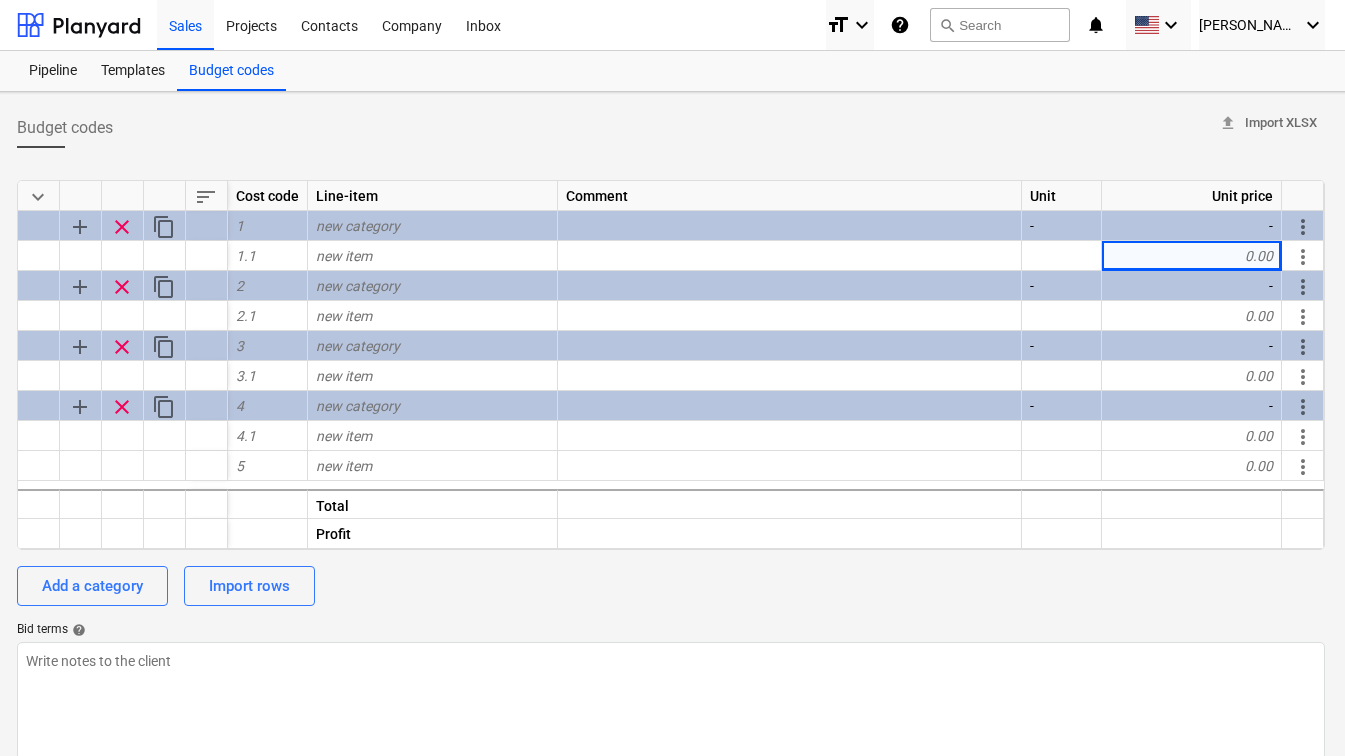 click on "Budget codes upload Import XLSX" at bounding box center [671, 128] 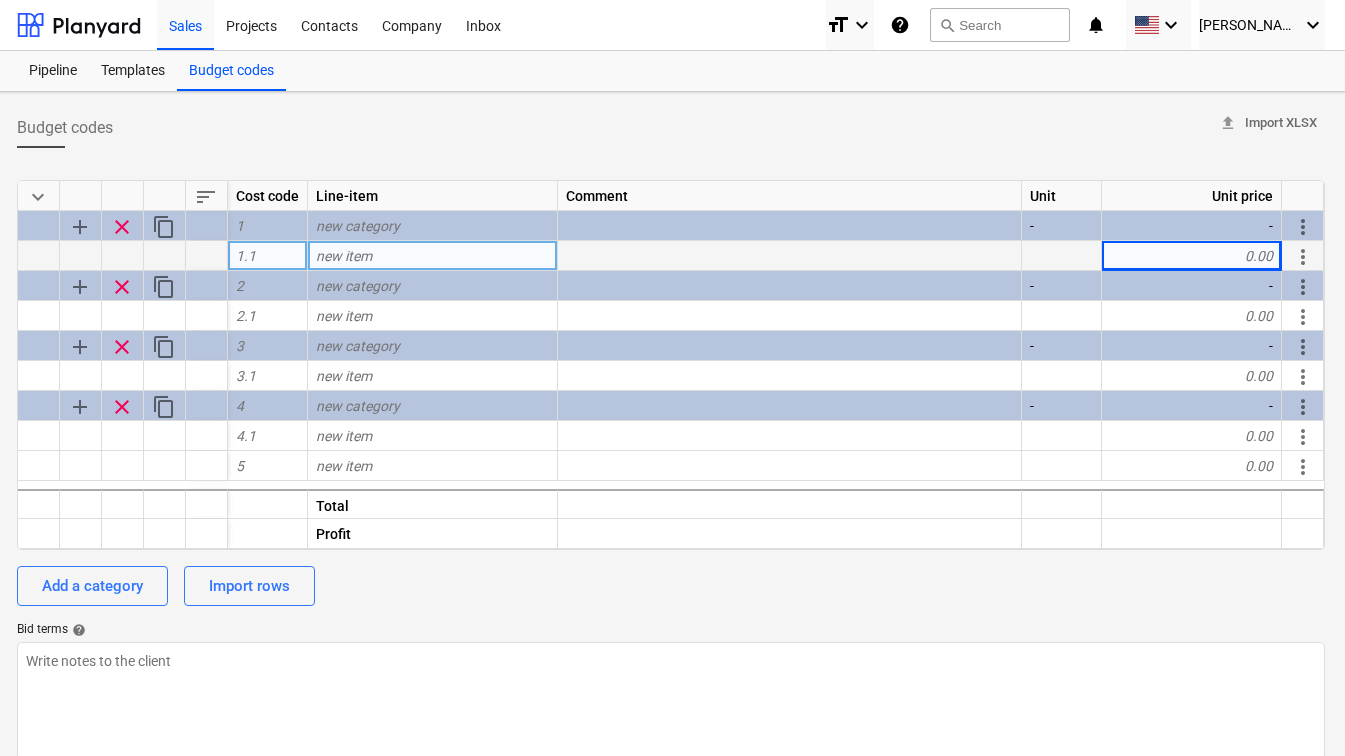 click on "new item" at bounding box center (344, 256) 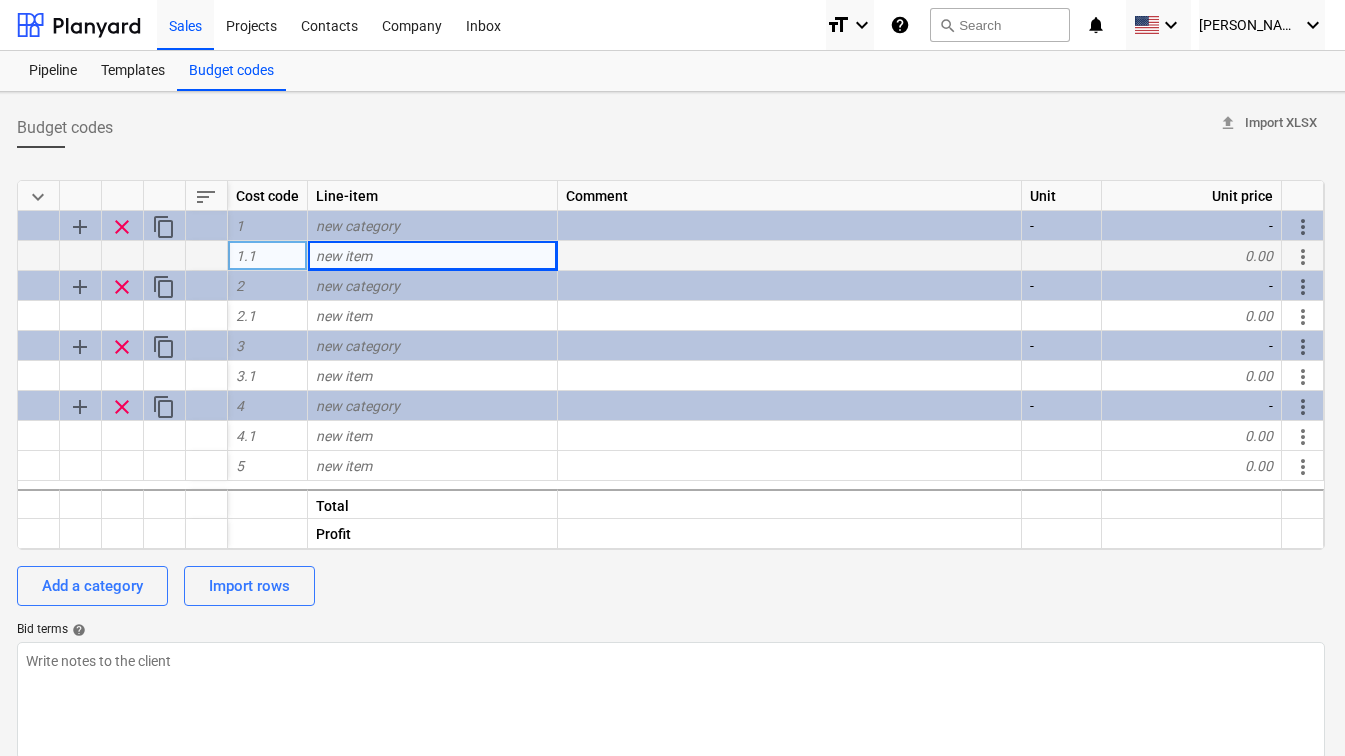 click on "1.1" at bounding box center (268, 256) 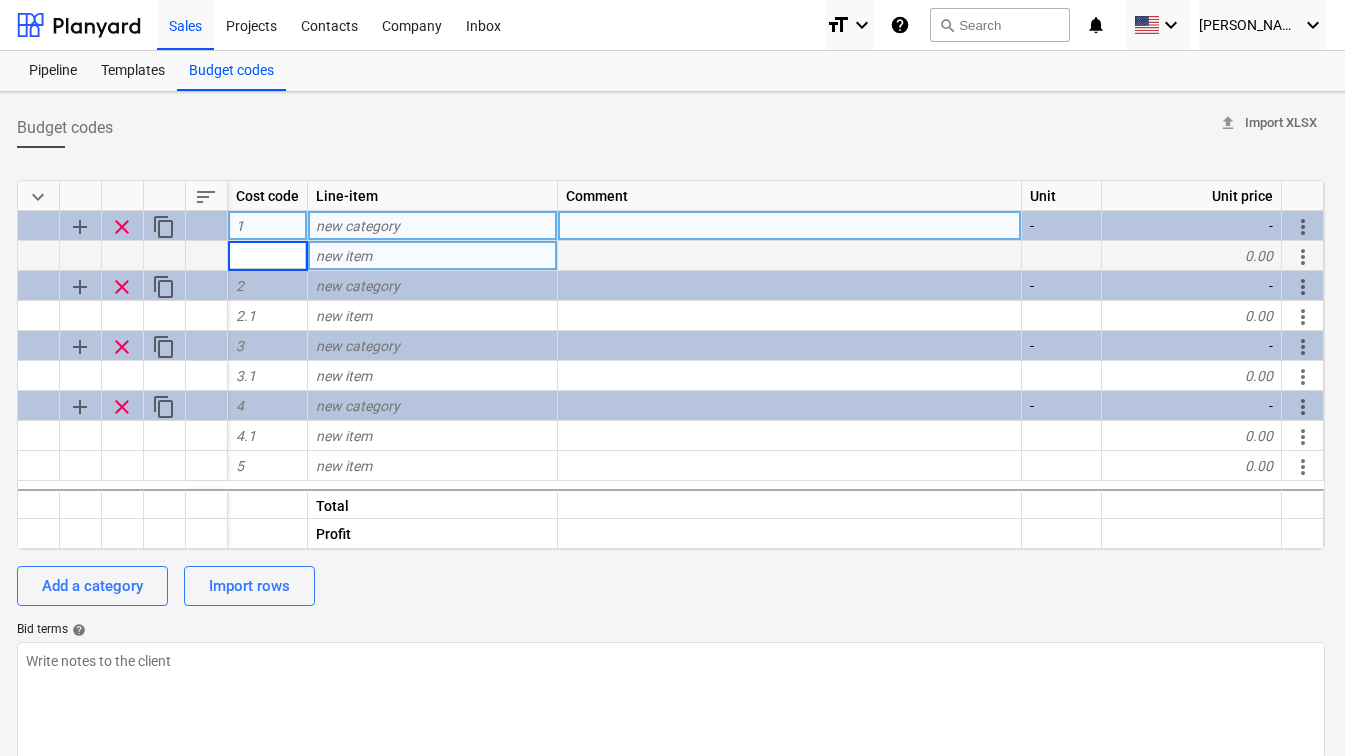 click on "-" at bounding box center [1192, 226] 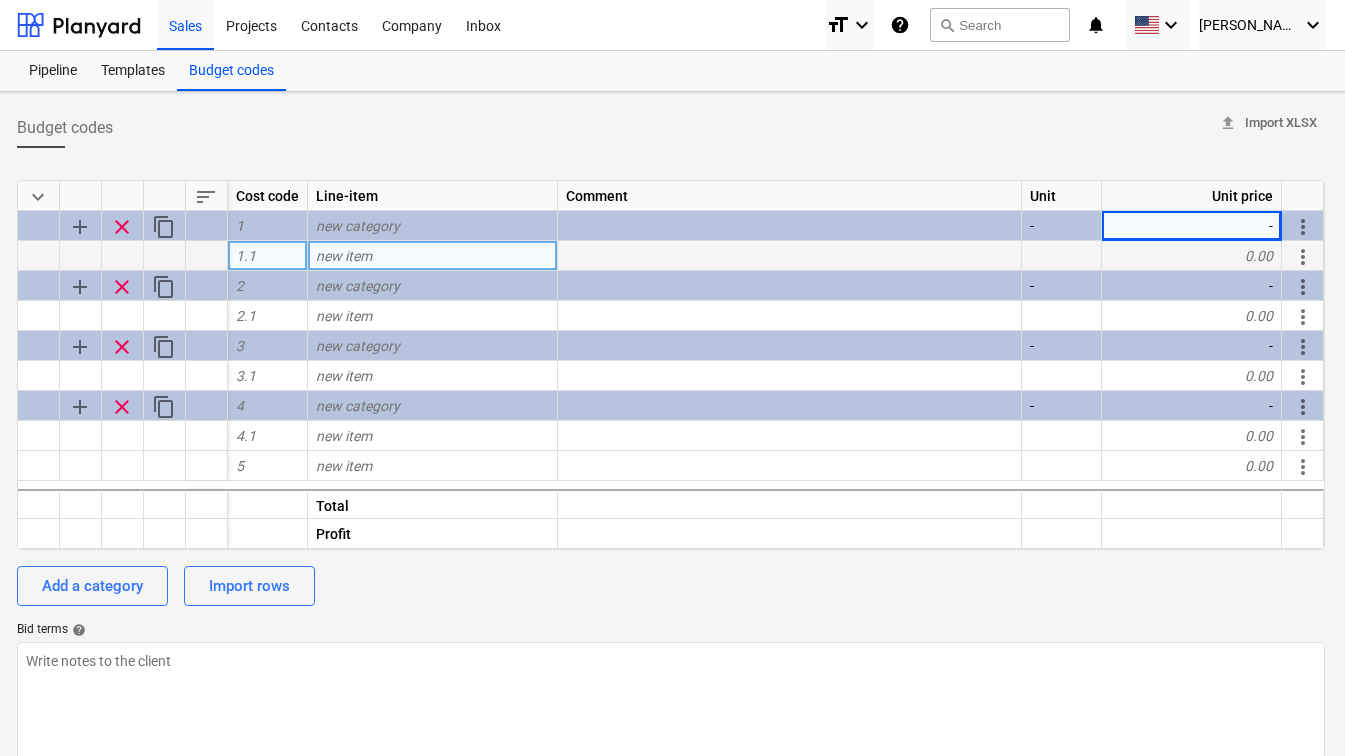 click on "0.00" at bounding box center [1192, 256] 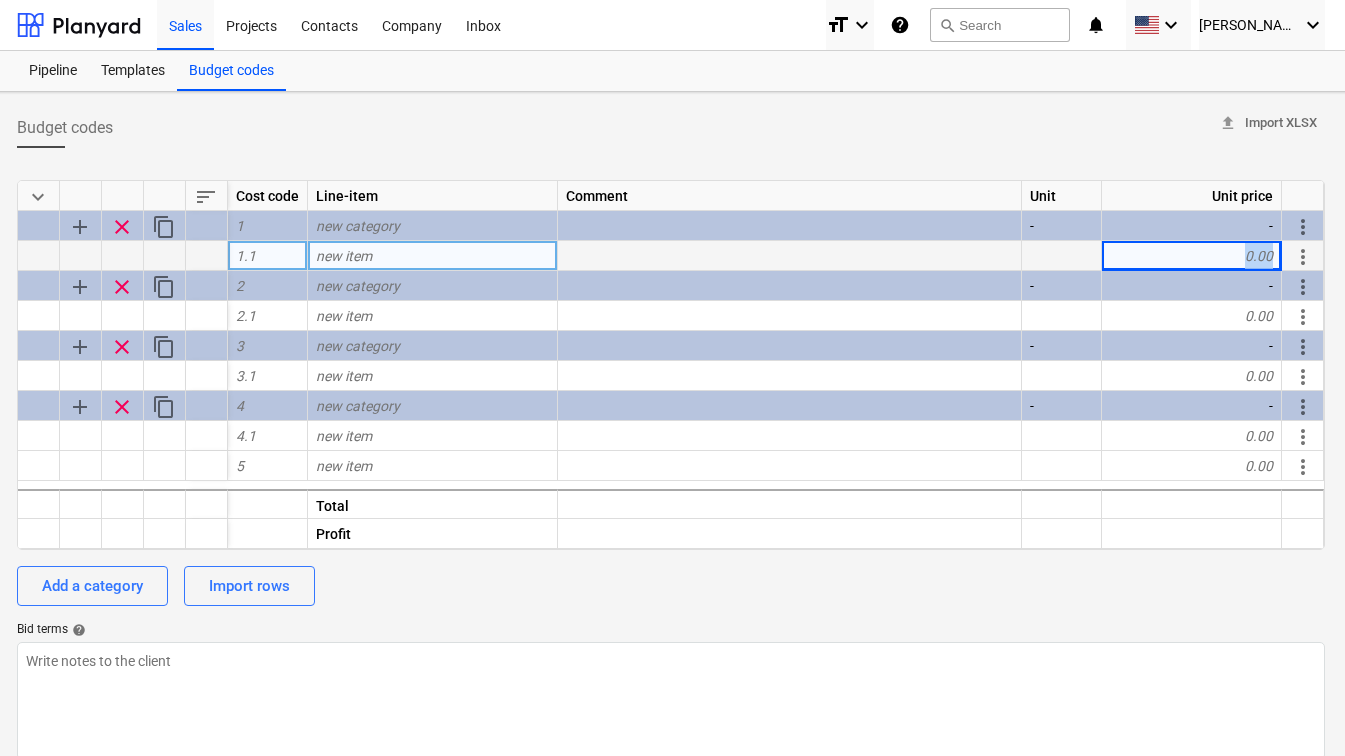 click on "0.00" at bounding box center (1192, 256) 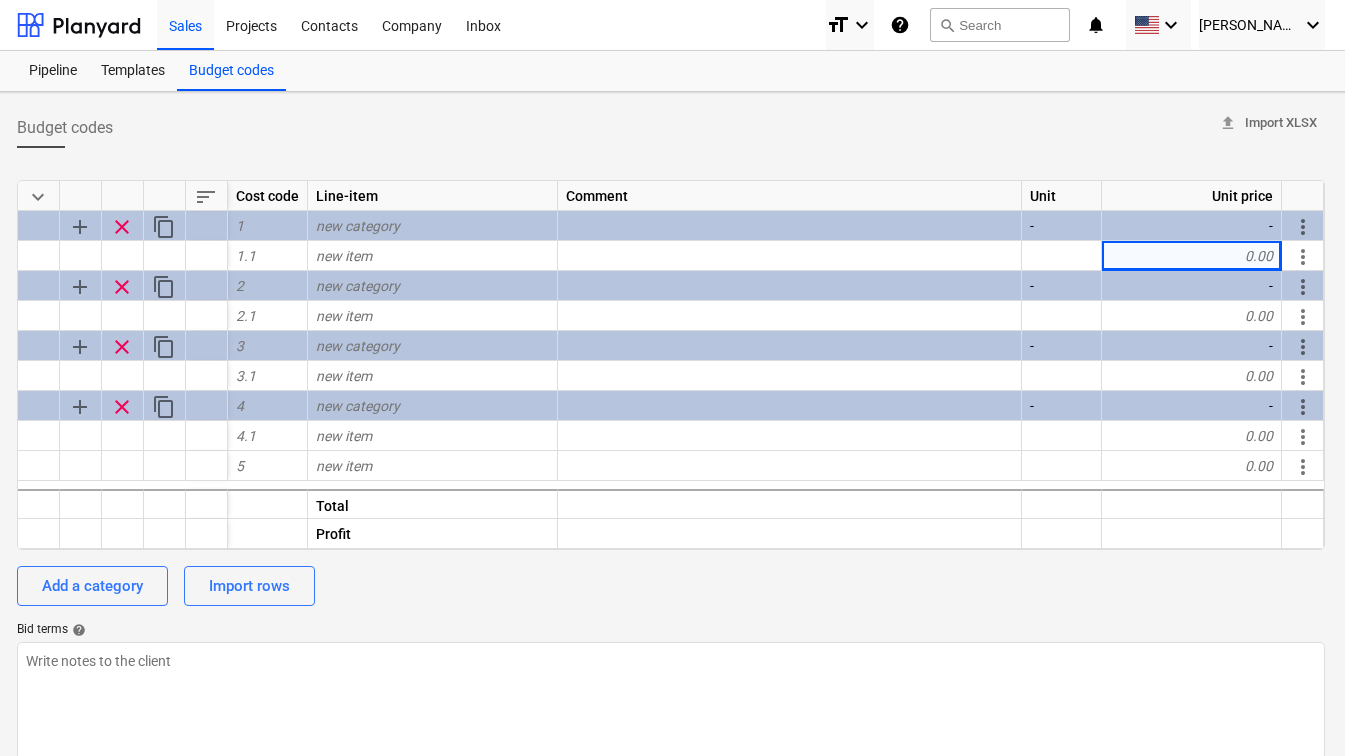 click on "Budget codes upload Import XLSX" at bounding box center (671, 128) 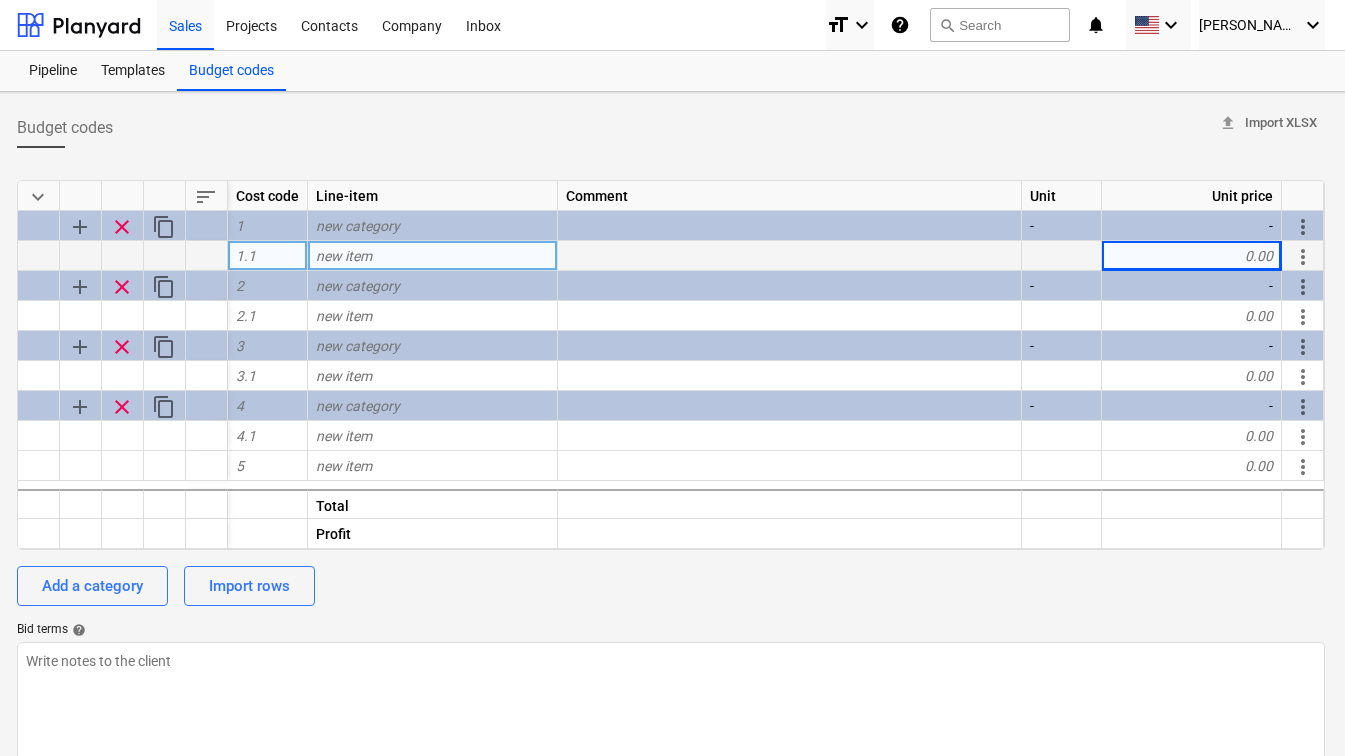 click on "more_vert" at bounding box center (1303, 257) 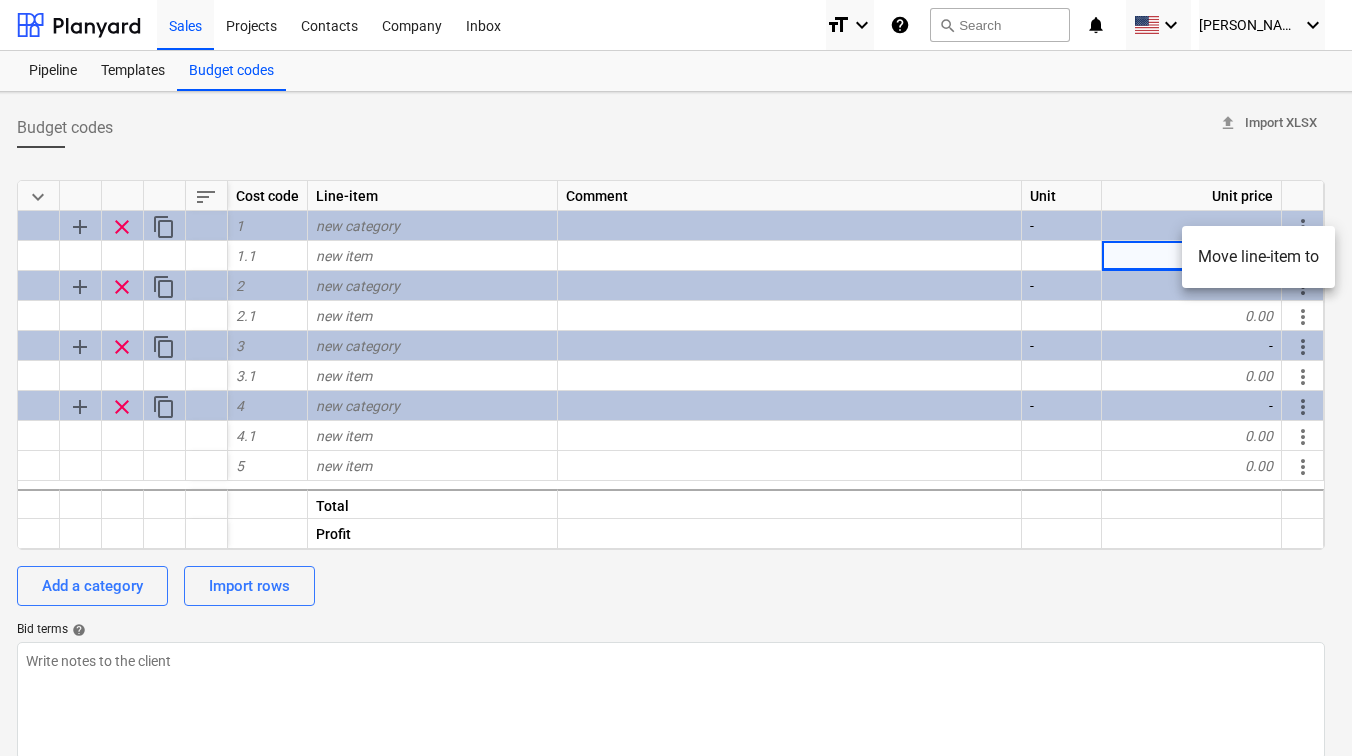 click at bounding box center [676, 378] 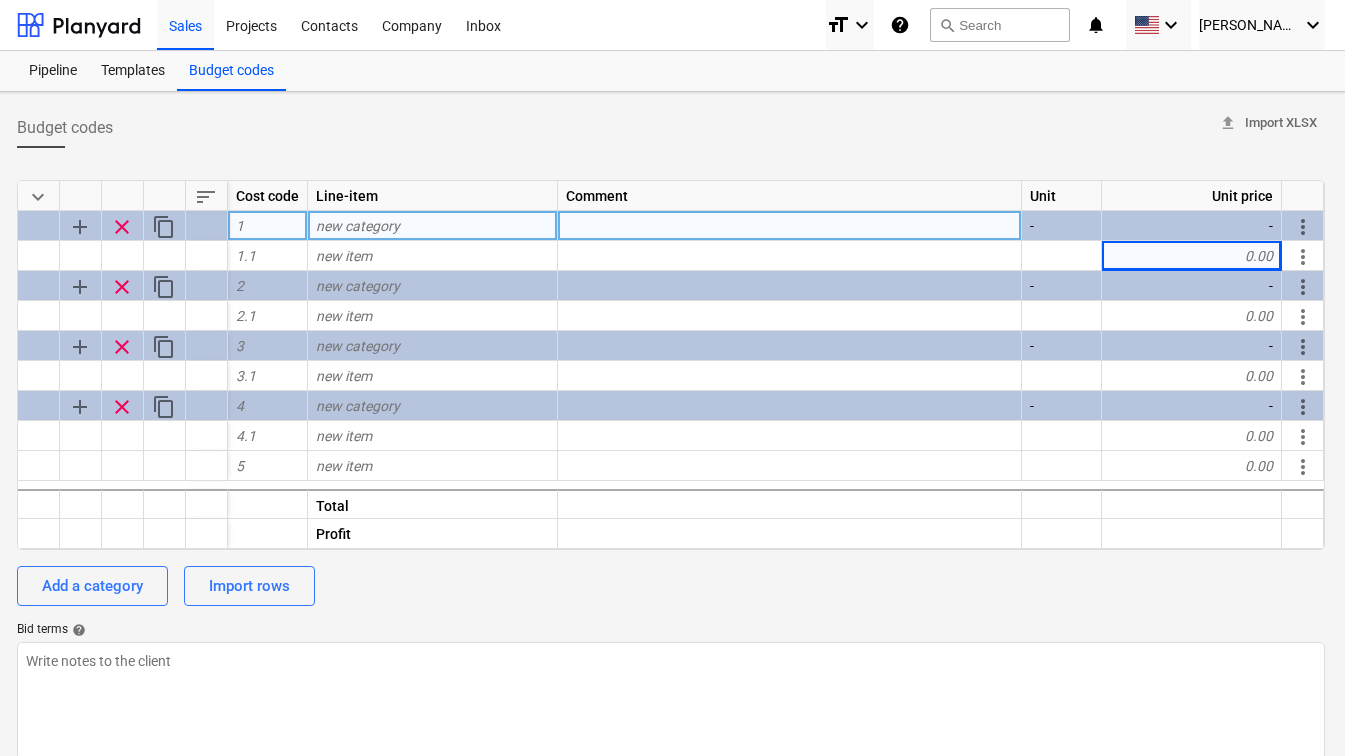 click on "new category" at bounding box center (358, 226) 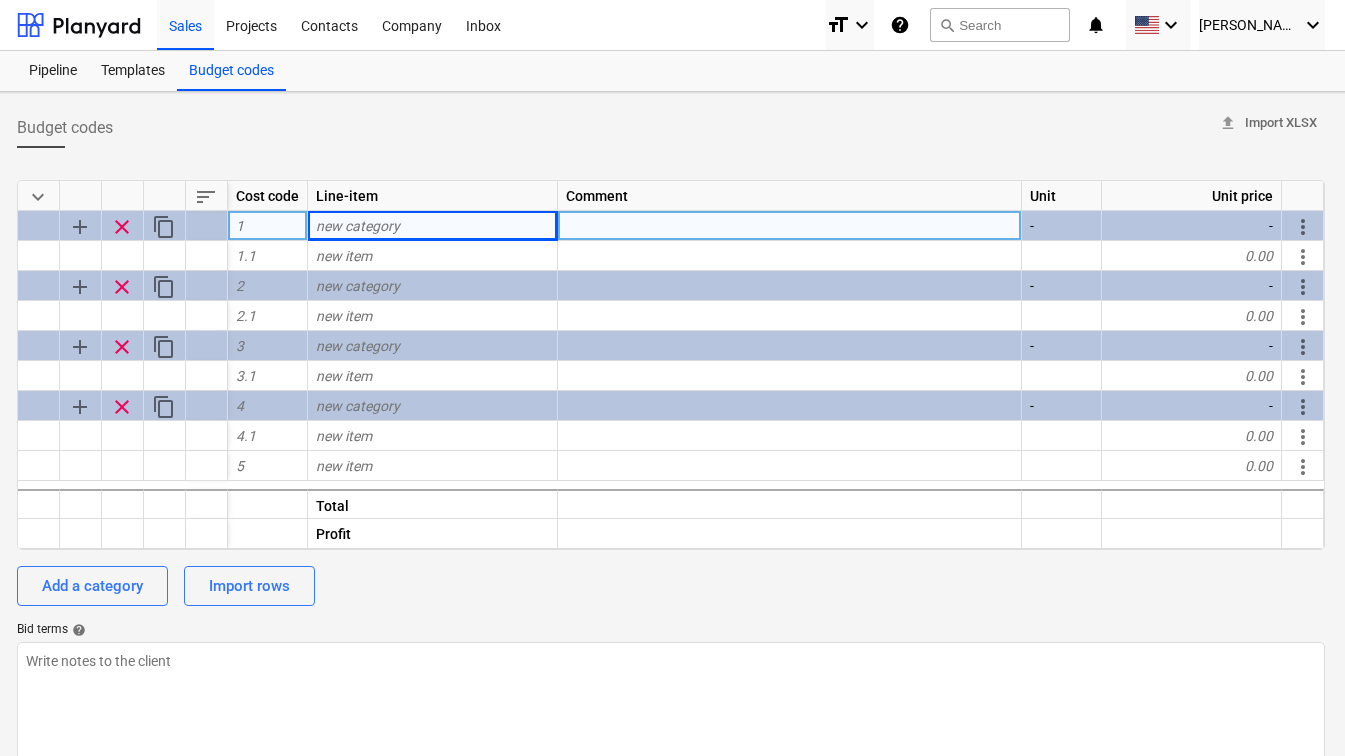 click at bounding box center (790, 226) 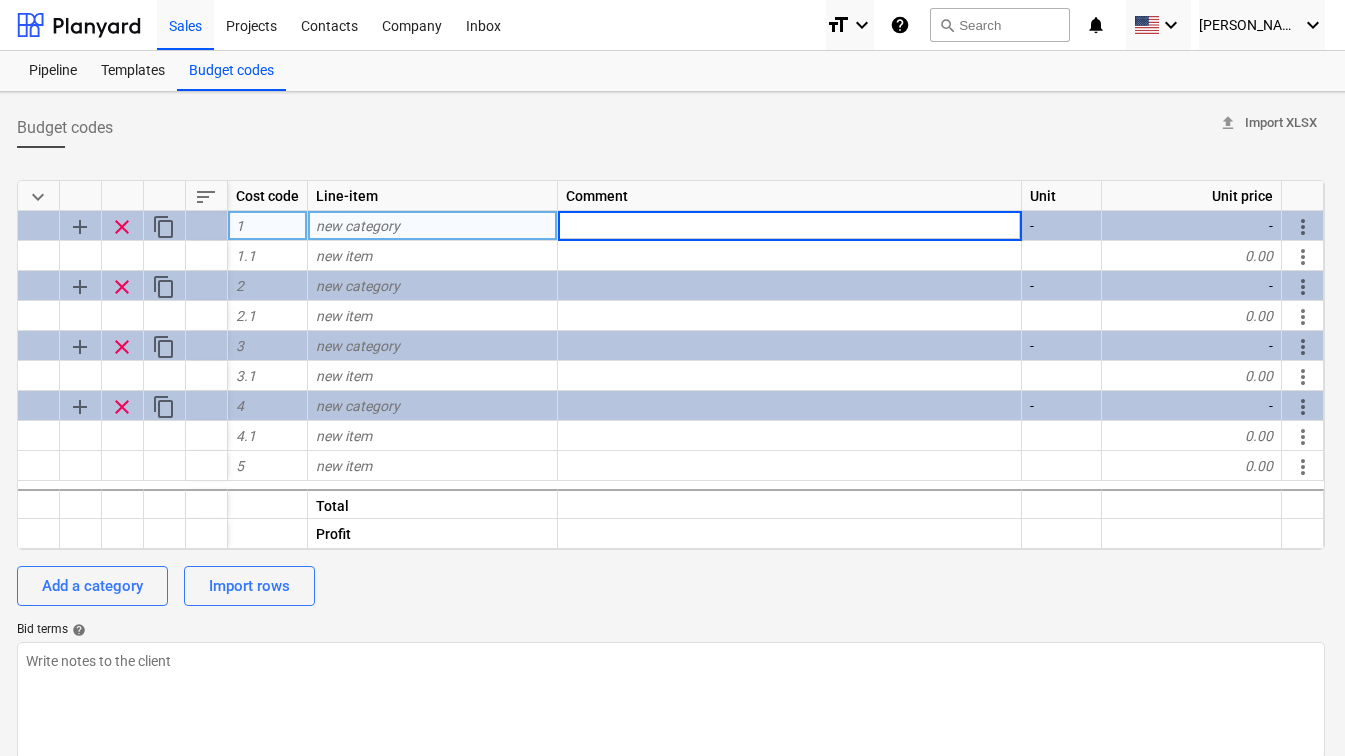 click on "-" at bounding box center [1062, 226] 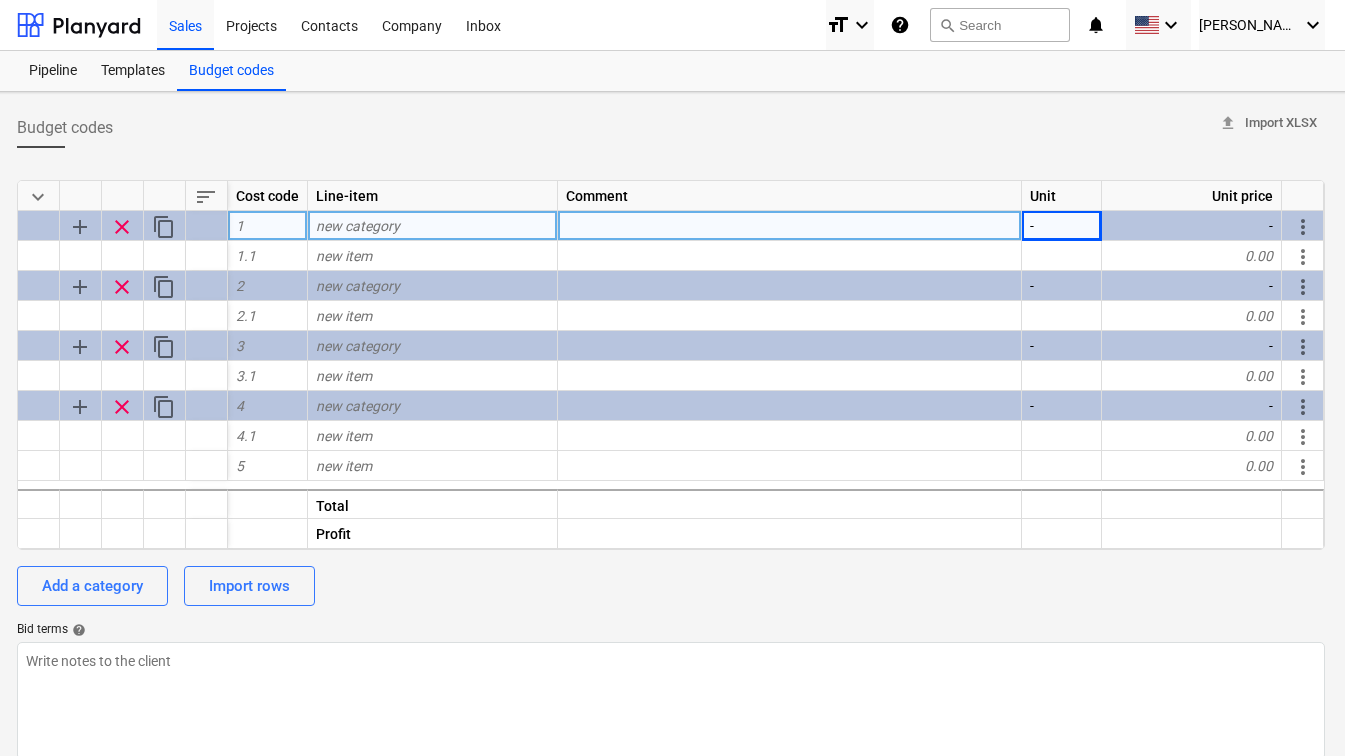 click on "-" at bounding box center [1062, 226] 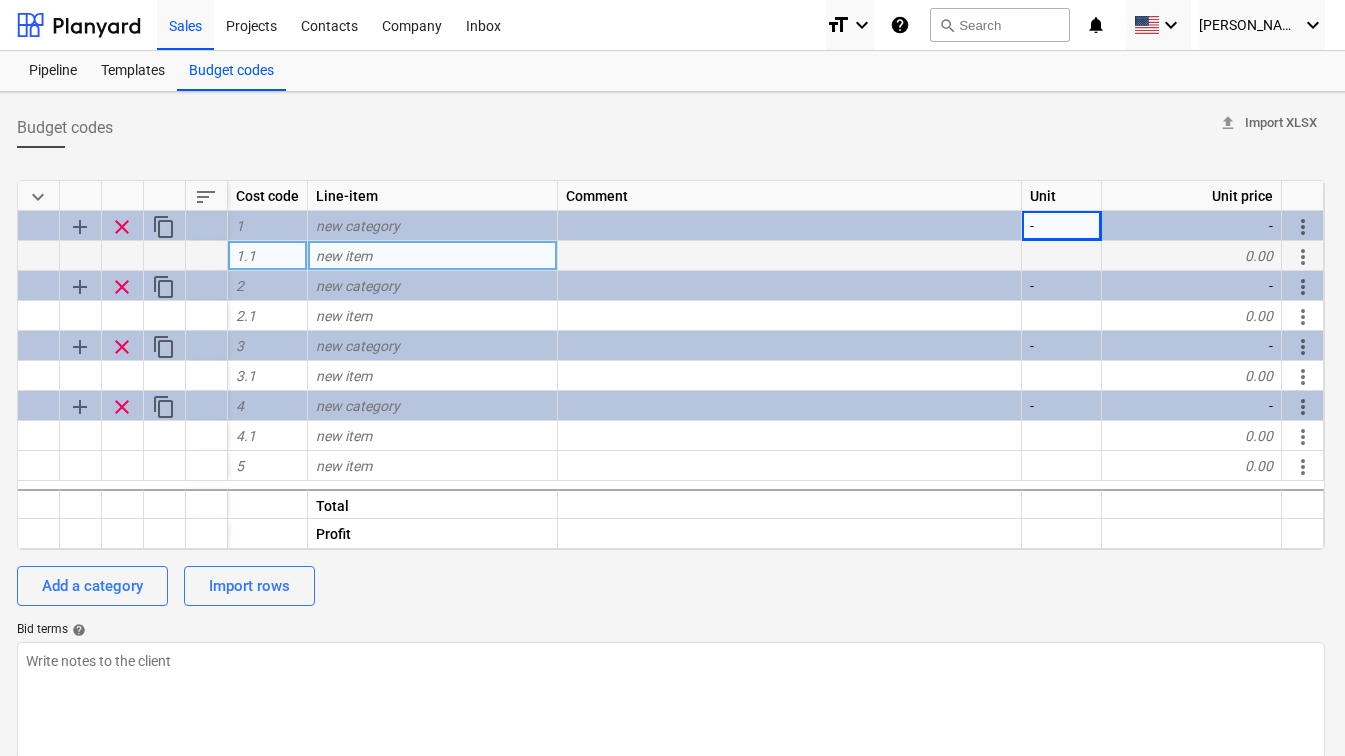 click at bounding box center [790, 256] 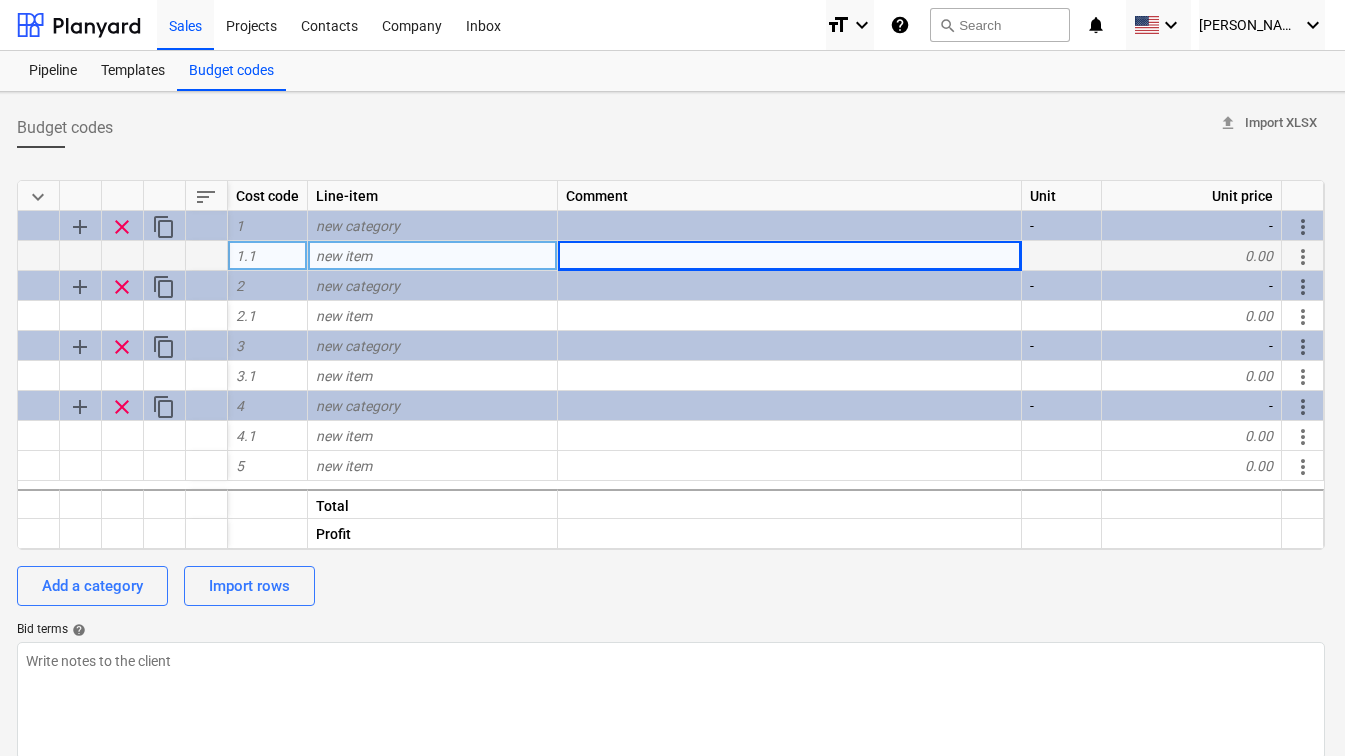 click at bounding box center [790, 256] 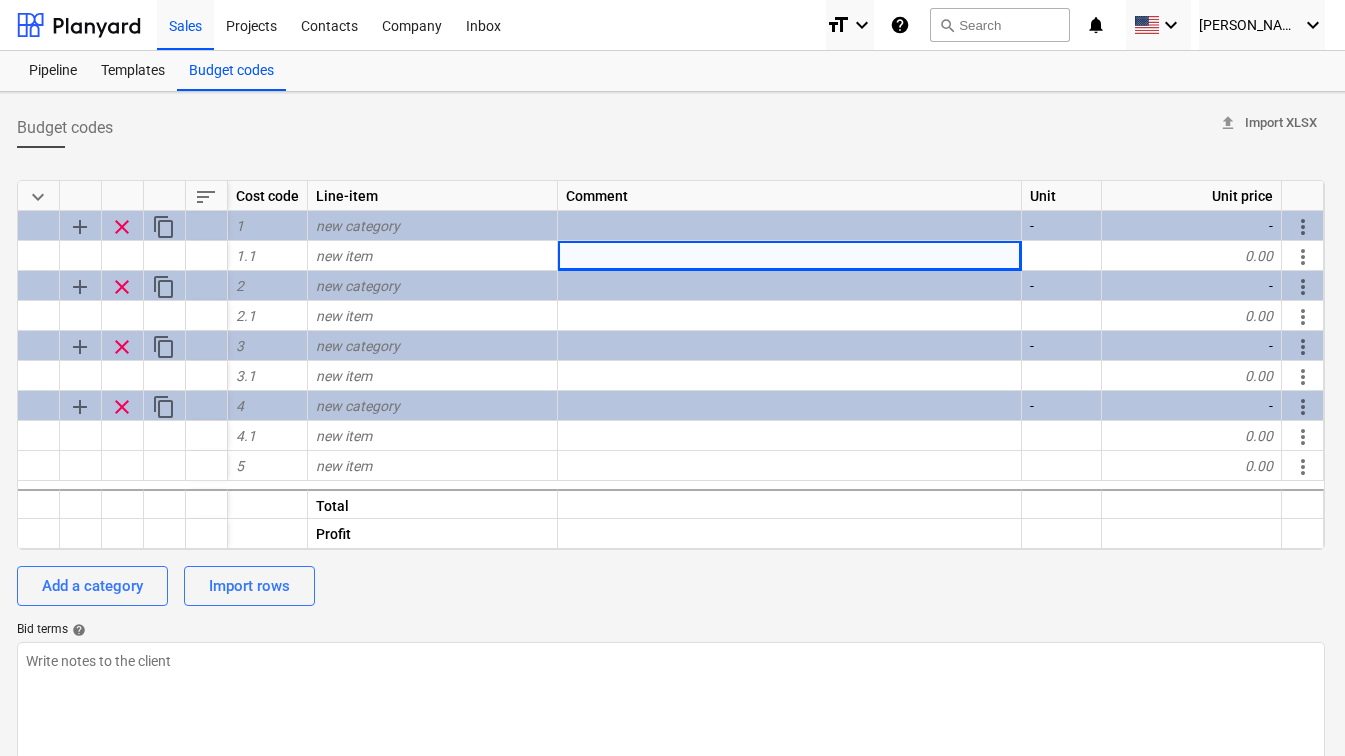 click on "Budget codes upload Import XLSX" at bounding box center [671, 128] 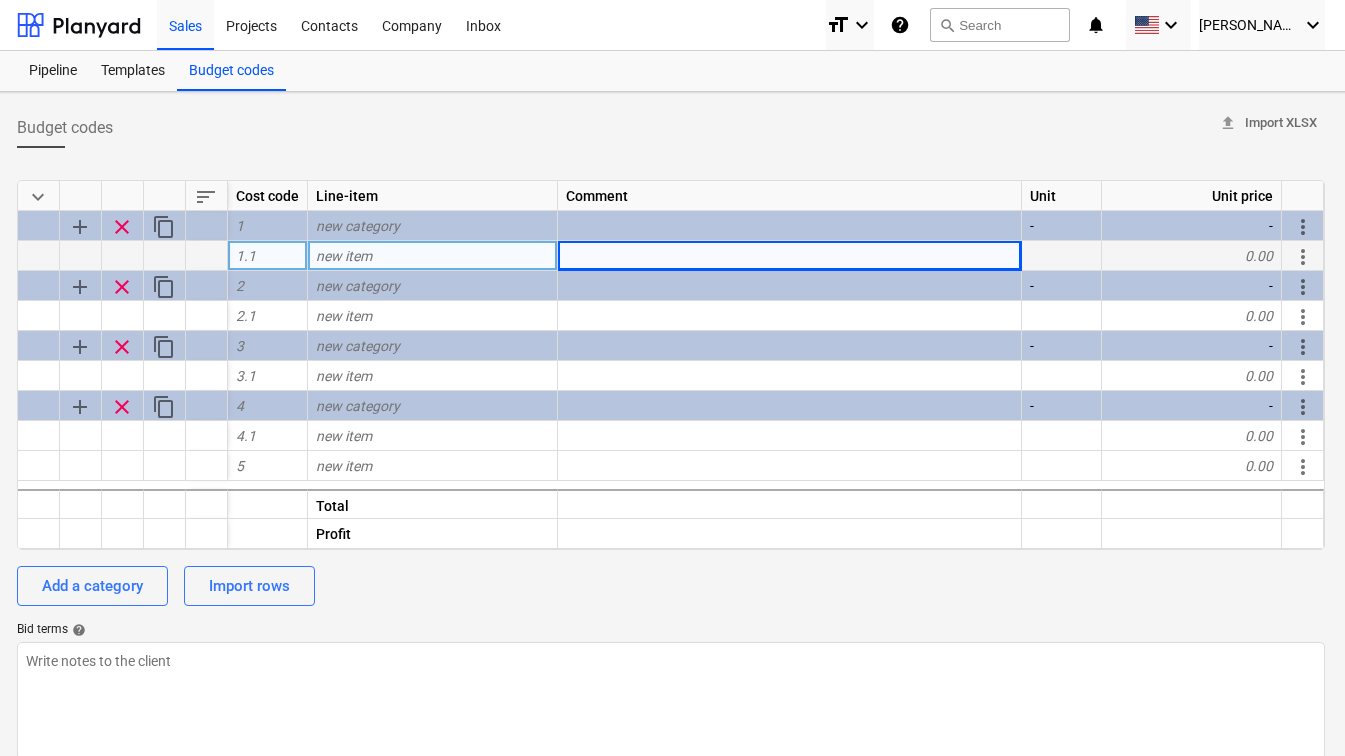 click on "new item" at bounding box center (433, 256) 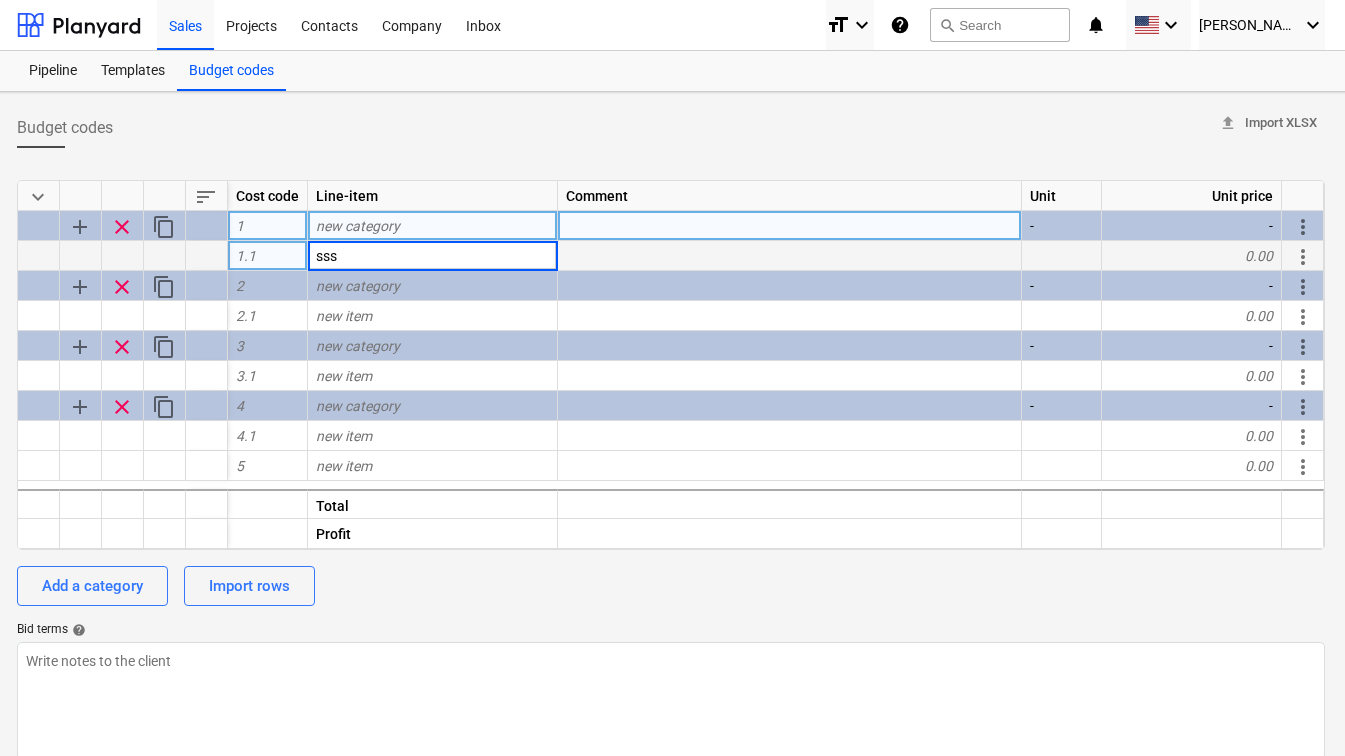 type on "ssss" 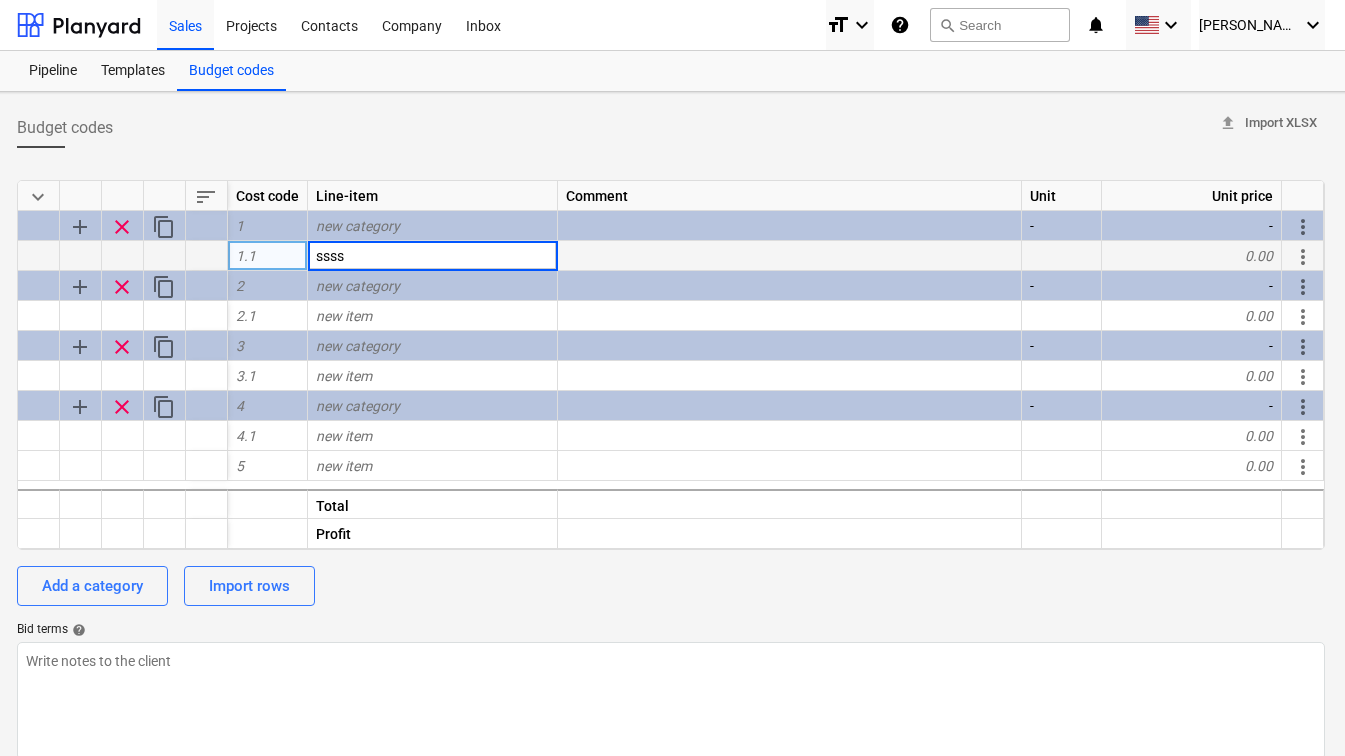click on "Budget codes upload Import XLSX" at bounding box center [671, 128] 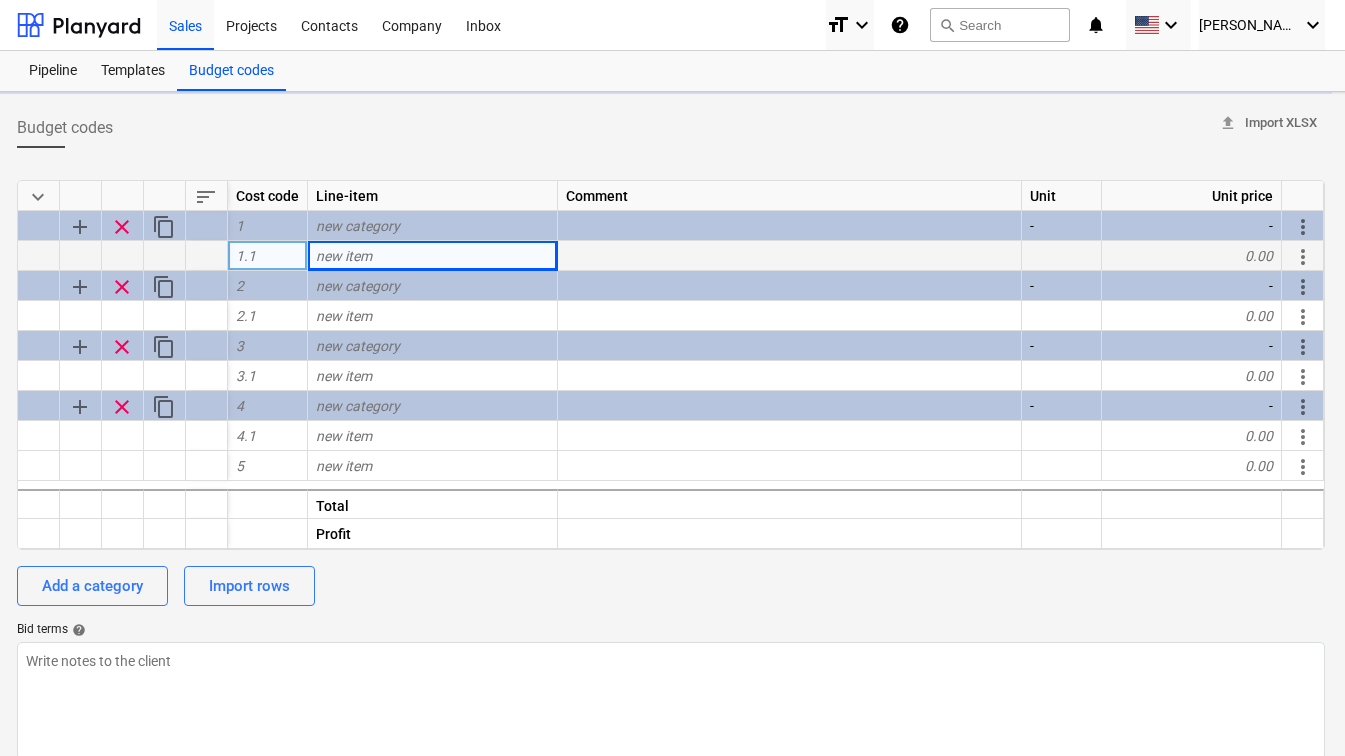 type on "x" 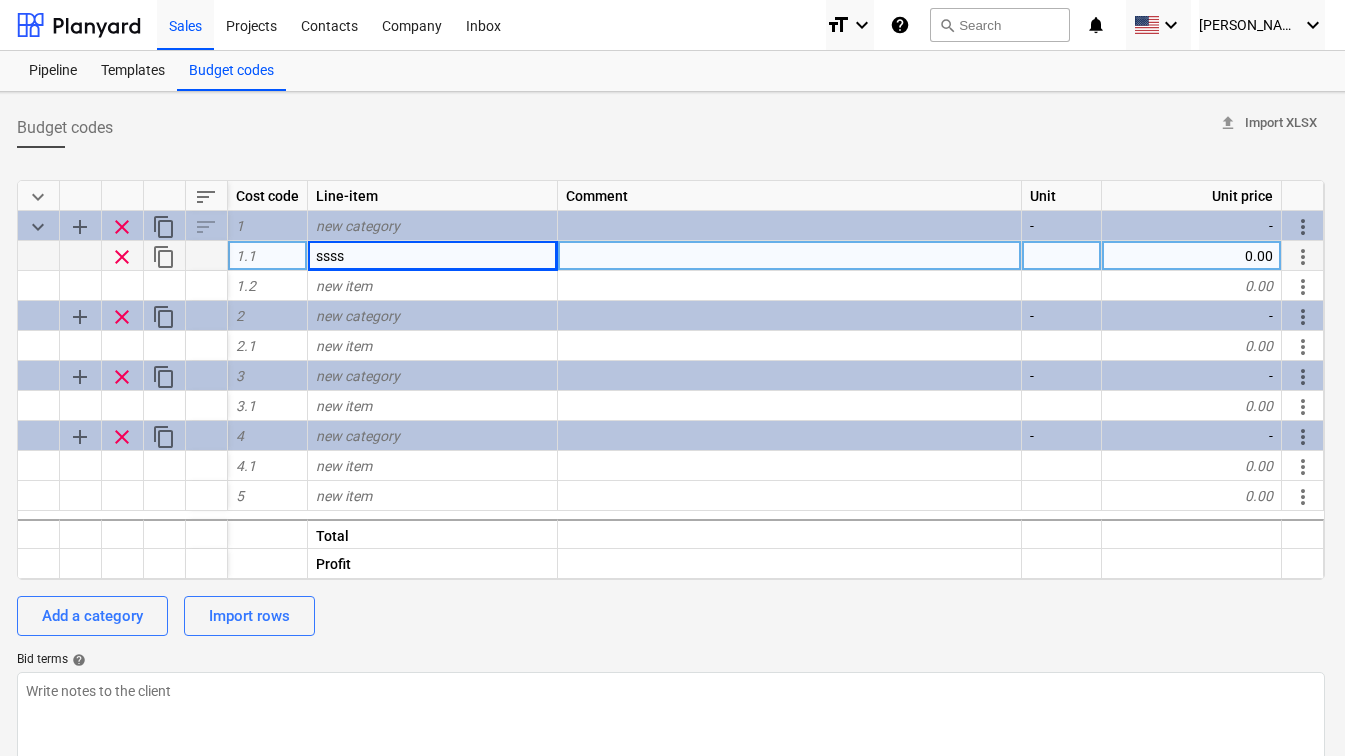 click at bounding box center [790, 256] 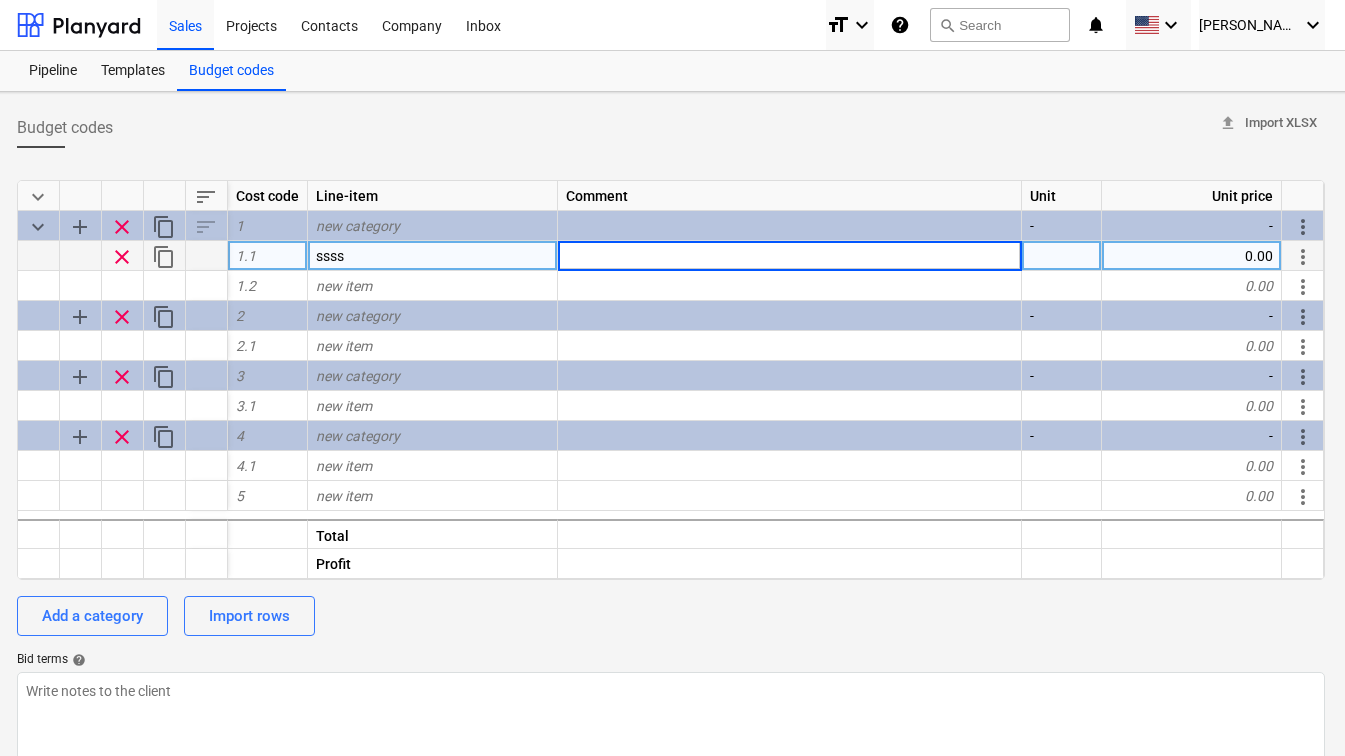 click at bounding box center [789, 255] 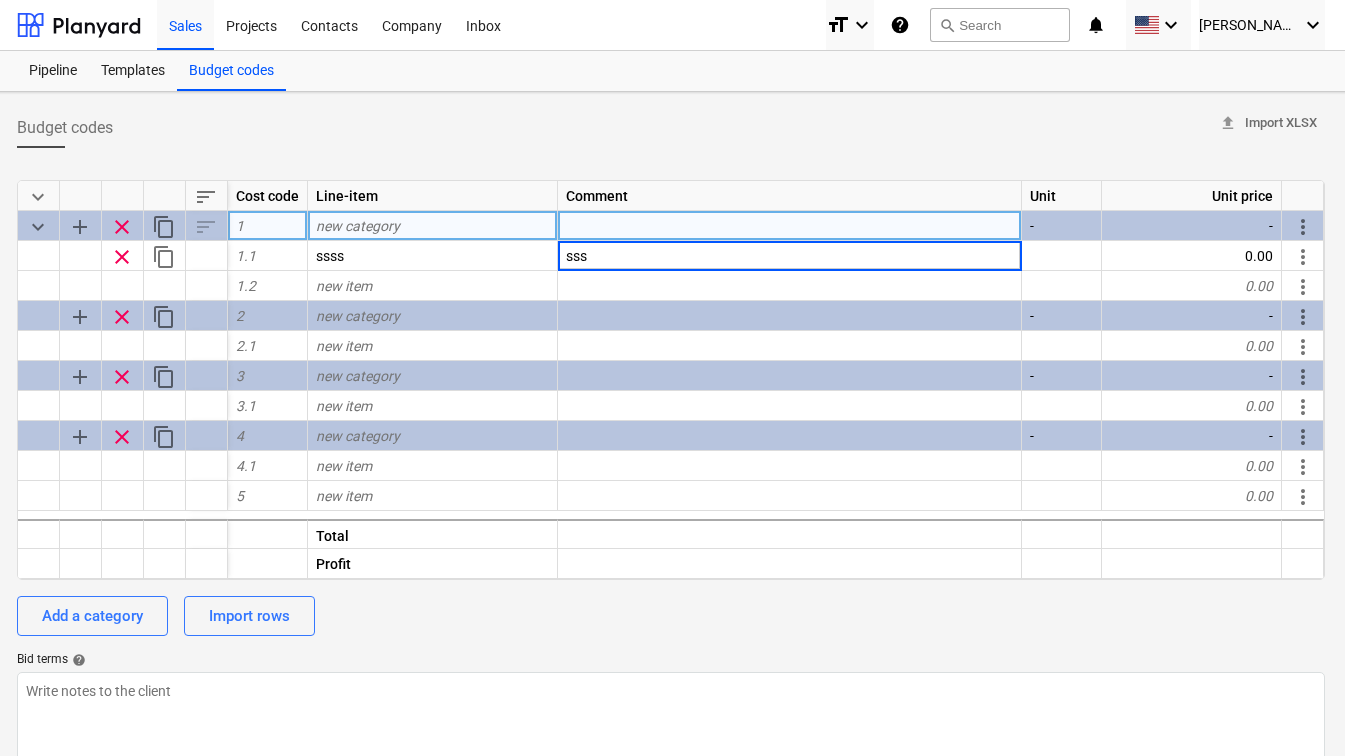 type on "ssss" 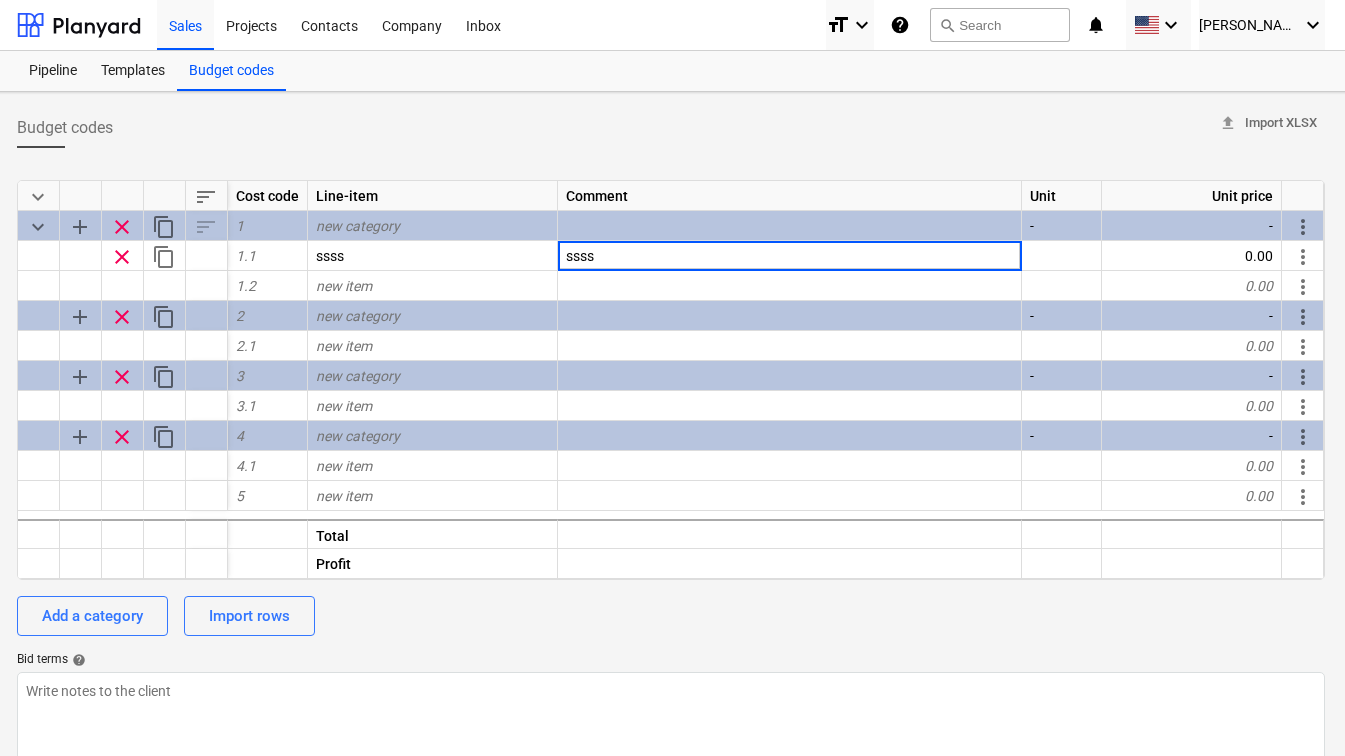type on "x" 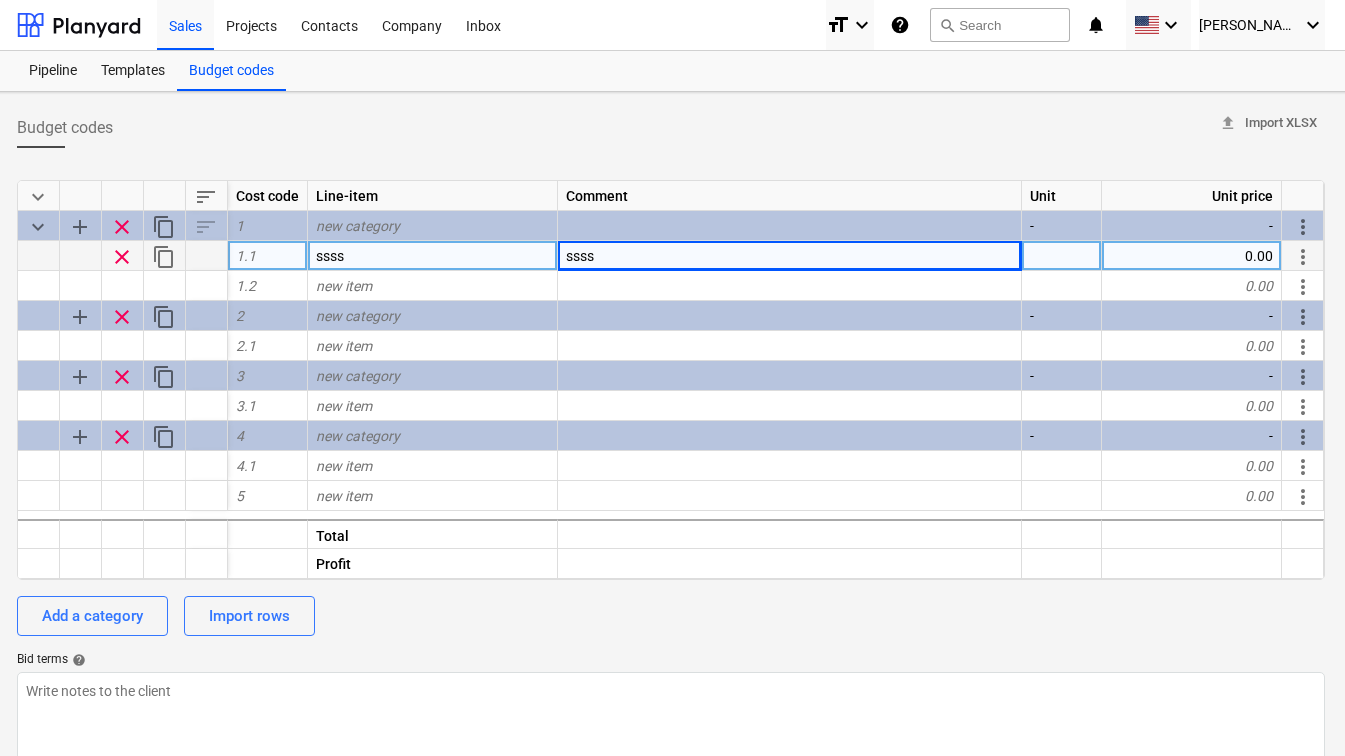 click on "0.00" at bounding box center (1192, 256) 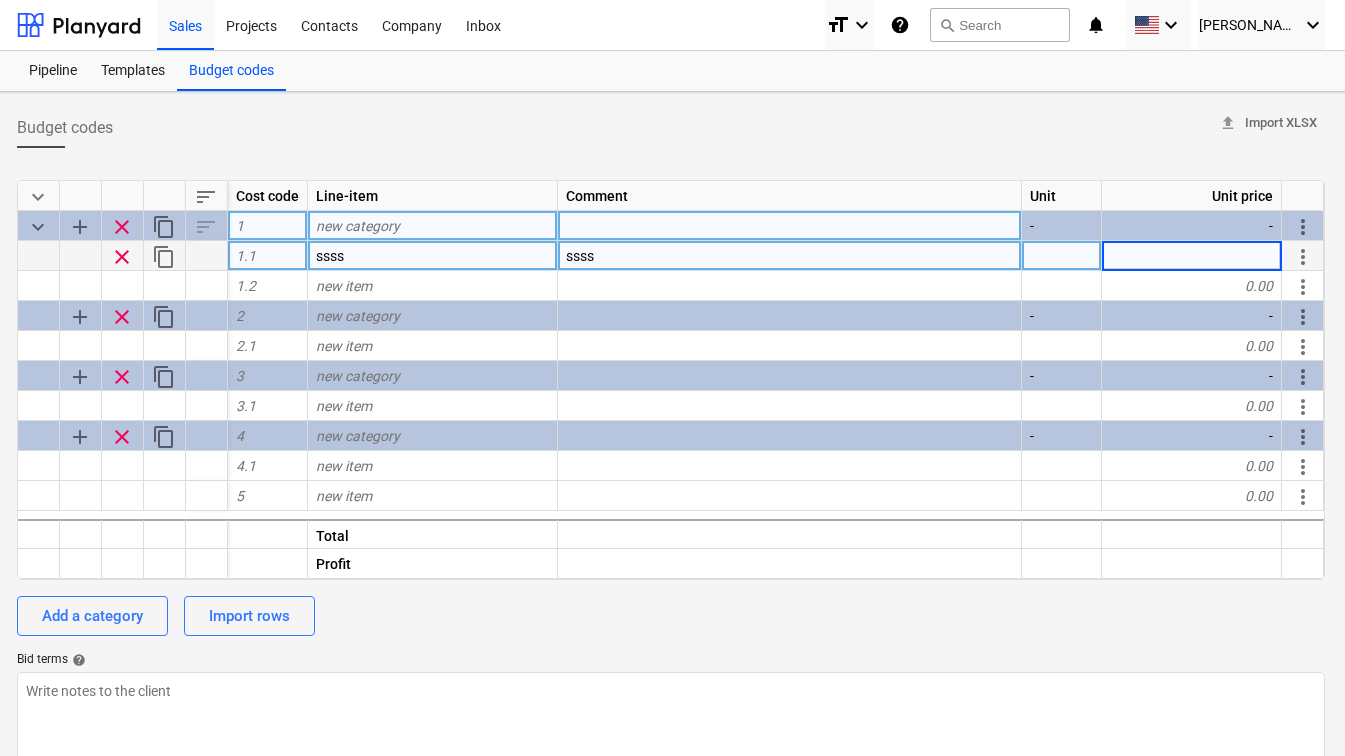click on "new category" at bounding box center (433, 226) 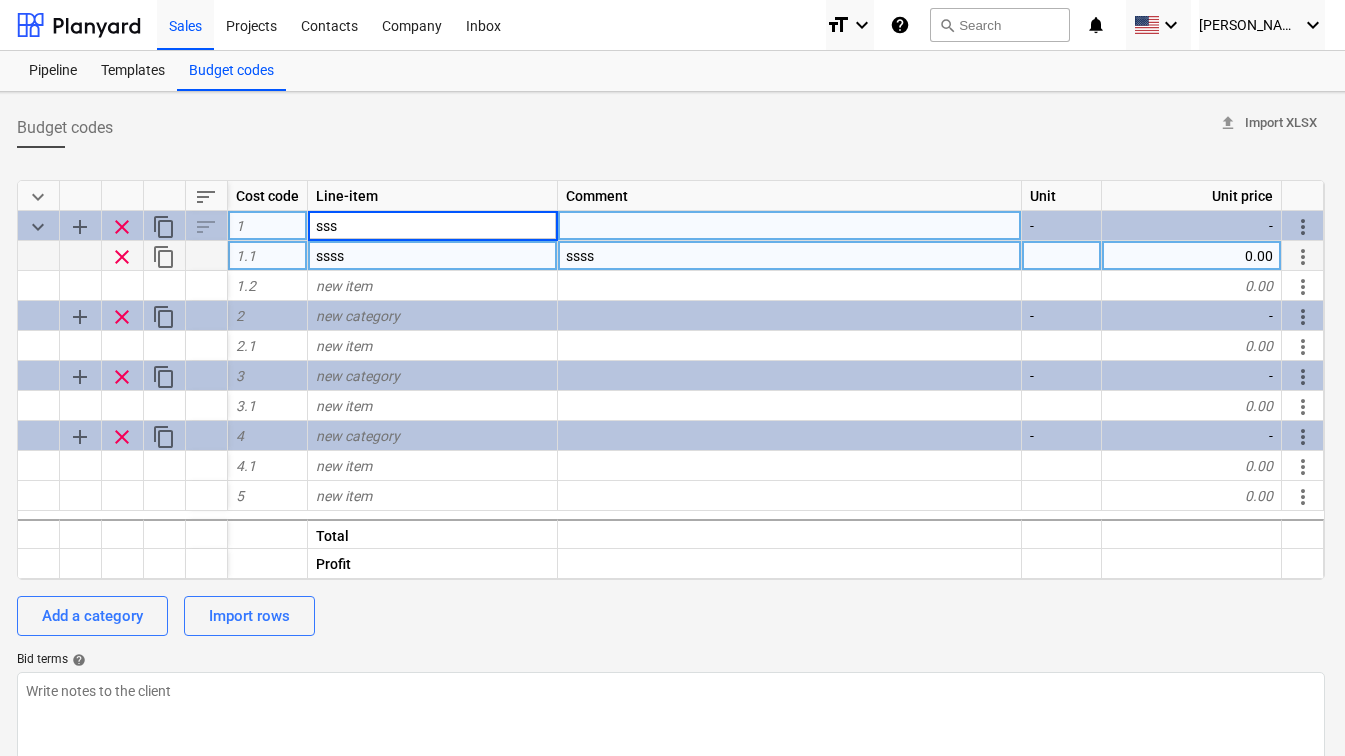 type on "ssss" 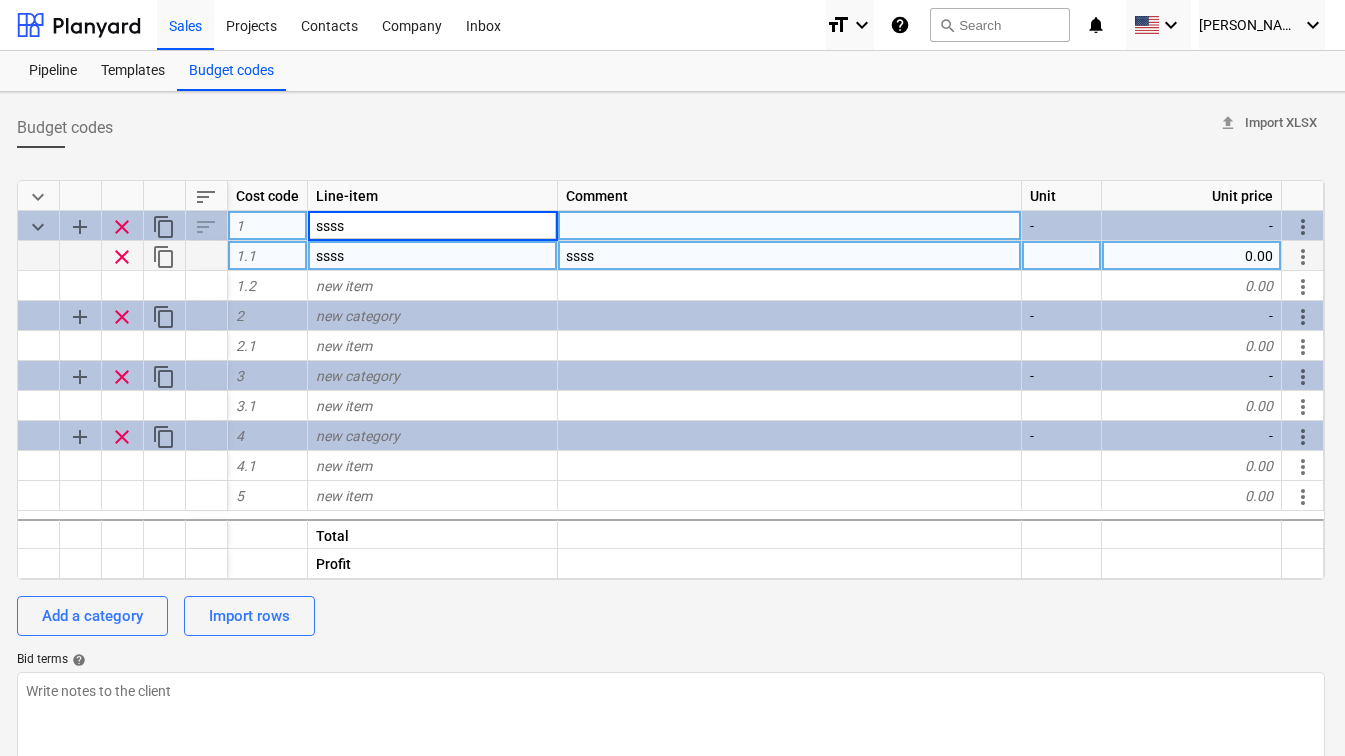 type on "x" 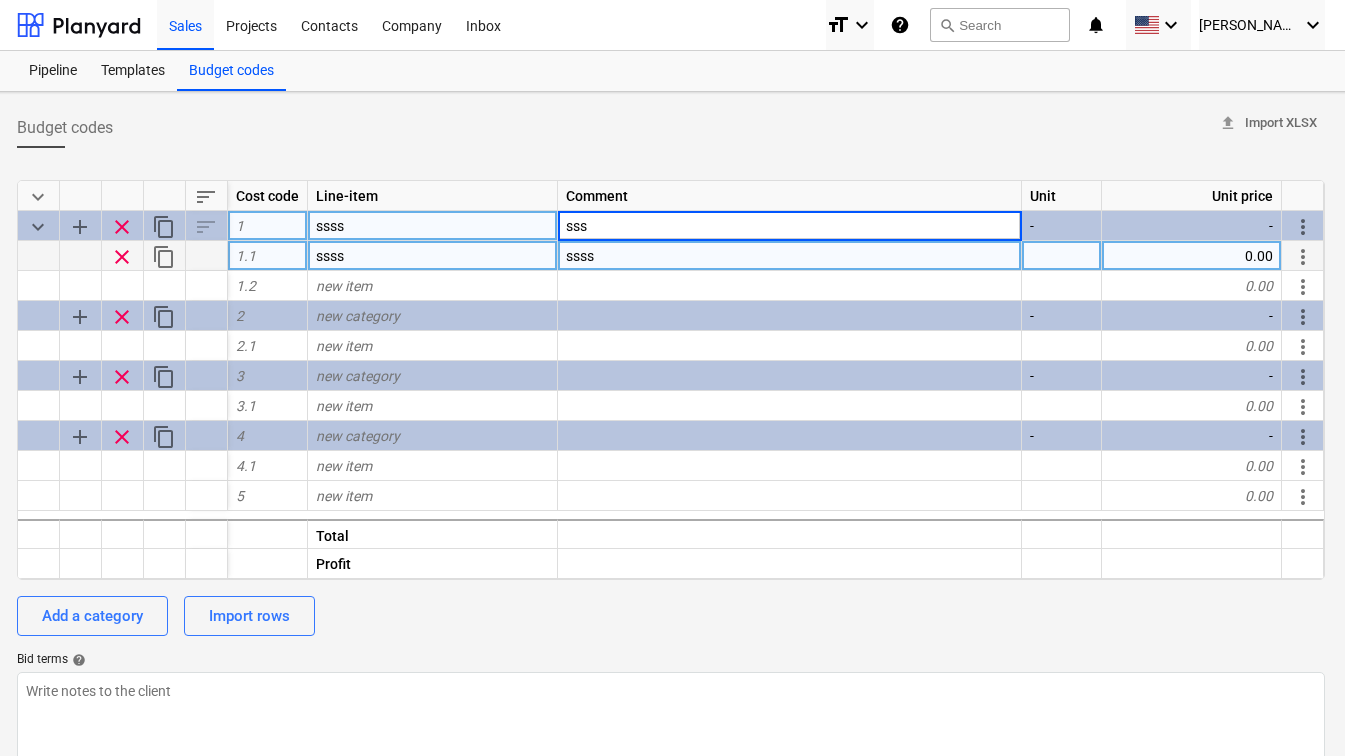 type on "ssss" 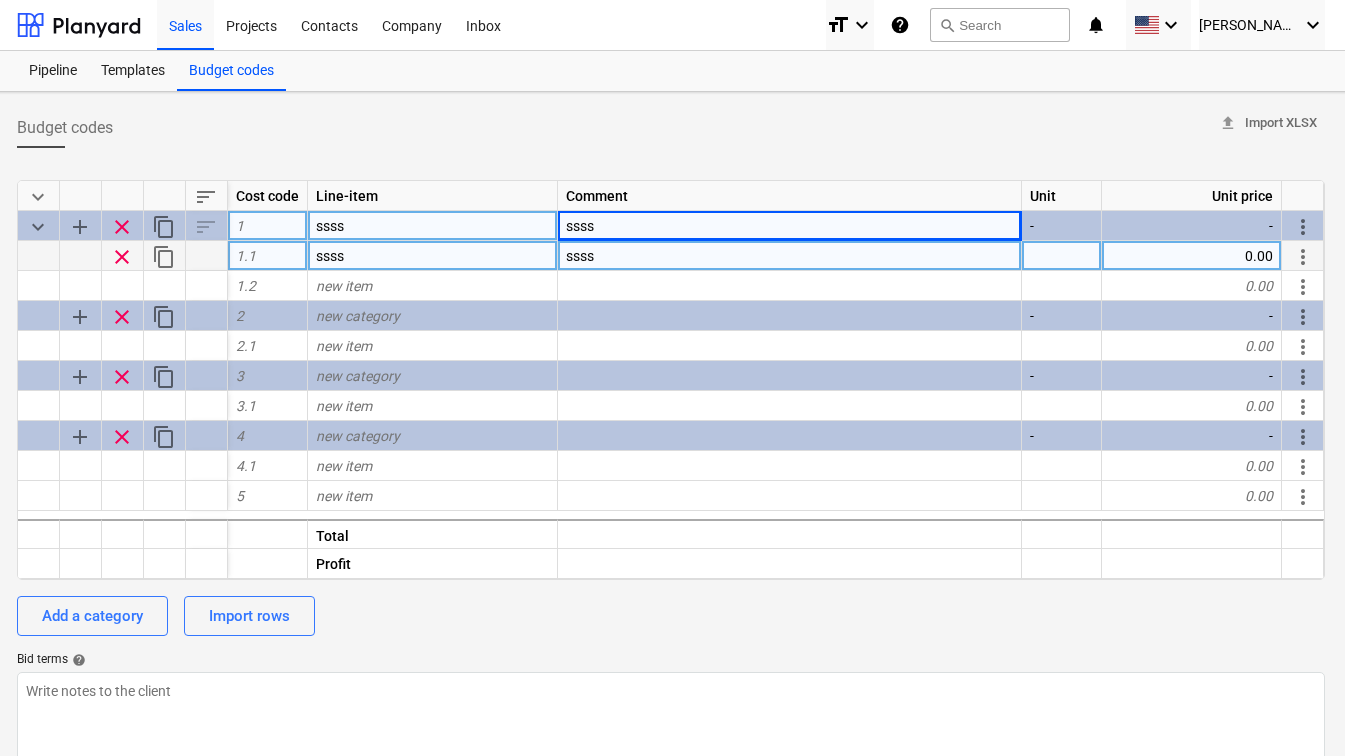 click on "Budget codes upload Import XLSX keyboard_arrow_down sort Cost code Line-item Comment Unit Unit price keyboard_arrow_down add clear content_copy sort 1 ssss ssss - - more_vert clear content_copy 1.1 ssss ssss 0.00 more_vert 1.2 new item 0.00 more_vert add clear content_copy 2 new category - - more_vert 2.1 new item 0.00 more_vert add clear content_copy 3 new category - - more_vert 3.1 new item 0.00 more_vert add clear content_copy 4 new category - - more_vert 4.1 new item 0.00 more_vert 5 new item 0.00 more_vert Total Profit Add a category Import rows Bid terms help" at bounding box center (671, 449) 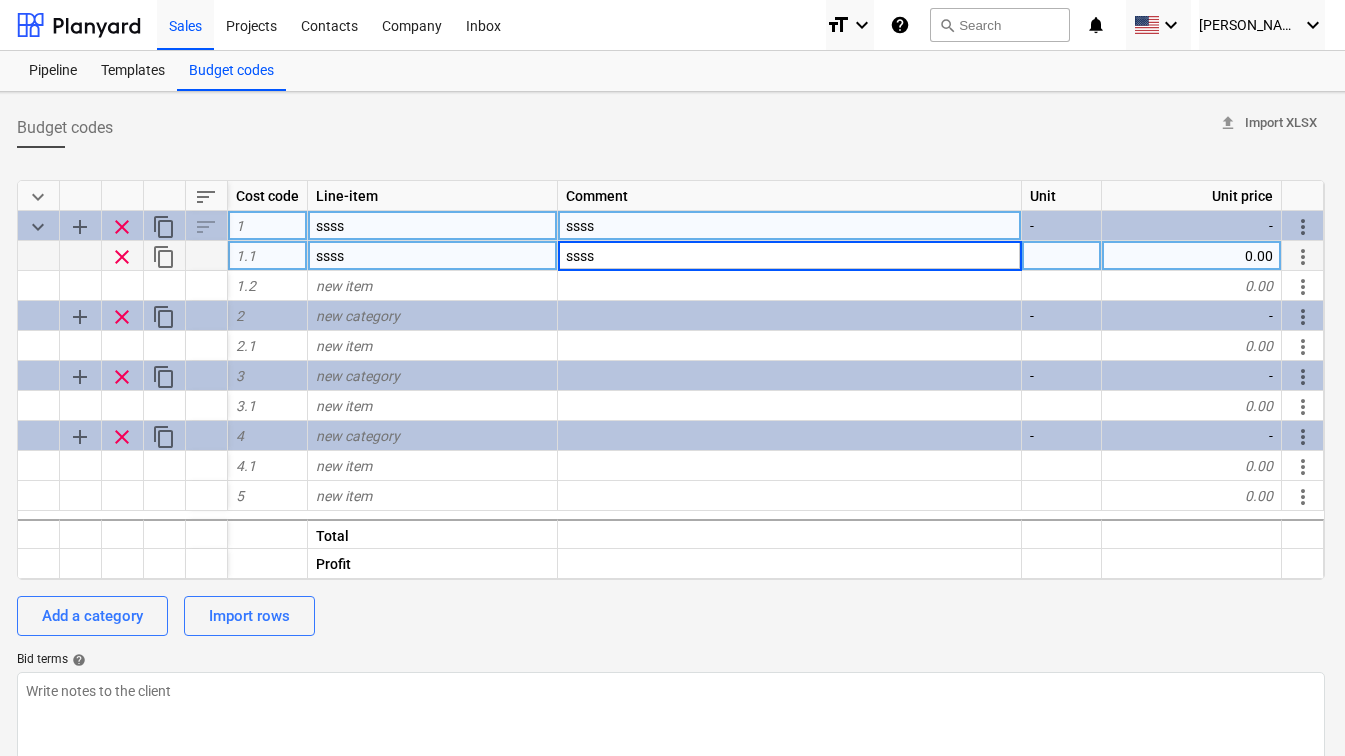 click on "-" at bounding box center (1192, 226) 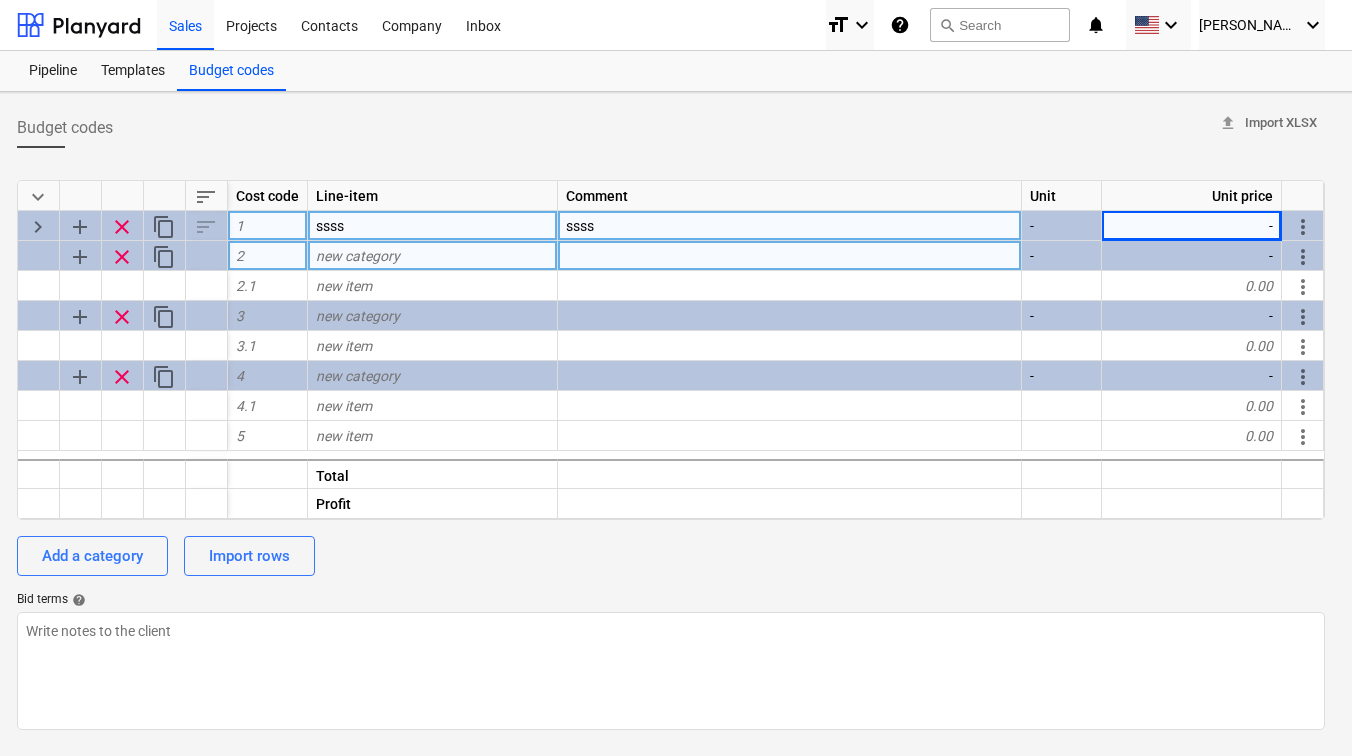 click on "-" at bounding box center (1192, 226) 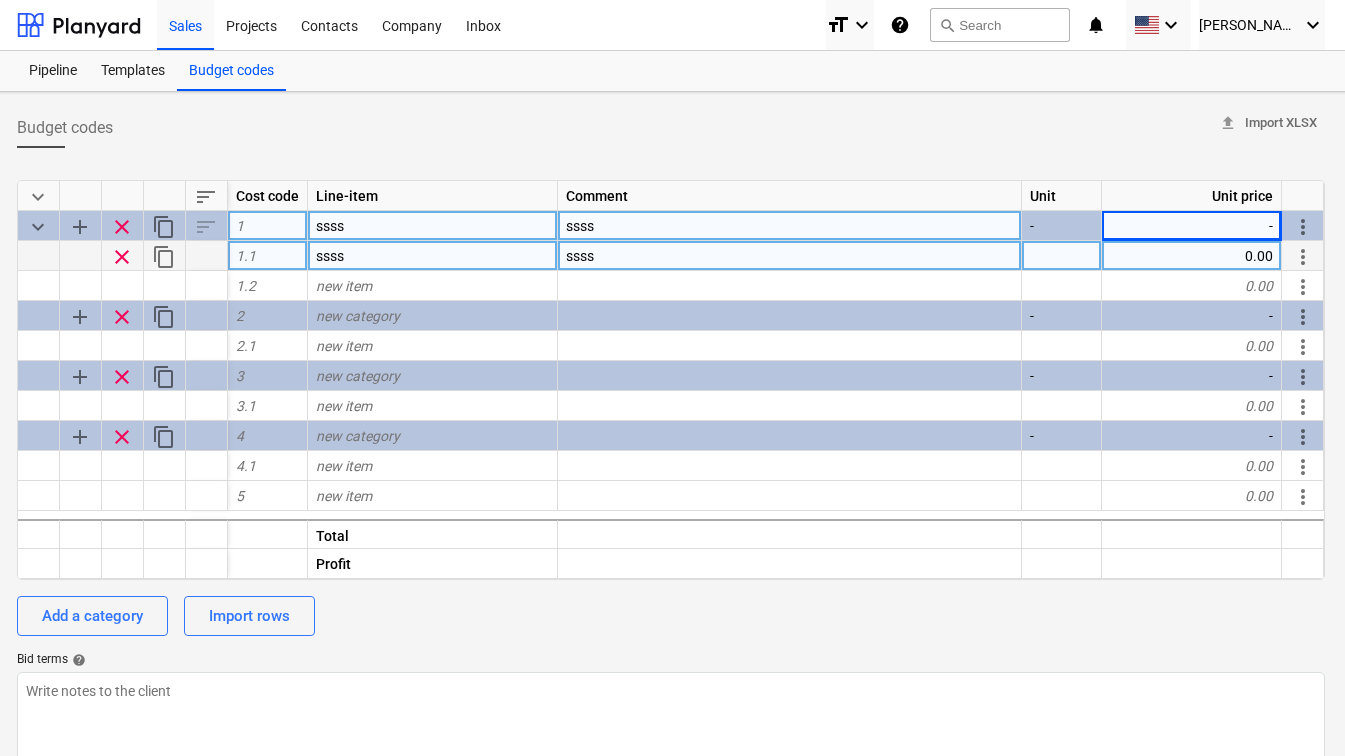 click on "-" at bounding box center (1192, 226) 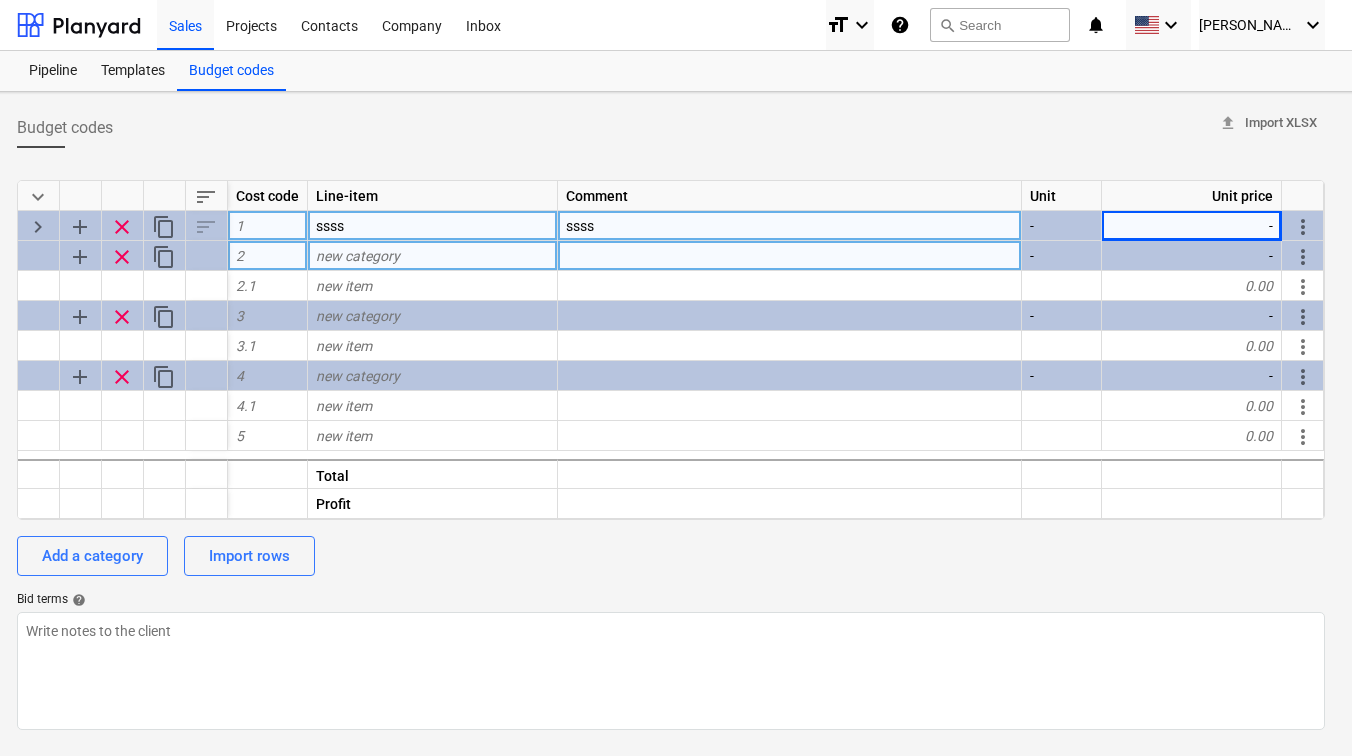 click on "-" at bounding box center (1192, 226) 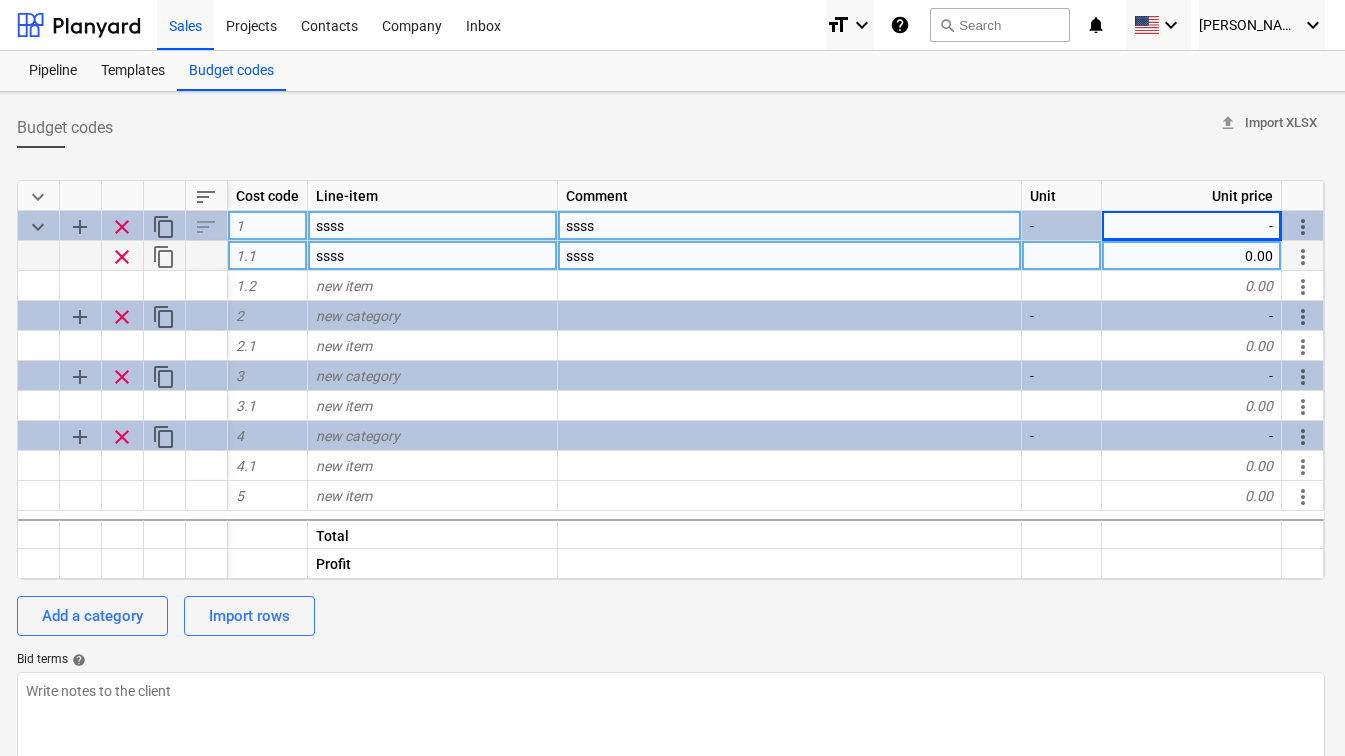 click on "-" at bounding box center [1062, 226] 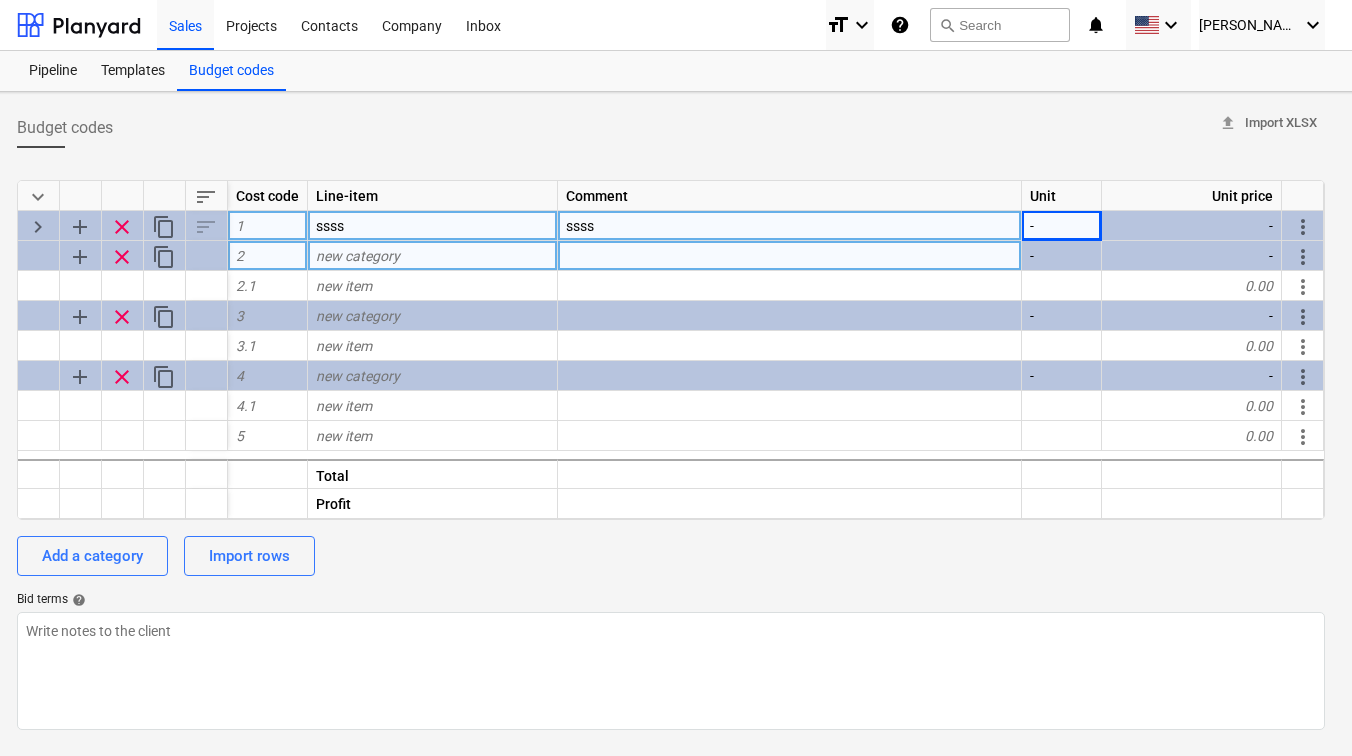 click on "-" at bounding box center [1062, 226] 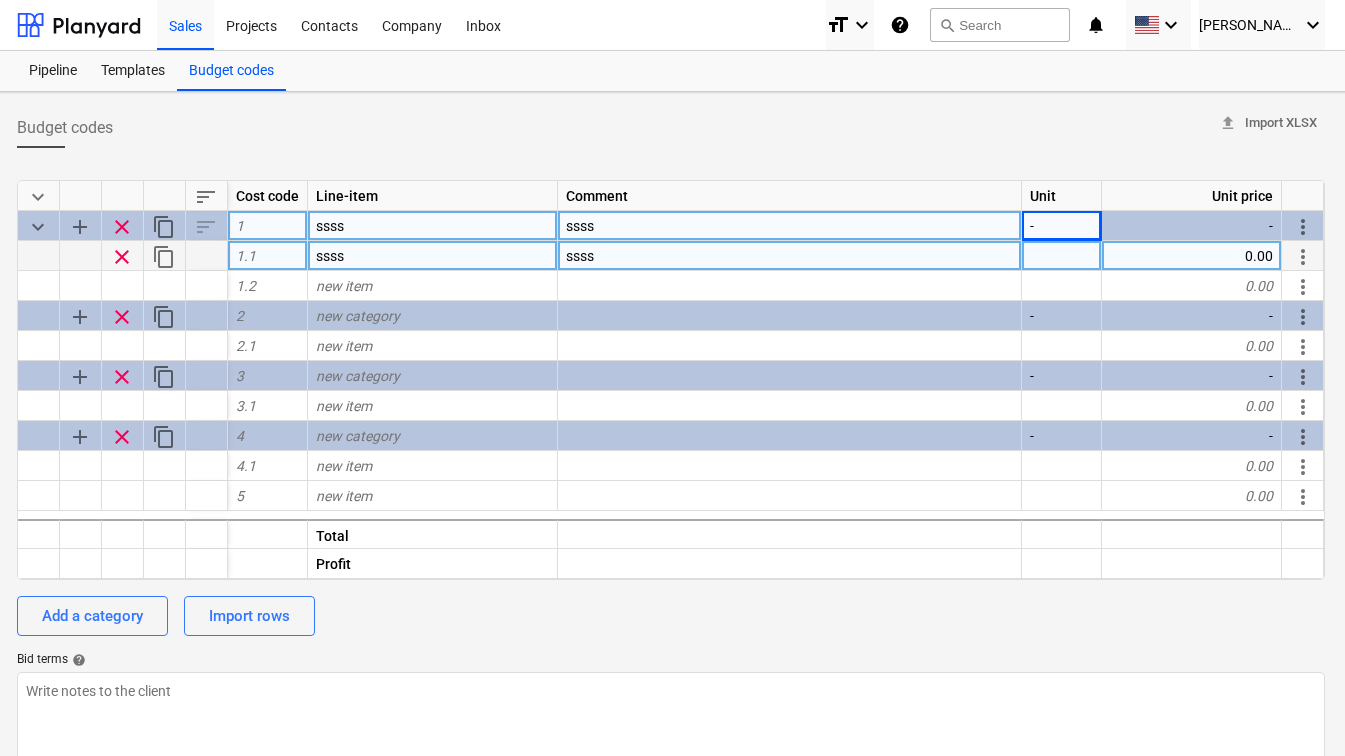 click on "1" at bounding box center [268, 226] 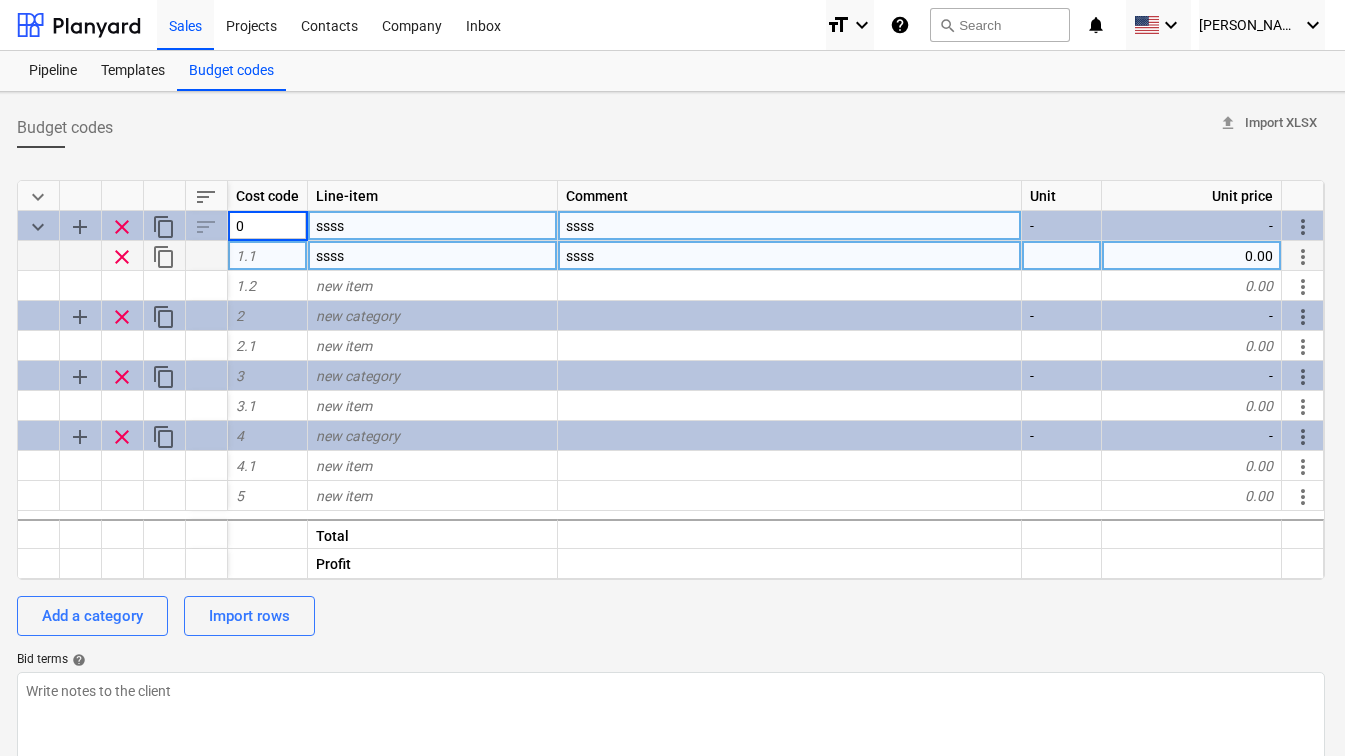 type on "01" 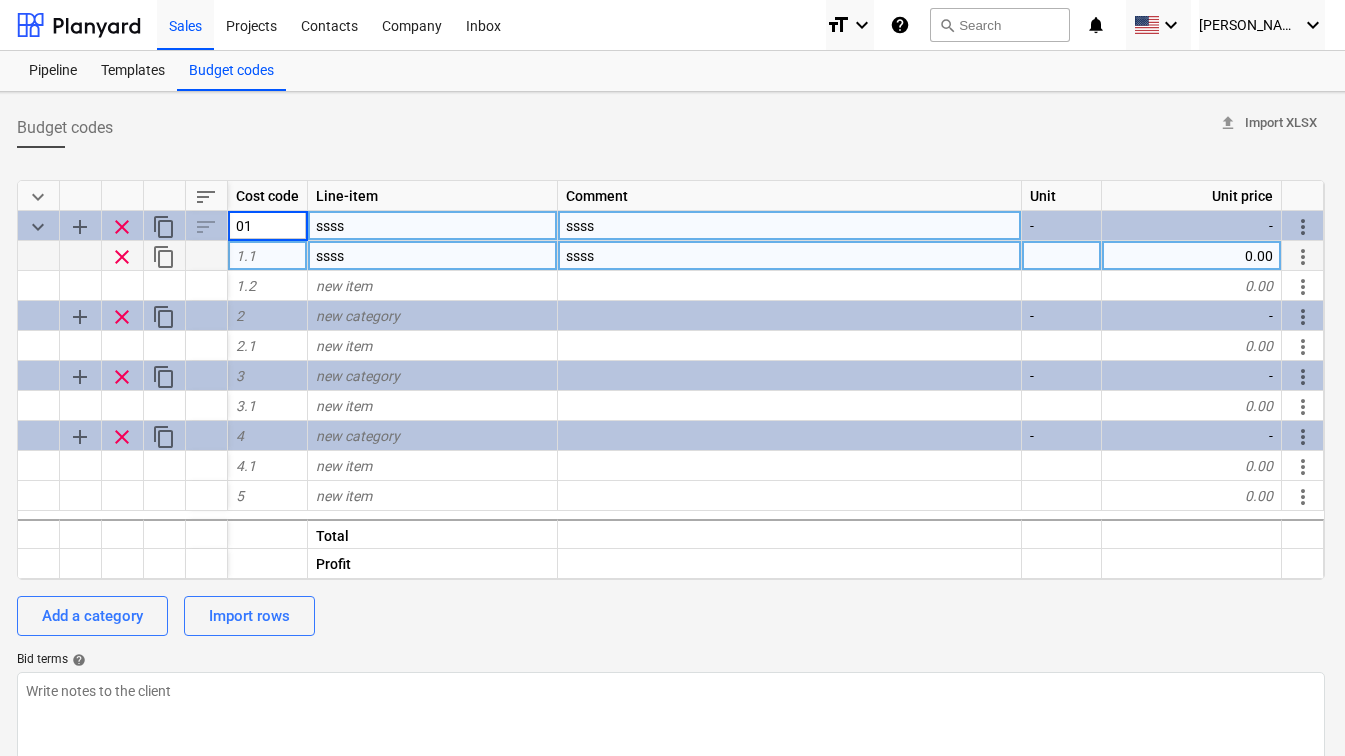 type on "x" 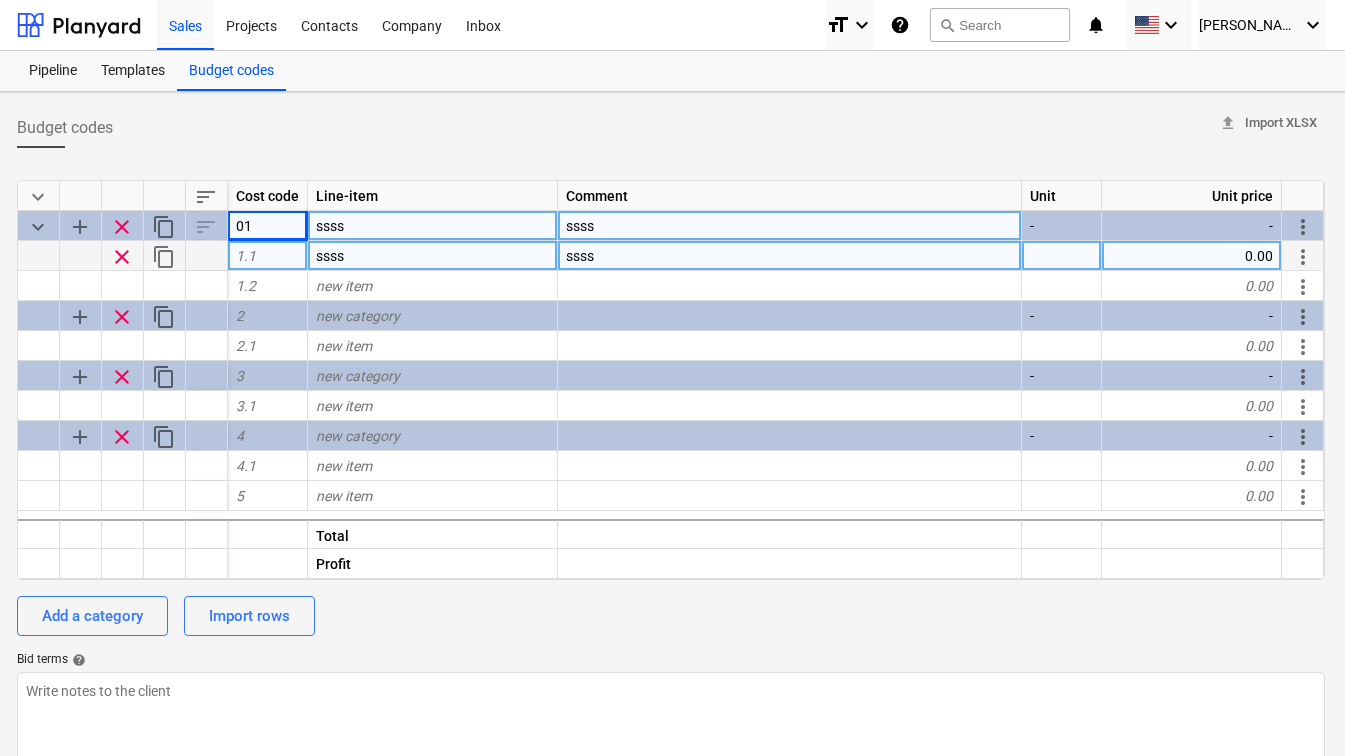 click on "0.00" at bounding box center (1192, 256) 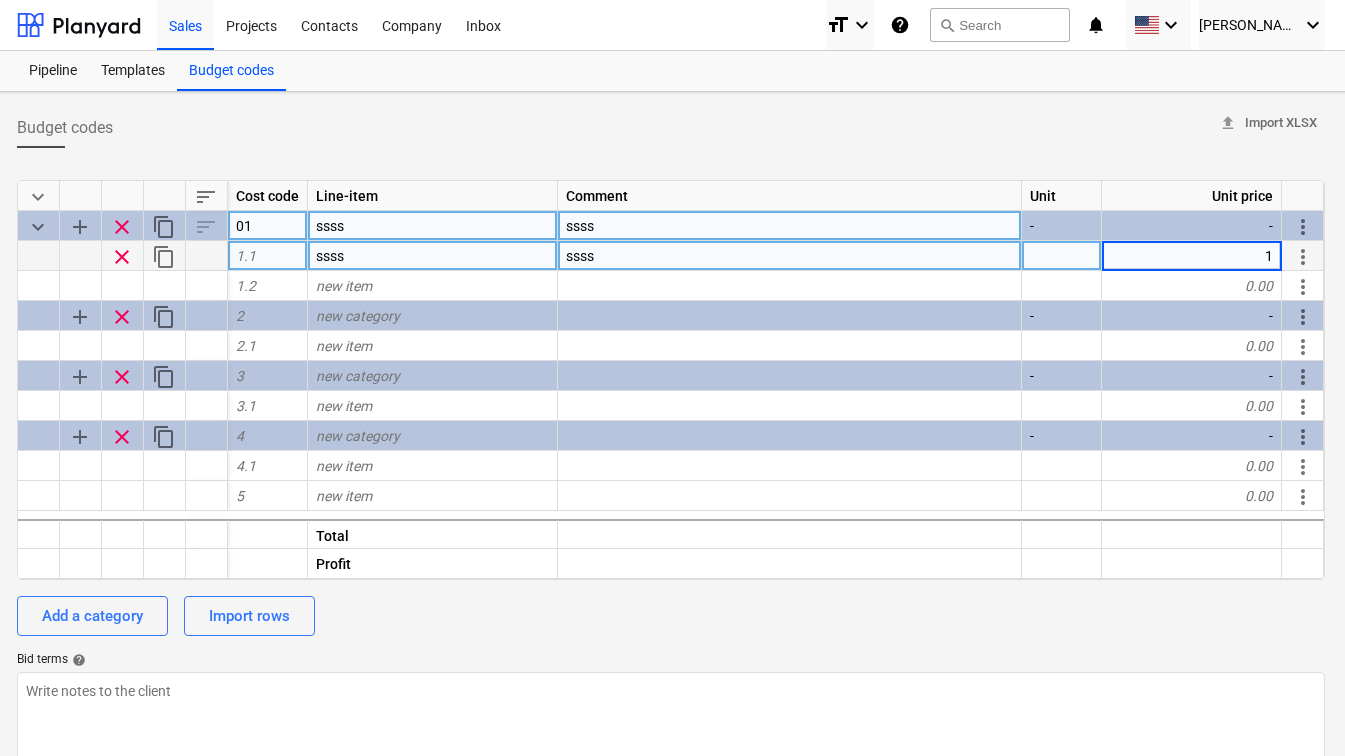 type on "10" 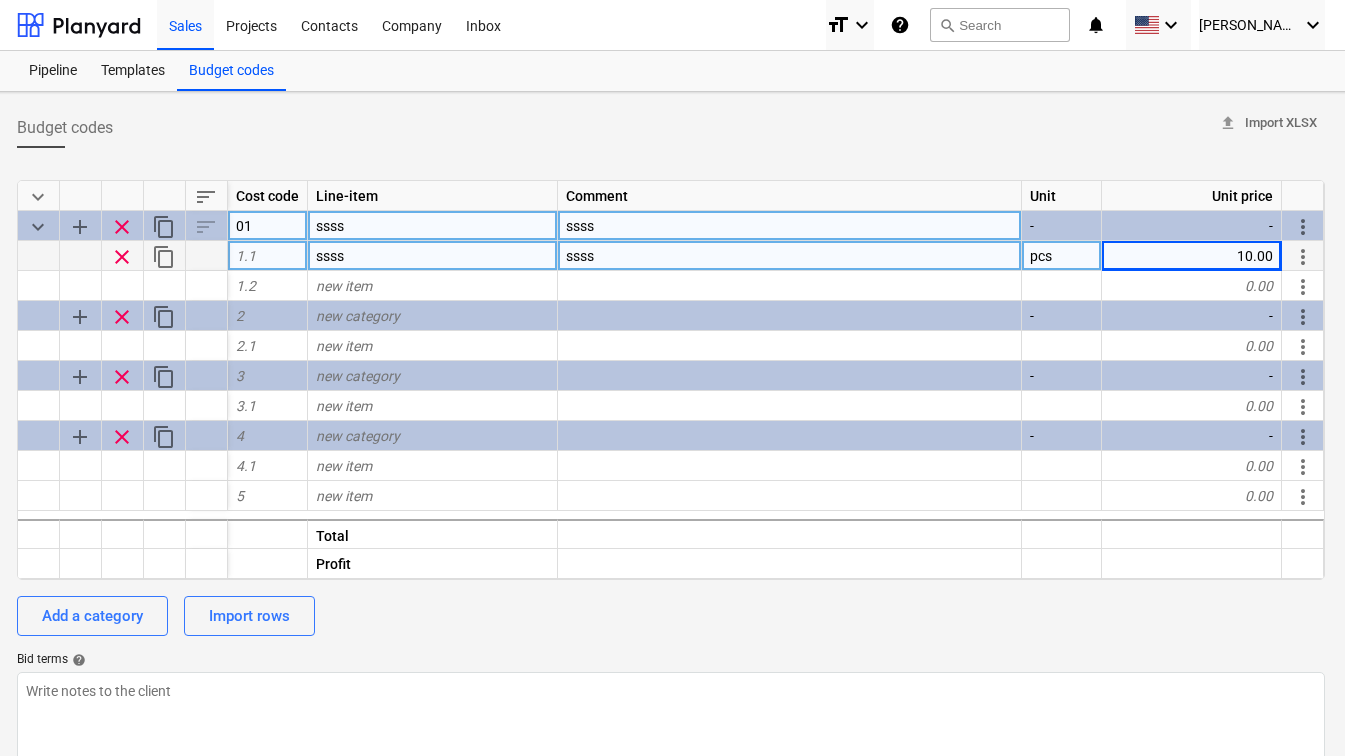 click on "Budget codes upload Import XLSX" at bounding box center (671, 128) 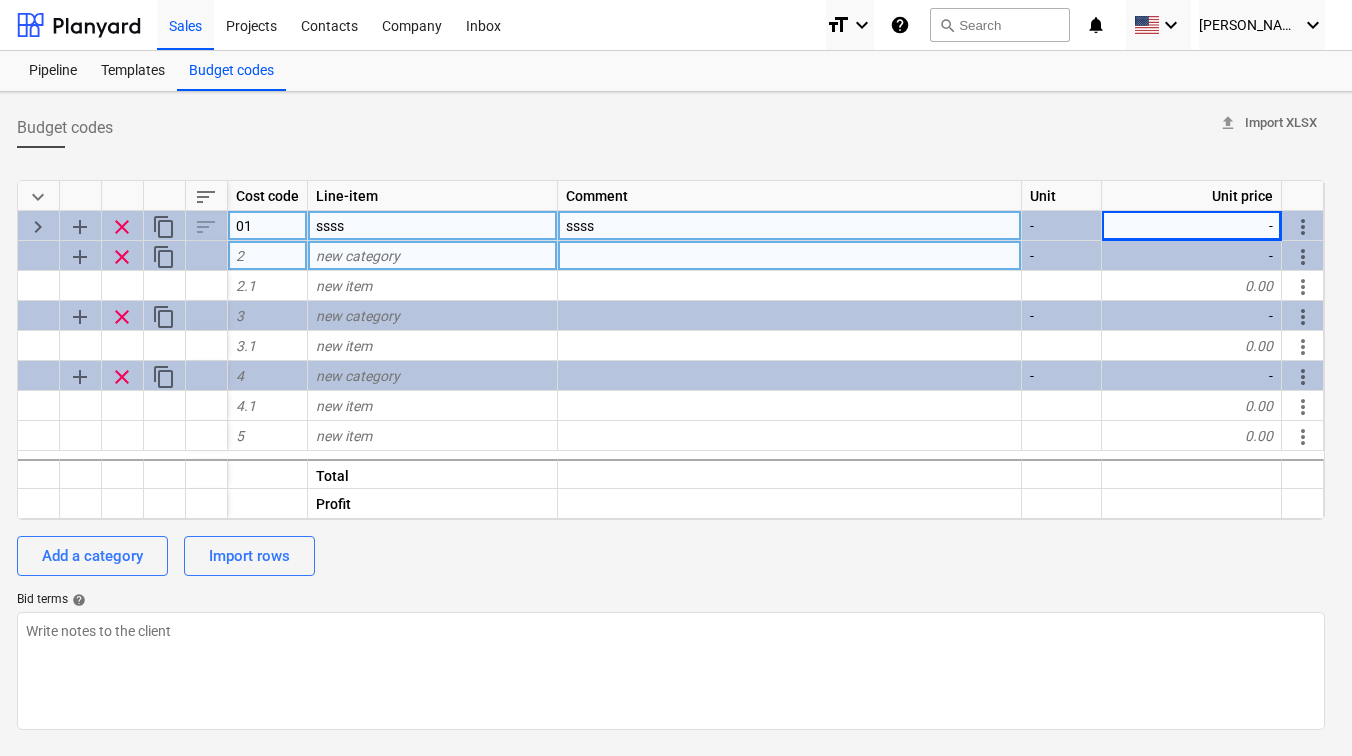 click on "-" at bounding box center (1192, 226) 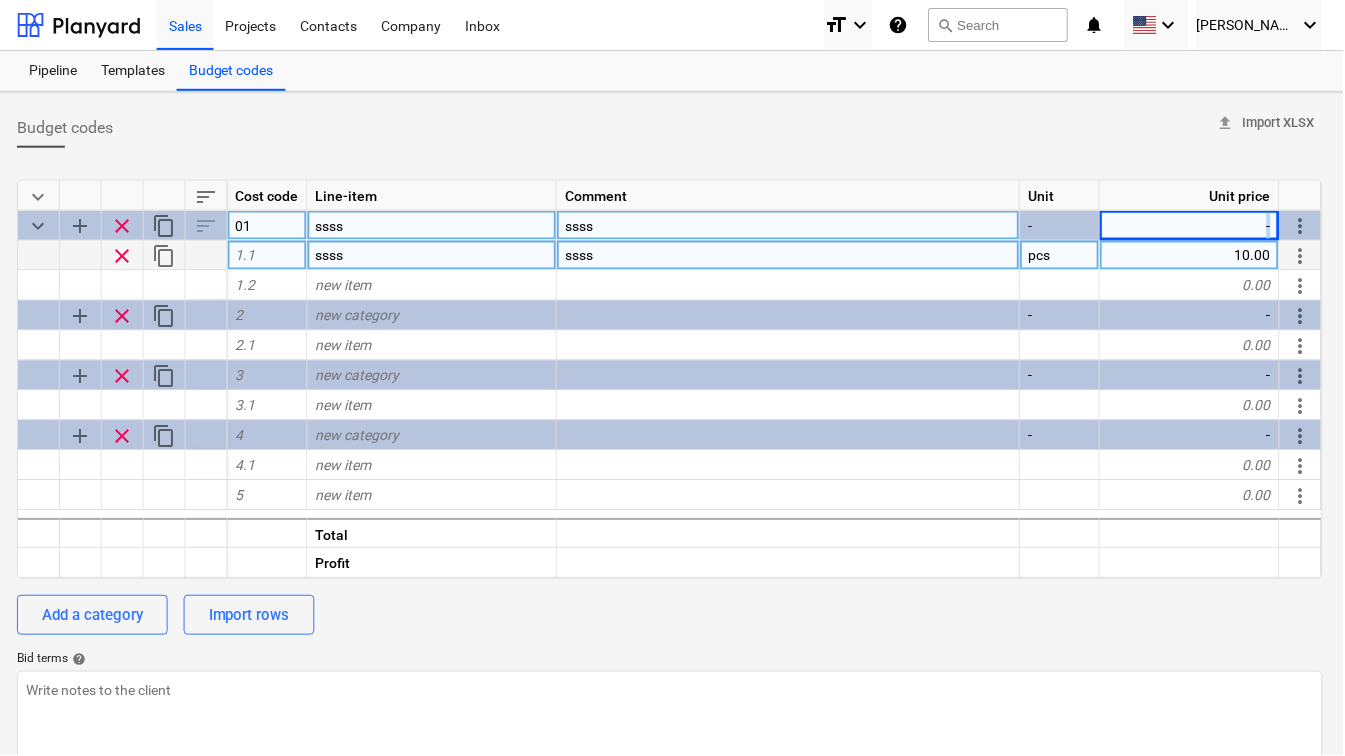 click on "-" at bounding box center (1192, 226) 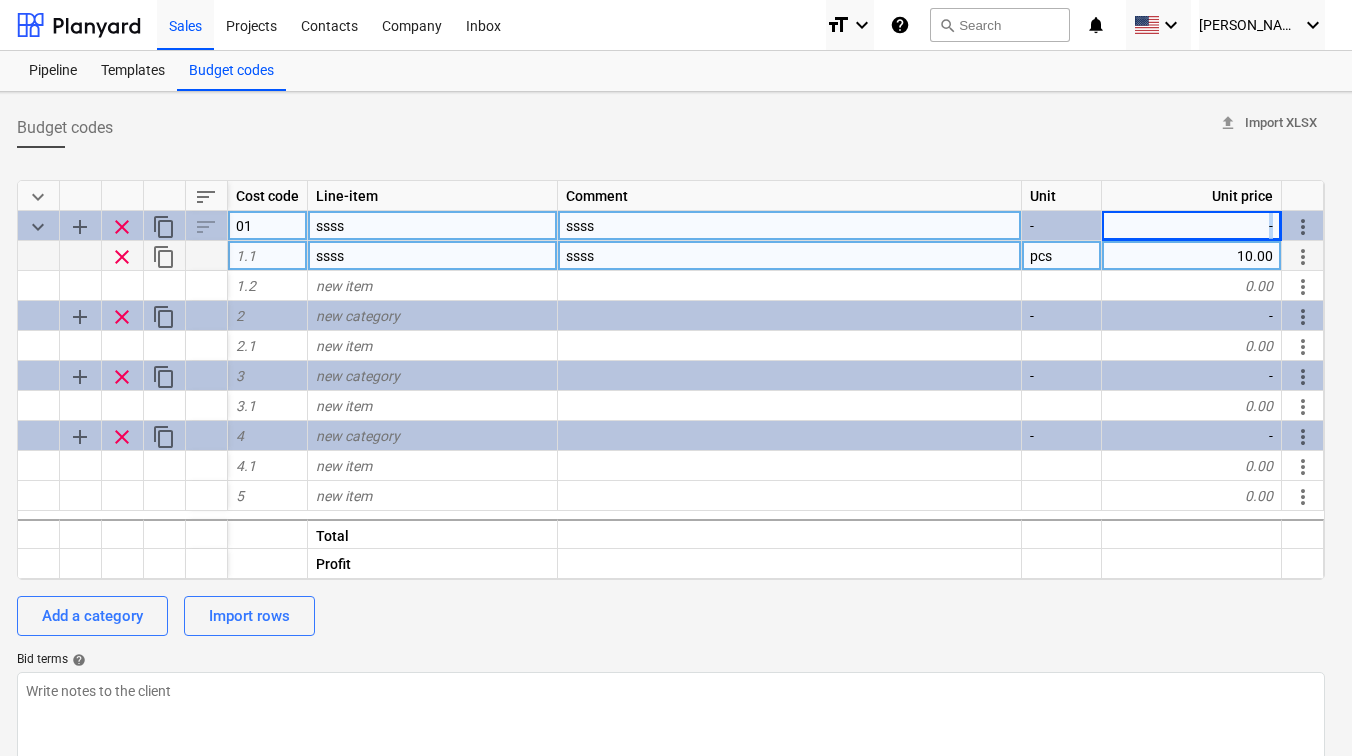 click on "-" at bounding box center (1192, 226) 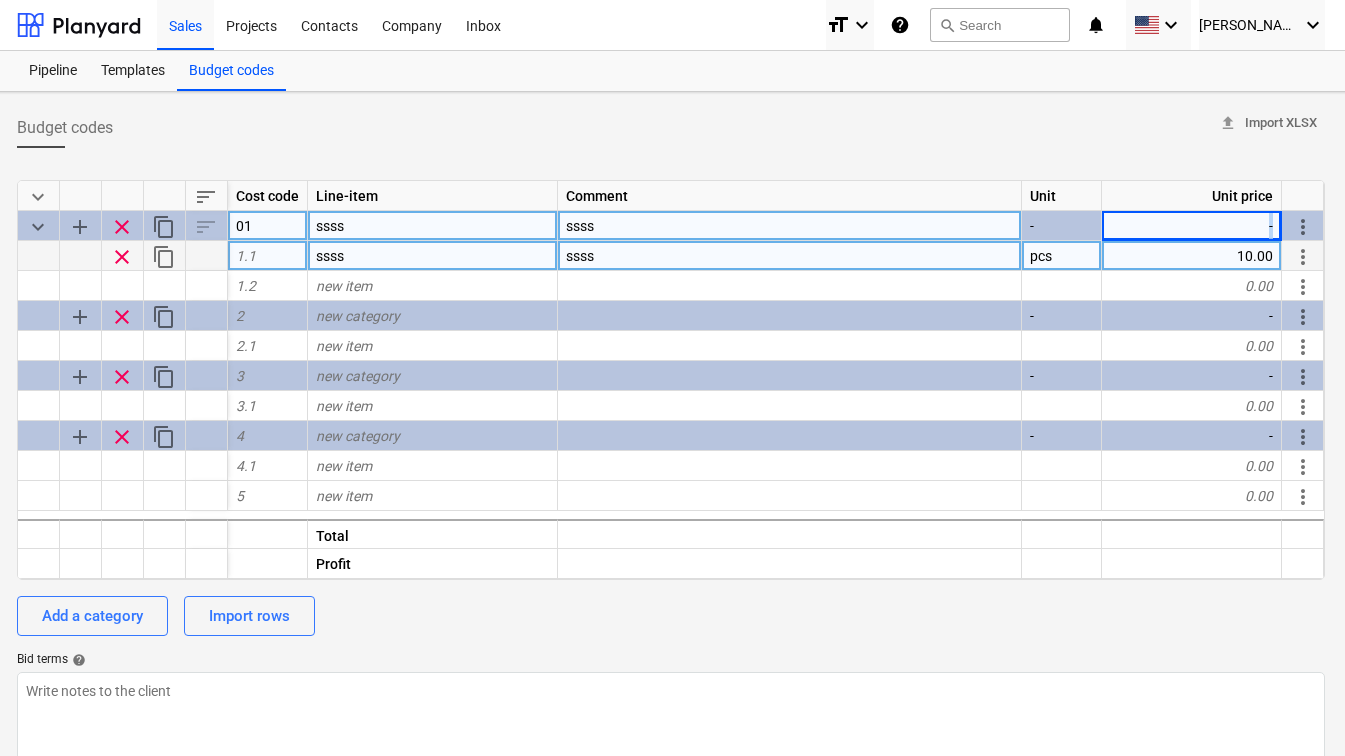 click on "-" at bounding box center (1192, 226) 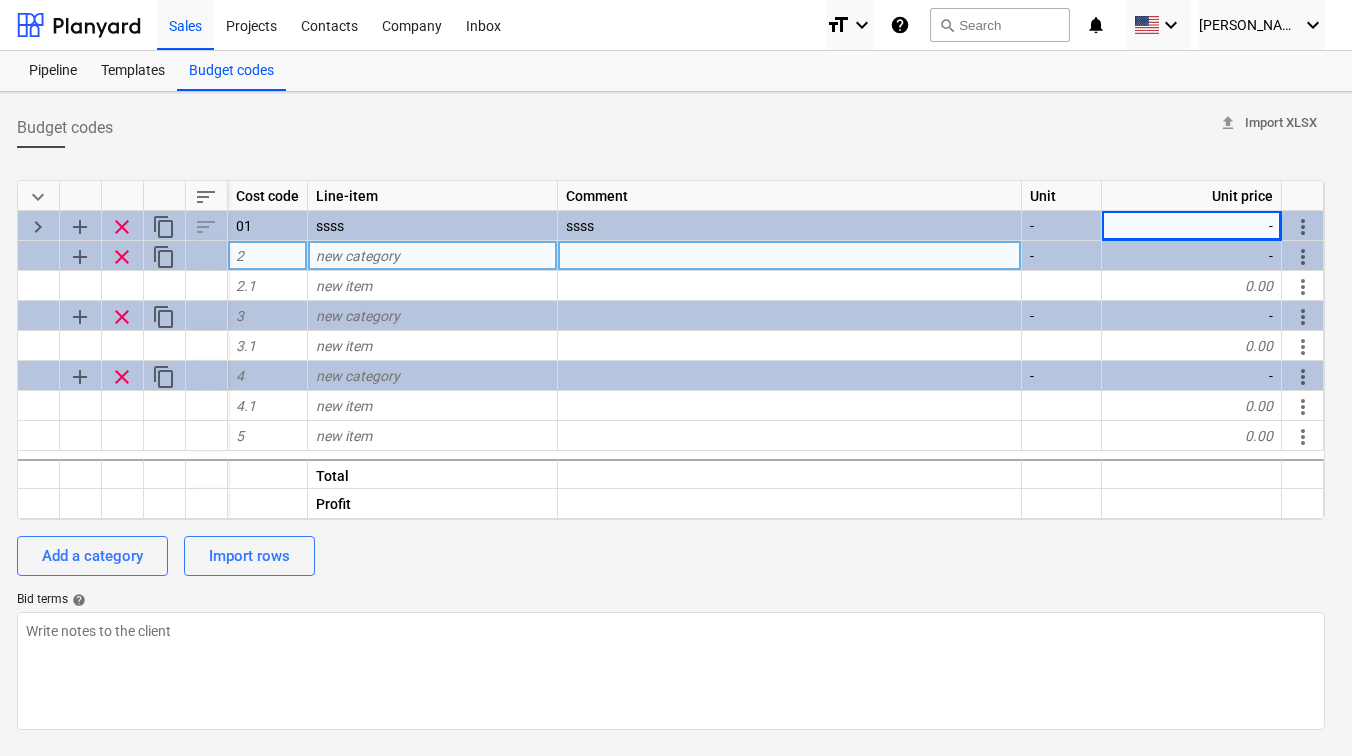 click on "Budget codes upload Import XLSX" at bounding box center (671, 128) 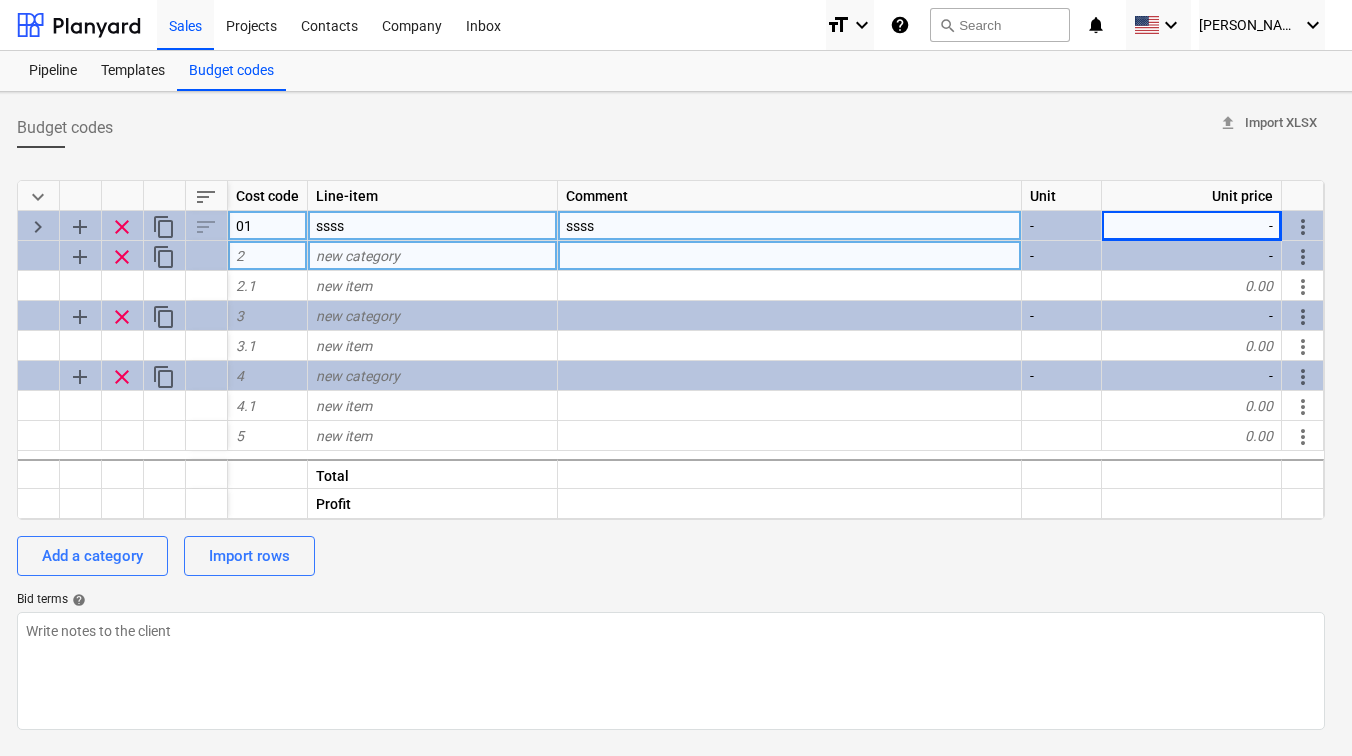 click on "keyboard_arrow_right" at bounding box center [38, 227] 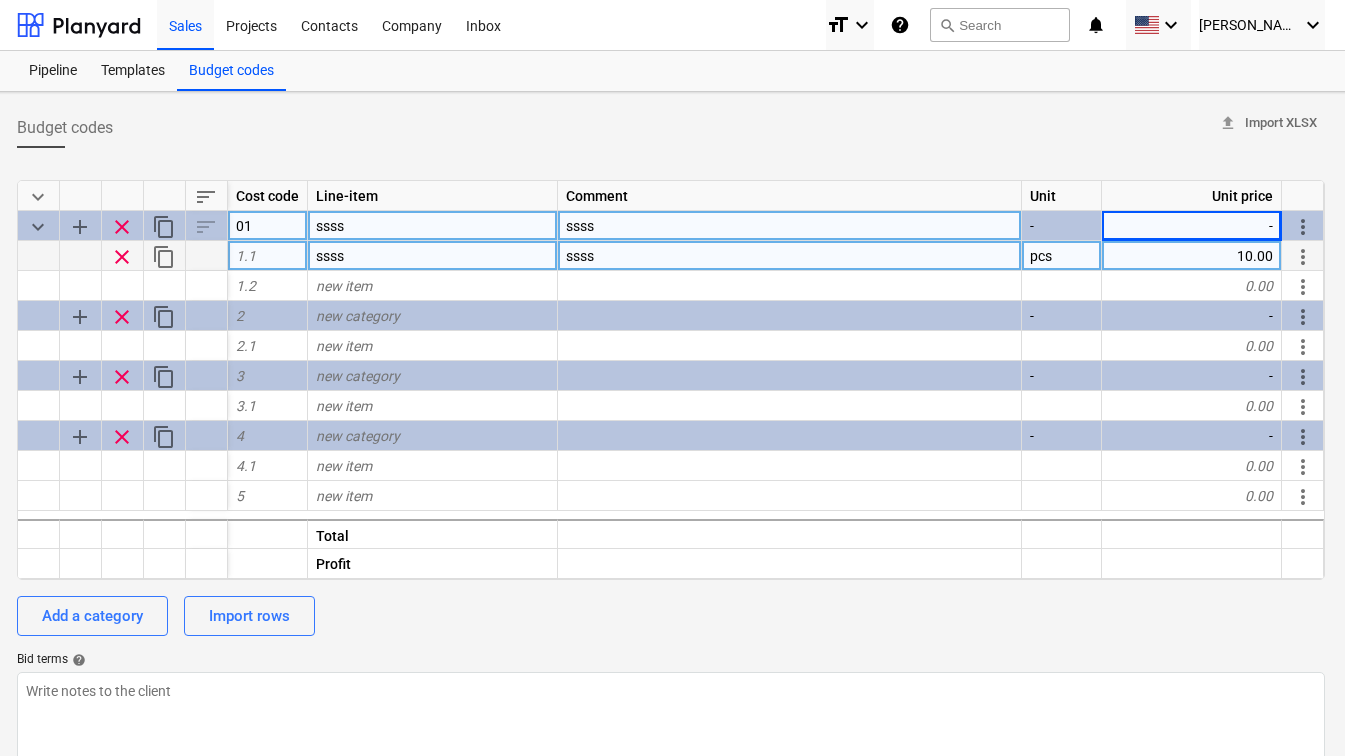 click on "keyboard_arrow_down" at bounding box center (38, 227) 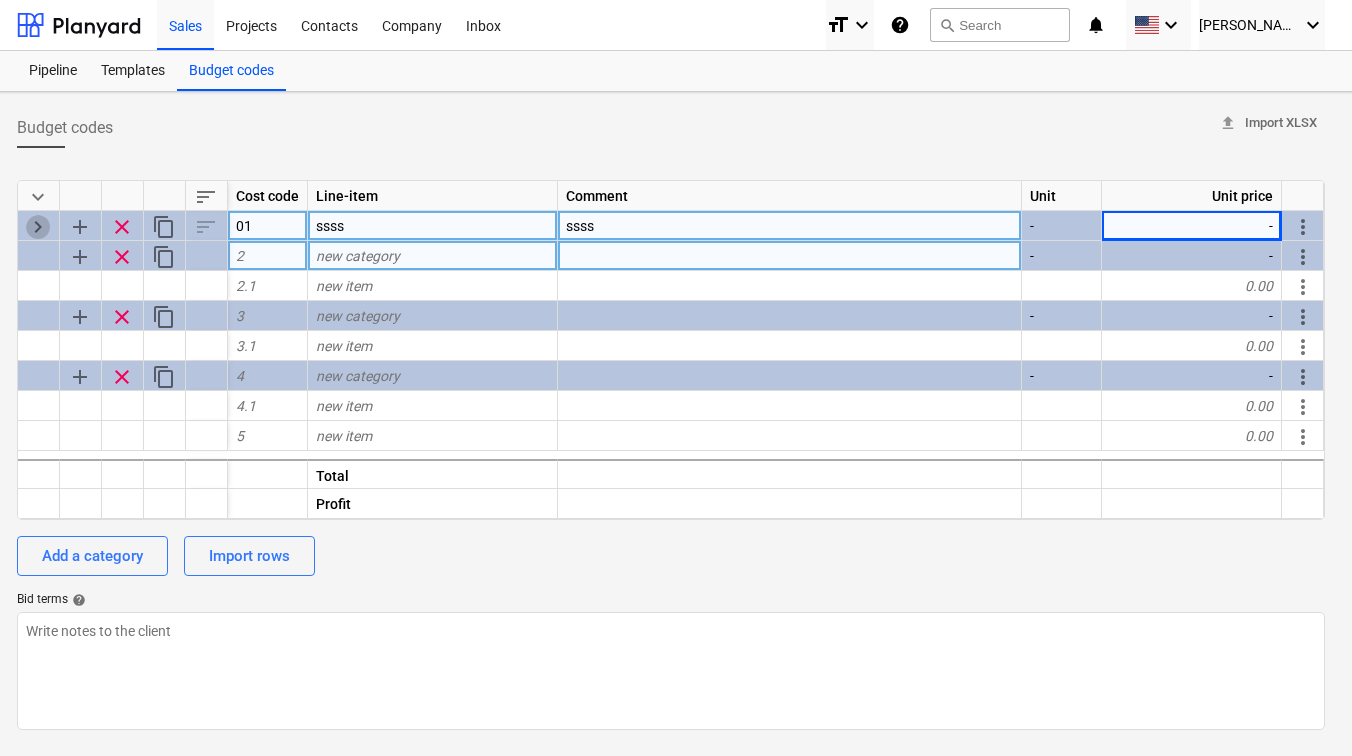click on "keyboard_arrow_right" at bounding box center [38, 227] 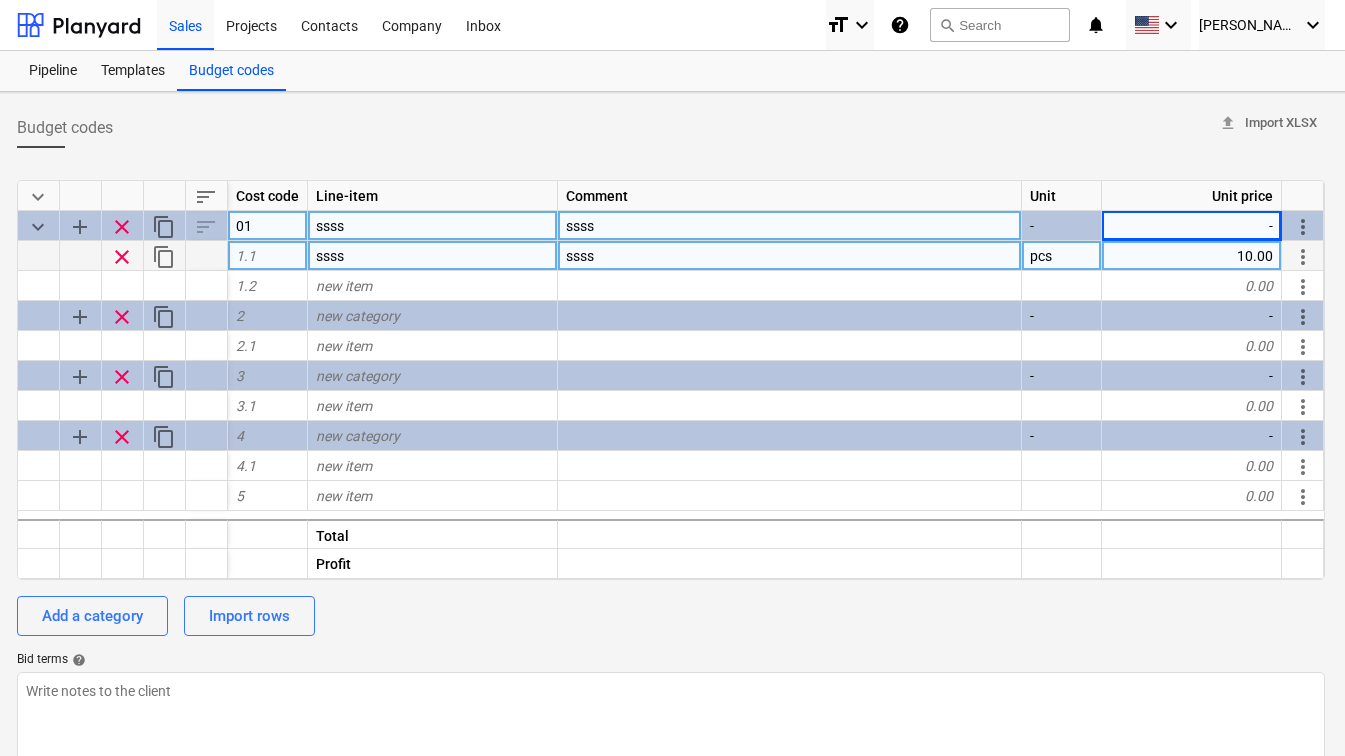 click on "pcs" at bounding box center (1062, 256) 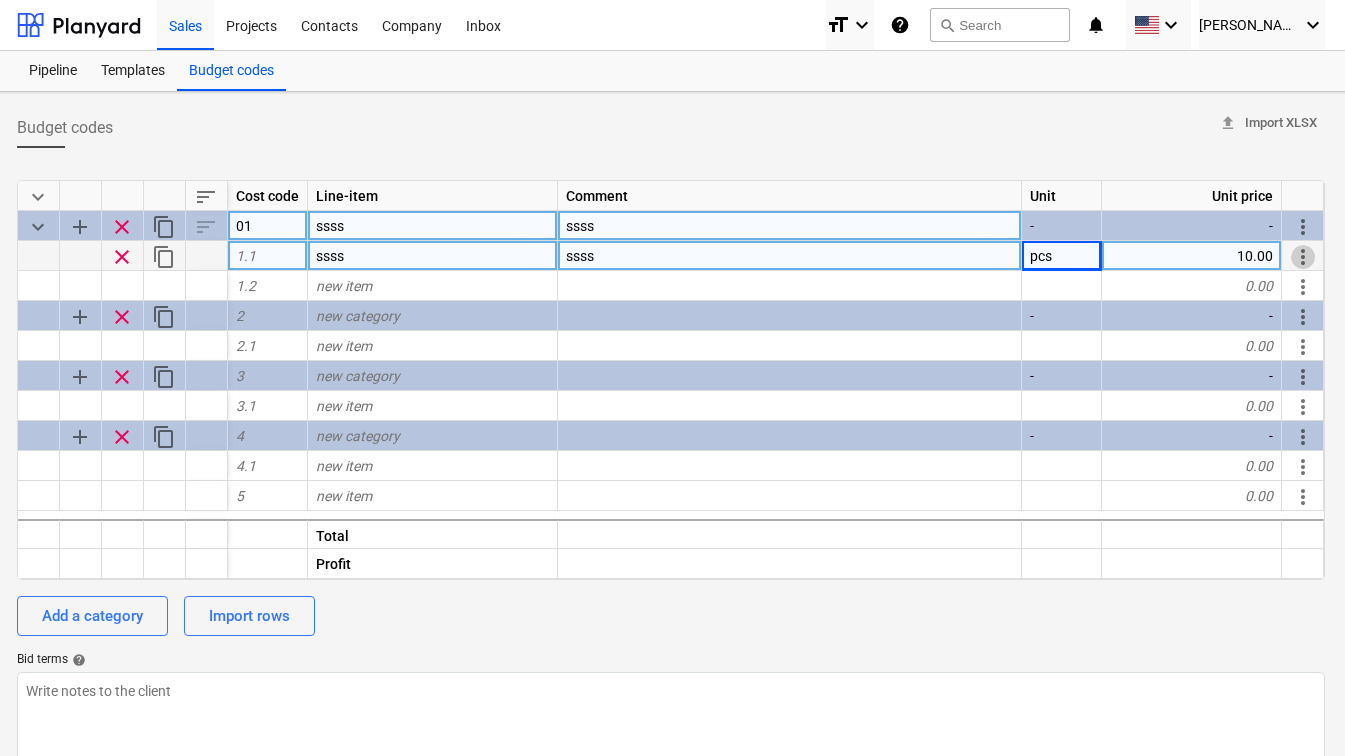click on "more_vert" at bounding box center (1303, 257) 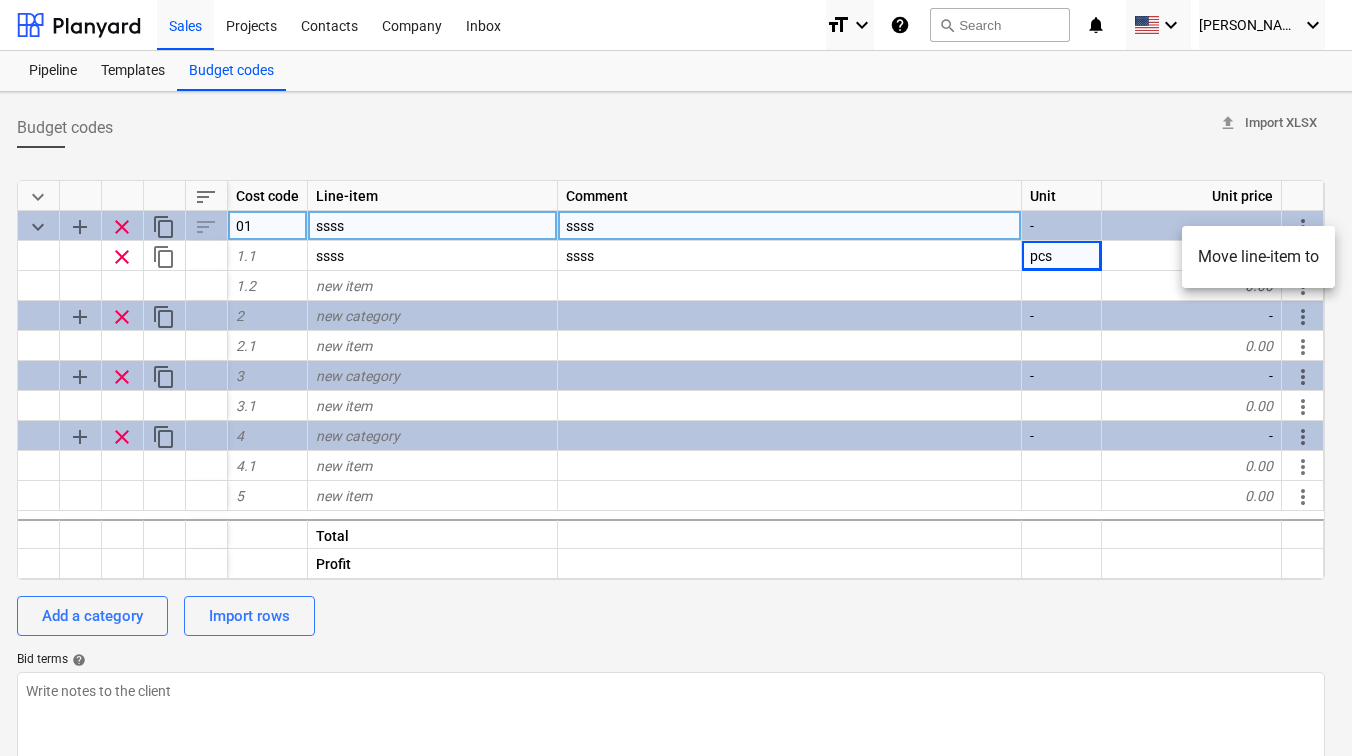 click at bounding box center (676, 378) 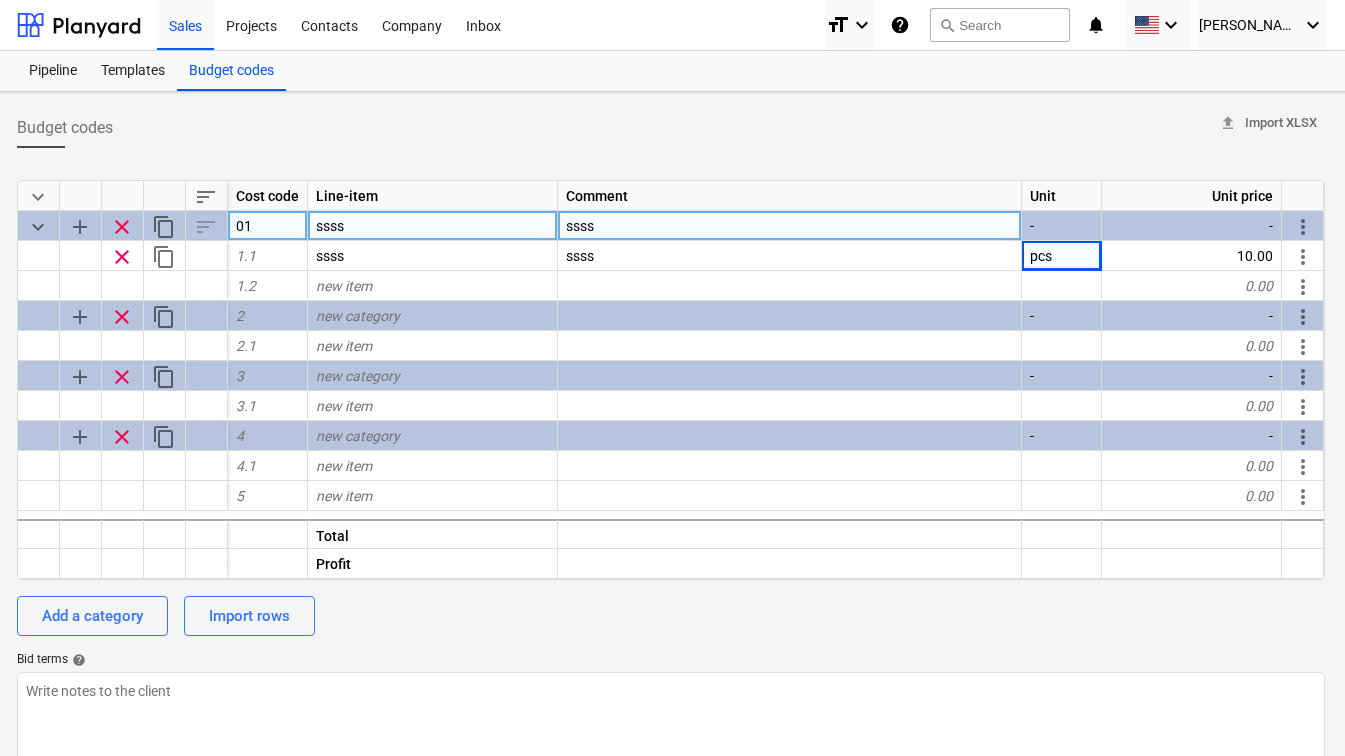 click on "sort" at bounding box center [207, 226] 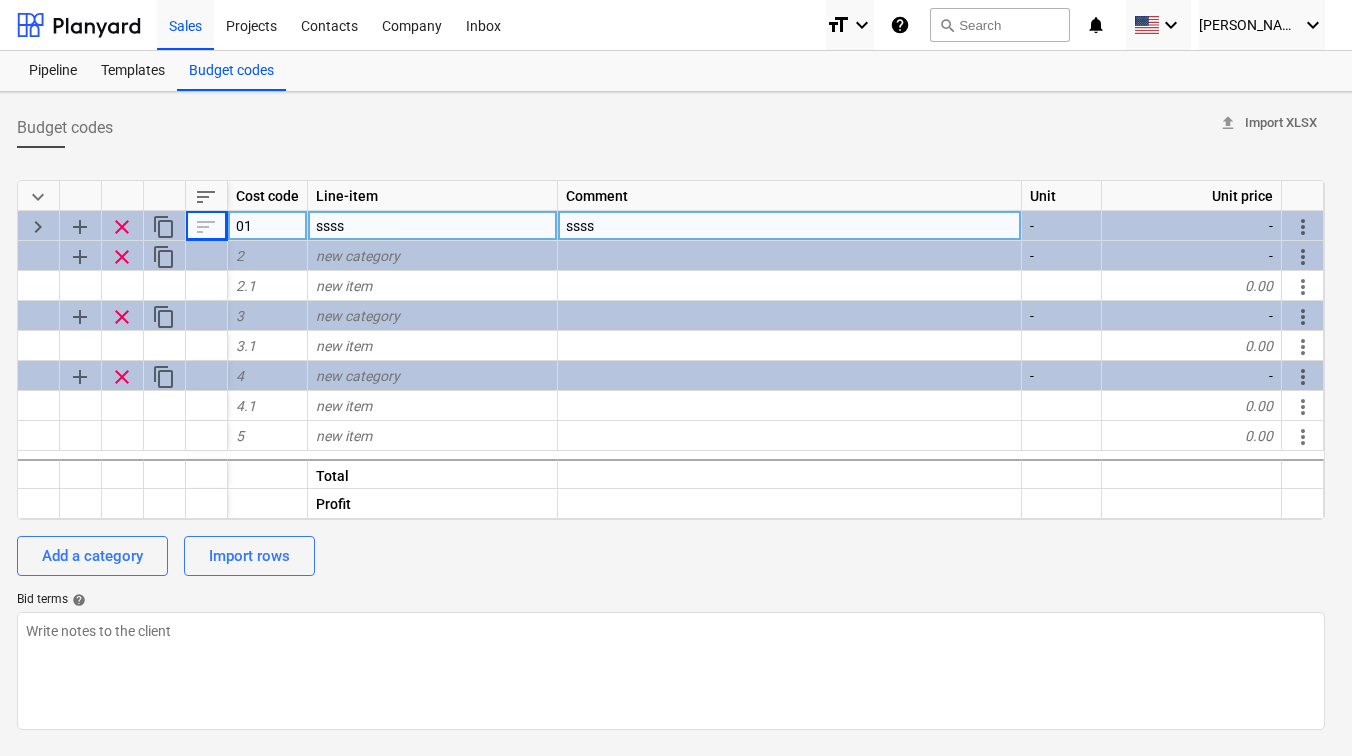 click on "sort" at bounding box center [207, 226] 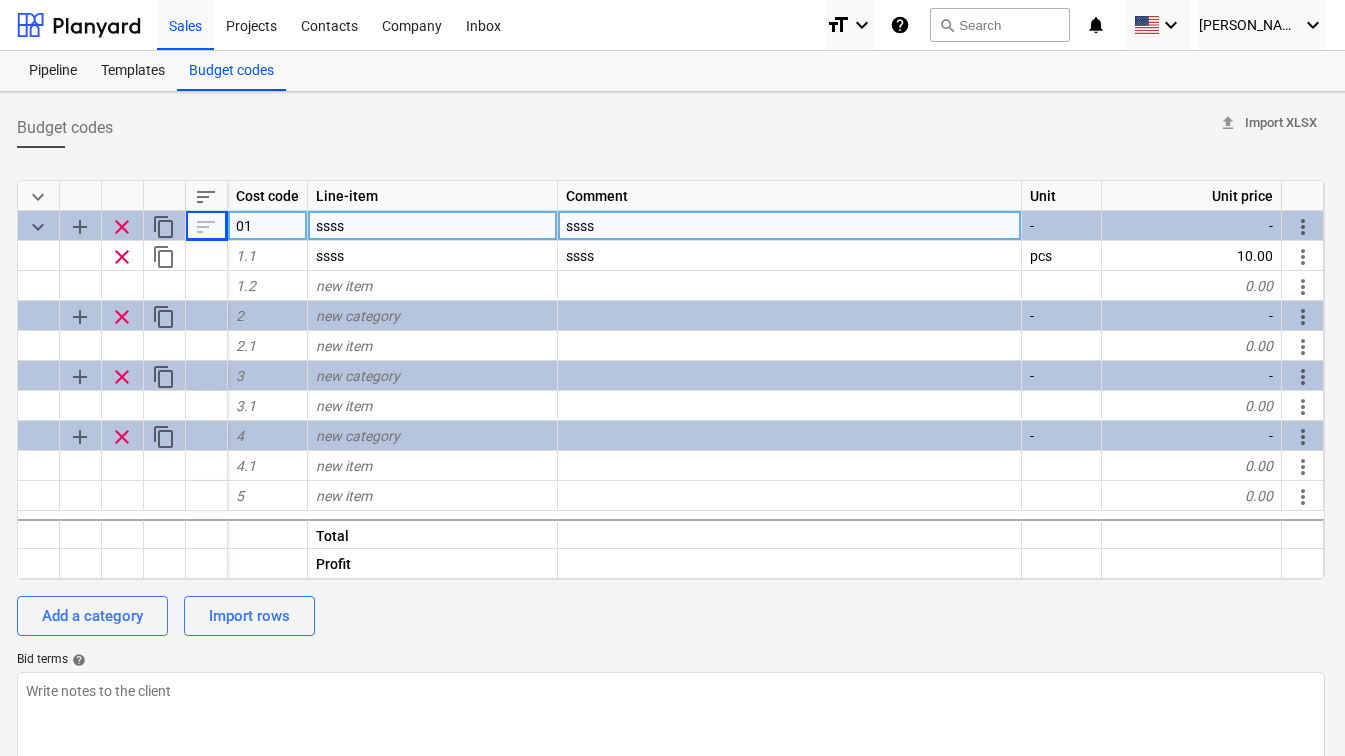 click on "sort" at bounding box center [207, 226] 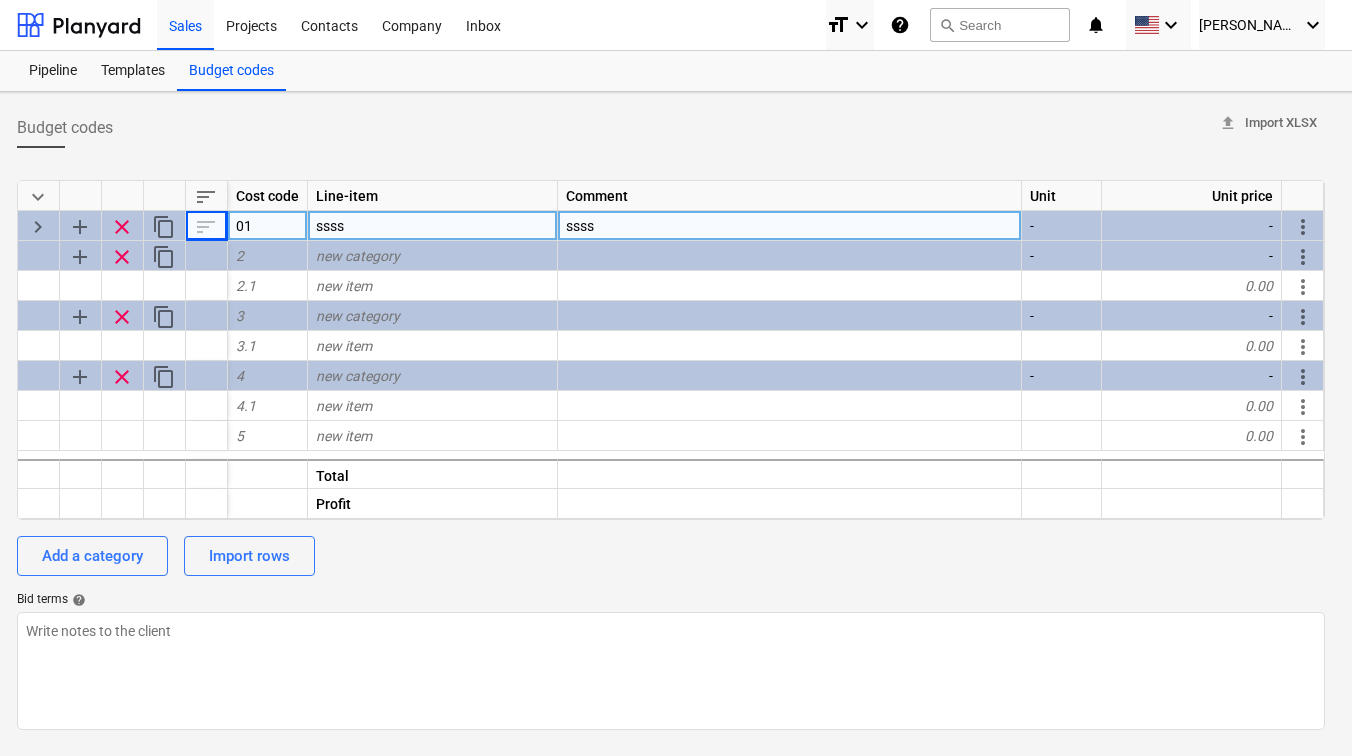 click on "sort" at bounding box center [207, 226] 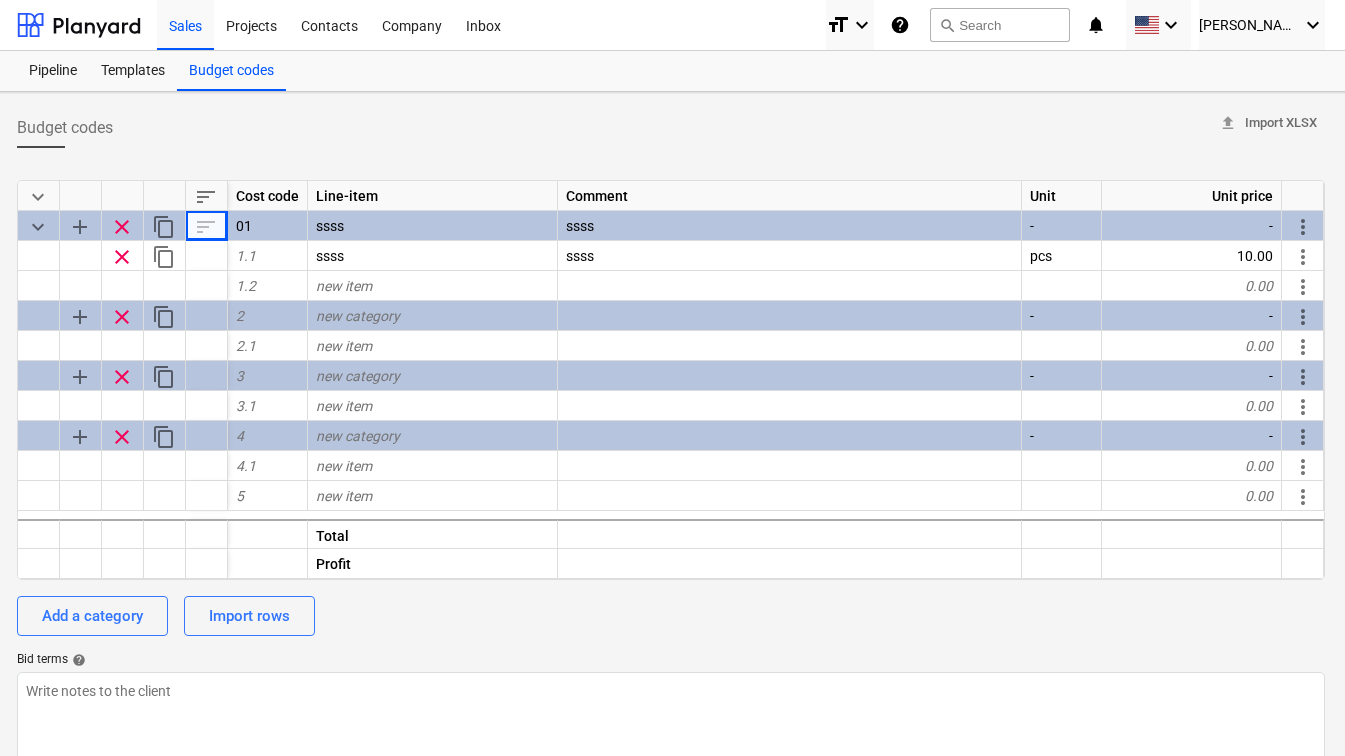 click on "Budget codes upload Import XLSX" at bounding box center [671, 128] 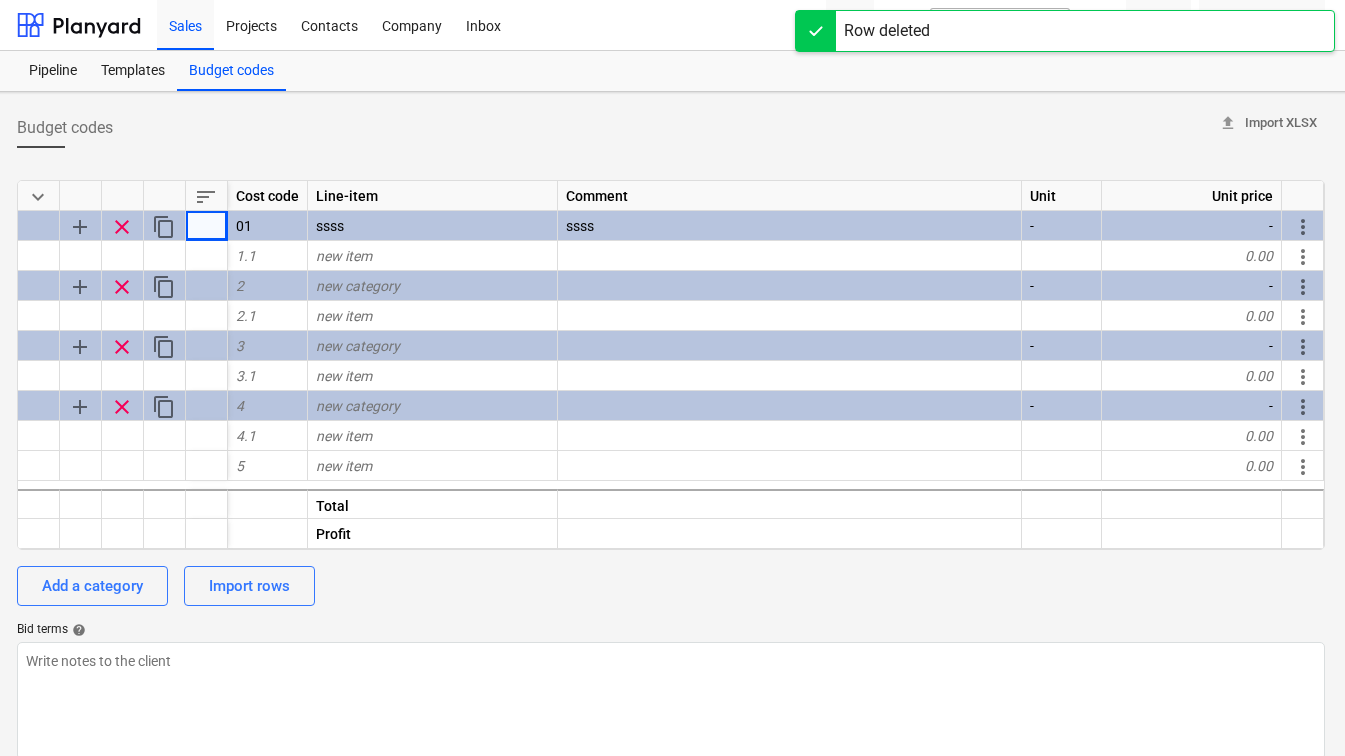 click on "clear" at bounding box center [122, 287] 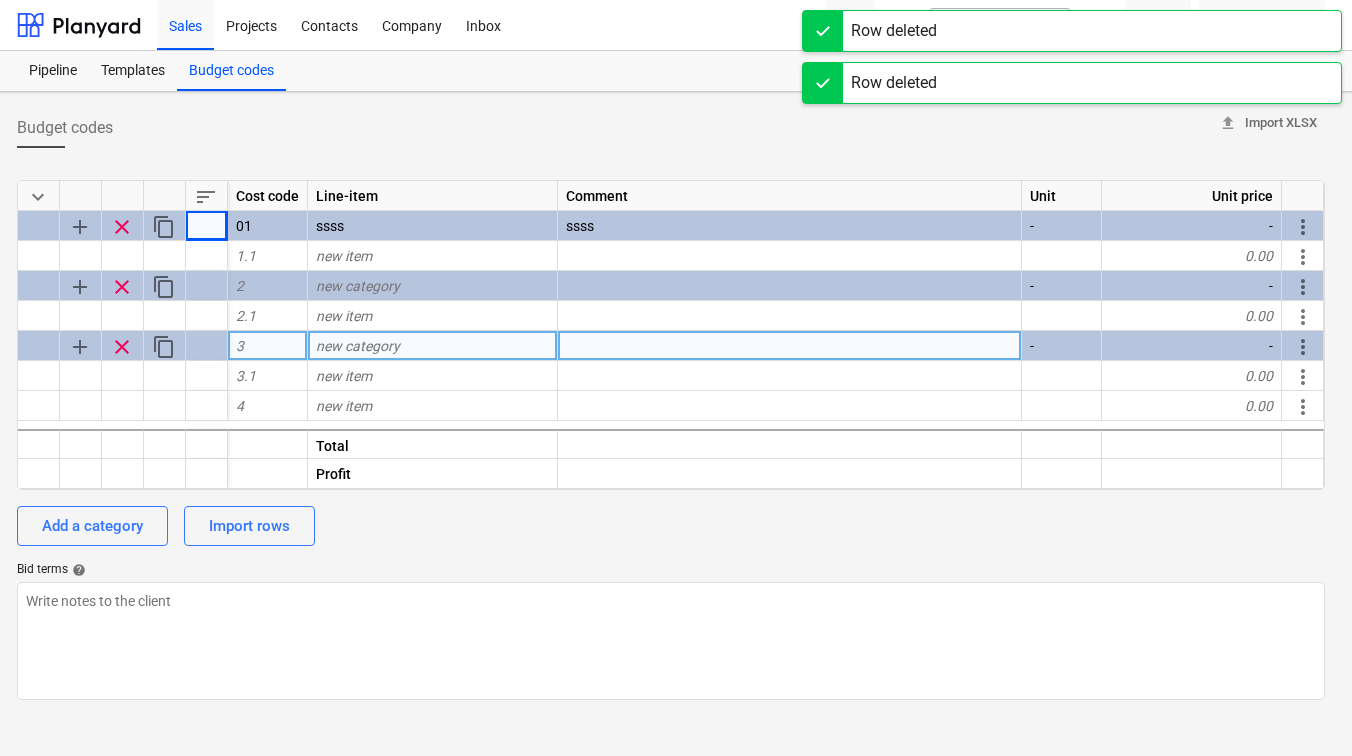click on "clear" at bounding box center (122, 347) 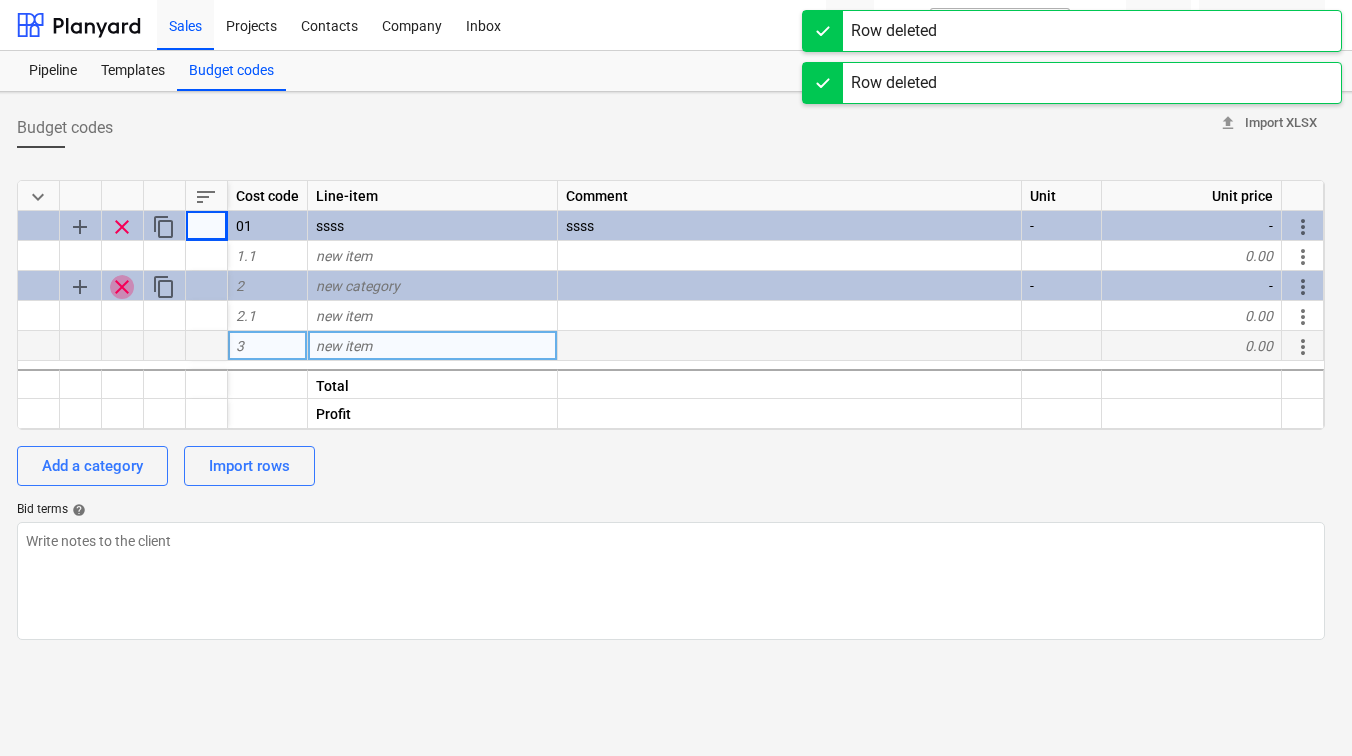click on "clear" at bounding box center [122, 287] 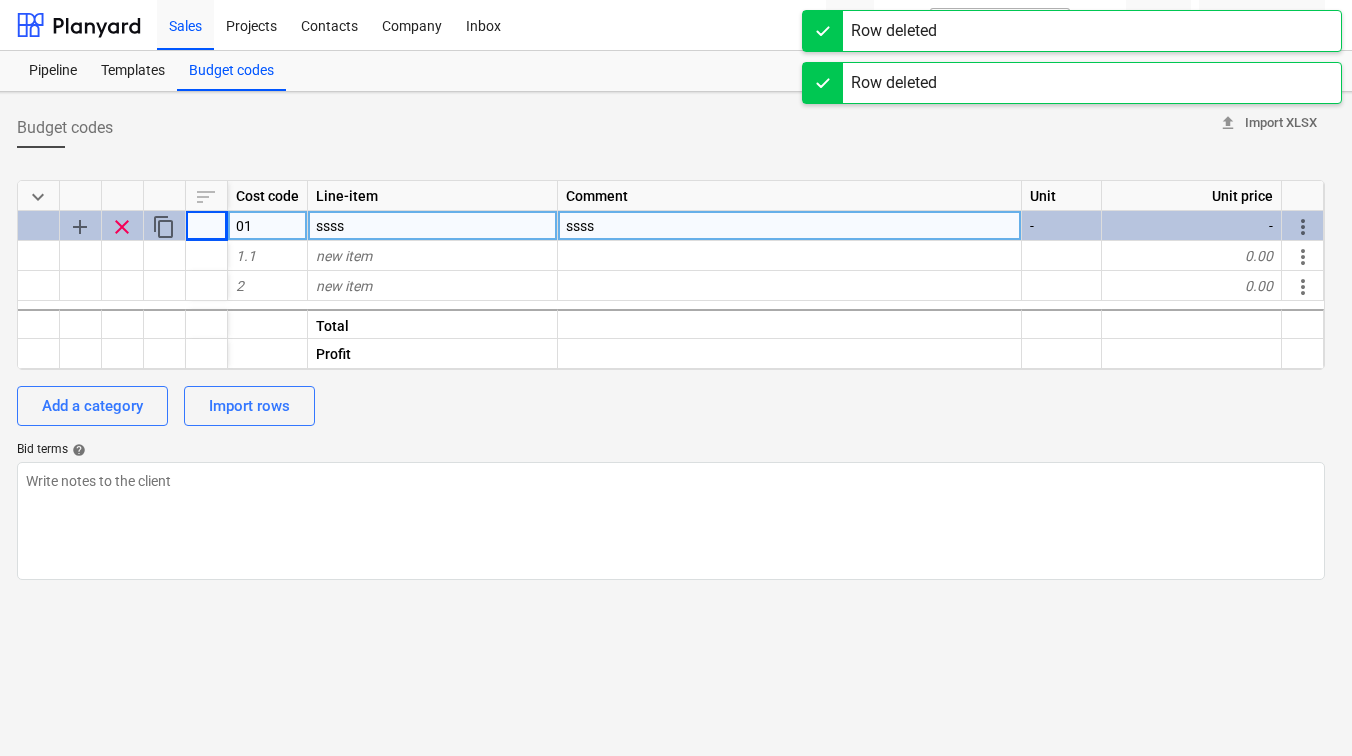 click on "clear" at bounding box center (122, 227) 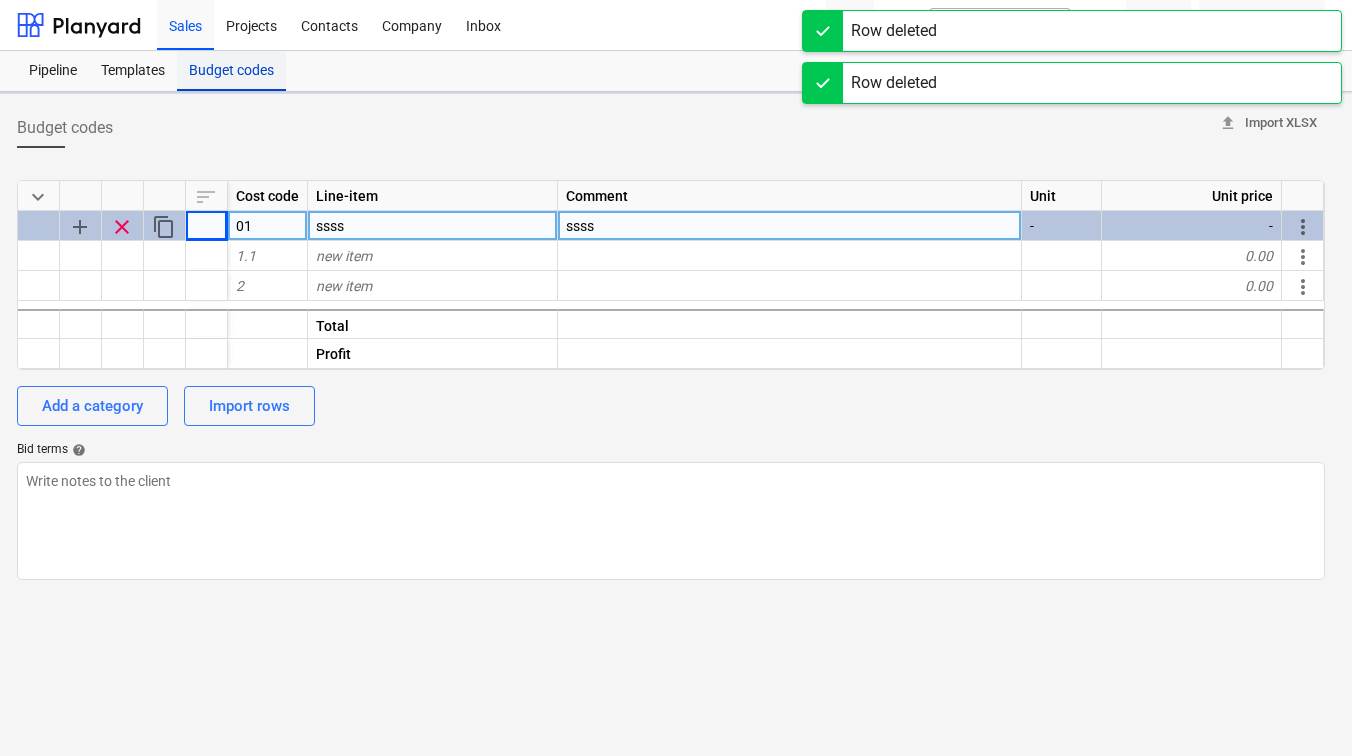 type on "x" 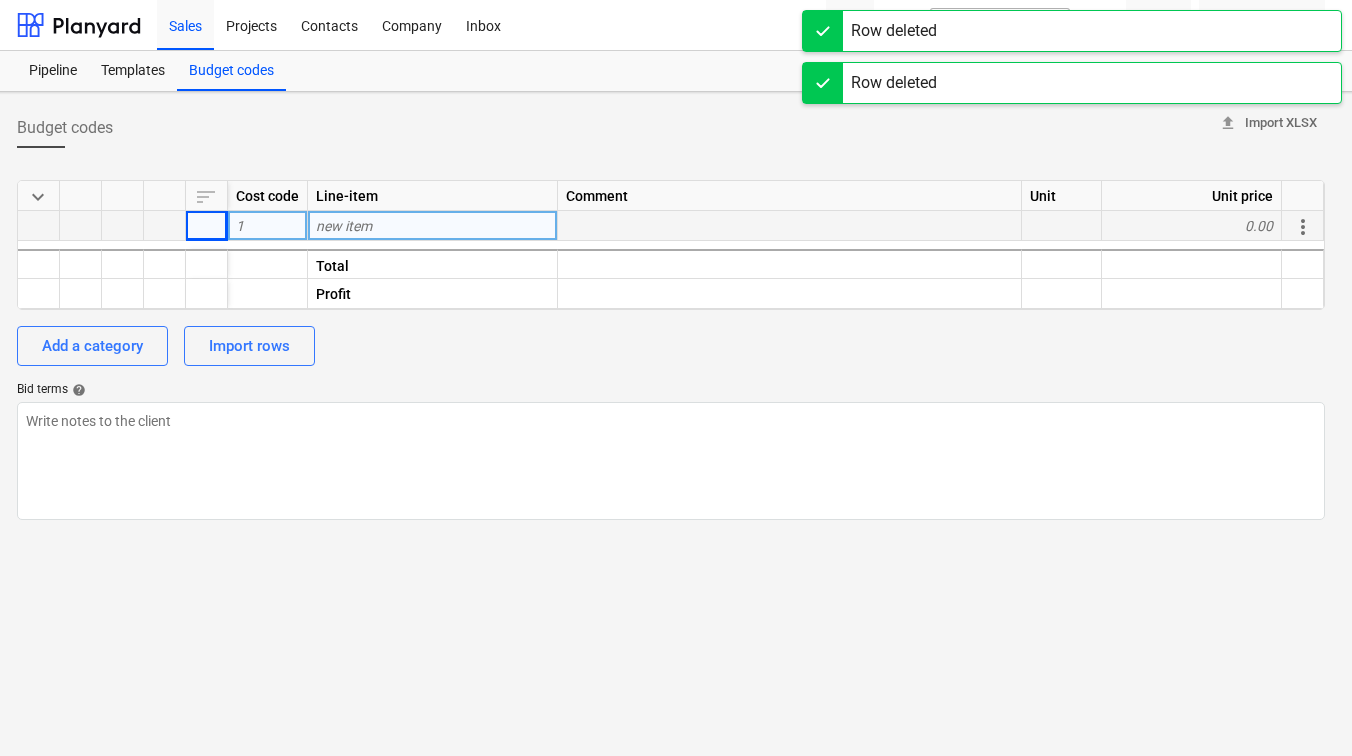click on "Budget codes upload Import XLSX" at bounding box center (671, 128) 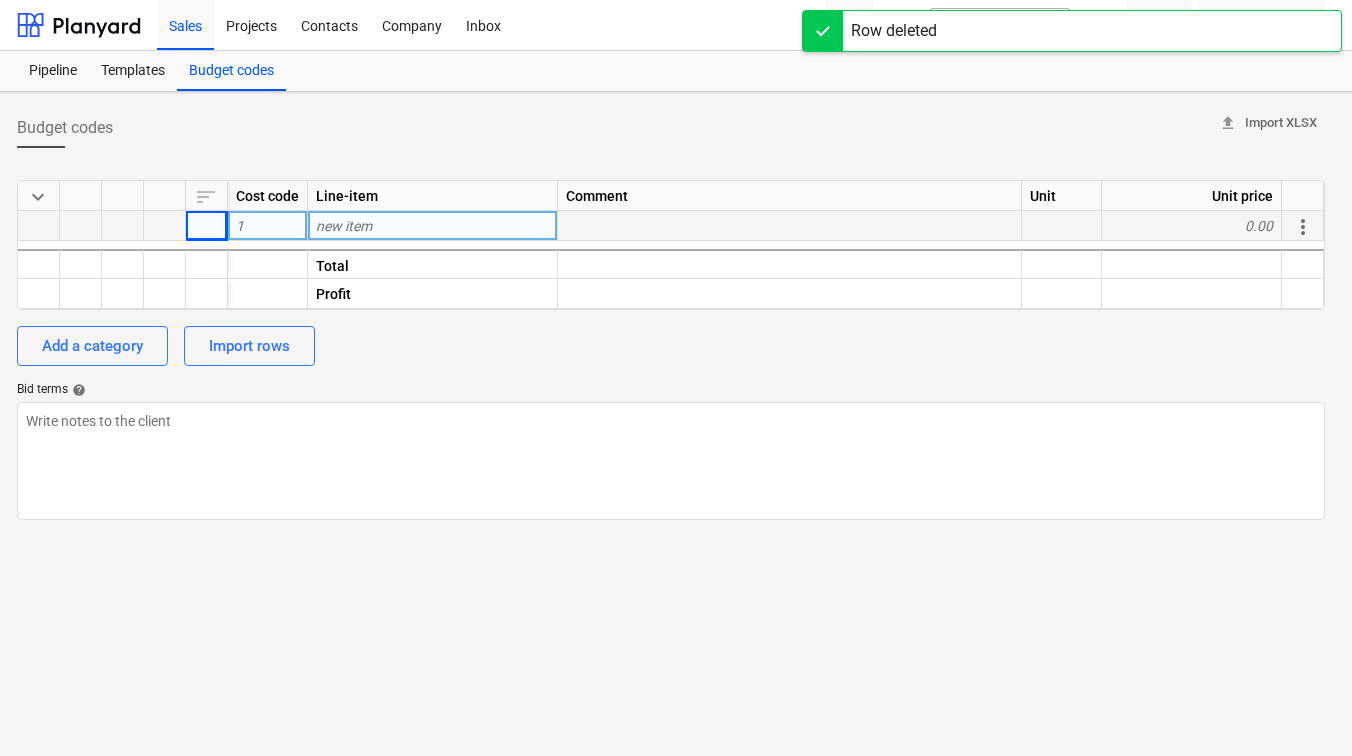 click on "0.00" at bounding box center (1192, 226) 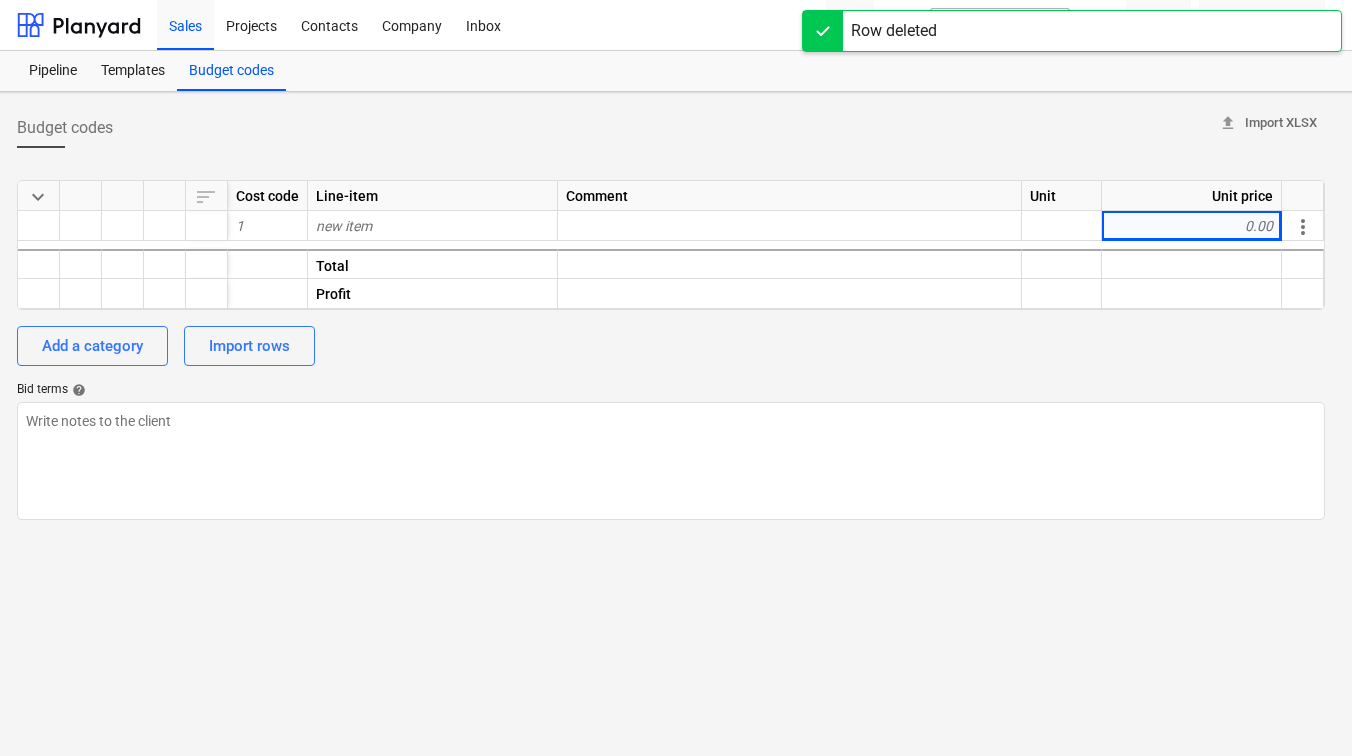 click at bounding box center (671, 156) 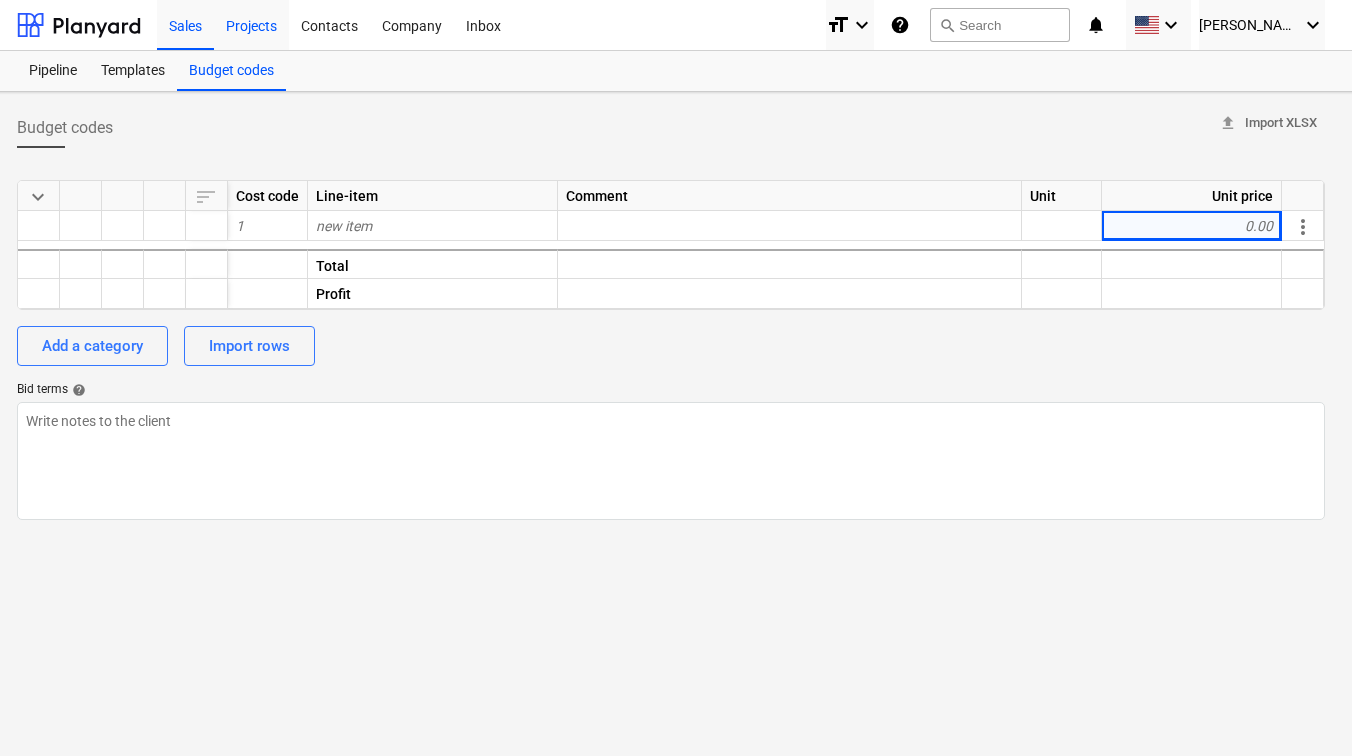click on "Projects" at bounding box center [251, 24] 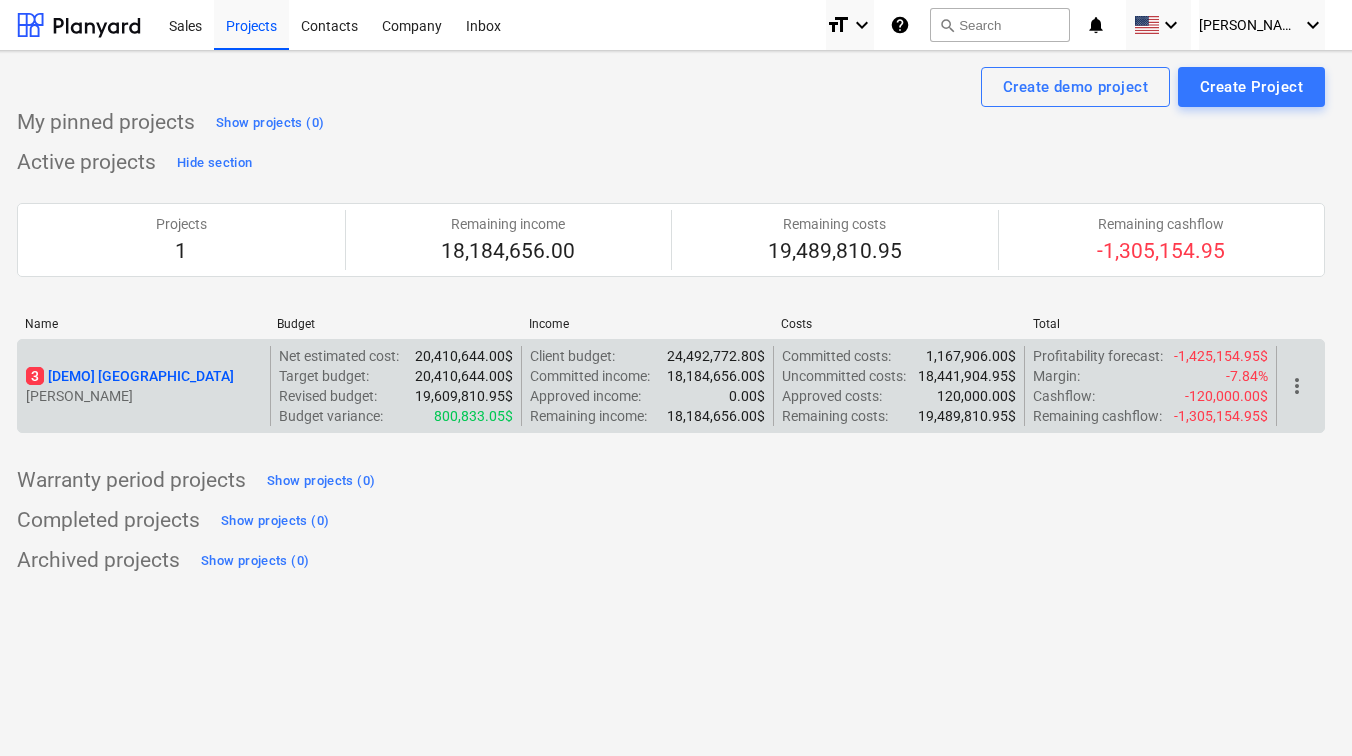 click on "[PERSON_NAME]" at bounding box center [144, 396] 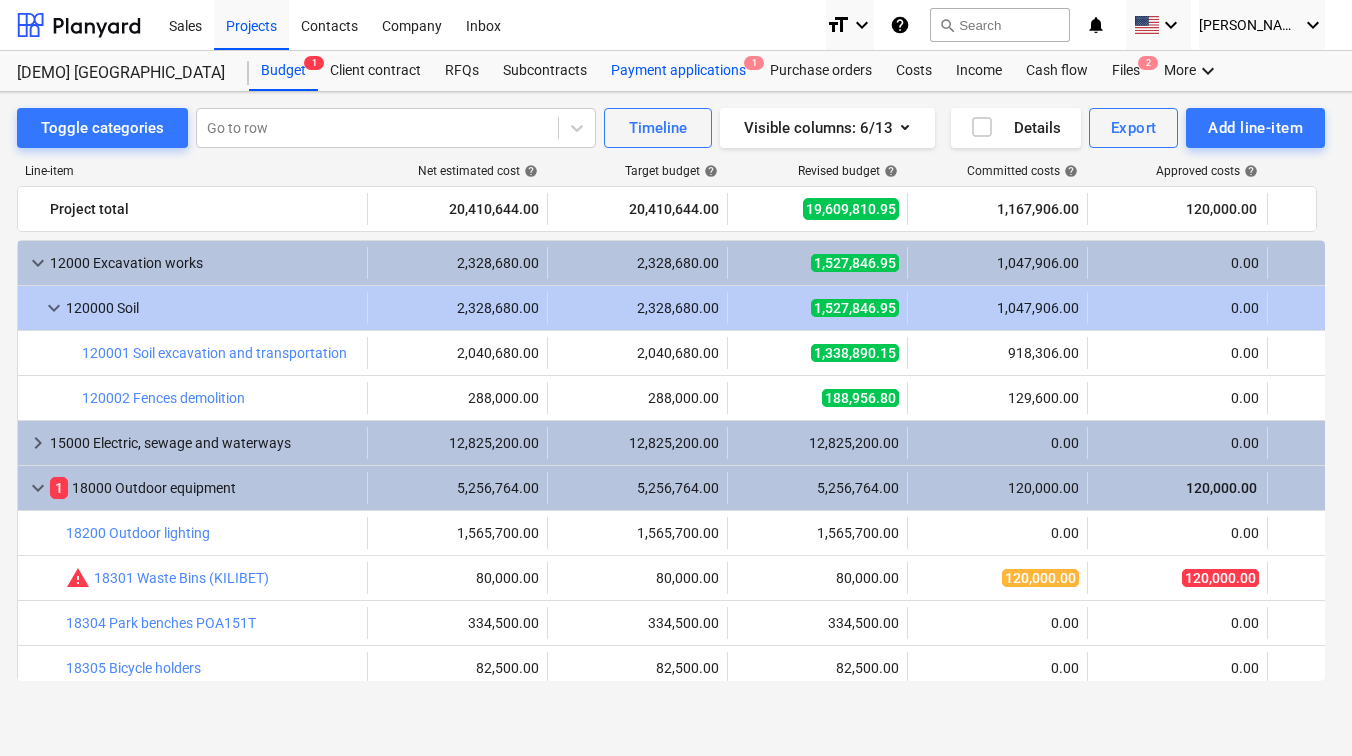 click on "Payment applications 1" at bounding box center [678, 71] 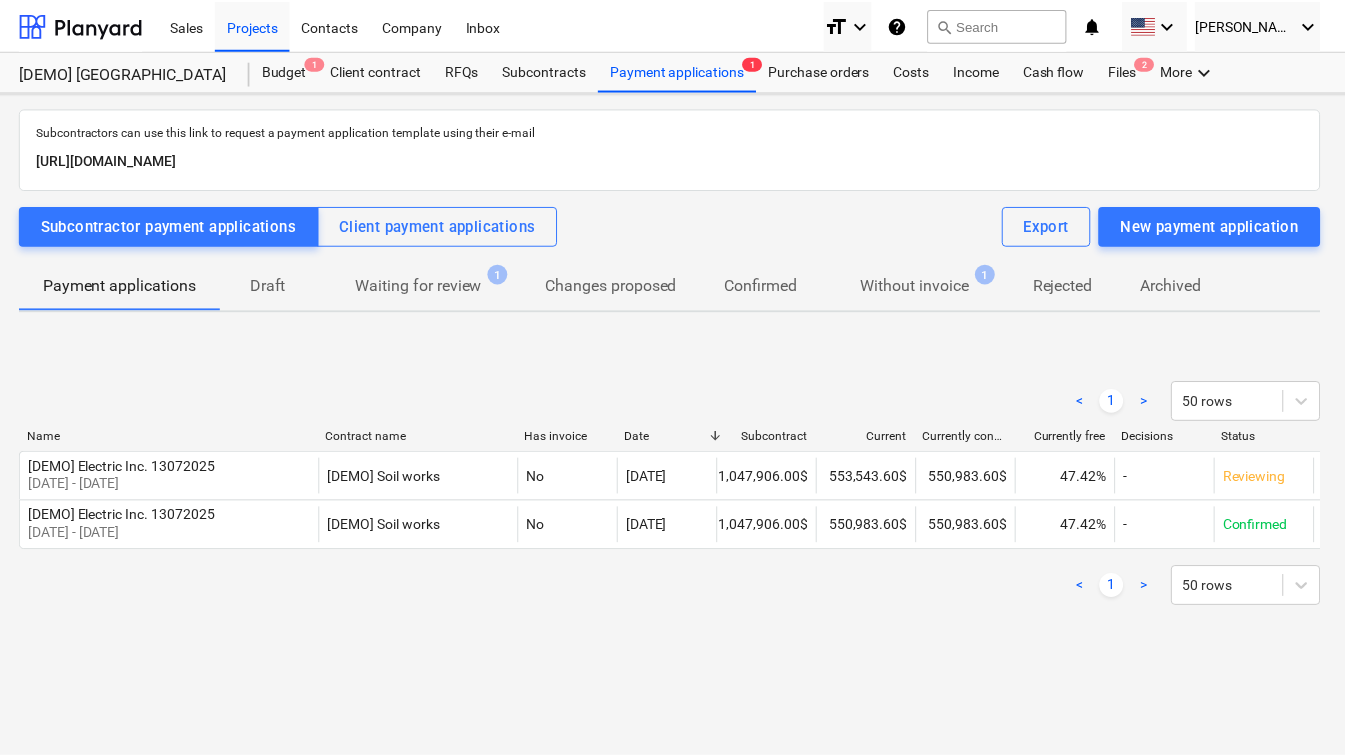 scroll, scrollTop: 0, scrollLeft: 7, axis: horizontal 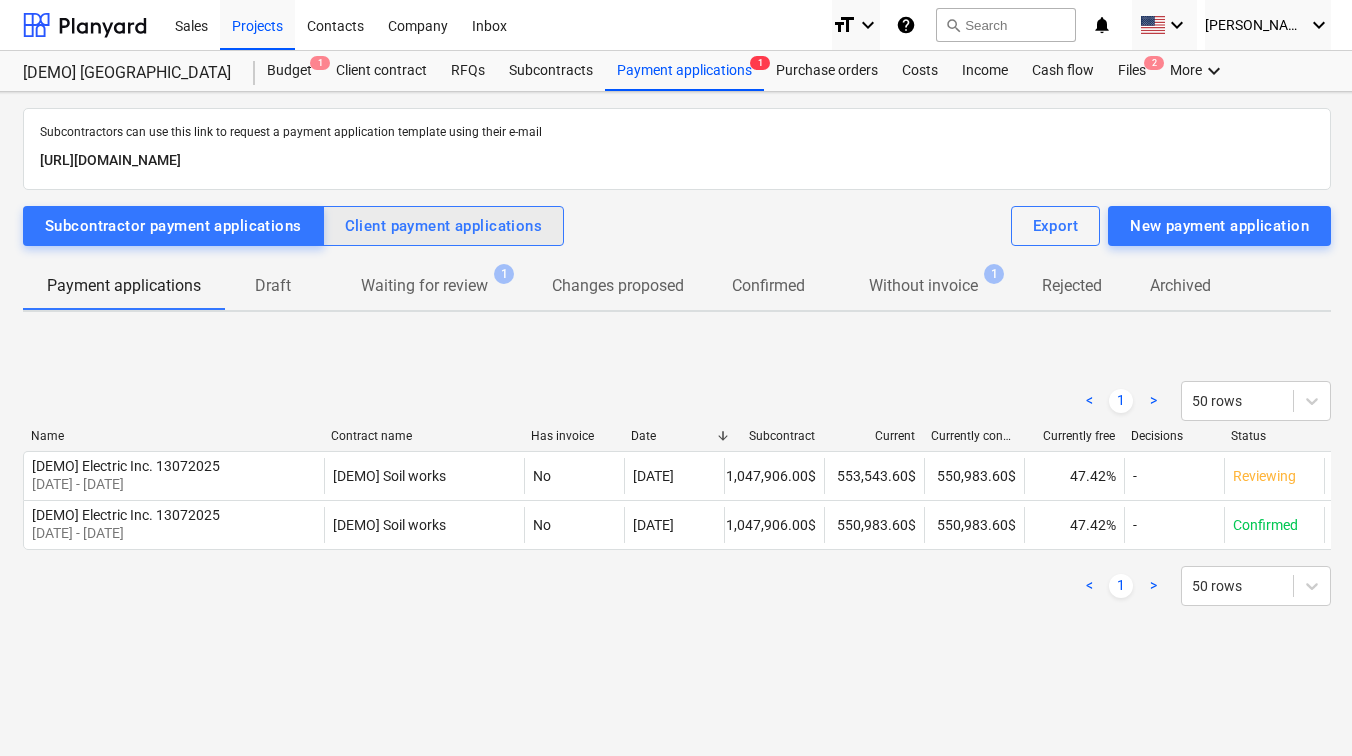 click on "Client payment applications" at bounding box center (444, 226) 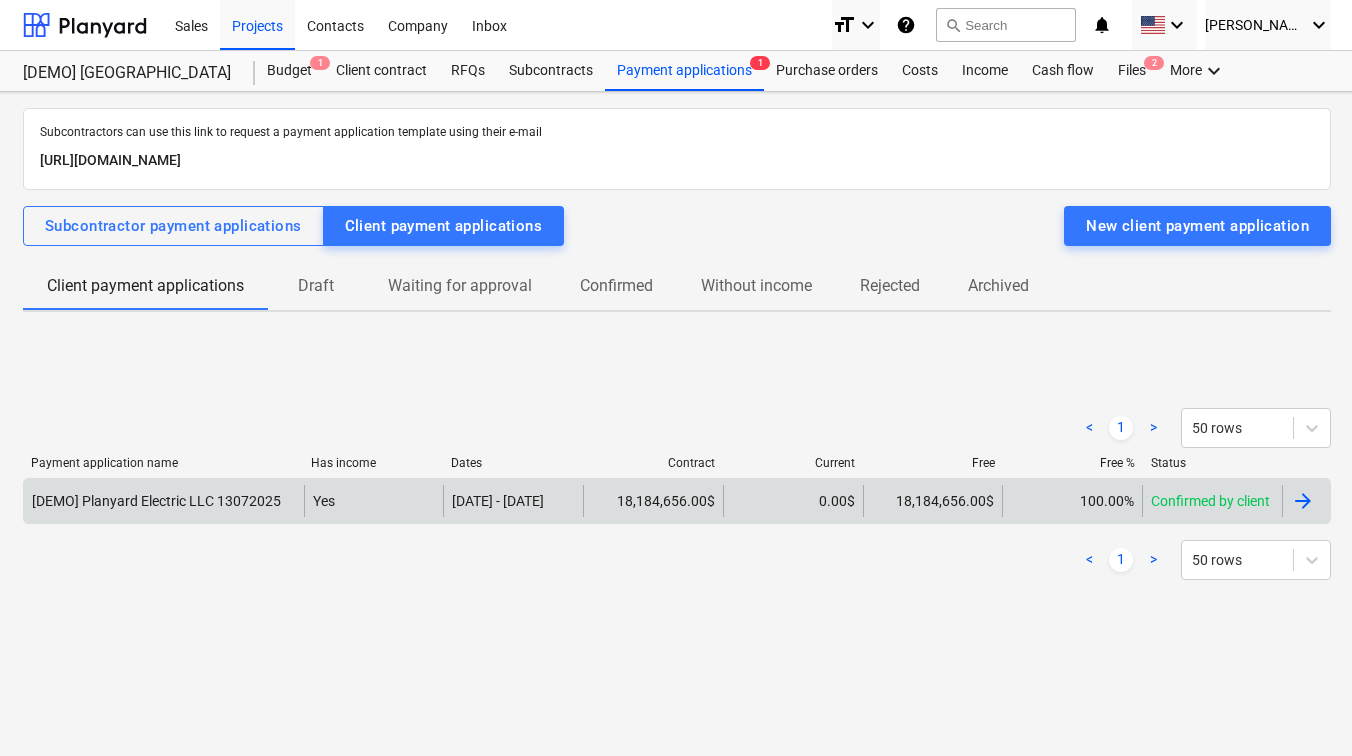 click on "Yes" at bounding box center (374, 501) 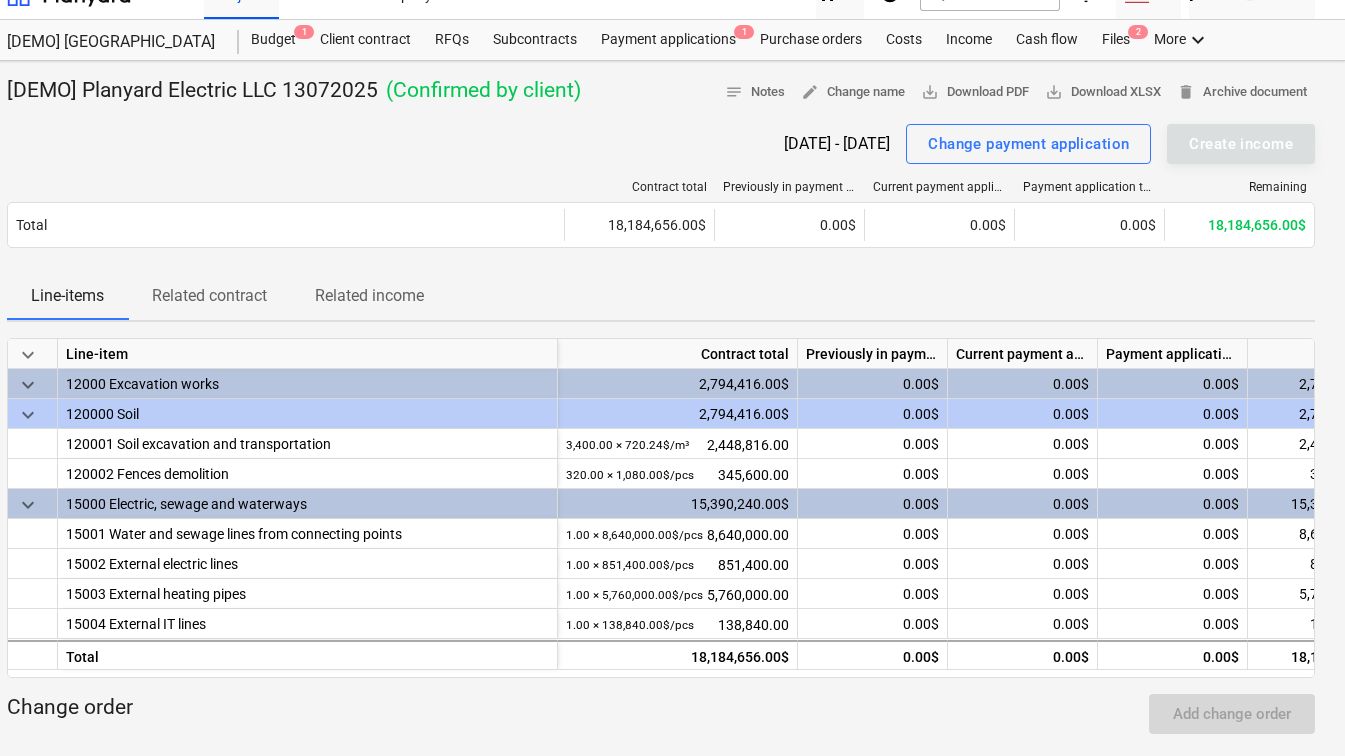 scroll, scrollTop: 0, scrollLeft: 23, axis: horizontal 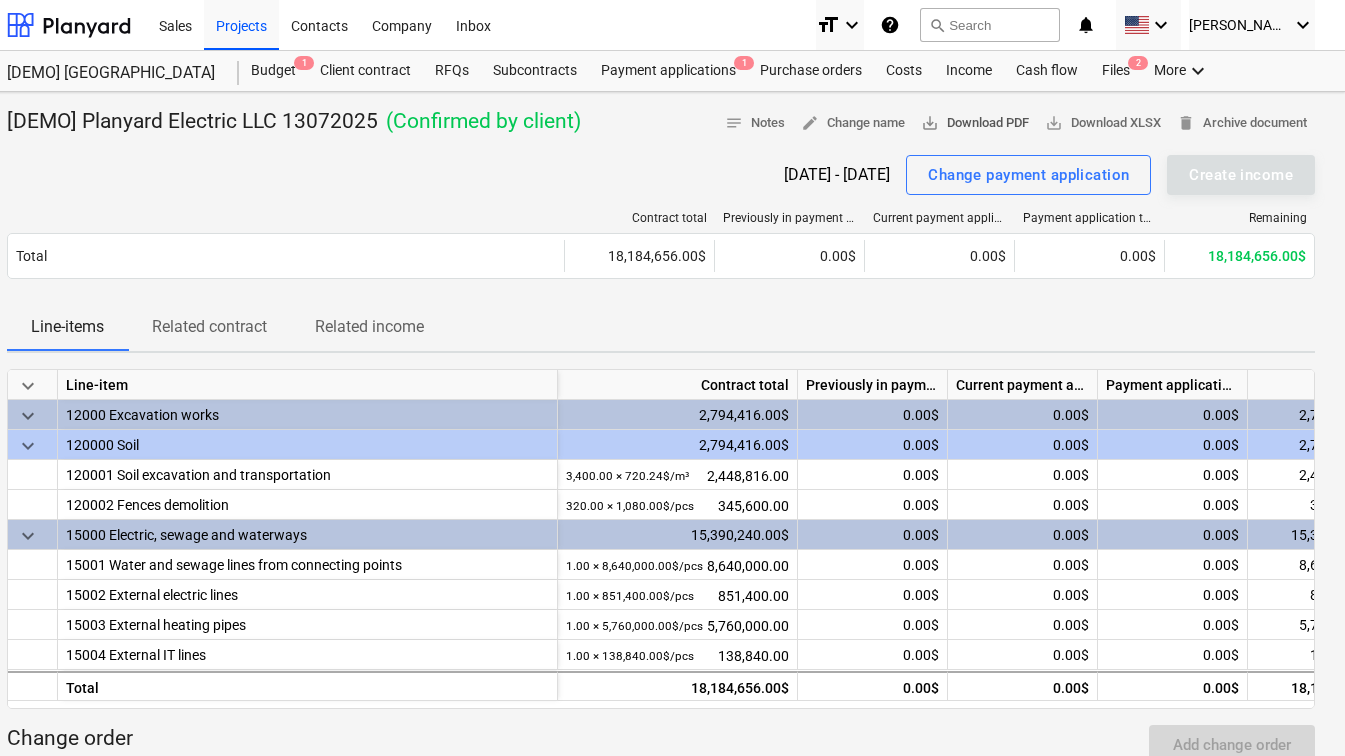 click on "save_alt Download PDF" at bounding box center (975, 123) 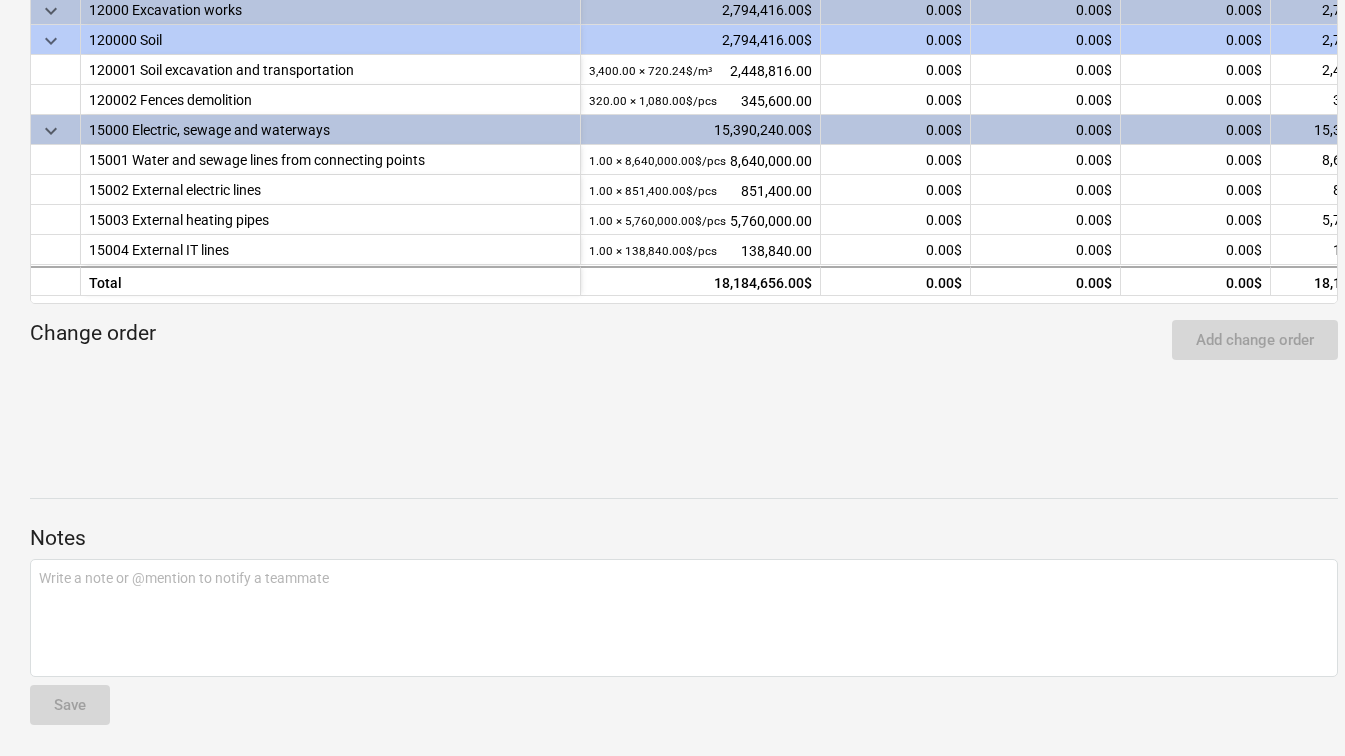 scroll, scrollTop: 0, scrollLeft: 0, axis: both 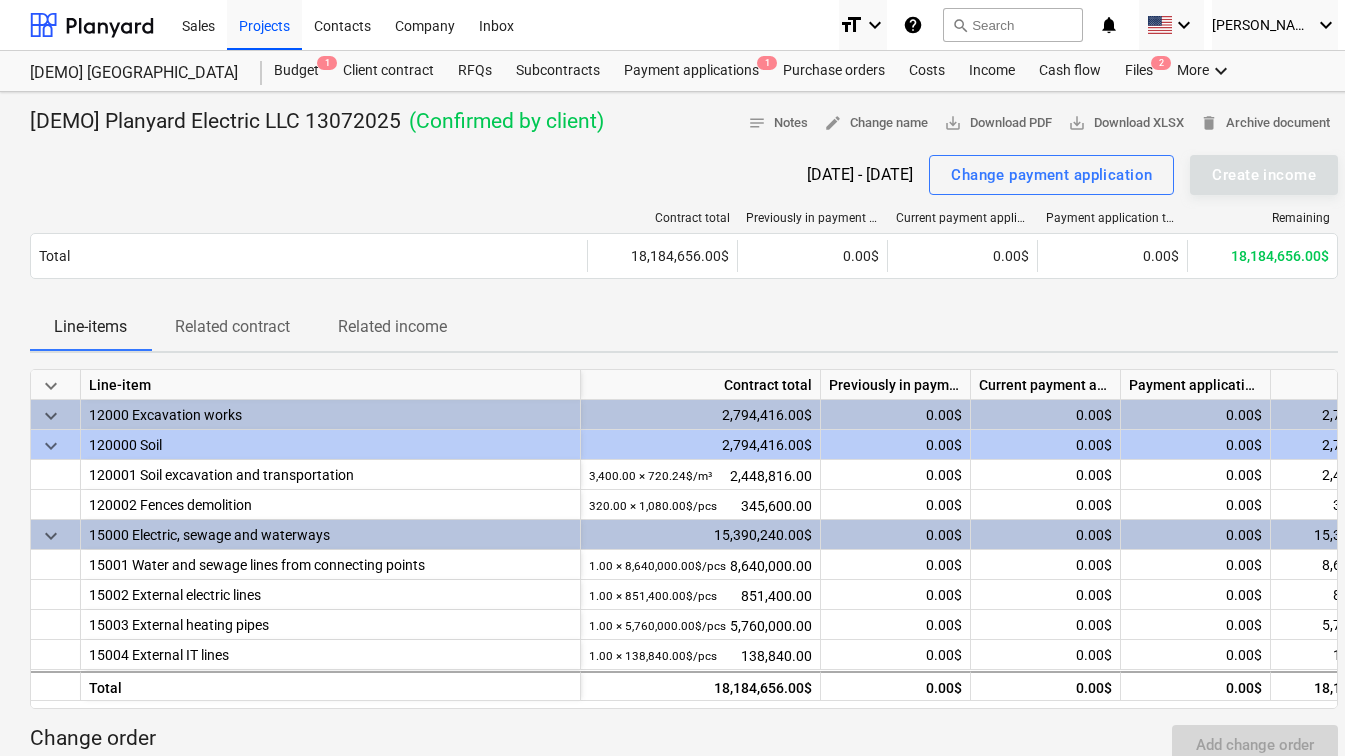 click on "07 Jul 2025 - 13 Jul 2025 Change payment application Create income" at bounding box center (684, 175) 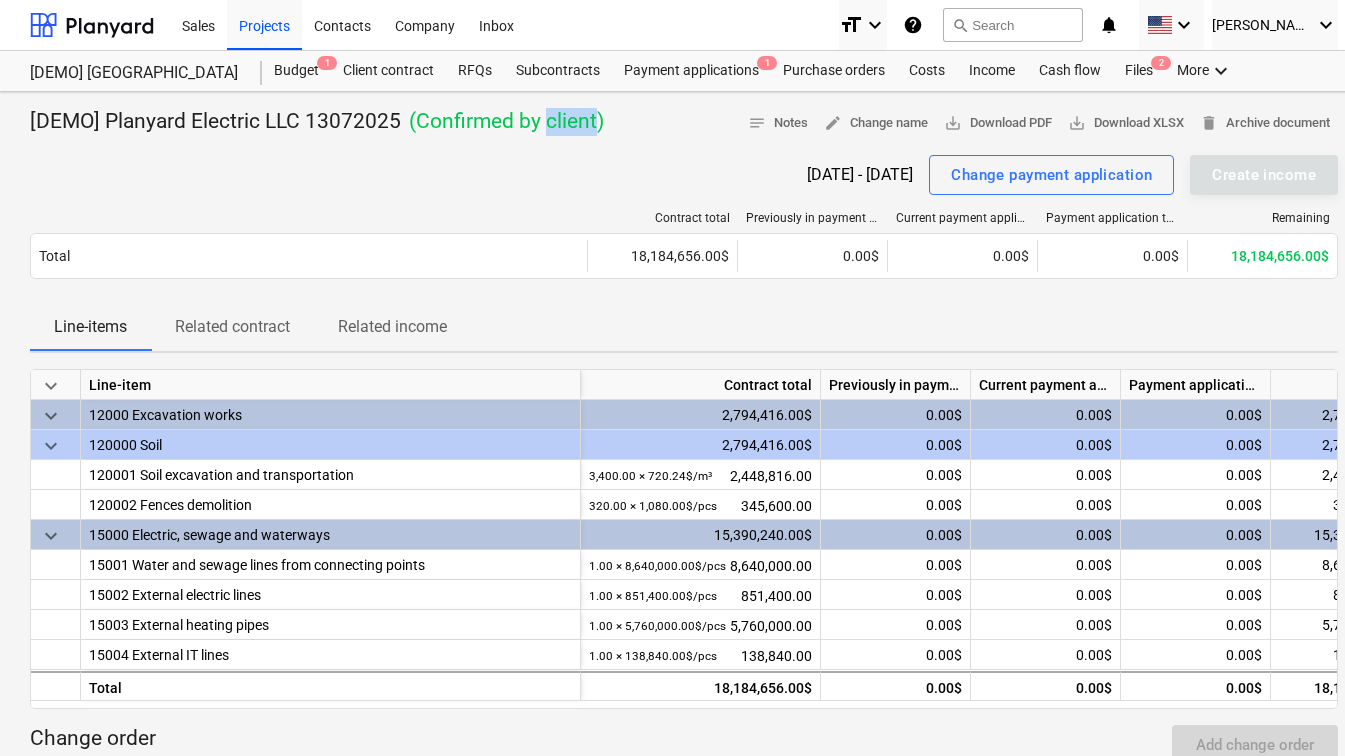 click on "( Confirmed by client )" at bounding box center [502, 122] 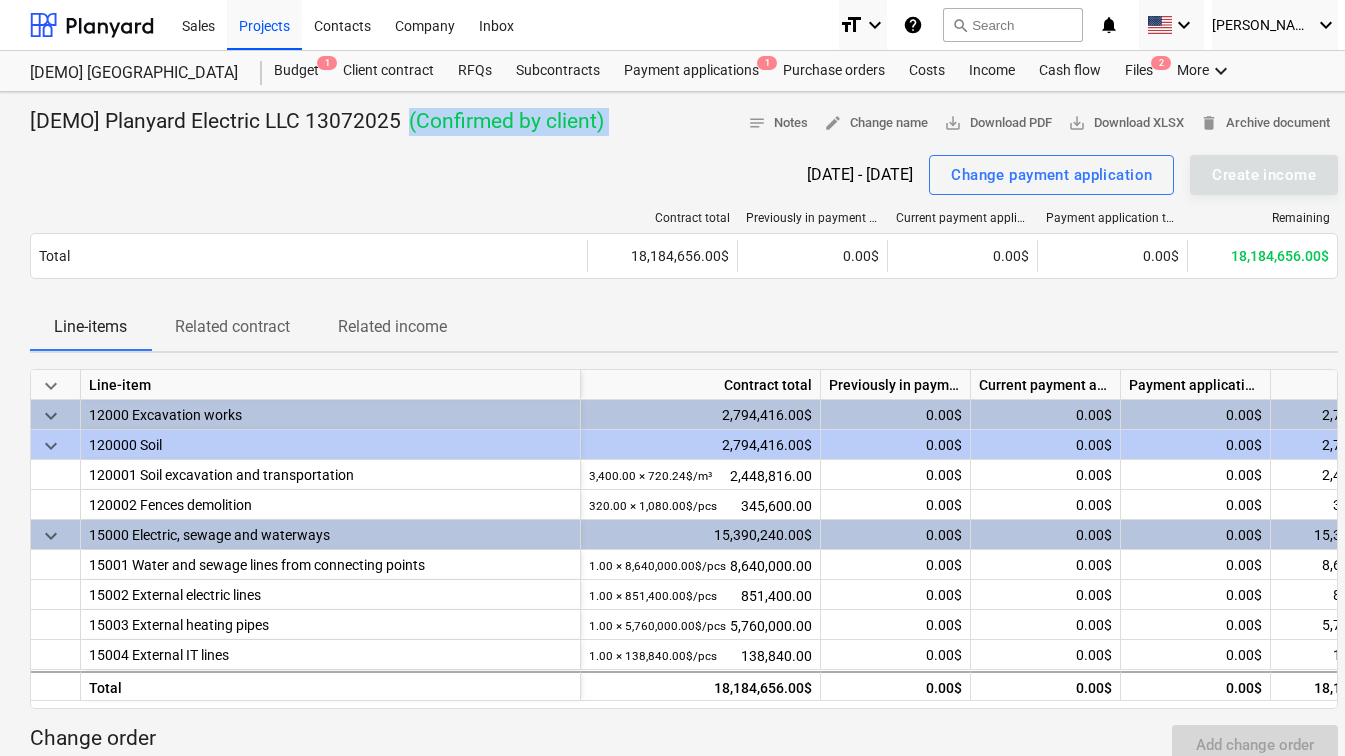 click on "( Confirmed by client )" at bounding box center (502, 122) 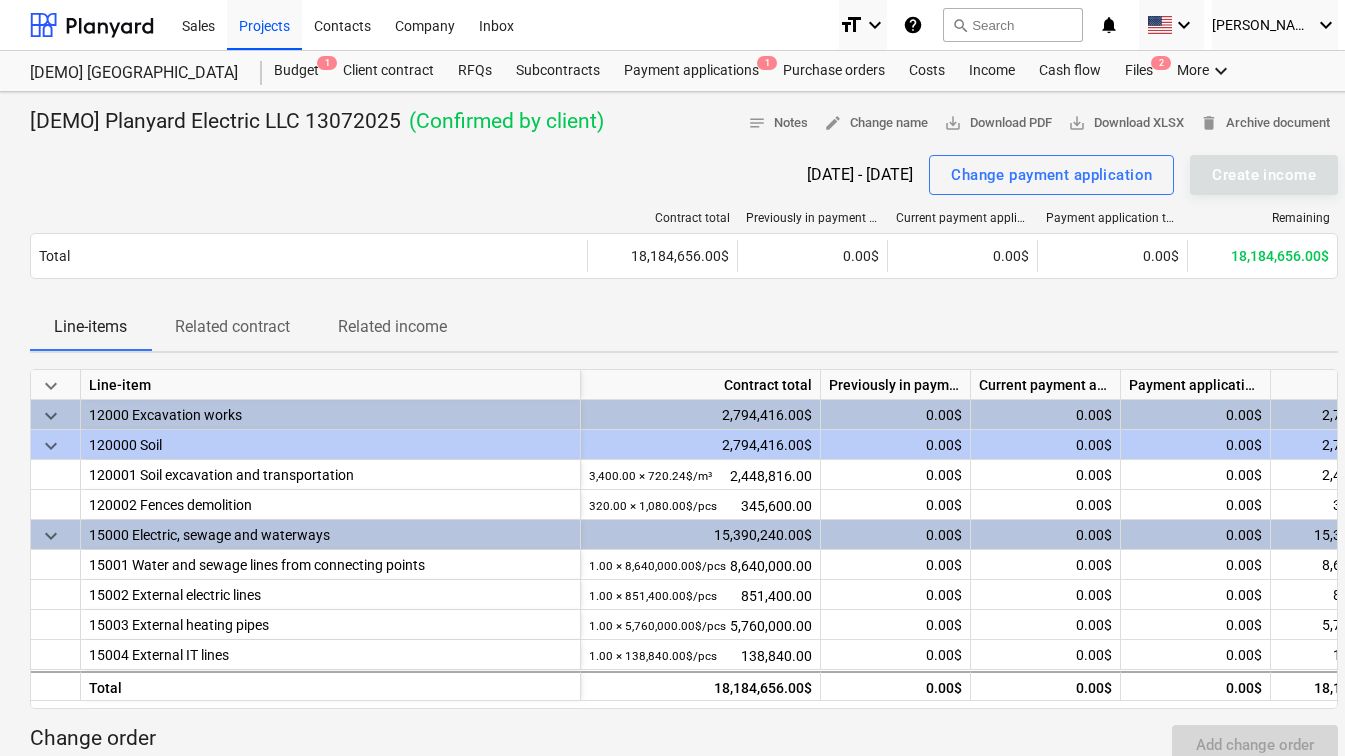 click on "07 Jul 2025 - 13 Jul 2025 Change payment application Create income" at bounding box center (684, 175) 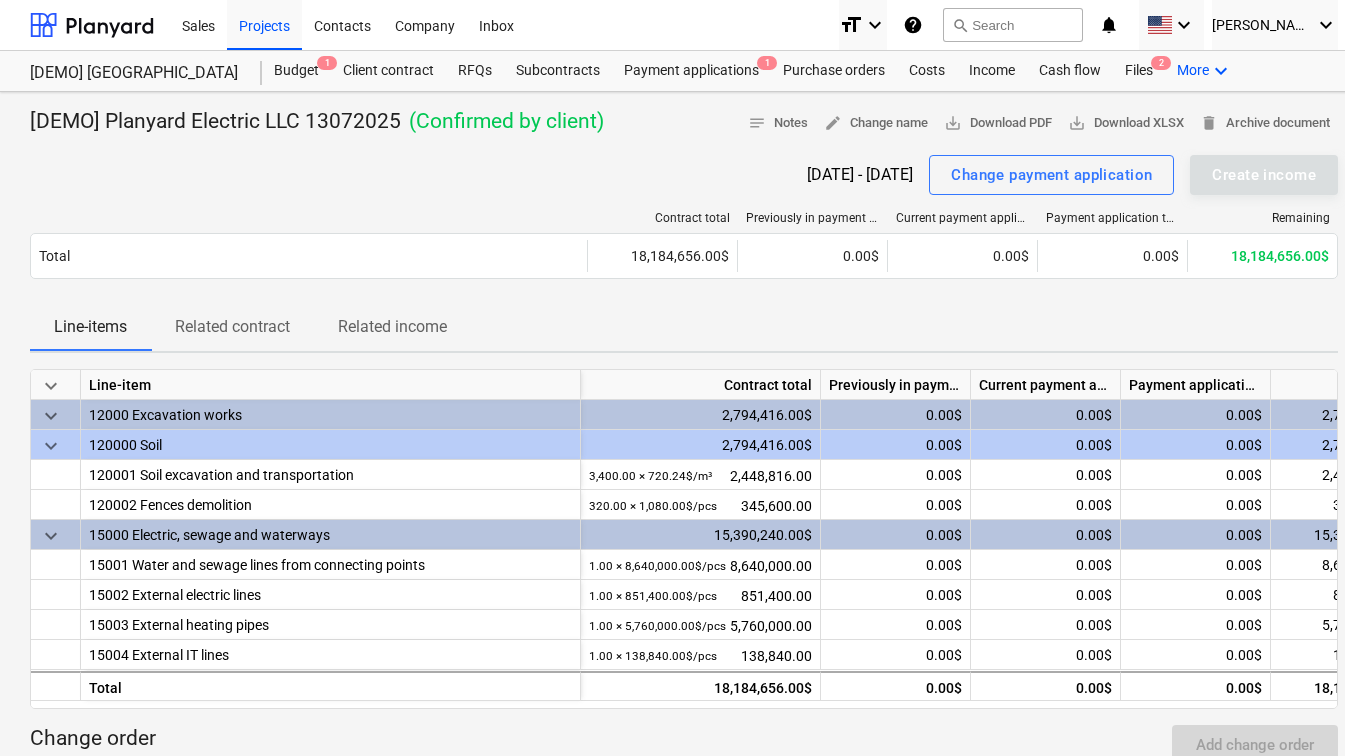 click on "keyboard_arrow_down" at bounding box center [1221, 71] 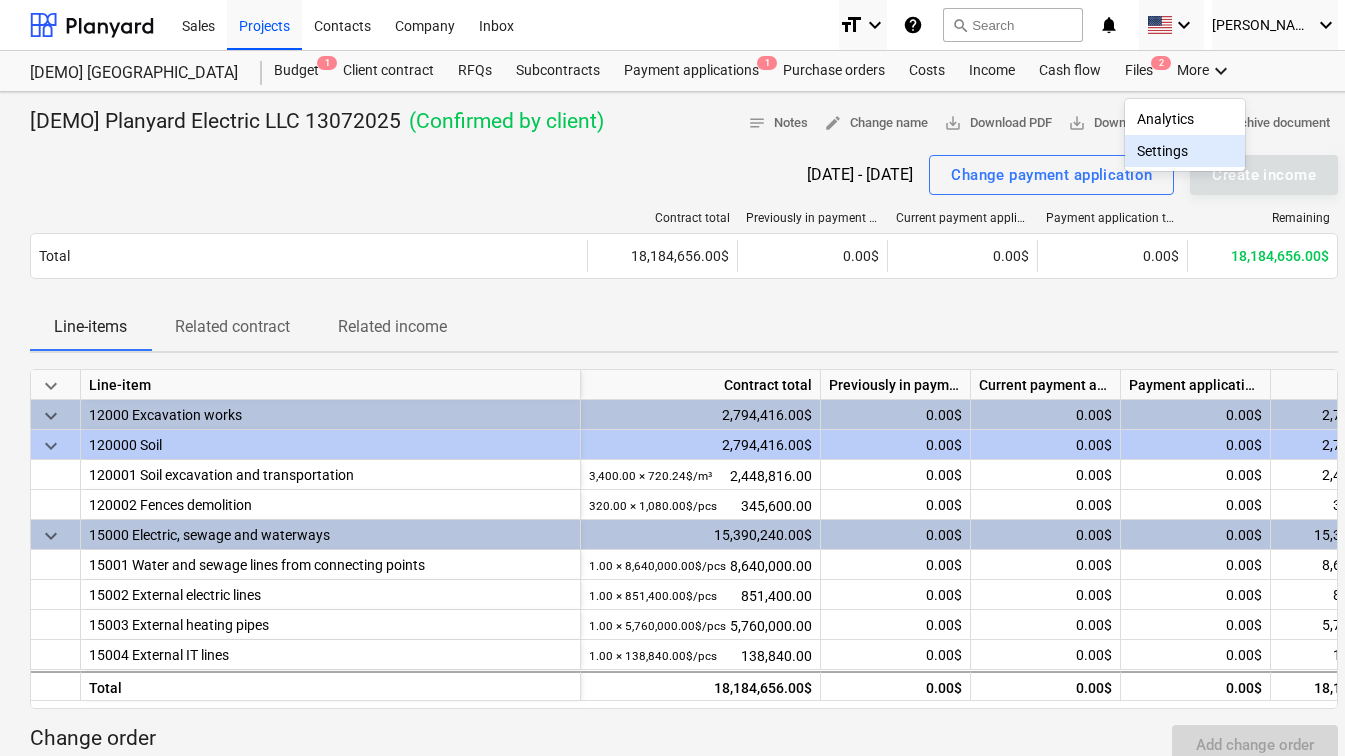click on "Settings" at bounding box center (1185, 151) 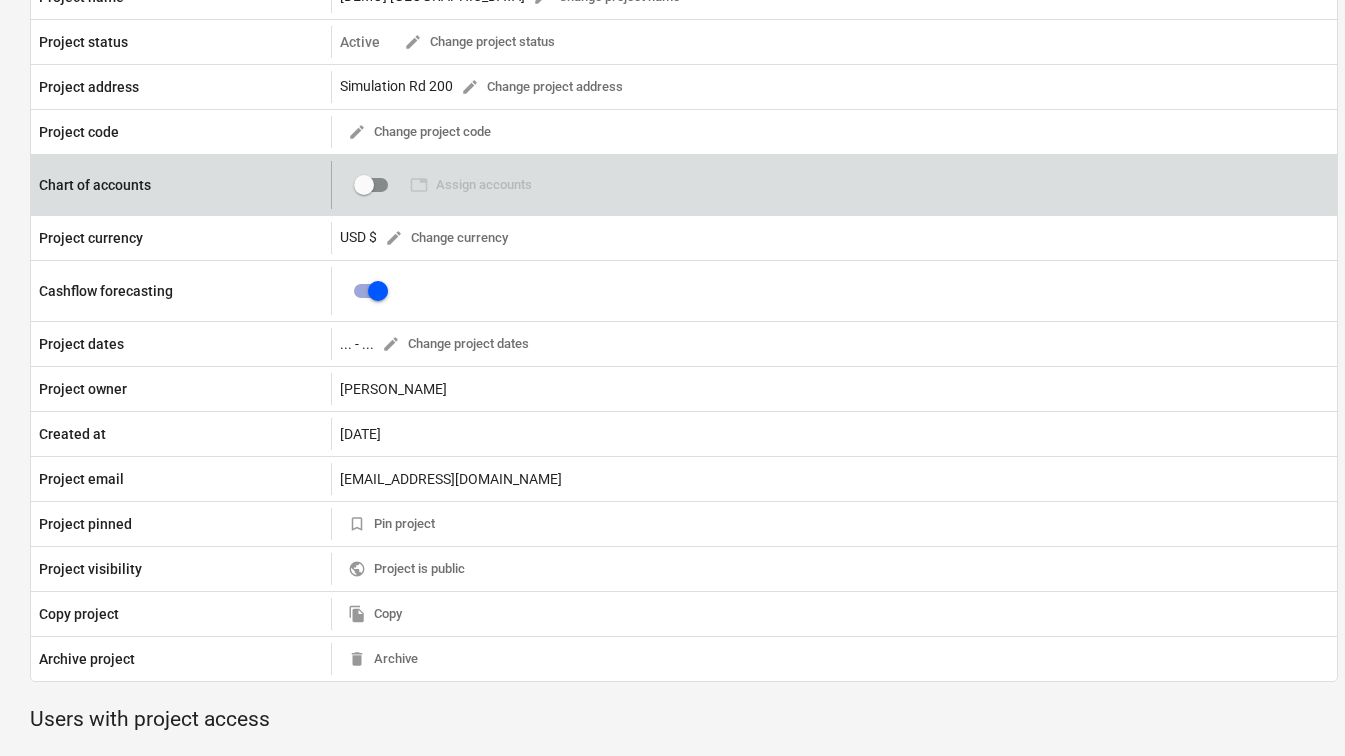 scroll, scrollTop: 0, scrollLeft: 0, axis: both 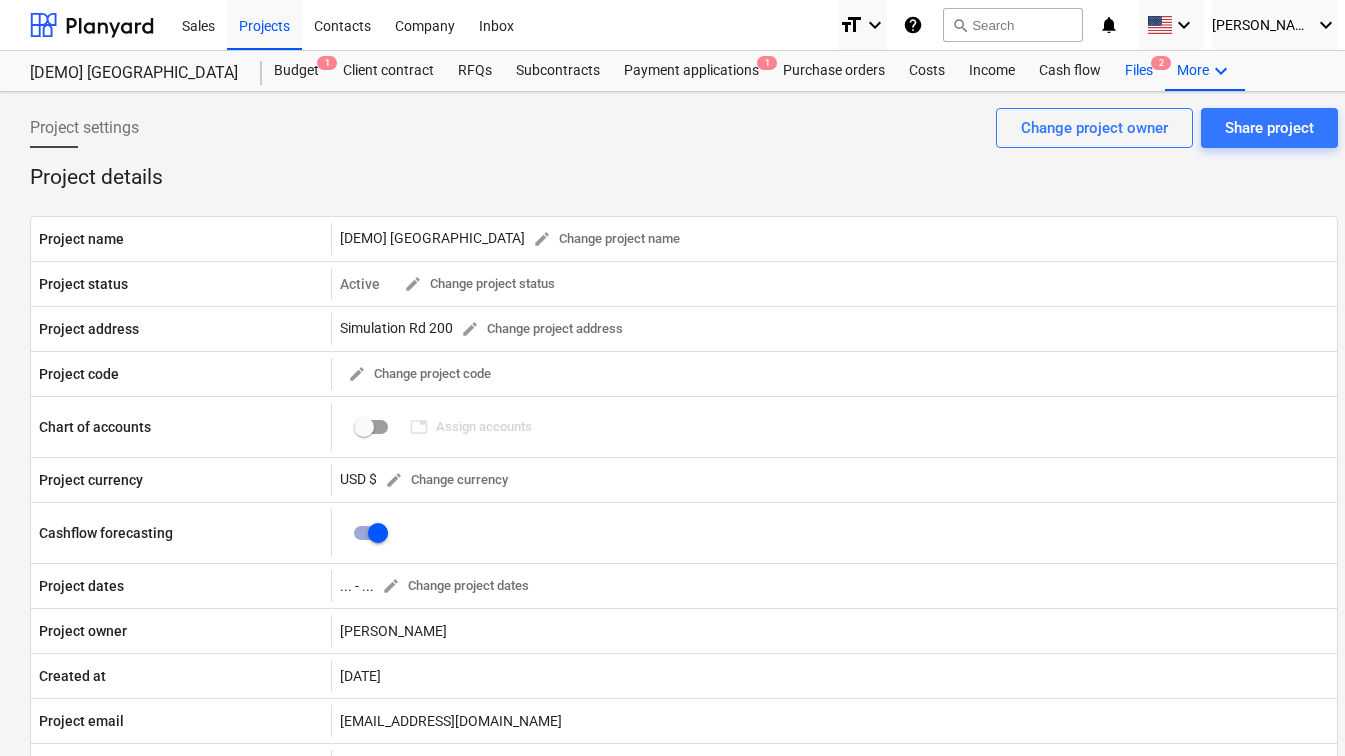 click on "Files 2" at bounding box center [1139, 71] 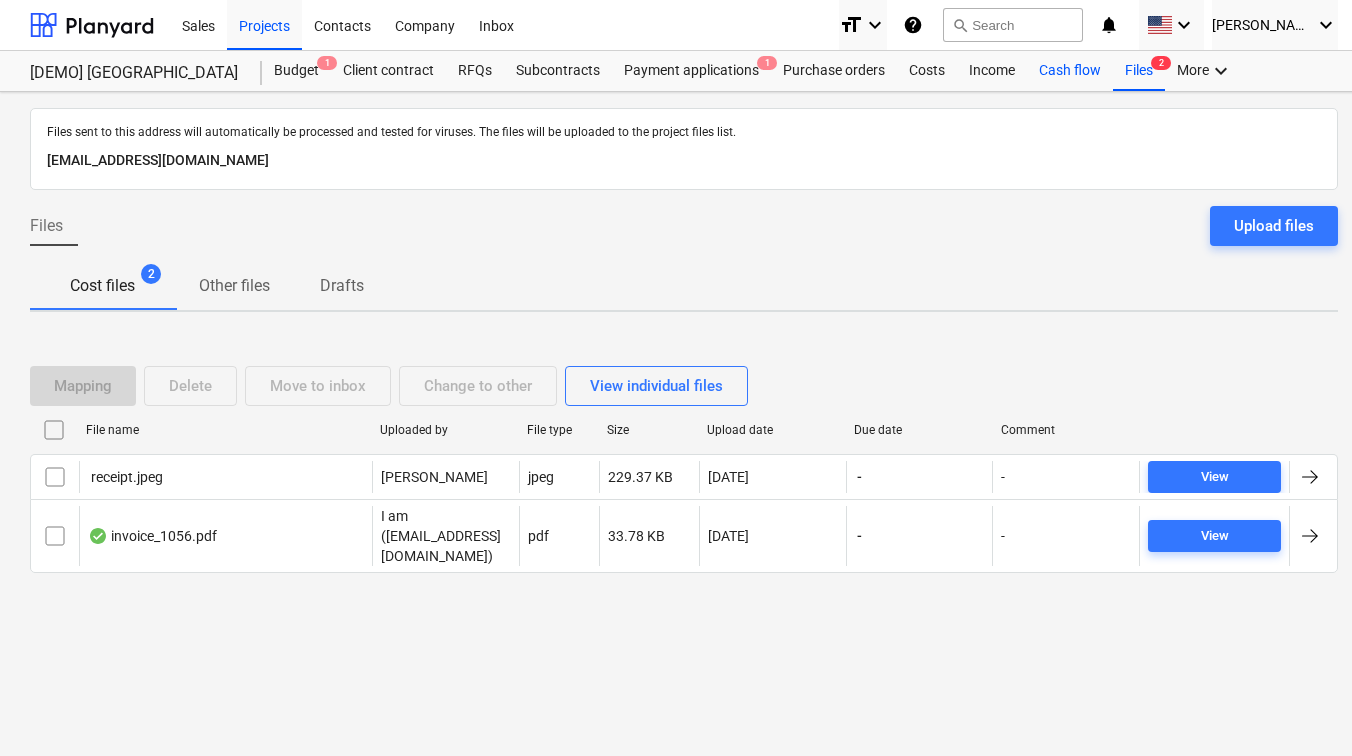 click on "Cash flow" at bounding box center [1070, 71] 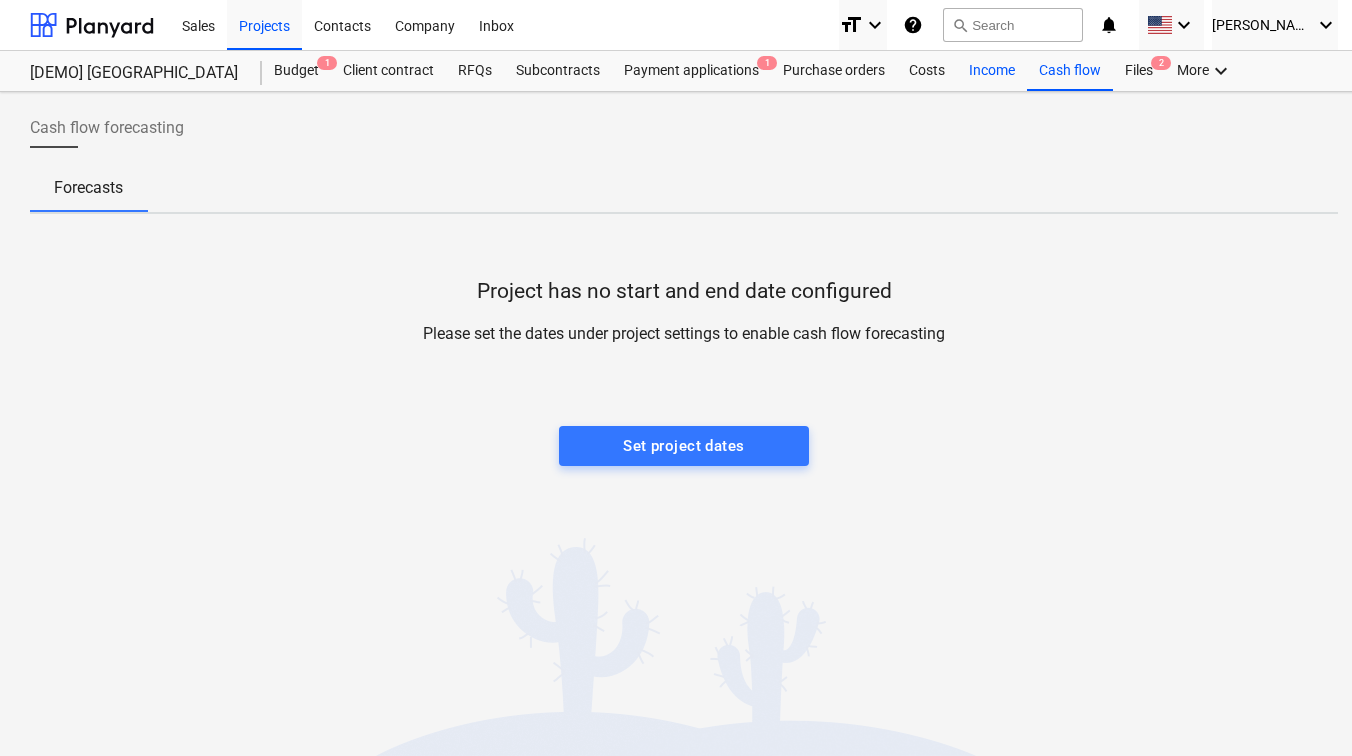 click on "Income" at bounding box center [992, 71] 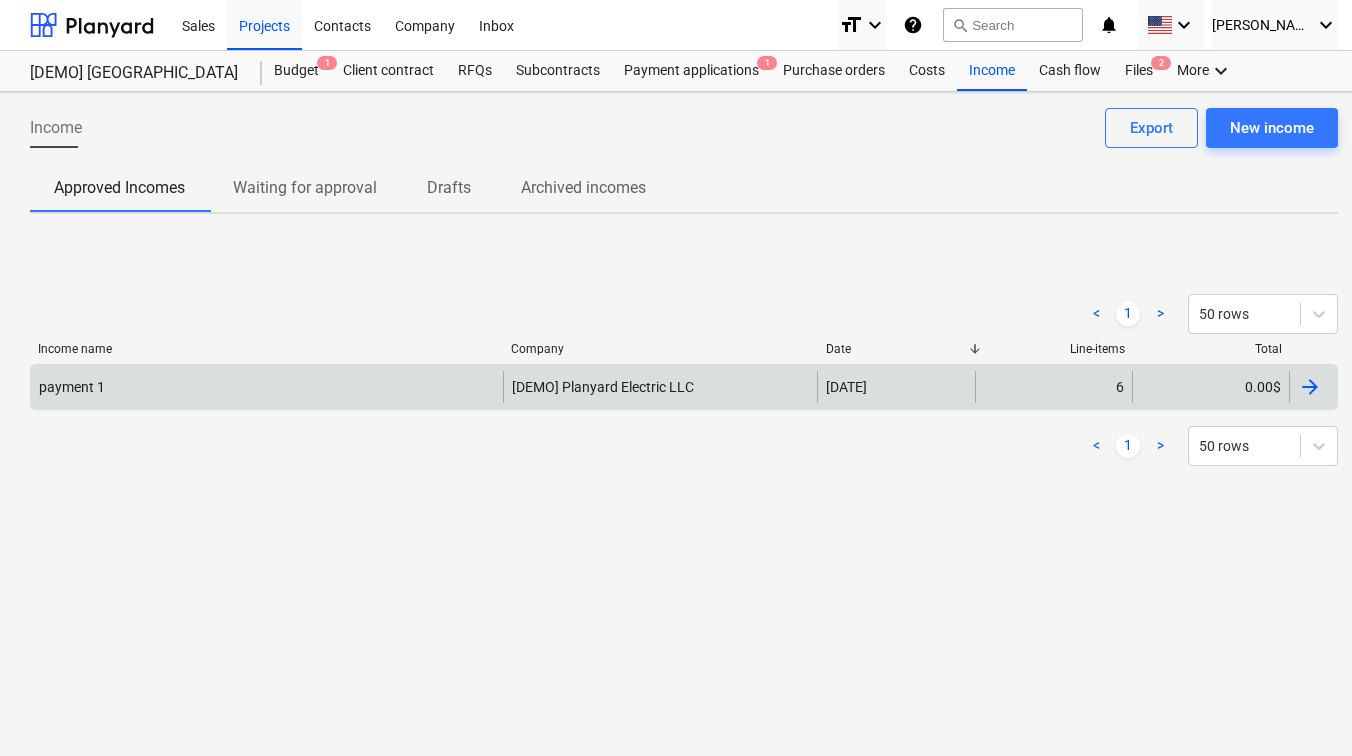 click on "[DEMO] Planyard Electric LLC" at bounding box center [660, 387] 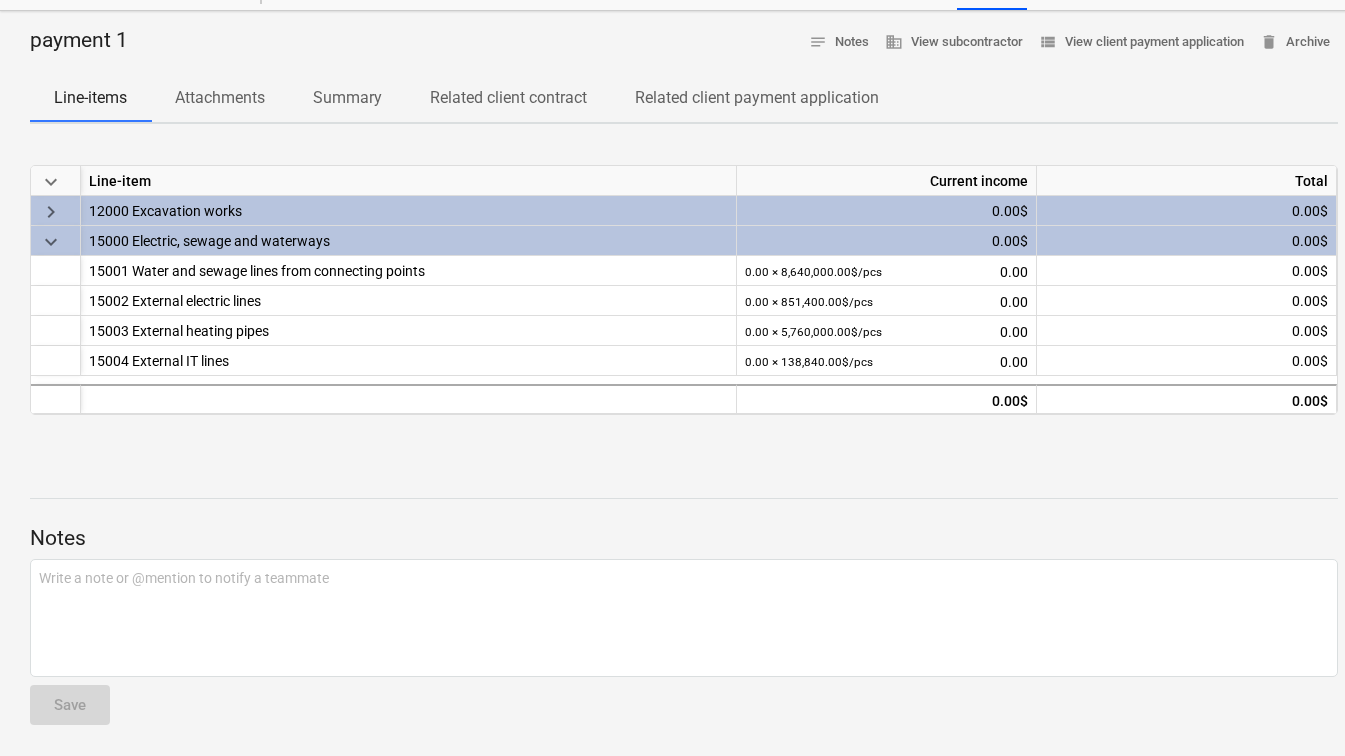 scroll, scrollTop: 0, scrollLeft: 0, axis: both 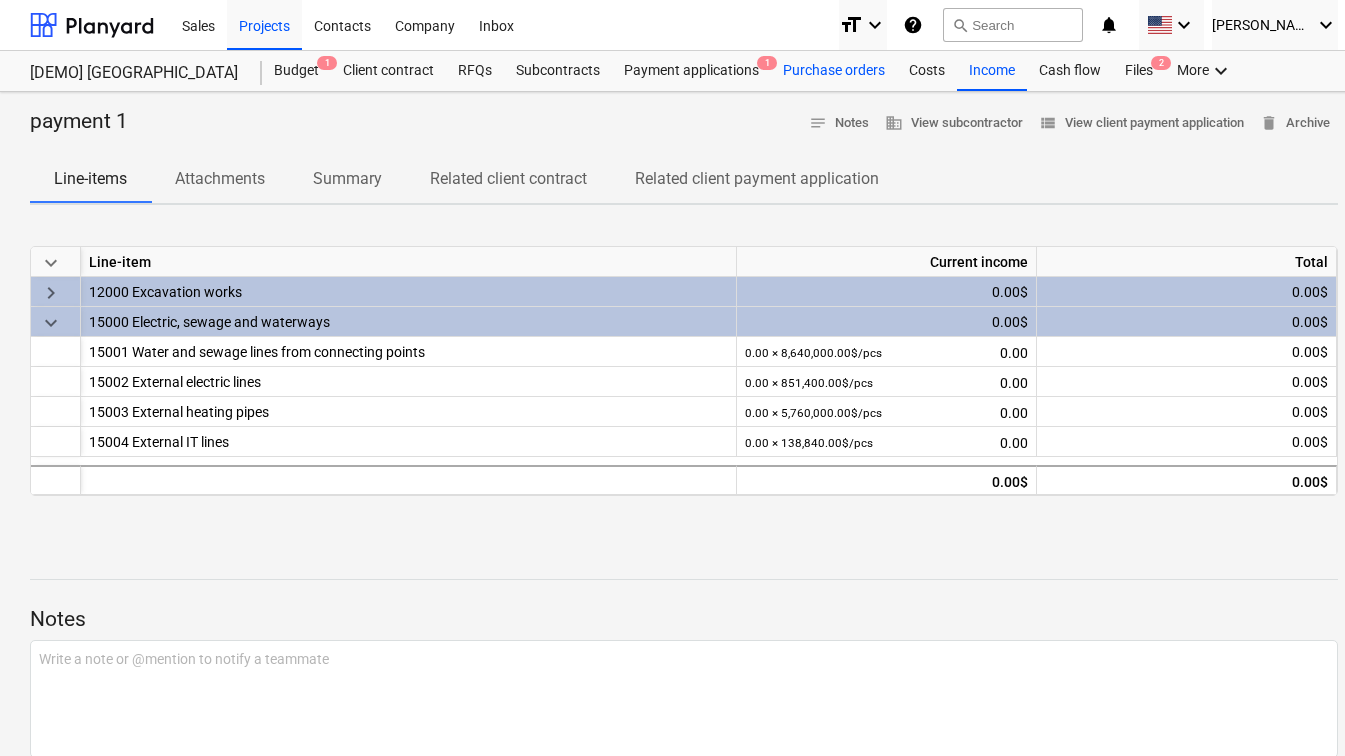 click on "Purchase orders" at bounding box center (834, 71) 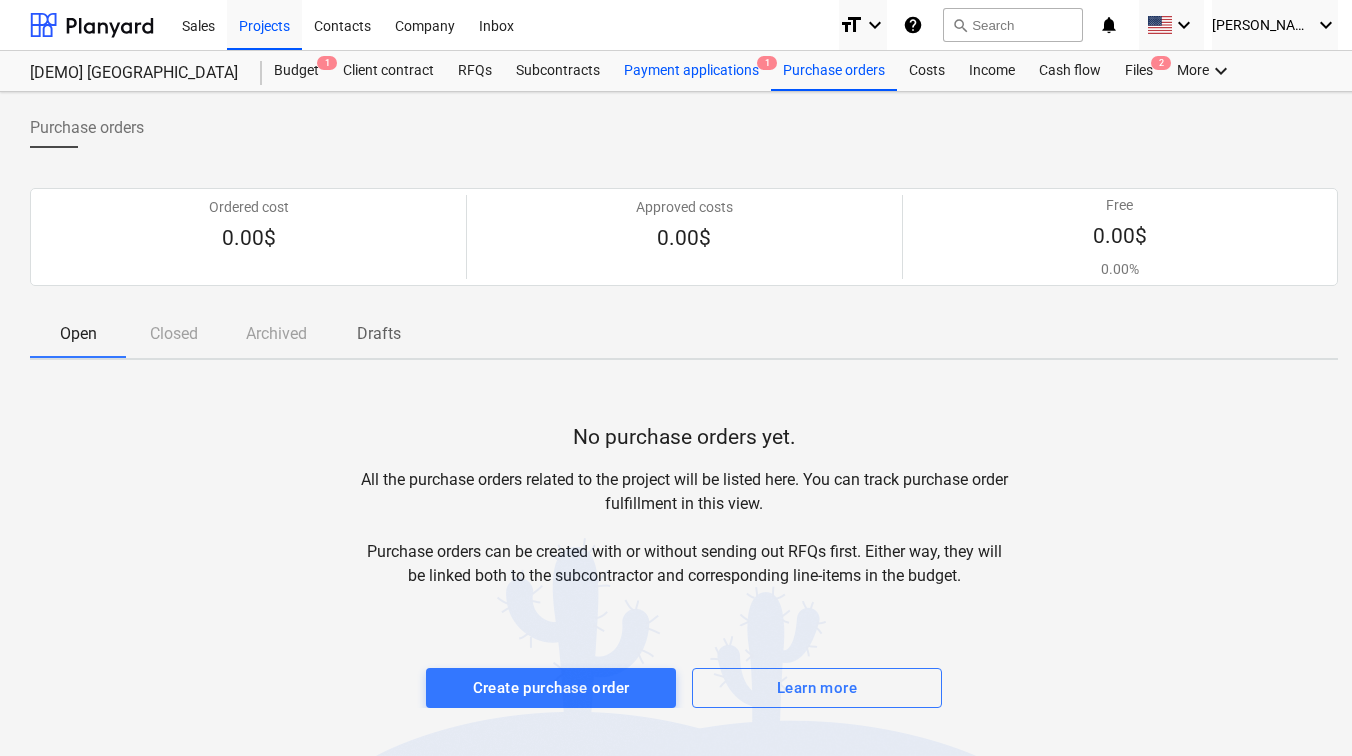click on "Payment applications 1" at bounding box center [691, 71] 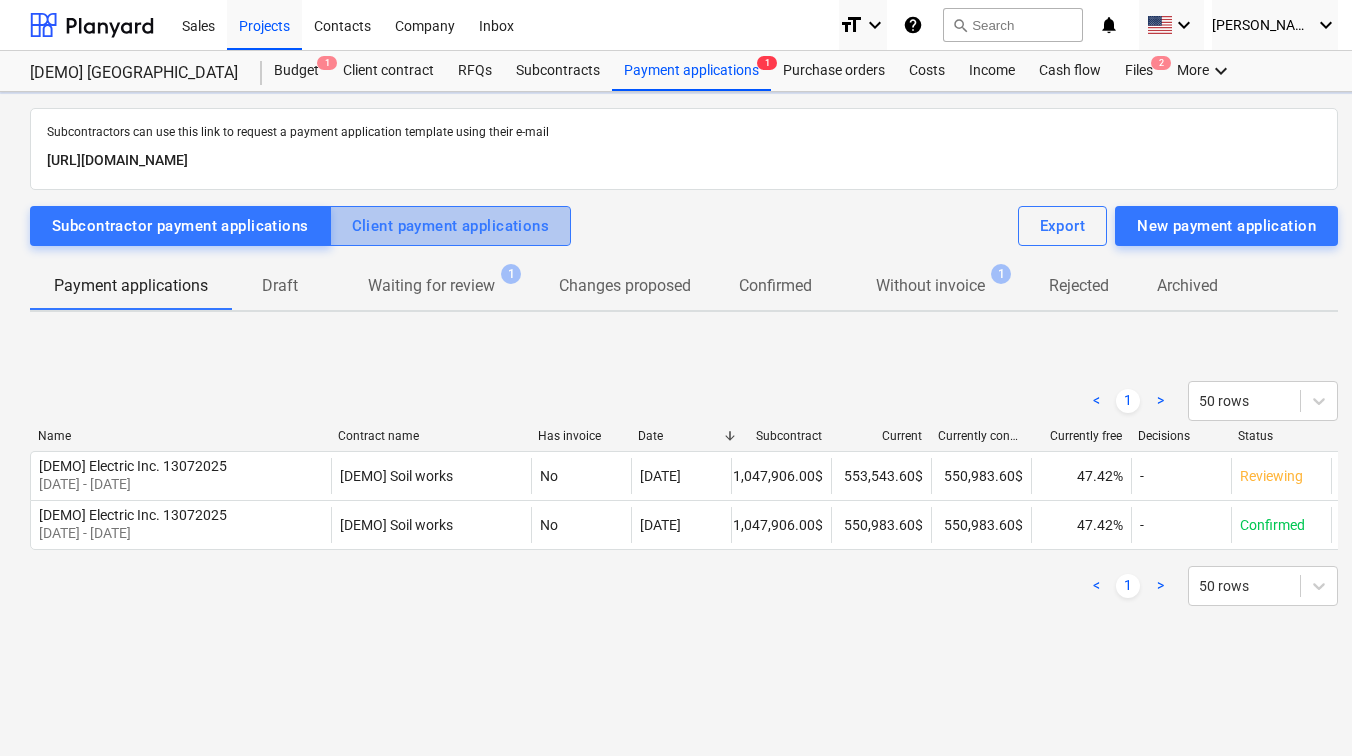 click on "Client payment applications" at bounding box center [451, 226] 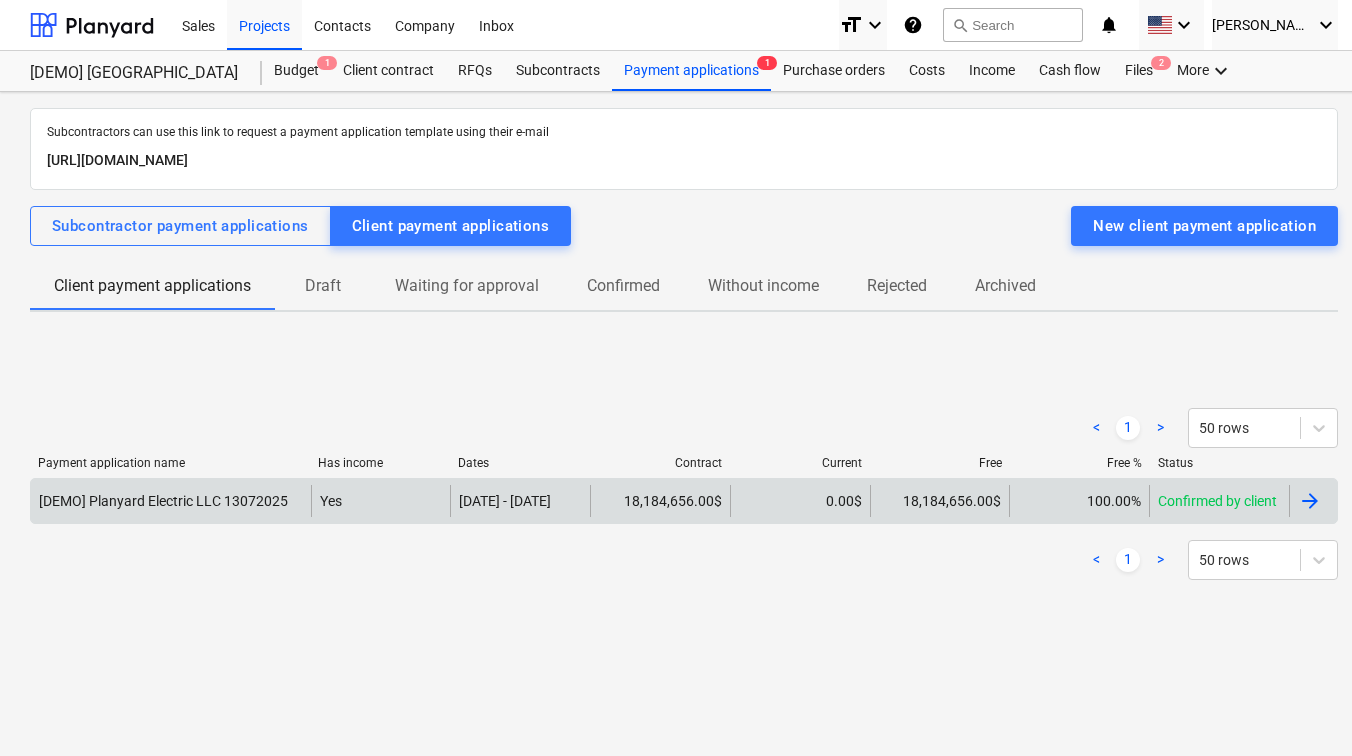 click at bounding box center [1310, 501] 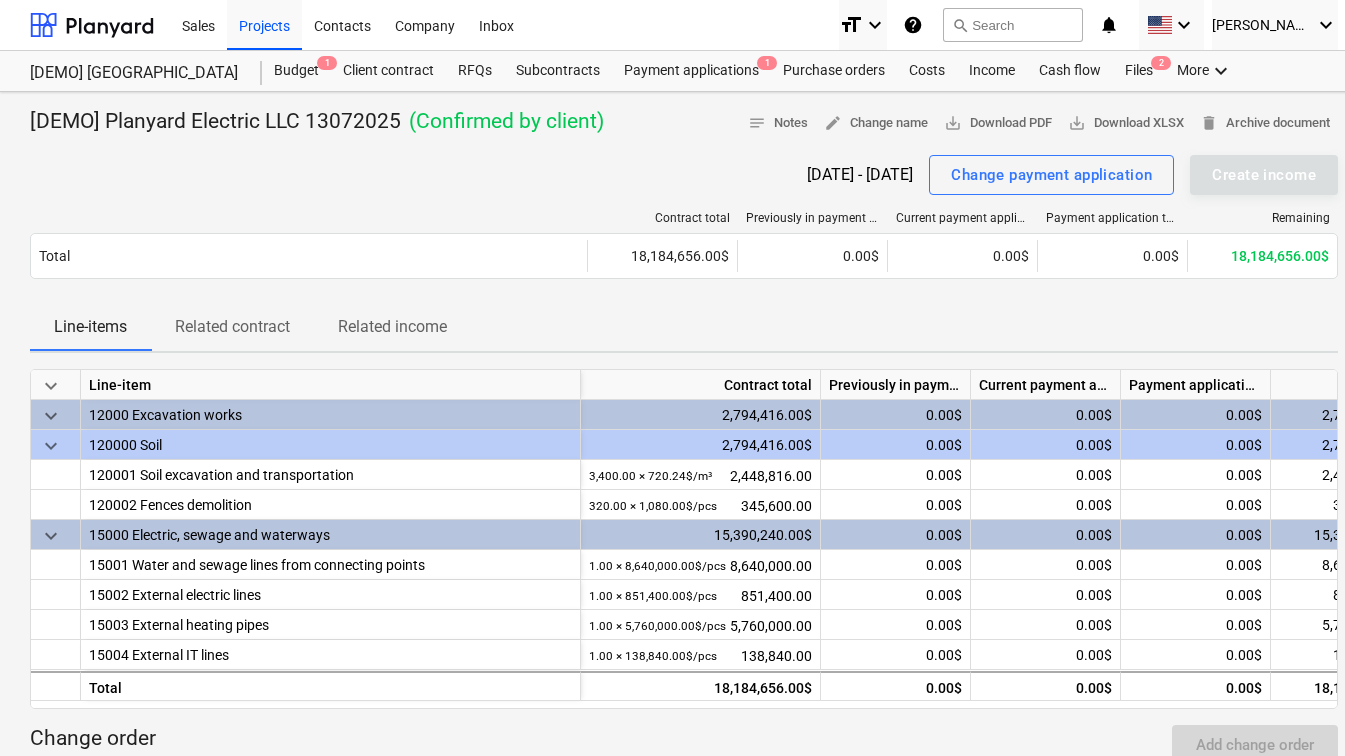 click on "Change payment application Create income" at bounding box center (1133, 175) 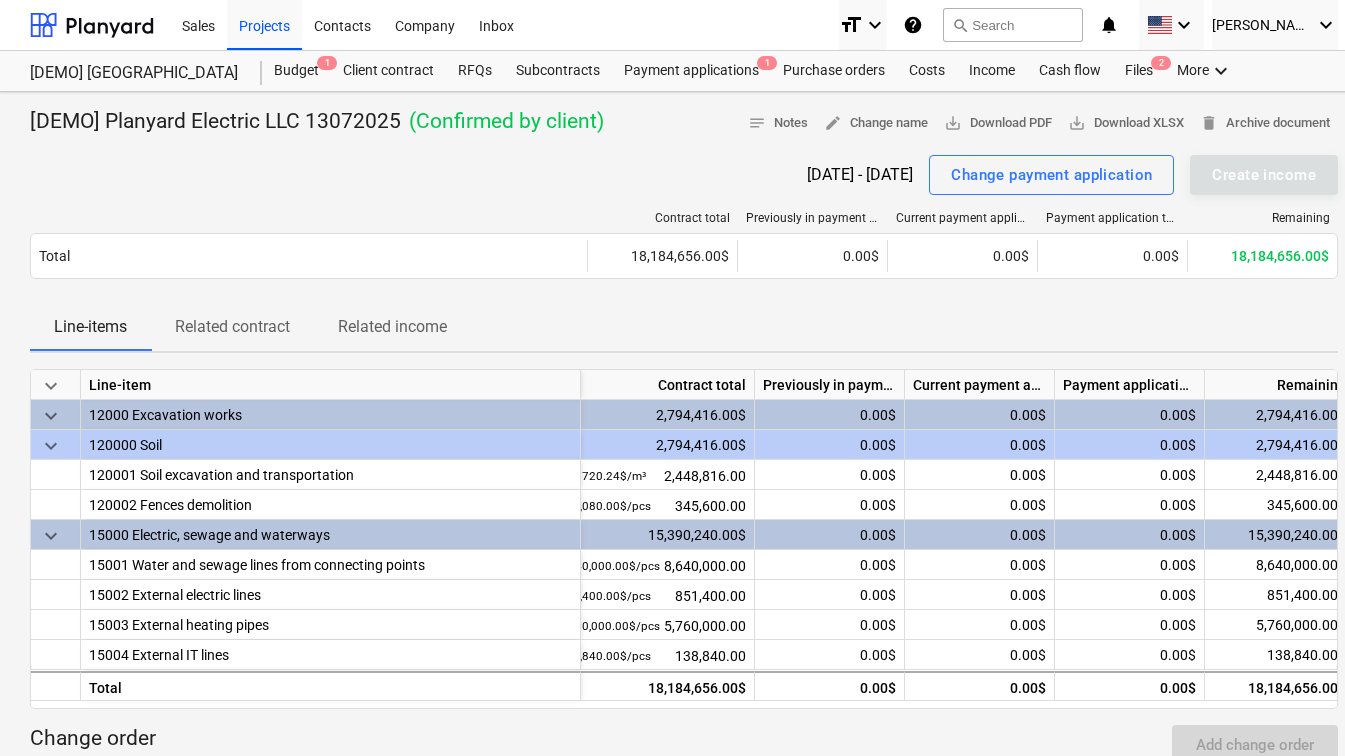 scroll, scrollTop: 0, scrollLeft: 84, axis: horizontal 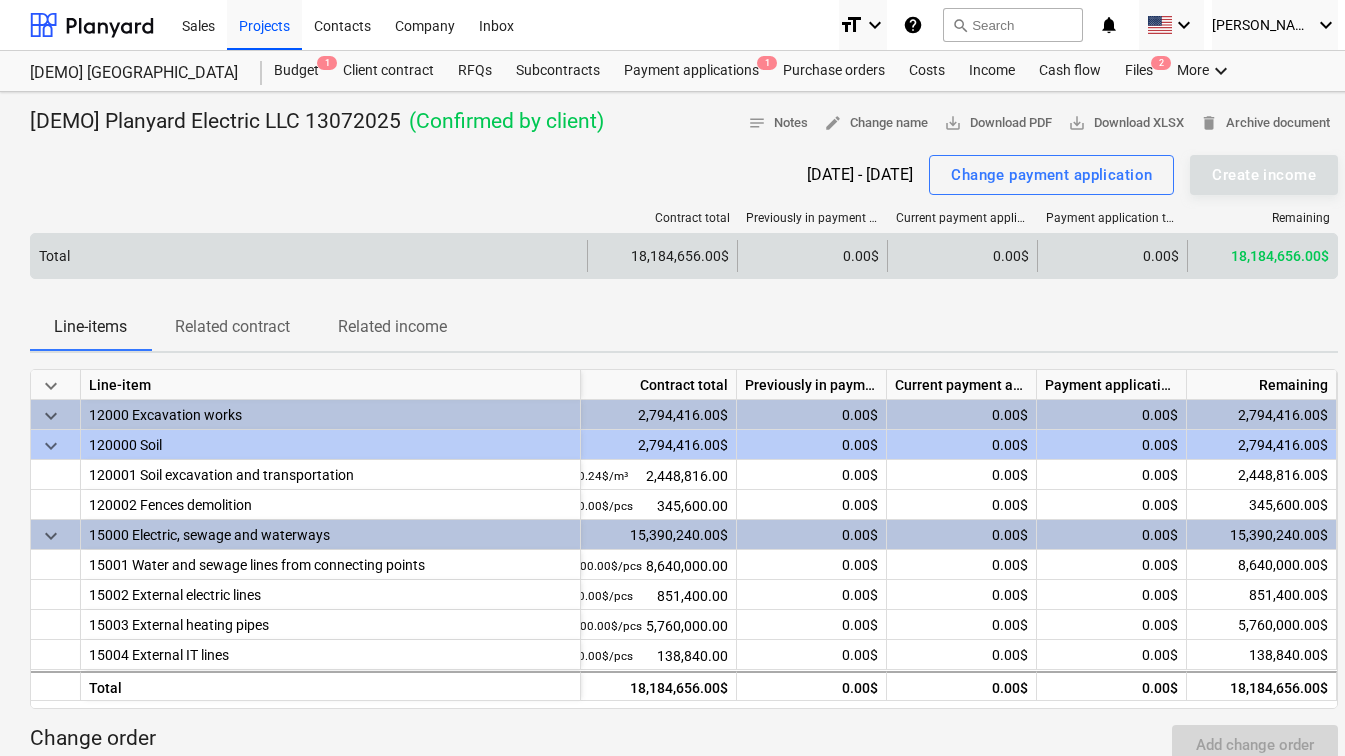 click on "18,184,656.00$" at bounding box center [1280, 256] 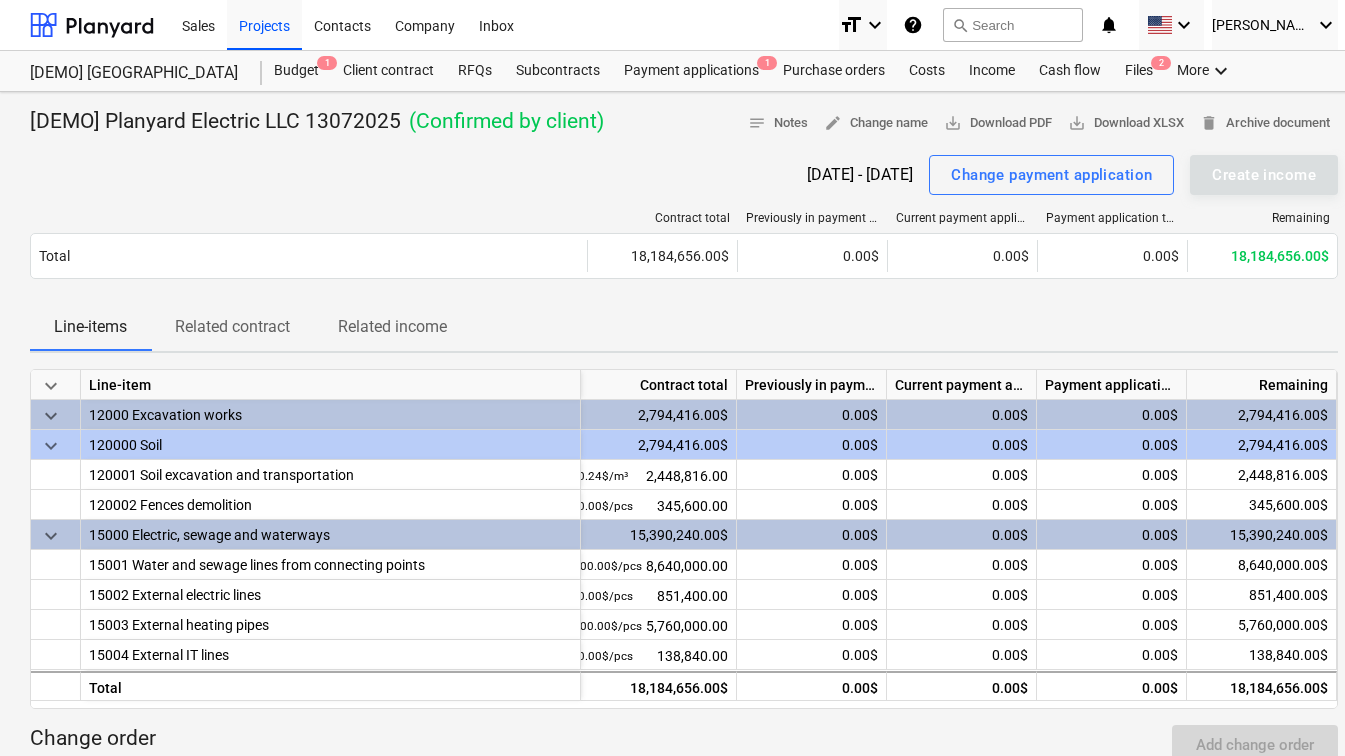 click on "Line-items Related contract Related income" at bounding box center (684, 327) 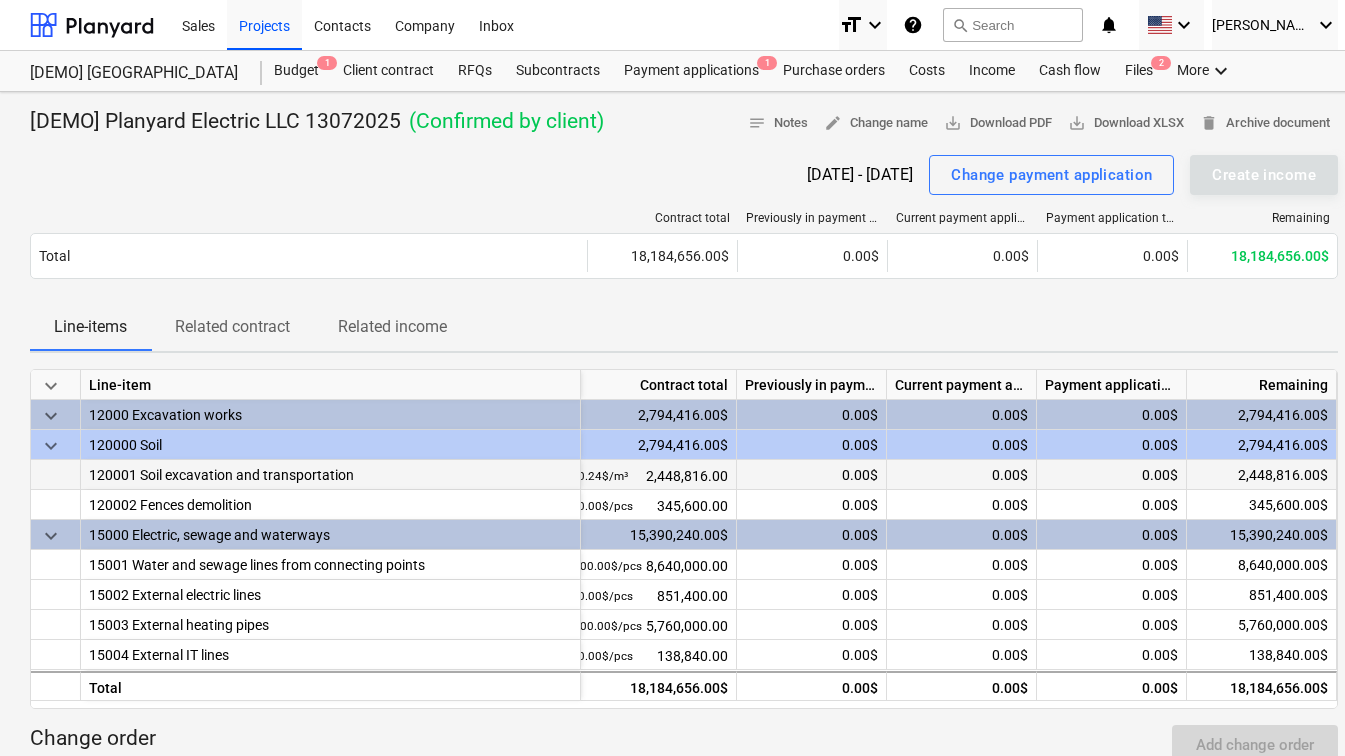 scroll, scrollTop: 0, scrollLeft: 23, axis: horizontal 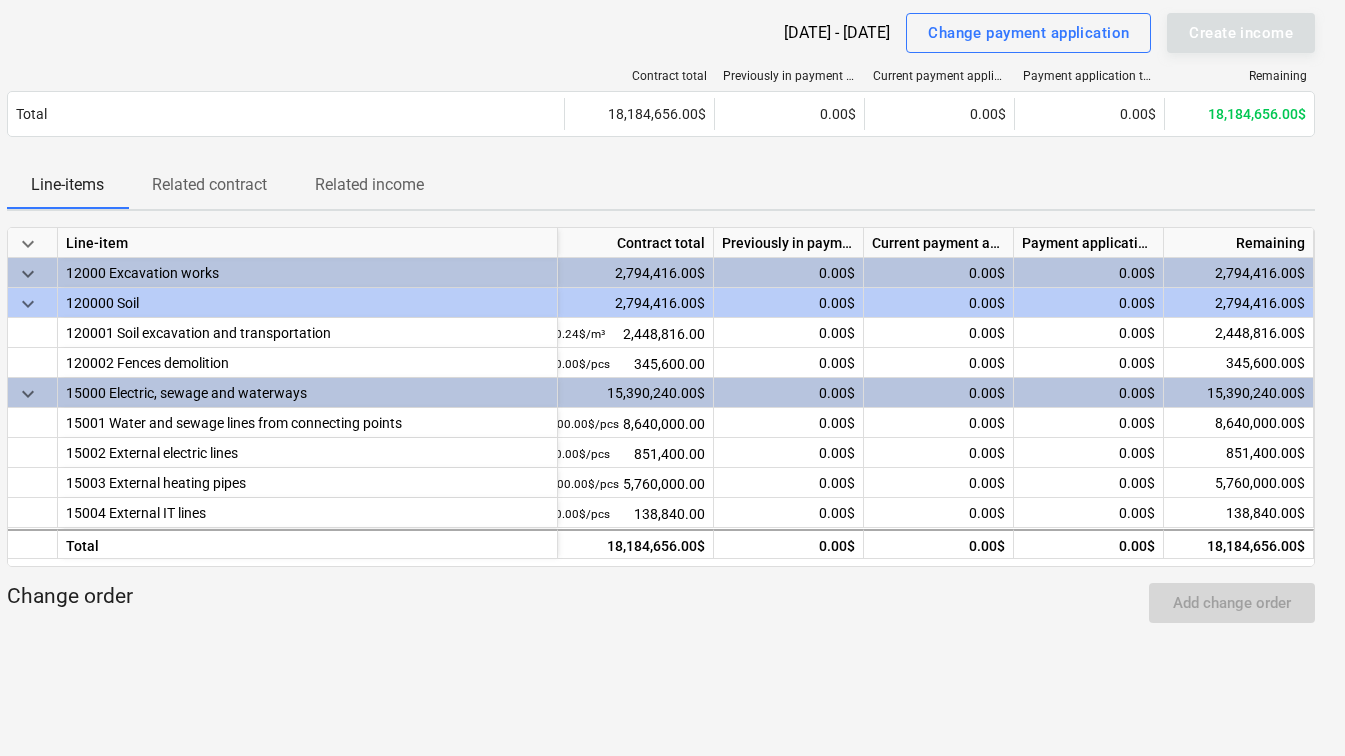 click on "keyboard_arrow_down Line-item Contract total Previously in payment applications Current payment application Payment application total Remaining keyboard_arrow_down 12000 Excavation works 2,794,416.00$ 0.00$ 0.00$ 0.00$ 2,794,416.00$ keyboard_arrow_down 120000 Soil 2,794,416.00$ 0.00$ 0.00$ 0.00$ 2,794,416.00$ 120001 Soil excavation and transportation 3,400.00   ×   720.24$ / m³ 2,448,816.00 0.00$ 0.00$ 0.00$ 2,448,816.00$ 120002 Fences demolition 320.00   ×   1,080.00$ / pcs 345,600.00 0.00$ 0.00$ 0.00$ 345,600.00$ keyboard_arrow_down 15000 Electric, sewage and waterways 15,390,240.00$ 0.00$ 0.00$ 0.00$ 15,390,240.00$ 15001 Water and sewage lines from connecting points 1.00   ×   8,640,000.00$ / pcs 8,640,000.00 0.00$ 0.00$ 0.00$ 8,640,000.00$ 15002 External electric lines 1.00   ×   851,400.00$ / pcs 851,400.00 0.00$ 0.00$ 0.00$ 851,400.00$ 15003 External heating pipes 1.00   ×   5,760,000.00$ / pcs 5,760,000.00 0.00$ 0.00$ 0.00$ 5,760,000.00$ 15004 External IT lines 1.00   ×   138,840.00$" at bounding box center [661, 449] 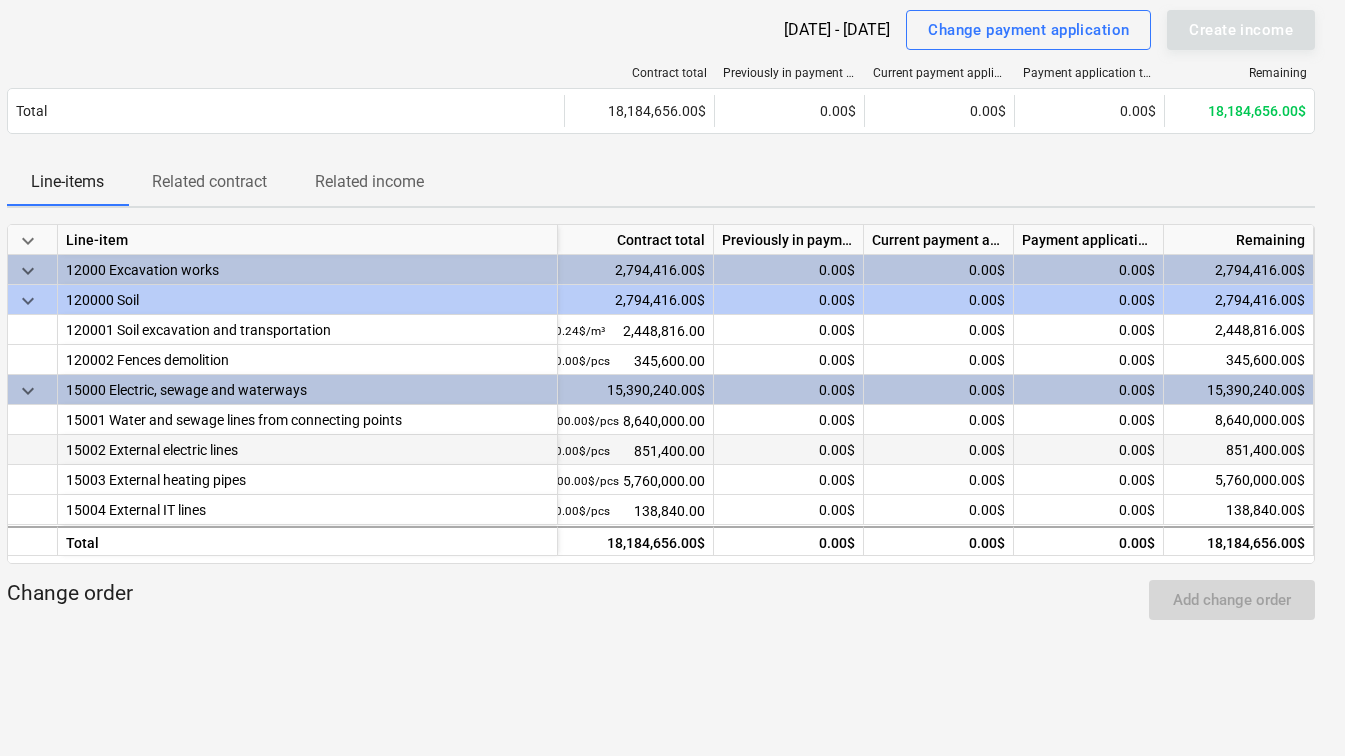 click on "0.00$" at bounding box center (1089, 450) 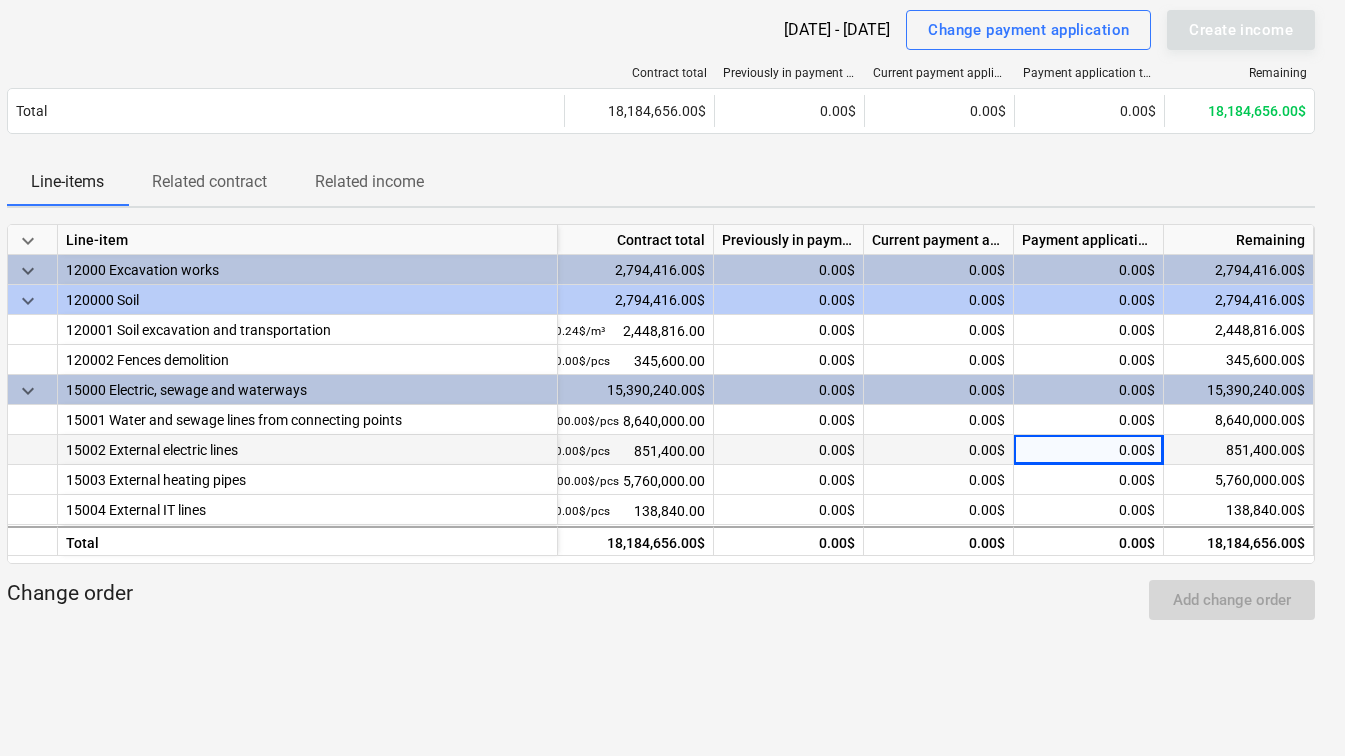 click on "0.00$" at bounding box center (1089, 450) 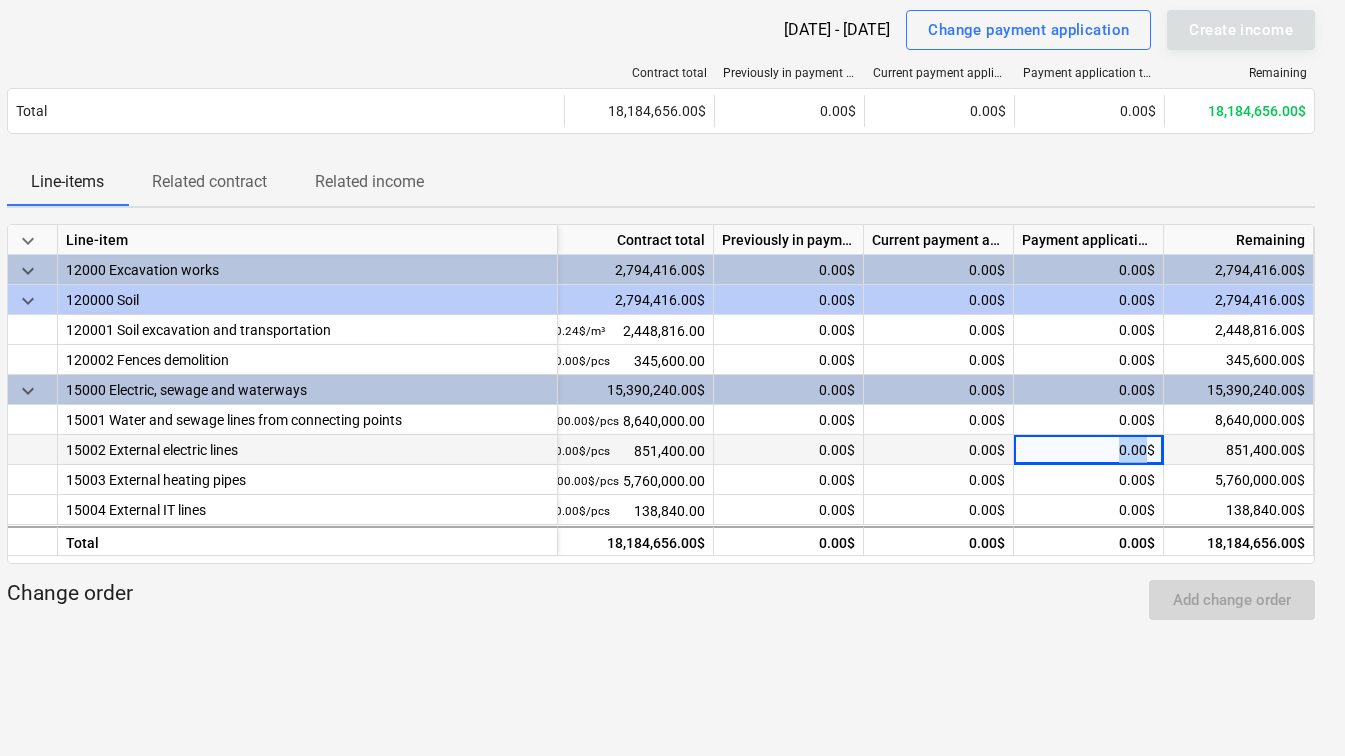 click on "0.00$" at bounding box center [1089, 450] 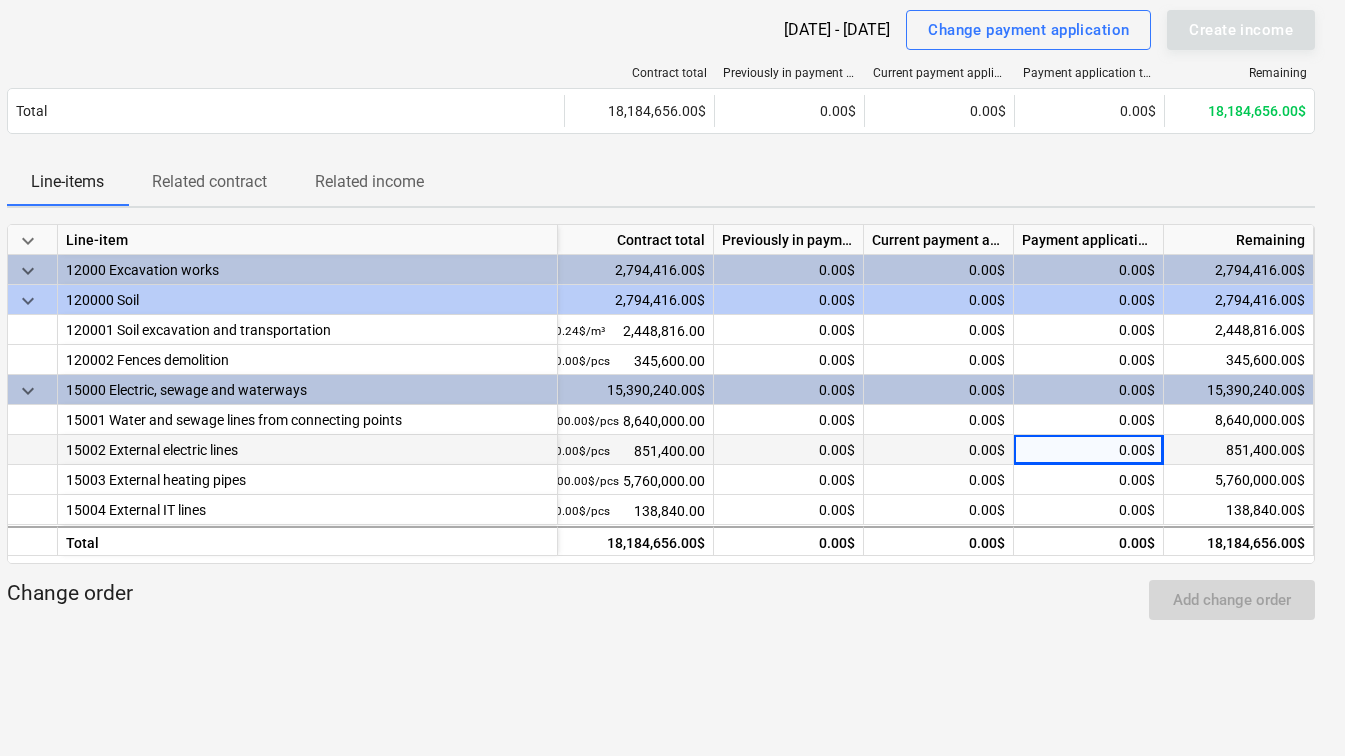 click on "0.00$" at bounding box center (789, 450) 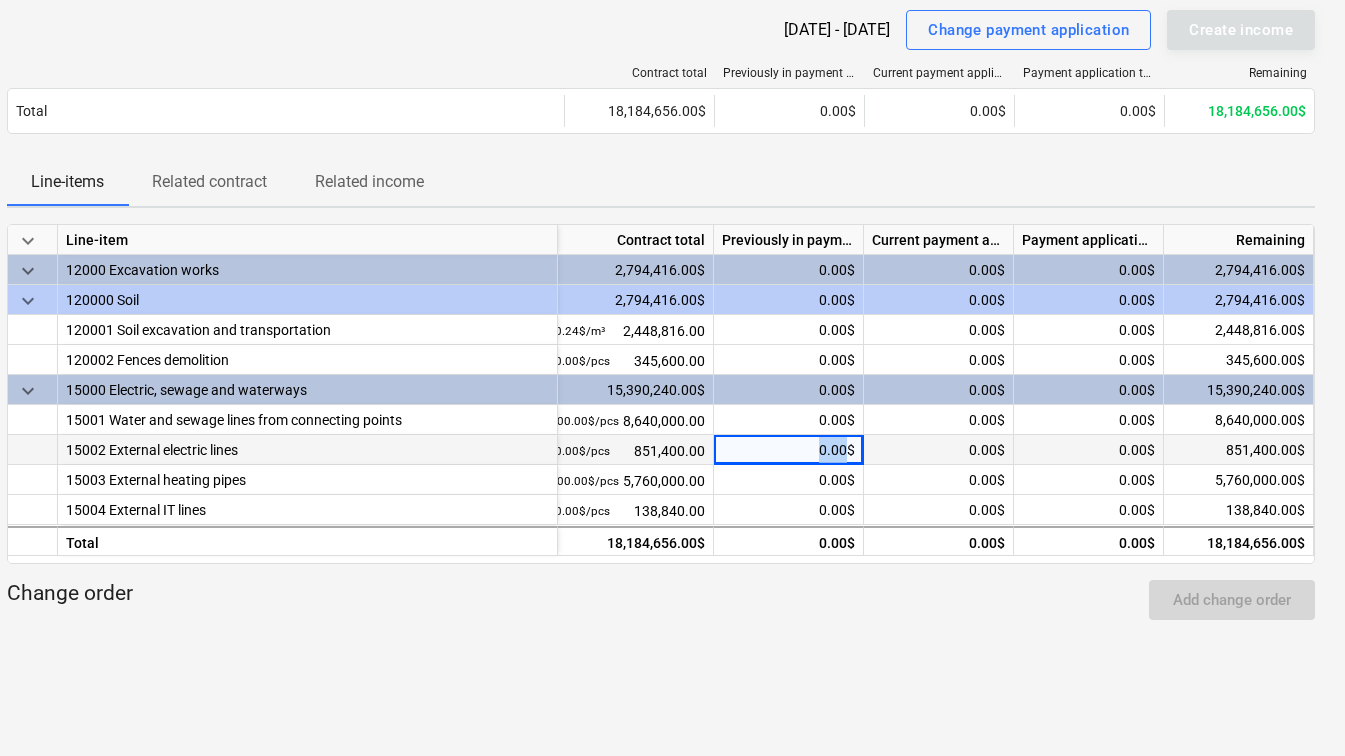 click on "0.00$" at bounding box center [789, 450] 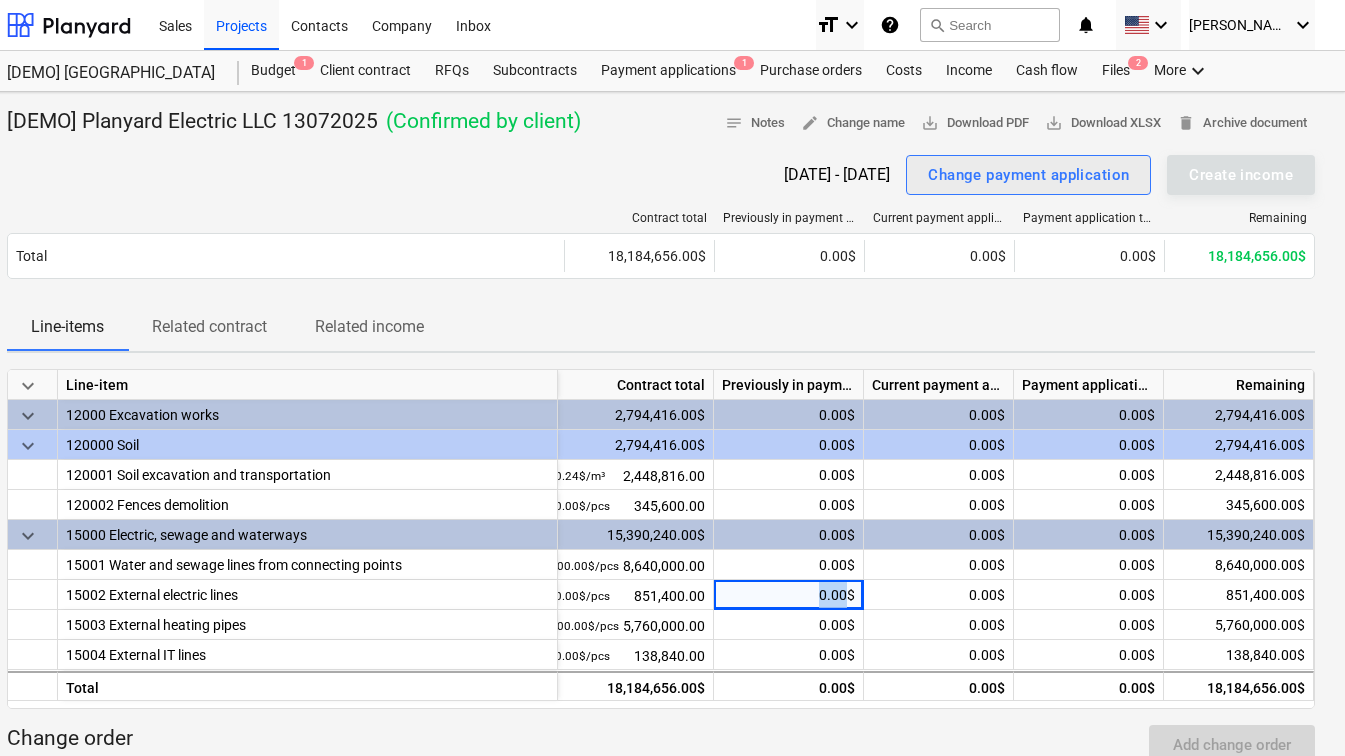 click on "Change payment application" at bounding box center [1028, 175] 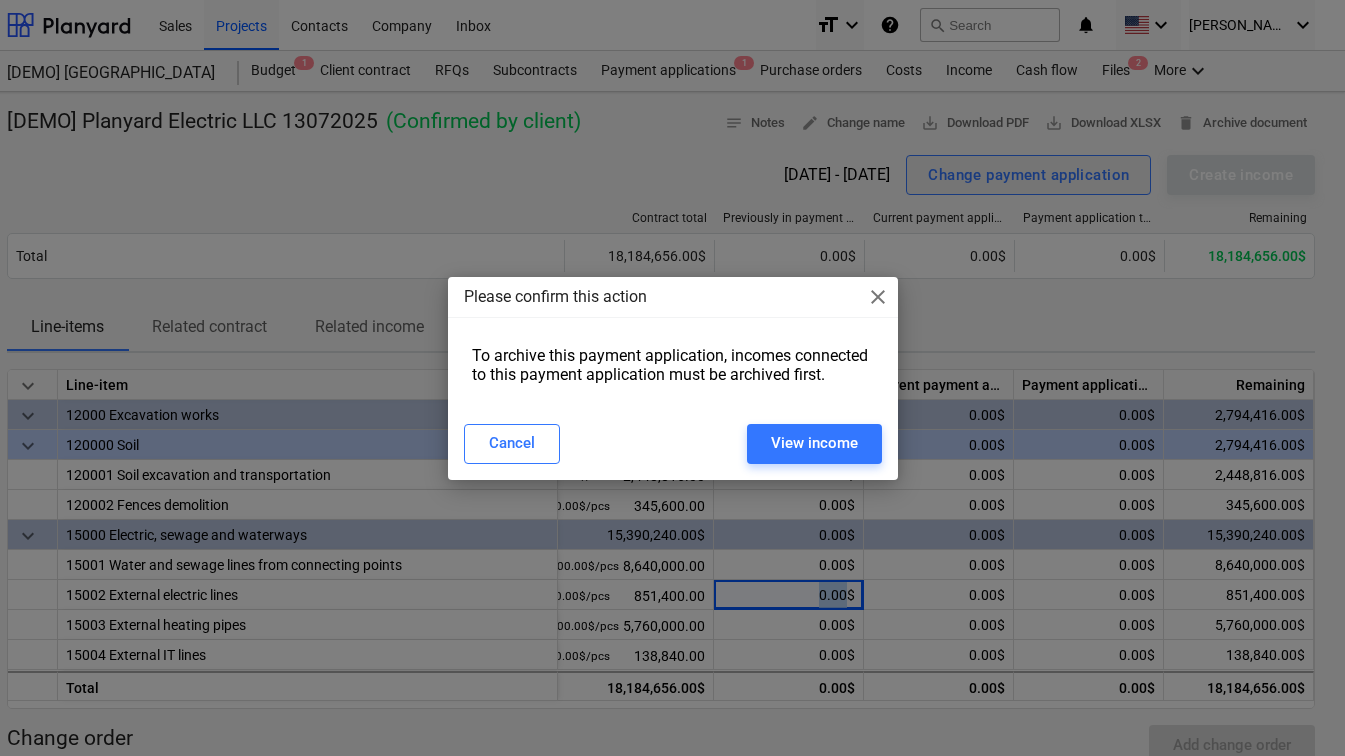 scroll, scrollTop: 0, scrollLeft: 16, axis: horizontal 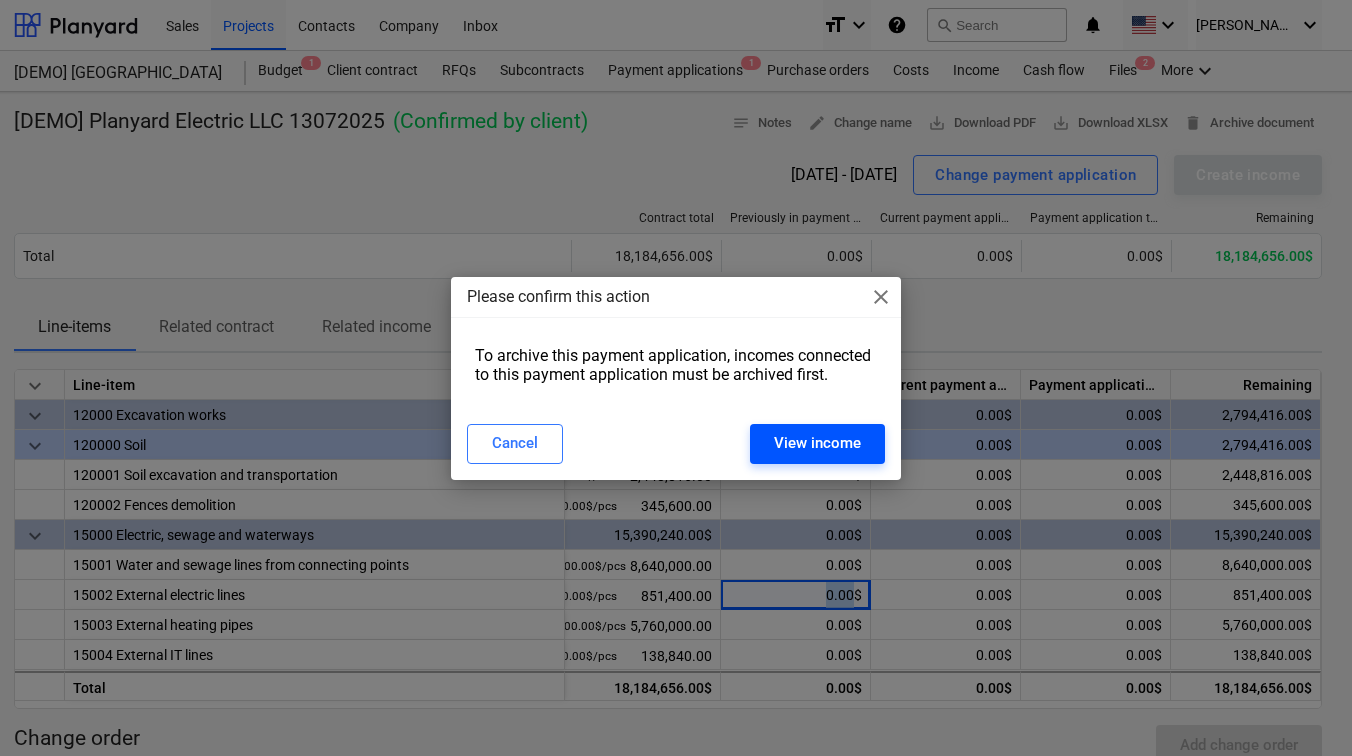 click on "View income" at bounding box center (817, 443) 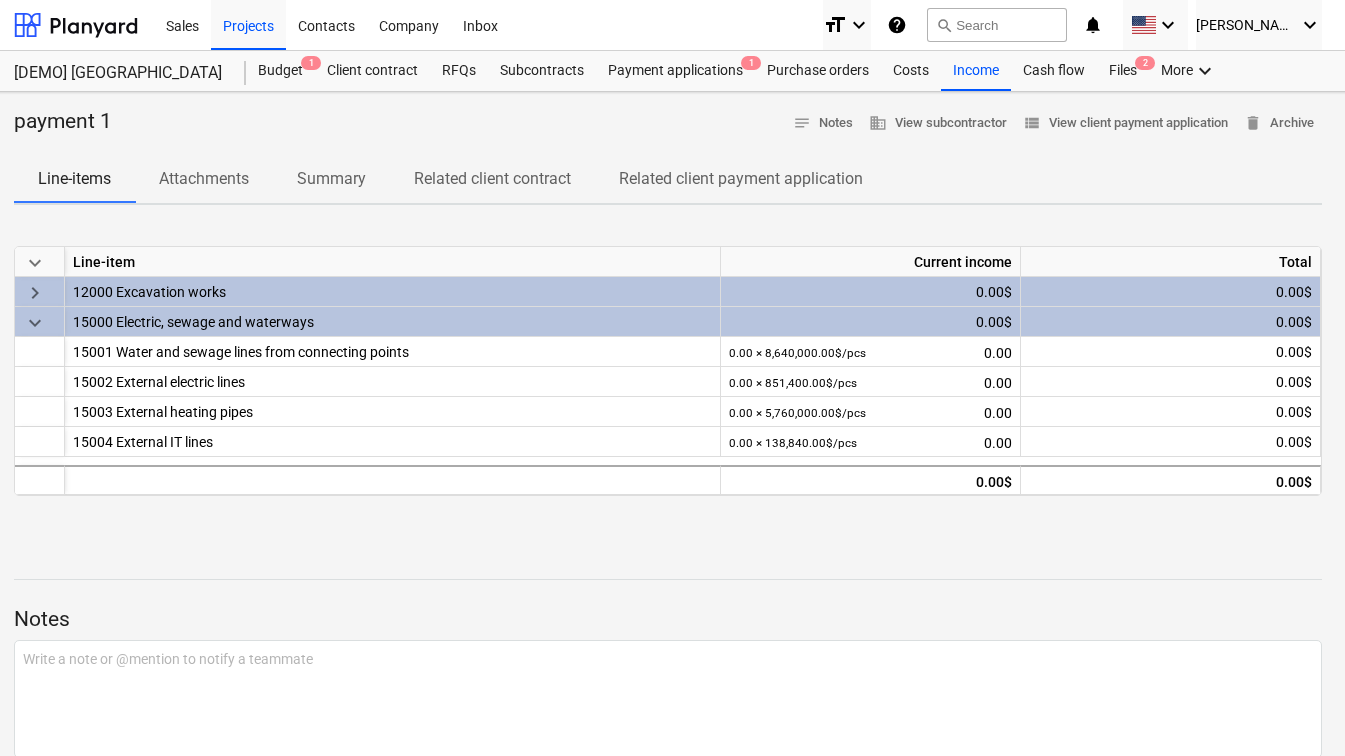 click on "0.00$" at bounding box center [871, 292] 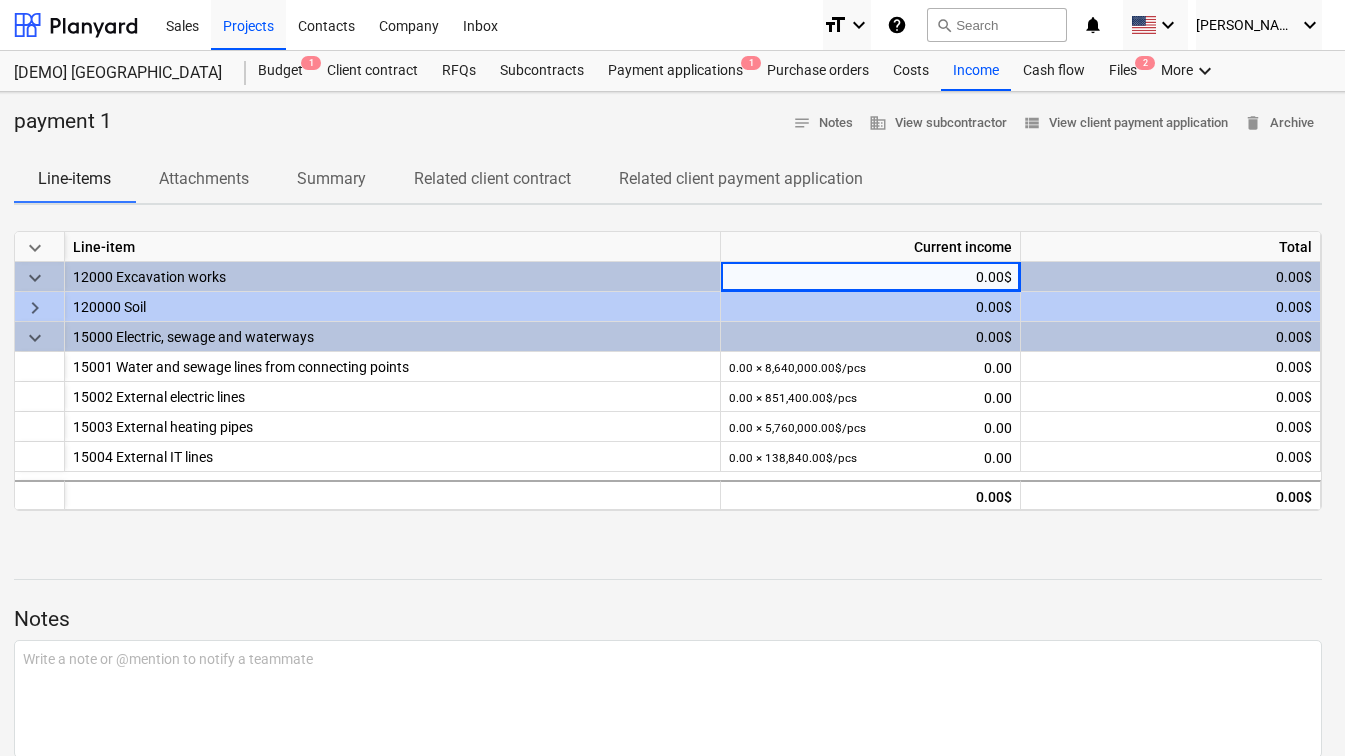 click on "0.00$" at bounding box center (871, 277) 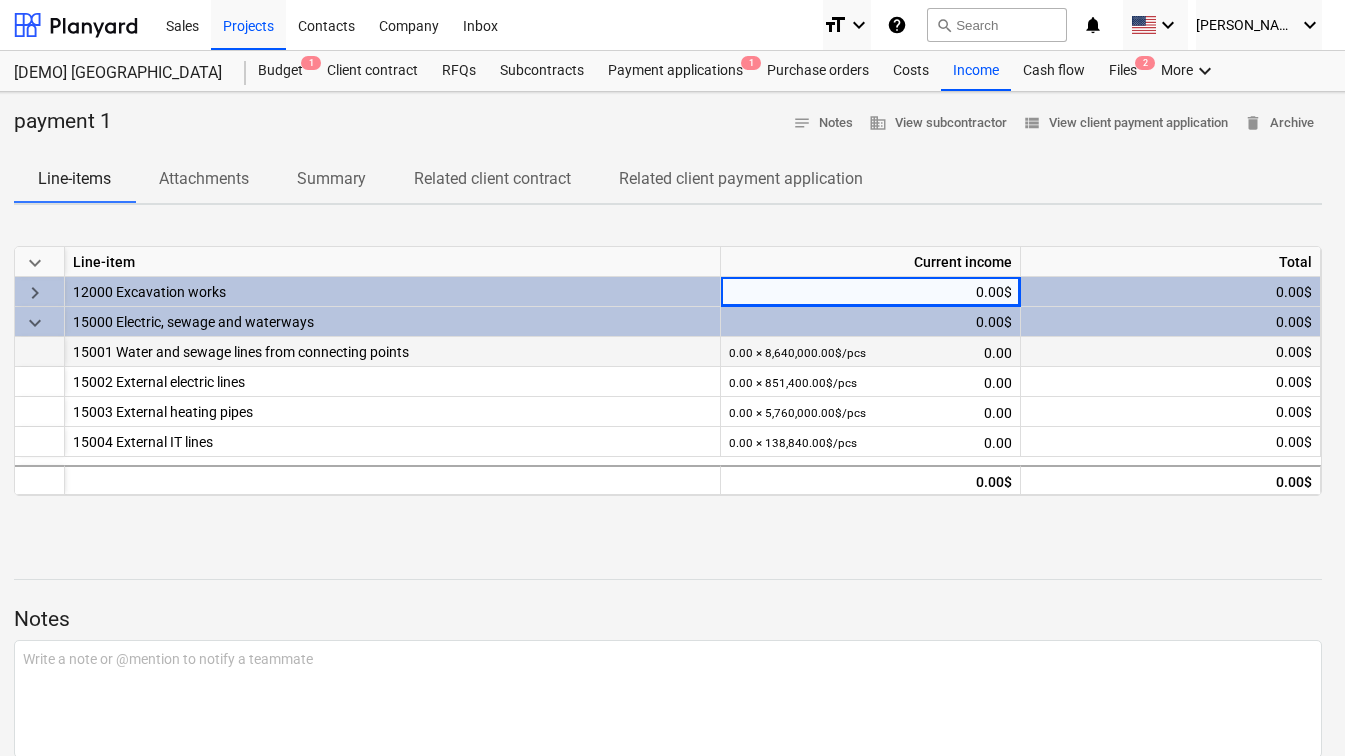 click on "0.00   ×   8,640,000.00$ / pcs 0.00" at bounding box center (870, 352) 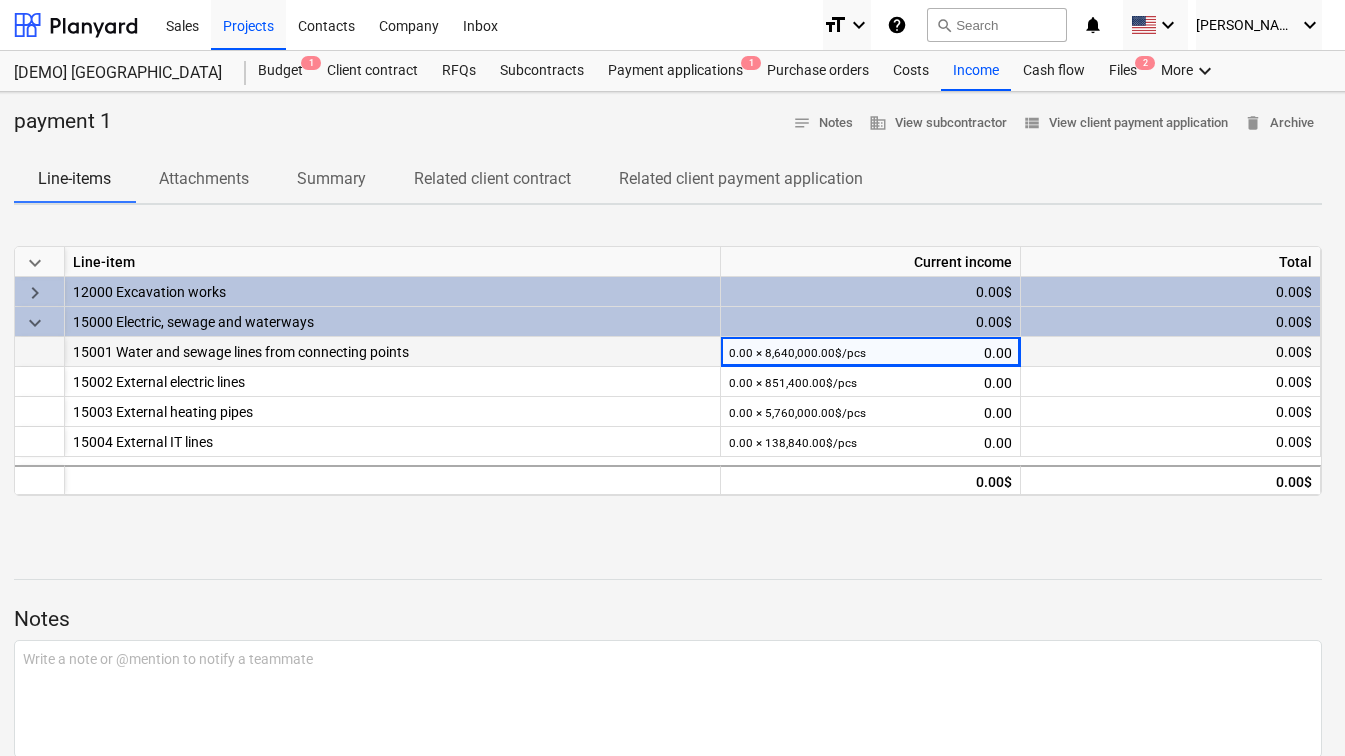 click on "0.00$" at bounding box center [1171, 352] 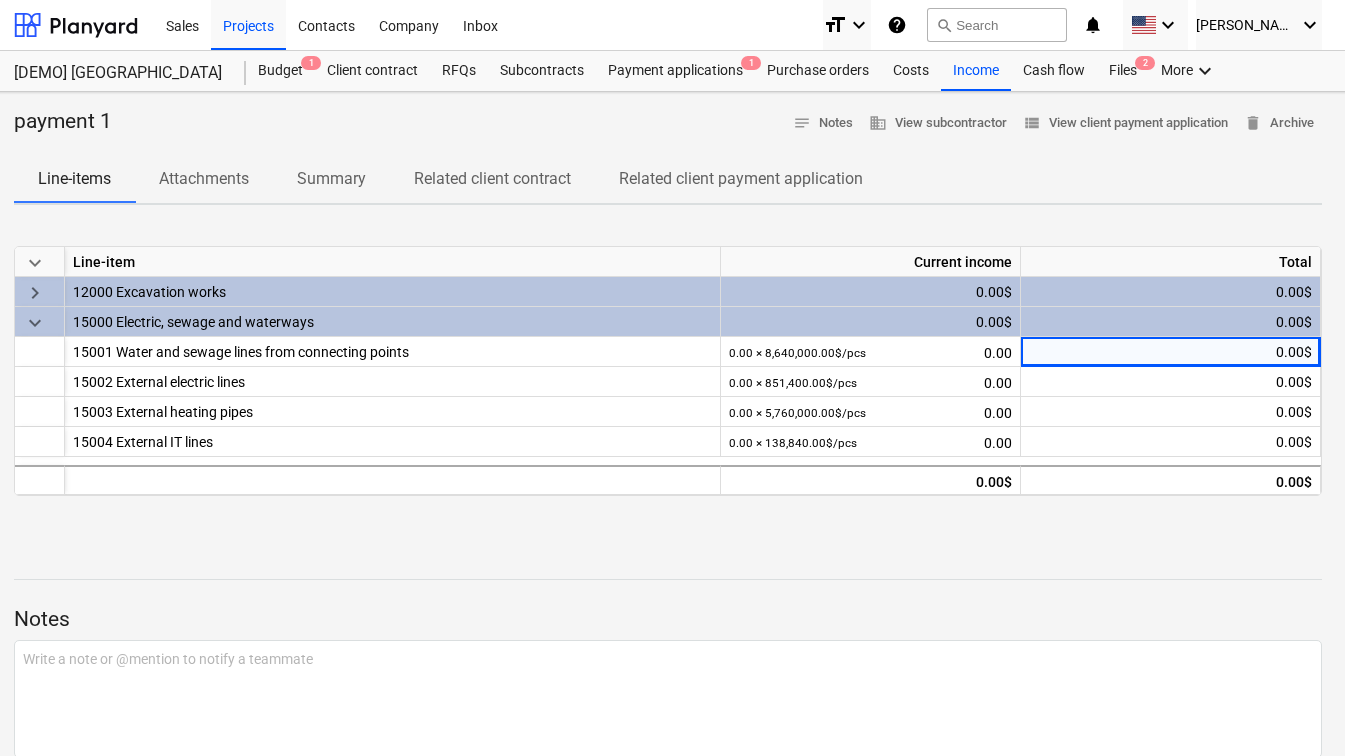 click on "0.00$" at bounding box center (1171, 292) 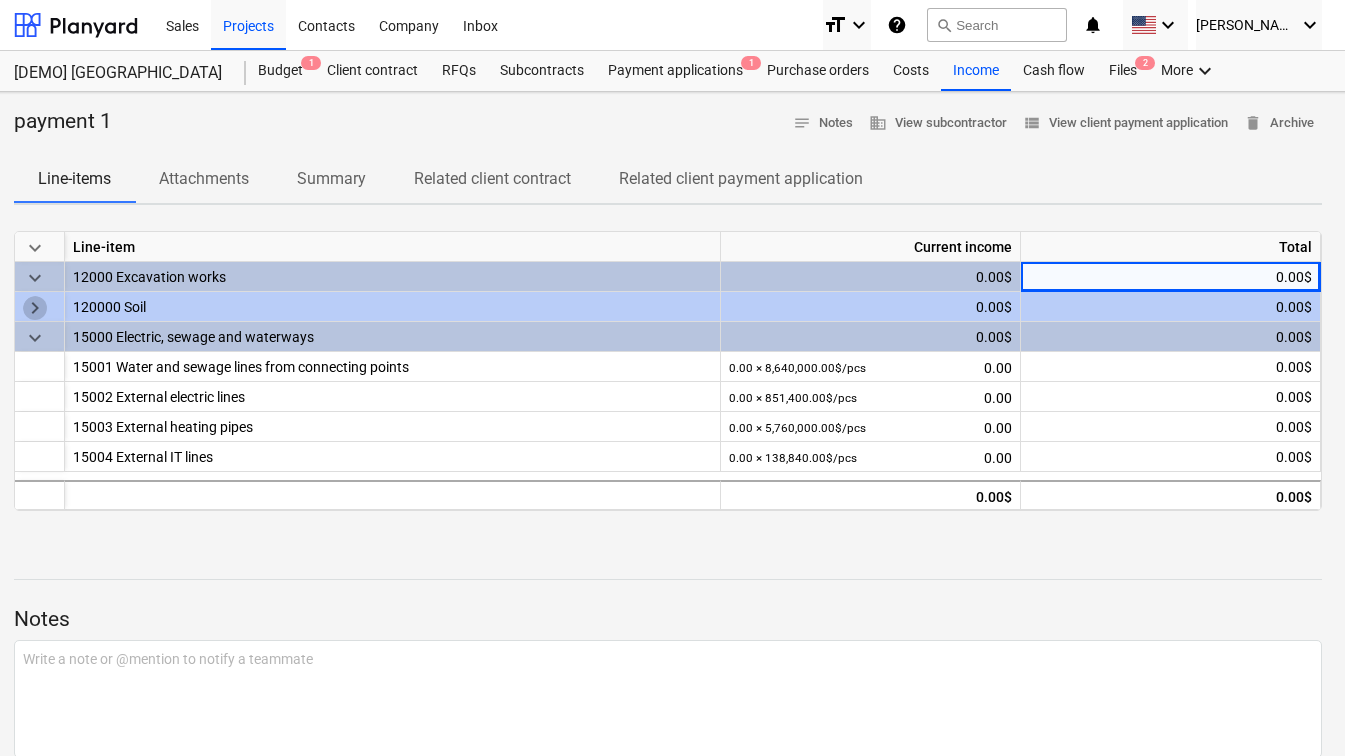 click on "keyboard_arrow_right" at bounding box center (35, 308) 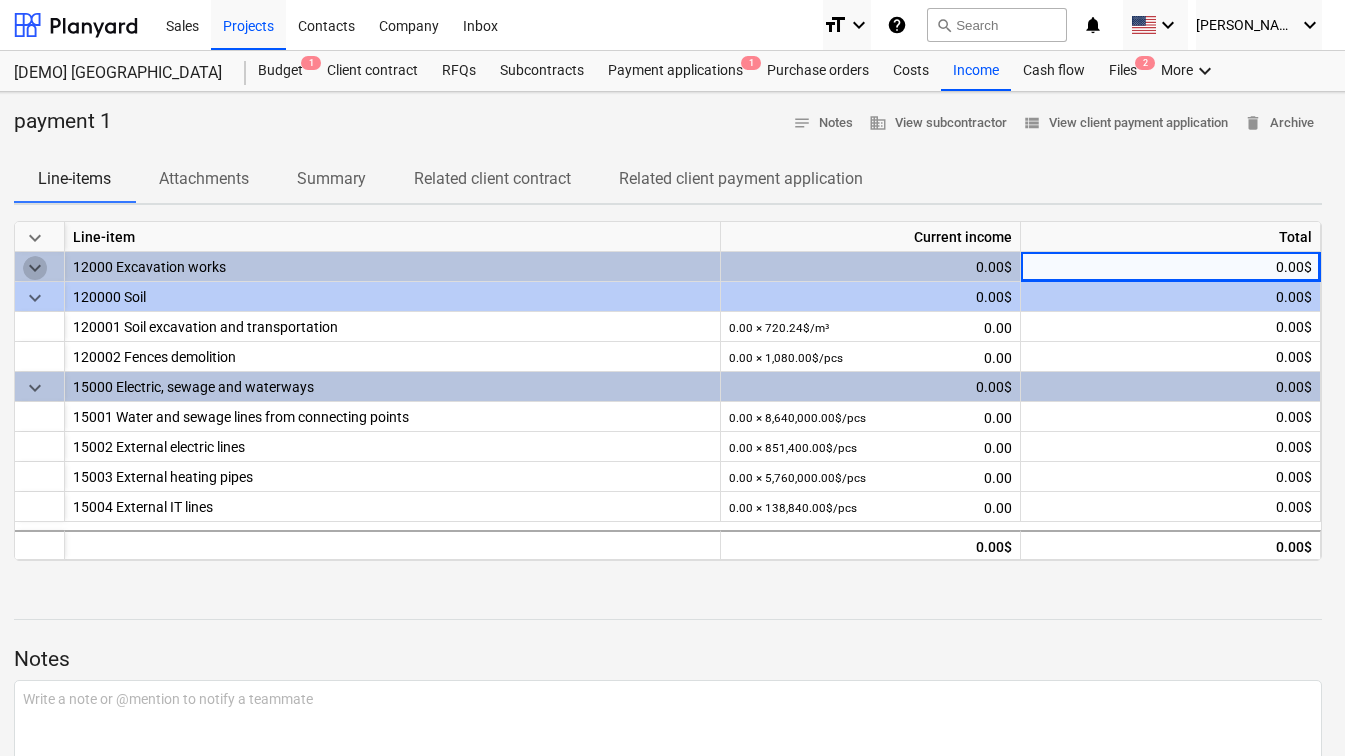 click on "keyboard_arrow_down" at bounding box center (35, 268) 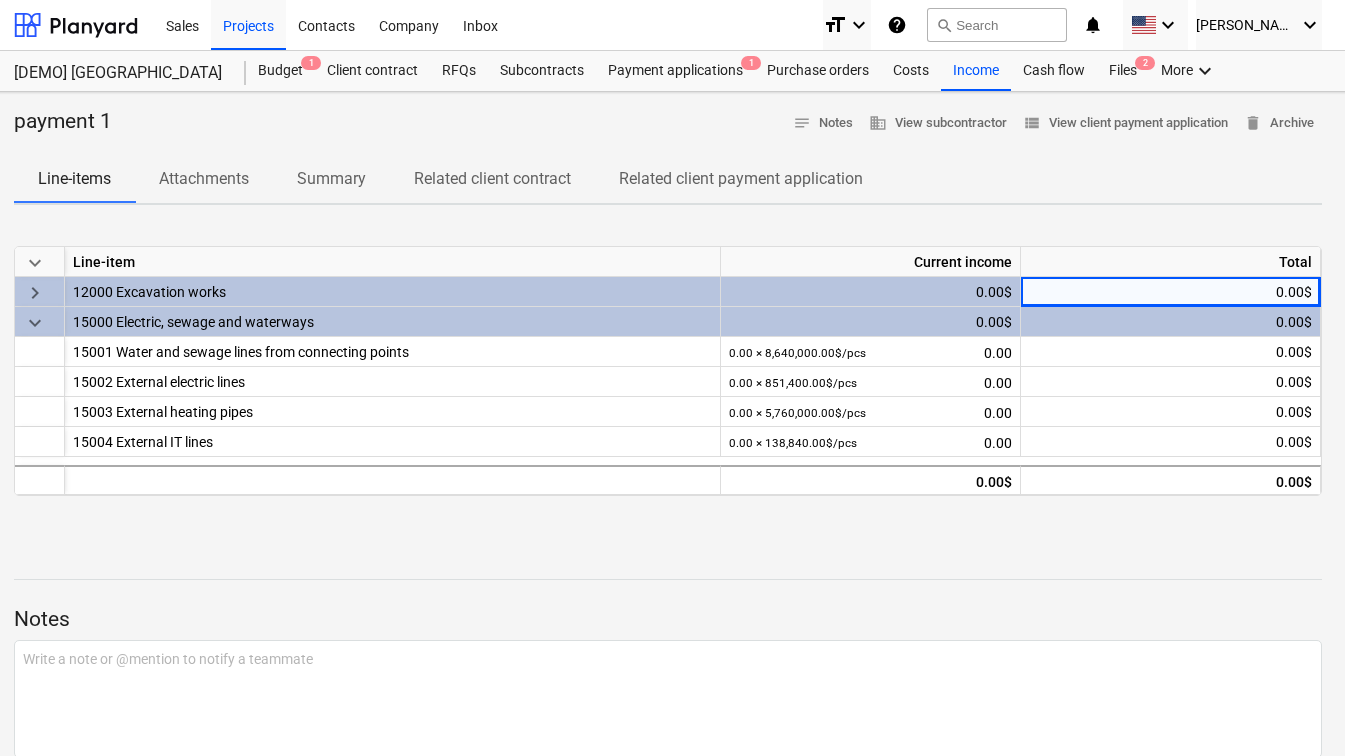 click on "keyboard_arrow_right" at bounding box center (35, 293) 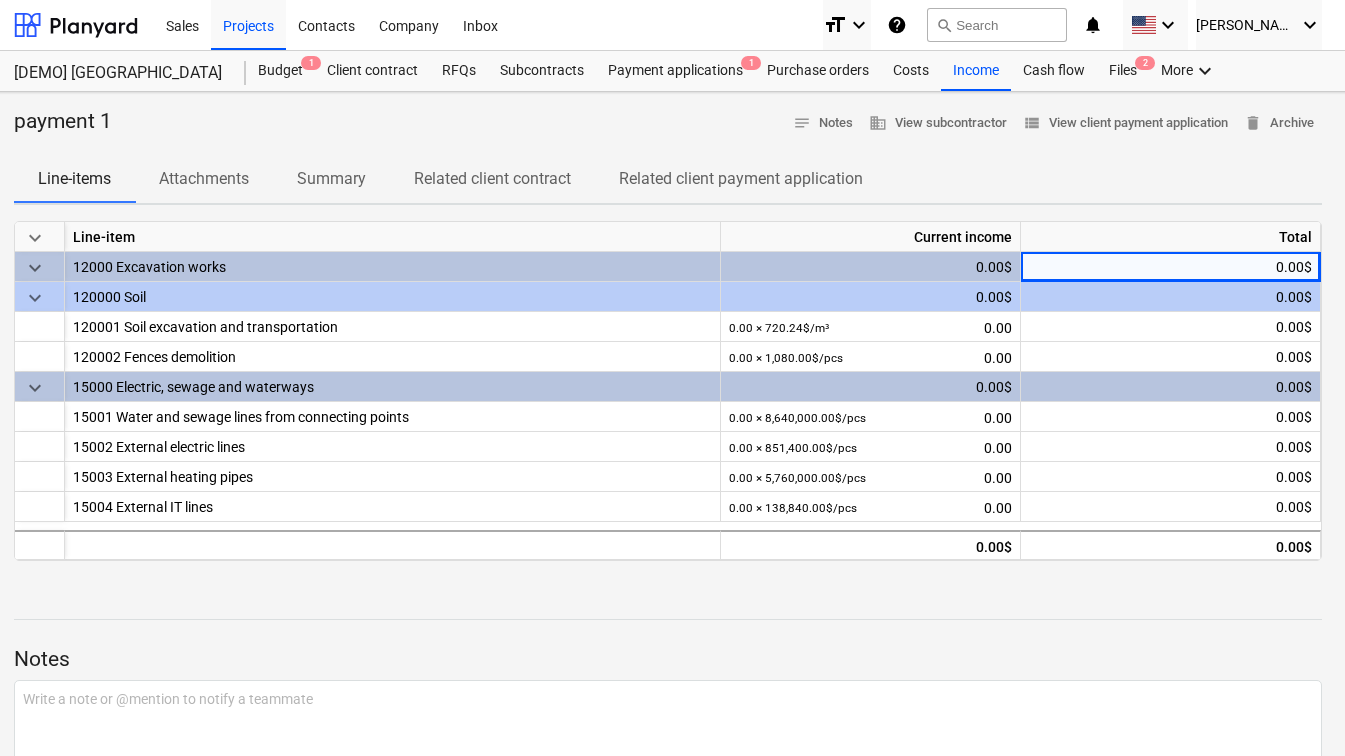 click on "keyboard_arrow_down" at bounding box center [35, 268] 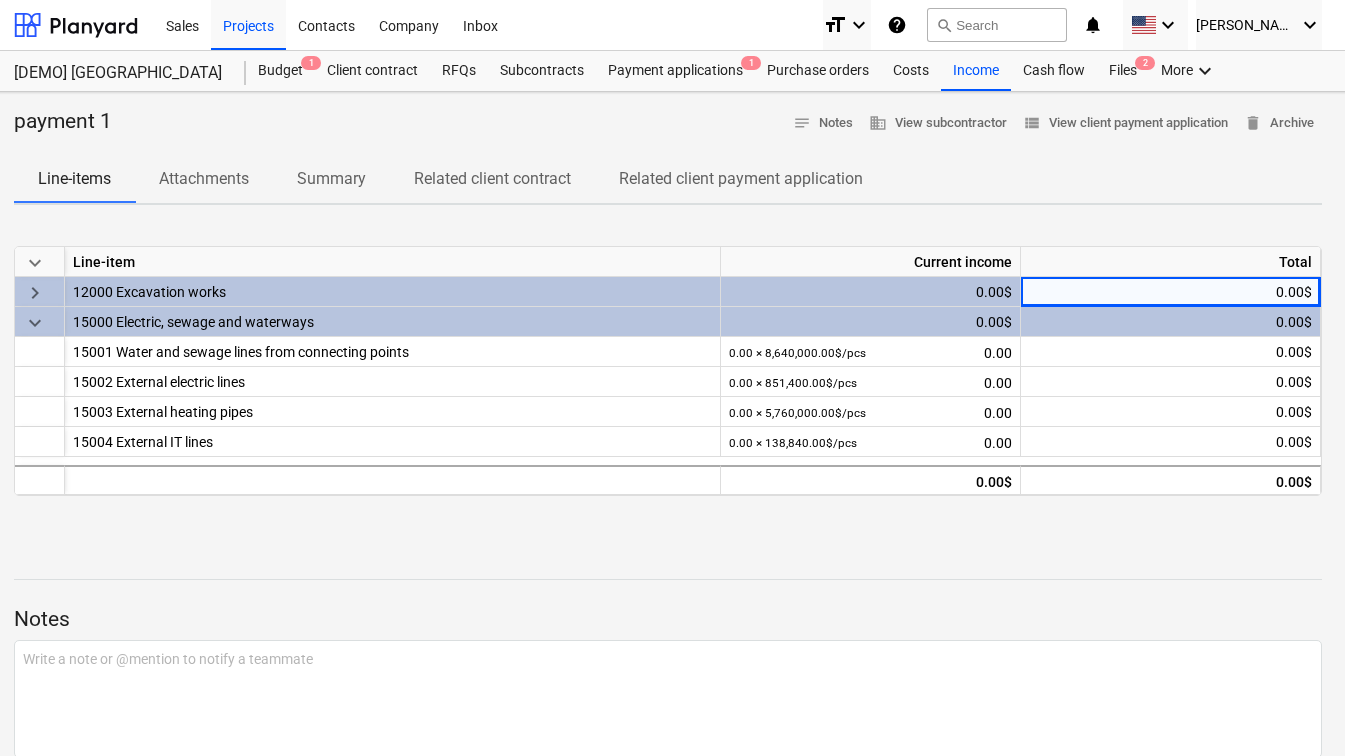 click on "keyboard_arrow_right" at bounding box center [35, 293] 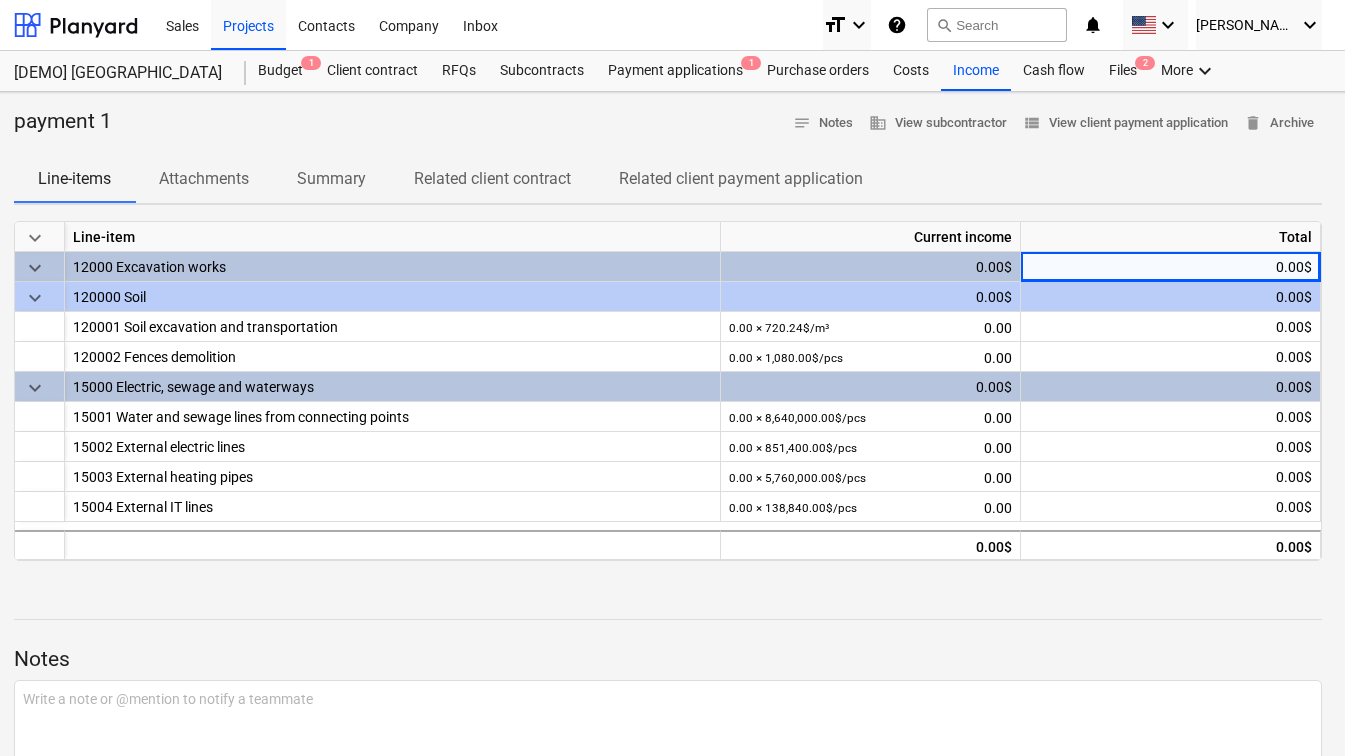 click on "0.00$" at bounding box center [1171, 267] 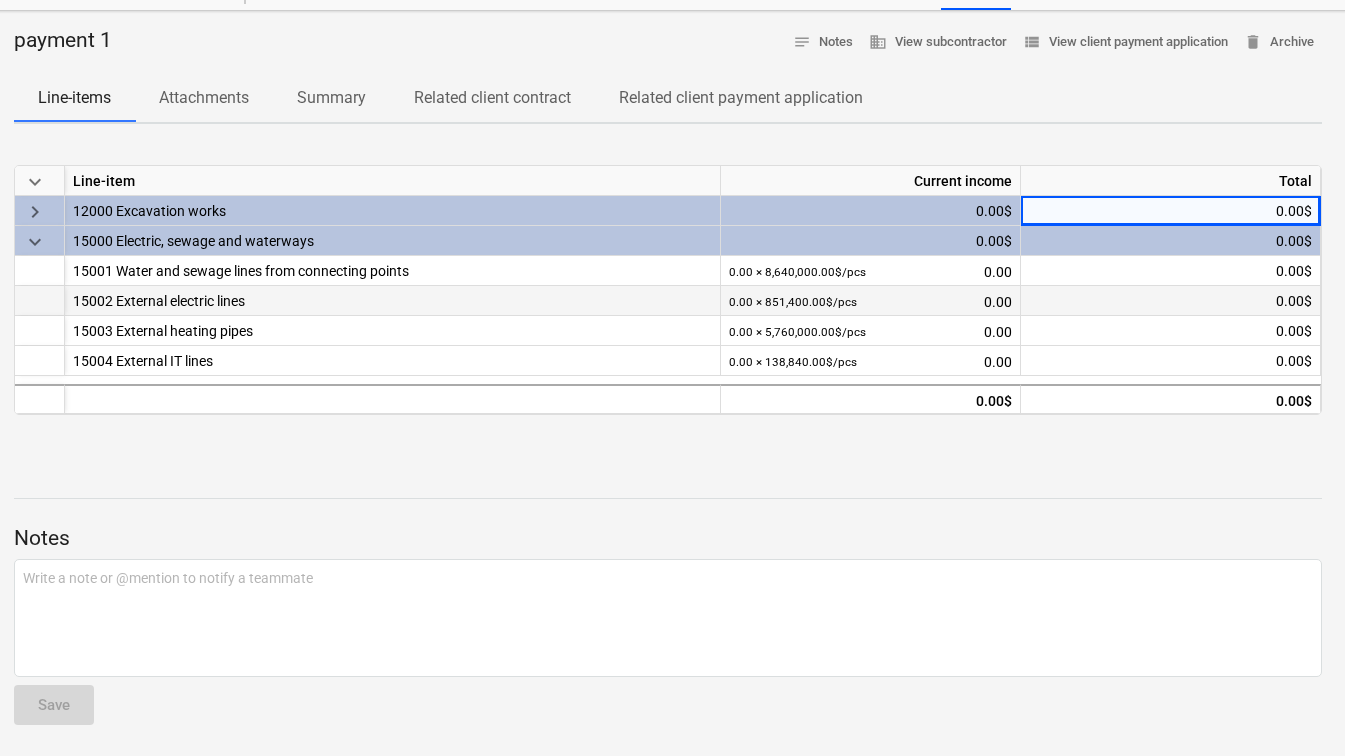 scroll, scrollTop: 0, scrollLeft: 16, axis: horizontal 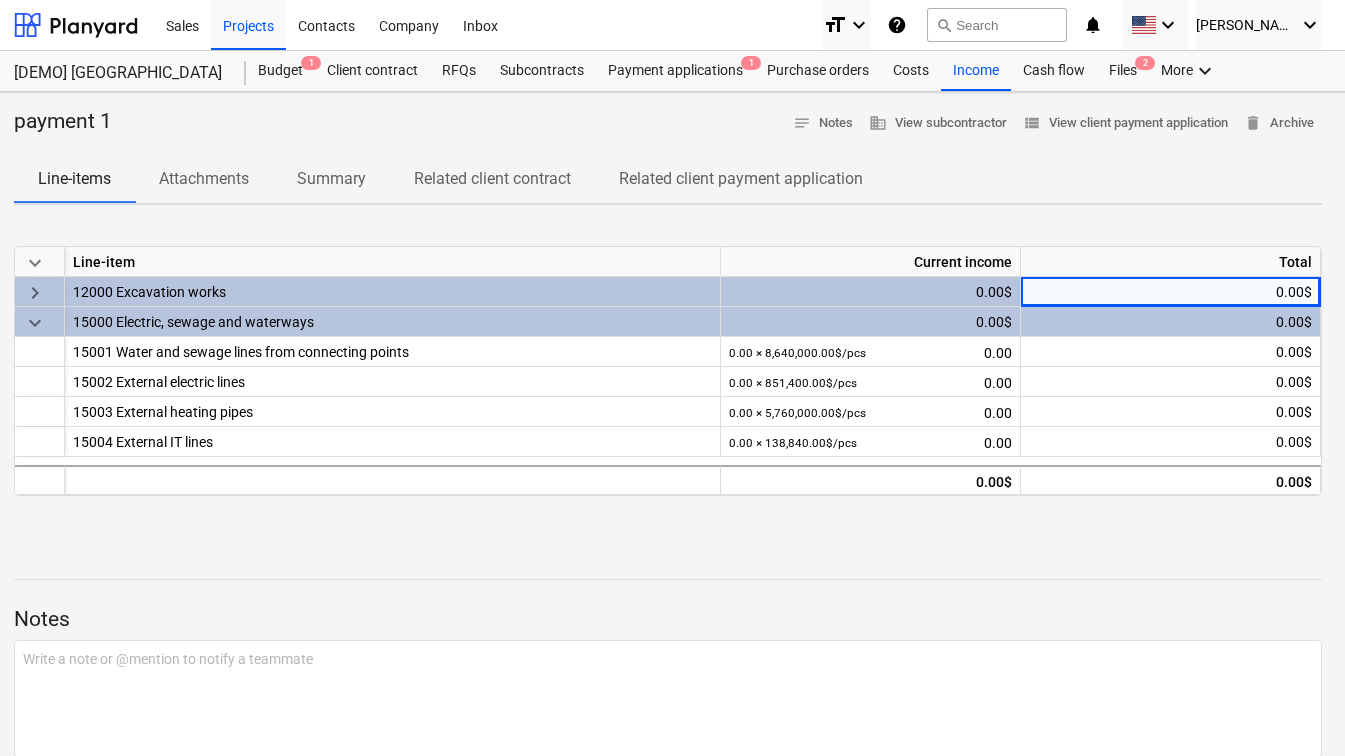 click on "0.00$" at bounding box center (1171, 292) 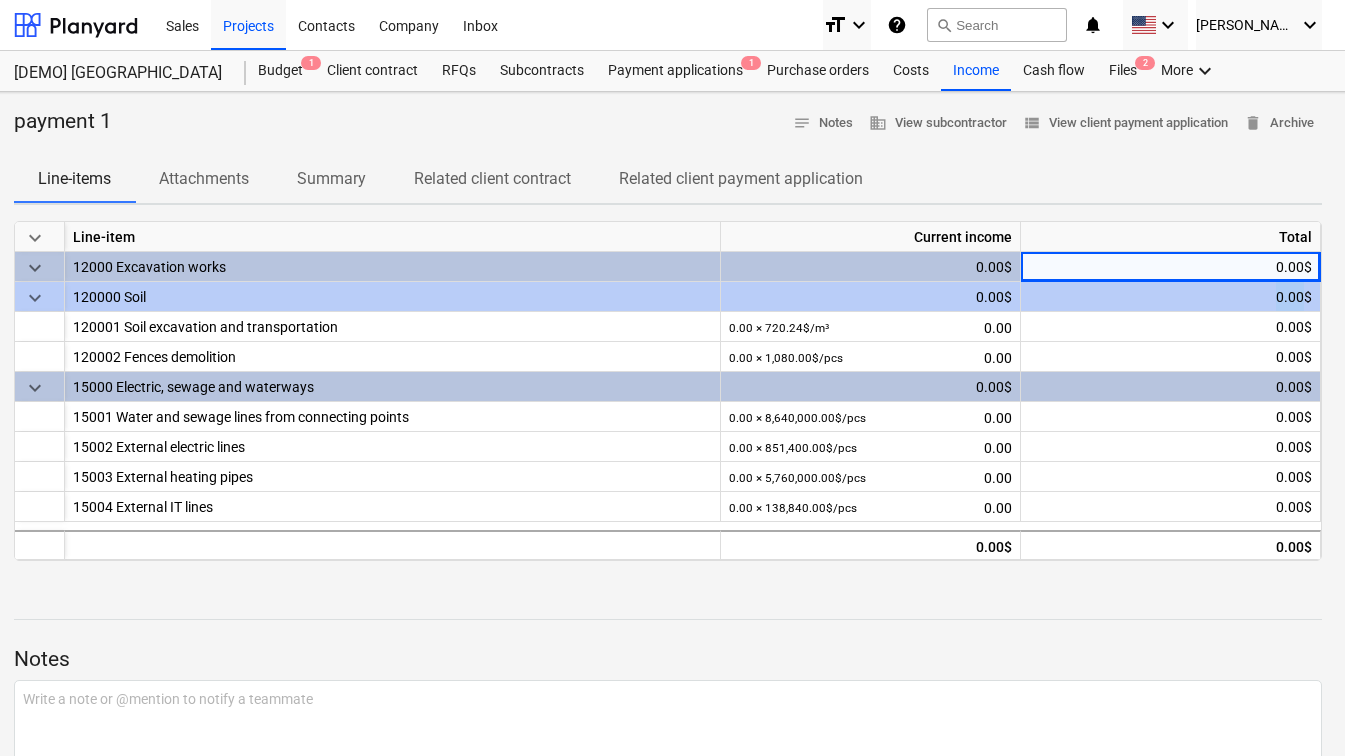 click on "0.00$" at bounding box center (1171, 297) 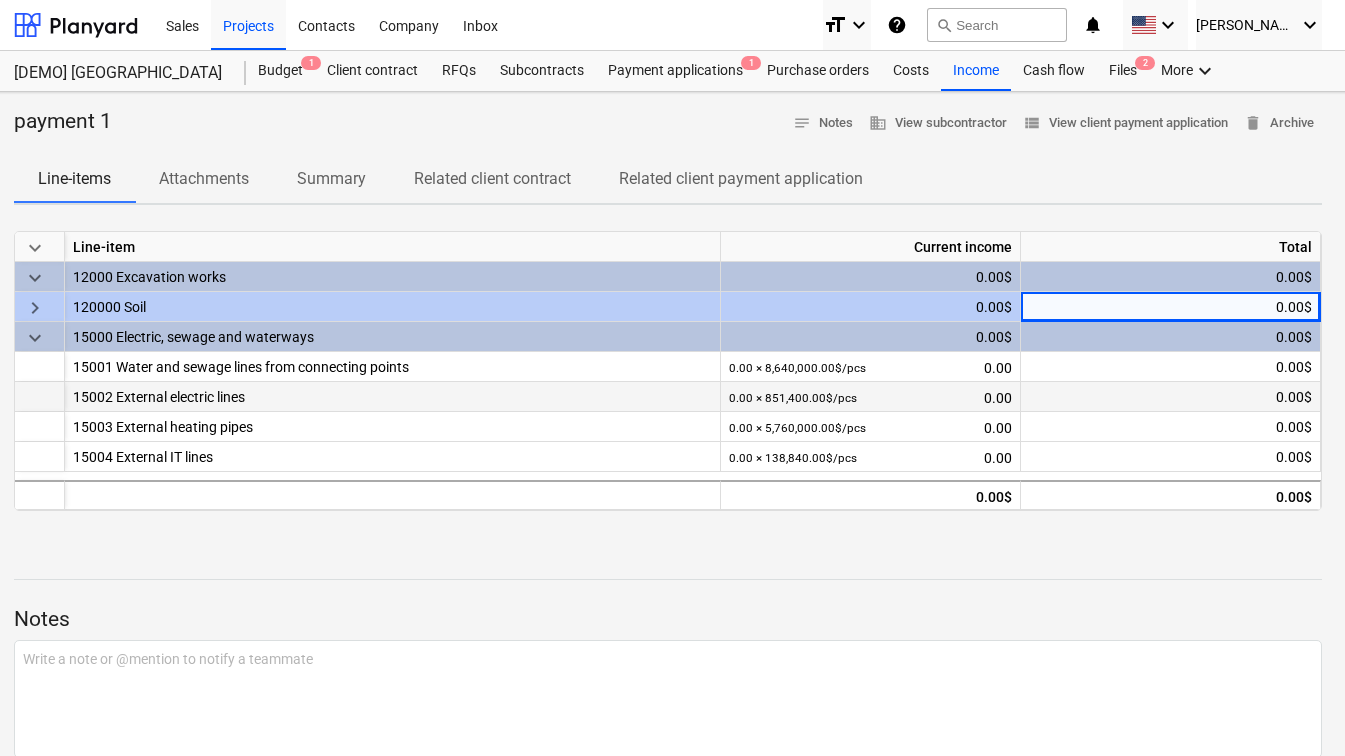 click on "0.00$" at bounding box center [1171, 397] 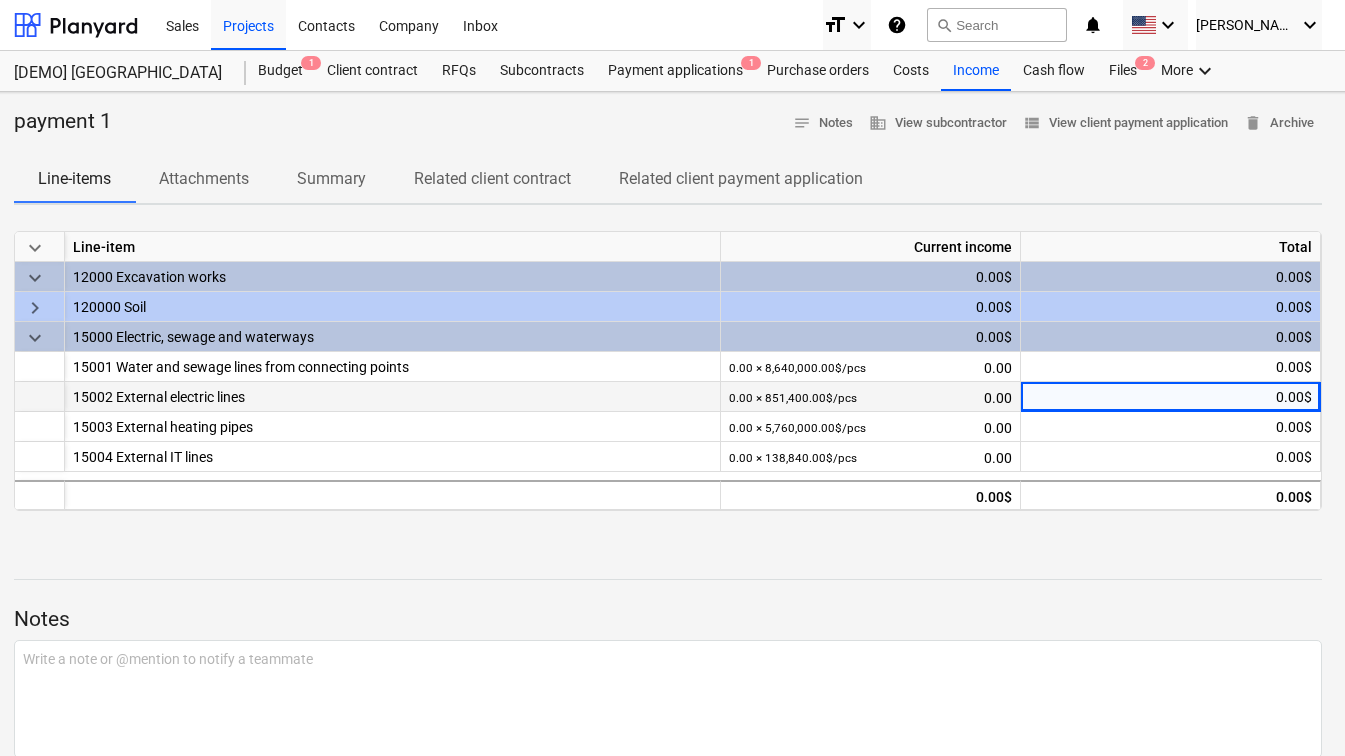 click on "0.00$" at bounding box center [1171, 397] 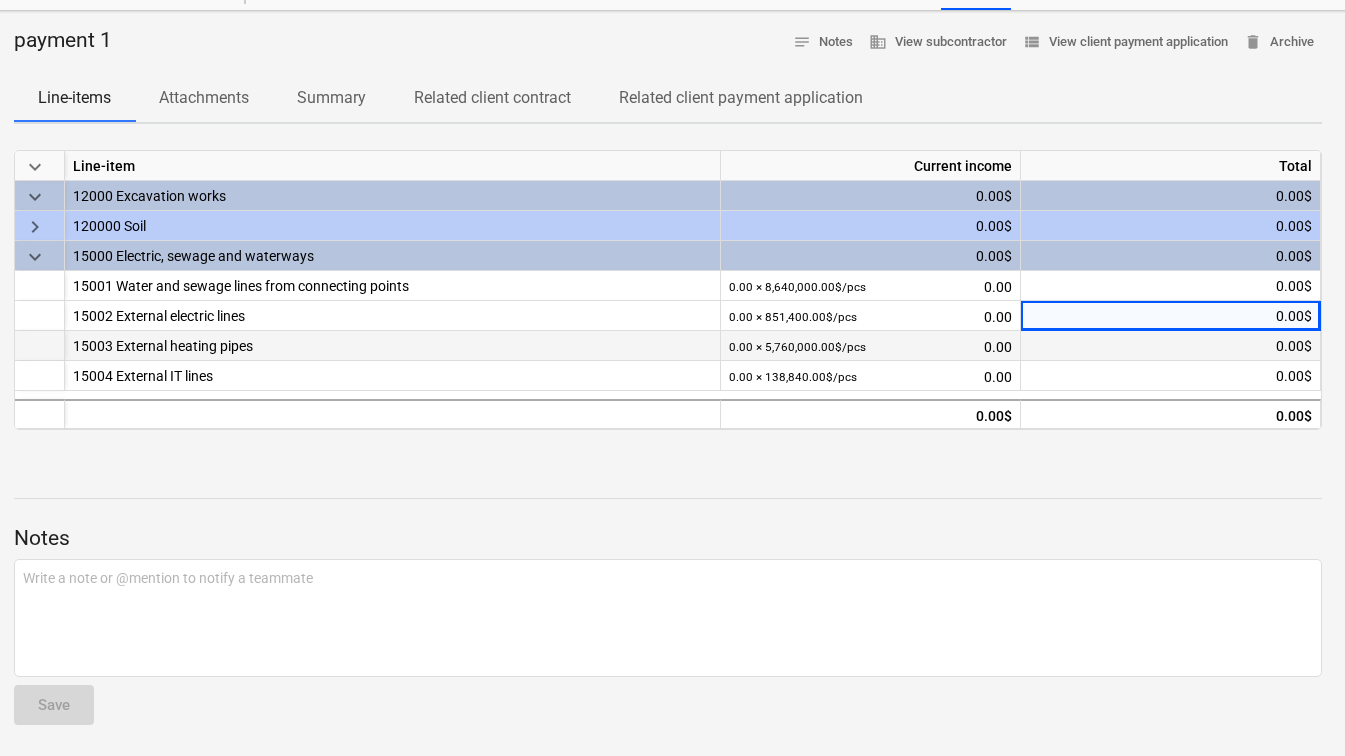 scroll, scrollTop: 0, scrollLeft: 16, axis: horizontal 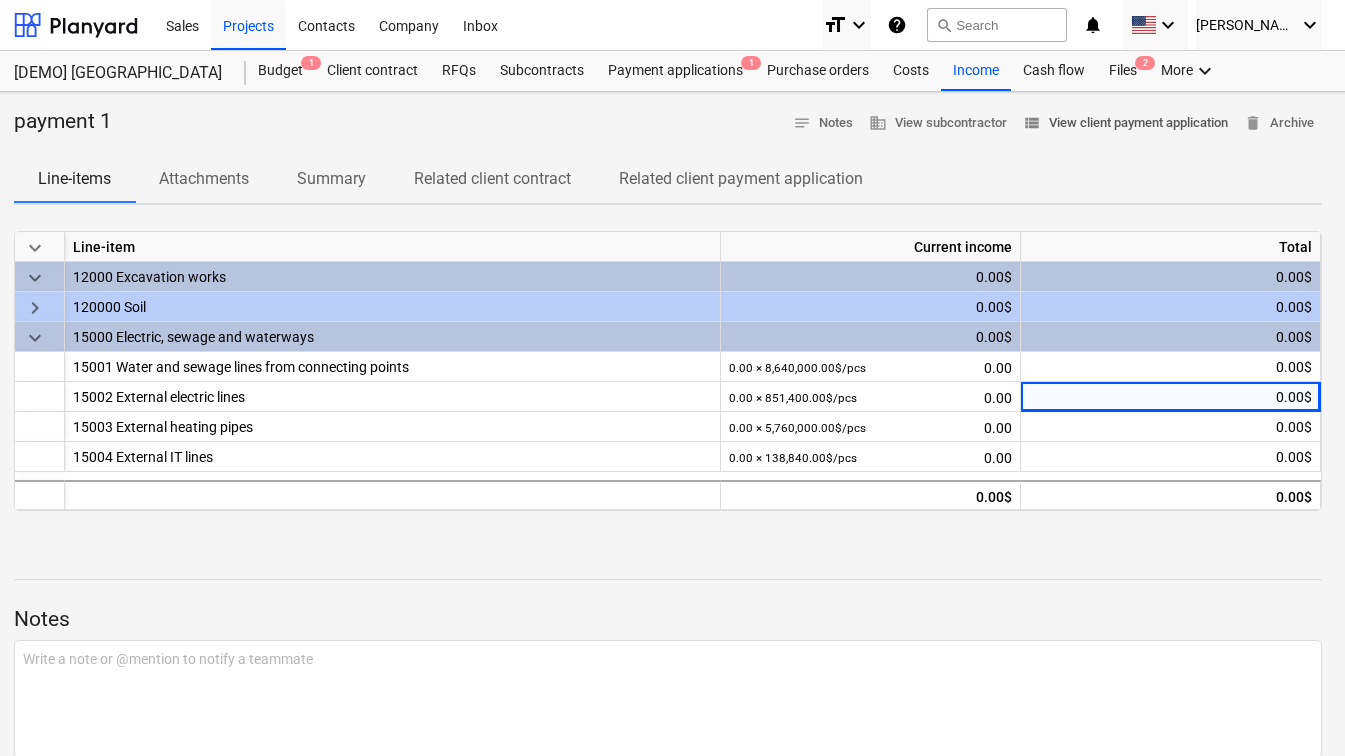 click on "view_list View client payment application" at bounding box center [1125, 123] 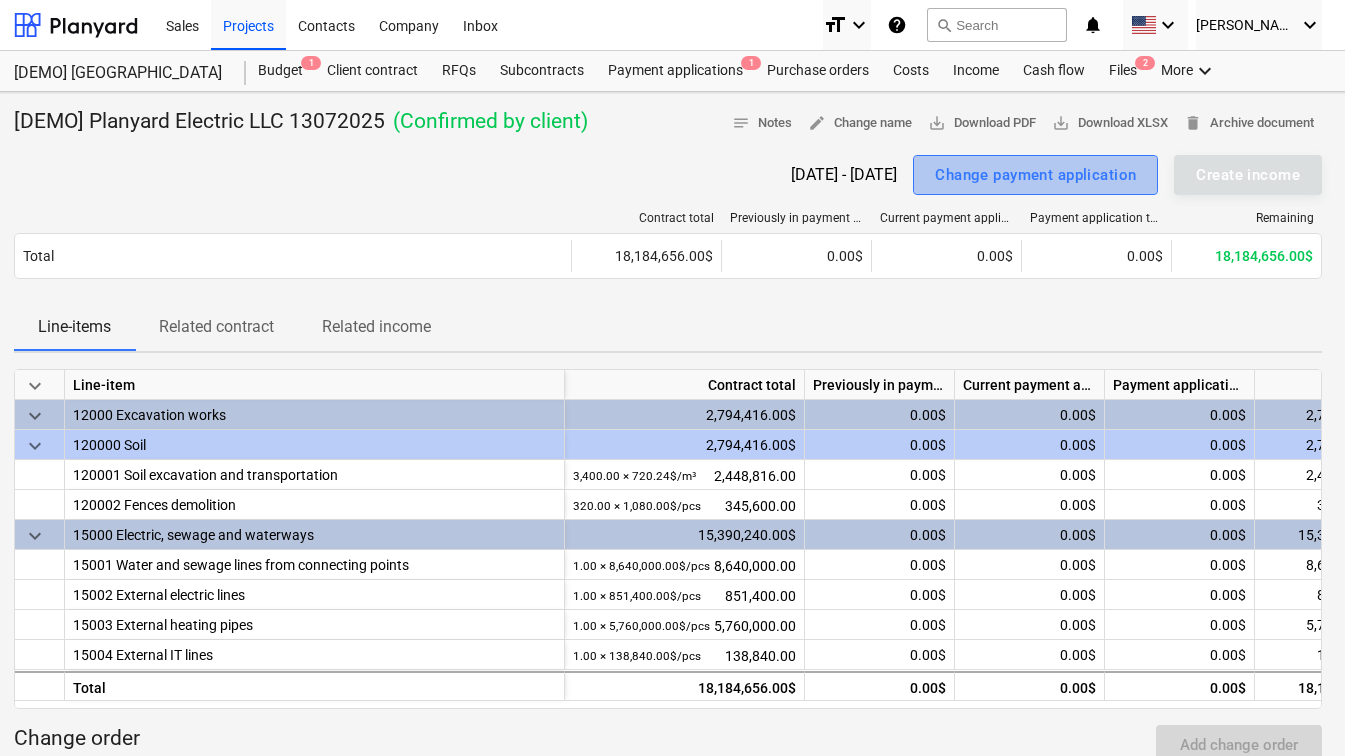 click on "Change payment application" at bounding box center (1035, 175) 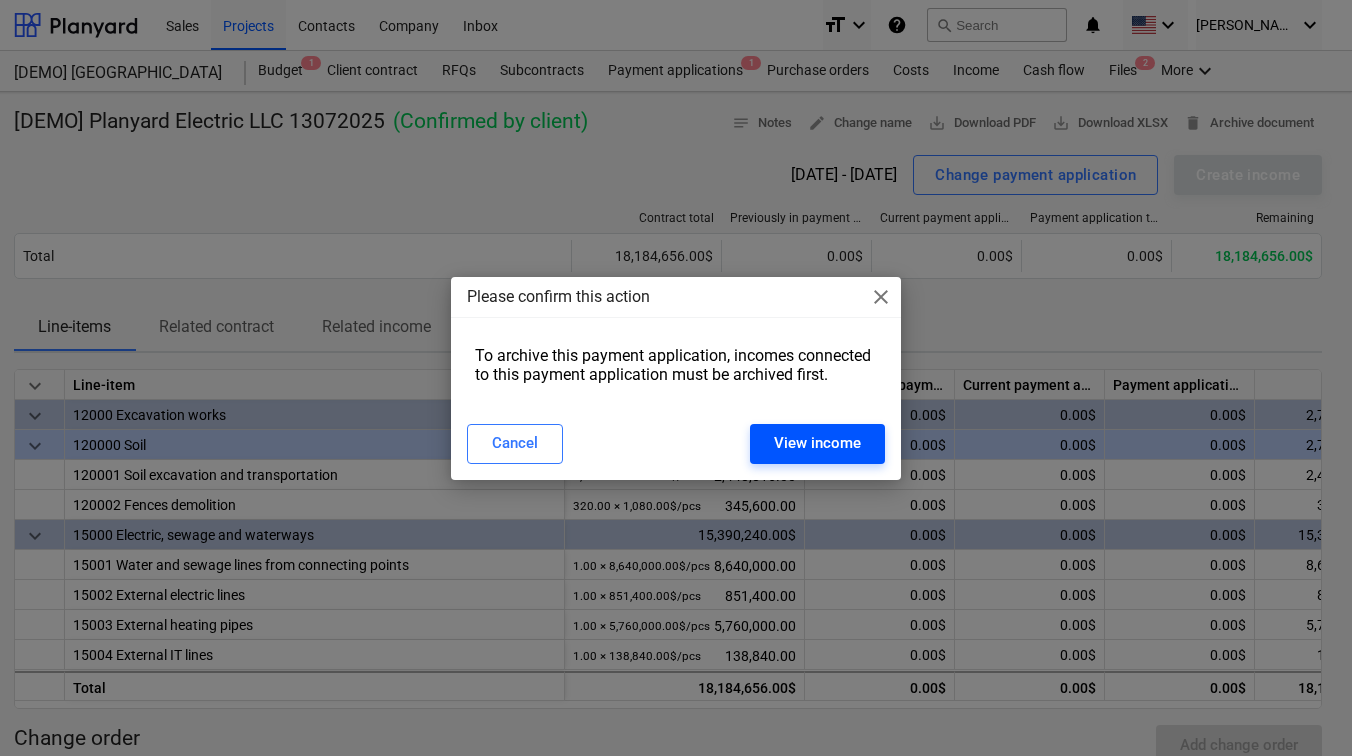 click on "View income" at bounding box center [817, 443] 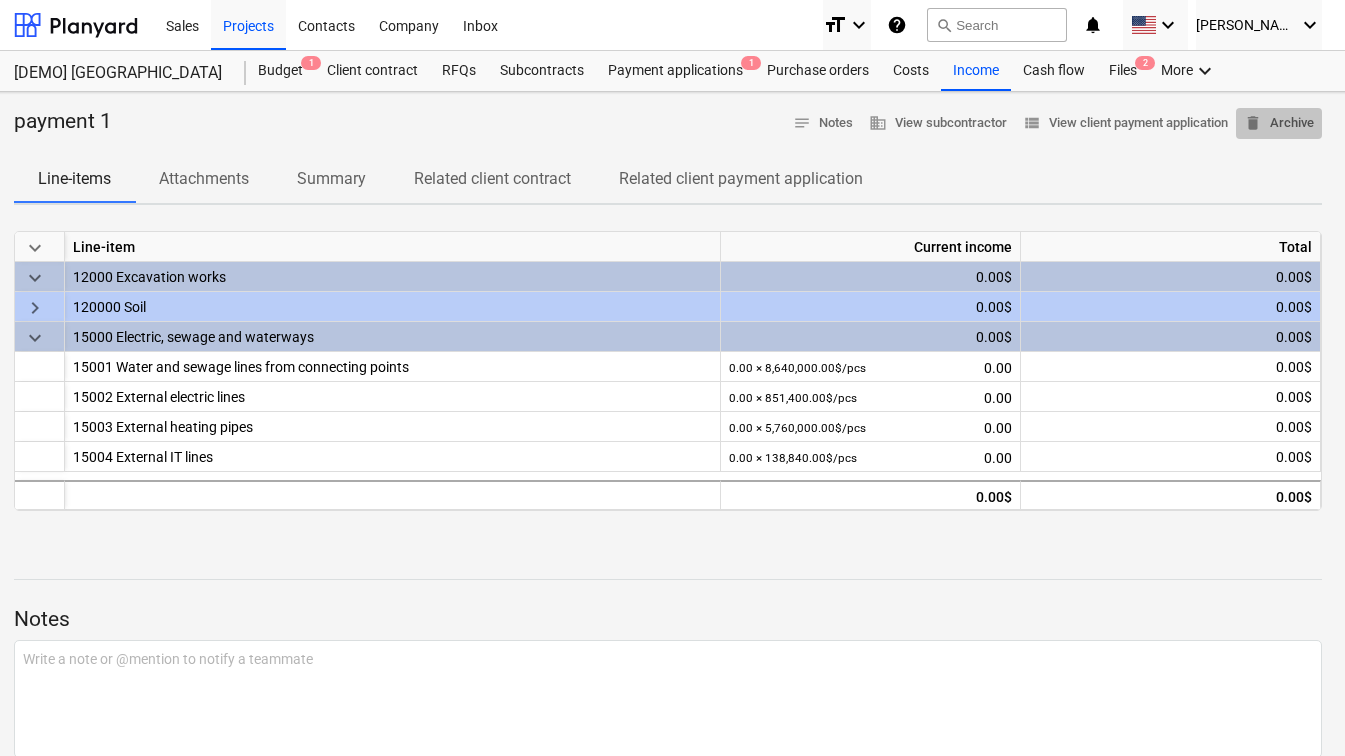 click on "delete Archive" at bounding box center (1279, 123) 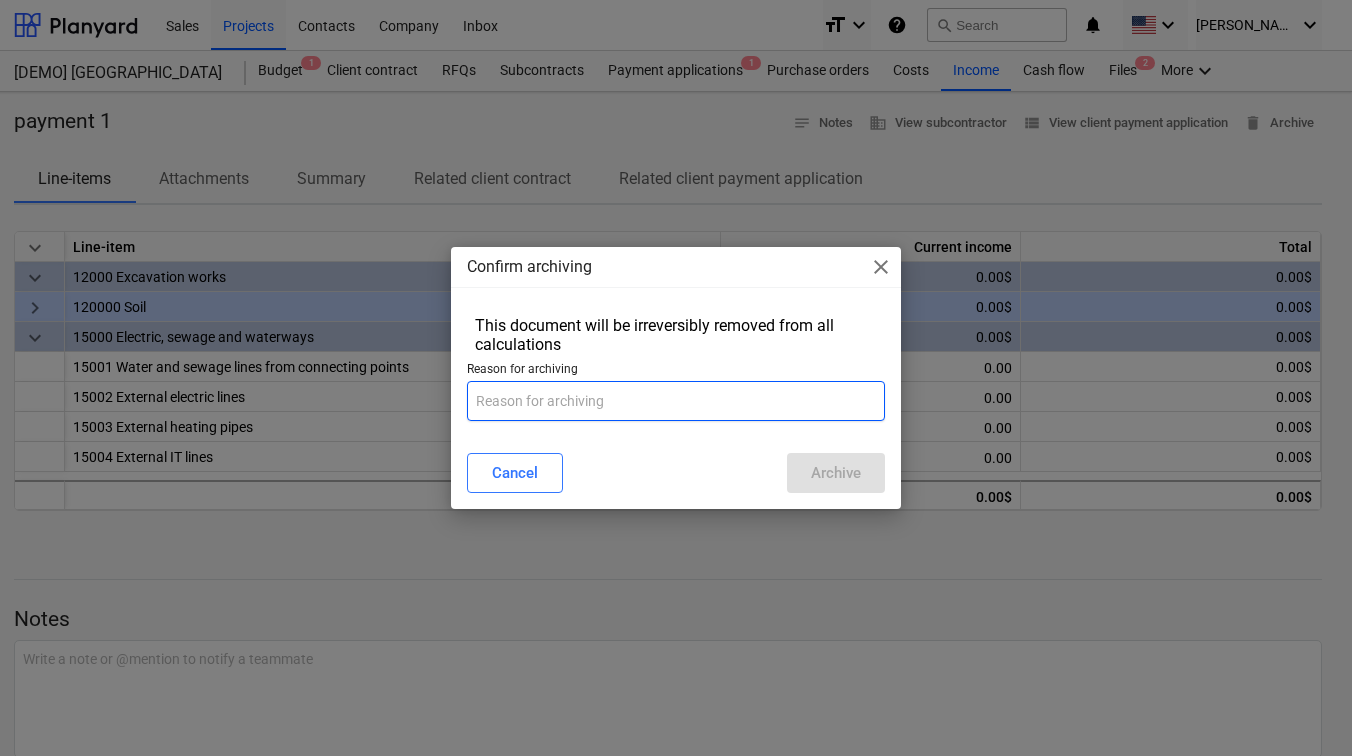 click at bounding box center [676, 401] 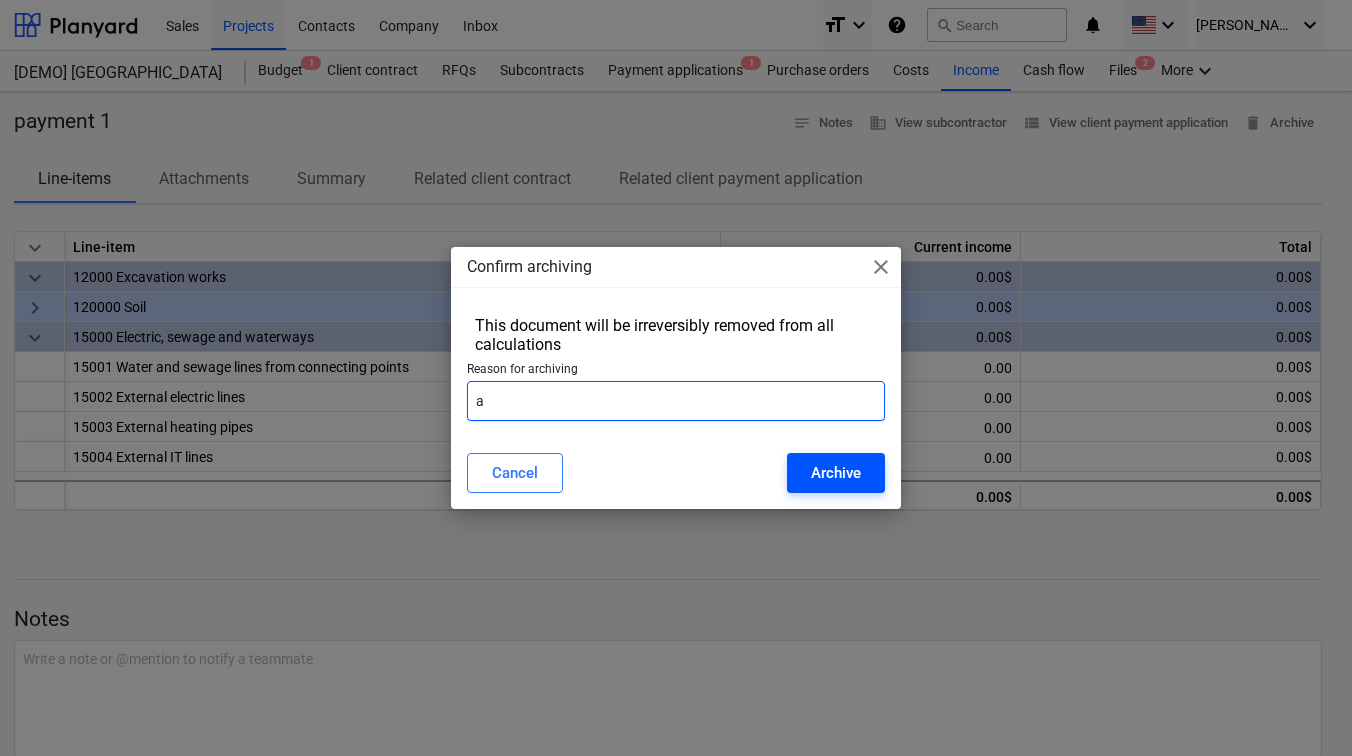 type on "a" 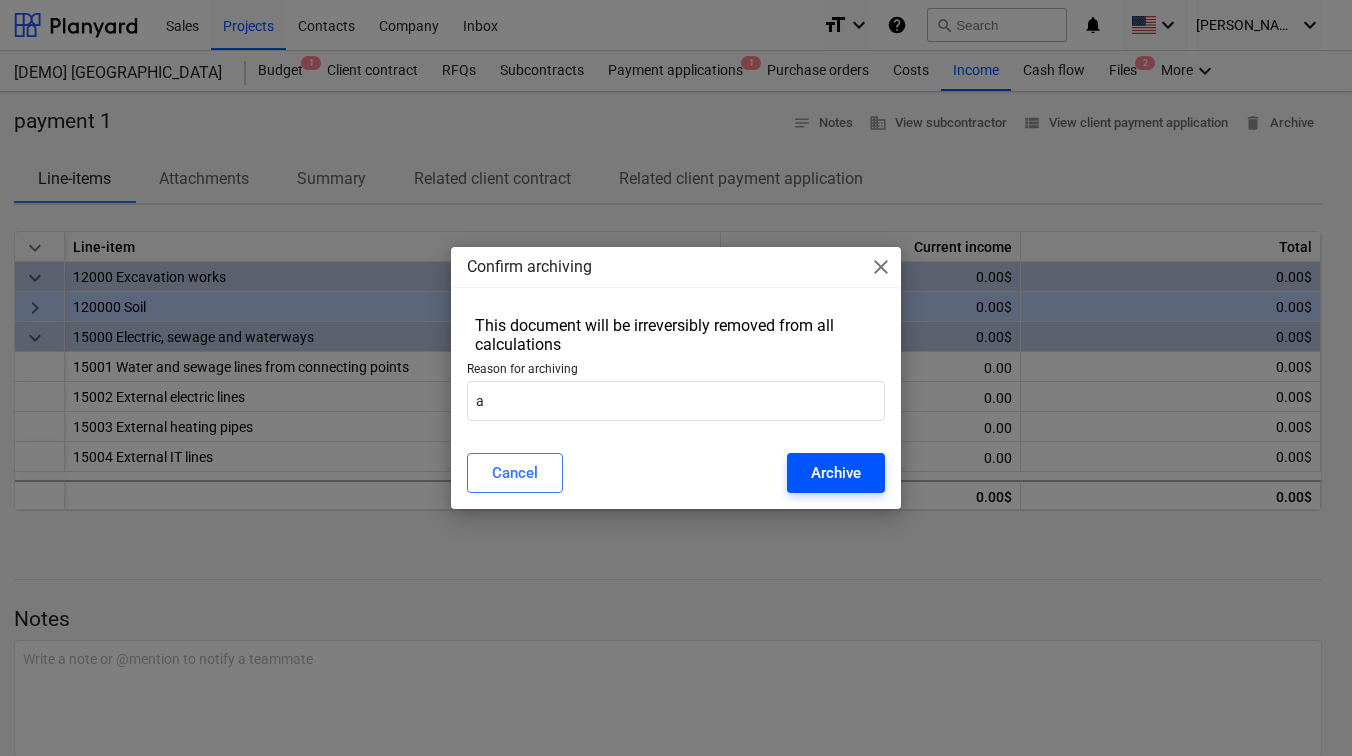 click on "Archive" at bounding box center [836, 473] 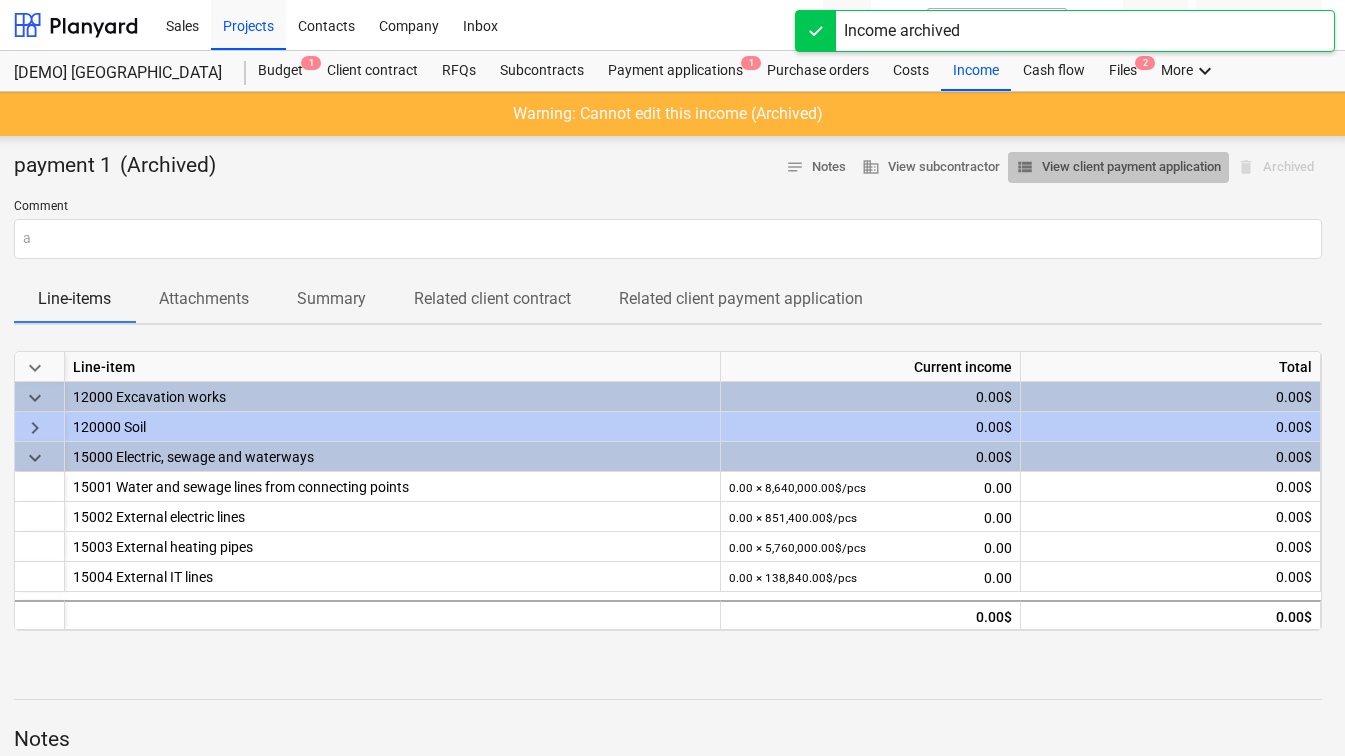 click on "view_list View client payment application" at bounding box center (1118, 167) 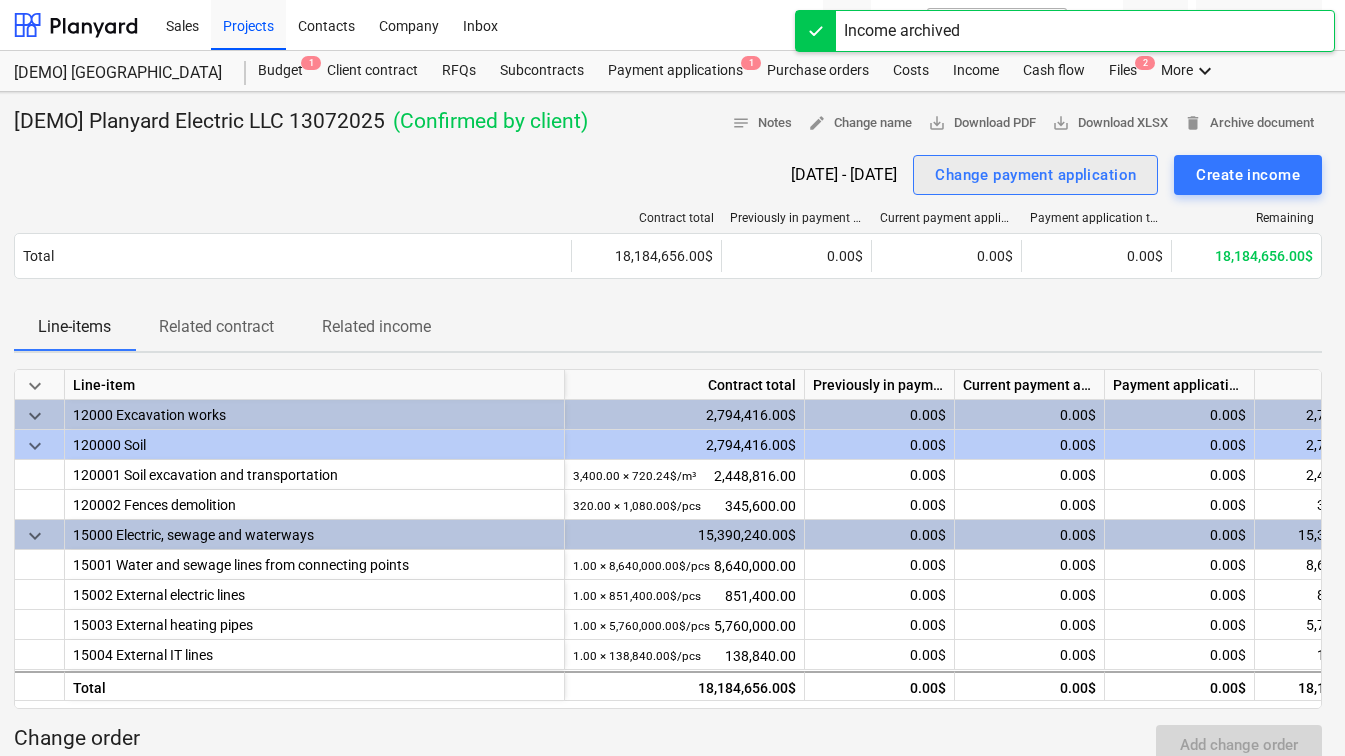 click on "Change payment application" at bounding box center (1035, 175) 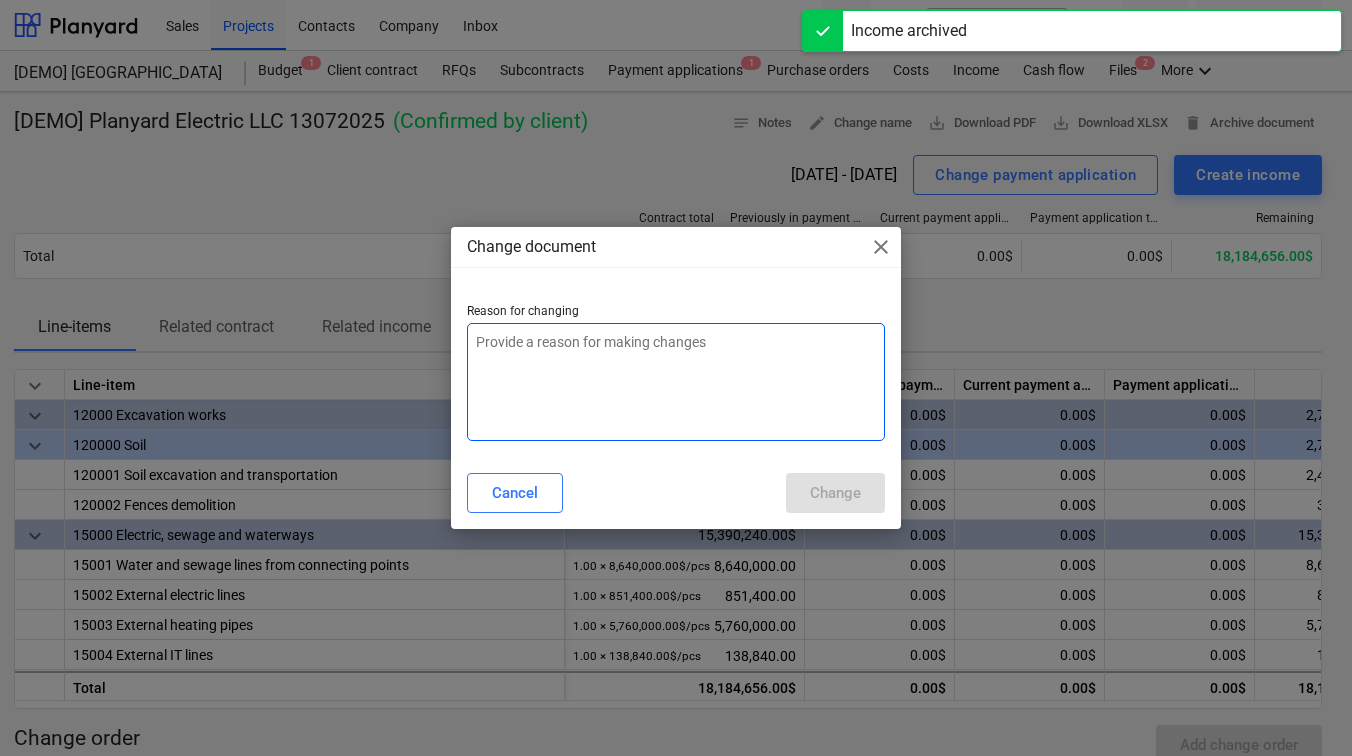 click at bounding box center (676, 382) 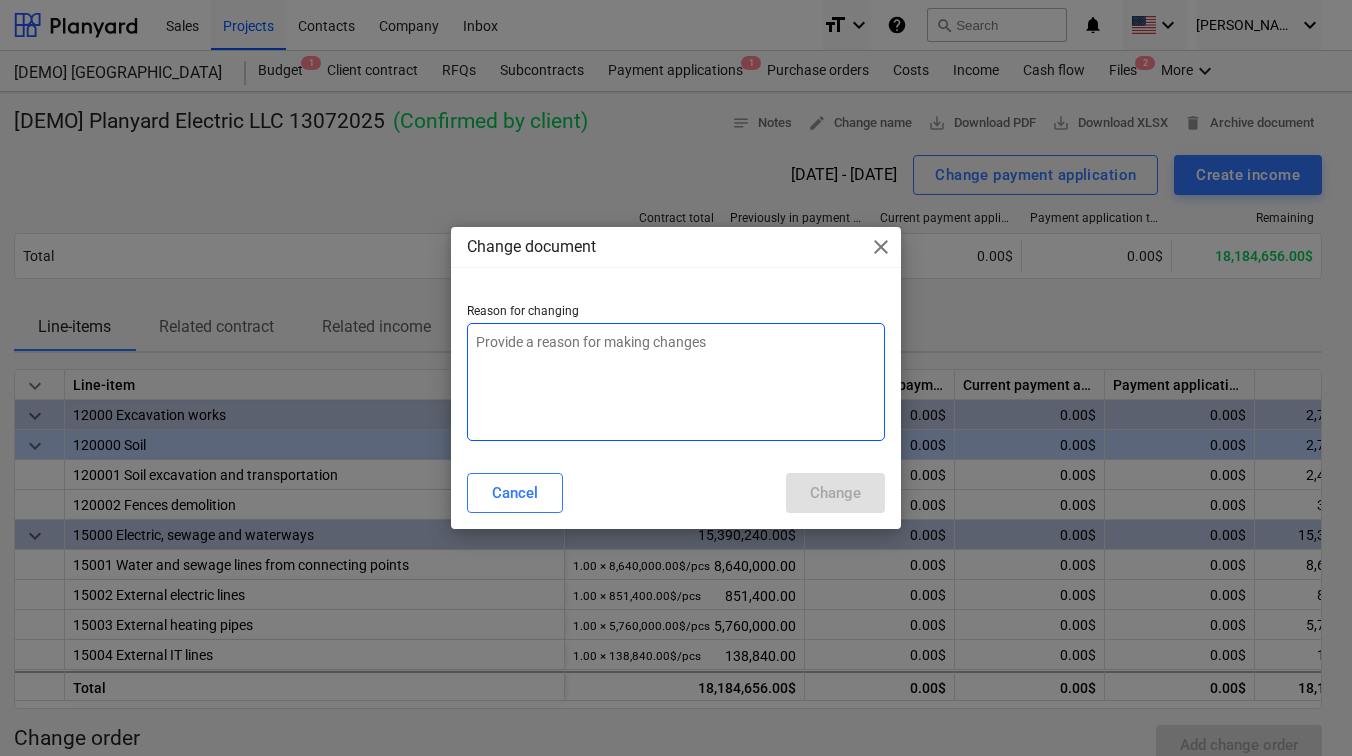 type on "x" 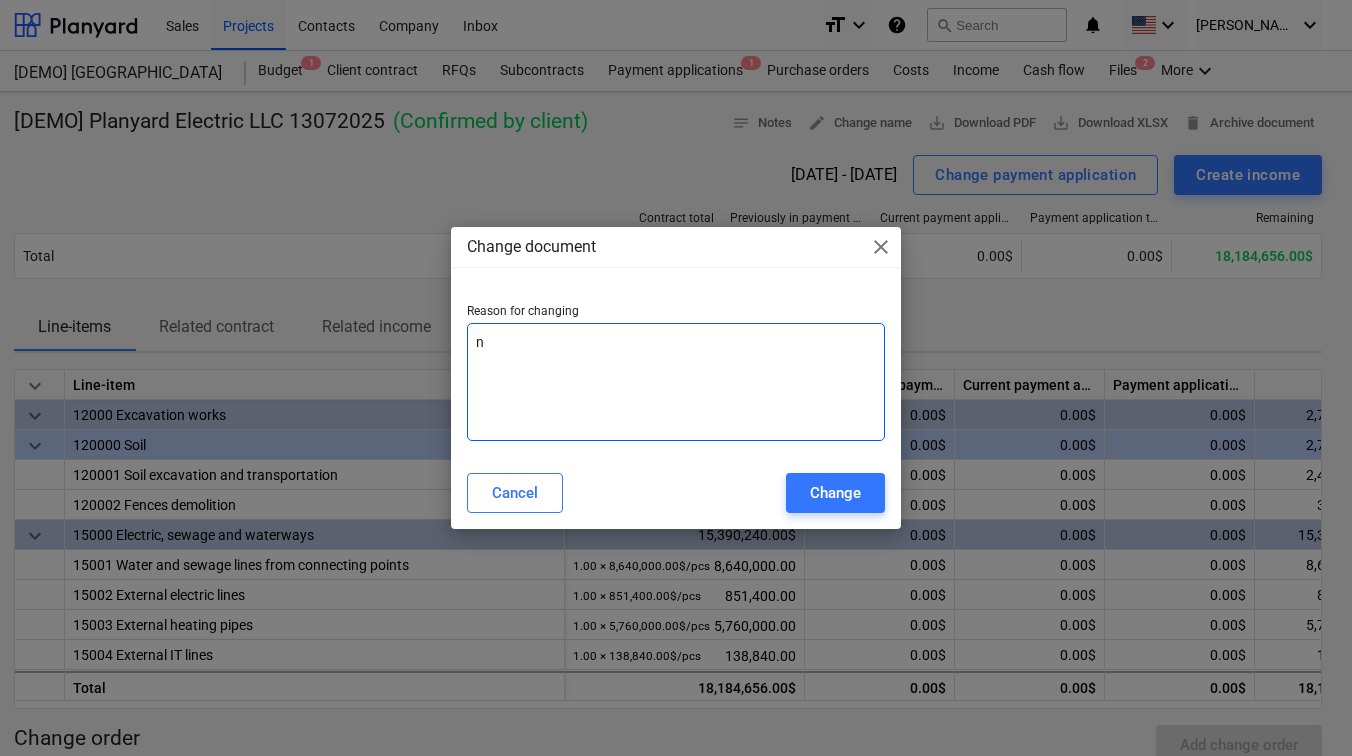 type on "x" 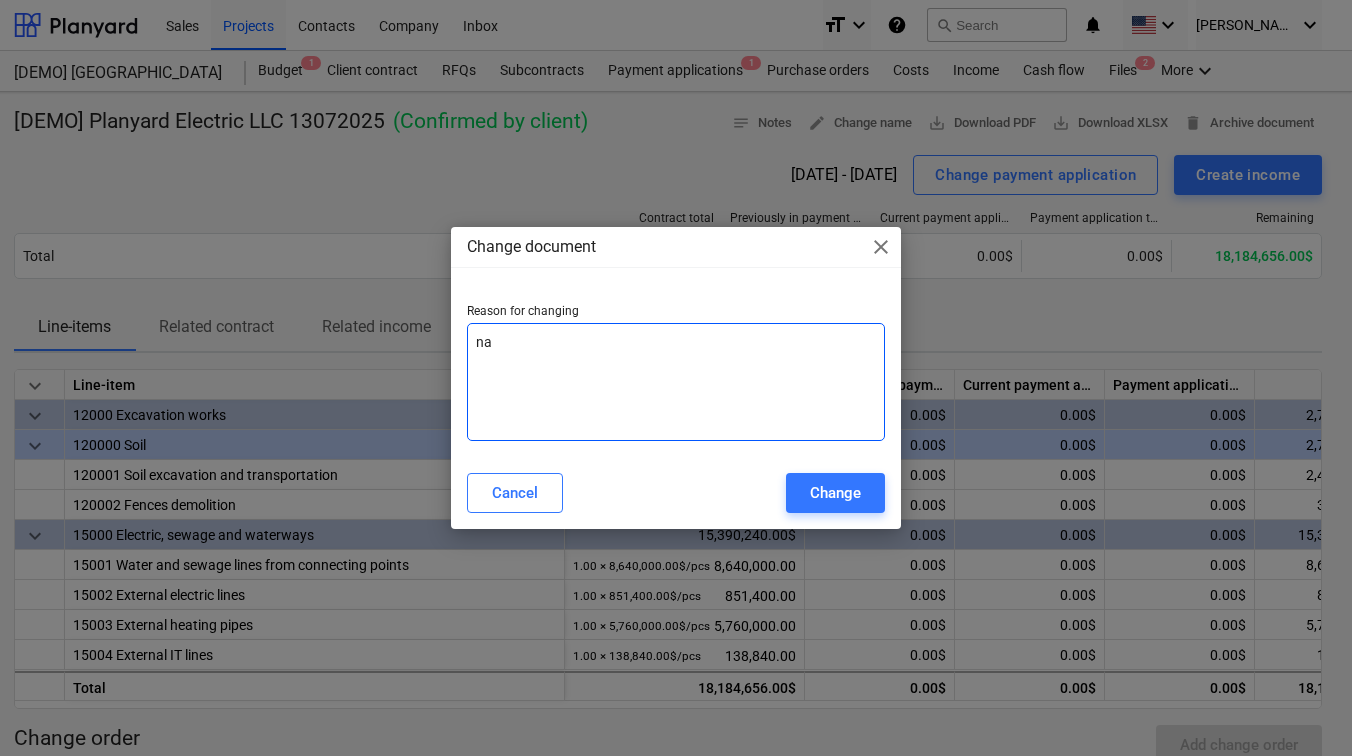 type on "x" 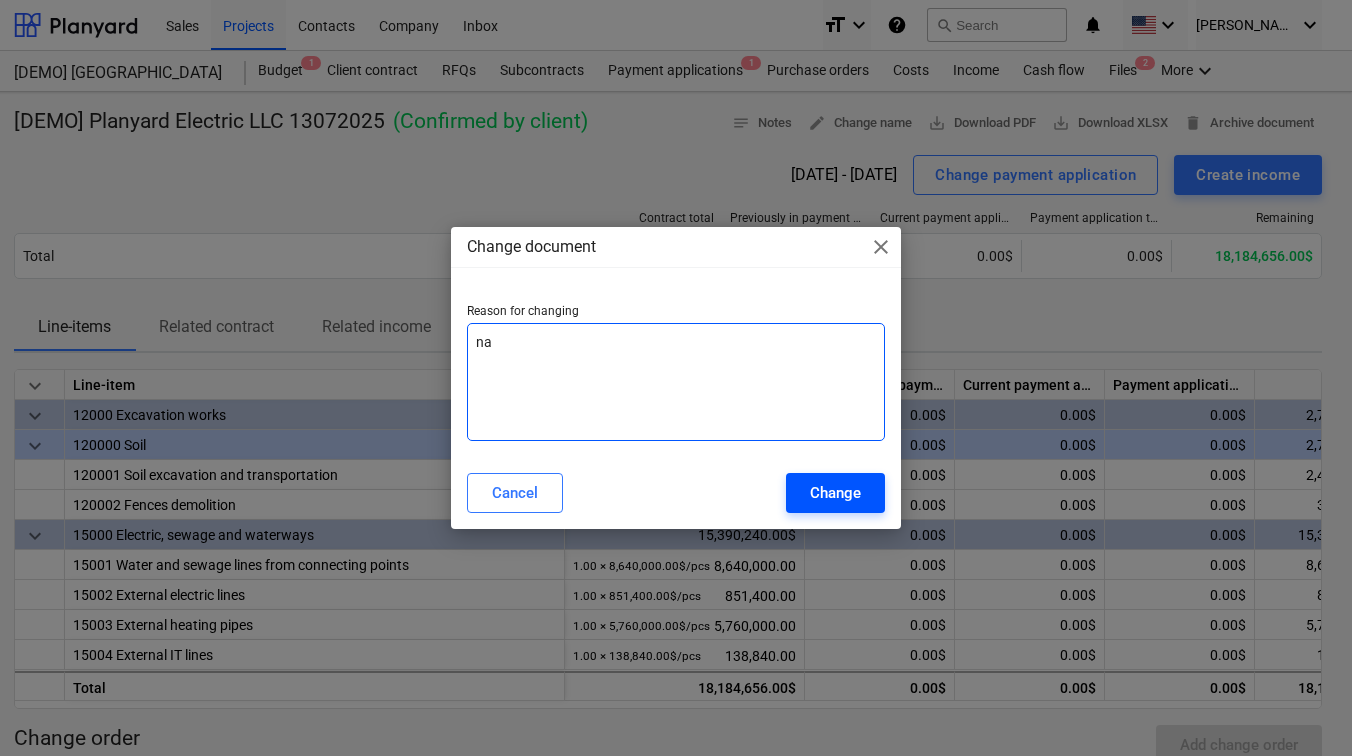 type on "na" 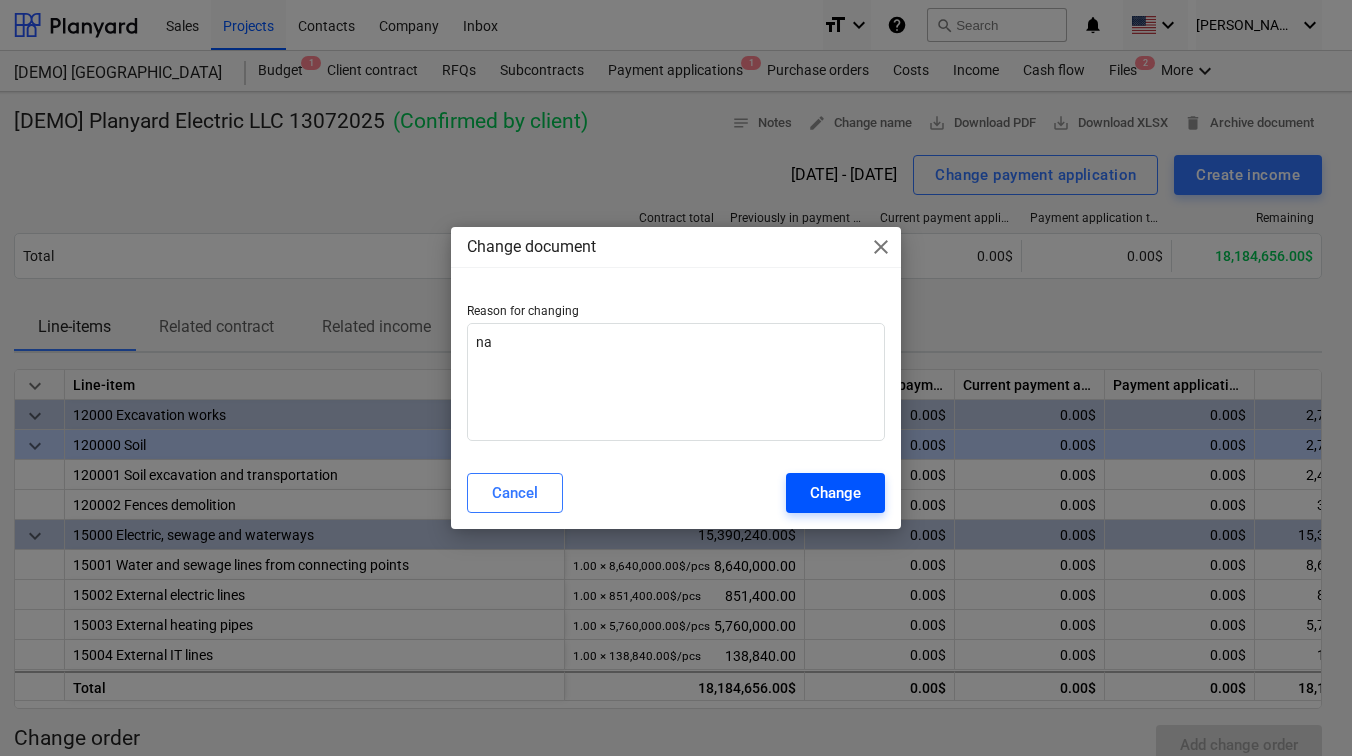 click on "Change" at bounding box center [835, 493] 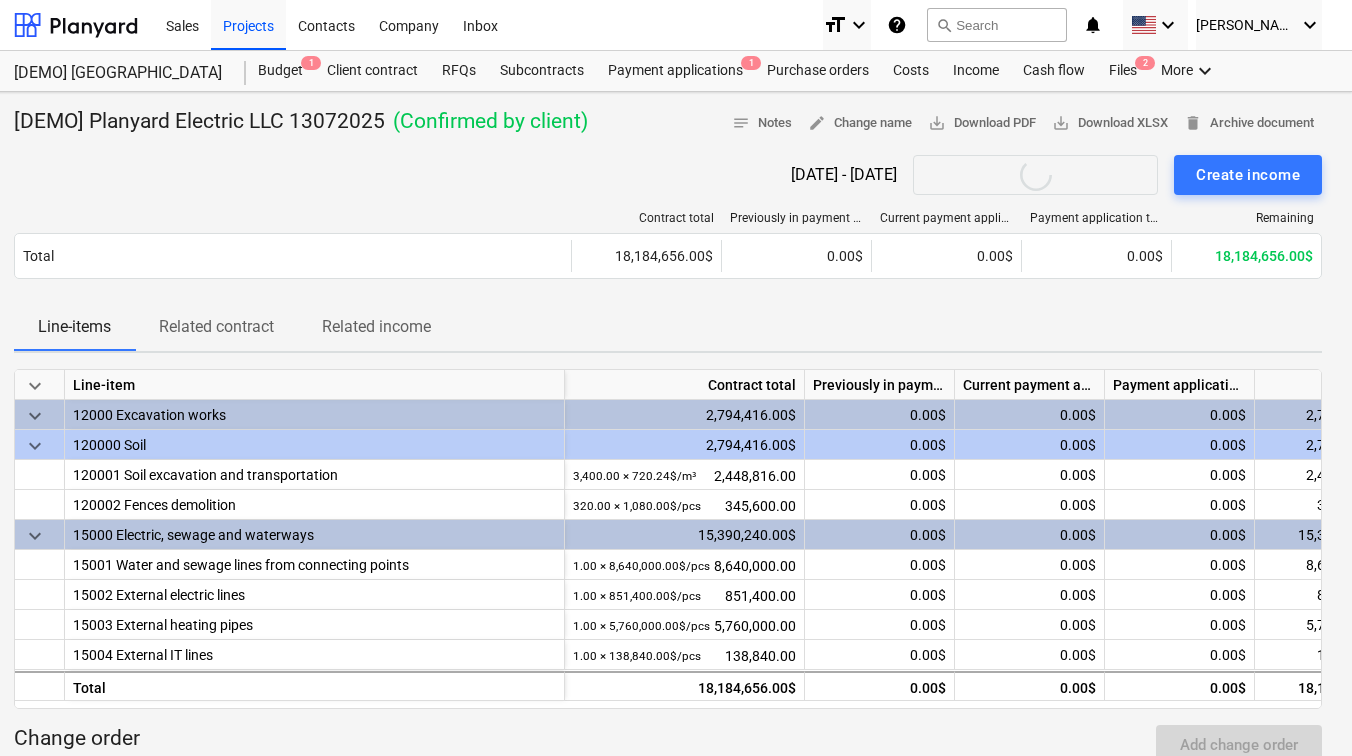 type on "x" 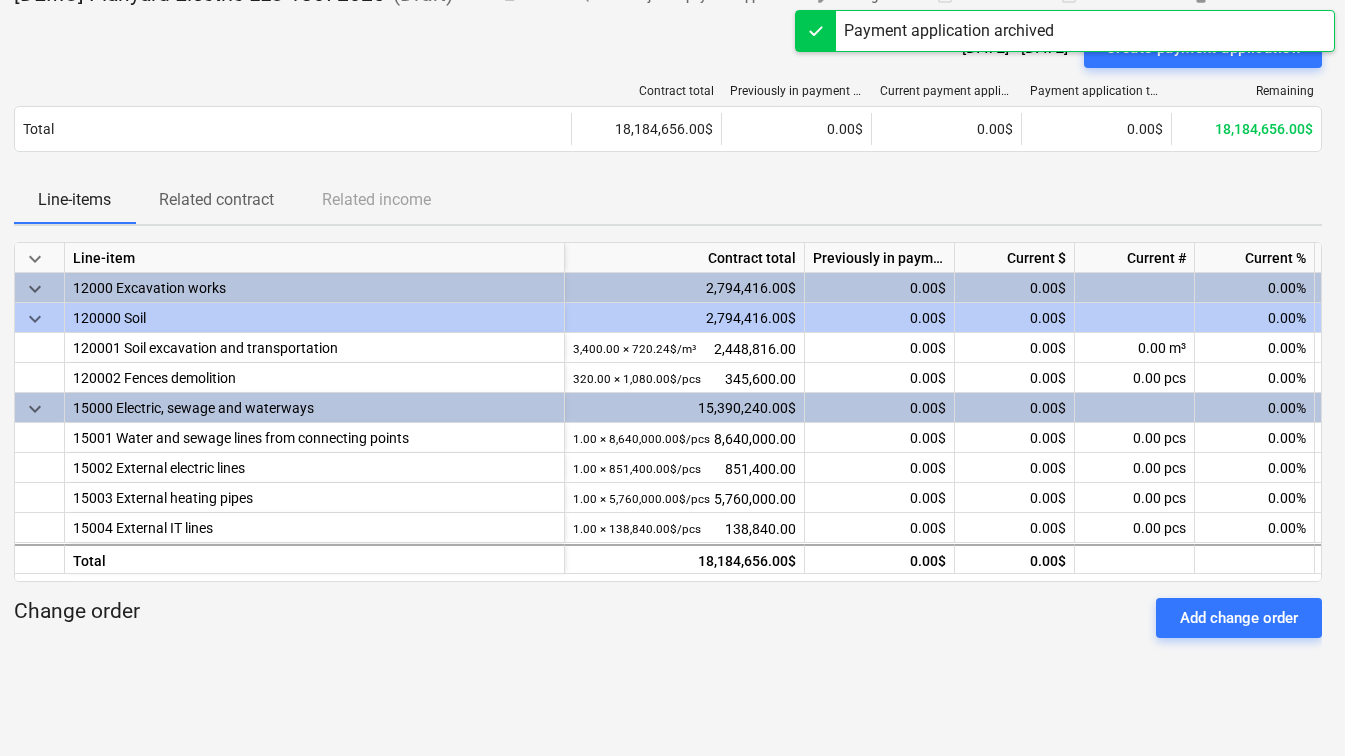 scroll, scrollTop: 163, scrollLeft: 16, axis: both 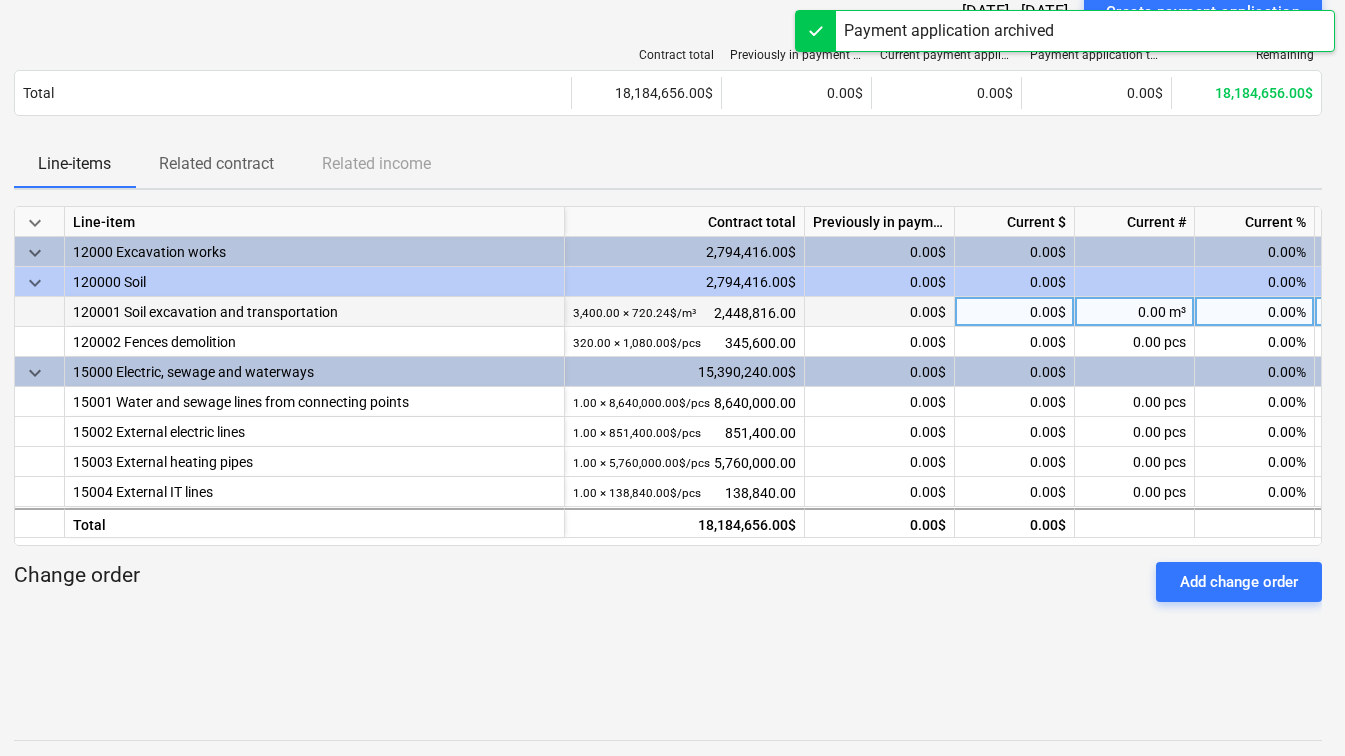 click on "0.00   m³" at bounding box center (1135, 312) 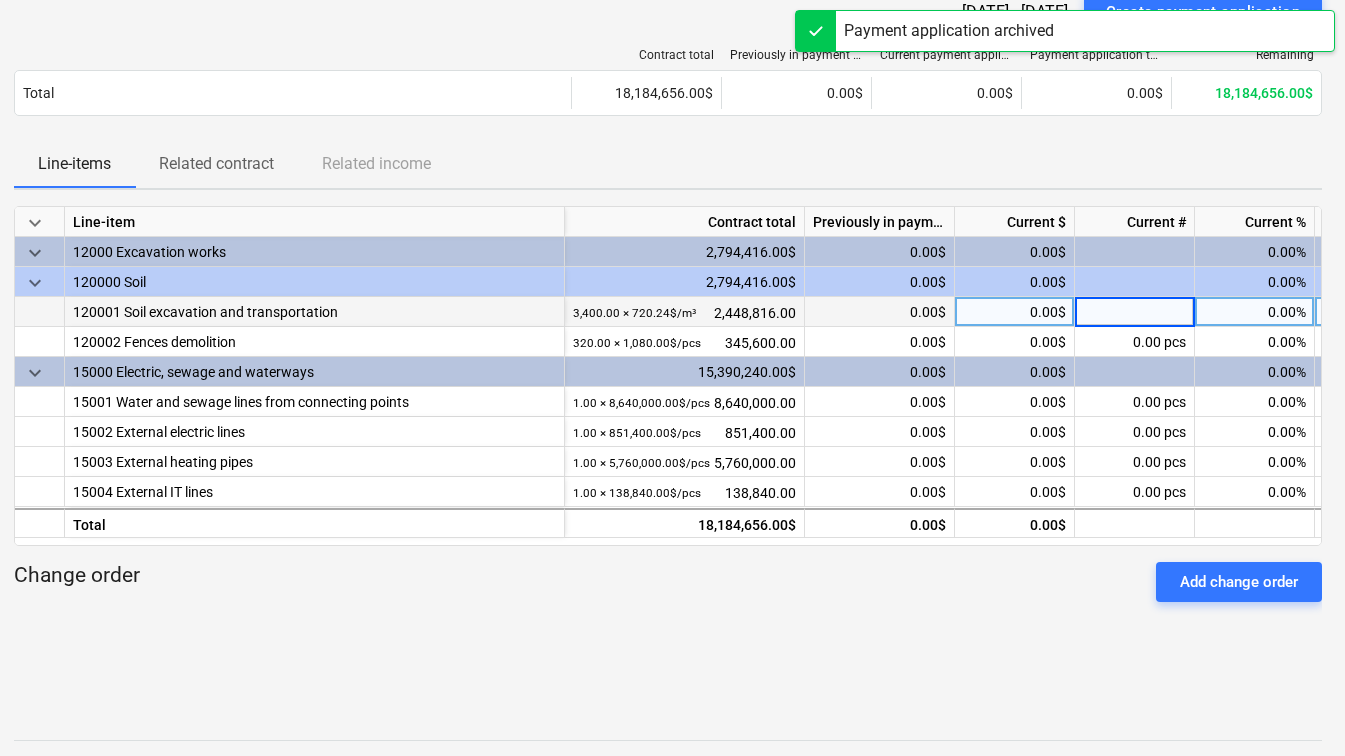 click on "0.00%" at bounding box center (1255, 312) 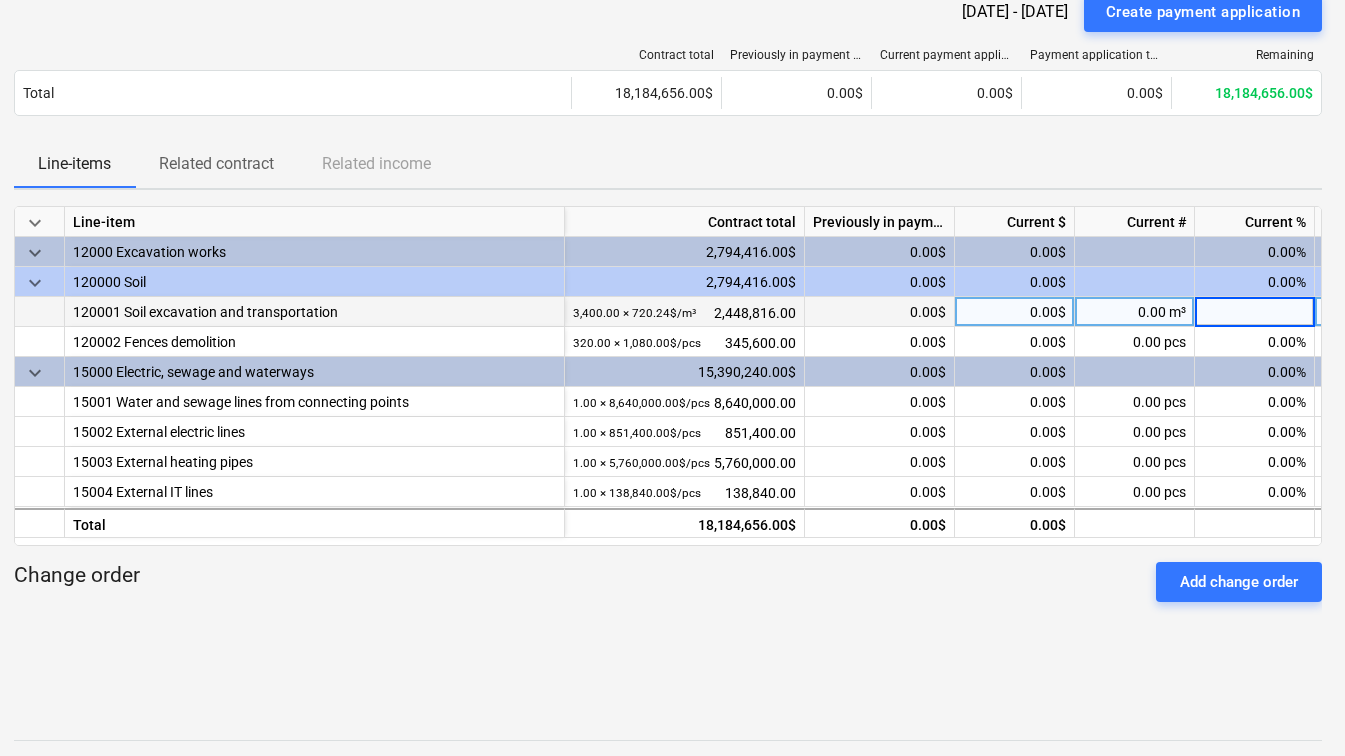 click on "0.00$" at bounding box center [1015, 312] 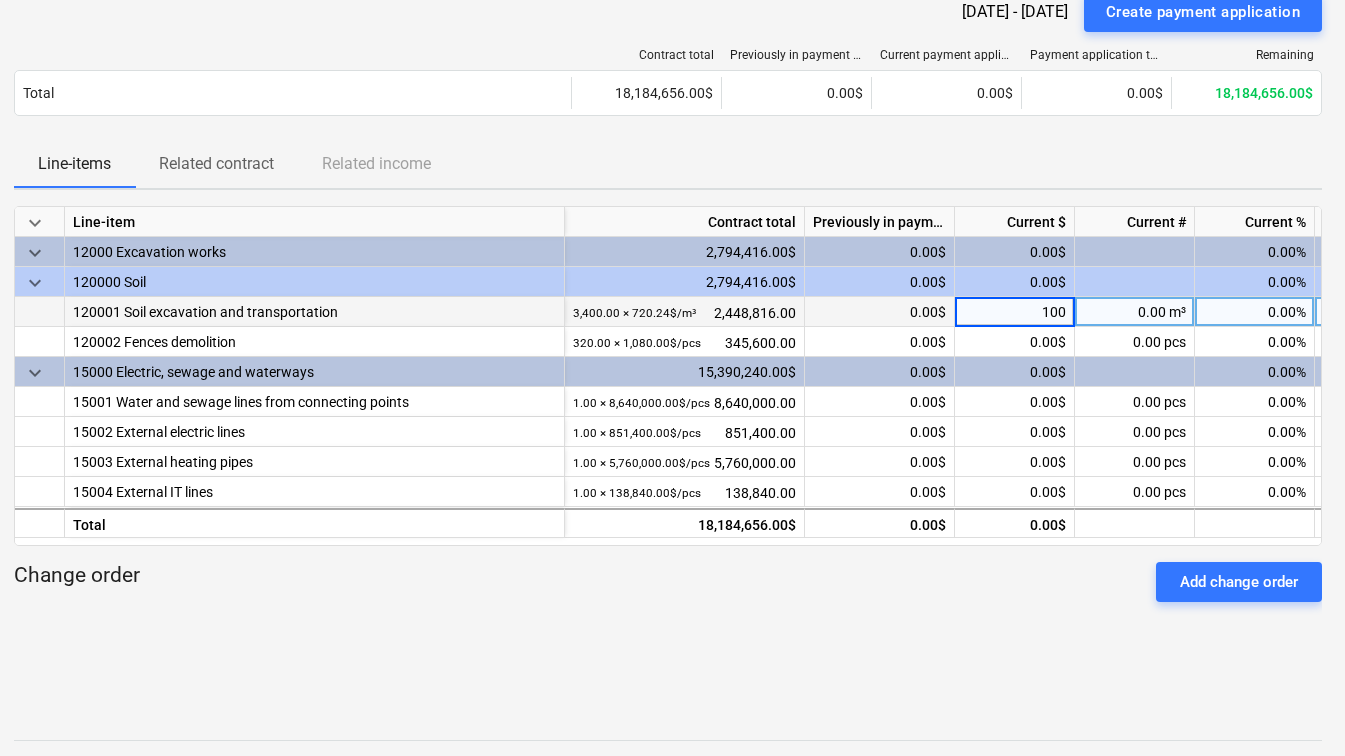 type on "1000" 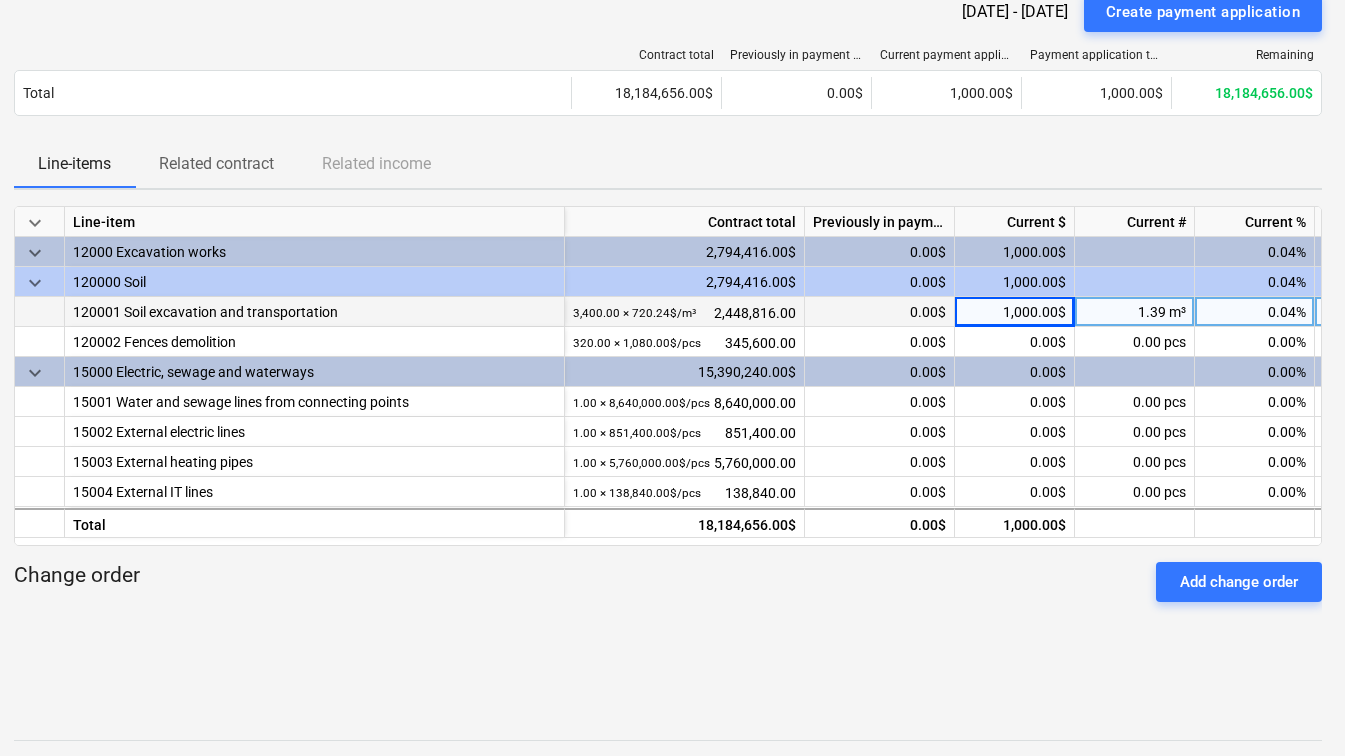click on "keyboard_arrow_down Line-item Contract total Previously in payment applications Current $ Current # Current % Total % Payment application total keyboard_arrow_down 12000 Excavation works 2,794,416.00$ 0.00$ 1,000.00$ 0.04% 0.04% 1,000.00$ keyboard_arrow_down 120000 Soil 2,794,416.00$ 0.00$ 1,000.00$ 0.04% 0.04% 1,000.00$ 120001 Soil excavation and transportation 3,400.00   ×   720.24$ / m³ 2,448,816.00 0.00$ 1,000.00$ 1.39   m³ 0.04% 0.04% 1,000.00$ 120002 Fences demolition 320.00   ×   1,080.00$ / pcs 345,600.00 0.00$ 0.00$ 0.00   pcs 0.00% 0.00% 0.00$ keyboard_arrow_down 15000 Electric, sewage and waterways 15,390,240.00$ 0.00$ 0.00$ 0.00% 0.00% 0.00$ 15001 Water and sewage lines from connecting points 1.00   ×   8,640,000.00$ / pcs 8,640,000.00 0.00$ 0.00$ 0.00   pcs 0.00% 0.00% 0.00$ 15002 External electric lines 1.00   ×   851,400.00$ / pcs 851,400.00 0.00$ 0.00$ 0.00   pcs 0.00% 0.00% 0.00$ 15003 External heating pipes 1.00   ×   5,760,000.00$ / pcs 5,760,000.00 0.00$ 0.00$ 0.00" at bounding box center [668, 428] 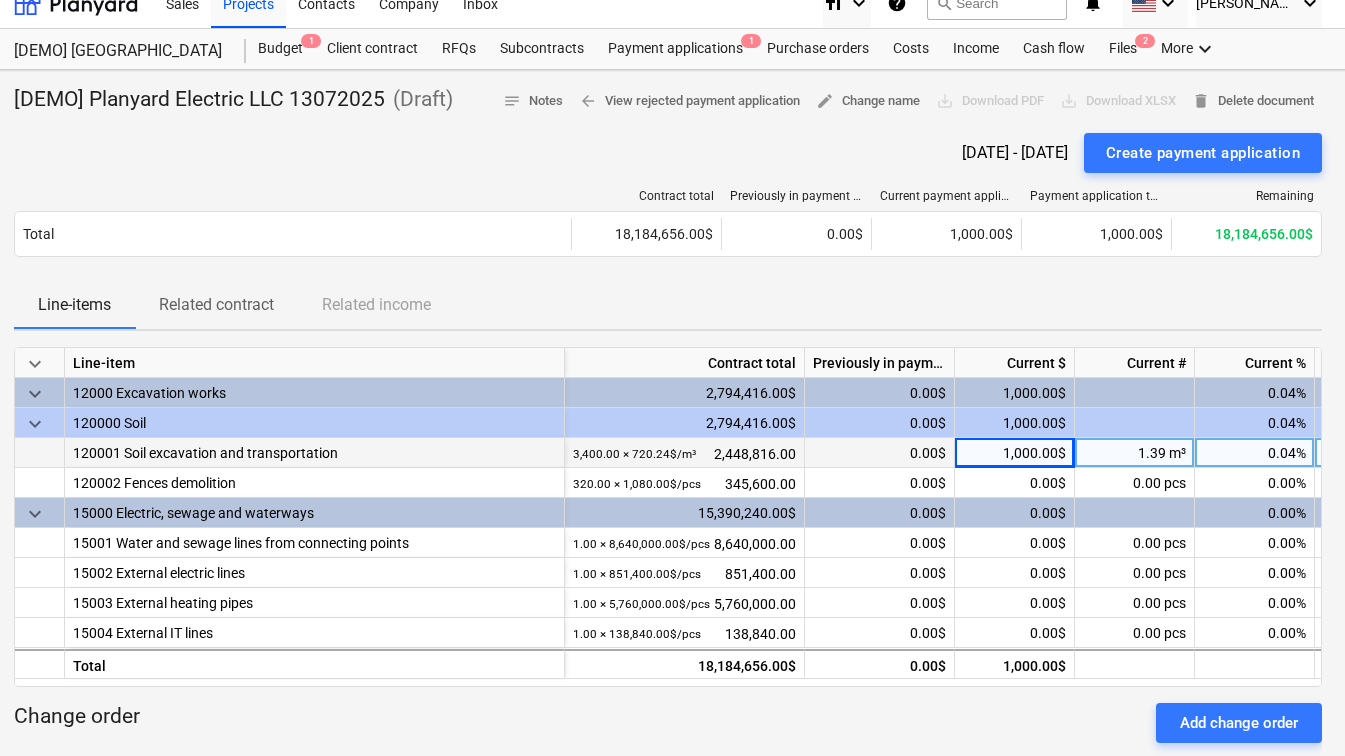 scroll, scrollTop: 0, scrollLeft: 16, axis: horizontal 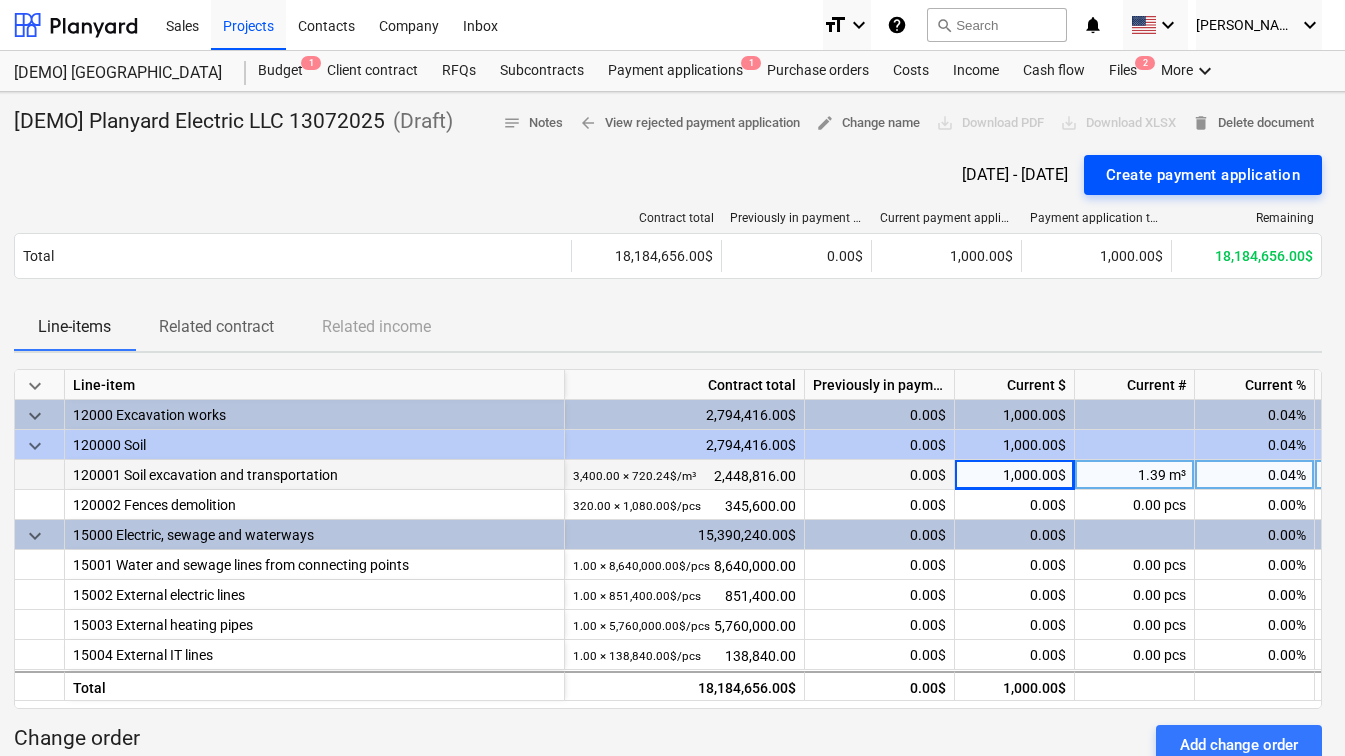 click on "Create payment application" at bounding box center (1203, 175) 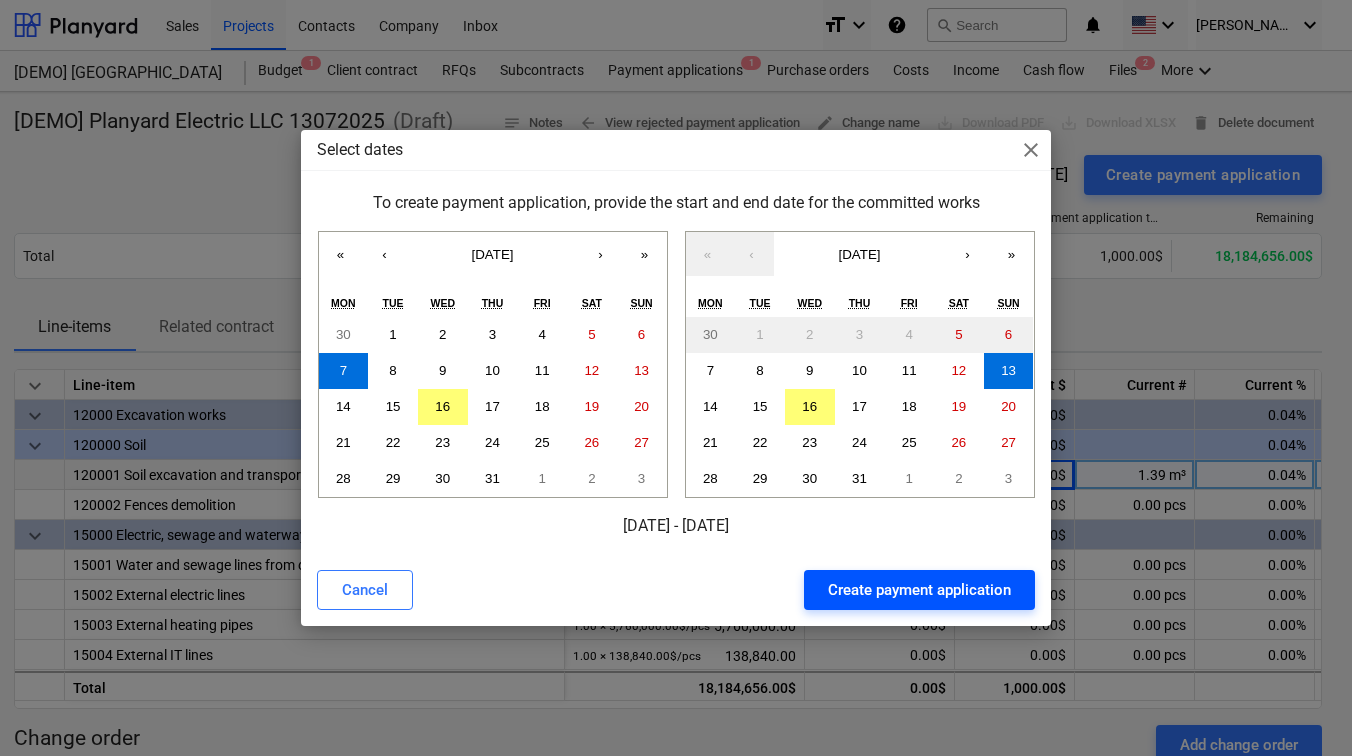 click on "Create payment application" at bounding box center (919, 590) 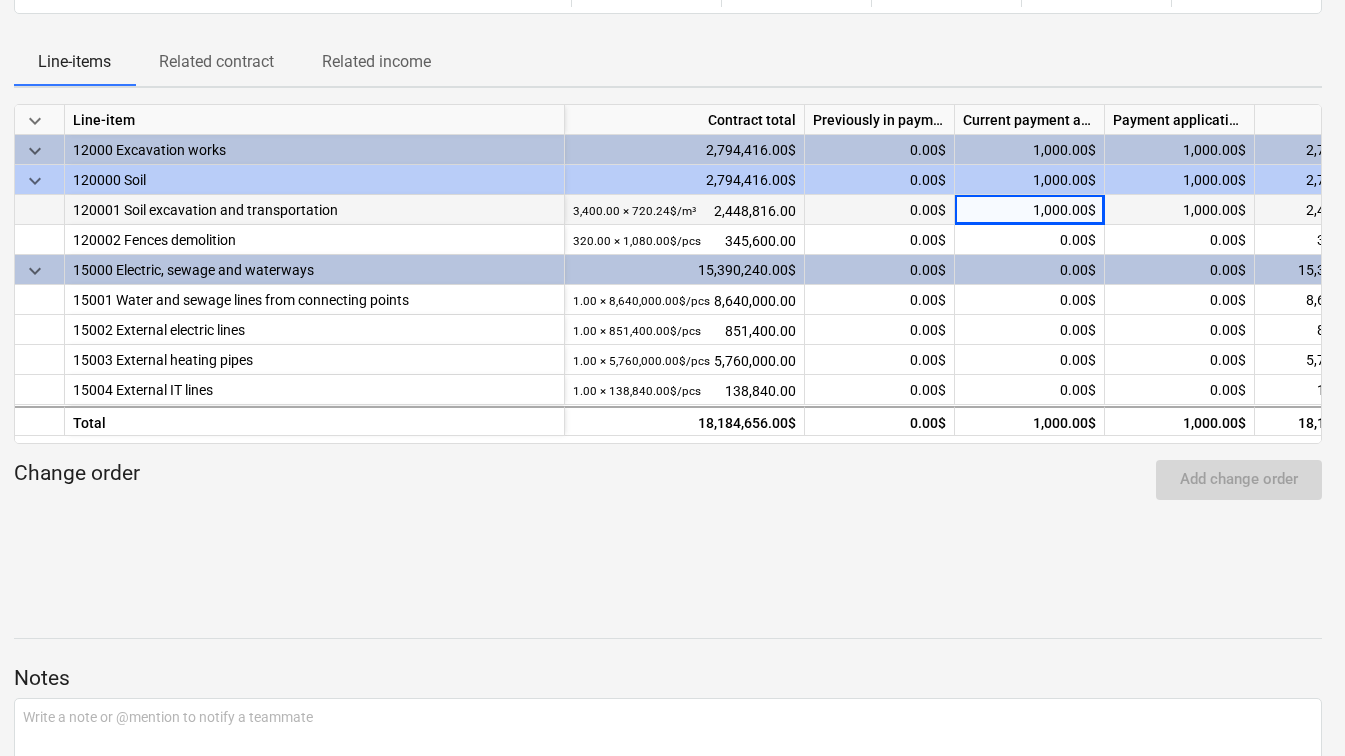 scroll, scrollTop: 436, scrollLeft: 16, axis: both 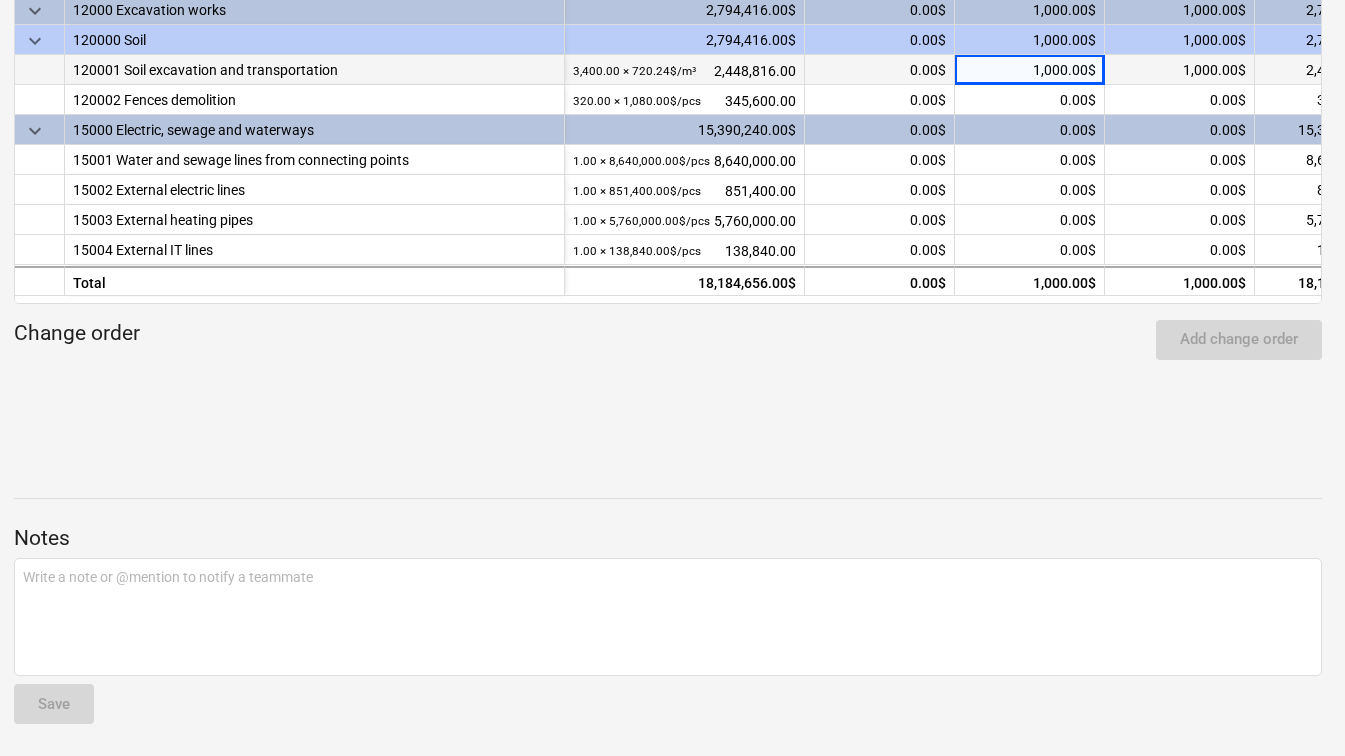 click on "keyboard_arrow_down Line-item Contract total Previously in payment applications Current payment application Payment application total Remaining keyboard_arrow_down 12000 Excavation works 2,794,416.00$ 0.00$ 1,000.00$ 1,000.00$ 2,793,416.00$ keyboard_arrow_down 120000 Soil 2,794,416.00$ 0.00$ 1,000.00$ 1,000.00$ 2,793,416.00$ 120001 Soil excavation and transportation 3,400.00   ×   720.24$ / m³ 2,448,816.00 0.00$ 1,000.00$ 1,000.00$ 2,447,816.00$ 120002 Fences demolition 320.00   ×   1,080.00$ / pcs 345,600.00 0.00$ 0.00$ 0.00$ 345,600.00$ keyboard_arrow_down 15000 Electric, sewage and waterways 15,390,240.00$ 0.00$ 0.00$ 0.00$ 15,390,240.00$ 15001 Water and sewage lines from connecting points 1.00   ×   8,640,000.00$ / pcs 8,640,000.00 0.00$ 0.00$ 0.00$ 8,640,000.00$ 15002 External electric lines 1.00   ×   851,400.00$ / pcs 851,400.00 0.00$ 0.00$ 0.00$ 851,400.00$ 15003 External heating pipes 1.00   ×   5,760,000.00$ / pcs 5,760,000.00 0.00$ 0.00$ 0.00$ 5,760,000.00$ 15004 External IT lines /" at bounding box center [668, 186] 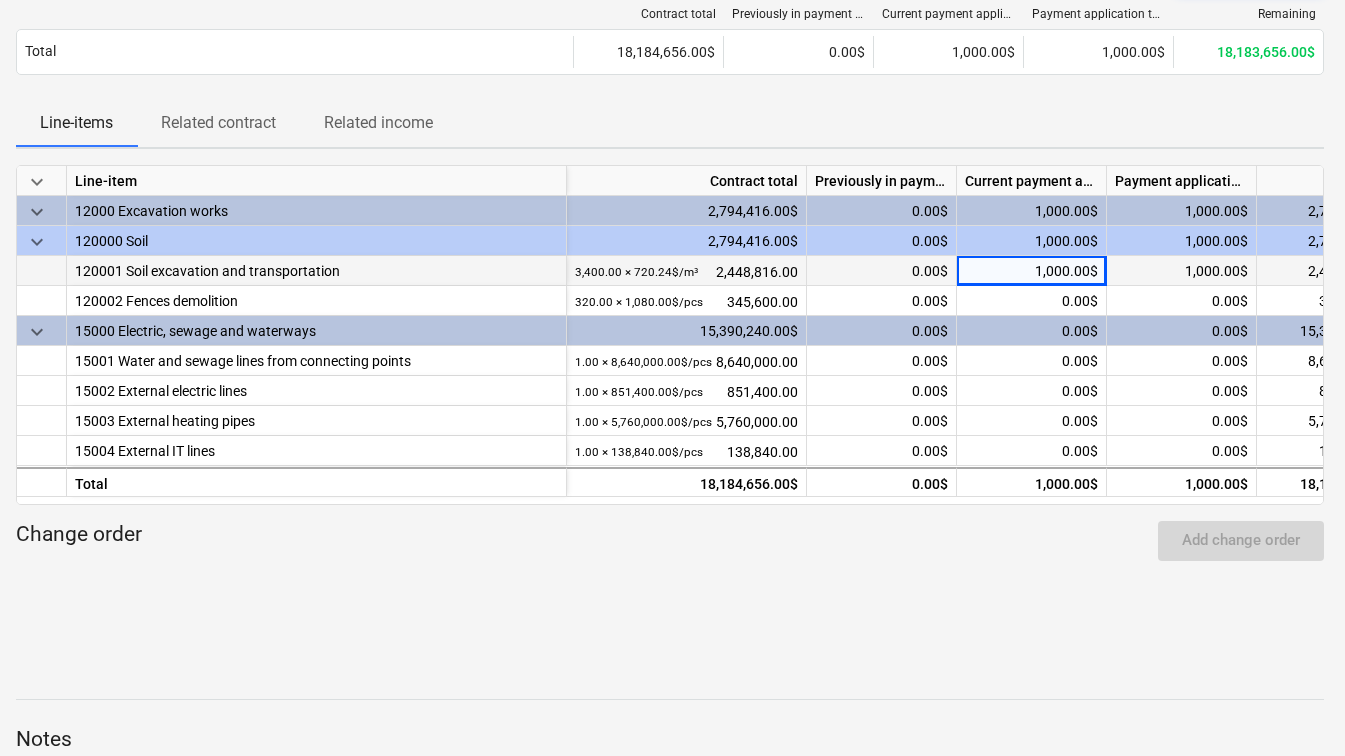 scroll, scrollTop: 0, scrollLeft: 14, axis: horizontal 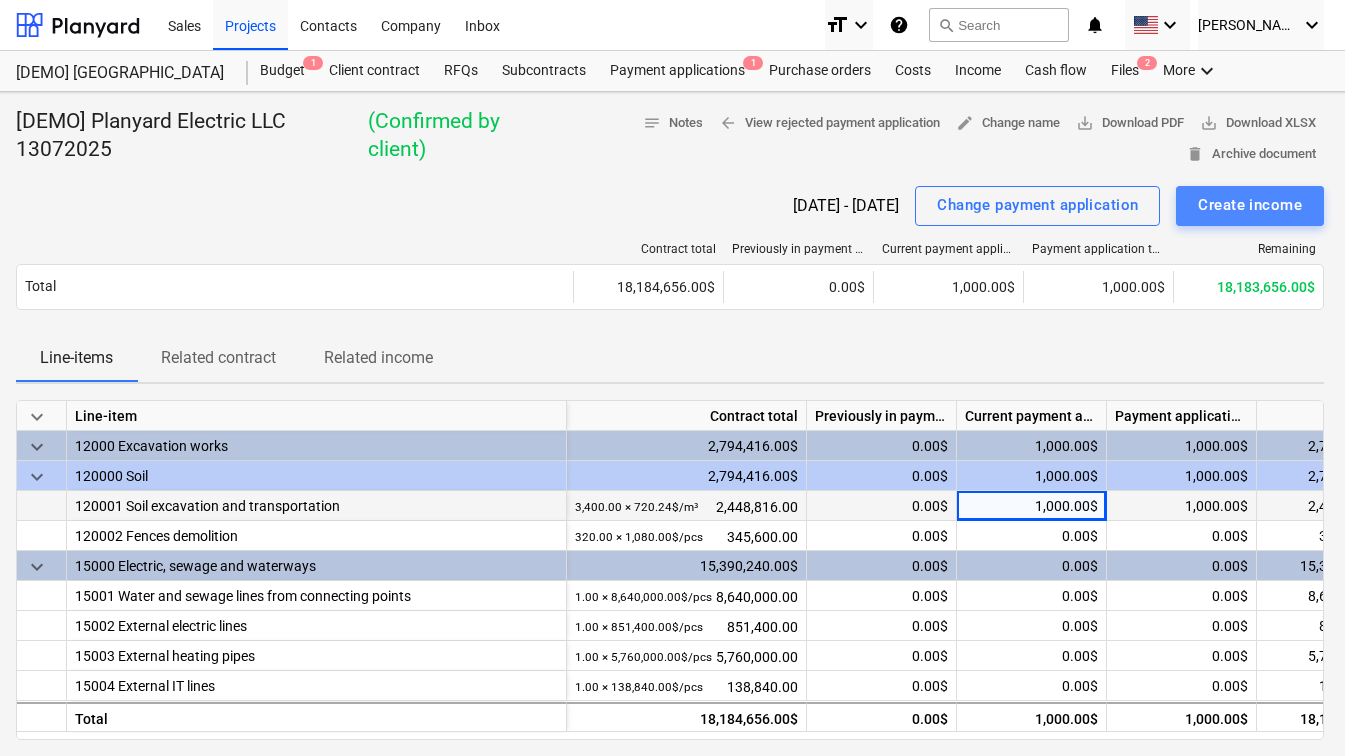 click on "Create income" at bounding box center (1250, 206) 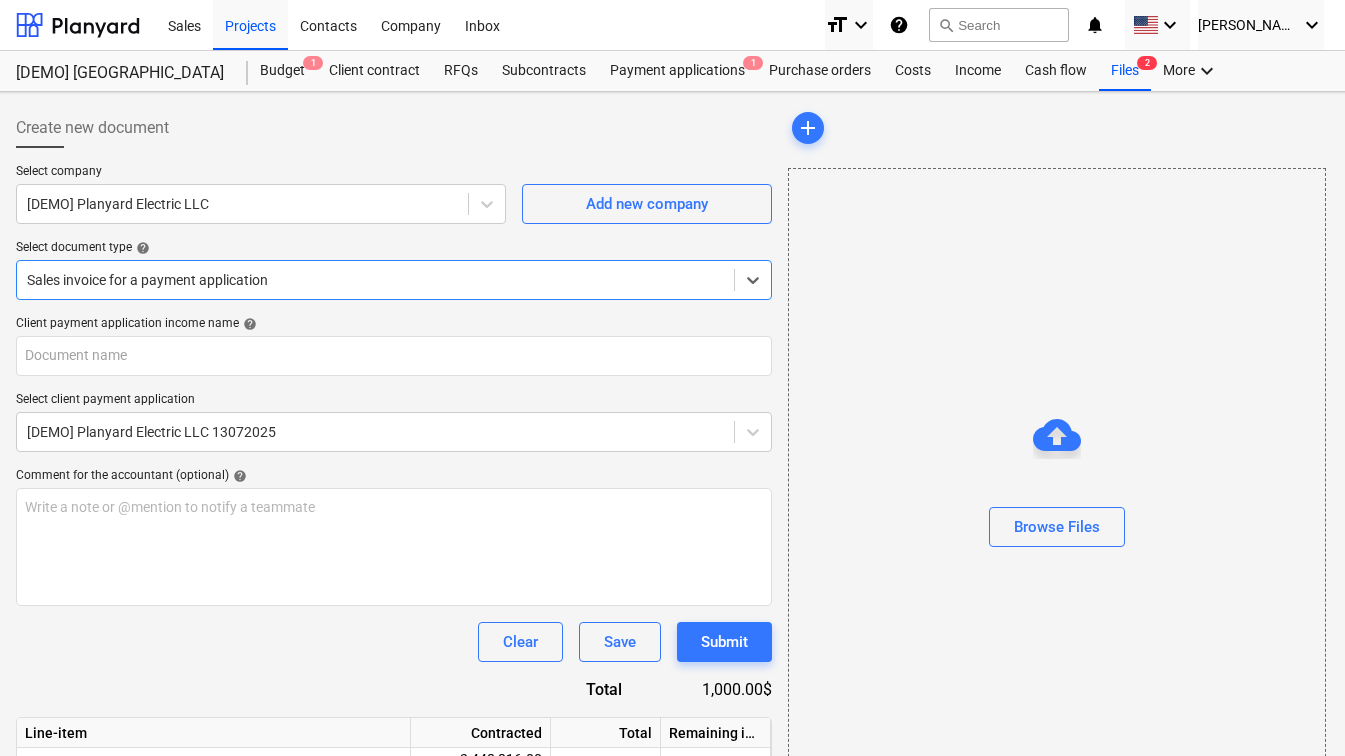 scroll, scrollTop: 1, scrollLeft: 14, axis: both 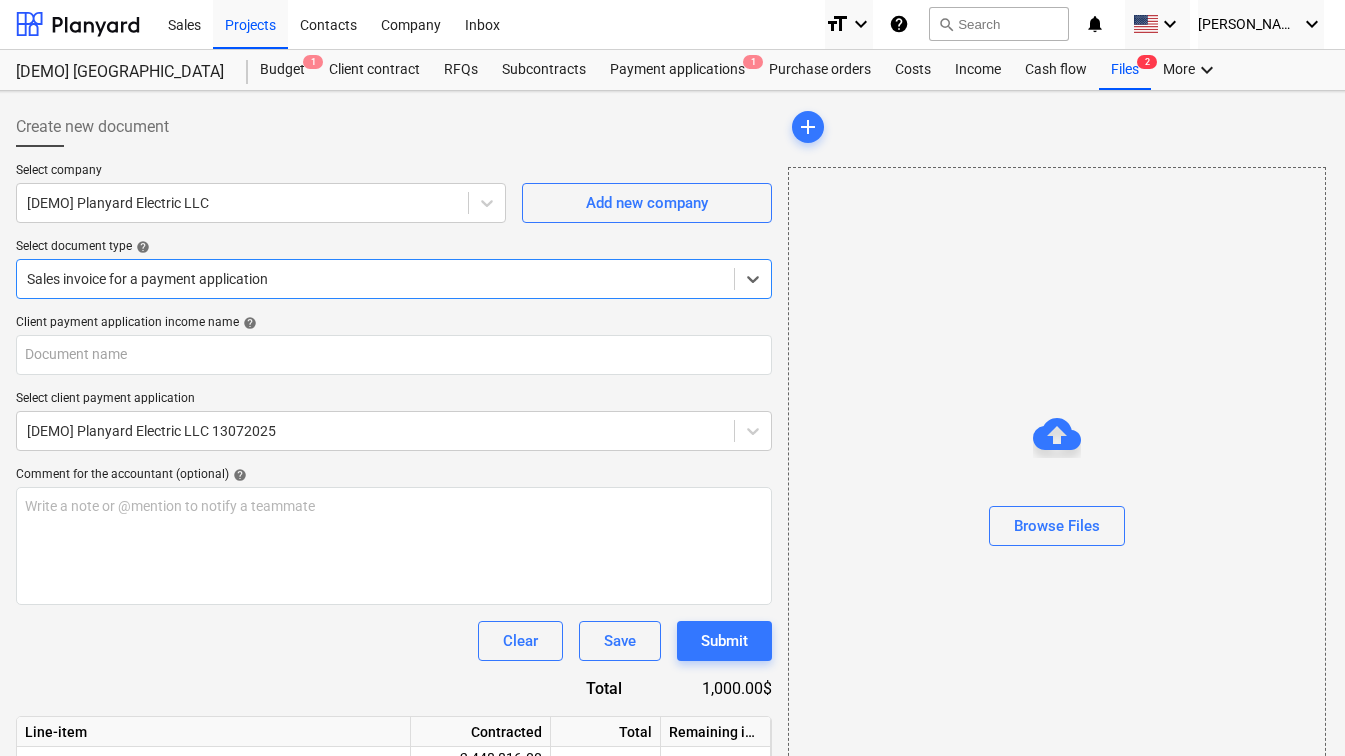 click at bounding box center [375, 279] 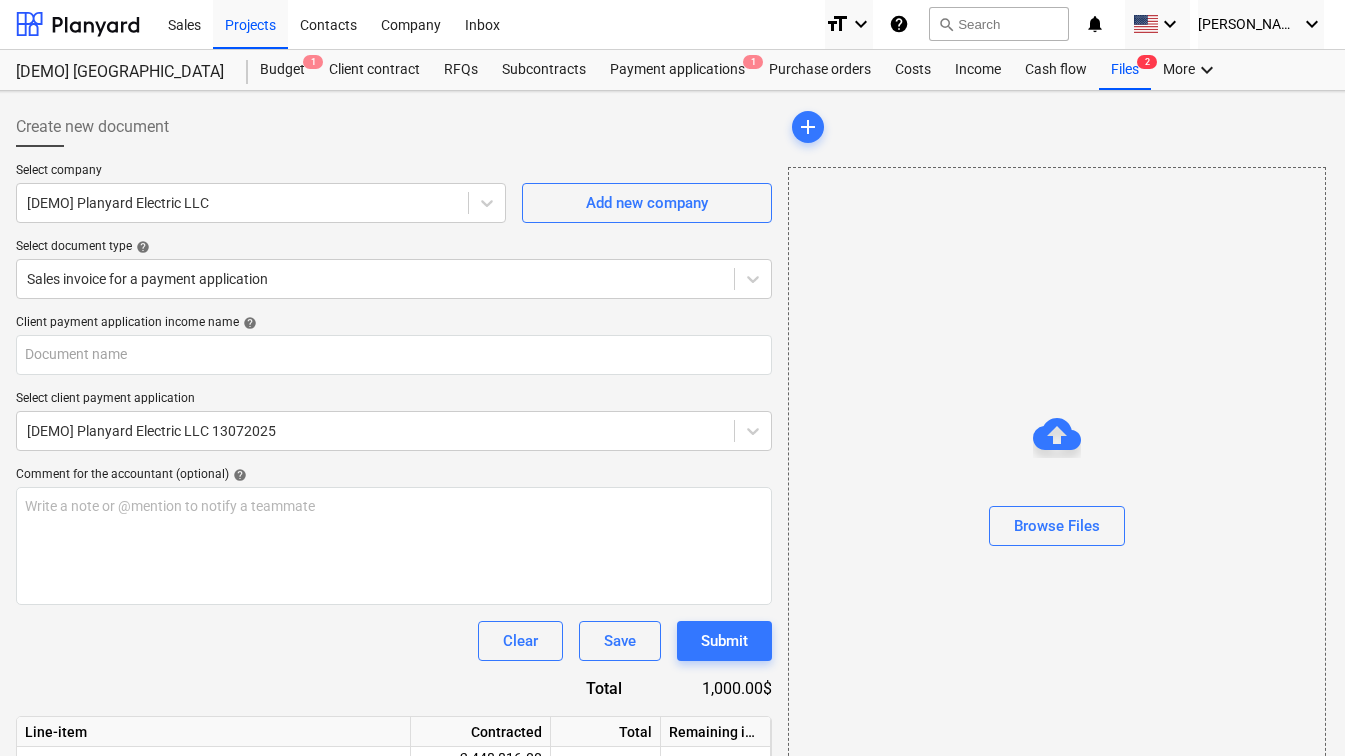 click on "Select company [DEMO] Planyard Electric LLC   Add new company Select document type help Sales invoice for a payment application" at bounding box center (394, 239) 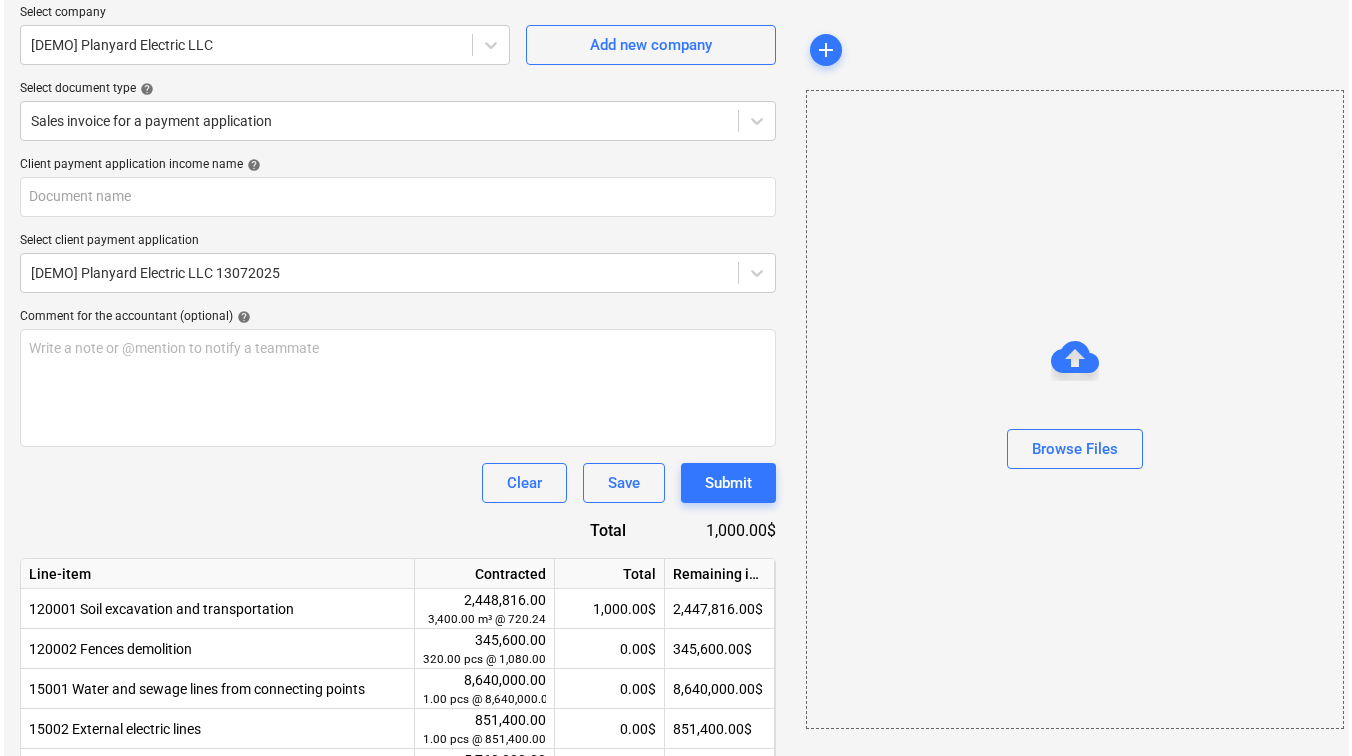 scroll, scrollTop: 191, scrollLeft: 14, axis: both 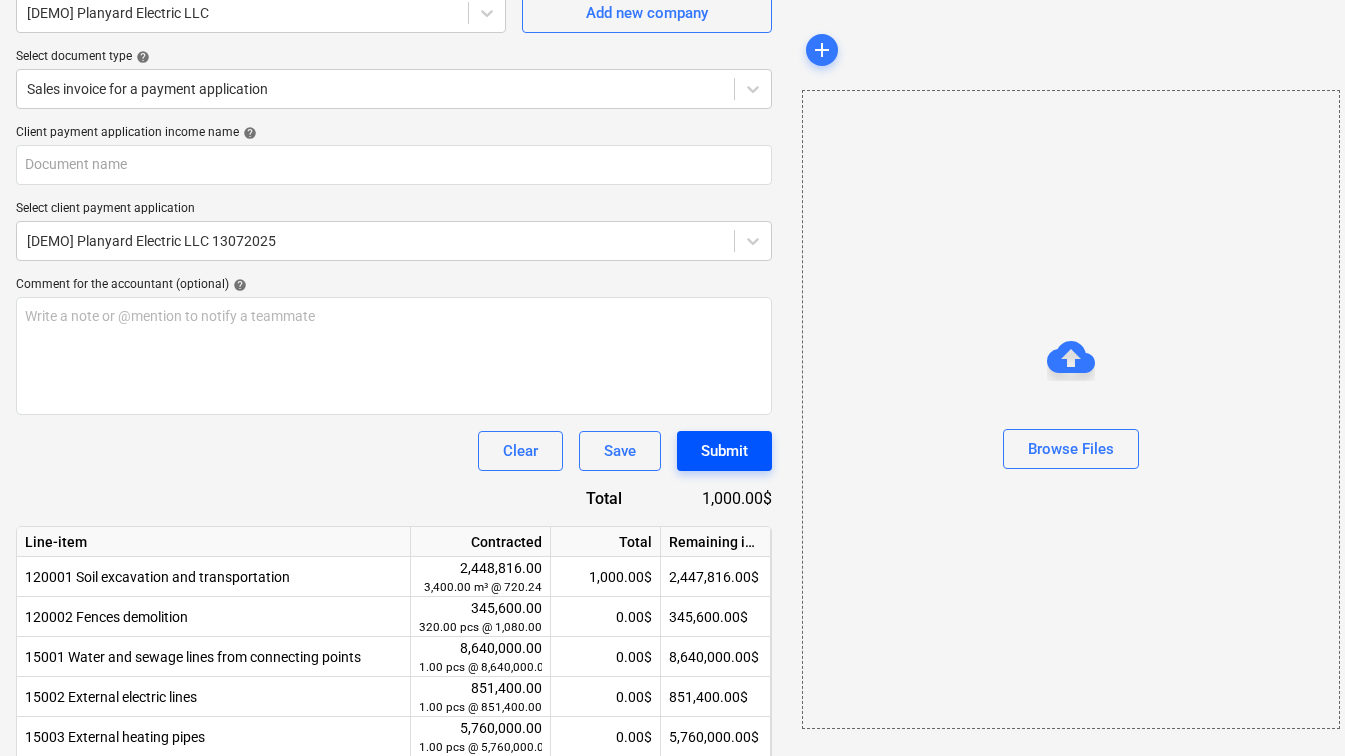 click on "Submit" at bounding box center [724, 451] 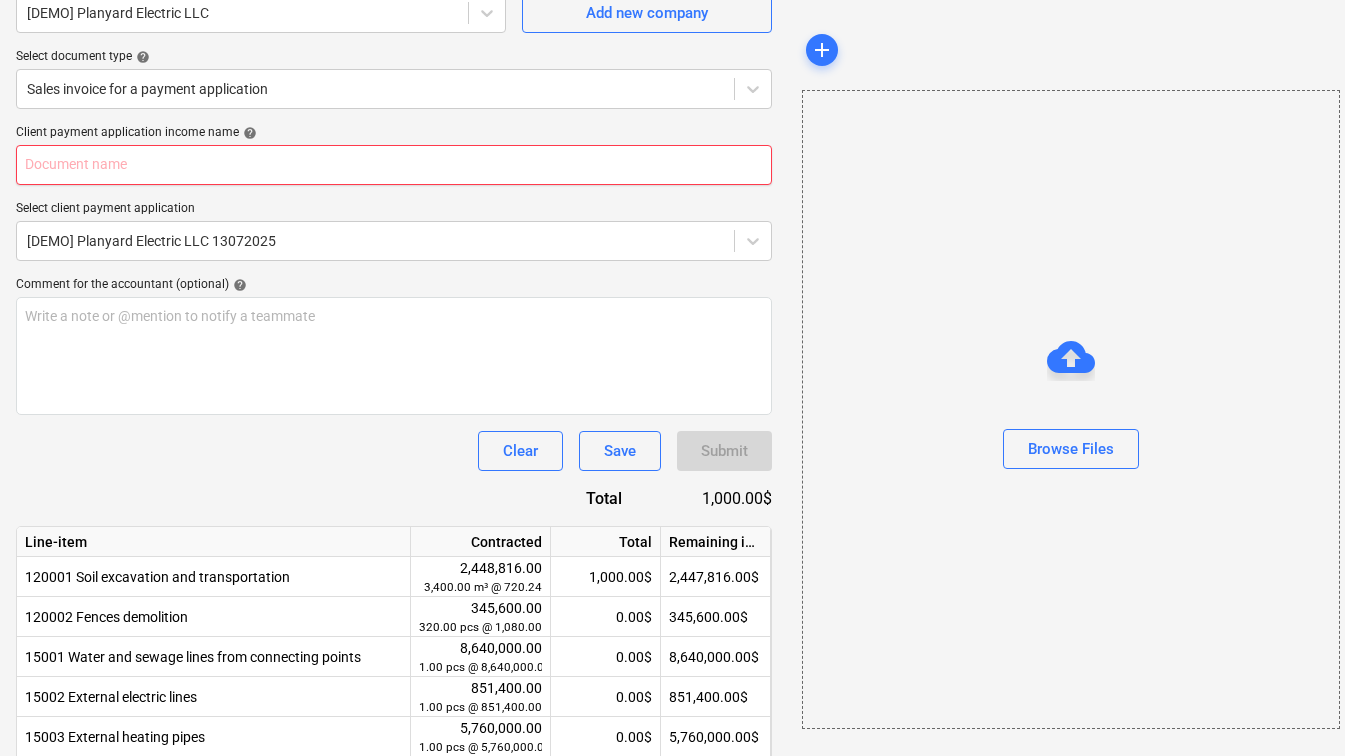 click at bounding box center [394, 165] 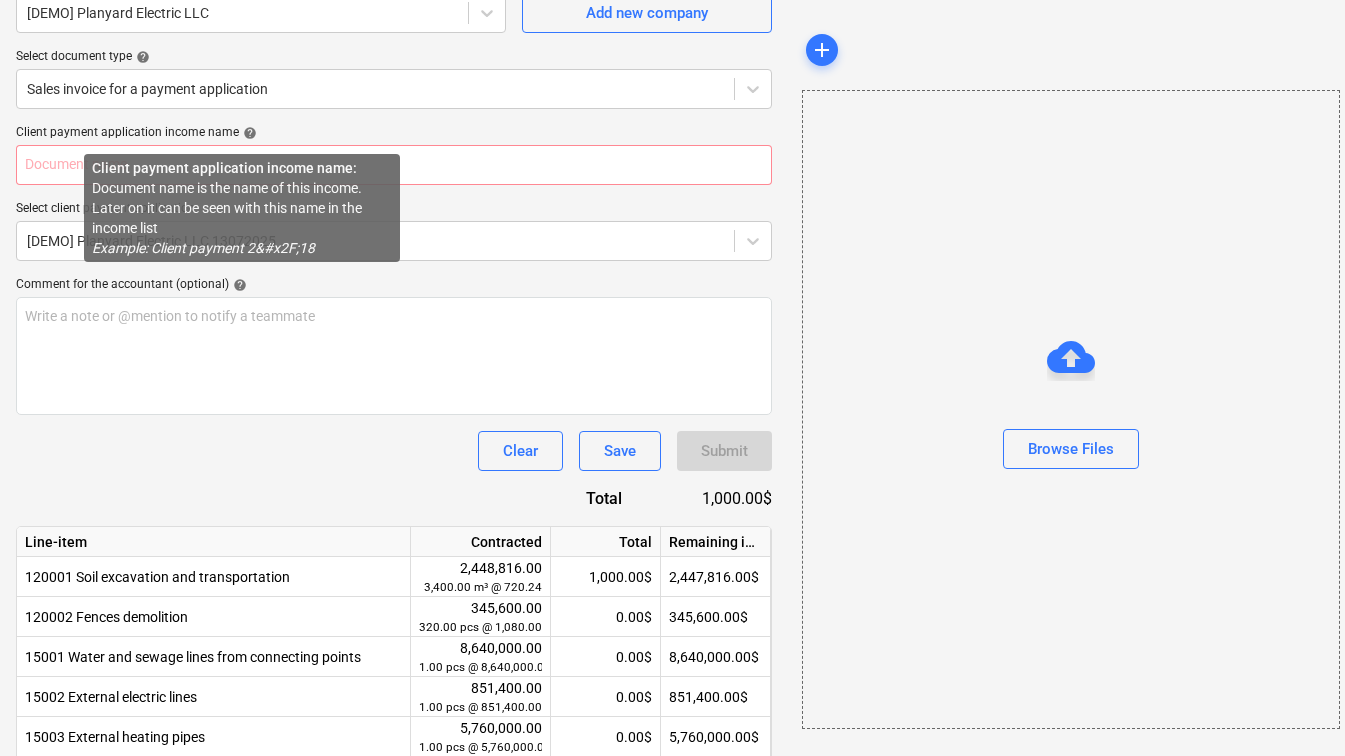 click on "help" at bounding box center (248, 133) 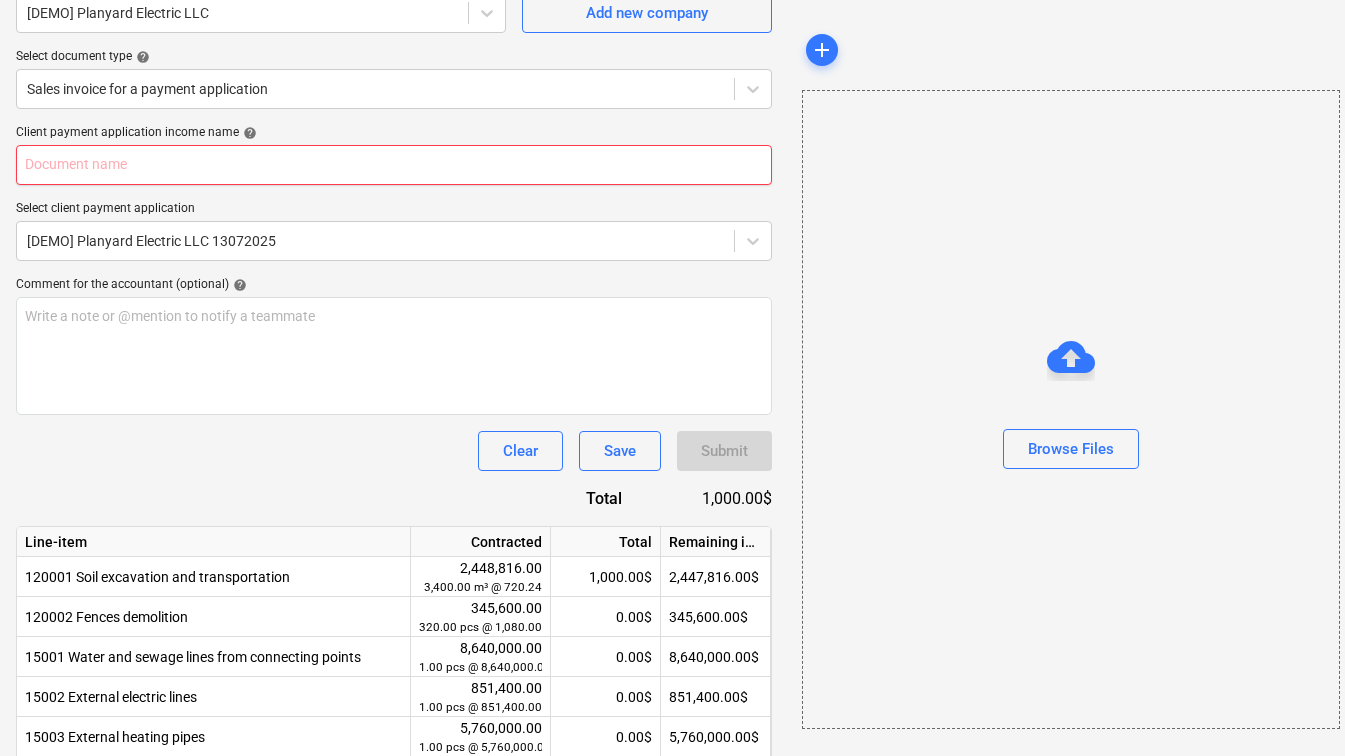 click at bounding box center [394, 165] 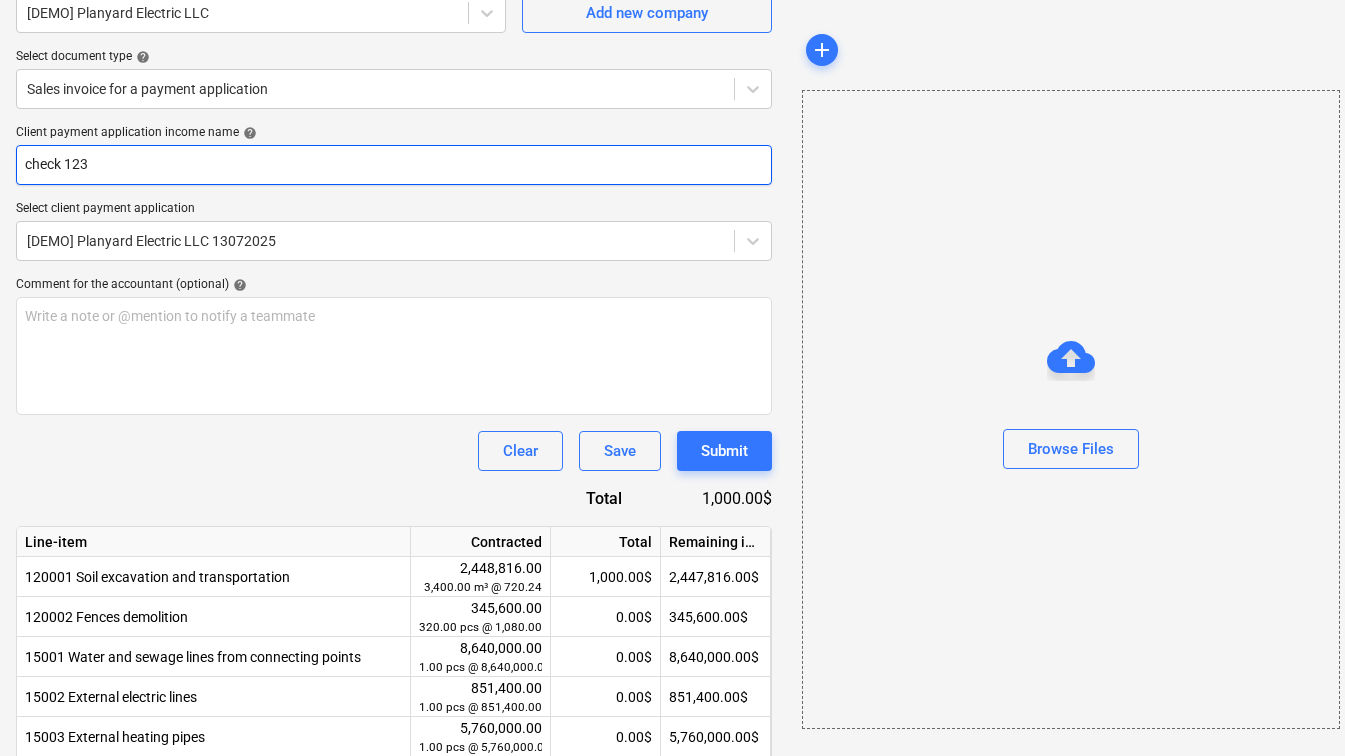type on "check 123" 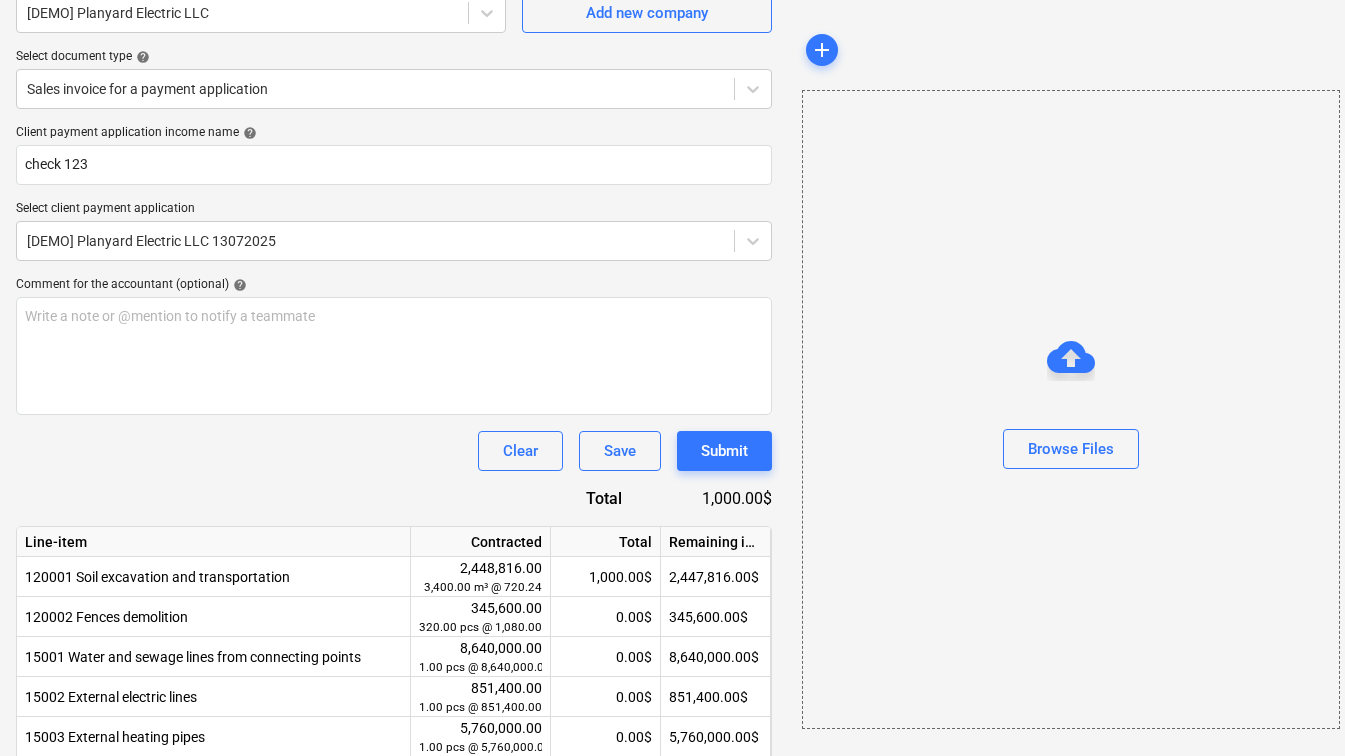 click on "Client payment application income name help" at bounding box center (394, 133) 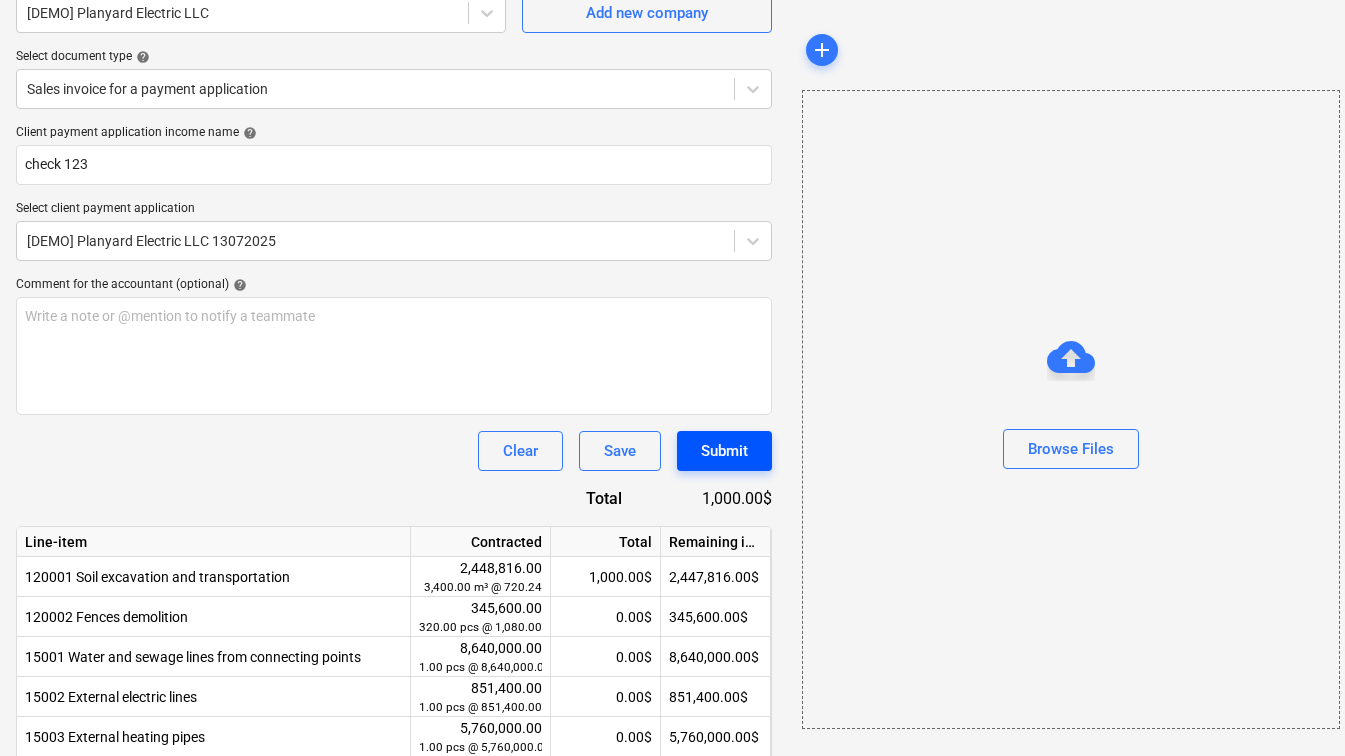 click on "Submit" at bounding box center (724, 451) 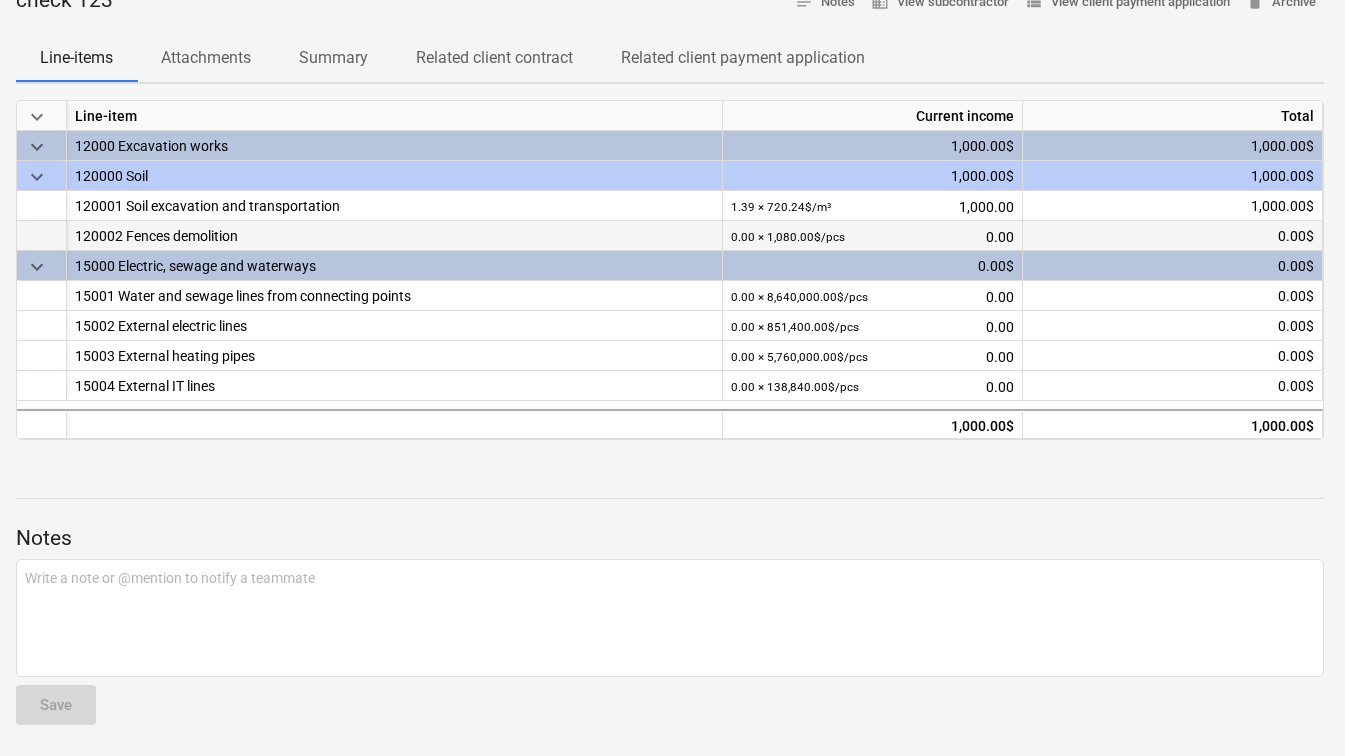 scroll, scrollTop: 0, scrollLeft: 14, axis: horizontal 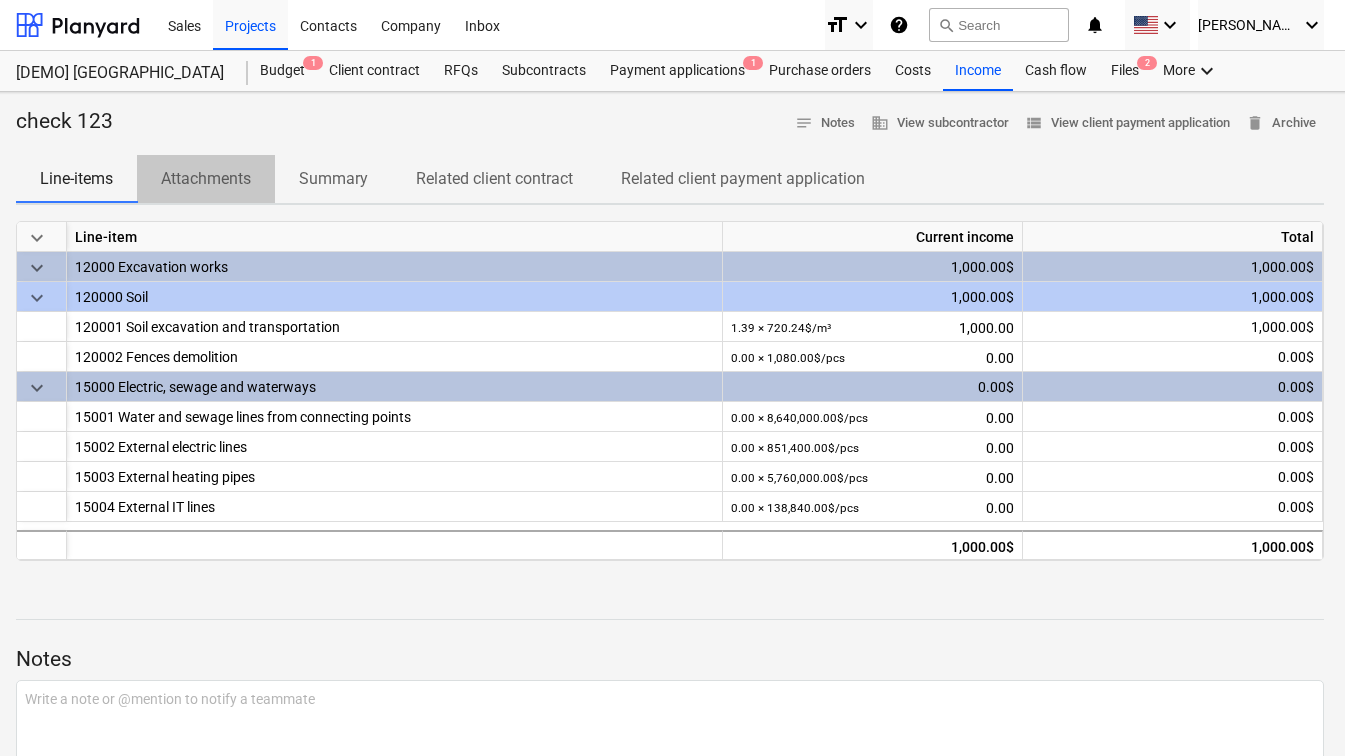 click on "Attachments" at bounding box center (206, 179) 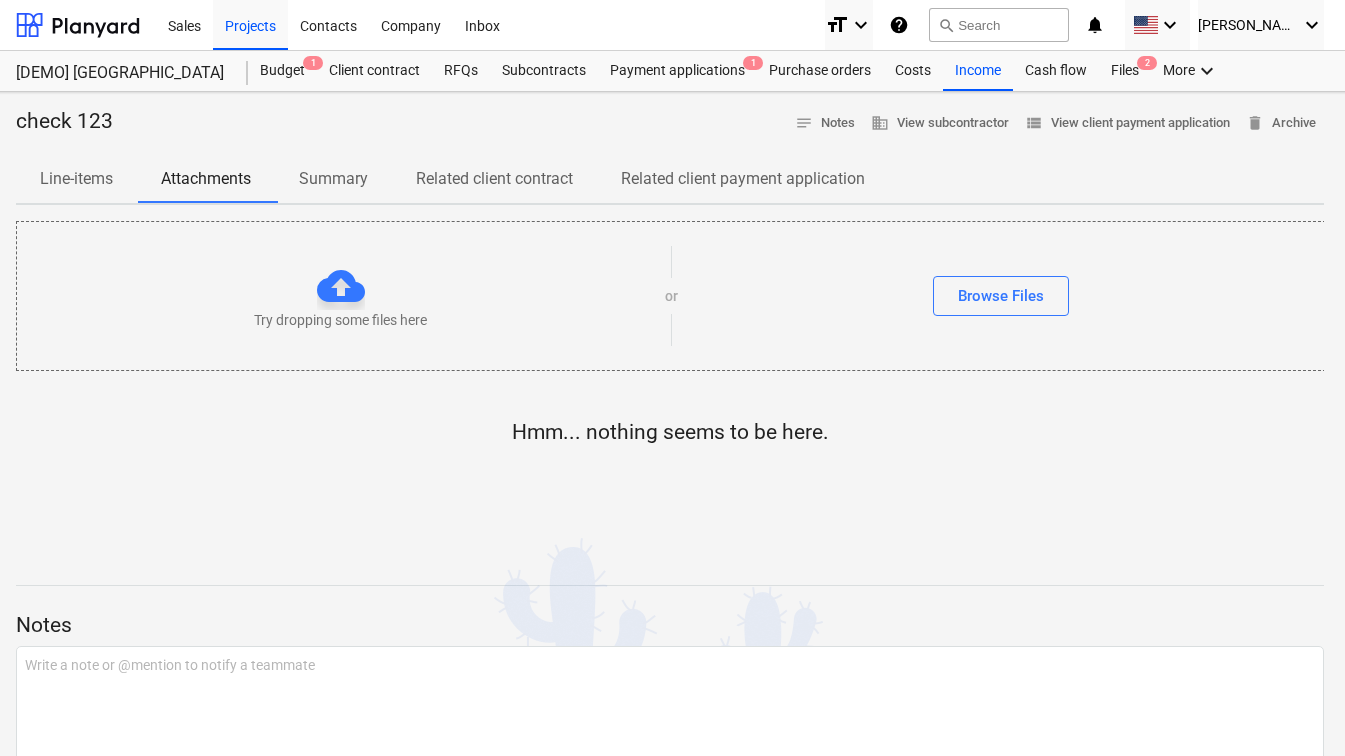 click on "Summary" at bounding box center (333, 179) 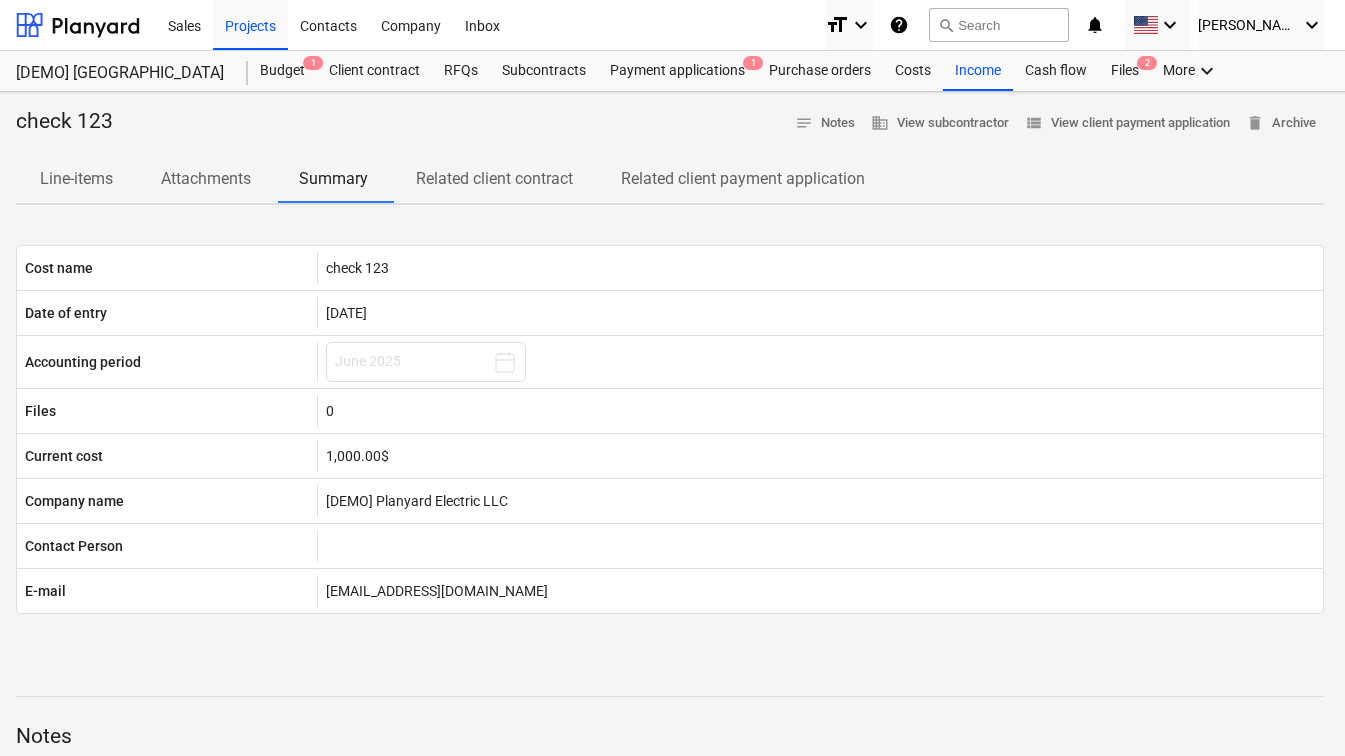 click on "check 123" at bounding box center (64, 122) 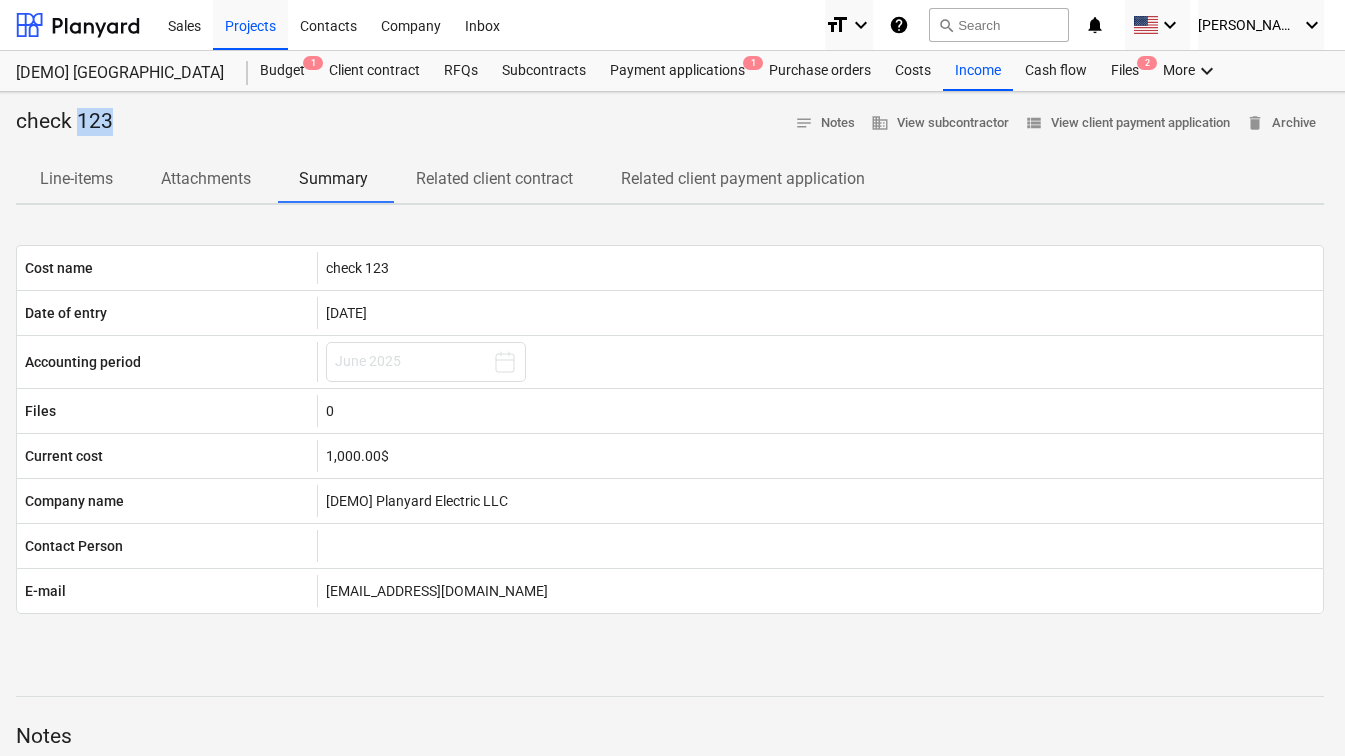 click on "check 123" at bounding box center [64, 122] 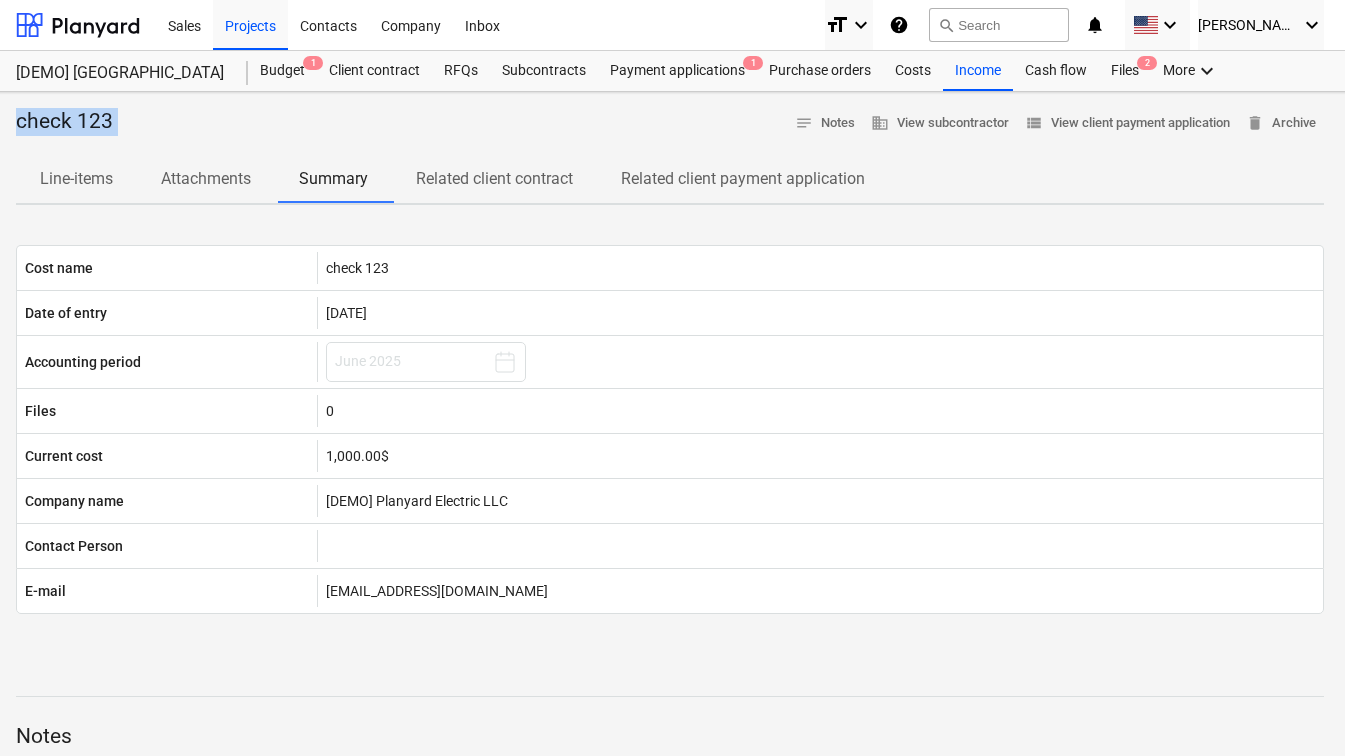 click on "check 123" at bounding box center [64, 122] 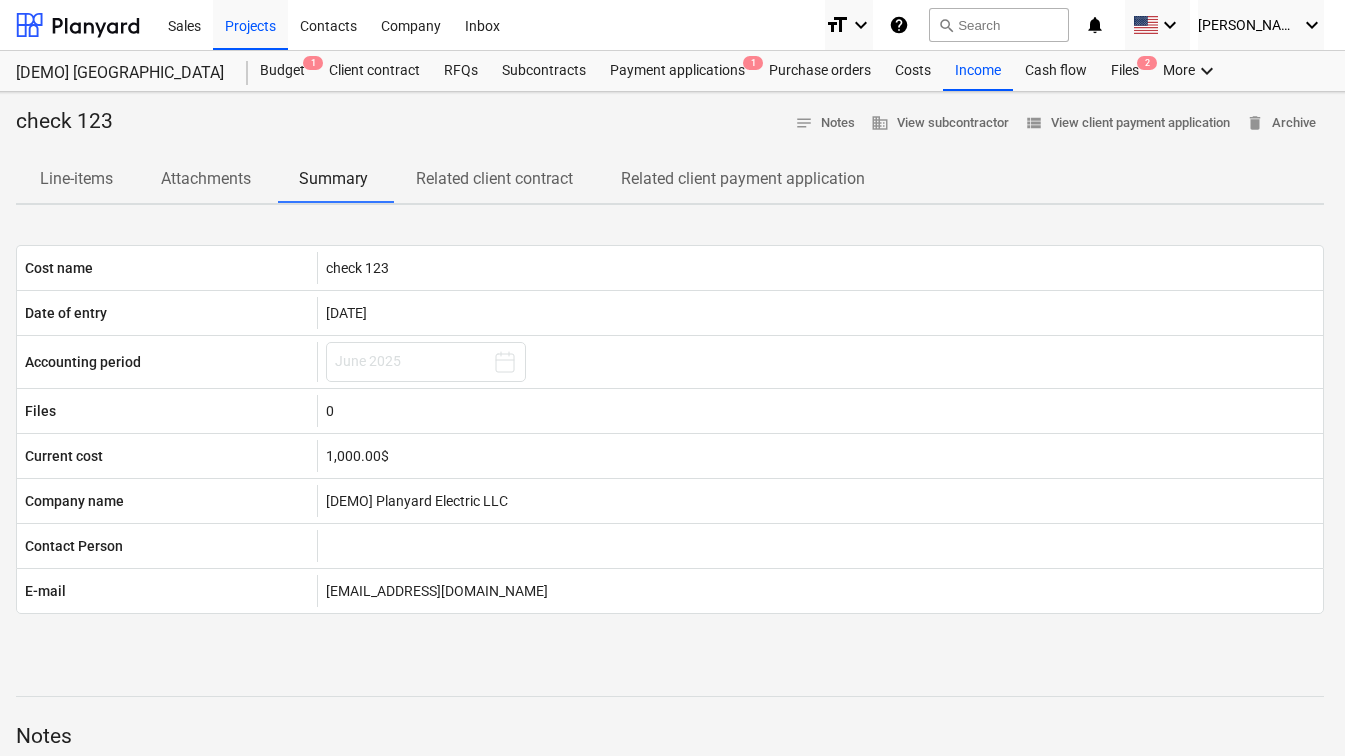 click on "check 123 notes Notes business View subcontractor view_list View client payment application delete Archive" at bounding box center (670, 123) 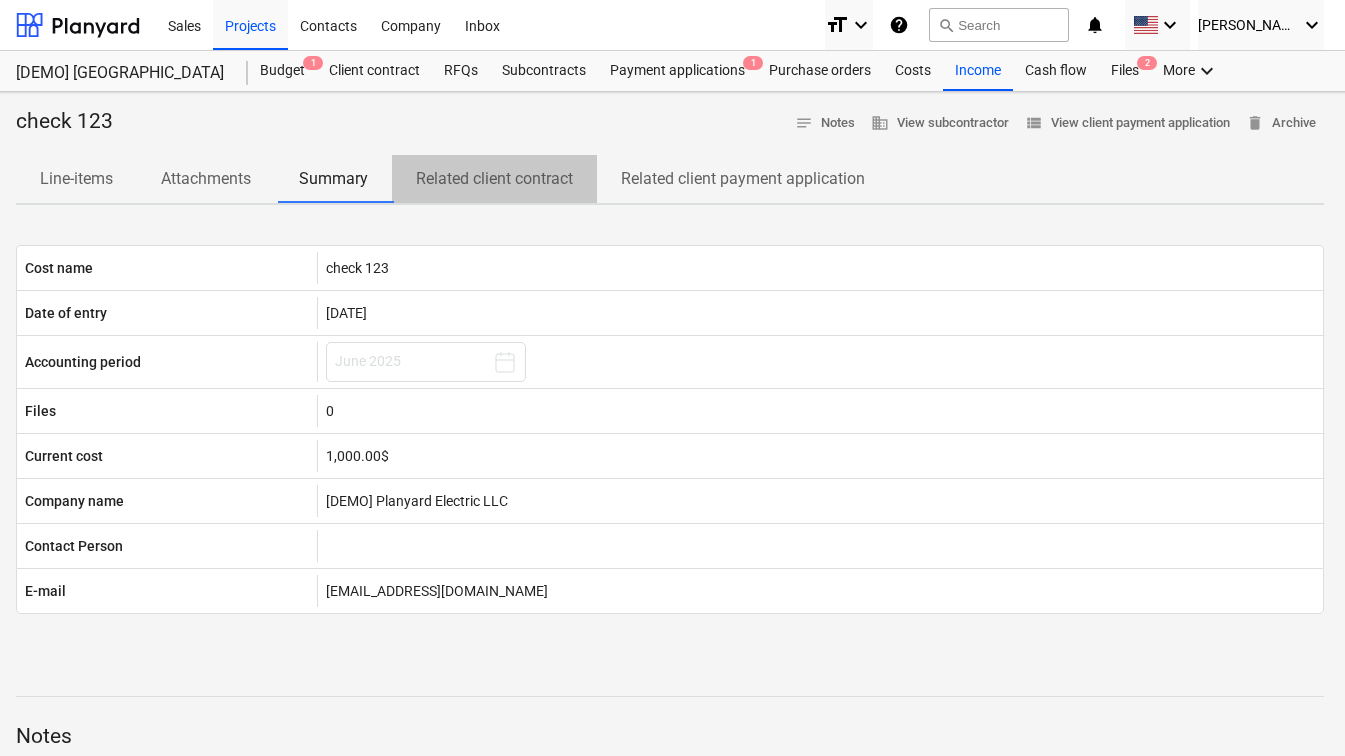 click on "Related client contract" at bounding box center [494, 179] 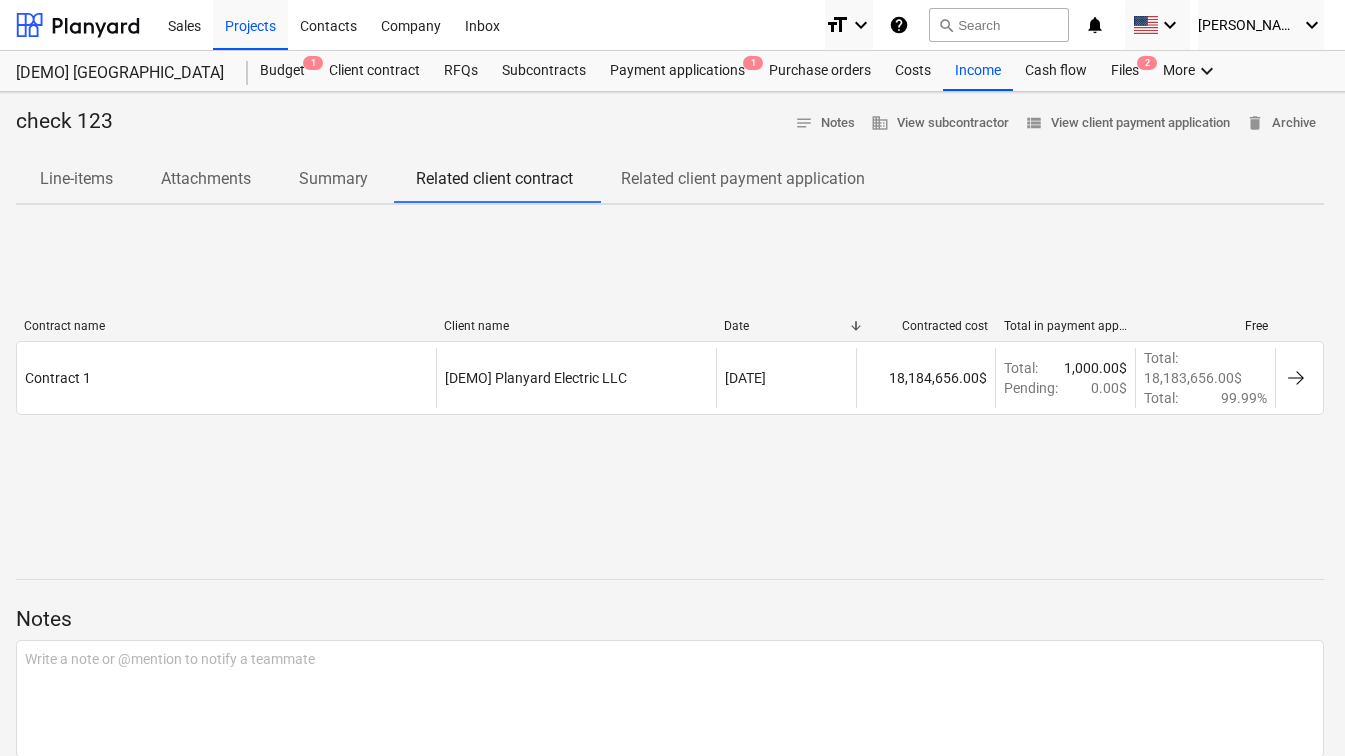click on "Related client payment application" at bounding box center [743, 179] 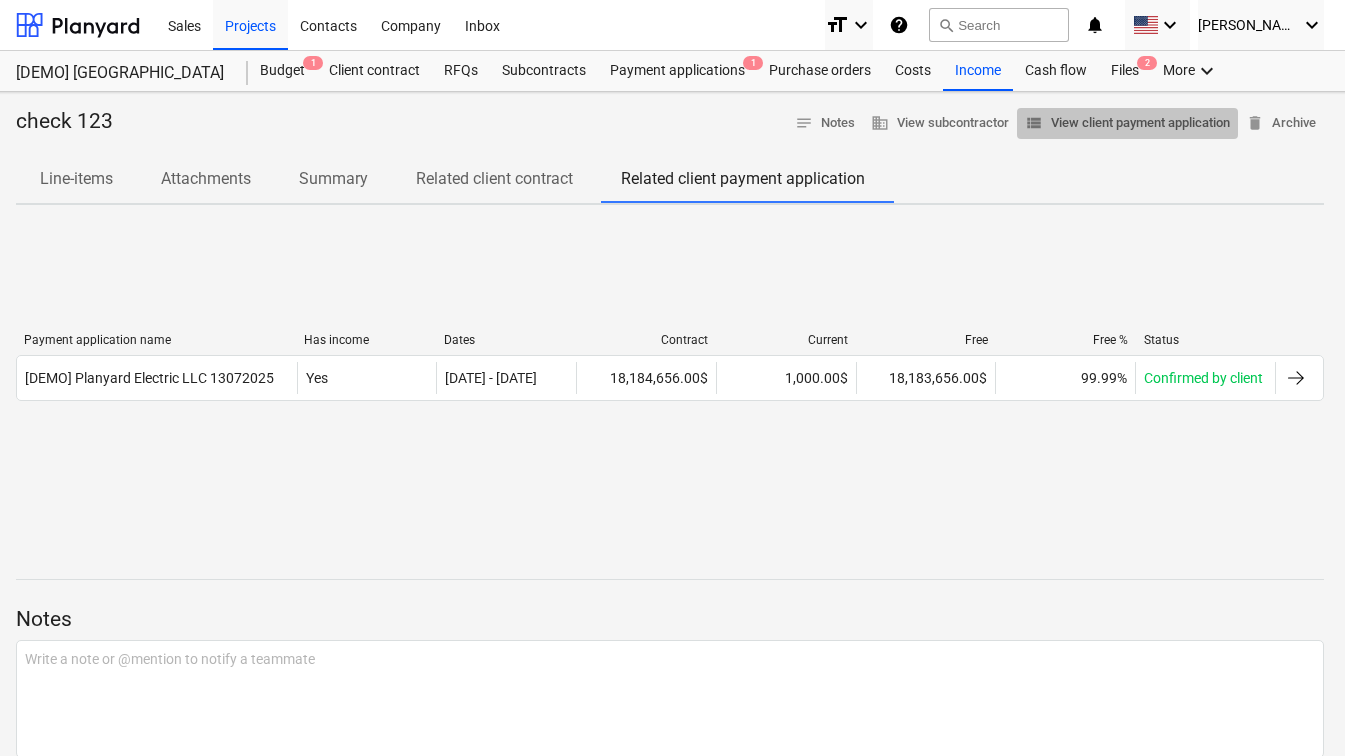 click on "view_list View client payment application" at bounding box center (1127, 123) 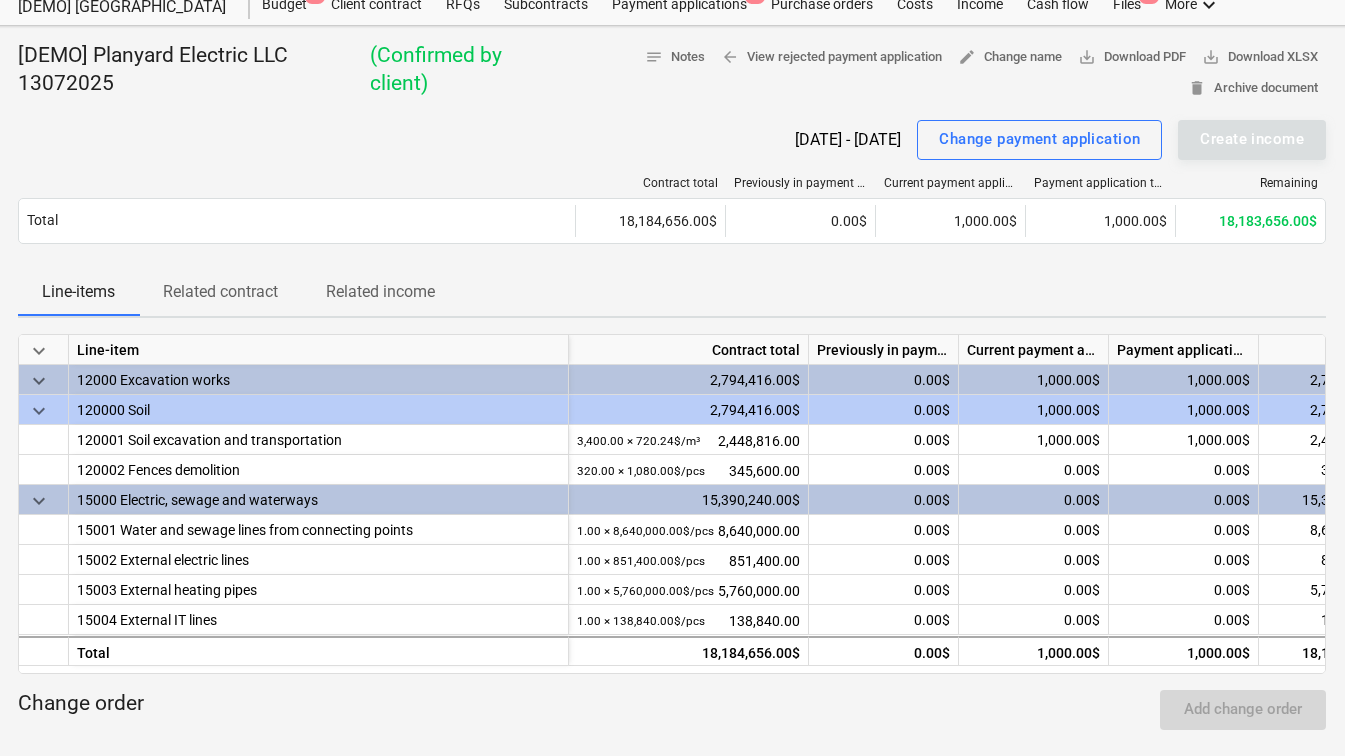 scroll, scrollTop: 0, scrollLeft: 12, axis: horizontal 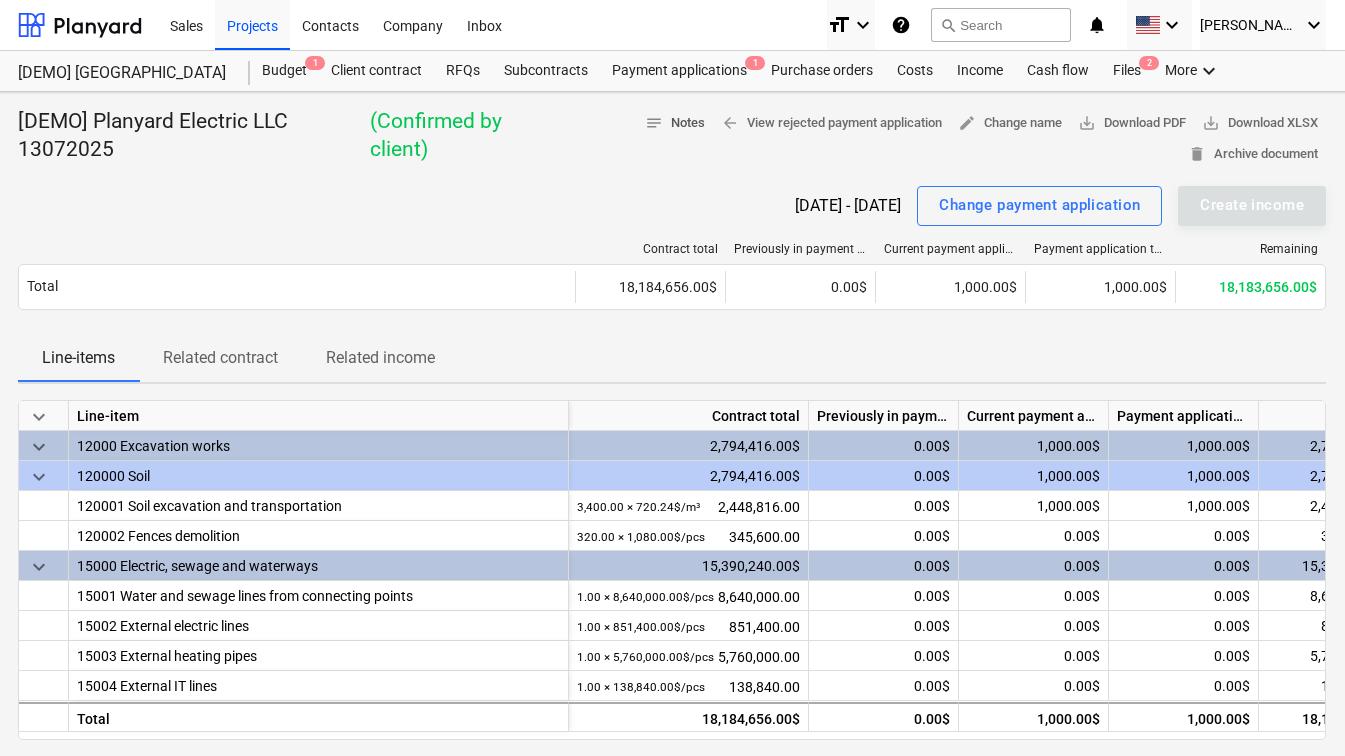 click on "notes Notes" at bounding box center (675, 123) 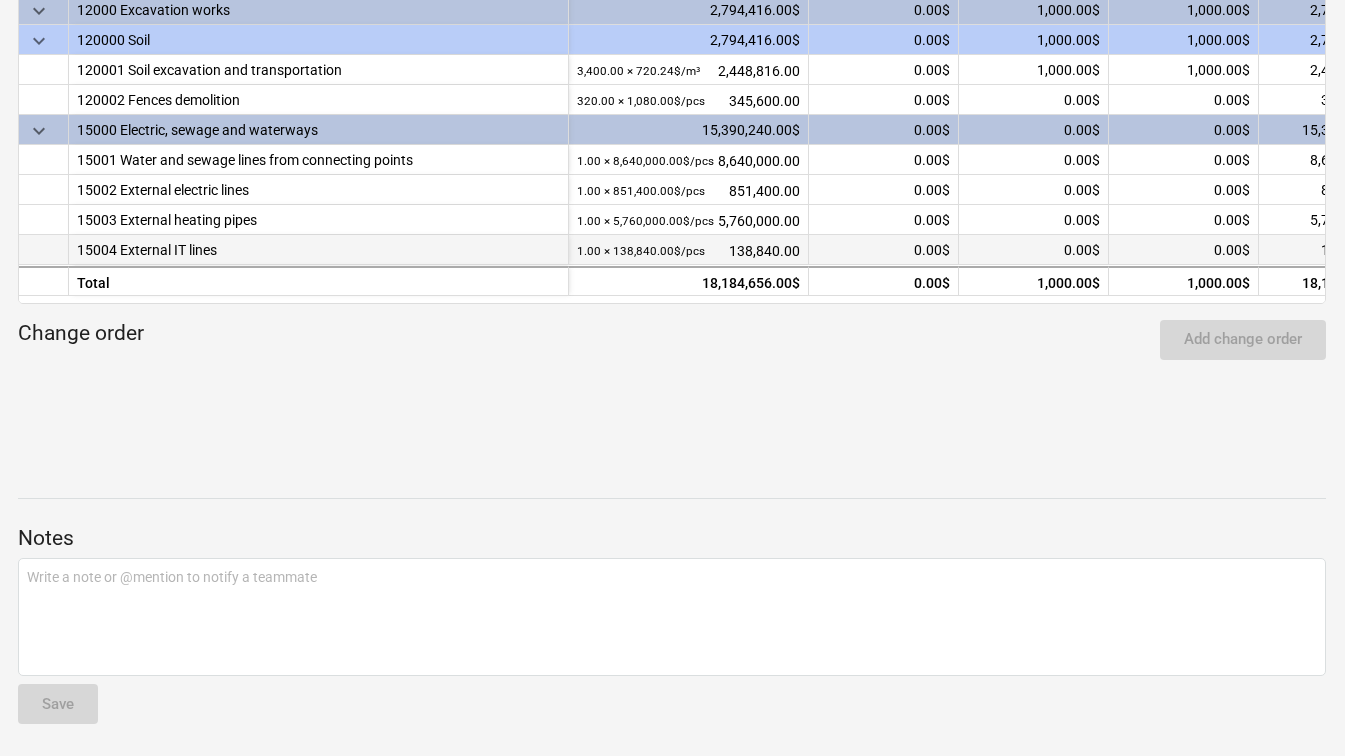scroll, scrollTop: 0, scrollLeft: 12, axis: horizontal 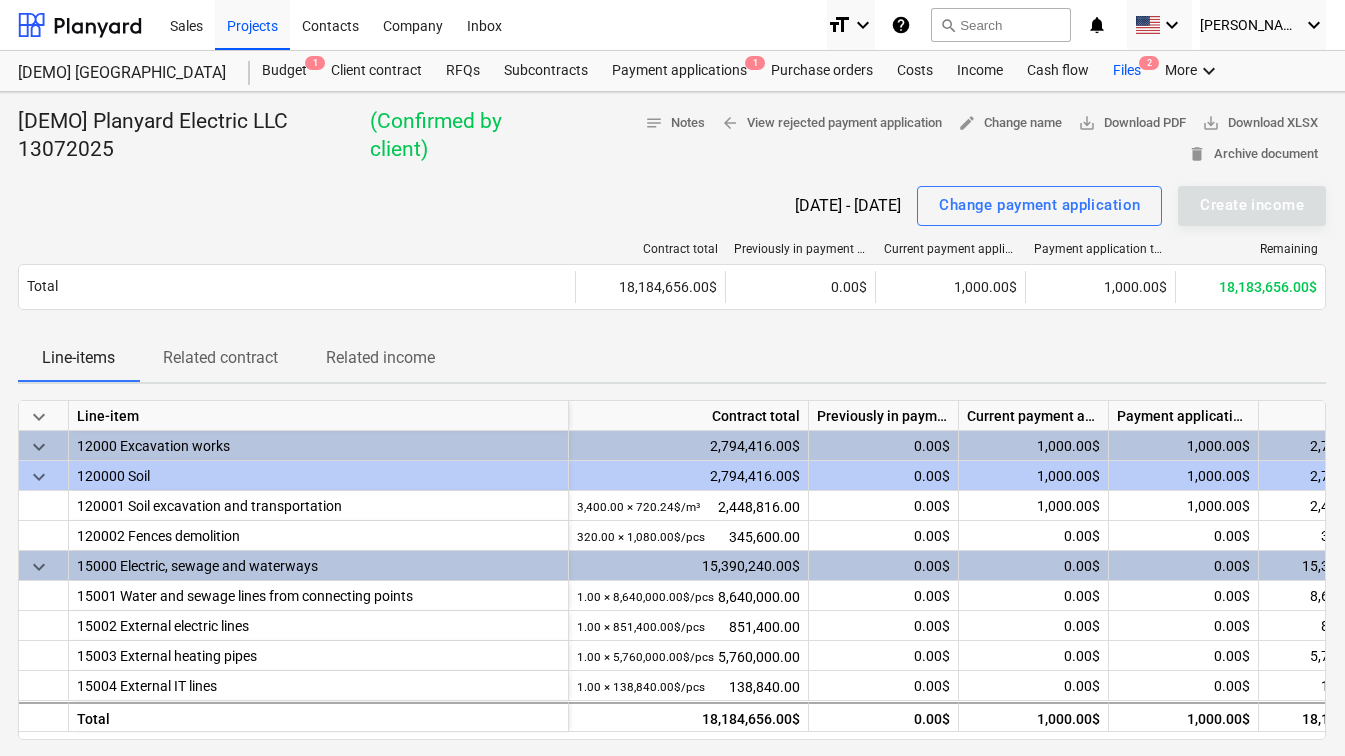 click on "Files 2" at bounding box center [1127, 71] 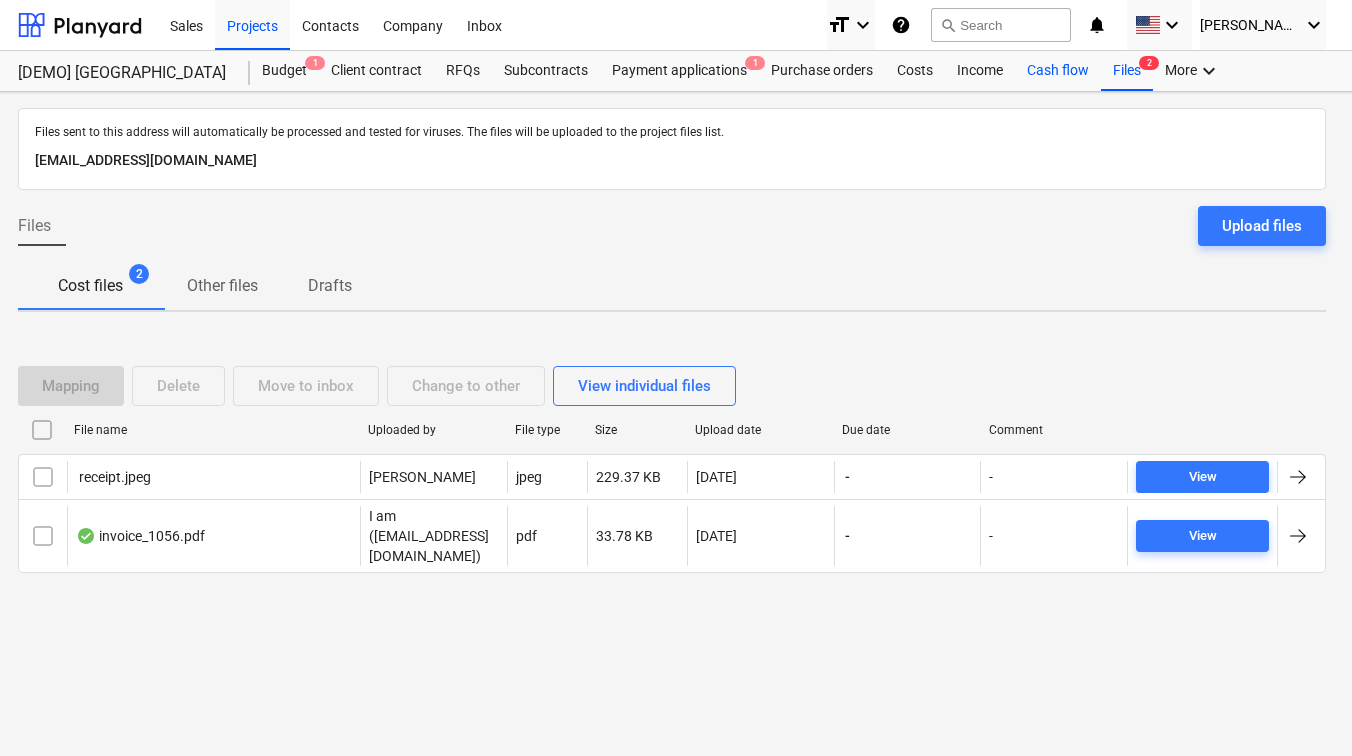 click on "Cash flow" at bounding box center [1058, 71] 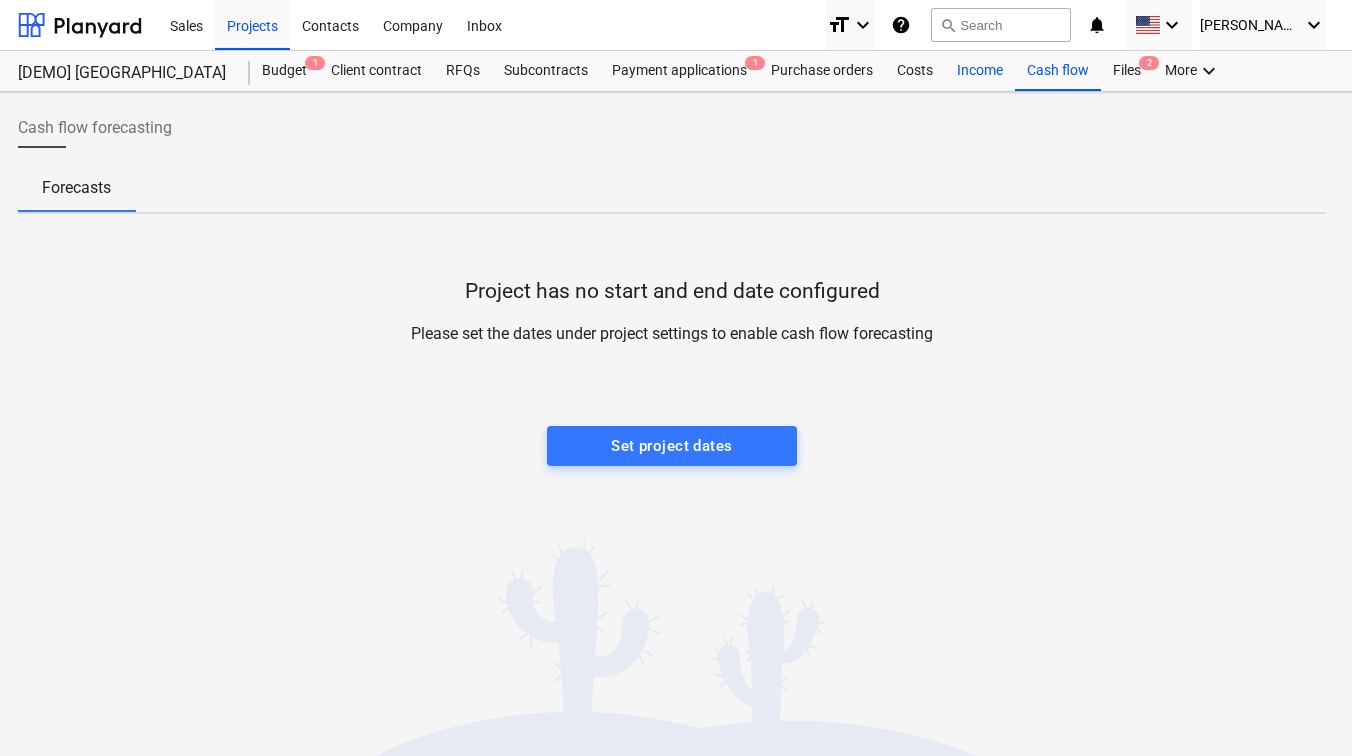 click on "Income" at bounding box center (980, 71) 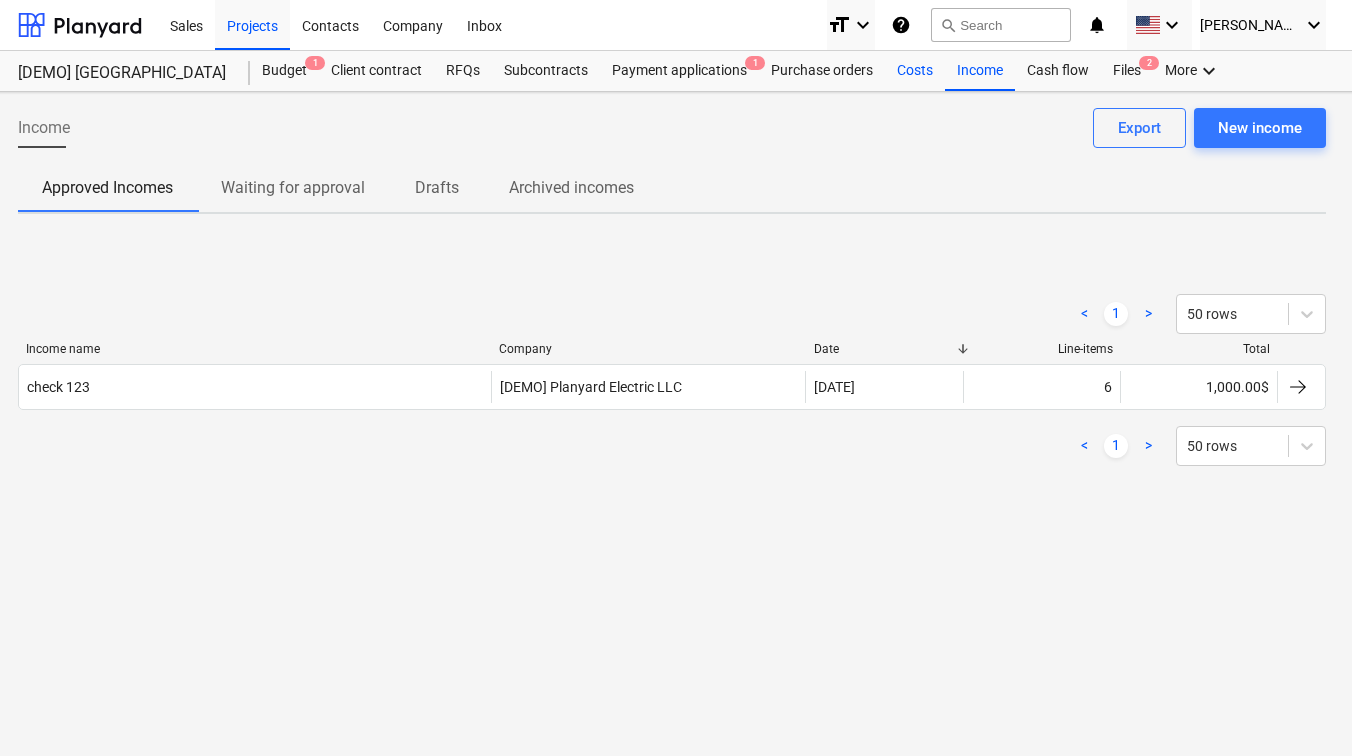 click on "Costs" at bounding box center (915, 71) 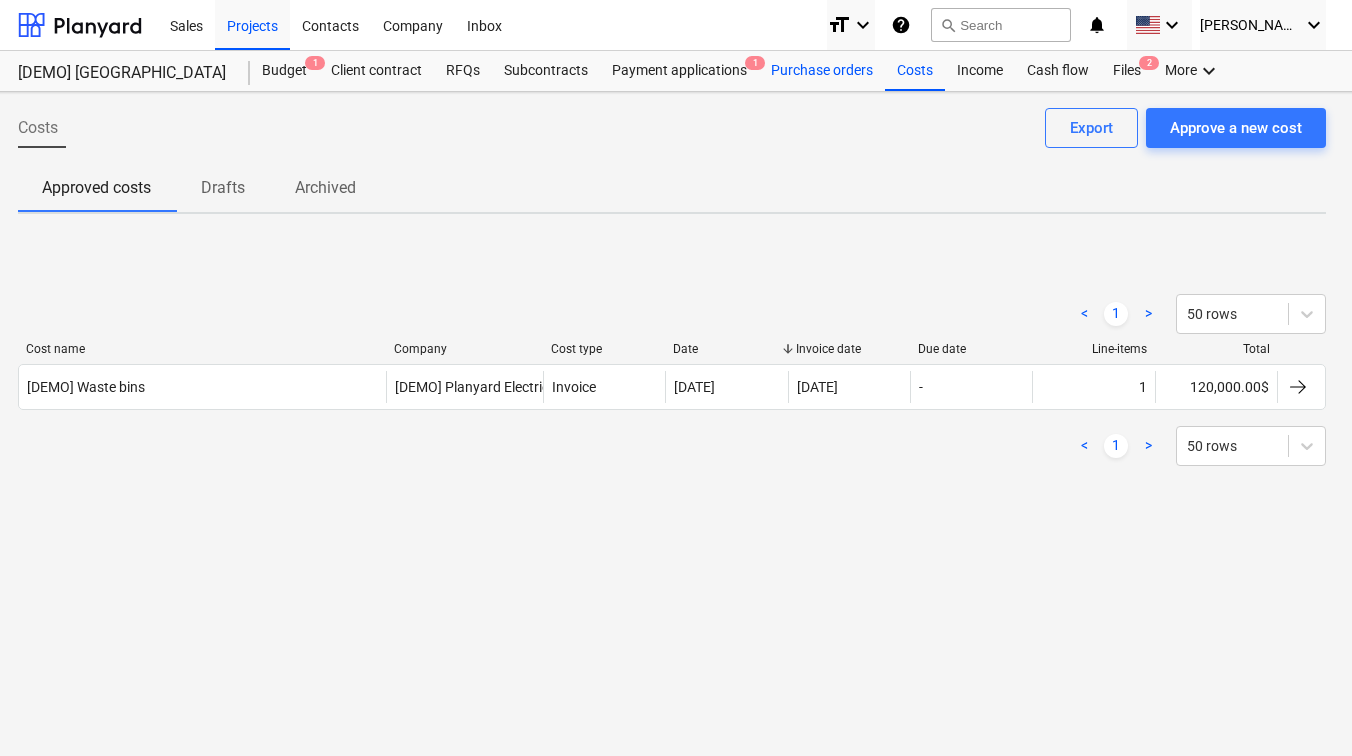 click on "Purchase orders" at bounding box center [822, 71] 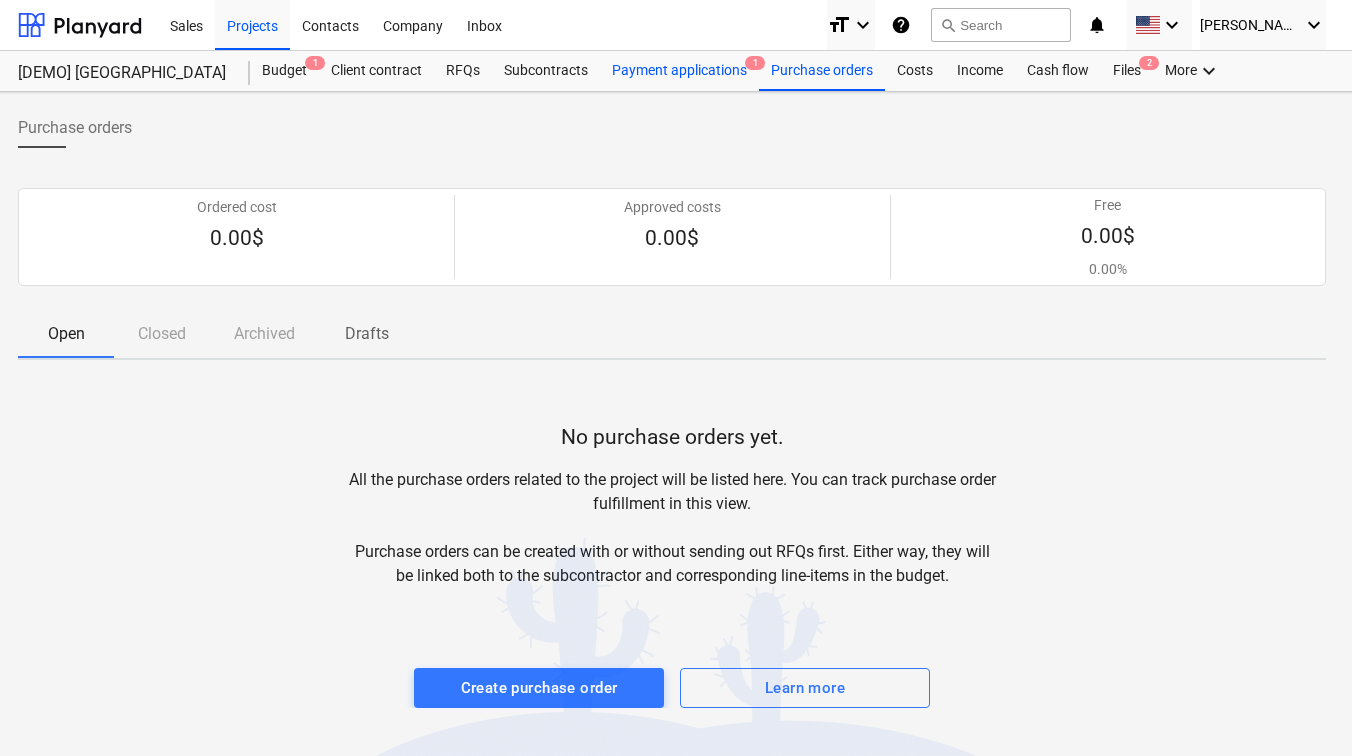 click on "Payment applications 1" at bounding box center (679, 71) 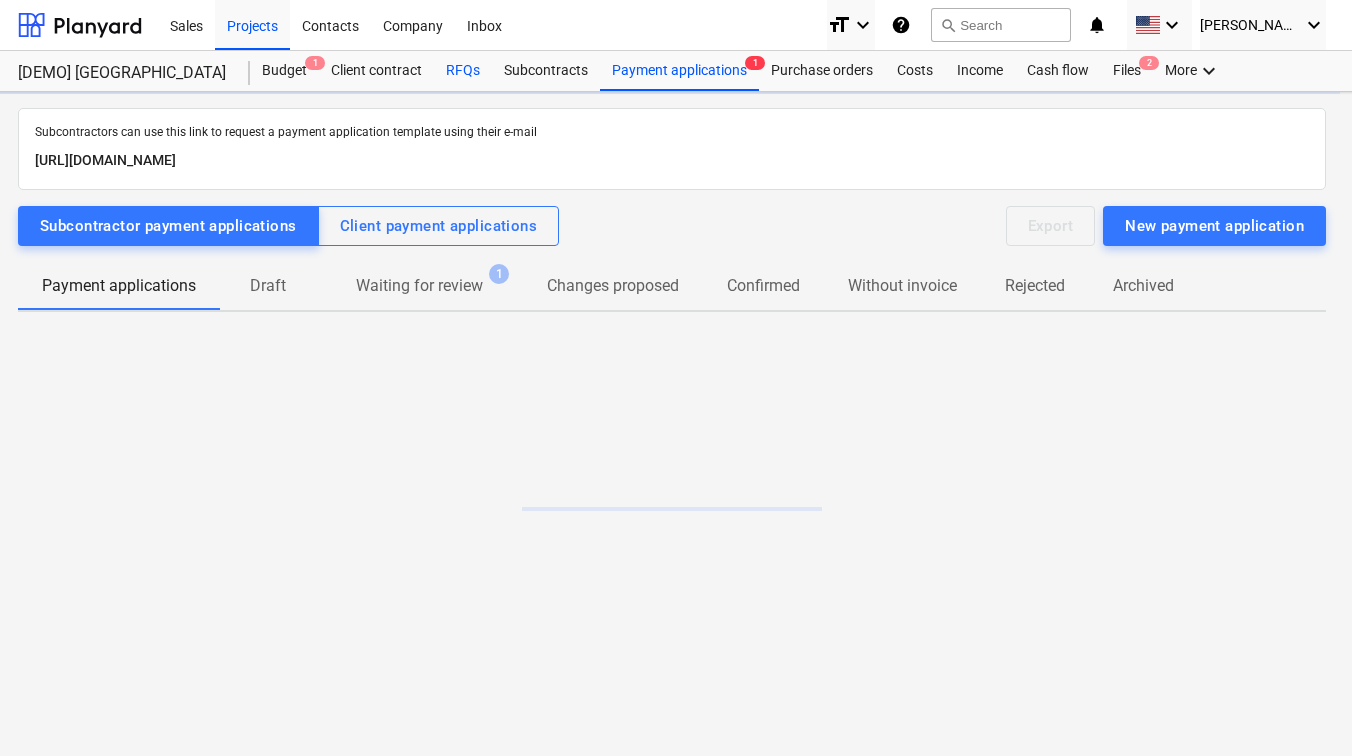 click on "RFQs" at bounding box center (463, 71) 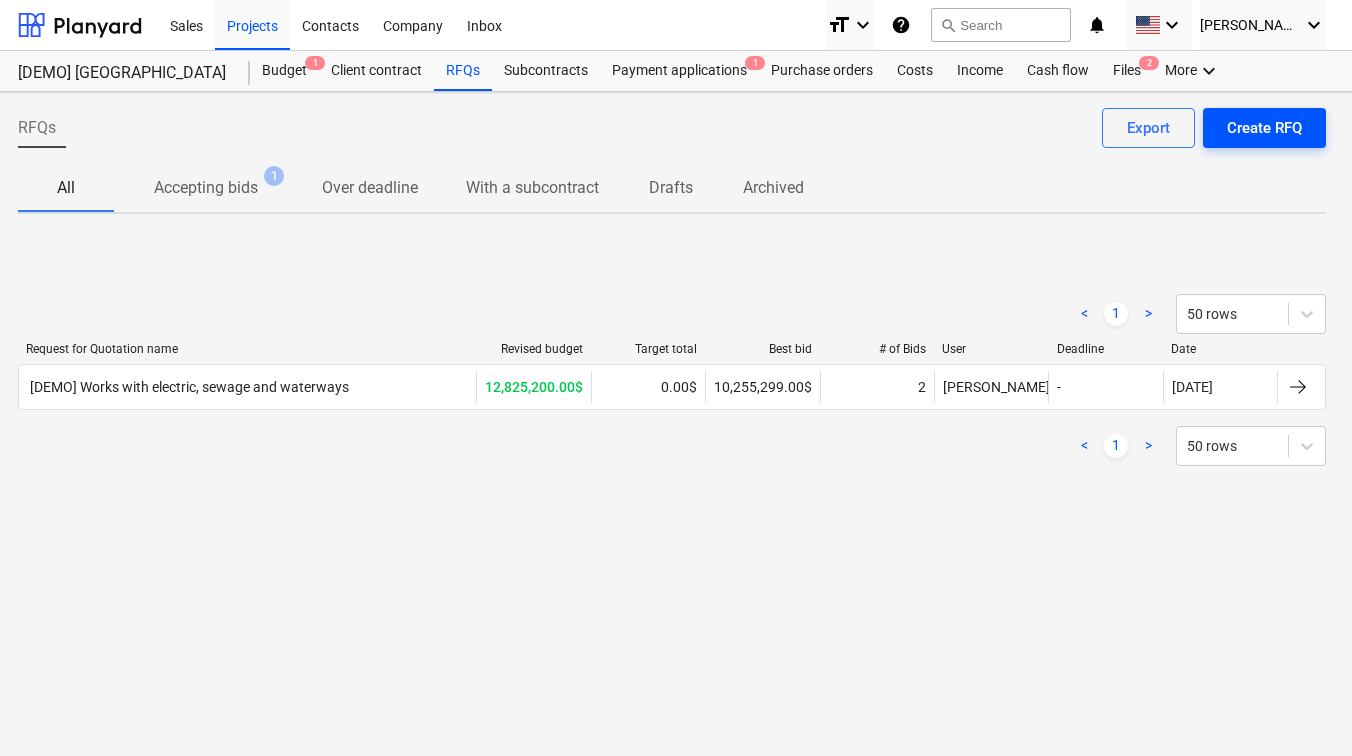click on "Create RFQ" at bounding box center (1264, 128) 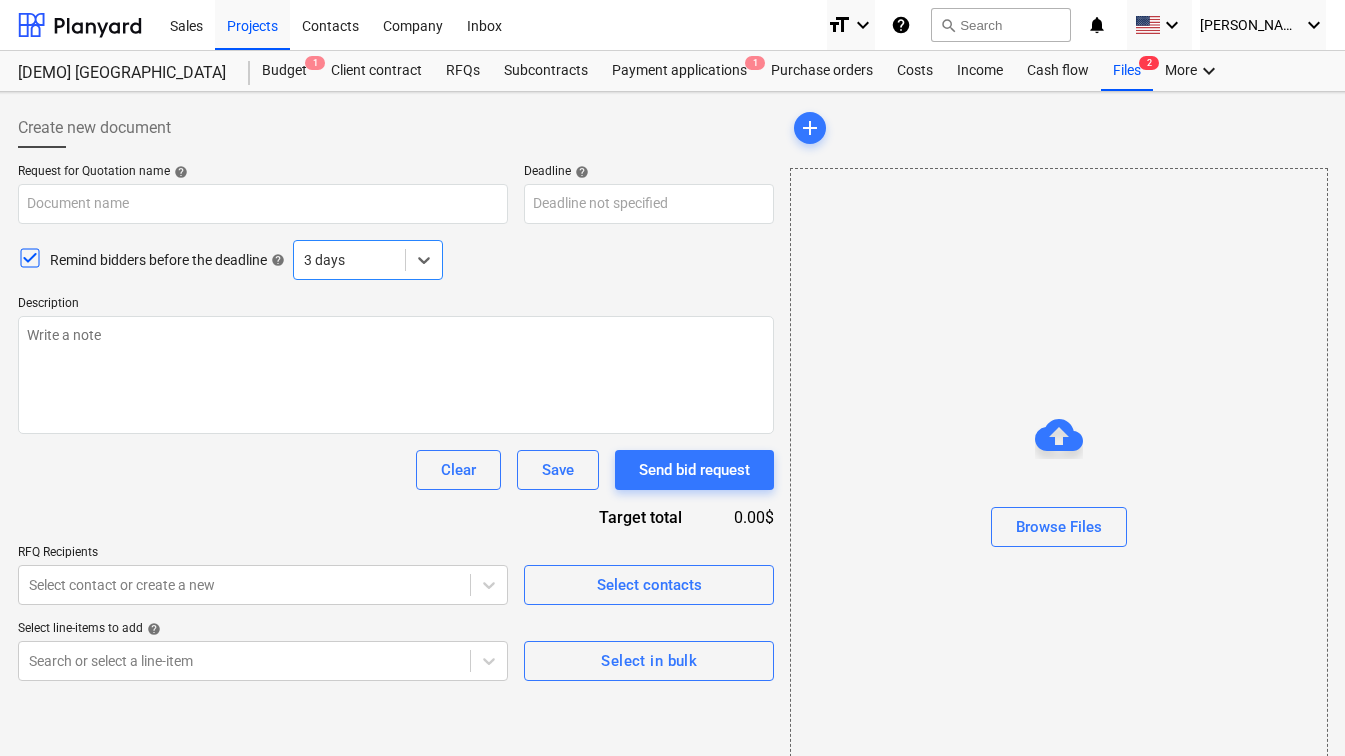 click on "Create new document" at bounding box center (396, 128) 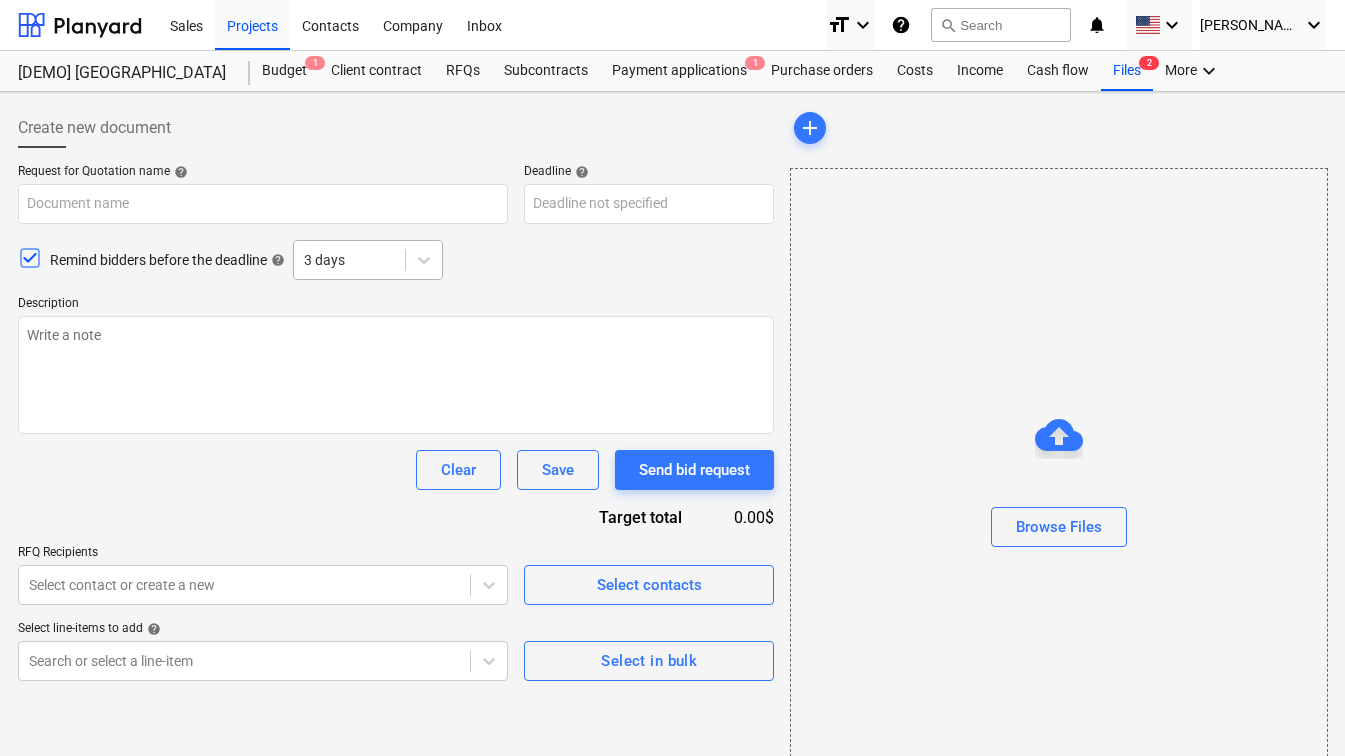 scroll, scrollTop: 67, scrollLeft: 12, axis: both 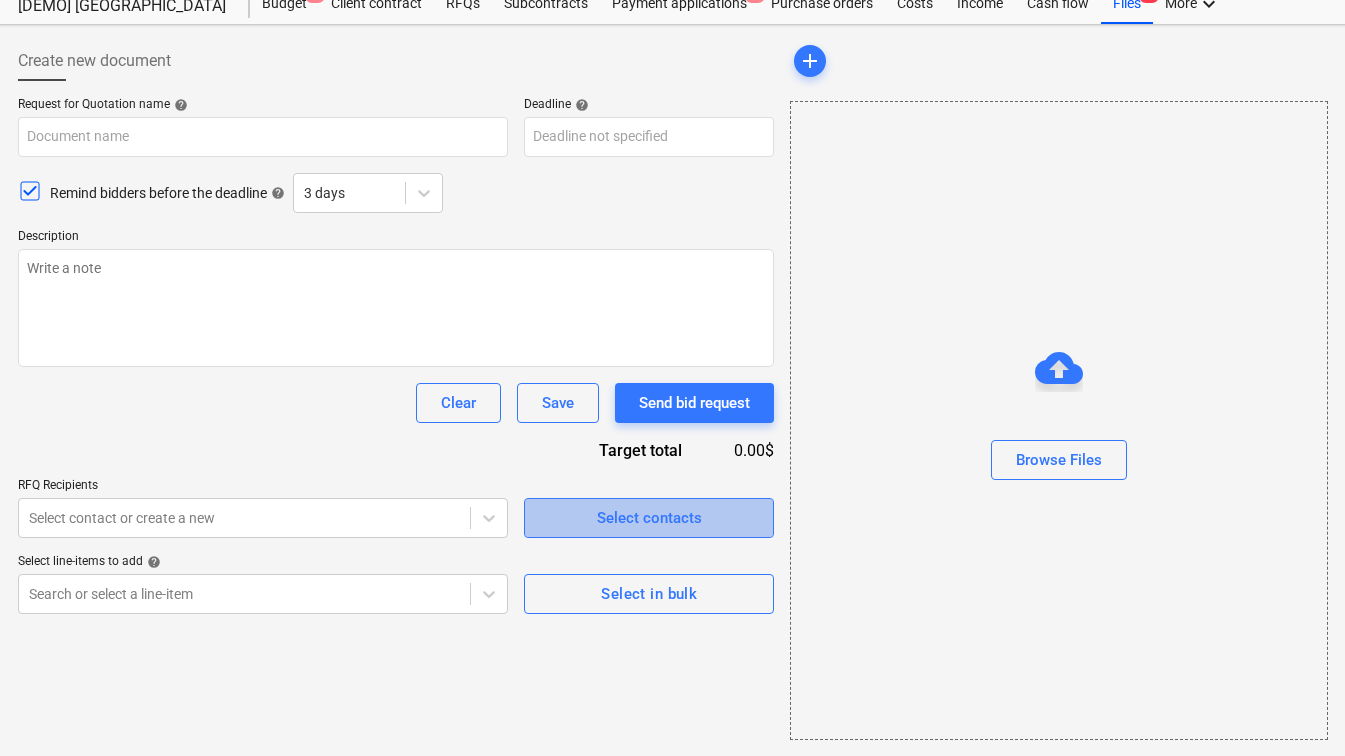 click on "Select contacts" at bounding box center (649, 518) 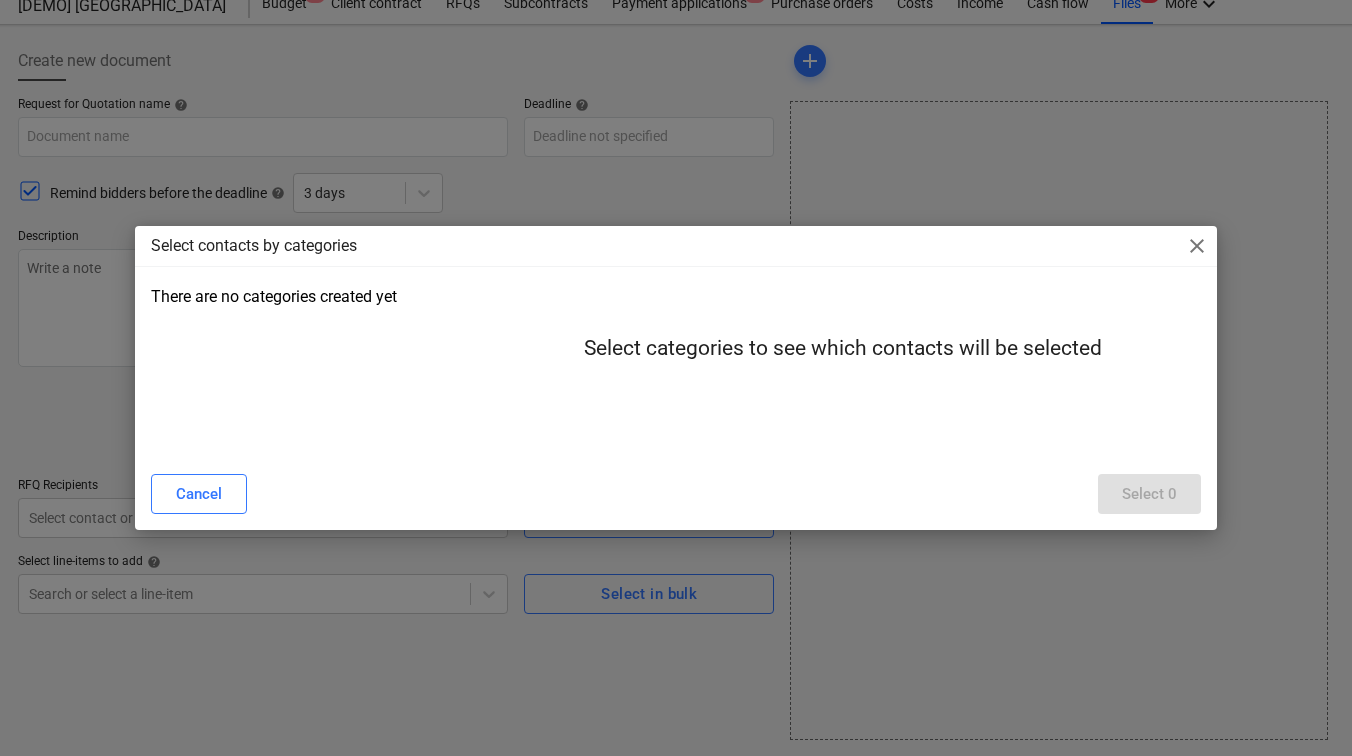 click on "Select categories to see which contacts will be selected" at bounding box center (843, 365) 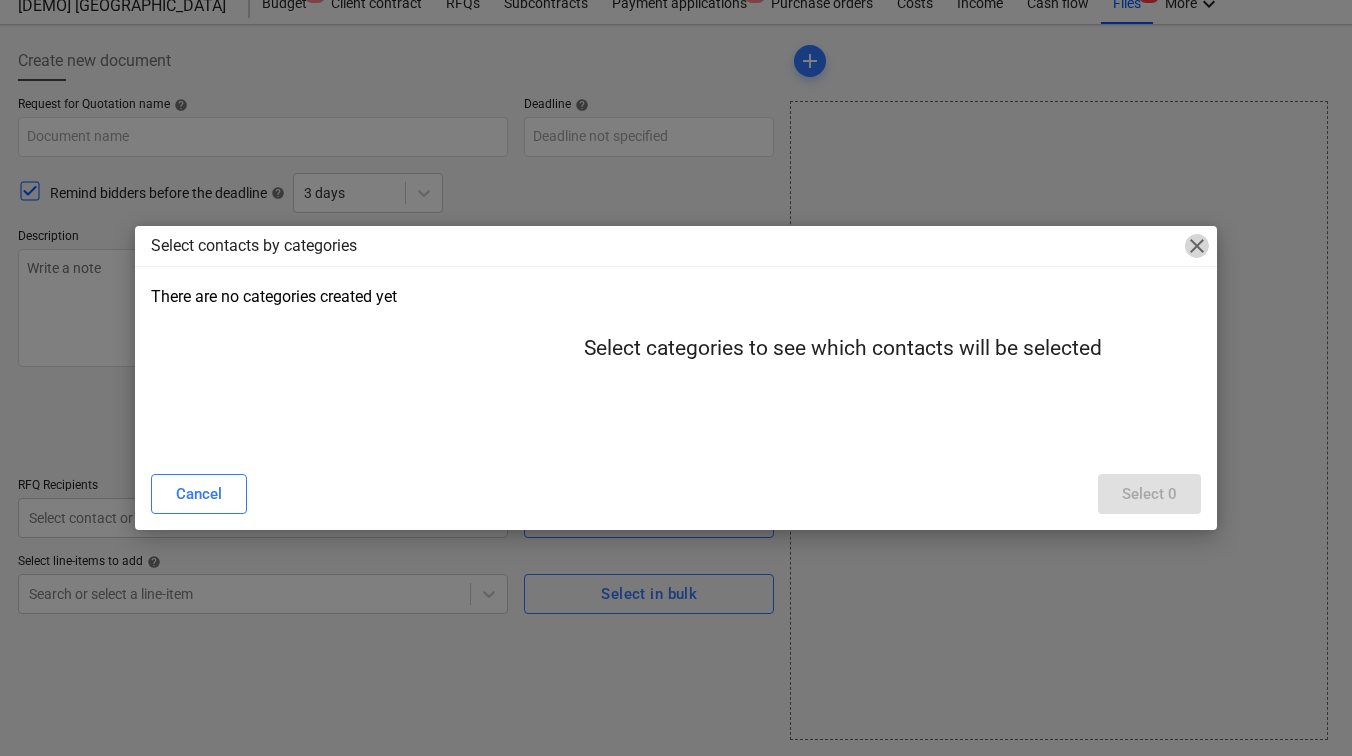 click on "close" at bounding box center (1197, 246) 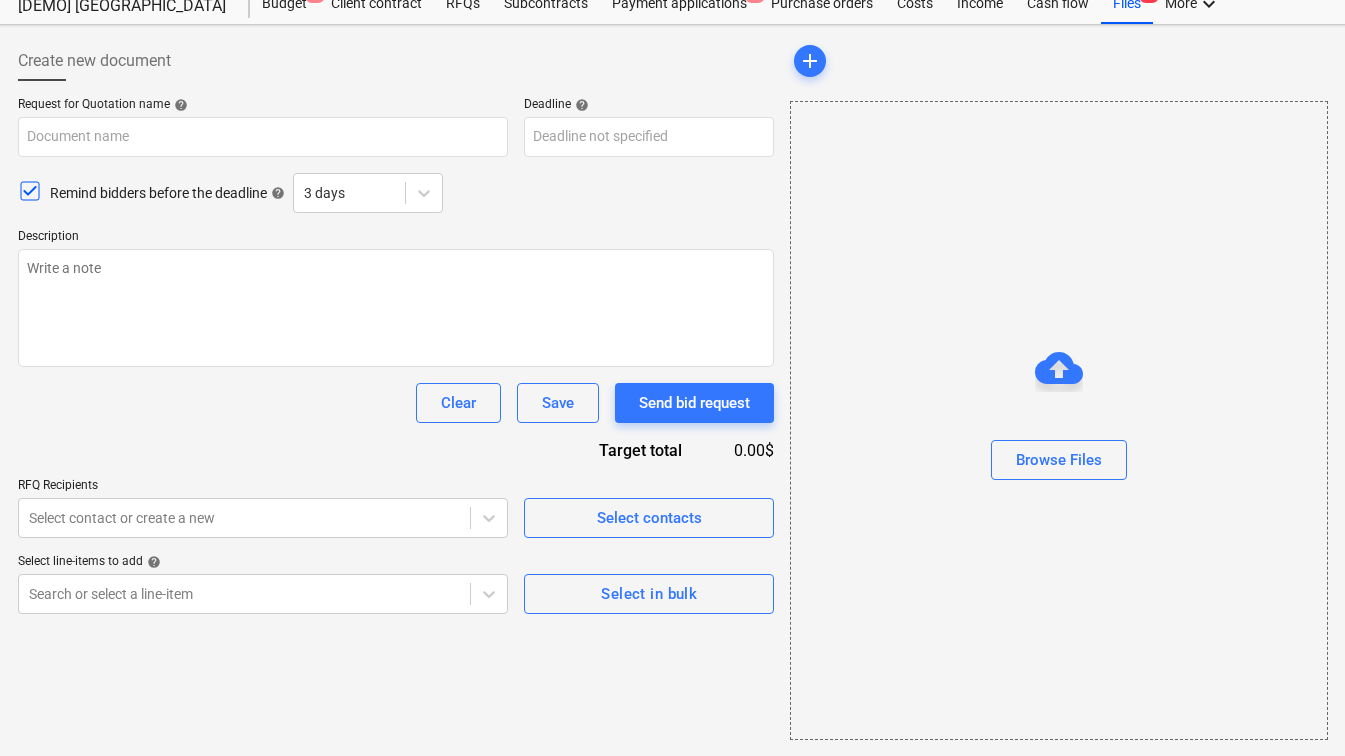 click on "Request for Quotation name help Deadline help Press the down arrow key to interact with the calendar and
select a date. Press the question mark key to get the keyboard shortcuts for changing dates. Remind bidders before the deadline help 3 days Description Clear Save Send bid request Target total 0.00$ RFQ Recipients Select contact or create a new Select contacts Select line-items to add help Search or select a line-item Select in bulk" at bounding box center [396, 355] 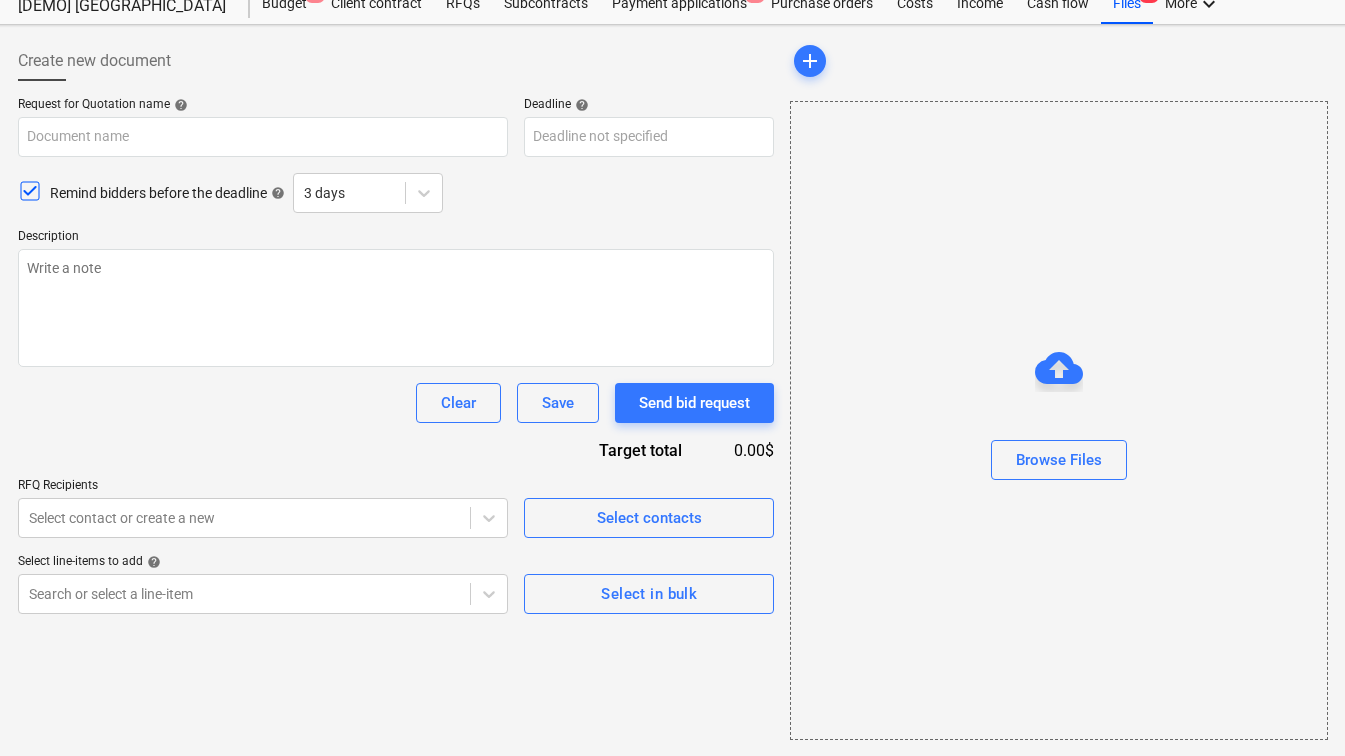 scroll, scrollTop: 0, scrollLeft: 12, axis: horizontal 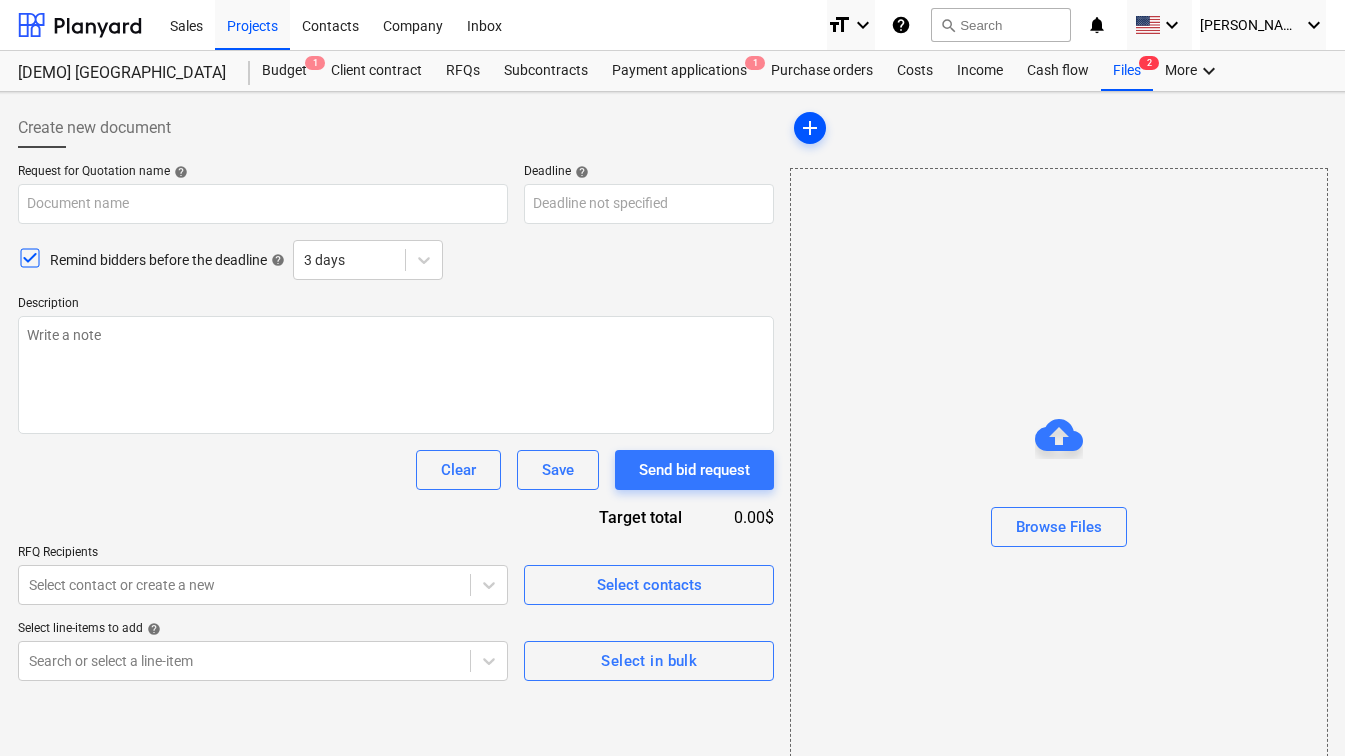 click on "add" at bounding box center [810, 128] 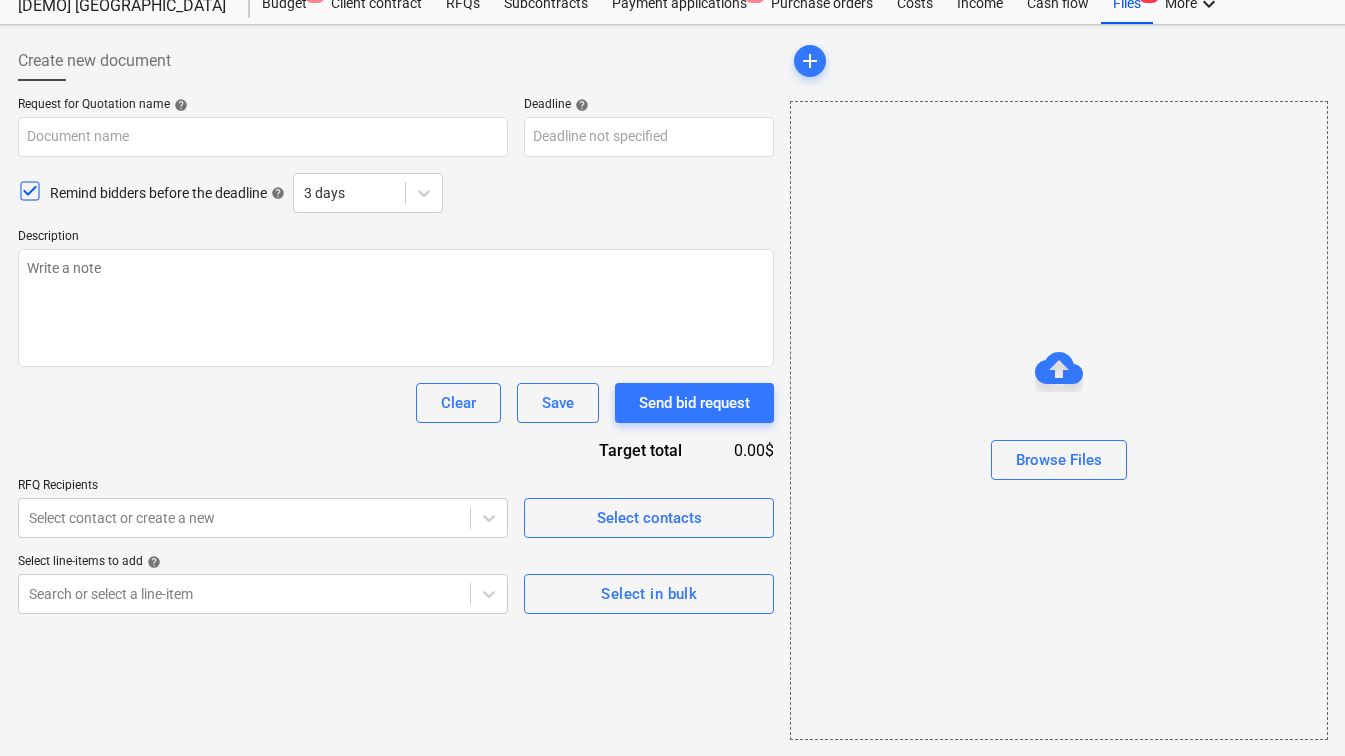 scroll, scrollTop: 0, scrollLeft: 12, axis: horizontal 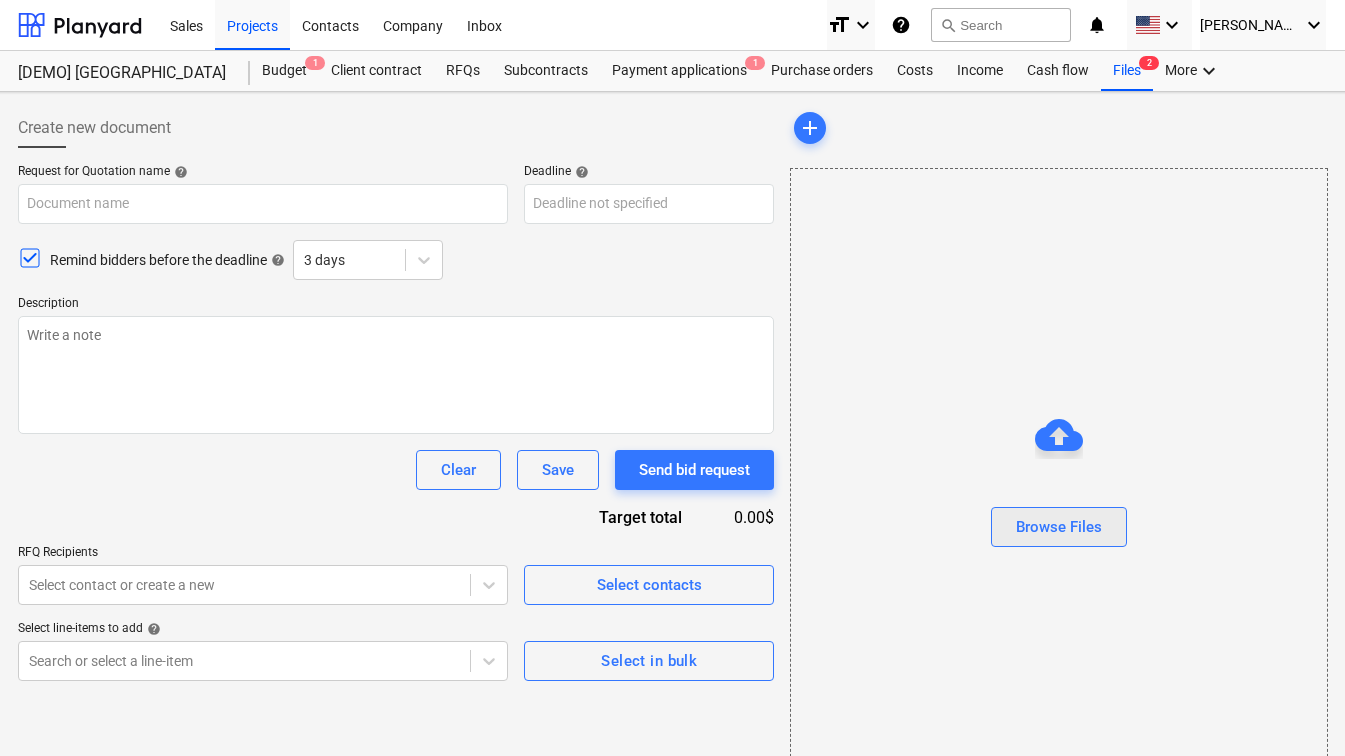click on "Browse Files" at bounding box center [1059, 527] 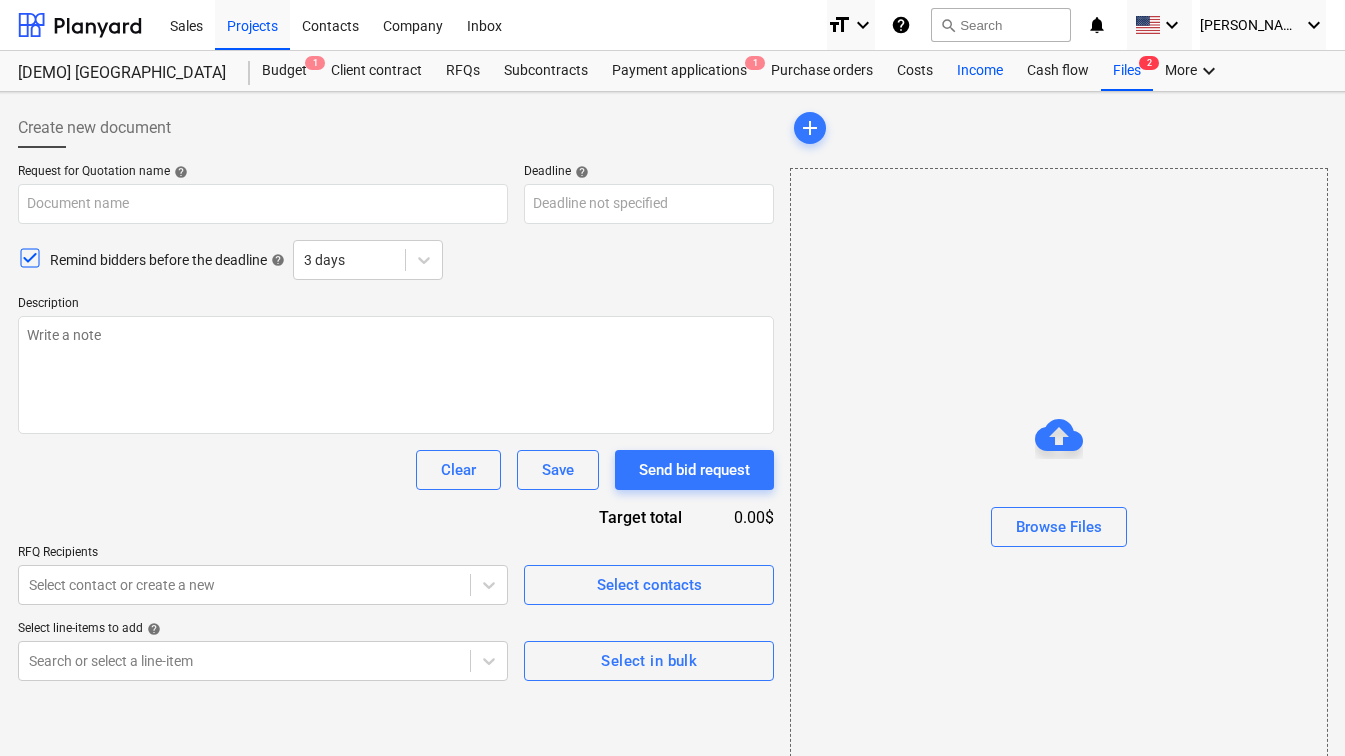 type on "x" 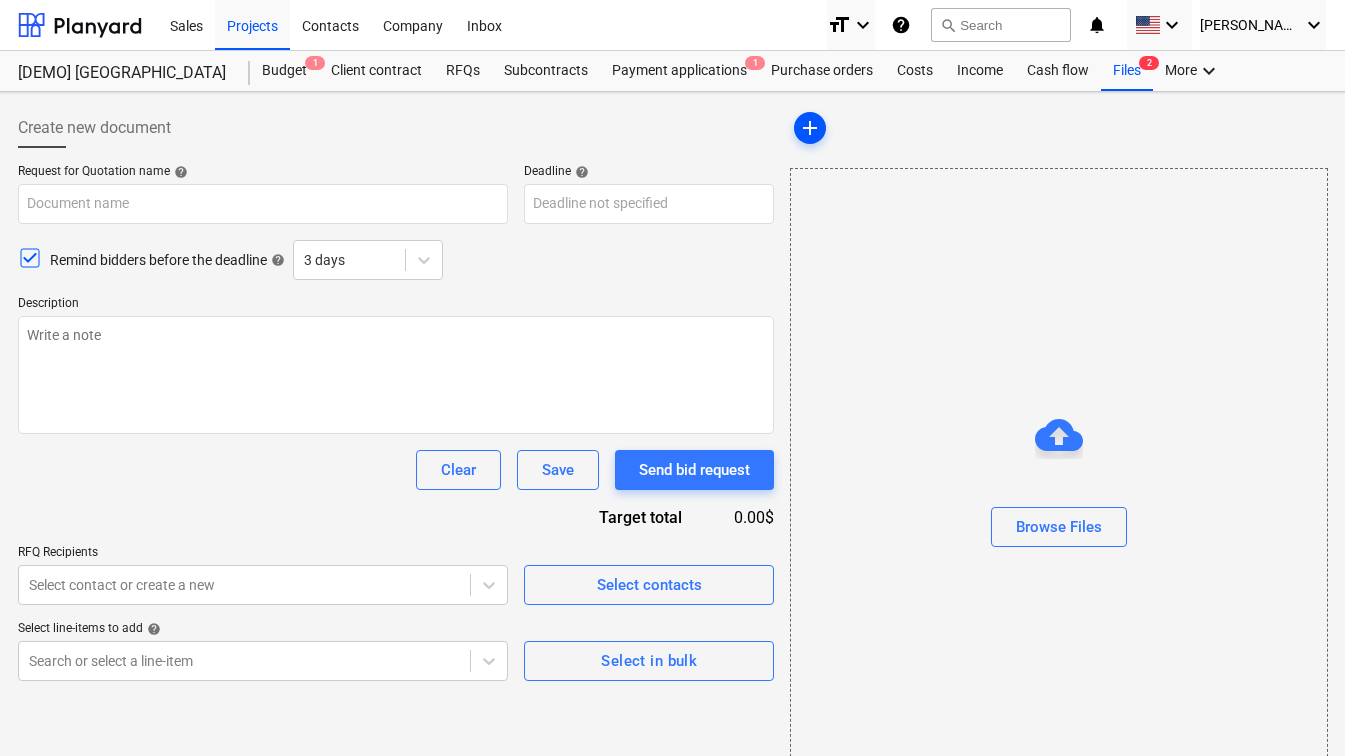 click on "add" at bounding box center (810, 128) 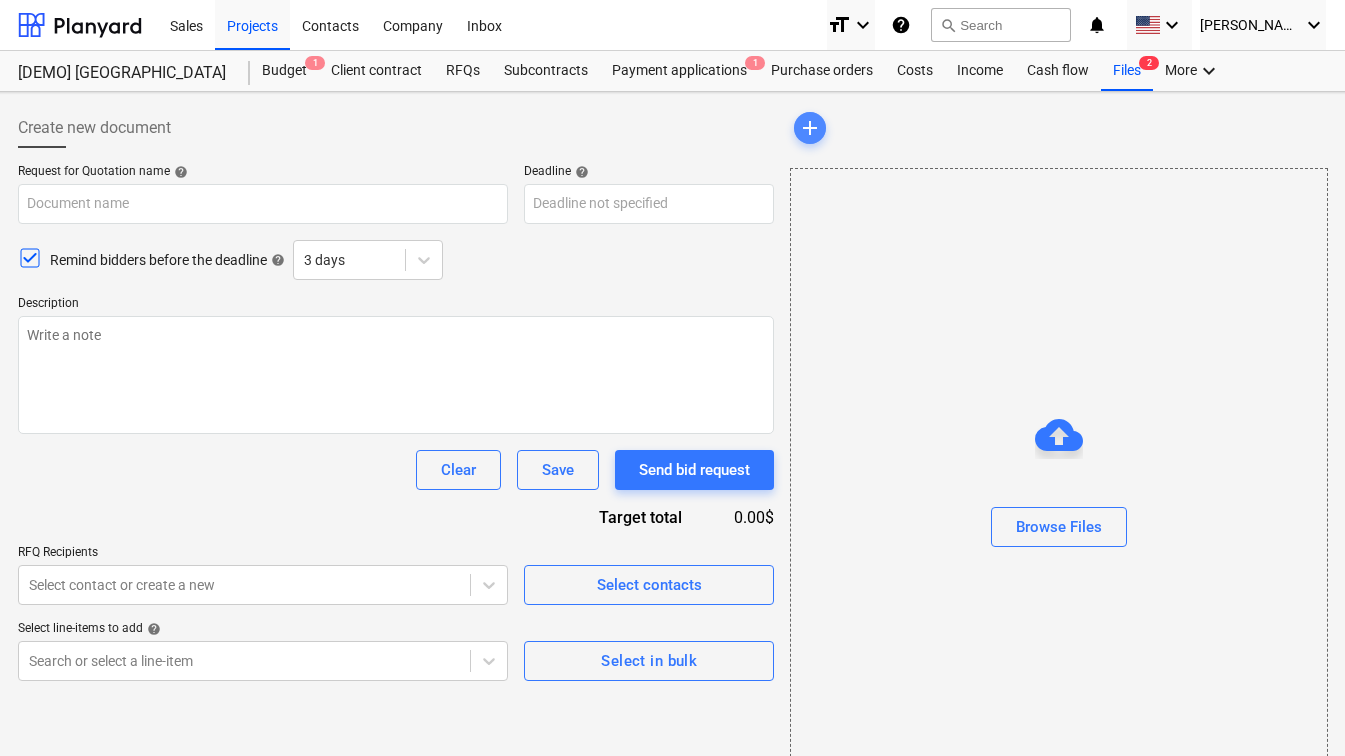 click on "add" at bounding box center (810, 128) 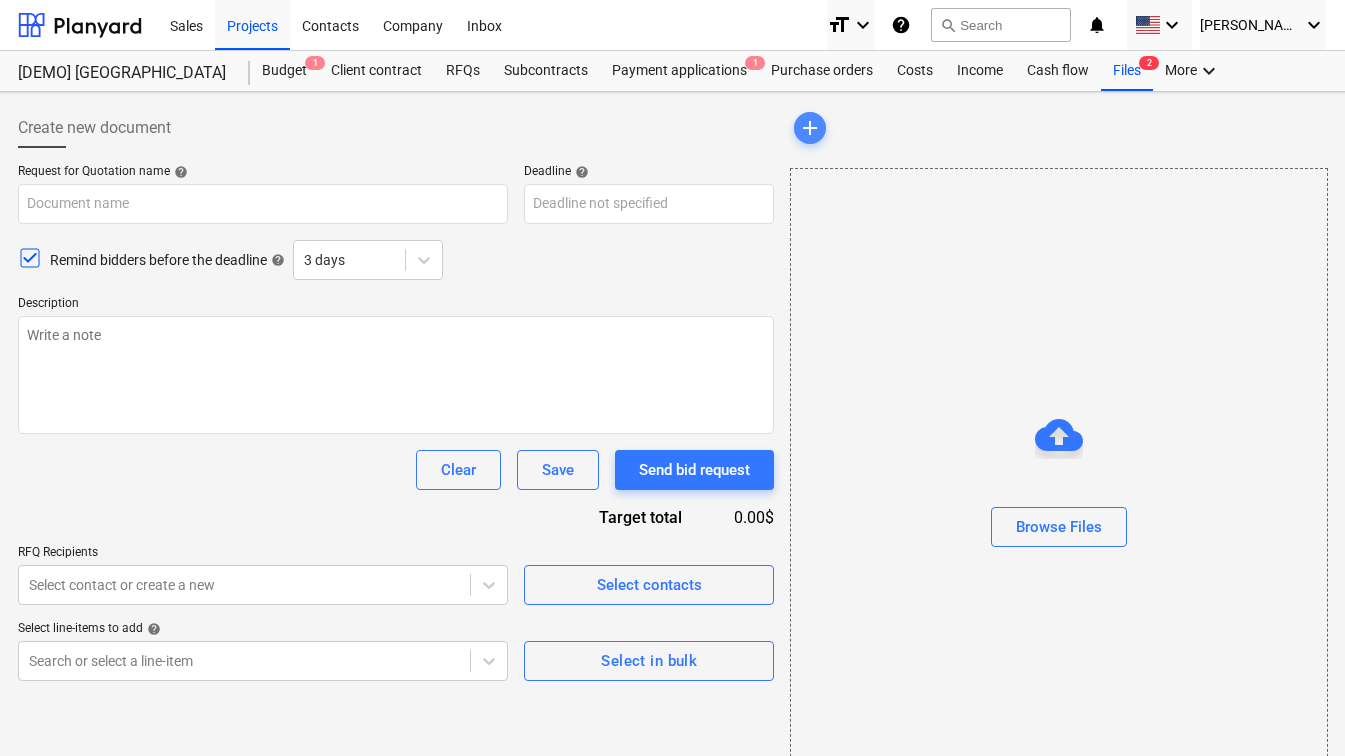 click on "add" at bounding box center [810, 128] 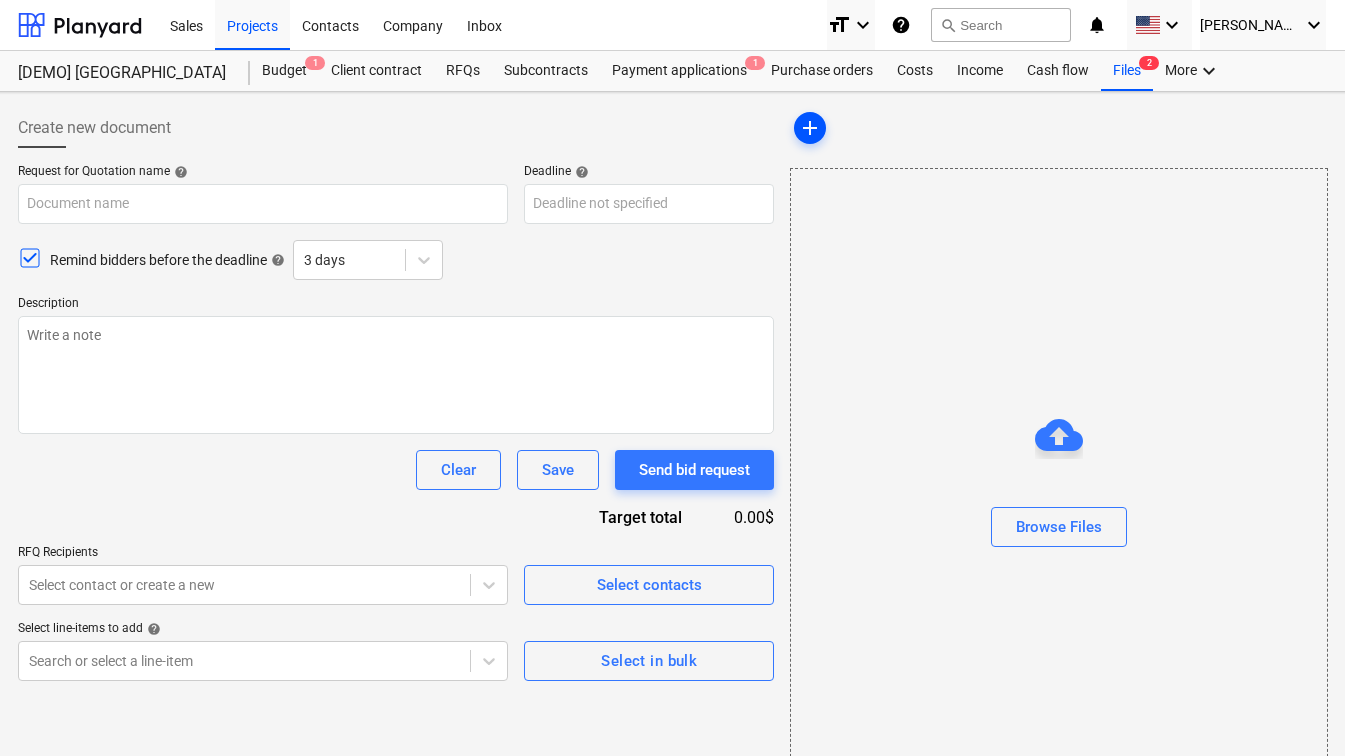 click on "add" at bounding box center (810, 128) 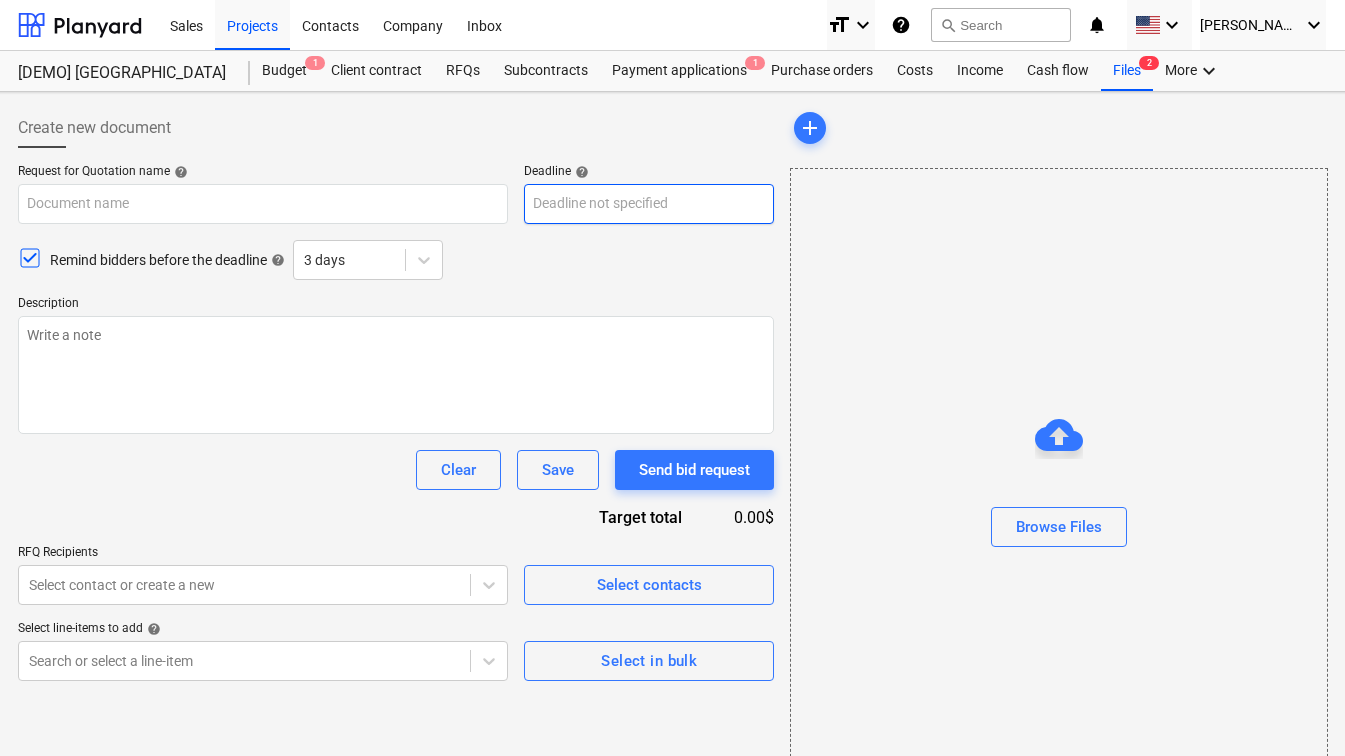click on "Sales Projects Contacts Company Inbox format_size keyboard_arrow_down help search Search notifications 0 keyboard_arrow_down D. Morabito keyboard_arrow_down [DEMO] Stone Road House Budget 1 Client contract RFQs Subcontracts Payment applications 1 Purchase orders Costs Income Cash flow Files 2 More keyboard_arrow_down Create new document Request for Quotation name help Deadline help Press the down arrow key to interact with the calendar and
select a date. Press the question mark key to get the keyboard shortcuts for changing dates. Remind bidders before the deadline help 3 days Description Clear Save Send bid request Target total 0.00$ RFQ Recipients Select contact or create a new Select contacts Select line-items to add help Search or select a line-item Select in bulk add Browse Files
x" at bounding box center (660, 378) 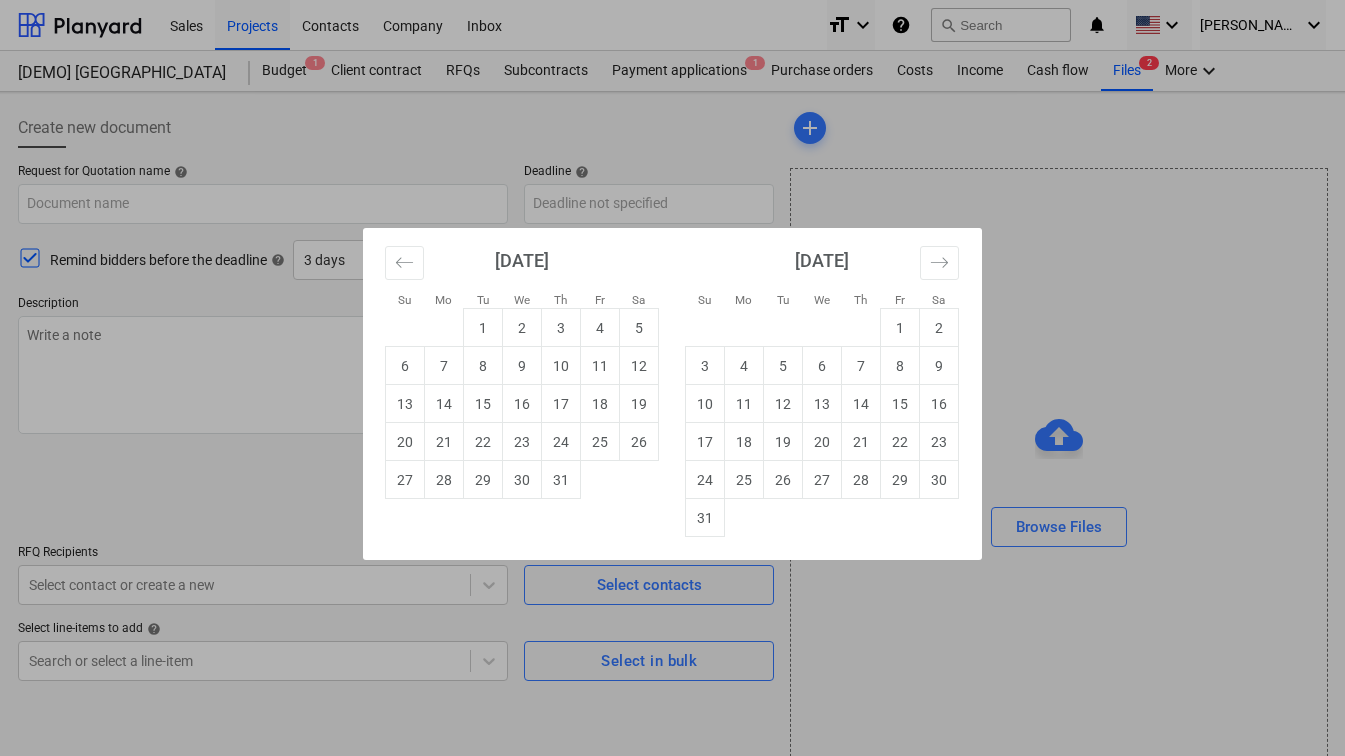 click on "Su Mo Tu We Th Fr Sa Su Mo Tu We Th Fr Sa June 2025 1 2 3 4 5 6 7 8 9 10 11 12 13 14 15 16 17 18 19 20 21 22 23 24 25 26 27 28 29 30 July 2025 1 2 3 4 5 6 7 8 9 10 11 12 13 14 15 16 17 18 19 20 21 22 23 24 25 26 27 28 29 30 31 August 2025 1 2 3 4 5 6 7 8 9 10 11 12 13 14 15 16 17 18 19 20 21 22 23 24 25 26 27 28 29 30 31 September 2025 1 2 3 4 5 6 7 8 9 10 11 12 13 14 15 16 17 18 19 20 21 22 23 24 25 26 27 28 29 30" at bounding box center (672, 378) 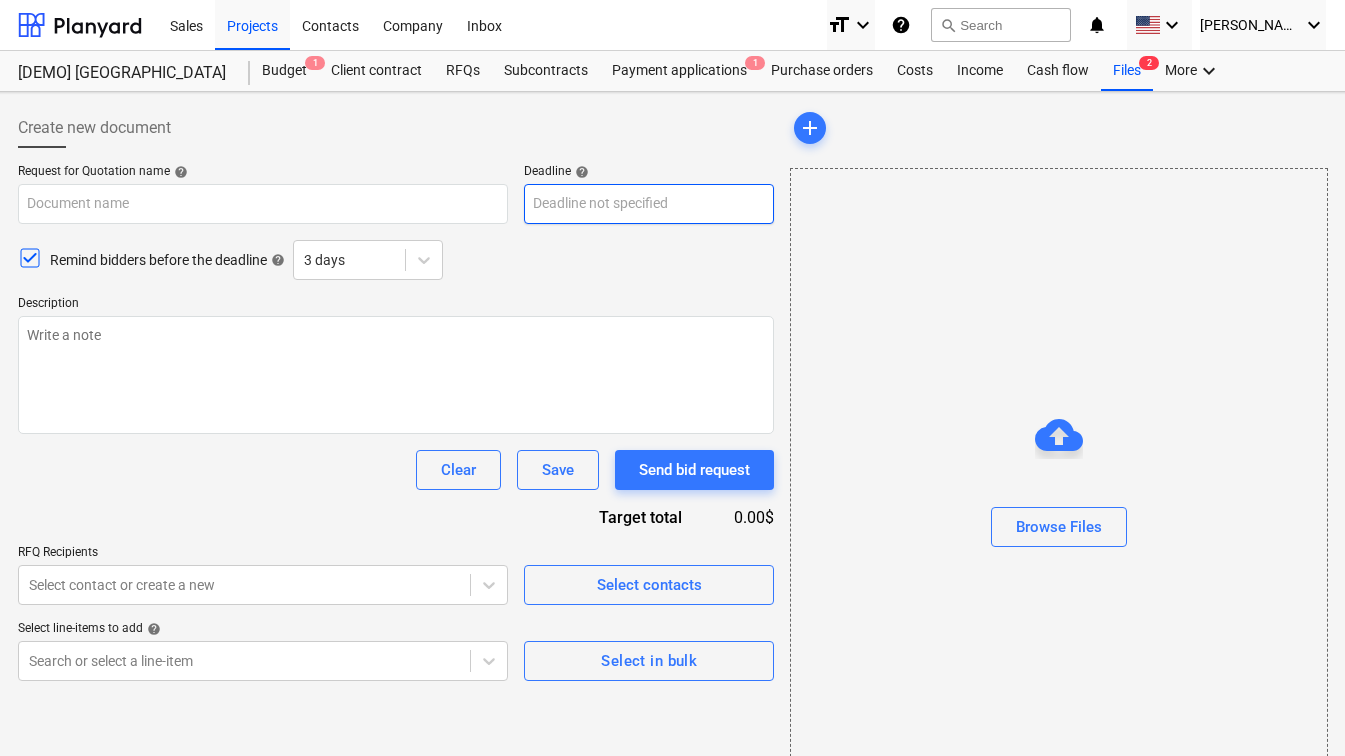 scroll, scrollTop: 67, scrollLeft: 12, axis: both 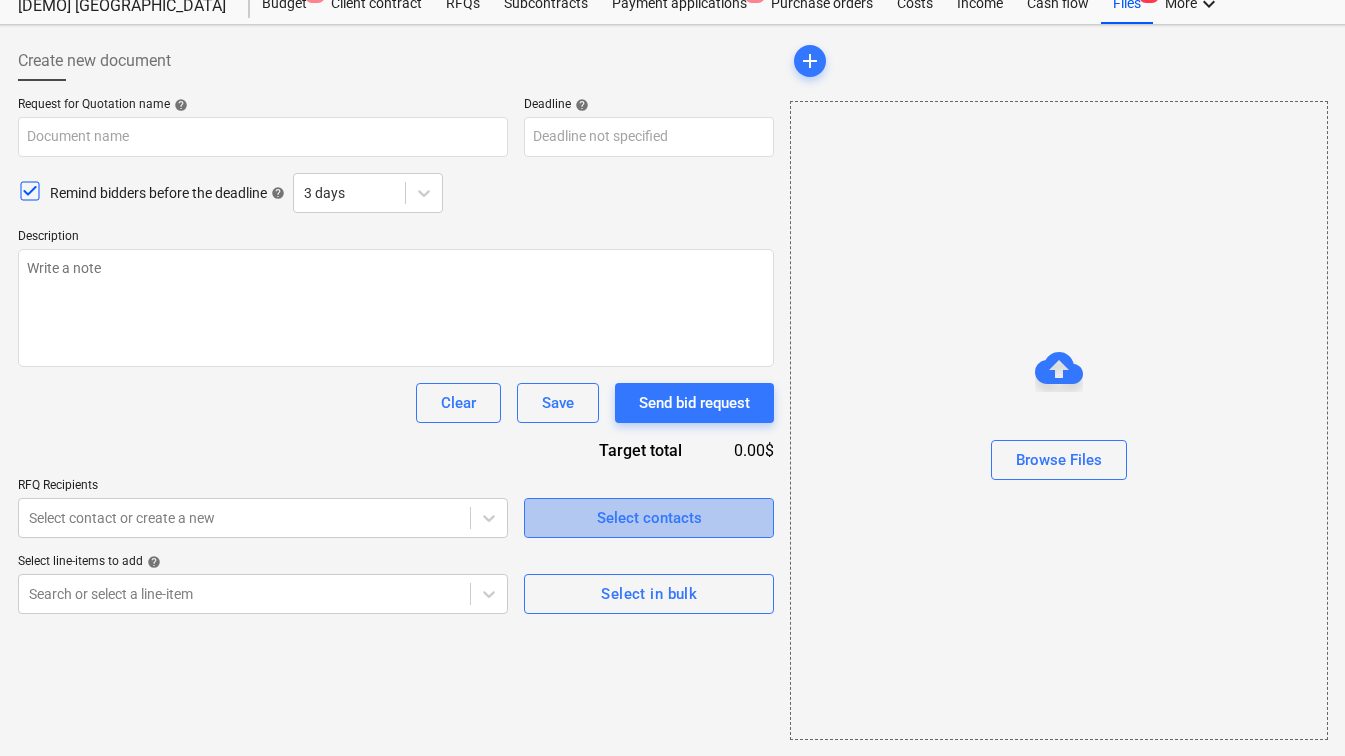 click on "Select contacts" at bounding box center (649, 518) 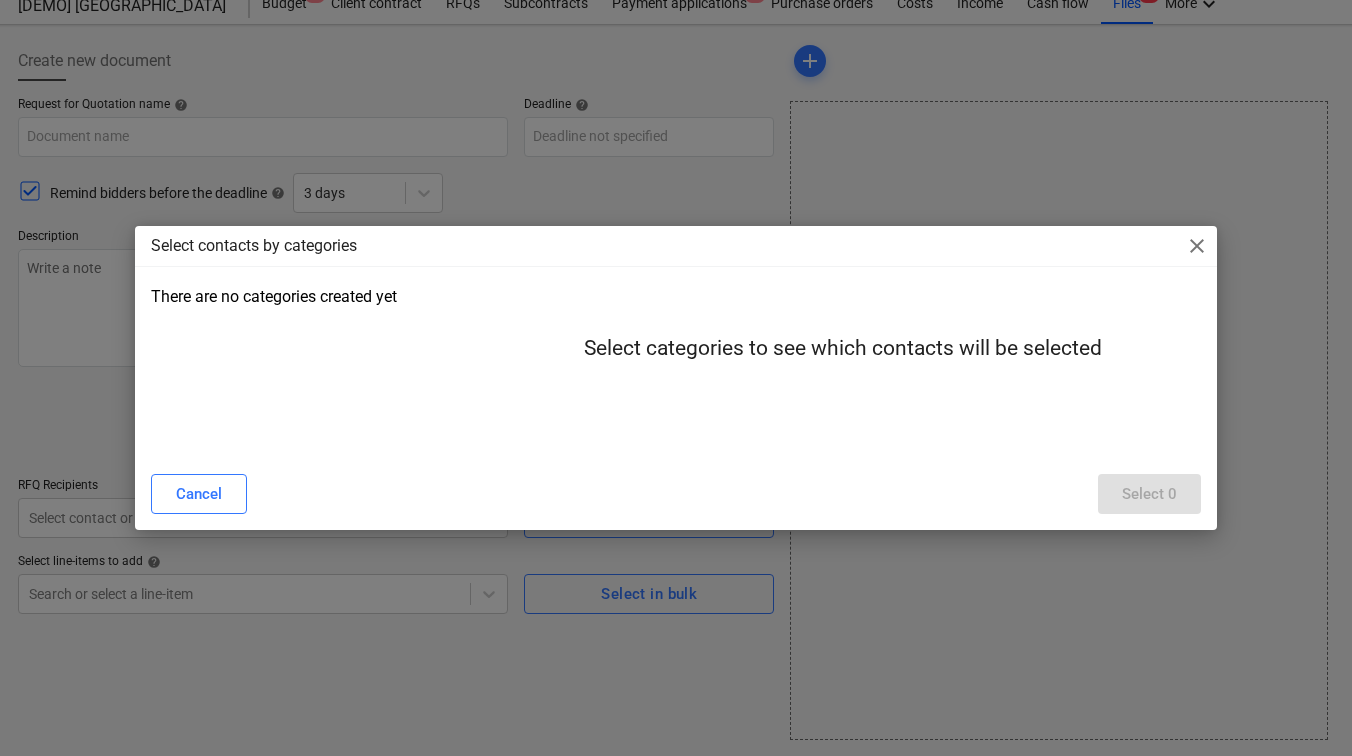 click on "Select categories to see which contacts will be selected" at bounding box center [843, 349] 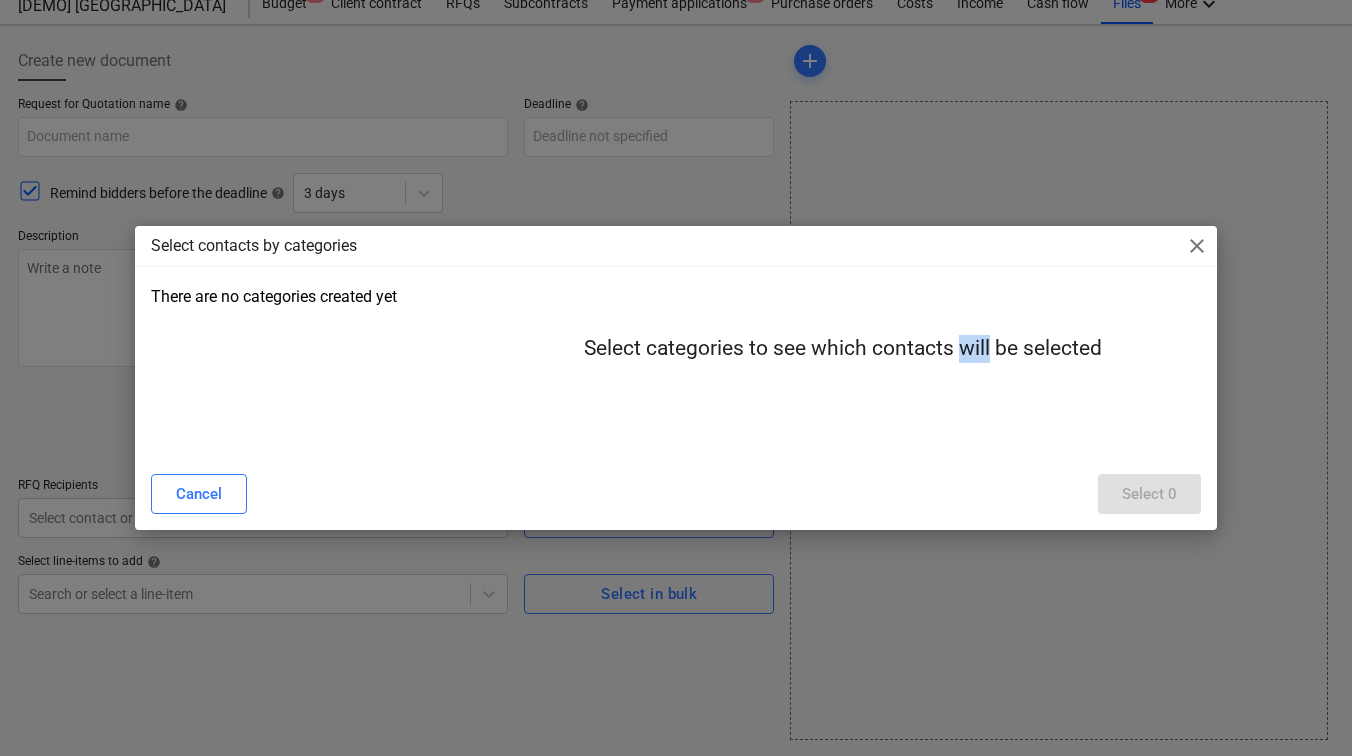 click on "Select categories to see which contacts will be selected" at bounding box center (843, 349) 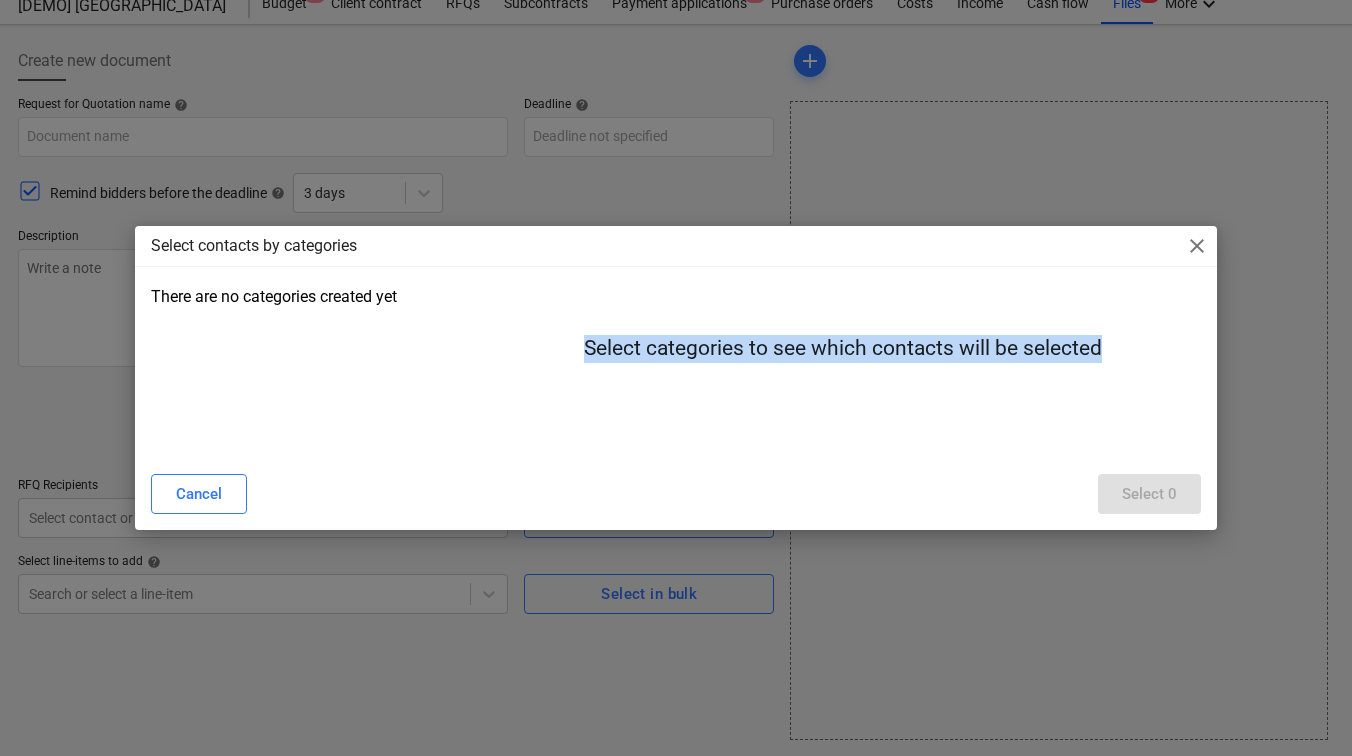 click on "Select categories to see which contacts will be selected" at bounding box center (843, 349) 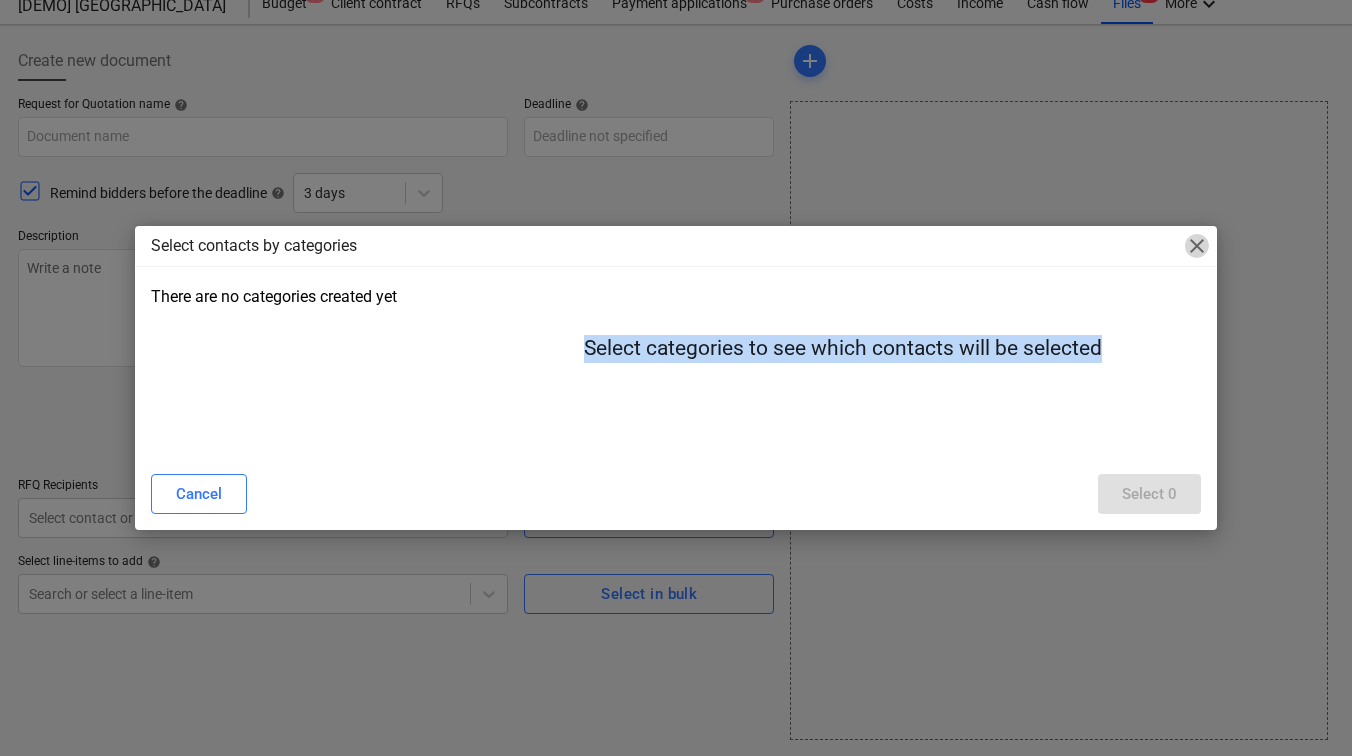 click on "close" at bounding box center [1197, 246] 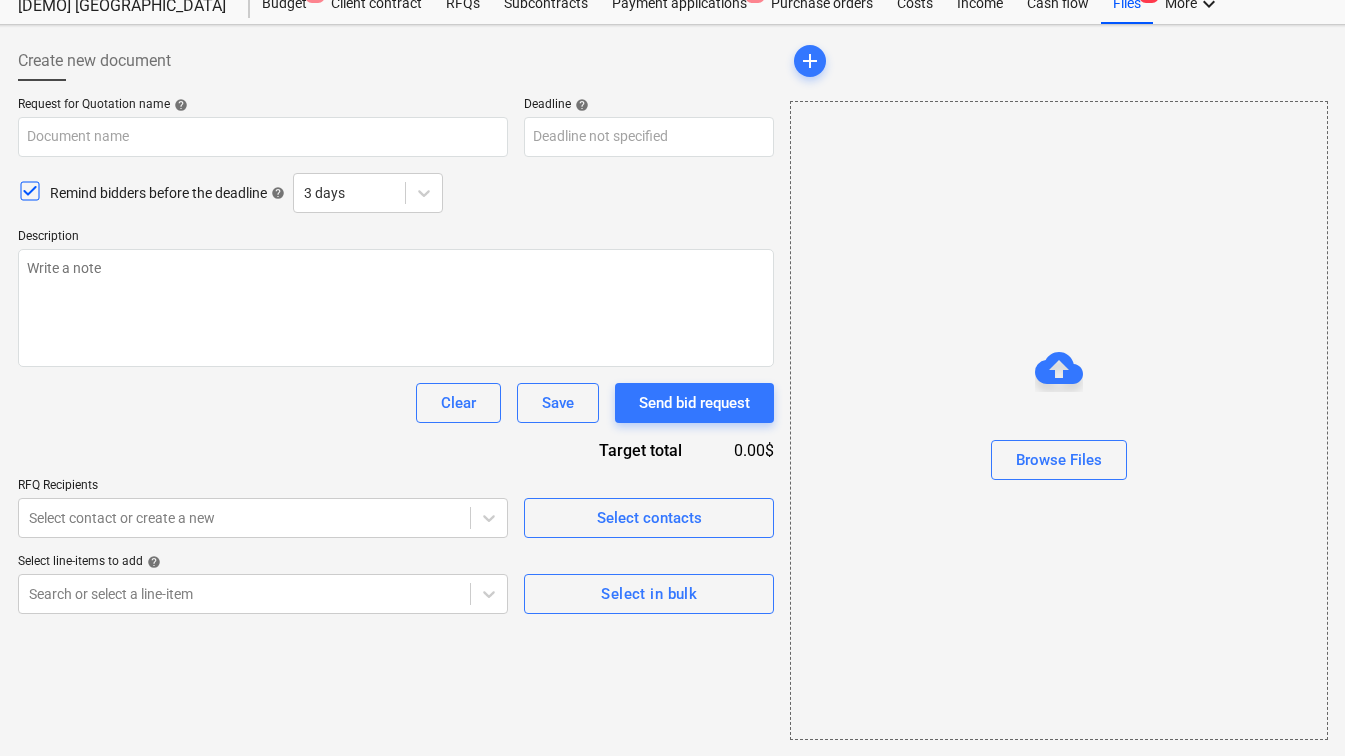scroll, scrollTop: 0, scrollLeft: 12, axis: horizontal 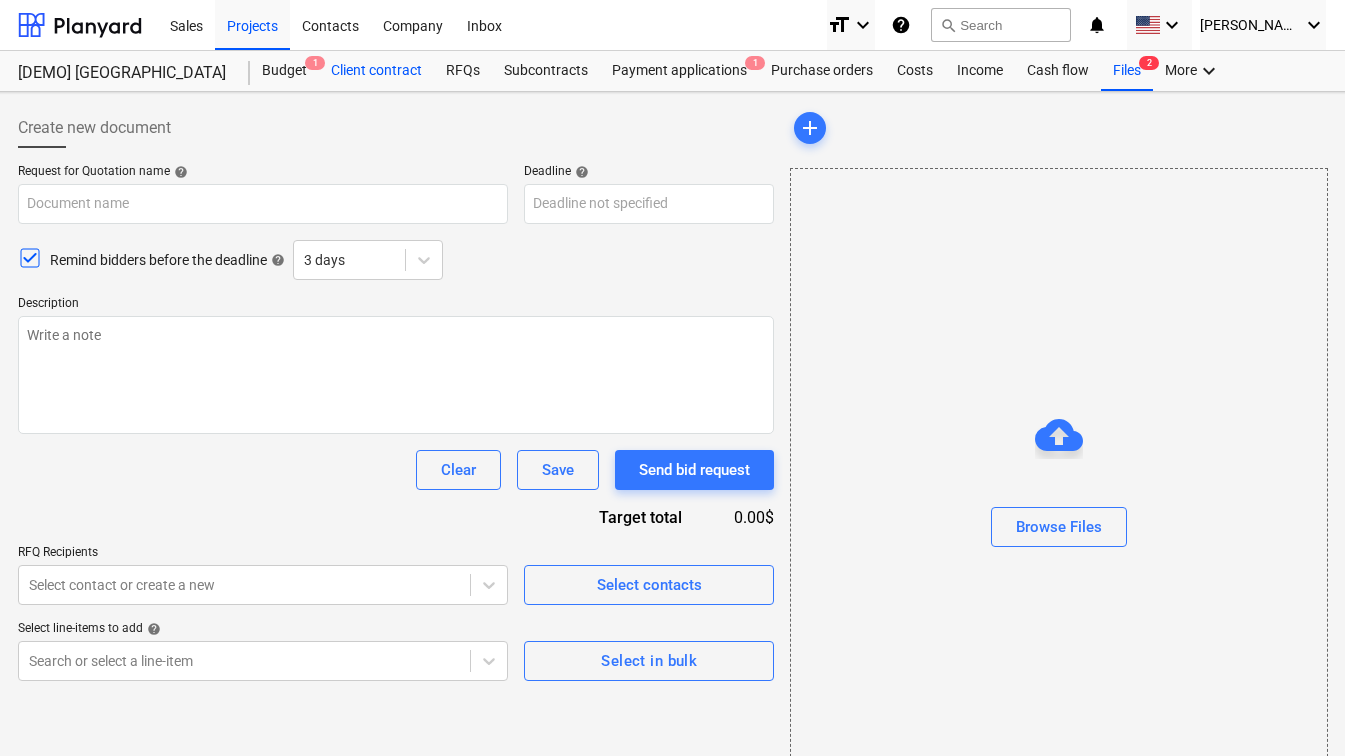 click on "Client contract" at bounding box center (376, 71) 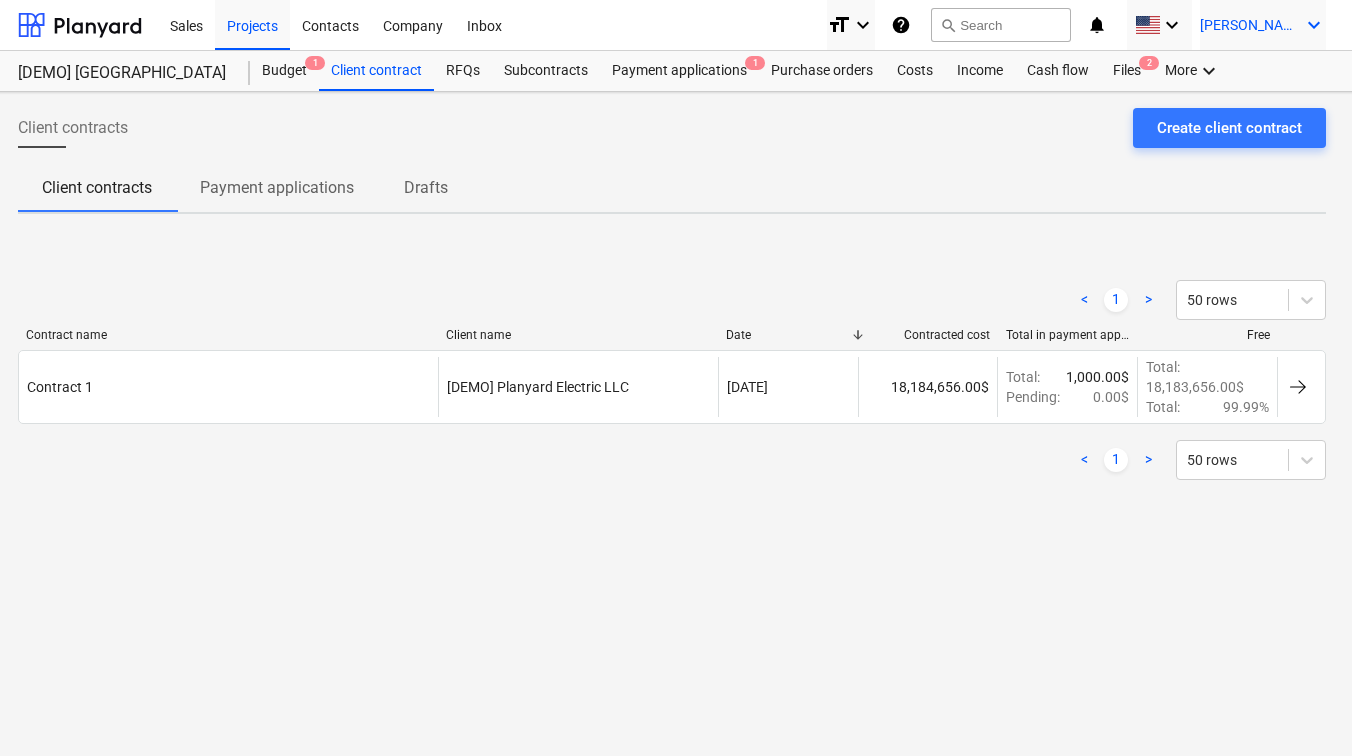 click on "[PERSON_NAME]" at bounding box center (1250, 25) 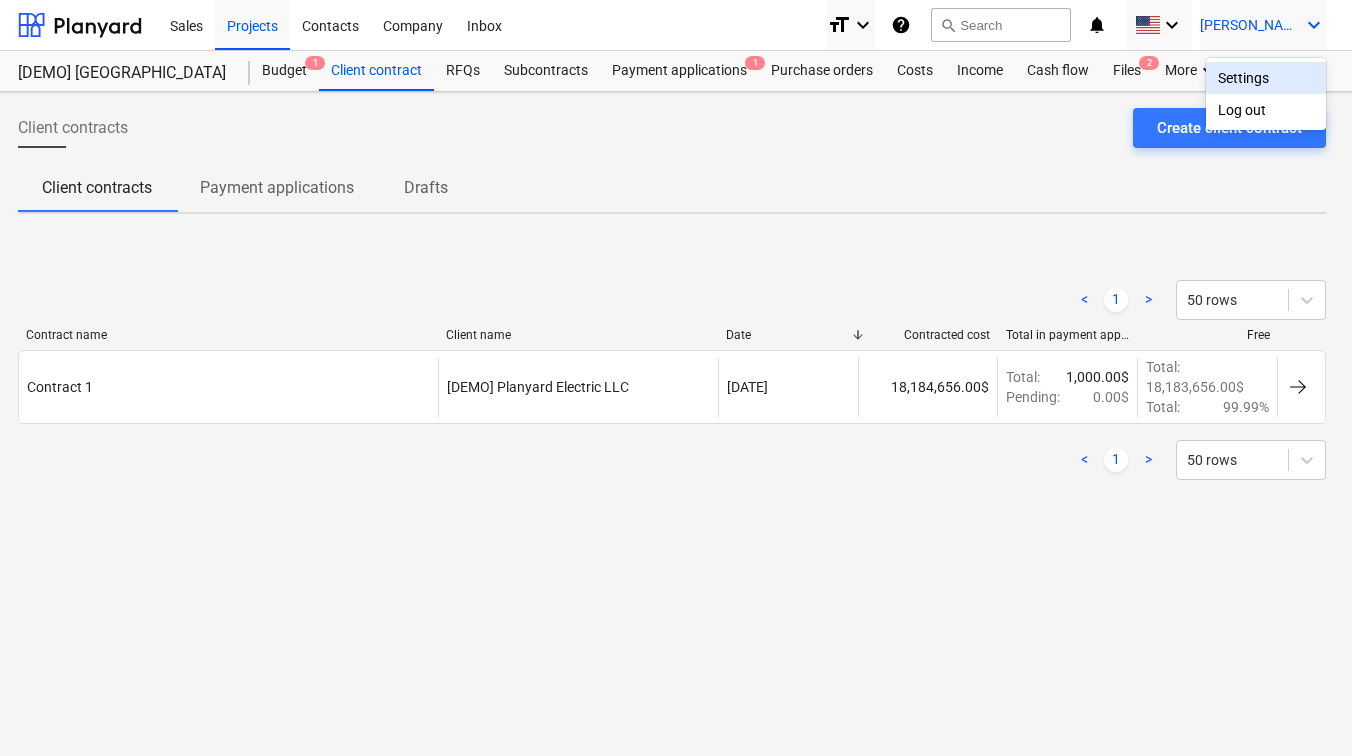 click on "Settings" at bounding box center [1266, 78] 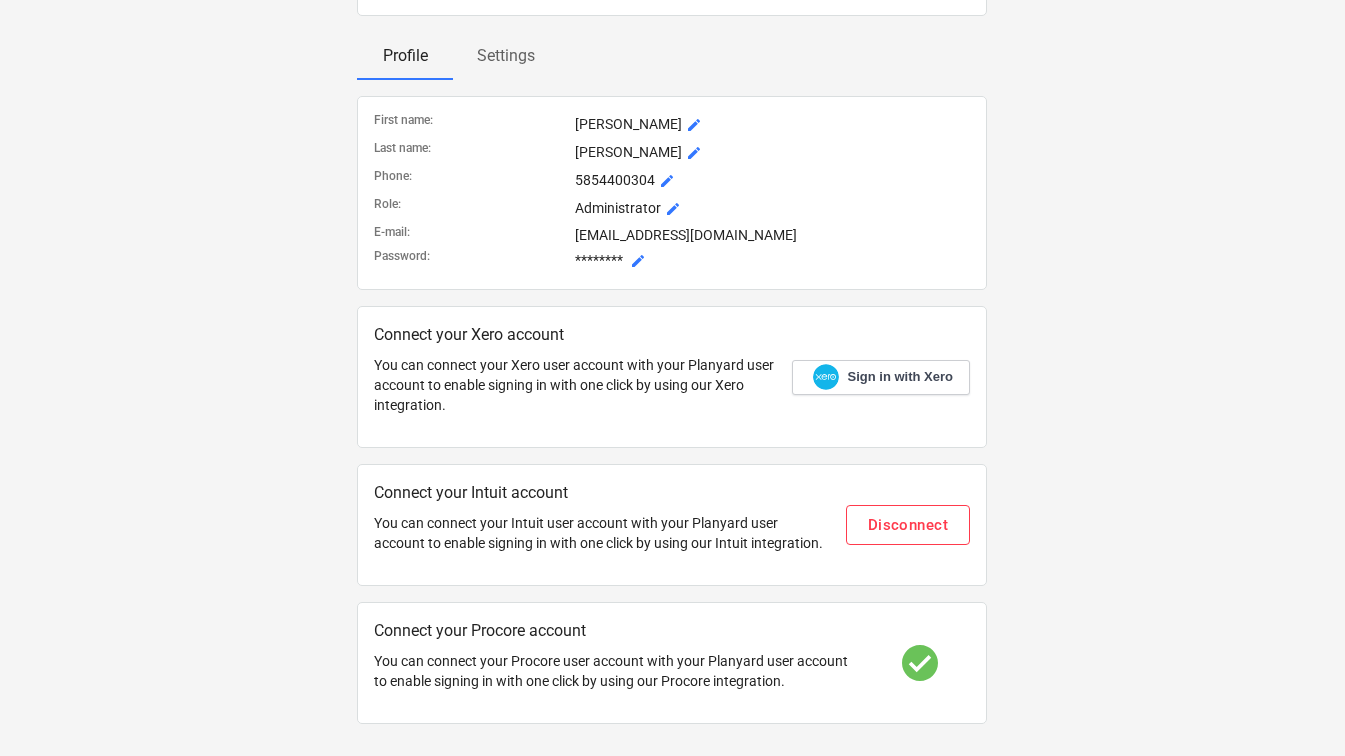 scroll, scrollTop: 0, scrollLeft: 12, axis: horizontal 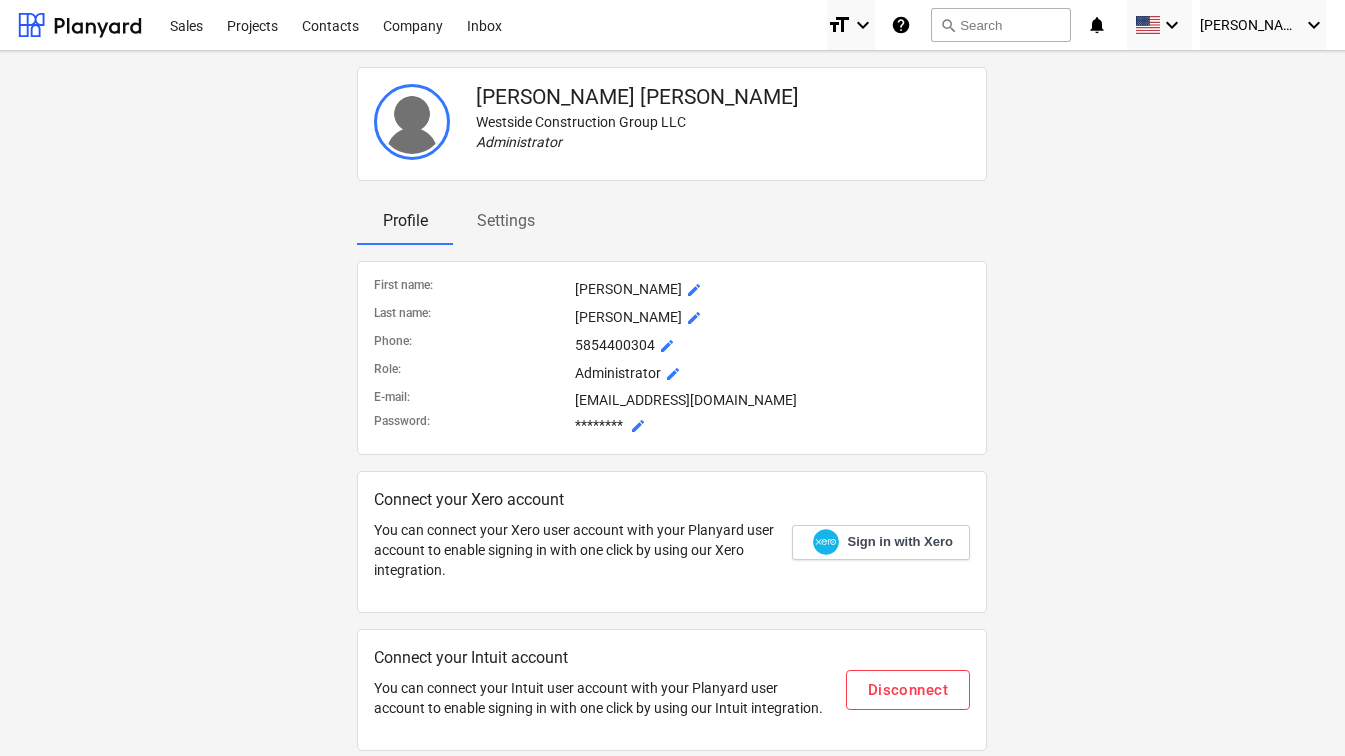 click at bounding box center [412, 122] 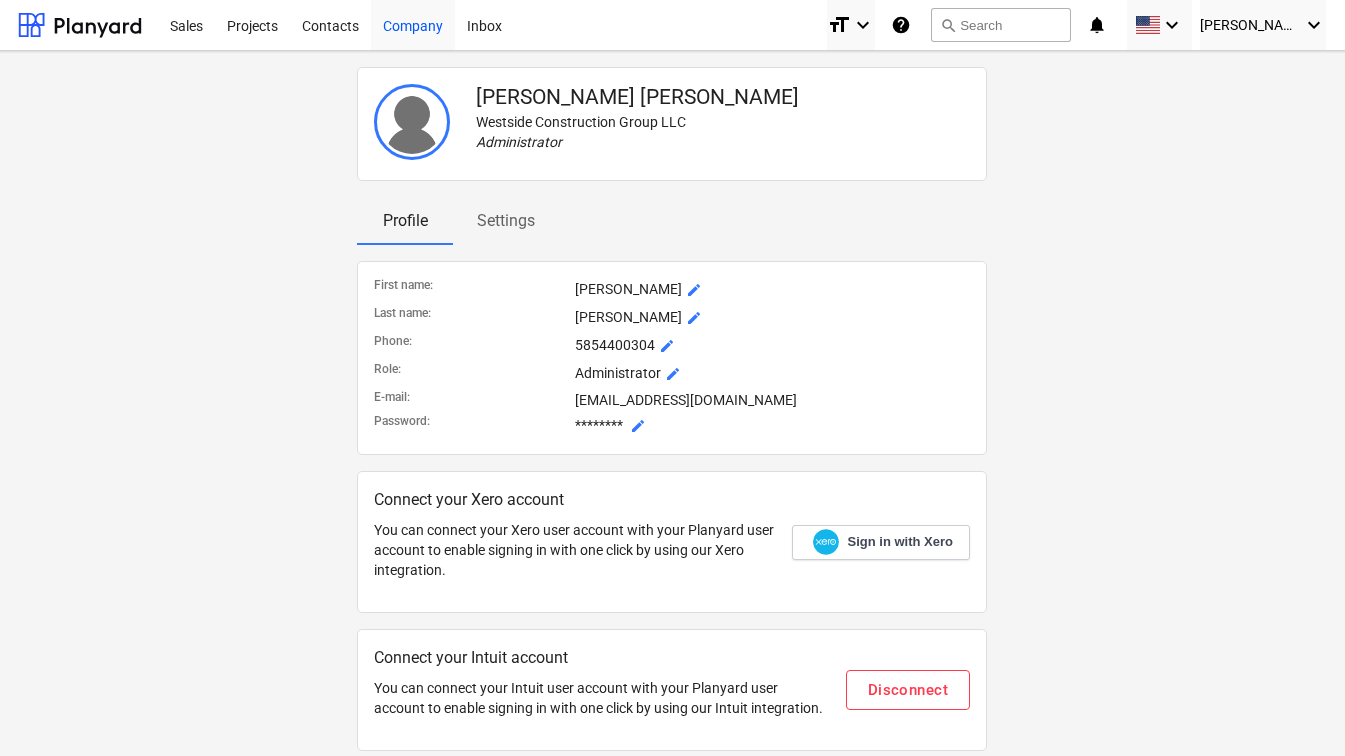 click on "Company" at bounding box center [413, 24] 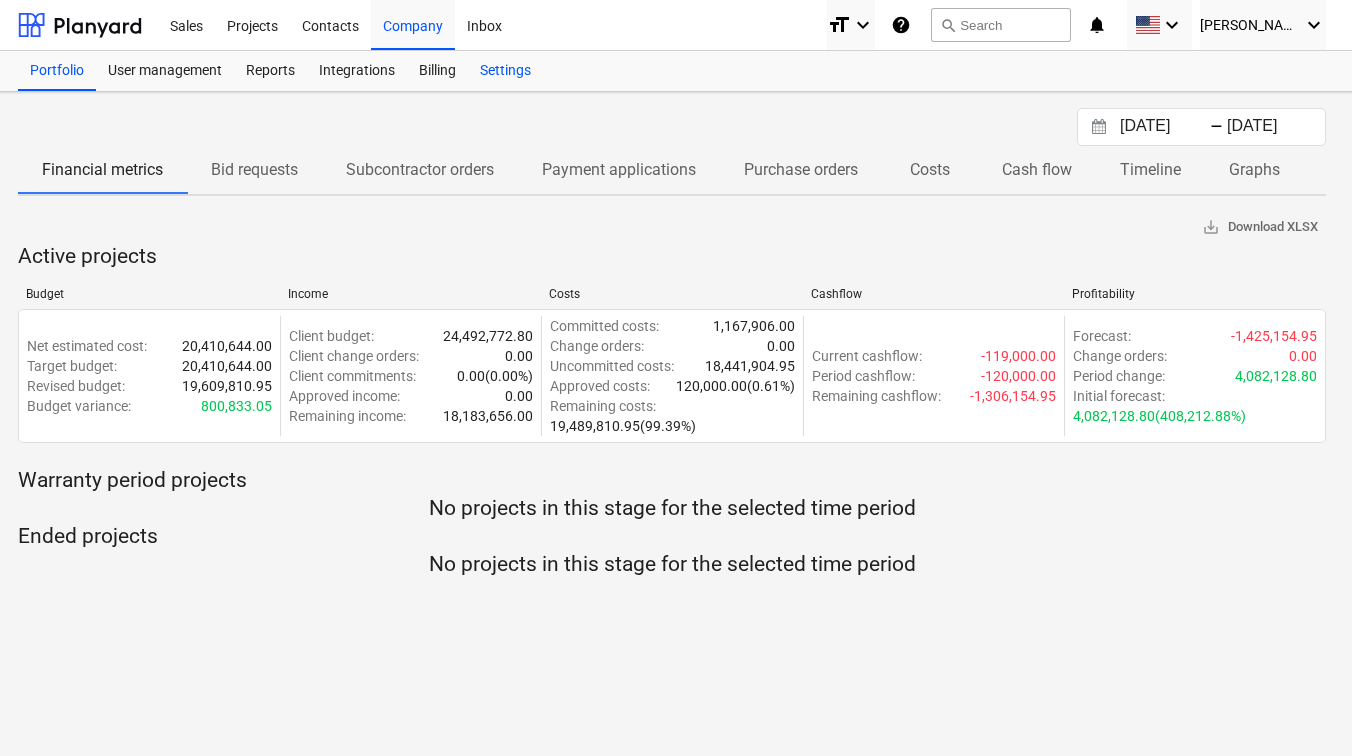click on "Settings" at bounding box center [505, 71] 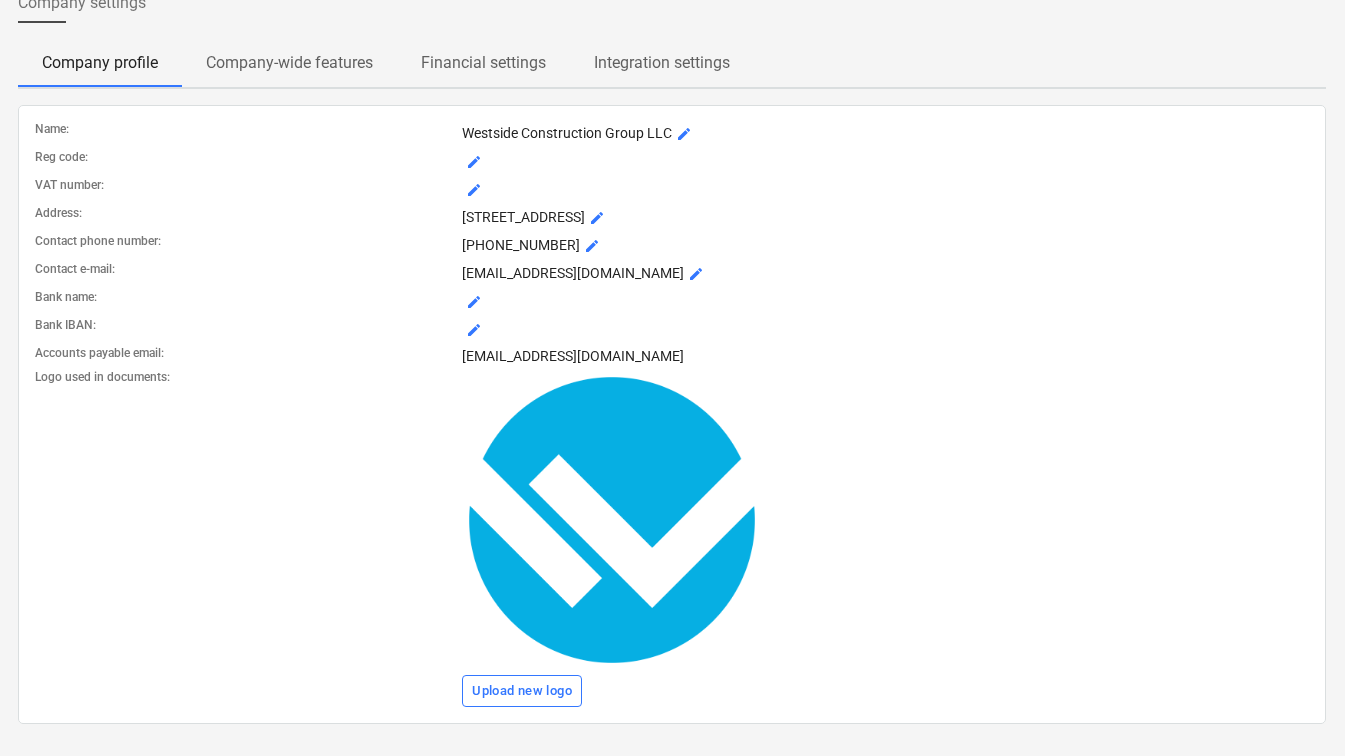 scroll, scrollTop: 145, scrollLeft: 12, axis: both 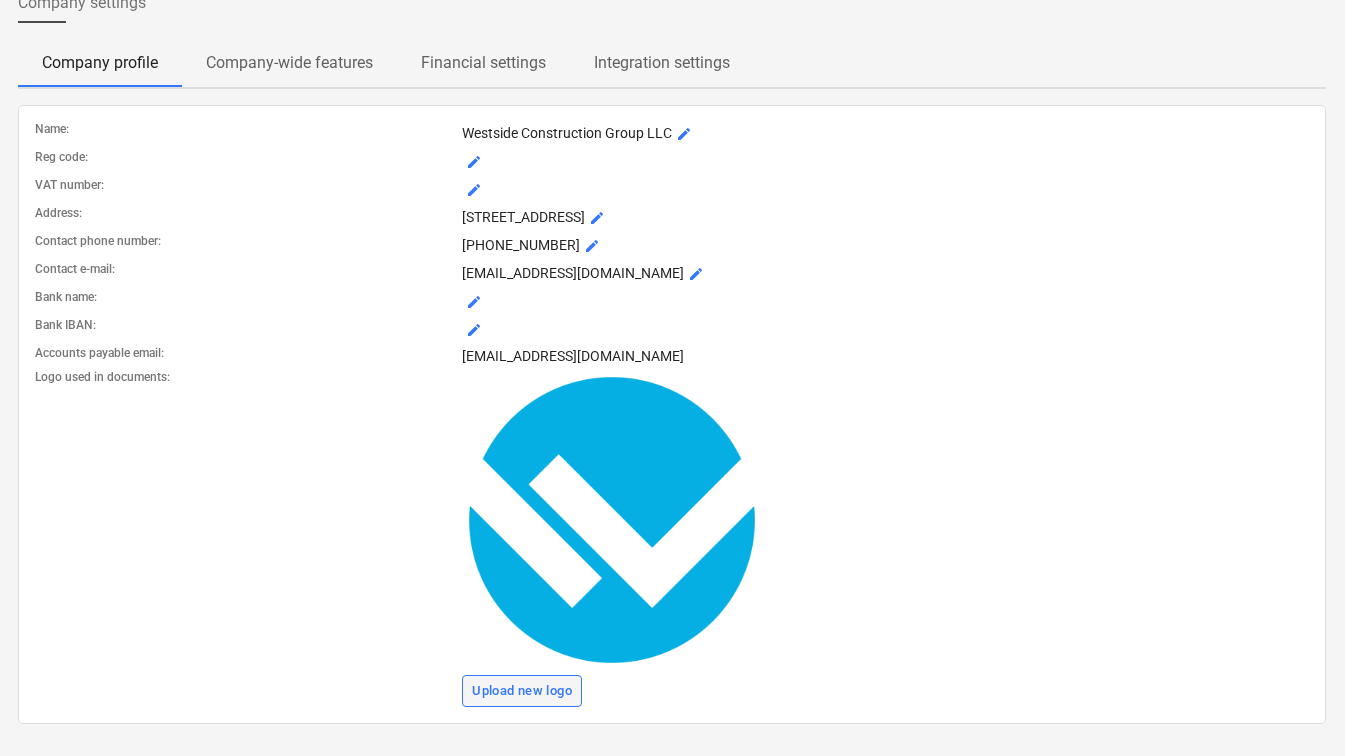 click on "Upload new logo" at bounding box center [522, 691] 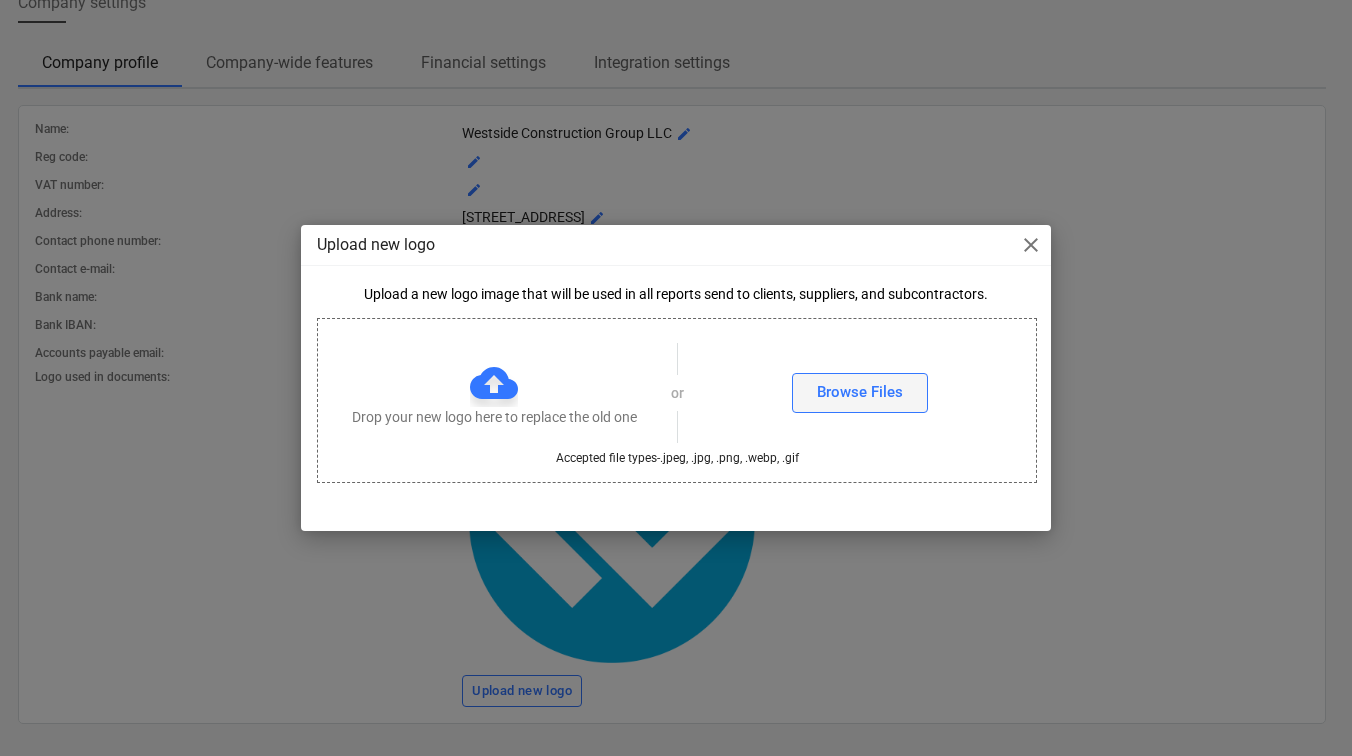 click on "Browse Files" at bounding box center [860, 392] 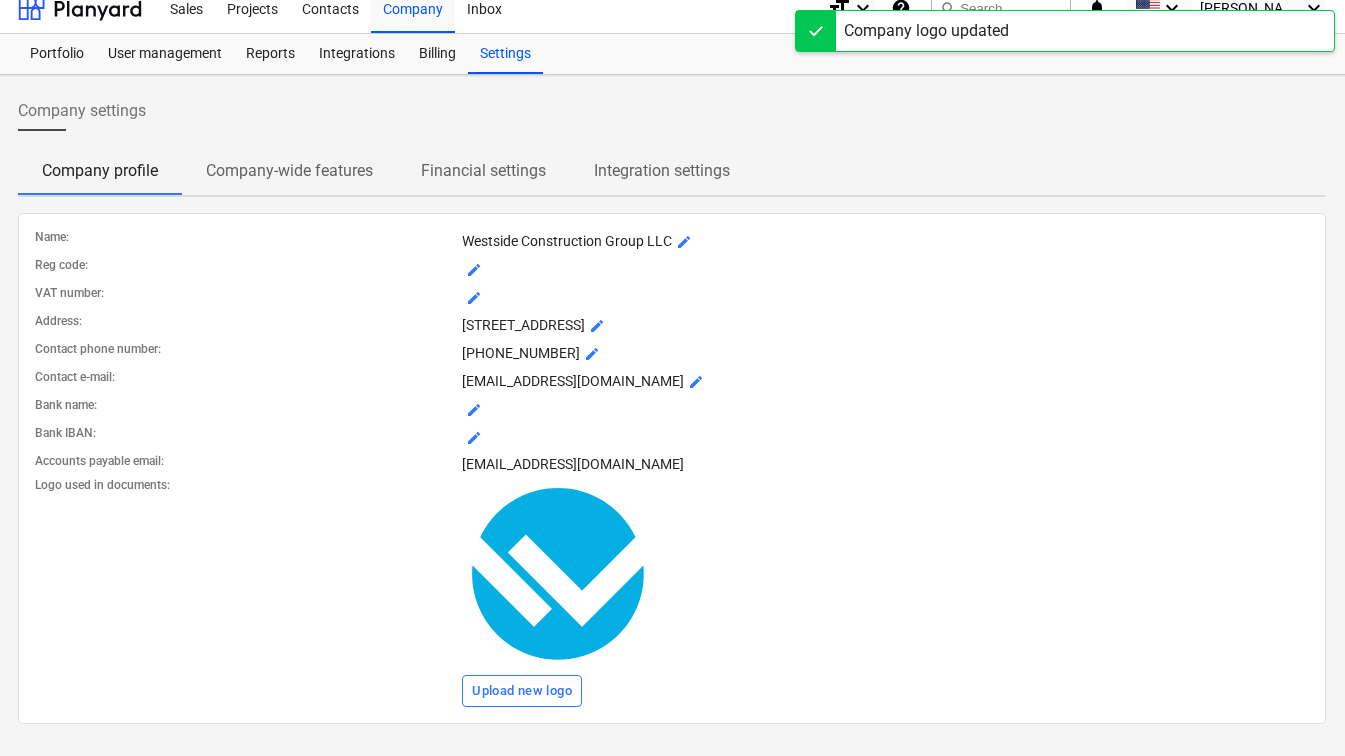 scroll, scrollTop: 37, scrollLeft: 12, axis: both 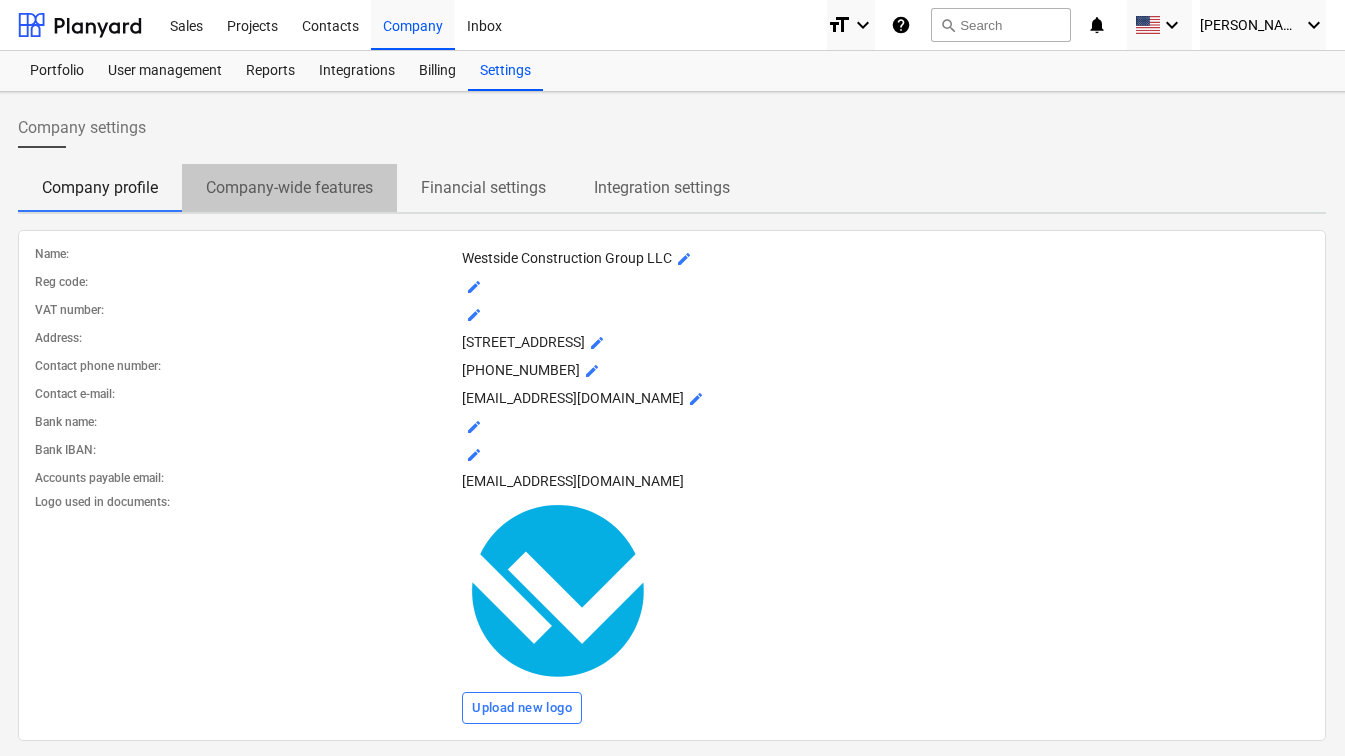 click on "Company-wide features" at bounding box center [289, 188] 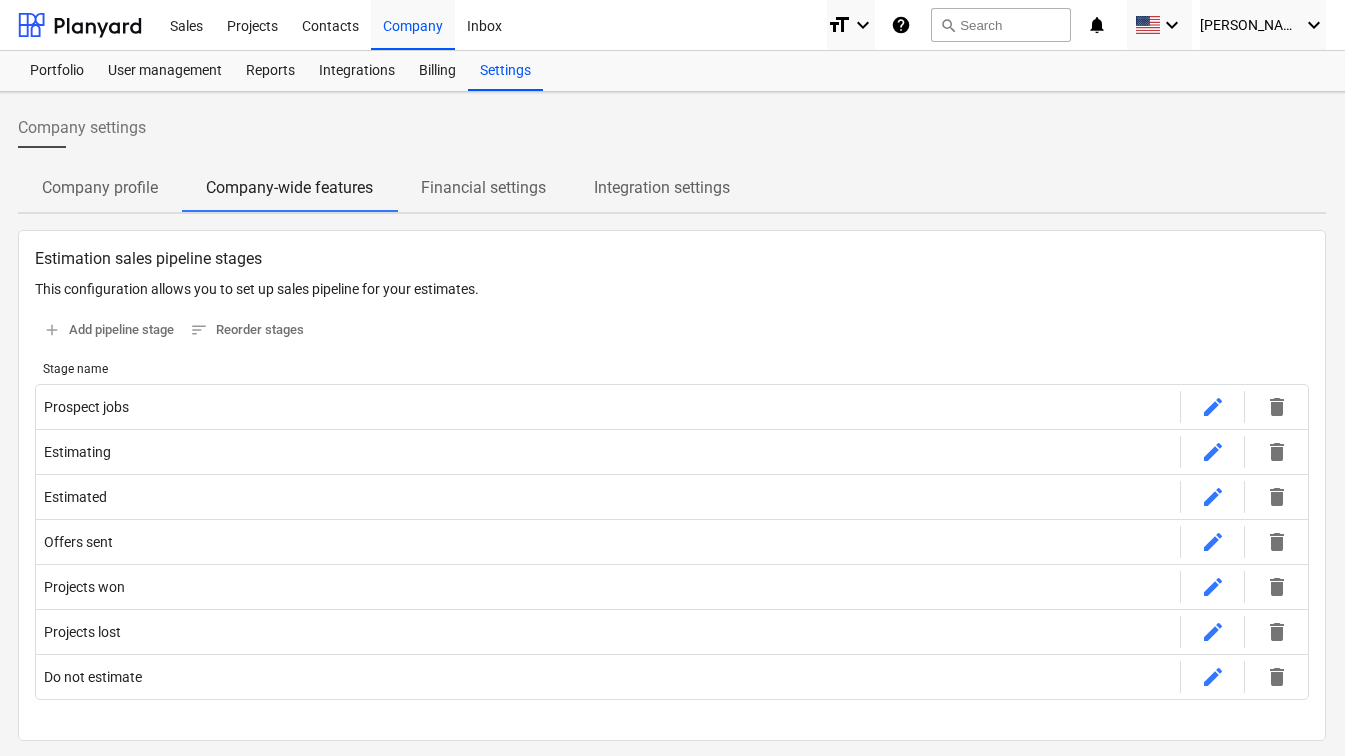 click on "Financial settings" at bounding box center (483, 188) 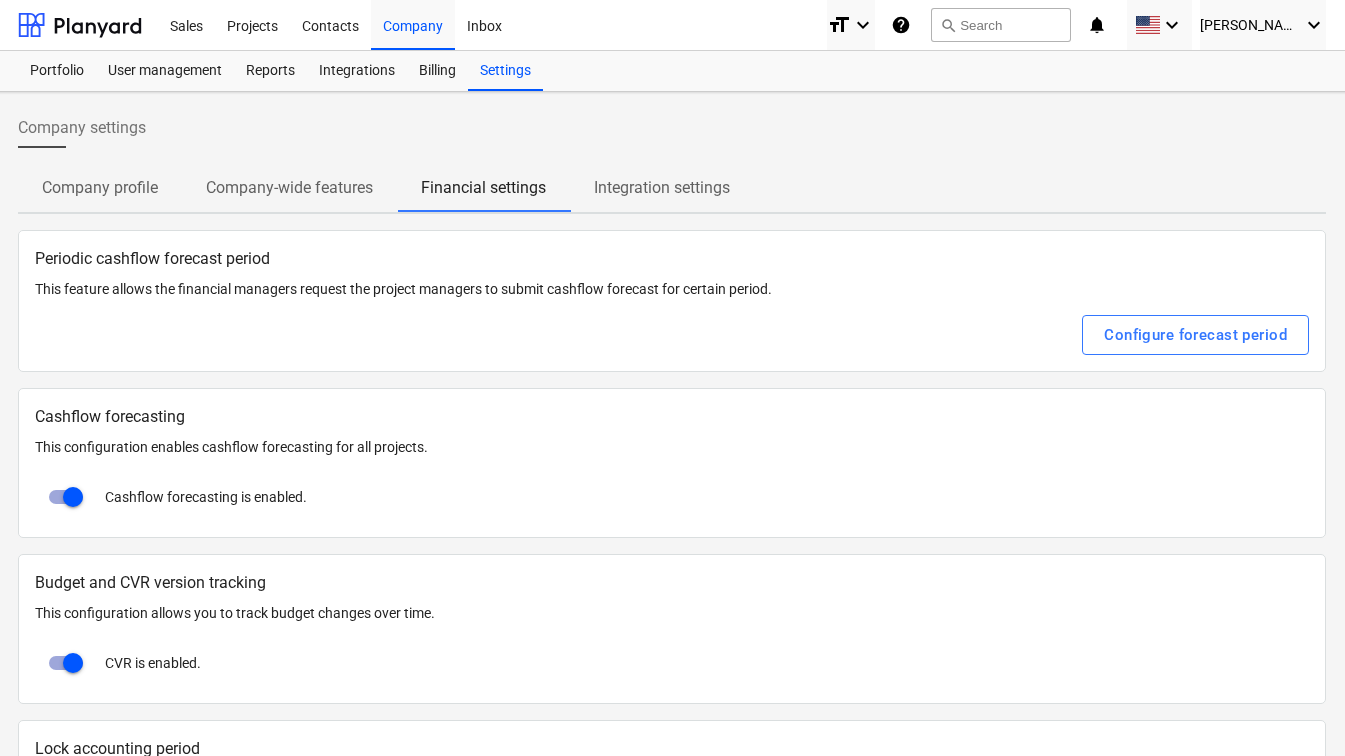 click on "Company profile" at bounding box center (100, 188) 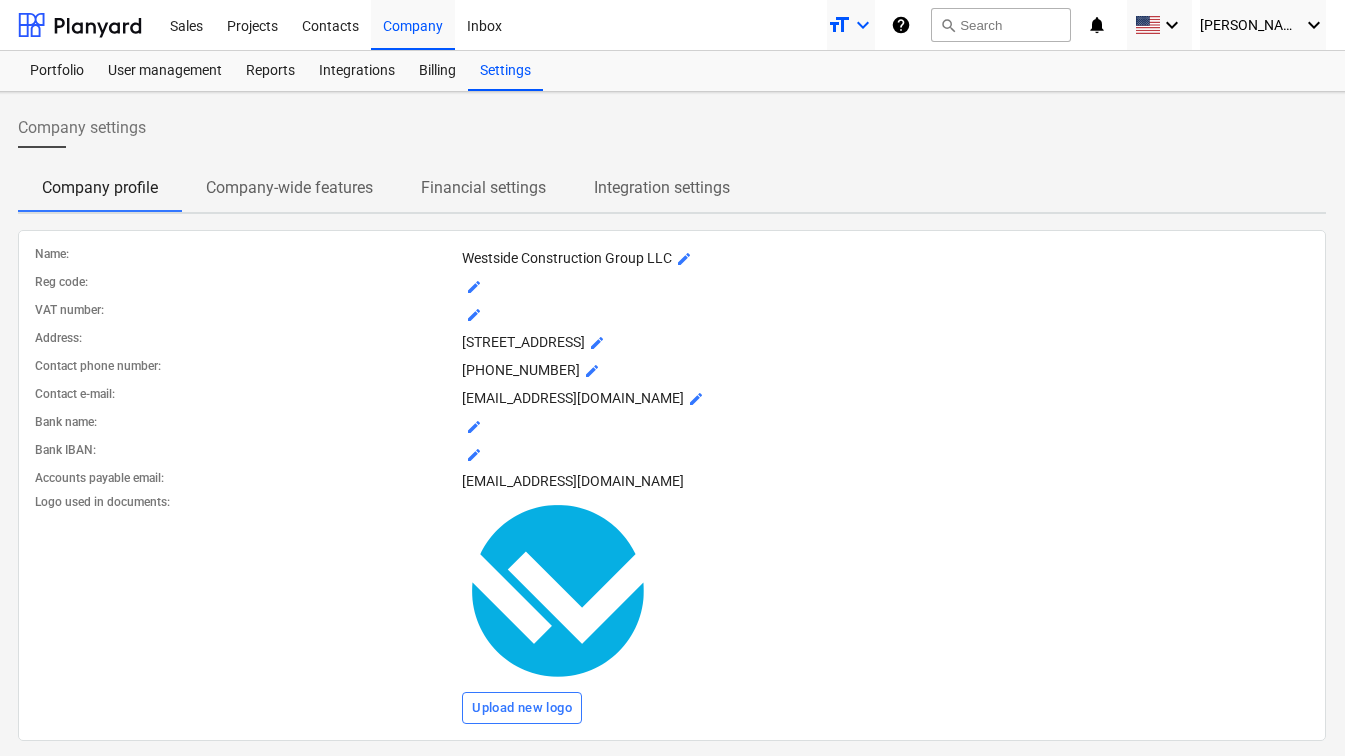 click on "keyboard_arrow_down" at bounding box center [863, 25] 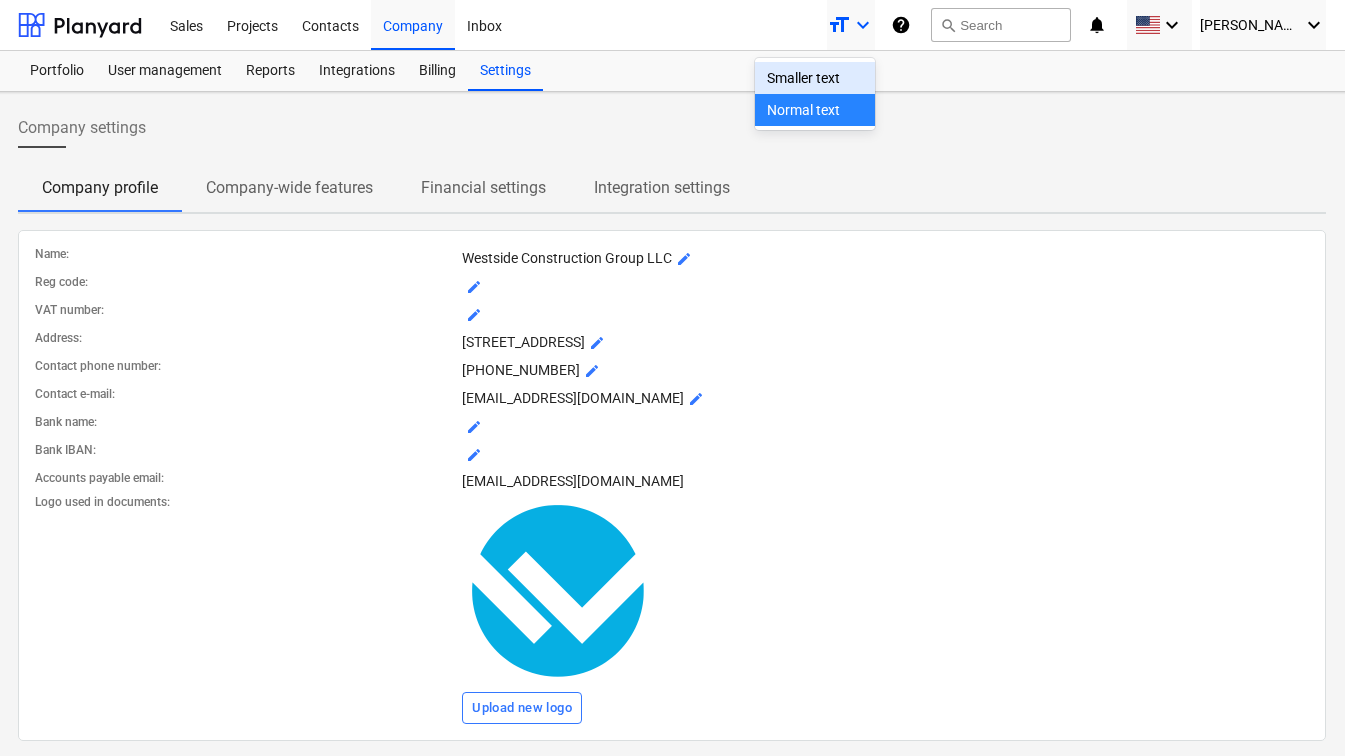 click on "Smaller text" at bounding box center (815, 78) 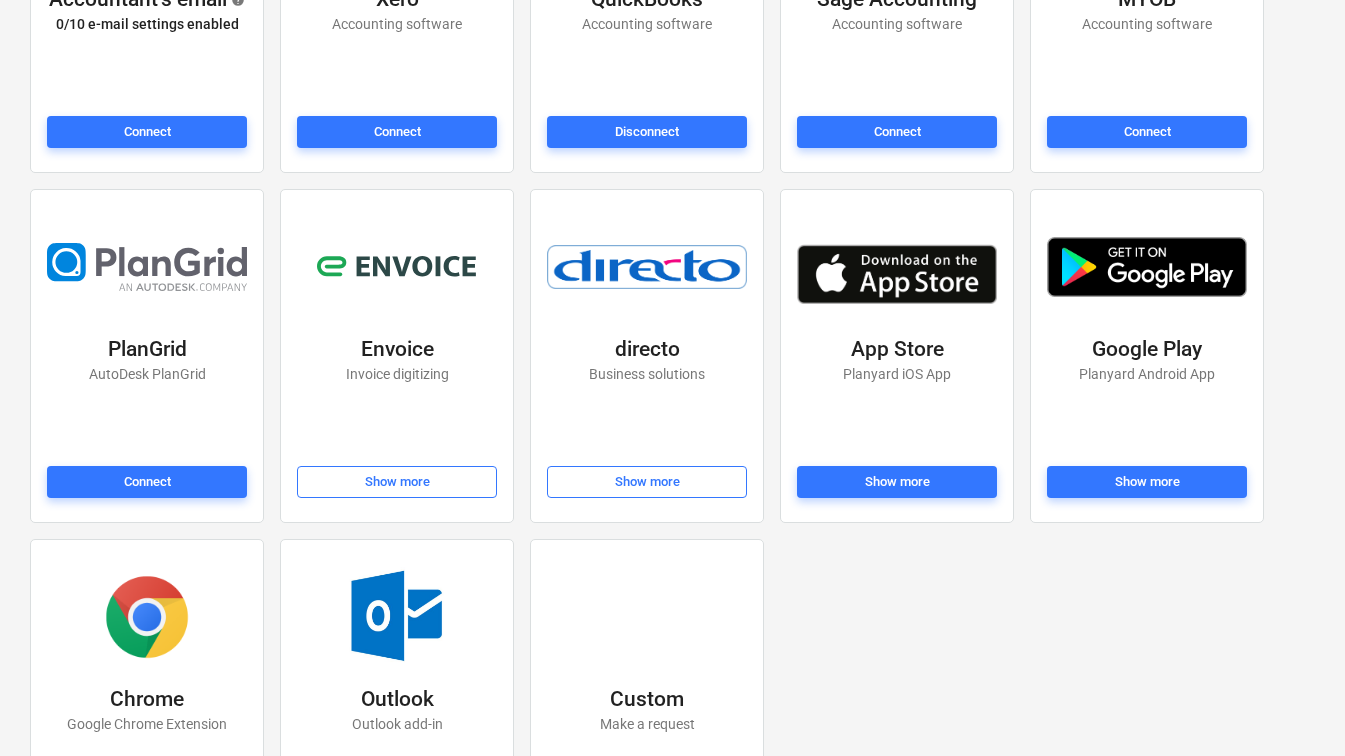 scroll, scrollTop: 297, scrollLeft: 0, axis: vertical 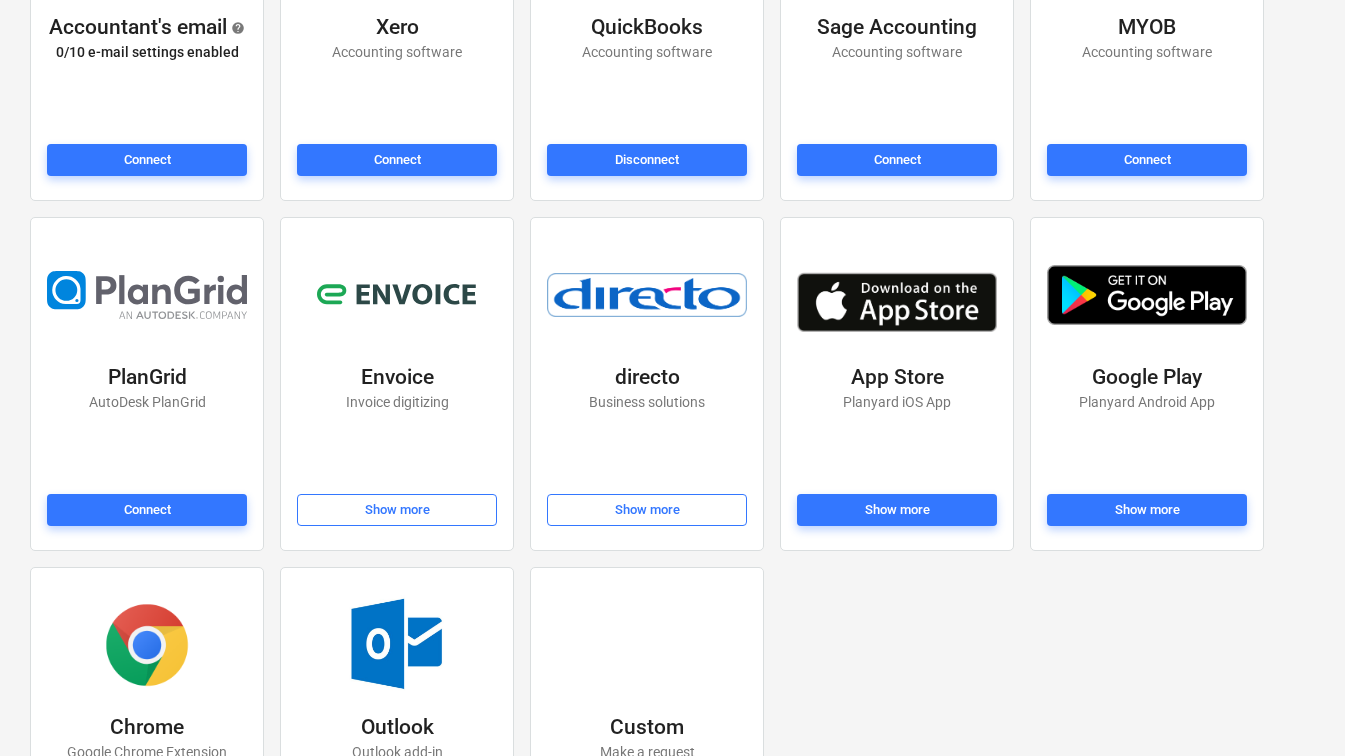 click on "directo" at bounding box center (647, 378) 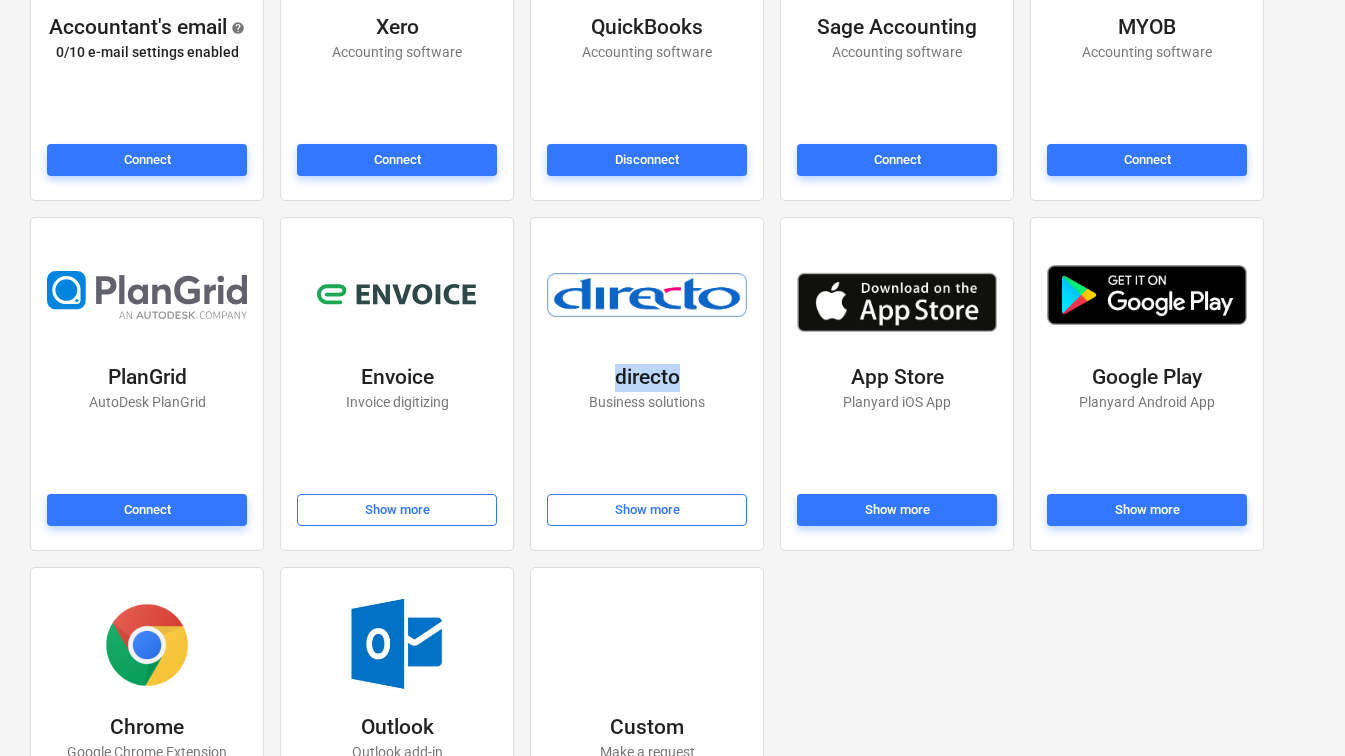 click on "directo" at bounding box center [647, 378] 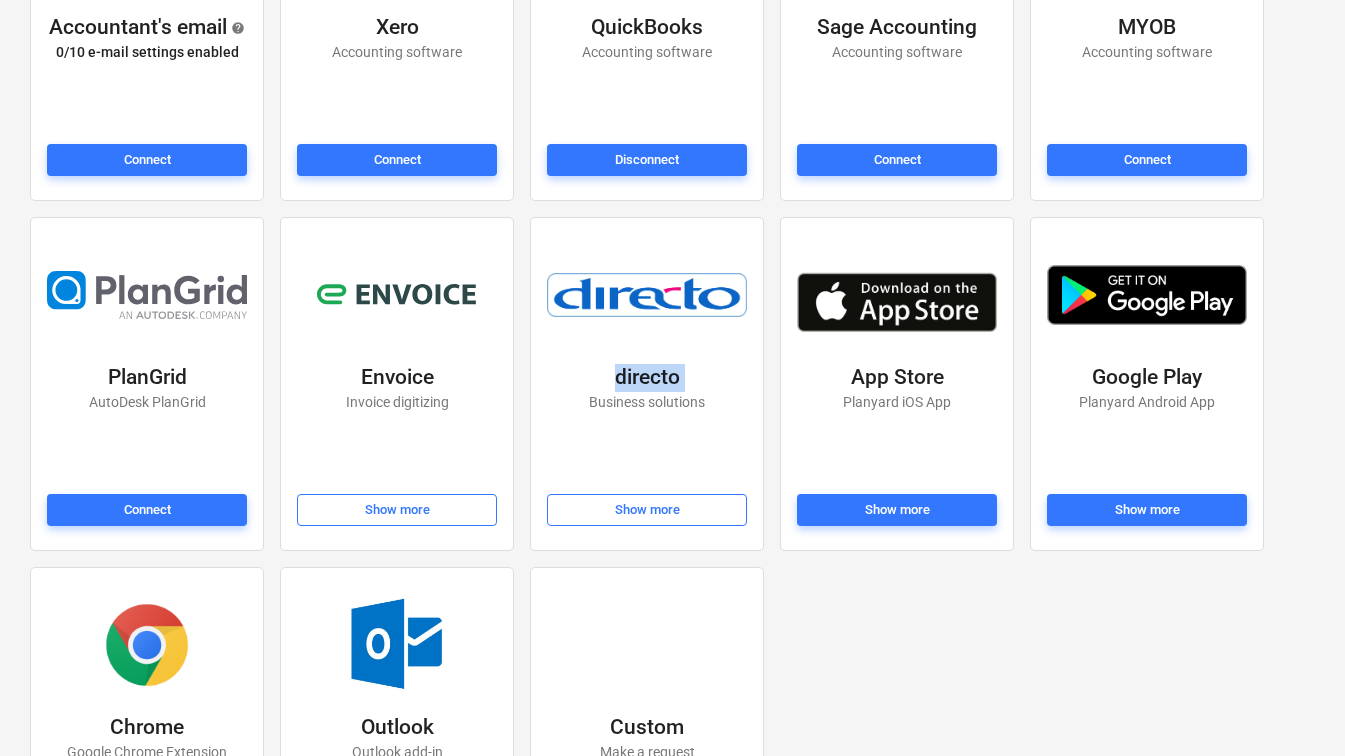click on "directo" at bounding box center (647, 378) 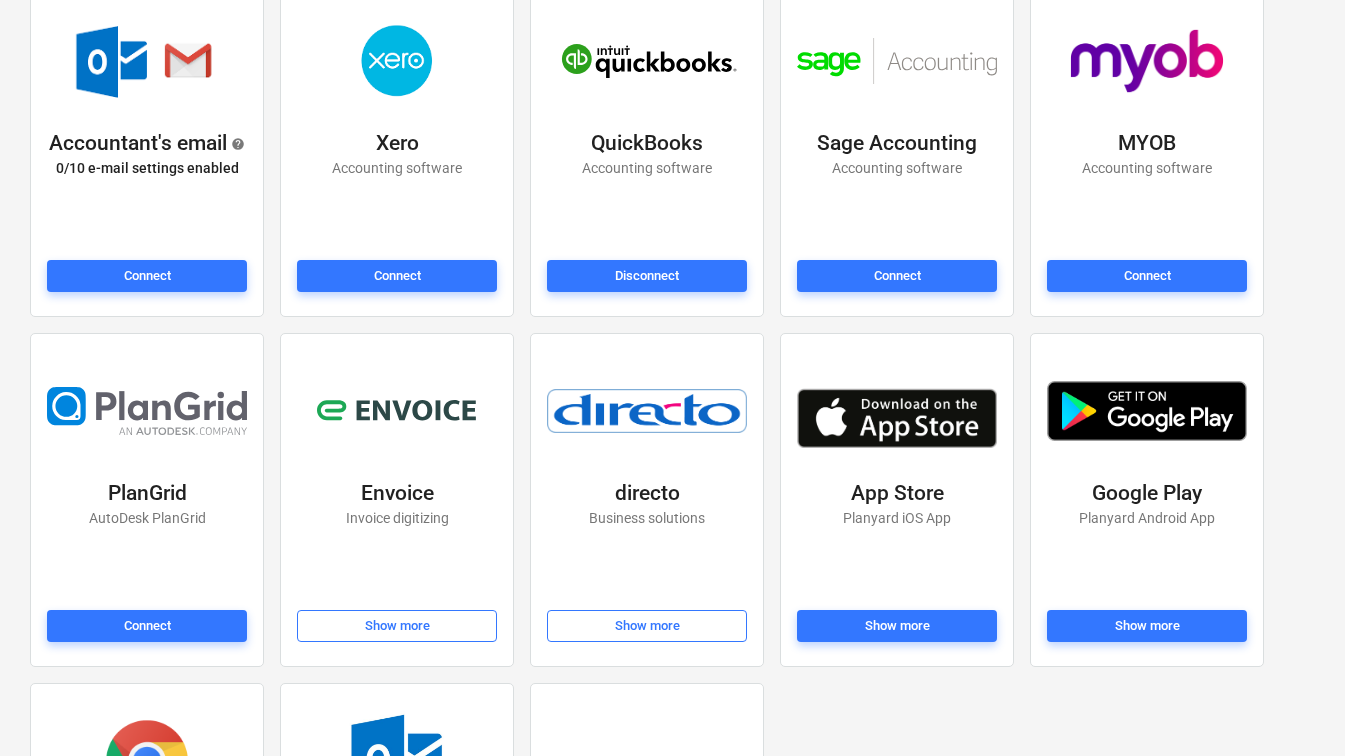 click on "directo Business solutions Show more" at bounding box center (647, 500) 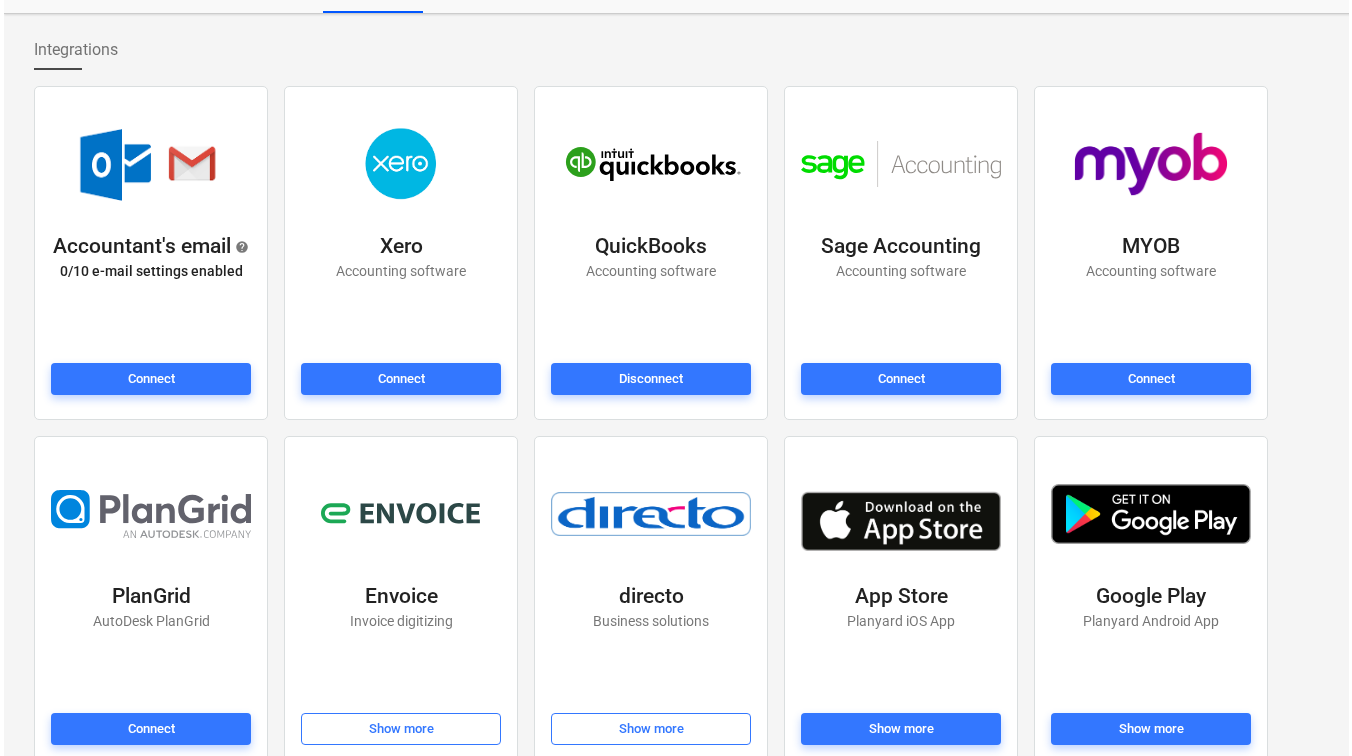 scroll, scrollTop: 0, scrollLeft: 0, axis: both 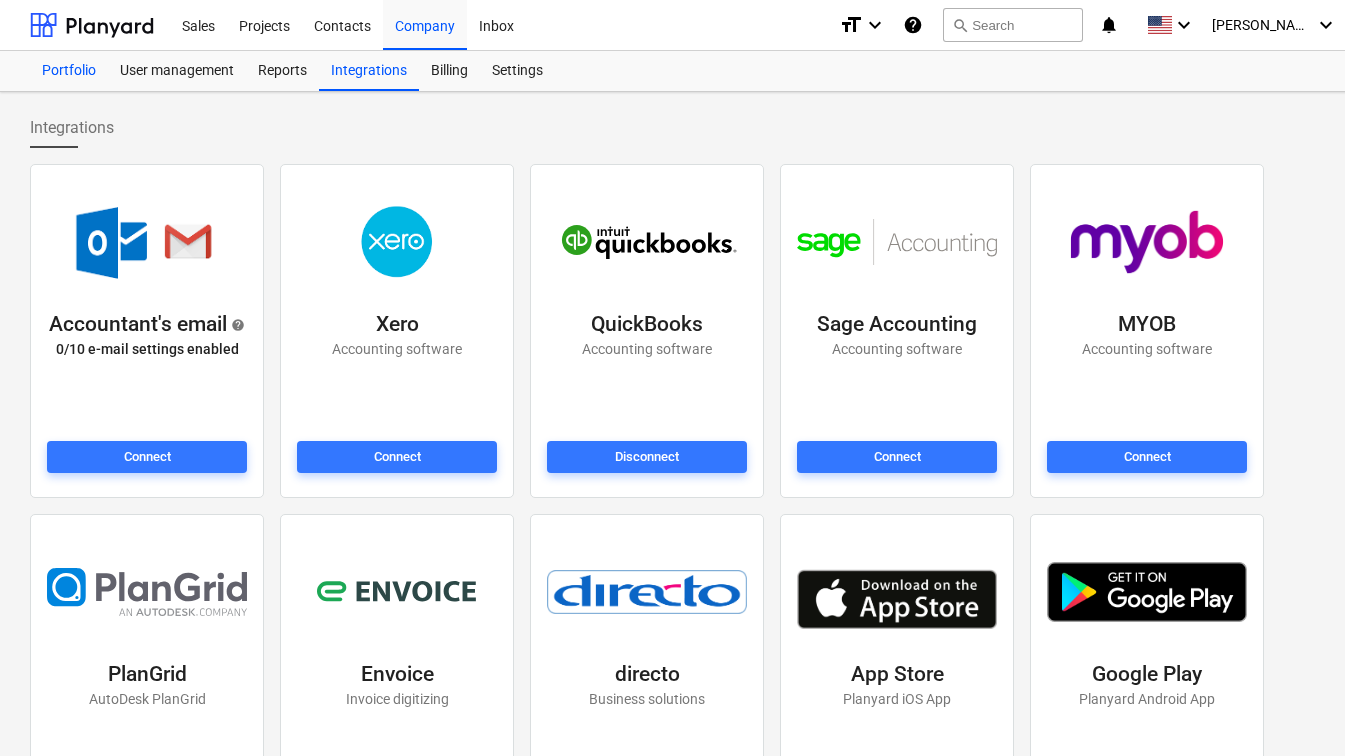 click on "Portfolio" at bounding box center (69, 71) 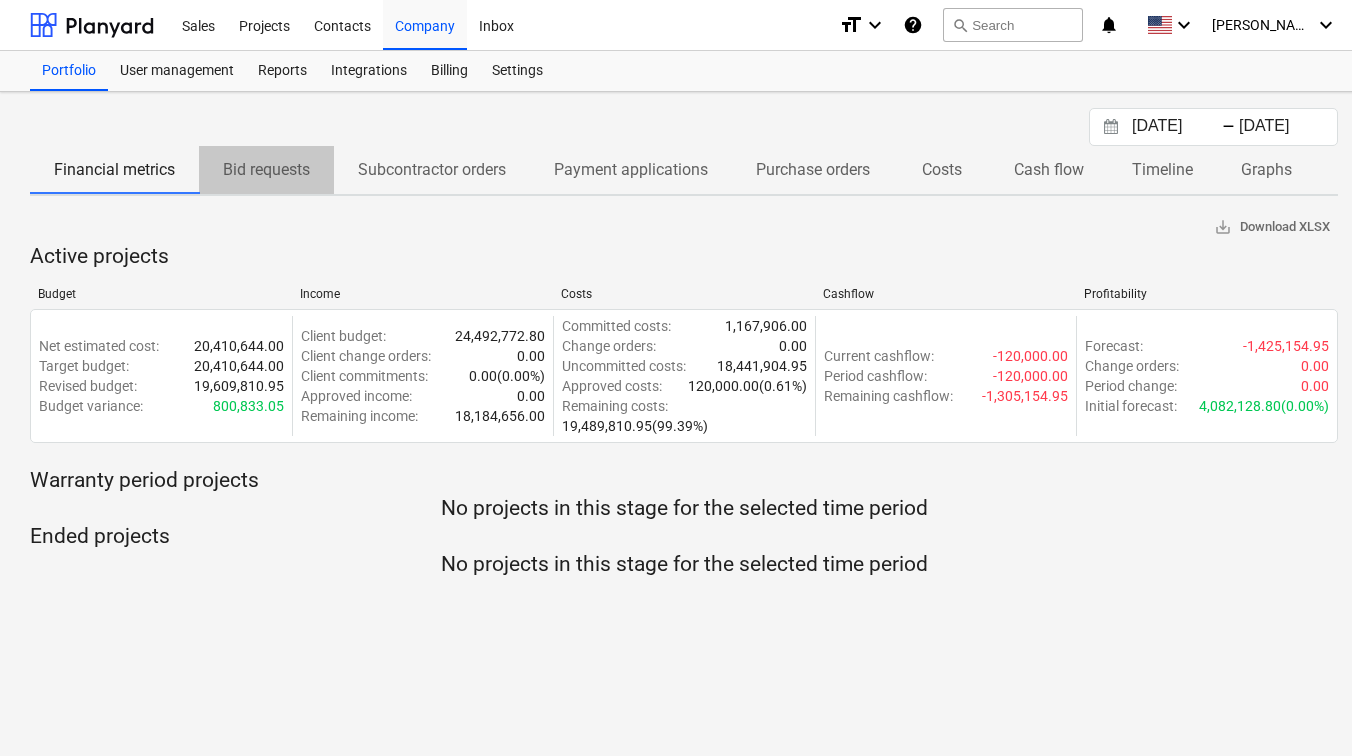 click on "Bid requests" at bounding box center [266, 170] 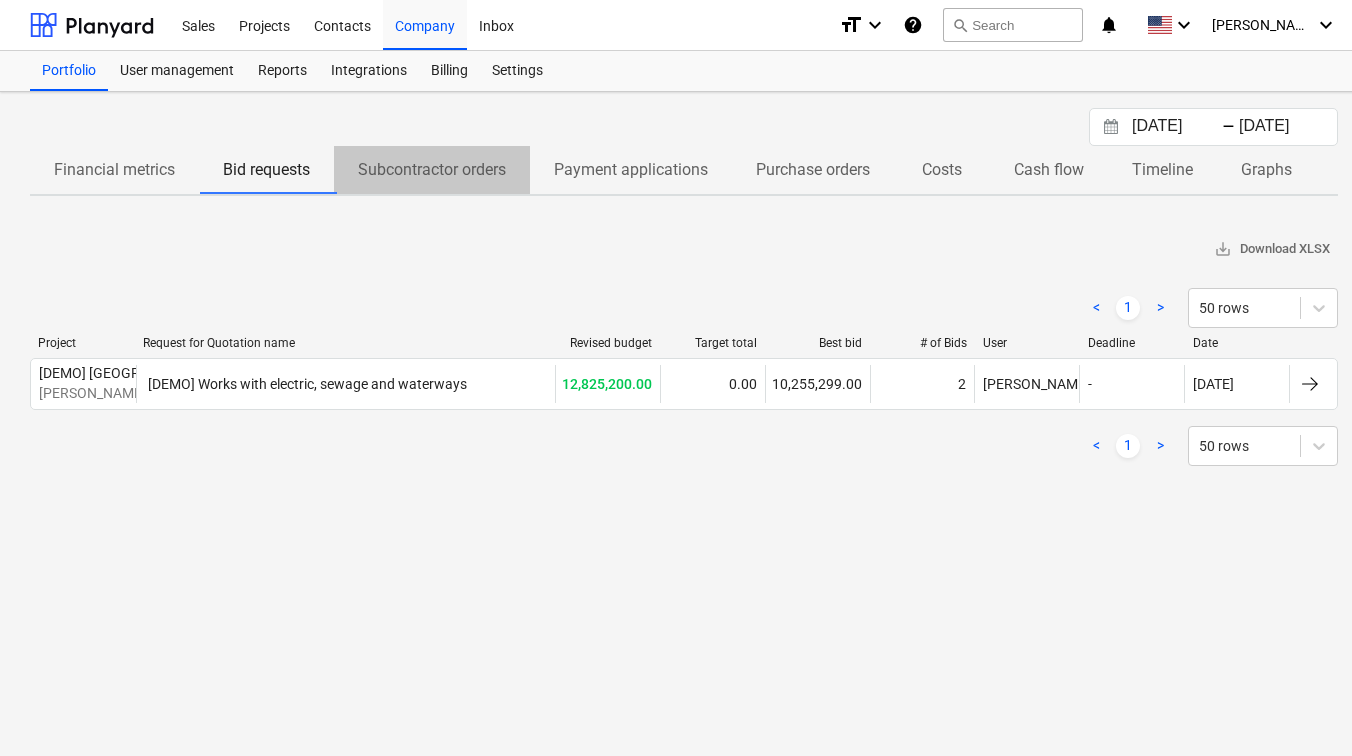 click on "Subcontractor orders" at bounding box center (432, 170) 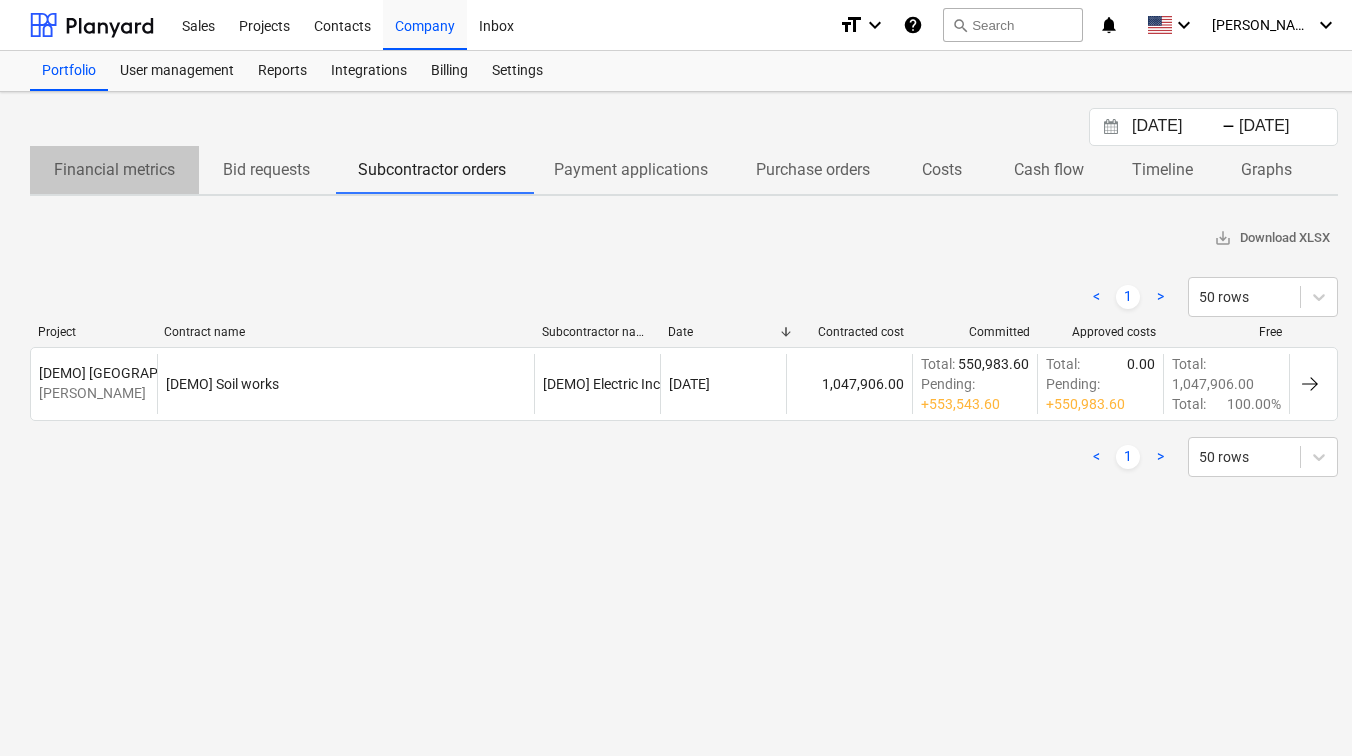 click on "Financial metrics" at bounding box center [114, 170] 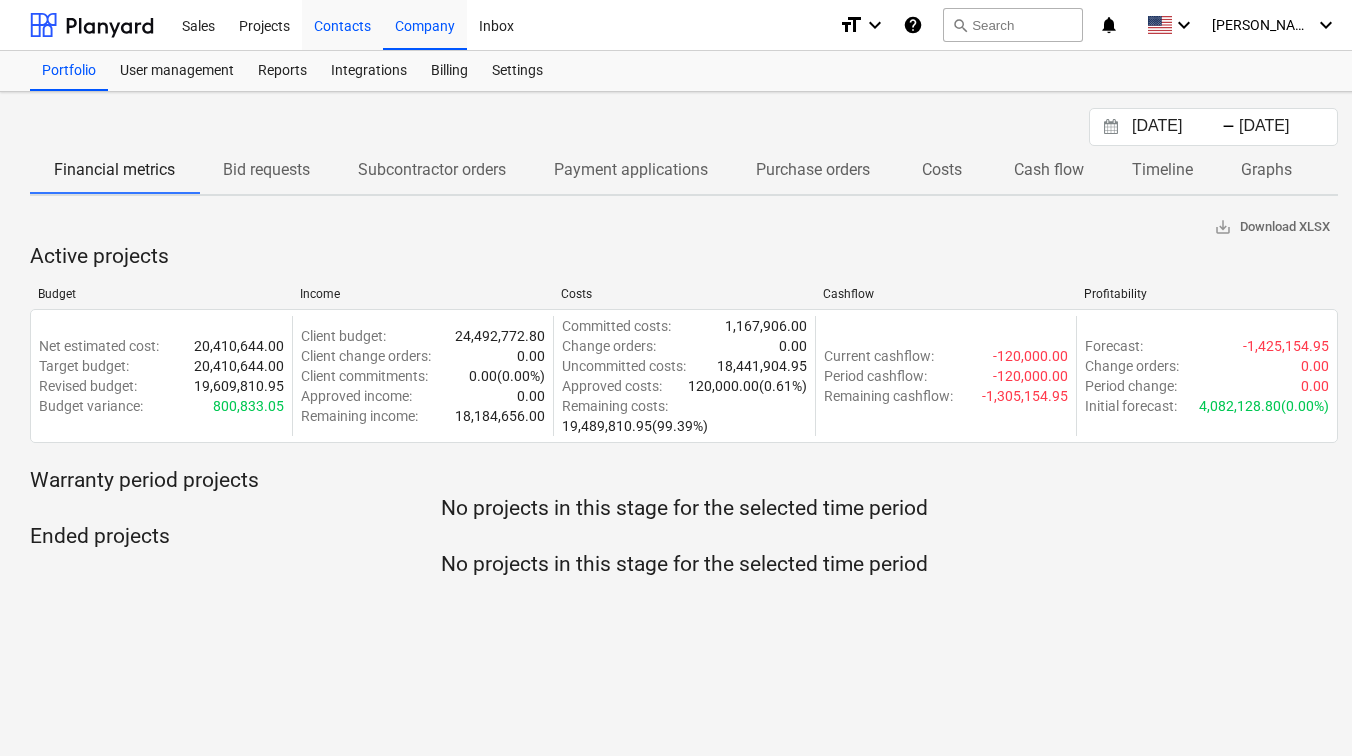 click on "Contacts" at bounding box center (342, 24) 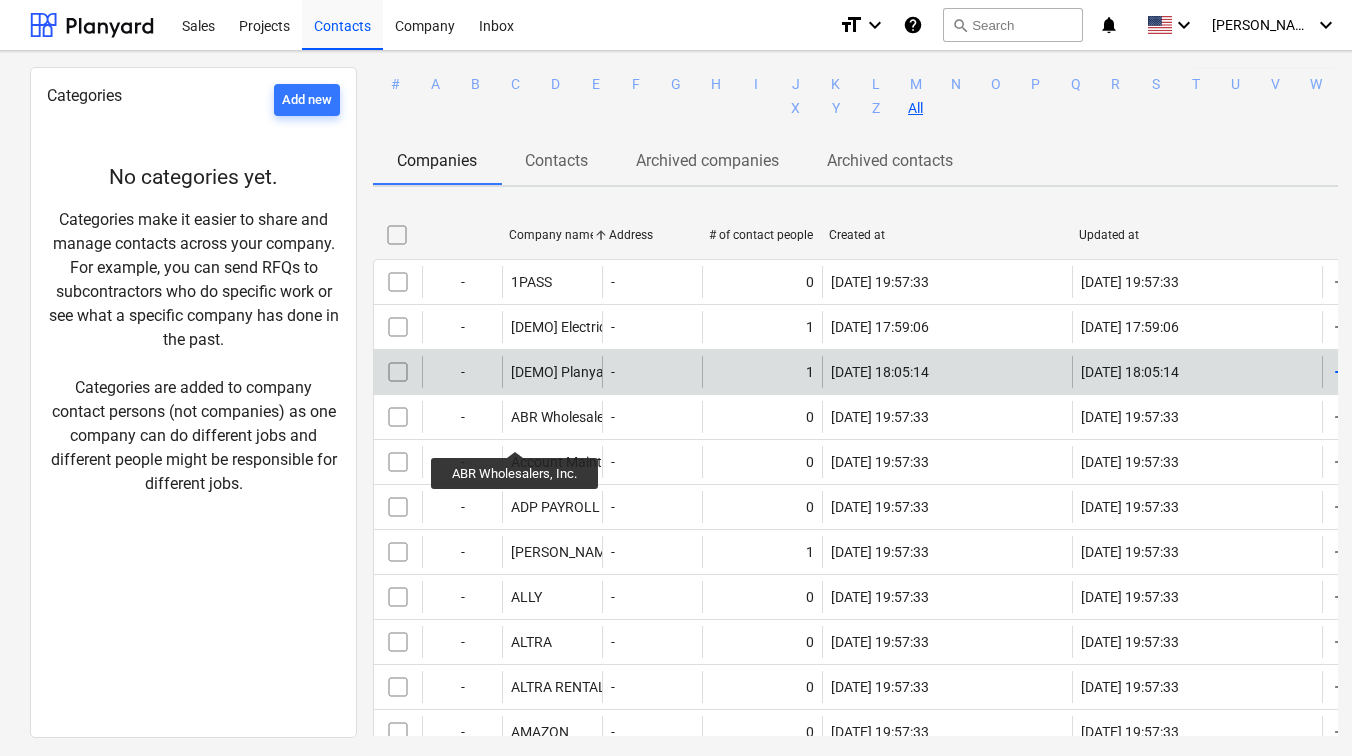 scroll, scrollTop: 52, scrollLeft: 0, axis: vertical 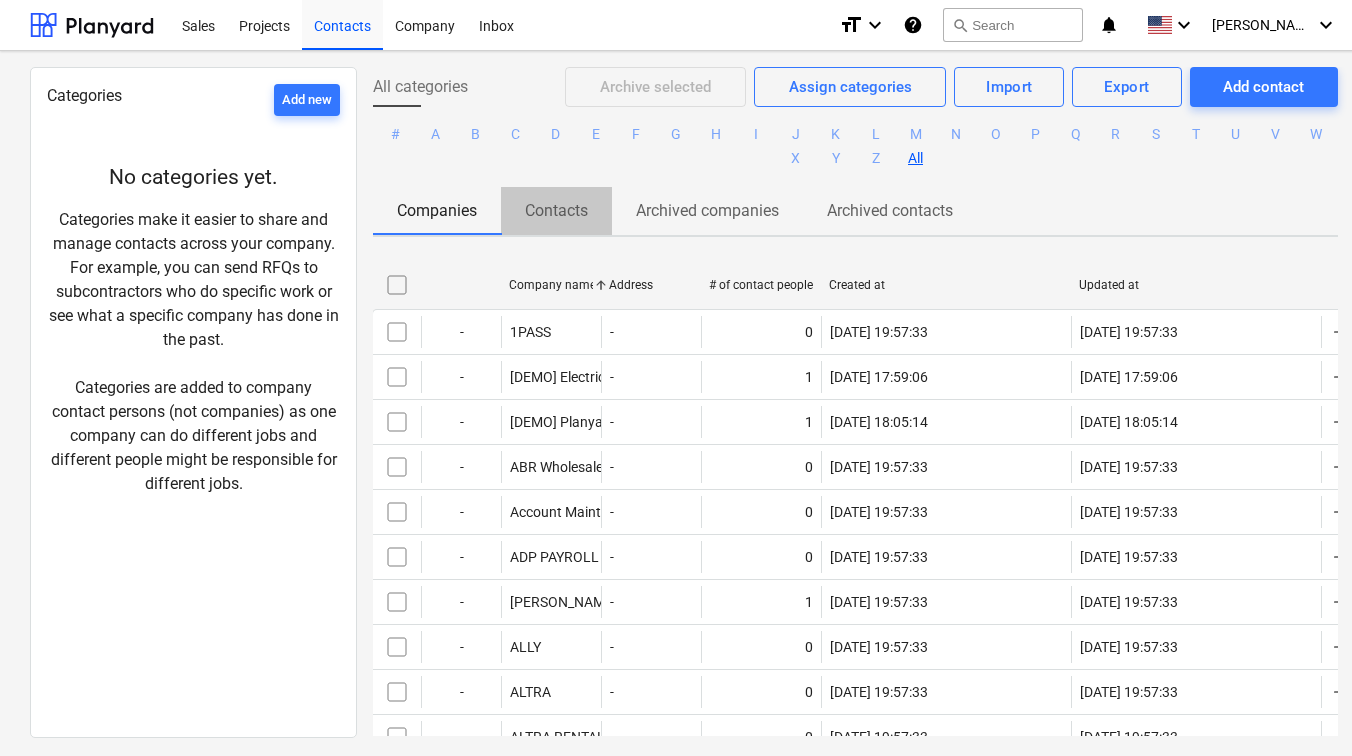 click on "Contacts" at bounding box center [556, 211] 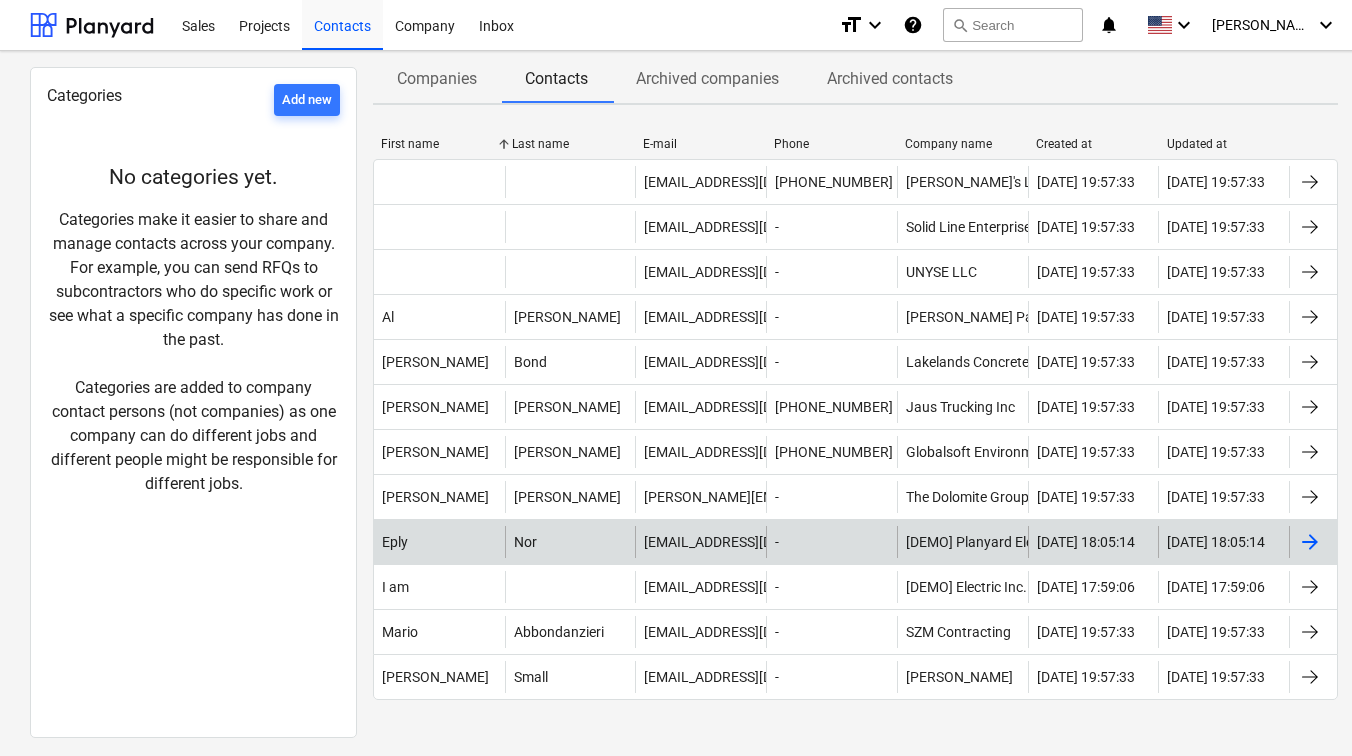 scroll, scrollTop: 136, scrollLeft: 0, axis: vertical 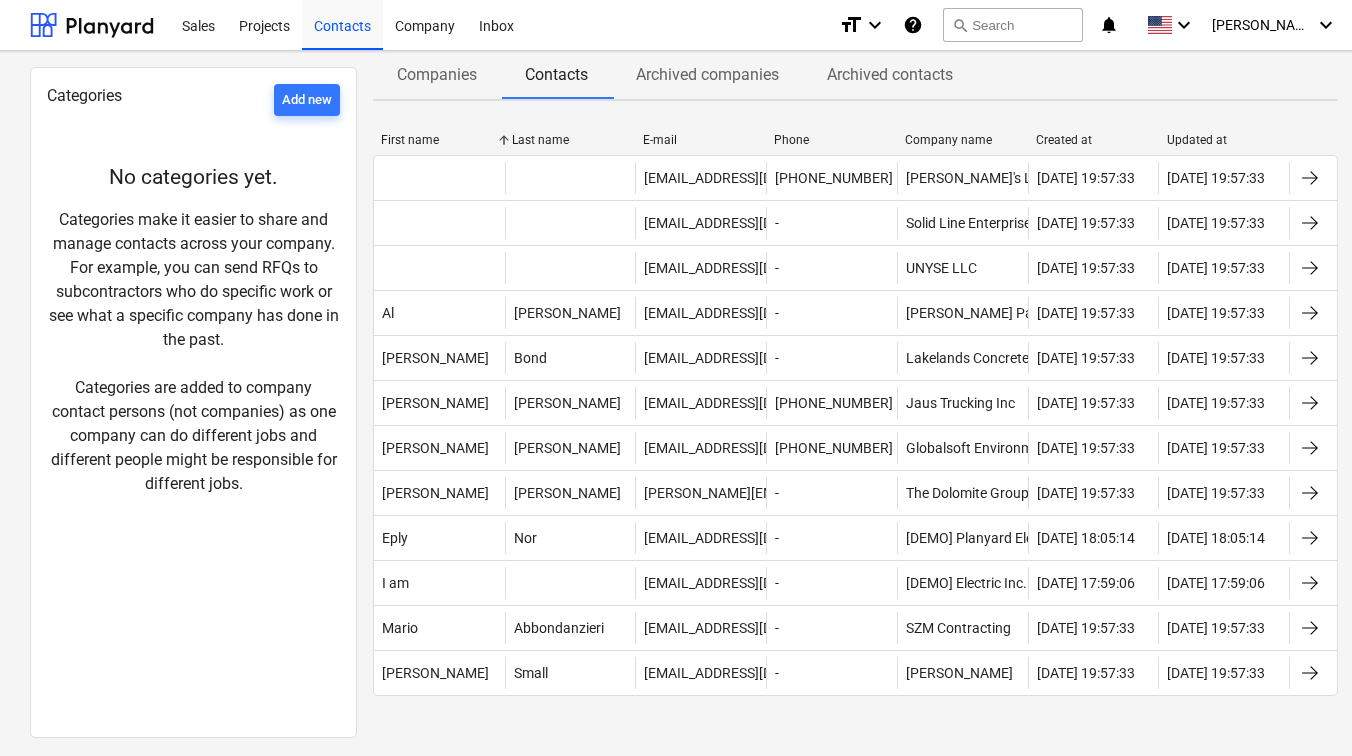 click on "Archived companies" at bounding box center [707, 75] 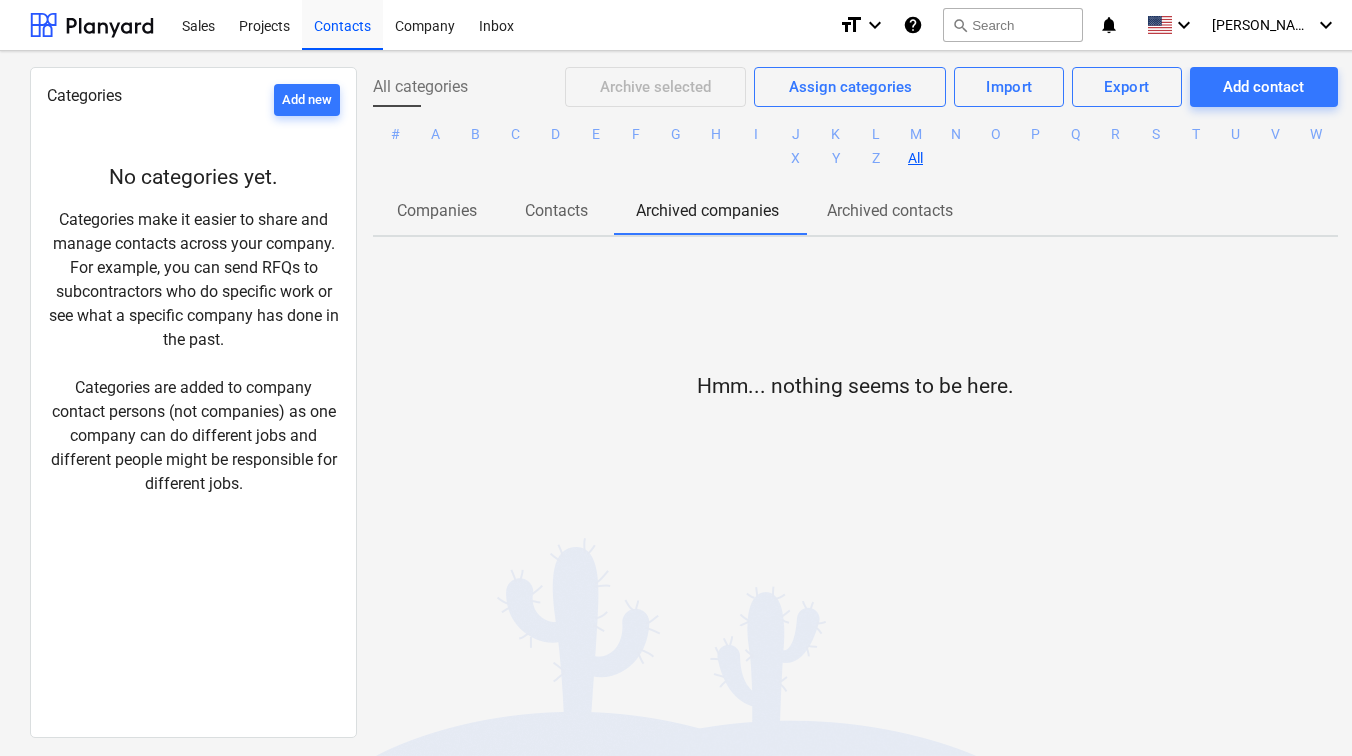 scroll, scrollTop: 0, scrollLeft: 0, axis: both 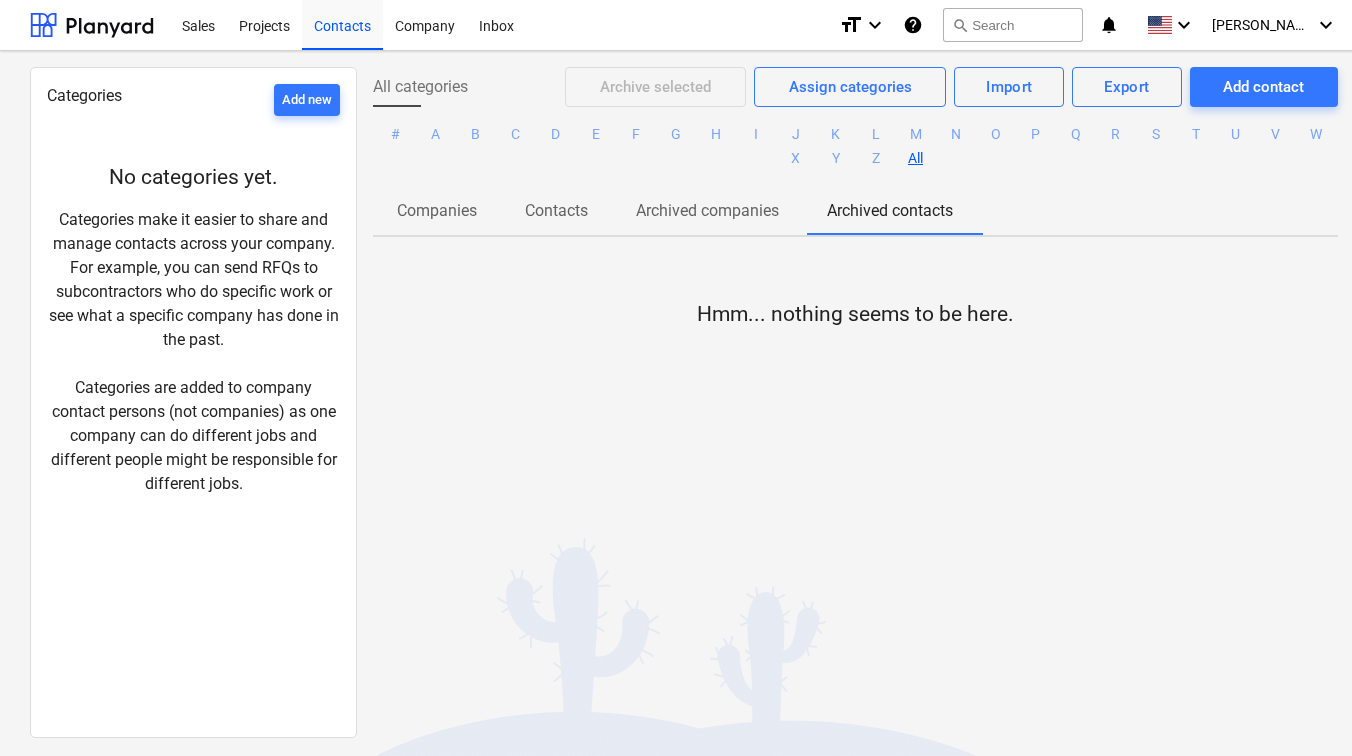 click on "Contacts" at bounding box center [556, 211] 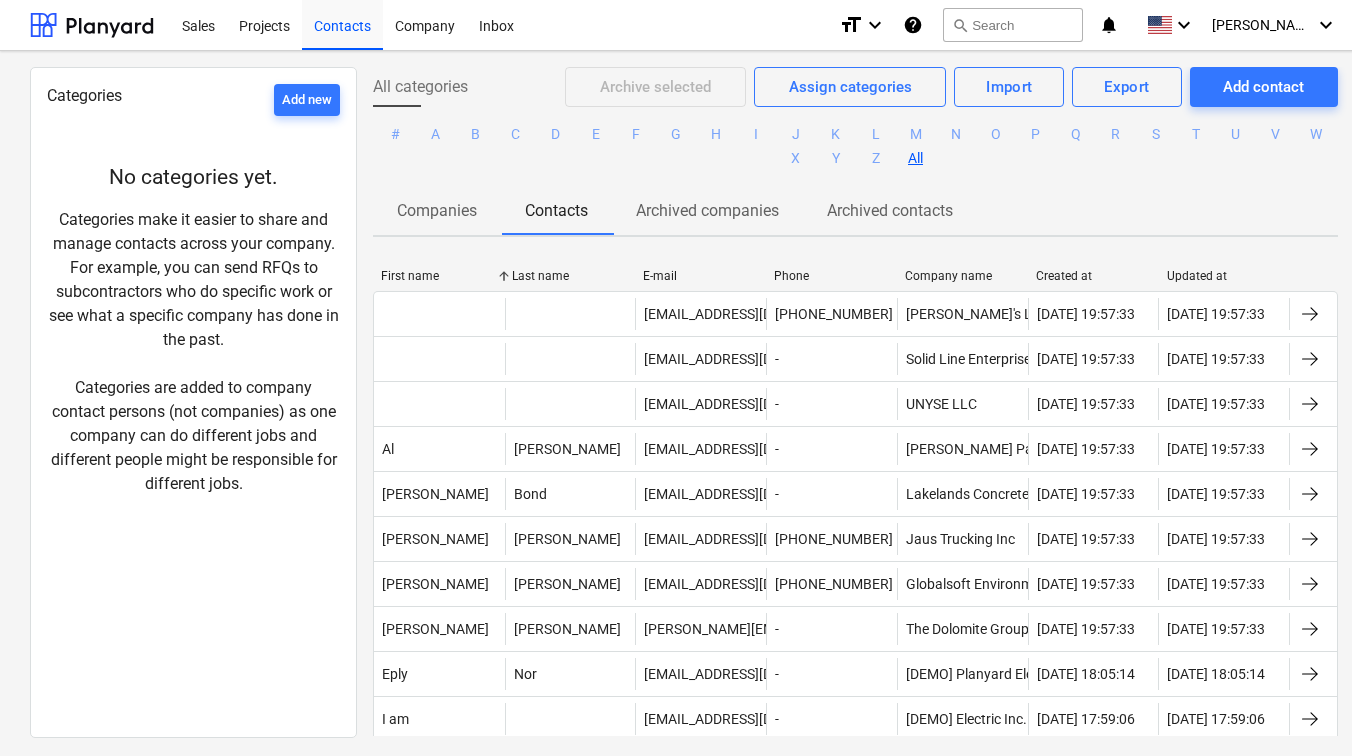 click on "Companies" at bounding box center (437, 211) 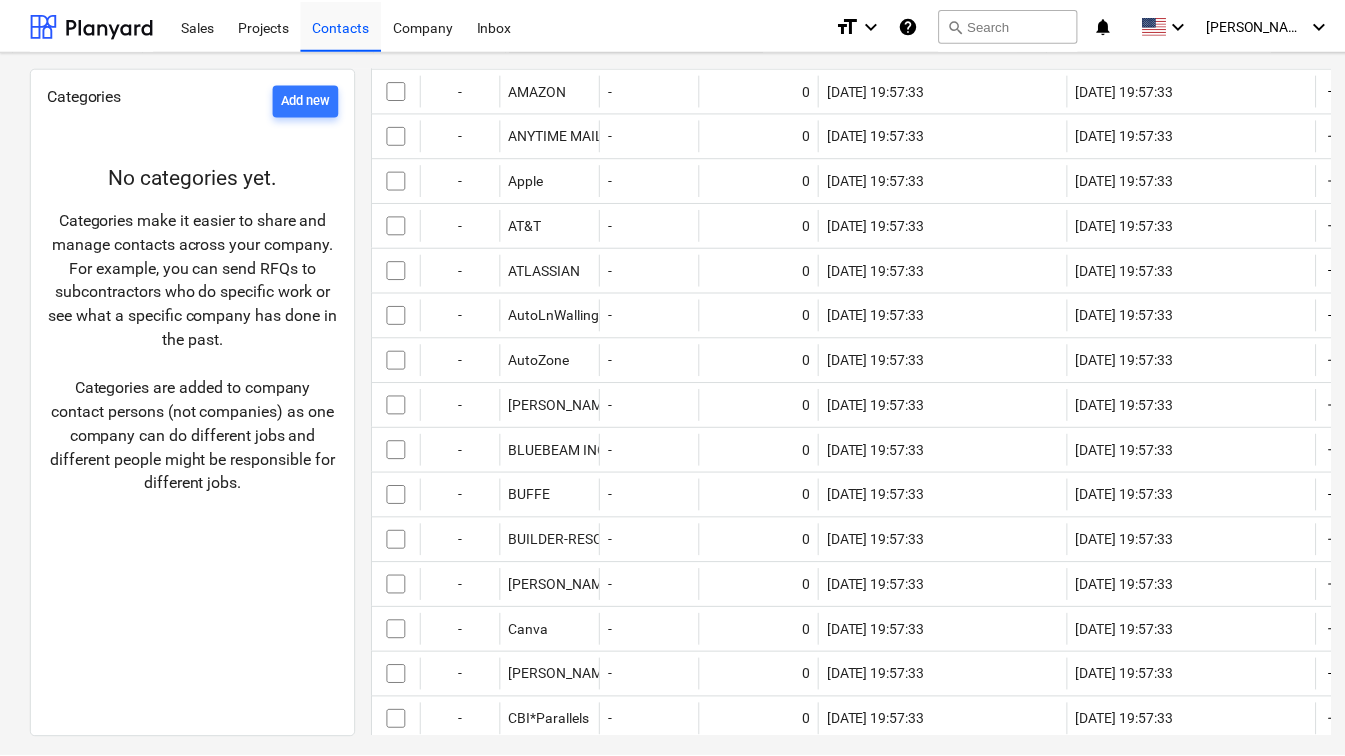 scroll, scrollTop: 0, scrollLeft: 0, axis: both 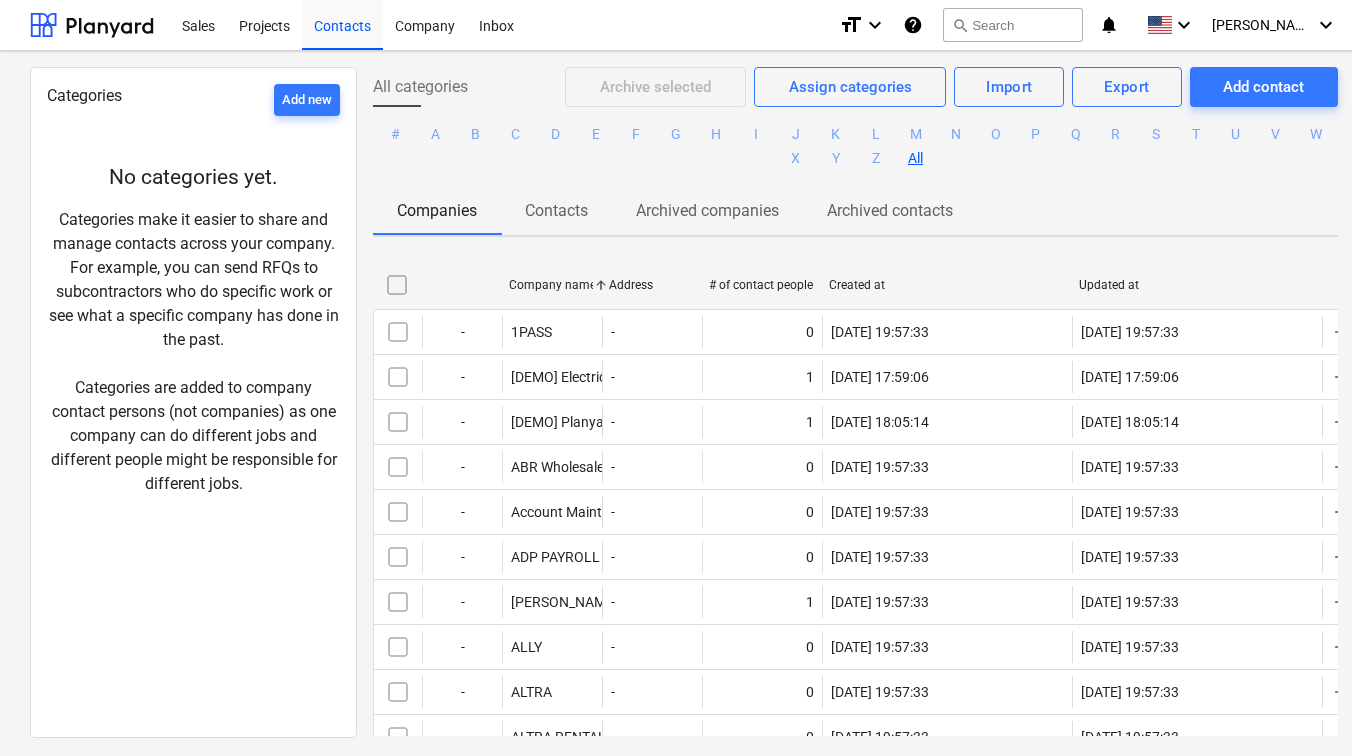 click on "Categories make it easier to share and manage contacts across your company. For example, you can send RFQs to subcontractors who do specific work or see what a specific company has done in the past.
Categories are added to company contact persons (not companies) as one company can do different jobs and different people might be responsible for different jobs." at bounding box center (193, 352) 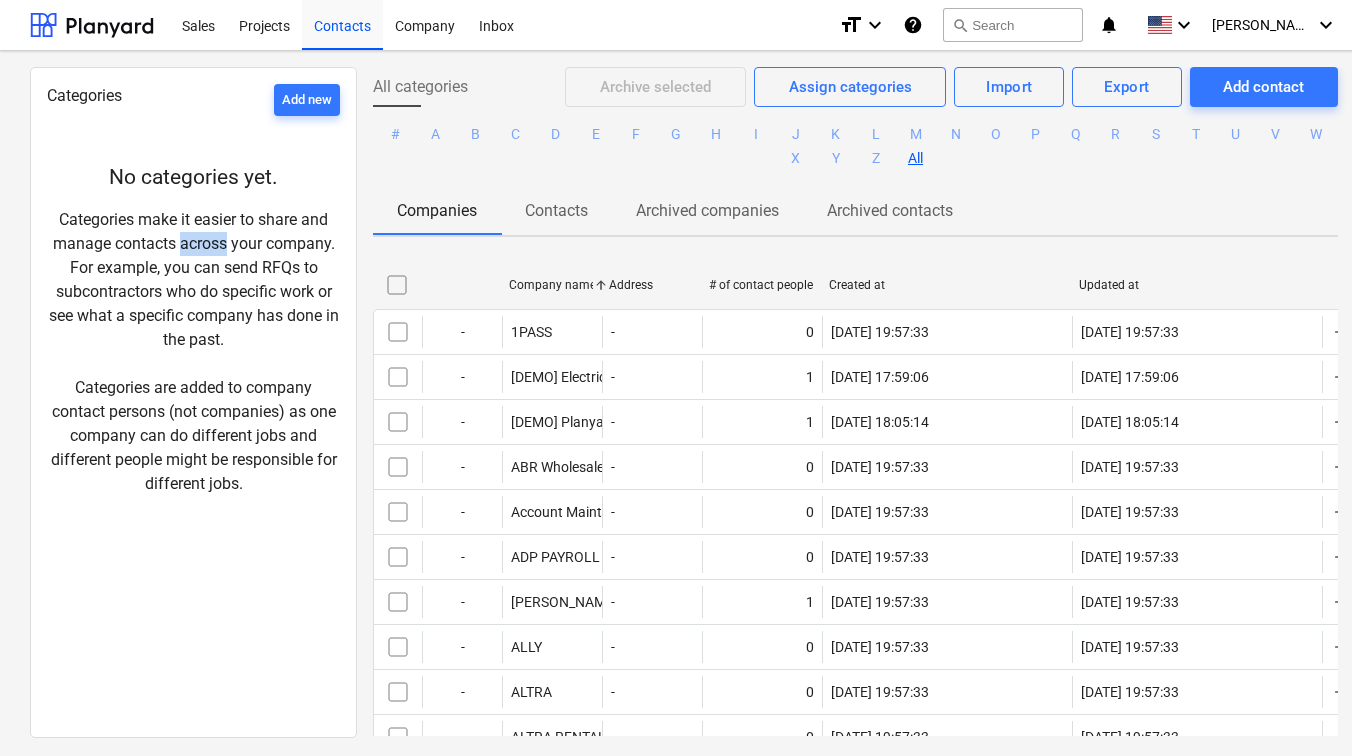 click on "Categories make it easier to share and manage contacts across your company. For example, you can send RFQs to subcontractors who do specific work or see what a specific company has done in the past.
Categories are added to company contact persons (not companies) as one company can do different jobs and different people might be responsible for different jobs." at bounding box center [193, 352] 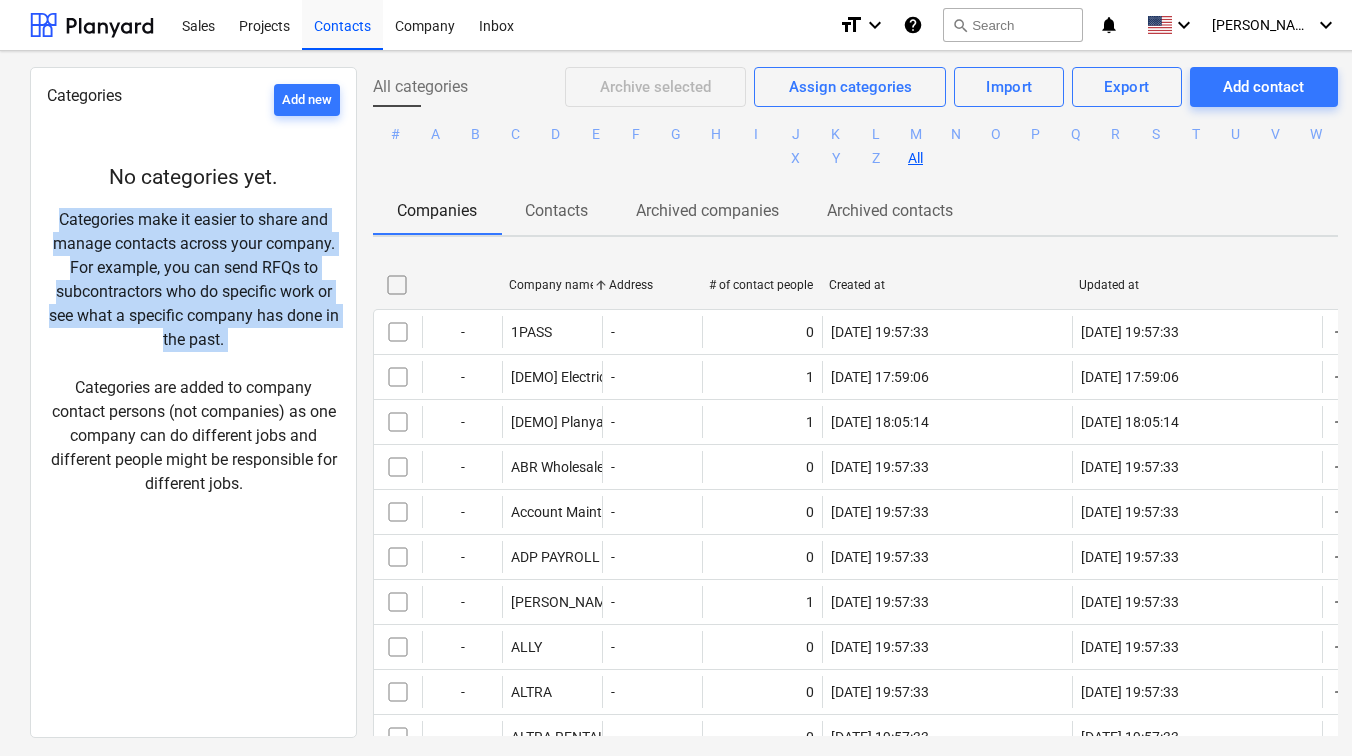 click on "Categories make it easier to share and manage contacts across your company. For example, you can send RFQs to subcontractors who do specific work or see what a specific company has done in the past.
Categories are added to company contact persons (not companies) as one company can do different jobs and different people might be responsible for different jobs." at bounding box center (193, 352) 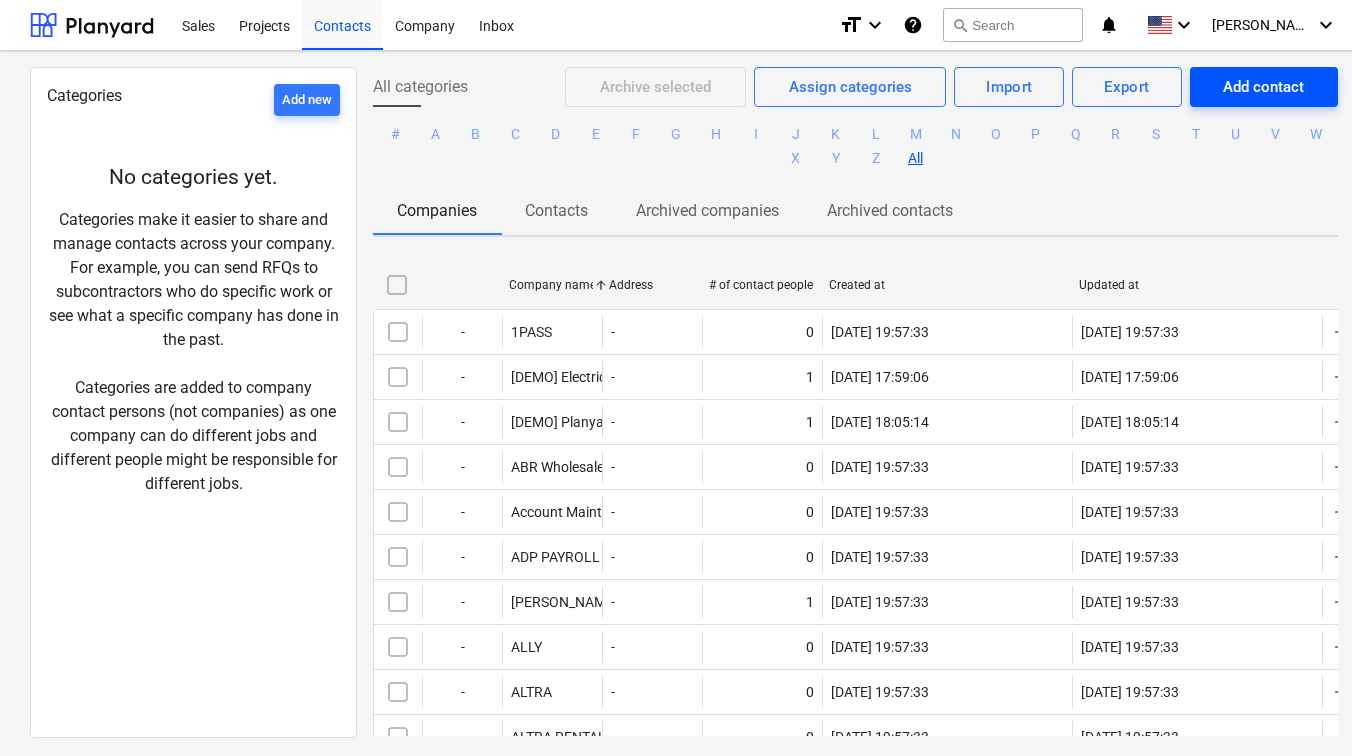 click on "Add contact" at bounding box center (1264, 87) 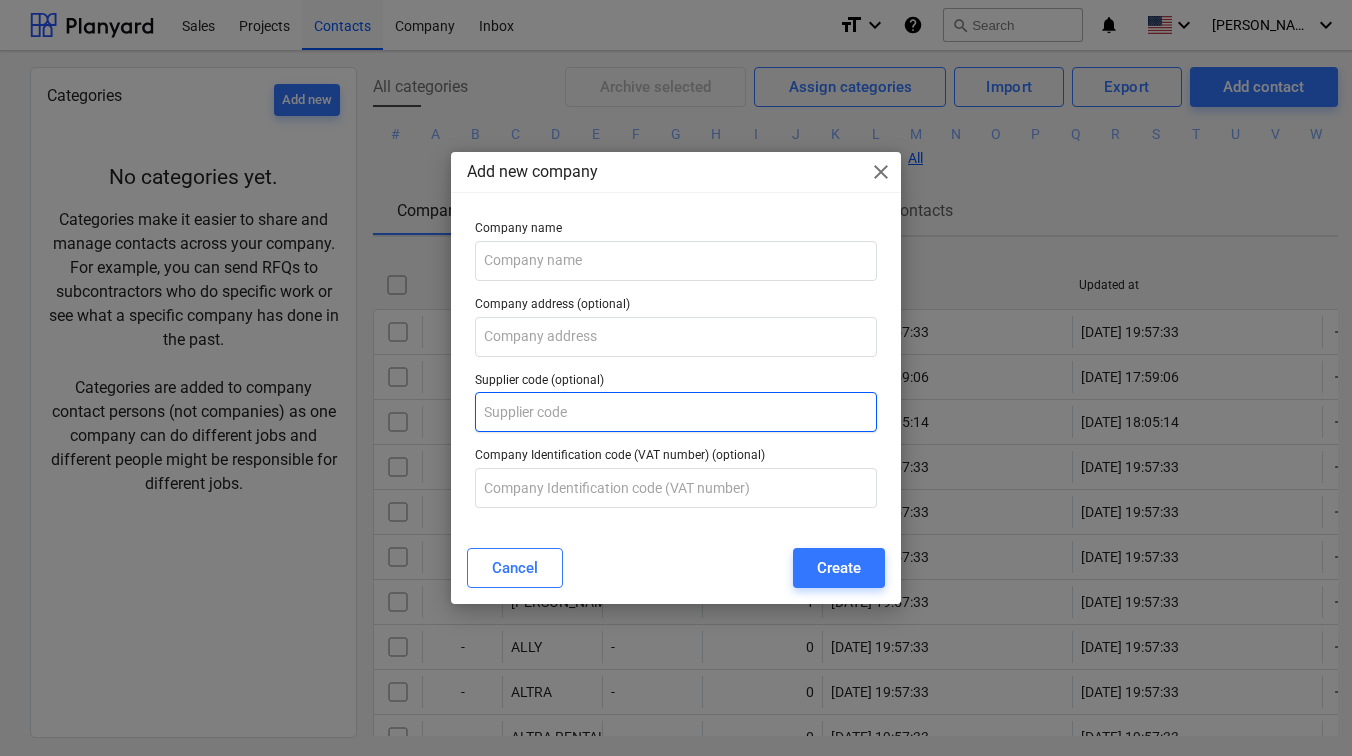 click at bounding box center [676, 412] 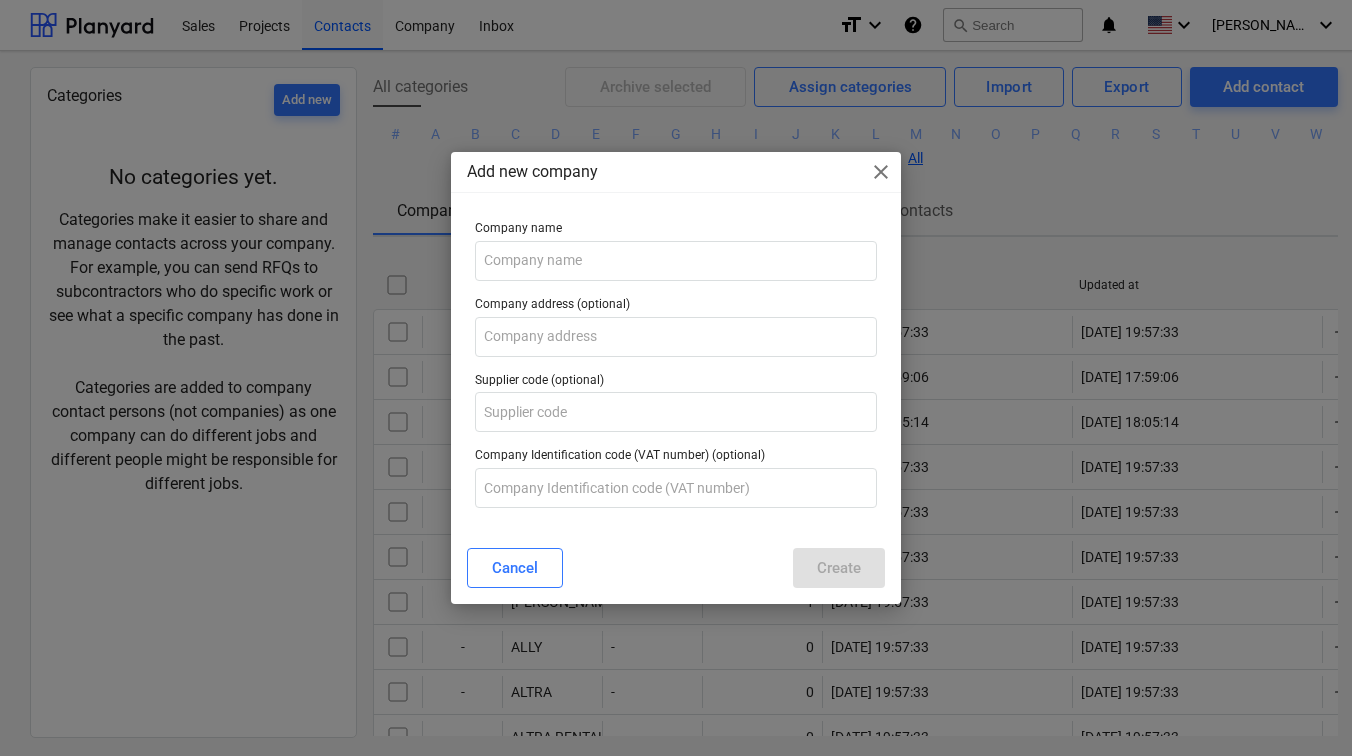 click on "Supplier code   (optional)" at bounding box center (676, 383) 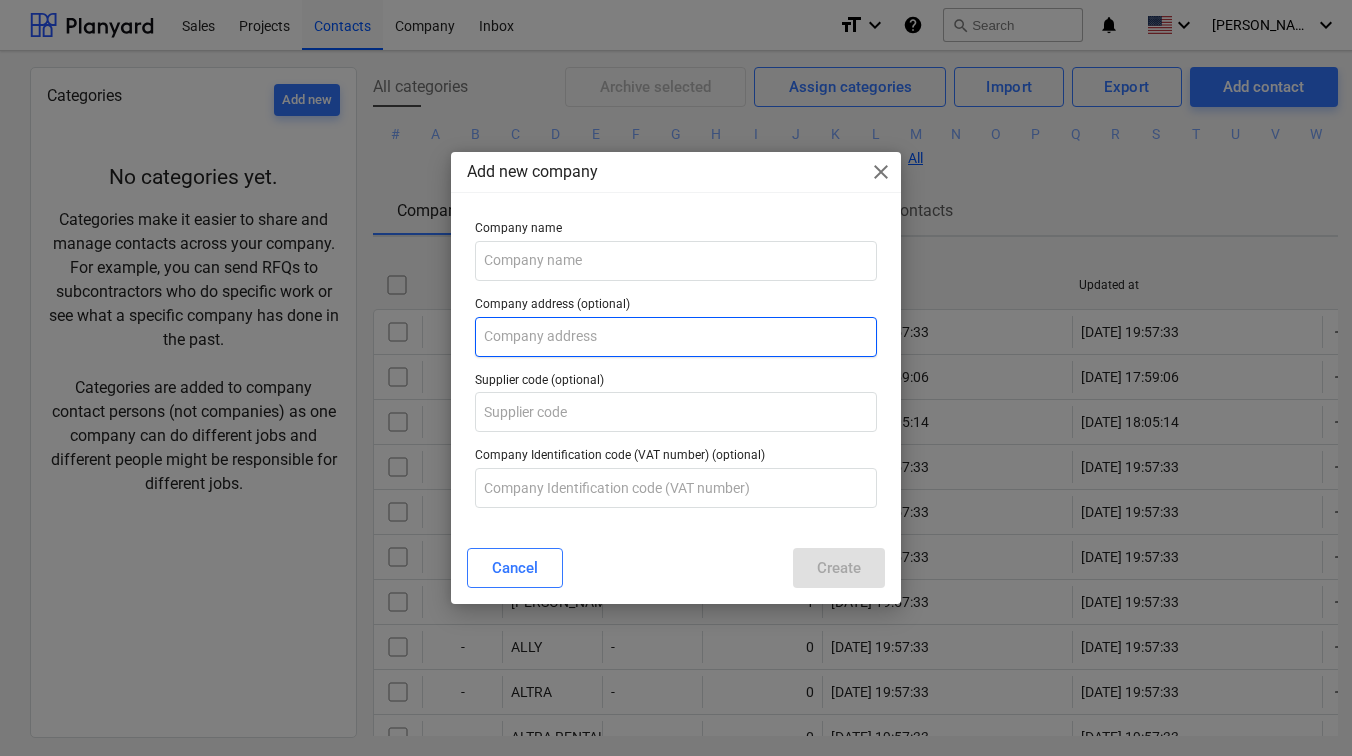click at bounding box center (676, 337) 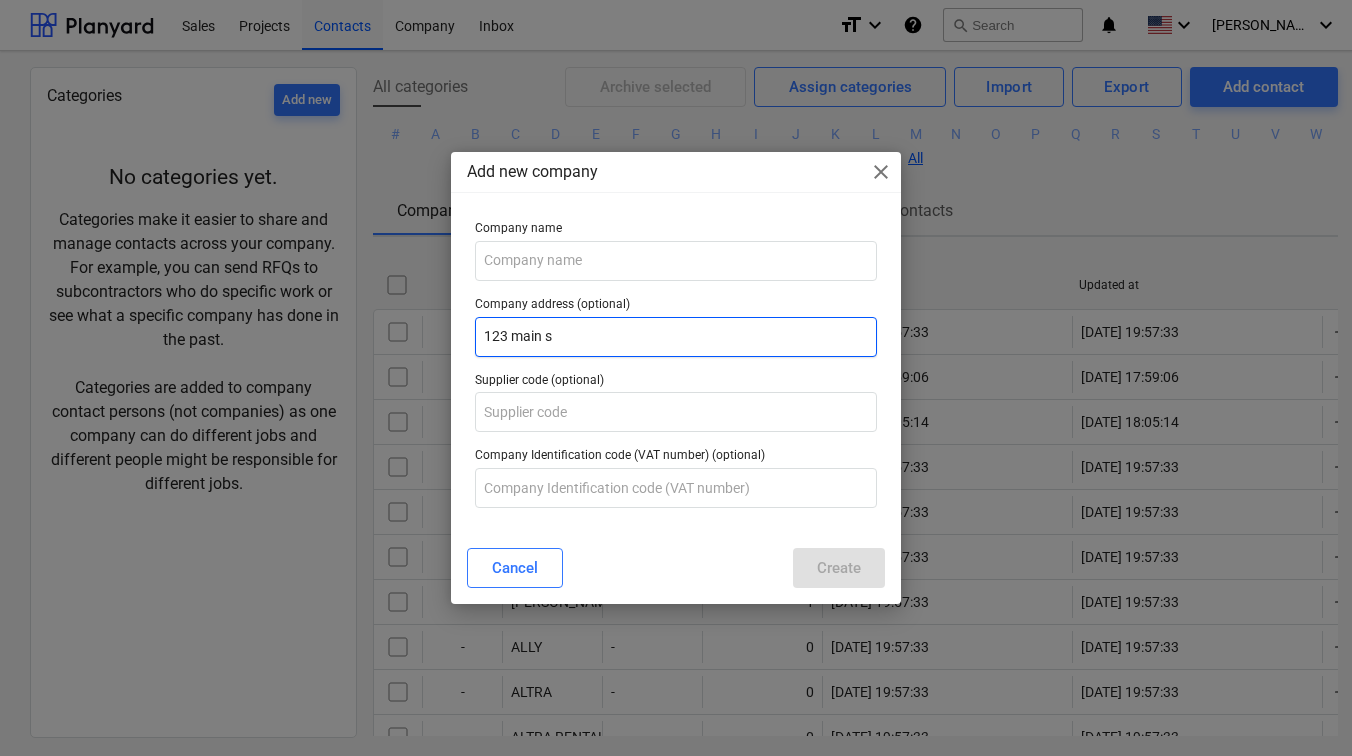 type on "123 main st" 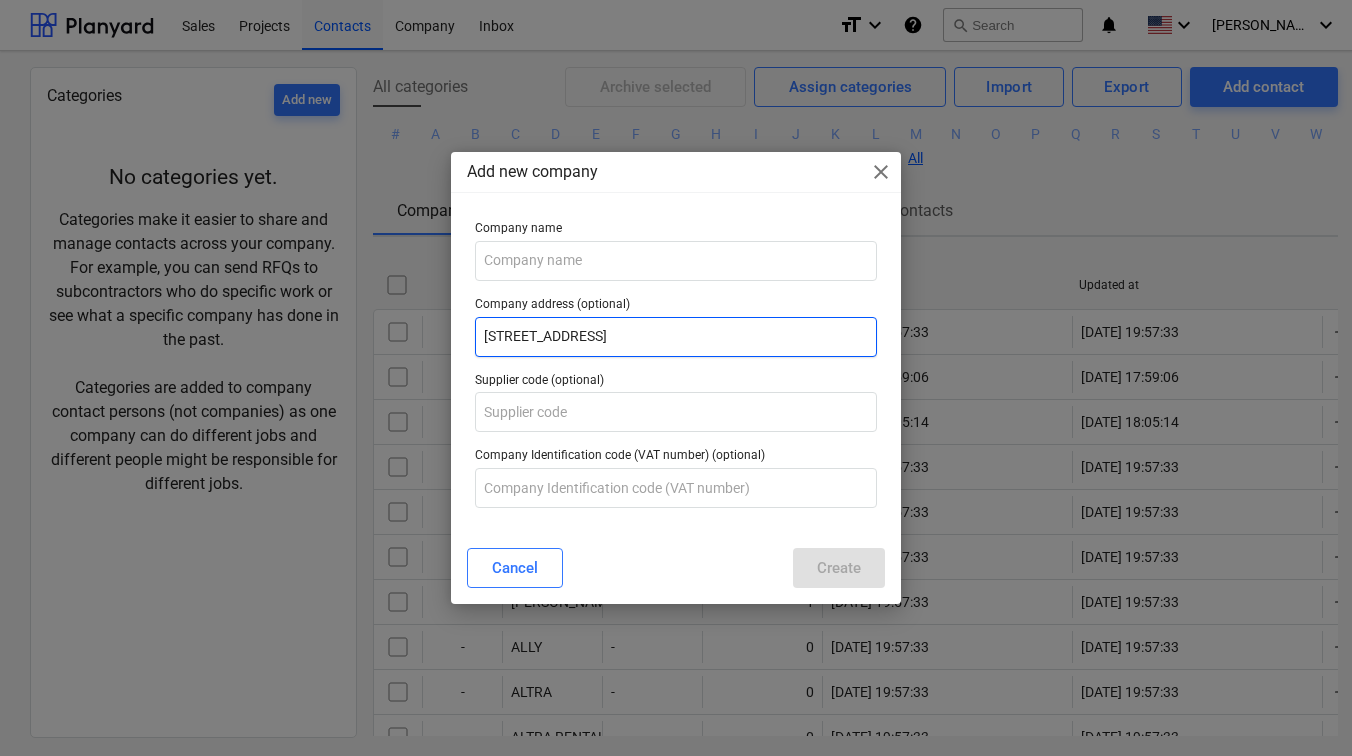 click on "123 main st" at bounding box center (676, 337) 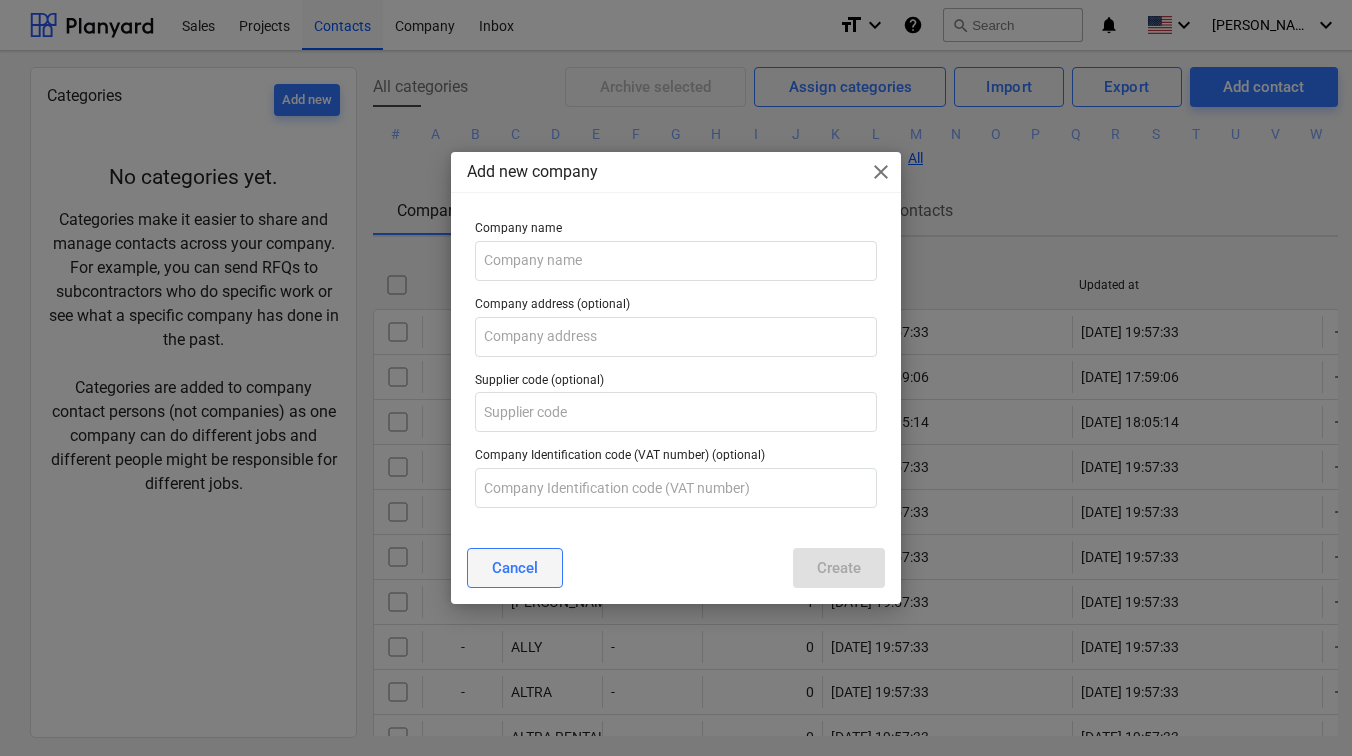 click on "Cancel" at bounding box center (515, 568) 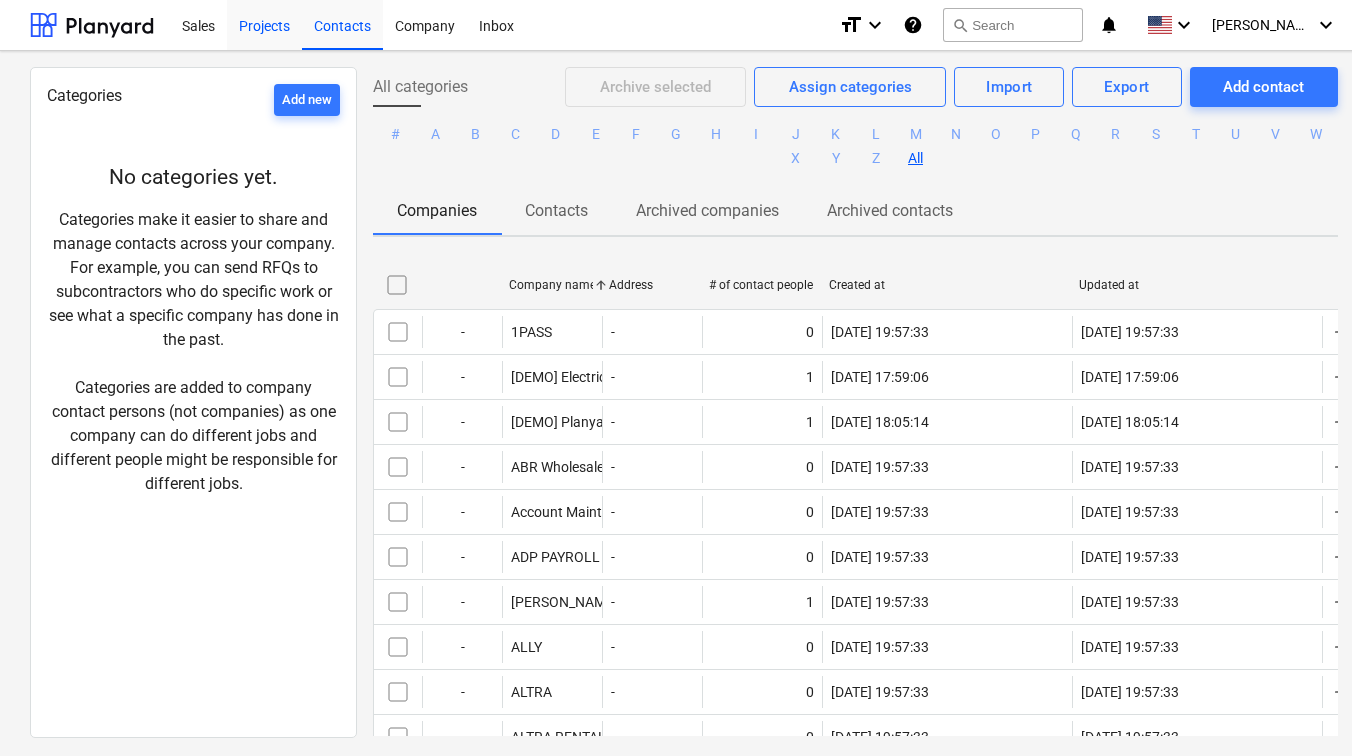 click on "Projects" at bounding box center [264, 24] 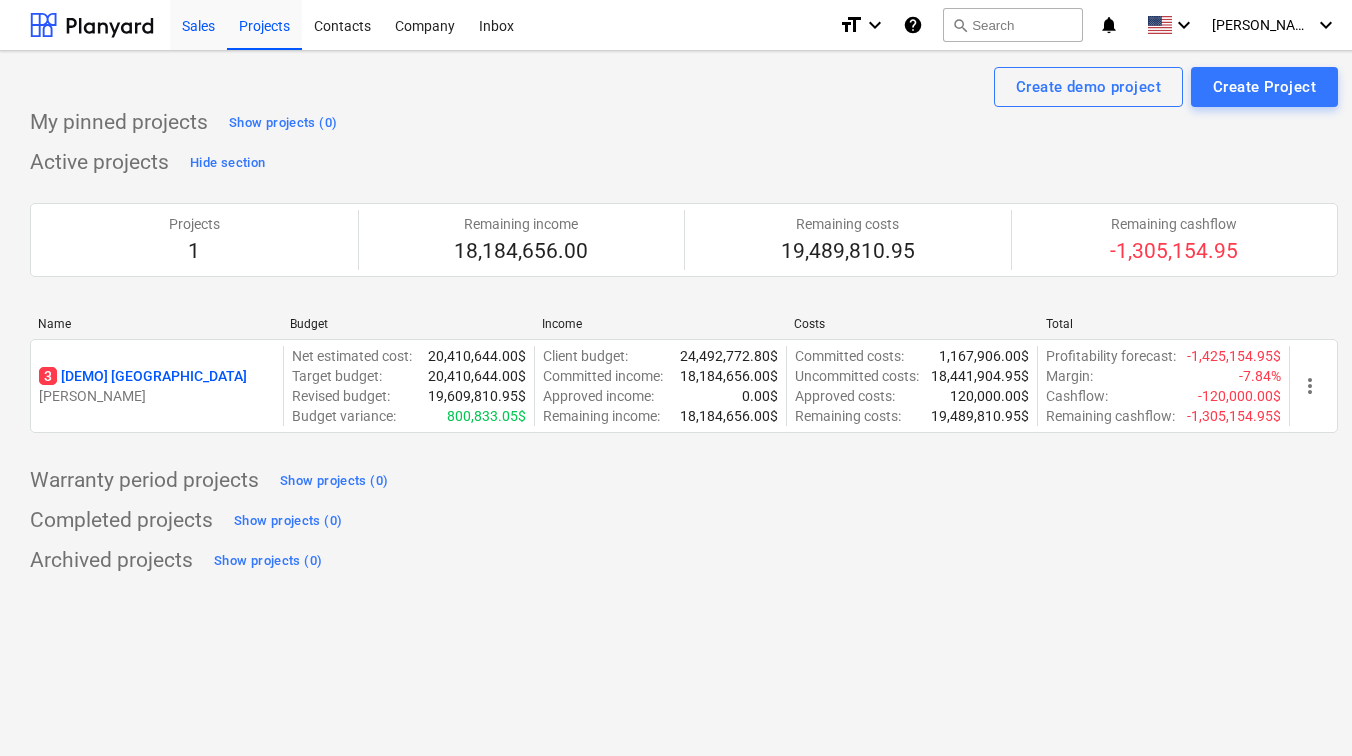 click on "Sales" at bounding box center (198, 24) 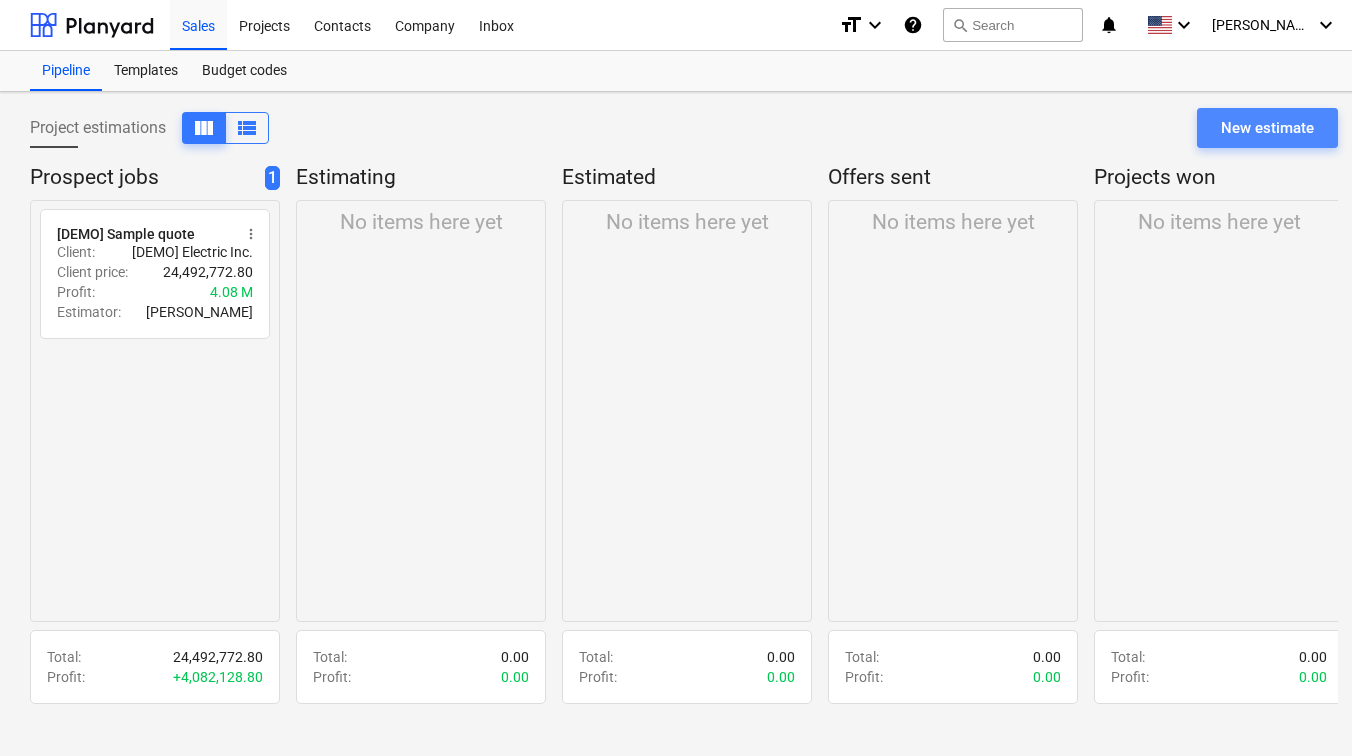 click on "New estimate" at bounding box center (1267, 128) 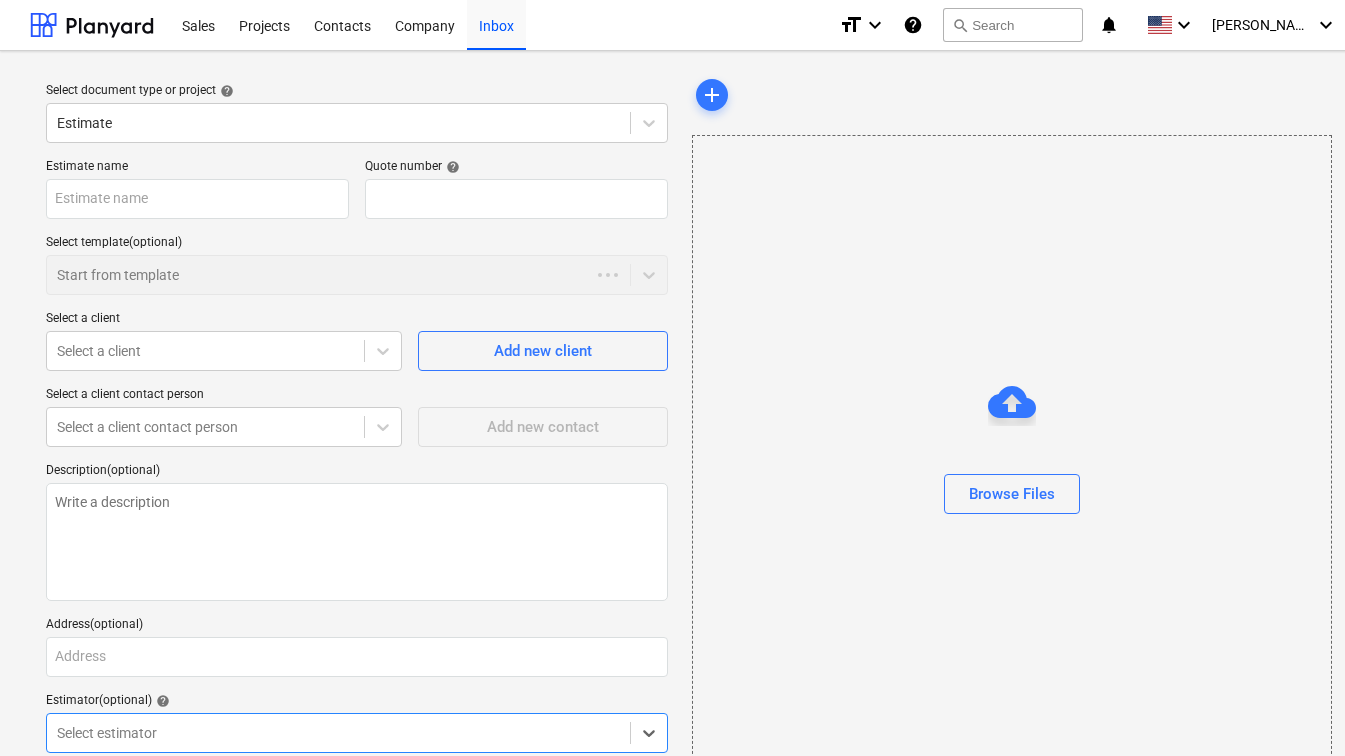 type on "x" 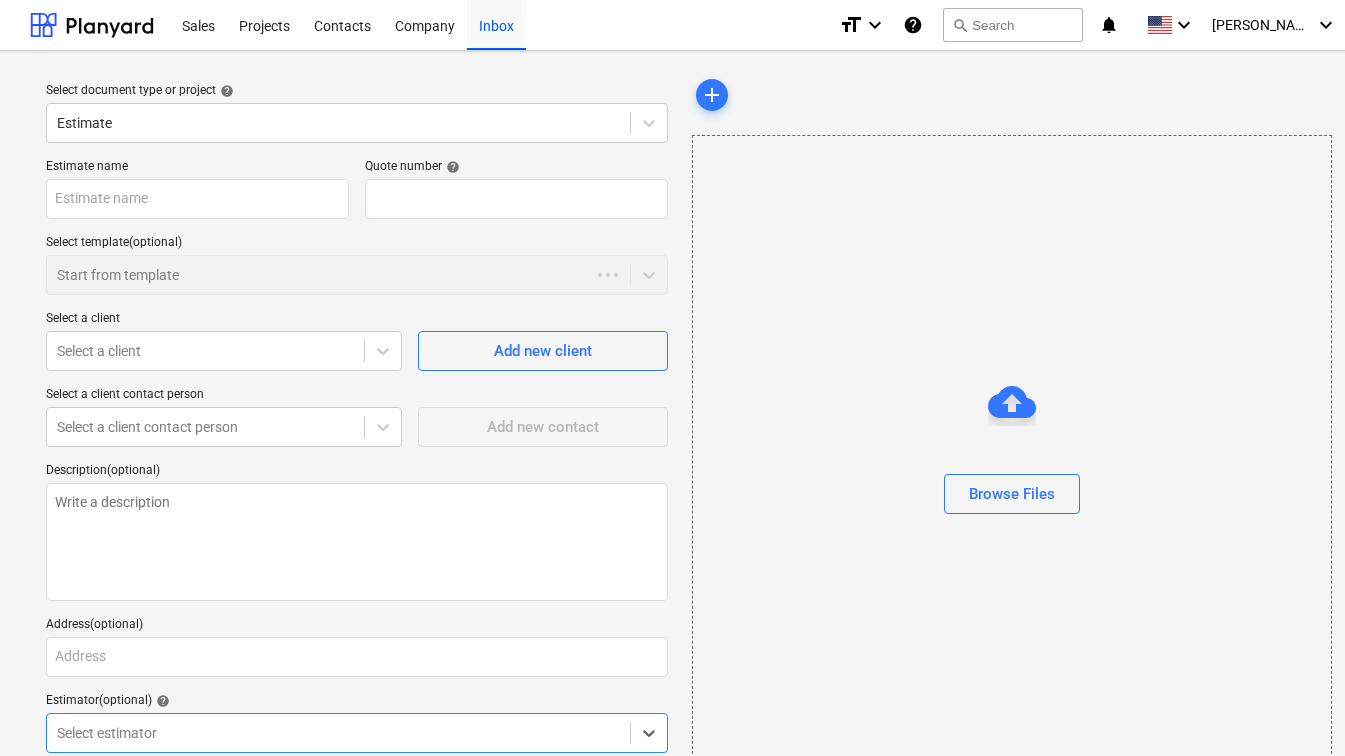 type on "QU-0004" 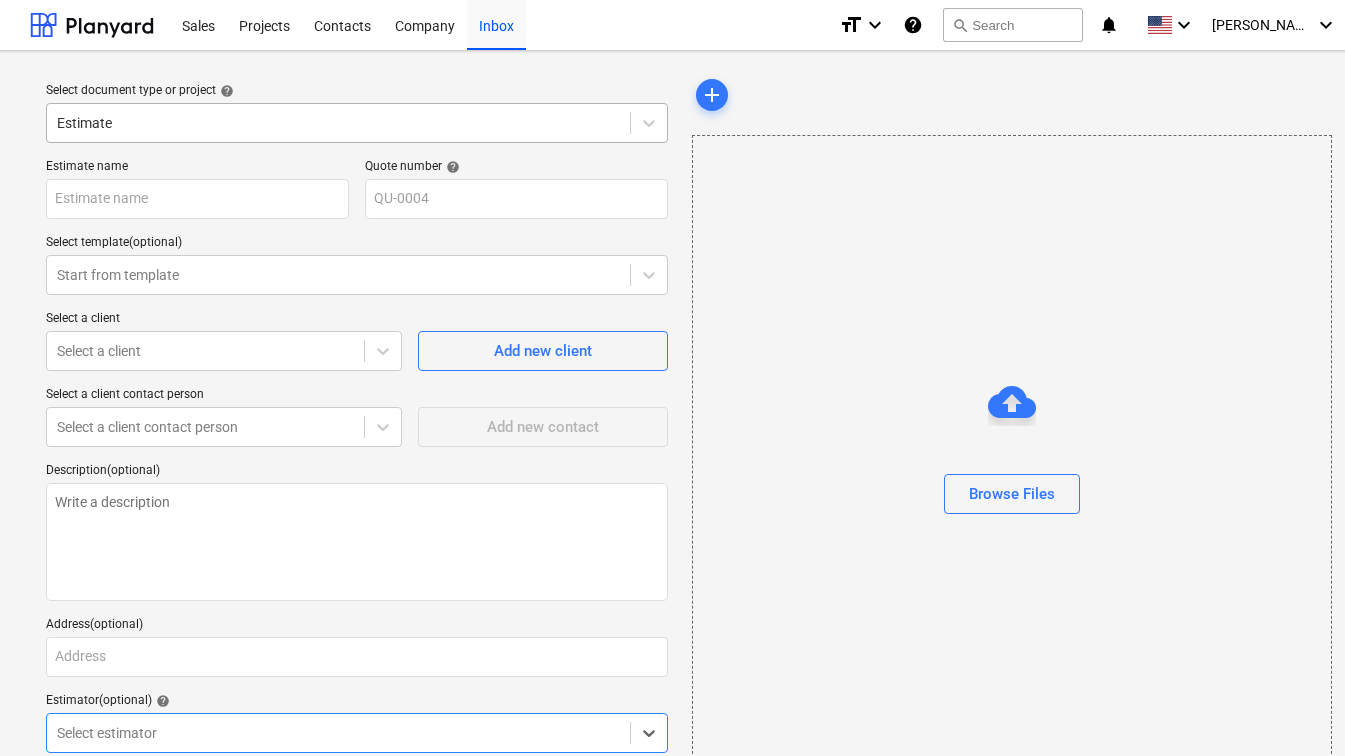 click at bounding box center (338, 123) 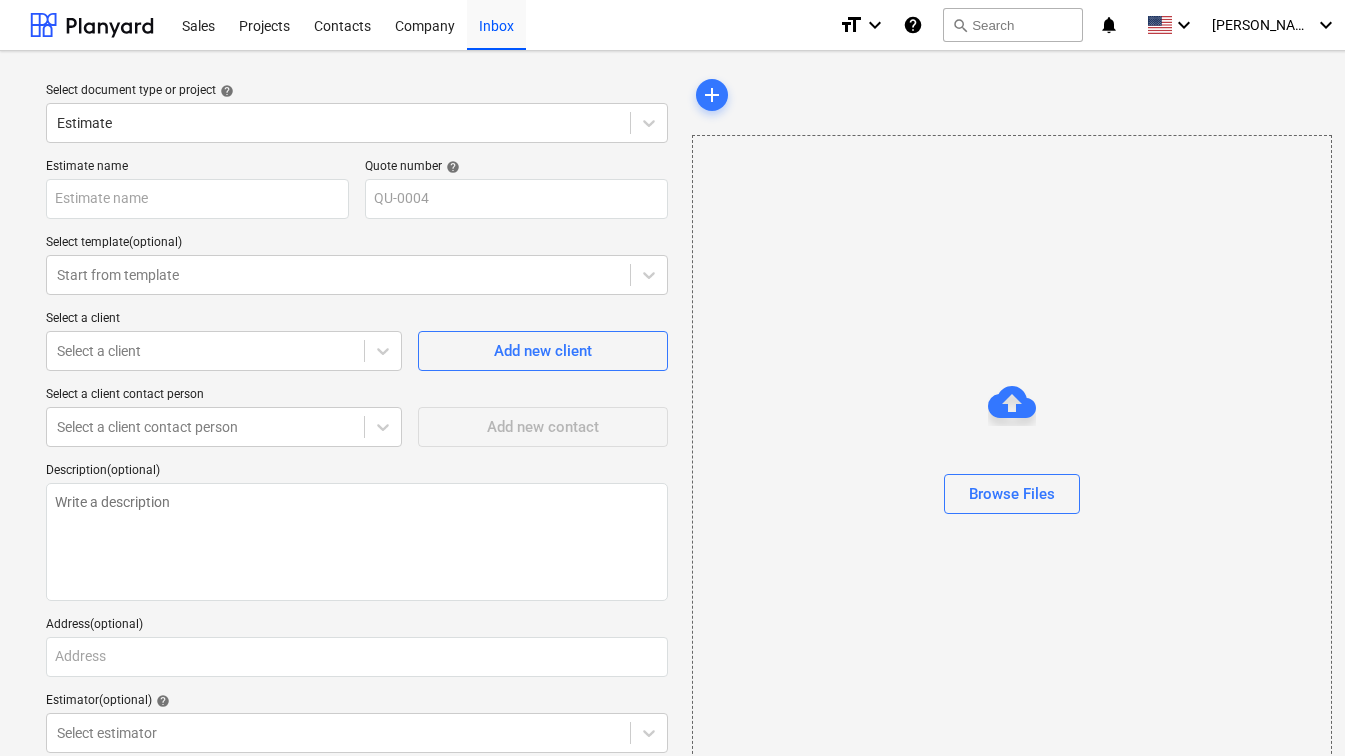 click on "Select document type or project help Estimate Estimate name Quote number help QU-0004 Select template  (optional) Start from template Select a client Select a client Add new client Select a client contact person Select a client contact person Add new contact Description  (optional) Address  (optional) Estimator  (optional) help Select estimator Cancel Save prospect job Start estimating" at bounding box center (357, 462) 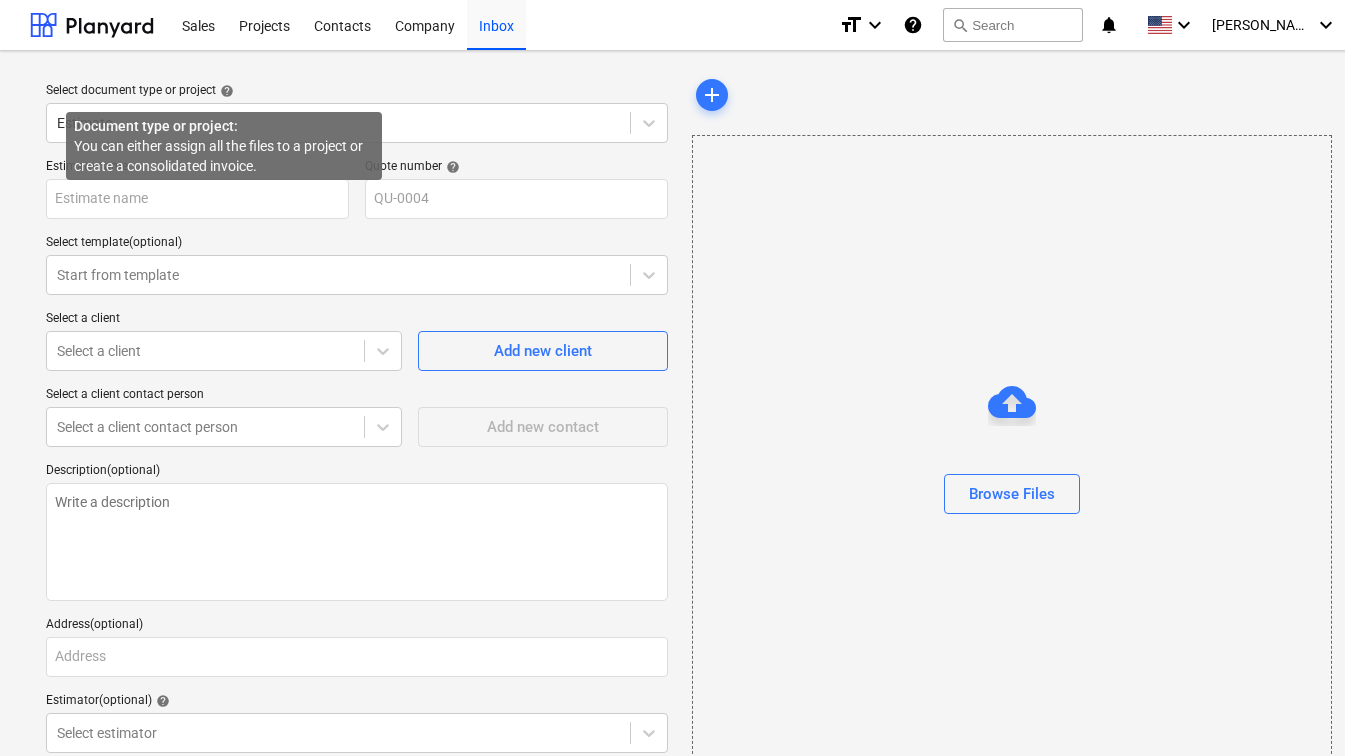 click on "Select document type or project help Estimate" at bounding box center [357, 113] 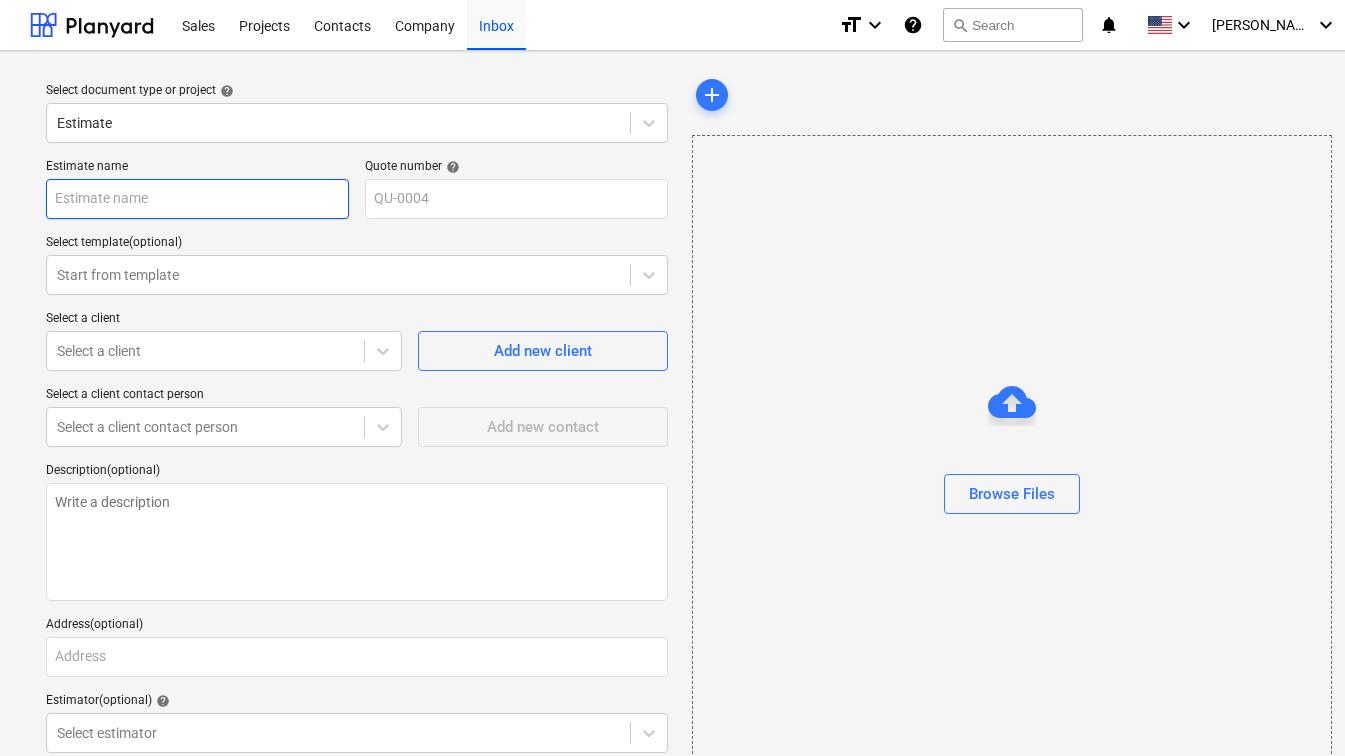 click at bounding box center (197, 199) 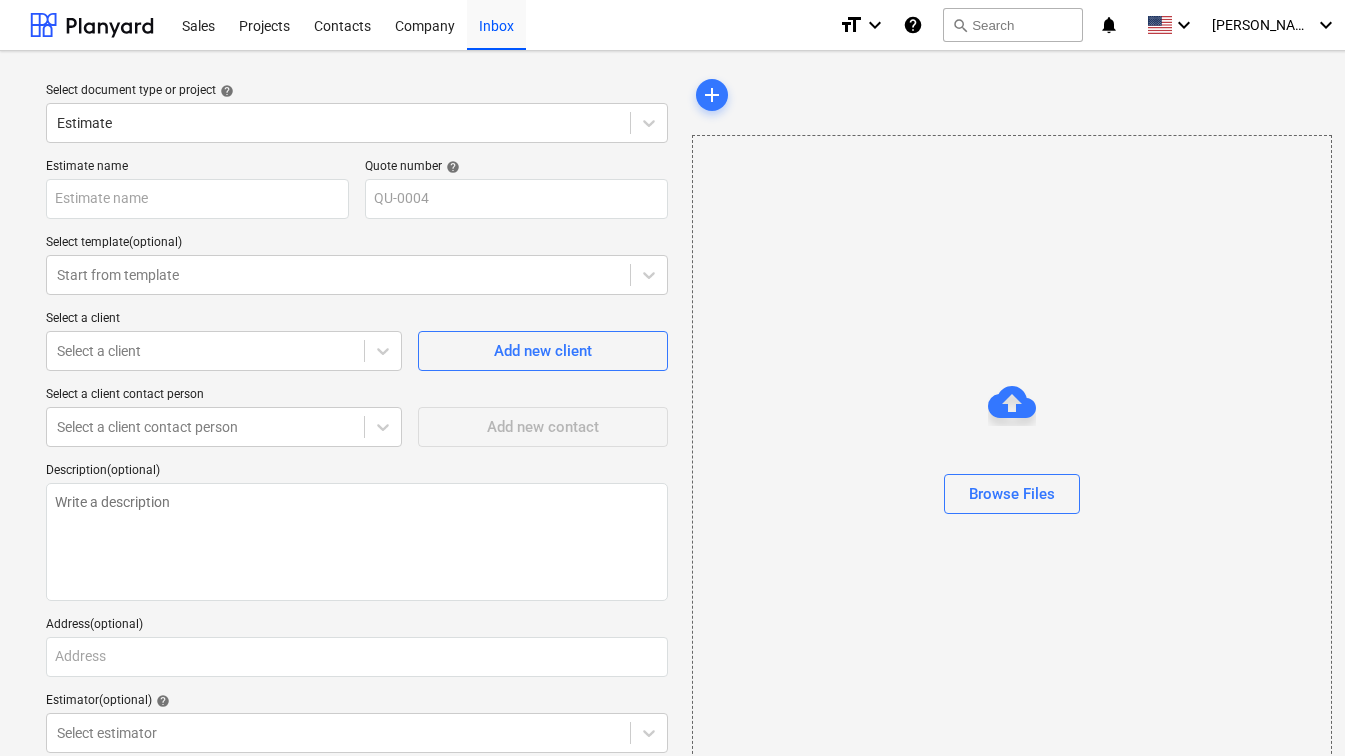 click on "Estimate name Quote number help QU-0004 Select template  (optional) Start from template Select a client Select a client Add new client Select a client contact person Select a client contact person Add new contact Description  (optional) Address  (optional) Estimator  (optional) help Select estimator Cancel Save prospect job Start estimating" at bounding box center (357, 500) 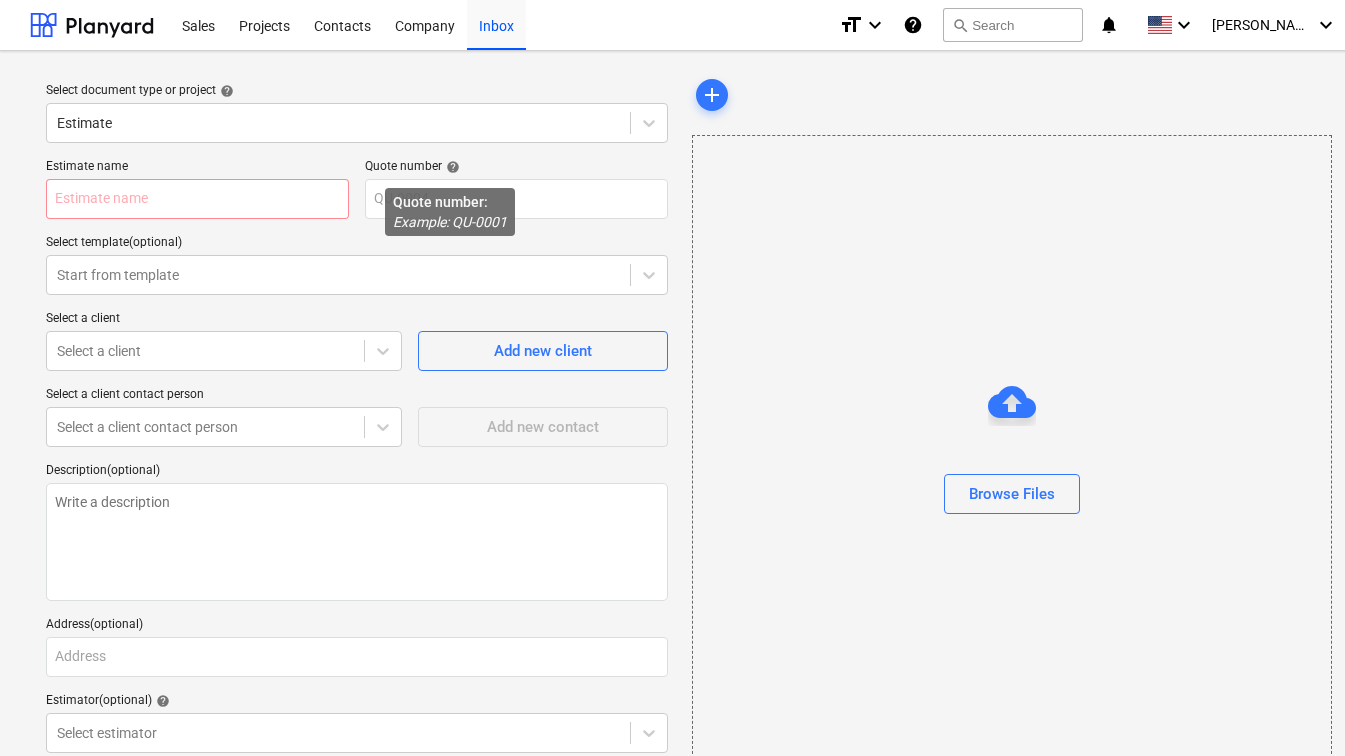 click on "Estimate name Quote number help QU-0004 Select template  (optional) Start from template Select a client Select a client Add new client Select a client contact person Select a client contact person Add new contact Description  (optional) Address  (optional) Estimator  (optional) help Select estimator Cancel Save prospect job Start estimating" at bounding box center [357, 500] 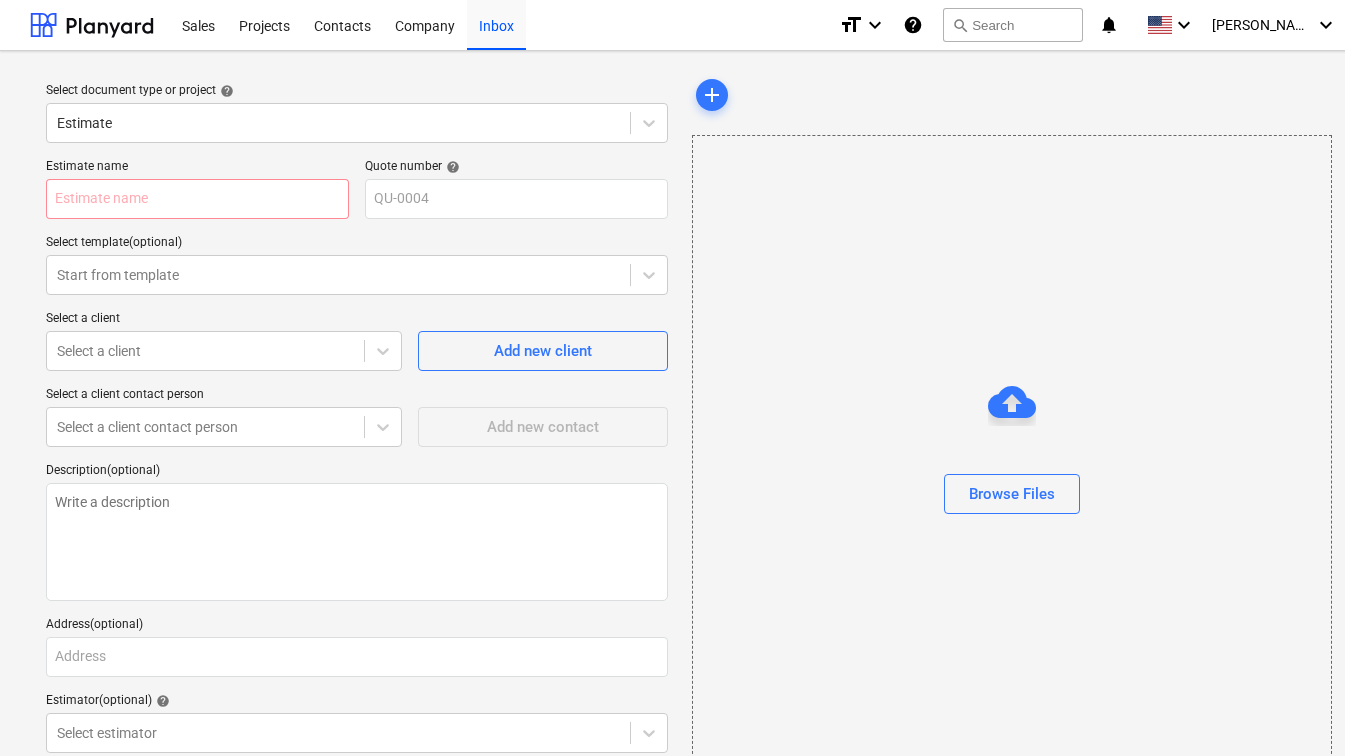 click on "Select template  (optional)" at bounding box center [357, 243] 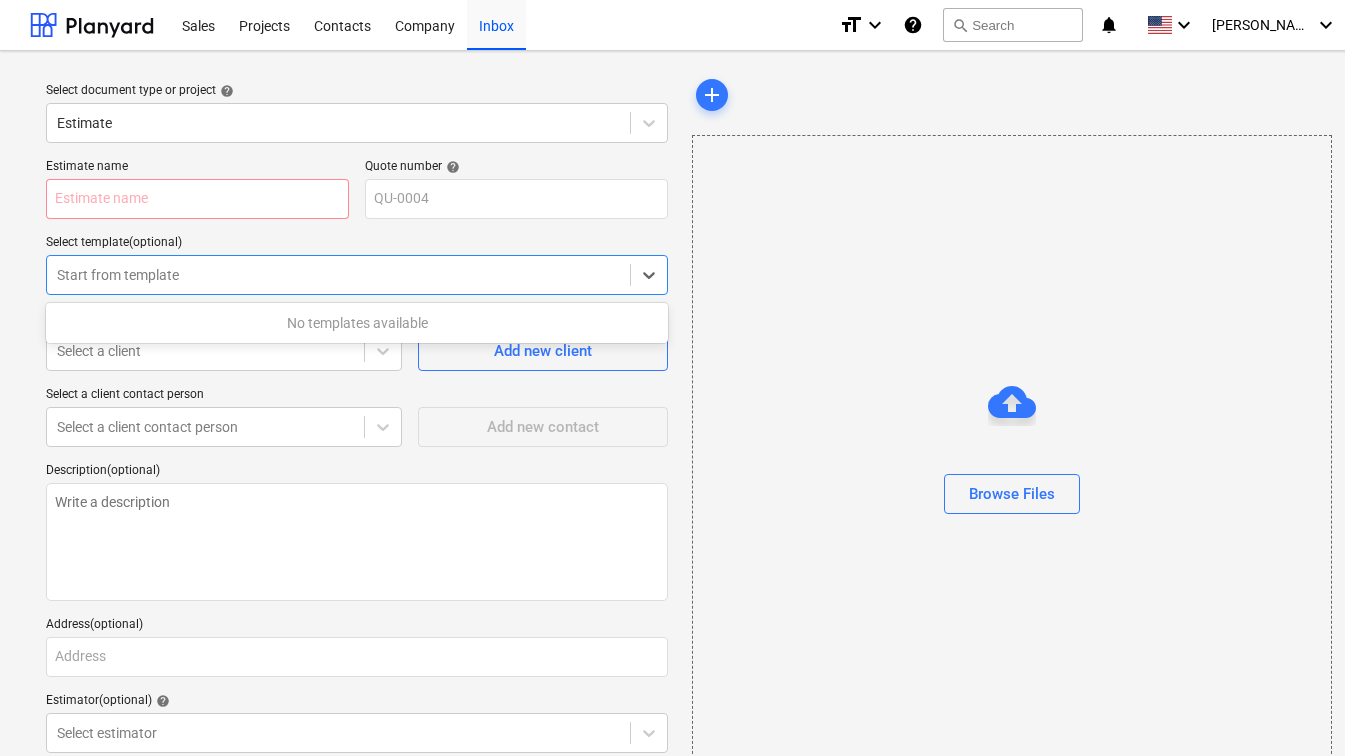 click at bounding box center (338, 275) 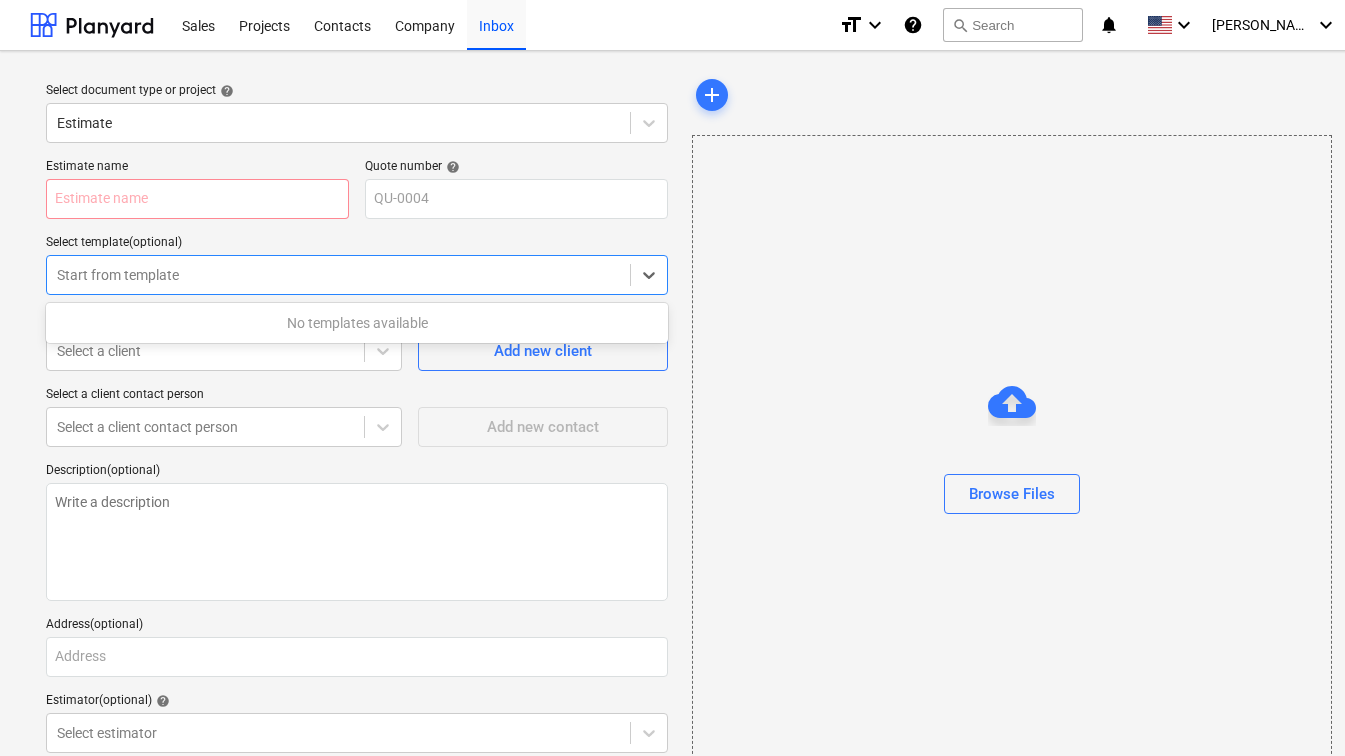 click on "Select template  (optional)" at bounding box center (357, 243) 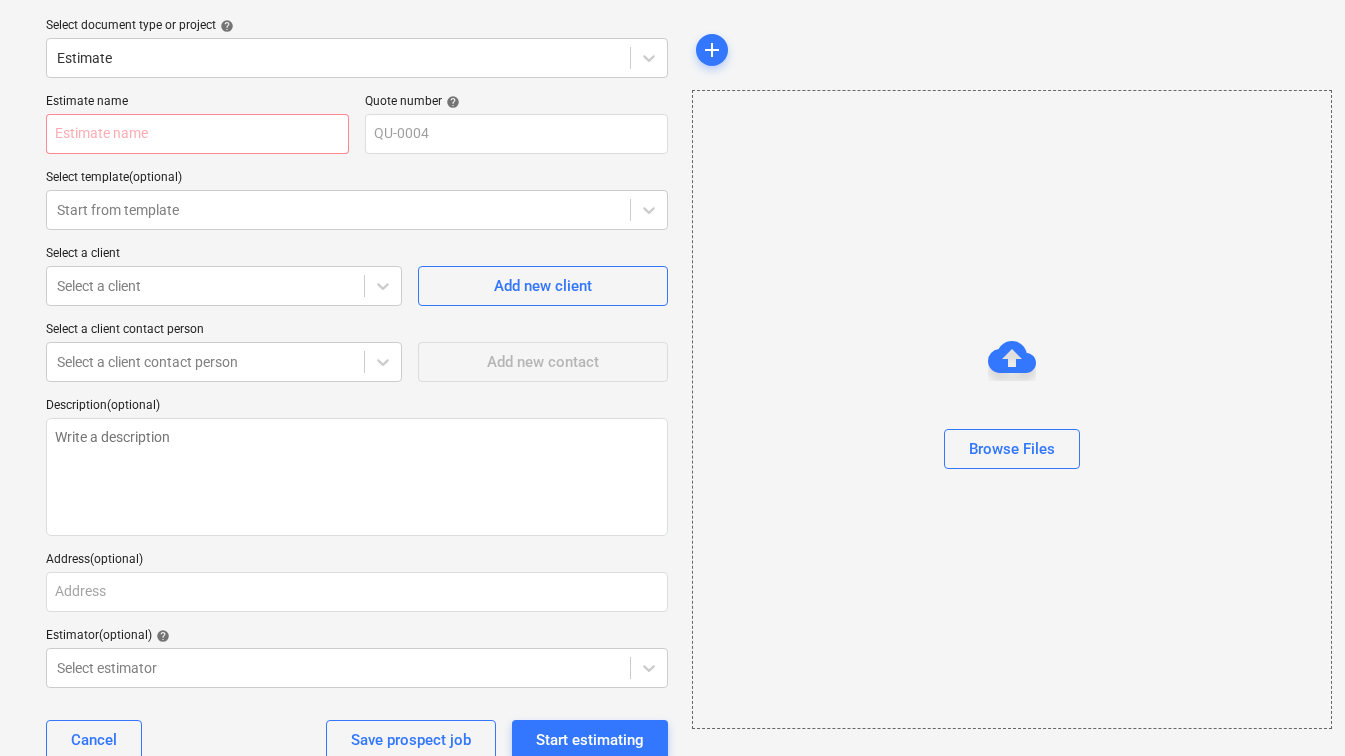 scroll, scrollTop: 83, scrollLeft: 0, axis: vertical 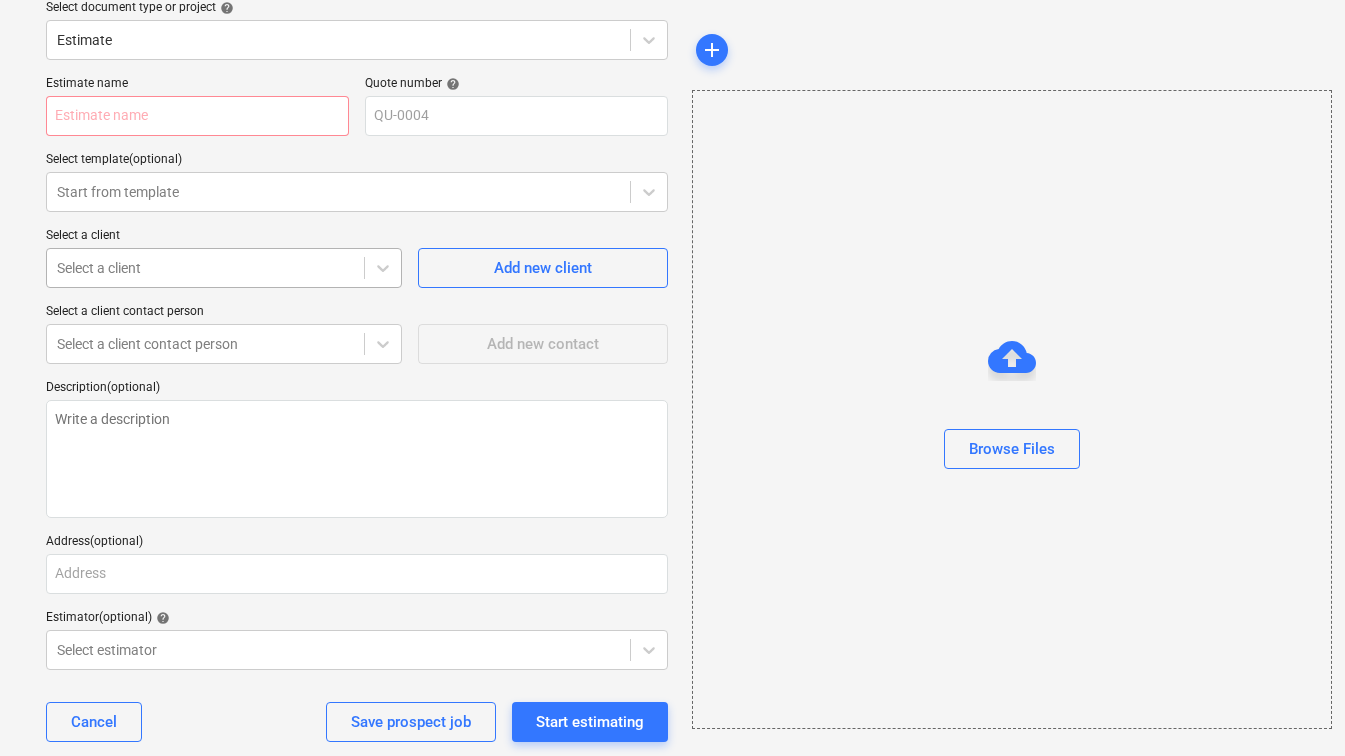 click at bounding box center (205, 268) 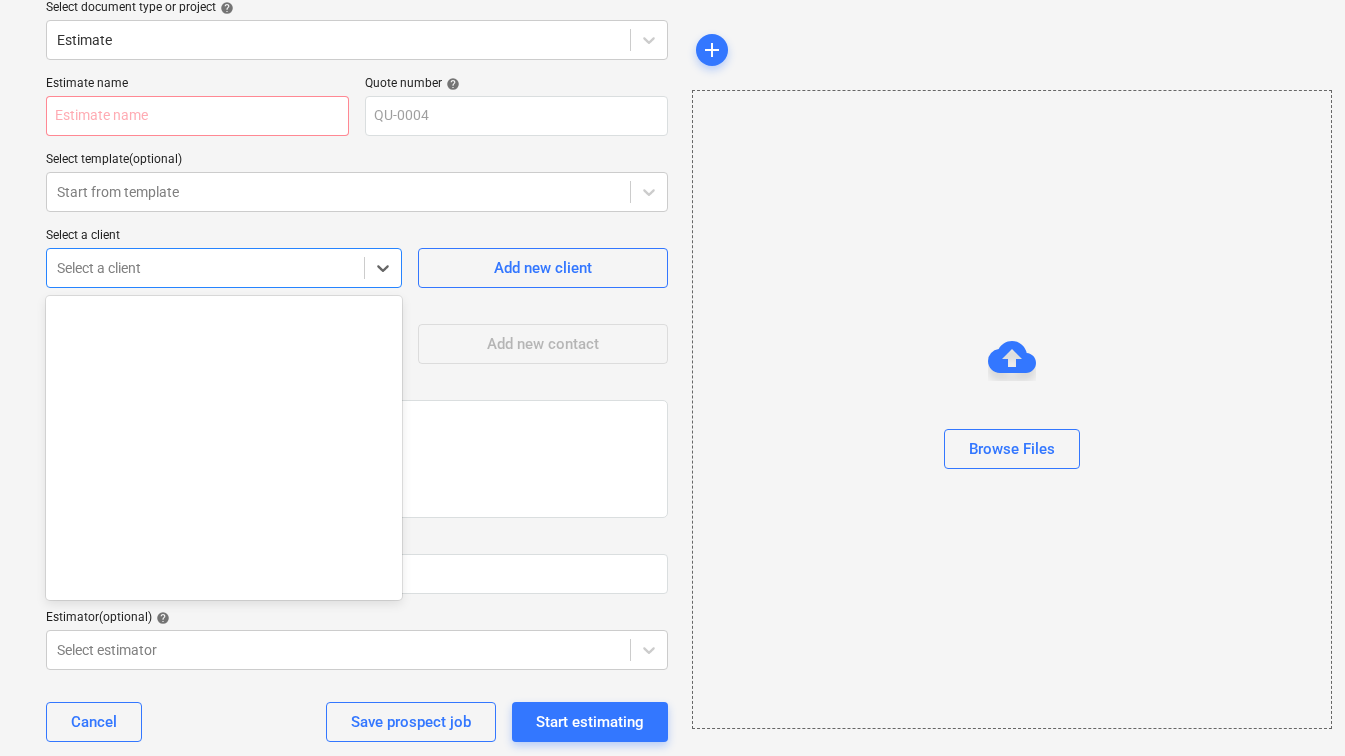 scroll, scrollTop: 0, scrollLeft: 0, axis: both 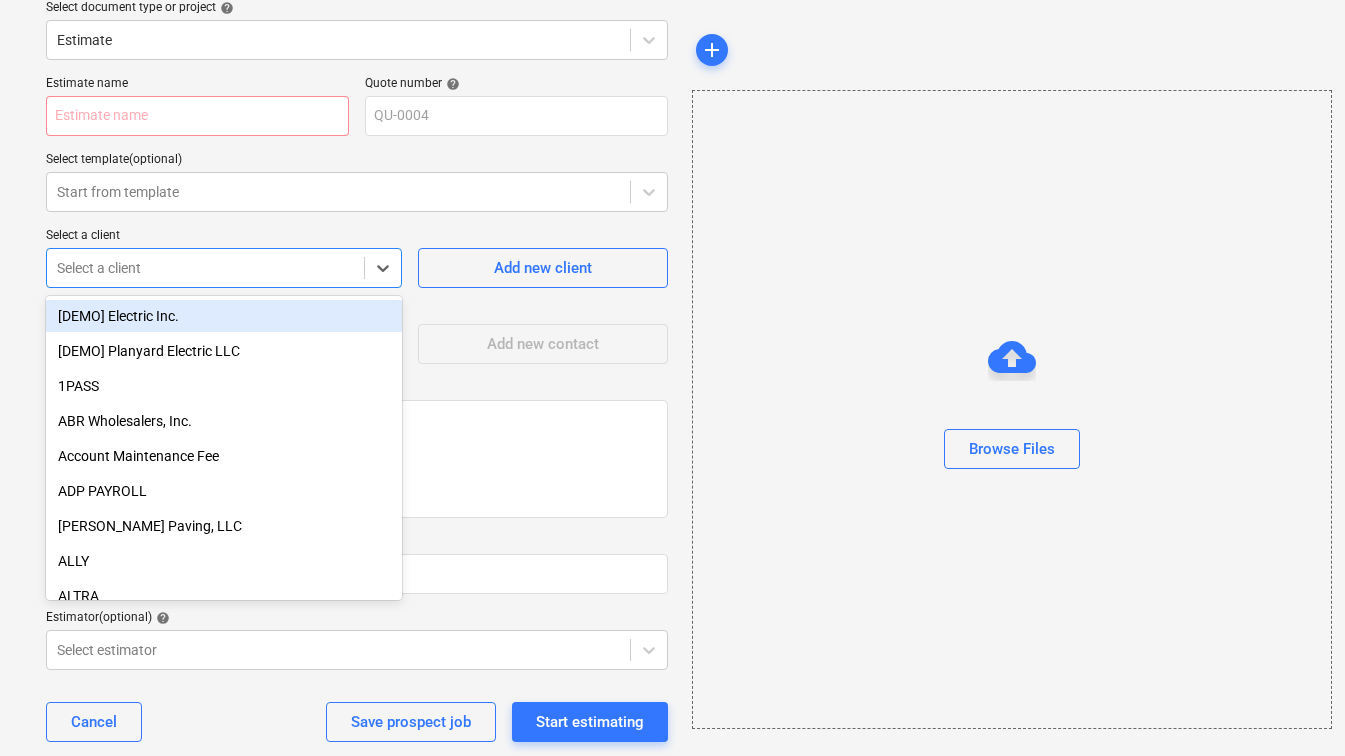 click on "Estimate name Quote number help QU-0004 Select template  (optional) Start from template Select a client option [DEMO] Electric Inc.   focused, 1 of 136. 136 results available. Use Up and Down to choose options, press Enter to select the currently focused option, press Escape to exit the menu, press Tab to select the option and exit the menu. Select a client Add new client Select a client contact person Select a client contact person Add new contact Description  (optional) Address  (optional) Estimator  (optional) help Select estimator Cancel Save prospect job Start estimating" at bounding box center (357, 417) 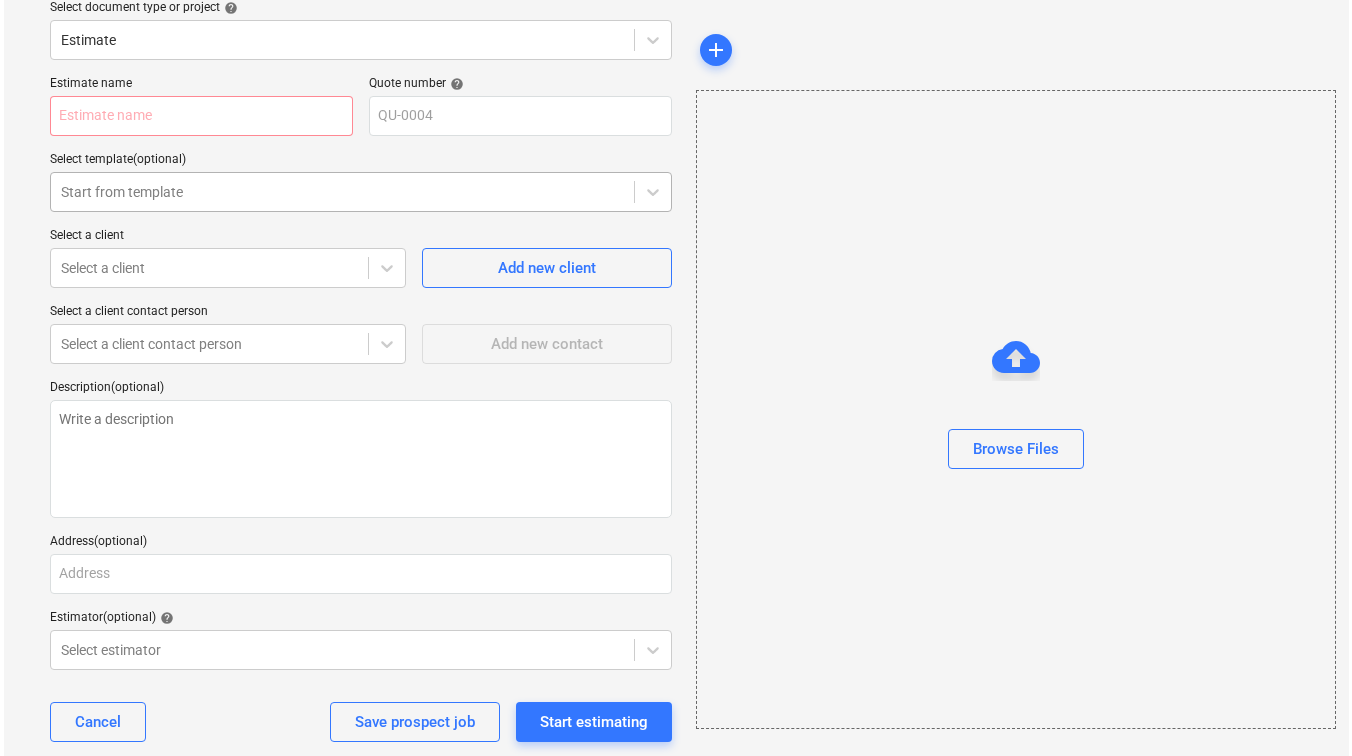scroll, scrollTop: 0, scrollLeft: 0, axis: both 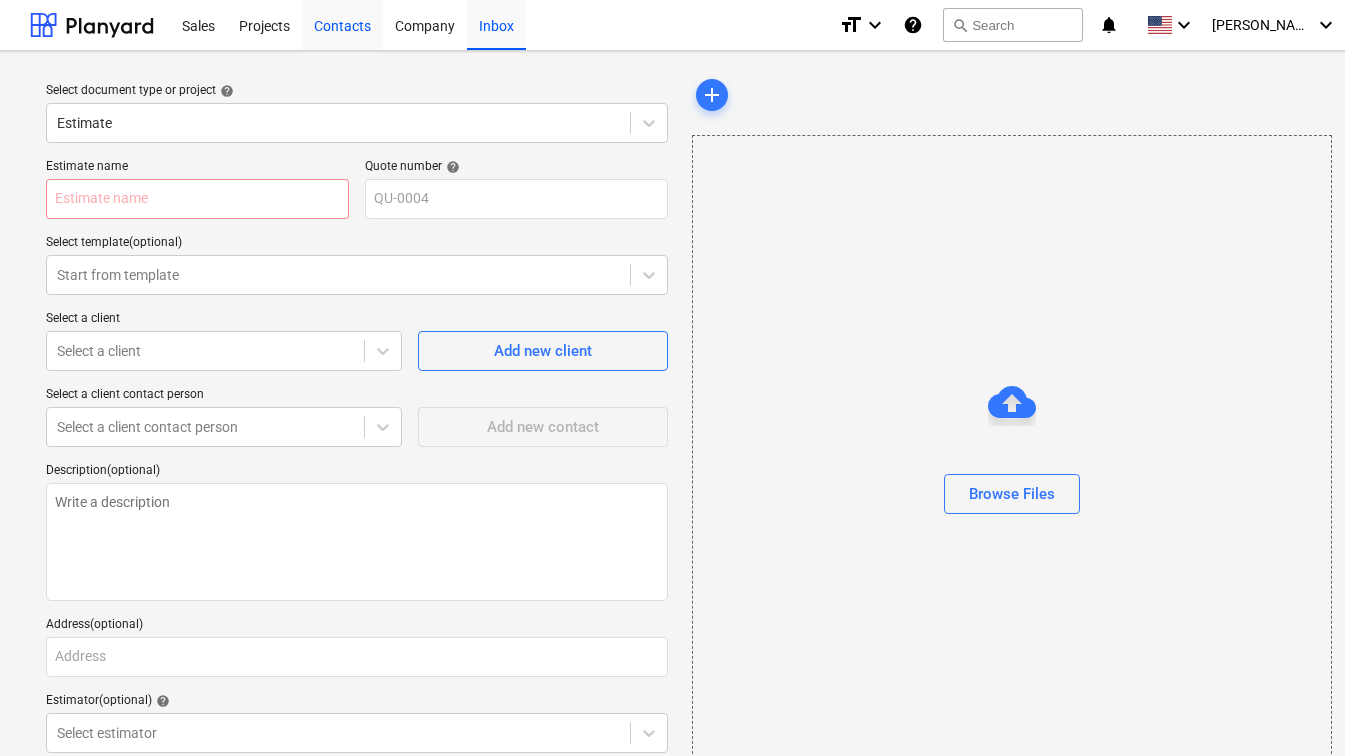 click on "Contacts" at bounding box center (342, 24) 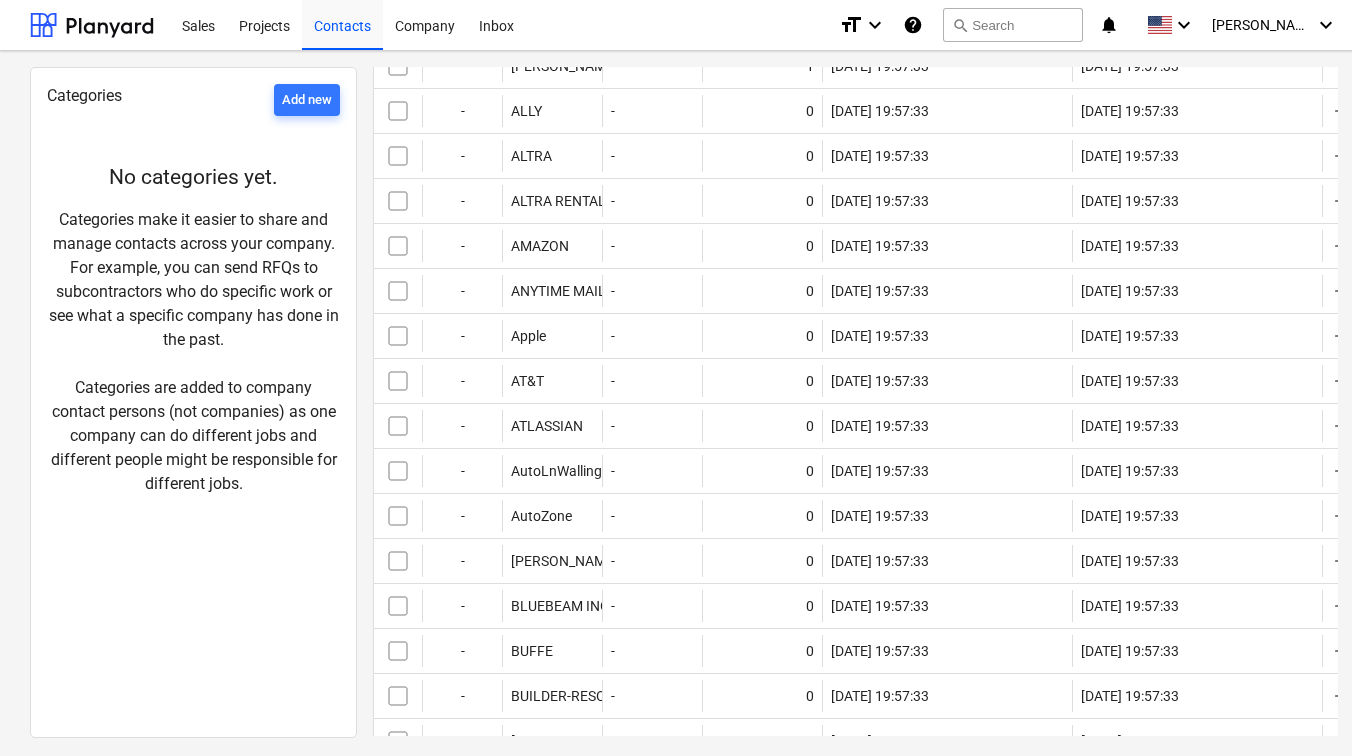 scroll, scrollTop: 616, scrollLeft: 0, axis: vertical 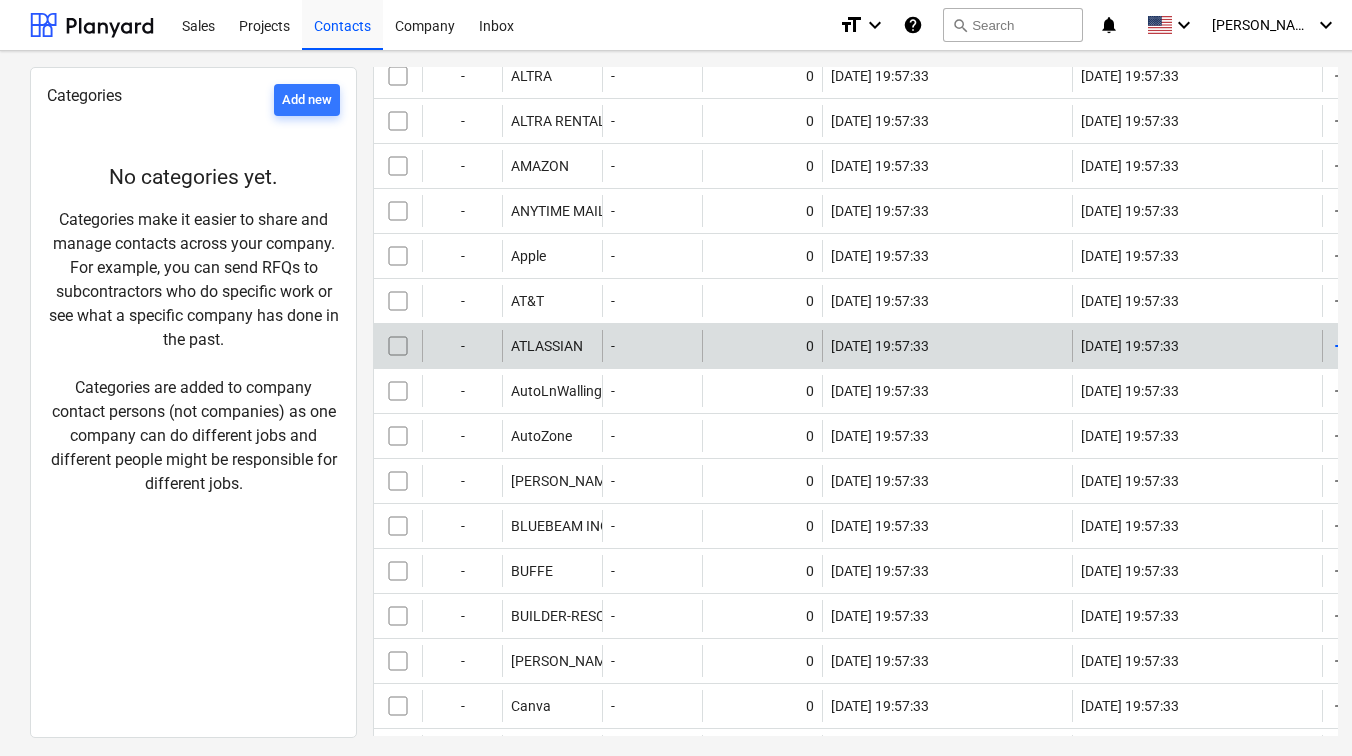 click at bounding box center (398, 346) 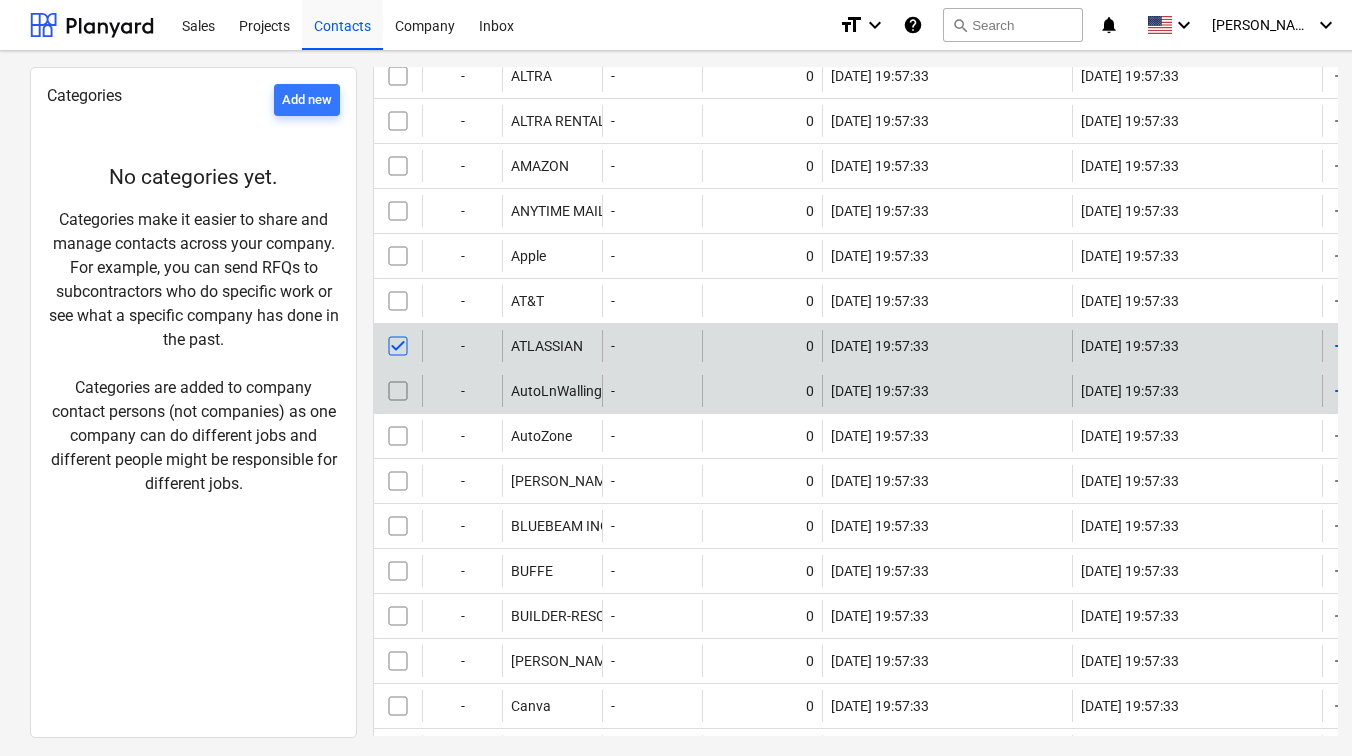 click at bounding box center (398, 391) 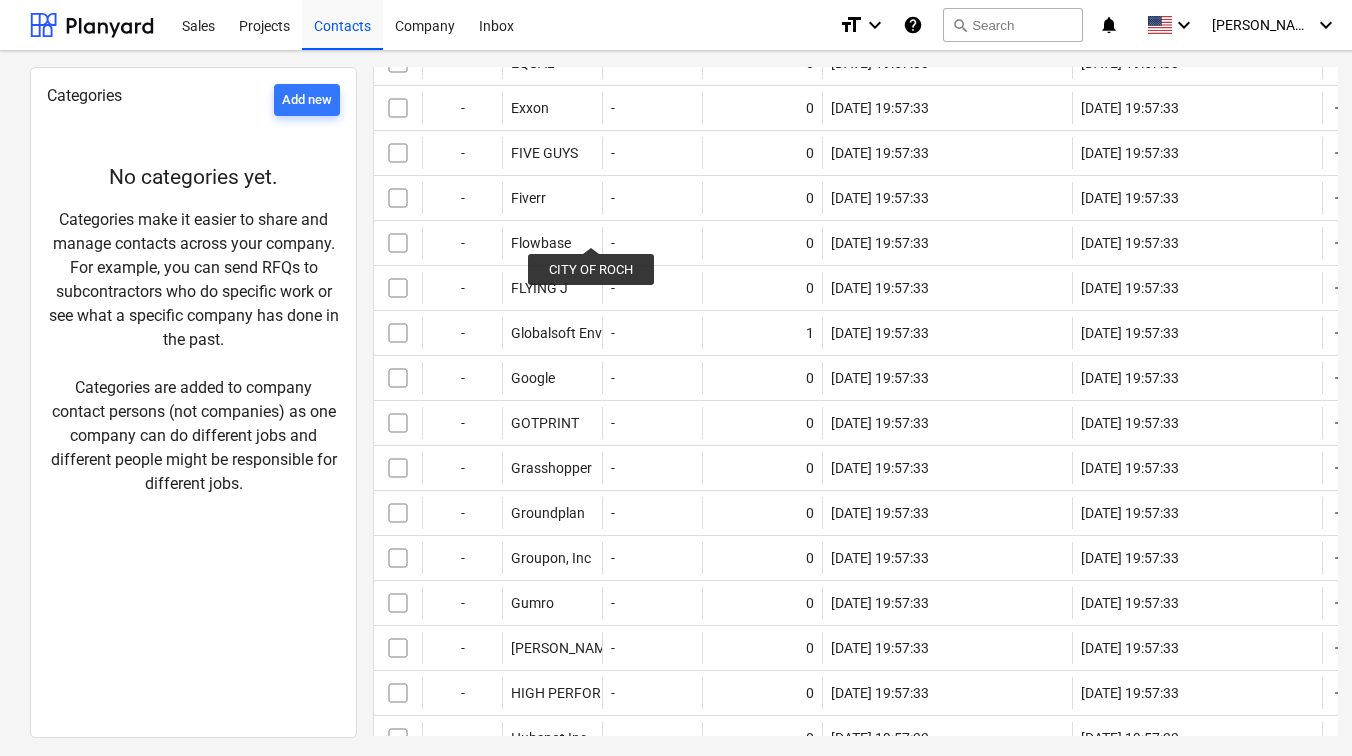 scroll, scrollTop: 0, scrollLeft: 0, axis: both 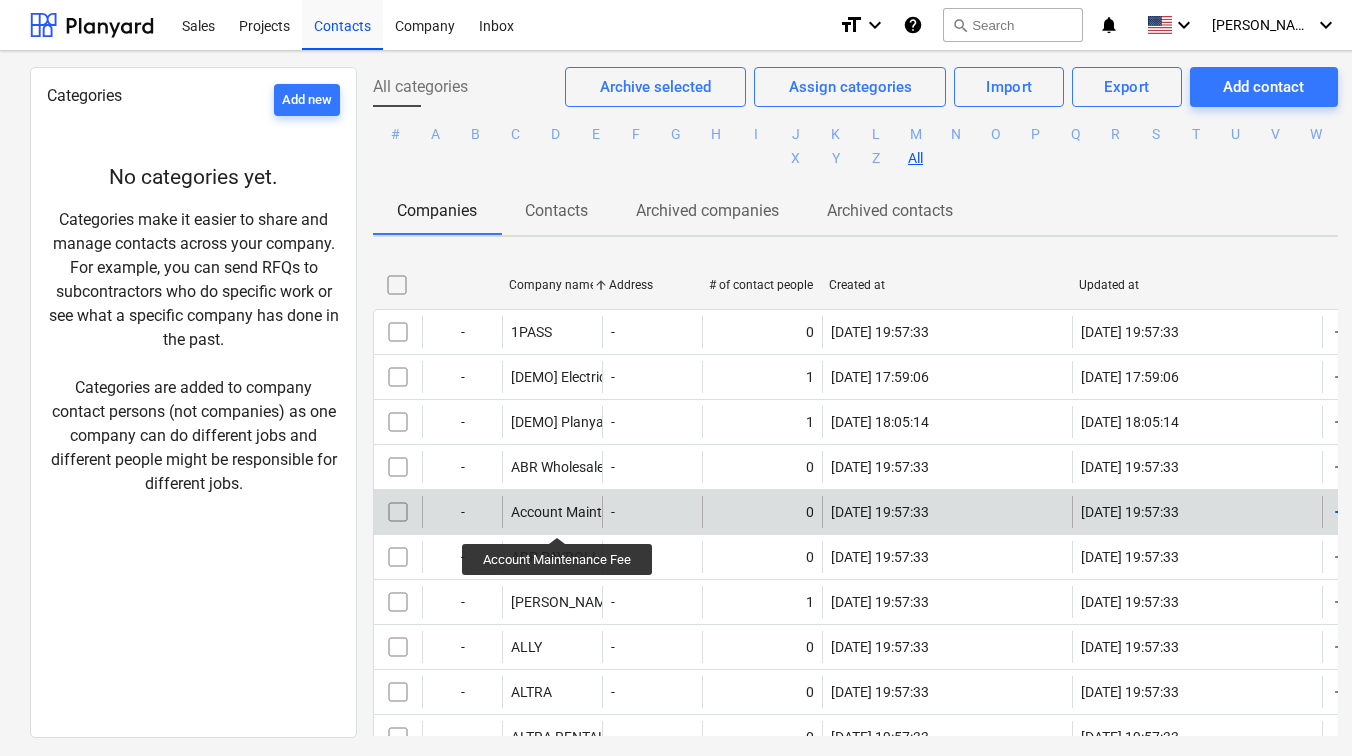 click on "Account Maintenance Fee" at bounding box center [591, 512] 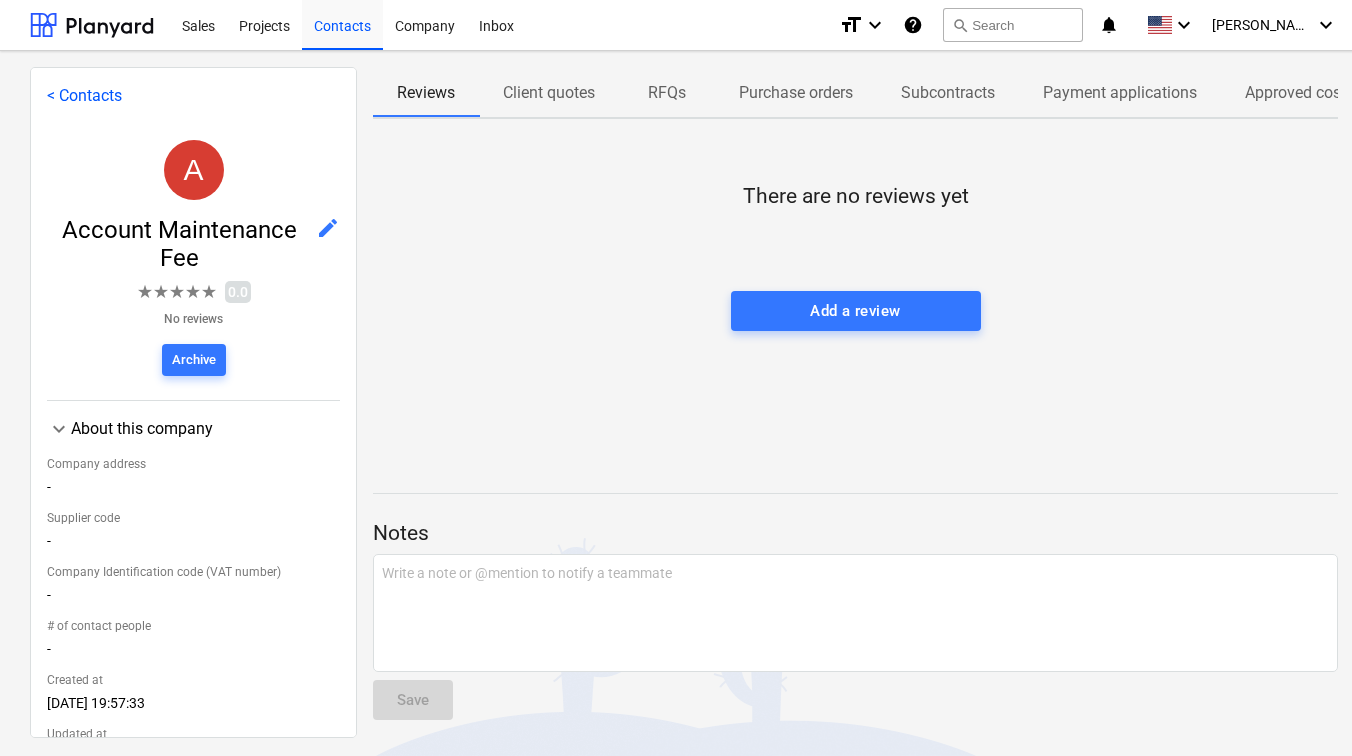 scroll, scrollTop: 0, scrollLeft: 0, axis: both 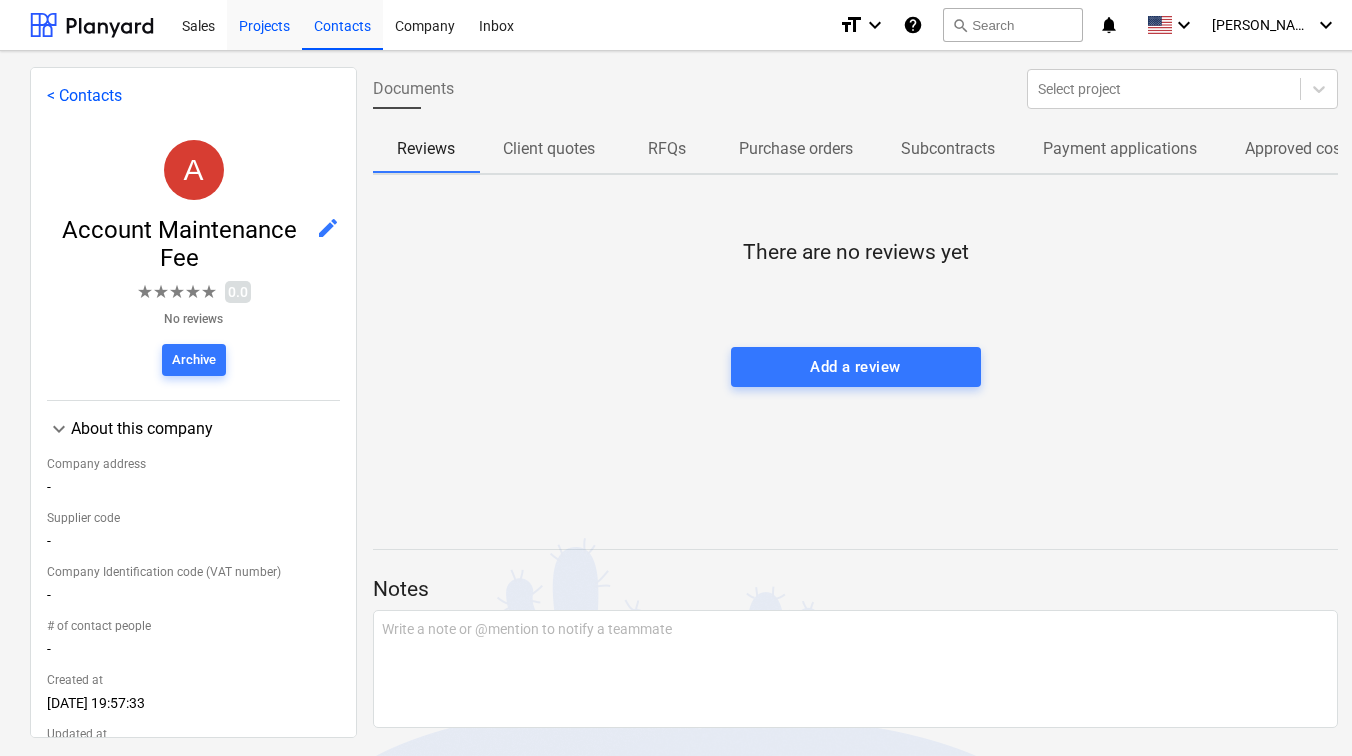 click on "Projects" at bounding box center [264, 24] 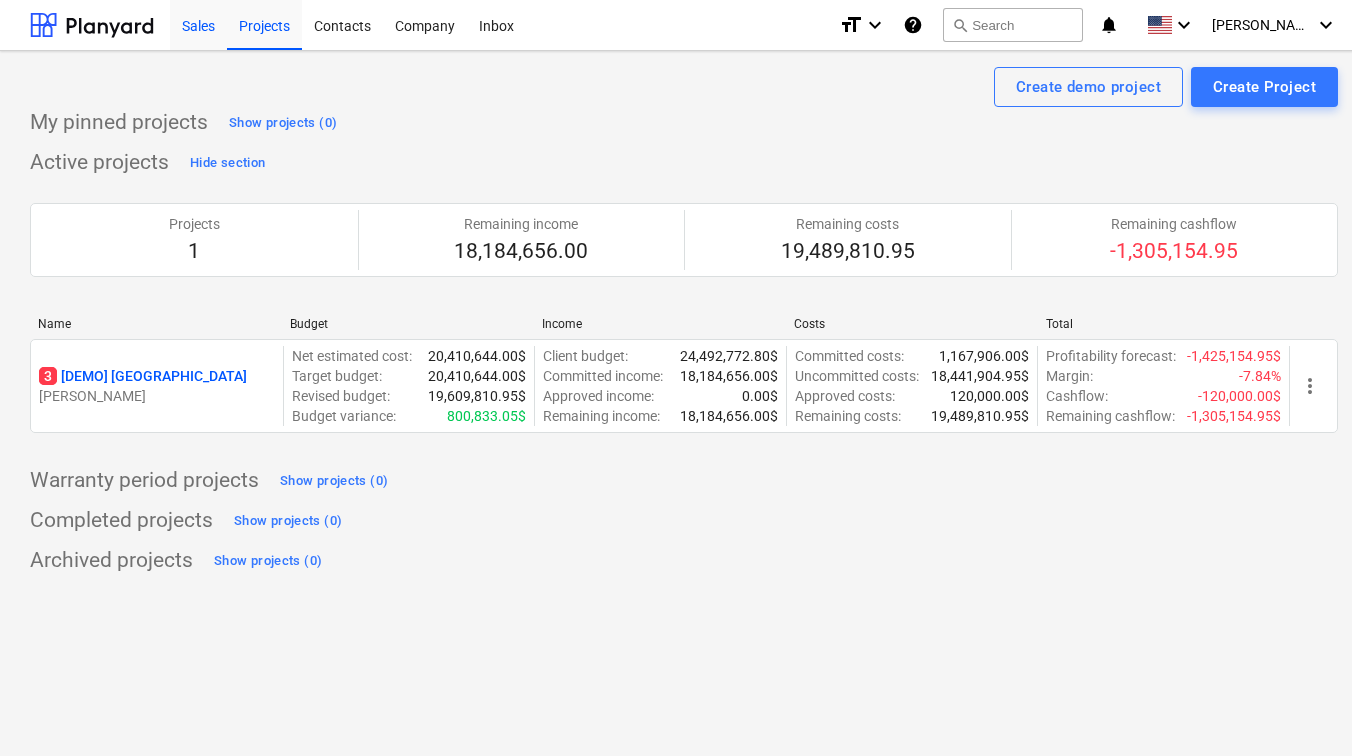 click on "Sales" at bounding box center (198, 24) 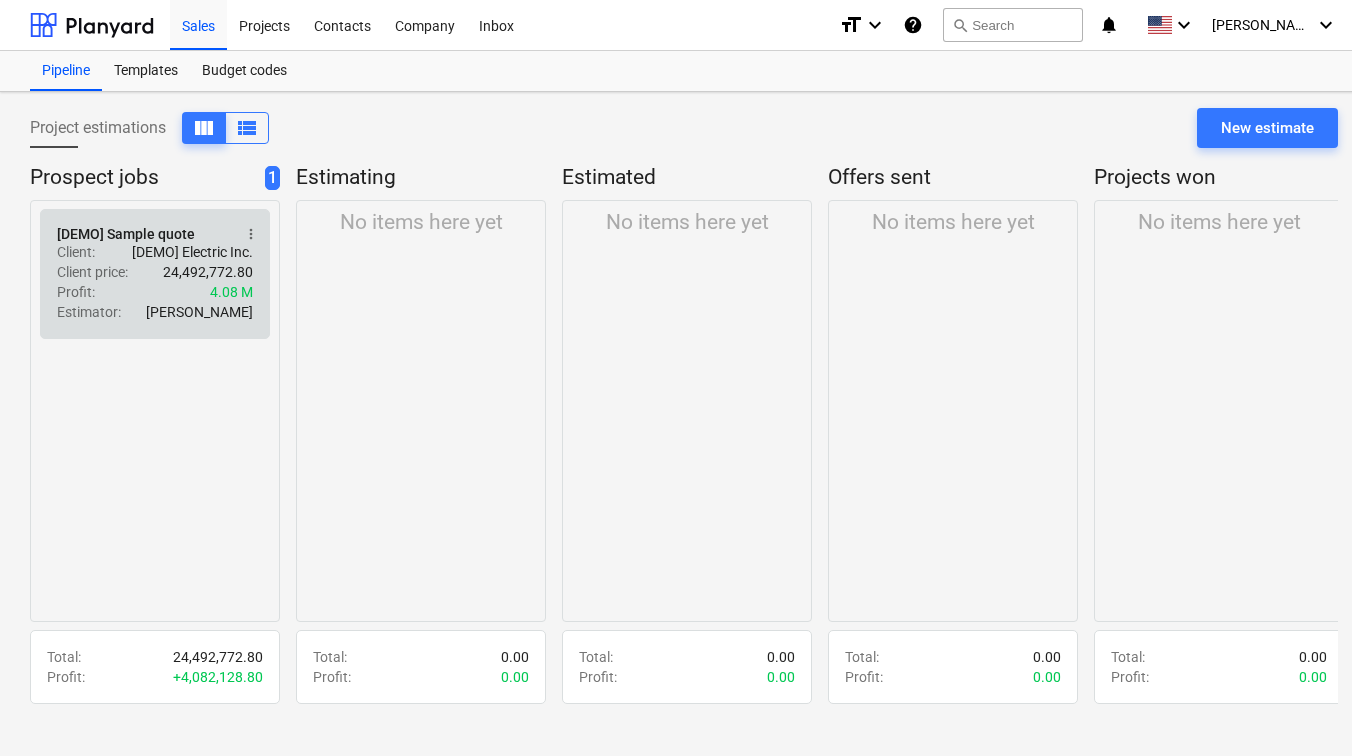 click on "Profit : 4.08 M" at bounding box center (155, 292) 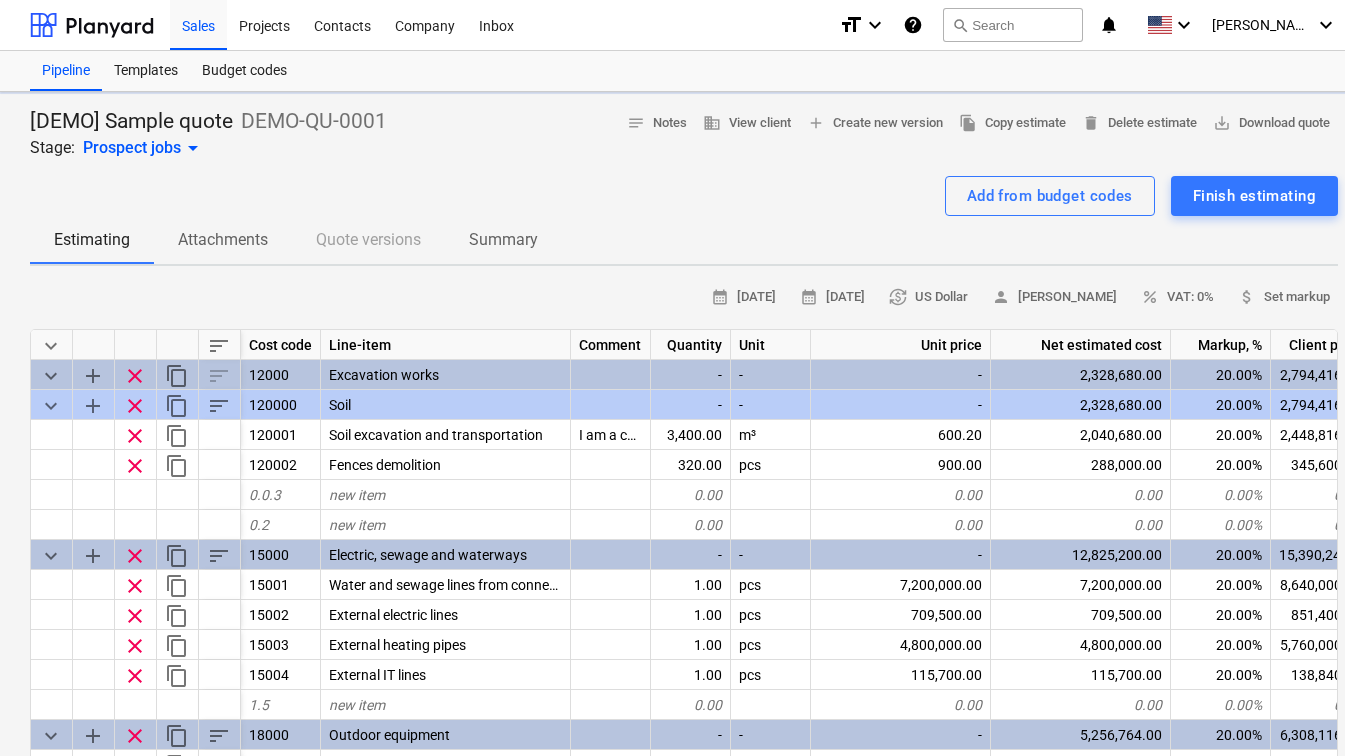 type on "x" 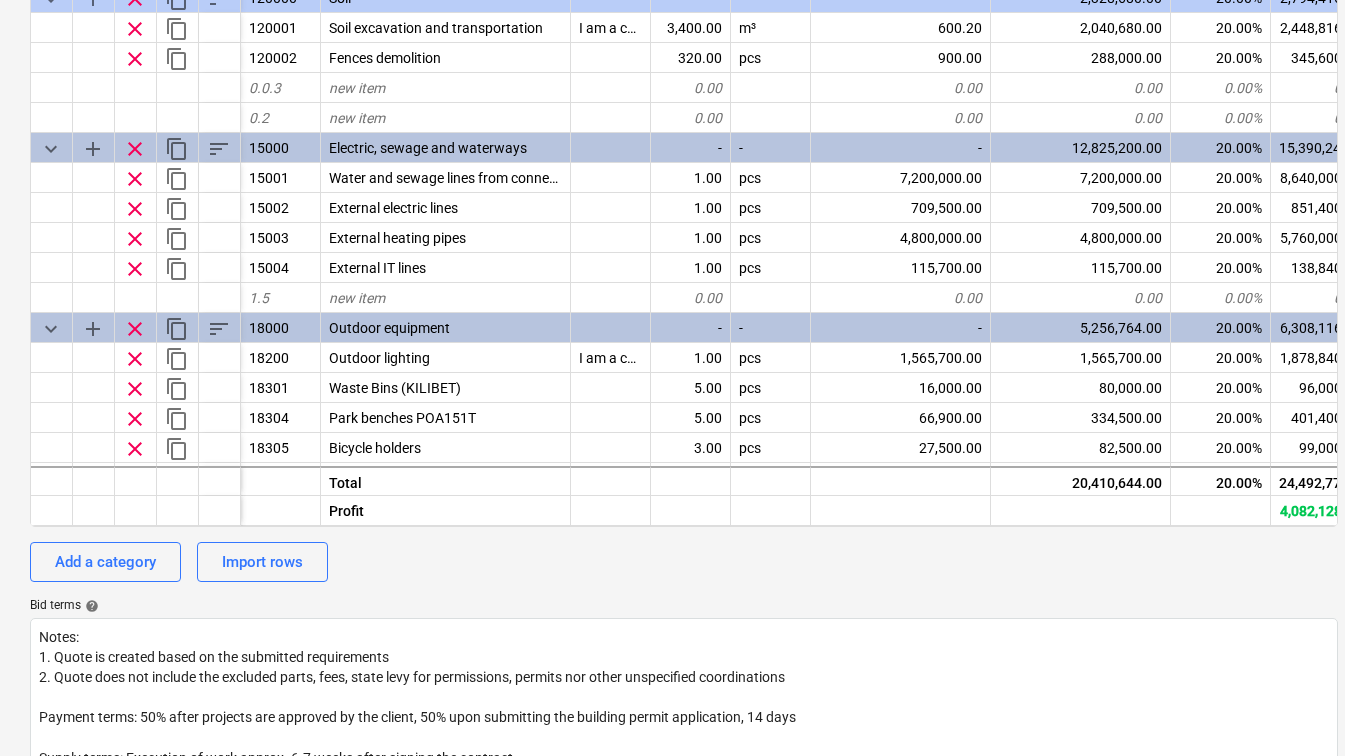 scroll, scrollTop: 274, scrollLeft: 0, axis: vertical 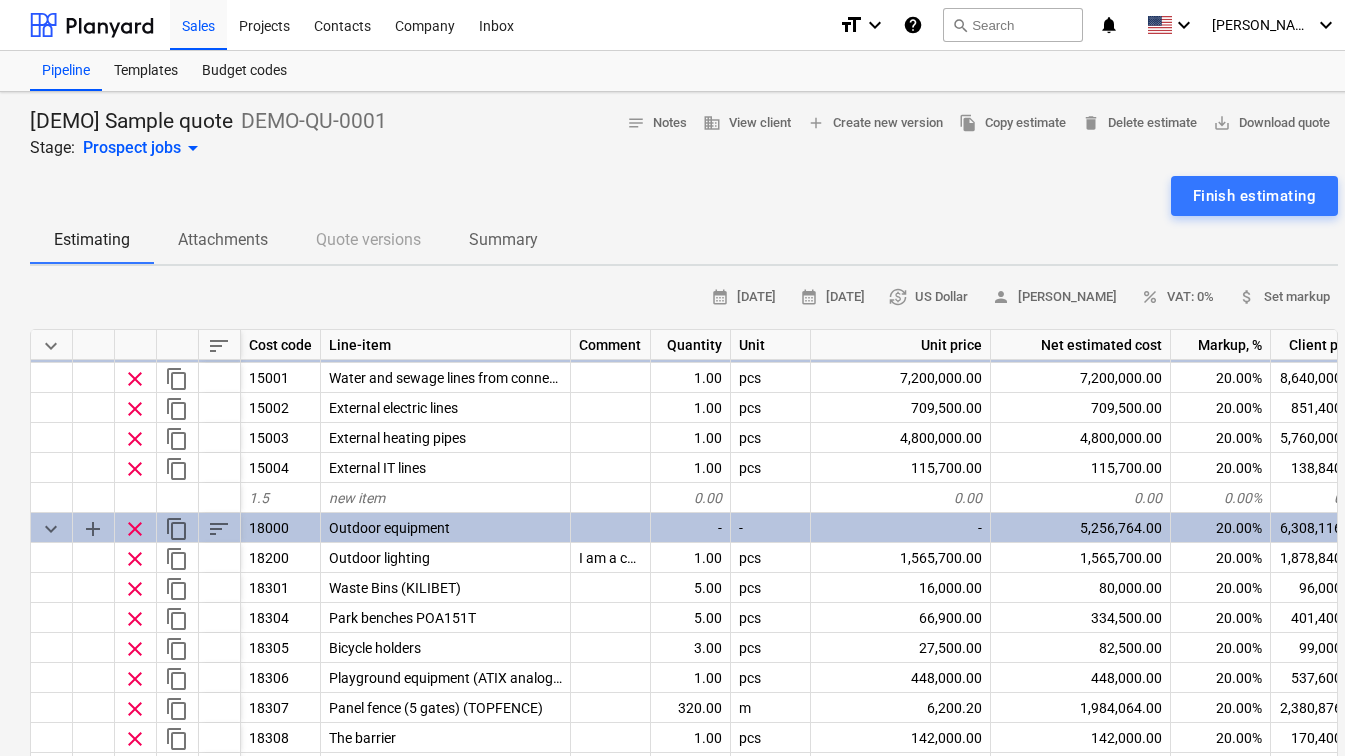 click on "Attachments" at bounding box center (223, 240) 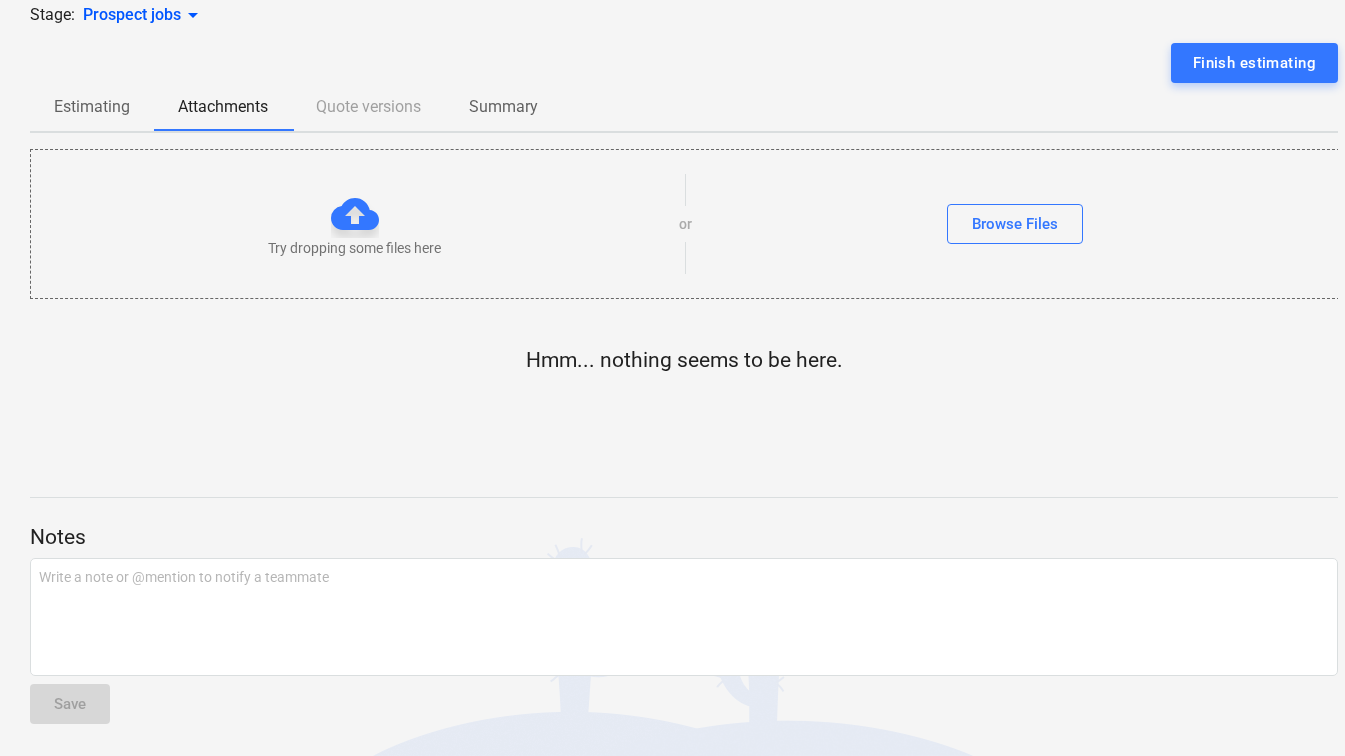 scroll, scrollTop: 0, scrollLeft: 0, axis: both 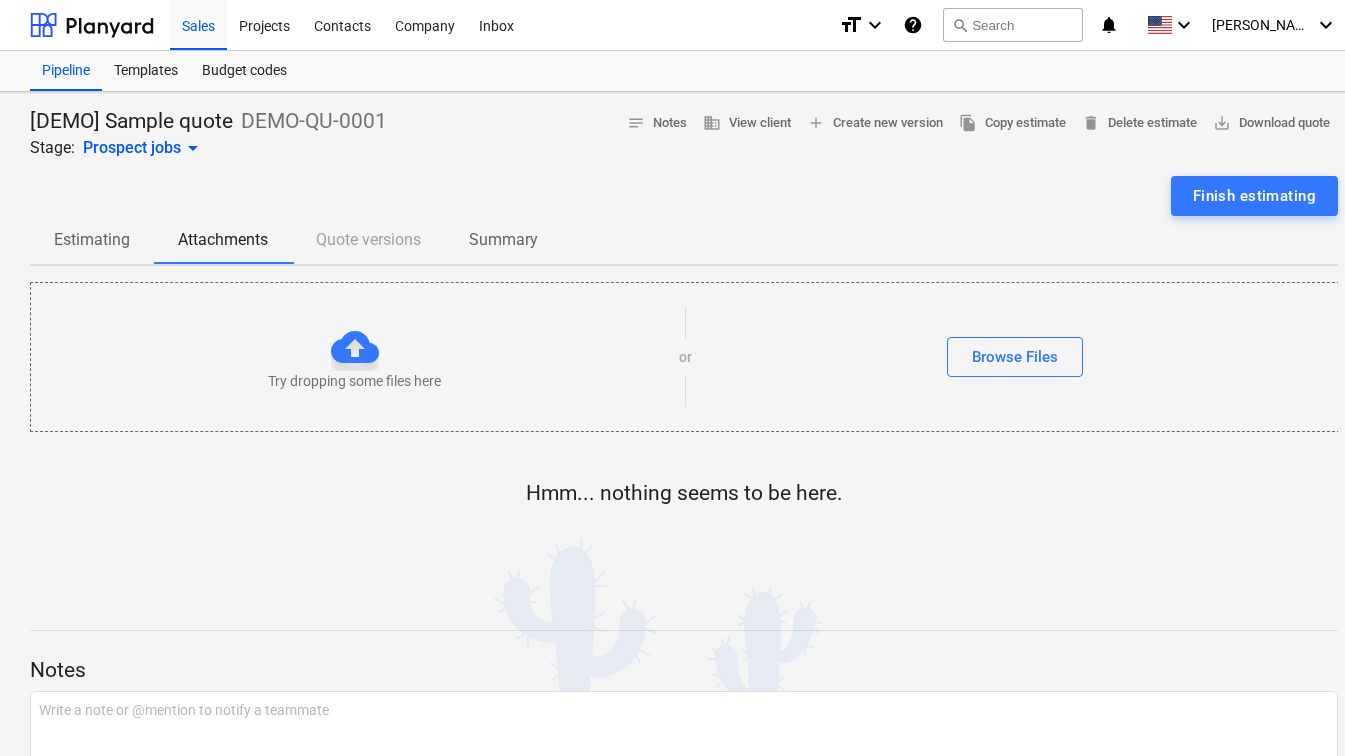 click on "Summary" at bounding box center (503, 240) 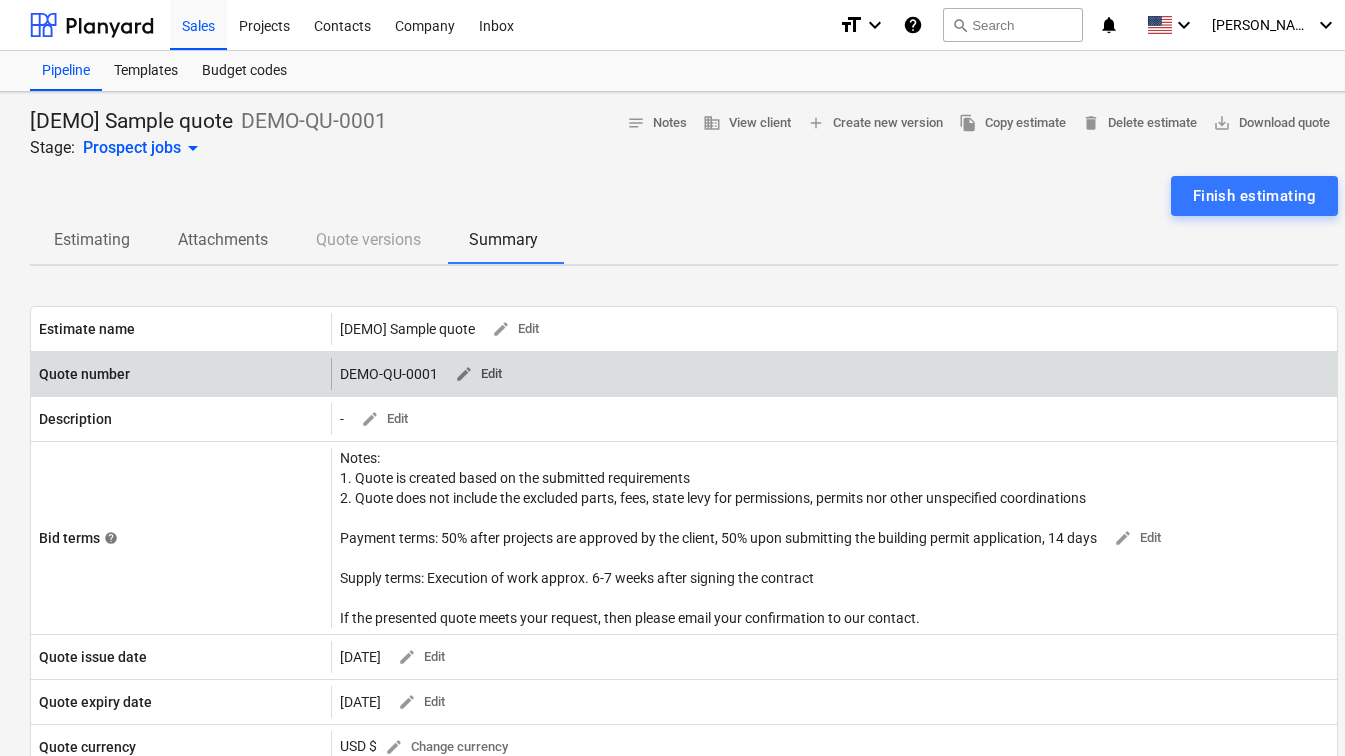 click on "edit Edit" at bounding box center [478, 374] 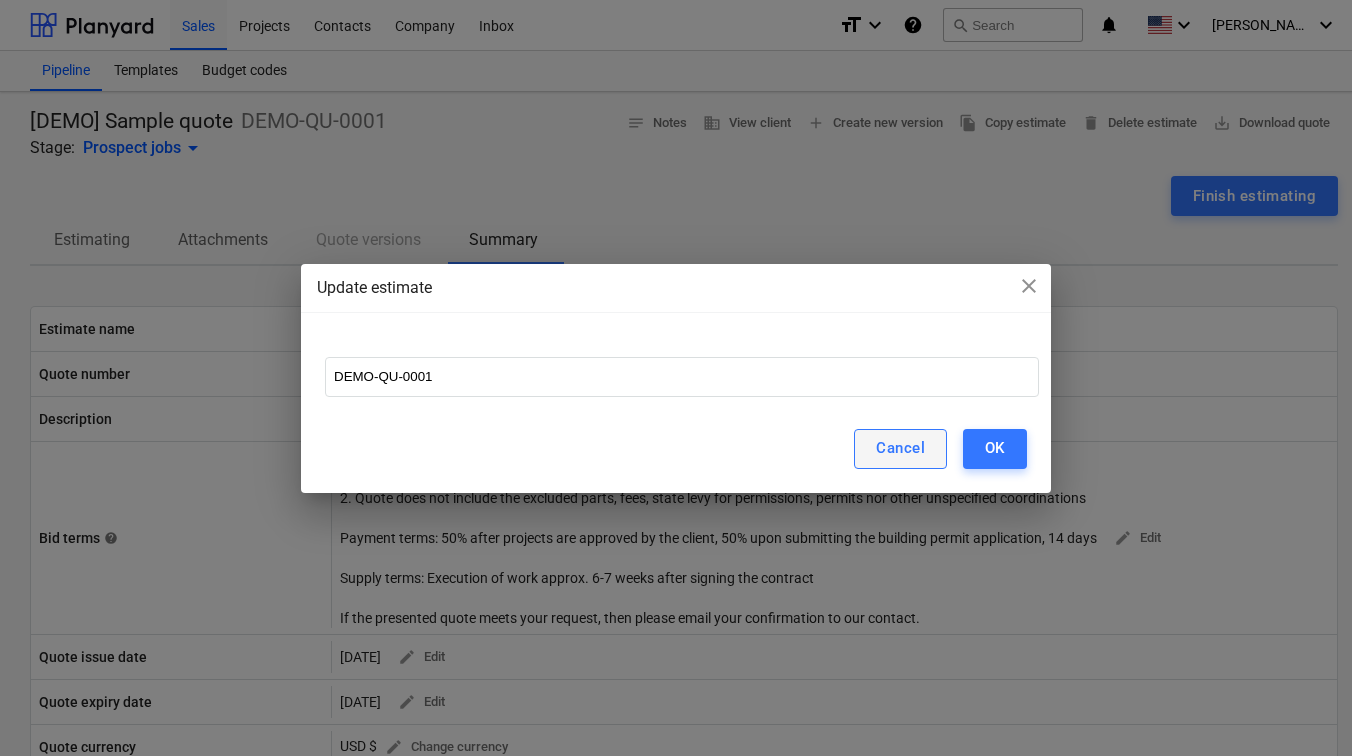 click on "Cancel" at bounding box center [900, 449] 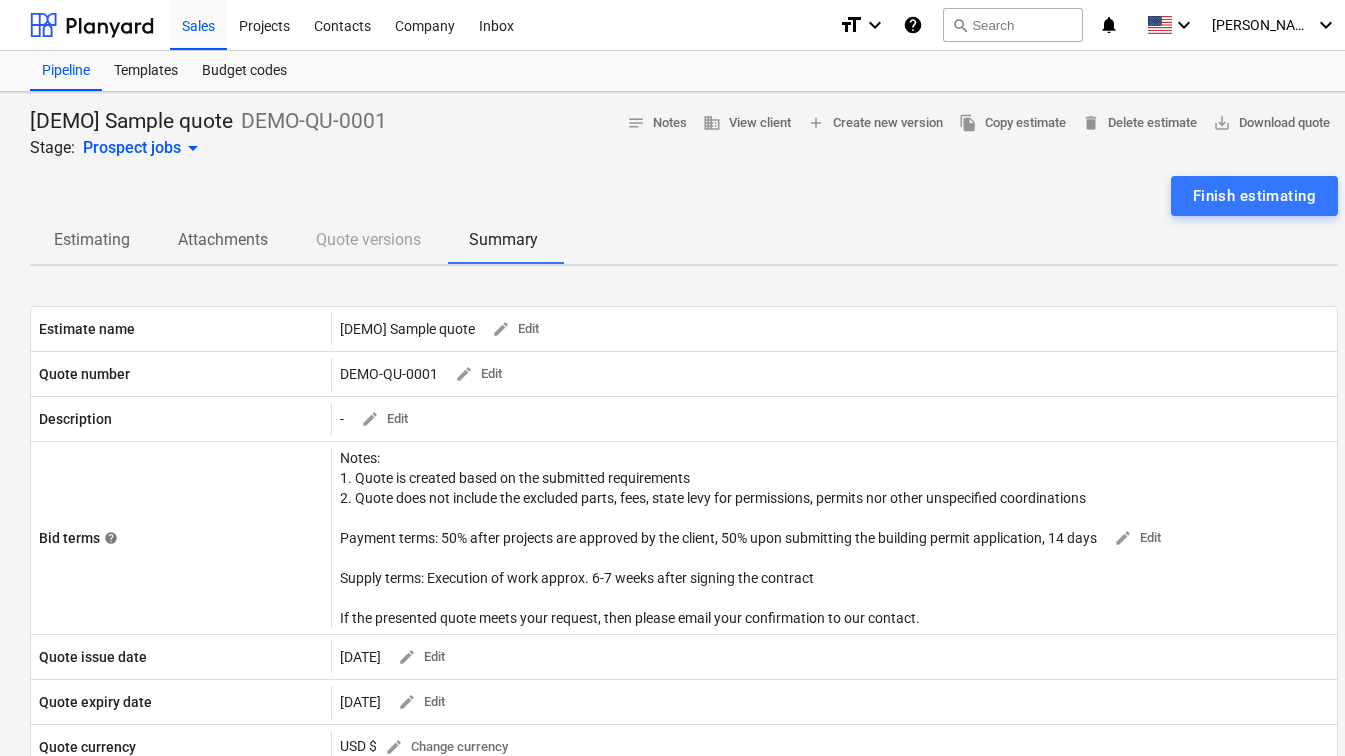 click on "Finish estimating" at bounding box center (684, 196) 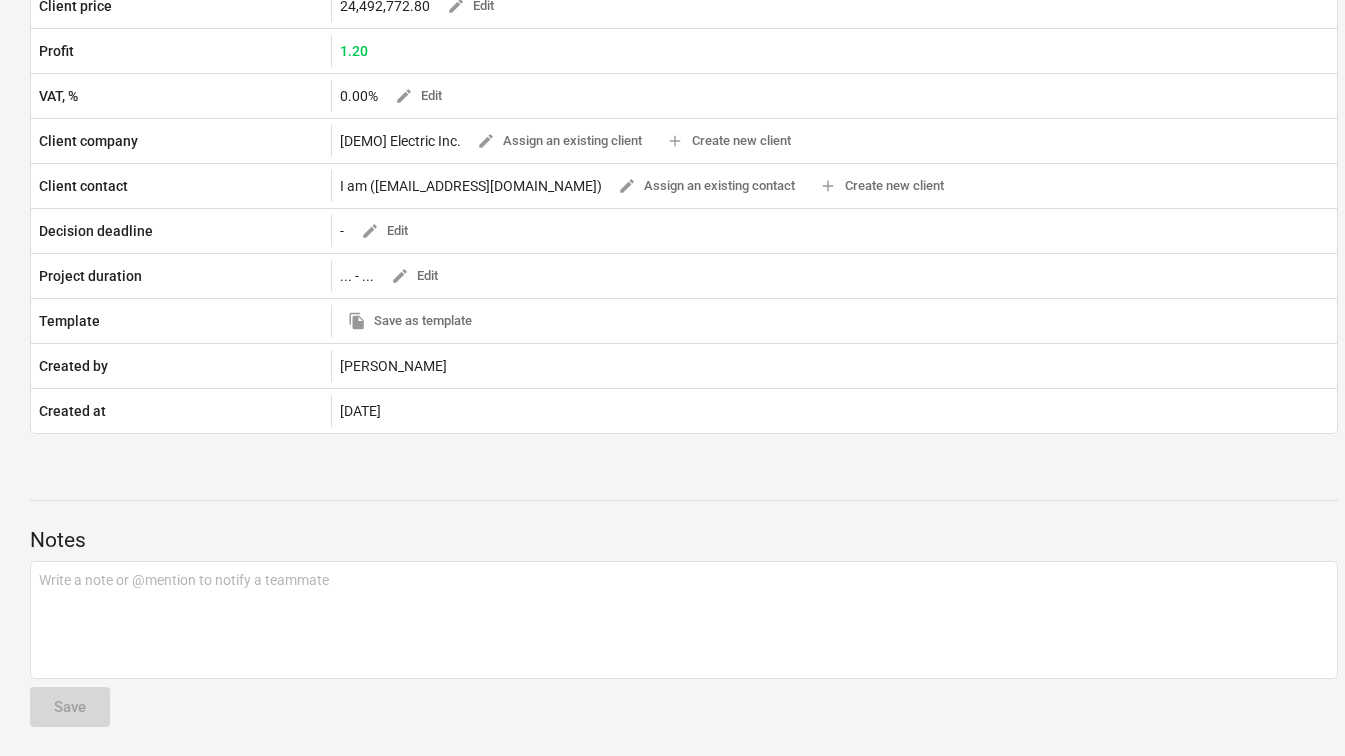 scroll, scrollTop: 969, scrollLeft: 0, axis: vertical 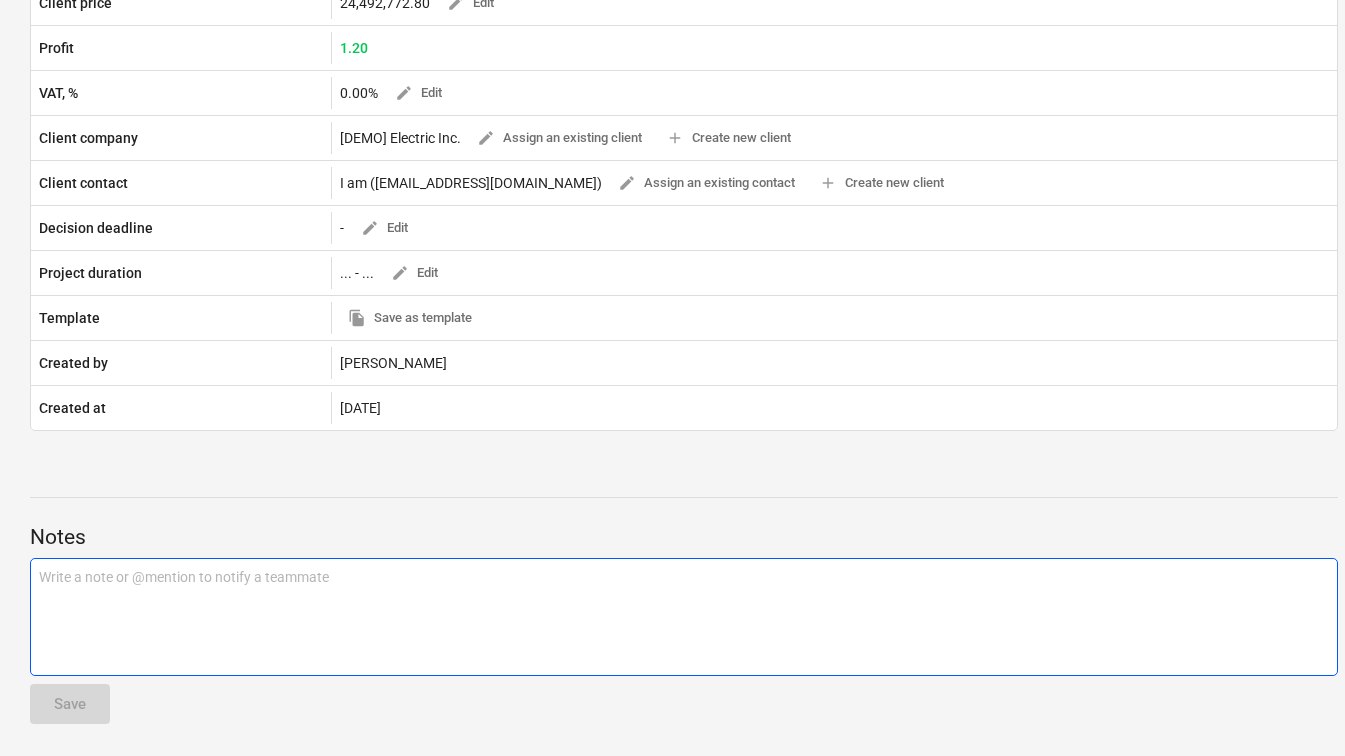 click on "Write a note or @mention to notify a teammate ﻿" at bounding box center (684, 617) 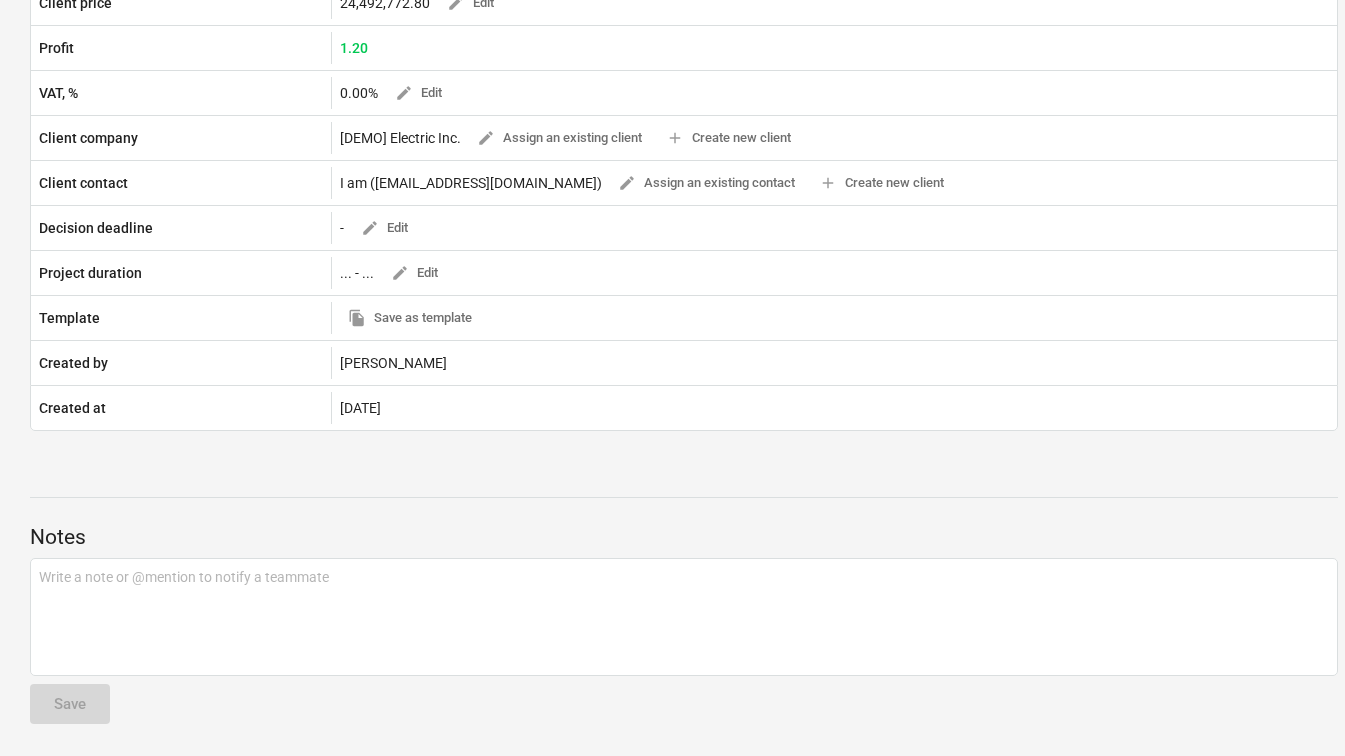 click on "[DEMO] Sample quote DEMO-QU-0001 Stage: Prospect jobs arrow_drop_down notes Notes business View client add Create new version file_copy Copy estimate delete Delete estimate save_alt Download quote Finish estimating Estimating Attachments Quote versions Summary Estimate name [DEMO] Sample quote edit Edit Quote number DEMO-QU-0001 edit Edit Description - edit Edit Bid terms help Notes:
1. Quote is created based on the submitted requirements
2. Quote does not include the excluded parts, fees, state levy for permissions, permits nor other unspecified coordinations
Payment terms: 50% after projects are approved by the client, 50% upon submitting the building permit application, 14 days
Supply terms: Execution of work approx. 6-7 weeks after signing the contract
If the presented quote meets your request, then please email your confirmation to our contact. edit Edit Quote issue date 13 Jul 2025 edit Edit Quote expiry date 27 Jul 2025 edit Edit Quote currency USD   $ edit Change currency Address Stone road edit -" at bounding box center [684, -61] 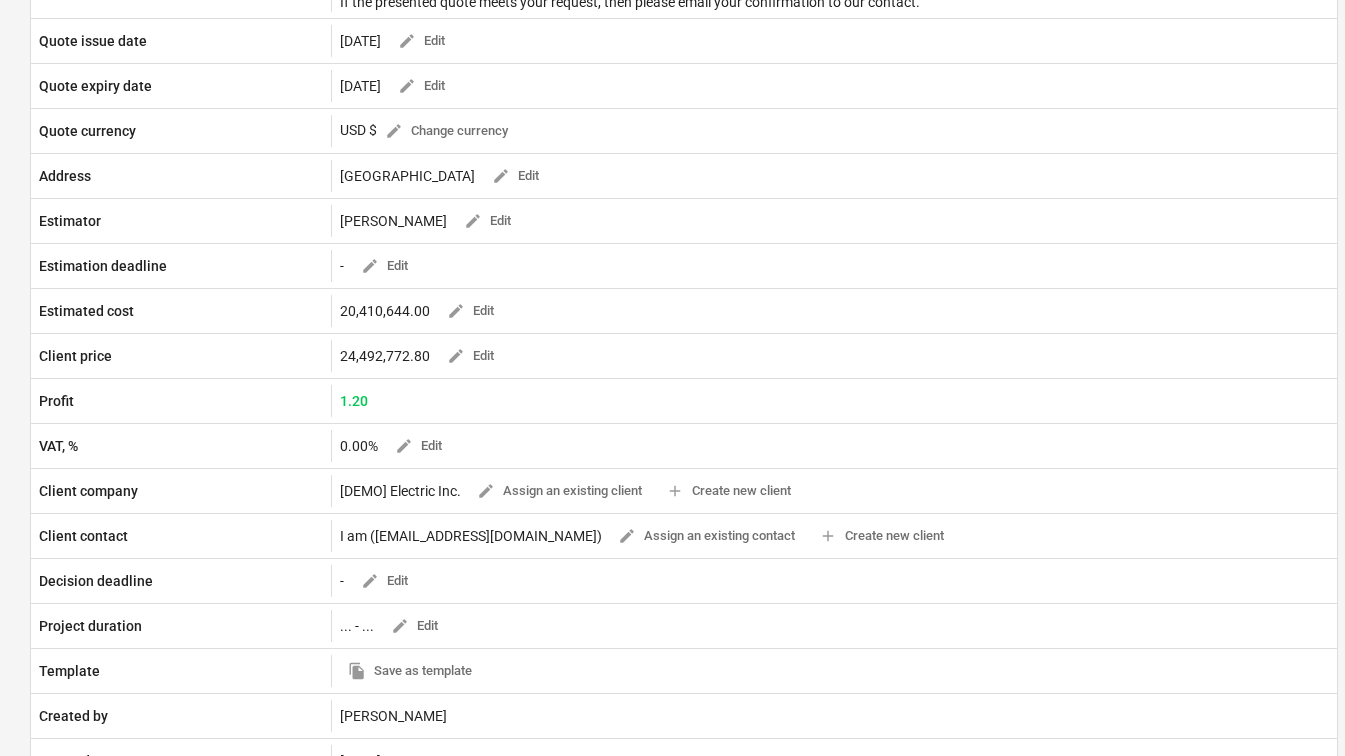 scroll, scrollTop: 581, scrollLeft: 0, axis: vertical 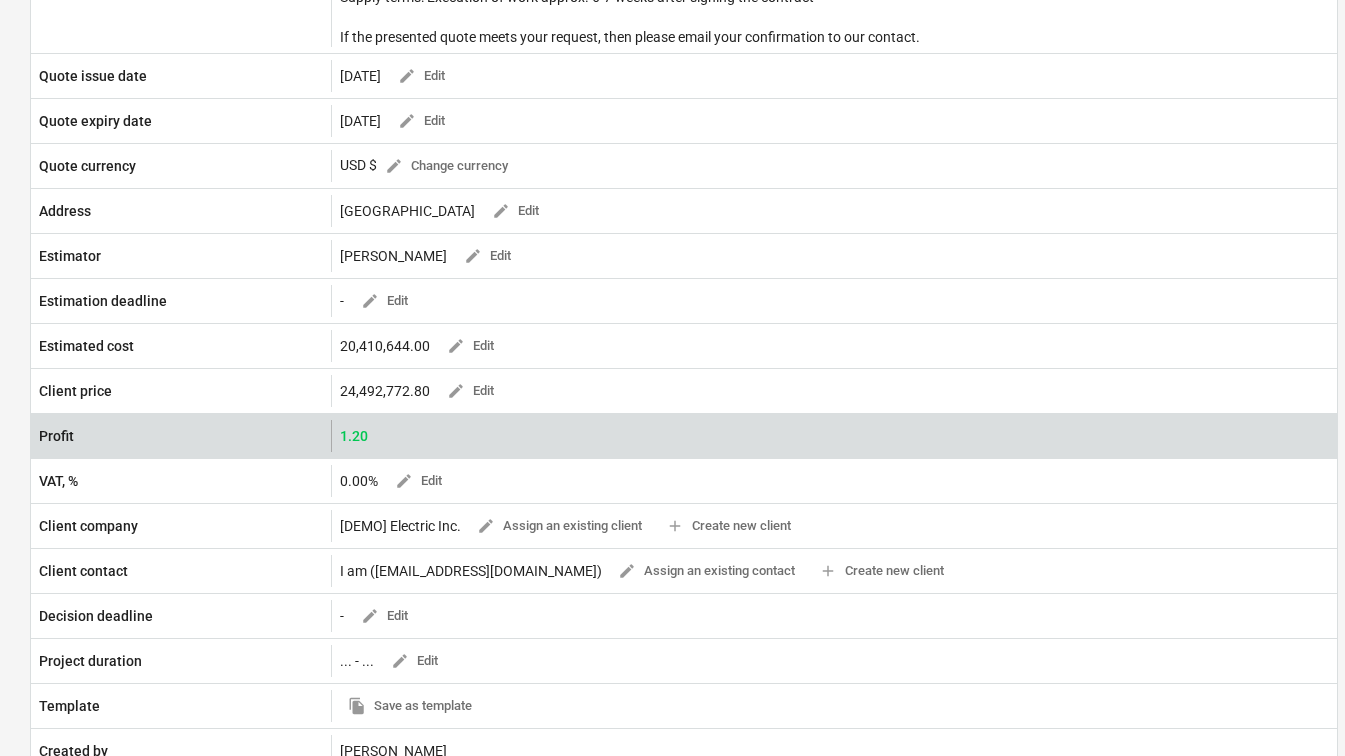 click on "1.20" at bounding box center (354, 436) 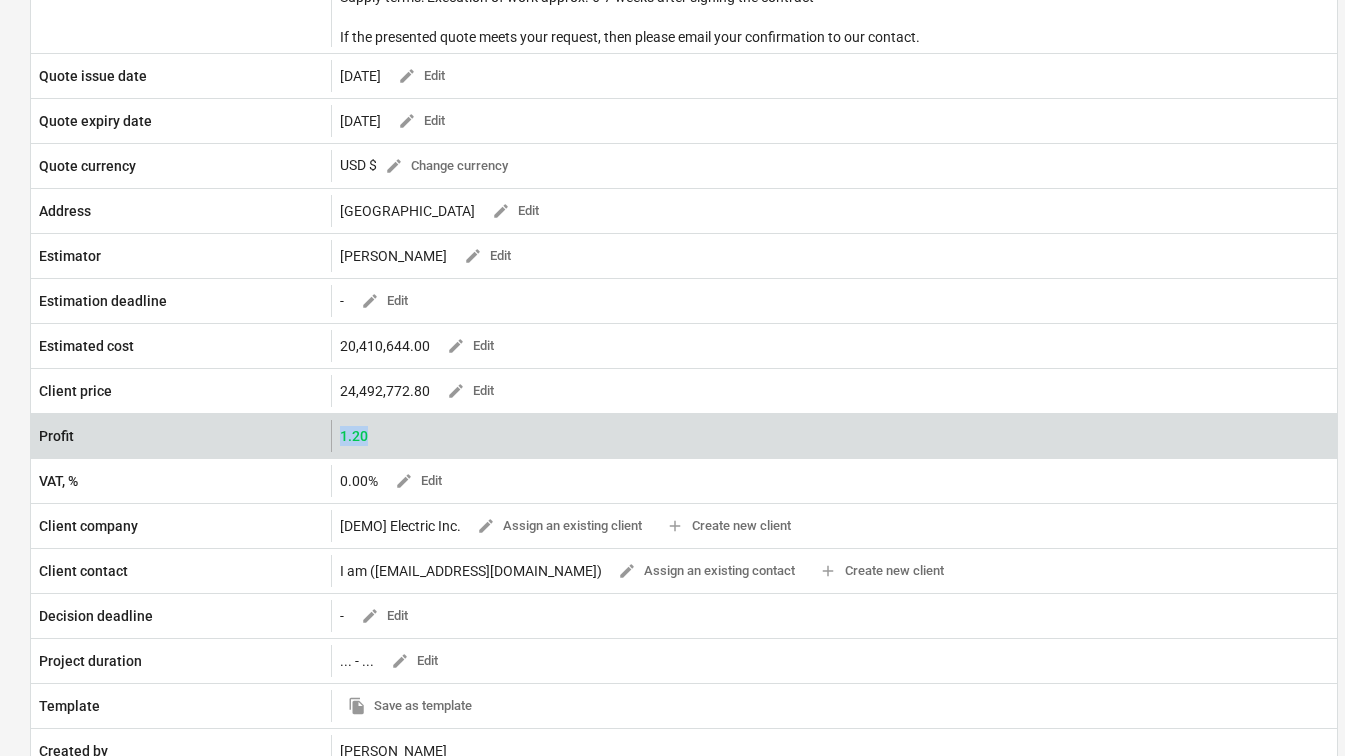 click on "1.20" at bounding box center [354, 436] 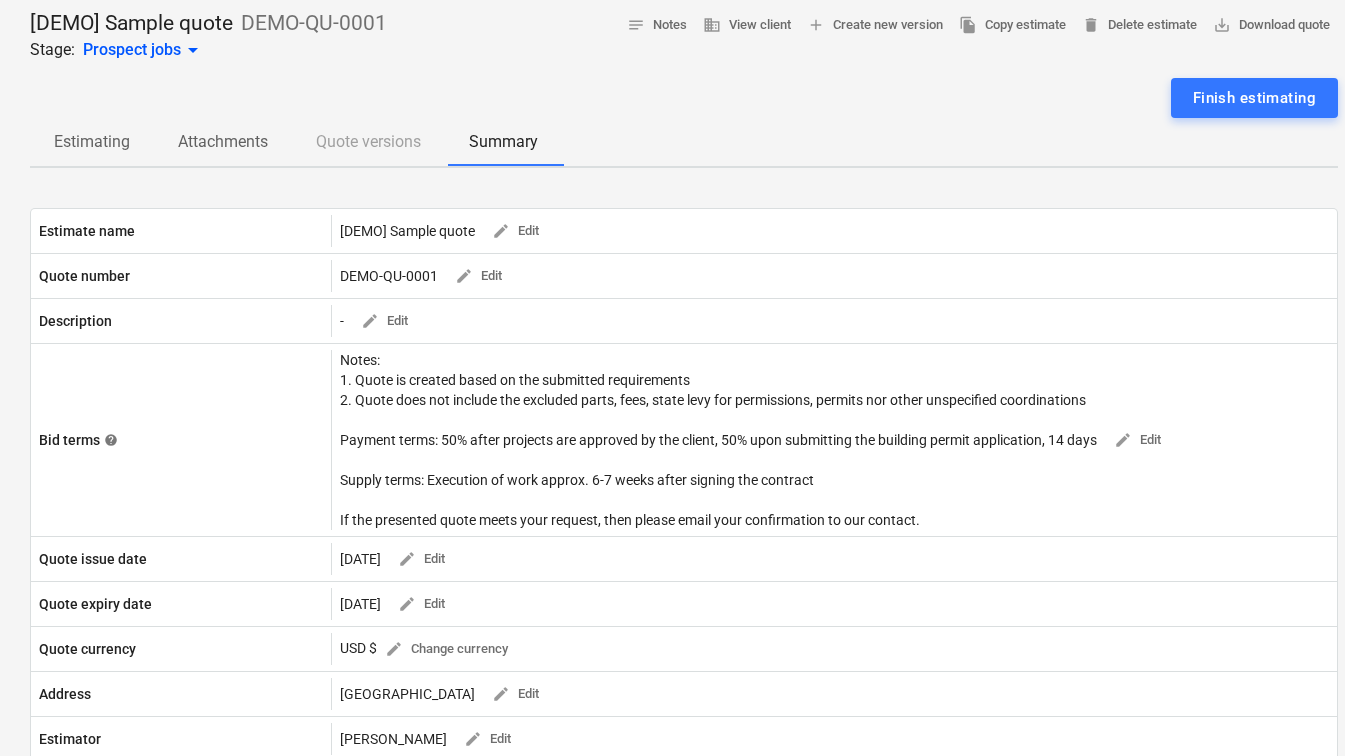 scroll, scrollTop: 0, scrollLeft: 0, axis: both 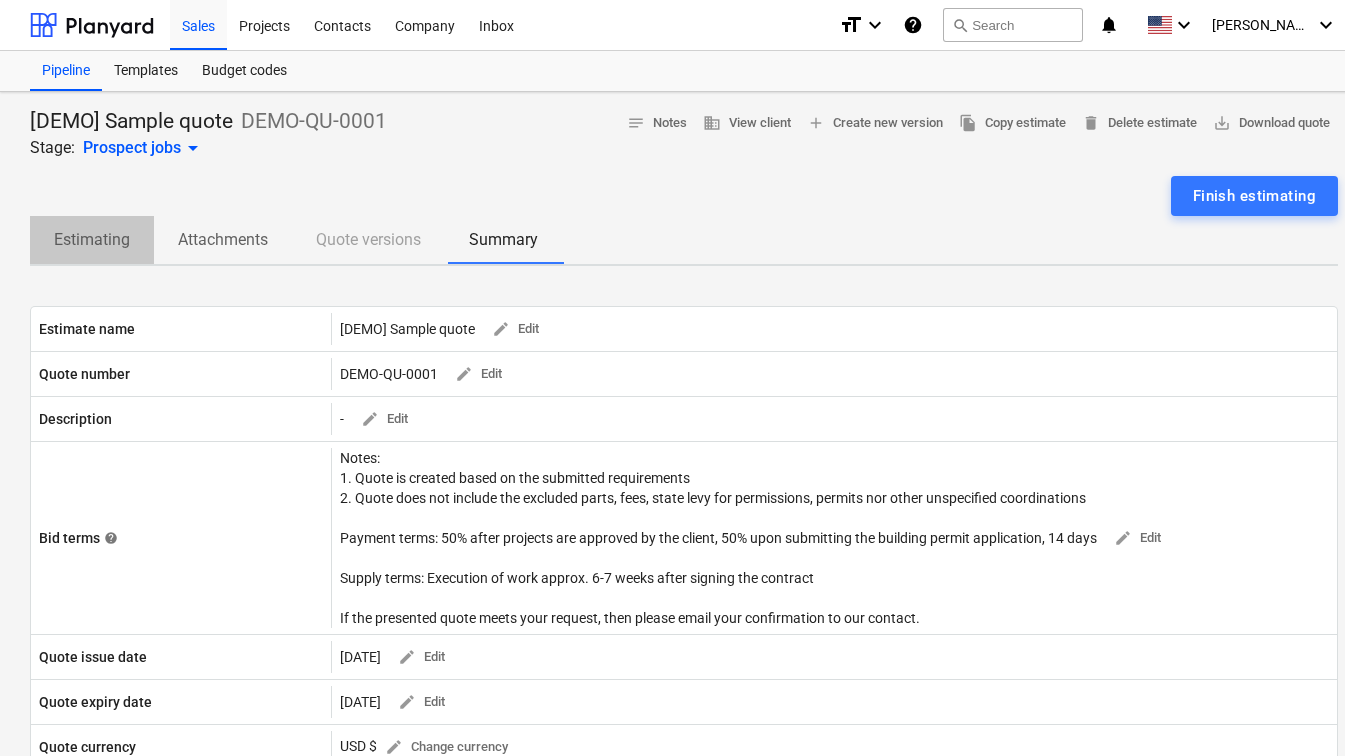 click on "Estimating" at bounding box center (92, 240) 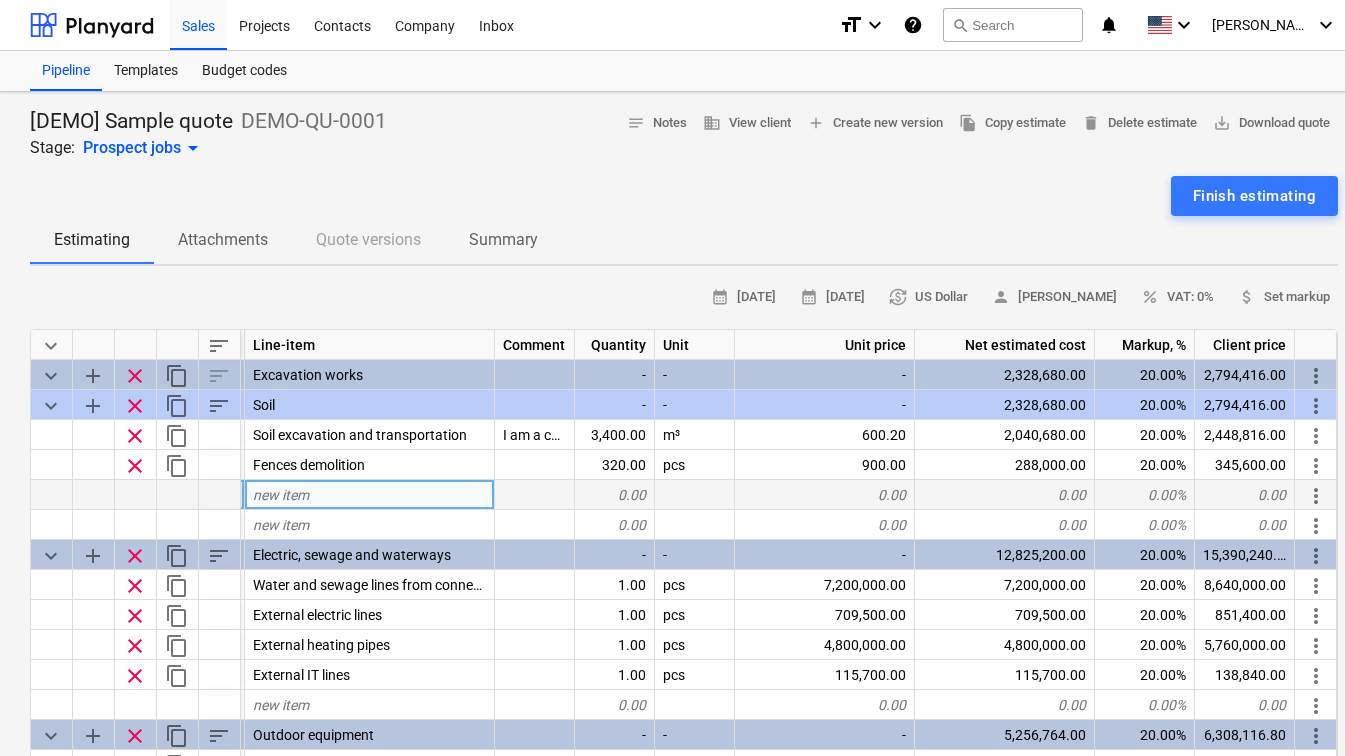 scroll, scrollTop: 214, scrollLeft: 83, axis: both 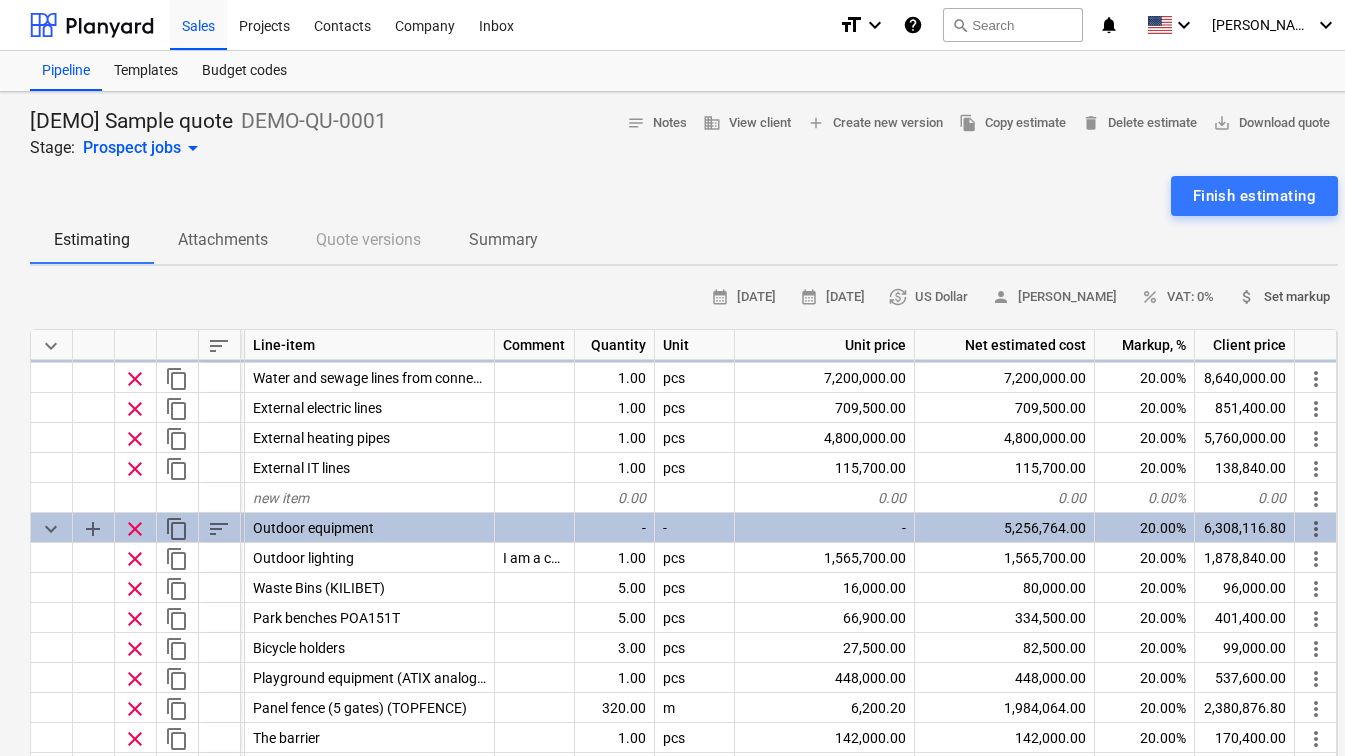 click on "attach_money Set markup" at bounding box center [1284, 297] 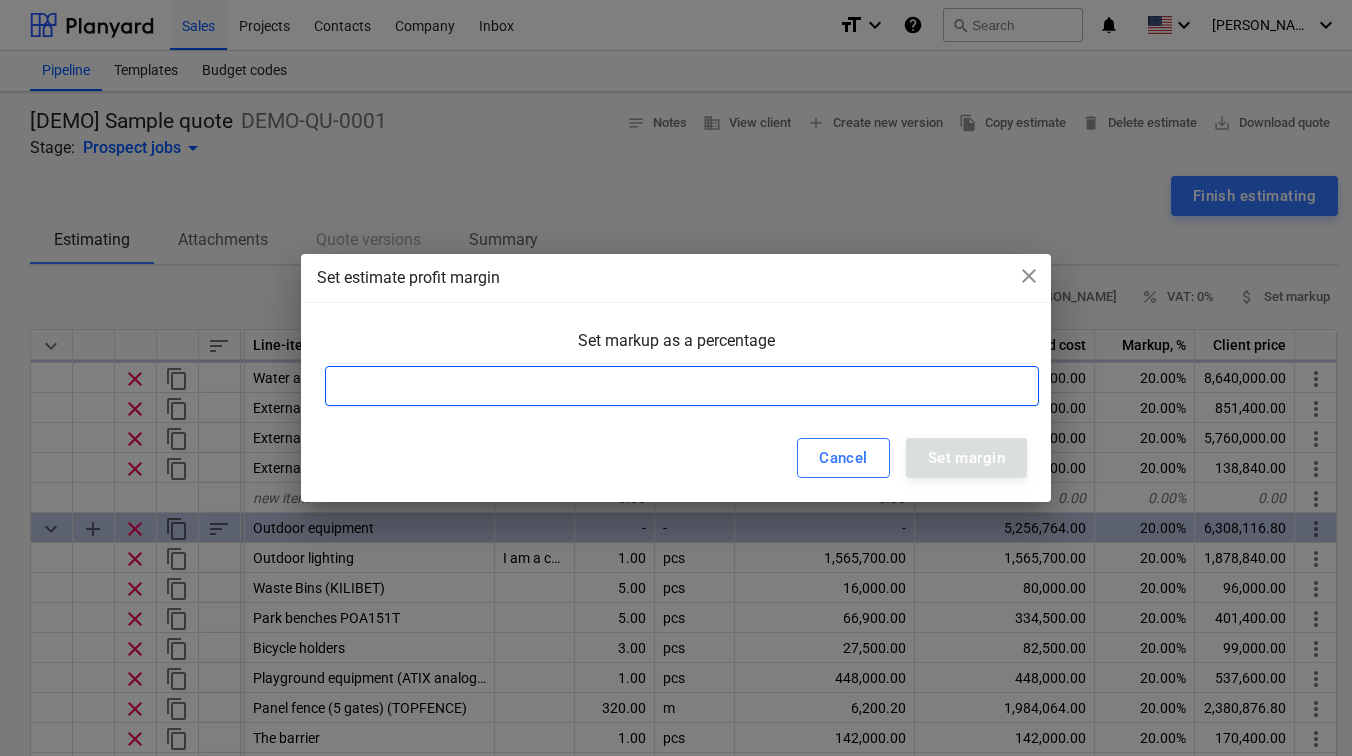 click at bounding box center (682, 386) 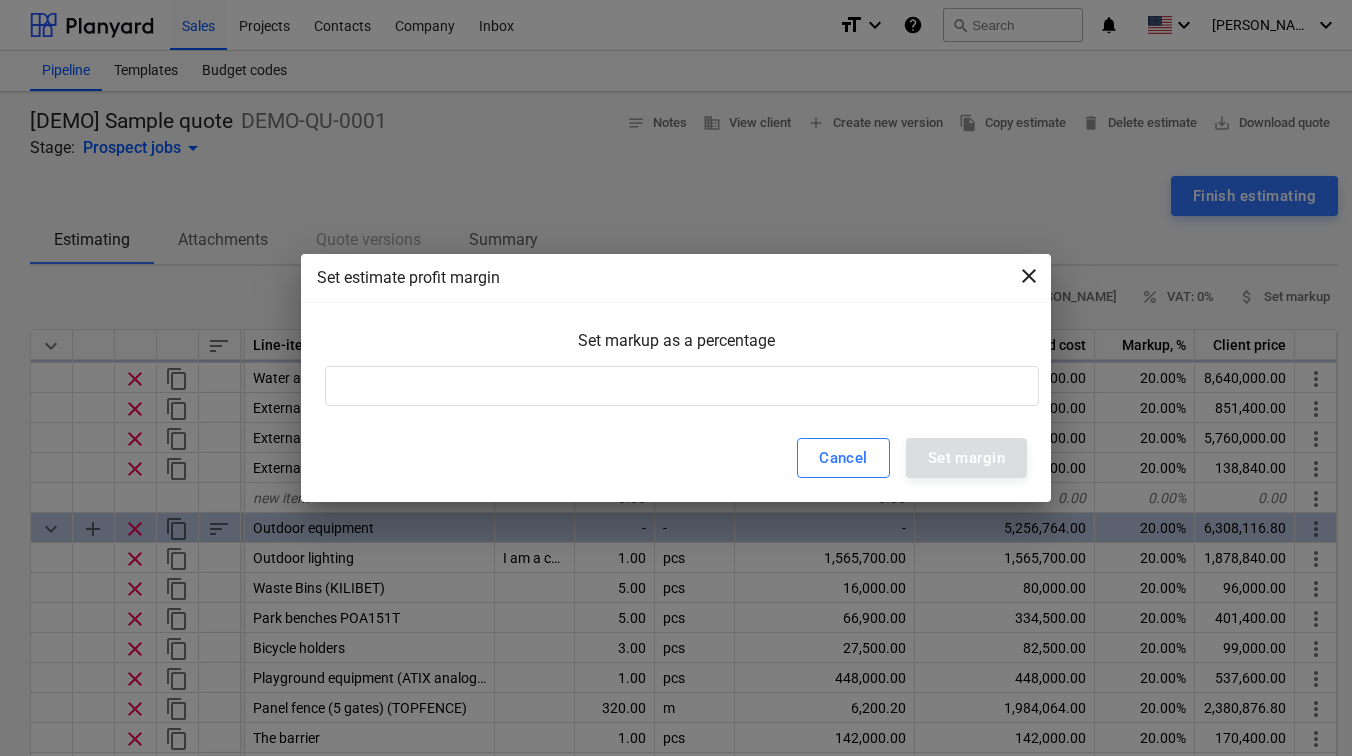 click on "close" at bounding box center (1029, 276) 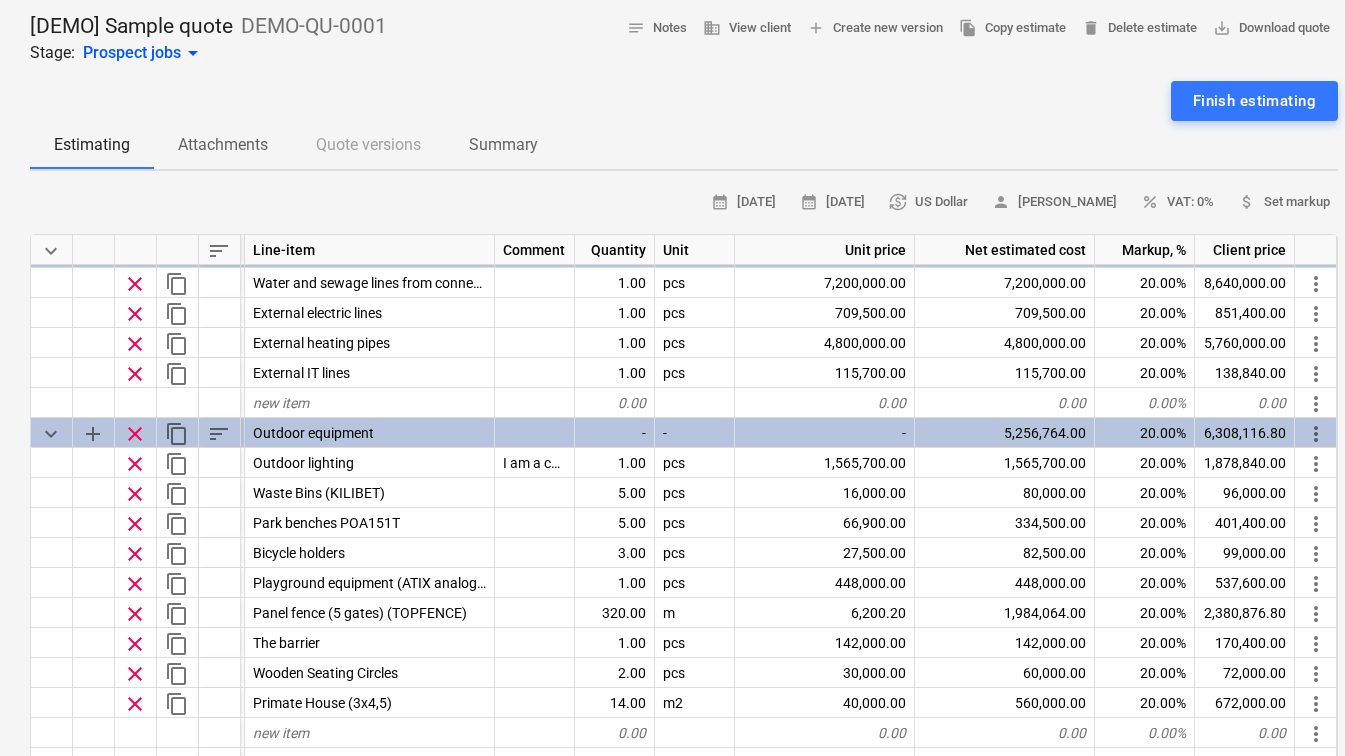 scroll, scrollTop: 151, scrollLeft: 0, axis: vertical 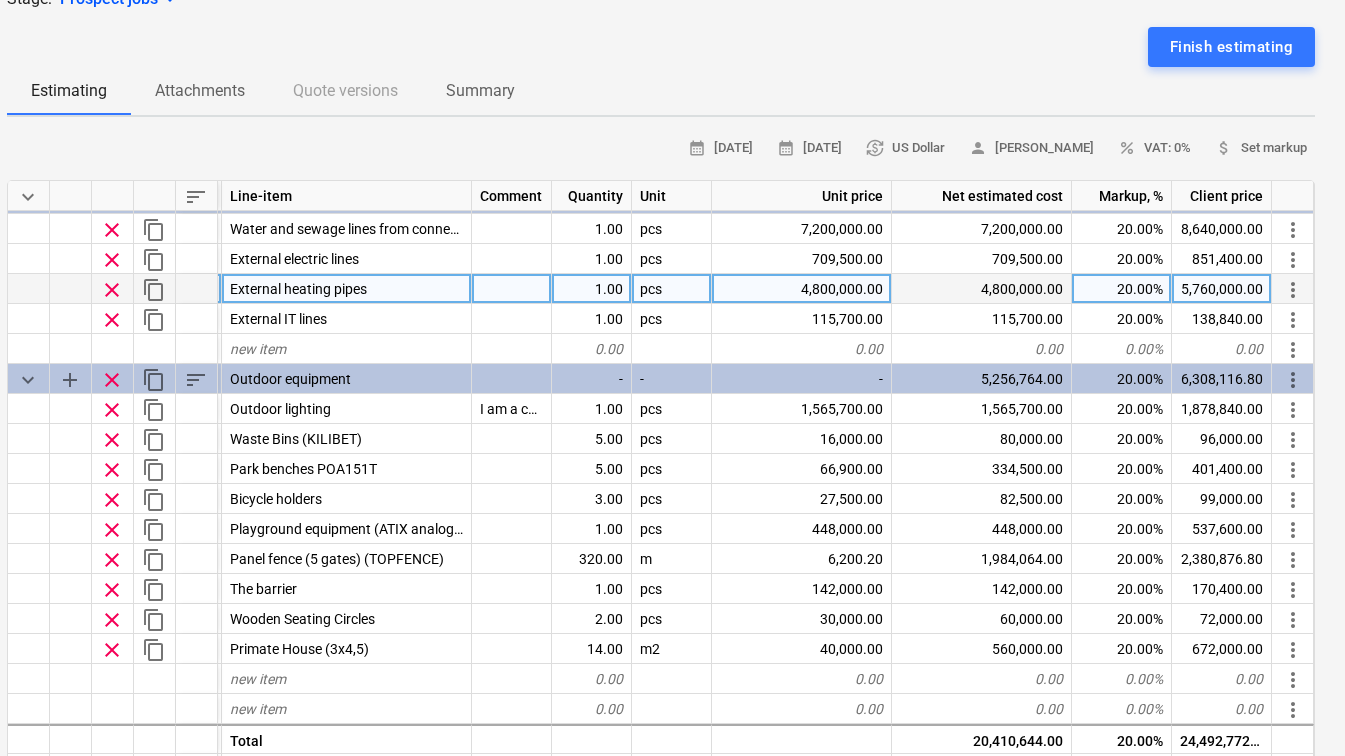 click on "5,760,000.00" at bounding box center [1222, 289] 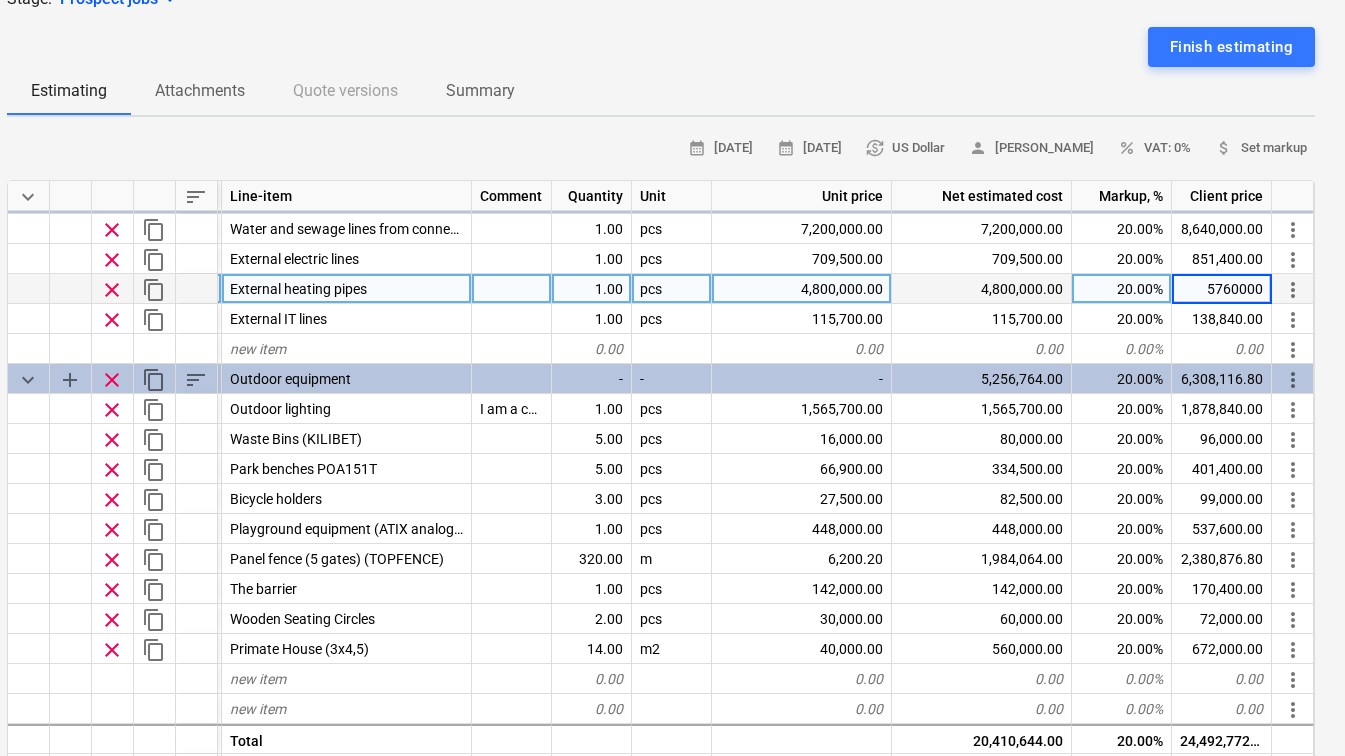 click on "5760000" at bounding box center [1221, 288] 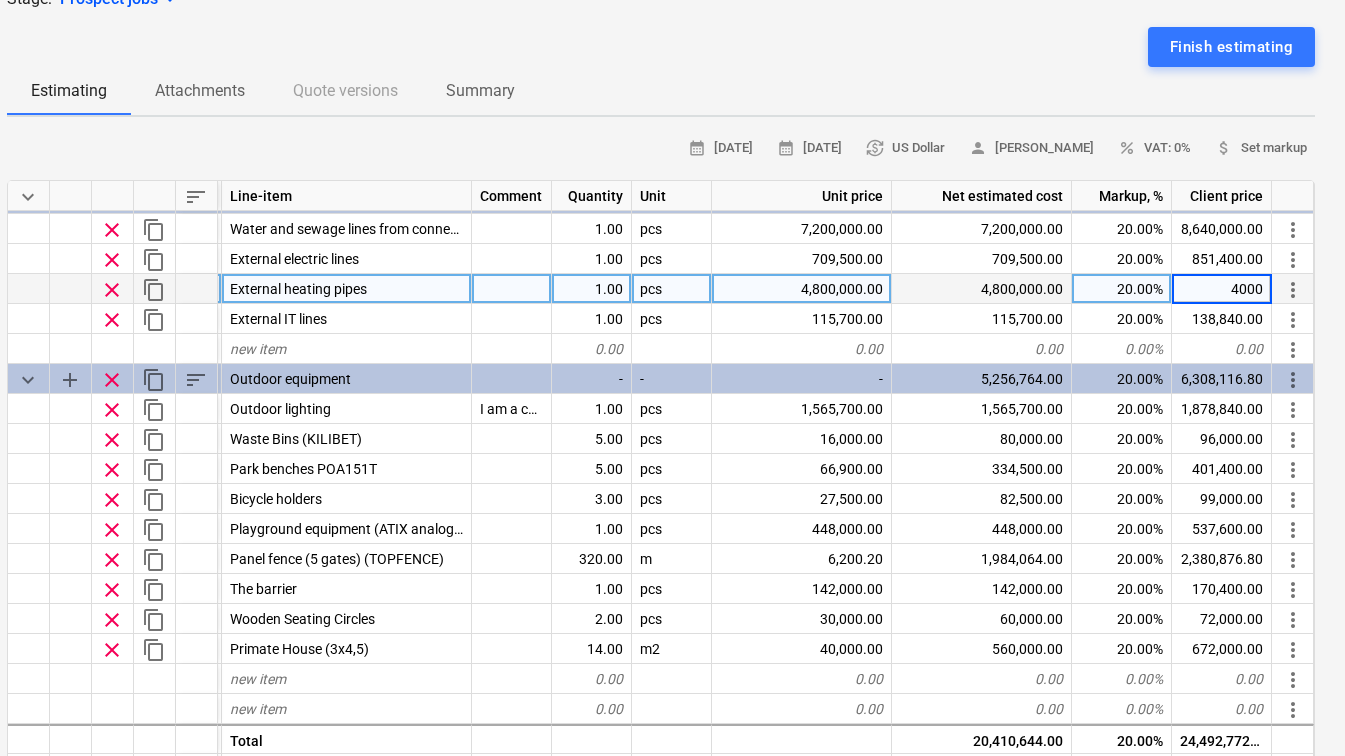 type on "40000" 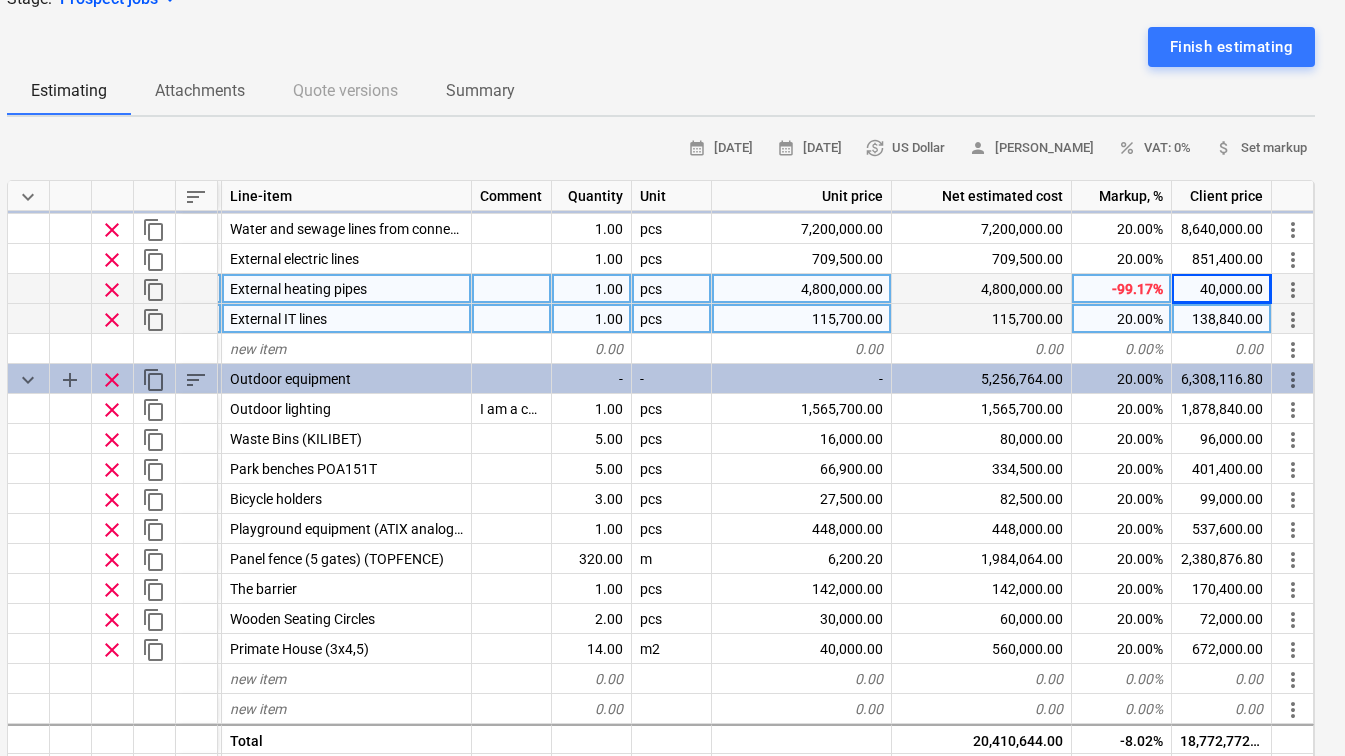 scroll, scrollTop: 164, scrollLeft: 83, axis: both 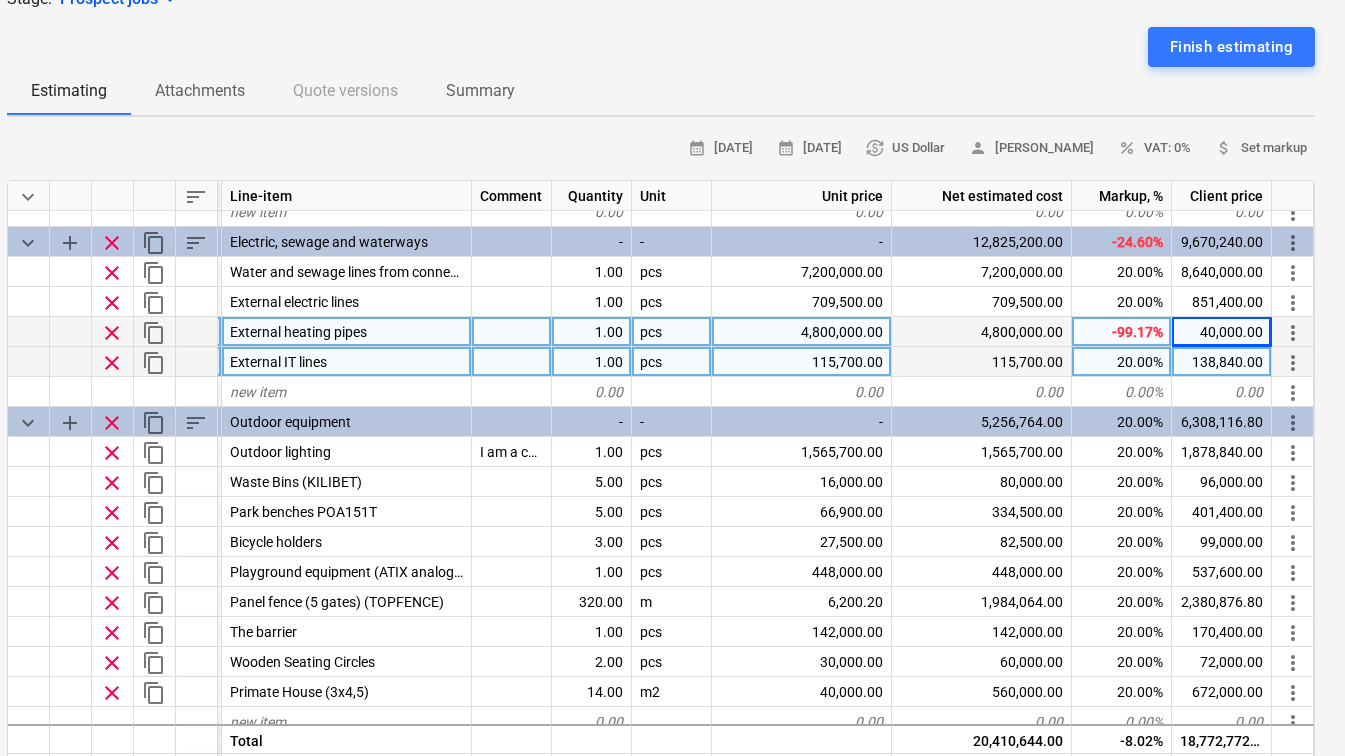 click on "4,800,000.00" at bounding box center (802, 332) 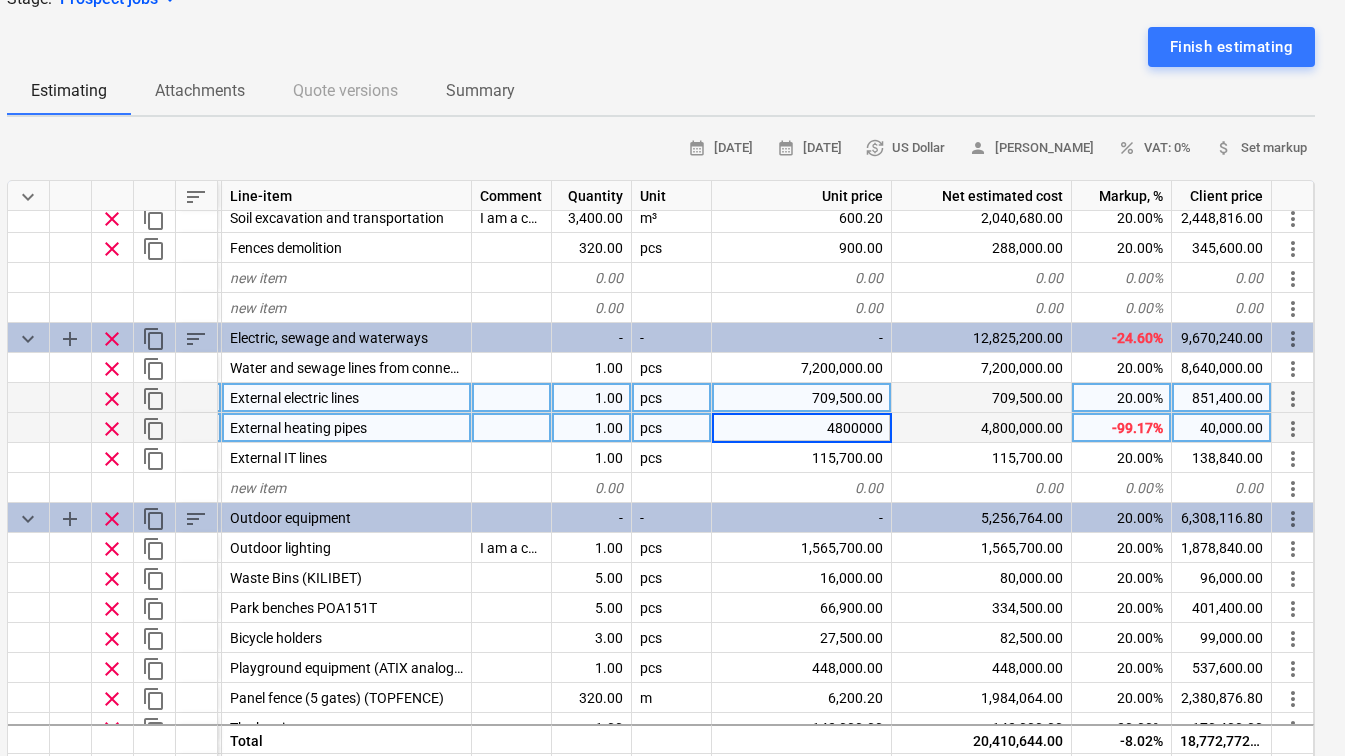 scroll, scrollTop: 0, scrollLeft: 83, axis: horizontal 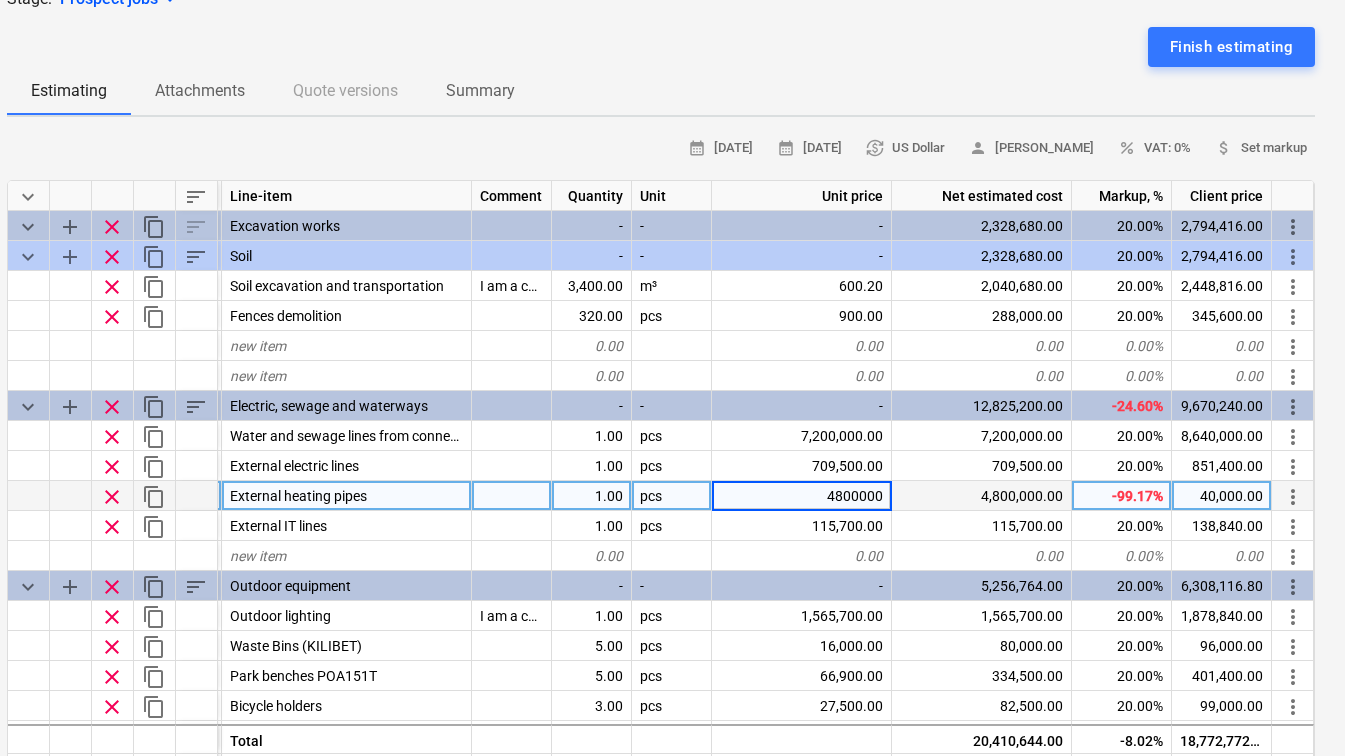 click on "-99.17%" at bounding box center (1122, 496) 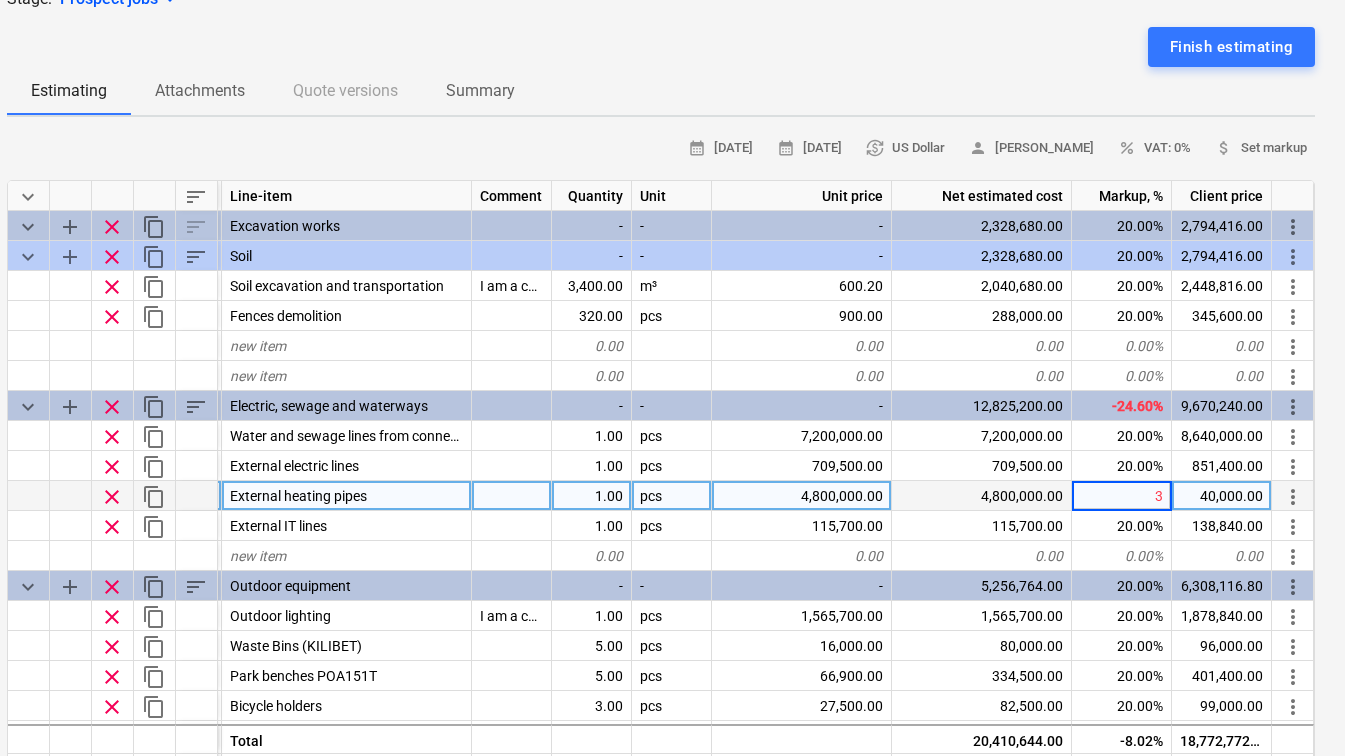 type on "30" 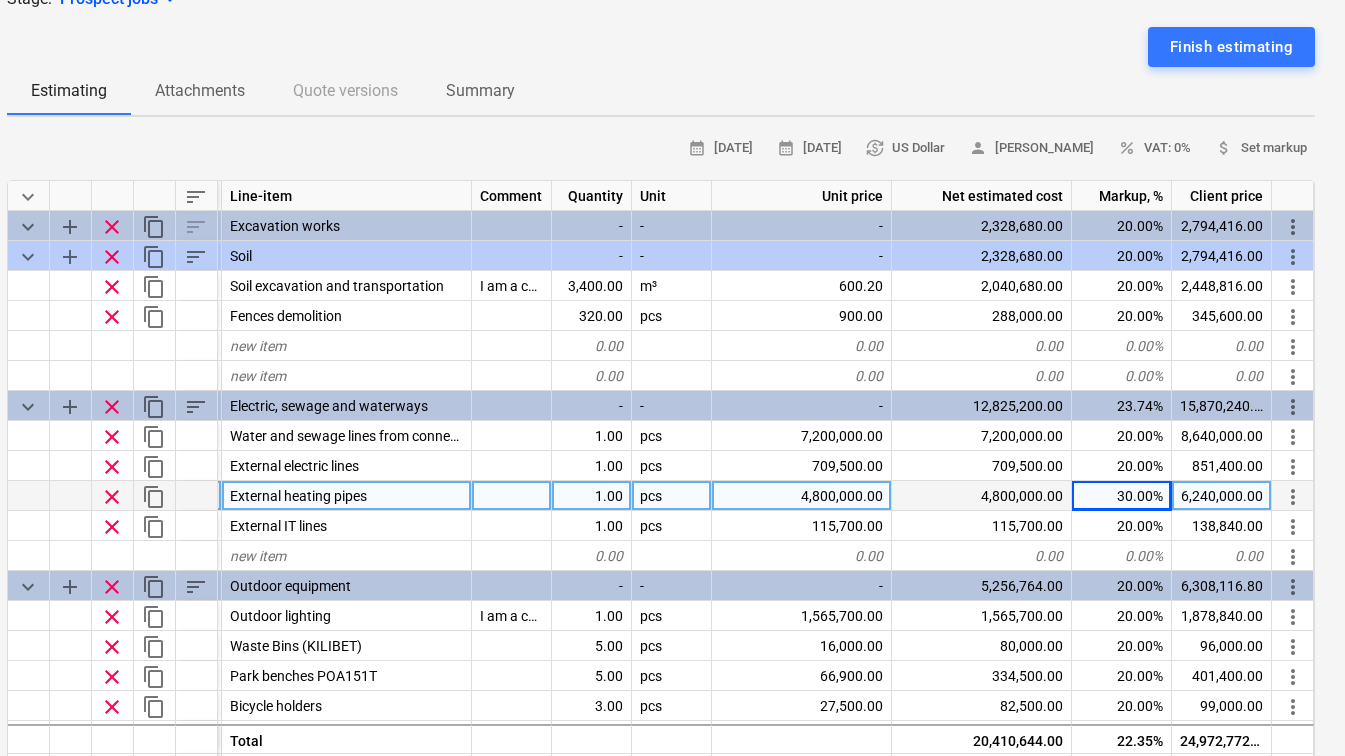 click on "4,800,000.00" at bounding box center [802, 496] 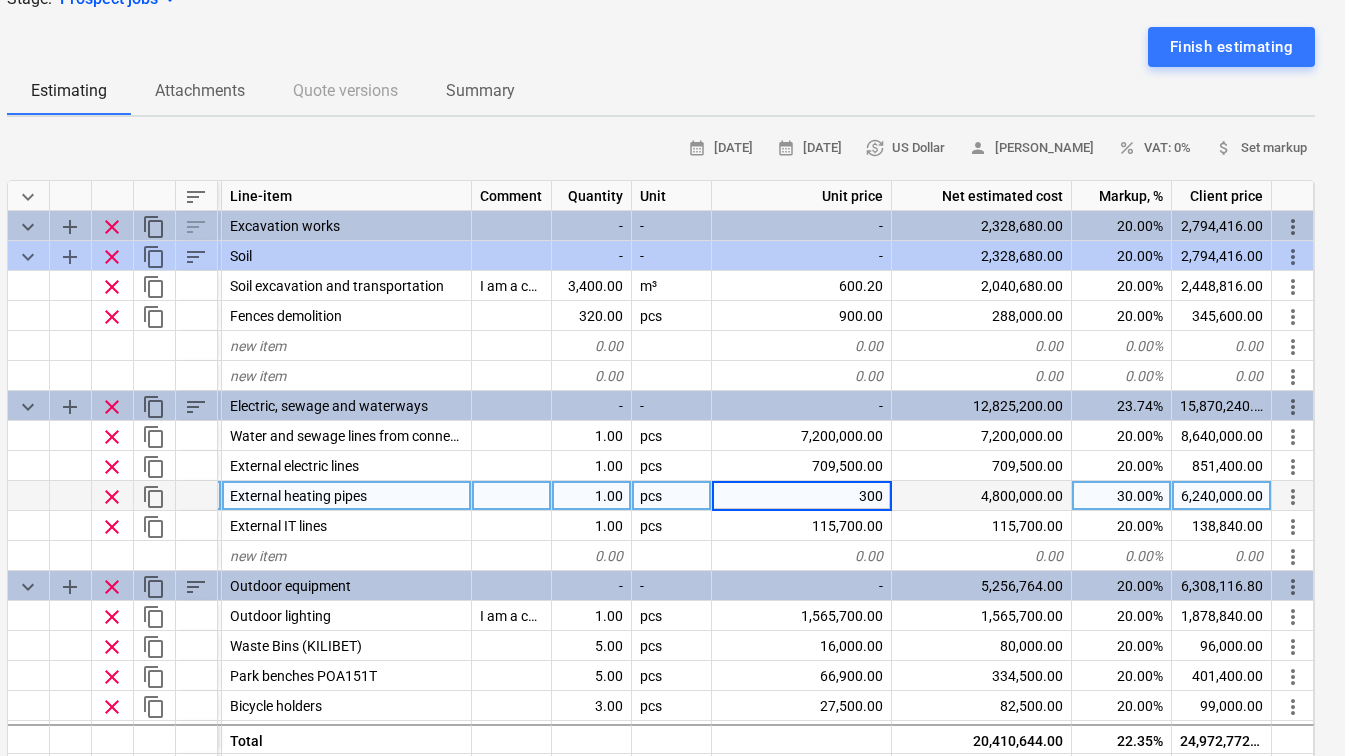 type on "3000" 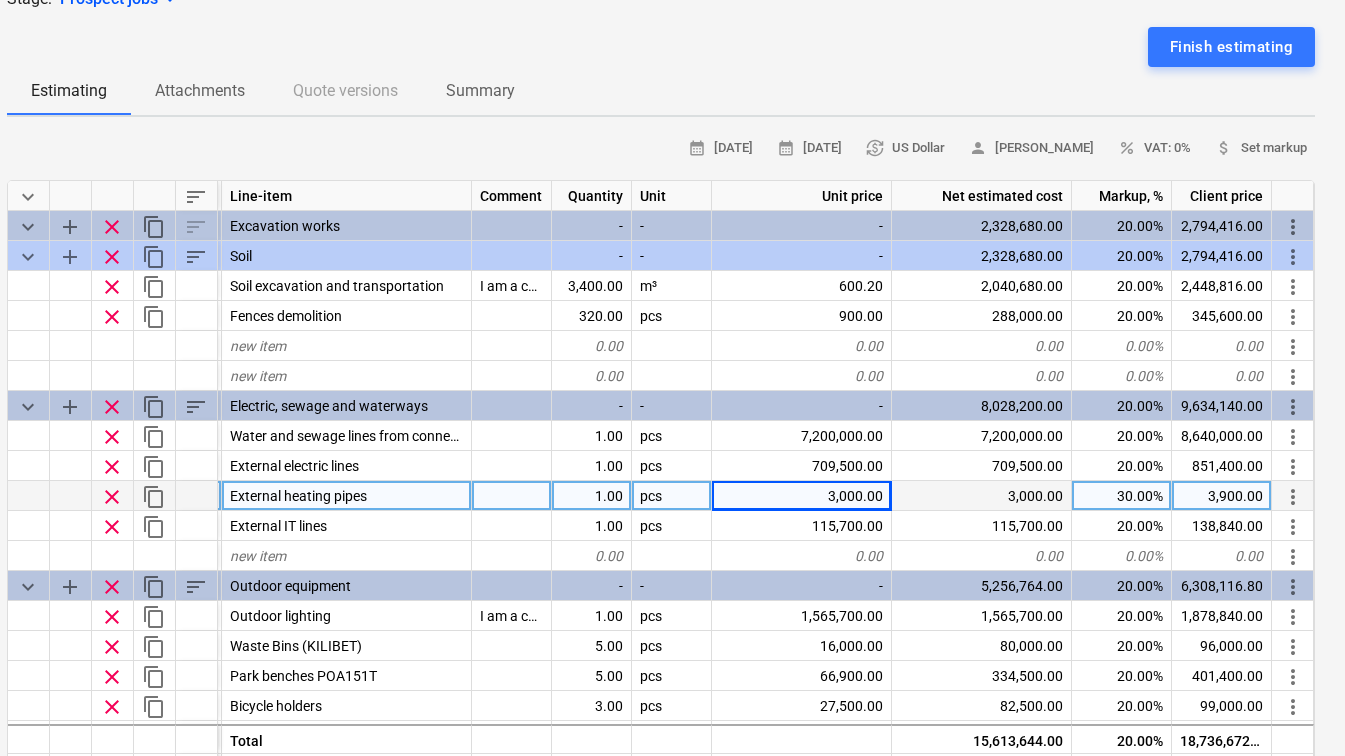 click on "3,900.00" at bounding box center (1222, 496) 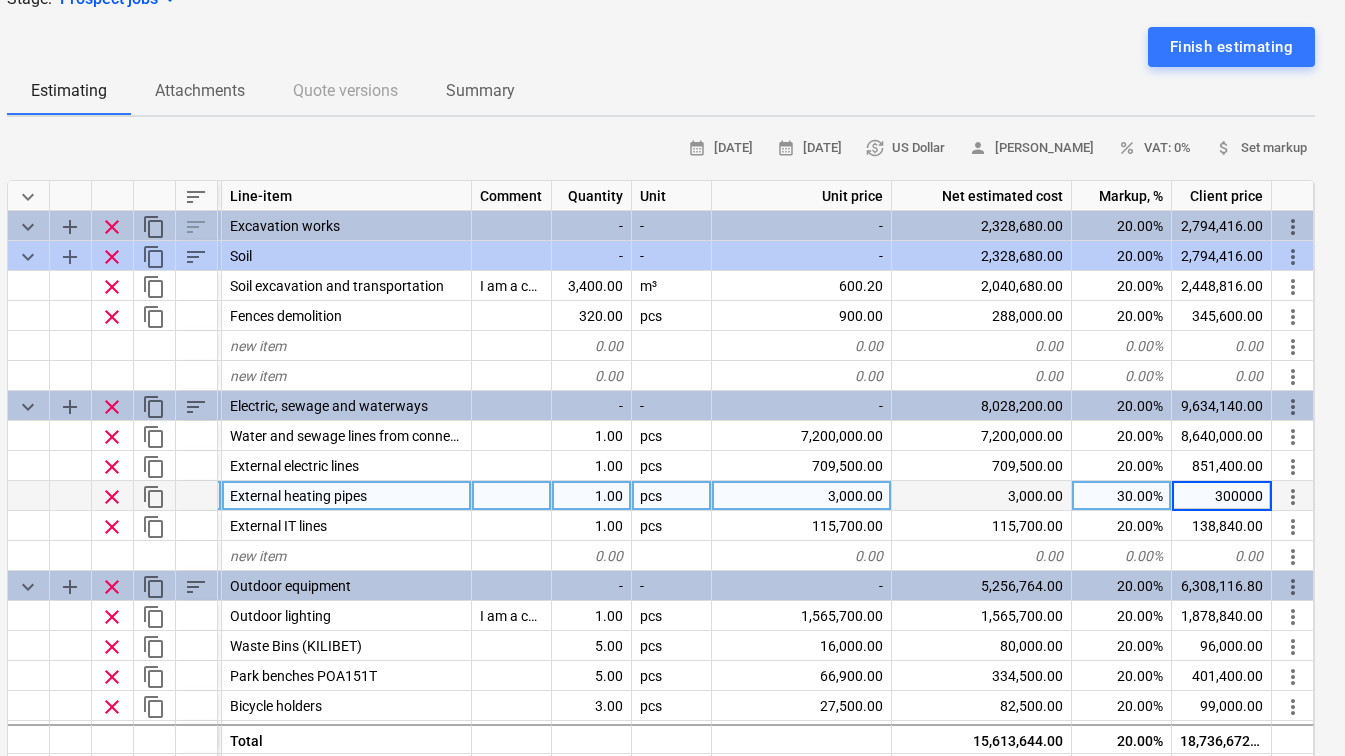 type on "3000000" 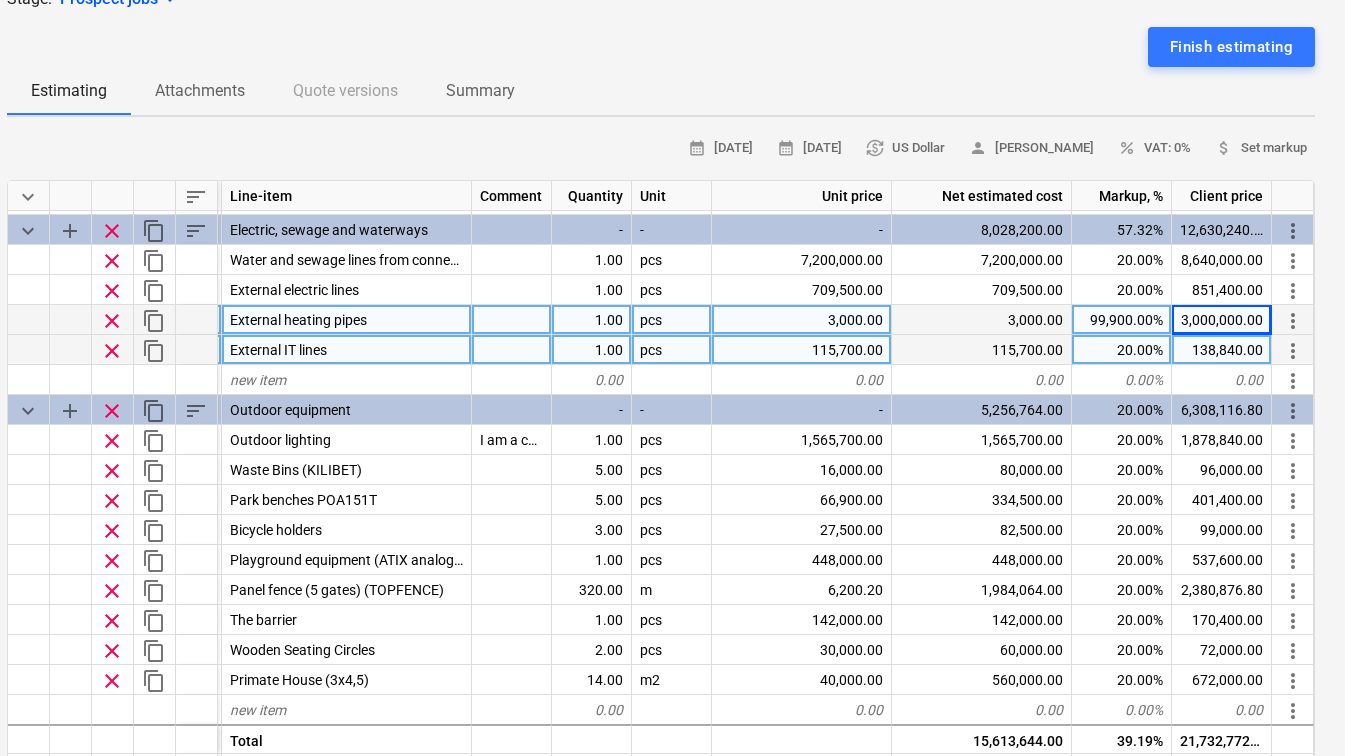 scroll, scrollTop: 214, scrollLeft: 83, axis: both 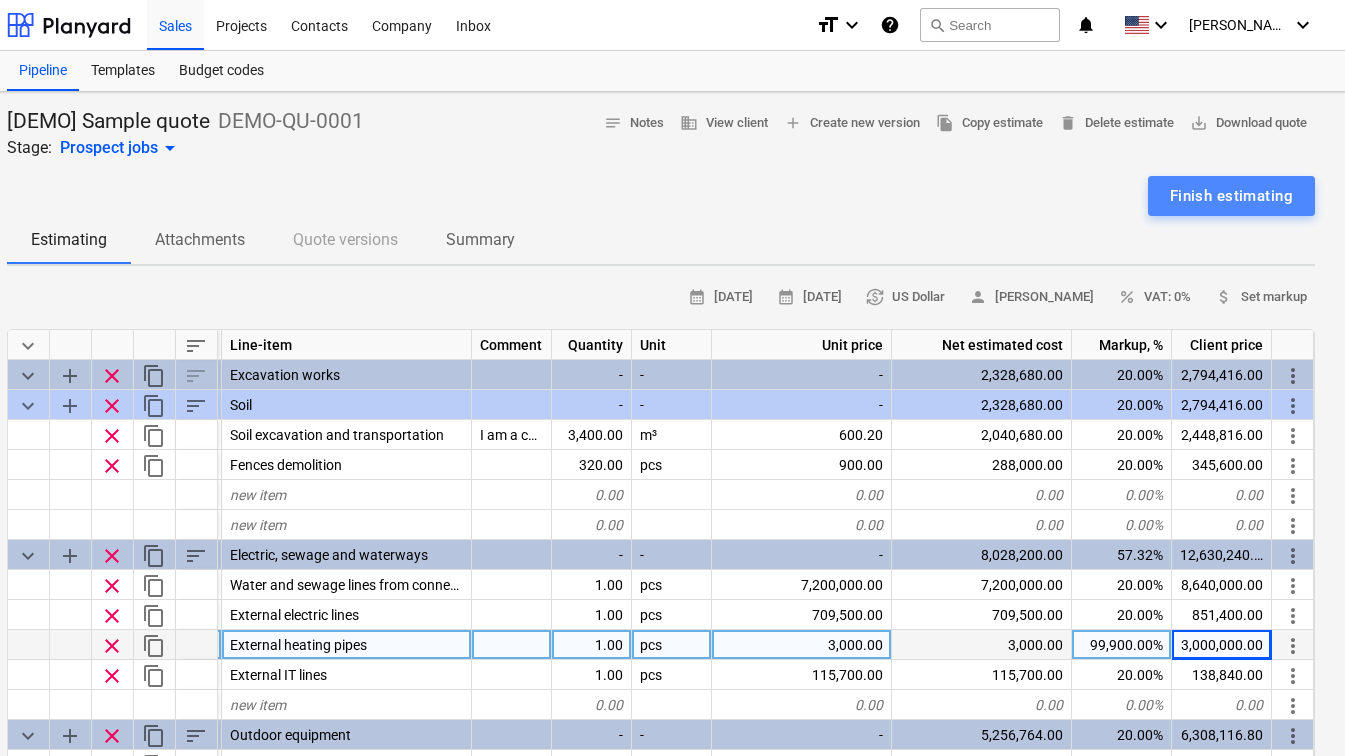 click on "Finish estimating" at bounding box center [1231, 196] 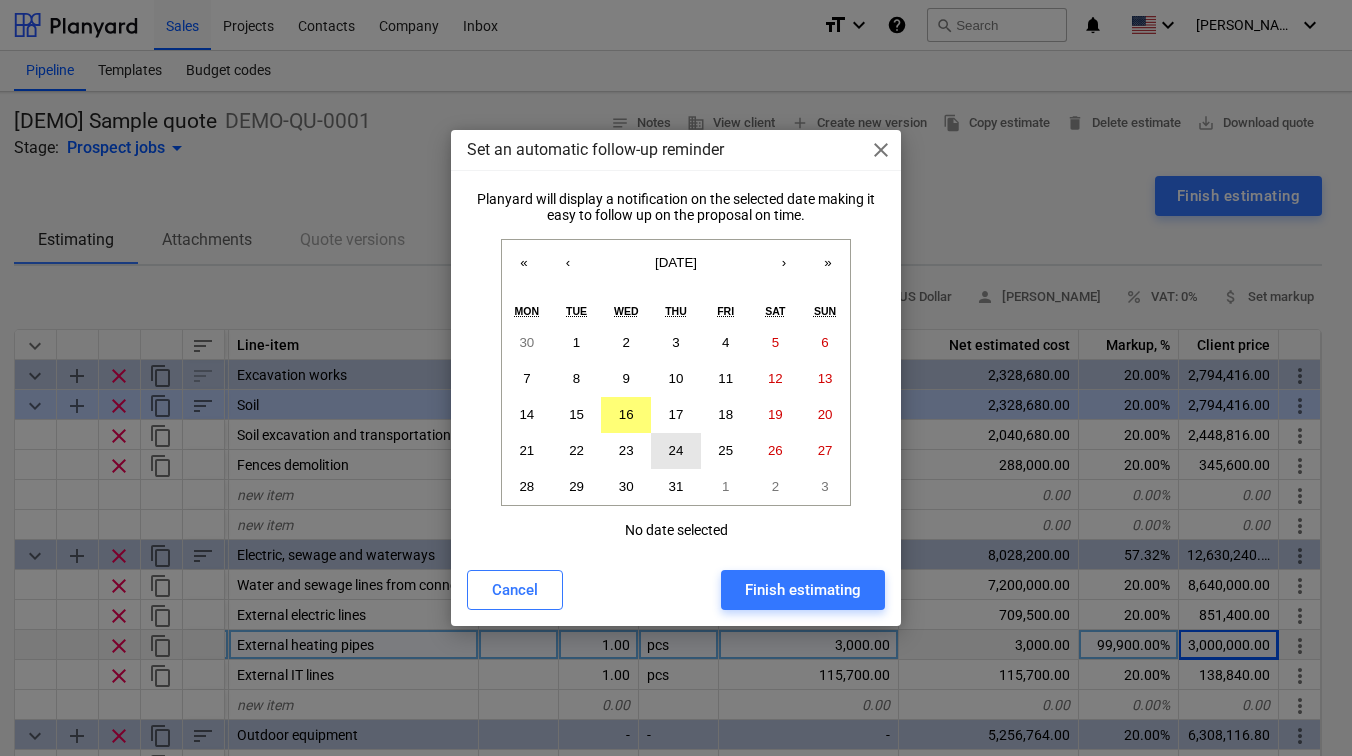 click on "24" at bounding box center (676, 450) 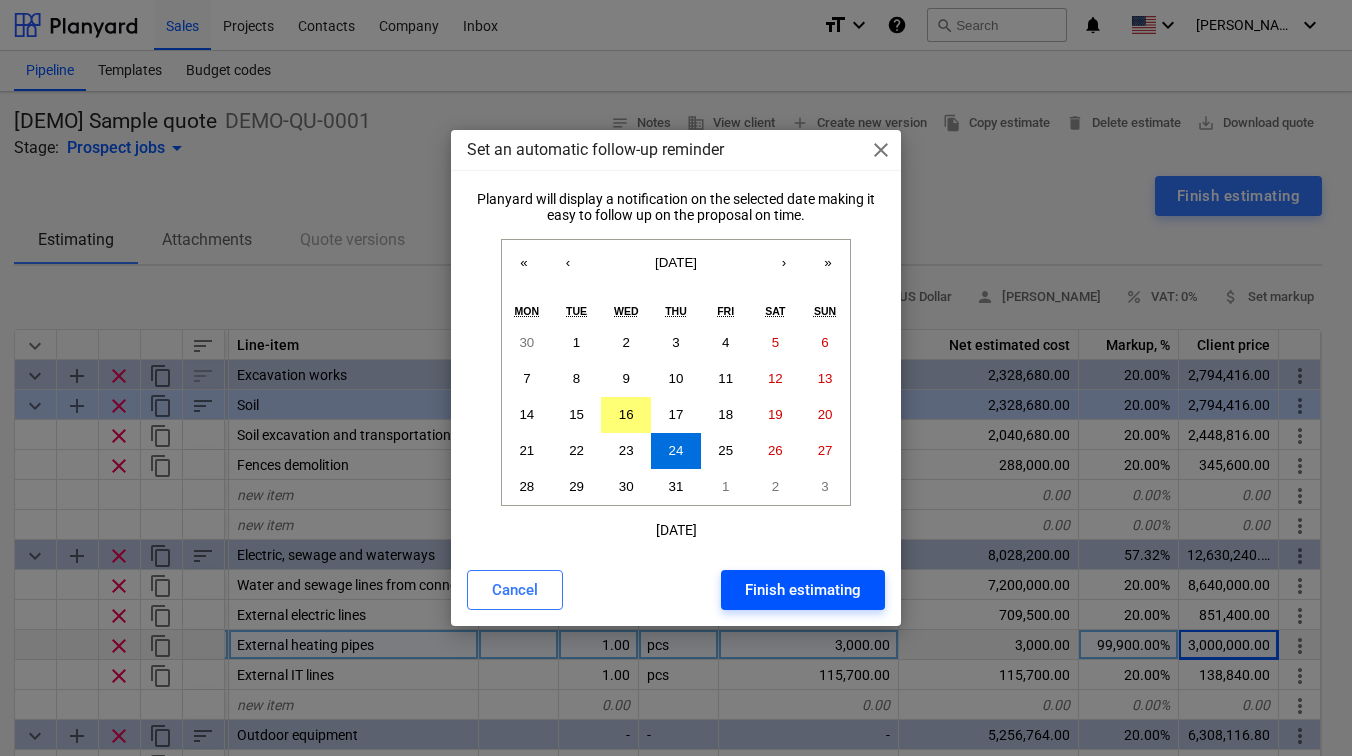 click on "Finish estimating" at bounding box center [803, 590] 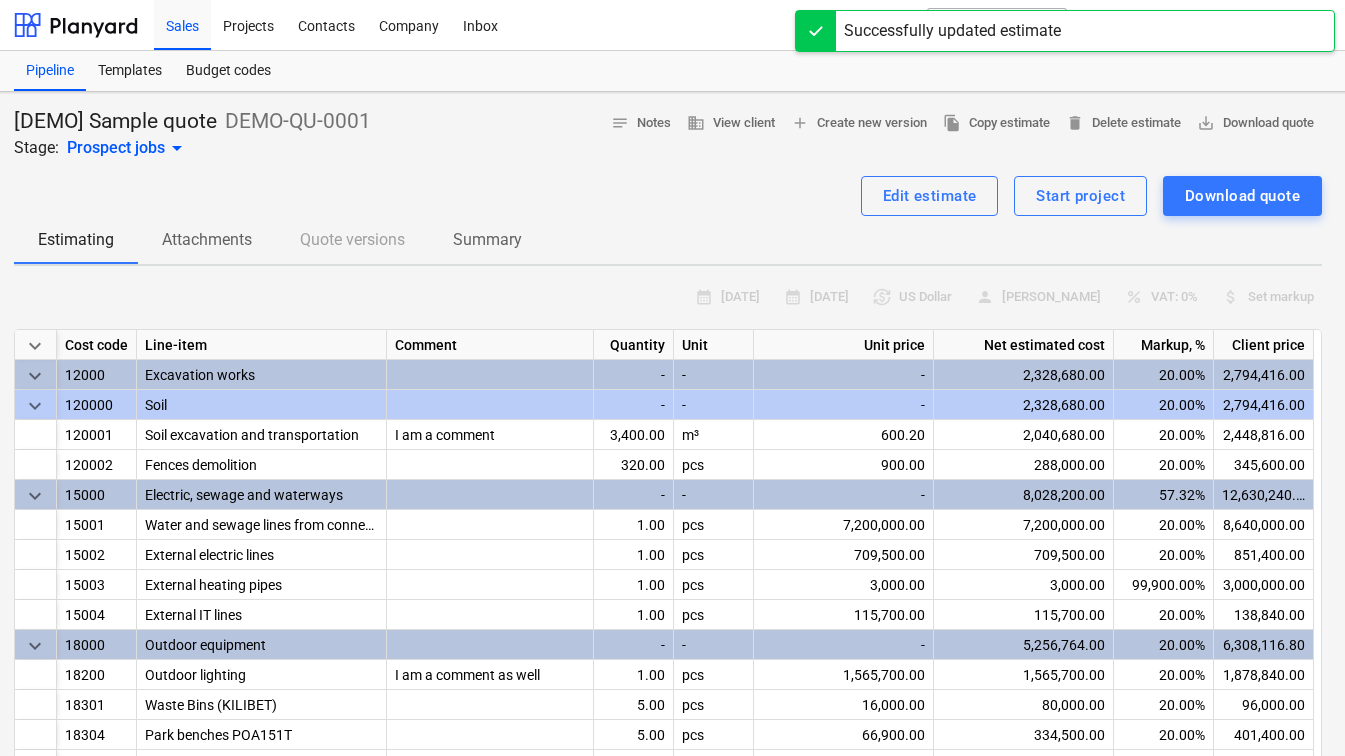 scroll, scrollTop: 0, scrollLeft: 0, axis: both 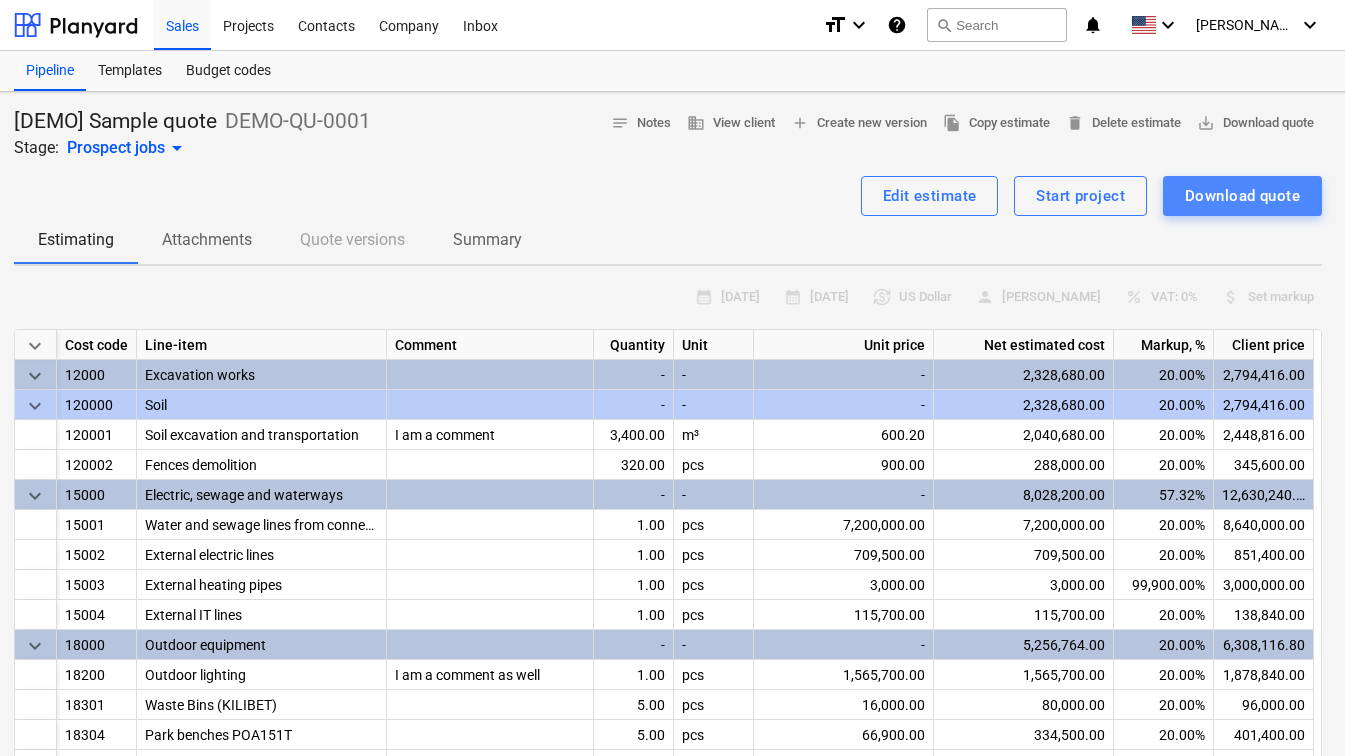 click on "Download quote" at bounding box center (1242, 196) 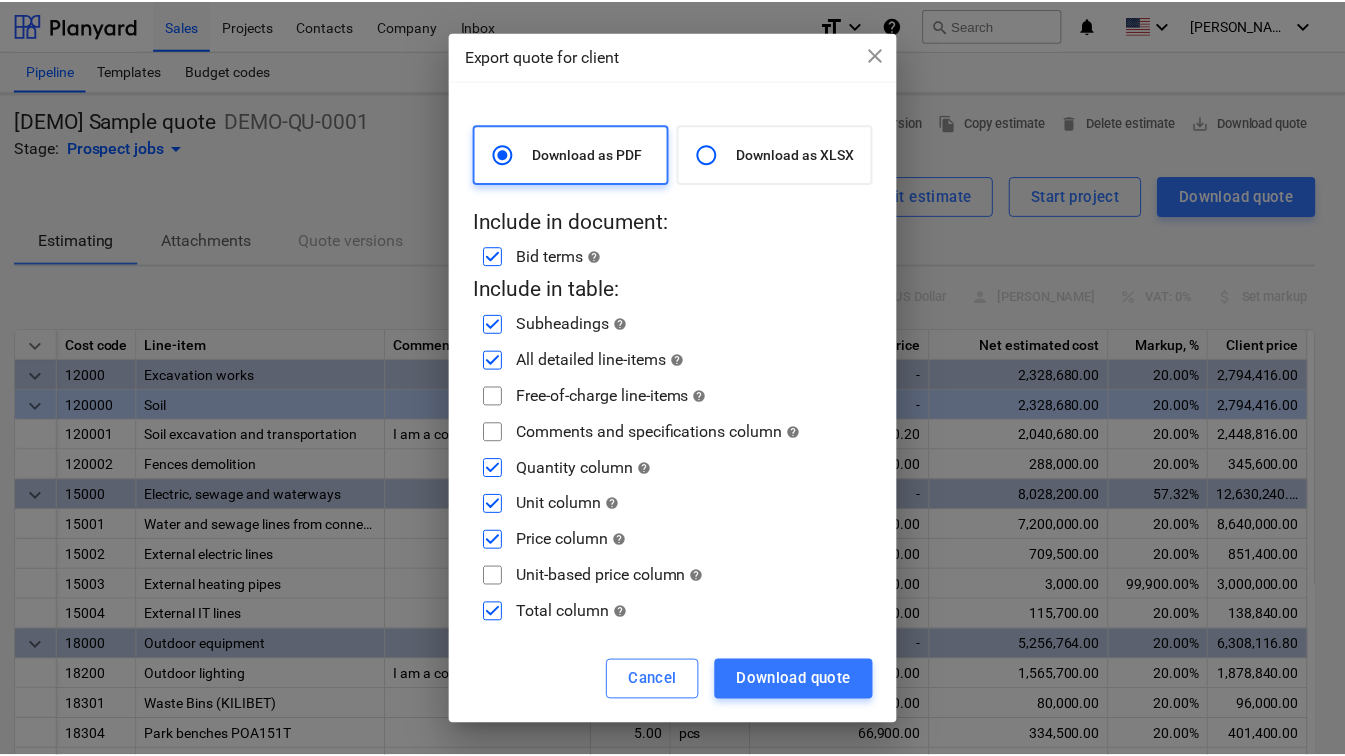 scroll, scrollTop: 0, scrollLeft: 0, axis: both 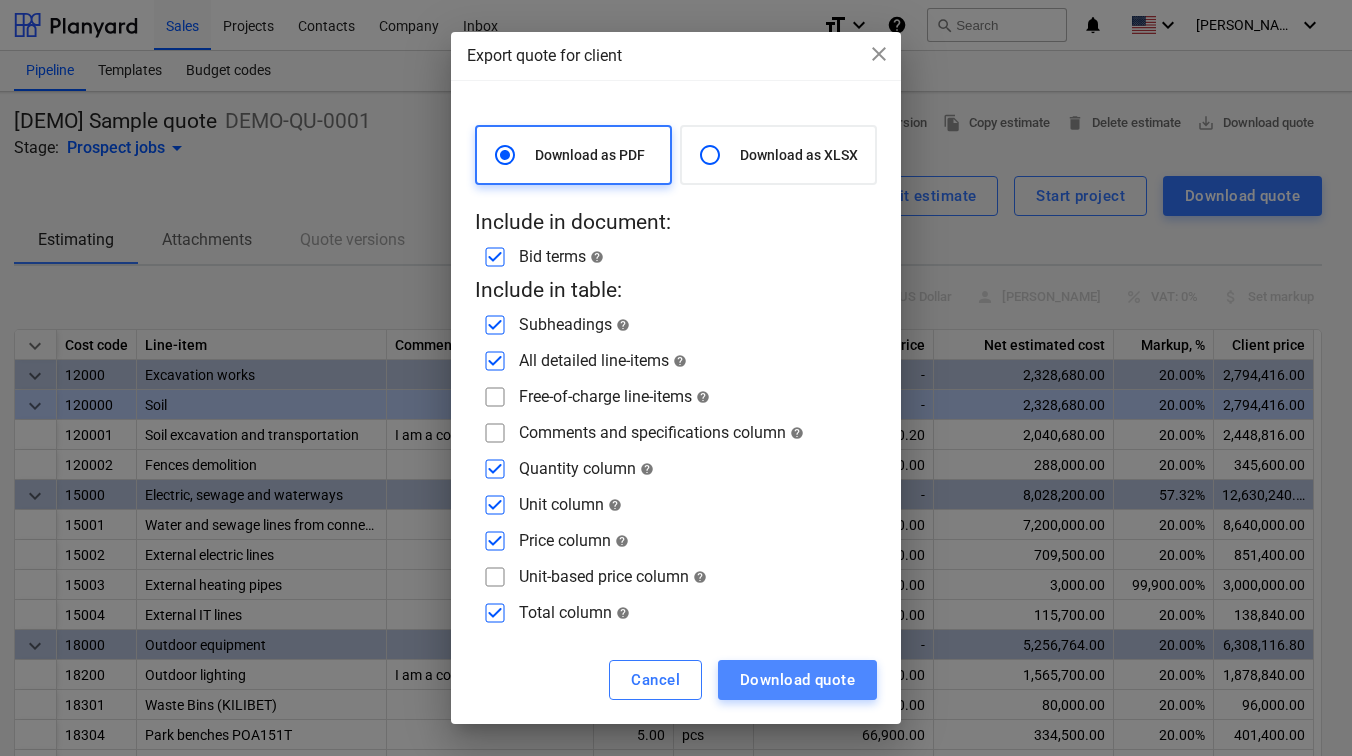 click on "Download quote" at bounding box center [797, 680] 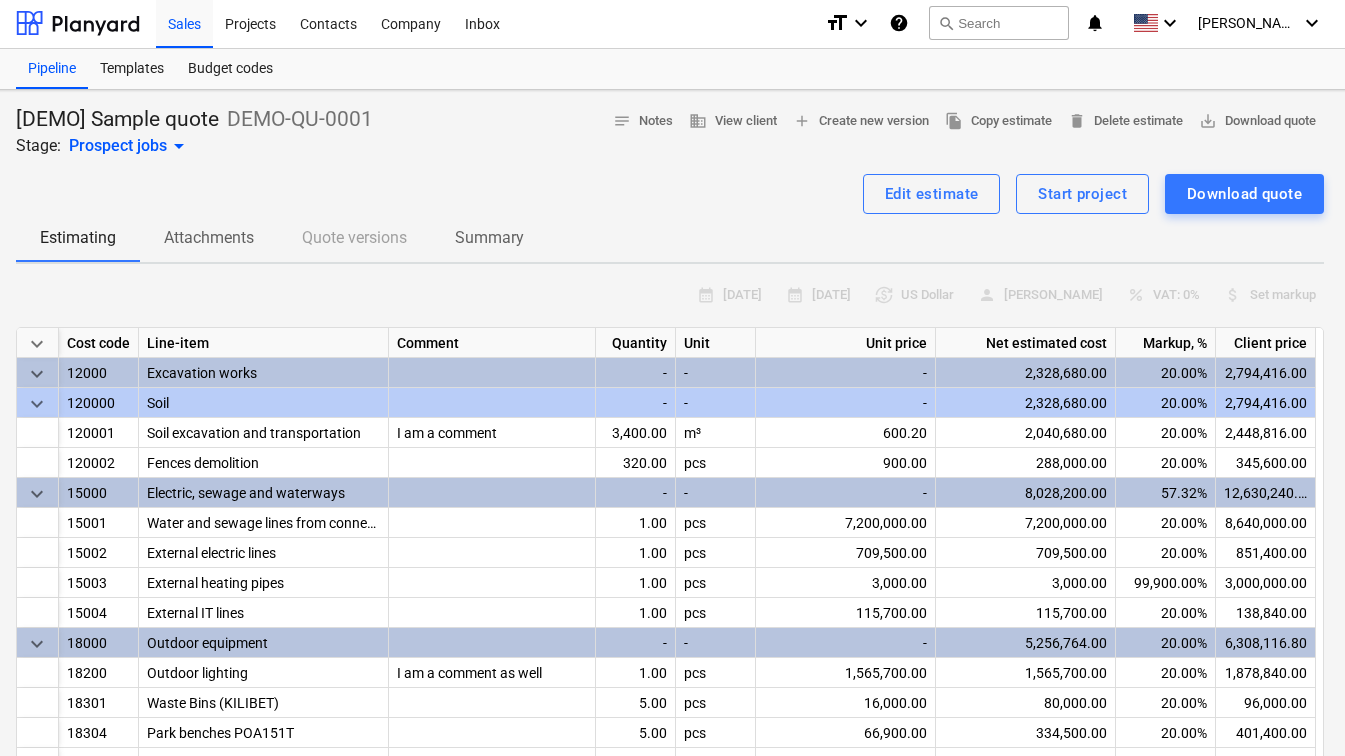 scroll, scrollTop: 0, scrollLeft: 14, axis: horizontal 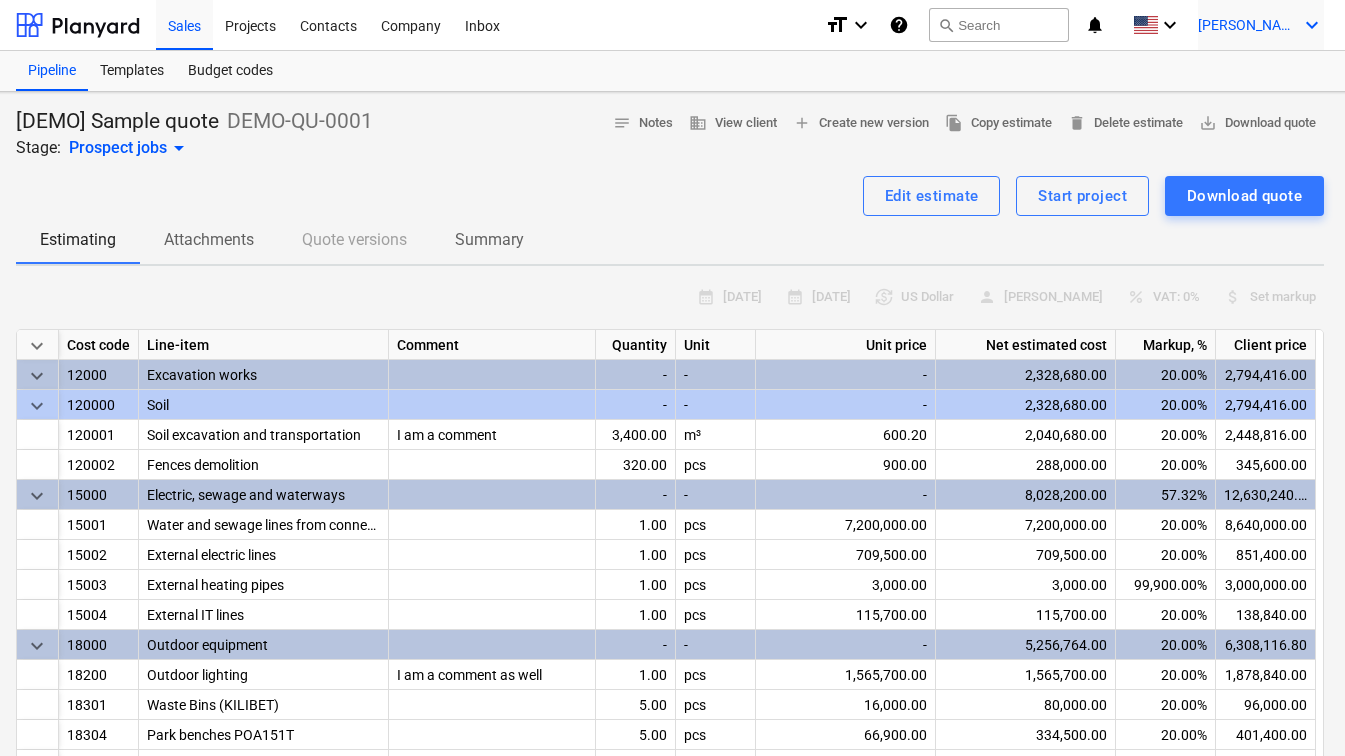 click on "D. Morabito keyboard_arrow_down" at bounding box center [1261, 25] 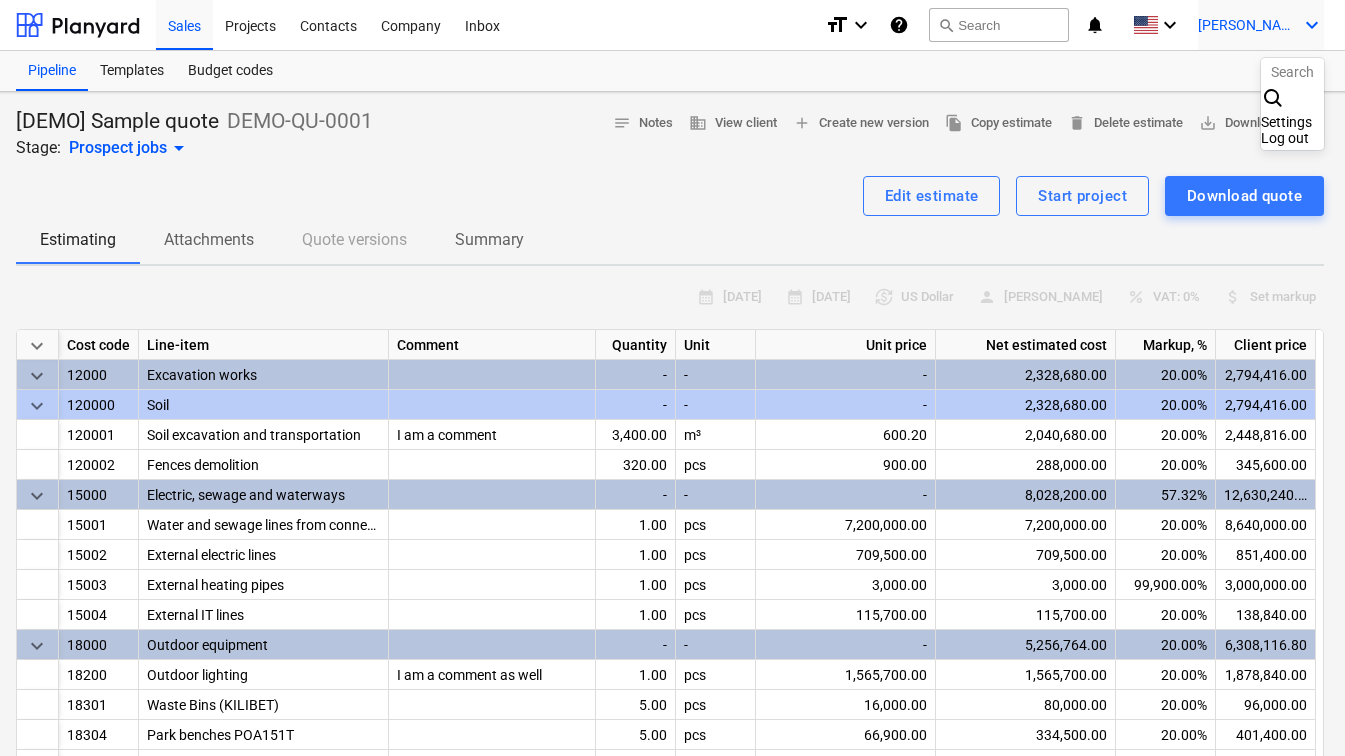 click on "Settings" at bounding box center (1292, 122) 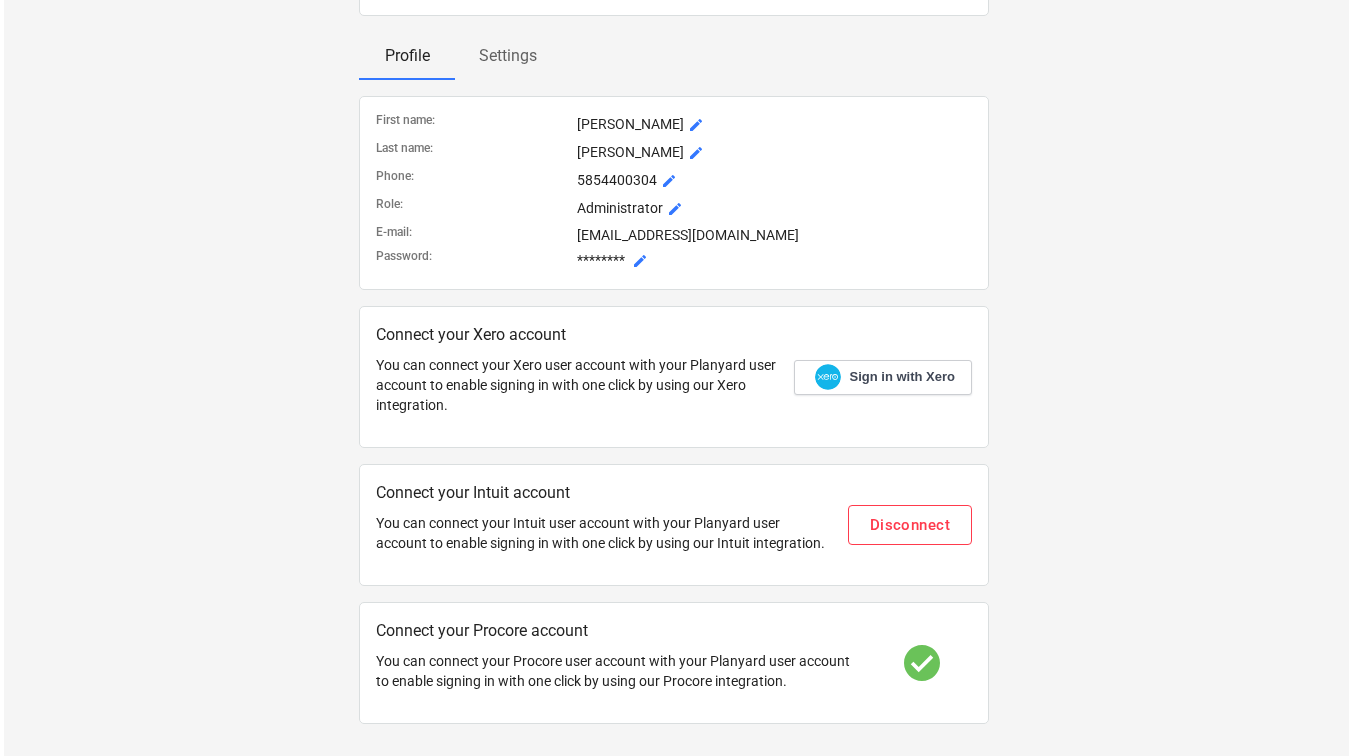 scroll, scrollTop: 0, scrollLeft: 14, axis: horizontal 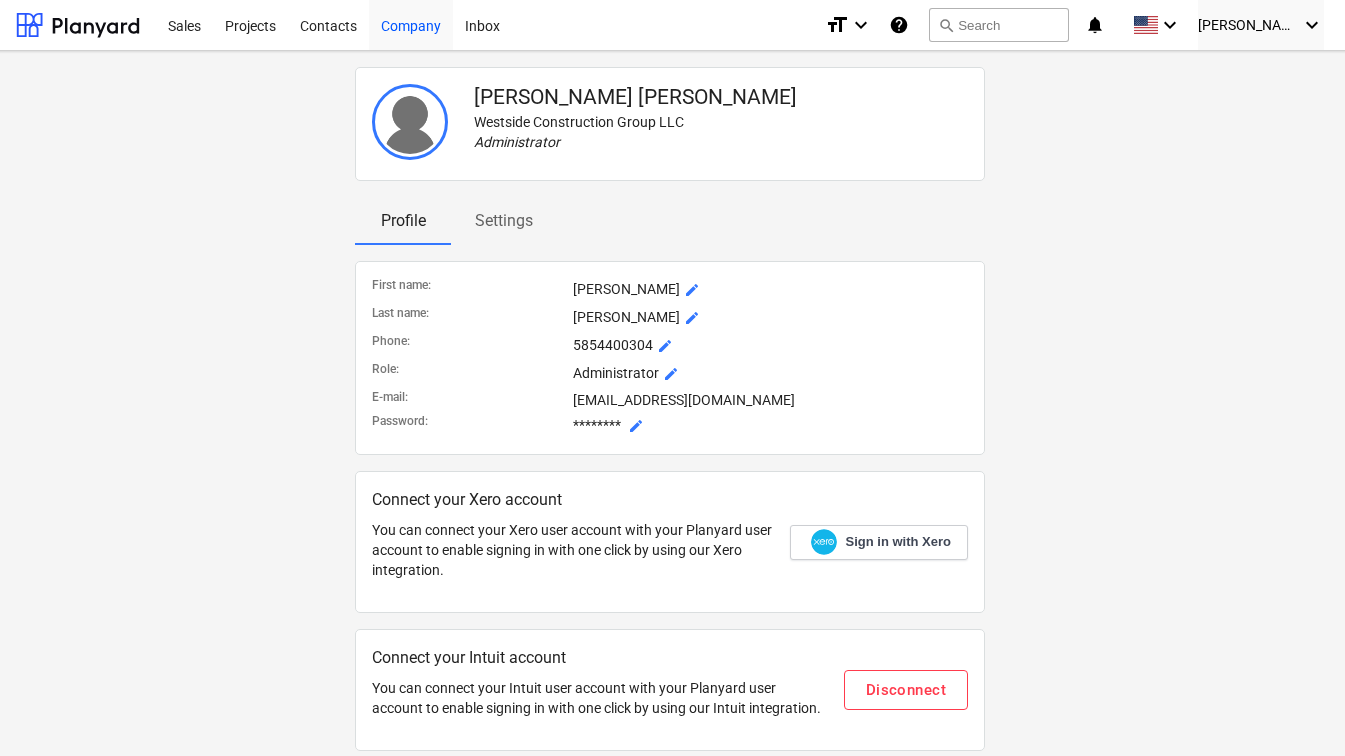 click on "Company" at bounding box center [411, 24] 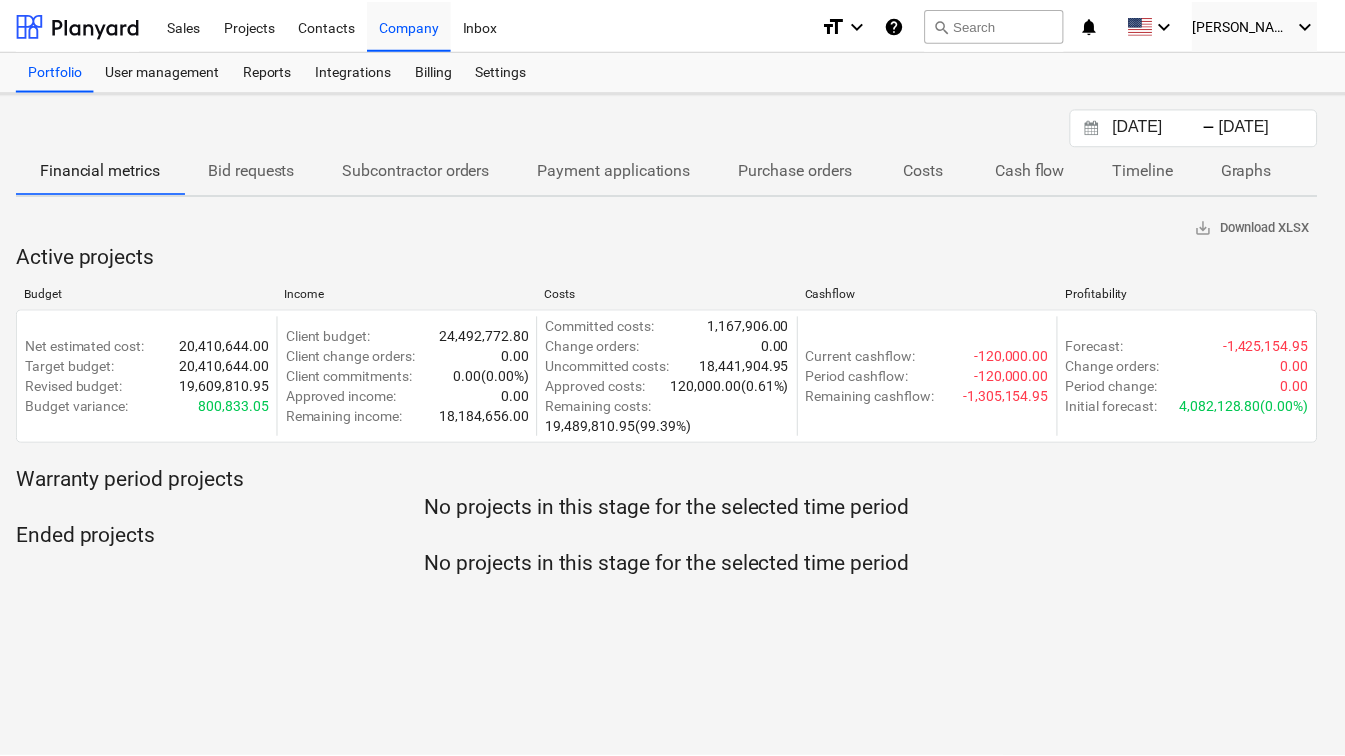 scroll, scrollTop: 0, scrollLeft: 13, axis: horizontal 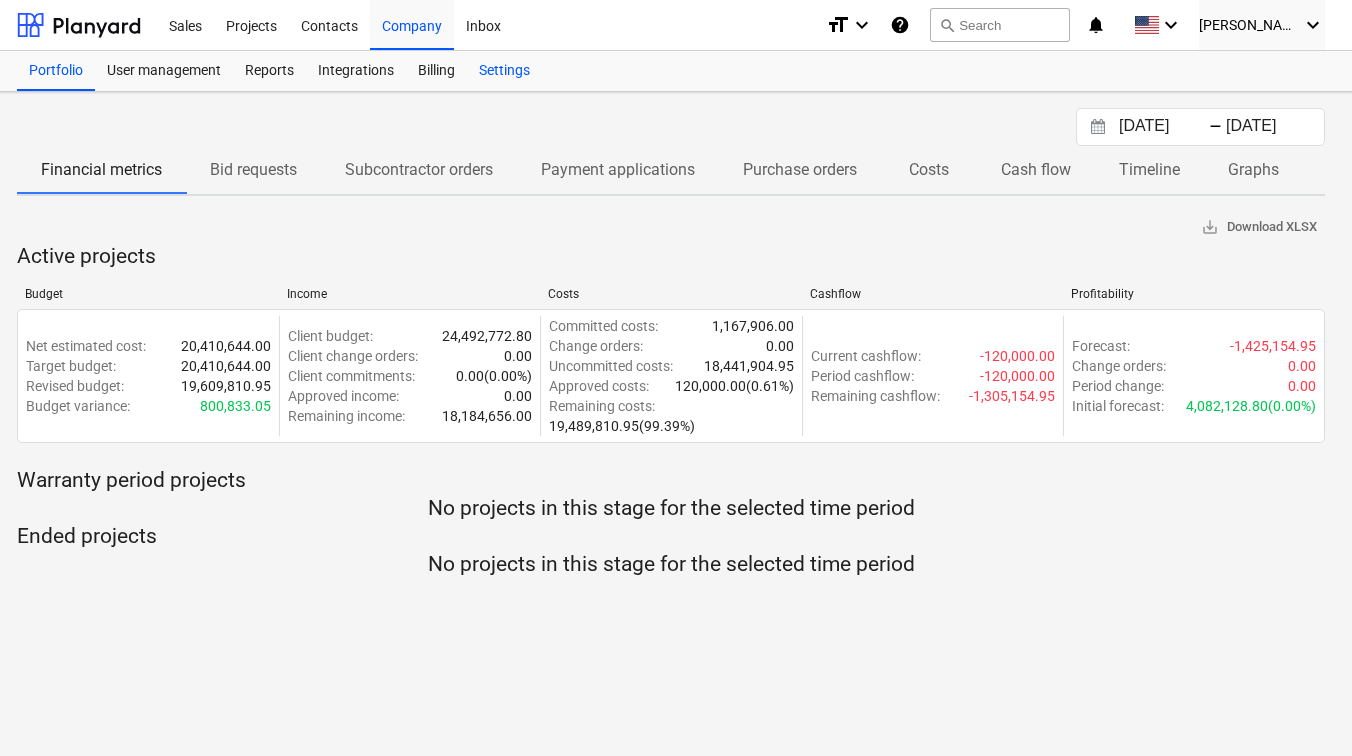 click on "Settings" at bounding box center [504, 71] 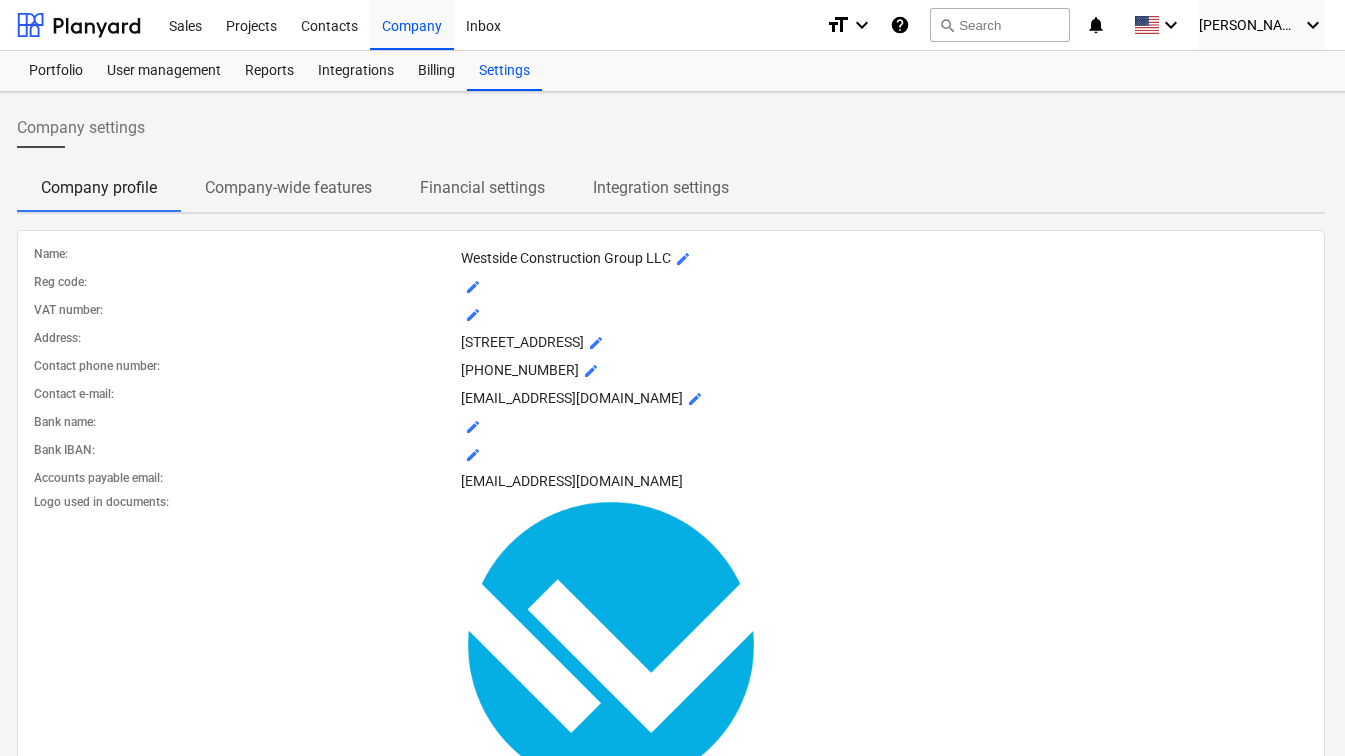 click on "Company-wide features" at bounding box center (288, 188) 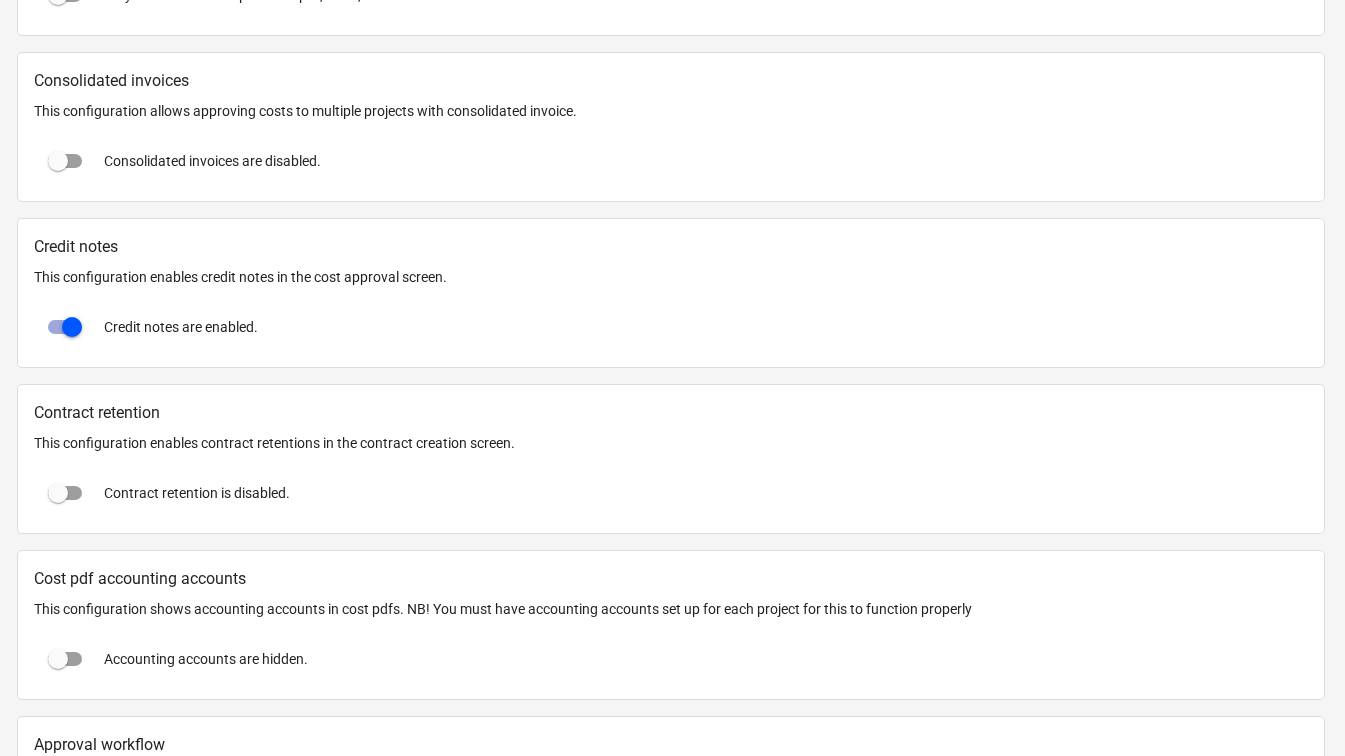 scroll, scrollTop: 1342, scrollLeft: 13, axis: both 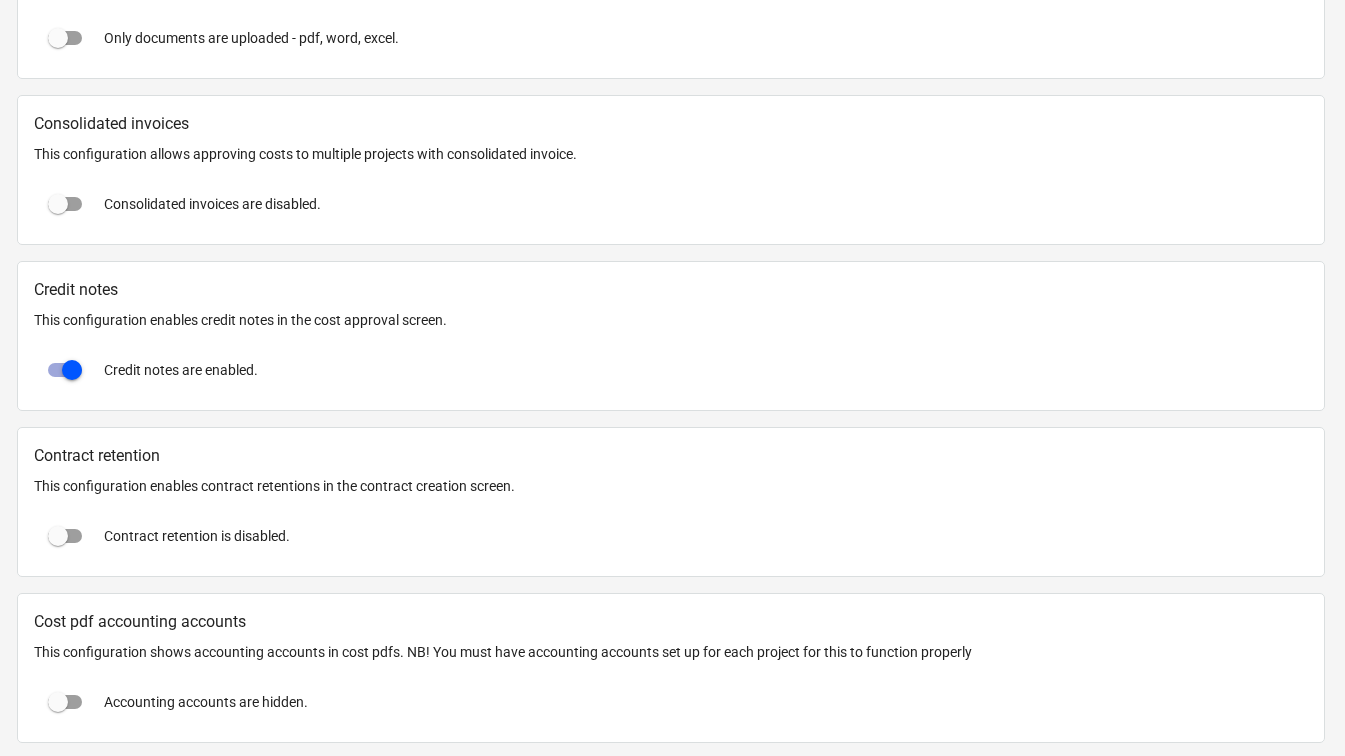 click on "This configuration enables contract retentions in the contract creation screen." at bounding box center [671, 486] 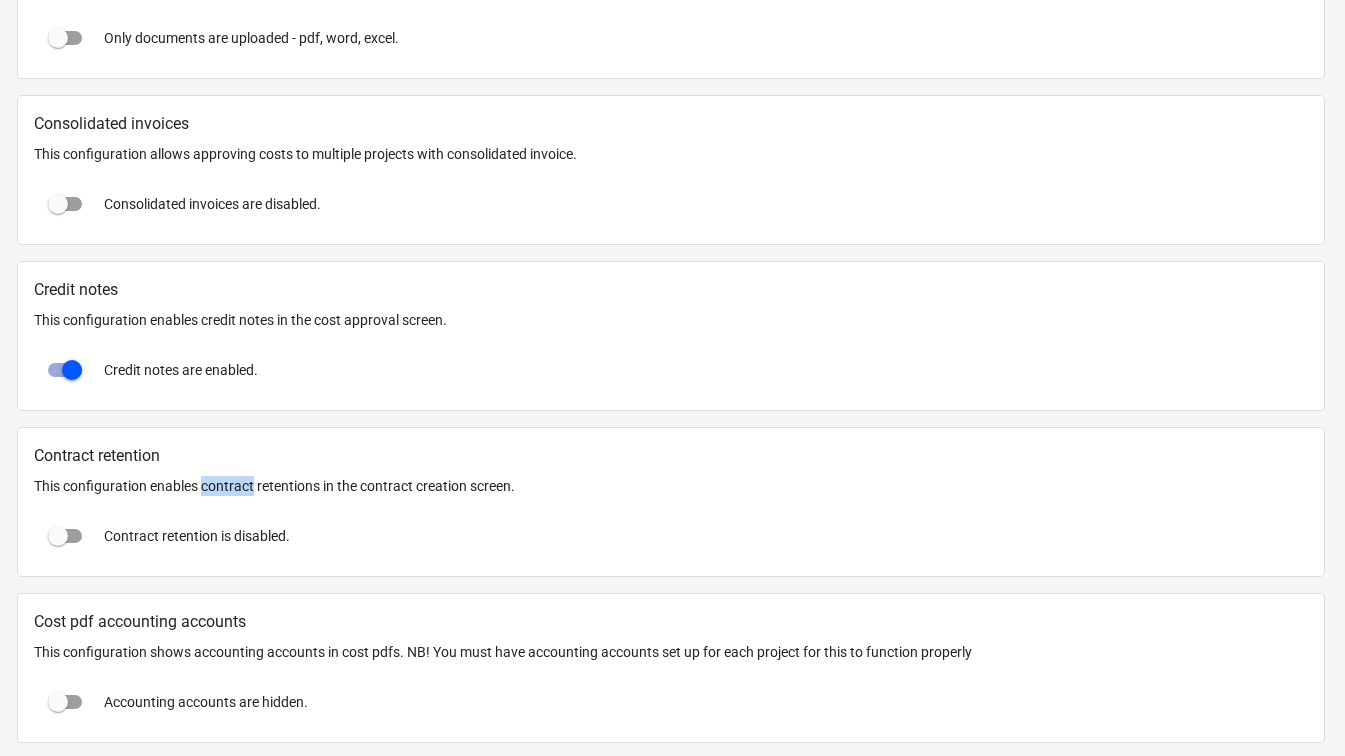 click on "This configuration enables contract retentions in the contract creation screen." at bounding box center (671, 486) 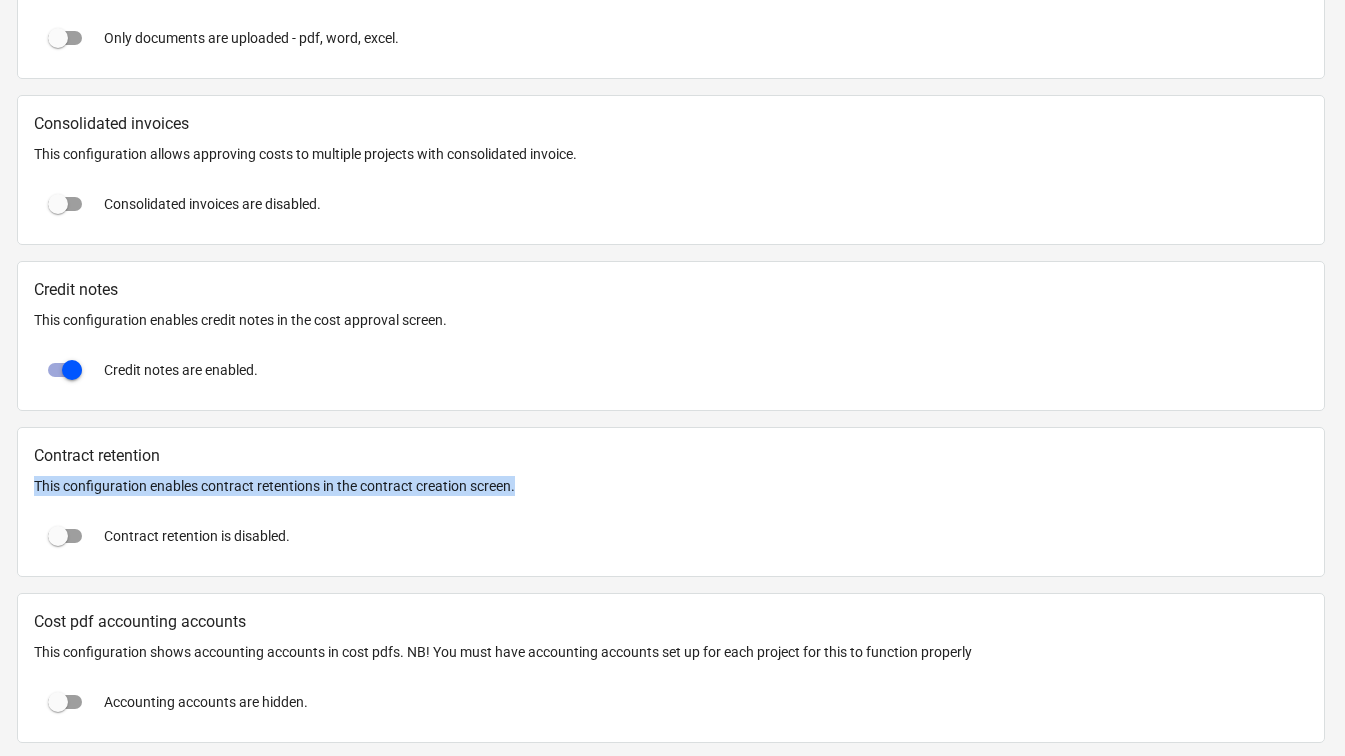 click on "This configuration enables contract retentions in the contract creation screen." at bounding box center (671, 486) 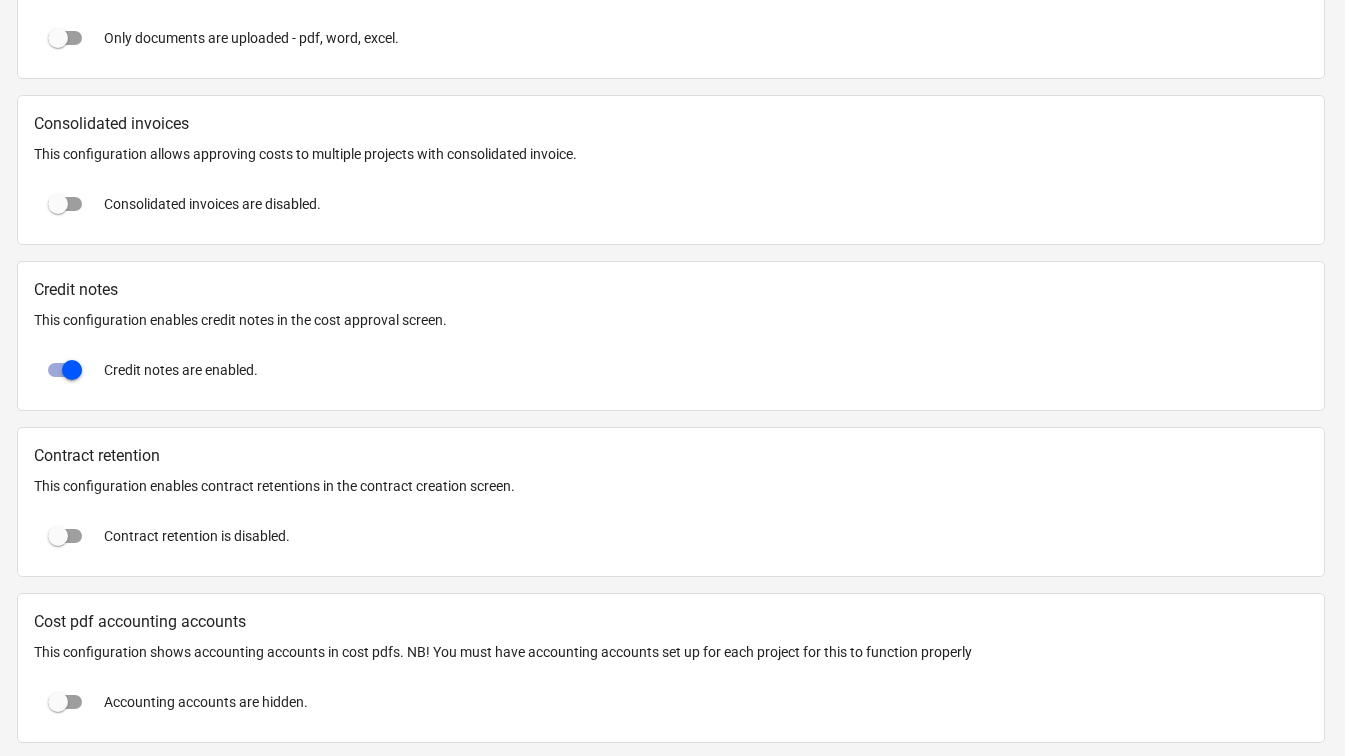 click on "Contract retention" at bounding box center (671, 456) 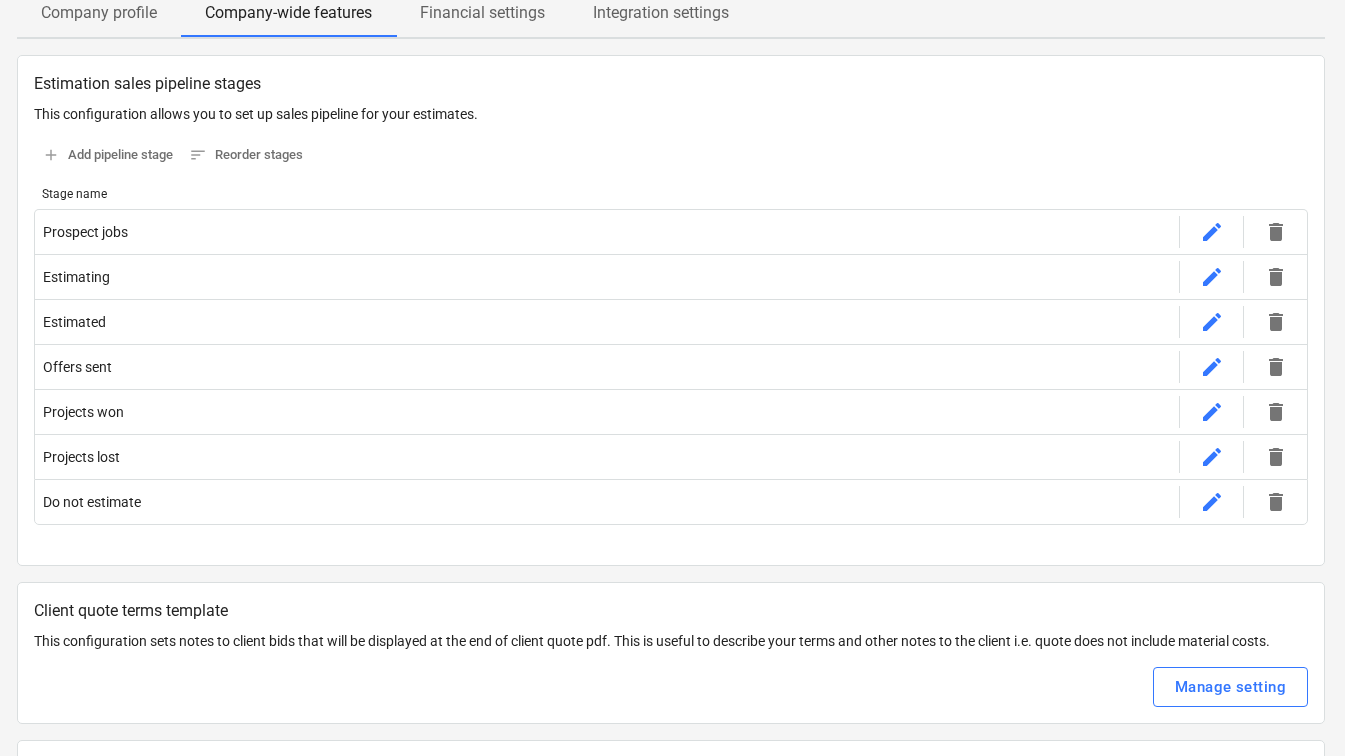 scroll, scrollTop: 0, scrollLeft: 13, axis: horizontal 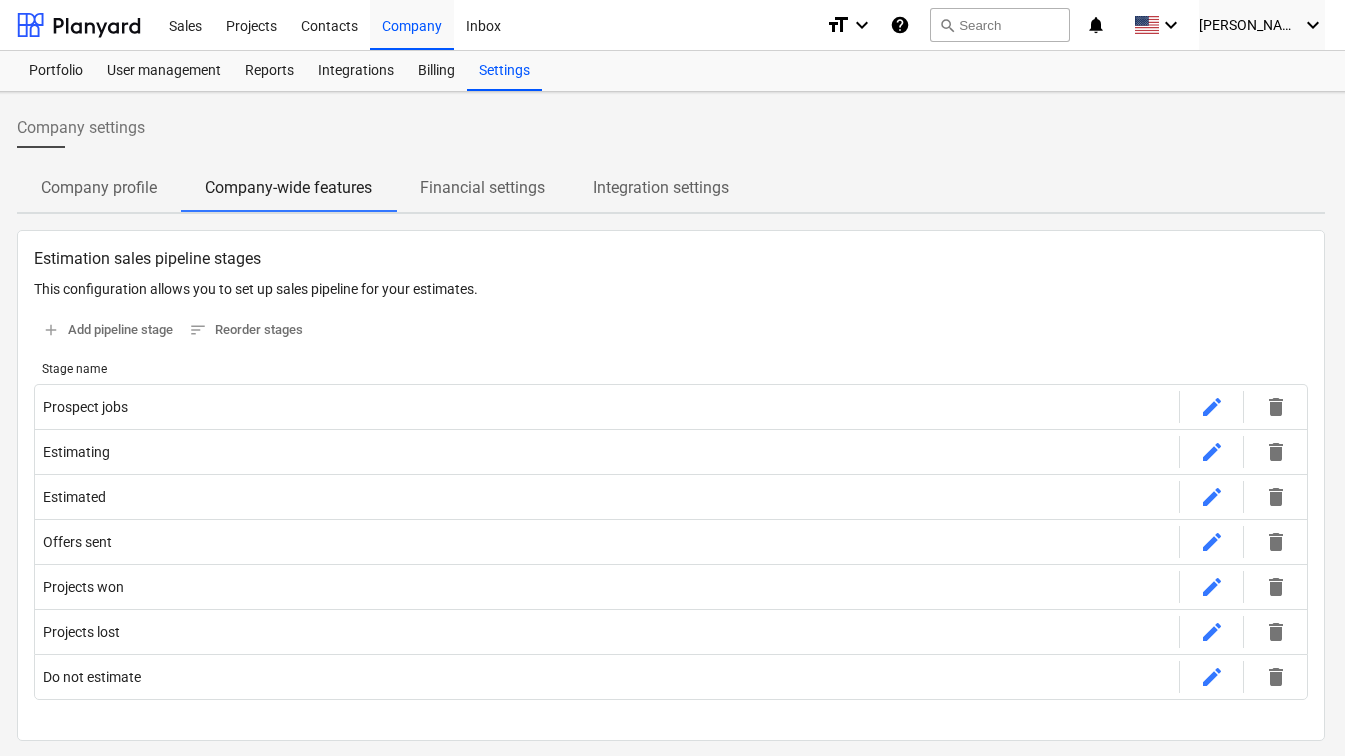 click on "Financial settings" at bounding box center (482, 188) 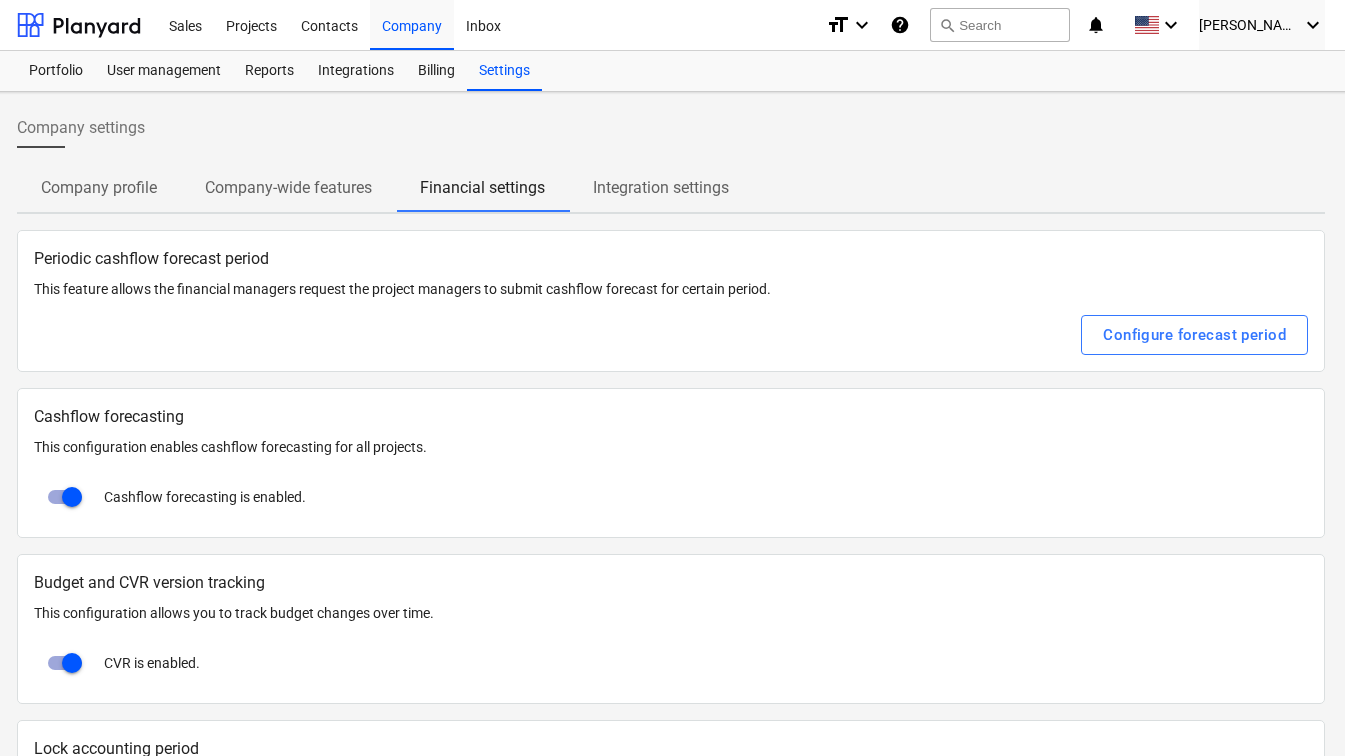 click on "This feature allows the financial managers request the project managers to submit cashflow forecast for certain period." at bounding box center [671, 289] 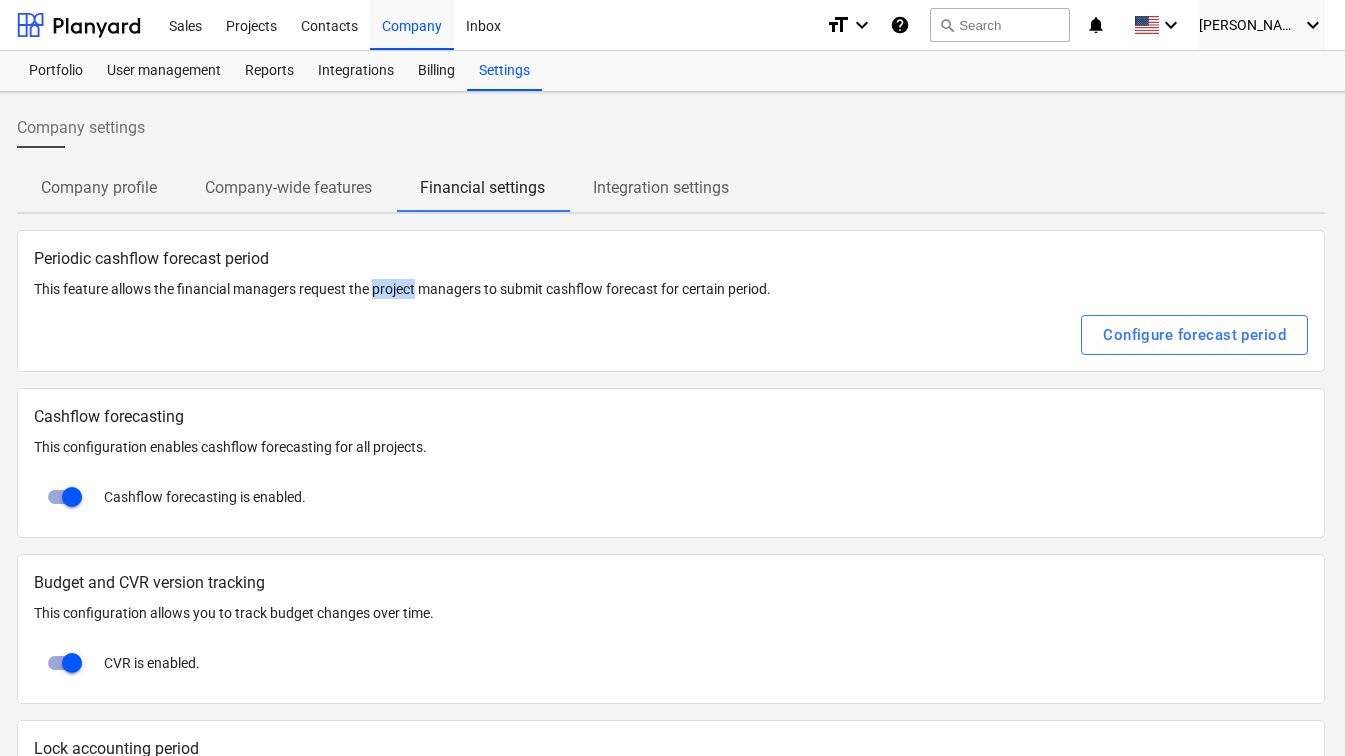 click on "This feature allows the financial managers request the project managers to submit cashflow forecast for certain period." at bounding box center [671, 289] 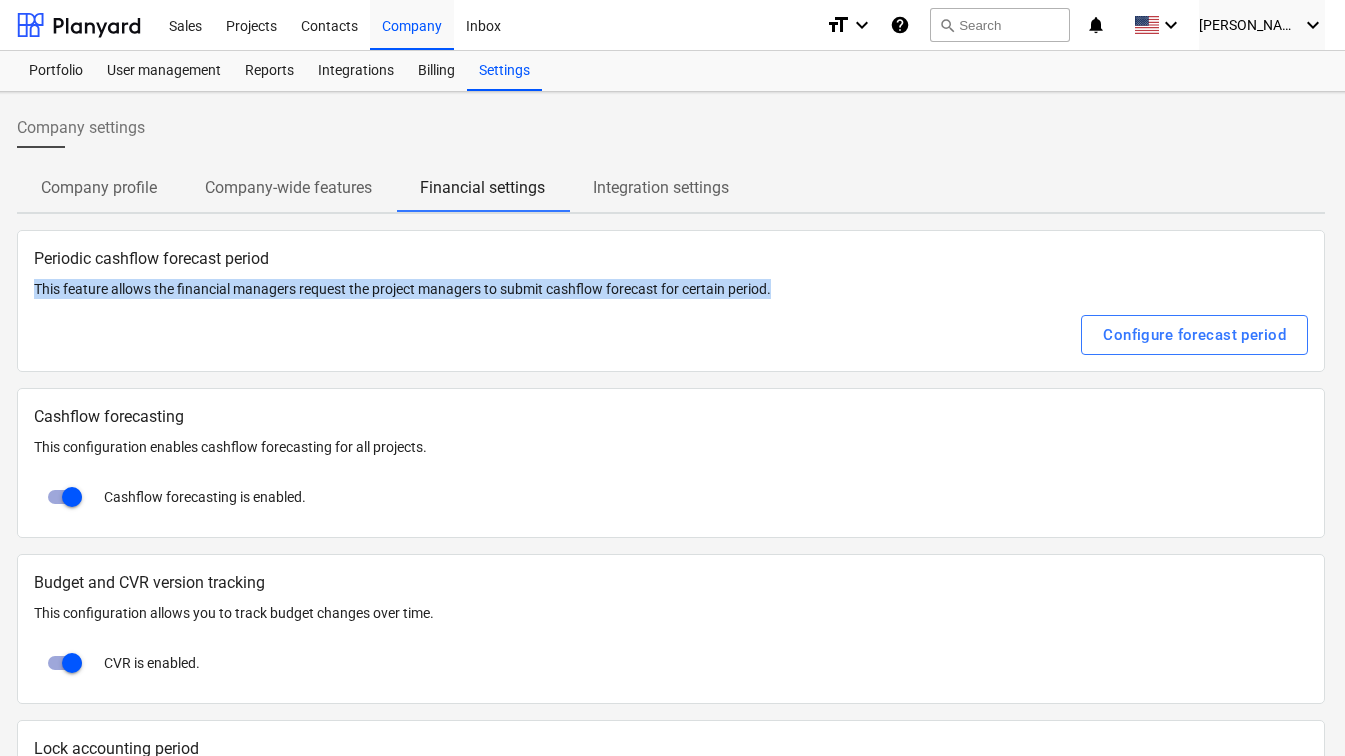 click on "This feature allows the financial managers request the project managers to submit cashflow forecast for certain period." at bounding box center [671, 289] 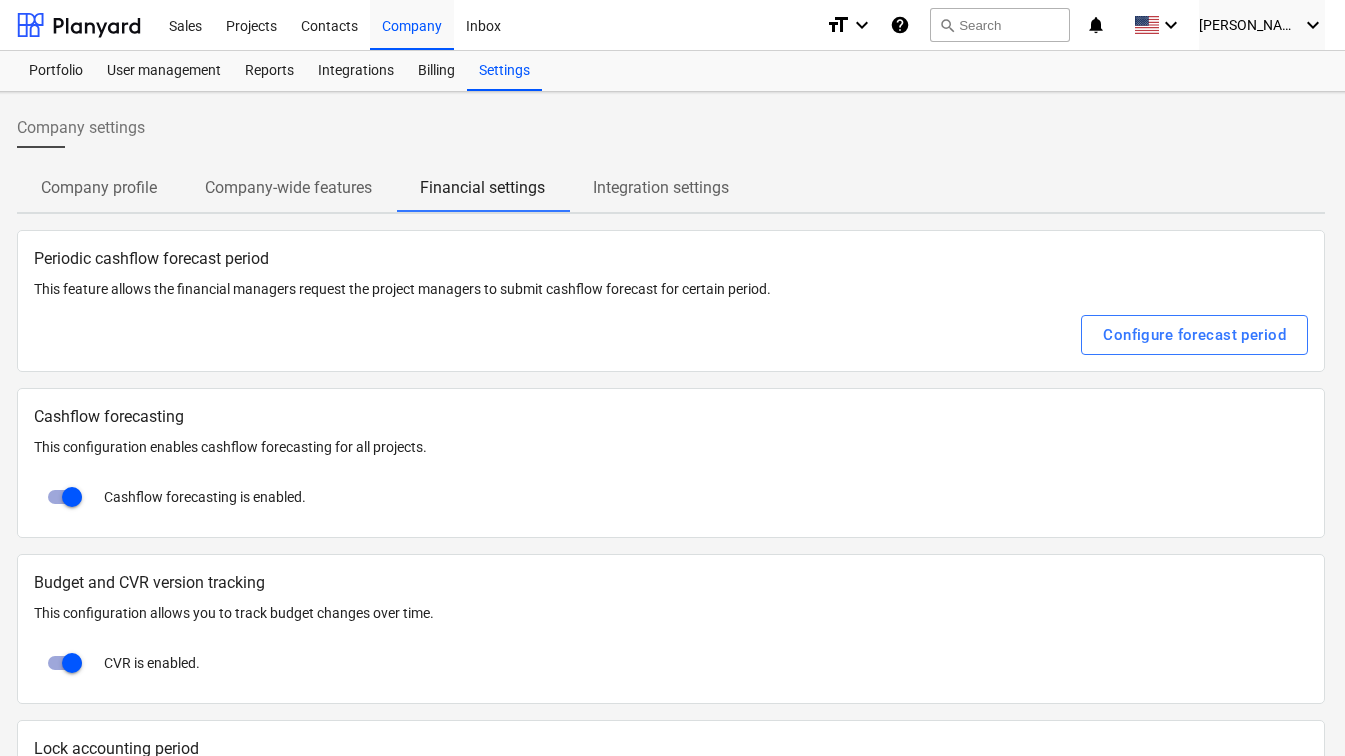 click on "Periodic cashflow forecast period" at bounding box center (671, 259) 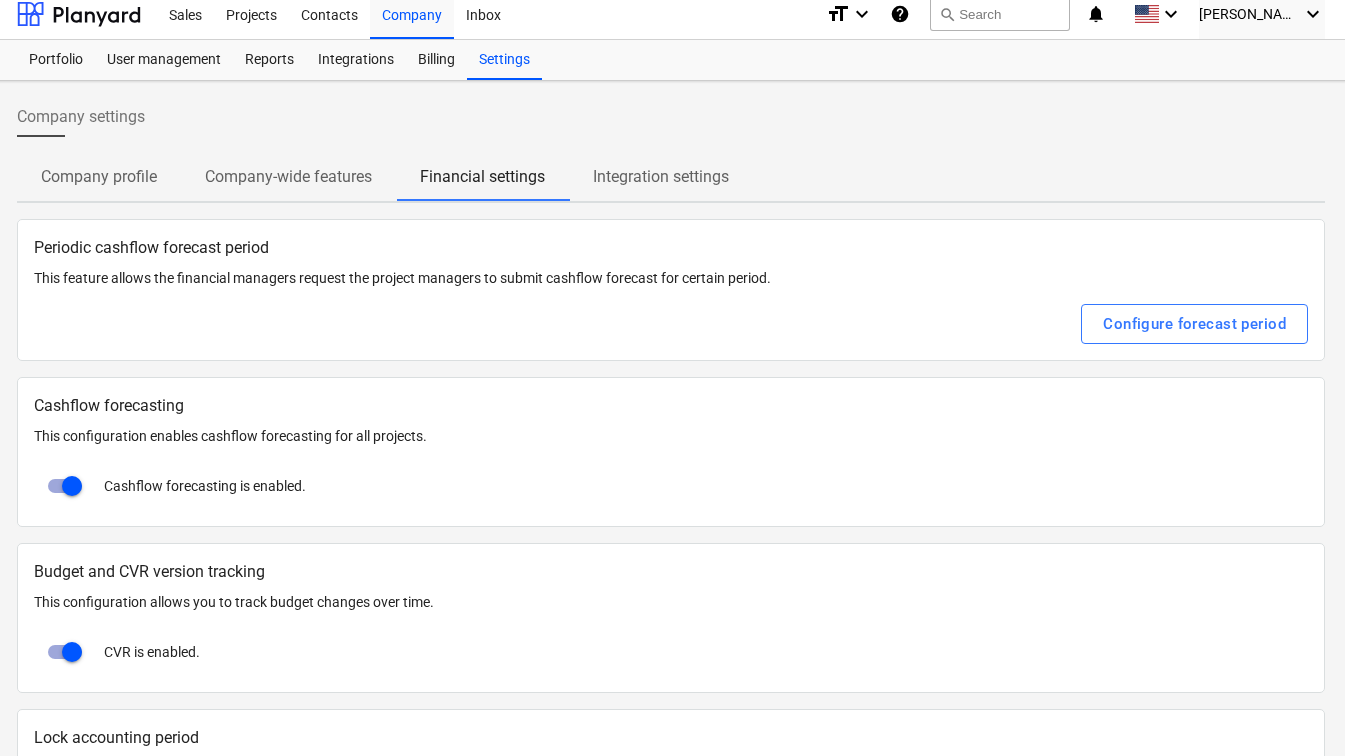 scroll, scrollTop: 0, scrollLeft: 13, axis: horizontal 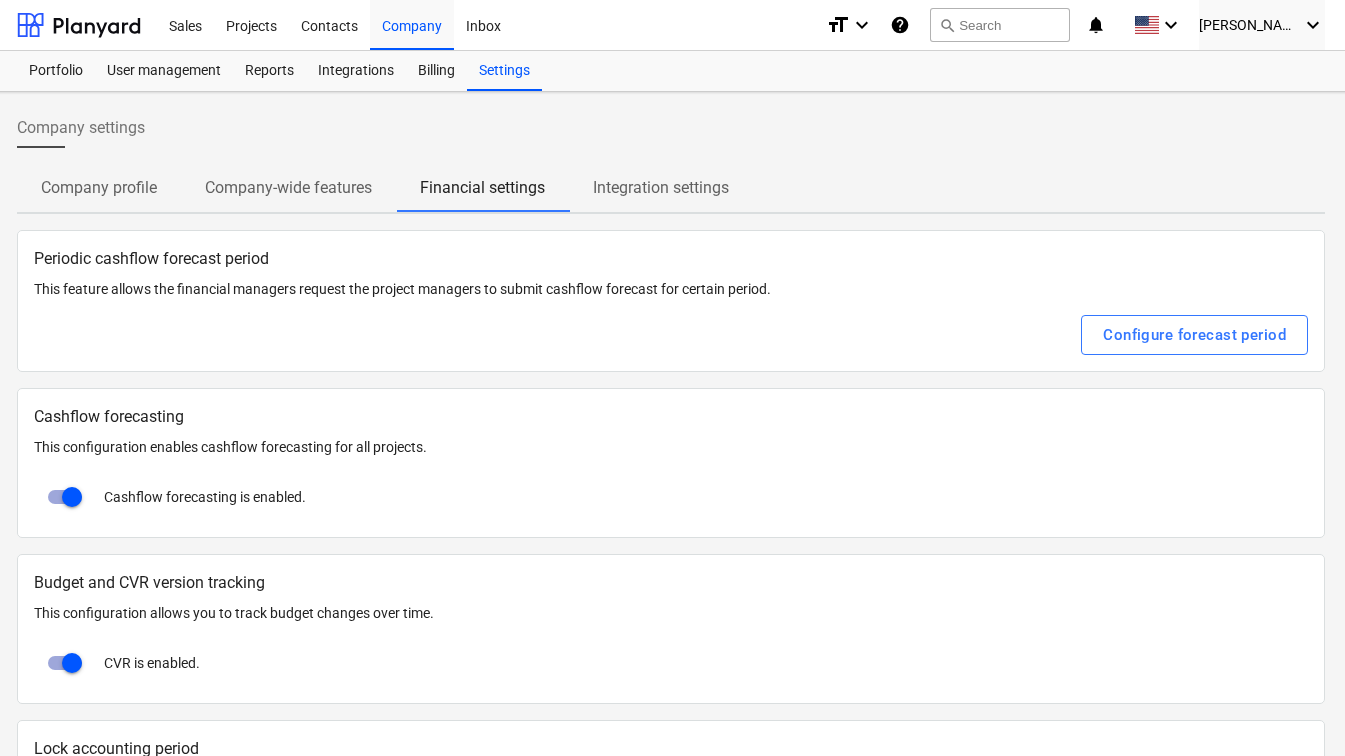 click on "Integration settings" at bounding box center (661, 188) 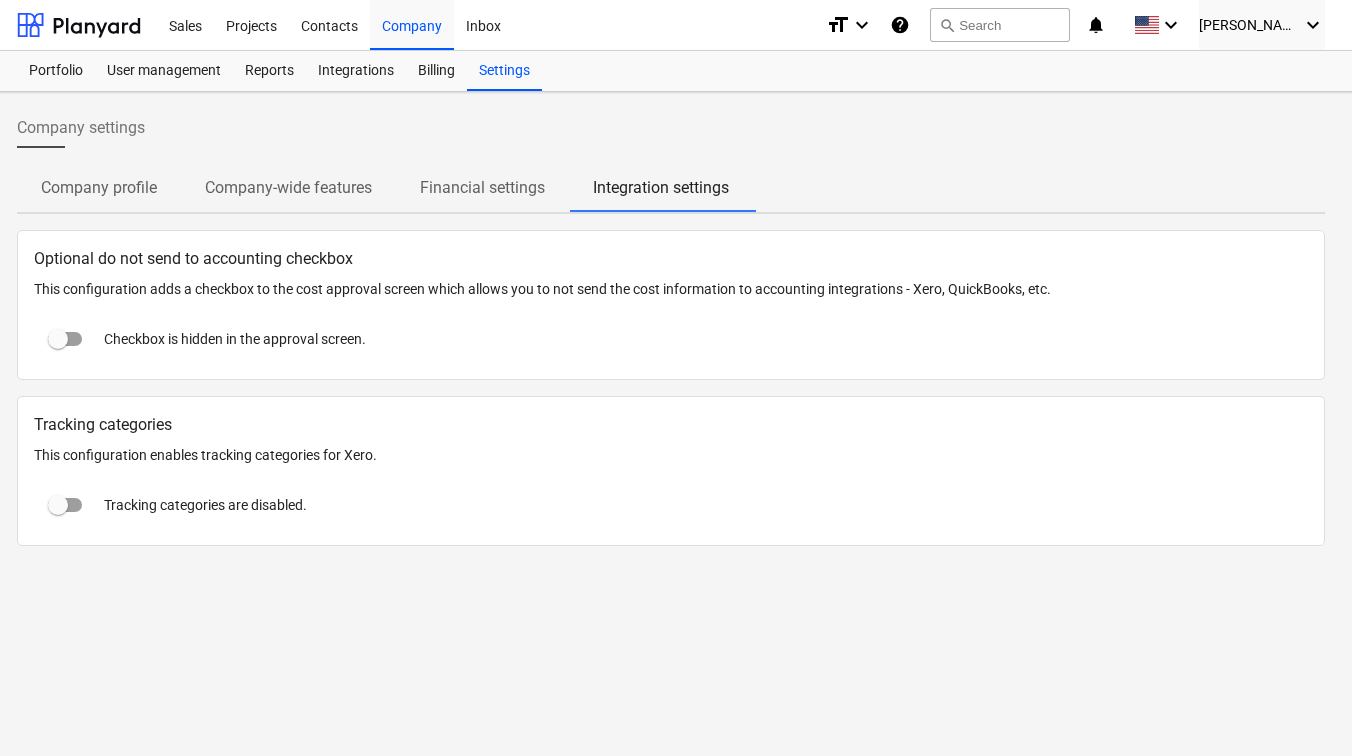 click on "This configuration adds a checkbox to the cost approval screen which allows you to not send the cost information to accounting integrations - Xero, QuickBooks, etc." at bounding box center [671, 289] 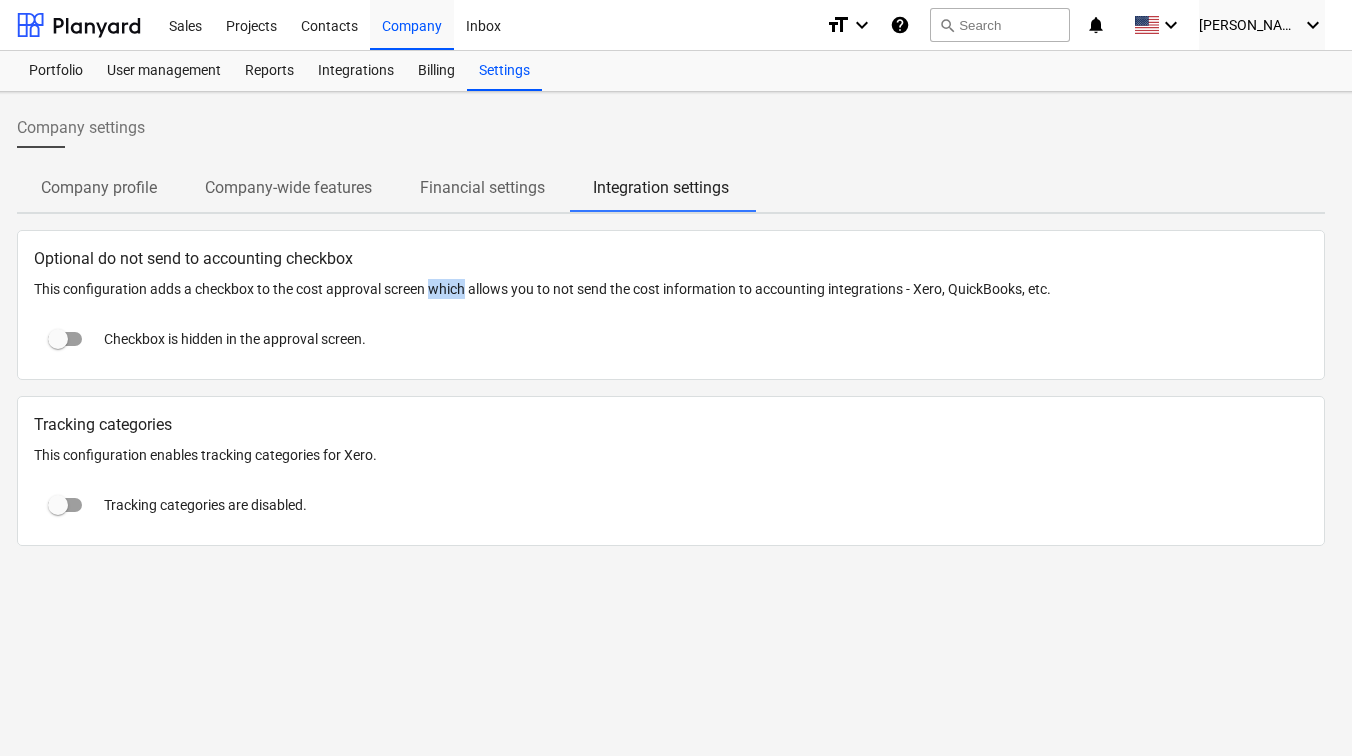 click on "This configuration adds a checkbox to the cost approval screen which allows you to not send the cost information to accounting integrations - Xero, QuickBooks, etc." at bounding box center [671, 289] 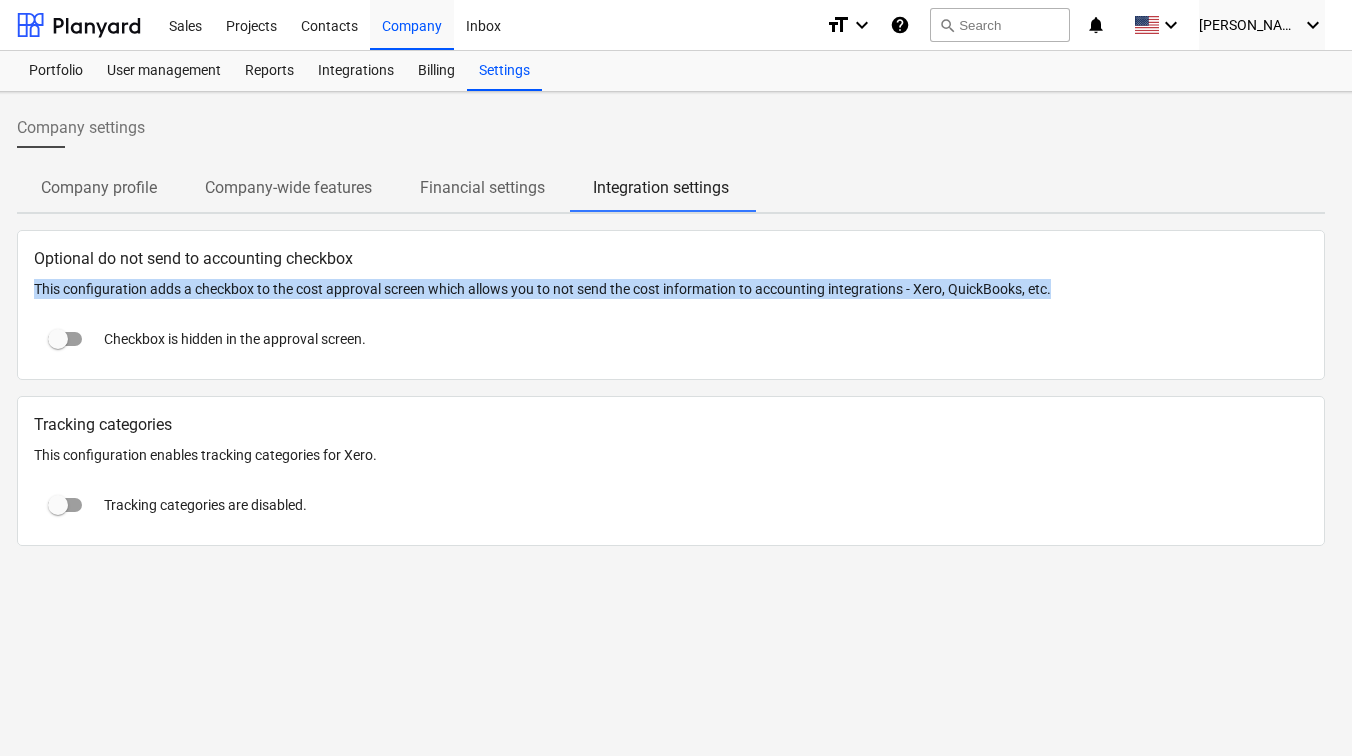 click on "This configuration adds a checkbox to the cost approval screen which allows you to not send the cost information to accounting integrations - Xero, QuickBooks, etc." at bounding box center (671, 289) 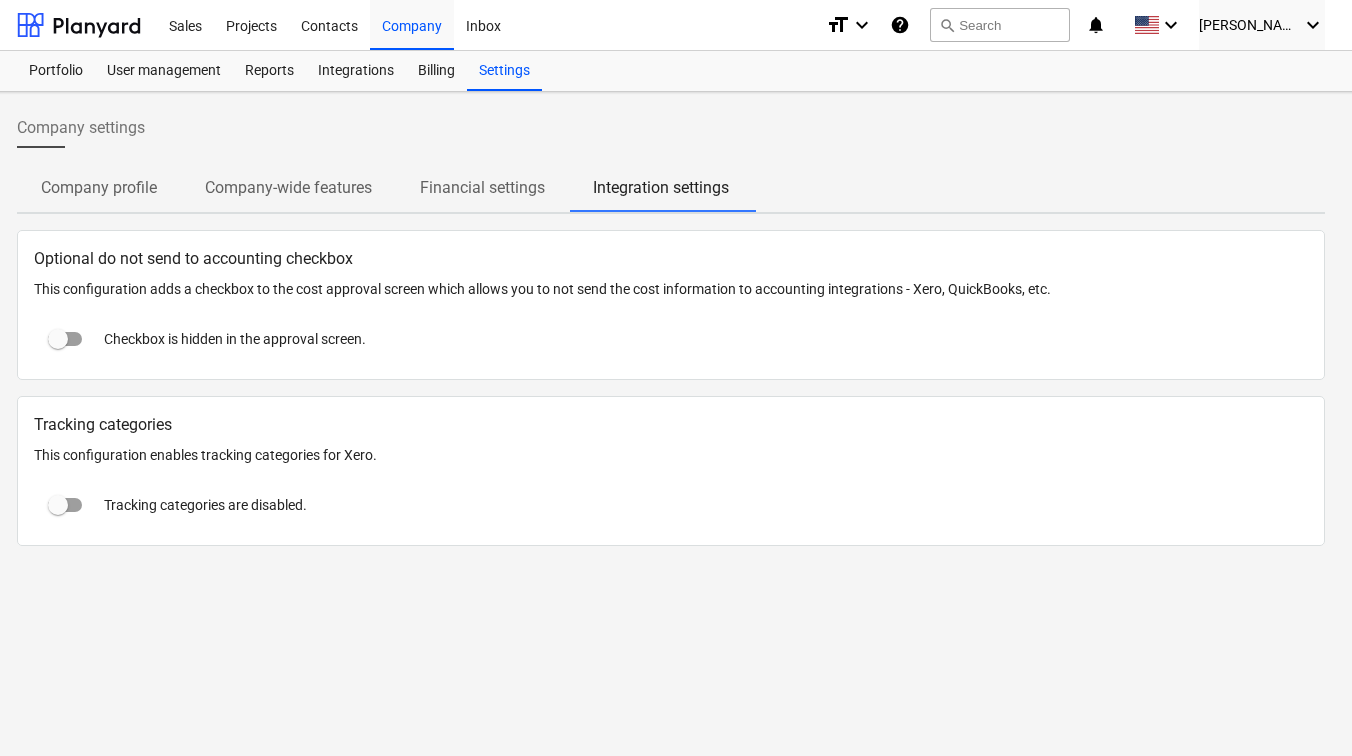 click on "Optional do not send to accounting checkbox" at bounding box center (671, 259) 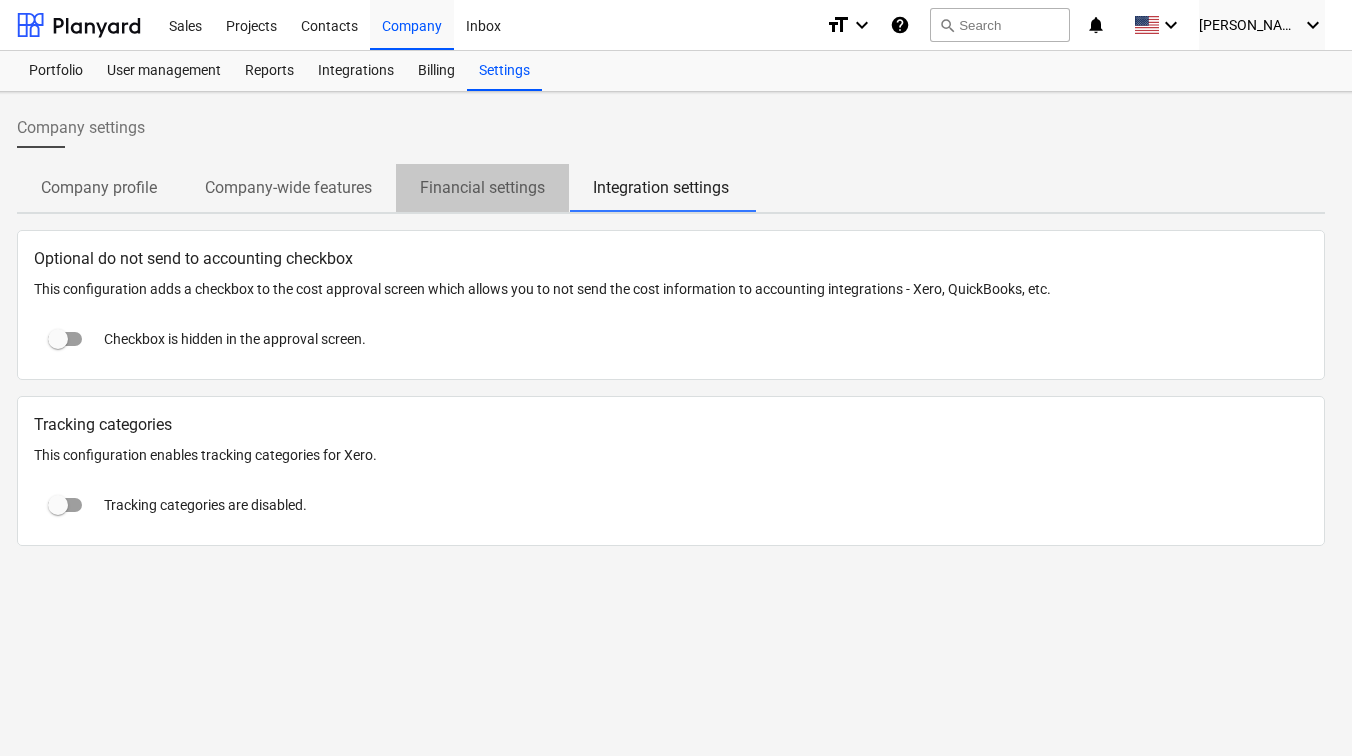 click on "Financial settings" at bounding box center (482, 188) 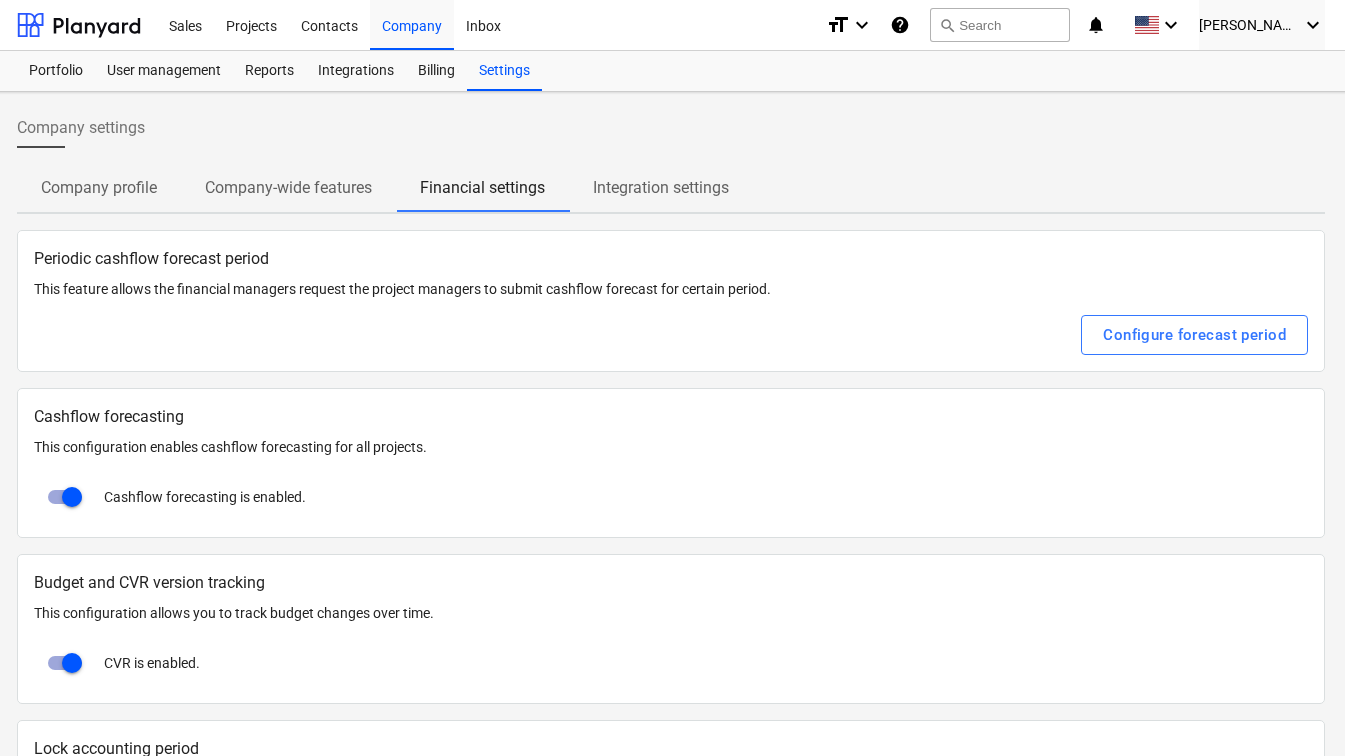 click on "Periodic cashflow forecast period" at bounding box center [671, 259] 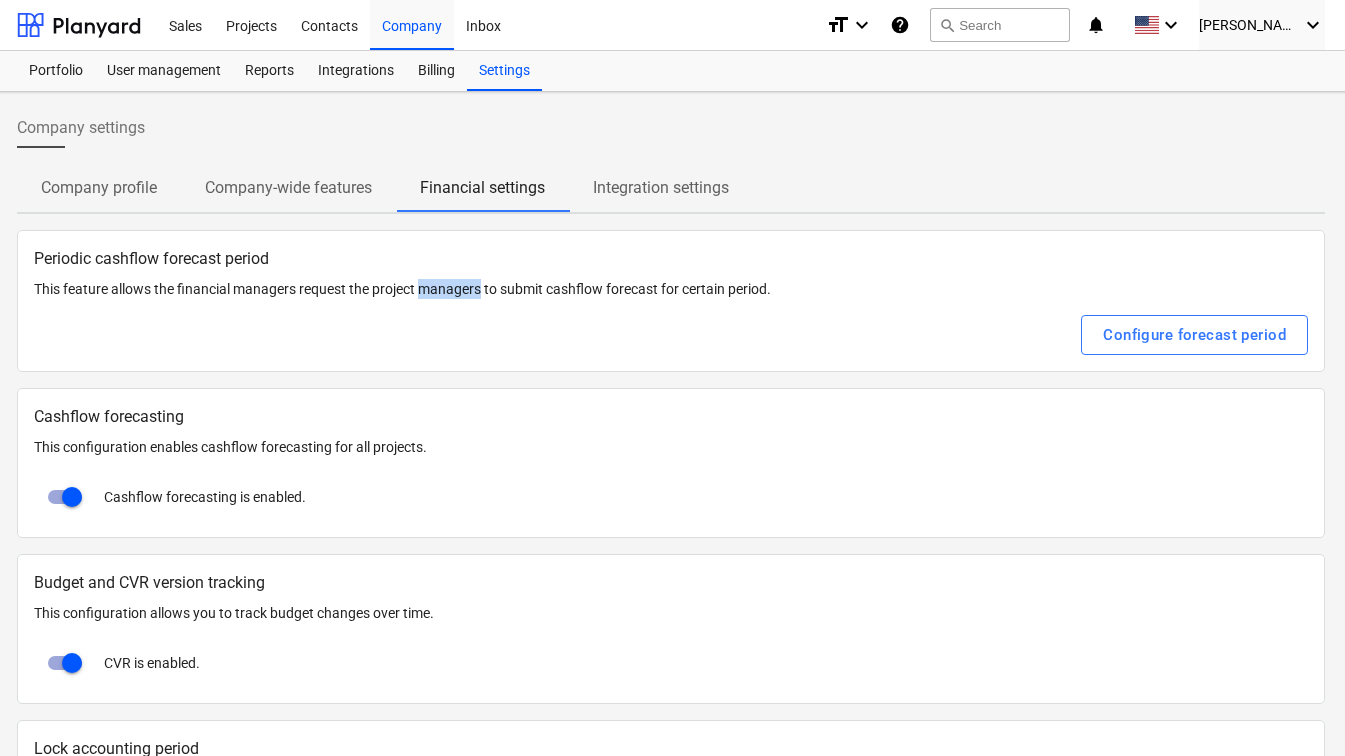 click on "This feature allows the financial managers request the project managers to submit cashflow forecast for certain period." at bounding box center [671, 289] 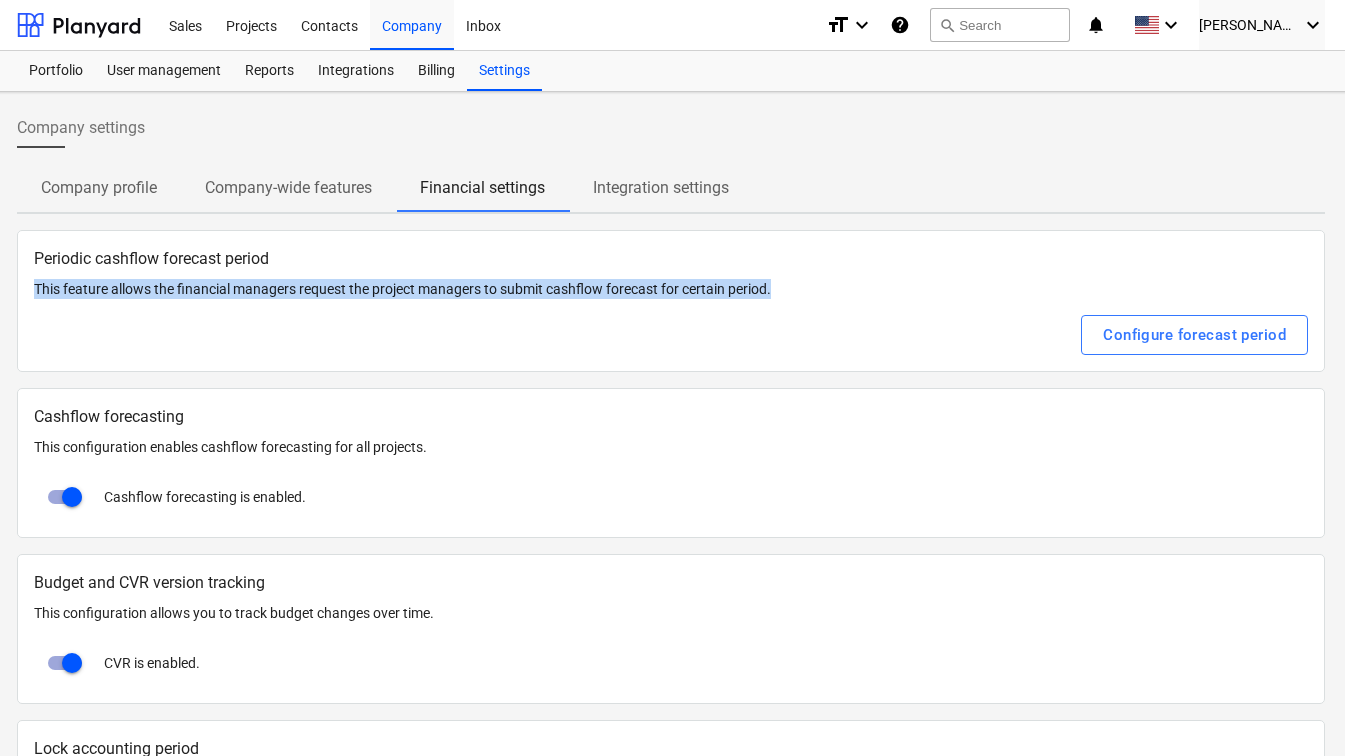 click on "This feature allows the financial managers request the project managers to submit cashflow forecast for certain period." at bounding box center [671, 289] 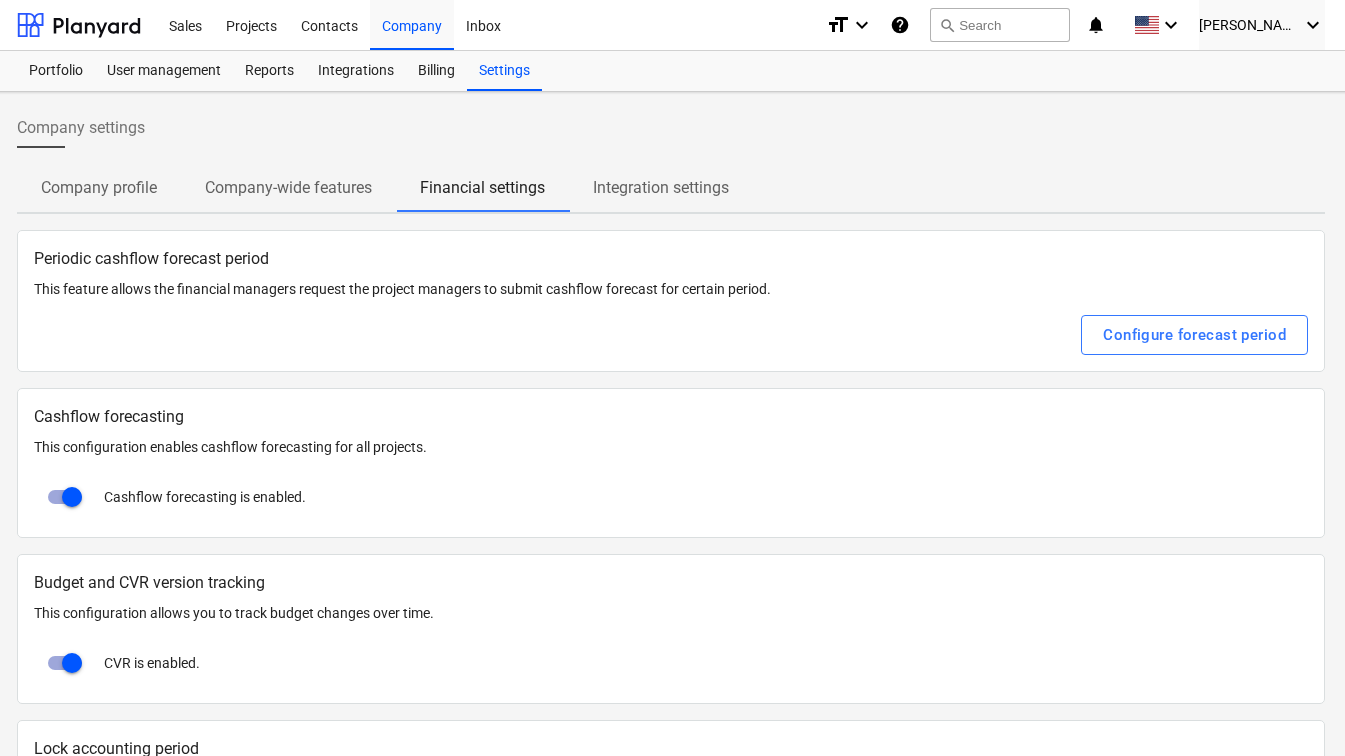 click on "Periodic cashflow forecast period" at bounding box center (671, 259) 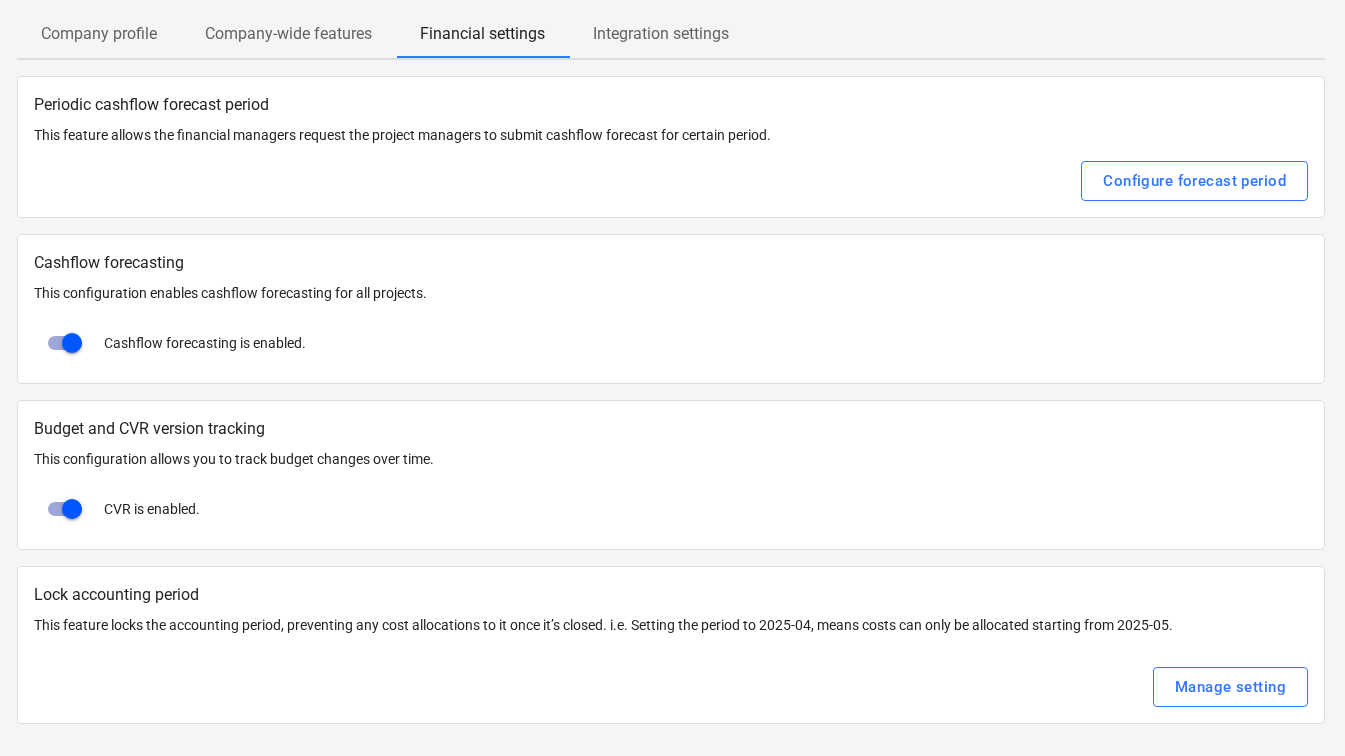 scroll, scrollTop: 0, scrollLeft: 13, axis: horizontal 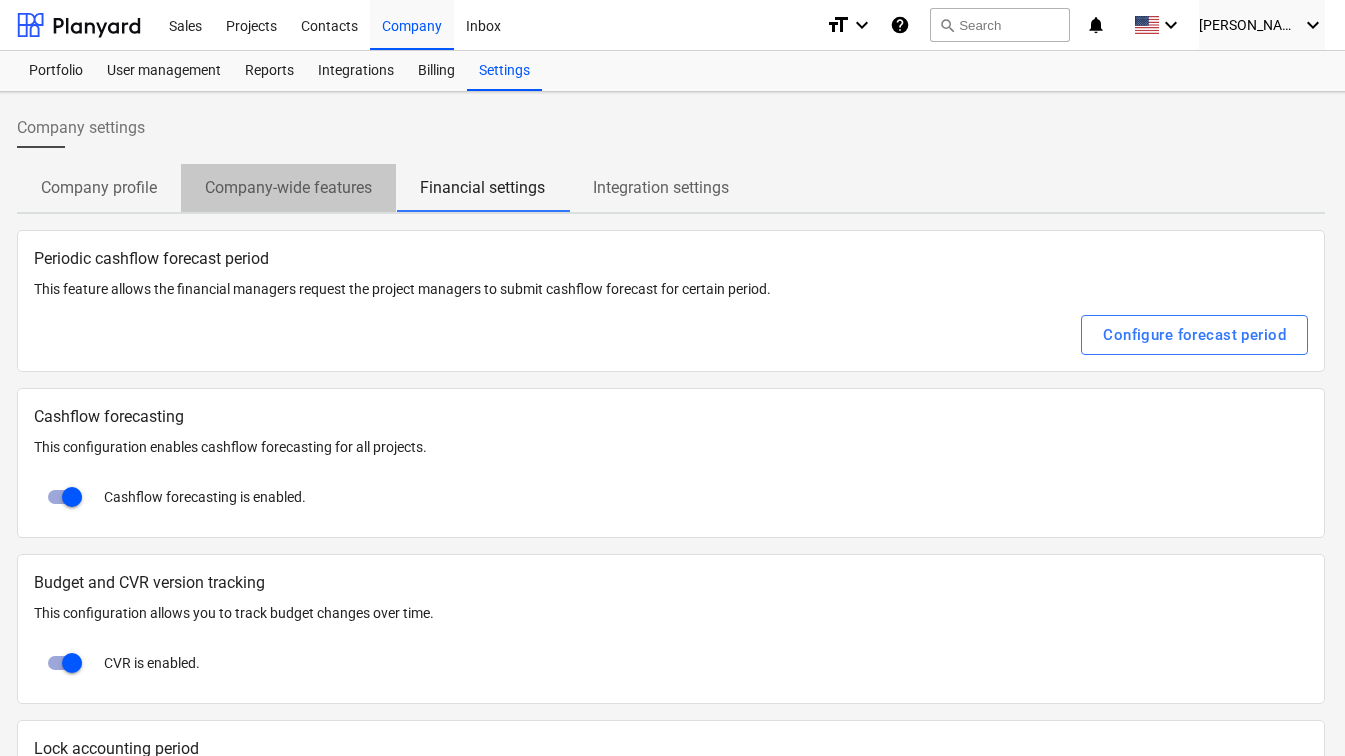 click on "Company-wide features" at bounding box center [288, 188] 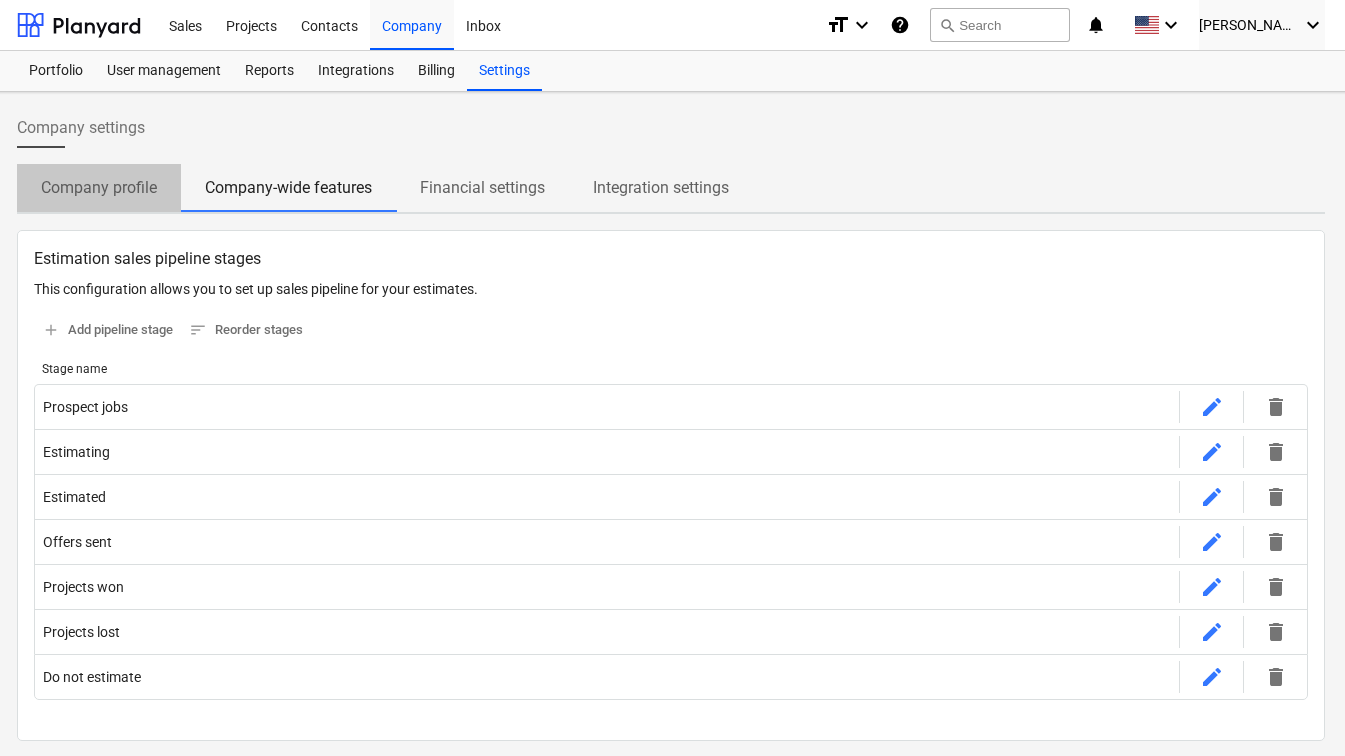 click on "Company profile" at bounding box center [99, 188] 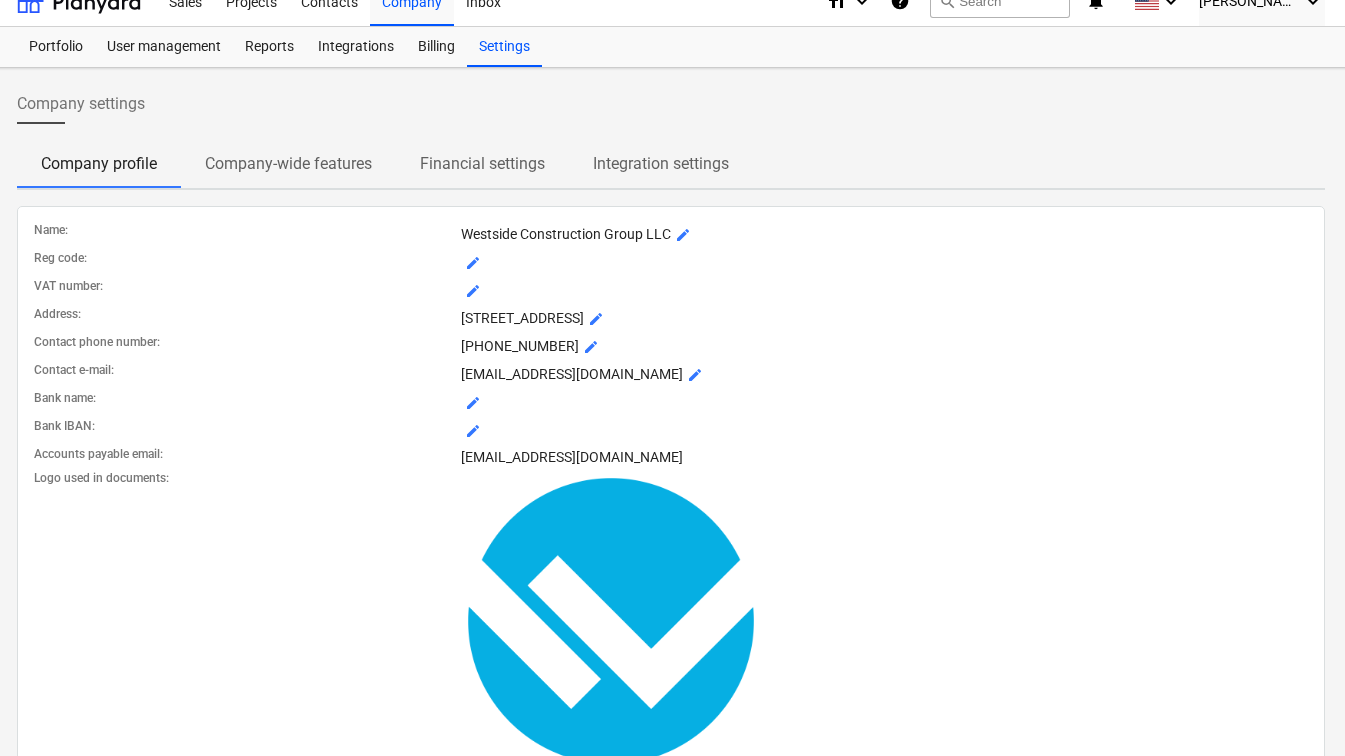 scroll, scrollTop: 0, scrollLeft: 13, axis: horizontal 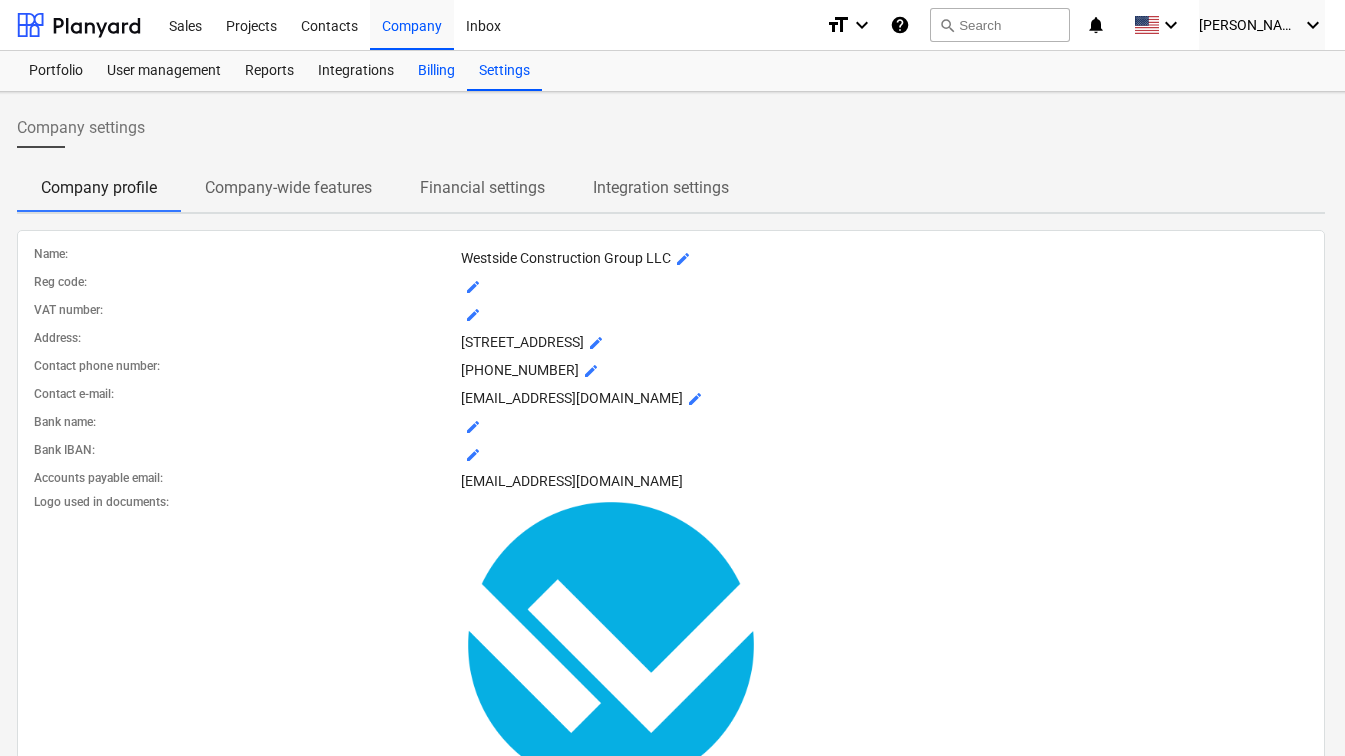 click on "Billing" at bounding box center (436, 71) 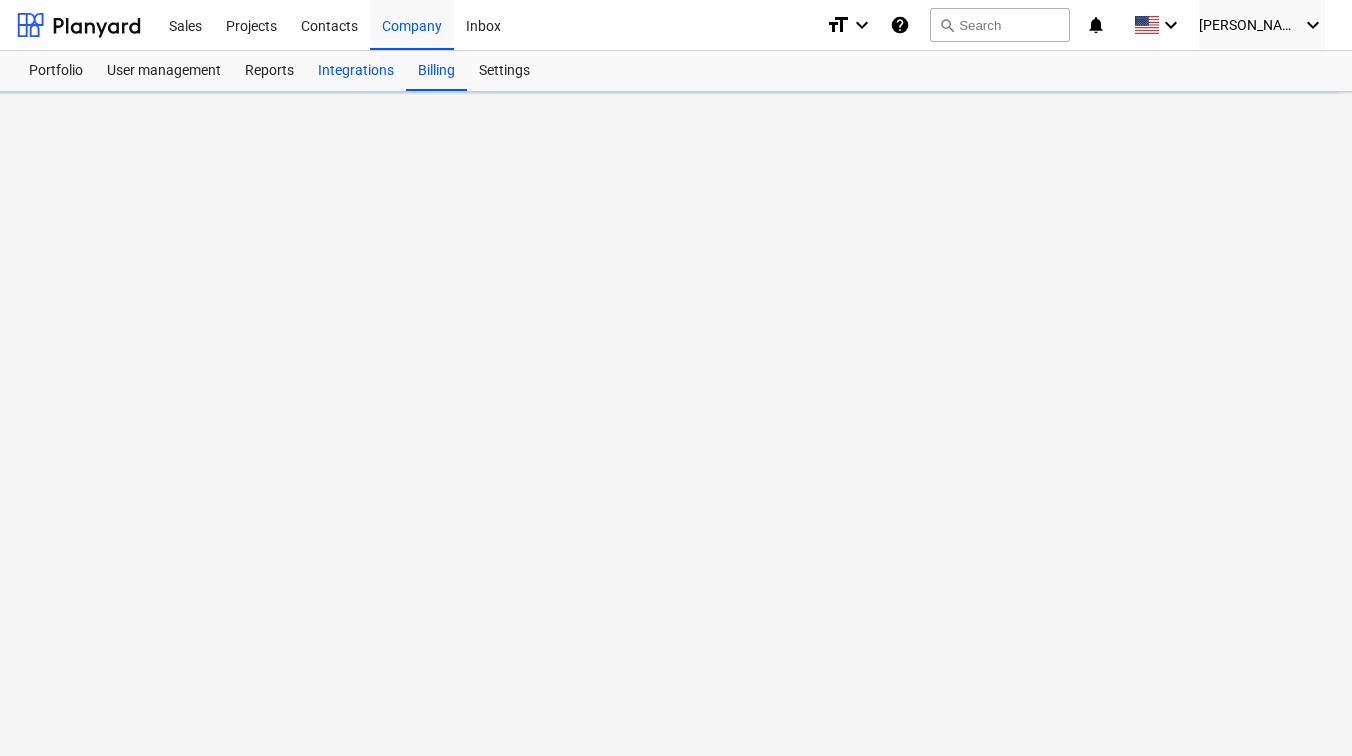 click on "Integrations" at bounding box center [356, 71] 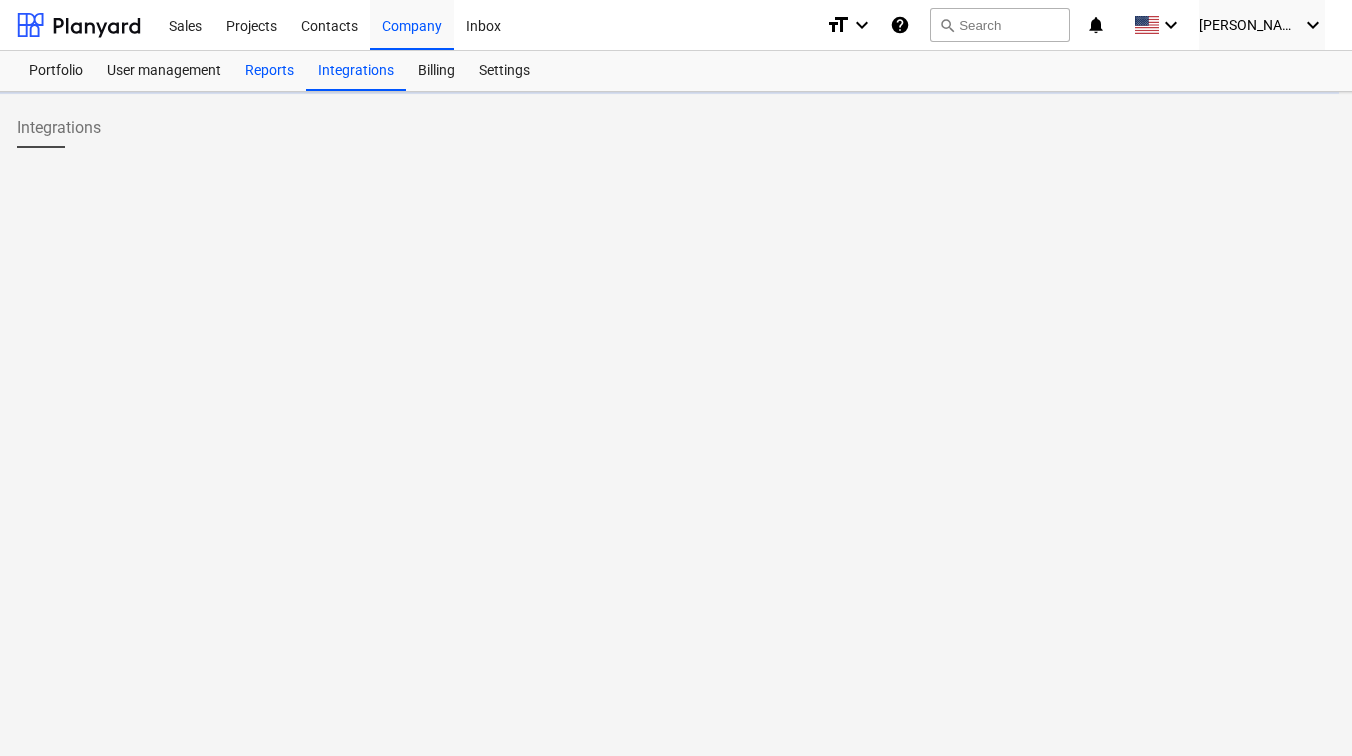 click on "Reports" at bounding box center (269, 71) 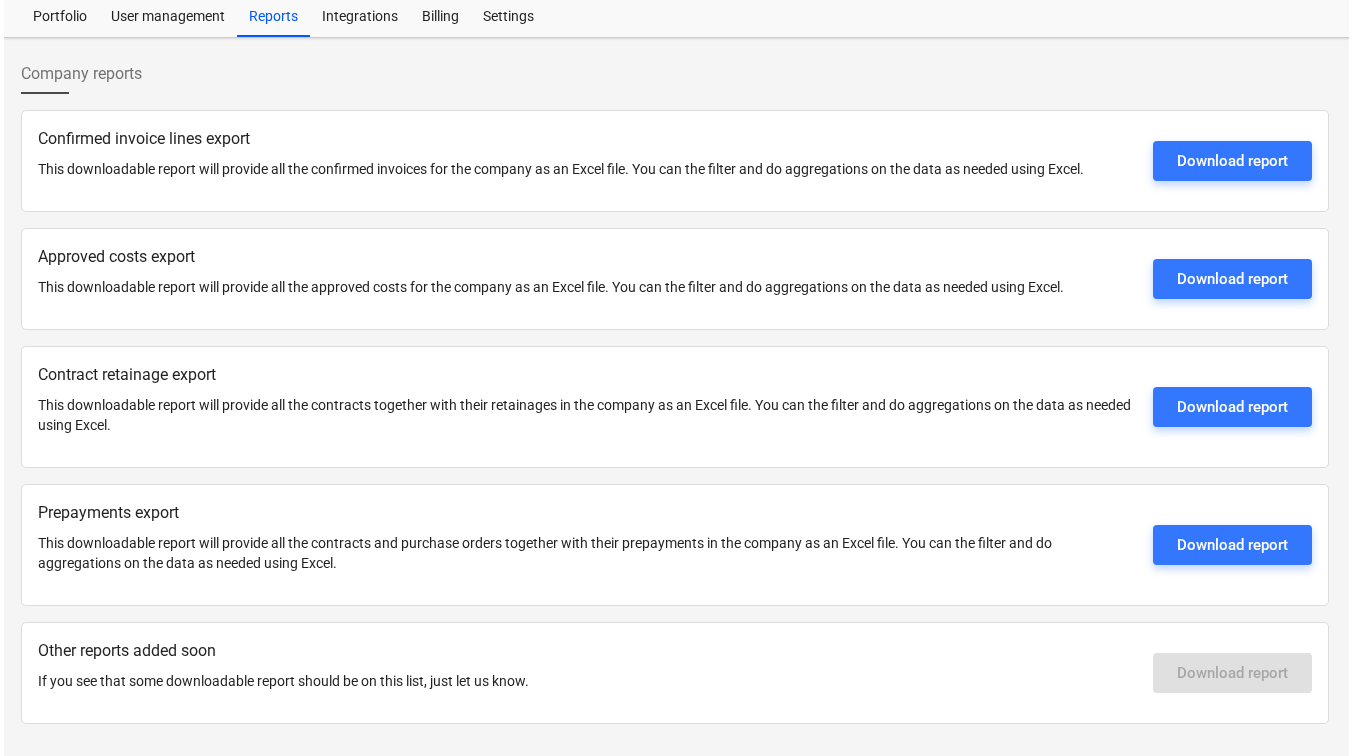scroll, scrollTop: 0, scrollLeft: 13, axis: horizontal 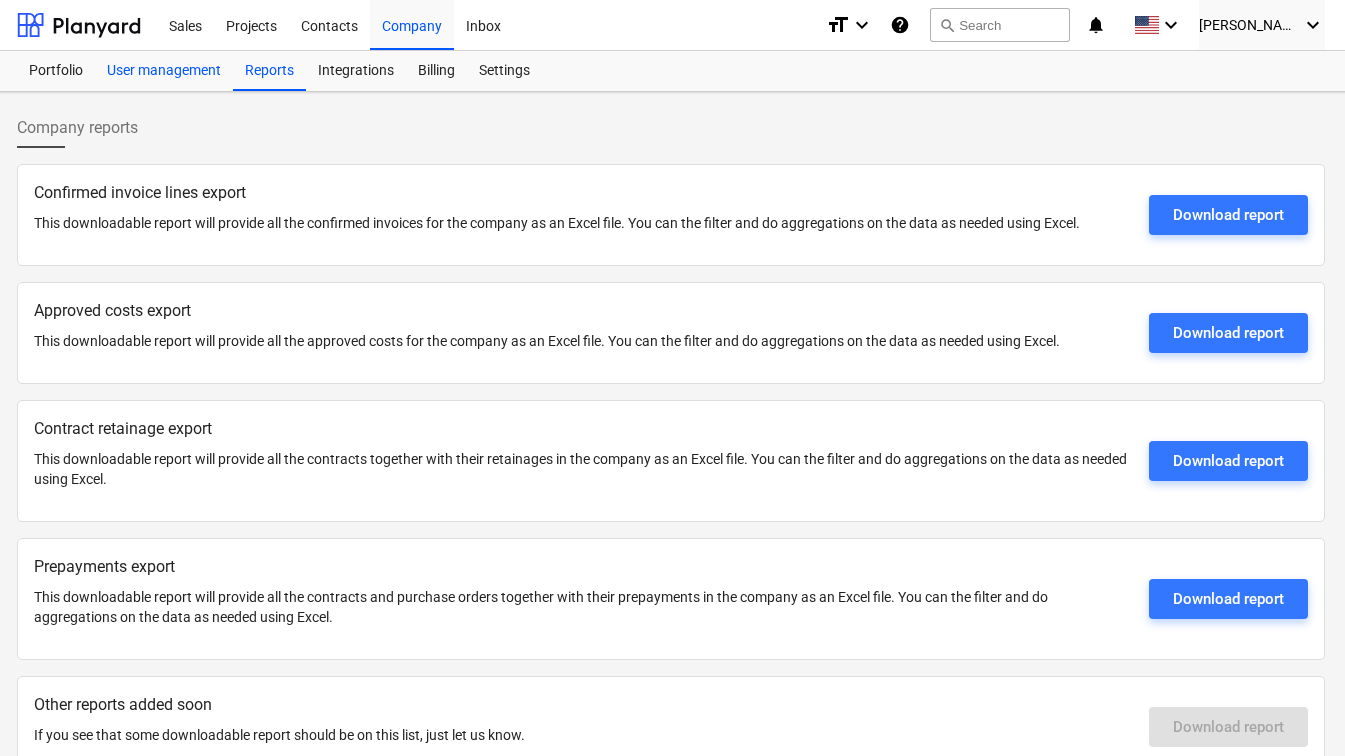 click on "User management" at bounding box center (164, 71) 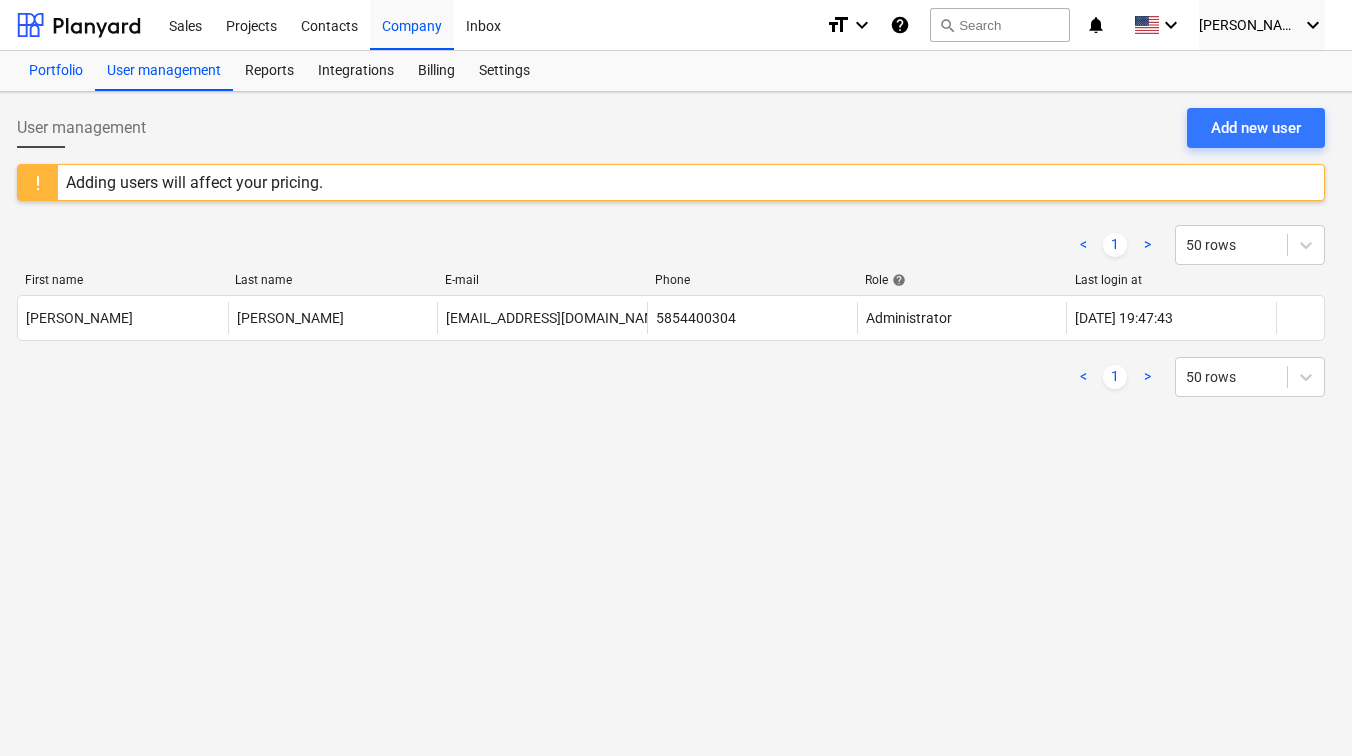 click on "Portfolio" at bounding box center (56, 71) 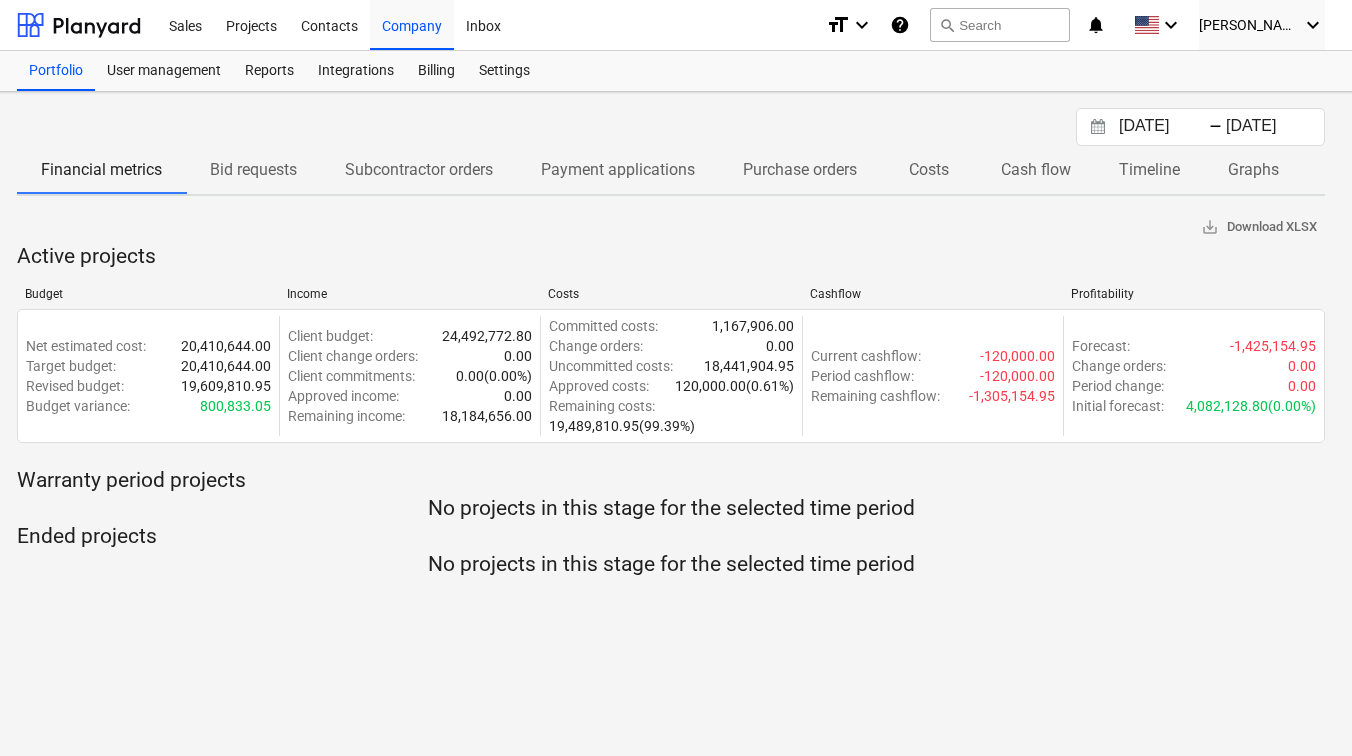 click on "help" at bounding box center [900, 25] 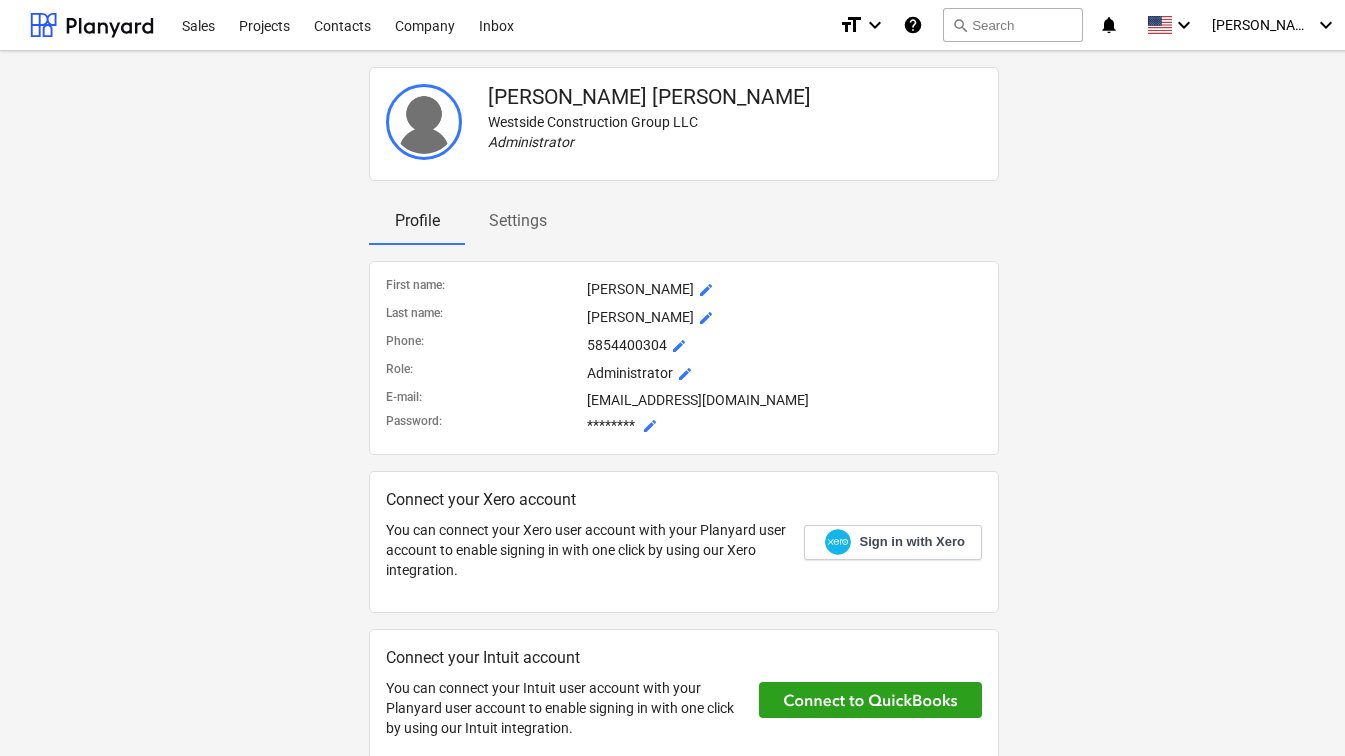 scroll, scrollTop: 0, scrollLeft: 16, axis: horizontal 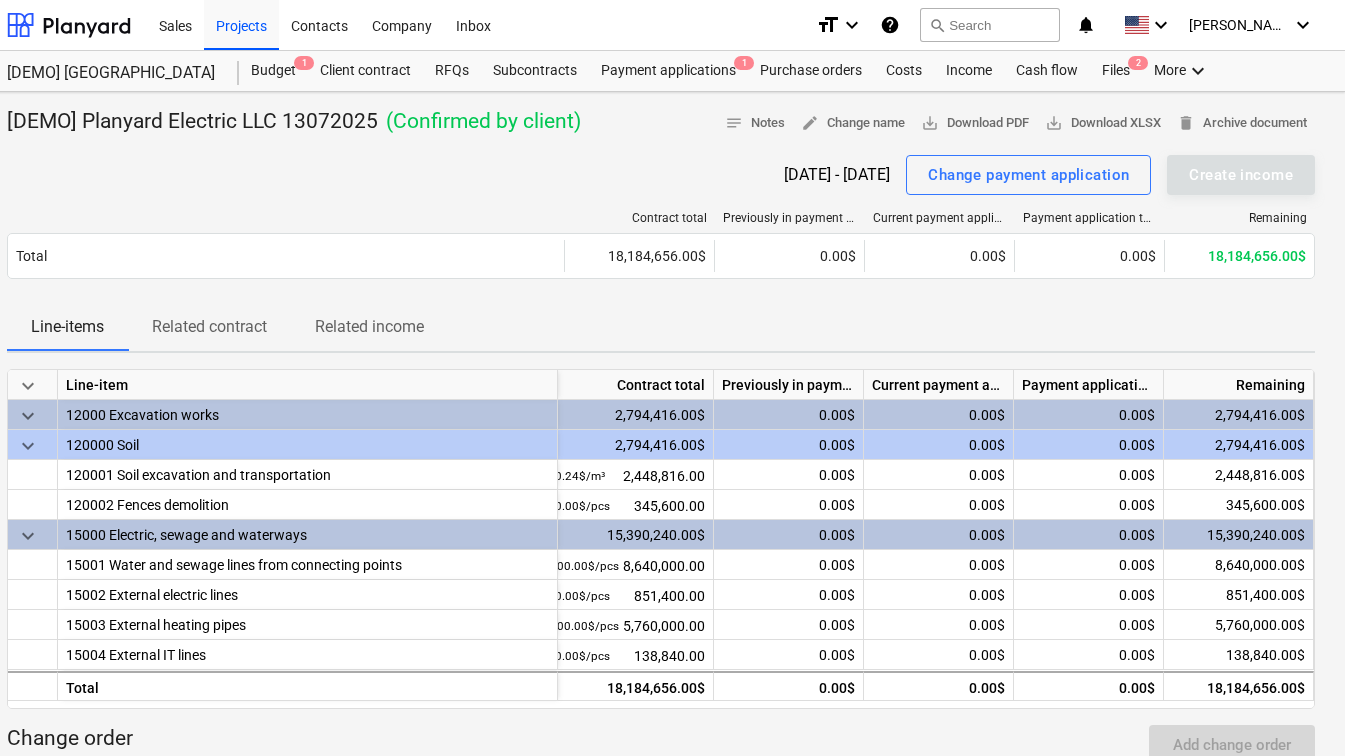 click on "help" at bounding box center (890, 25) 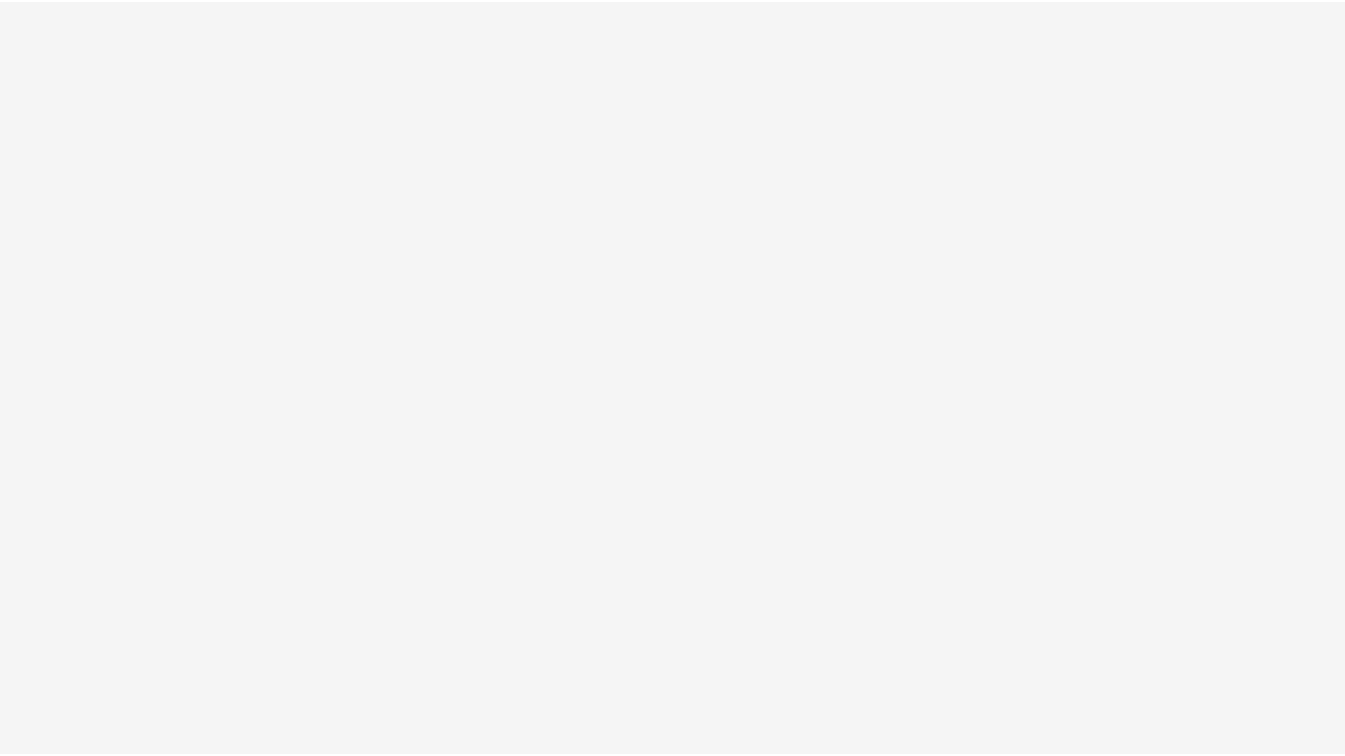 scroll, scrollTop: 0, scrollLeft: 0, axis: both 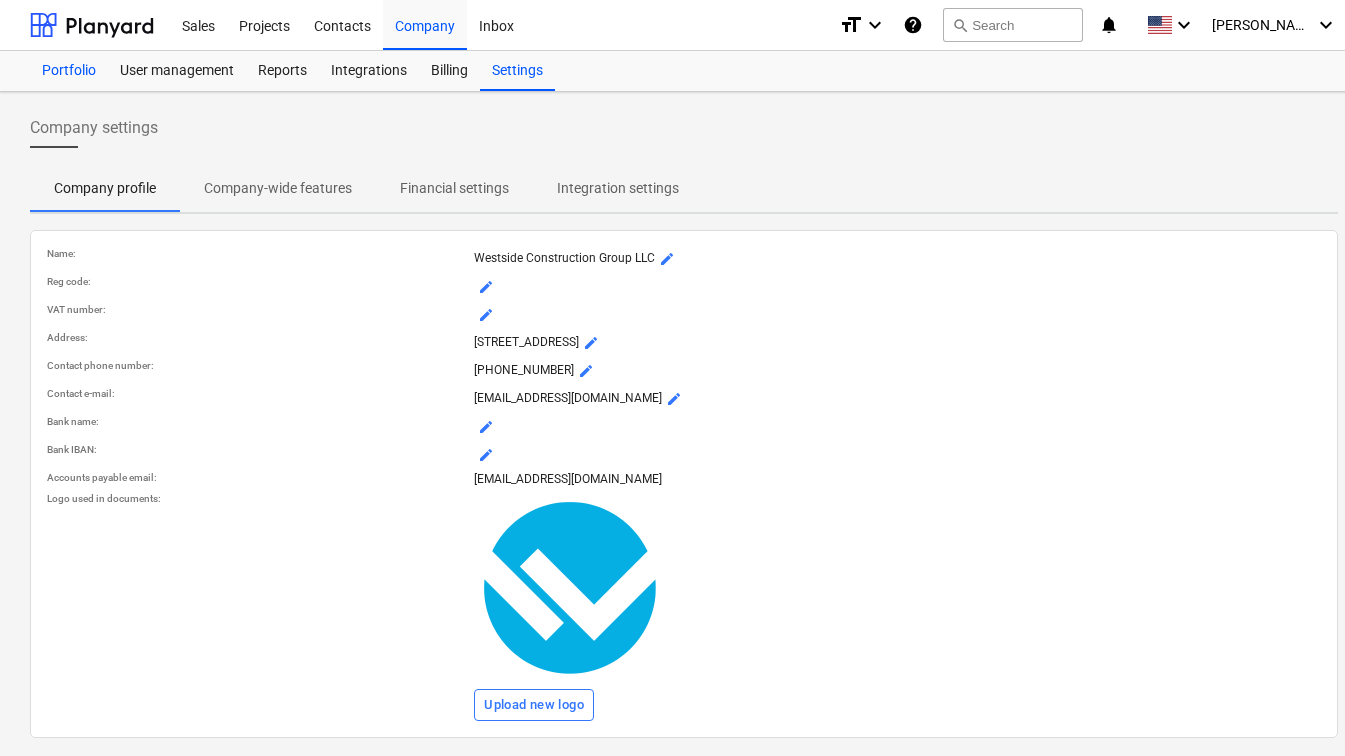click on "Portfolio" at bounding box center [69, 71] 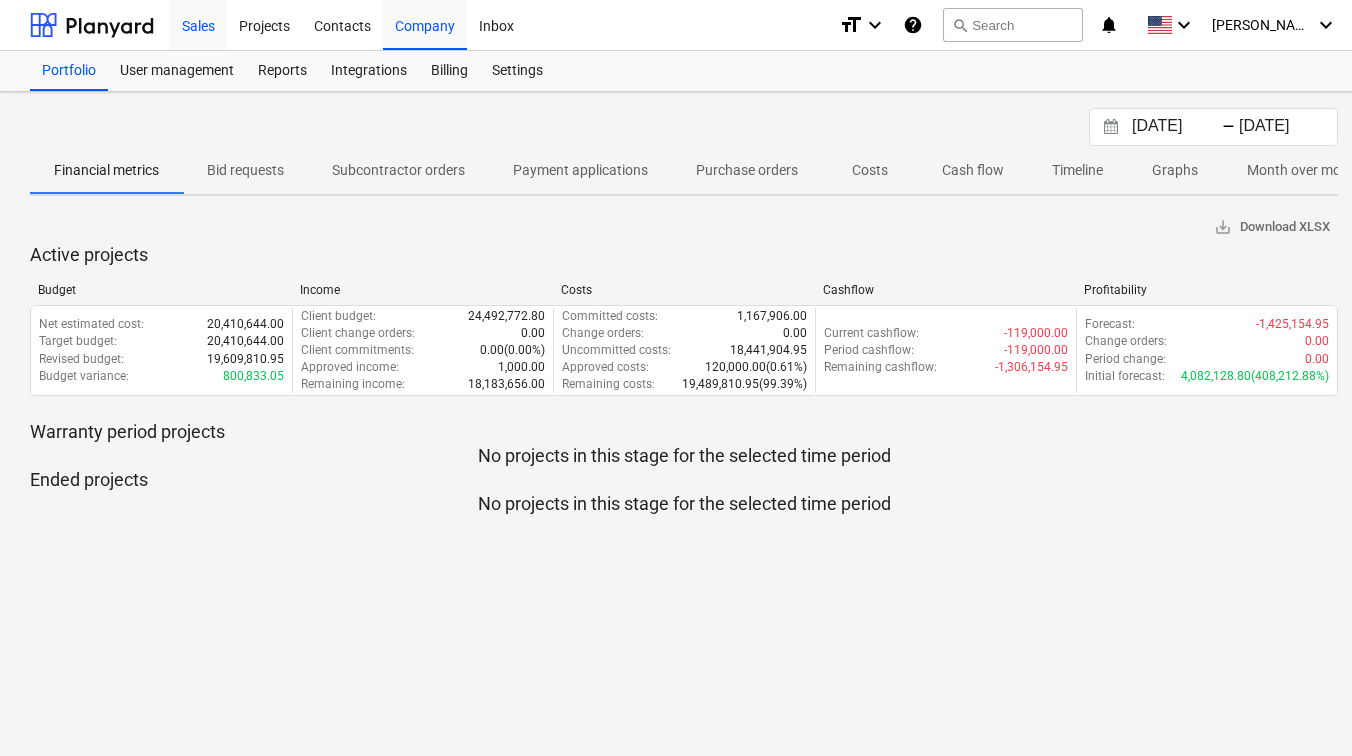 click on "Sales" at bounding box center (198, 24) 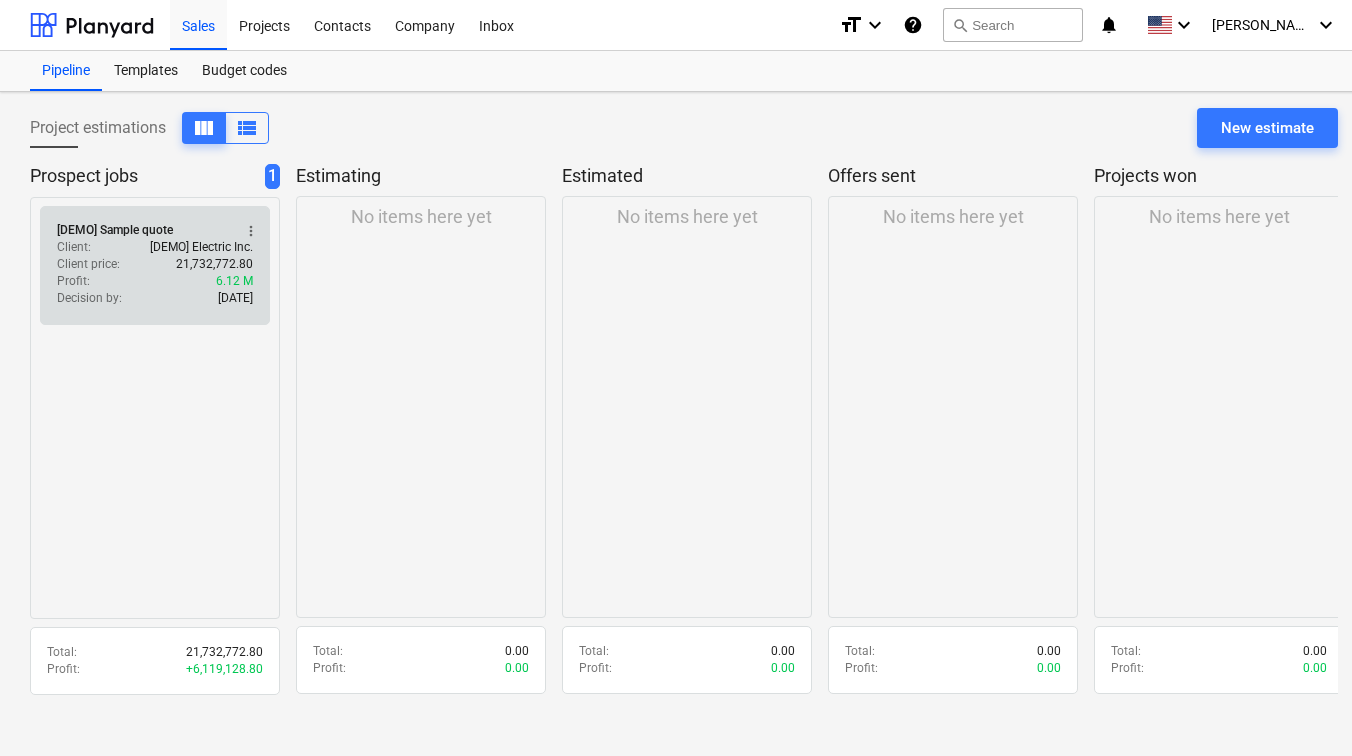 click on "Profit : 6.12 M" at bounding box center (155, 281) 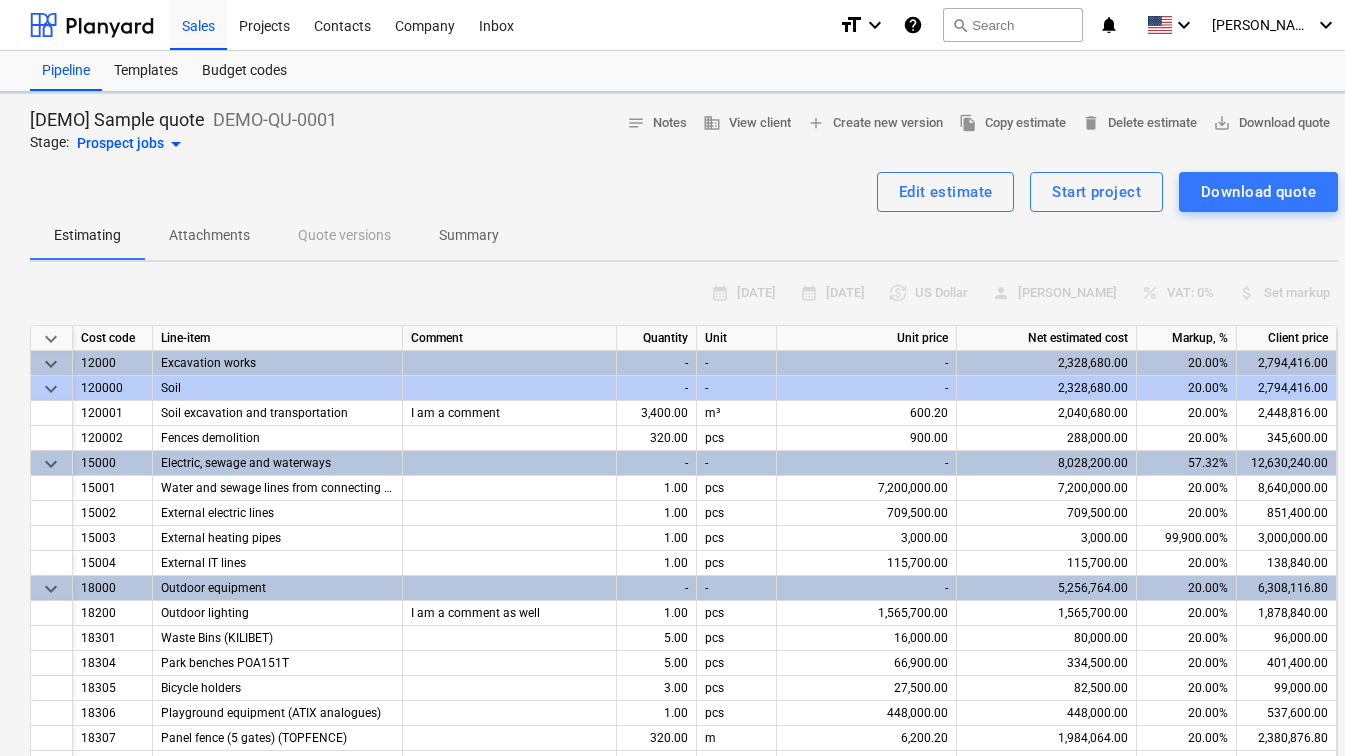 type on "x" 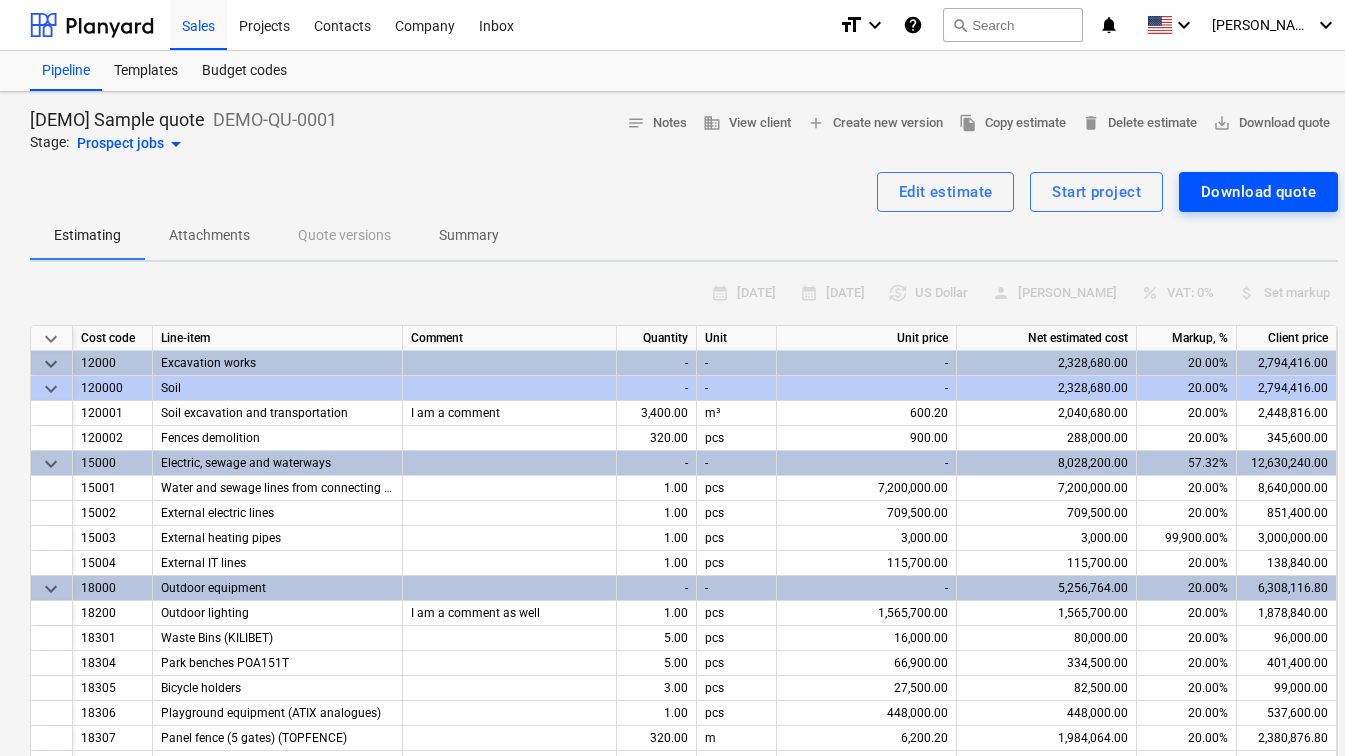 click on "Download quote" at bounding box center (1258, 192) 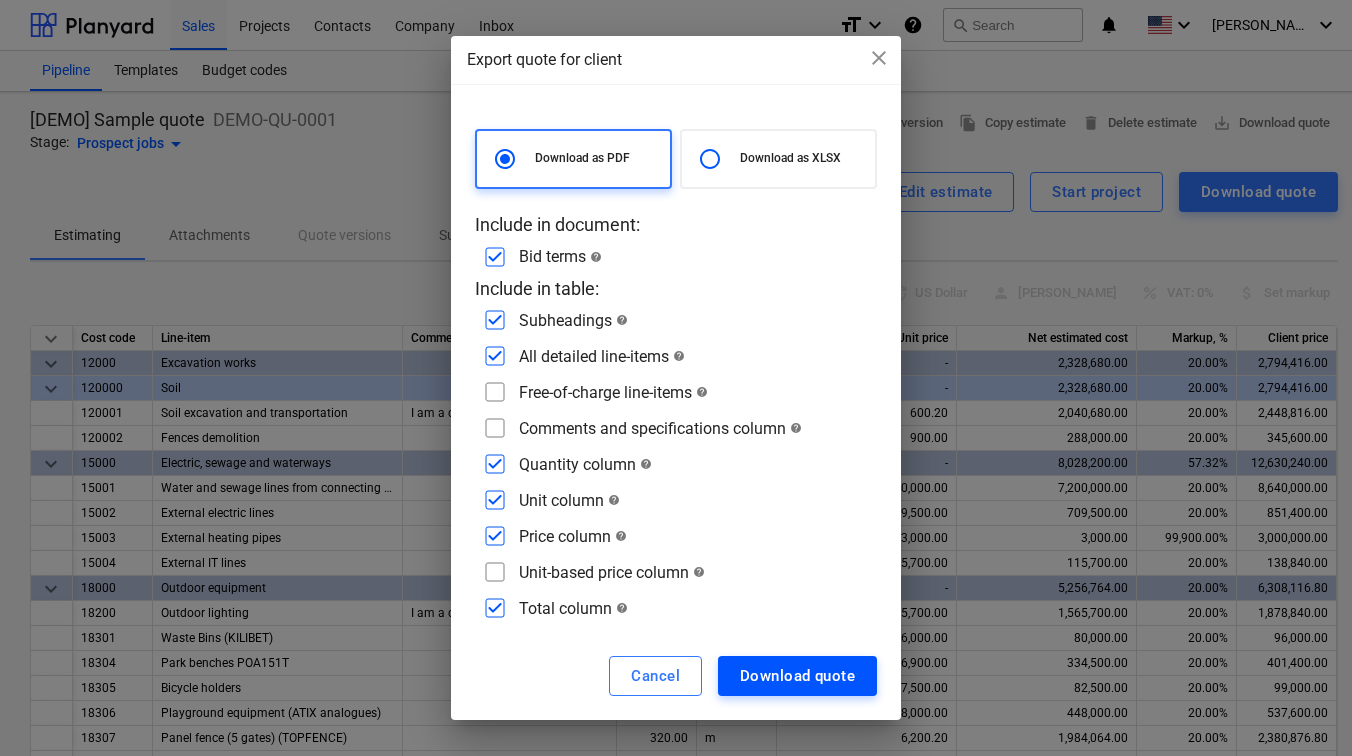 click on "Download quote" at bounding box center (797, 676) 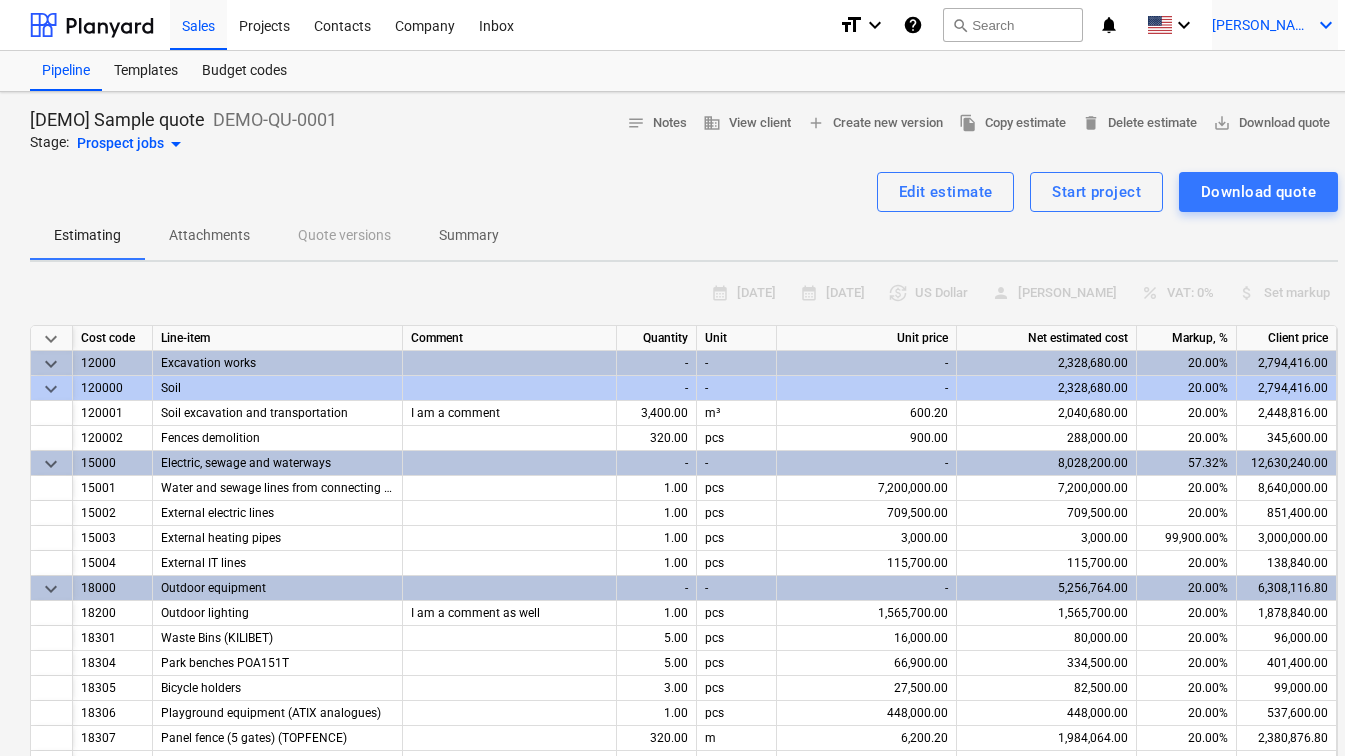 click on "[PERSON_NAME] keyboard_arrow_down" at bounding box center [1275, 25] 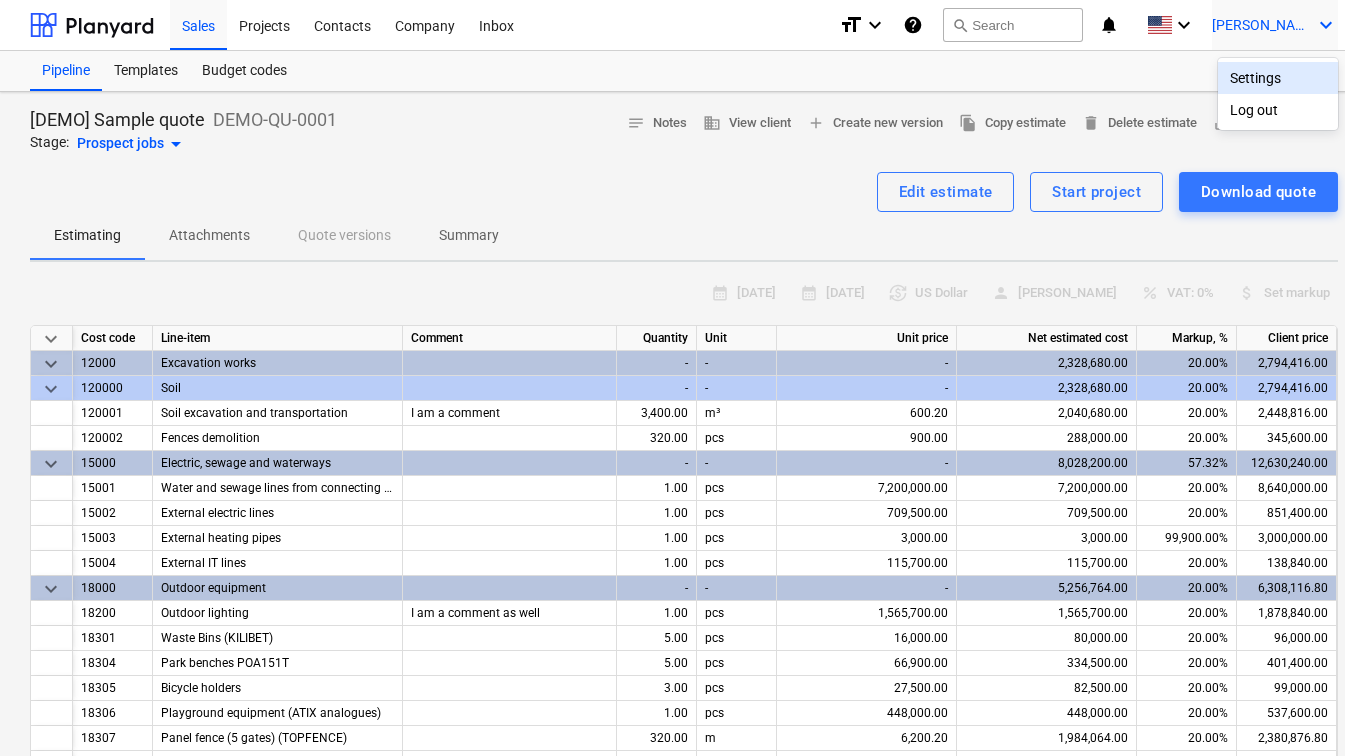click on "Settings" at bounding box center (1278, 78) 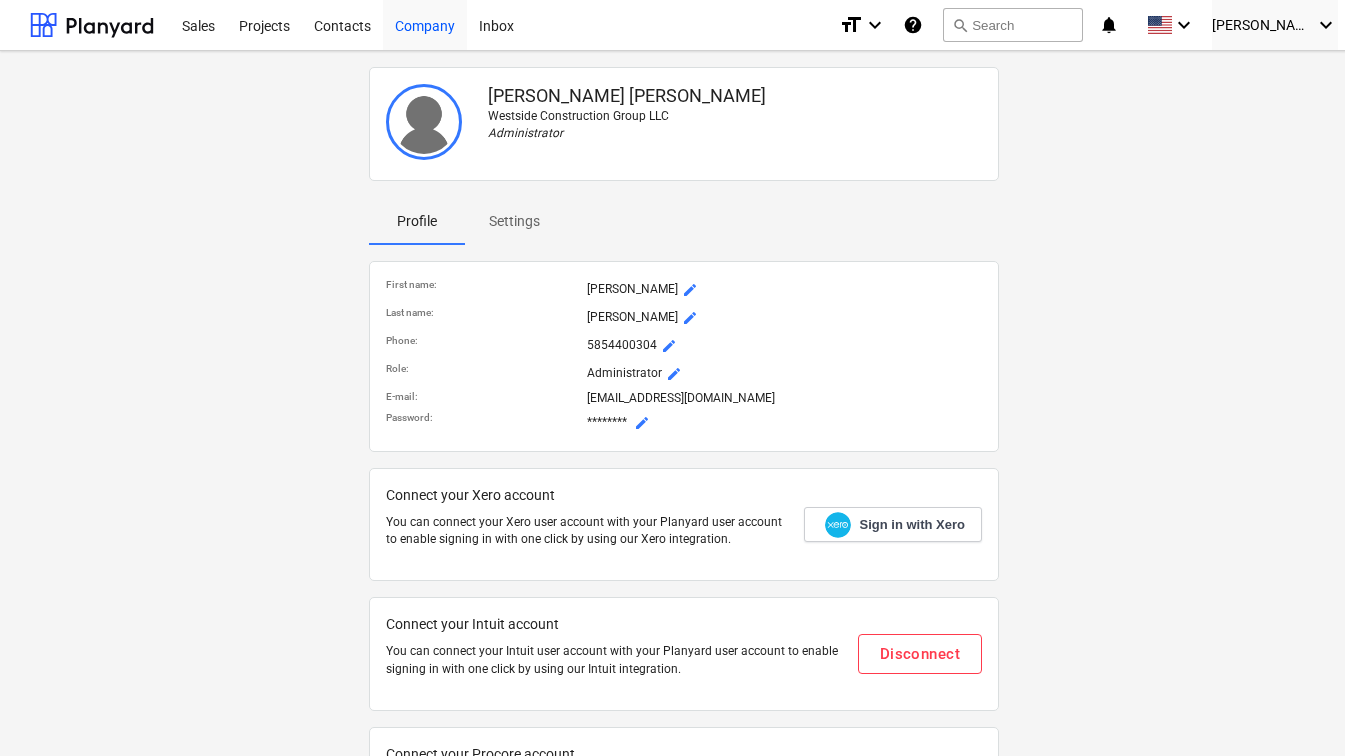 click on "Company" at bounding box center (425, 24) 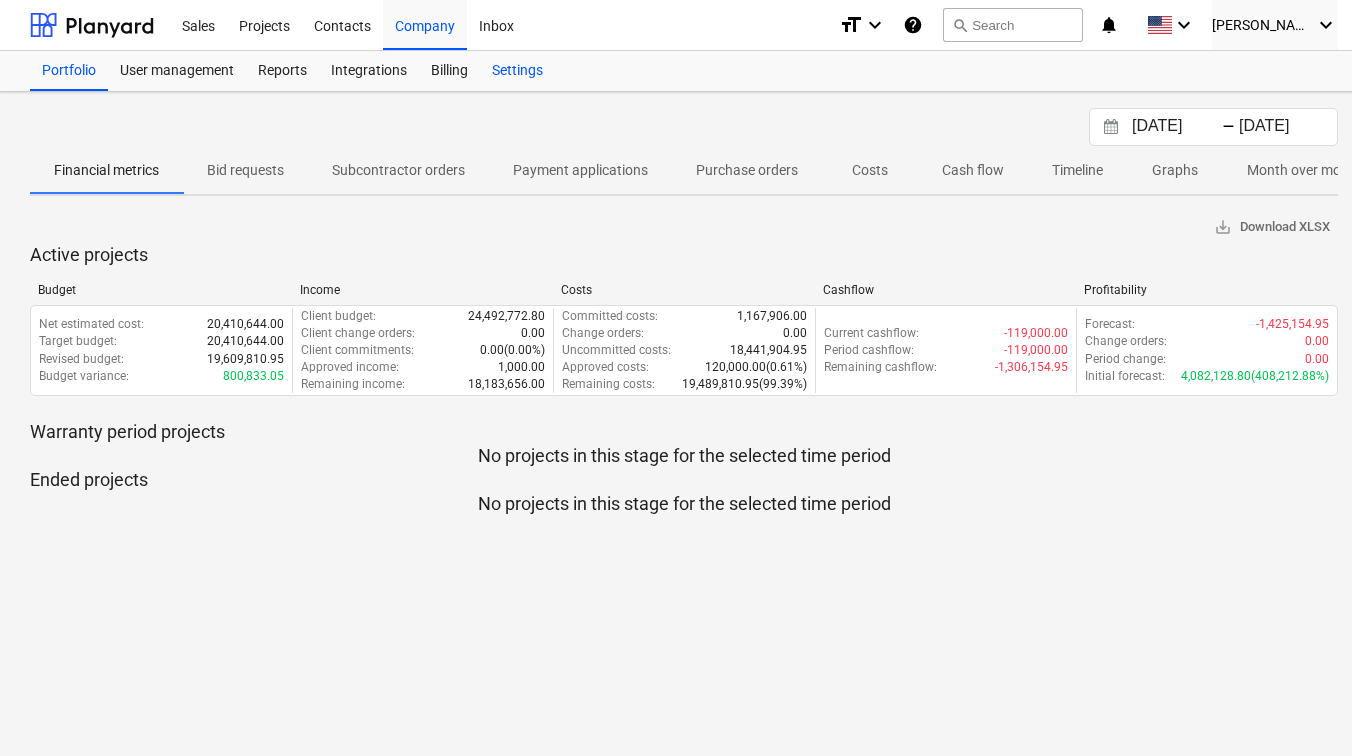 click on "Settings" at bounding box center [517, 71] 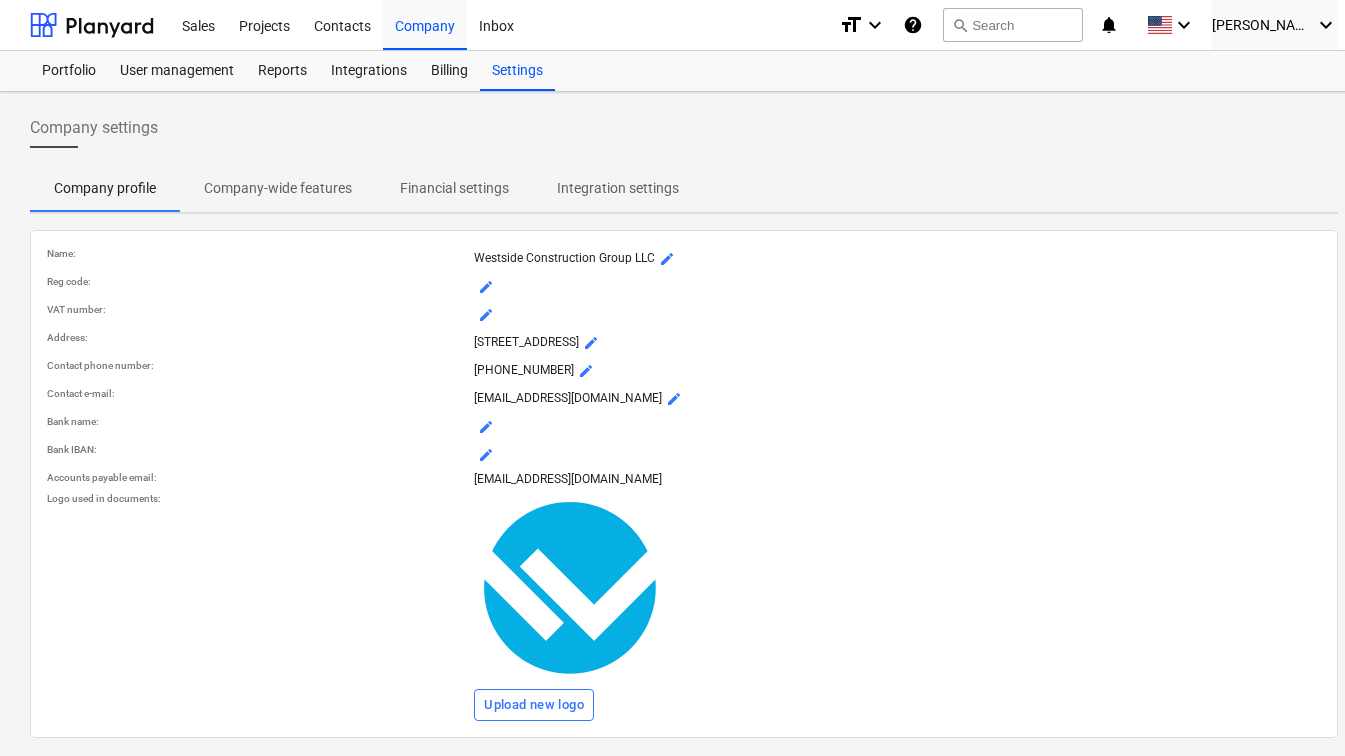 click on "Integration settings" at bounding box center [618, 188] 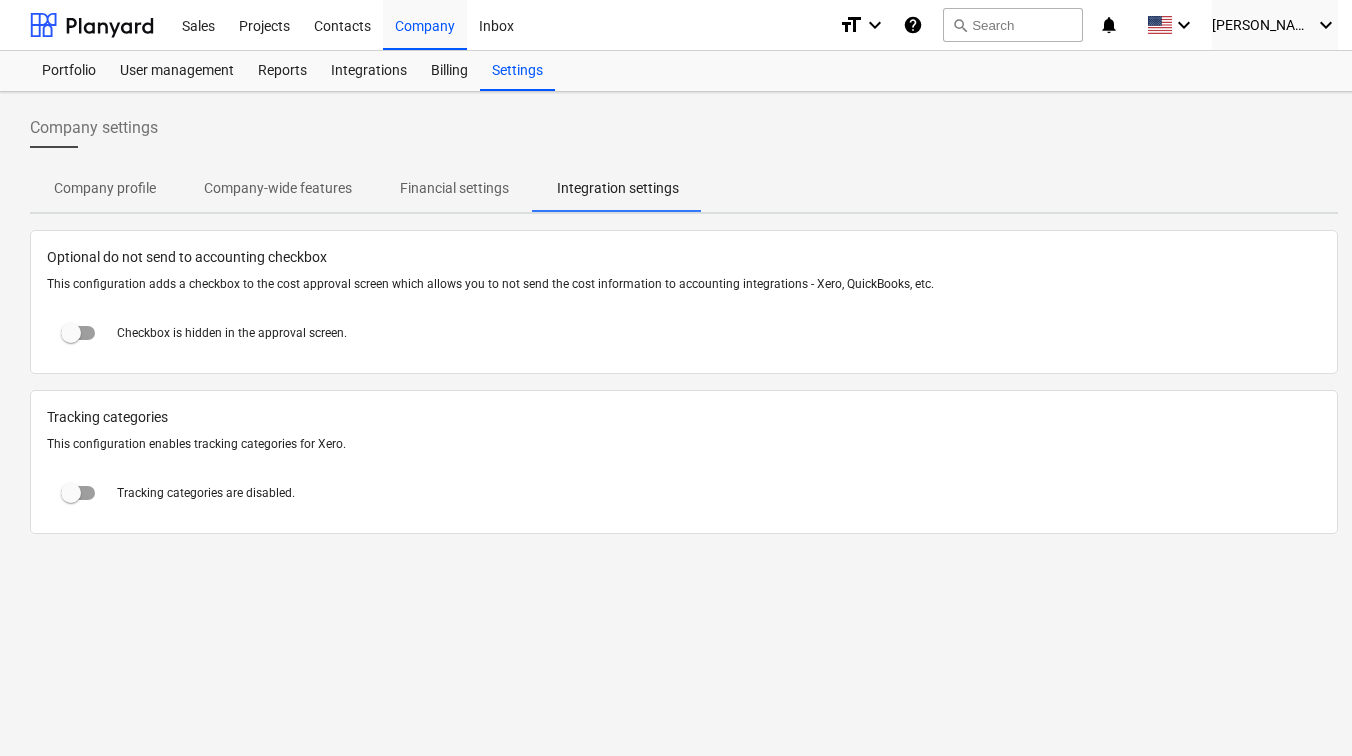click on "Financial settings" at bounding box center (454, 188) 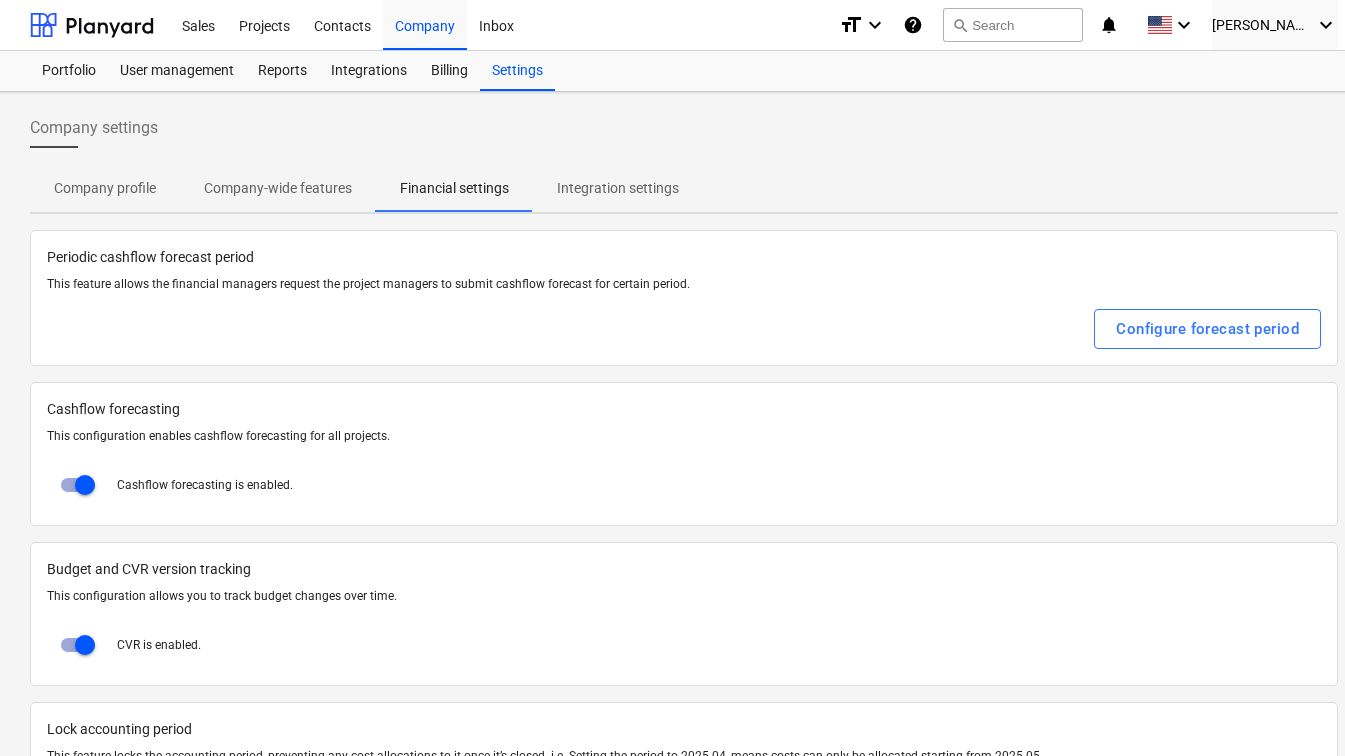 click on "Company-wide features" at bounding box center [278, 188] 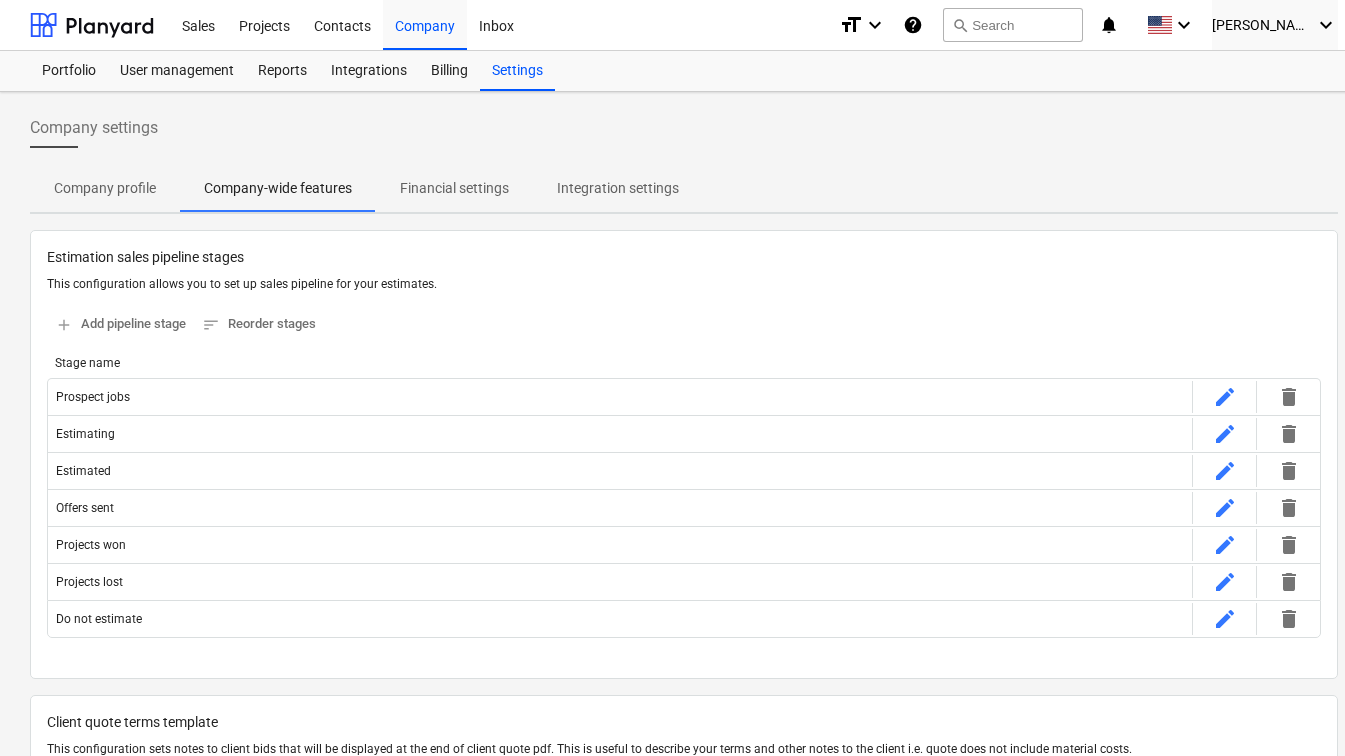click on "Company profile" at bounding box center [105, 188] 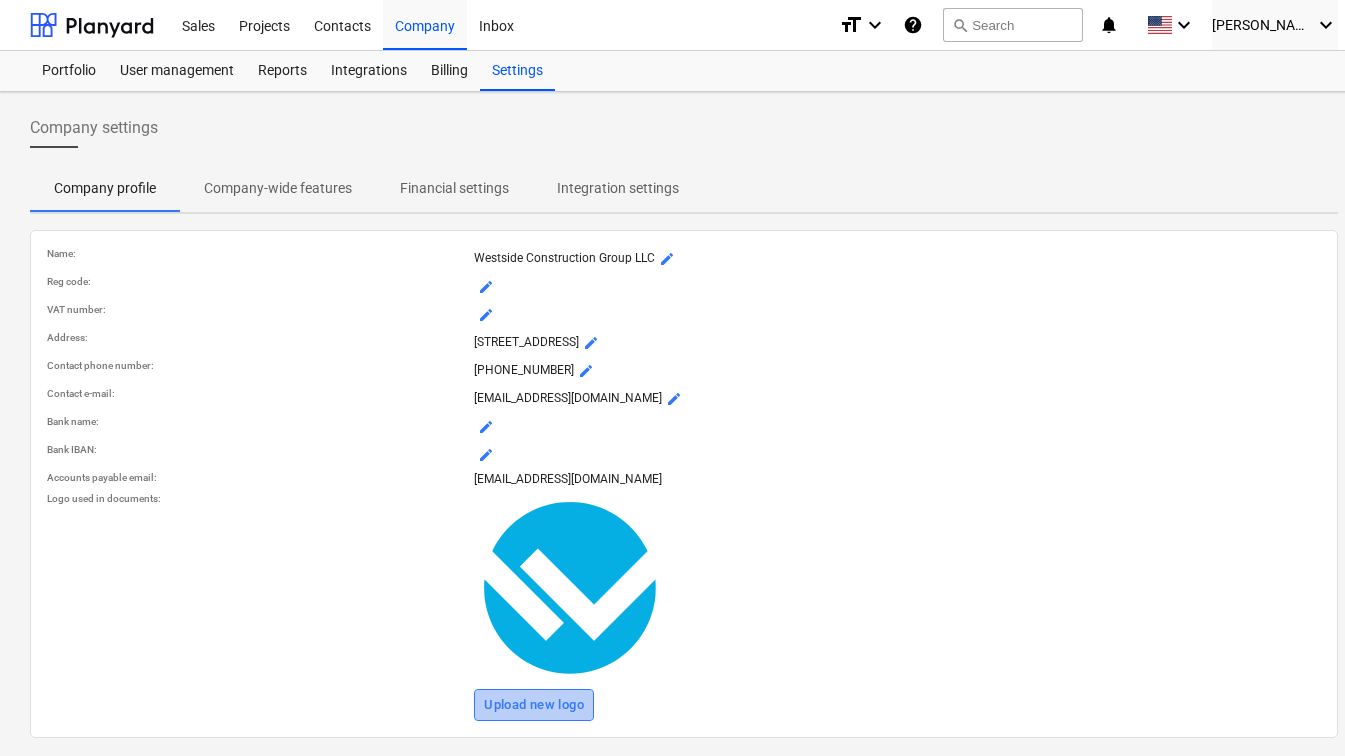 click on "Upload new logo" at bounding box center (534, 705) 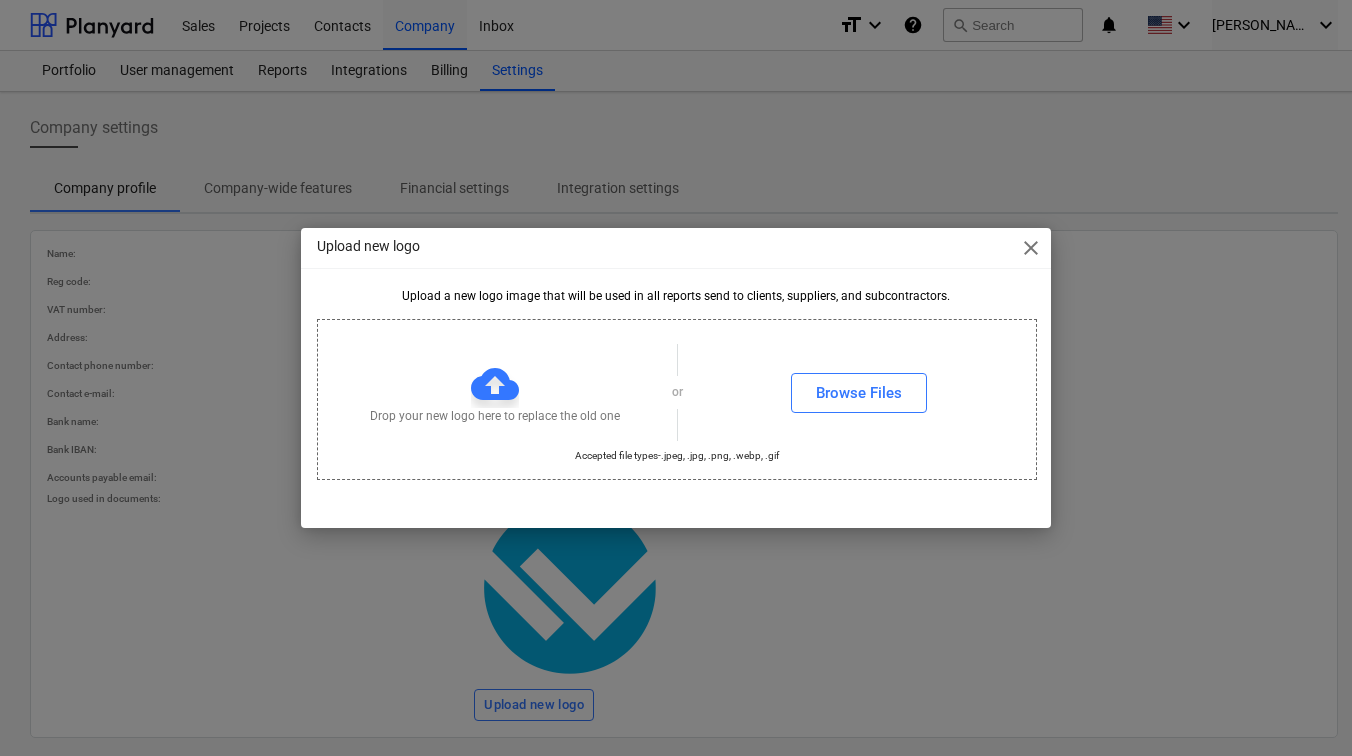 click on "Drop your new logo here to replace the old one or Browse Files" at bounding box center (677, 392) 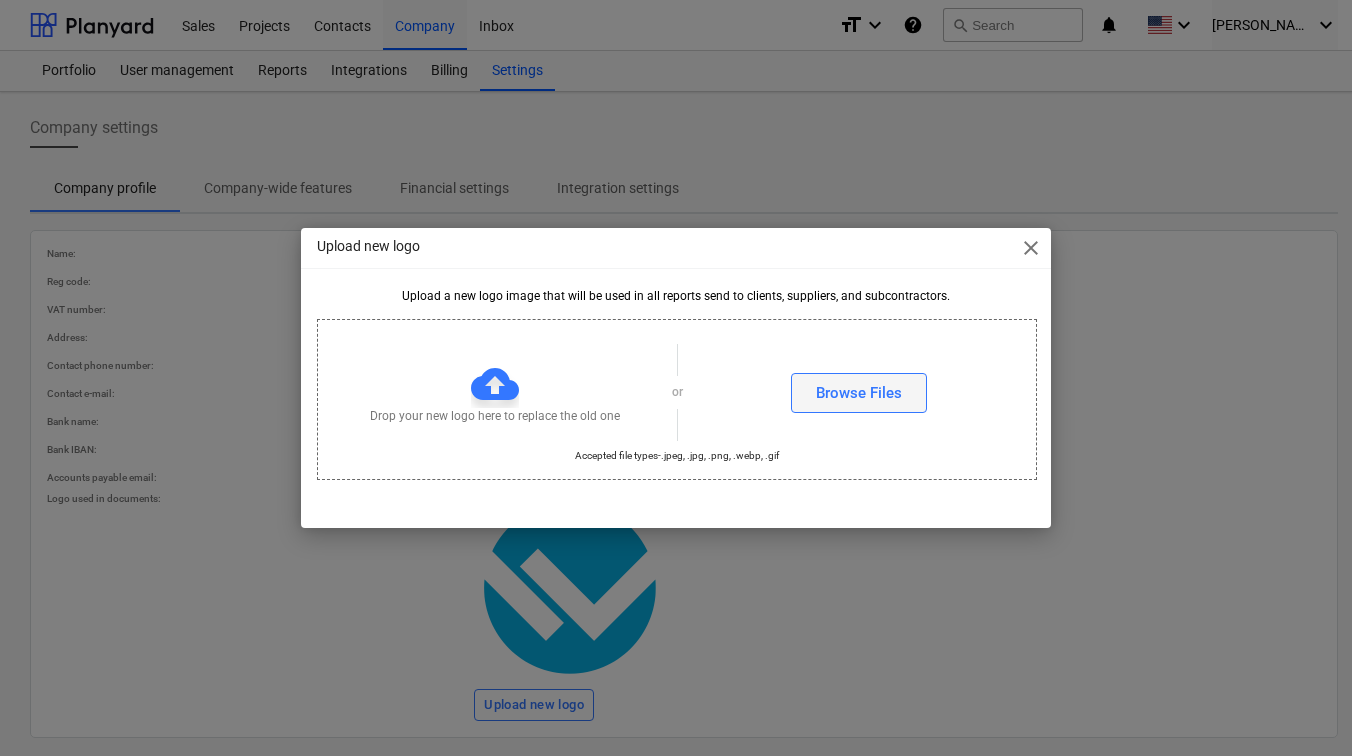 click on "Browse Files" at bounding box center [859, 393] 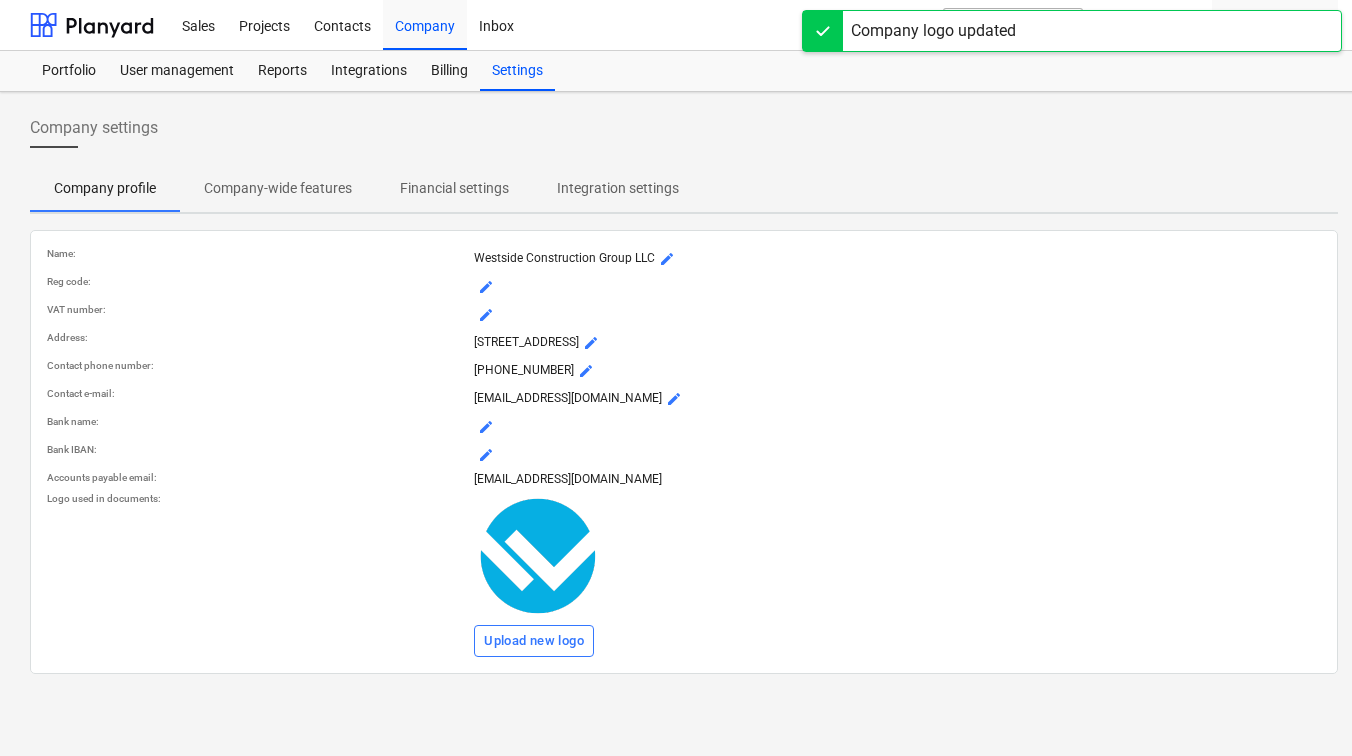 click on "[EMAIL_ADDRESS][DOMAIN_NAME]" at bounding box center (897, 479) 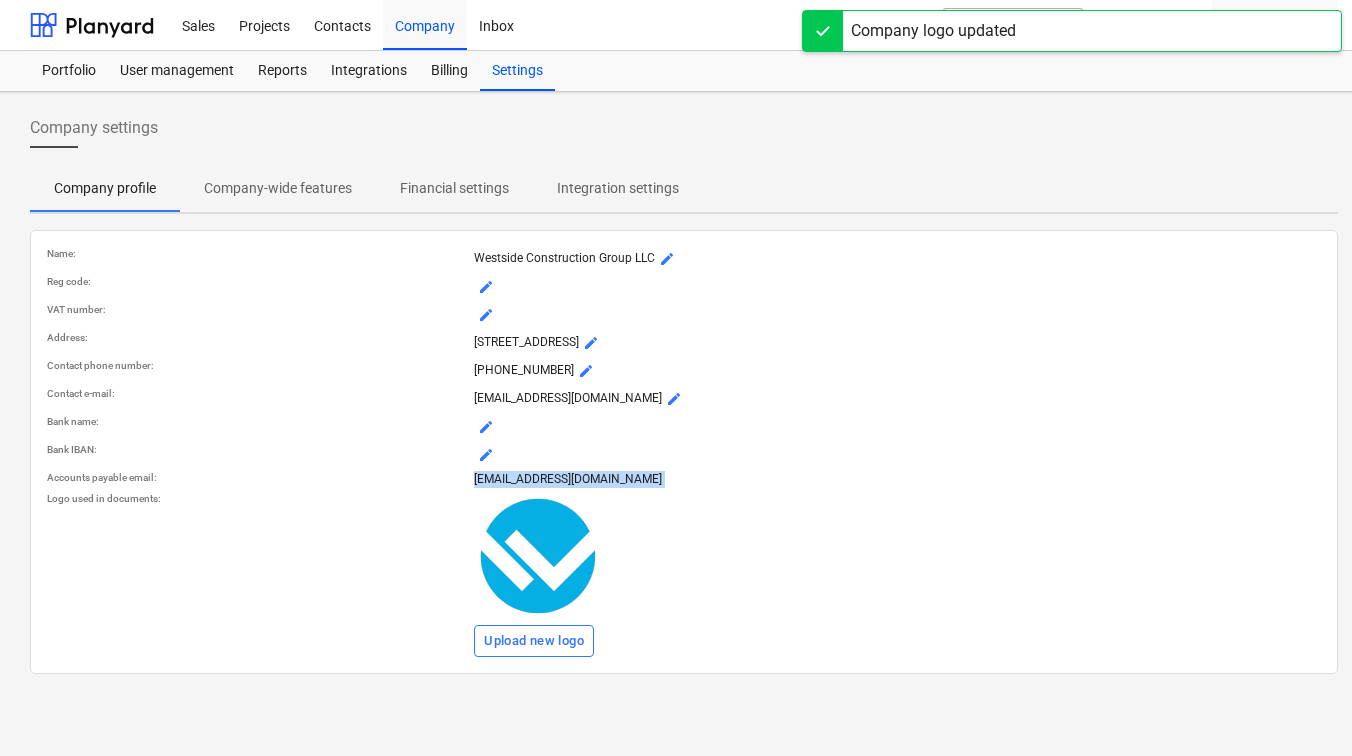 click on "[EMAIL_ADDRESS][DOMAIN_NAME]" at bounding box center (897, 479) 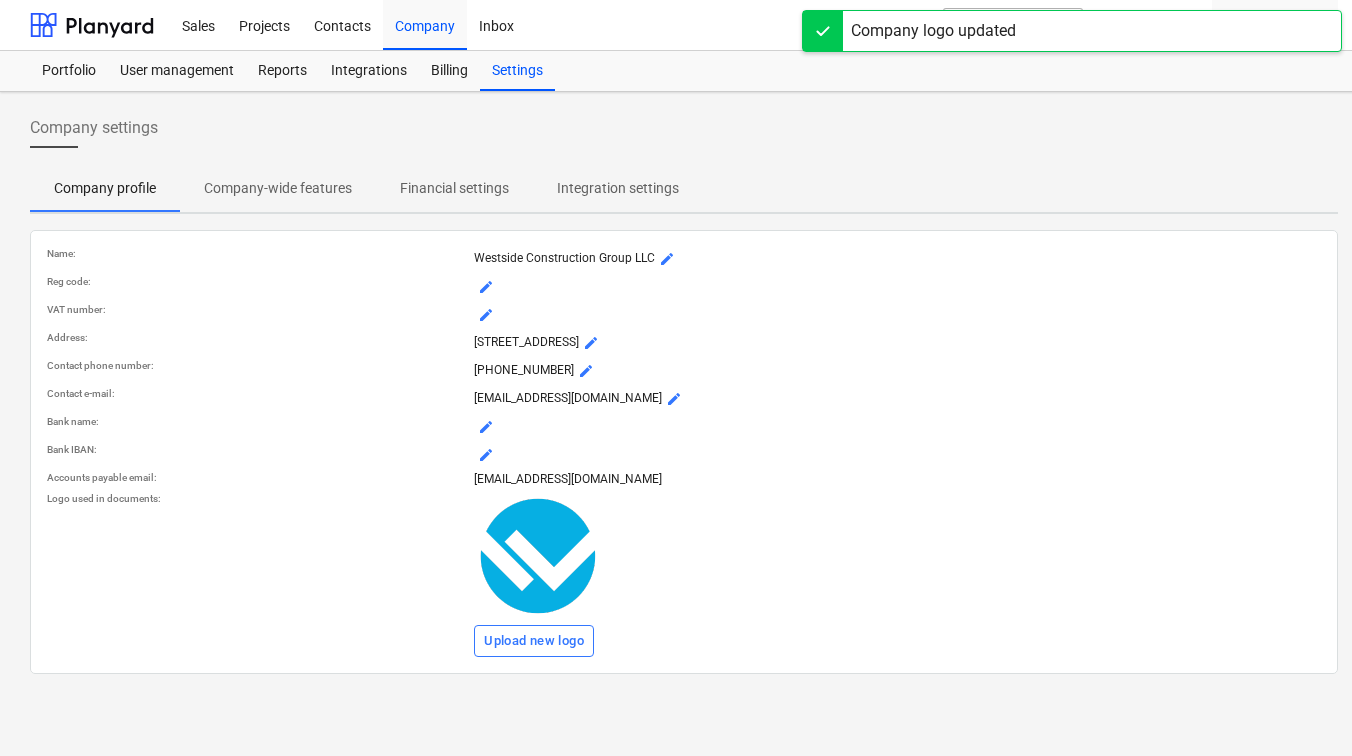 click on "mode_edit" at bounding box center (897, 427) 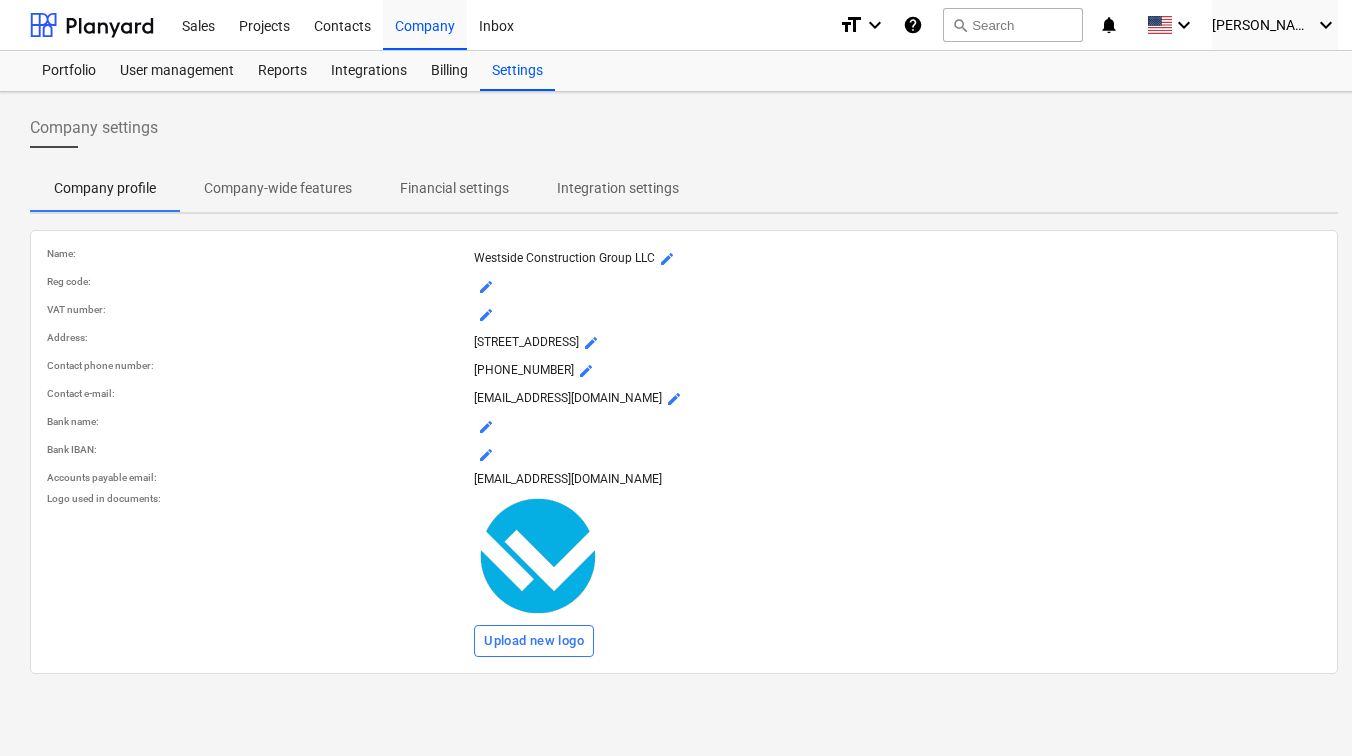 click on "Company profile Company-wide features Financial settings Integration settings" at bounding box center (684, 188) 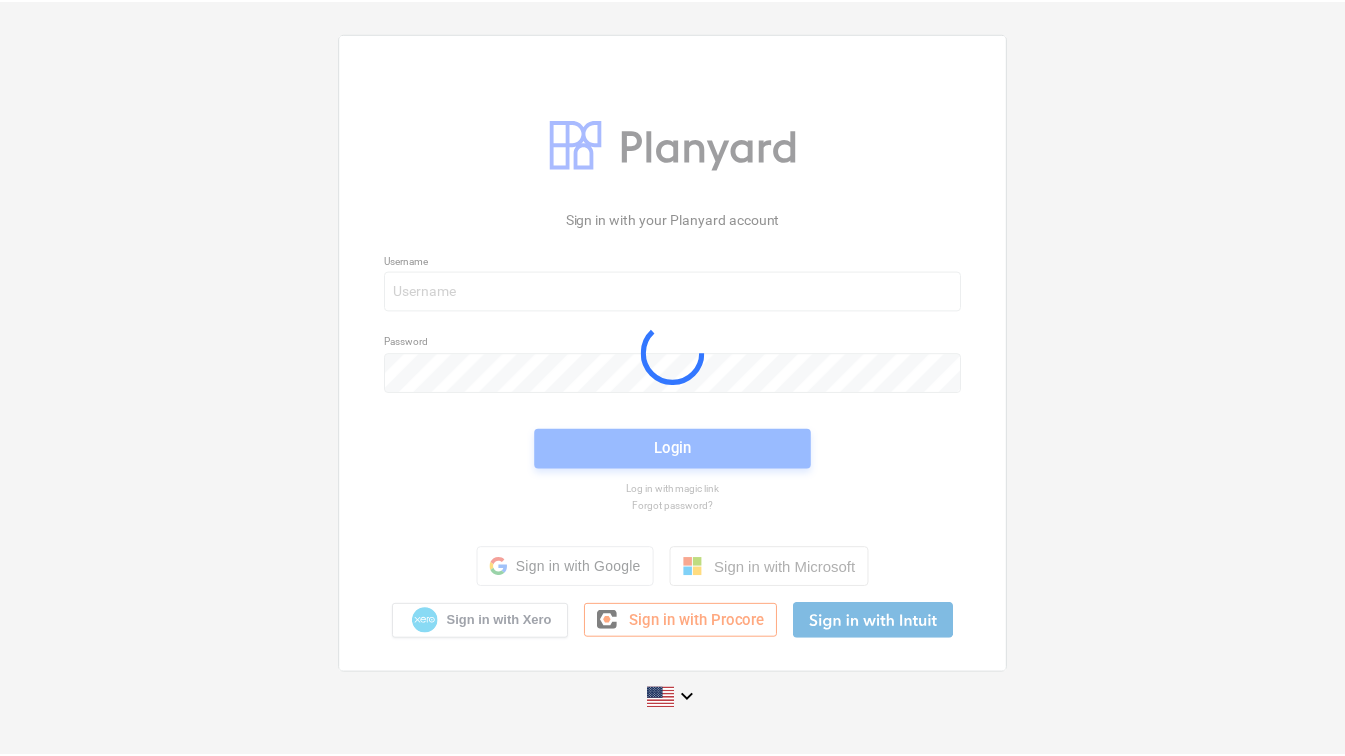 scroll, scrollTop: 0, scrollLeft: 0, axis: both 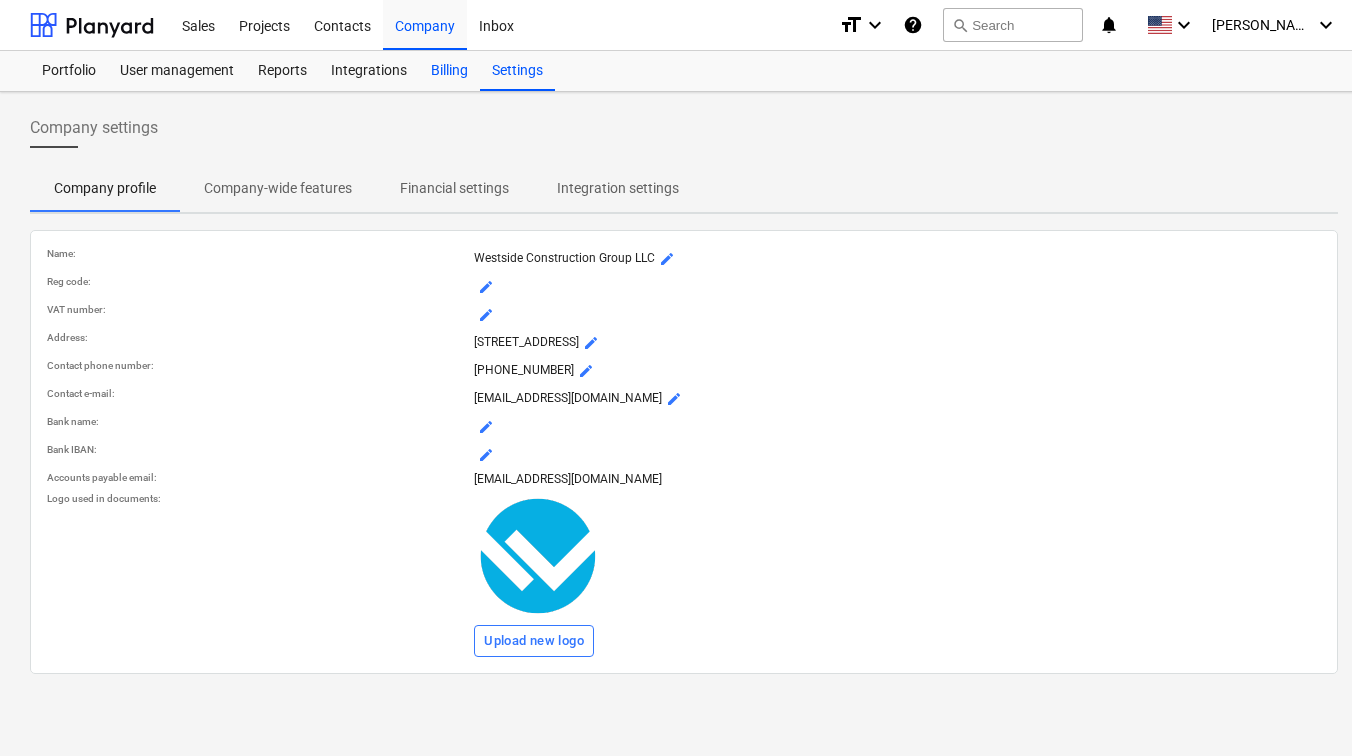click on "Billing" at bounding box center [449, 71] 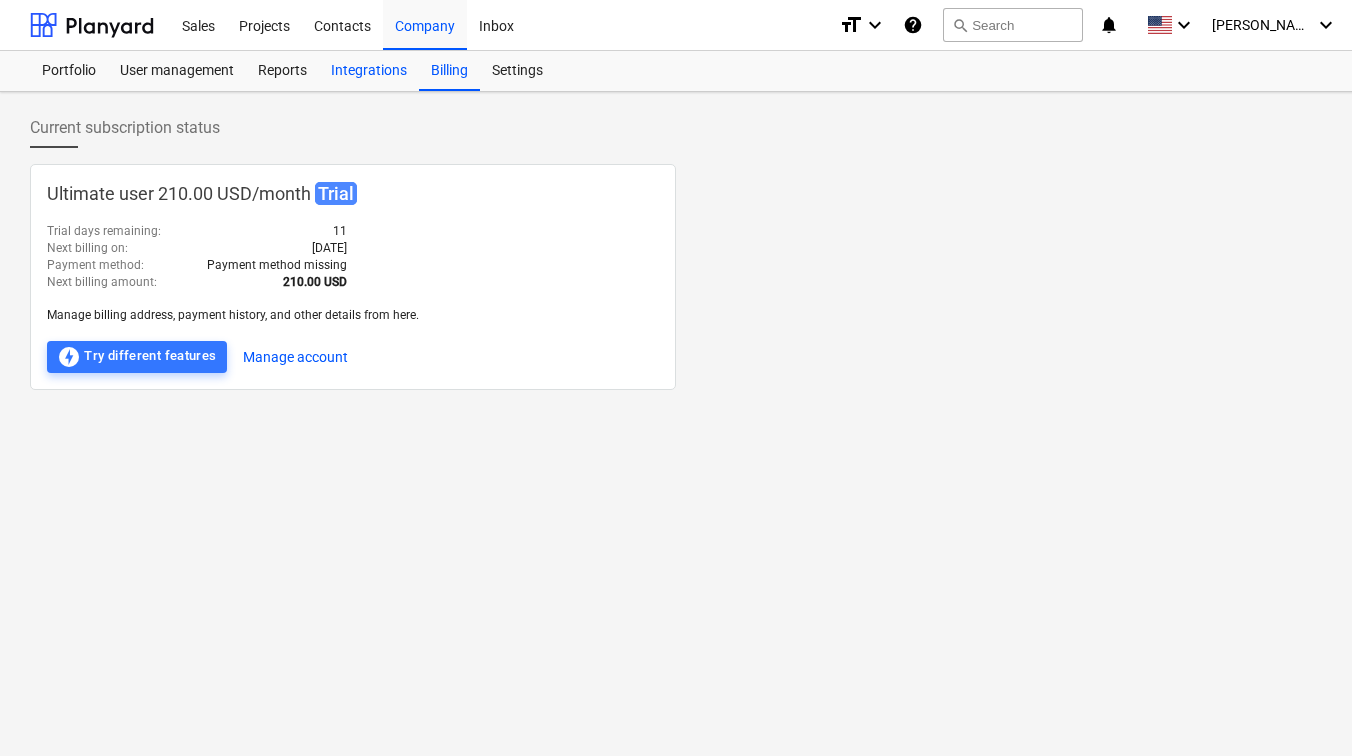click on "Integrations" at bounding box center [369, 71] 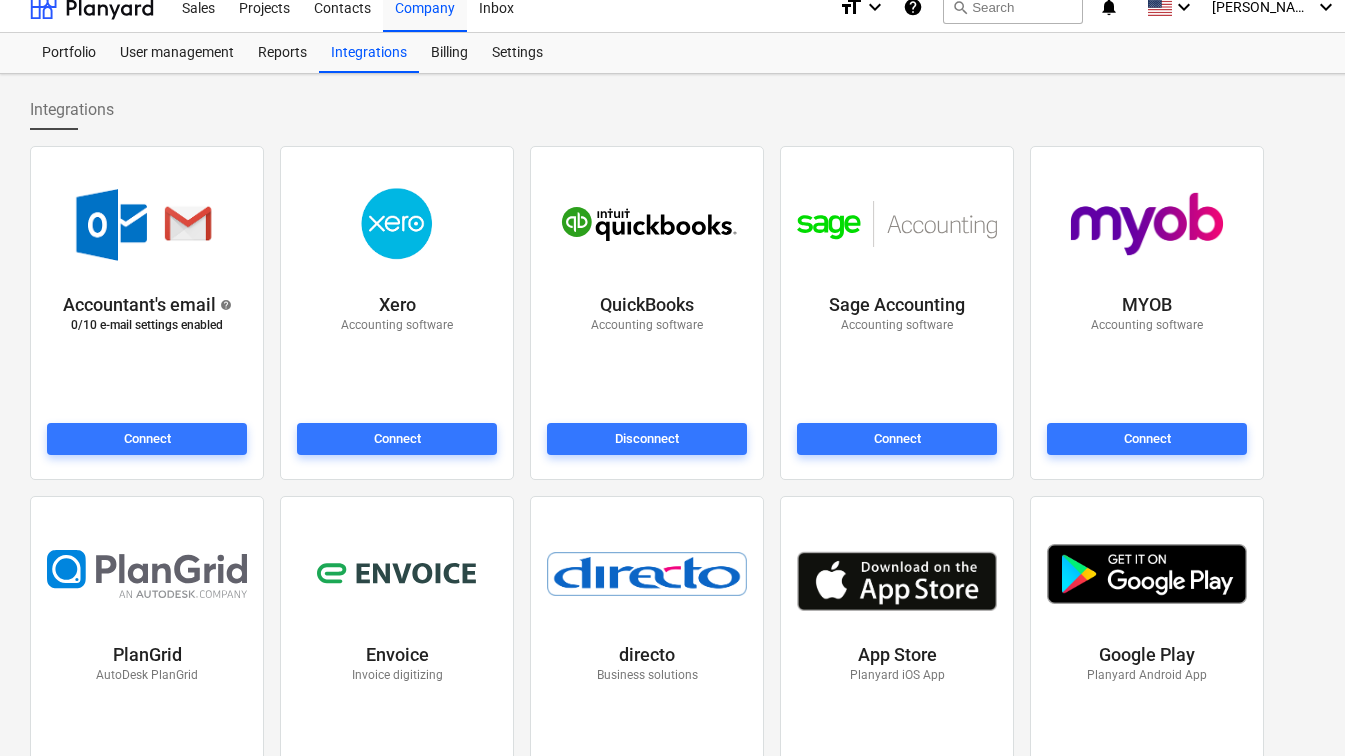 scroll, scrollTop: 0, scrollLeft: 0, axis: both 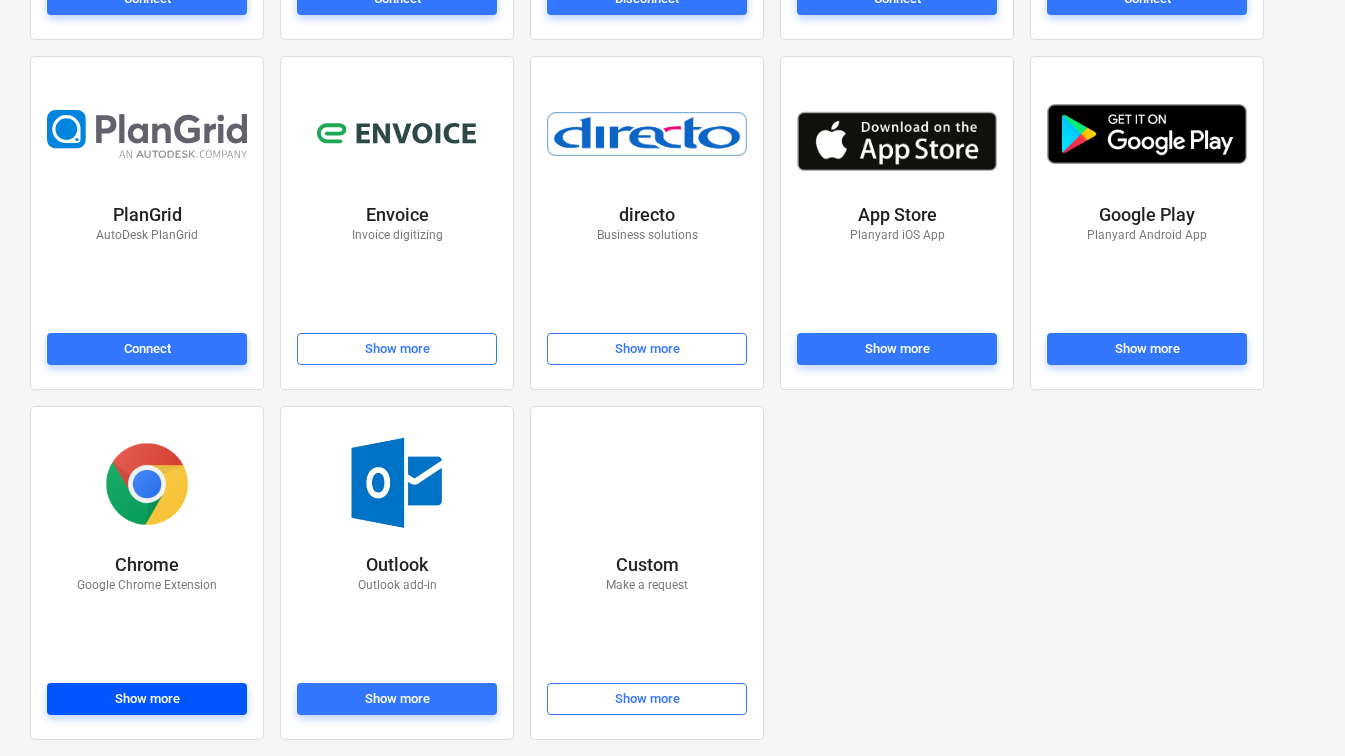 click on "Show more" at bounding box center [147, 699] 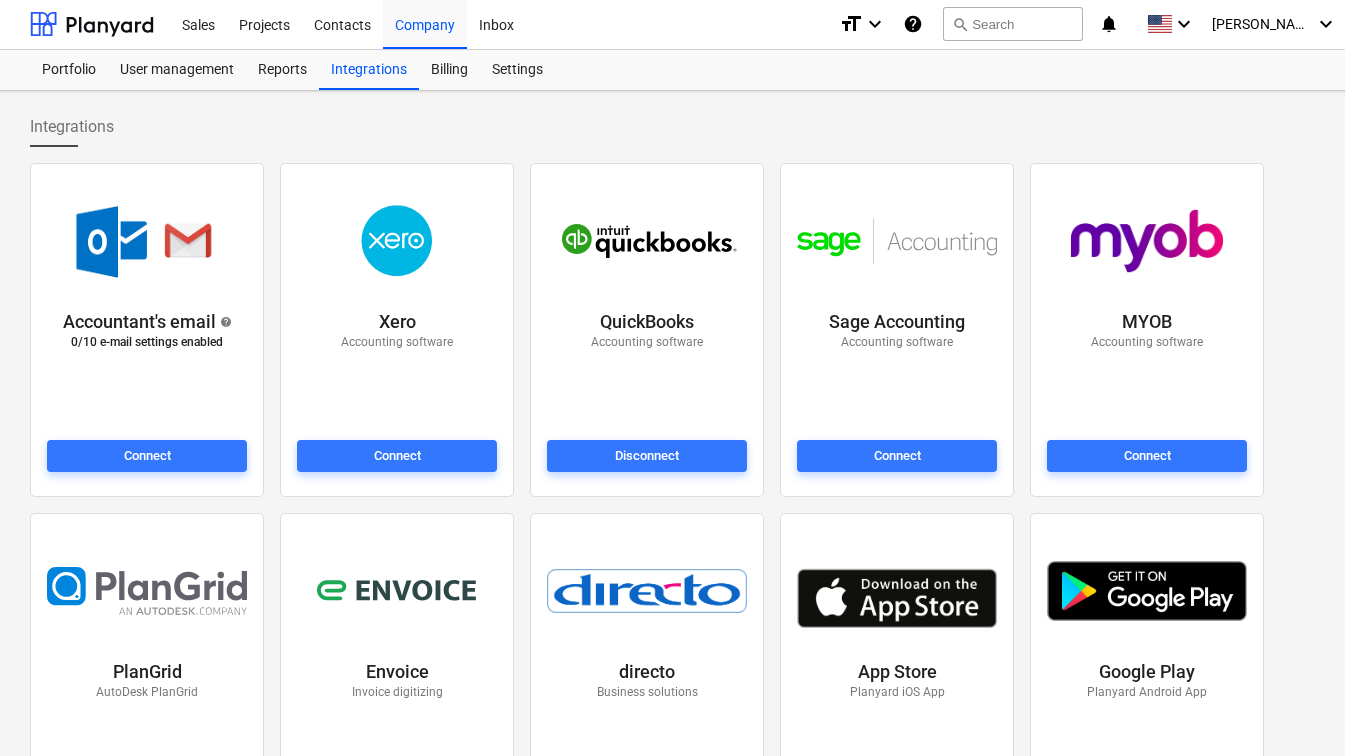 scroll, scrollTop: 0, scrollLeft: 0, axis: both 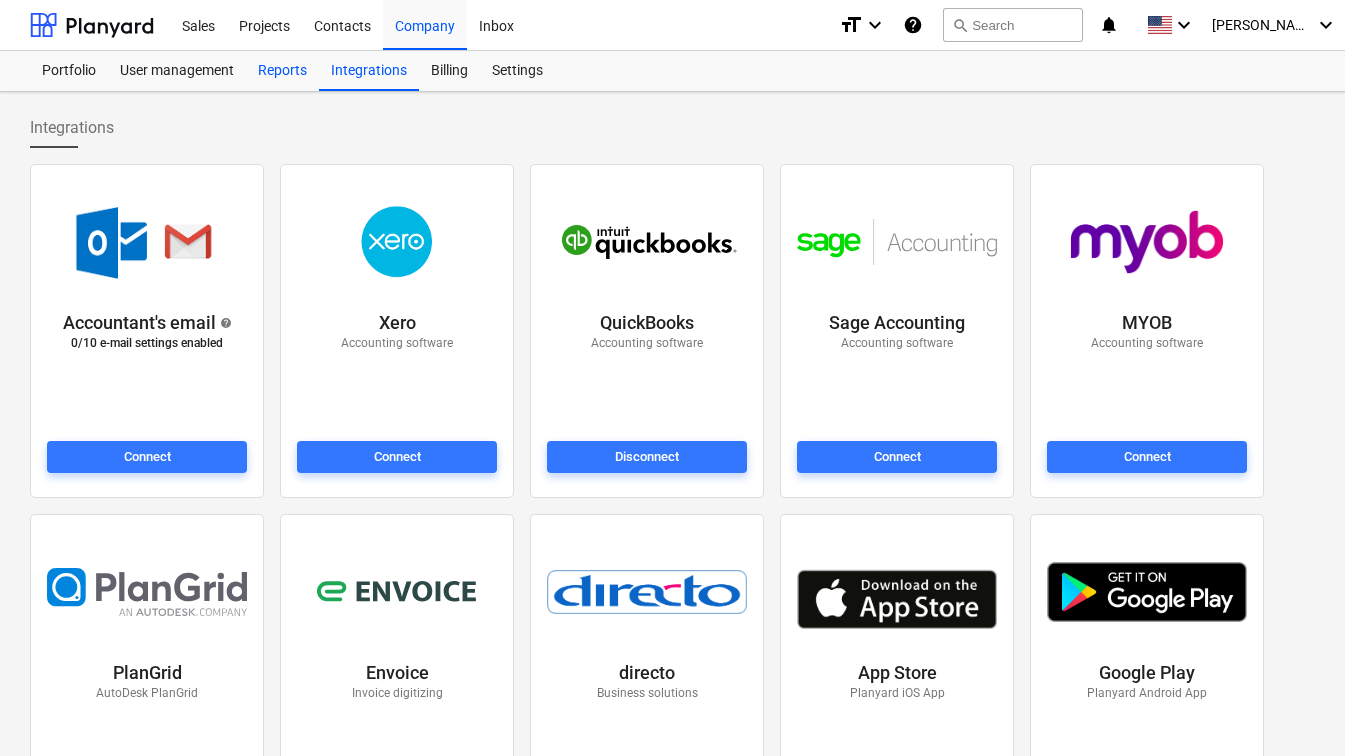 click on "Reports" at bounding box center (282, 71) 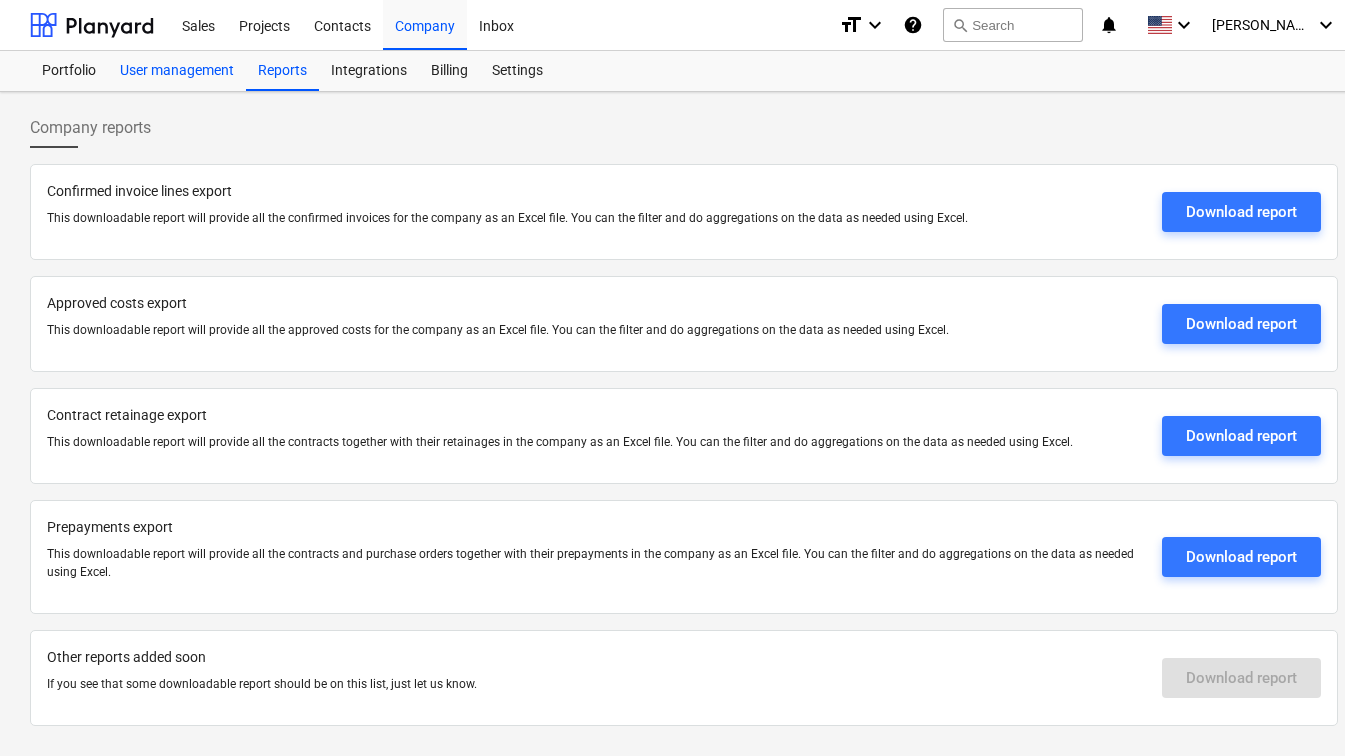 click on "User management" at bounding box center (177, 71) 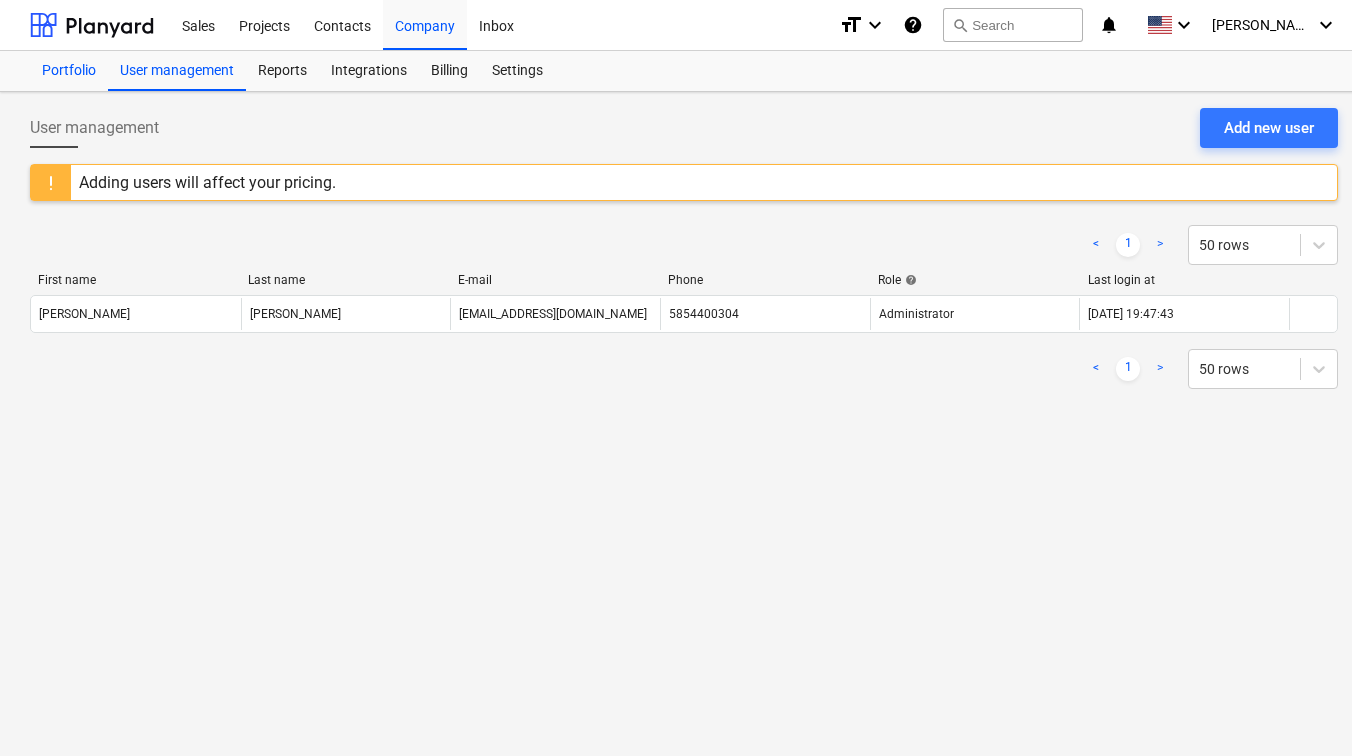 click on "Portfolio" at bounding box center (69, 71) 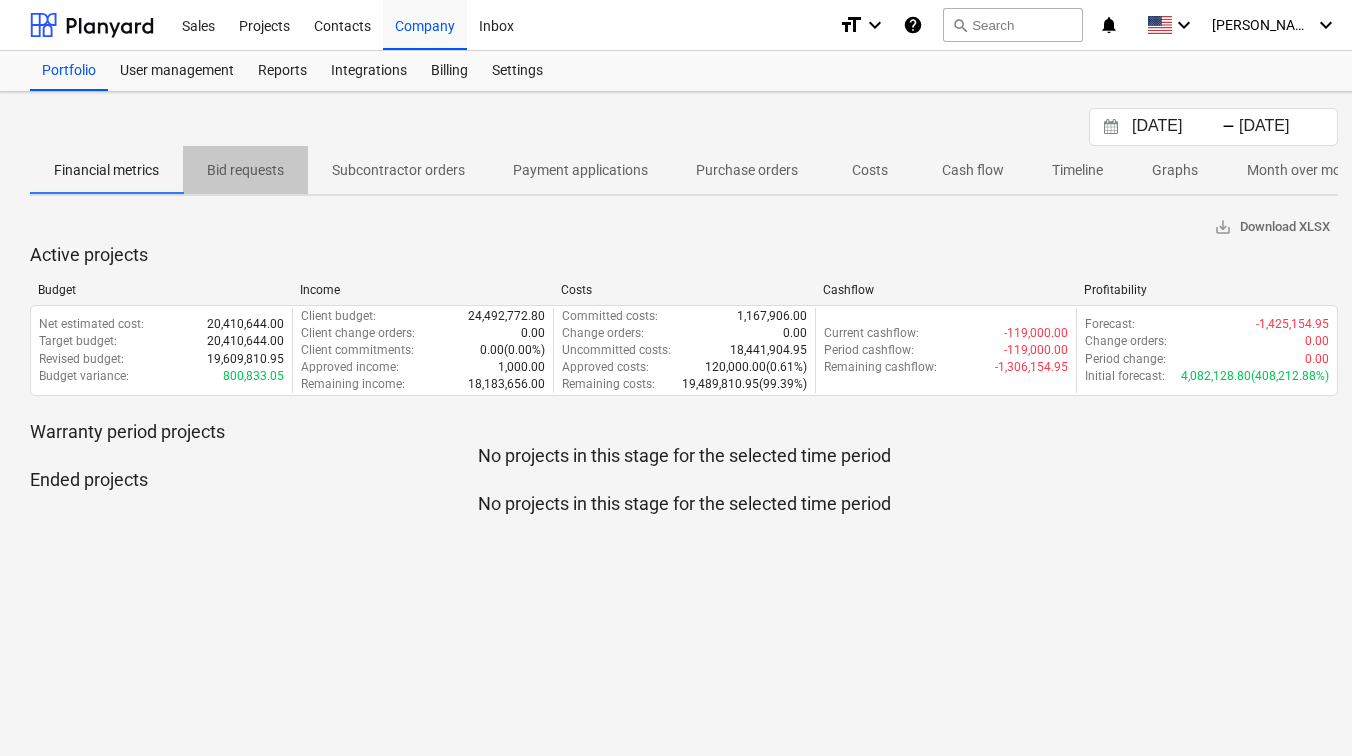 click on "Bid requests" at bounding box center (245, 170) 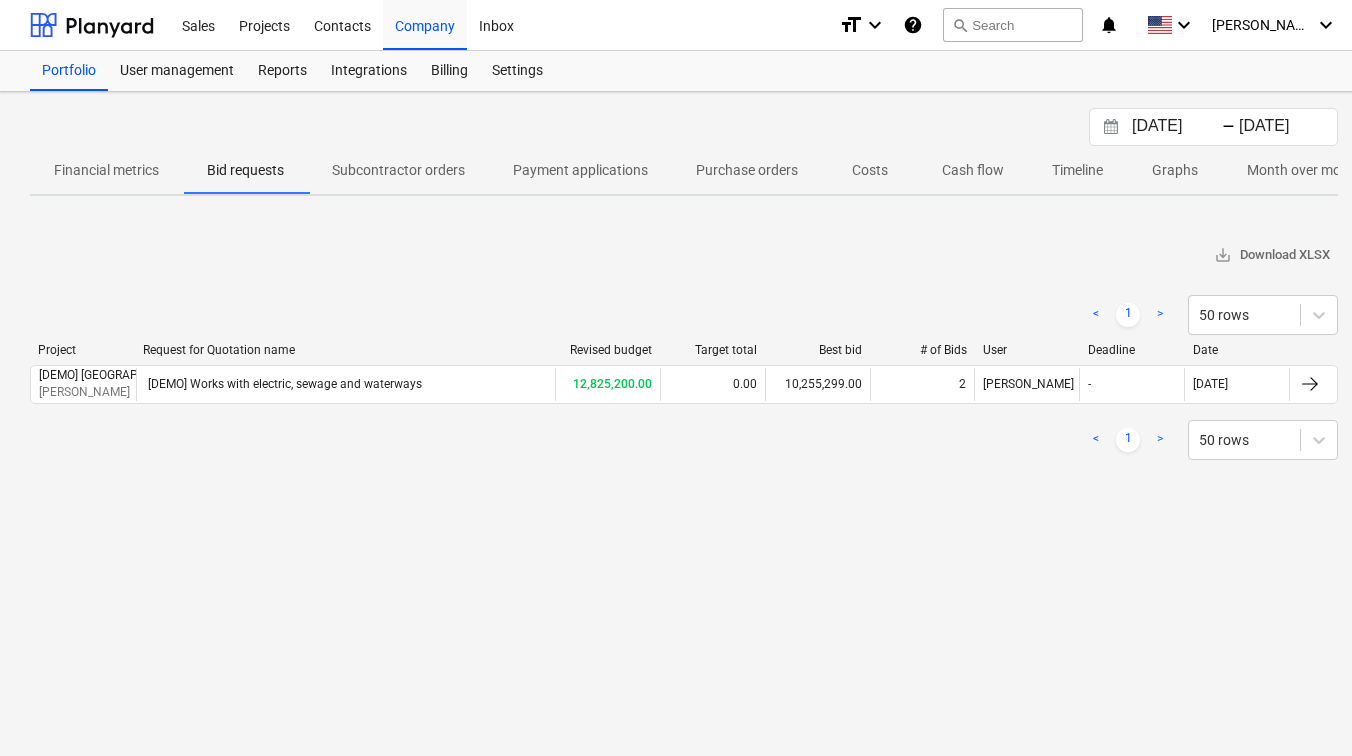 click 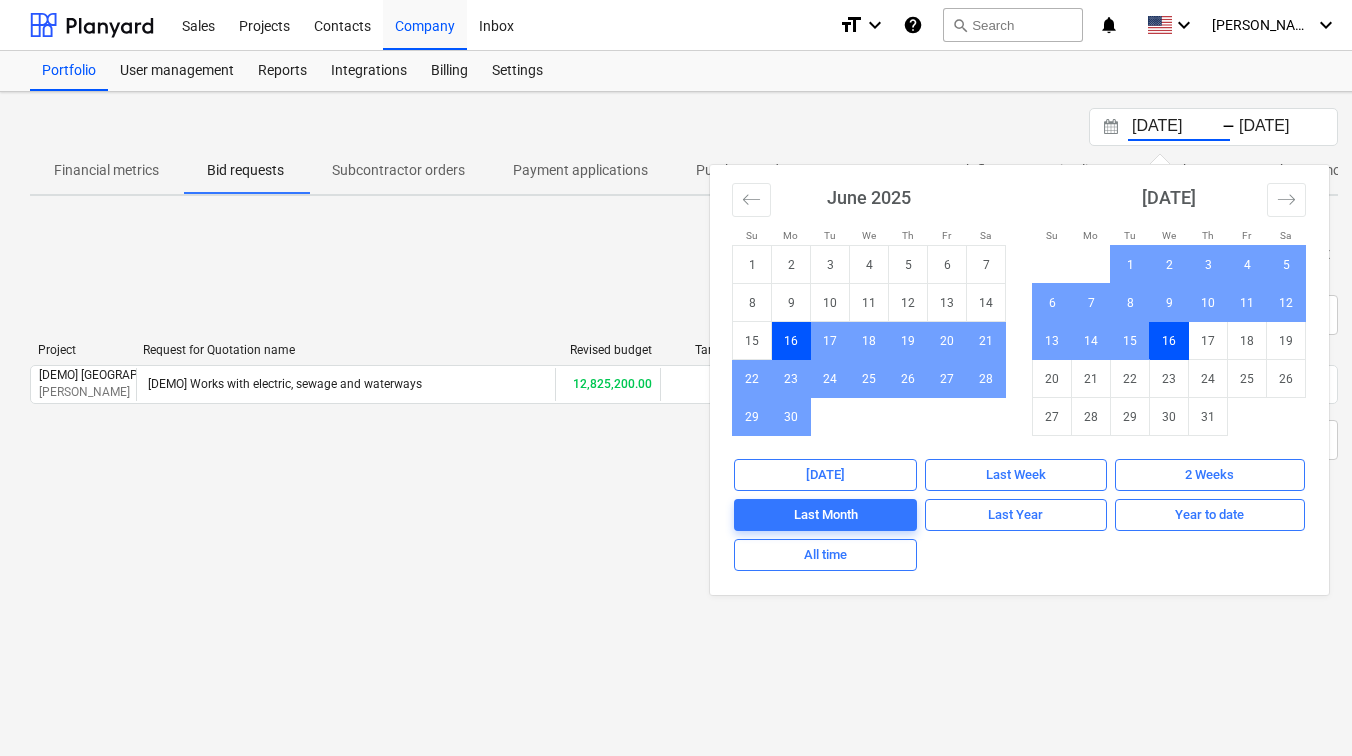 click on "16.06.2025 Press the down arrow key to interact with the calendar and
select a date. Press the question mark key to get the keyboard shortcuts for changing dates. - 16.07.2025 Press the down arrow key to interact with the calendar and
select a date. Press the question mark key to get the keyboard shortcuts for changing dates. Su Mo Tu We Th Fr Sa Su Mo Tu We Th Fr Sa May 2025 1 2 3 4 5 6 7 8 9 10 11 12 13 14 15 16 17 18 19 20 21 22 23 24 25 26 27 28 29 30 31 June 2025 1 2 3 4 5 6 7 8 9 10 11 12 13 14 15 16 17 18 19 20 21 22 23 24 25 26 27 28 29 30 July 2025 1 2 3 4 5 6 7 8 9 10 11 12 13 14 15 16 17 18 19 20 21 22 23 24 25 26 27 28 29 30 31 August 2025 1 2 3 4 5 6 7 8 9 10 11 12 13 14 15 16 17 18 19 20 21 22 23 24 25 26 27 28 29 30 31 Today Last Week 2 Weeks Last Month Last Year Year to date All time" at bounding box center (684, 127) 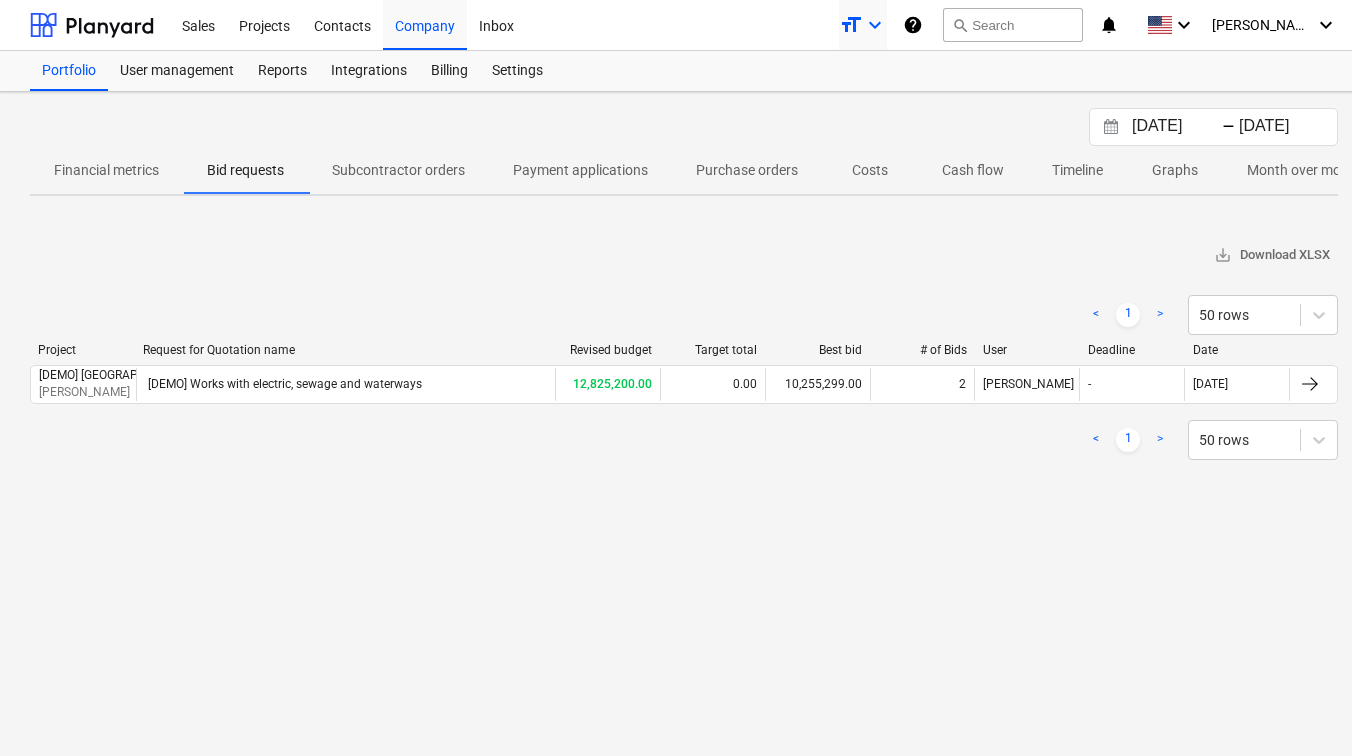 click on "keyboard_arrow_down" at bounding box center (875, 25) 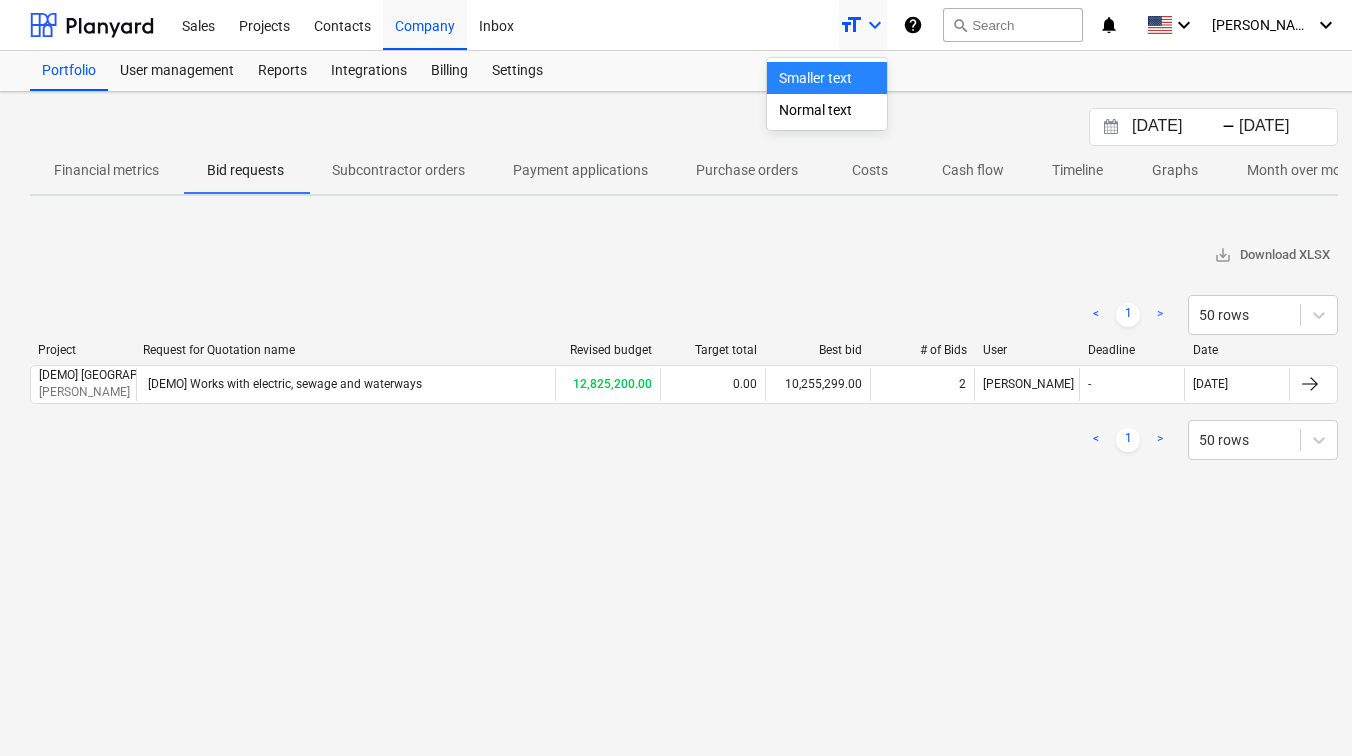 click at bounding box center [676, 378] 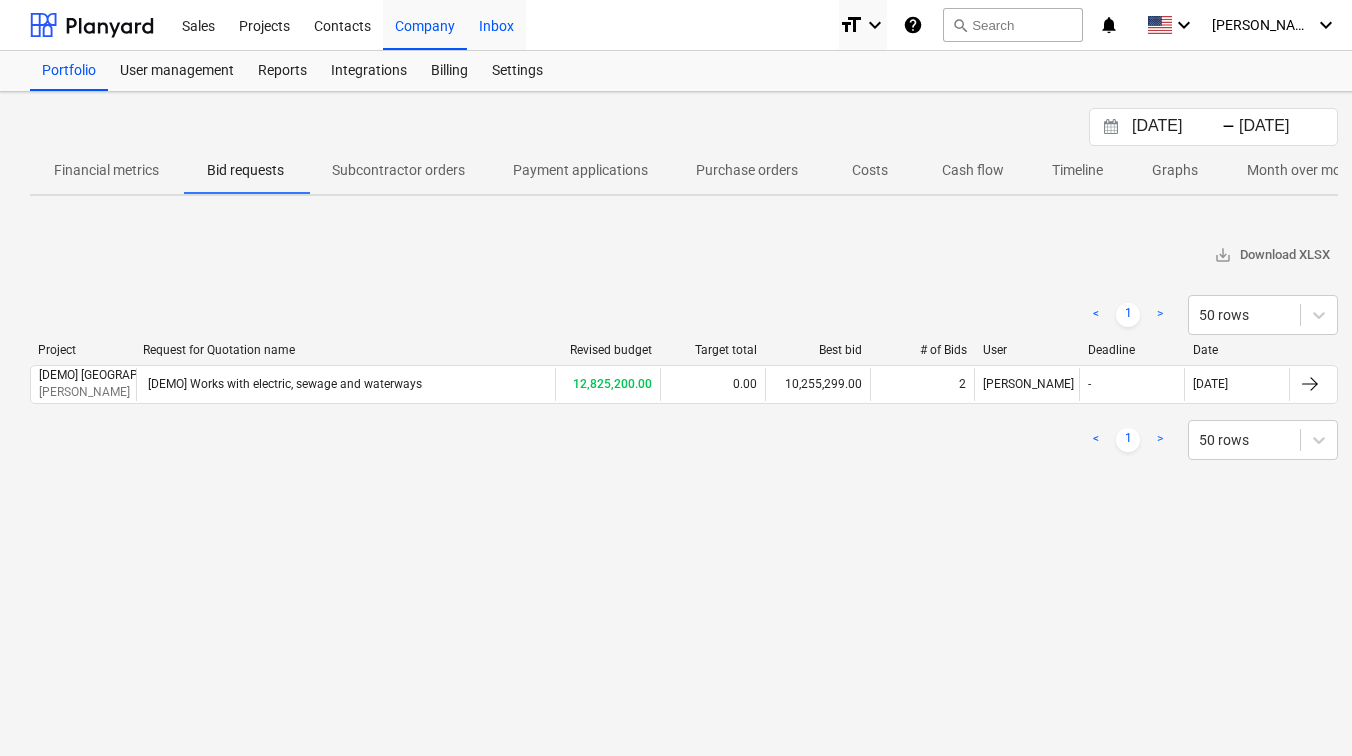 click on "Inbox" at bounding box center (496, 24) 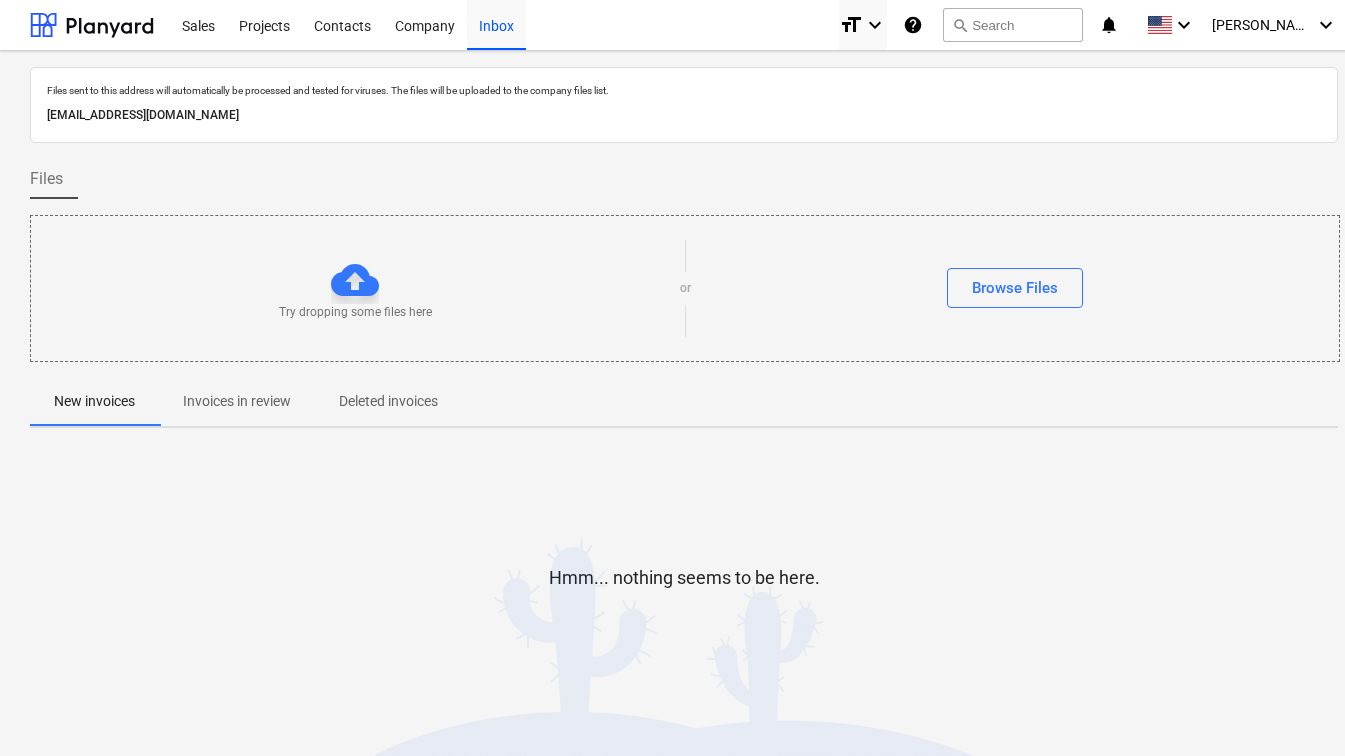click on "Invoices in review" at bounding box center (237, 401) 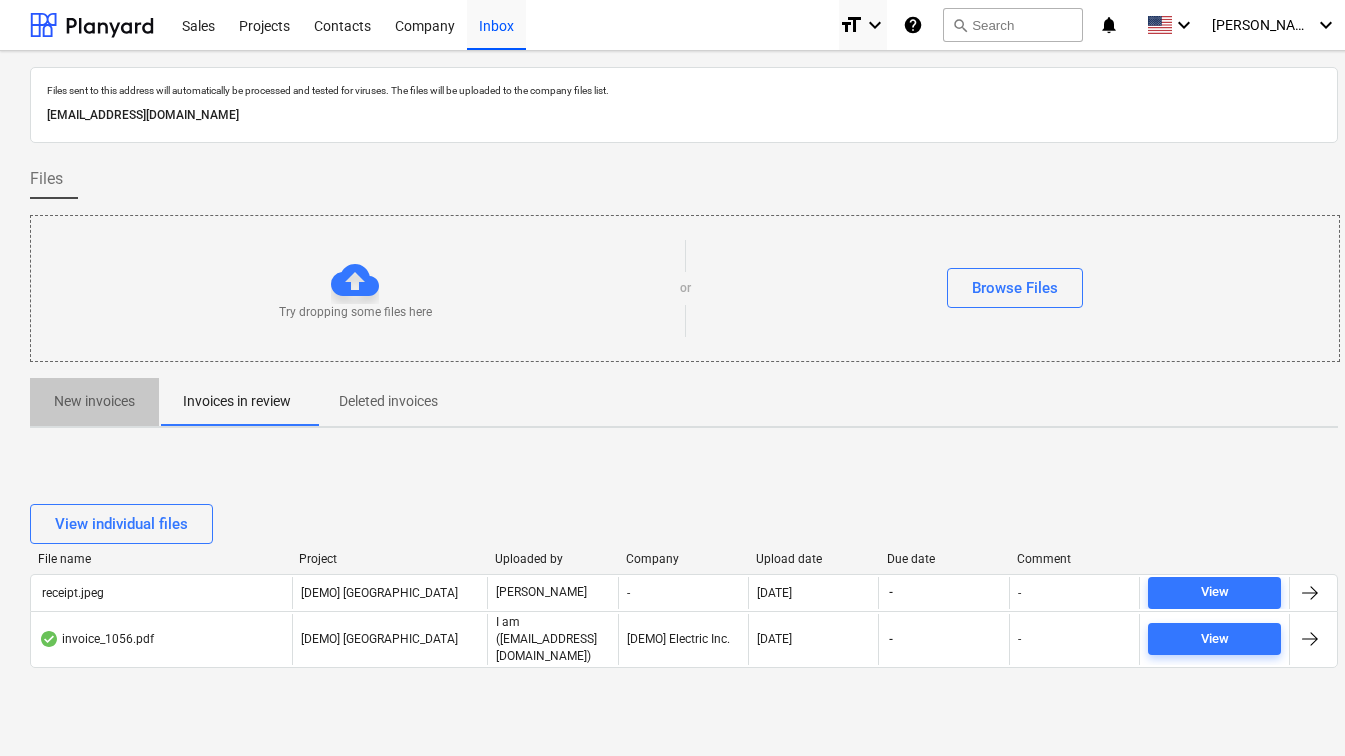 click on "New invoices" at bounding box center [94, 401] 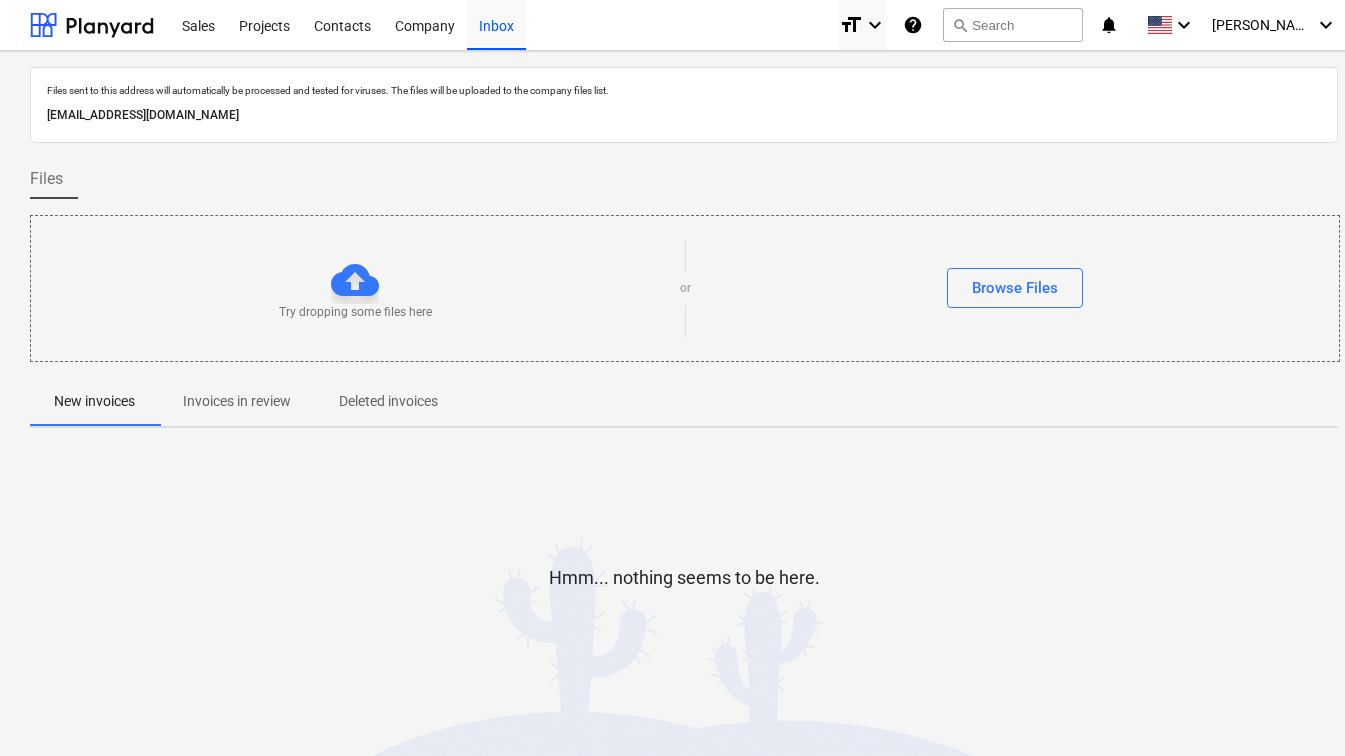 click on "Files sent to this address will automatically be processed and tested for viruses. The files will be uploaded to the company files list." at bounding box center (684, 90) 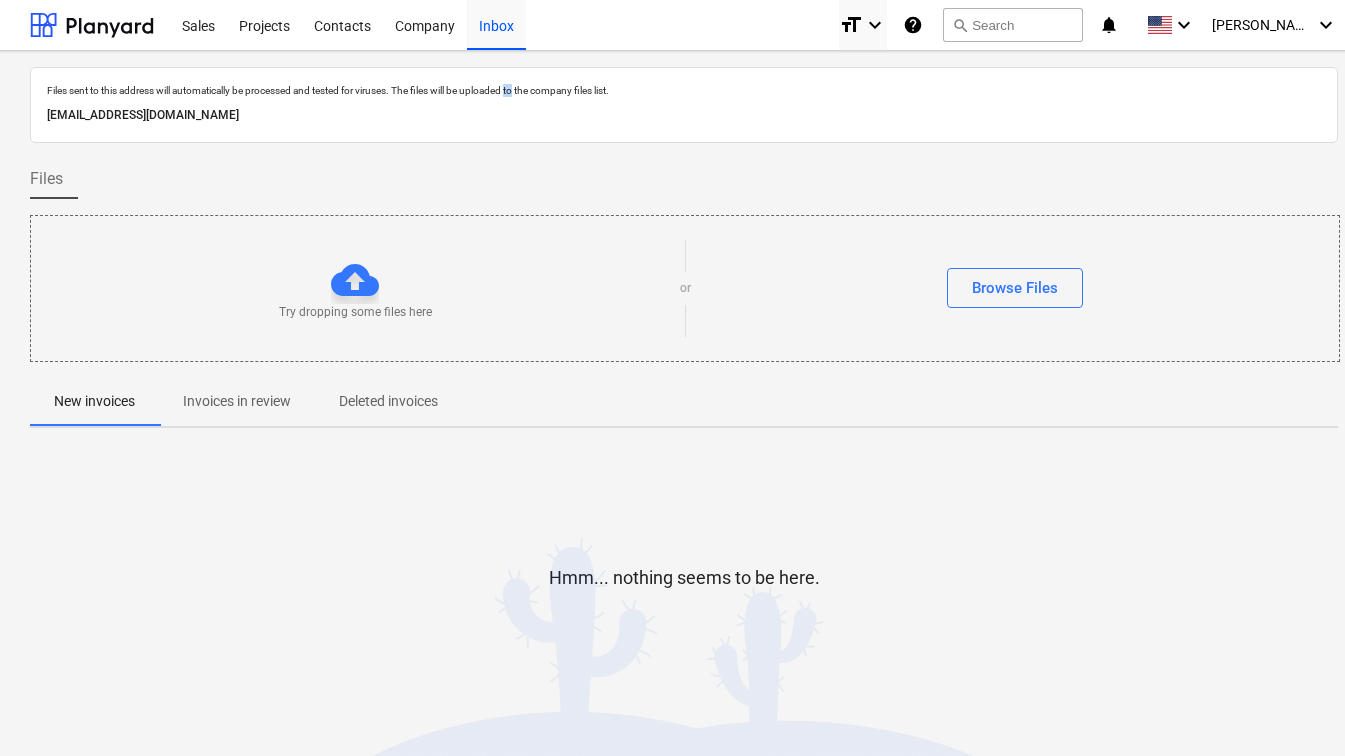 click on "Files sent to this address will automatically be processed and tested for viruses. The files will be uploaded to the company files list." at bounding box center (684, 90) 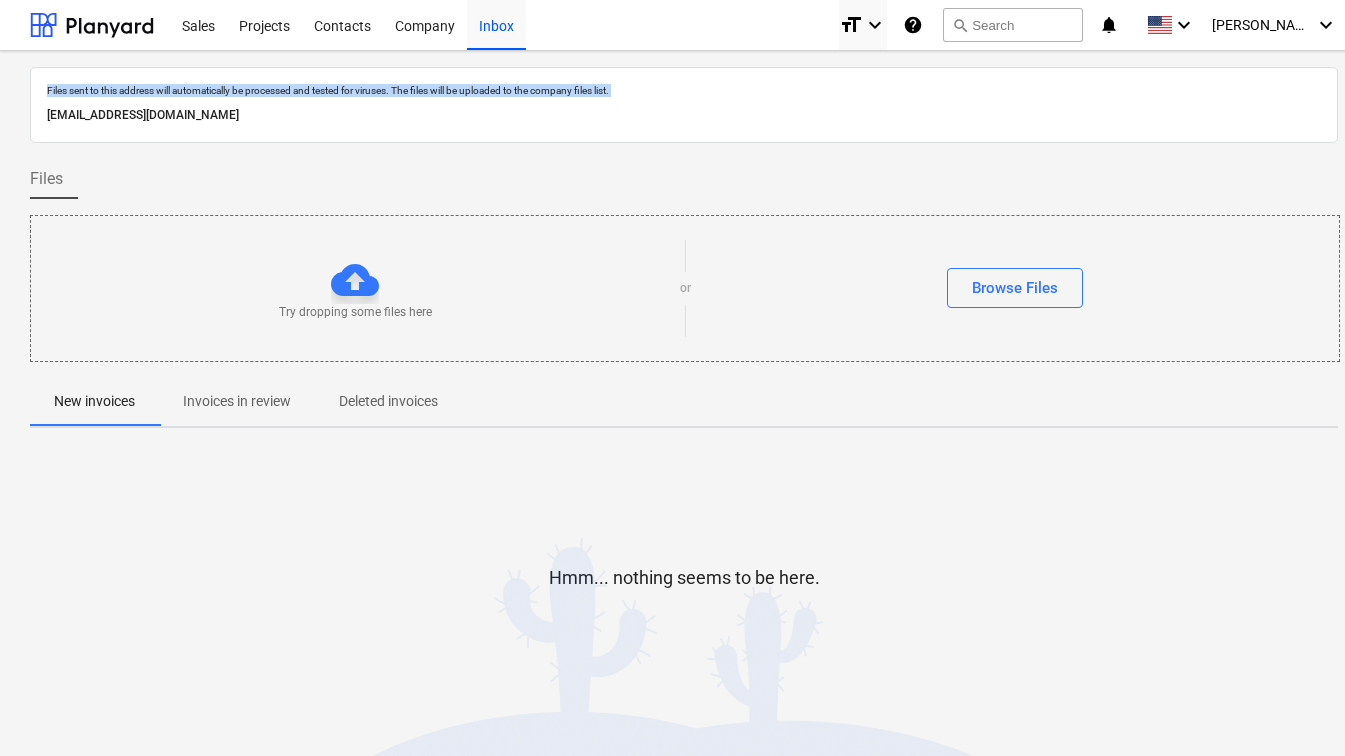 click on "Files sent to this address will automatically be processed and tested for viruses. The files will be uploaded to the company files list." at bounding box center (684, 90) 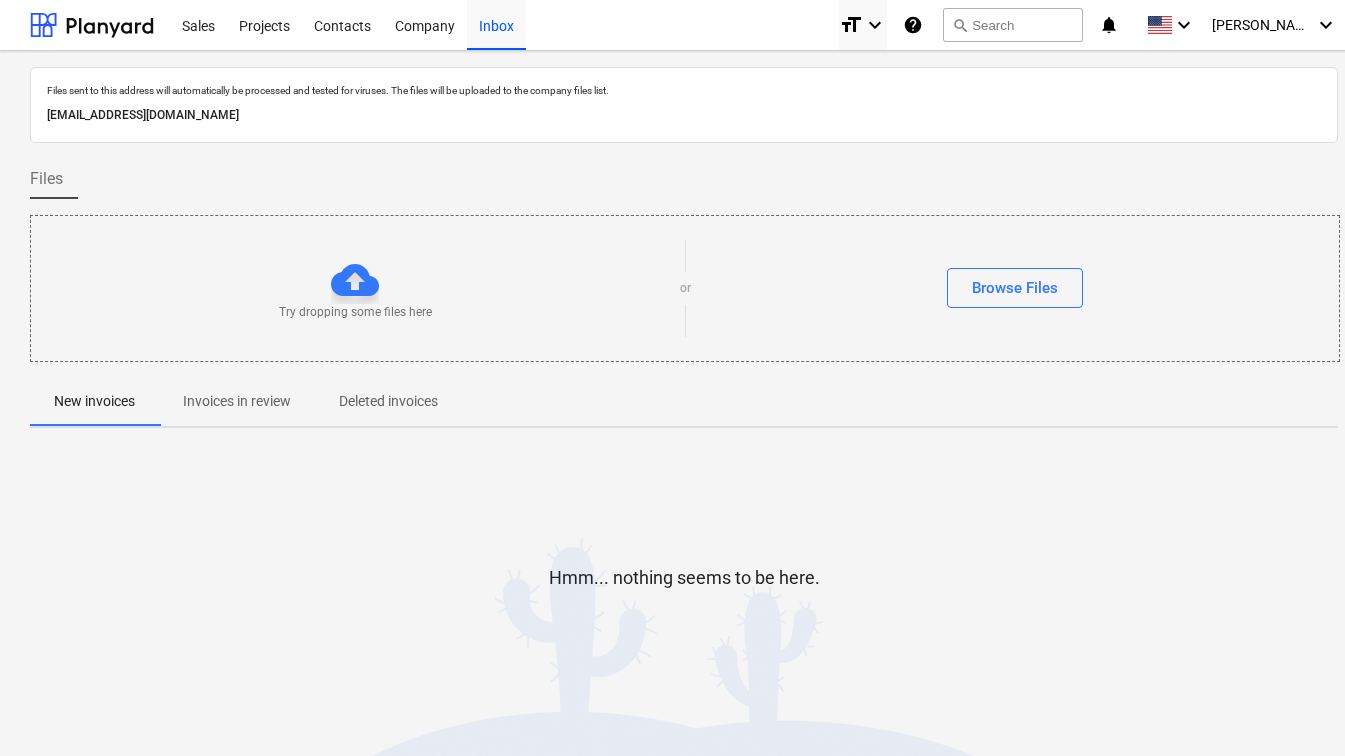 click at bounding box center (684, 151) 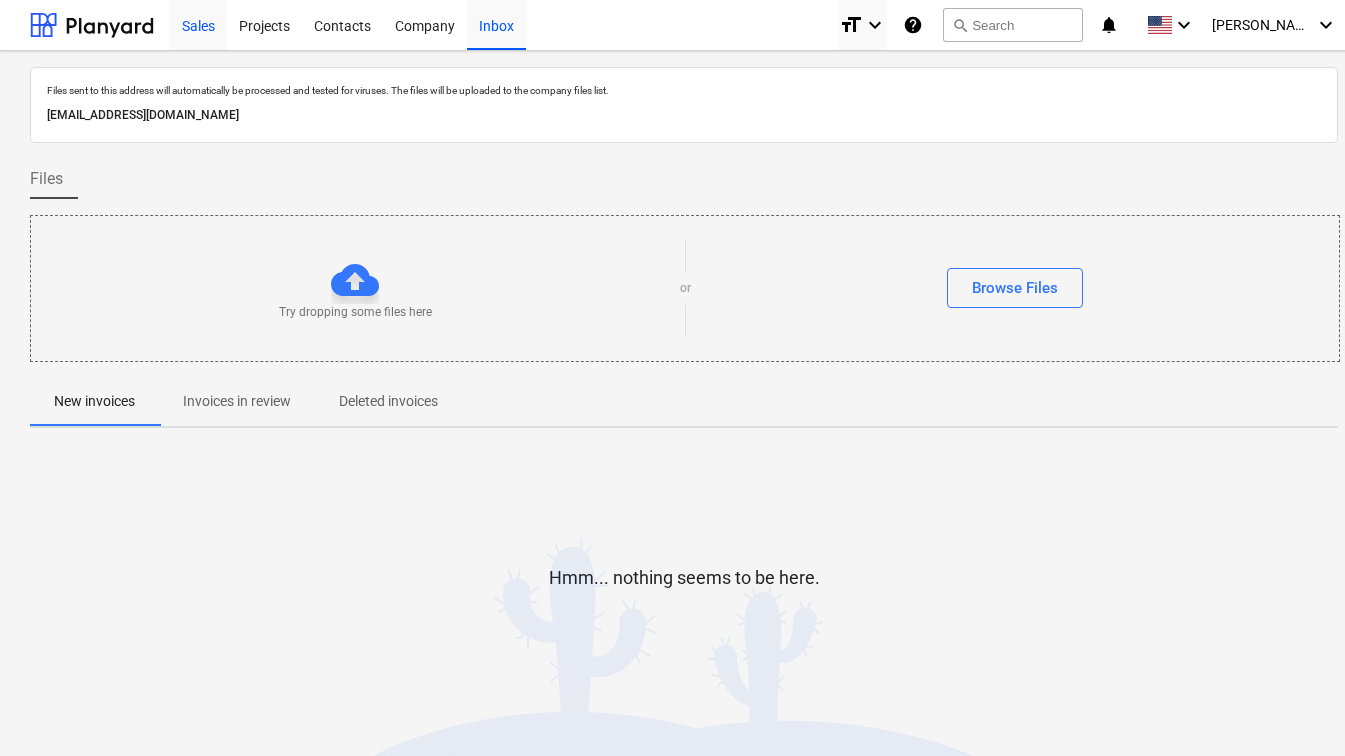 click on "Sales" at bounding box center (198, 24) 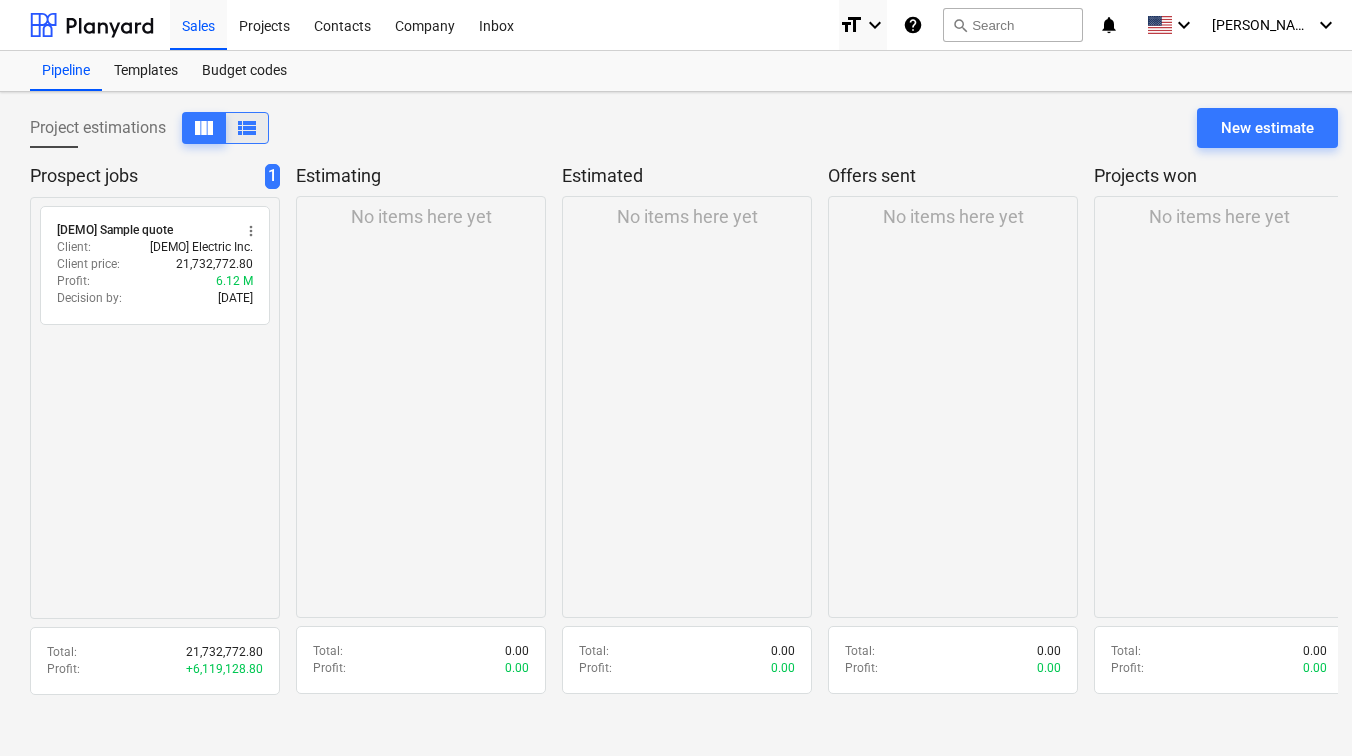click on "view_list" at bounding box center [247, 128] 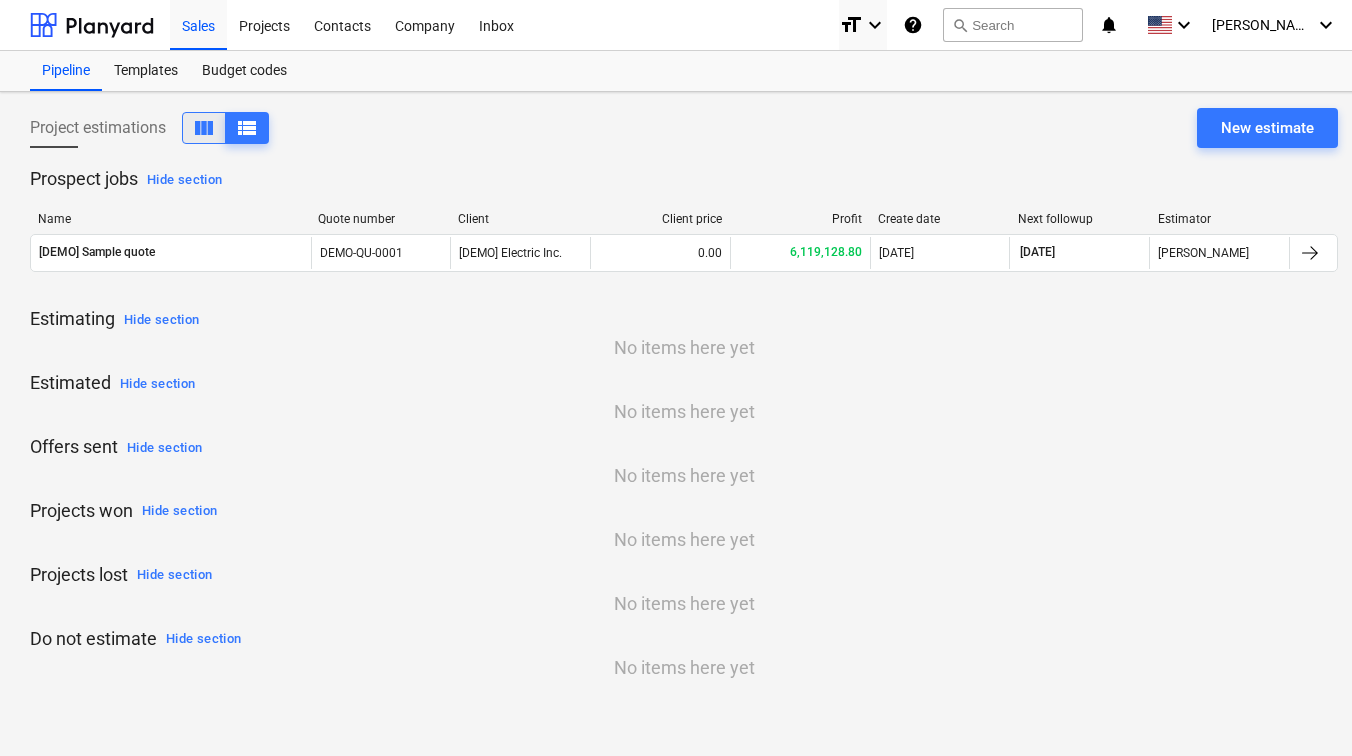 click on "view_column" at bounding box center [204, 128] 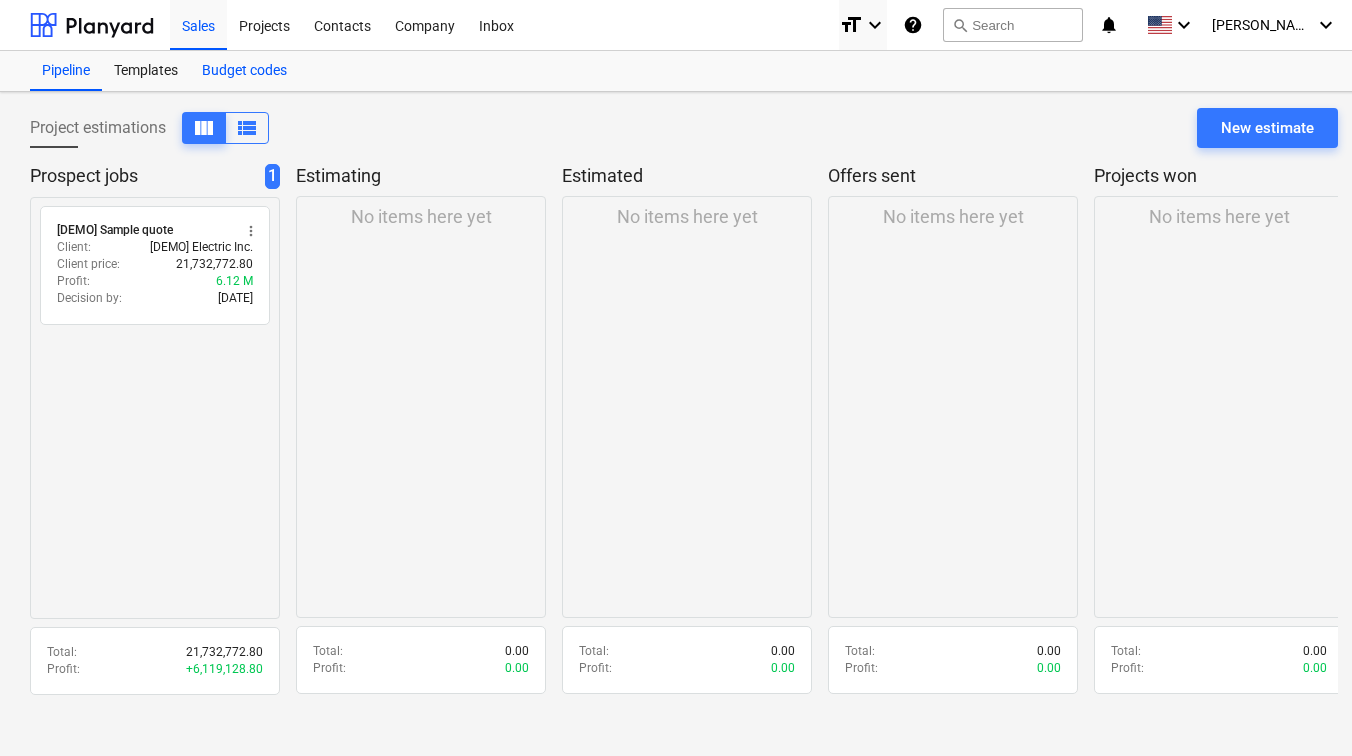 click on "Budget codes" at bounding box center [244, 71] 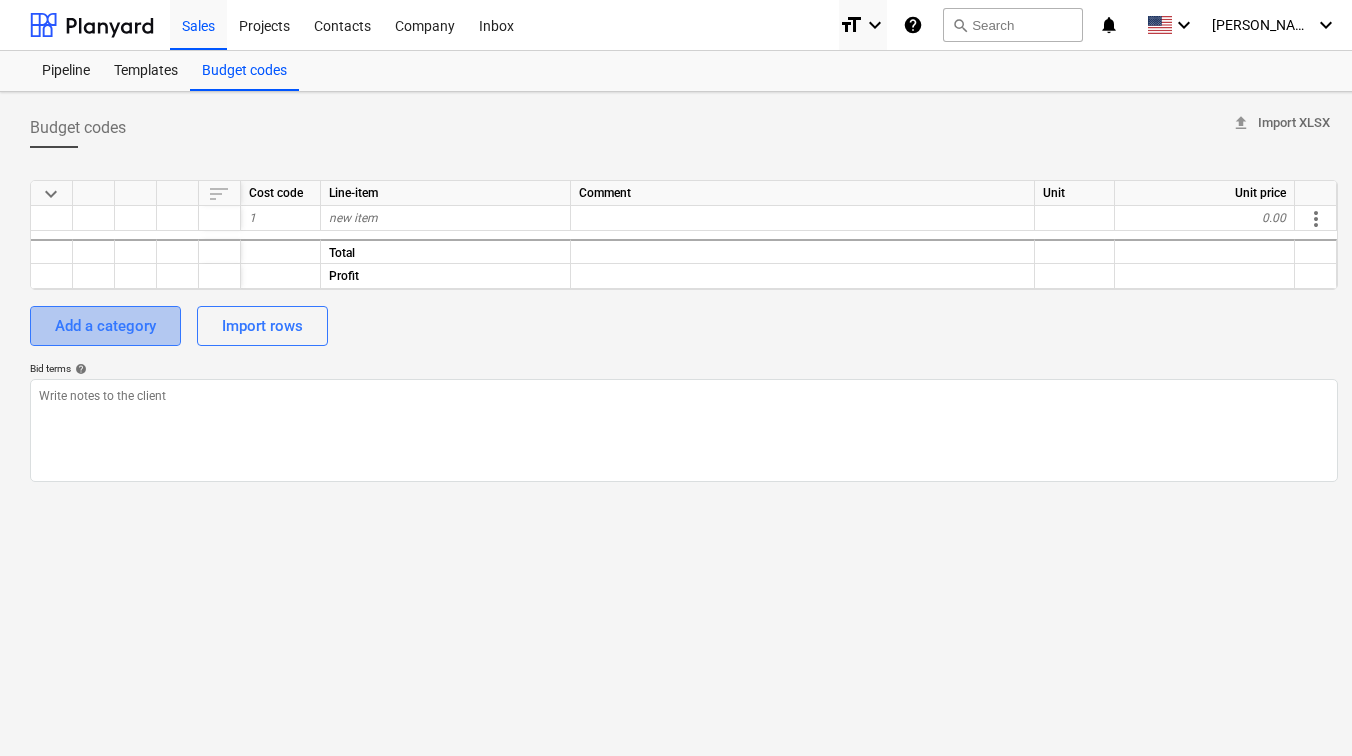 click on "Add a category" at bounding box center (105, 326) 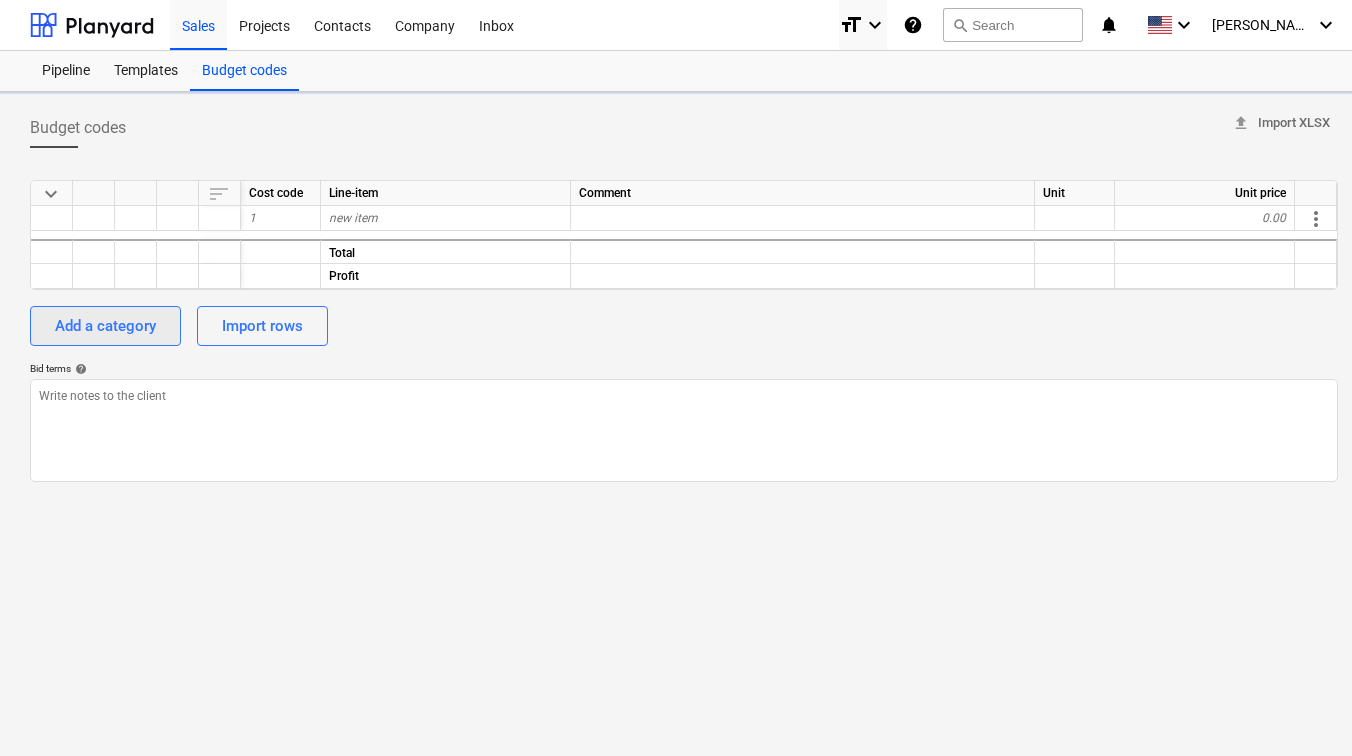 type on "x" 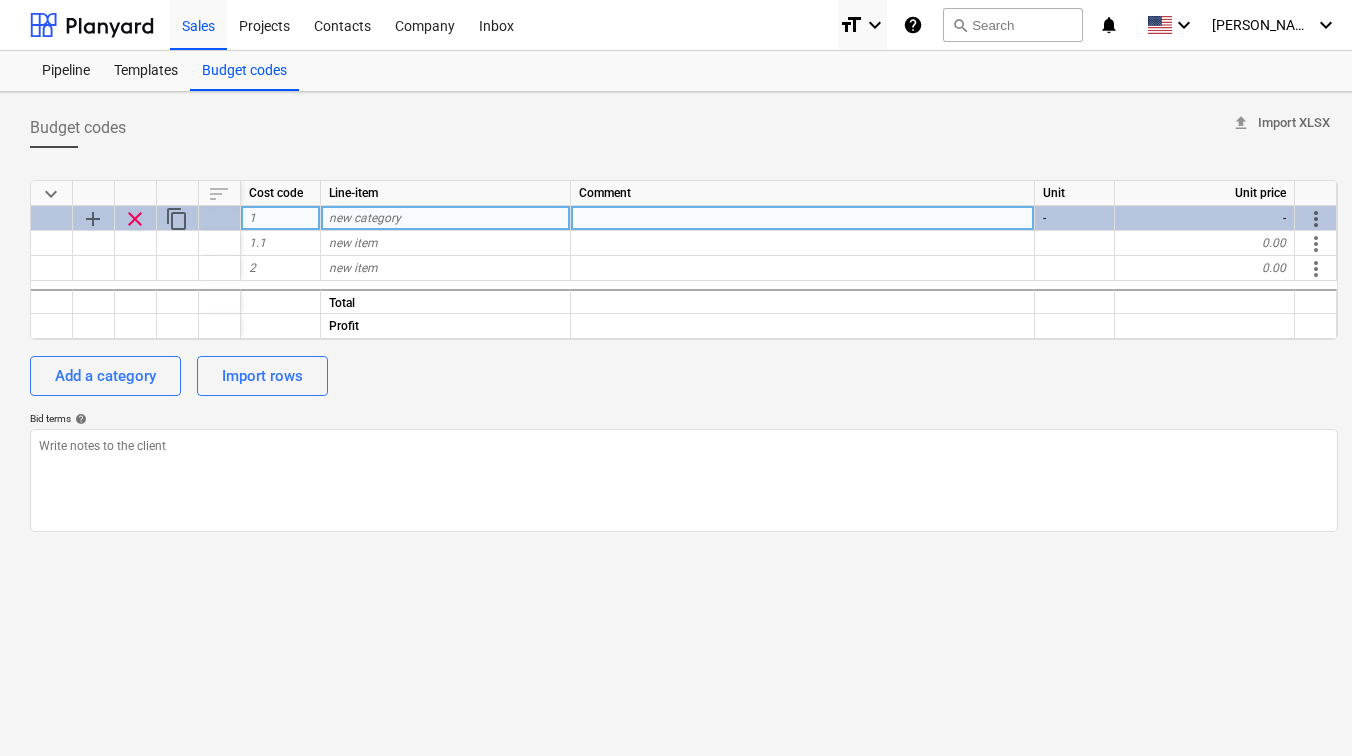 click on "1" at bounding box center [281, 218] 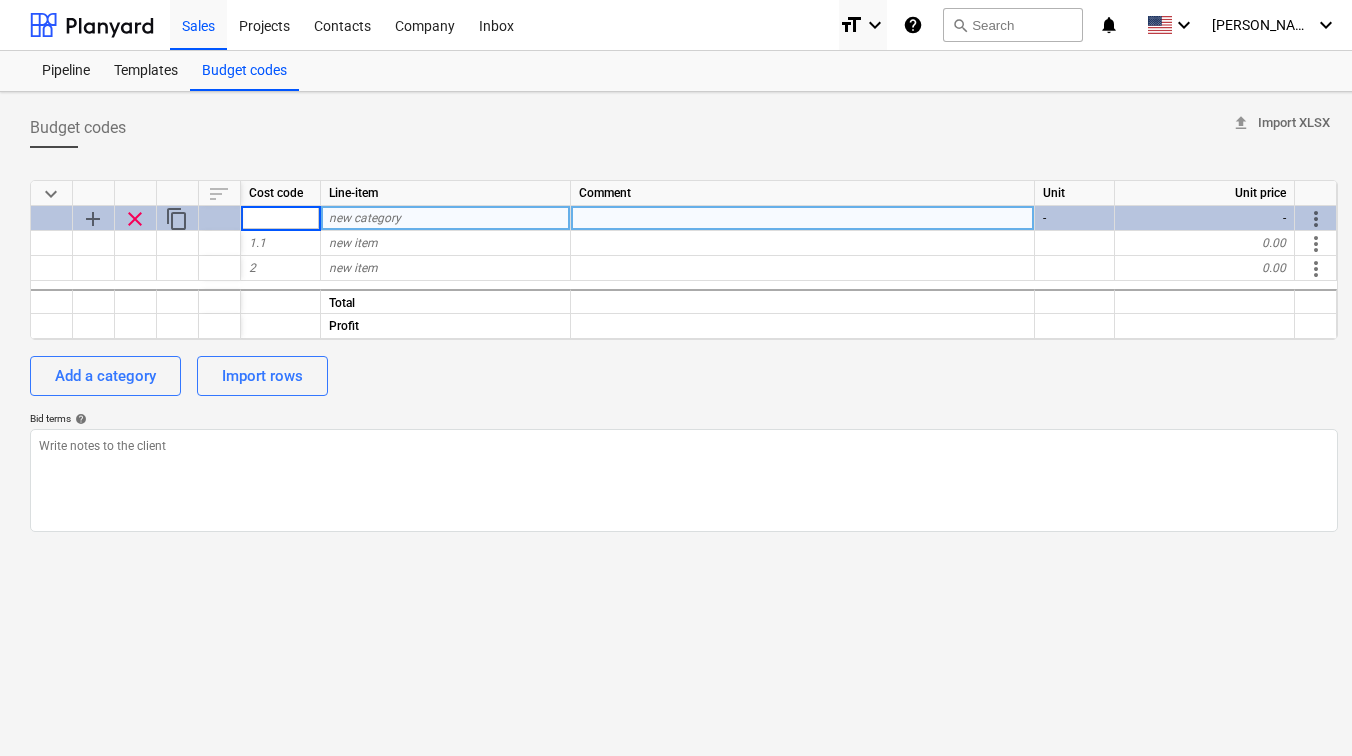 click on "Budget codes upload Import XLSX" at bounding box center [684, 128] 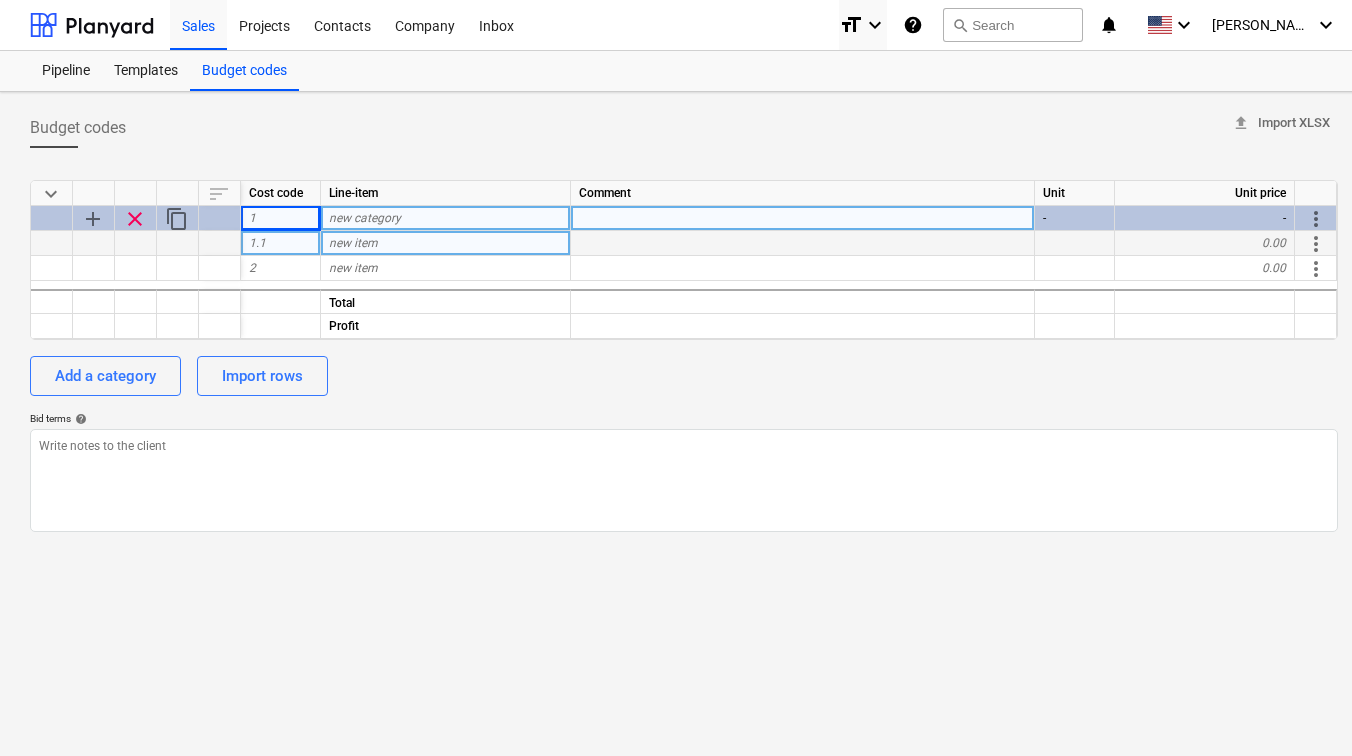 click on "1.1" at bounding box center (281, 243) 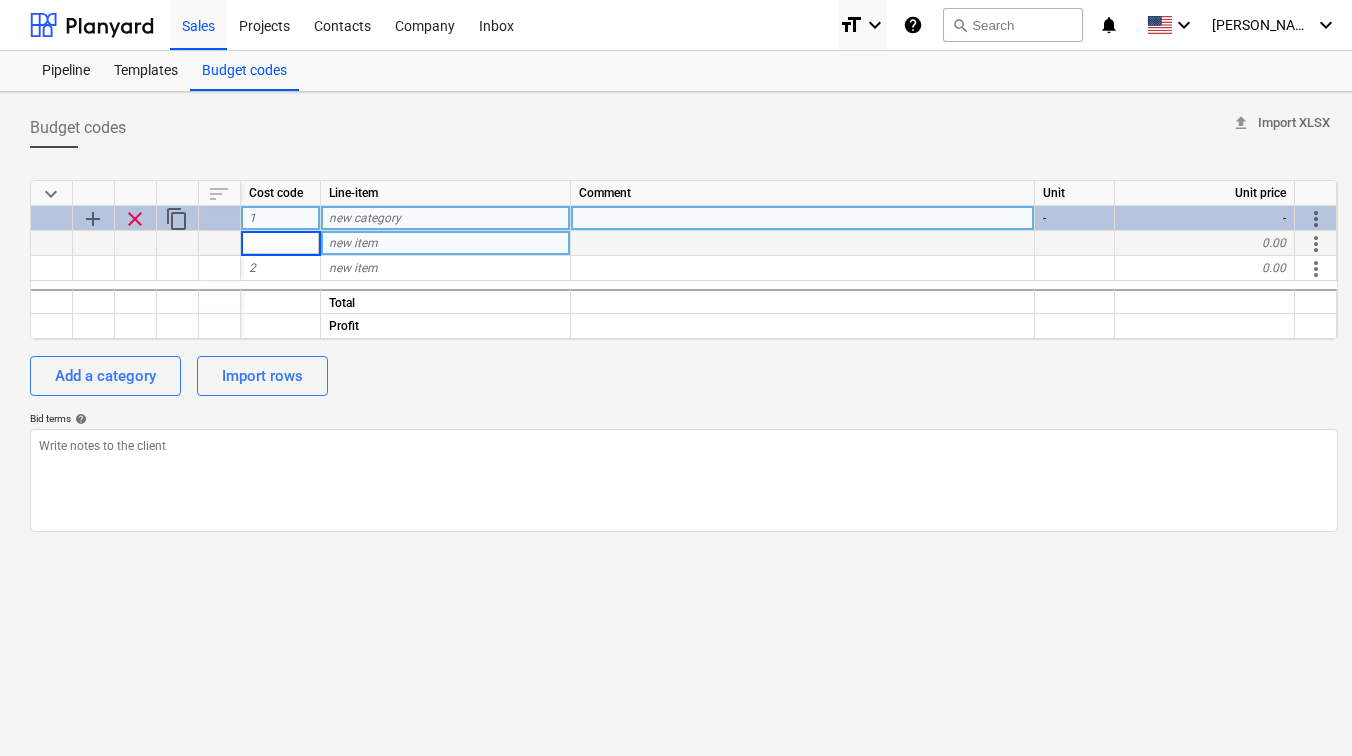 type on "2" 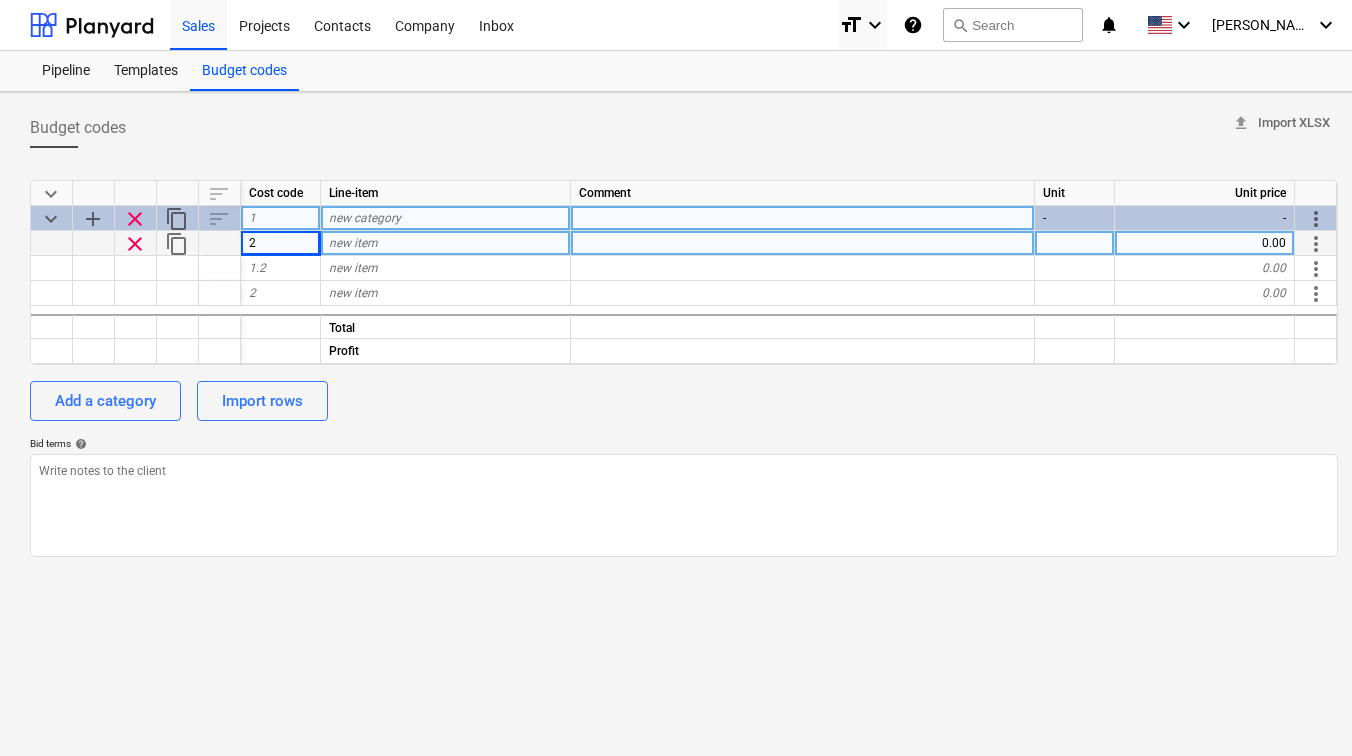 click on "keyboard_arrow_down sort Cost code Line-item Comment Unit Unit price keyboard_arrow_down add clear content_copy sort 1 new category - - more_vert clear content_copy 2 new item 0.00 more_vert 1.2 new item 0.00 more_vert 2 new item 0.00 more_vert Total Profit Add a category Import rows Bid terms help" at bounding box center [684, 360] 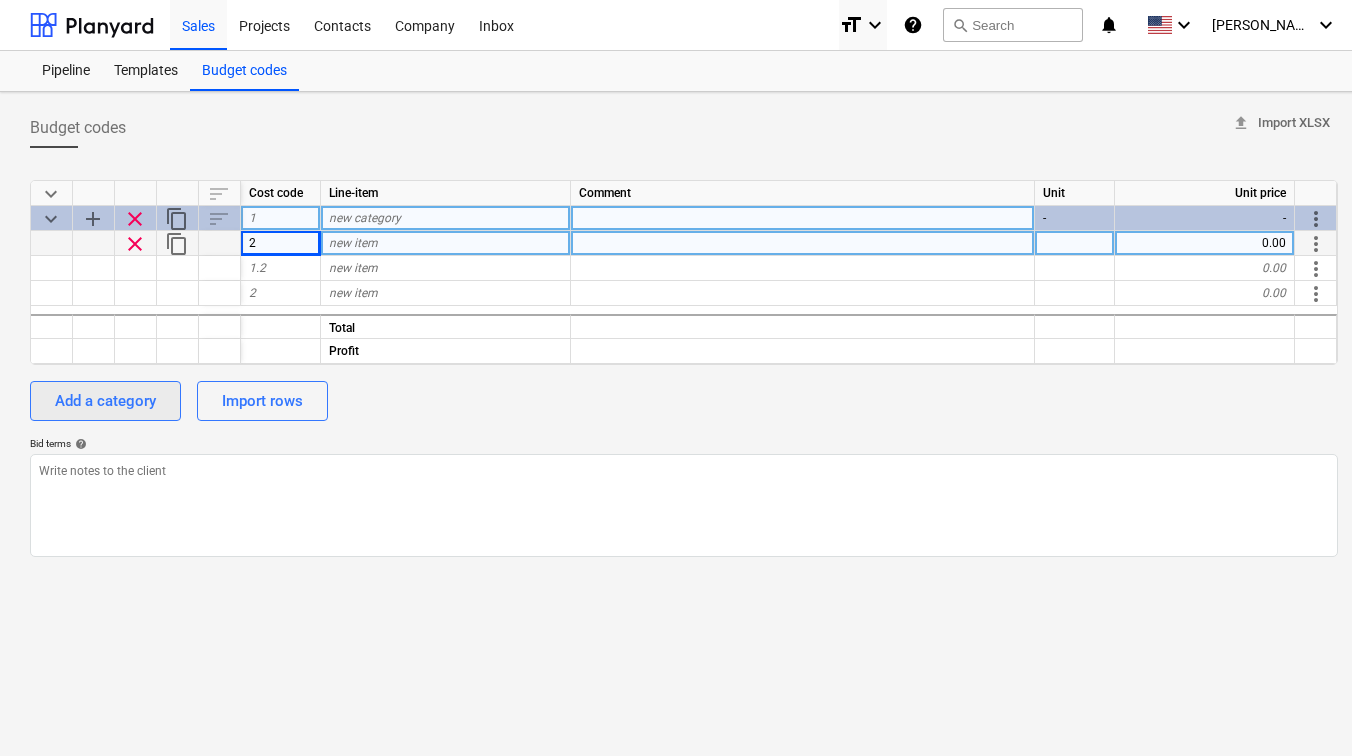 click on "Add a category" at bounding box center (105, 401) 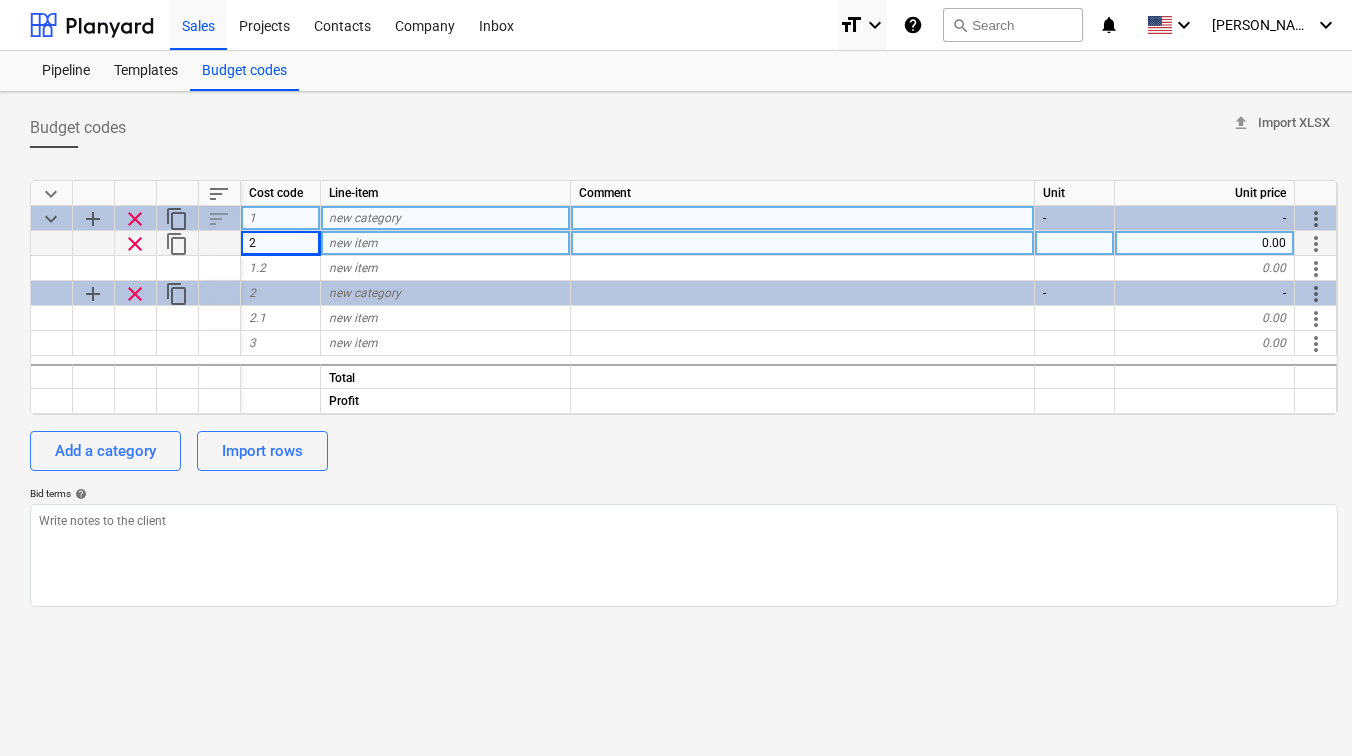 click on "keyboard_arrow_down sort Cost code Line-item Comment Unit Unit price keyboard_arrow_down add clear content_copy sort 1 new category - - more_vert clear content_copy 2 new item 0.00 more_vert 1.2 new item 0.00 more_vert add clear content_copy 2 new category - - more_vert 2.1 new item 0.00 more_vert 3 new item 0.00 more_vert Total Profit Add a category Import rows Bid terms help" at bounding box center (684, 385) 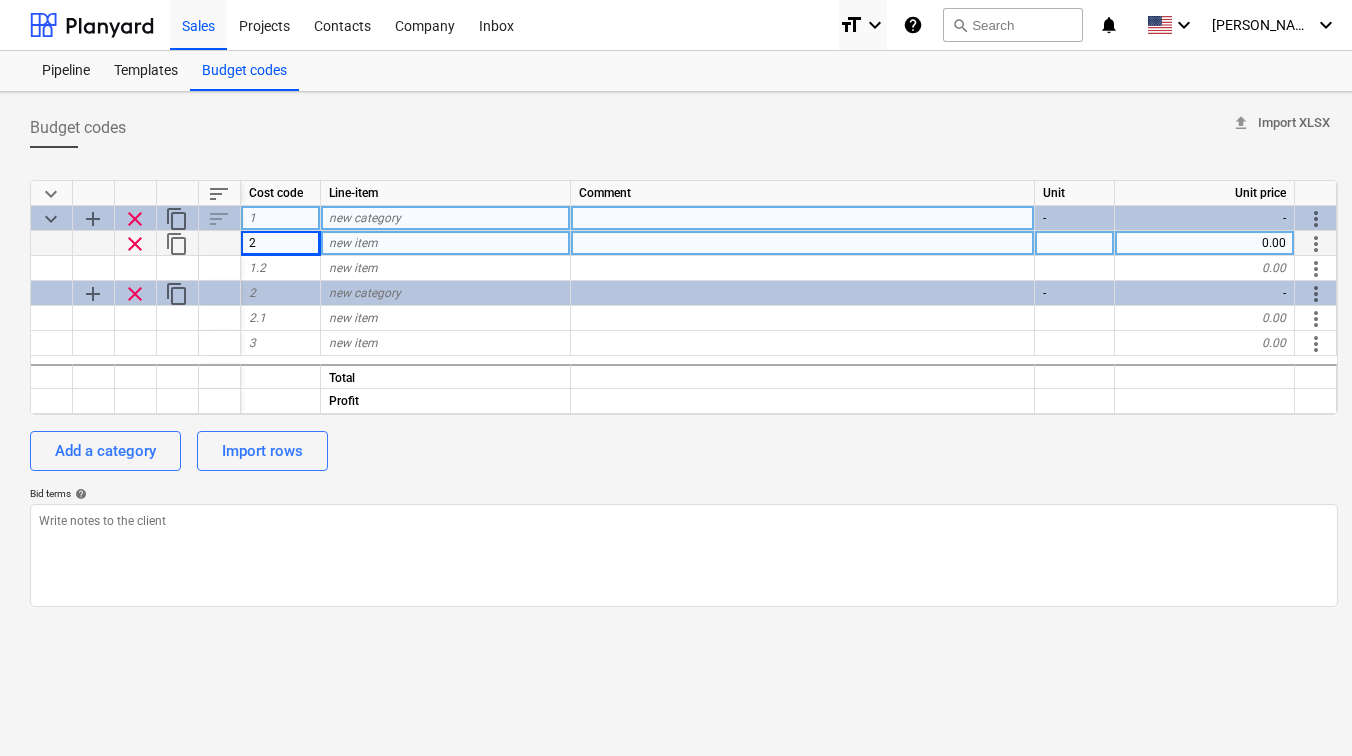 click on "clear" at bounding box center (135, 244) 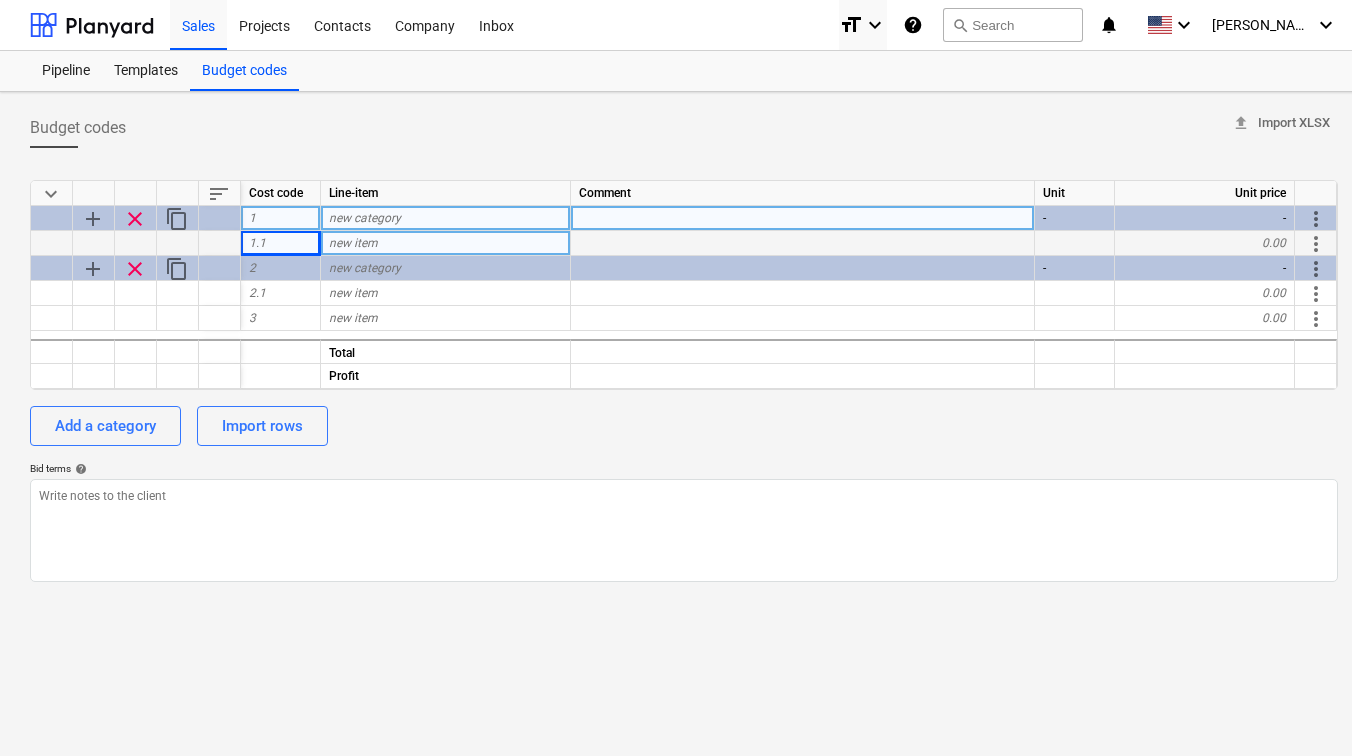 click on "Cost code" at bounding box center (281, 193) 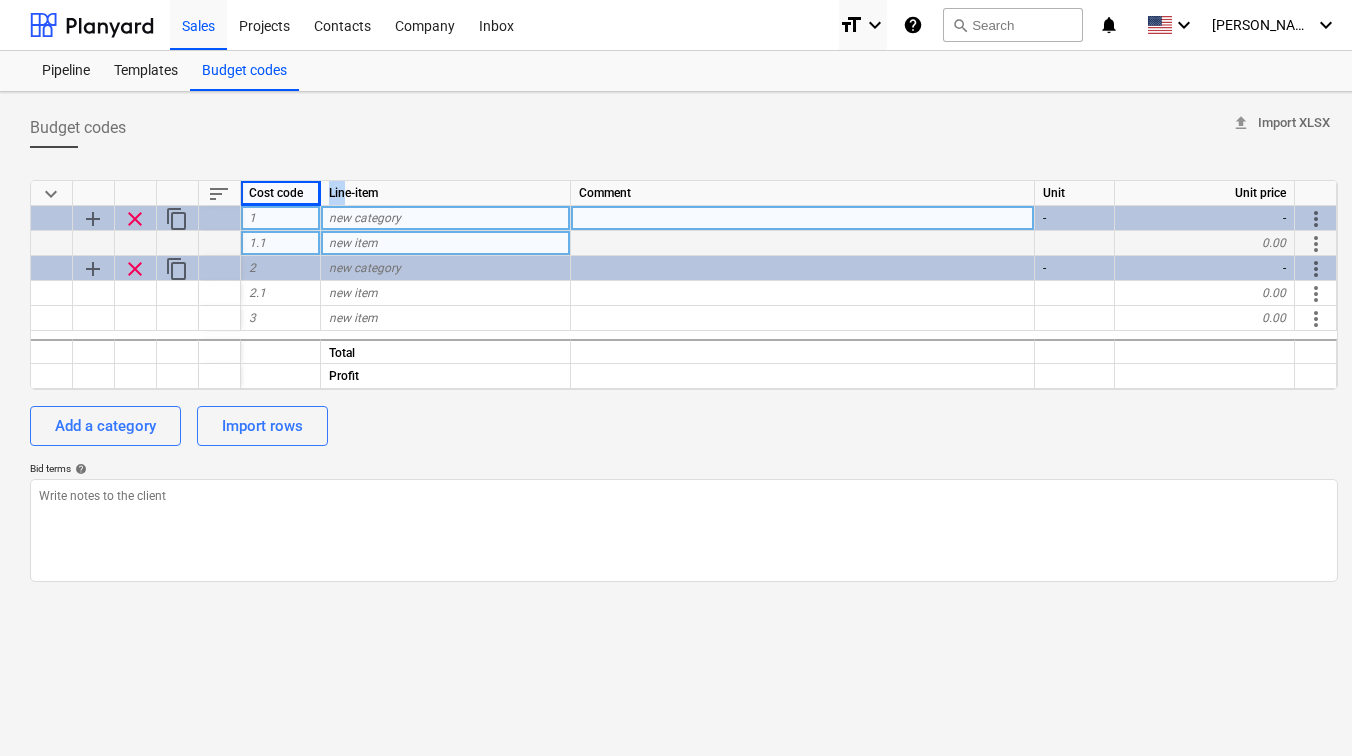 drag, startPoint x: 319, startPoint y: 192, endPoint x: 342, endPoint y: 192, distance: 23 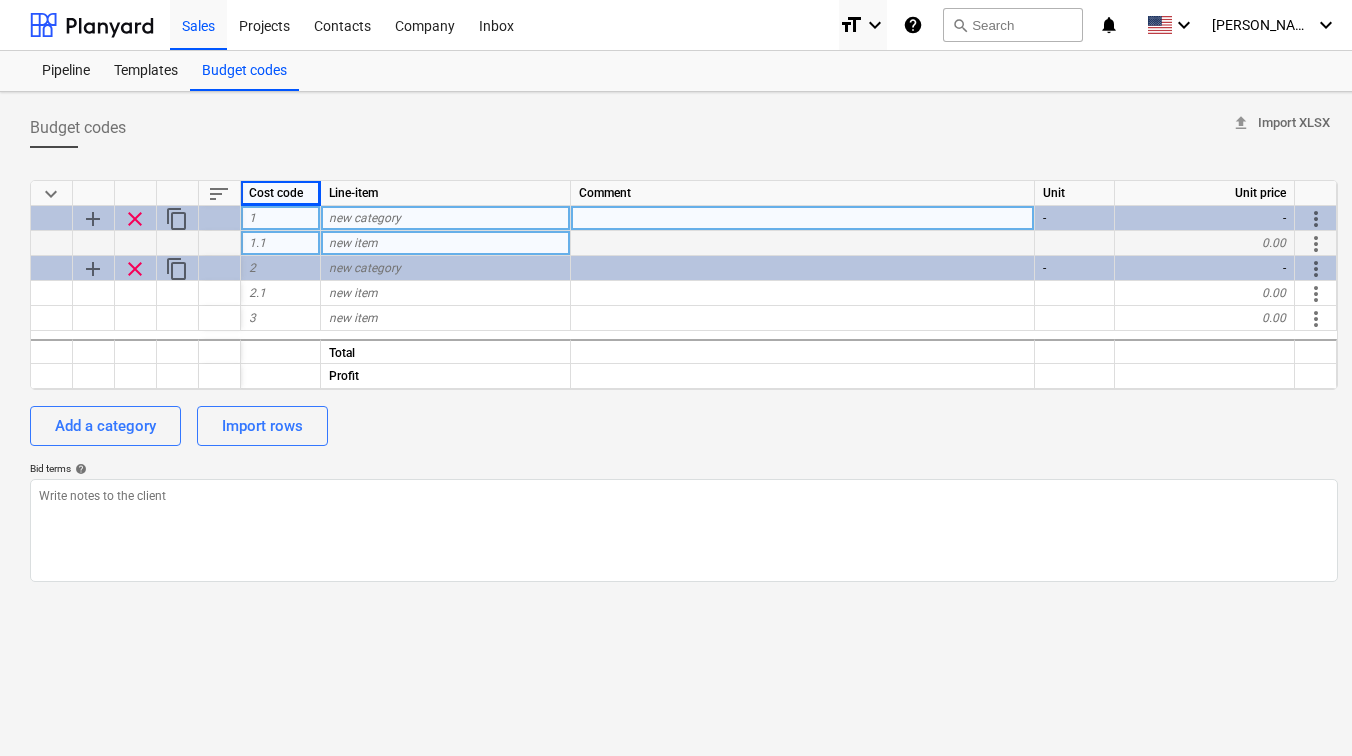 click at bounding box center (684, 156) 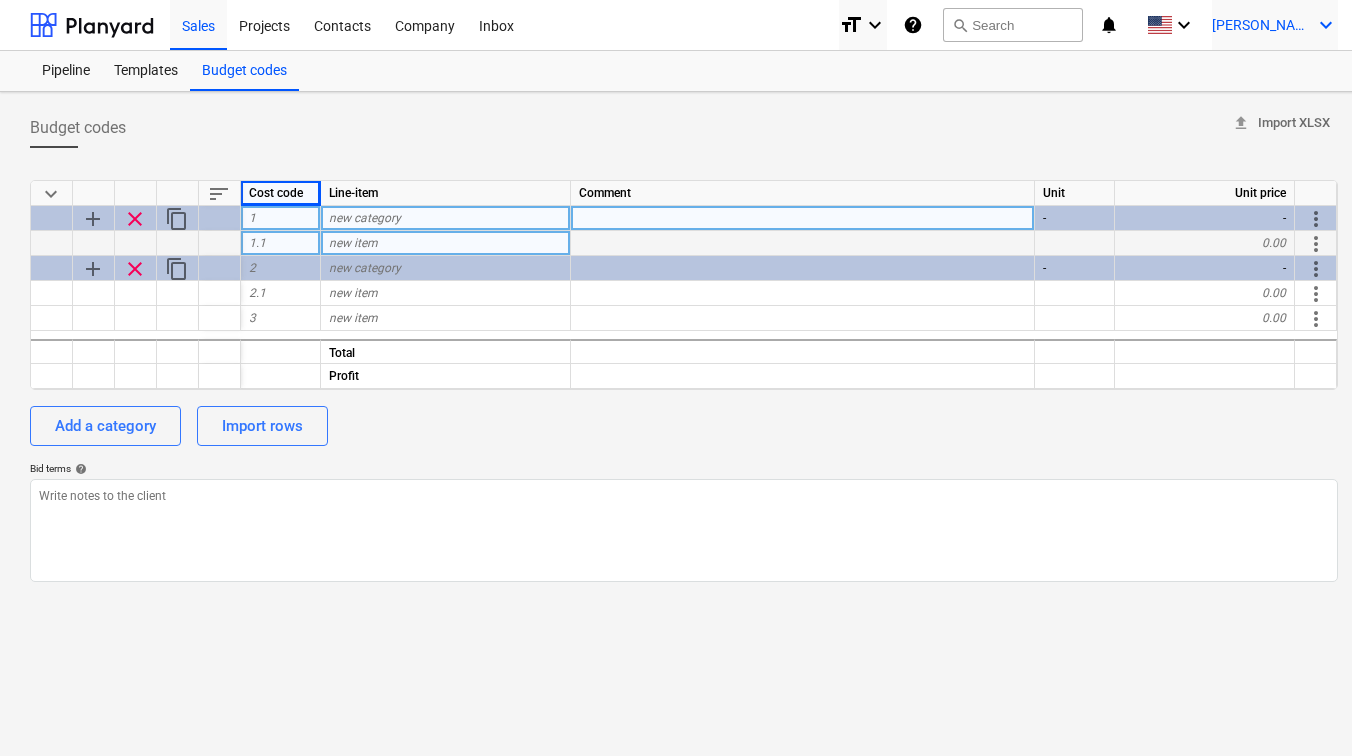 click on "D. Morabito keyboard_arrow_down" at bounding box center (1275, 25) 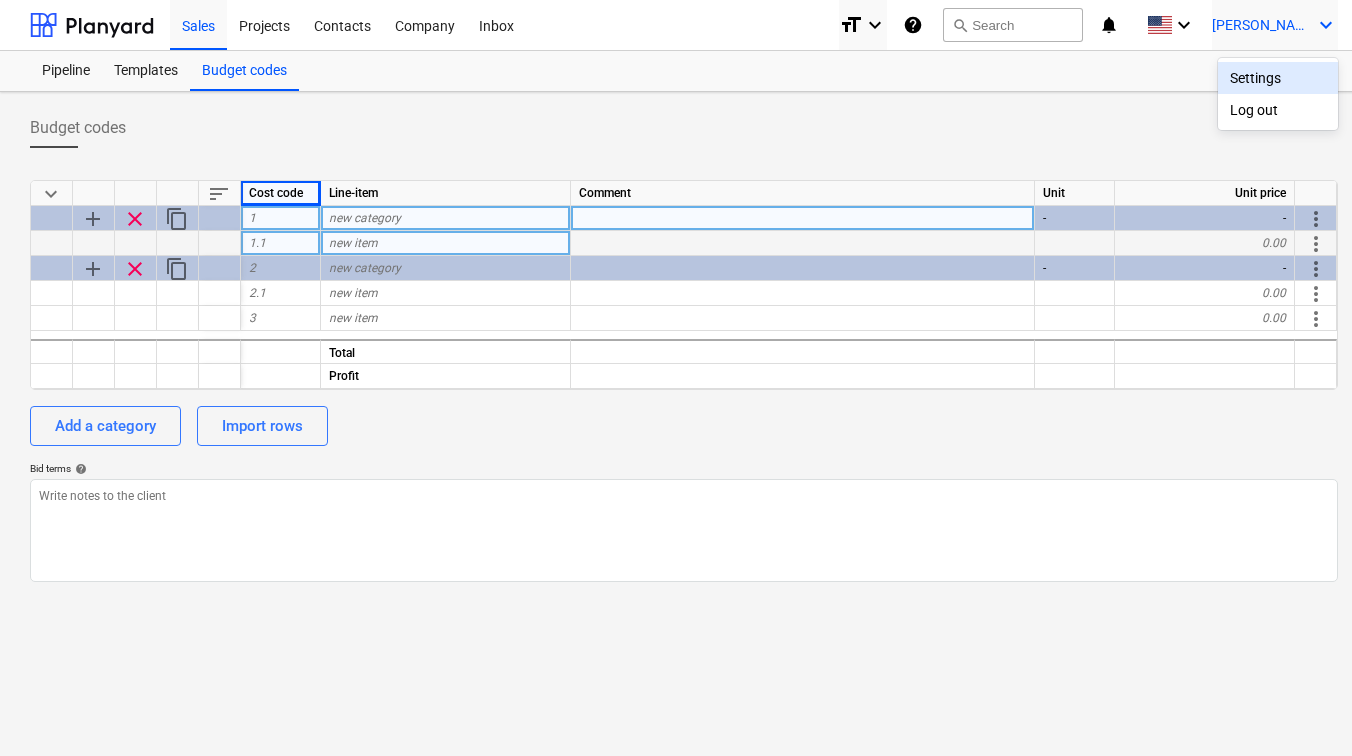 click at bounding box center (676, 378) 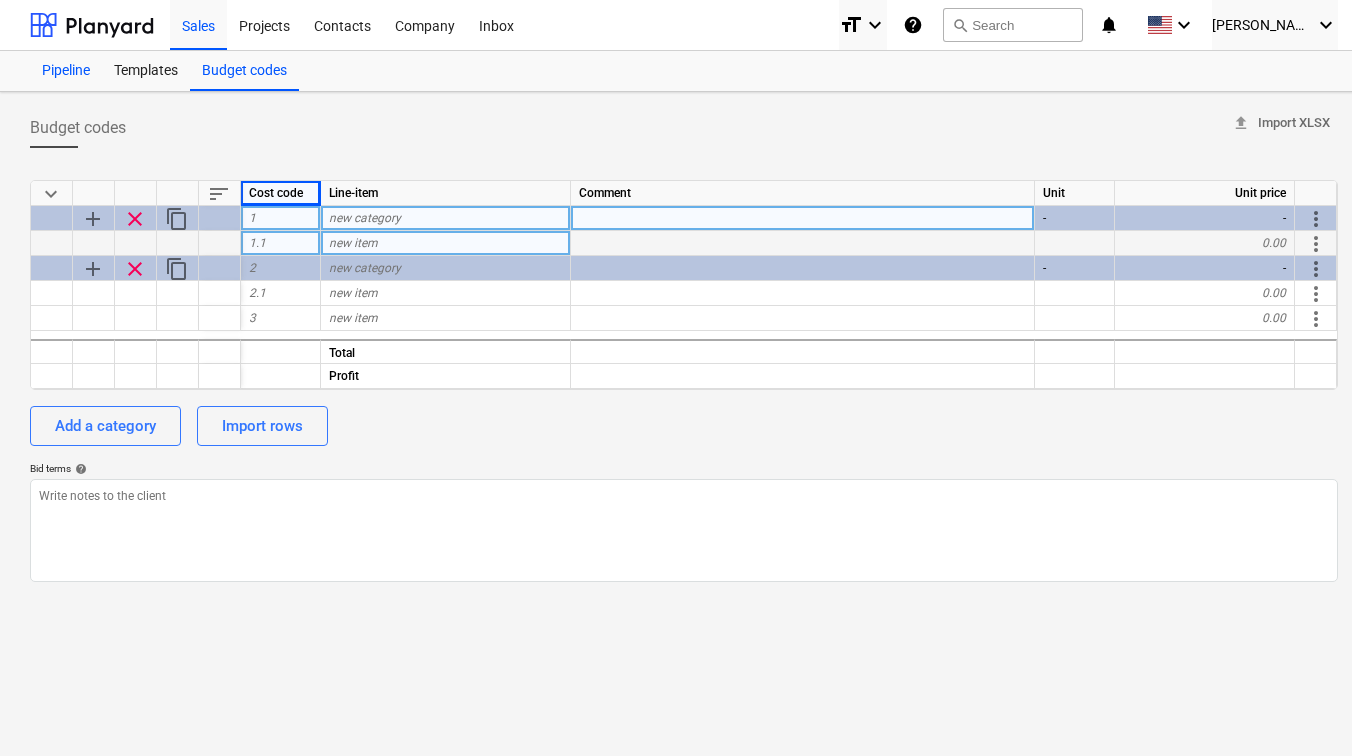 click on "Pipeline" at bounding box center [66, 71] 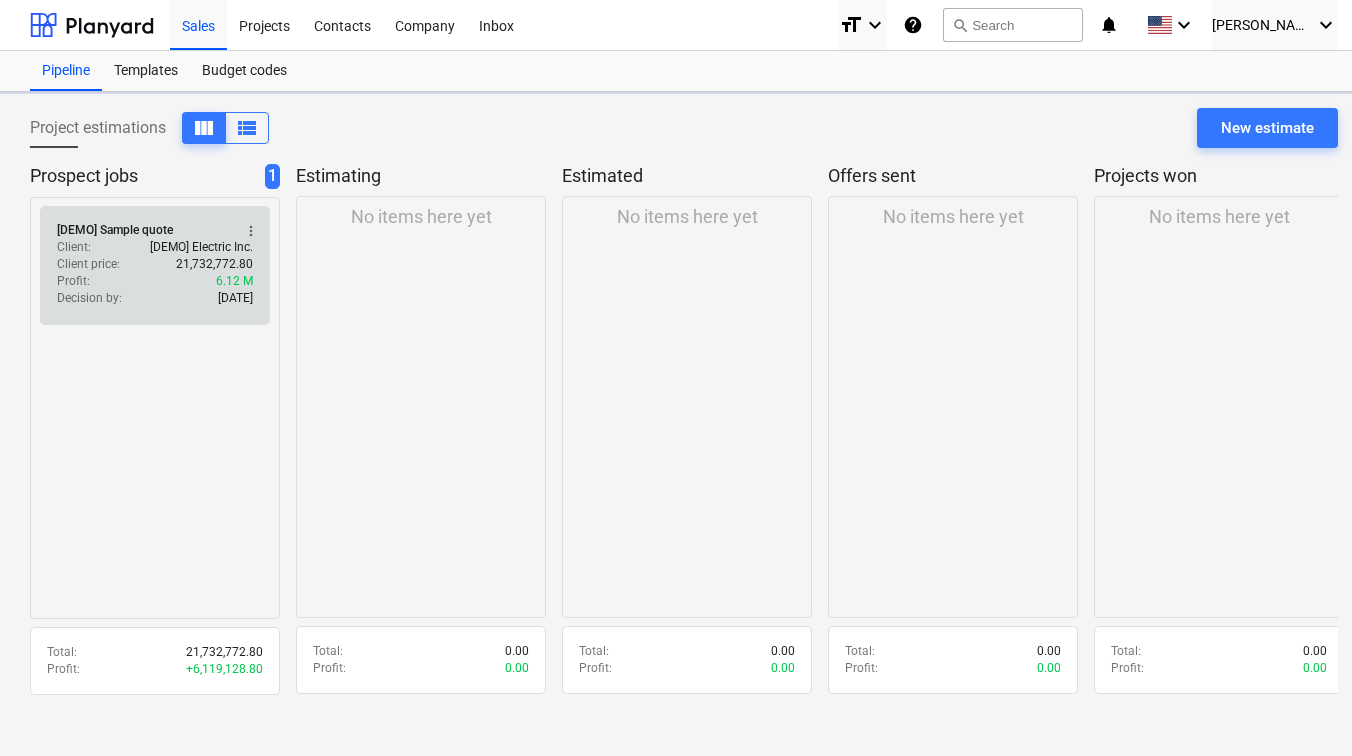 click on "Client price : 21,732,772.80" at bounding box center (155, 264) 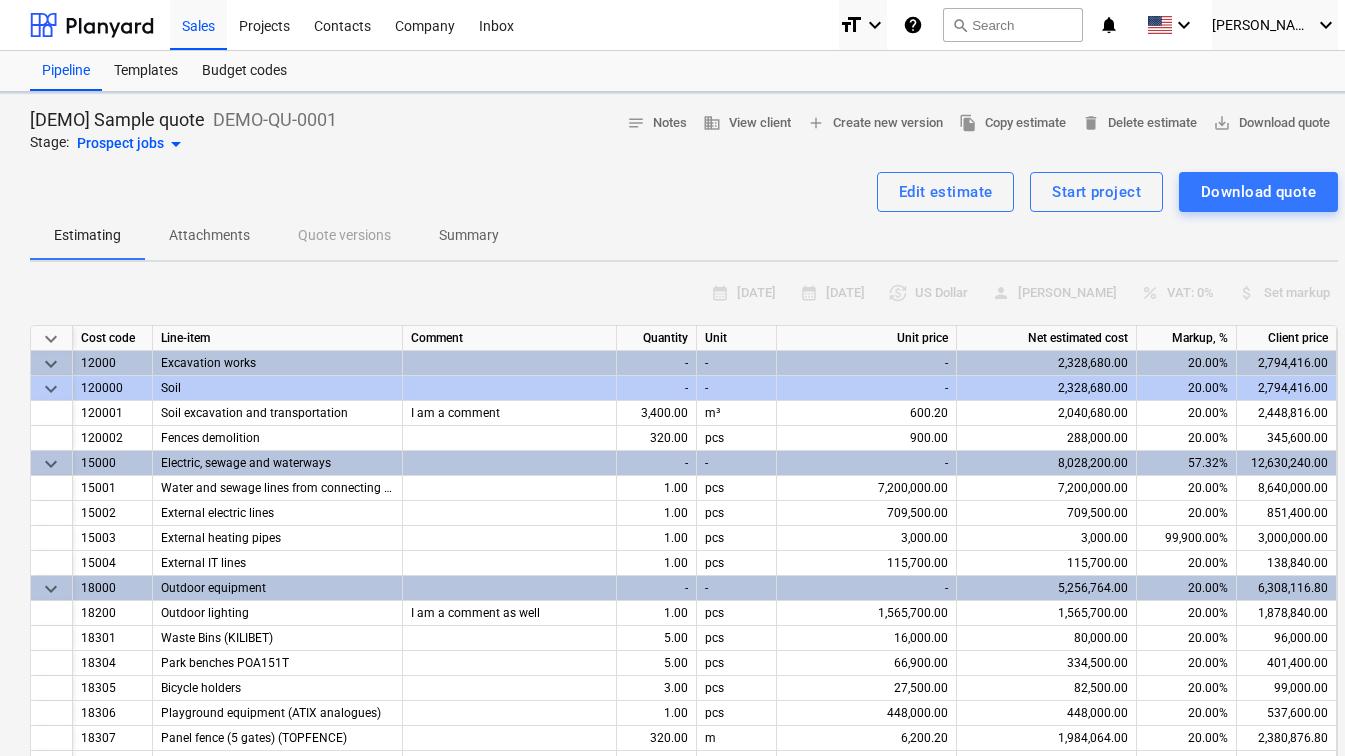 type on "x" 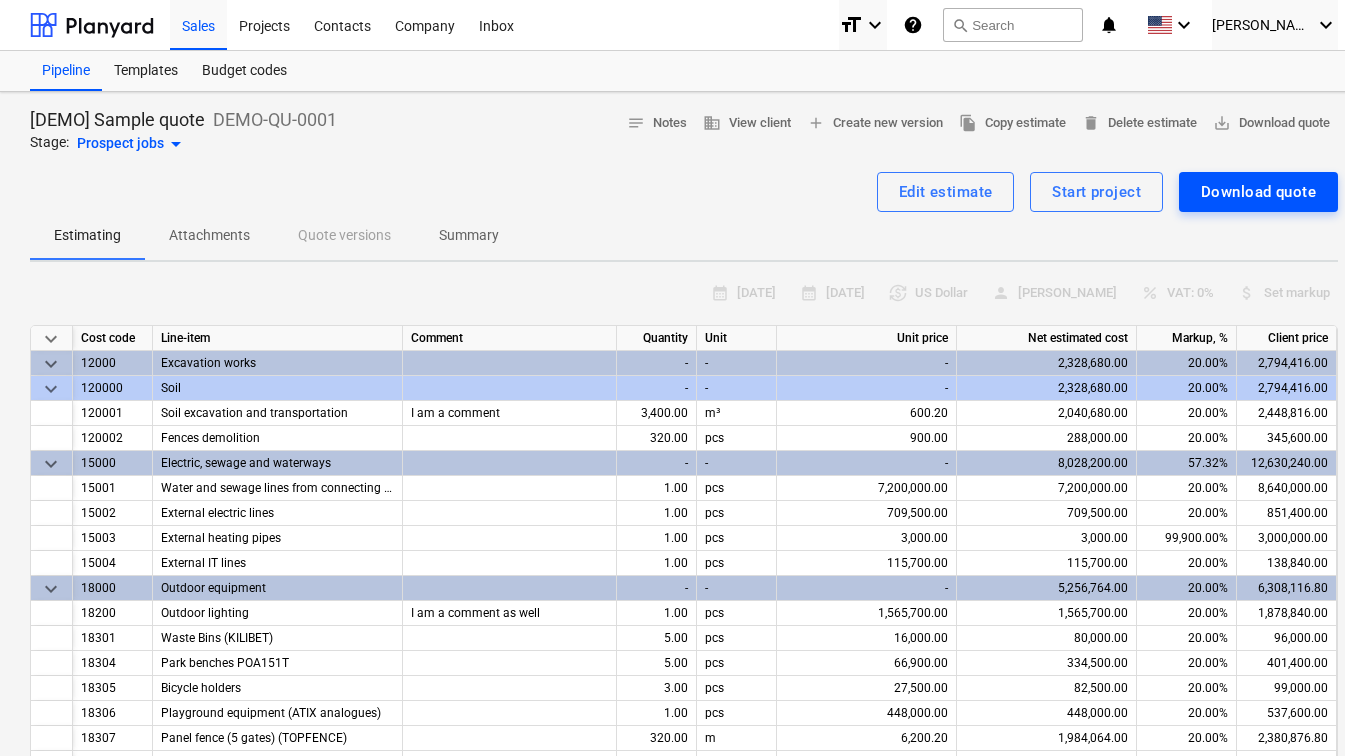 click on "Download quote" at bounding box center [1258, 192] 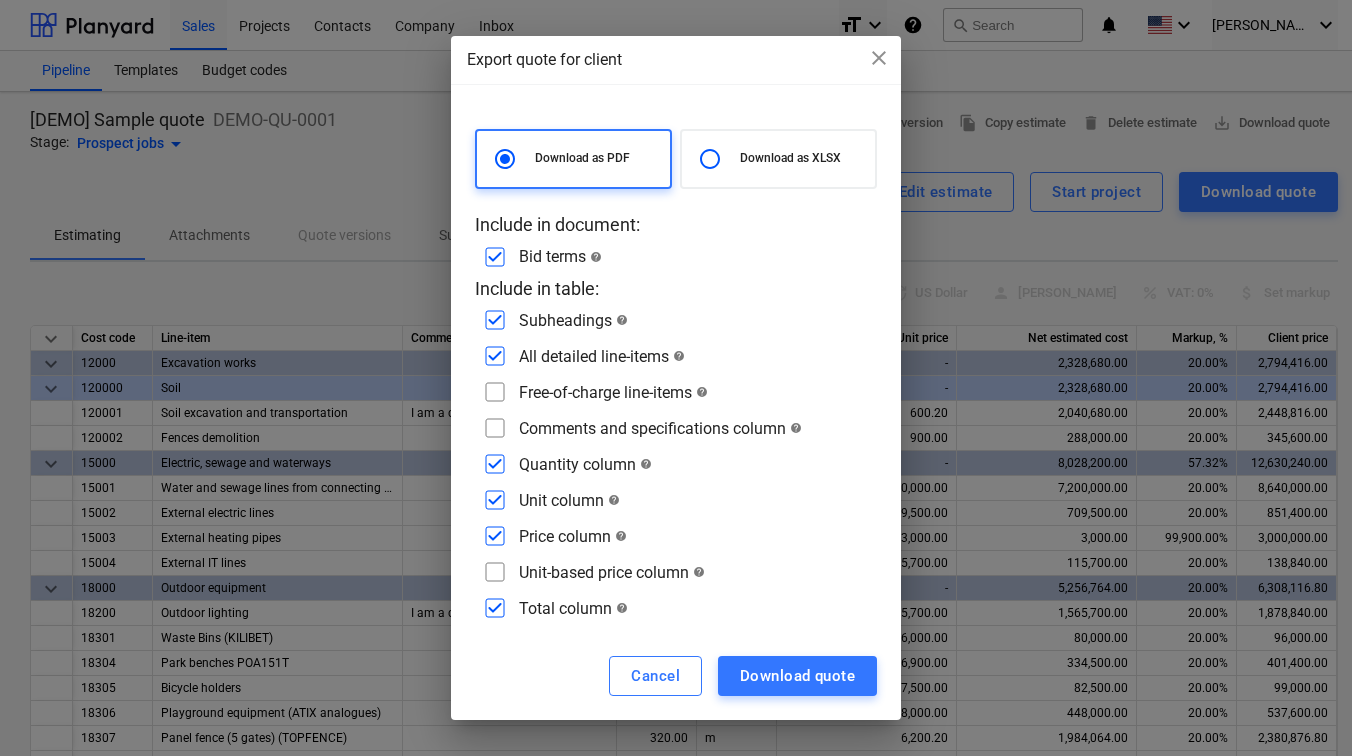 click at bounding box center (495, 500) 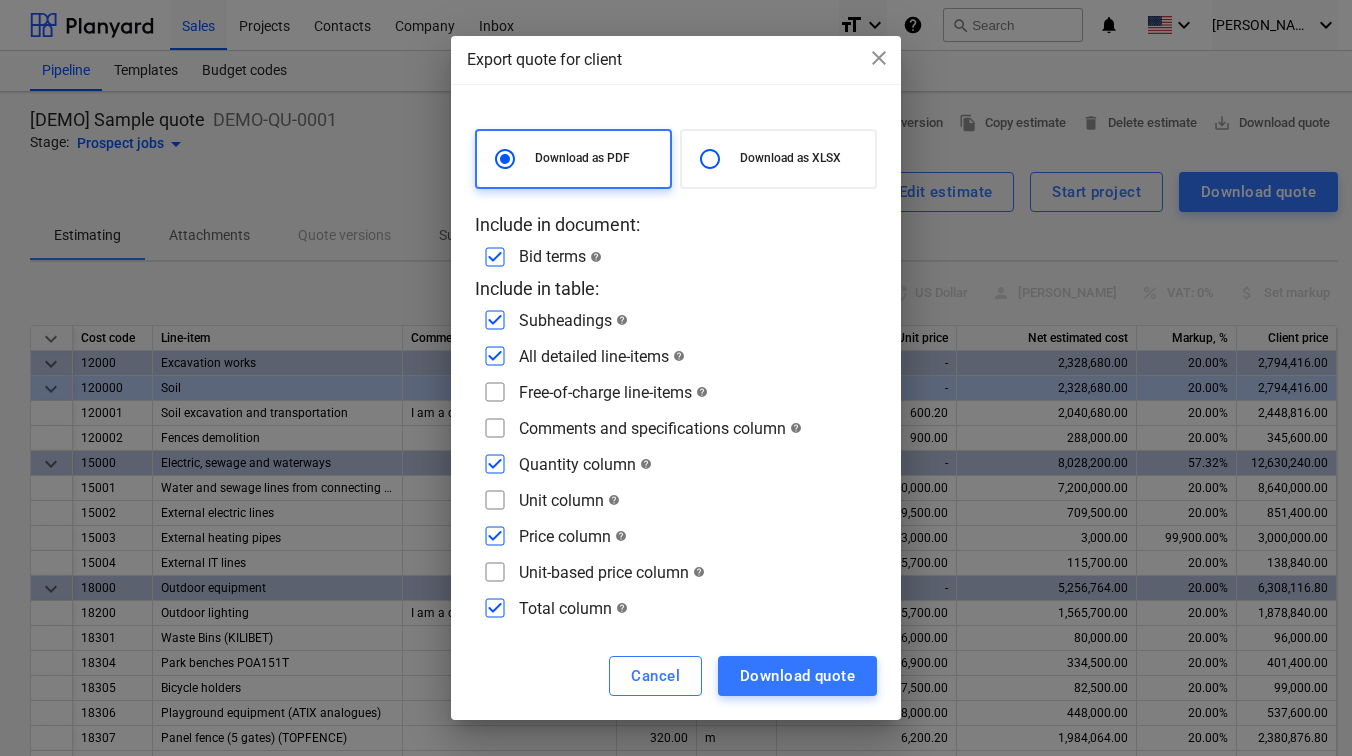 click at bounding box center (495, 464) 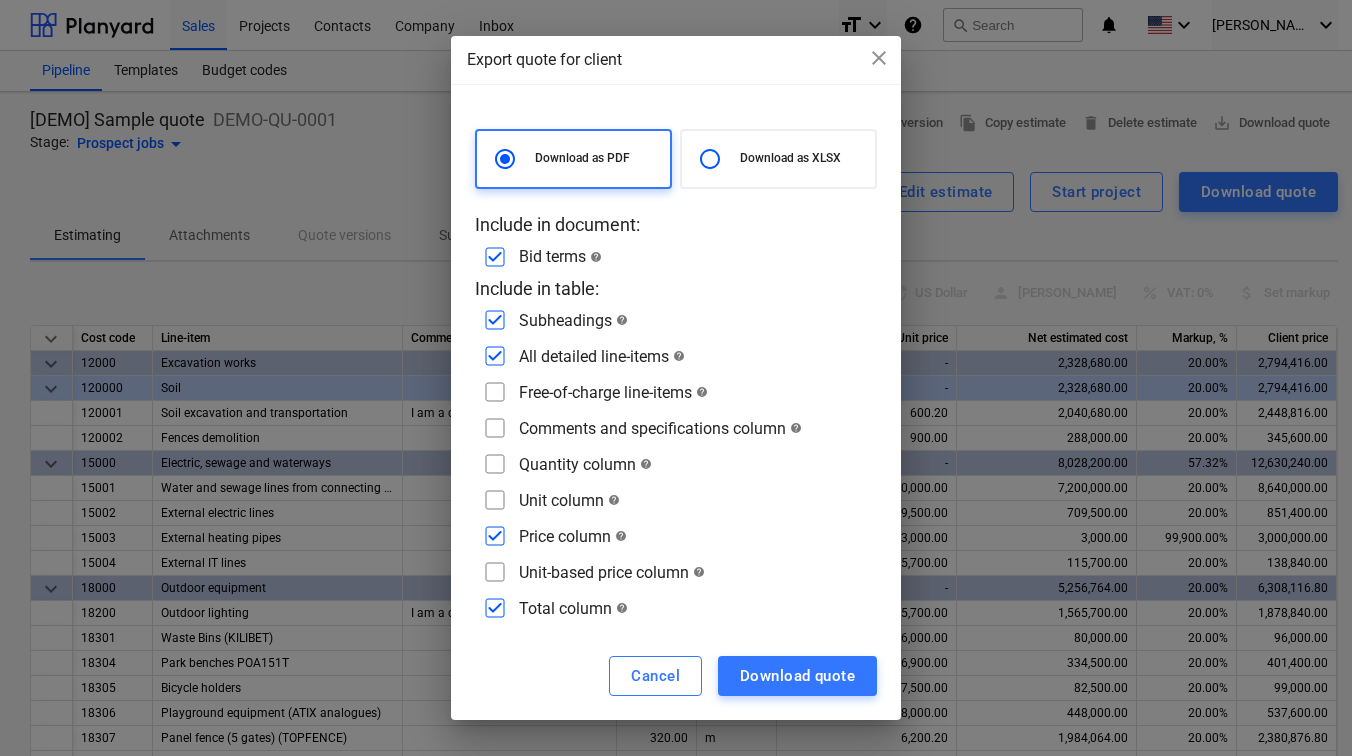 click at bounding box center (495, 464) 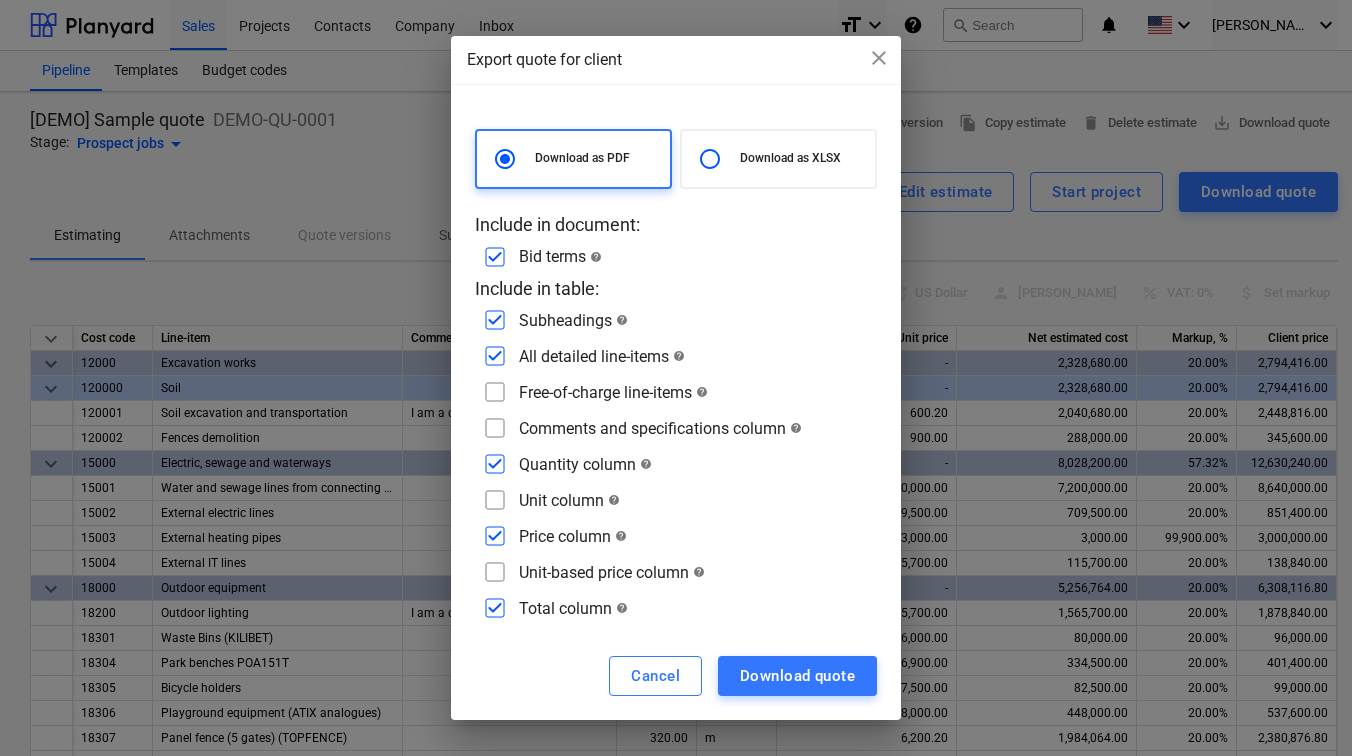 click at bounding box center [495, 464] 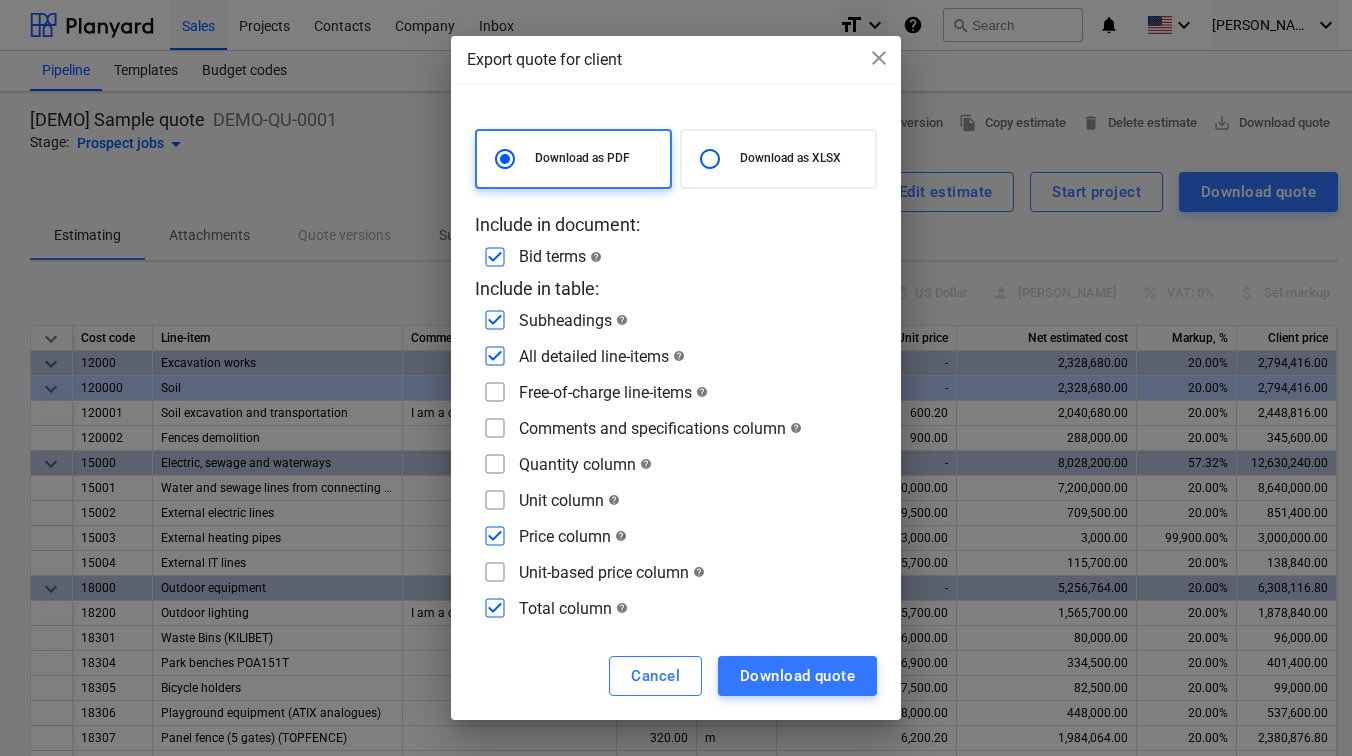 click at bounding box center [495, 356] 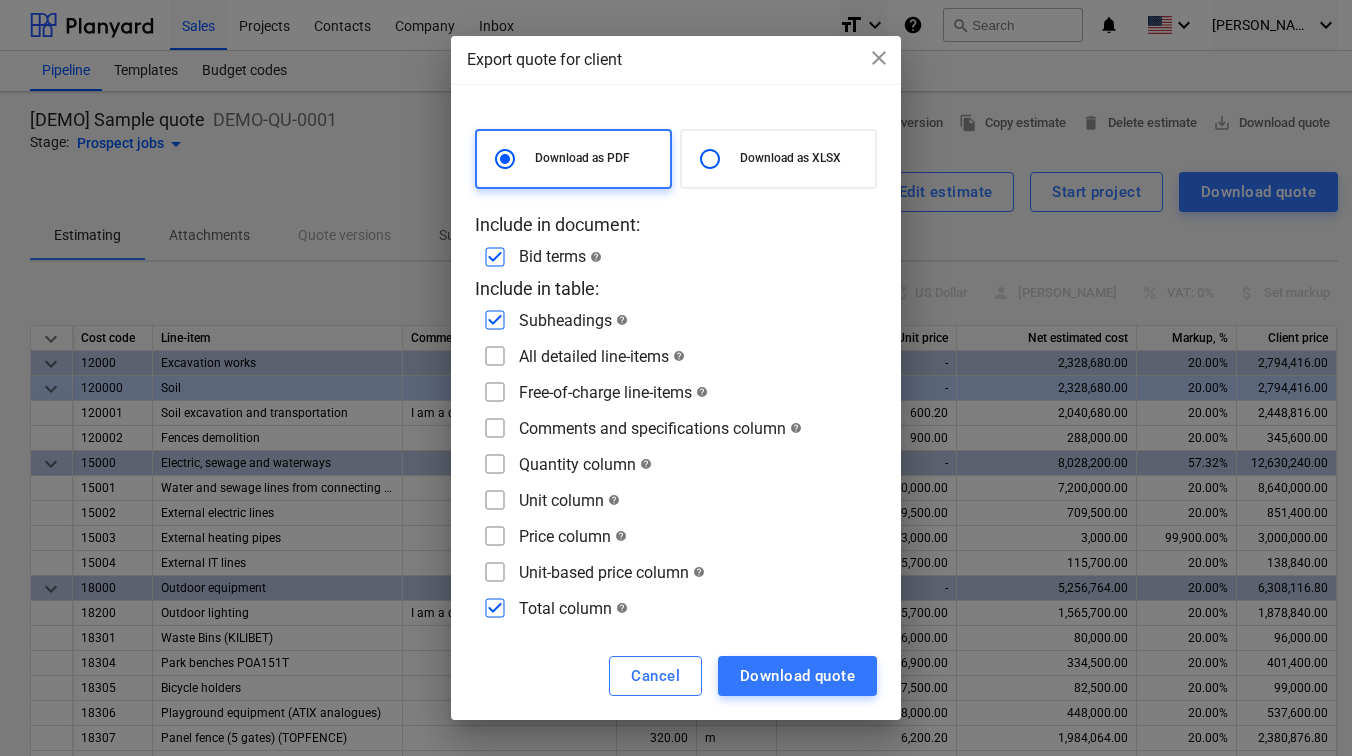 click at bounding box center (495, 356) 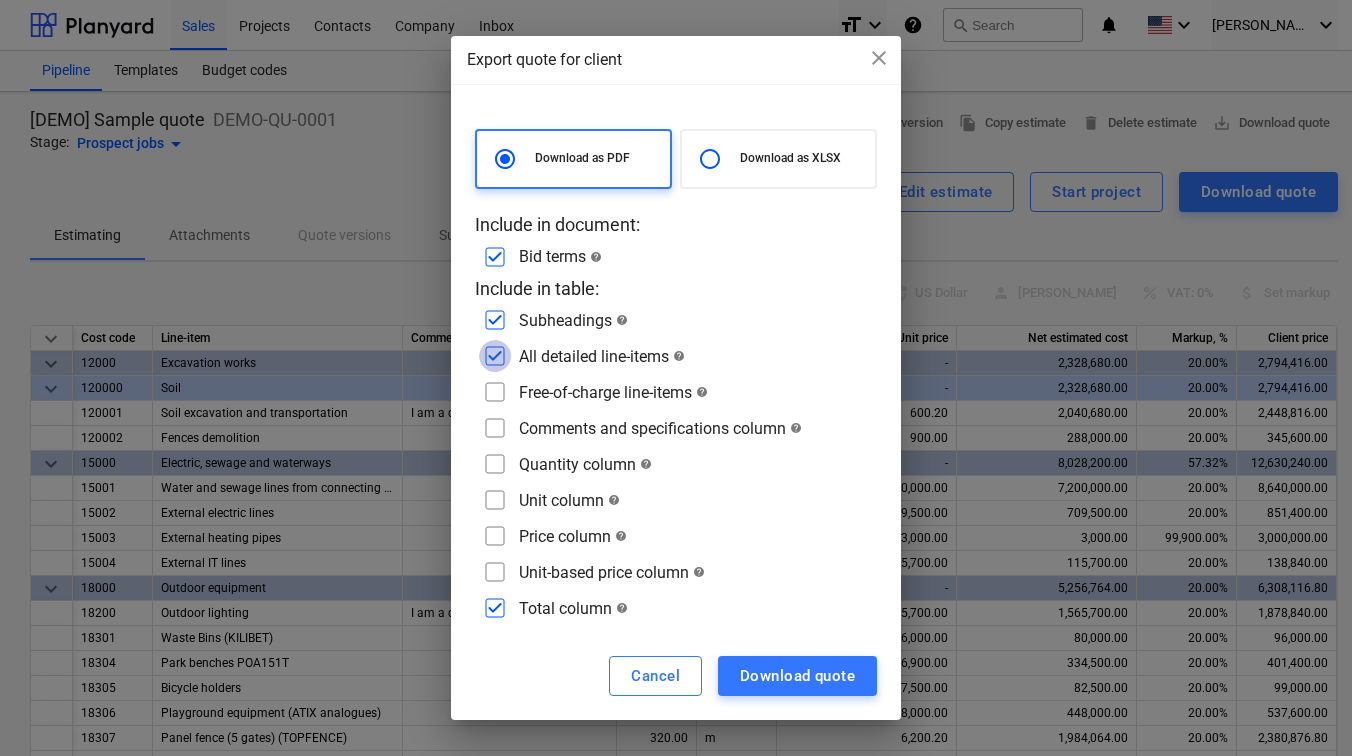 click at bounding box center [495, 356] 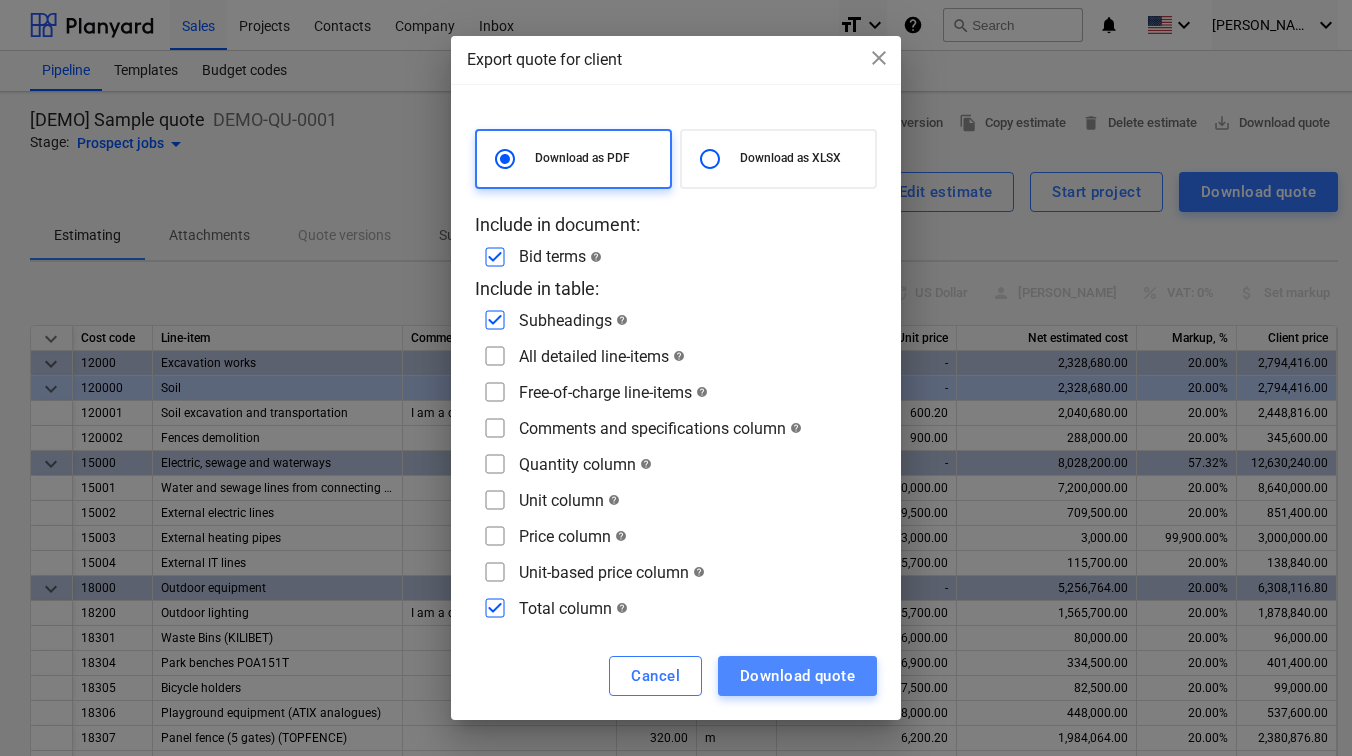 click on "Download quote" at bounding box center [797, 676] 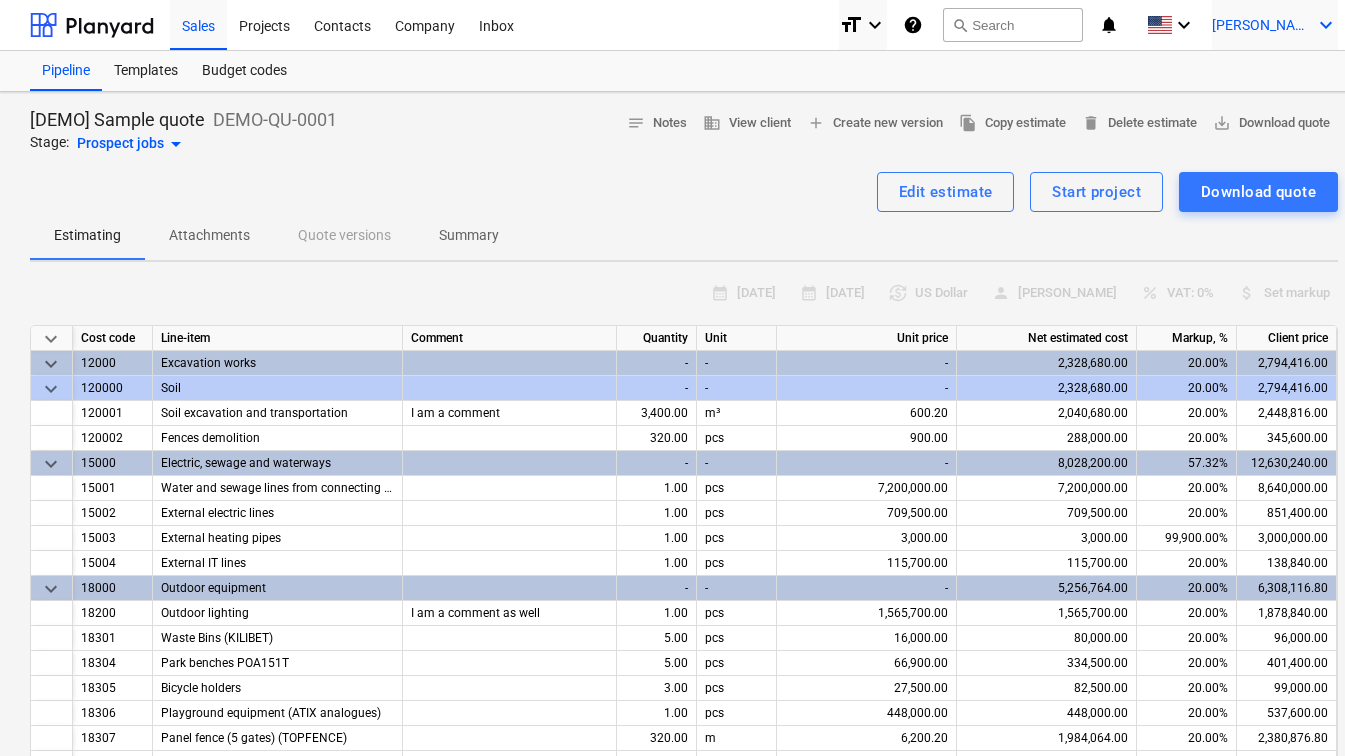 click on "keyboard_arrow_down" at bounding box center (1326, 25) 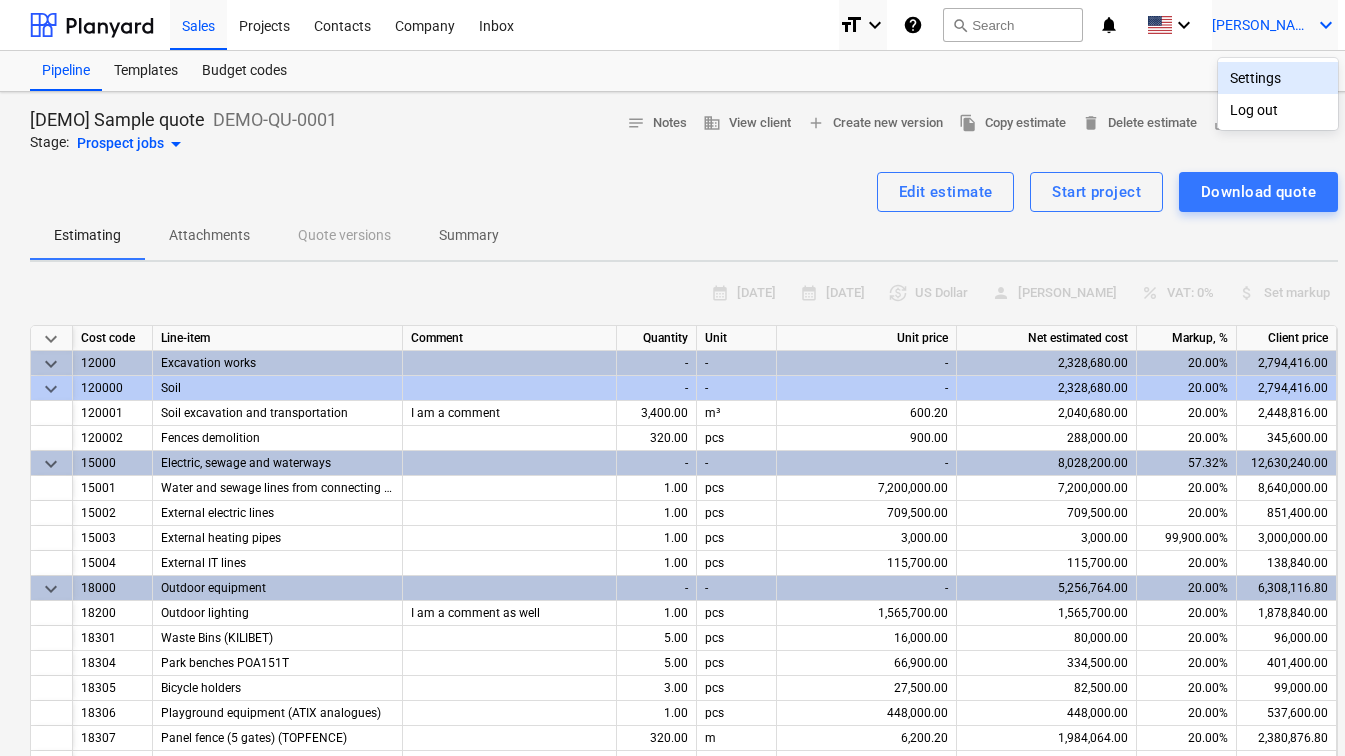click at bounding box center [672, 378] 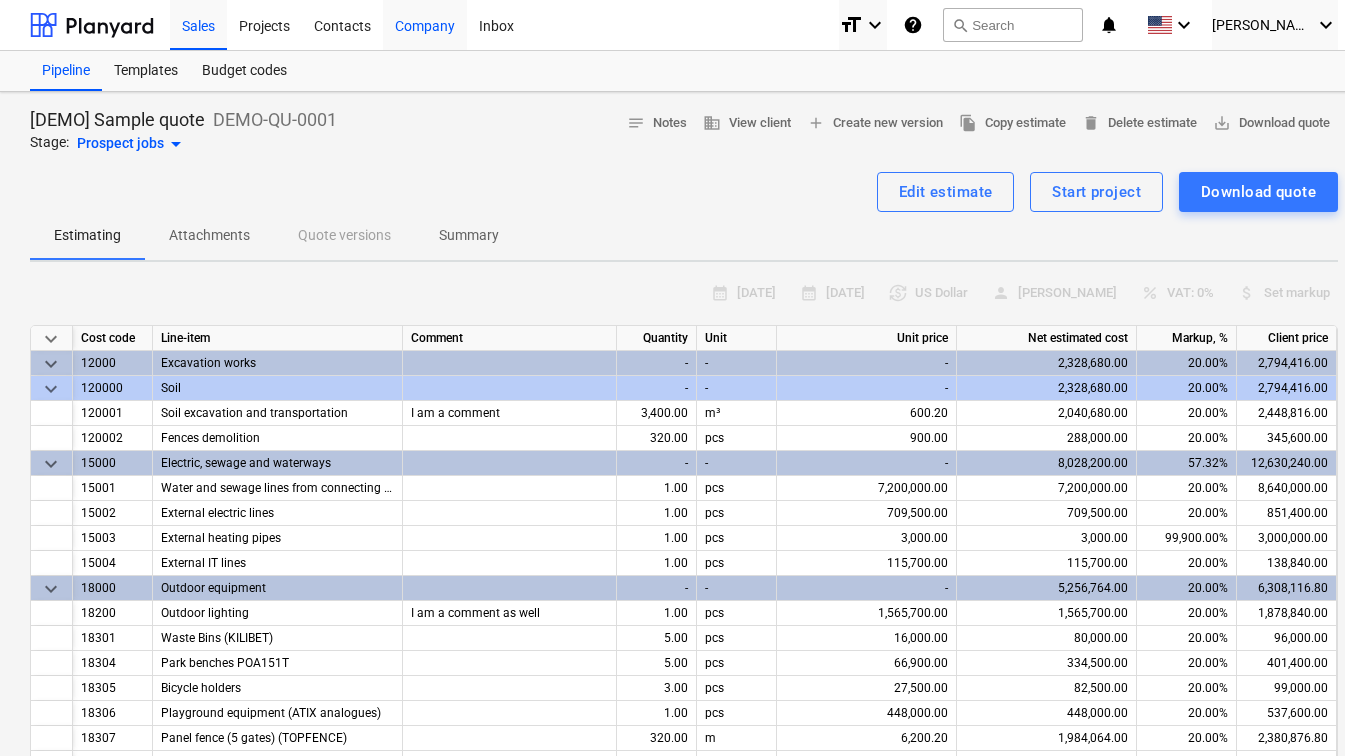 click on "Company" at bounding box center (425, 24) 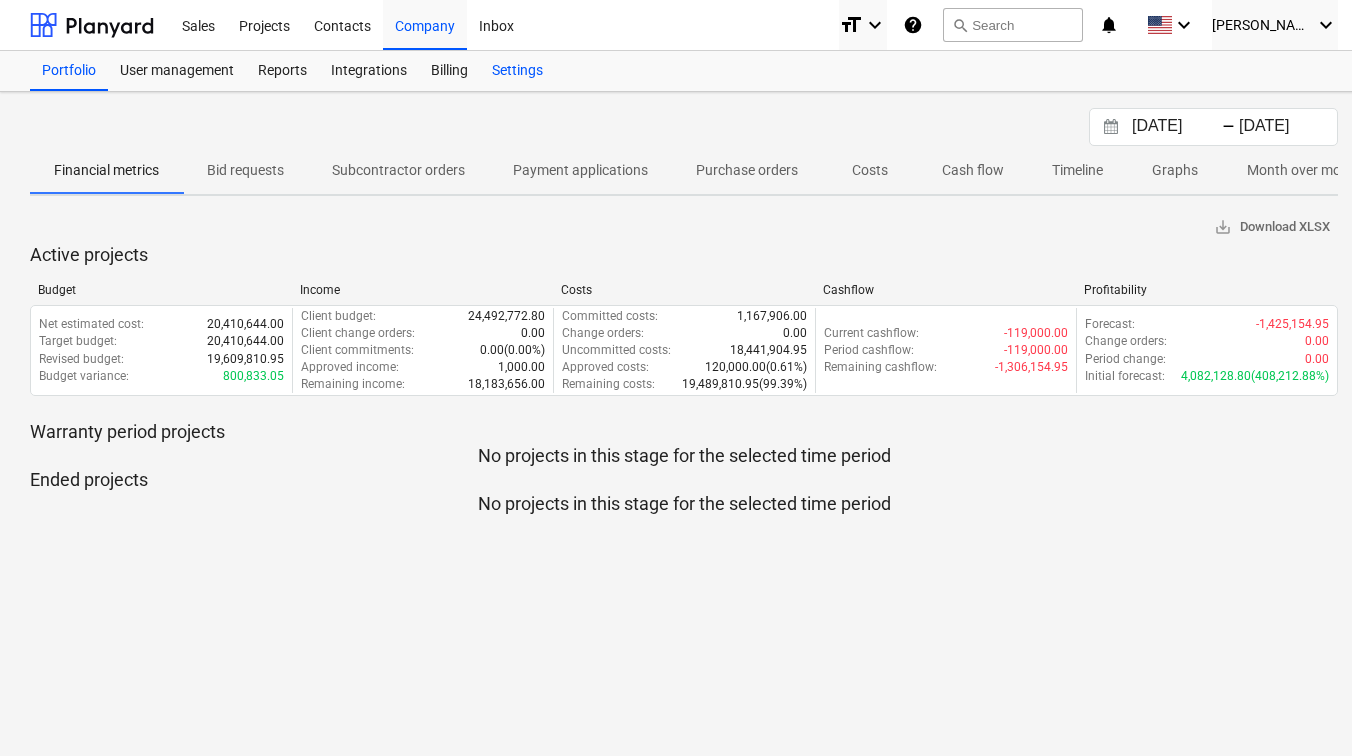 click on "Settings" at bounding box center (517, 71) 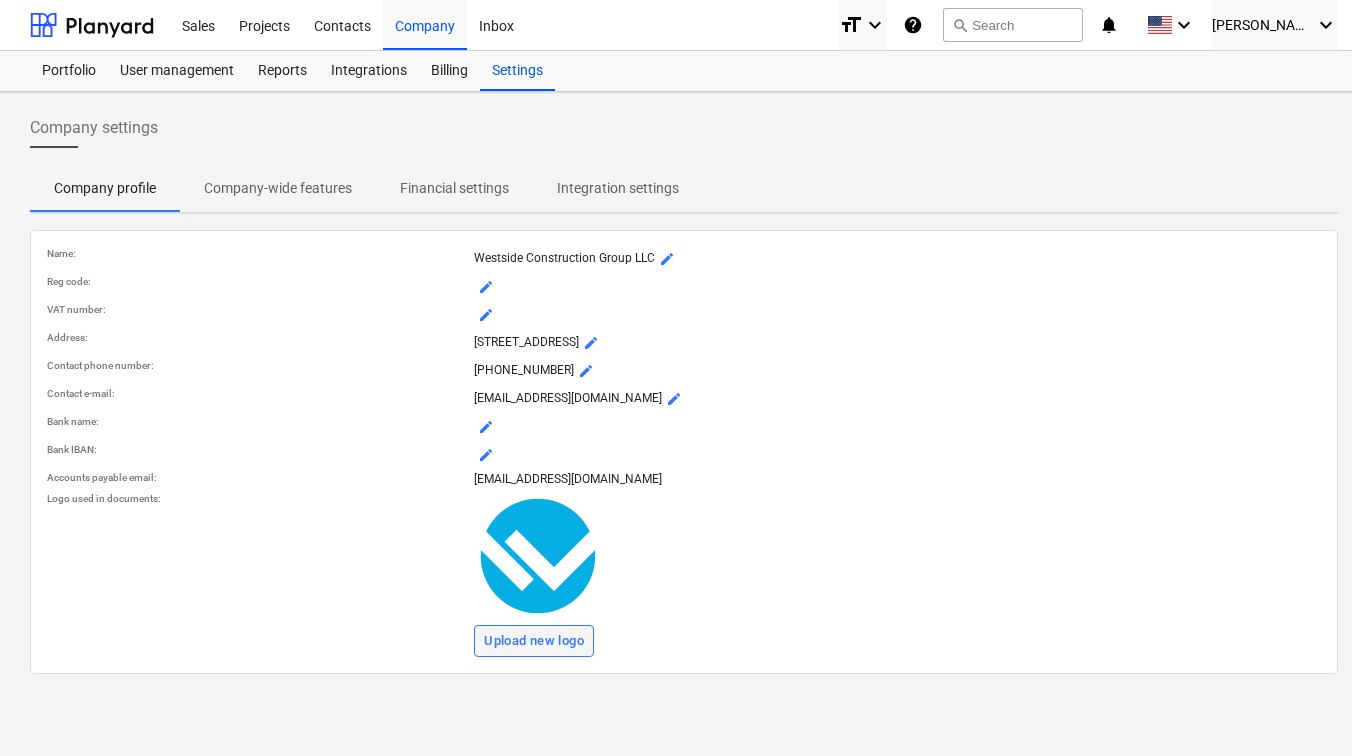 click on "Upload new logo" at bounding box center (534, 641) 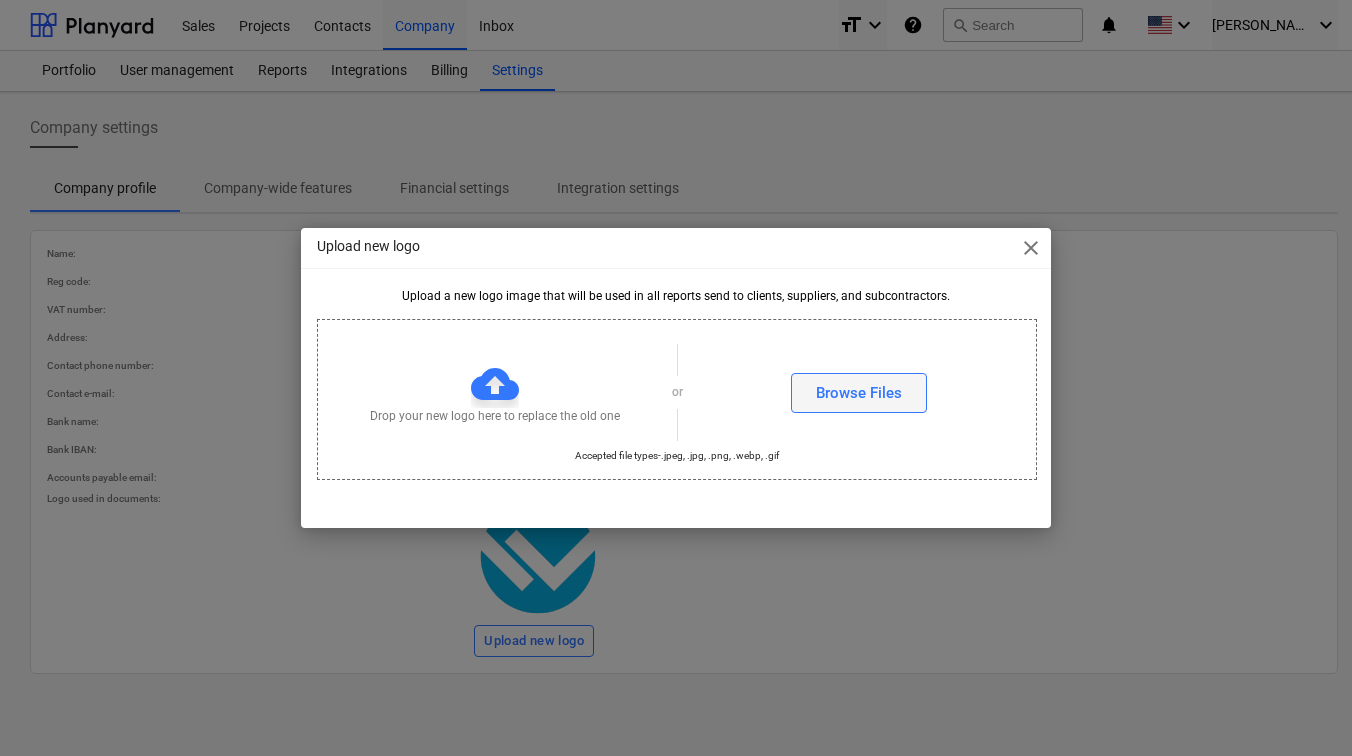 click on "Browse Files" at bounding box center [859, 393] 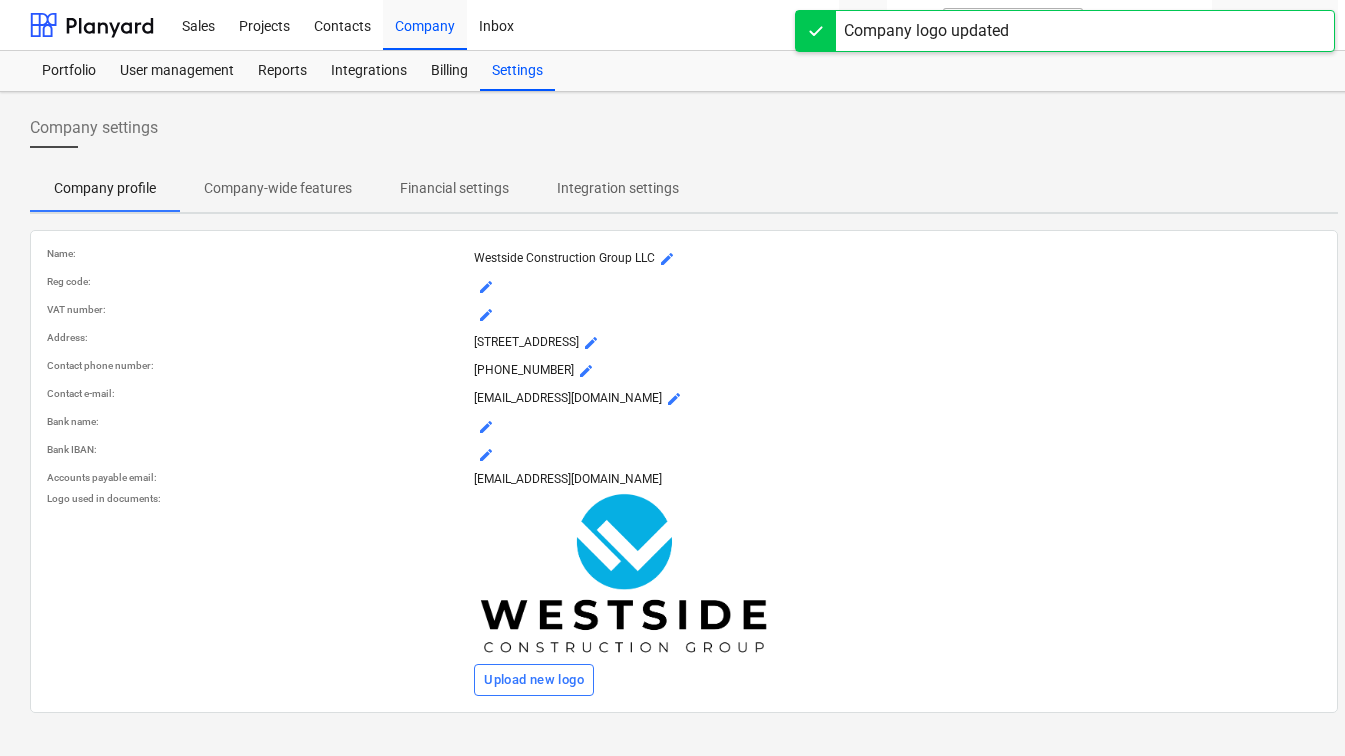 scroll, scrollTop: 0, scrollLeft: 0, axis: both 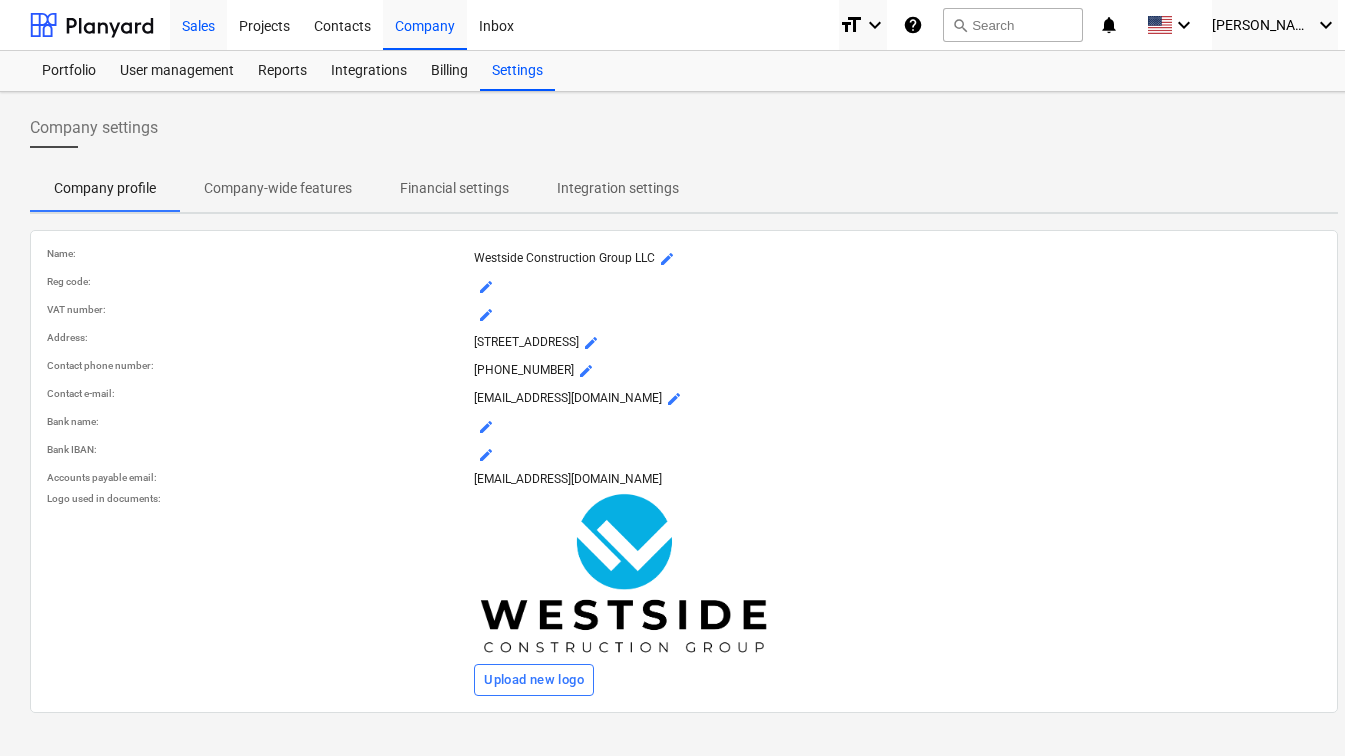 click on "Sales" at bounding box center [198, 24] 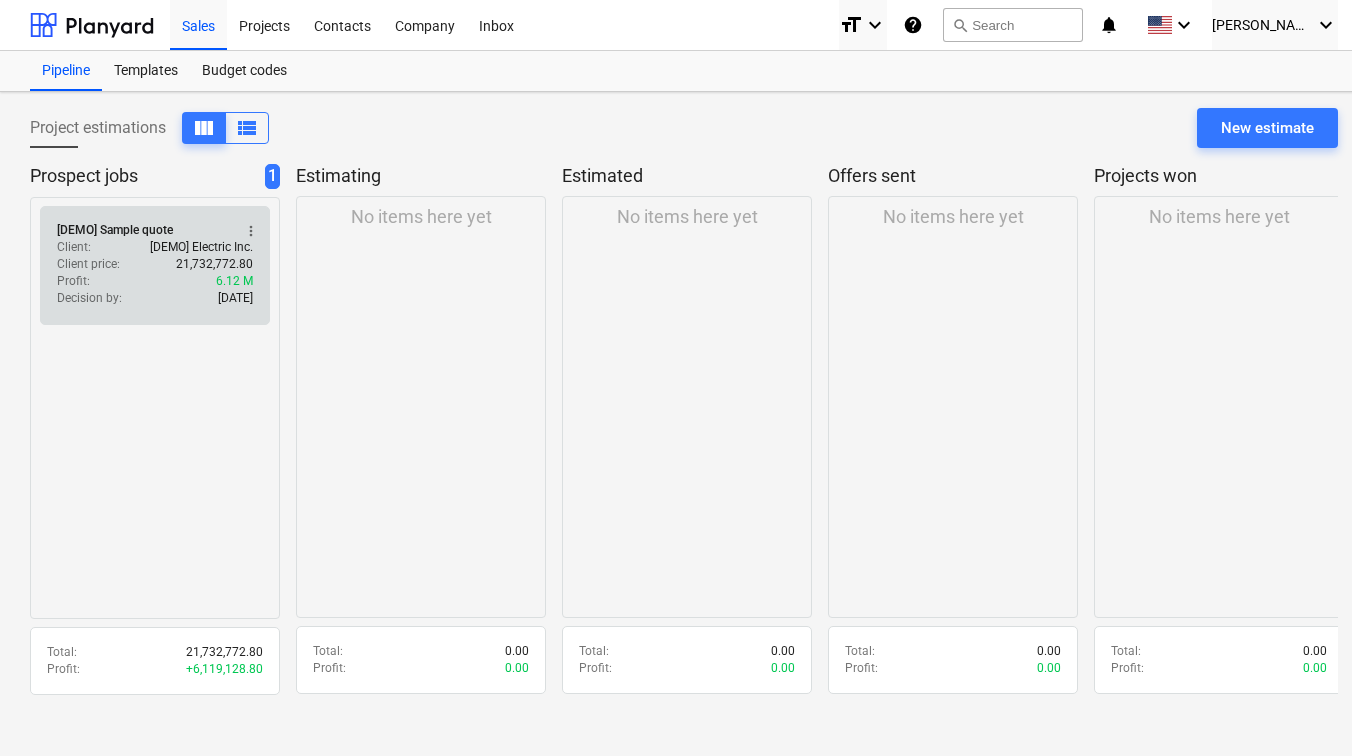click on "Profit : 6.12 M" at bounding box center (155, 281) 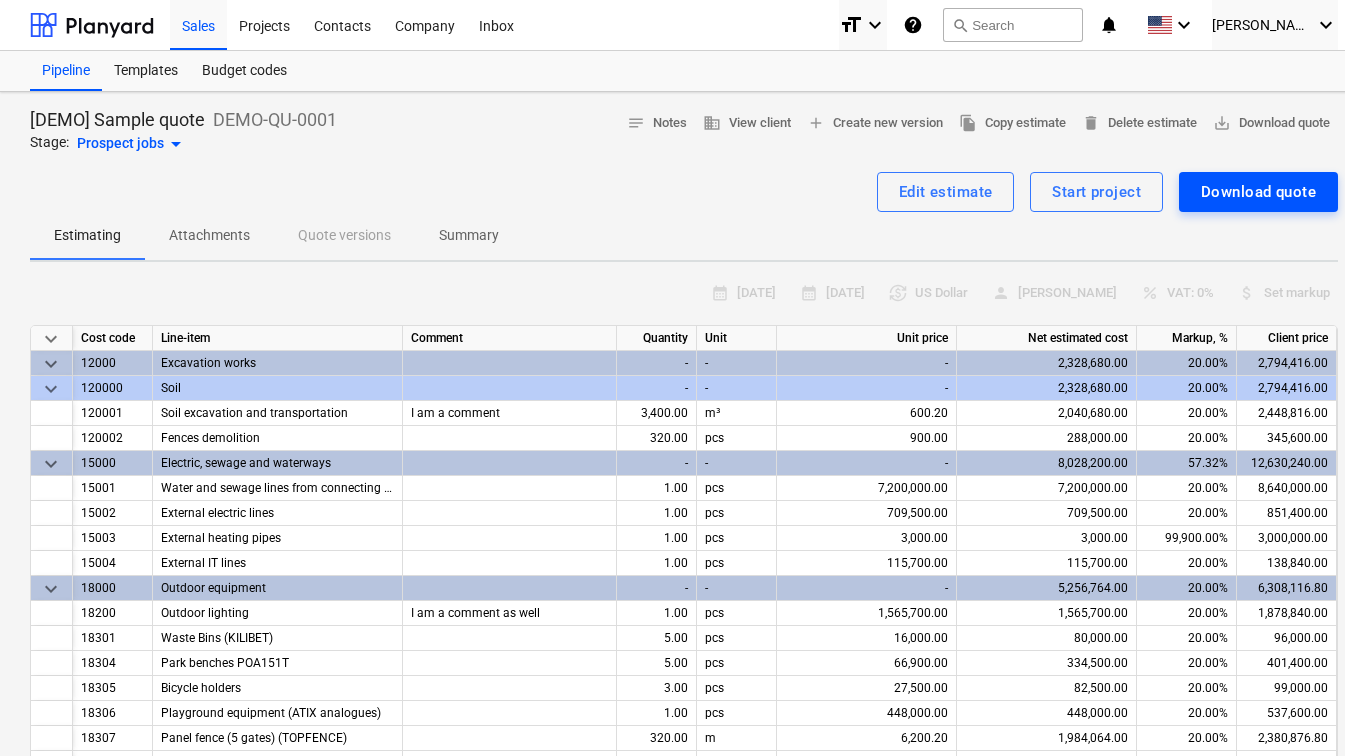 click on "Download quote" at bounding box center [1258, 192] 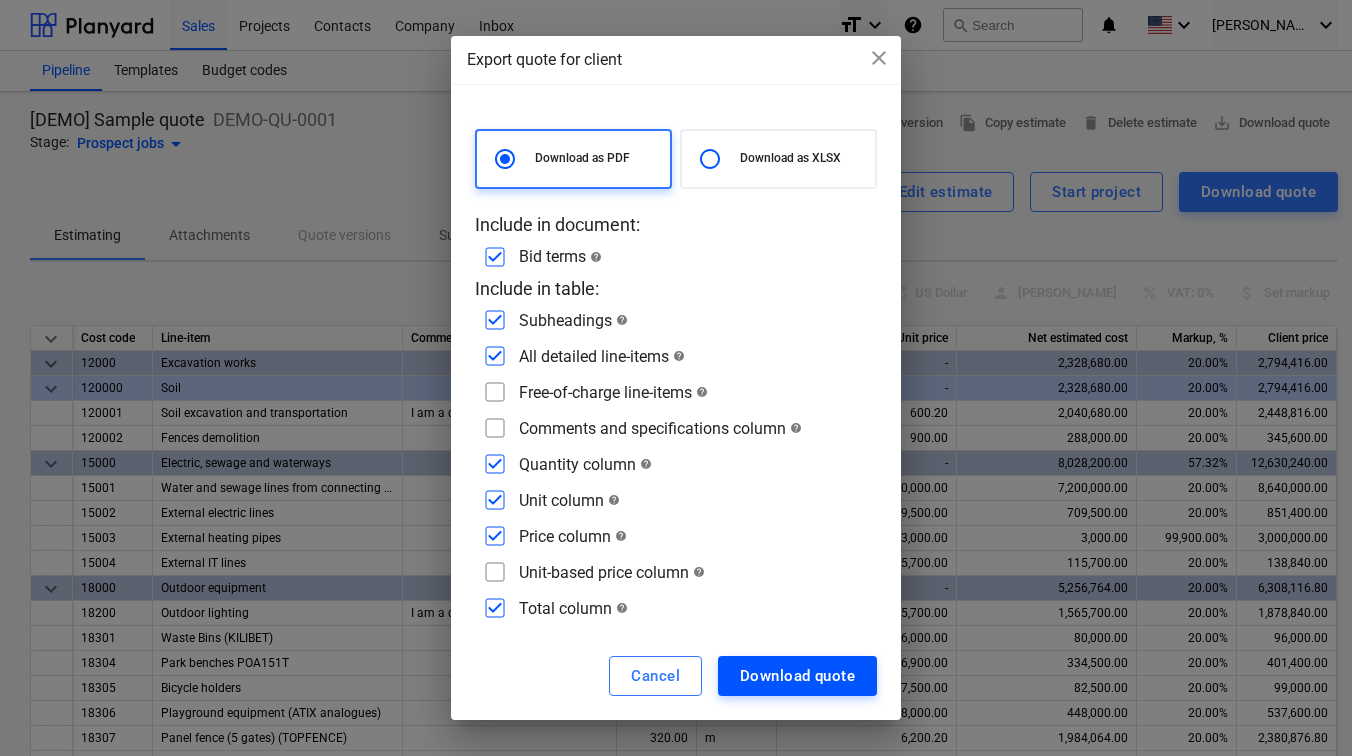 click on "Download quote" at bounding box center [797, 676] 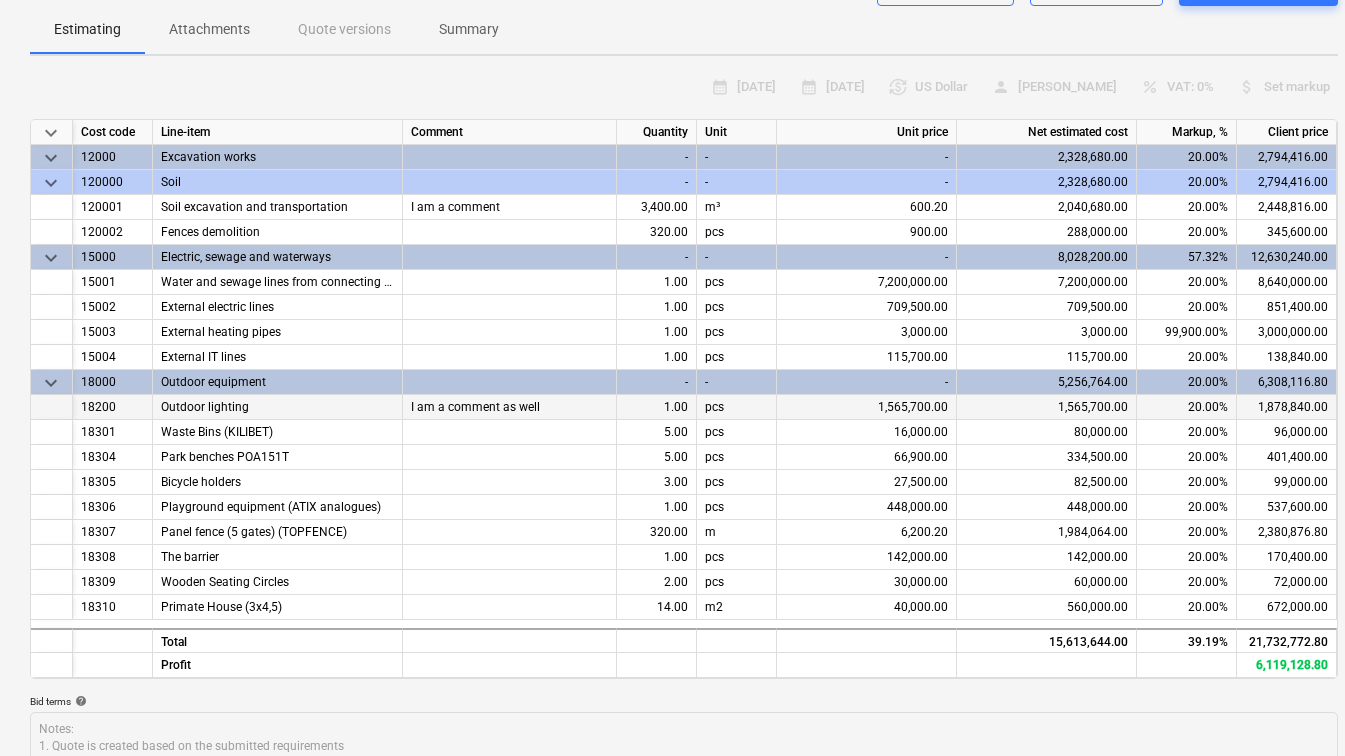 scroll, scrollTop: 0, scrollLeft: 0, axis: both 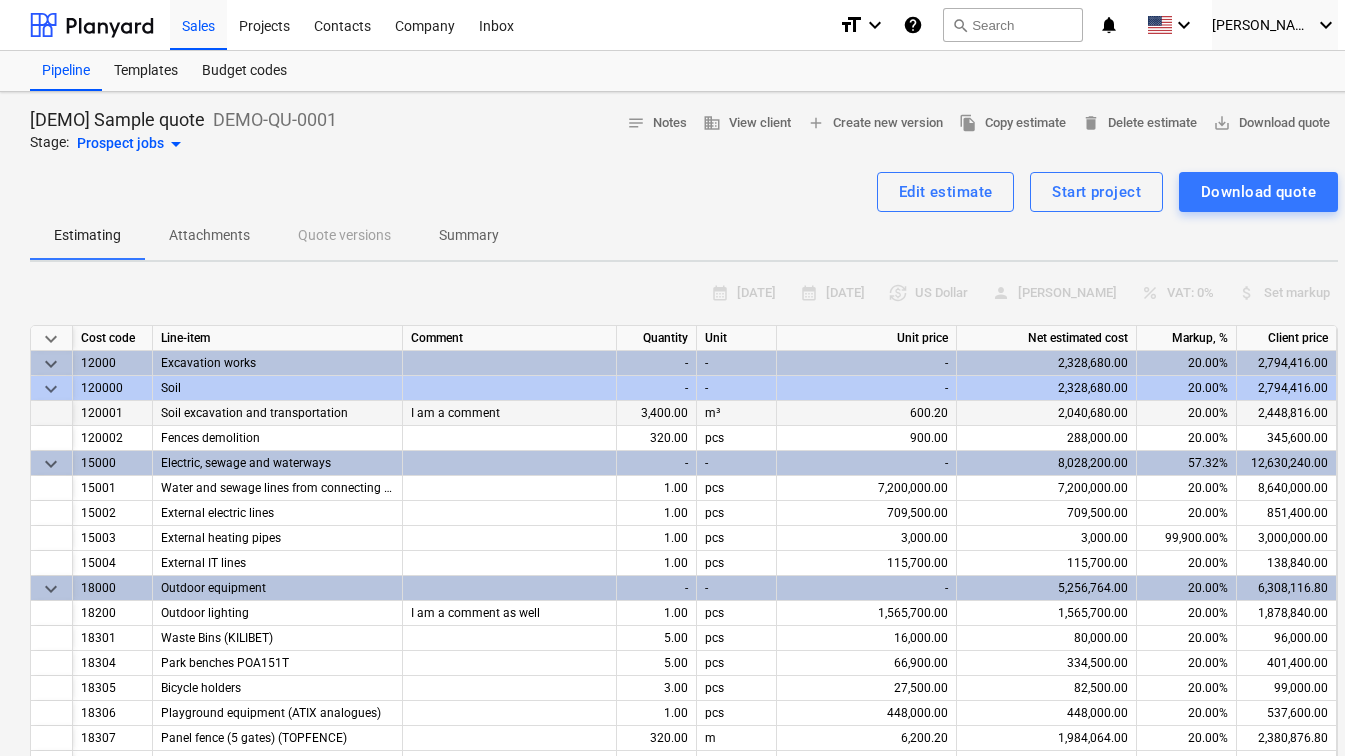 click on "3,400.00" at bounding box center (657, 413) 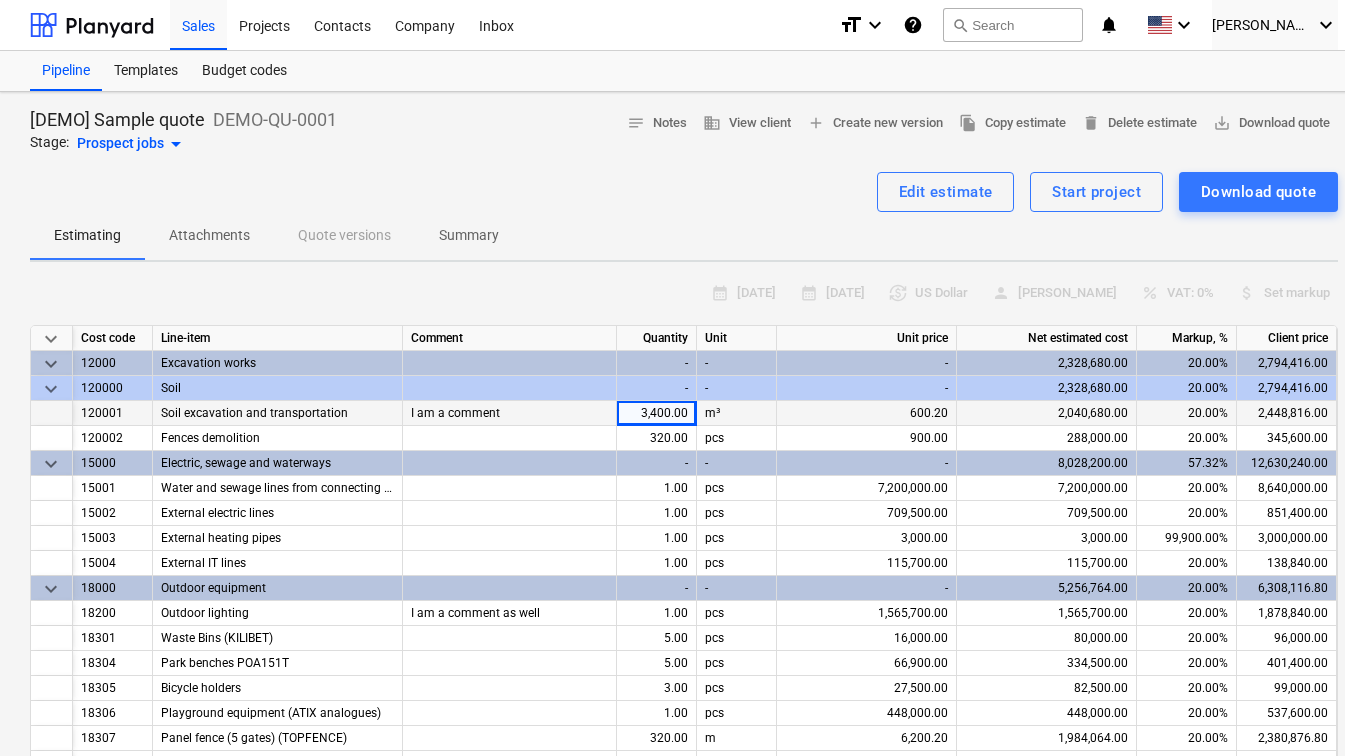 click on "3,400.00" at bounding box center [657, 413] 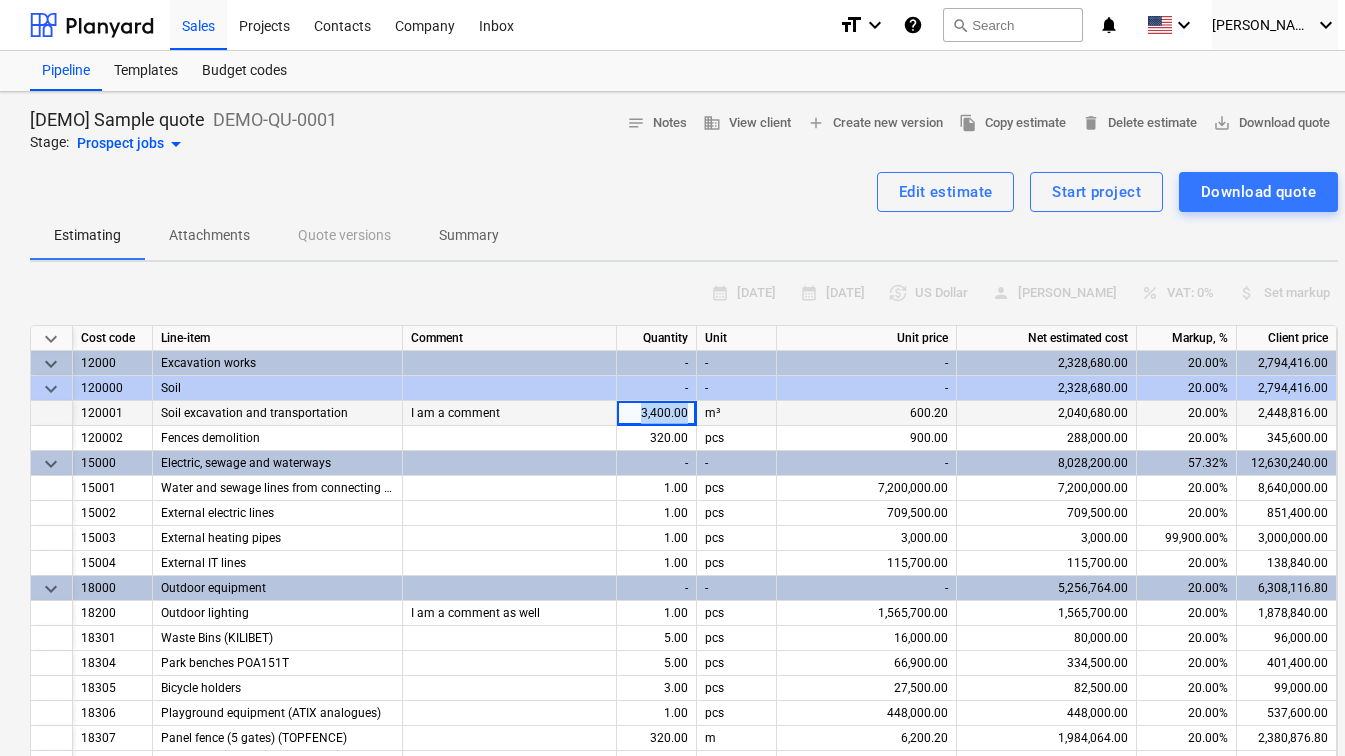 click on "3,400.00" at bounding box center (657, 413) 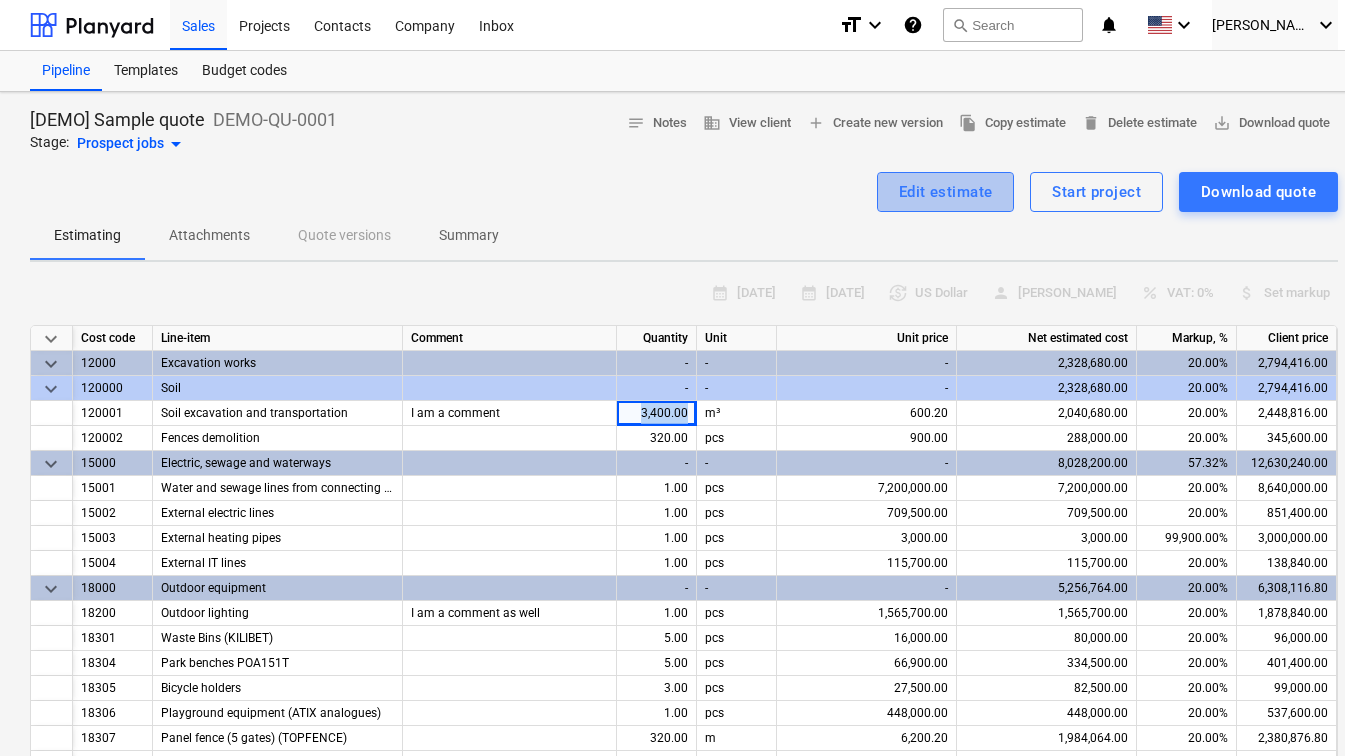 click on "Edit estimate" at bounding box center [946, 192] 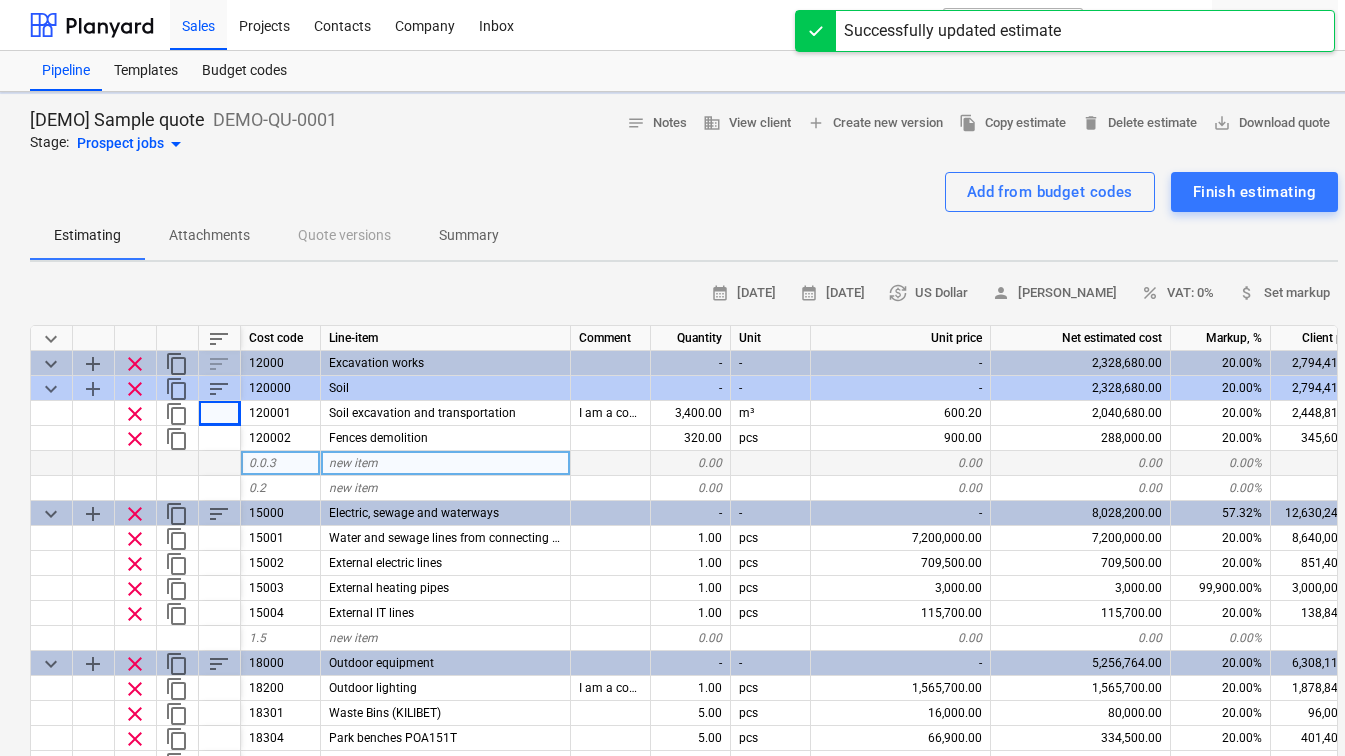 type on "x" 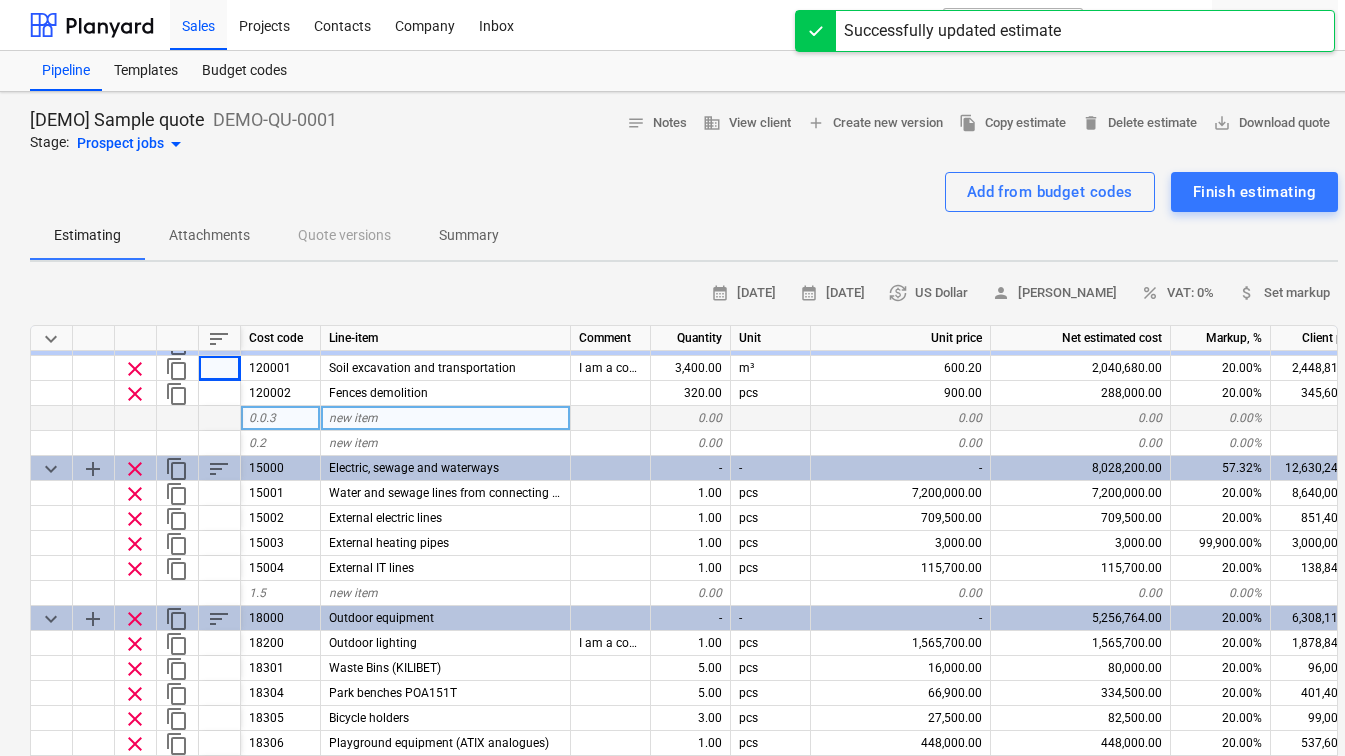 scroll, scrollTop: 0, scrollLeft: 0, axis: both 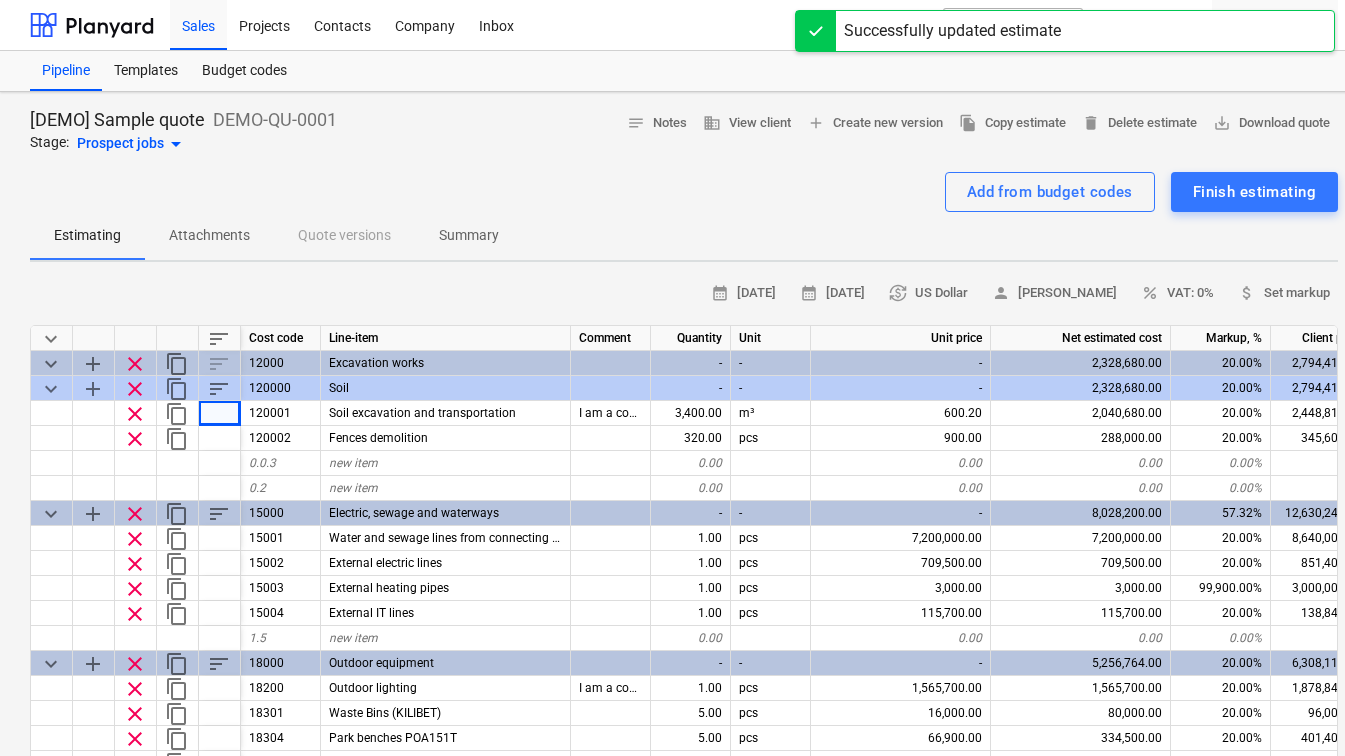 click on "Comment" at bounding box center [611, 338] 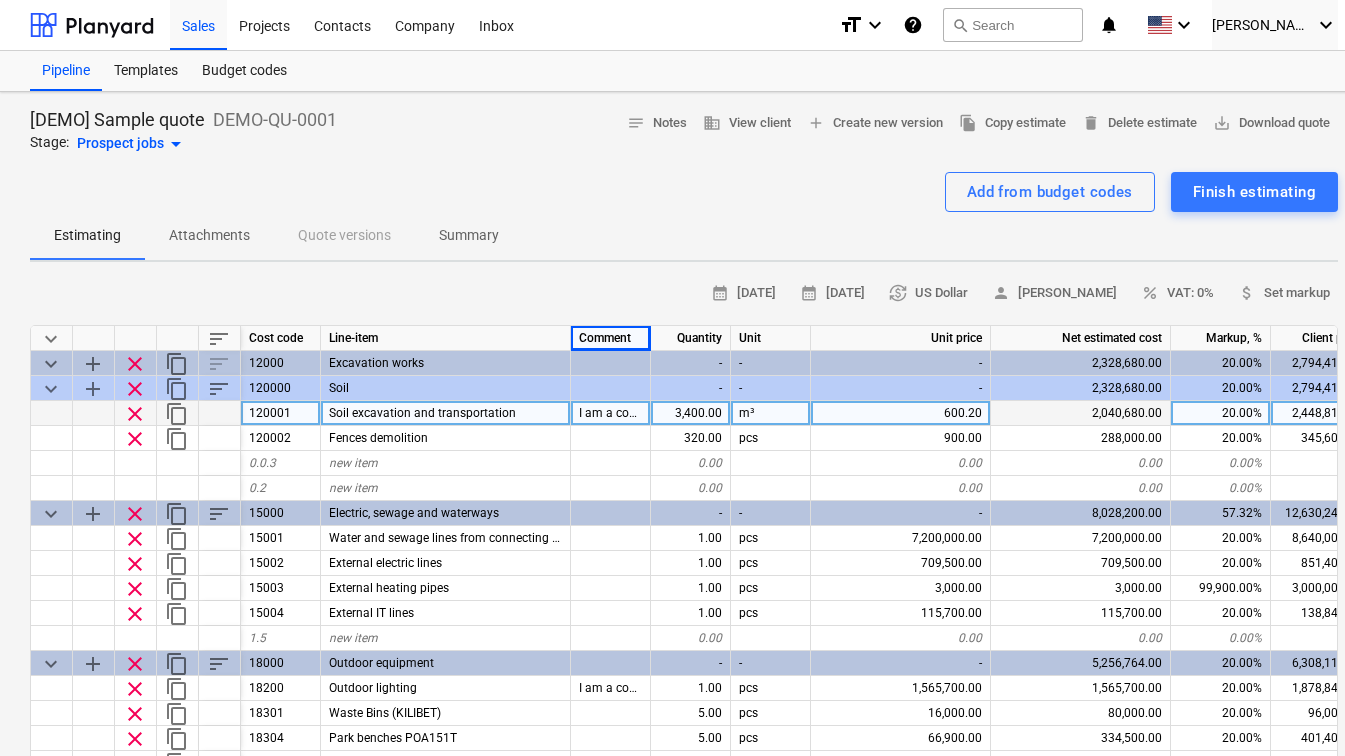 click on "I am a comment" at bounding box center (623, 413) 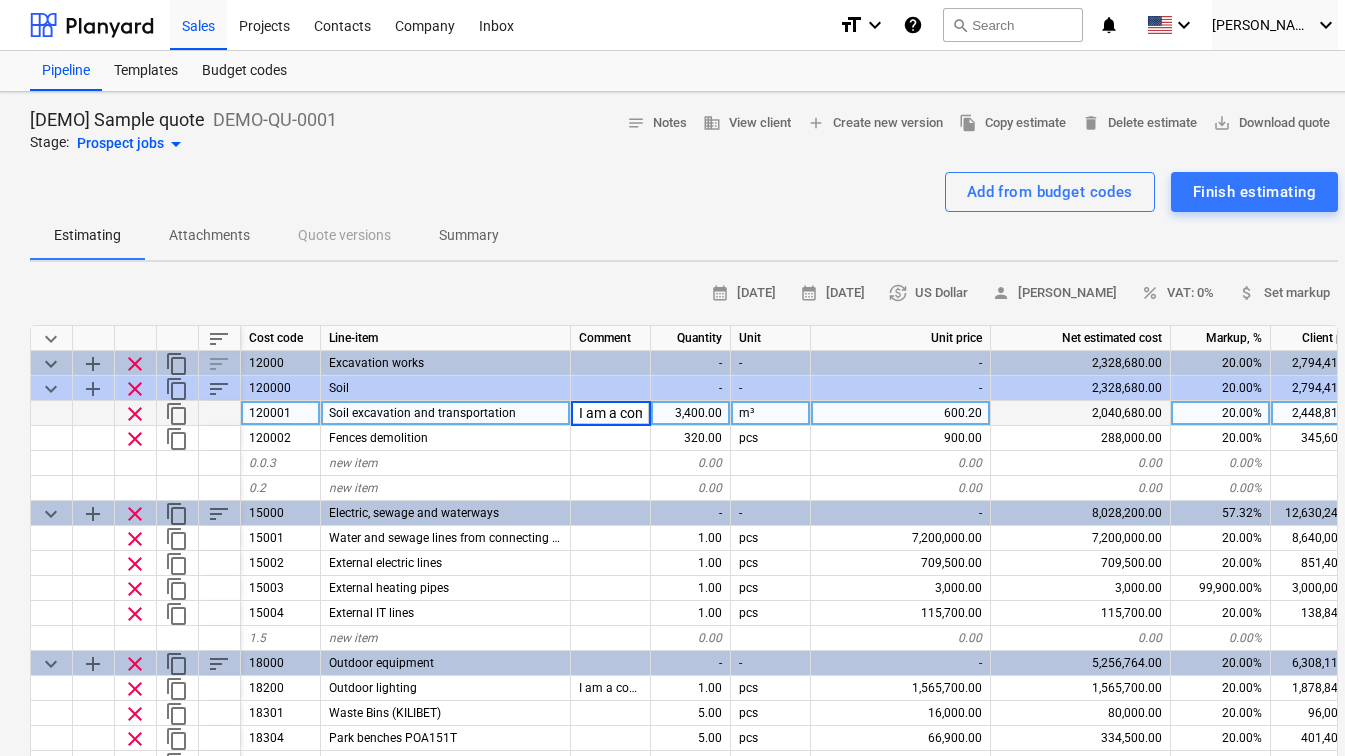 scroll, scrollTop: 0, scrollLeft: 38, axis: horizontal 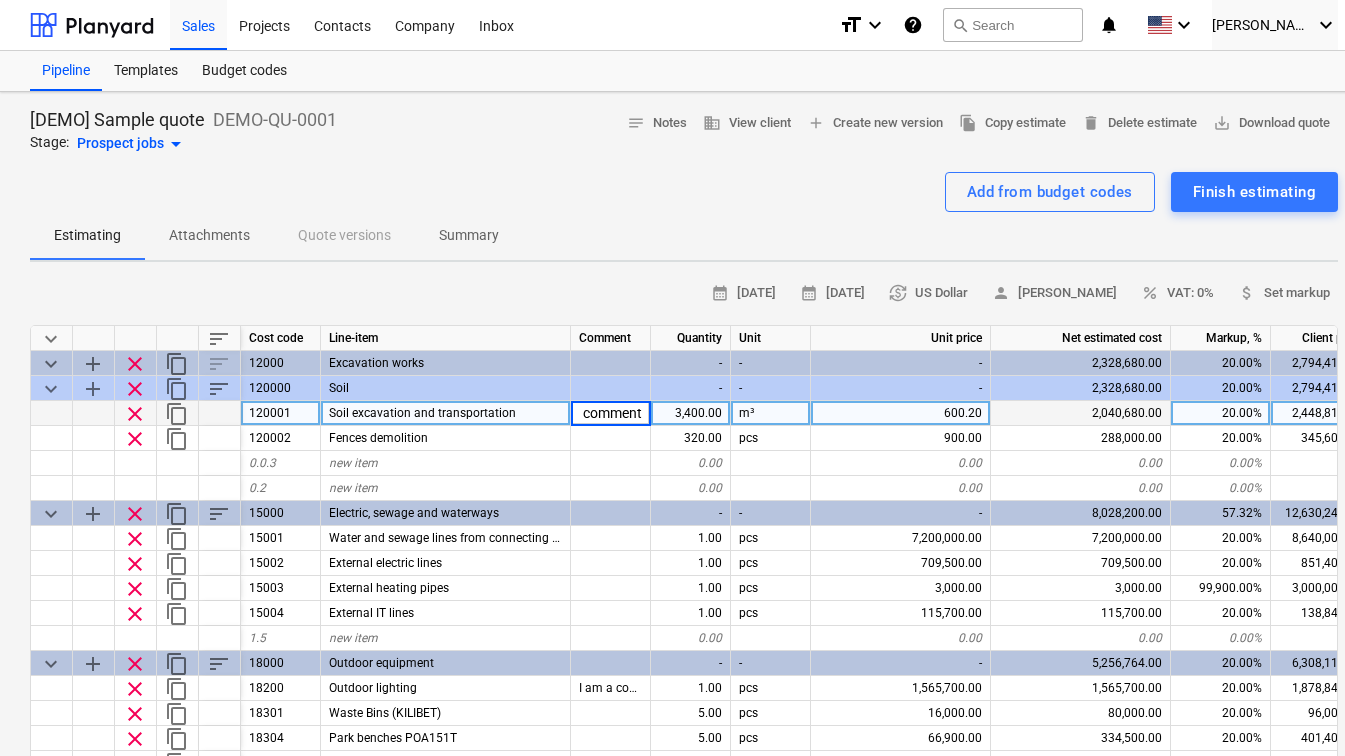 click on "Comment" at bounding box center (611, 338) 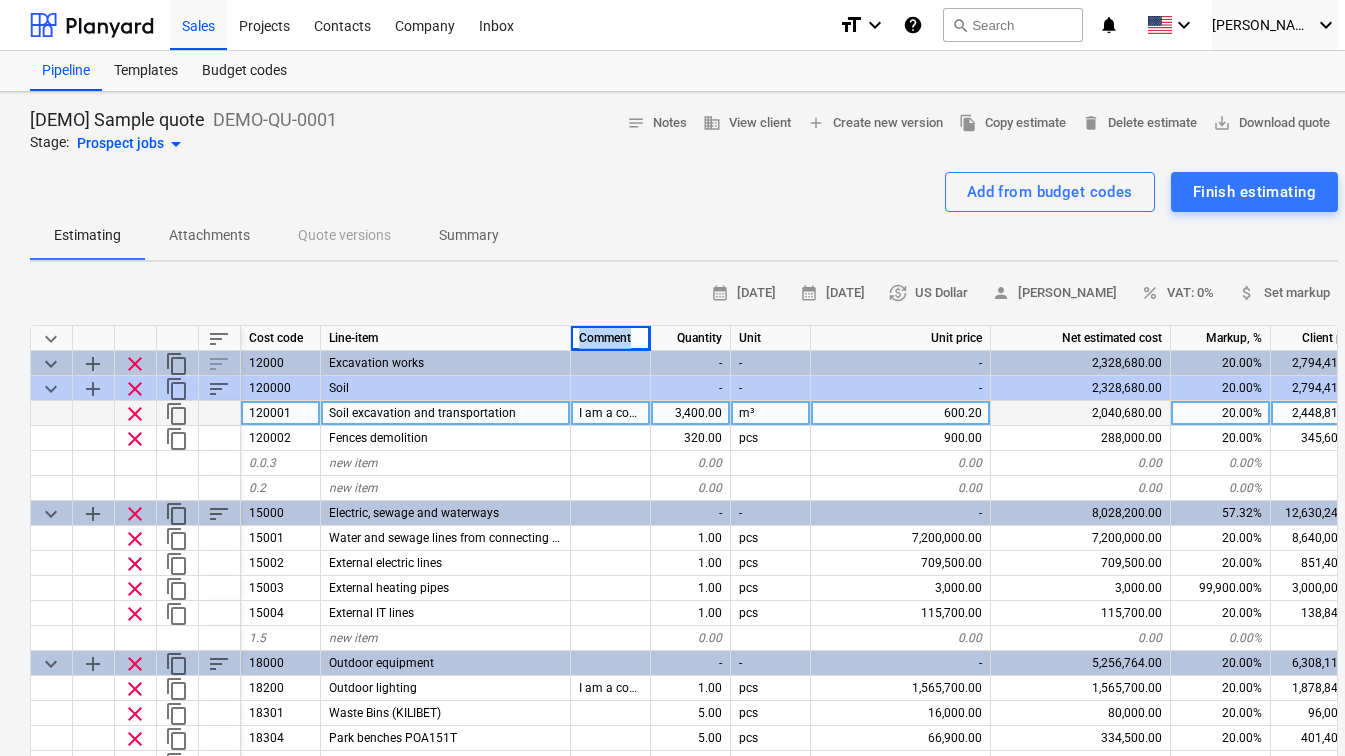 click on "Comment" at bounding box center [611, 338] 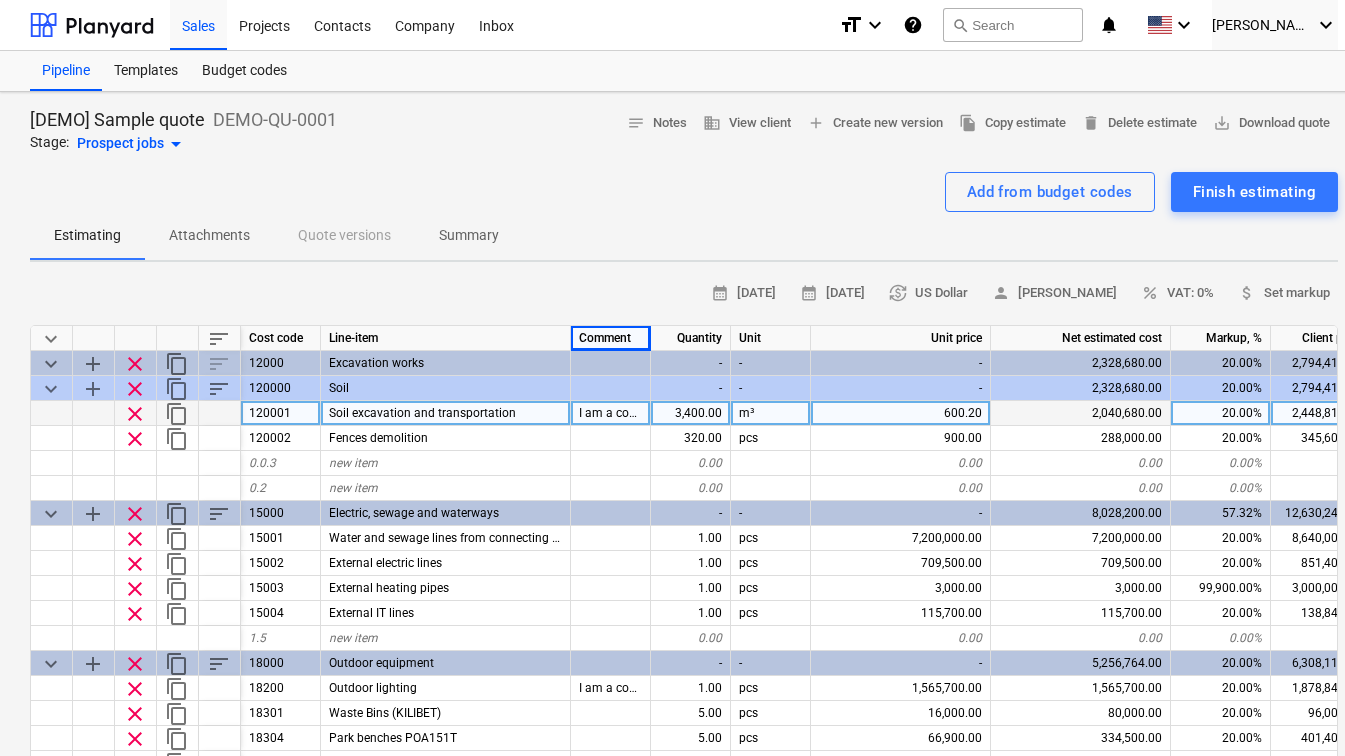 click on "I am a comment" at bounding box center (623, 413) 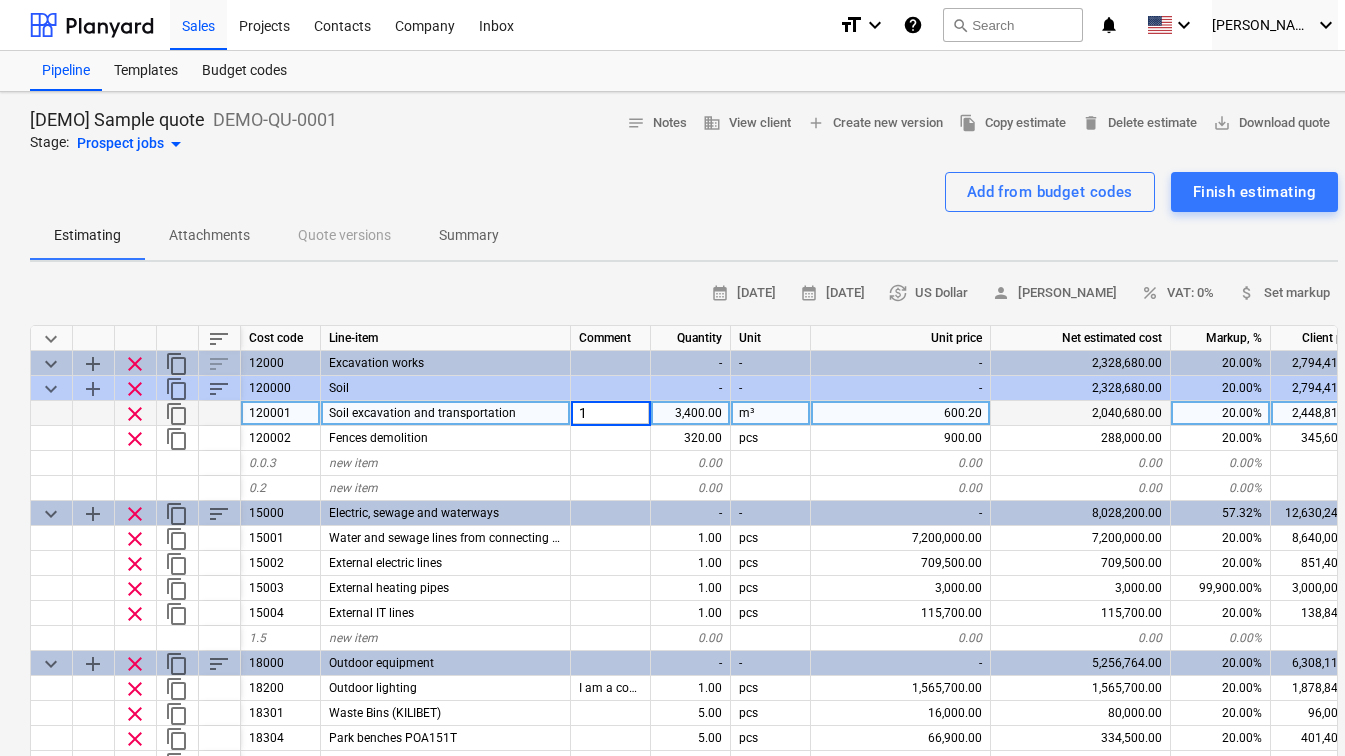 scroll, scrollTop: 0, scrollLeft: 0, axis: both 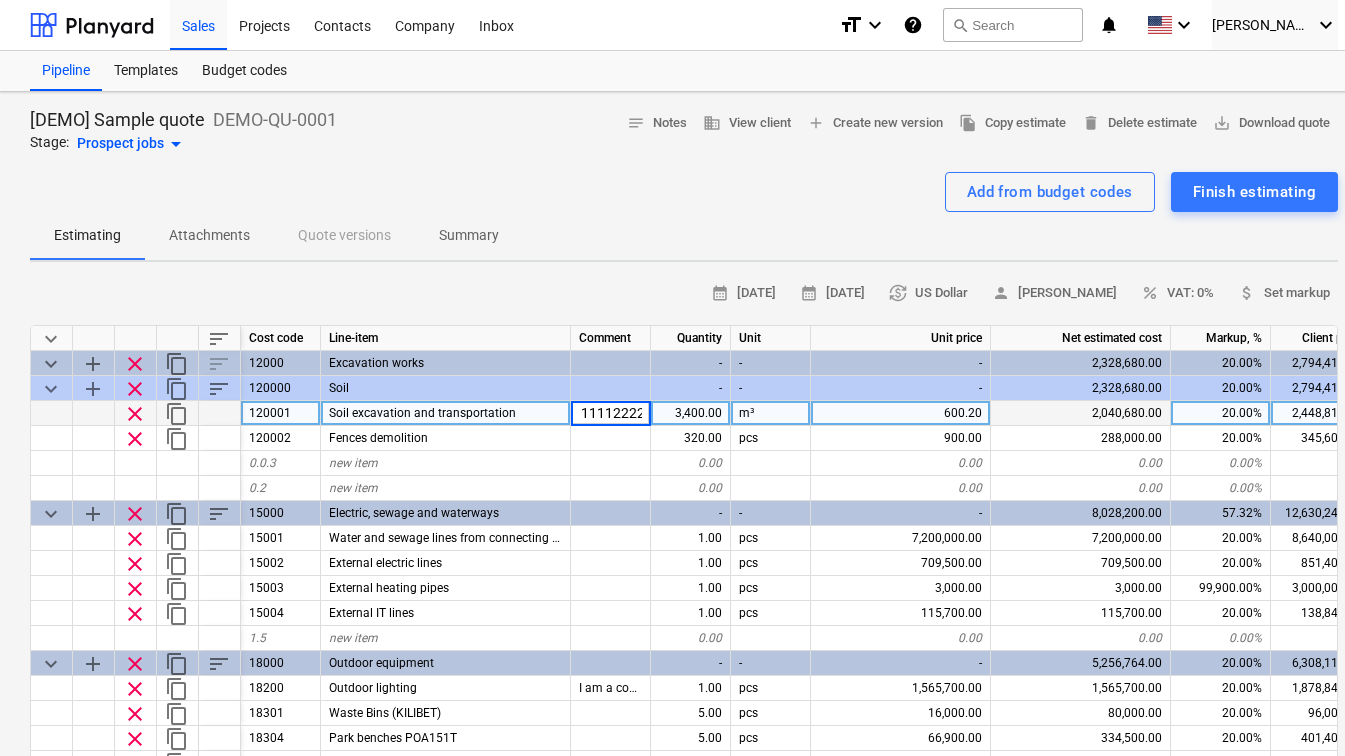 type on "1111111111111122222" 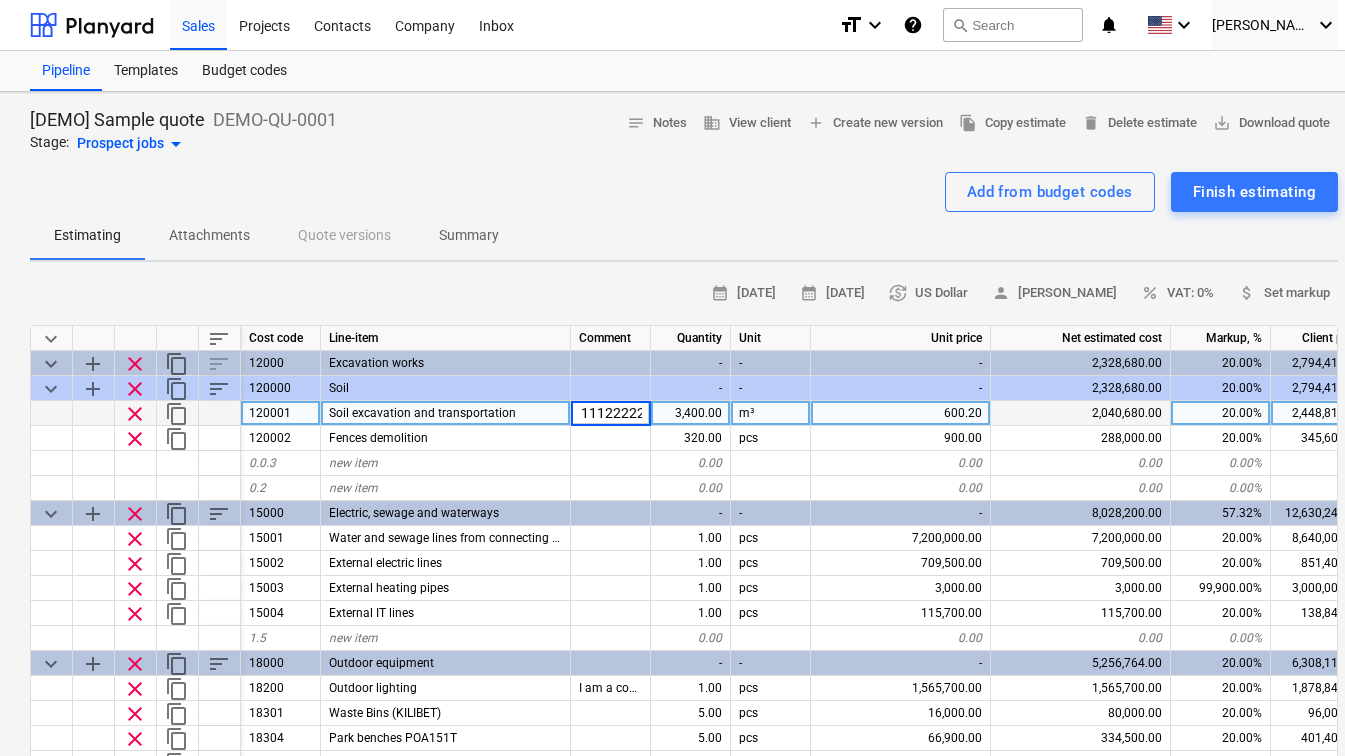 type on "x" 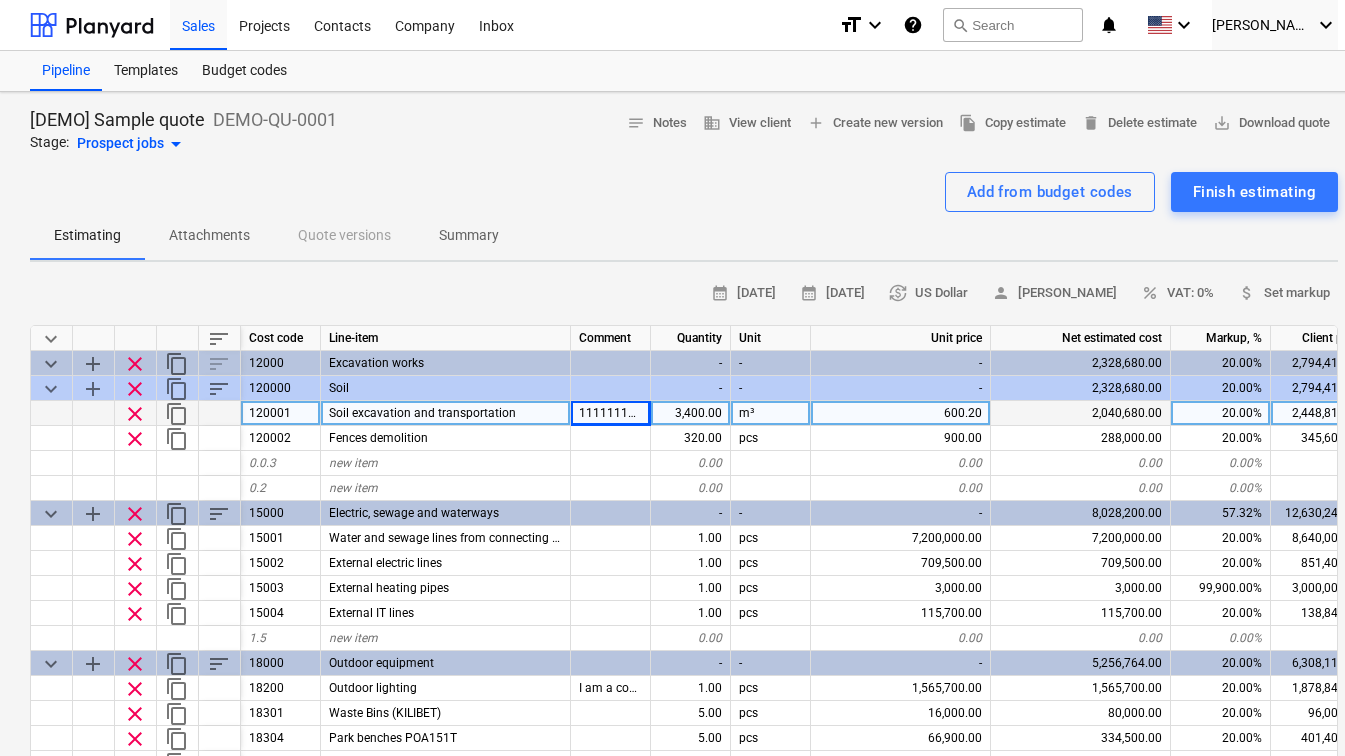click on "1111111111111122222" at bounding box center [645, 413] 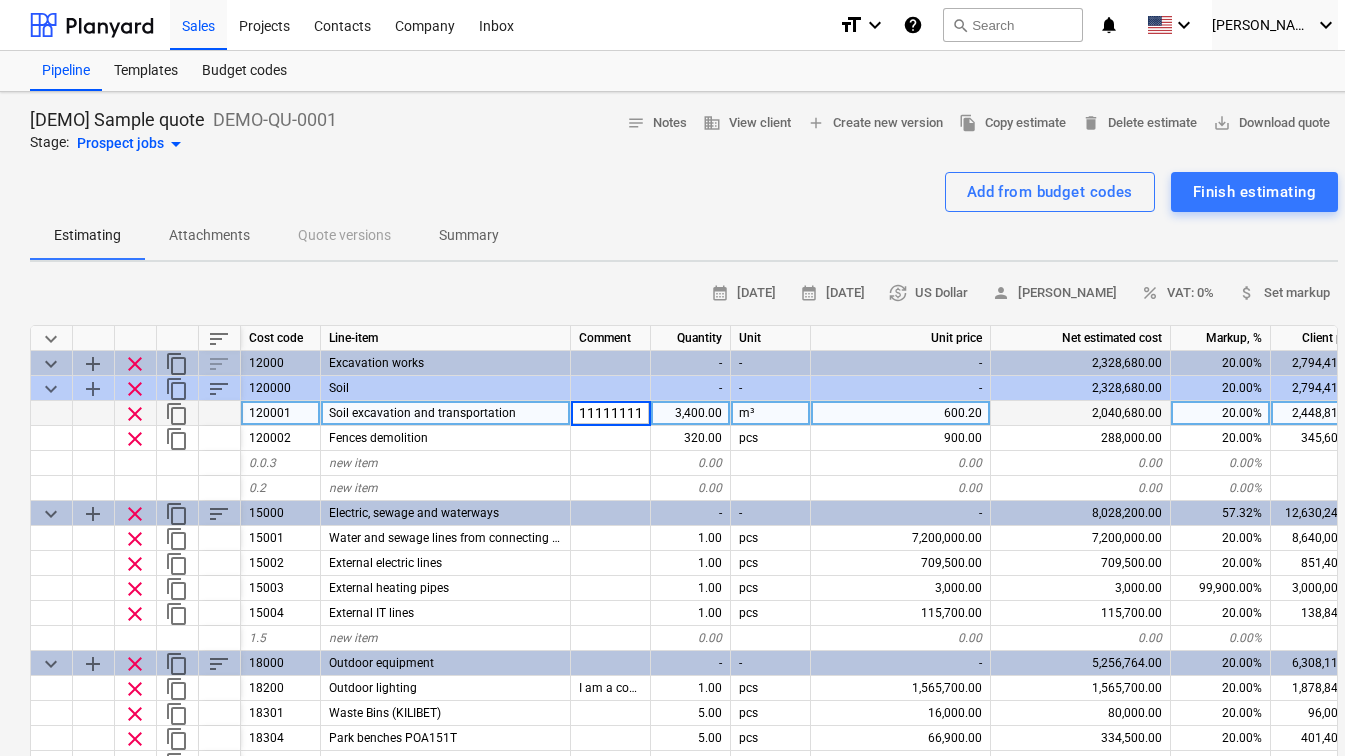 scroll, scrollTop: 0, scrollLeft: 86, axis: horizontal 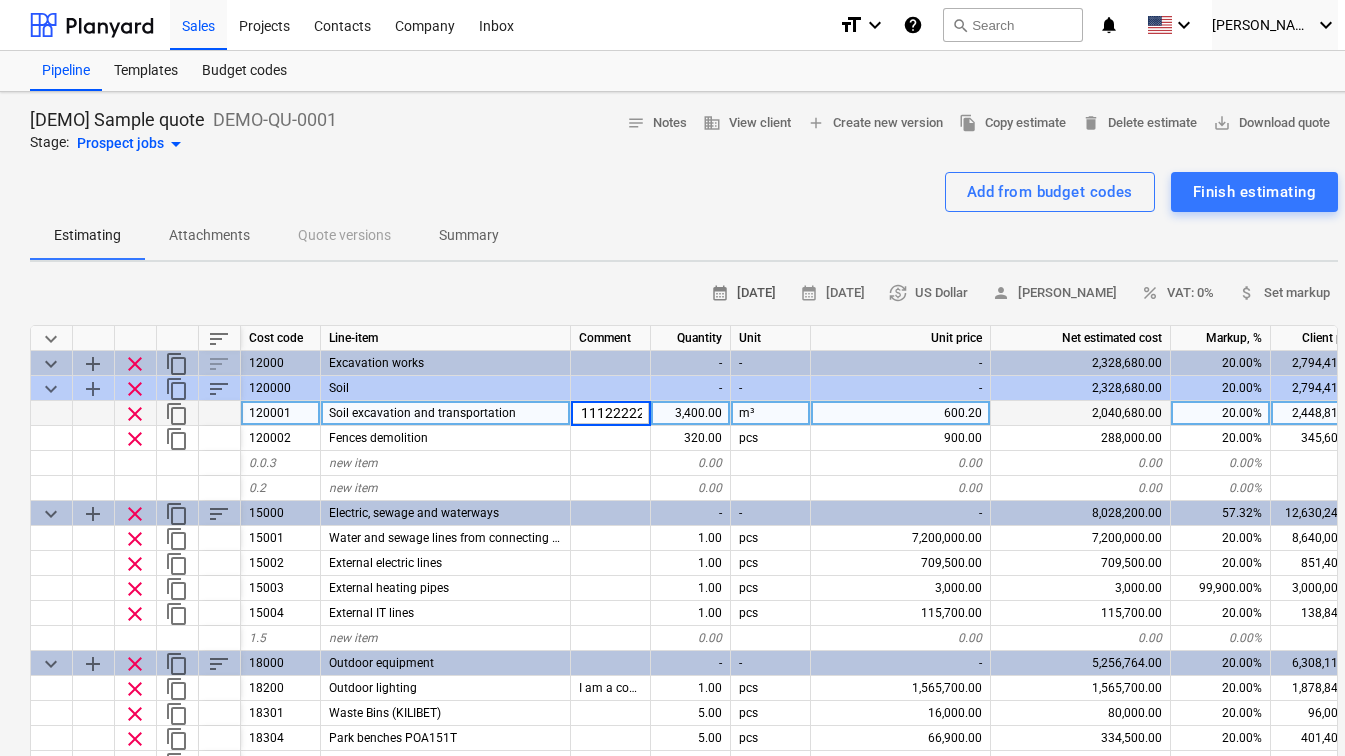 click on "calendar_month 13 Jul 2025" at bounding box center (743, 293) 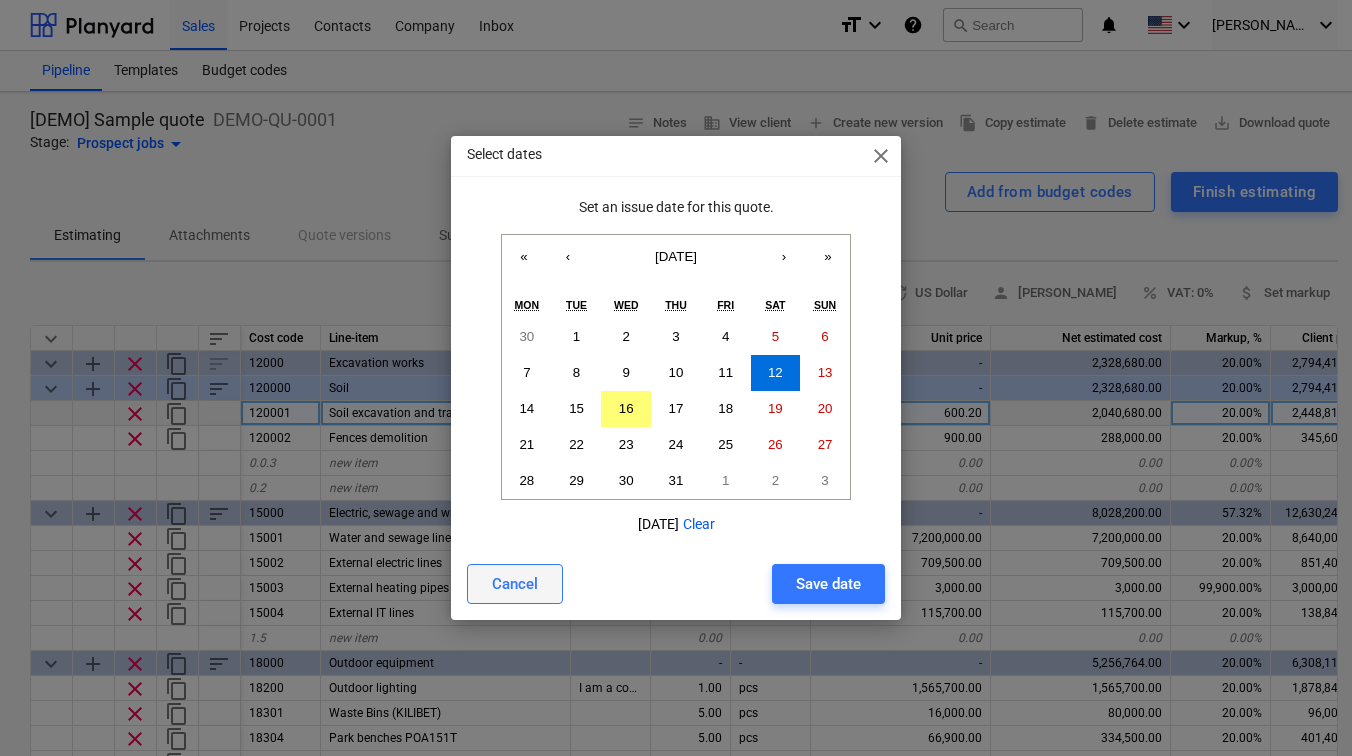 click on "Cancel" at bounding box center (515, 584) 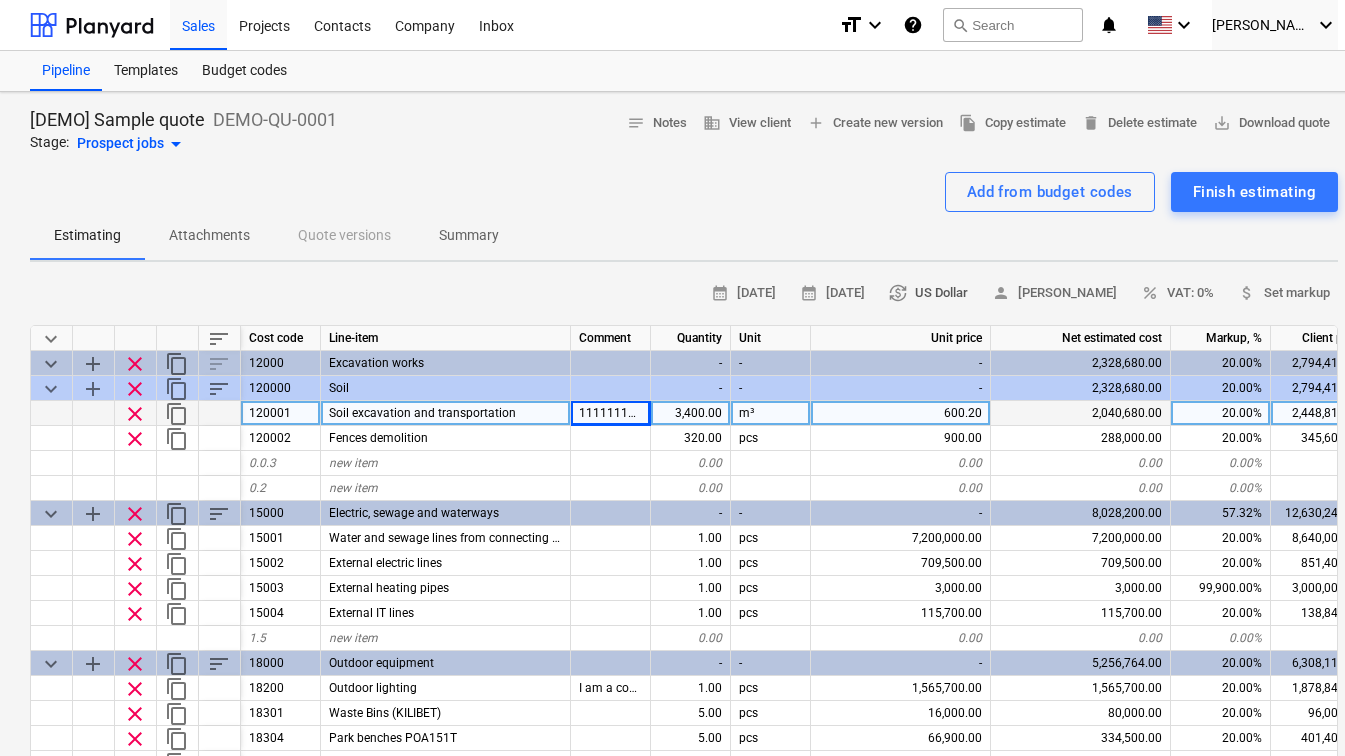 click on "currency_exchange US Dollar" at bounding box center [928, 293] 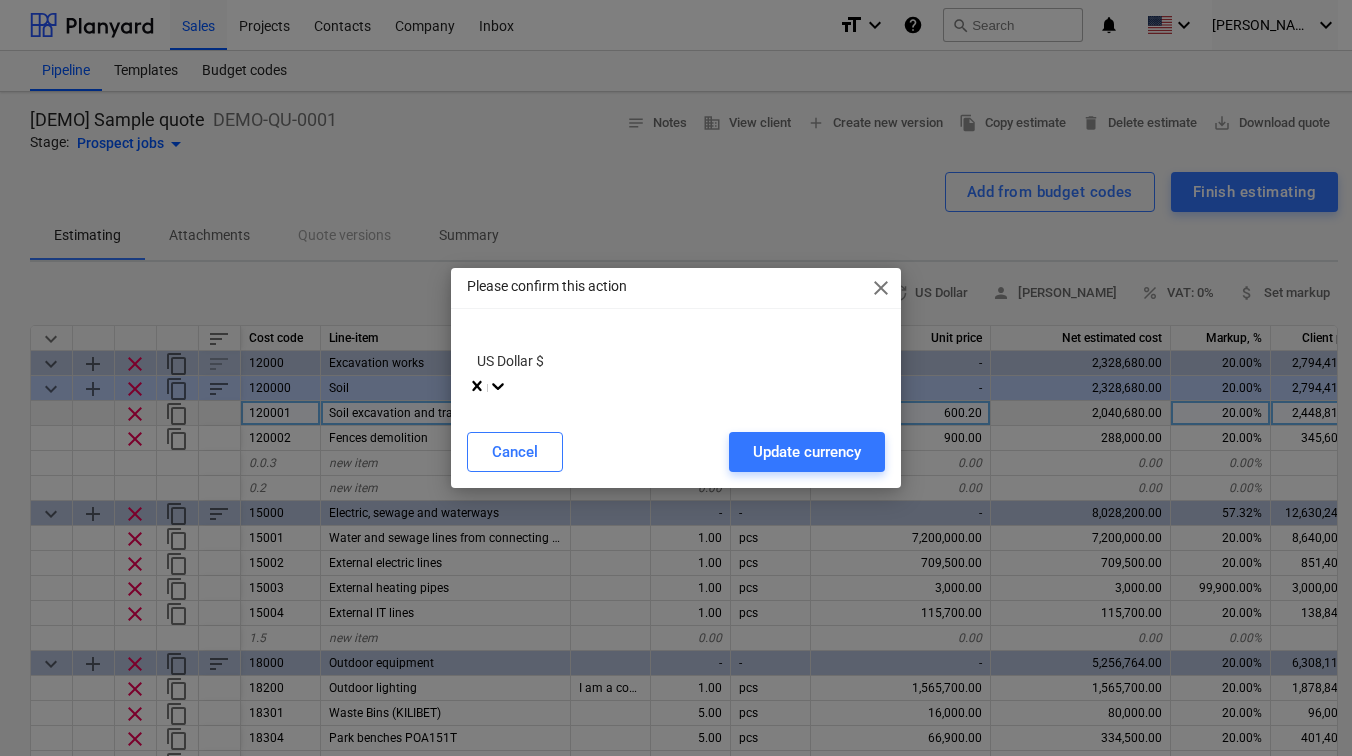 click at bounding box center (498, 388) 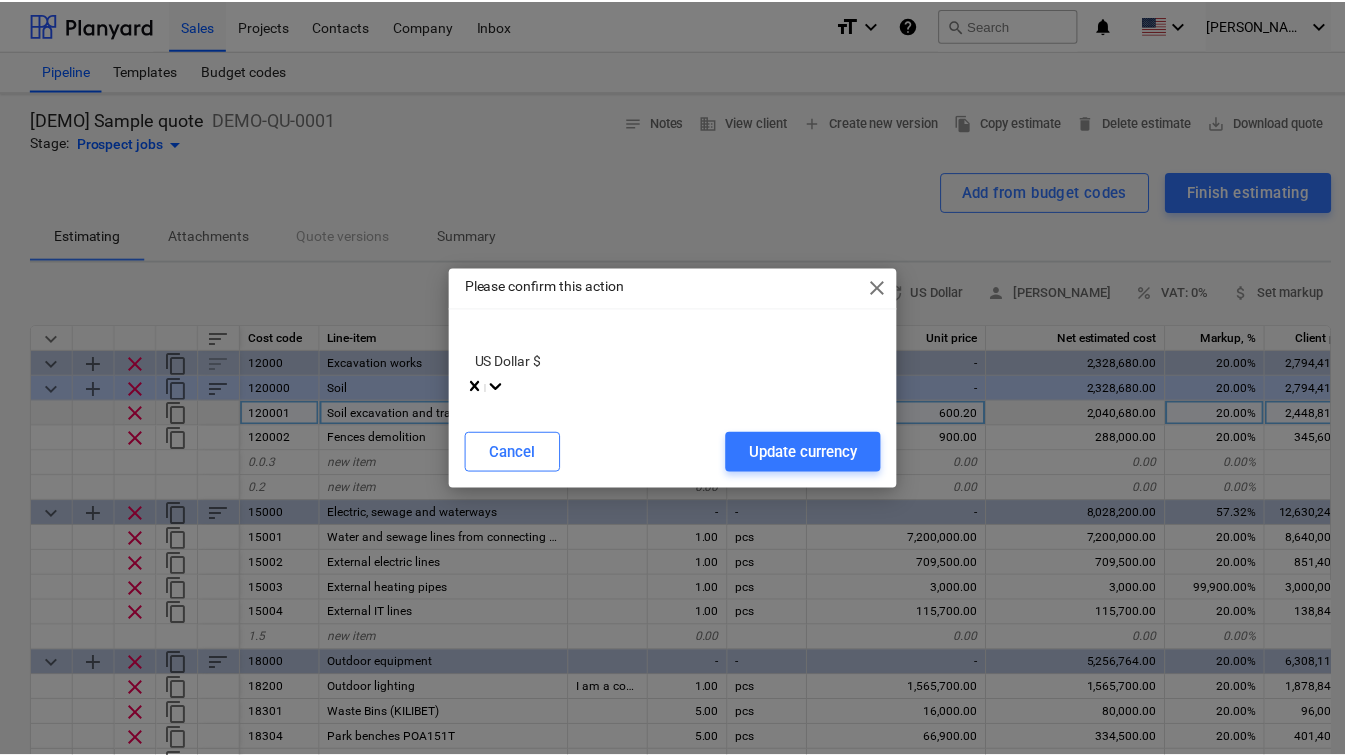 scroll, scrollTop: 245, scrollLeft: 0, axis: vertical 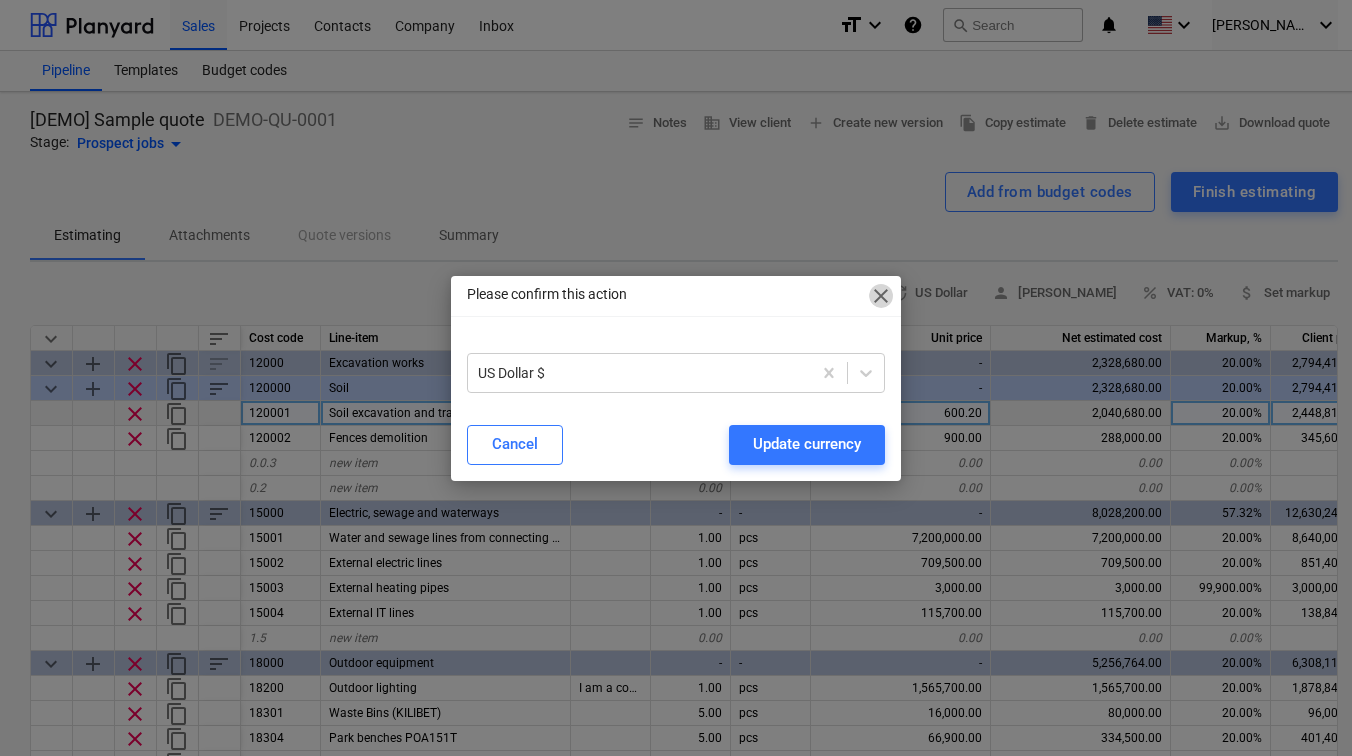 click on "close" at bounding box center [881, 296] 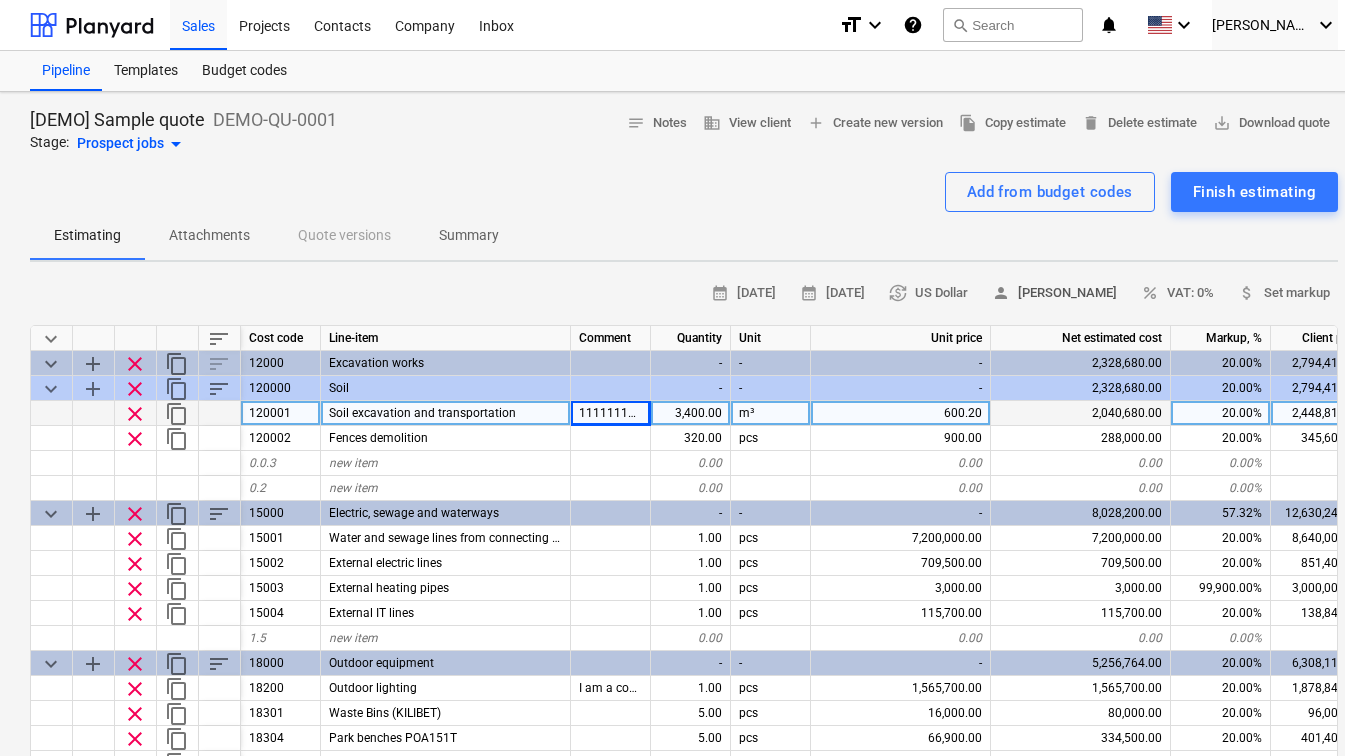 click on "person Drew Morabito" at bounding box center (1054, 293) 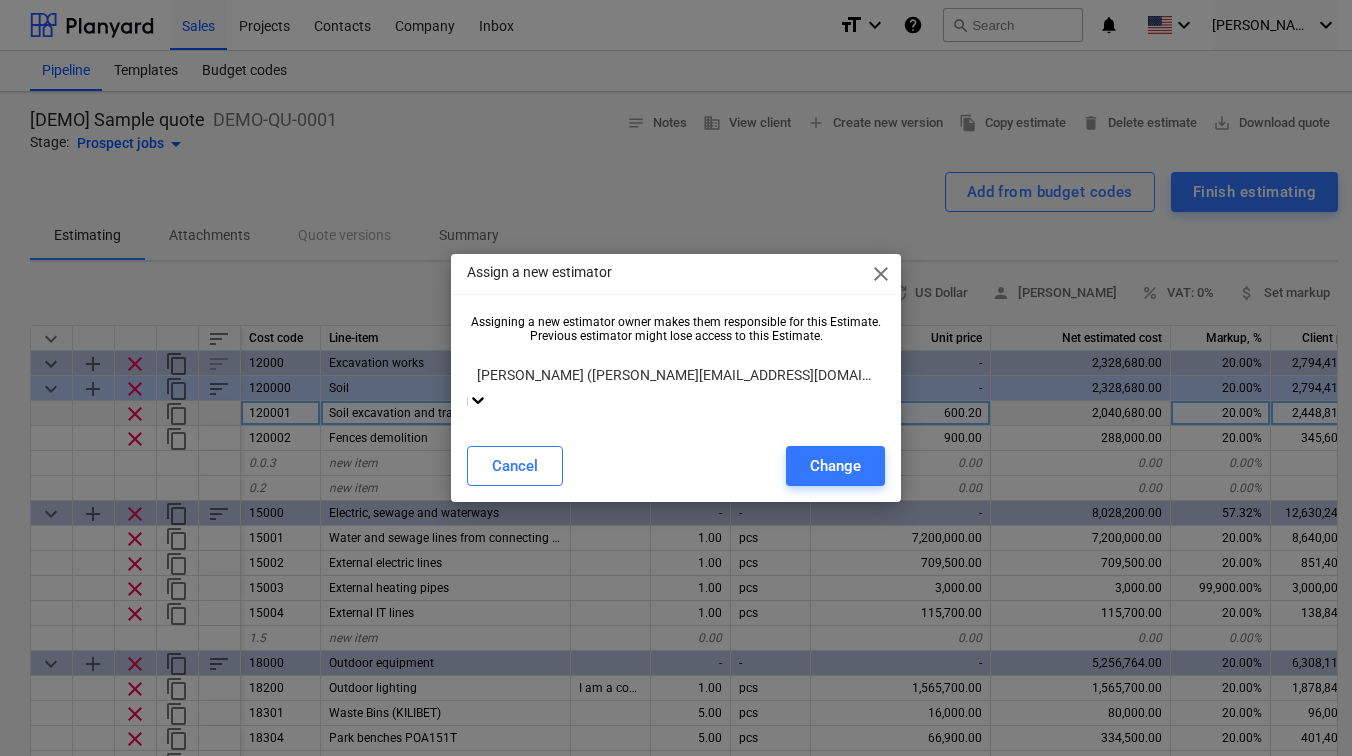 click 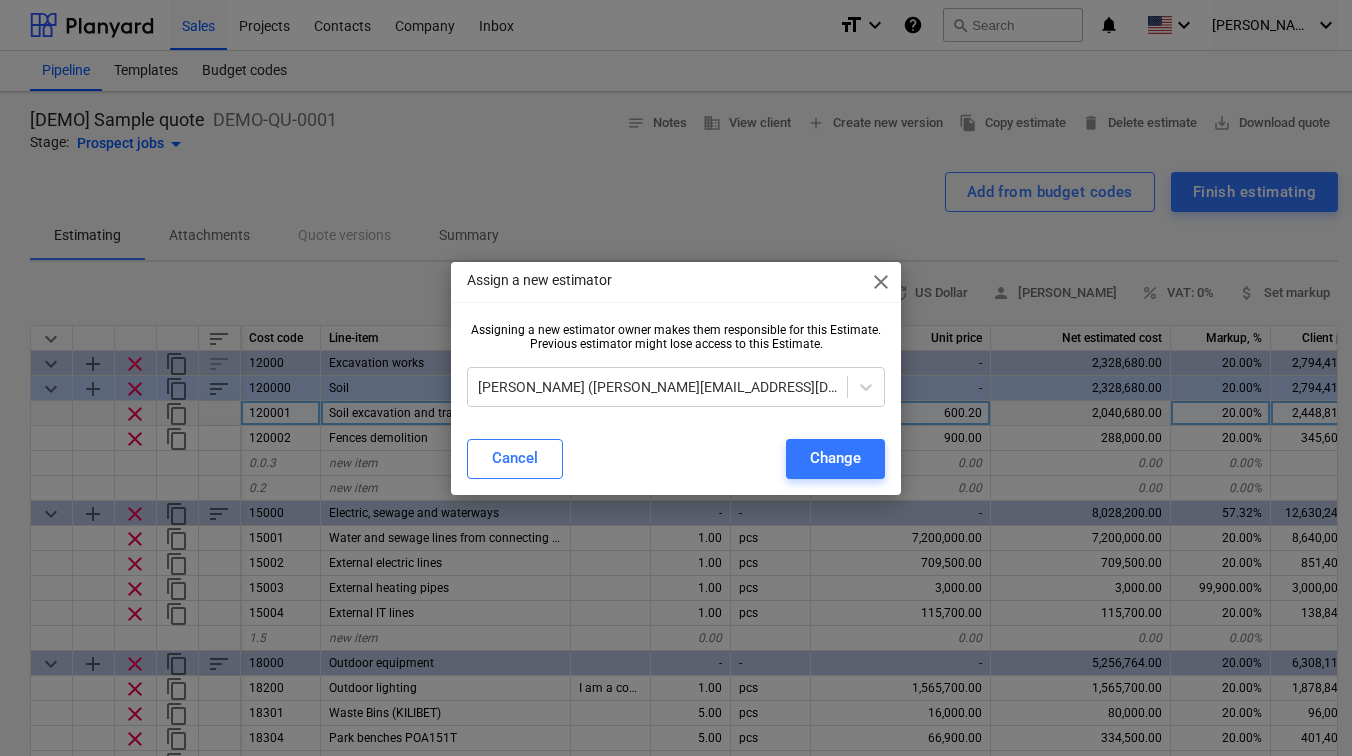 click on "close" at bounding box center (881, 282) 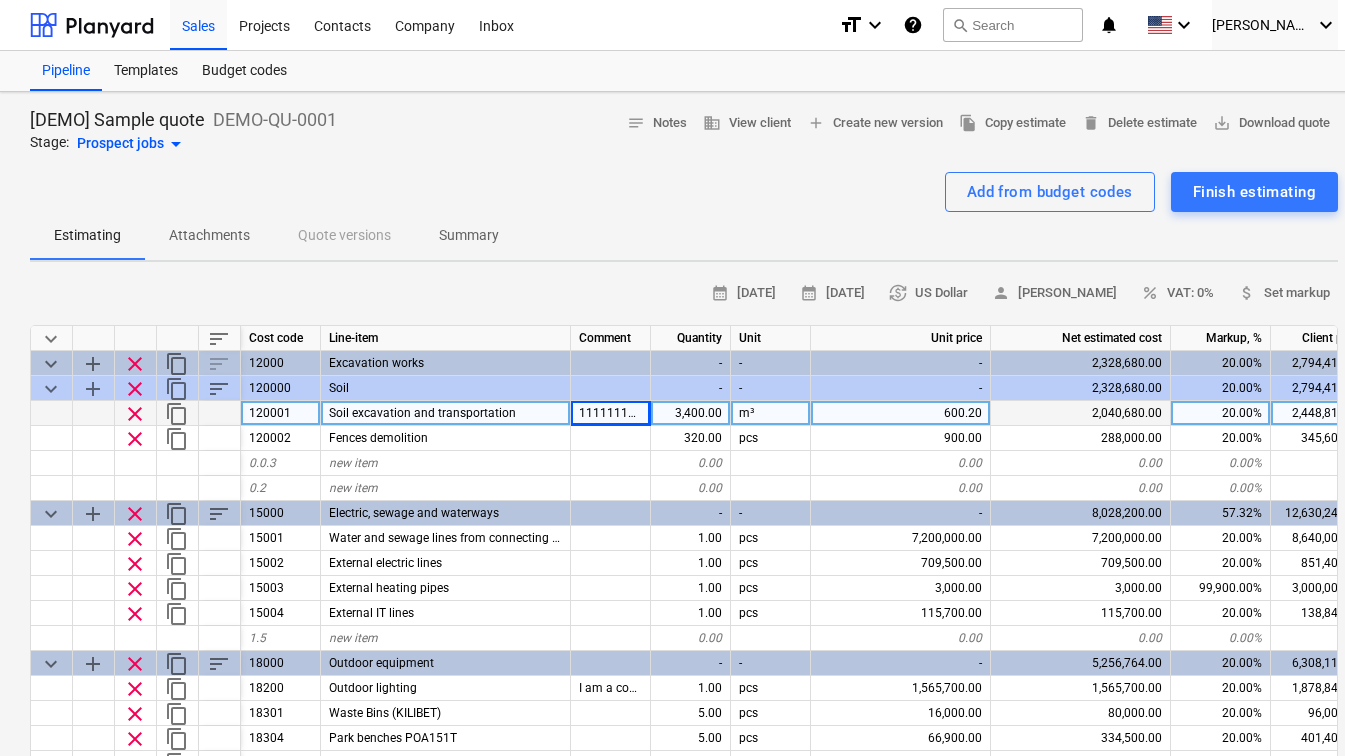 click on "Summary" at bounding box center [469, 235] 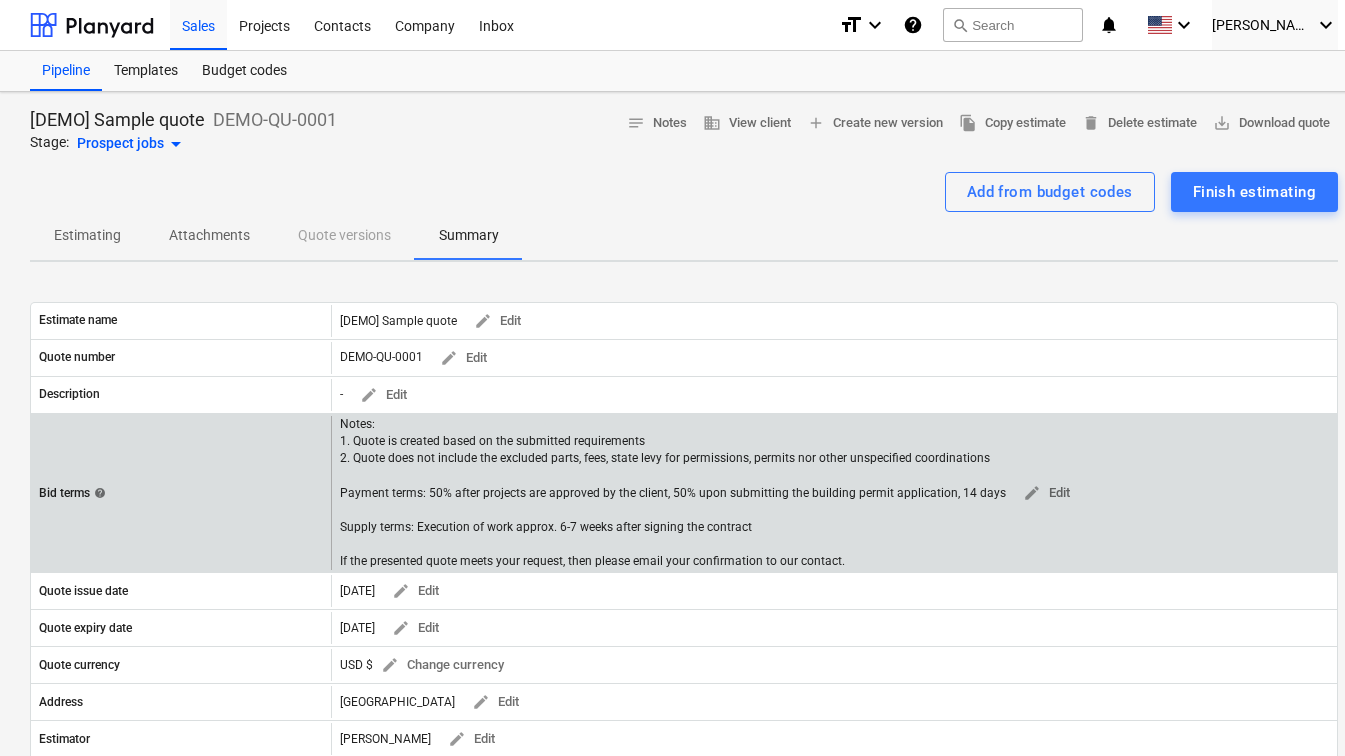 click on "Notes:
1. Quote is created based on the submitted requirements
2. Quote does not include the excluded parts, fees, state levy for permissions, permits nor other unspecified coordinations
Payment terms: 50% after projects are approved by the client, 50% upon submitting the building permit application, 14 days
Supply terms: Execution of work approx. 6-7 weeks after signing the contract
If the presented quote meets your request, then please email your confirmation to our contact." at bounding box center [673, 493] 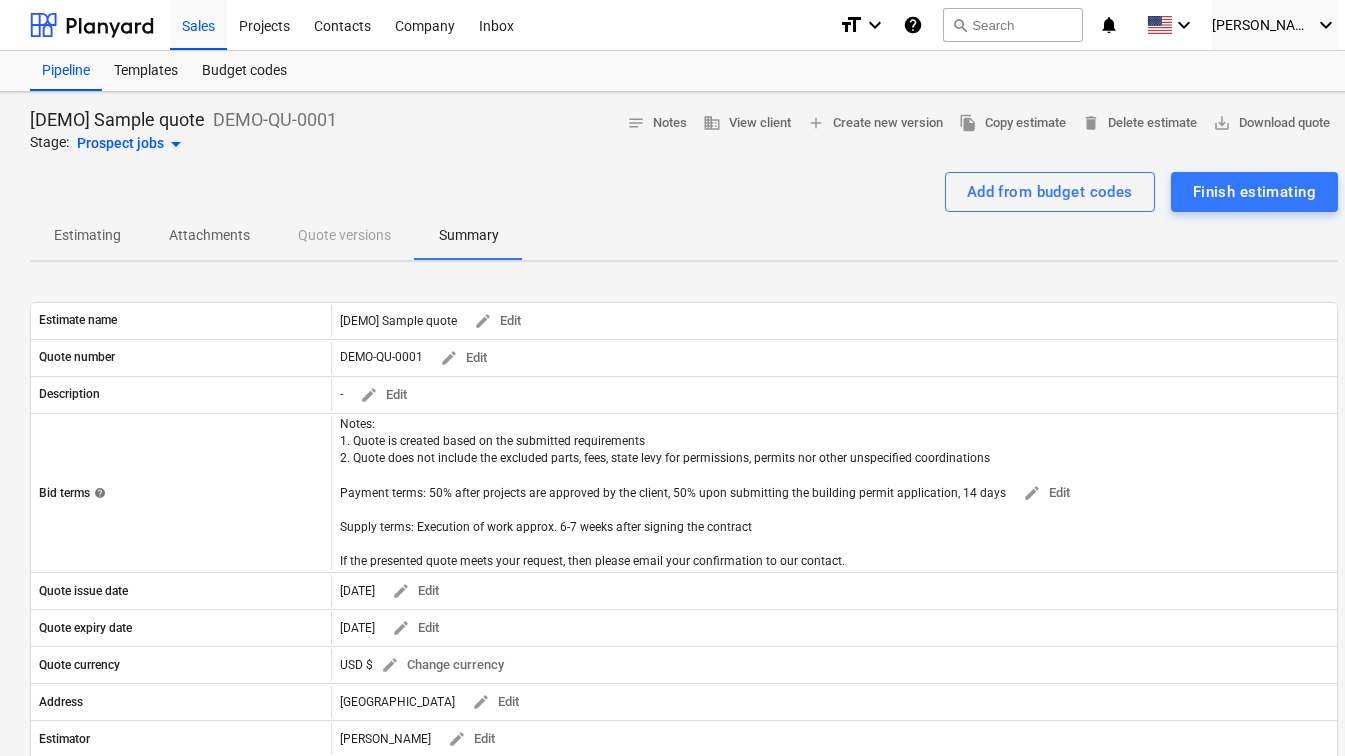 click on "Estimating Attachments Quote versions Summary" at bounding box center [684, 236] 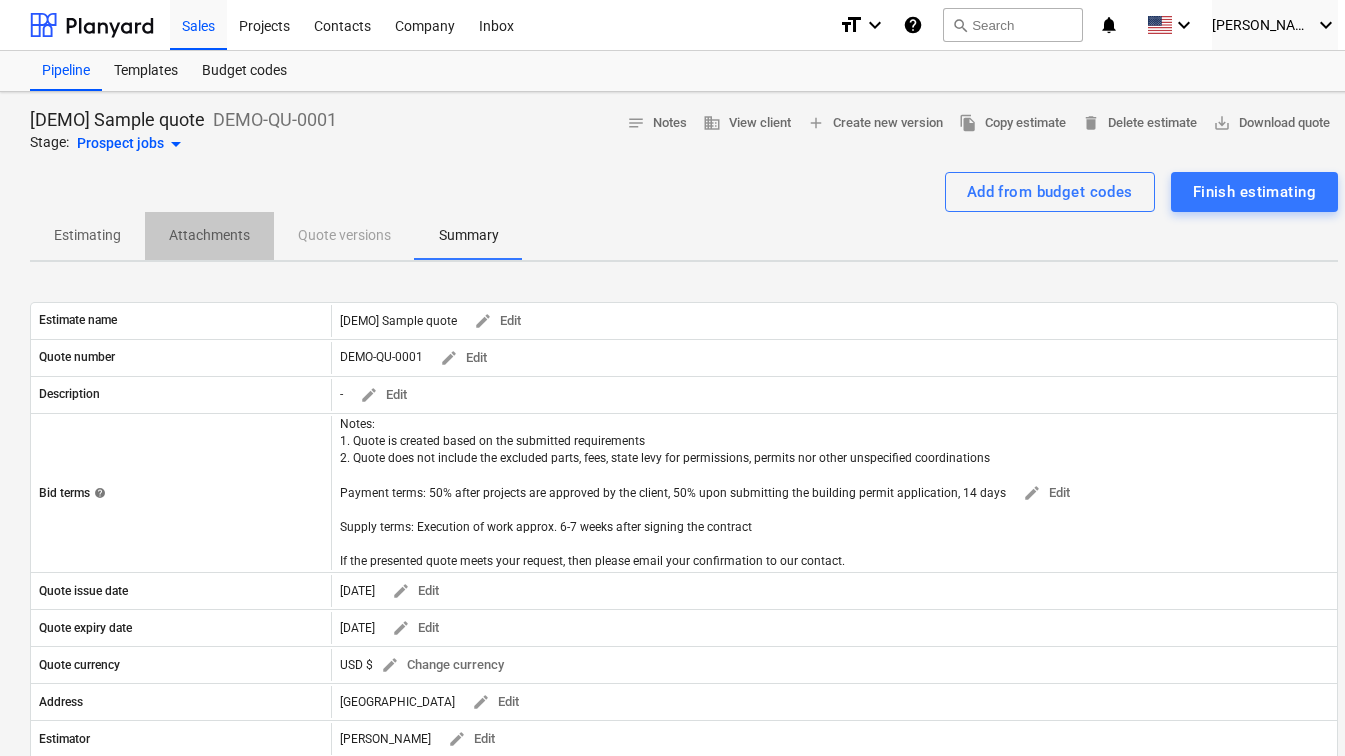 click on "Attachments" at bounding box center (209, 235) 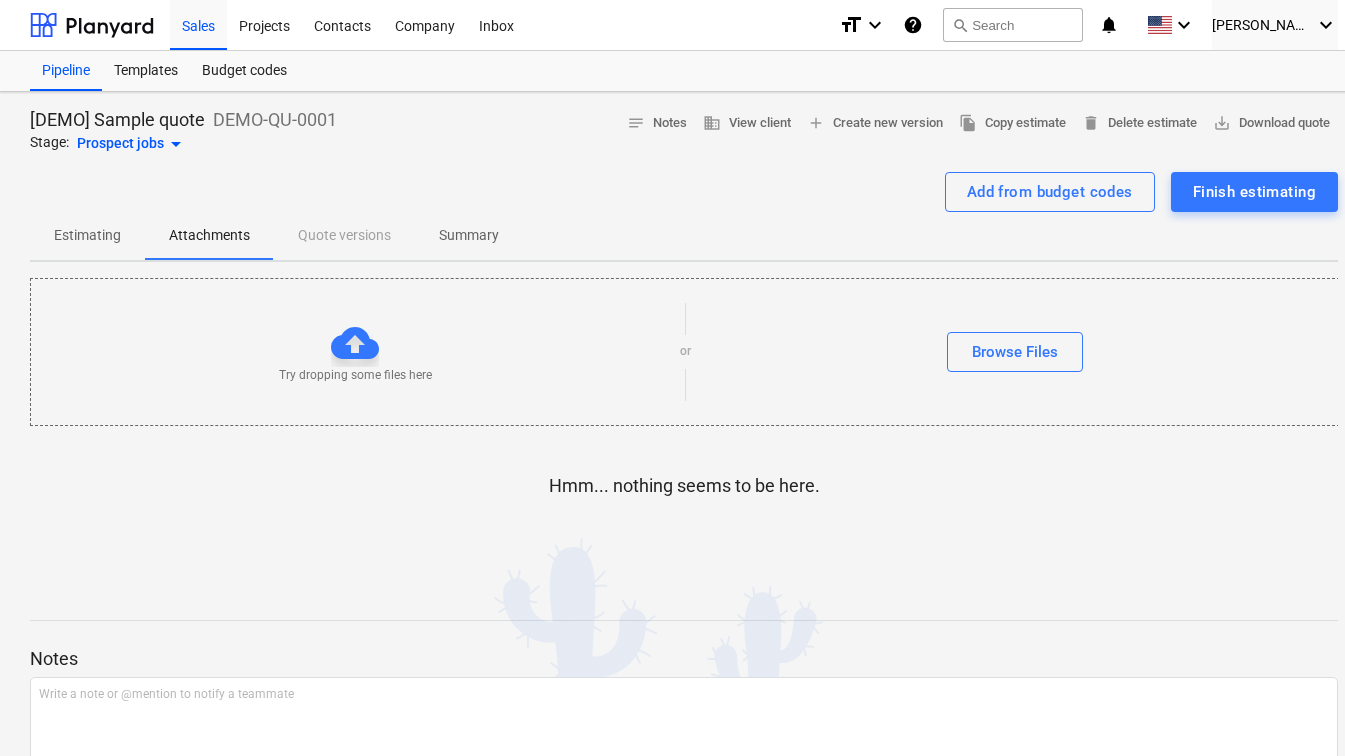 click on "Estimating" at bounding box center [87, 235] 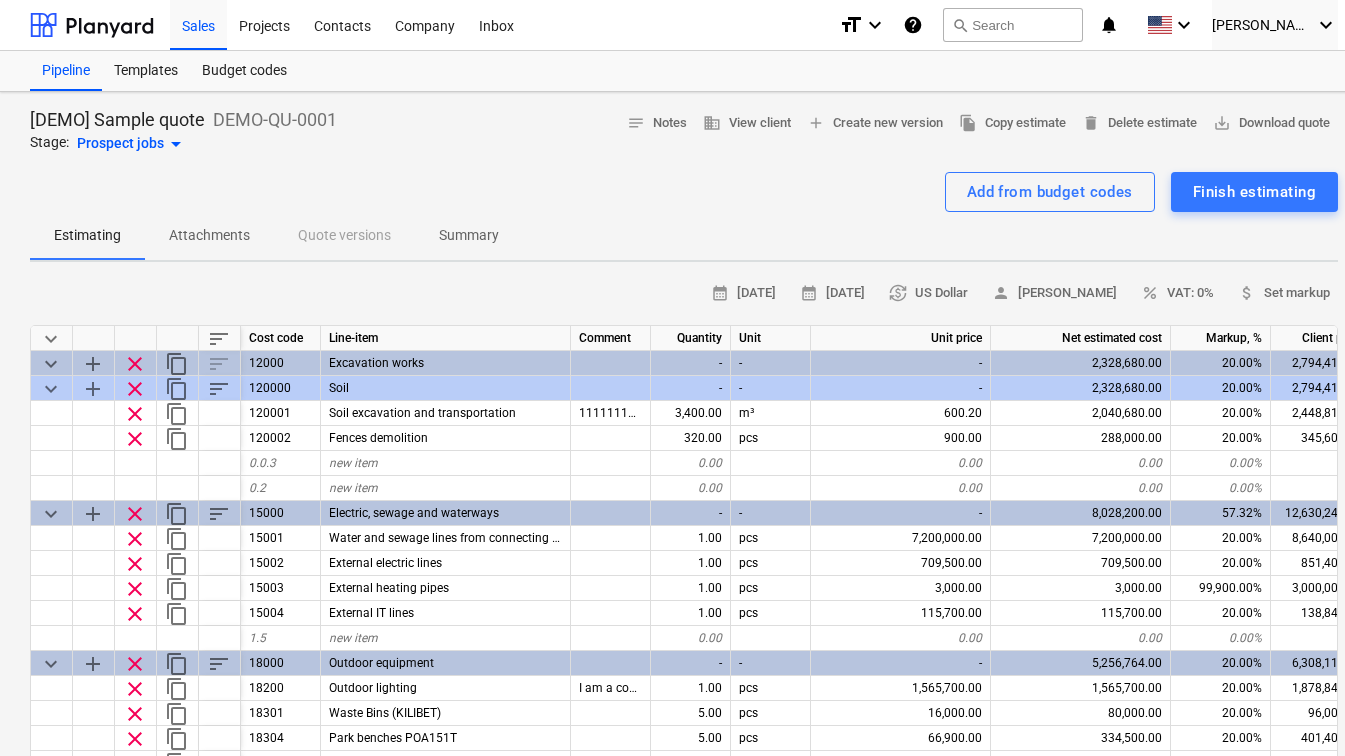 click on "Estimating Attachments Quote versions Summary" at bounding box center [684, 237] 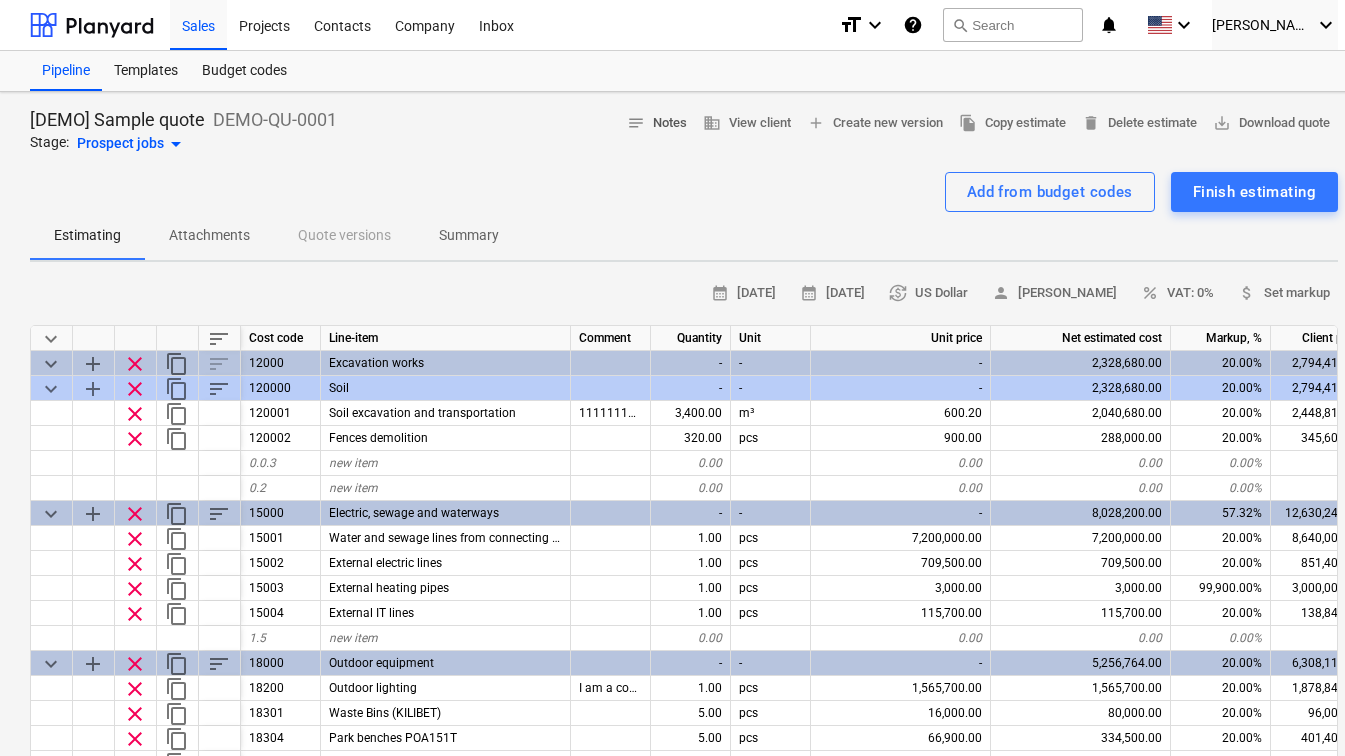 click on "notes Notes" at bounding box center [657, 123] 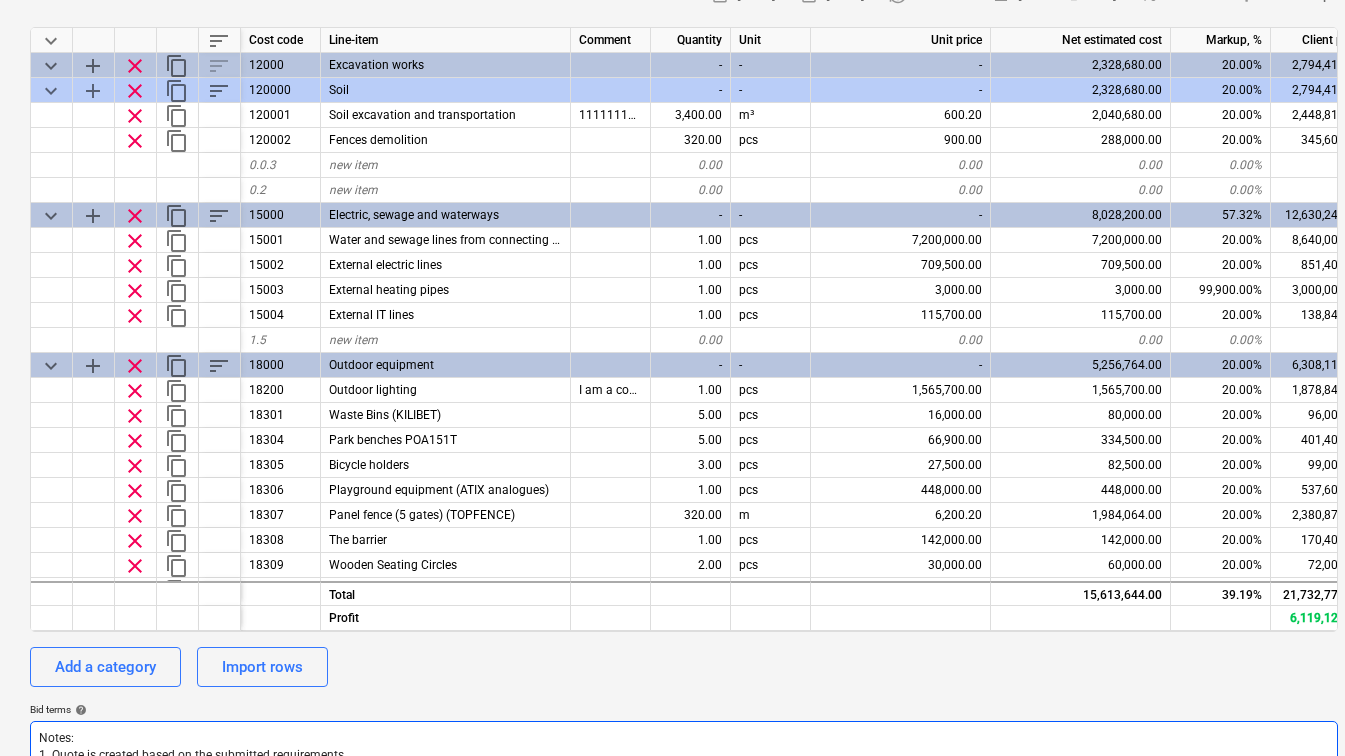 scroll, scrollTop: 0, scrollLeft: 0, axis: both 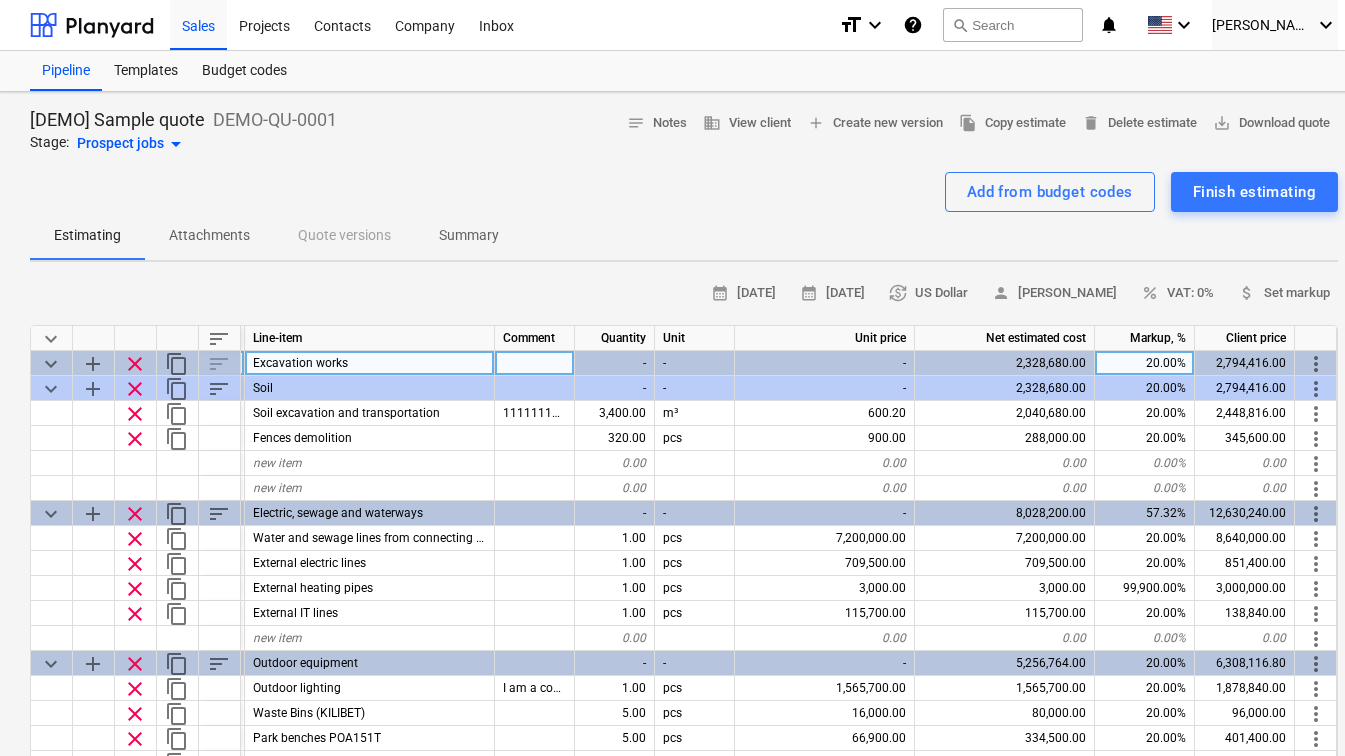 click on "more_vert" at bounding box center [1316, 364] 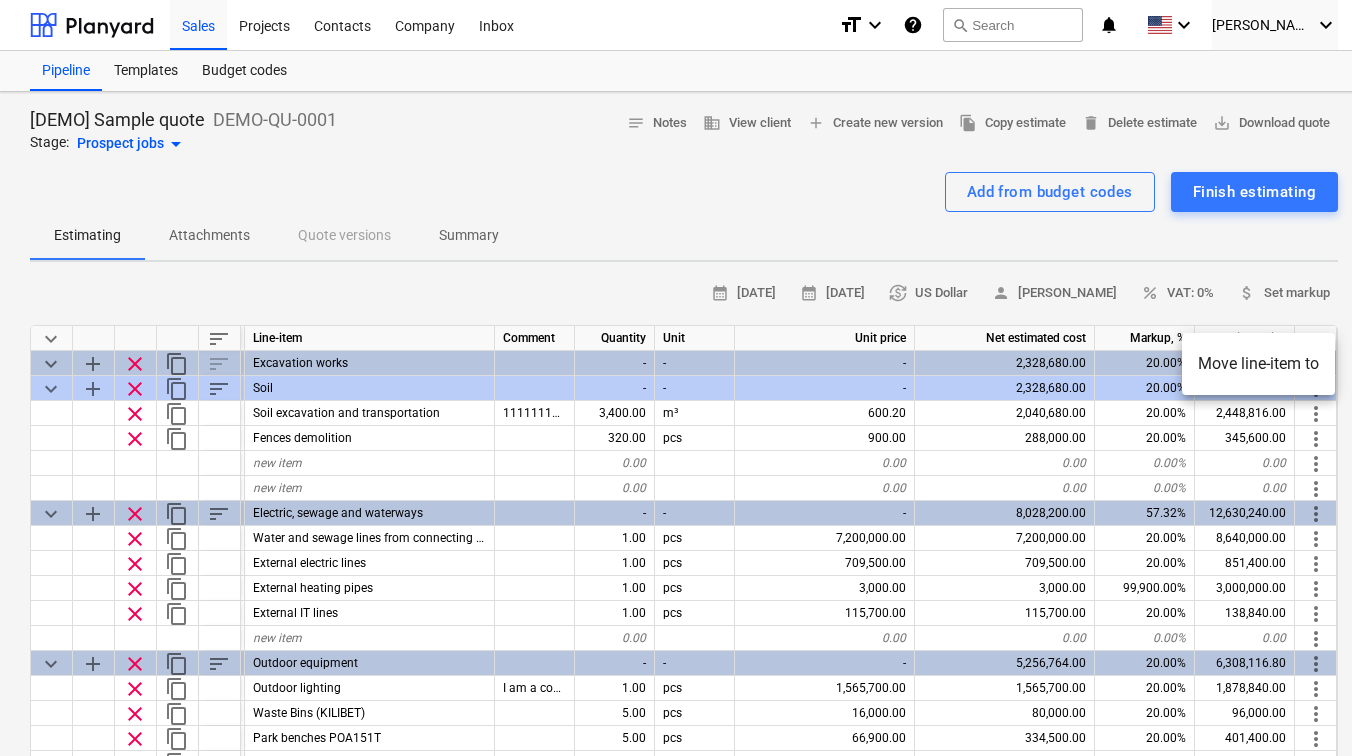 click at bounding box center [676, 378] 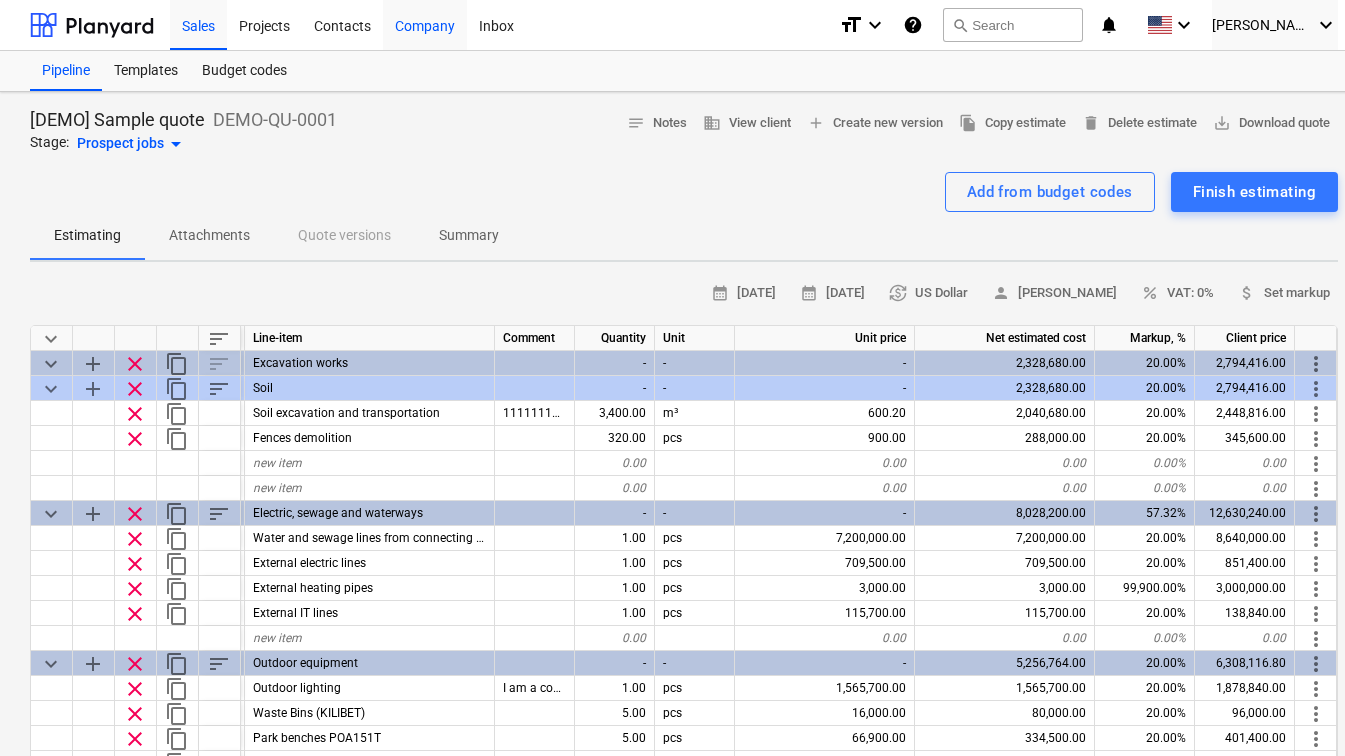 click on "Company" at bounding box center (425, 24) 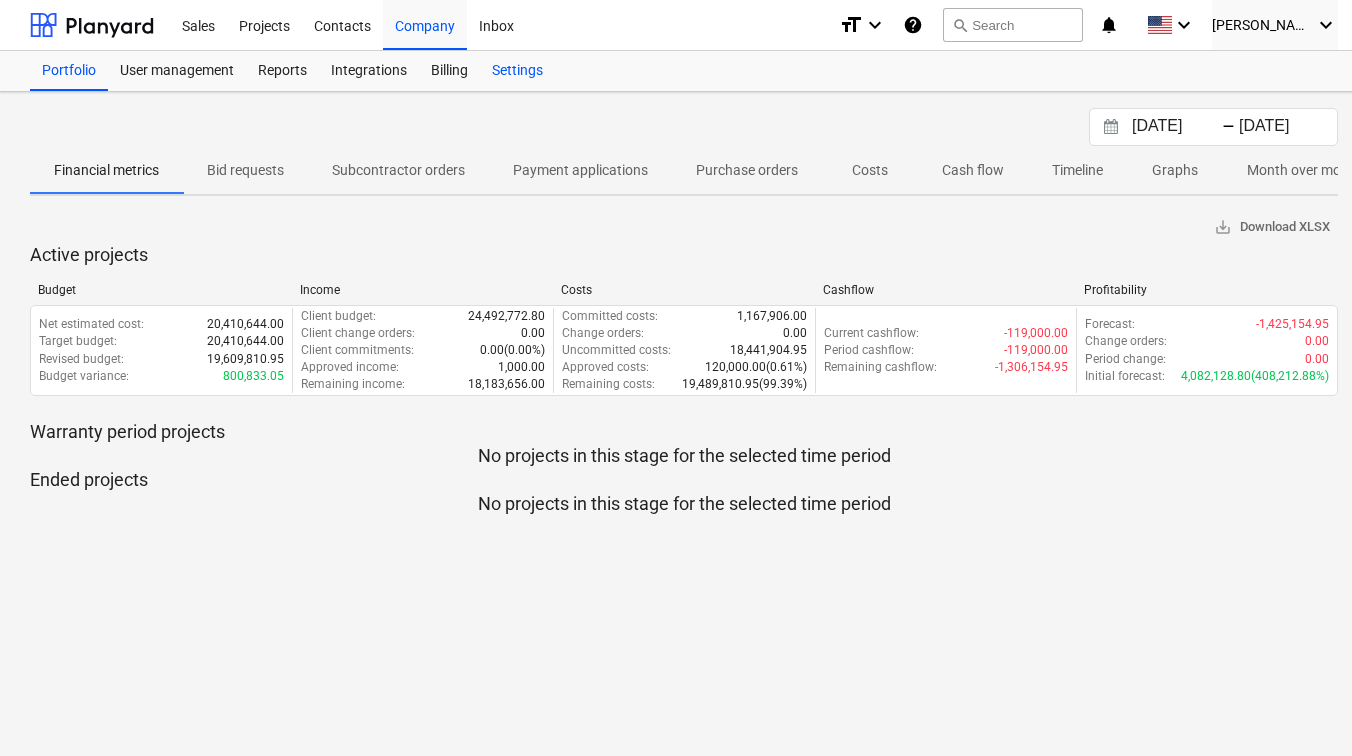 click on "Settings" at bounding box center [517, 71] 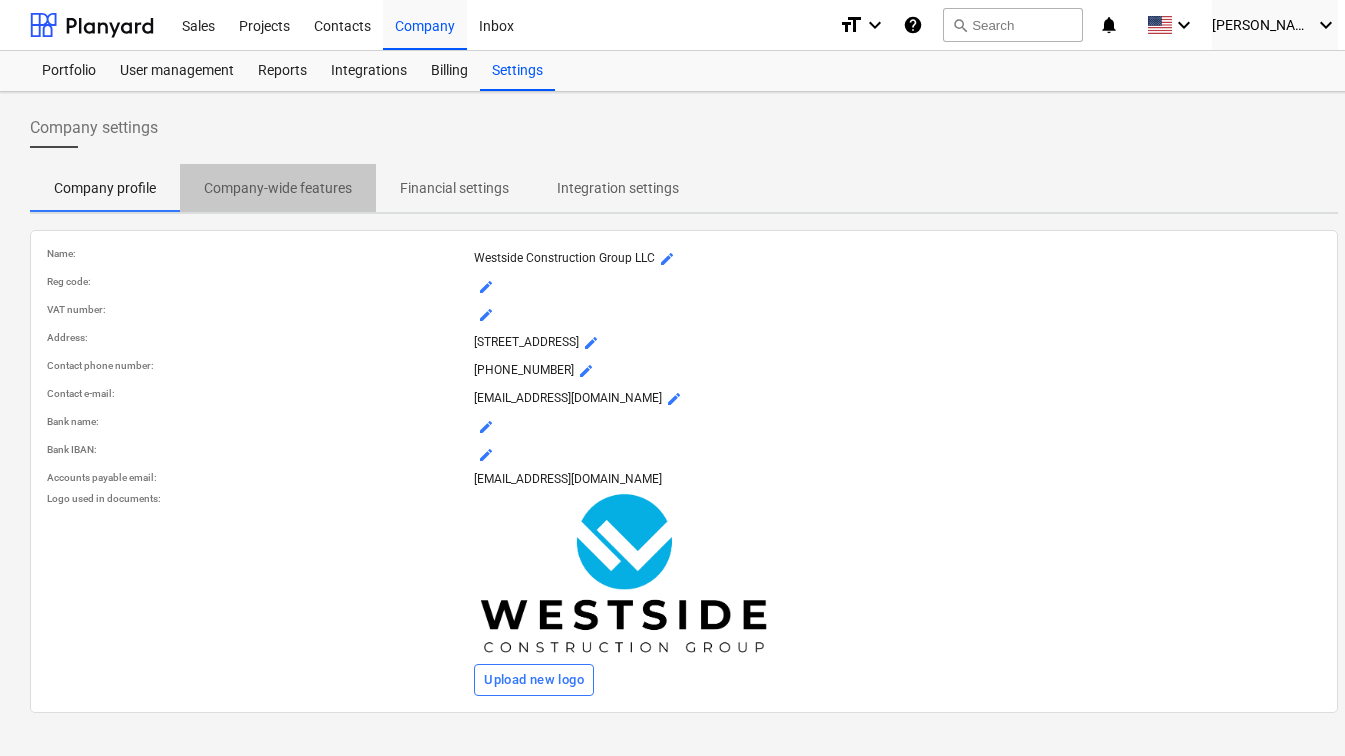 click on "Company-wide features" at bounding box center [278, 188] 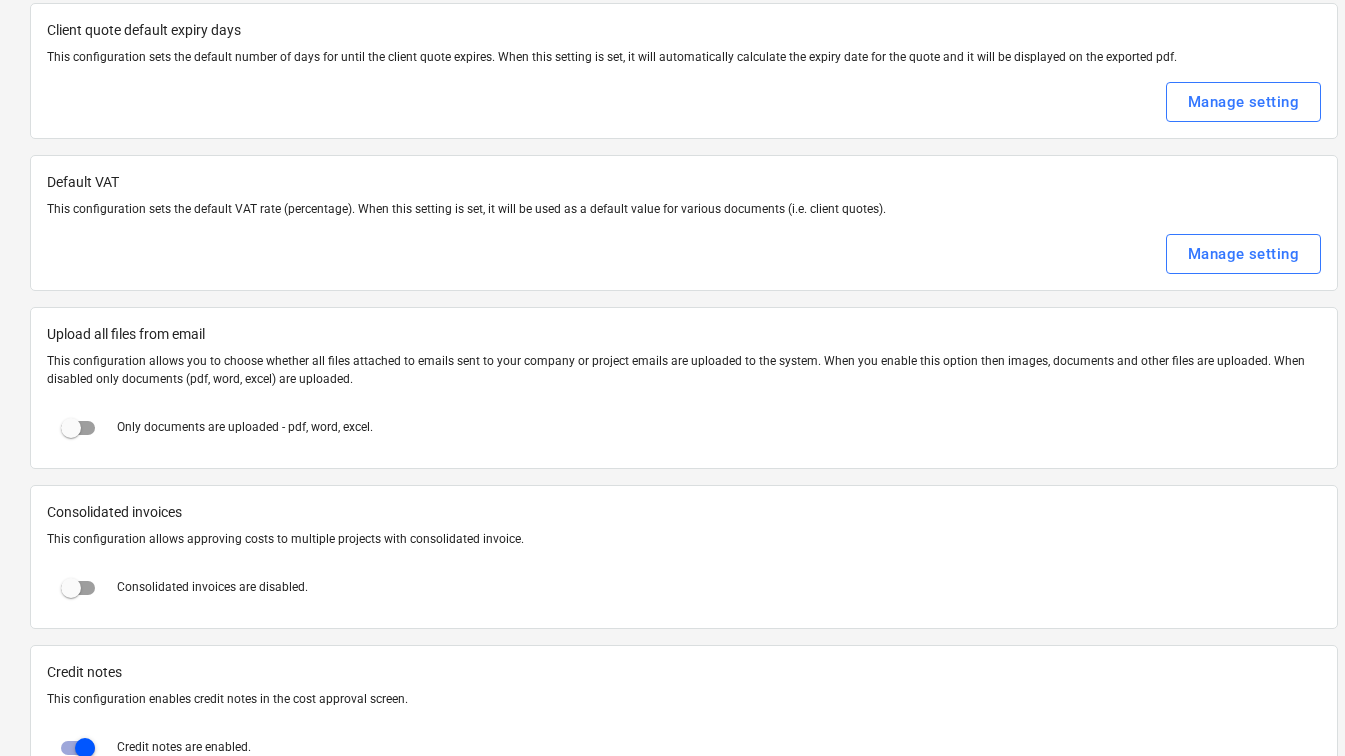 scroll, scrollTop: 0, scrollLeft: 0, axis: both 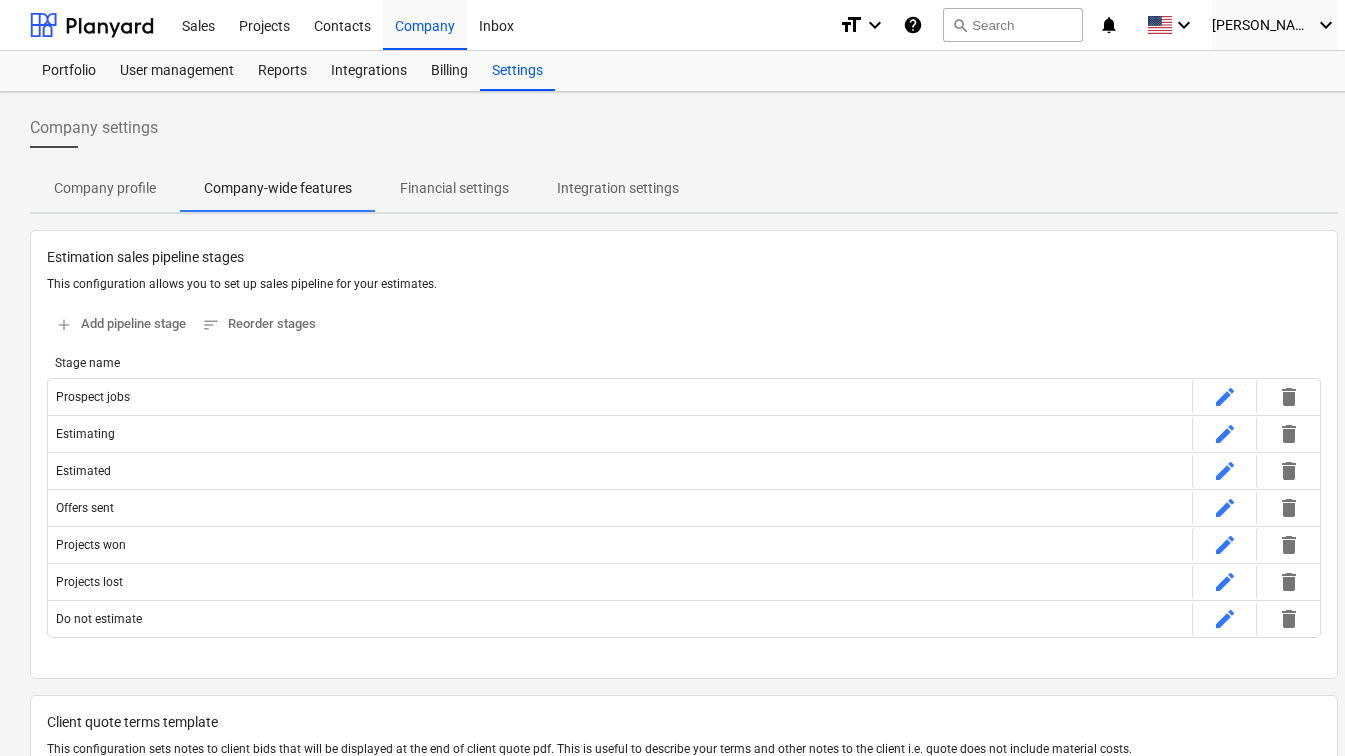 click on "Integration settings" at bounding box center (618, 188) 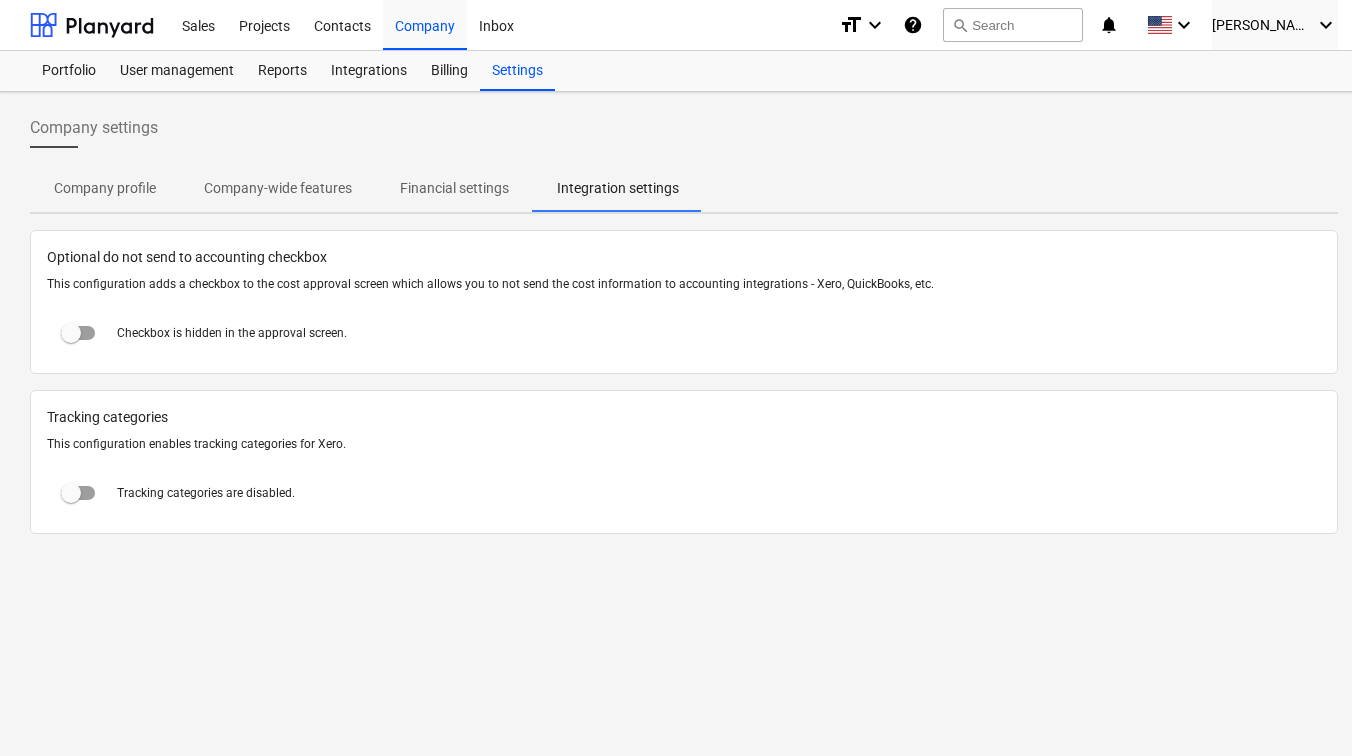 click on "Financial settings" at bounding box center [454, 188] 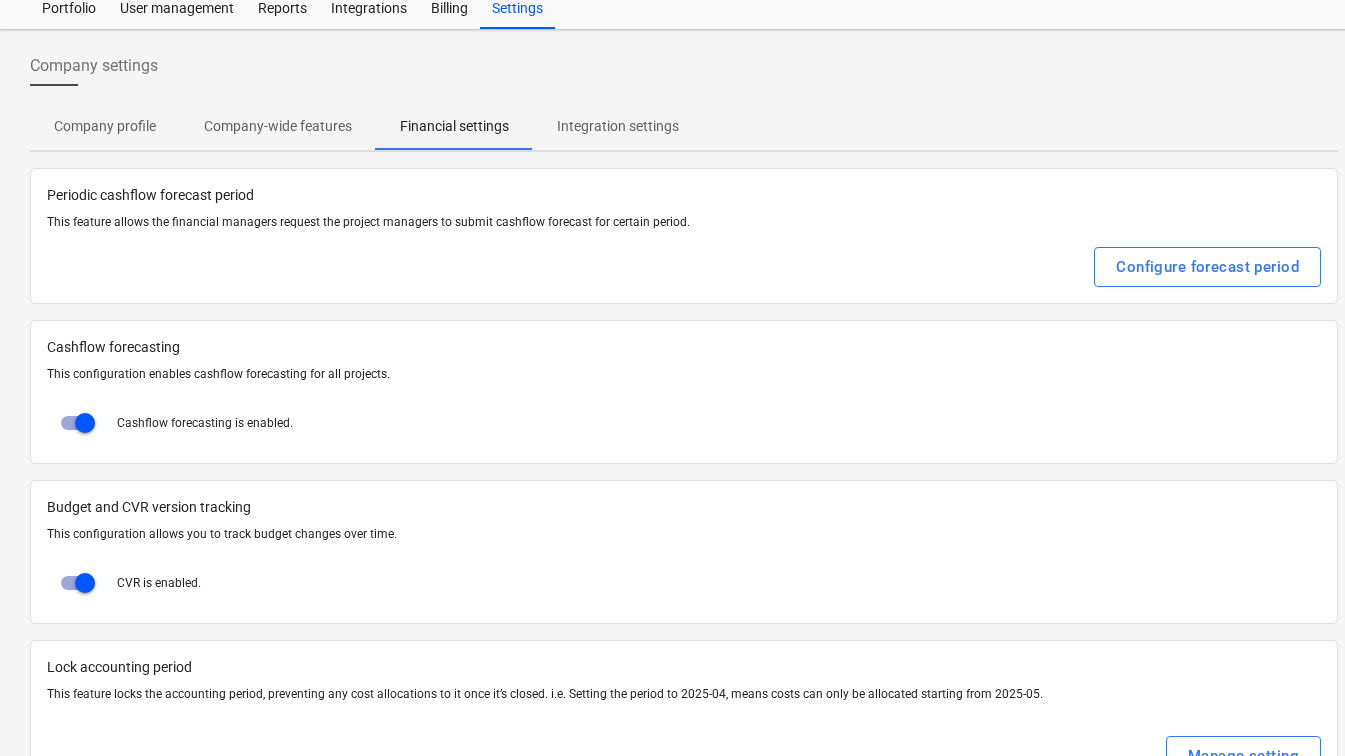 scroll, scrollTop: 0, scrollLeft: 0, axis: both 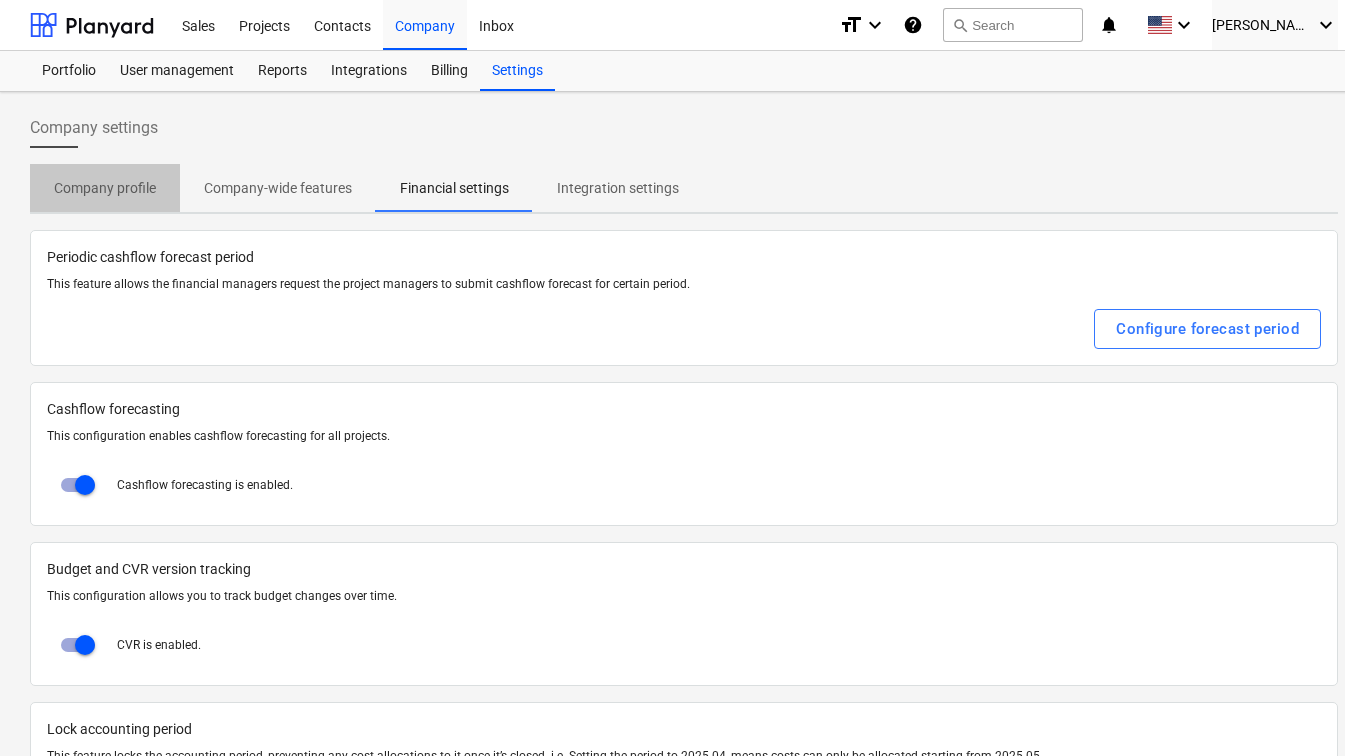 click on "Company profile" at bounding box center (105, 188) 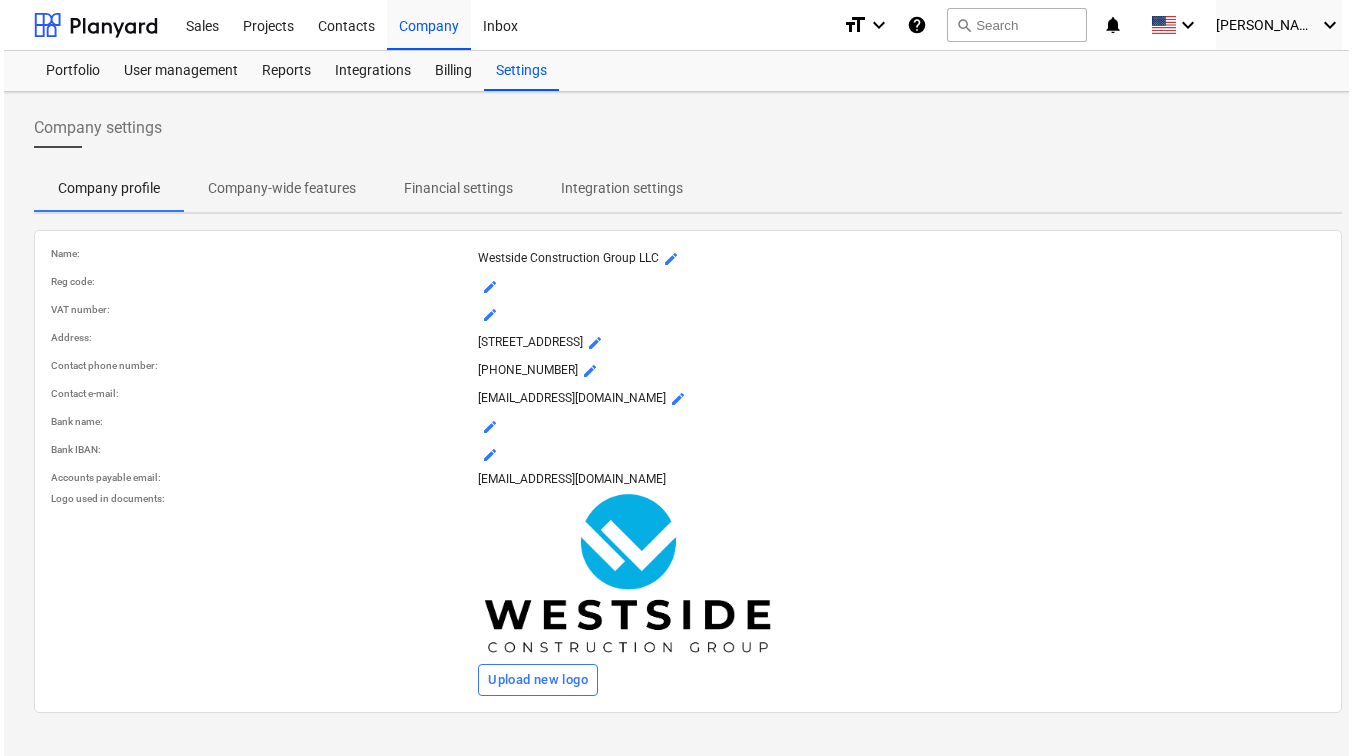 scroll, scrollTop: 0, scrollLeft: 0, axis: both 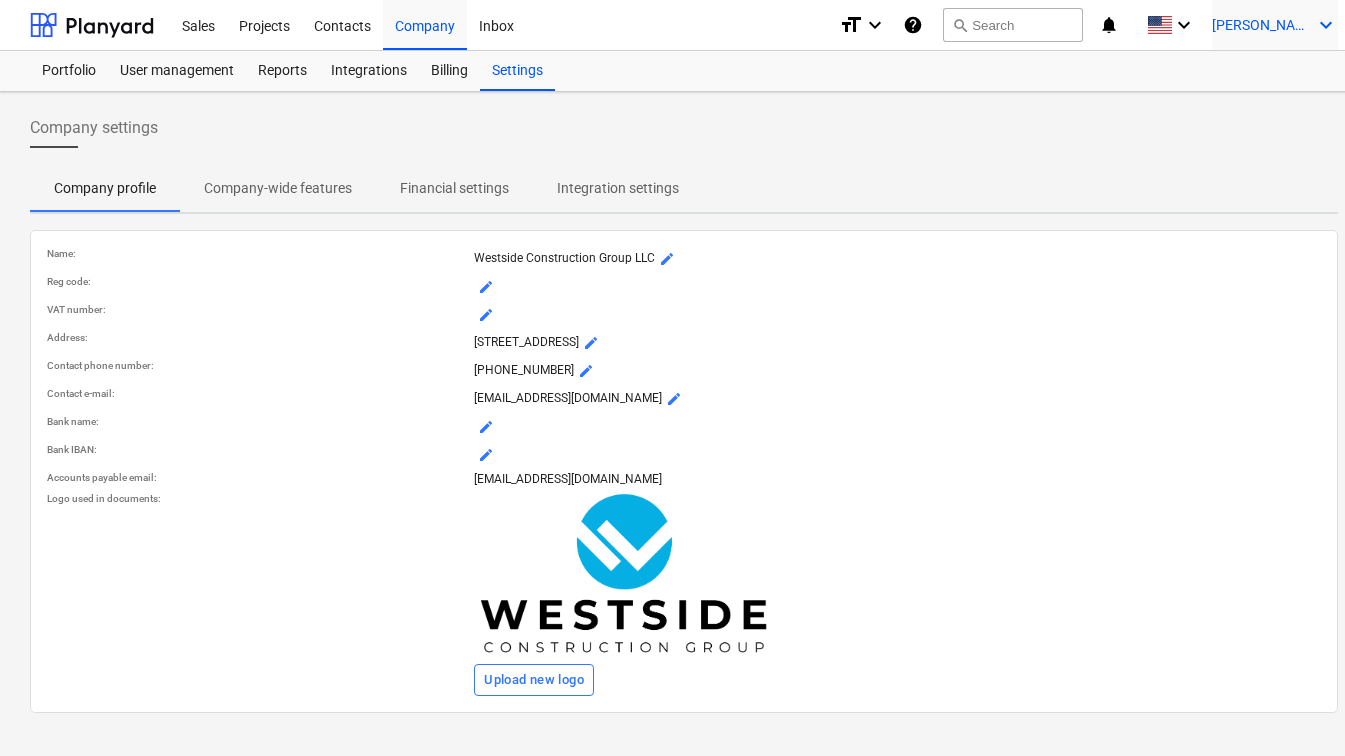 click on "D. Morabito keyboard_arrow_down" at bounding box center [1275, 25] 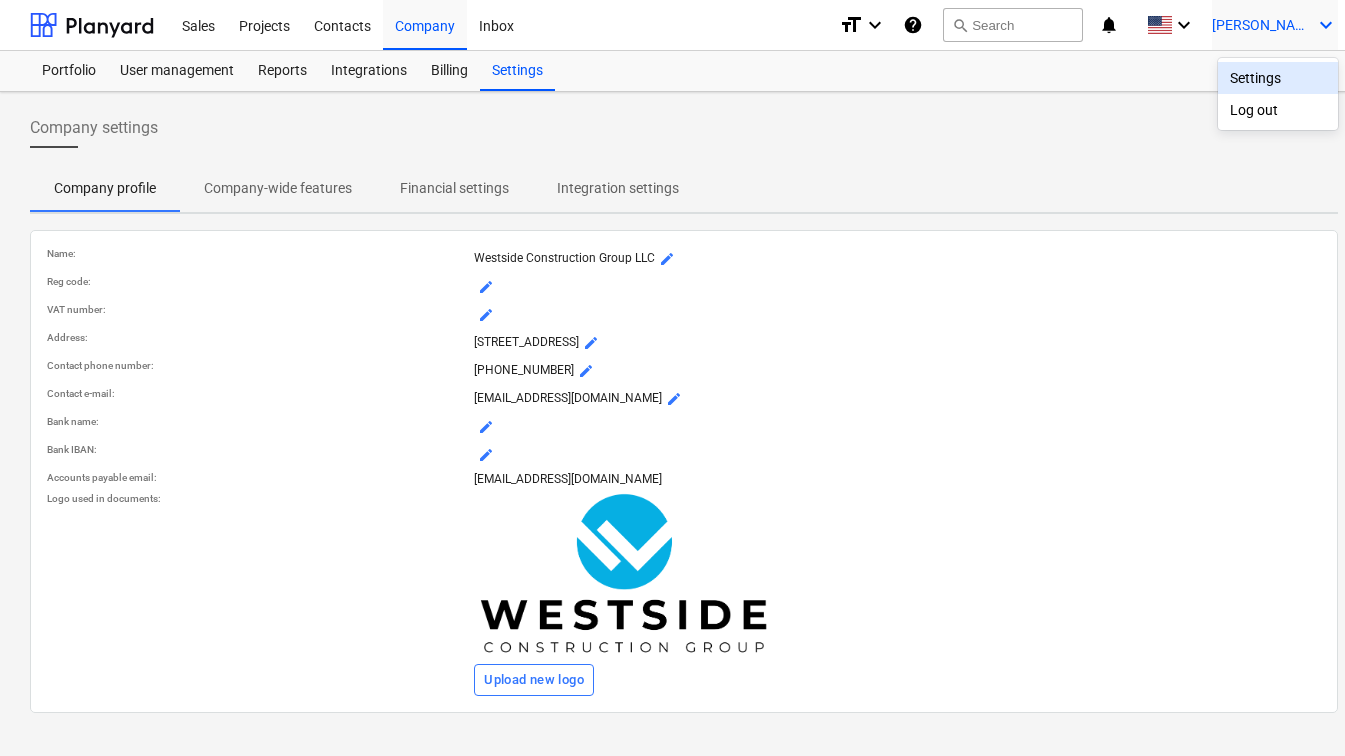 click on "Settings" at bounding box center [1278, 78] 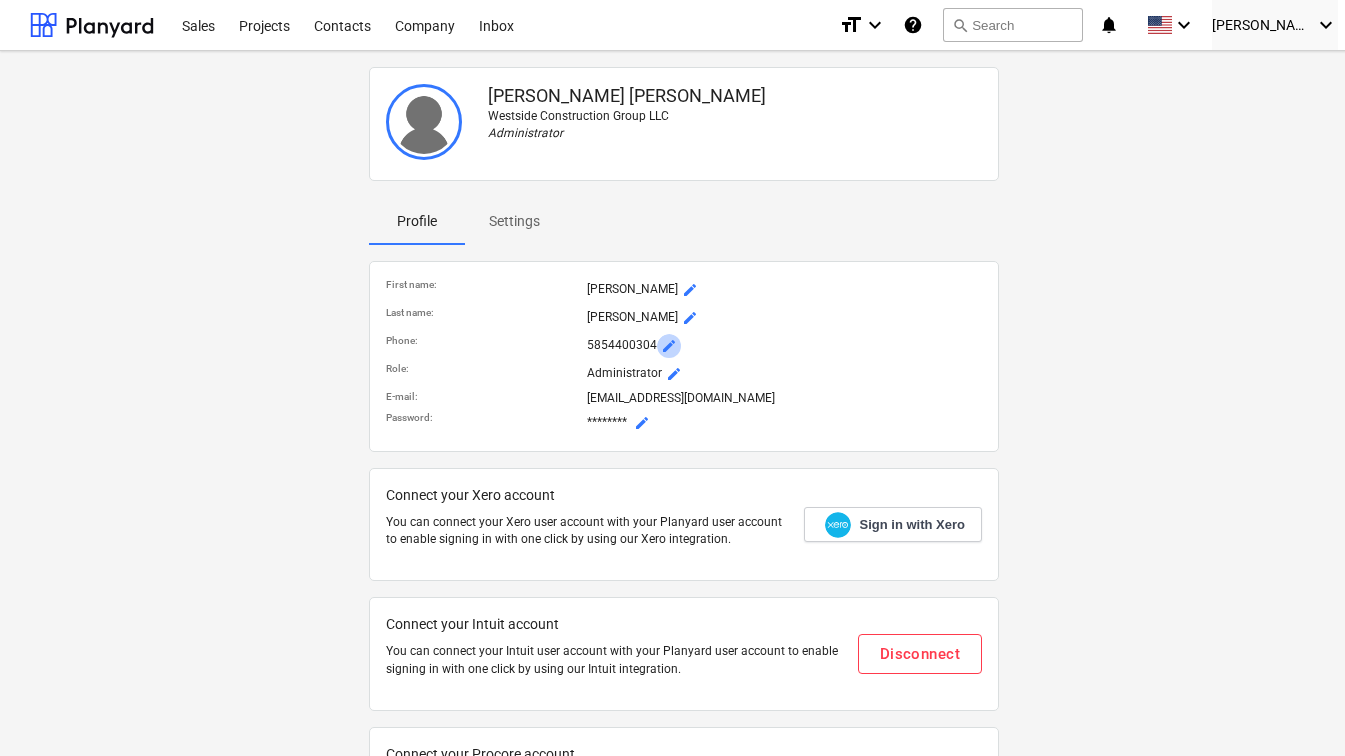 click on "mode_edit" at bounding box center (669, 346) 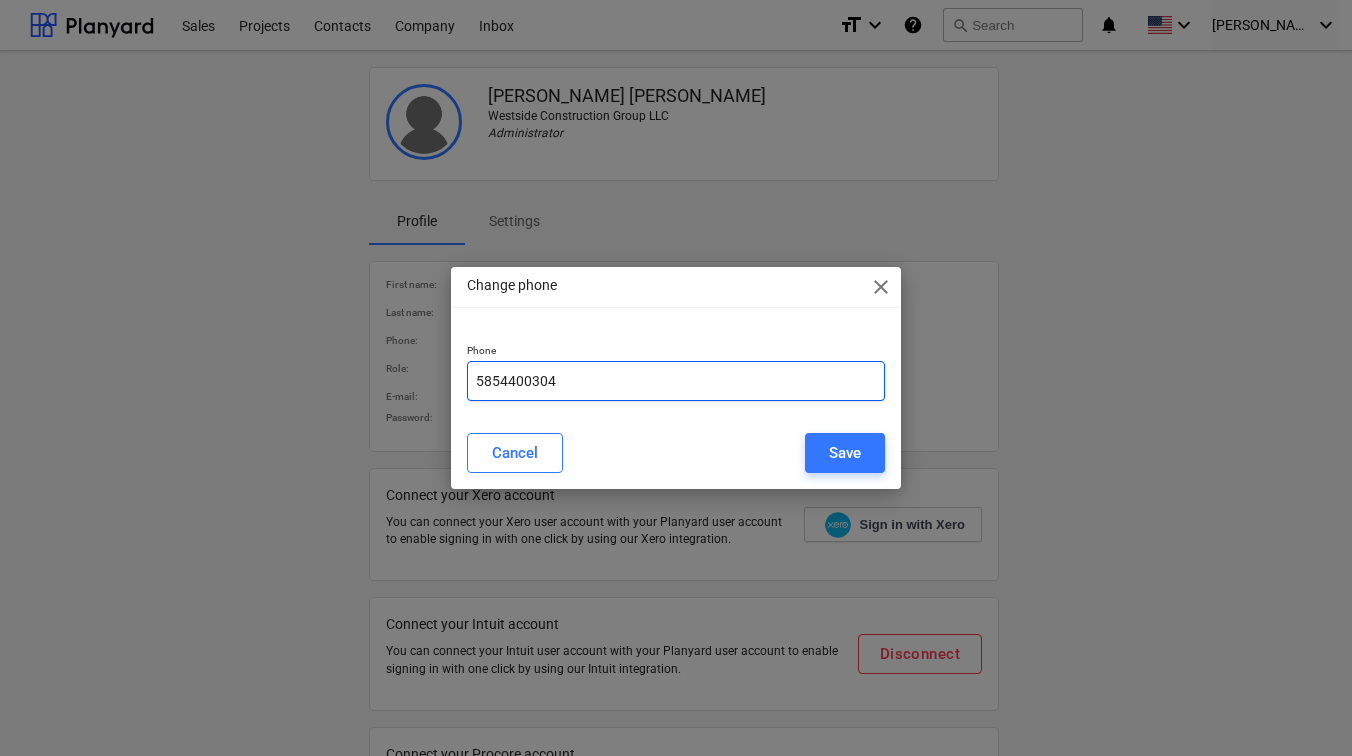 drag, startPoint x: 501, startPoint y: 381, endPoint x: 623, endPoint y: 381, distance: 122 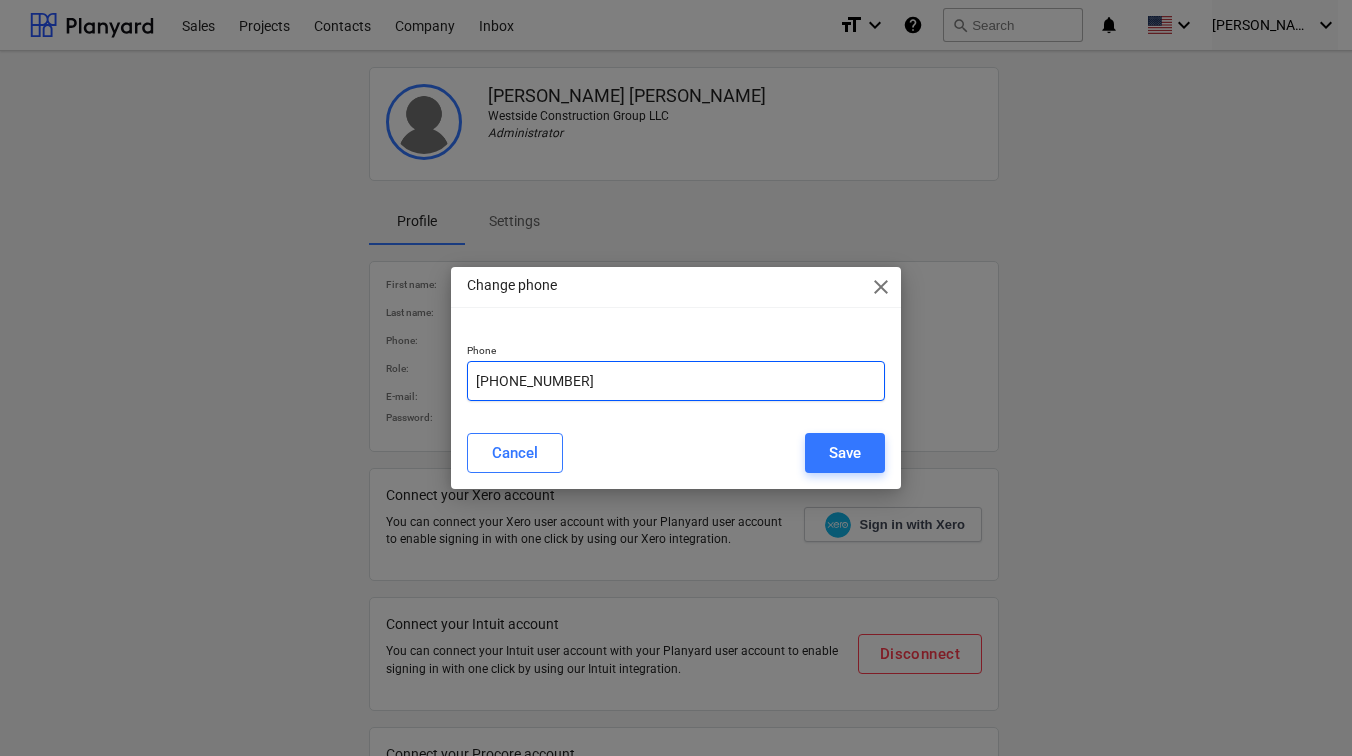 type on "585-775-5476" 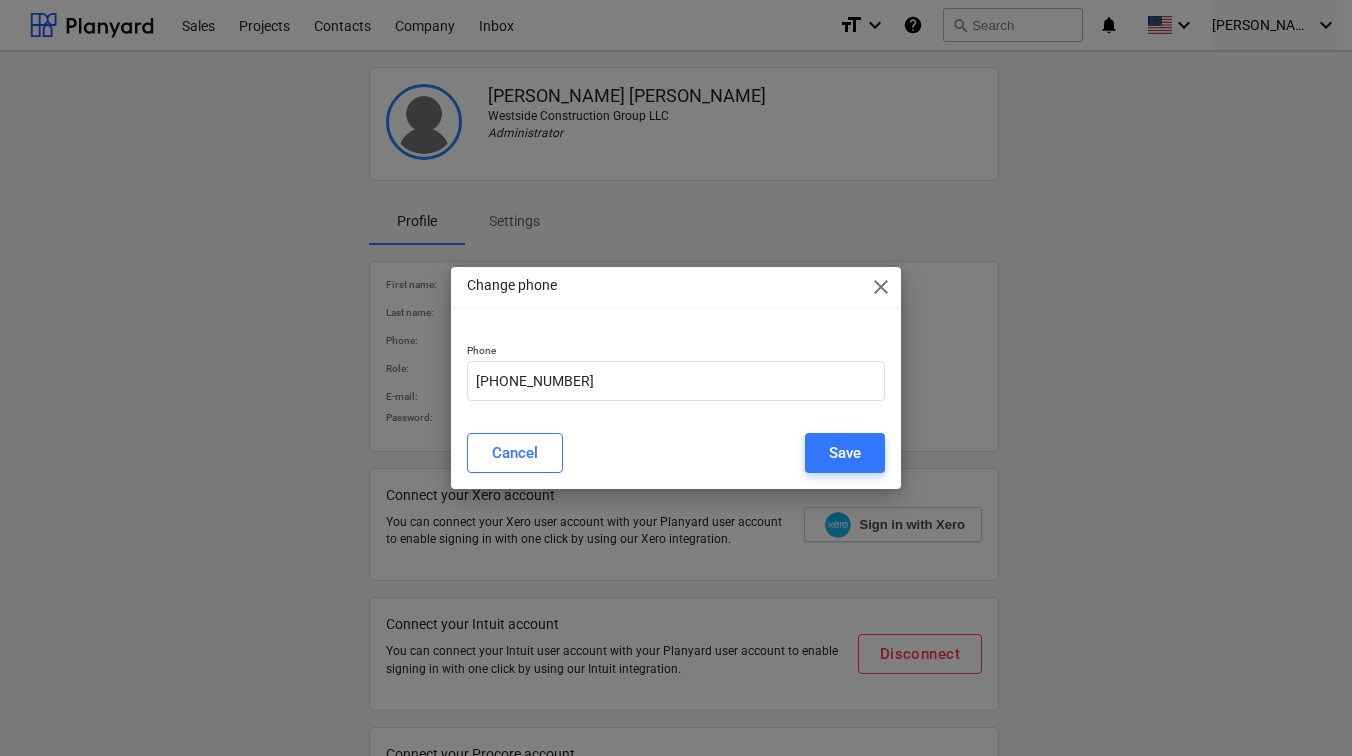 click on "Cancel Save" at bounding box center [676, 453] 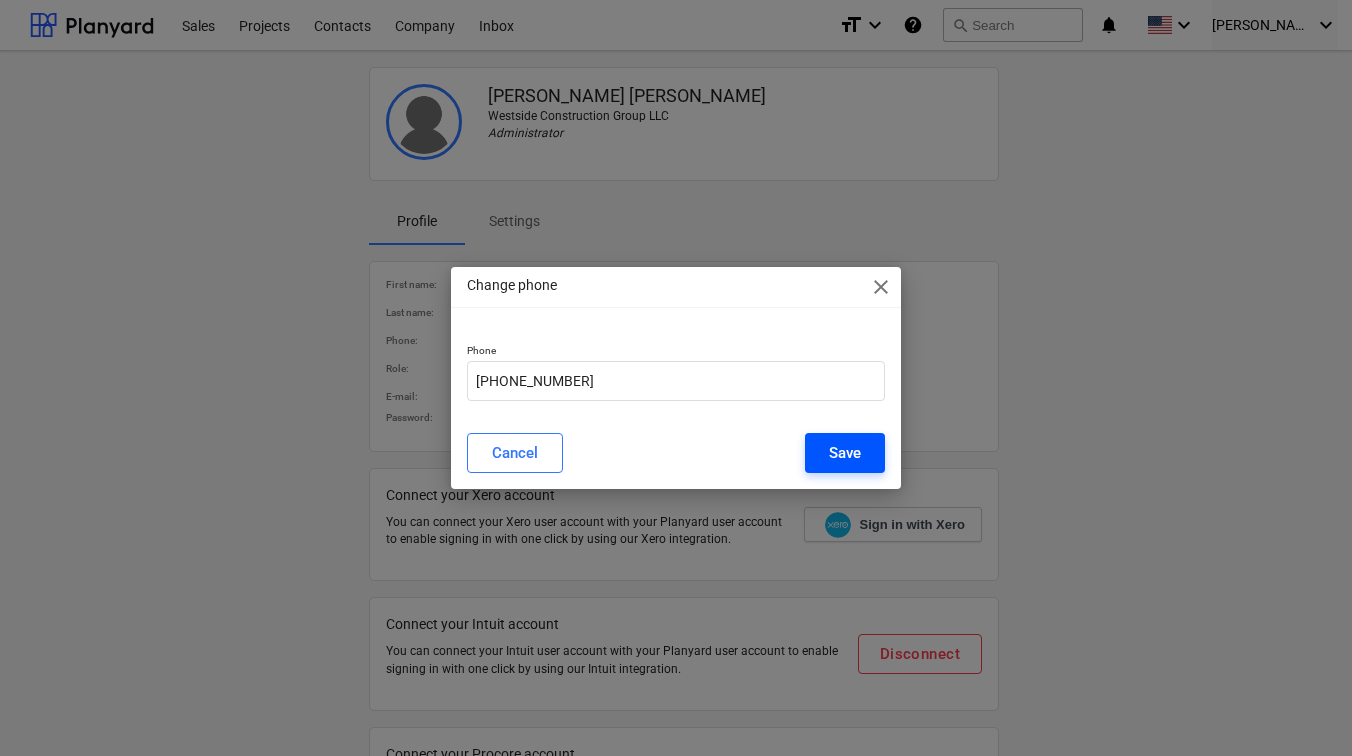 click on "Save" at bounding box center (845, 453) 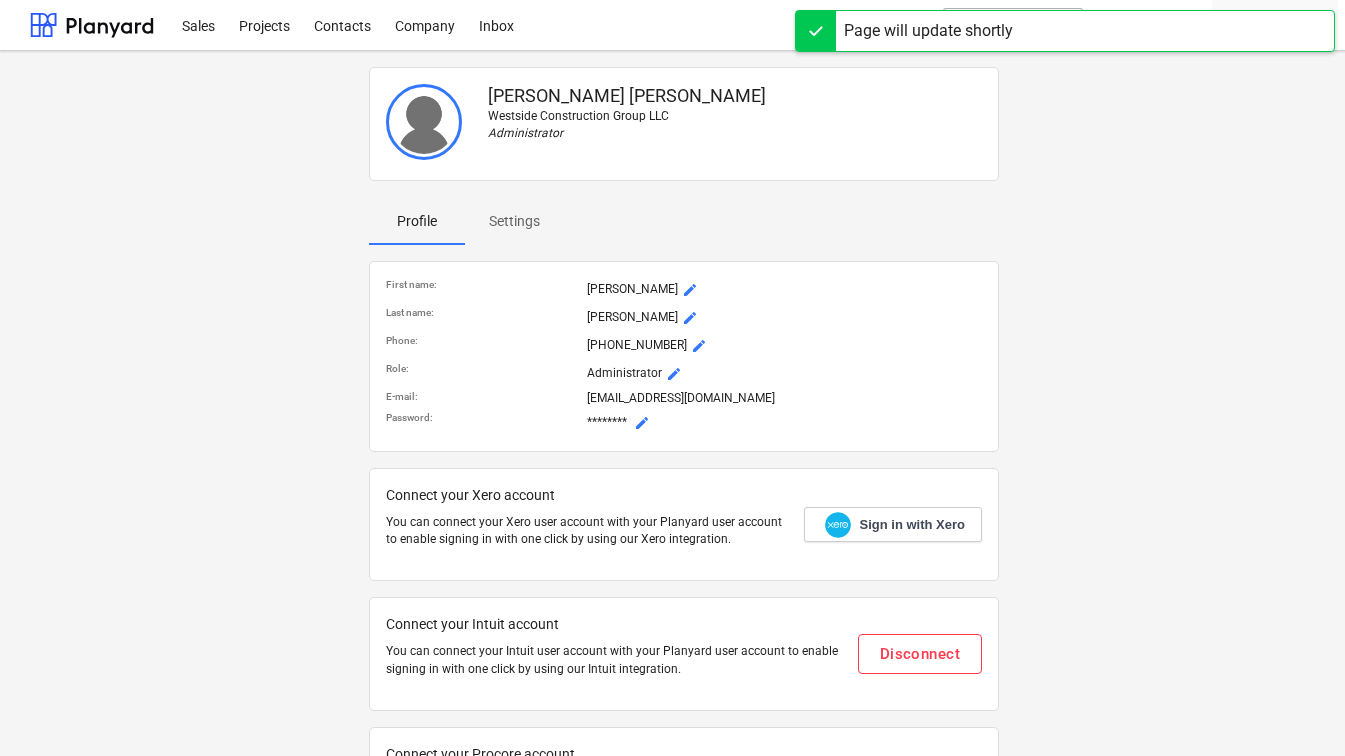 click on "mode_edit" at bounding box center [674, 374] 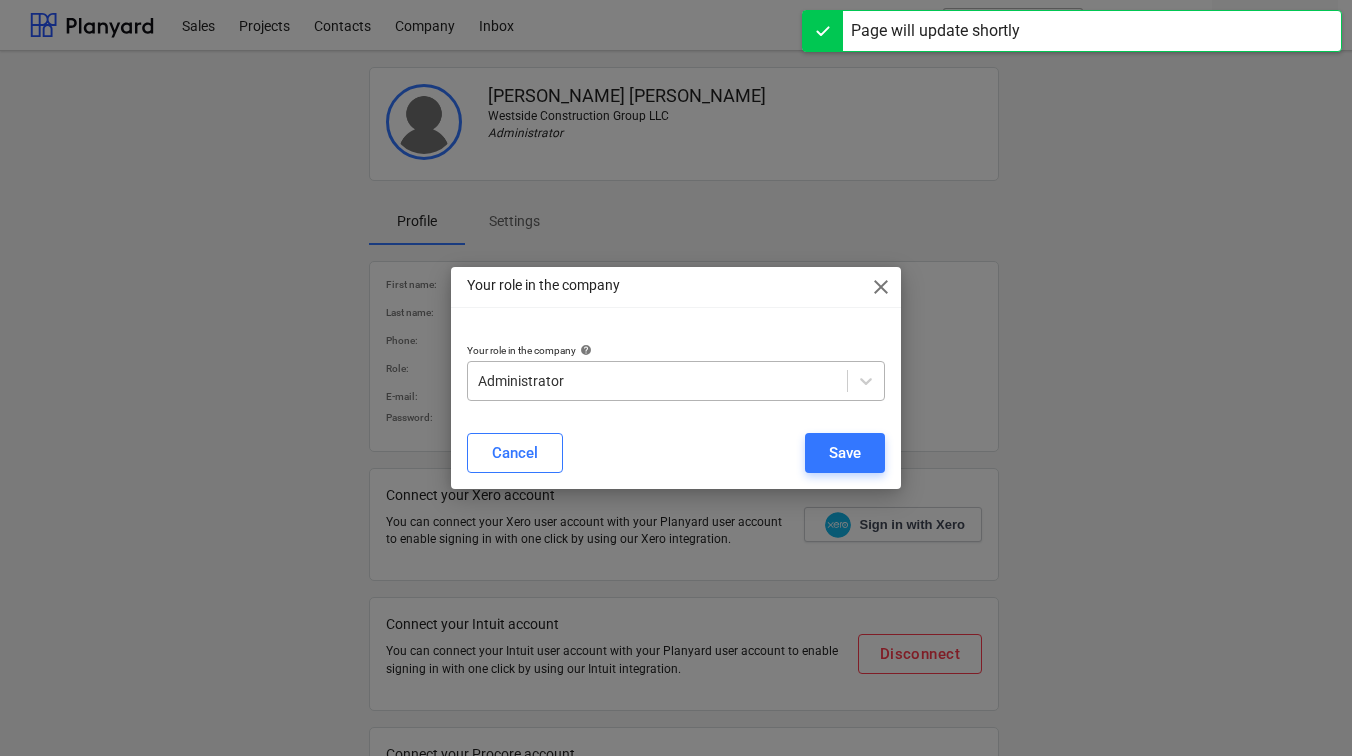 click at bounding box center (657, 381) 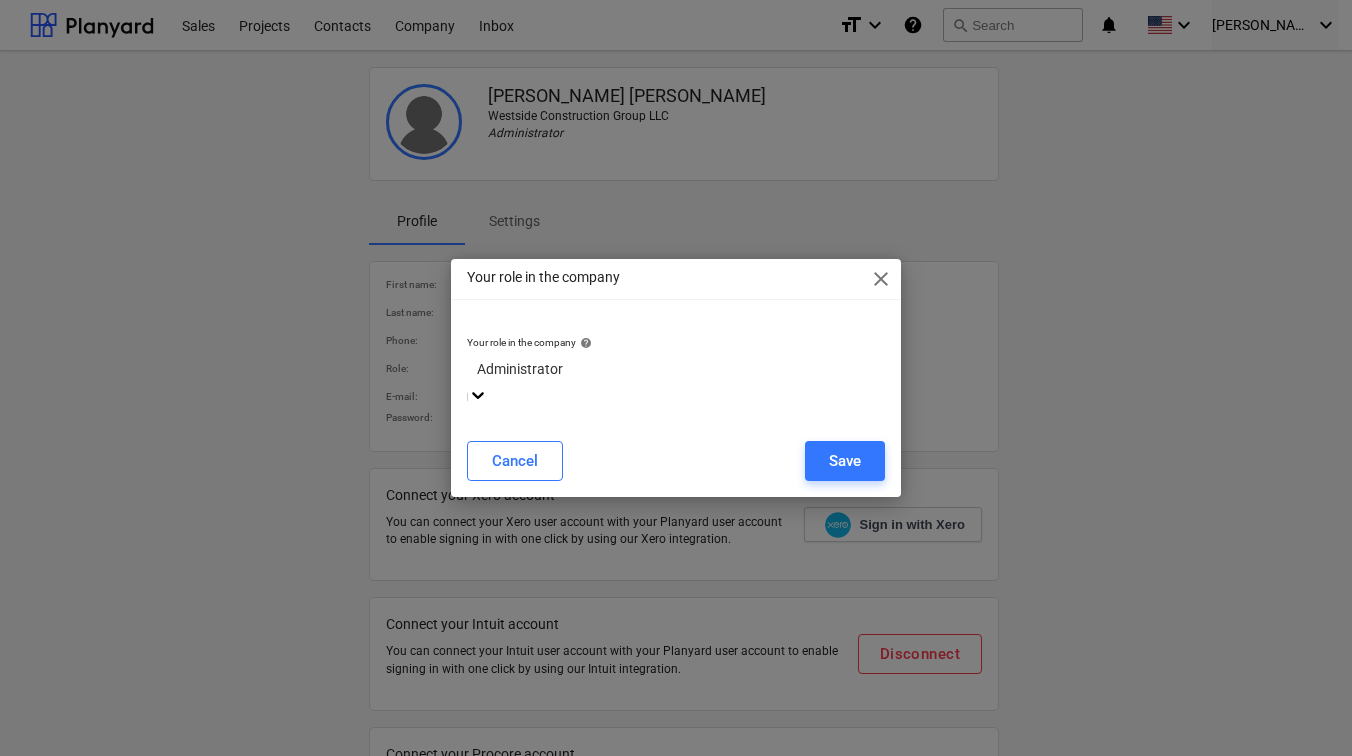 scroll, scrollTop: 0, scrollLeft: 0, axis: both 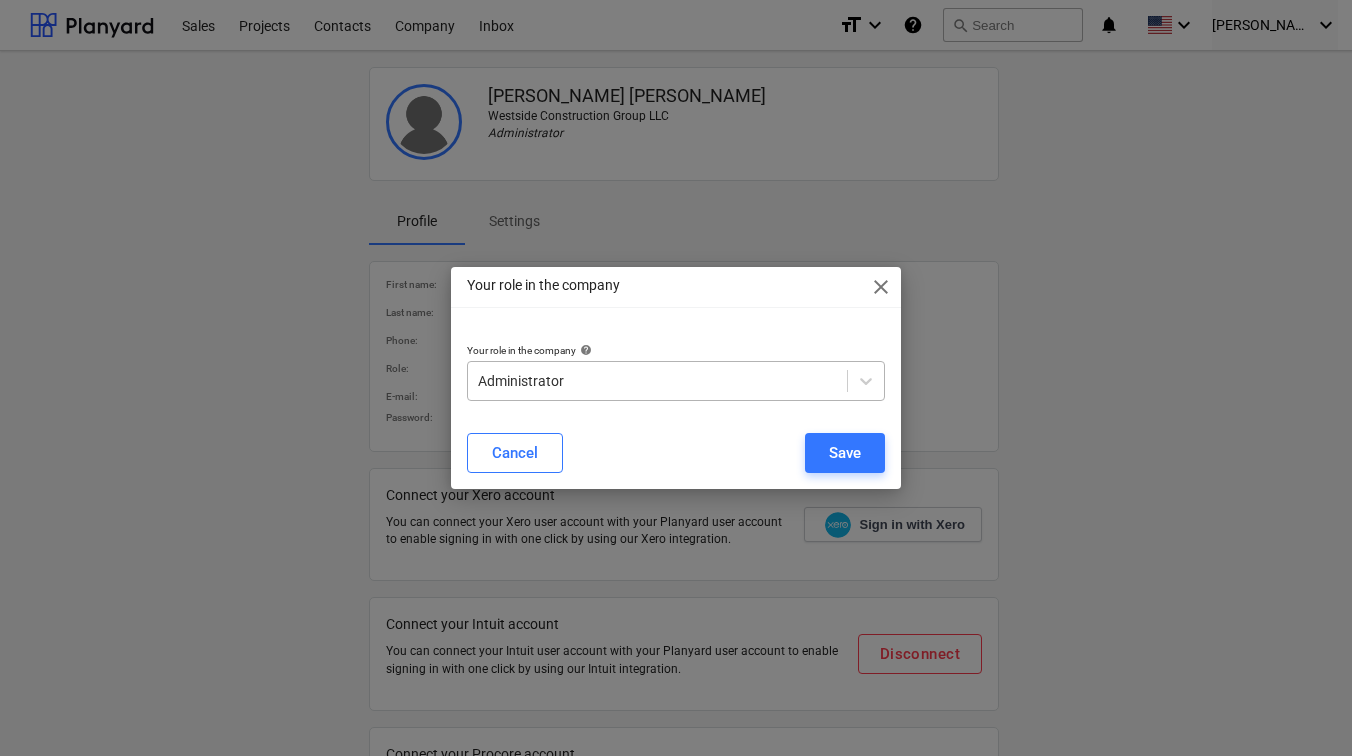 click on "Administrator" at bounding box center (657, 381) 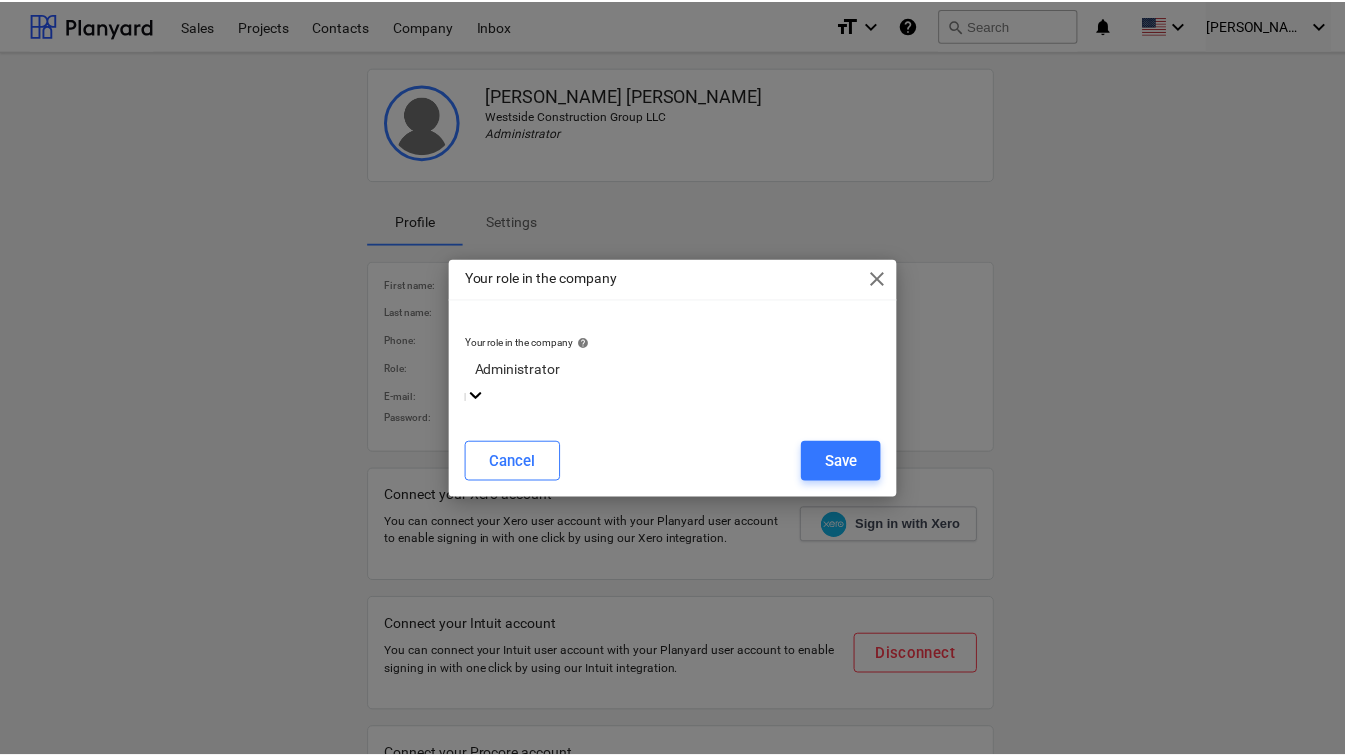scroll, scrollTop: 65, scrollLeft: 0, axis: vertical 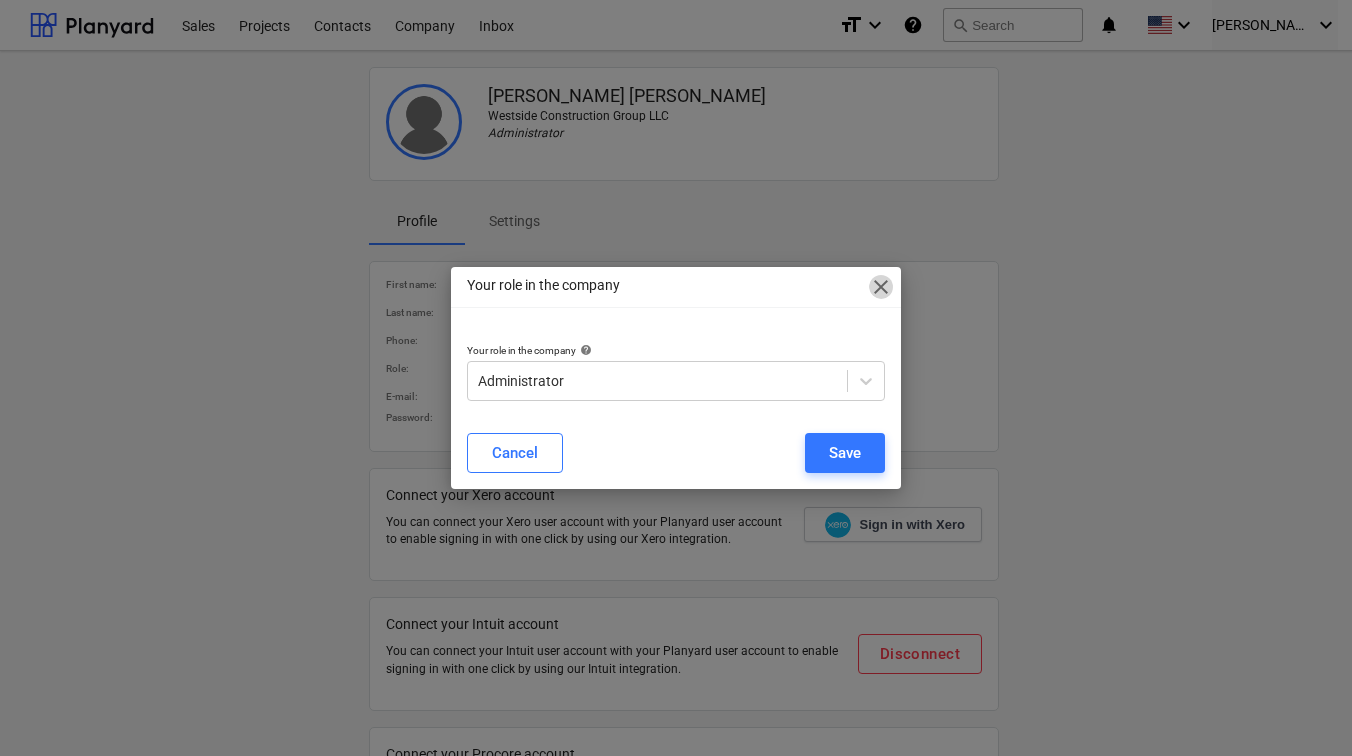 click on "close" at bounding box center [881, 287] 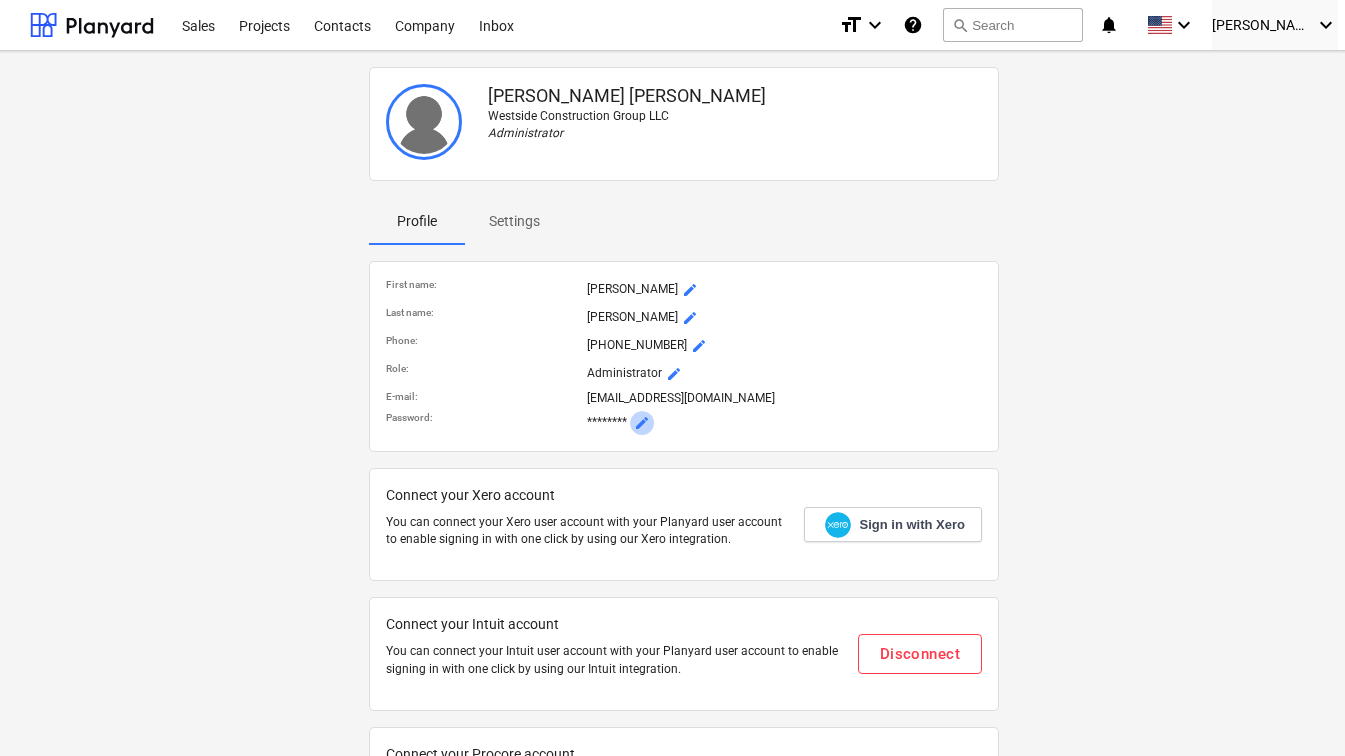 click on "mode_edit" at bounding box center [642, 423] 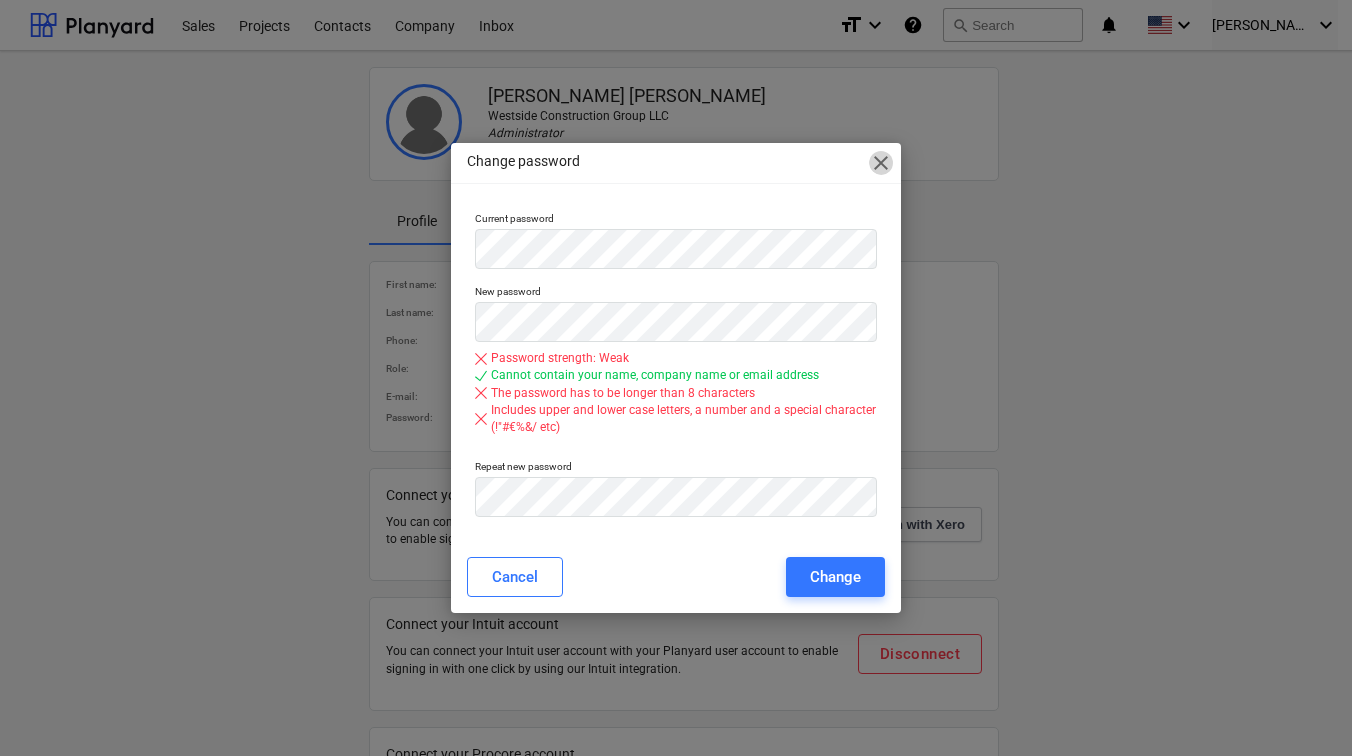 click on "close" at bounding box center [881, 163] 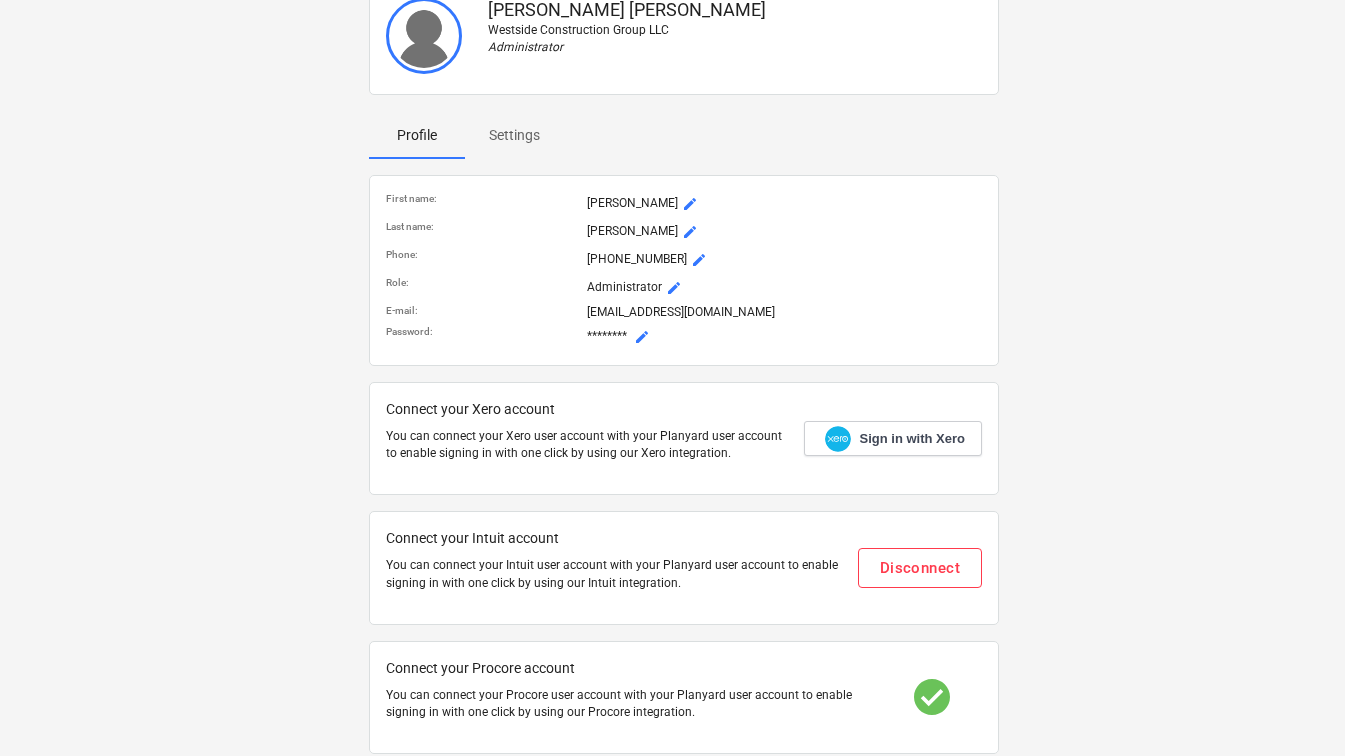scroll, scrollTop: 116, scrollLeft: 0, axis: vertical 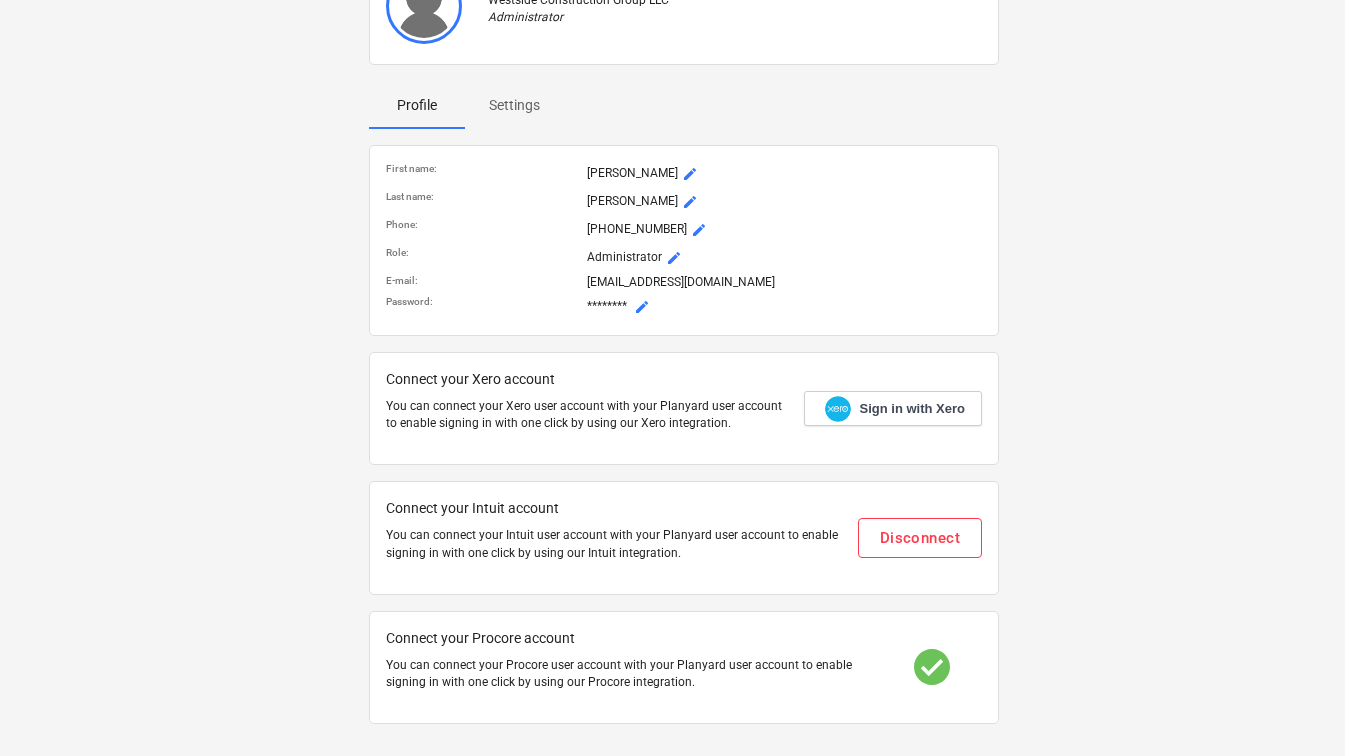 click at bounding box center [932, 667] 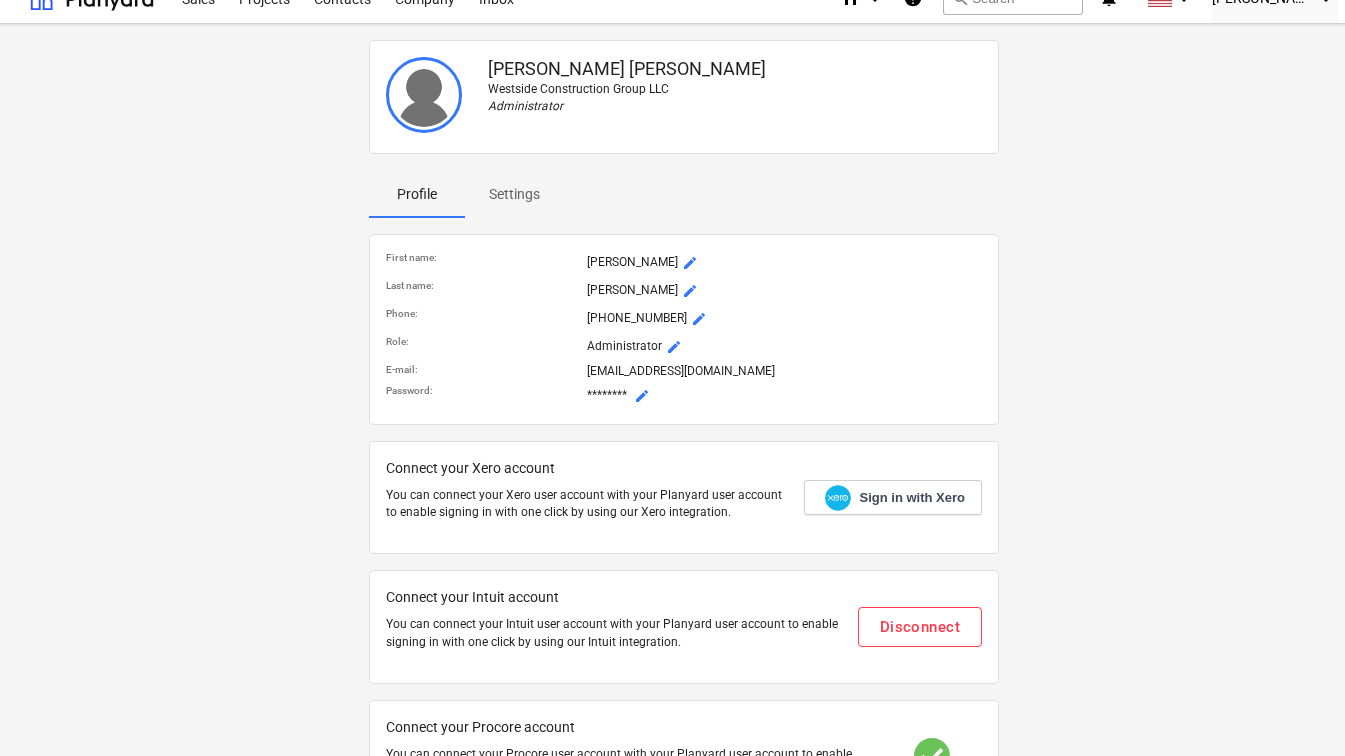 scroll, scrollTop: 0, scrollLeft: 0, axis: both 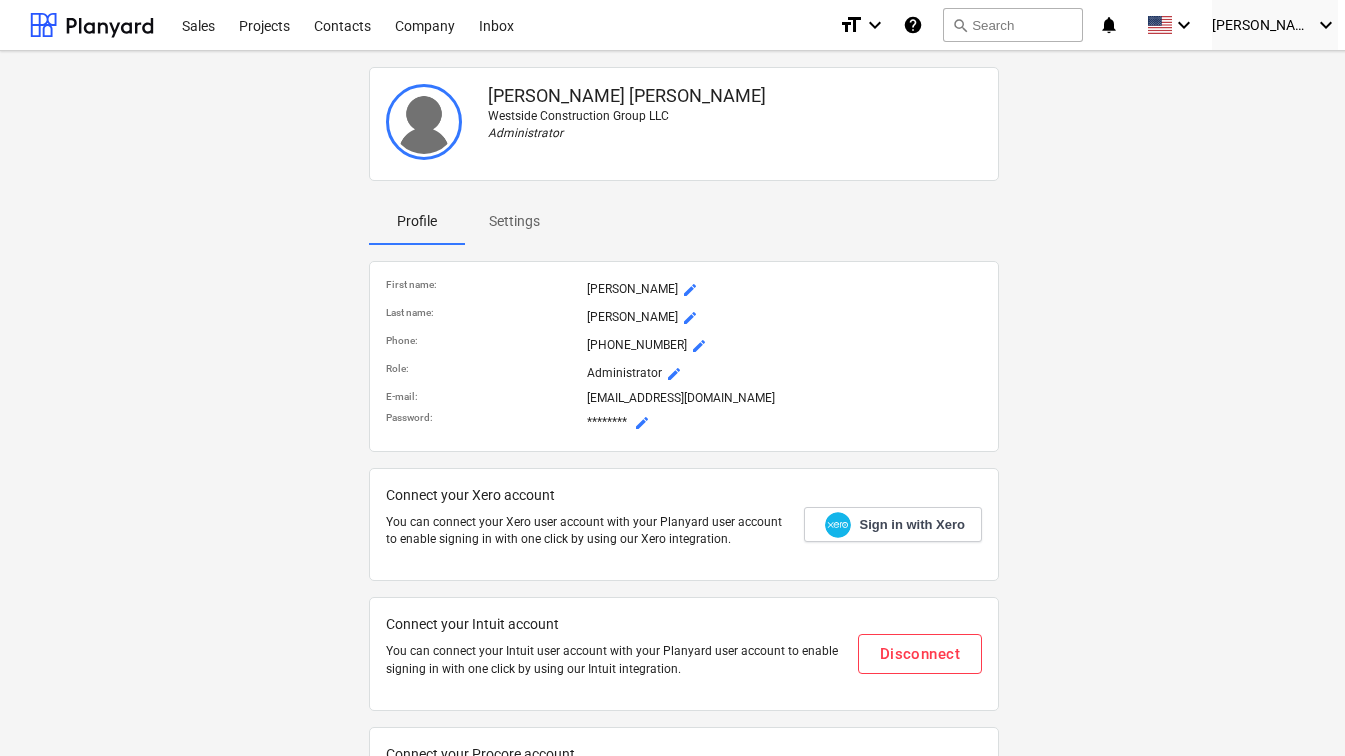 click at bounding box center [424, 122] 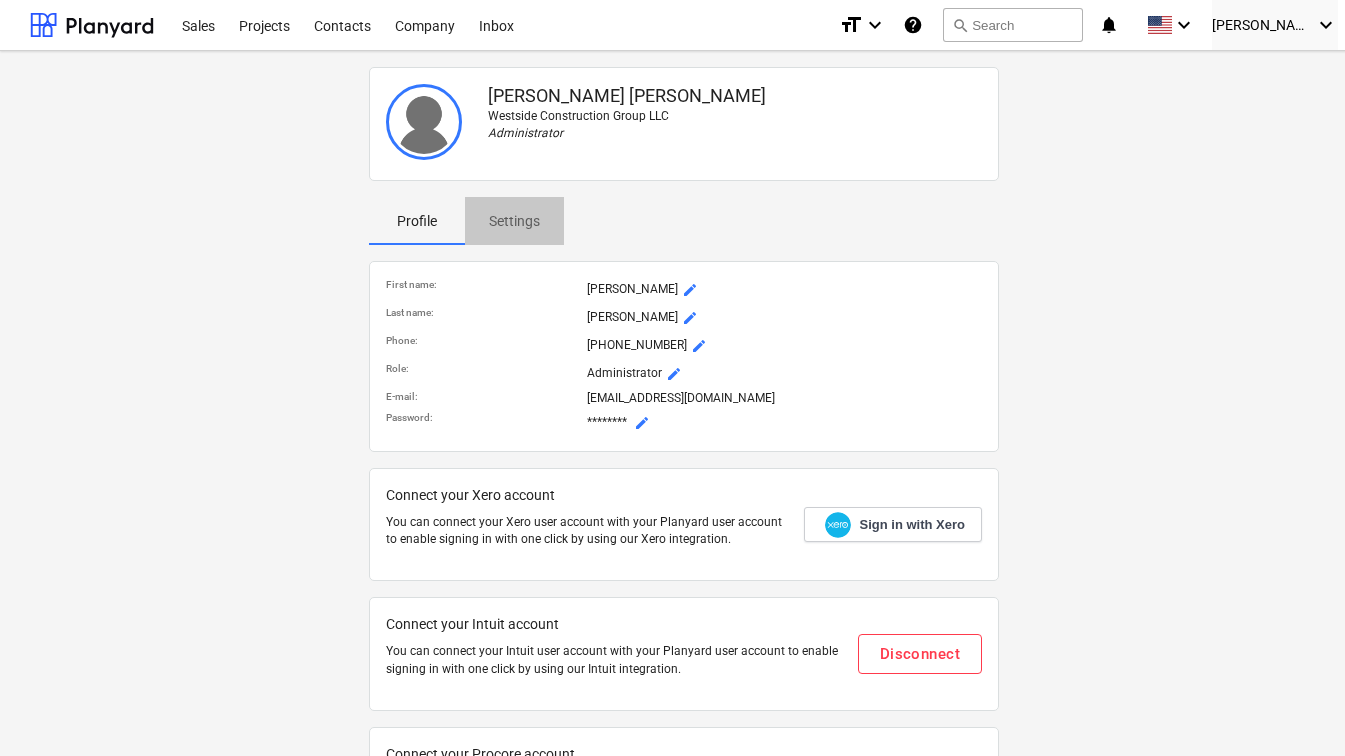 click on "Settings" at bounding box center (514, 221) 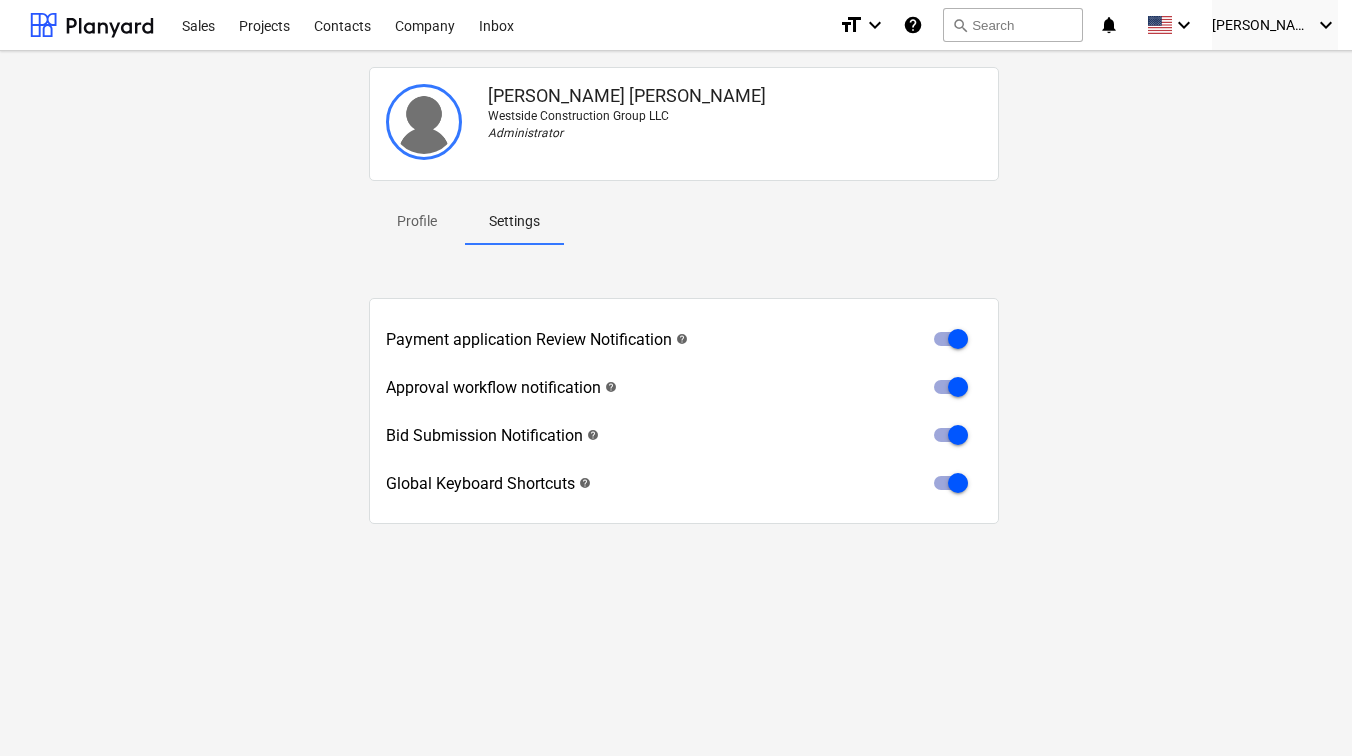 click on "Drew   Morabito Westside Construction Group LLC Administrator" at bounding box center (735, 124) 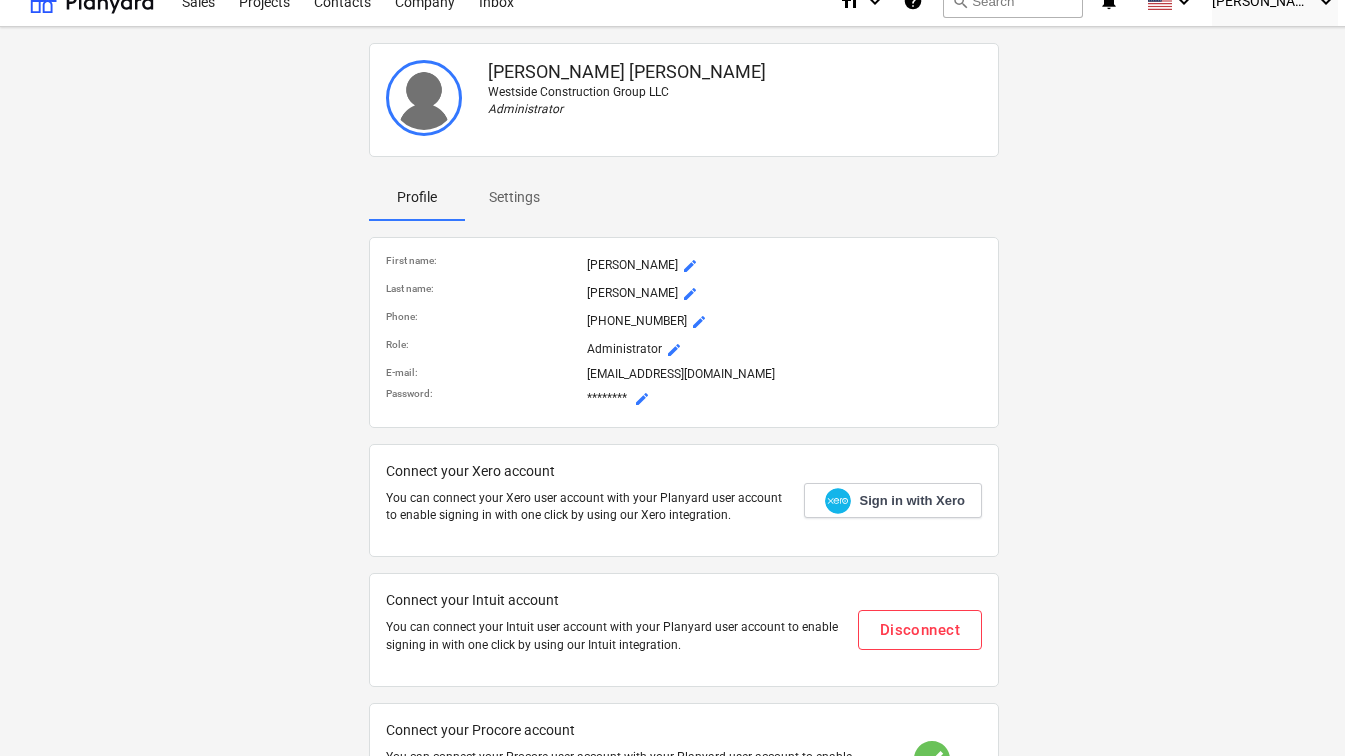 scroll, scrollTop: 0, scrollLeft: 0, axis: both 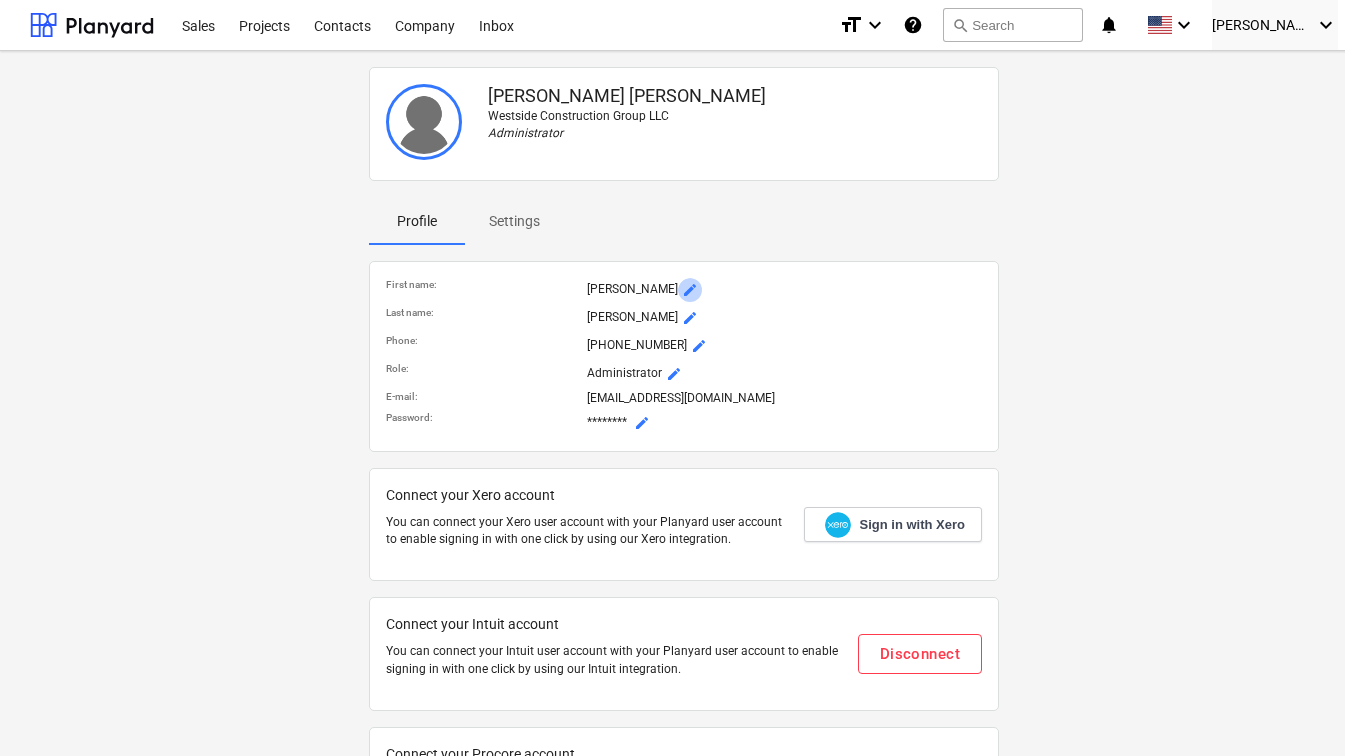 click on "mode_edit" at bounding box center [690, 290] 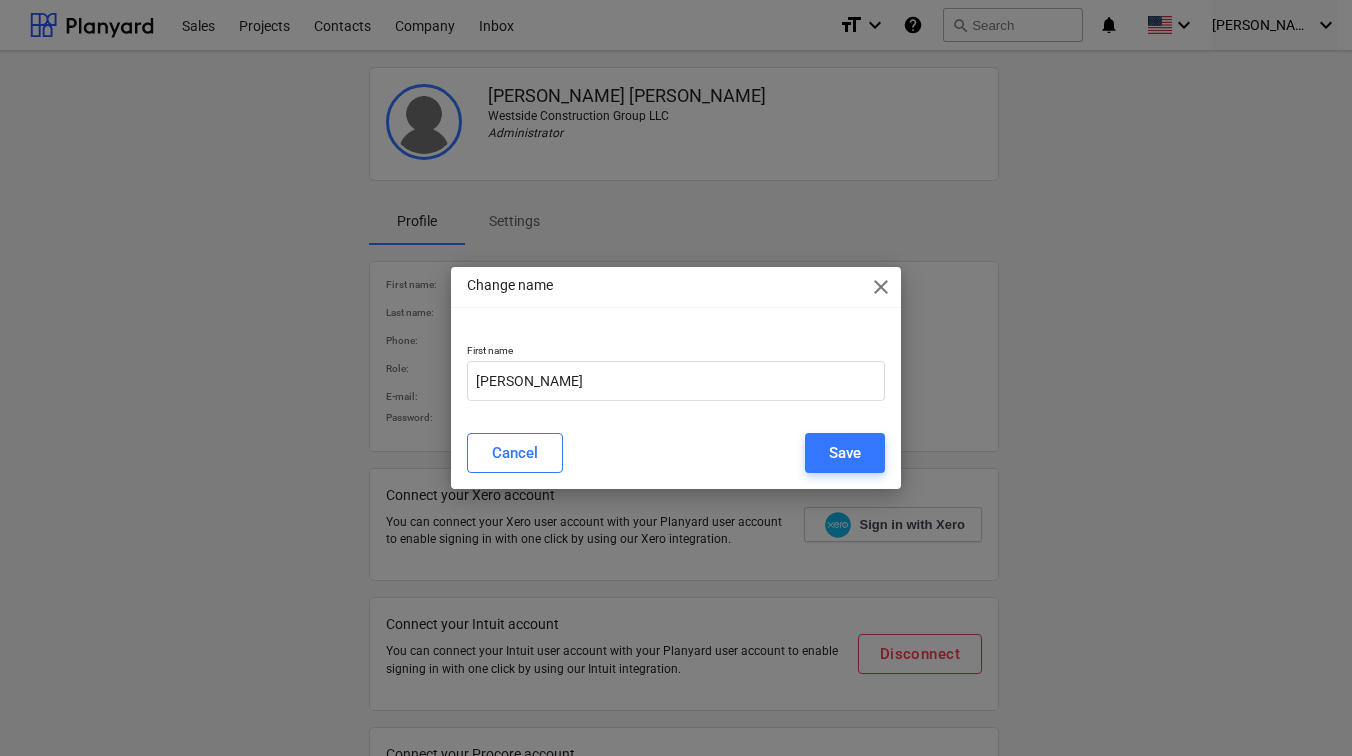 click on "Change name close" at bounding box center (676, 287) 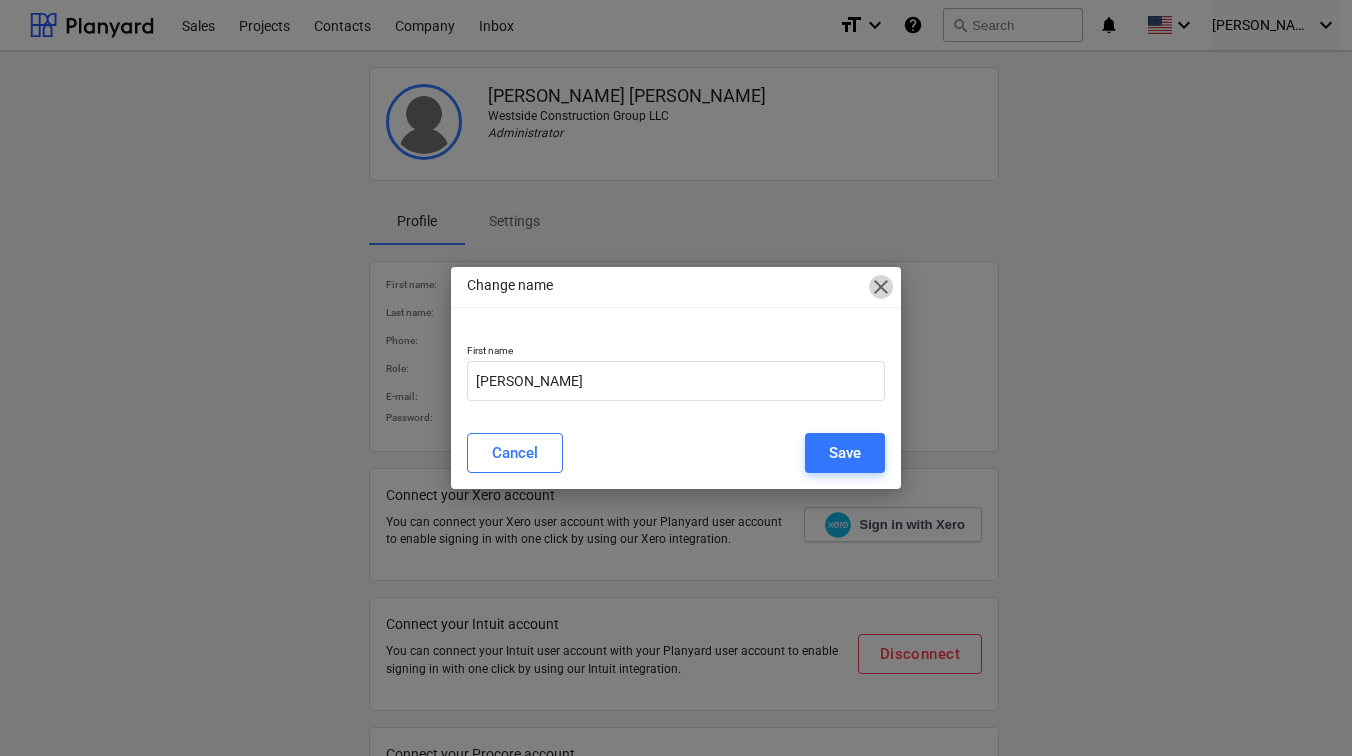 click on "close" at bounding box center (881, 287) 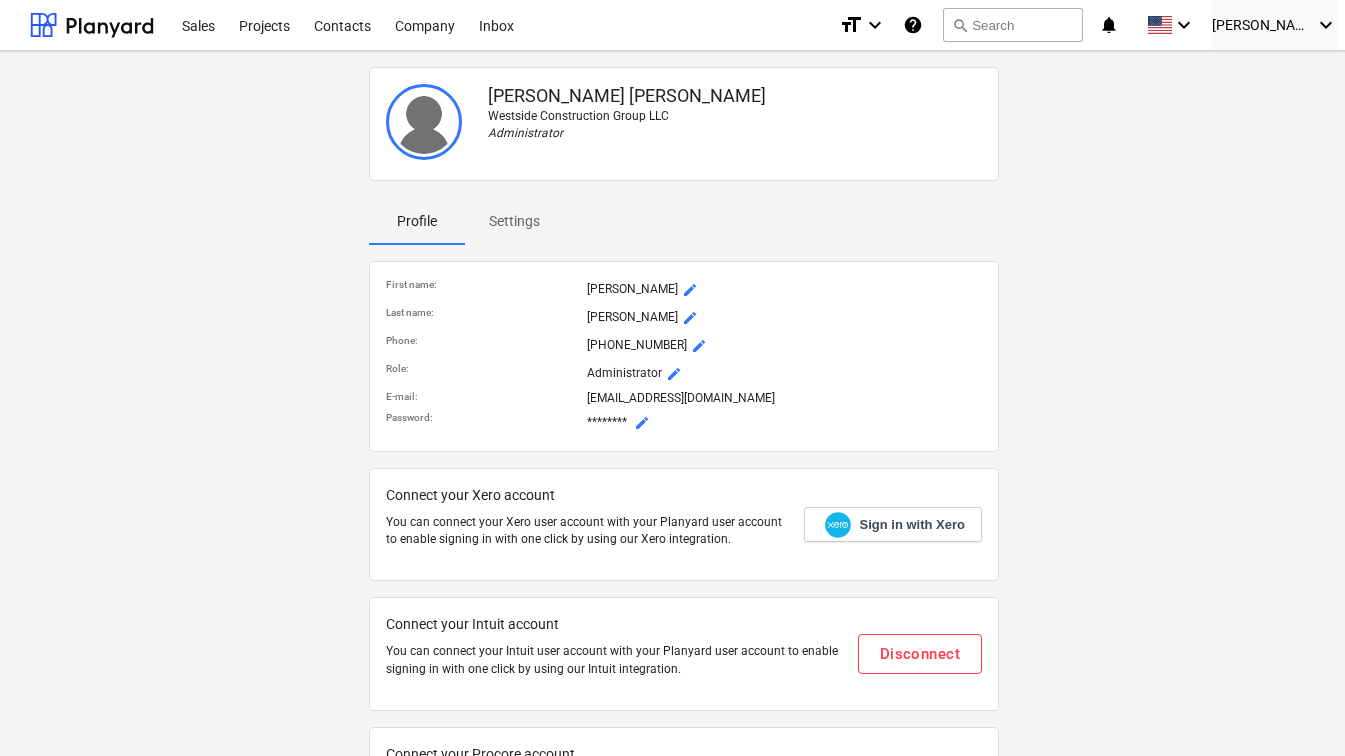click on "Profile Settings" at bounding box center (684, 221) 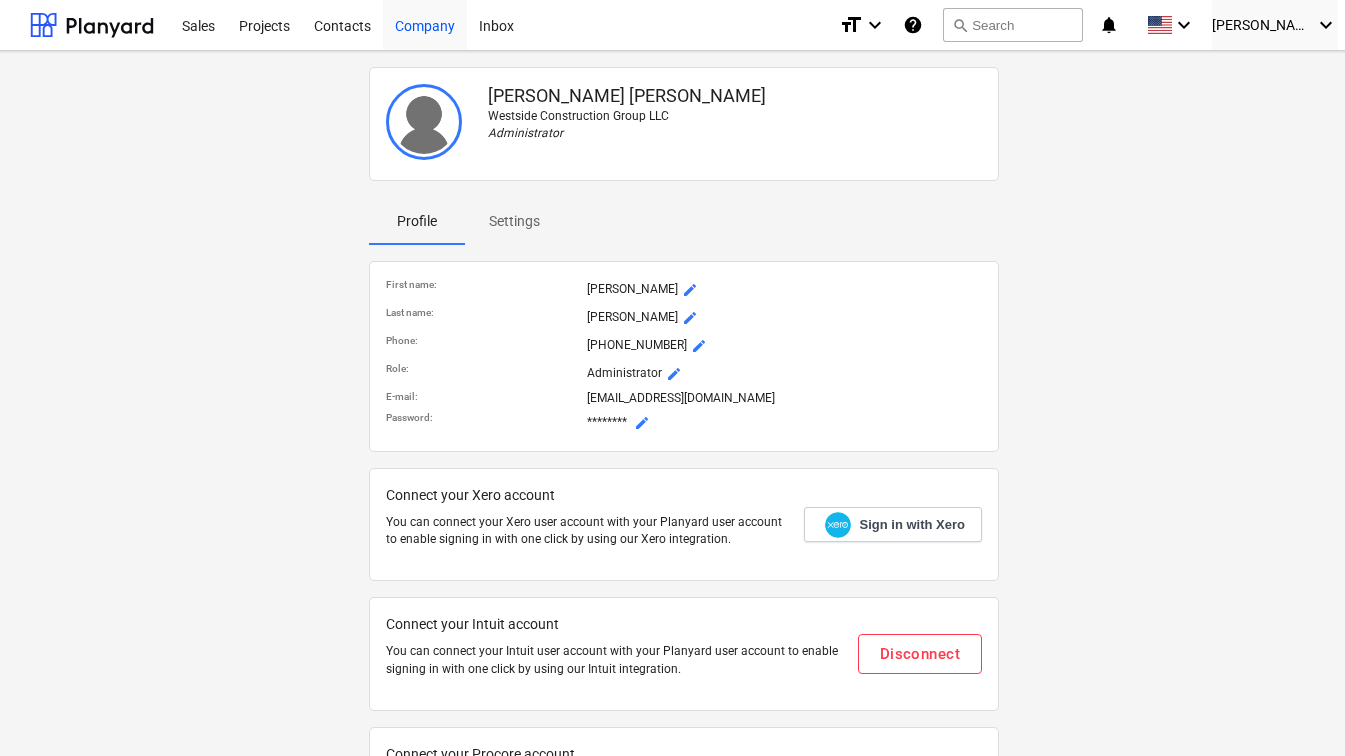 click on "Company" at bounding box center [425, 24] 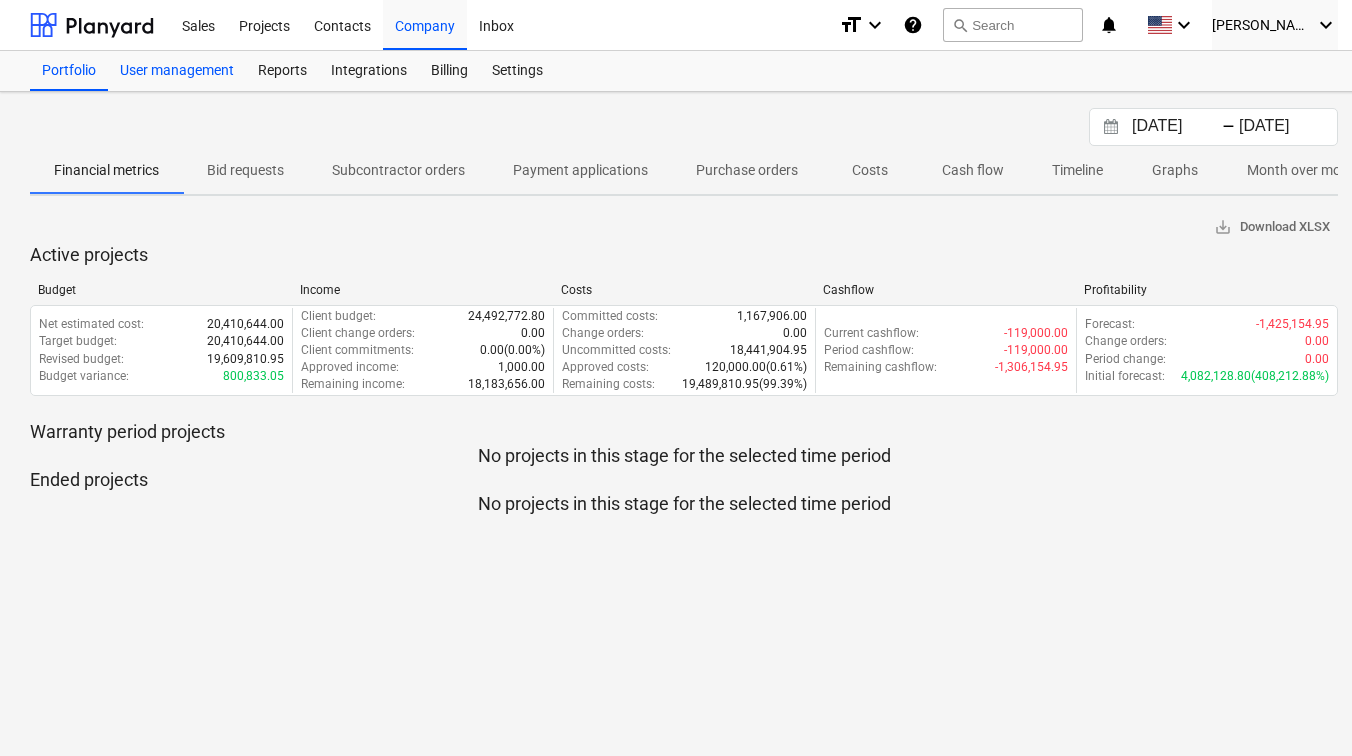 click on "User management" at bounding box center [177, 71] 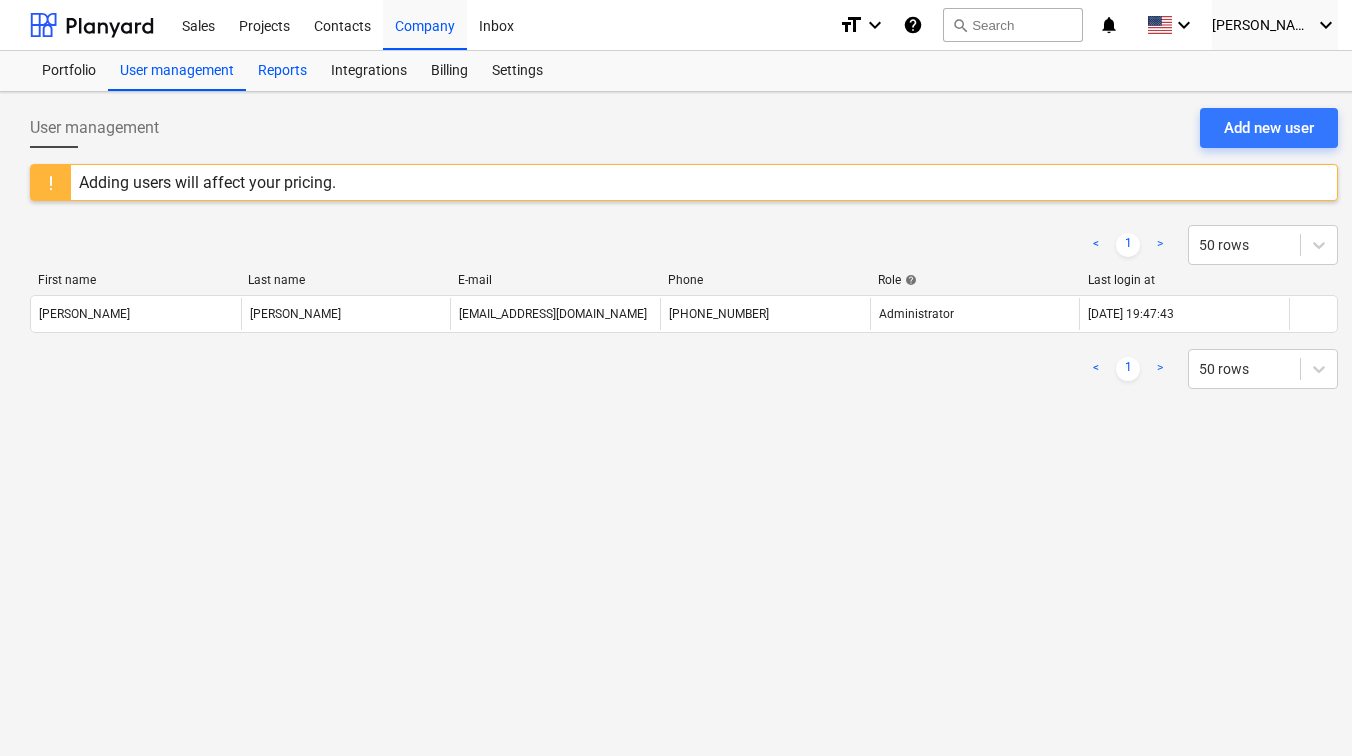 click on "Reports" at bounding box center (282, 71) 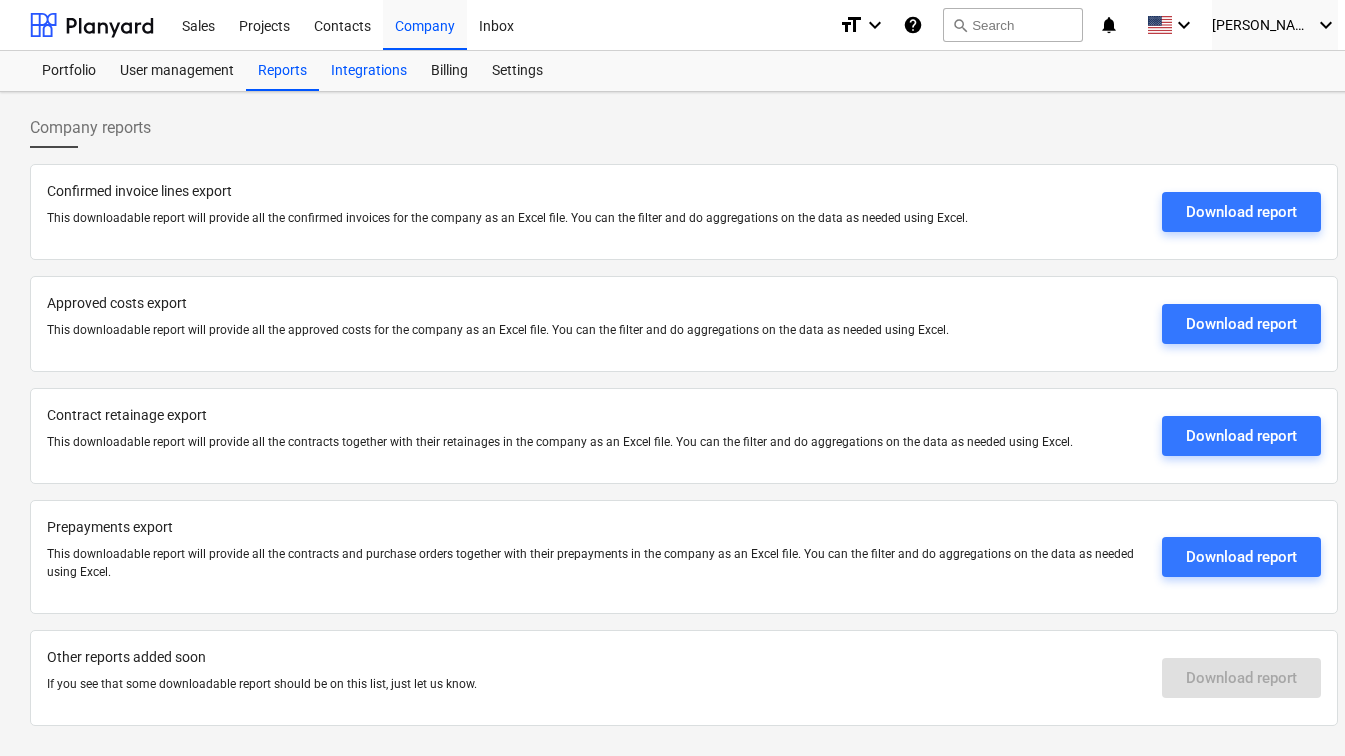 click on "Integrations" at bounding box center [369, 71] 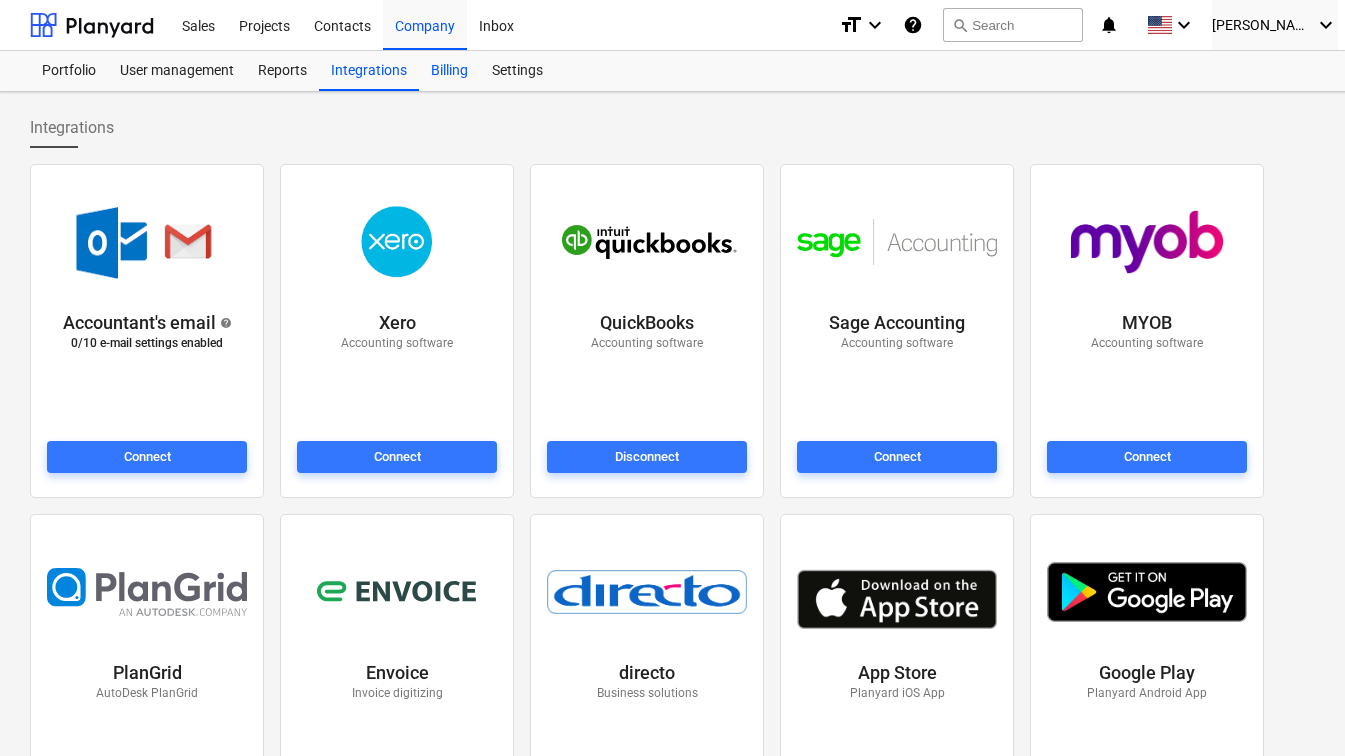 click on "Billing" at bounding box center (449, 71) 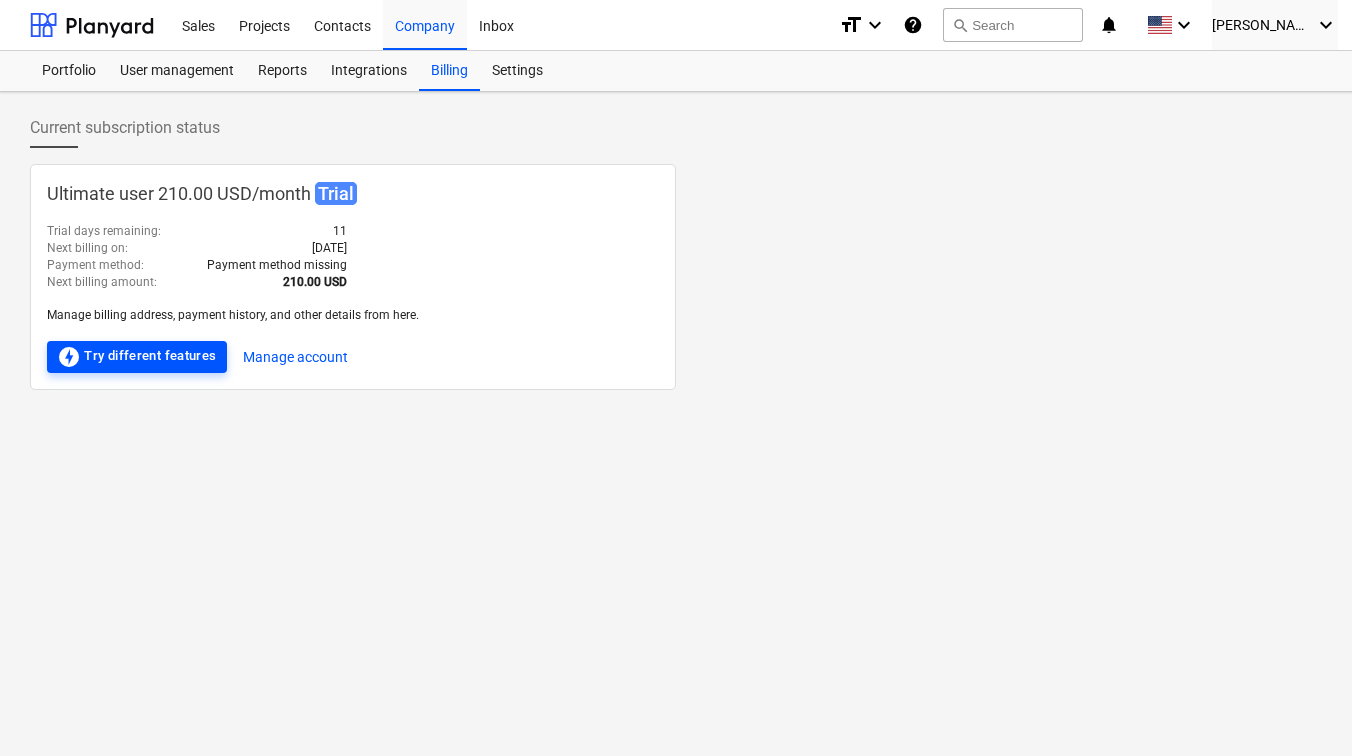 click on "offline_bolt   Try different features" at bounding box center (137, 357) 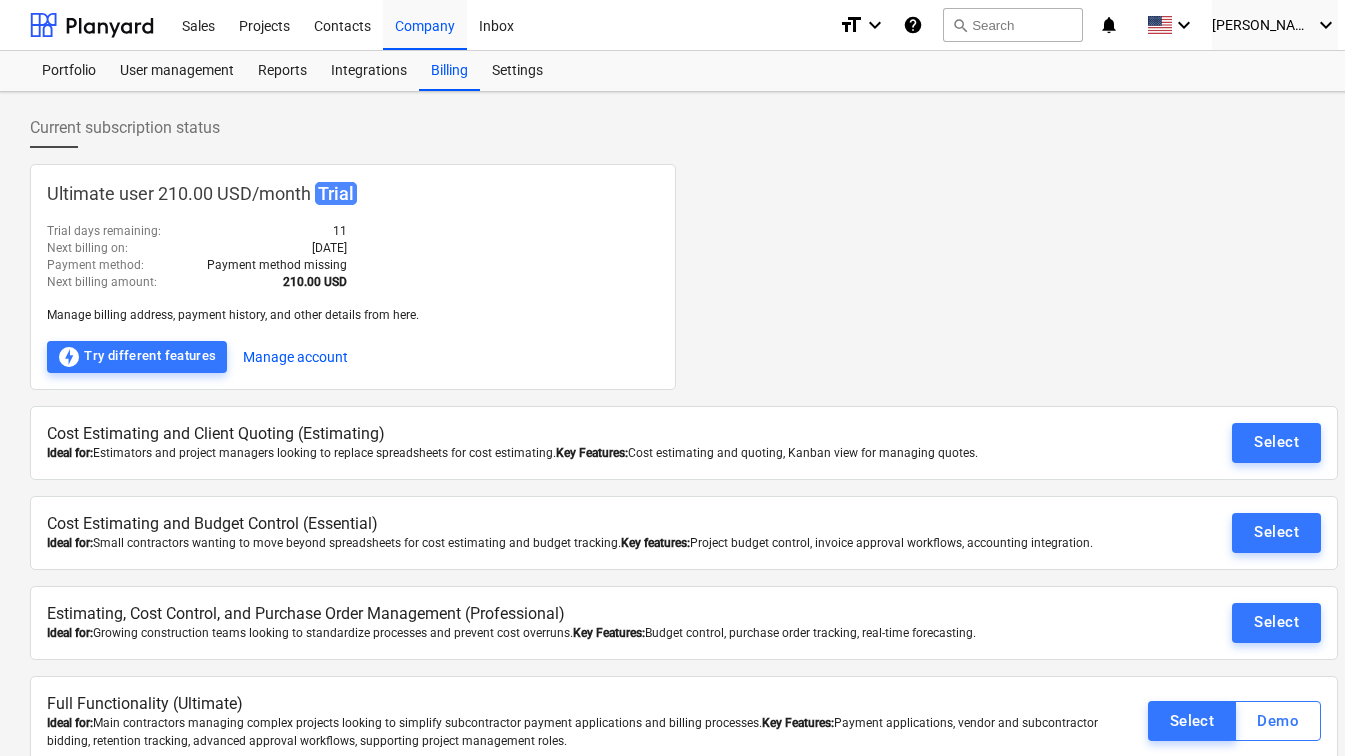 scroll, scrollTop: 27, scrollLeft: 0, axis: vertical 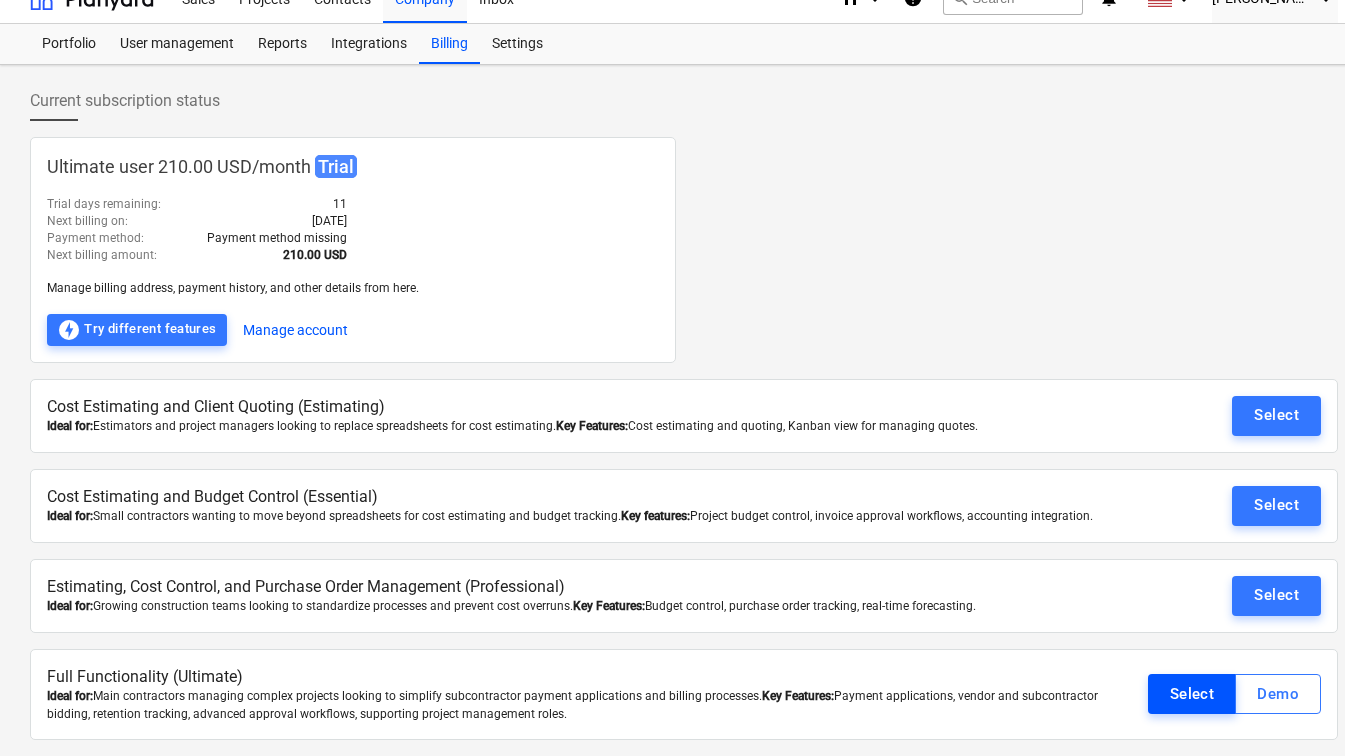 click on "Select" at bounding box center (1192, 694) 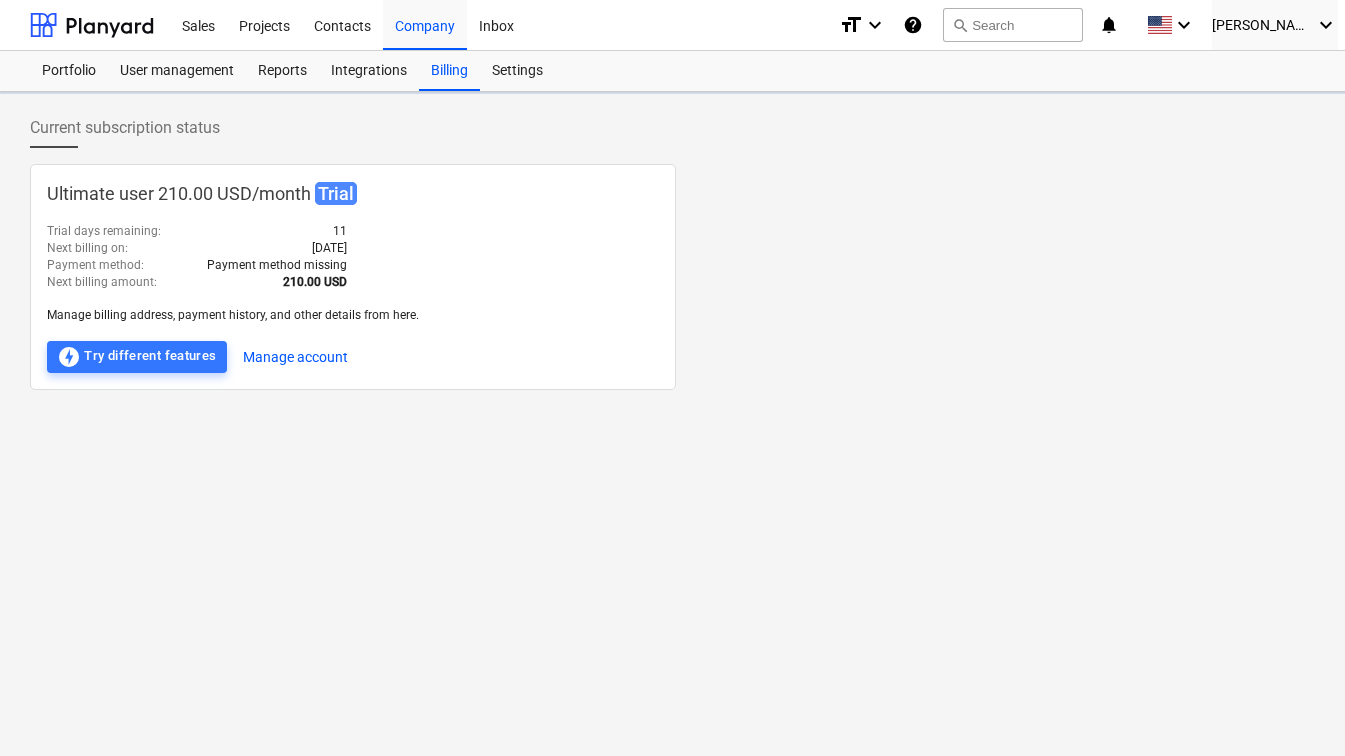scroll, scrollTop: 0, scrollLeft: 0, axis: both 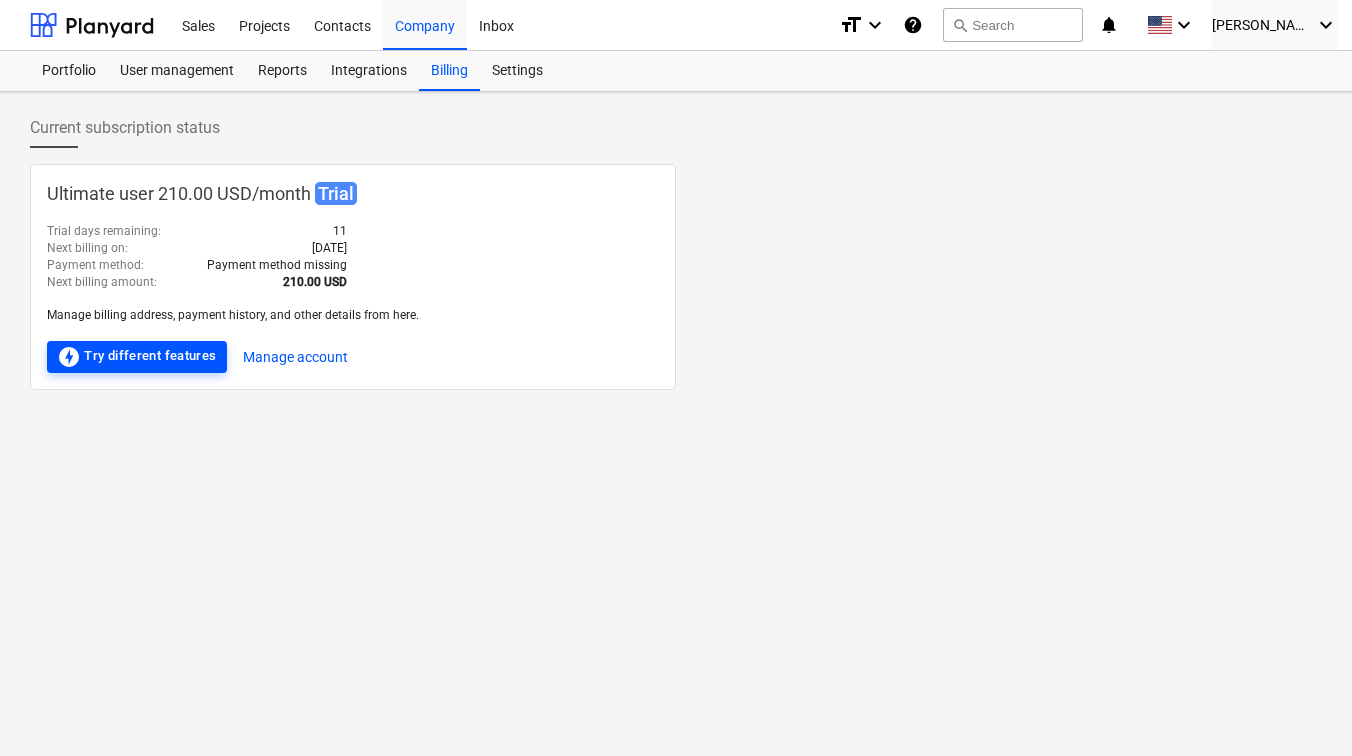 click on "offline_bolt   Try different features" at bounding box center [137, 357] 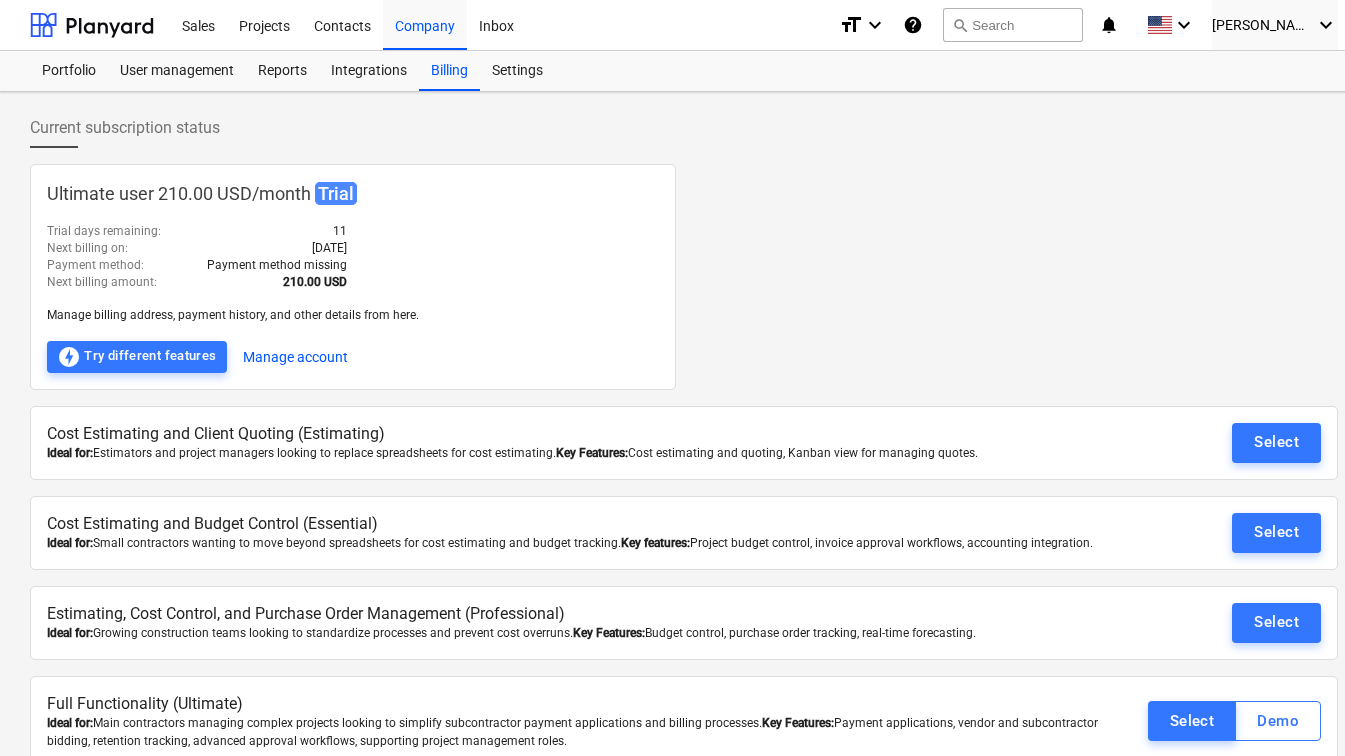 scroll, scrollTop: 27, scrollLeft: 0, axis: vertical 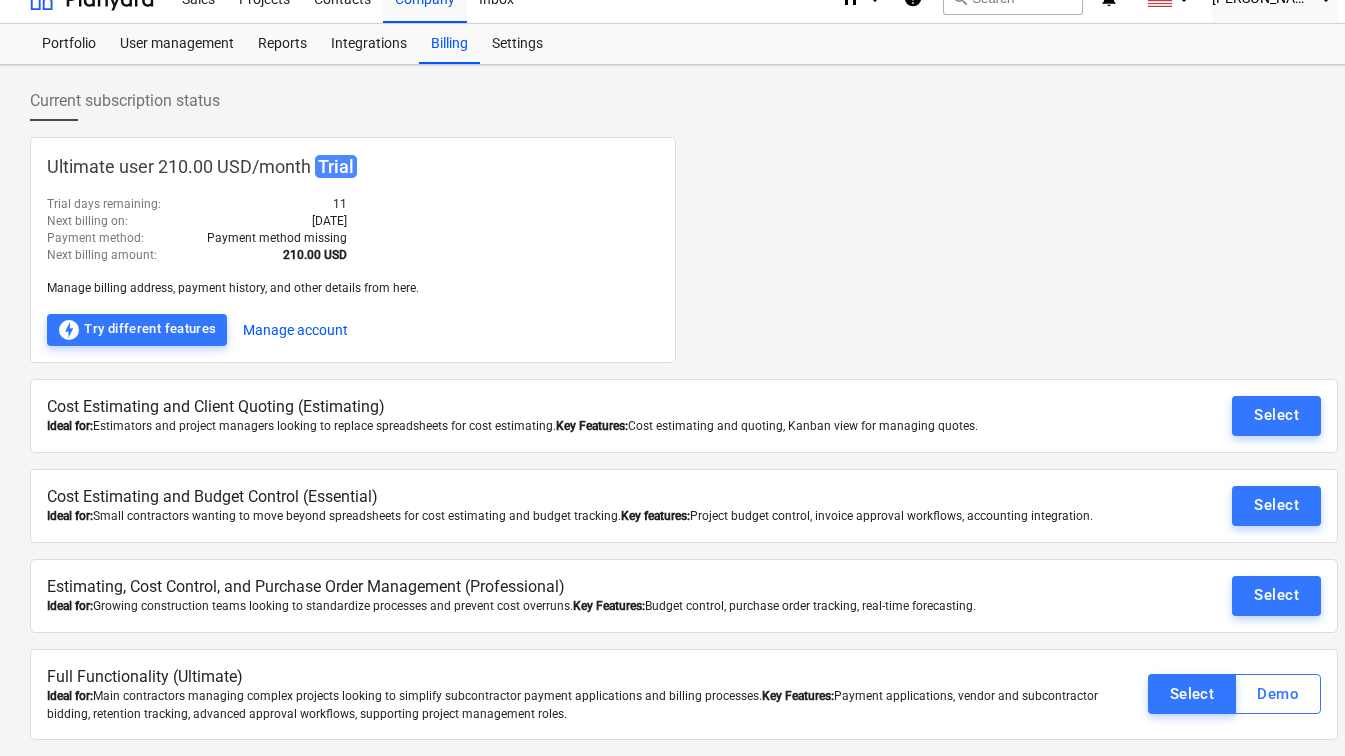 click on "Ultimate user   210.00   USD / month   Trial Trial days remaining : 11 Next billing on : 27 Jul 2025 Payment method : Payment method missing Next billing amount : 210.00   USD Manage billing address, payment history, and other details from here. offline_bolt   Try different features Manage account" at bounding box center (684, 250) 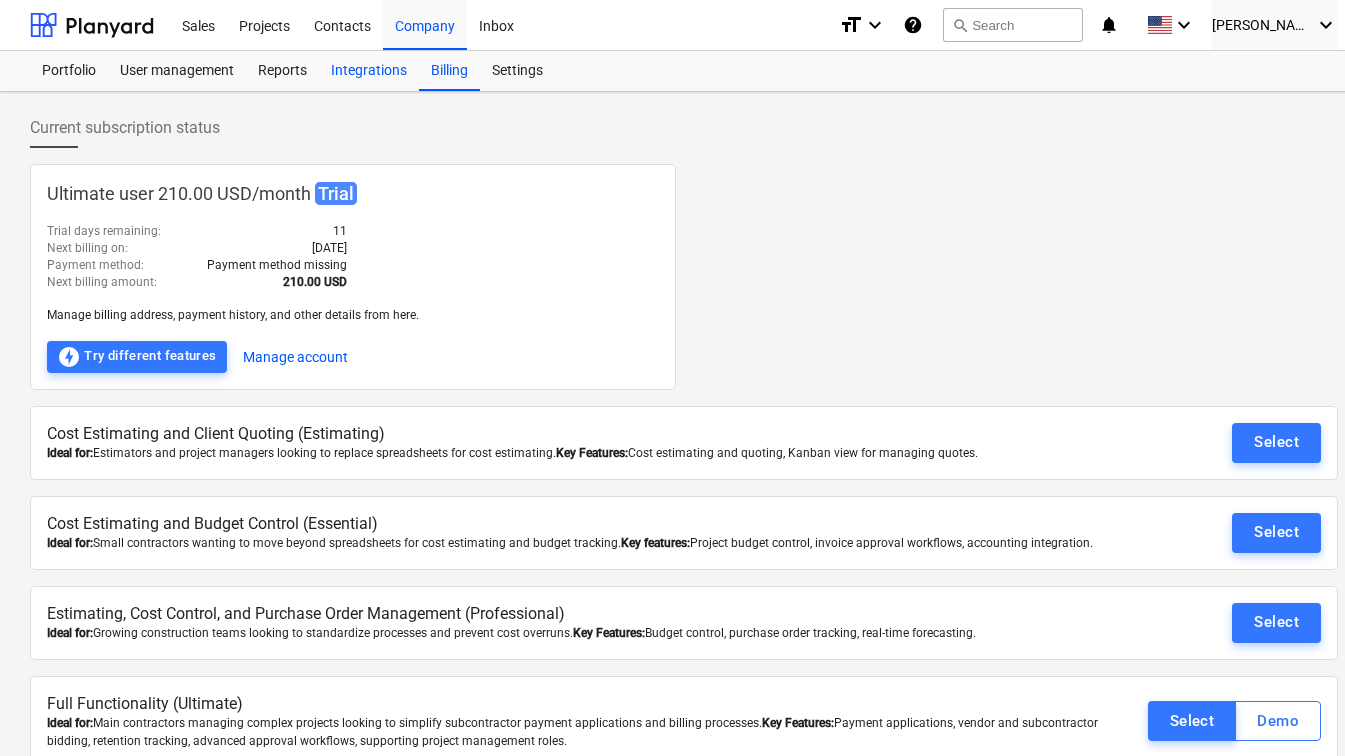 click on "Integrations" at bounding box center (369, 71) 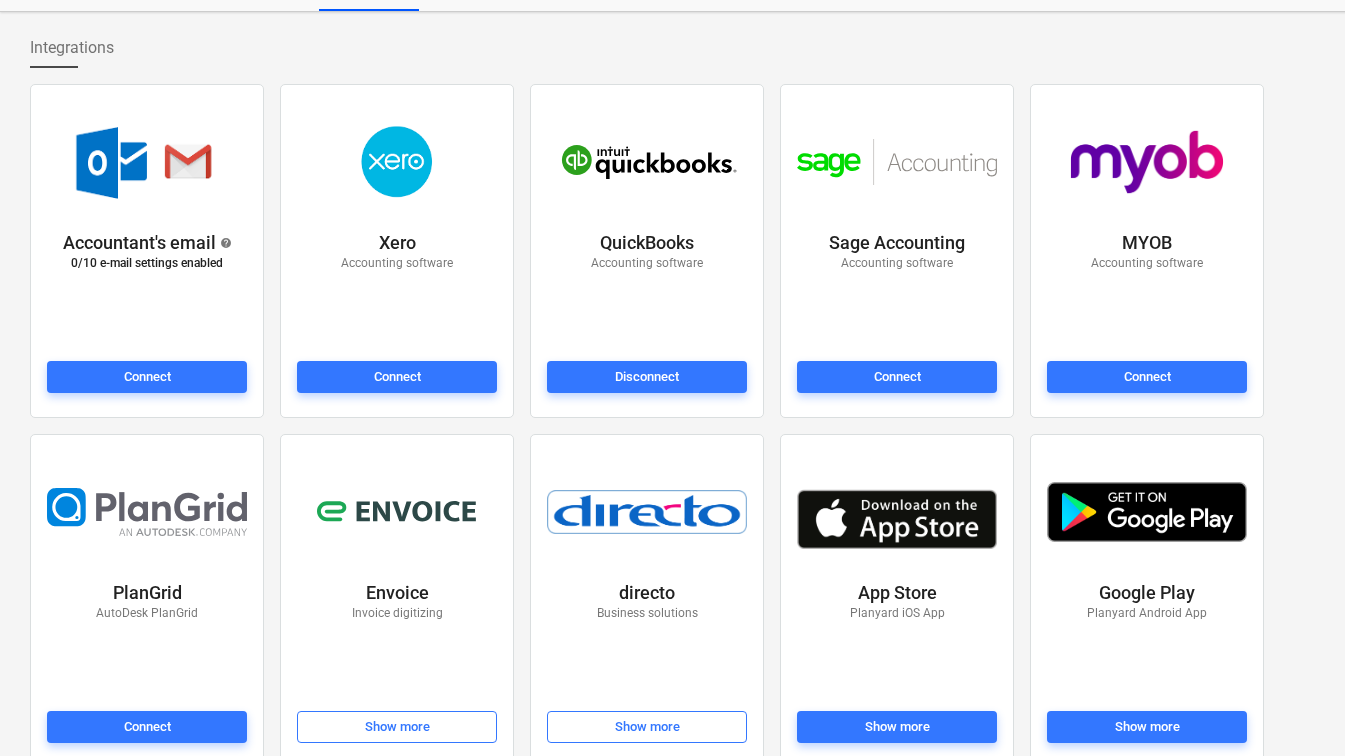 scroll, scrollTop: 0, scrollLeft: 0, axis: both 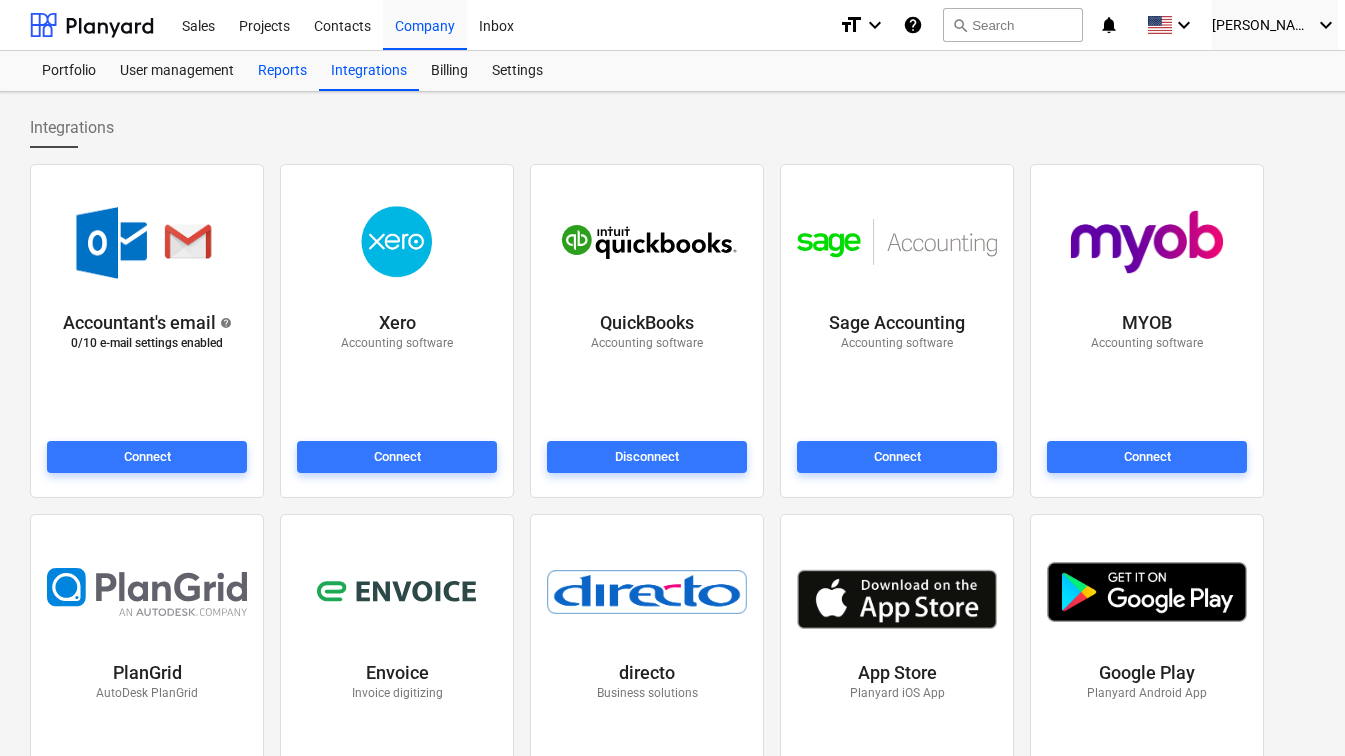 click on "Reports" at bounding box center (282, 71) 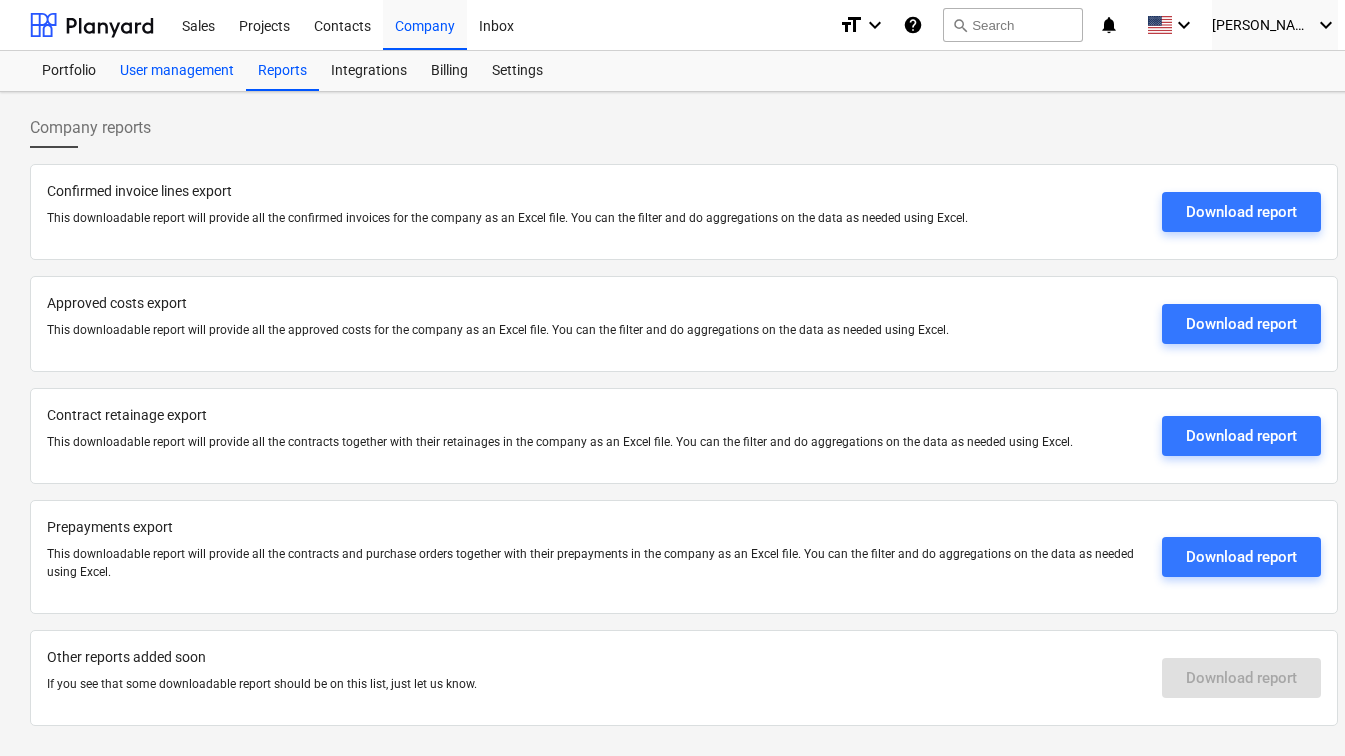 click on "User management" at bounding box center (177, 71) 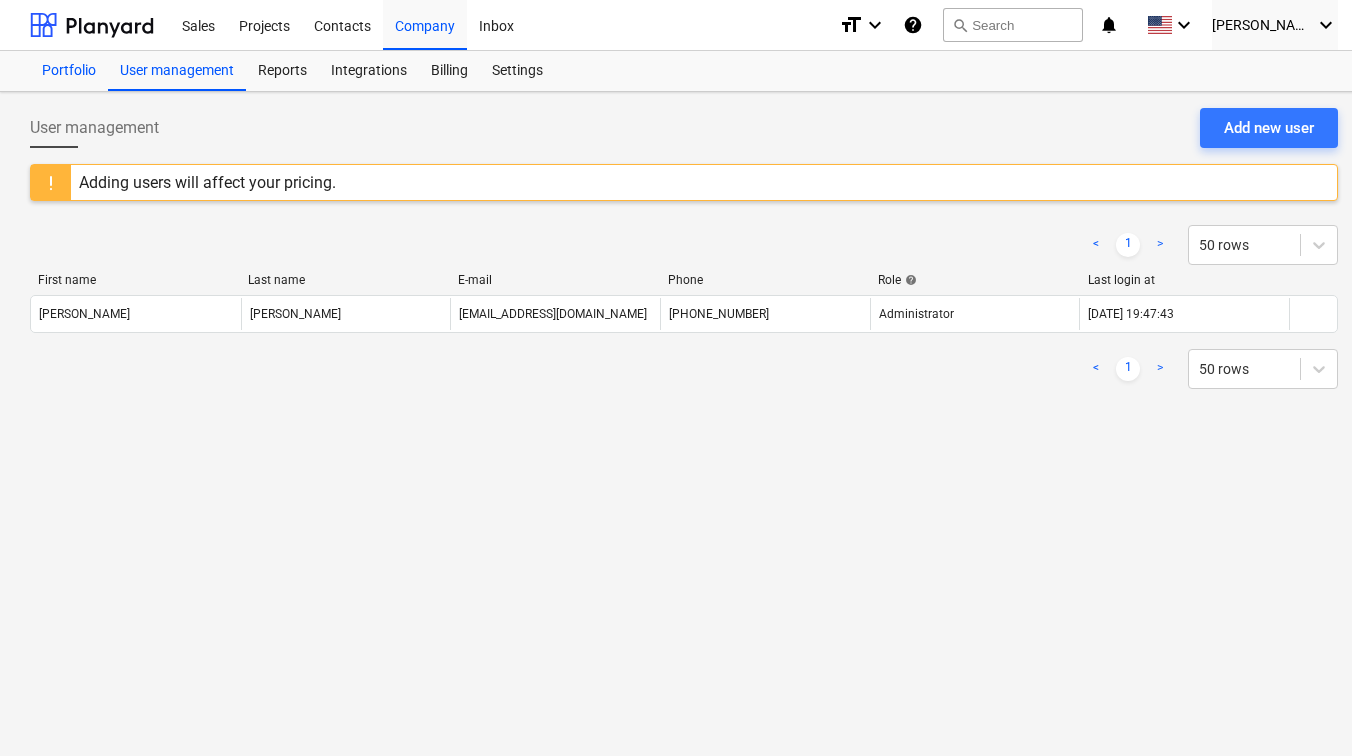 click on "Portfolio" at bounding box center (69, 71) 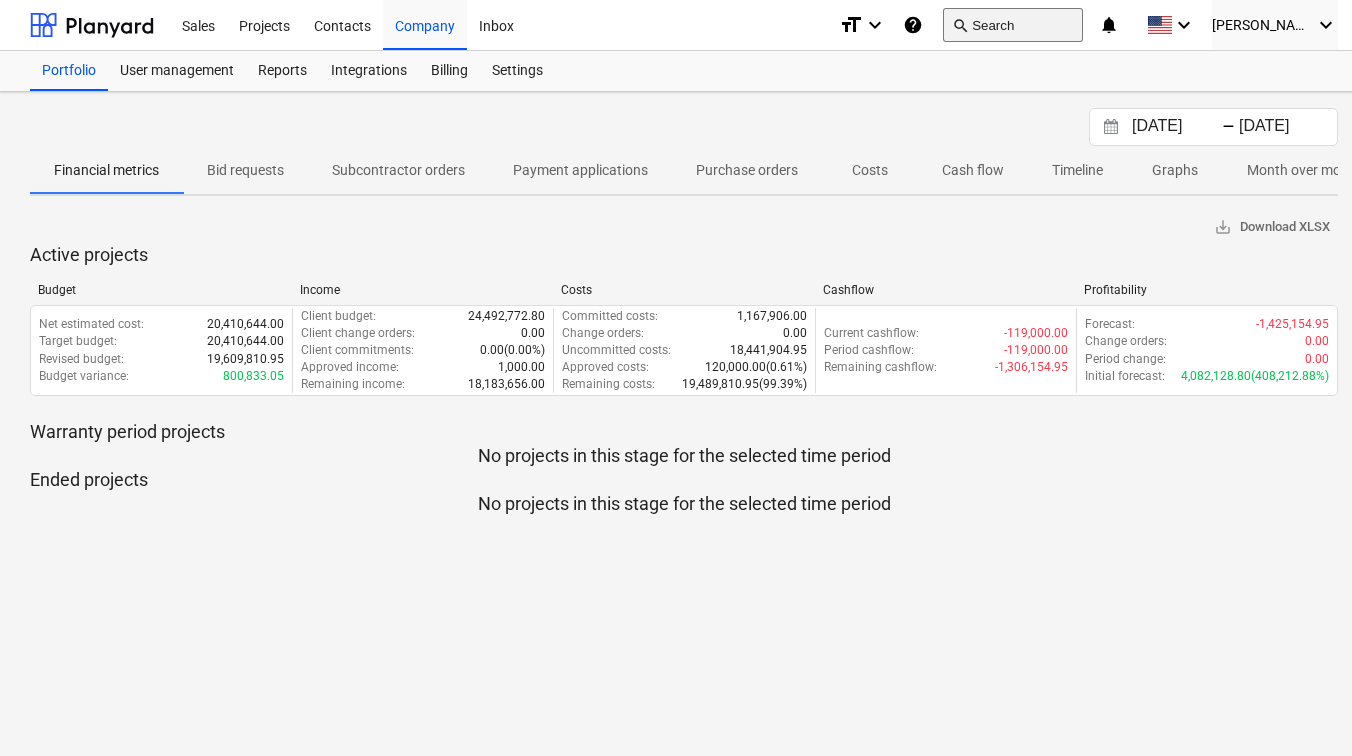 click on "search Search" at bounding box center (1013, 25) 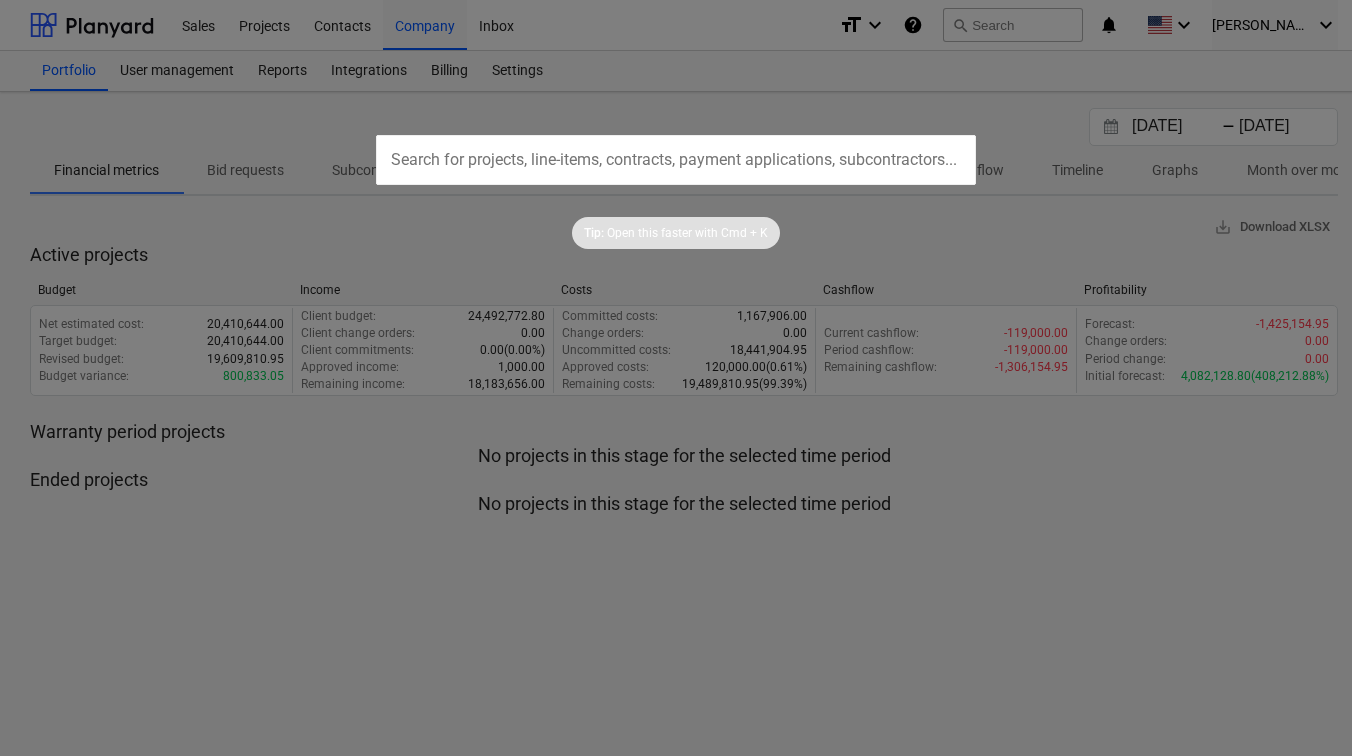 click at bounding box center [676, 378] 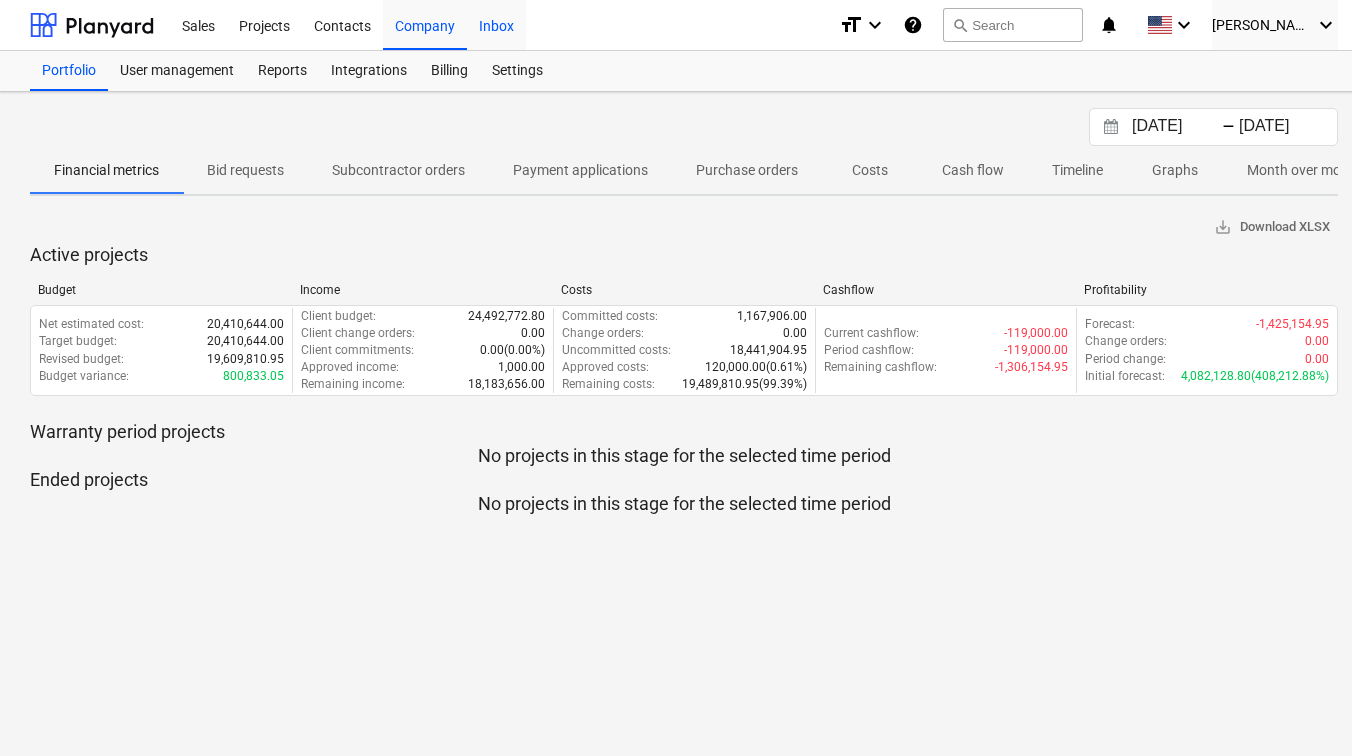 click on "Inbox" at bounding box center [496, 24] 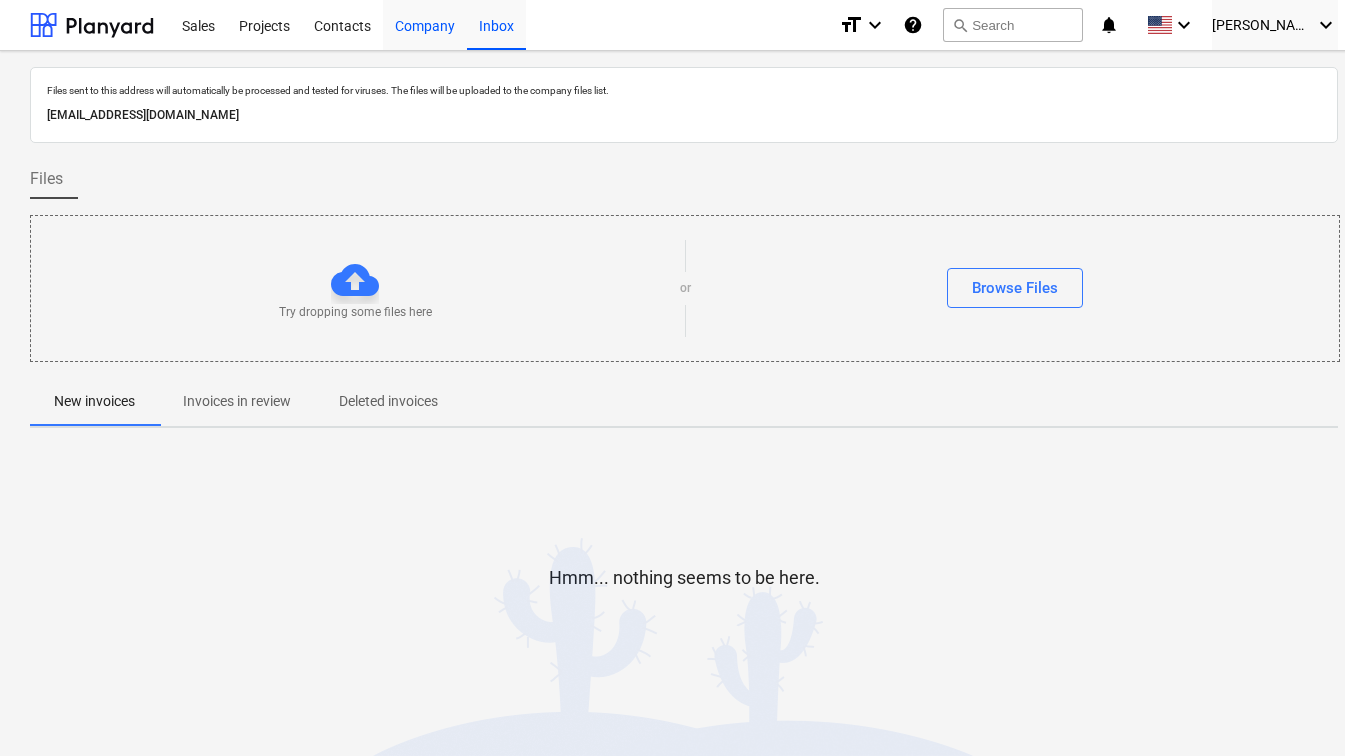 click on "Company" at bounding box center (425, 24) 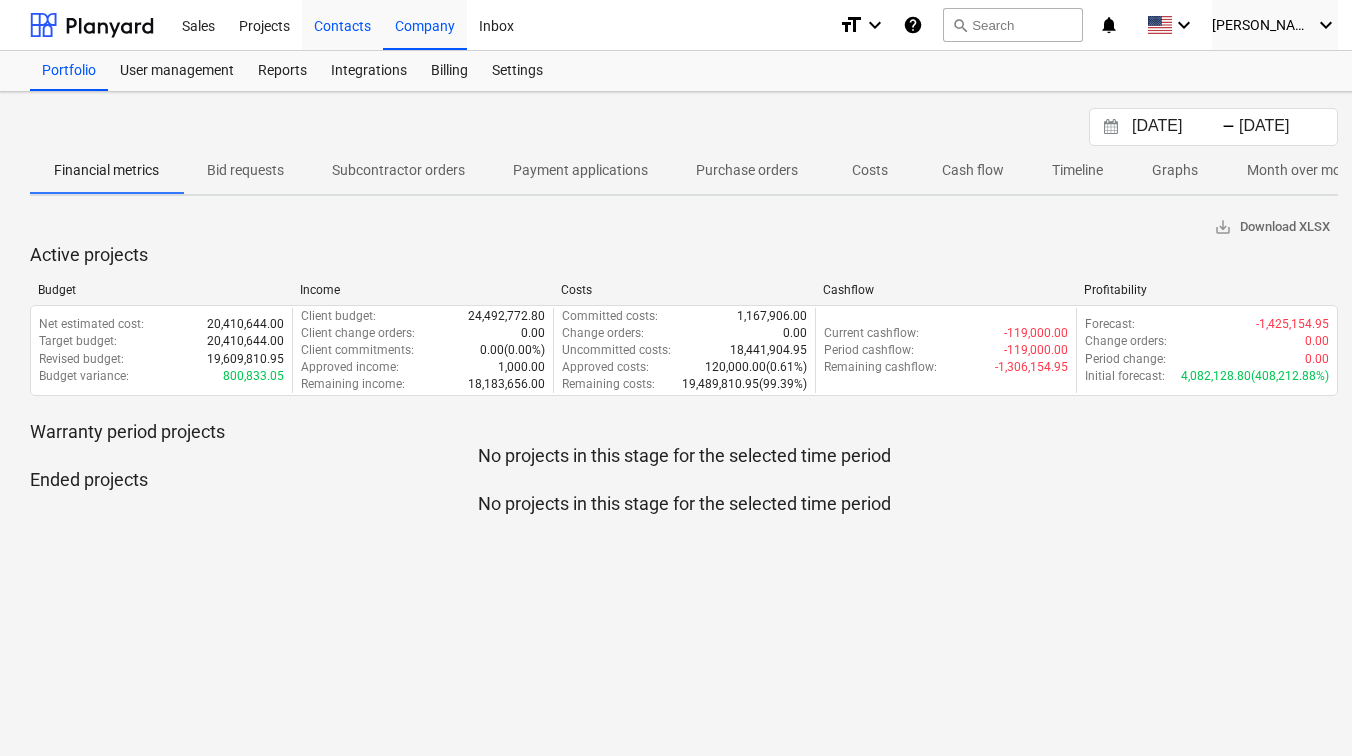 click on "Contacts" at bounding box center [342, 24] 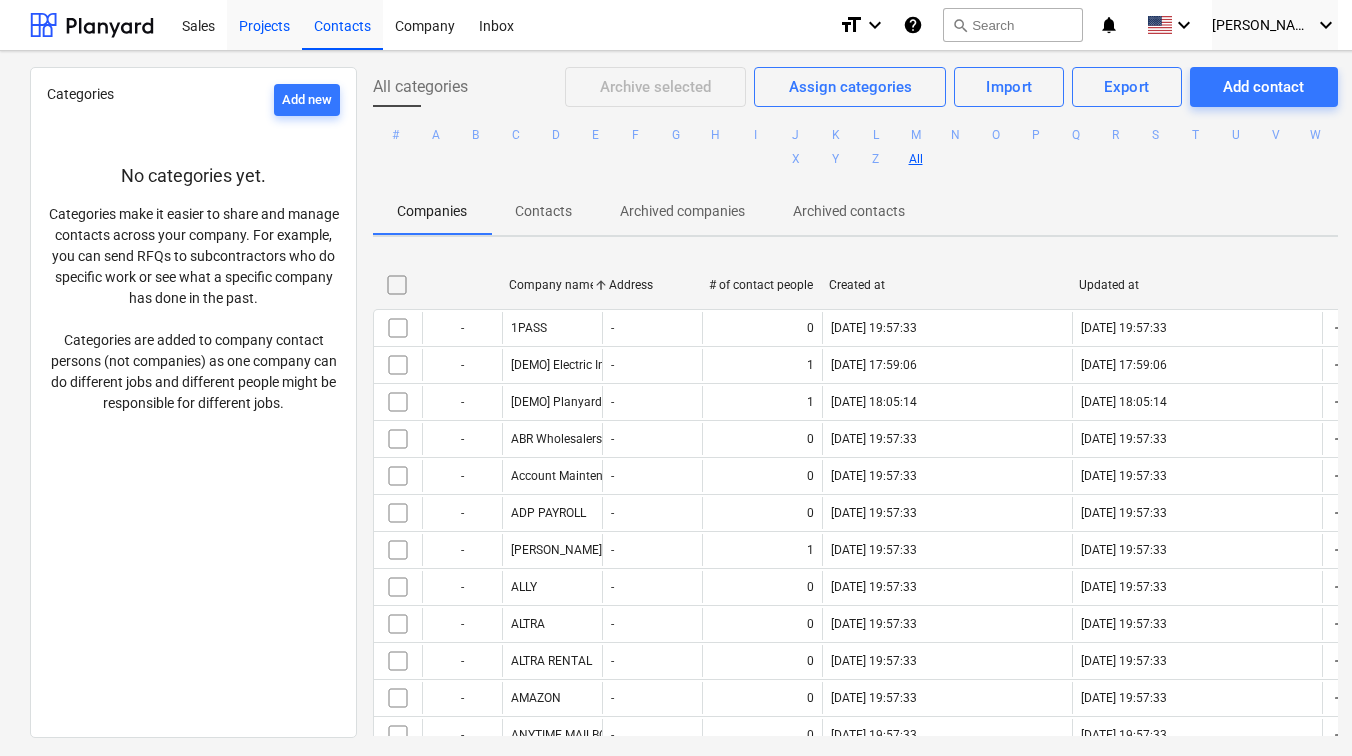 click on "Projects" at bounding box center [264, 24] 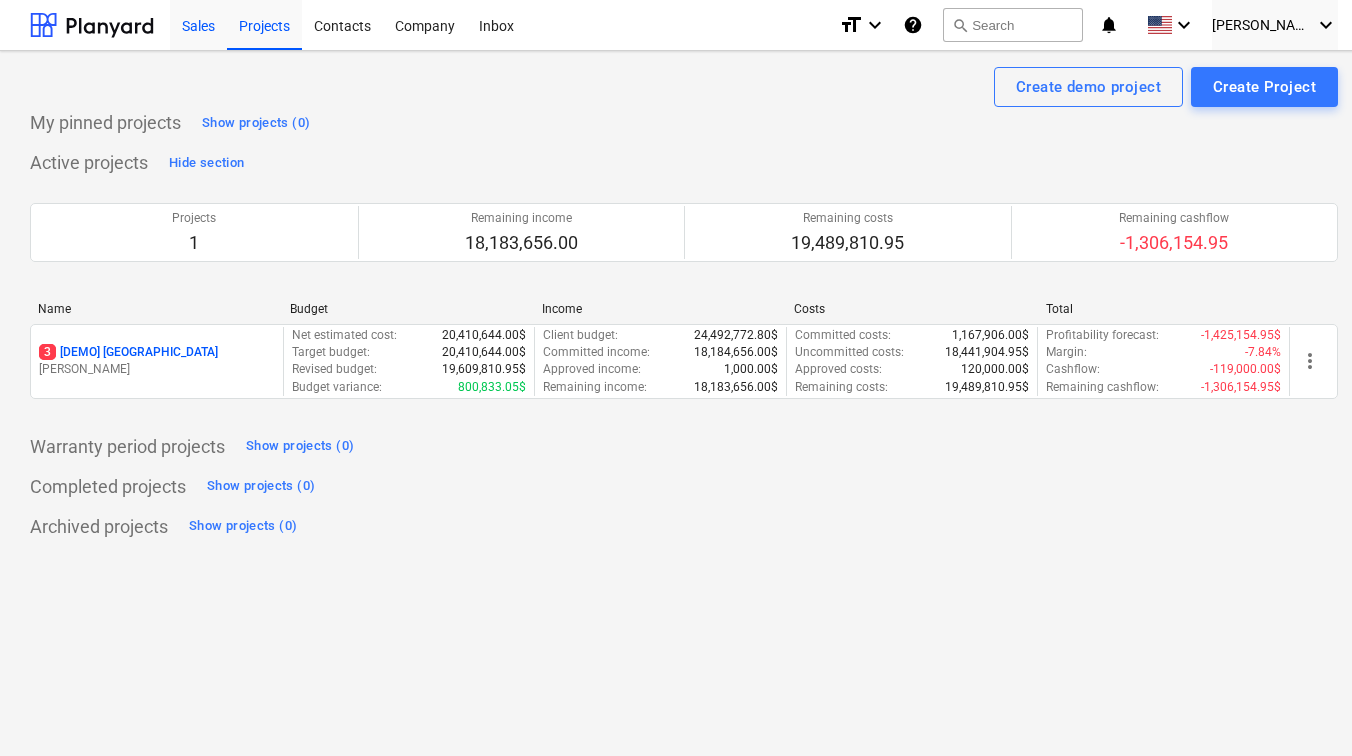 click on "Sales" at bounding box center (198, 24) 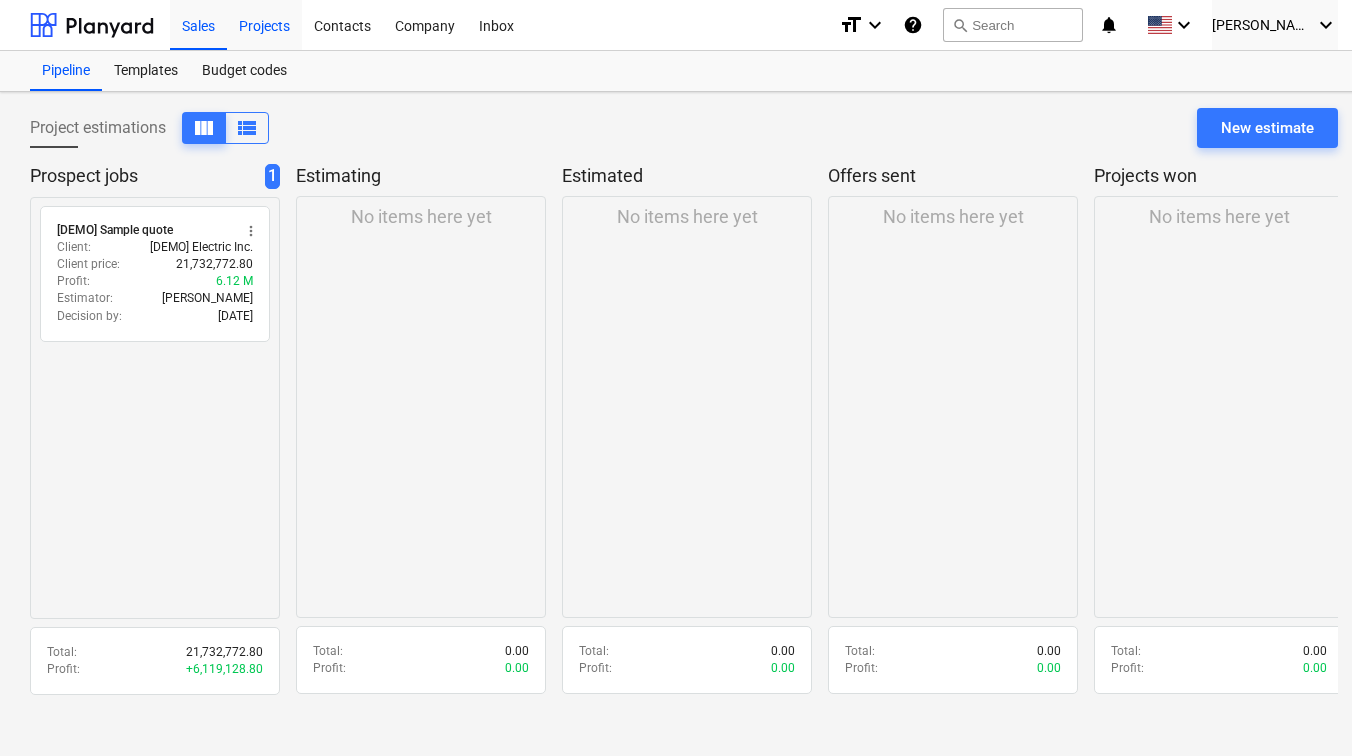 click on "Projects" at bounding box center [264, 24] 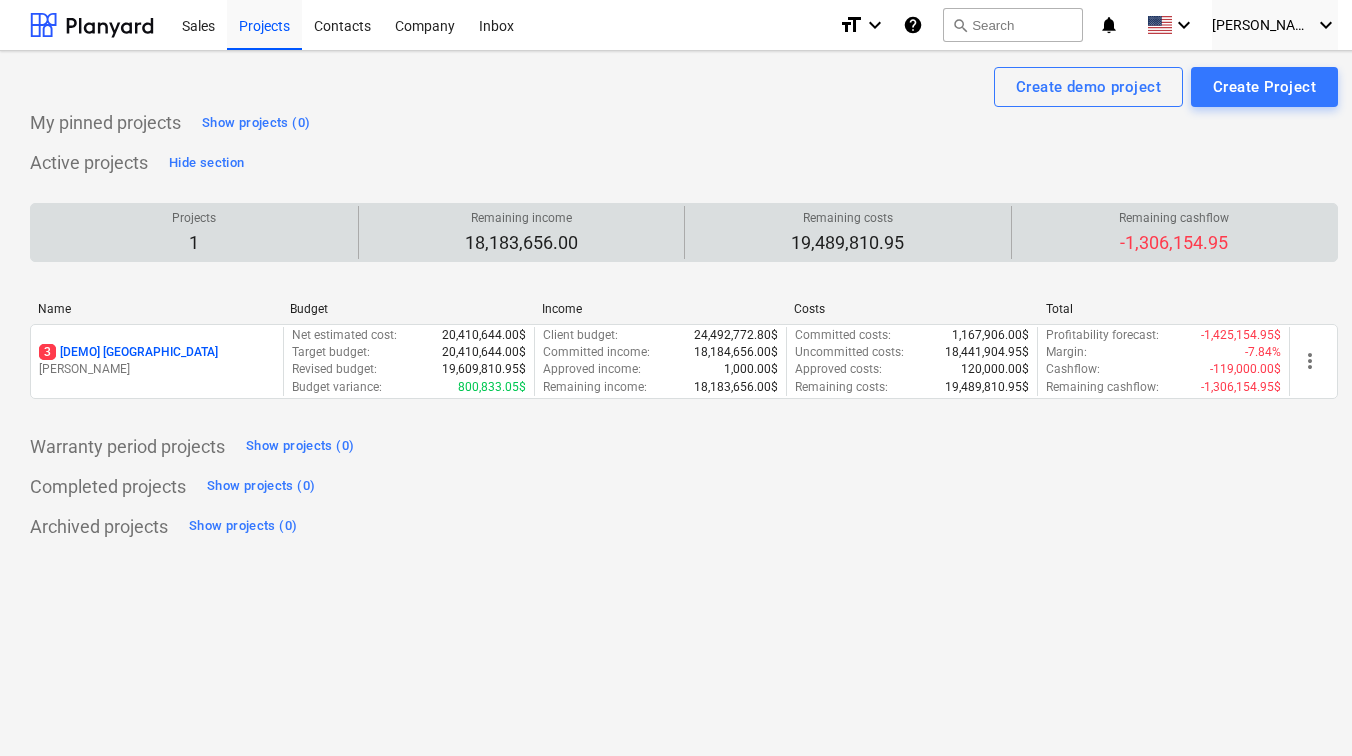 click on "18,183,656.00" at bounding box center [521, 243] 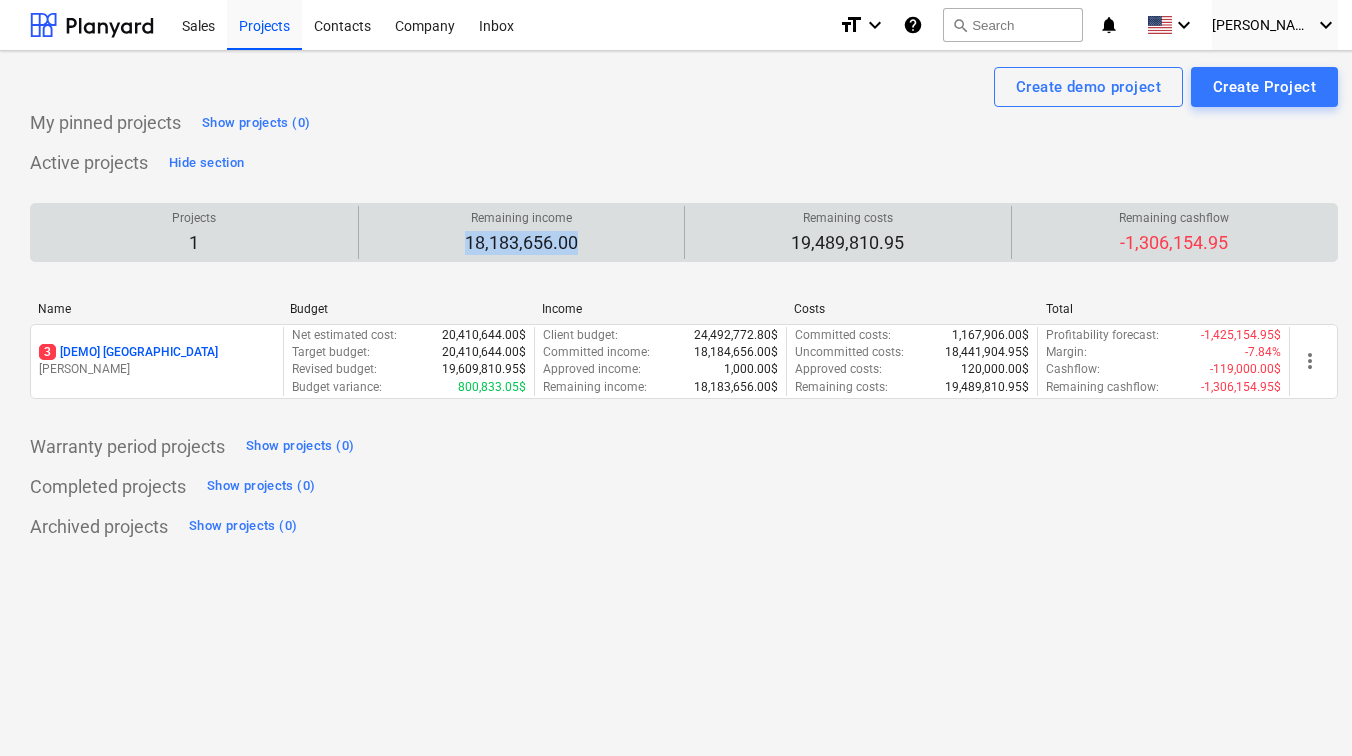 click on "18,183,656.00" at bounding box center [521, 243] 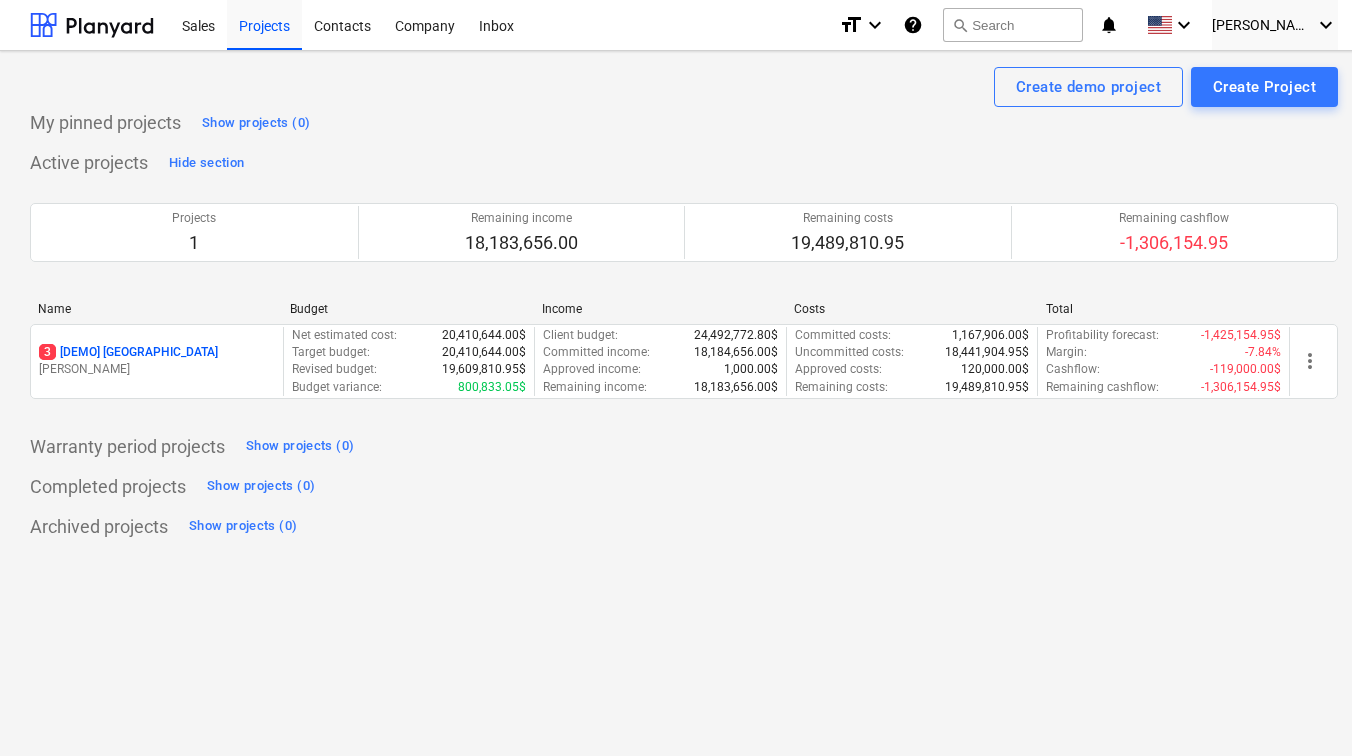 click on "Active projects Hide section Projects 1 Remaining income 18,183,656.00 Remaining costs 19,489,810.95 Remaining cashflow -1,306,154.95 Please wait Name Budget Income Costs Total 3 [DEMO] Stone Road House D. Morabito Net estimated cost : 20,410,644.00$ Target budget : 20,410,644.00$ Revised budget : 19,609,810.95$ Budget variance : 800,833.05$ Client budget : 24,492,772.80$ Committed income : 18,184,656.00$ Approved income : 1,000.00$ Remaining income : 18,183,656.00$ Committed costs : 1,167,906.00$ Uncommitted costs : 18,441,904.95$ Approved costs : 120,000.00$ Remaining costs : 19,489,810.95$ Profitability forecast : -1,425,154.95$ Margin : -7.84% Cashflow : -119,000.00$ Remaining cashflow : -1,306,154.95$ more_vert Please wait" at bounding box center (684, 285) 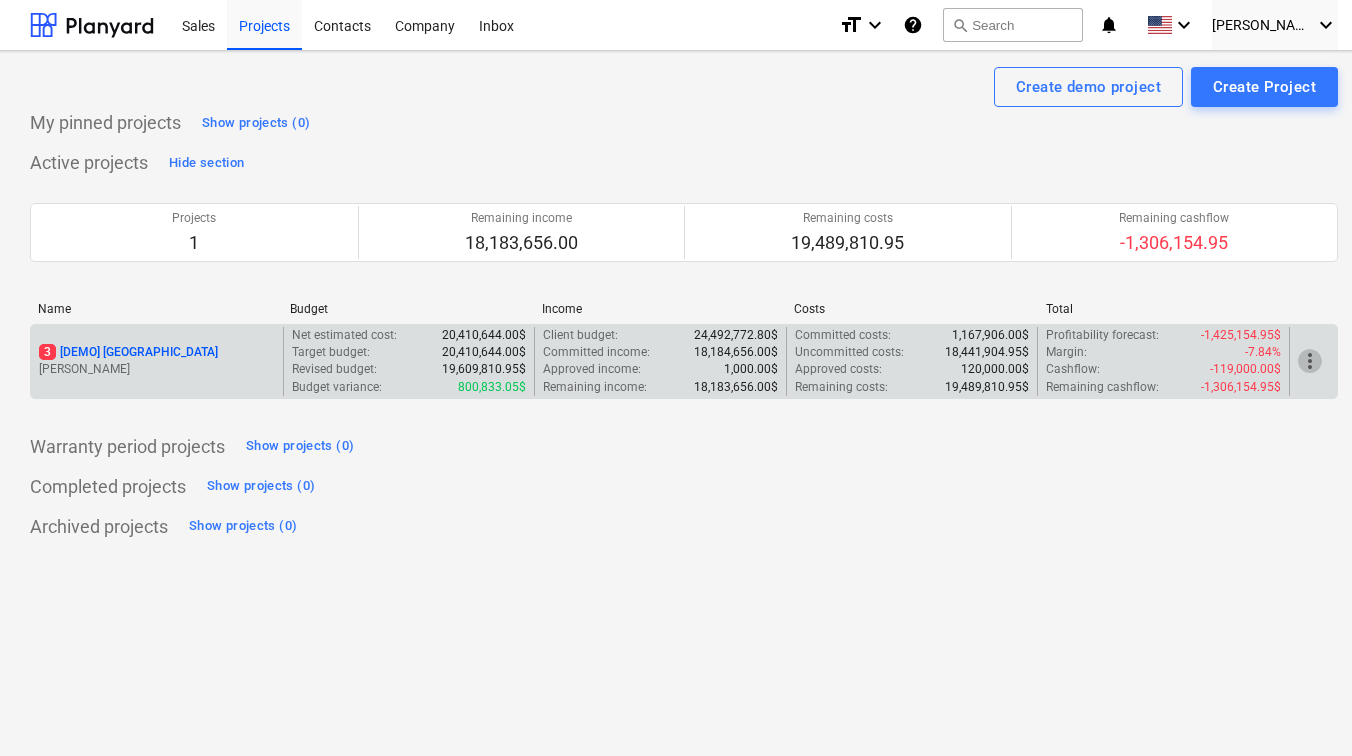 click on "more_vert" at bounding box center [1310, 361] 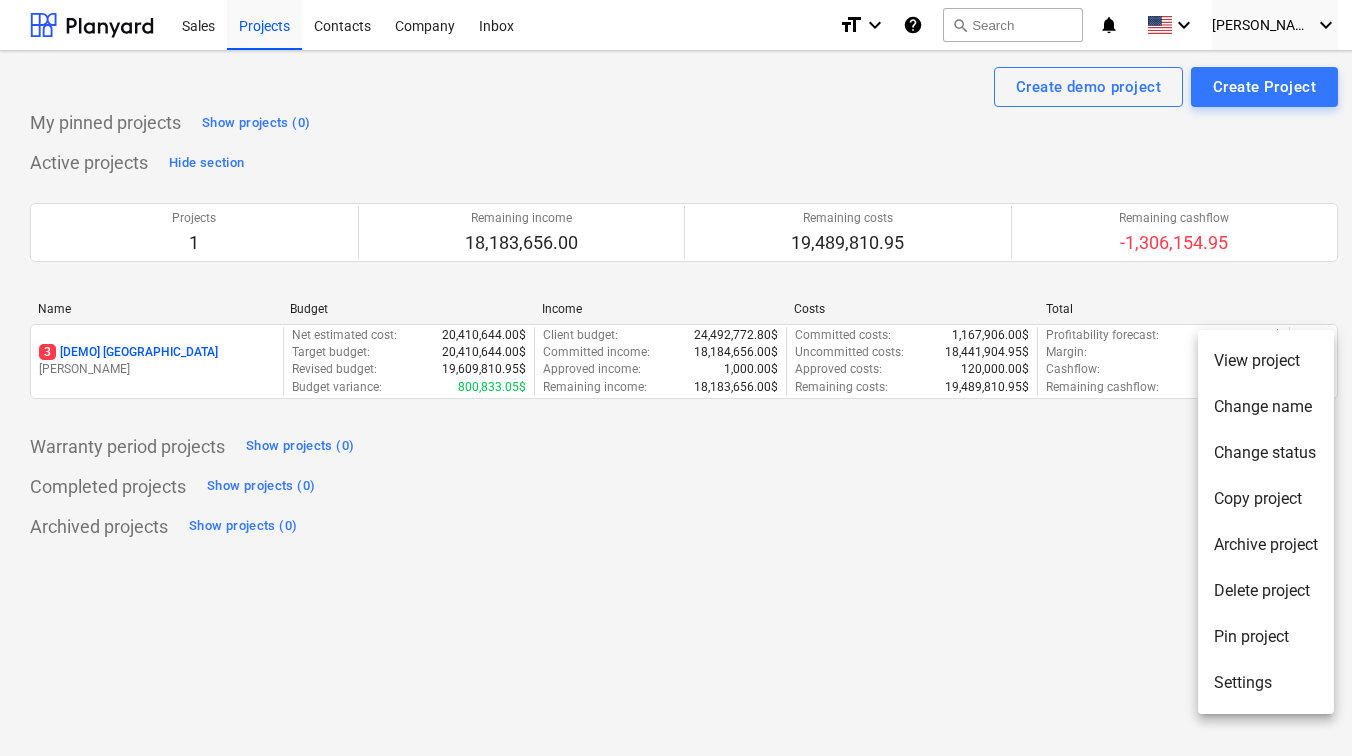 click on "Settings" at bounding box center (1266, 683) 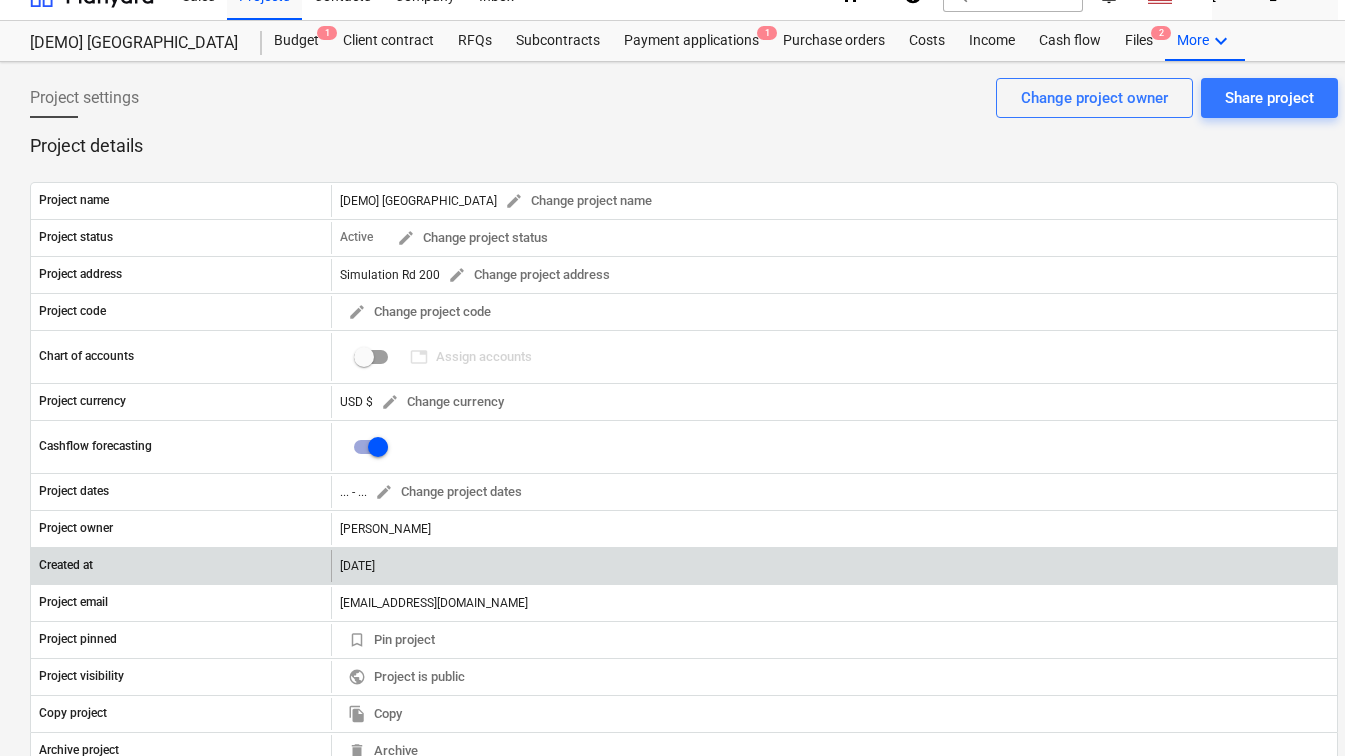 scroll, scrollTop: 0, scrollLeft: 0, axis: both 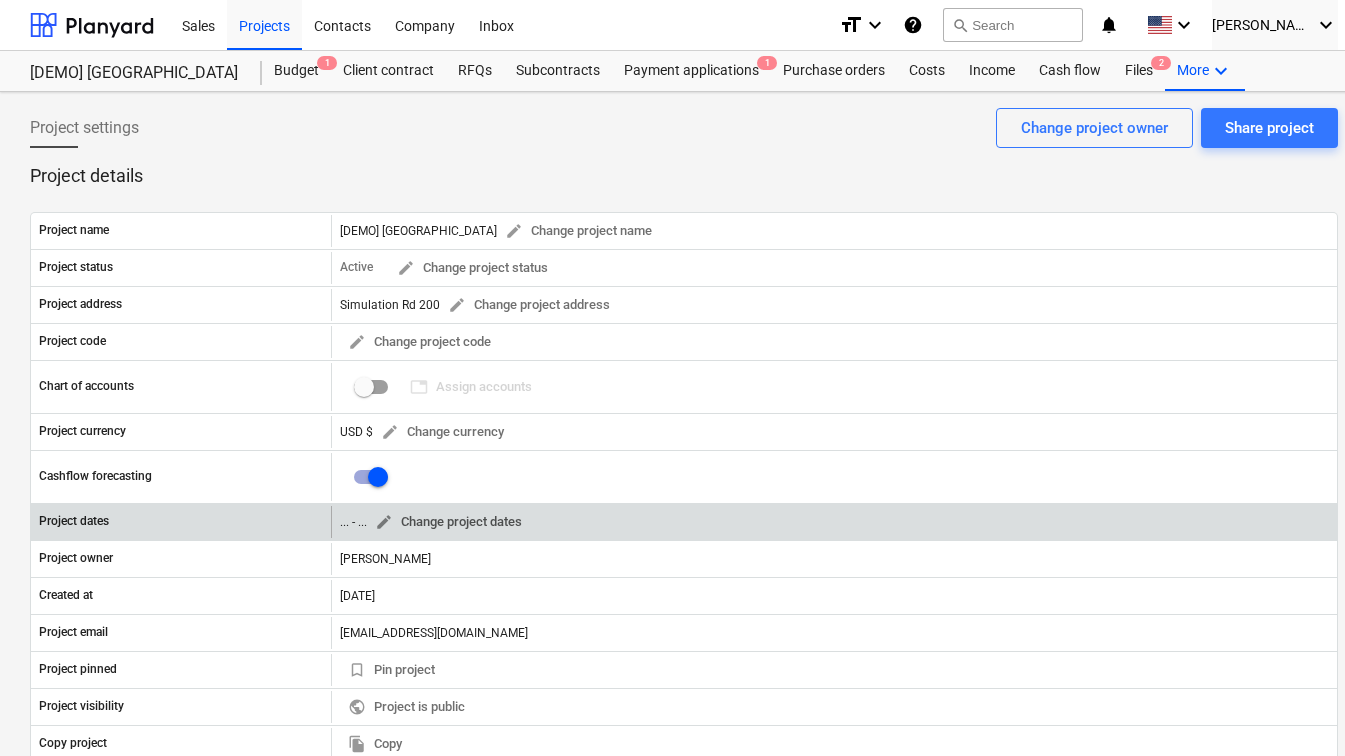 click on "edit Change project dates" at bounding box center (448, 522) 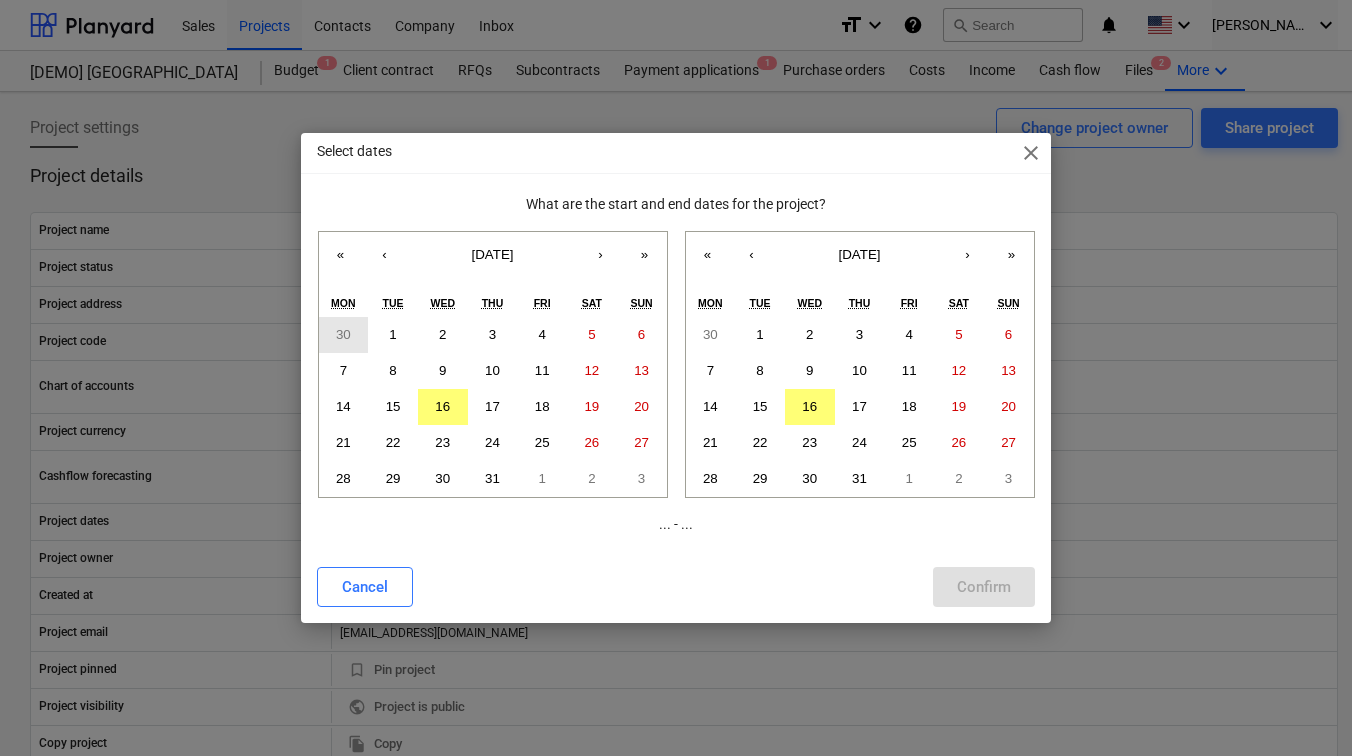 click on "30" at bounding box center (344, 335) 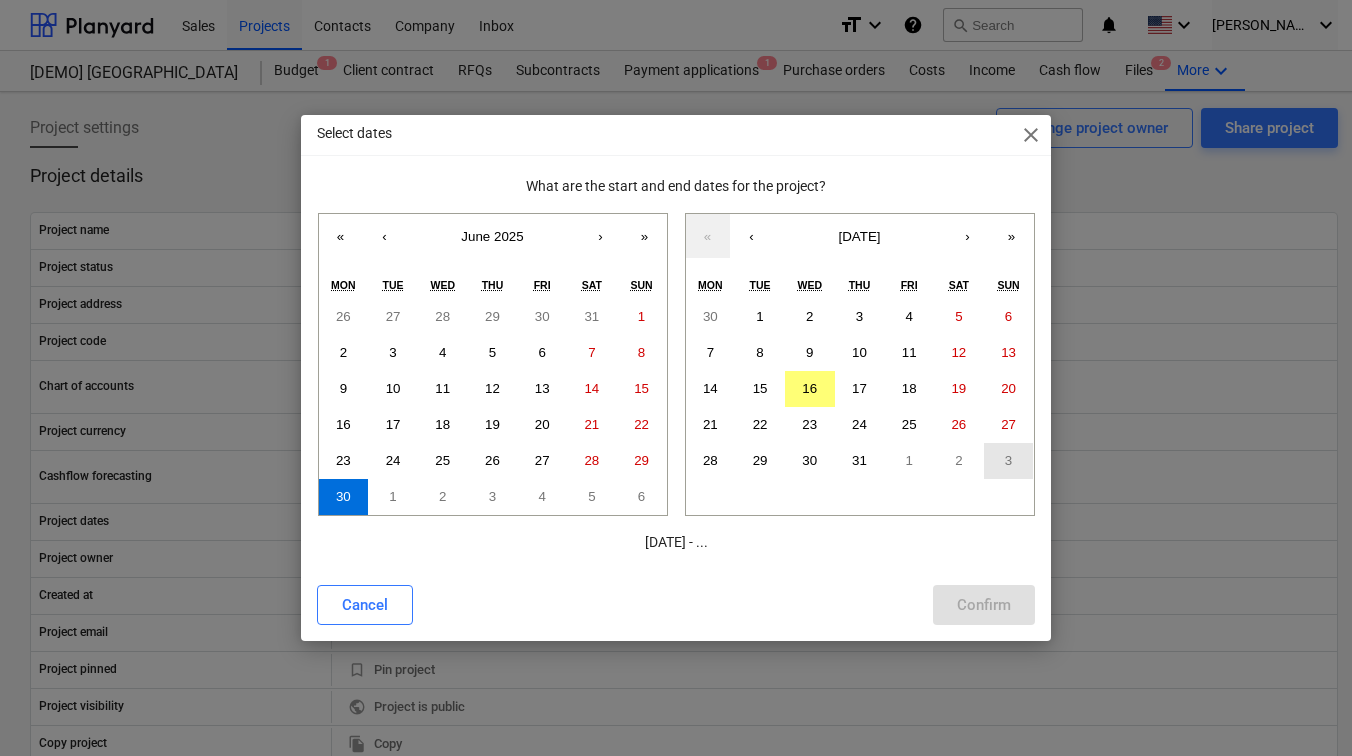 click on "3" at bounding box center (1009, 461) 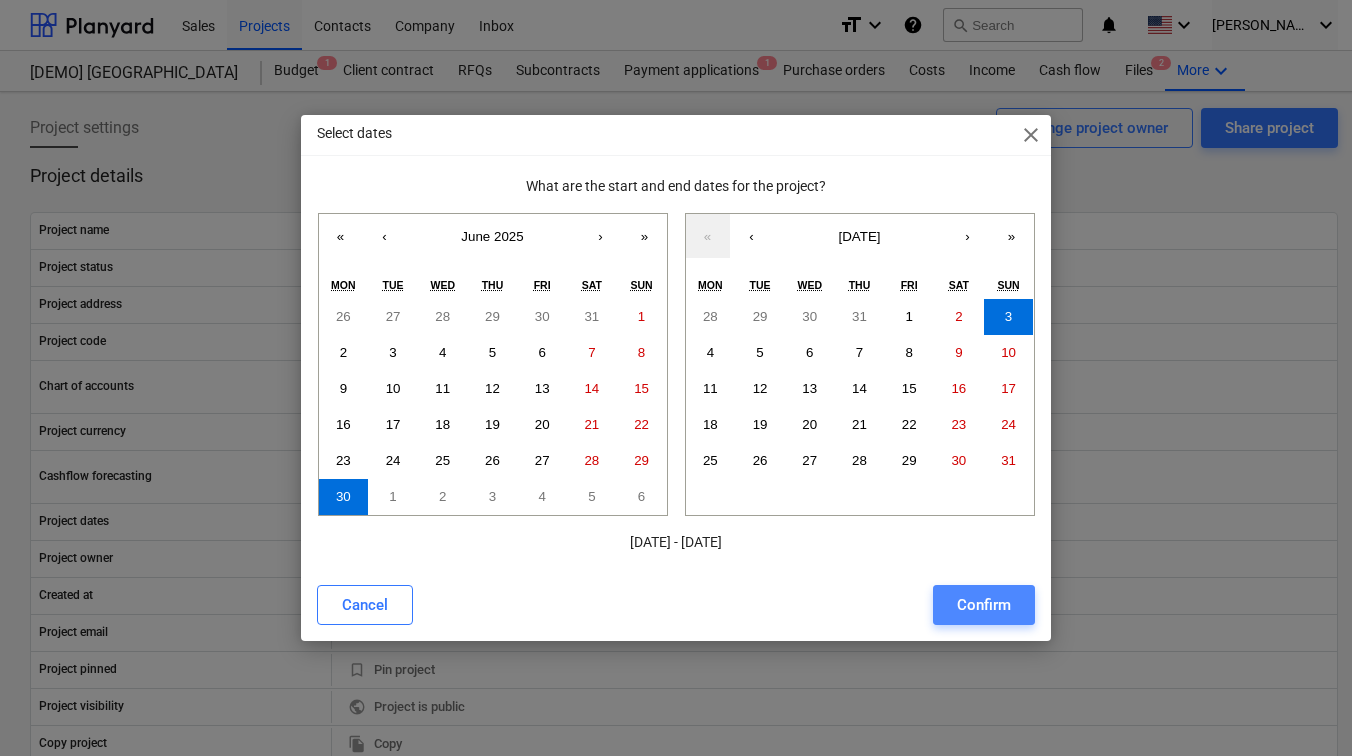 click on "Confirm" at bounding box center (984, 605) 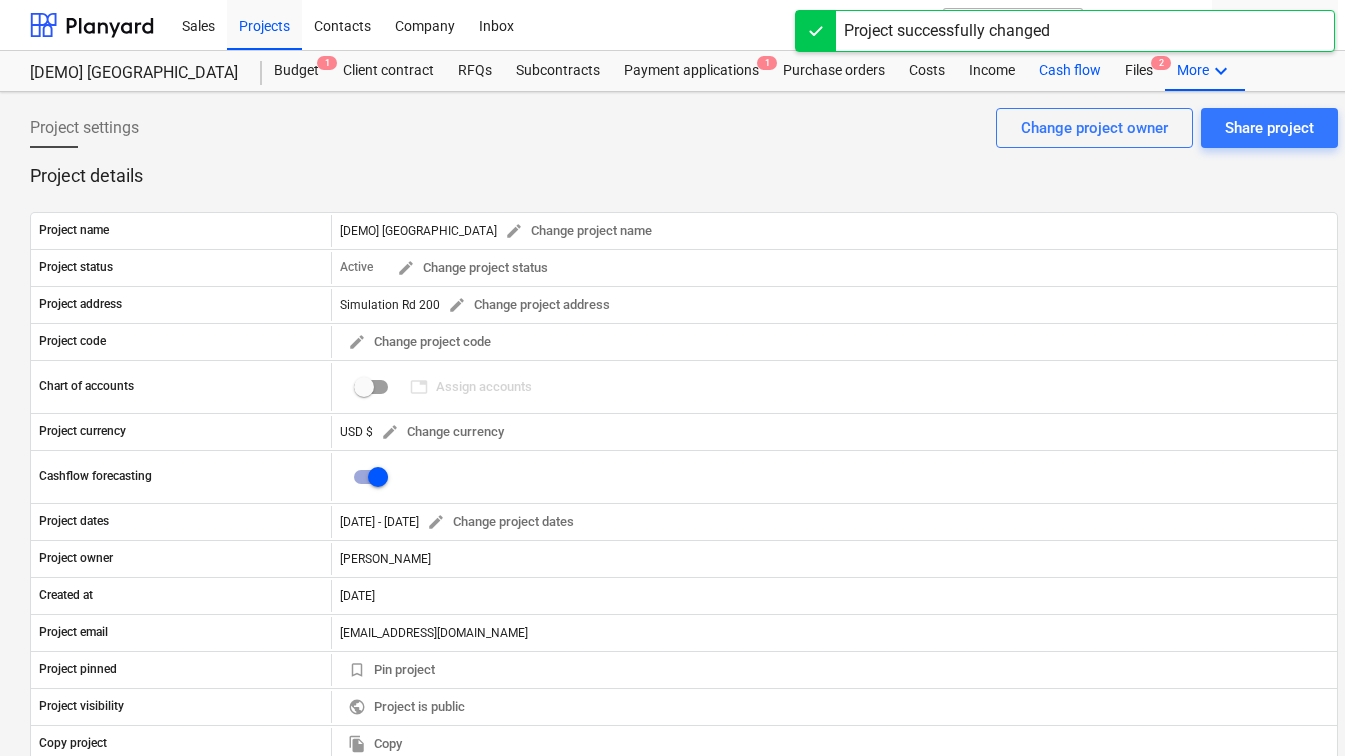 click on "Cash flow" at bounding box center [1070, 71] 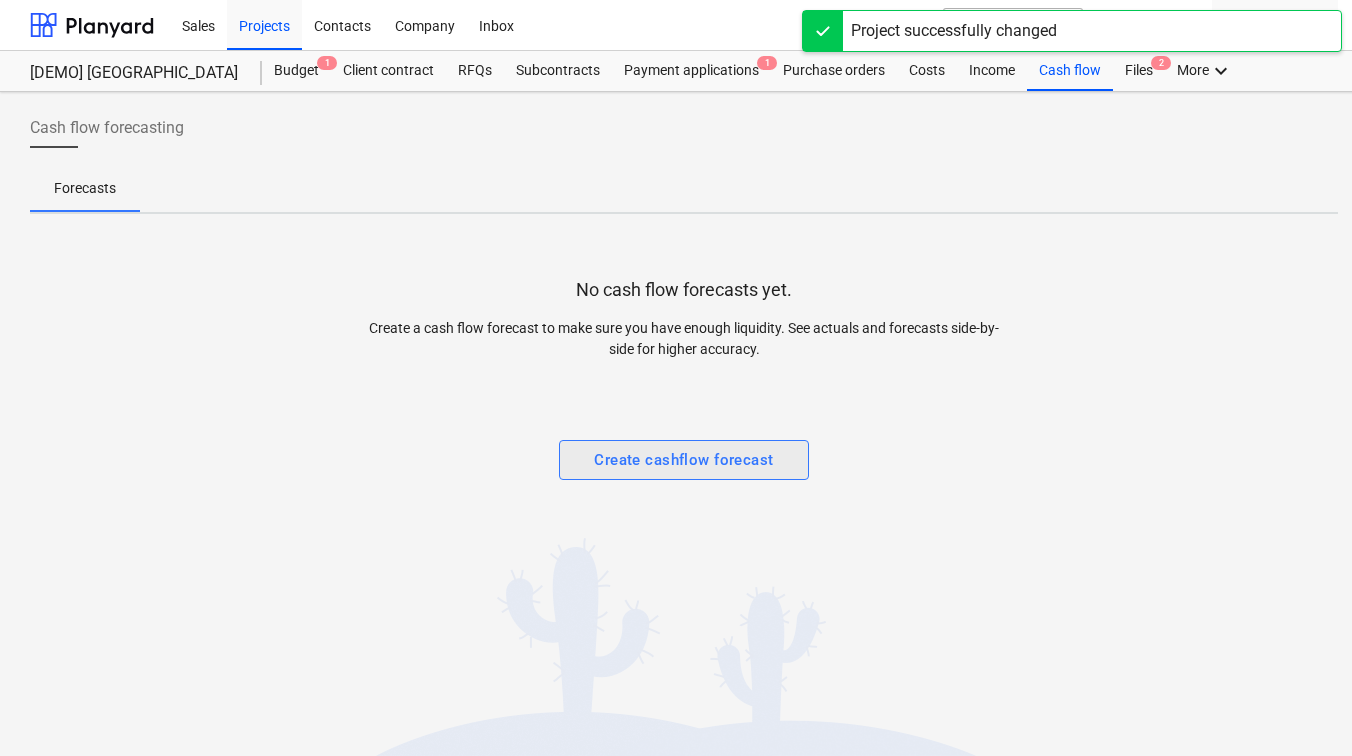 click on "Create cashflow forecast" at bounding box center (683, 460) 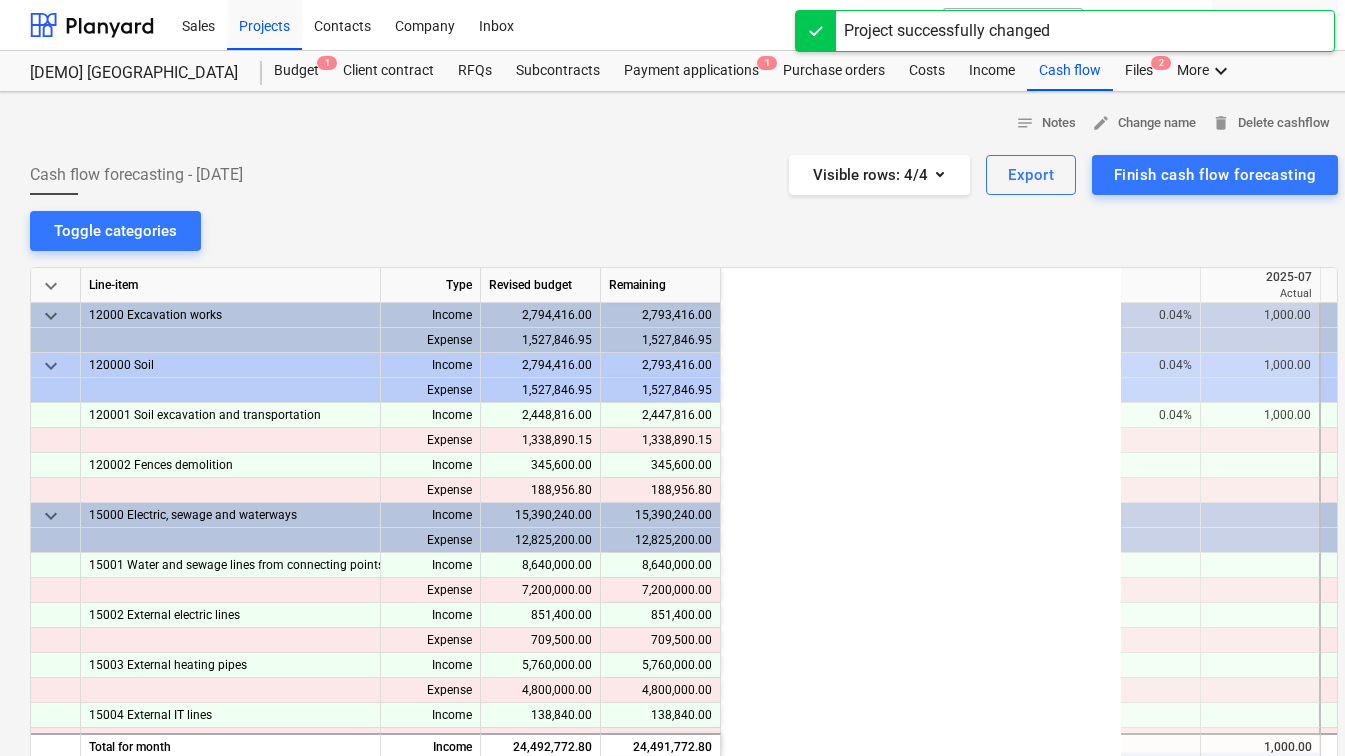 scroll, scrollTop: 0, scrollLeft: 400, axis: horizontal 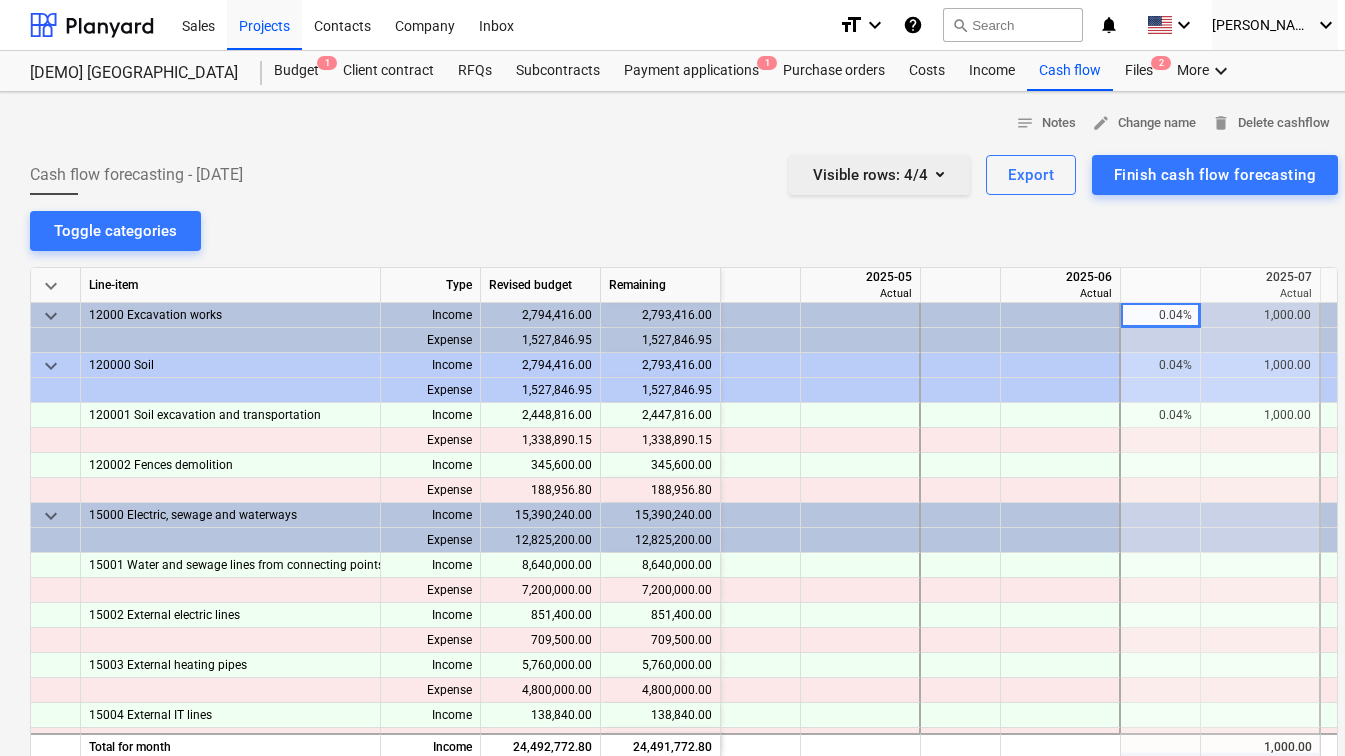 click on "Visible rows :   4/4" at bounding box center (879, 175) 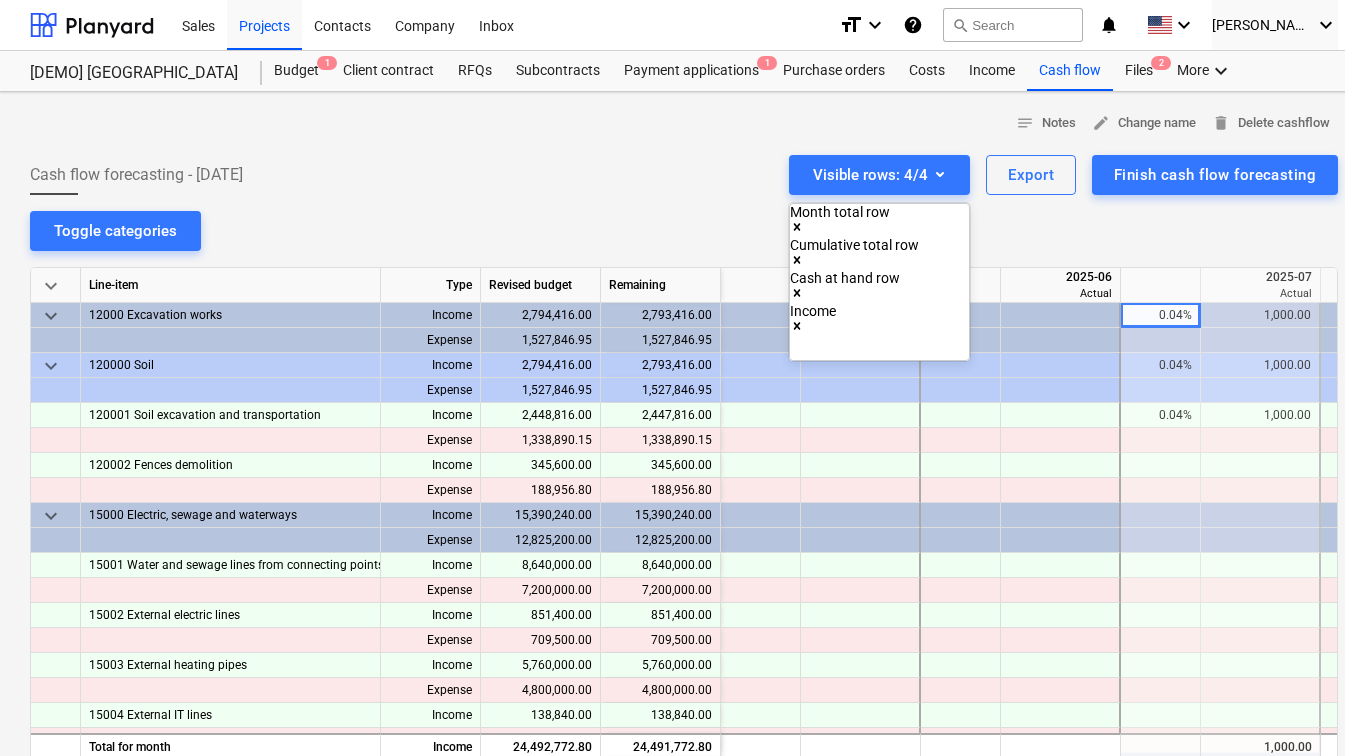 click at bounding box center (672, 378) 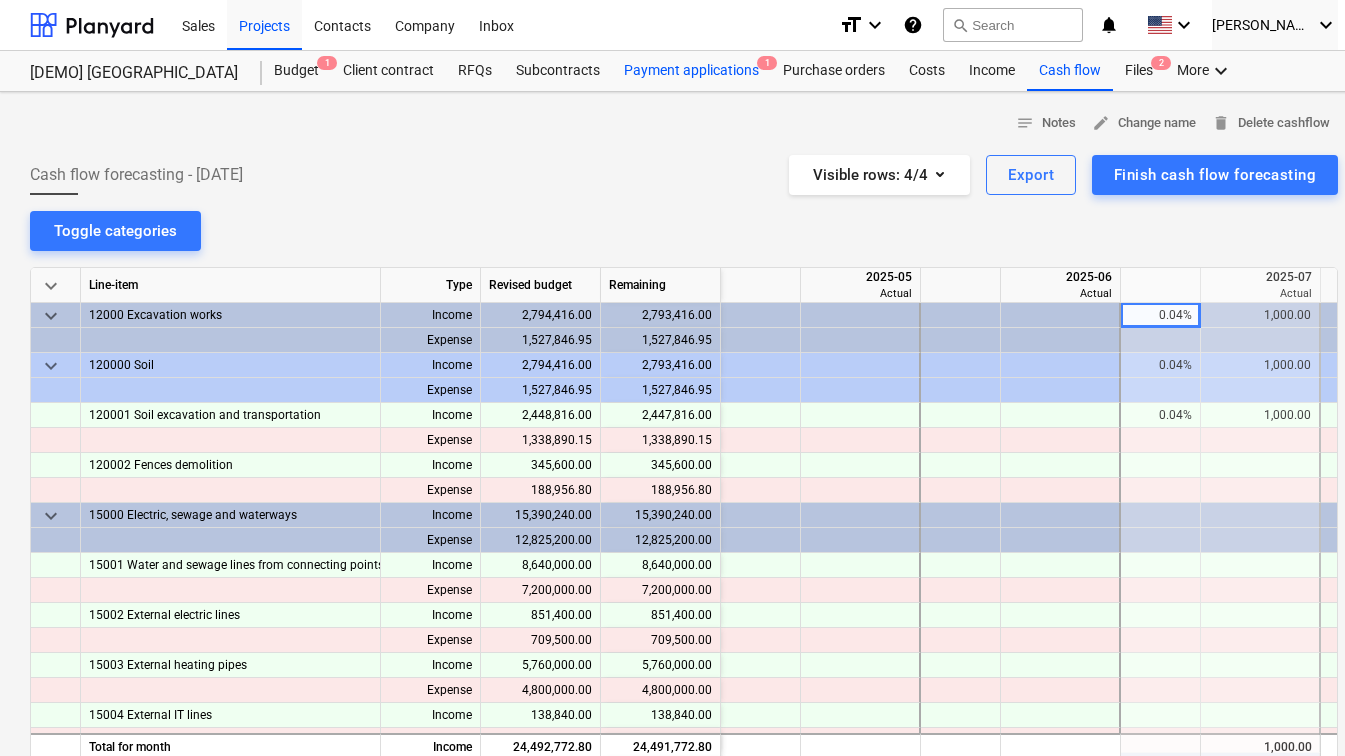 click on "Payment applications 1" at bounding box center (691, 71) 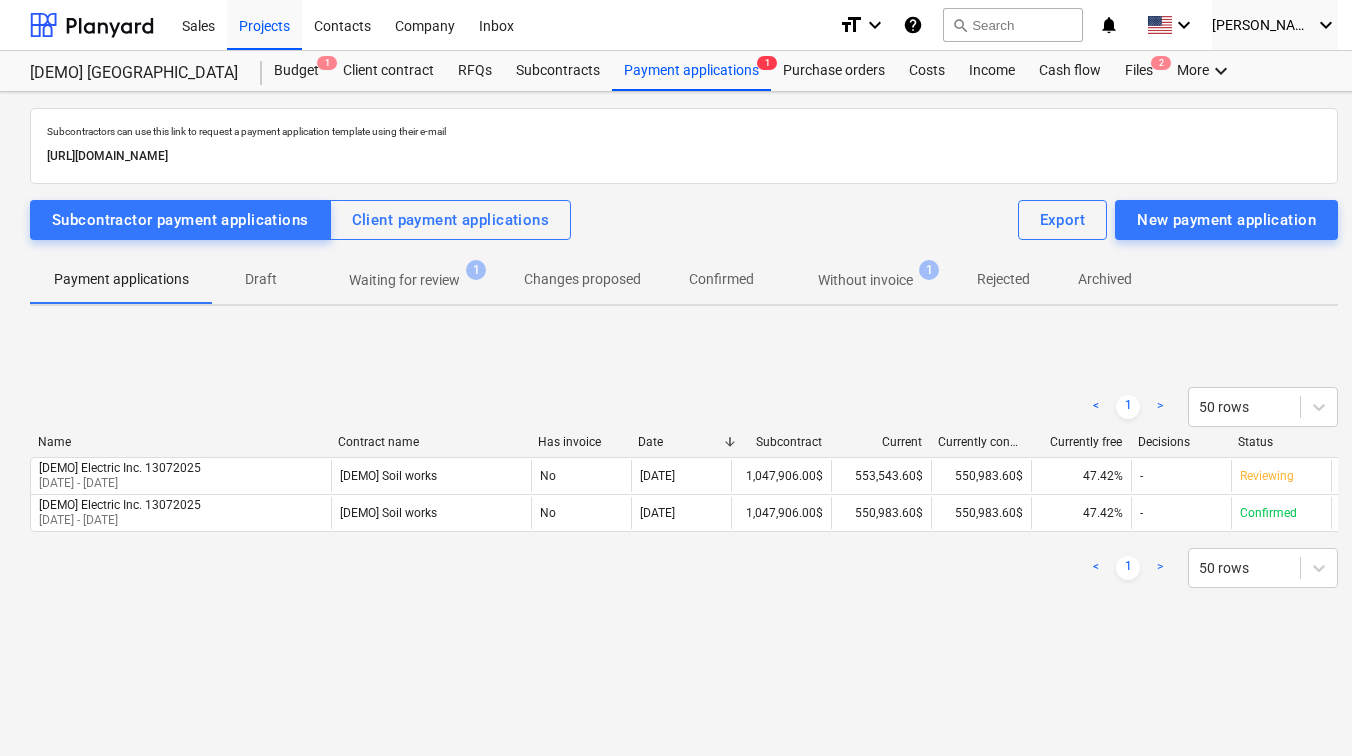click on "Without invoice" at bounding box center [865, 280] 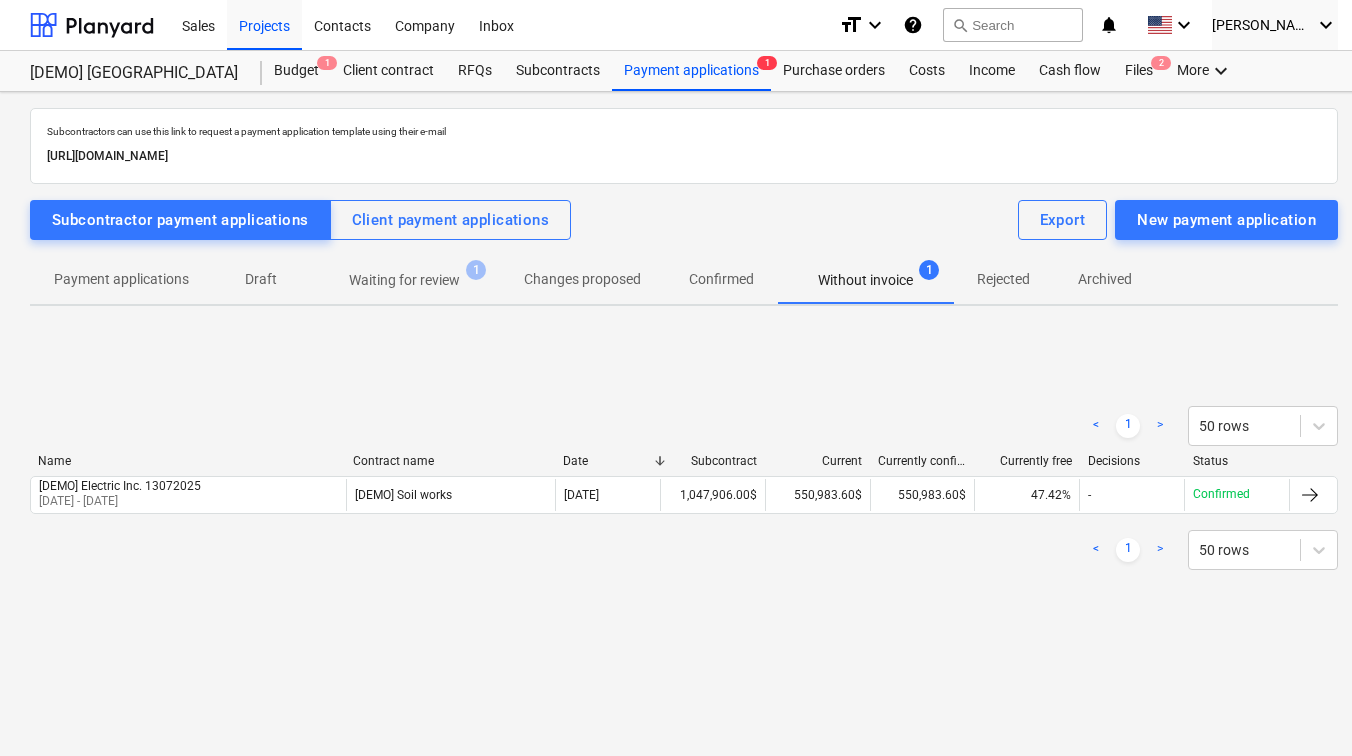 click on "Waiting for review 1" at bounding box center (404, 280) 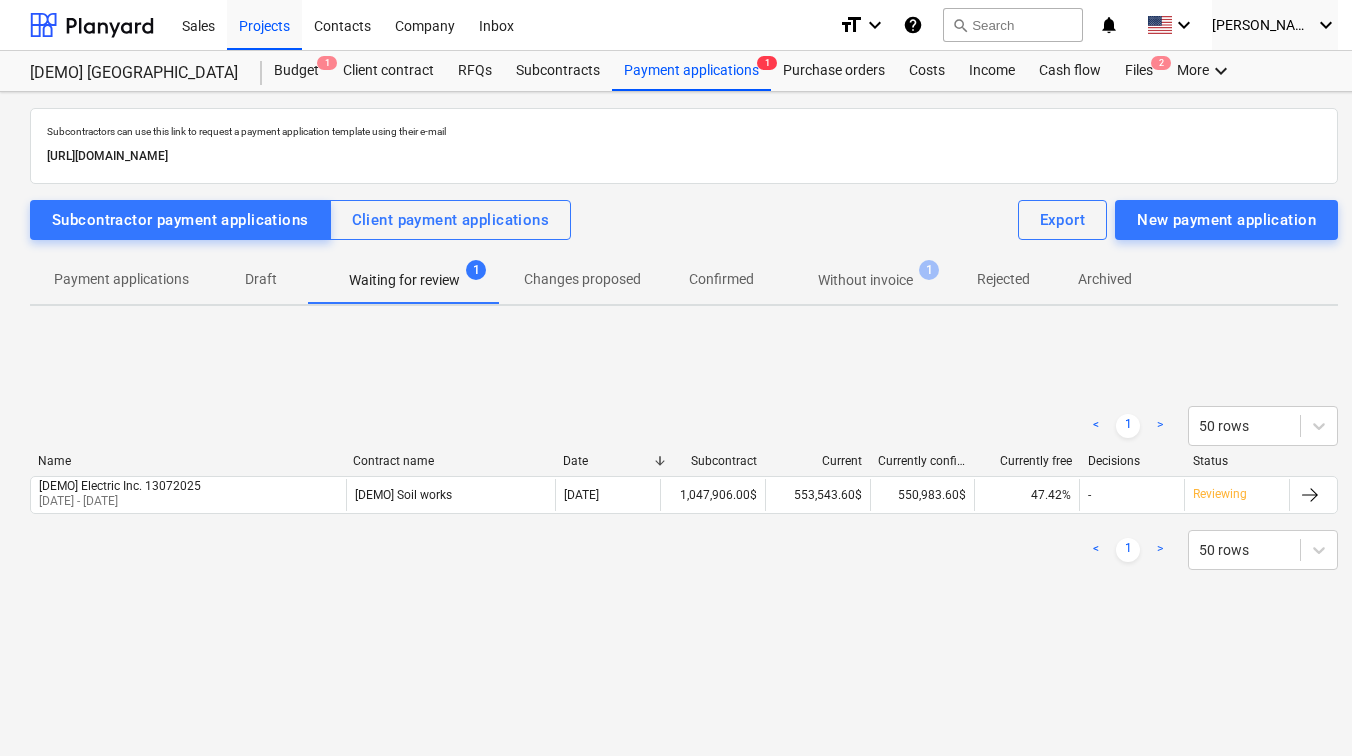 click on "Draft" at bounding box center (261, 279) 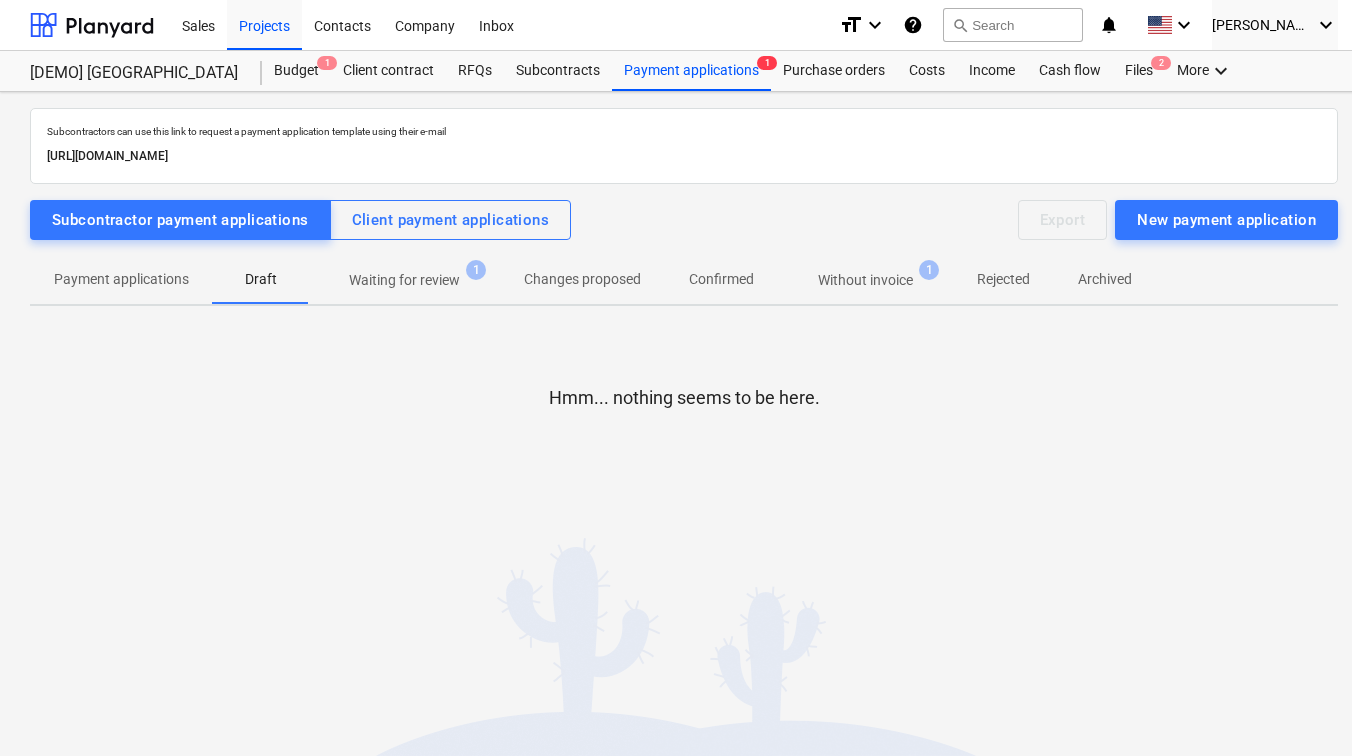 click on "Payment applications" at bounding box center [121, 279] 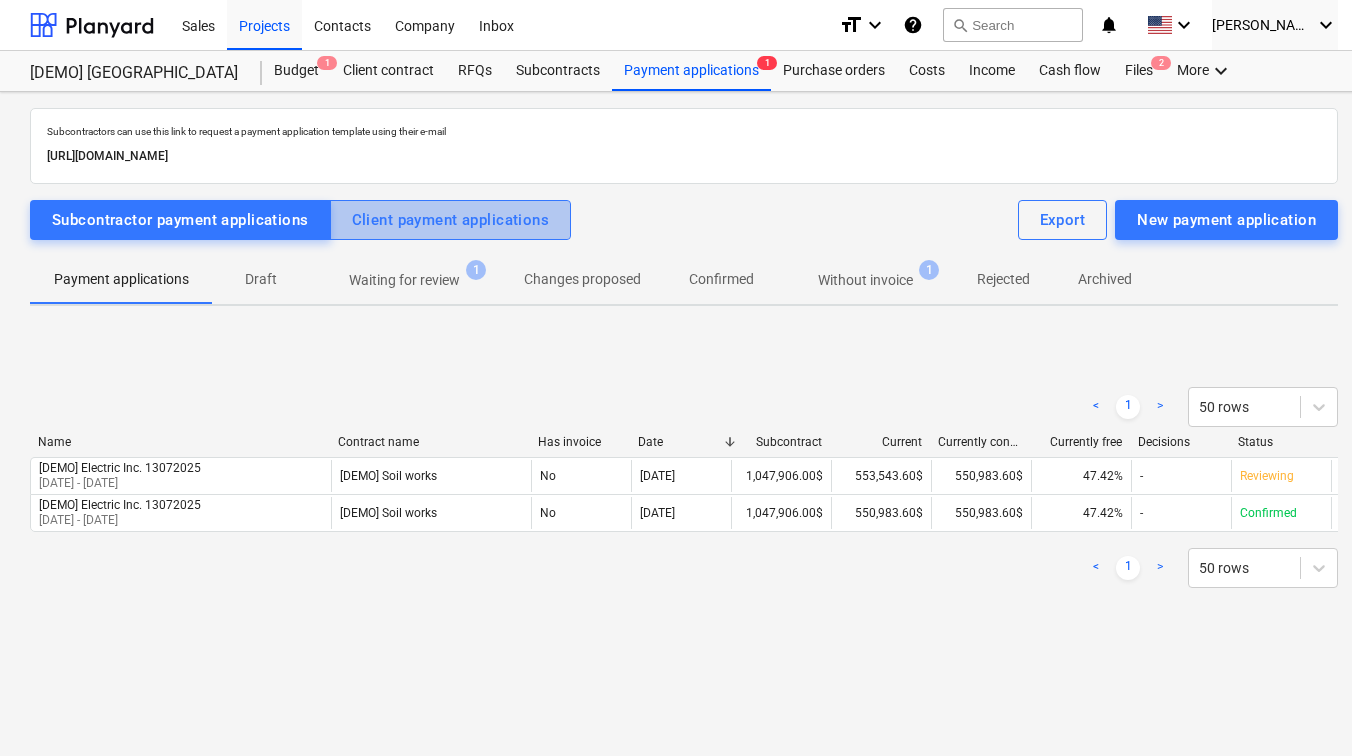 click on "Client payment applications" at bounding box center [451, 220] 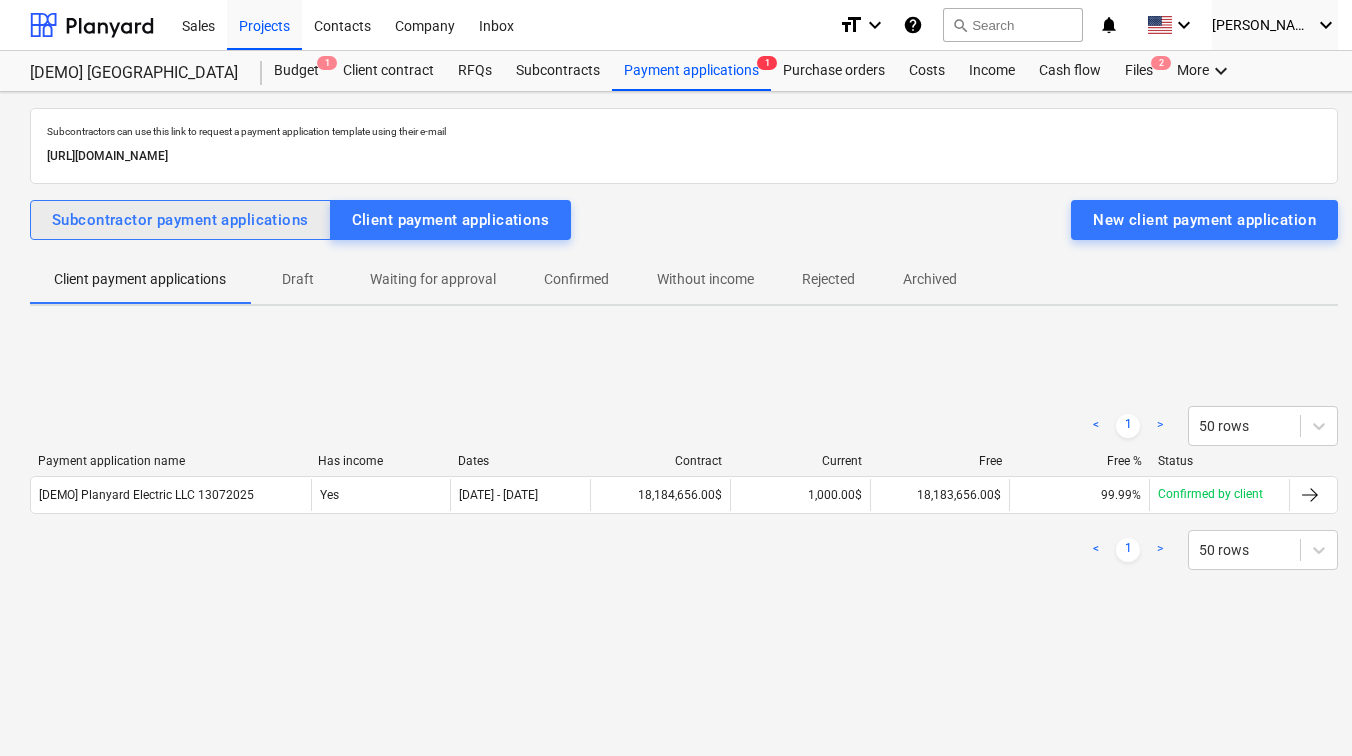 click on "Subcontractor payment applications" at bounding box center (180, 220) 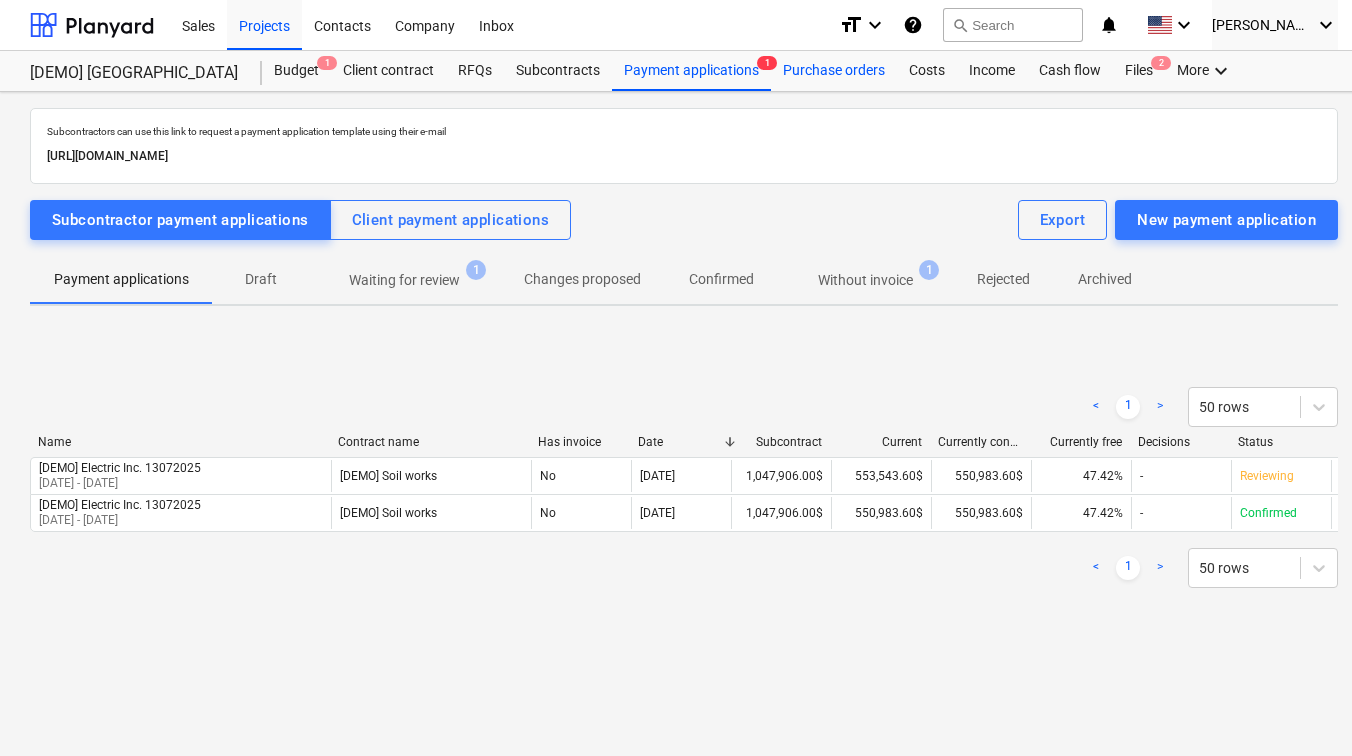 click on "Purchase orders" at bounding box center (834, 71) 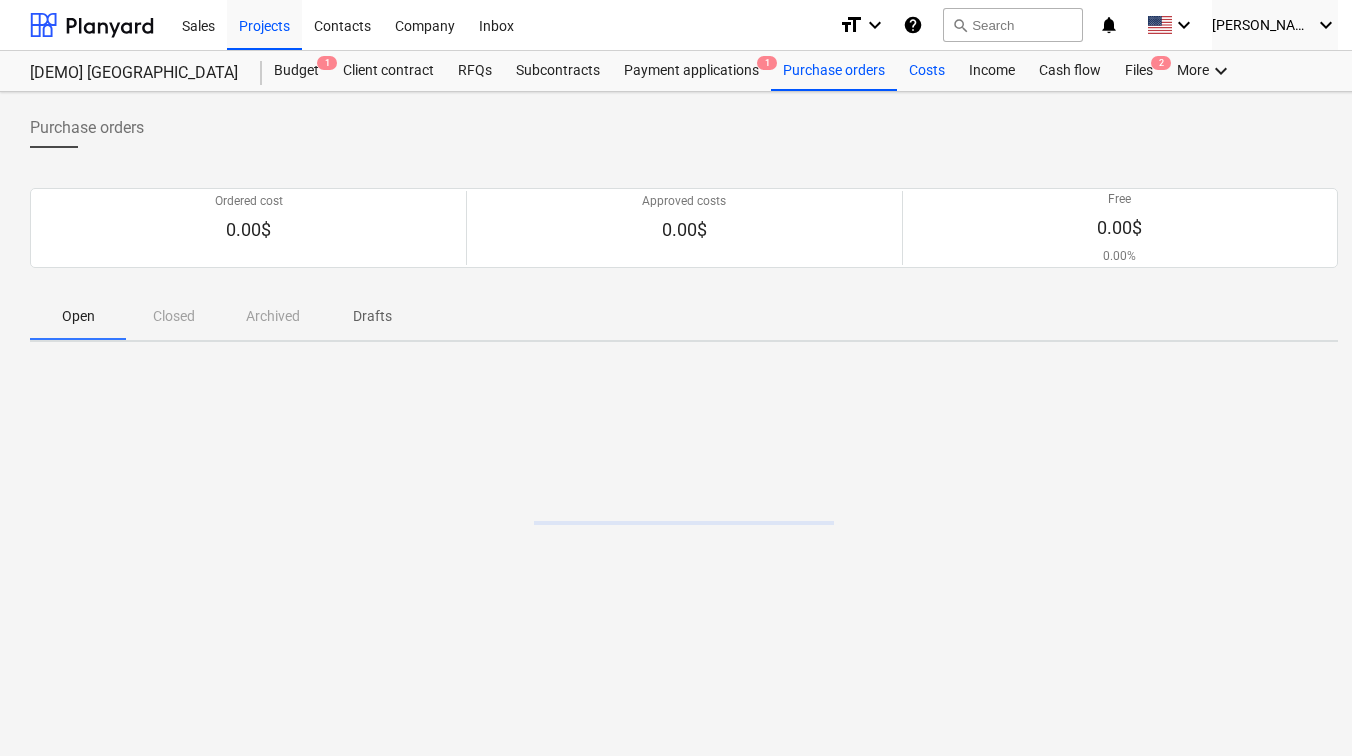 click on "Costs" at bounding box center (927, 71) 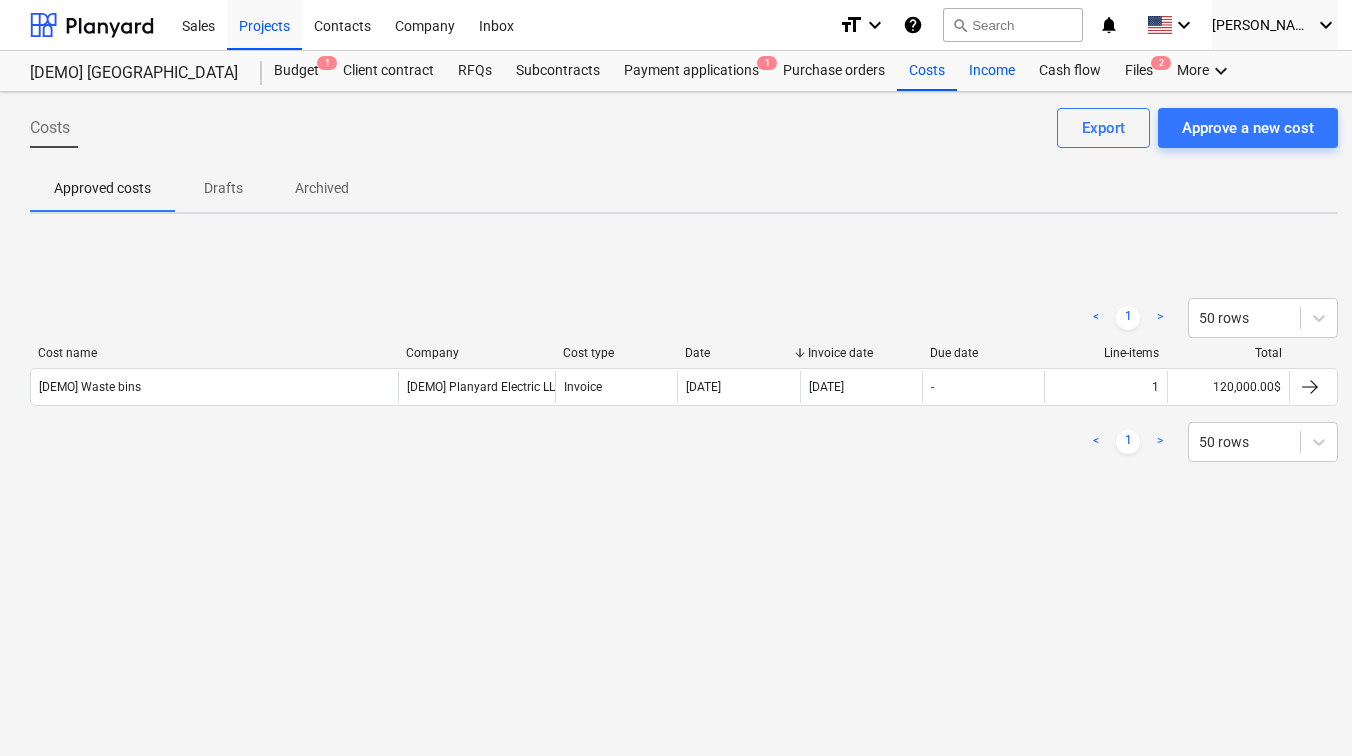 click on "Income" at bounding box center [992, 71] 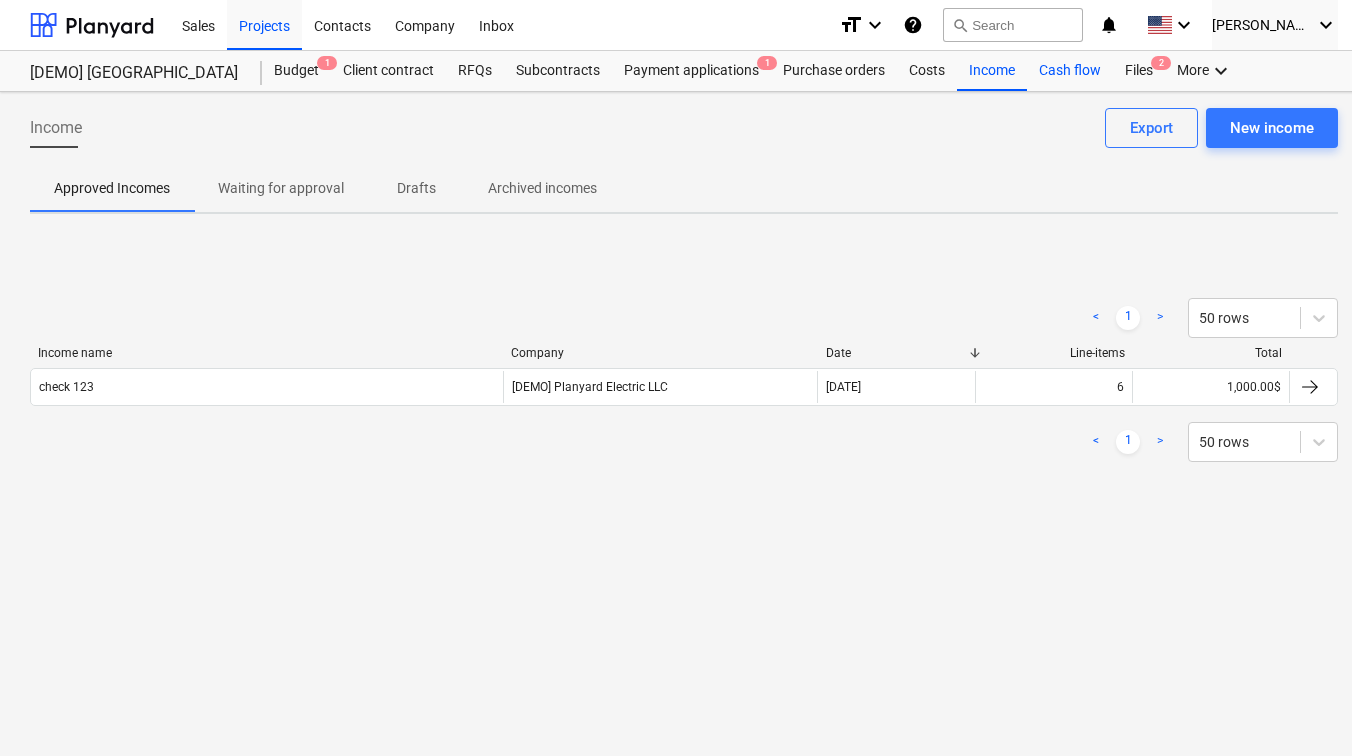 click on "Cash flow" at bounding box center [1070, 71] 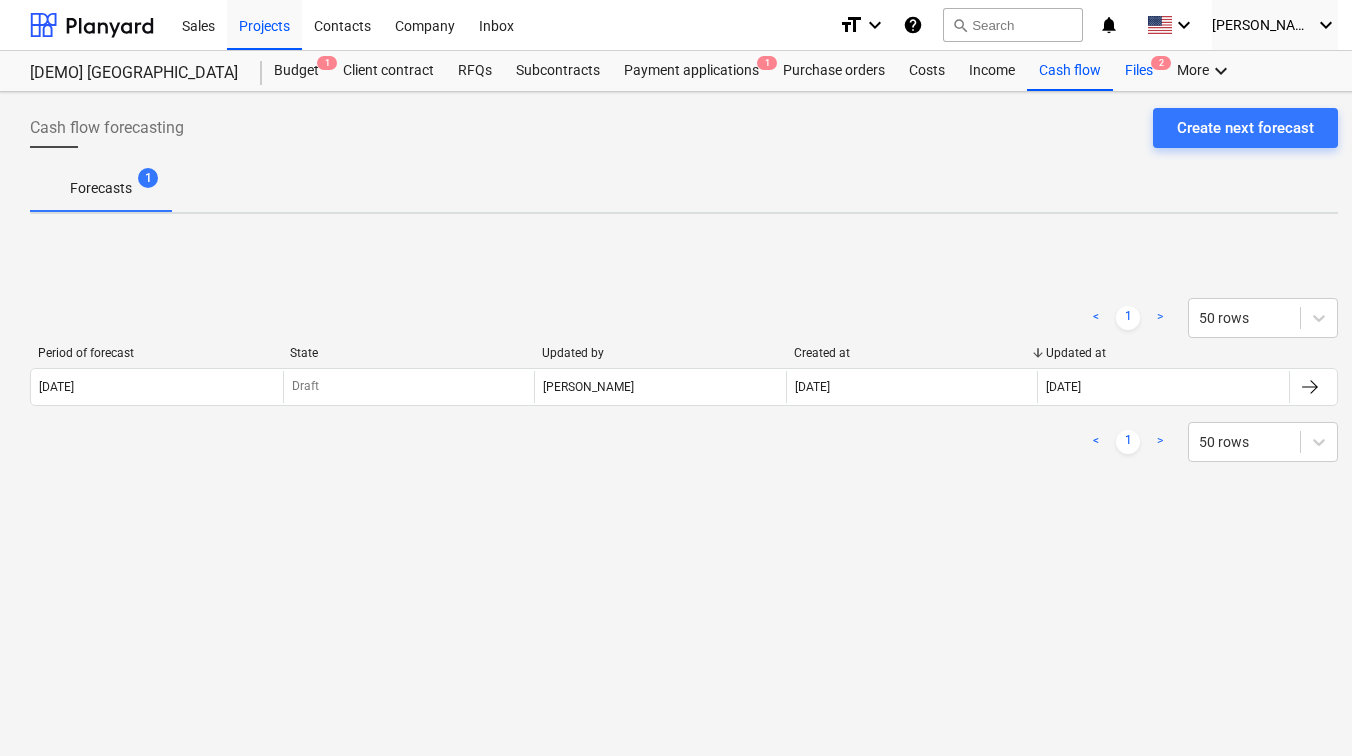 click on "Files 2" at bounding box center [1139, 71] 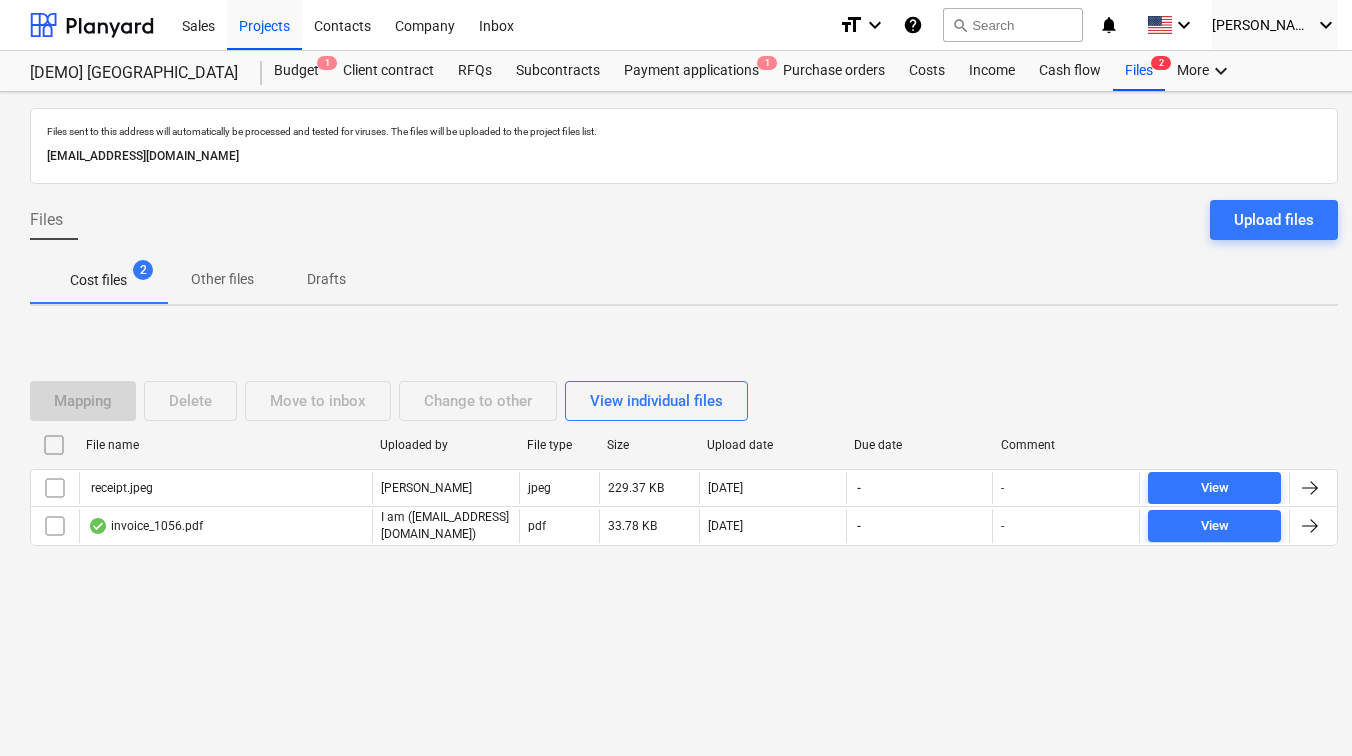 click on "Other files" at bounding box center [222, 279] 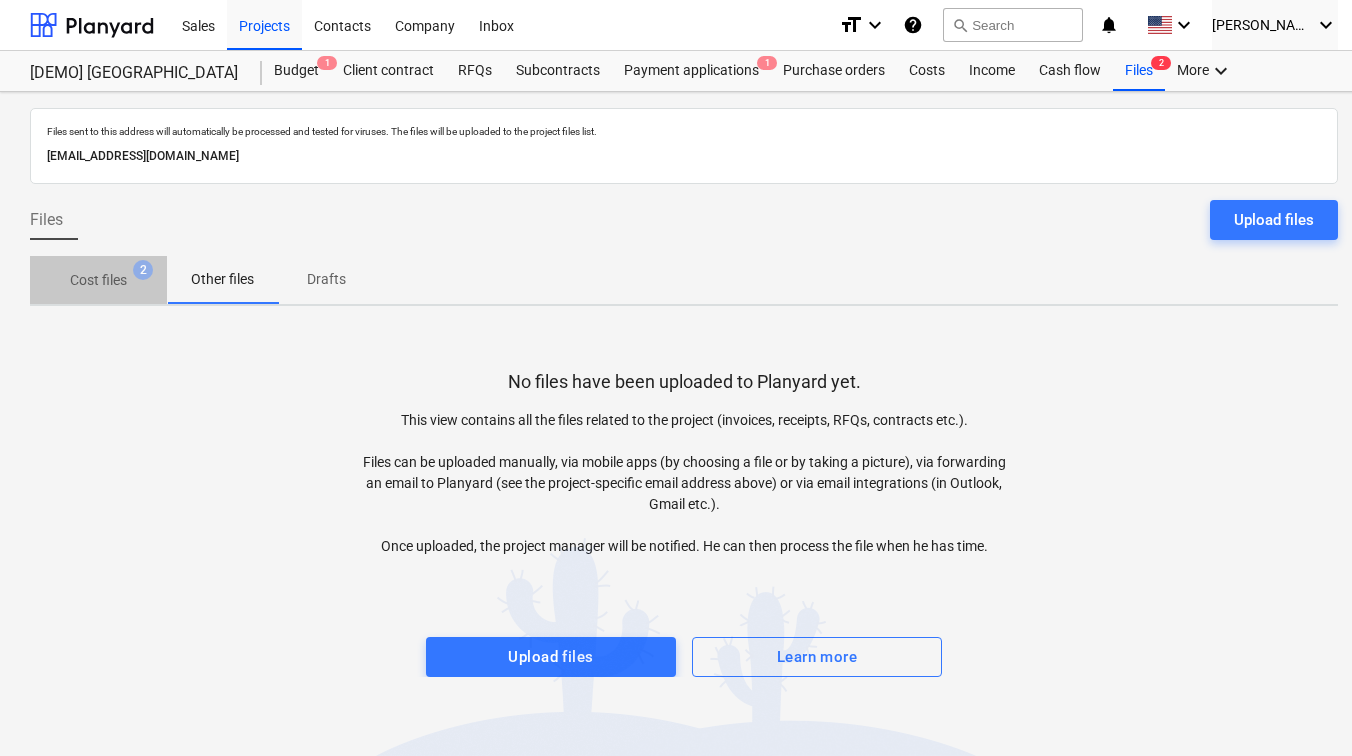 click on "Cost files" at bounding box center (98, 280) 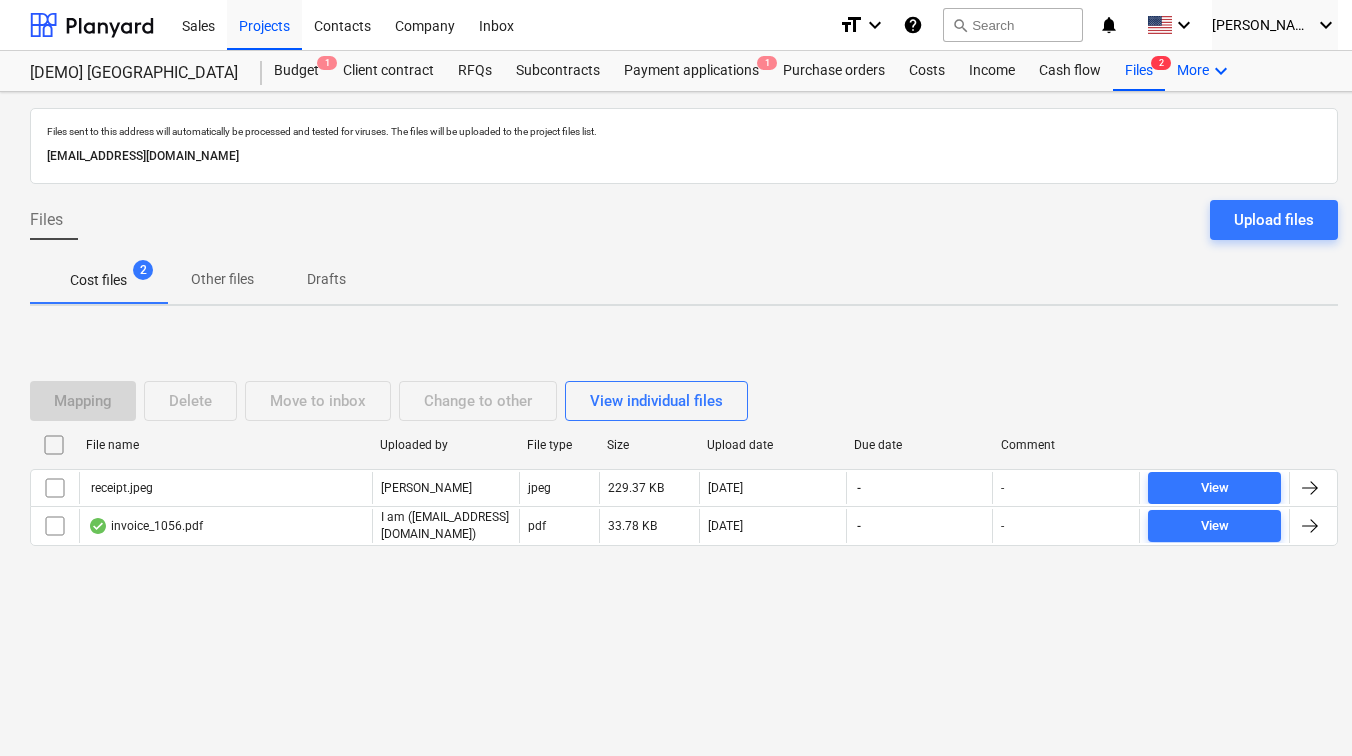 click on "More keyboard_arrow_down" at bounding box center [1205, 71] 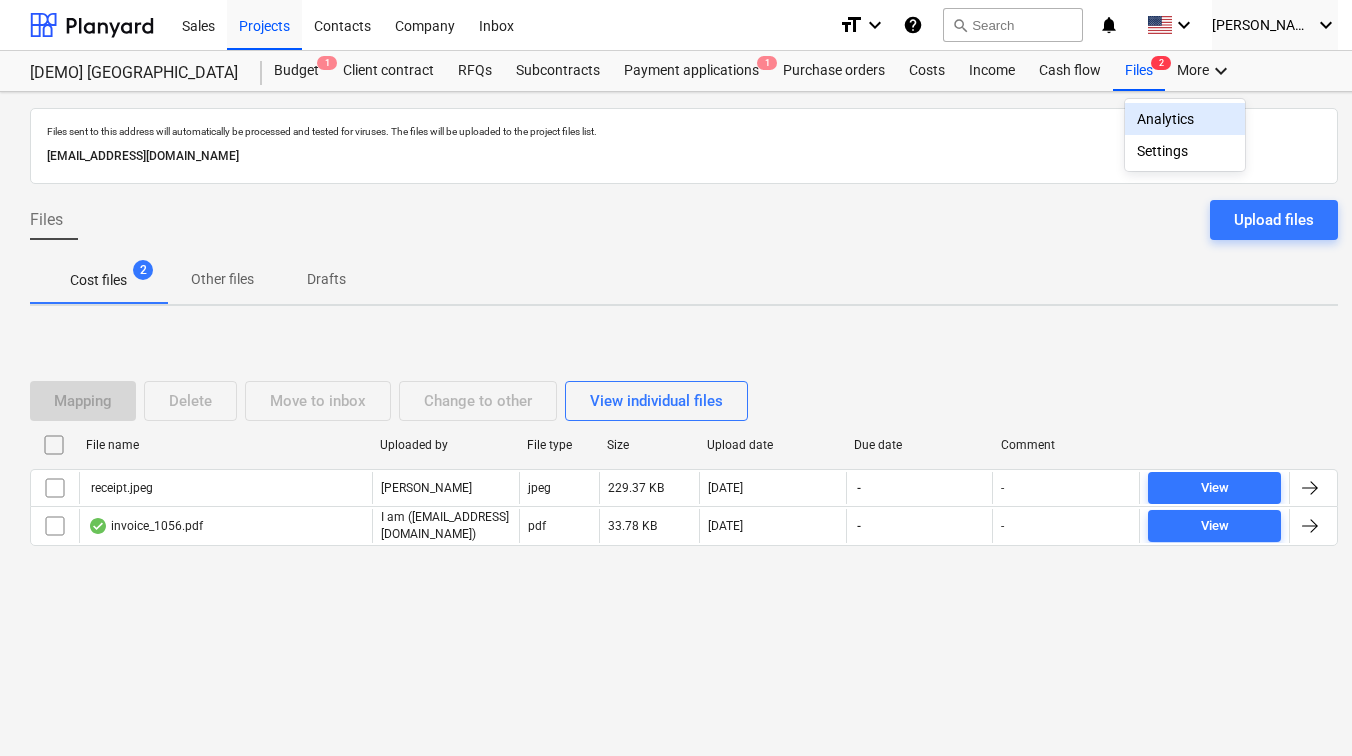 click on "Analytics" at bounding box center (1185, 119) 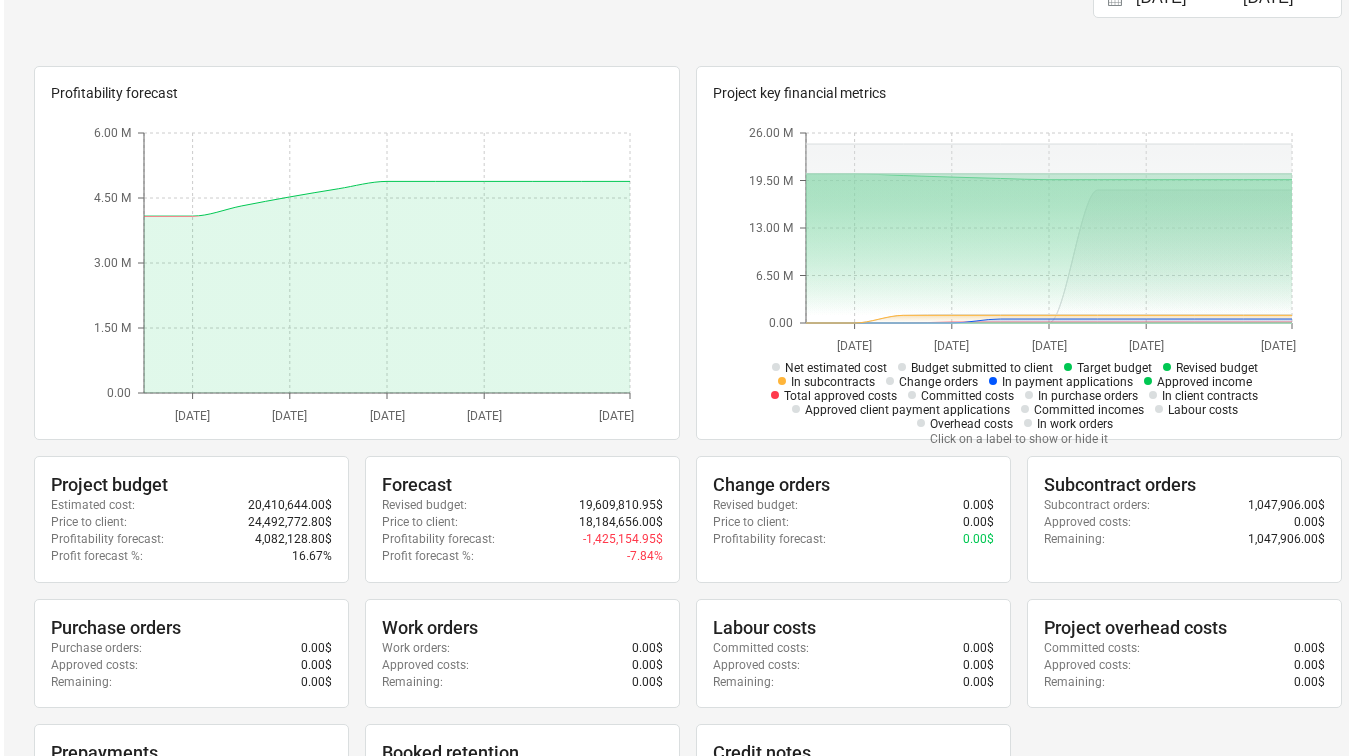 scroll, scrollTop: 0, scrollLeft: 0, axis: both 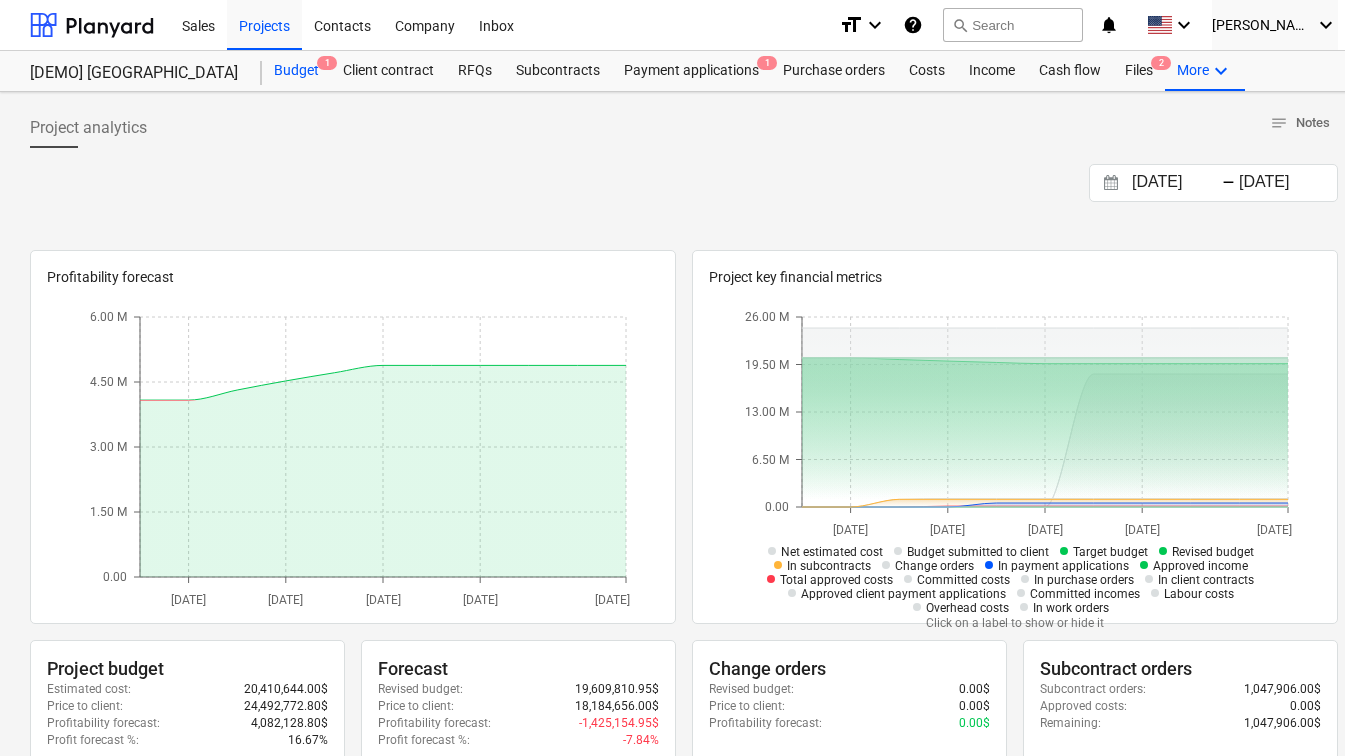 click on "Budget 1" at bounding box center [296, 71] 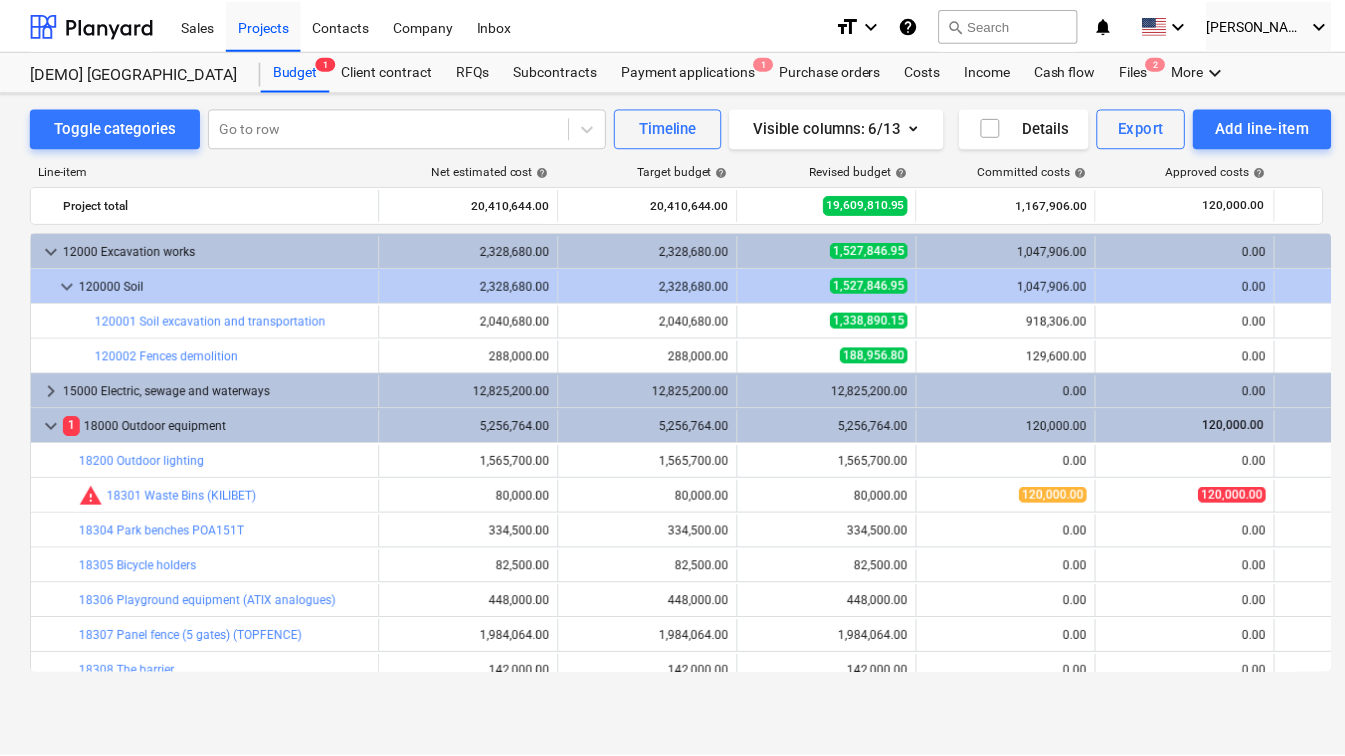 scroll, scrollTop: 0, scrollLeft: 0, axis: both 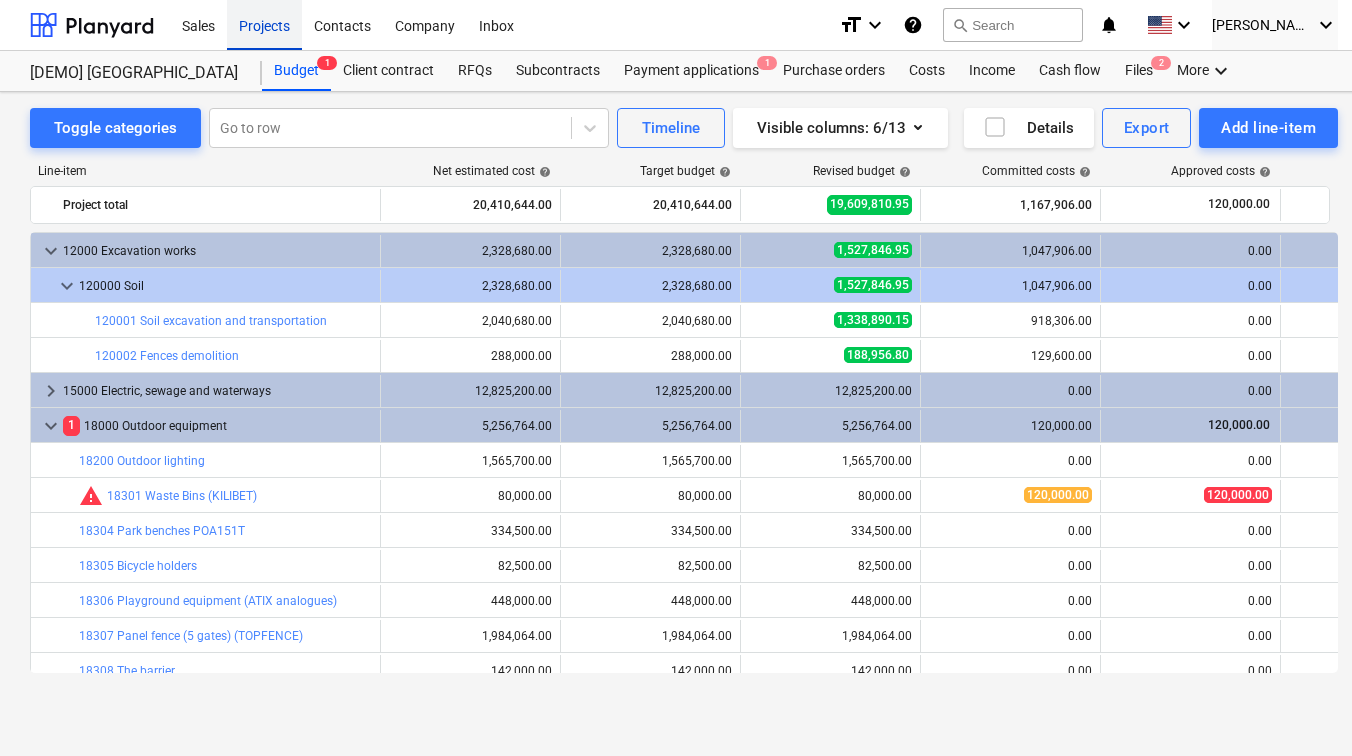 click on "Projects" at bounding box center (264, 24) 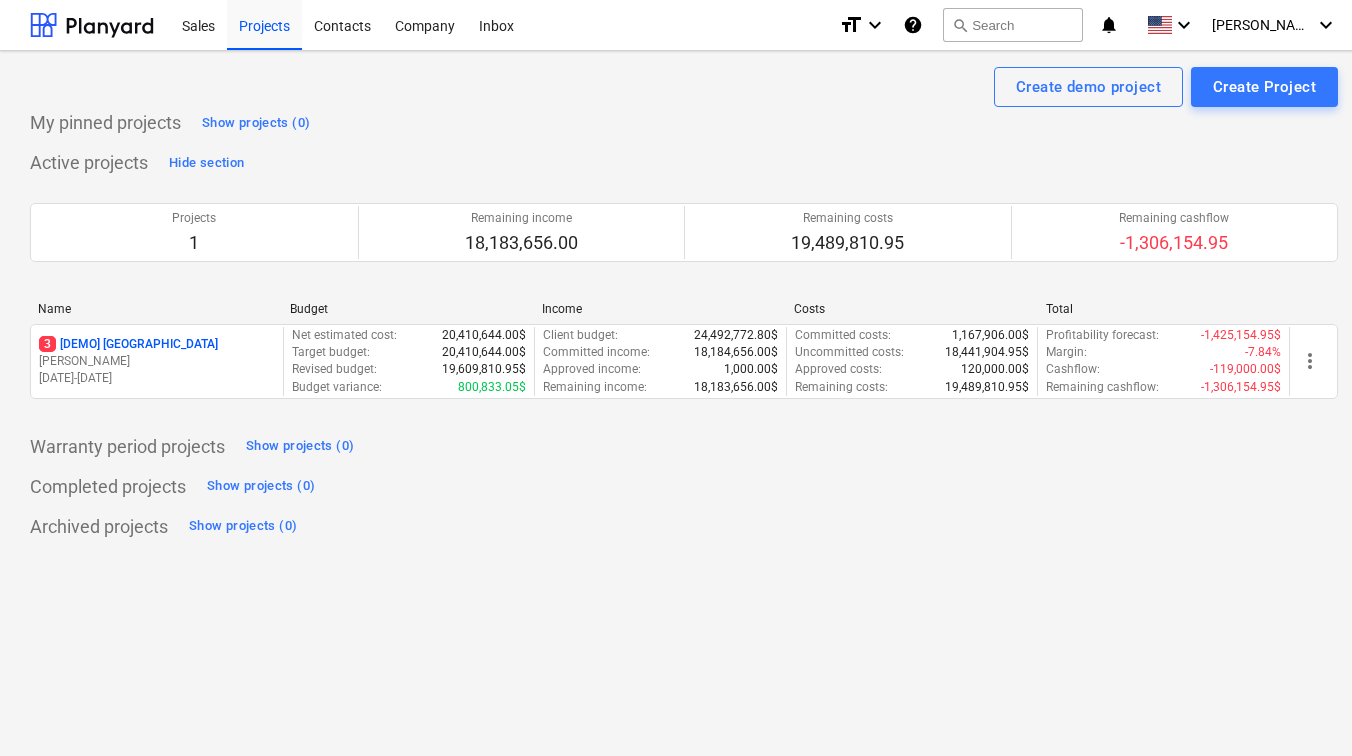click on "help" at bounding box center (913, 25) 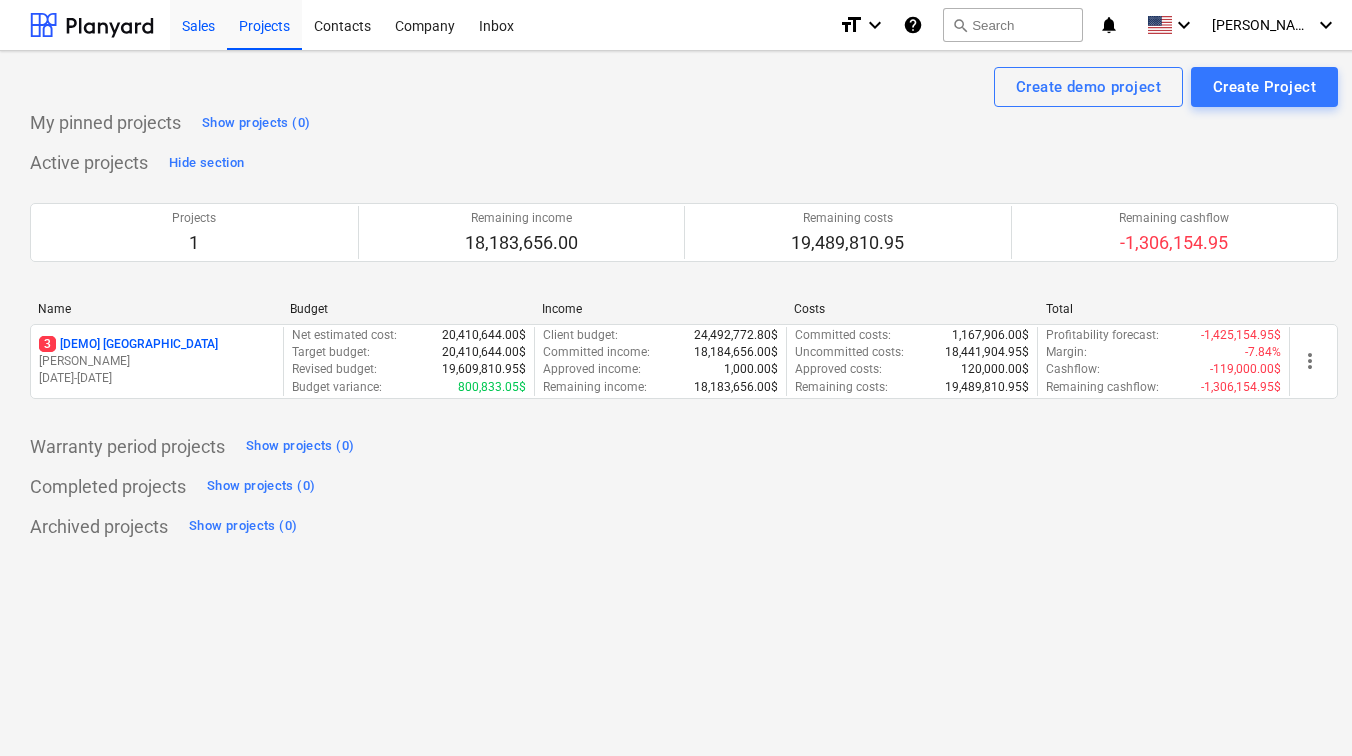 click on "Sales" at bounding box center (198, 24) 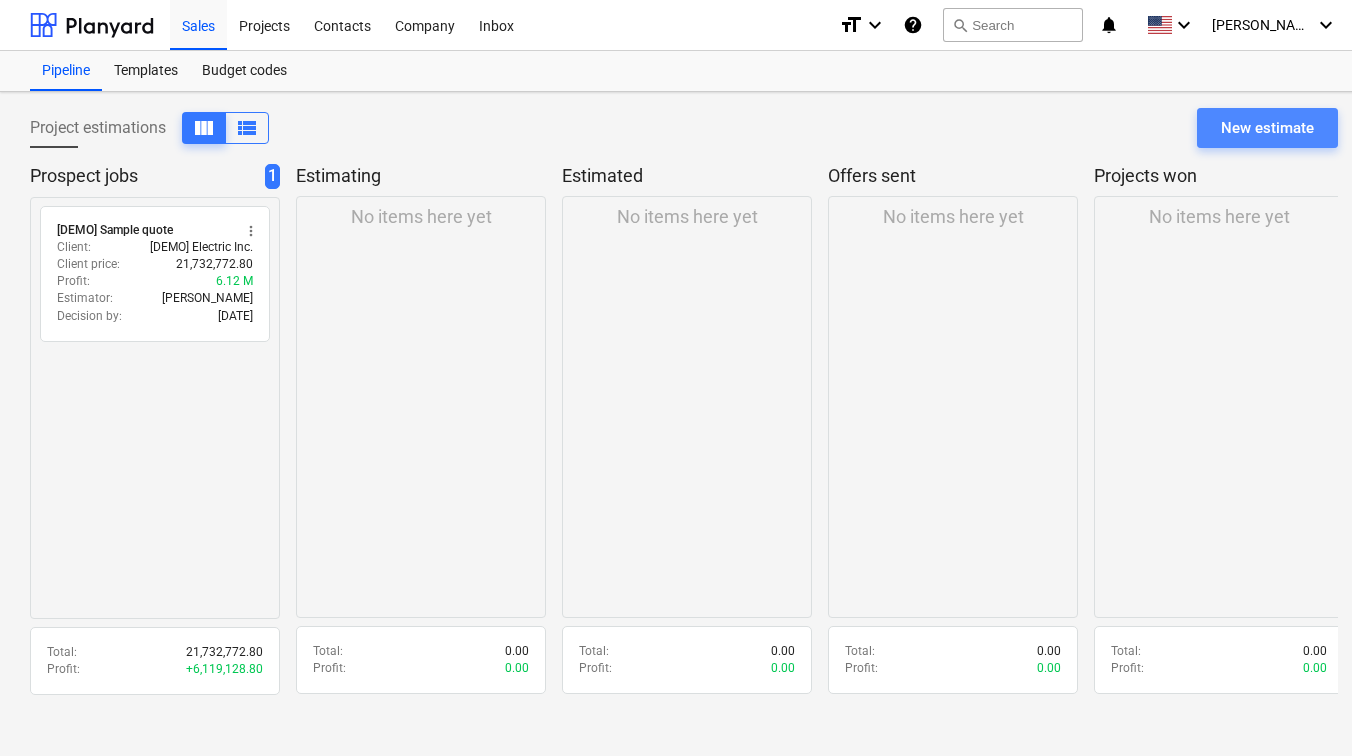 click on "New estimate" at bounding box center (1267, 128) 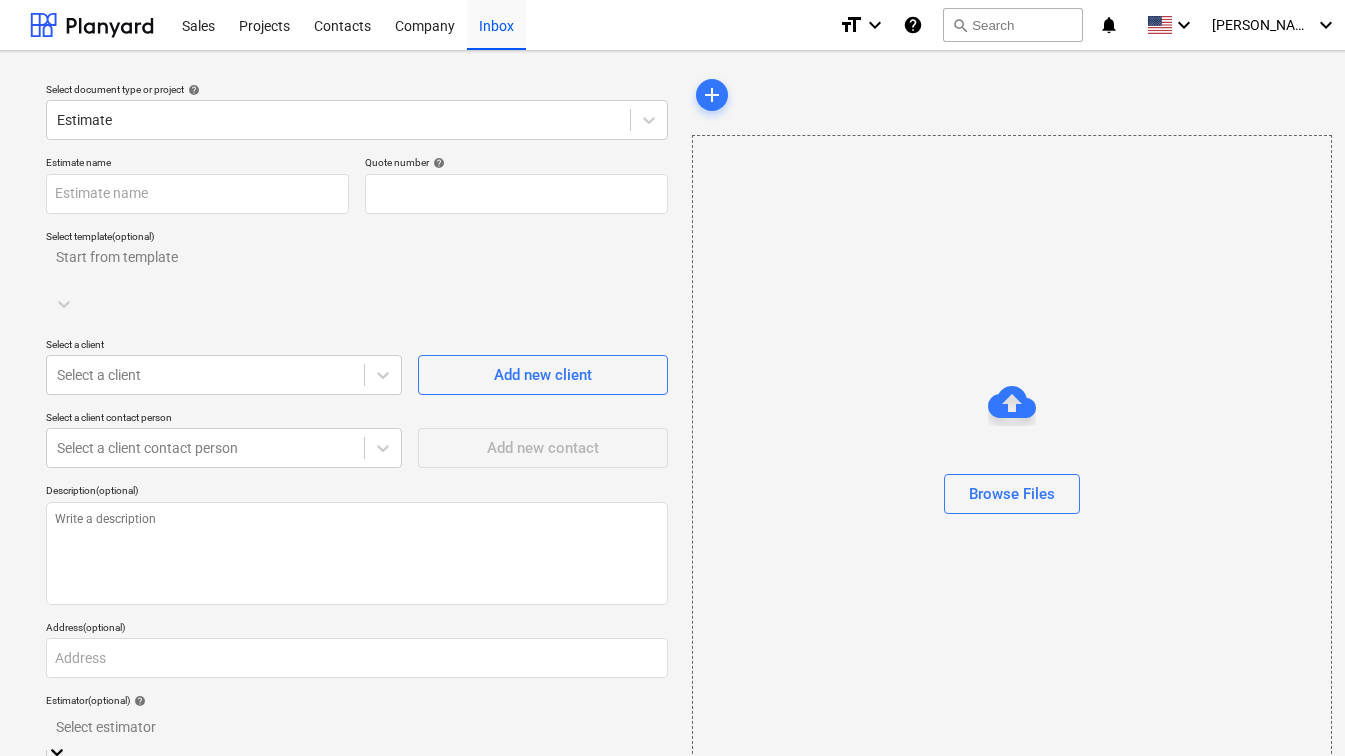 type on "QU-0005" 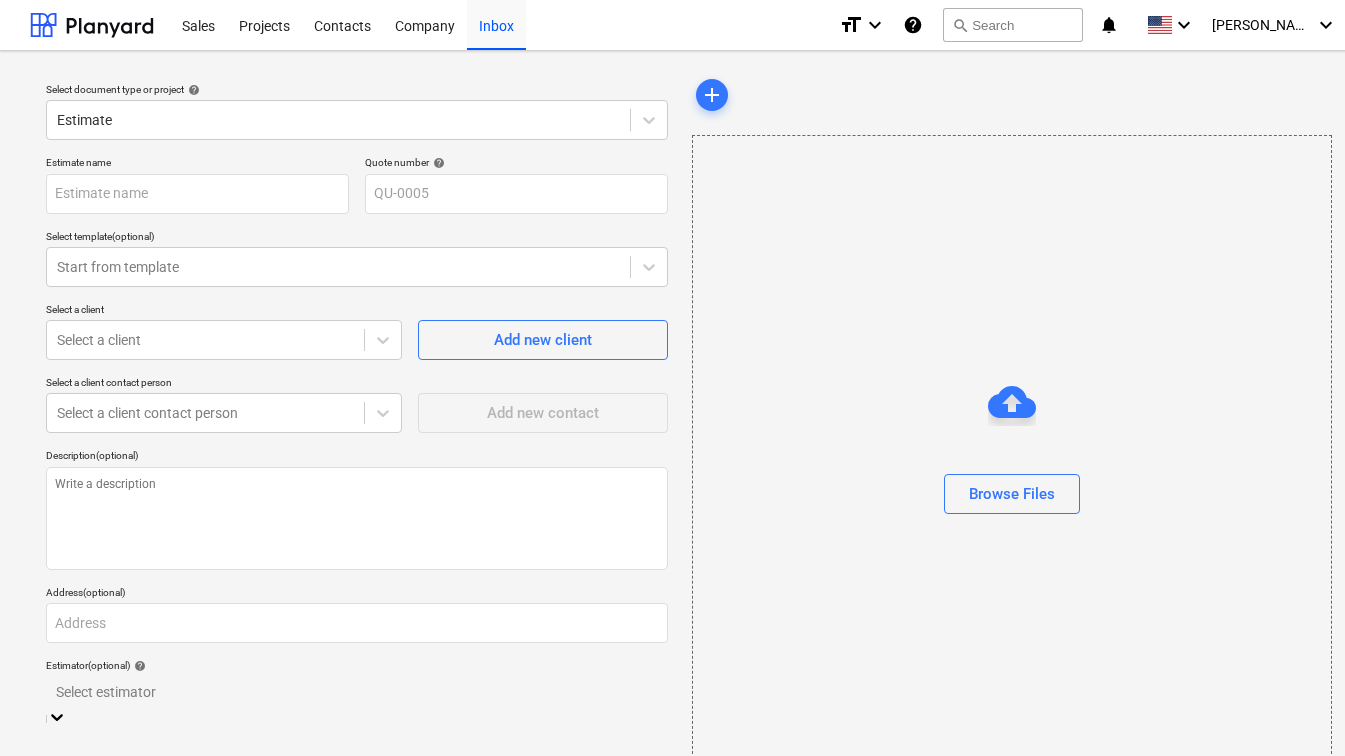 click on "help" at bounding box center [437, 163] 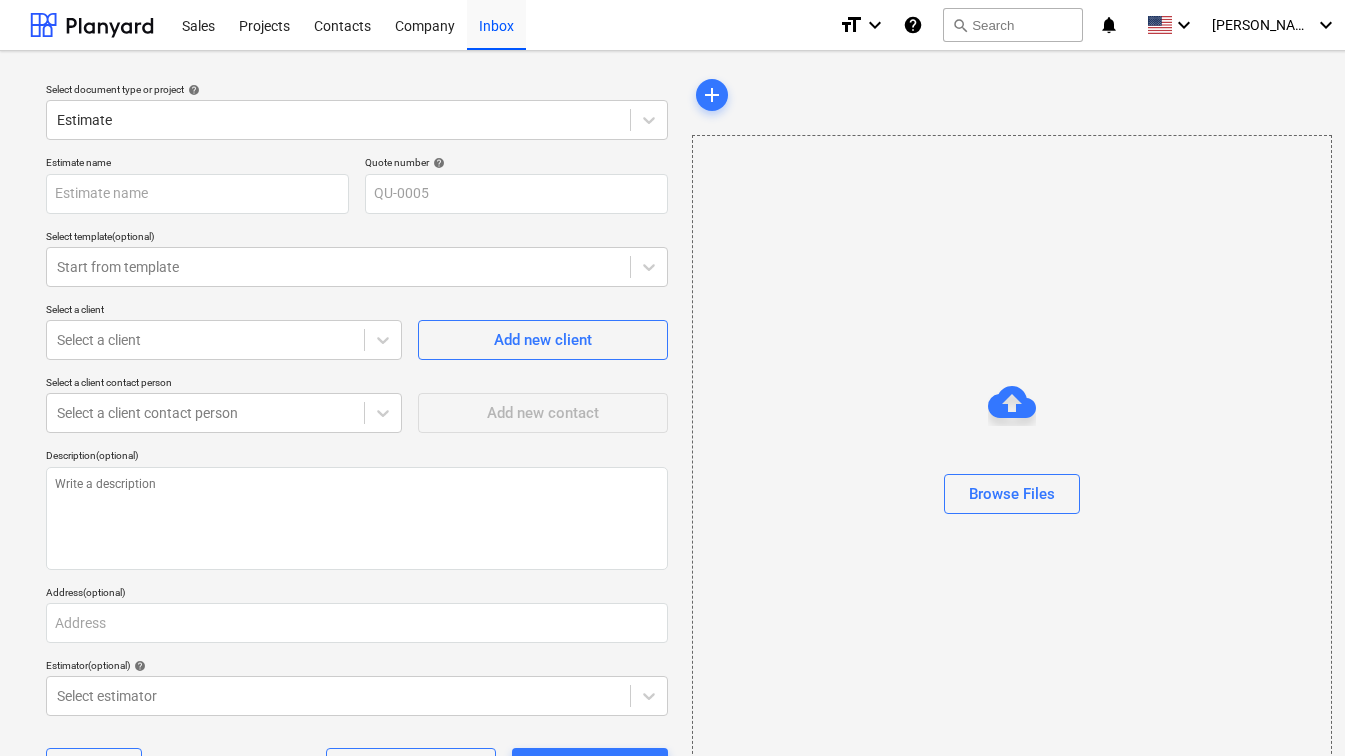 click on "Select document type or project help Estimate Estimate name Quote number help QU-0005 Select template  (optional) Start from template Select a client Select a client Add new client Select a client contact person Select a client contact person Add new contact Description  (optional) Address  (optional) Estimator  (optional) help Select estimator Cancel Save prospect job Start estimating" at bounding box center (357, 443) 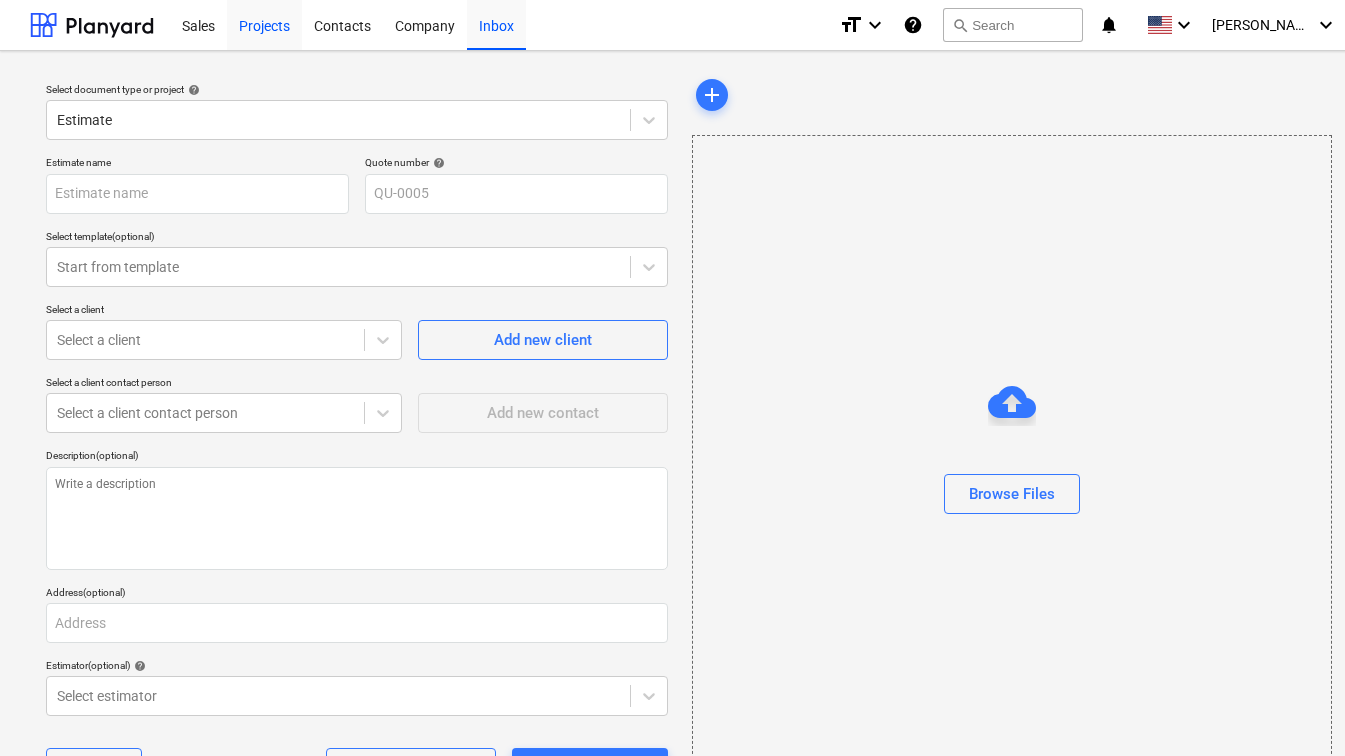 click on "Projects" at bounding box center [264, 24] 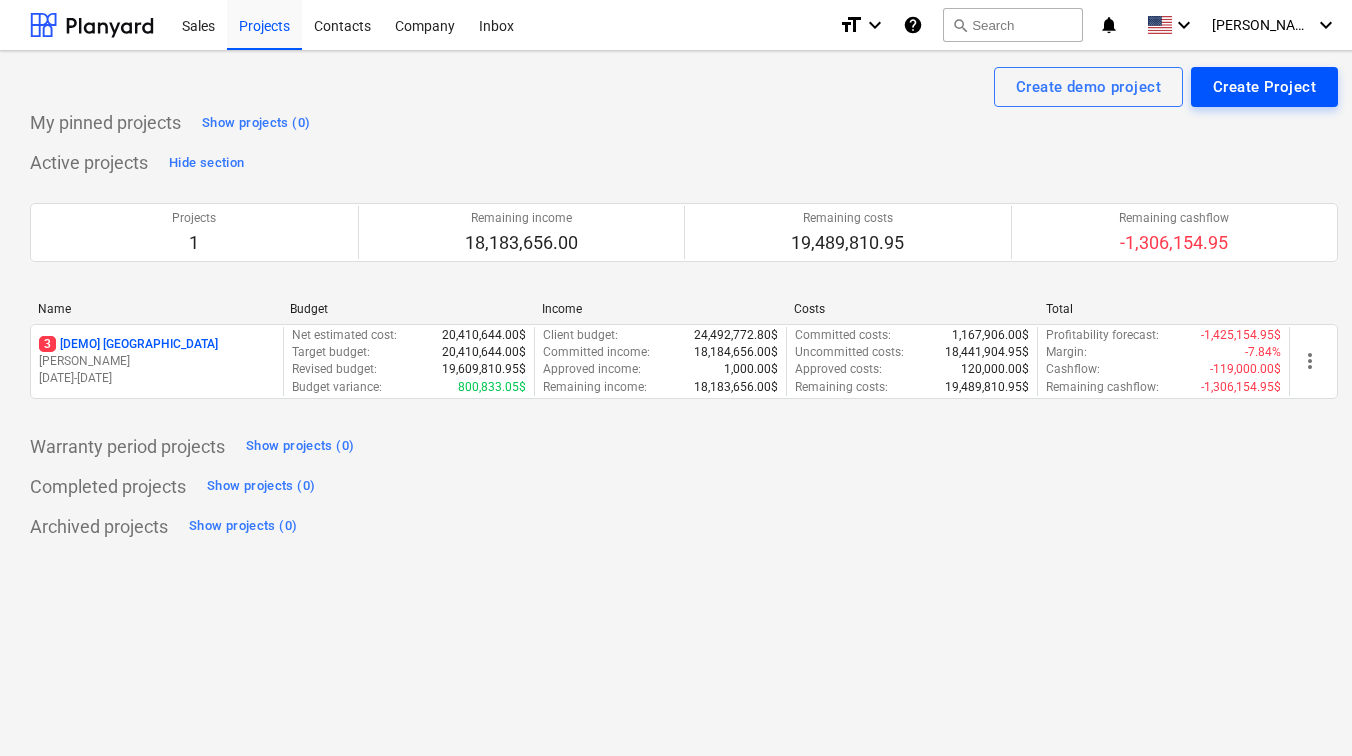 click on "Create Project" at bounding box center (1264, 87) 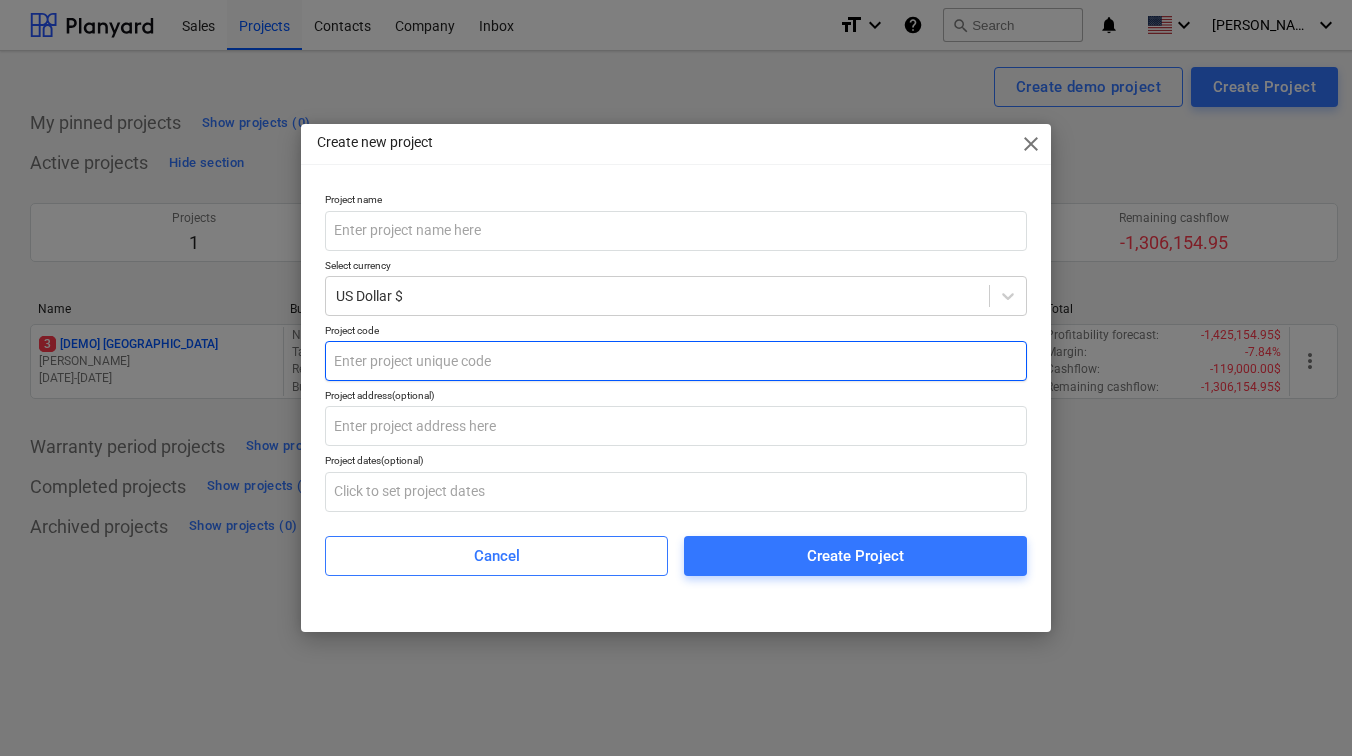 click at bounding box center [676, 361] 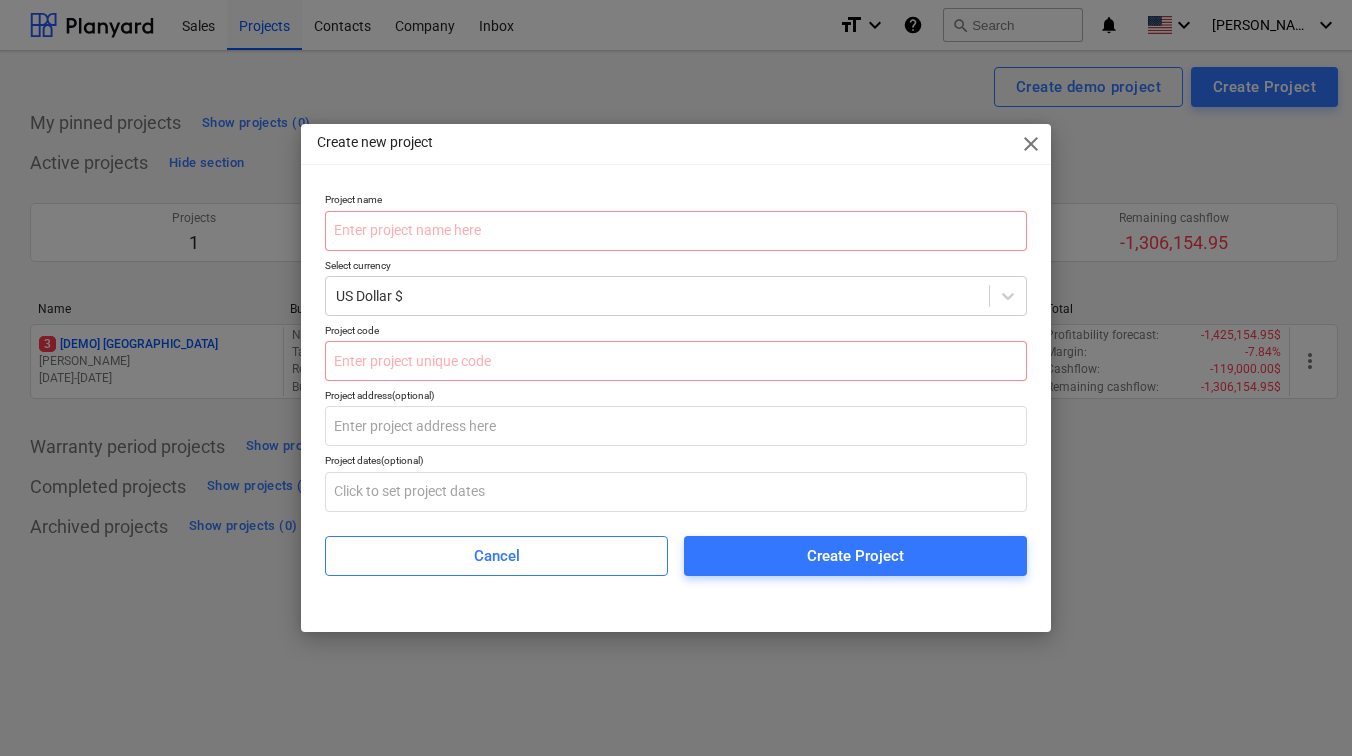 click on "Project code" at bounding box center (676, 332) 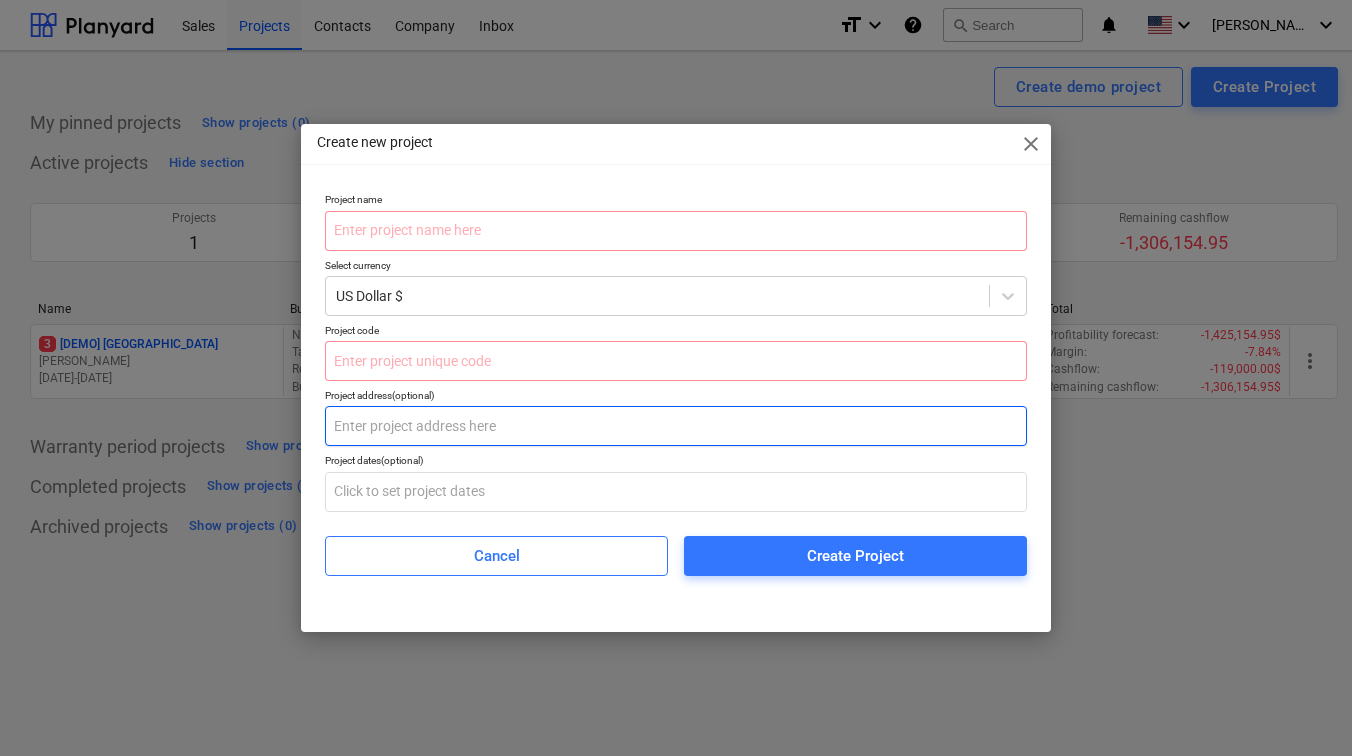 click at bounding box center (676, 426) 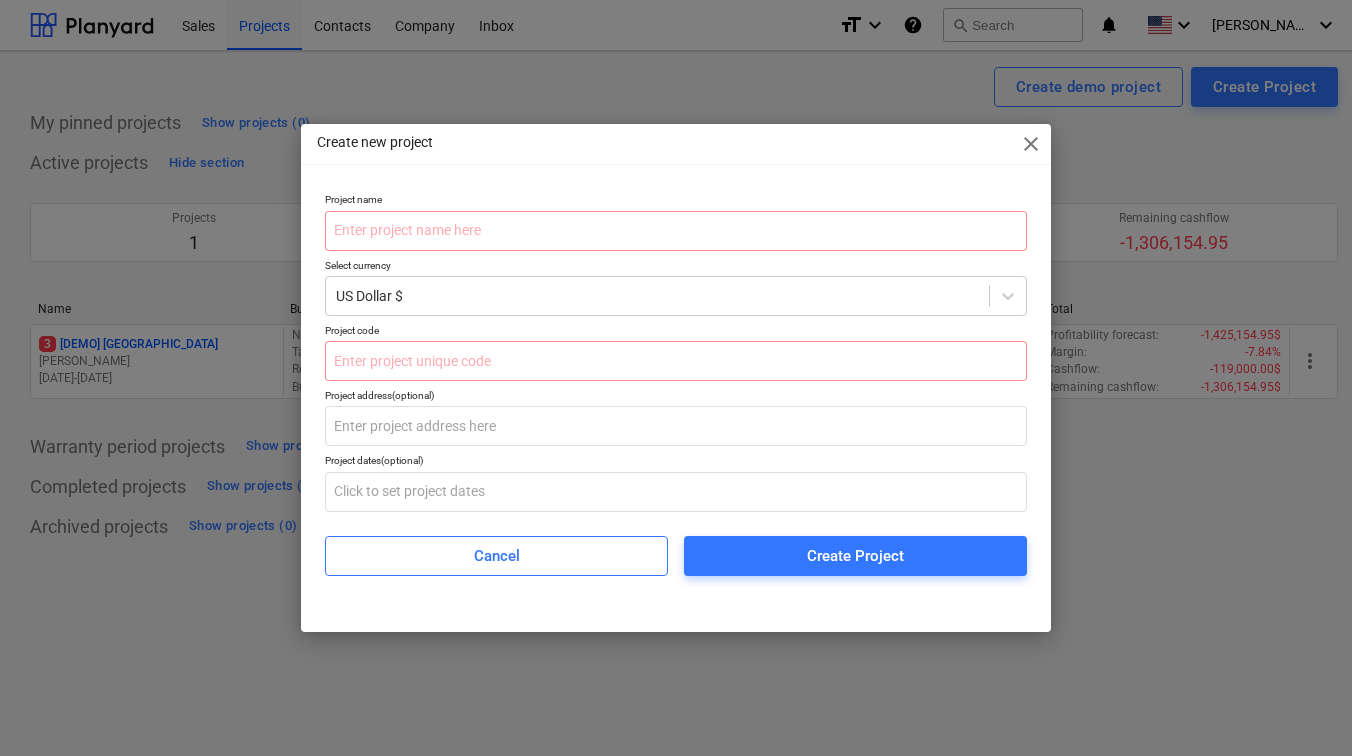 click on "Create new project close Project name Select currency US Dollar $ Project code Project address  (optional) Project dates  (optional) Cancel Create Project" at bounding box center [676, 377] 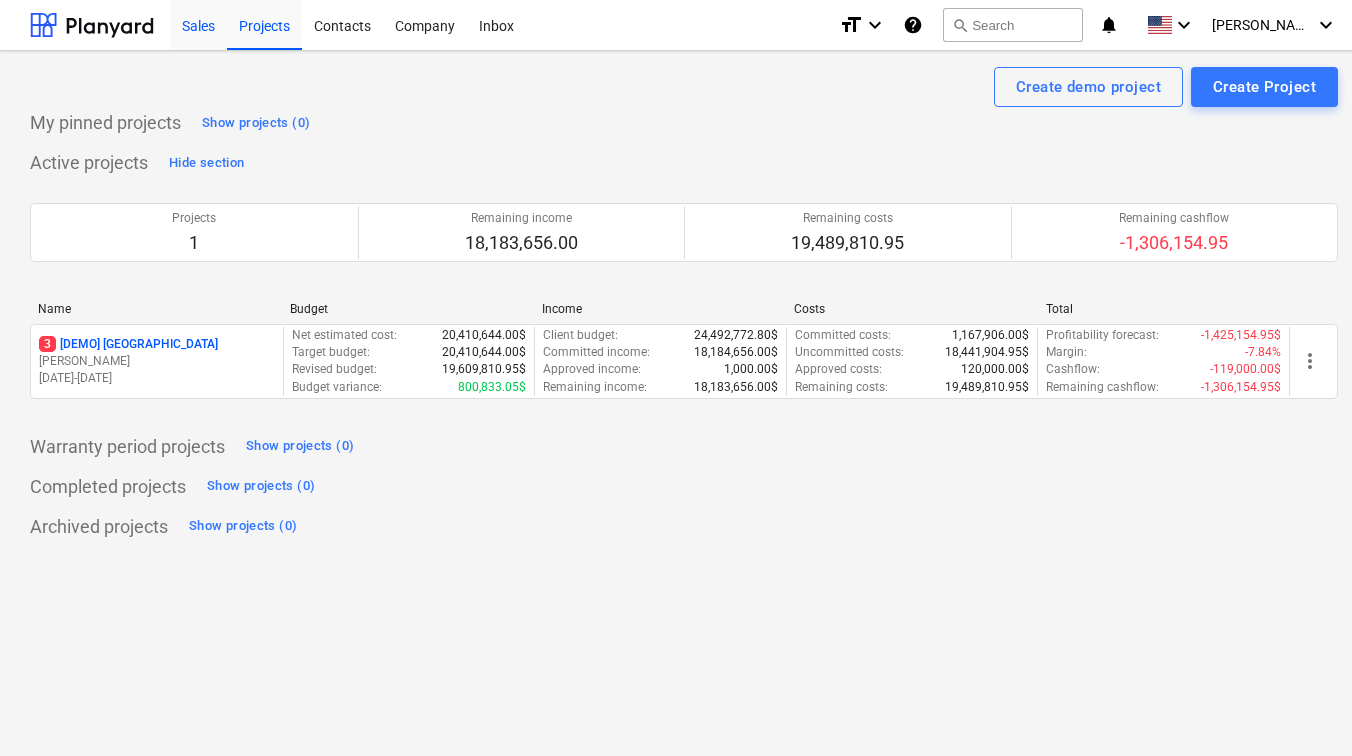 click on "Sales" at bounding box center (198, 24) 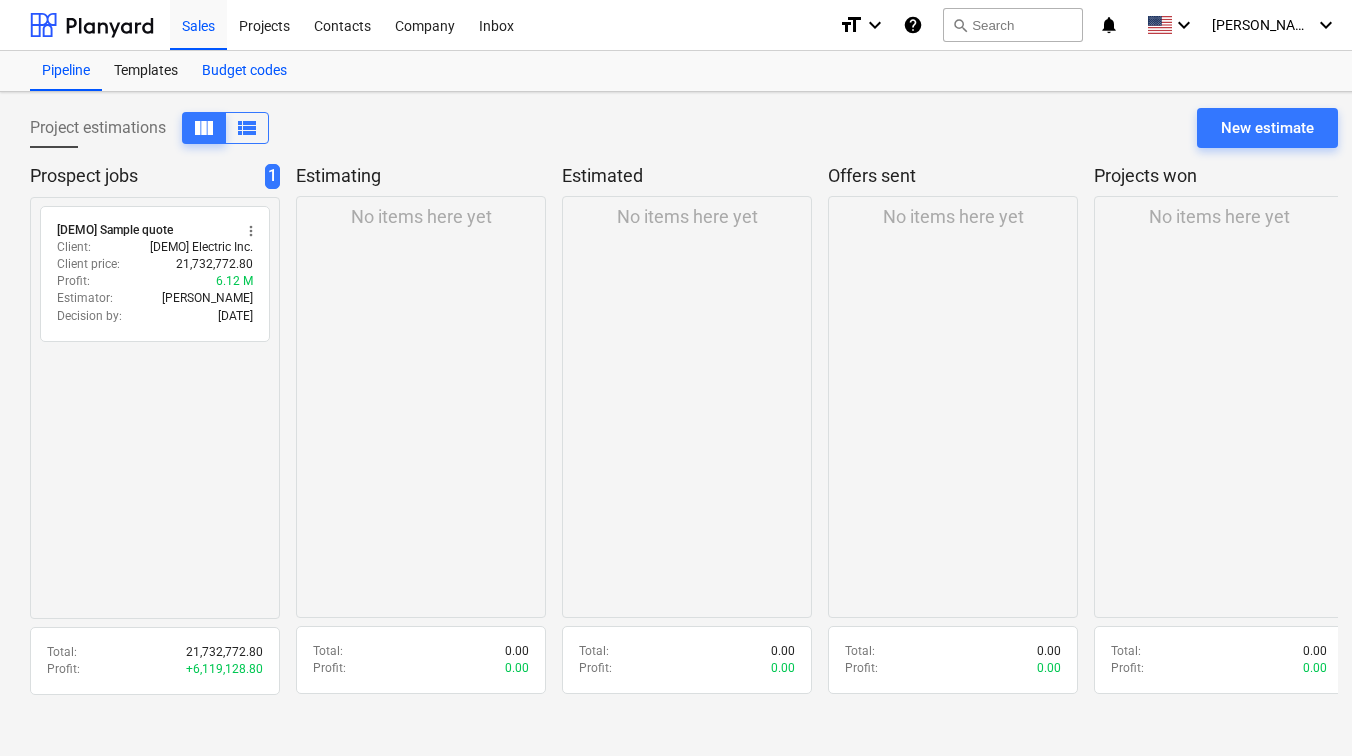 click on "Budget codes" at bounding box center (244, 71) 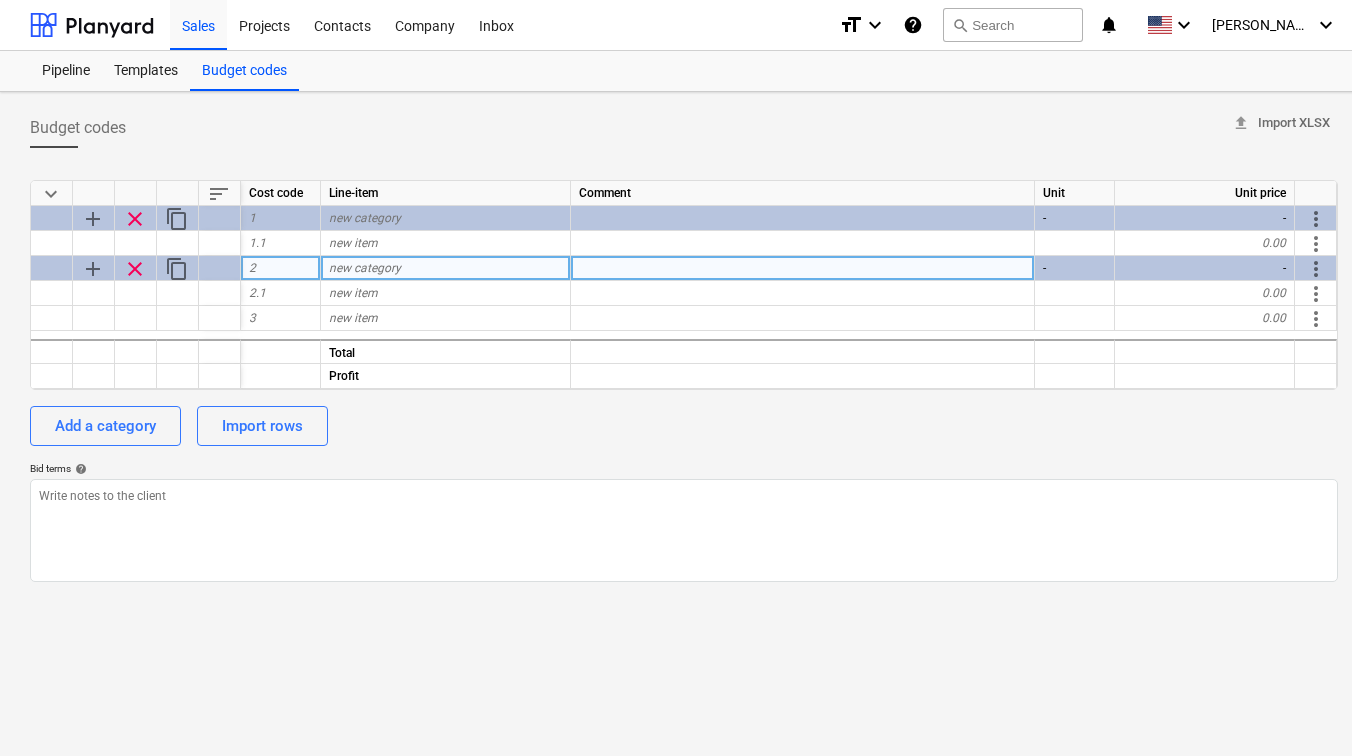 click on "clear" at bounding box center (135, 269) 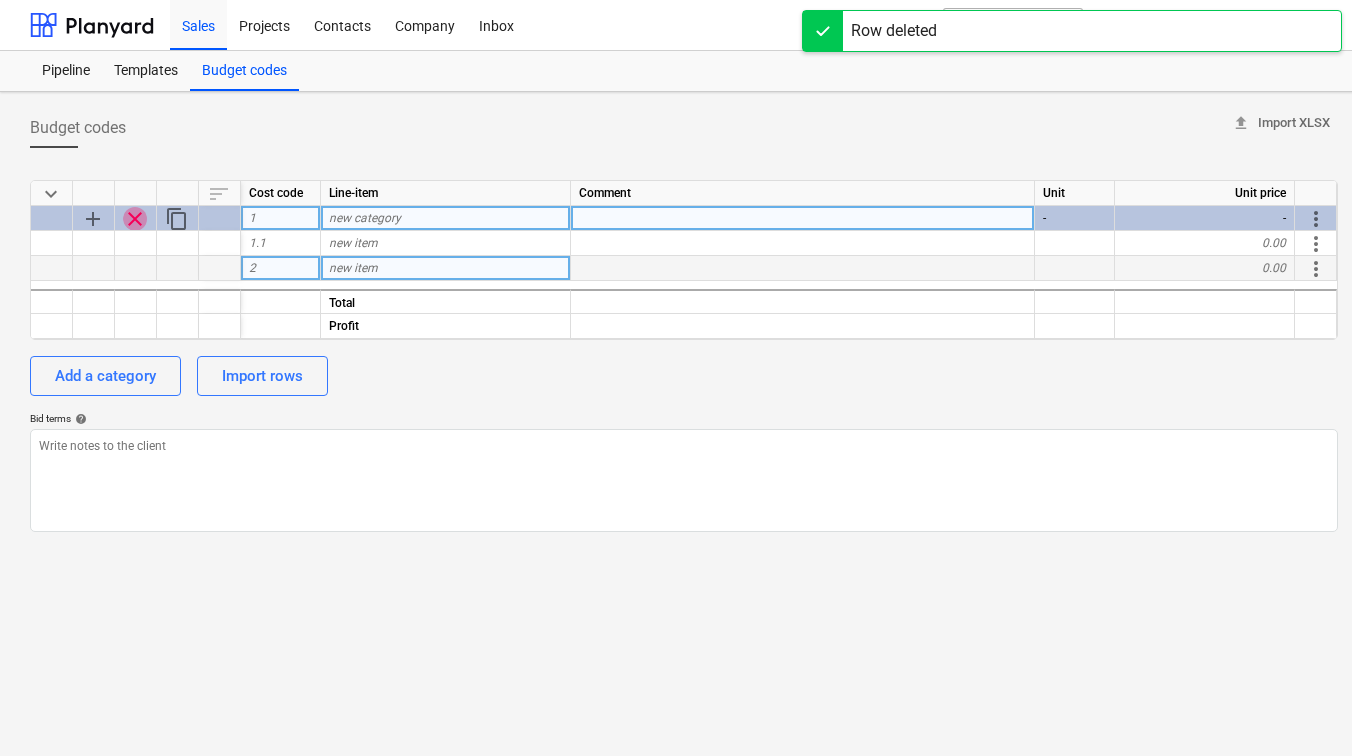 click on "clear" at bounding box center (135, 219) 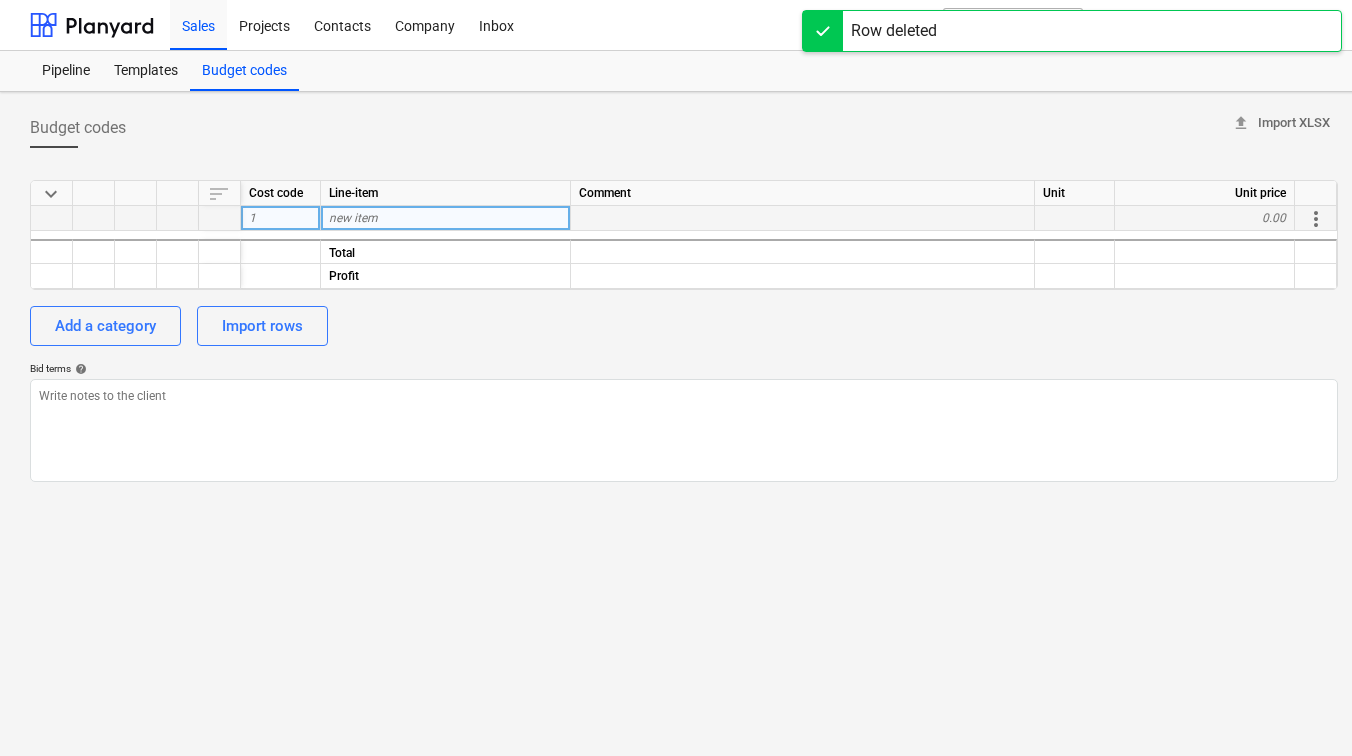 click on "Add a category Import rows" at bounding box center [684, 326] 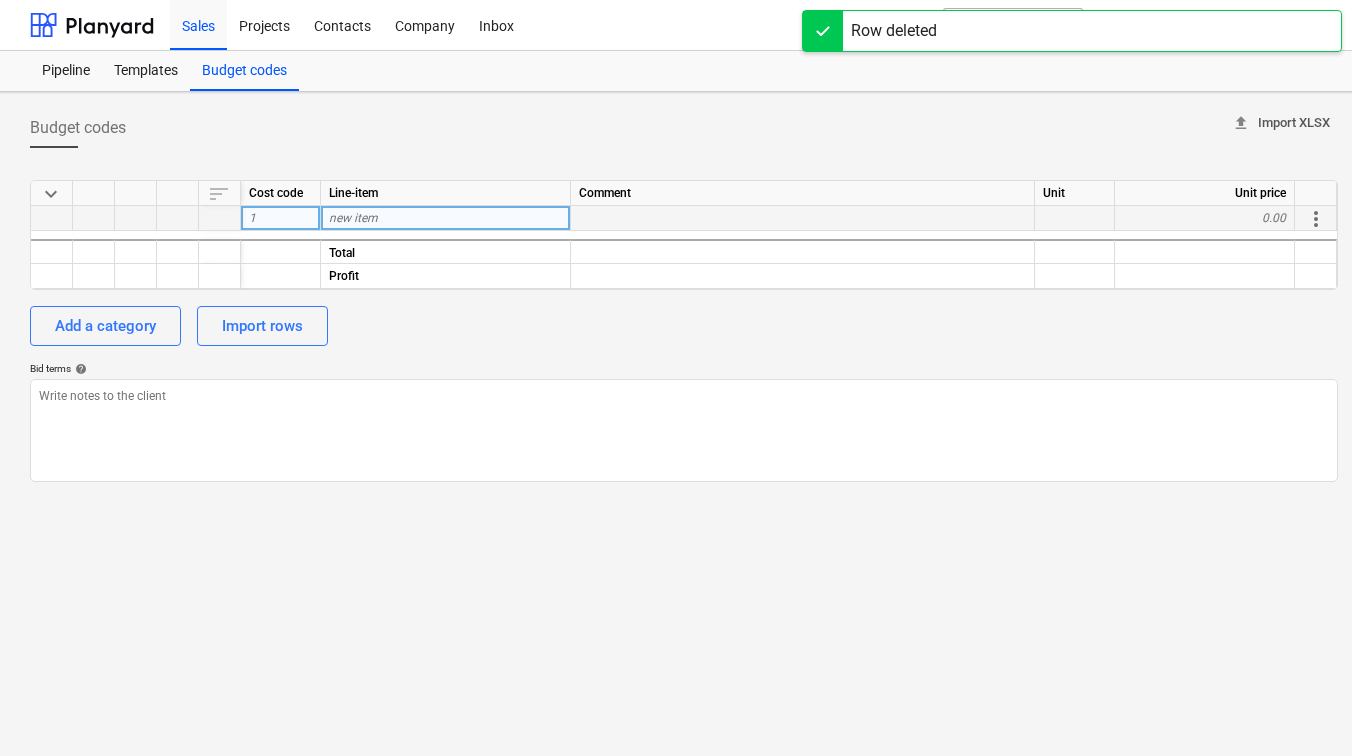 click on "upload Import XLSX" at bounding box center (1281, 123) 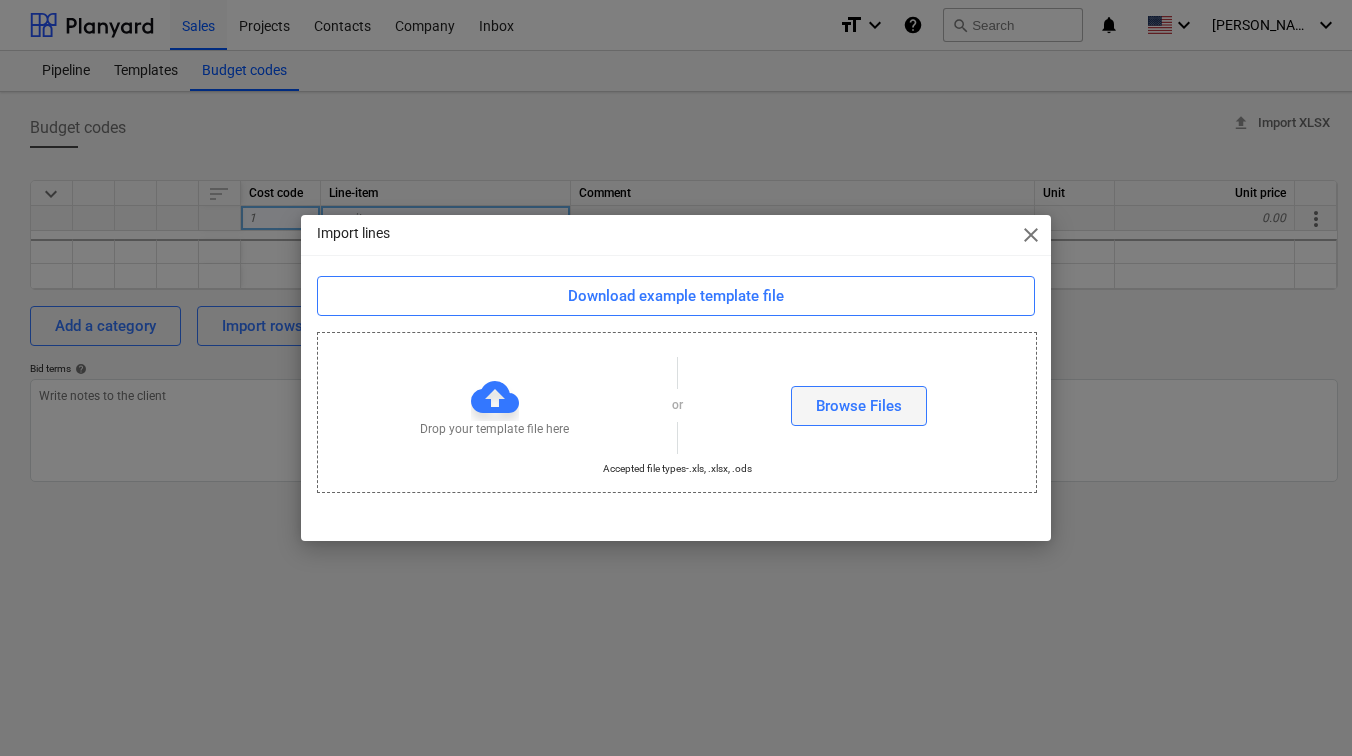 click on "Browse Files" at bounding box center (859, 406) 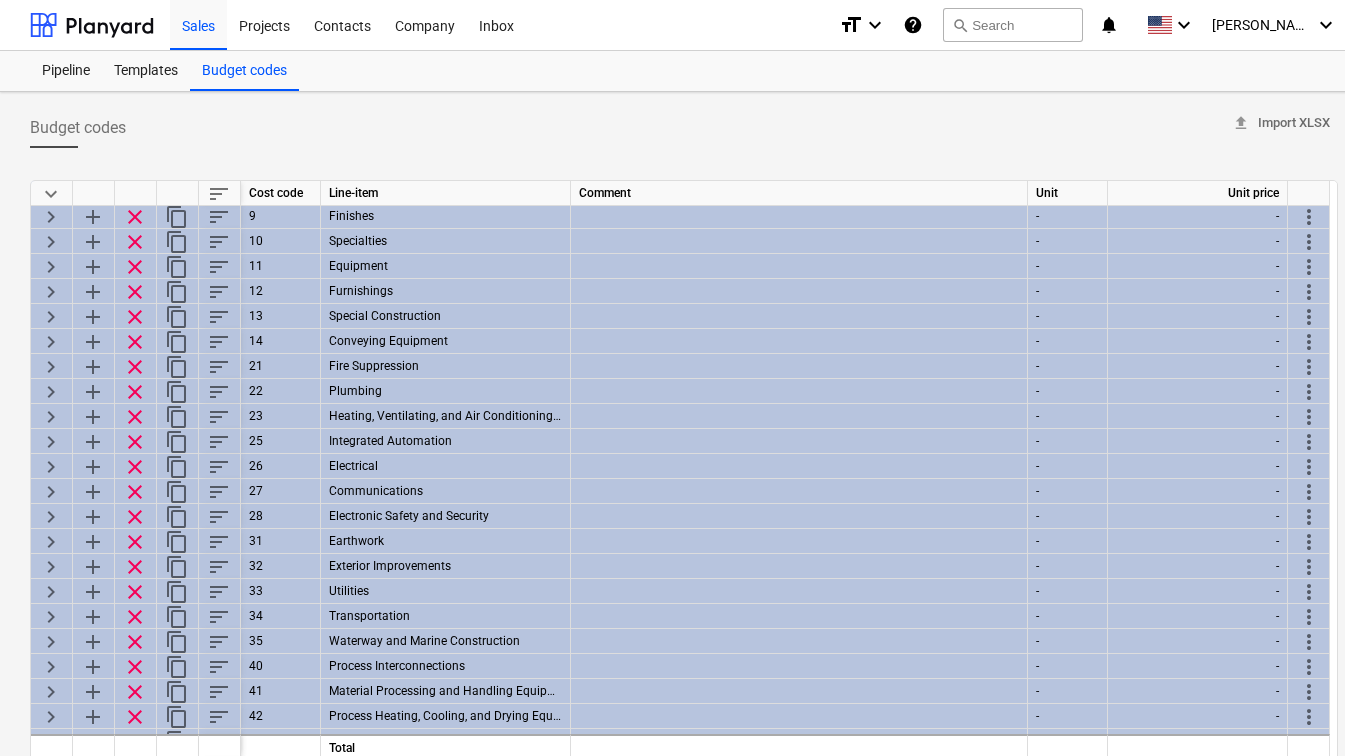 scroll, scrollTop: 347, scrollLeft: 0, axis: vertical 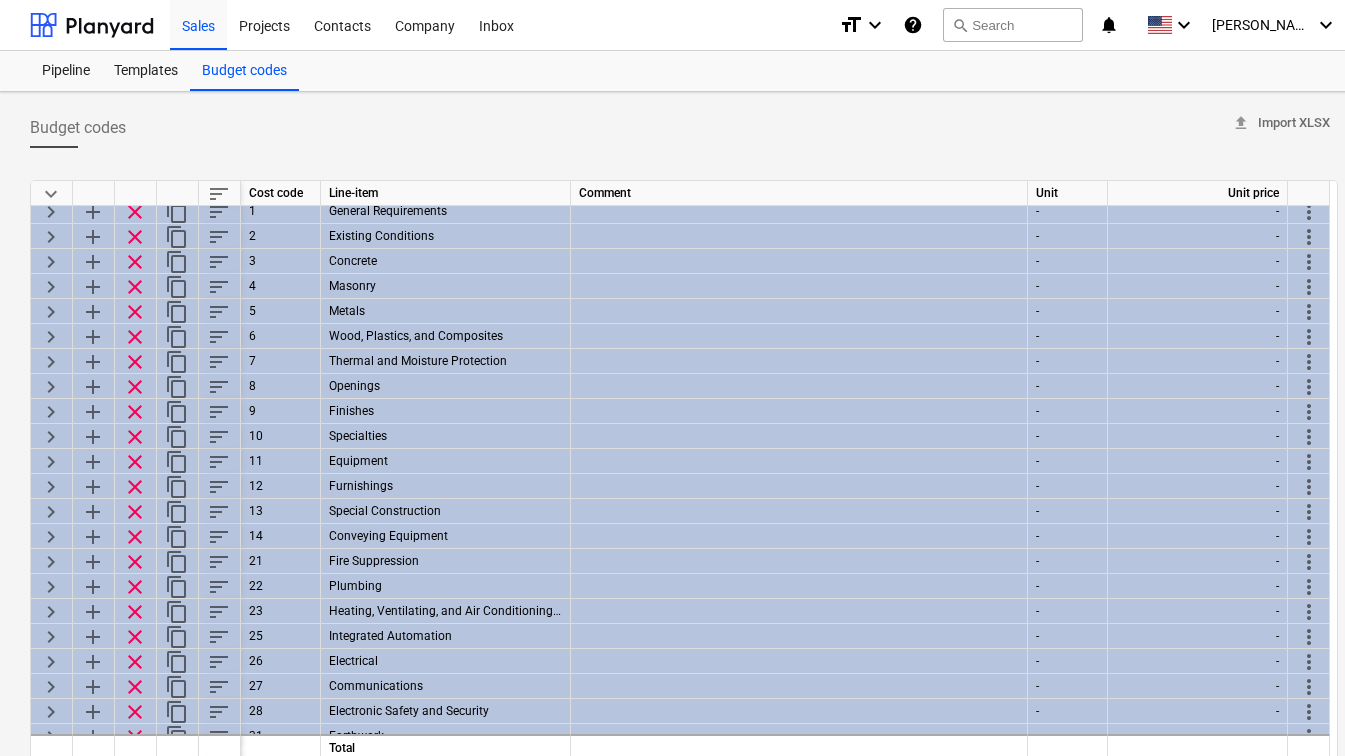 click on "keyboard_arrow_down" at bounding box center (51, 194) 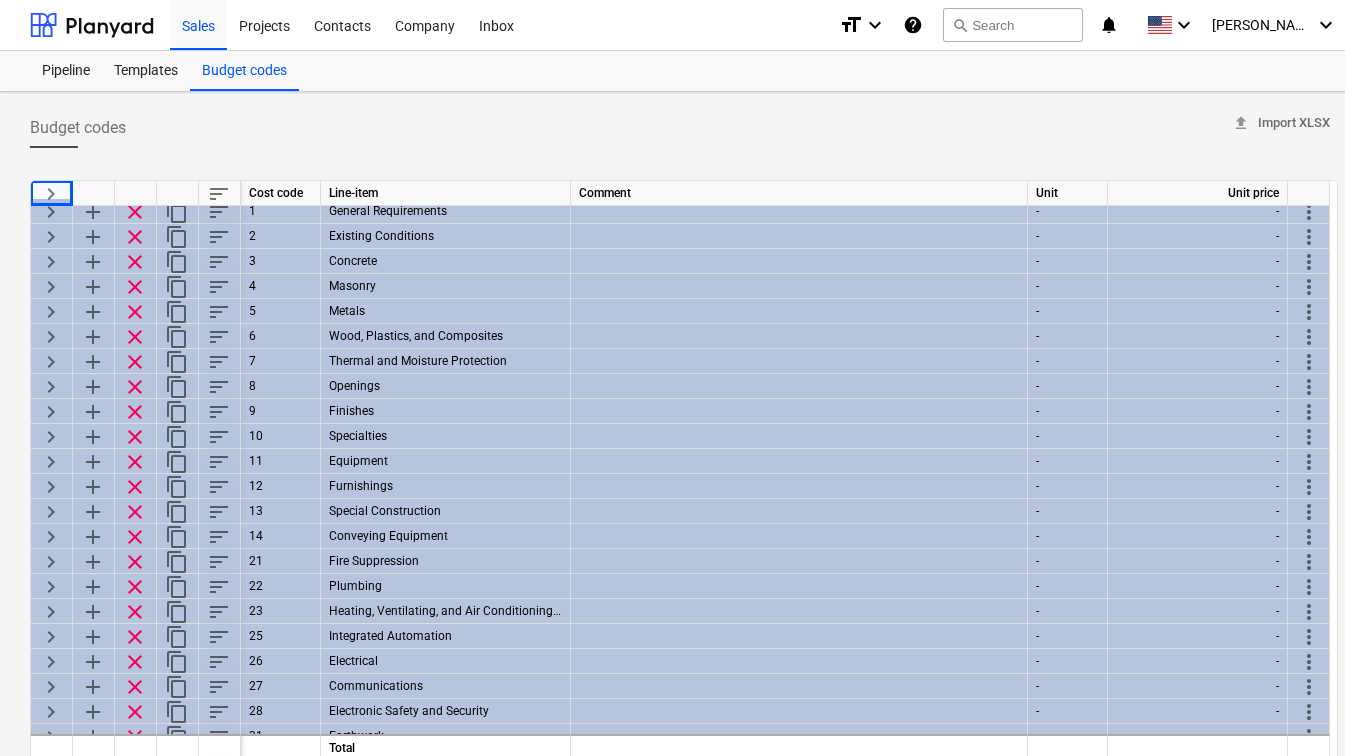 click on "keyboard_arrow_right" at bounding box center [51, 194] 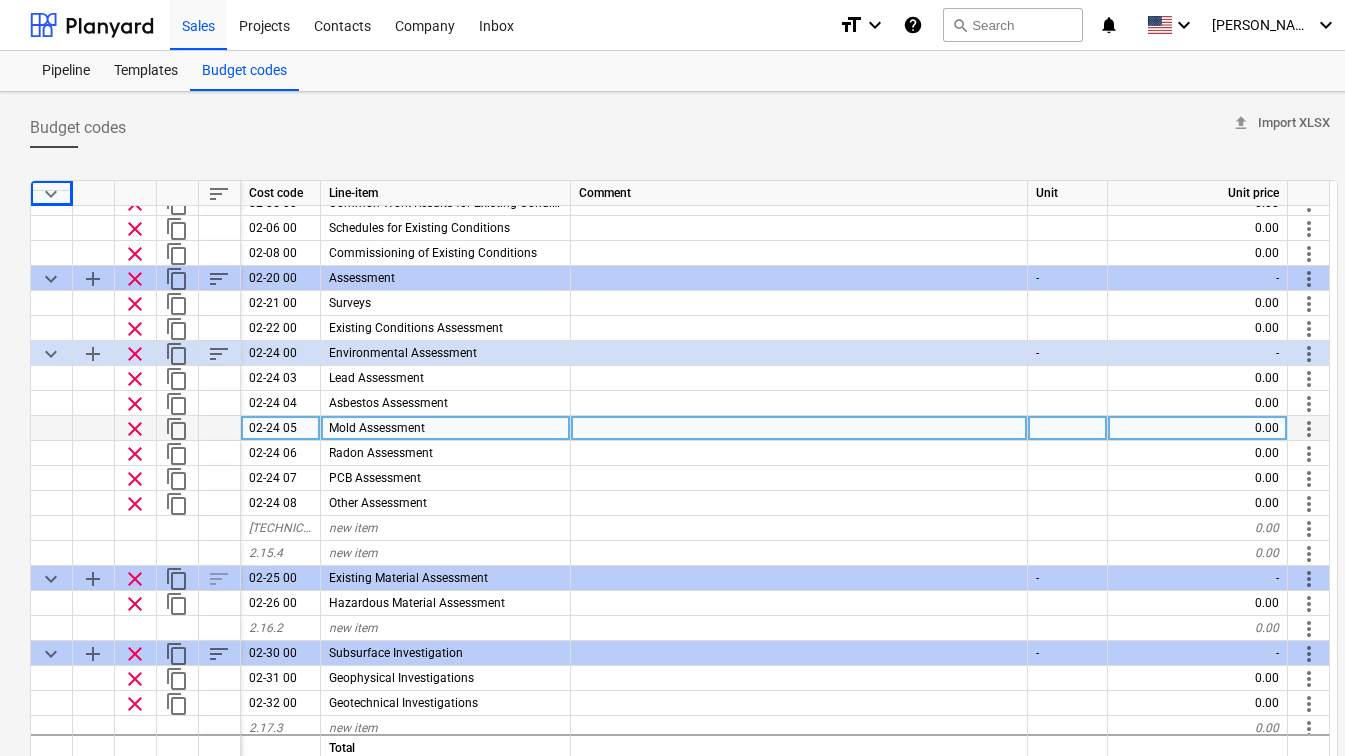 scroll, scrollTop: 1916, scrollLeft: 0, axis: vertical 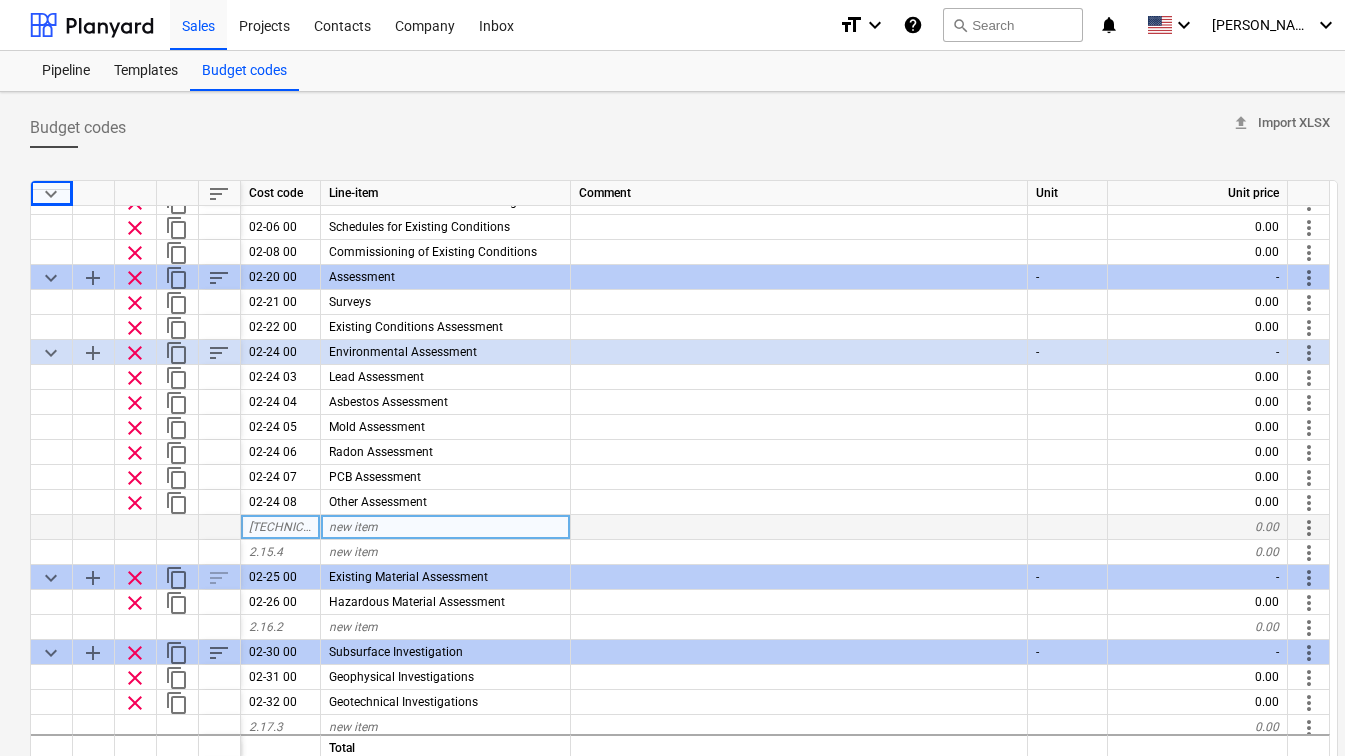 click on "2.15.3.7" at bounding box center (281, 527) 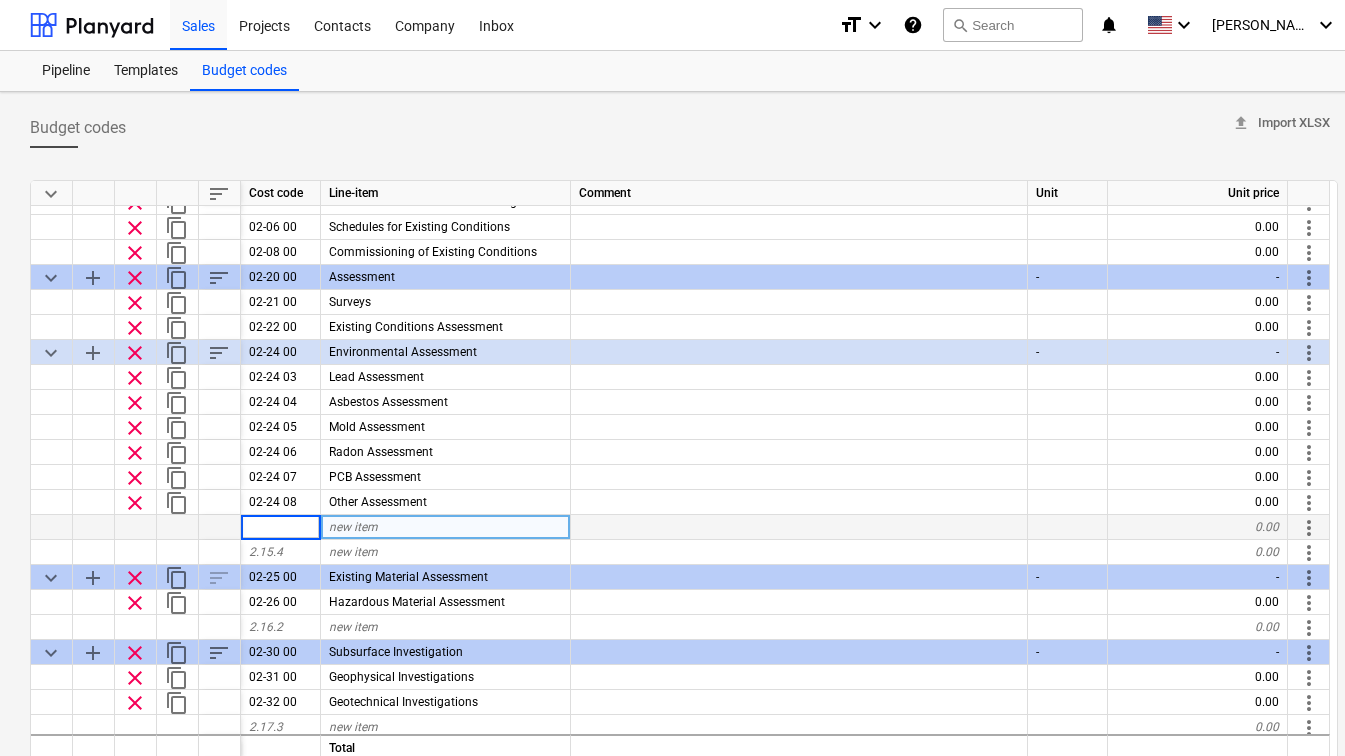 click on "new item" at bounding box center (446, 527) 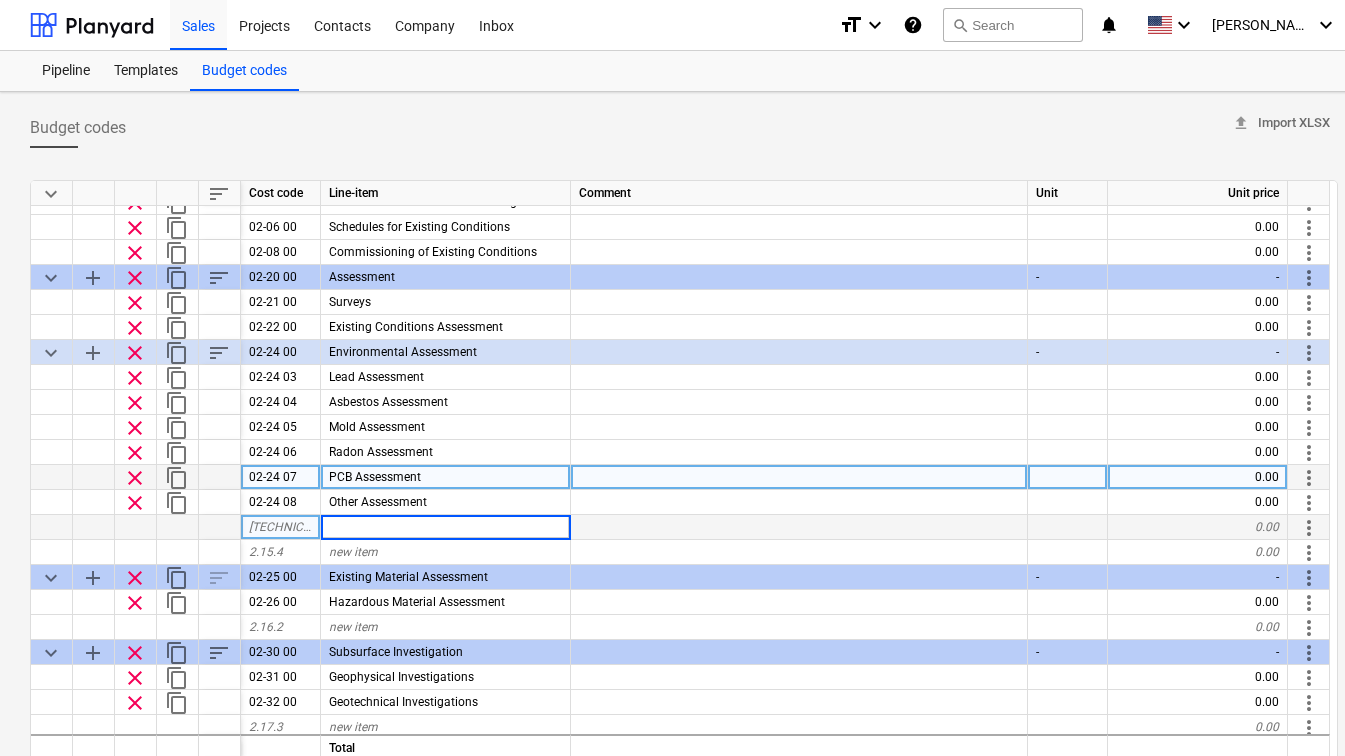 click on "PCB Assessment" at bounding box center [375, 477] 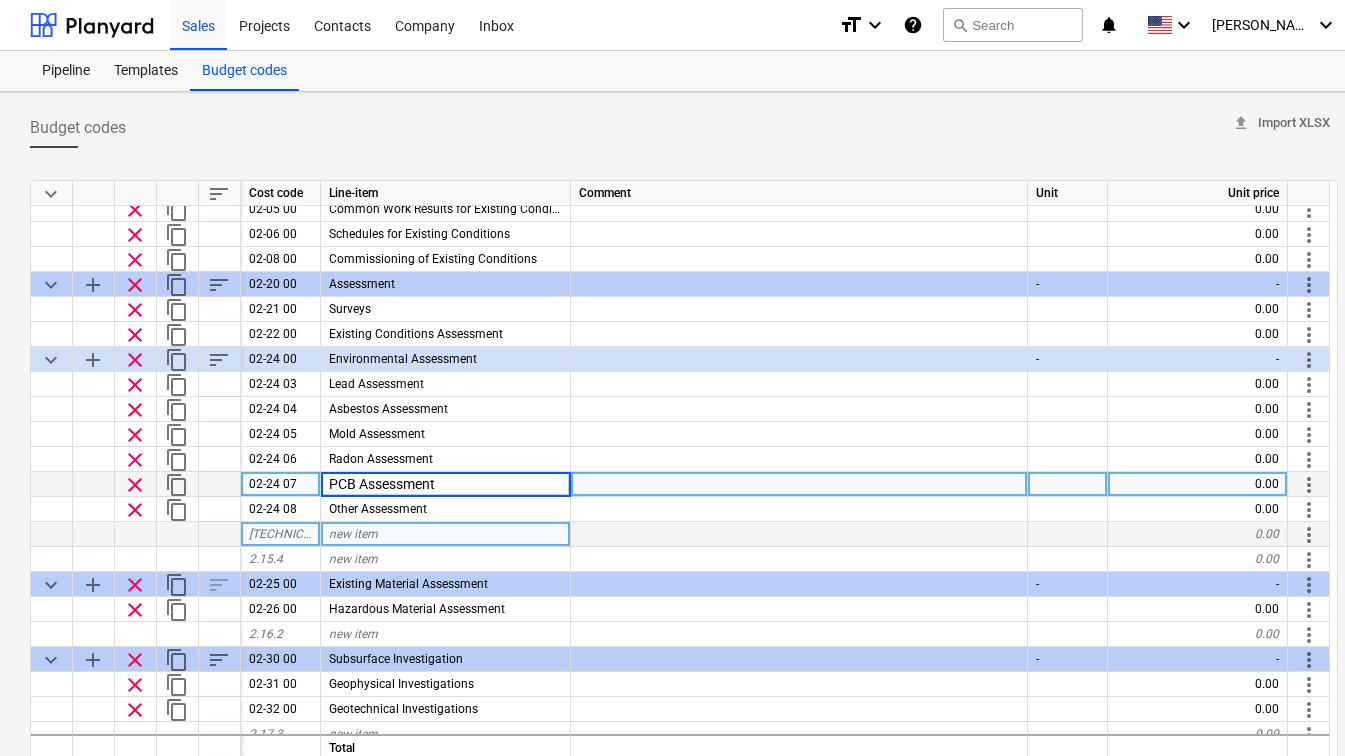 scroll, scrollTop: 1879, scrollLeft: 0, axis: vertical 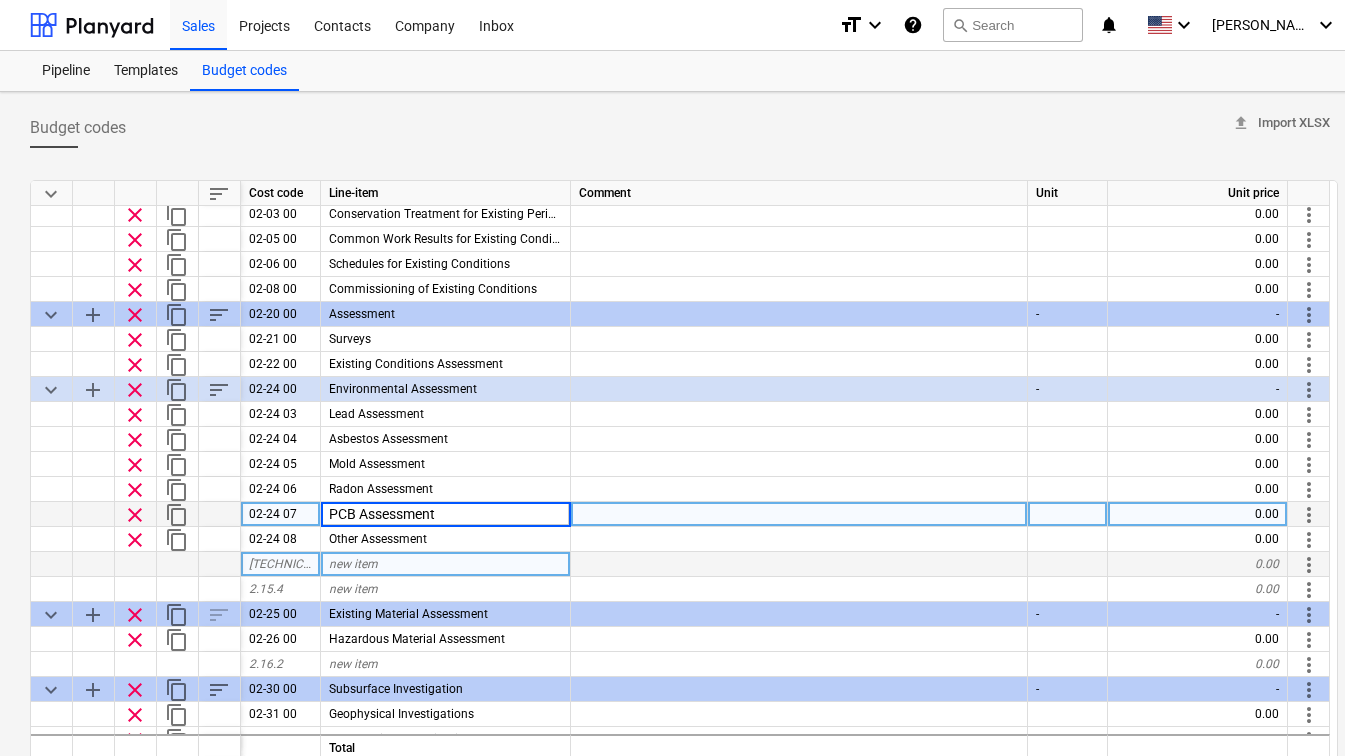 click on "02-24 07" at bounding box center (281, 514) 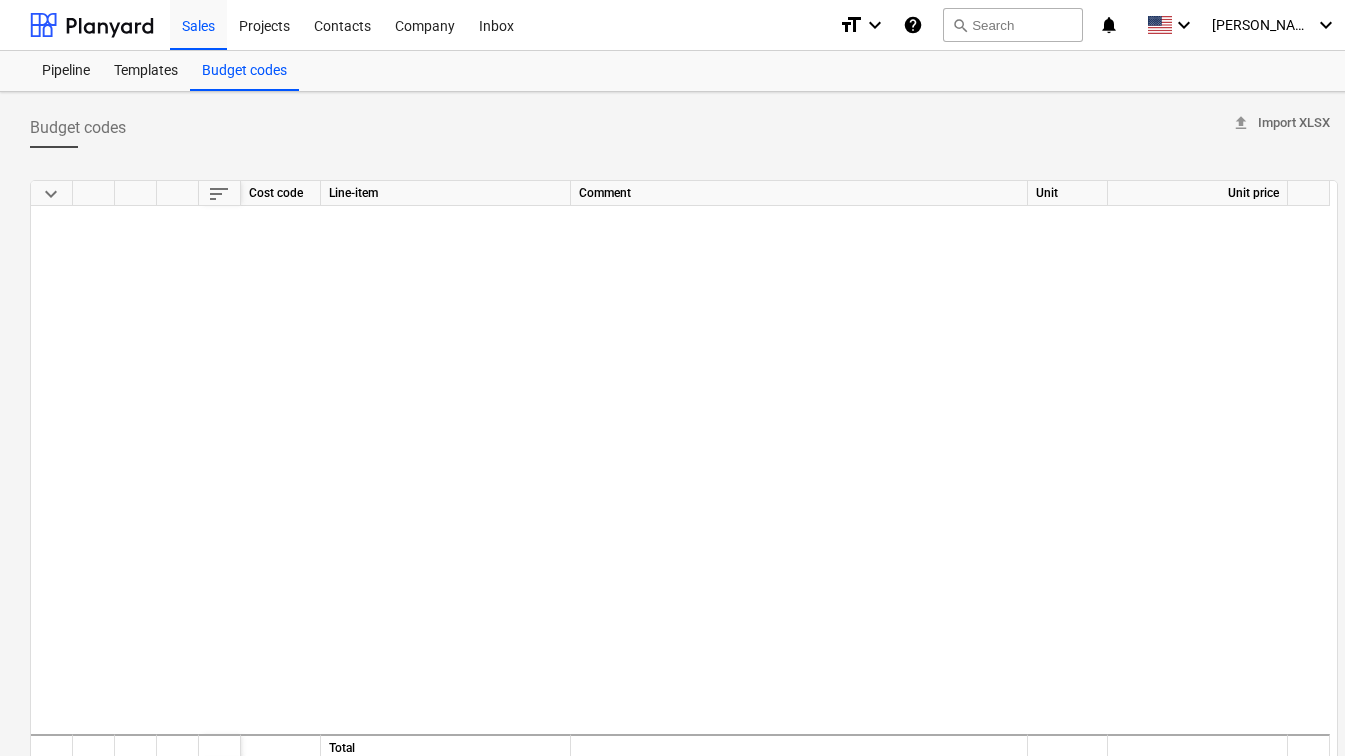 scroll, scrollTop: 0, scrollLeft: 0, axis: both 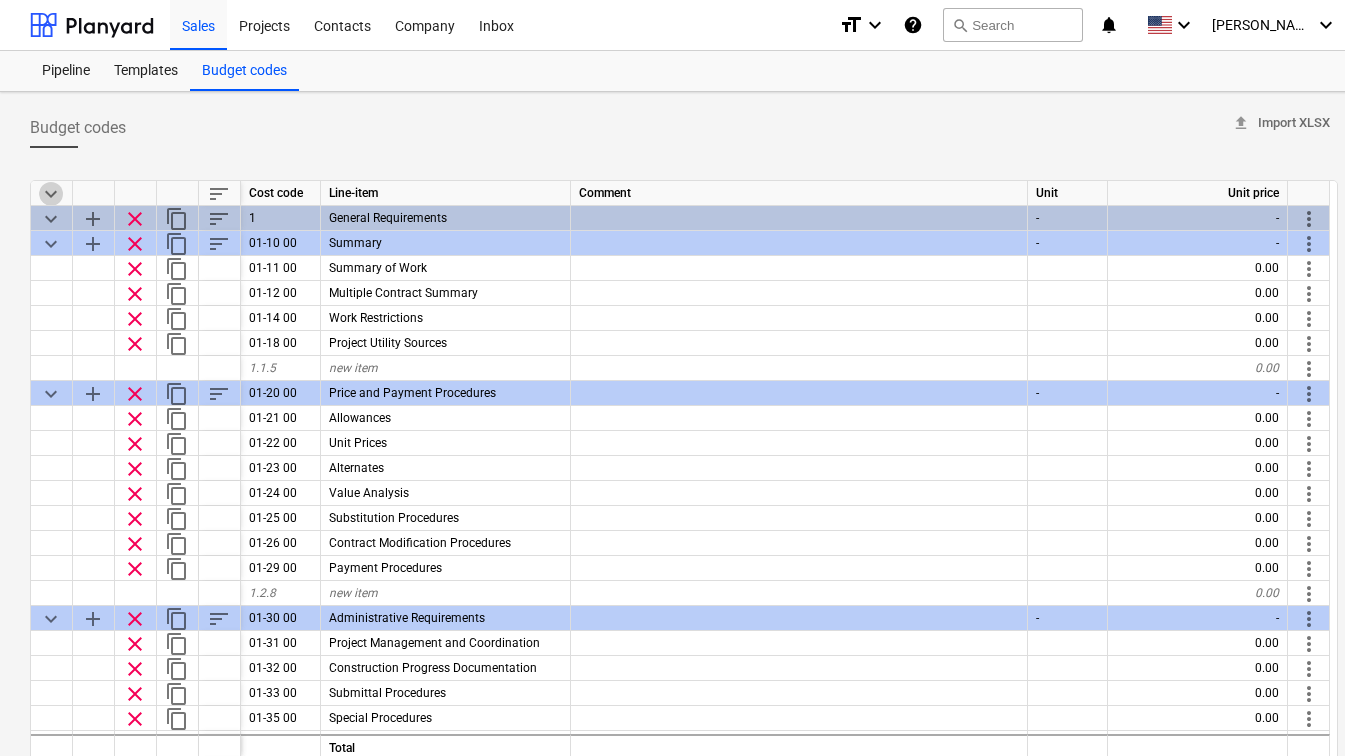 click on "keyboard_arrow_down" at bounding box center [51, 194] 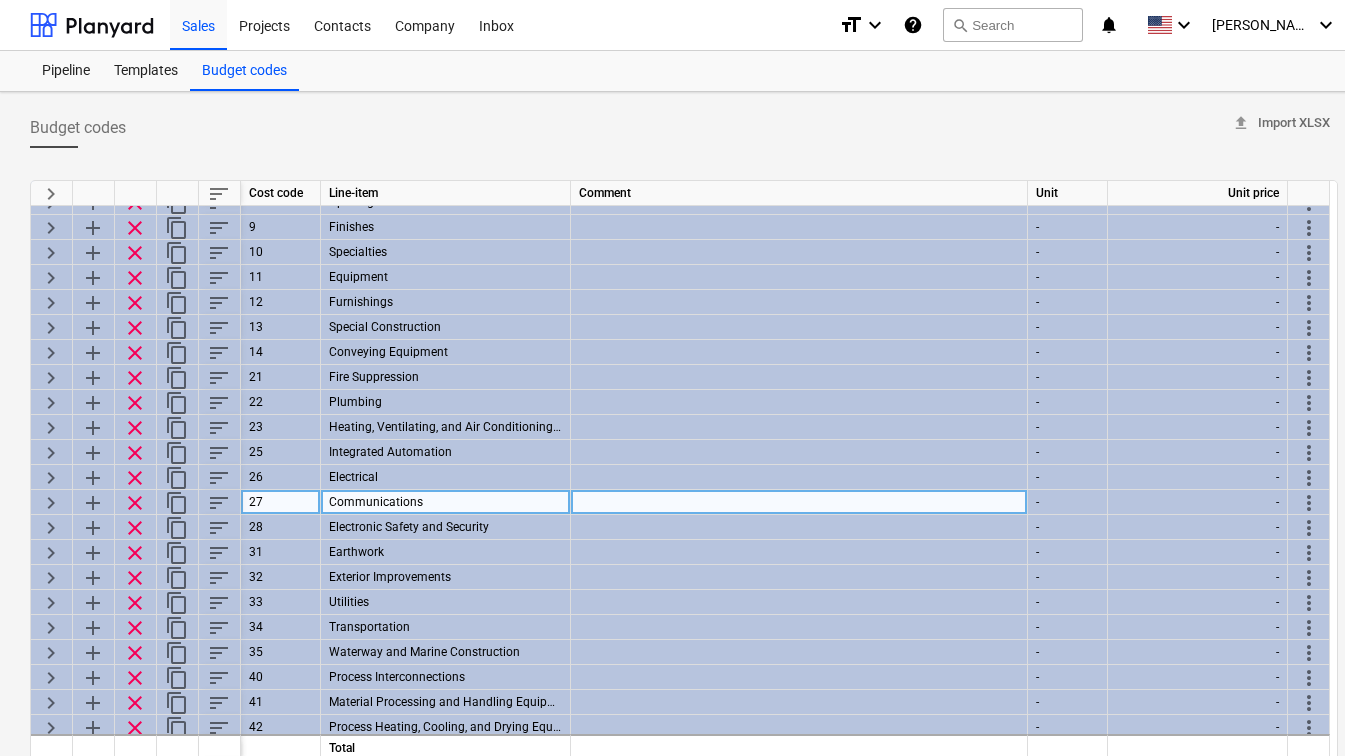 scroll, scrollTop: 185, scrollLeft: 0, axis: vertical 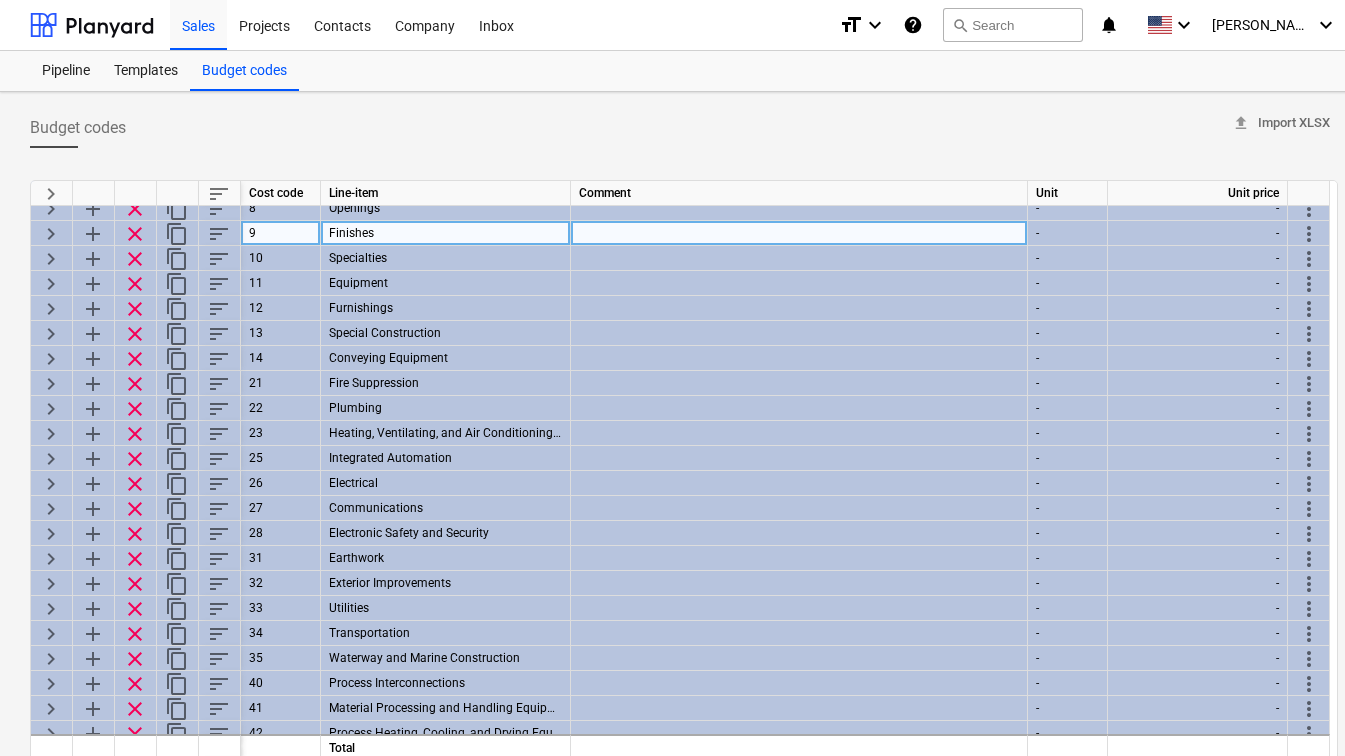 click on "keyboard_arrow_right" at bounding box center (51, 234) 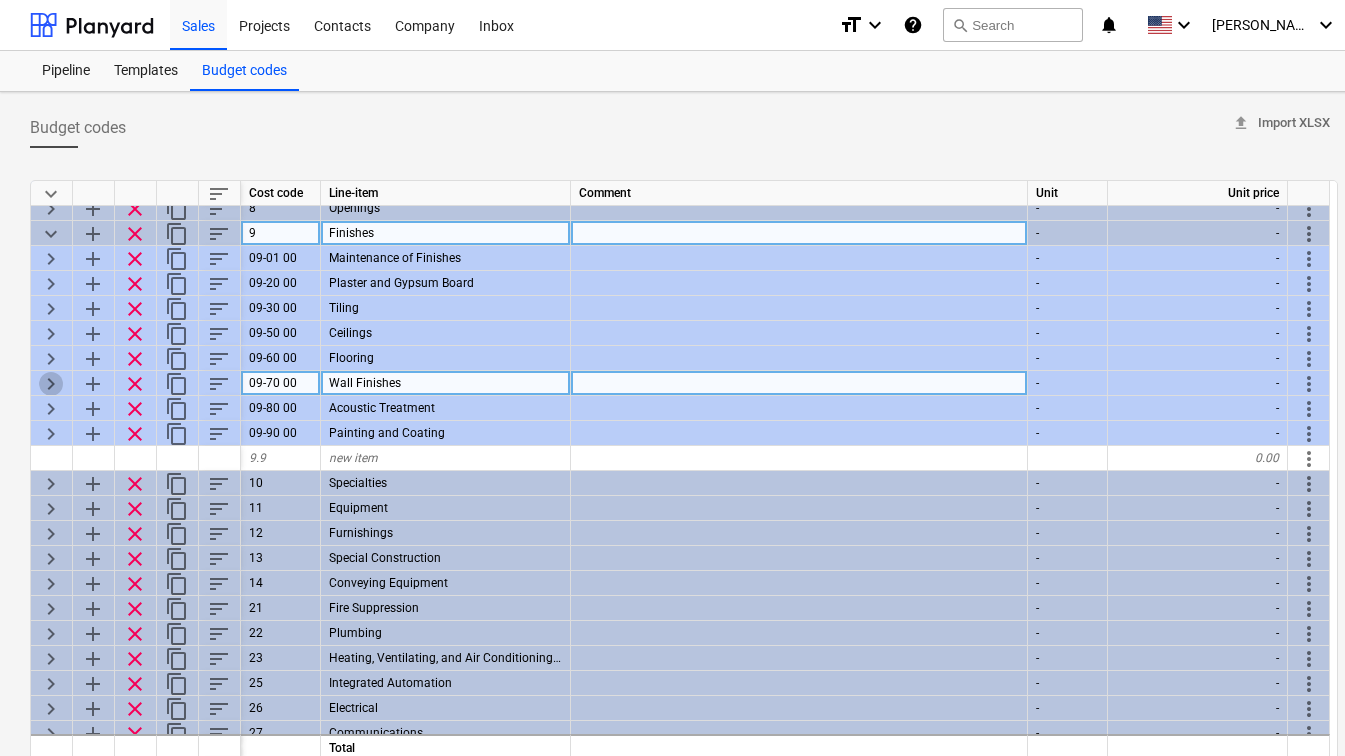 click on "keyboard_arrow_right" at bounding box center (51, 384) 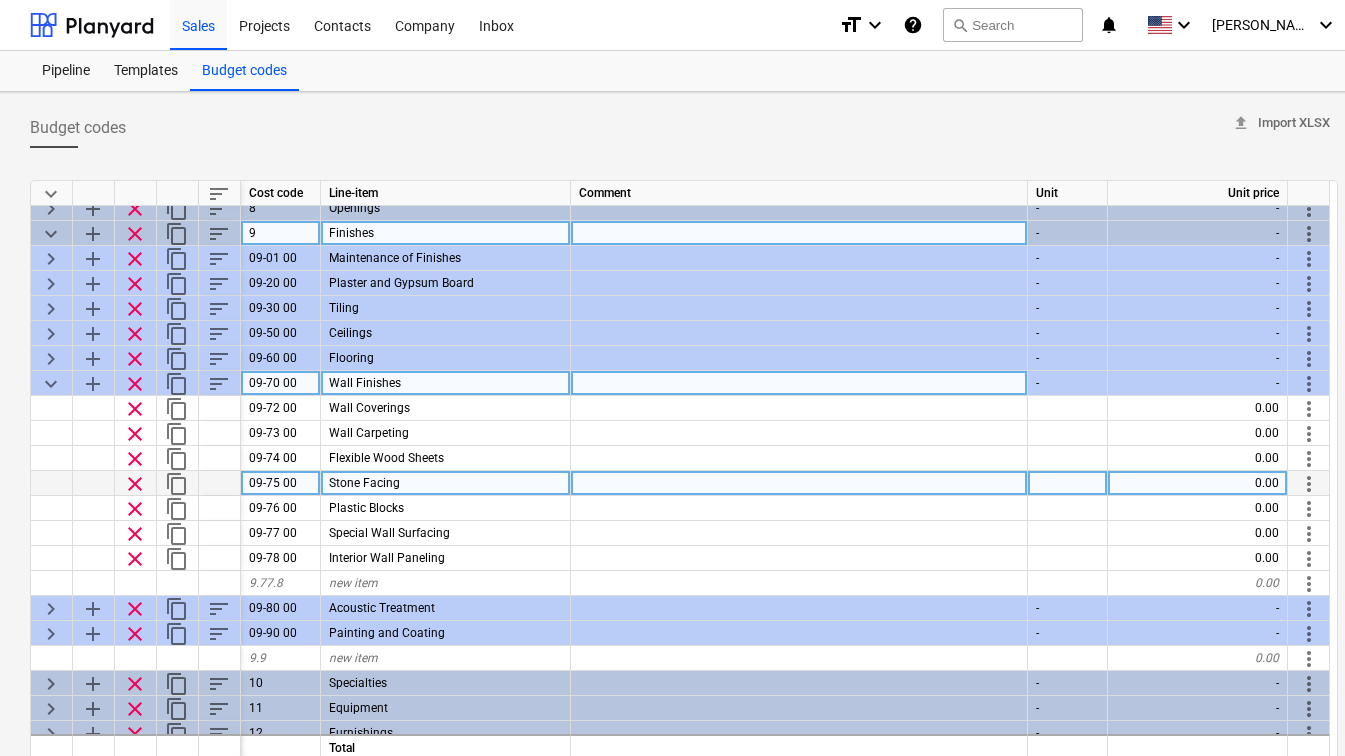 scroll, scrollTop: 231, scrollLeft: 0, axis: vertical 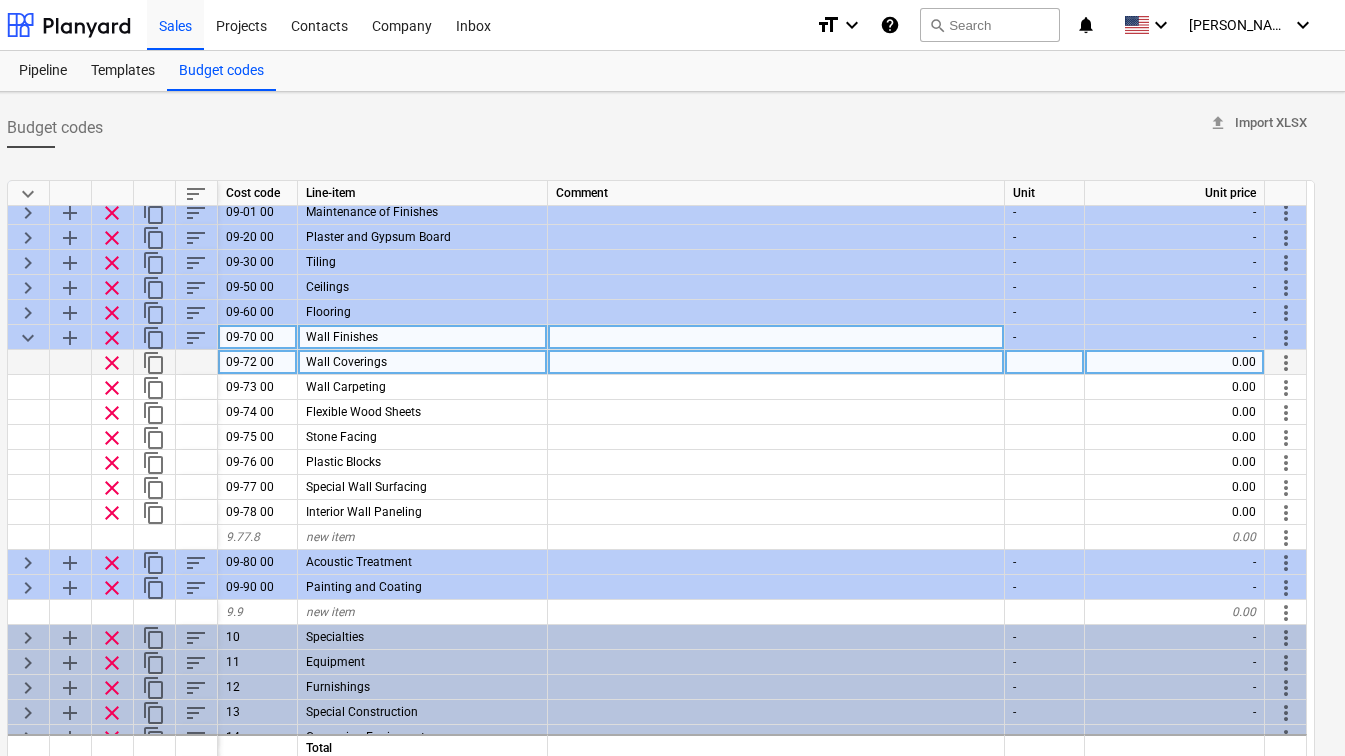 click on "0.00" at bounding box center [1175, 362] 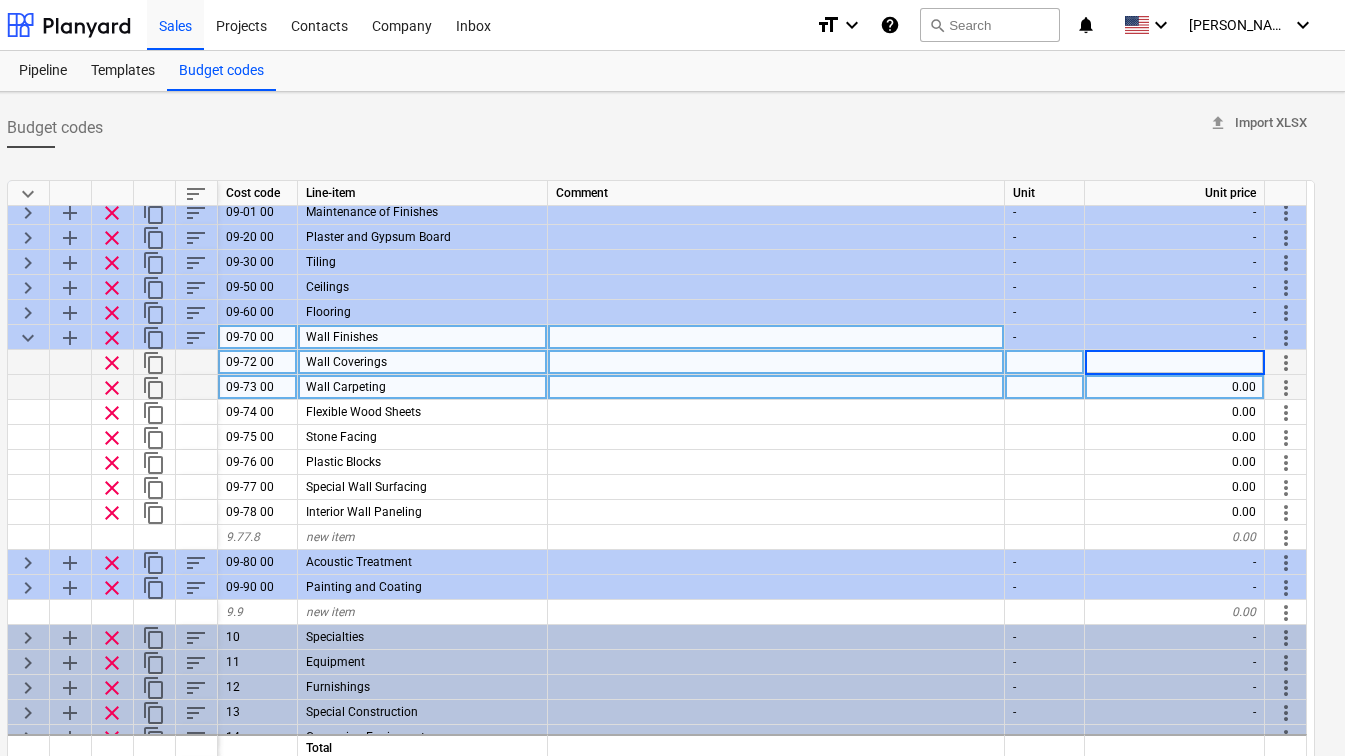 click at bounding box center [1045, 387] 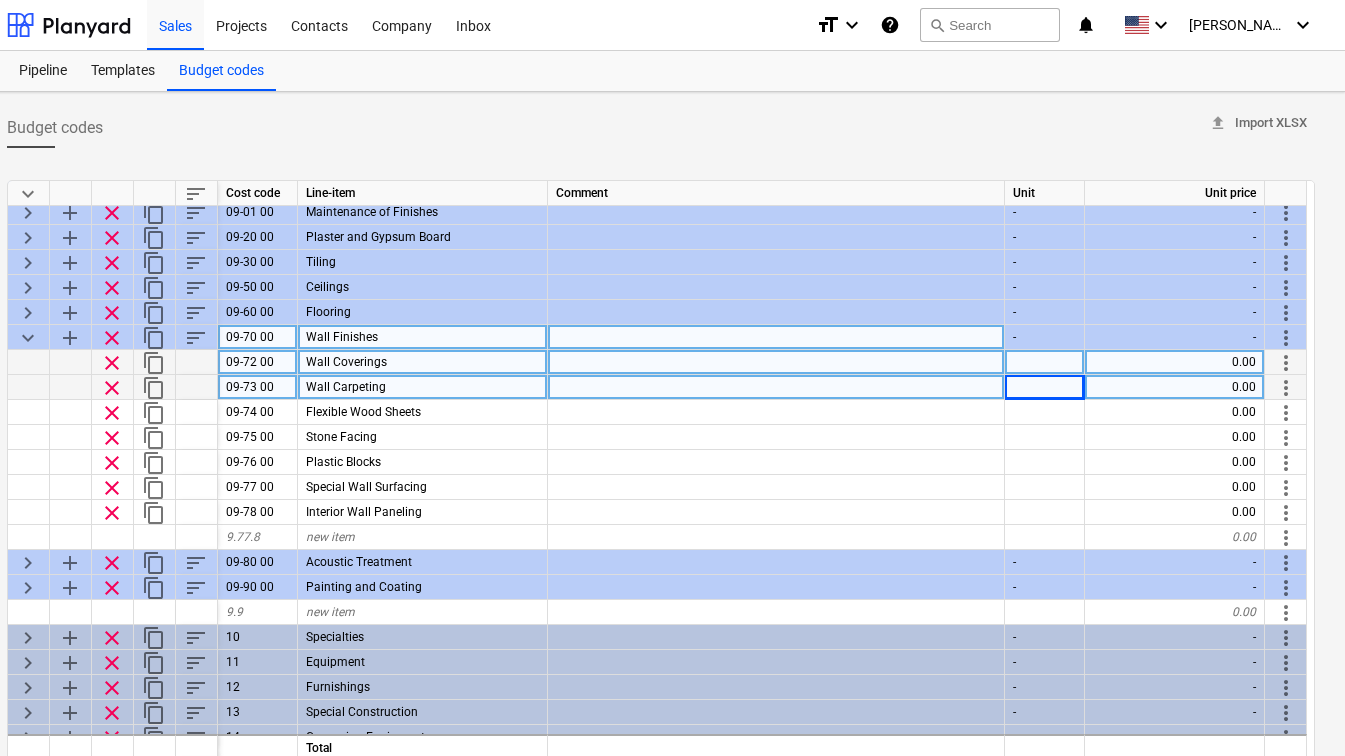 click on "-" at bounding box center [1045, 337] 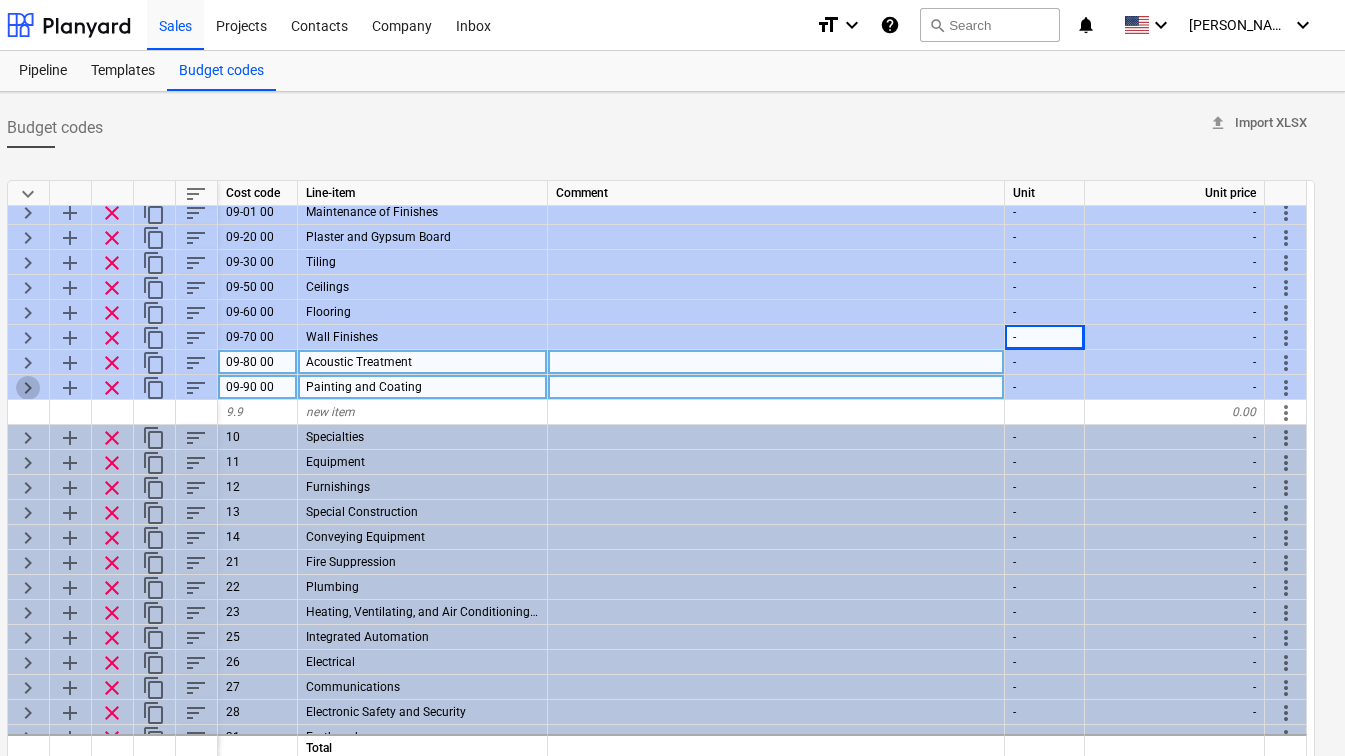 click on "keyboard_arrow_right" at bounding box center (28, 388) 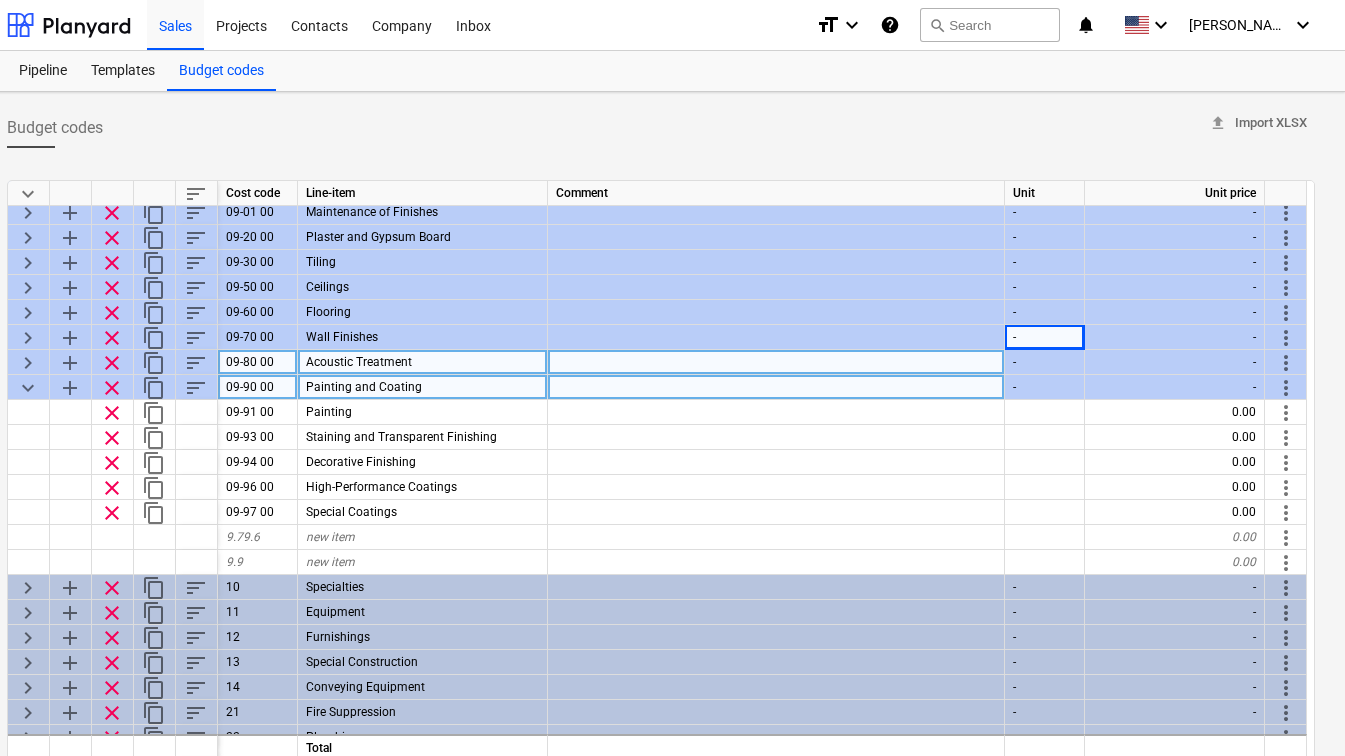 click on "keyboard_arrow_down" at bounding box center [28, 388] 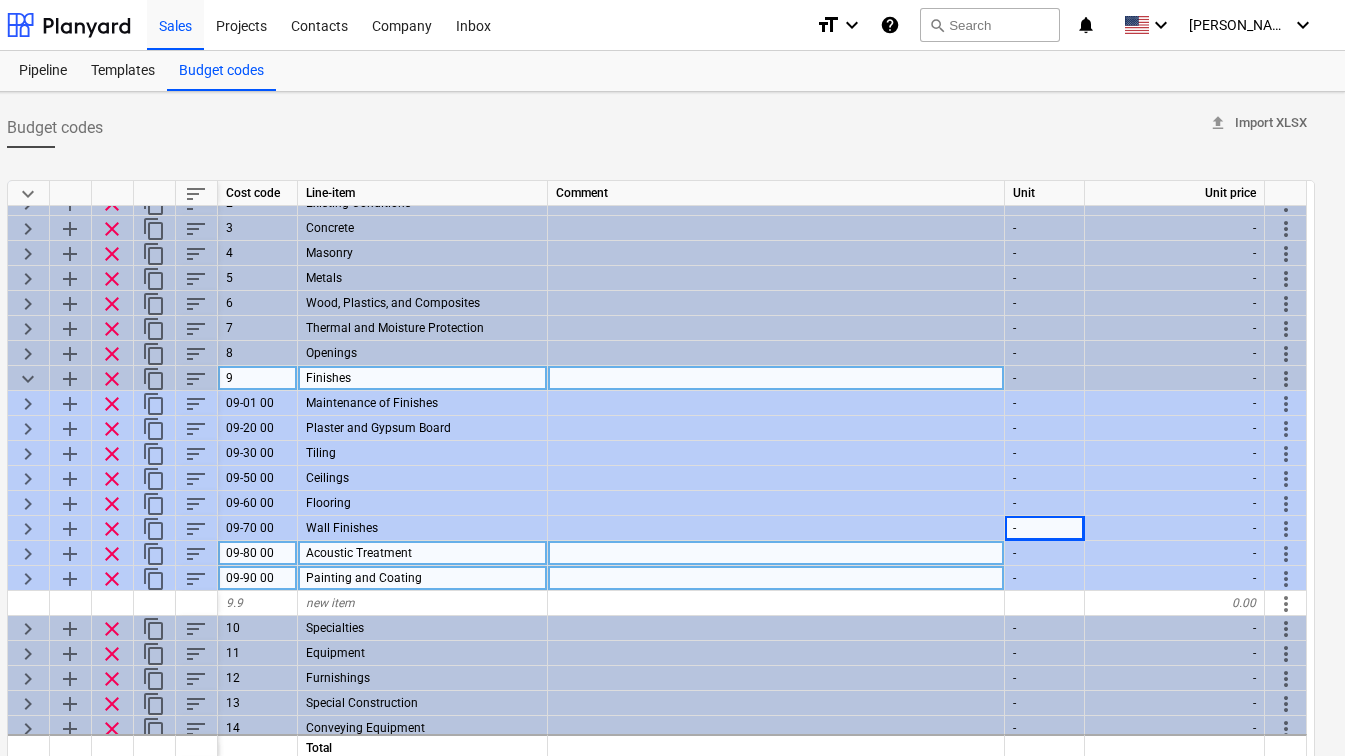 scroll, scrollTop: 0, scrollLeft: 0, axis: both 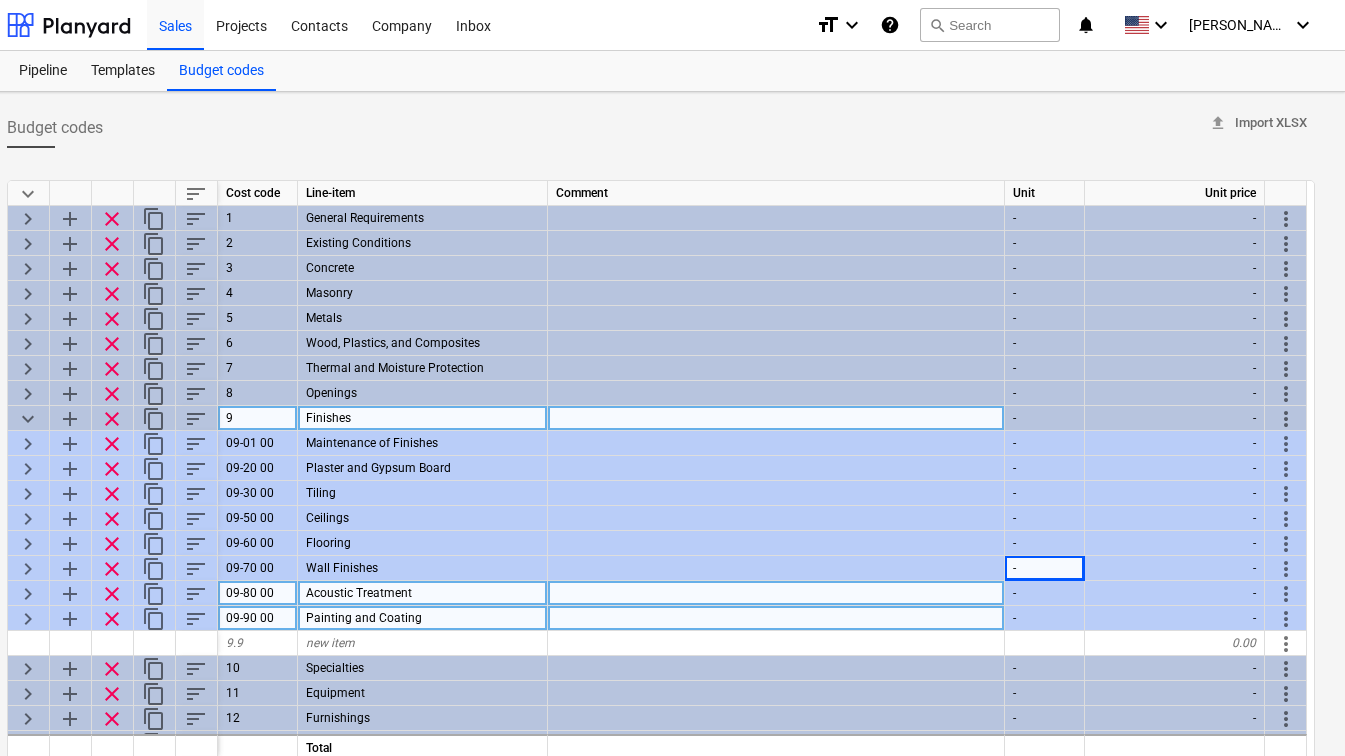 click on "keyboard_arrow_down" at bounding box center [28, 419] 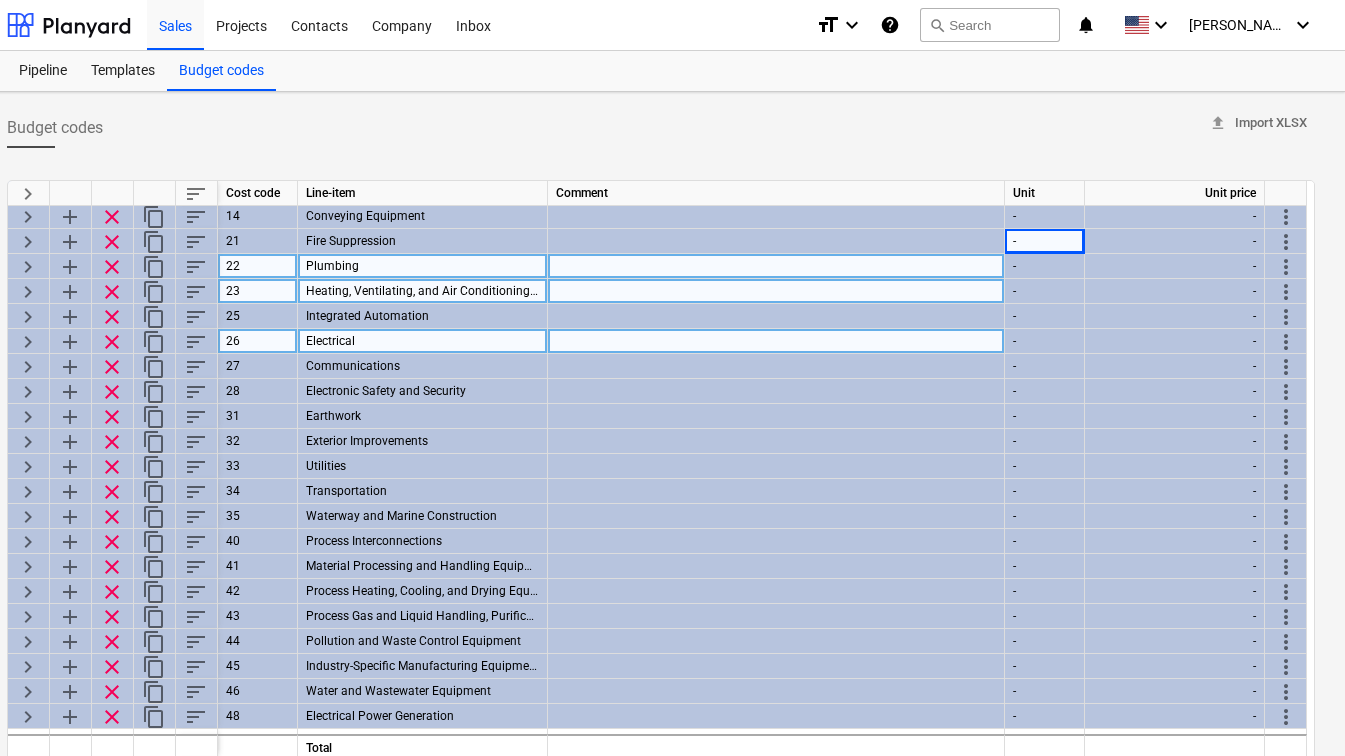 scroll, scrollTop: 347, scrollLeft: 0, axis: vertical 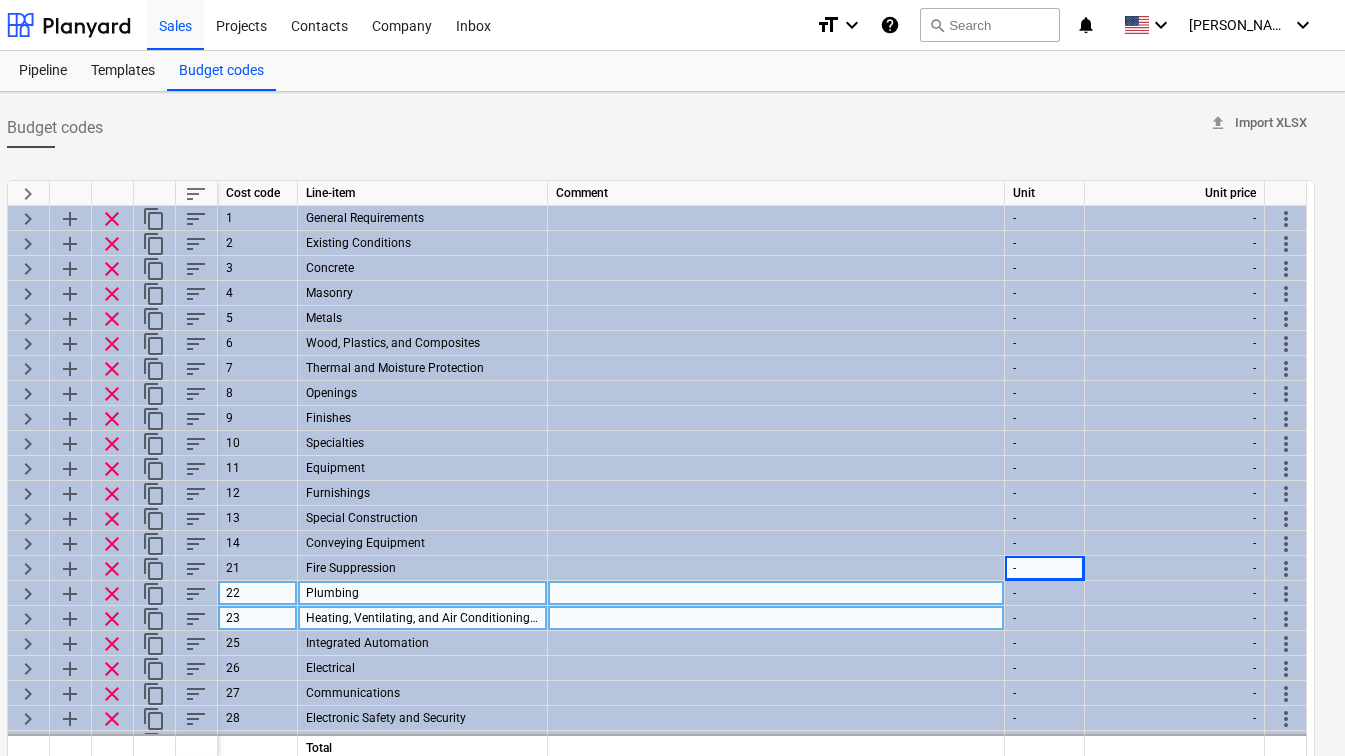 click on "Budget codes upload Import XLSX" at bounding box center [661, 128] 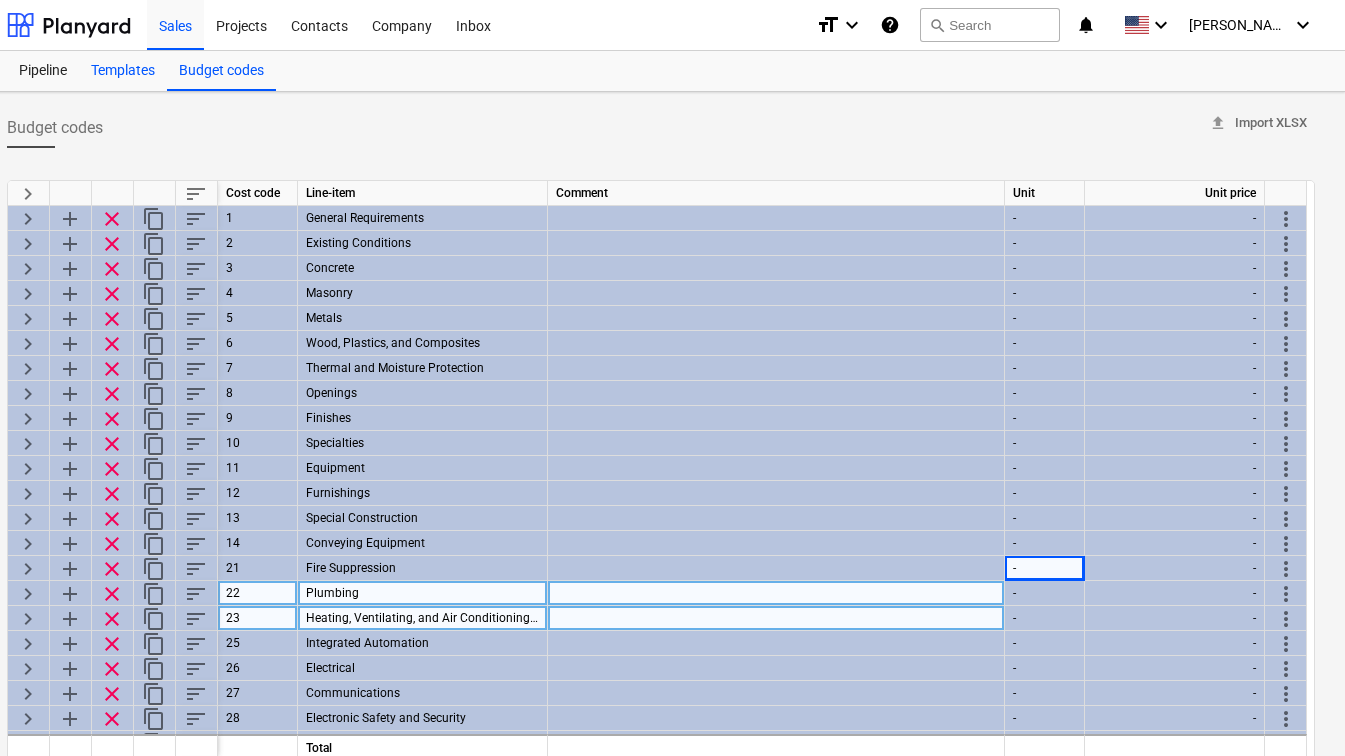 click on "Templates" at bounding box center (123, 71) 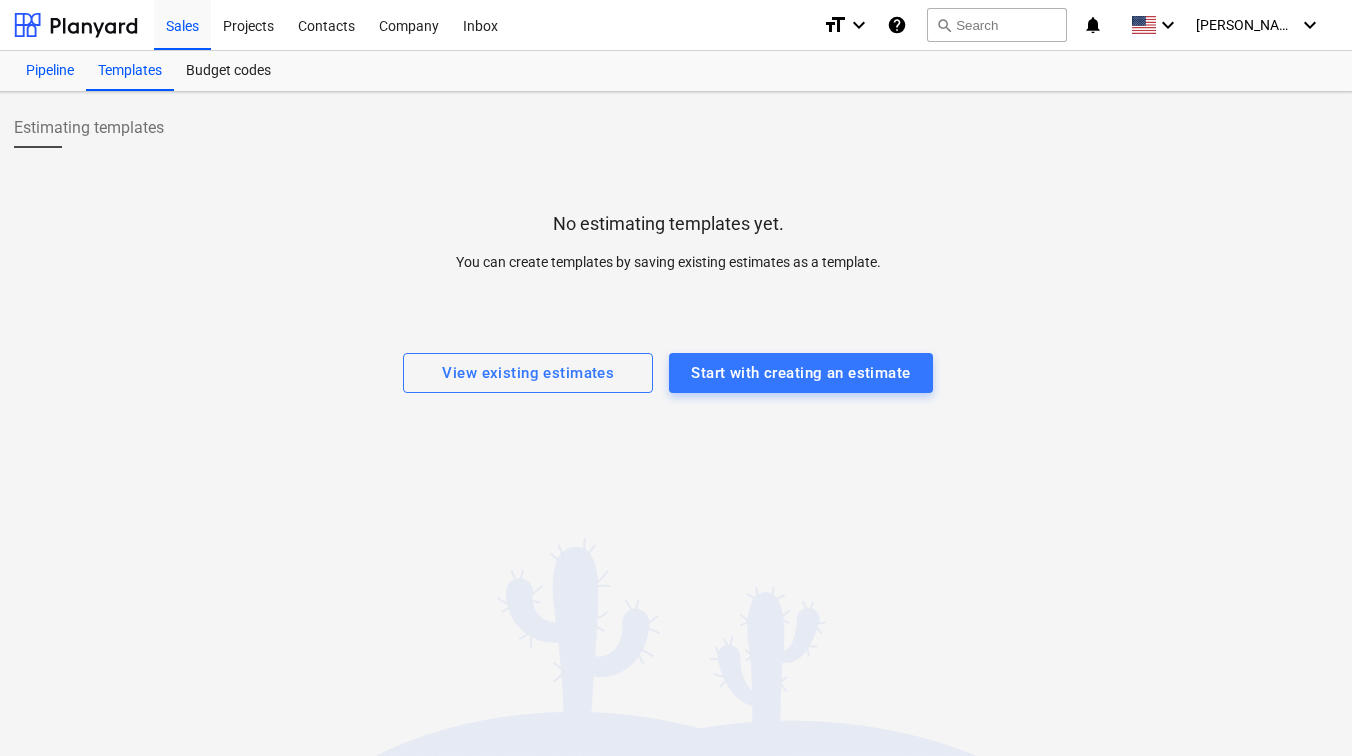click on "Pipeline" at bounding box center (50, 71) 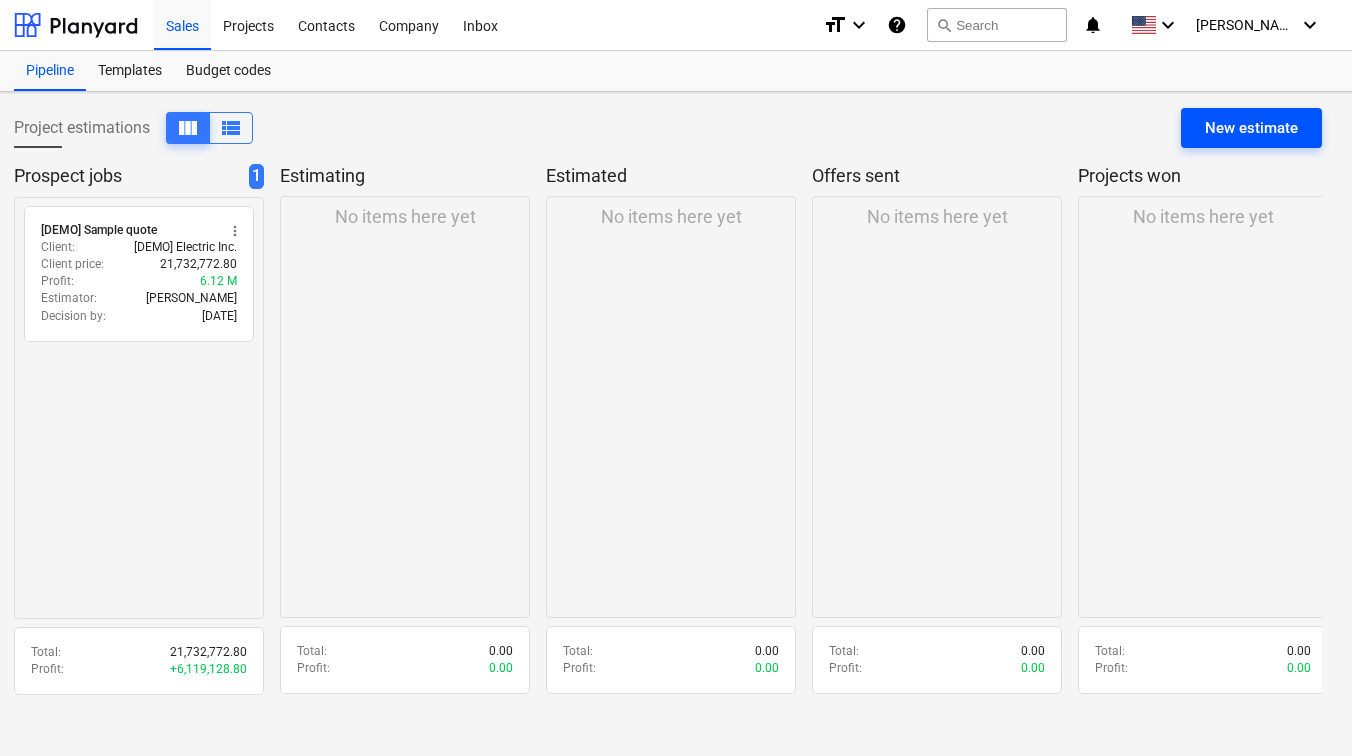 click on "New estimate" at bounding box center [1251, 128] 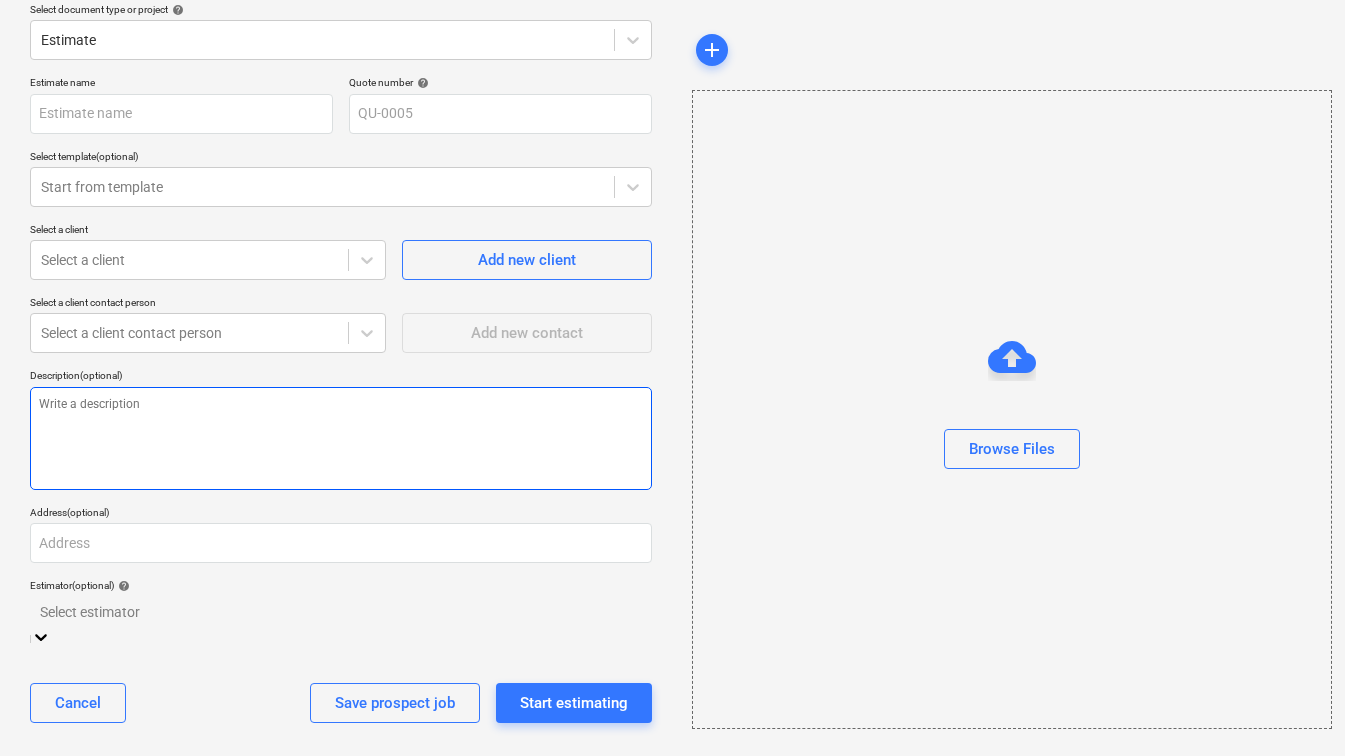 scroll, scrollTop: 0, scrollLeft: 16, axis: horizontal 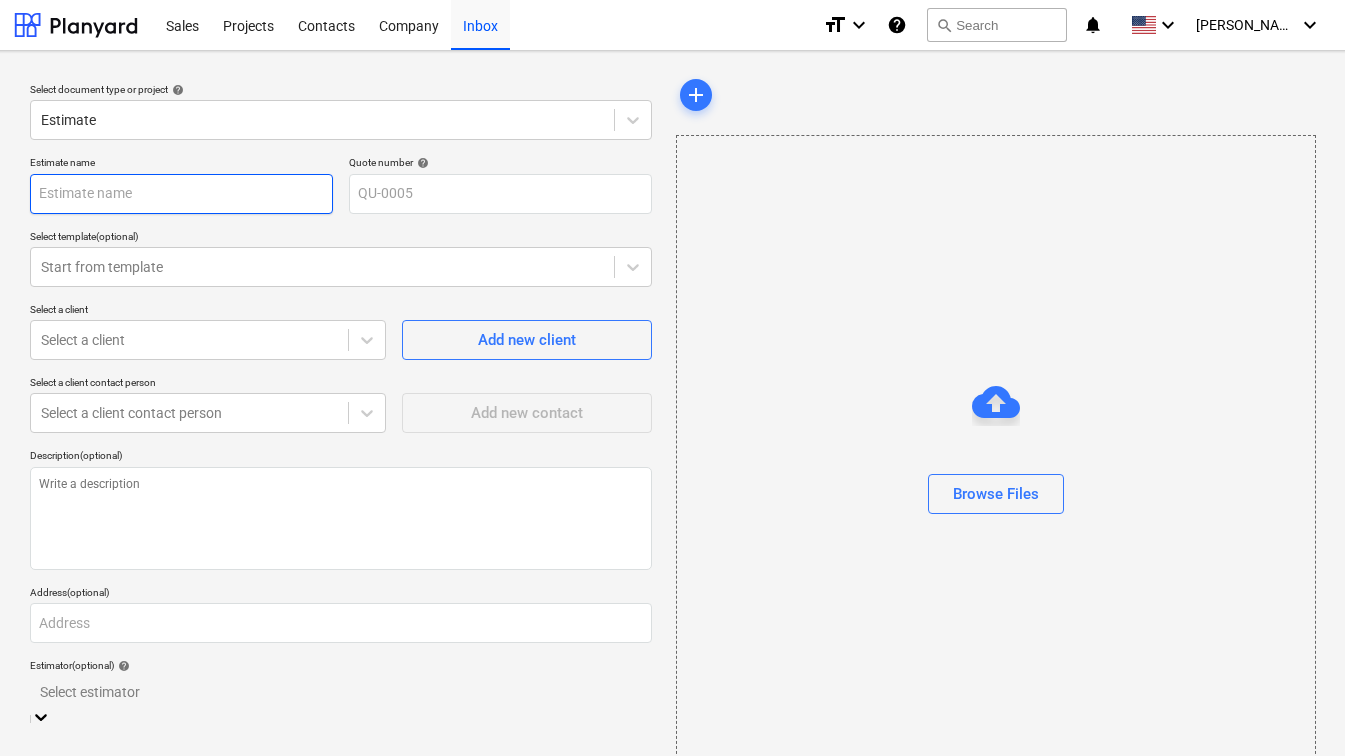 click at bounding box center (181, 194) 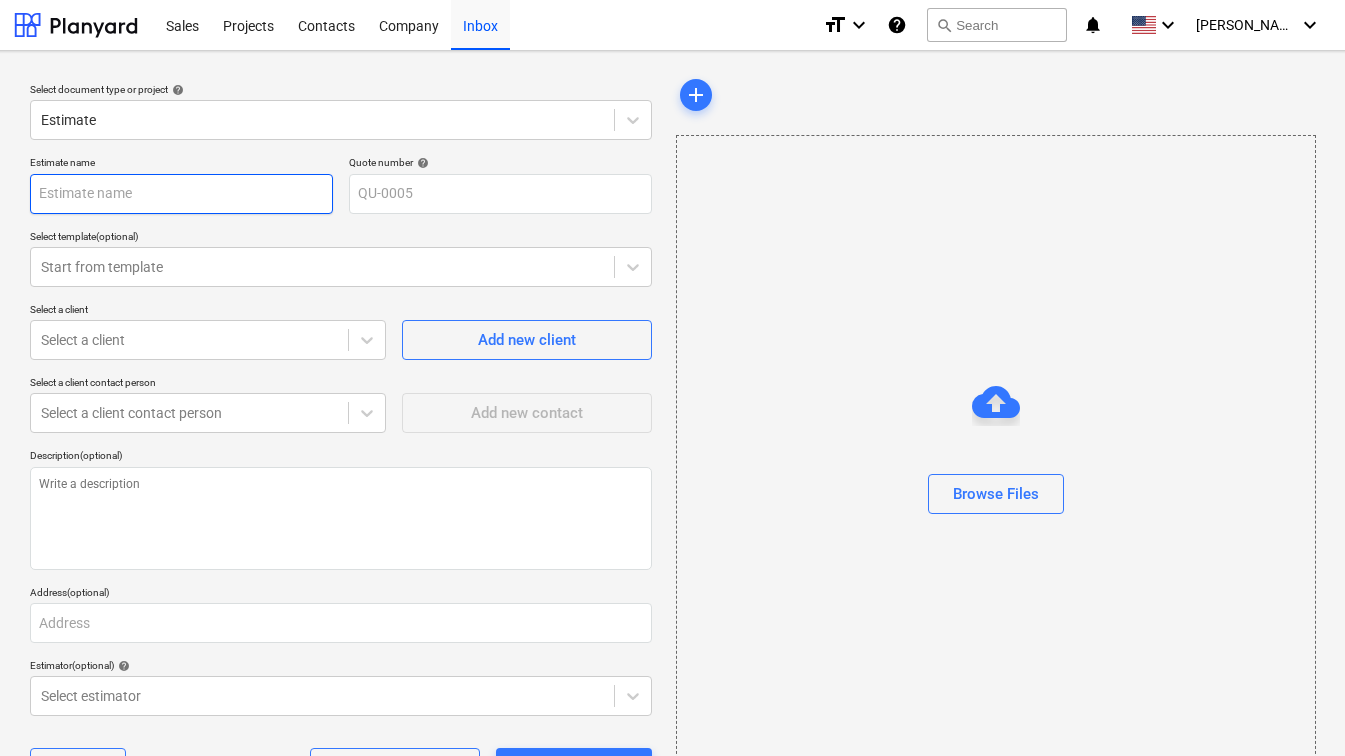 scroll, scrollTop: 80, scrollLeft: 16, axis: both 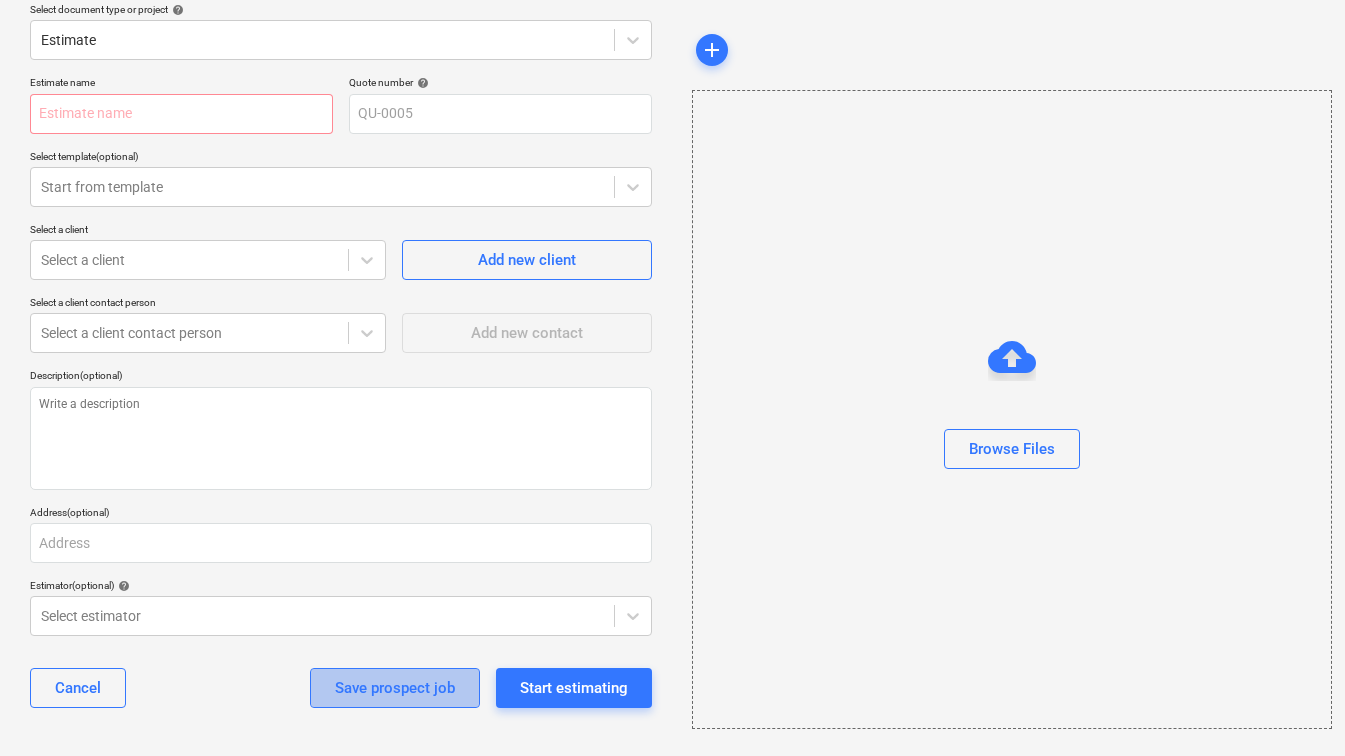 click on "Save prospect job" at bounding box center [395, 688] 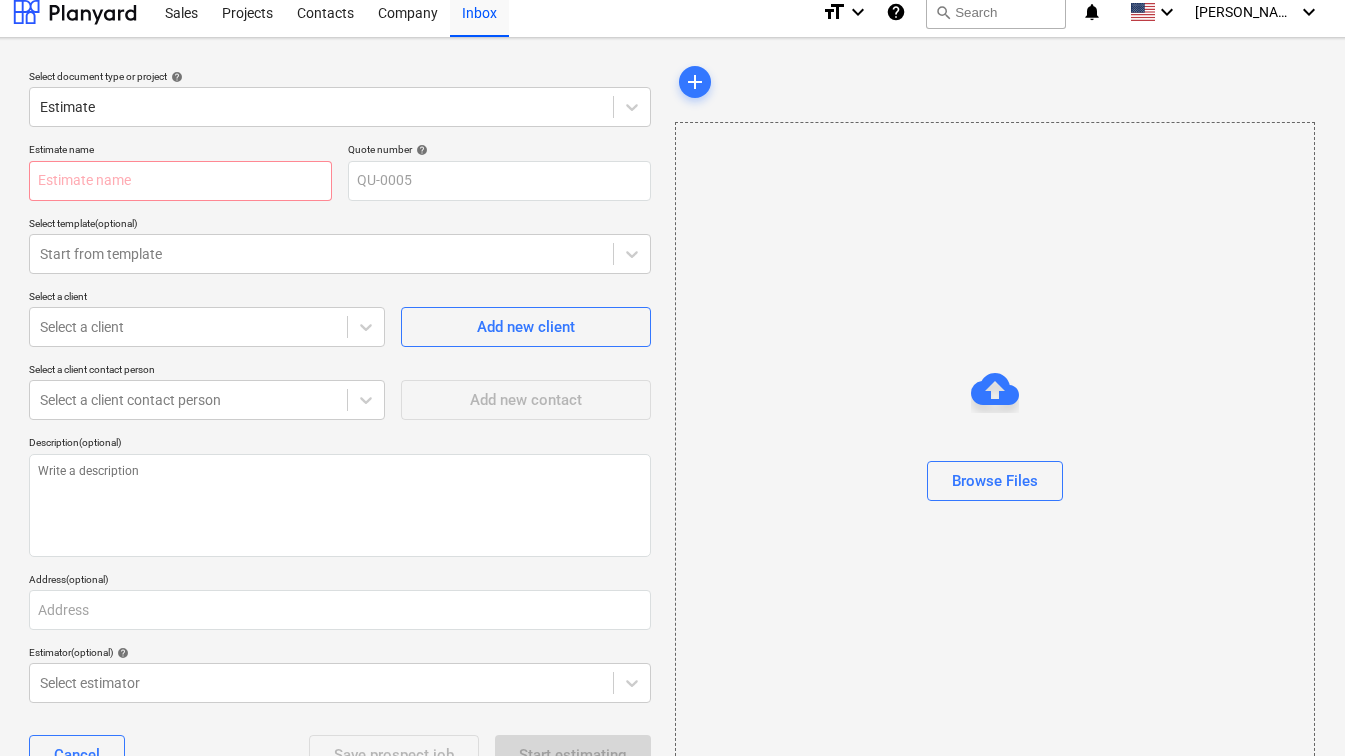 scroll, scrollTop: 0, scrollLeft: 17, axis: horizontal 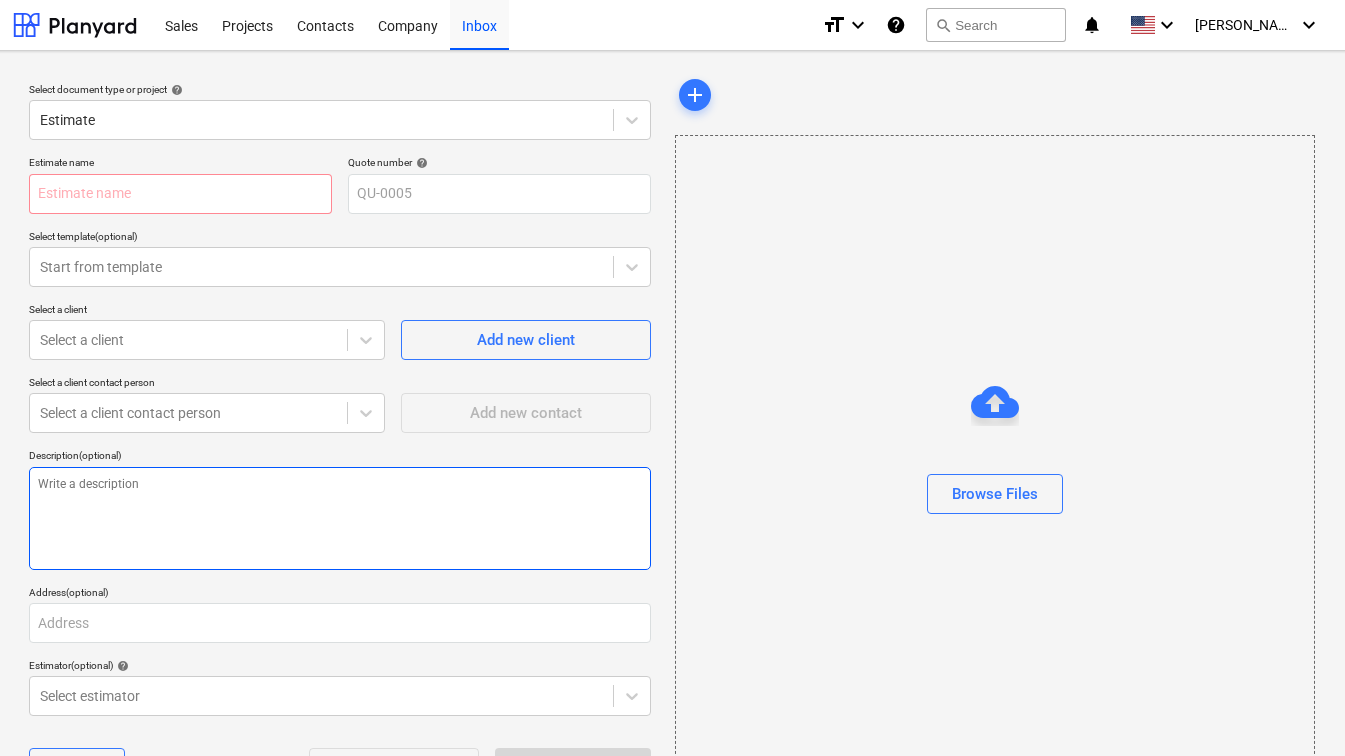 click at bounding box center (340, 518) 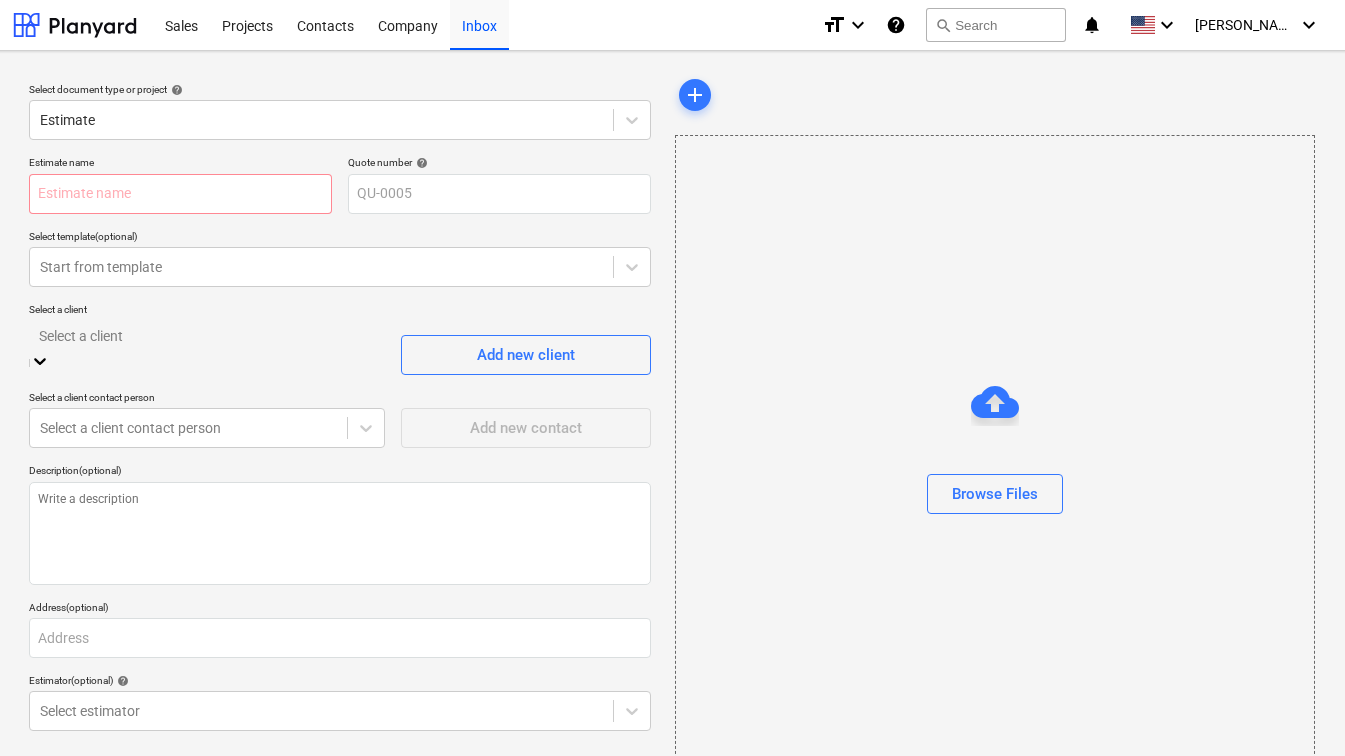 click 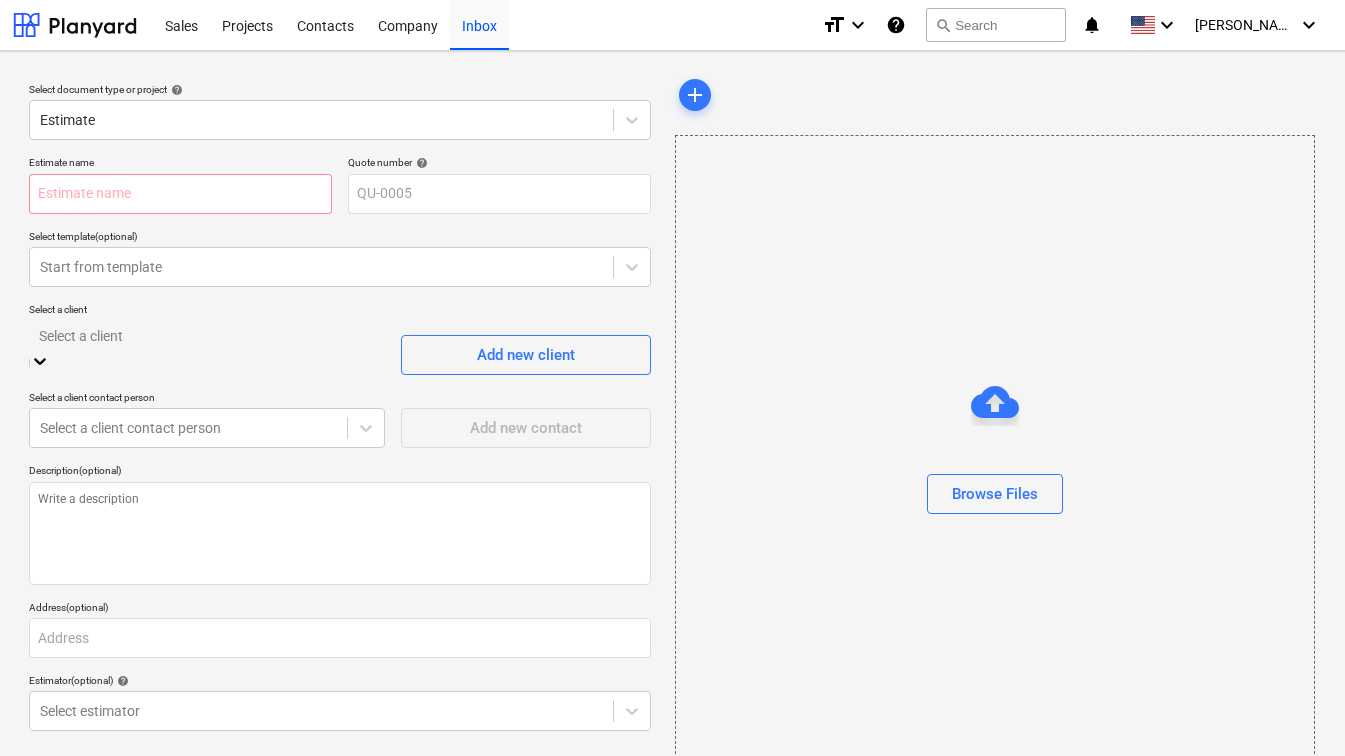 scroll, scrollTop: 4280, scrollLeft: 0, axis: vertical 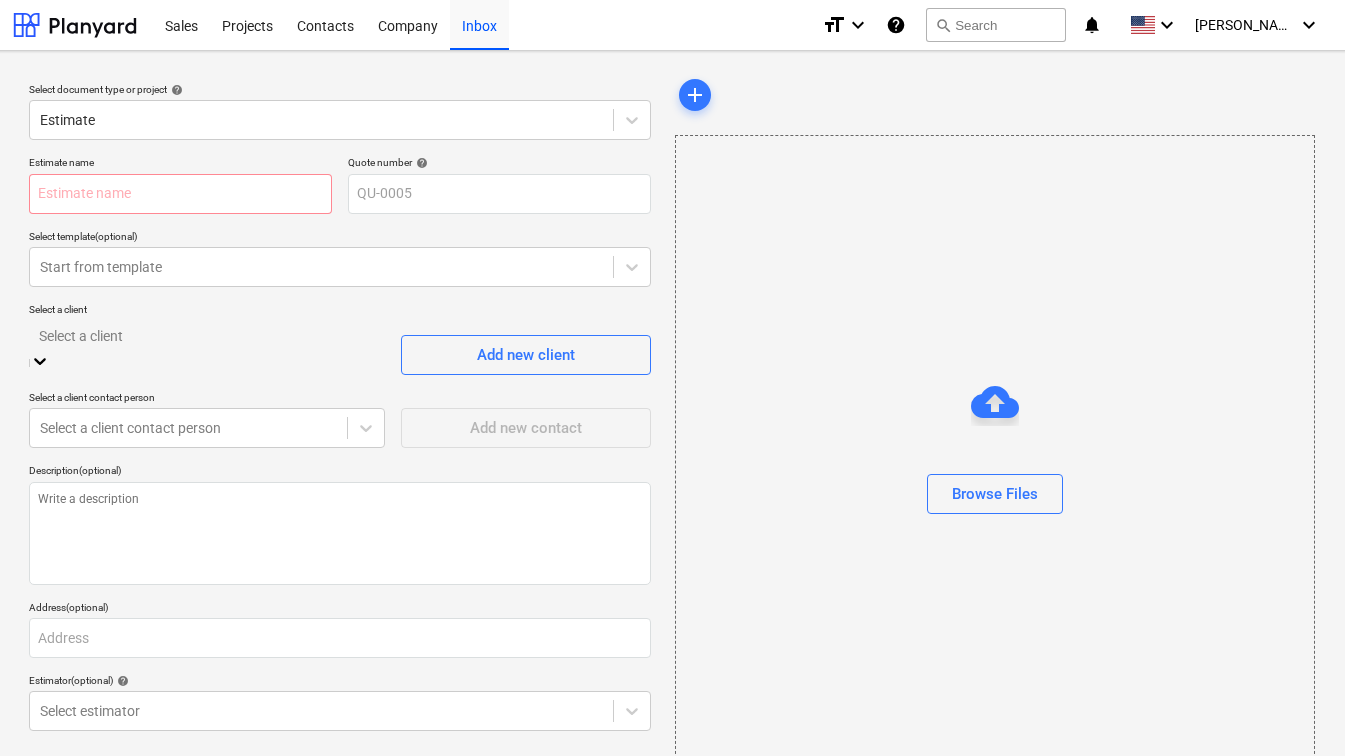click on "Description  (optional)" at bounding box center (340, 470) 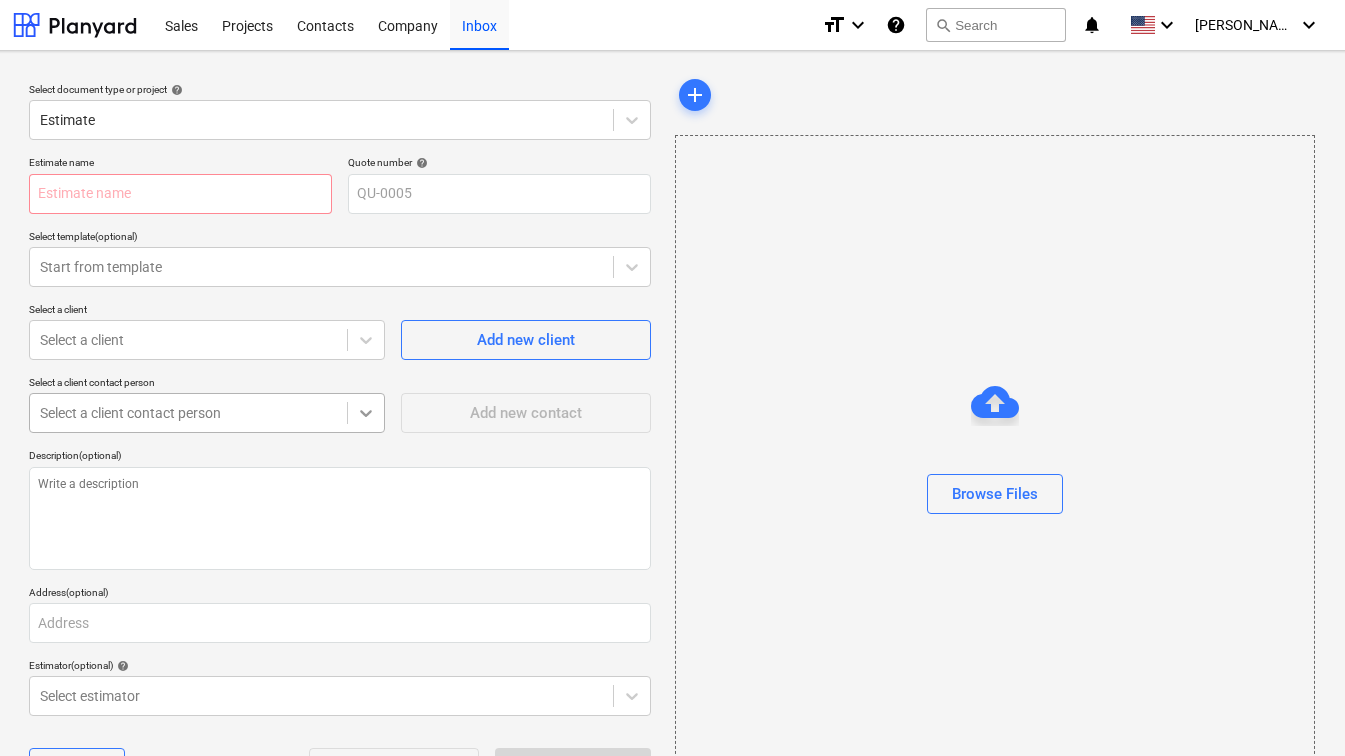 click 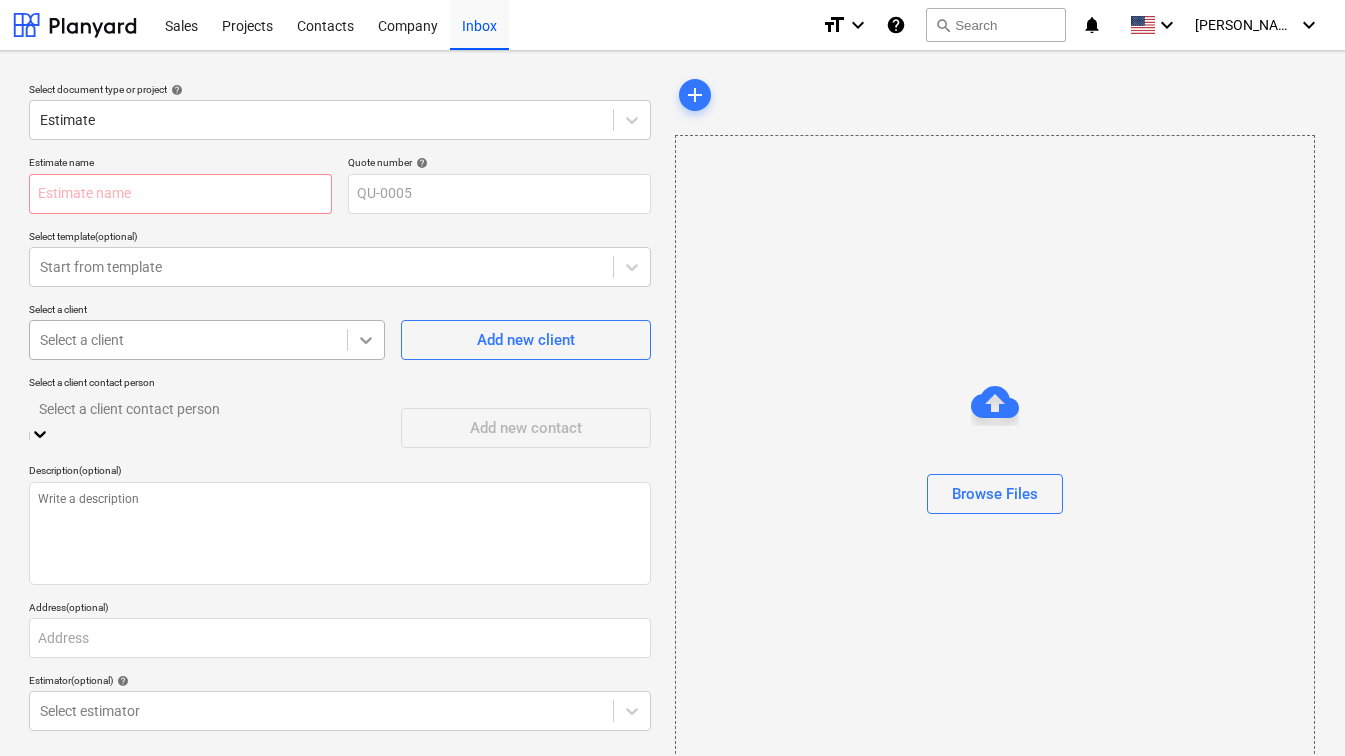 click 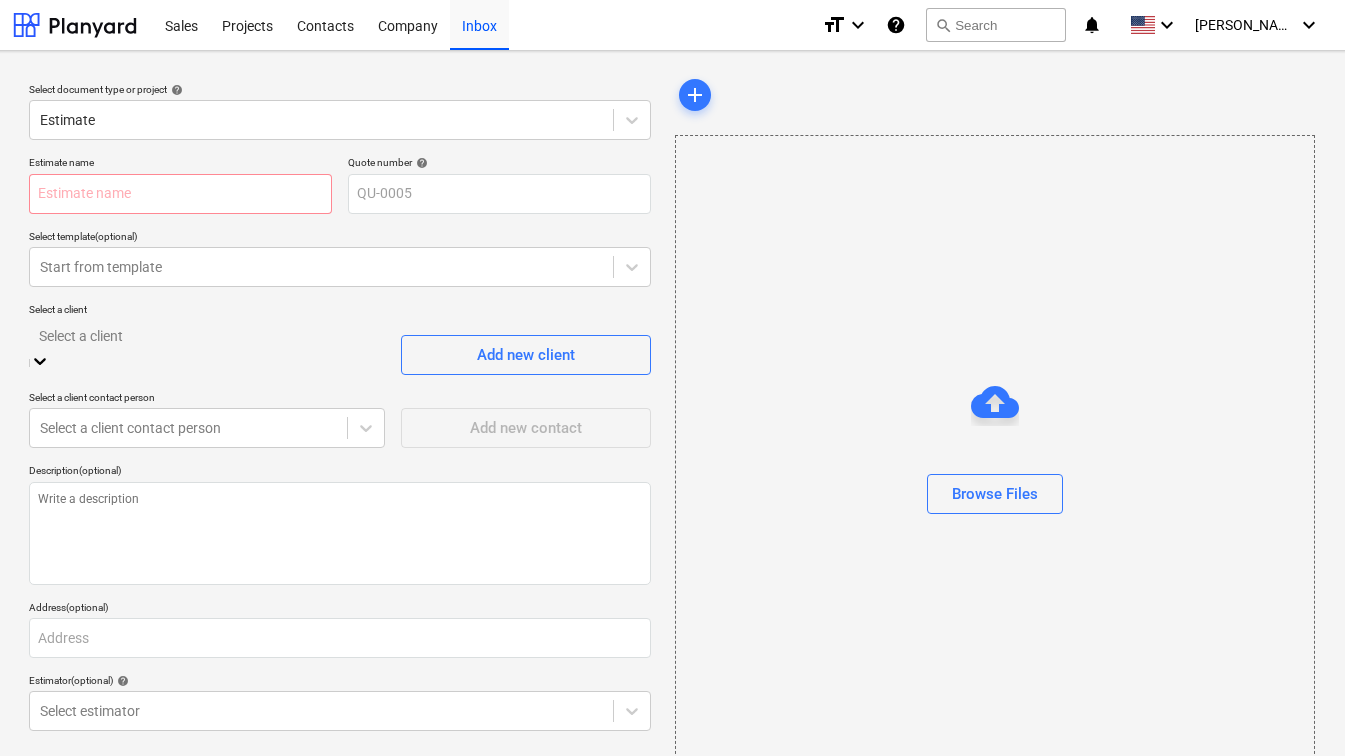 click on "ABR Wholesalers, Inc." at bounding box center [655, 873] 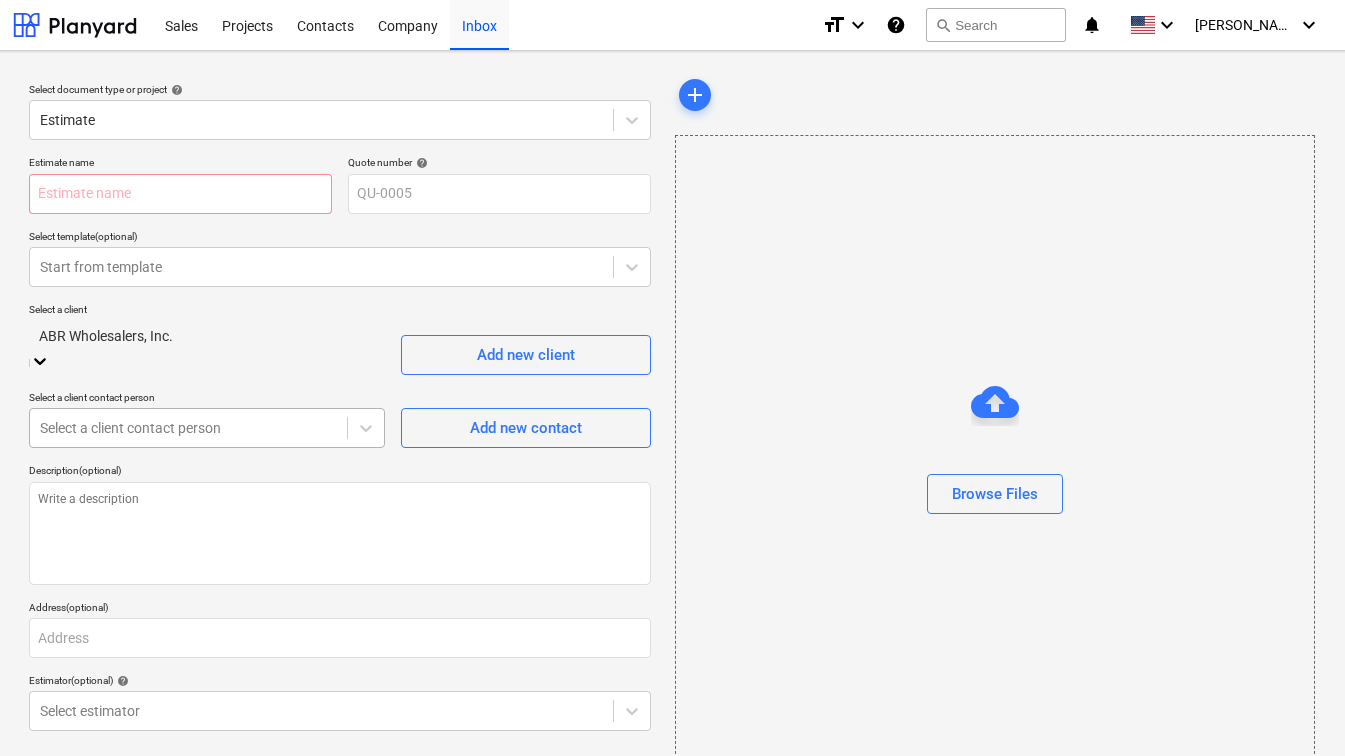 click on "Select a client contact person" at bounding box center [188, 428] 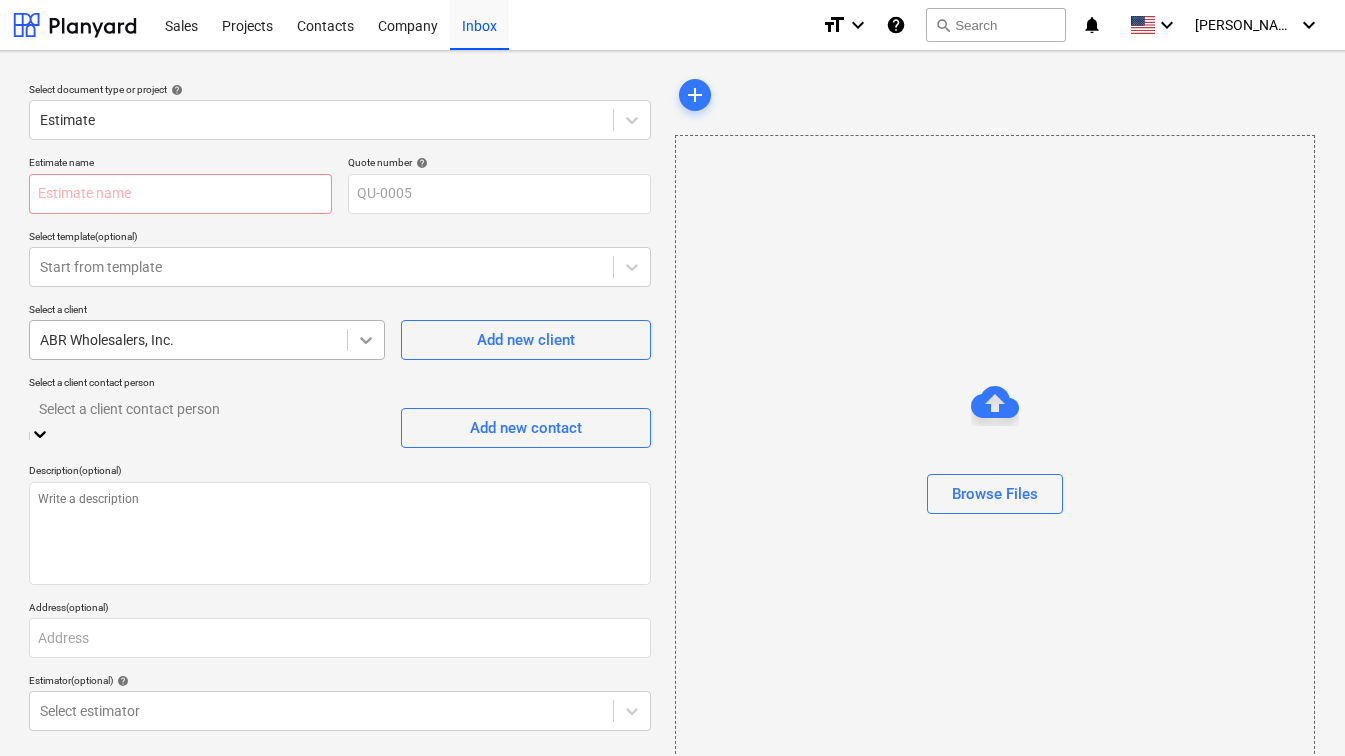 click 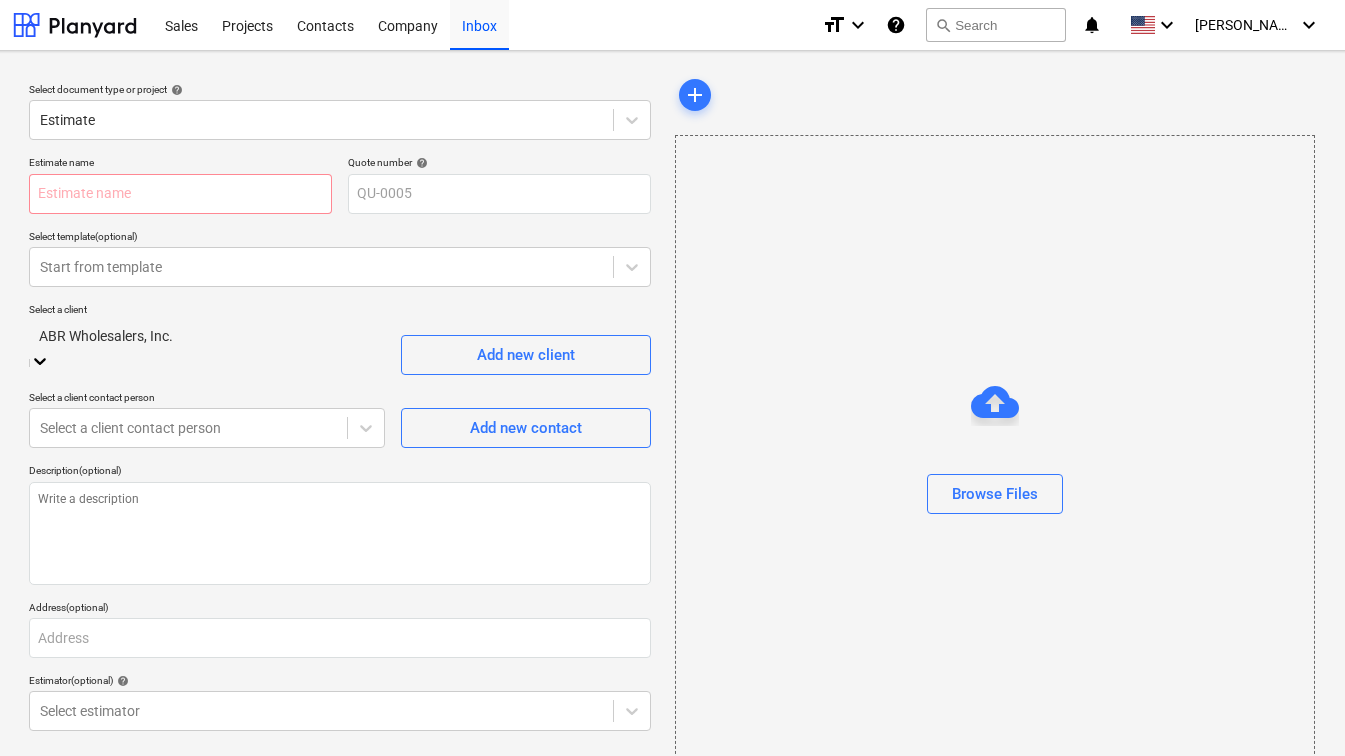 scroll, scrollTop: 105, scrollLeft: 0, axis: vertical 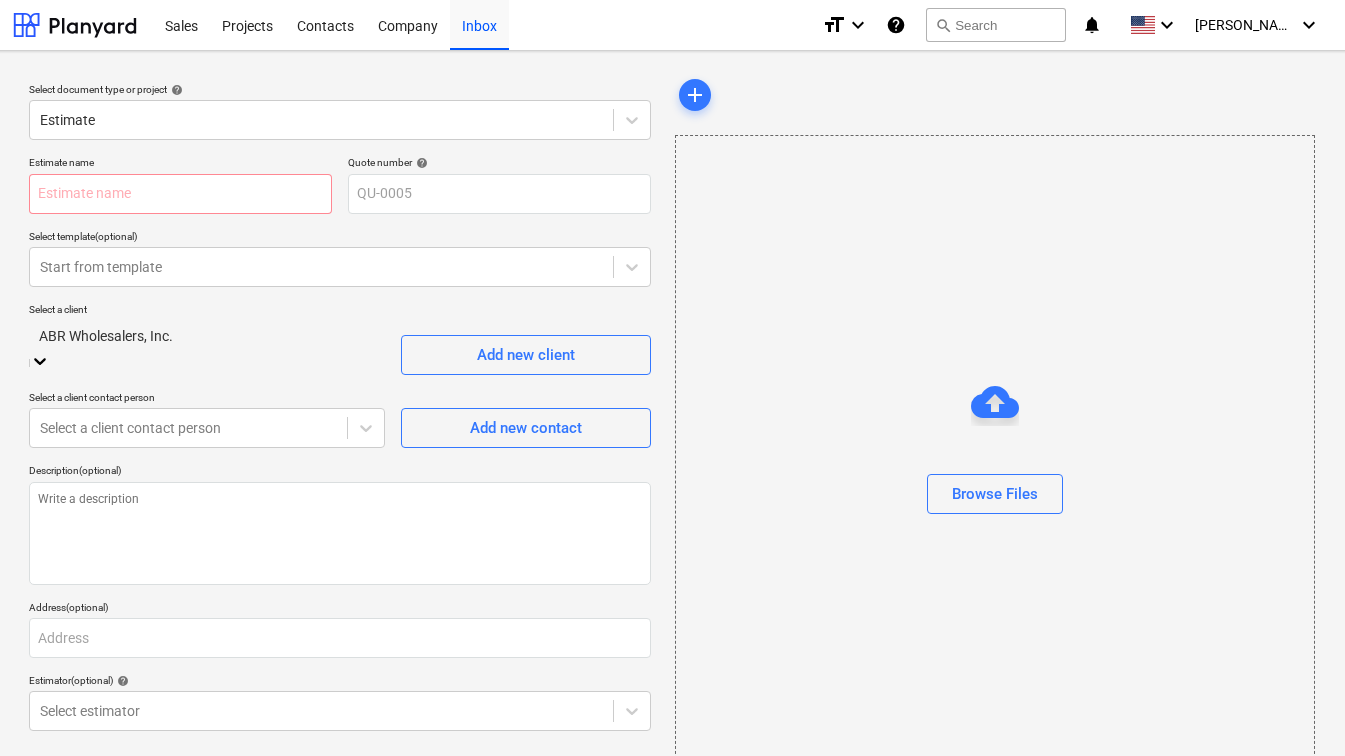 click on "Al Baccile Paving, LLC" at bounding box center [655, 873] 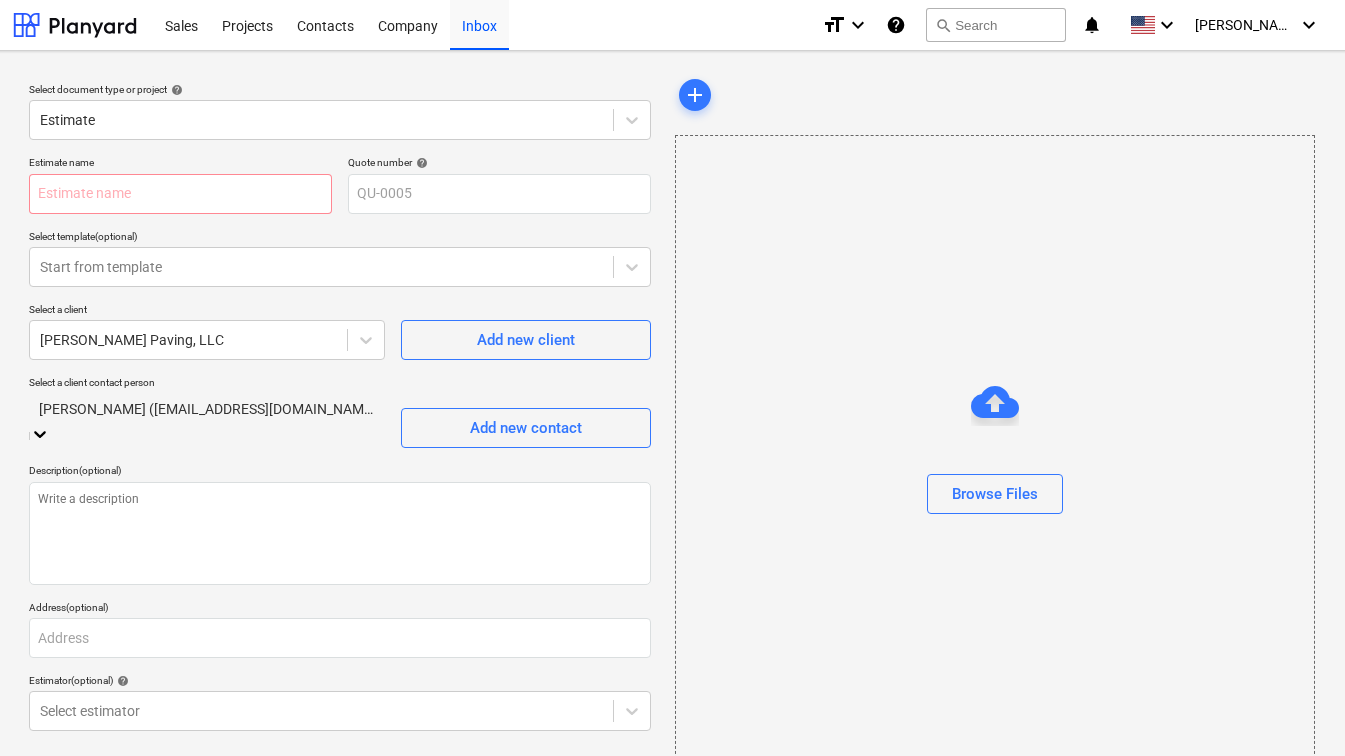 click 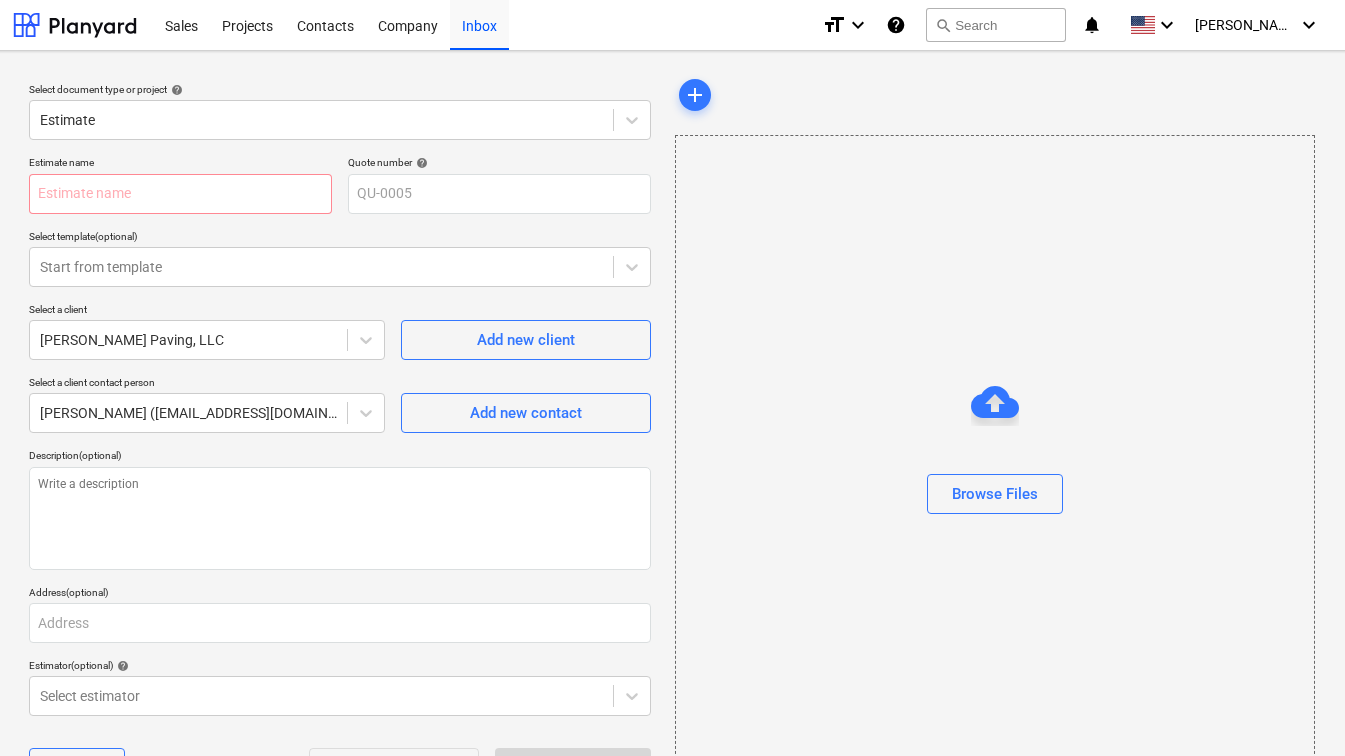 click on "Select a client contact person Al Baccile (albaccilepaving@gmail.com) Add new contact" at bounding box center [340, 404] 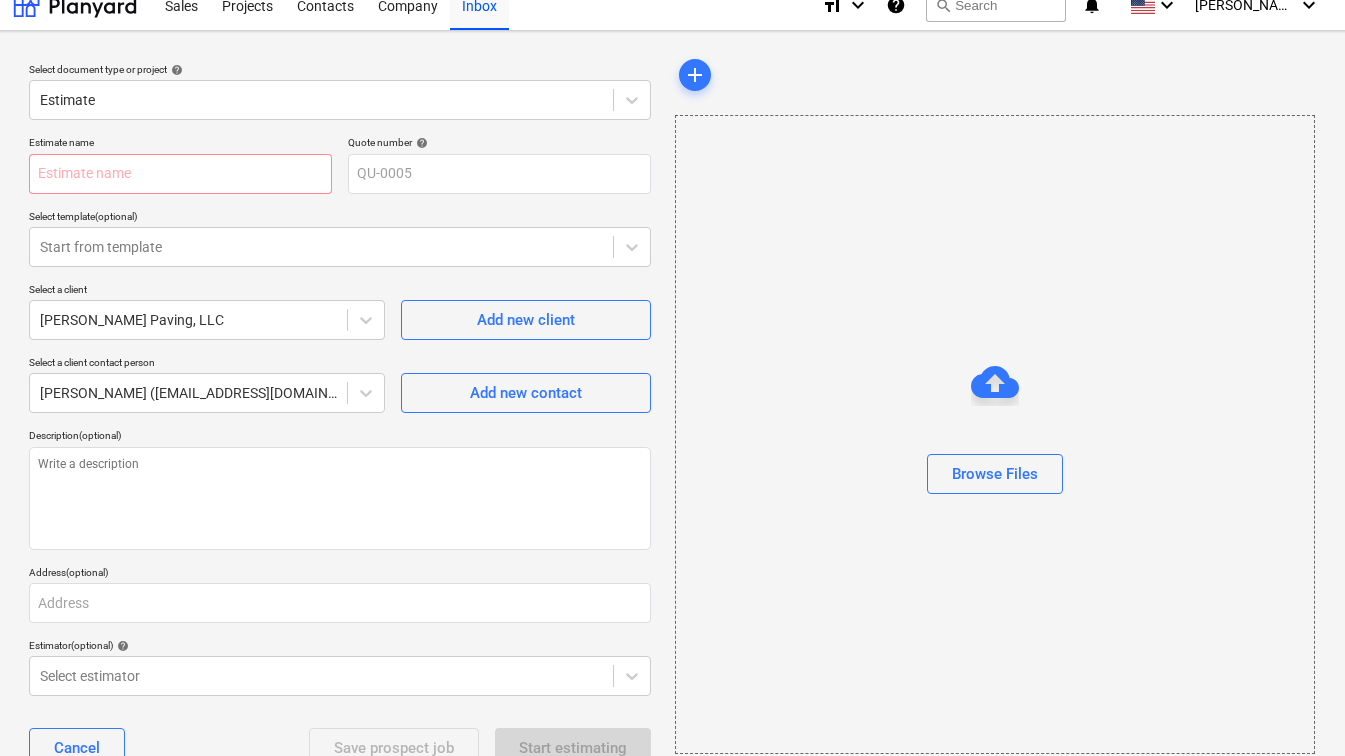 scroll, scrollTop: 0, scrollLeft: 17, axis: horizontal 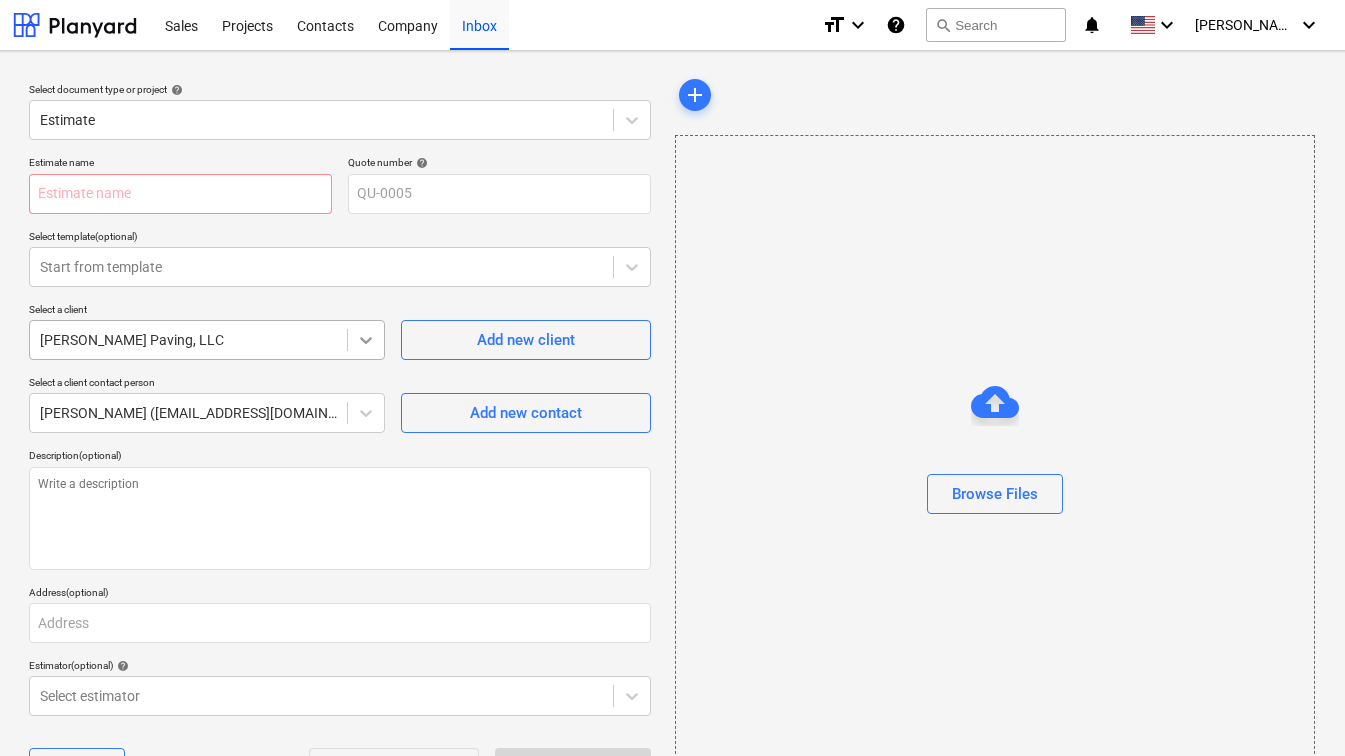 click at bounding box center (366, 340) 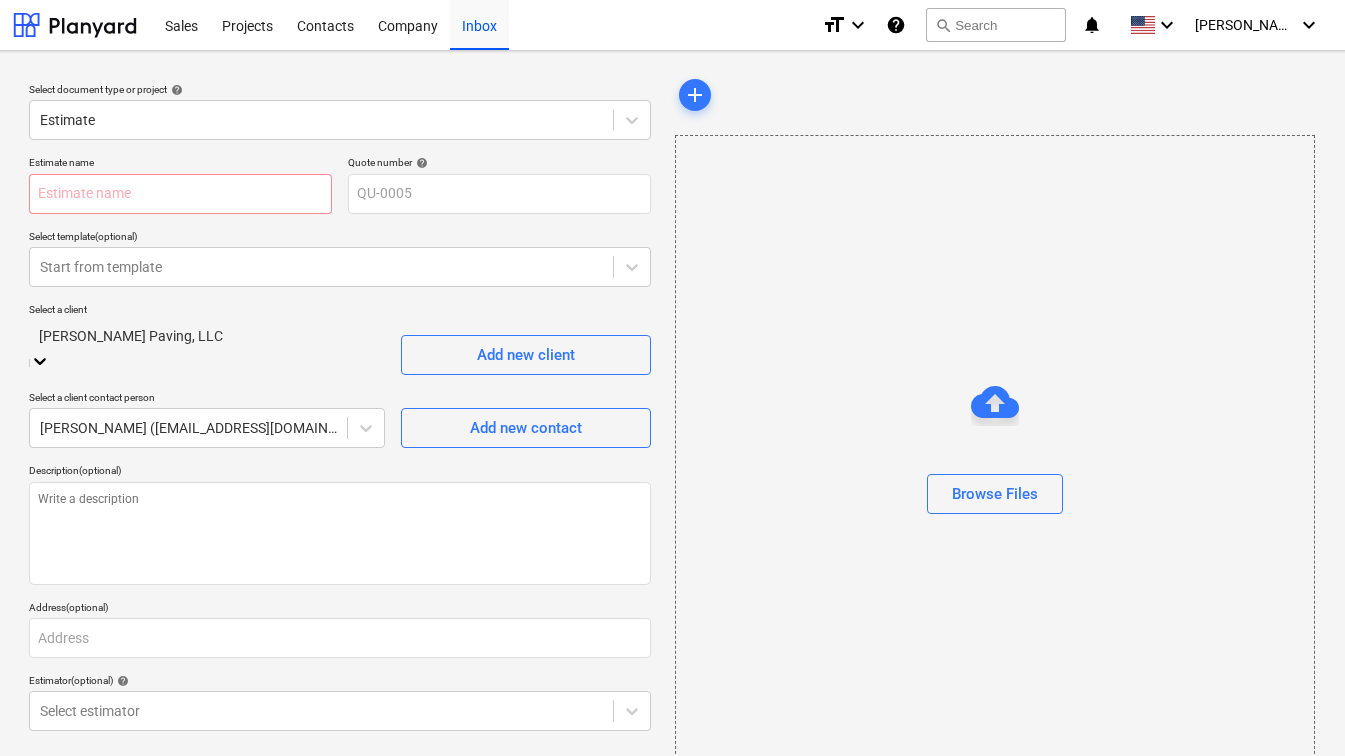 scroll, scrollTop: 0, scrollLeft: 0, axis: both 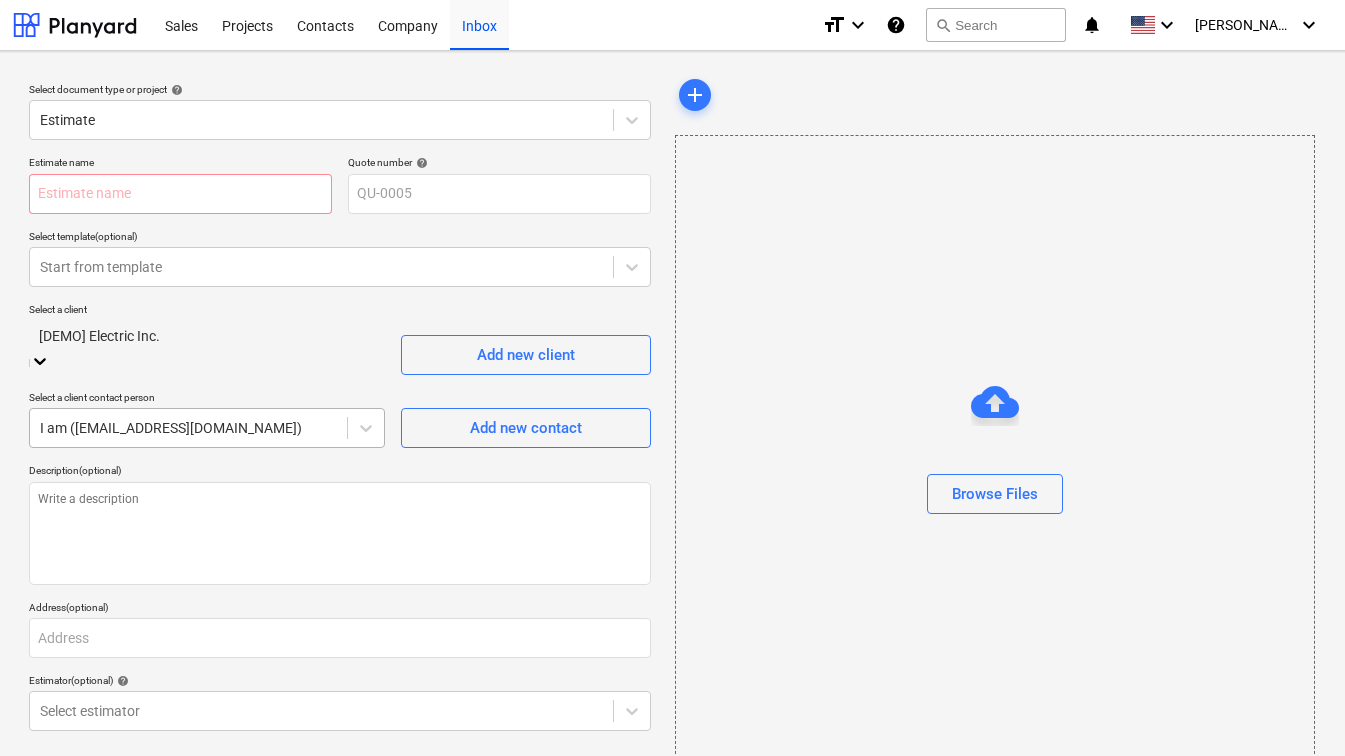 click on "I am   (drew@buildwcg.com)" at bounding box center [188, 428] 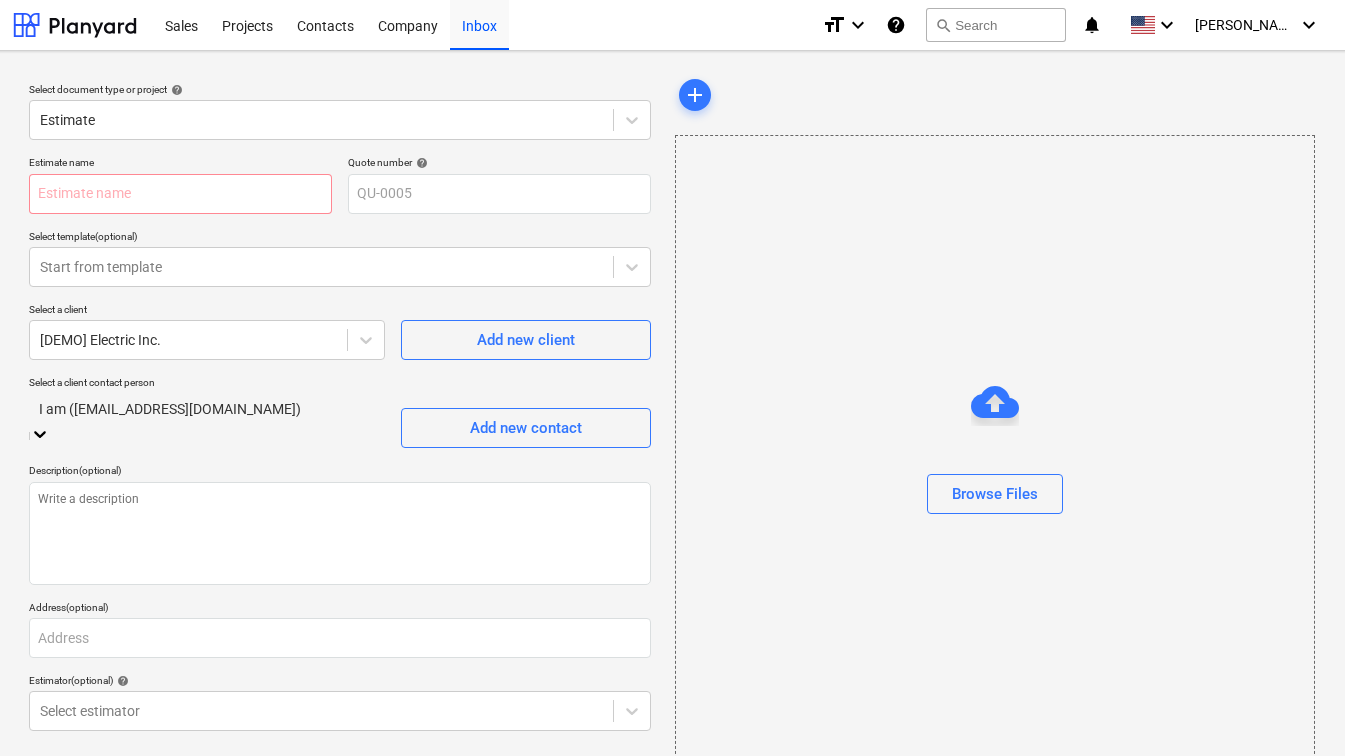 click on "Select a client contact person" at bounding box center (207, 382) 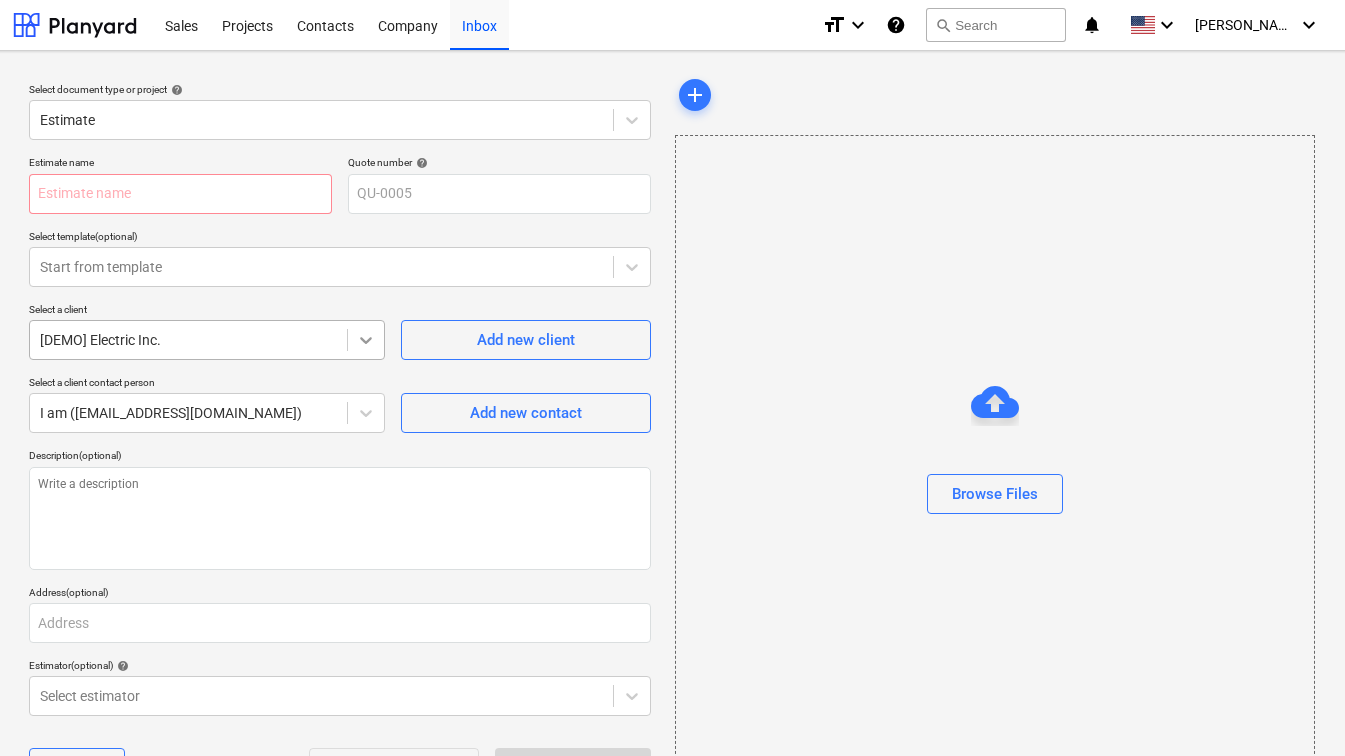 click 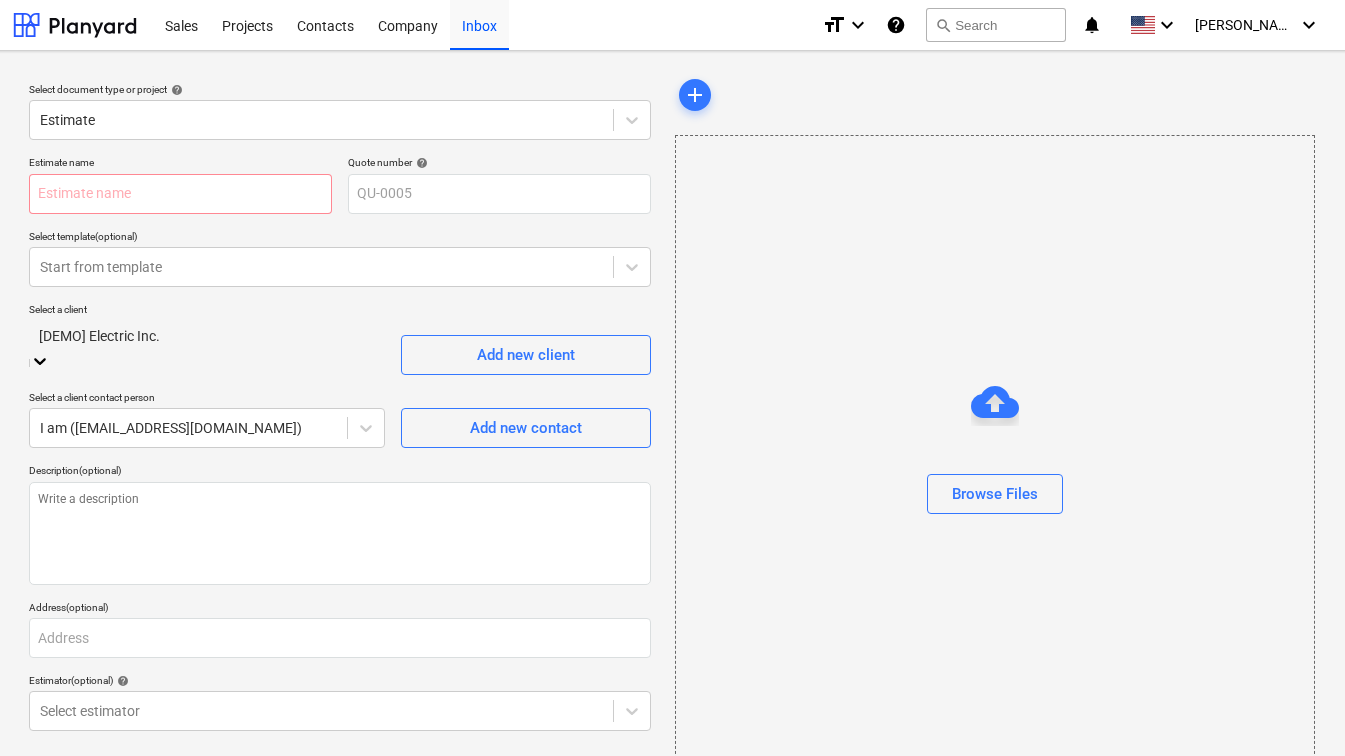 click on "[DEMO] Planyard Electric LLC" at bounding box center (655, 803) 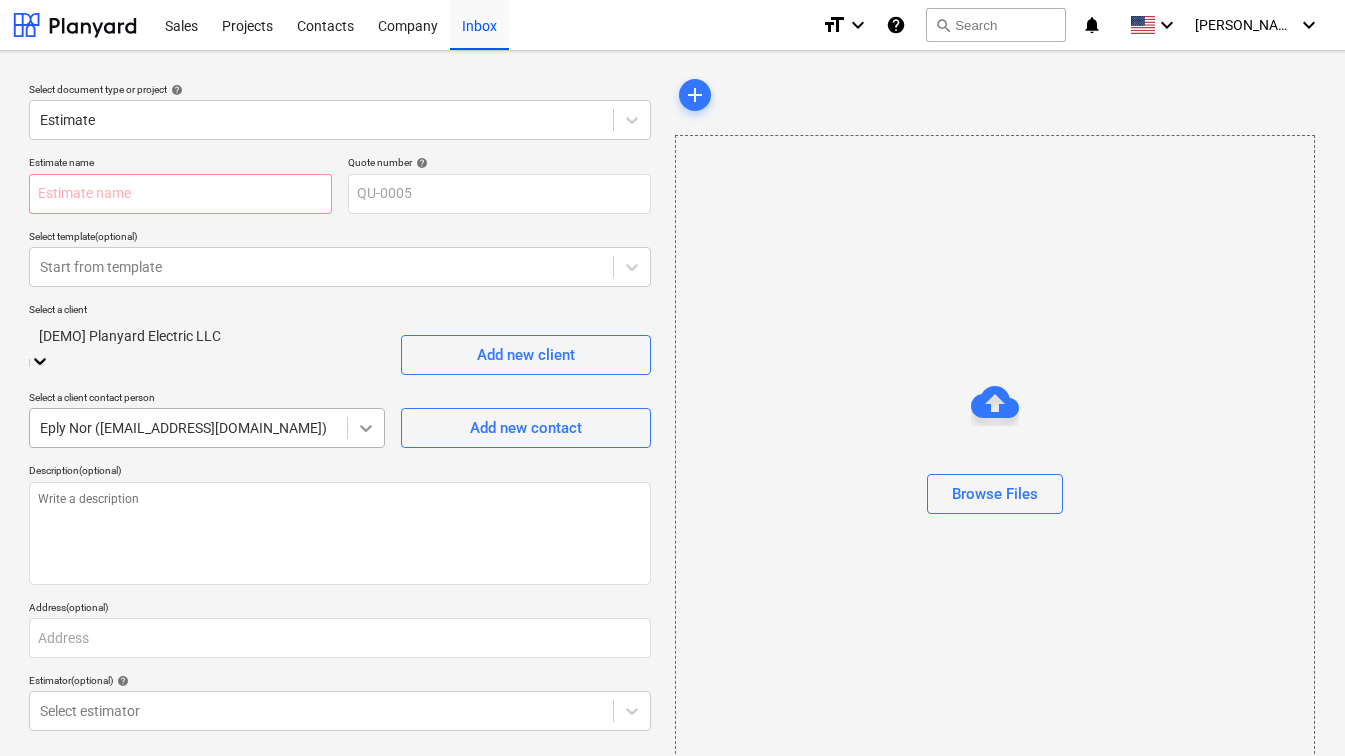 click 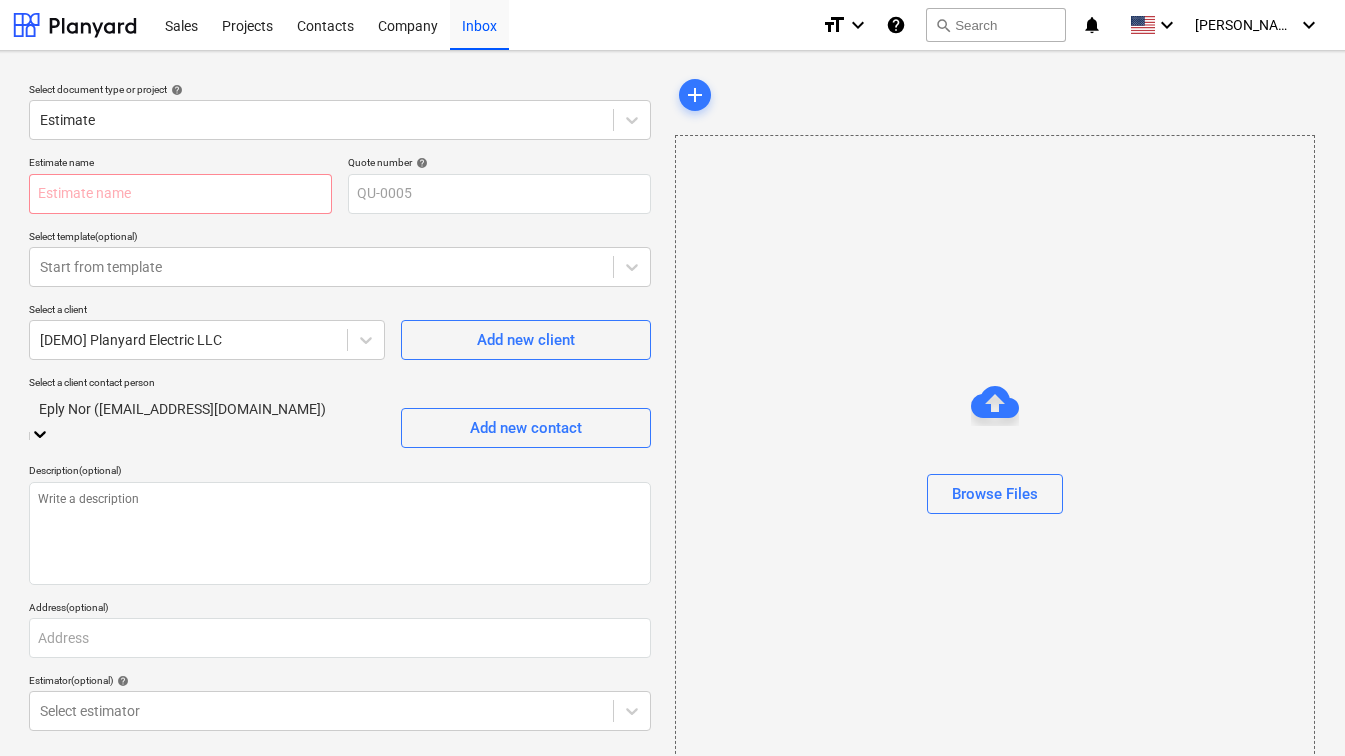 click on "Select a client contact person option Eply Nor (no-reply@planyard.com) selected, 1 of 1. 1 result available. Use Up and Down to choose options, press Enter to select the currently focused option, press Escape to exit the menu, press Tab to select the option and exit the menu. Eply Nor (no-reply@planyard.com) Add new contact" at bounding box center [340, 412] 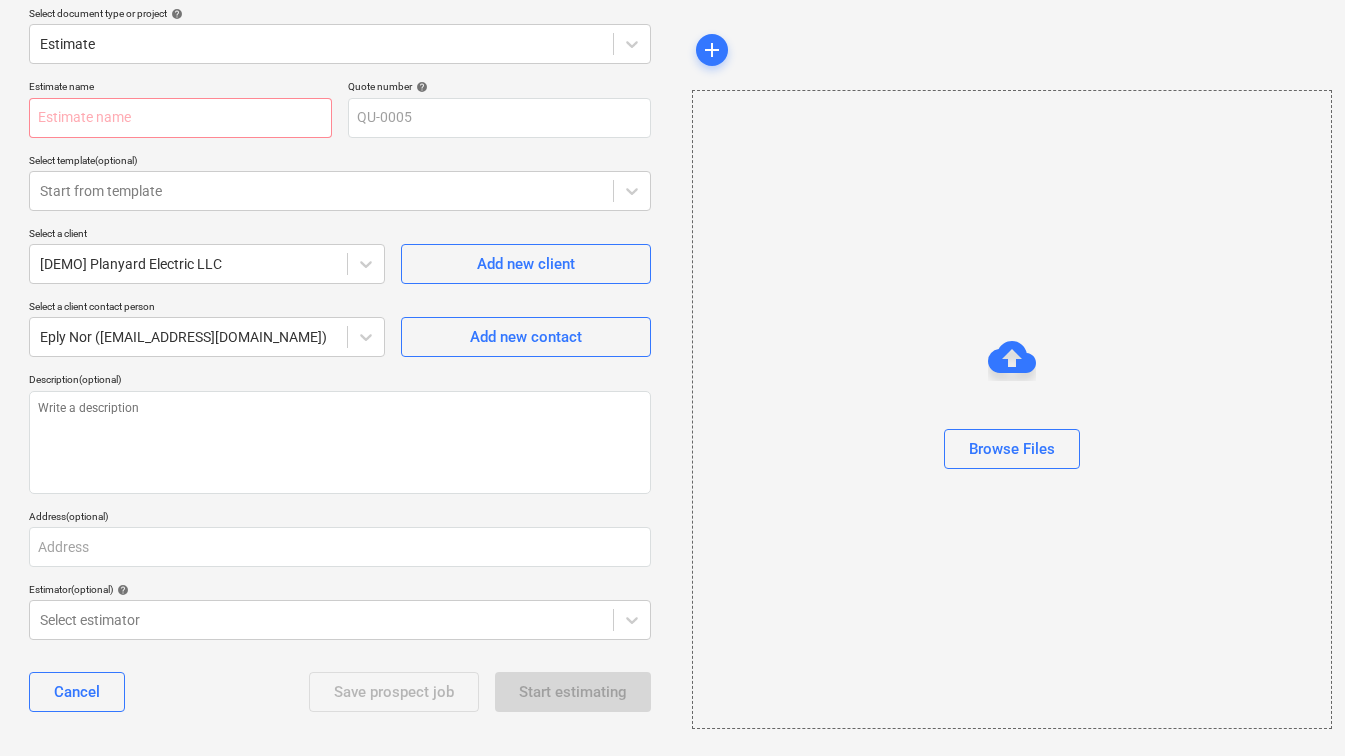 scroll, scrollTop: 80, scrollLeft: 17, axis: both 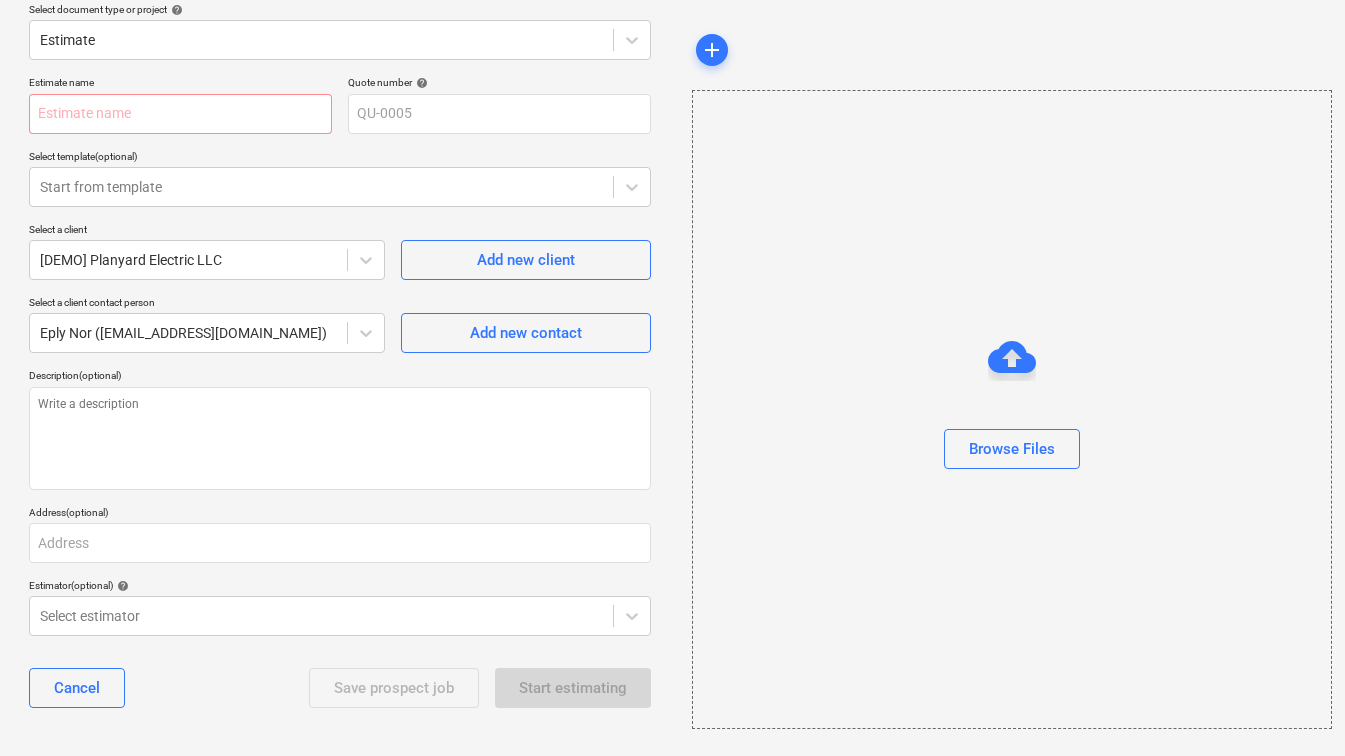 click on "Description  (optional)" at bounding box center [340, 375] 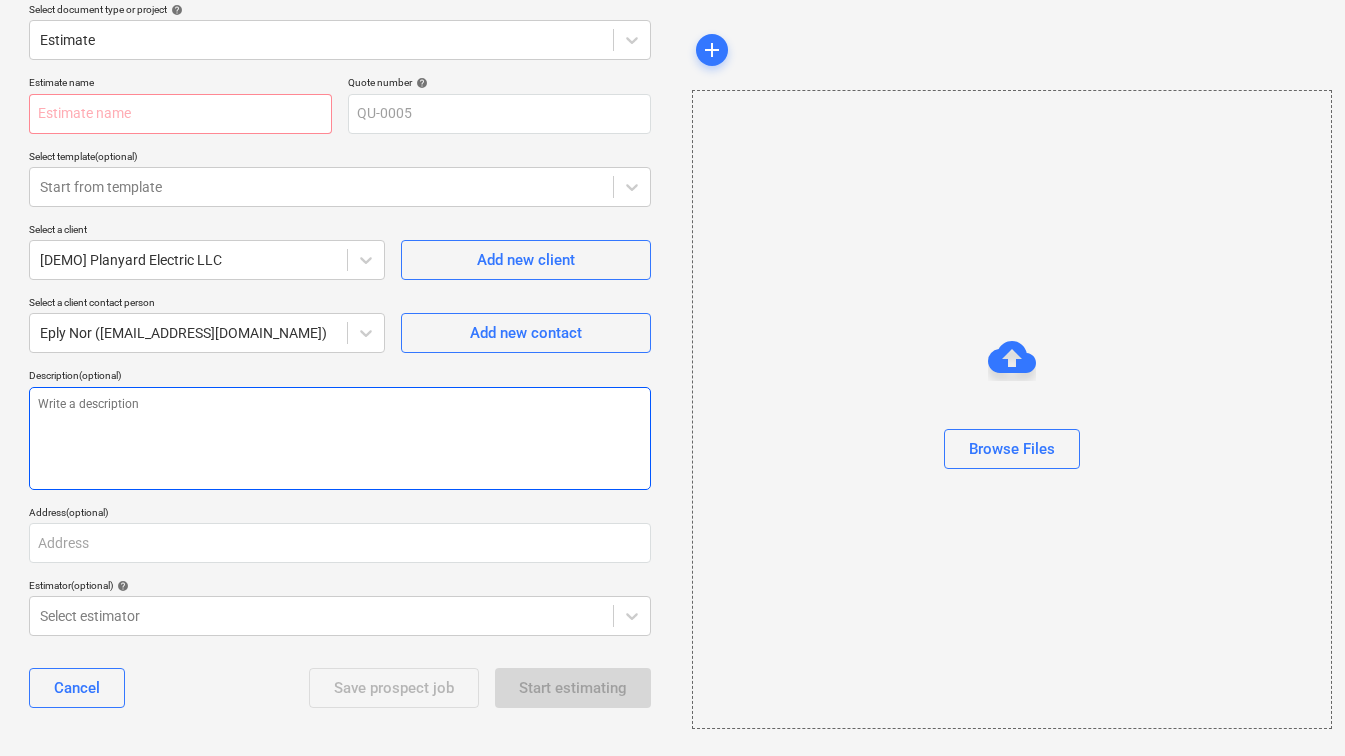 click at bounding box center (340, 438) 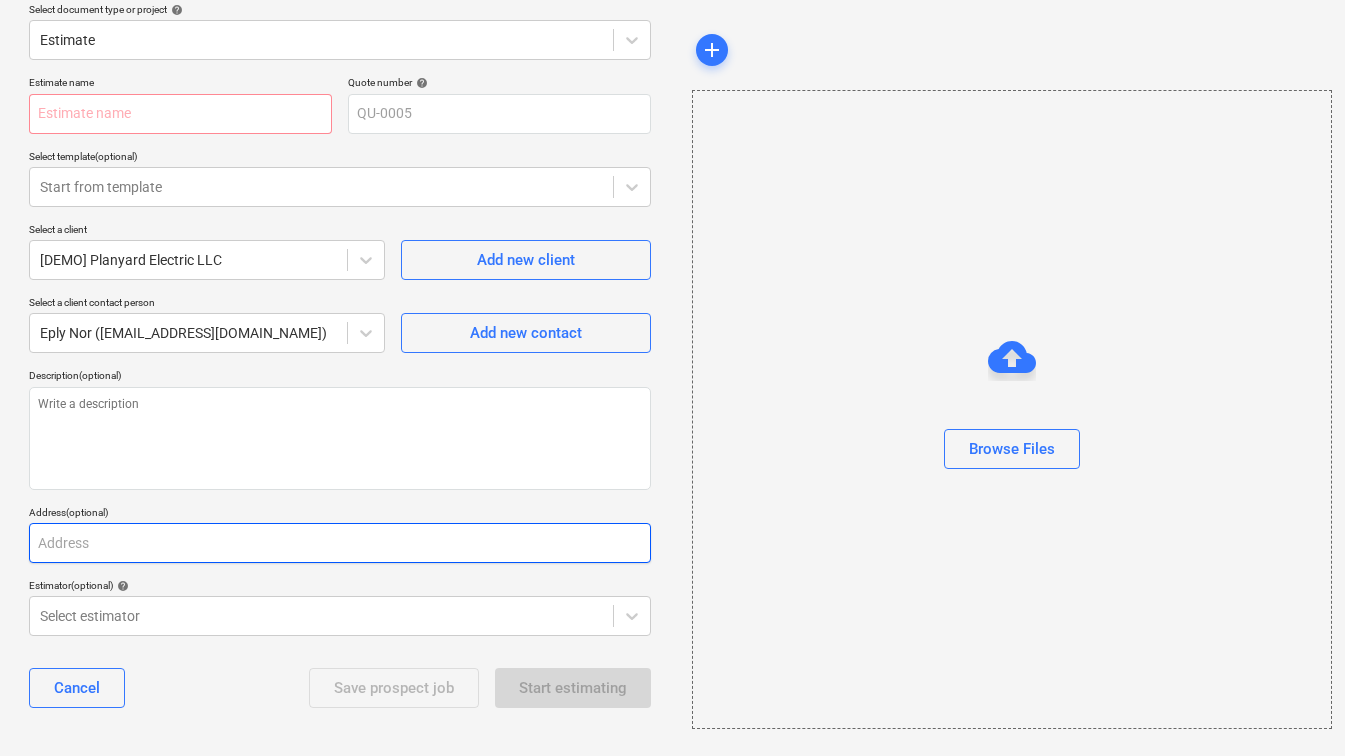 click at bounding box center [340, 543] 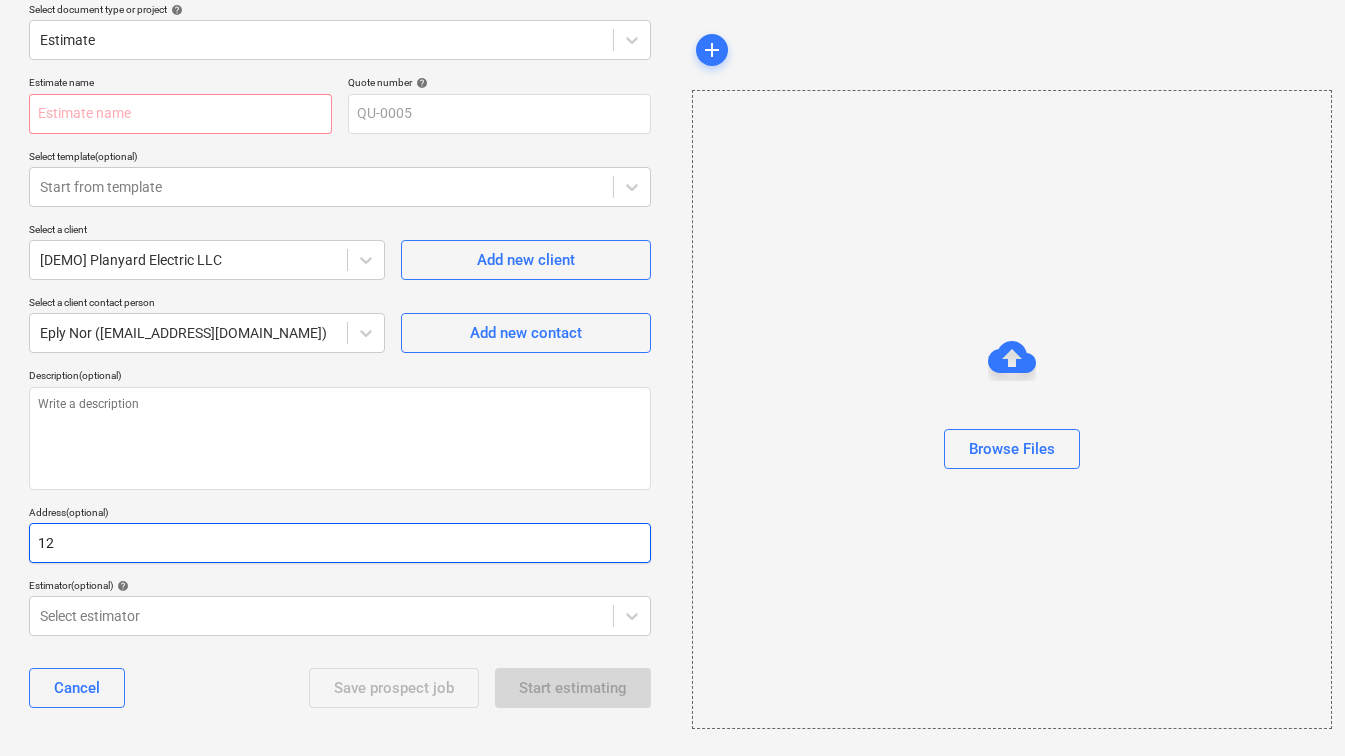 type on "1" 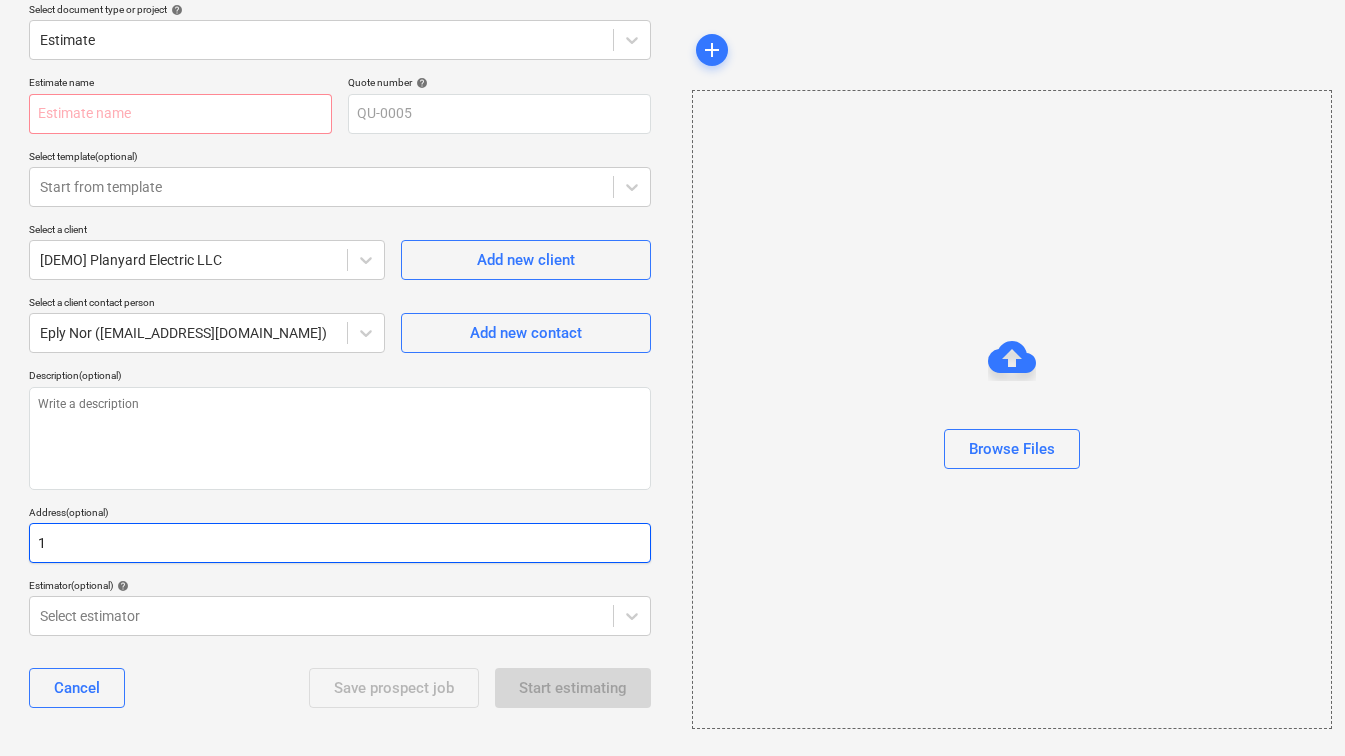 type 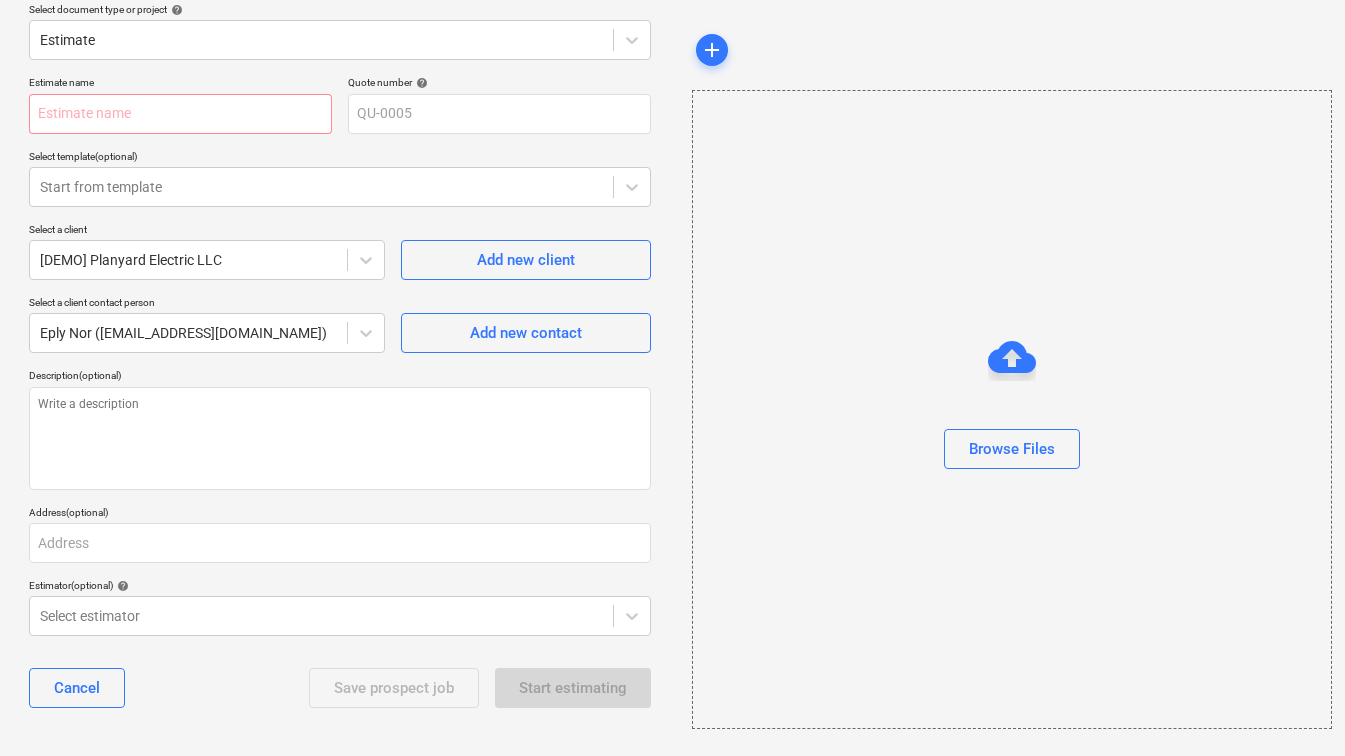 click on "Cancel Save prospect job Start estimating" at bounding box center [340, 688] 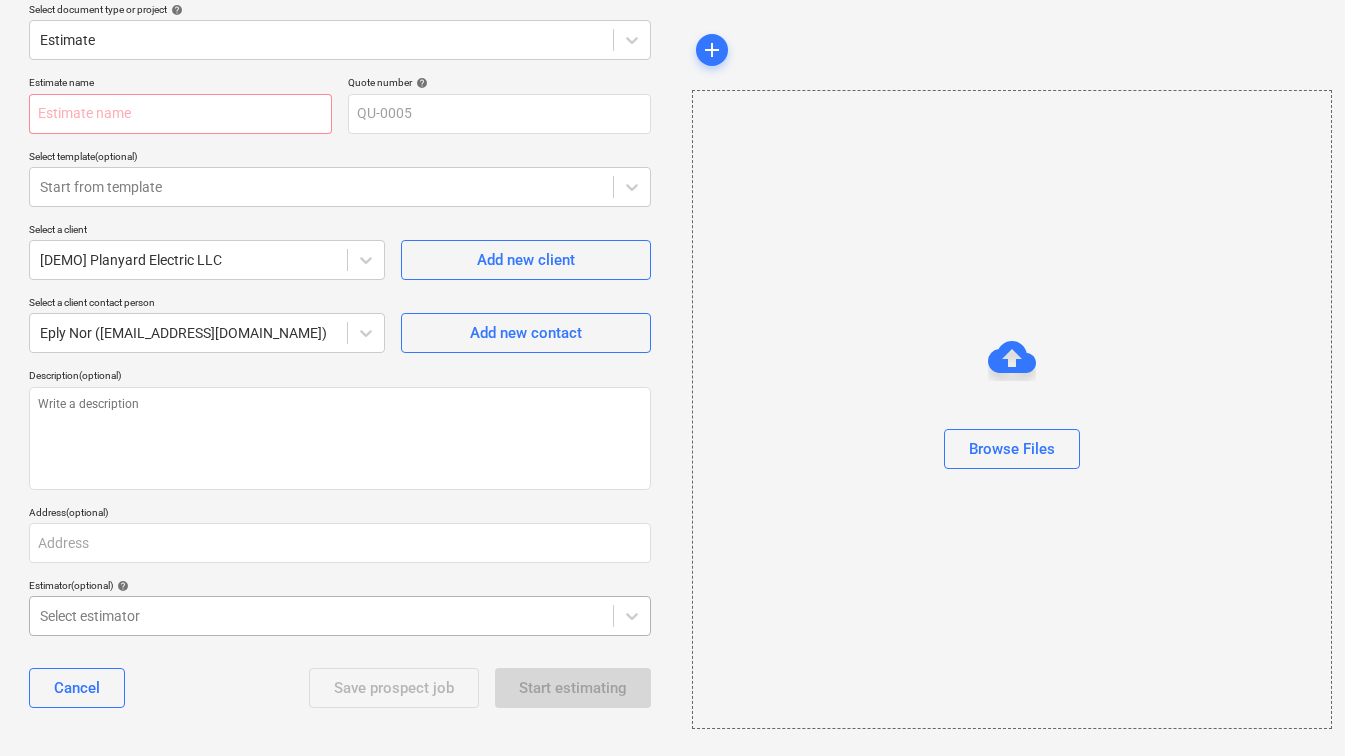 click at bounding box center (321, 616) 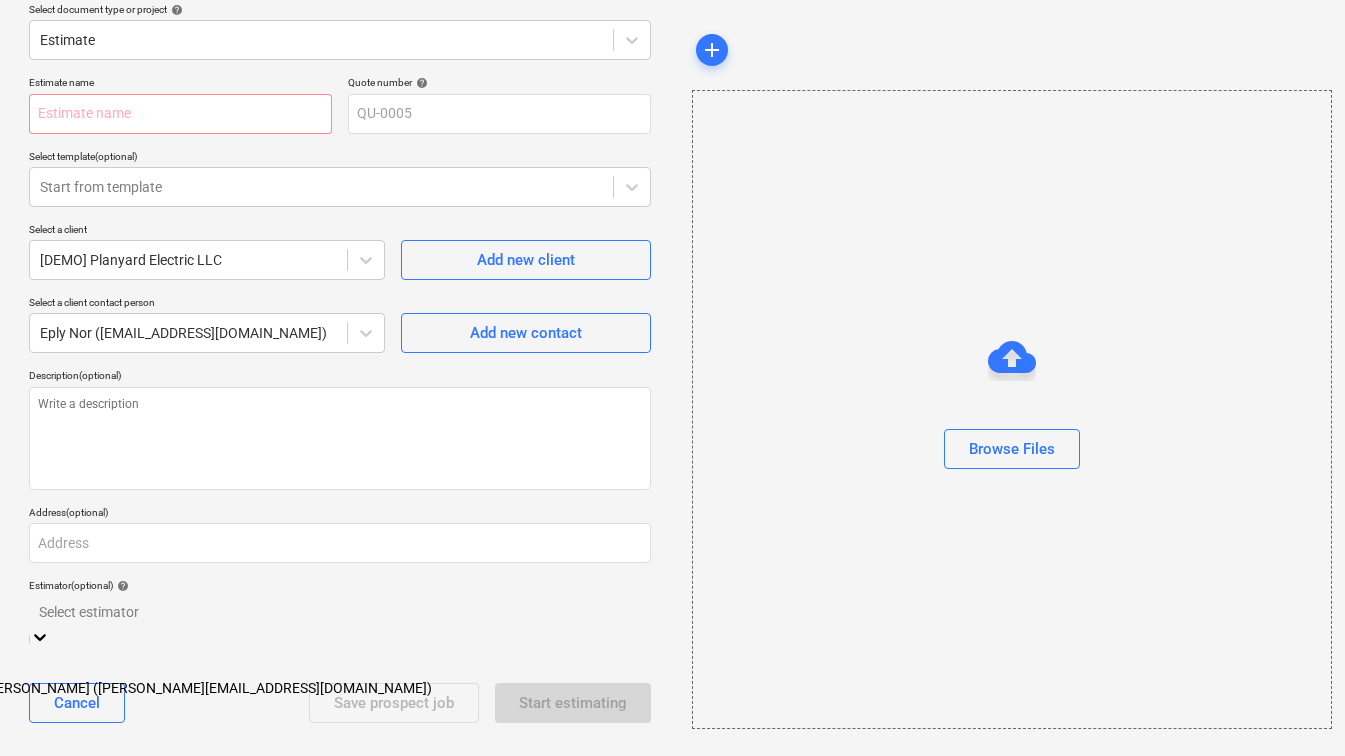click on "Drew Morabito (drew@buildwcg.com)" at bounding box center [655, 688] 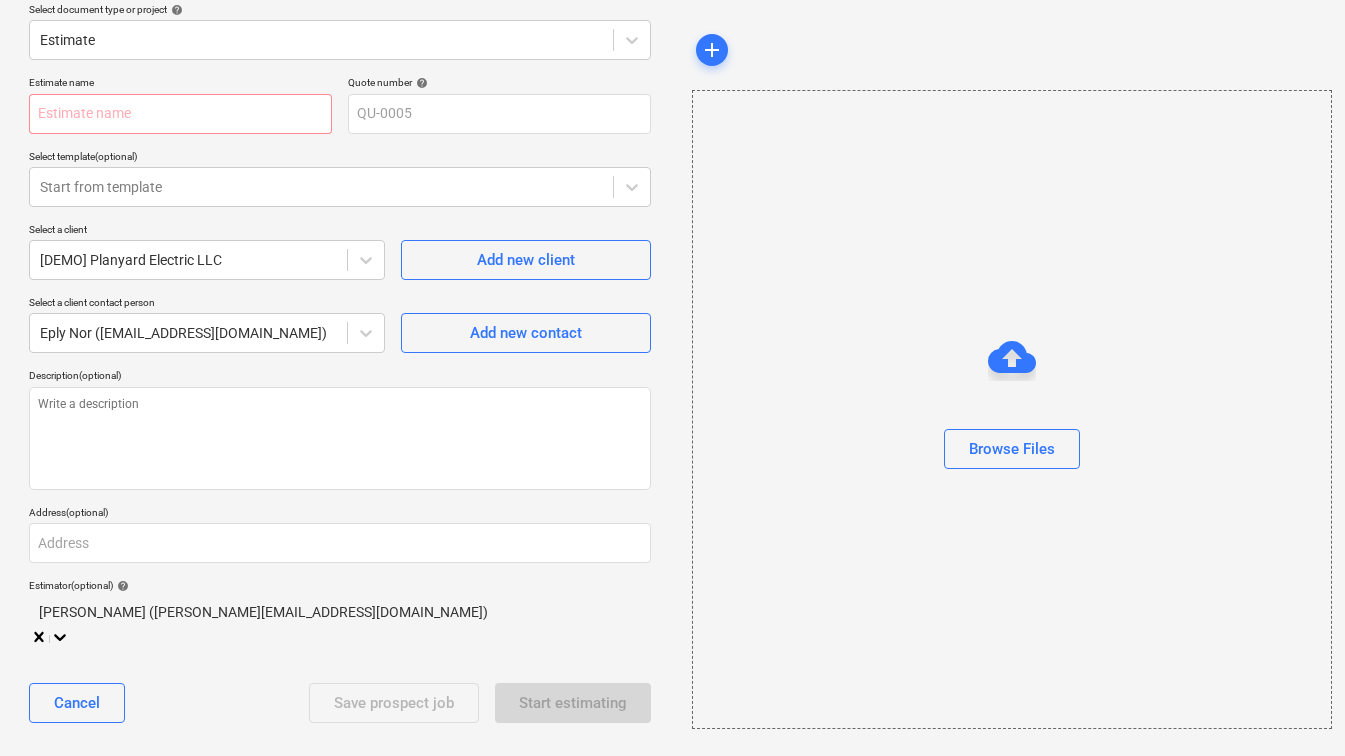 click on "Estimator  (optional) help" at bounding box center [340, 585] 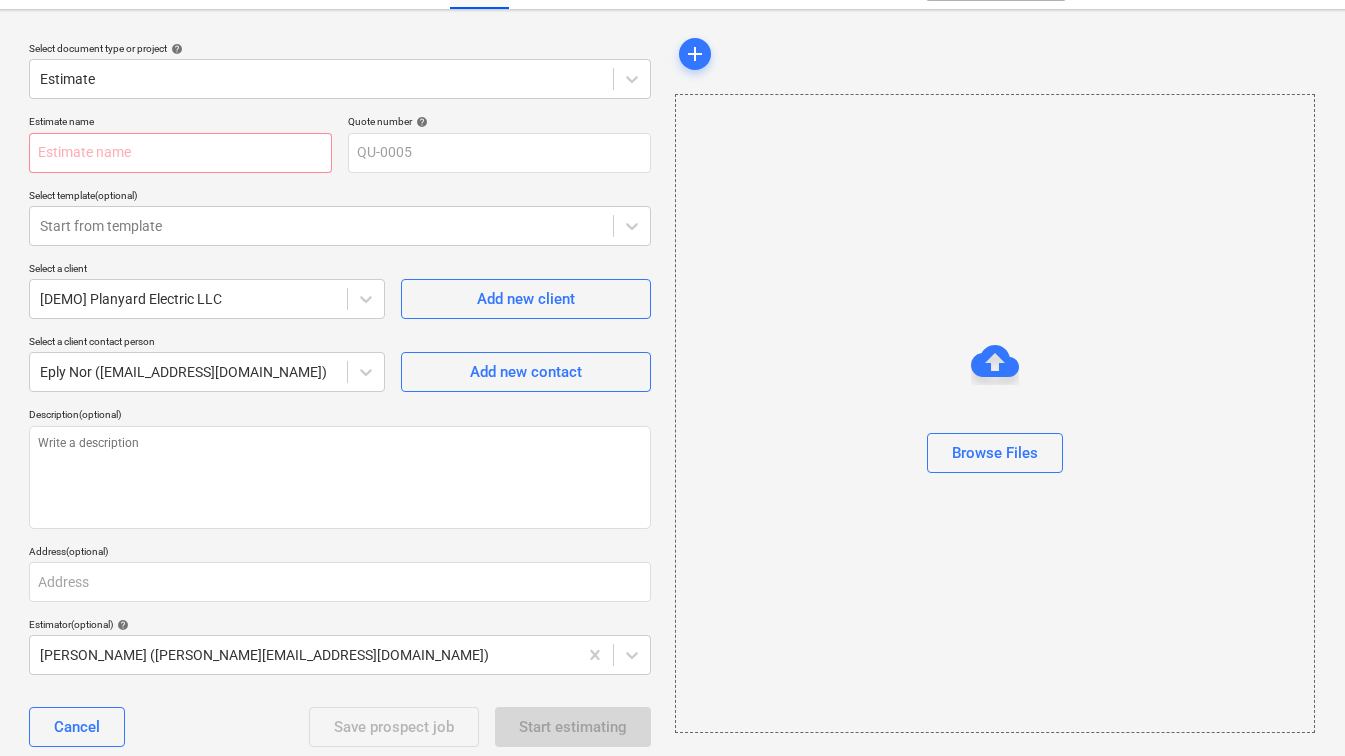 scroll, scrollTop: 0, scrollLeft: 17, axis: horizontal 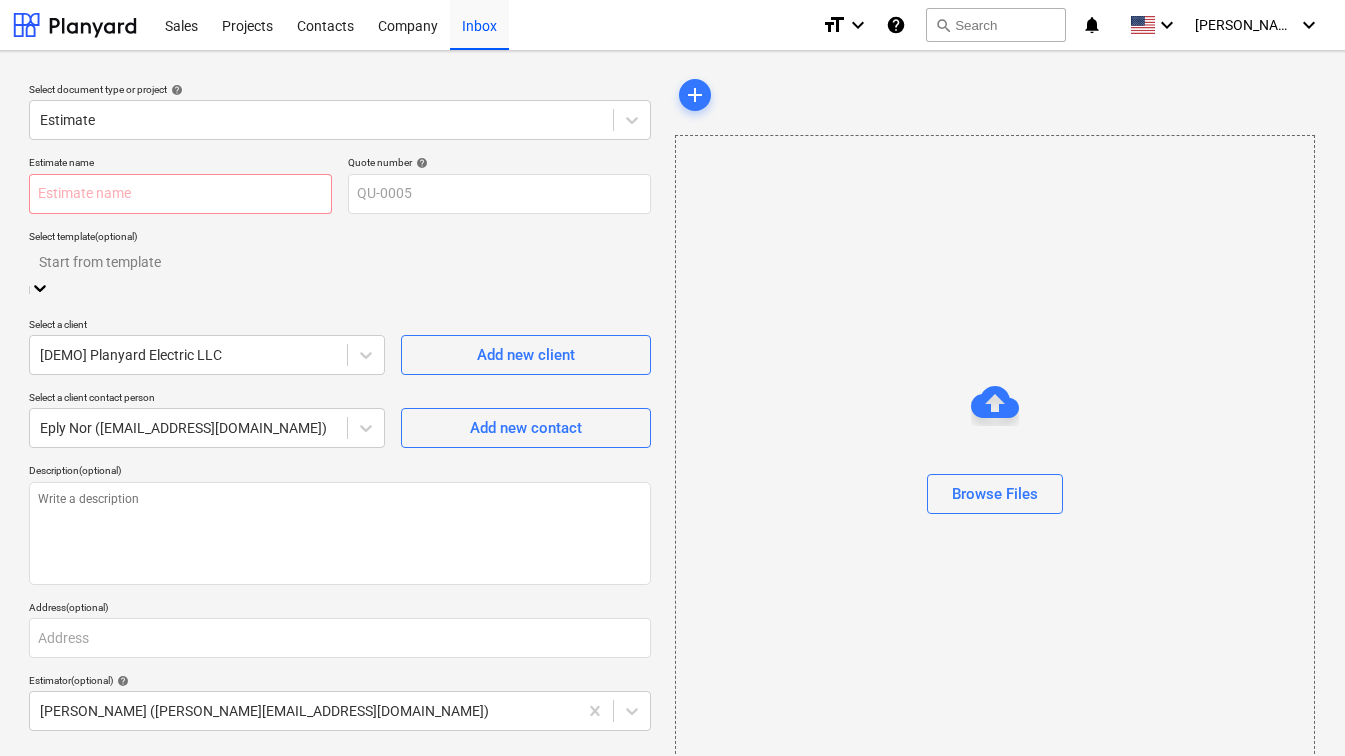 click at bounding box center [340, 262] 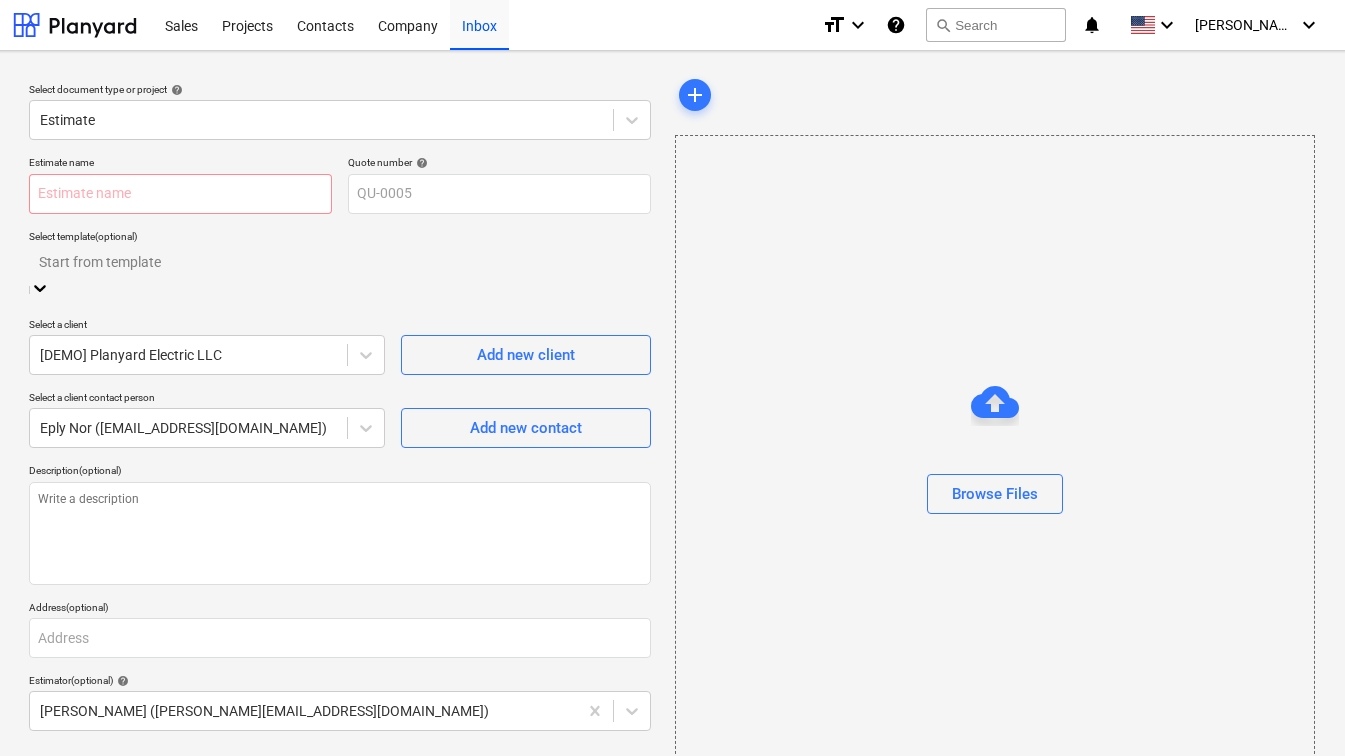 click on "Select template  (optional)" at bounding box center [340, 236] 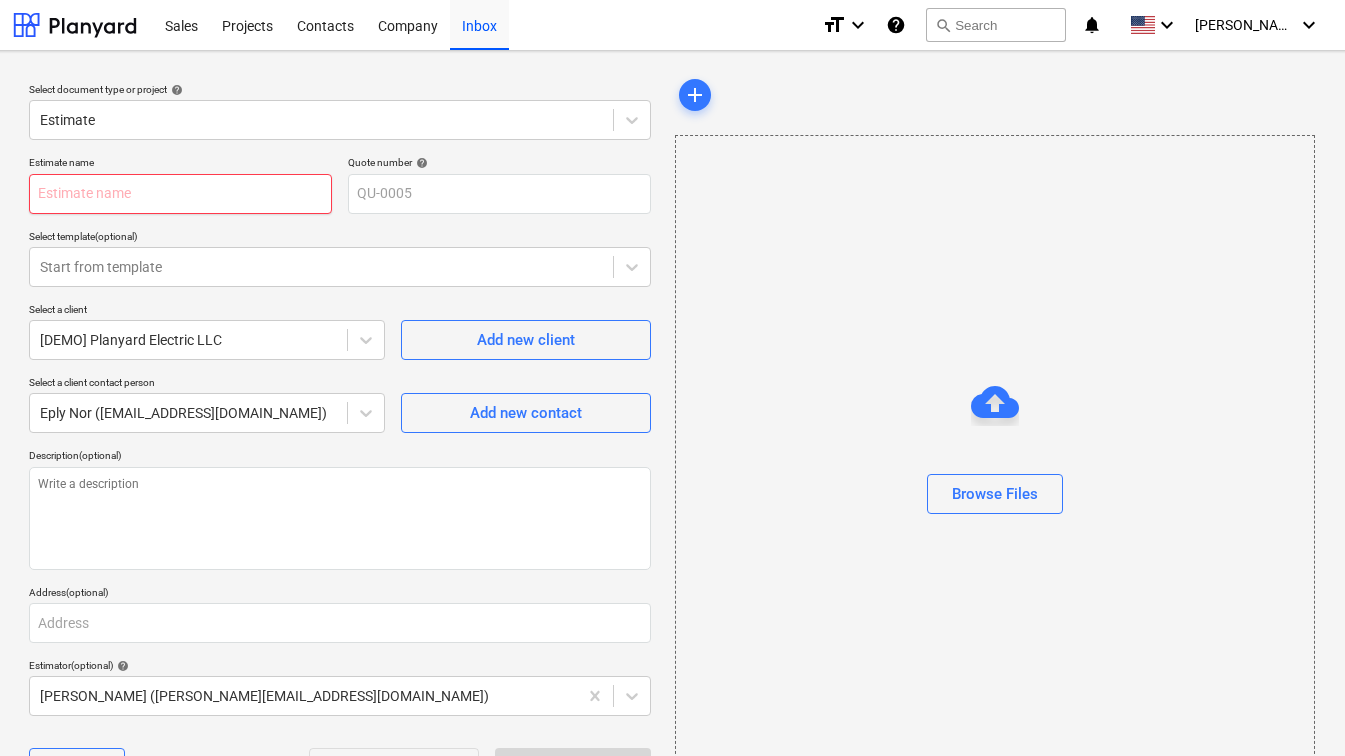 click at bounding box center [180, 194] 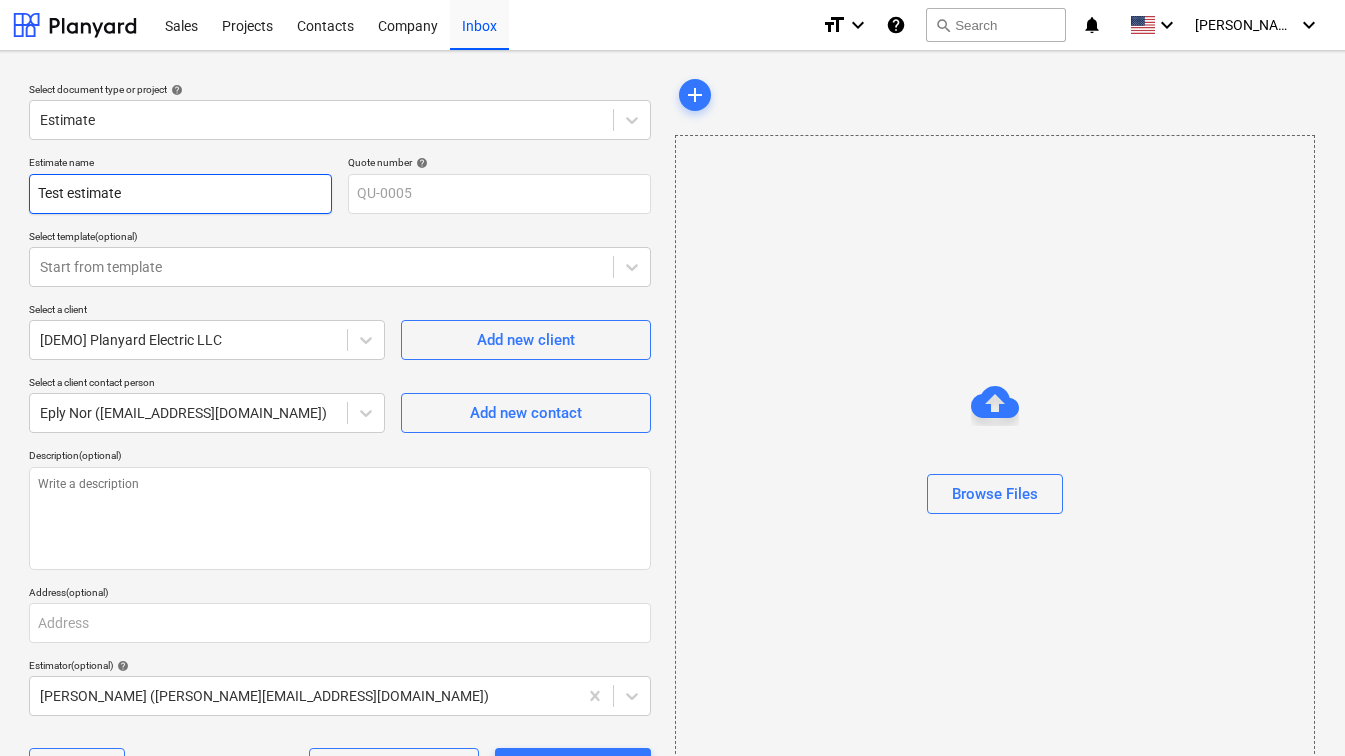 type on "Test estimate" 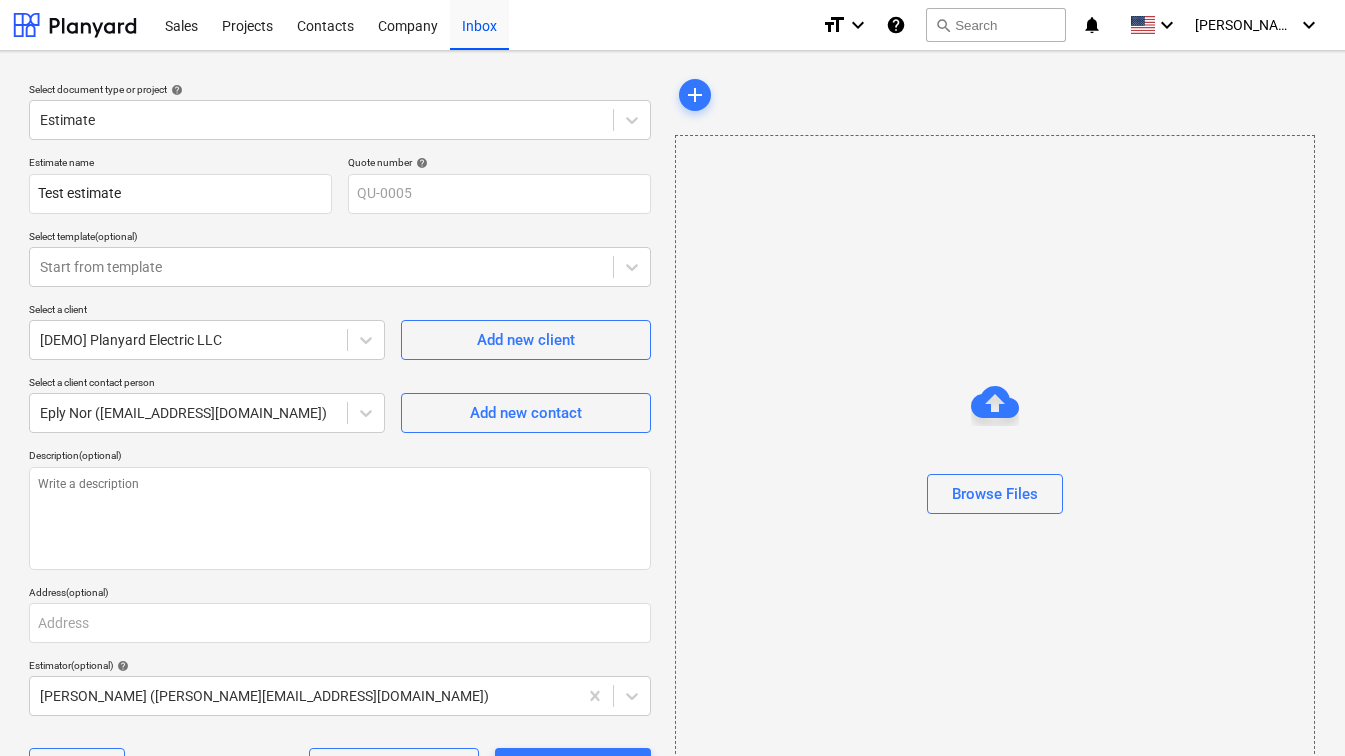 click on "Estimate name Test estimate Quote number help QU-0005 Select template  (optional) Start from template Select a client [DEMO] Planyard Electric LLC   Add new client Select a client contact person Eply Nor (no-reply@planyard.com) Add new contact Description  (optional) Address  (optional) Estimator  (optional) help Drew Morabito (drew@buildwcg.com) Cancel Save prospect job Start estimating" at bounding box center [340, 480] 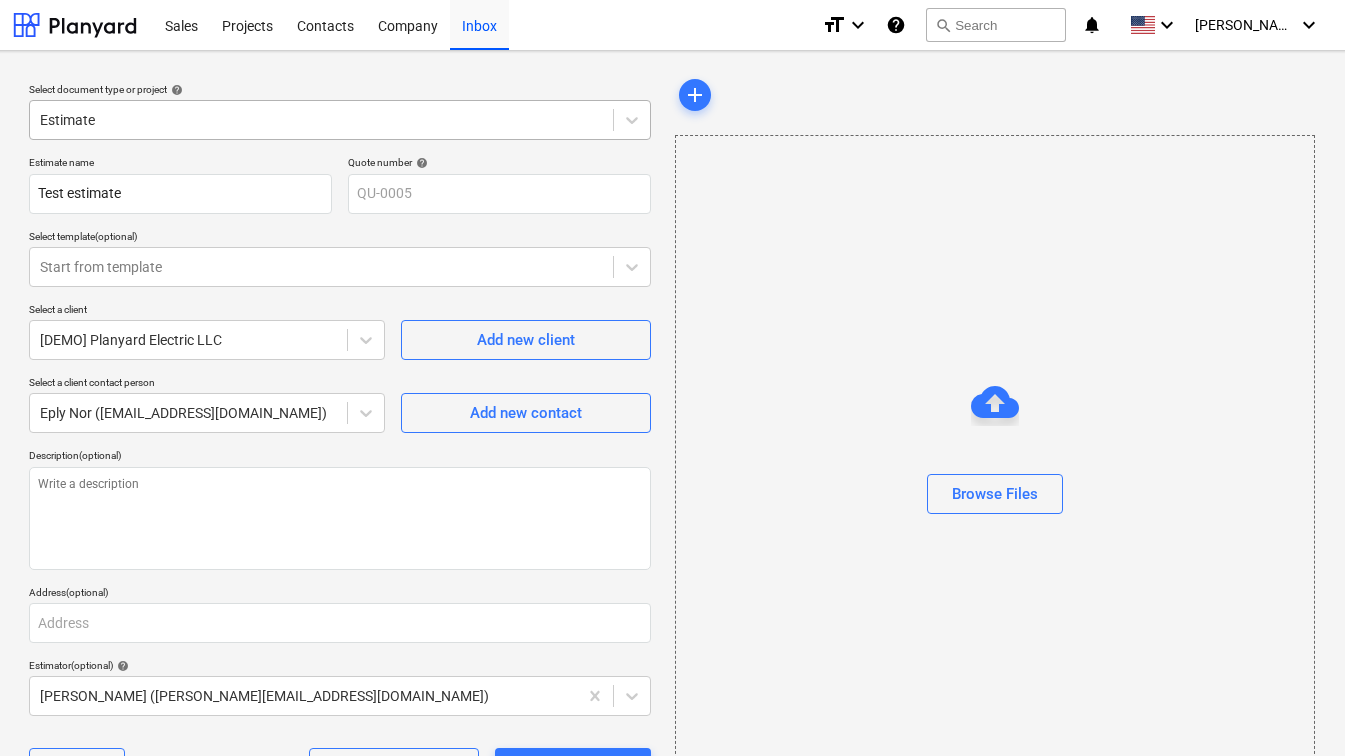 click at bounding box center [321, 120] 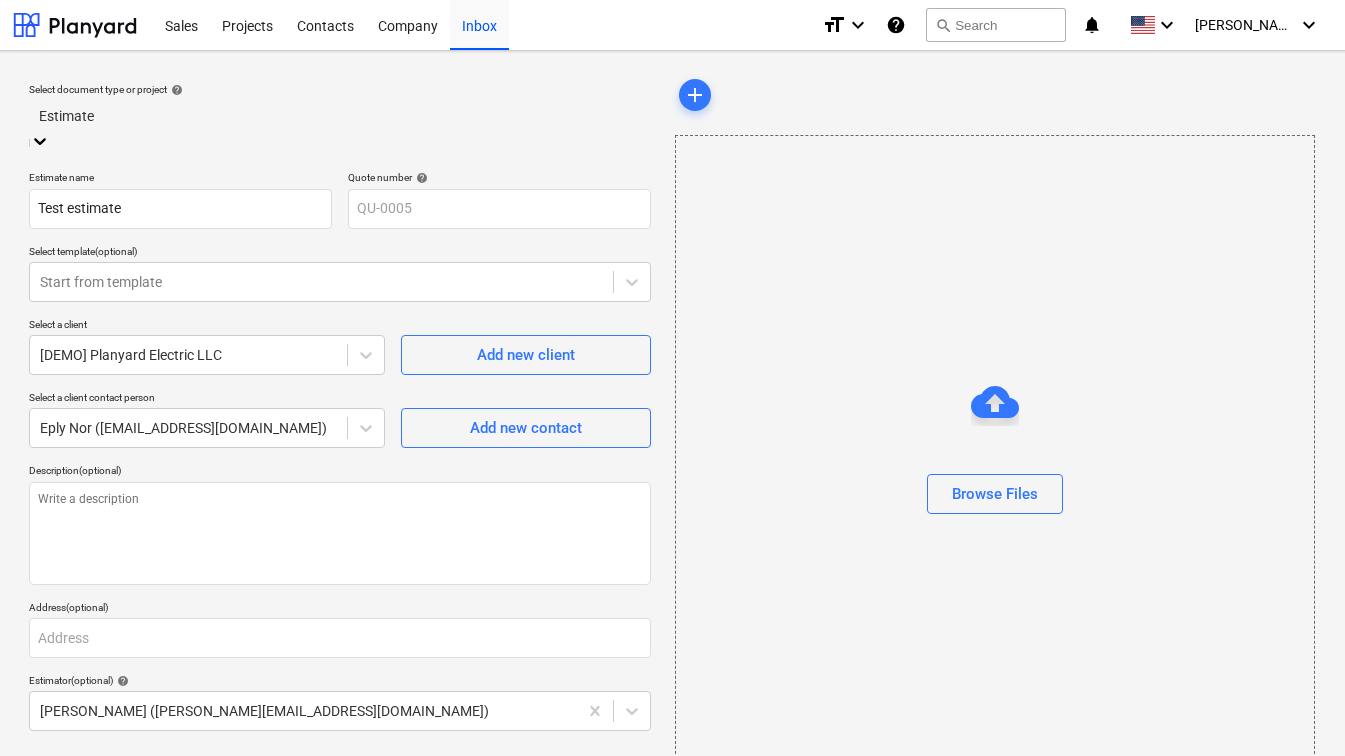 click on "Select document type or project help option Estimate selected, 1 of 2. 2 results available. Use Up and Down to choose options, press Enter to select the currently focused option, press Escape to exit the menu, press Tab to select the option and exit the menu. Estimate Estimate name Test estimate Quote number help QU-0005 Select template  (optional) Start from template Select a client [DEMO] Planyard Electric LLC   Add new client Select a client contact person Eply Nor (no-reply@planyard.com) Add new contact Description  (optional) Address  (optional) Estimator  (optional) help Drew Morabito (drew@buildwcg.com) Cancel Save prospect job Start estimating" at bounding box center [340, 451] 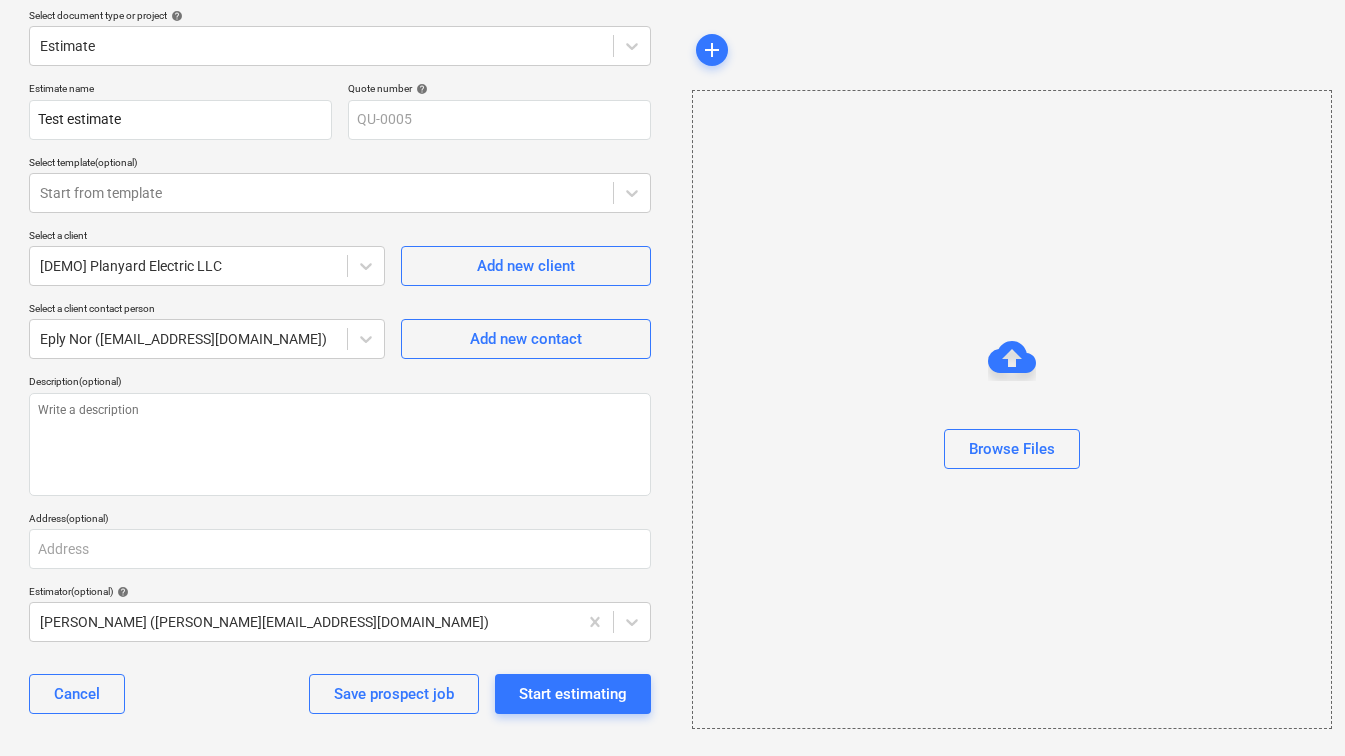 scroll, scrollTop: 80, scrollLeft: 17, axis: both 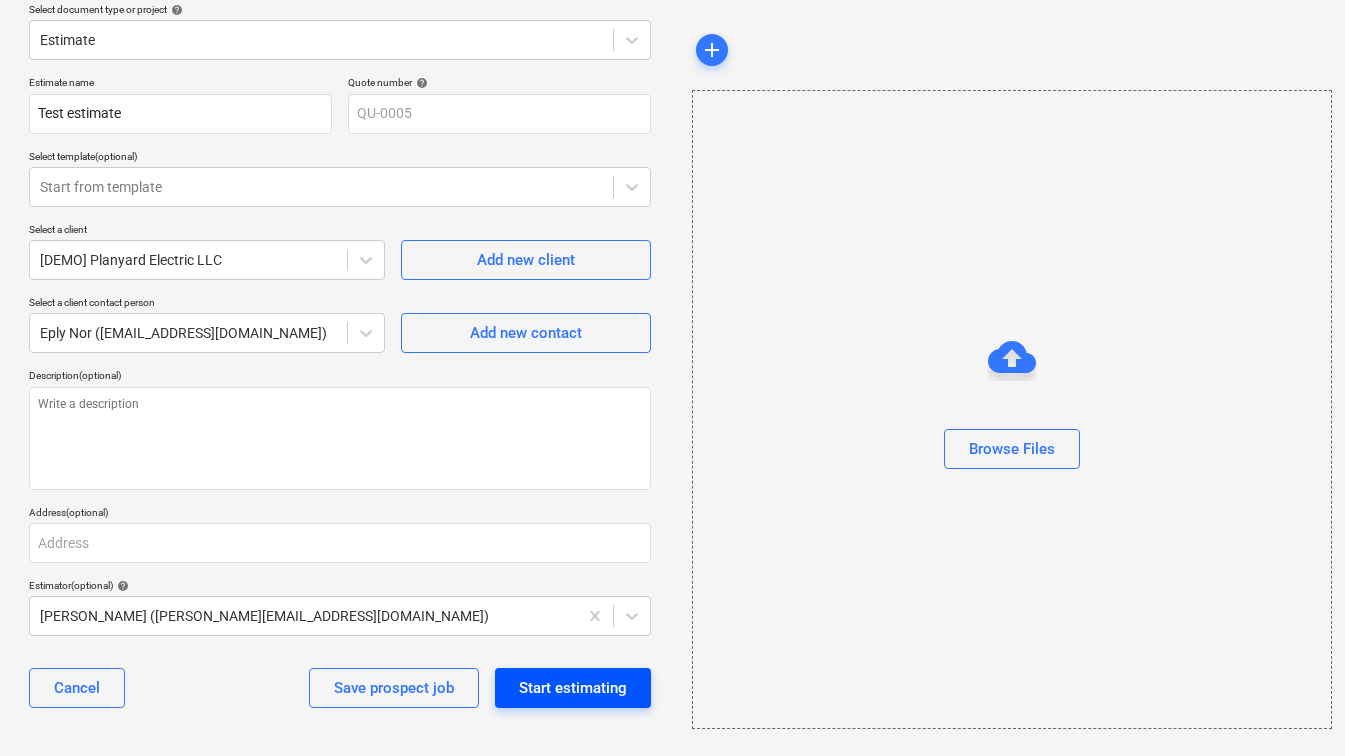 click on "Start estimating" at bounding box center [573, 688] 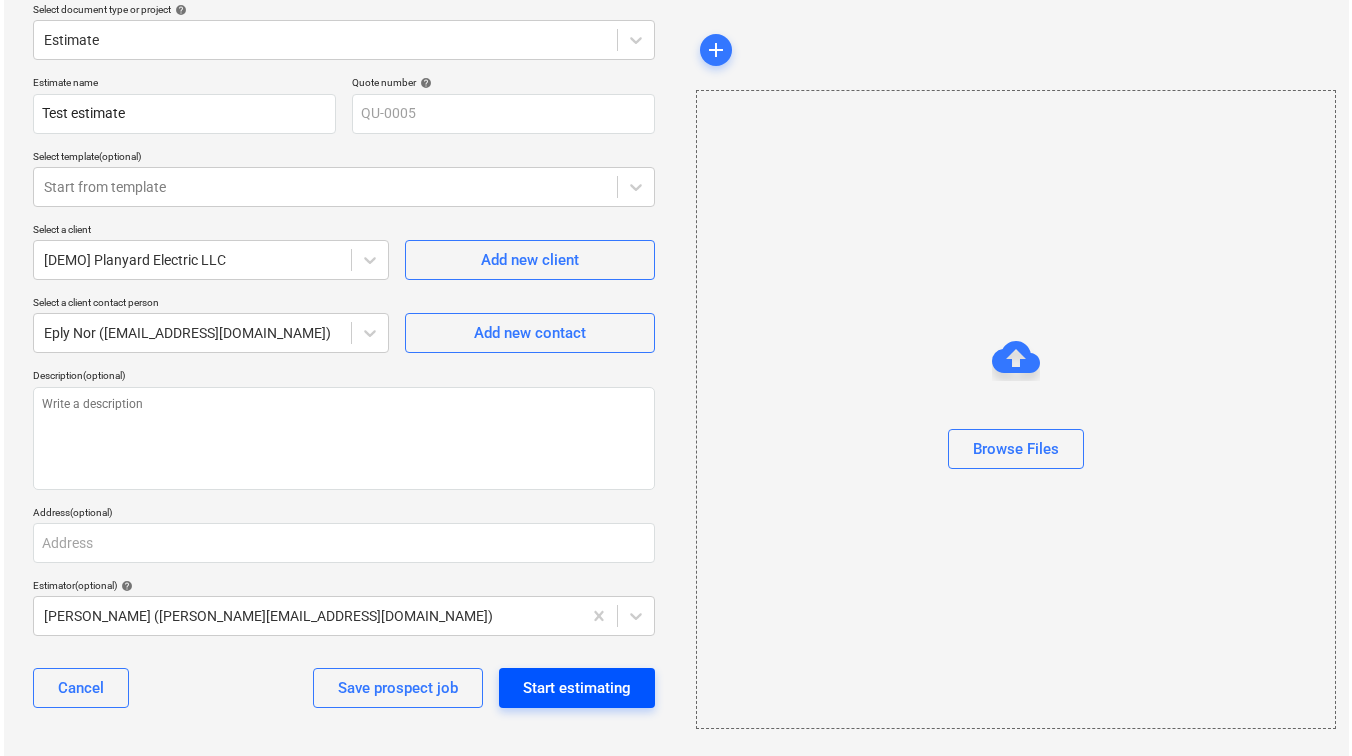 scroll, scrollTop: 80, scrollLeft: 16, axis: both 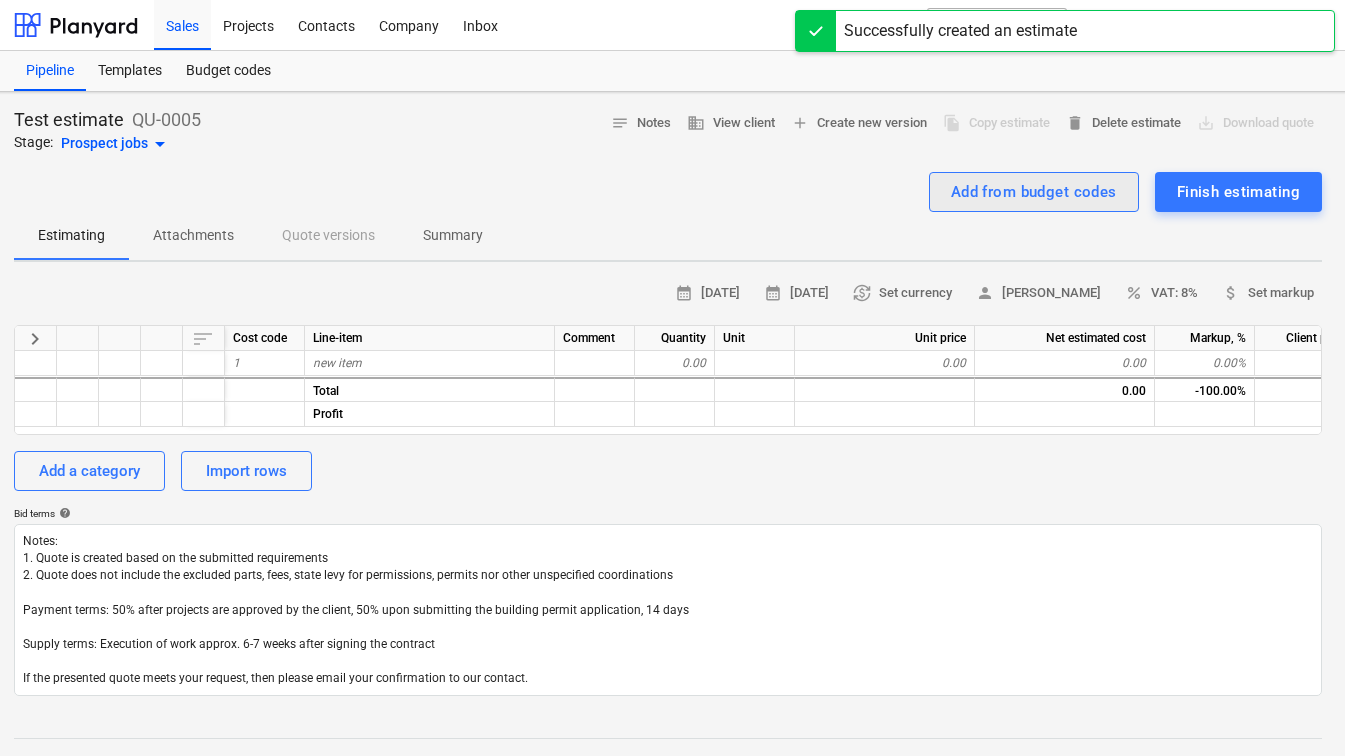 click on "Add from budget codes" at bounding box center [1034, 192] 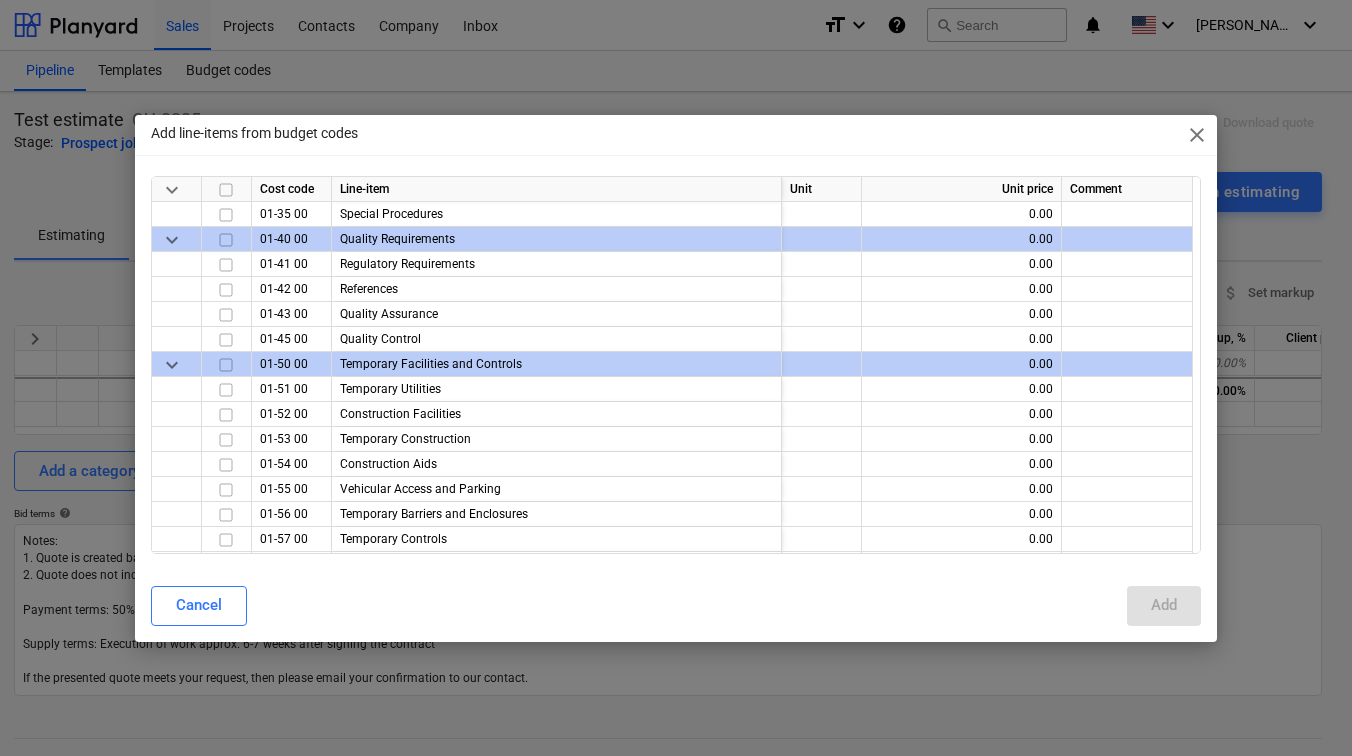 scroll, scrollTop: 0, scrollLeft: 0, axis: both 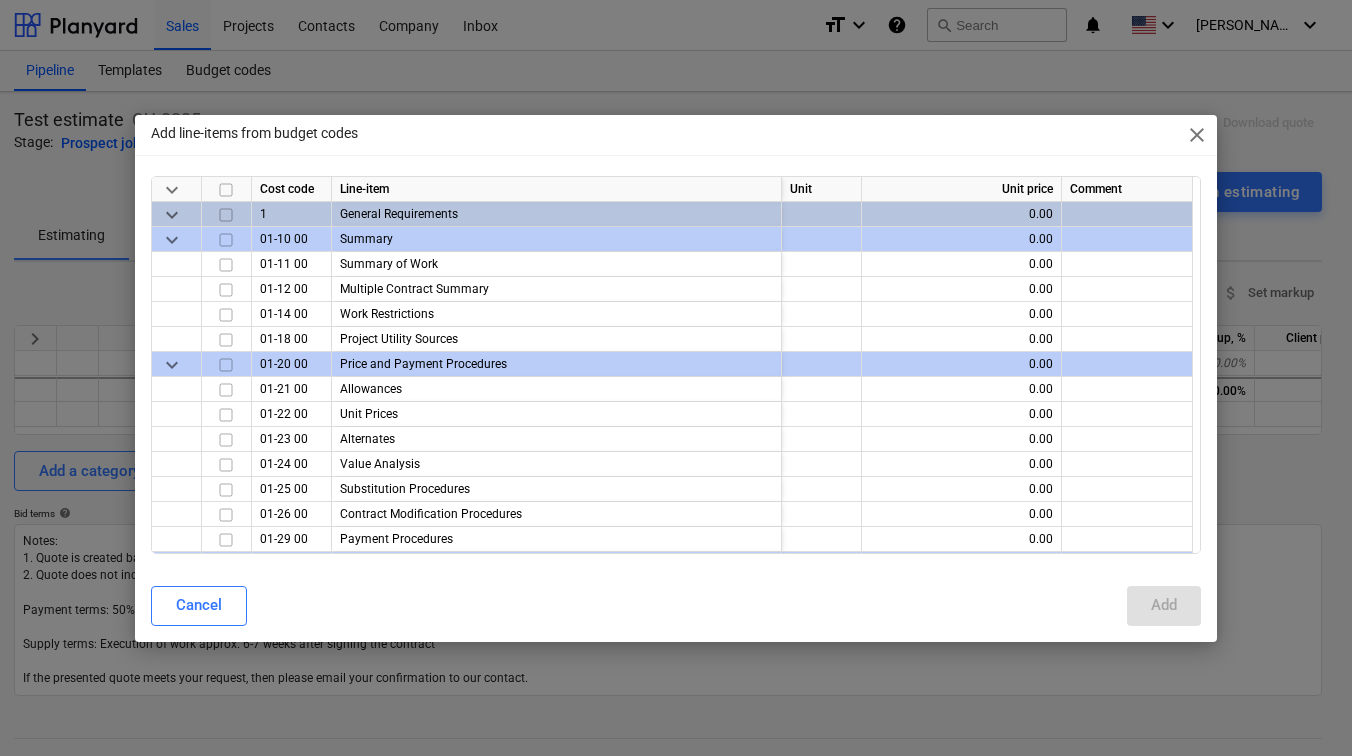 click on "keyboard_arrow_down" at bounding box center [172, 189] 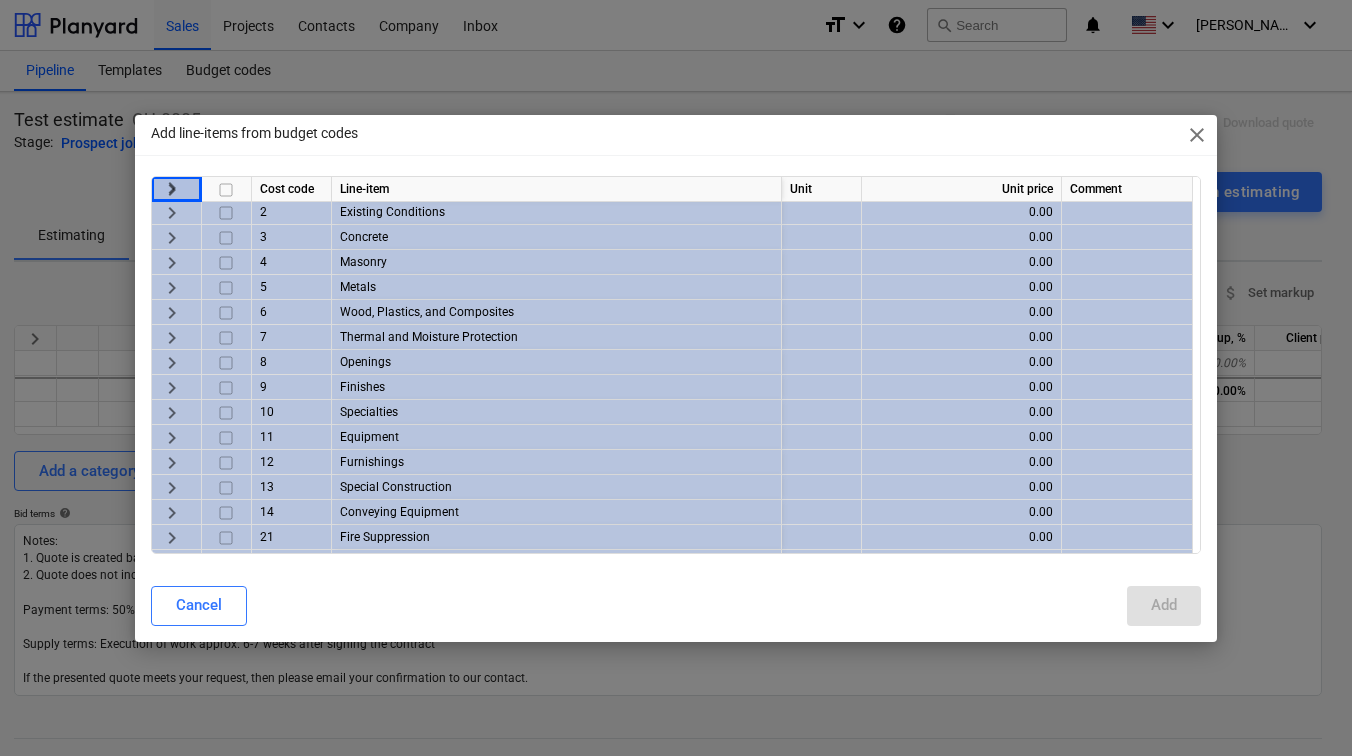 scroll, scrollTop: 0, scrollLeft: 0, axis: both 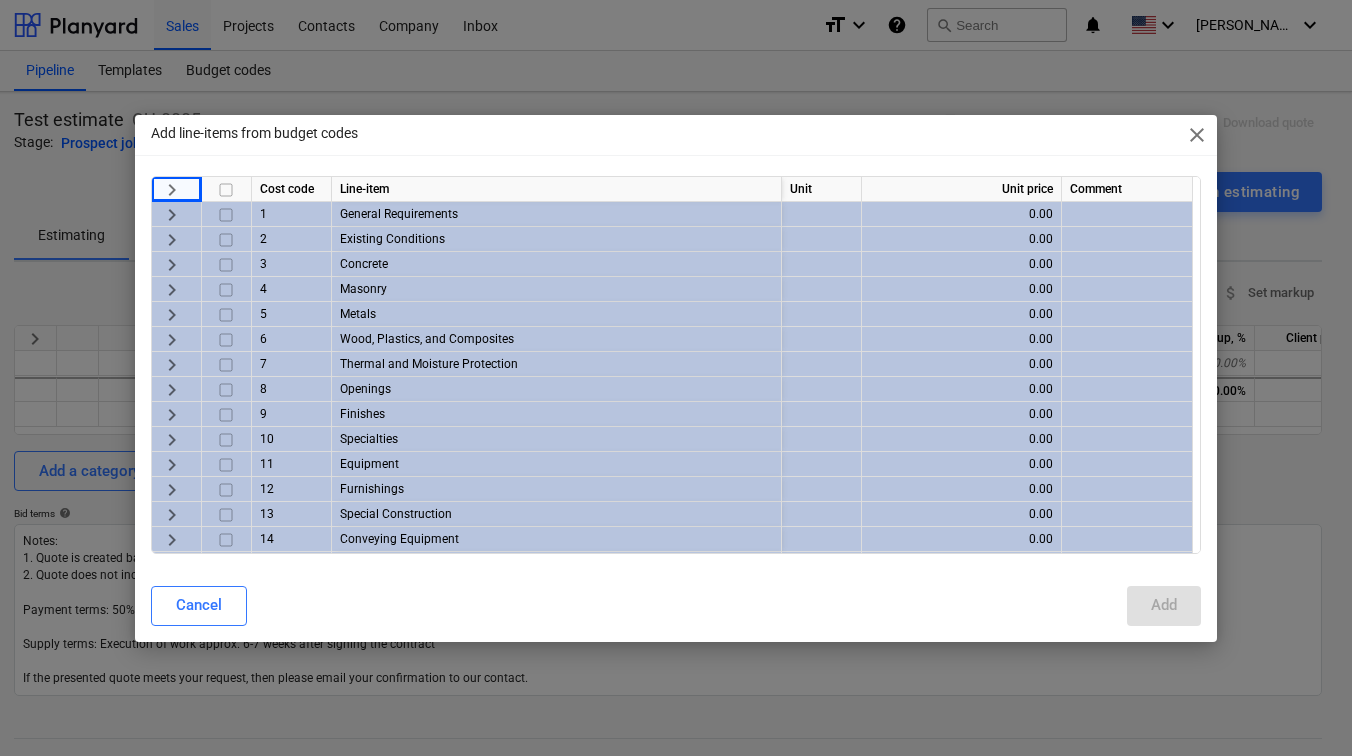 click on "keyboard_arrow_right" at bounding box center (172, 289) 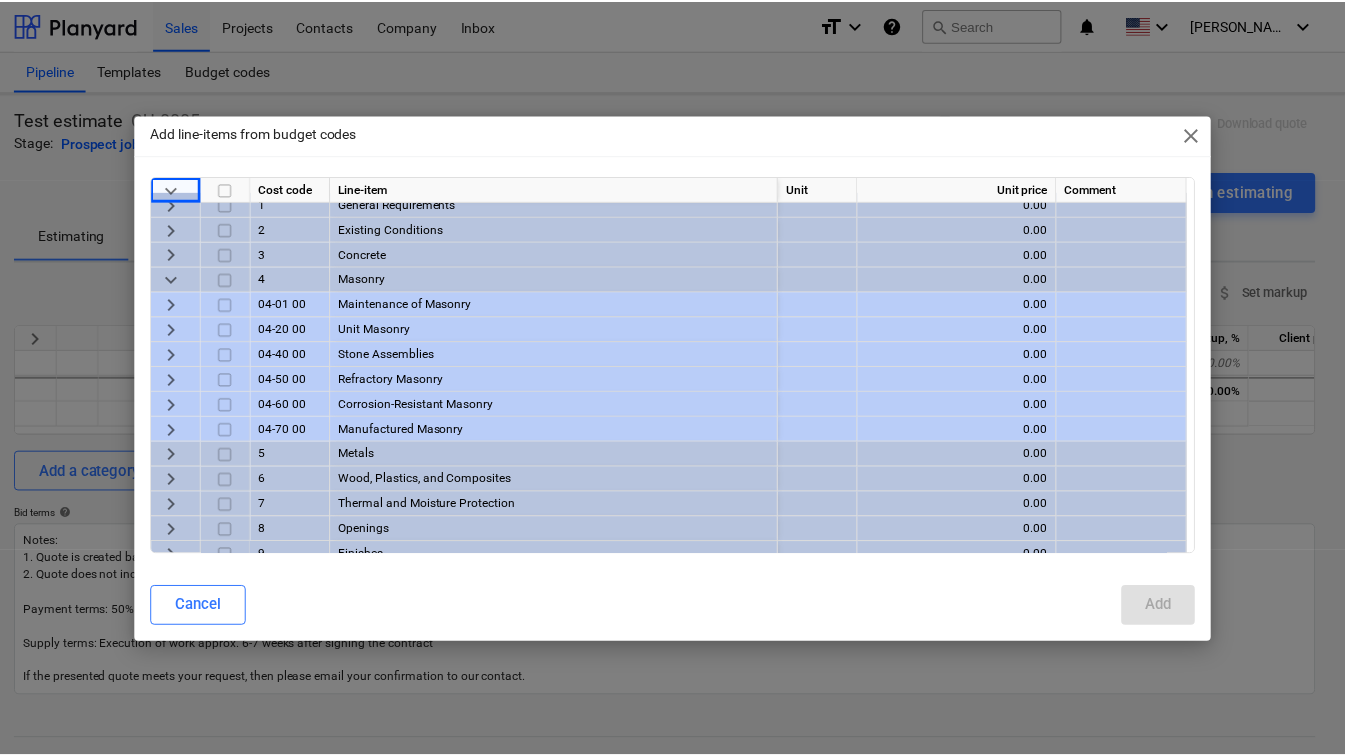 scroll, scrollTop: 0, scrollLeft: 0, axis: both 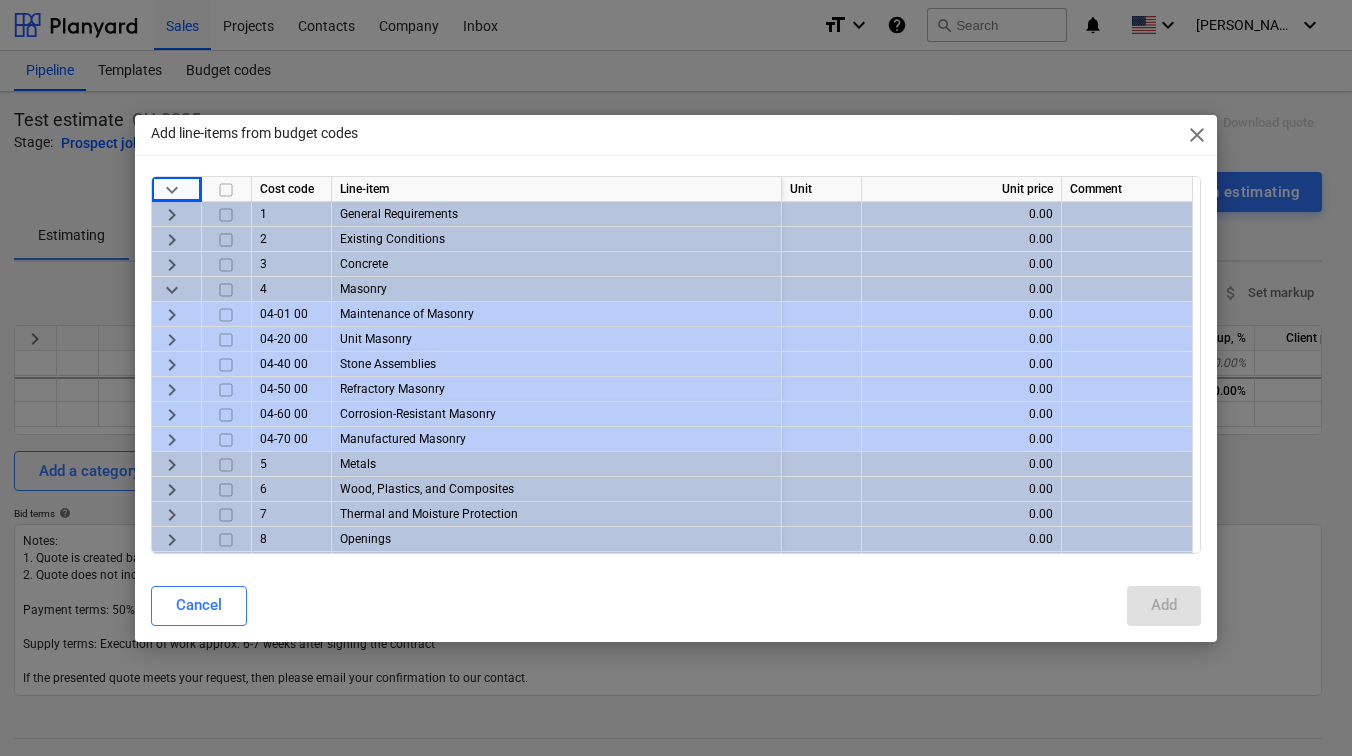 click on "keyboard_arrow_right" at bounding box center [172, 314] 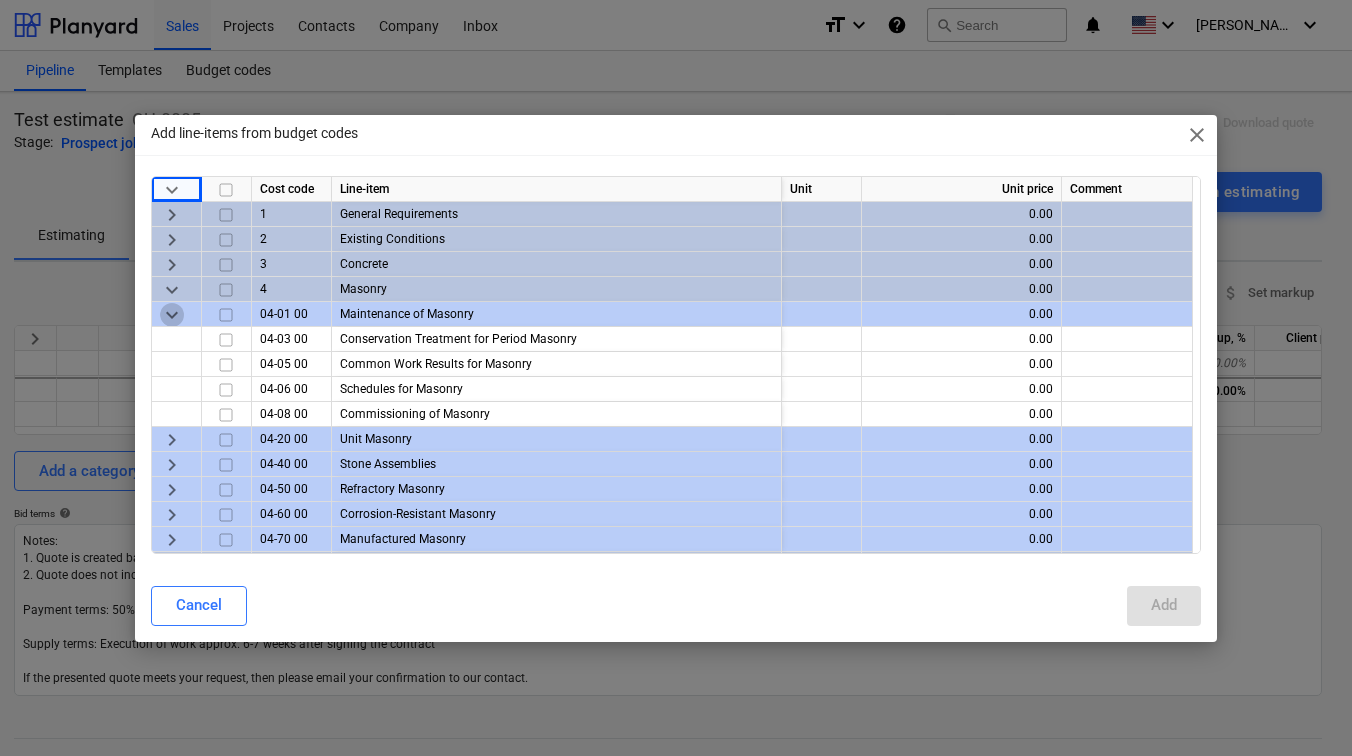 click on "keyboard_arrow_down" at bounding box center (172, 314) 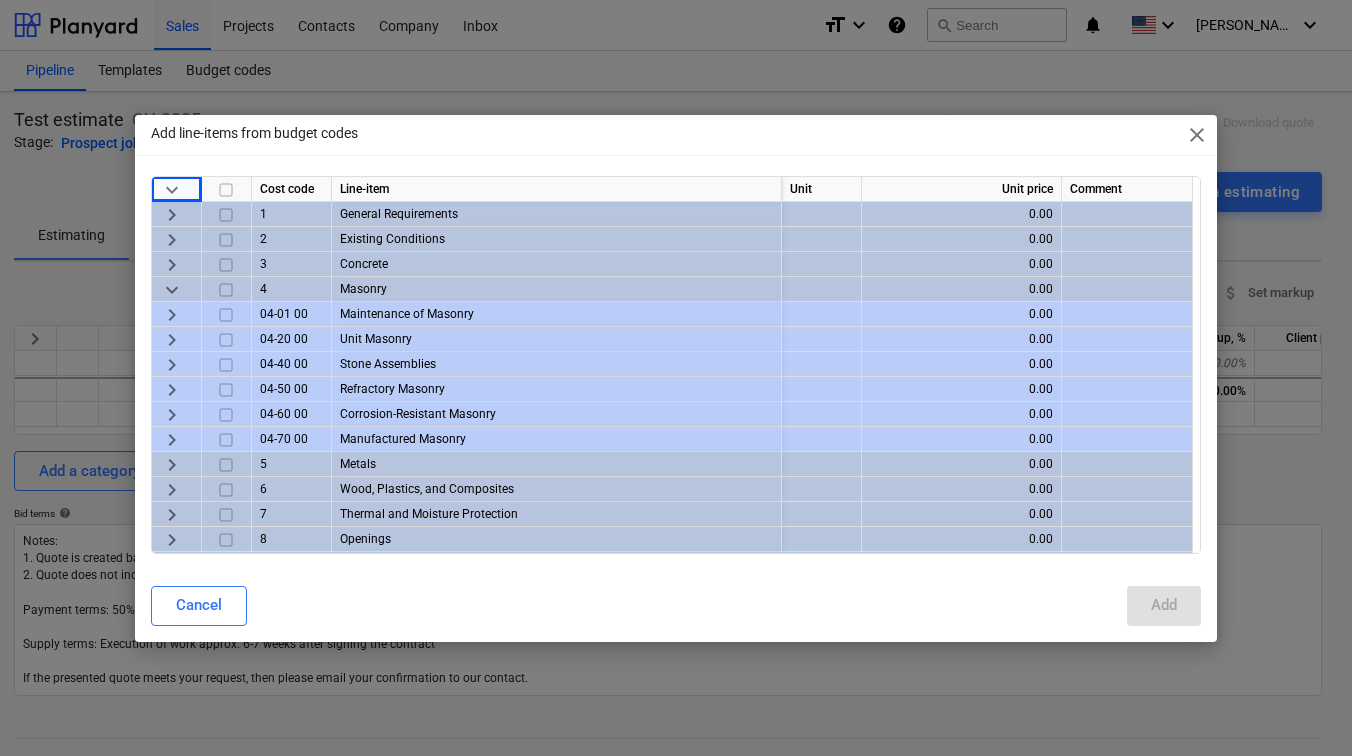 click on "keyboard_arrow_down" at bounding box center [172, 289] 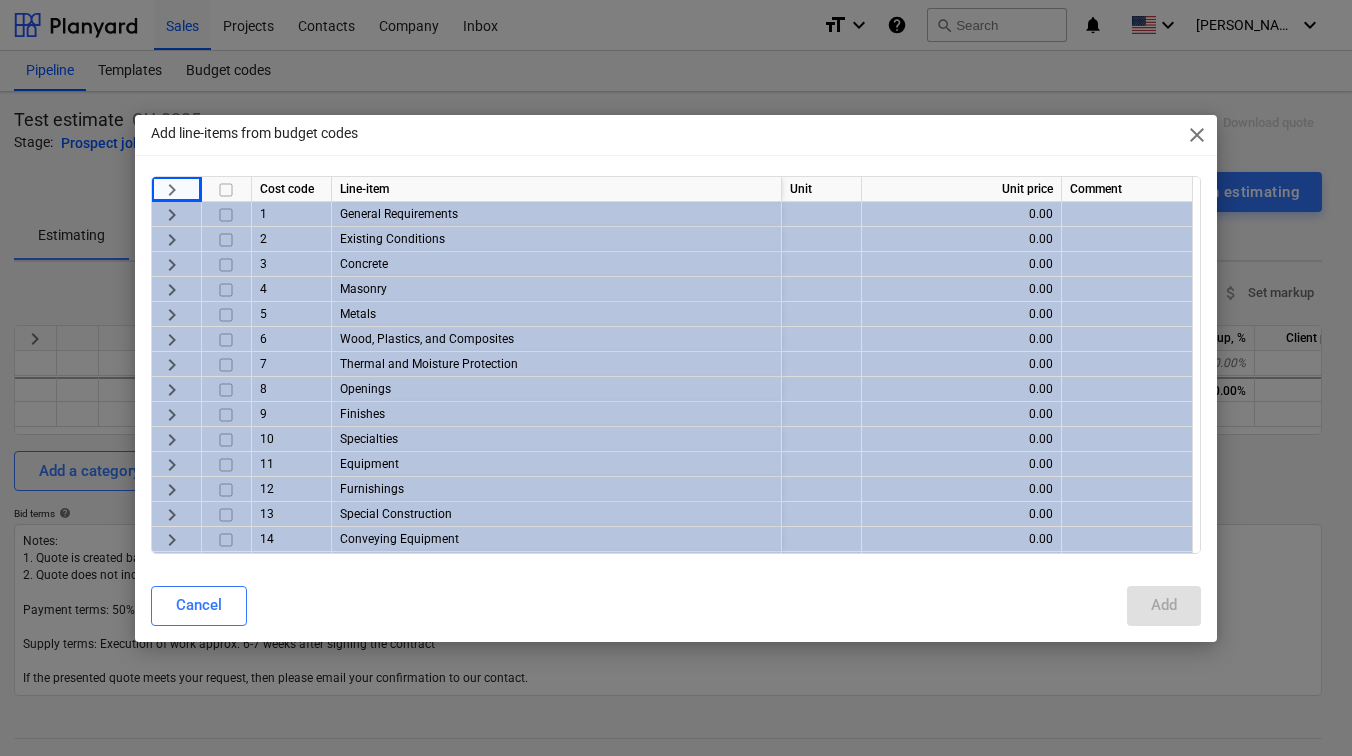 click on "close" at bounding box center [1197, 135] 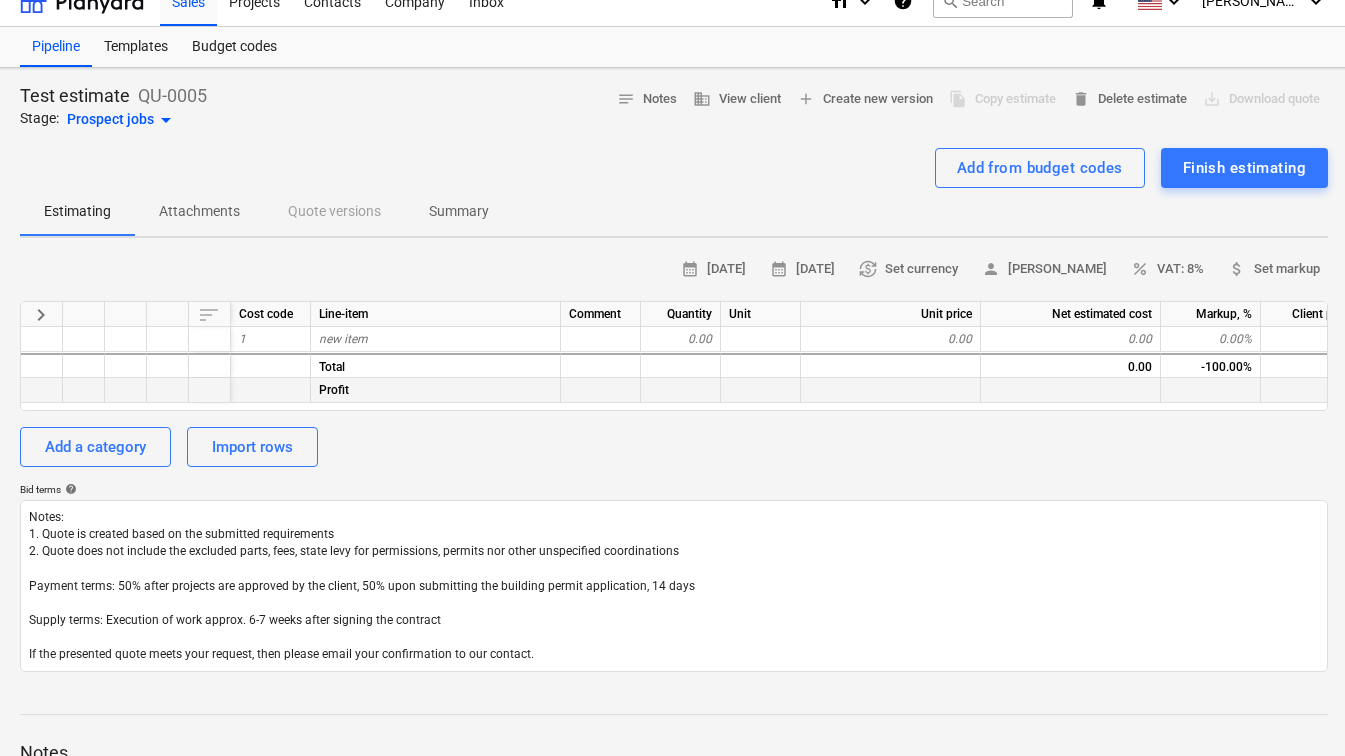 scroll, scrollTop: 0, scrollLeft: 10, axis: horizontal 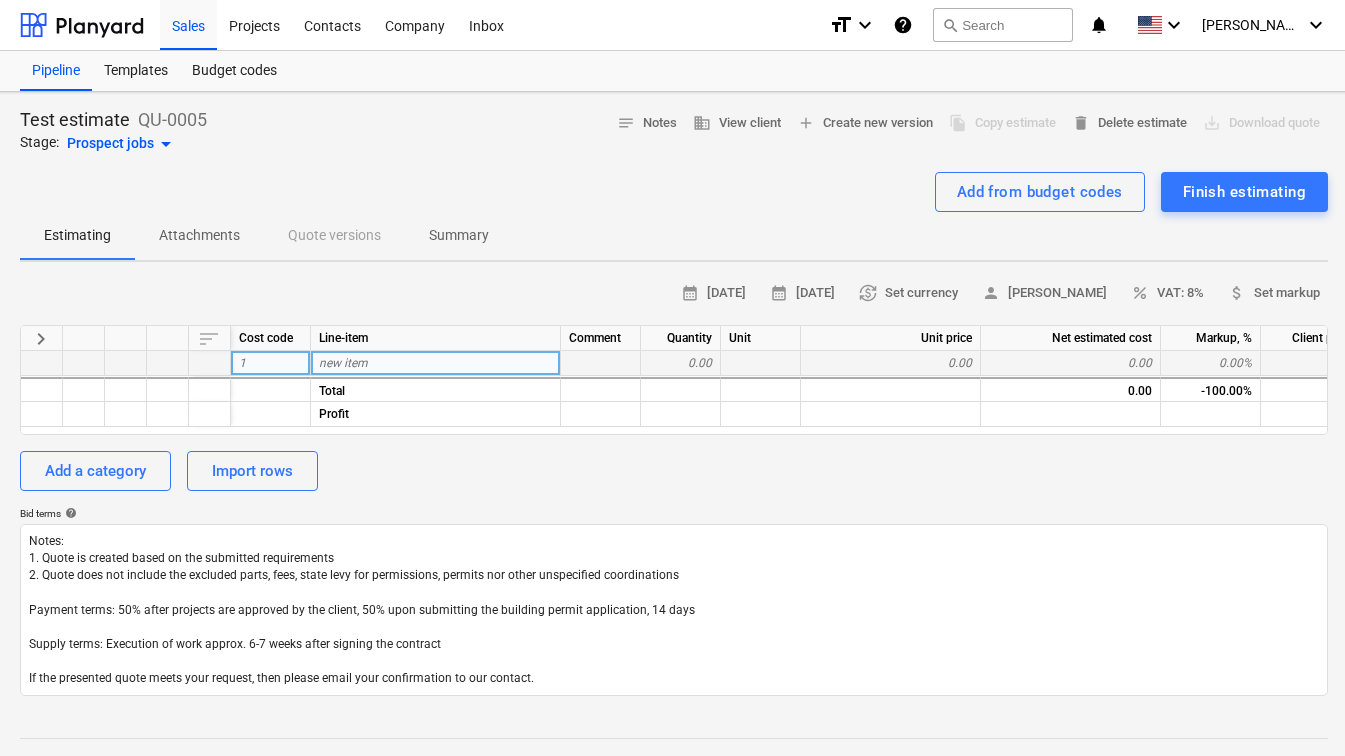 click on "0.00" at bounding box center [681, 363] 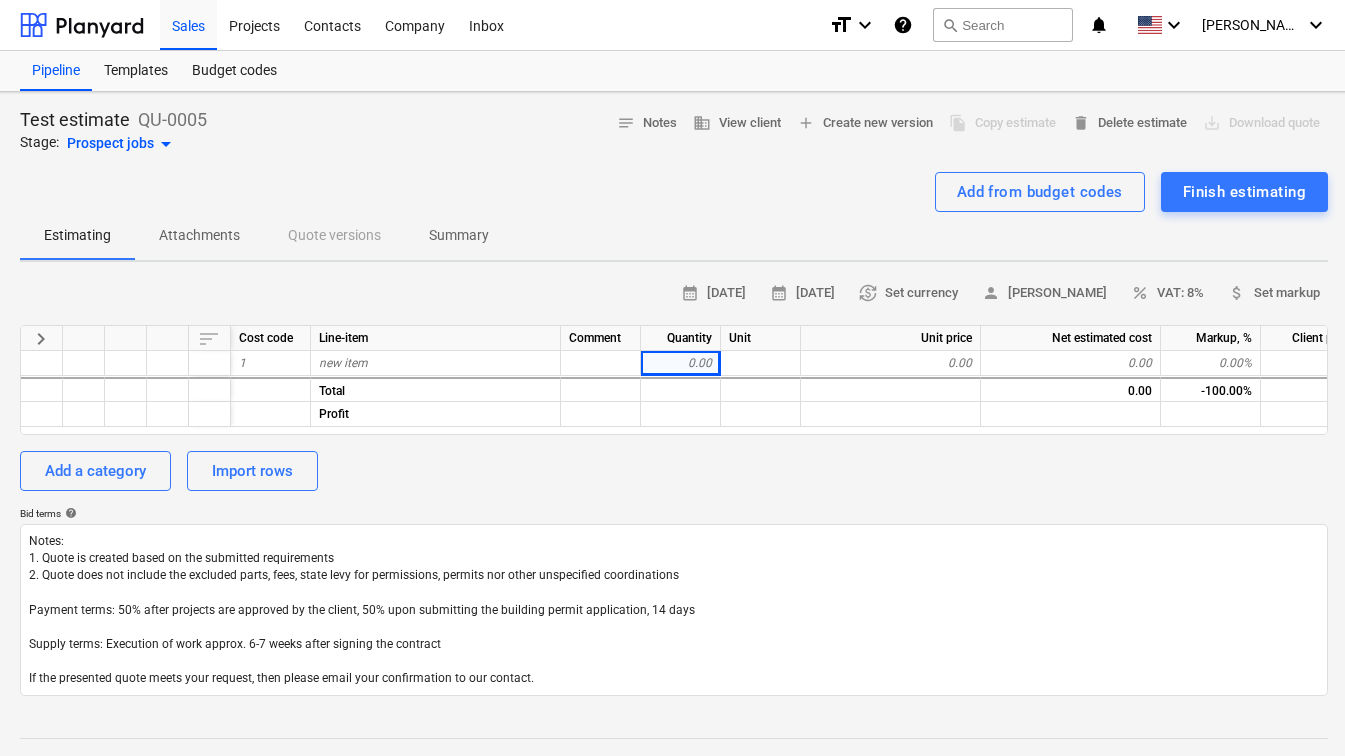 click on "Add a category Import rows" at bounding box center (674, 471) 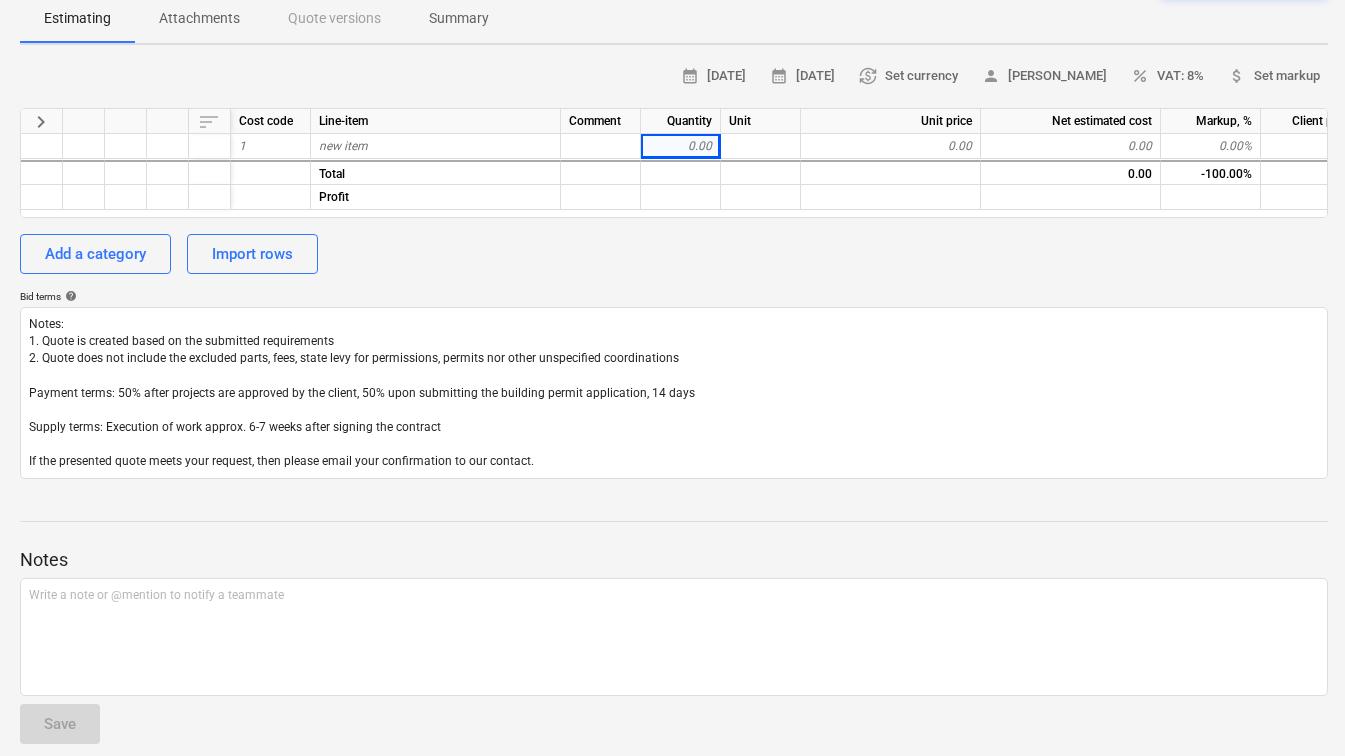 scroll, scrollTop: 225, scrollLeft: 10, axis: both 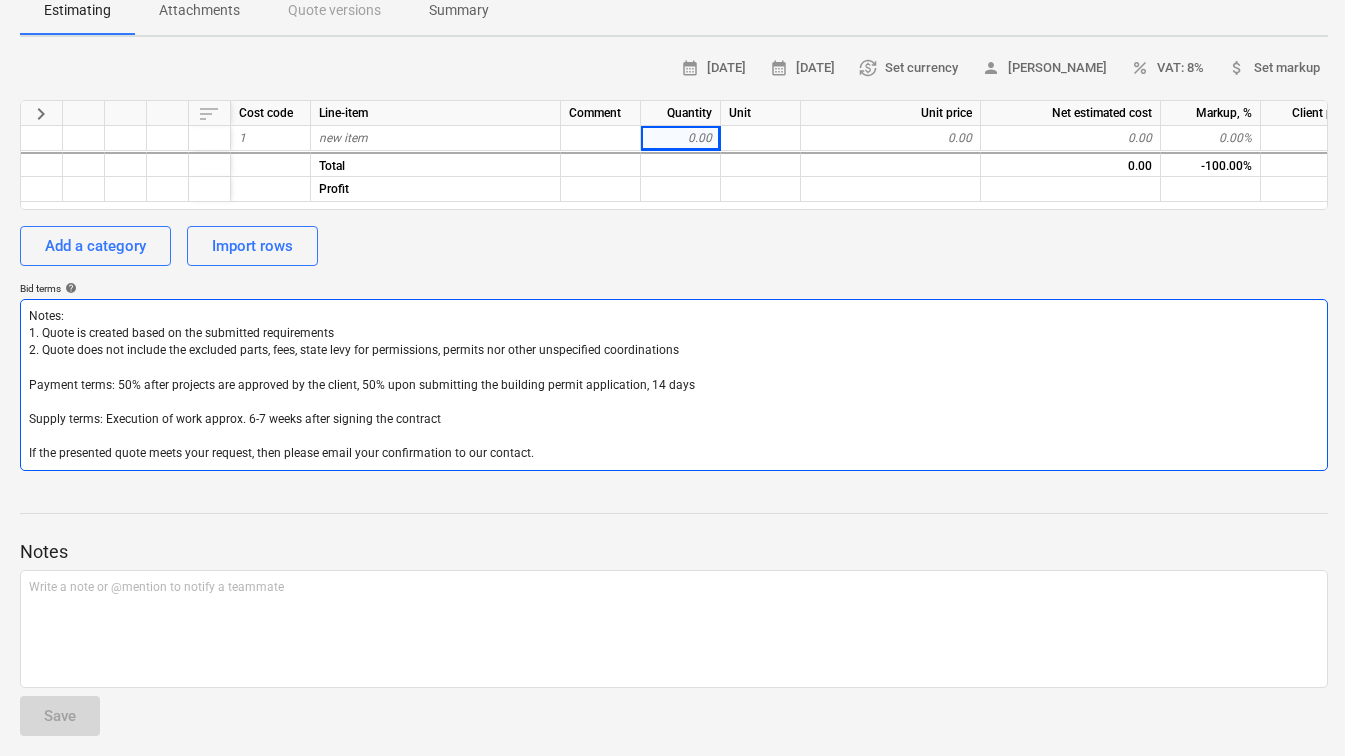 click on "Notes:
1. Quote is created based on the submitted requirements
2. Quote does not include the excluded parts, fees, state levy for permissions, permits nor other unspecified coordinations
Payment terms: 50% after projects are approved by the client, 50% upon submitting the building permit application, 14 days
Supply terms: Execution of work approx. 6-7 weeks after signing the contract
If the presented quote meets your request, then please email your confirmation to our contact." at bounding box center [674, 385] 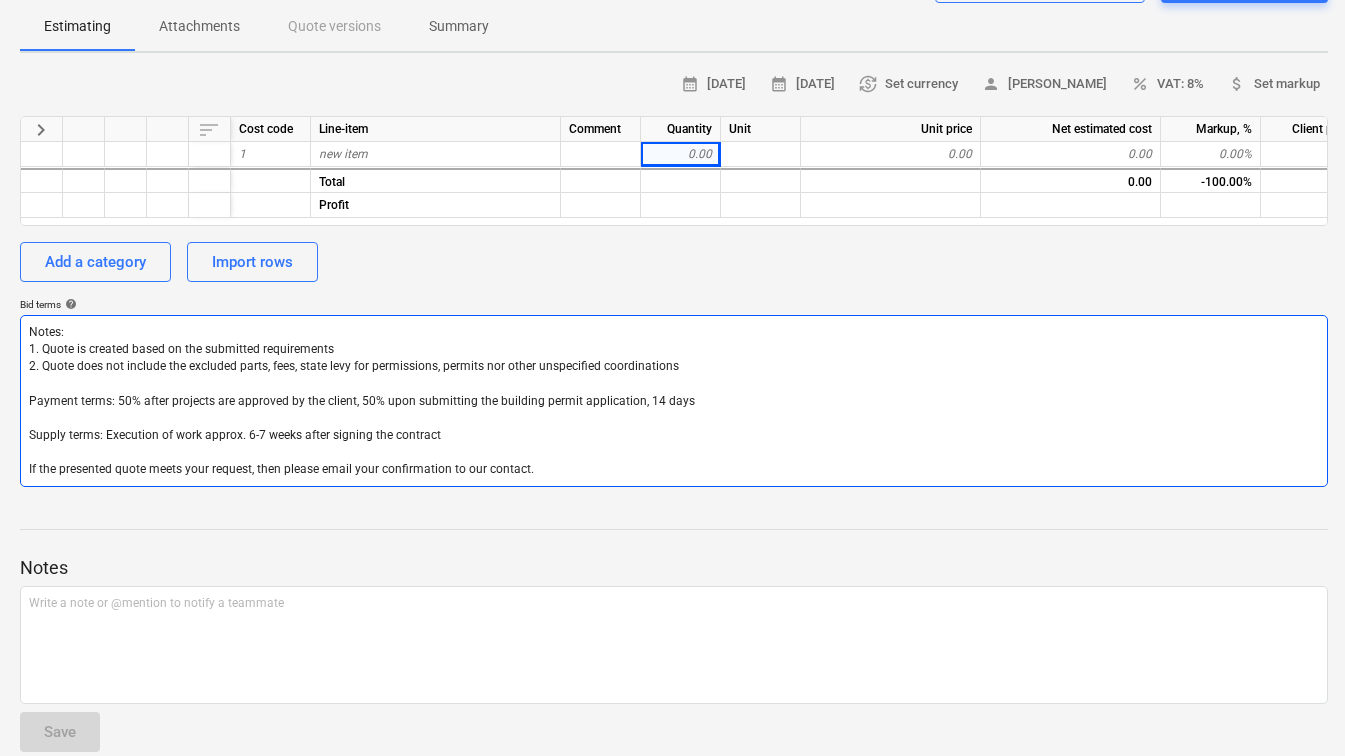 scroll, scrollTop: 237, scrollLeft: 10, axis: both 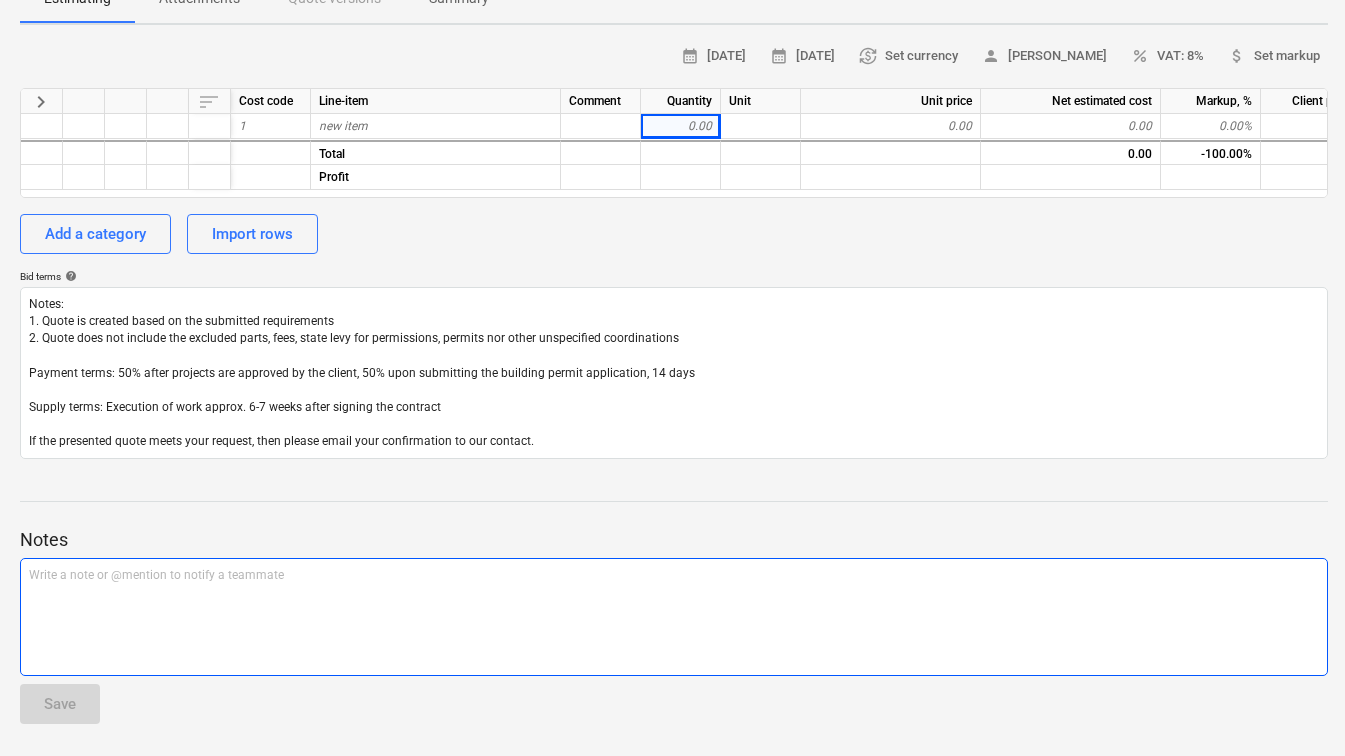click on "Write a note or @mention to notify a teammate ﻿" at bounding box center [674, 617] 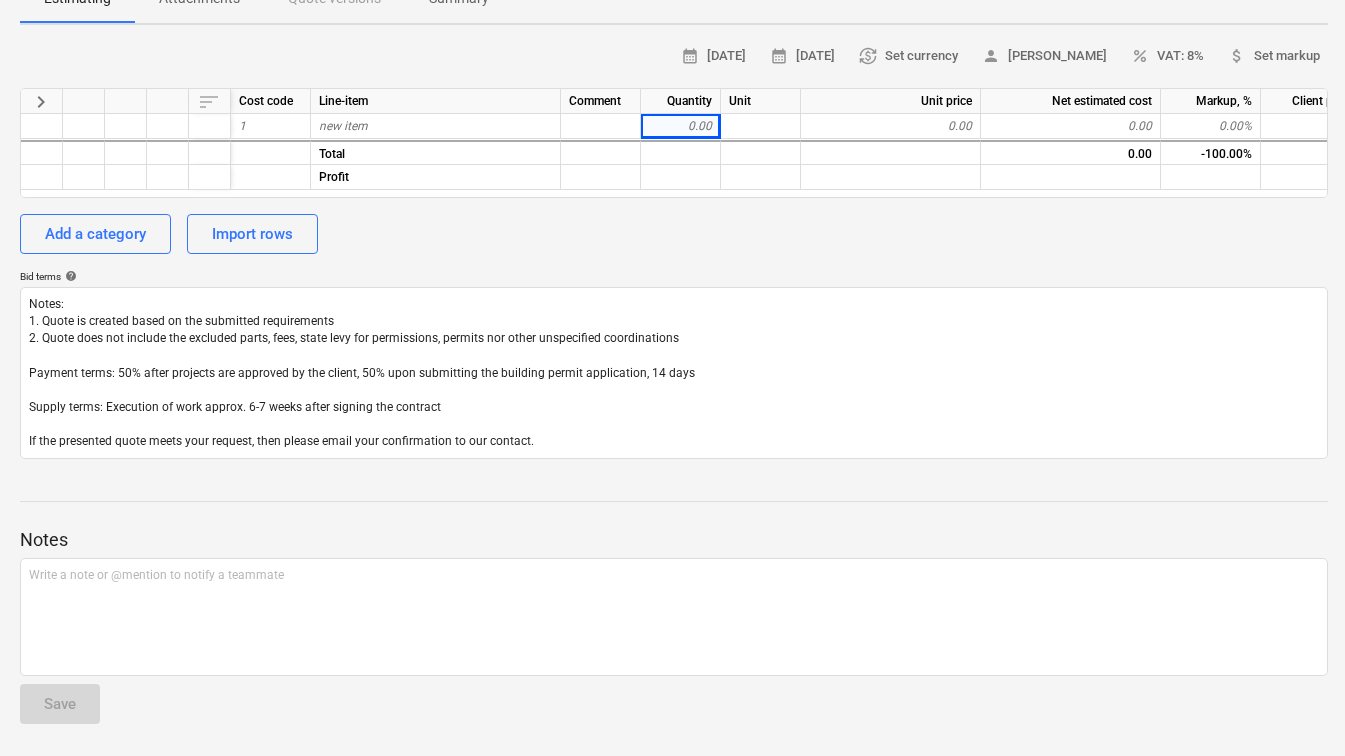click on "Notes Write a note or @mention to notify a teammate ﻿ Save" at bounding box center [674, 607] 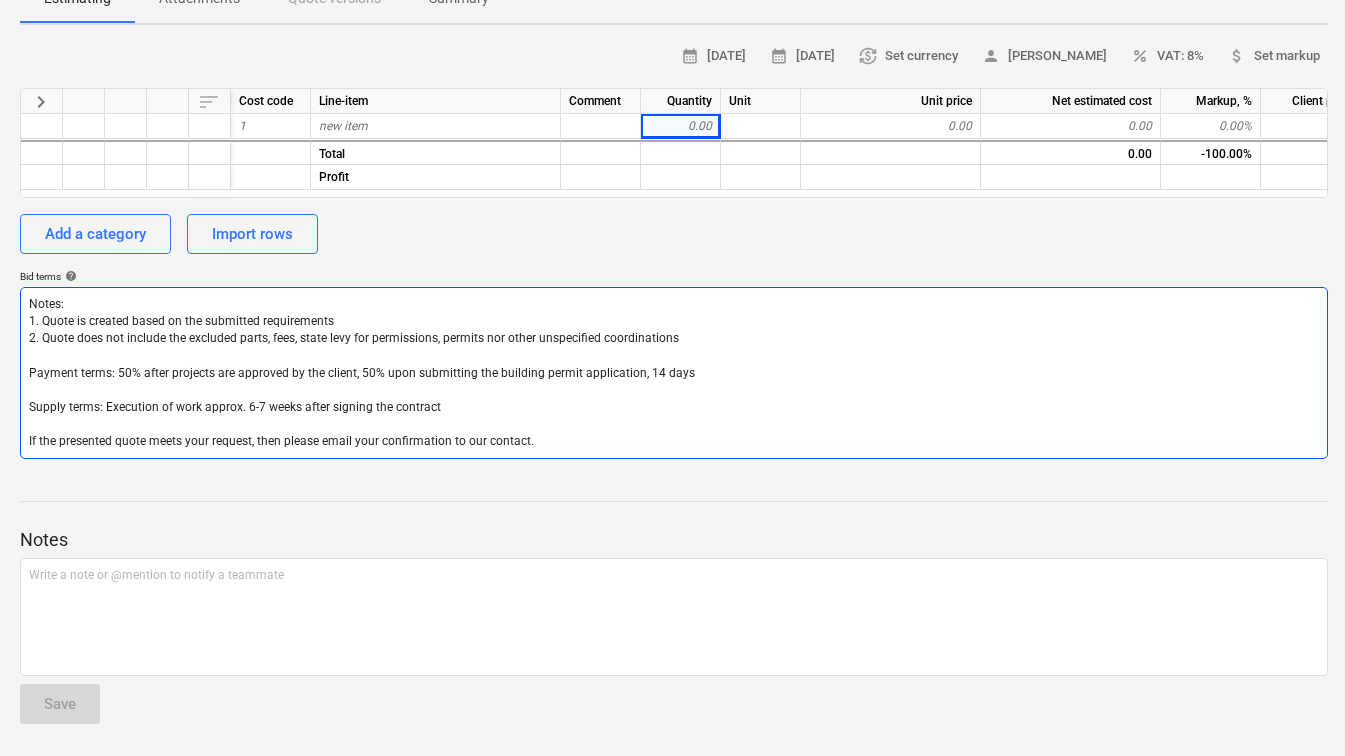 click on "Notes:
1. Quote is created based on the submitted requirements
2. Quote does not include the excluded parts, fees, state levy for permissions, permits nor other unspecified coordinations
Payment terms: 50% after projects are approved by the client, 50% upon submitting the building permit application, 14 days
Supply terms: Execution of work approx. 6-7 weeks after signing the contract
If the presented quote meets your request, then please email your confirmation to our contact." at bounding box center [674, 373] 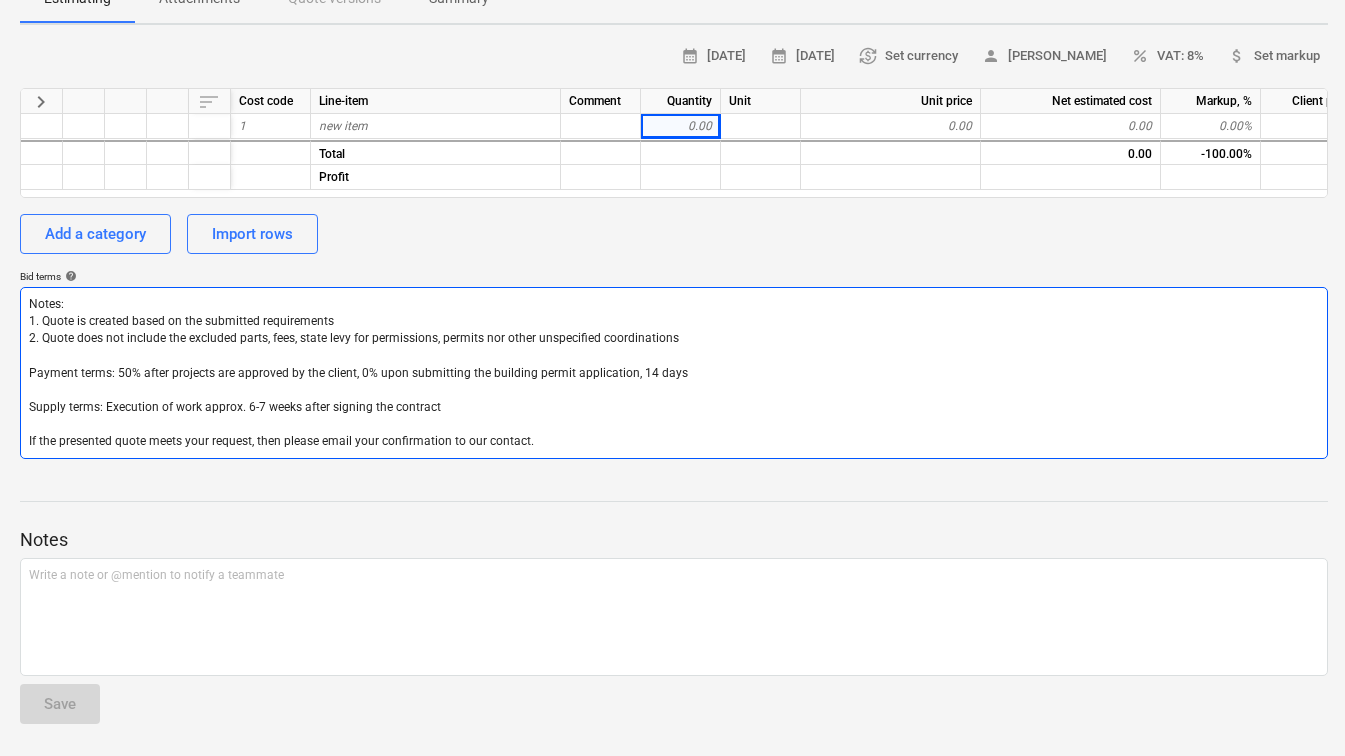 type on "Notes:
1. Quote is created based on the submitted requirements
2. Quote does not include the excluded parts, fees, state levy for permissions, permits nor other unspecified coordinations
Payment terms: 50% after projects are approved by the client, 50% upon submitting the building permit application, 14 days
Supply terms: Execution of work approx. 6-7 weeks after signing the contract
If the presented quote meets your request, then please email your confirmation to our contact." 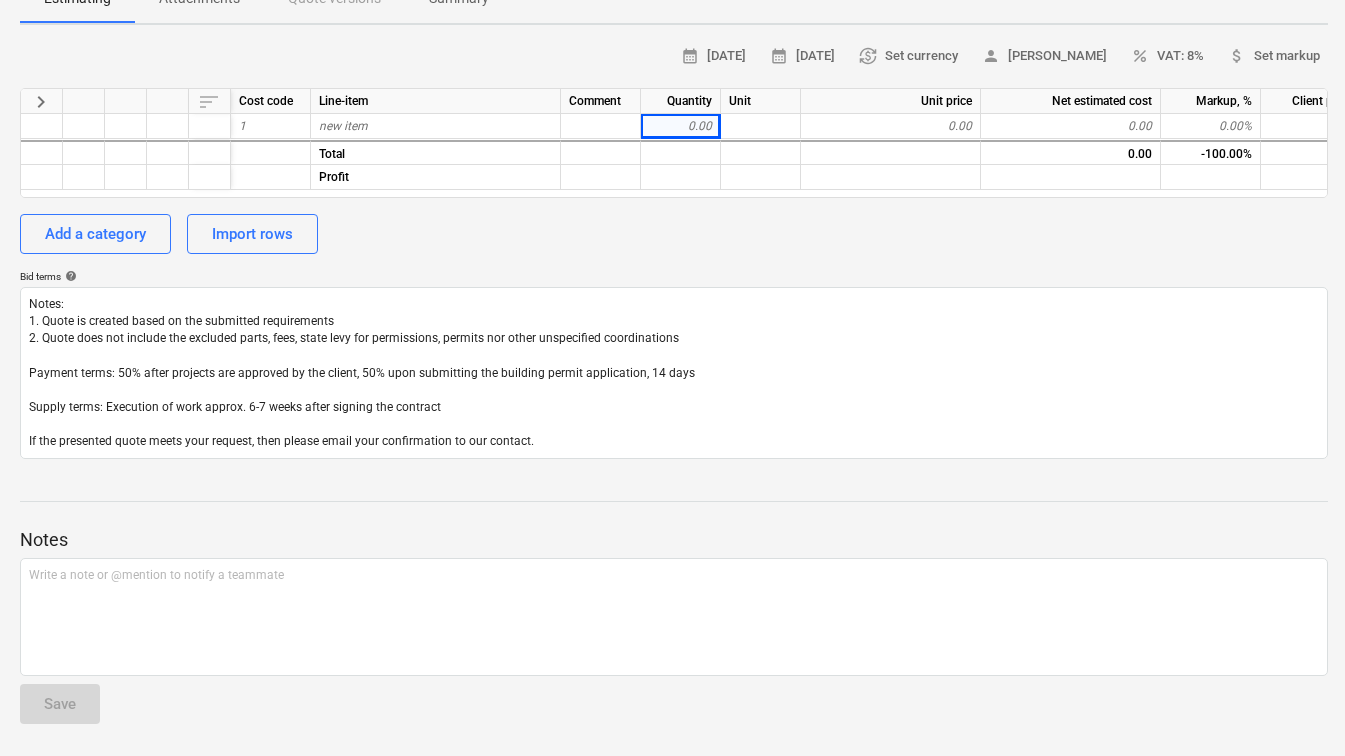 click at bounding box center (674, 483) 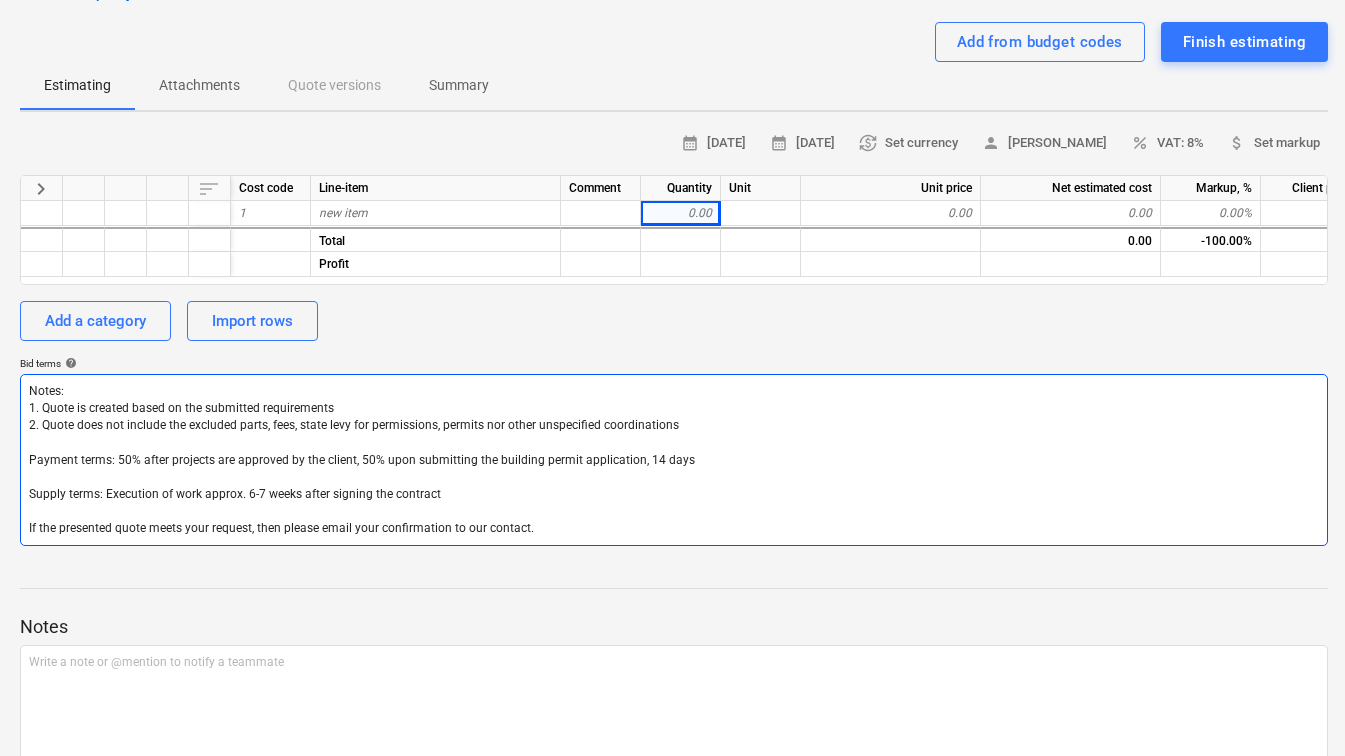 scroll, scrollTop: 0, scrollLeft: 10, axis: horizontal 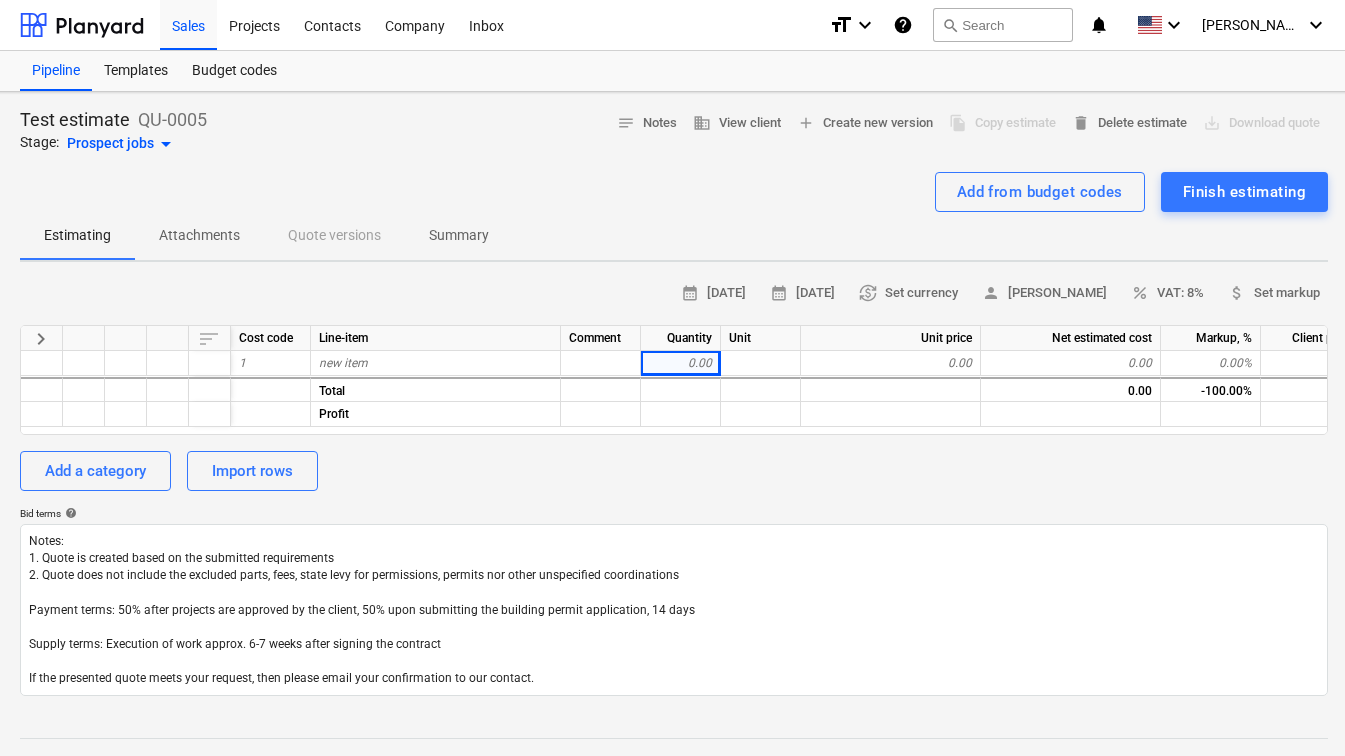 click on "arrow_drop_down" at bounding box center (166, 144) 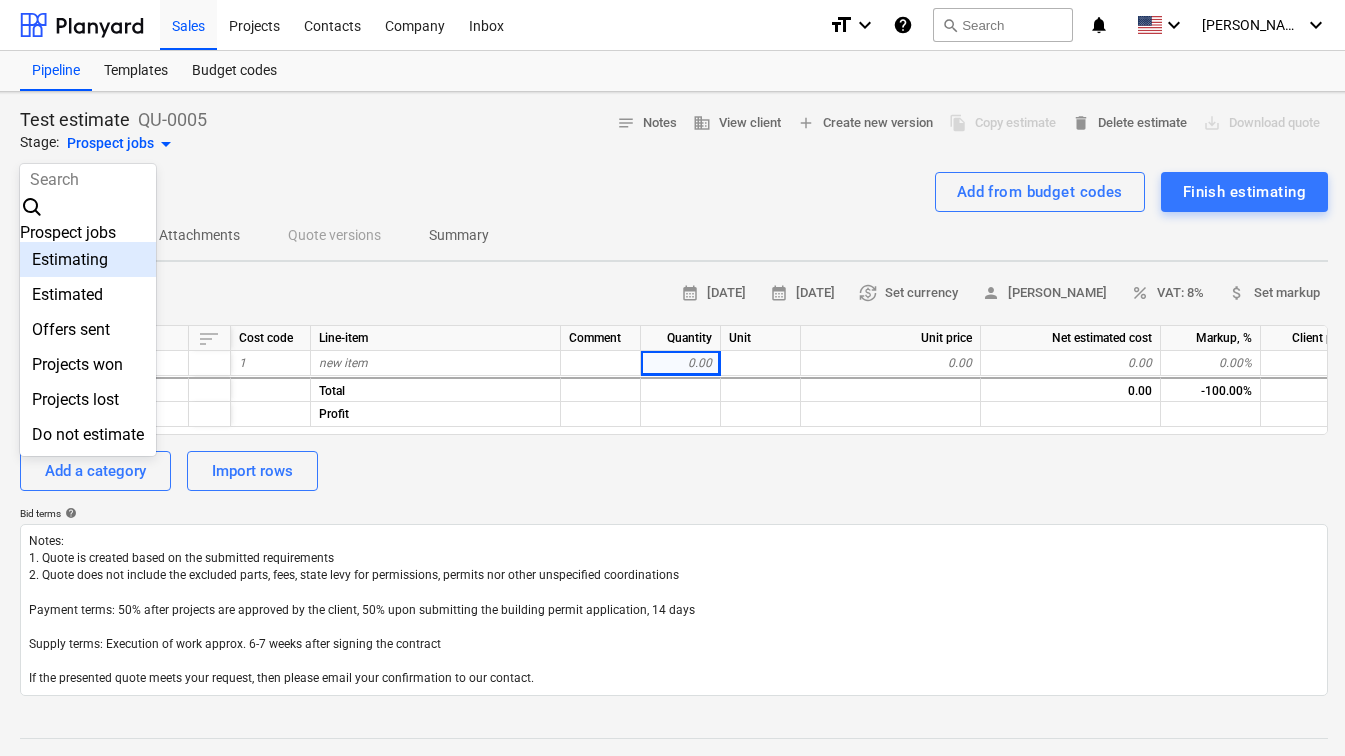 click on "Prospect jobs" at bounding box center [88, 232] 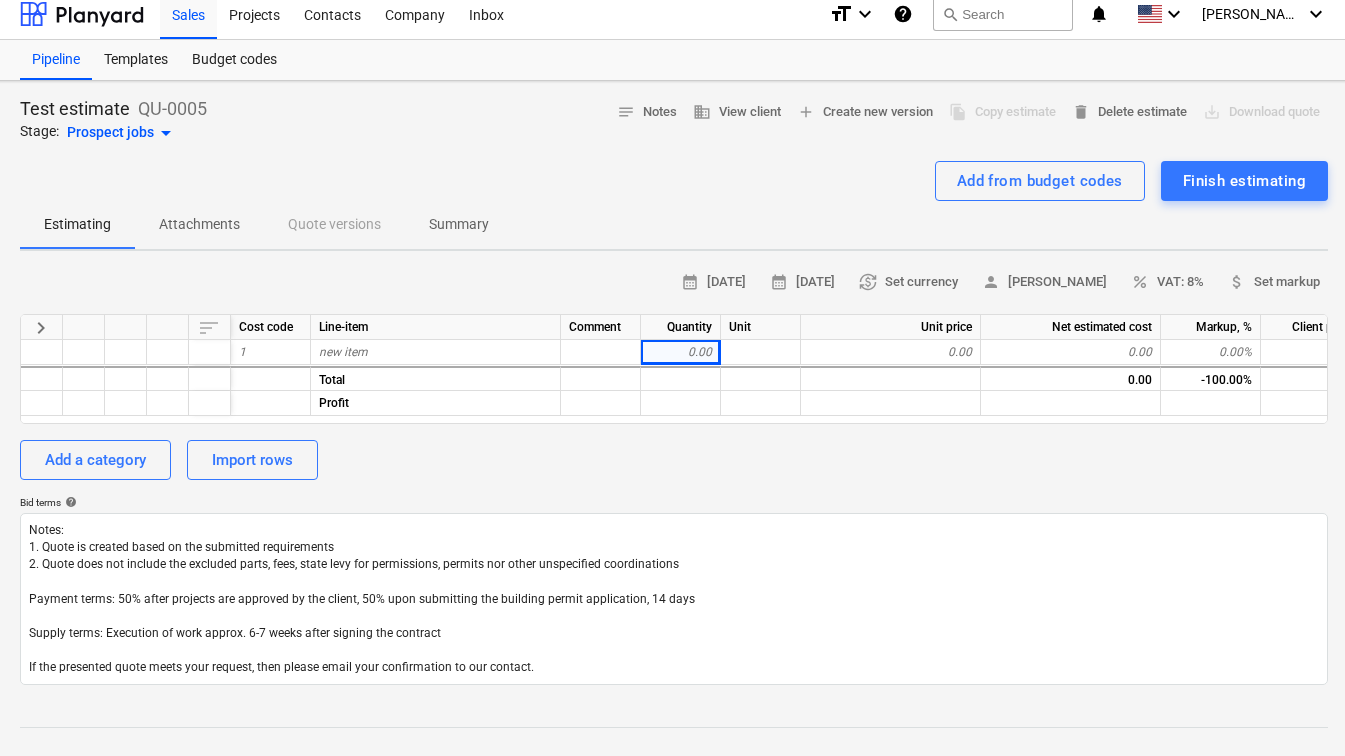scroll, scrollTop: 0, scrollLeft: 10, axis: horizontal 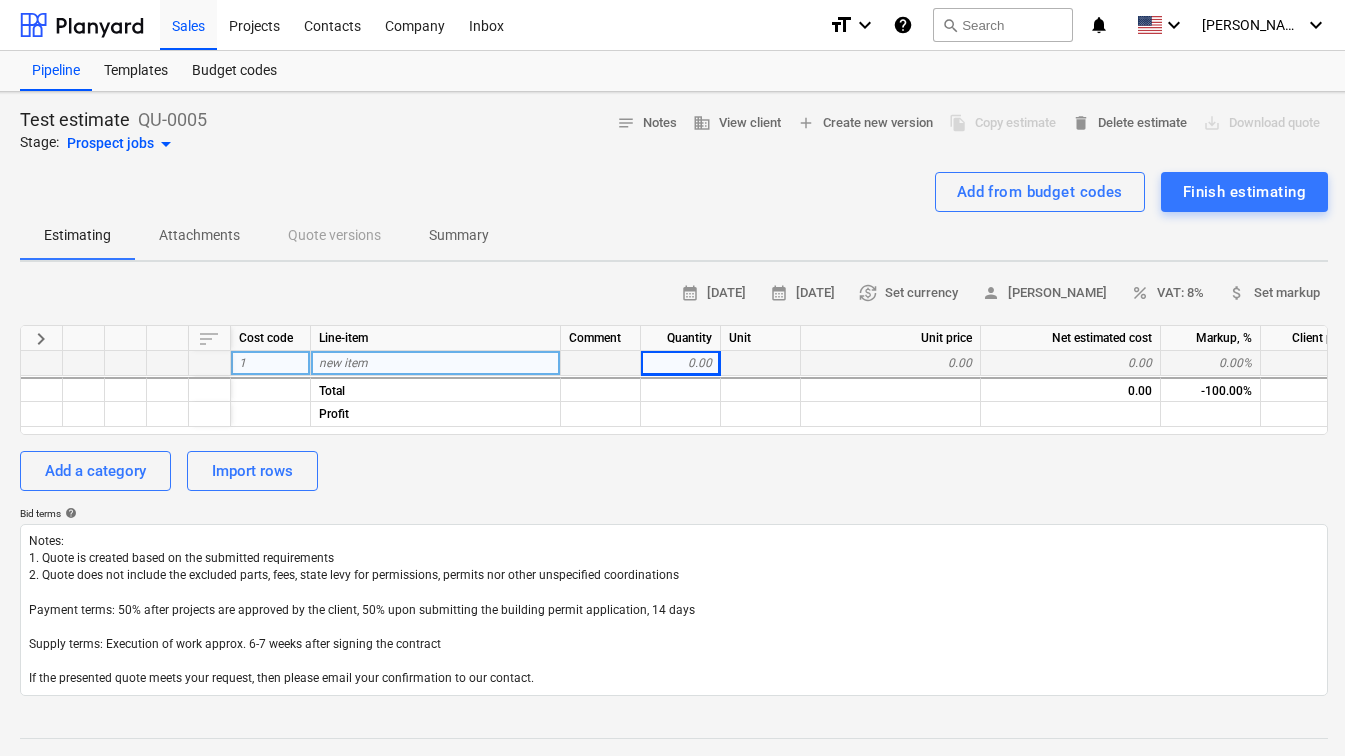 click at bounding box center (601, 363) 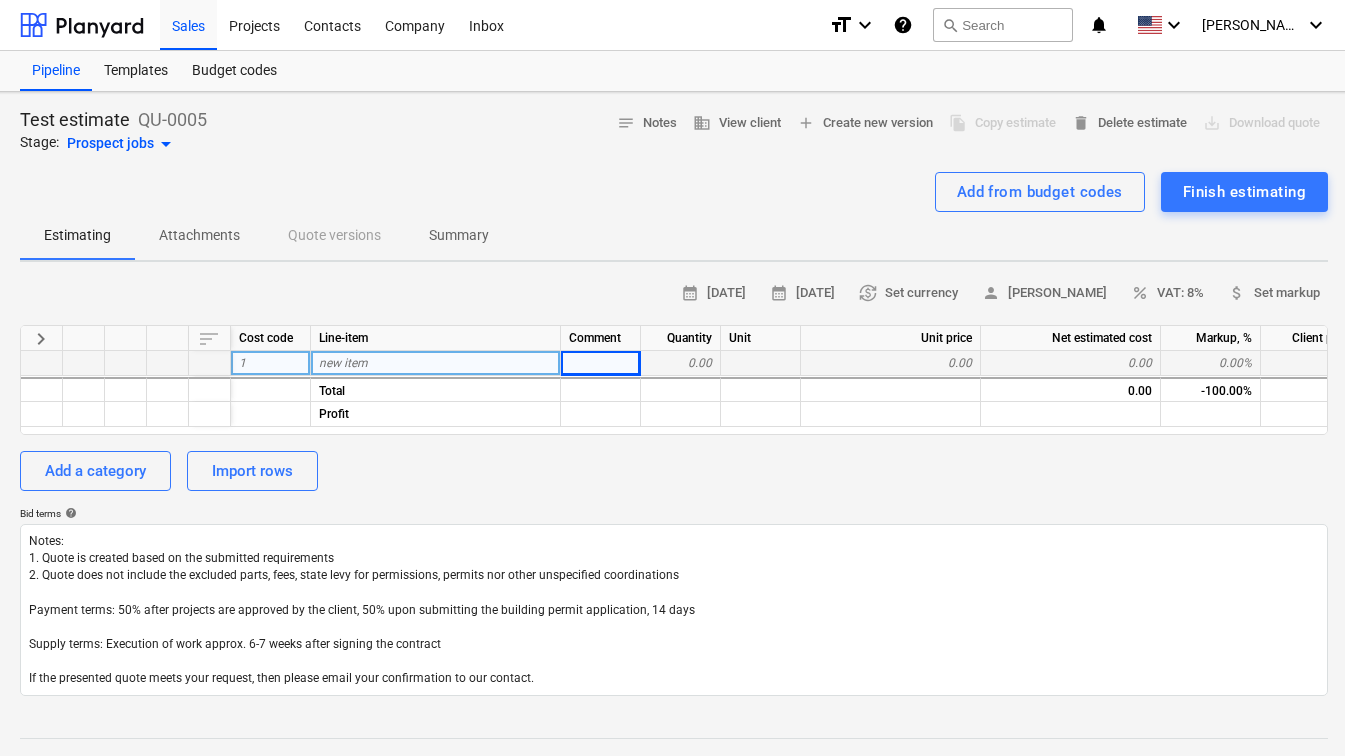 click at bounding box center (601, 363) 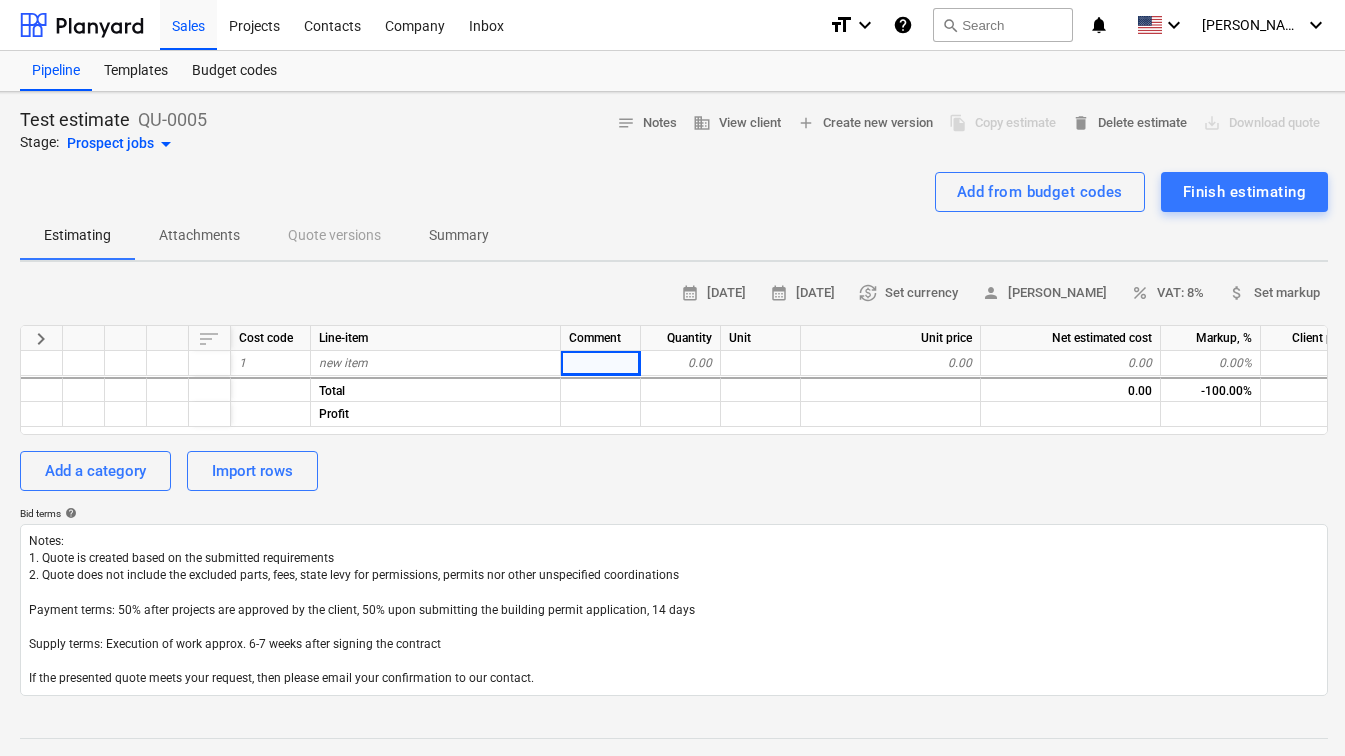 click on "Line-item" at bounding box center [436, 338] 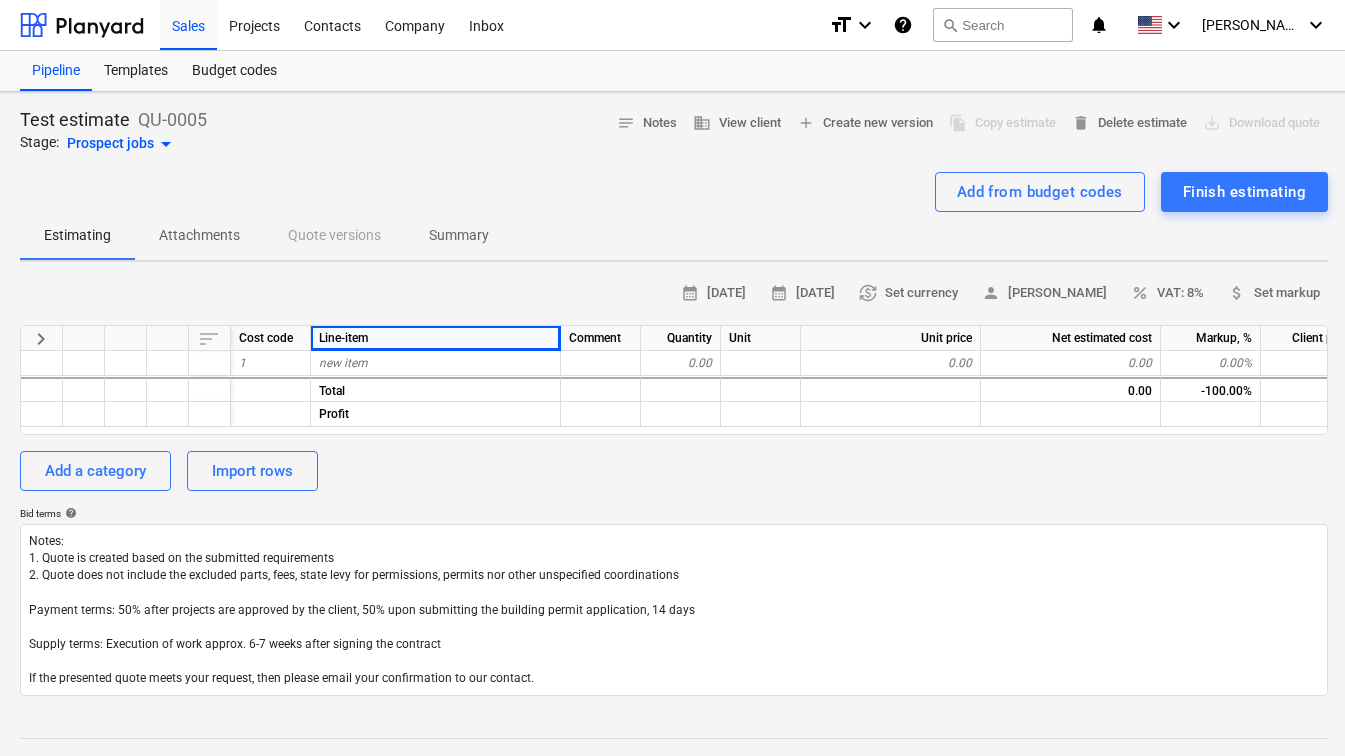 drag, startPoint x: 558, startPoint y: 335, endPoint x: 495, endPoint y: 336, distance: 63.007935 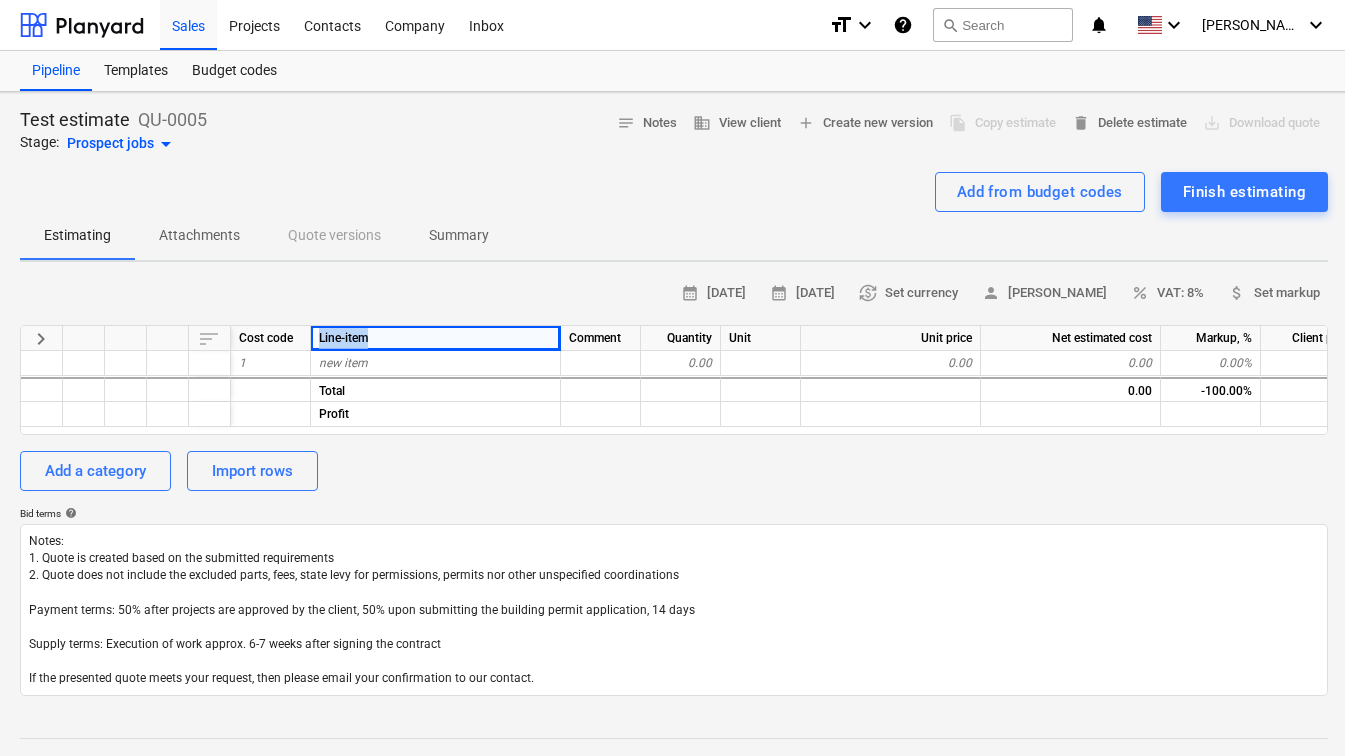 click on "Line-item" at bounding box center [436, 338] 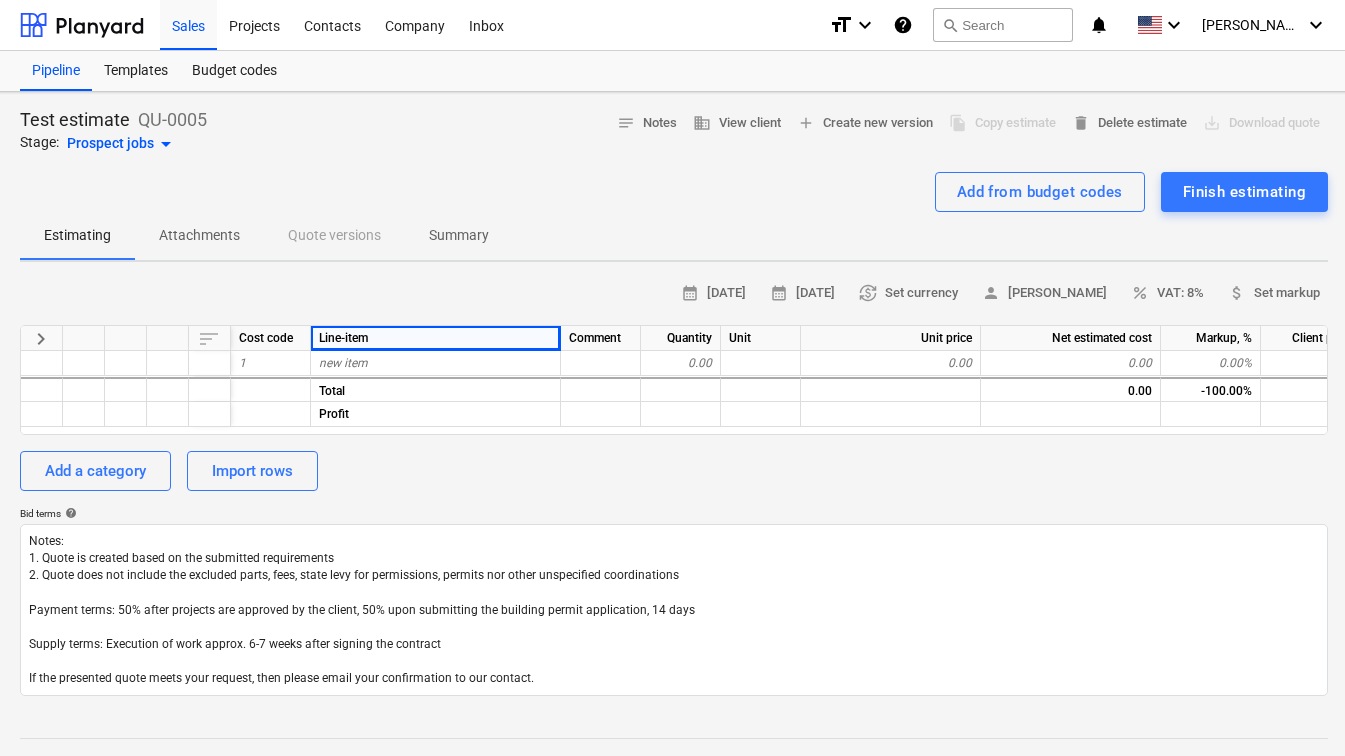click on "calendar_month 17 Jul 2025 calendar_month 31 Jul 2025 currency_exchange Set currency person Drew Morabito percent VAT: 8% attach_money Set markup keyboard_arrow_right sort Cost code Line-item Comment Quantity Unit Unit price Net estimated cost Markup, % Client price 1 new item 0.00 0.00 0.00 0.00% 0.00 more_vert Total 0.00 -100.00% 0.00 Profit 0.00 Add a category Import rows Bid terms help Notes:
1. Quote is created based on the submitted requirements
2. Quote does not include the excluded parts, fees, state levy for permissions, permits nor other unspecified coordinations
Payment terms: 50% after projects are approved by the client, 50% upon submitting the building permit application, 14 days
Supply terms: Execution of work approx. 6-7 weeks after signing the contract
If the presented quote meets your request, then please email your confirmation to our contact." at bounding box center [674, 487] 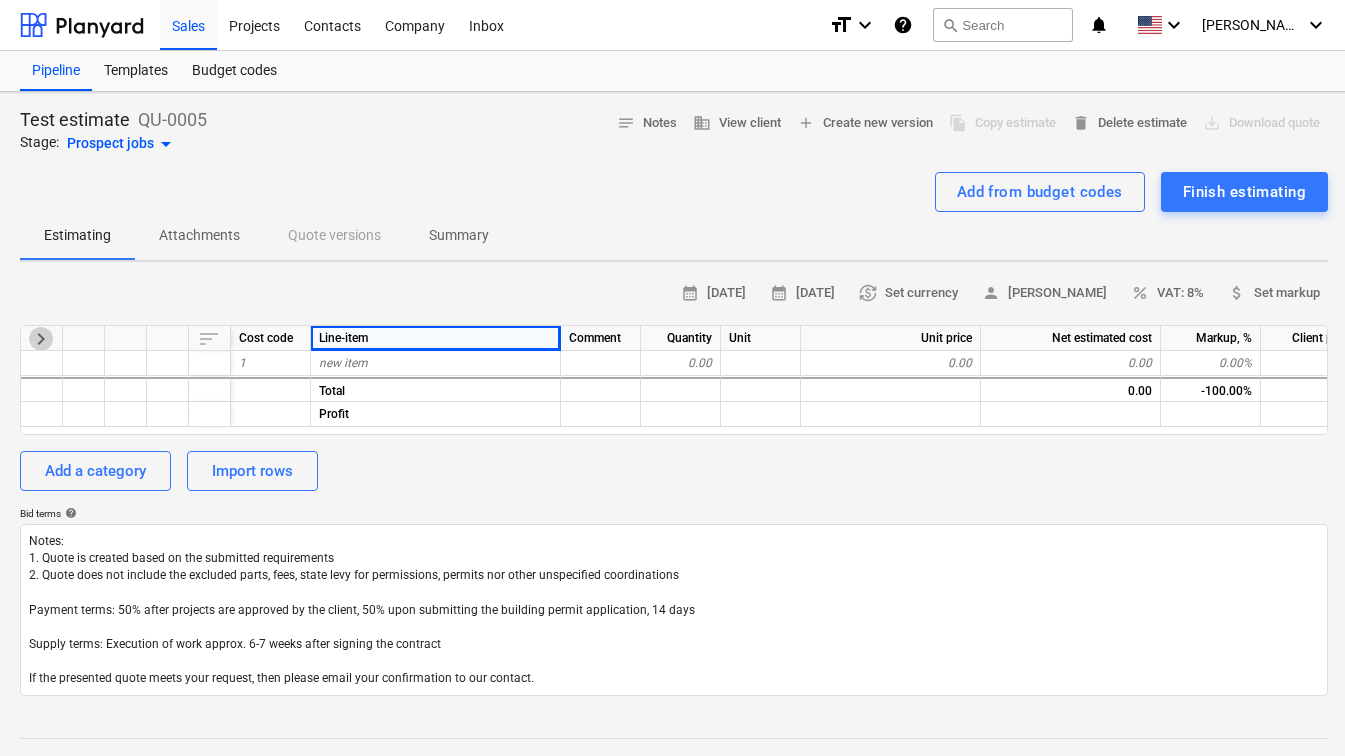 click on "keyboard_arrow_right" at bounding box center (41, 339) 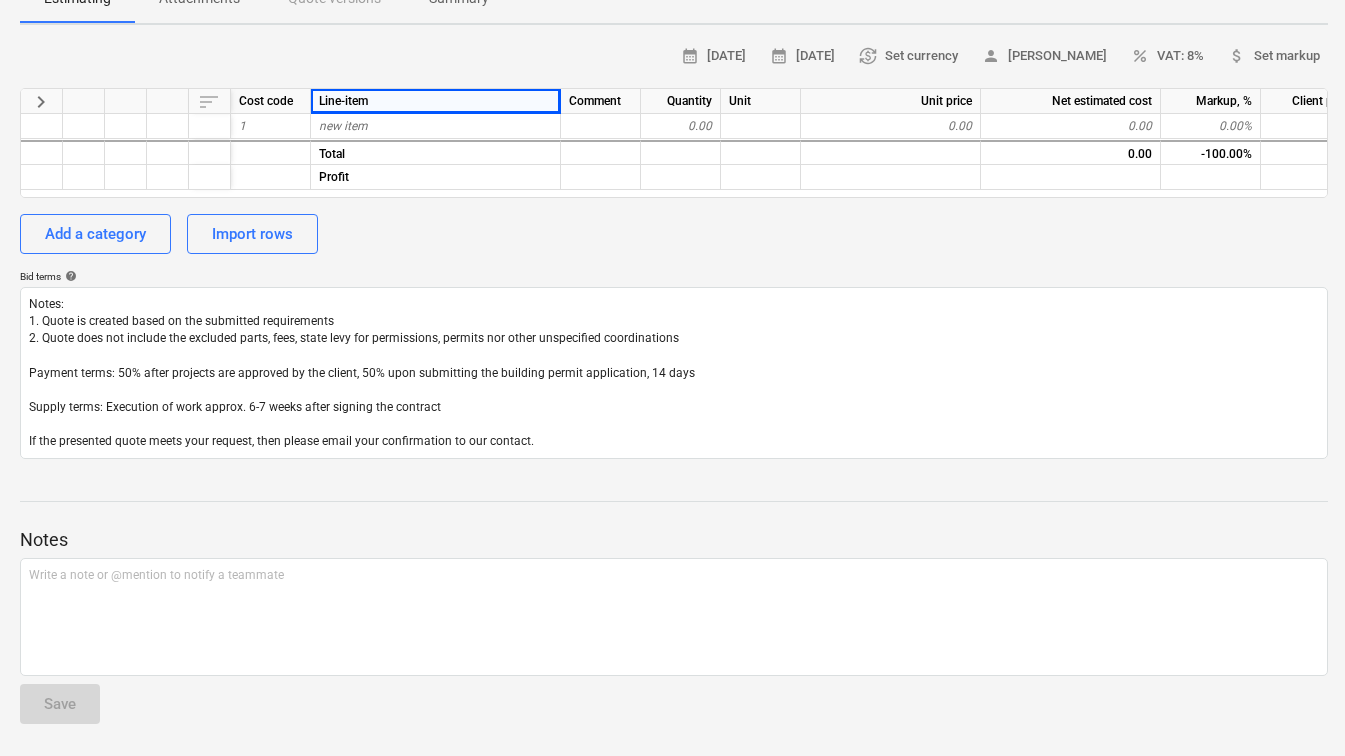 scroll, scrollTop: 0, scrollLeft: 10, axis: horizontal 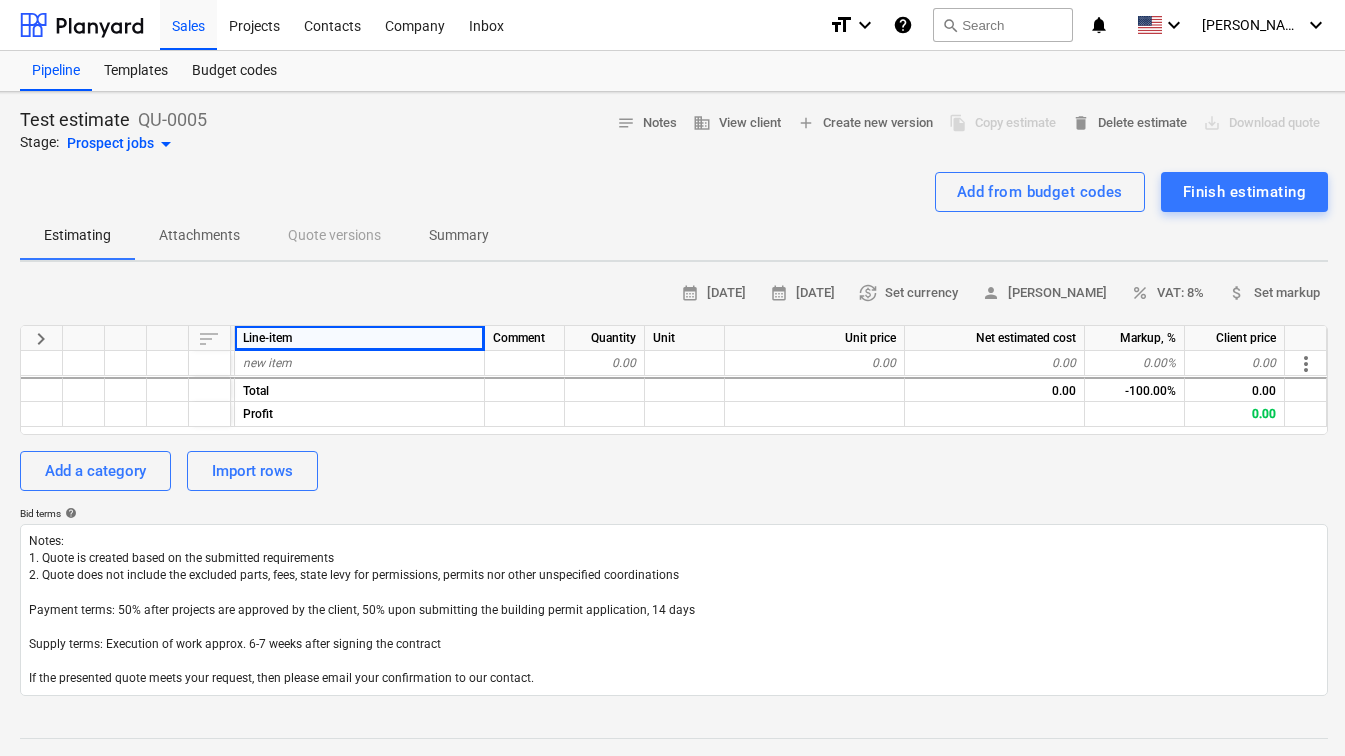 click on "Attachments" at bounding box center (199, 235) 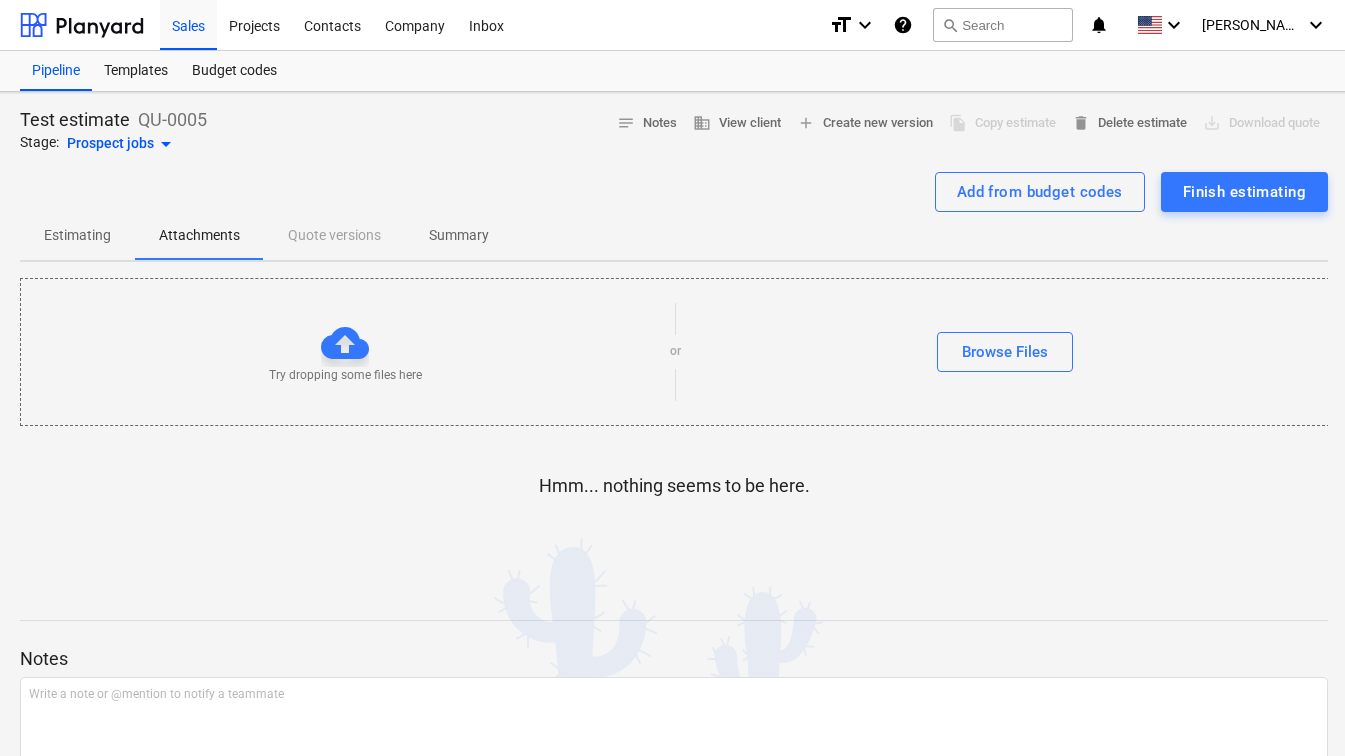 click on "Estimating" at bounding box center (77, 235) 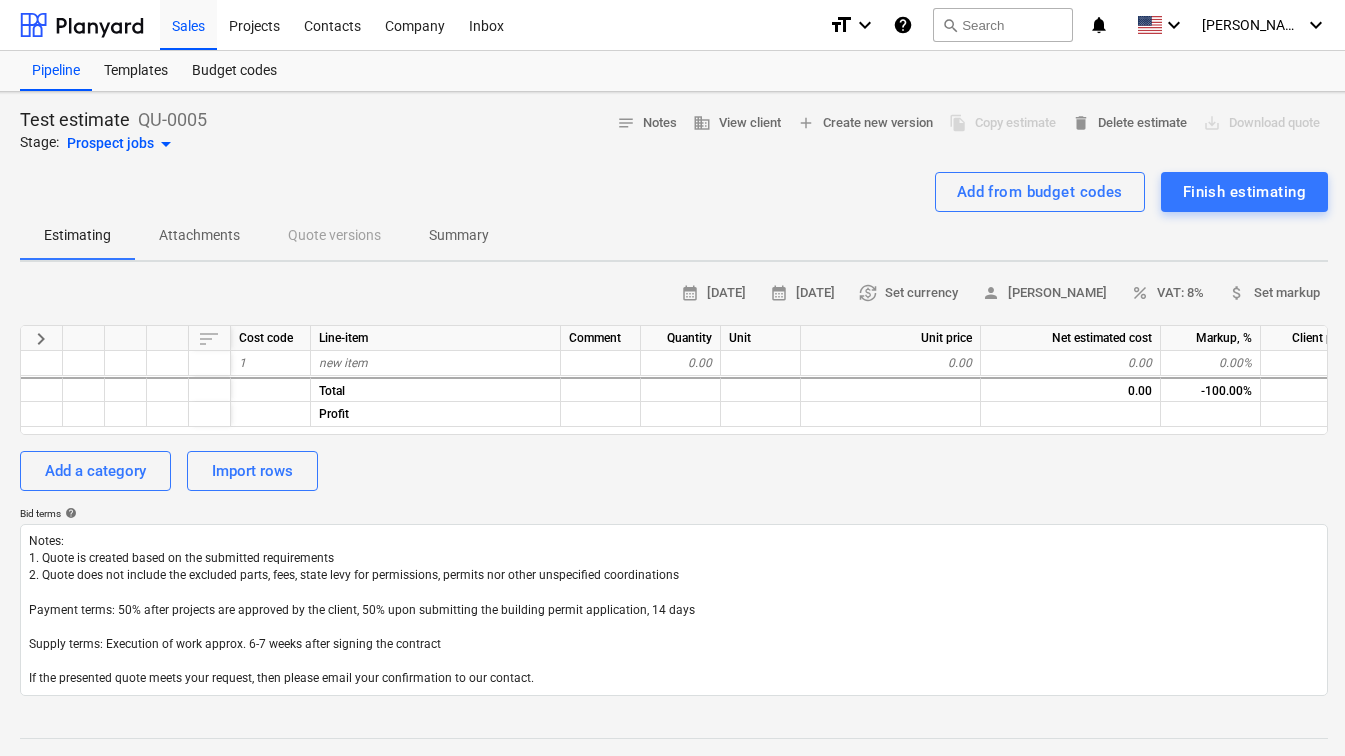 click on "Estimating Attachments Quote versions Summary" at bounding box center [674, 236] 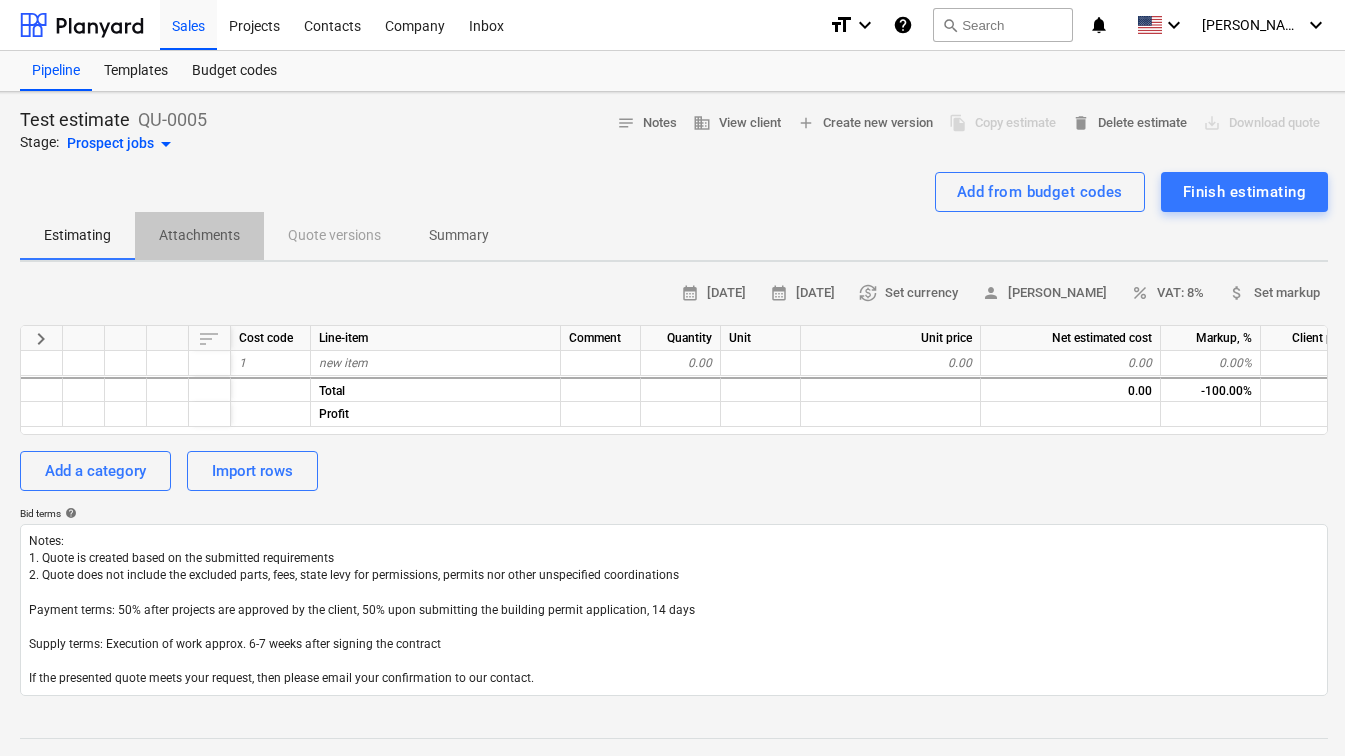 click on "Attachments" at bounding box center [199, 235] 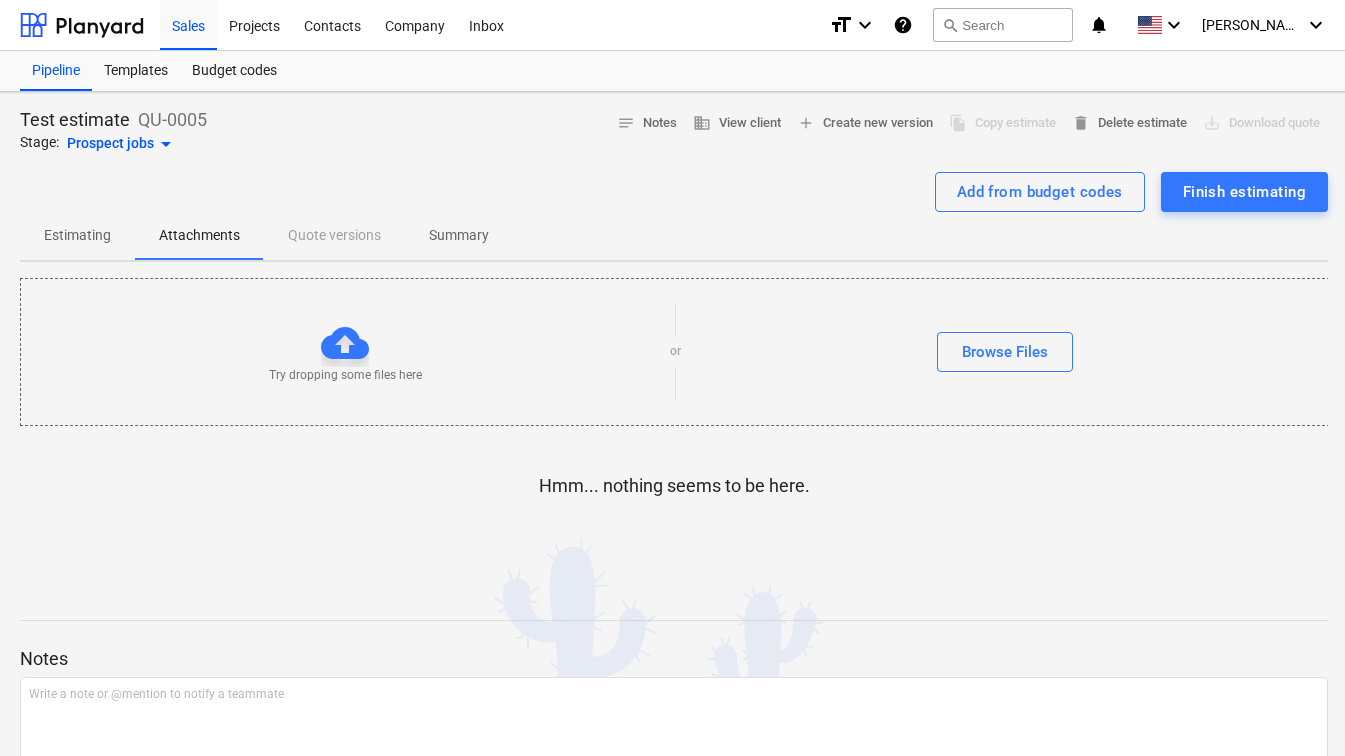 click on "Estimating" at bounding box center [77, 235] 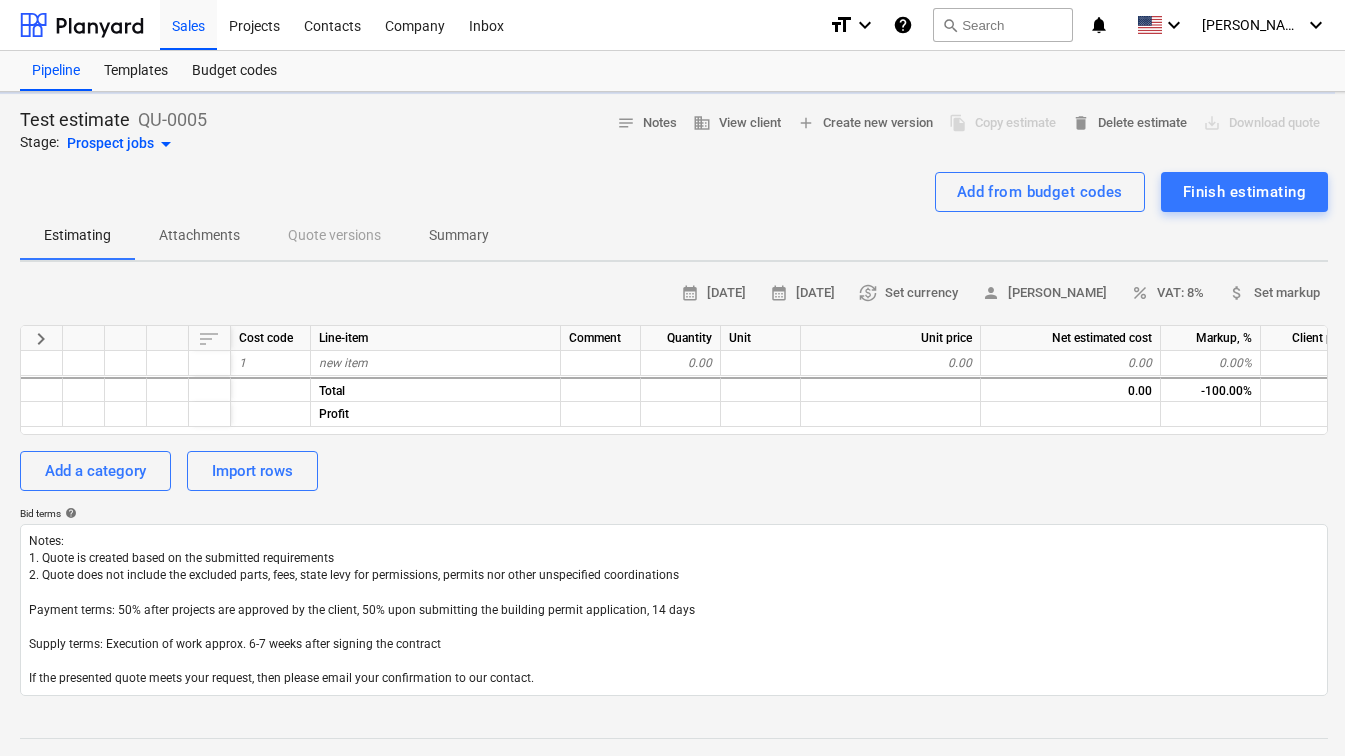 click on "Summary" at bounding box center (459, 235) 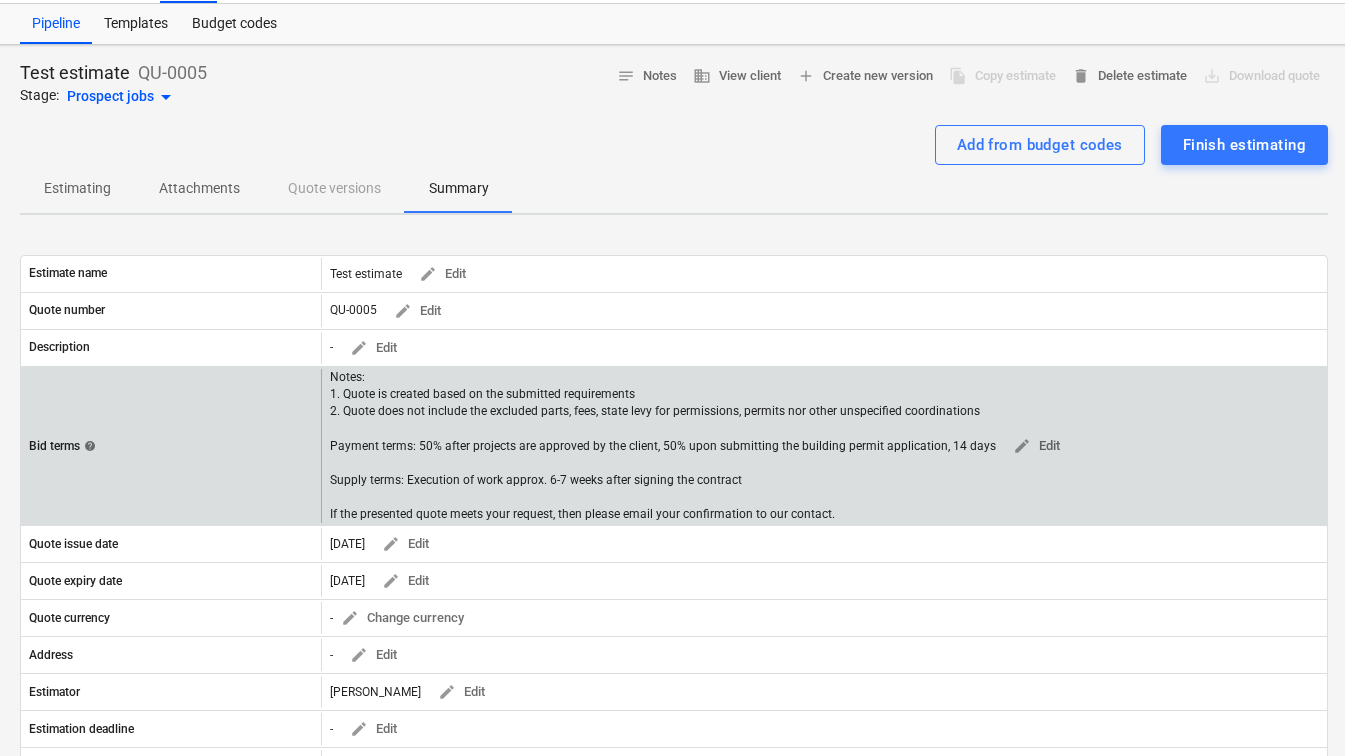 scroll, scrollTop: 0, scrollLeft: 10, axis: horizontal 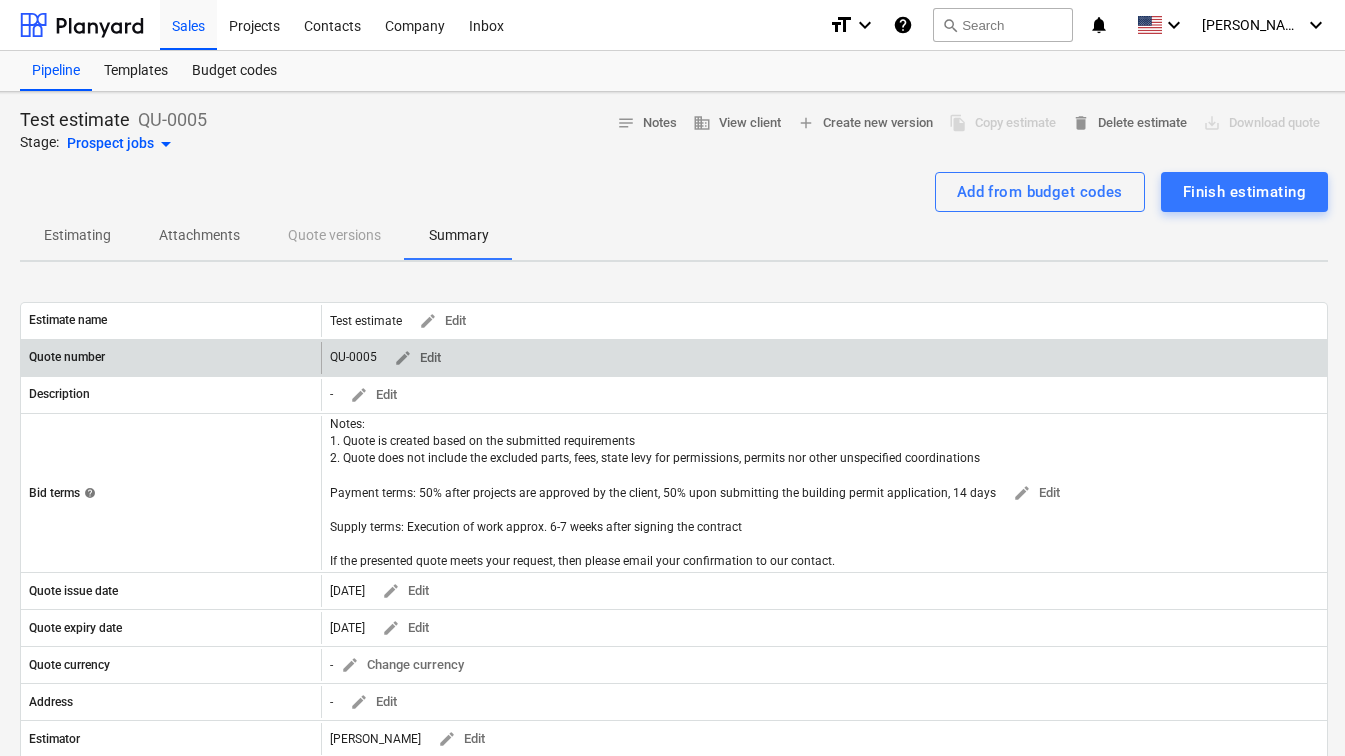 click on "QU-0005" at bounding box center (353, 357) 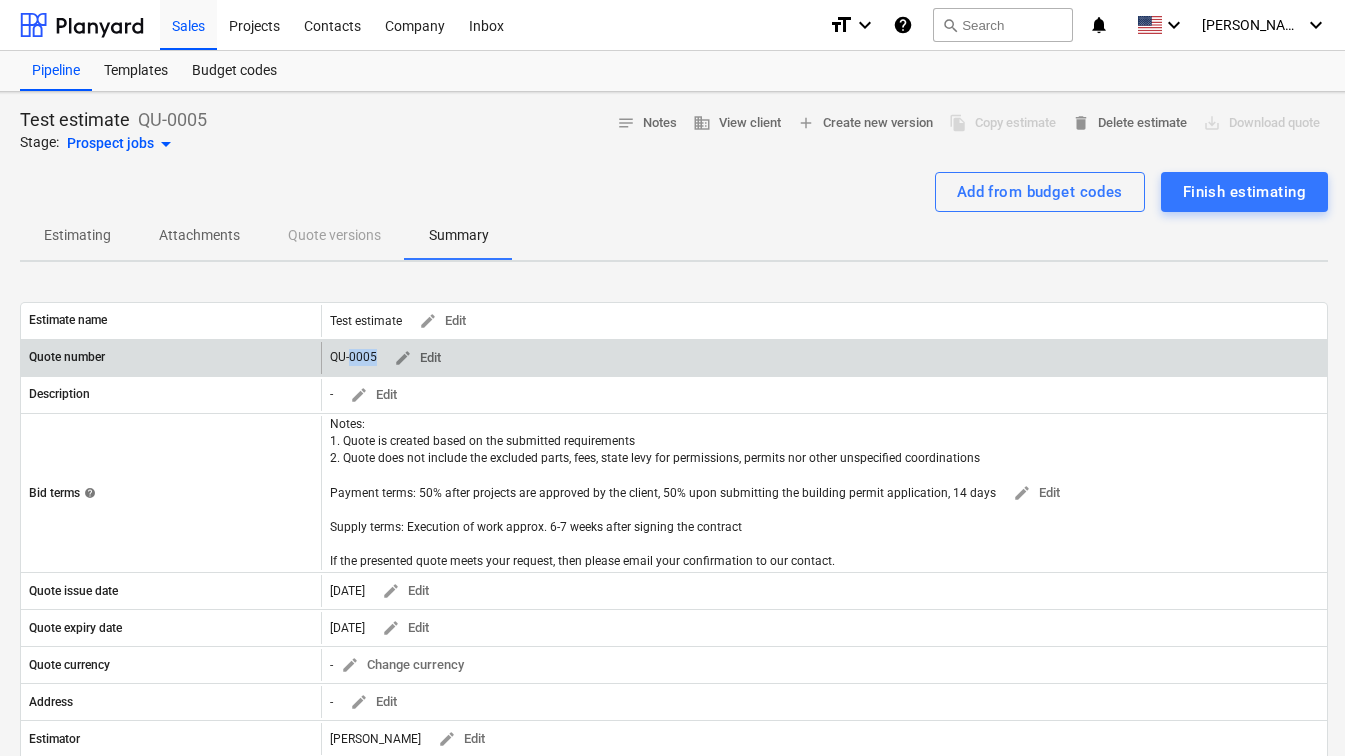 click on "QU-0005" at bounding box center (353, 357) 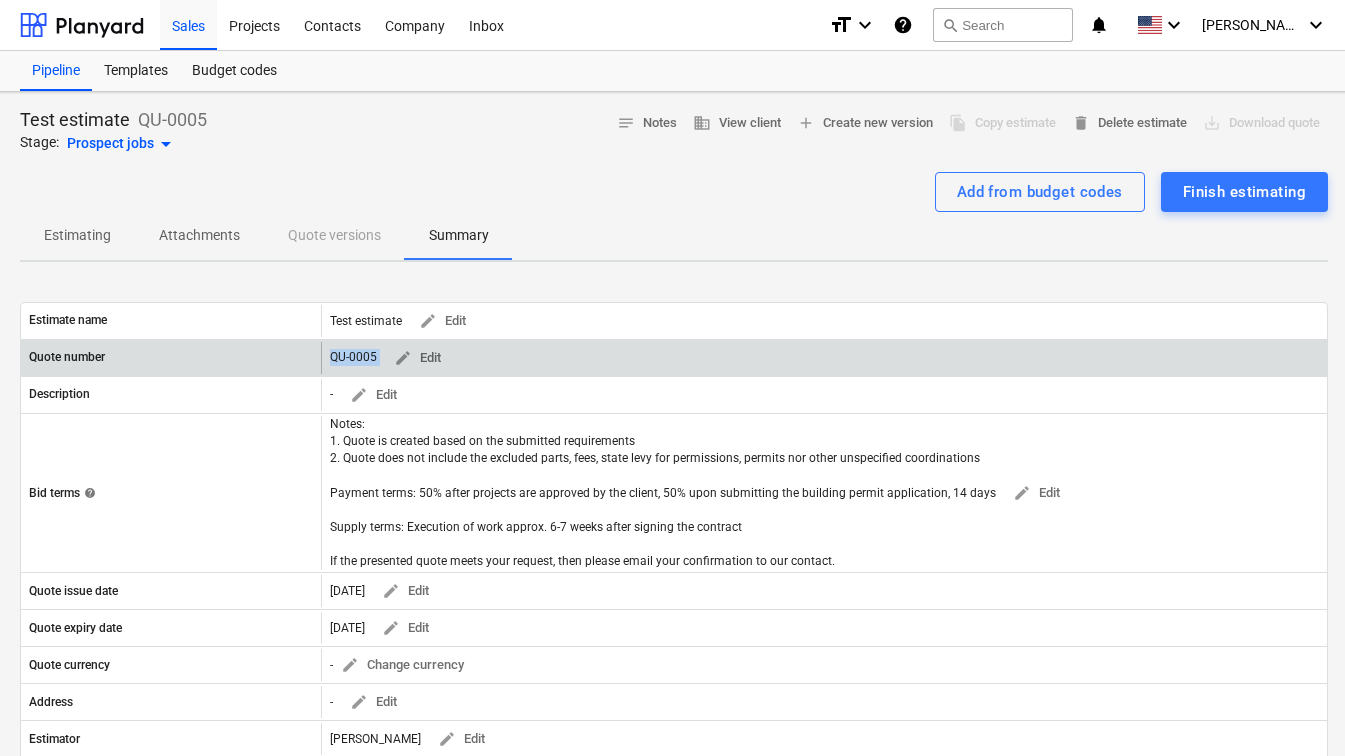 click on "QU-0005" at bounding box center [353, 357] 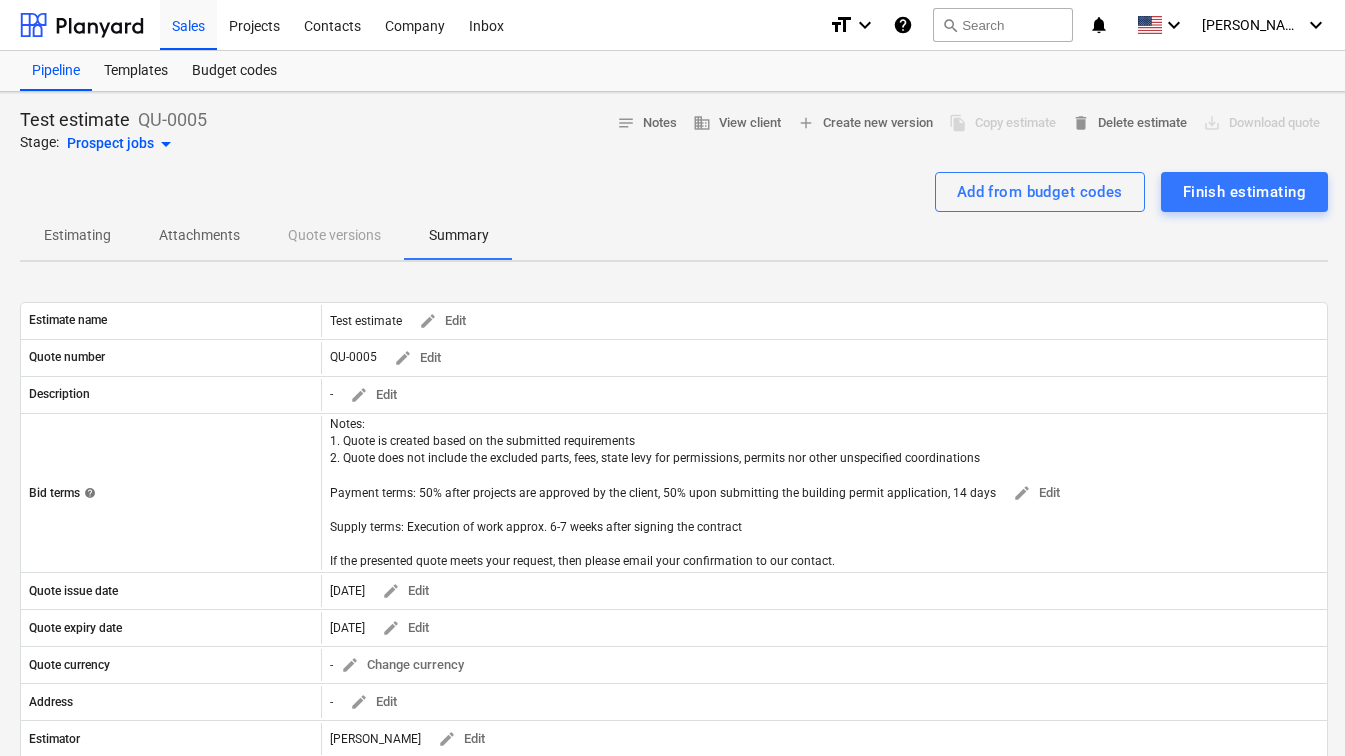 click on "Add from budget codes Finish estimating" at bounding box center (674, 192) 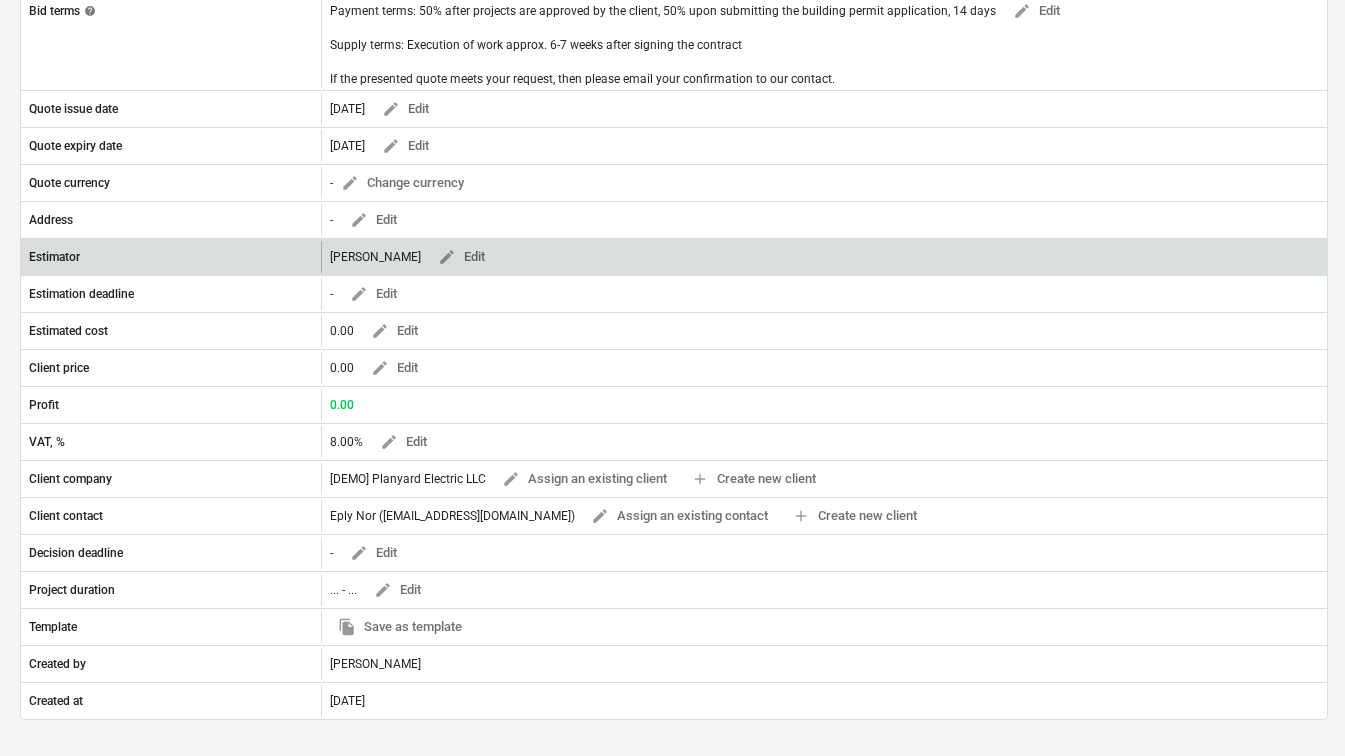 scroll, scrollTop: 483, scrollLeft: 10, axis: both 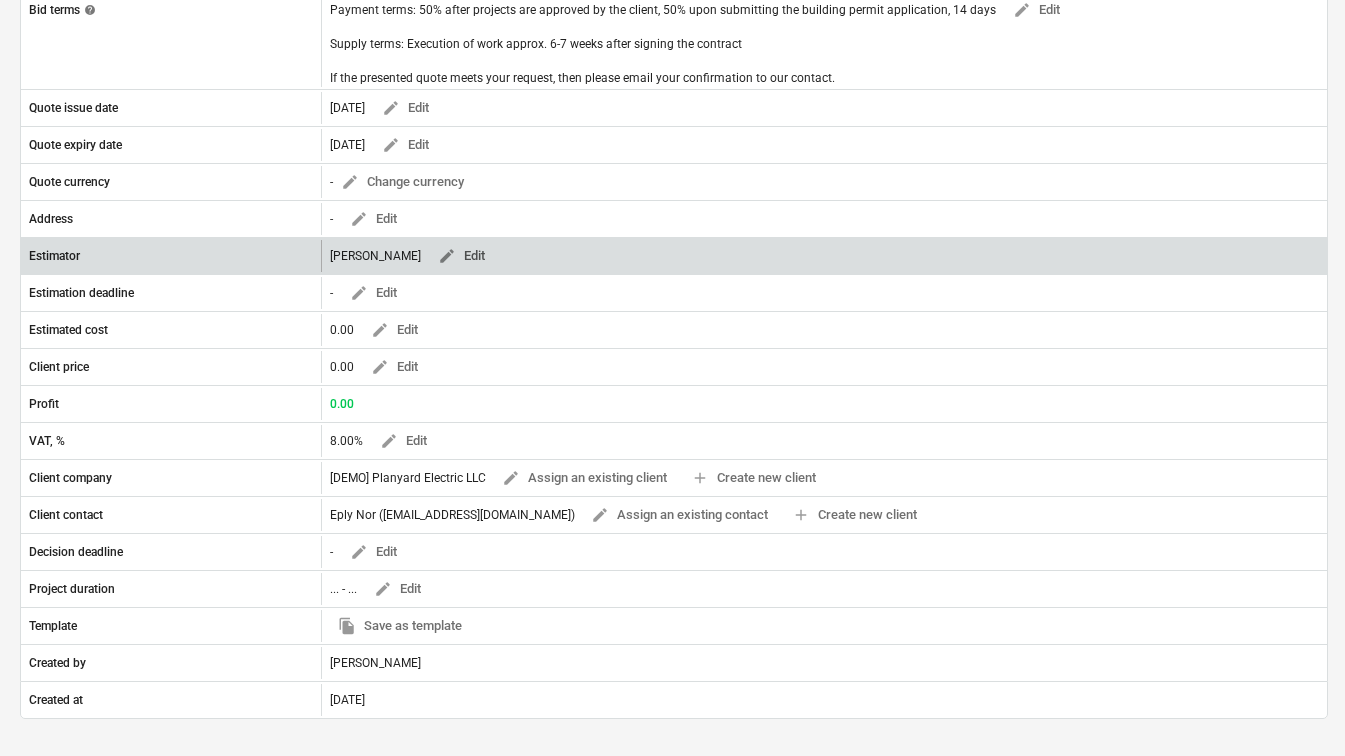 click on "edit Edit" at bounding box center (461, 256) 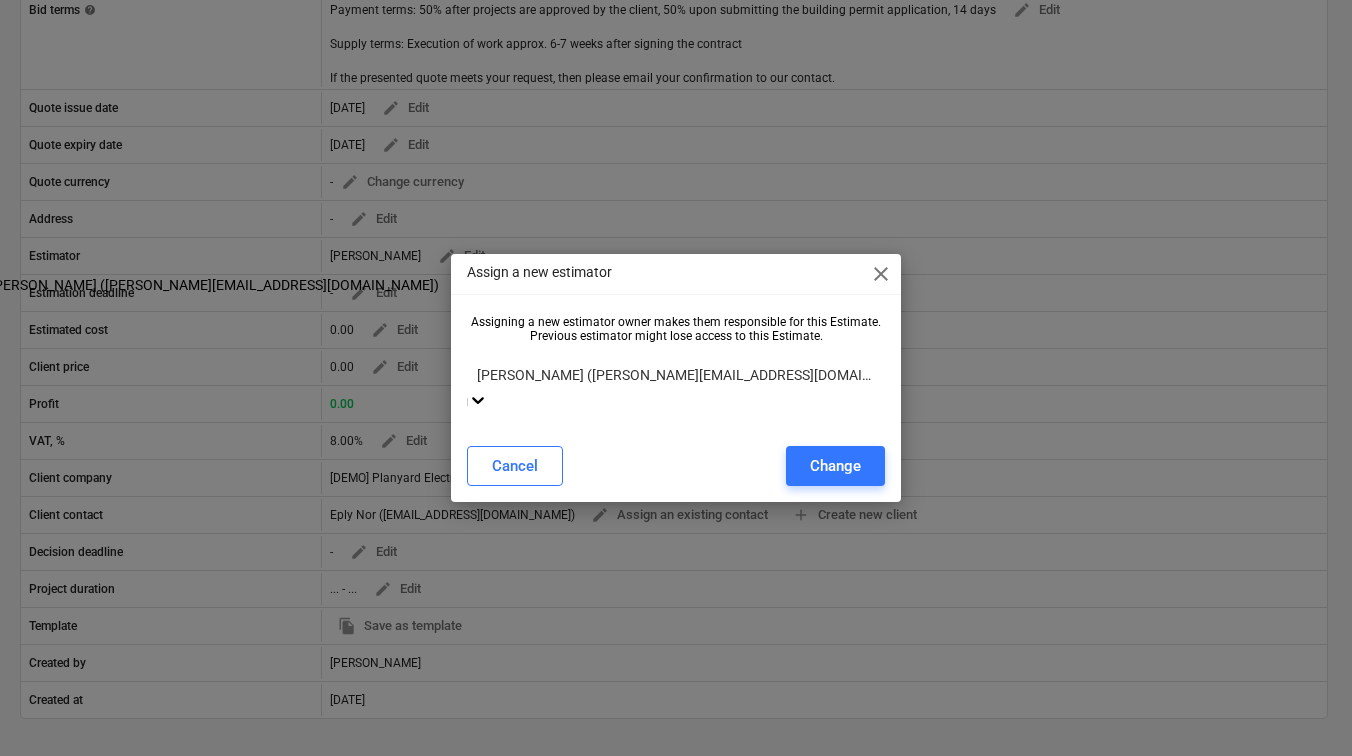 click 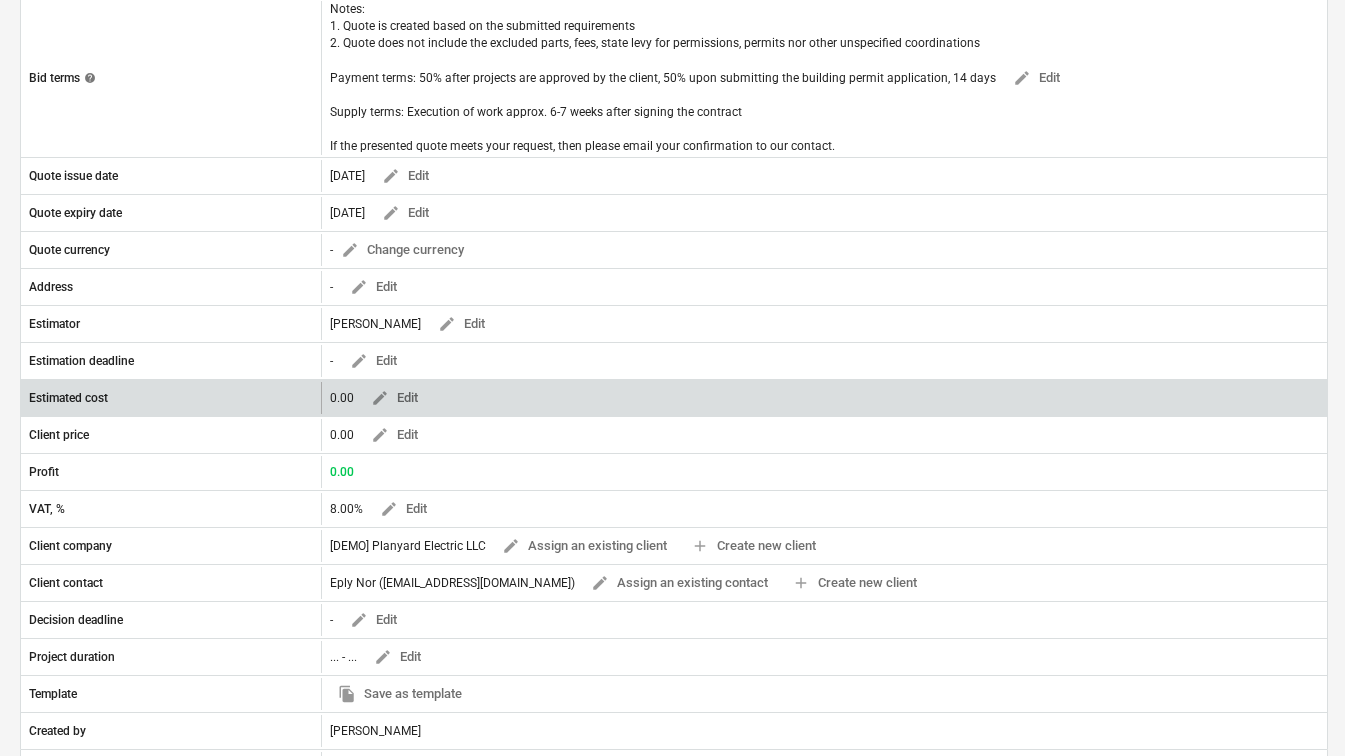 scroll, scrollTop: 0, scrollLeft: 10, axis: horizontal 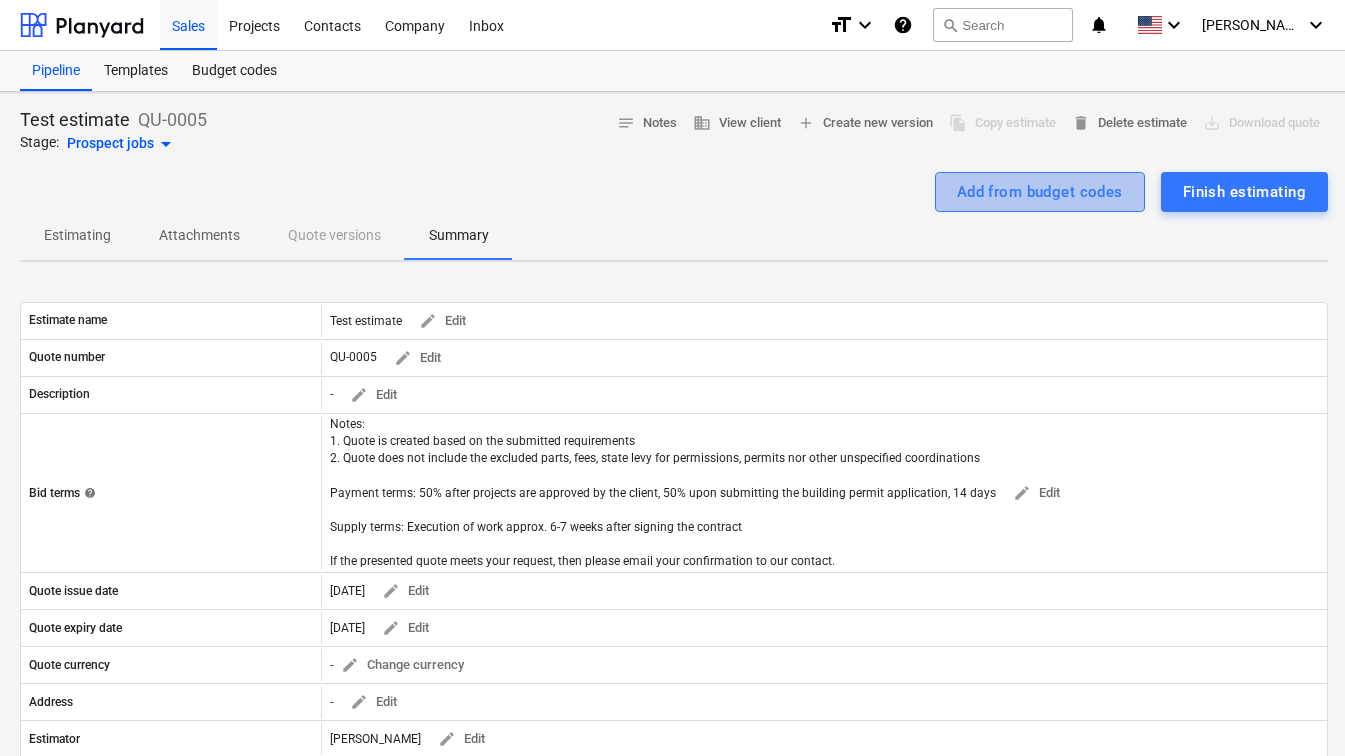 click on "Add from budget codes" at bounding box center [1040, 192] 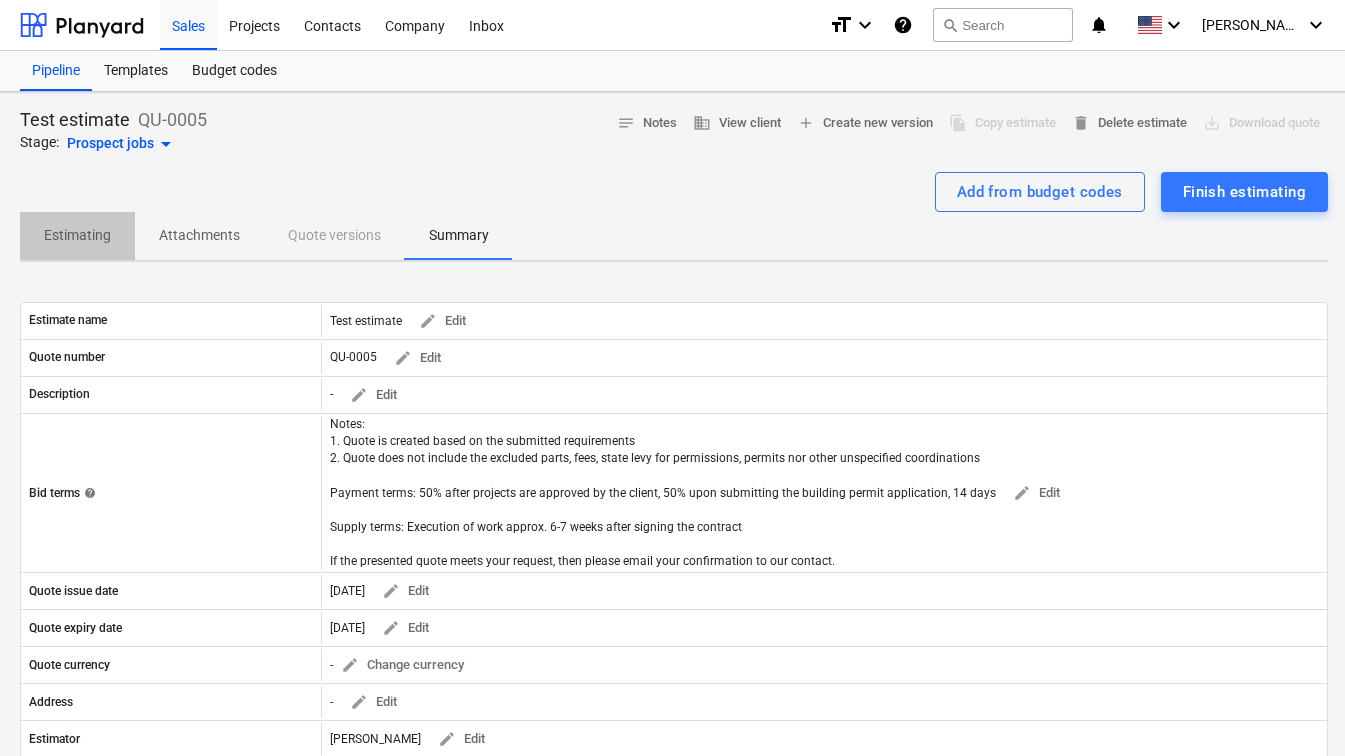 click on "Estimating" at bounding box center (77, 235) 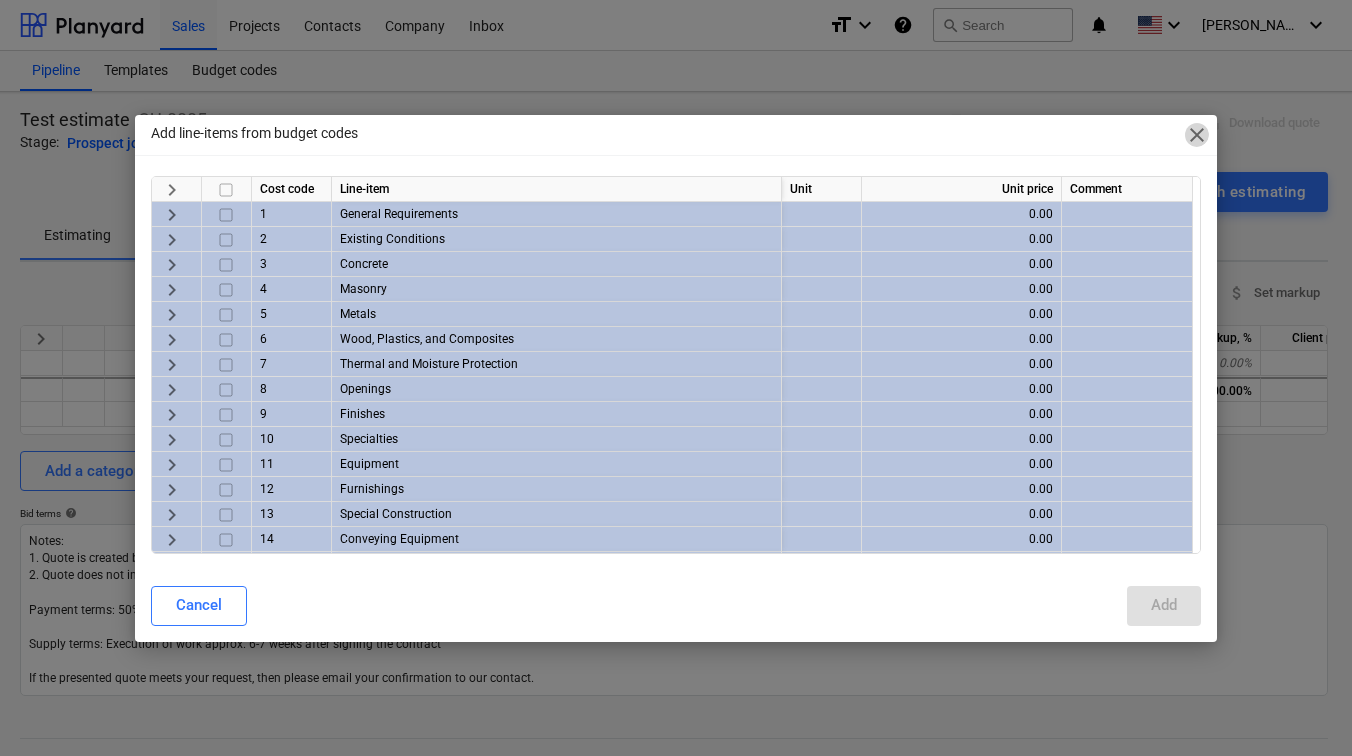 click on "close" at bounding box center (1197, 135) 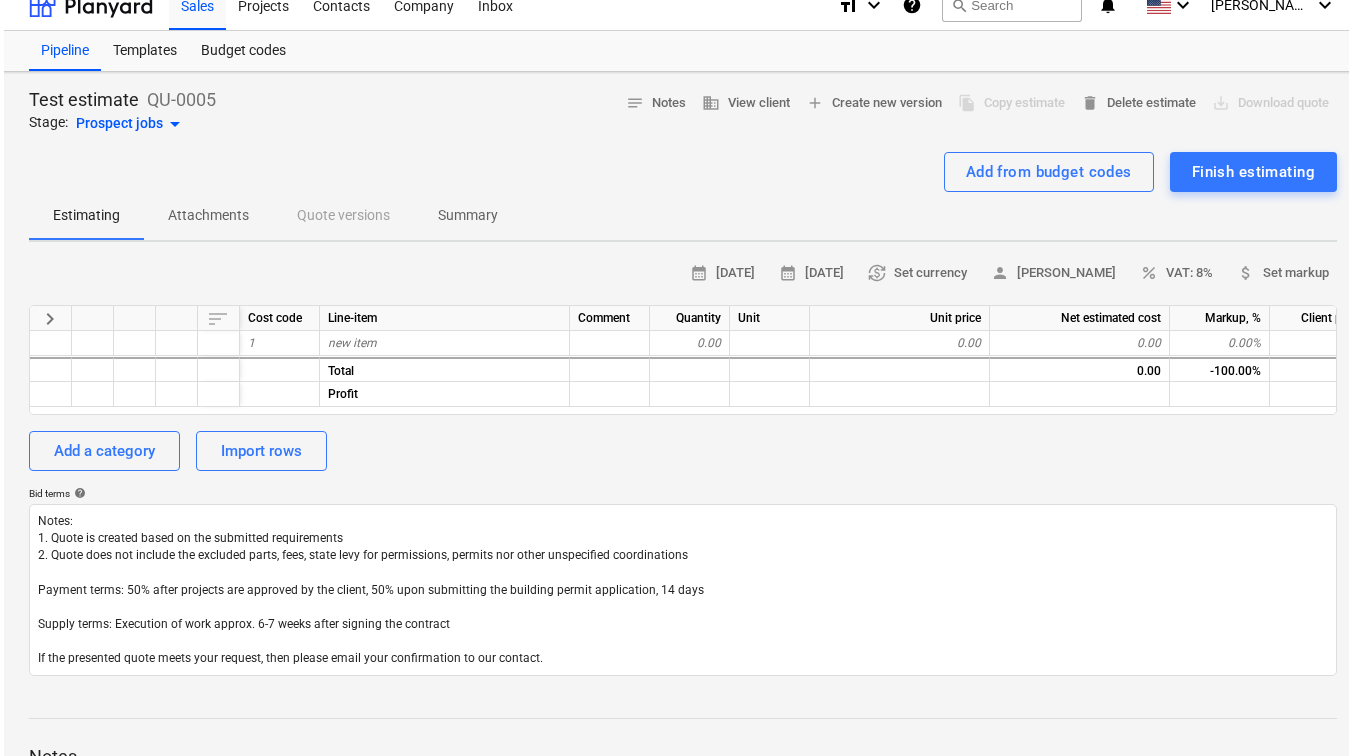 scroll, scrollTop: 0, scrollLeft: 5, axis: horizontal 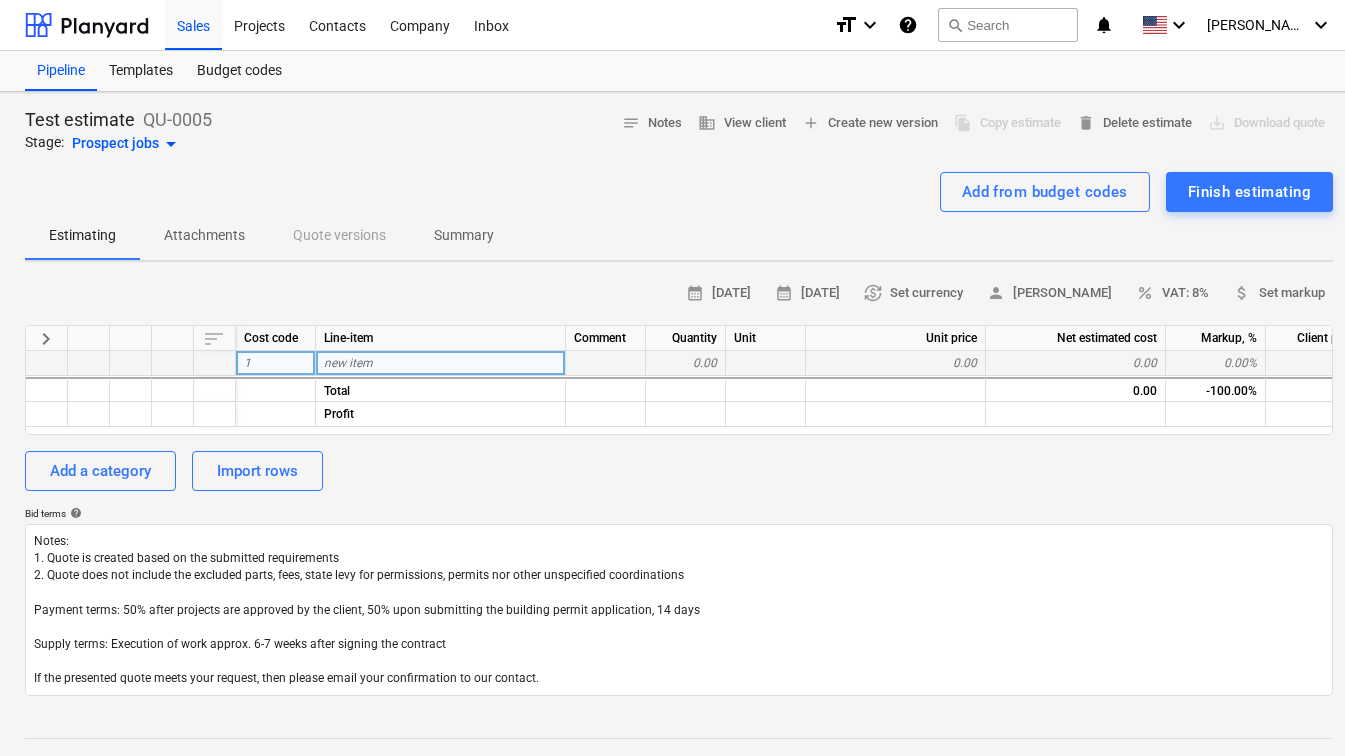 click on "1" at bounding box center (276, 363) 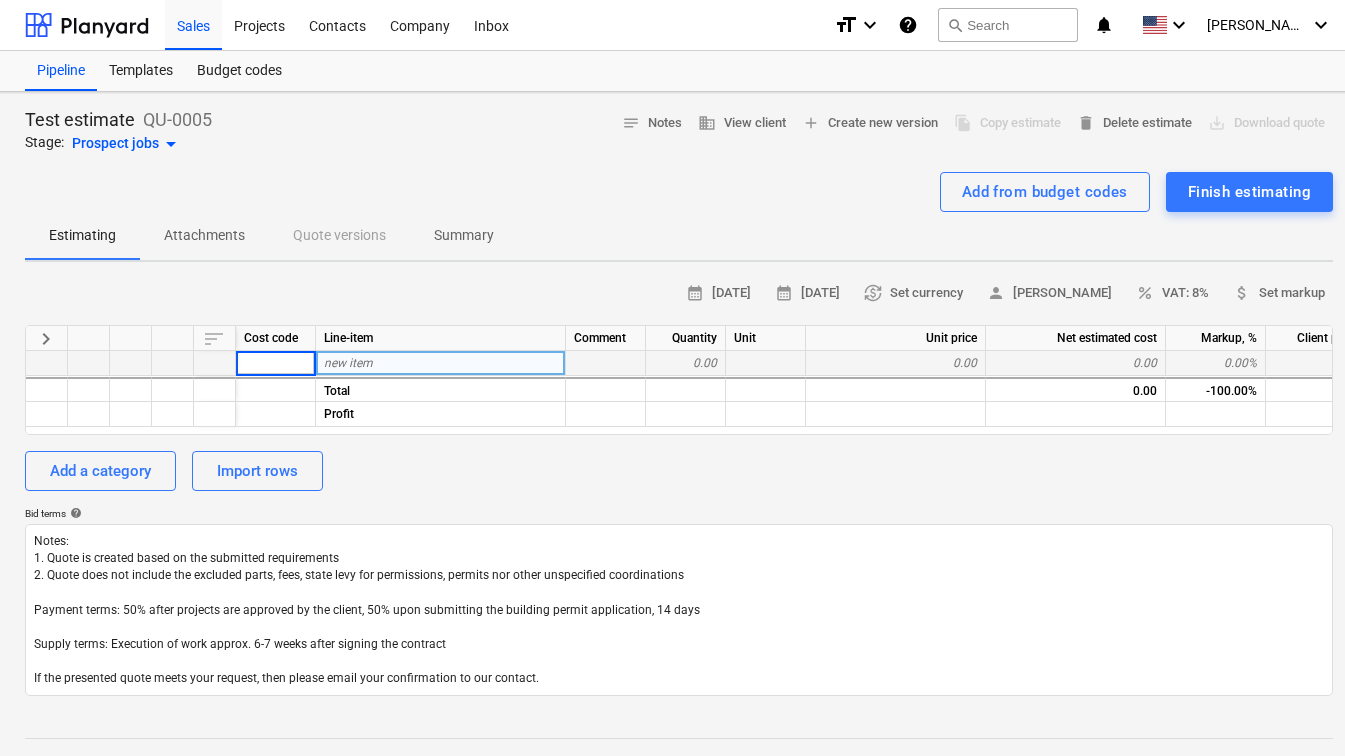click at bounding box center (275, 363) 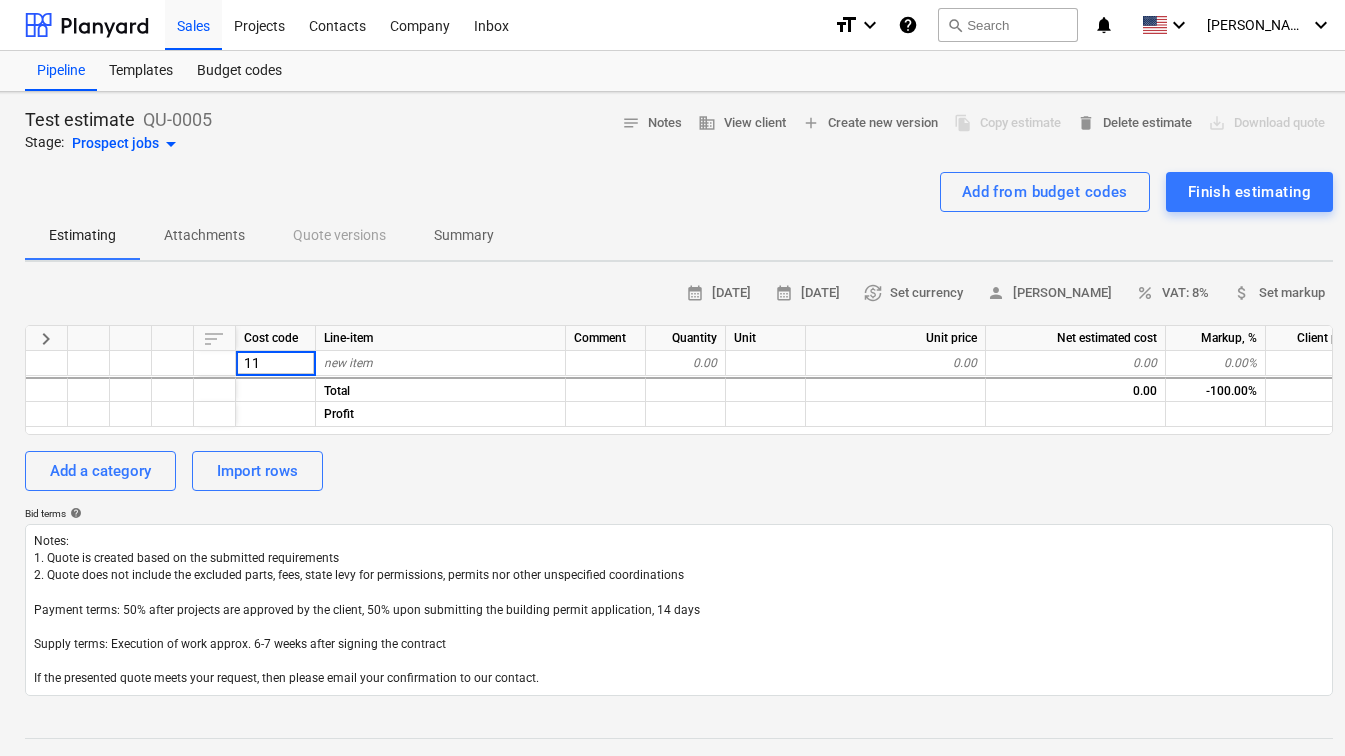 type on "1" 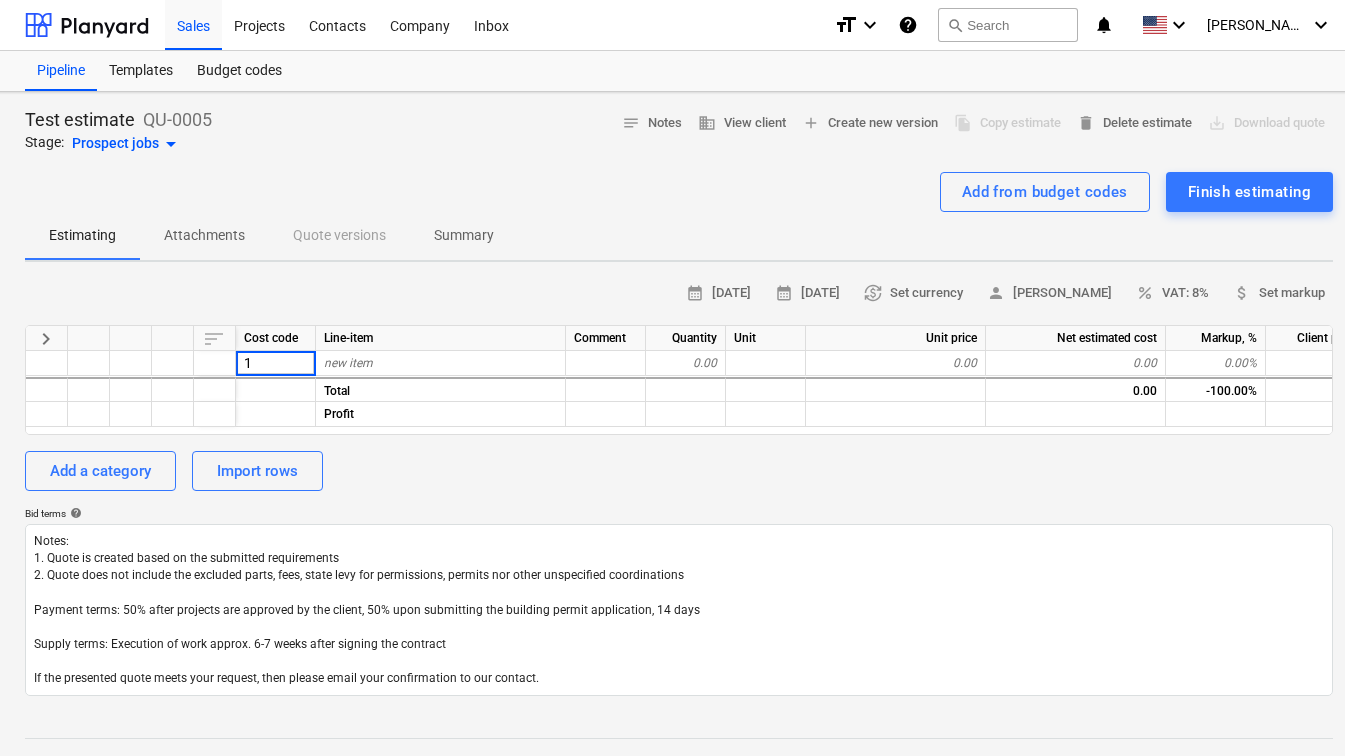 type 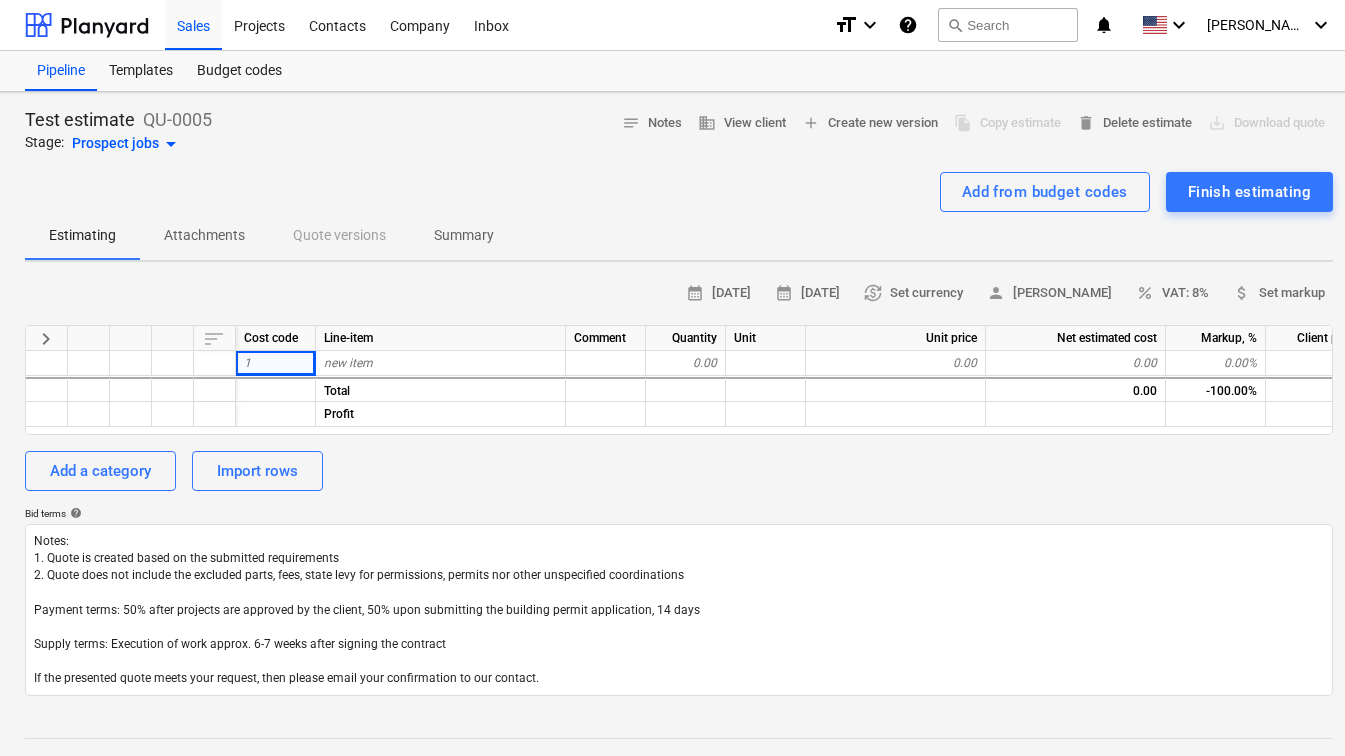 click on "Test estimate QU-0005 Stage: Prospect jobs arrow_drop_down notes Notes business View client add Create new version file_copy Copy estimate delete Delete estimate save_alt Download quote Add from budget codes Finish estimating Estimating Attachments Quote versions Summary calendar_month 17 Jul 2025 calendar_month 31 Jul 2025 currency_exchange Set currency person Drew Morabito percent VAT: 8% attach_money Set markup keyboard_arrow_right sort Cost code Line-item Comment Quantity Unit Unit price Net estimated cost Markup, % Client price 1 new item 0.00 0.00 0.00 0.00% 0.00 more_vert Total 0.00 -100.00% 0.00 Profit 0.00 Add a category Import rows Bid terms help Notes Write a note or @mention to notify a teammate ﻿ Save" at bounding box center (679, 542) 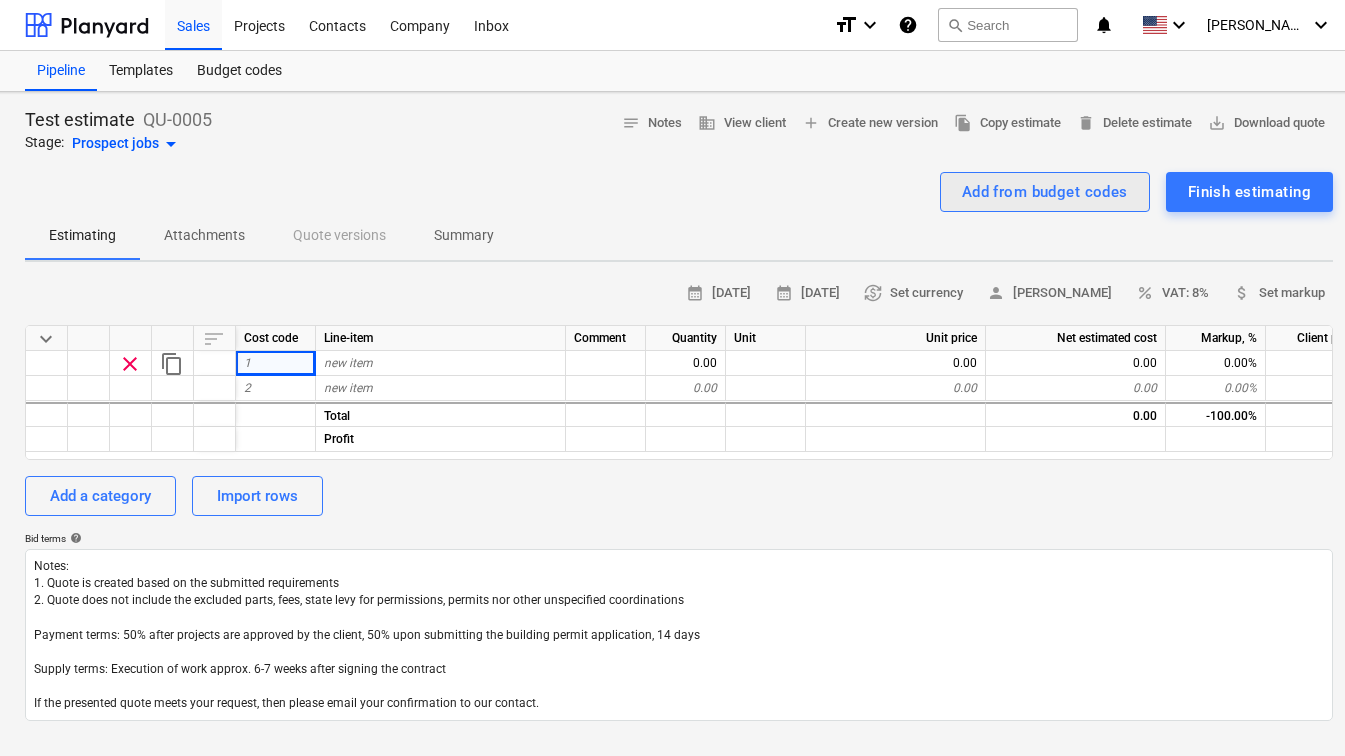 click on "Add from budget codes" at bounding box center (1045, 192) 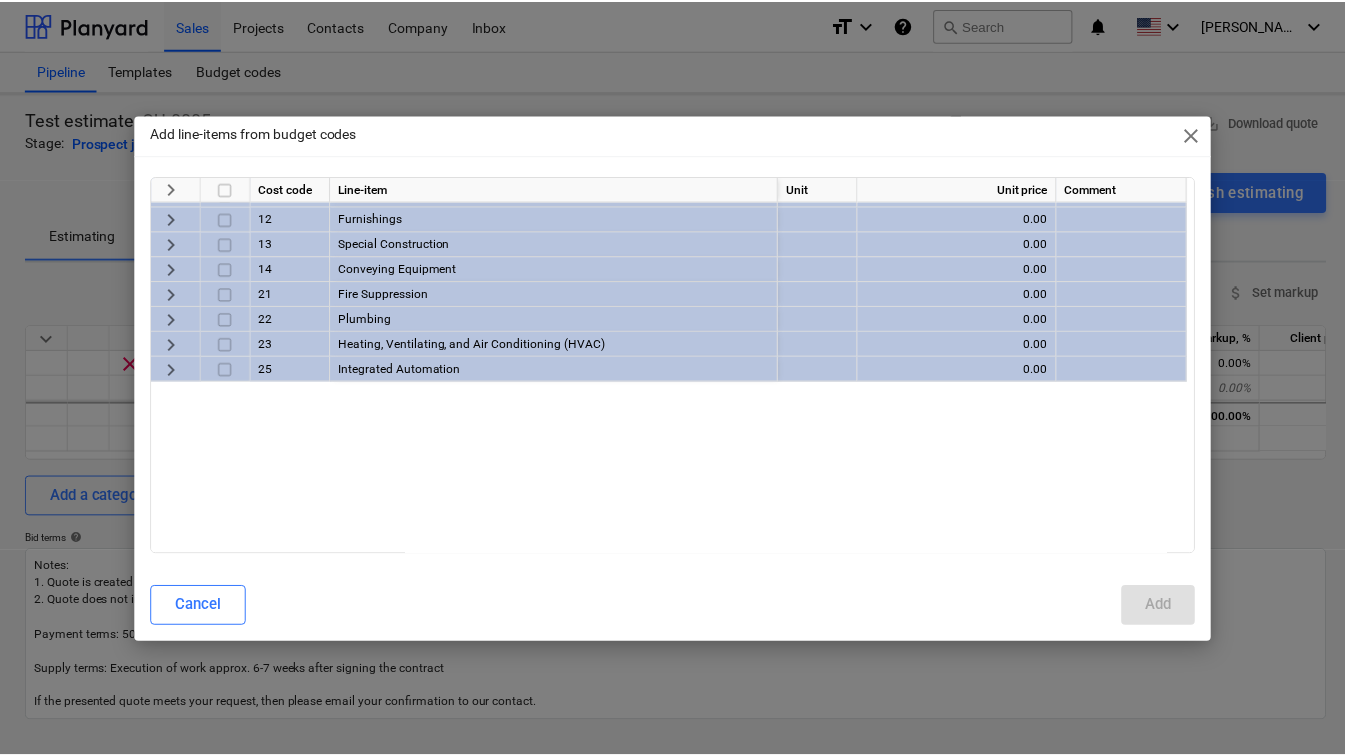 scroll, scrollTop: 0, scrollLeft: 0, axis: both 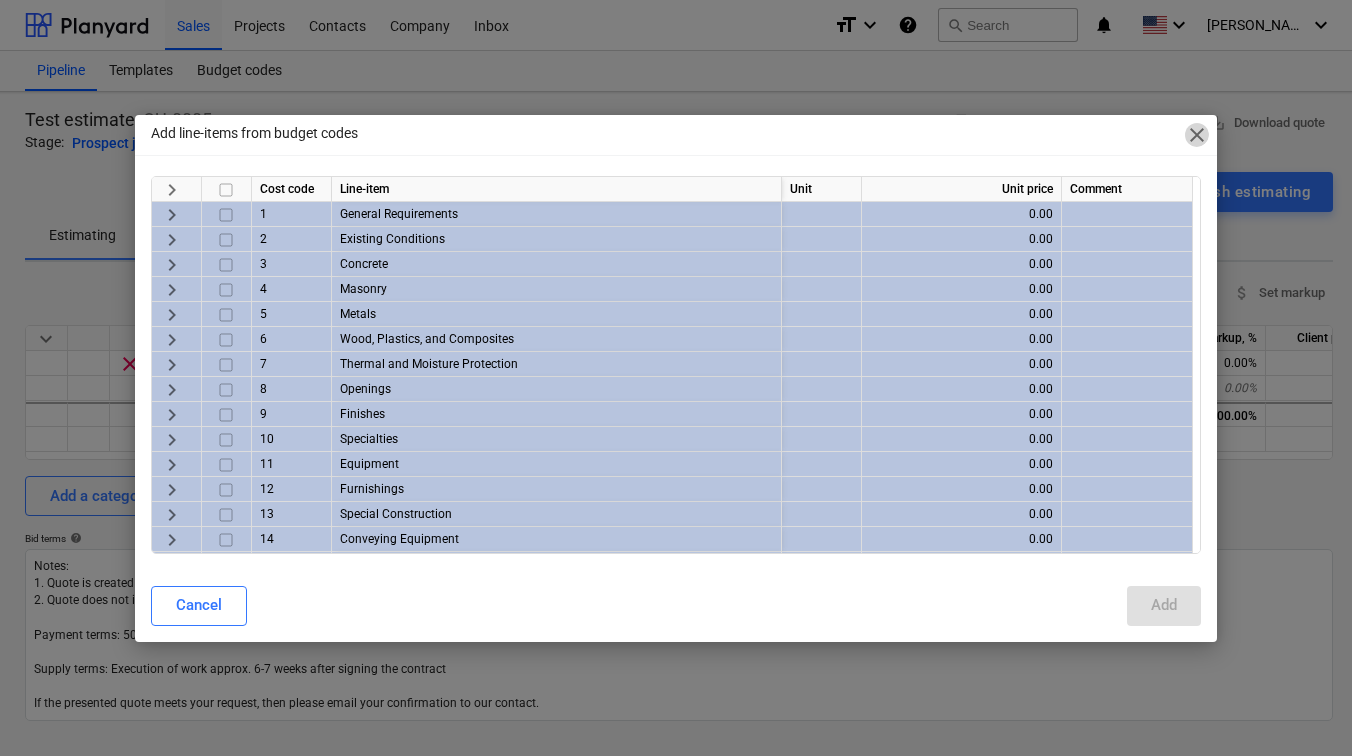 click on "close" at bounding box center (1197, 135) 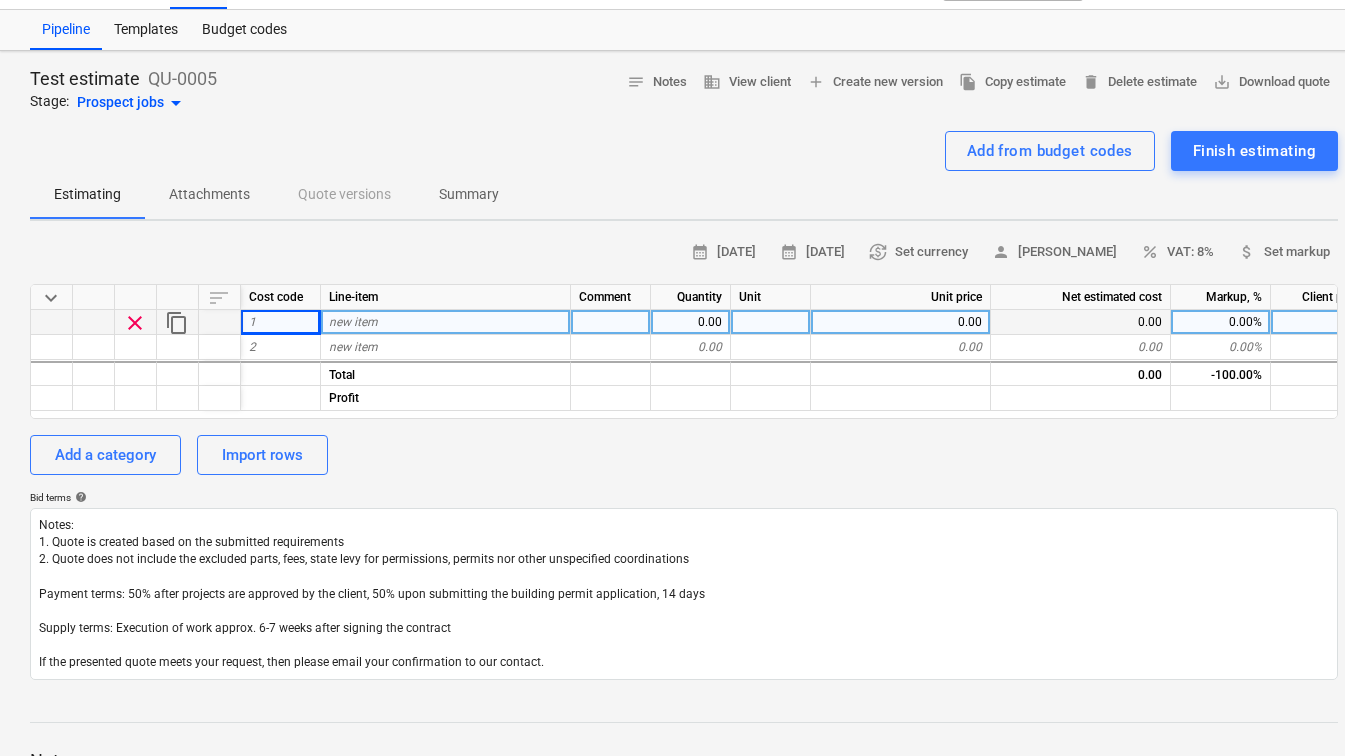 scroll, scrollTop: 0, scrollLeft: 0, axis: both 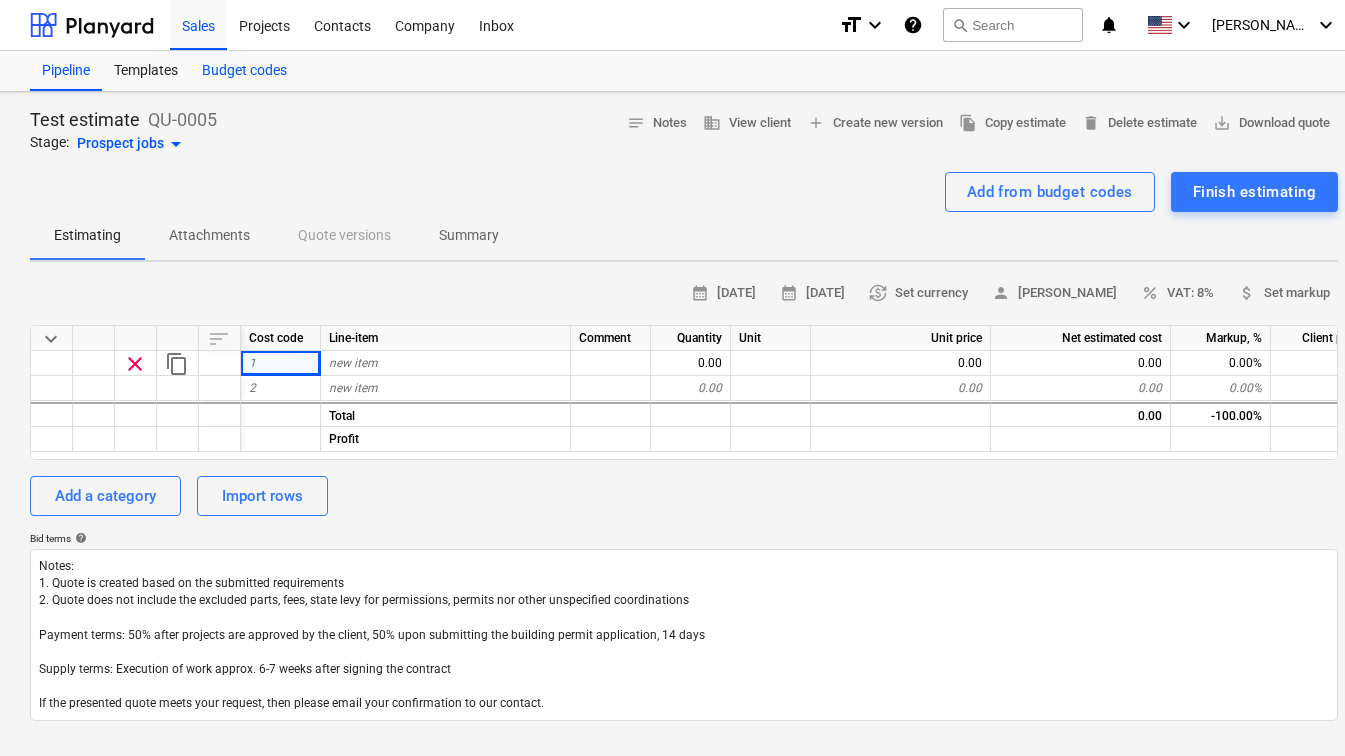click on "Budget codes" at bounding box center (244, 71) 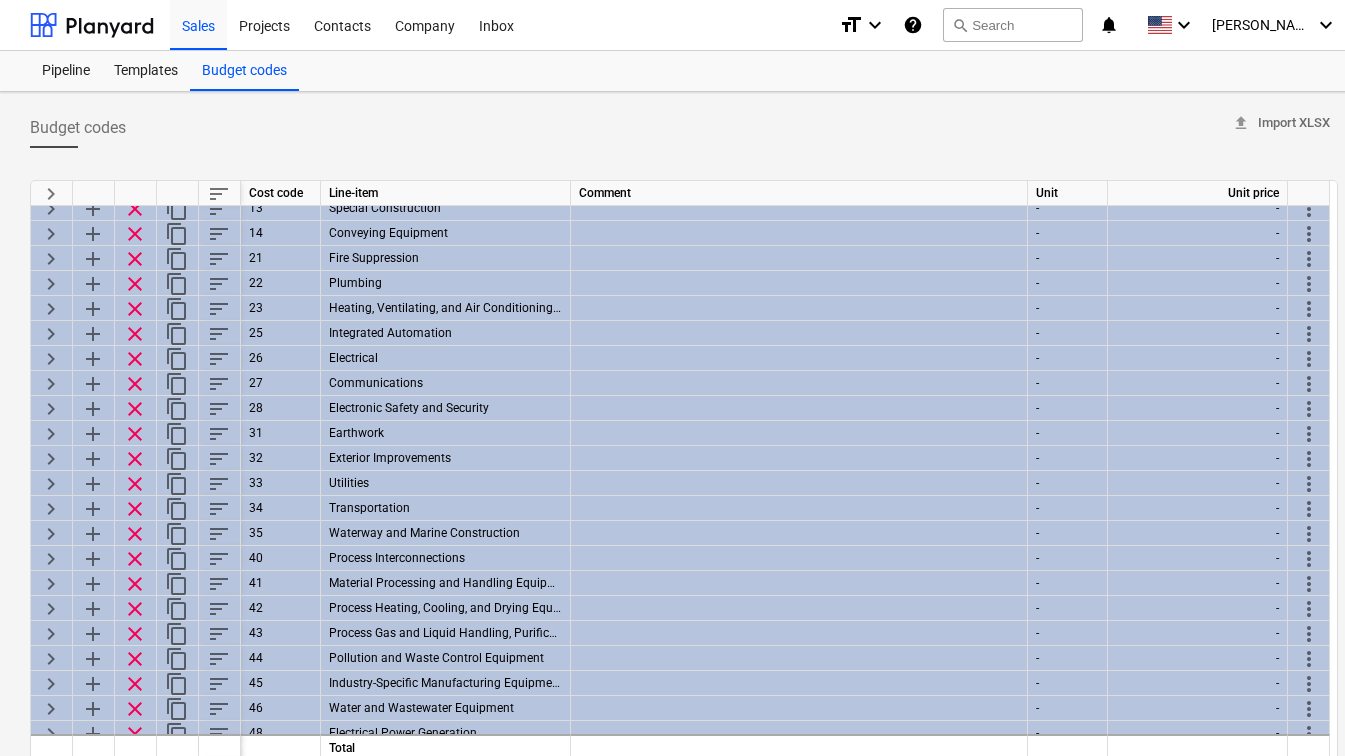 scroll, scrollTop: 347, scrollLeft: 0, axis: vertical 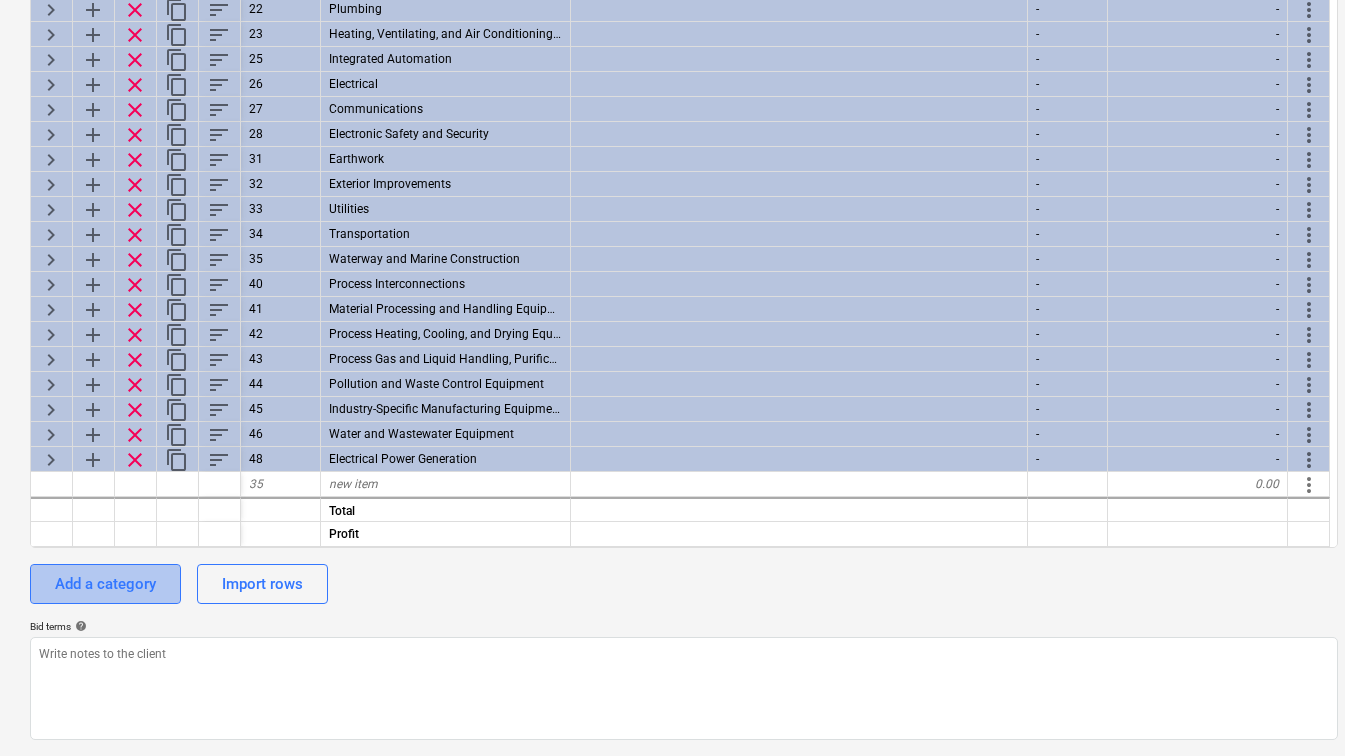 click on "Add a category" at bounding box center (105, 584) 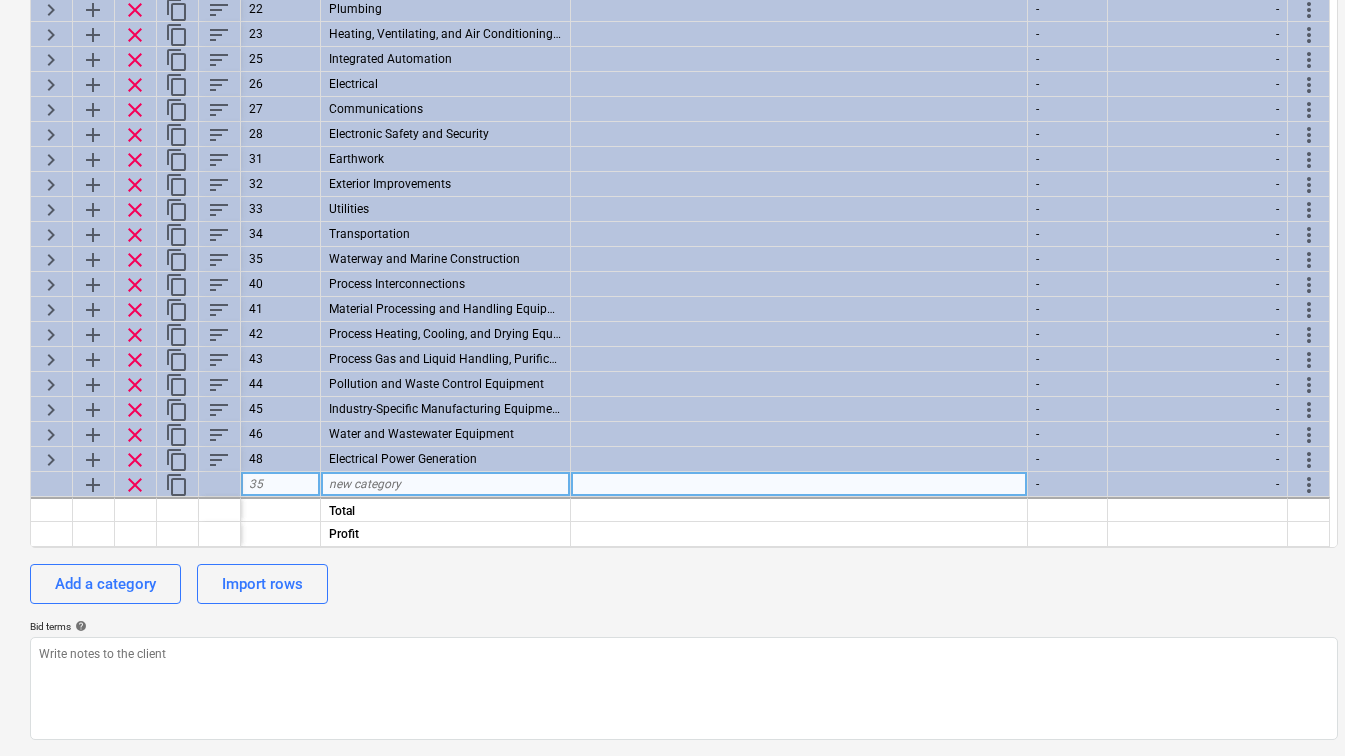 click on "35" at bounding box center (281, 484) 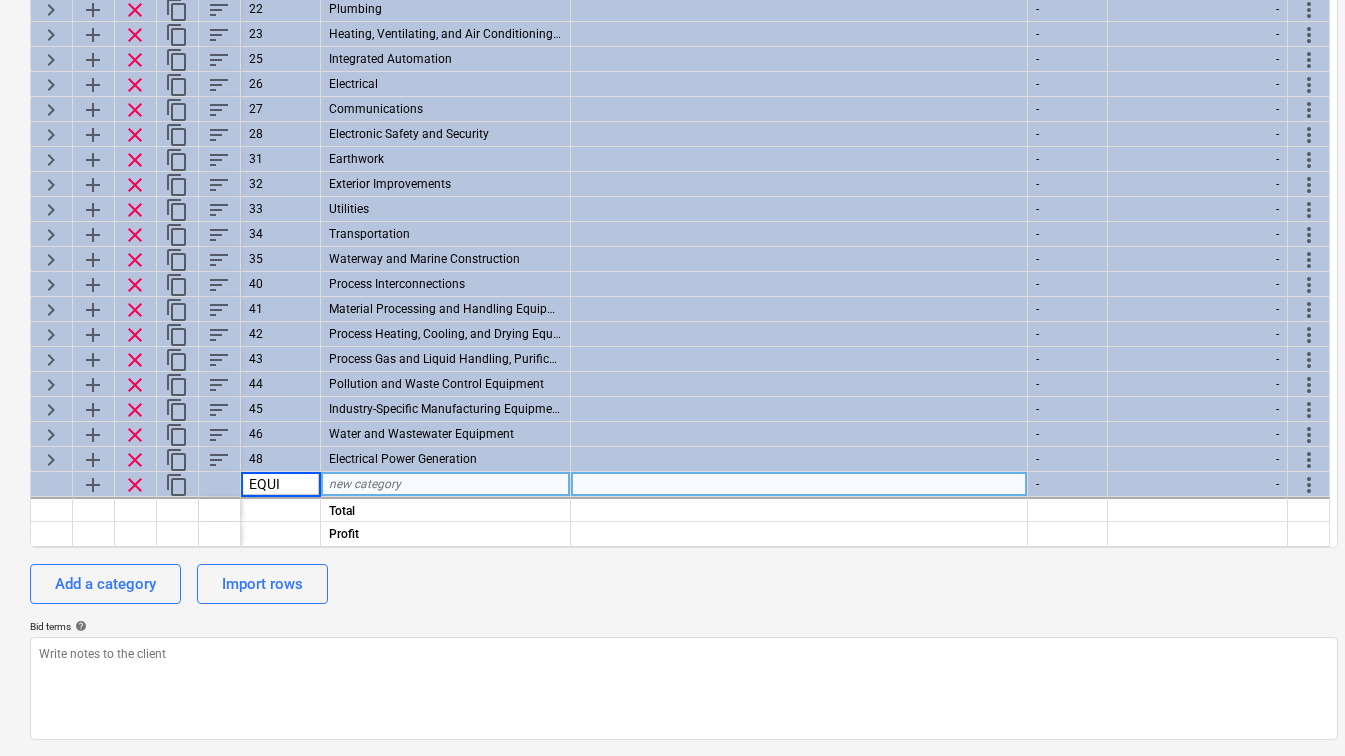 type on "EQUIP" 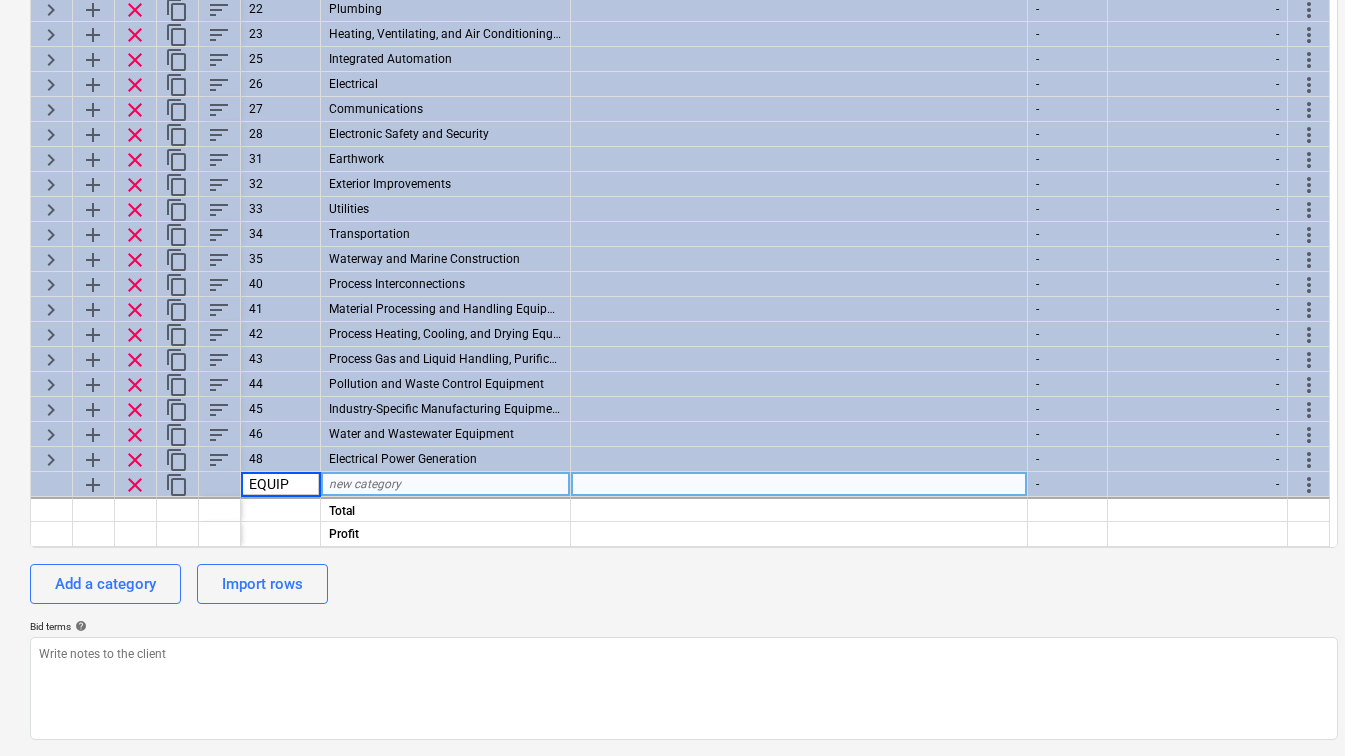 click on "Bid terms help" at bounding box center [684, 626] 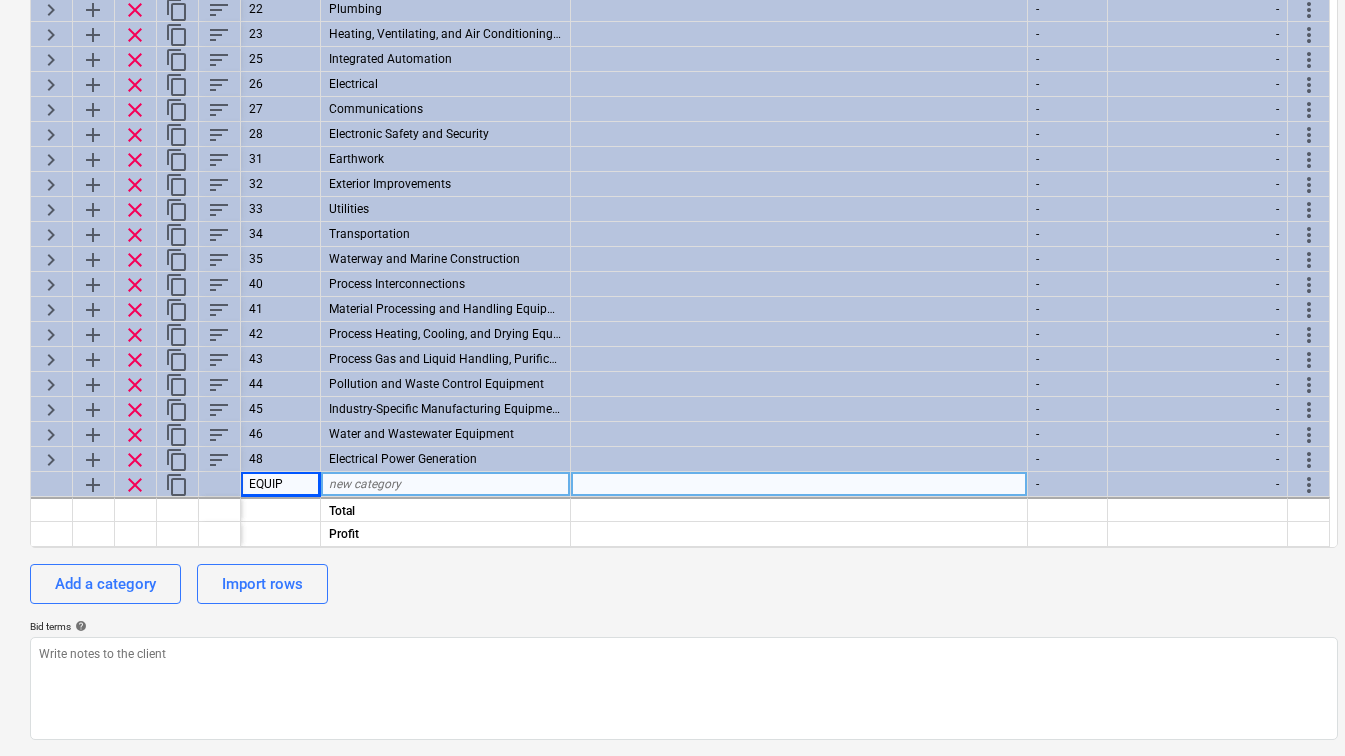 click on "new category" at bounding box center [365, 484] 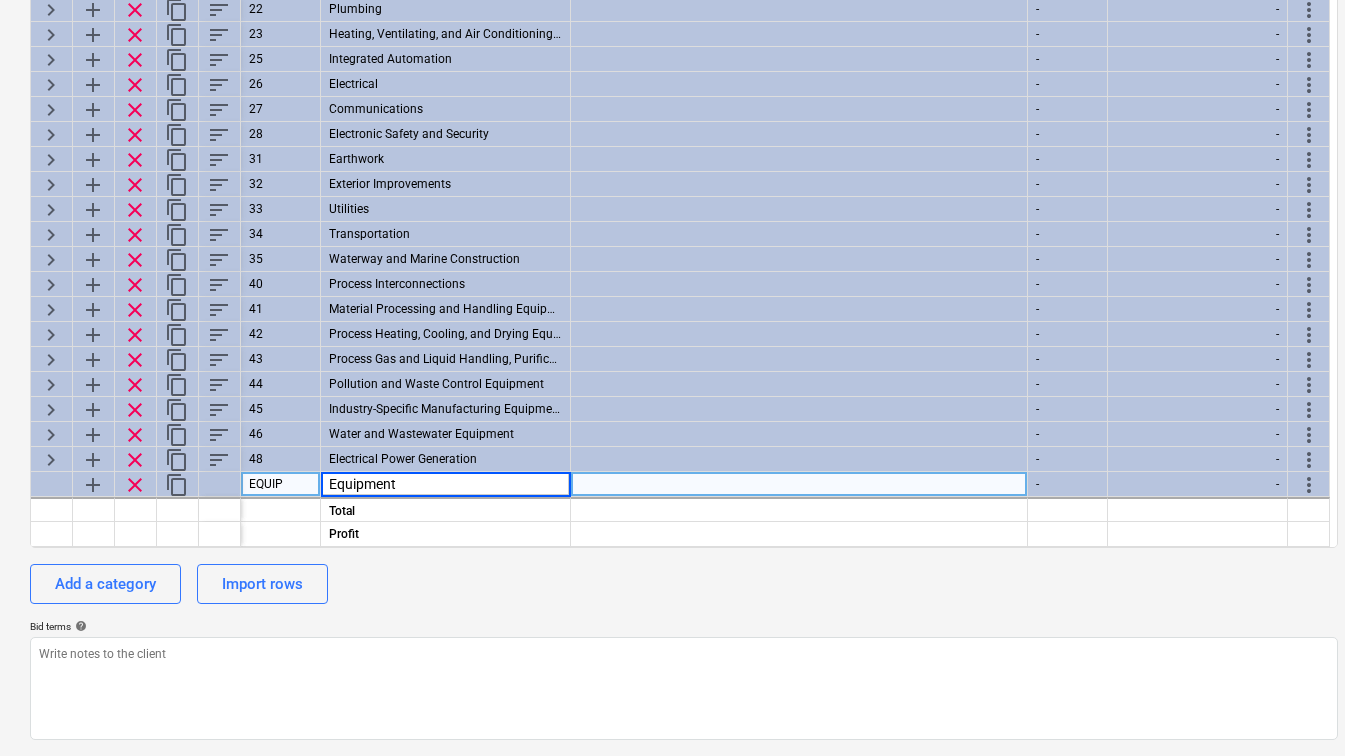 type on "Equipment" 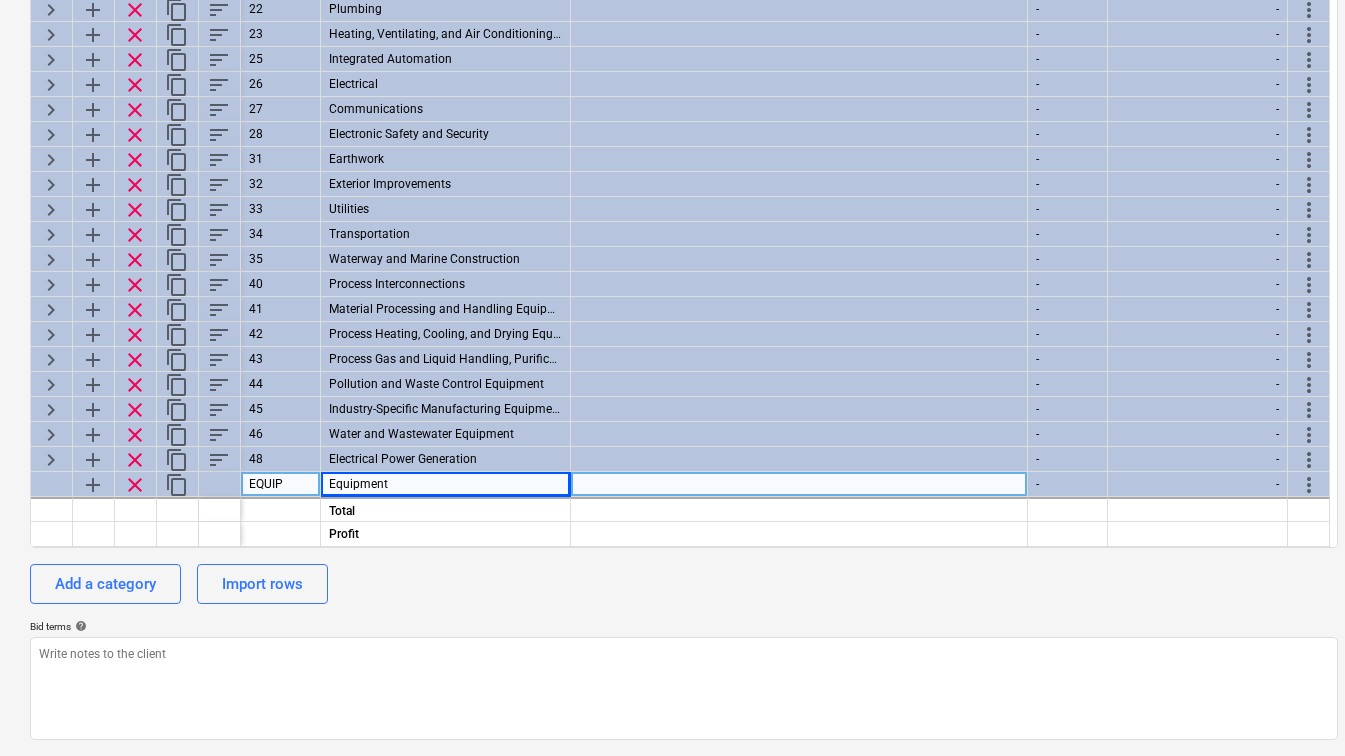 click on "keyboard_arrow_down sort Cost code Line-item Comment Unit Unit price keyboard_arrow_right add clear content_copy sort 10 Specialties - - more_vert keyboard_arrow_right add clear content_copy sort 11 Equipment - - more_vert keyboard_arrow_right add clear content_copy sort 12 Furnishings - - more_vert keyboard_arrow_right add clear content_copy sort 13 Special Construction - - more_vert keyboard_arrow_right add clear content_copy sort 14 Conveying Equipment - - more_vert keyboard_arrow_right add clear content_copy sort 21 Fire Suppression - - more_vert keyboard_arrow_right add clear content_copy sort 22 Plumbing - - more_vert keyboard_arrow_right add clear content_copy sort 23 Heating, Ventilating, and Air Conditioning (HVAC) - - more_vert keyboard_arrow_right add clear content_copy sort 25 Integrated Automation - - more_vert keyboard_arrow_right add clear content_copy sort 26 Electrical - - more_vert keyboard_arrow_right add clear content_copy sort 27 Communications - - more_vert keyboard_arrow_right add clear" at bounding box center (684, 333) 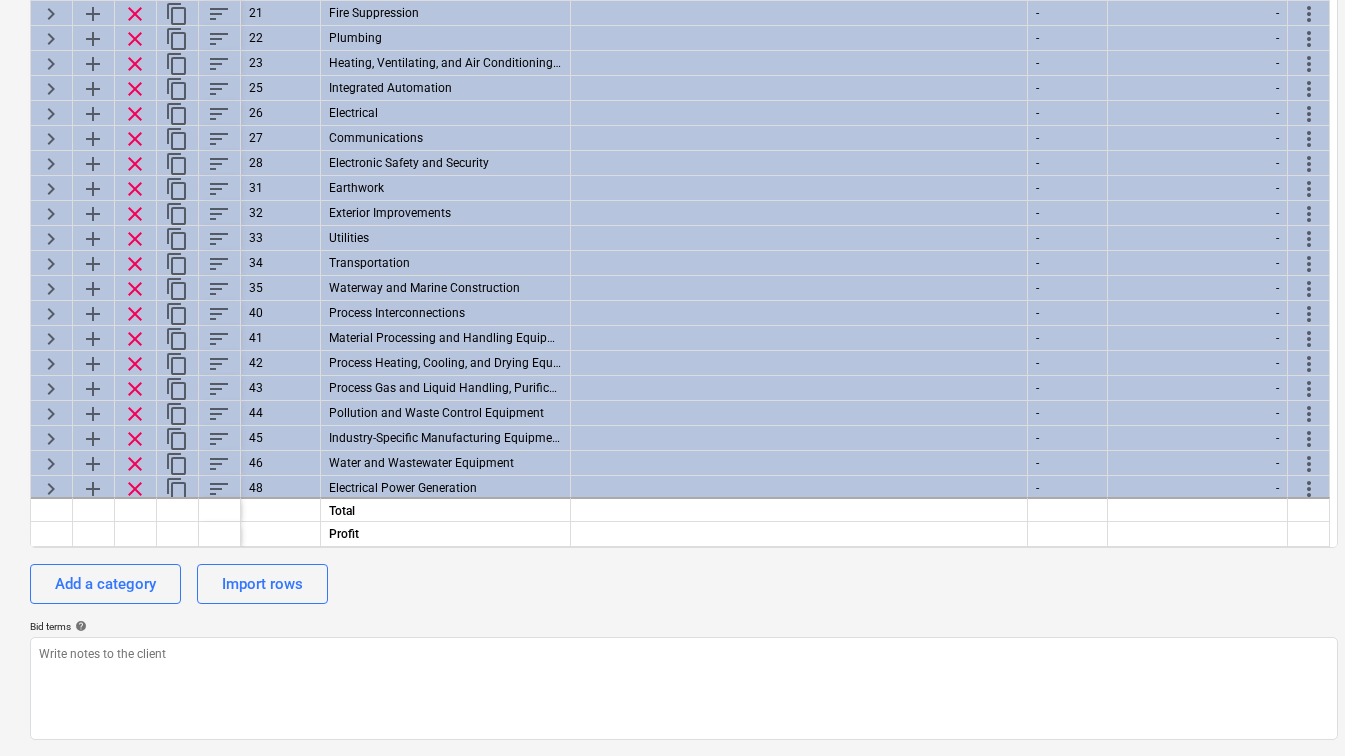 scroll, scrollTop: 397, scrollLeft: 0, axis: vertical 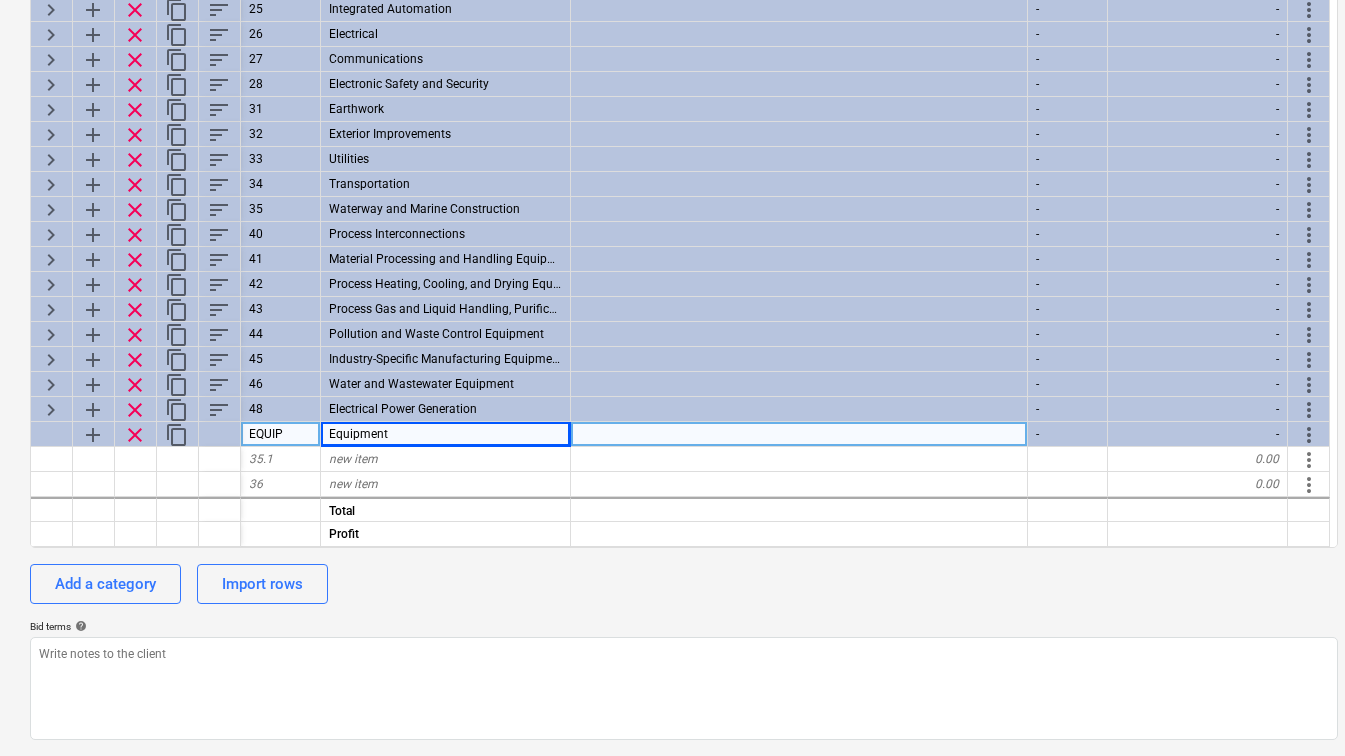 click on "EQUIP" at bounding box center [281, 434] 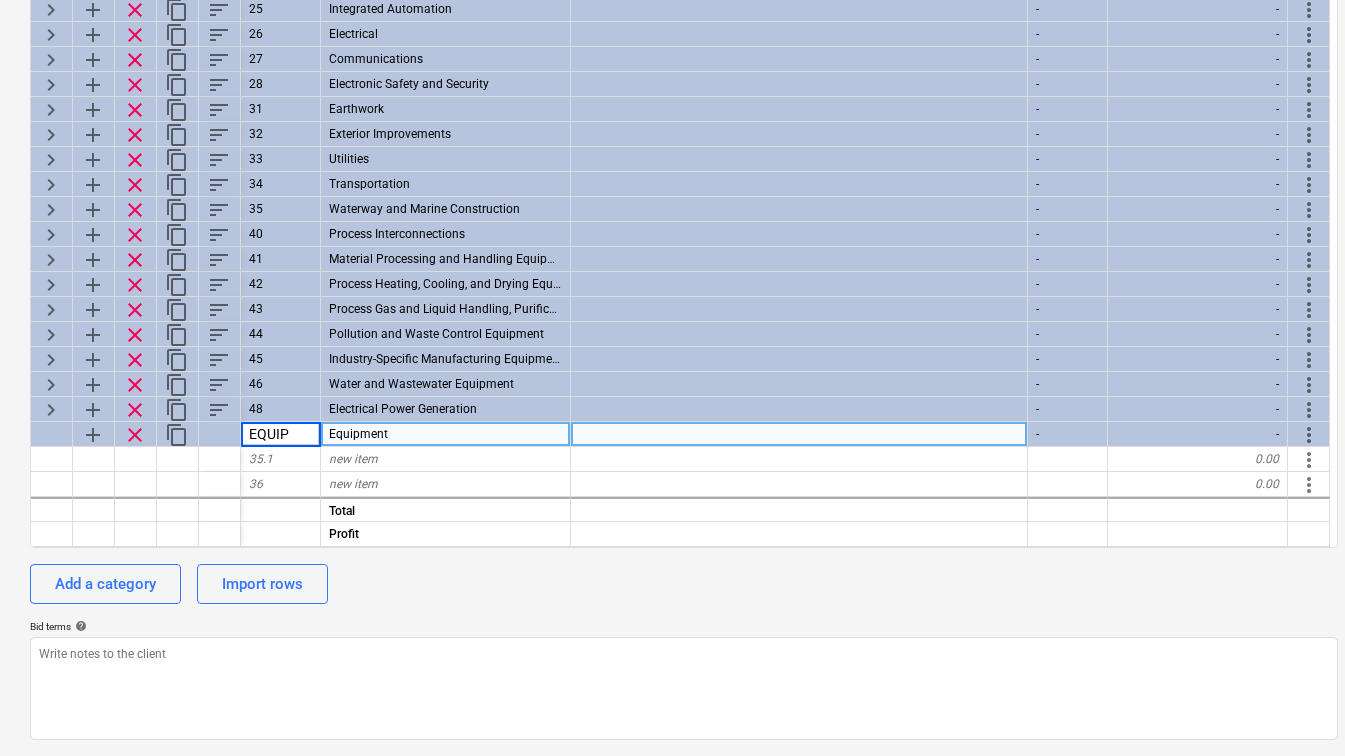 click on "EQUIP" at bounding box center [280, 434] 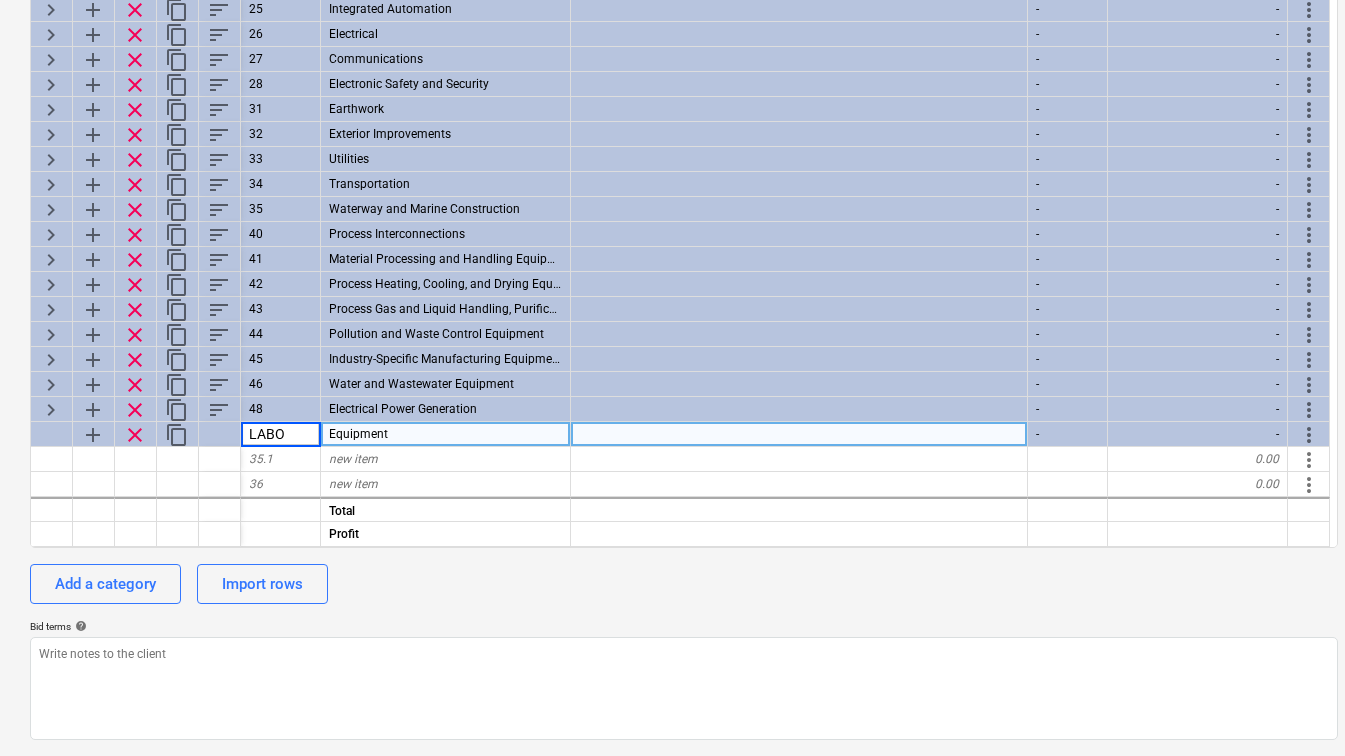type on "LABOR" 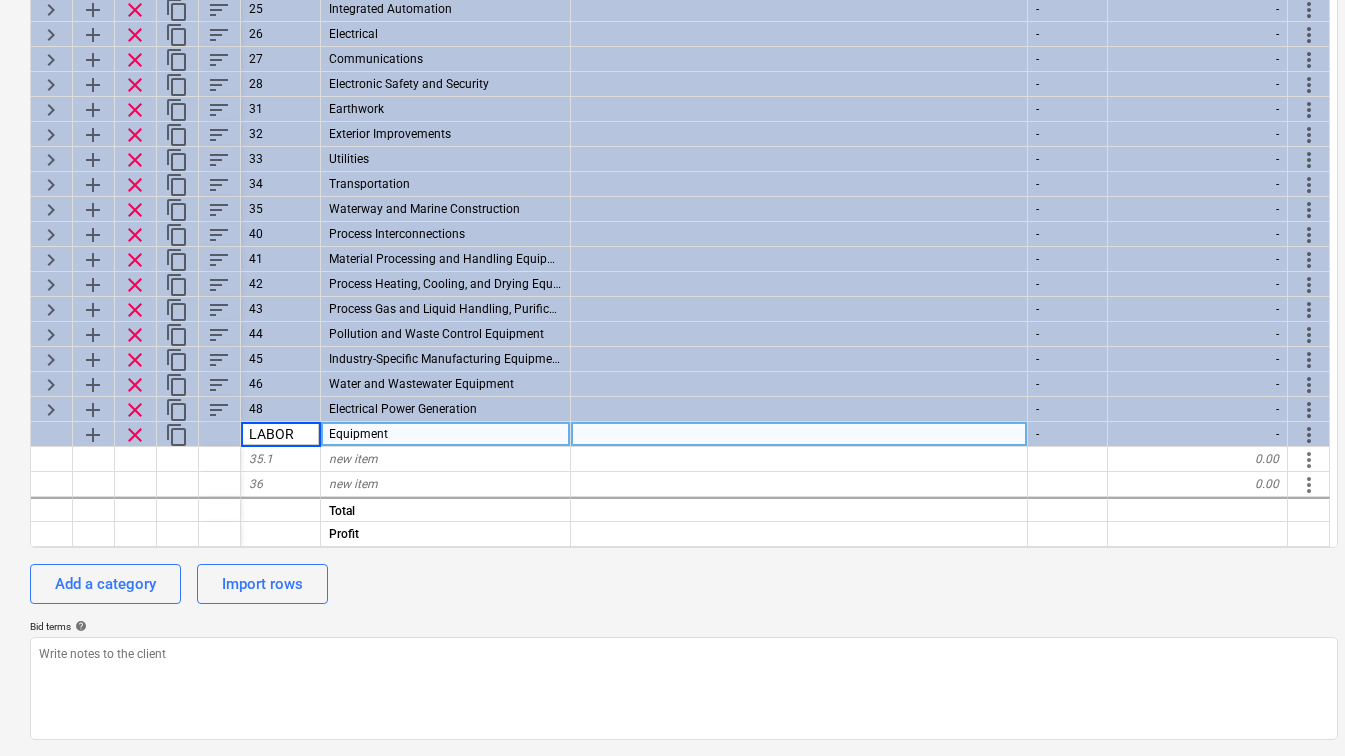 click on "keyboard_arrow_down sort Cost code Line-item Comment Unit Unit price keyboard_arrow_right add clear content_copy sort 12 Furnishings - - more_vert keyboard_arrow_right add clear content_copy sort 13 Special Construction - - more_vert keyboard_arrow_right add clear content_copy sort 14 Conveying Equipment - - more_vert keyboard_arrow_right add clear content_copy sort 21 Fire Suppression - - more_vert keyboard_arrow_right add clear content_copy sort 22 Plumbing - - more_vert keyboard_arrow_right add clear content_copy sort 23 Heating, Ventilating, and Air Conditioning (HVAC) - - more_vert keyboard_arrow_right add clear content_copy sort 25 Integrated Automation - - more_vert keyboard_arrow_right add clear content_copy sort 26 Electrical - - more_vert keyboard_arrow_right add clear content_copy sort 27 Communications - - more_vert keyboard_arrow_right add clear content_copy sort 28 Electronic Safety and Security - - more_vert keyboard_arrow_right add clear content_copy sort 31 Earthwork - - more_vert add clear -" at bounding box center [684, 333] 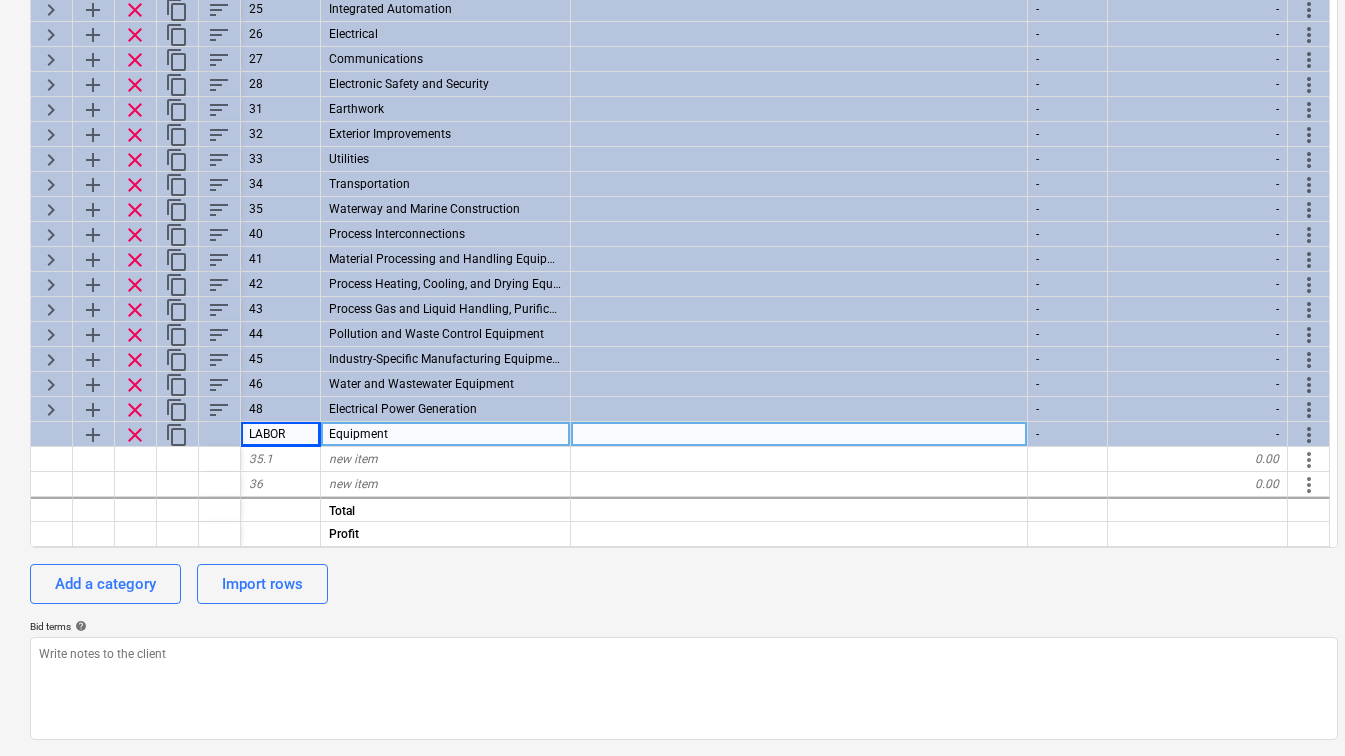 click on "Equipment" at bounding box center (446, 434) 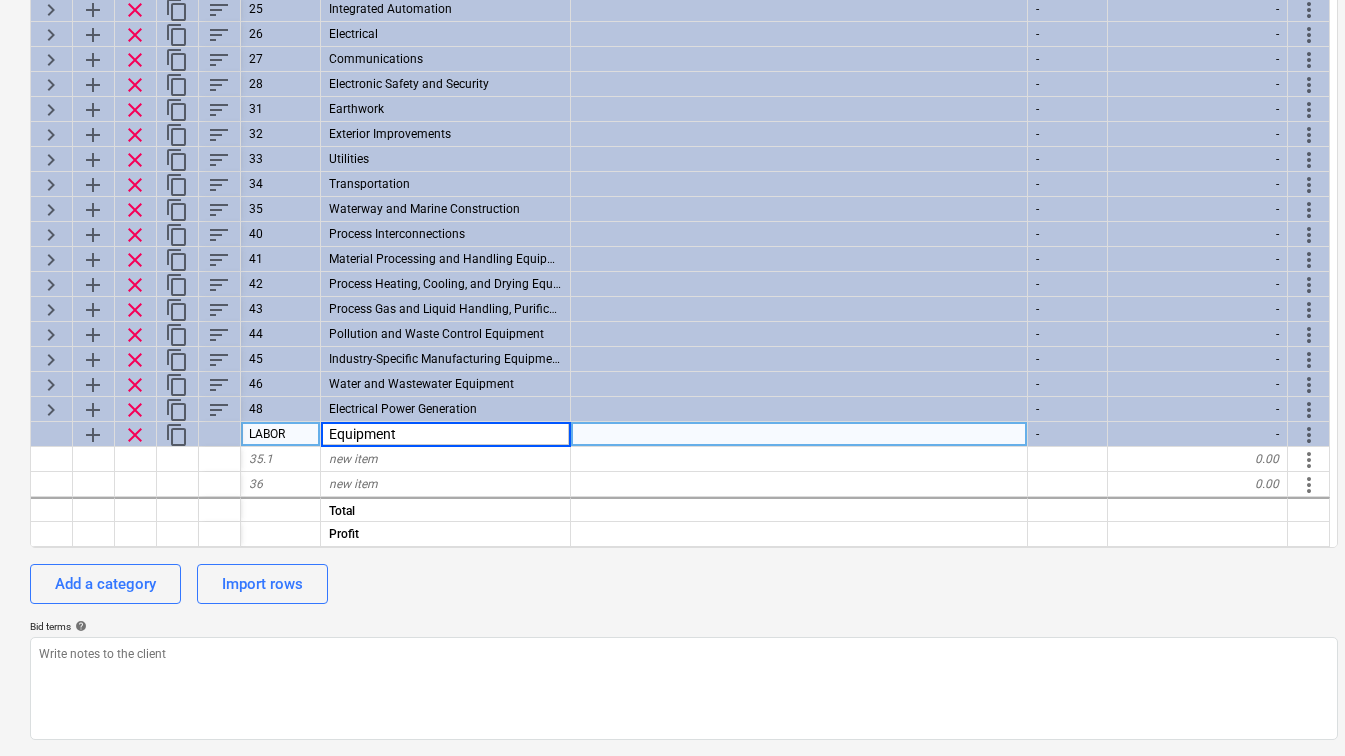 click on "Equipment" at bounding box center [445, 434] 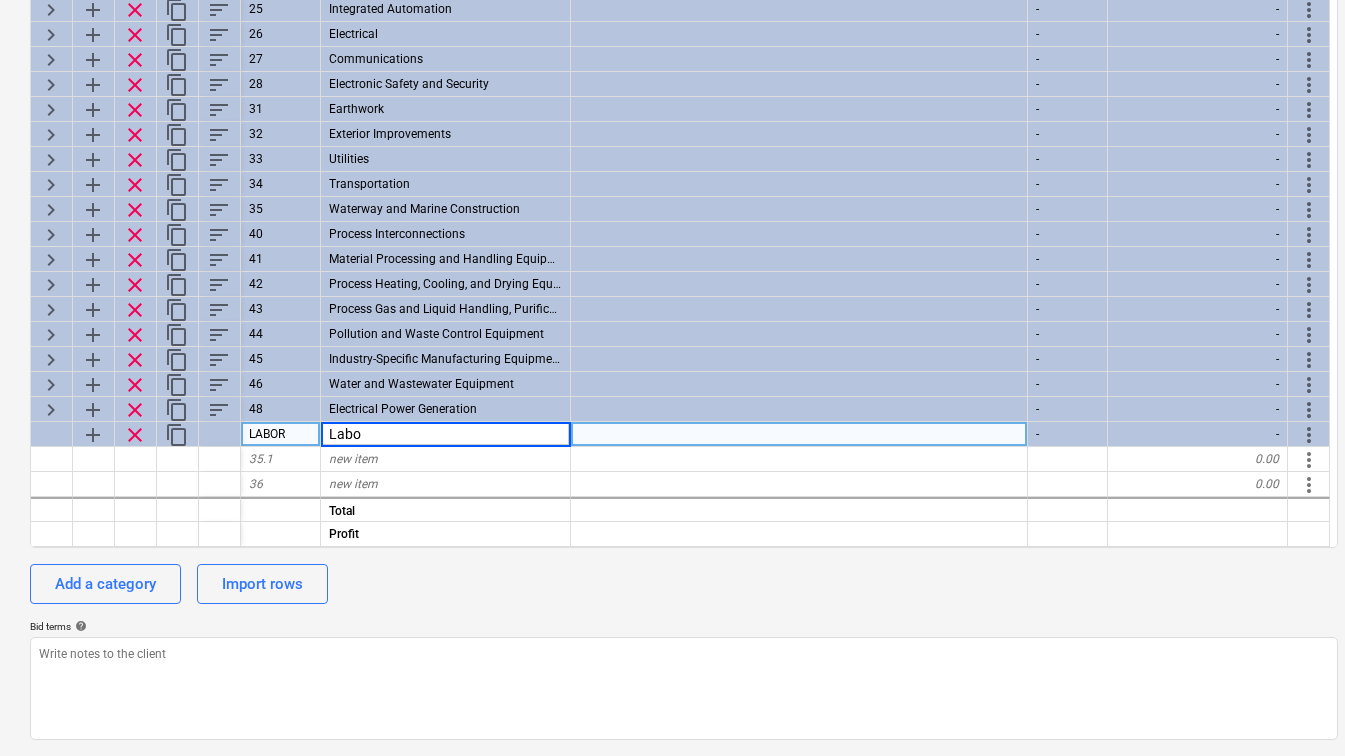 type on "Labor" 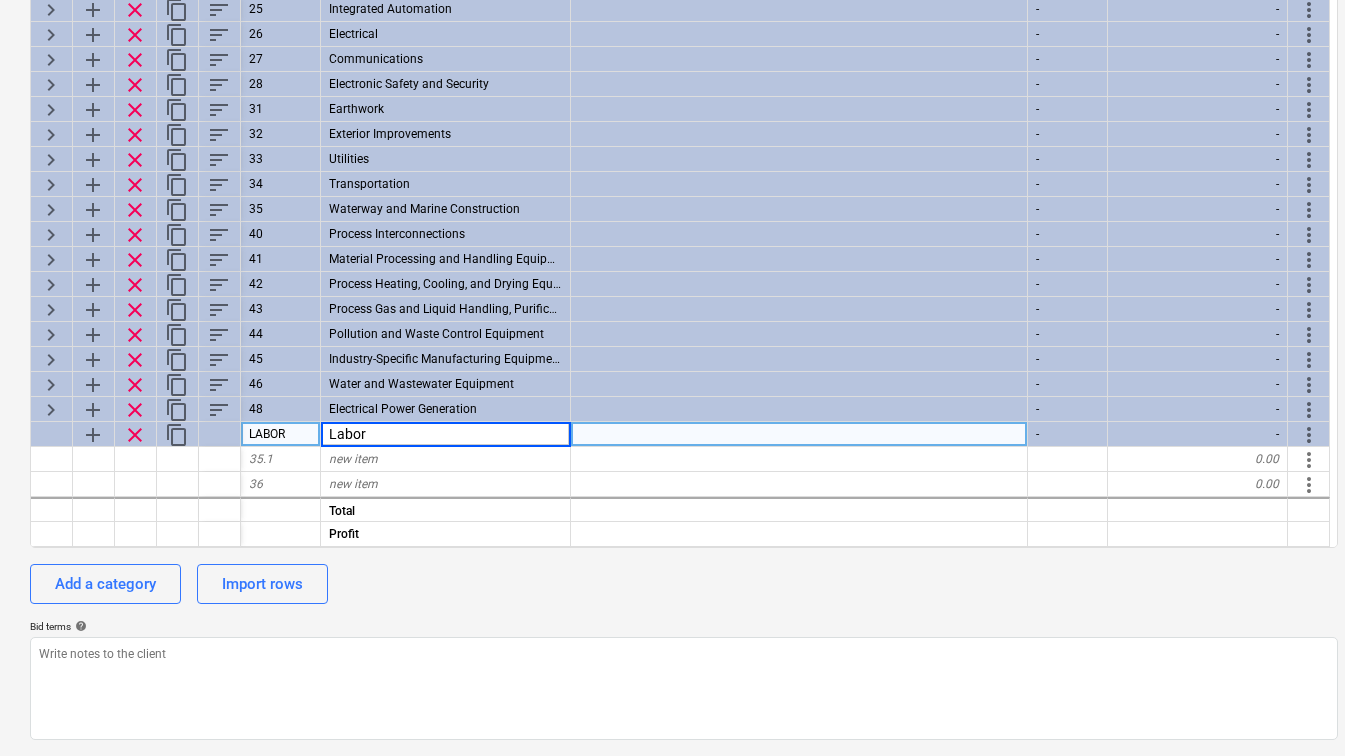 click on "Bid terms help" at bounding box center [684, 626] 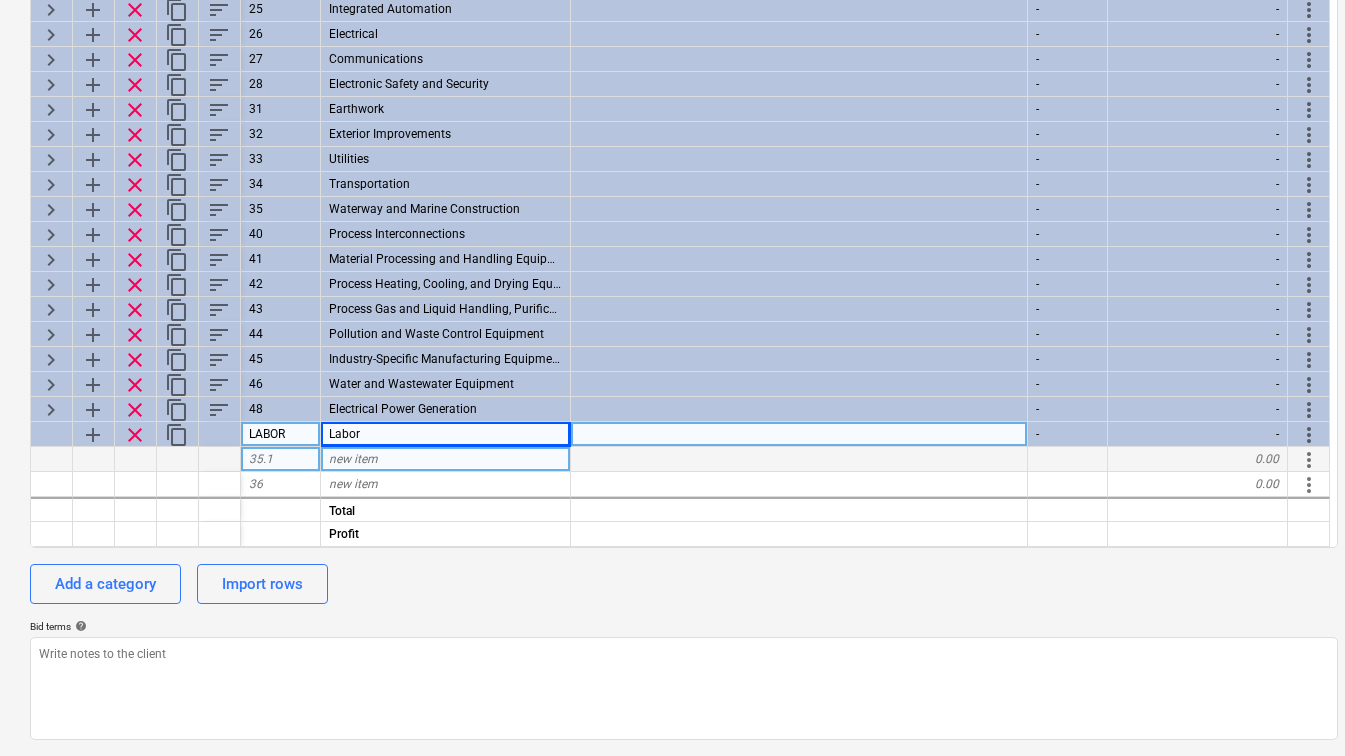 click on "35.1" at bounding box center [281, 459] 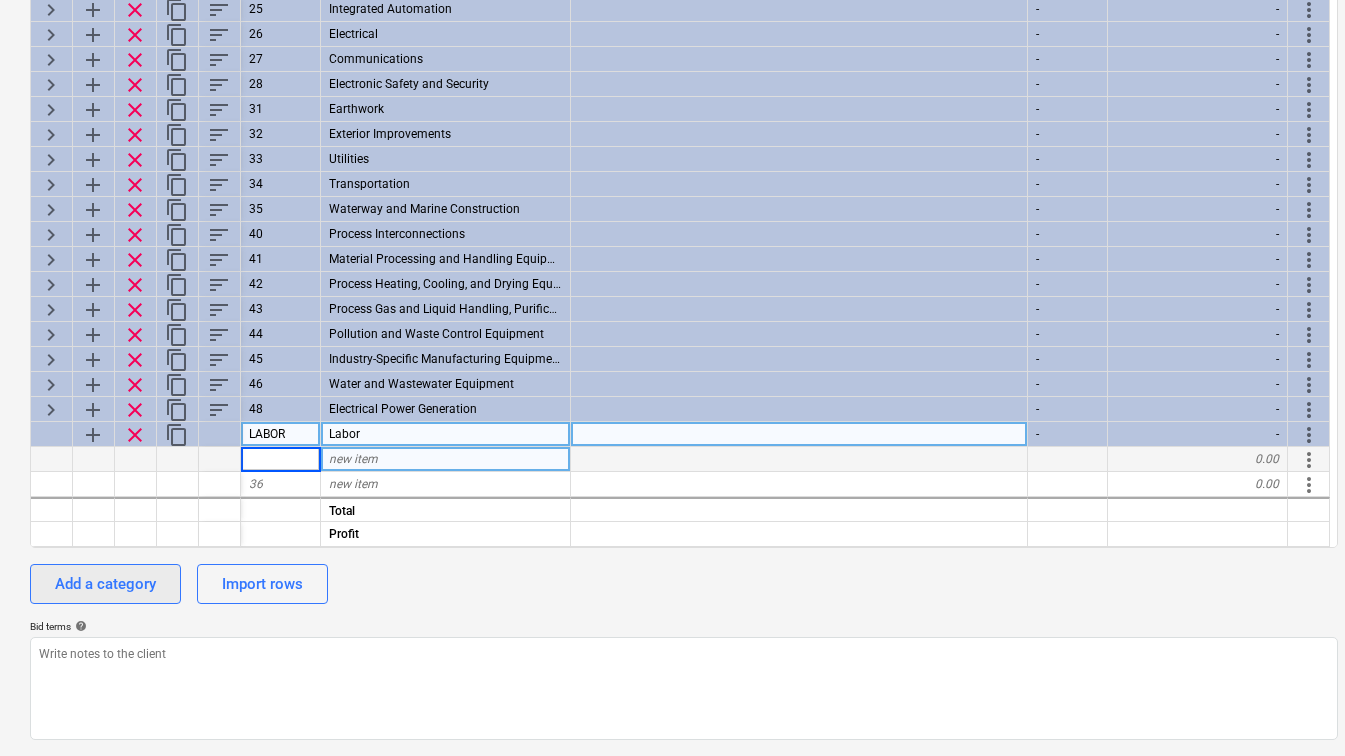 click on "Add a category" at bounding box center [105, 584] 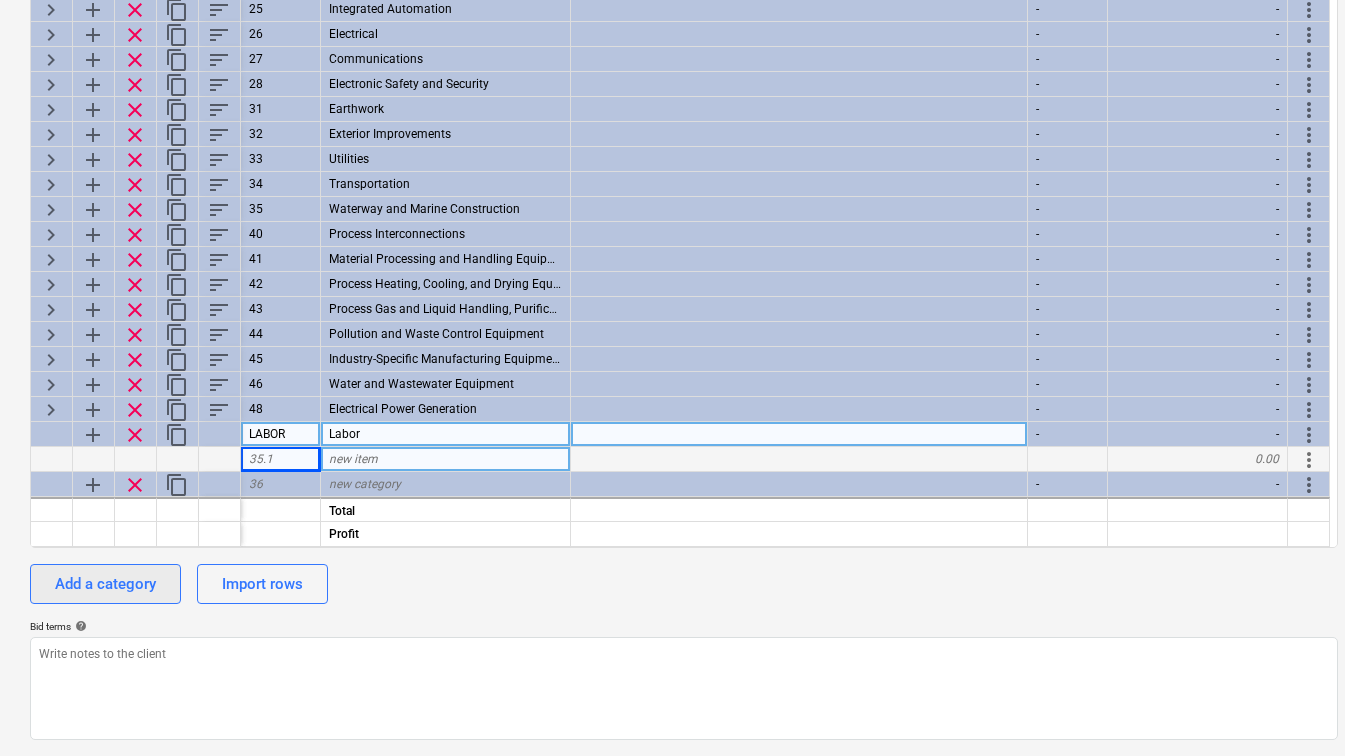click on "Add a category" at bounding box center (105, 584) 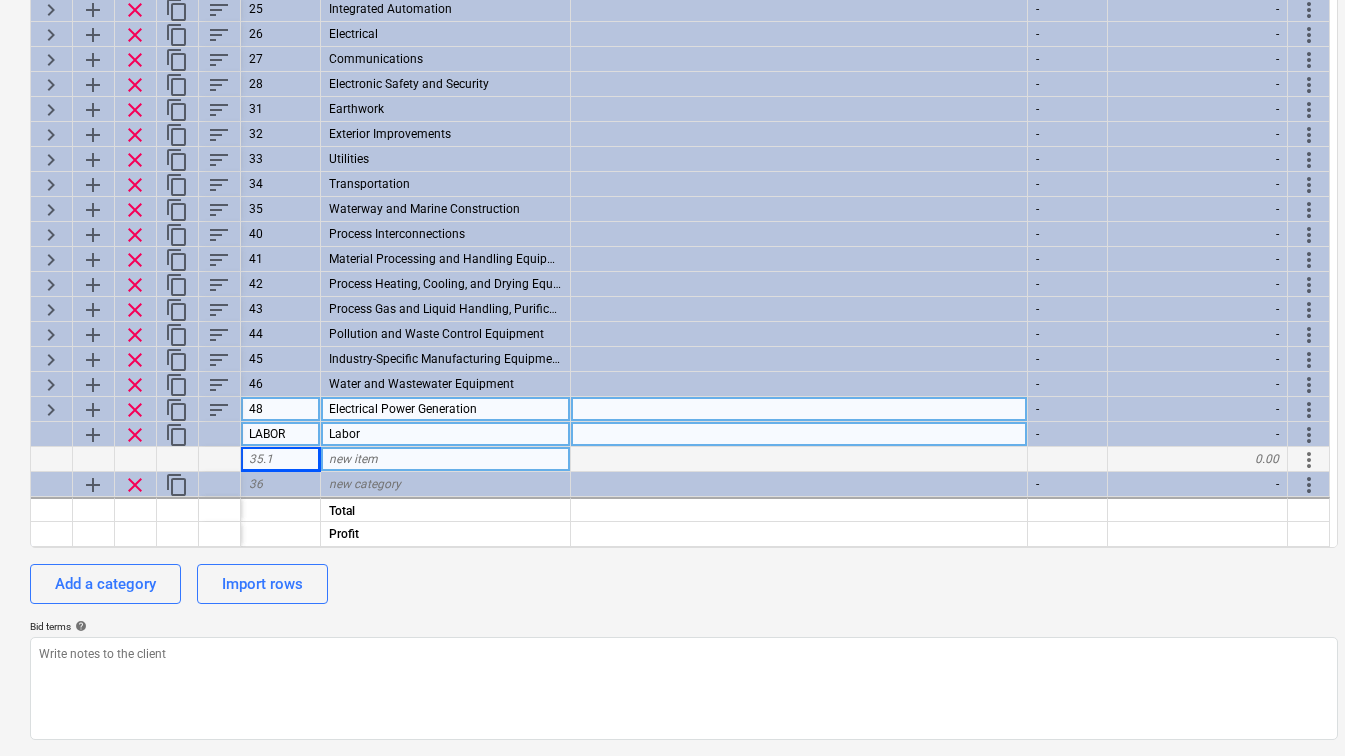 scroll, scrollTop: 497, scrollLeft: 0, axis: vertical 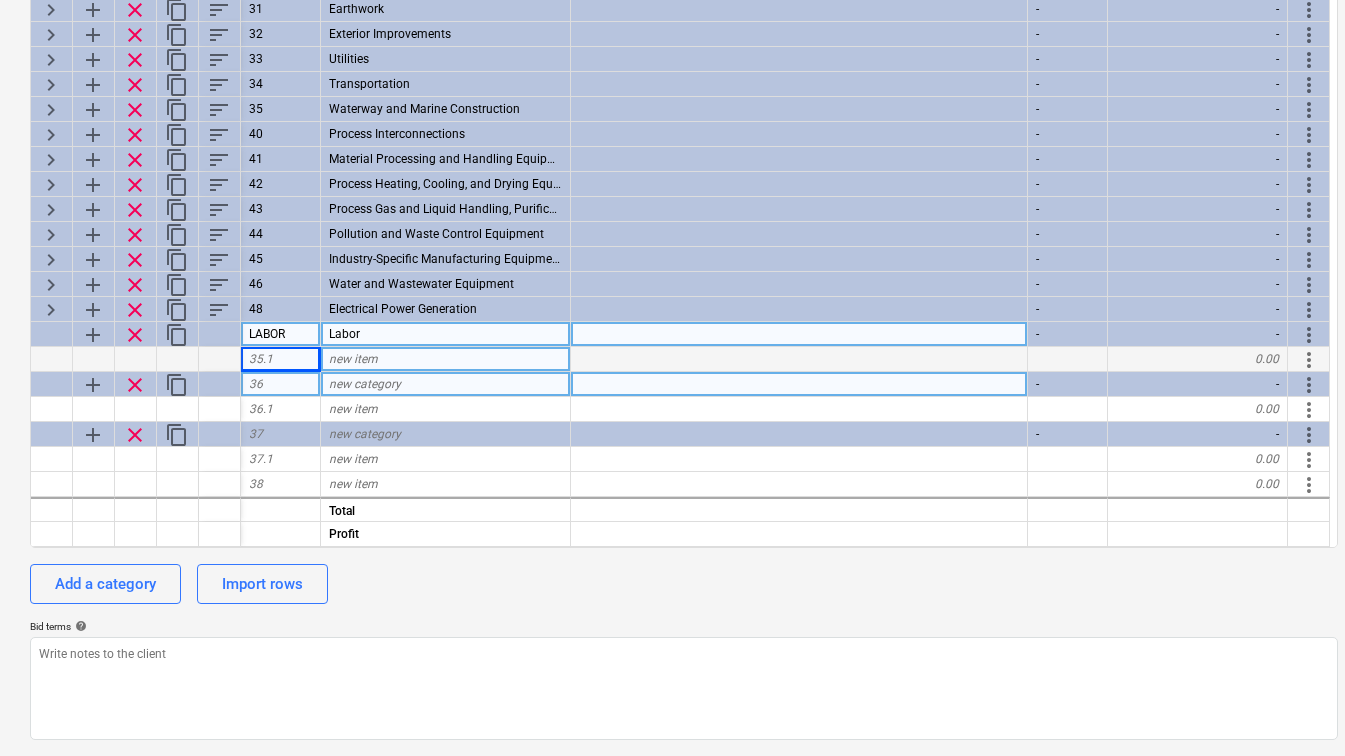 click on "36" at bounding box center [281, 384] 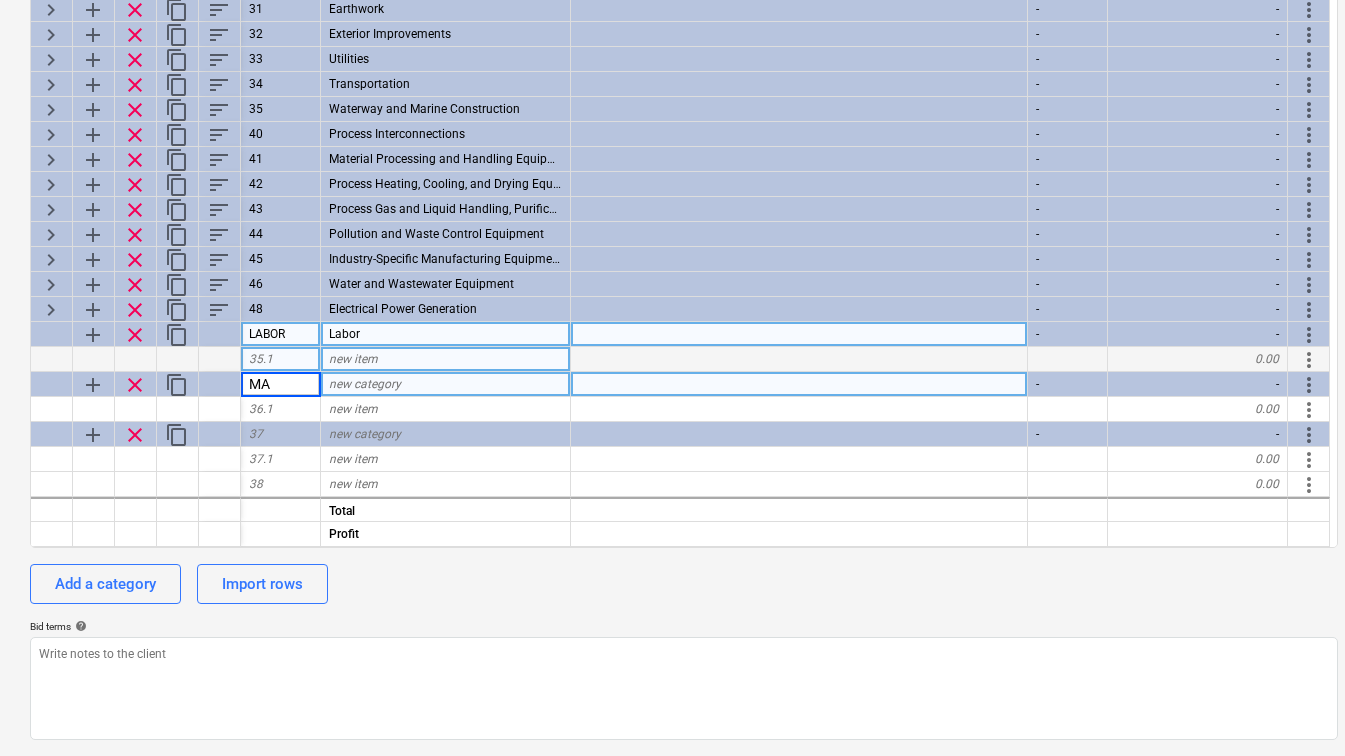 type on "MAT" 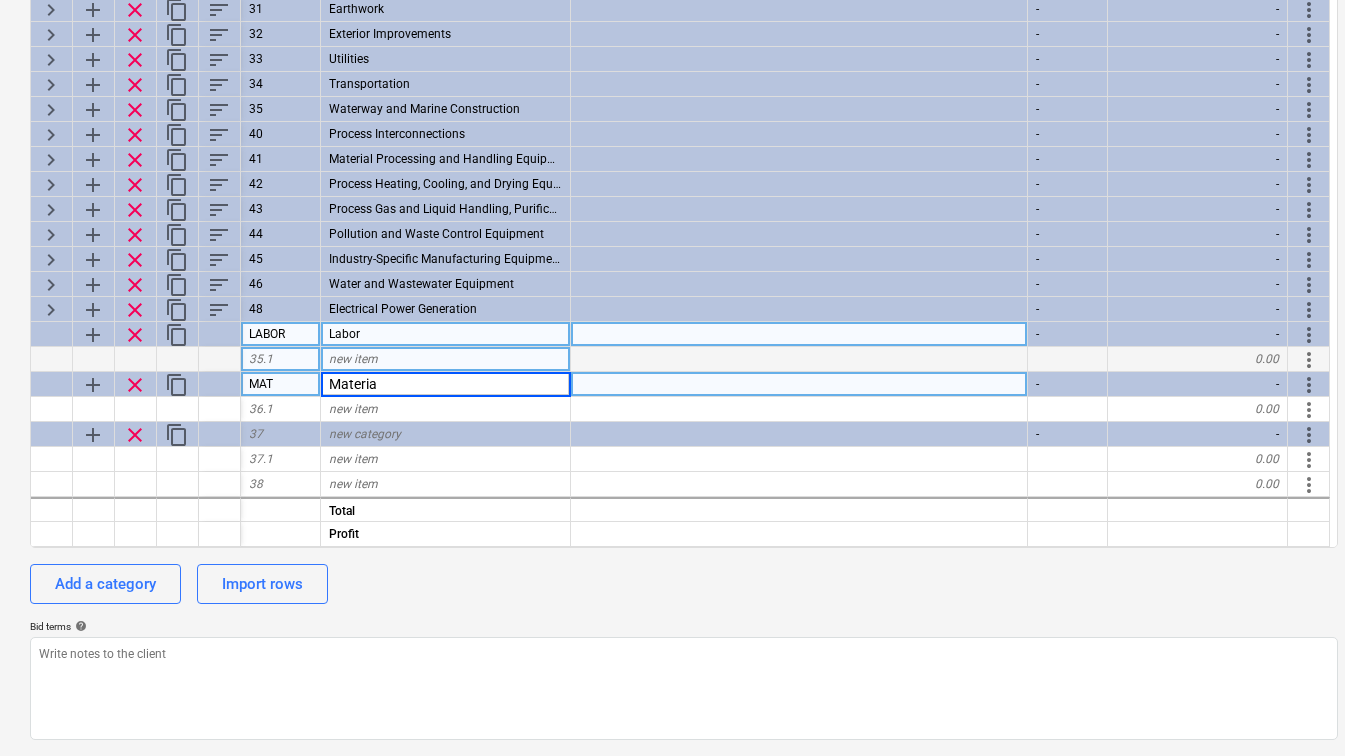 type on "Material" 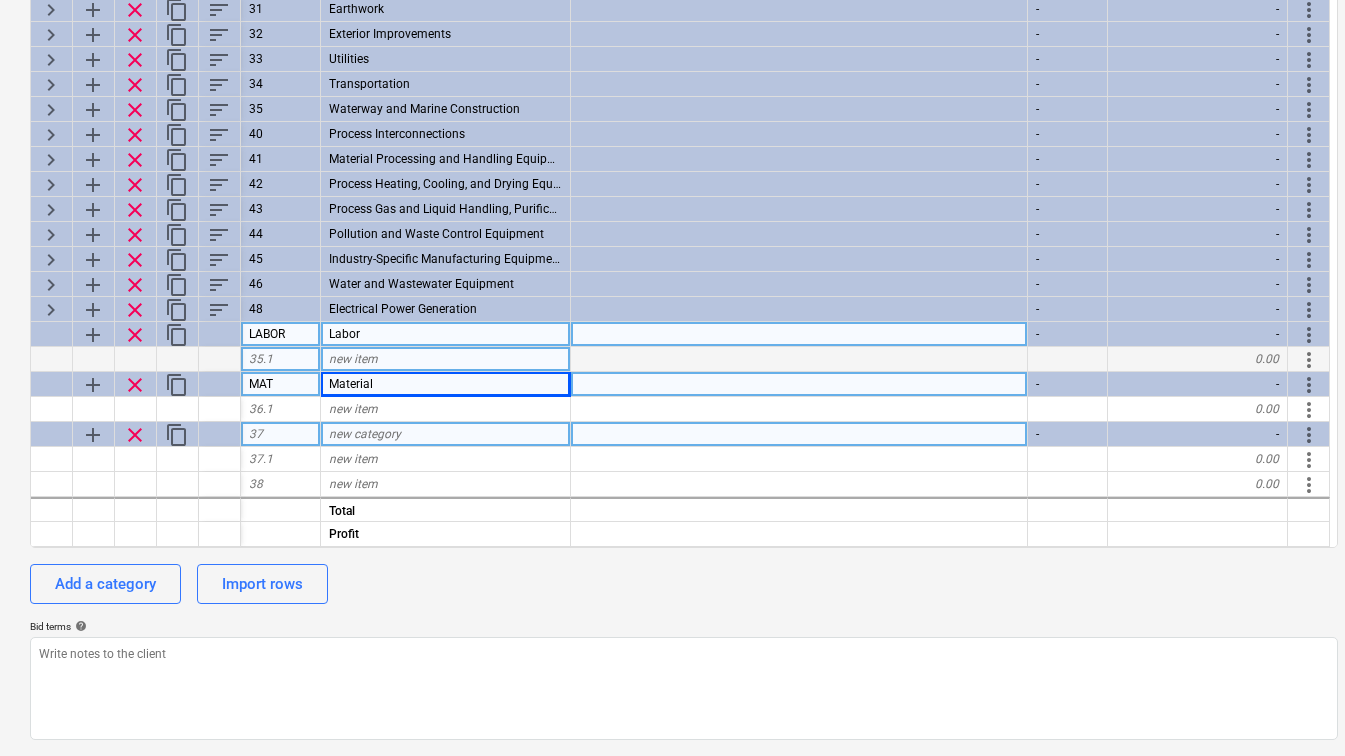 click on "37" at bounding box center [281, 434] 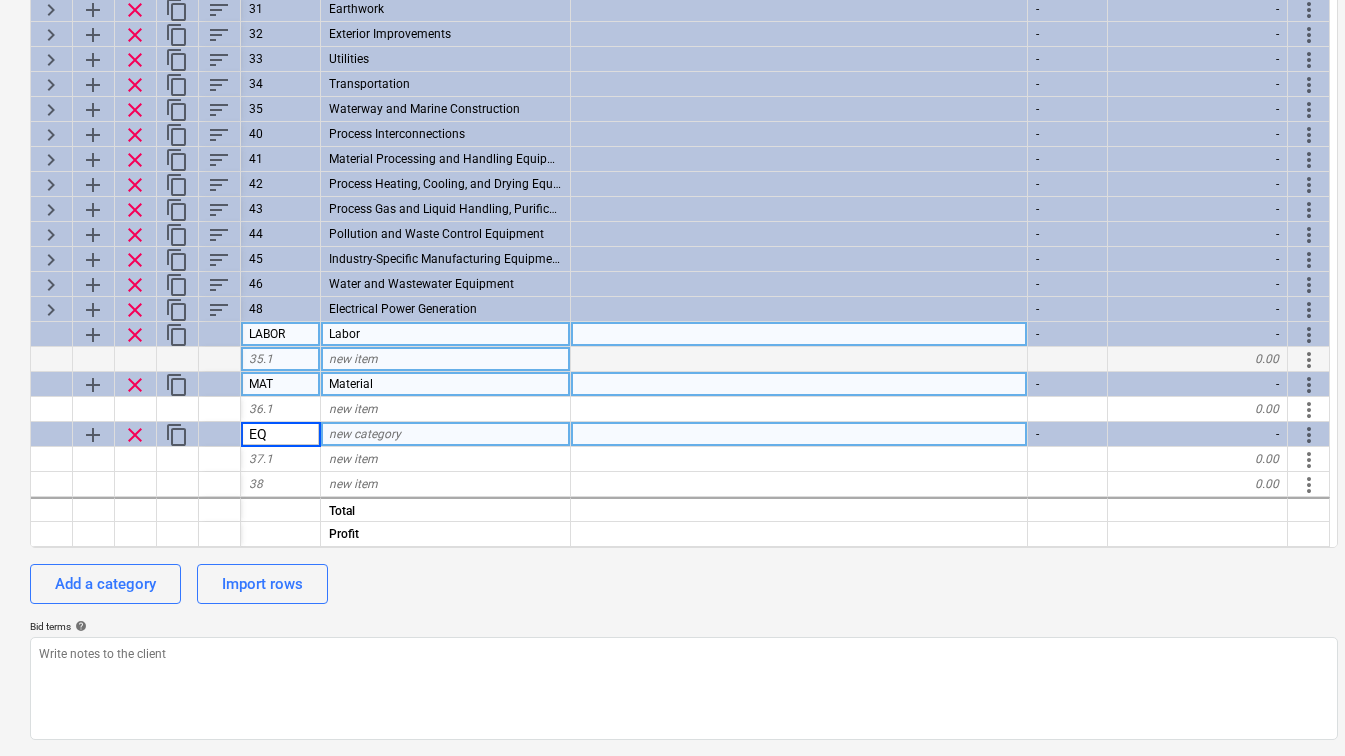 type on "EQU" 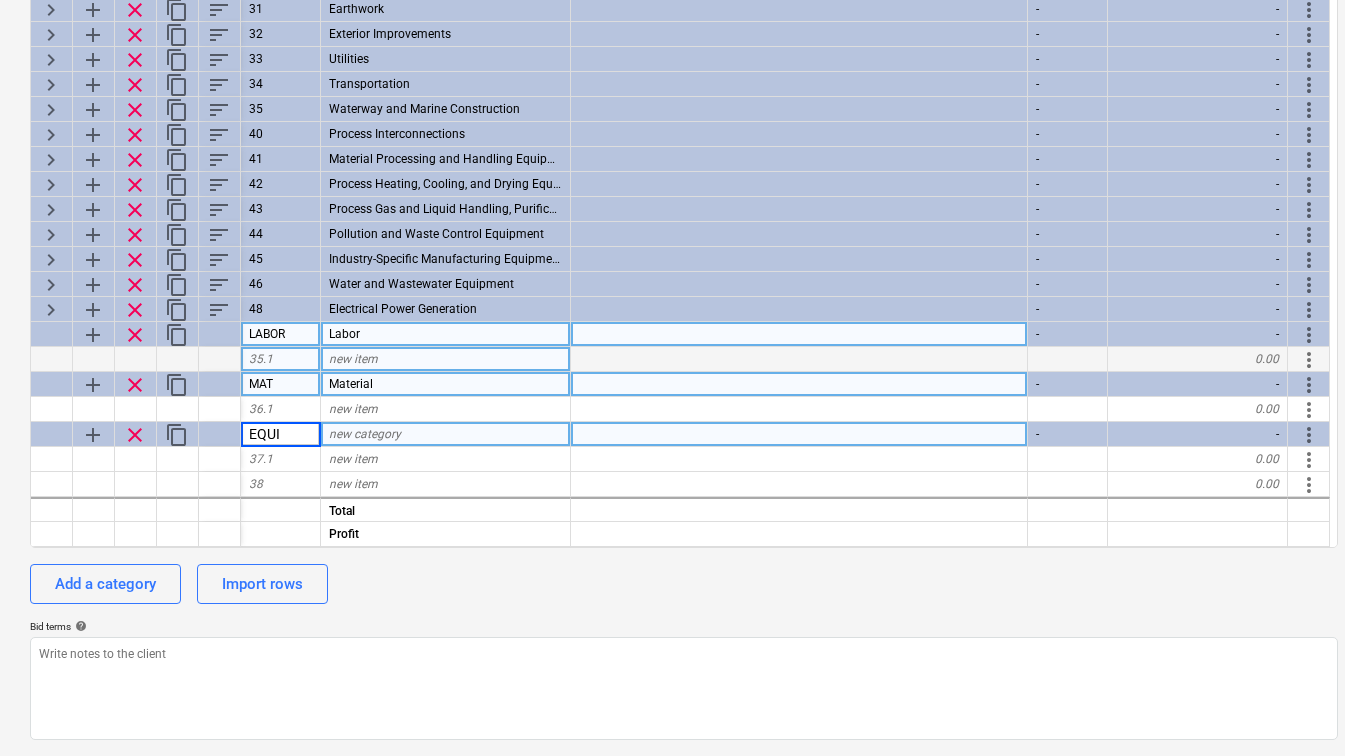 type on "EQUIP" 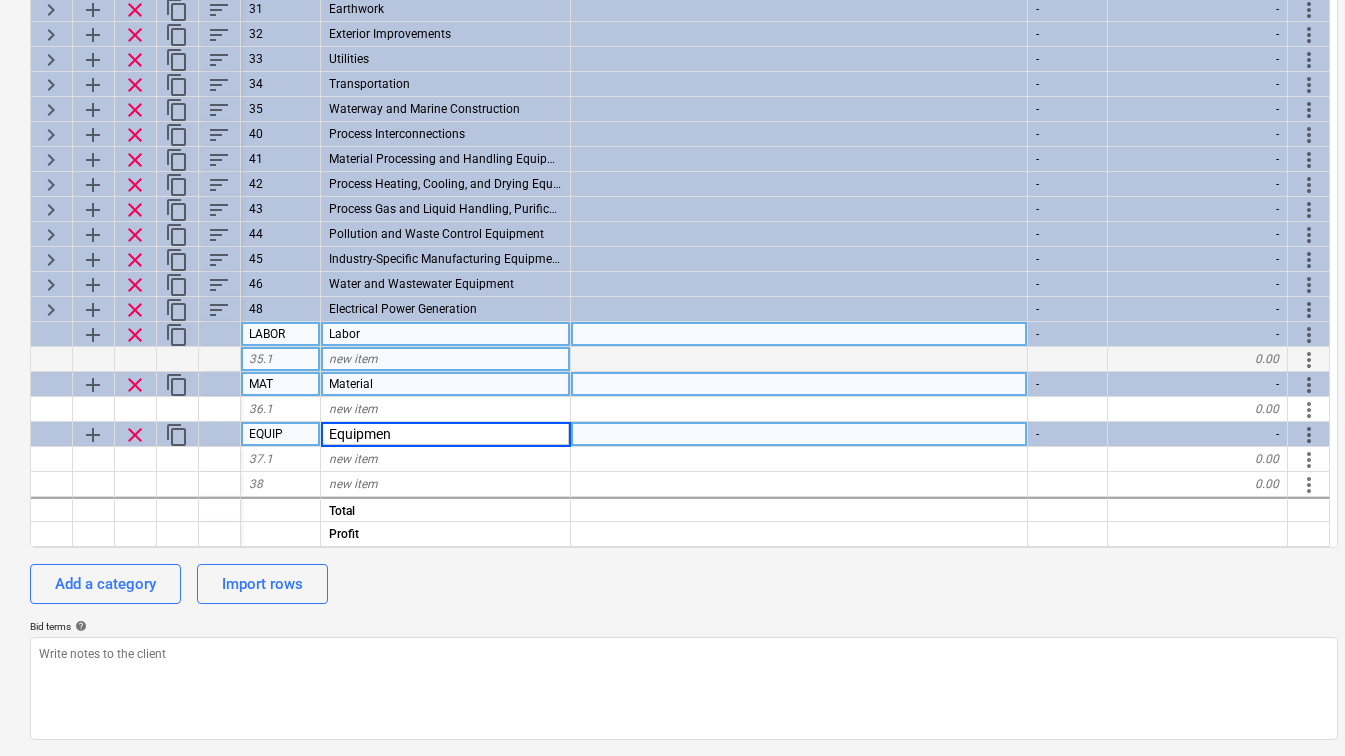 type on "Equipment" 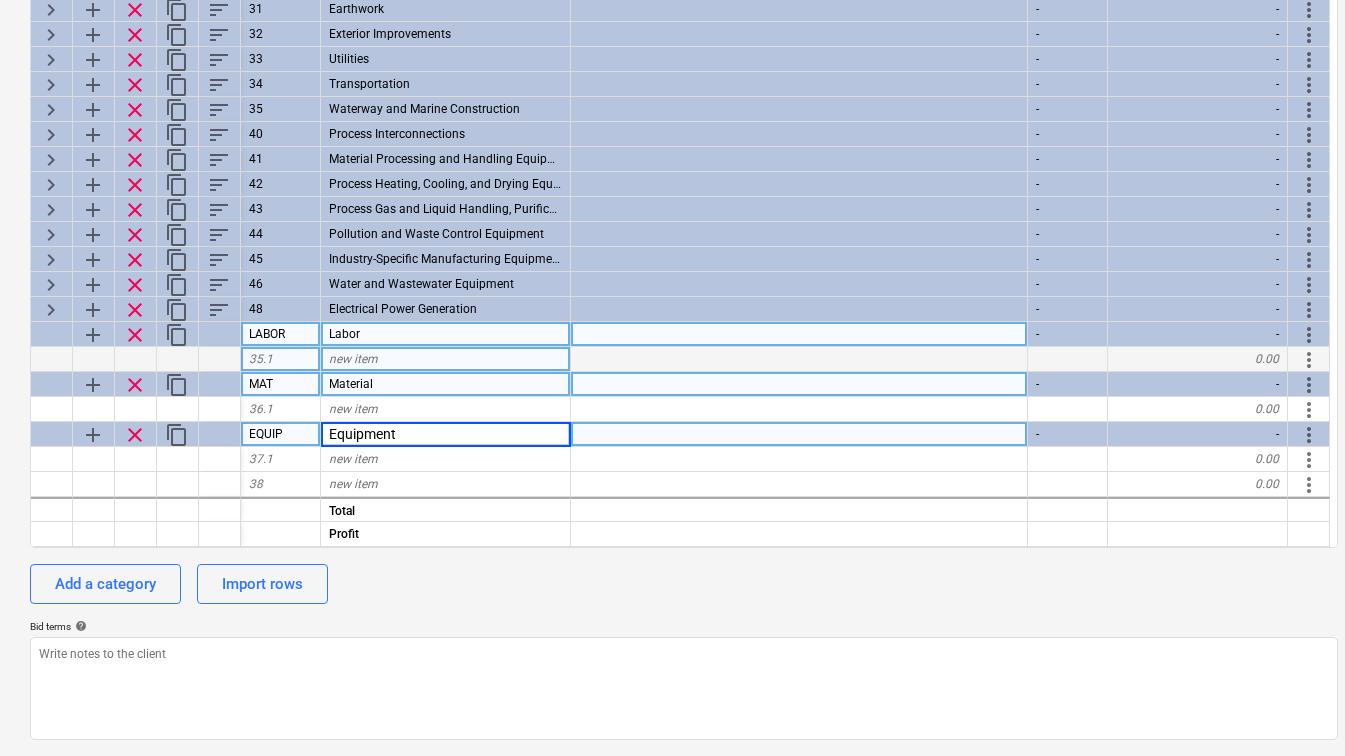 click on "Add a category Import rows" at bounding box center (684, 584) 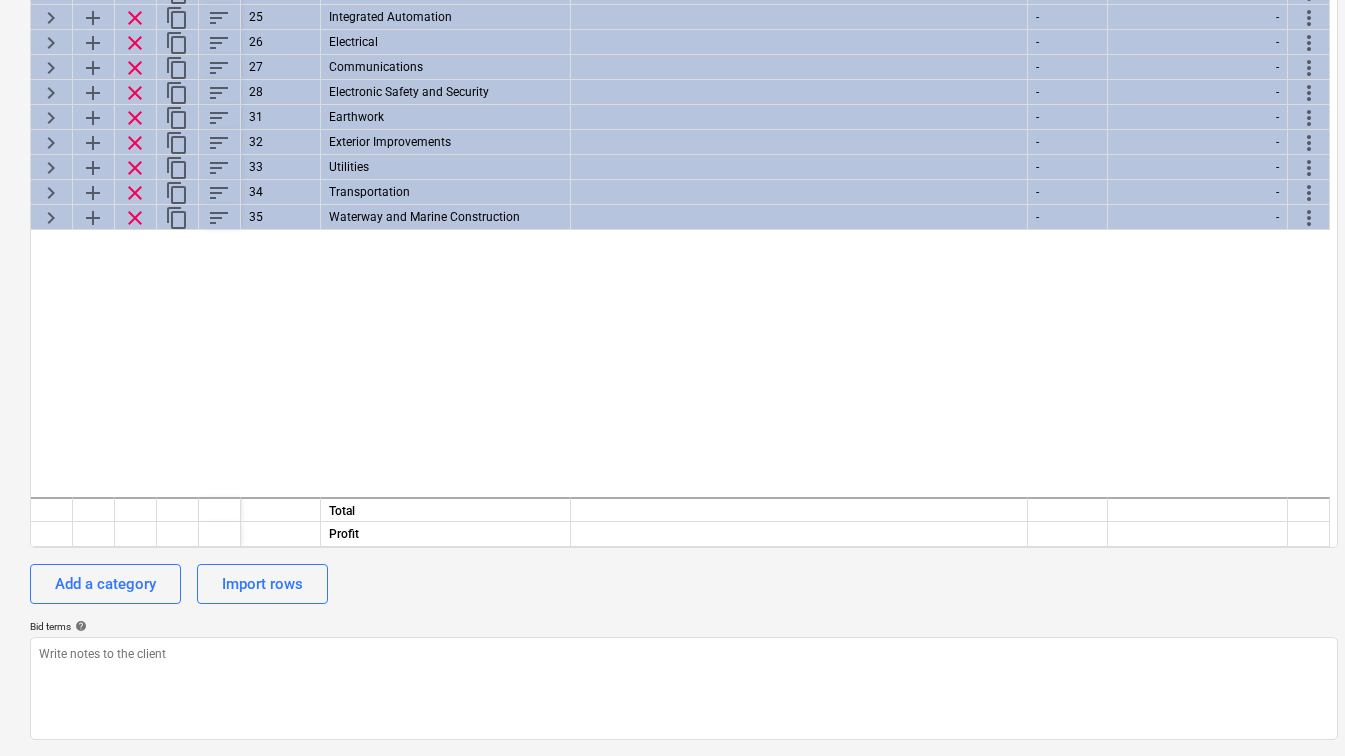 scroll, scrollTop: 497, scrollLeft: 0, axis: vertical 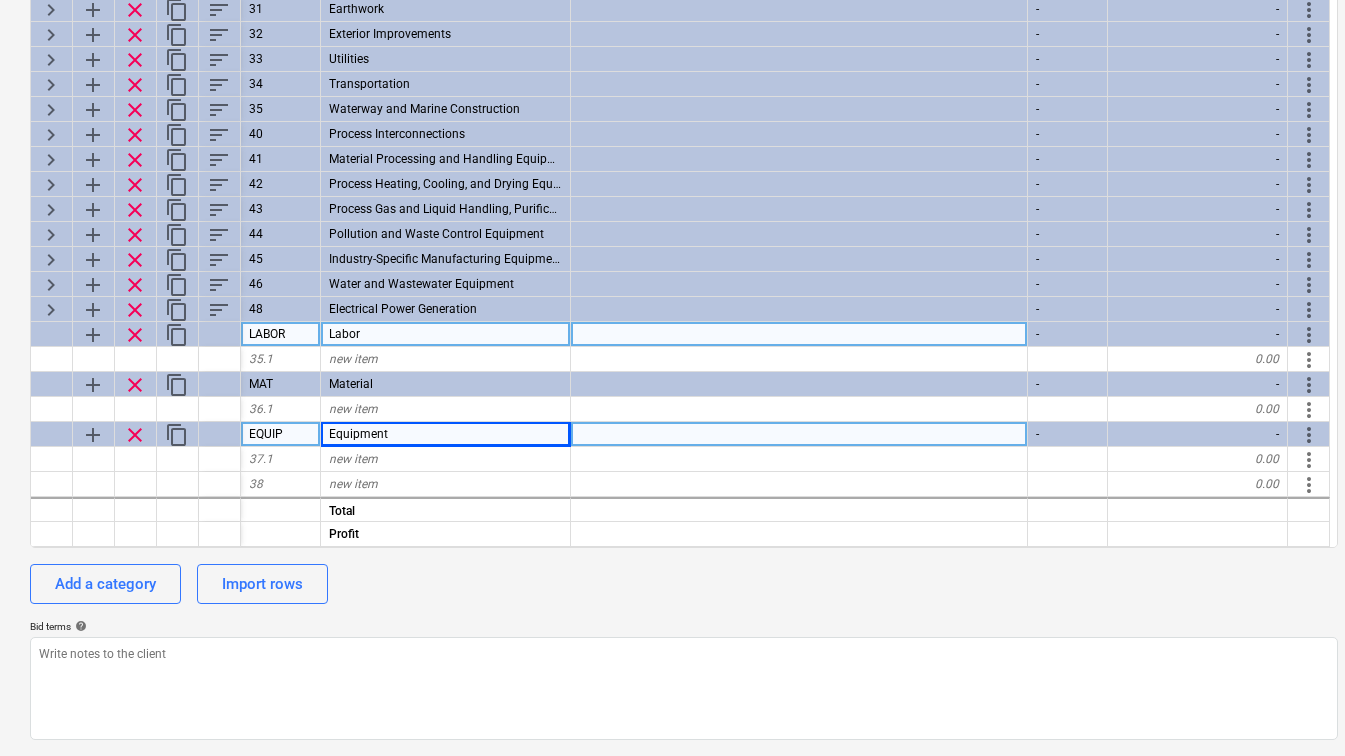 click on "Labor" at bounding box center [446, 334] 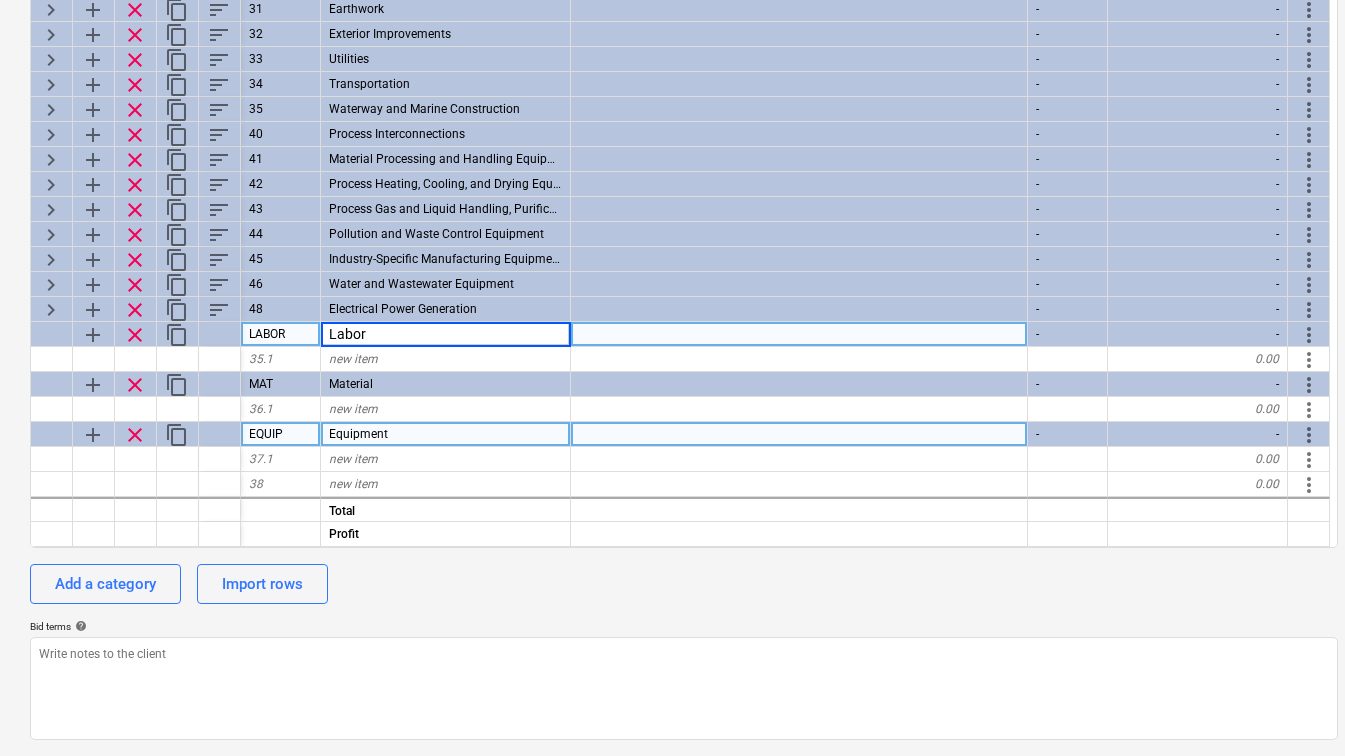 click on "Labor" at bounding box center (445, 334) 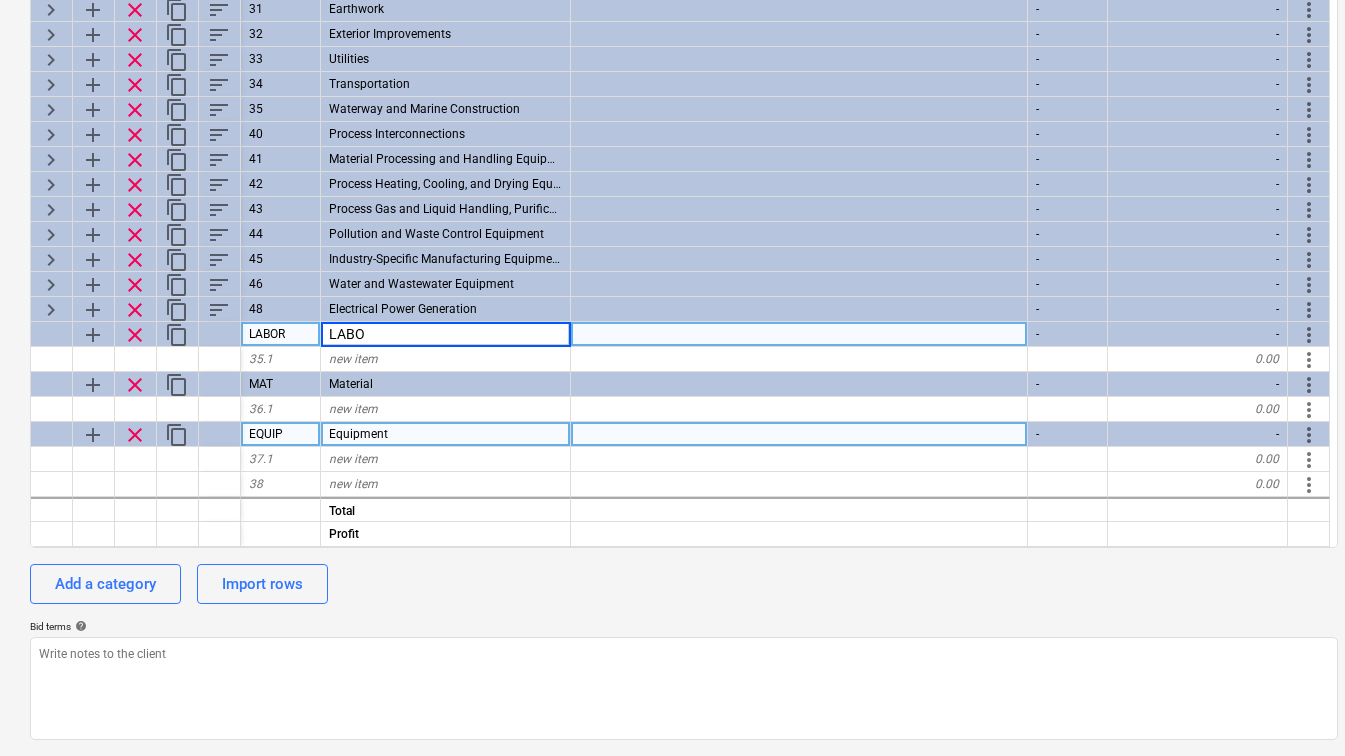 type on "LABOR" 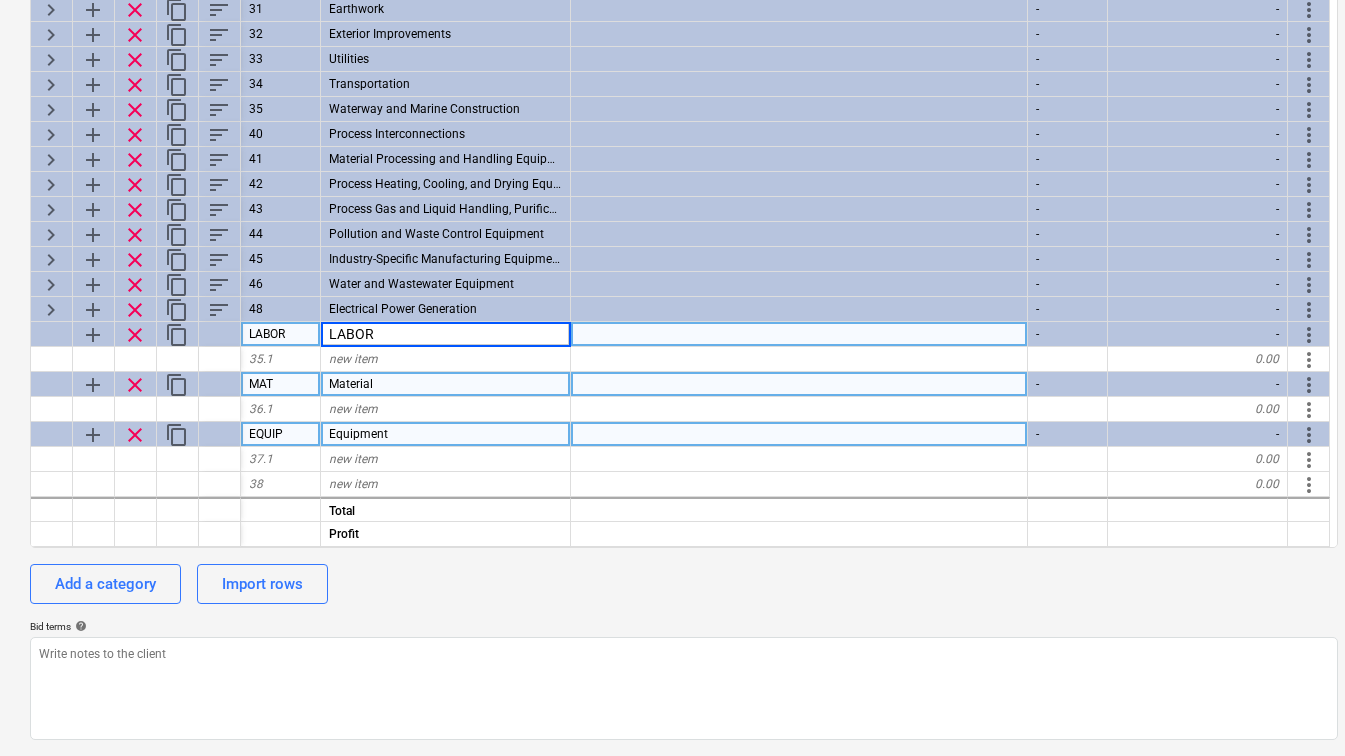 click on "Material" at bounding box center (446, 384) 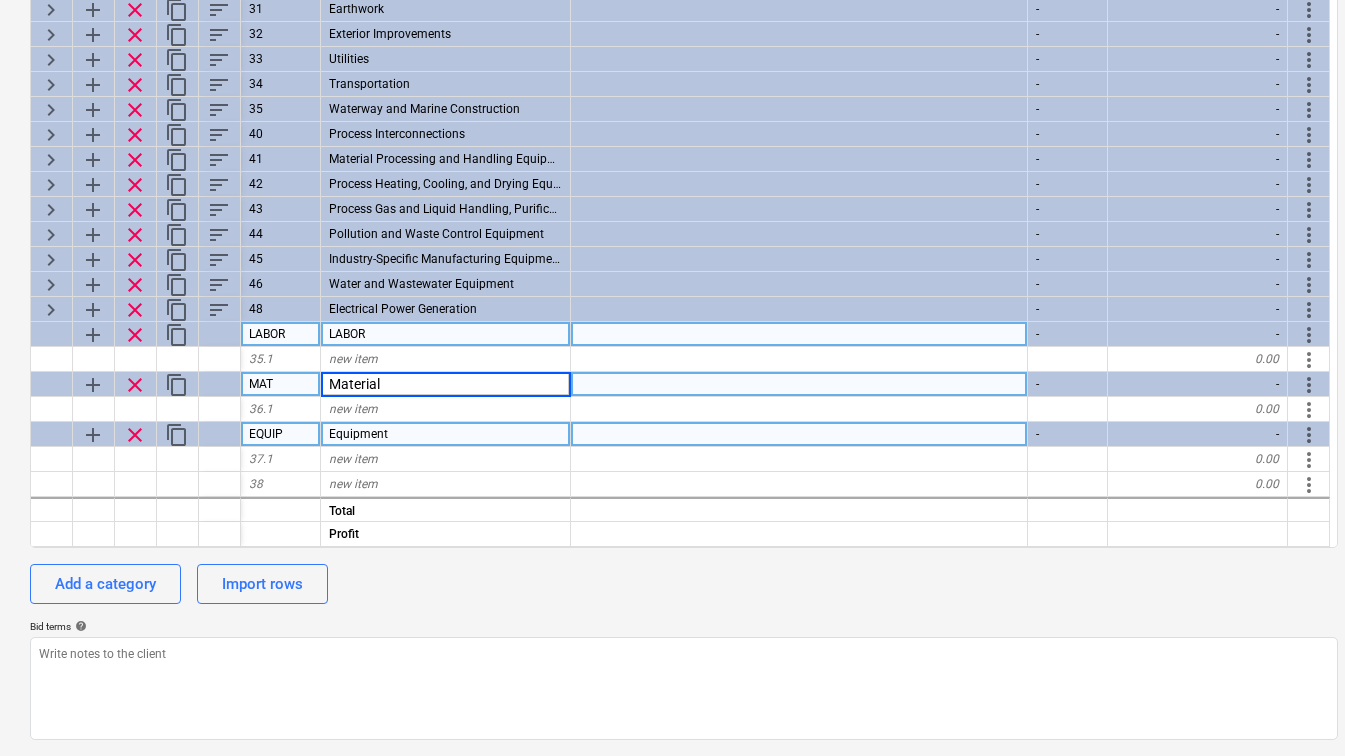 click on "Material" at bounding box center (445, 384) 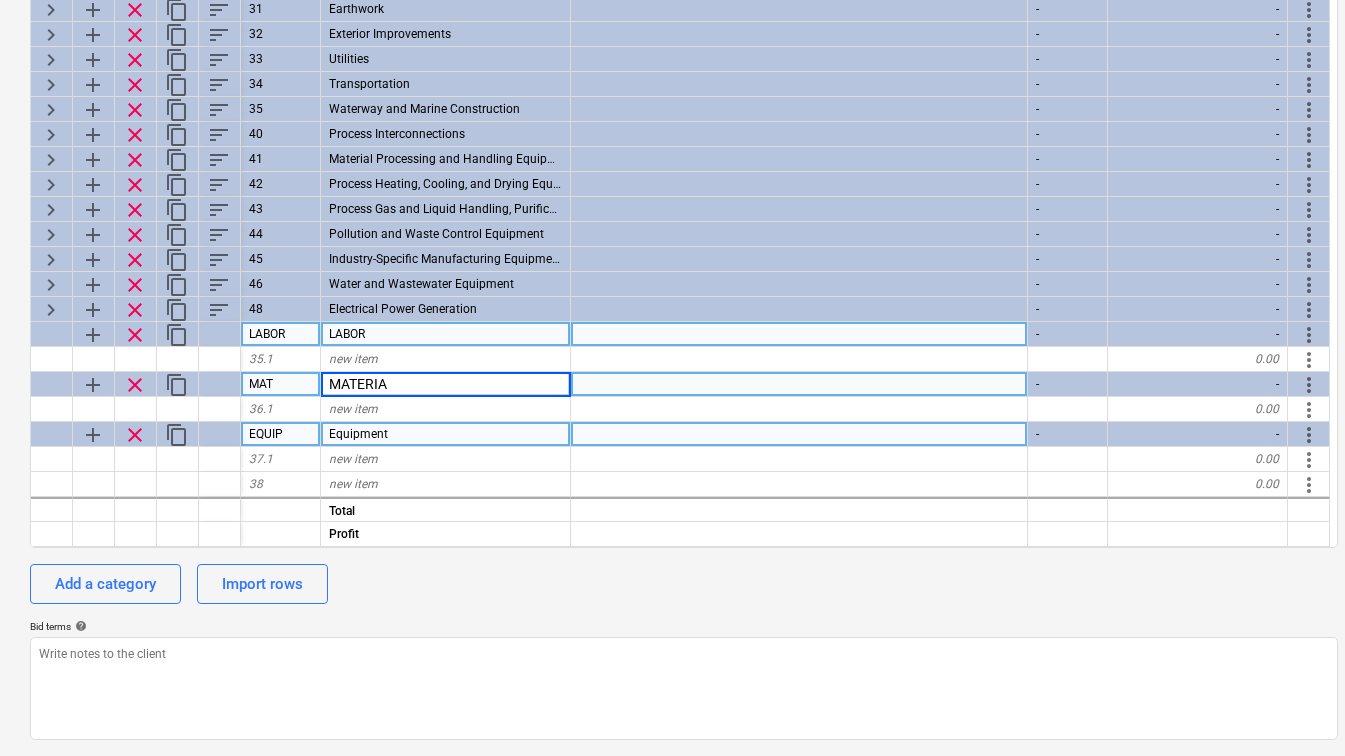 type on "MATERIAL" 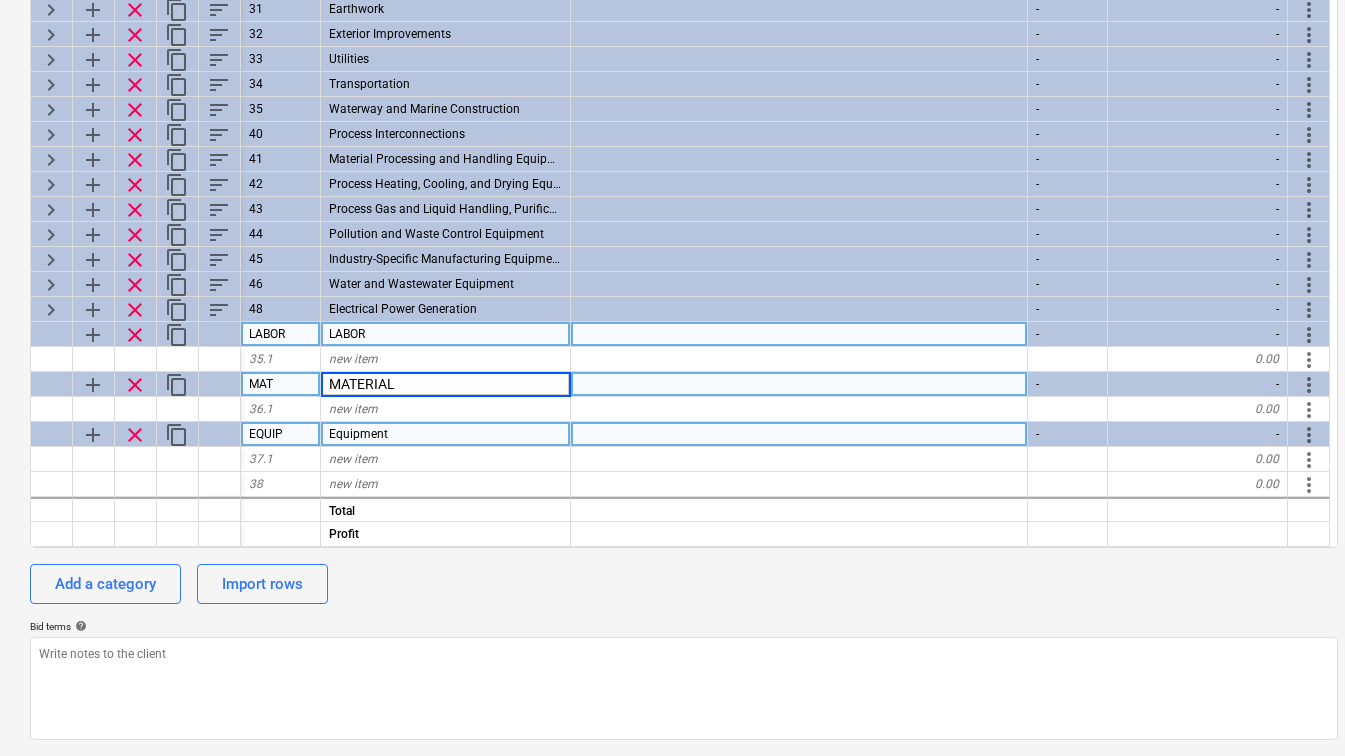 click on "Equipment" at bounding box center (446, 434) 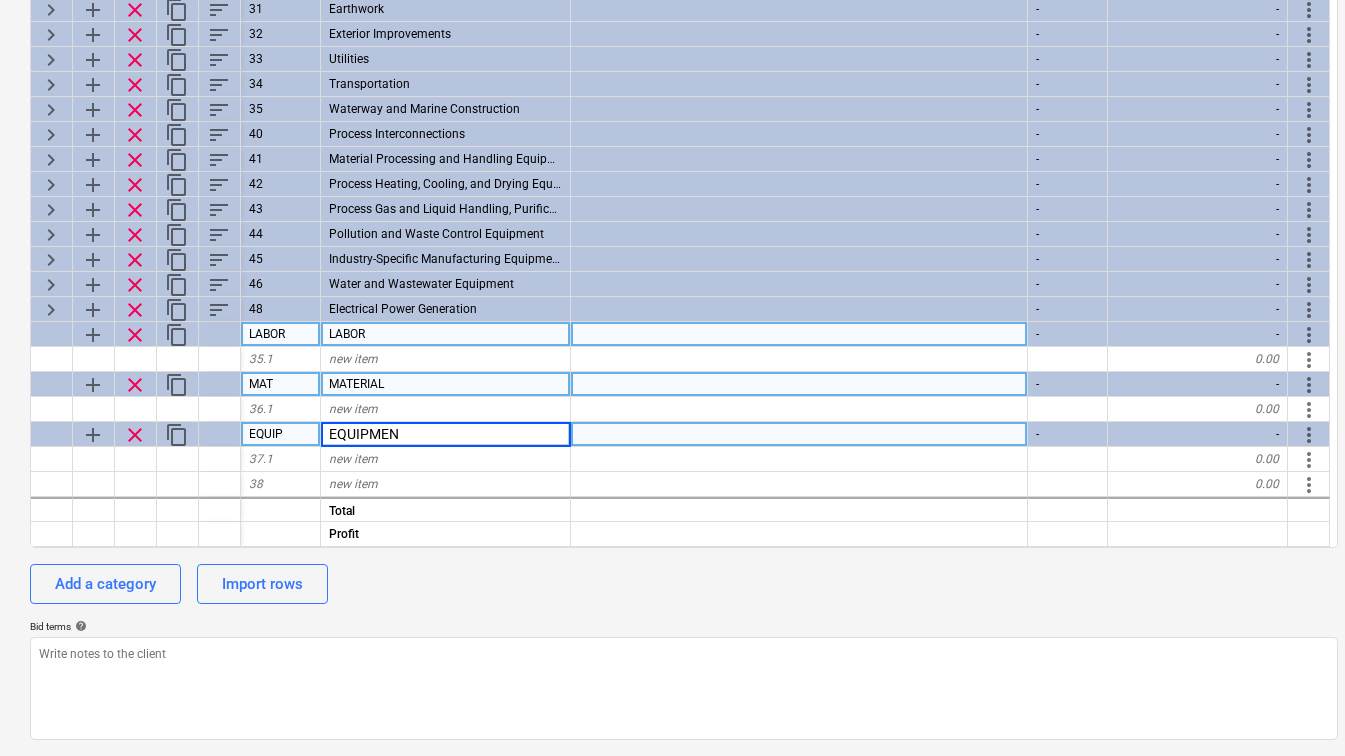 type on "EQUIPMENT" 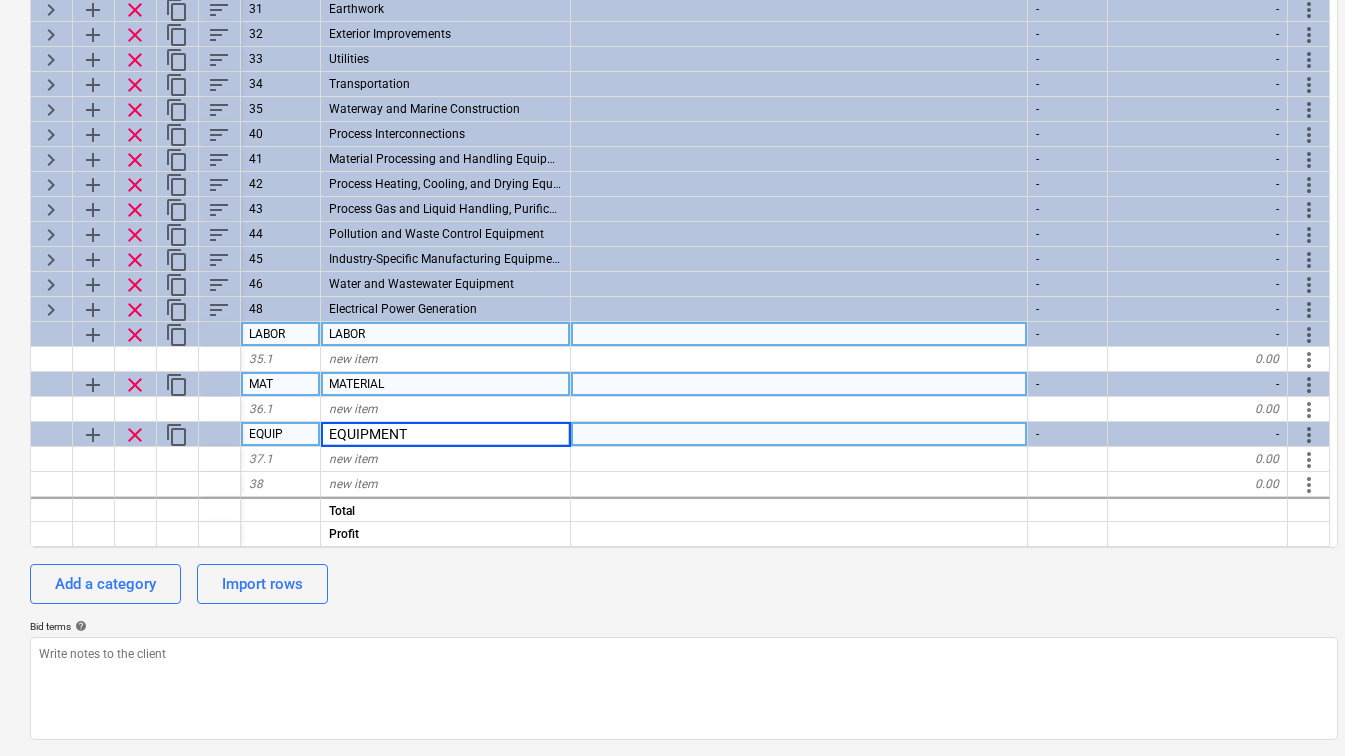 click on "Add a category Import rows" at bounding box center [684, 584] 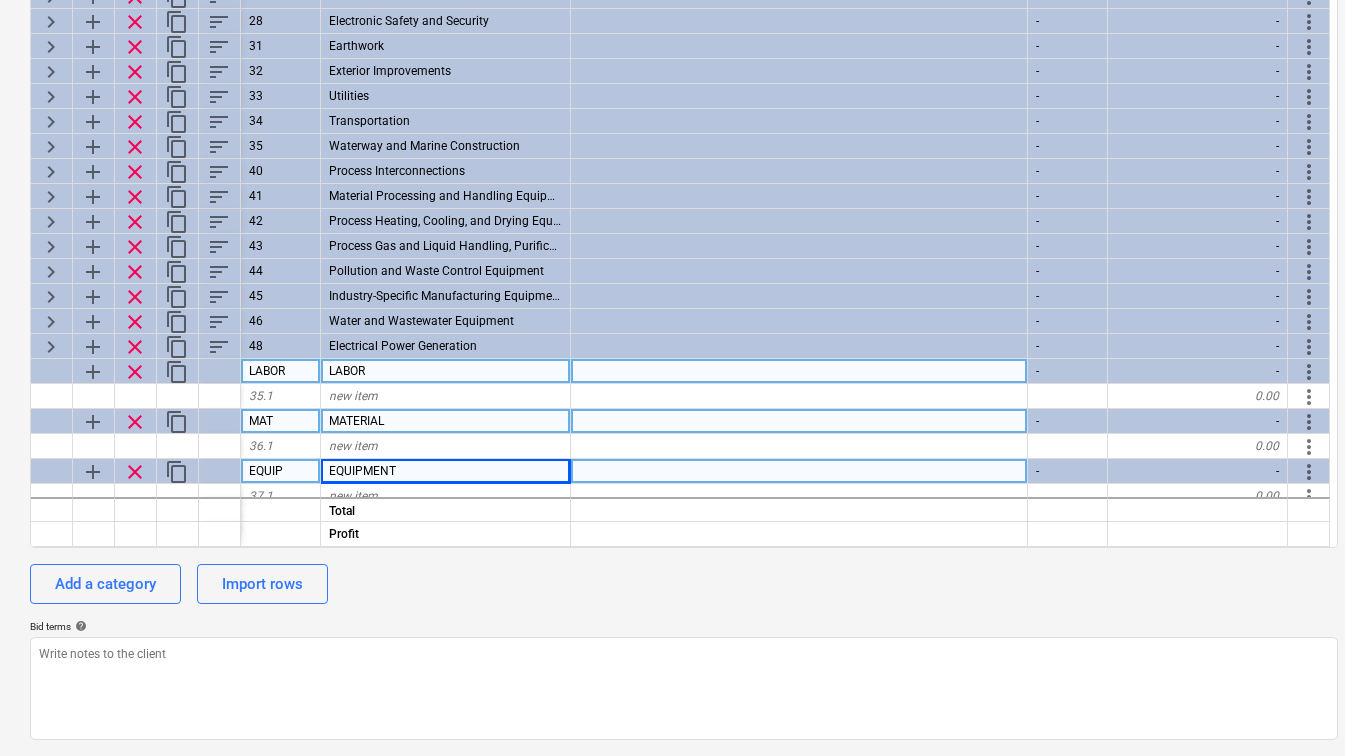 scroll, scrollTop: 497, scrollLeft: 0, axis: vertical 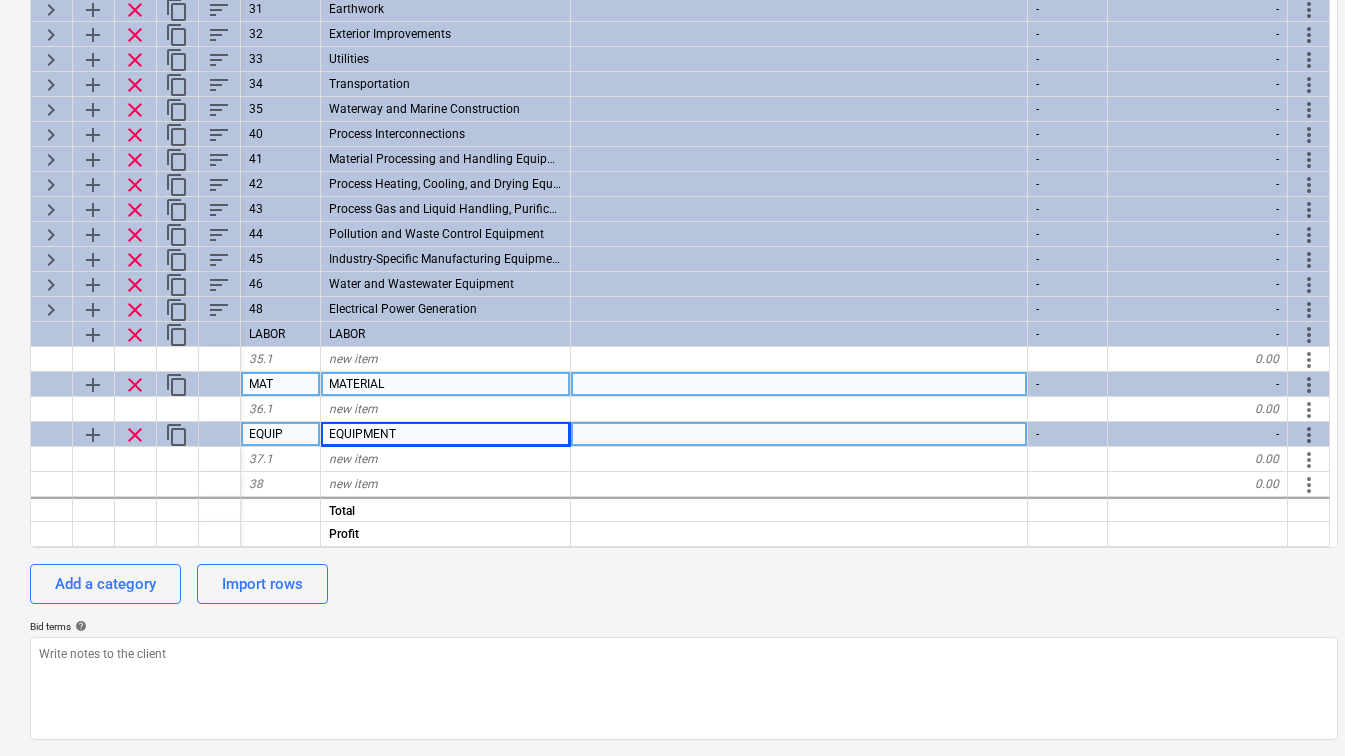 click on "keyboard_arrow_down sort Cost code Line-item Comment Unit Unit price keyboard_arrow_right add clear content_copy sort 22 Plumbing - - more_vert keyboard_arrow_right add clear content_copy sort 23 Heating, Ventilating, and Air Conditioning (HVAC) - - more_vert keyboard_arrow_right add clear content_copy sort 25 Integrated Automation - - more_vert keyboard_arrow_right add clear content_copy sort 26 Electrical - - more_vert keyboard_arrow_right add clear content_copy sort 27 Communications - - more_vert keyboard_arrow_right add clear content_copy sort 28 Electronic Safety and Security - - more_vert keyboard_arrow_right add clear content_copy sort 31 Earthwork - - more_vert keyboard_arrow_right add clear content_copy sort 32 Exterior Improvements - - more_vert keyboard_arrow_right add clear content_copy sort 33 Utilities - - more_vert keyboard_arrow_right add clear content_copy sort 34 Transportation - - more_vert keyboard_arrow_right add clear content_copy sort 35 Waterway and Marine Construction - - more_vert -" at bounding box center [684, 333] 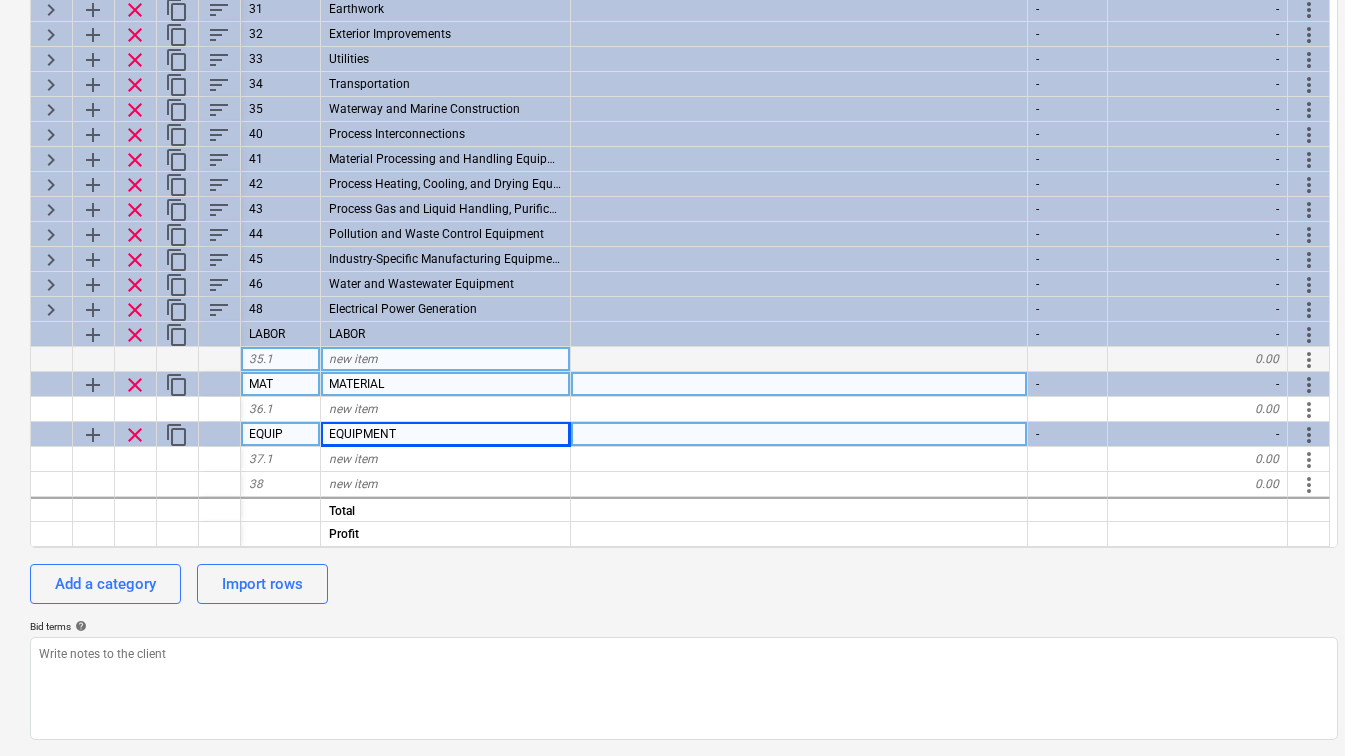 click on "35.1" at bounding box center [281, 359] 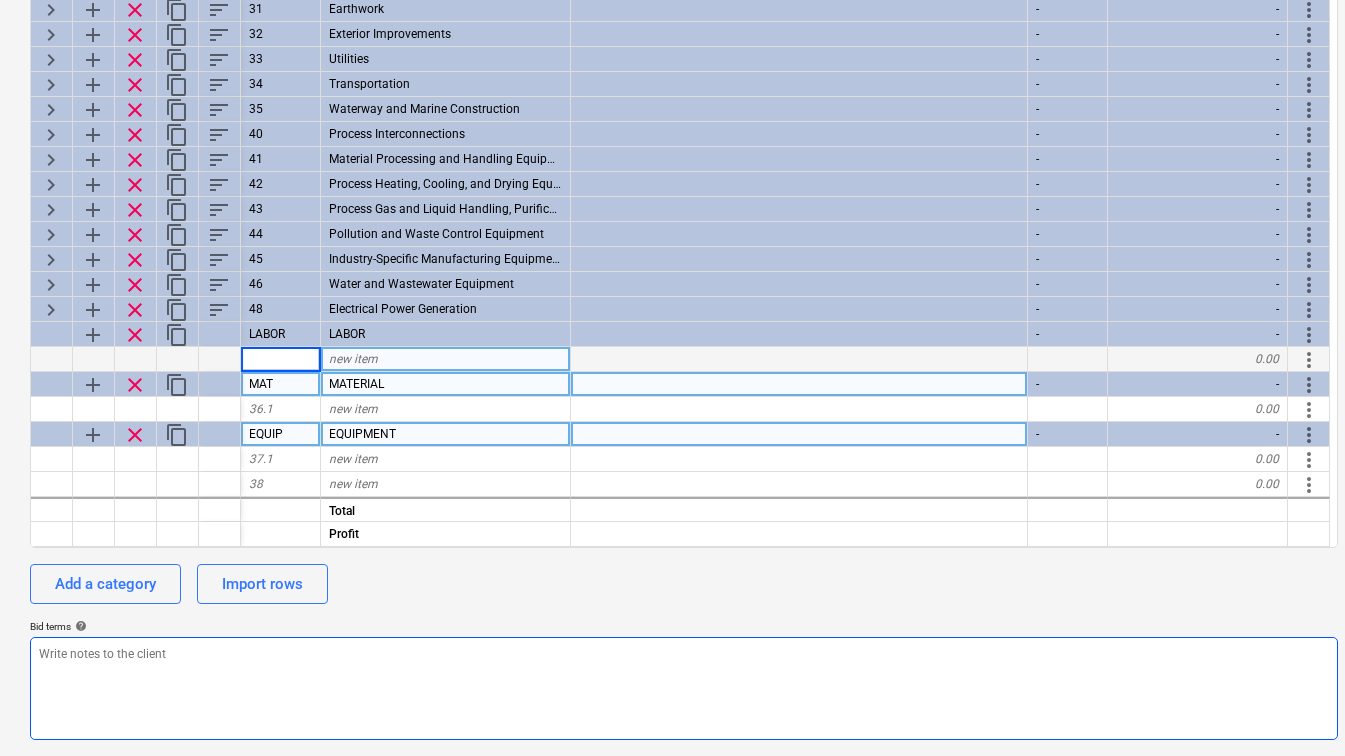 click at bounding box center (684, 688) 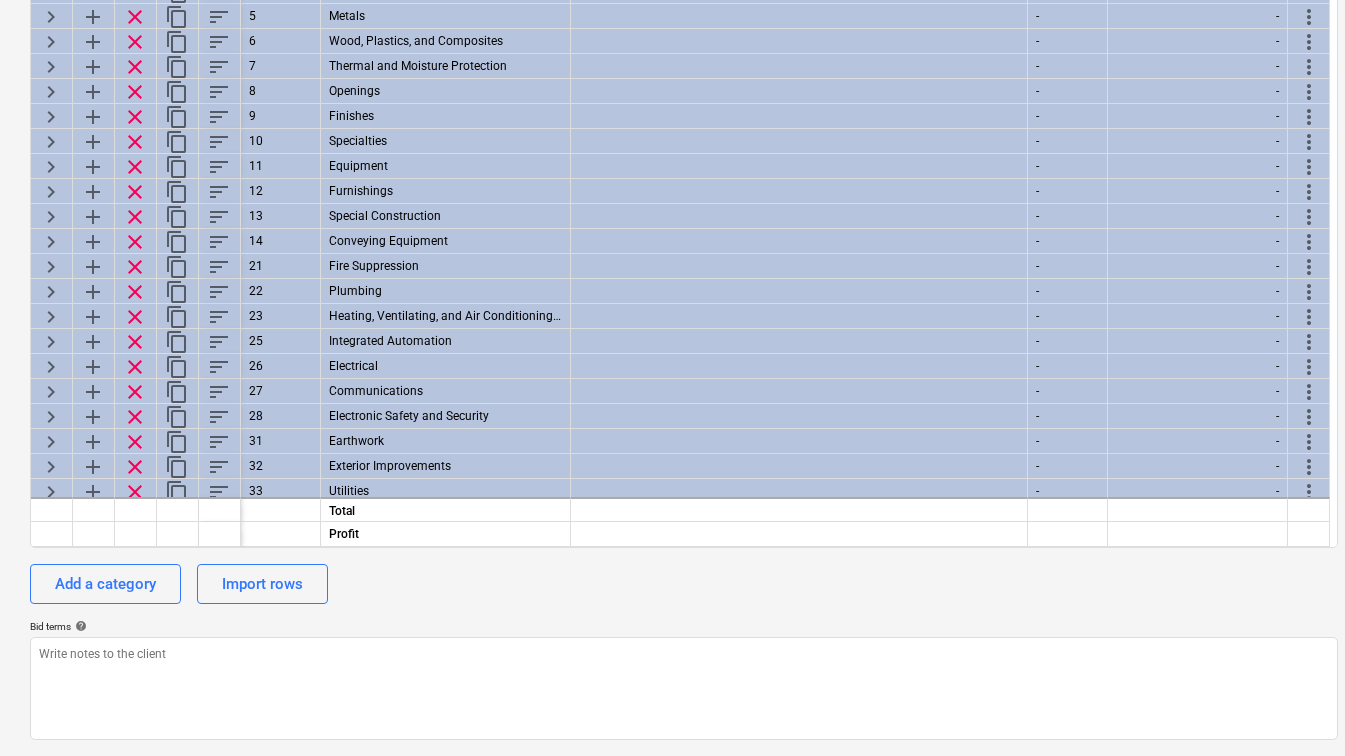 scroll, scrollTop: 0, scrollLeft: 0, axis: both 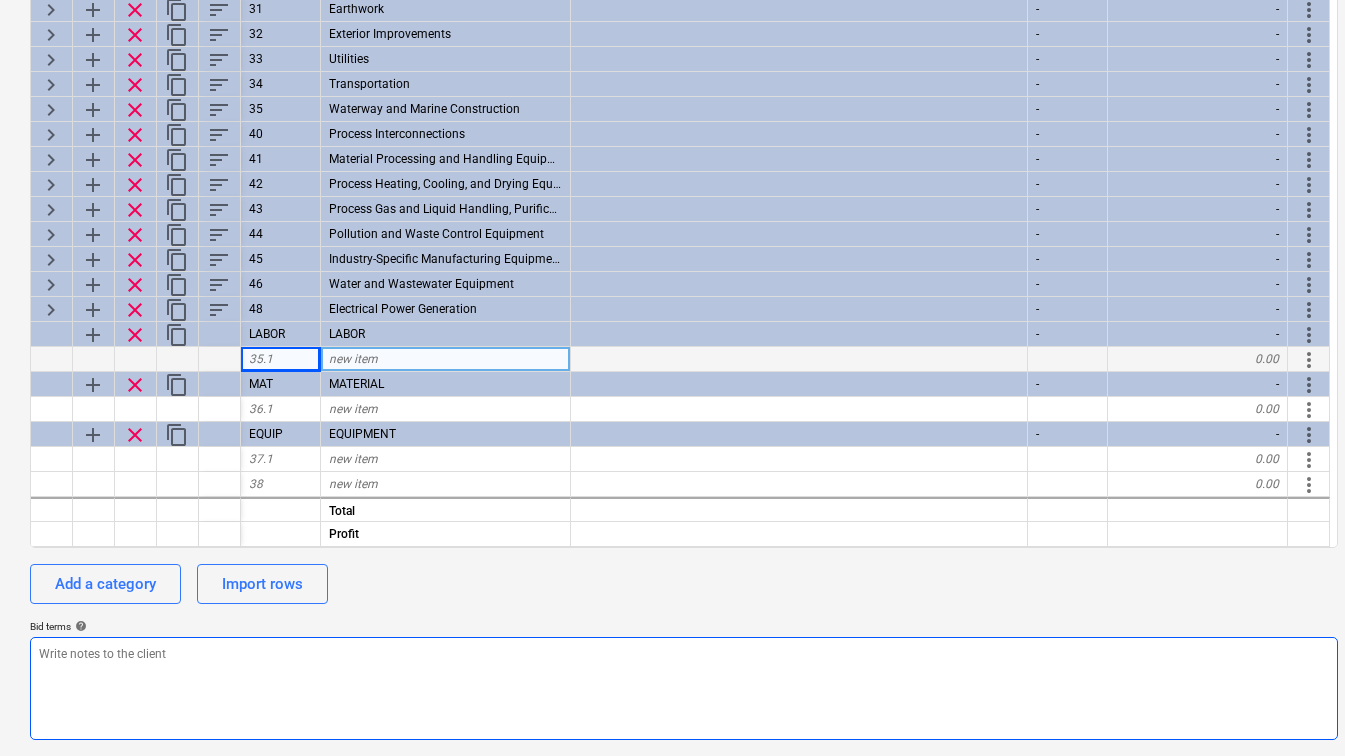 click at bounding box center [684, 688] 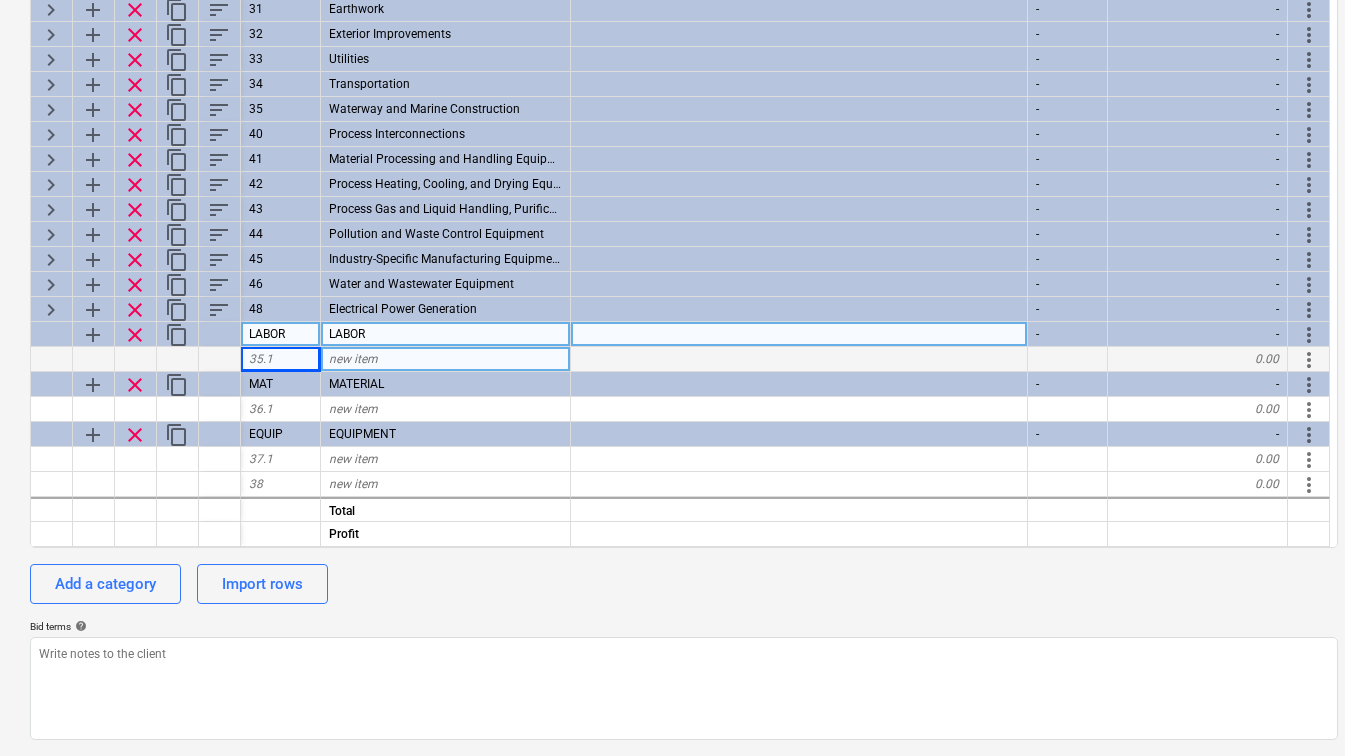 click on "add" at bounding box center (93, 335) 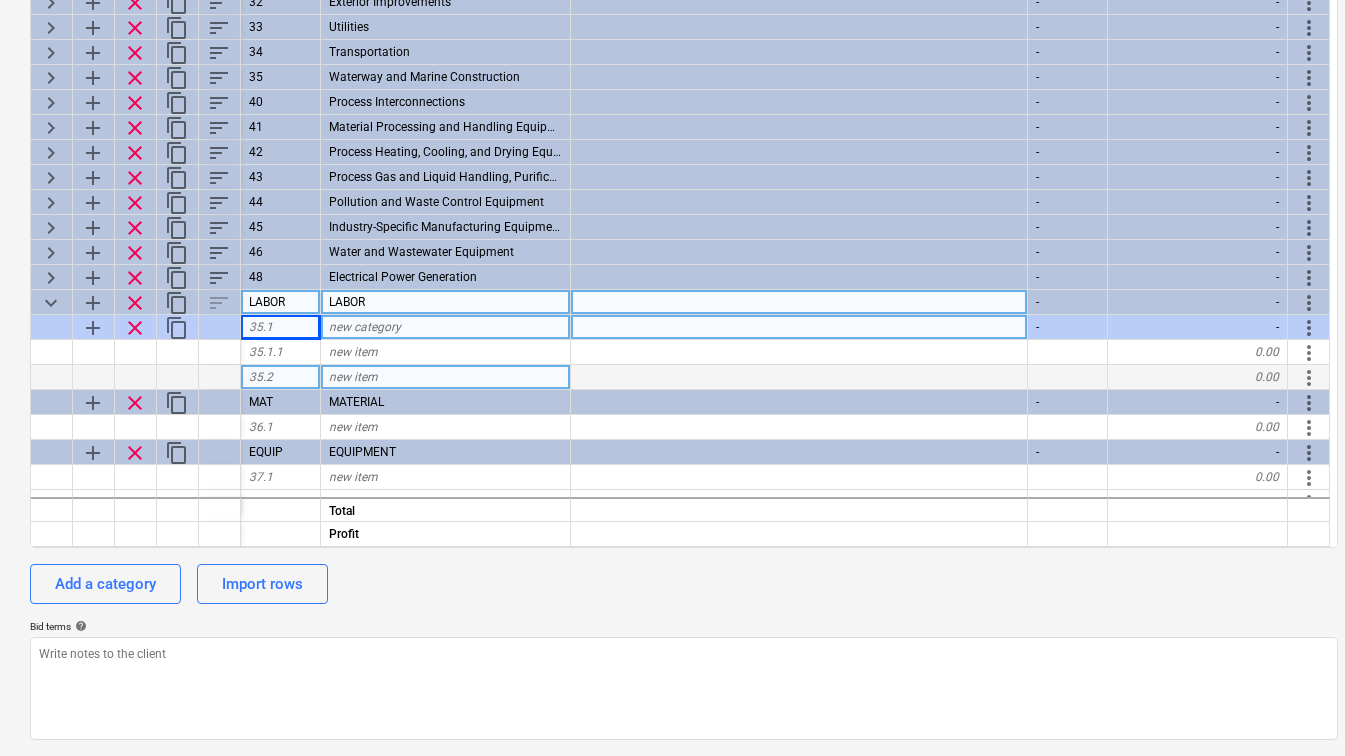 scroll, scrollTop: 544, scrollLeft: 0, axis: vertical 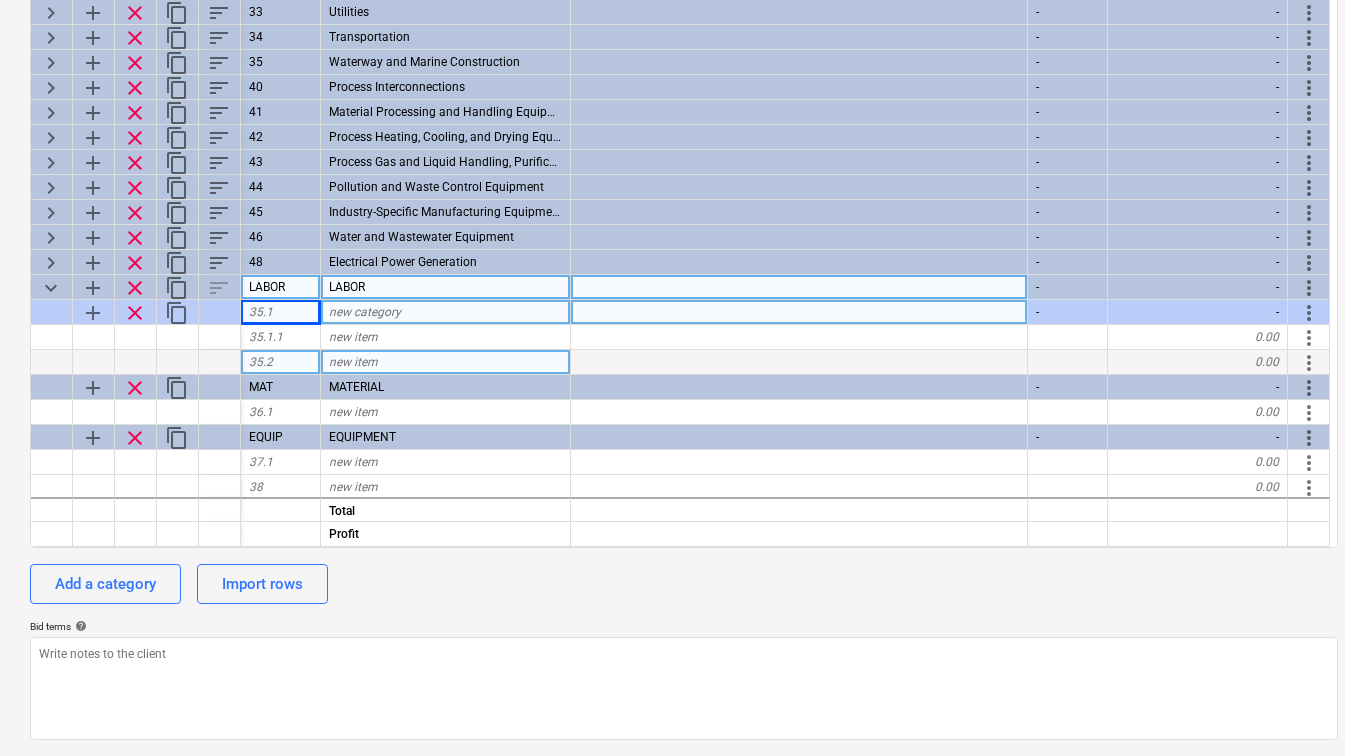 click on "35.2" at bounding box center (281, 362) 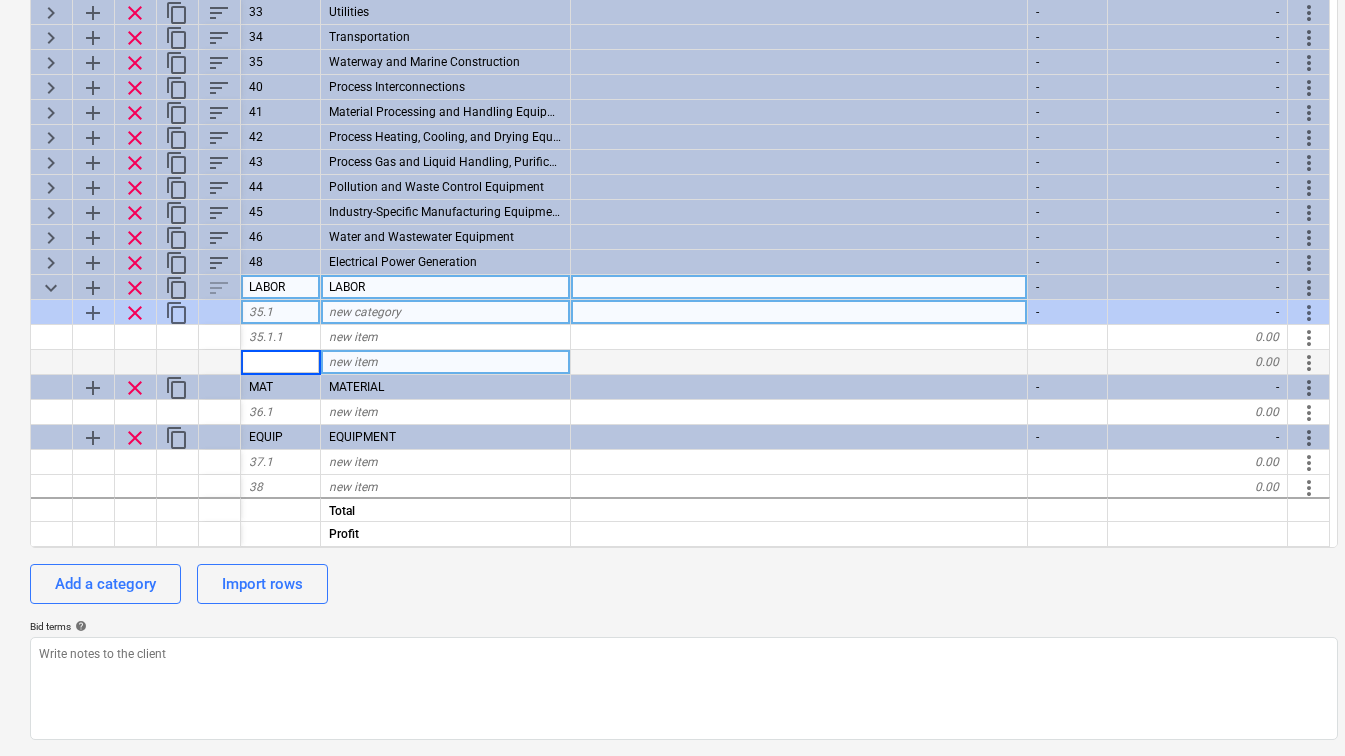 click on "clear" at bounding box center (135, 313) 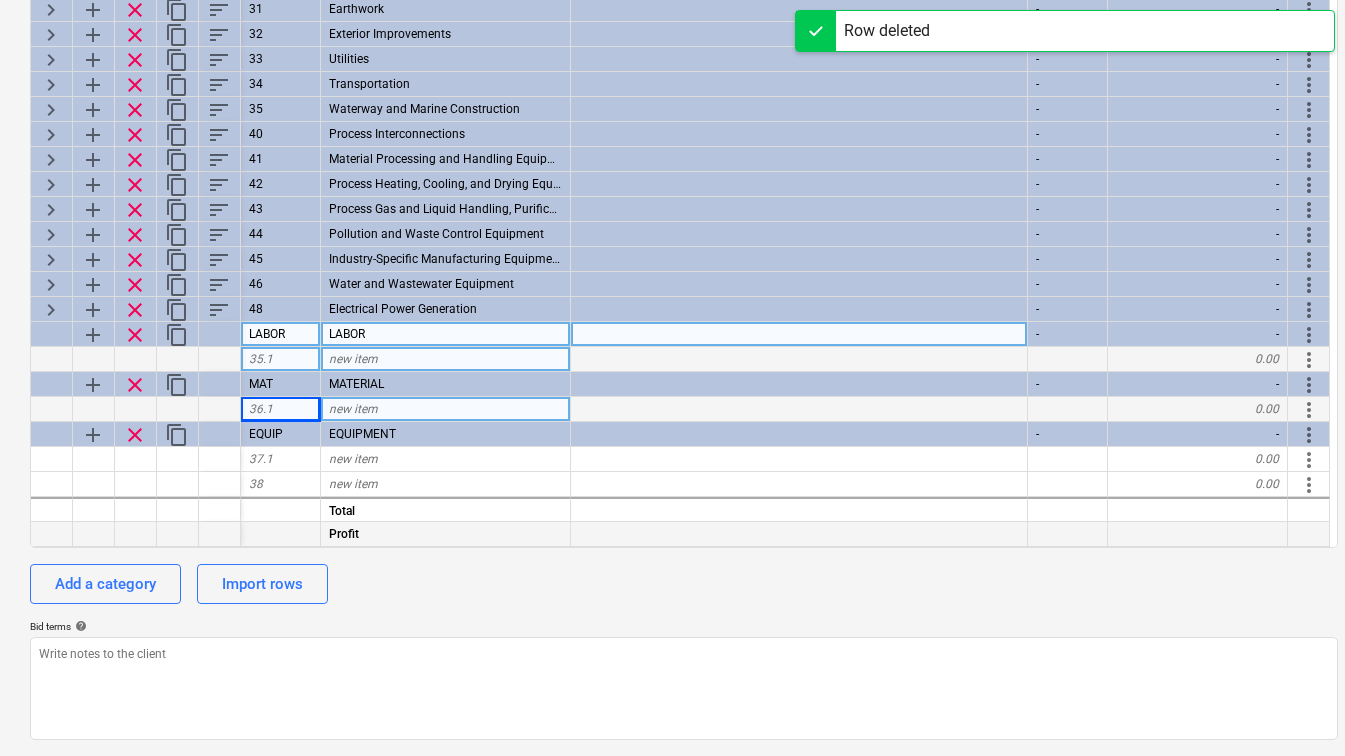 scroll, scrollTop: 497, scrollLeft: 0, axis: vertical 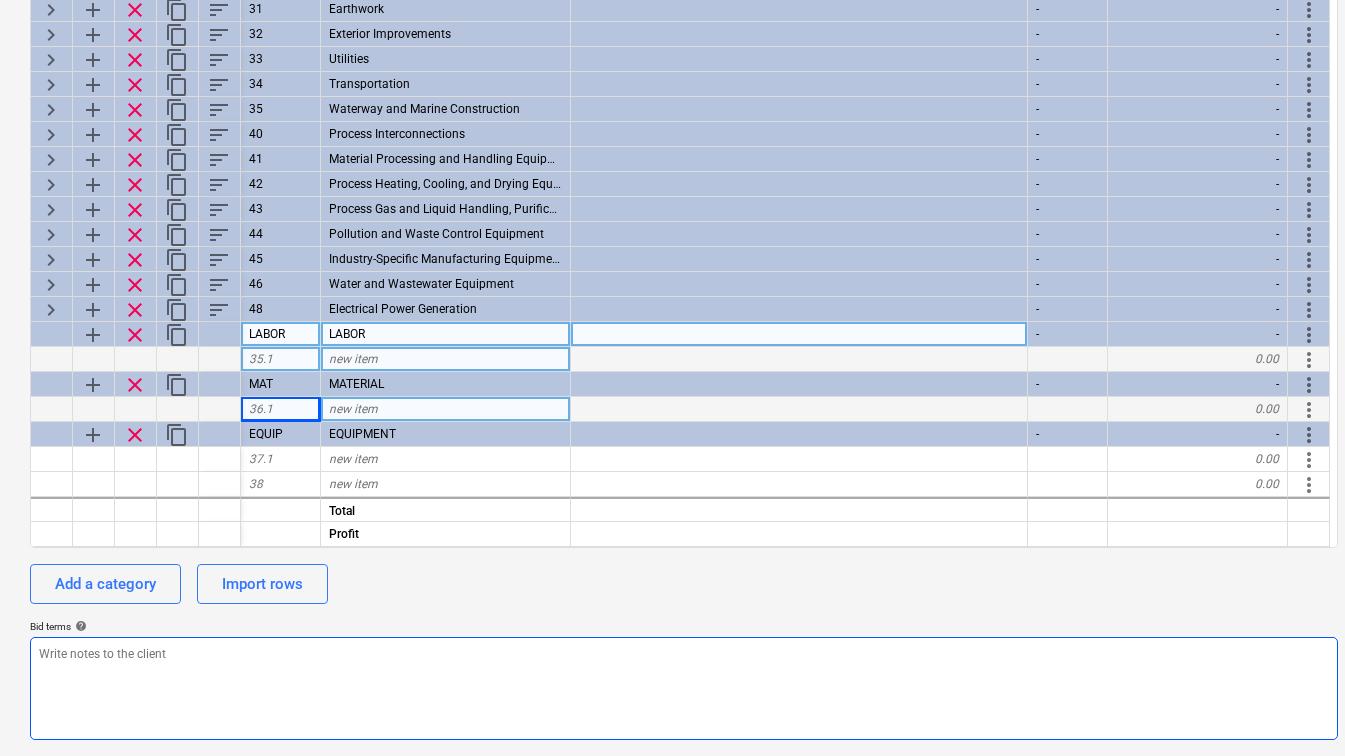 click at bounding box center (684, 688) 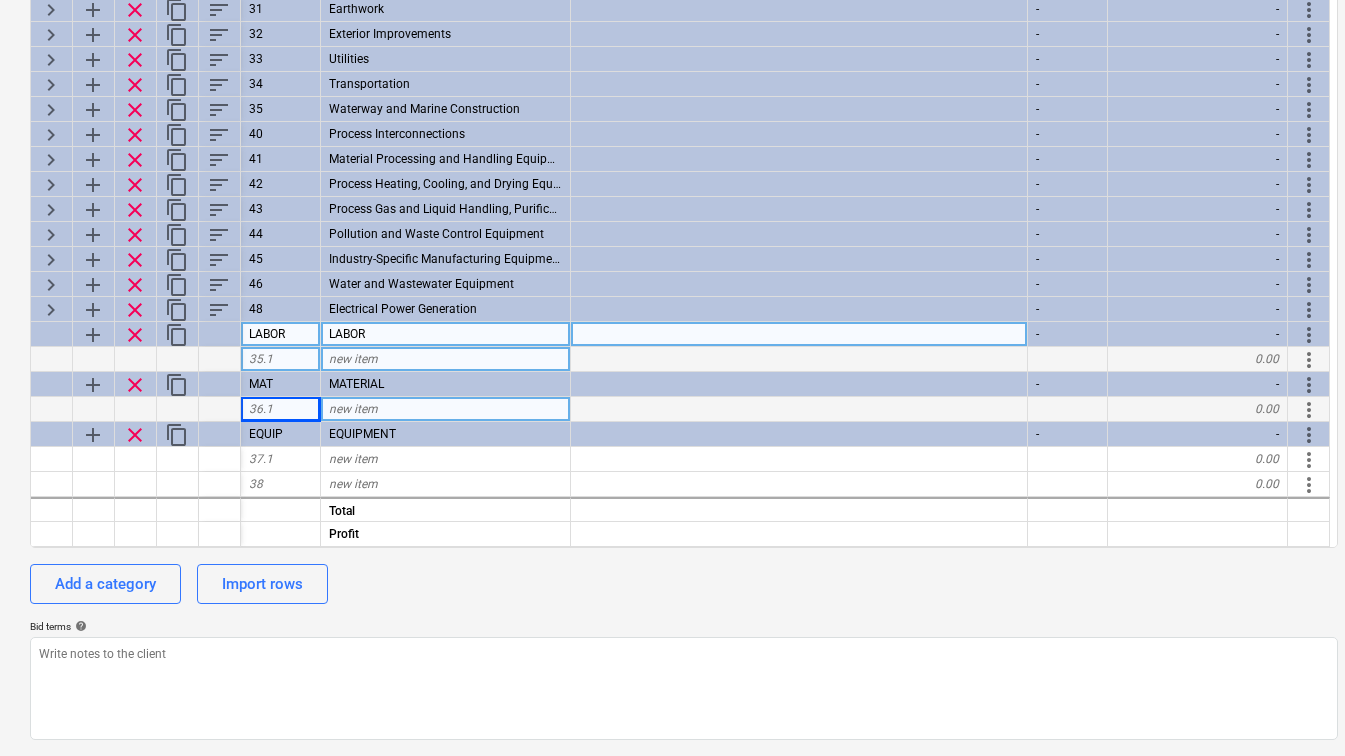 click on "keyboard_arrow_down sort Cost code Line-item Comment Unit Unit price keyboard_arrow_right add clear content_copy sort 22 Plumbing - - more_vert keyboard_arrow_right add clear content_copy sort 23 Heating, Ventilating, and Air Conditioning (HVAC) - - more_vert keyboard_arrow_right add clear content_copy sort 25 Integrated Automation - - more_vert keyboard_arrow_right add clear content_copy sort 26 Electrical - - more_vert keyboard_arrow_right add clear content_copy sort 27 Communications - - more_vert keyboard_arrow_right add clear content_copy sort 28 Electronic Safety and Security - - more_vert keyboard_arrow_right add clear content_copy sort 31 Earthwork - - more_vert keyboard_arrow_right add clear content_copy sort 32 Exterior Improvements - - more_vert keyboard_arrow_right add clear content_copy sort 33 Utilities - - more_vert keyboard_arrow_right add clear content_copy sort 34 Transportation - - more_vert keyboard_arrow_right add clear content_copy sort 35 Waterway and Marine Construction - - more_vert -" at bounding box center [684, 333] 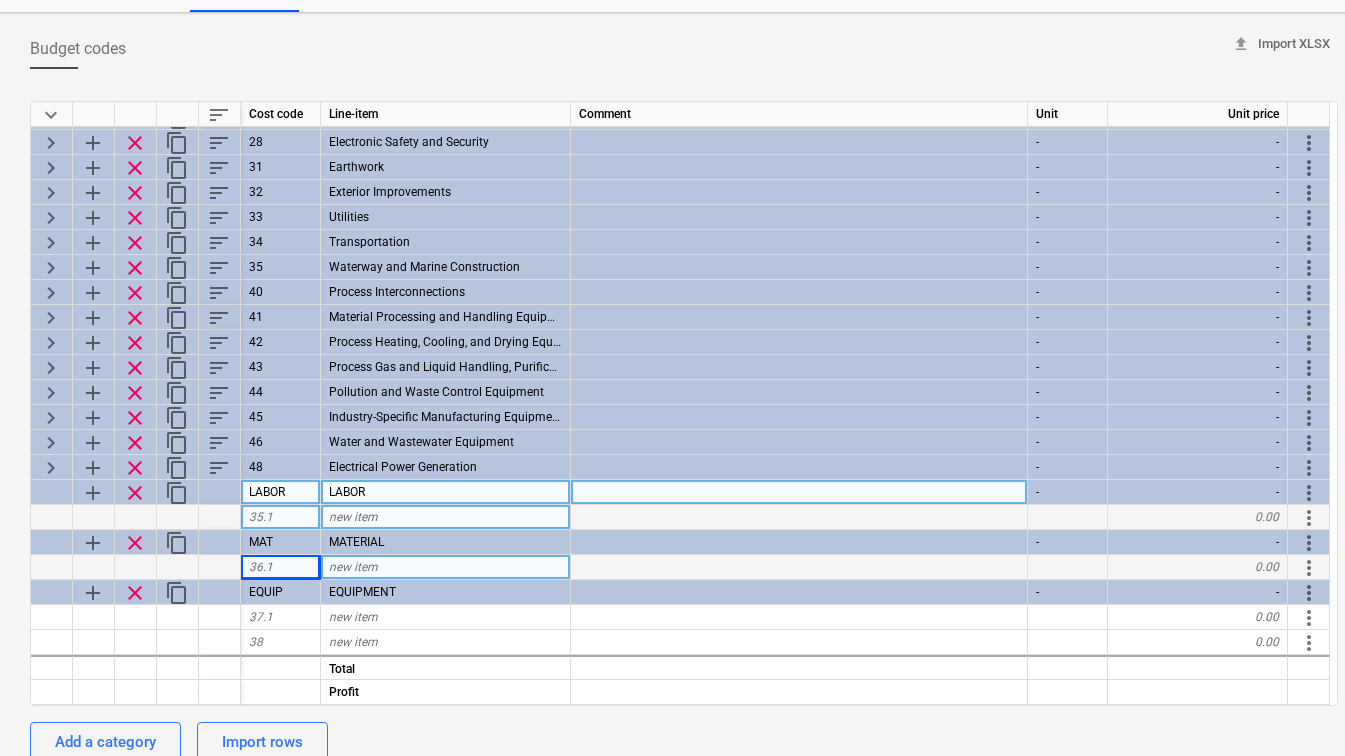 scroll, scrollTop: 0, scrollLeft: 0, axis: both 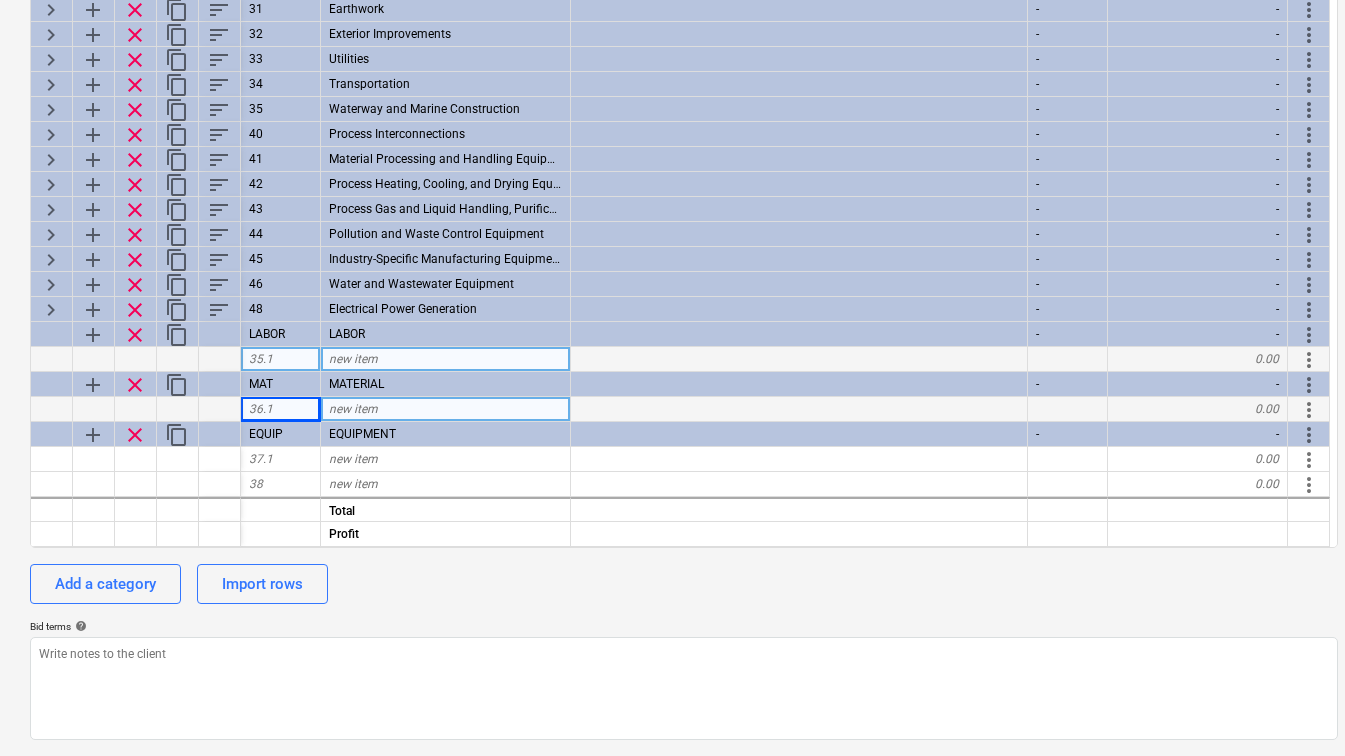 click on "new item" at bounding box center (353, 359) 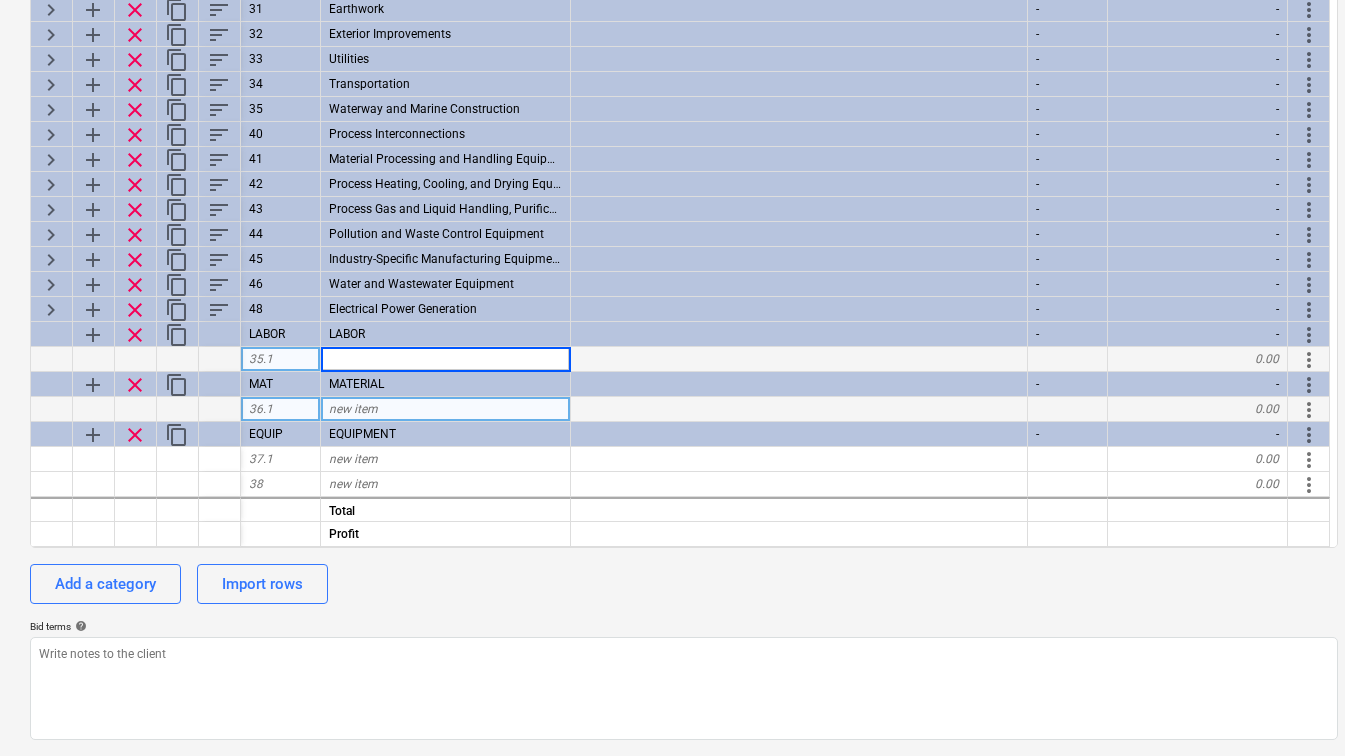 click on "Add a category Import rows" at bounding box center (684, 584) 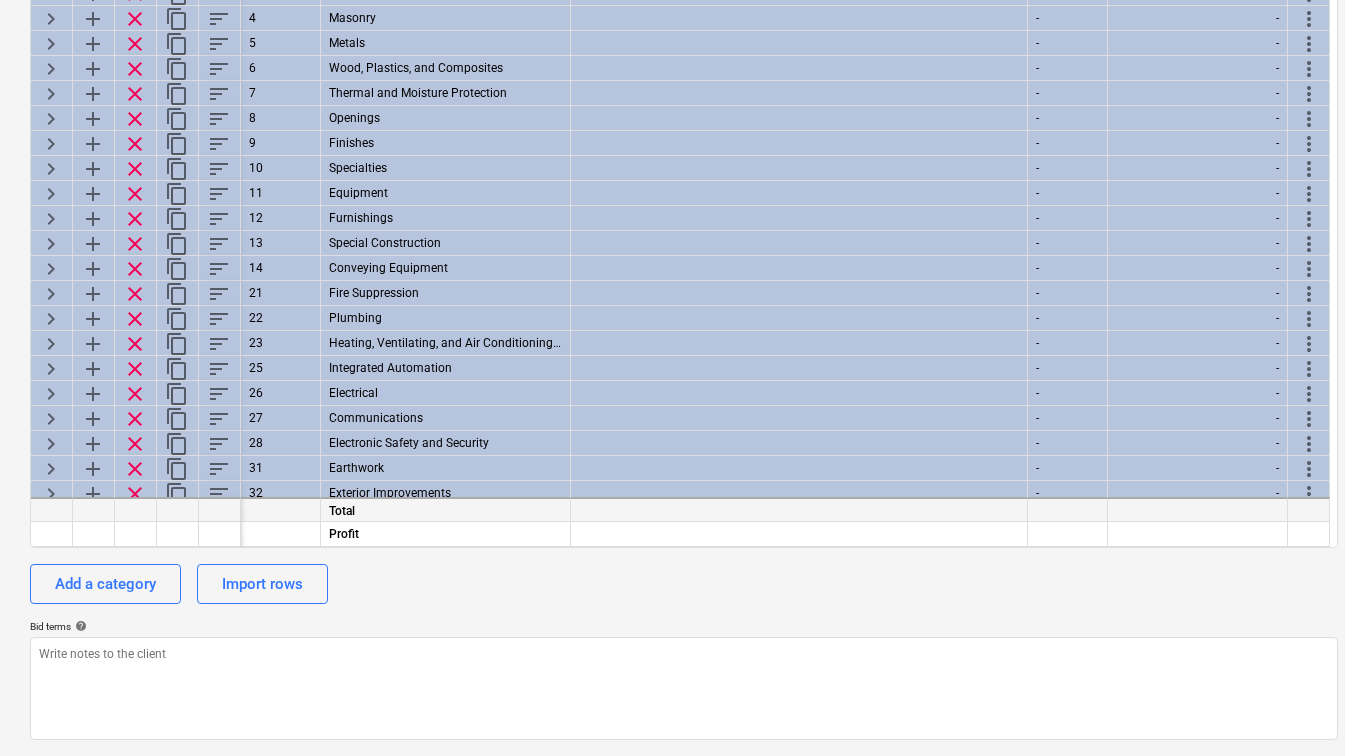 scroll, scrollTop: 0, scrollLeft: 0, axis: both 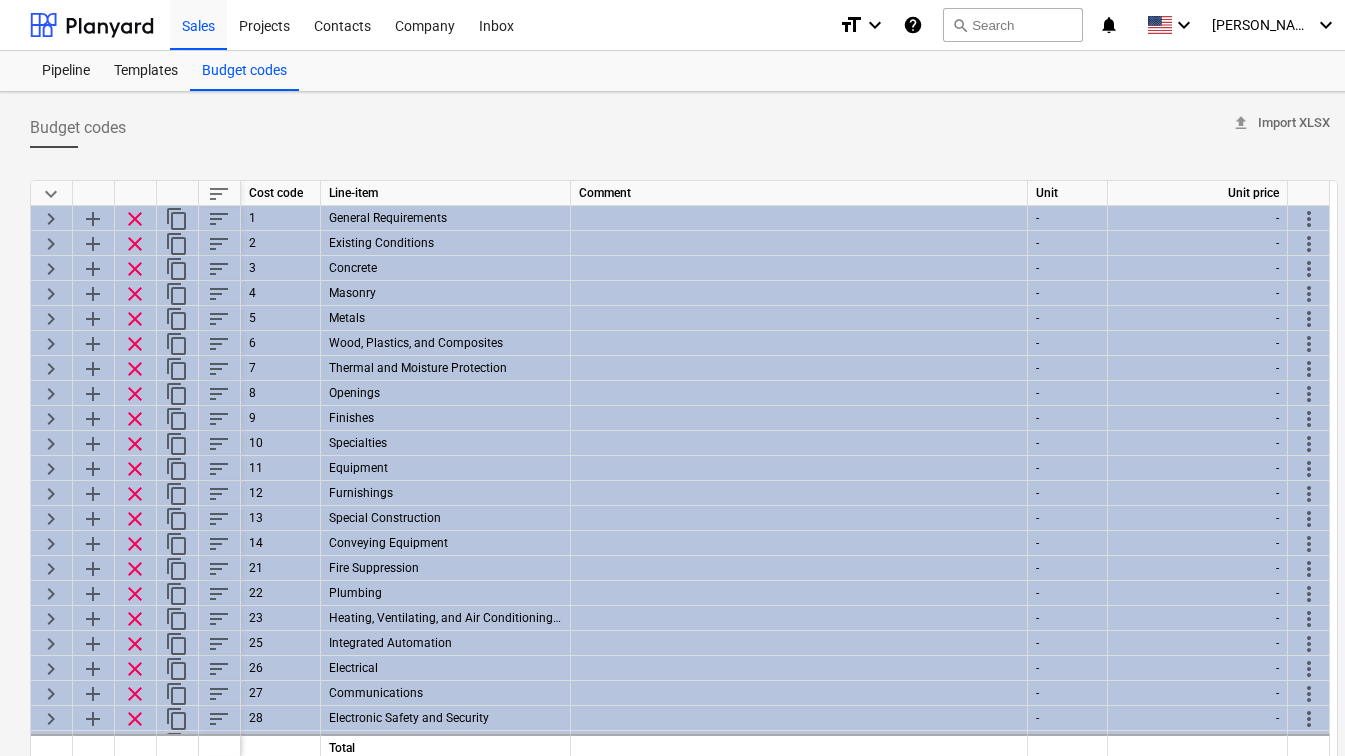 click on "Line-item" at bounding box center [446, 193] 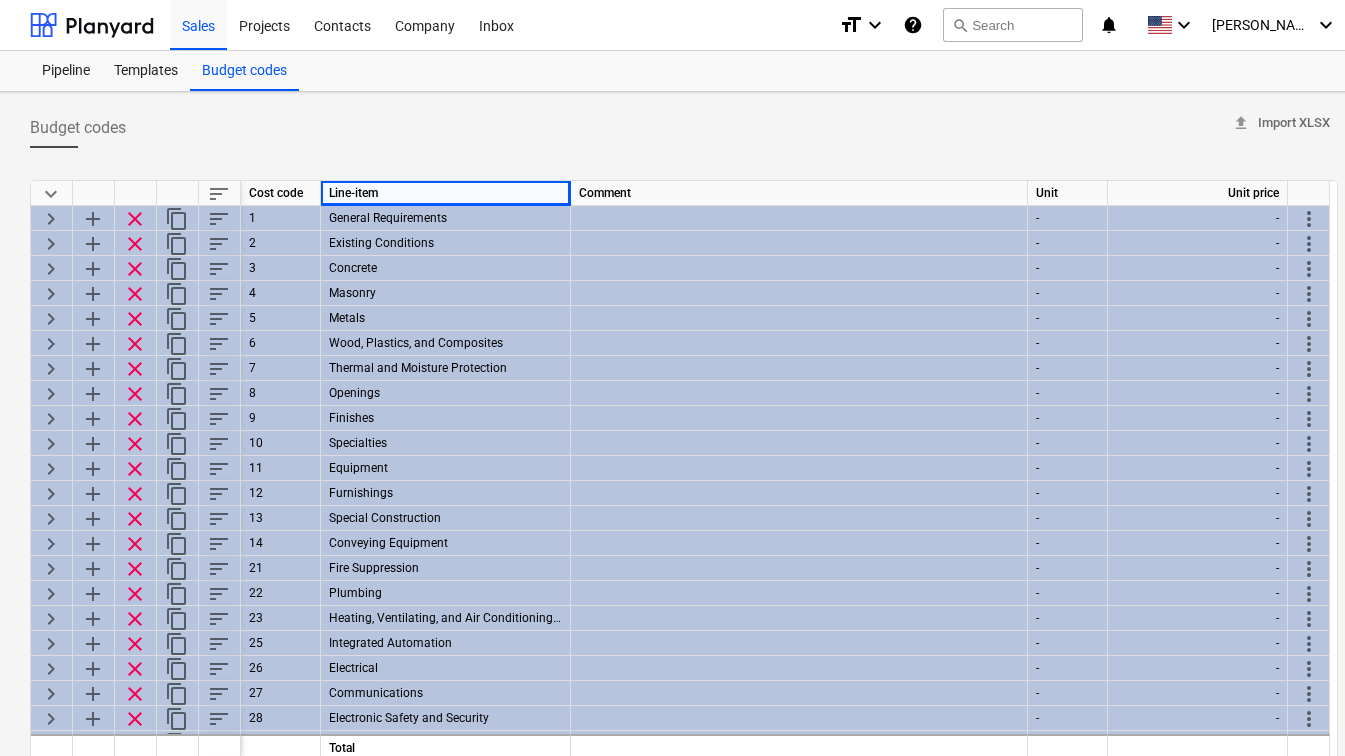 click on "Budget codes upload Import XLSX" at bounding box center [684, 128] 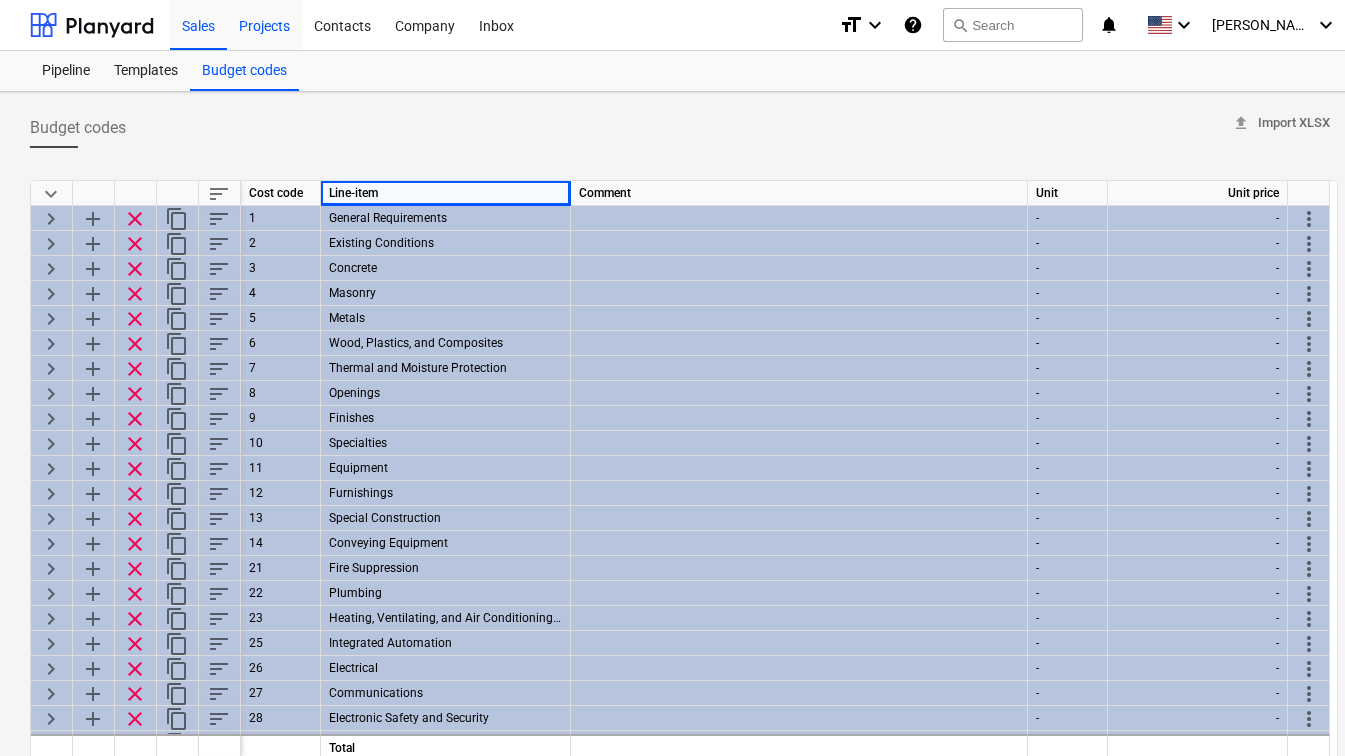 click on "Projects" at bounding box center [264, 24] 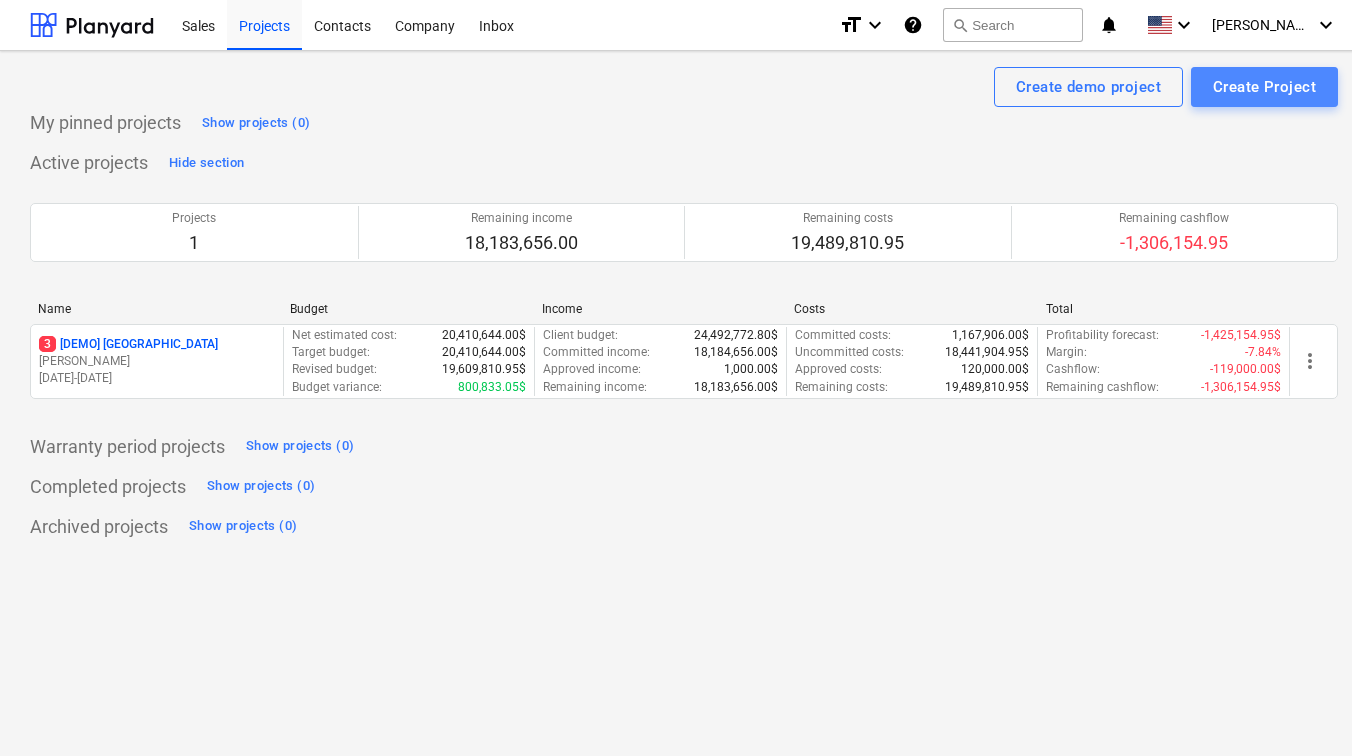 click on "Create Project" at bounding box center (1264, 87) 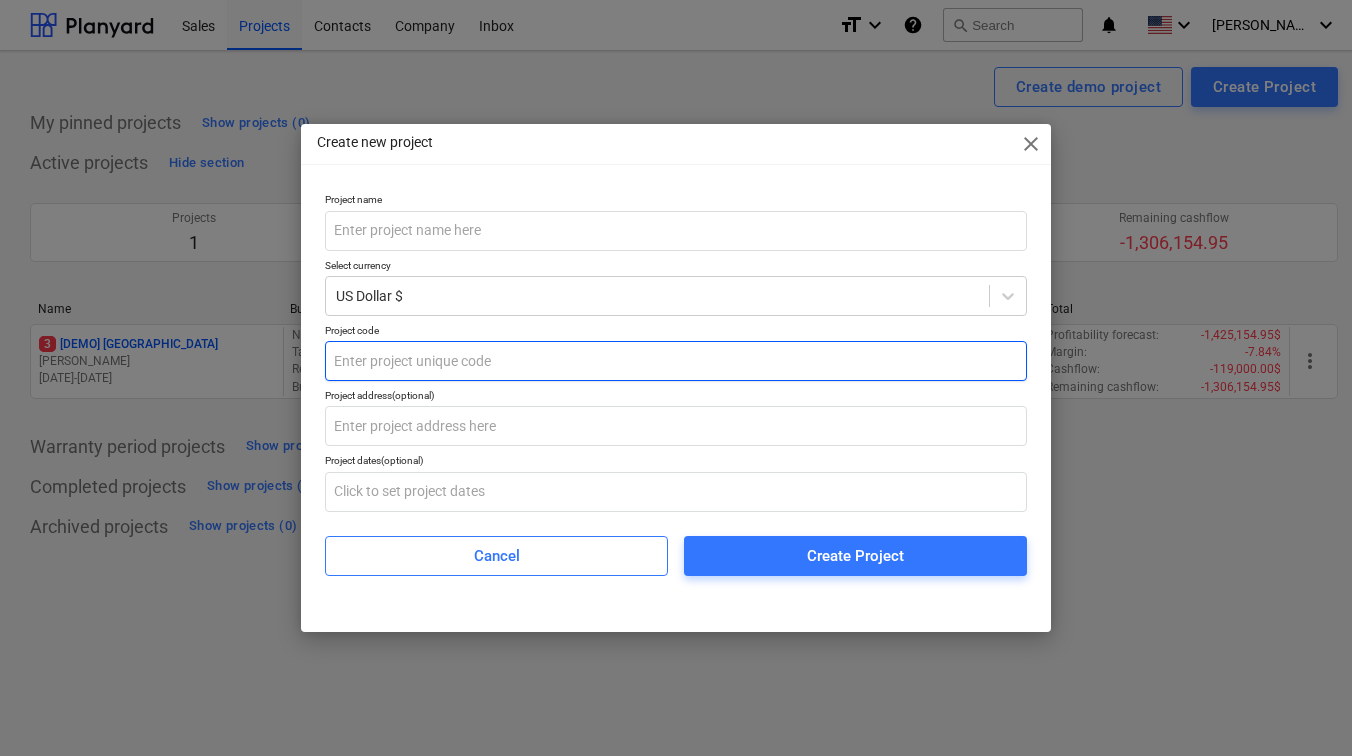 click at bounding box center [676, 361] 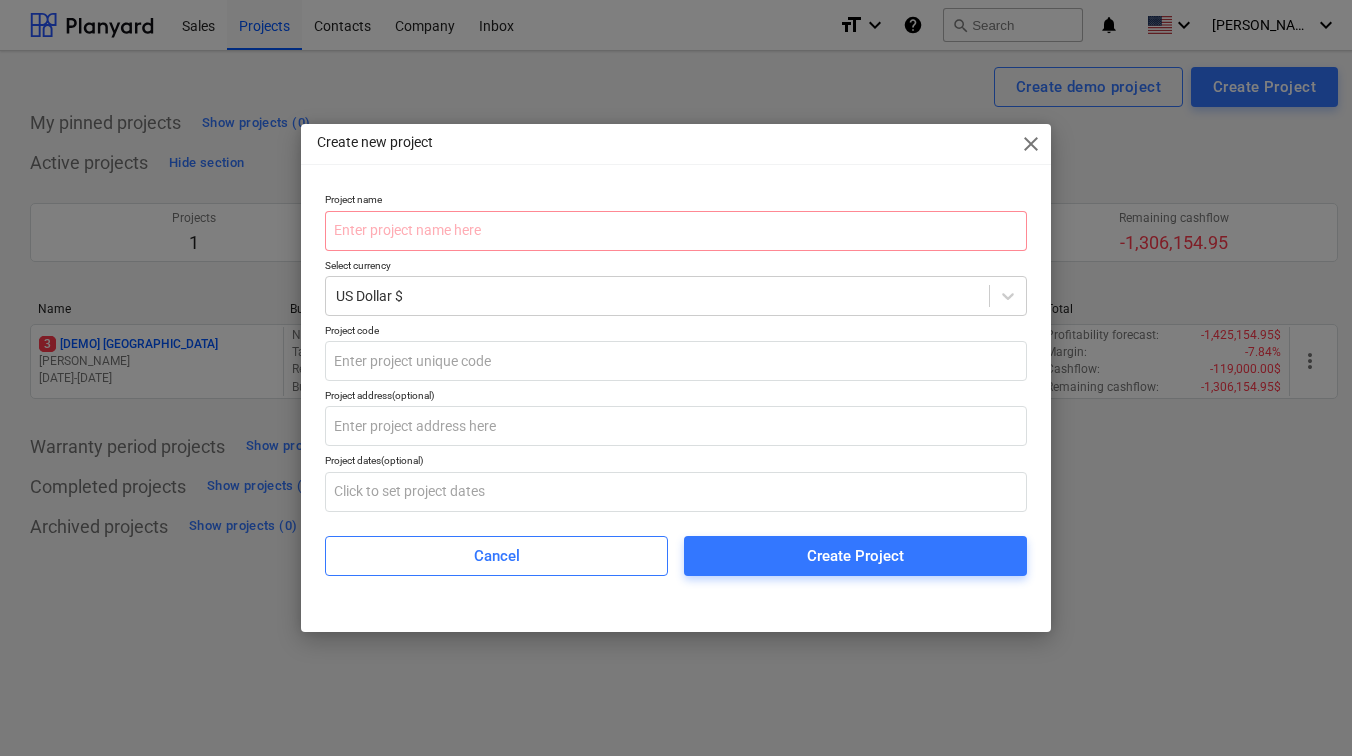 click on "Project code" at bounding box center [676, 332] 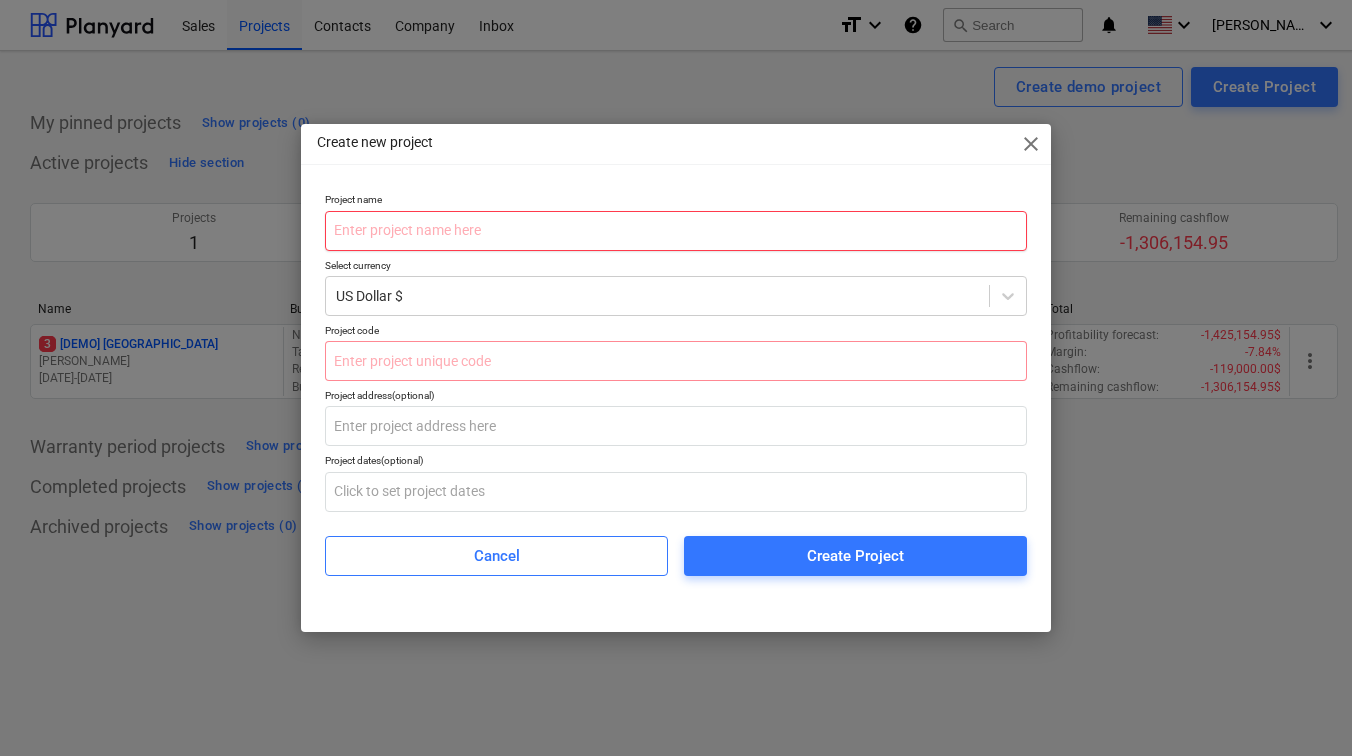 click at bounding box center [676, 231] 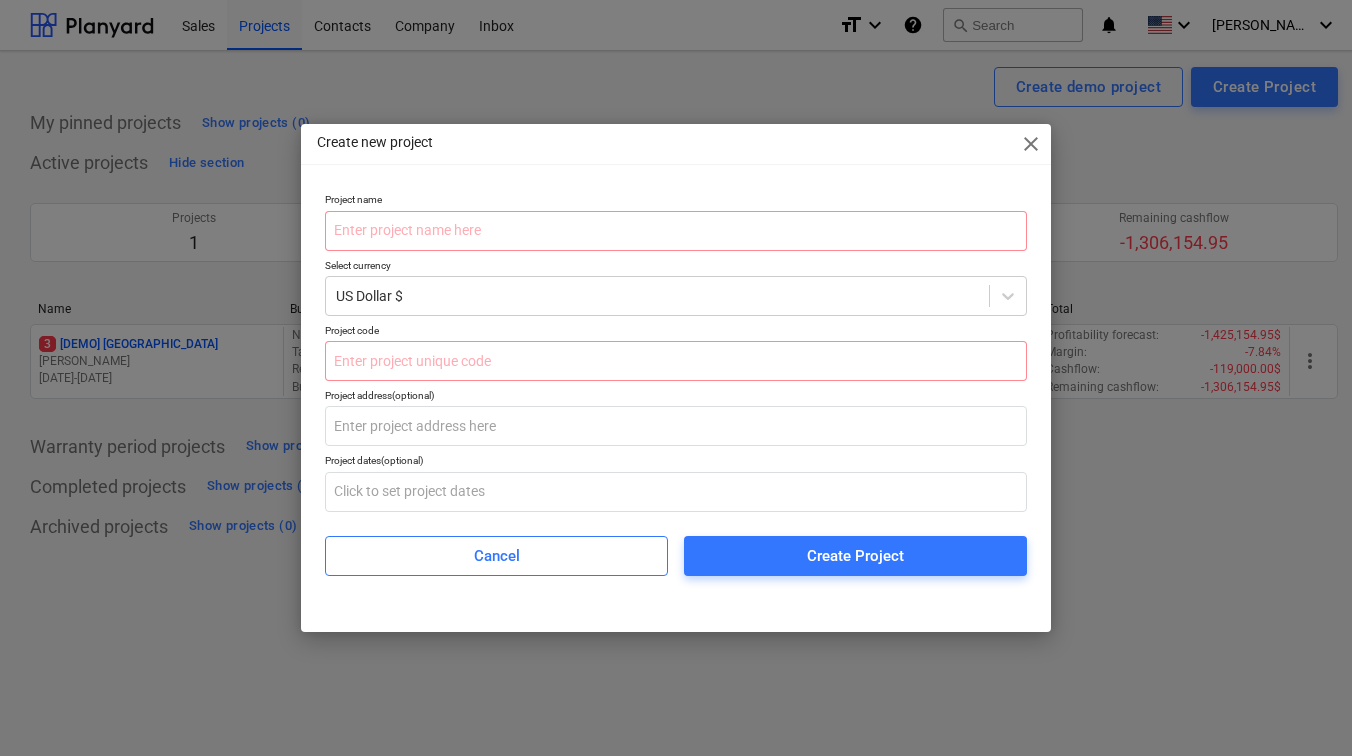 click on "Create new project close Project name Select currency US Dollar $ Project code Project address  (optional) Project dates  (optional) Cancel Create Project" at bounding box center [676, 377] 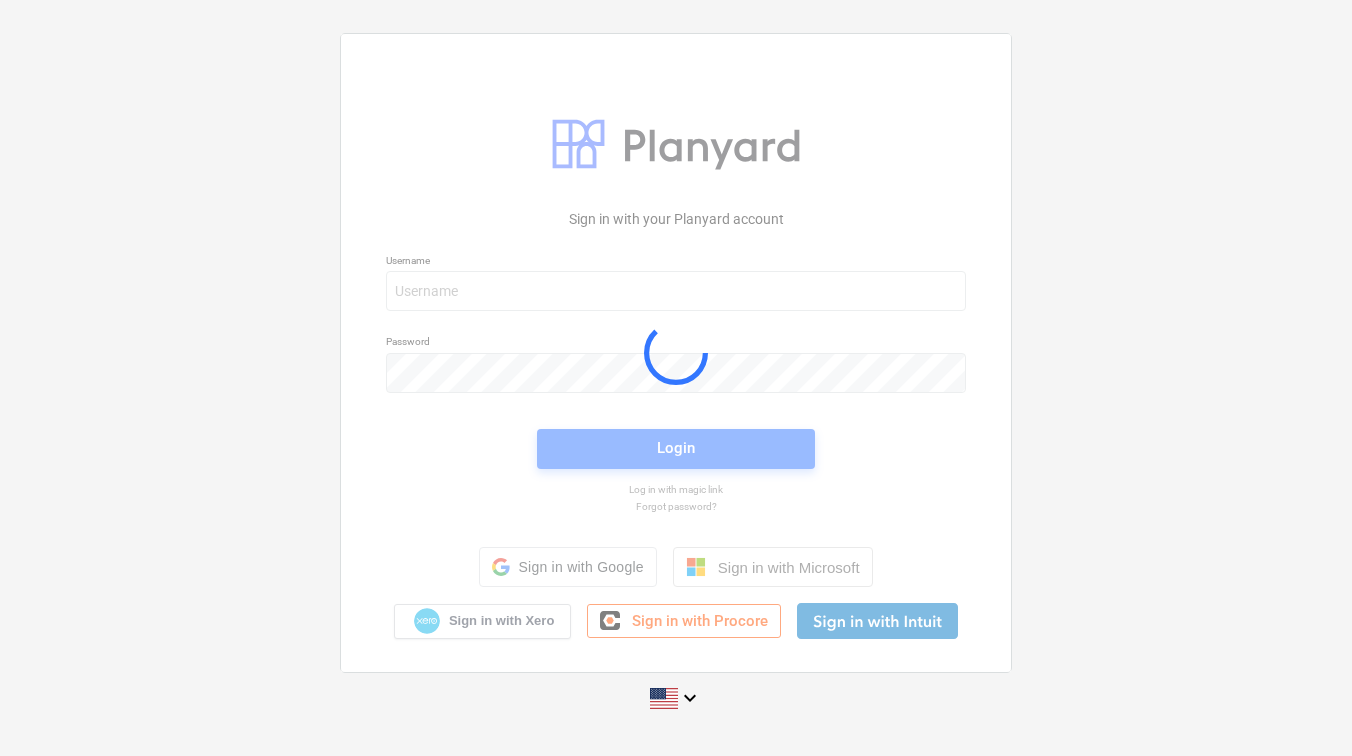 scroll, scrollTop: 0, scrollLeft: 0, axis: both 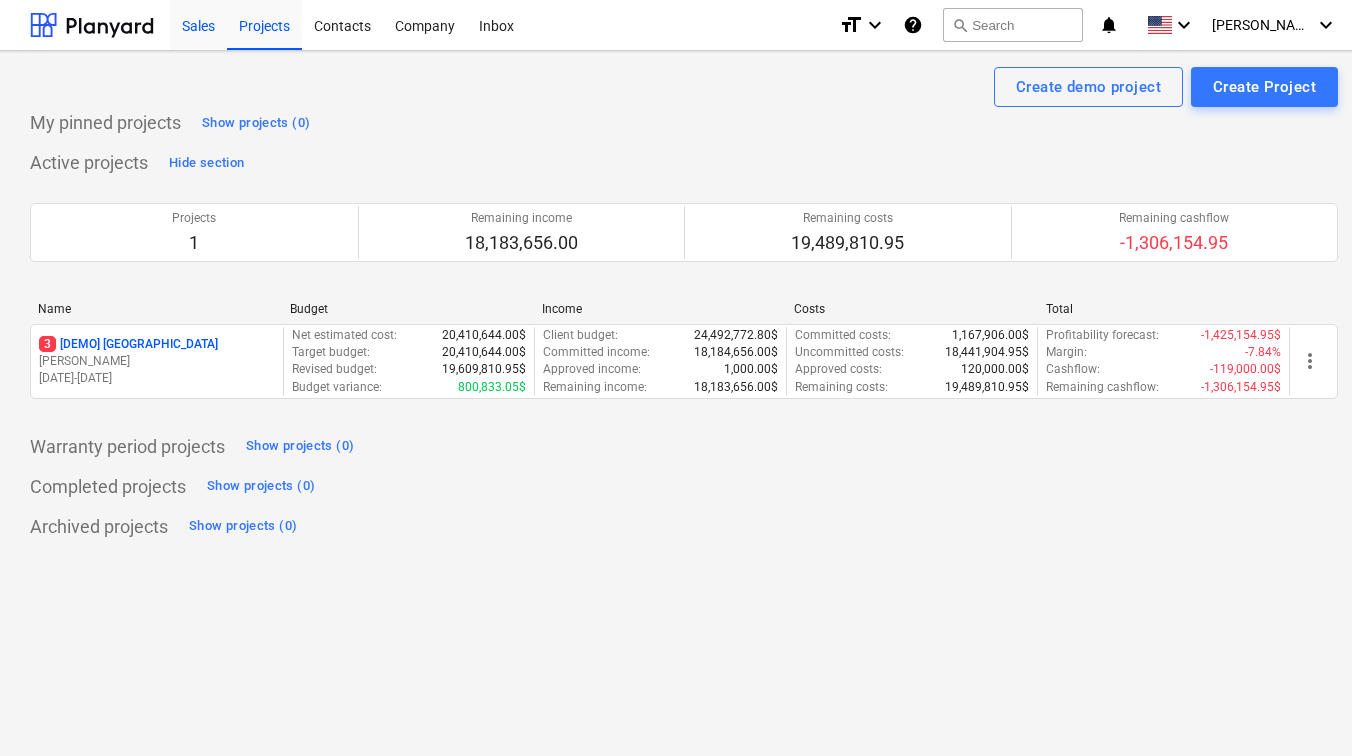 click on "Sales" at bounding box center [198, 24] 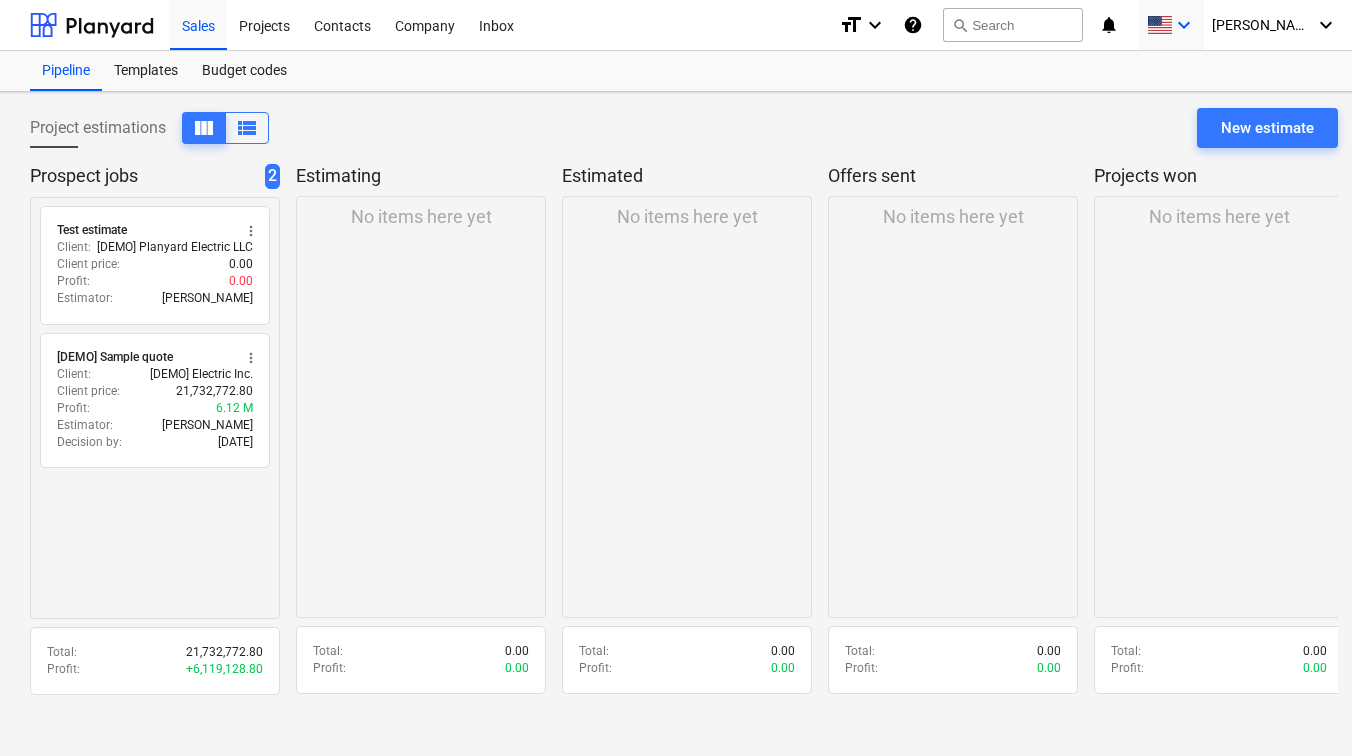 click on "keyboard_arrow_down" at bounding box center [1184, 25] 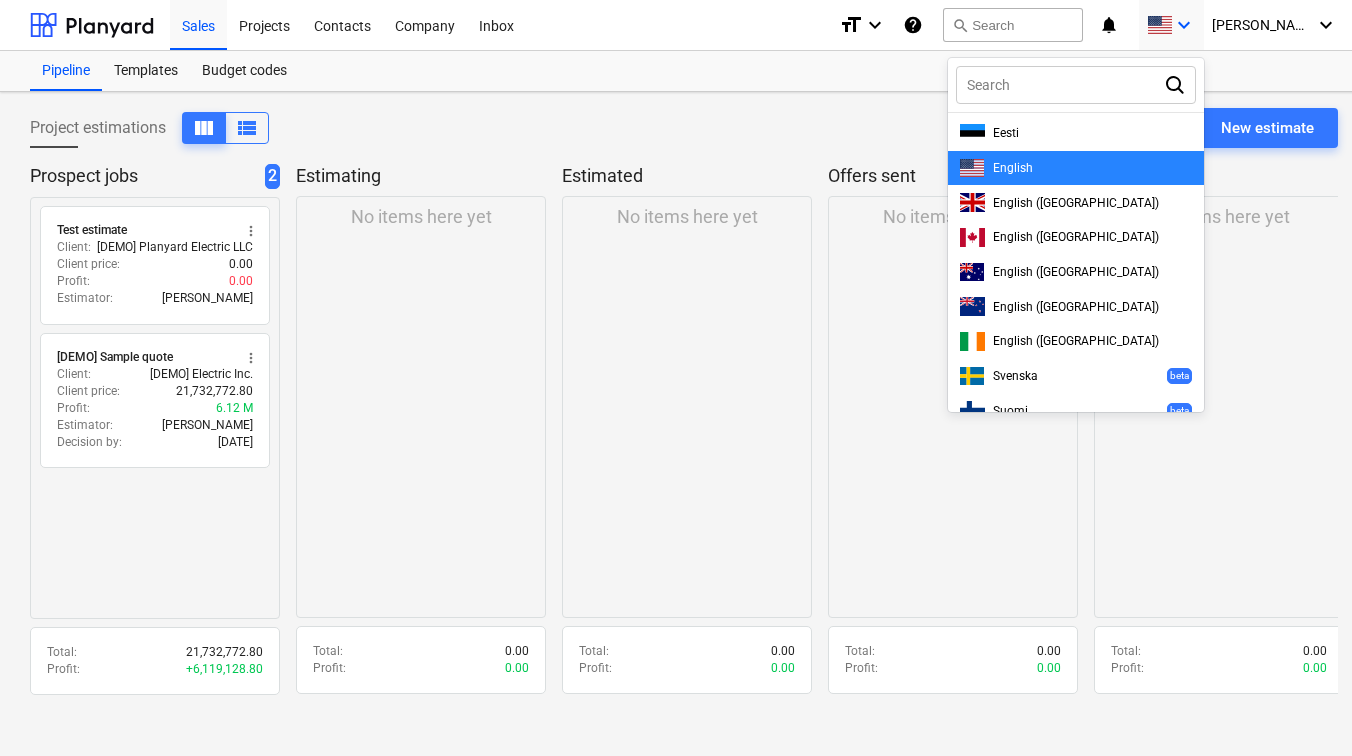 click at bounding box center [676, 378] 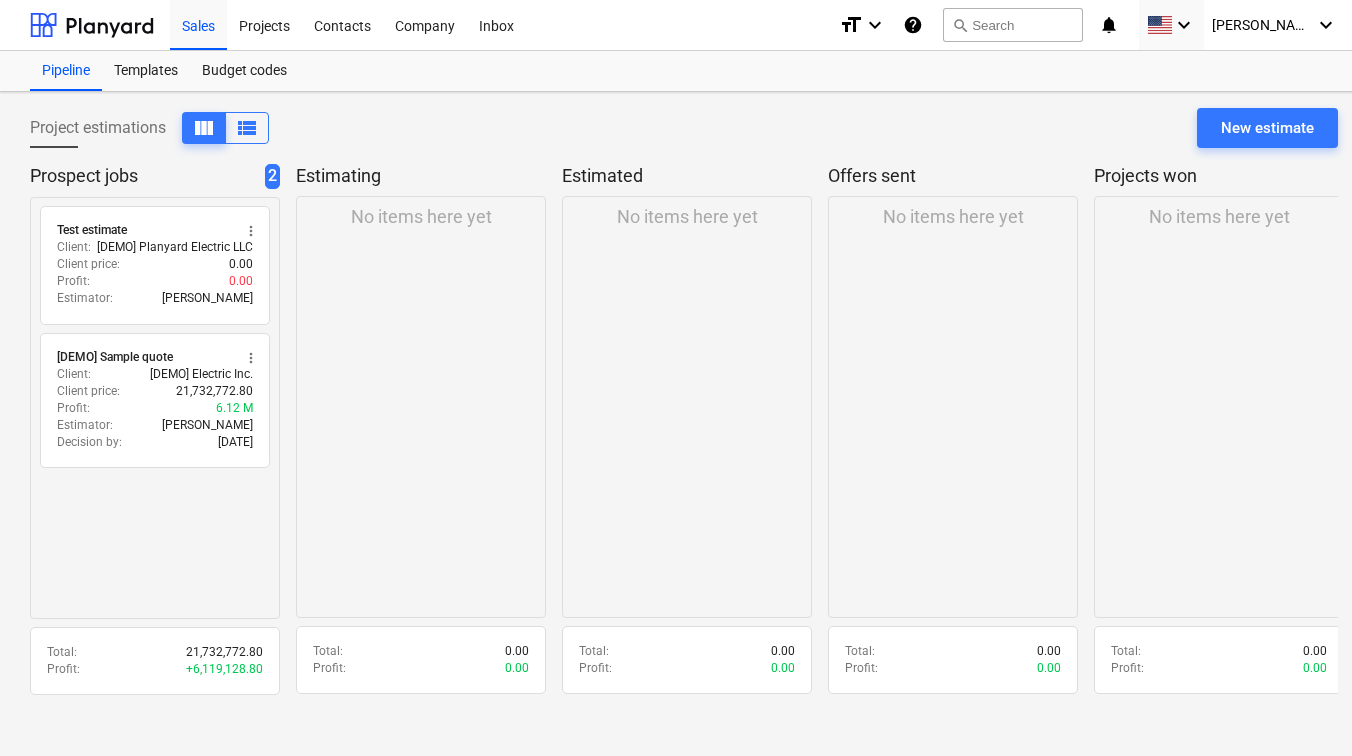 click on "help" at bounding box center [913, 25] 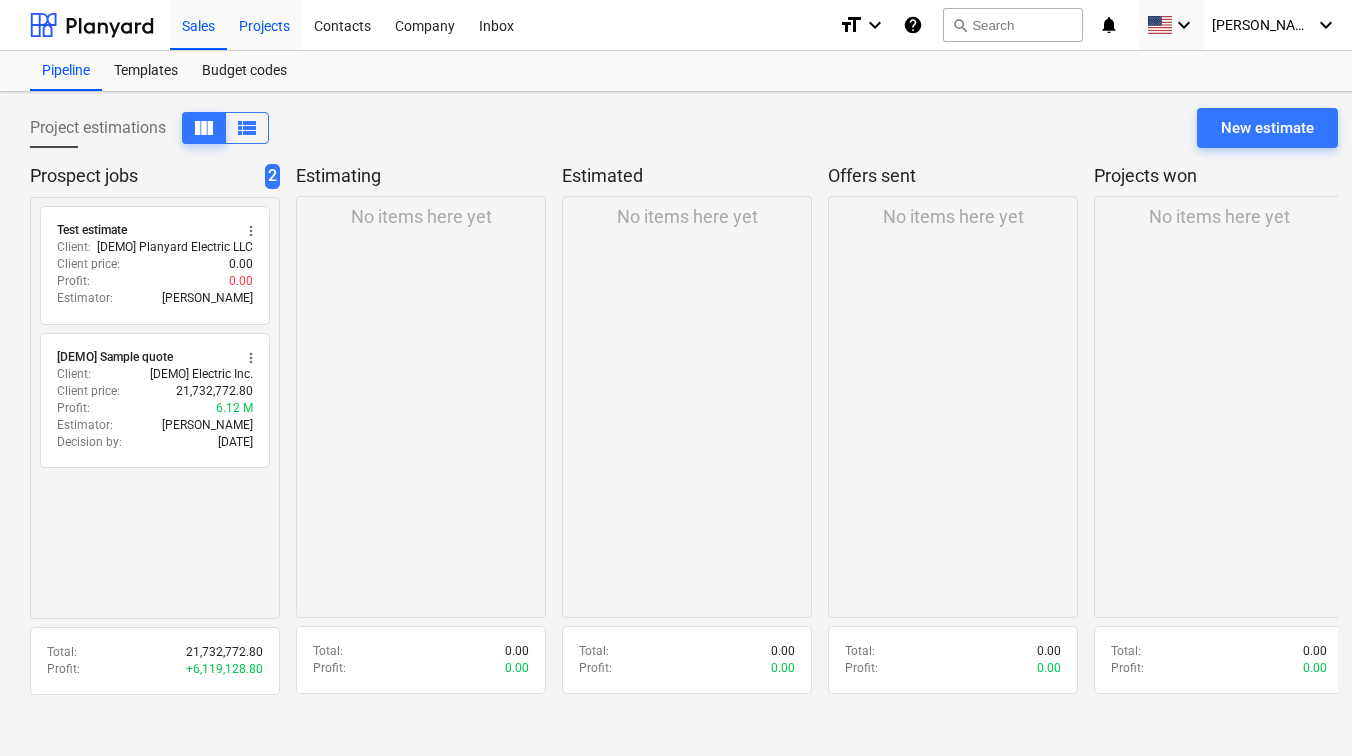 click on "Projects" at bounding box center (264, 24) 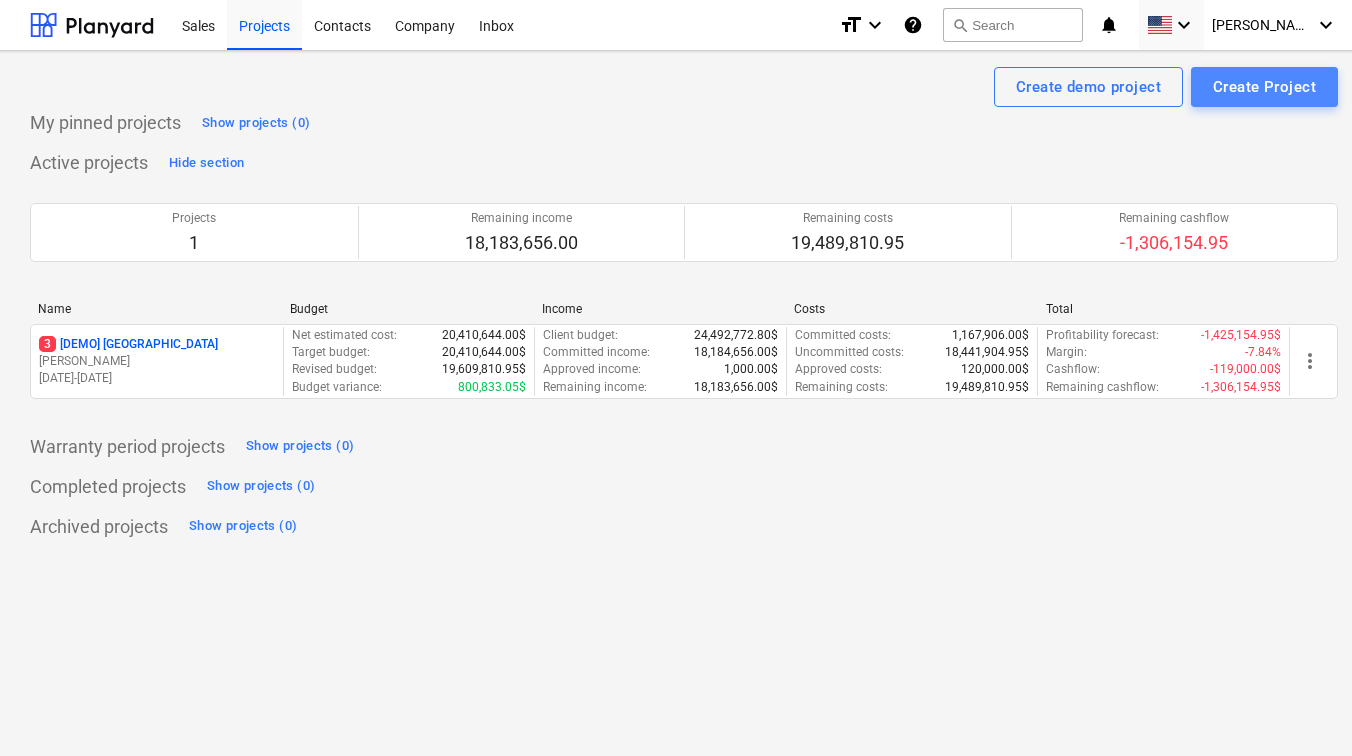 click on "Create Project" at bounding box center [1264, 87] 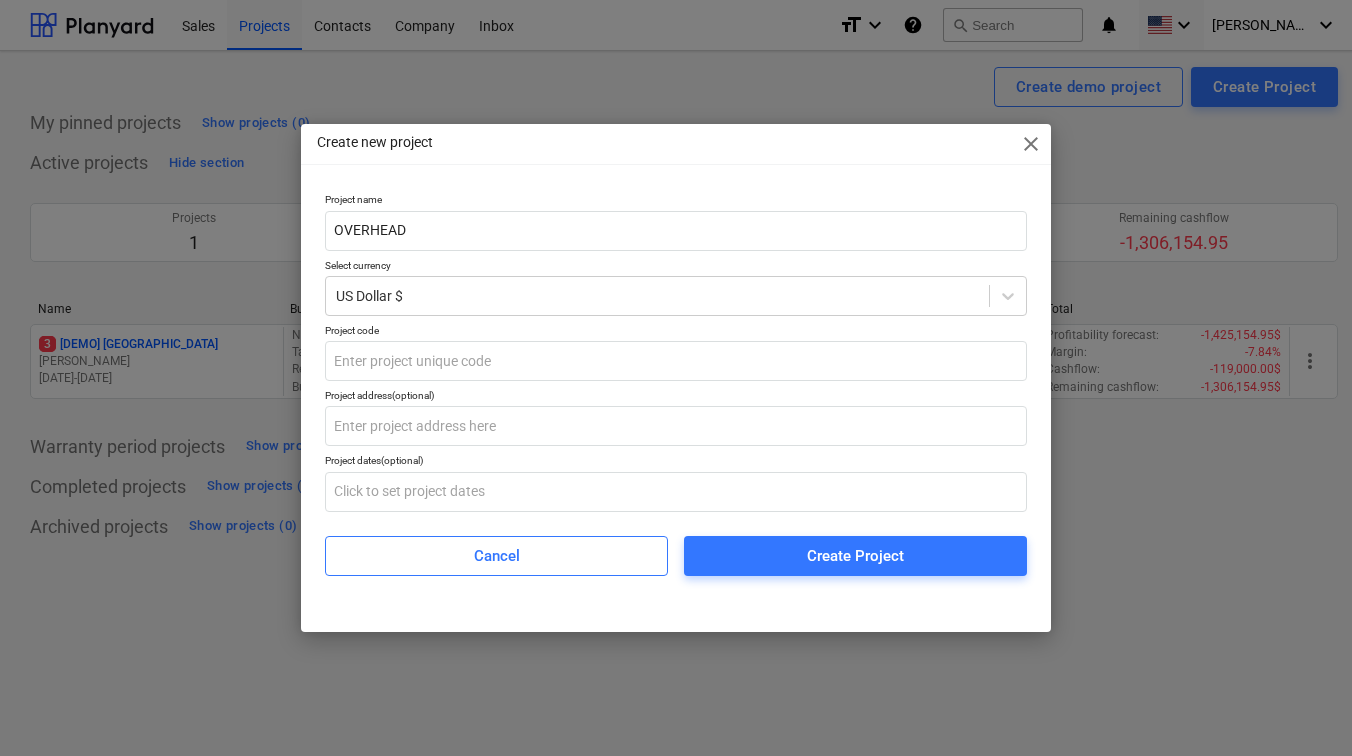 type on "OVERHEAD" 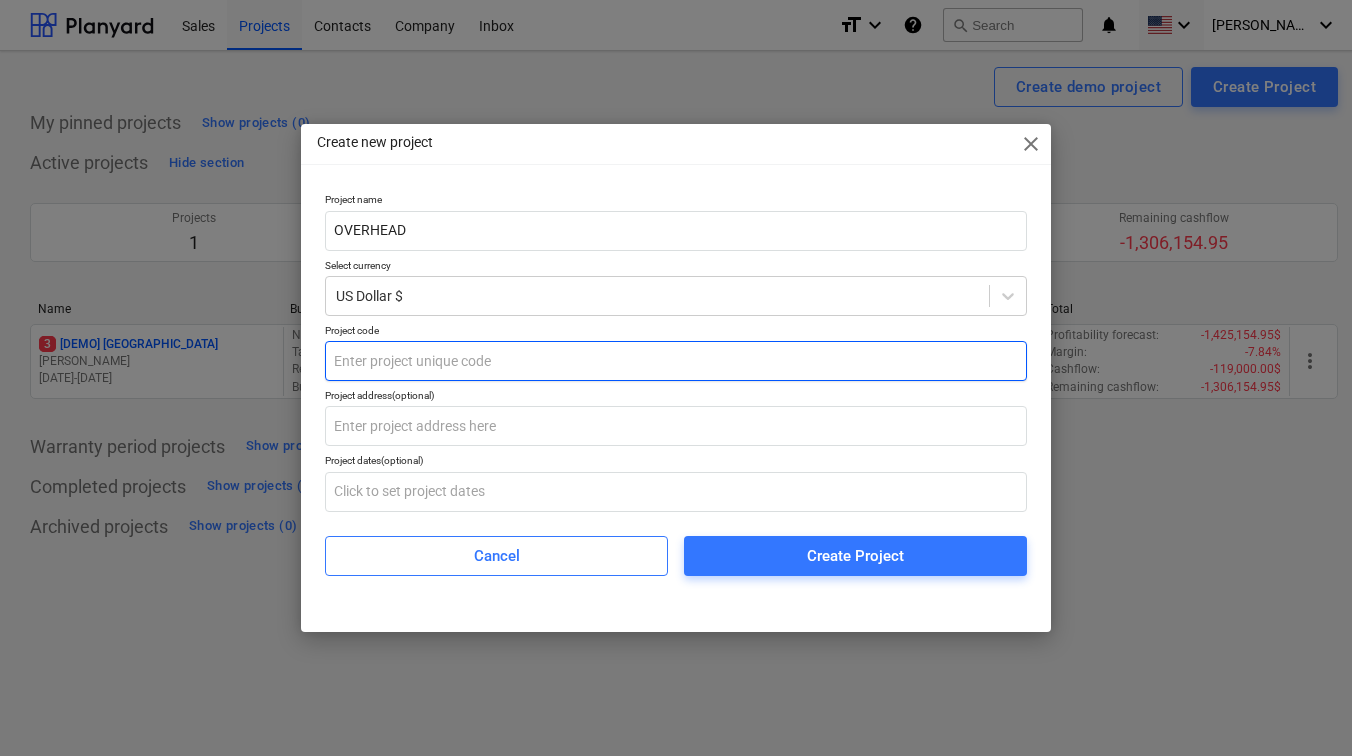 click at bounding box center [676, 361] 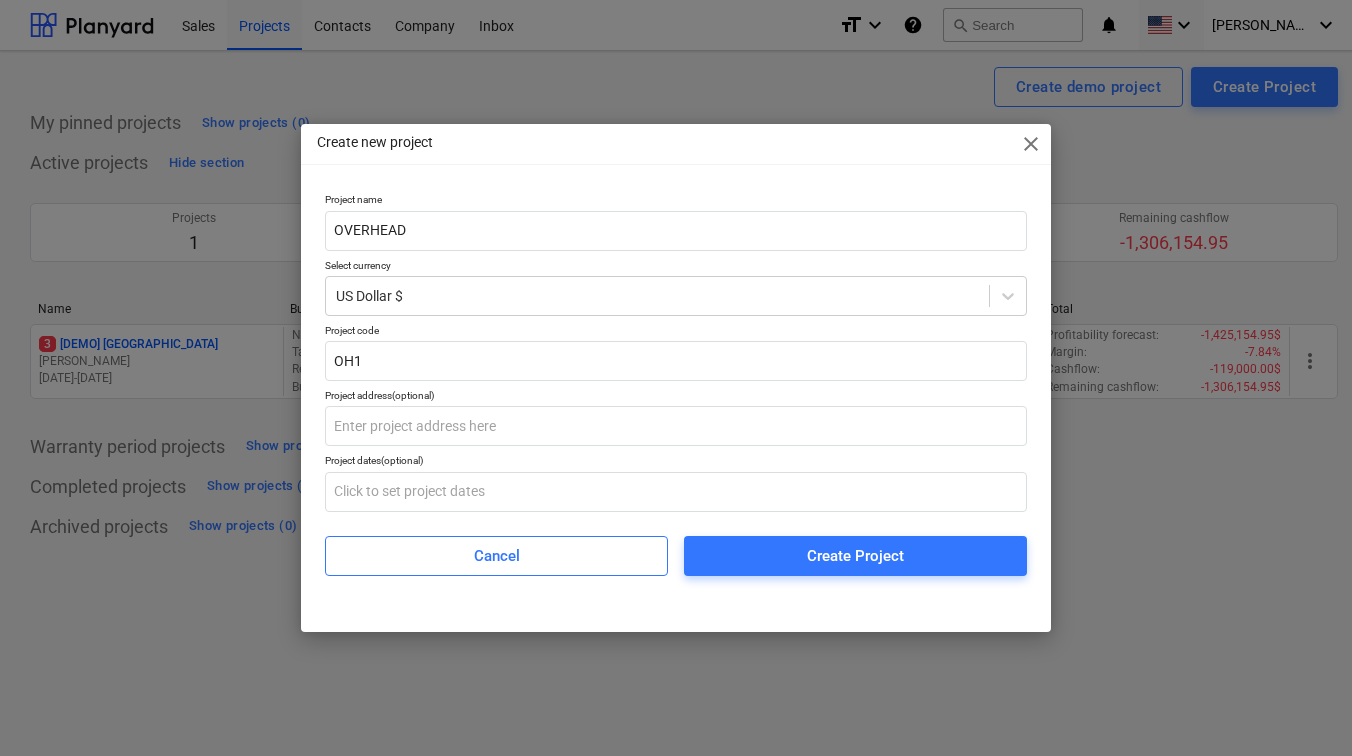 click on "Project code" at bounding box center (676, 332) 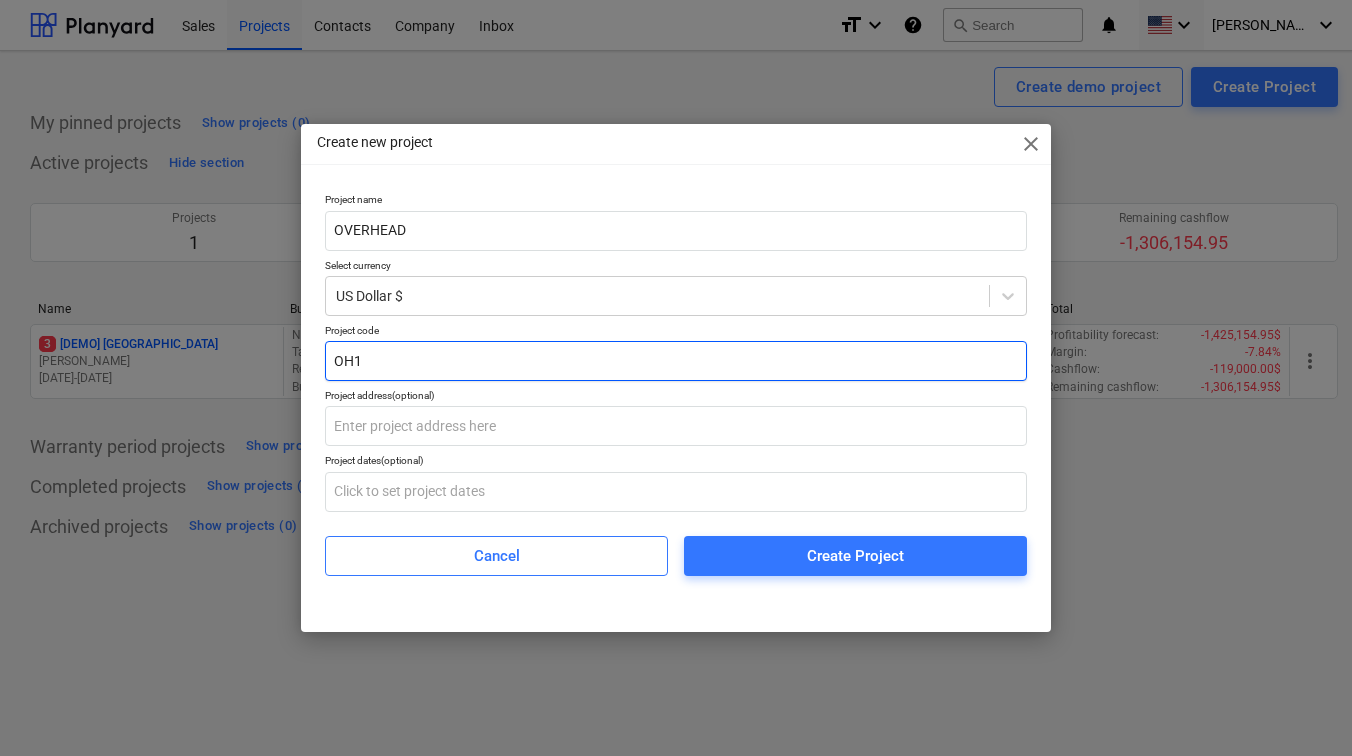 click on "OH1" at bounding box center (676, 361) 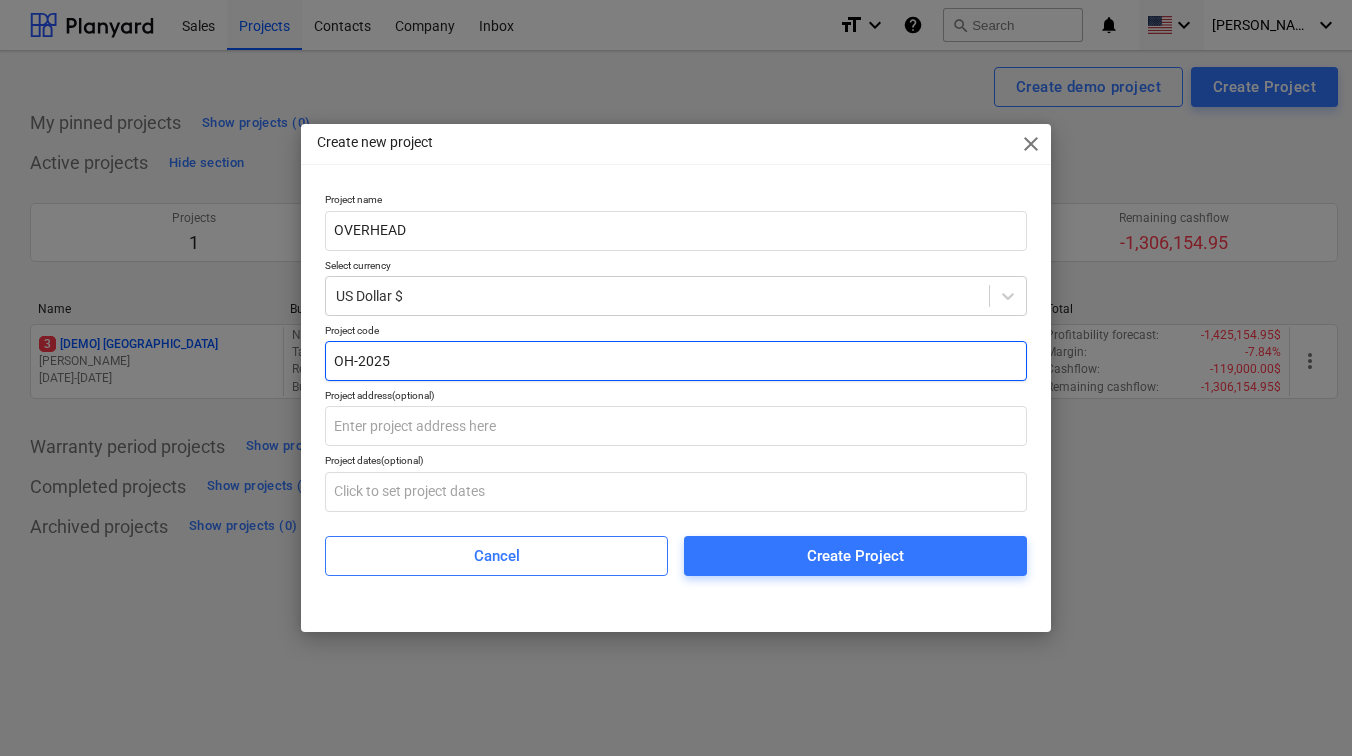 type on "OH-2025" 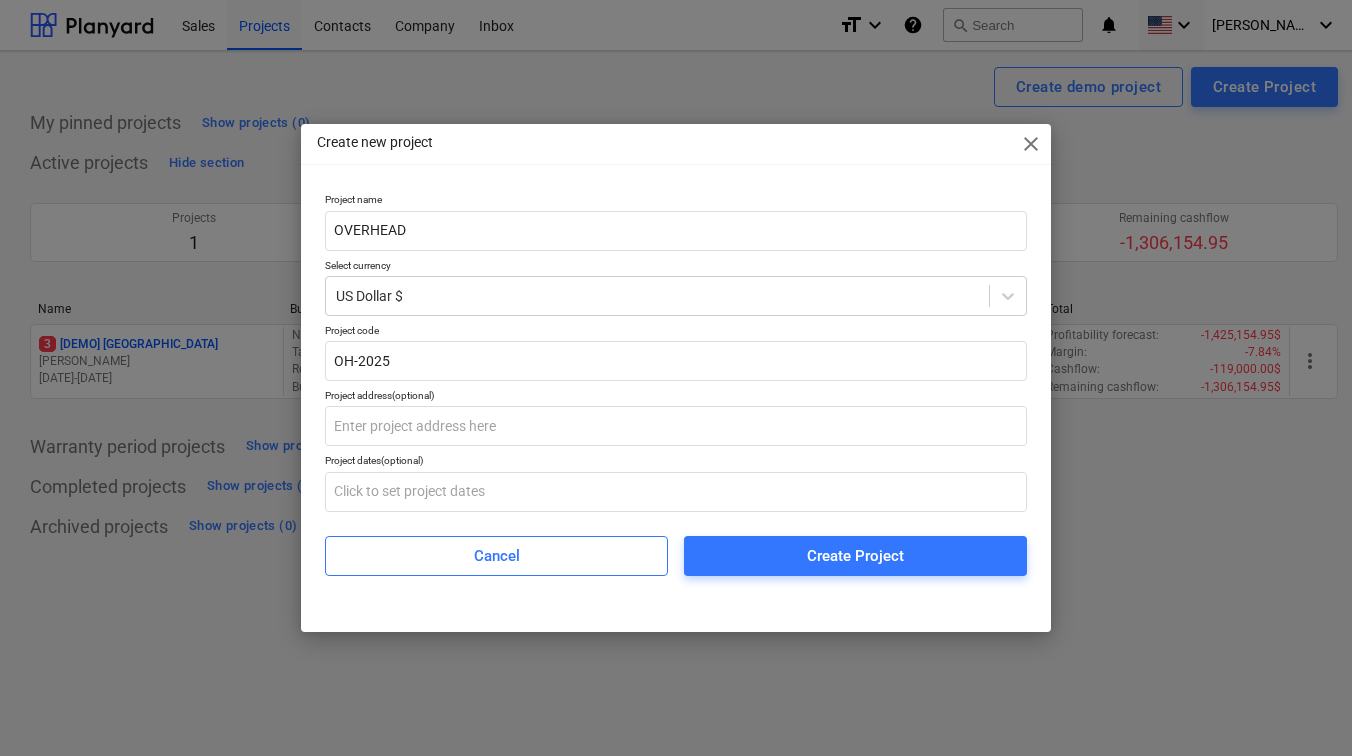 click on "Project code" at bounding box center [676, 332] 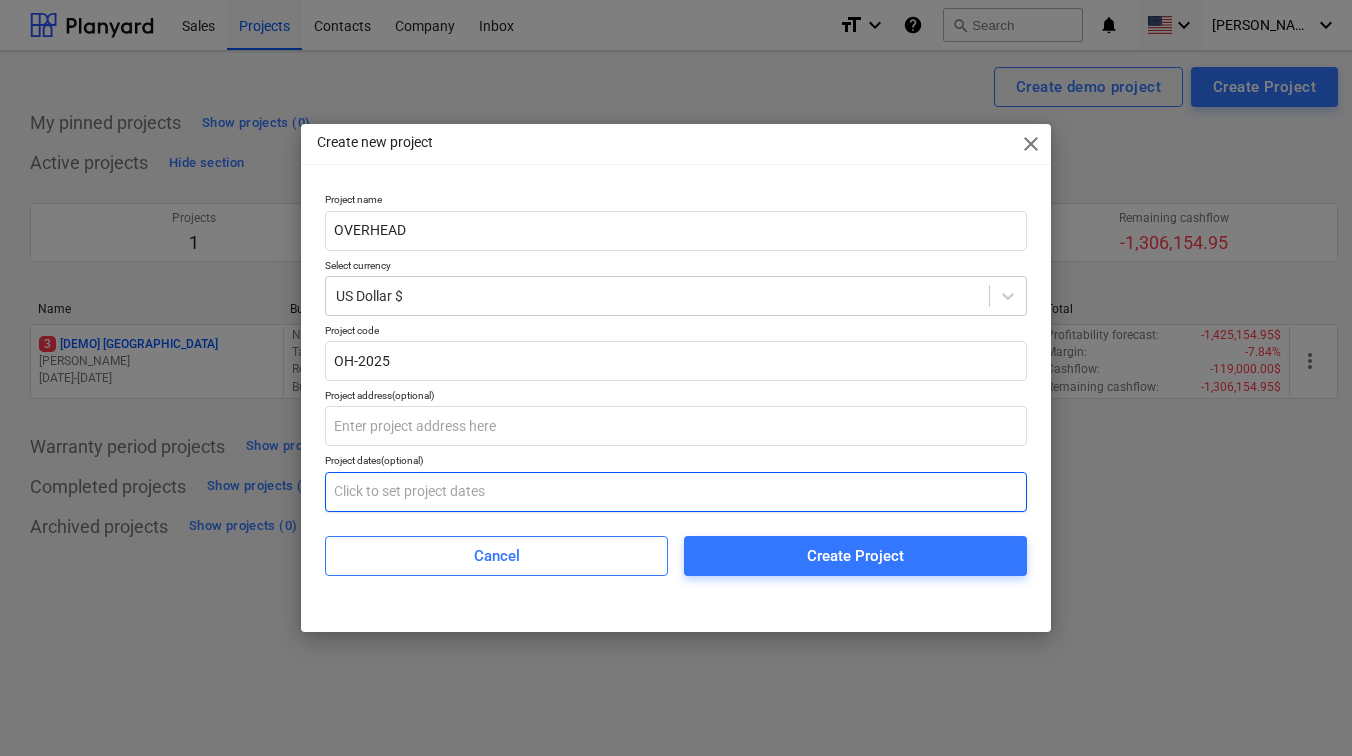 click at bounding box center (676, 492) 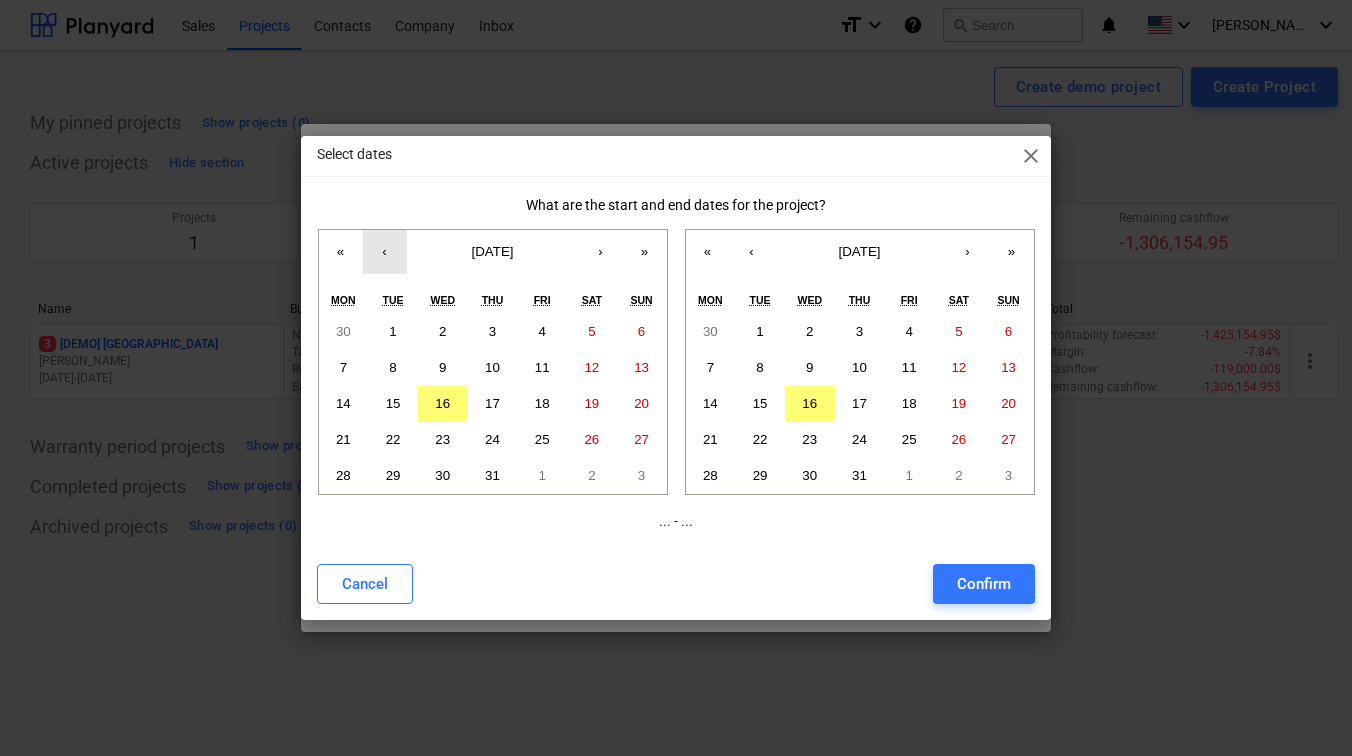 click on "‹" at bounding box center [385, 252] 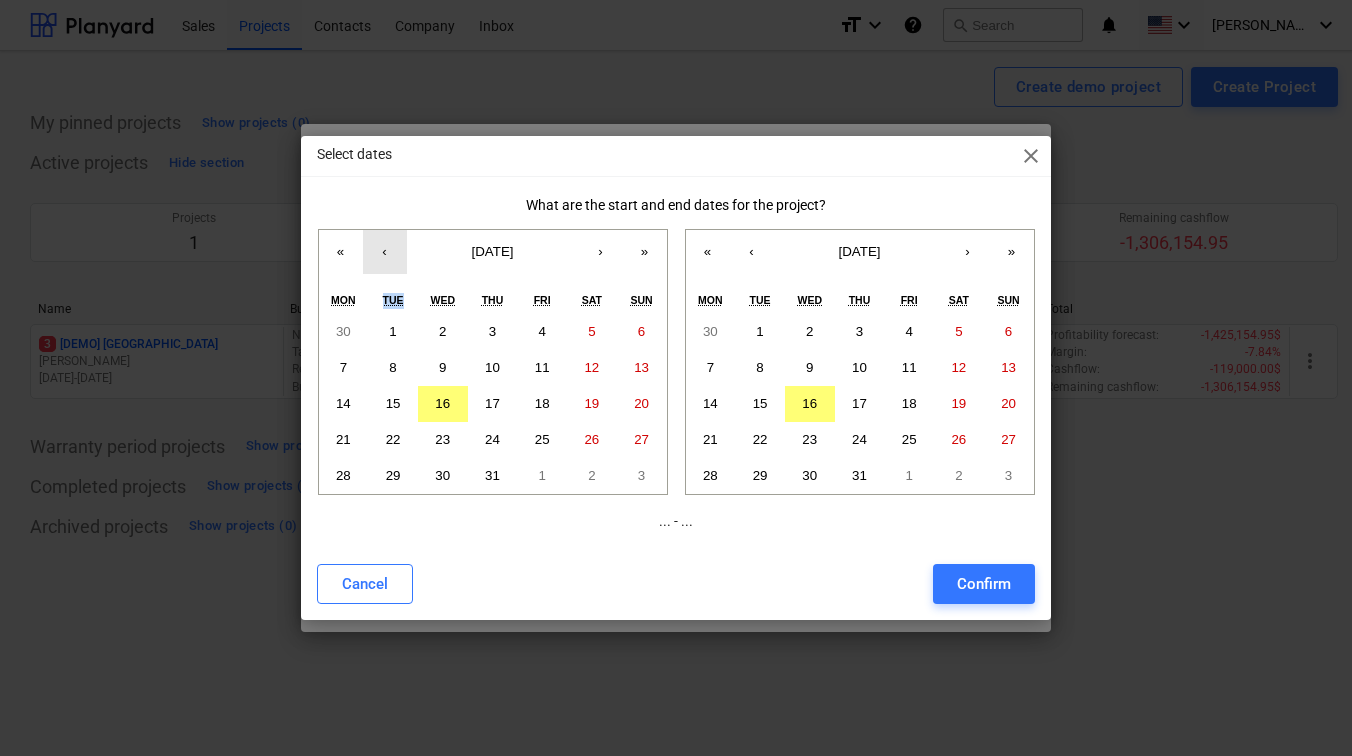 click on "« ‹ [DATE] › » Mon Tue Wed Thu Fri Sat Sun 30 1 2 3 4 5 6 7 8 9 10 11 12 13 14 15 16 17 18 19 20 21 22 23 24 25 26 27 28 29 30 31 1 2 3" at bounding box center [493, 362] 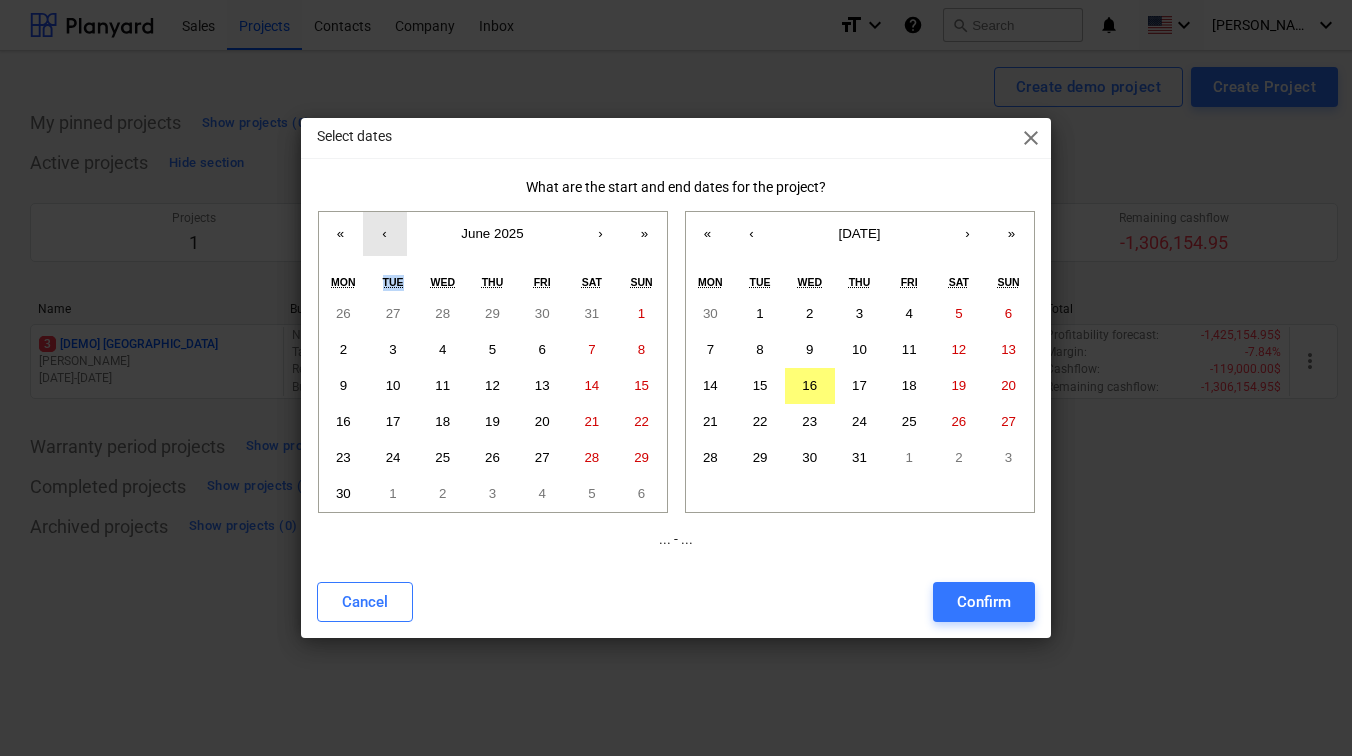 click on "« ‹ [DATE] › » Mon Tue Wed Thu Fri Sat Sun 26 27 28 29 30 31 1 2 3 4 5 6 7 8 9 10 11 12 13 14 15 16 17 18 19 20 21 22 23 24 25 26 27 28 29 30 1 2 3 4 5 6" at bounding box center [493, 362] 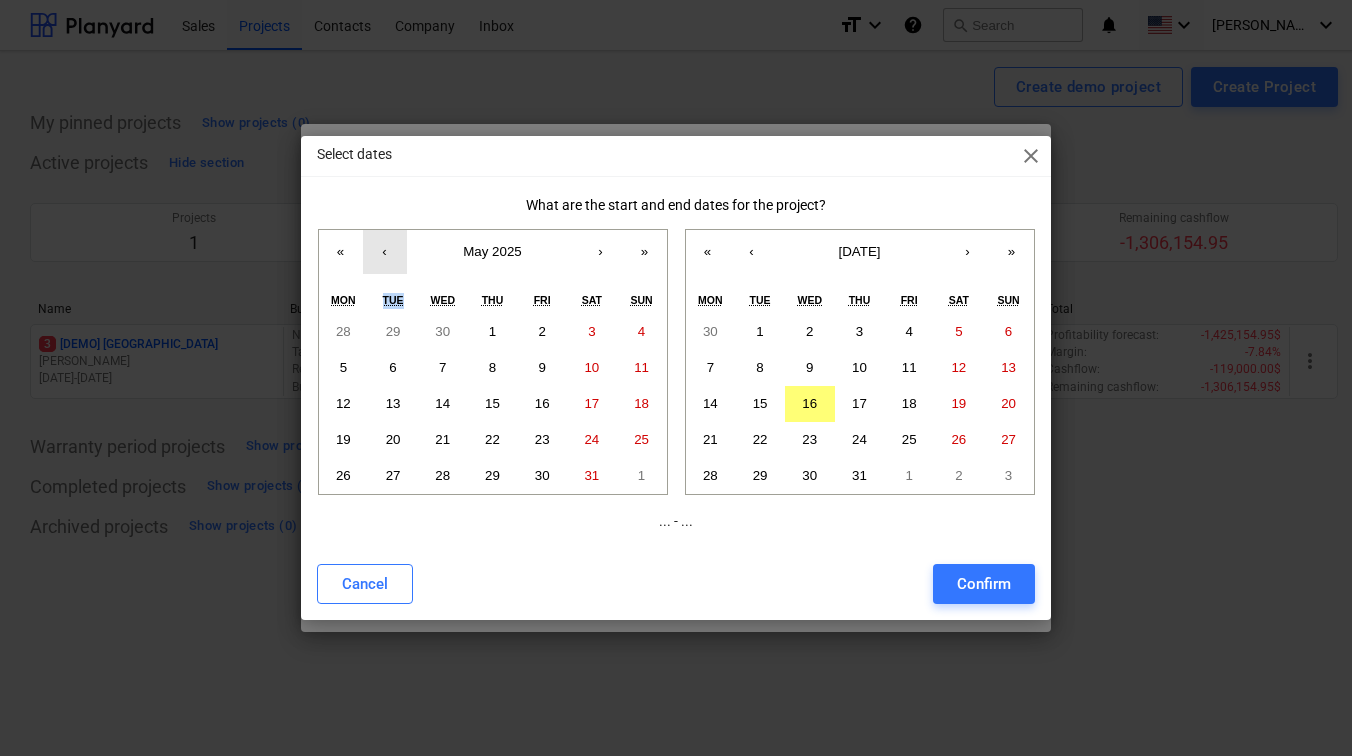 click on "‹" at bounding box center (385, 252) 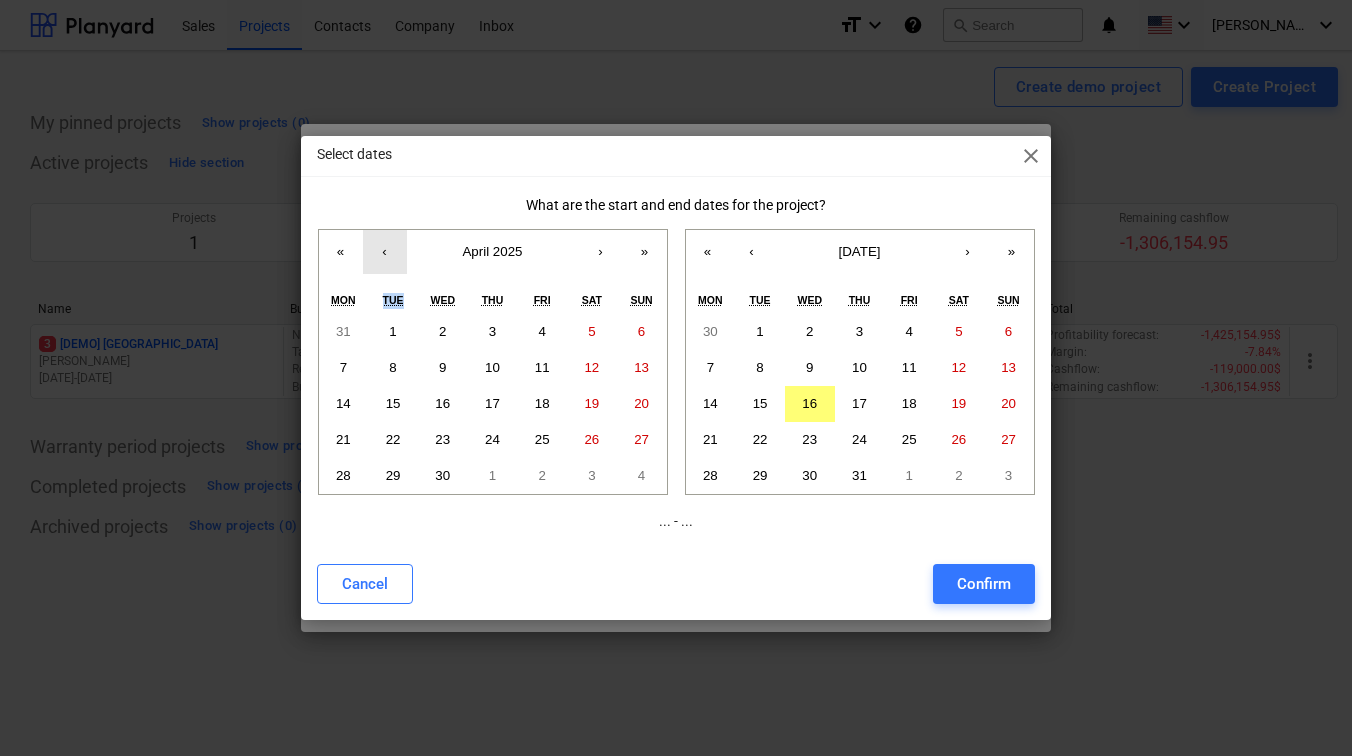 click on "‹" at bounding box center (385, 252) 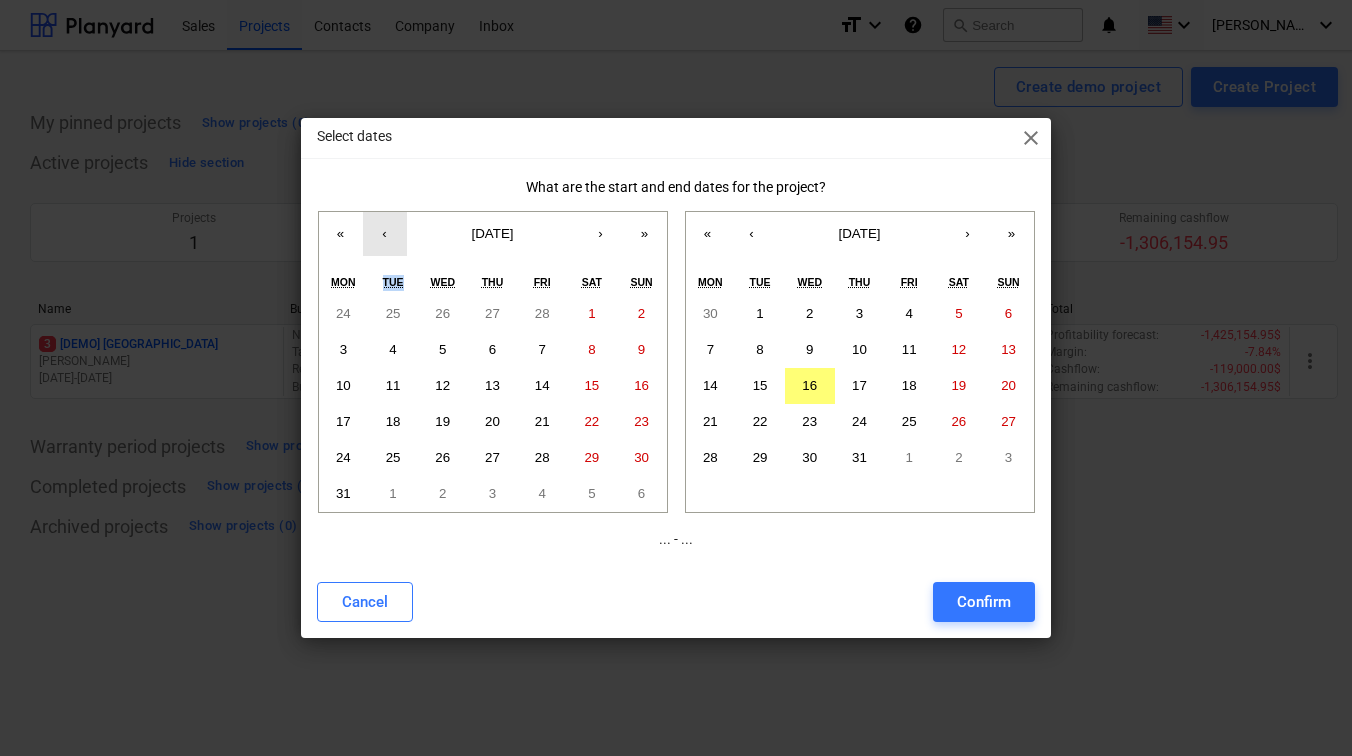 click on "‹" at bounding box center (385, 234) 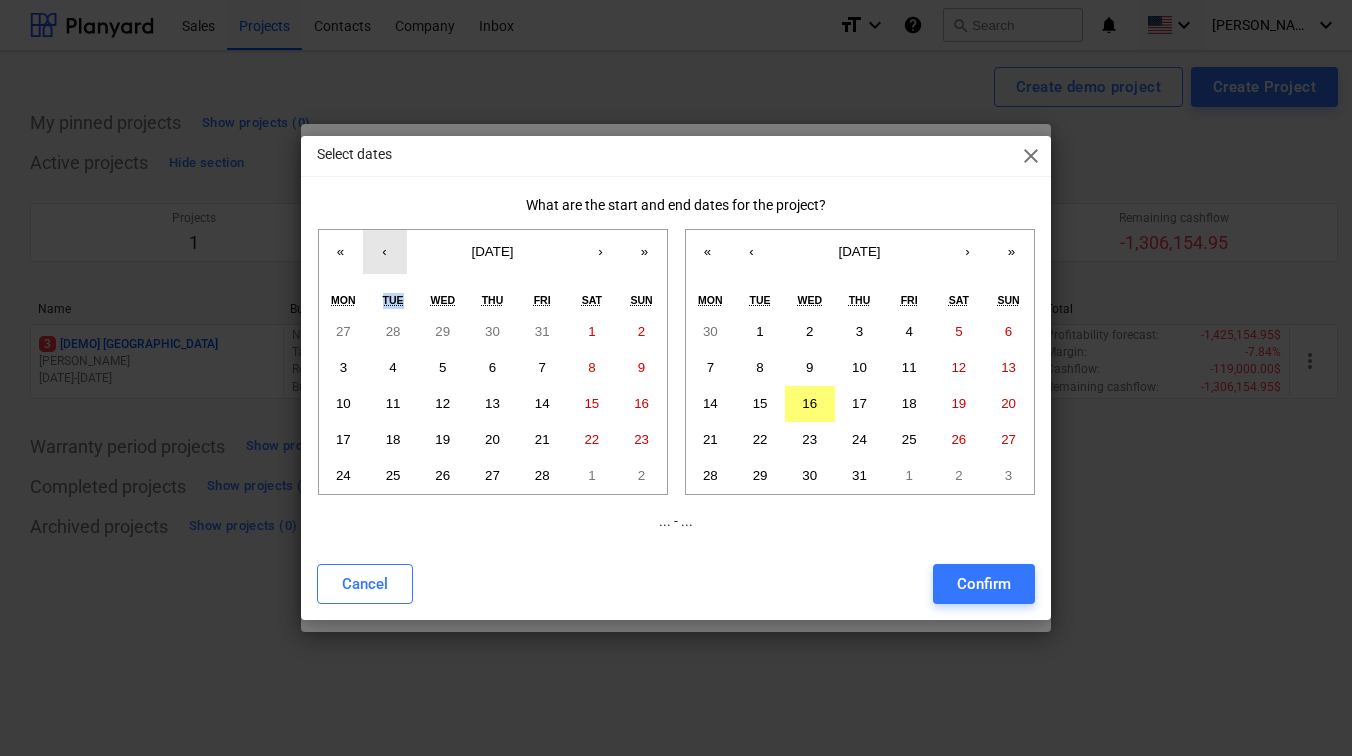 click on "‹" at bounding box center (385, 252) 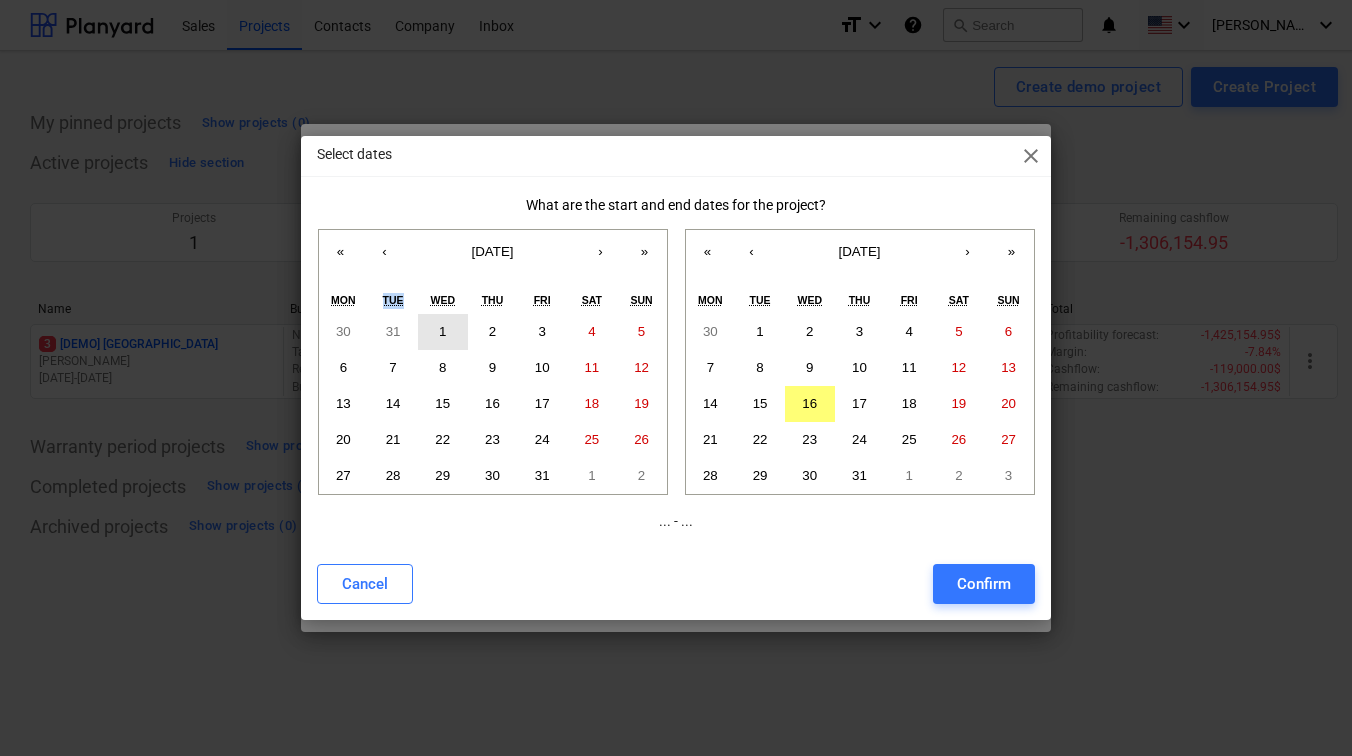 click on "1" at bounding box center [443, 332] 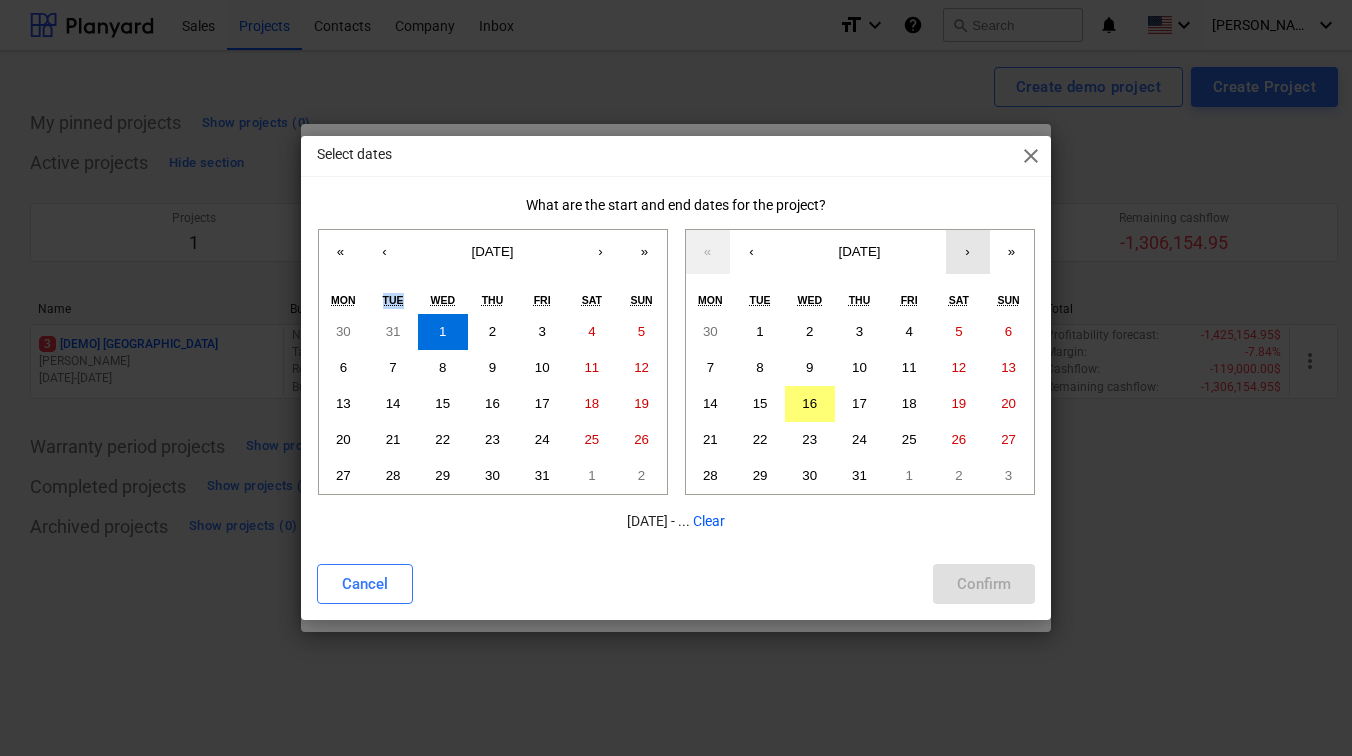 click on "›" at bounding box center (968, 252) 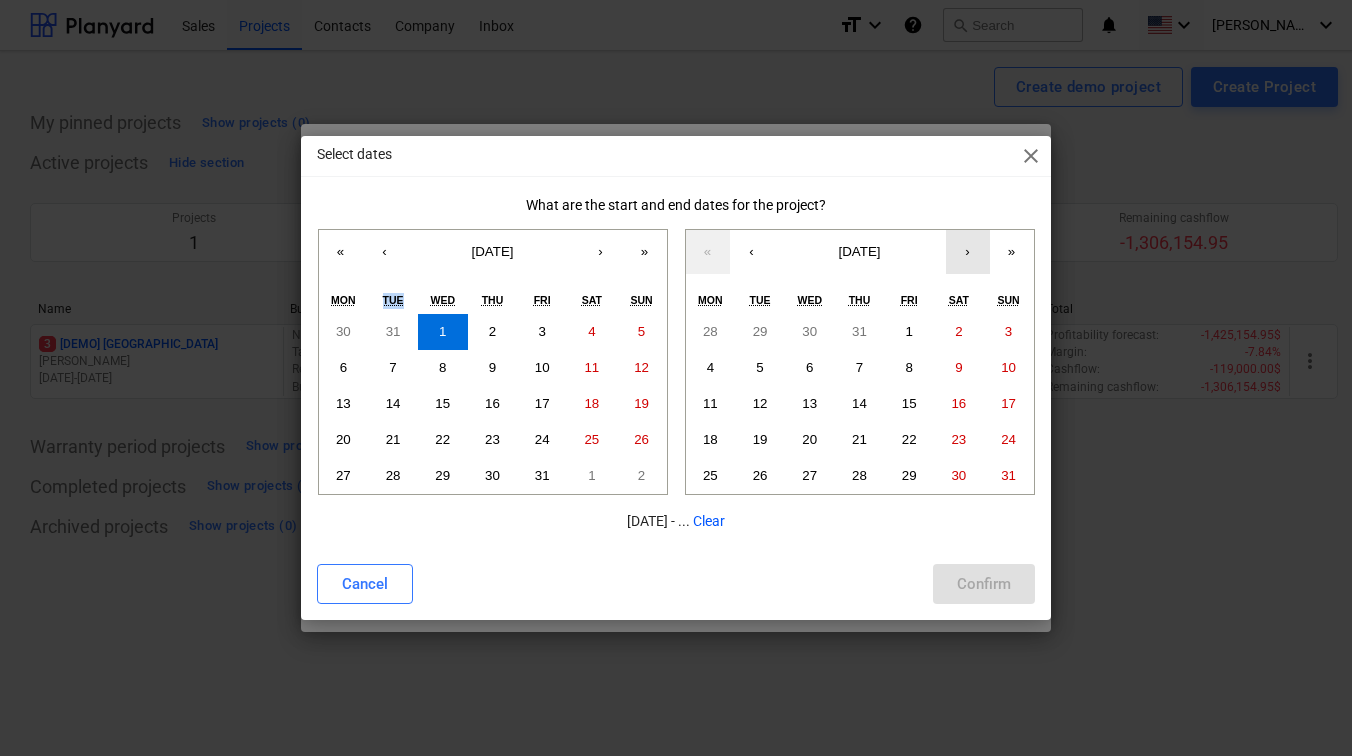 click on "›" at bounding box center (968, 252) 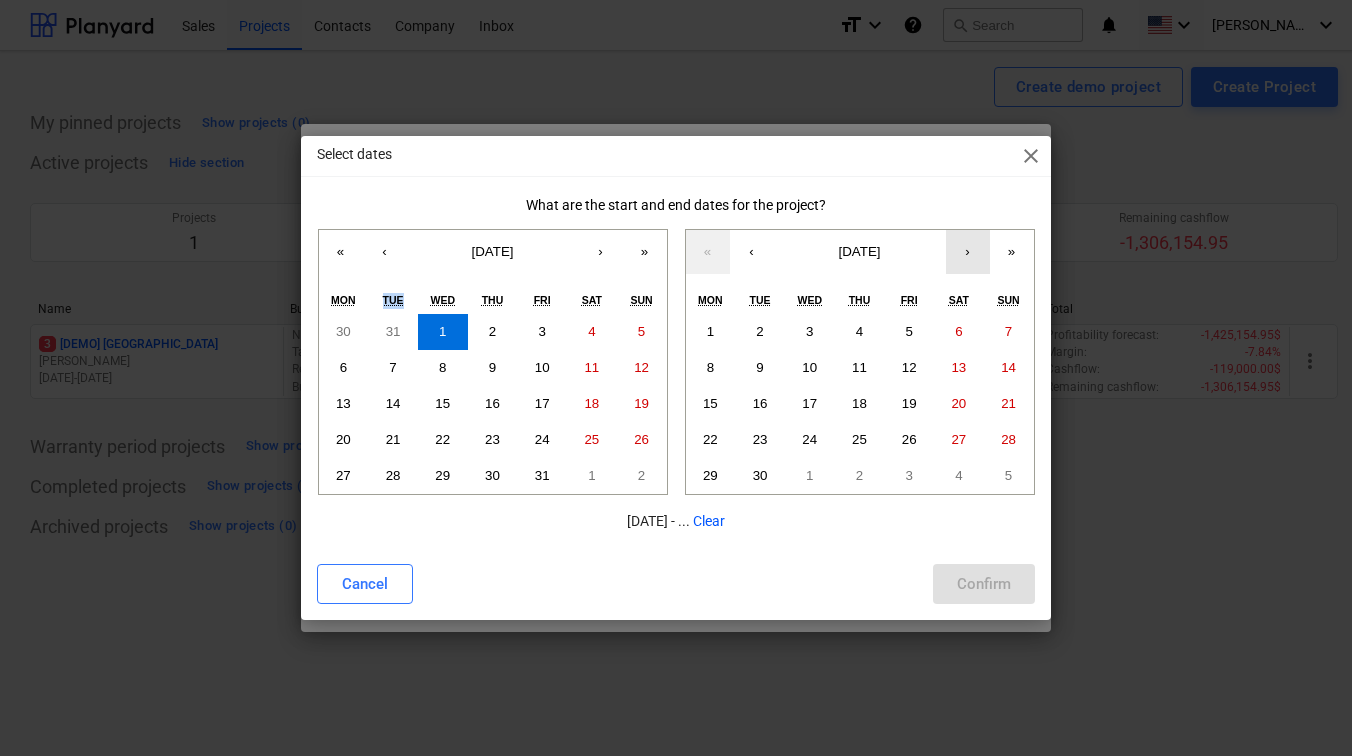 click on "›" at bounding box center (968, 252) 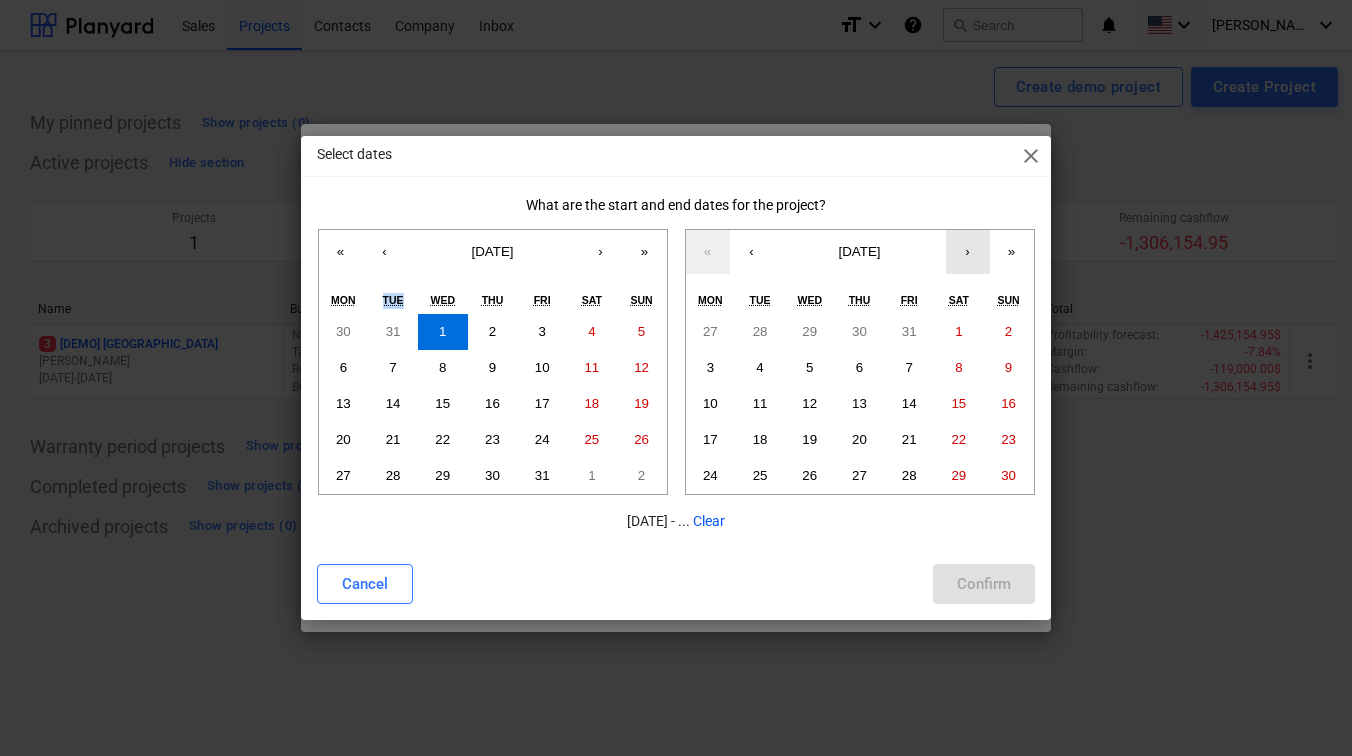 click on "›" at bounding box center [968, 252] 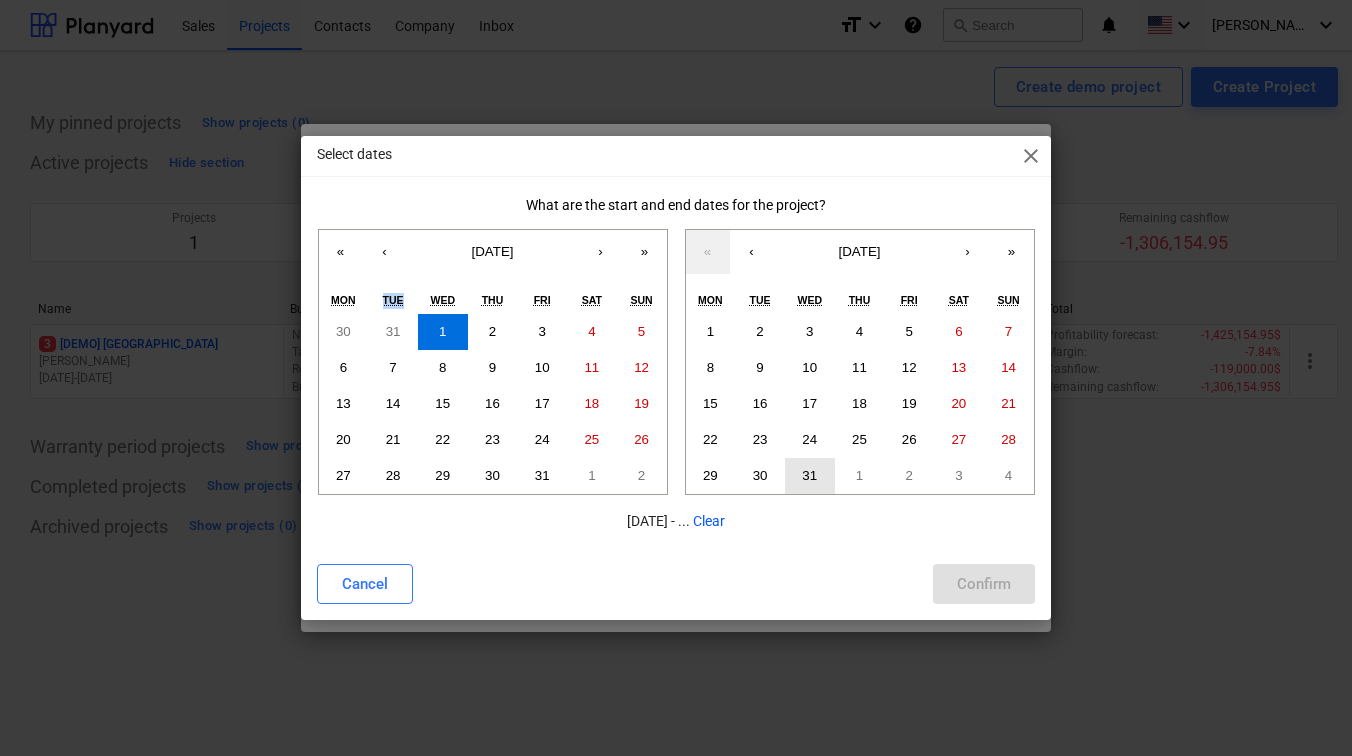 click on "31" at bounding box center [809, 475] 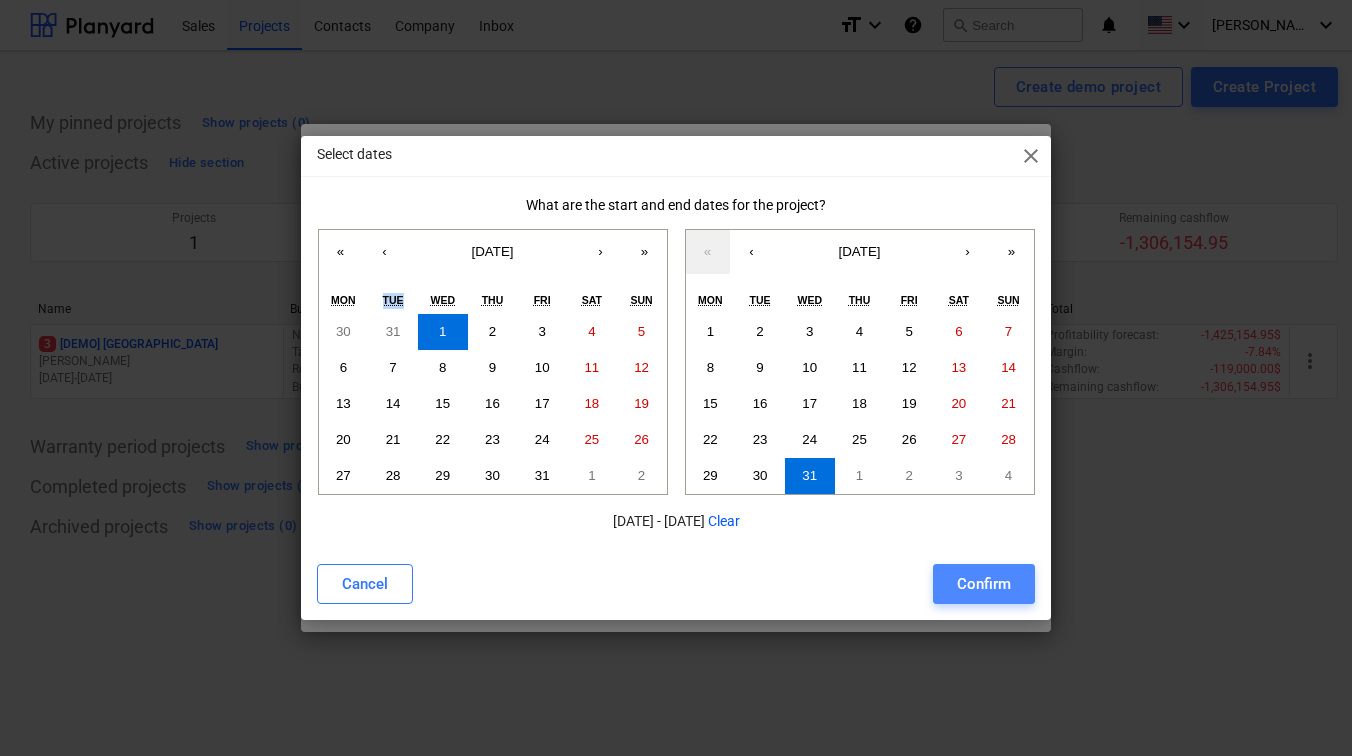 click on "Confirm" at bounding box center (984, 584) 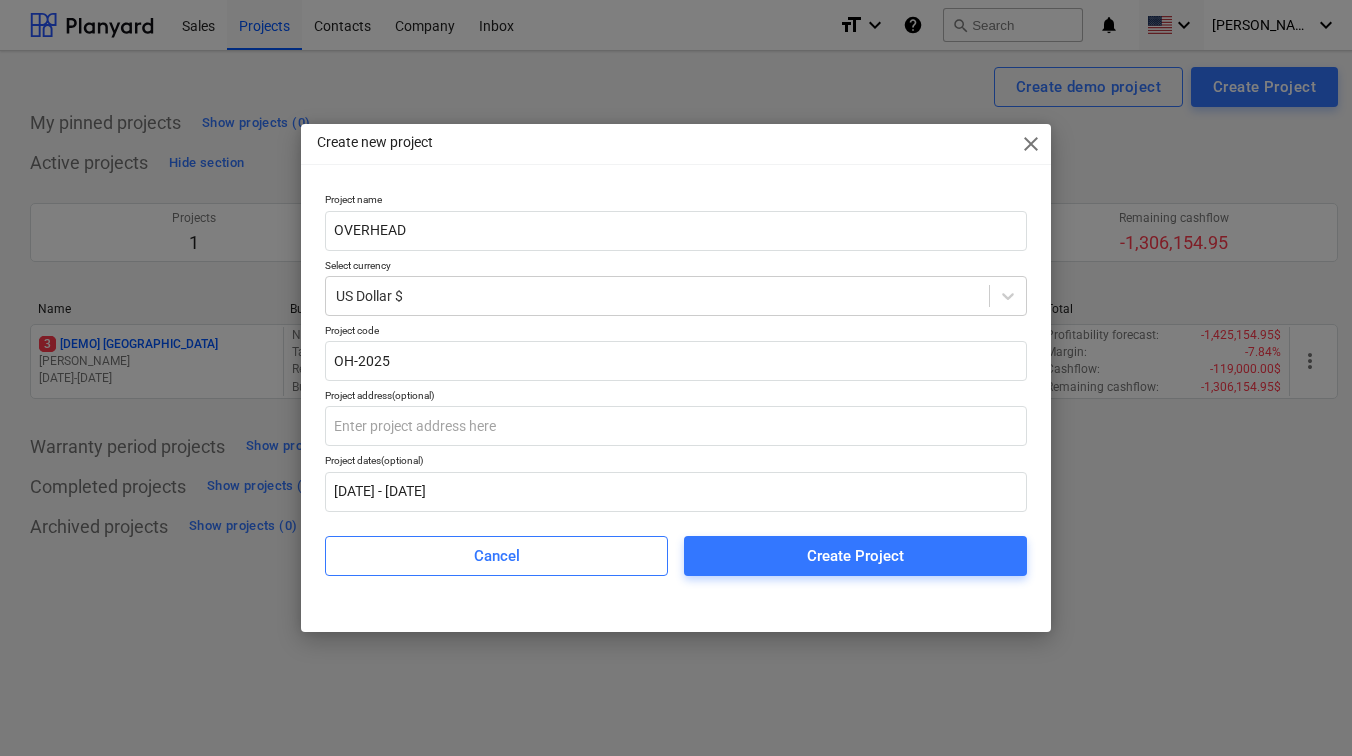 click on "Create new project close Project name OVERHEAD Select currency US Dollar $ Project code OH-2025 Project address  (optional) Project dates  (optional) [DATE] - [DATE] Cancel Create Project" at bounding box center (676, 377) 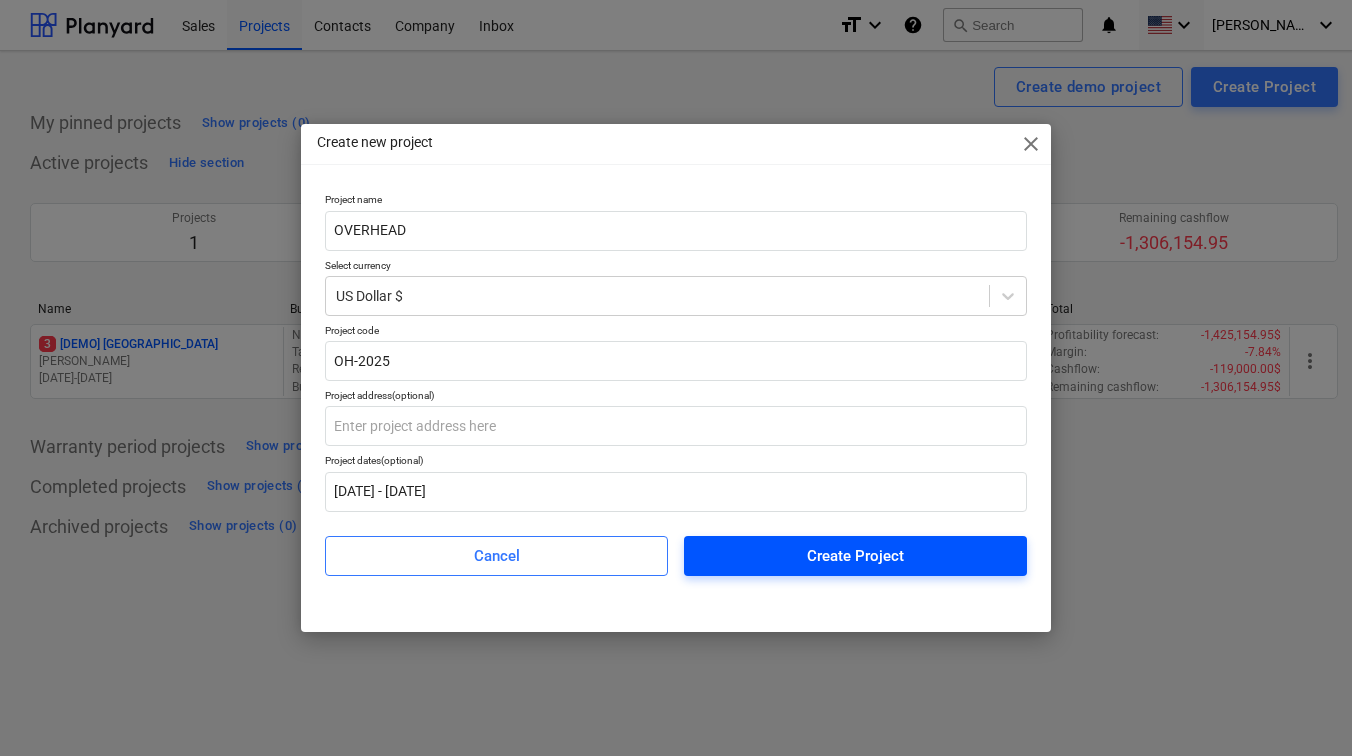 click on "Create Project" at bounding box center (855, 556) 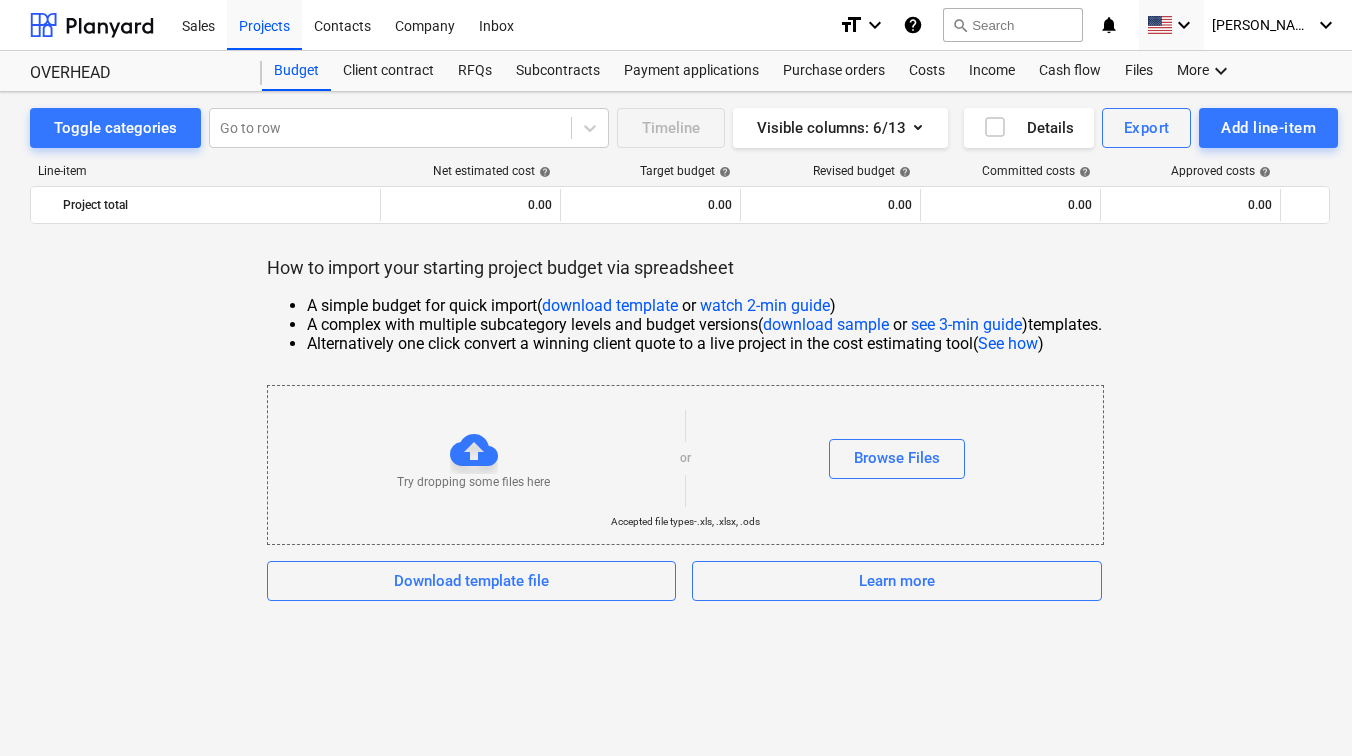 click on "How to import your starting project budget via spreadsheet" at bounding box center [684, 268] 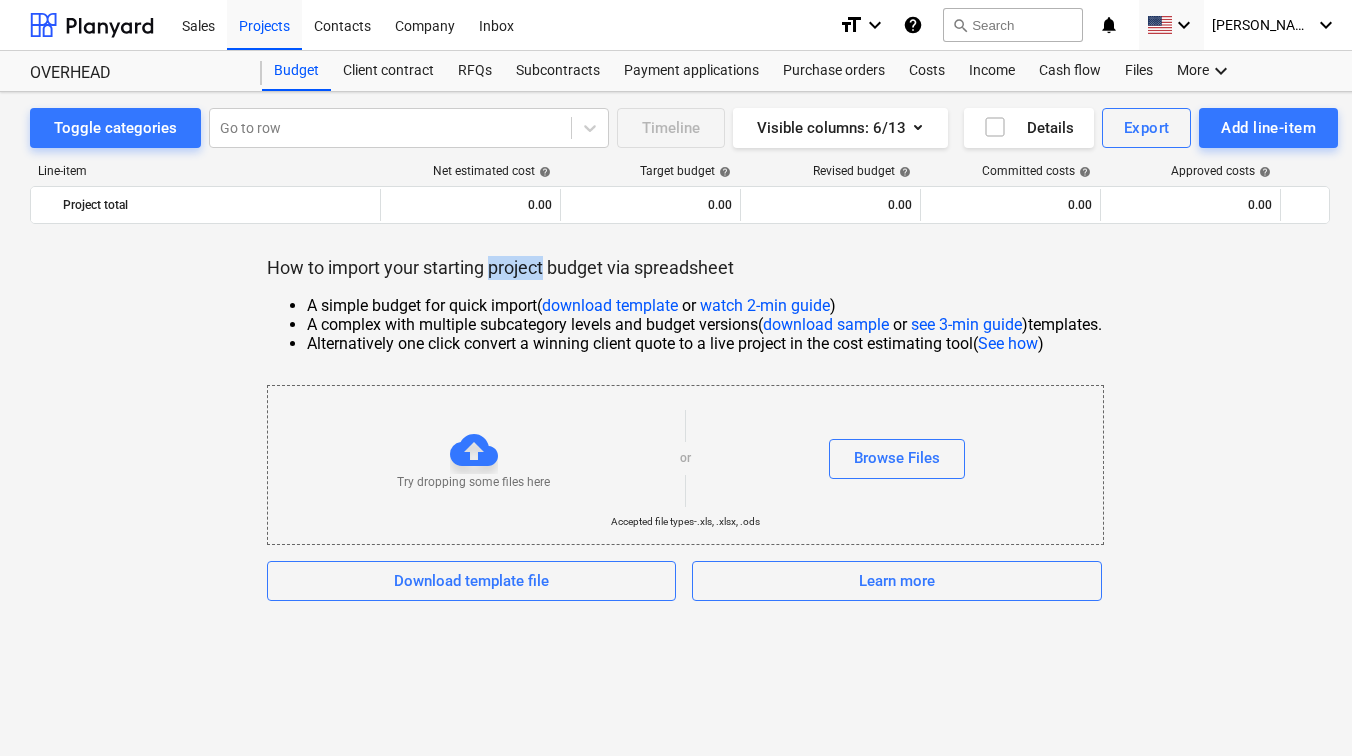 click on "How to import your starting project budget via spreadsheet" at bounding box center [684, 268] 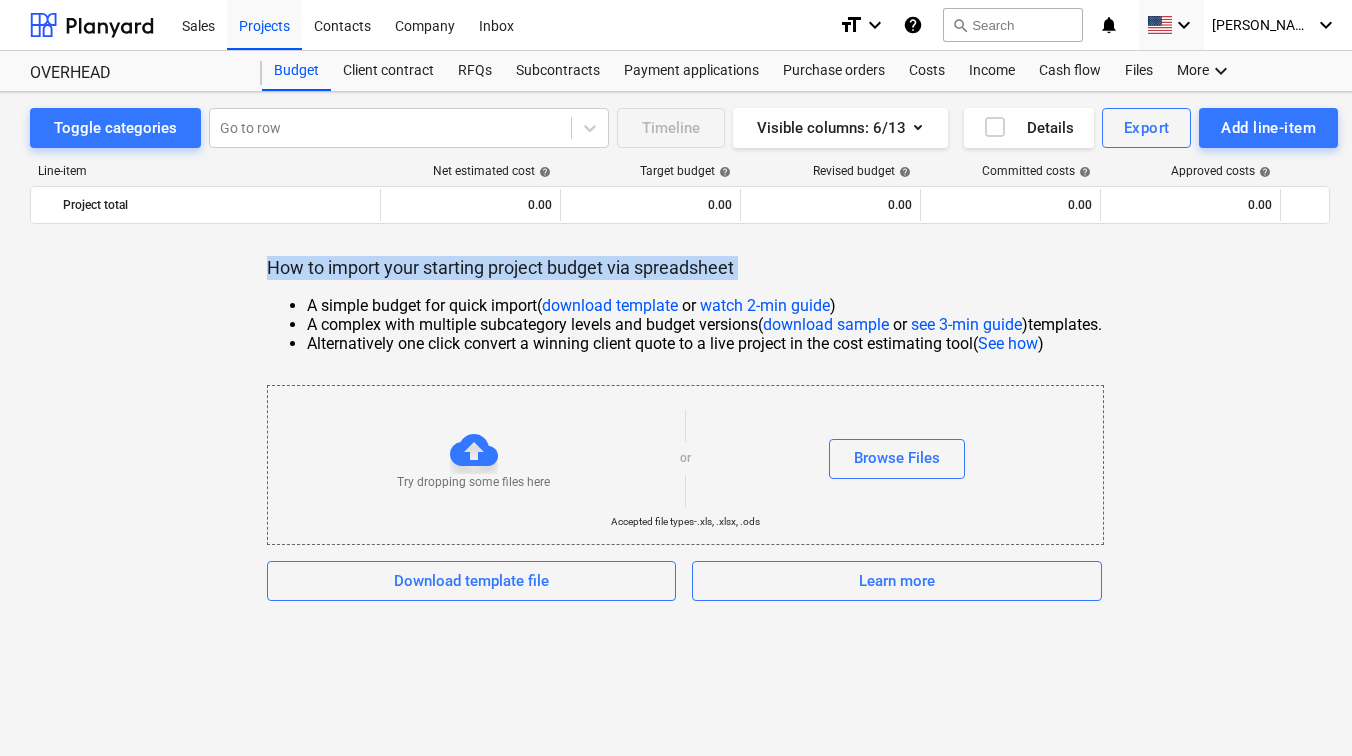 click on "How to import your starting project budget via spreadsheet" at bounding box center [684, 268] 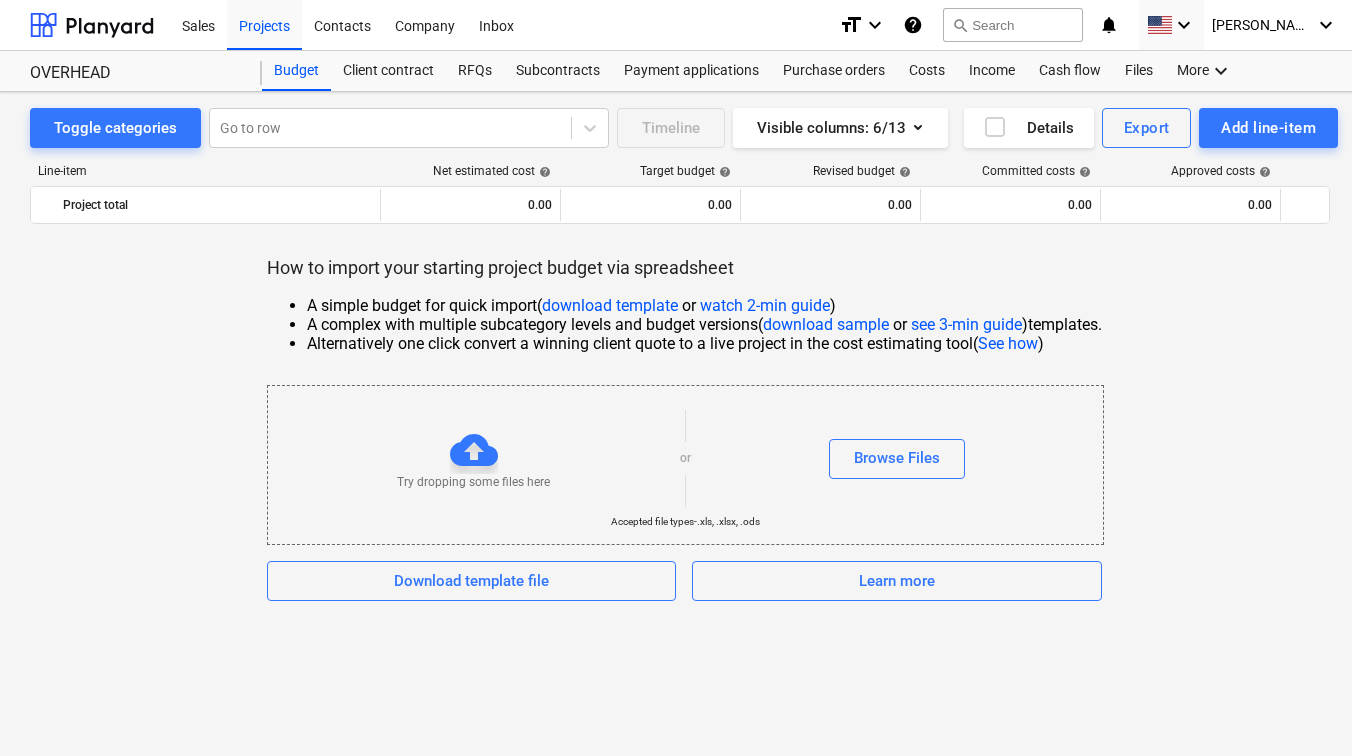 click on "A complex with multiple subcategory levels and budget versions   ( download sample   or   see 3-min guide )  templates." at bounding box center (704, 324) 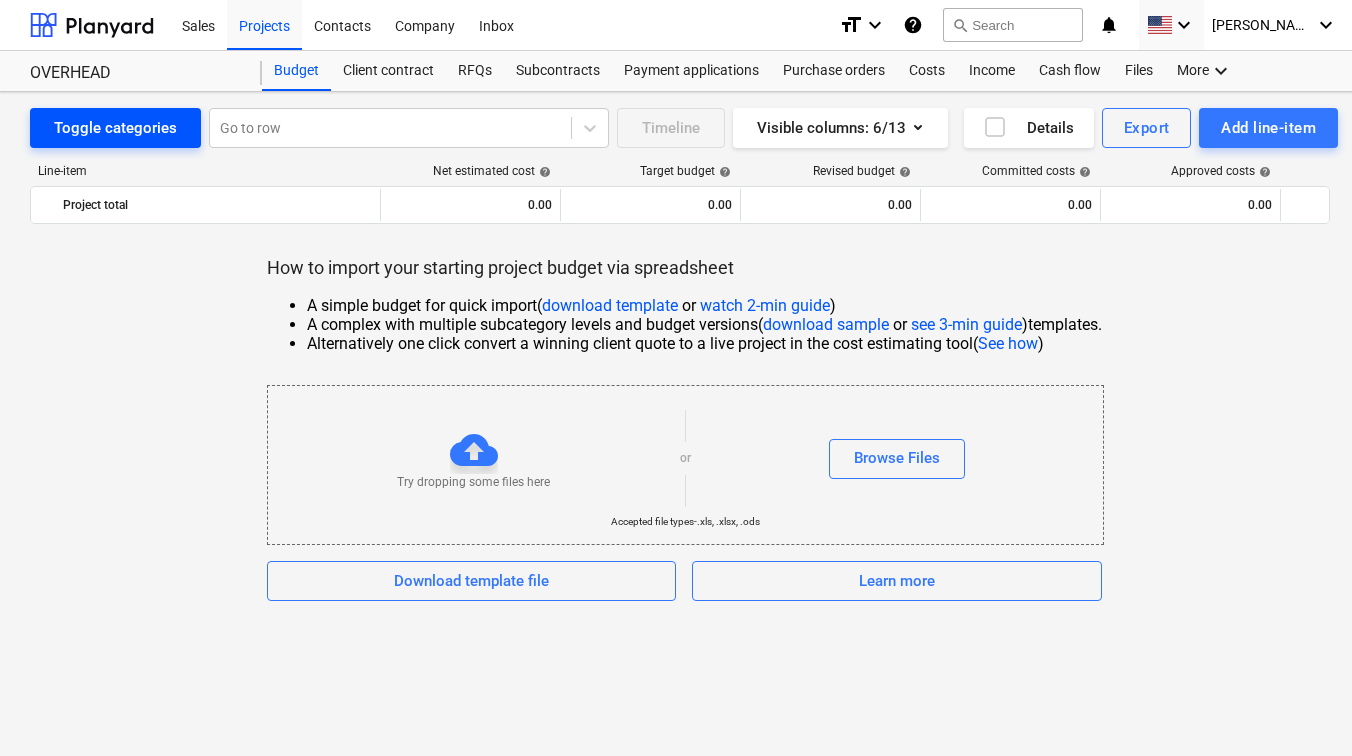 click on "Toggle categories" at bounding box center [115, 128] 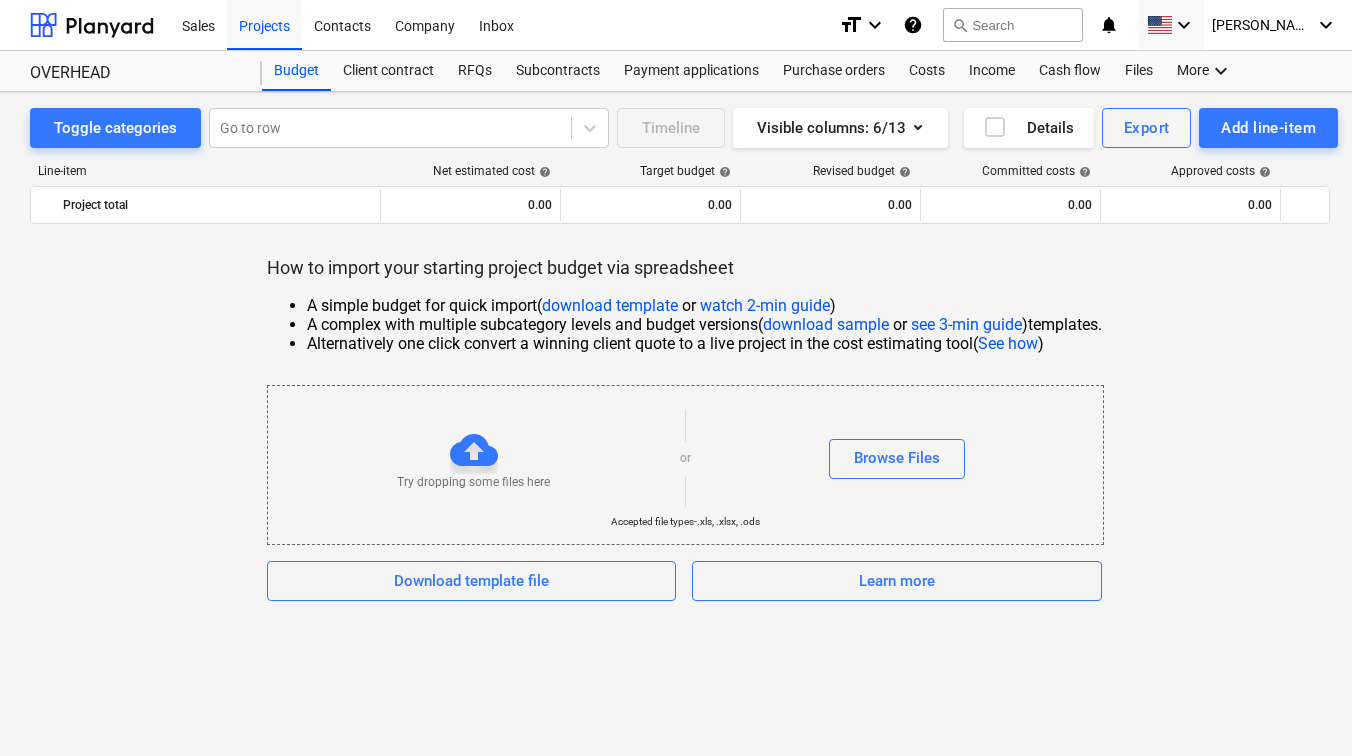 click on "How to import your starting project budget via spreadsheet A simple budget for quick import   ( download template   or   watch 2-min guide ) A complex with multiple subcategory levels and budget versions   ( download sample   or   see 3-min guide )  templates. Alternatively one click convert a winning client quote to a live project in the cost estimating tool   ( See how ) Try dropping some files here or Browse Files Accepted file types  -  .xls, .xlsx, .ods Download template file Learn more" at bounding box center [684, 428] 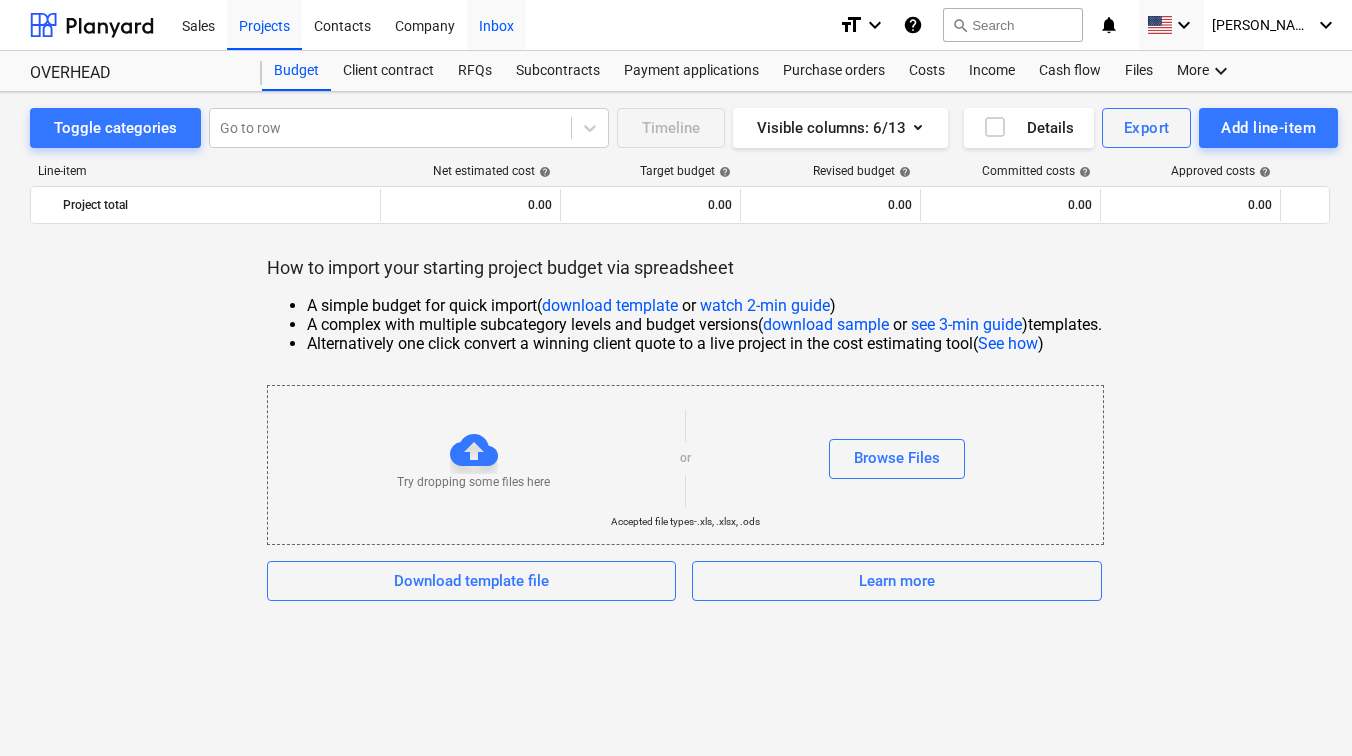 click on "Inbox" at bounding box center (496, 24) 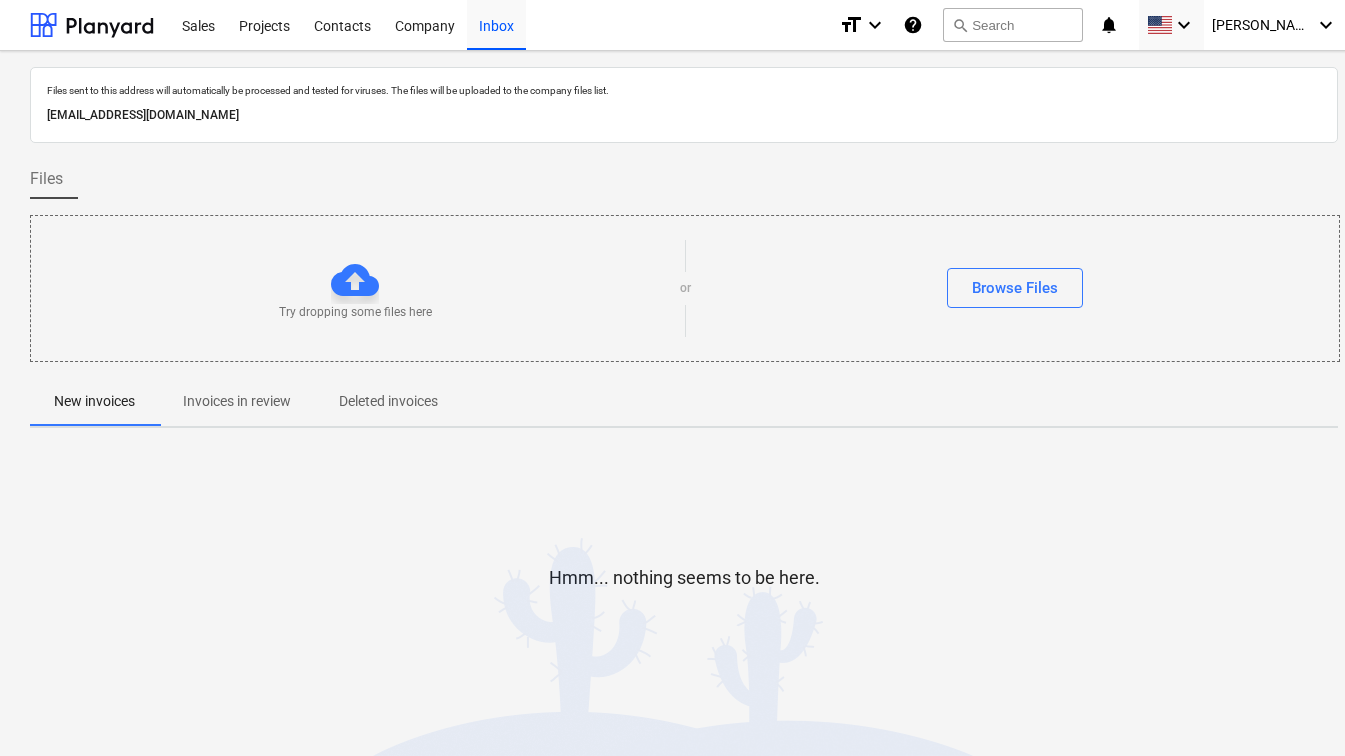 click on "[EMAIL_ADDRESS][DOMAIN_NAME]" at bounding box center (684, 115) 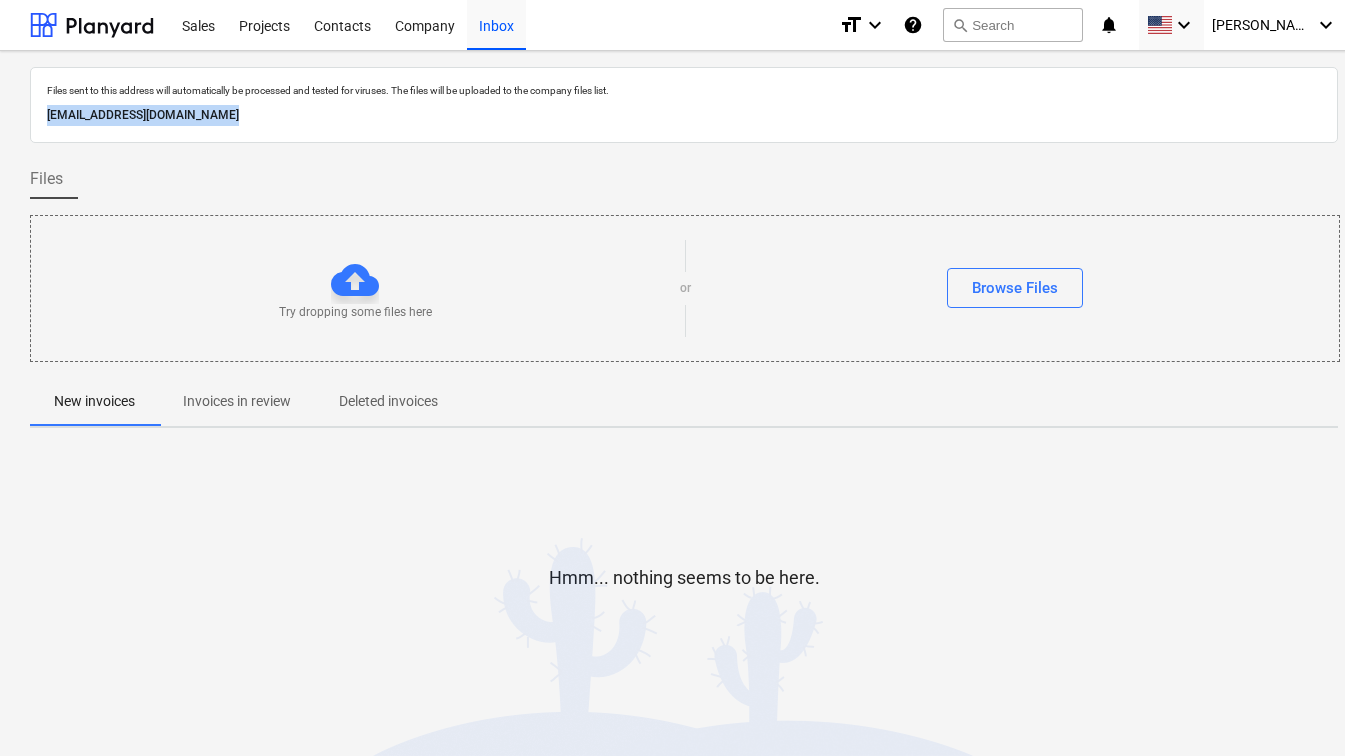 click on "[EMAIL_ADDRESS][DOMAIN_NAME]" at bounding box center (684, 115) 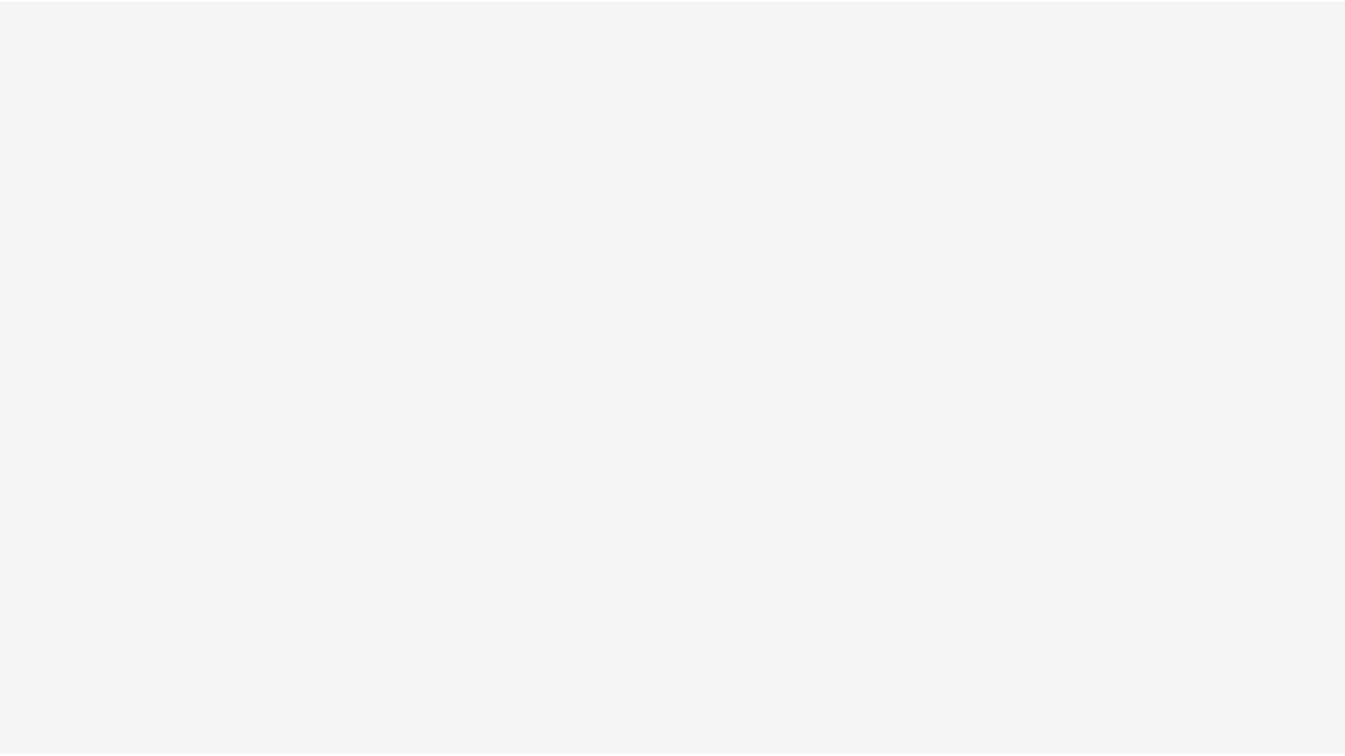 scroll, scrollTop: 0, scrollLeft: 0, axis: both 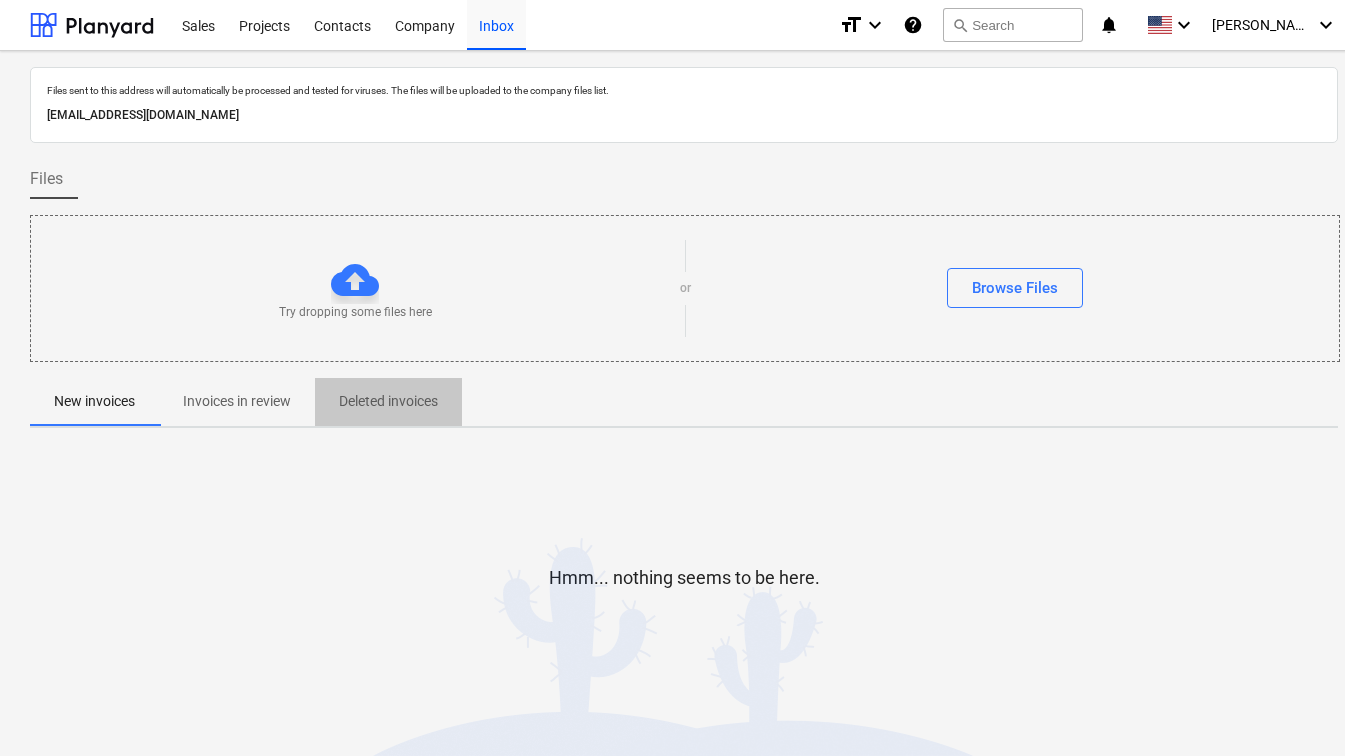 click on "Deleted invoices" at bounding box center (388, 401) 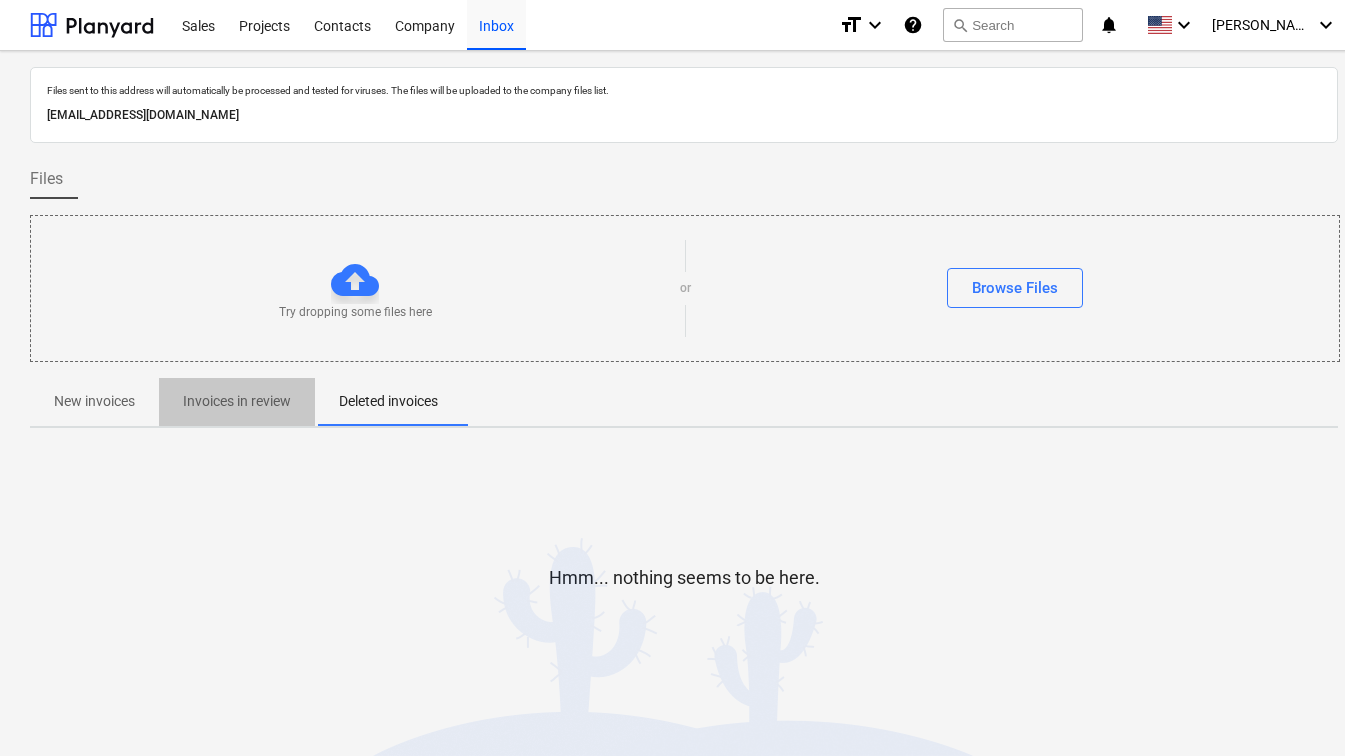 click on "Invoices in review" at bounding box center (237, 401) 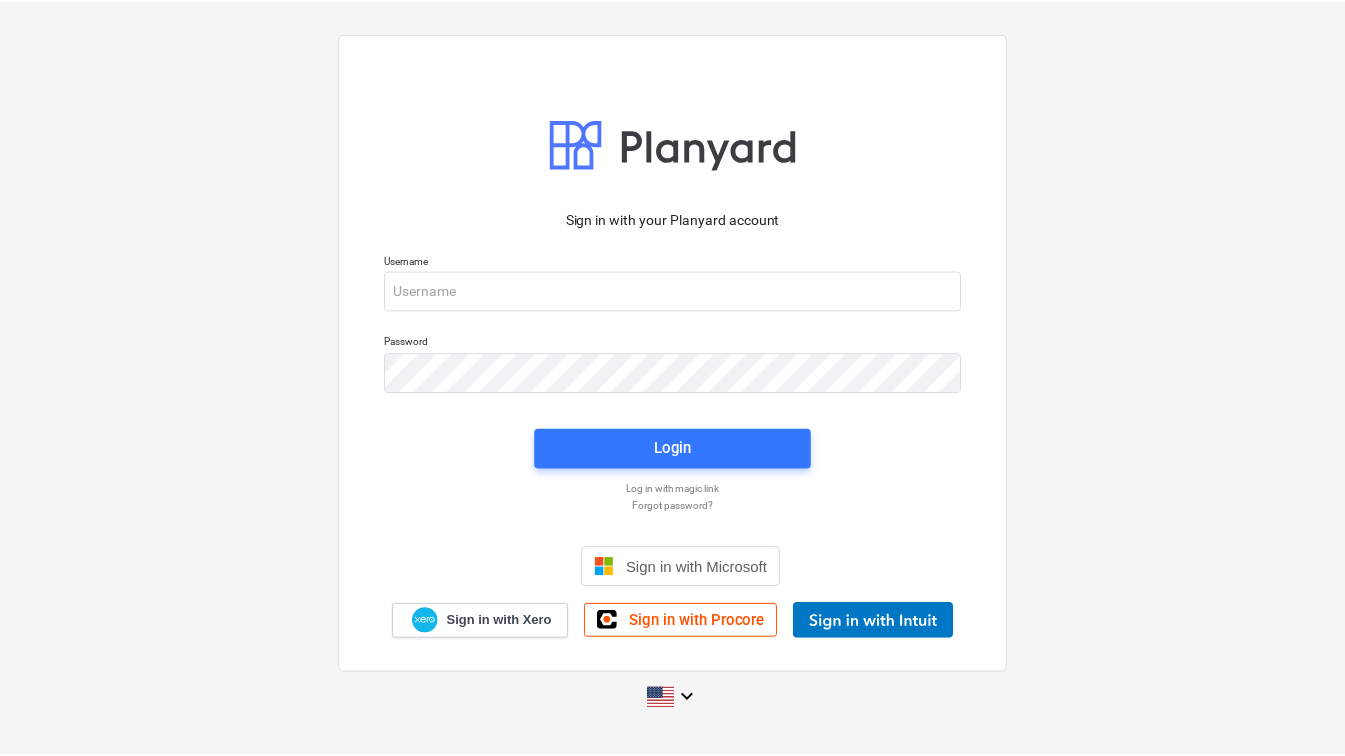 scroll, scrollTop: 0, scrollLeft: 0, axis: both 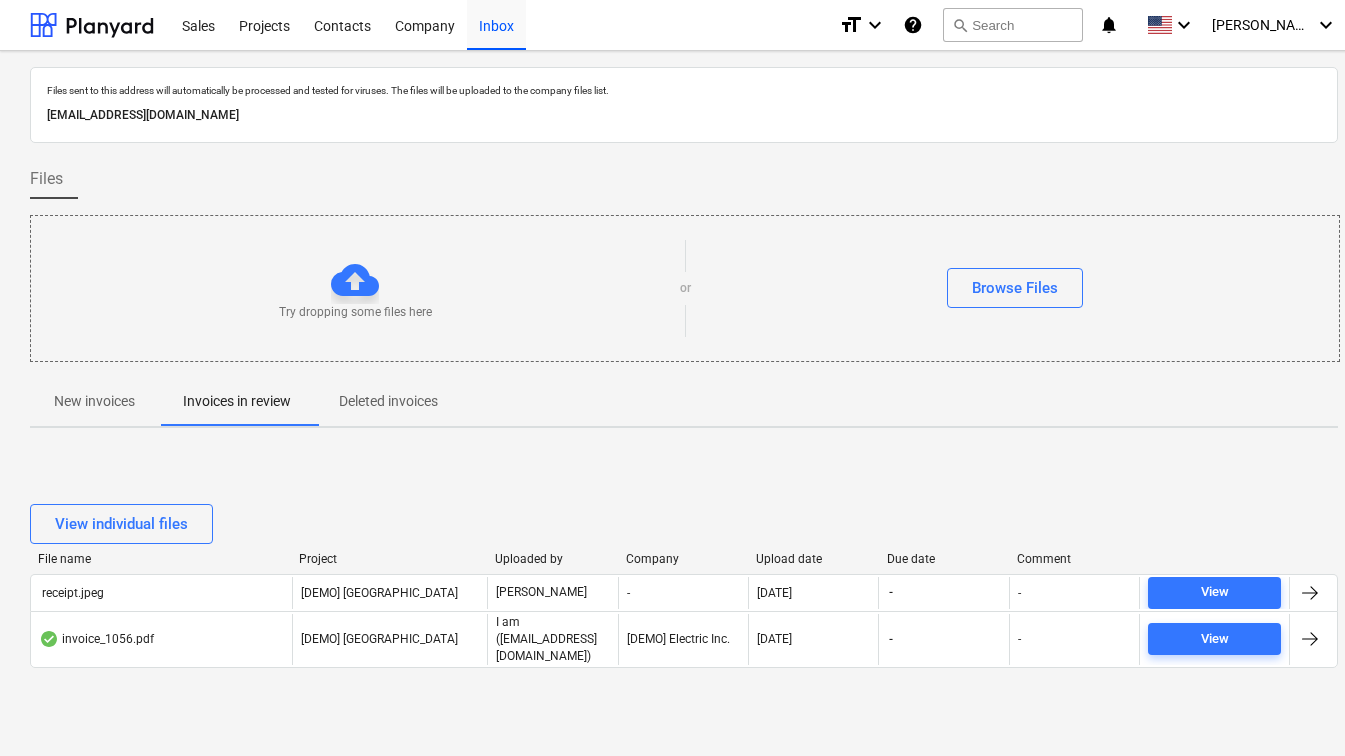 click on "New invoices" at bounding box center [94, 401] 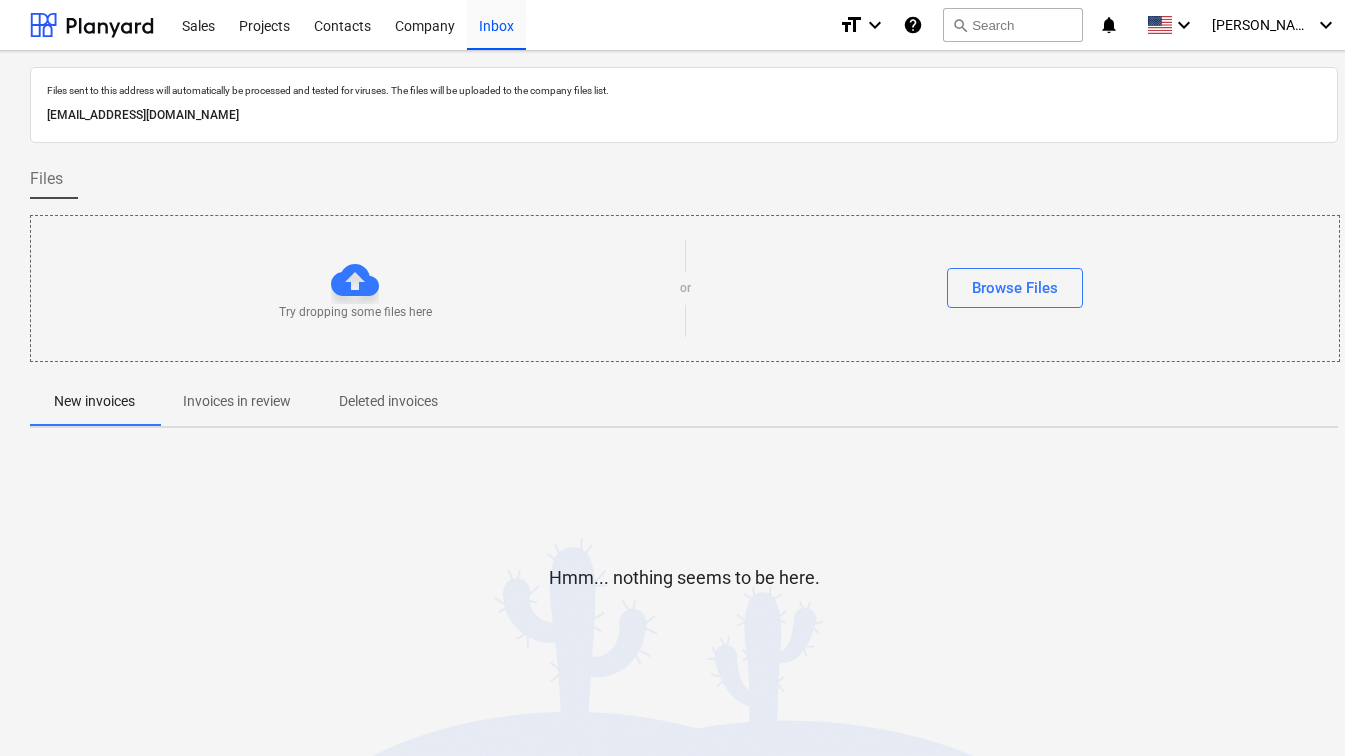 click on "Files sent to this address will automatically be processed and tested for viruses. The files will be uploaded to the company files list." at bounding box center [684, 90] 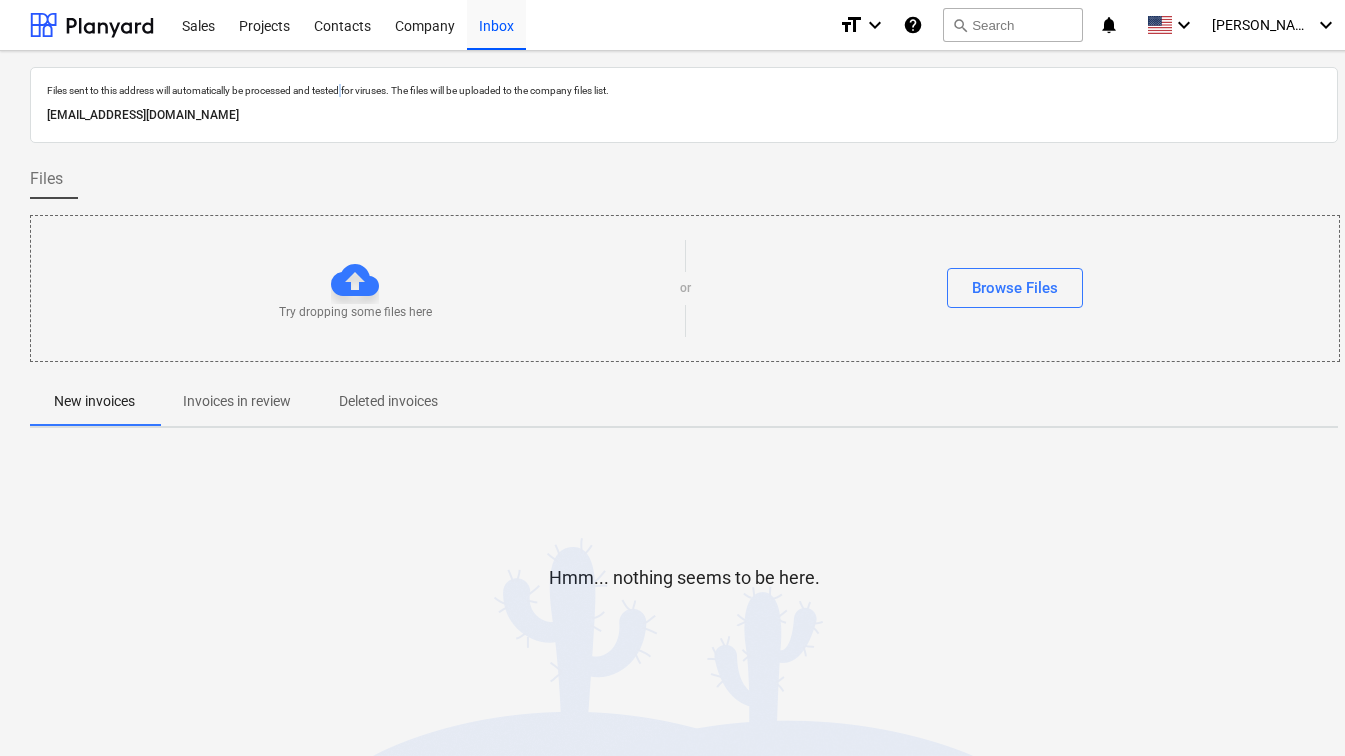 click on "Files sent to this address will automatically be processed and tested for viruses. The files will be uploaded to the company files list." at bounding box center (684, 90) 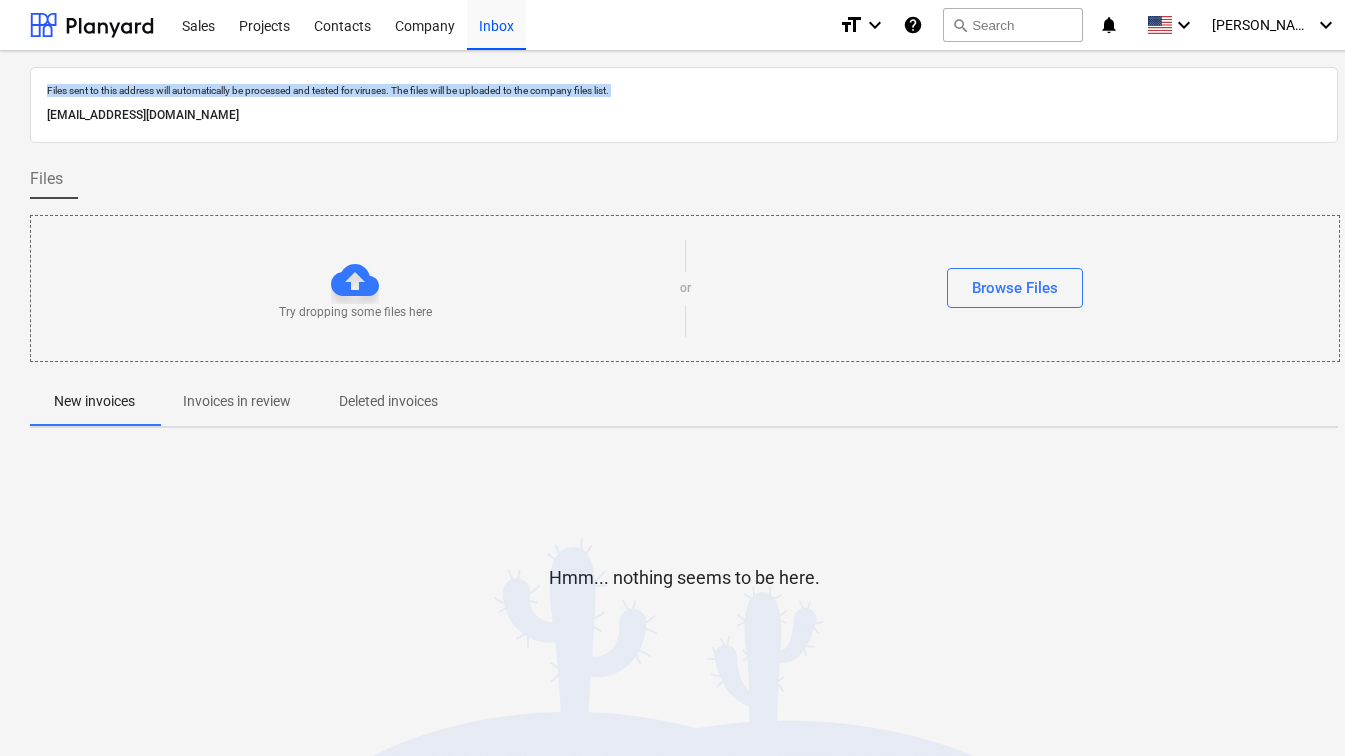 click on "Files sent to this address will automatically be processed and tested for viruses. The files will be uploaded to the company files list." at bounding box center [684, 90] 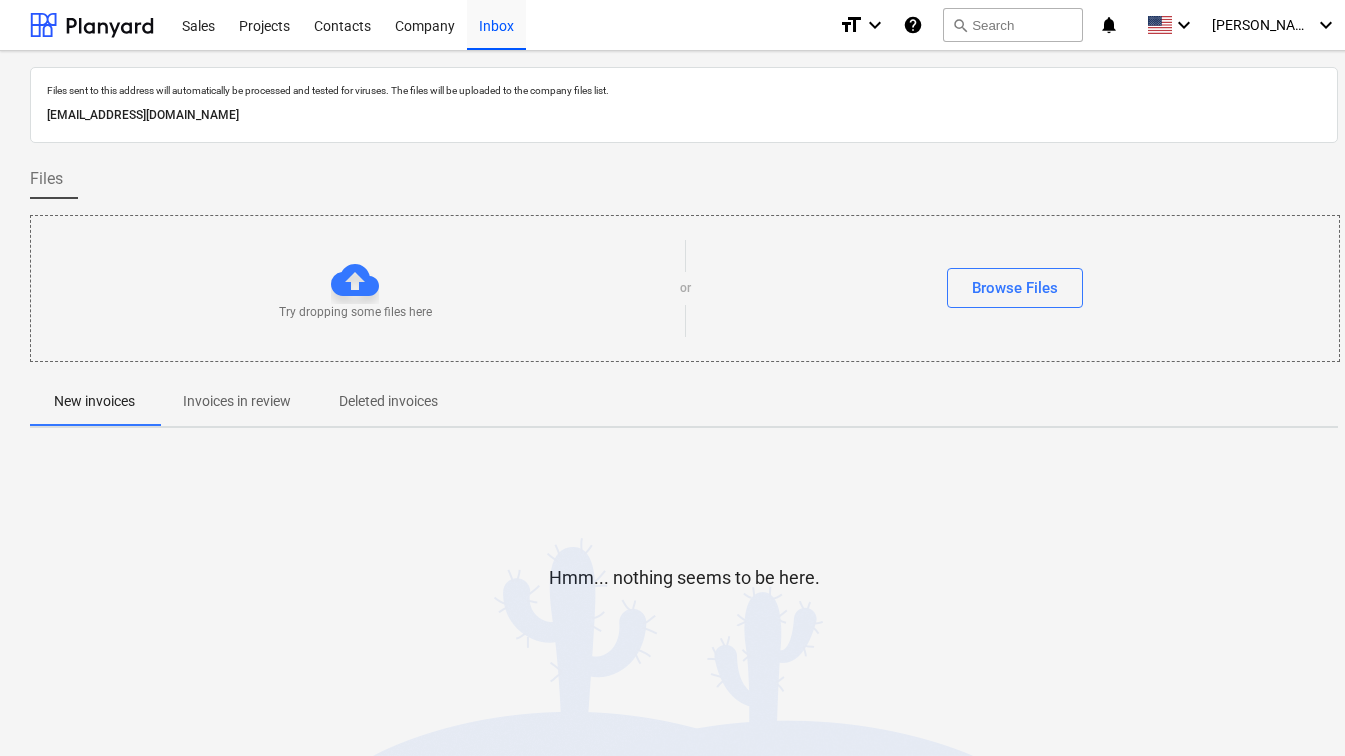 click on "Files" at bounding box center (684, 179) 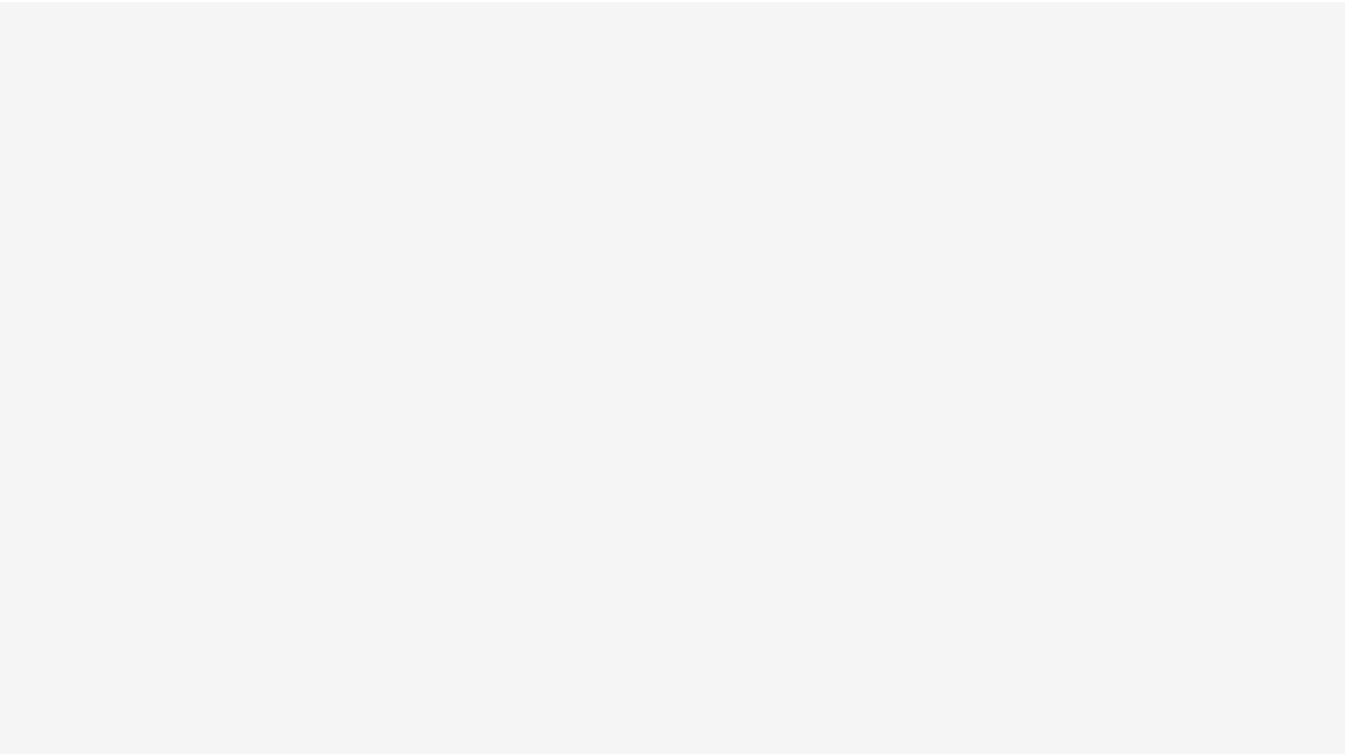 scroll, scrollTop: 0, scrollLeft: 0, axis: both 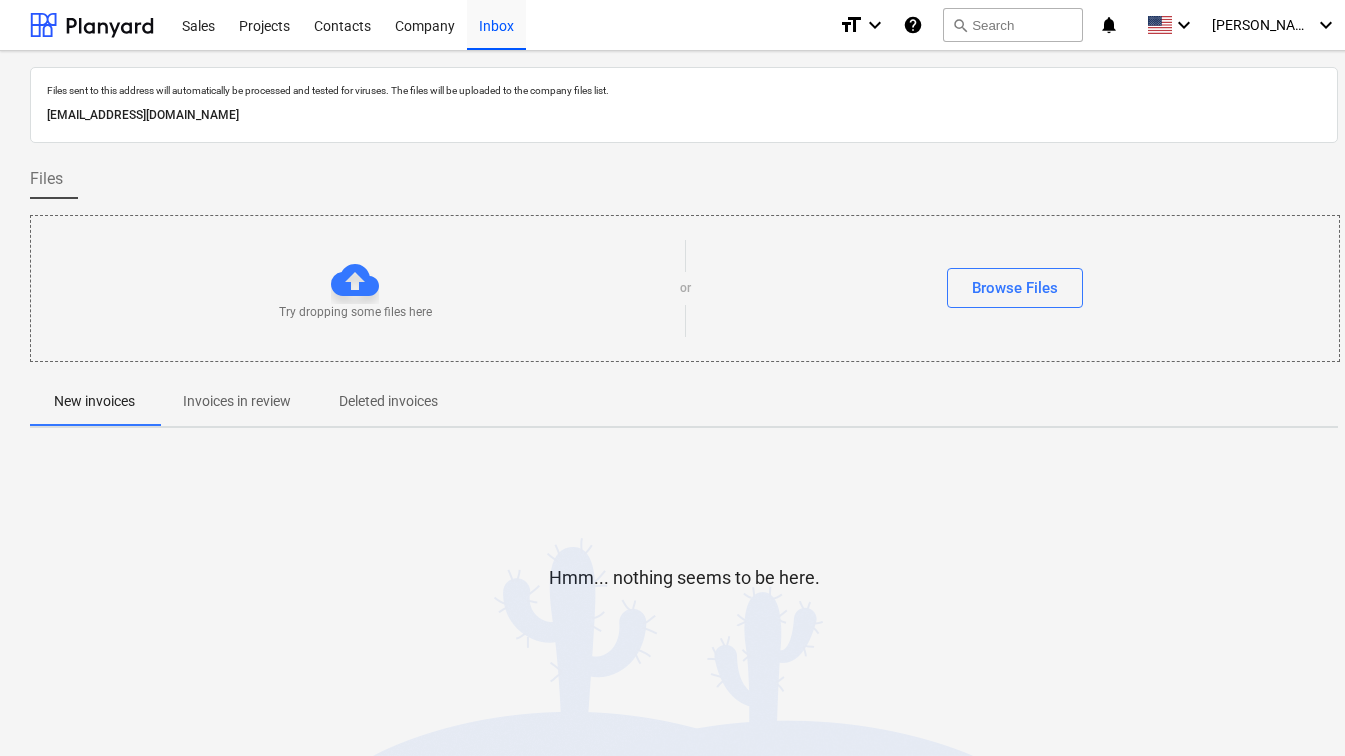 click on "Invoices in review" at bounding box center (237, 401) 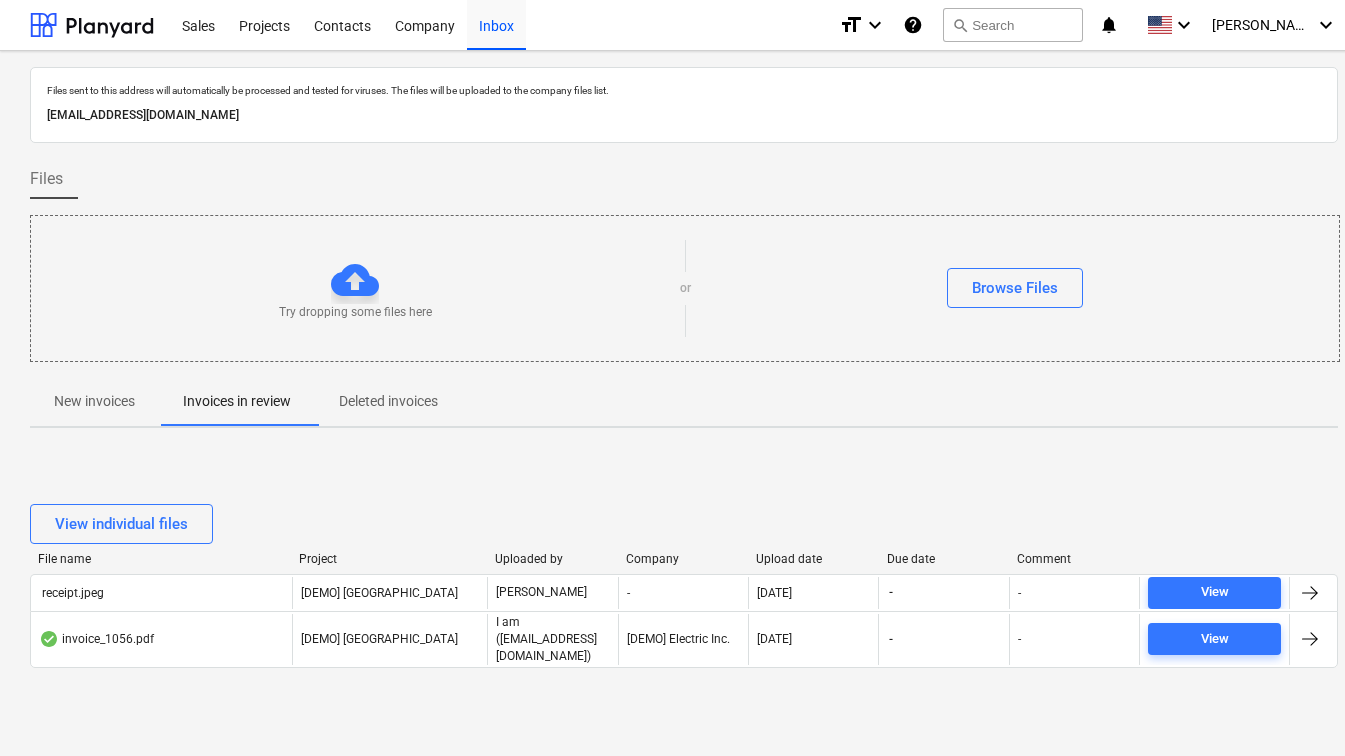 click on "Deleted invoices" at bounding box center [388, 401] 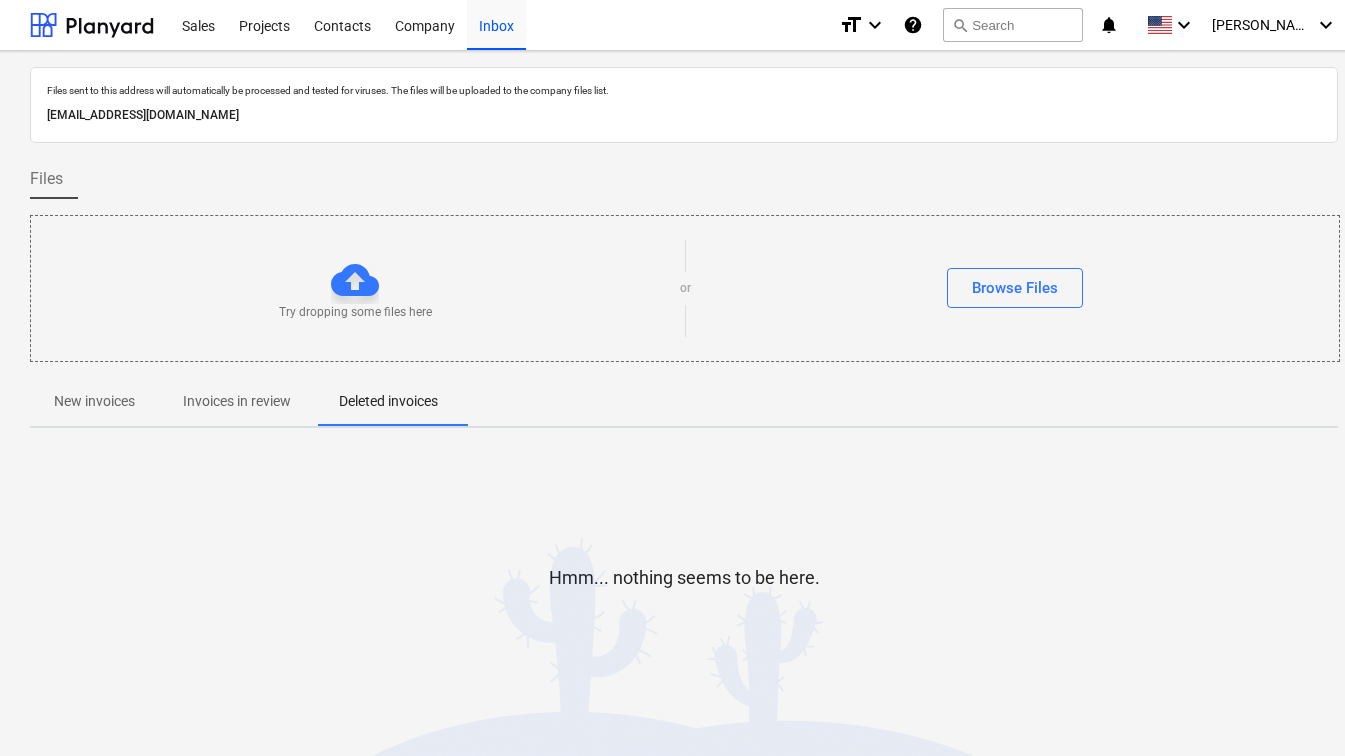 click on "Invoices in review" at bounding box center (237, 401) 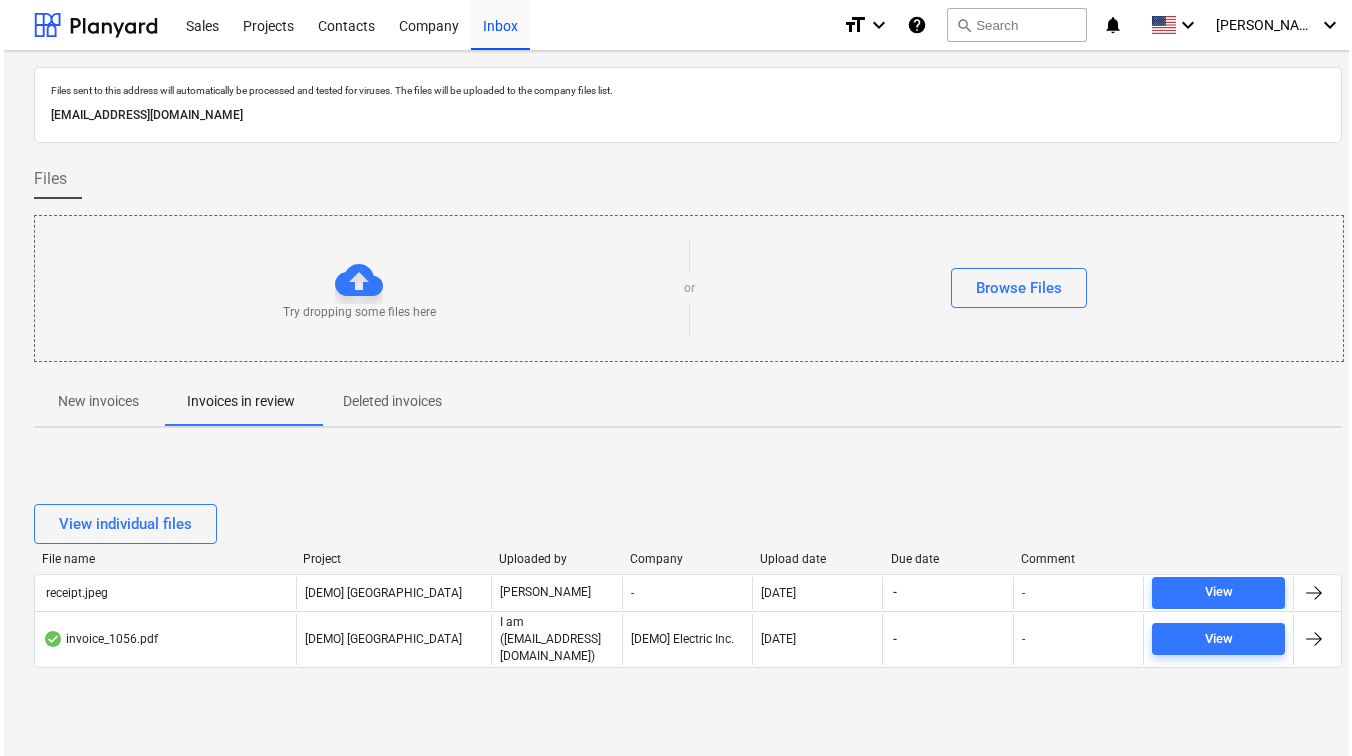 scroll, scrollTop: 20, scrollLeft: 0, axis: vertical 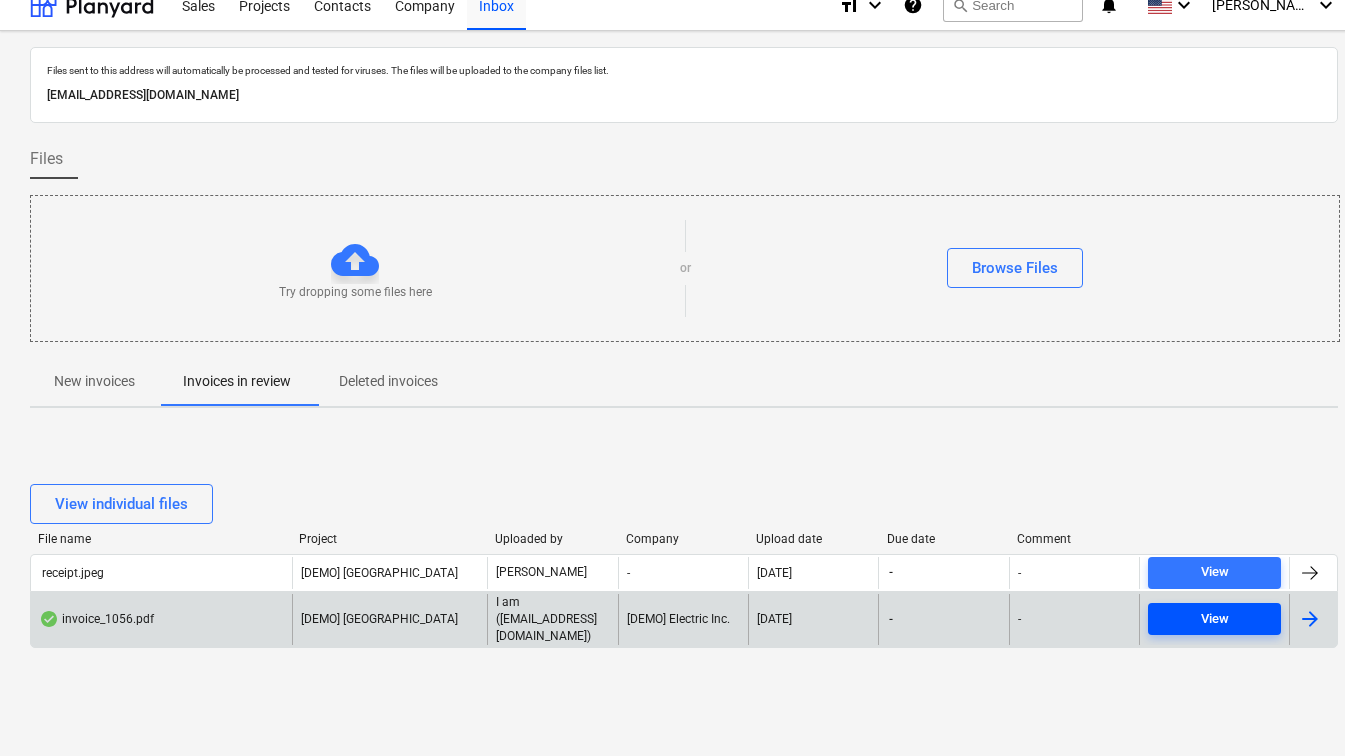 click on "View" at bounding box center (1214, 619) 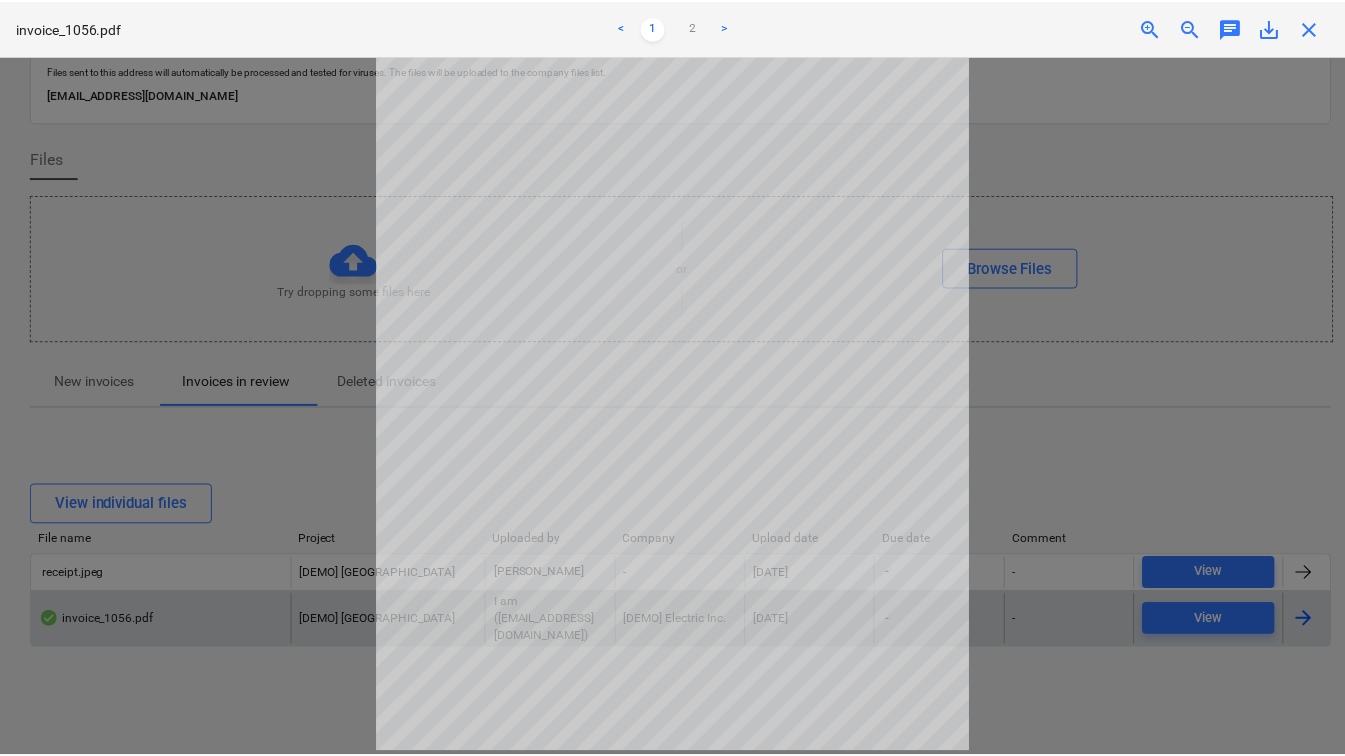 scroll, scrollTop: 0, scrollLeft: 0, axis: both 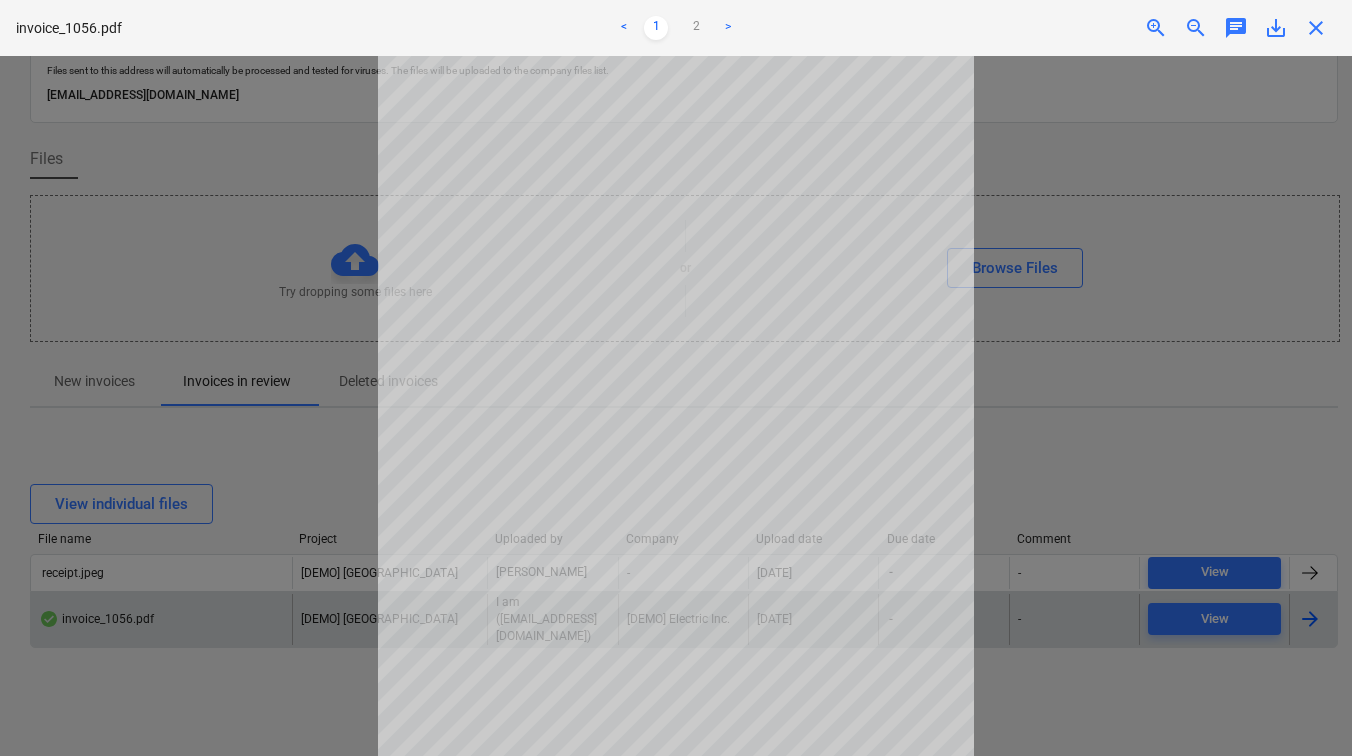 click on "chat" at bounding box center (1236, 28) 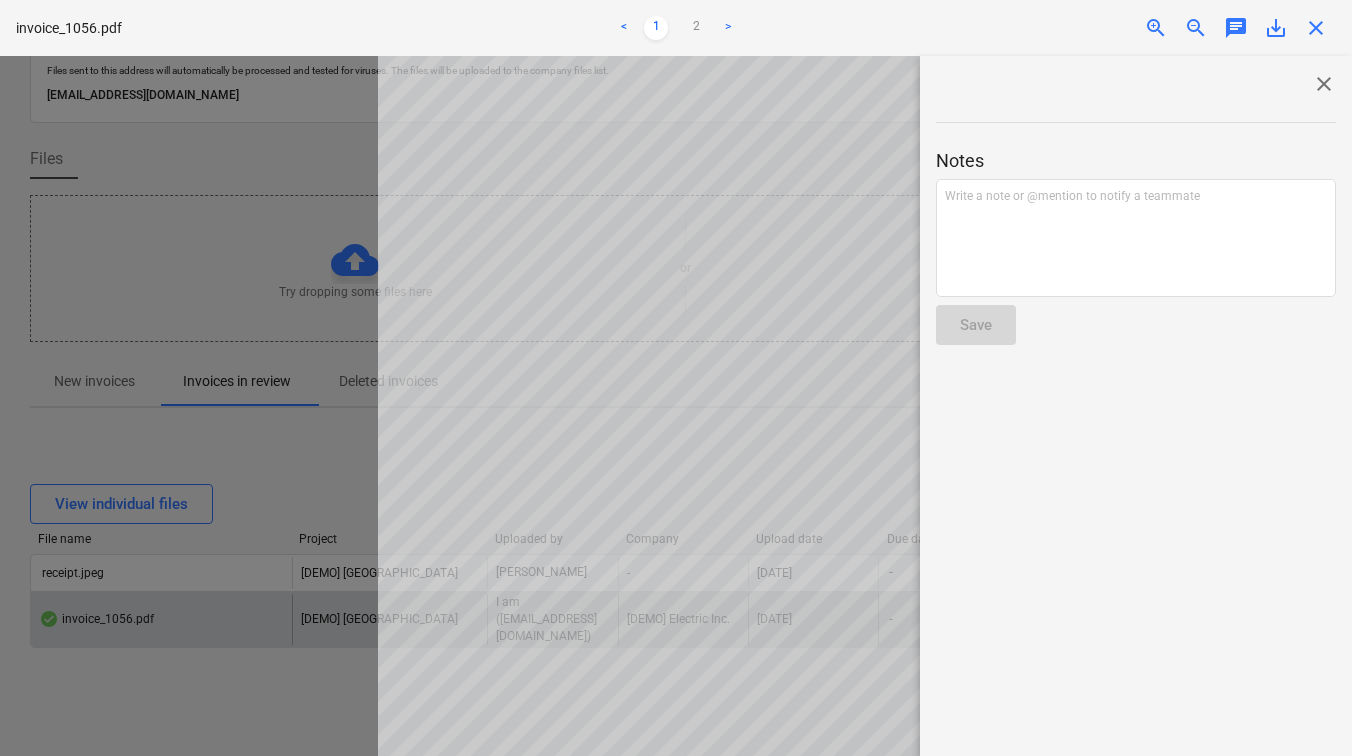click on "close" at bounding box center (1324, 84) 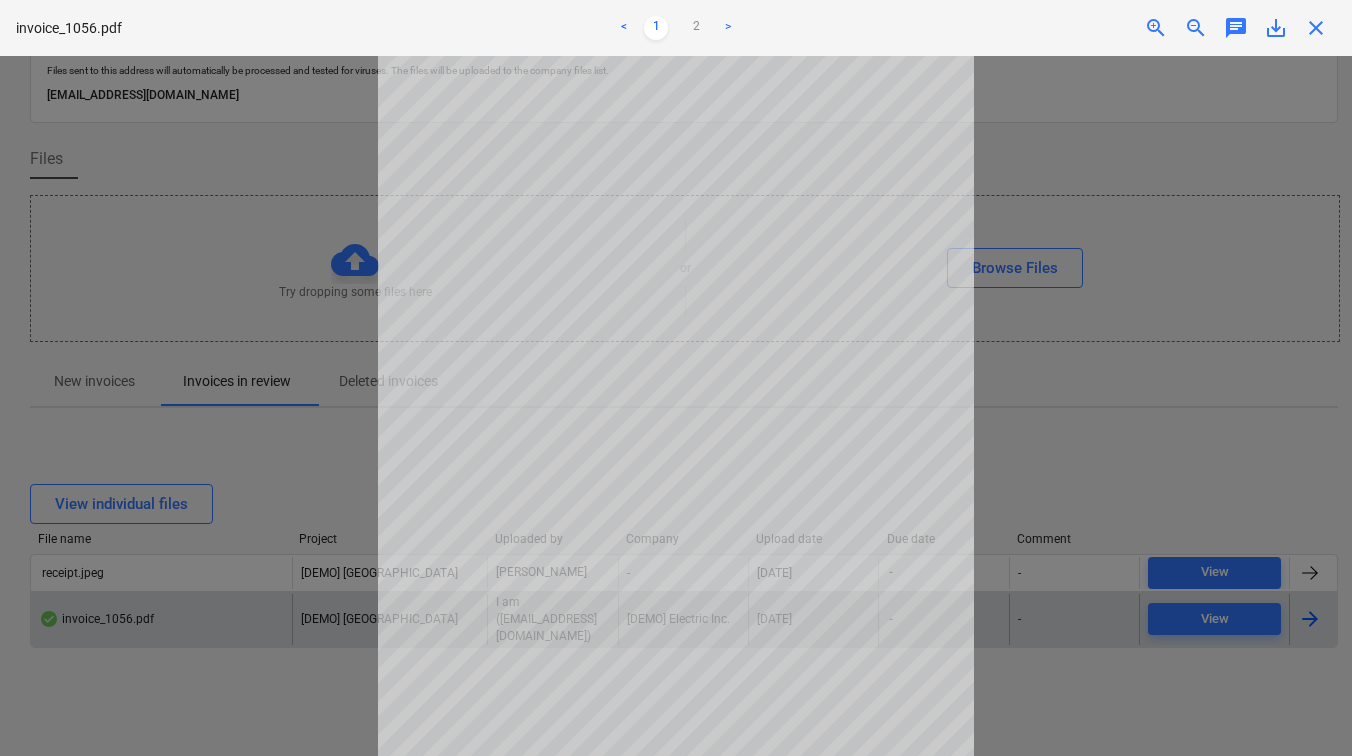 click on "close" at bounding box center (1316, 28) 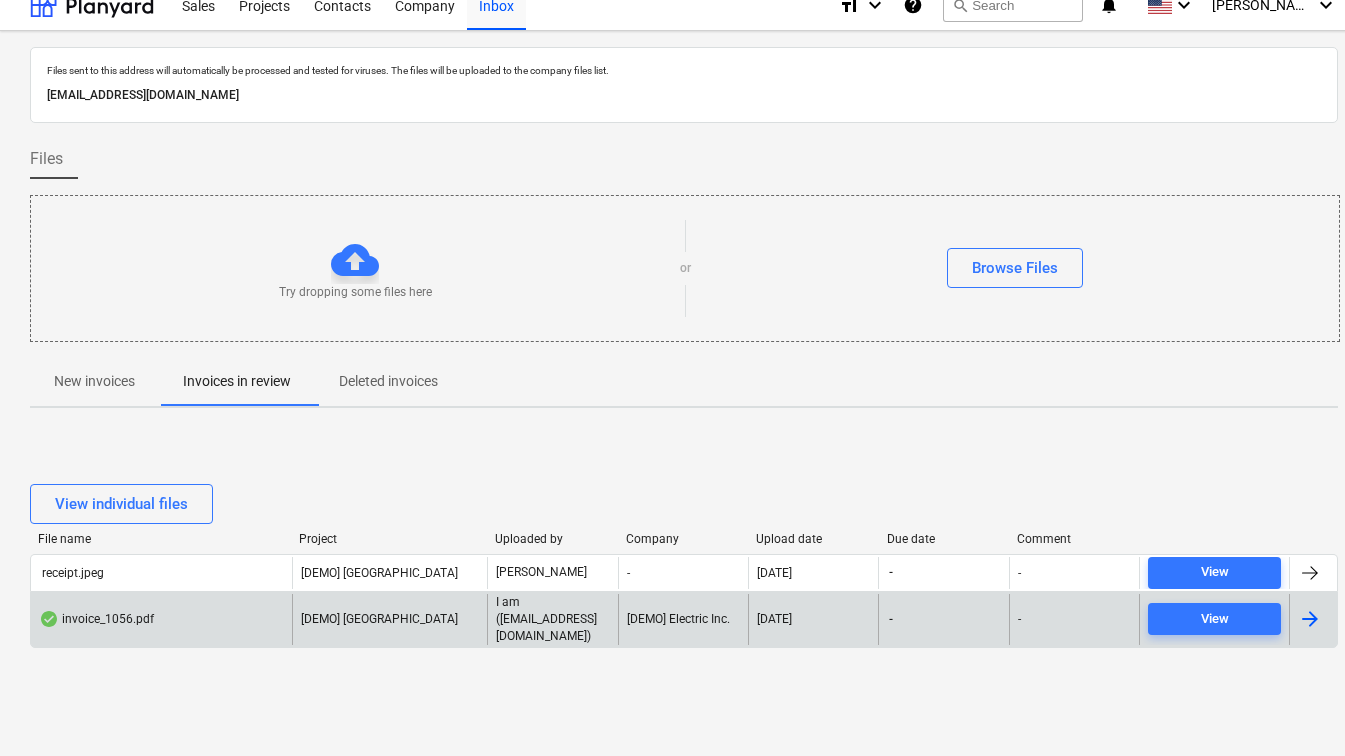 click at bounding box center [1310, 619] 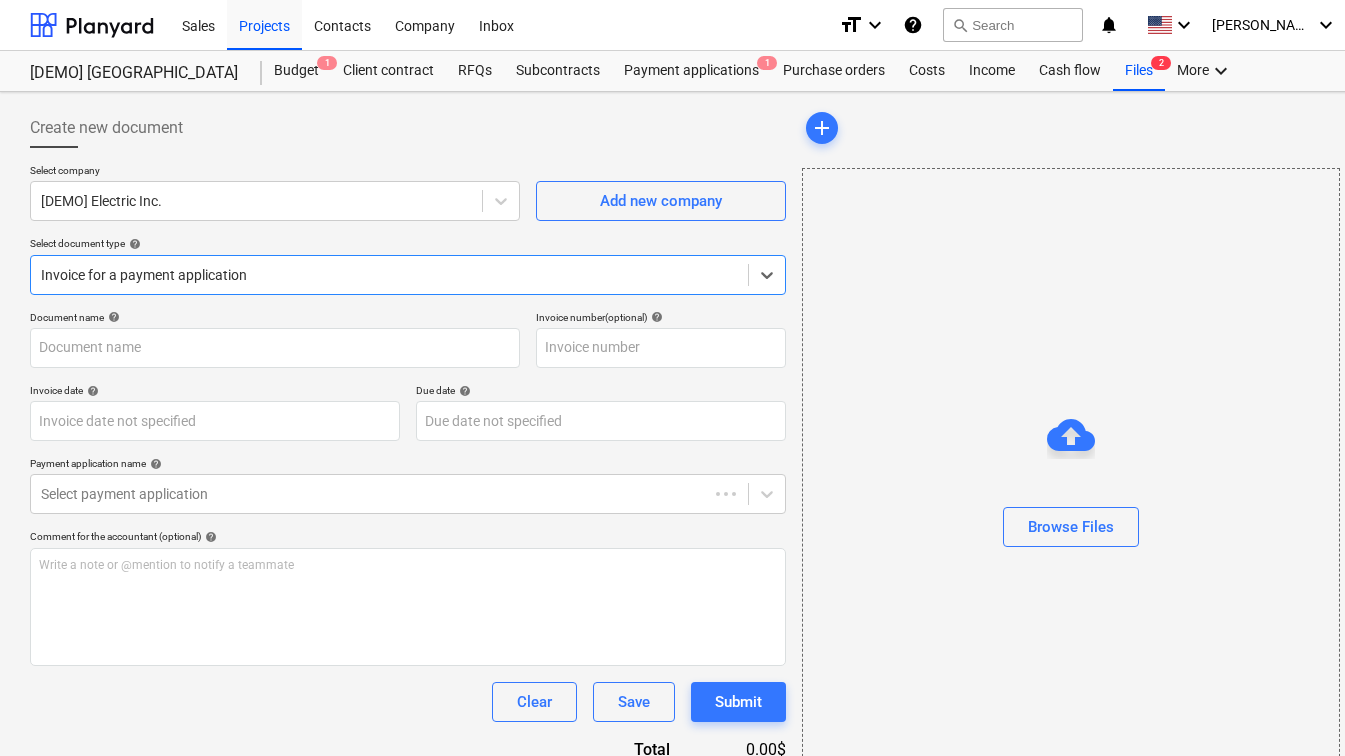 type on "1056" 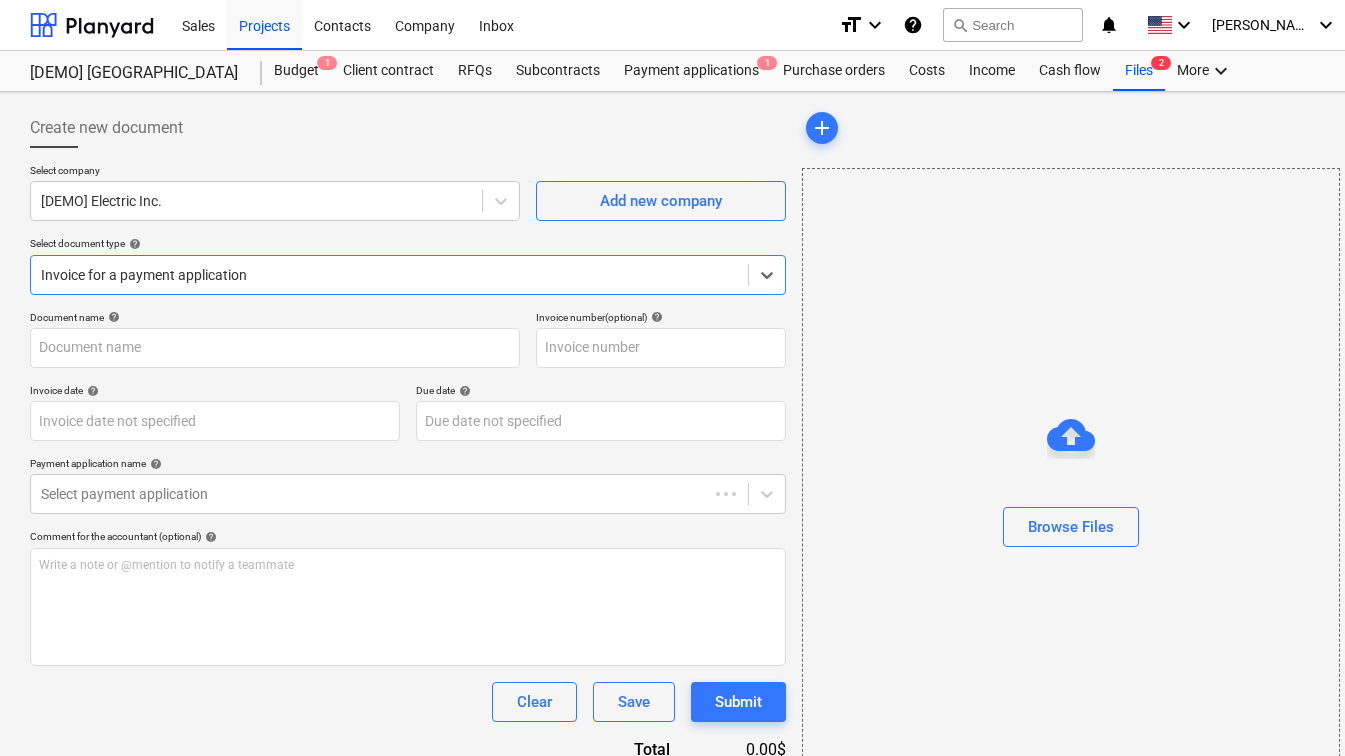 type on "1056" 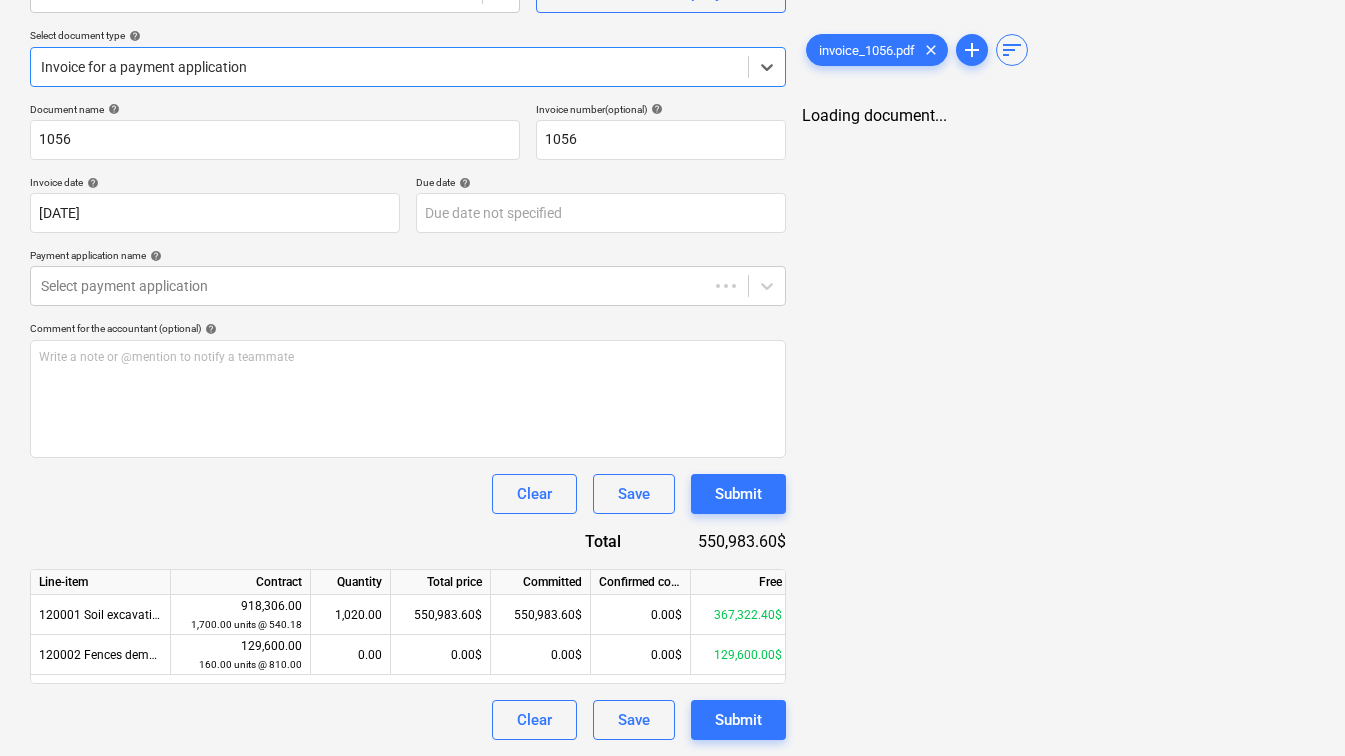 scroll, scrollTop: 258, scrollLeft: 0, axis: vertical 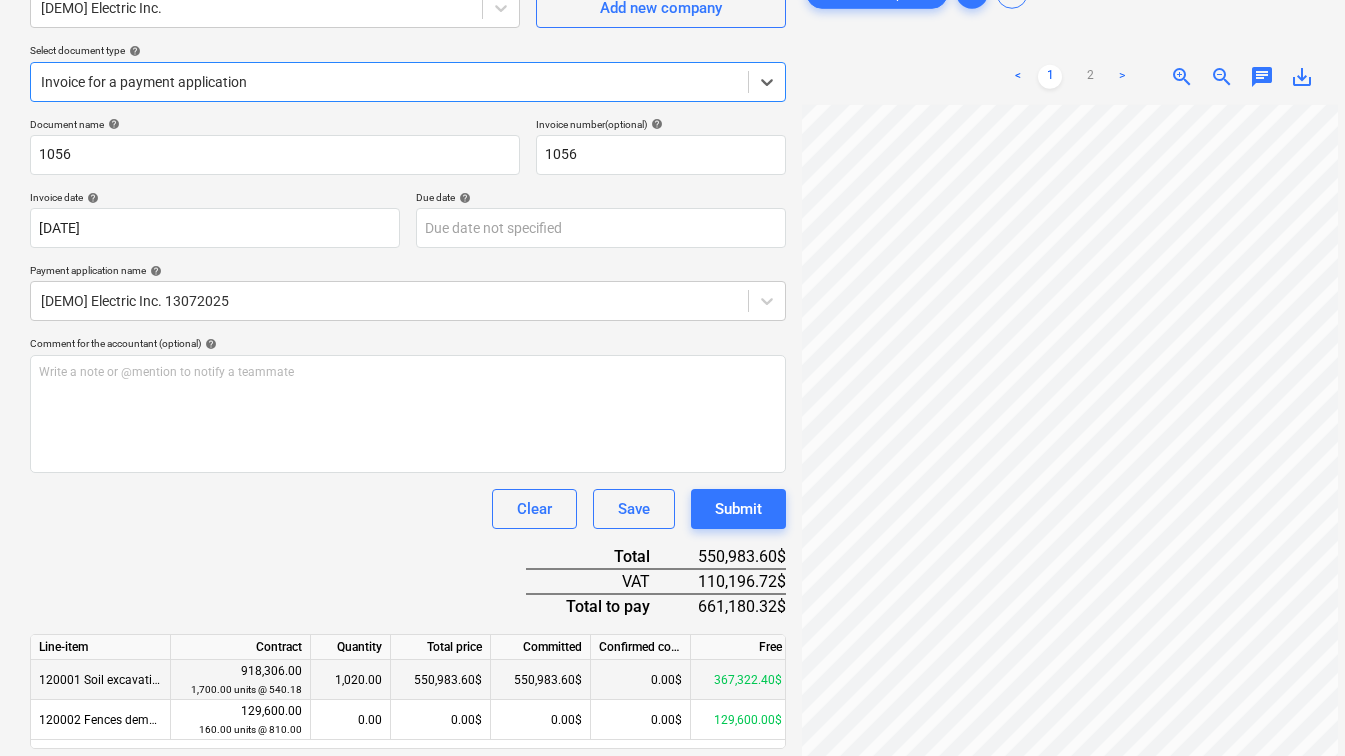 click on "367,322.40$" at bounding box center (741, 680) 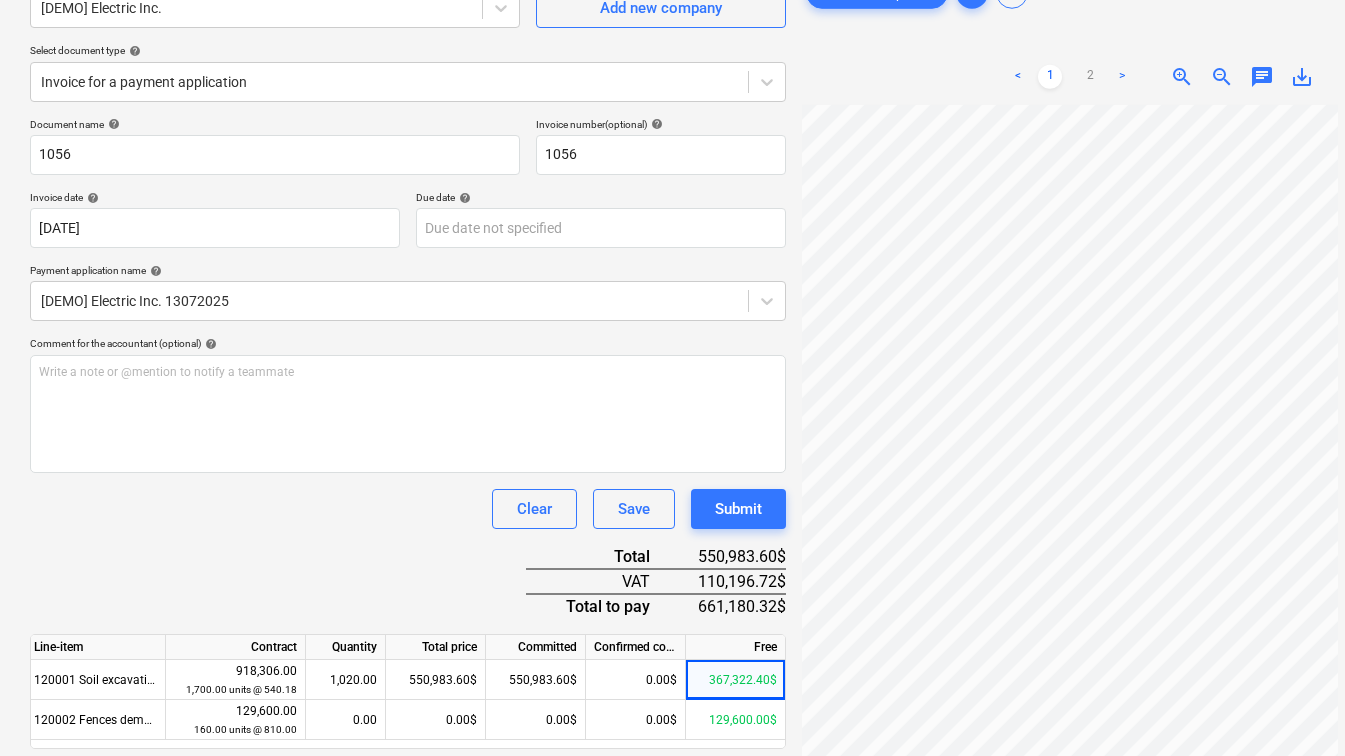 scroll, scrollTop: 258, scrollLeft: 0, axis: vertical 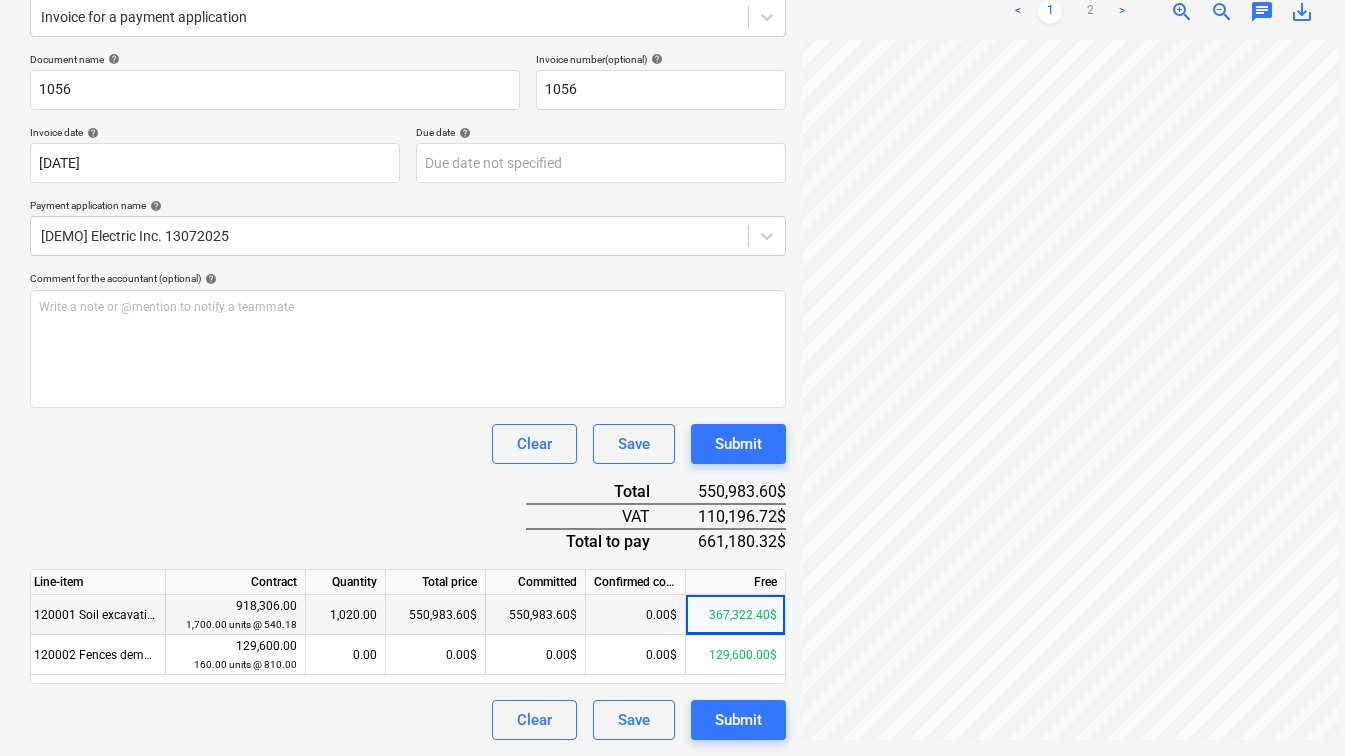 click on "367,322.40$" at bounding box center [736, 615] 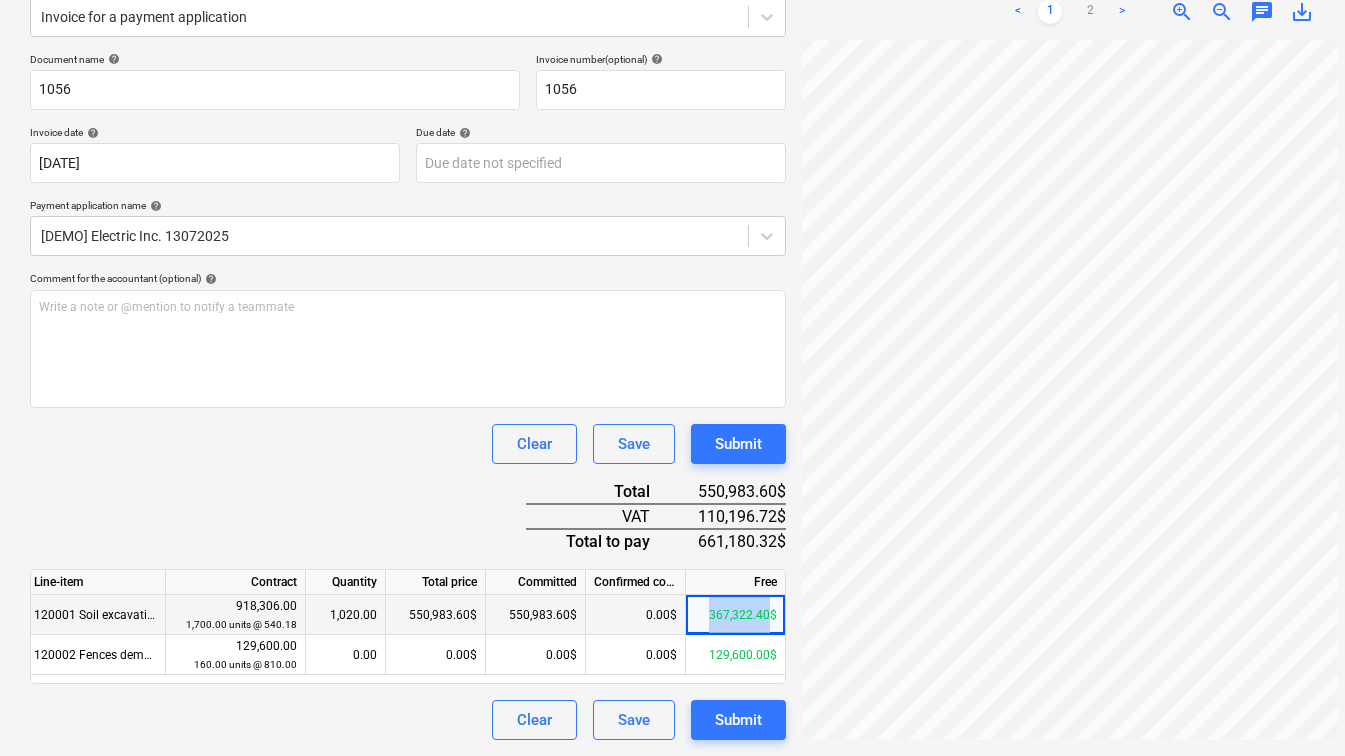 click on "367,322.40$" at bounding box center (736, 615) 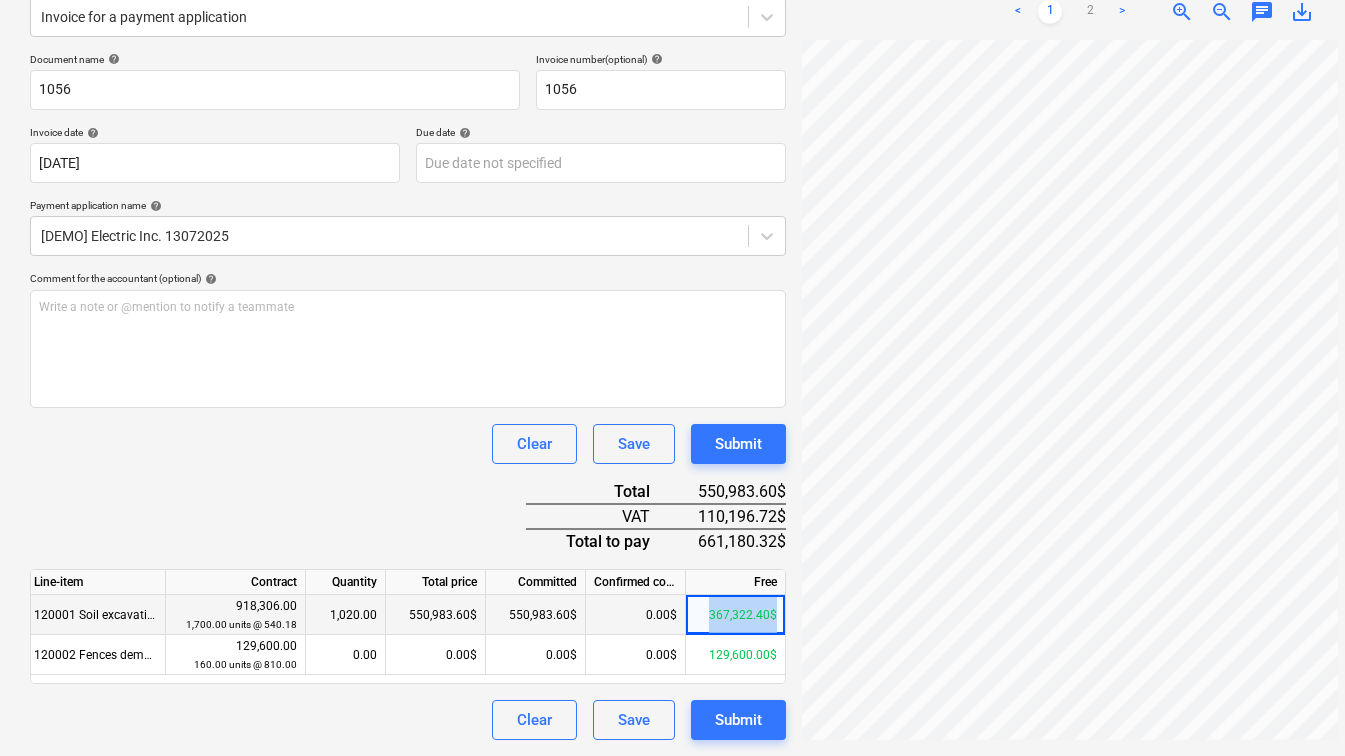 click on "367,322.40$" at bounding box center (736, 615) 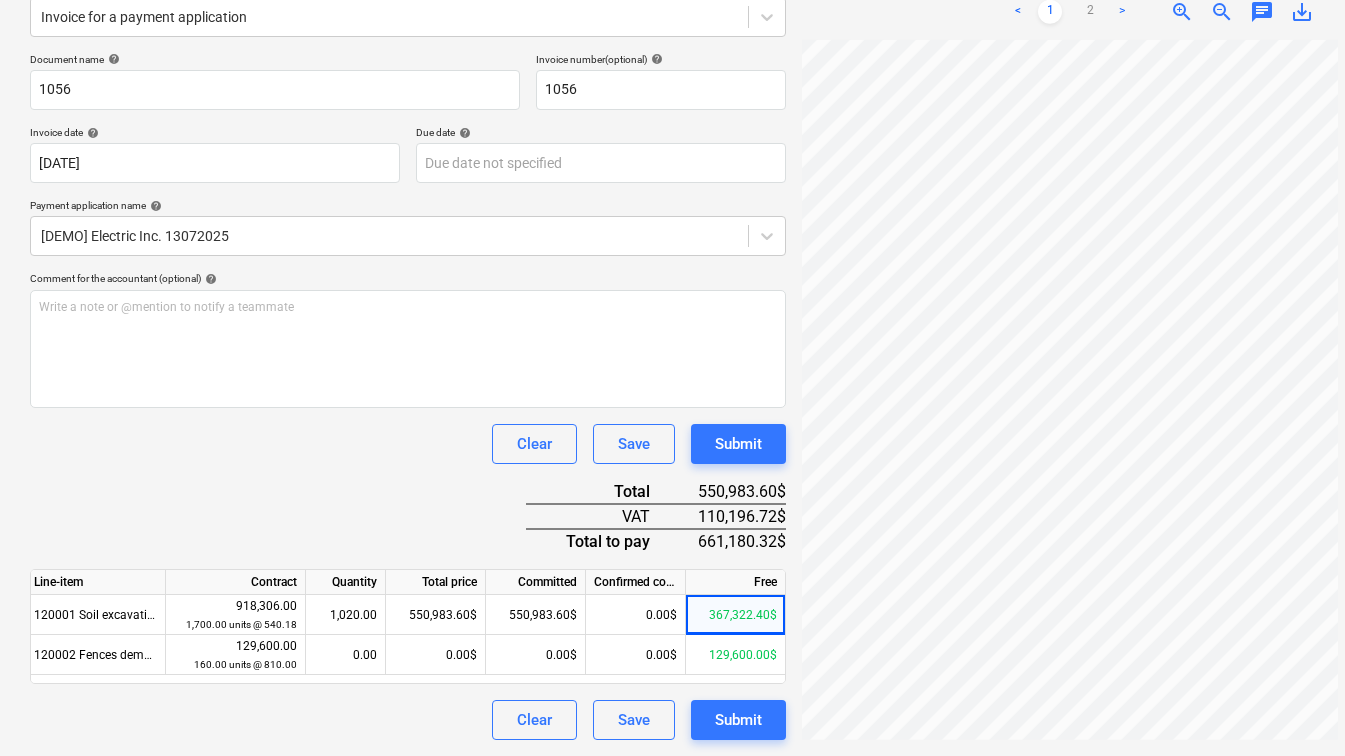 click on "Document name help 1056 Invoice number  (optional) help 1056 Invoice date help [DATE] 19.03.2021 Press the down arrow key to interact with the calendar and
select a date. Press the question mark key to get the keyboard shortcuts for changing dates. Due date help Press the down arrow key to interact with the calendar and
select a date. Press the question mark key to get the keyboard shortcuts for changing dates. Payment application name help [DEMO] Electric Inc. 13072025 Comment for the accountant (optional) help Write a note or @mention to notify a teammate ﻿ Clear Save Submit Total 550,983.60$ VAT 110,196.72$ Total to pay 661,180.32$ Line-item Contract Quantity Total price Committed Confirmed costs Free 120001 Soil excavation and transportation 918,306.00 1,700.00 units @ 540.18 1,020.00 550,983.60$ 550,983.60$ 0.00$ 367,322.40$ 120002 Fences demolition 129,600.00 160.00 units @ 810.00 0.00 0.00$ 0.00$ 0.00$ 129,600.00$ Clear Save Submit" at bounding box center [408, 396] 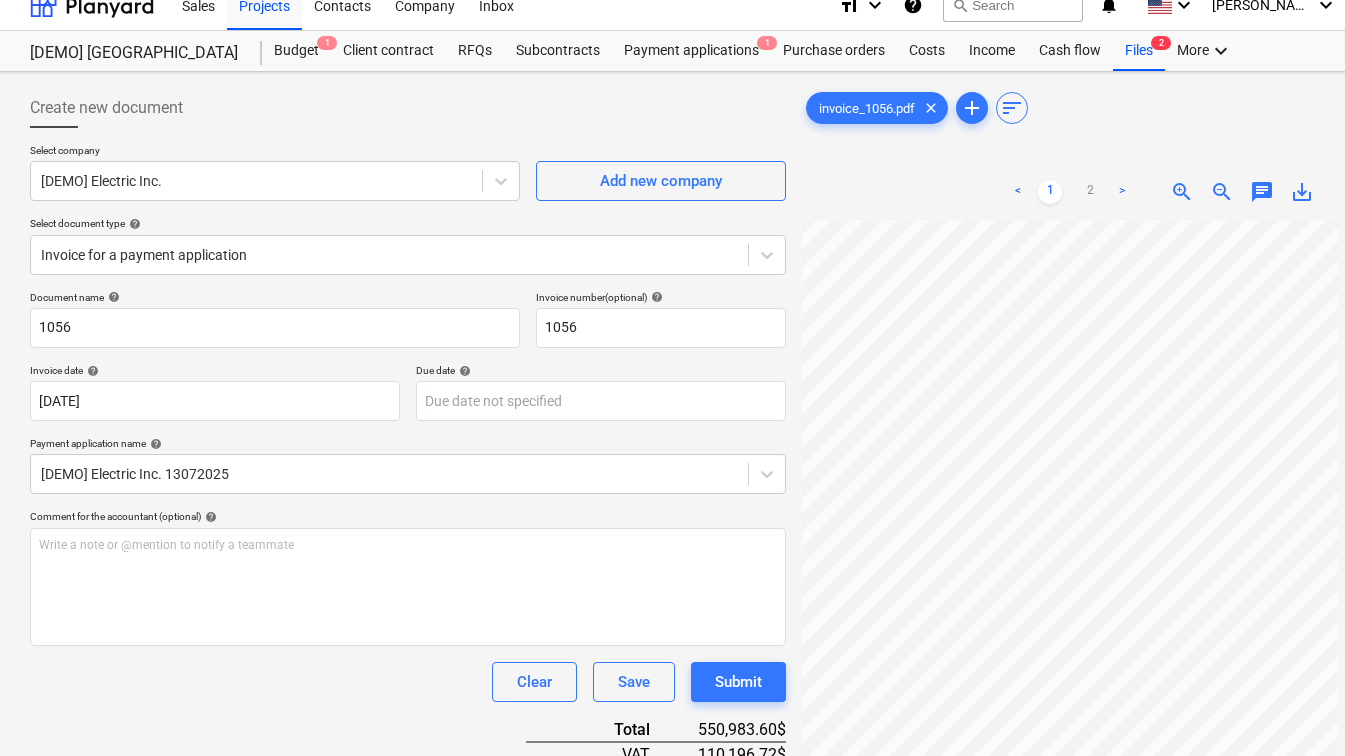 scroll, scrollTop: 0, scrollLeft: 0, axis: both 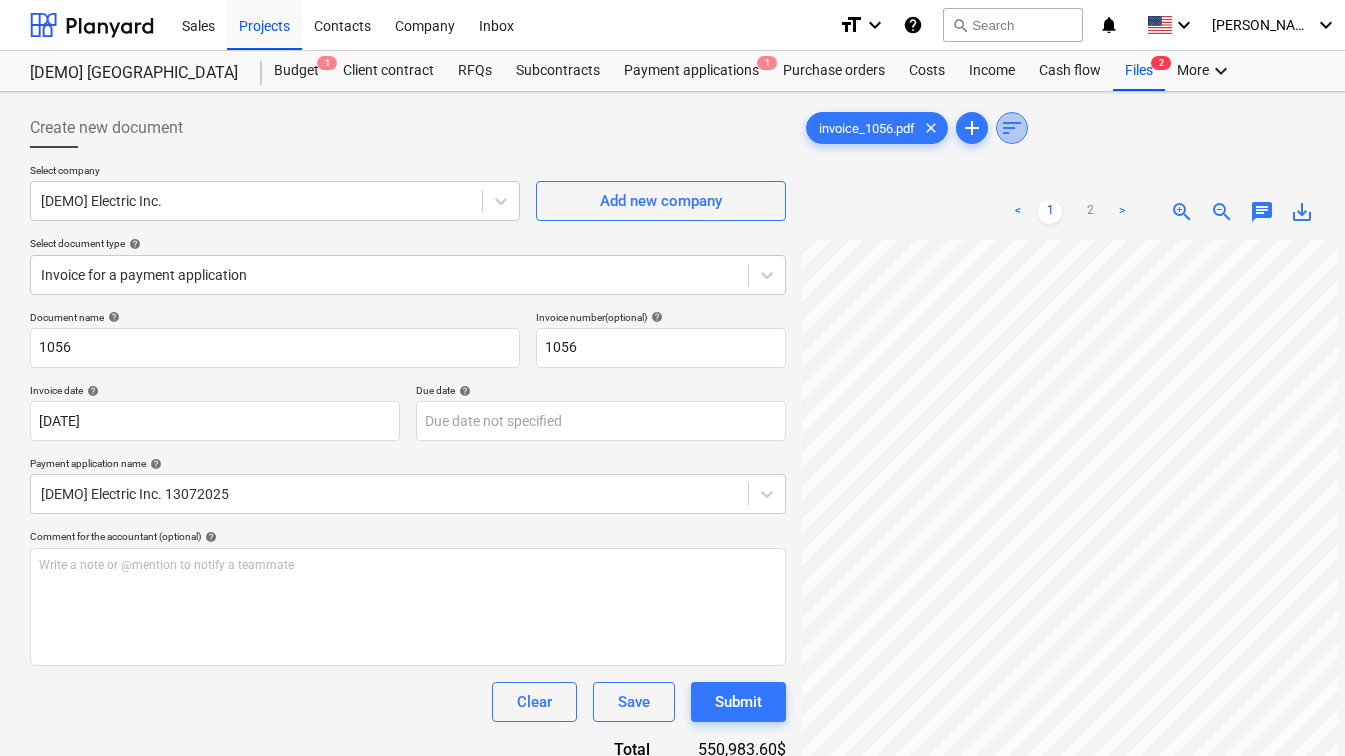 click on "sort" at bounding box center [1012, 128] 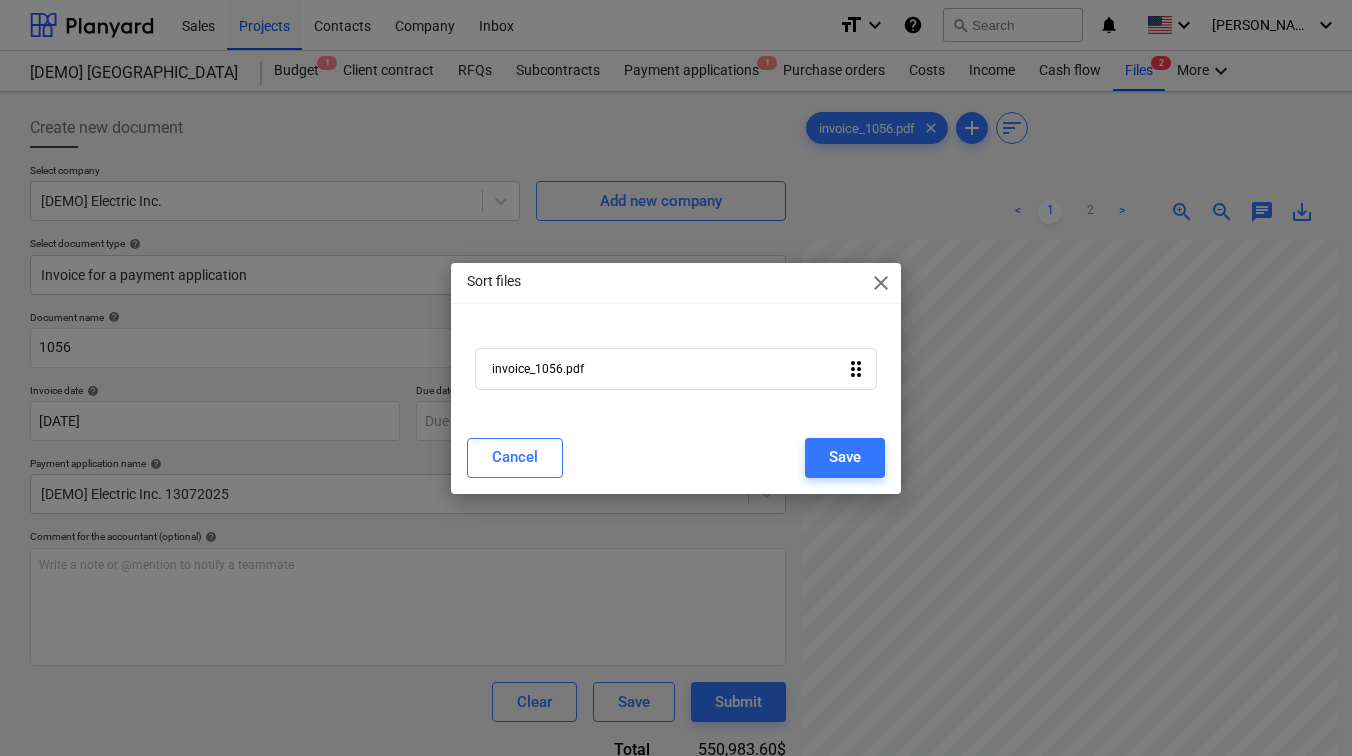 click on "Sort files close invoice_1056.pdf drag_indicator Cancel Save" at bounding box center [676, 378] 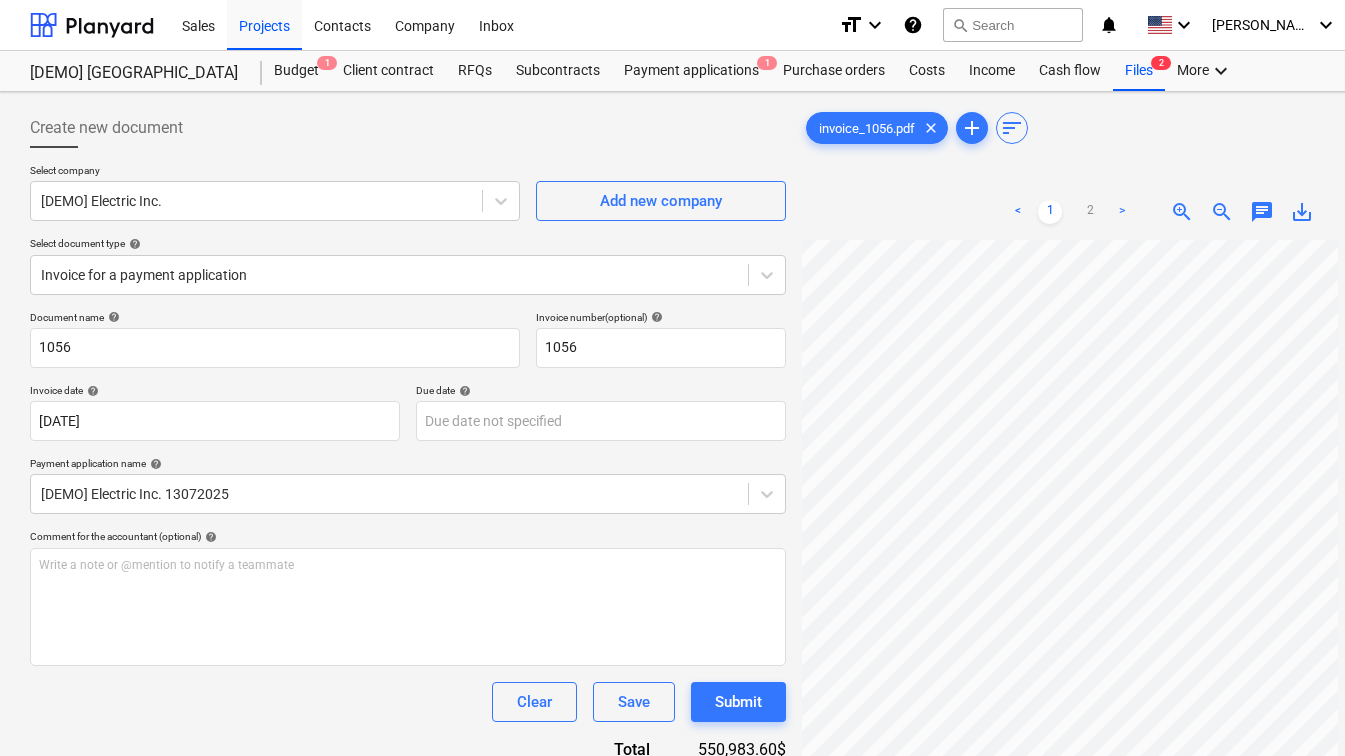 click on ">" at bounding box center [1122, 212] 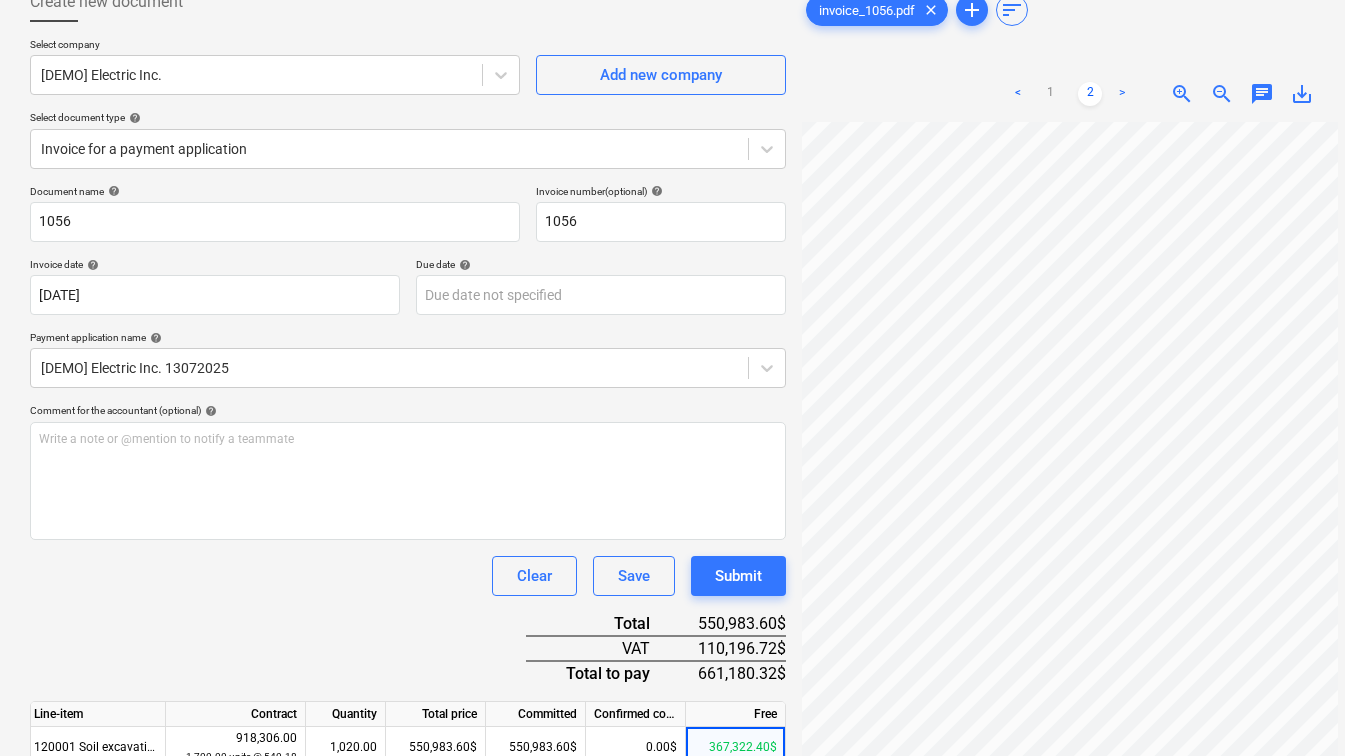 scroll, scrollTop: 101, scrollLeft: 0, axis: vertical 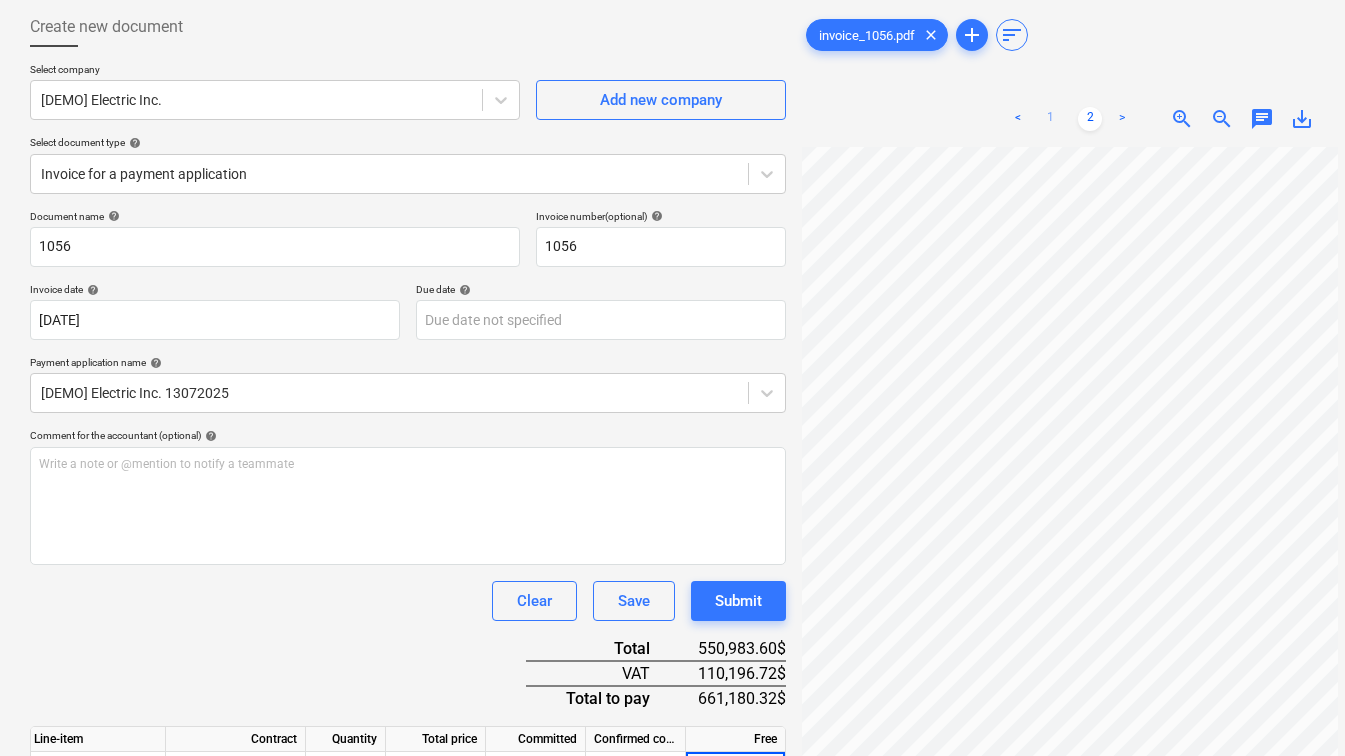 click on "1" at bounding box center [1050, 119] 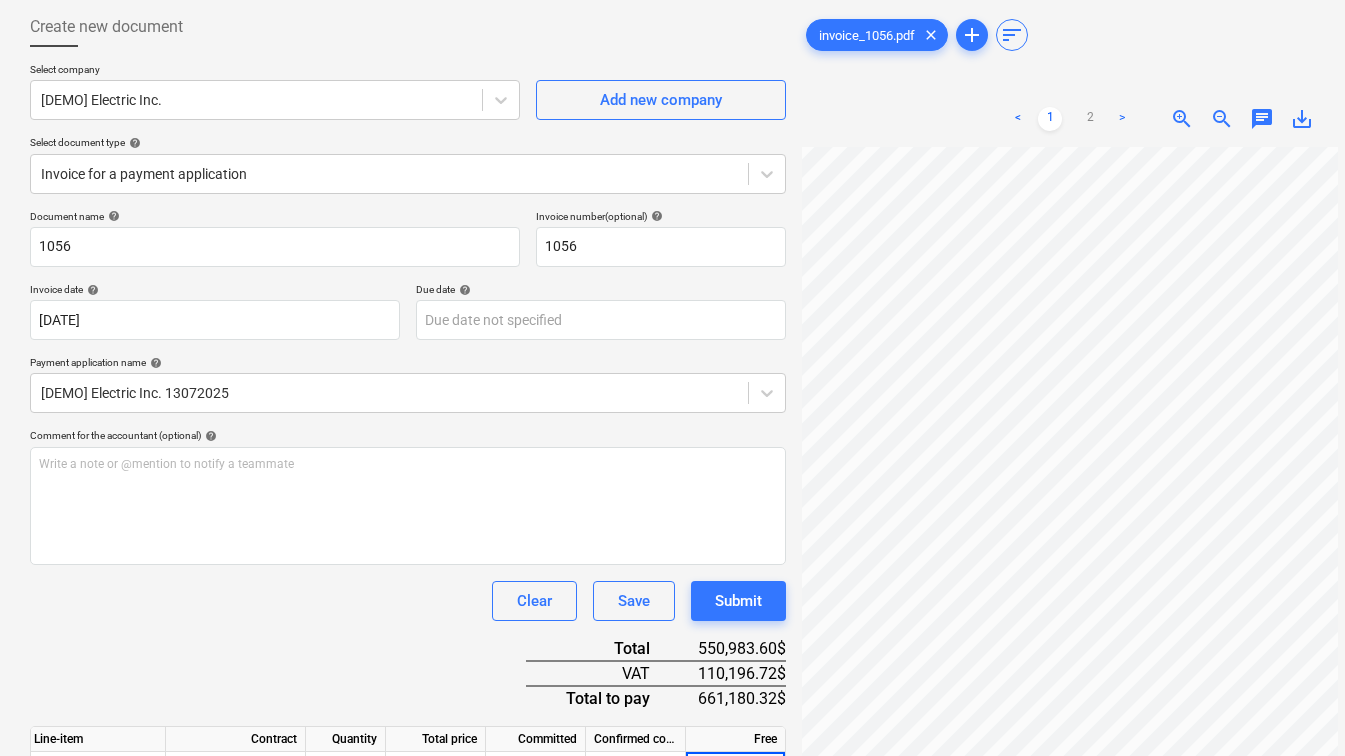 scroll, scrollTop: 87, scrollLeft: 37, axis: both 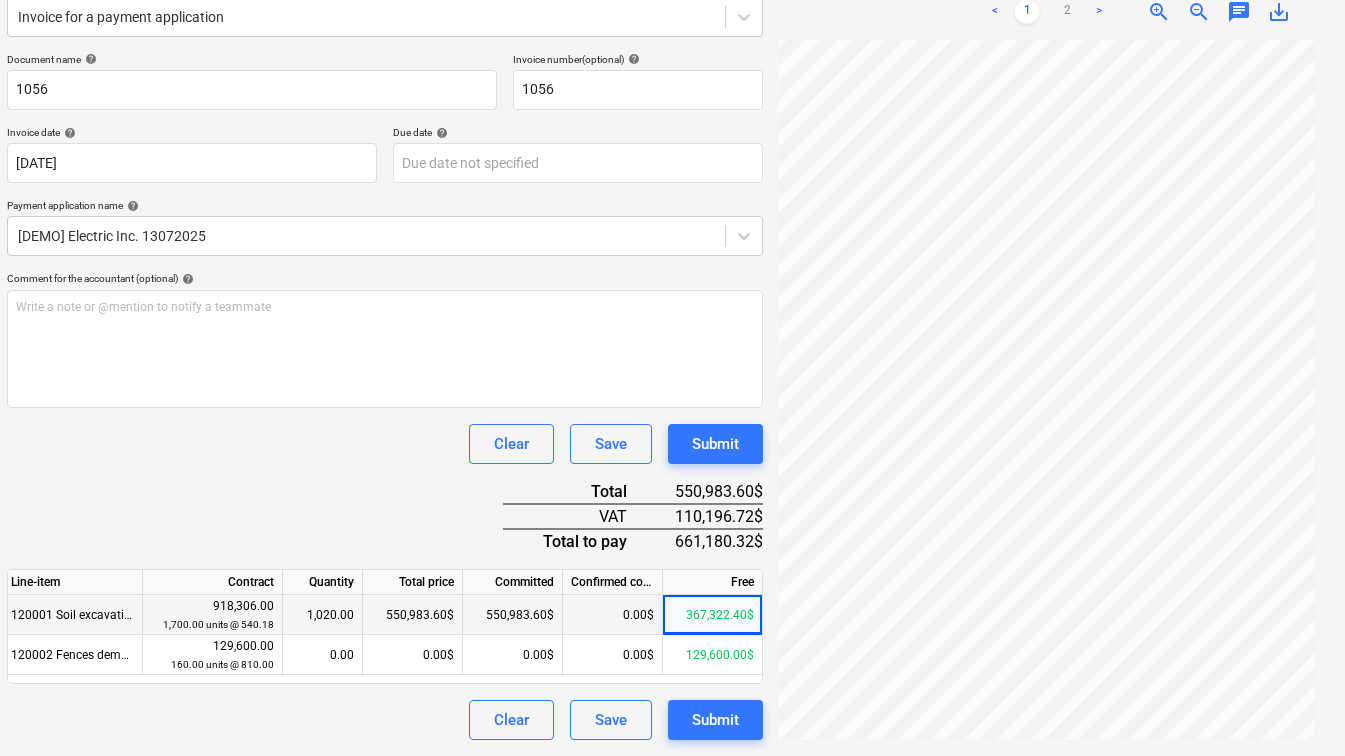 click on "550,983.60$" at bounding box center (513, 615) 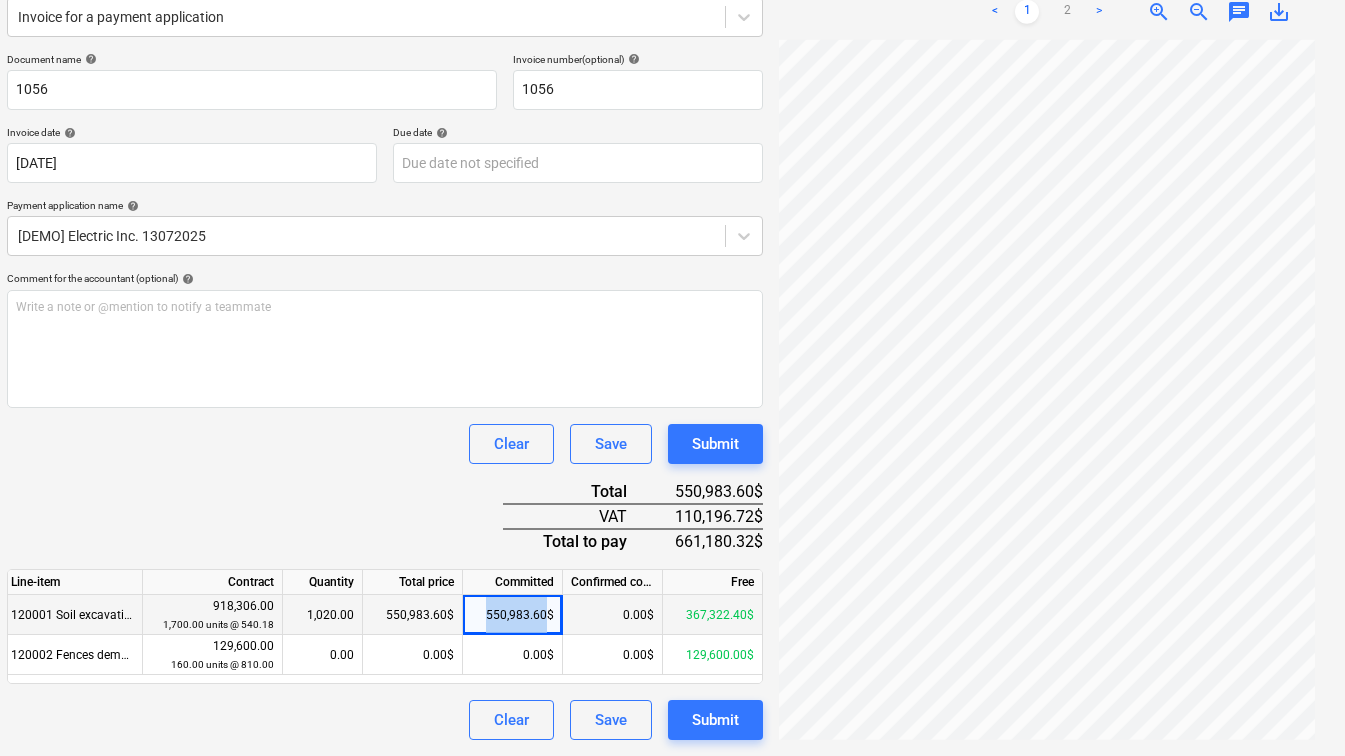 click on "550,983.60$" at bounding box center [513, 615] 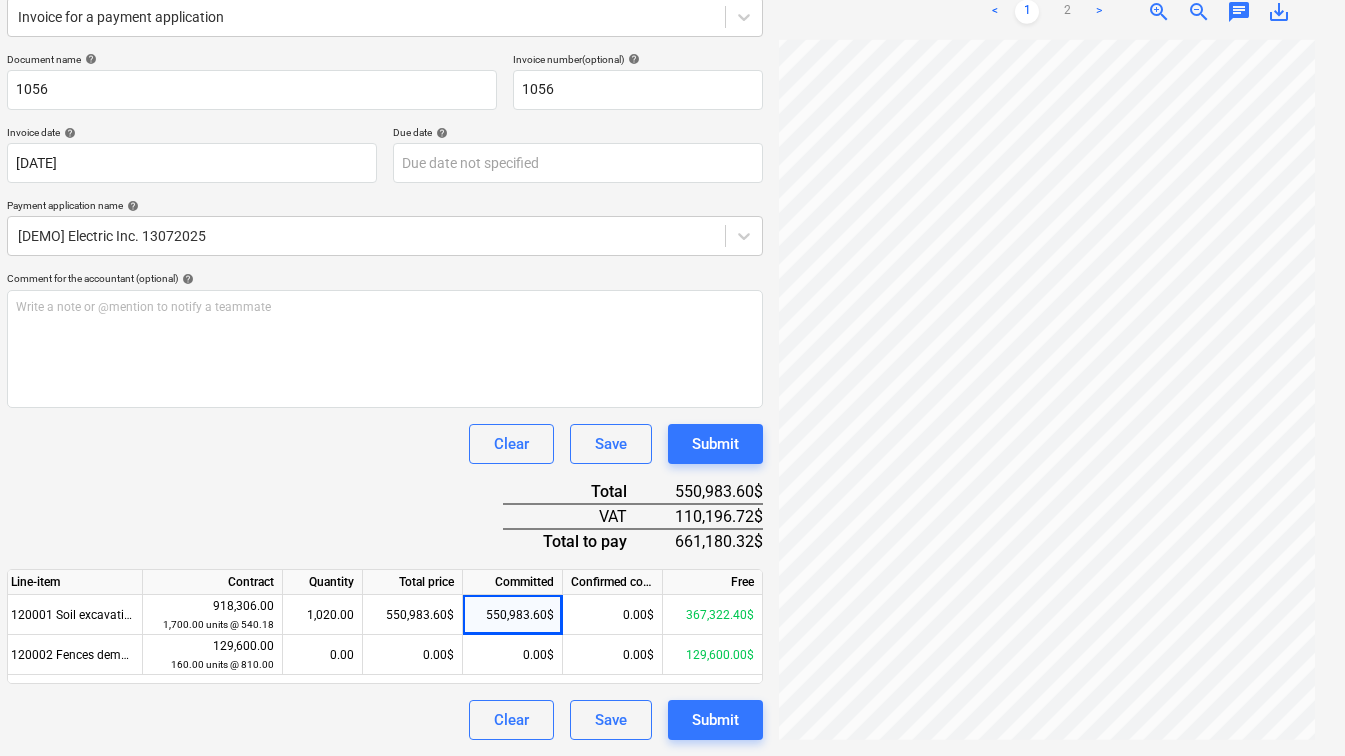 click on "Clear Save Submit" at bounding box center [385, 444] 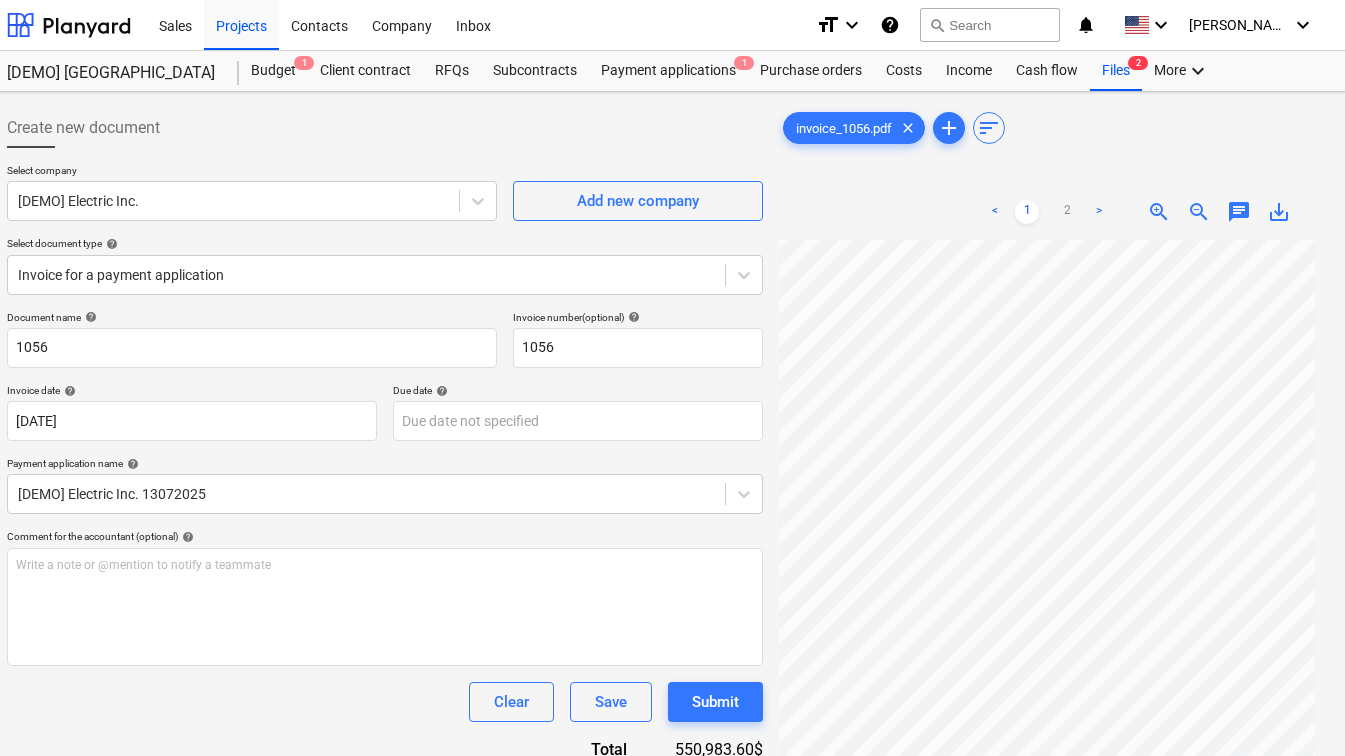 scroll, scrollTop: 0, scrollLeft: 0, axis: both 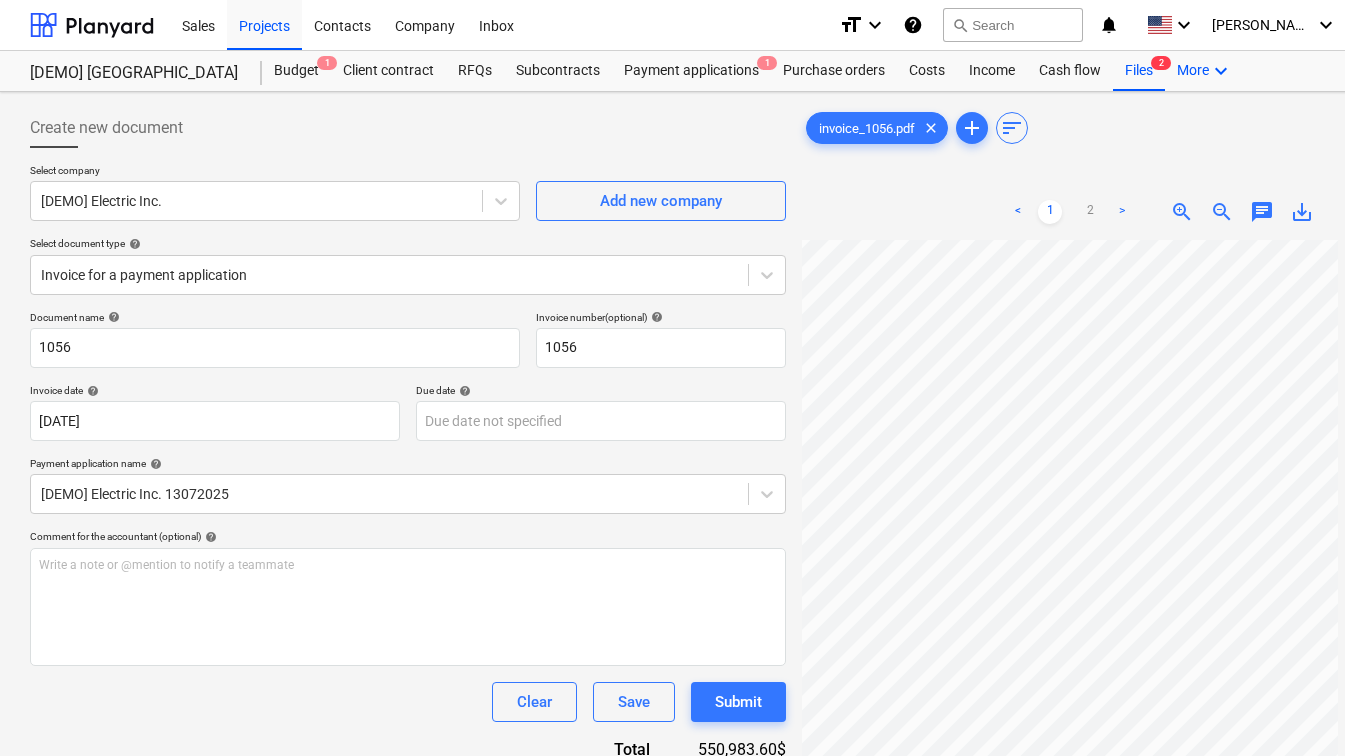 click on "keyboard_arrow_down" at bounding box center (1221, 71) 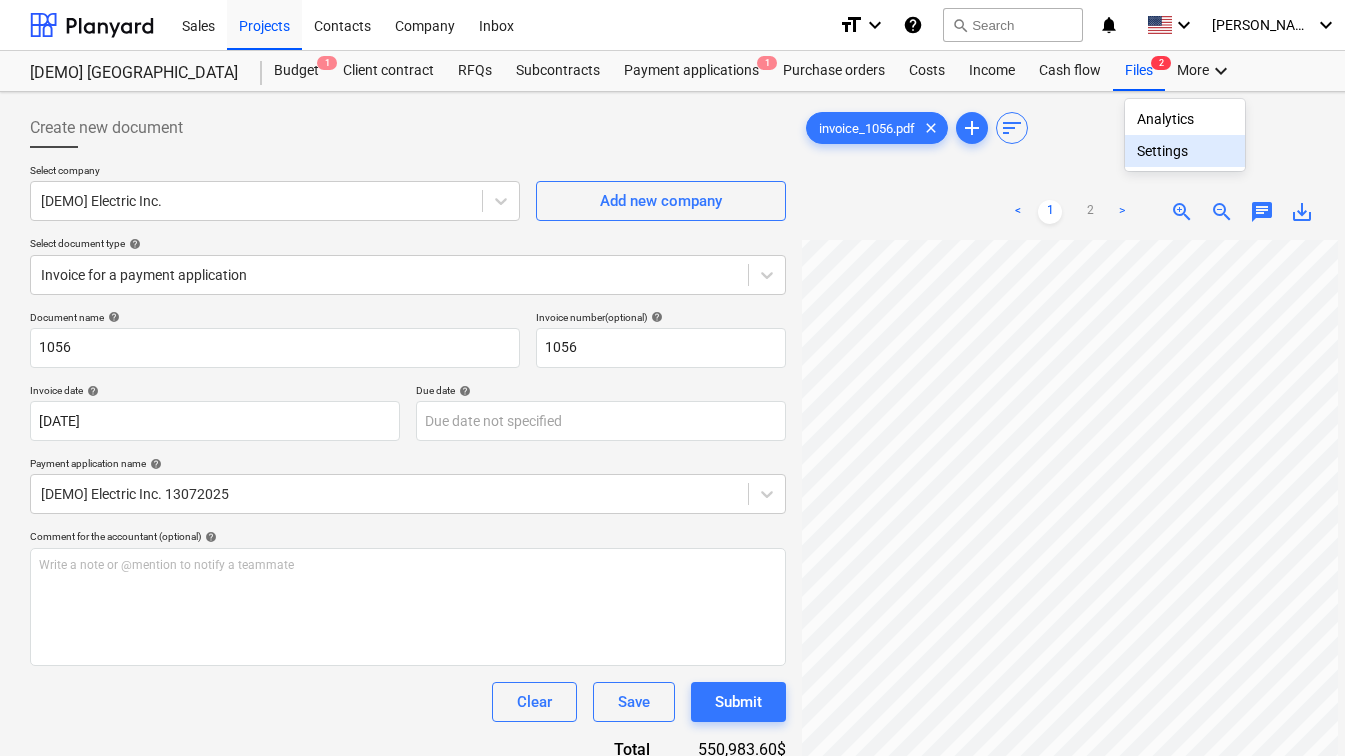 click on "Settings" at bounding box center [1185, 151] 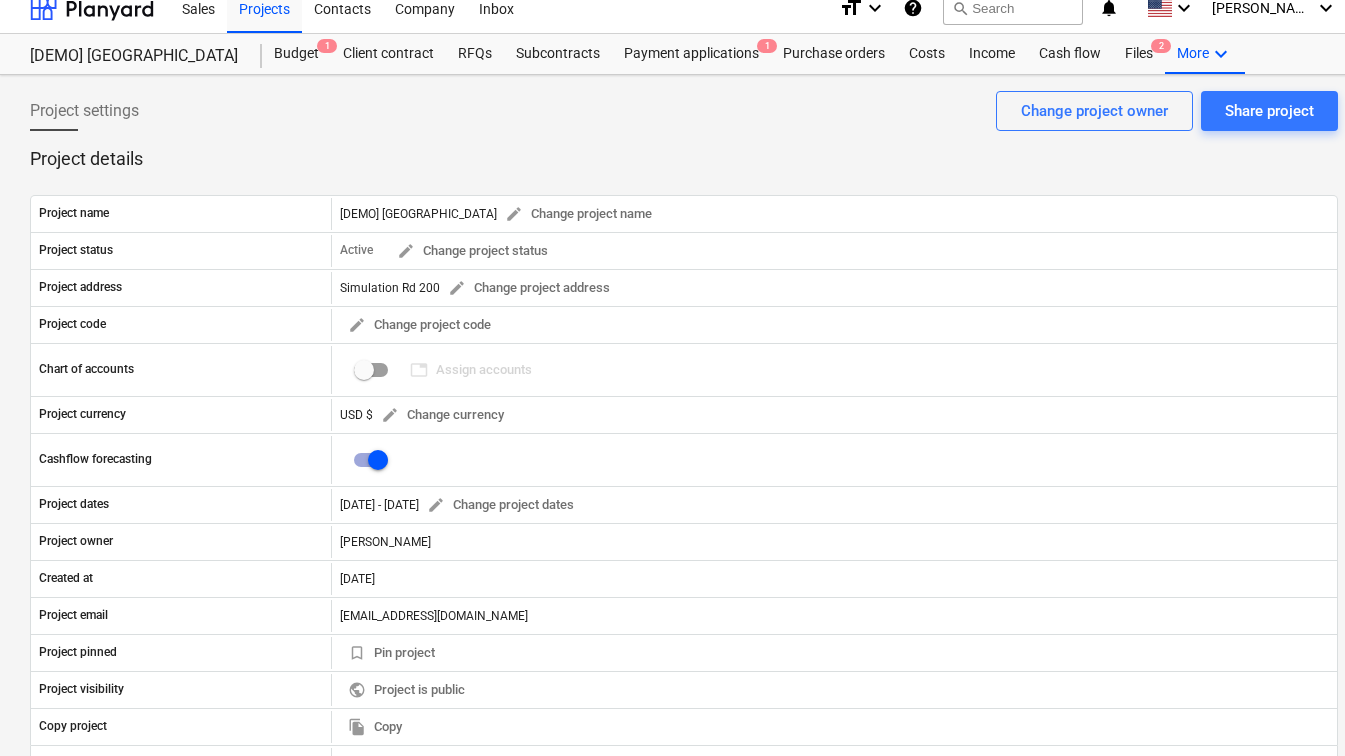 scroll, scrollTop: 0, scrollLeft: 0, axis: both 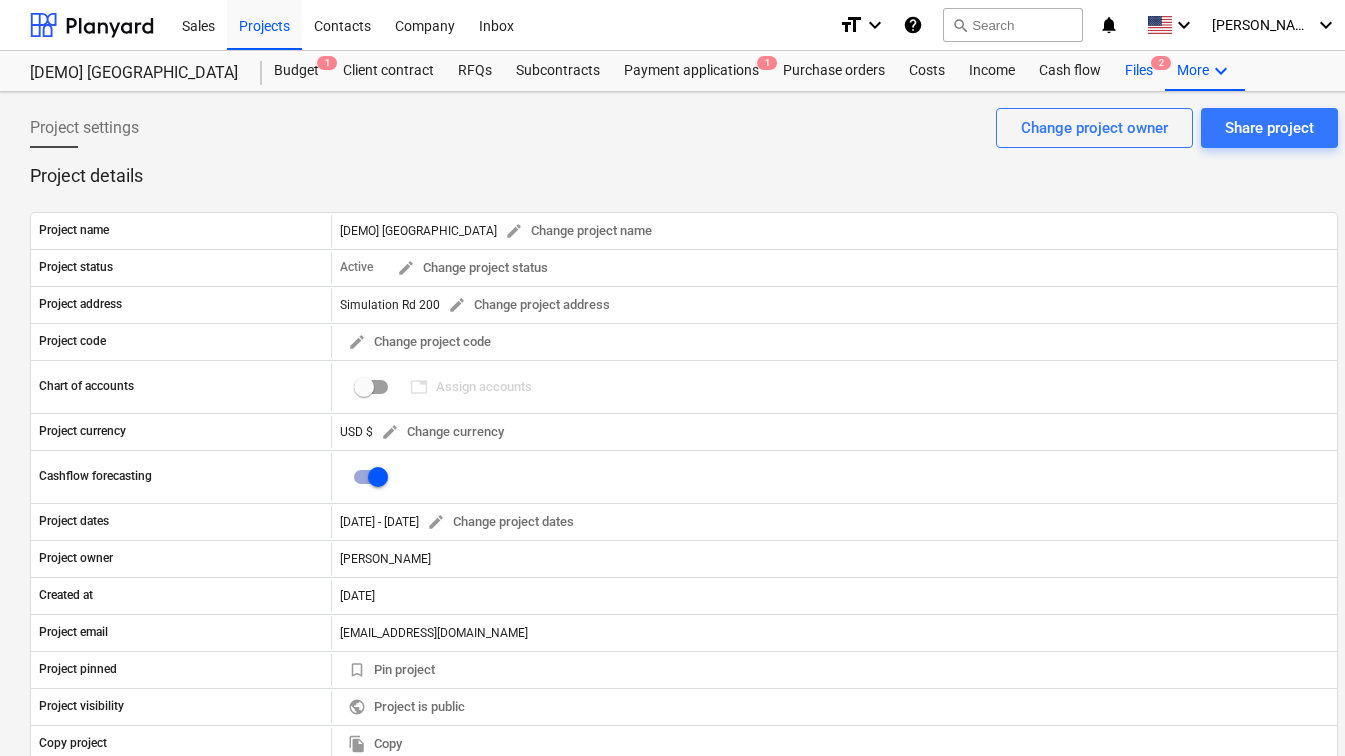 click on "Files 2" at bounding box center [1139, 71] 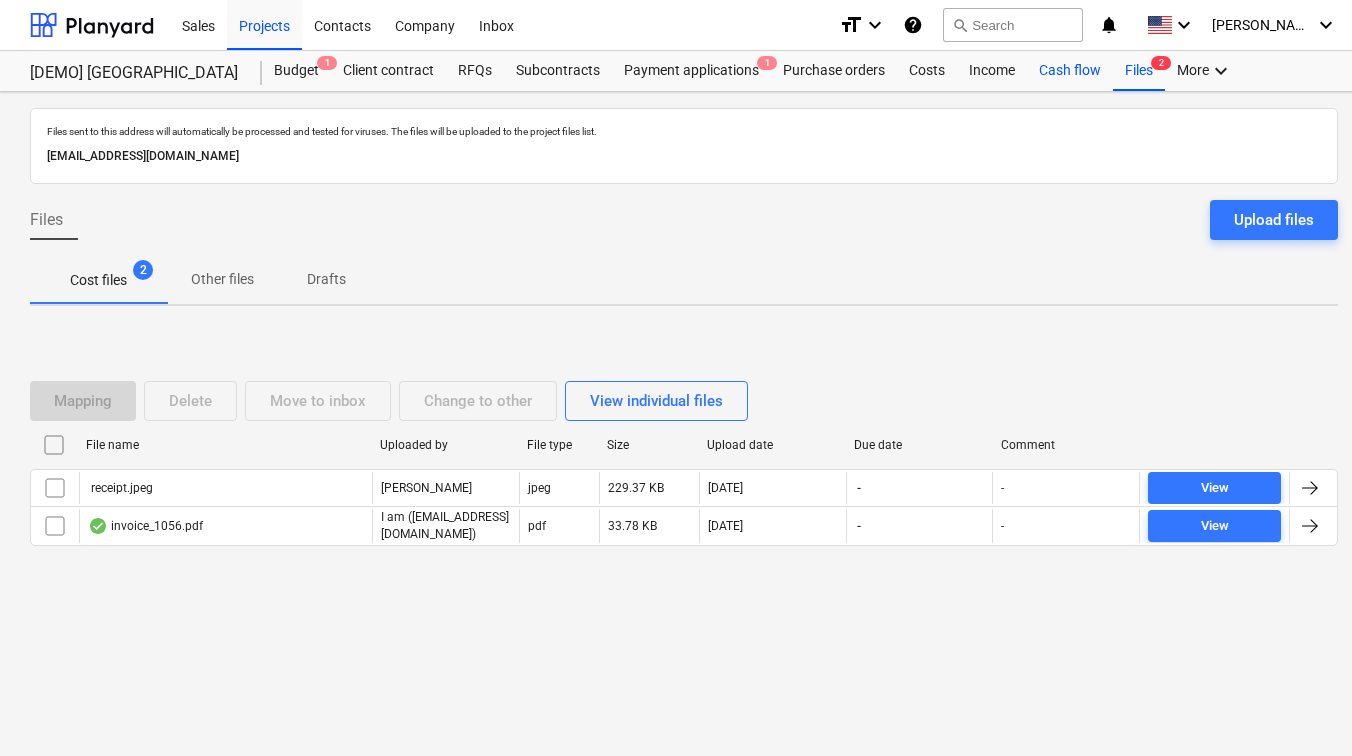 click on "Cash flow" at bounding box center [1070, 71] 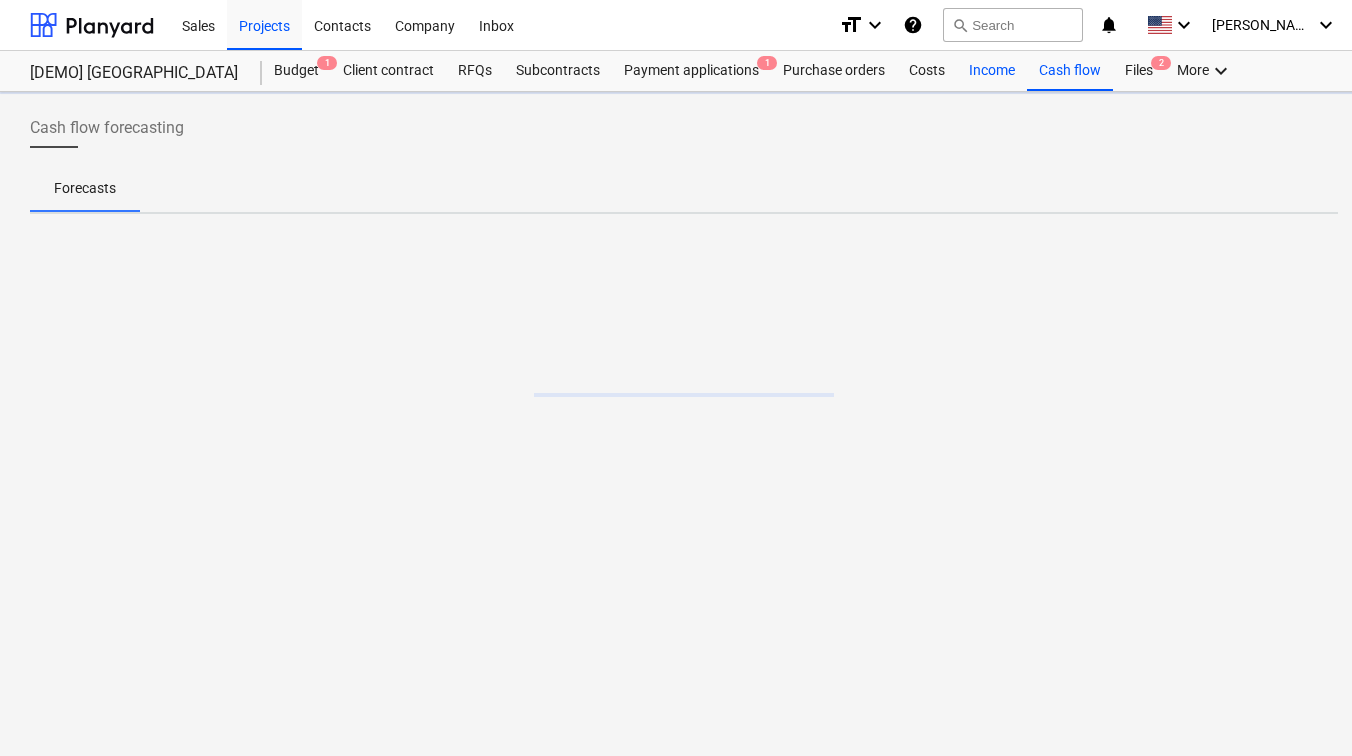 click on "Income" at bounding box center (992, 71) 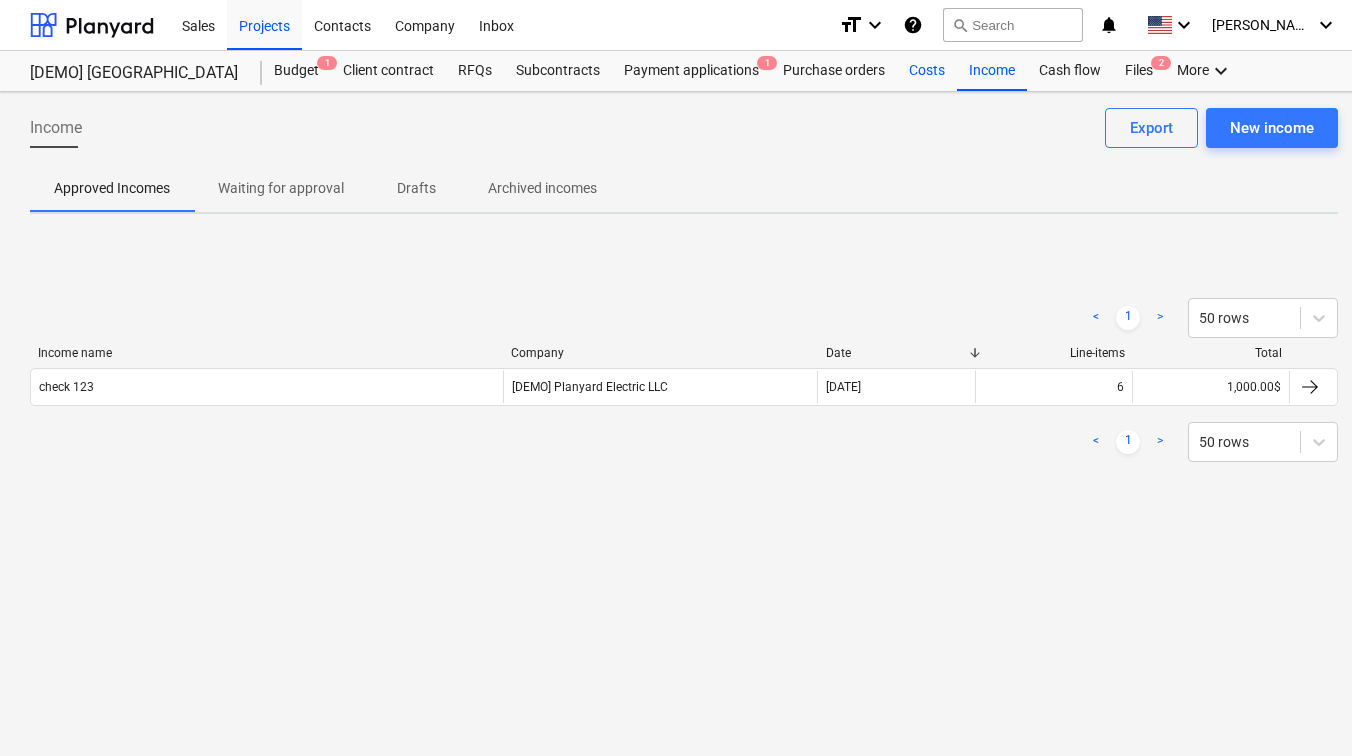 click on "Costs" at bounding box center (927, 71) 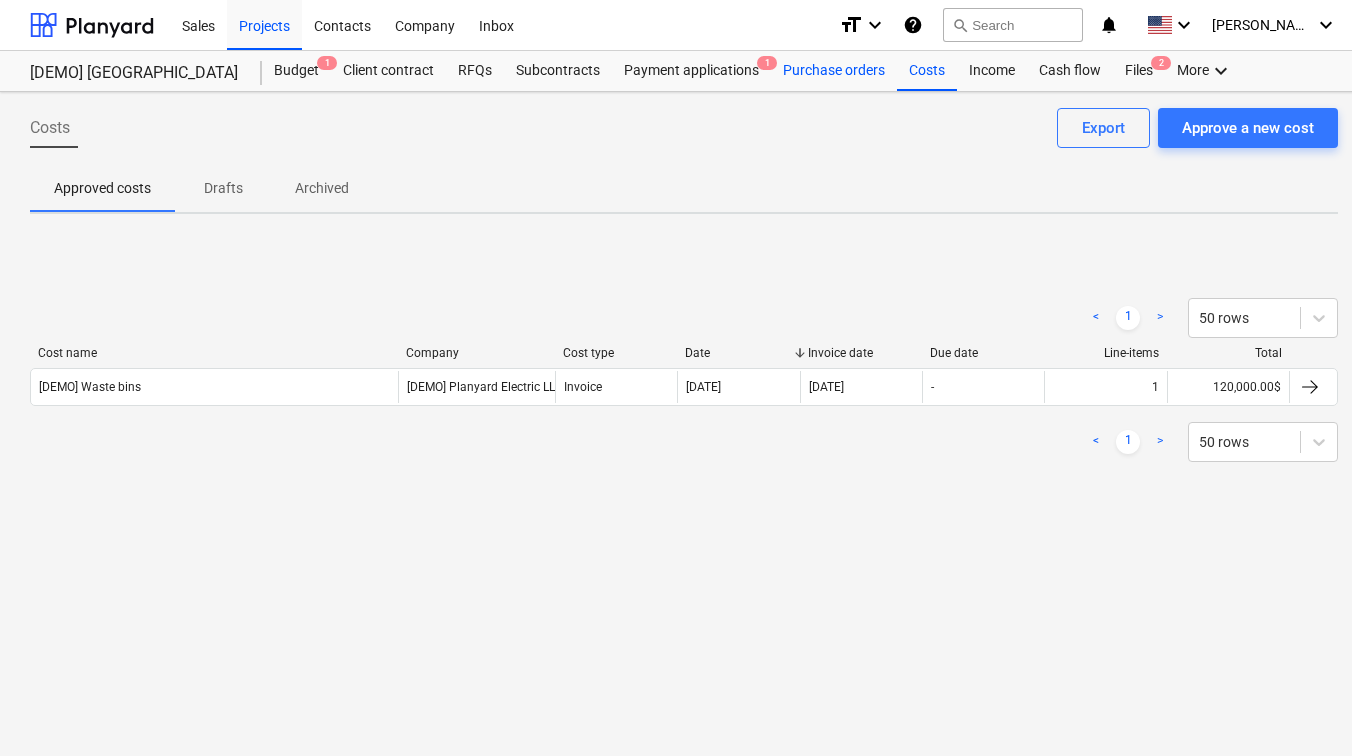 click on "Purchase orders" at bounding box center [834, 71] 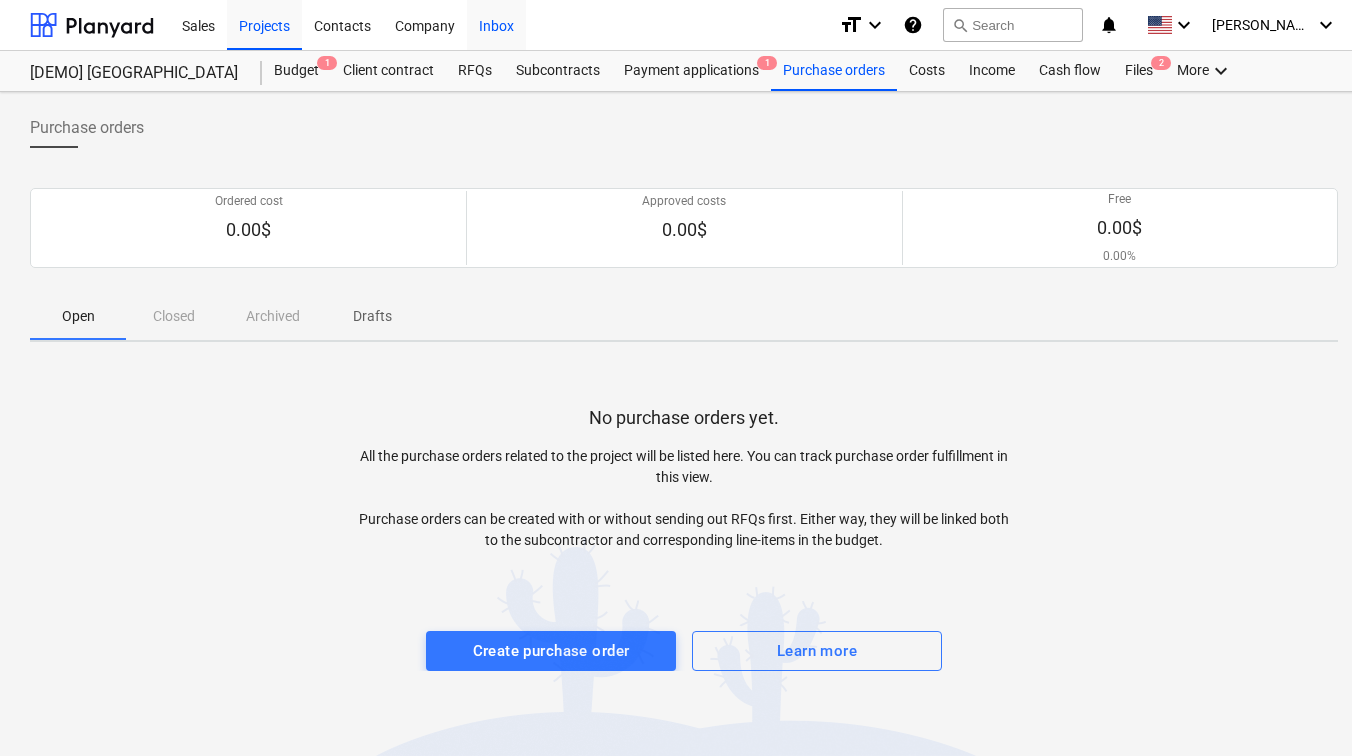 click on "Inbox" at bounding box center [496, 24] 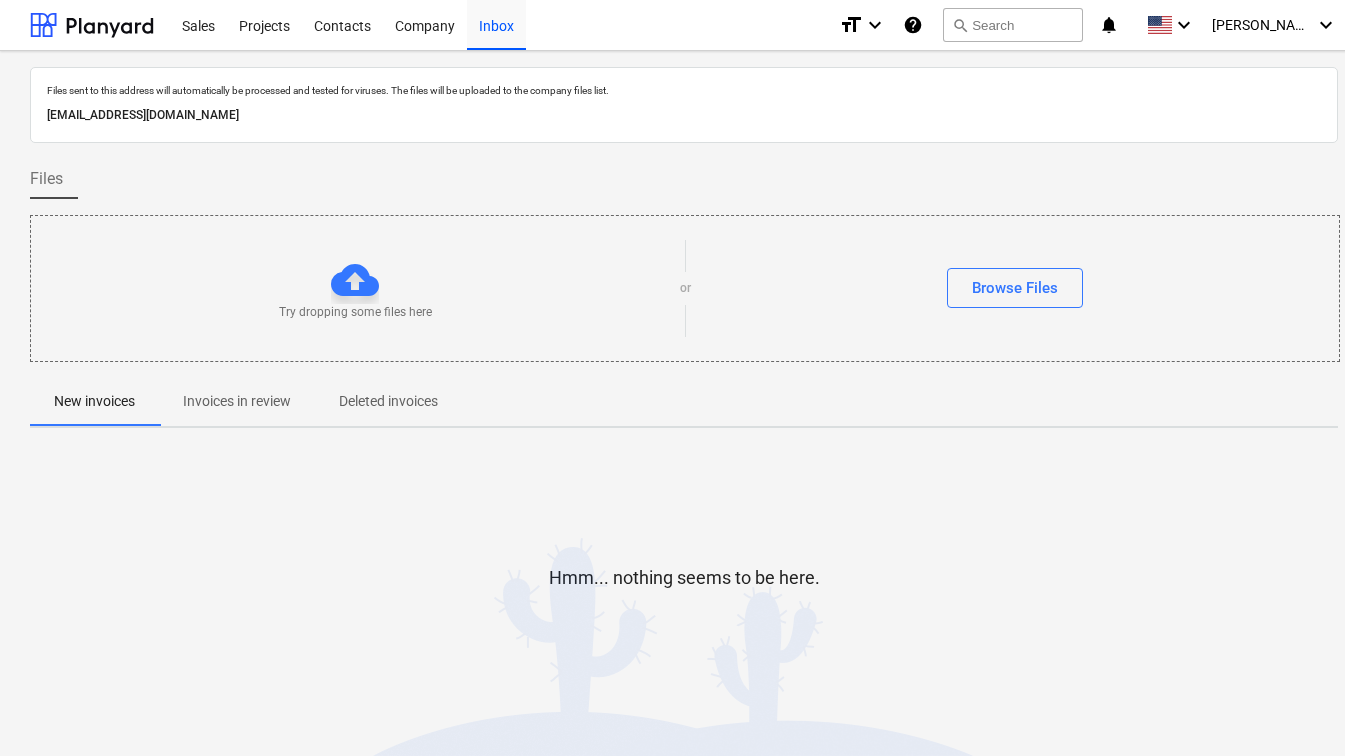 click on "Invoices in review" at bounding box center (237, 401) 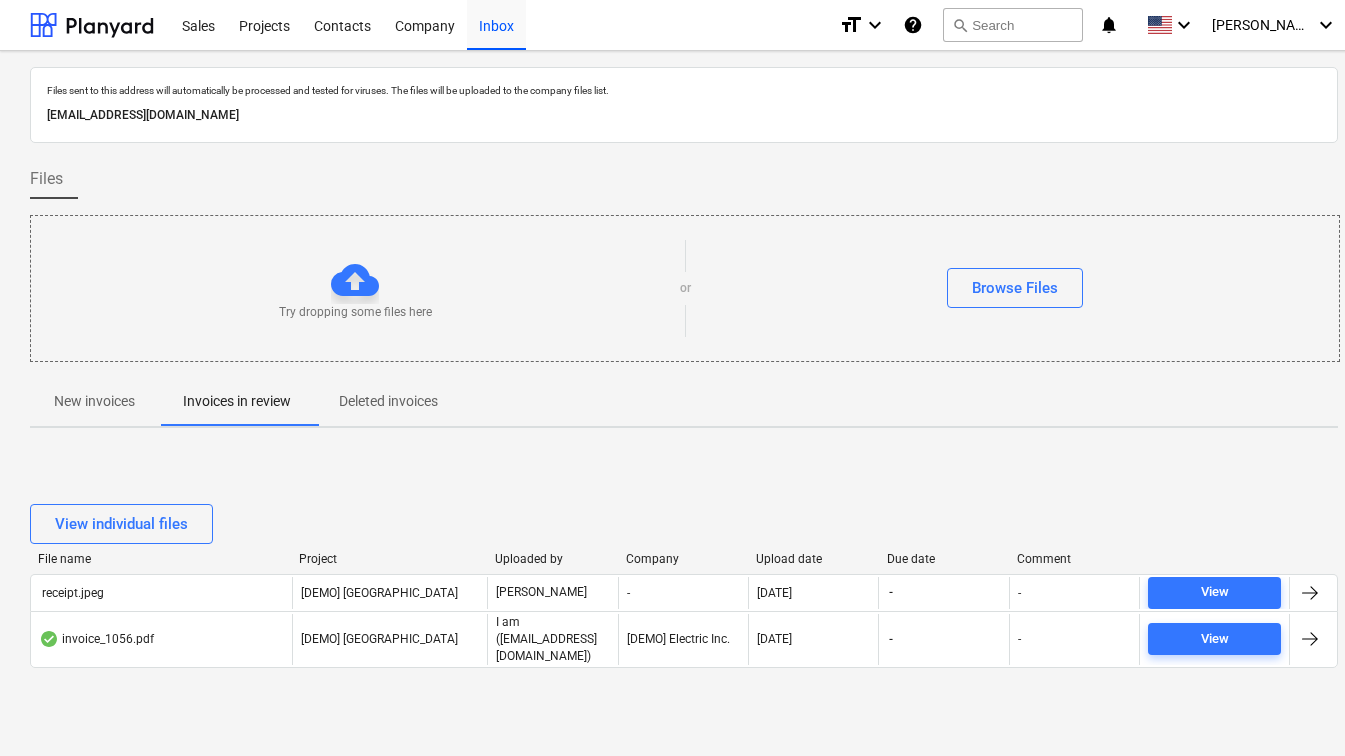click on "New invoices" at bounding box center [94, 401] 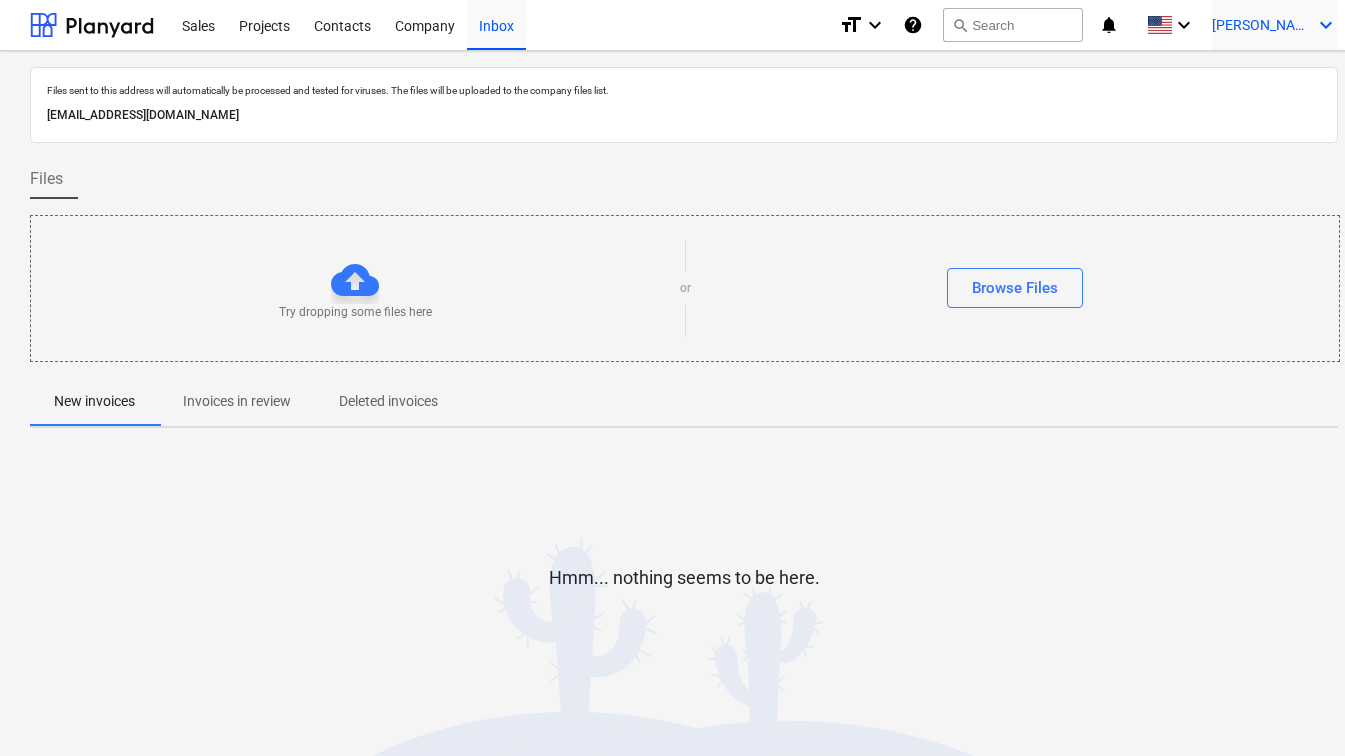 click on "[PERSON_NAME]" at bounding box center (1262, 25) 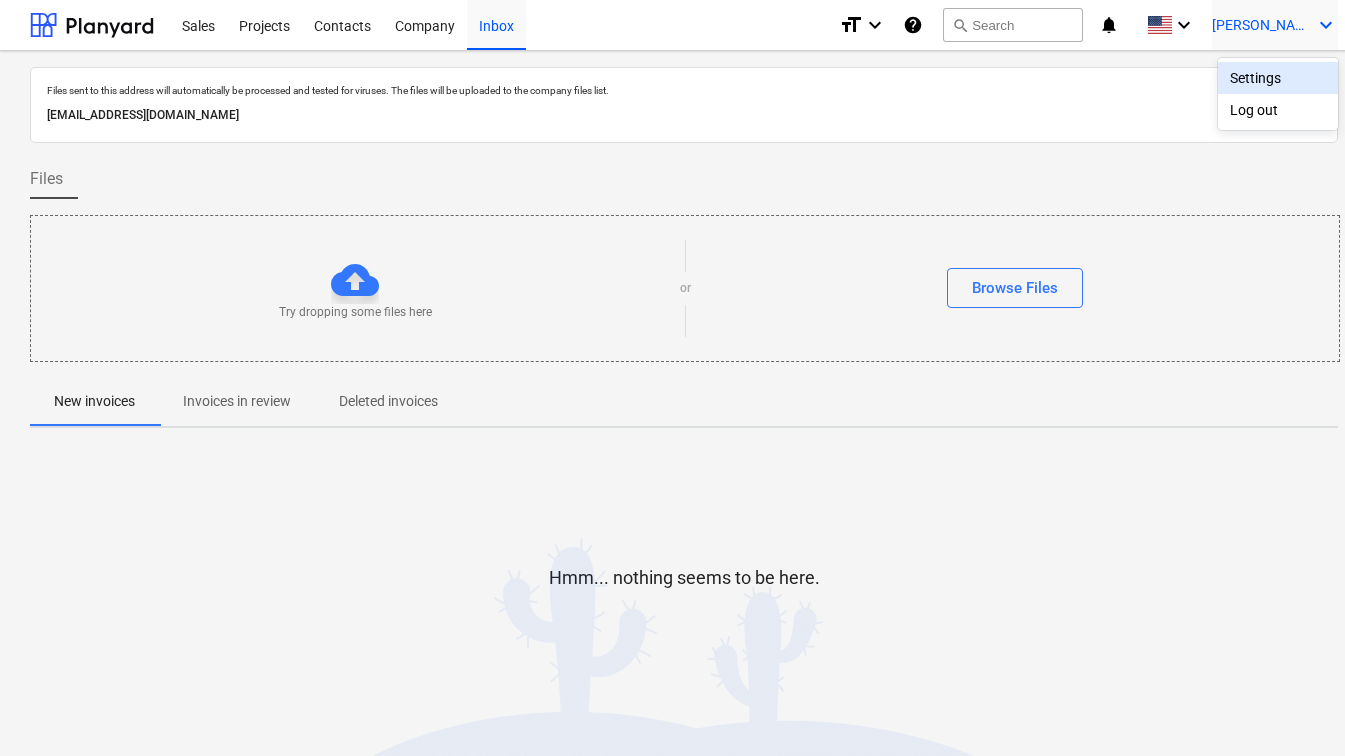 click at bounding box center (672, 378) 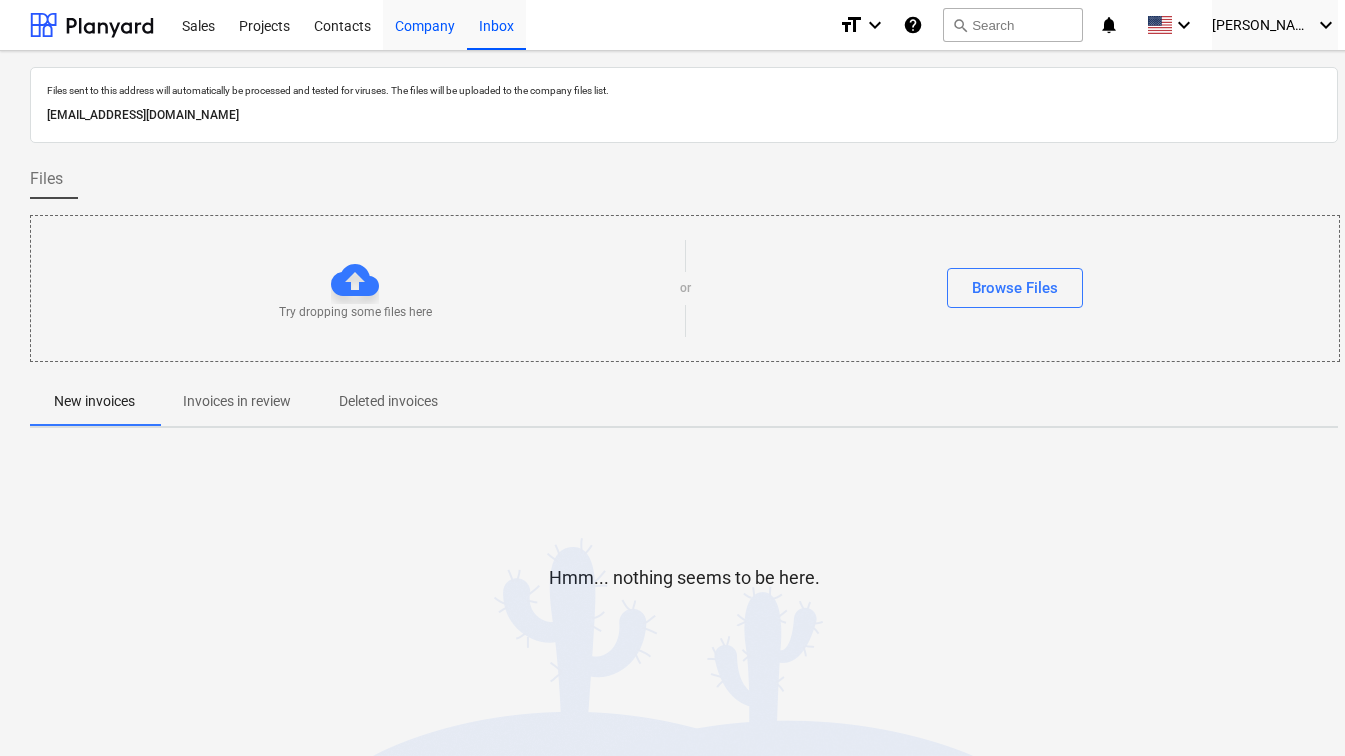 click on "Company" at bounding box center (425, 24) 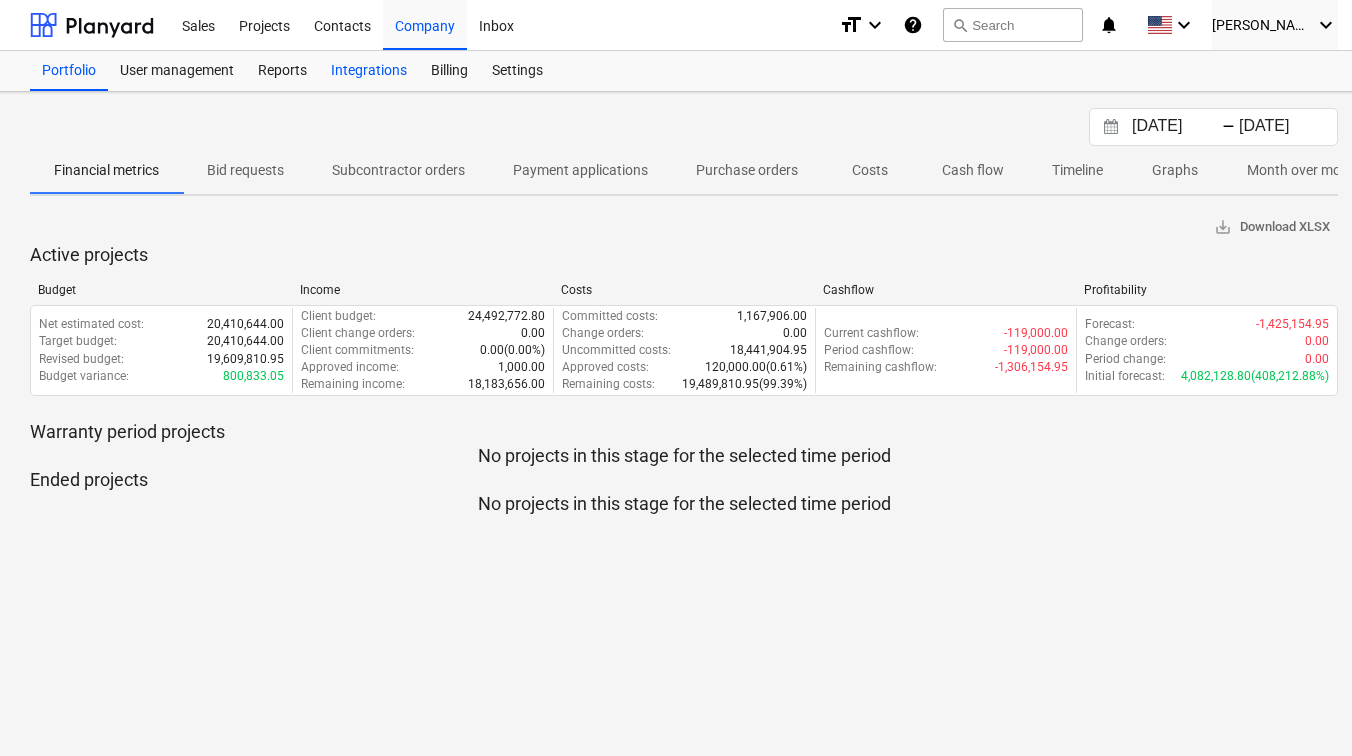 click on "Integrations" at bounding box center (369, 71) 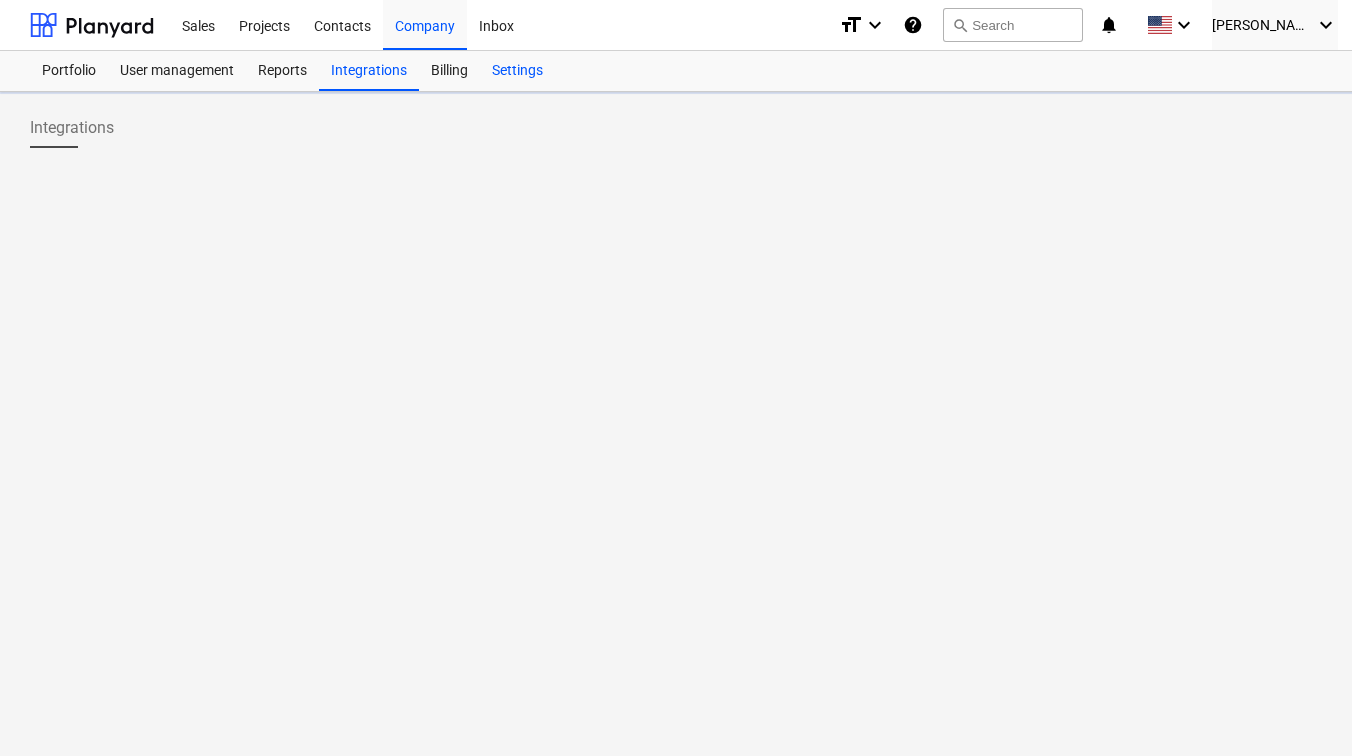 click on "Settings" at bounding box center (517, 71) 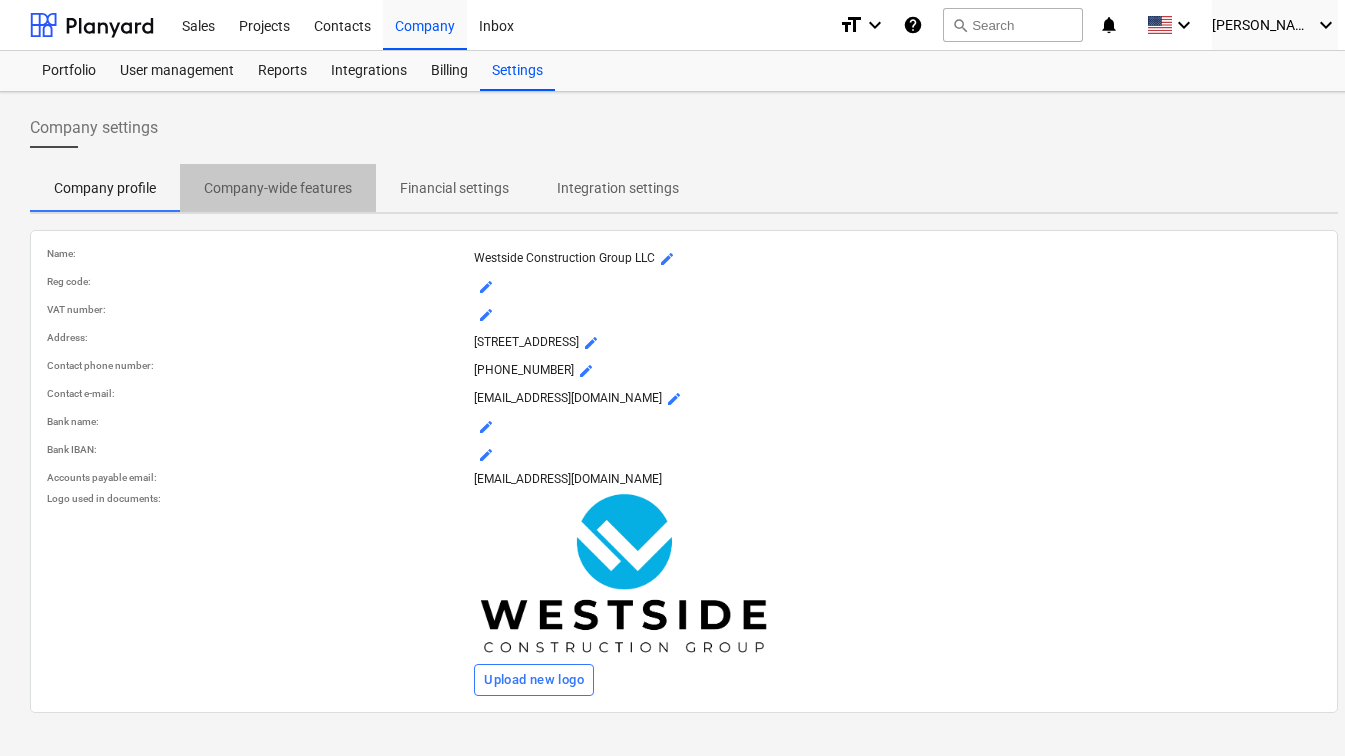 click on "Company-wide features" at bounding box center (278, 188) 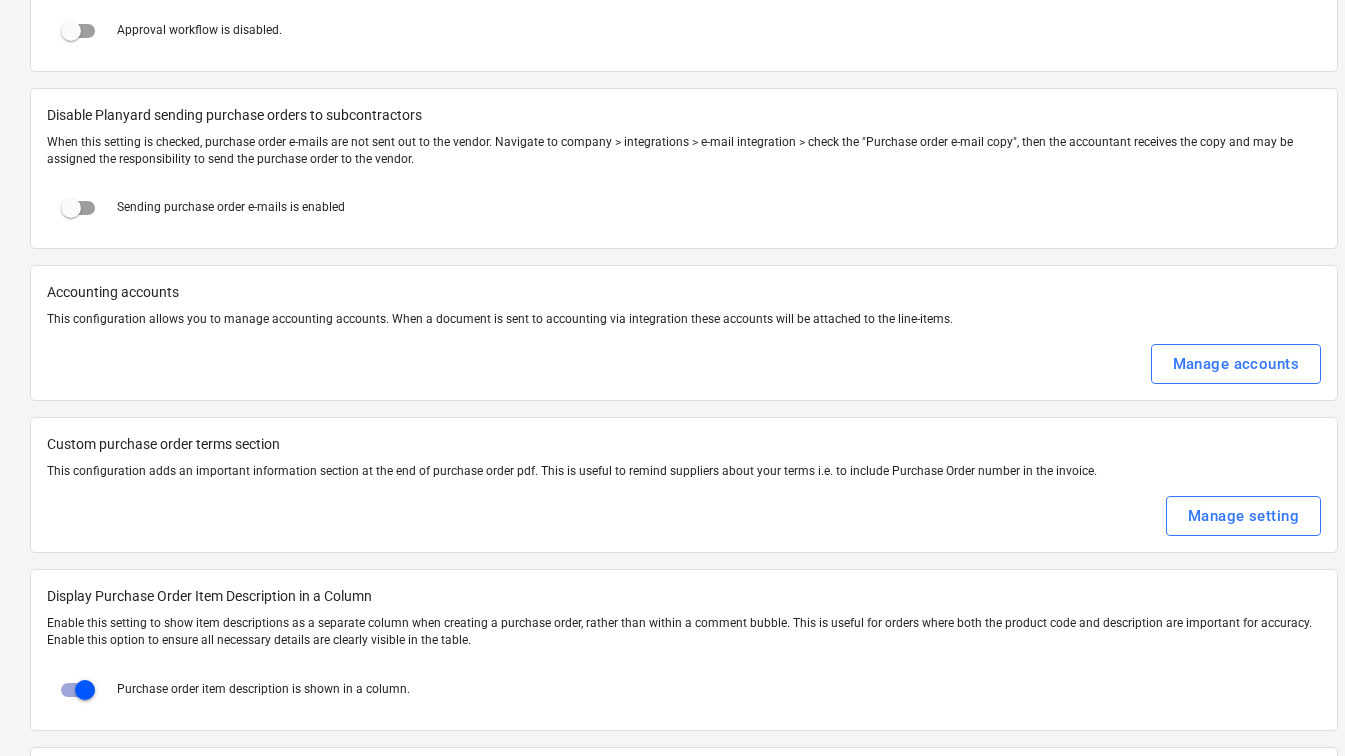 scroll, scrollTop: 2264, scrollLeft: 0, axis: vertical 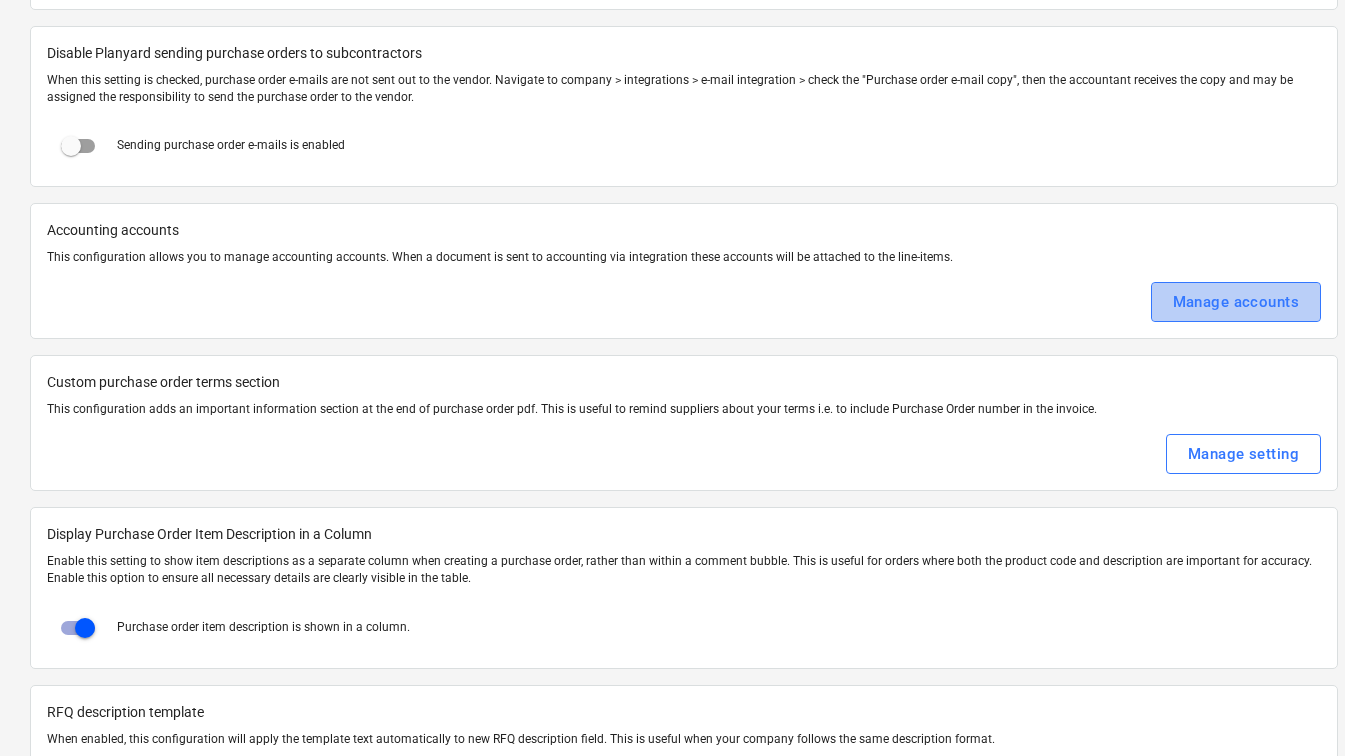 click on "Manage accounts" at bounding box center (1236, 302) 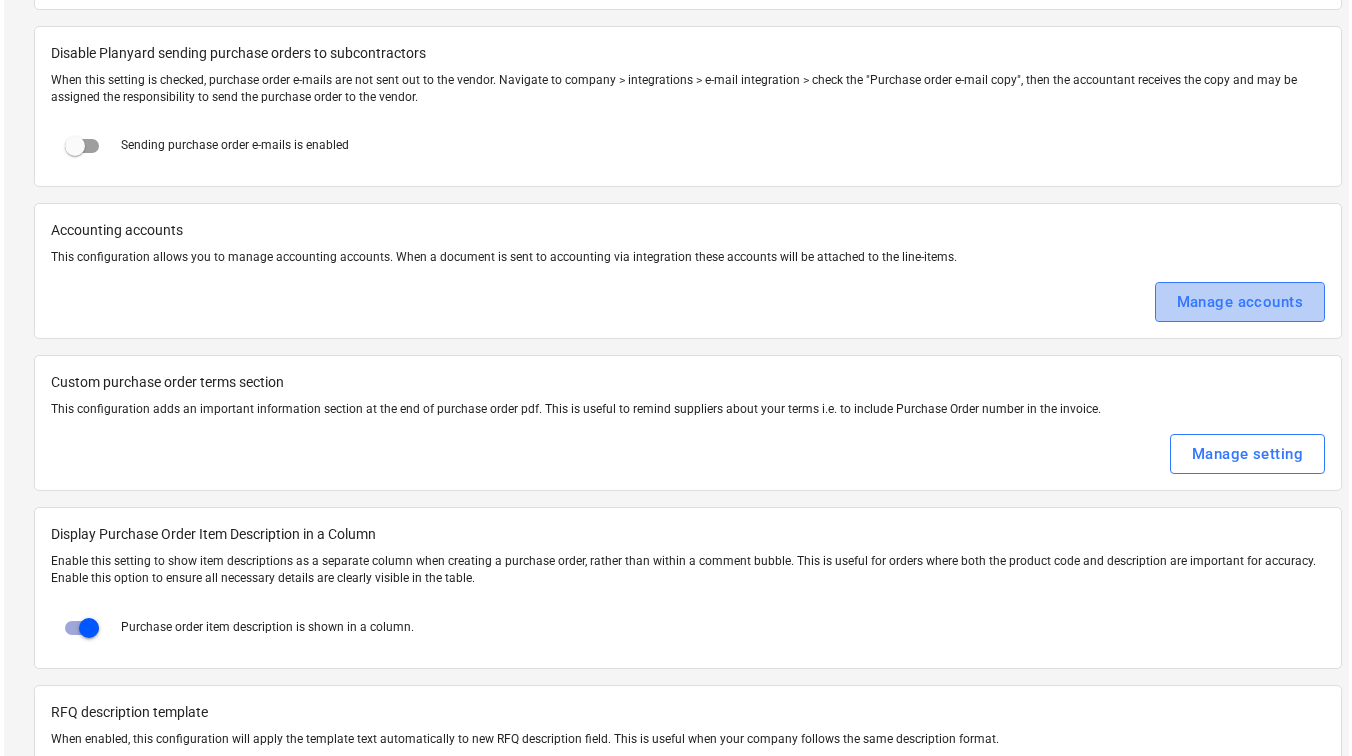 scroll, scrollTop: 0, scrollLeft: 0, axis: both 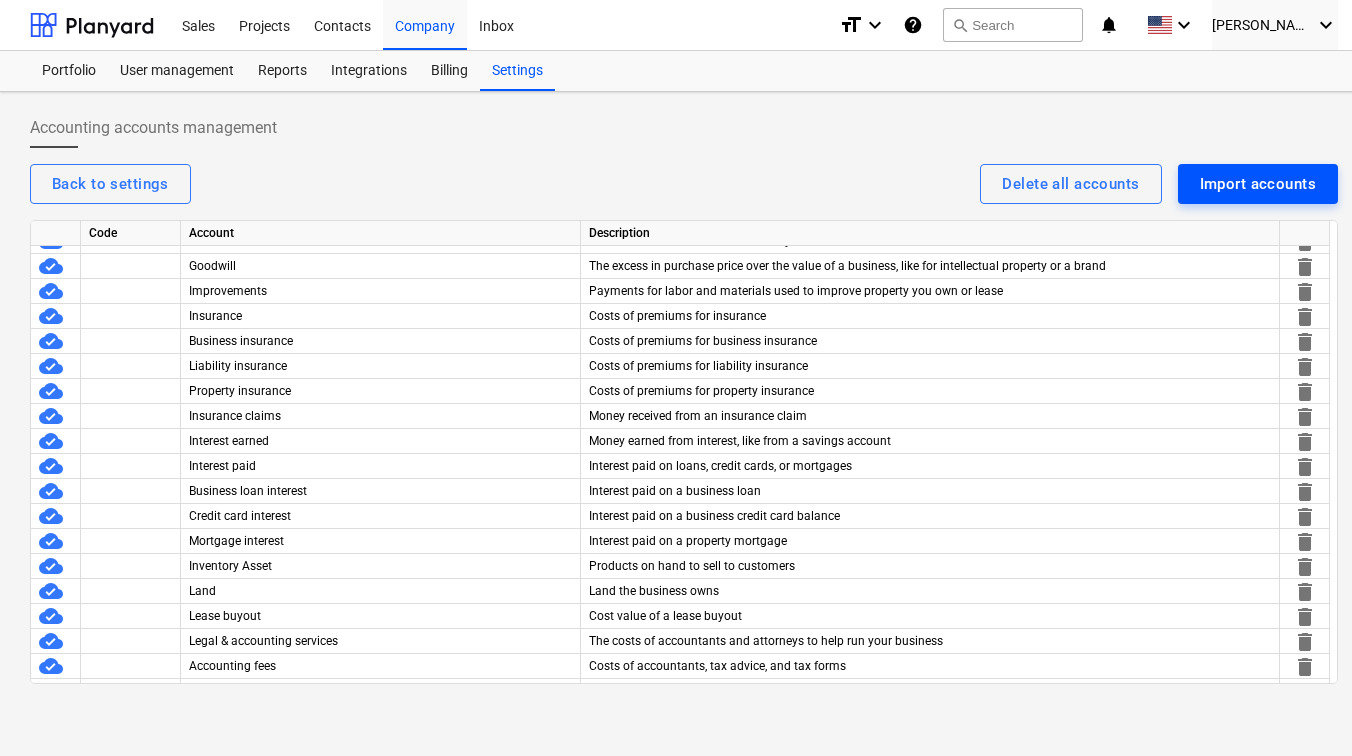 click on "Import accounts" at bounding box center [1258, 184] 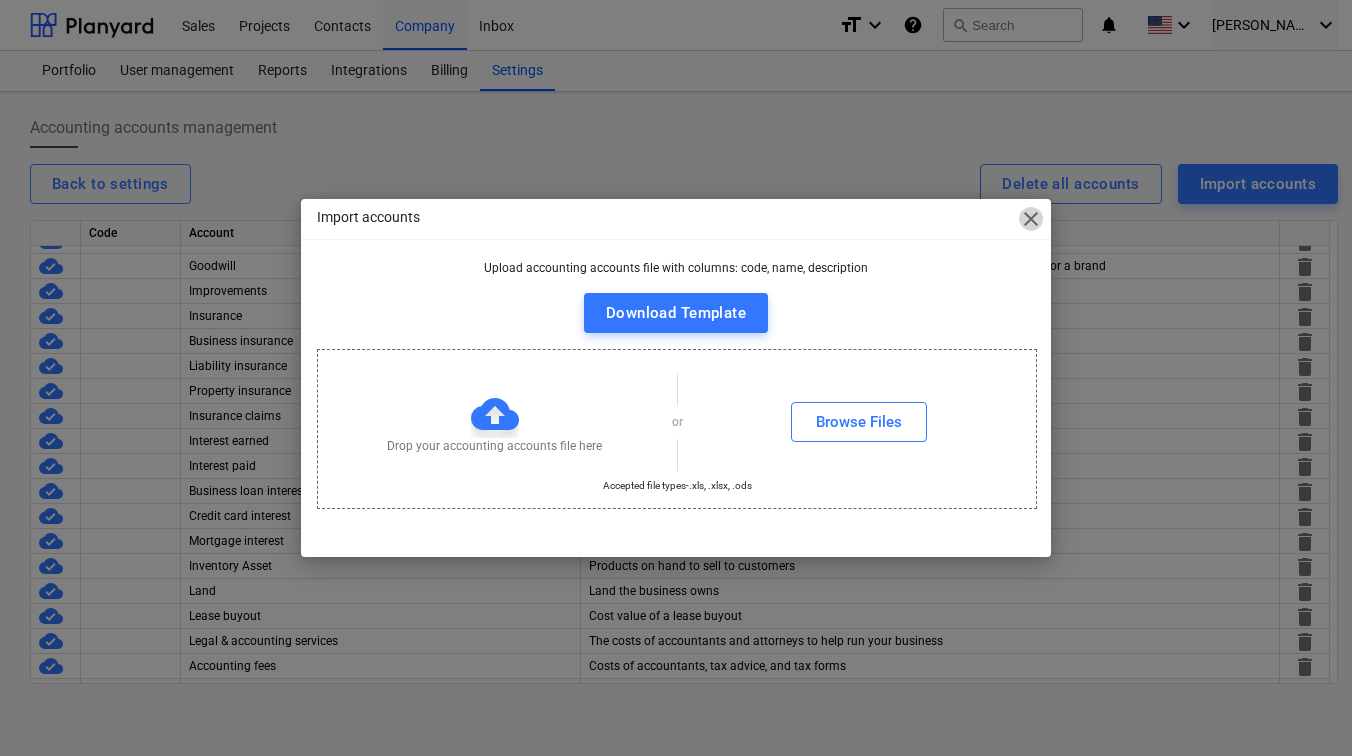 click on "close" at bounding box center (1031, 219) 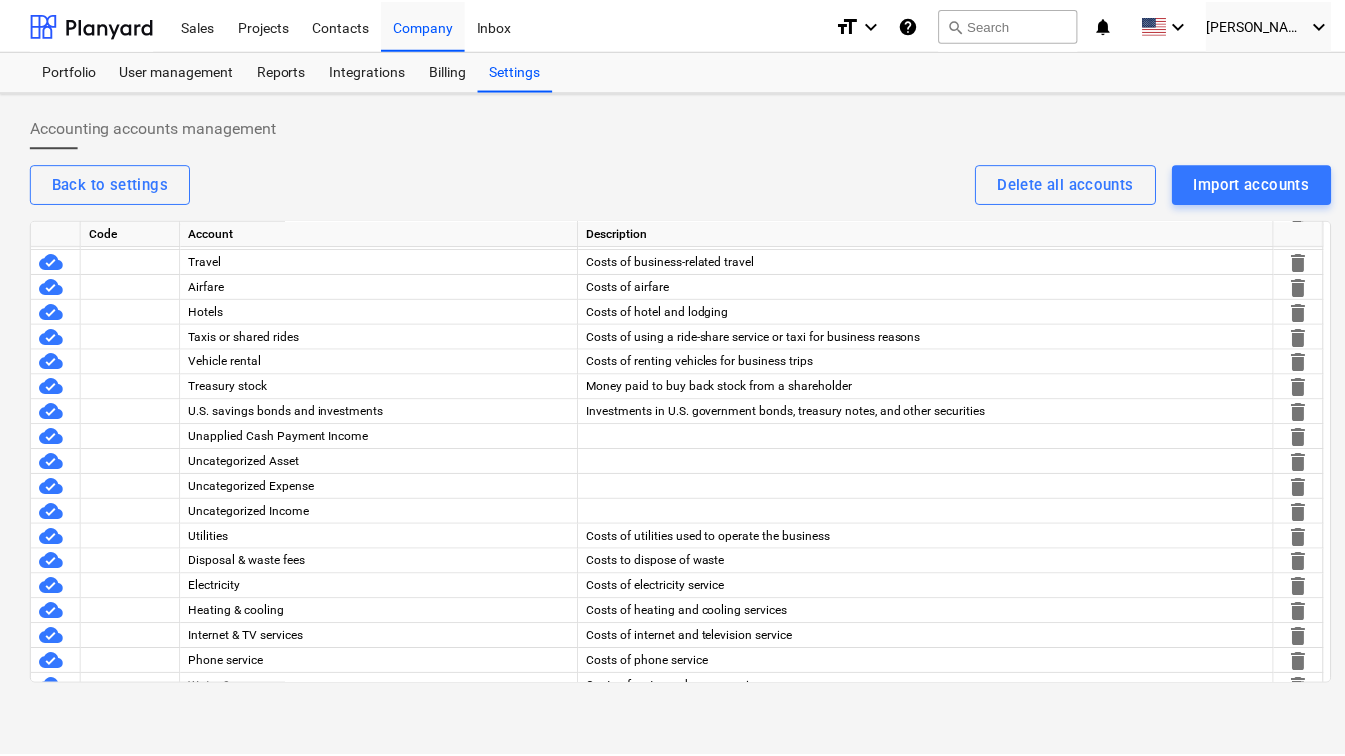 scroll, scrollTop: 3623, scrollLeft: 0, axis: vertical 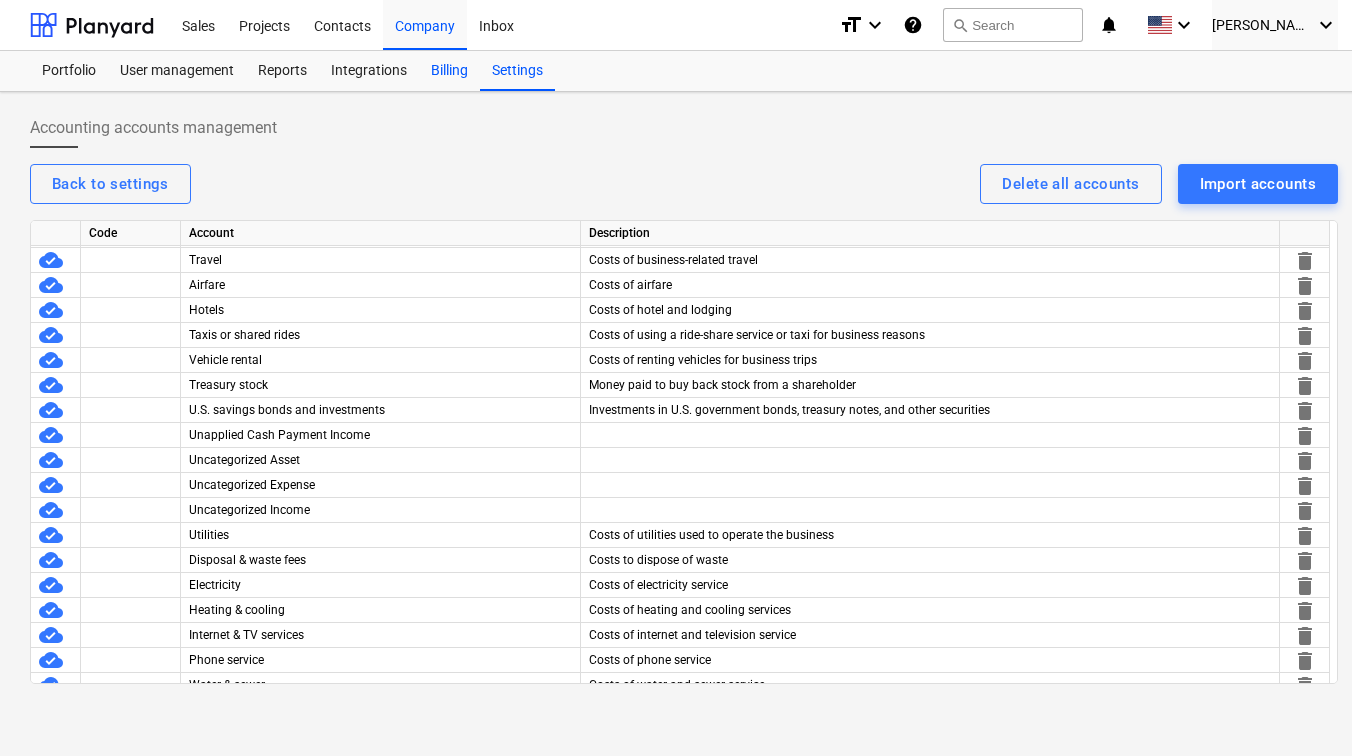 click on "Billing" at bounding box center [449, 71] 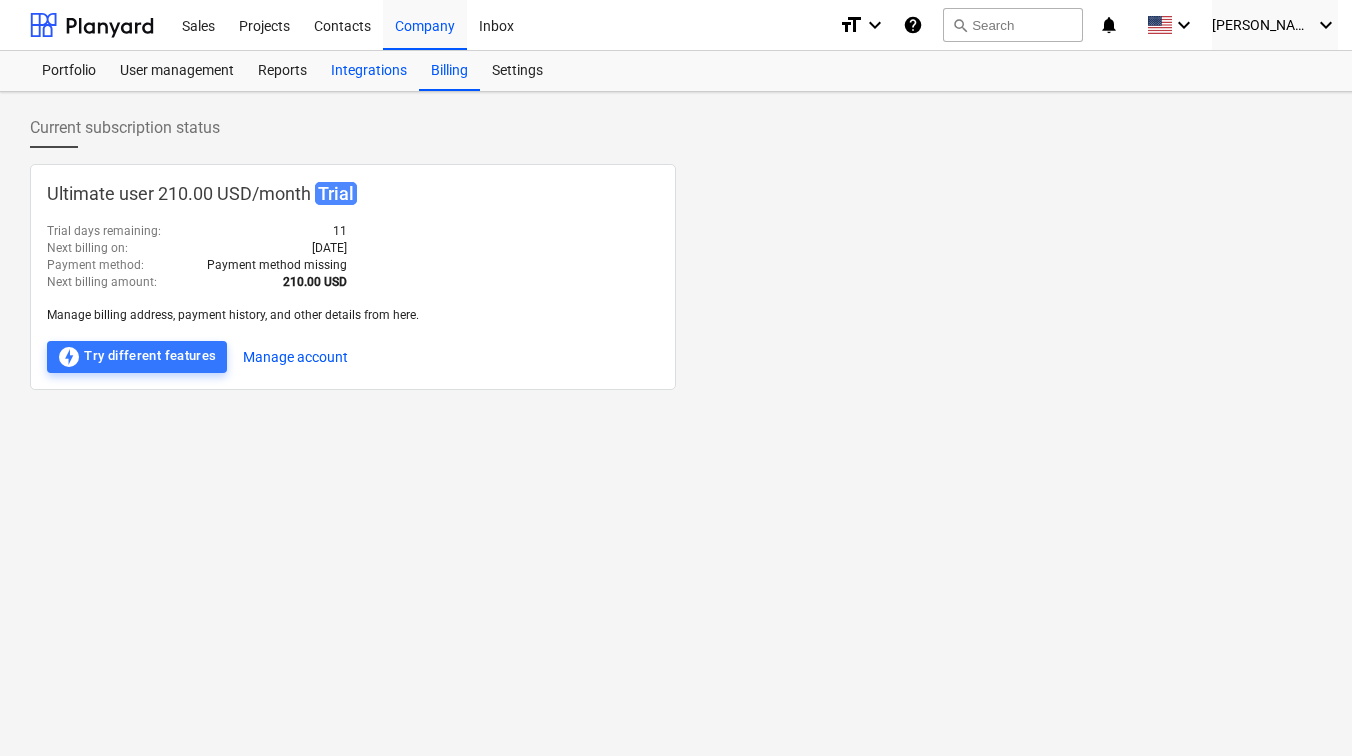 click on "Integrations" at bounding box center [369, 71] 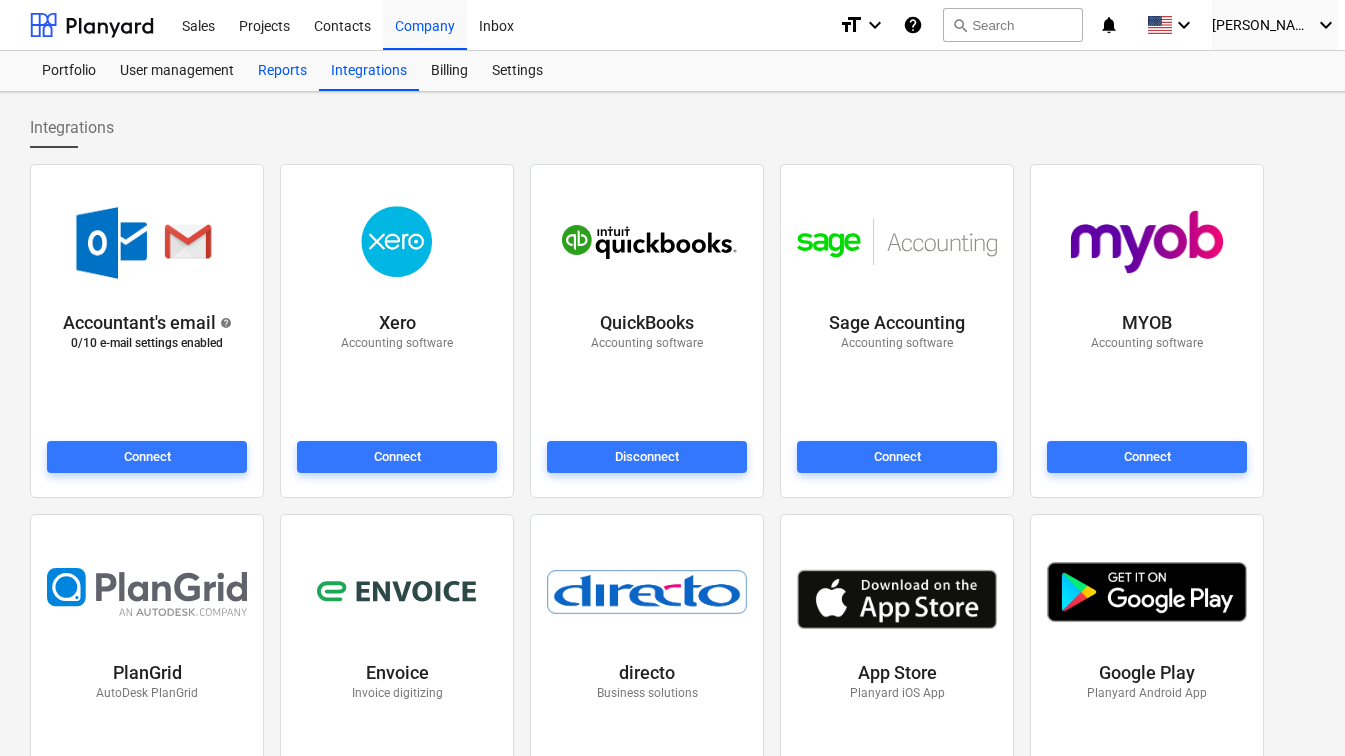 click on "Reports" at bounding box center (282, 71) 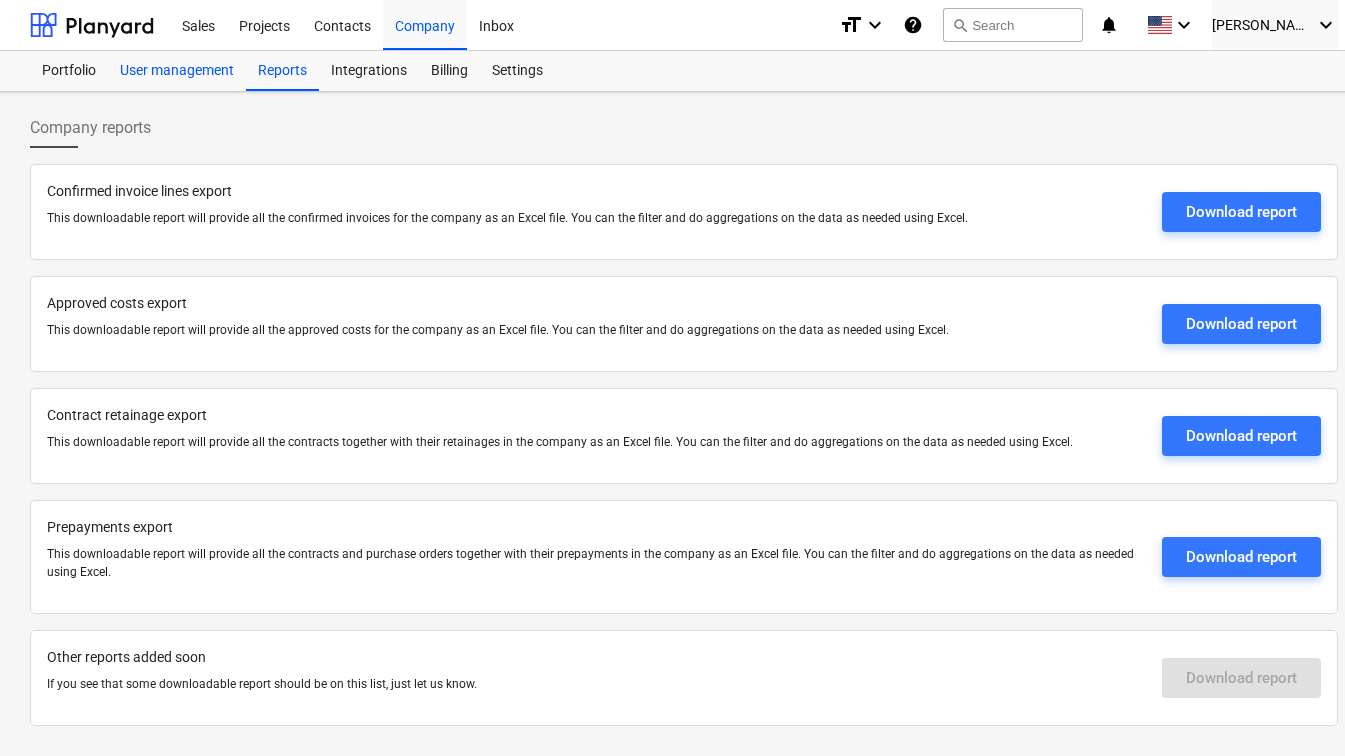 click on "User management" at bounding box center [177, 71] 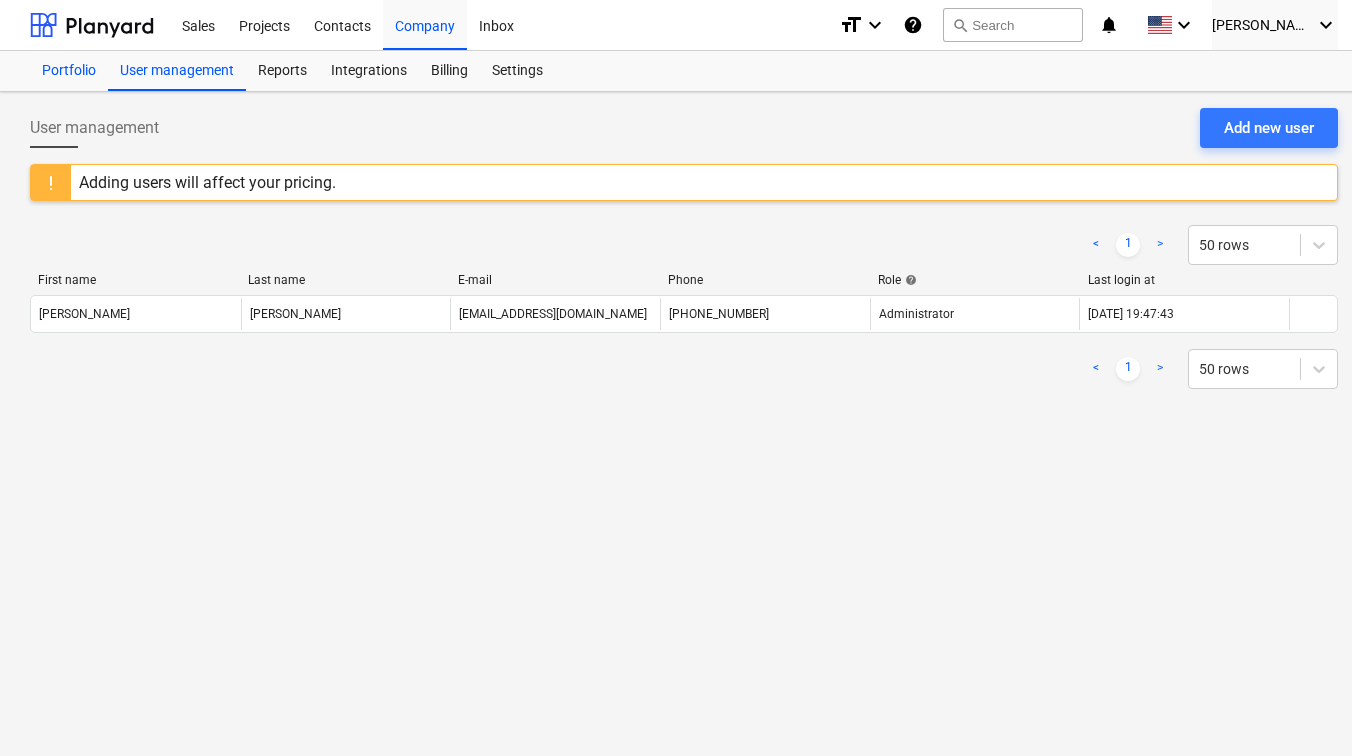 click on "Portfolio" at bounding box center (69, 71) 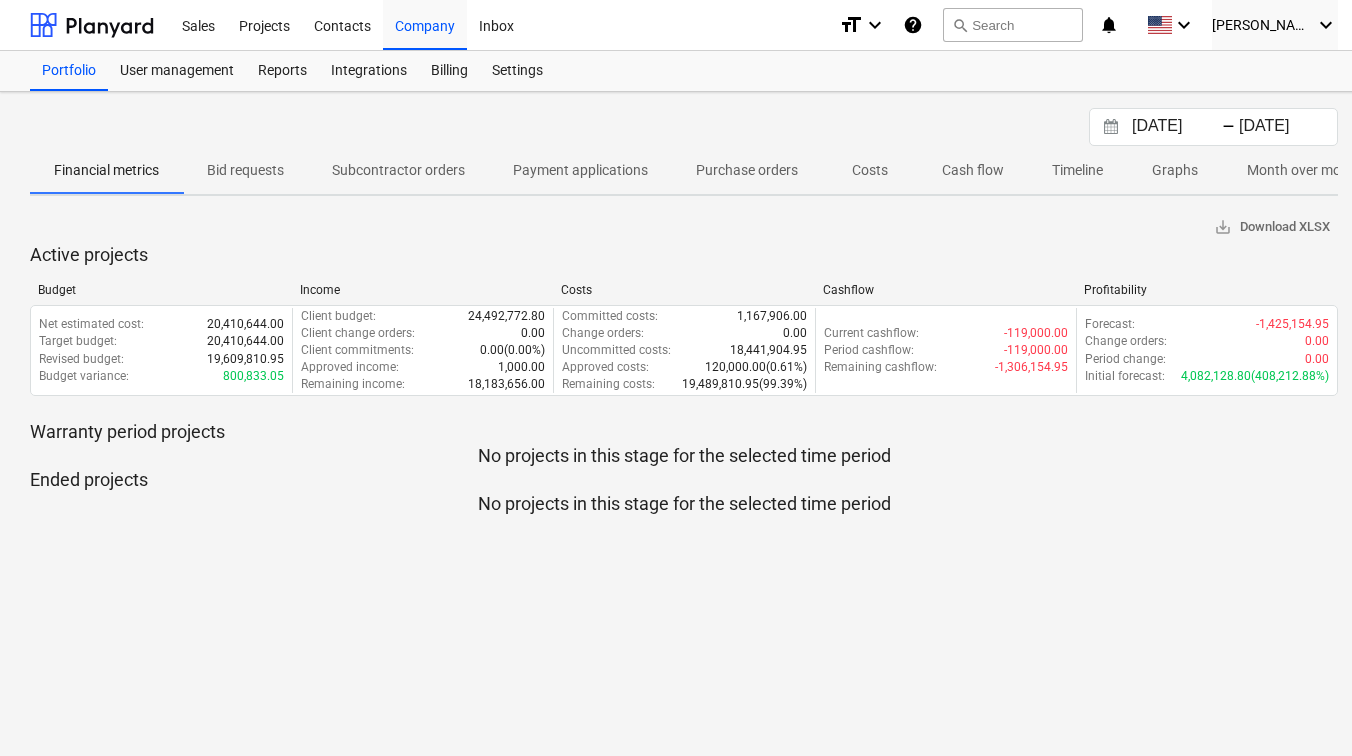 click on "Graphs" at bounding box center [1175, 170] 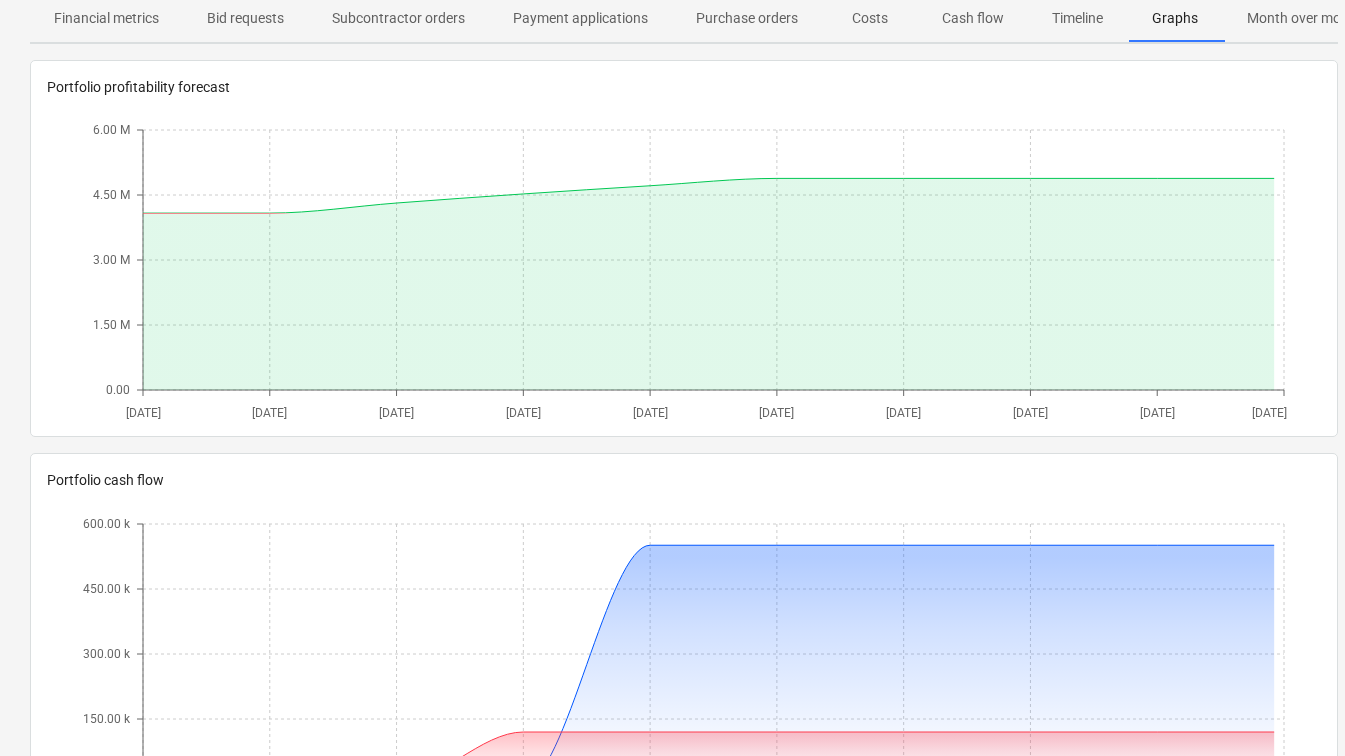scroll, scrollTop: 0, scrollLeft: 0, axis: both 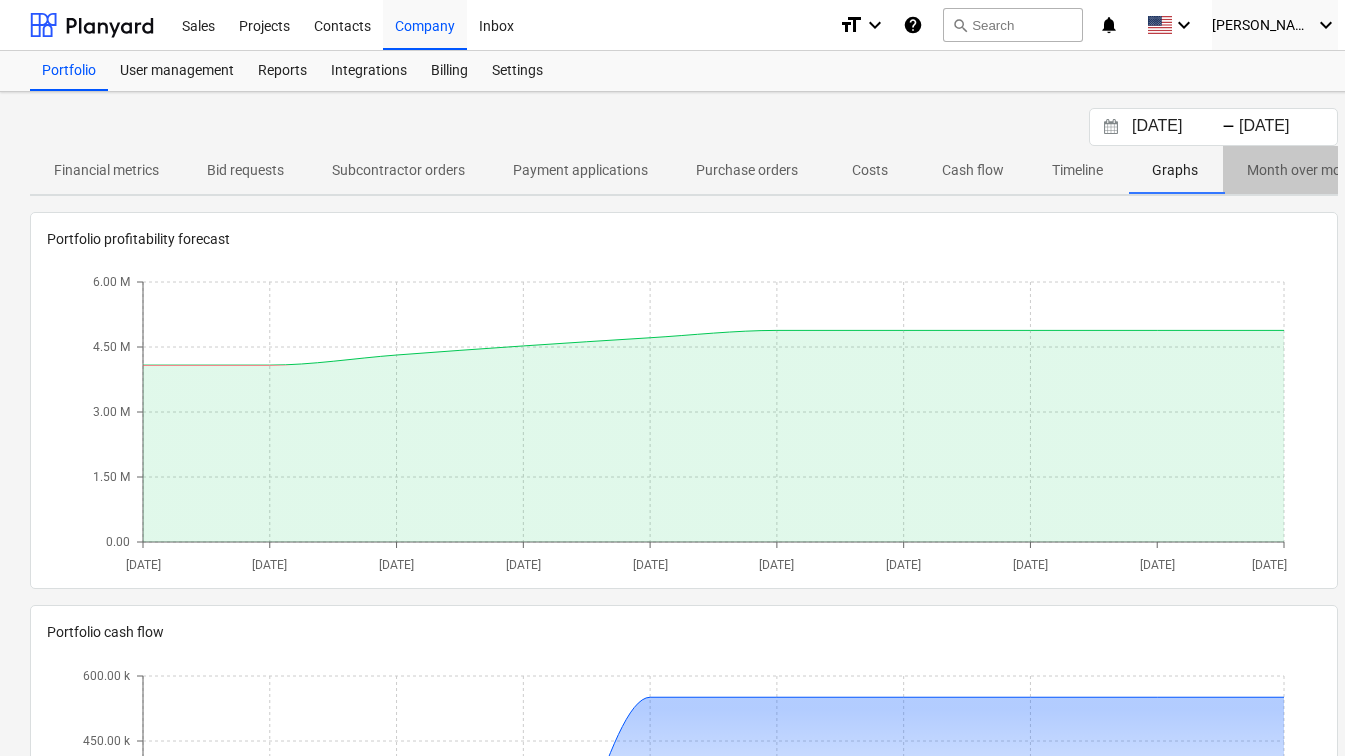 click on "Month over month" at bounding box center (1304, 170) 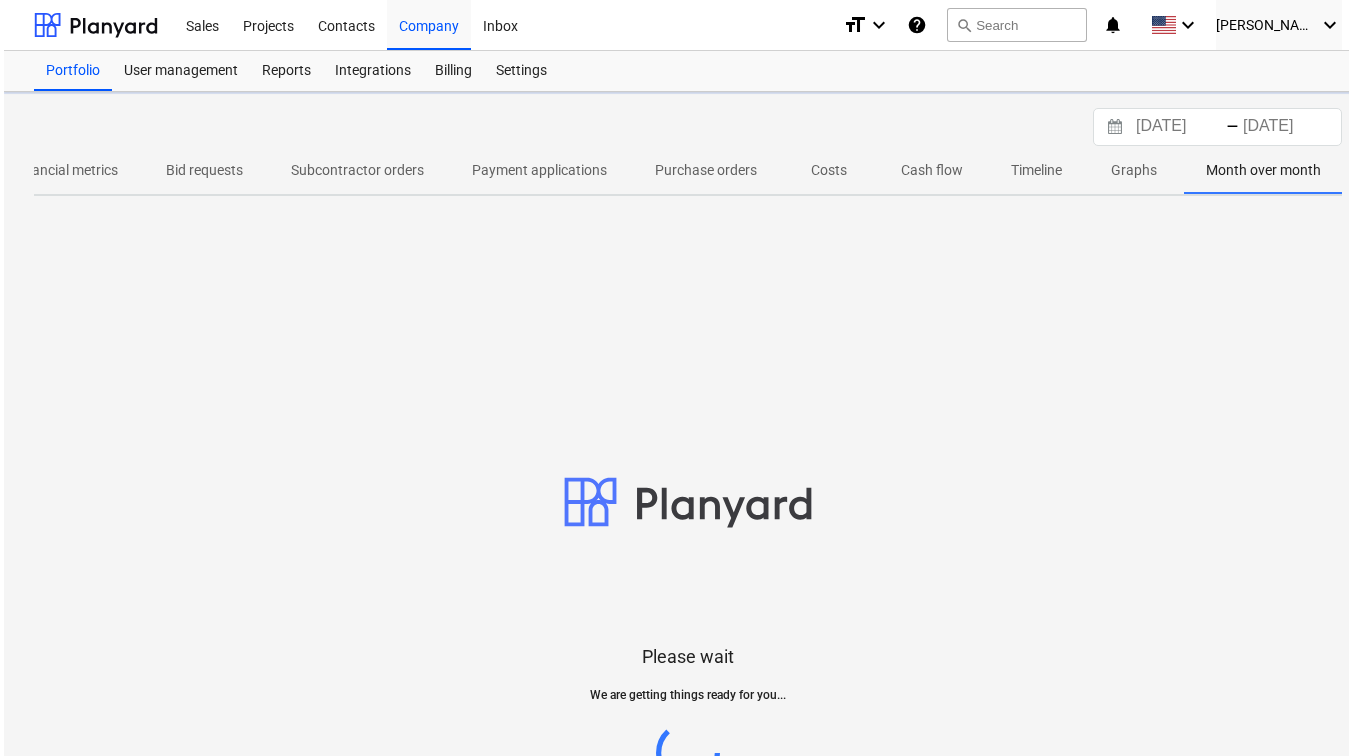 scroll, scrollTop: 0, scrollLeft: 49, axis: horizontal 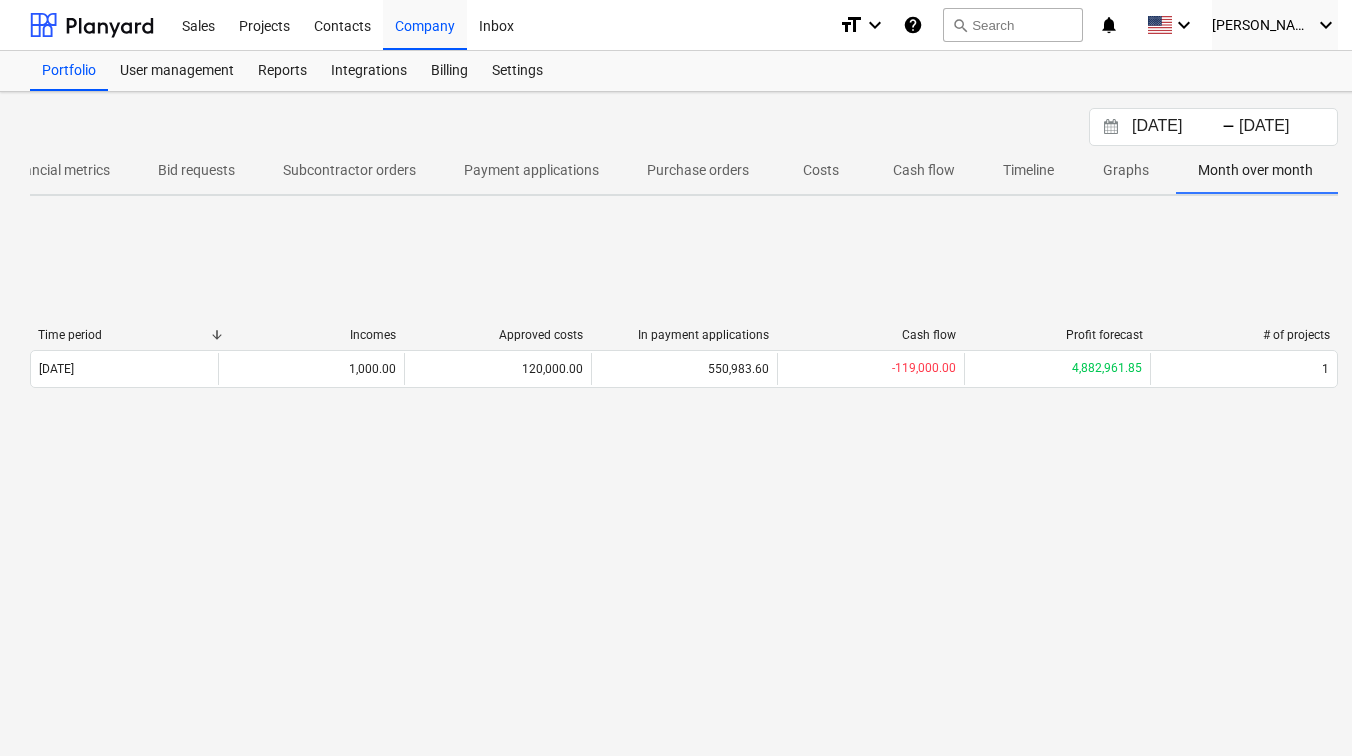 click on "Bid requests" at bounding box center [196, 170] 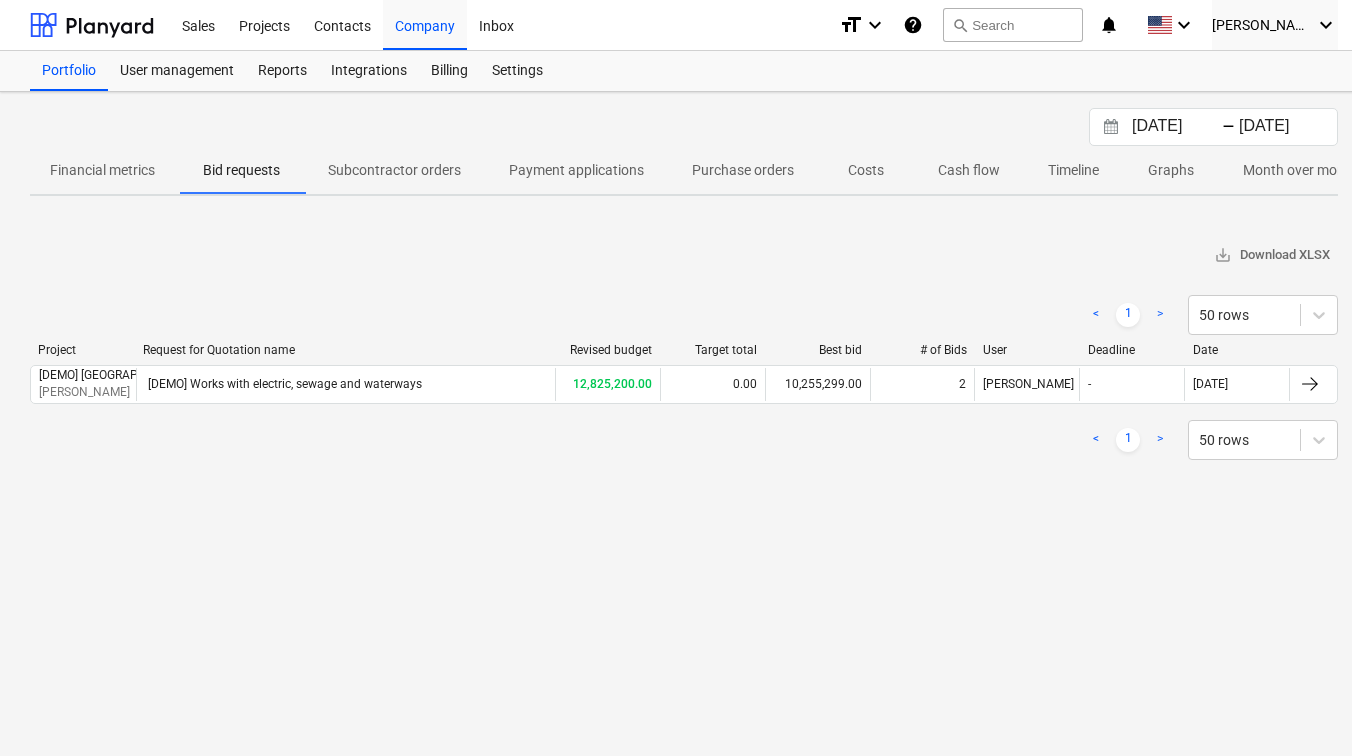 scroll, scrollTop: 0, scrollLeft: 0, axis: both 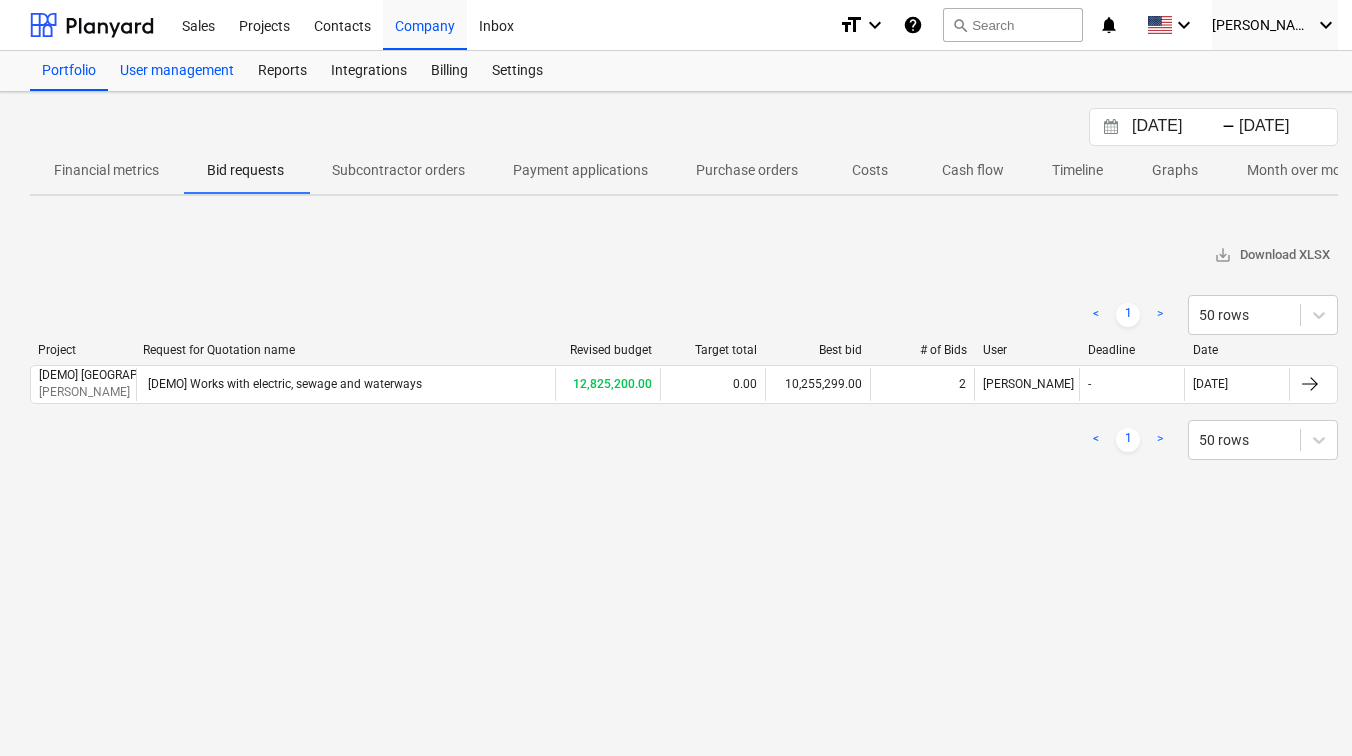 click on "User management" at bounding box center [177, 71] 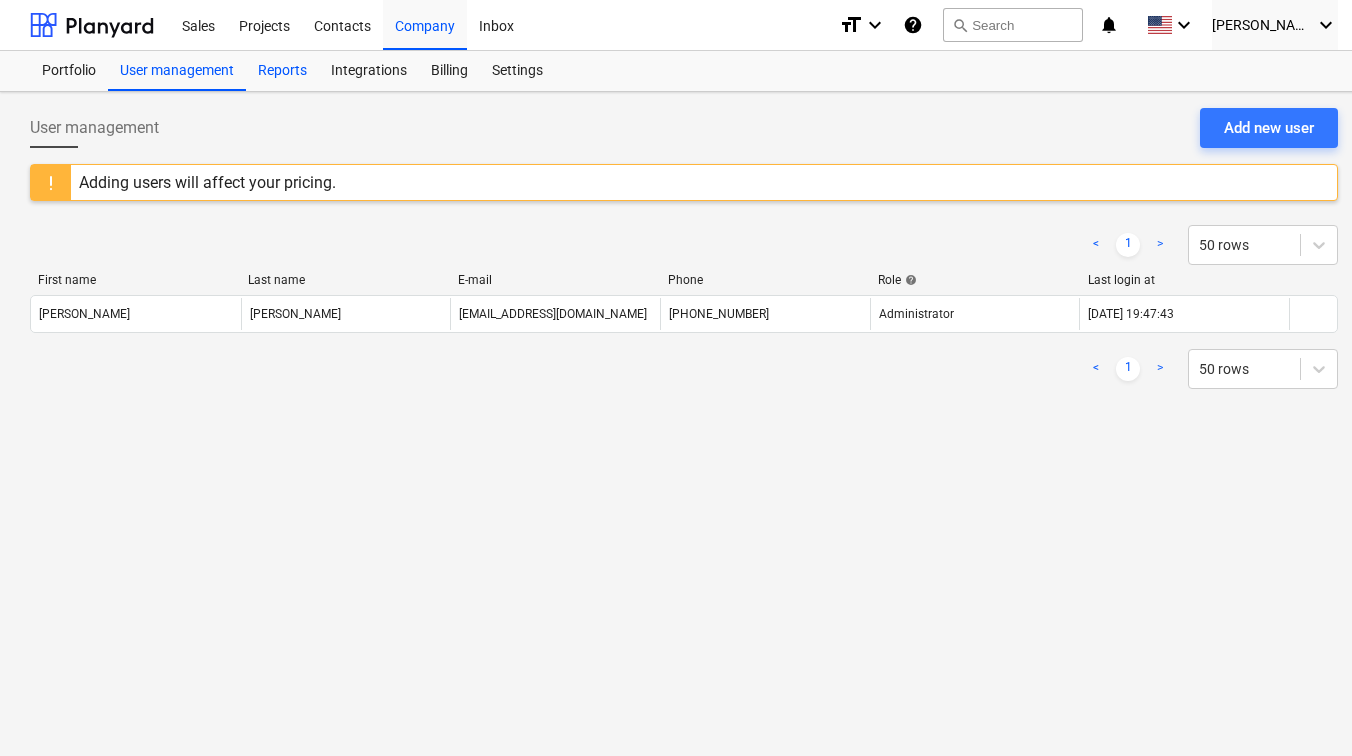 click on "Reports" at bounding box center (282, 71) 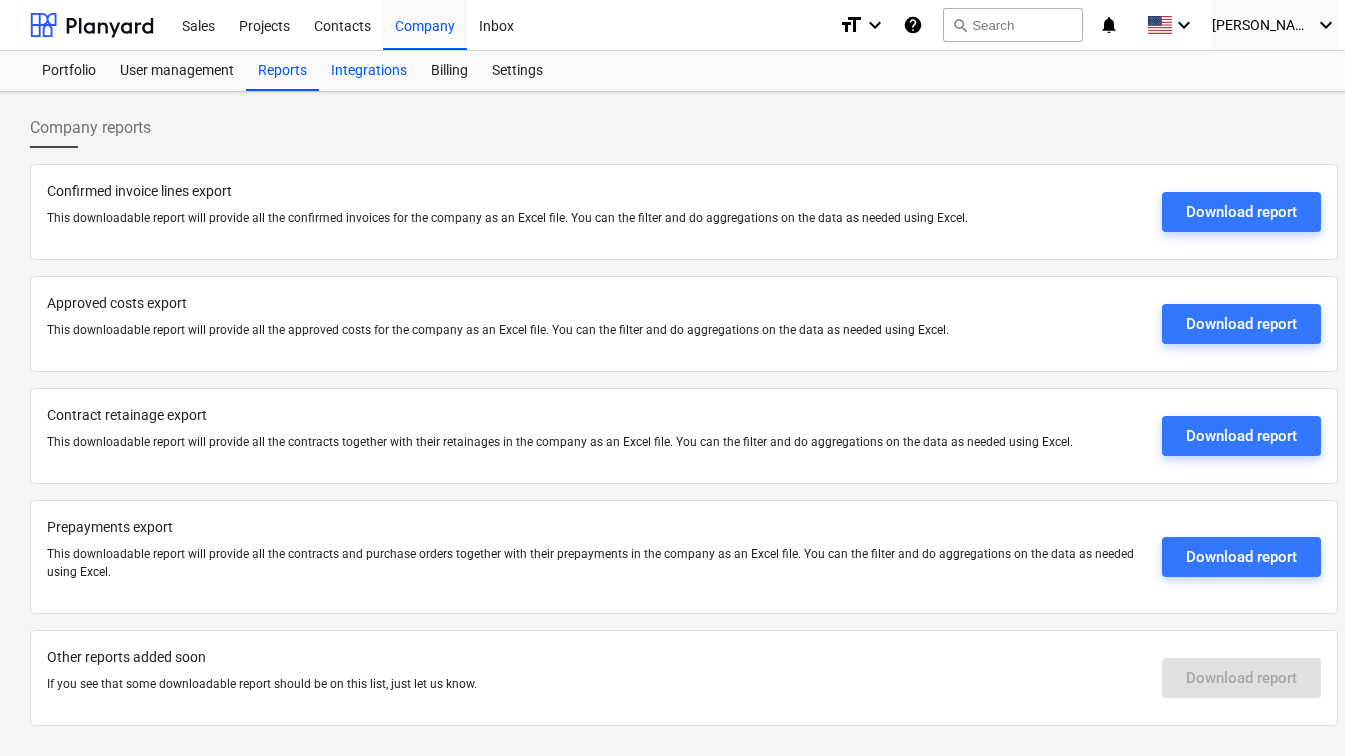 click on "Integrations" at bounding box center [369, 71] 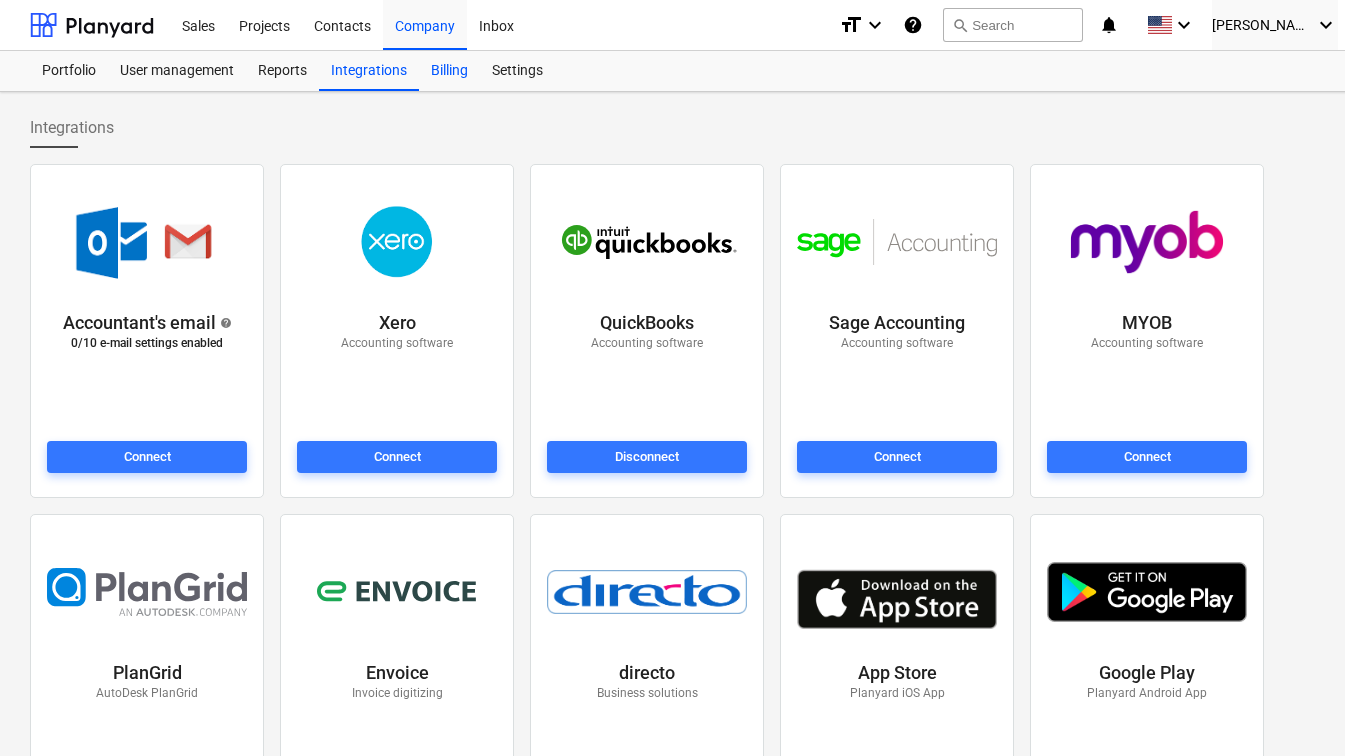 click on "Billing" at bounding box center (449, 71) 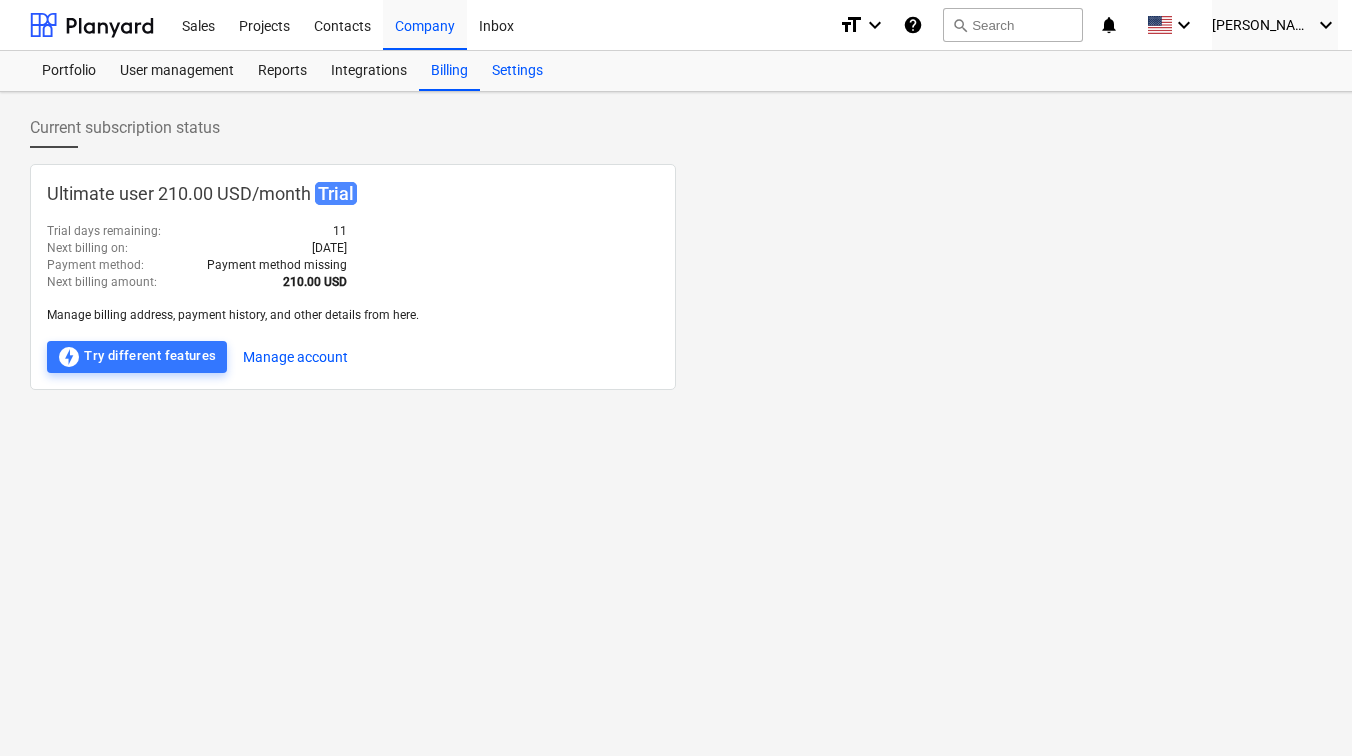 click on "Settings" at bounding box center [517, 71] 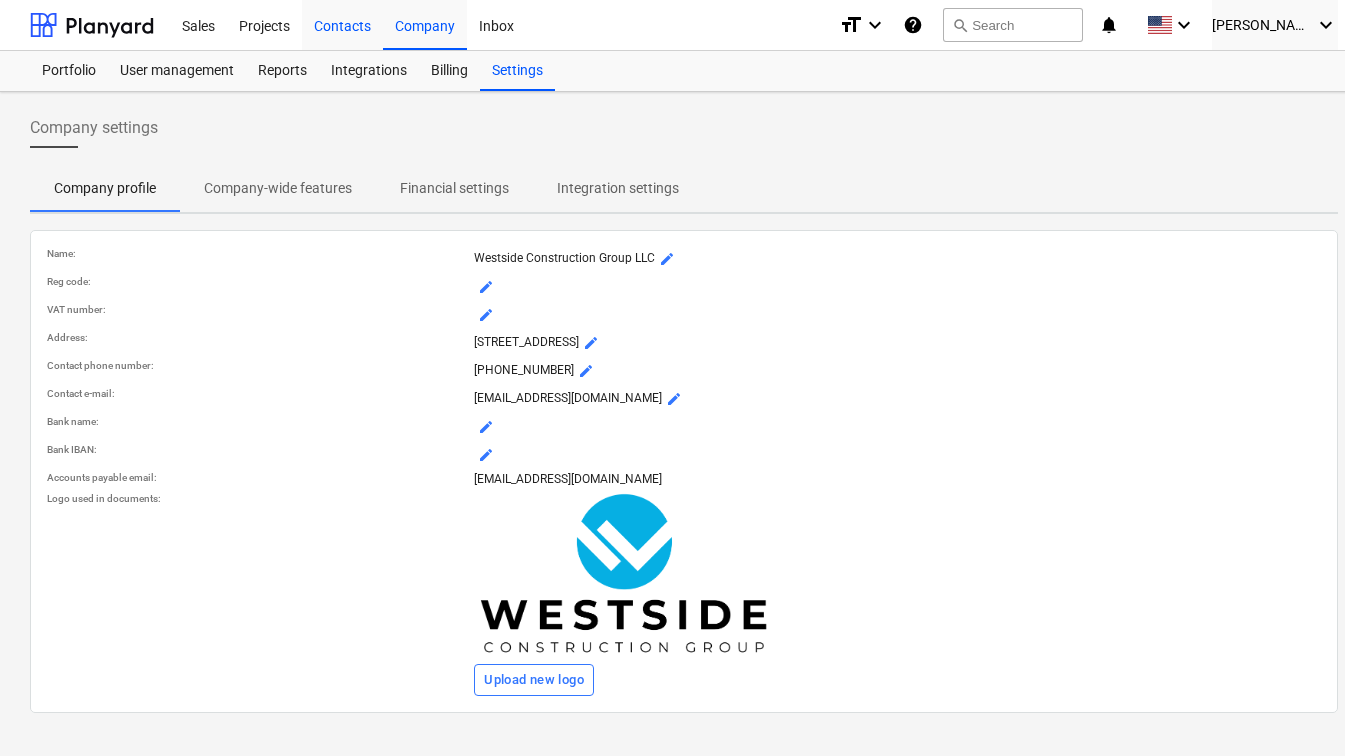 click on "Contacts" at bounding box center [342, 24] 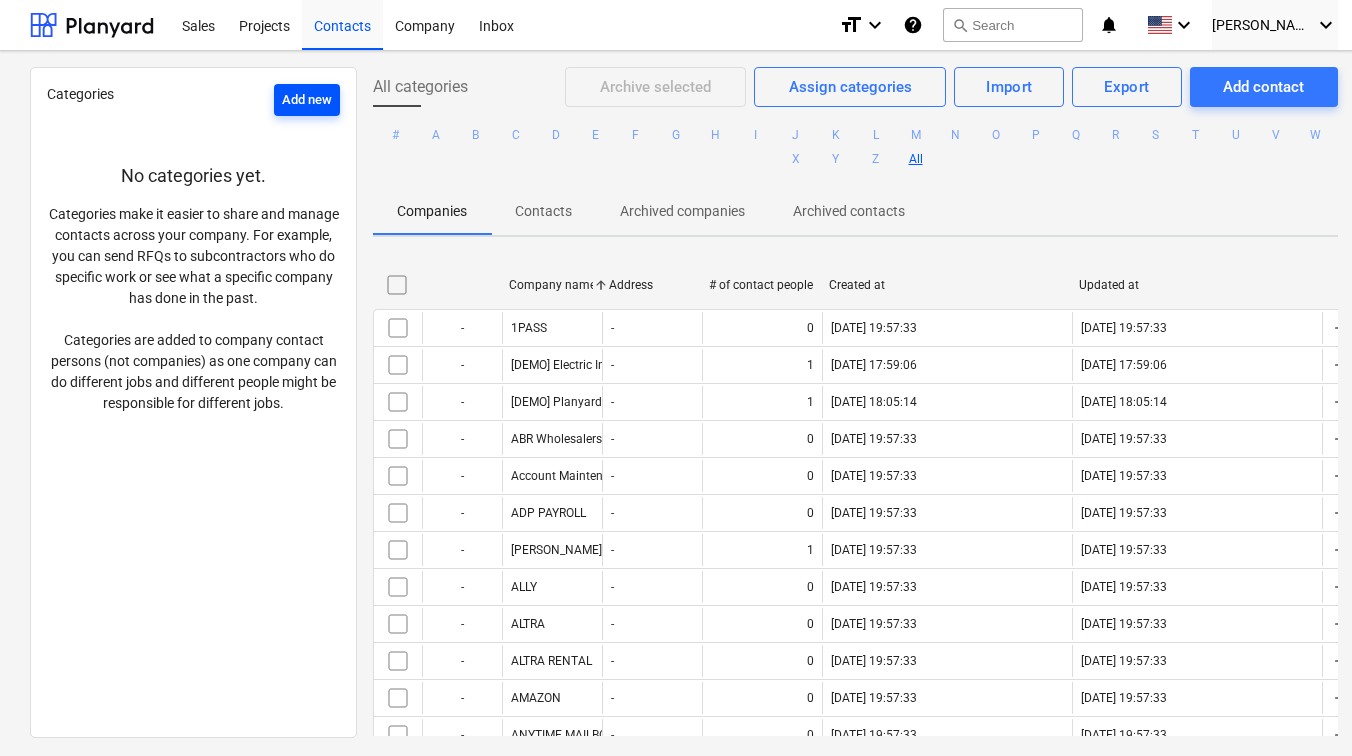 click on "Add new" at bounding box center [307, 100] 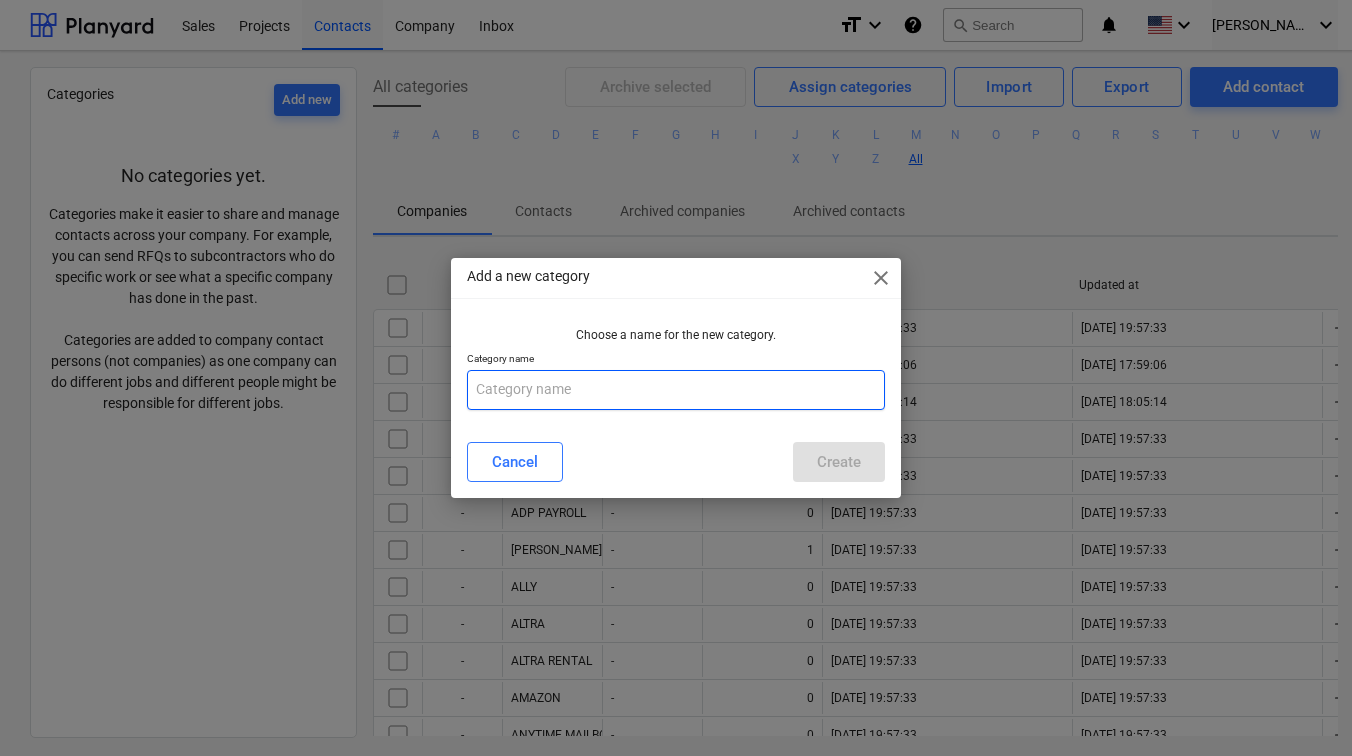 click at bounding box center (676, 390) 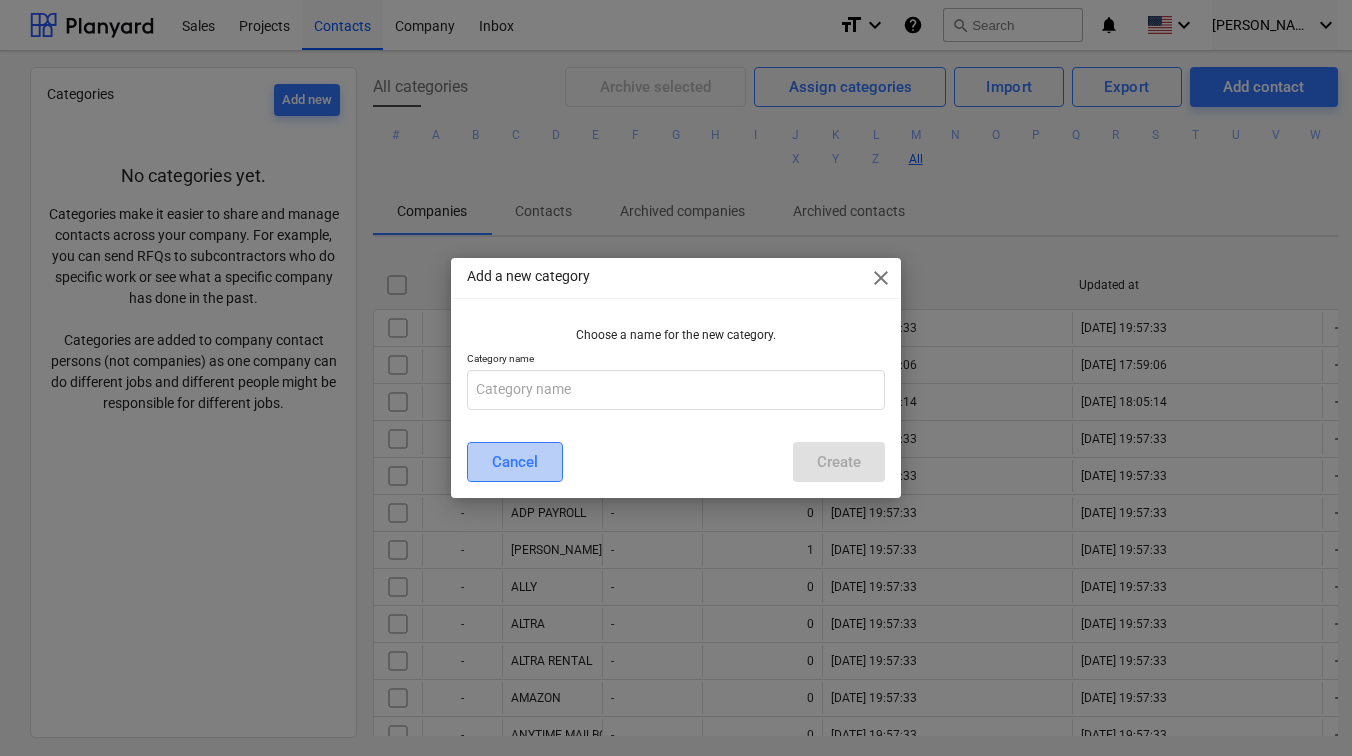click on "Cancel" at bounding box center (515, 462) 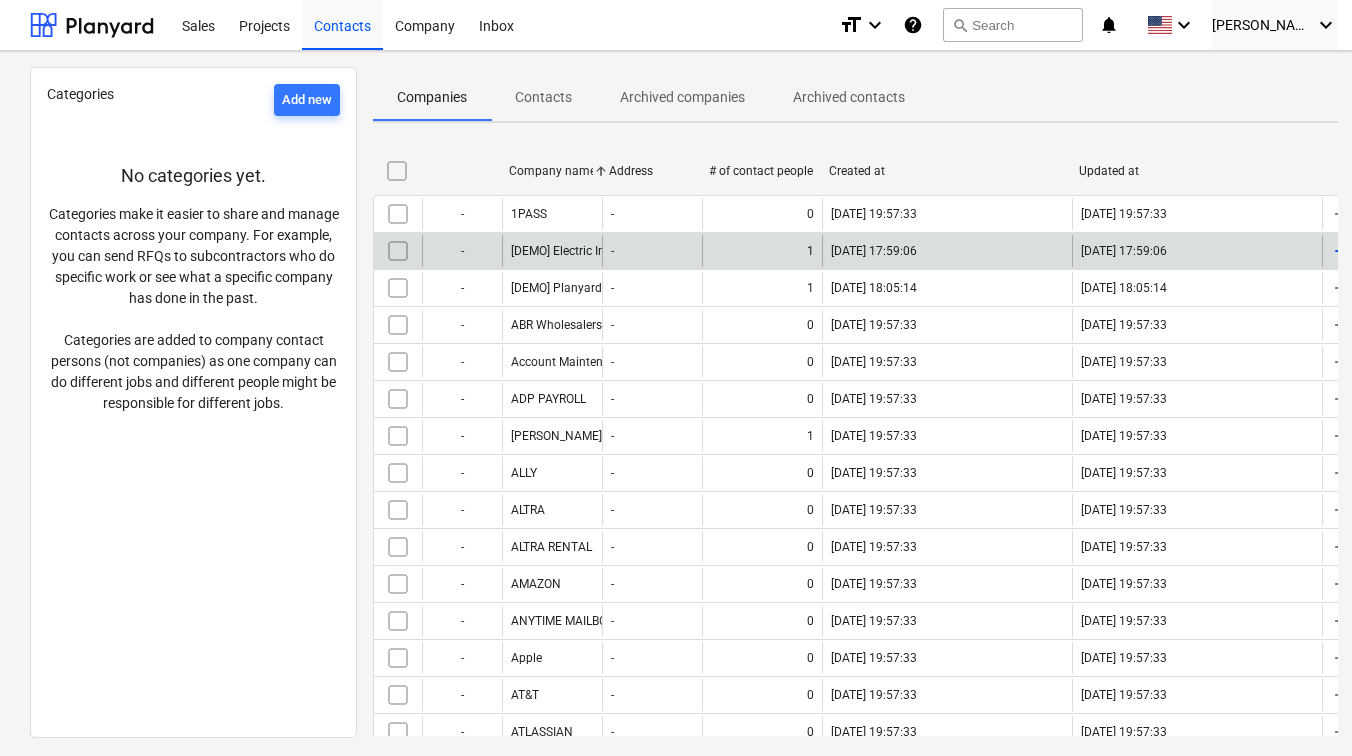 scroll, scrollTop: 138, scrollLeft: 0, axis: vertical 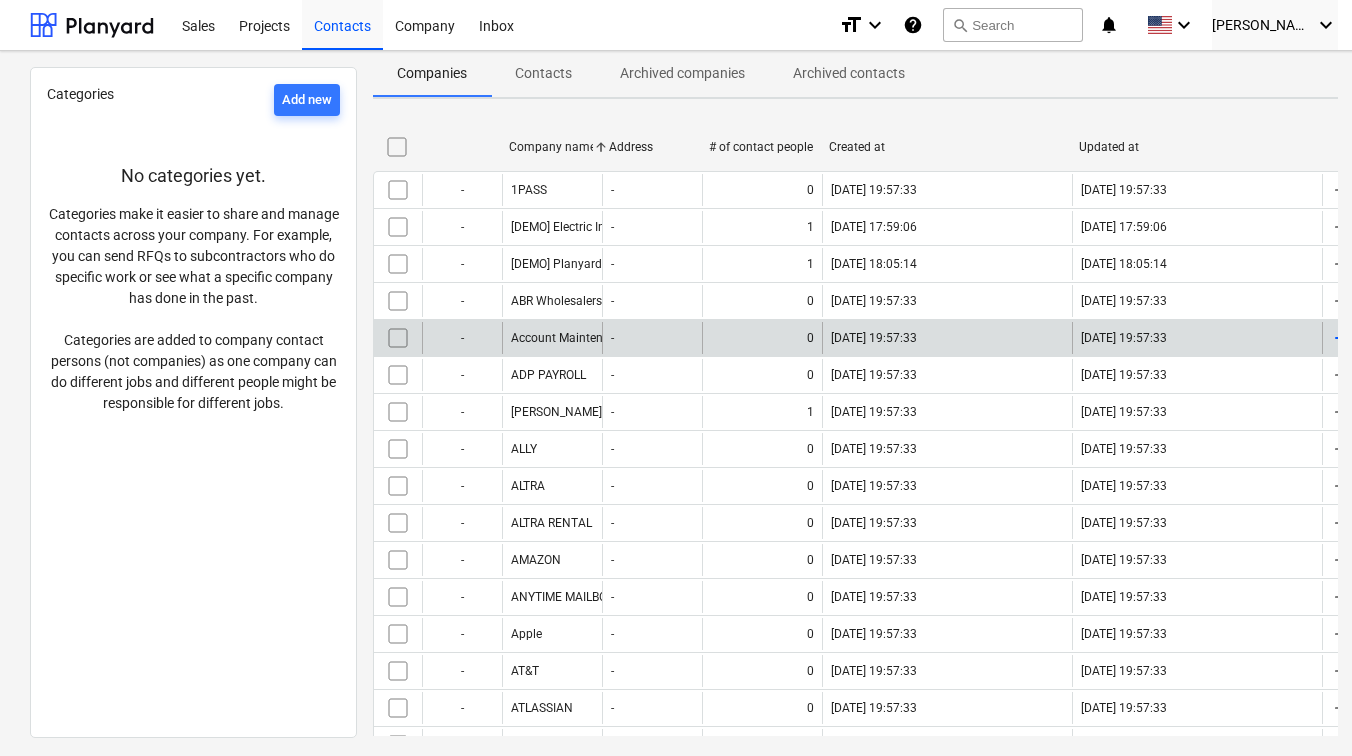 click on "Account Maintenance Fee" at bounding box center (581, 338) 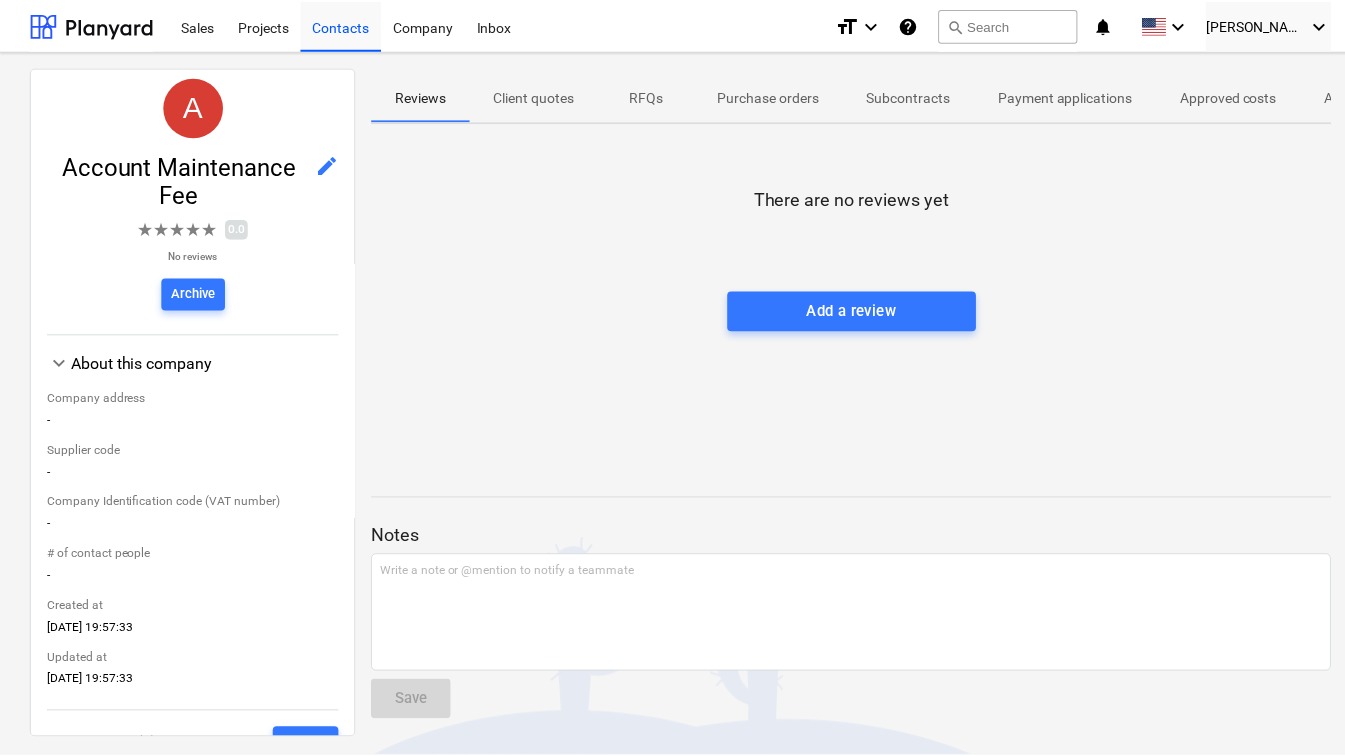 scroll, scrollTop: 0, scrollLeft: 0, axis: both 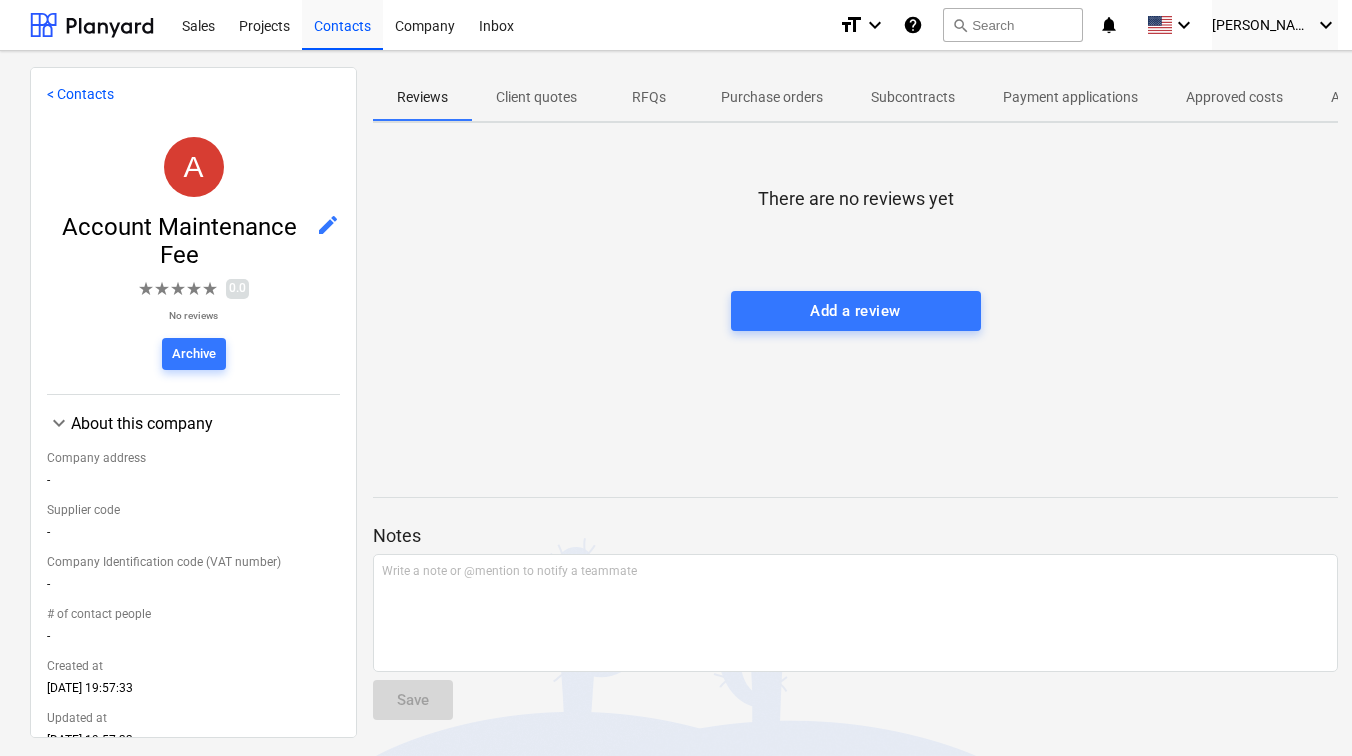 click on "< Contacts" at bounding box center (80, 94) 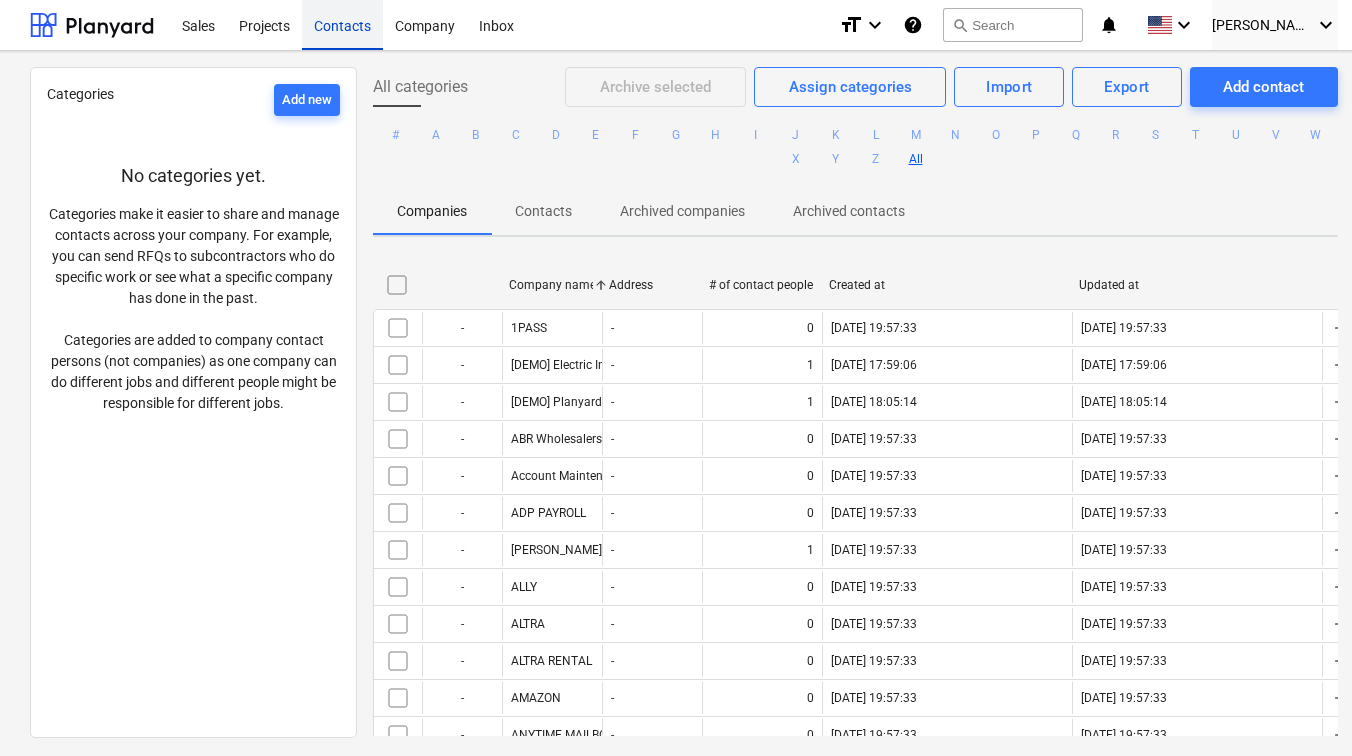 click on "Contacts" at bounding box center [342, 24] 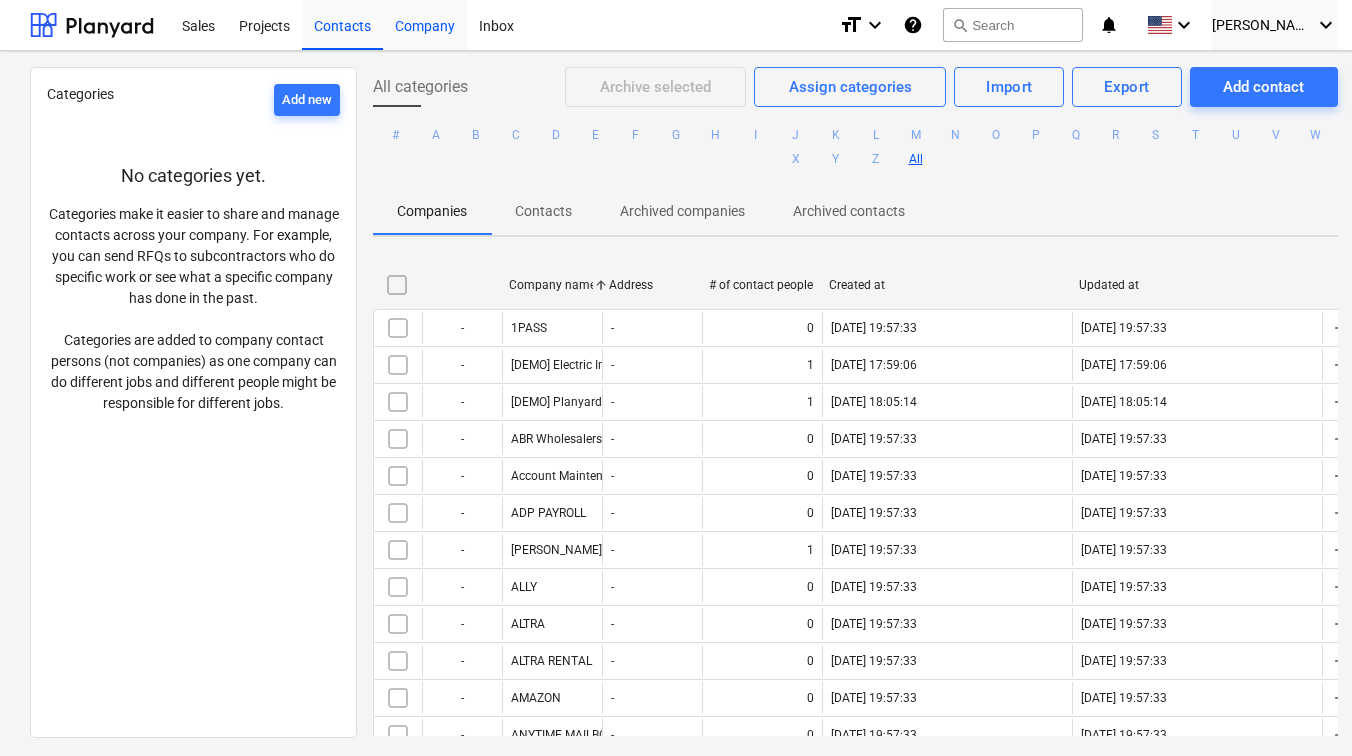 click on "Company" at bounding box center [425, 24] 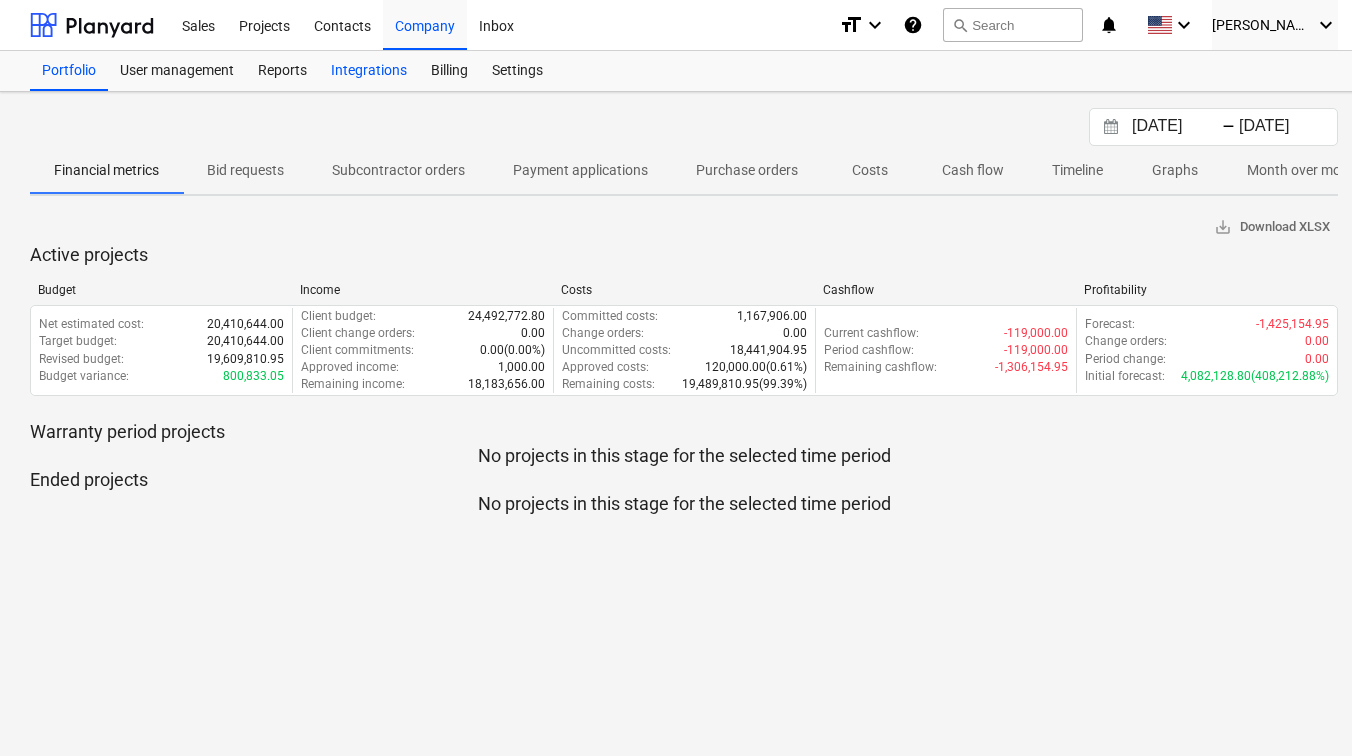 click on "Integrations" at bounding box center (369, 71) 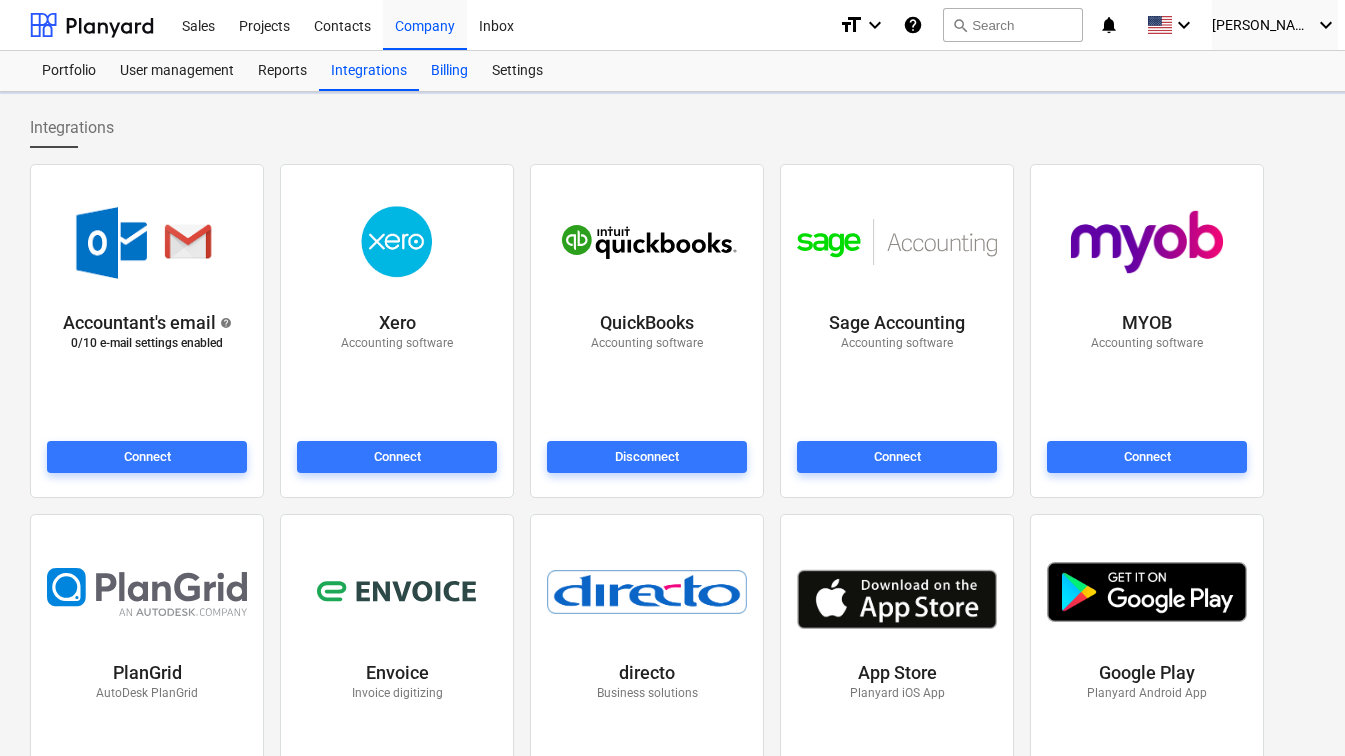 click on "Billing" at bounding box center (449, 71) 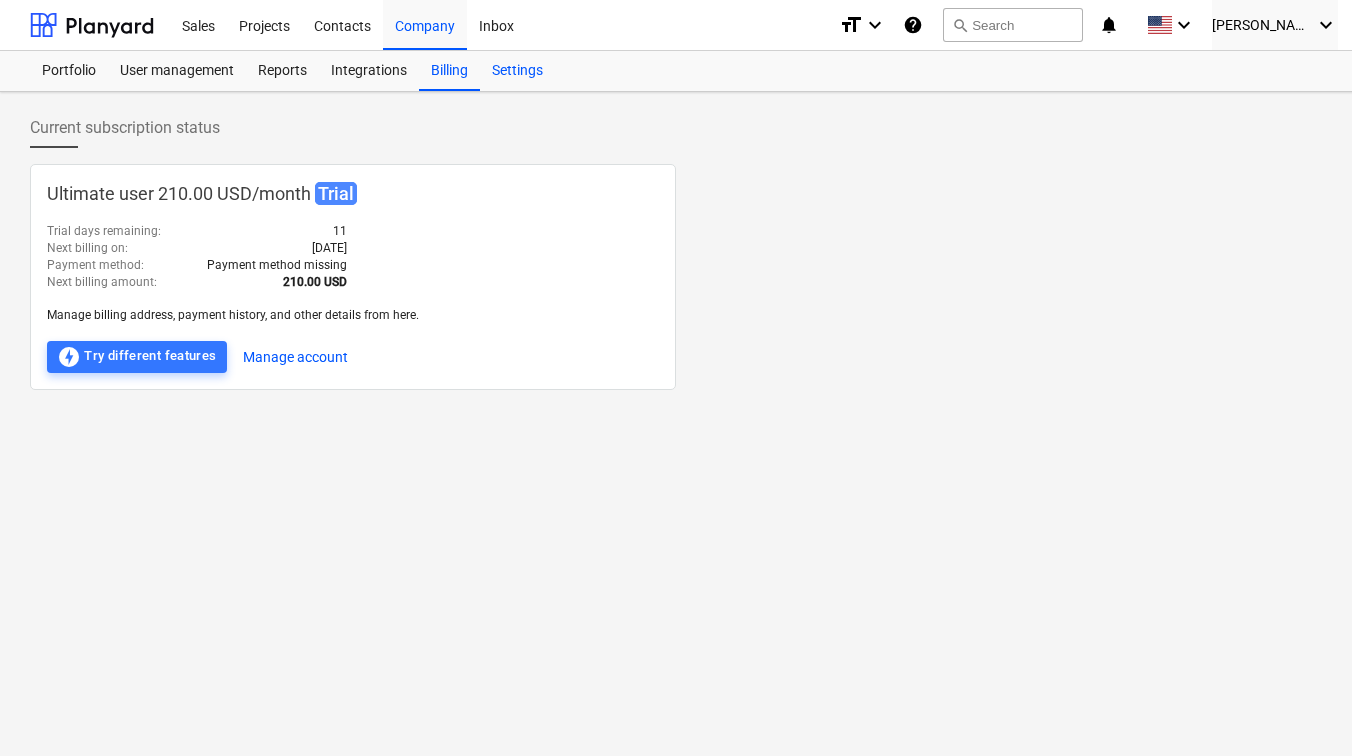 click on "Settings" at bounding box center (517, 71) 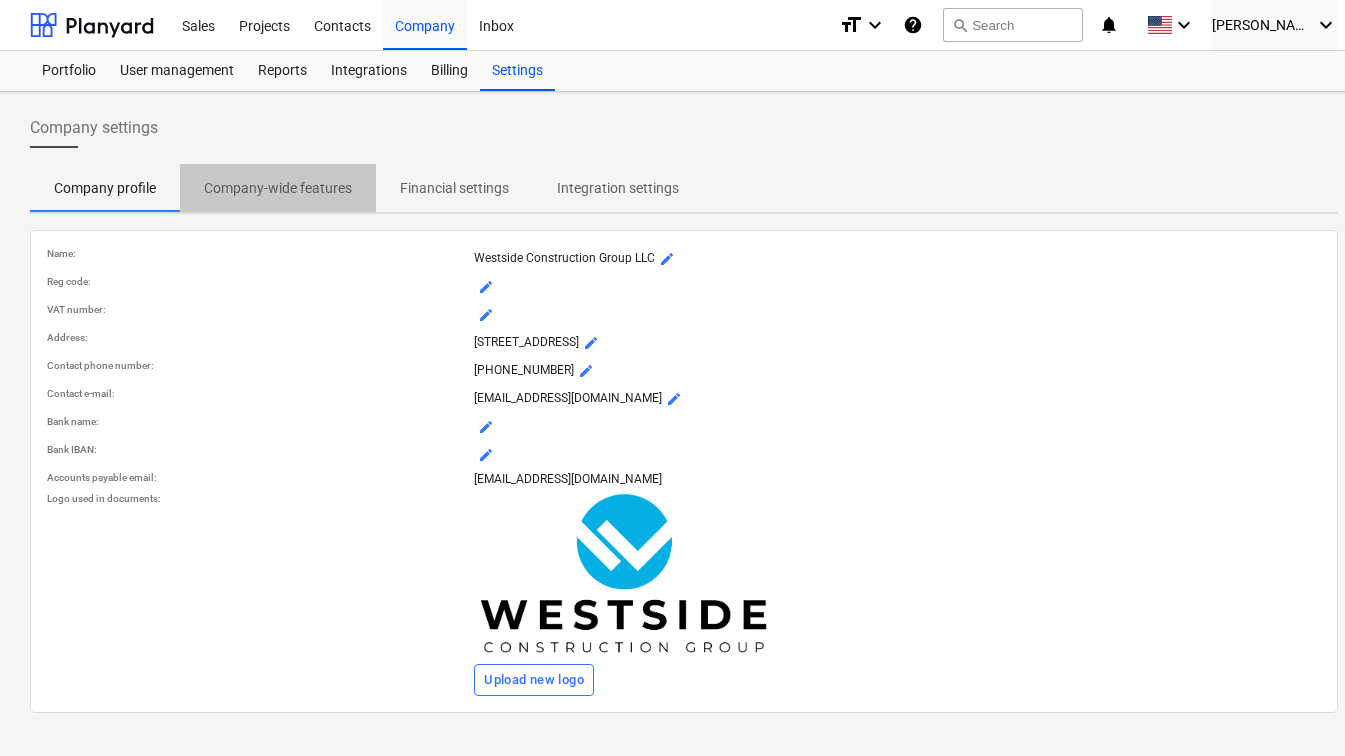 click on "Company-wide features" at bounding box center (278, 188) 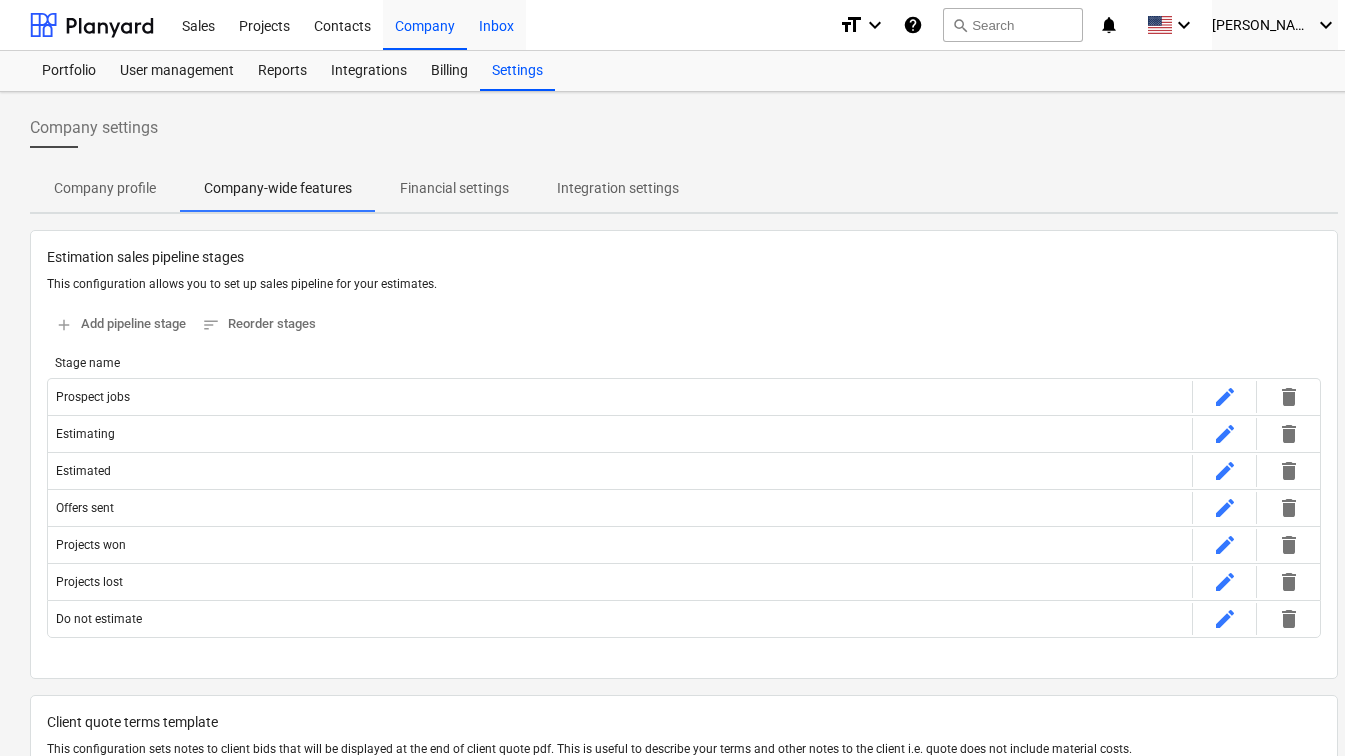 click on "Inbox" at bounding box center (496, 24) 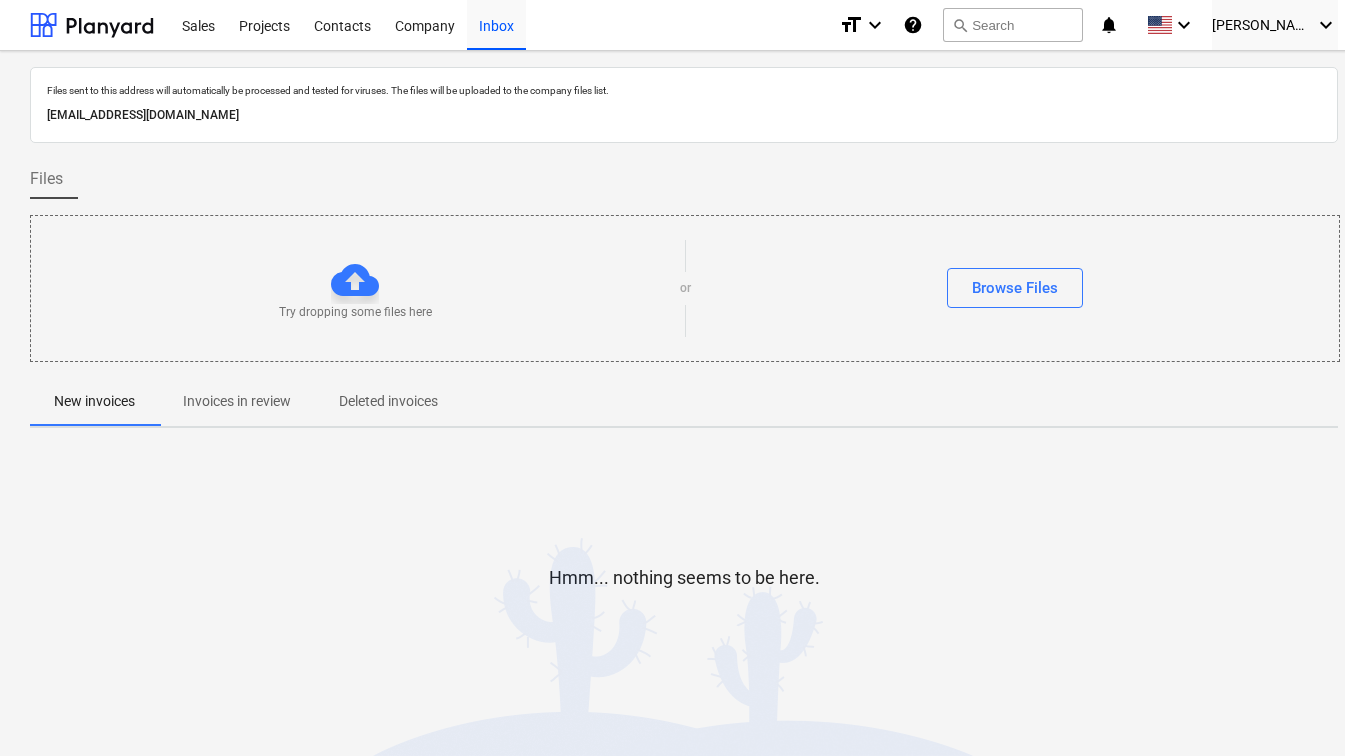 click on "[EMAIL_ADDRESS][DOMAIN_NAME]" at bounding box center (684, 115) 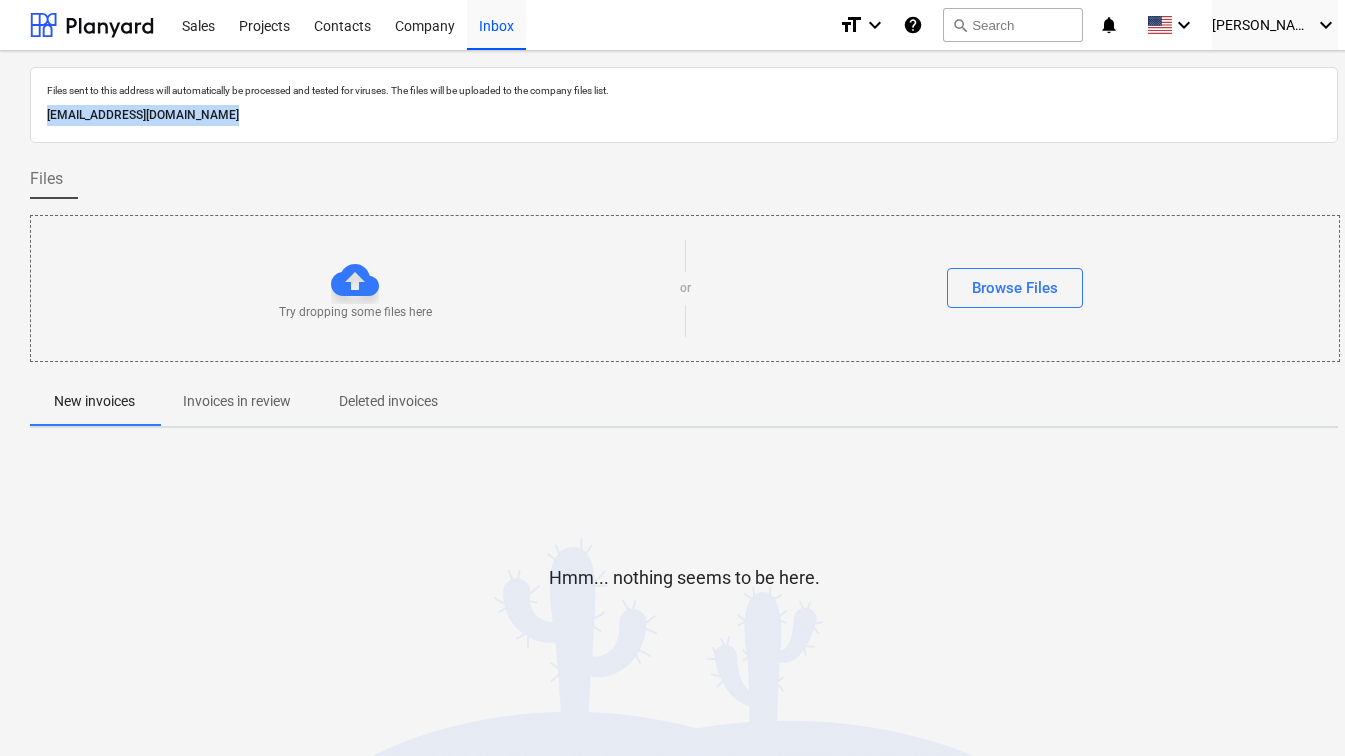click on "[EMAIL_ADDRESS][DOMAIN_NAME]" at bounding box center (684, 115) 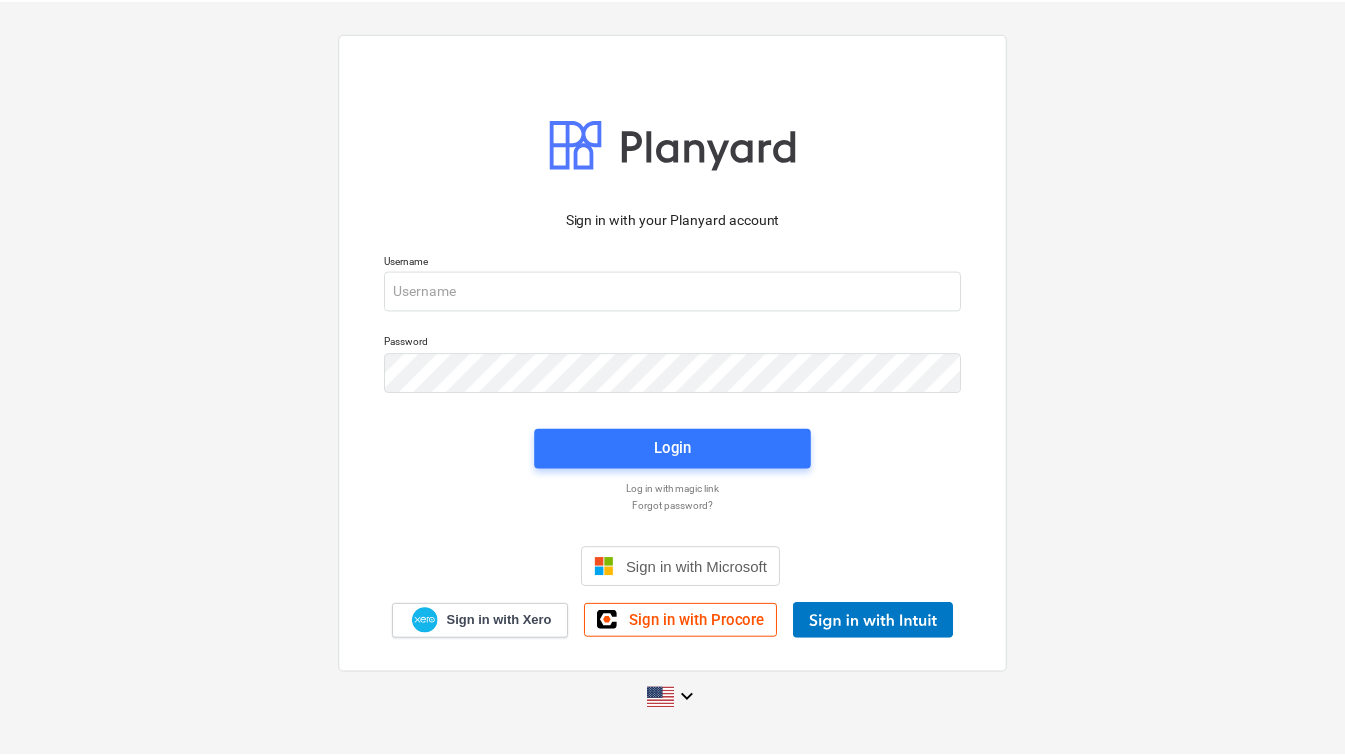 scroll, scrollTop: 0, scrollLeft: 0, axis: both 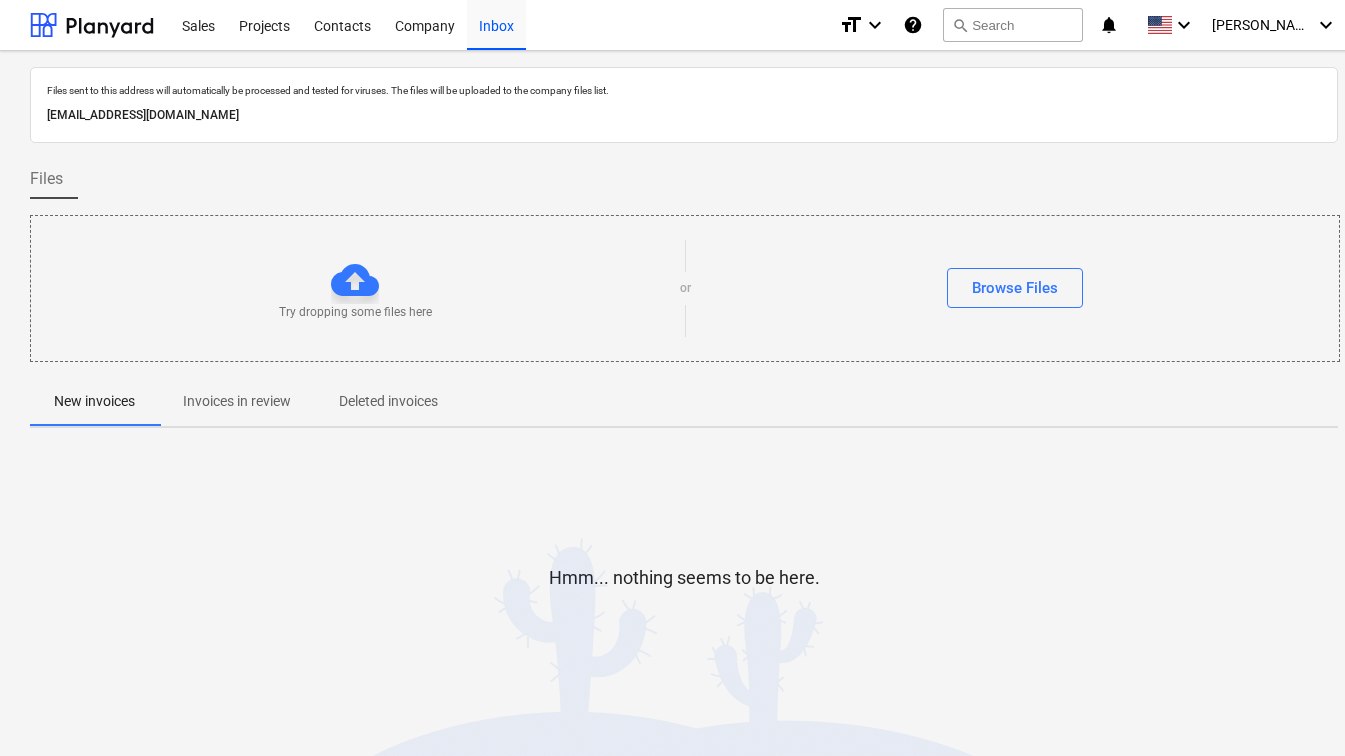 click on "Hmm... nothing seems to be here." at bounding box center [684, 578] 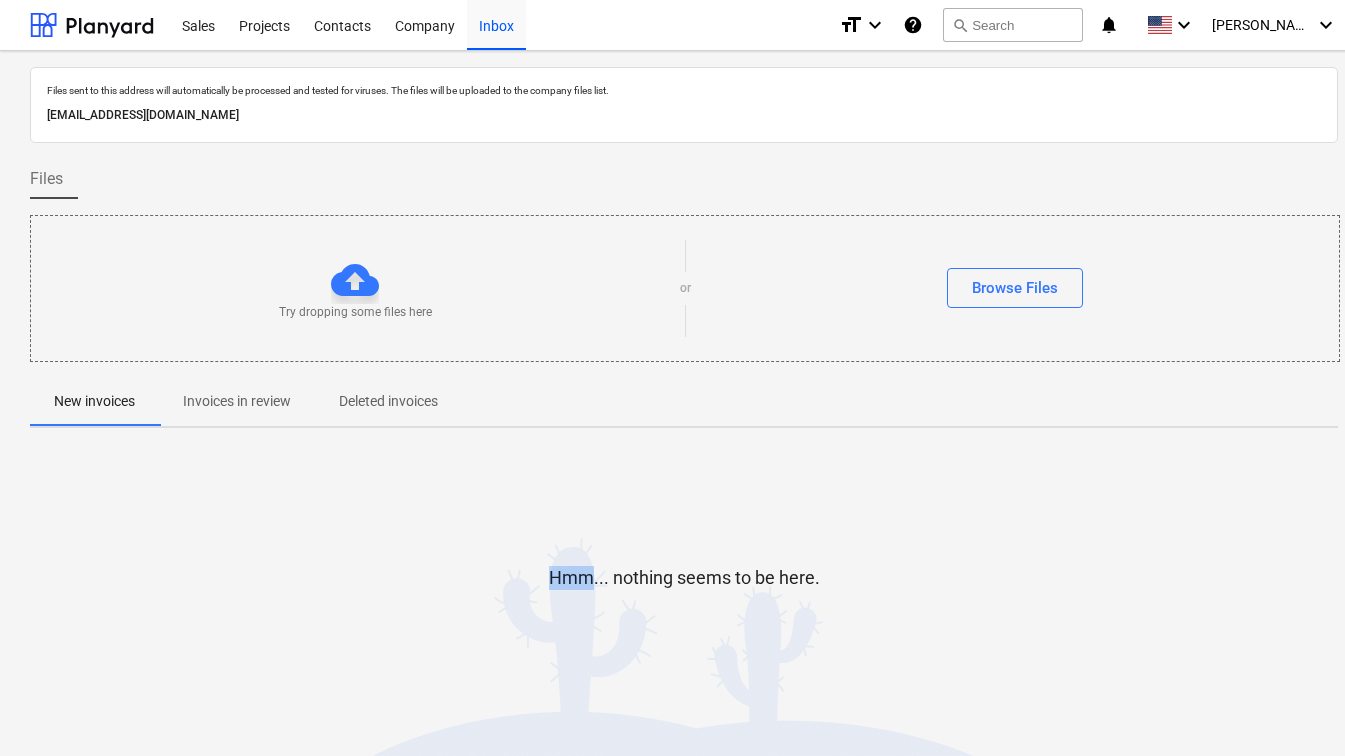 click on "Hmm... nothing seems to be here." at bounding box center [684, 578] 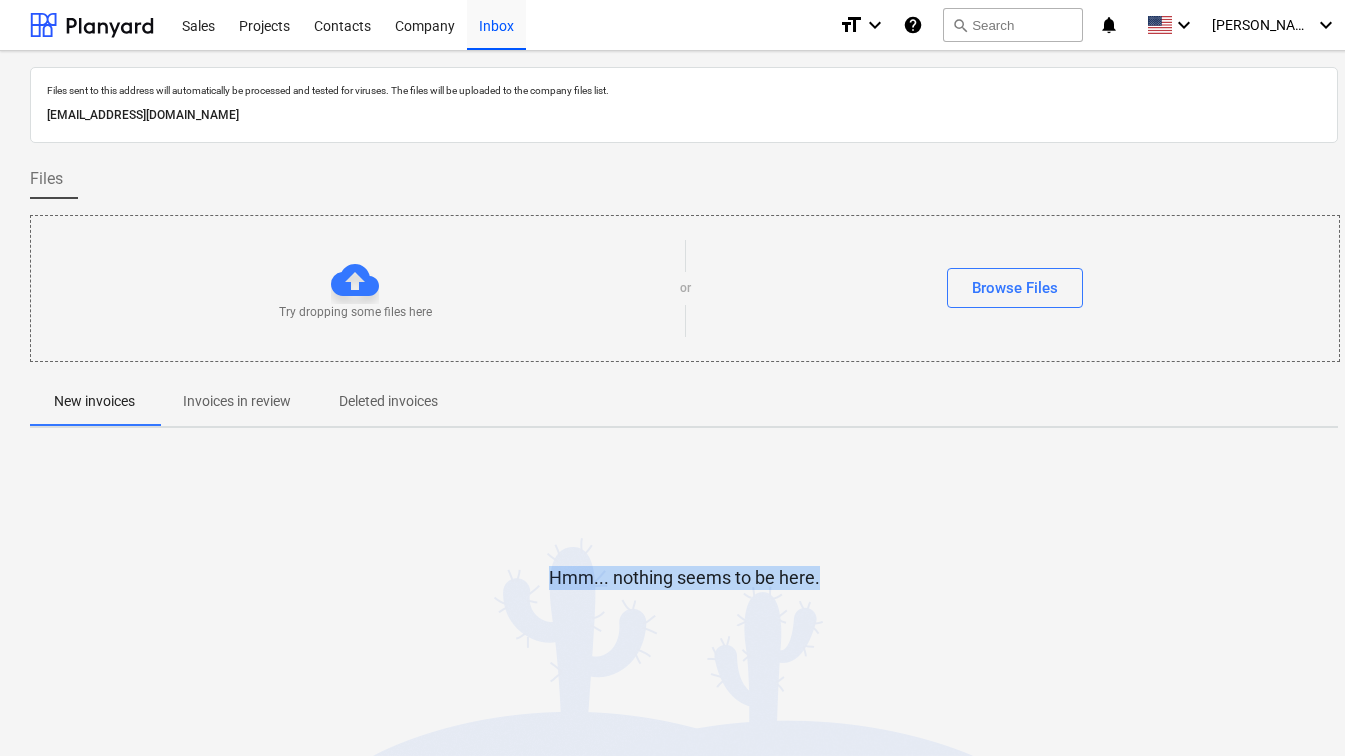 click on "Hmm... nothing seems to be here." at bounding box center [684, 578] 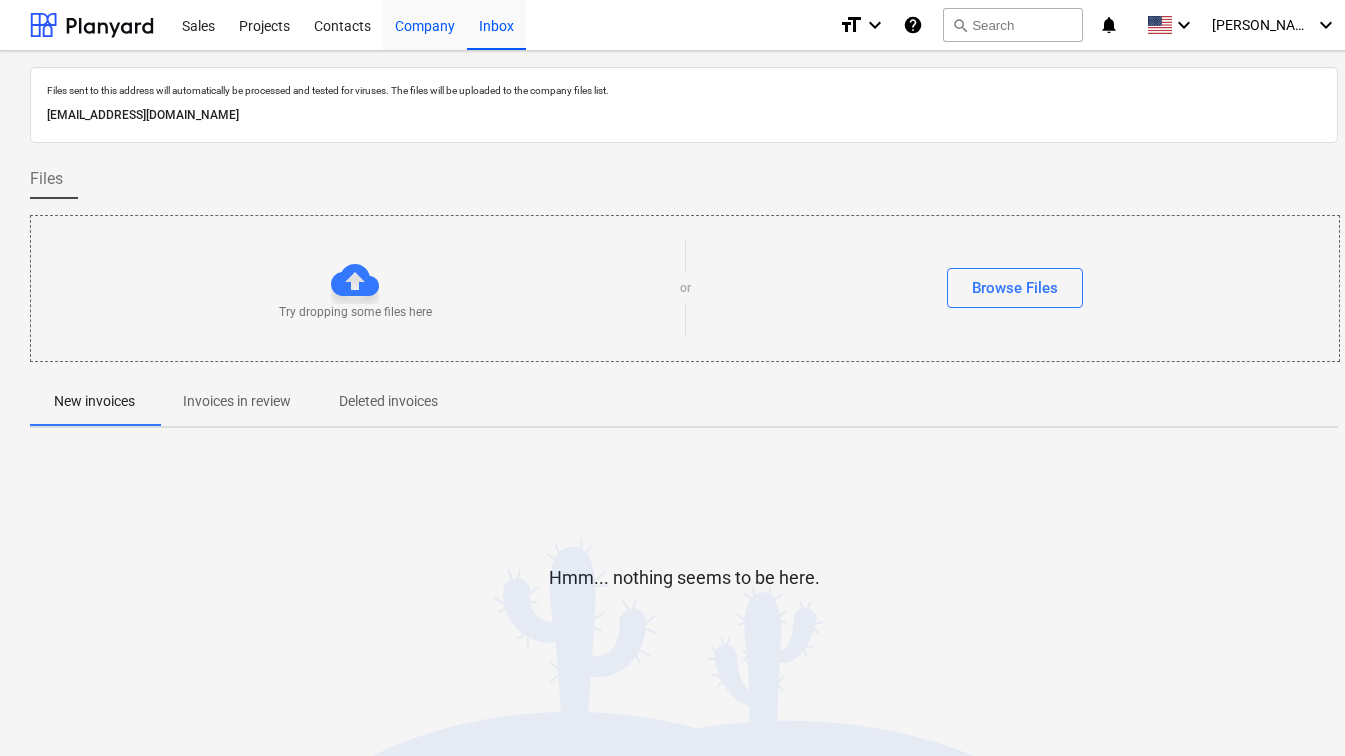 click on "Company" at bounding box center (425, 24) 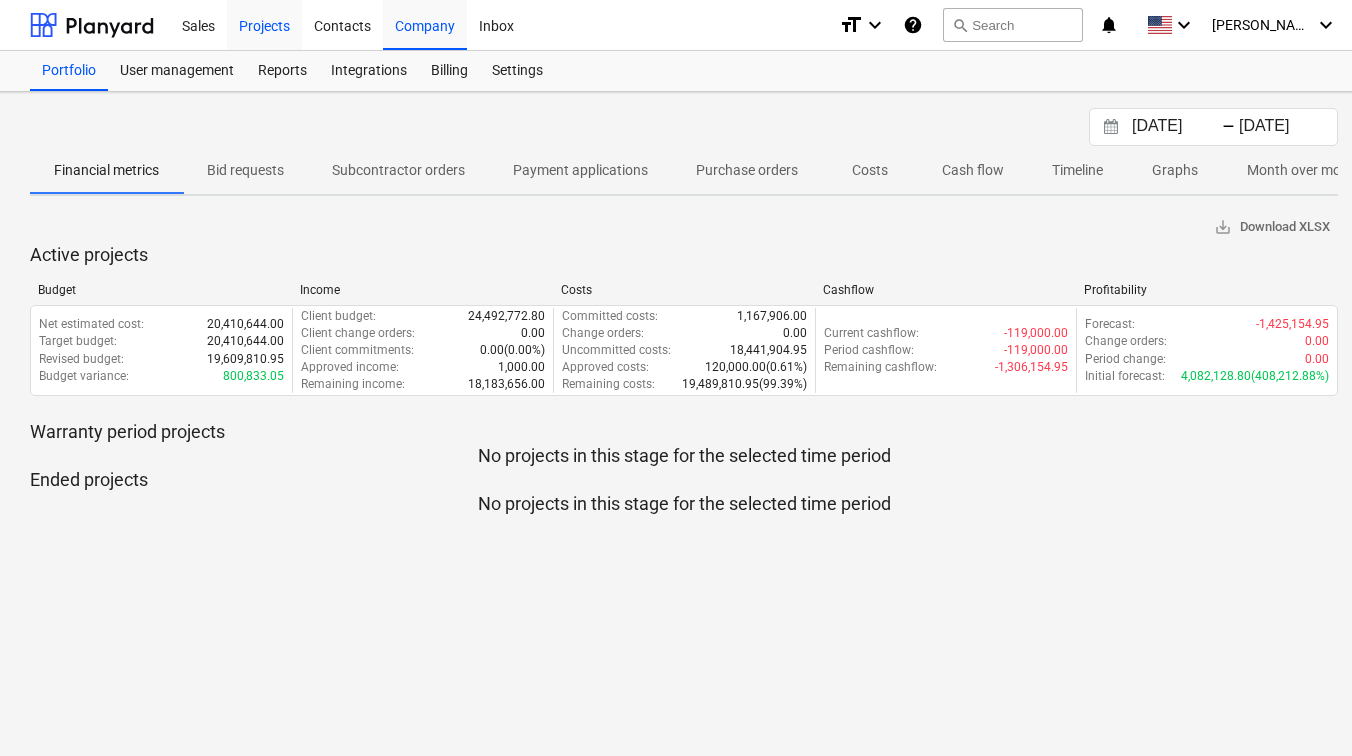 click on "Projects" at bounding box center [264, 24] 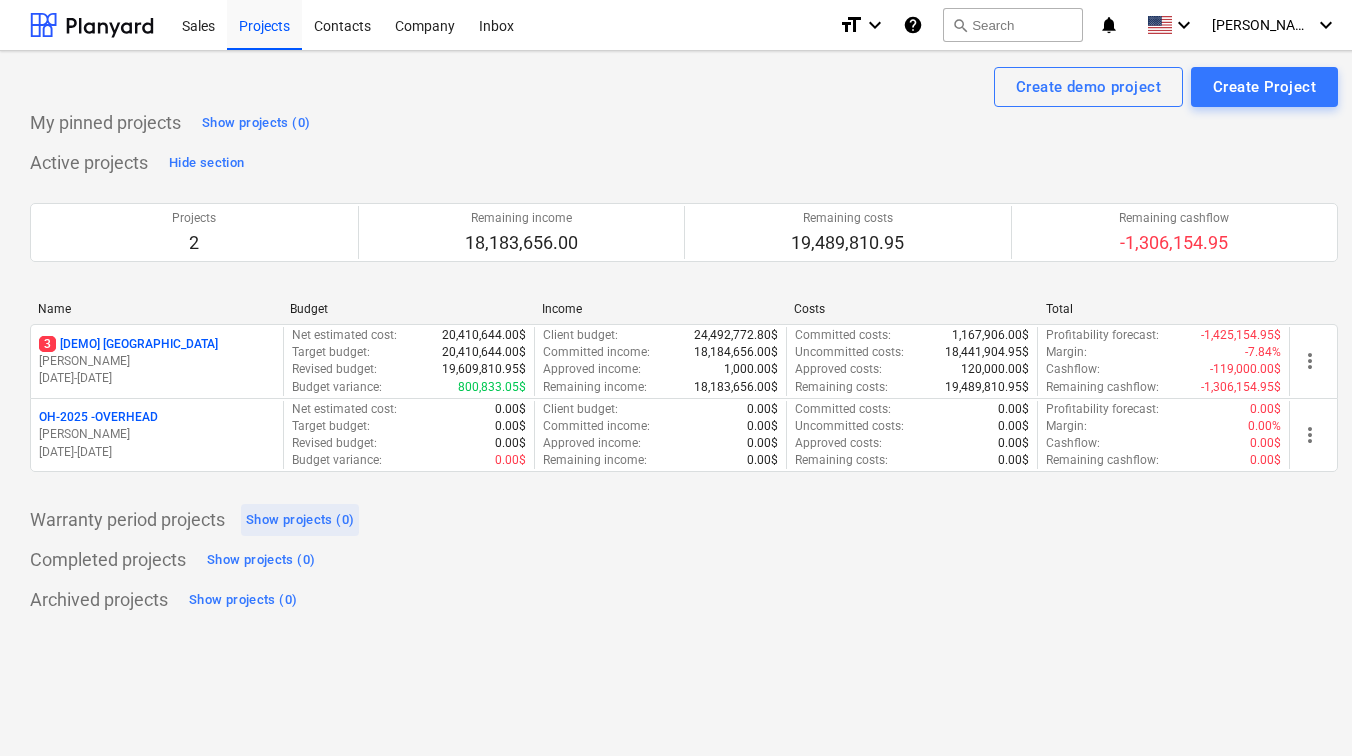 click on "Show projects (0)" at bounding box center [300, 520] 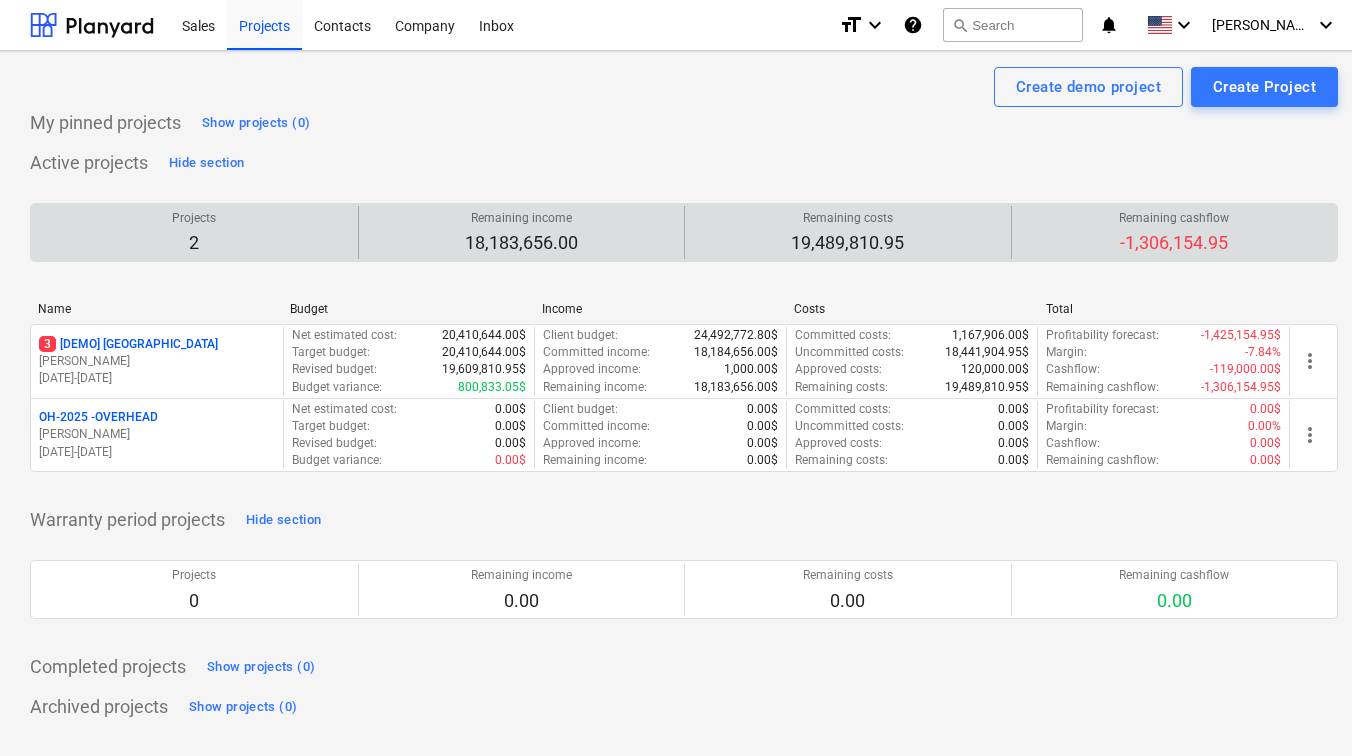 click on "Remaining costs 19,489,810.95" at bounding box center (848, 232) 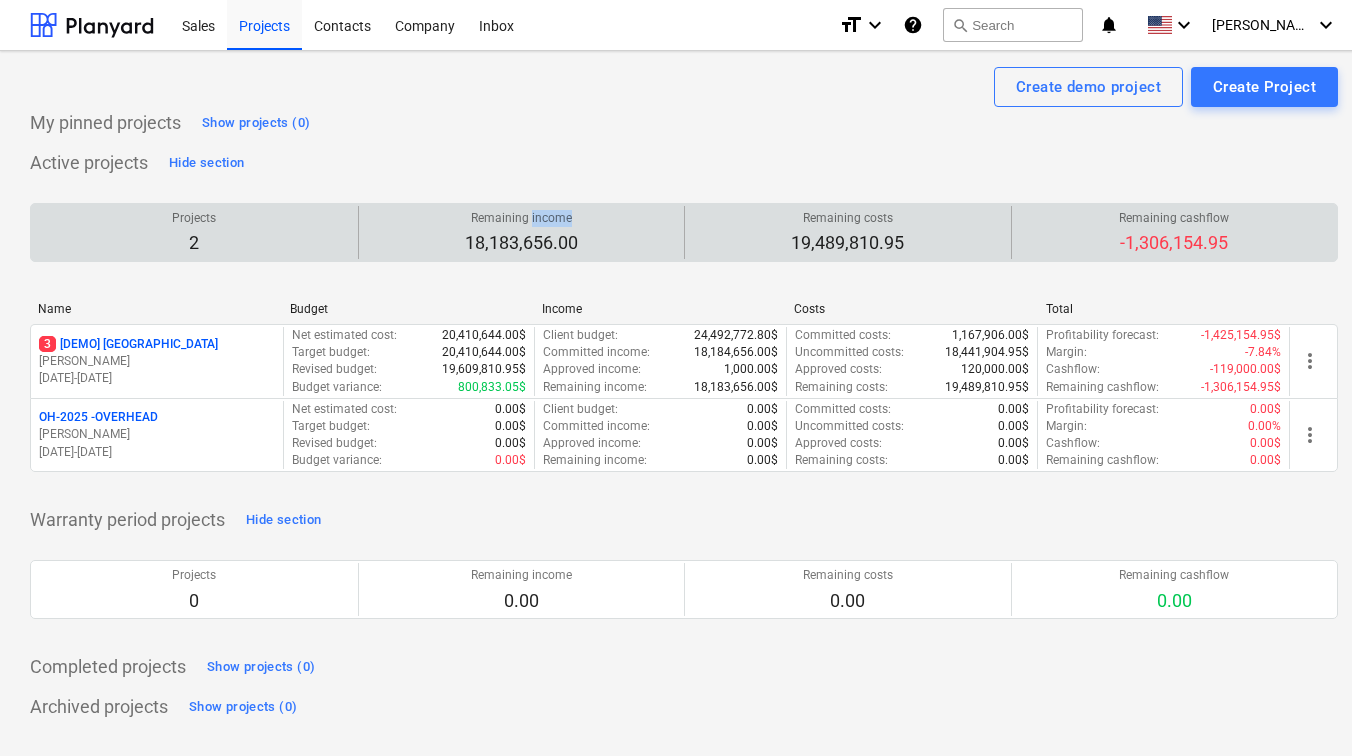 click on "Remaining income" at bounding box center [521, 218] 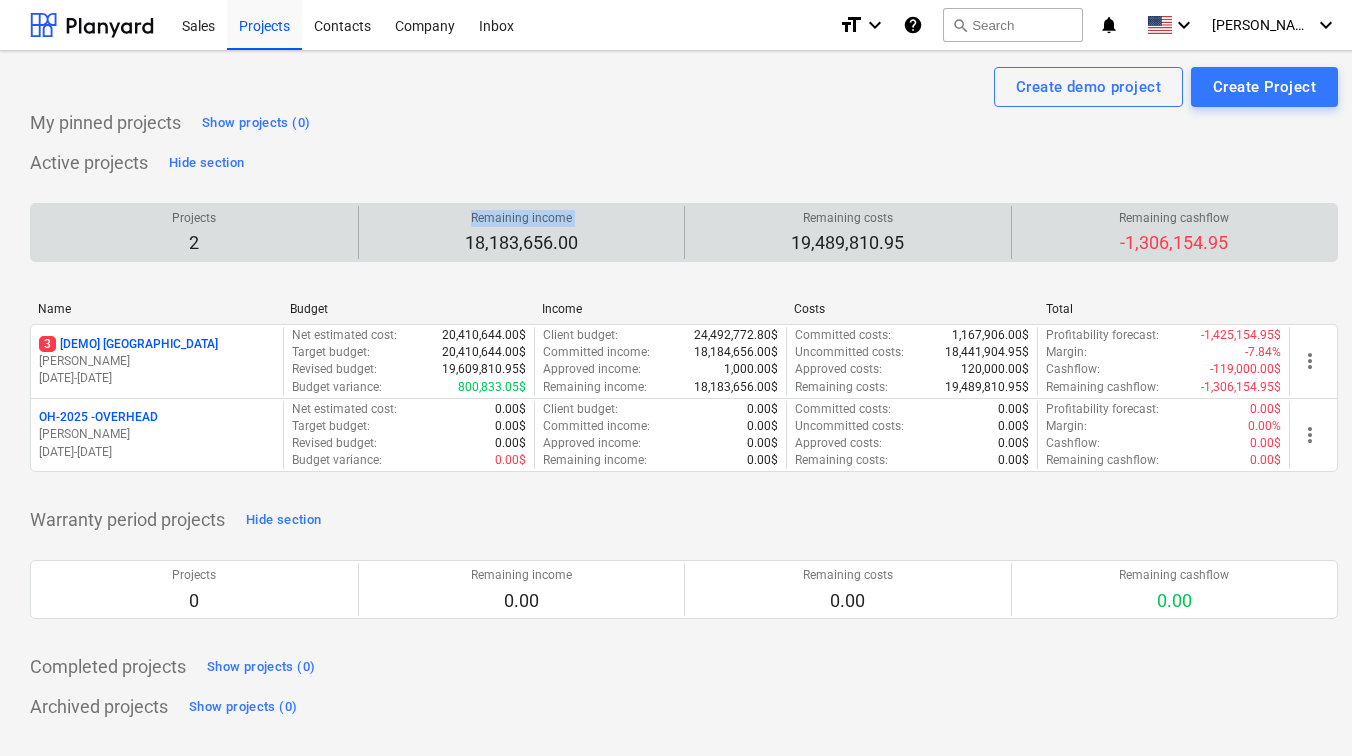 click on "Remaining income" at bounding box center (521, 218) 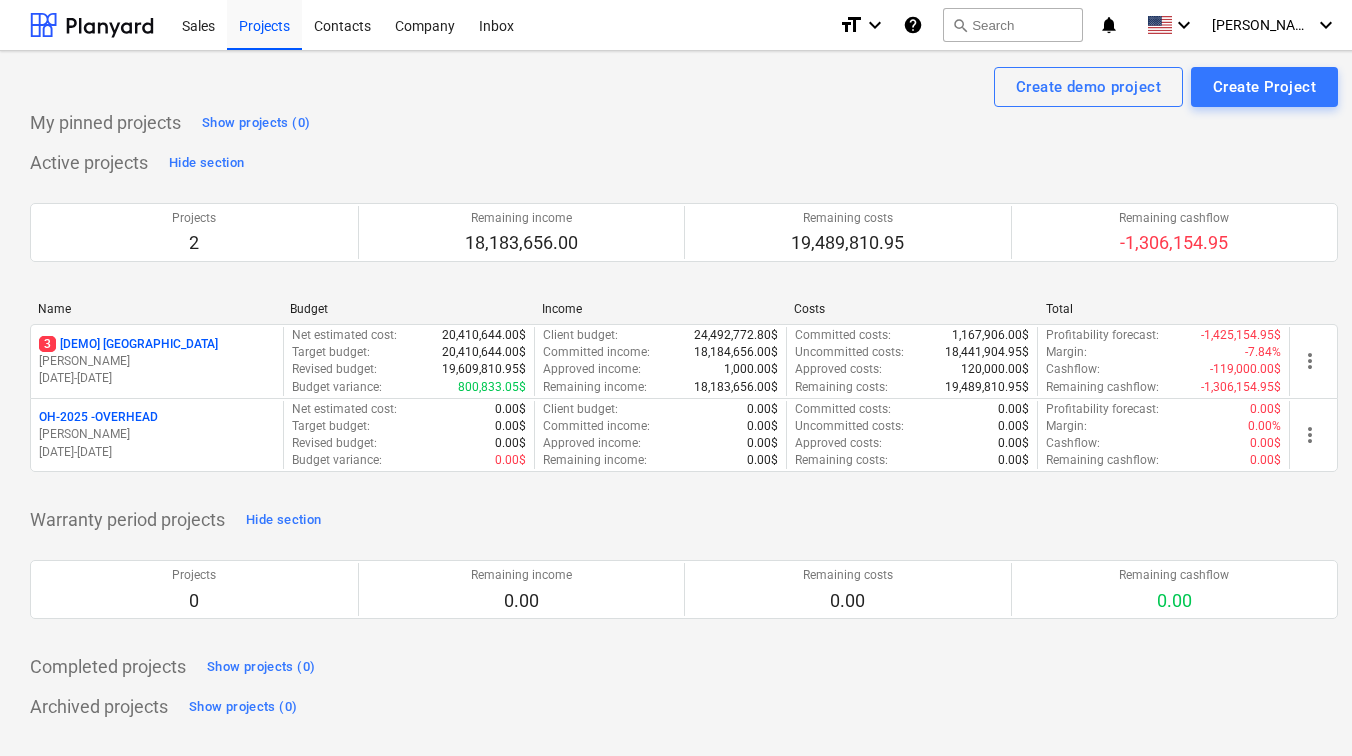 click on "Active projects Hide section Projects 2 Remaining income 18,183,656.00 Remaining costs 19,489,810.95 Remaining cashflow -1,306,154.95 Please wait Name Budget Income Costs Total 3 [DEMO] [GEOGRAPHIC_DATA] [PERSON_NAME] [DATE]  -  [DATE] Net estimated cost : 20,410,644.00$ Target budget : 20,410,644.00$ Revised budget : 19,609,810.95$ Budget variance : 800,833.05$ Client budget : 24,492,772.80$ Committed income : 18,184,656.00$ Approved income : 1,000.00$ Remaining income : 18,183,656.00$ Committed costs : 1,167,906.00$ Uncommitted costs : 18,441,904.95$ Approved costs : 120,000.00$ Remaining costs : 19,489,810.95$ Profitability forecast : -1,425,154.95$ Margin : -7.84% Cashflow : -119,000.00$ Remaining cashflow : -1,306,154.95$ more_vert  OH-2025 -  OVERHEAD [PERSON_NAME] [DATE]  -  [DATE] Net estimated cost : 0.00$ Target budget : 0.00$ Revised budget : 0.00$ Budget variance : 0.00$ Client budget : 0.00$ Committed income : 0.00$ Approved income : 0.00$ Remaining income : 0.00$ Committed costs : : :" at bounding box center [684, 321] 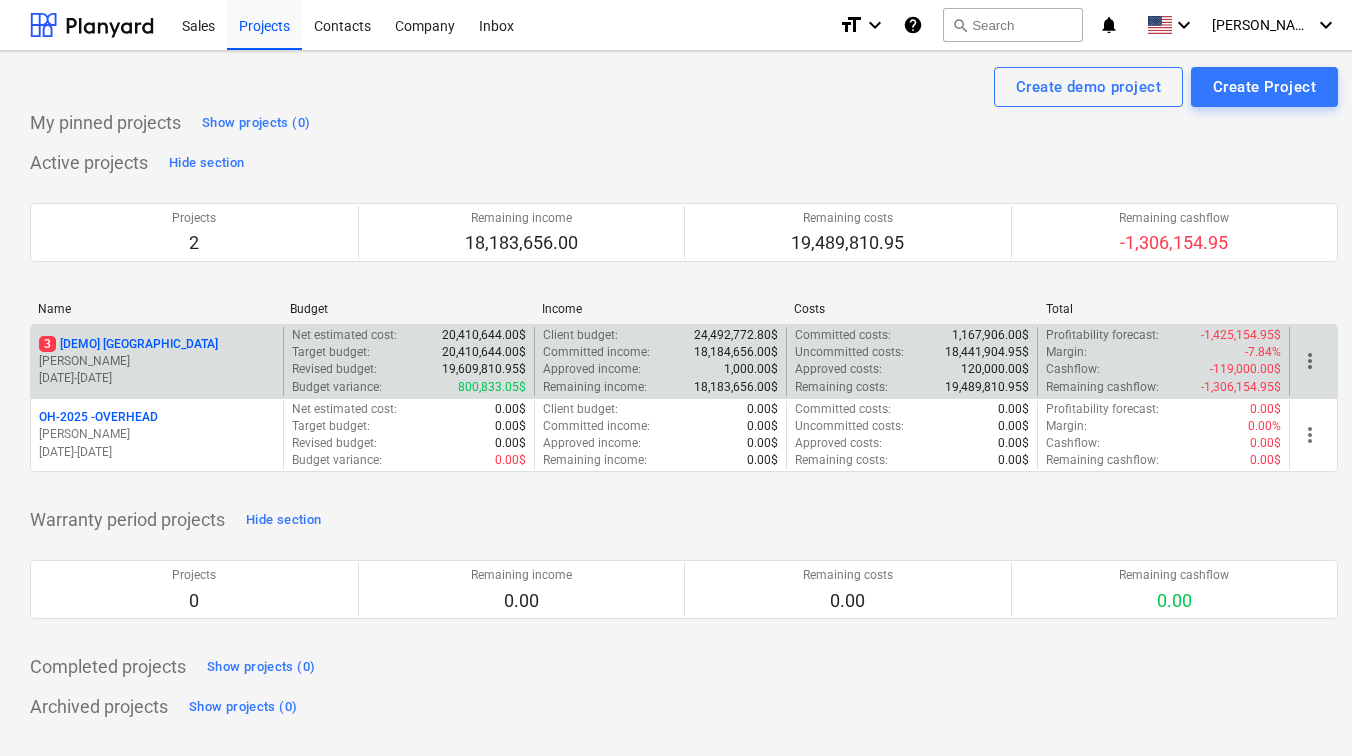 click on "3" at bounding box center [47, 344] 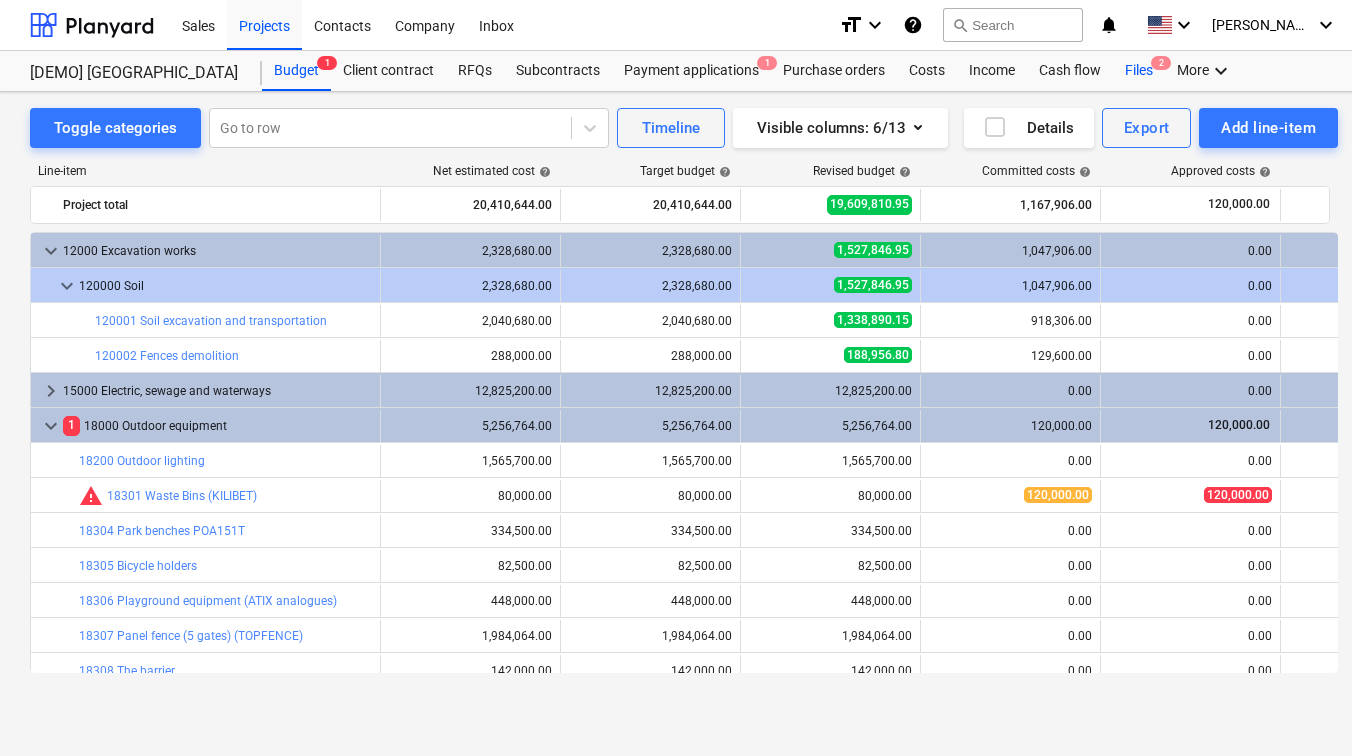 click on "Files 2" at bounding box center [1139, 71] 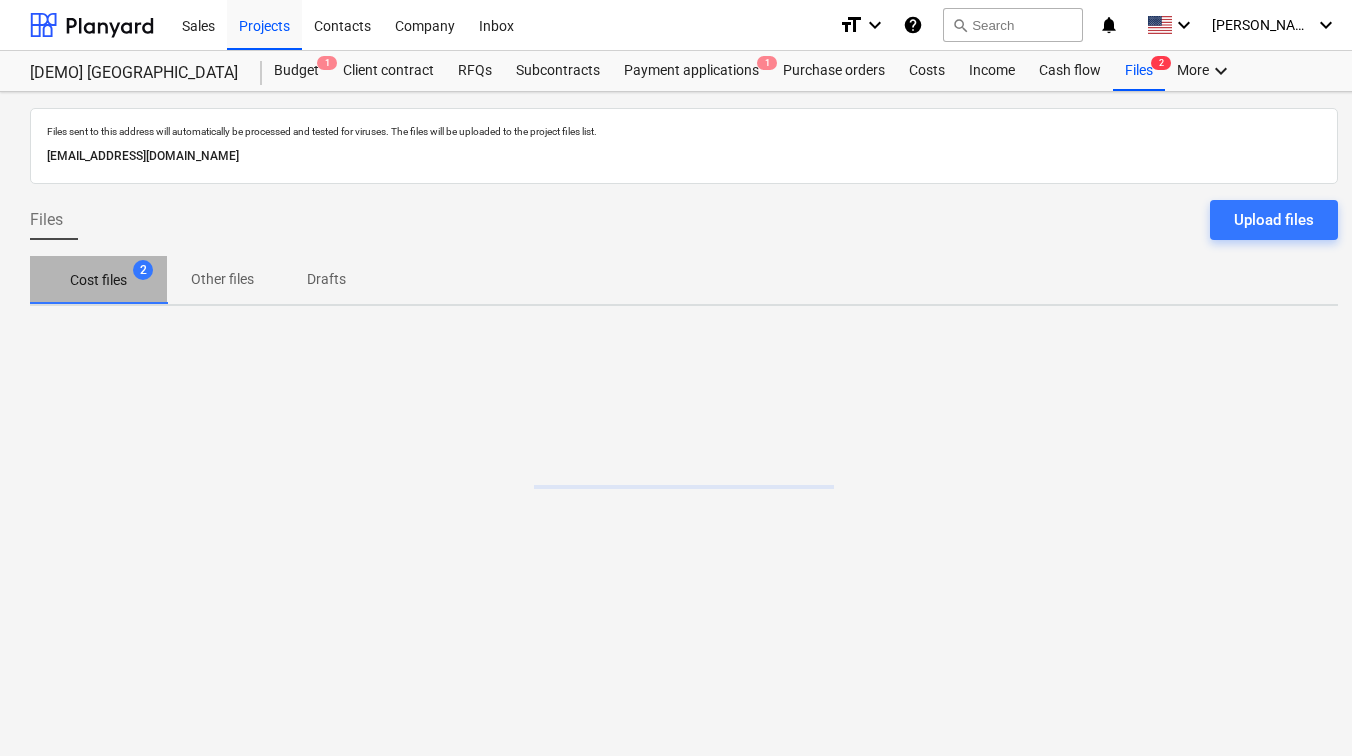 click on "Cost files" at bounding box center [98, 280] 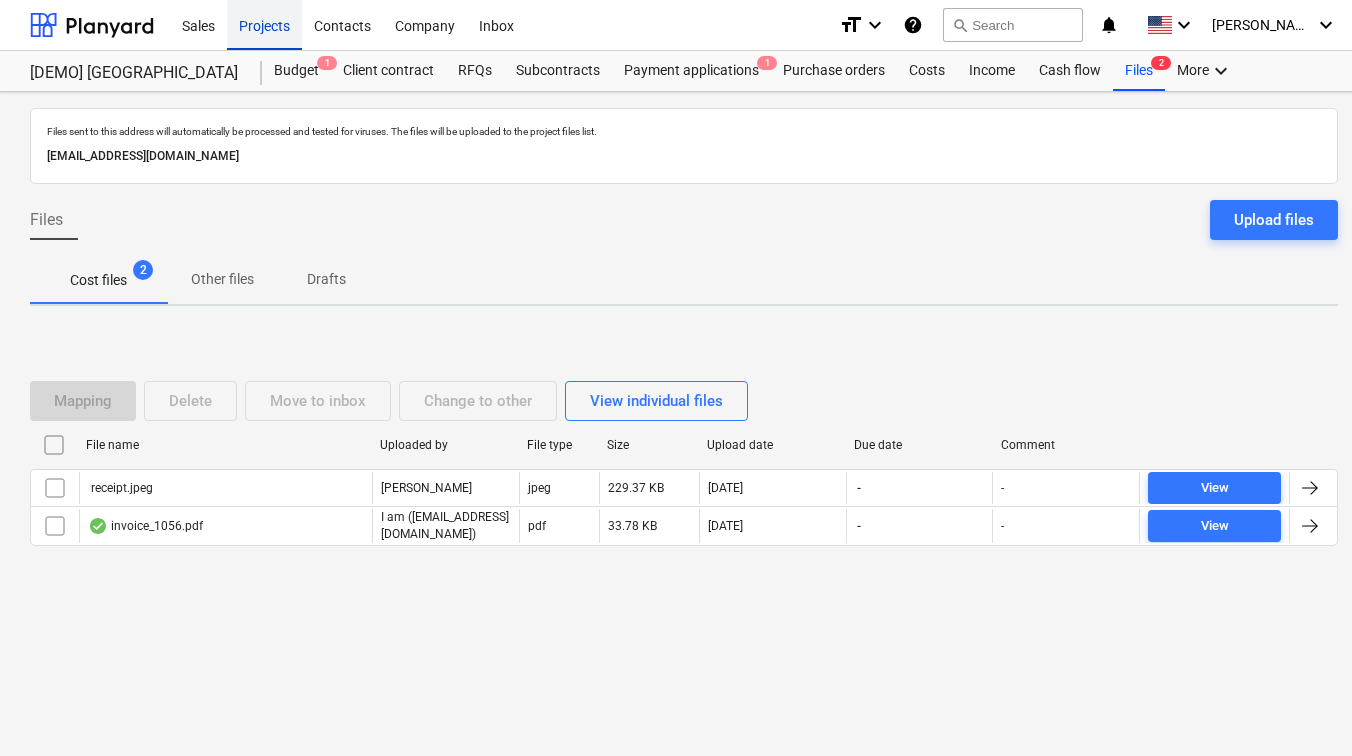 click on "Projects" at bounding box center [264, 24] 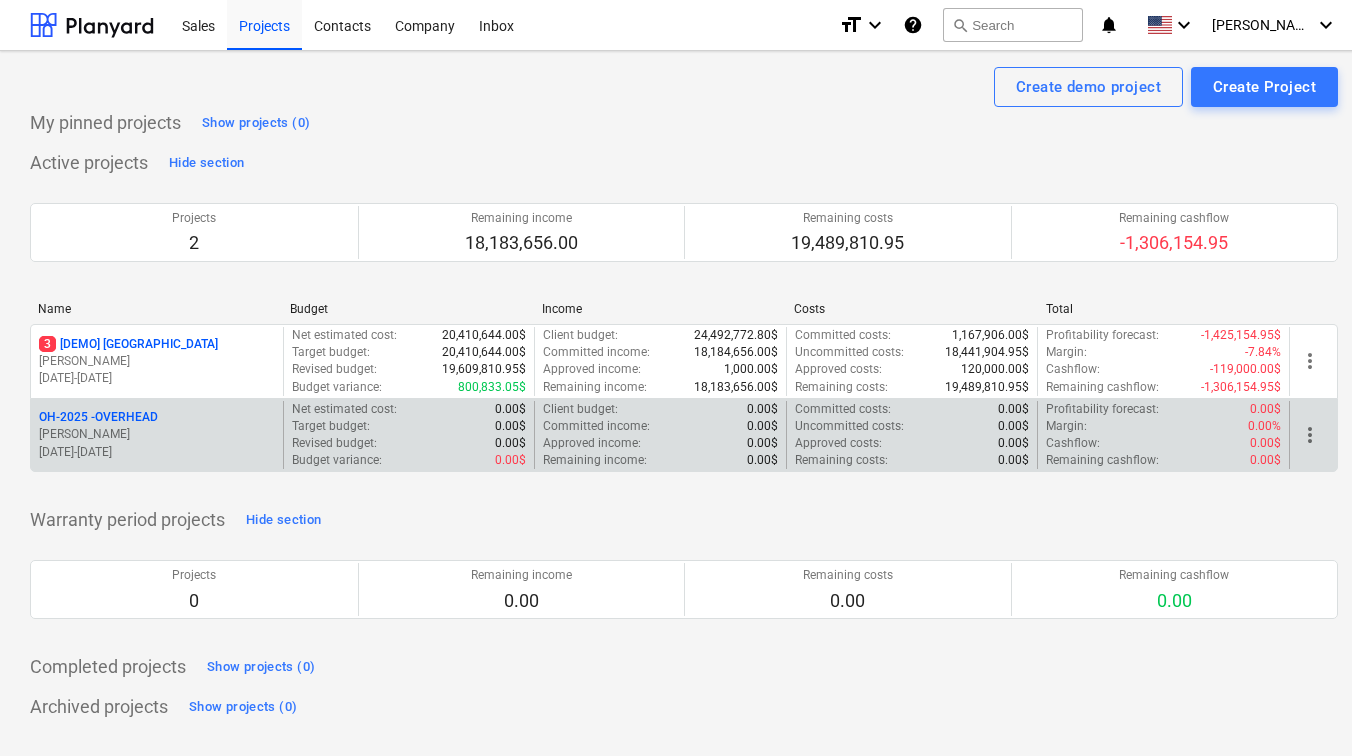 click on "more_vert" at bounding box center [1310, 435] 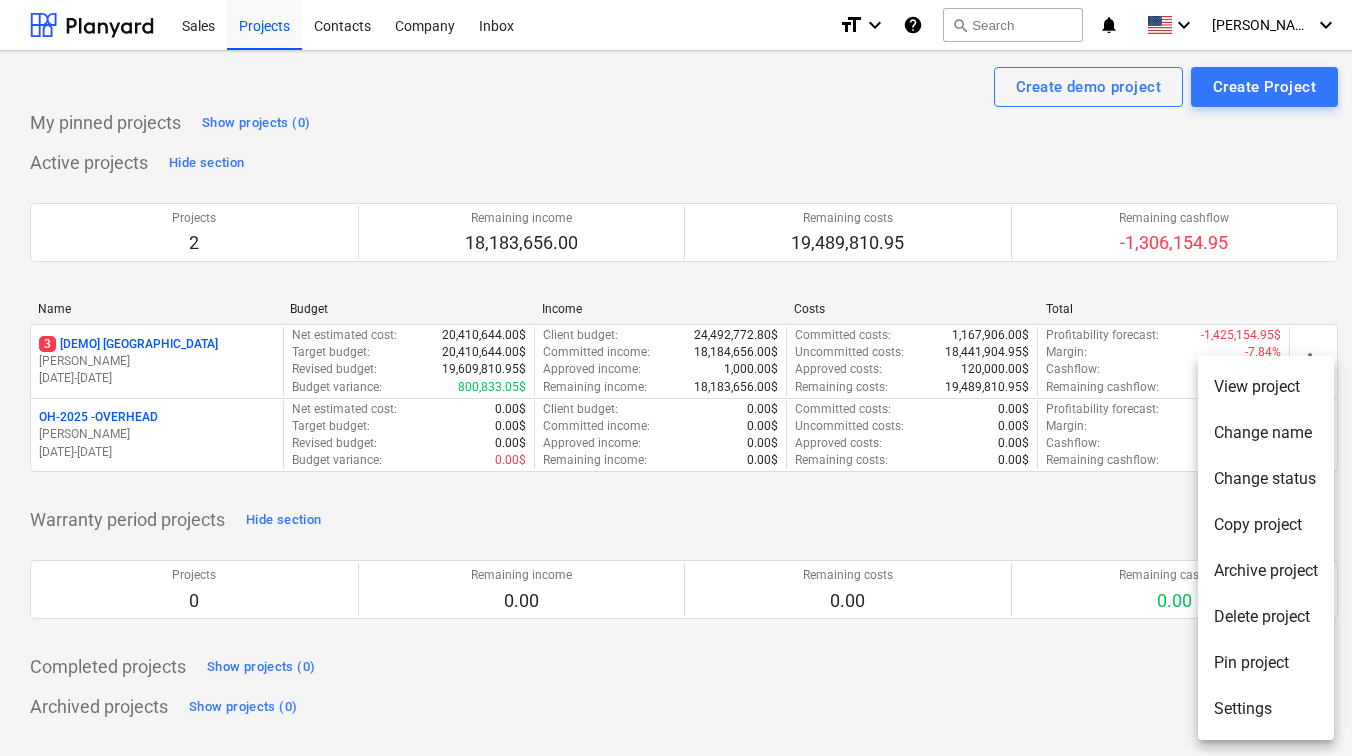 click on "Pin project" at bounding box center [1266, 663] 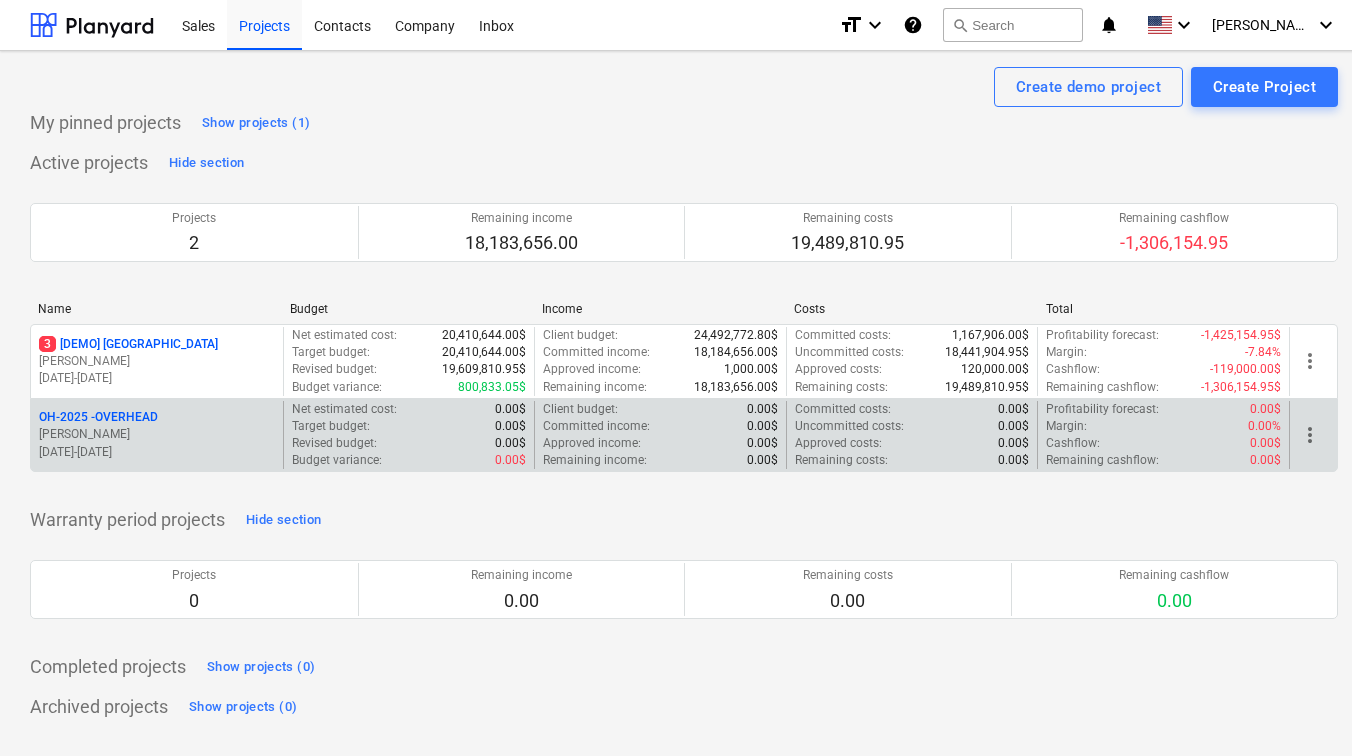 click on "more_vert" at bounding box center (1310, 435) 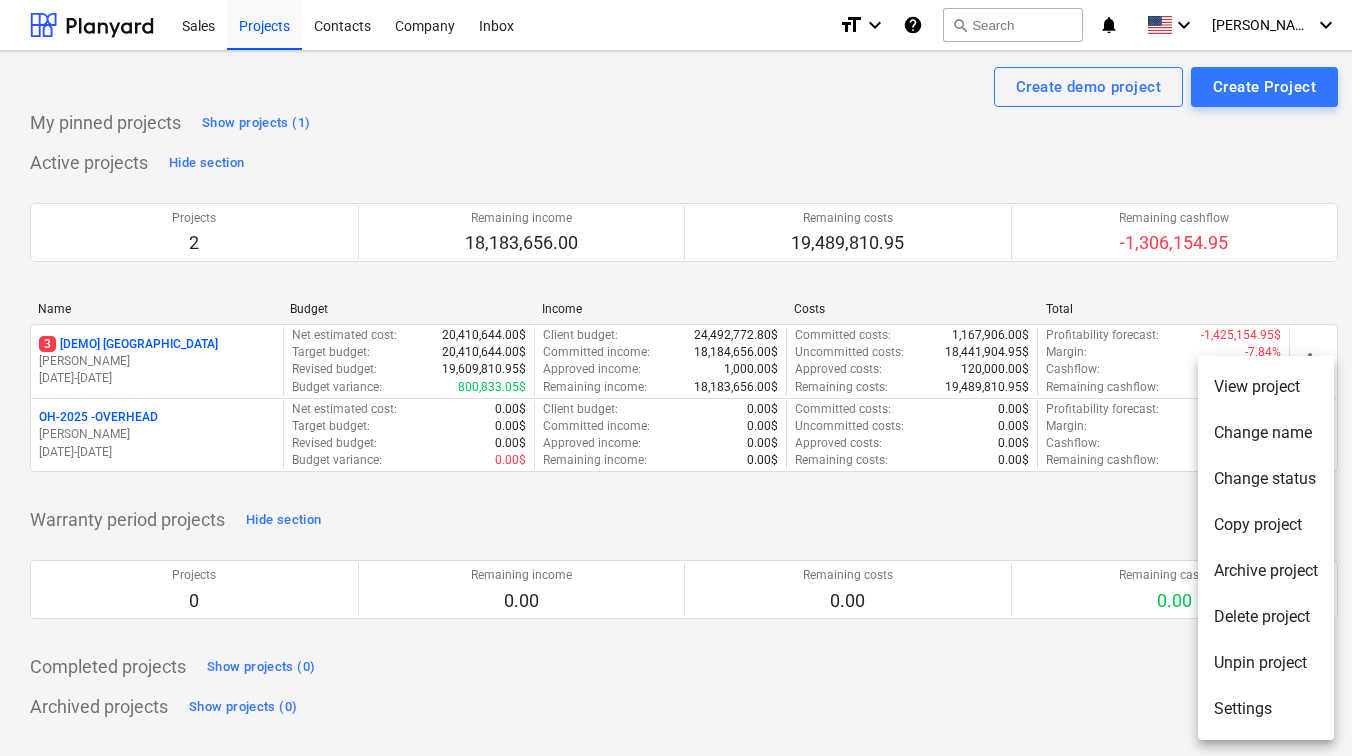 click on "Change status" at bounding box center [1266, 479] 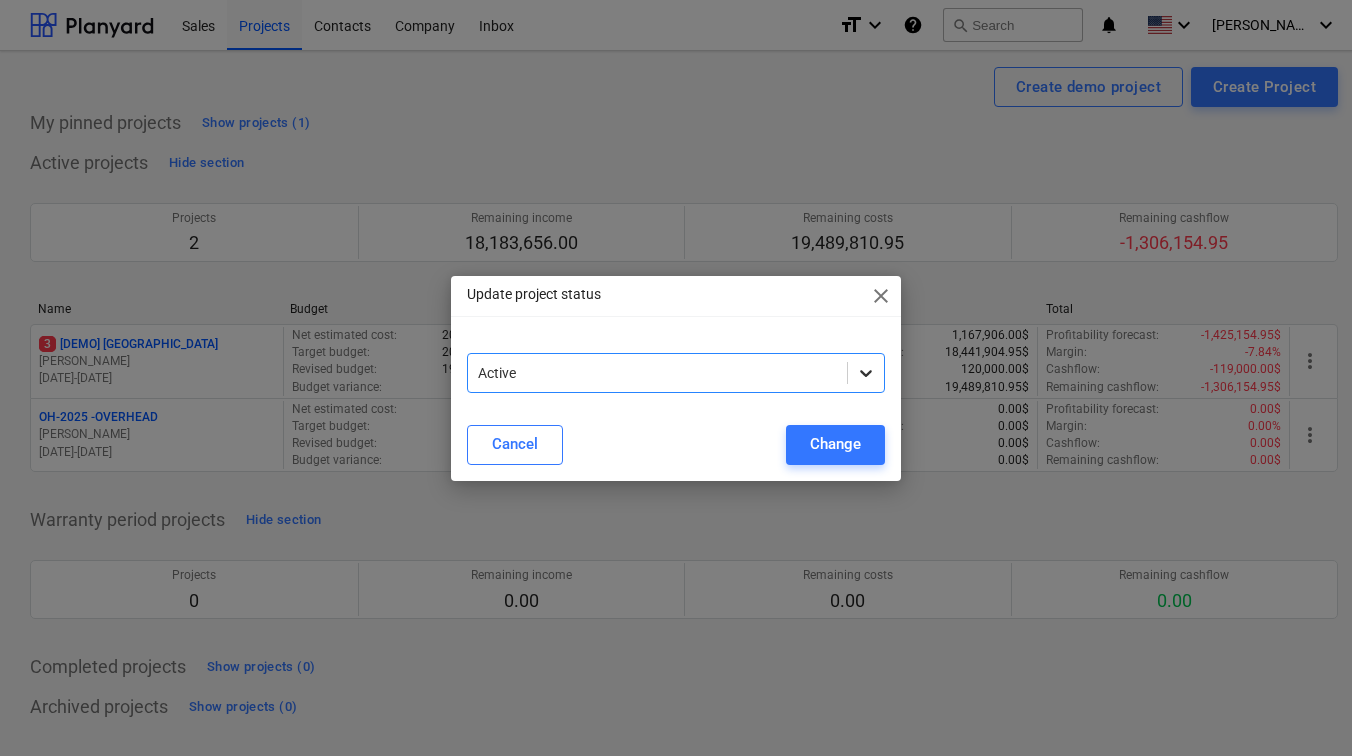 click 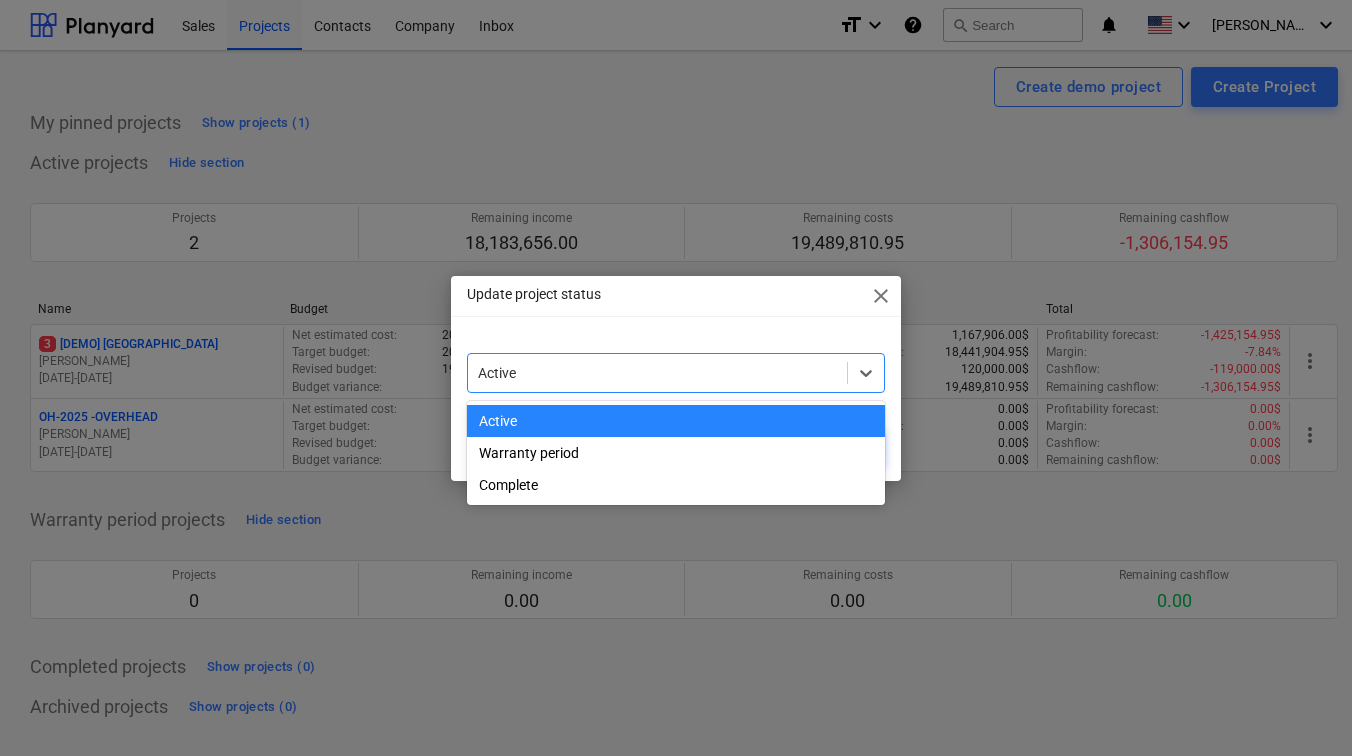 click on "Update project status close option Active focused, 1 of 3. 3 results available. Use Up and Down to choose options, press Enter to select the currently focused option, press Escape to exit the menu, press Tab to select the option and exit the menu. Active Cancel Change" at bounding box center [676, 378] 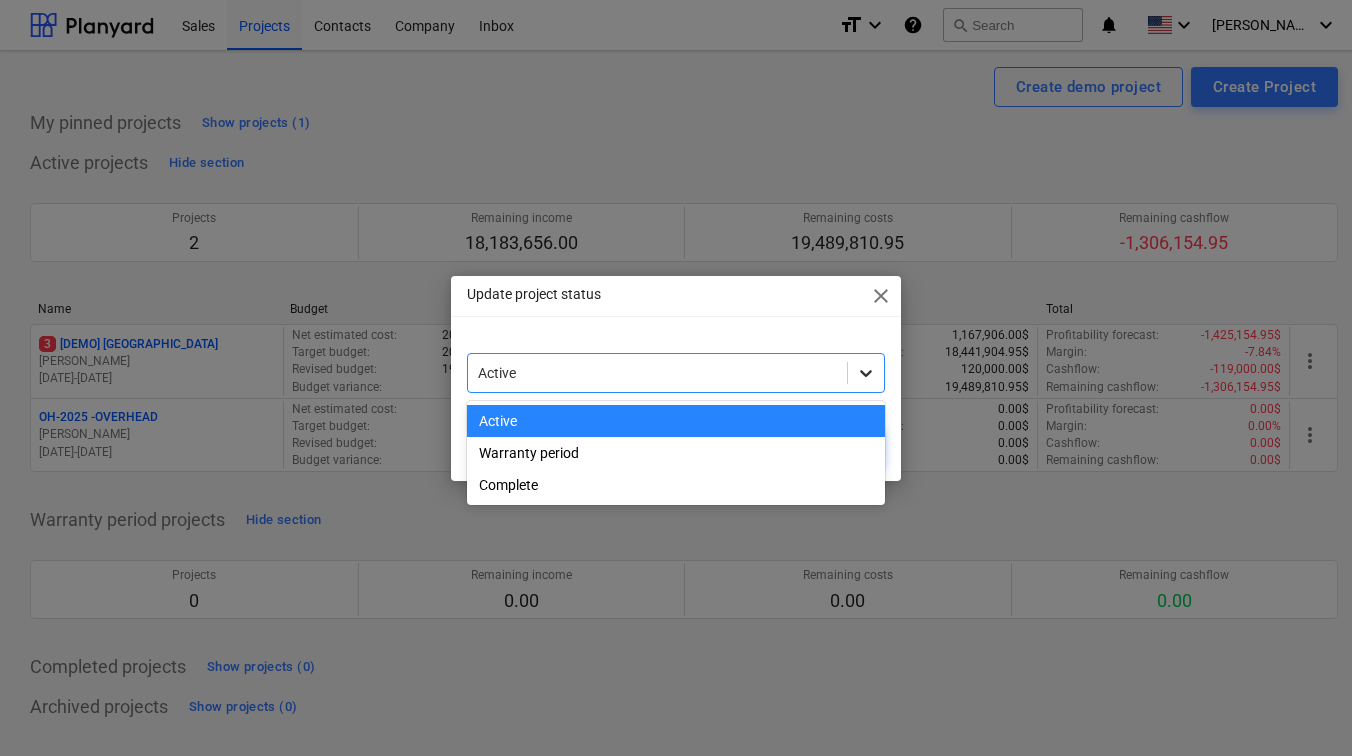 click 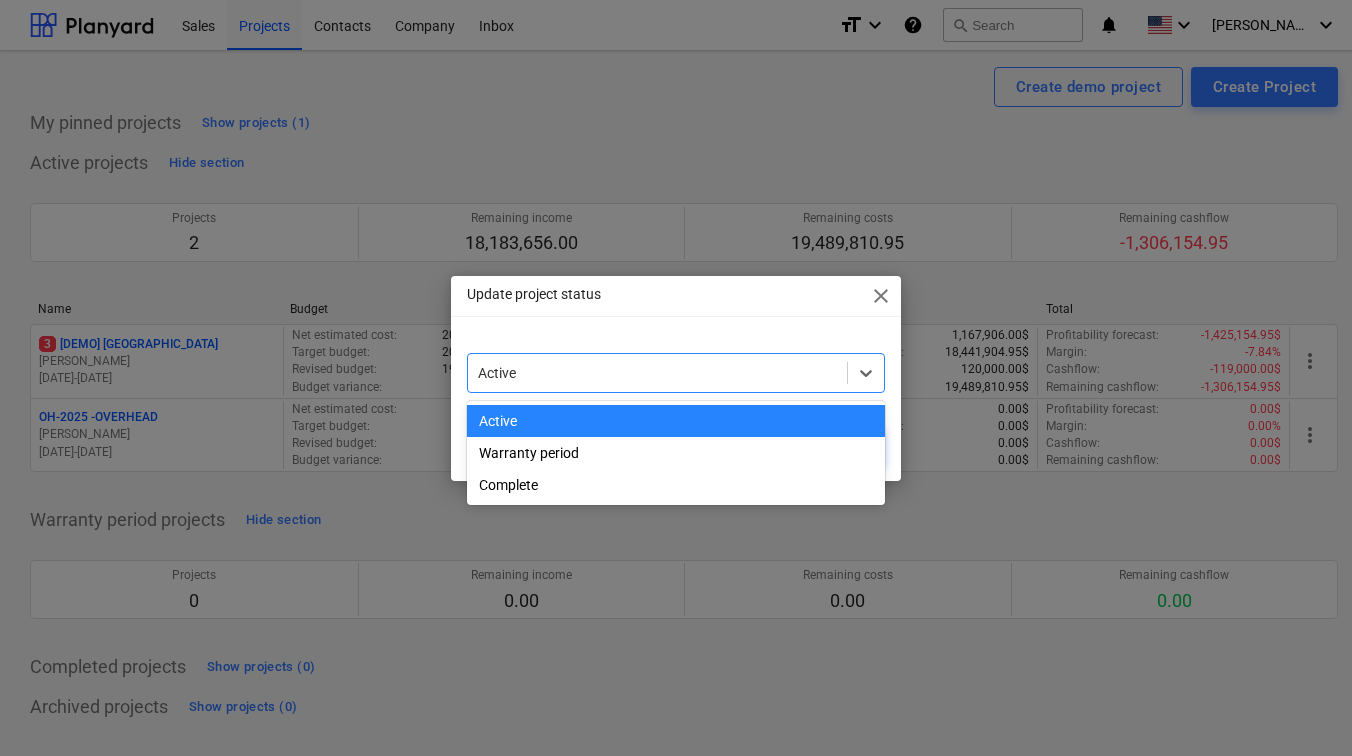 click on "close" at bounding box center (881, 296) 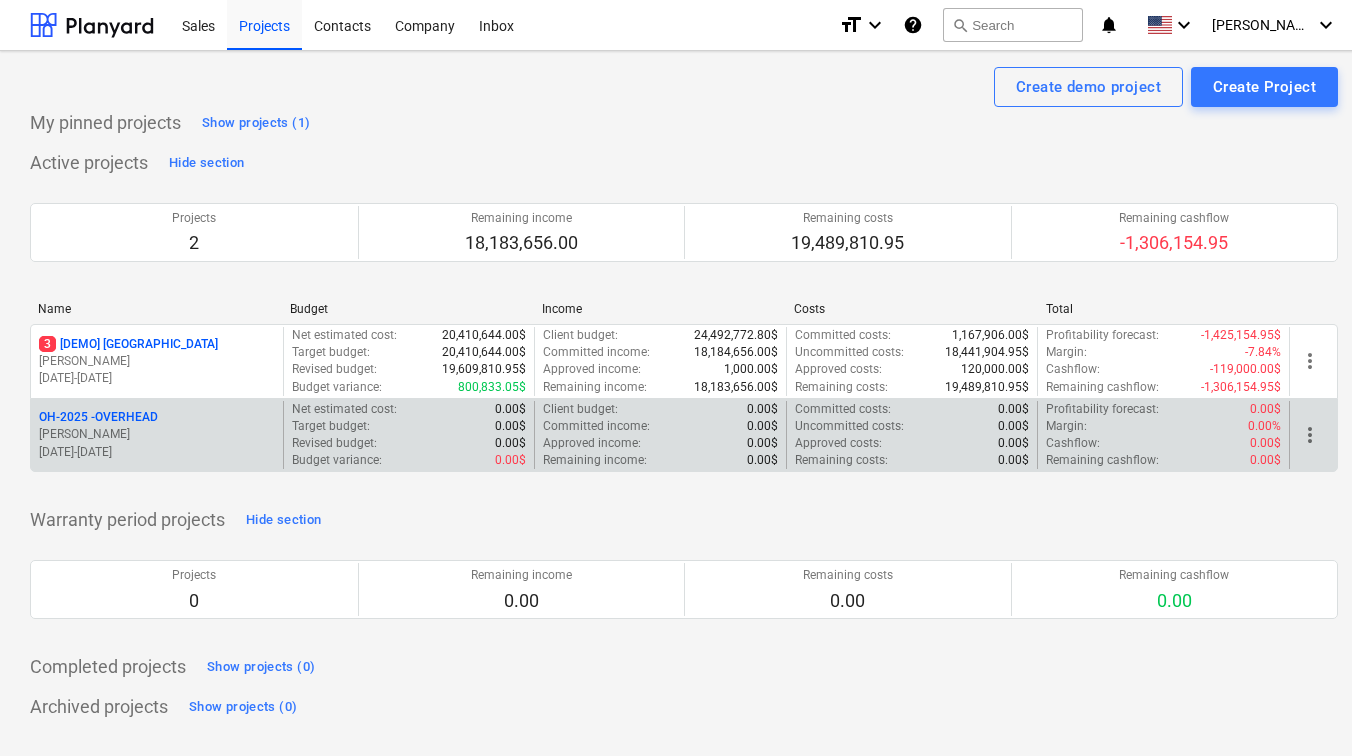 click on "more_vert" at bounding box center (1310, 435) 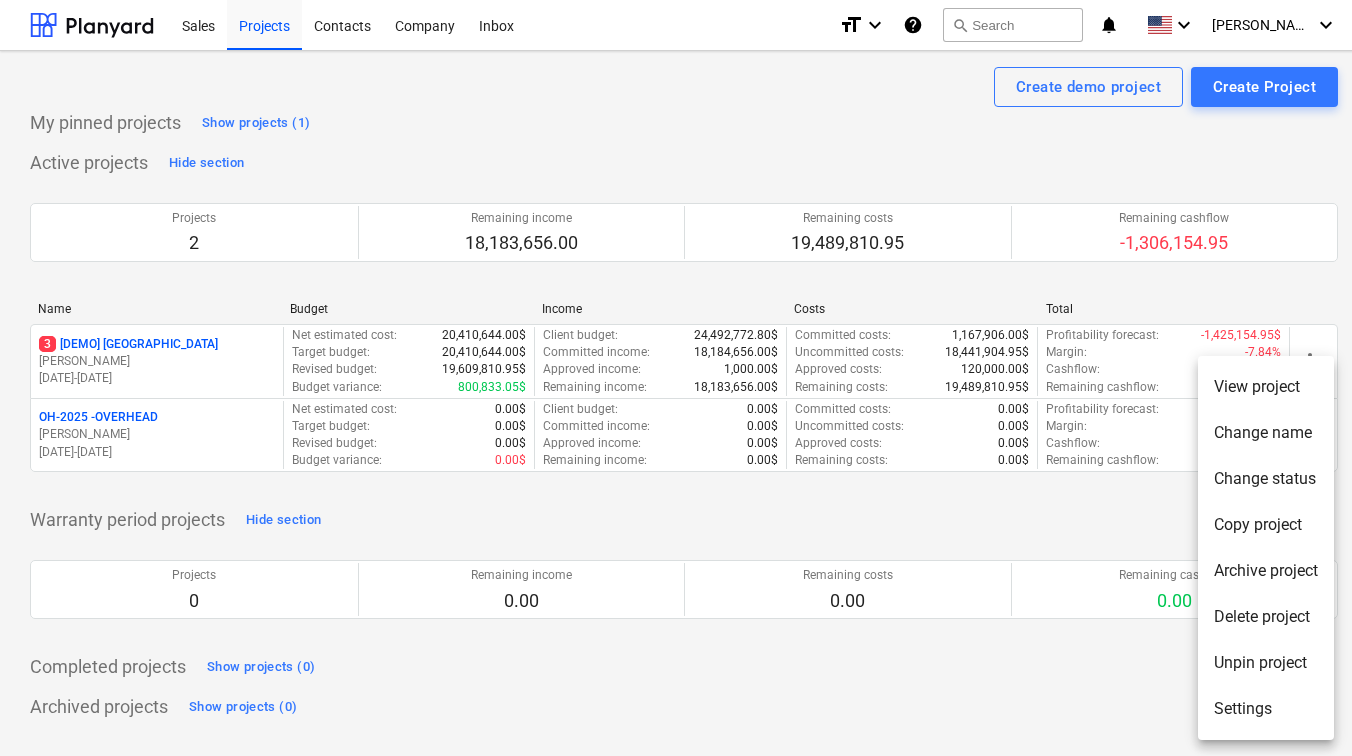 click on "Settings" at bounding box center (1266, 709) 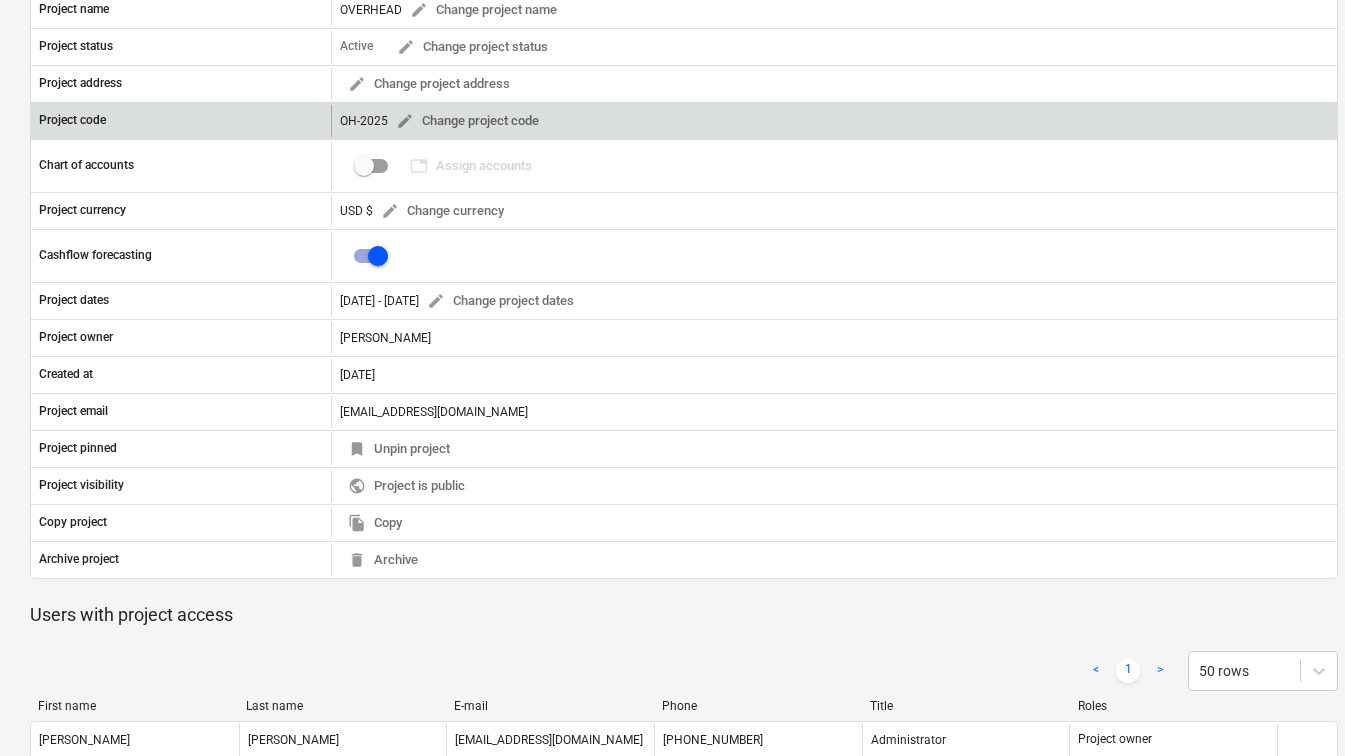 scroll, scrollTop: 225, scrollLeft: 0, axis: vertical 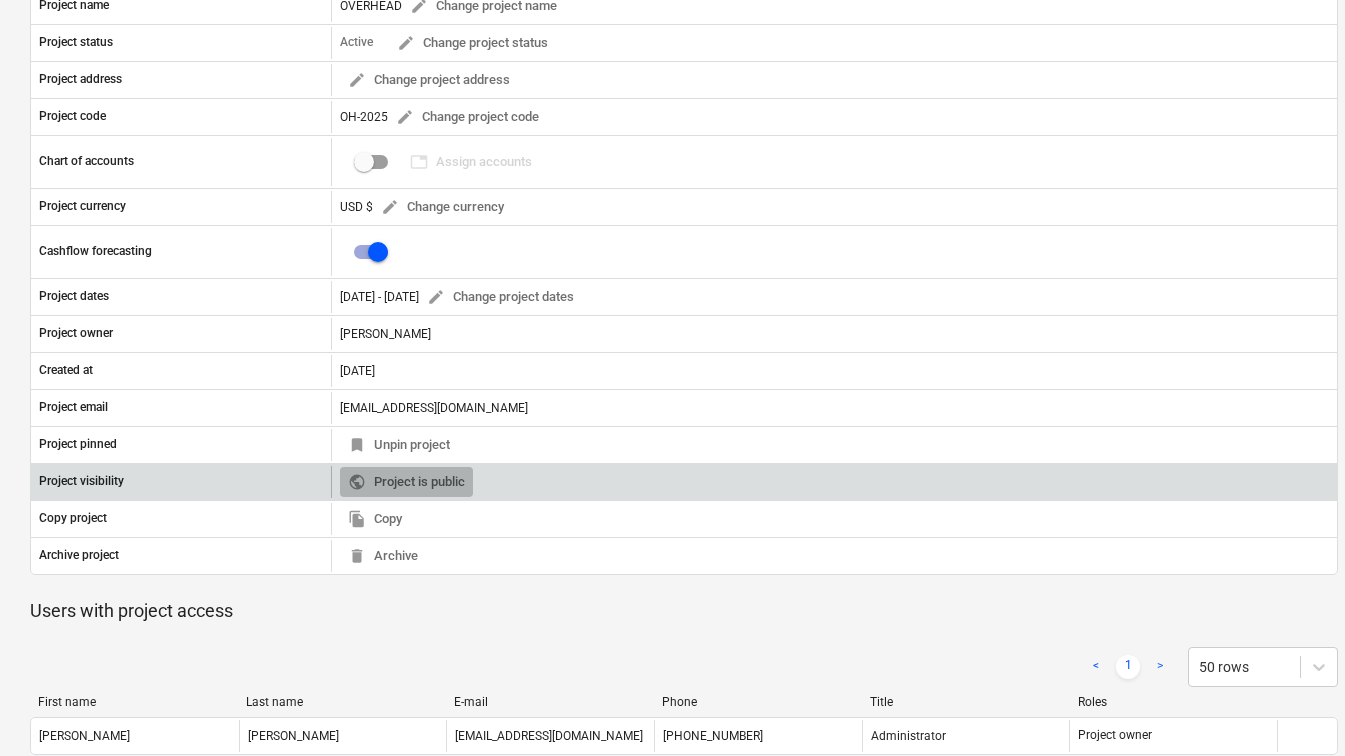 click on "public Project is public" at bounding box center (406, 482) 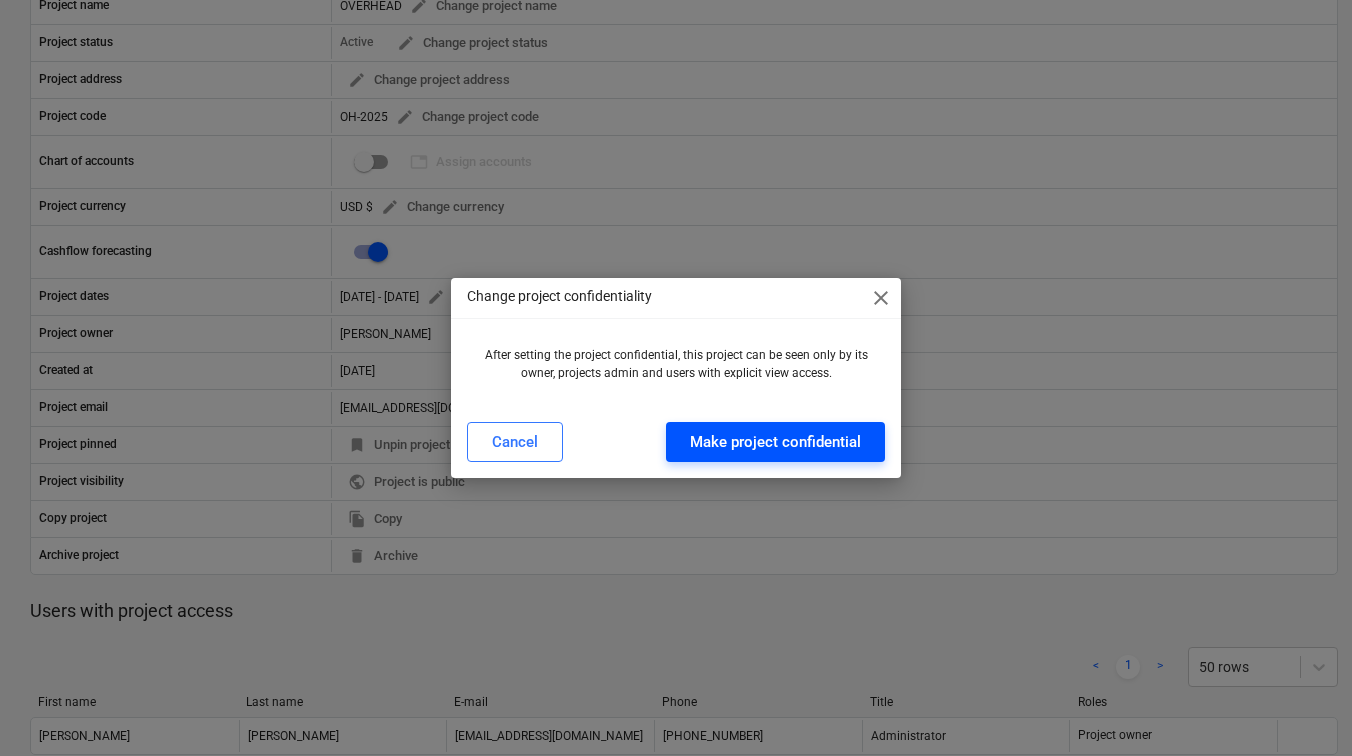 click on "Make project confidential" at bounding box center [775, 442] 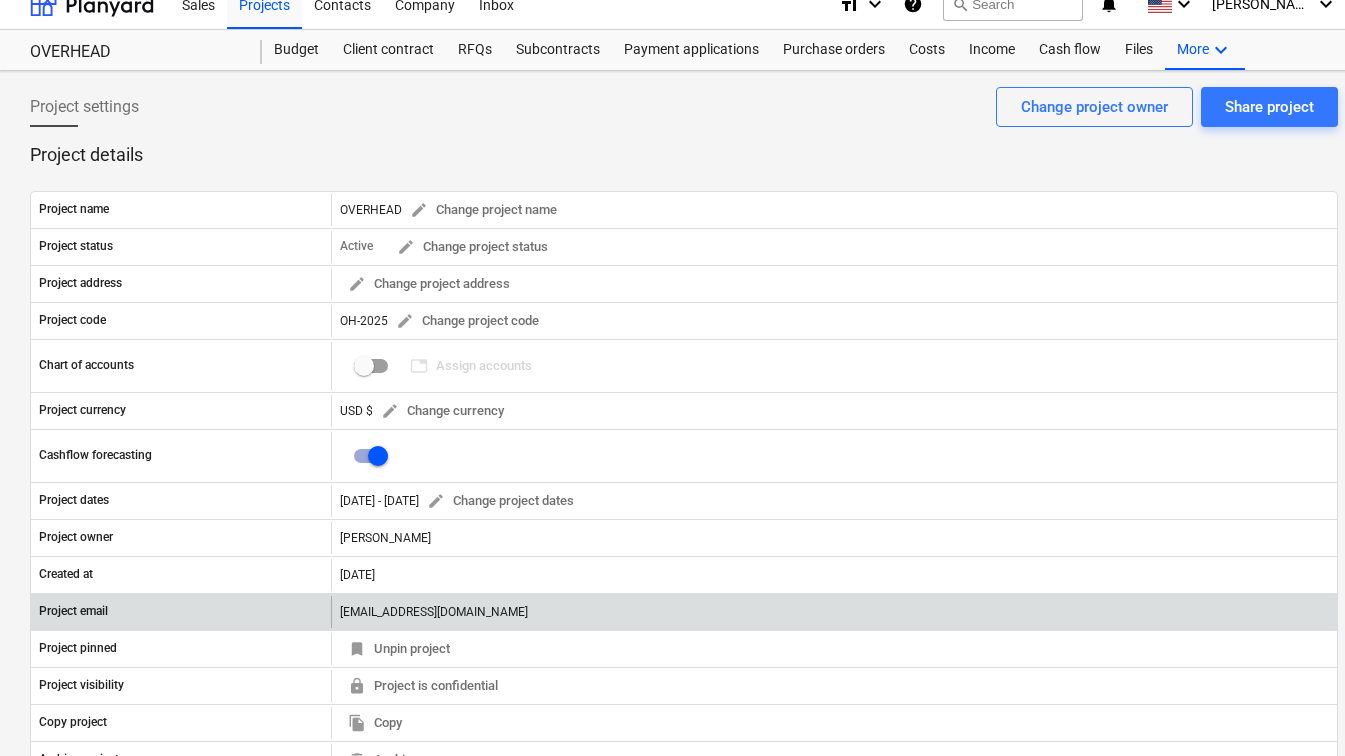 scroll, scrollTop: 0, scrollLeft: 0, axis: both 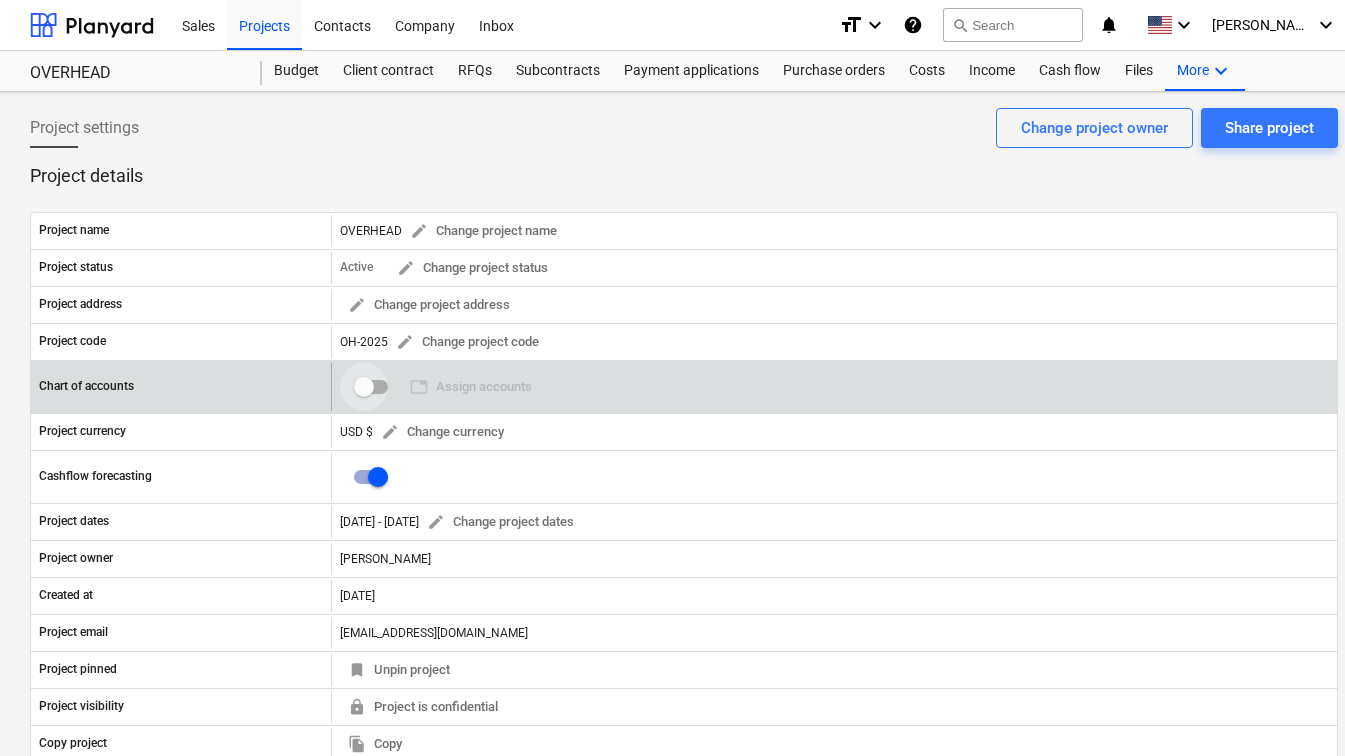 click at bounding box center (364, 387) 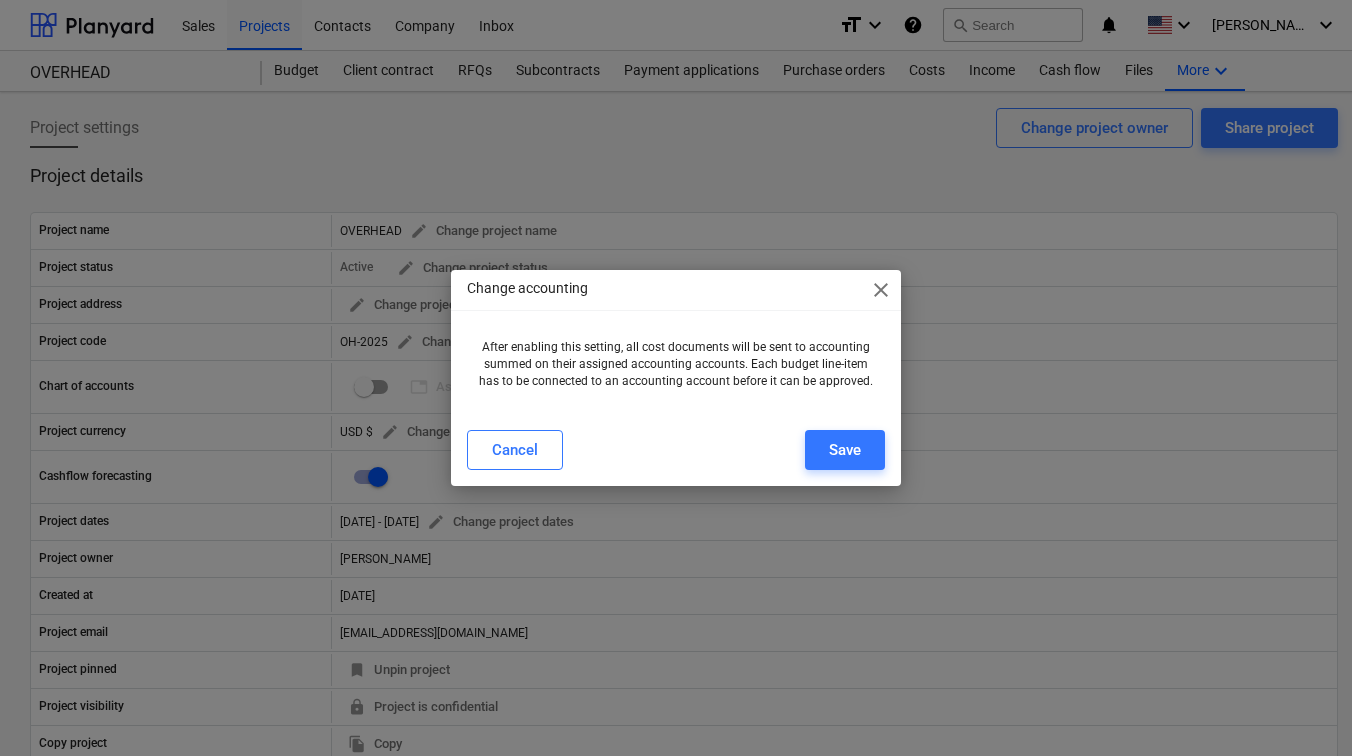 click on "After enabling this setting, all cost documents will be sent to accounting summed on their assigned accounting accounts. Each budget line-item has to be connected to an accounting account before it can be approved." at bounding box center (676, 364) 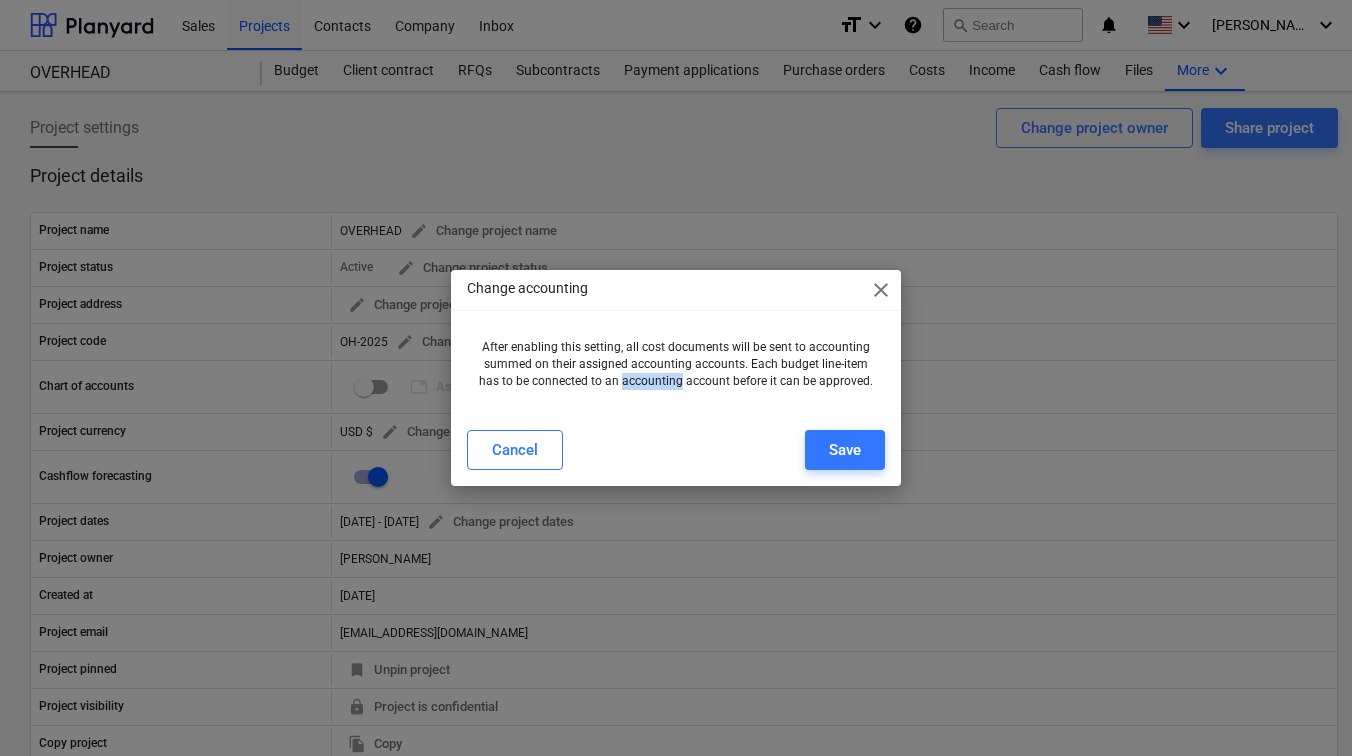 click on "After enabling this setting, all cost documents will be sent to accounting summed on their assigned accounting accounts. Each budget line-item has to be connected to an accounting account before it can be approved." at bounding box center [676, 364] 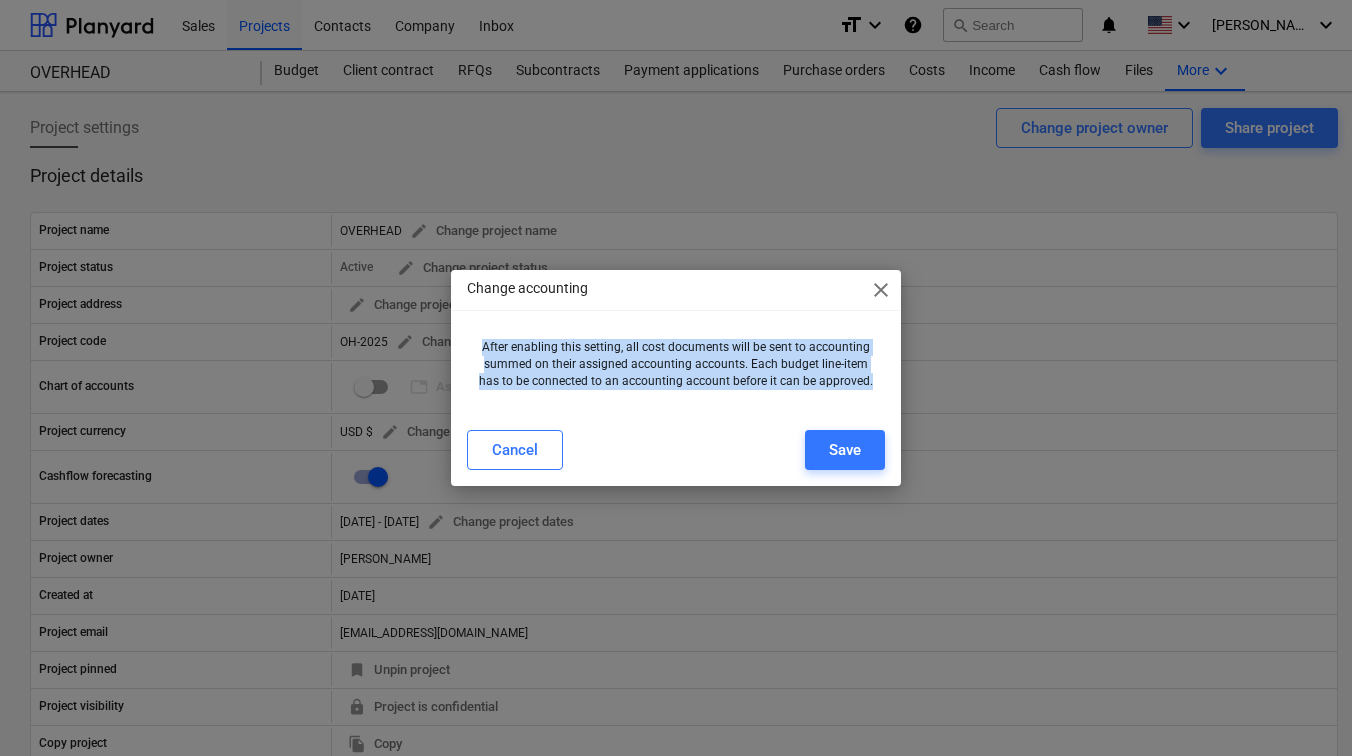 click on "After enabling this setting, all cost documents will be sent to accounting summed on their assigned accounting accounts. Each budget line-item has to be connected to an accounting account before it can be approved." at bounding box center (676, 364) 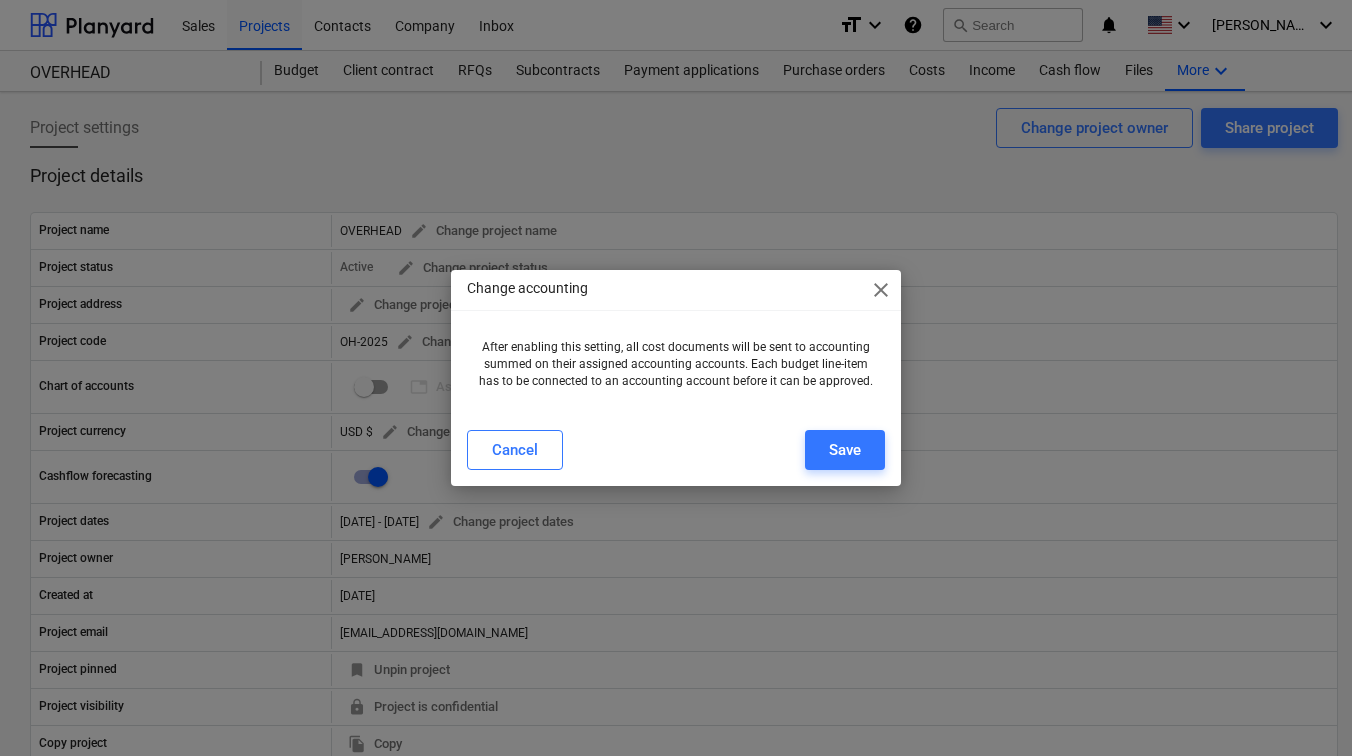 click on "close" at bounding box center [881, 290] 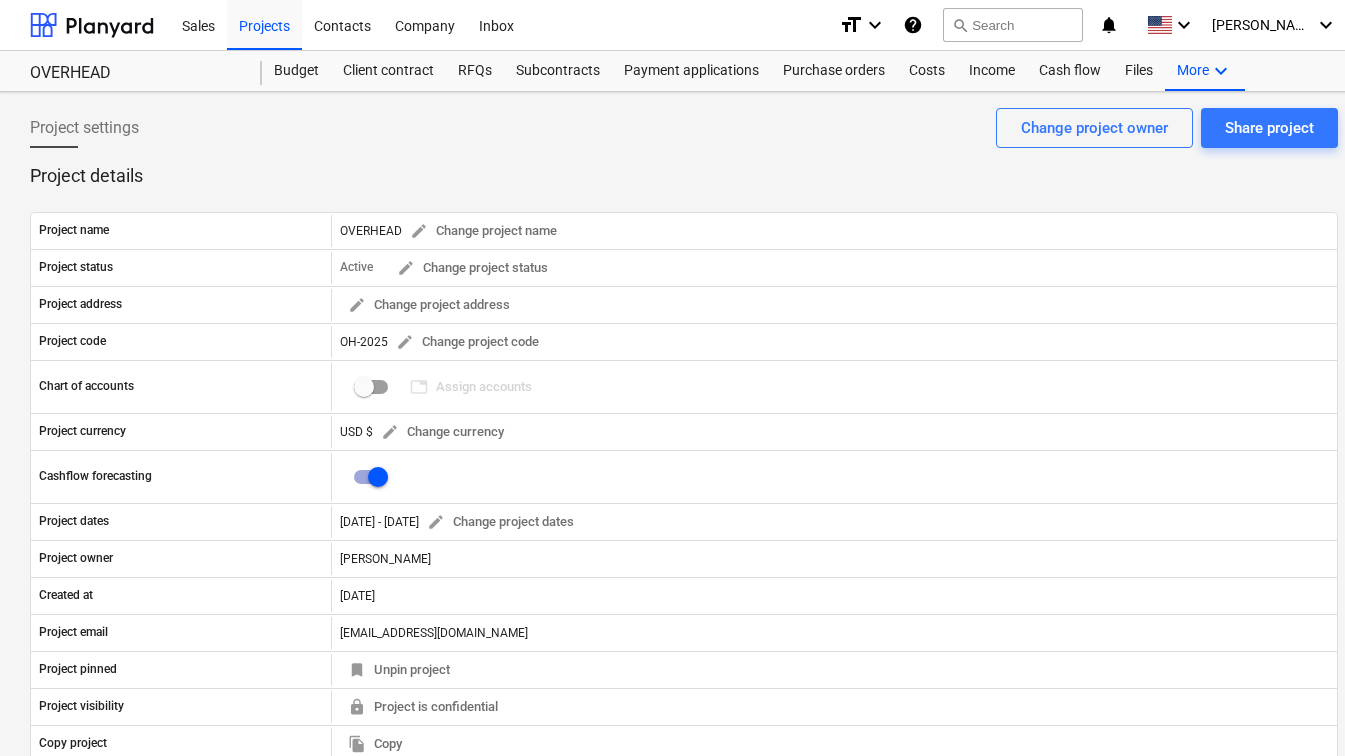 click on "Project settings Share project Change project owner" at bounding box center [684, 136] 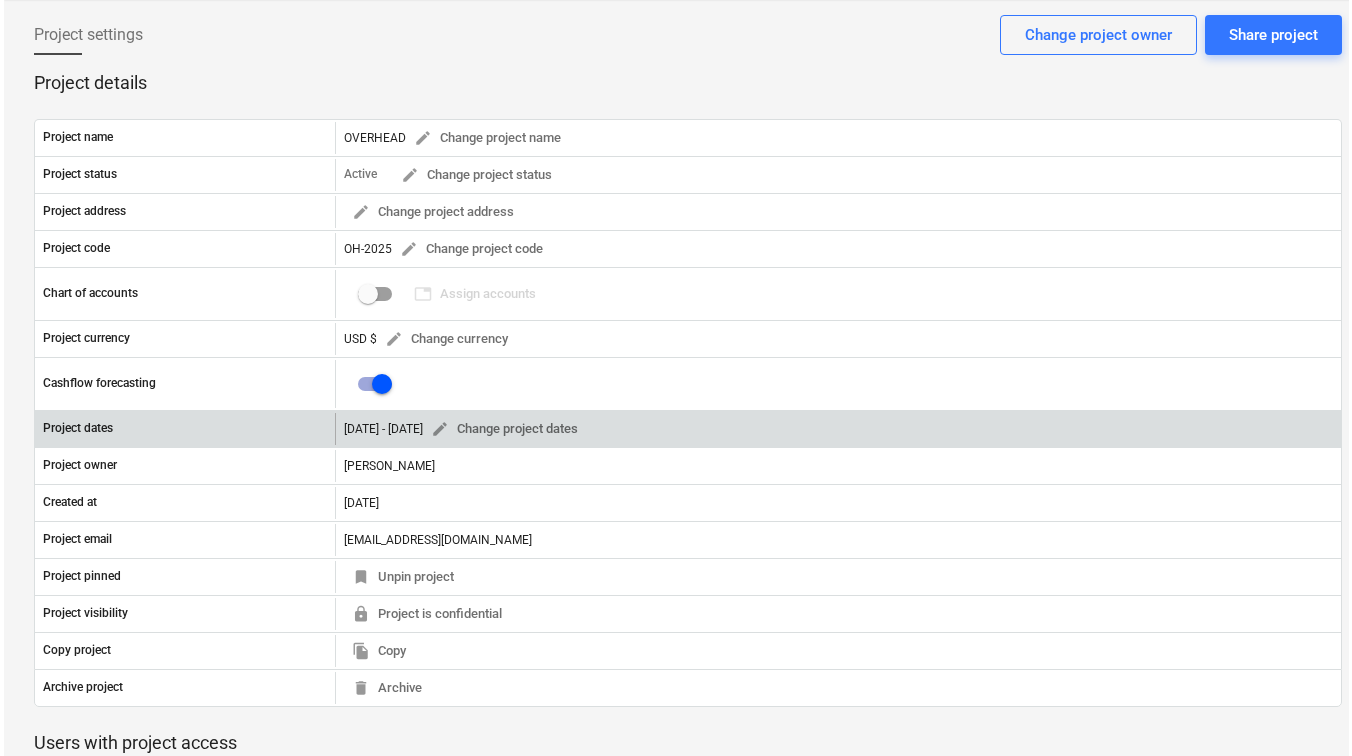 scroll, scrollTop: 0, scrollLeft: 0, axis: both 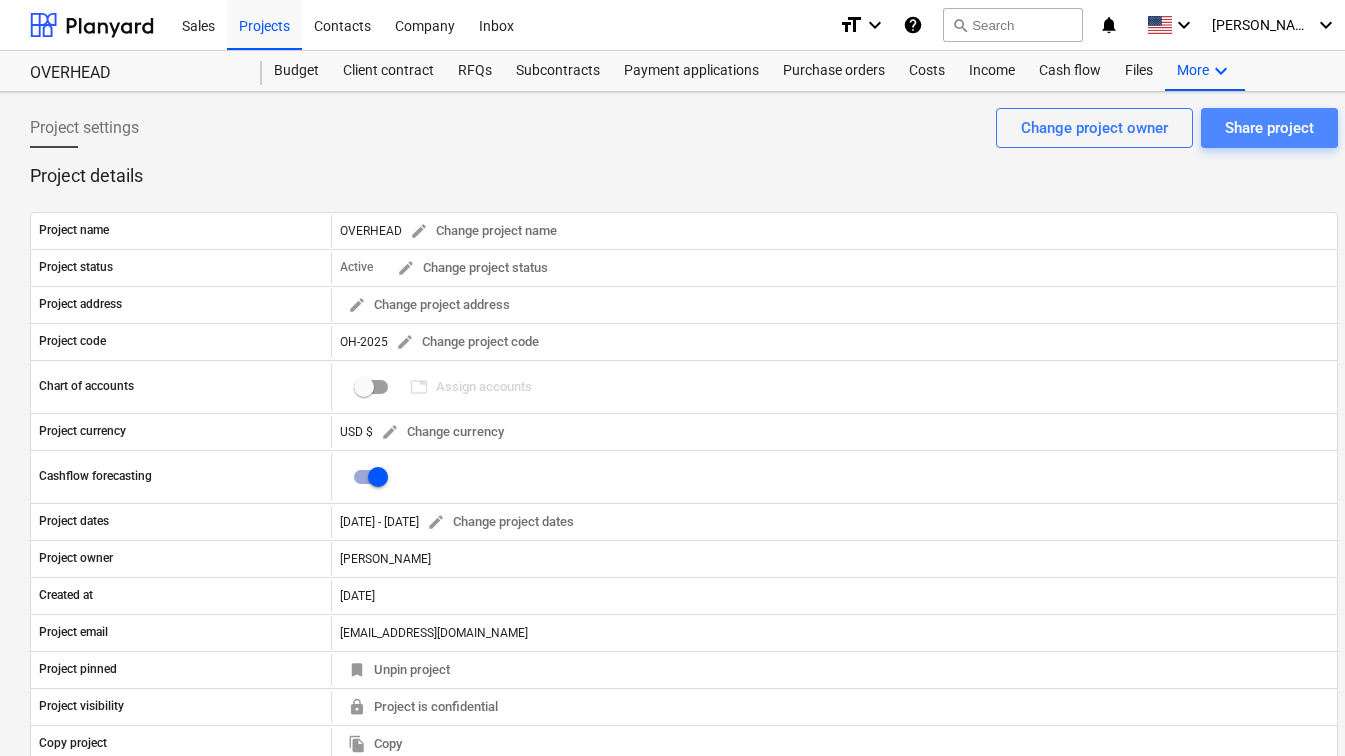 click on "Share project" at bounding box center [1269, 128] 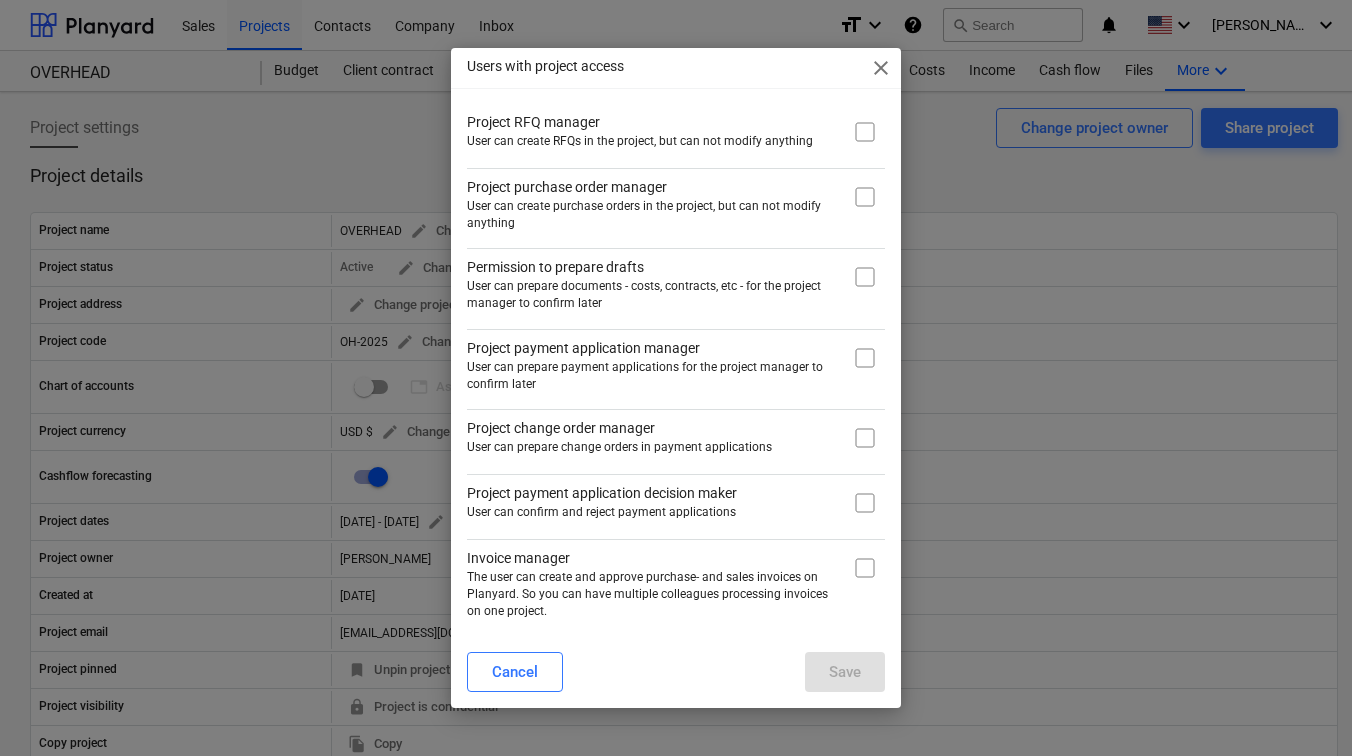 scroll, scrollTop: 0, scrollLeft: 0, axis: both 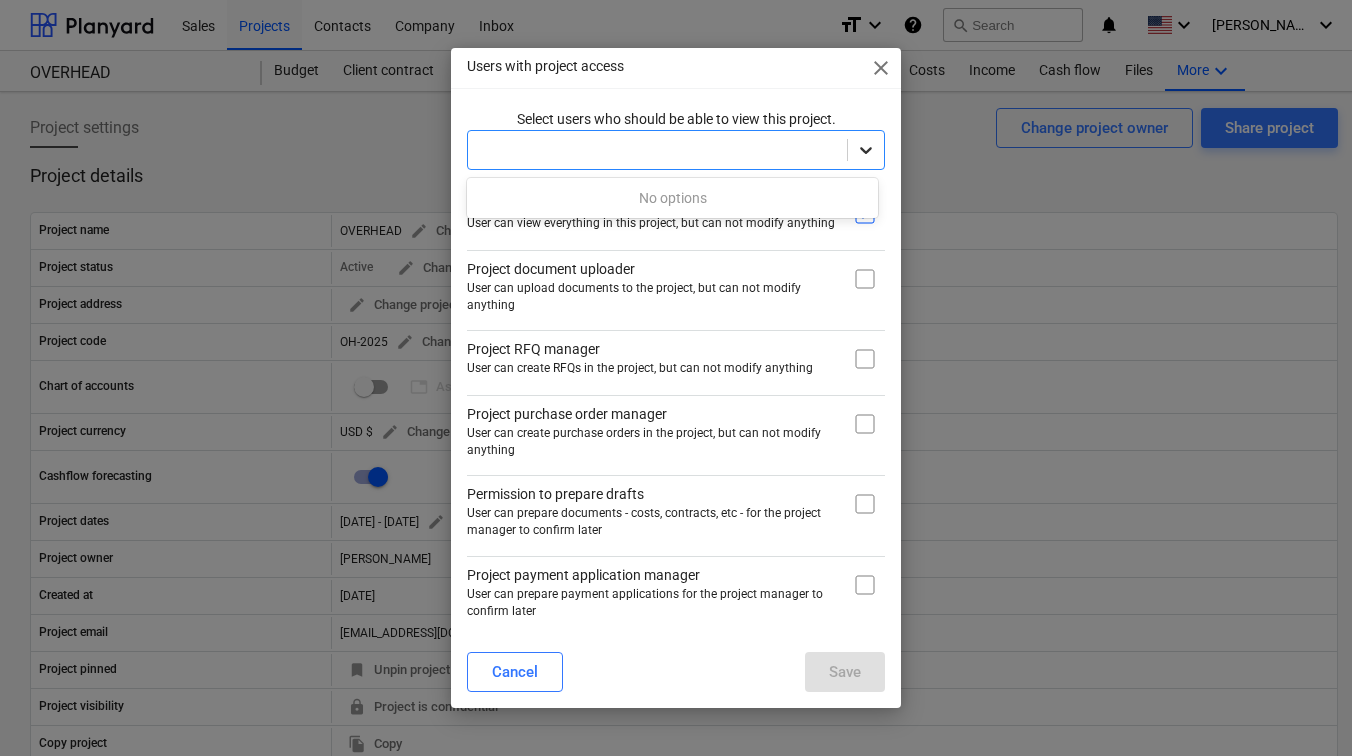 click 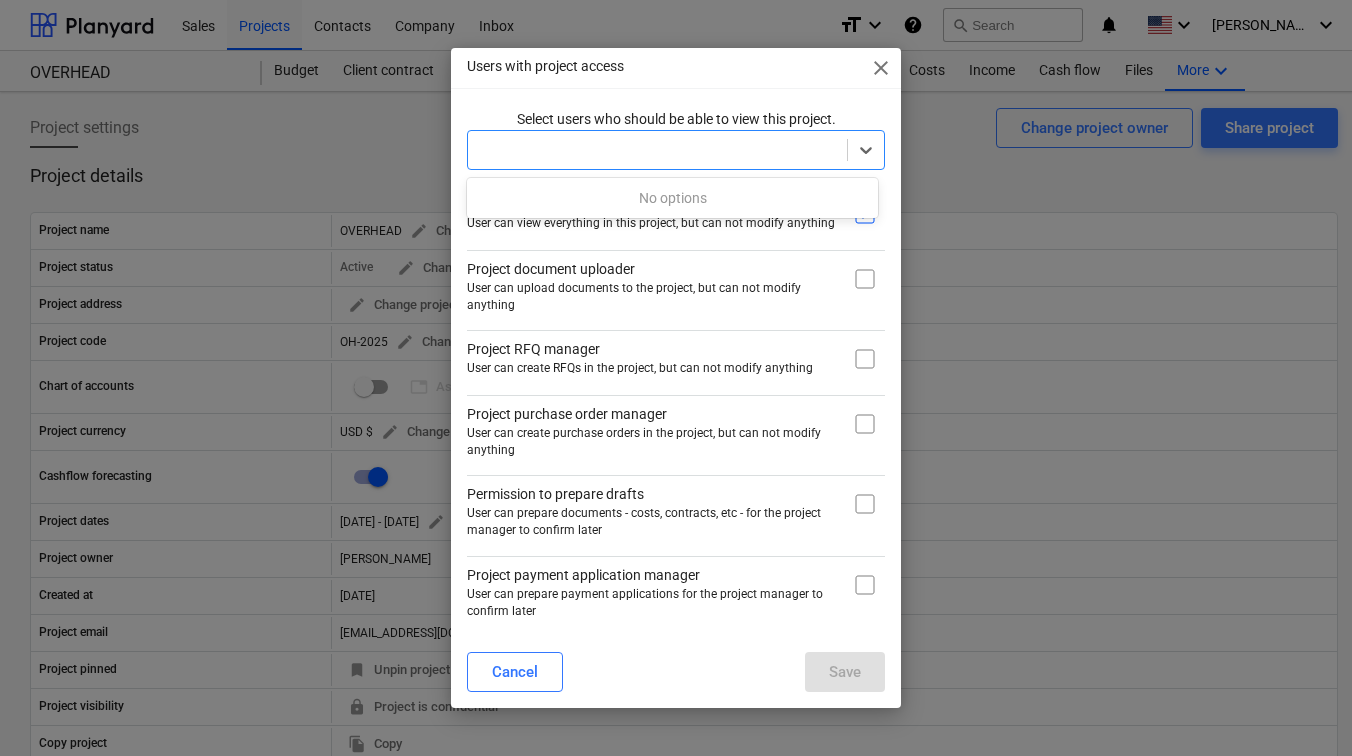 click on "Users with project access close Select users who should be able to view this project.   Use Up and Down to choose options, press Enter to select the currently focused option, press Escape to exit the menu, press Tab to select the option and exit the menu. Project viewer User can view everything in this project, but can not modify anything Project document uploader User can upload documents to the project, but can not modify anything Project RFQ manager User can create RFQs in the project, but can not modify anything Project purchase order manager User can create purchase orders in the project, but can not modify anything Permission to prepare drafts User can prepare documents - costs, contracts, etc - for the project manager to confirm later Project payment application manager User can prepare payment applications for the project manager to confirm later Project change order manager User can prepare change orders in payment applications Project payment application decision maker Invoice manager Cancel Save" at bounding box center [676, 378] 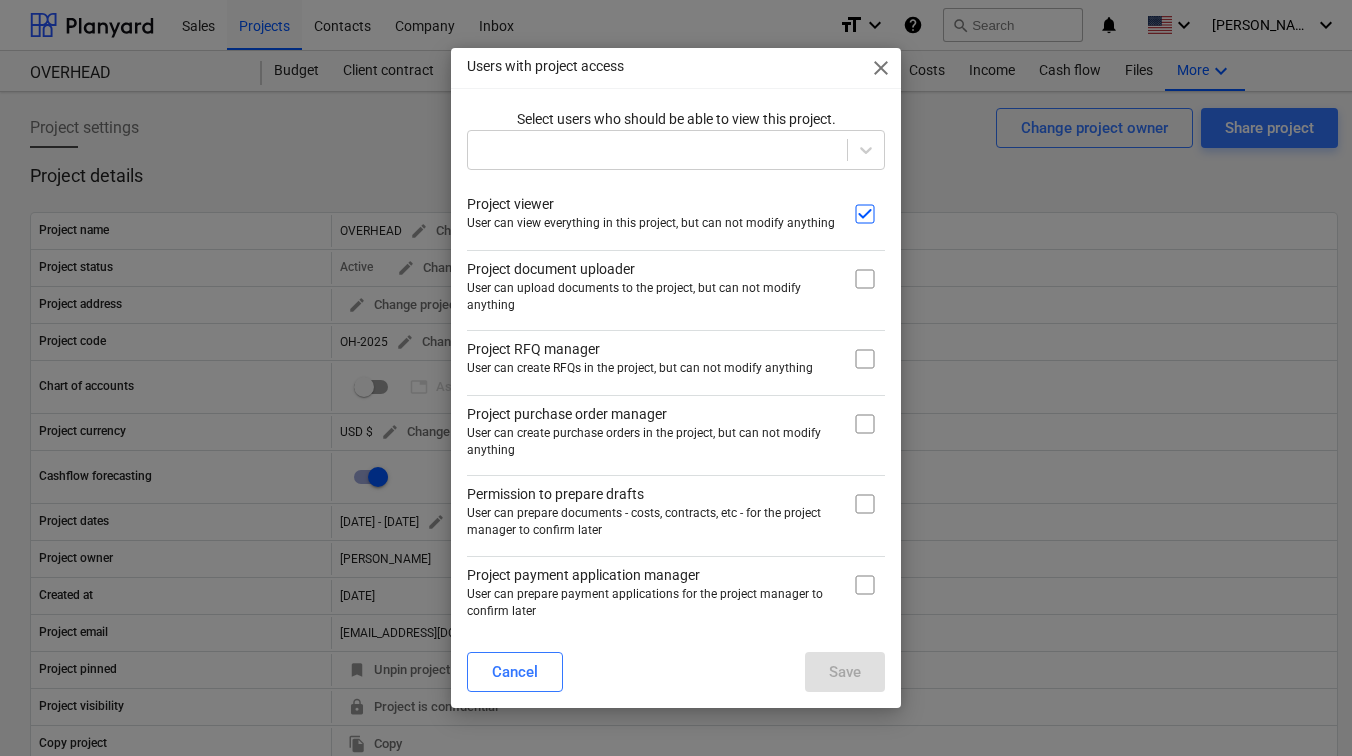 click at bounding box center [865, 214] 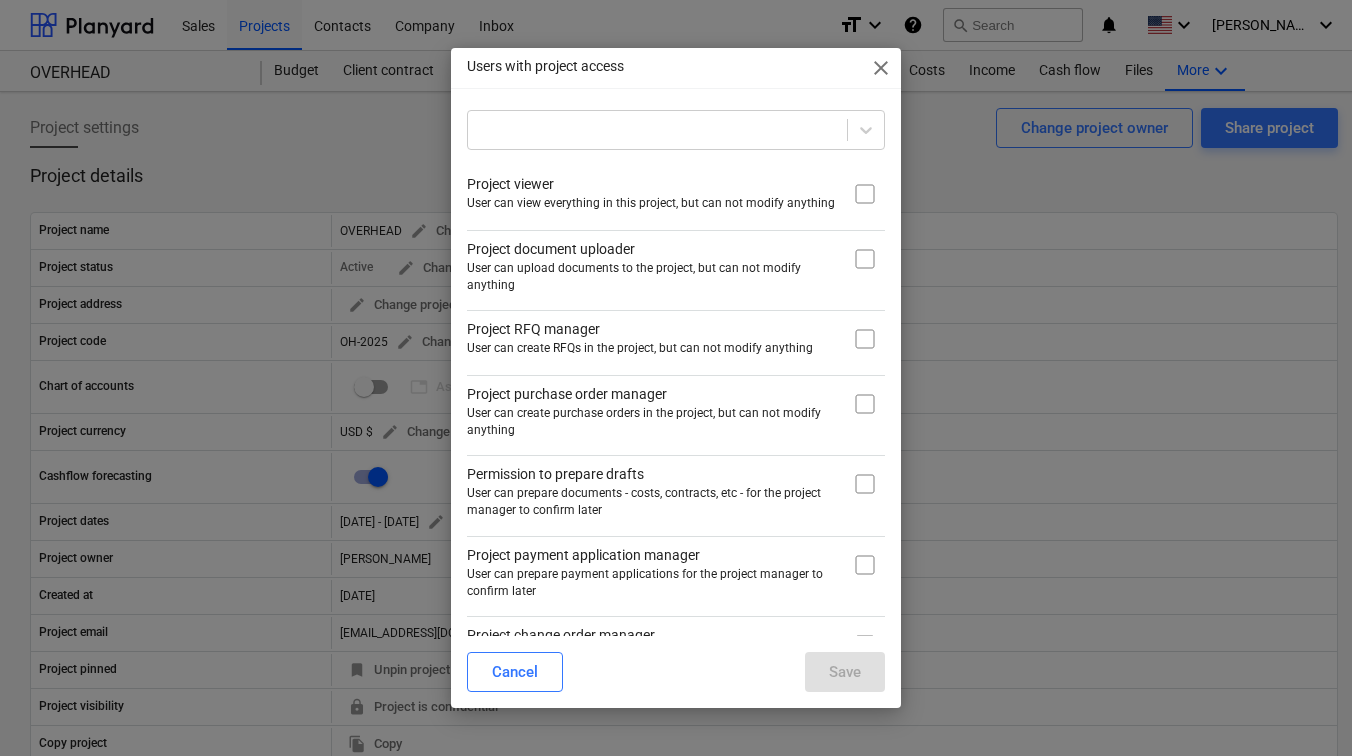 scroll, scrollTop: 0, scrollLeft: 0, axis: both 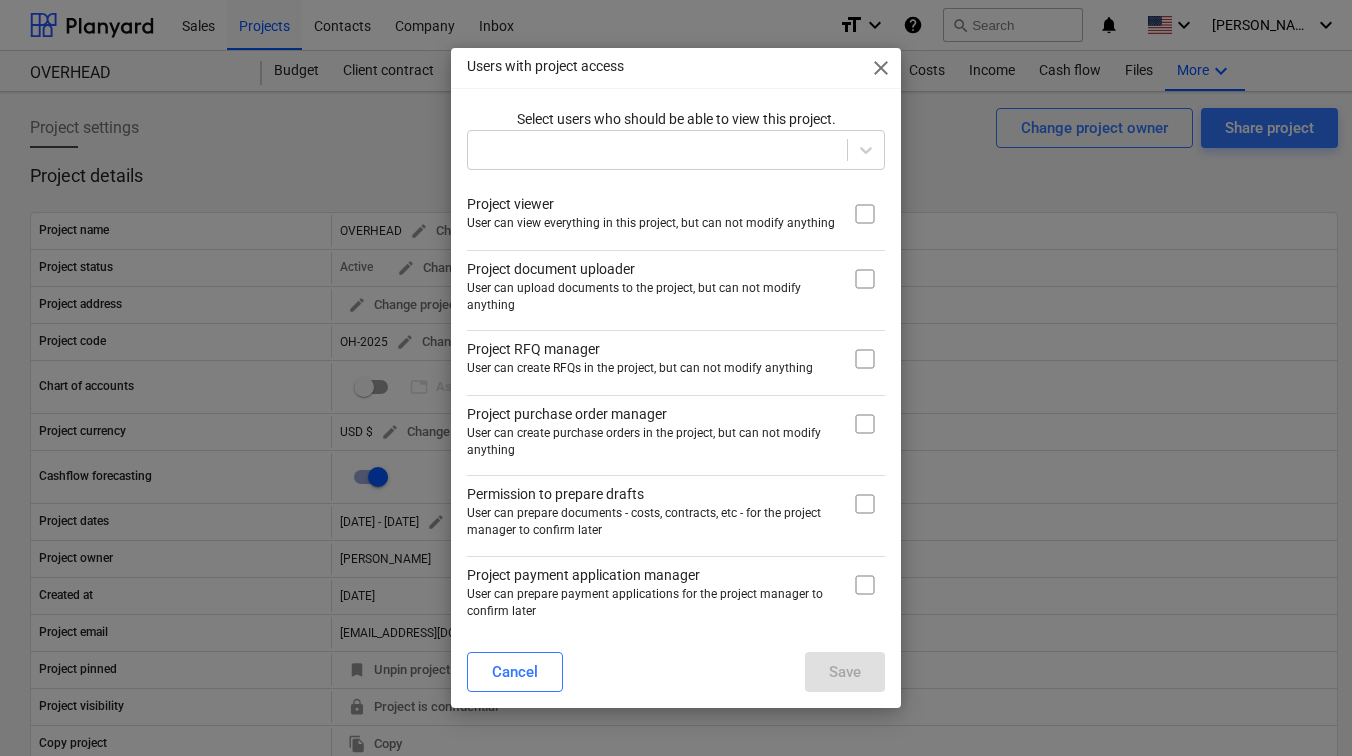 click at bounding box center [865, 279] 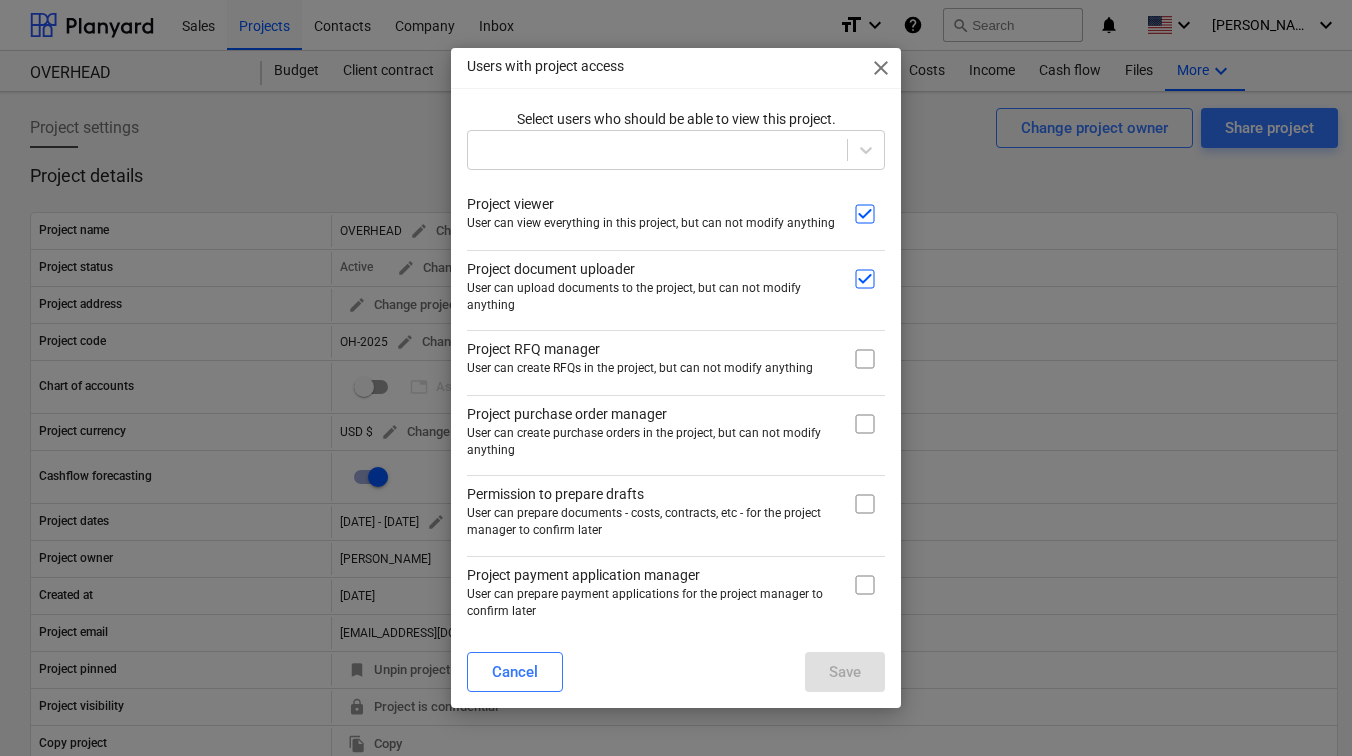 click on "User can upload documents to the project, but can not modify anything" at bounding box center (652, 297) 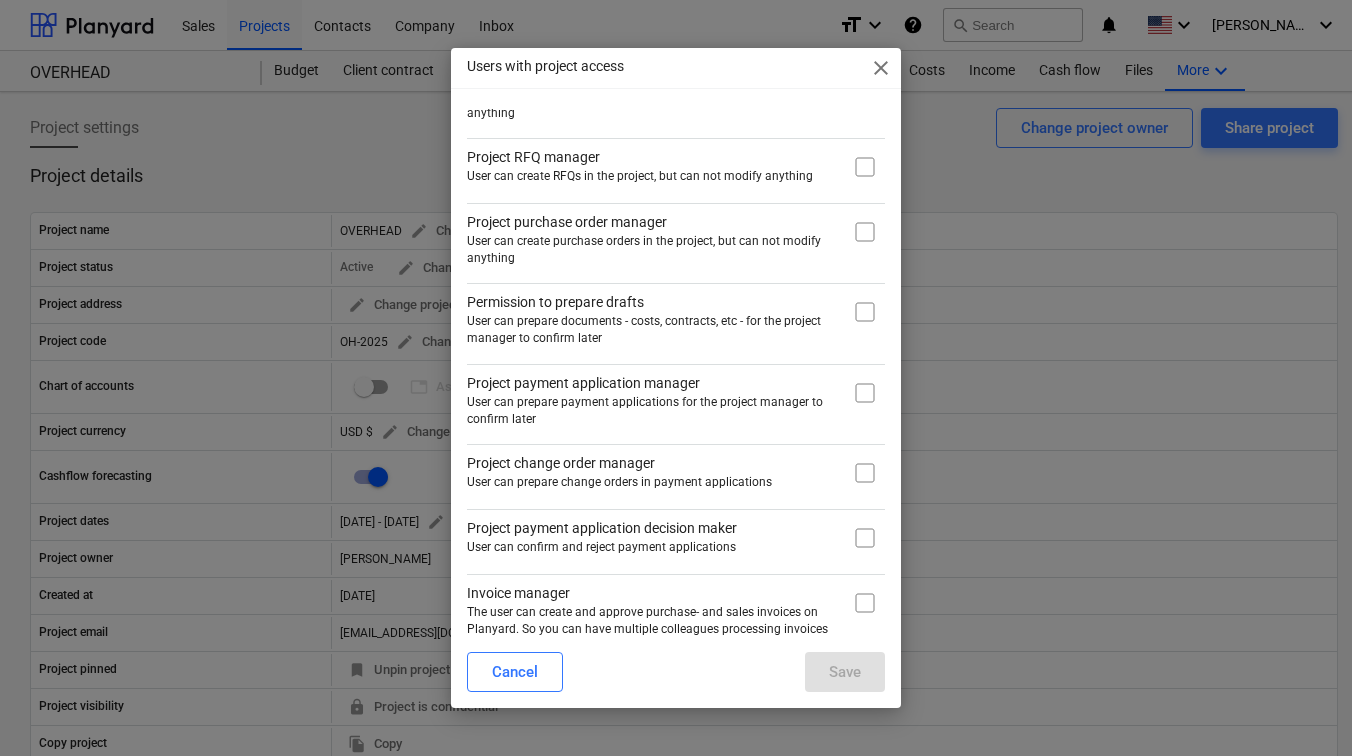 scroll, scrollTop: 194, scrollLeft: 0, axis: vertical 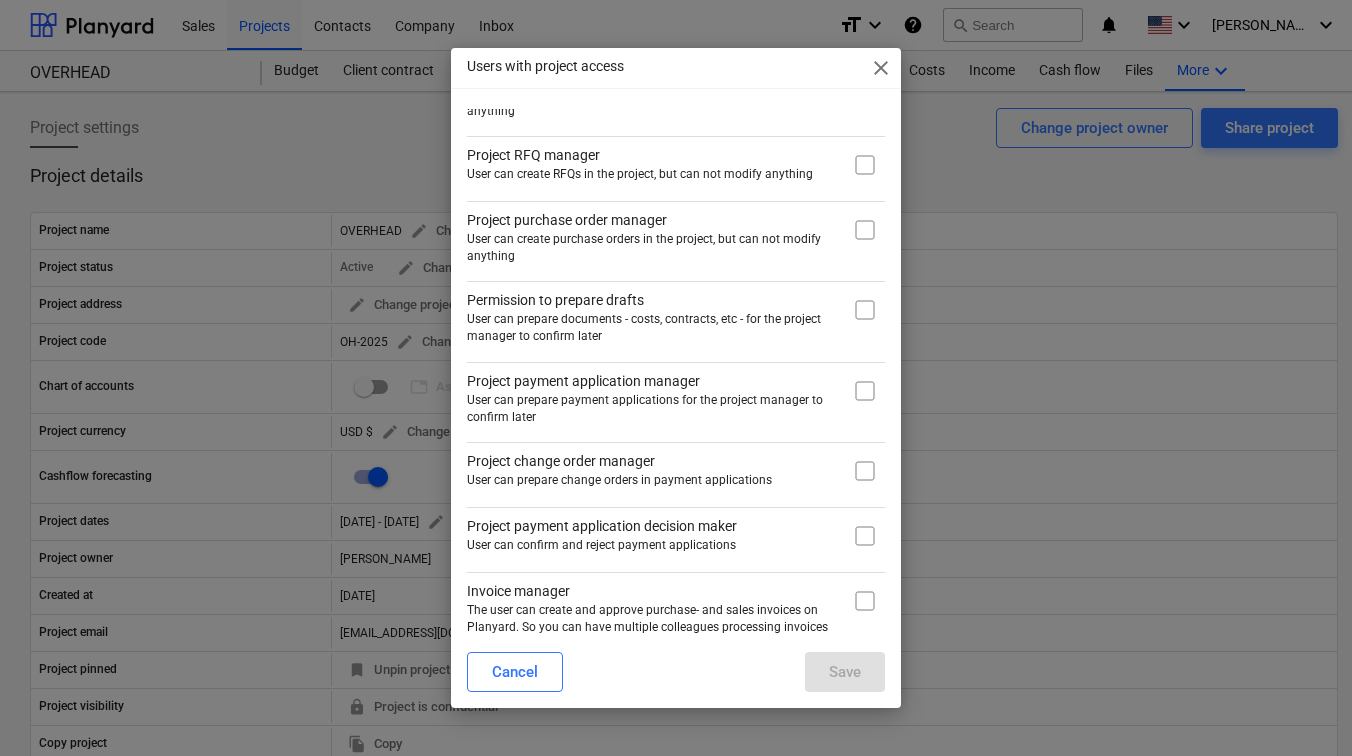 click on "User can prepare documents - costs, contracts, etc - for the project manager to confirm later" at bounding box center [652, 328] 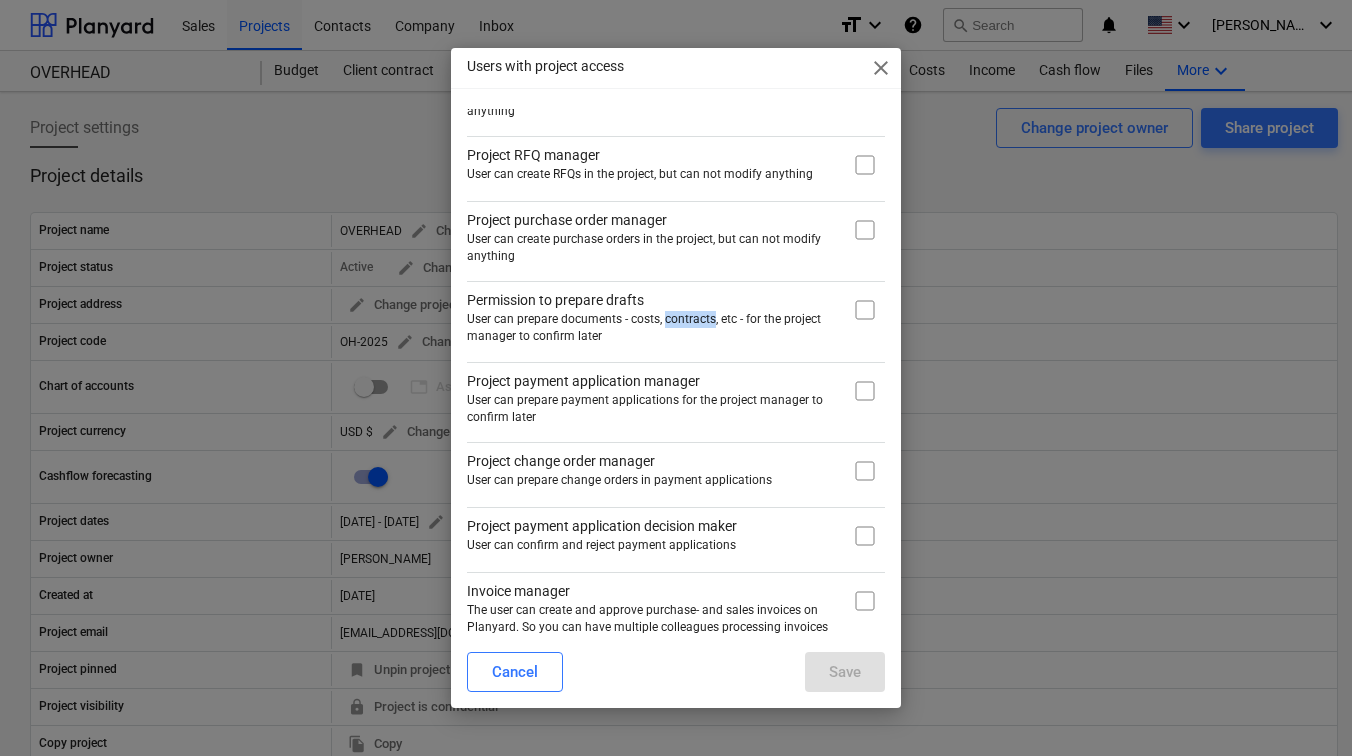 click on "User can prepare documents - costs, contracts, etc - for the project manager to confirm later" at bounding box center (652, 328) 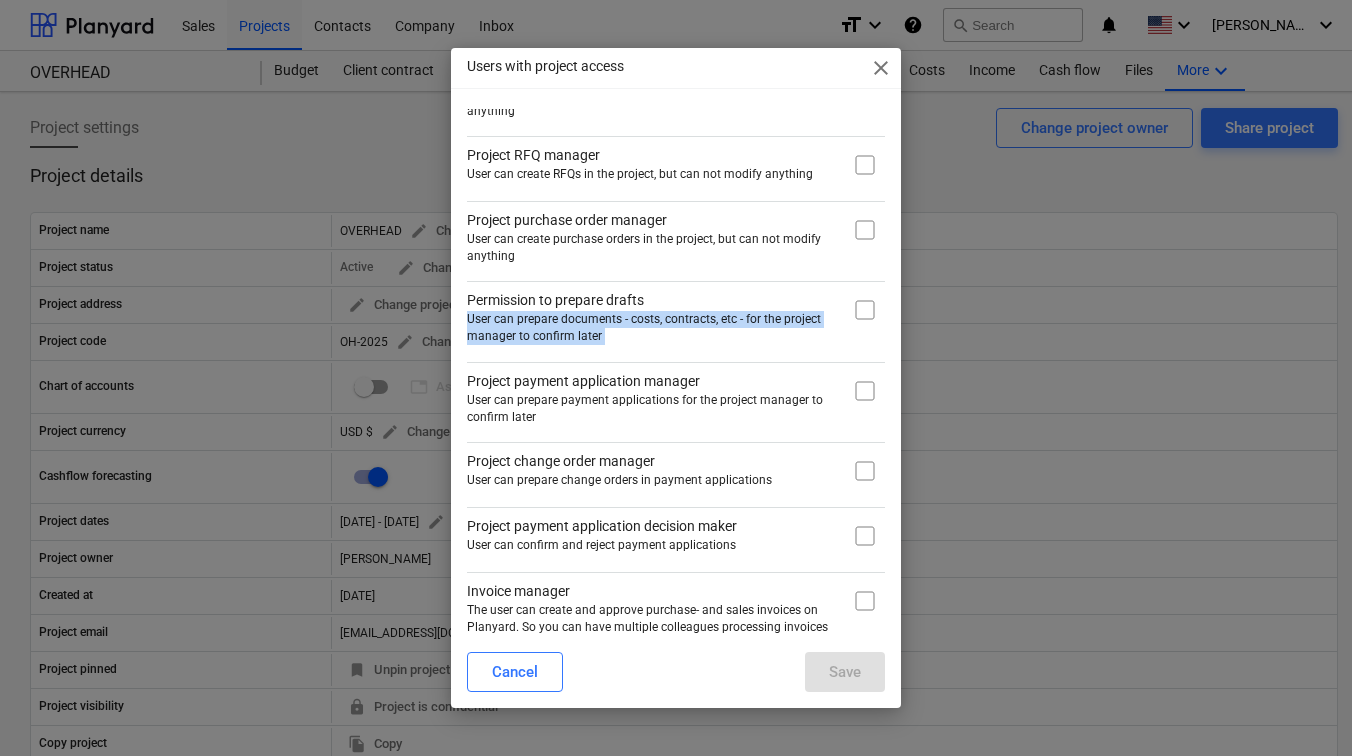 click on "User can prepare documents - costs, contracts, etc - for the project manager to confirm later" at bounding box center [652, 328] 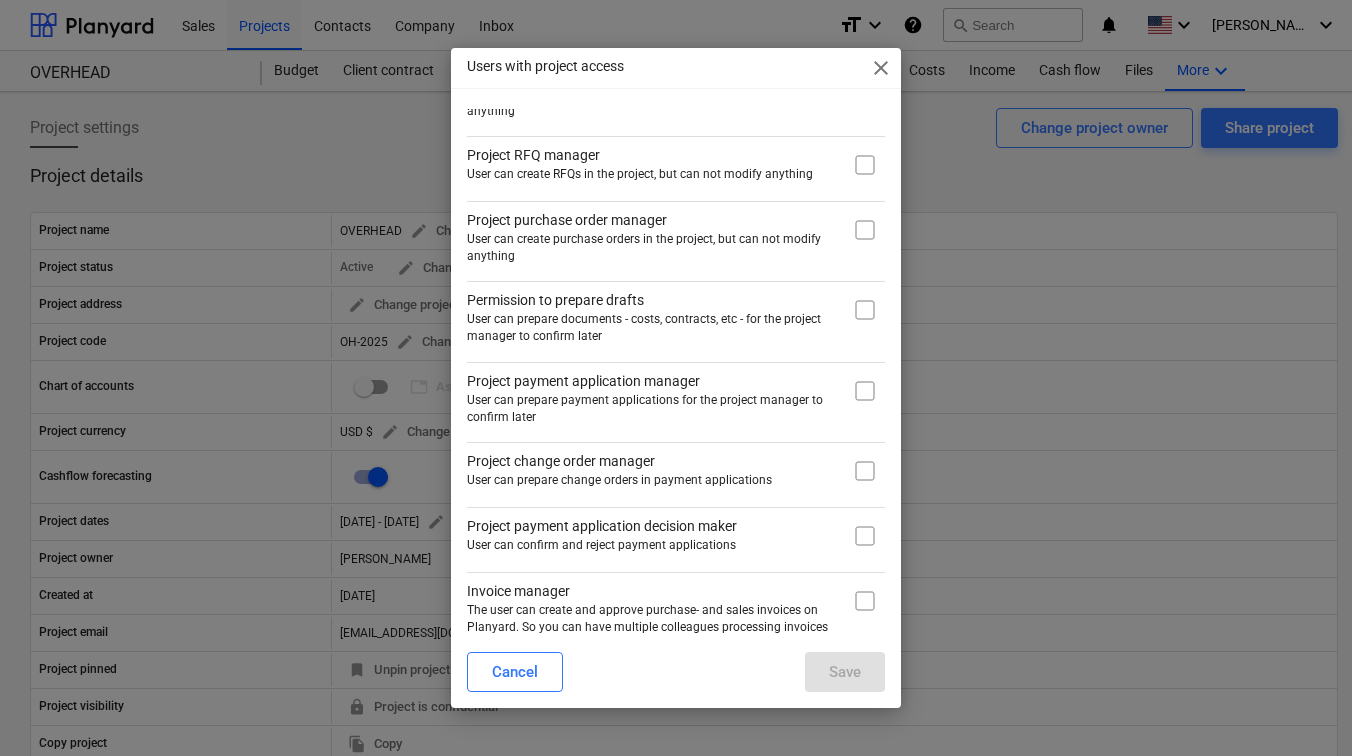 click on "Select users who should be able to view this project. Project viewer User can view everything in this project, but can not modify anything Project document uploader User can upload documents to the project, but can not modify anything Project RFQ manager User can create RFQs in the project, but can not modify anything Project purchase order manager User can create purchase orders in the project, but can not modify anything Permission to prepare drafts User can prepare documents - costs, contracts, etc - for the project manager to confirm later Project payment application manager User can prepare payment applications for the project manager to confirm later Project change order manager User can prepare change orders in payment applications Project payment application decision maker User can confirm and reject payment applications Invoice manager The user can create and approve purchase- and sales invoices on Planyard. So you can have multiple colleagues processing invoices on one project." at bounding box center [676, 284] 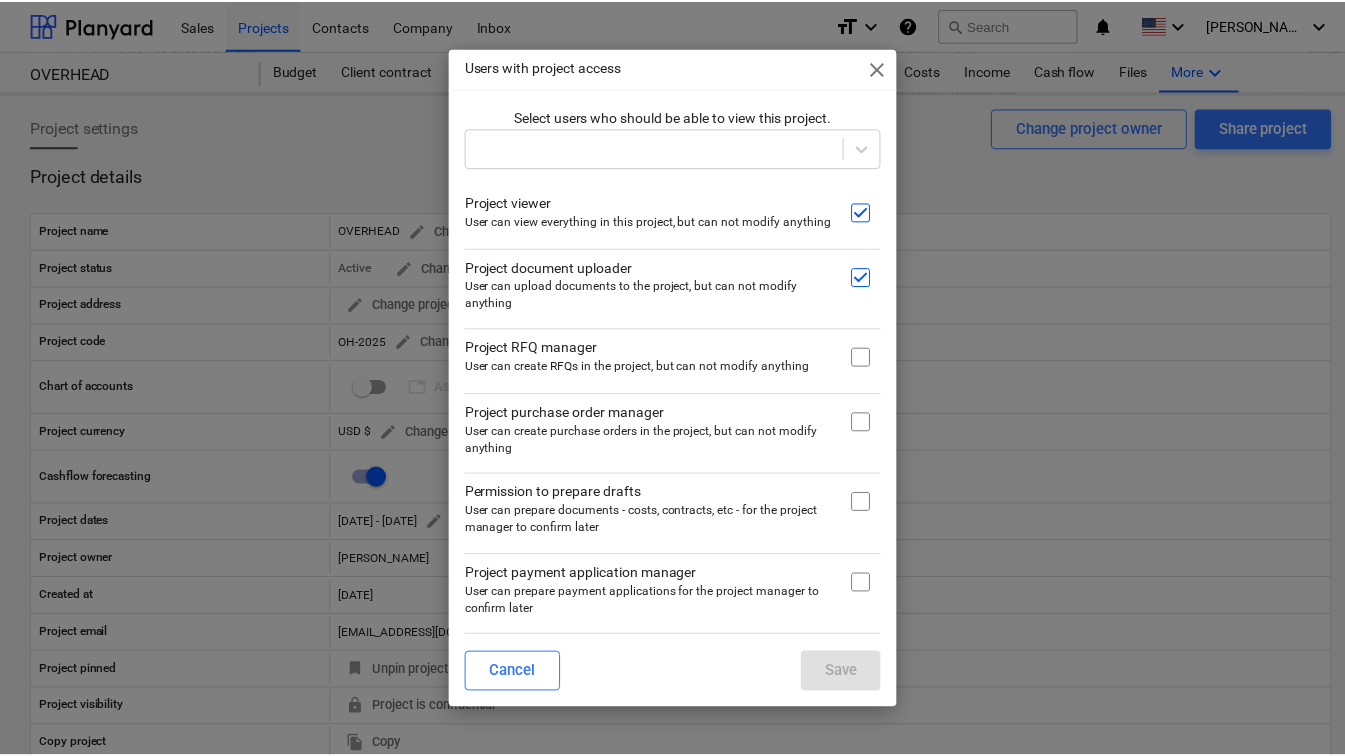 scroll, scrollTop: 0, scrollLeft: 0, axis: both 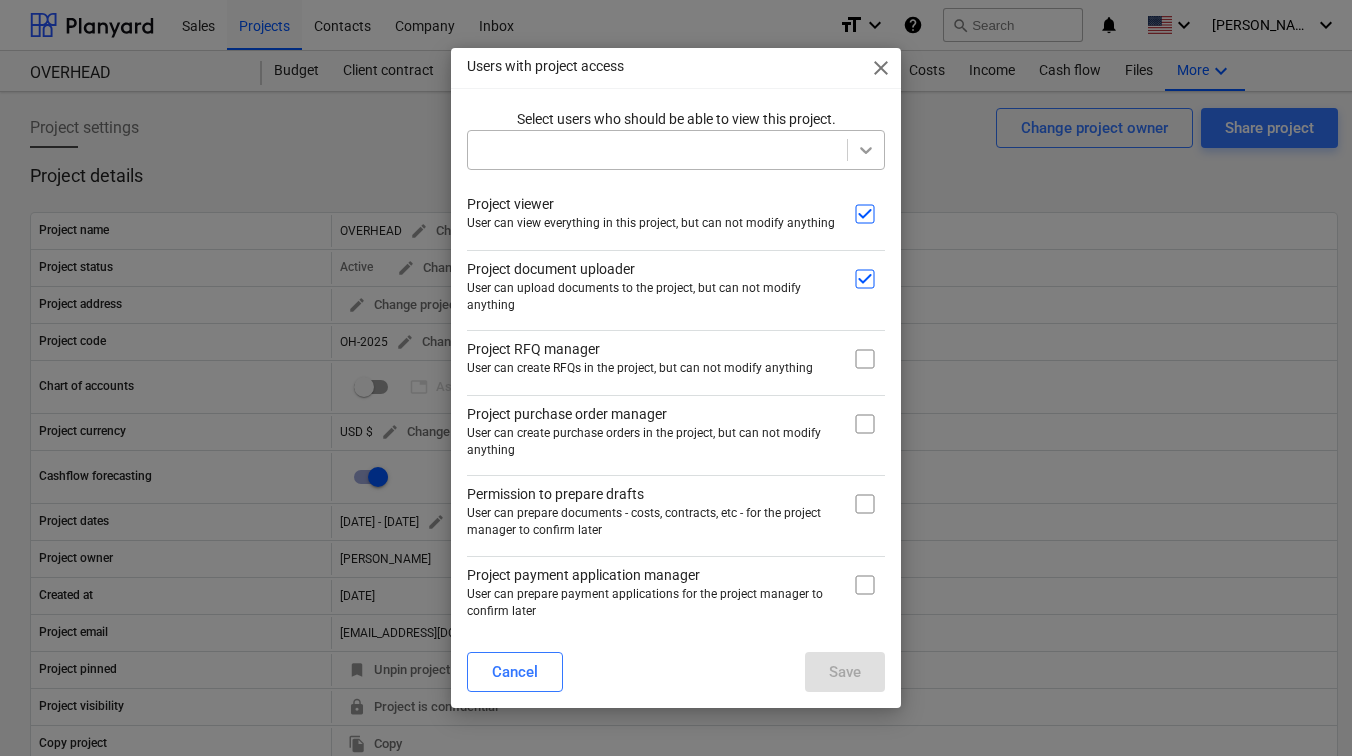 click at bounding box center (866, 150) 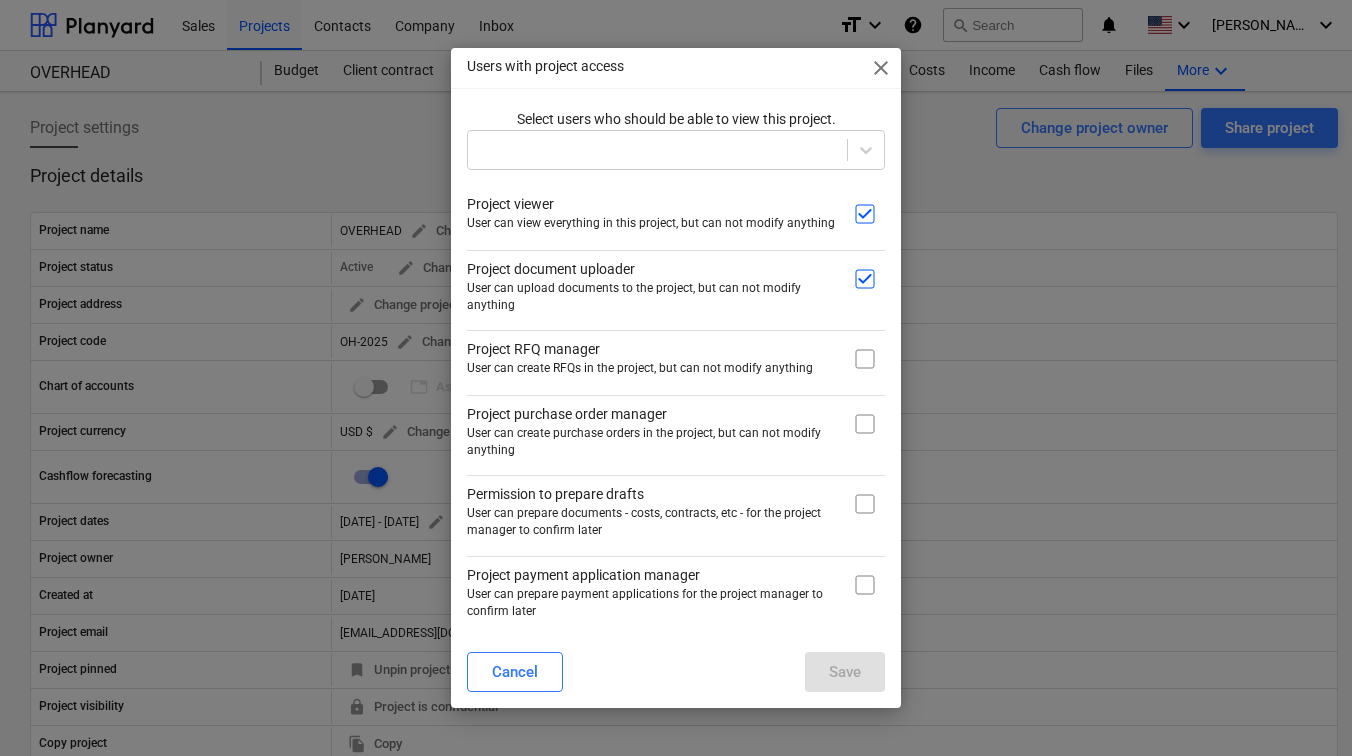 click on "Project document uploader User can upload documents to the project, but can not modify anything" at bounding box center [676, 282] 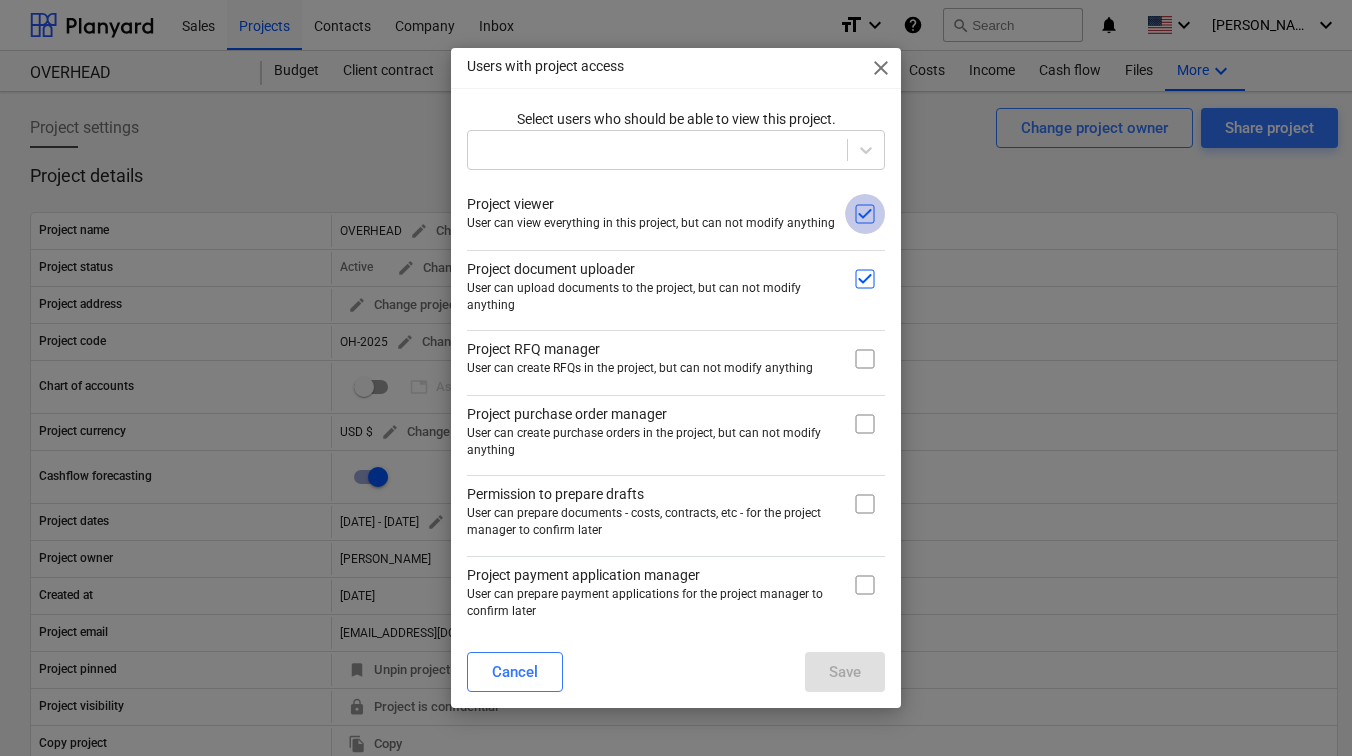 click at bounding box center (865, 214) 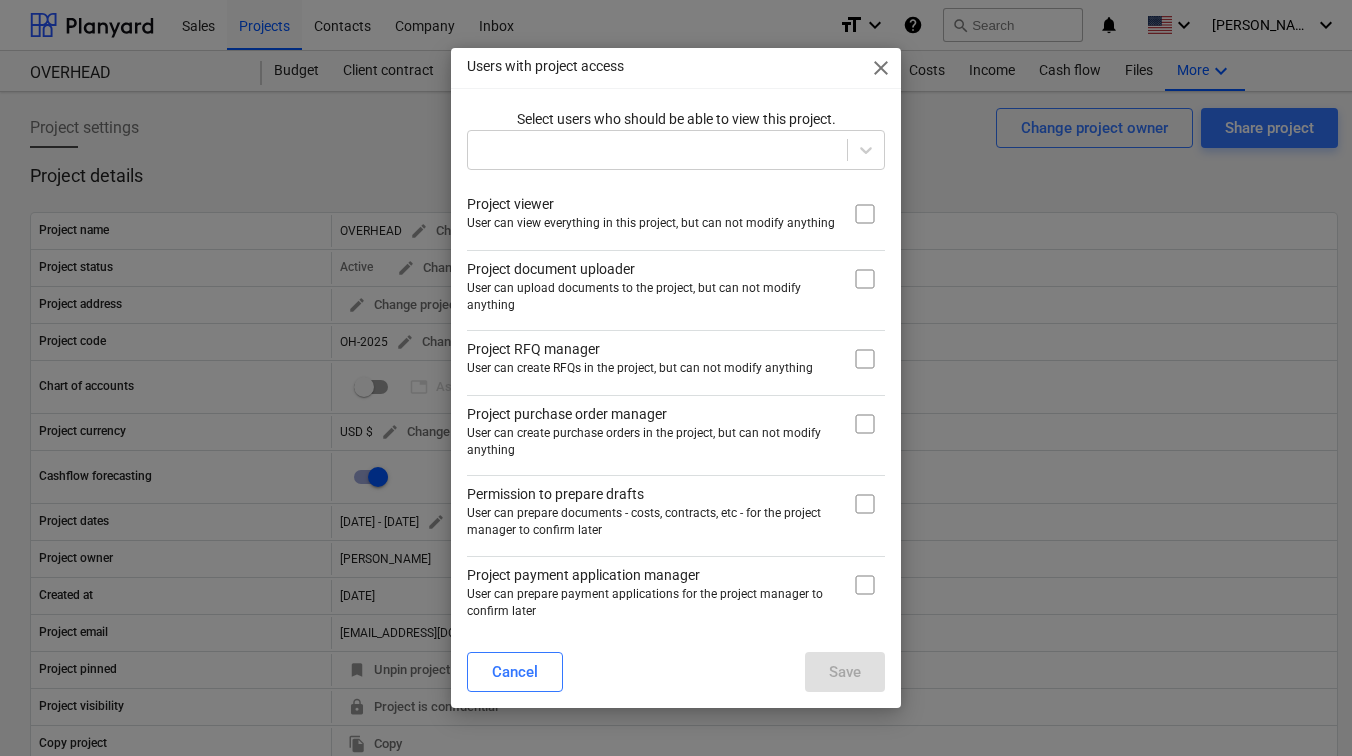 click at bounding box center [865, 279] 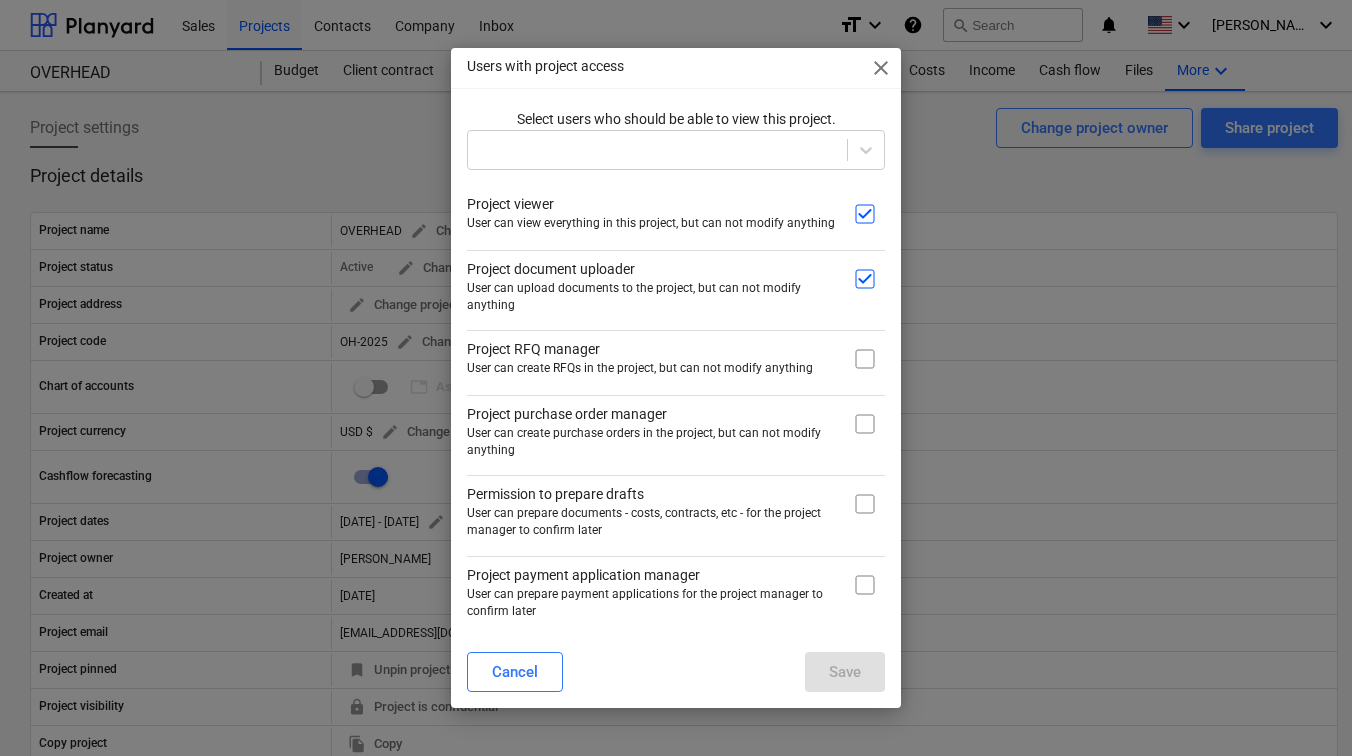 click on "Project viewer User can view everything in this project, but can not modify anything" at bounding box center [676, 210] 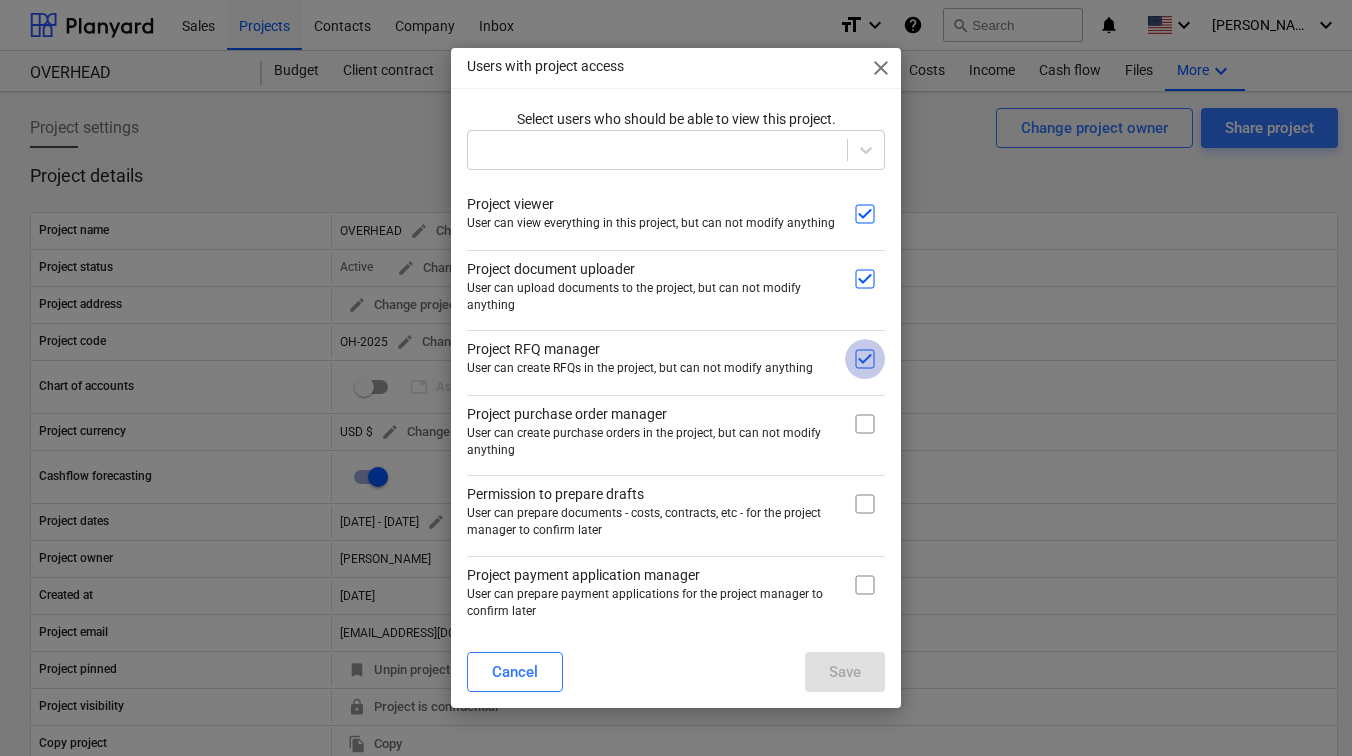 click at bounding box center (865, 359) 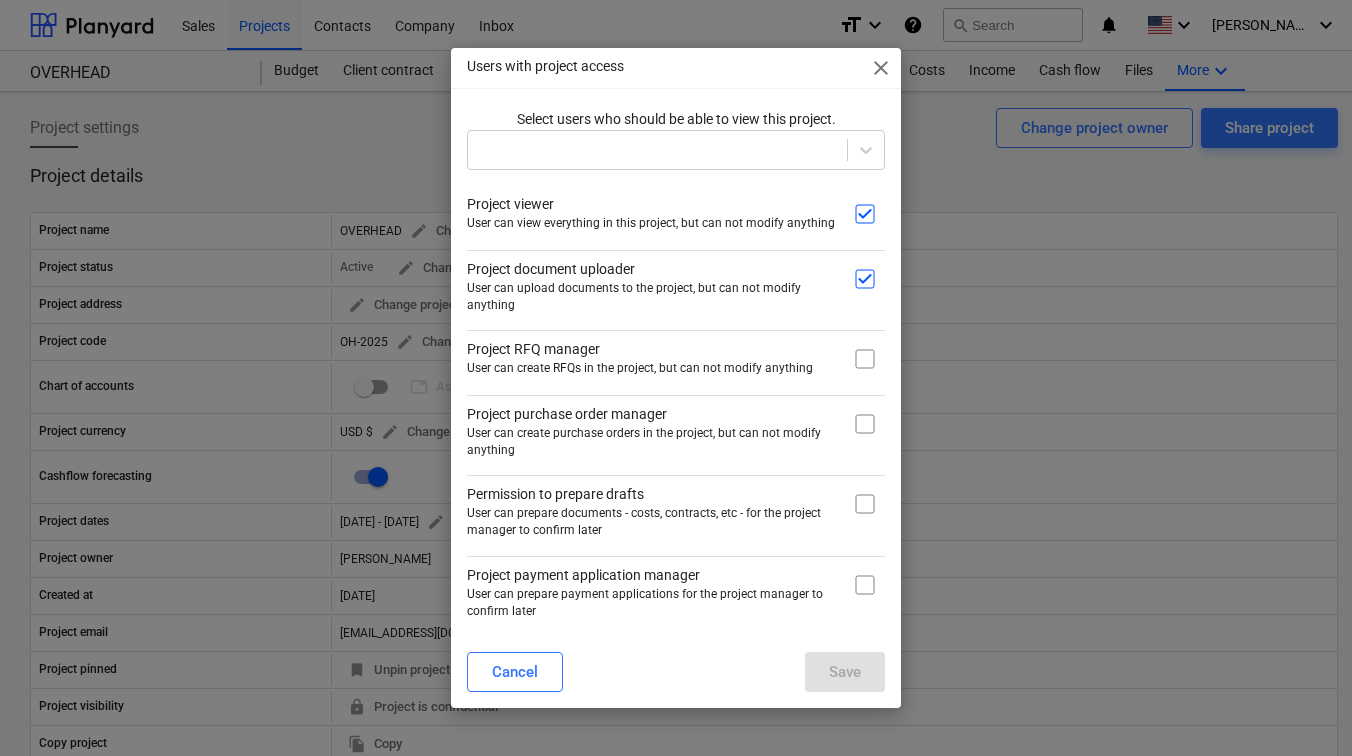 click on "close" at bounding box center (881, 68) 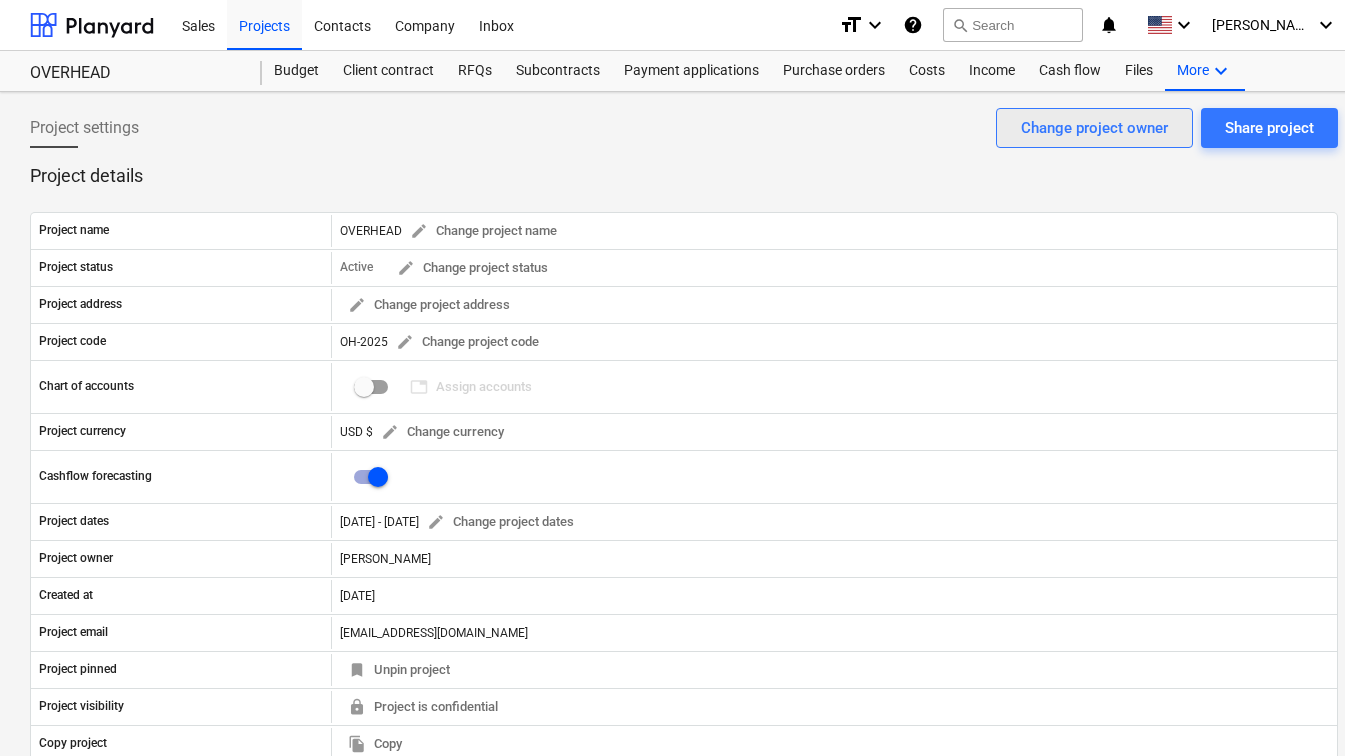 click on "Change project owner" at bounding box center [1094, 128] 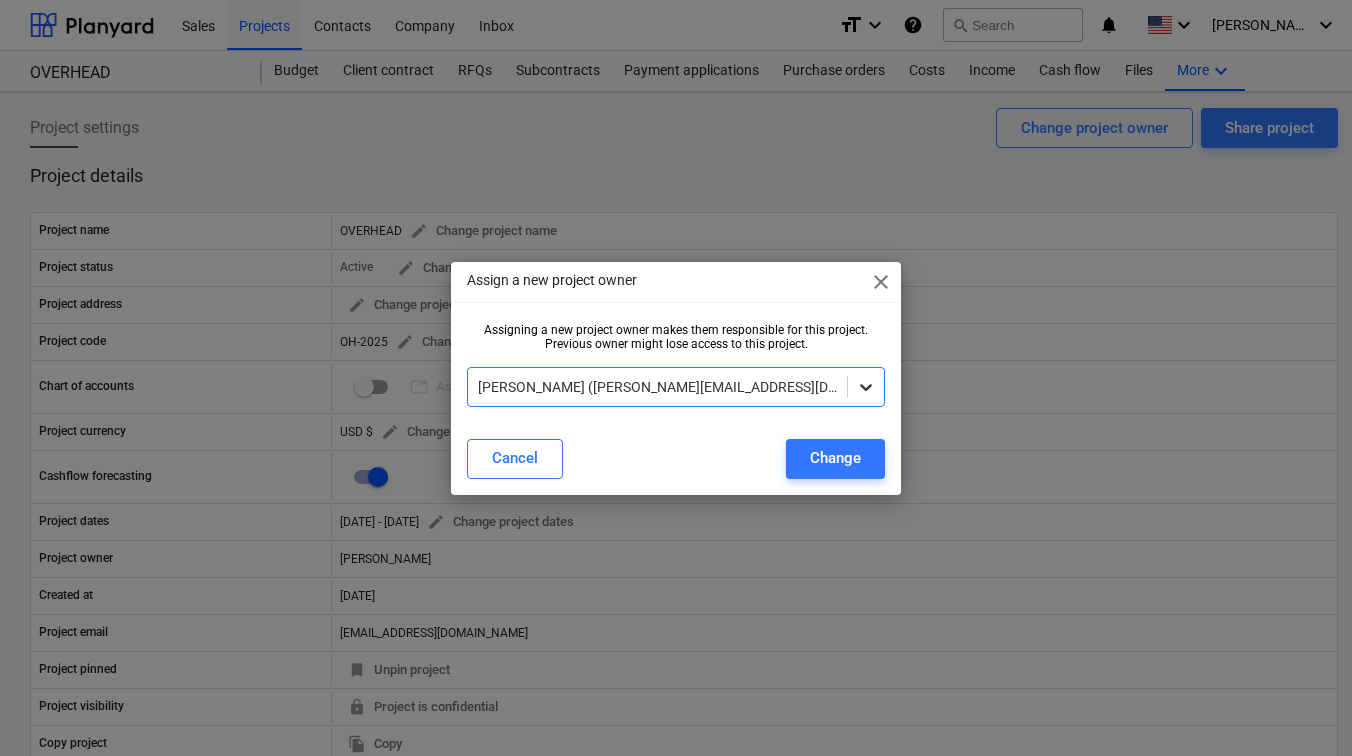 click at bounding box center (866, 387) 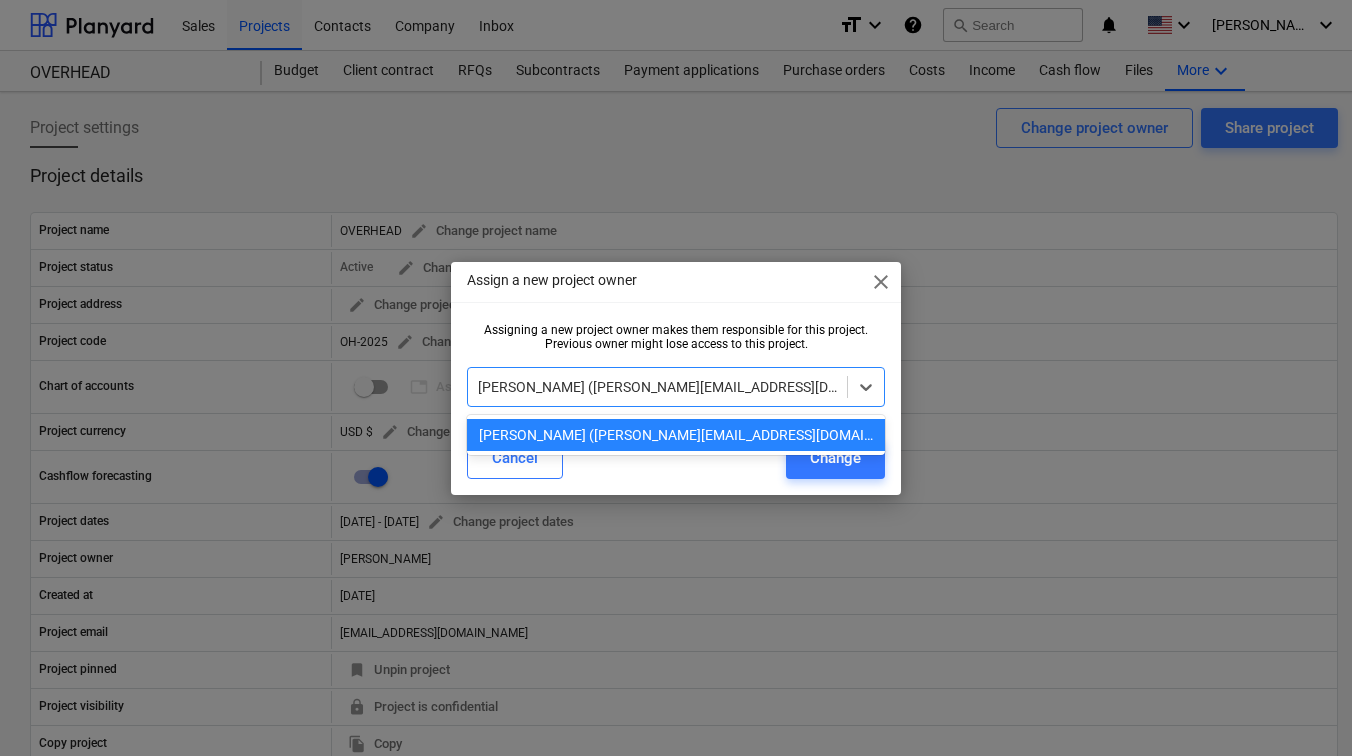 click on "close" at bounding box center (881, 282) 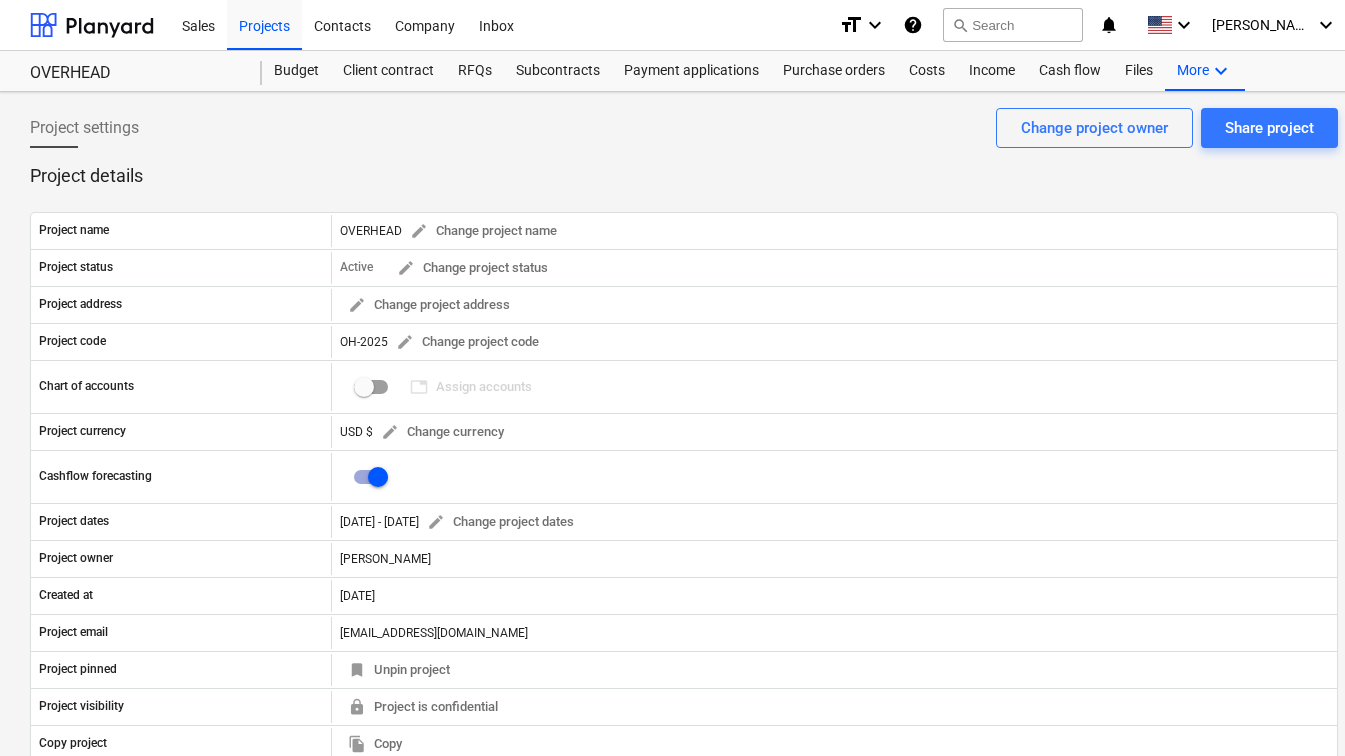 click on "Project settings Share project Change project owner" at bounding box center [684, 136] 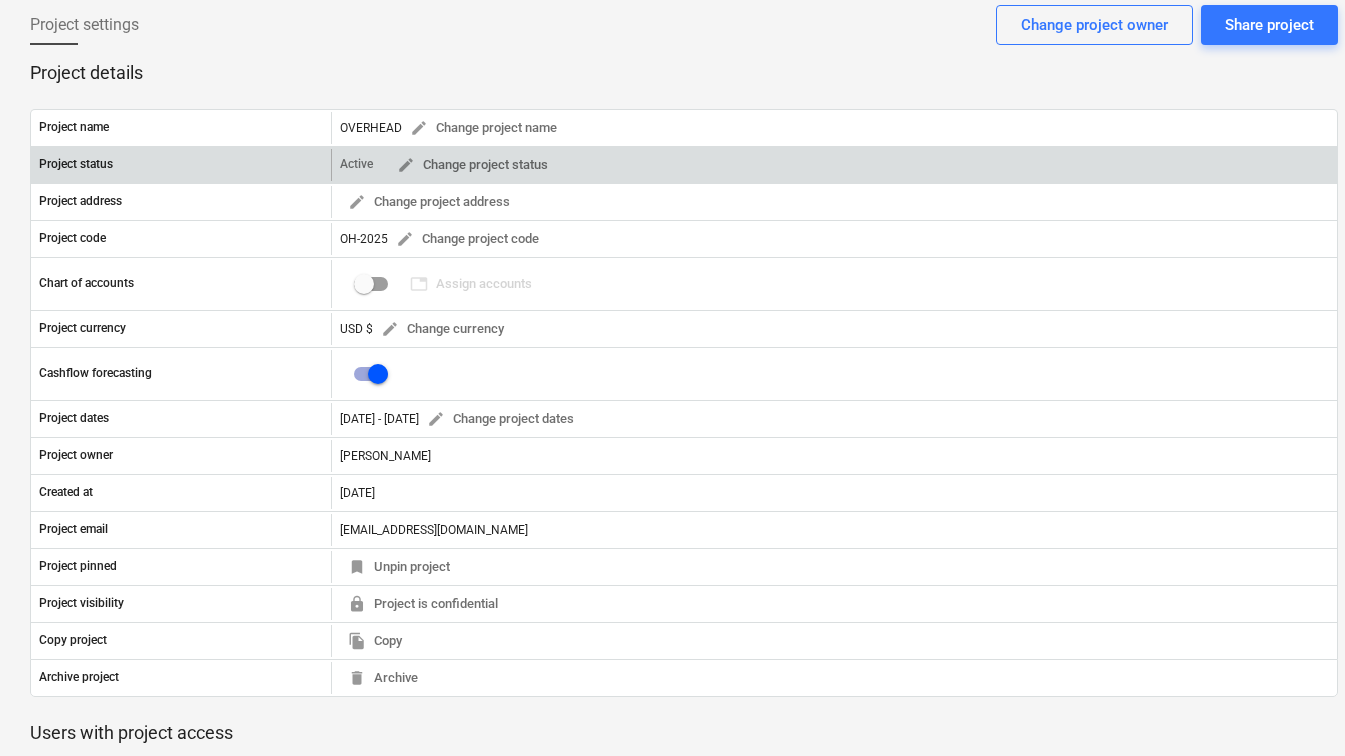 scroll, scrollTop: 0, scrollLeft: 0, axis: both 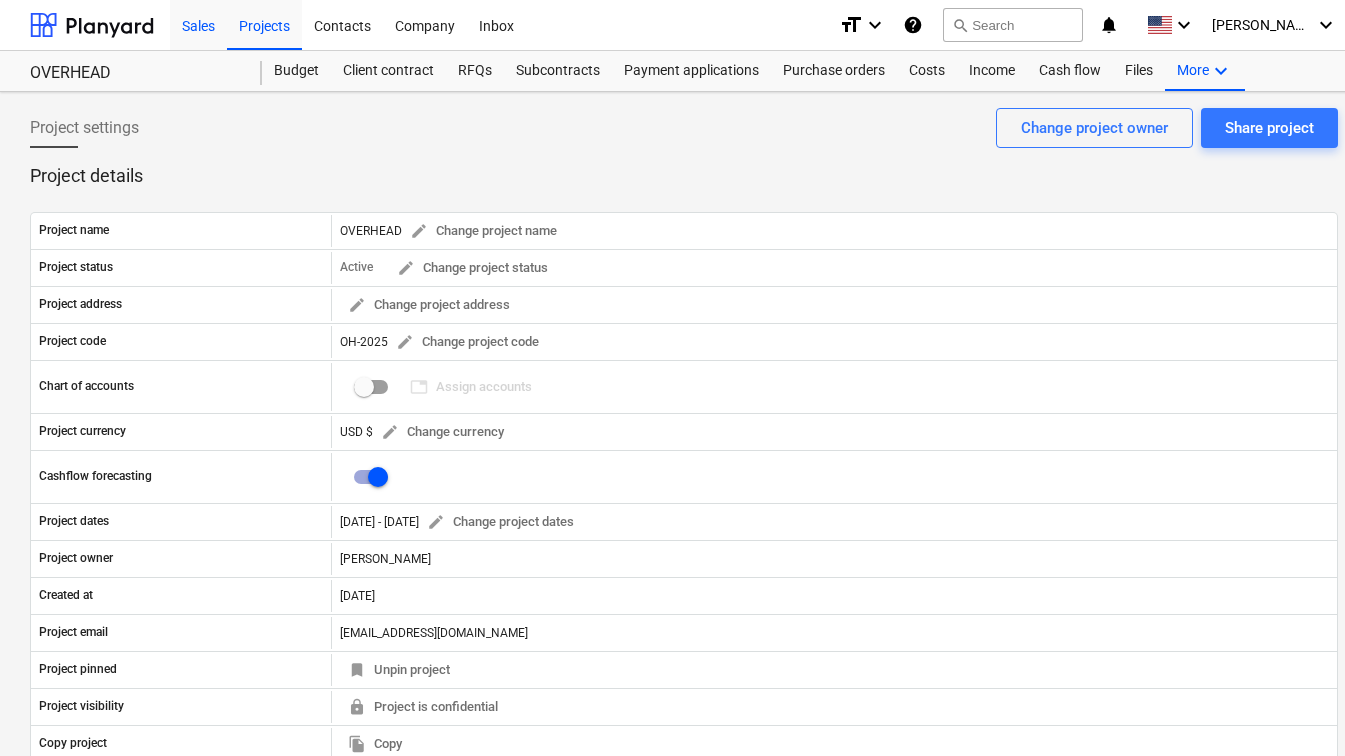 click on "Sales" at bounding box center [198, 24] 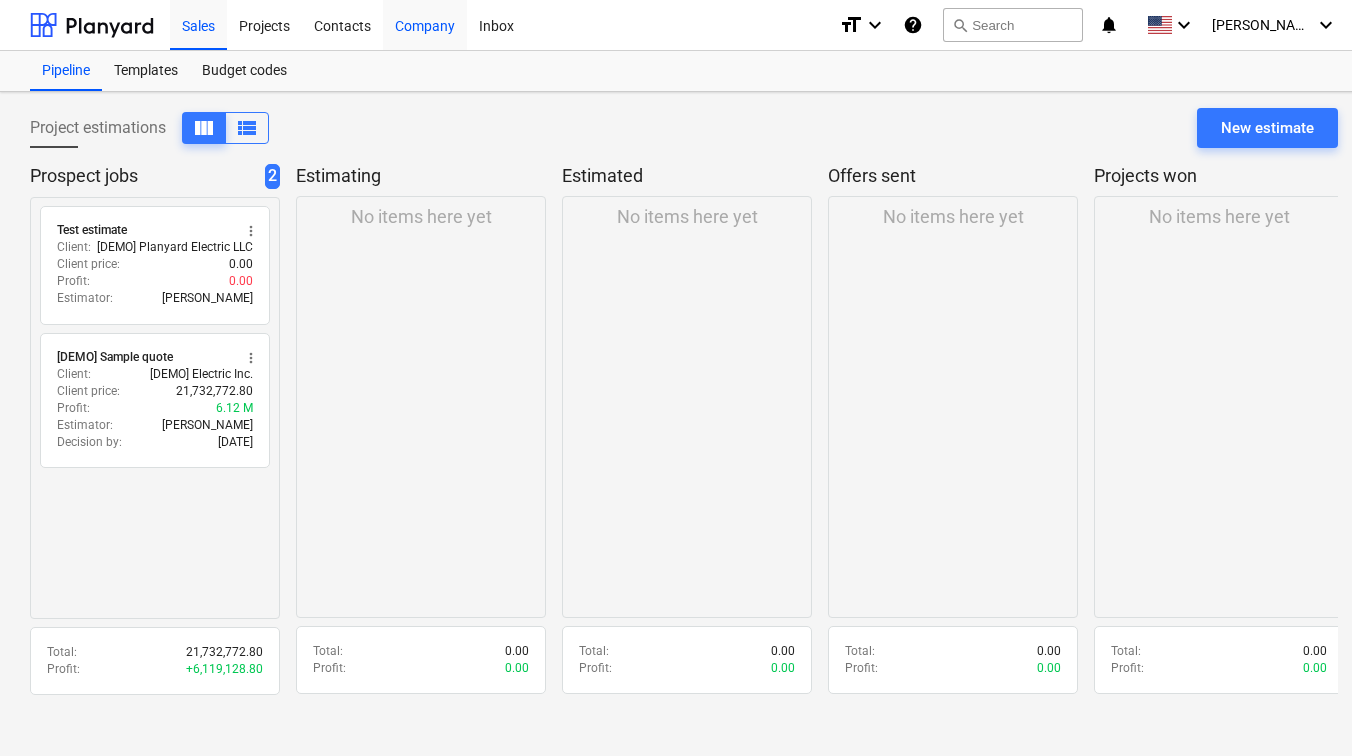 click on "Company" at bounding box center (425, 24) 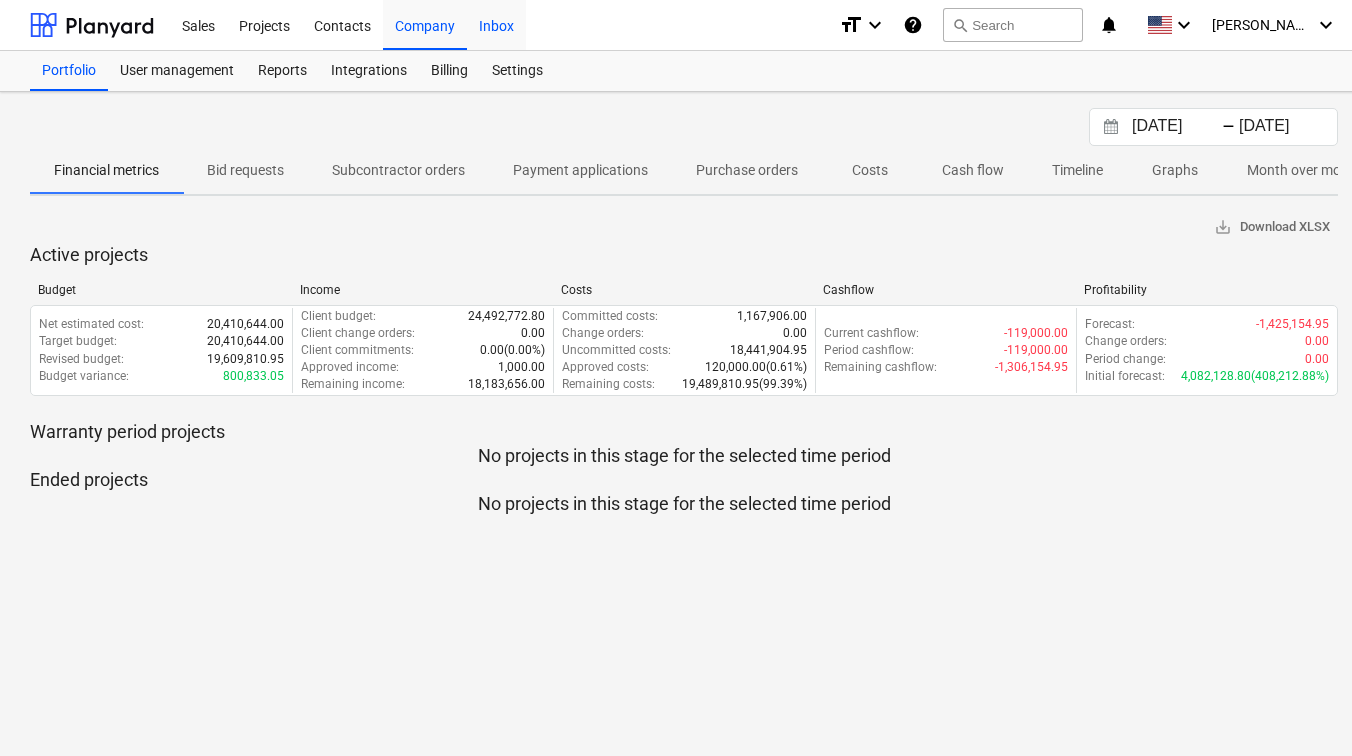 click on "Inbox" at bounding box center [496, 24] 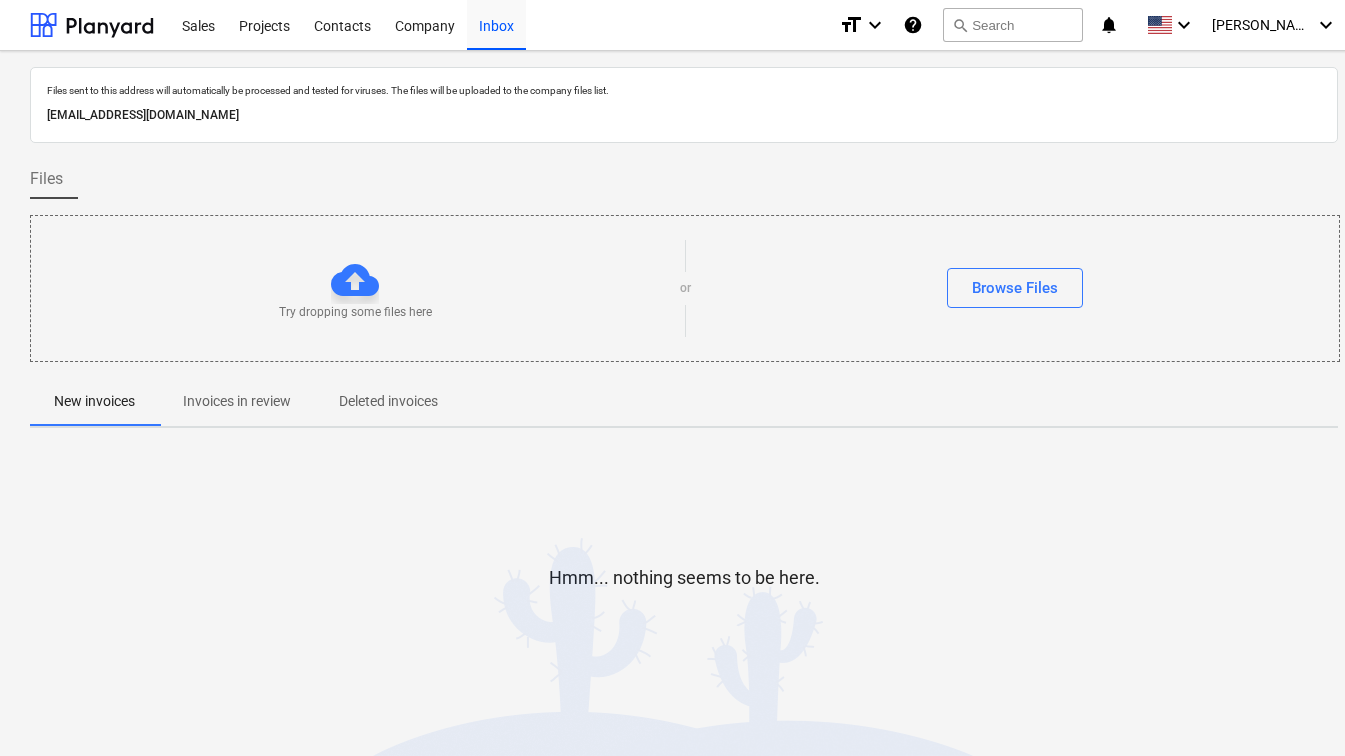 click on "[EMAIL_ADDRESS][DOMAIN_NAME]" at bounding box center [684, 115] 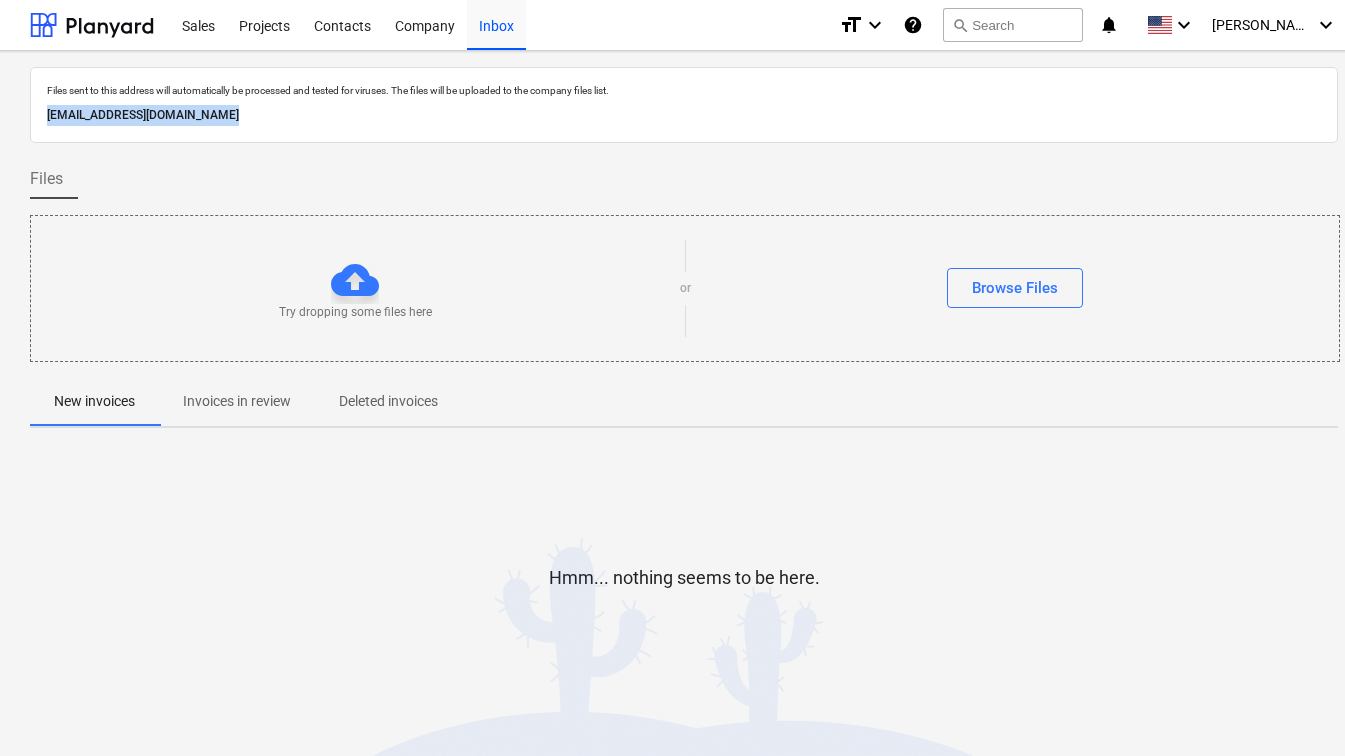 click on "[EMAIL_ADDRESS][DOMAIN_NAME]" at bounding box center (684, 115) 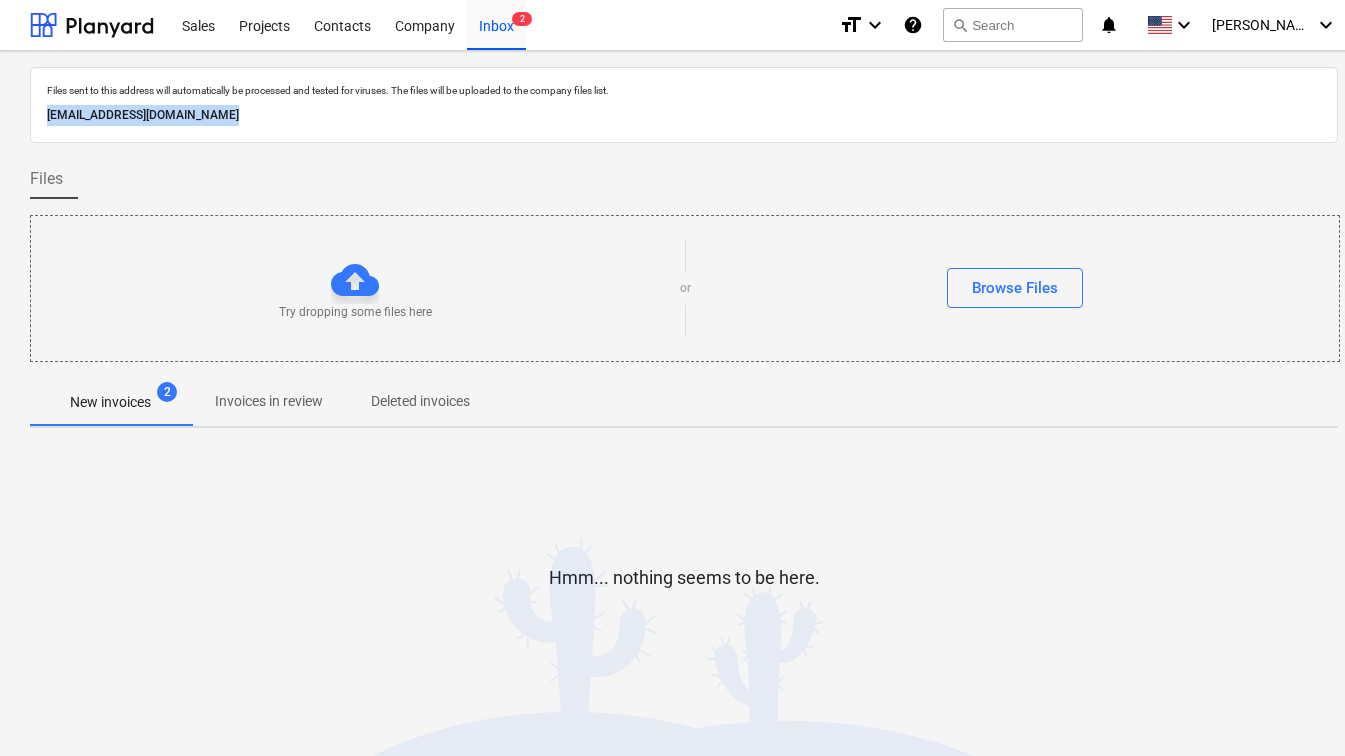 click on "New invoices" at bounding box center [110, 402] 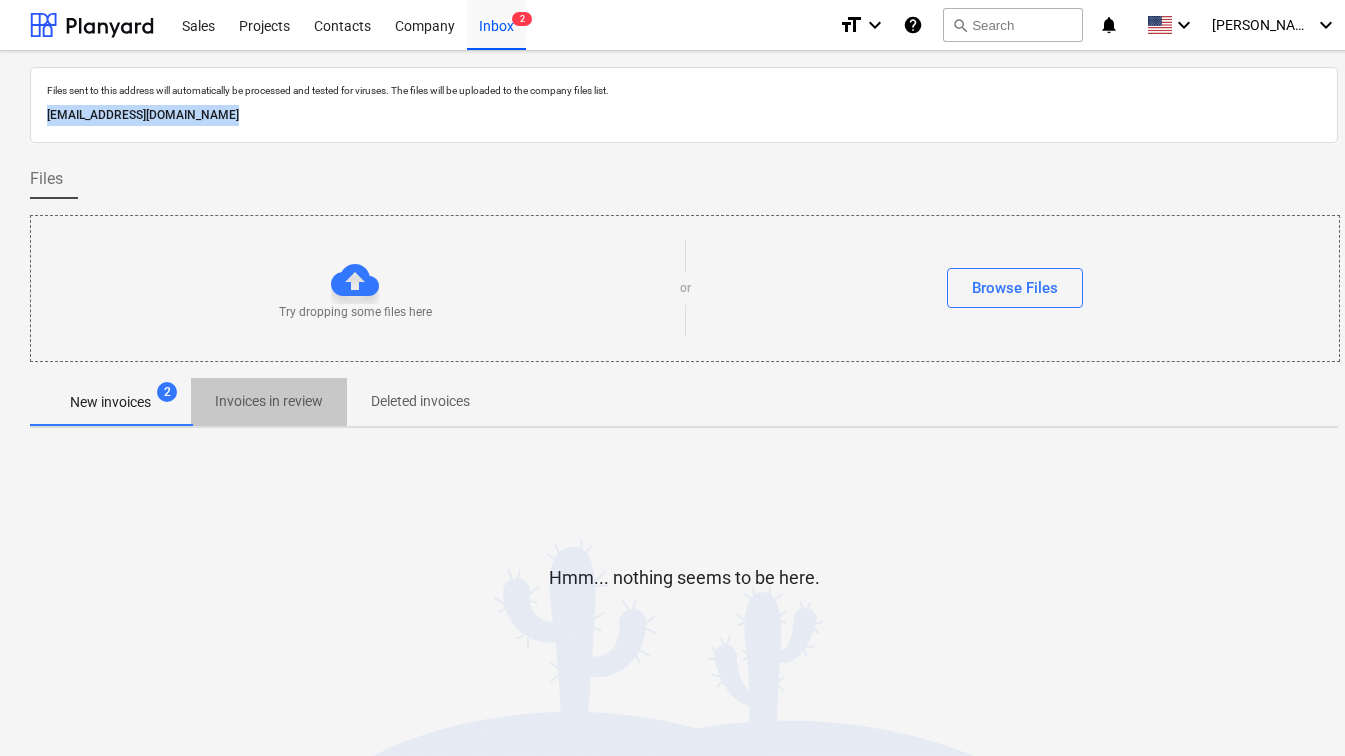 click on "Invoices in review" at bounding box center [269, 401] 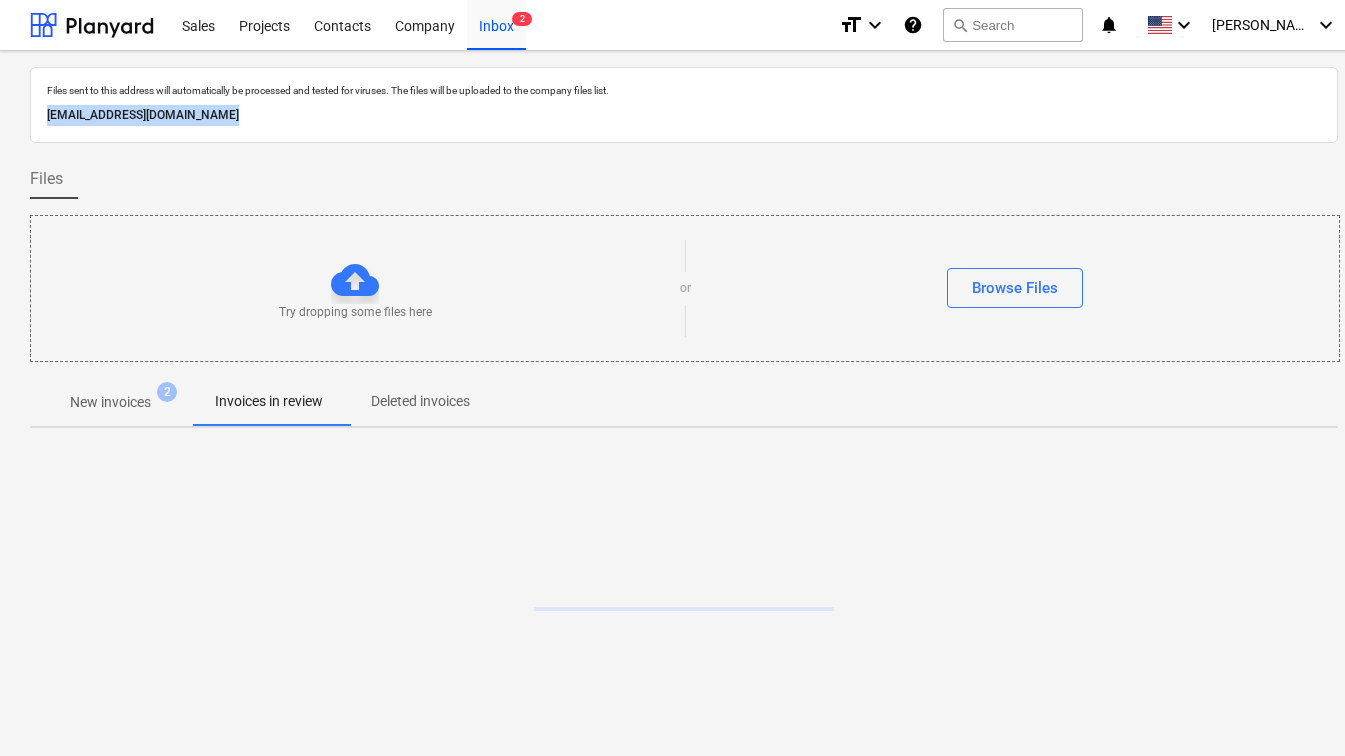 click on "New invoices" at bounding box center [110, 402] 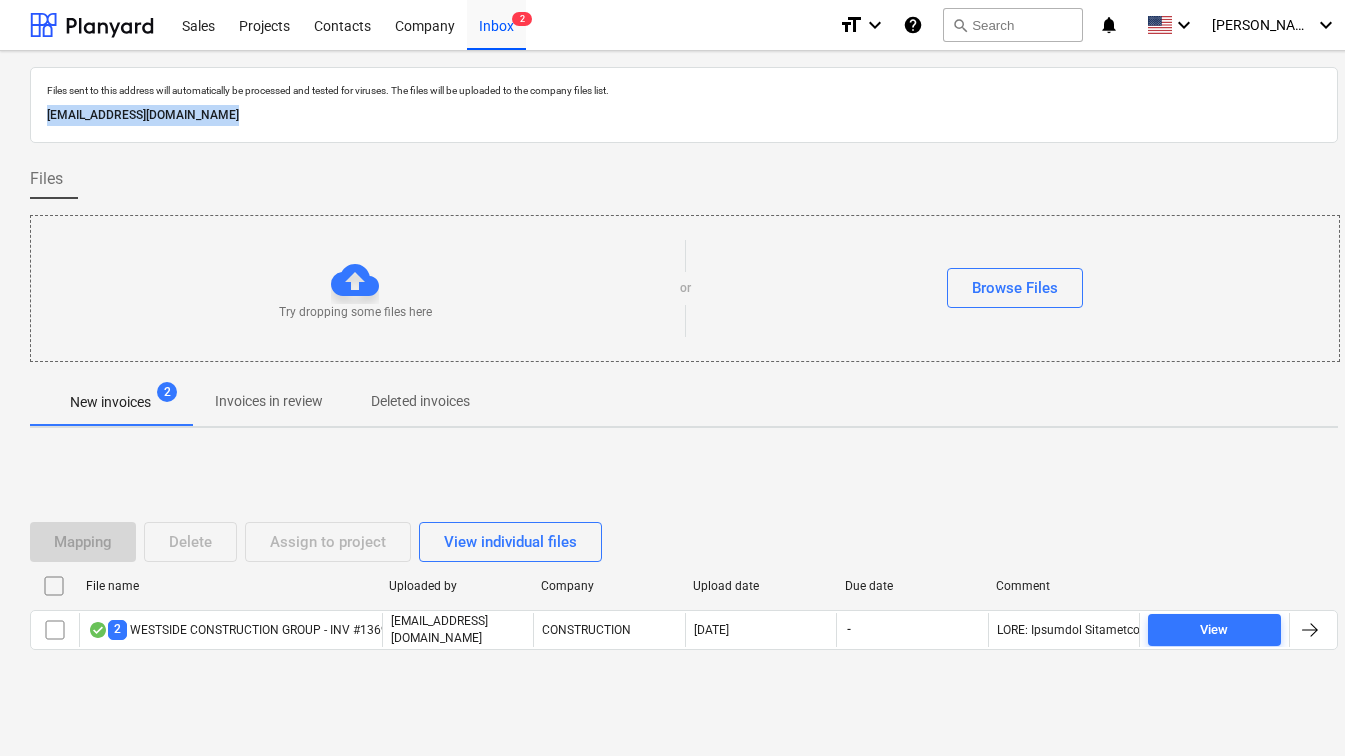 scroll, scrollTop: 20, scrollLeft: 0, axis: vertical 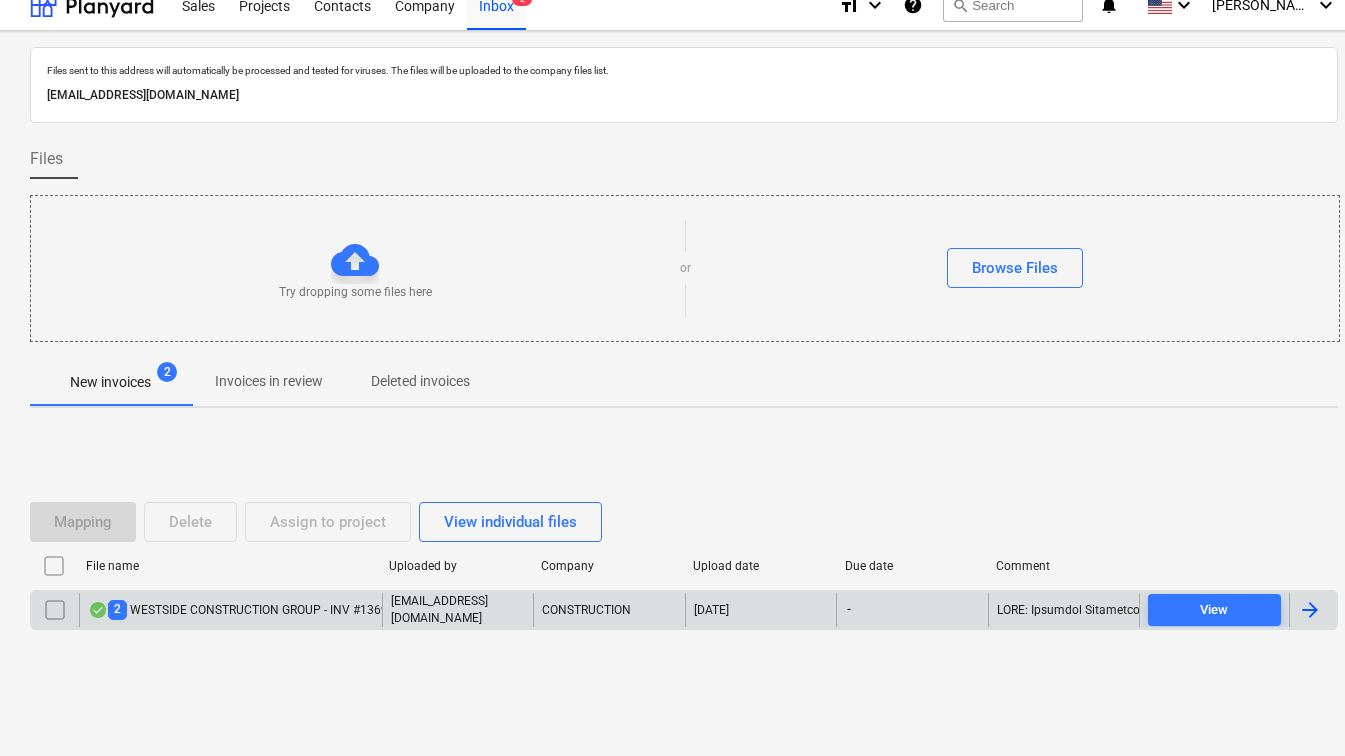 click at bounding box center [1310, 610] 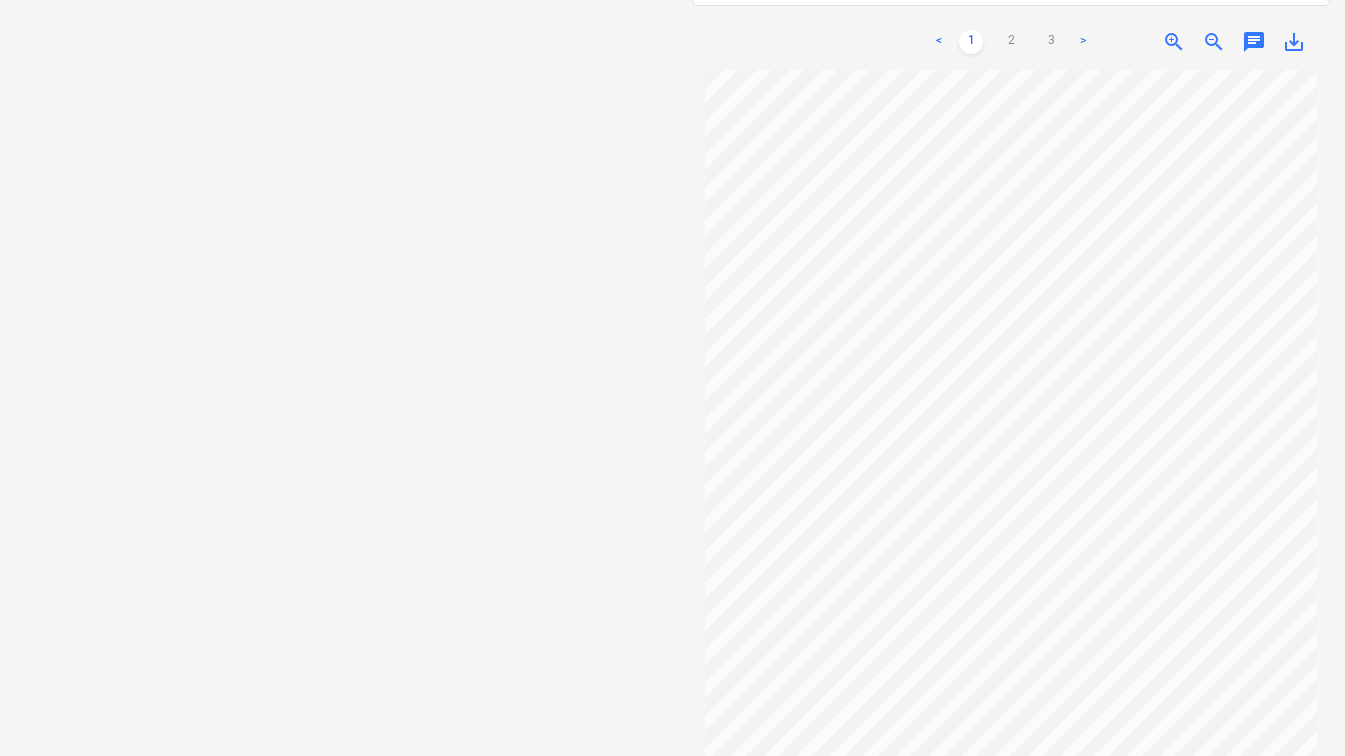 scroll, scrollTop: 0, scrollLeft: 0, axis: both 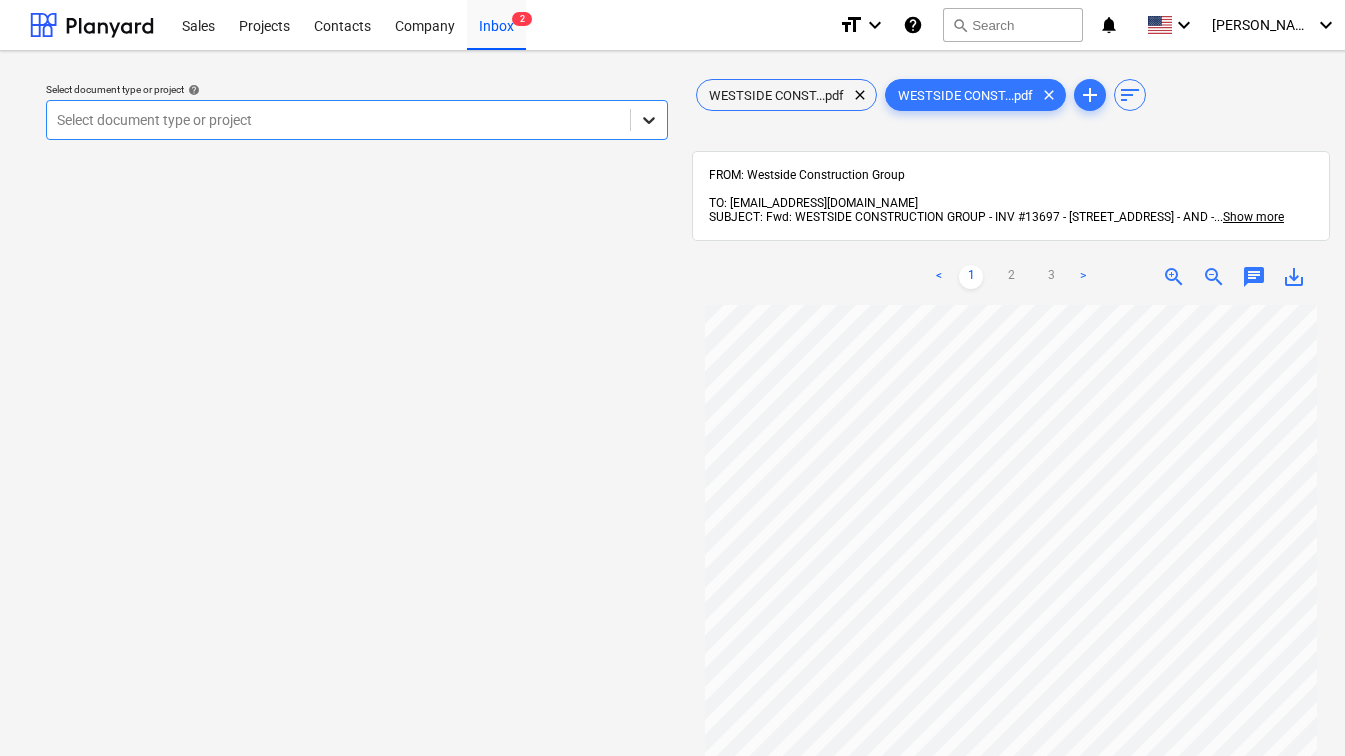 click at bounding box center (649, 120) 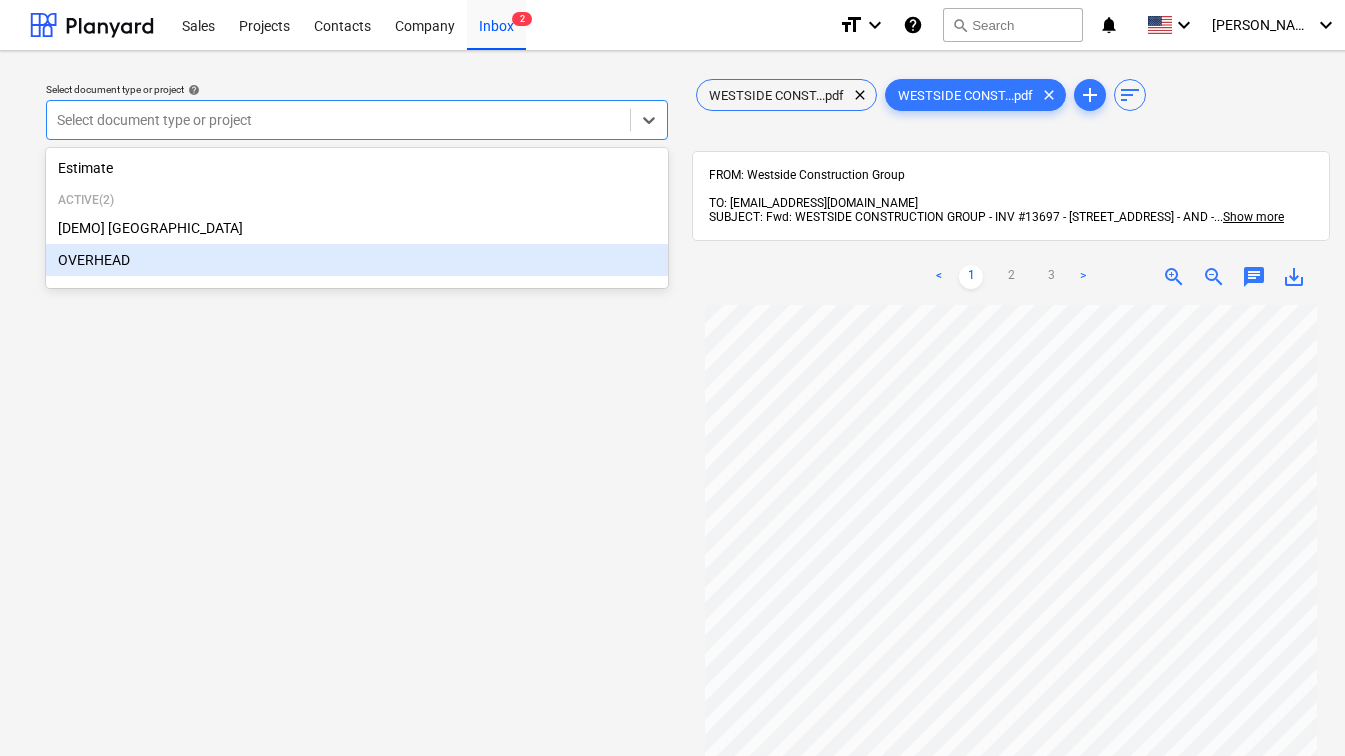 click on "Select document type or project help option OVERHEAD focused, 3 of 3. 3 results available. Use Up and Down to choose options, press Enter to select the currently focused option, press Escape to exit the menu, press Tab to select the option and exit the menu. Select document type or project" at bounding box center (357, 540) 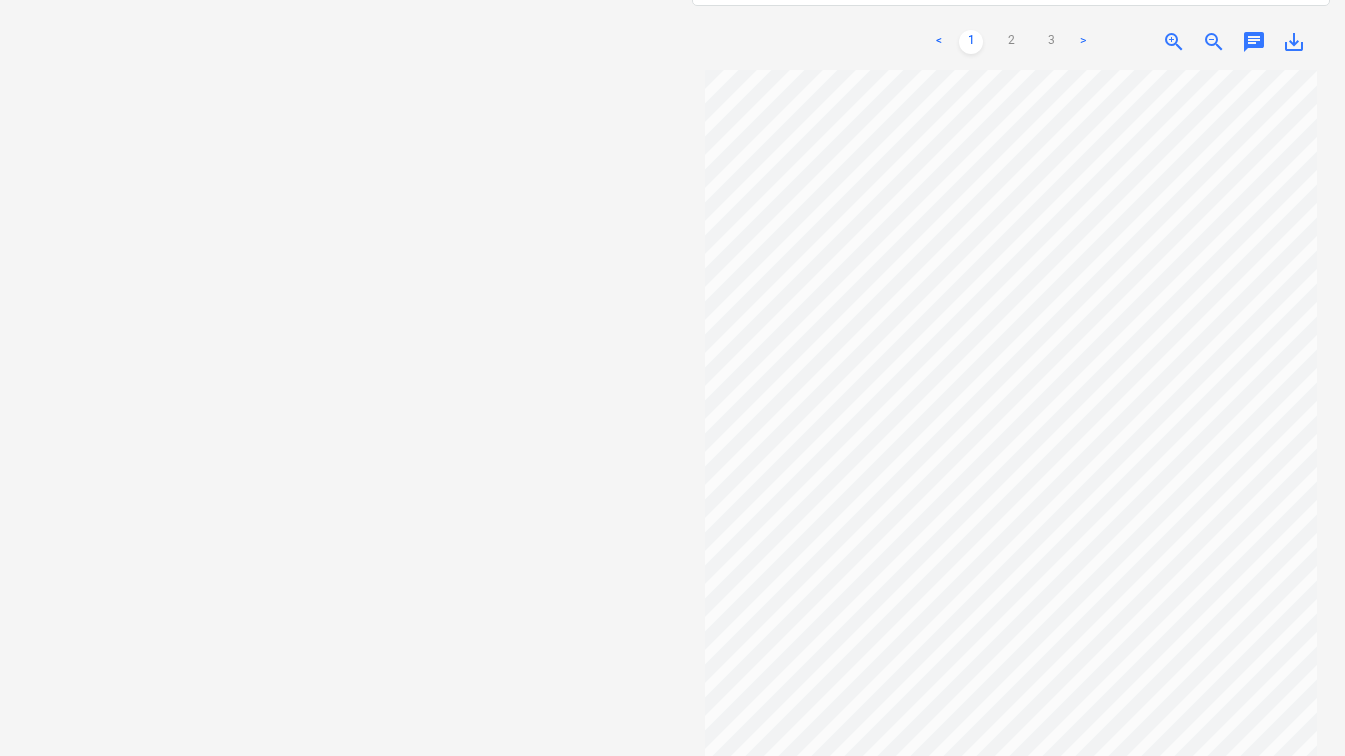 scroll, scrollTop: 0, scrollLeft: 0, axis: both 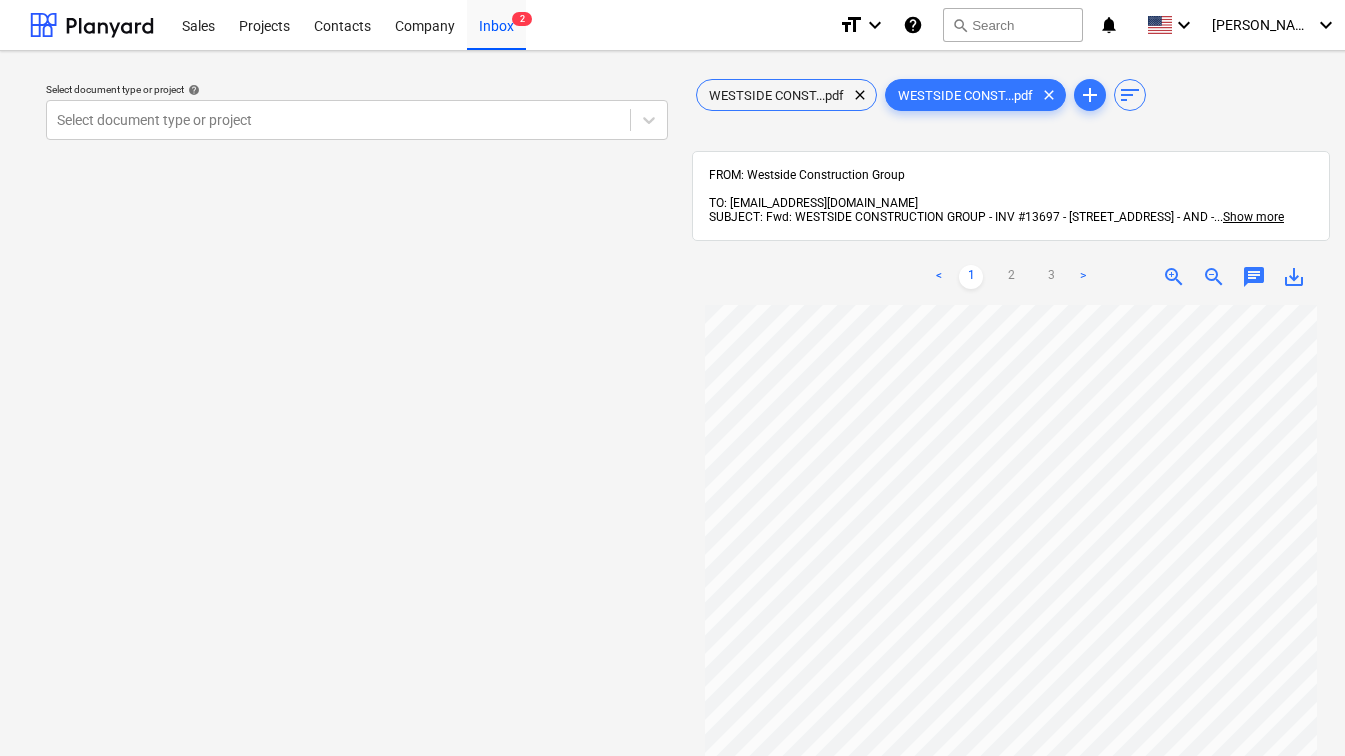 click on ">" at bounding box center [1083, 277] 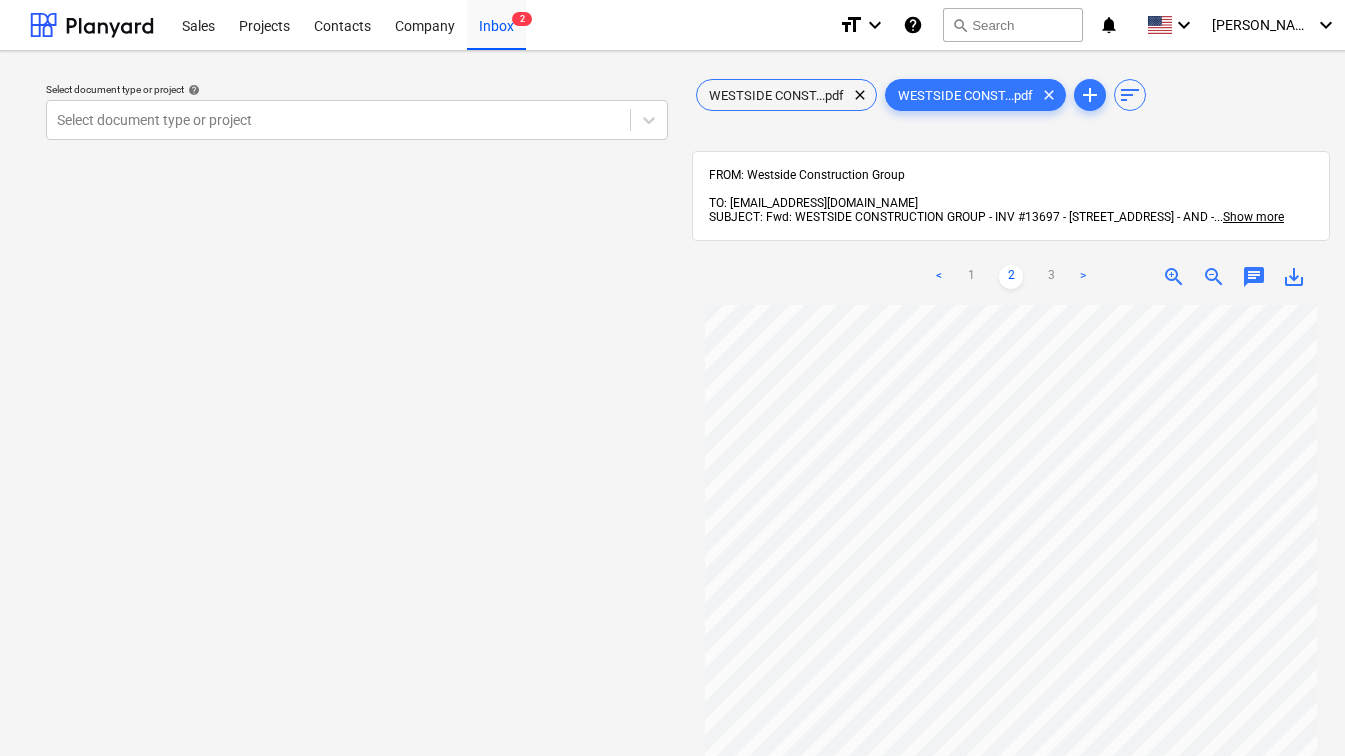 click on ">" at bounding box center (1083, 277) 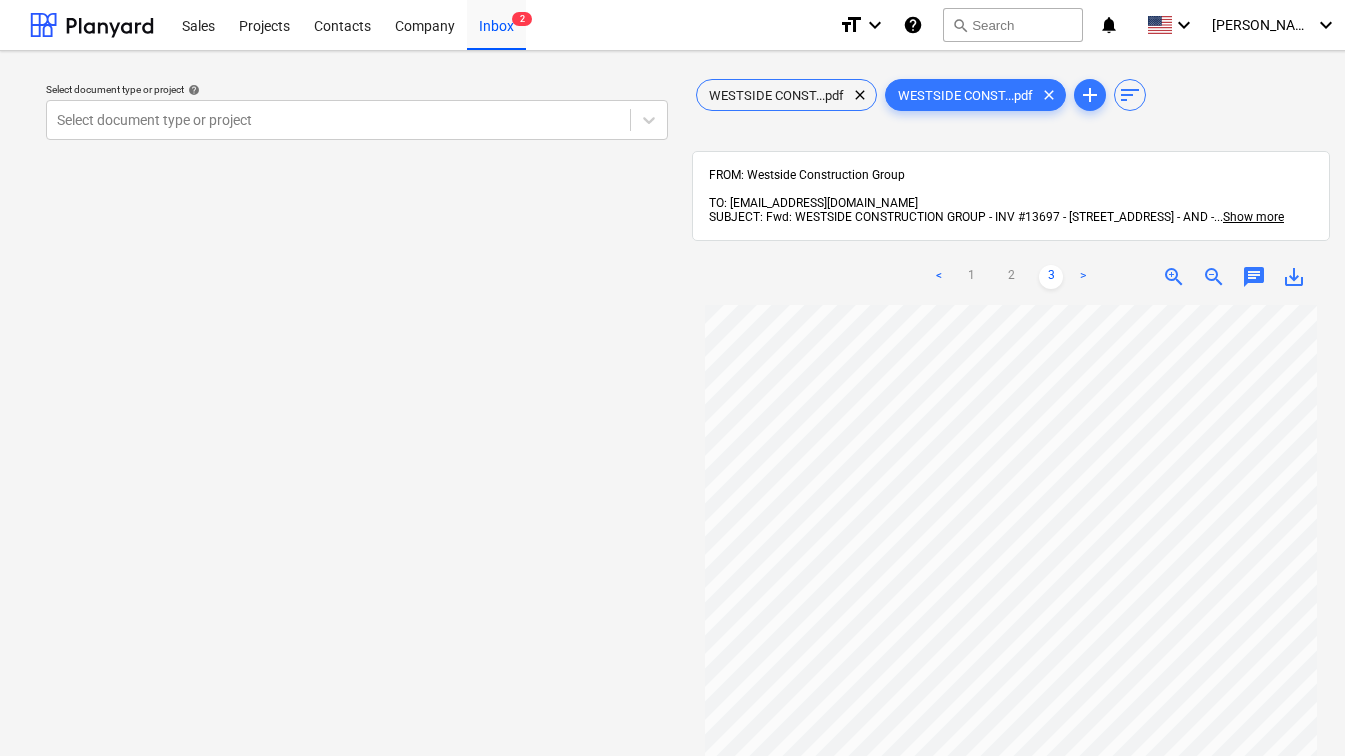 click on ">" at bounding box center [1083, 277] 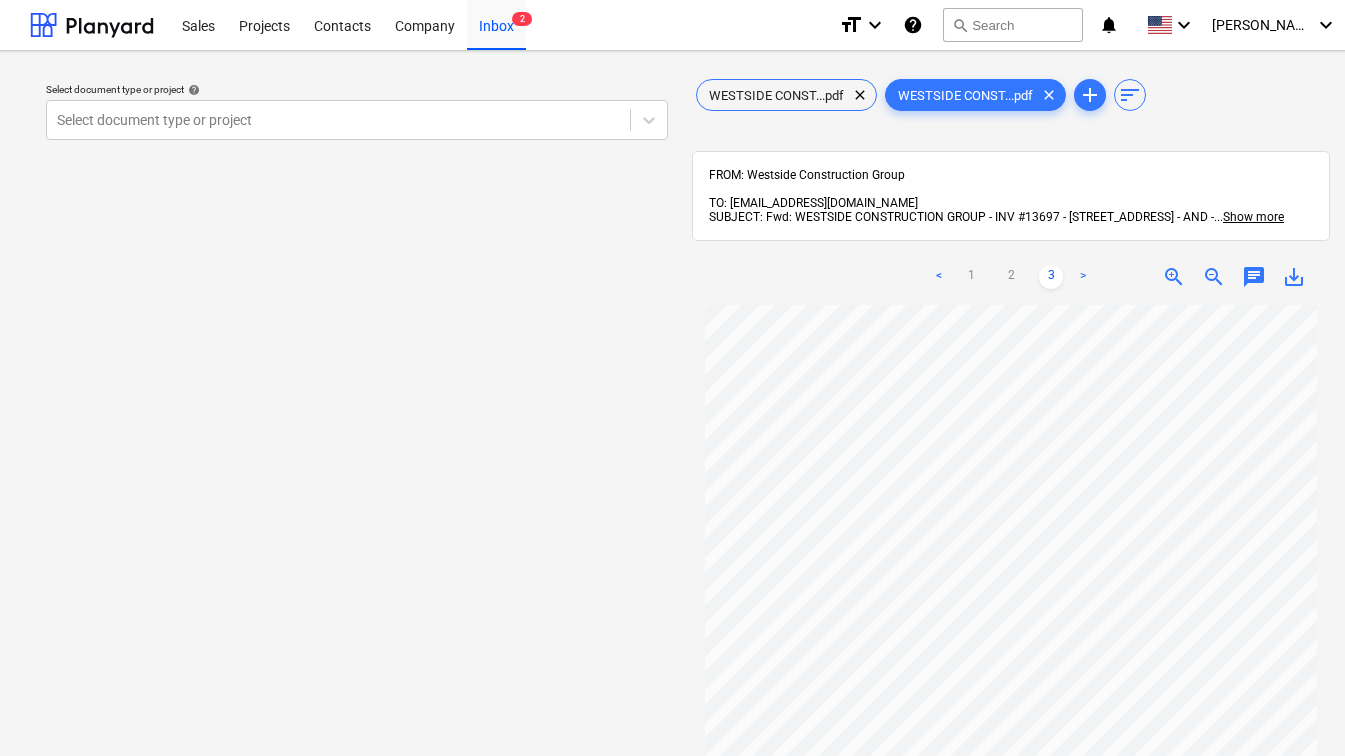 scroll, scrollTop: 28, scrollLeft: 0, axis: vertical 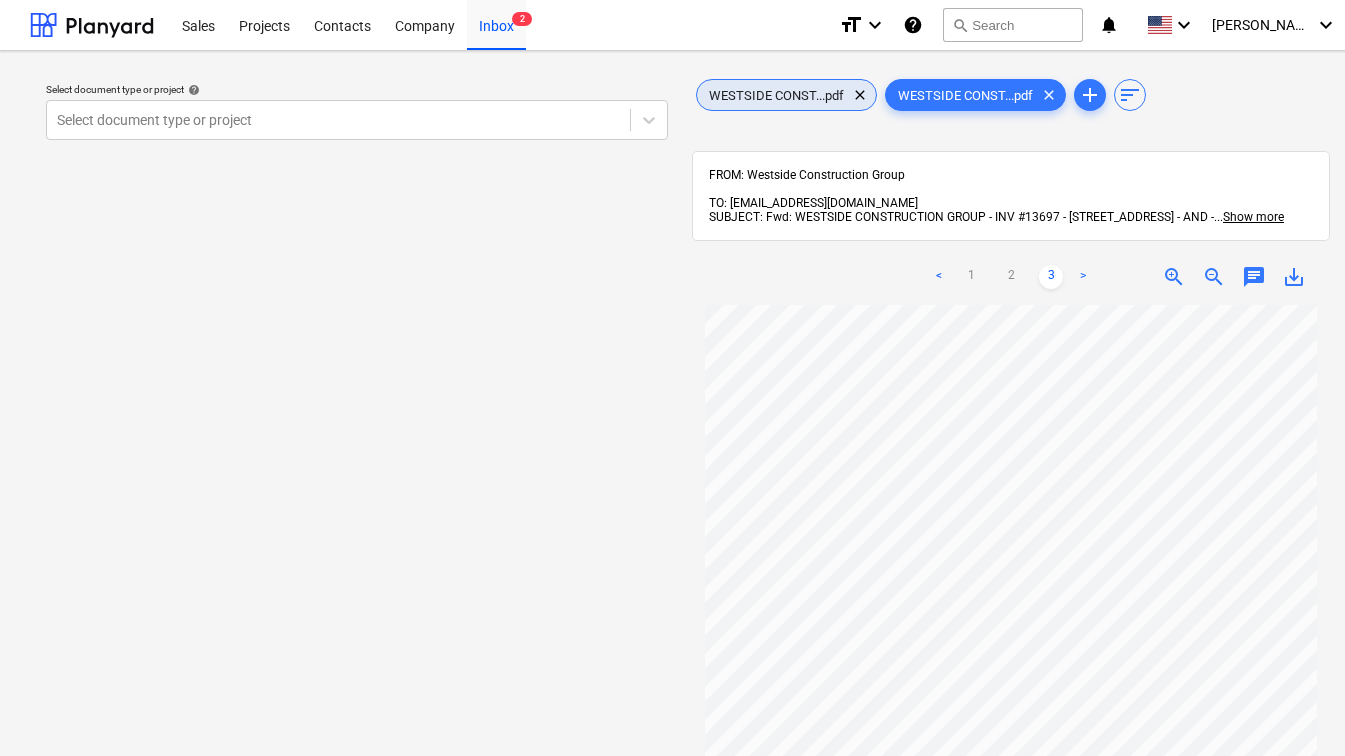 click on "WESTSIDE CONST...pdf" at bounding box center [776, 95] 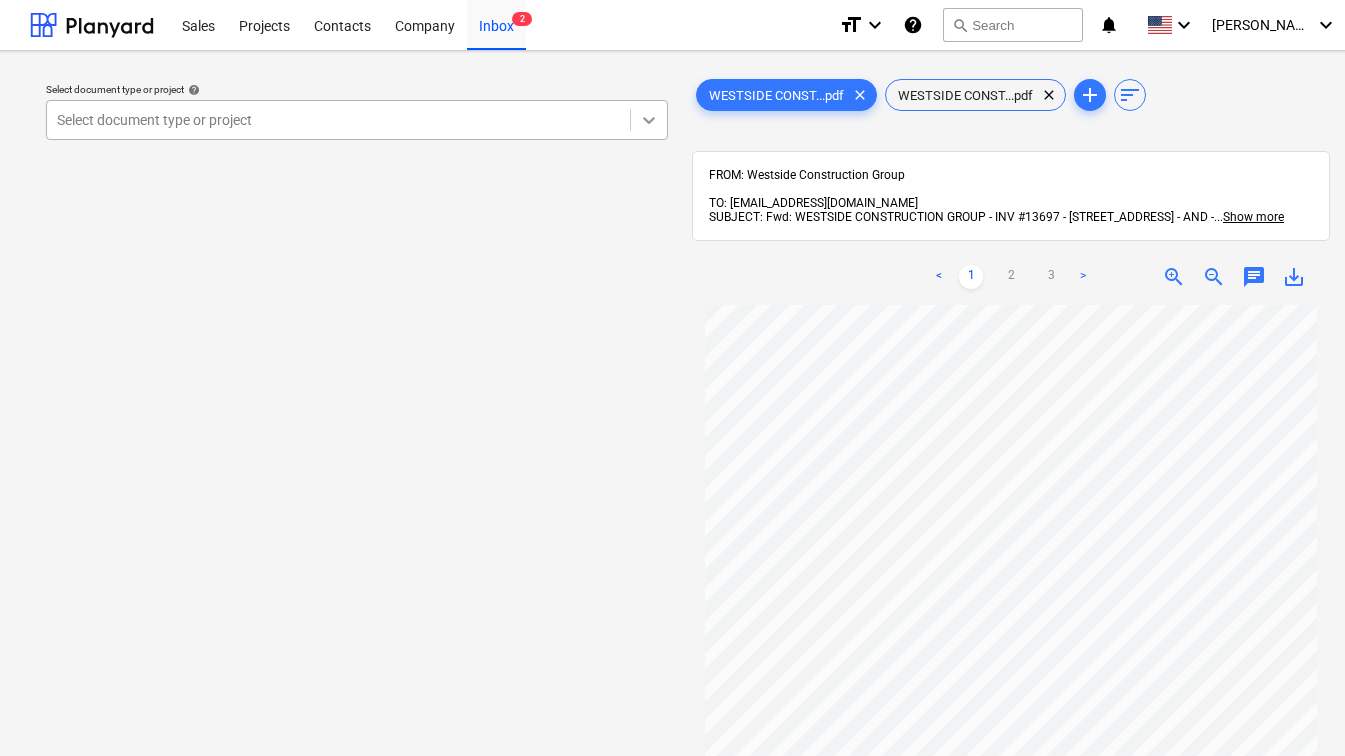 click at bounding box center (649, 120) 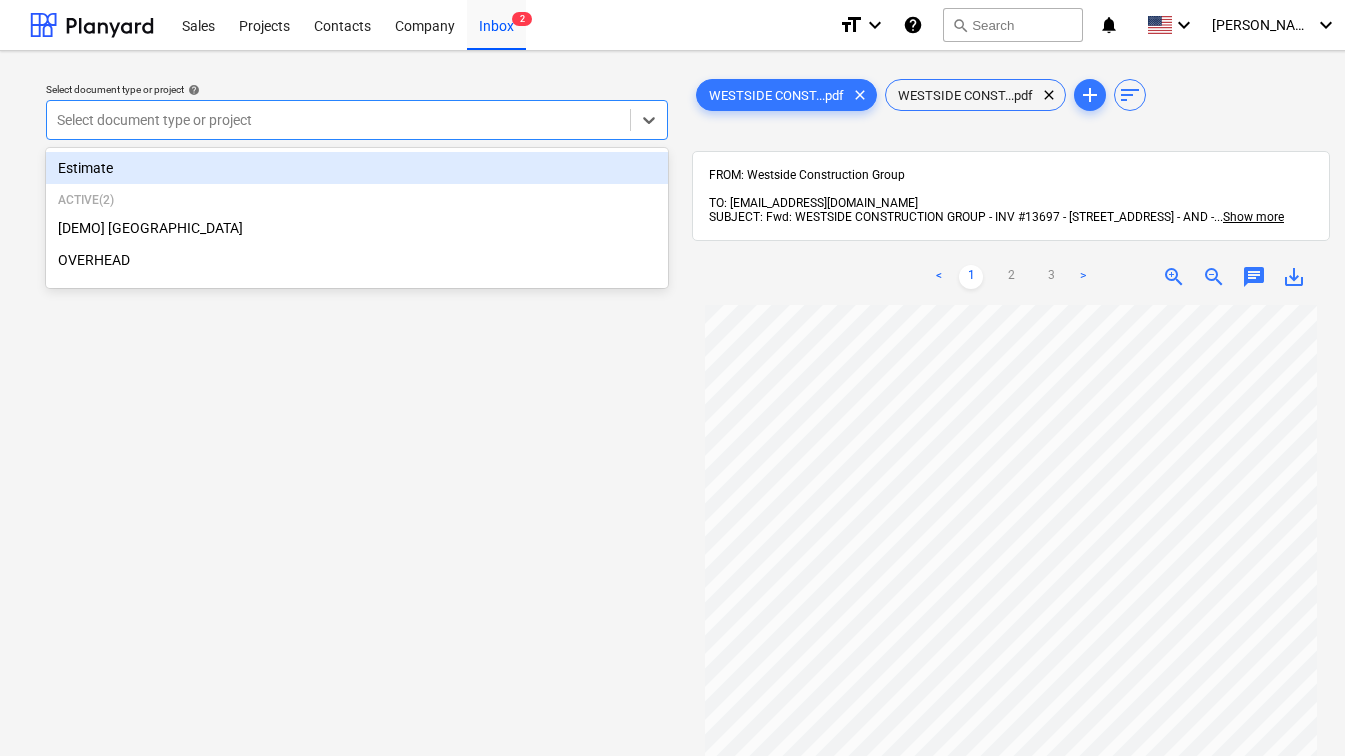 click on "Estimate" at bounding box center (357, 168) 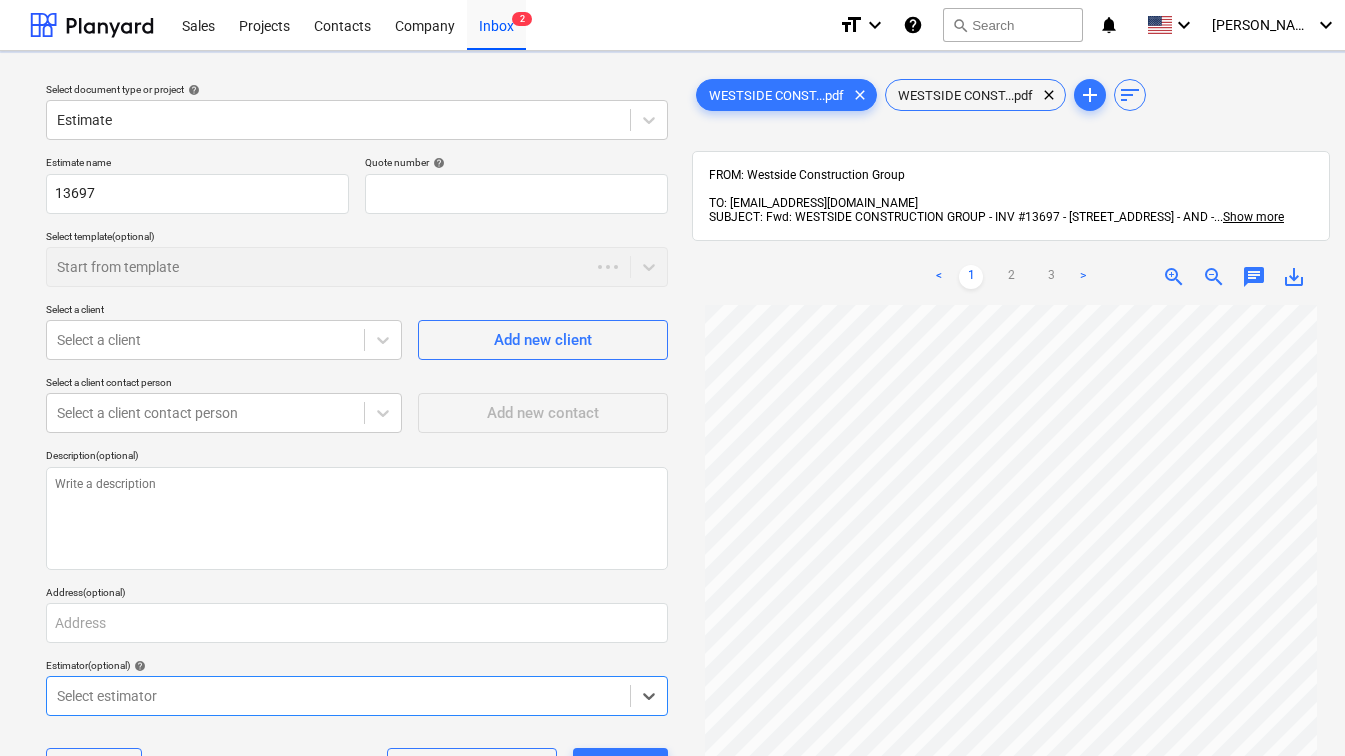 type on "x" 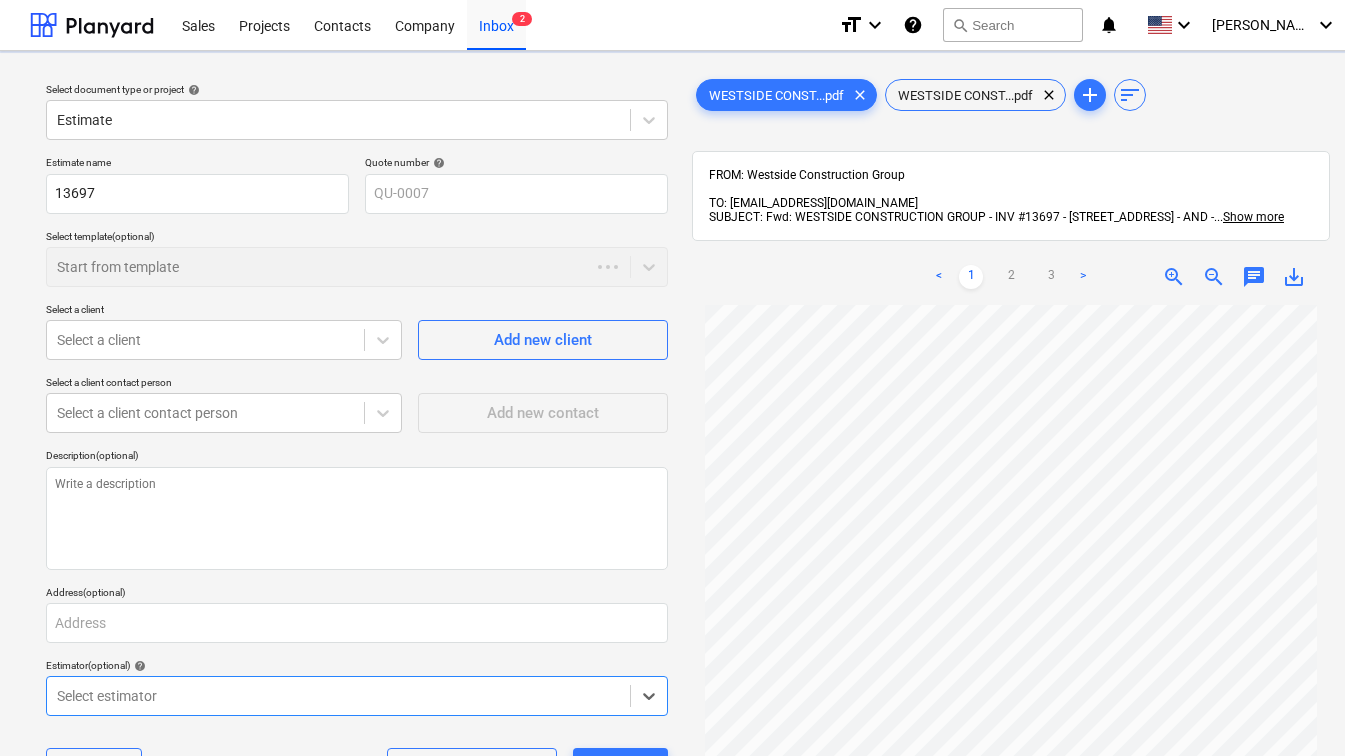 type on "x" 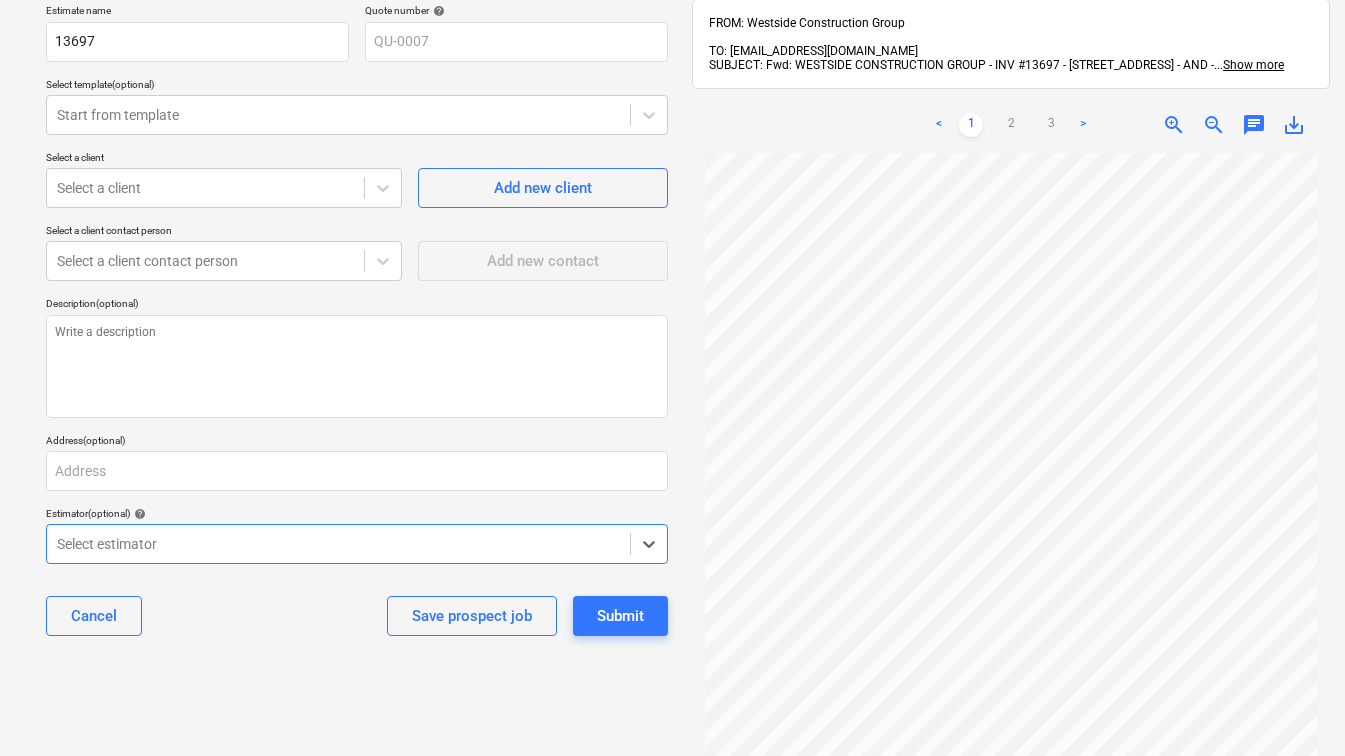 scroll, scrollTop: 0, scrollLeft: 0, axis: both 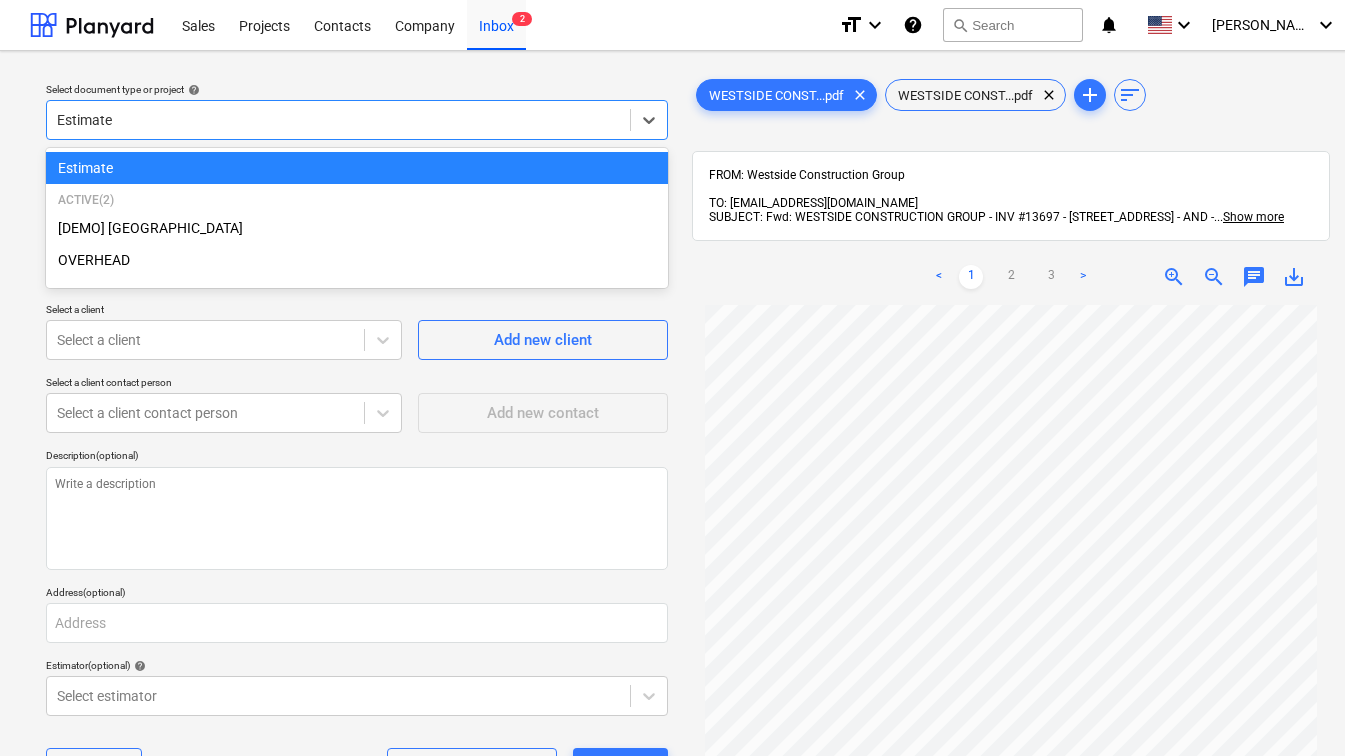 click at bounding box center [338, 120] 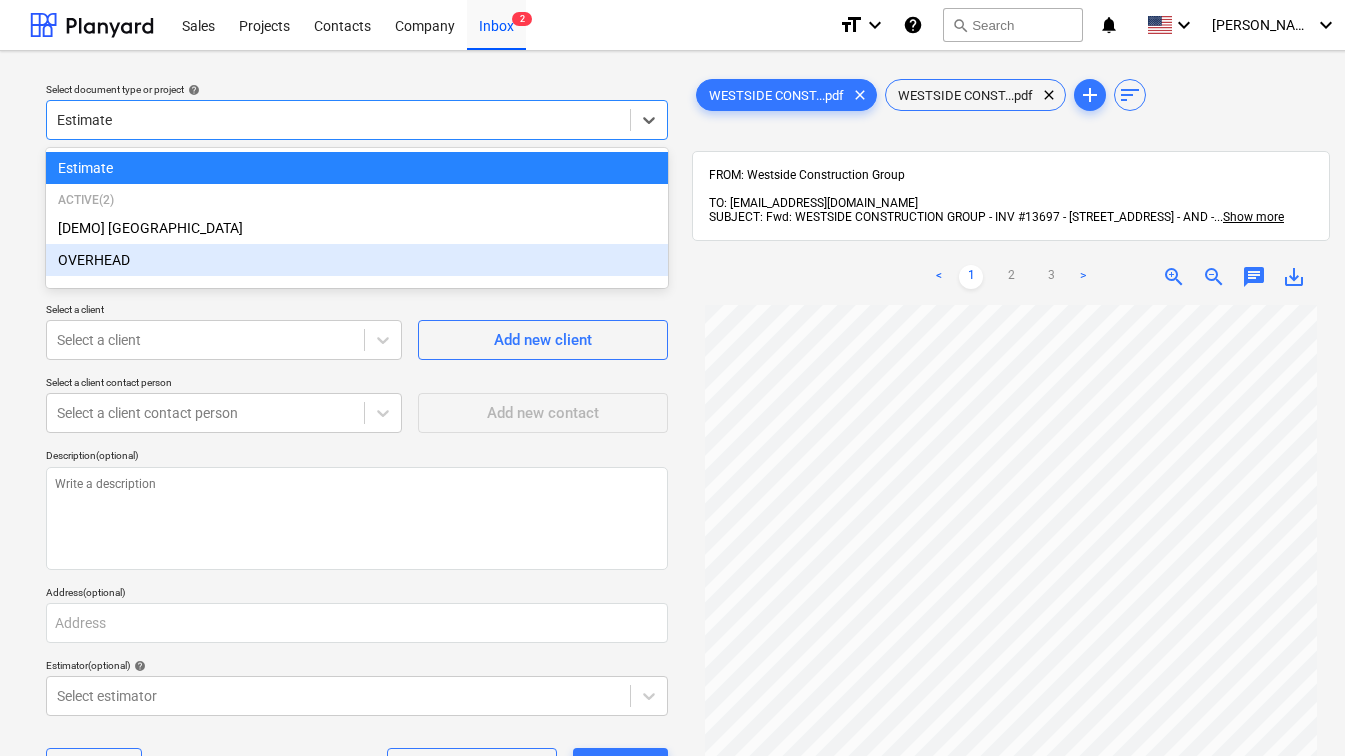 click on "OVERHEAD" at bounding box center [357, 260] 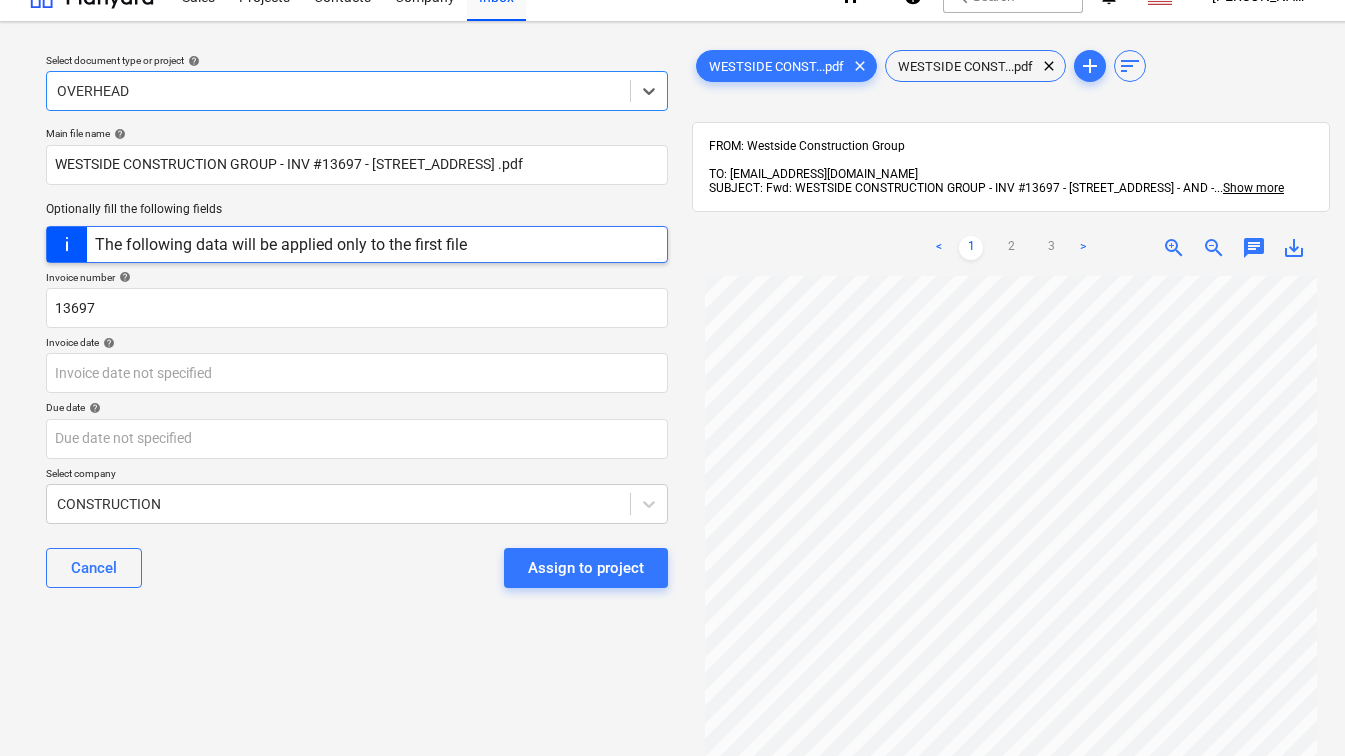 scroll, scrollTop: 0, scrollLeft: 0, axis: both 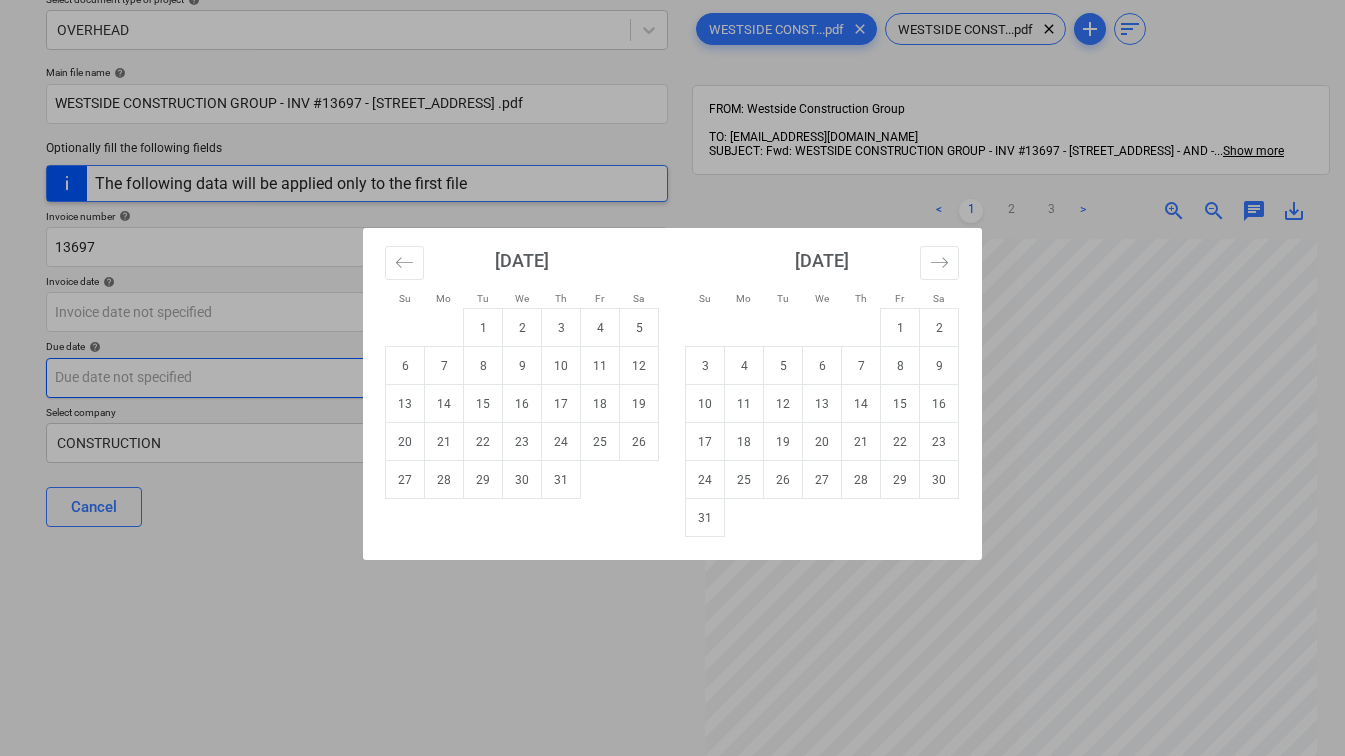 click on "Sales Projects Contacts Company Inbox 2 format_size keyboard_arrow_down help search Search notifications 0 keyboard_arrow_down D. Morabito keyboard_arrow_down Select document type or project help OVERHEAD Main file name help WESTSIDE CONSTRUCTION GROUP - INV #13697 - 150 RIDEGEWOOD ROAD .pdf Optionally fill the following fields The following data will be applied only to the first file Invoice number help 13697 Invoice date help Press the down arrow key to interact with the calendar and
select a date. Press the question mark key to get the keyboard shortcuts for changing dates. Due date help Press the down arrow key to interact with the calendar and
select a date. Press the question mark key to get the keyboard shortcuts for changing dates. Select company CONSTRUCTION   Cancel Assign to project WESTSIDE CONST...pdf clear WESTSIDE CONST...pdf clear add sort FROM: Westside Construction Group  TO: 3707bead-7aa6-4bad-ac99-6fcb12c98bad@companies.planyard.com ...  Show more ...  Show more < 1 2 3 > zoom_in" at bounding box center [672, 288] 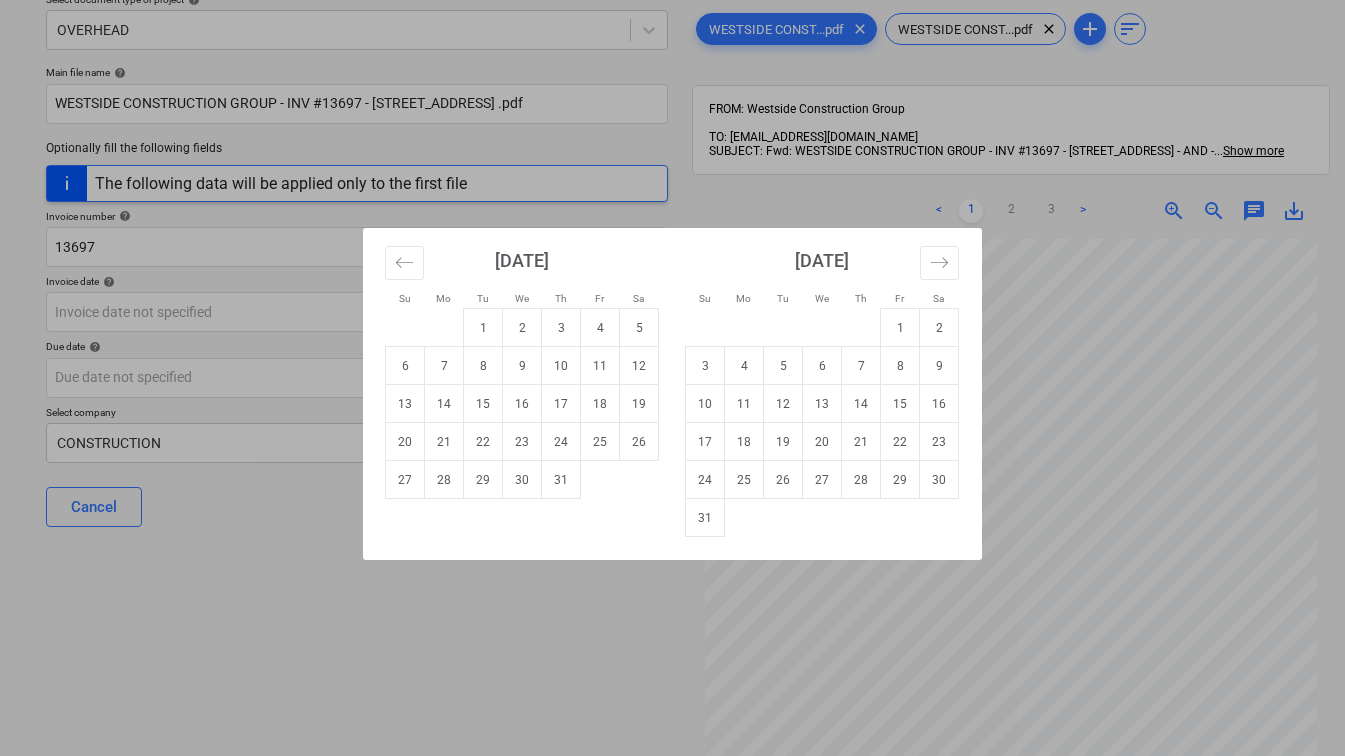click on "Su Mo Tu We Th Fr Sa Su Mo Tu We Th Fr Sa June 2025 1 2 3 4 5 6 7 8 9 10 11 12 13 14 15 16 17 18 19 20 21 22 23 24 25 26 27 28 29 30 July 2025 1 2 3 4 5 6 7 8 9 10 11 12 13 14 15 16 17 18 19 20 21 22 23 24 25 26 27 28 29 30 31 August 2025 1 2 3 4 5 6 7 8 9 10 11 12 13 14 15 16 17 18 19 20 21 22 23 24 25 26 27 28 29 30 31 September 2025 1 2 3 4 5 6 7 8 9 10 11 12 13 14 15 16 17 18 19 20 21 22 23 24 25 26 27 28 29 30" at bounding box center [672, 378] 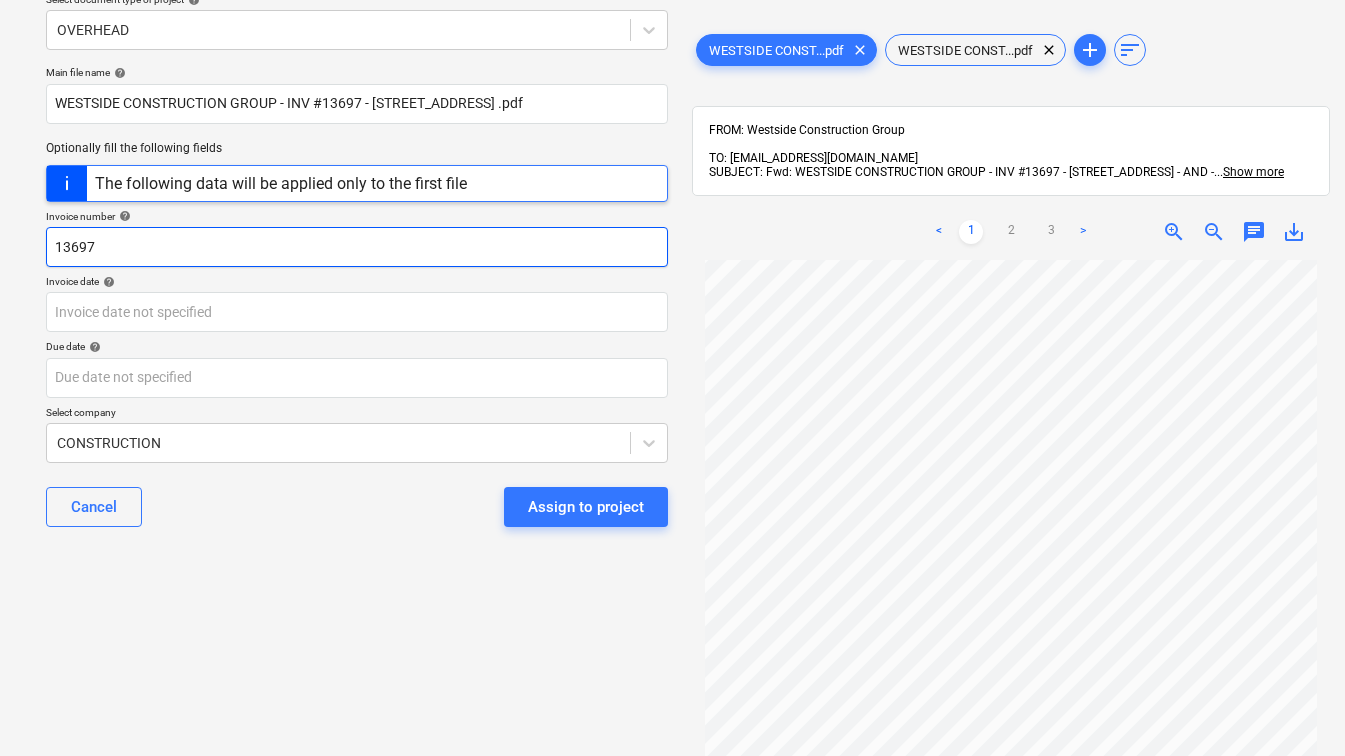 scroll, scrollTop: 0, scrollLeft: 0, axis: both 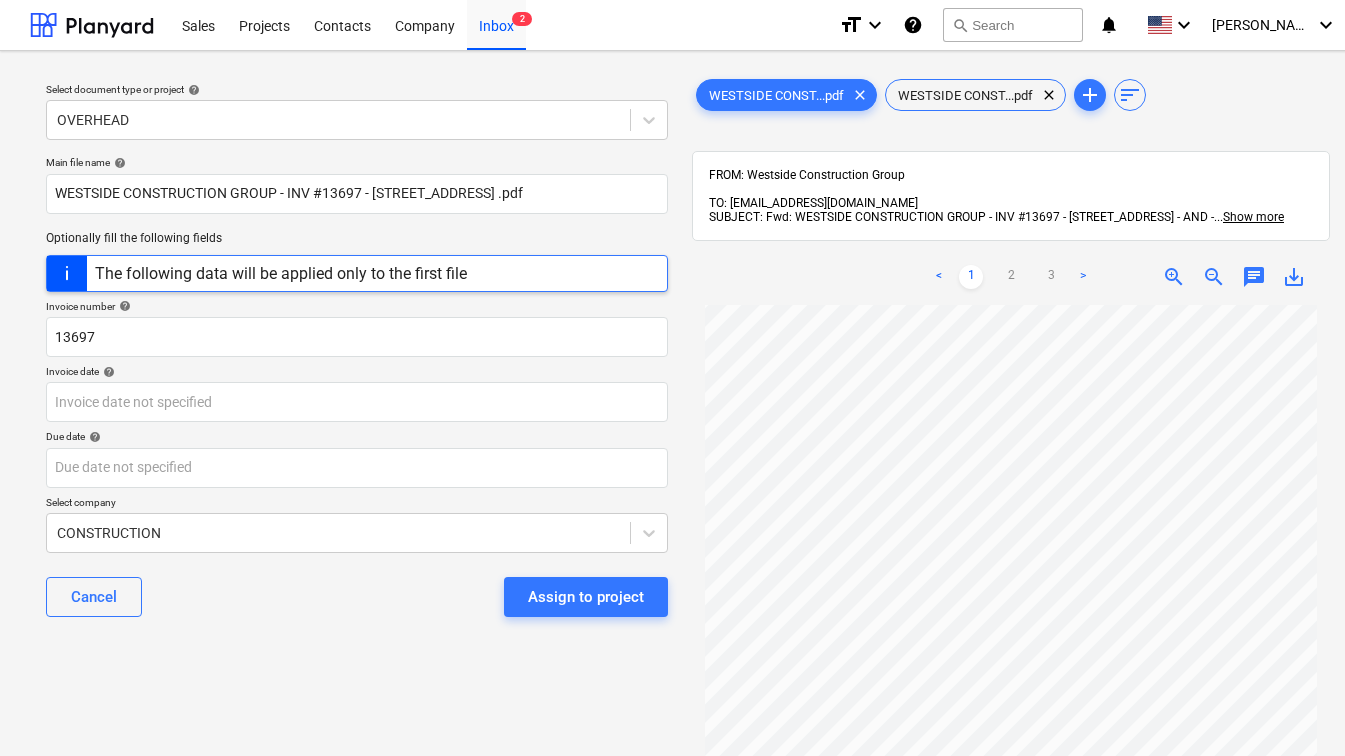 click on "The following data will be applied only to the first file" at bounding box center [281, 273] 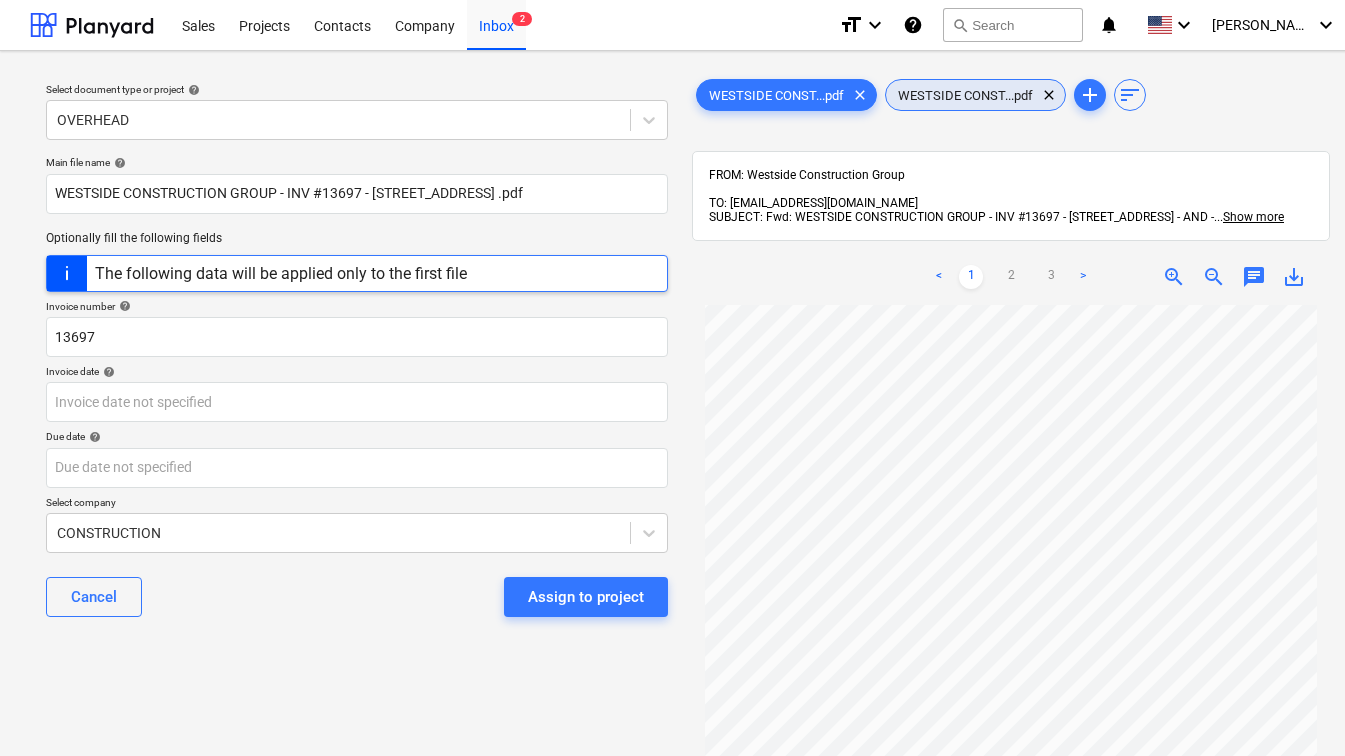 click on "WESTSIDE CONST...pdf" at bounding box center (965, 95) 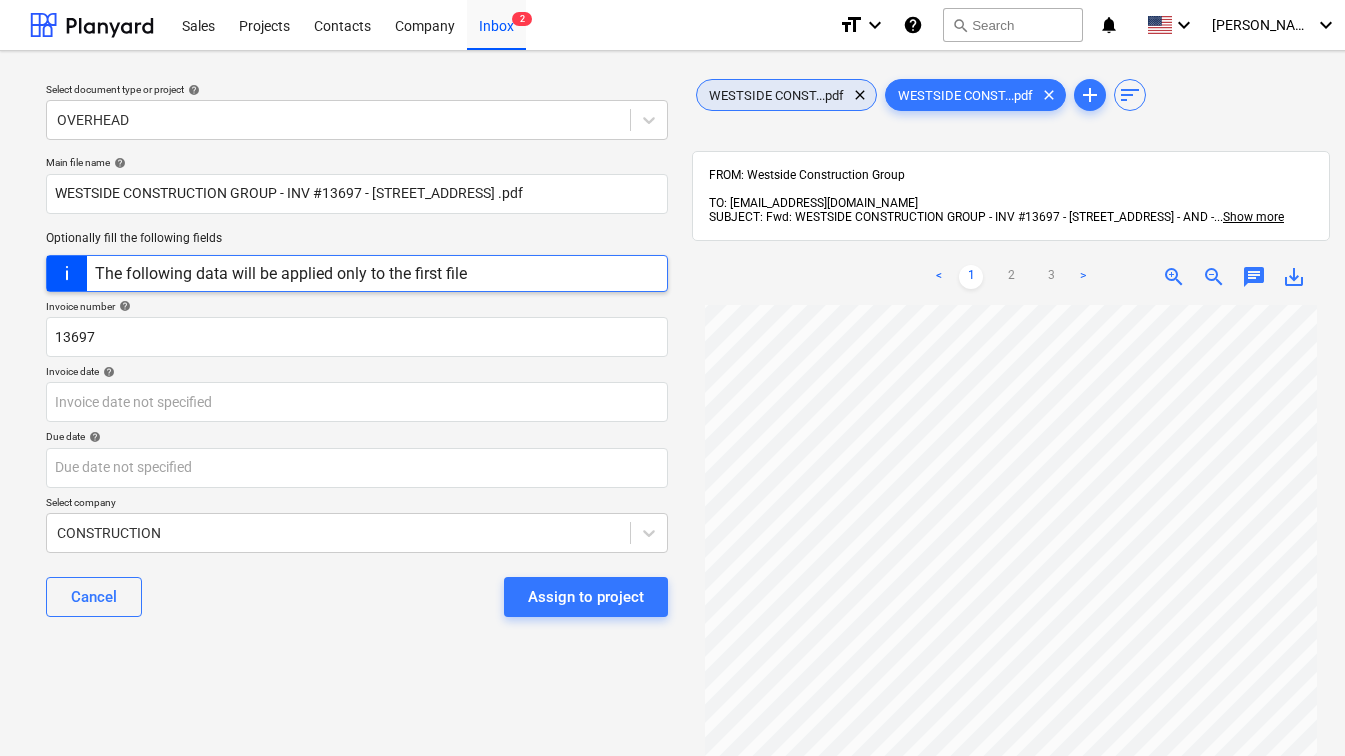 click on "WESTSIDE CONST...pdf clear" at bounding box center (786, 95) 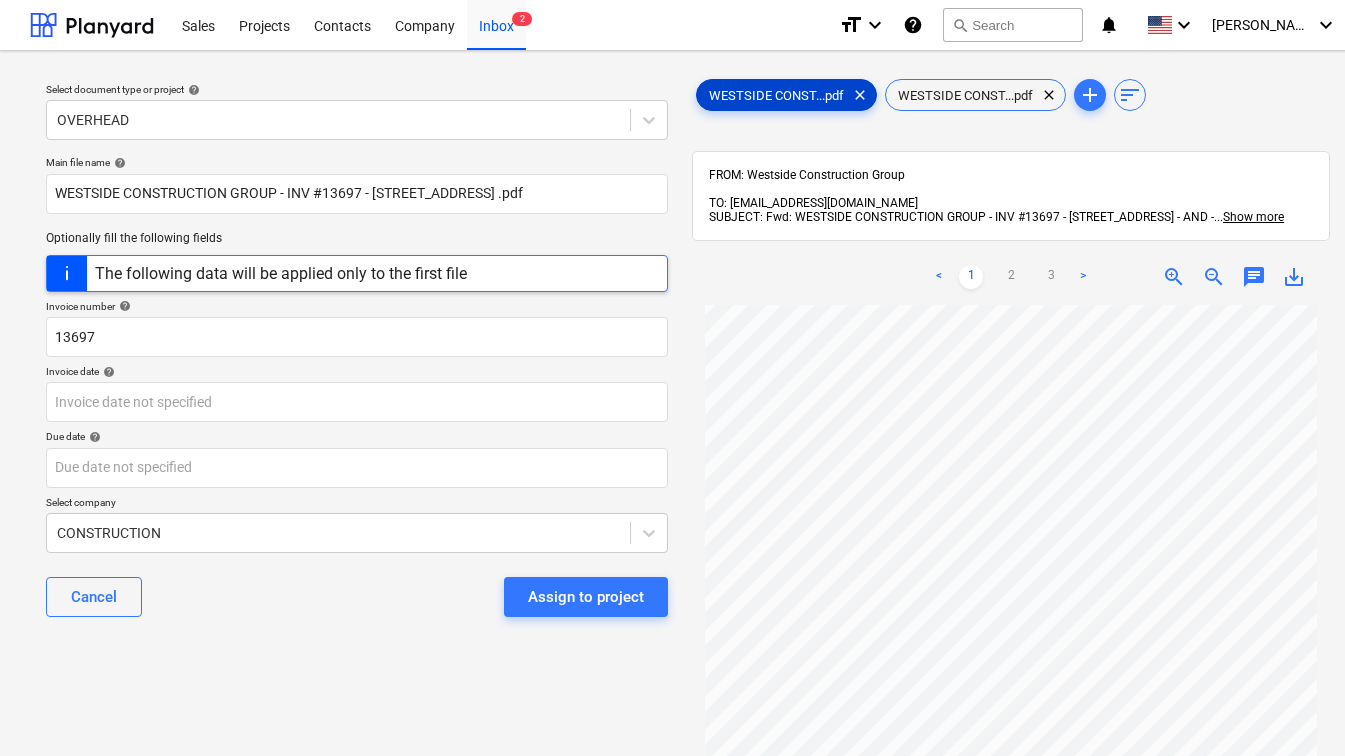 scroll, scrollTop: 0, scrollLeft: 0, axis: both 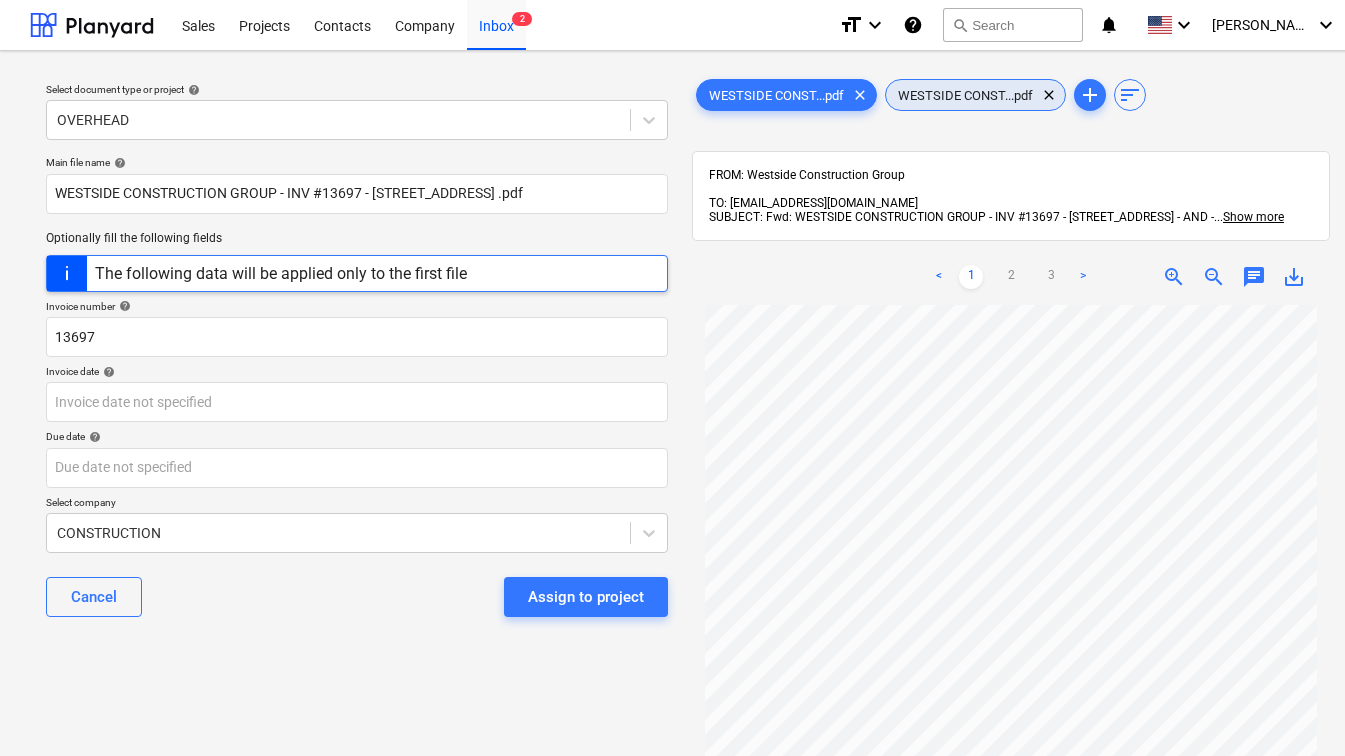 click on "WESTSIDE CONST...pdf" at bounding box center (965, 95) 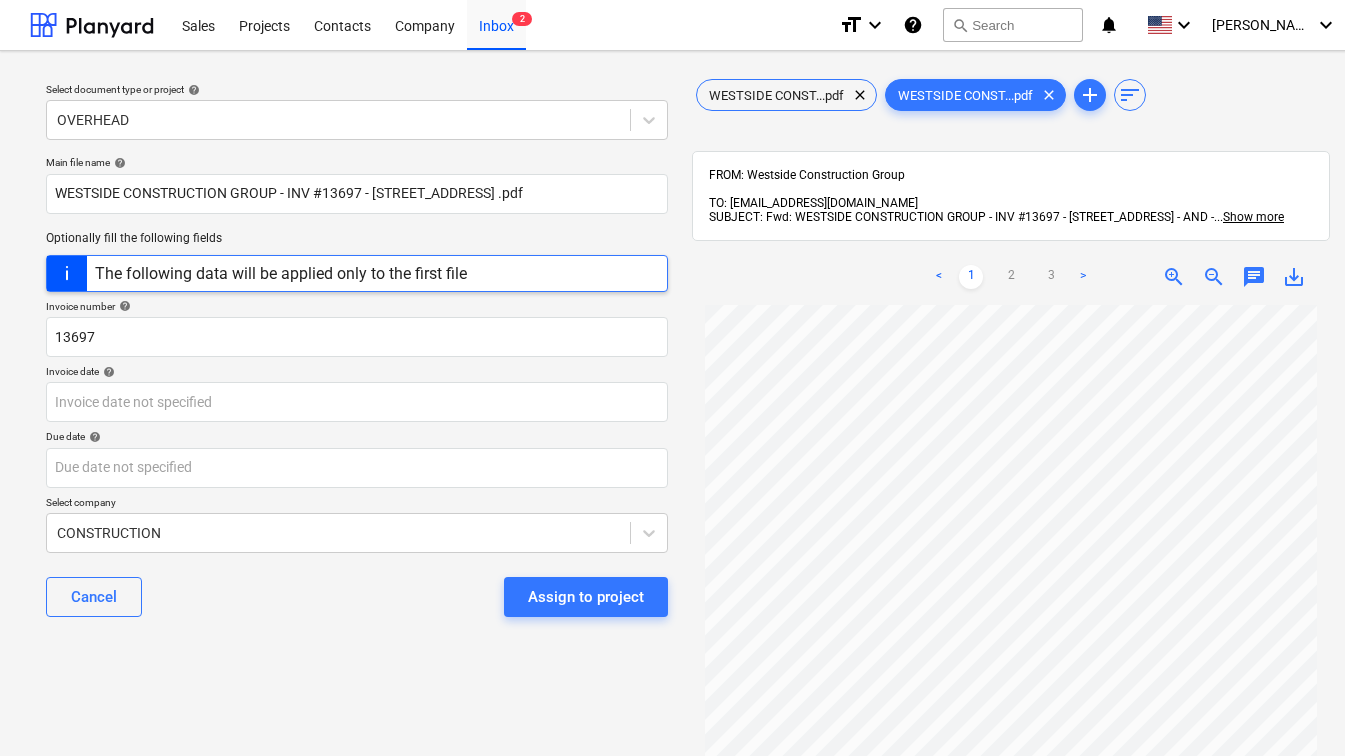 click on "Main file name help WESTSIDE CONSTRUCTION GROUP - INV #13697 - 150 RIDEGEWOOD ROAD .pdf Optionally fill the following fields The following data will be applied only to the first file Invoice number help 13697 Invoice date help Press the down arrow key to interact with the calendar and
select a date. Press the question mark key to get the keyboard shortcuts for changing dates. Due date help Press the down arrow key to interact with the calendar and
select a date. Press the question mark key to get the keyboard shortcuts for changing dates. Select company CONSTRUCTION   Cancel Assign to project" at bounding box center (357, 394) 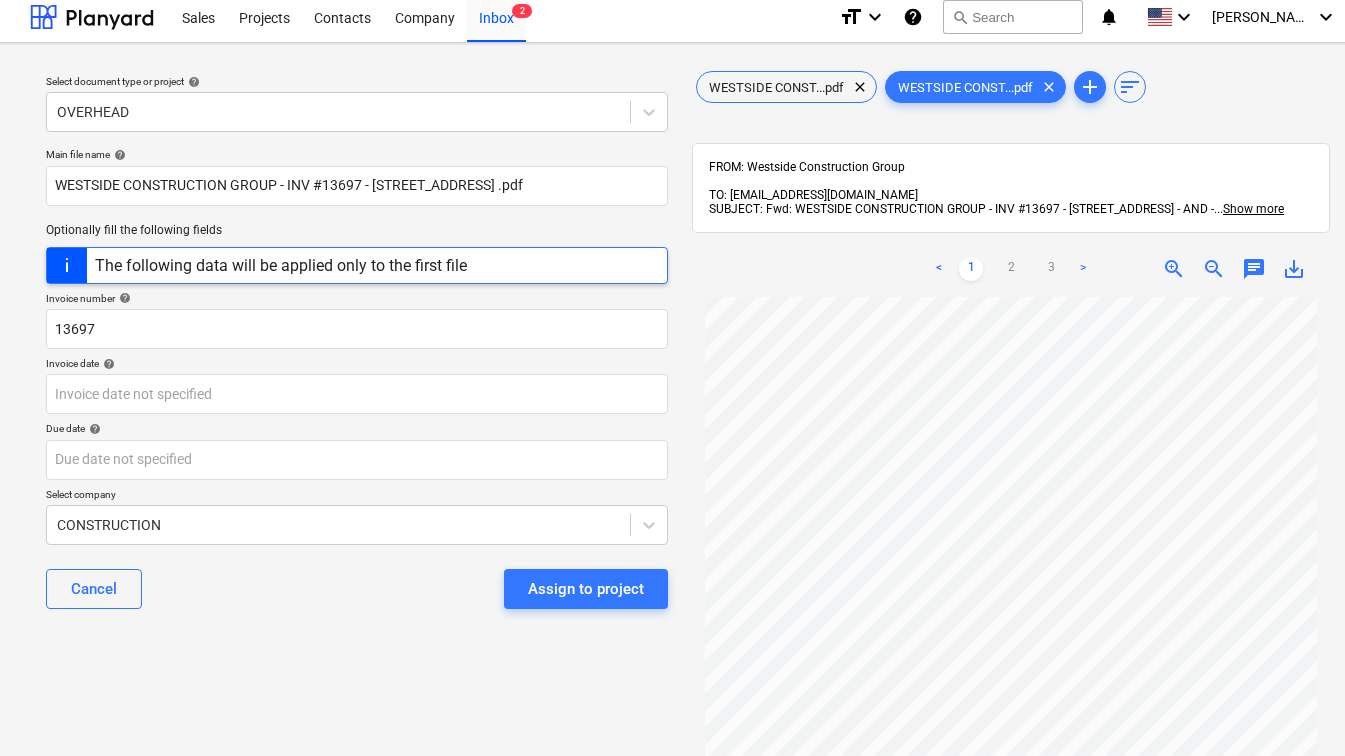 scroll, scrollTop: 0, scrollLeft: 0, axis: both 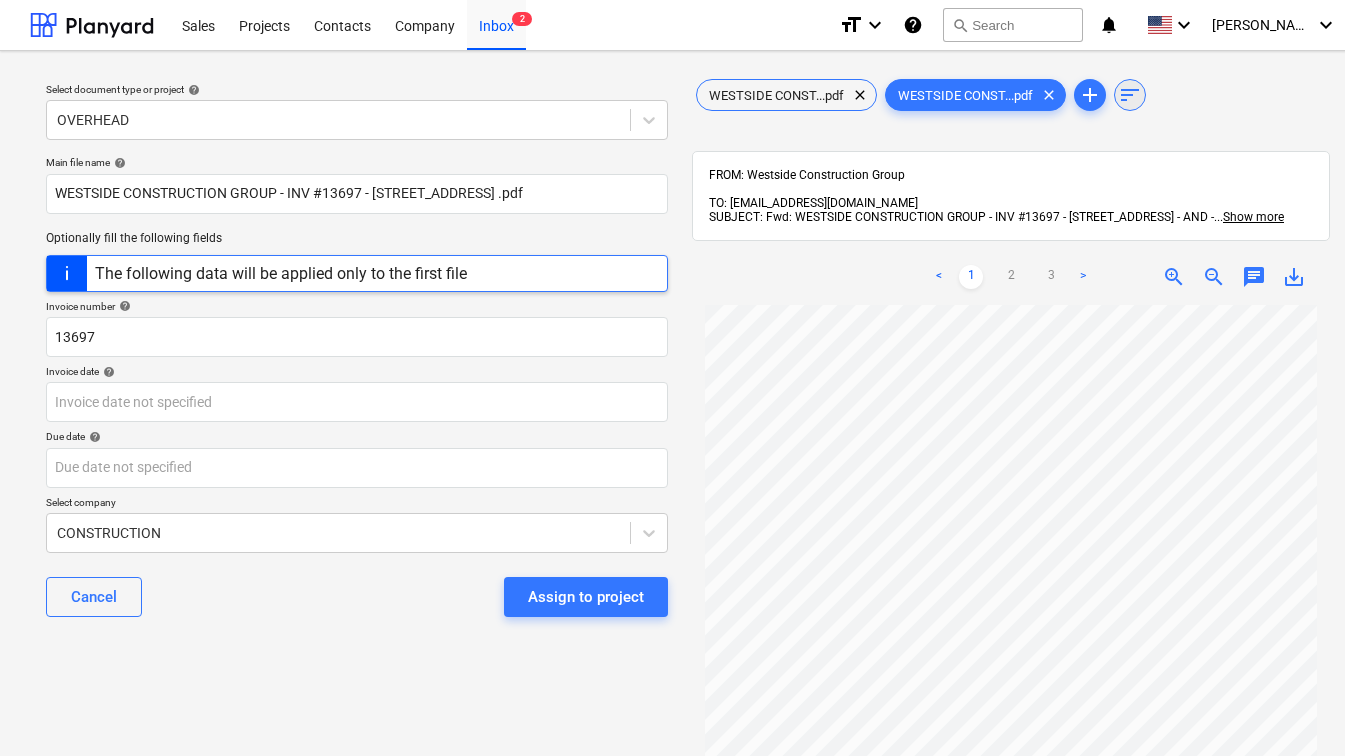 click on "sort" at bounding box center [1130, 95] 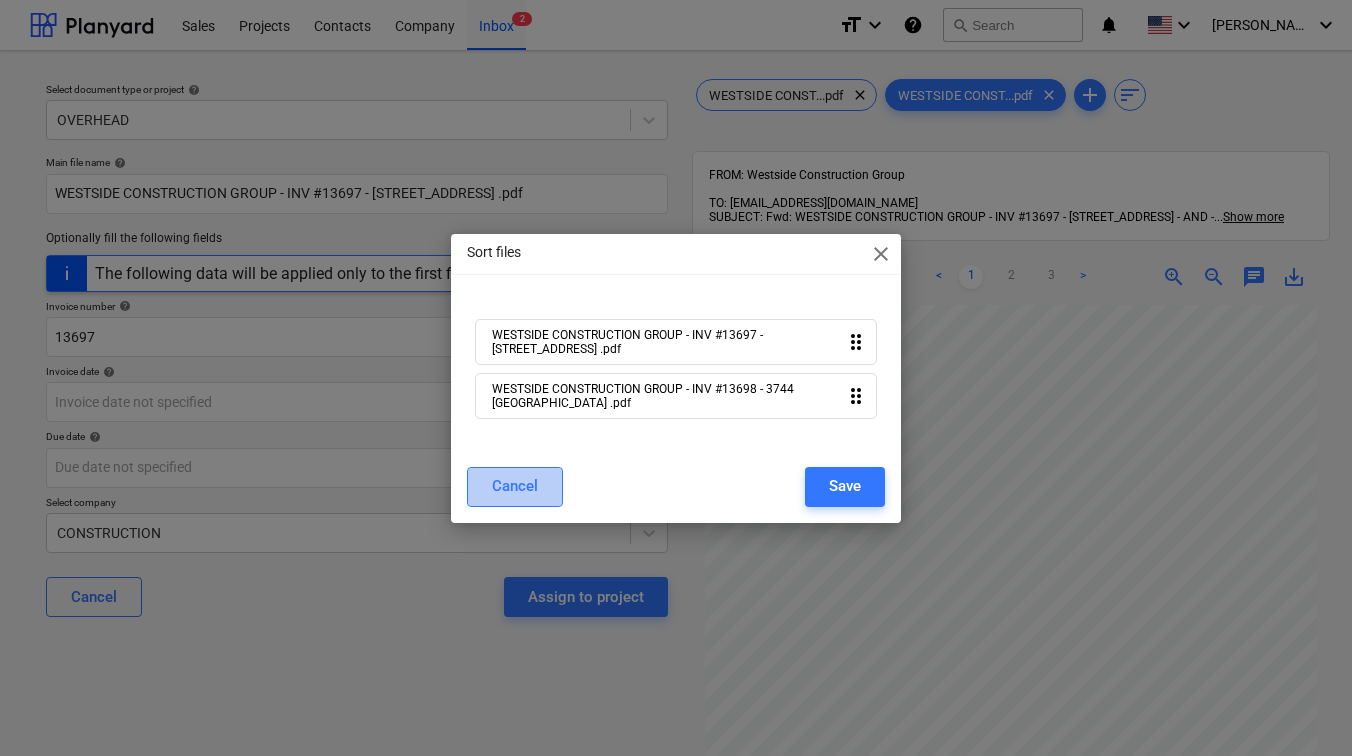 click on "Cancel" at bounding box center [515, 487] 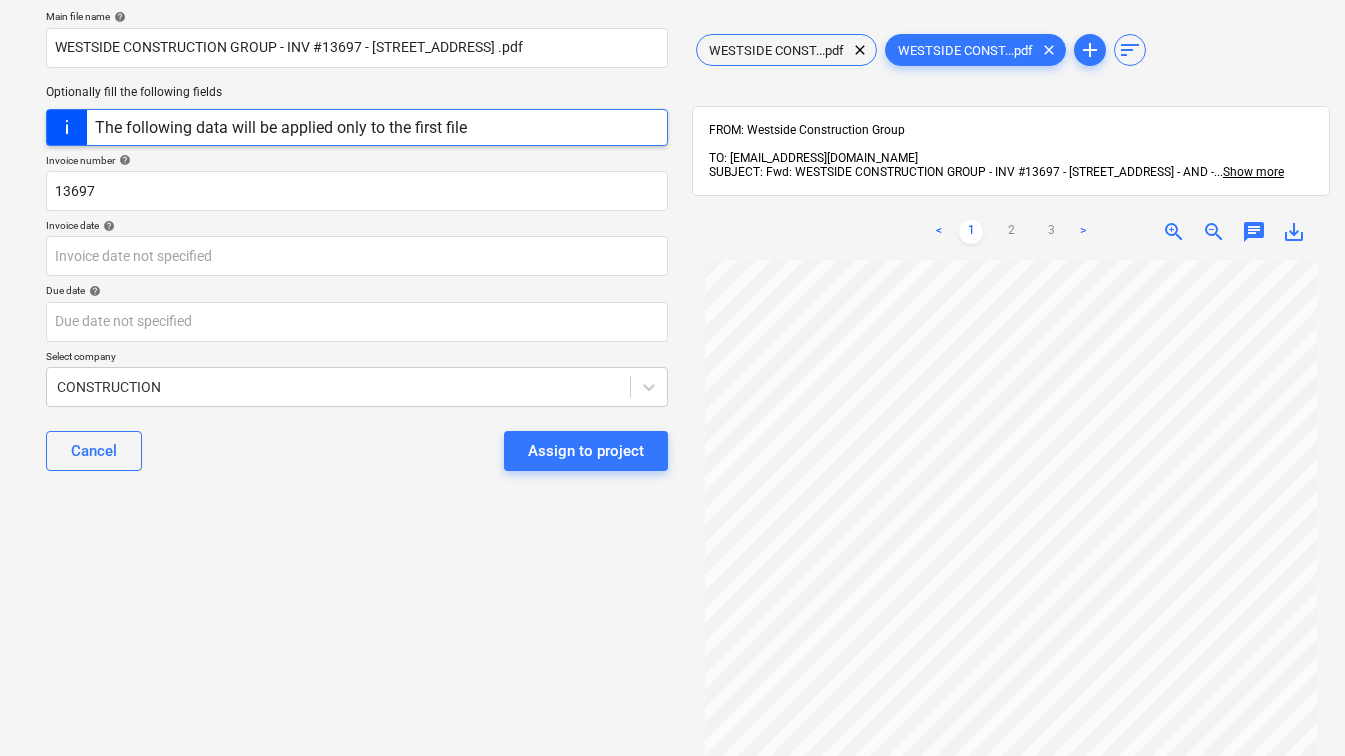 scroll, scrollTop: 0, scrollLeft: 0, axis: both 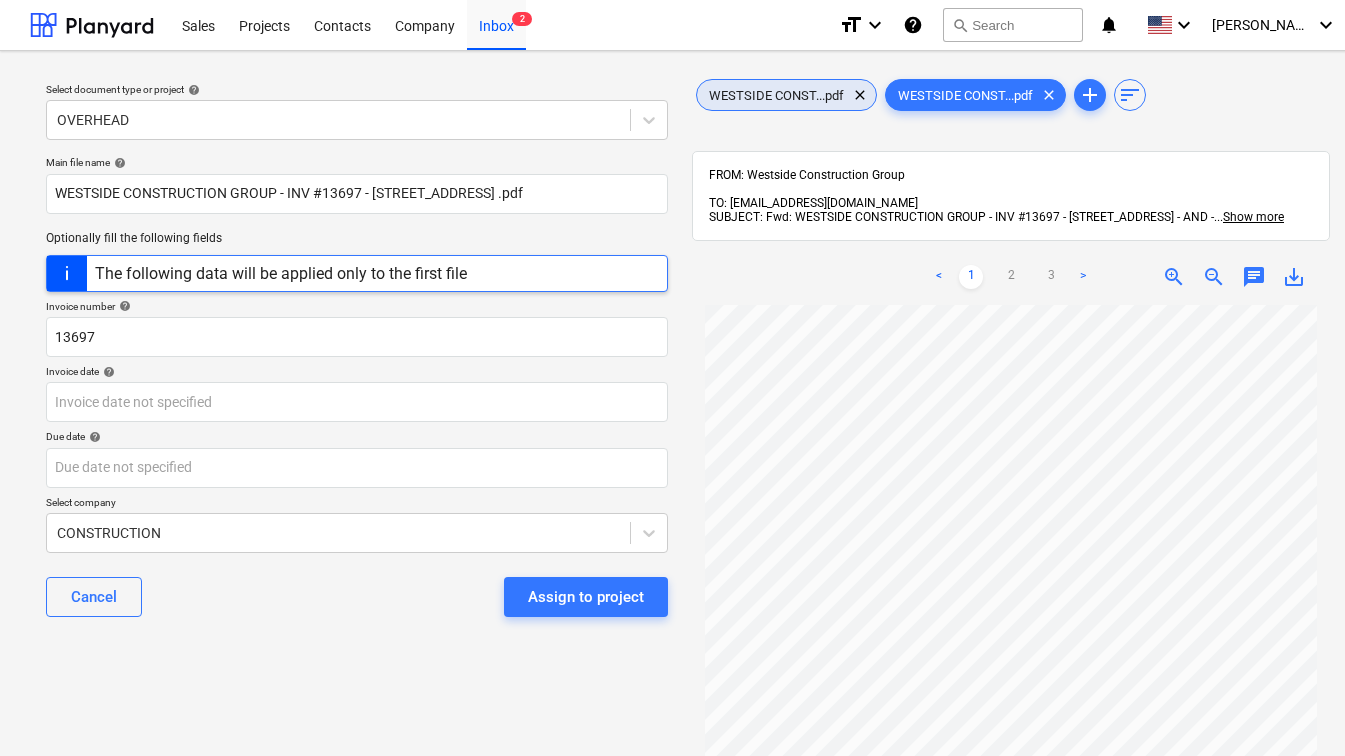 click on "WESTSIDE CONST...pdf" at bounding box center [776, 95] 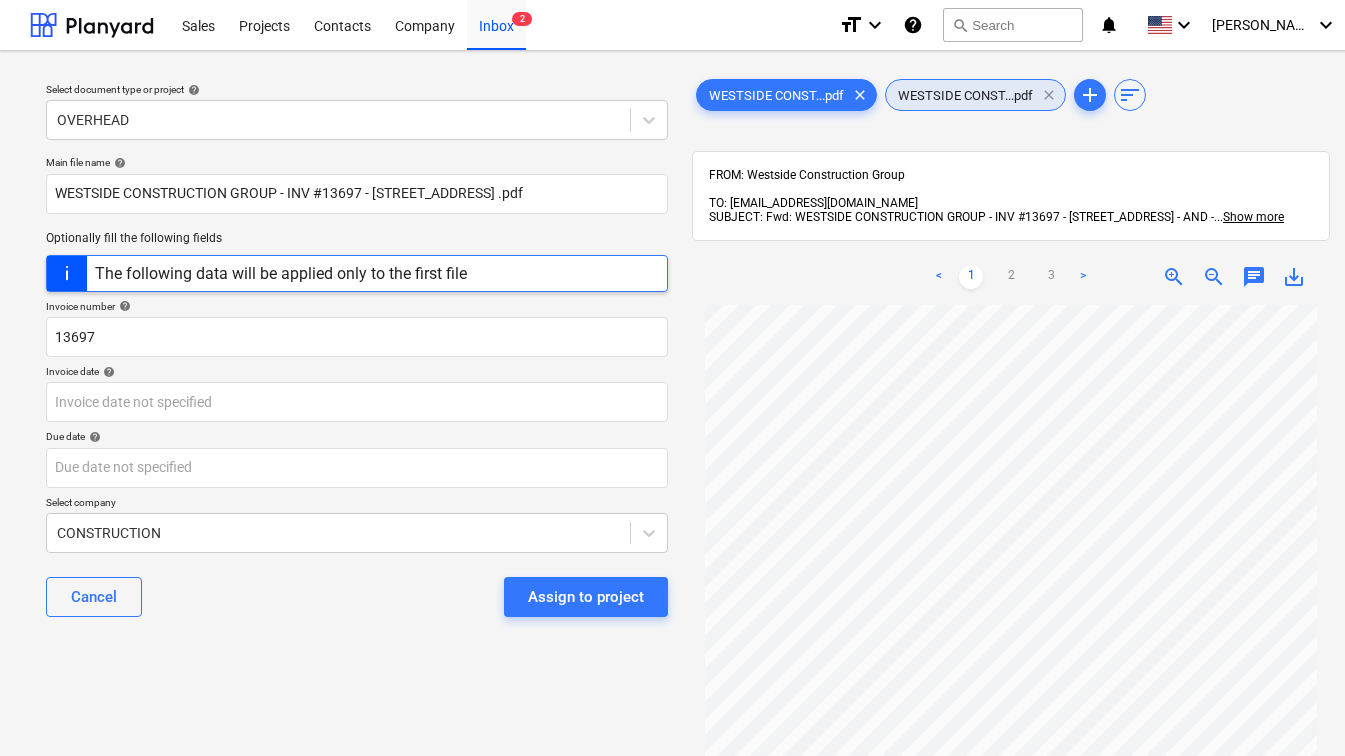 click on "clear" at bounding box center (1049, 95) 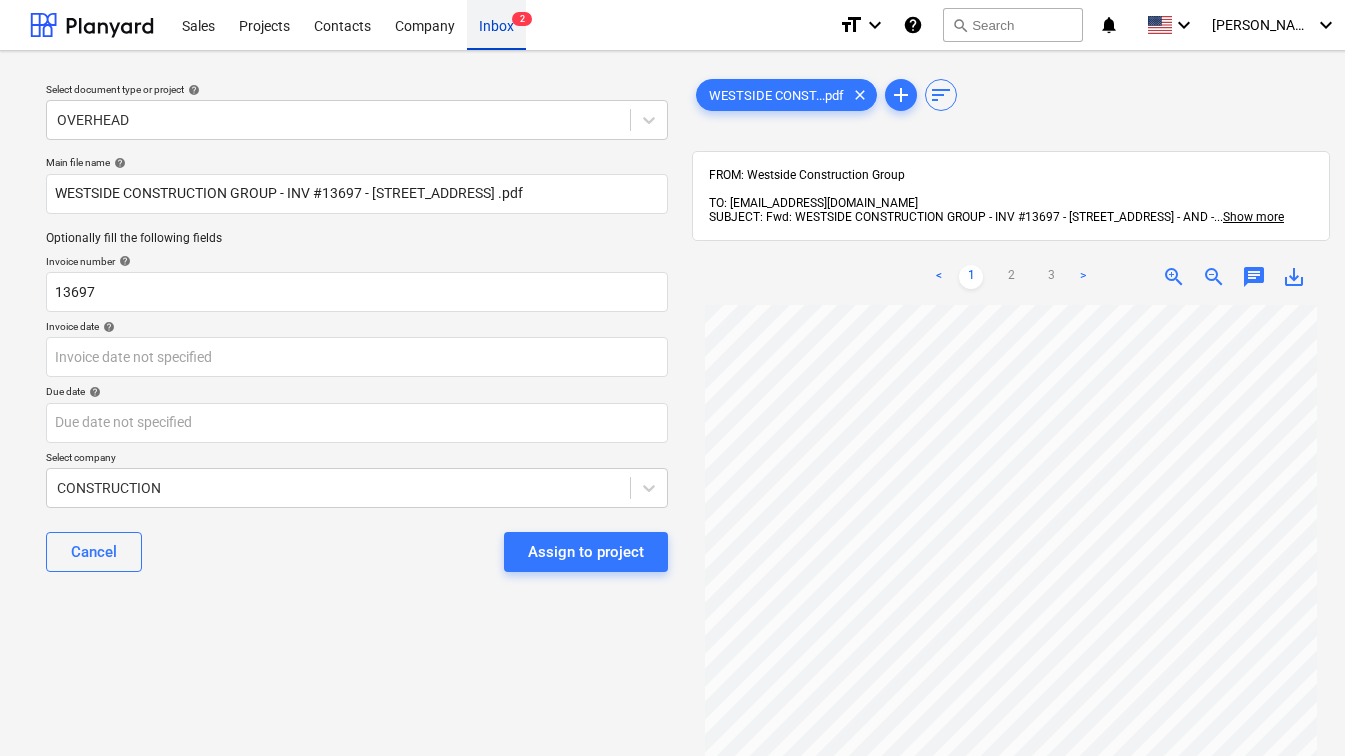 click on "Inbox 2" at bounding box center [496, 24] 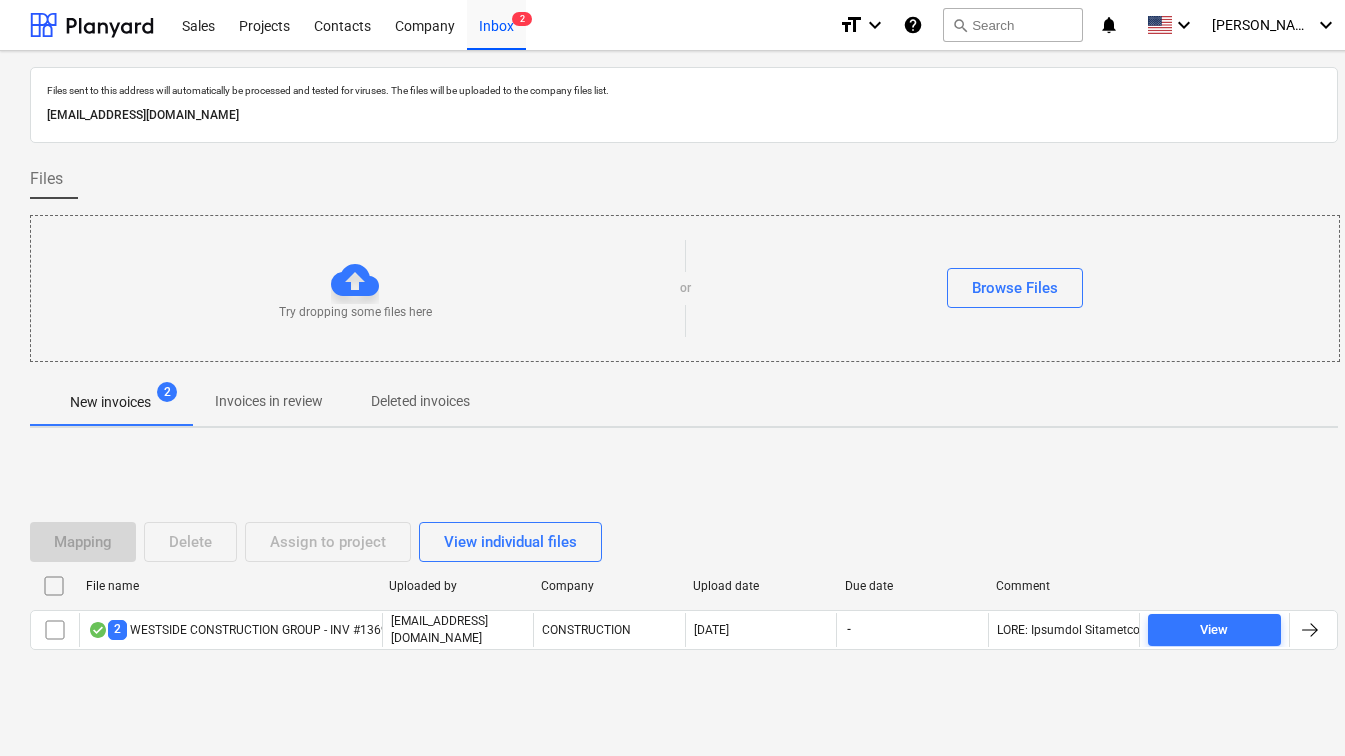 scroll, scrollTop: 20, scrollLeft: 0, axis: vertical 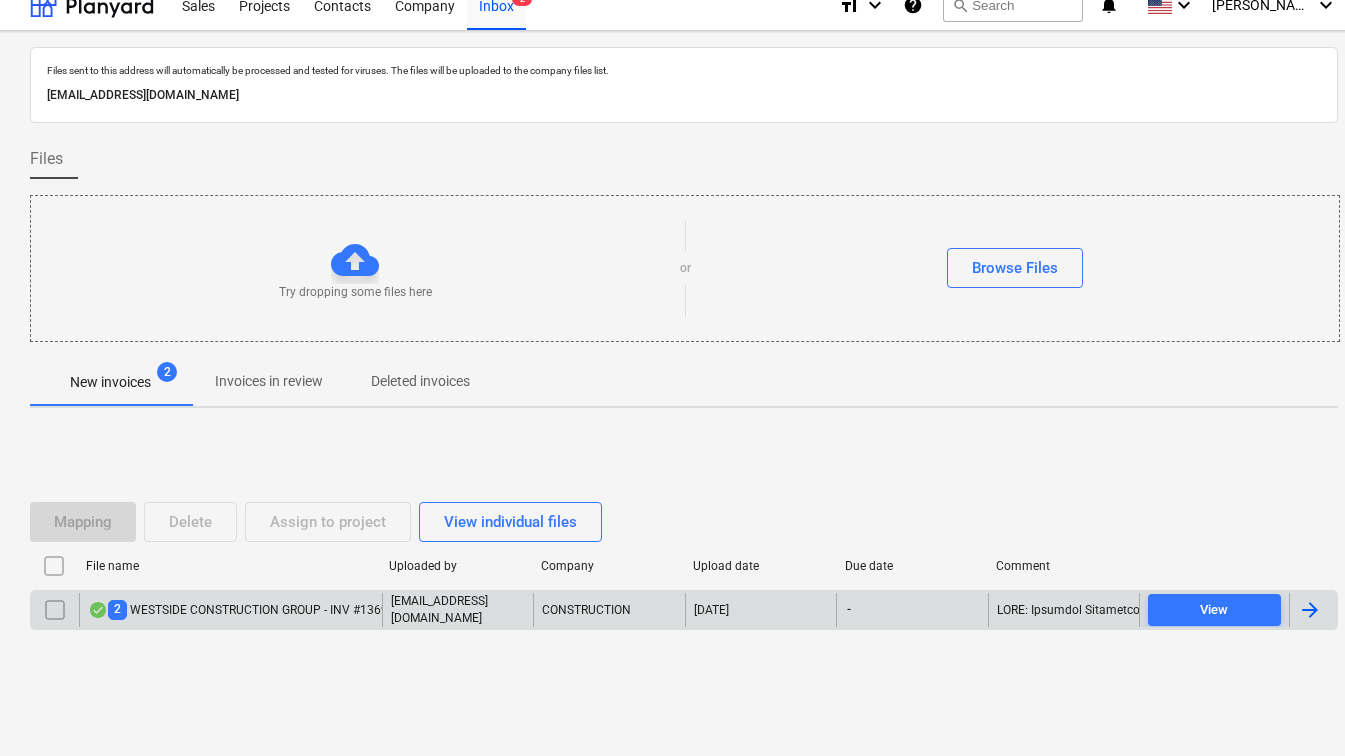 click on "2     WESTSIDE CONSTRUCTION GROUP - INV #13697 - 150 RIDEGEWOOD ROAD .pdf" at bounding box center (310, 609) 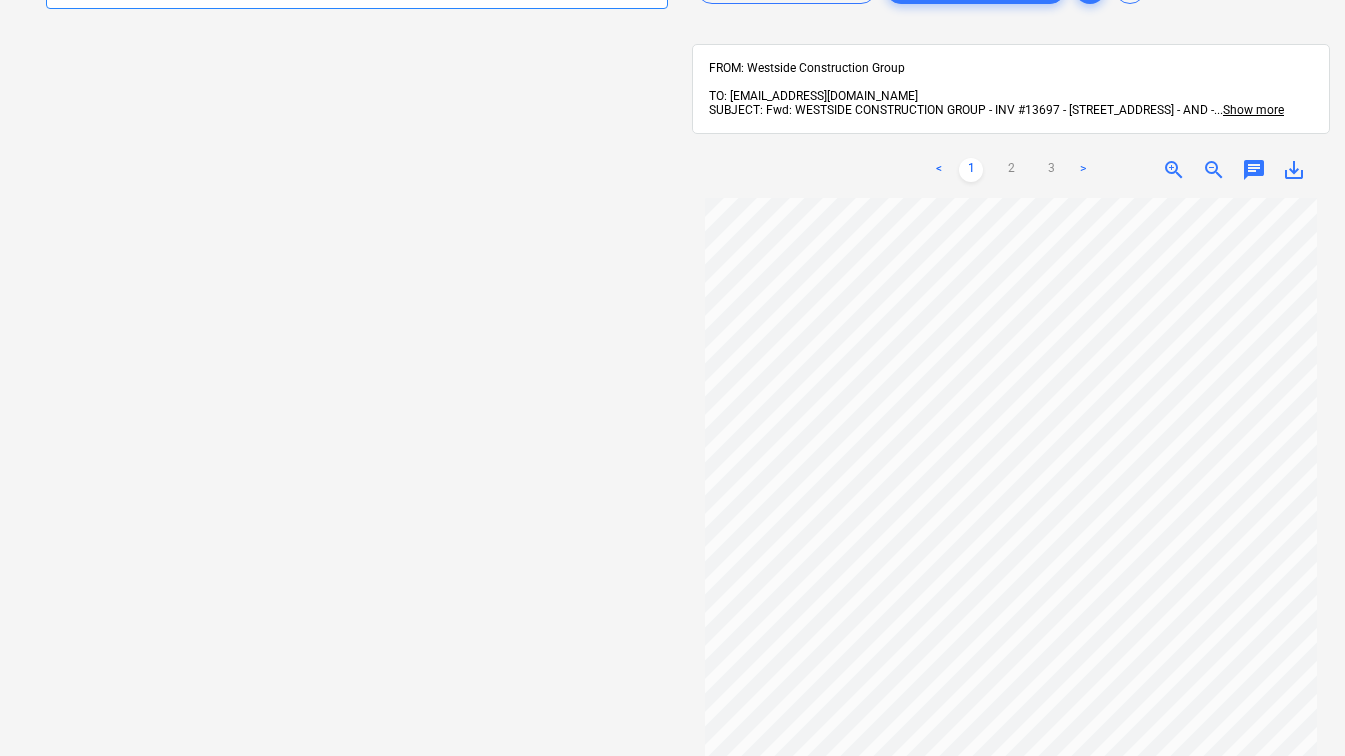 scroll, scrollTop: 0, scrollLeft: 0, axis: both 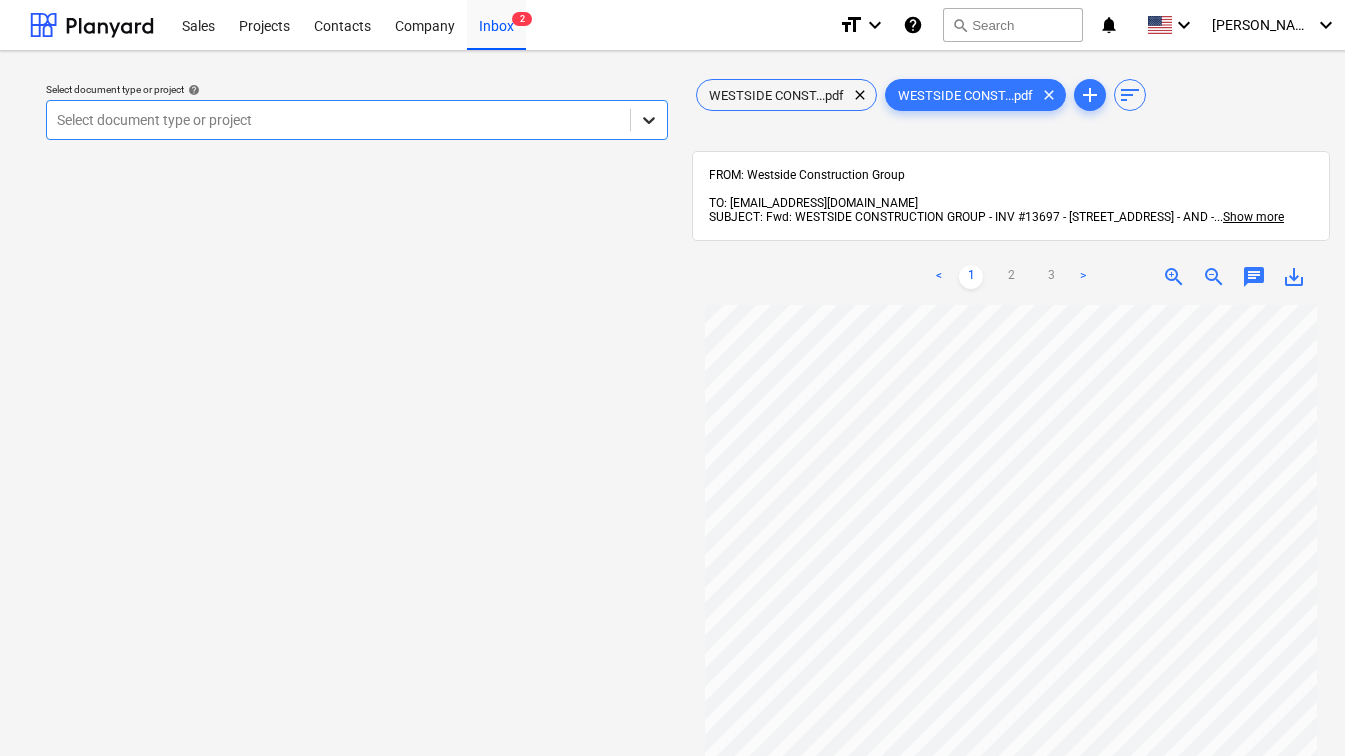 click at bounding box center [649, 120] 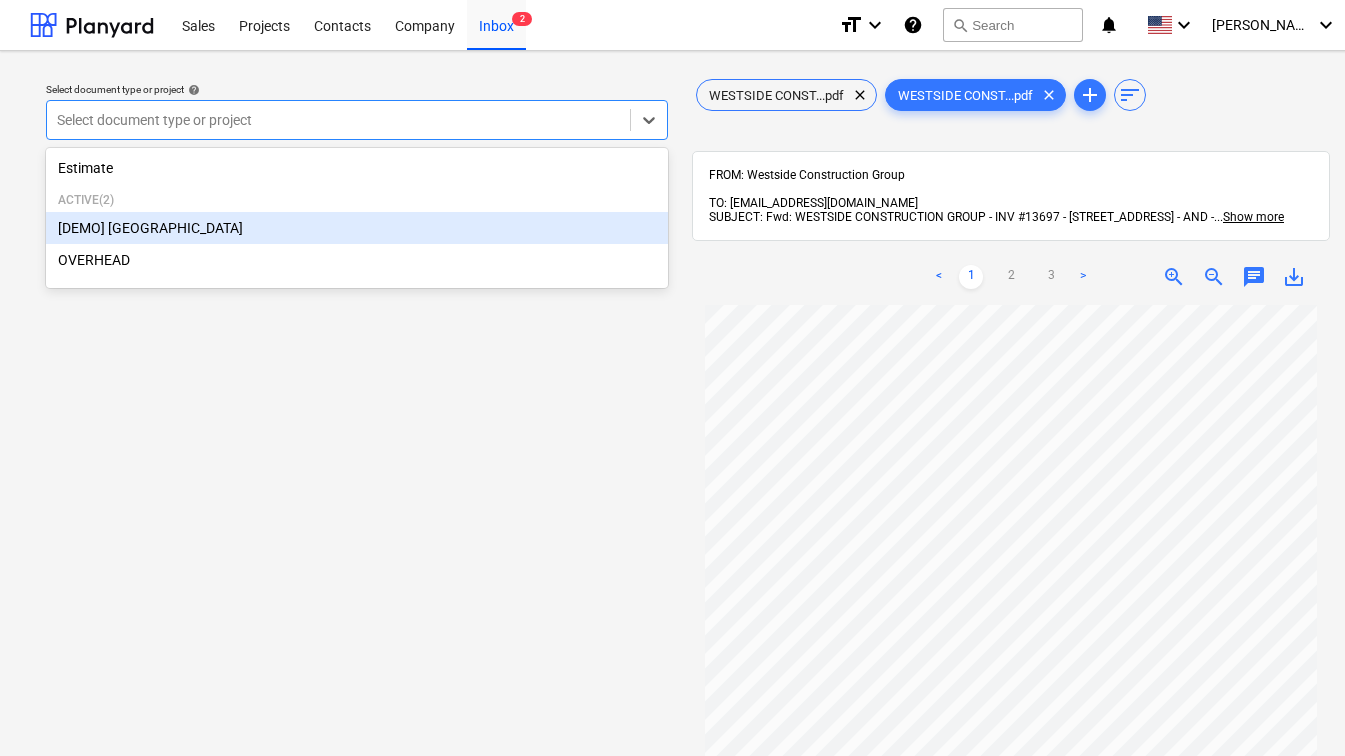 click on "[DEMO] [GEOGRAPHIC_DATA]" at bounding box center (357, 228) 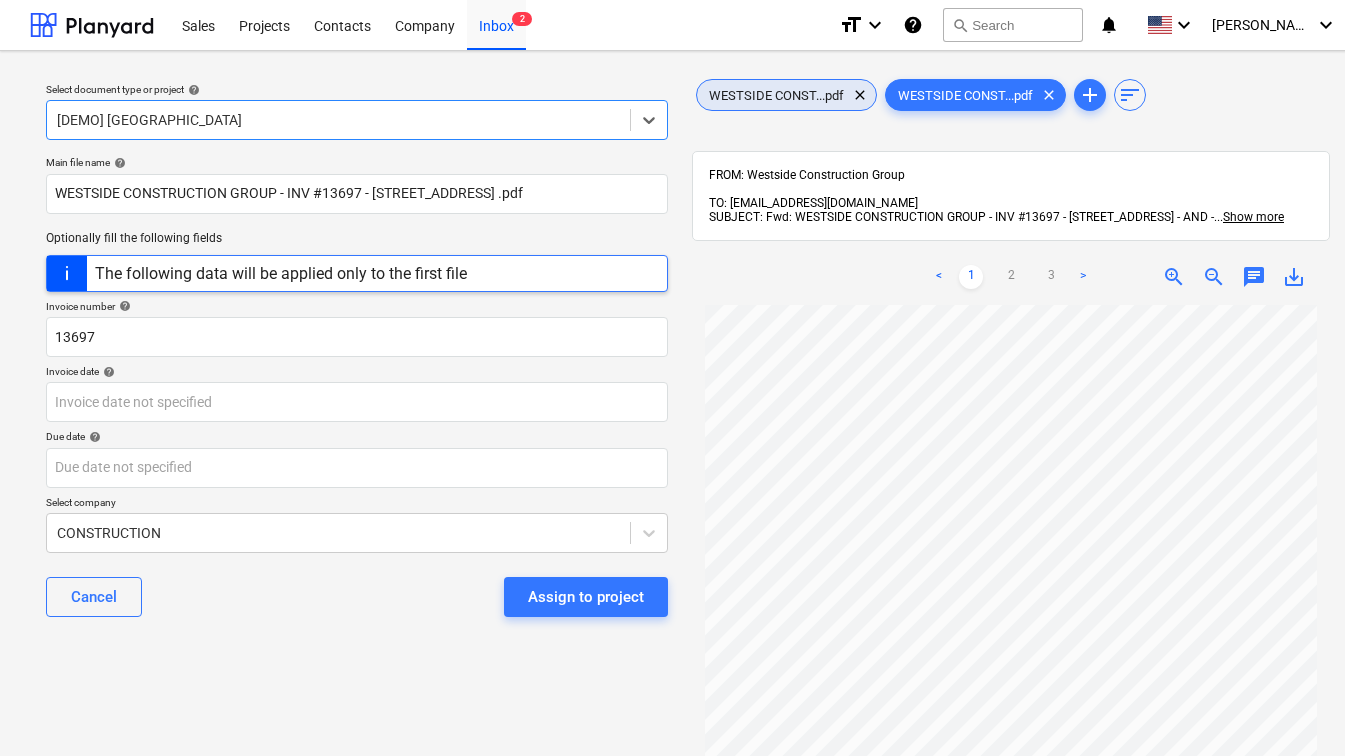 click on "WESTSIDE CONST...pdf" at bounding box center [776, 95] 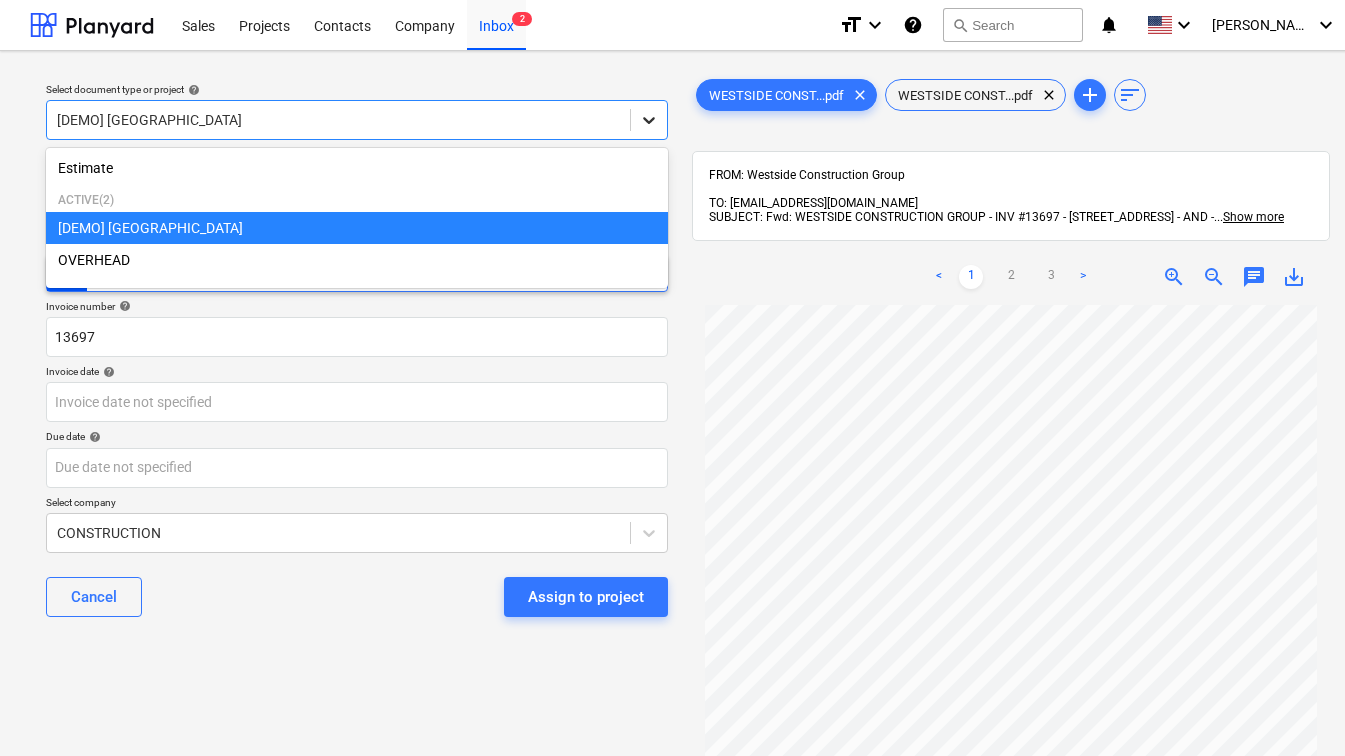 click 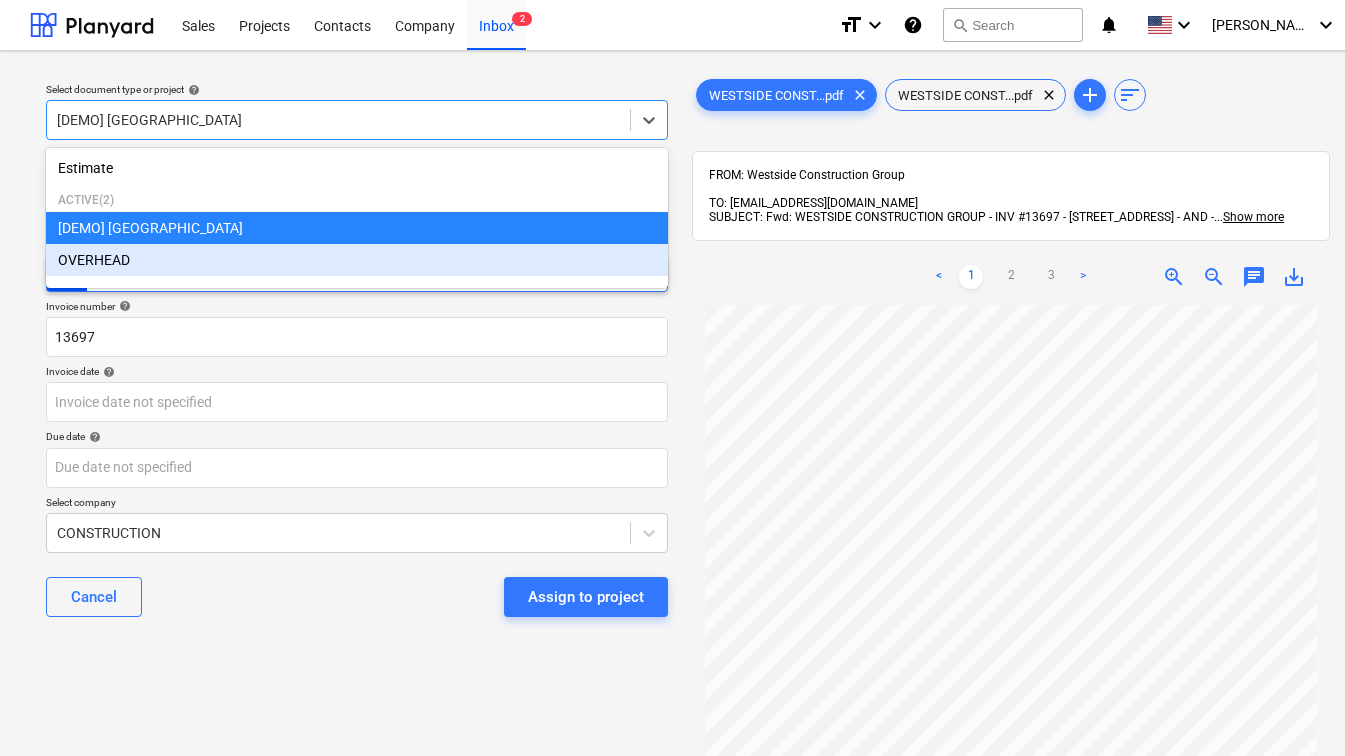click on "OVERHEAD" at bounding box center [357, 260] 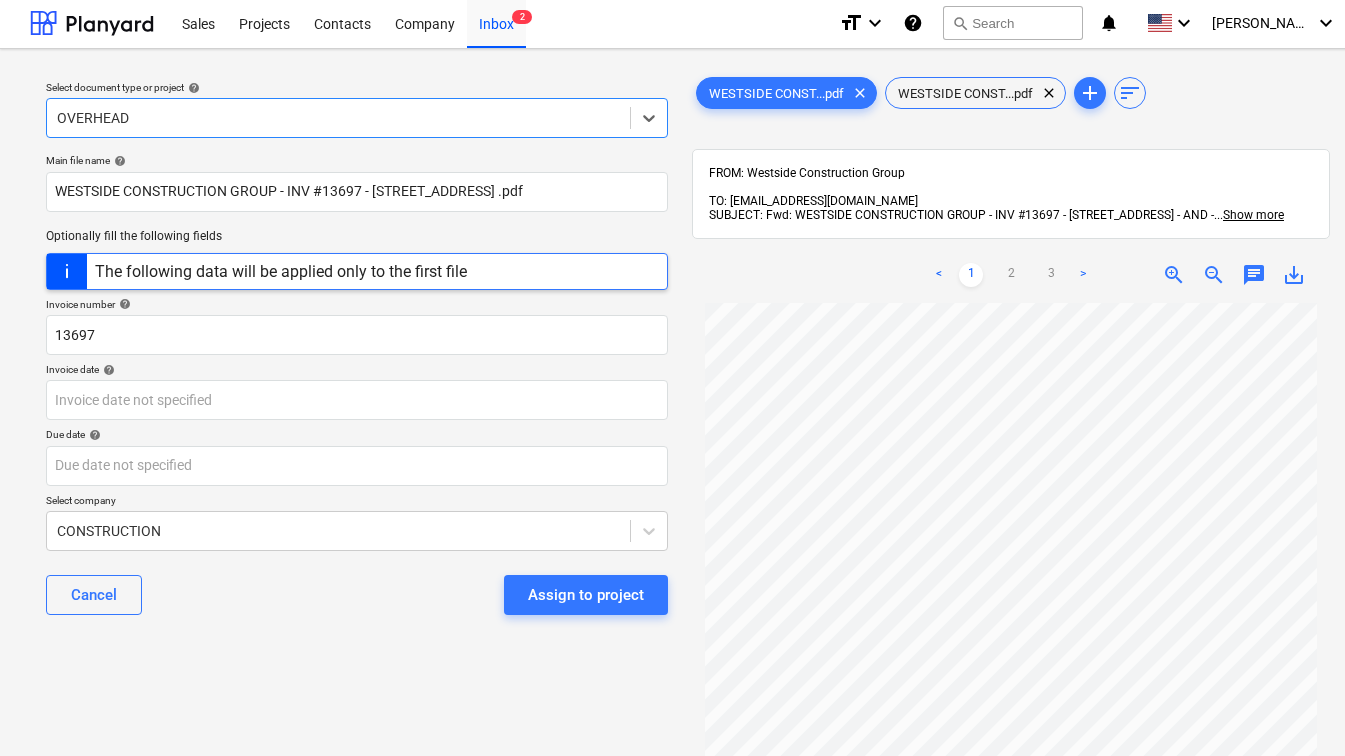 scroll, scrollTop: 0, scrollLeft: 0, axis: both 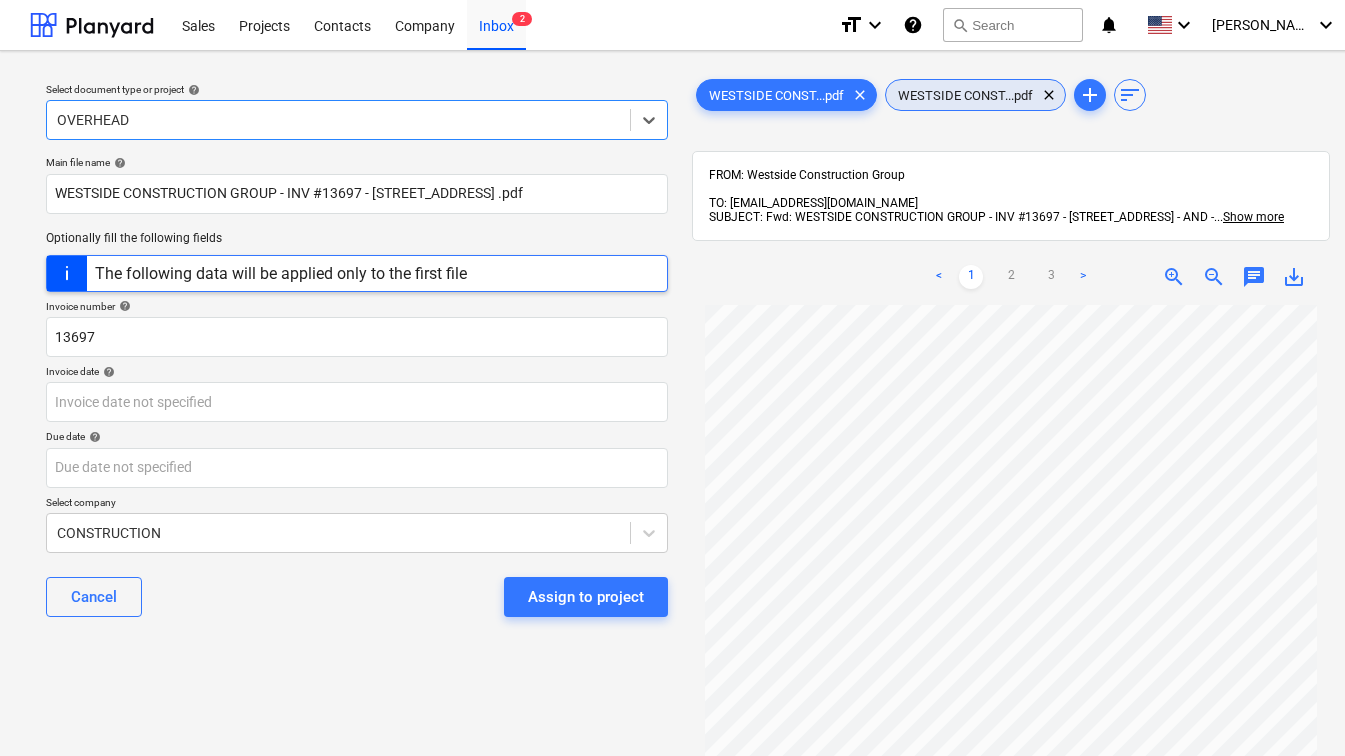 click on "WESTSIDE CONST...pdf" at bounding box center (965, 95) 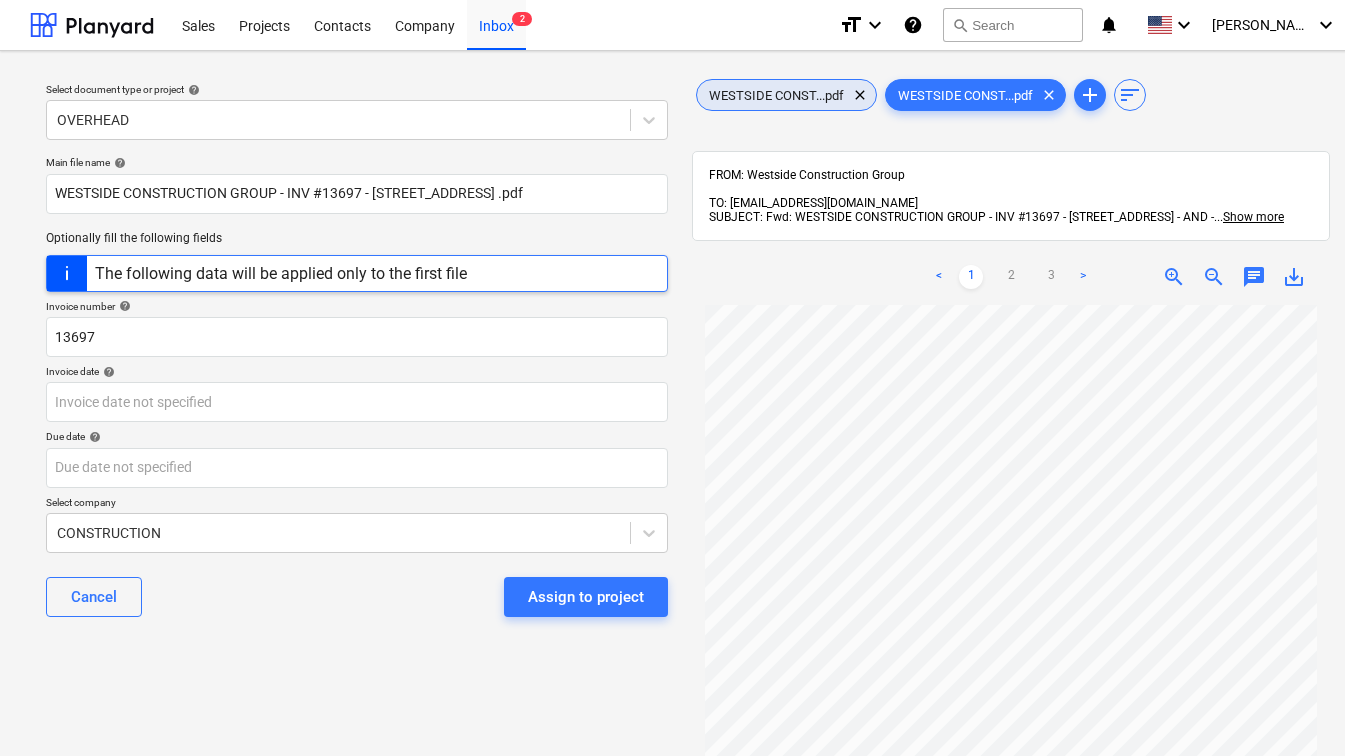 click on "WESTSIDE CONST...pdf" at bounding box center (776, 95) 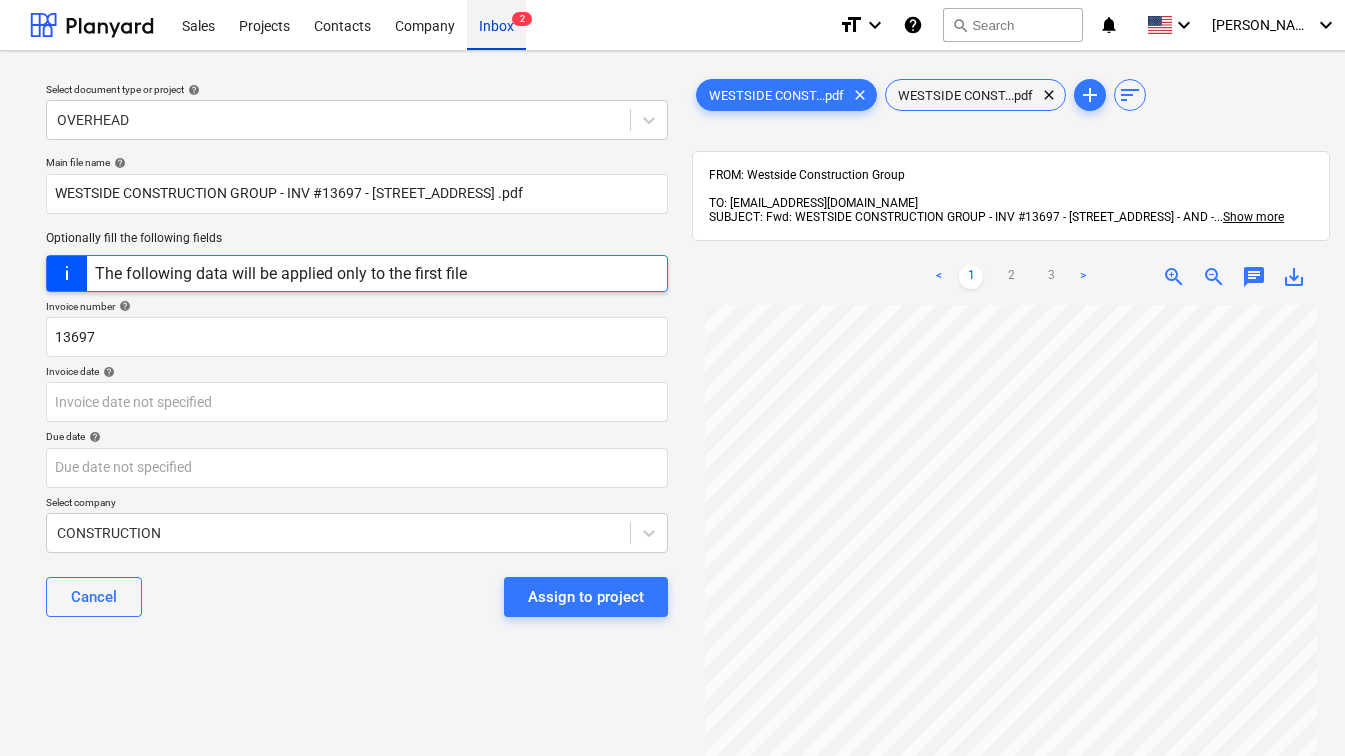click on "Inbox 2" at bounding box center [496, 24] 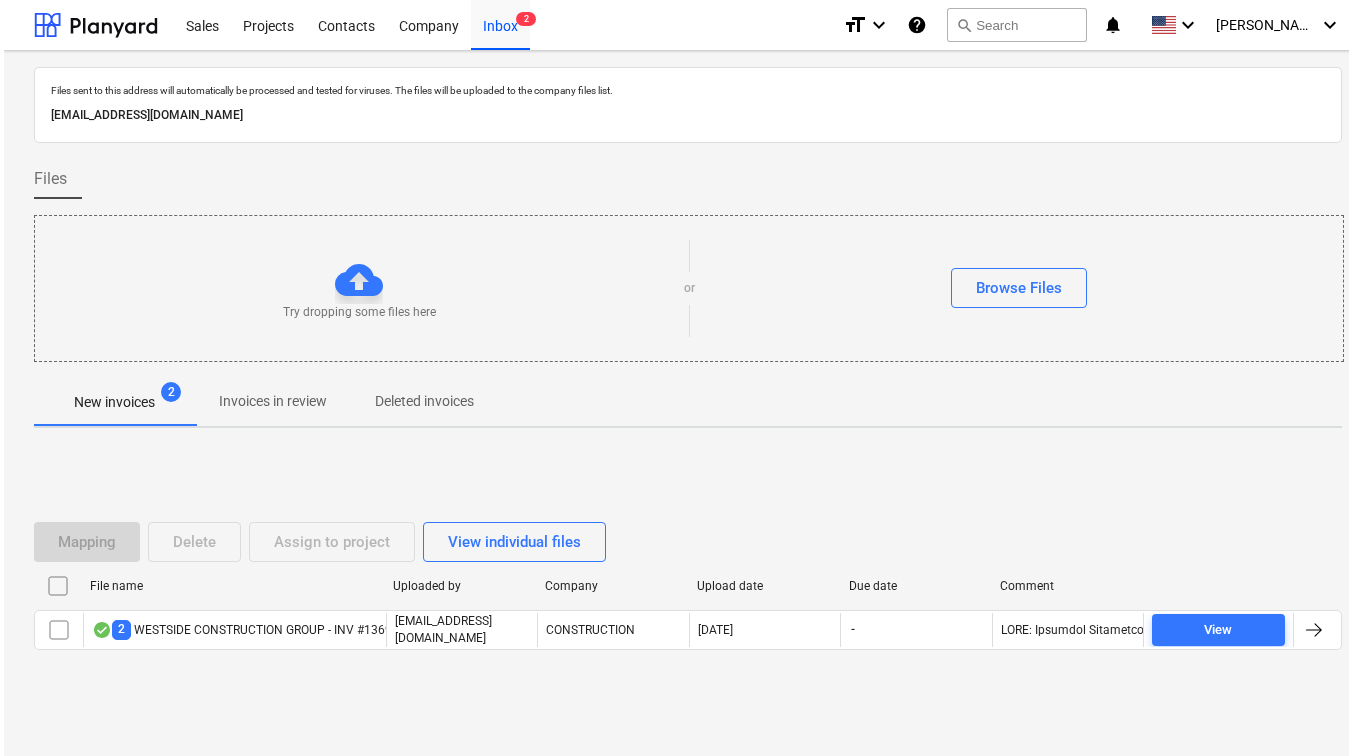 scroll, scrollTop: 20, scrollLeft: 0, axis: vertical 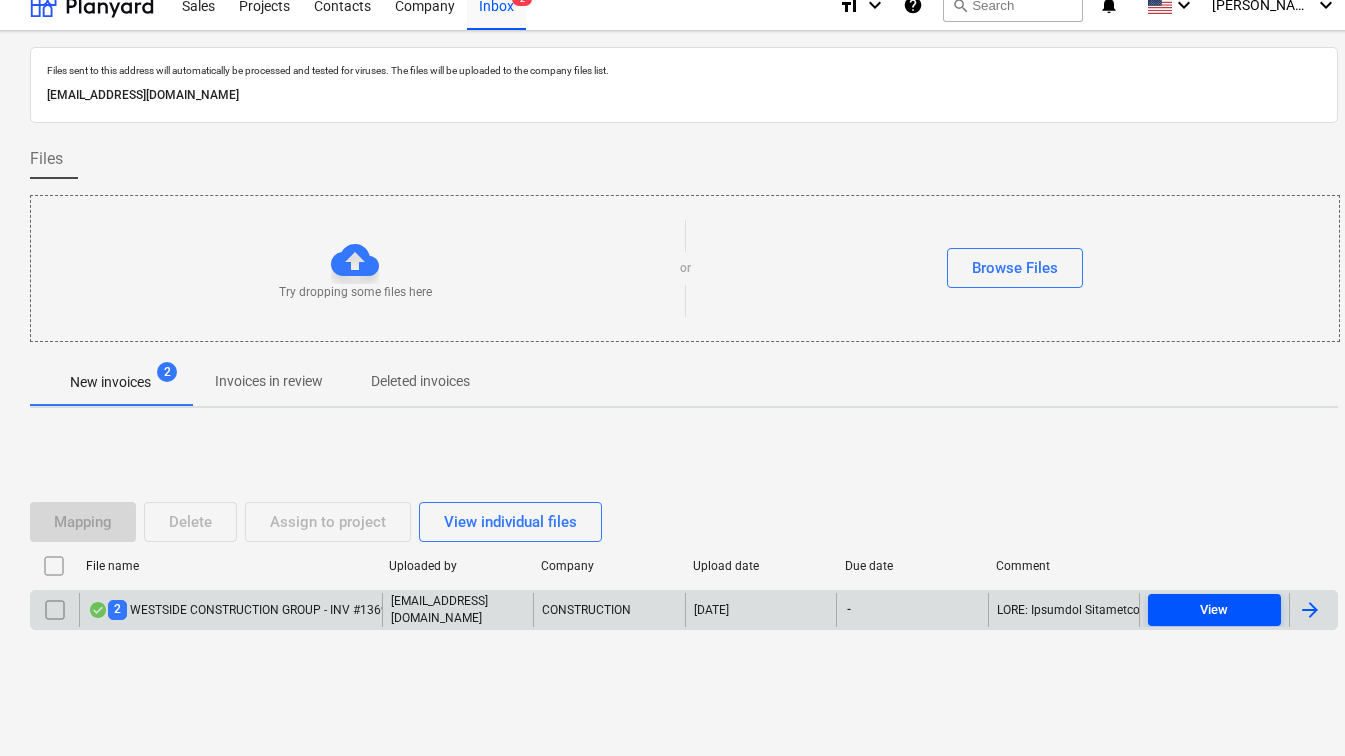 click on "View" at bounding box center [1214, 610] 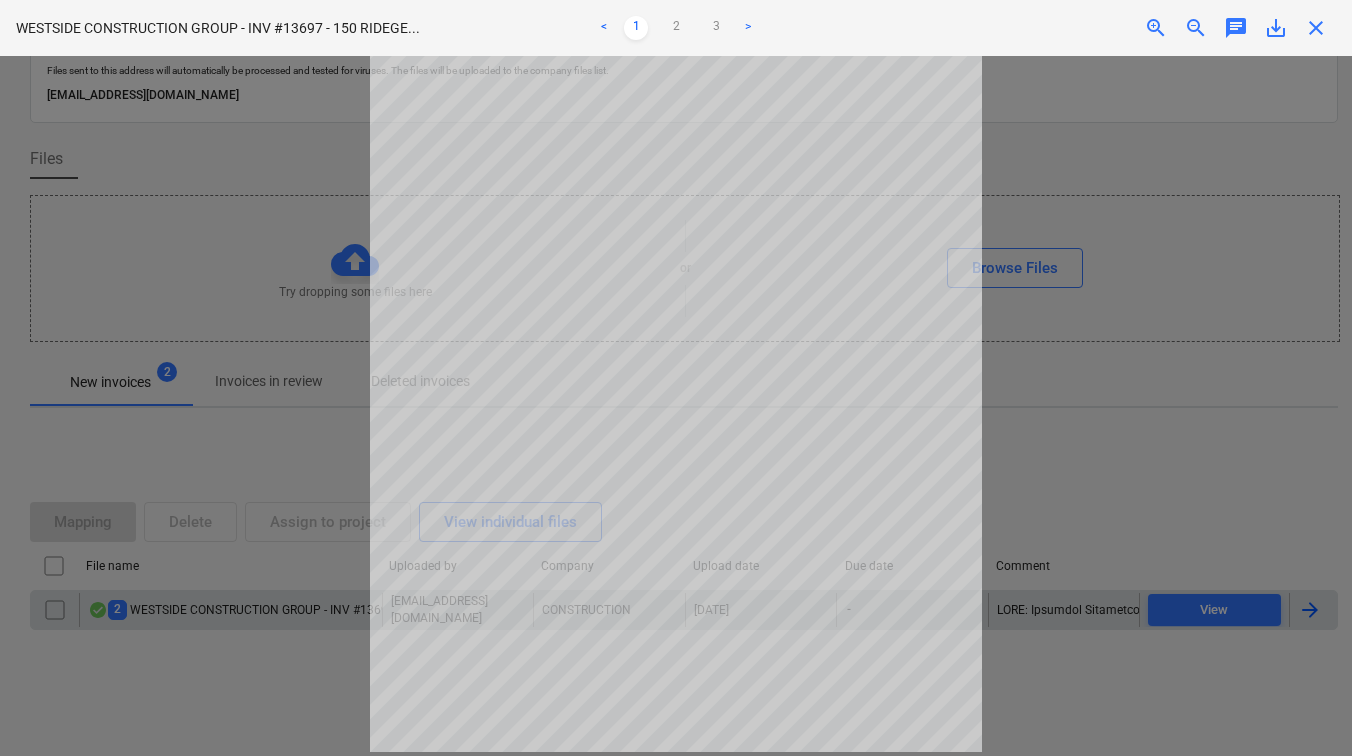 scroll, scrollTop: 0, scrollLeft: 0, axis: both 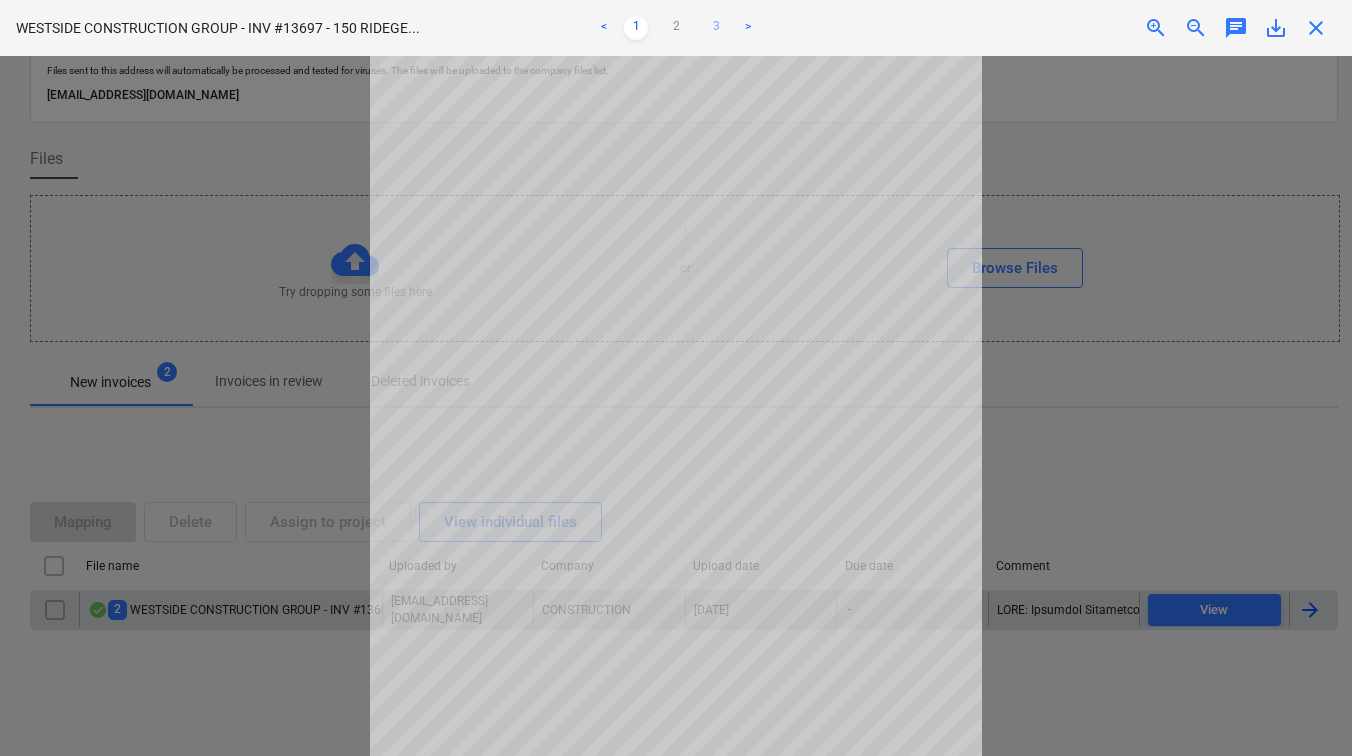click on "3" at bounding box center (716, 28) 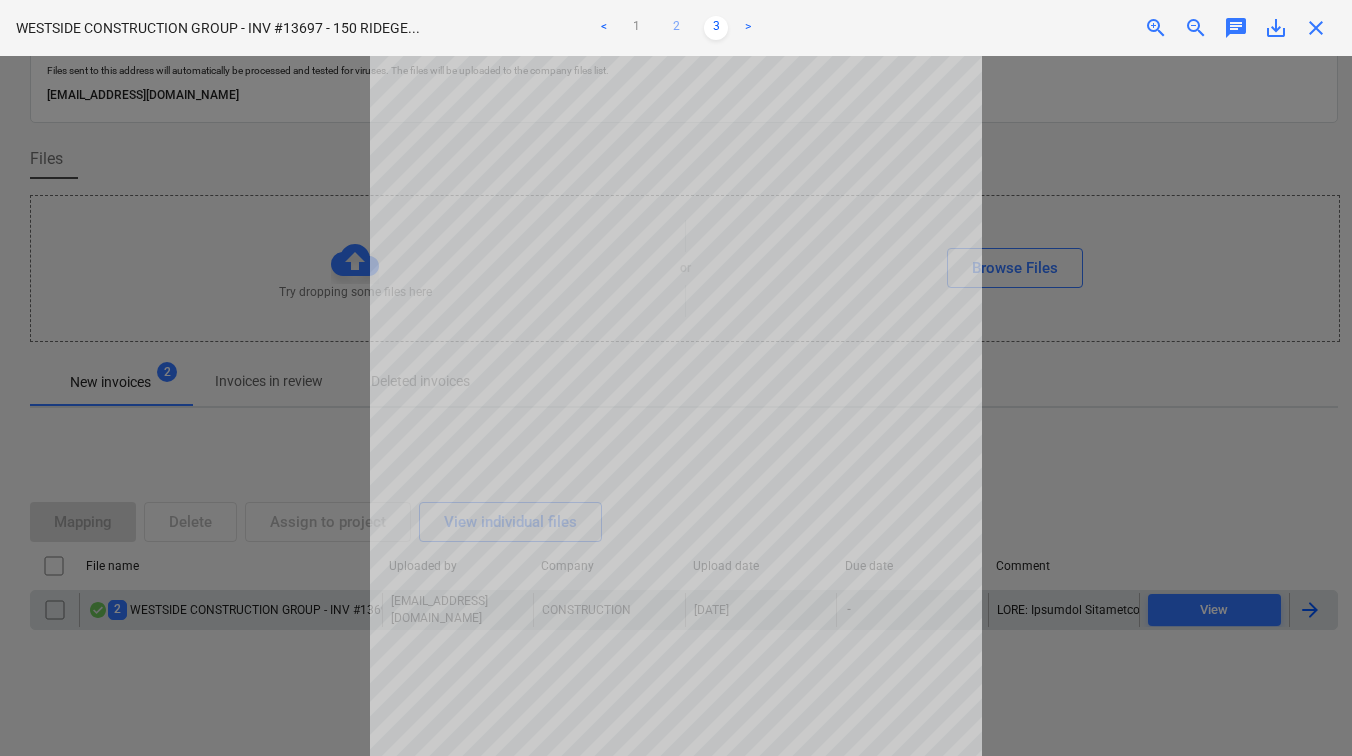 click on "2" at bounding box center (676, 28) 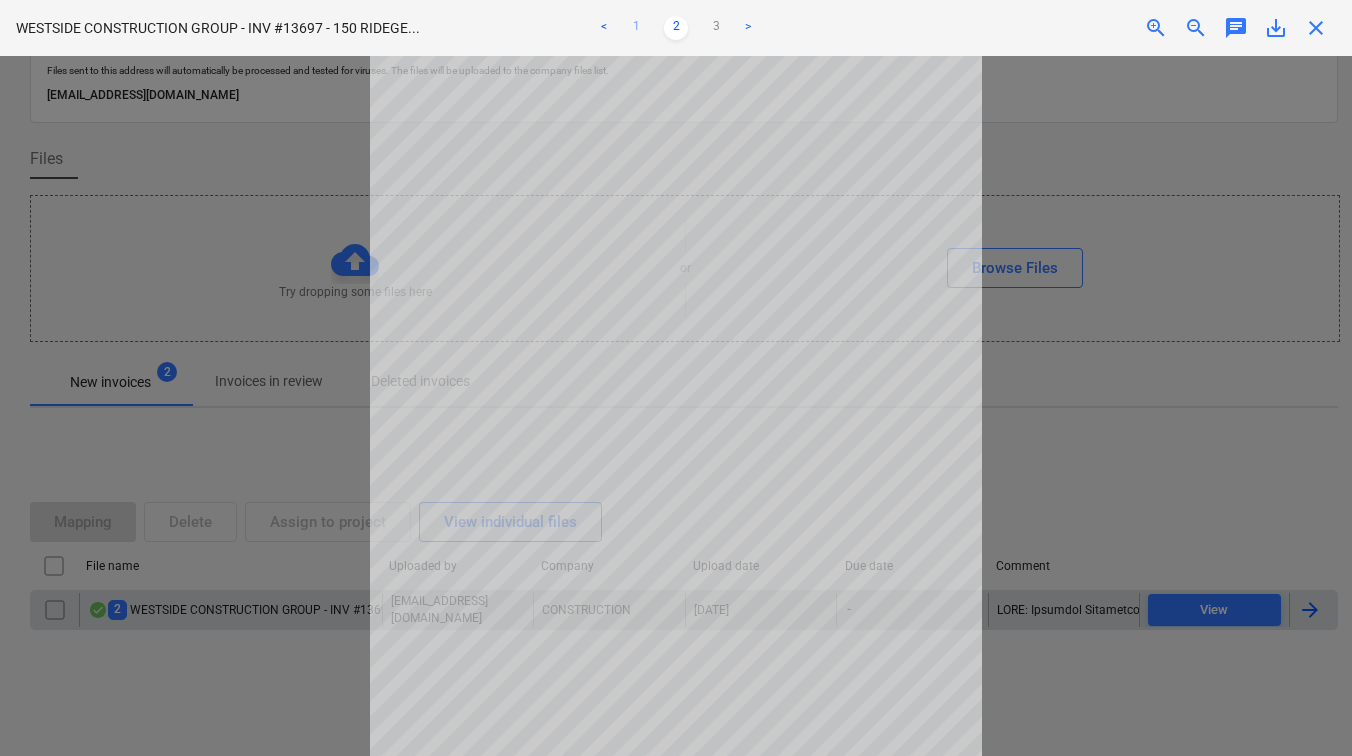click on "1" at bounding box center (636, 28) 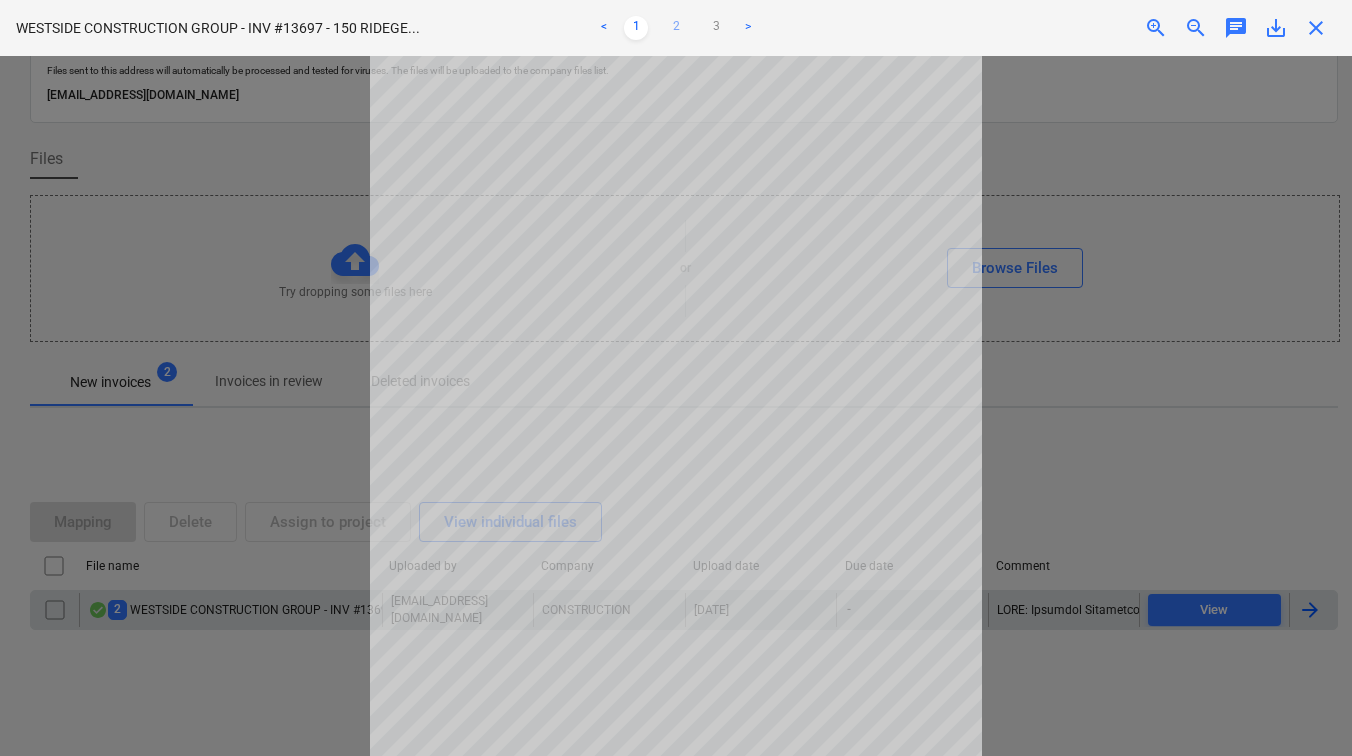 click on "2" at bounding box center (676, 28) 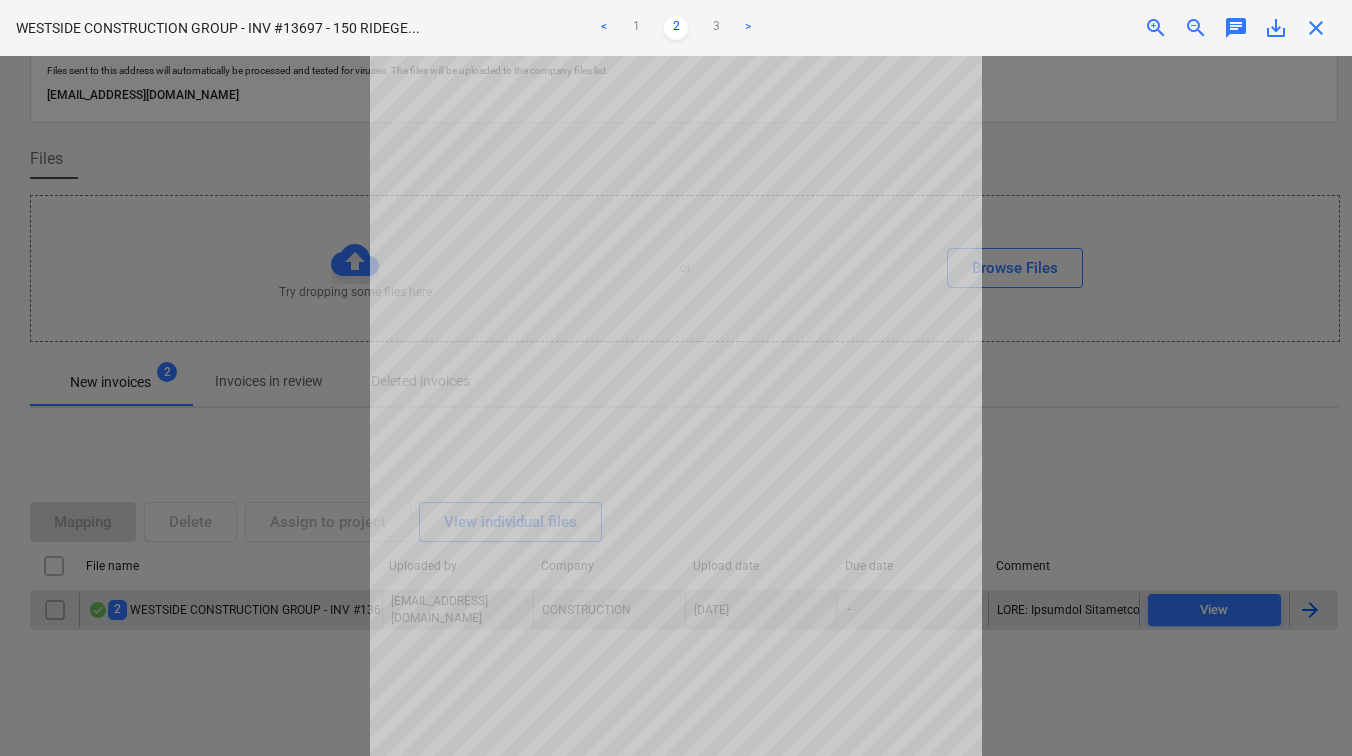 scroll, scrollTop: 0, scrollLeft: 0, axis: both 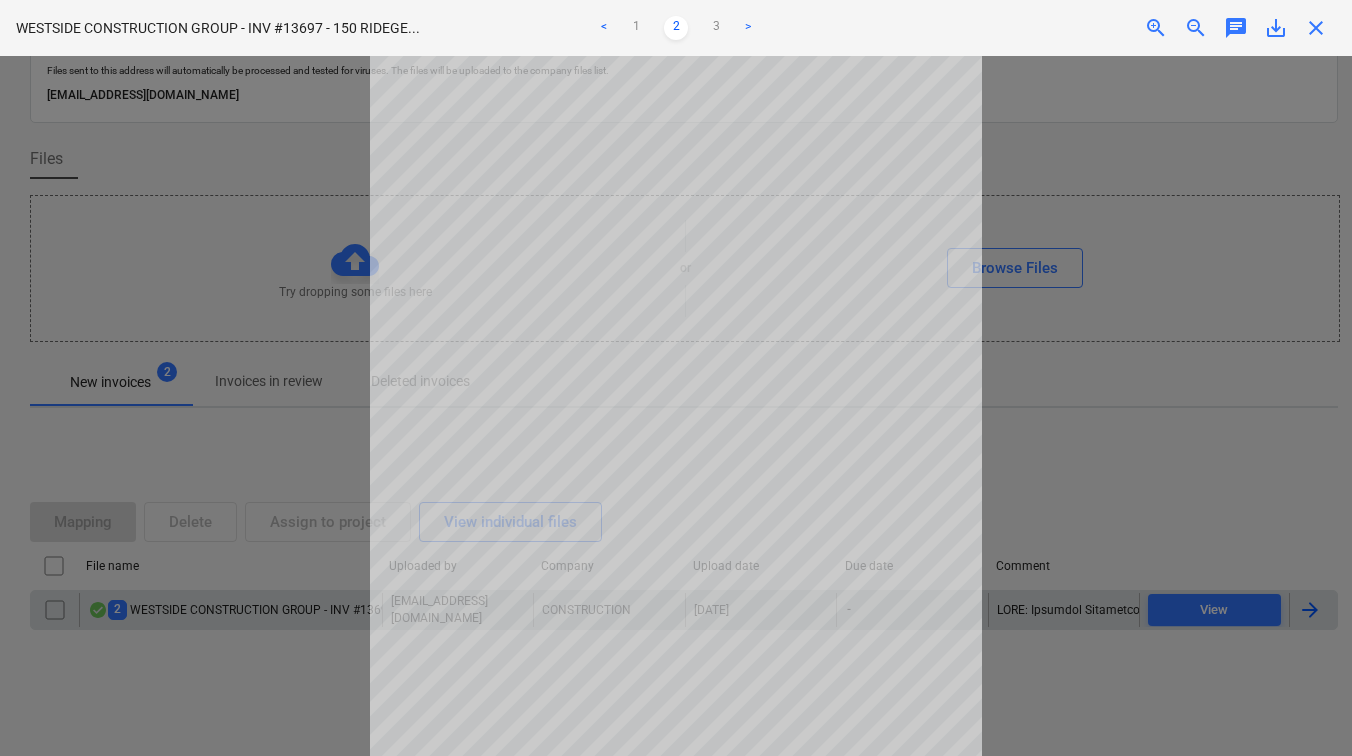 click at bounding box center (676, 406) 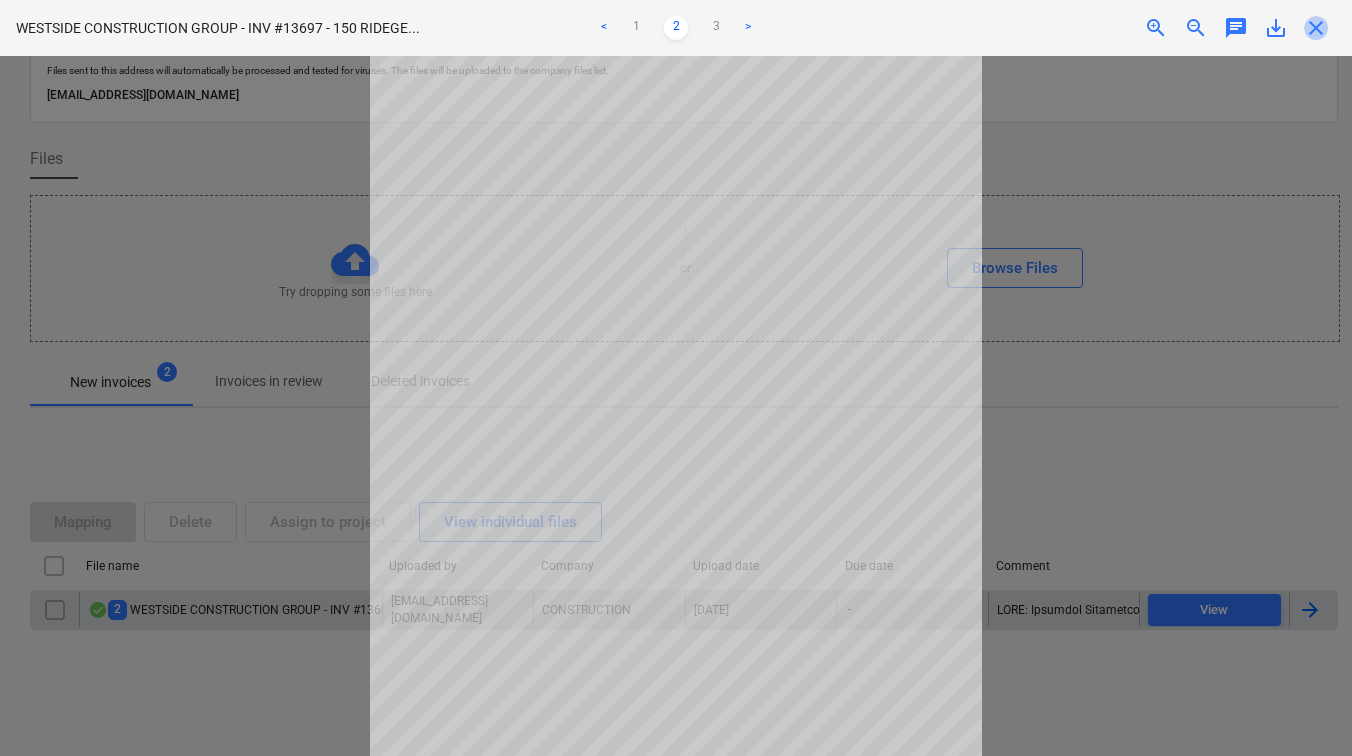 click on "close" at bounding box center [1316, 28] 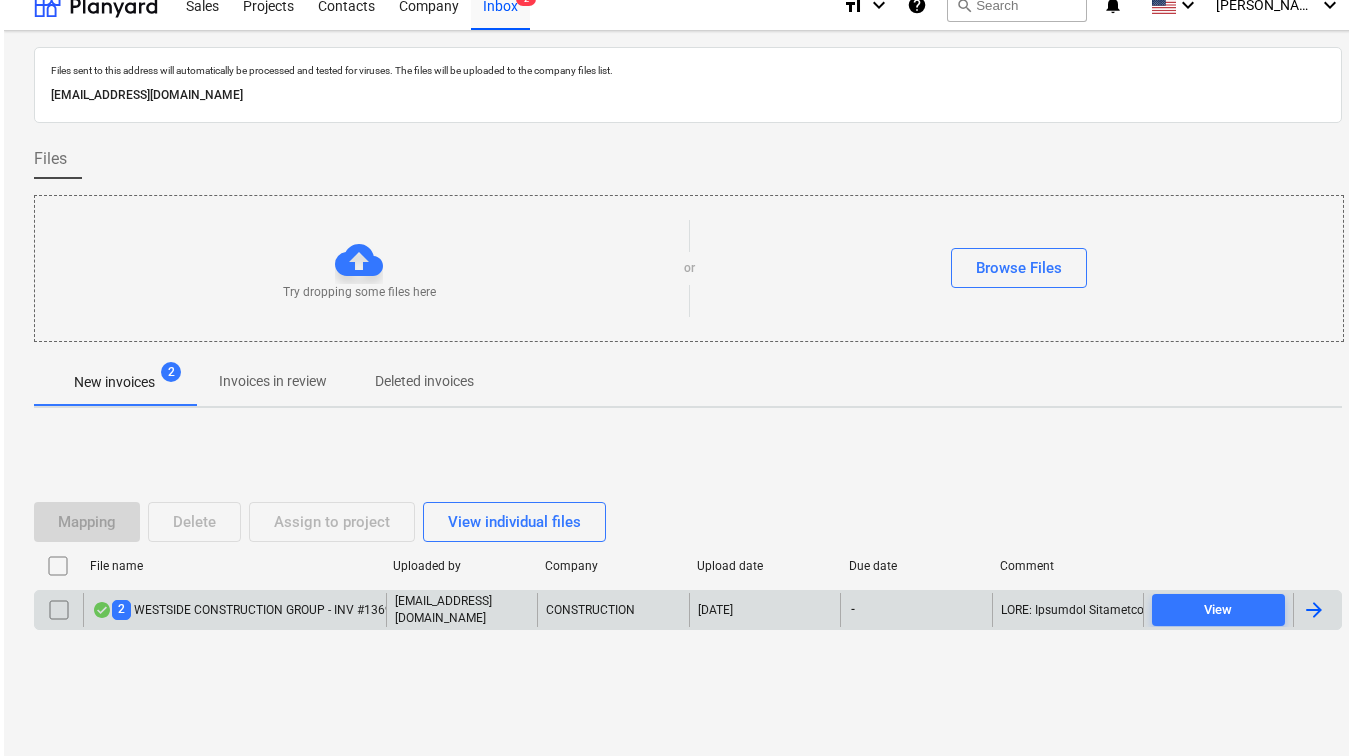 scroll, scrollTop: 0, scrollLeft: 0, axis: both 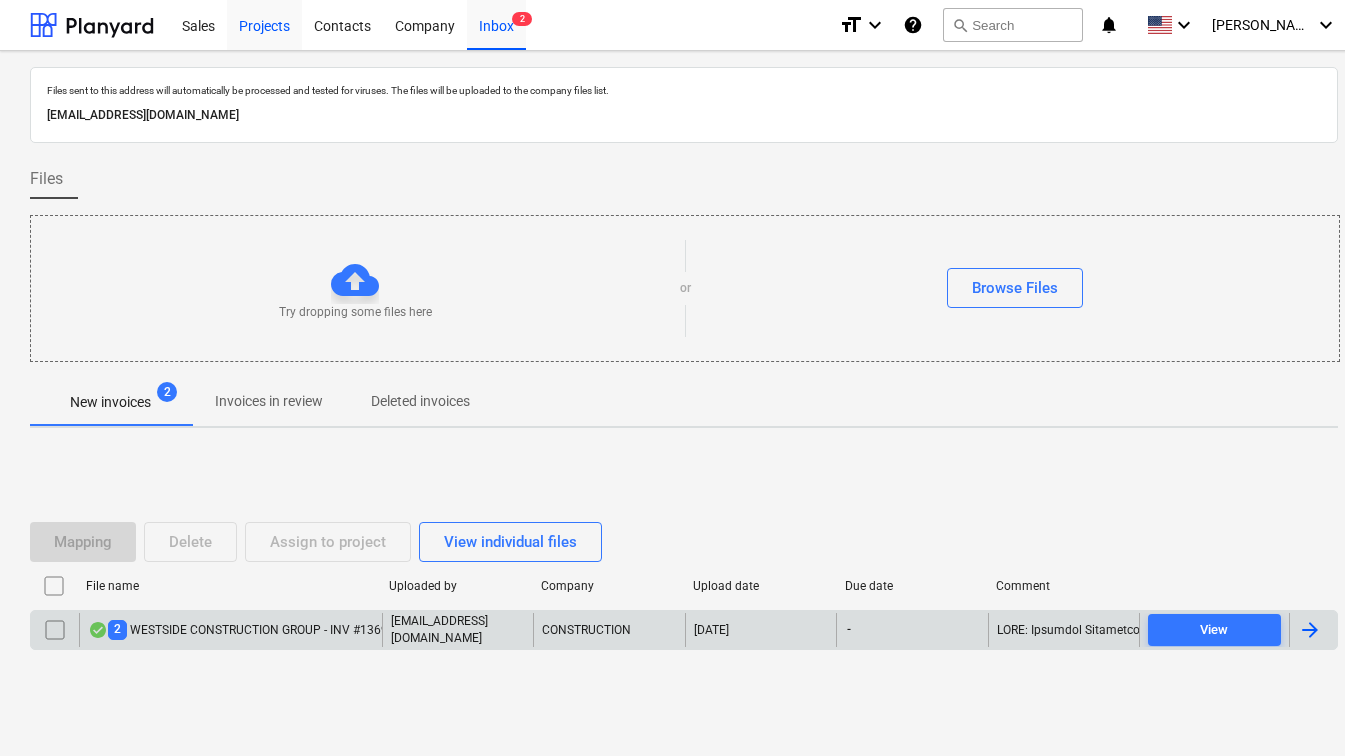 click on "Projects" at bounding box center (264, 24) 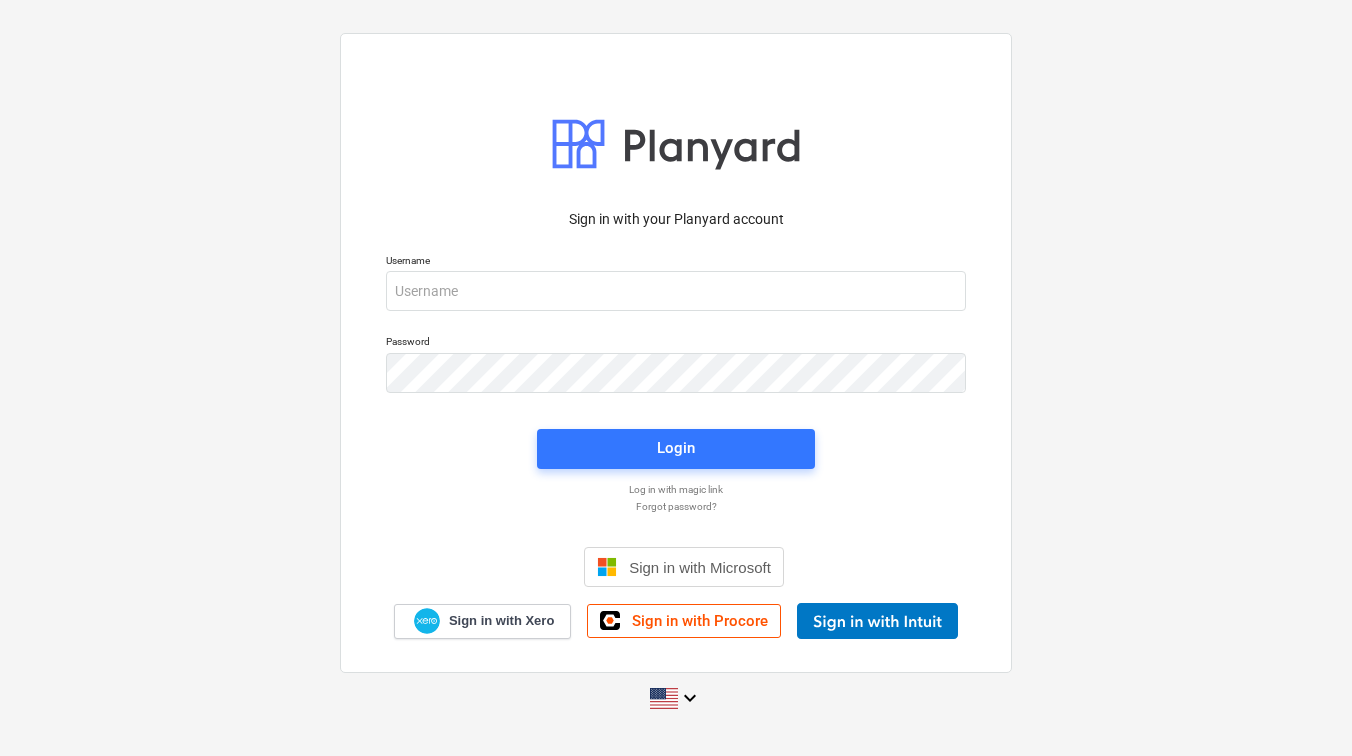 scroll, scrollTop: 0, scrollLeft: 0, axis: both 